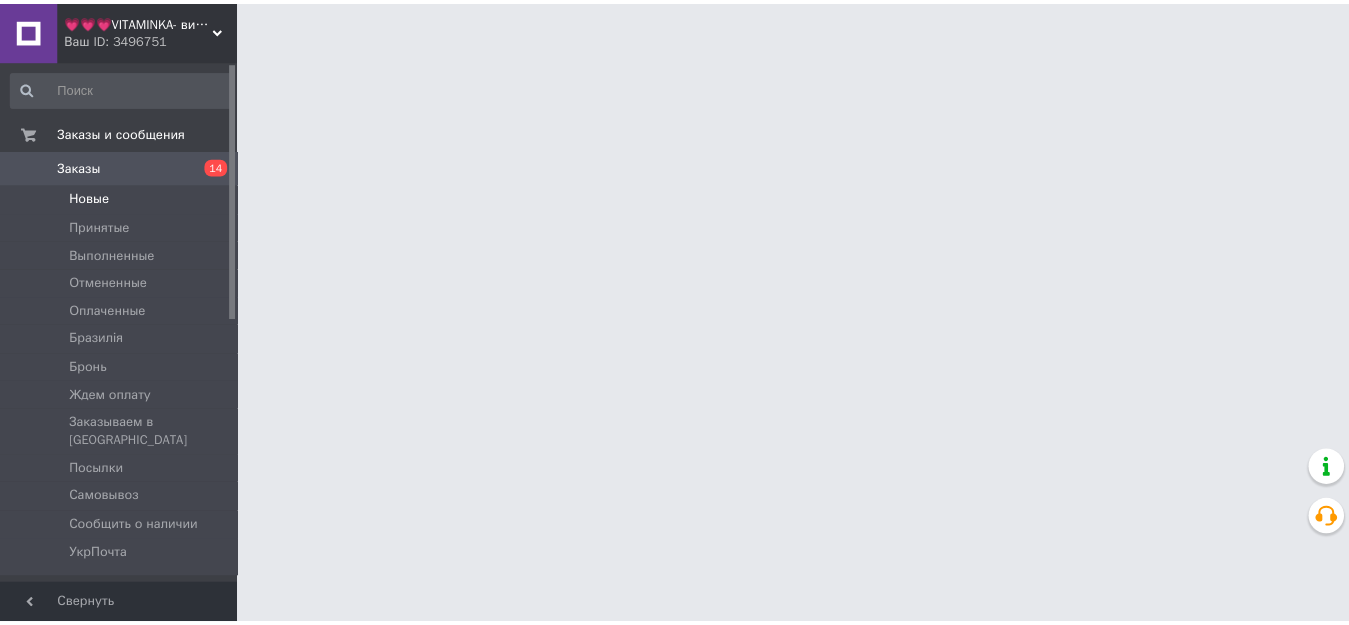 scroll, scrollTop: 0, scrollLeft: 0, axis: both 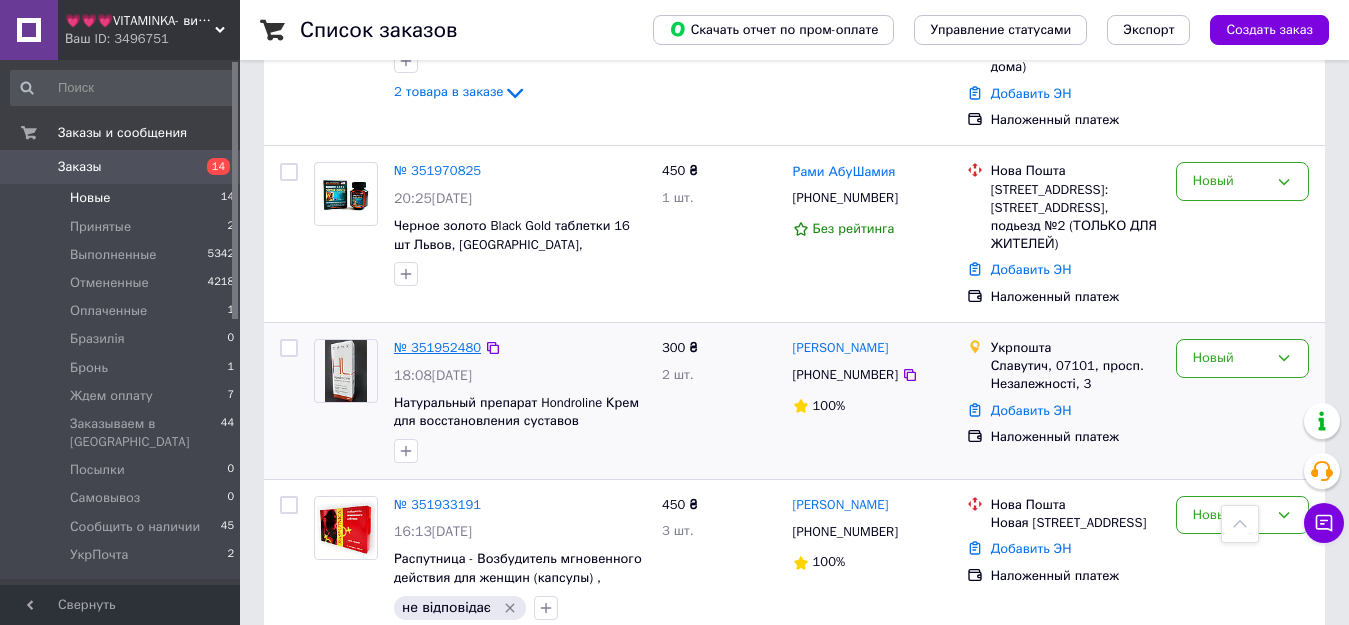 click on "№ 351952480" at bounding box center (437, 347) 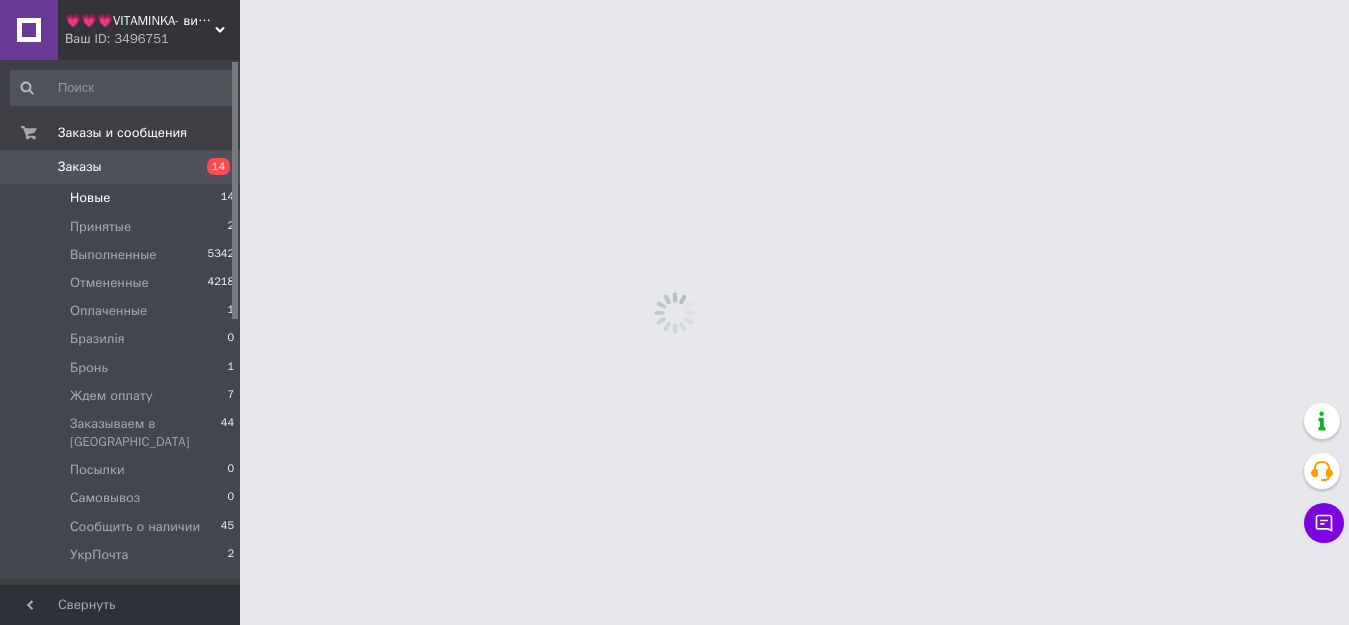 scroll, scrollTop: 0, scrollLeft: 0, axis: both 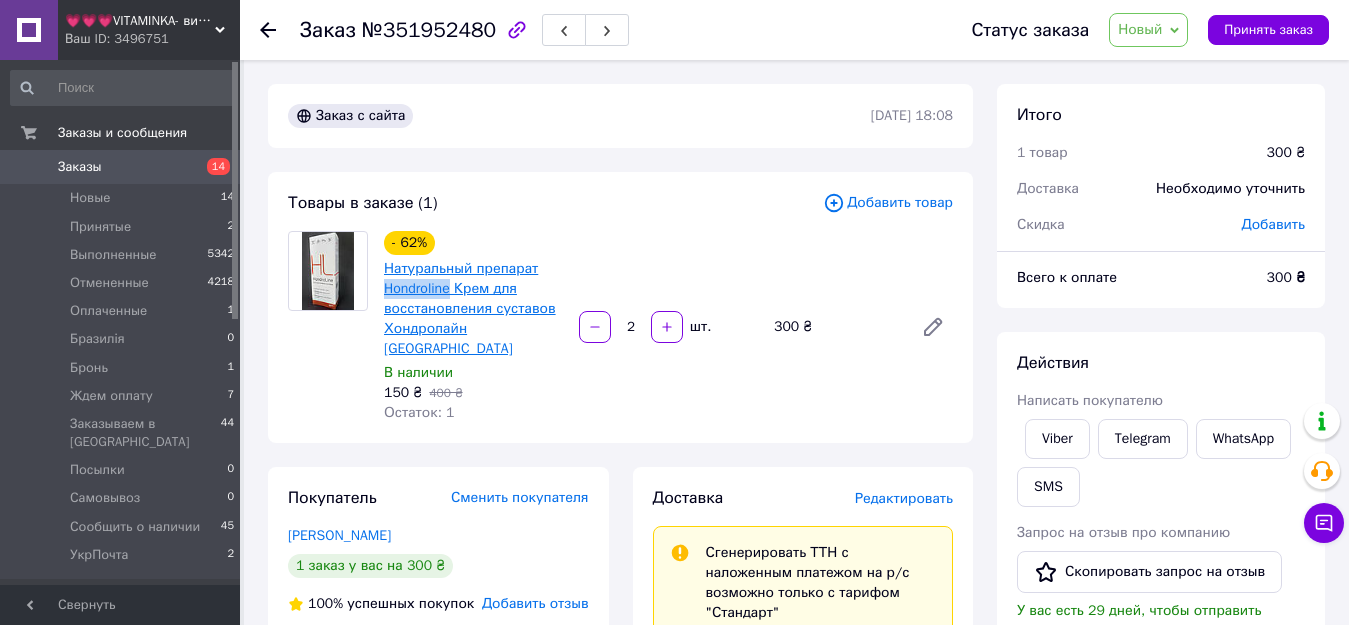 drag, startPoint x: 376, startPoint y: 292, endPoint x: 453, endPoint y: 292, distance: 77 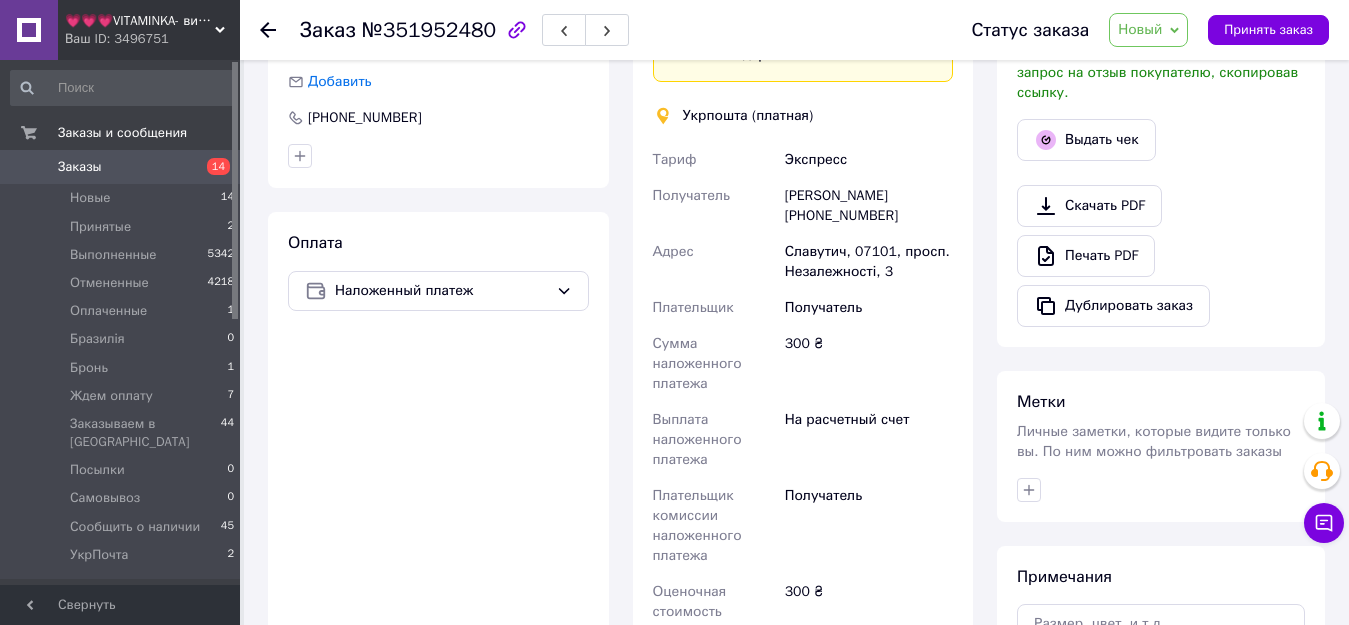 scroll, scrollTop: 600, scrollLeft: 0, axis: vertical 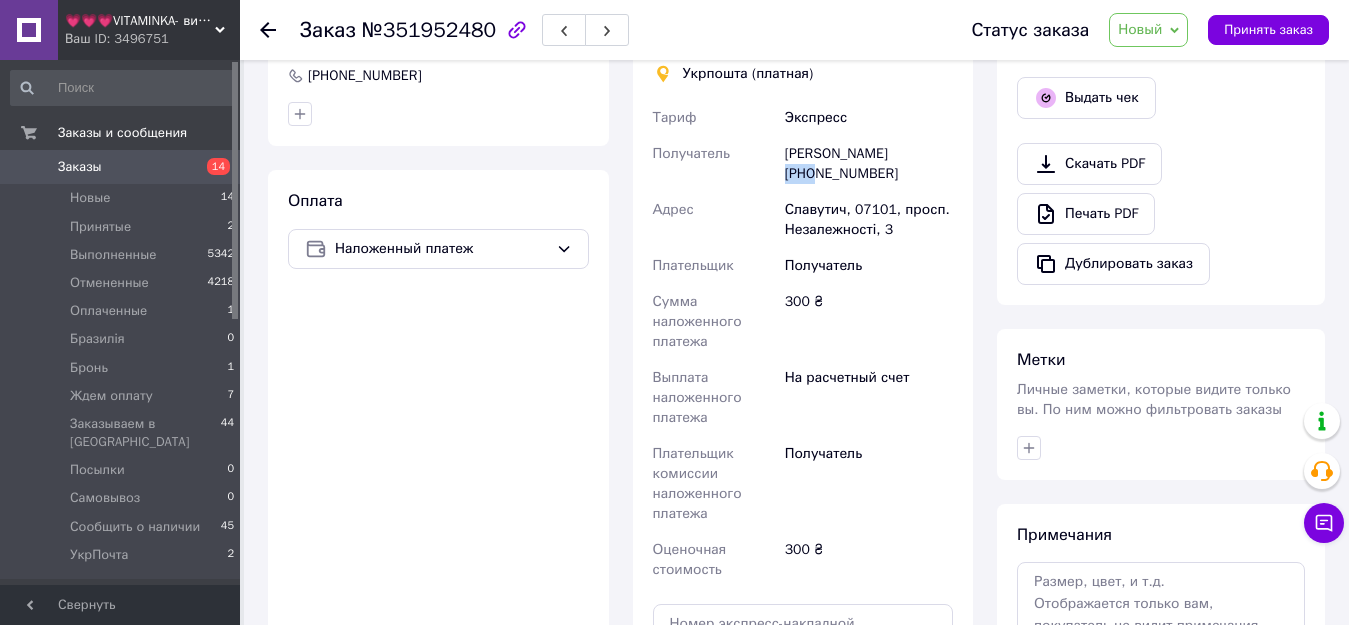 drag, startPoint x: 813, startPoint y: 149, endPoint x: 911, endPoint y: 139, distance: 98.50888 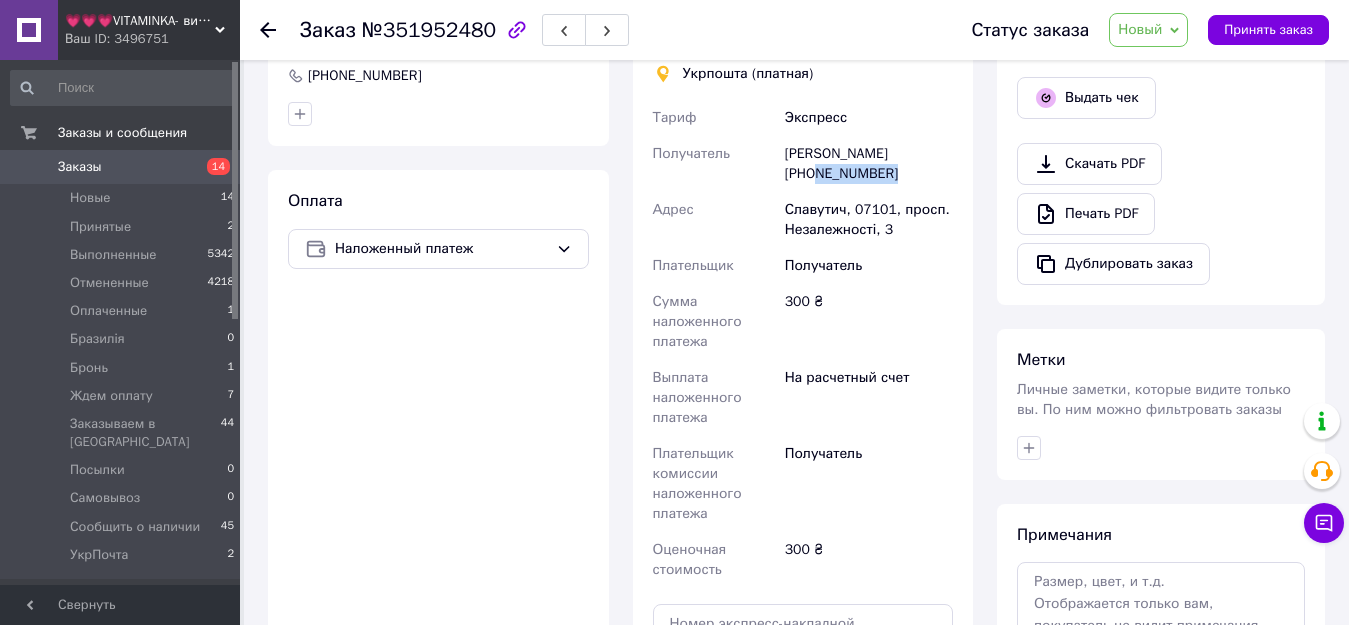 drag, startPoint x: 808, startPoint y: 155, endPoint x: 901, endPoint y: 154, distance: 93.00538 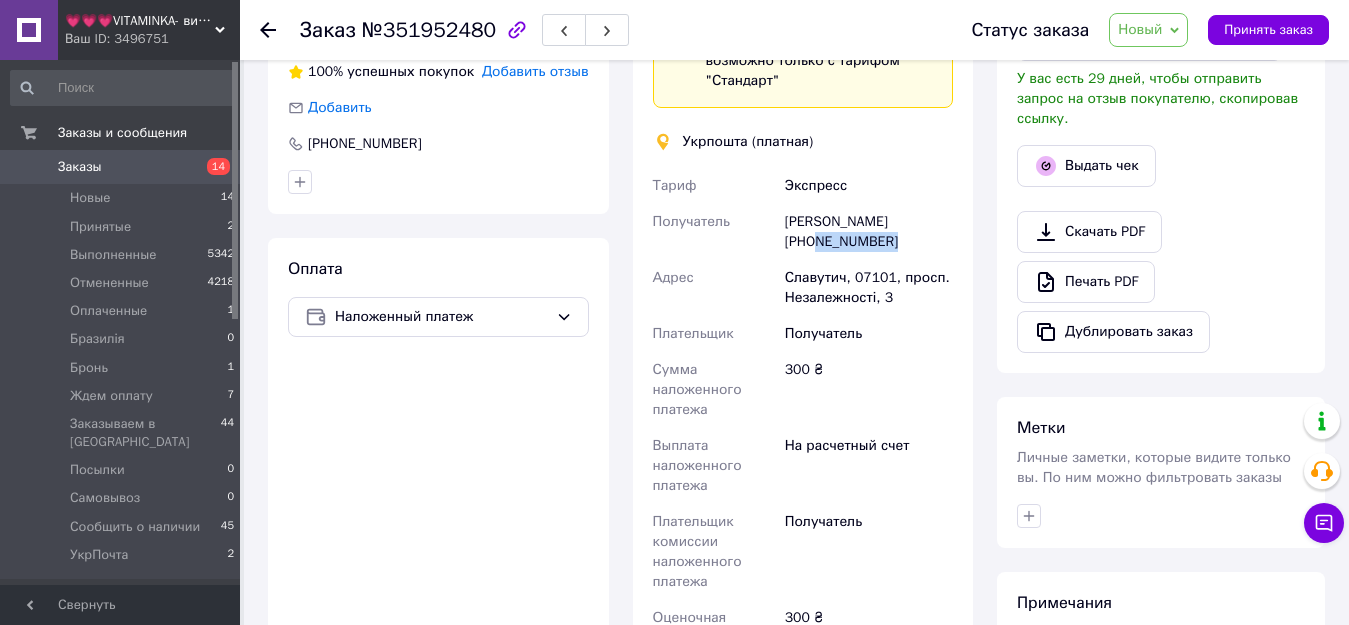 scroll, scrollTop: 600, scrollLeft: 0, axis: vertical 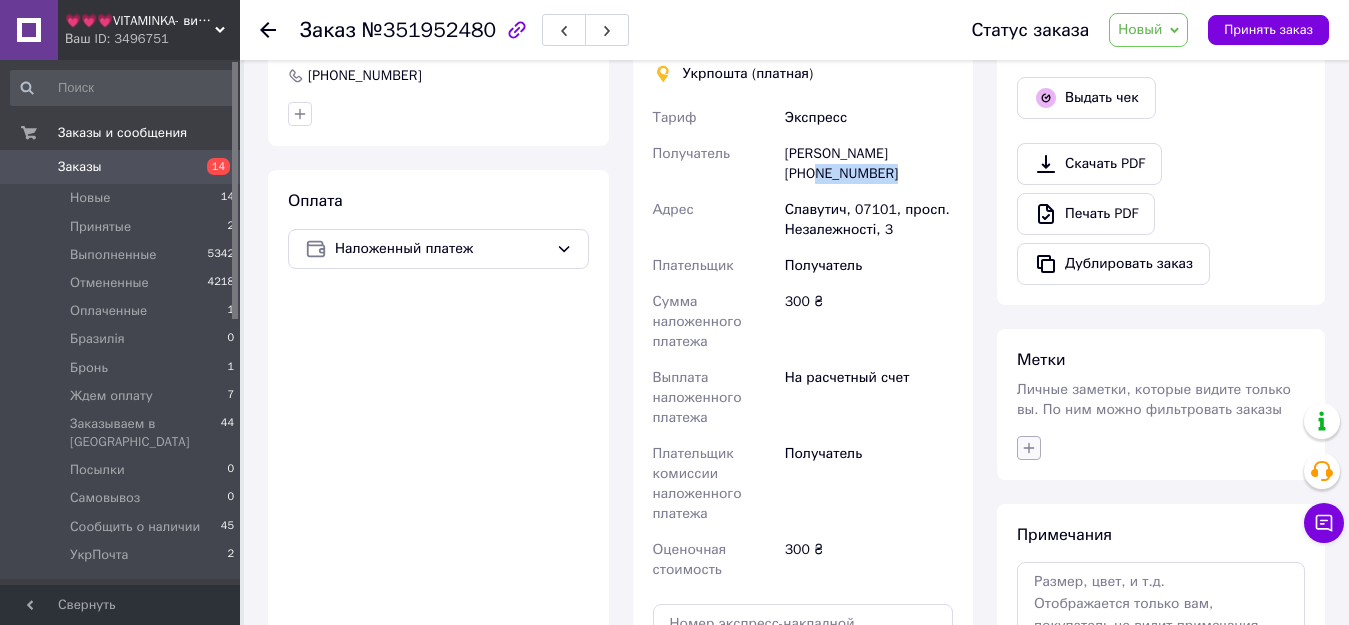 click 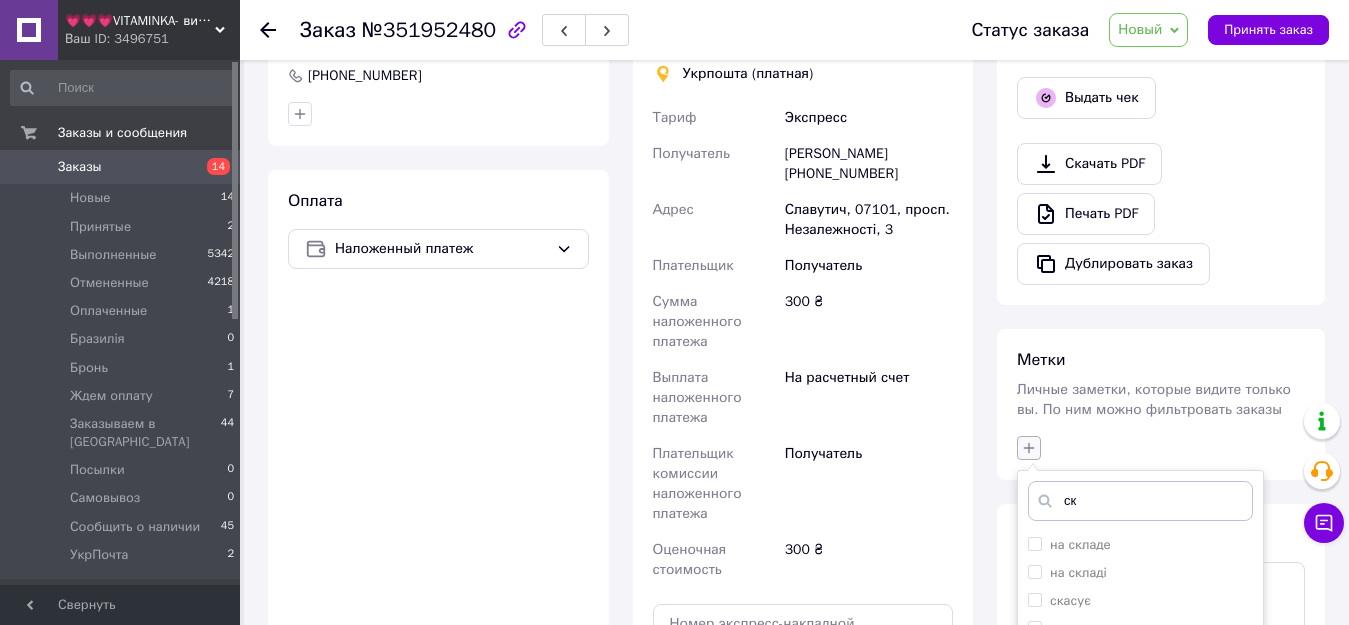 type on "с" 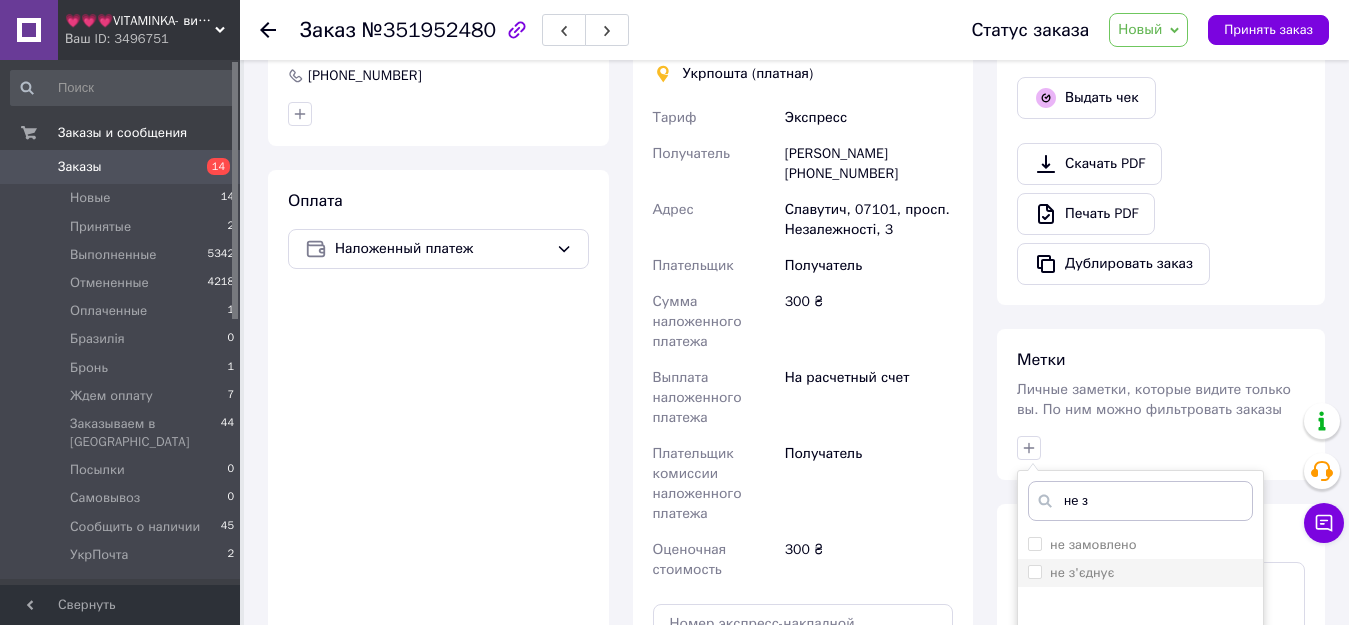 type on "не з" 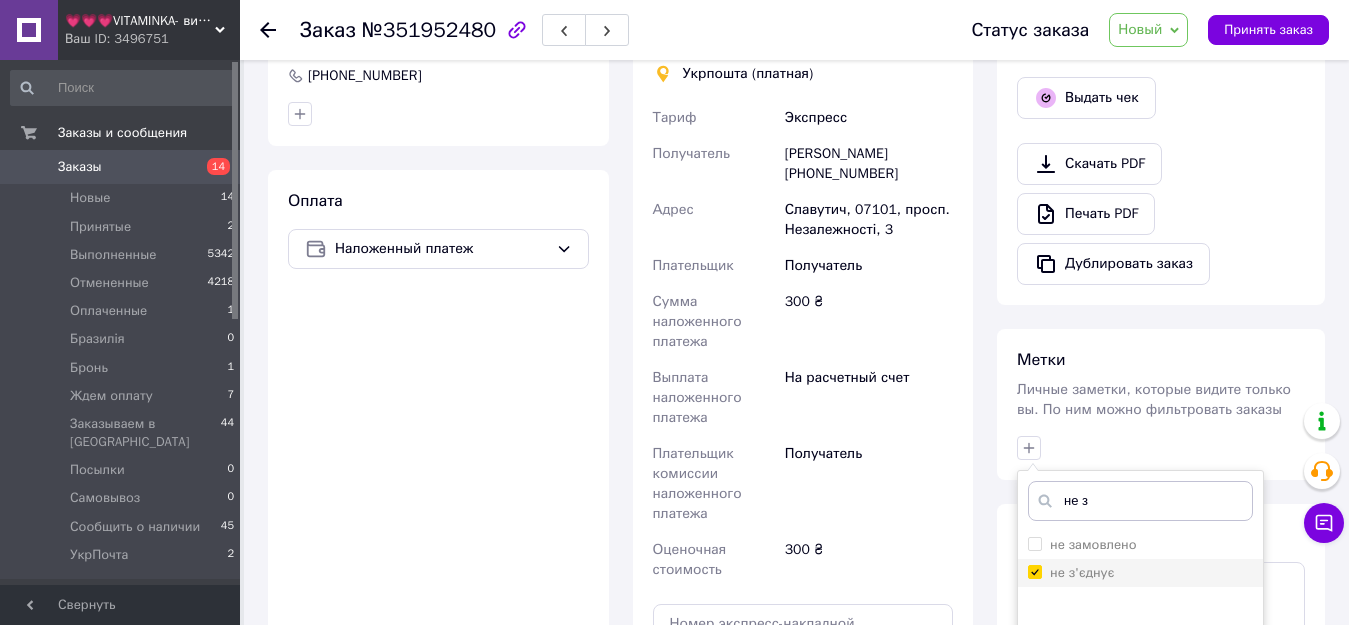checkbox on "true" 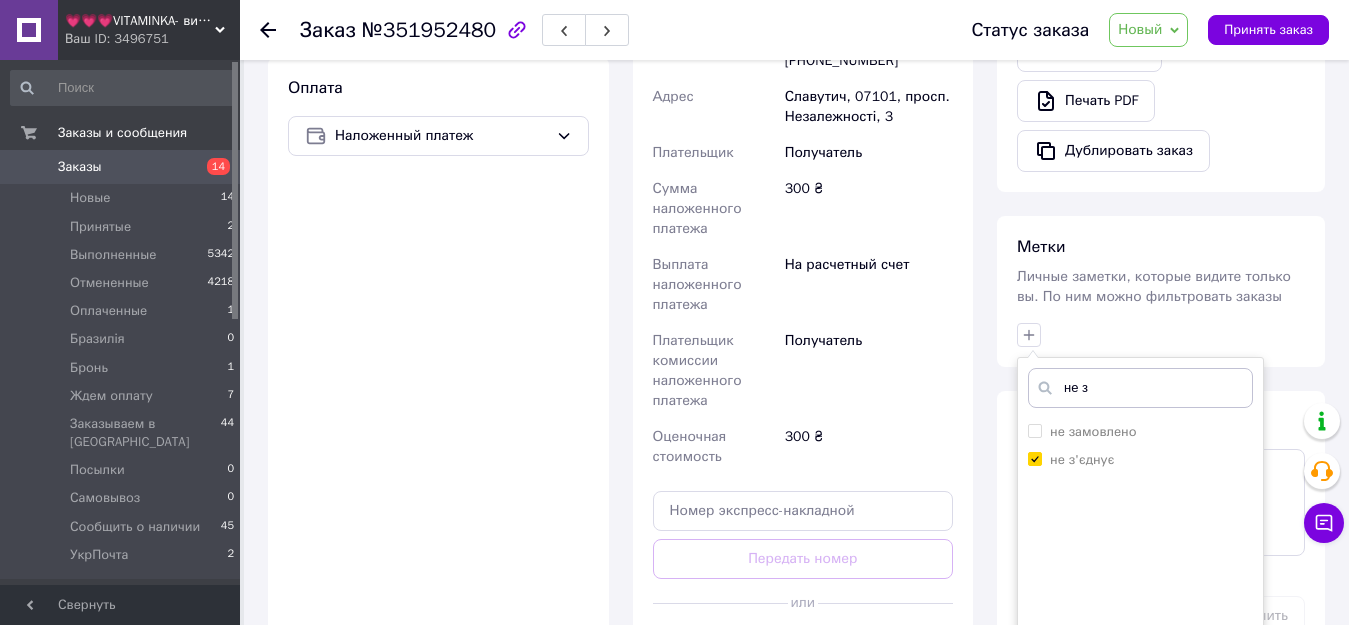 scroll, scrollTop: 800, scrollLeft: 0, axis: vertical 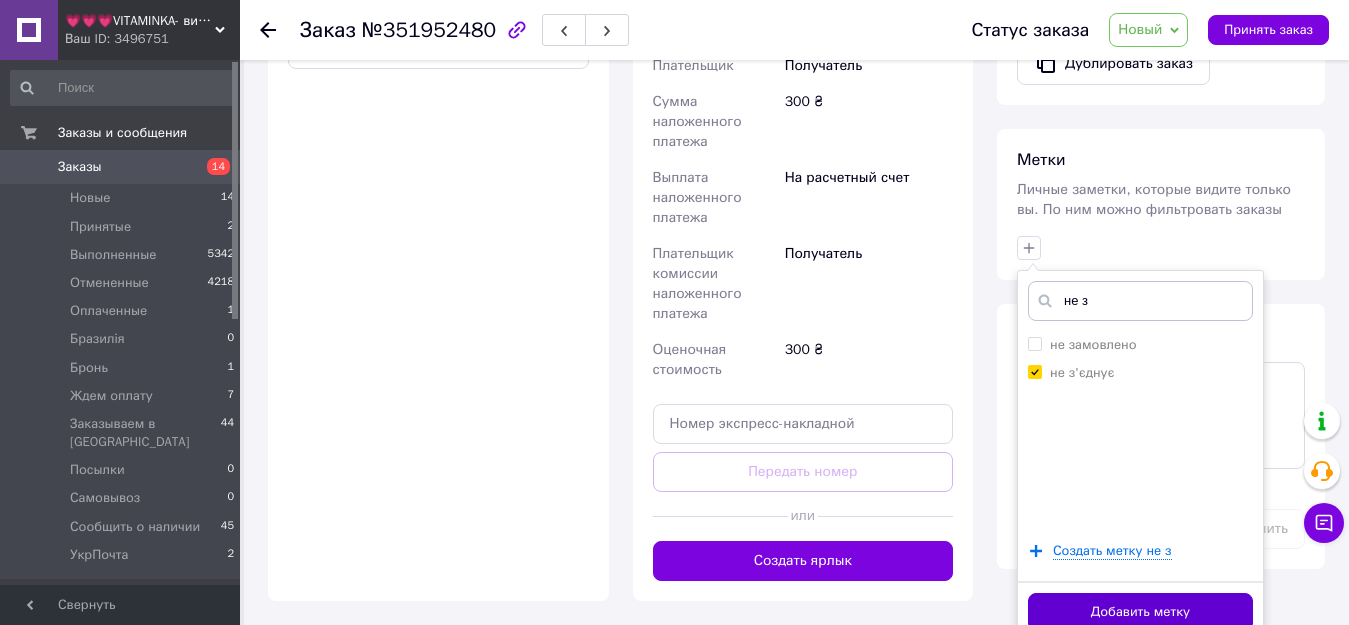 click on "Добавить метку" at bounding box center [1140, 612] 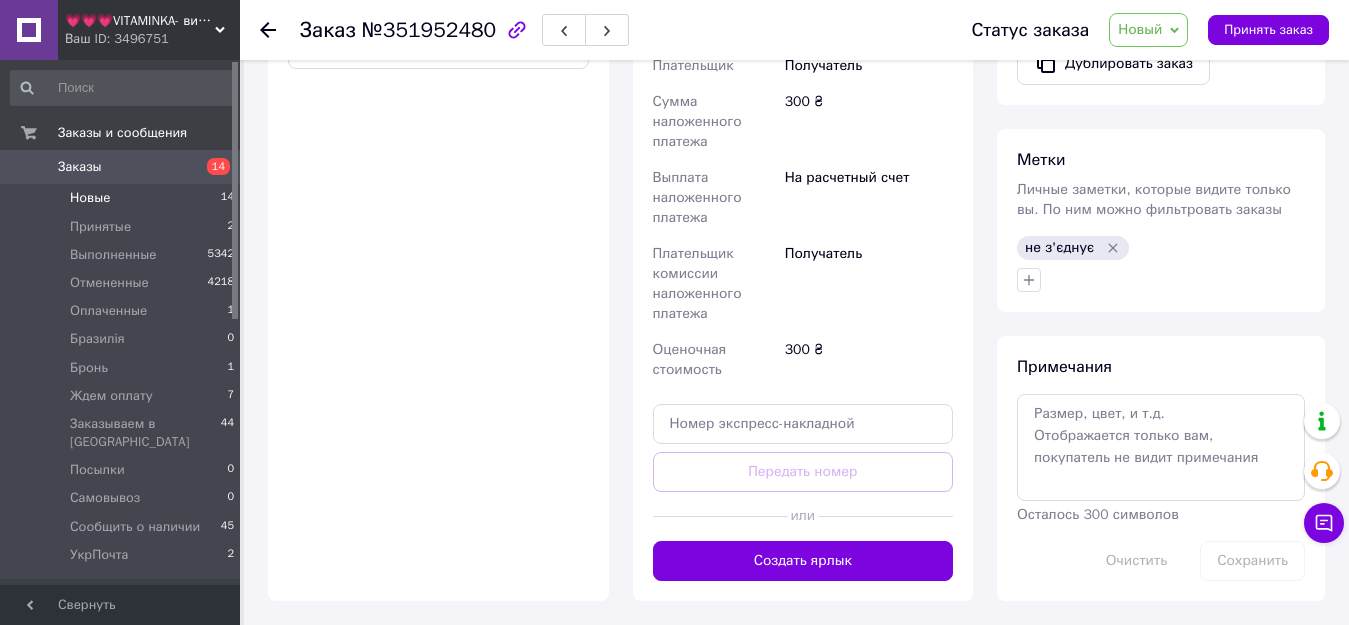 click on "Новые 14" at bounding box center [123, 198] 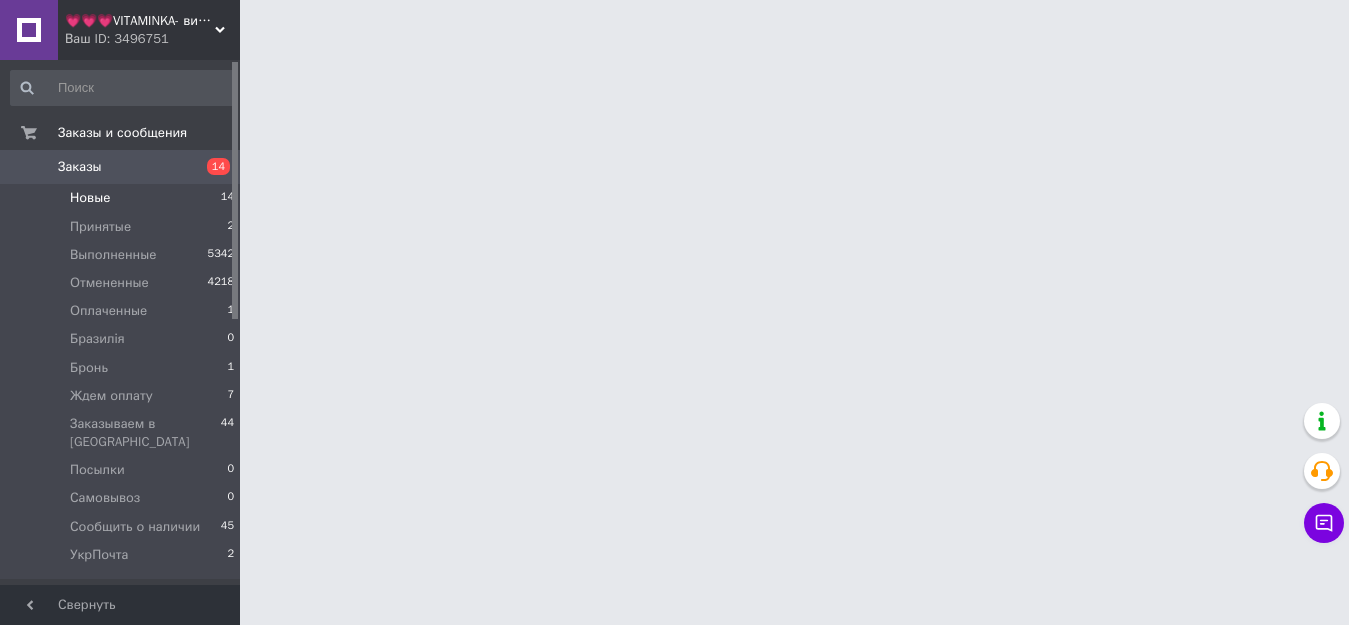 scroll, scrollTop: 0, scrollLeft: 0, axis: both 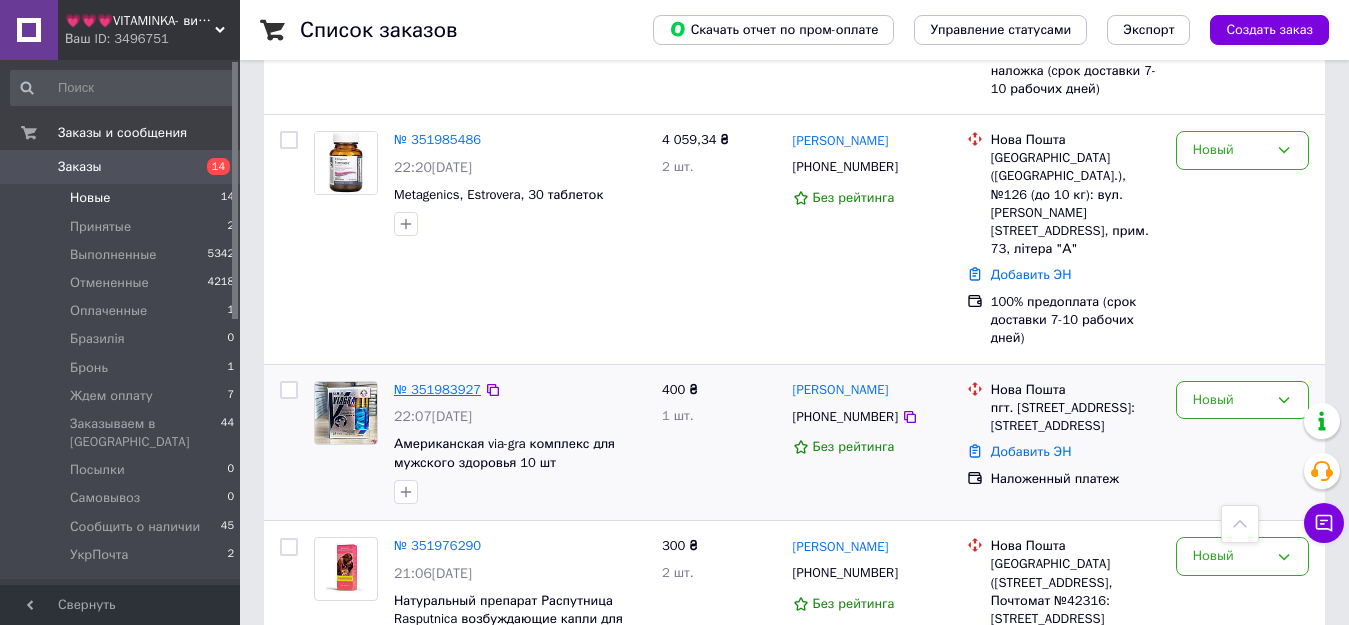 click on "№ 351983927" at bounding box center (437, 389) 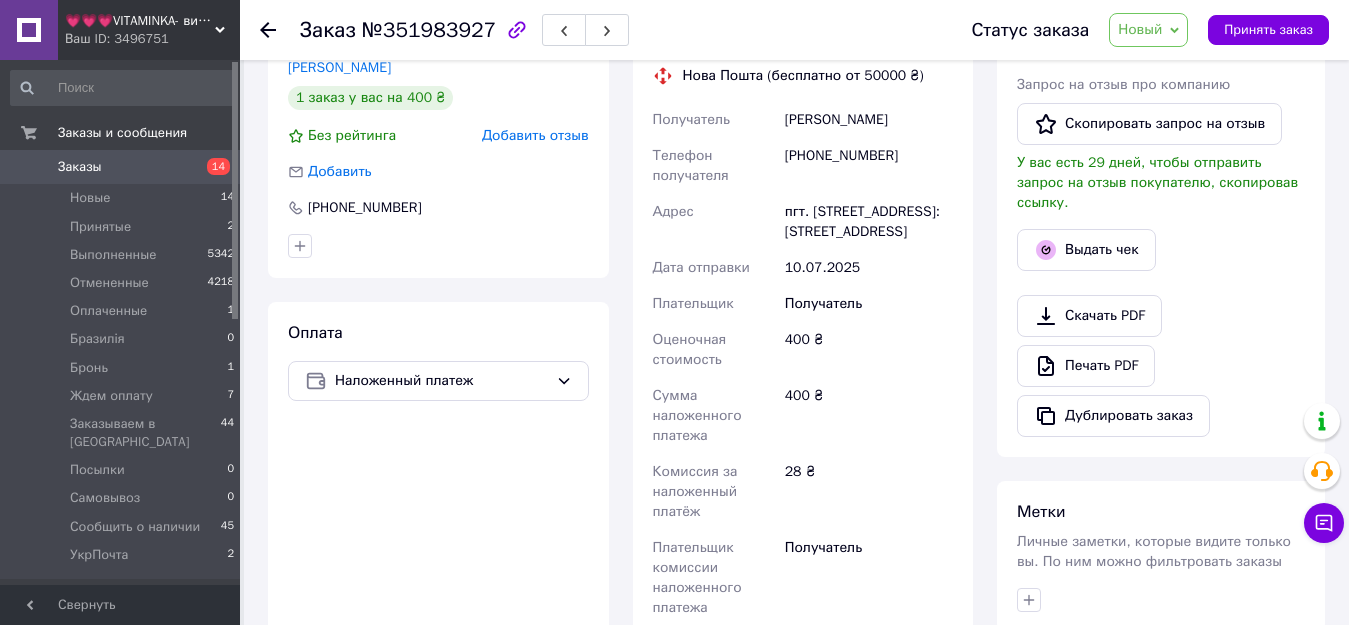 scroll, scrollTop: 449, scrollLeft: 0, axis: vertical 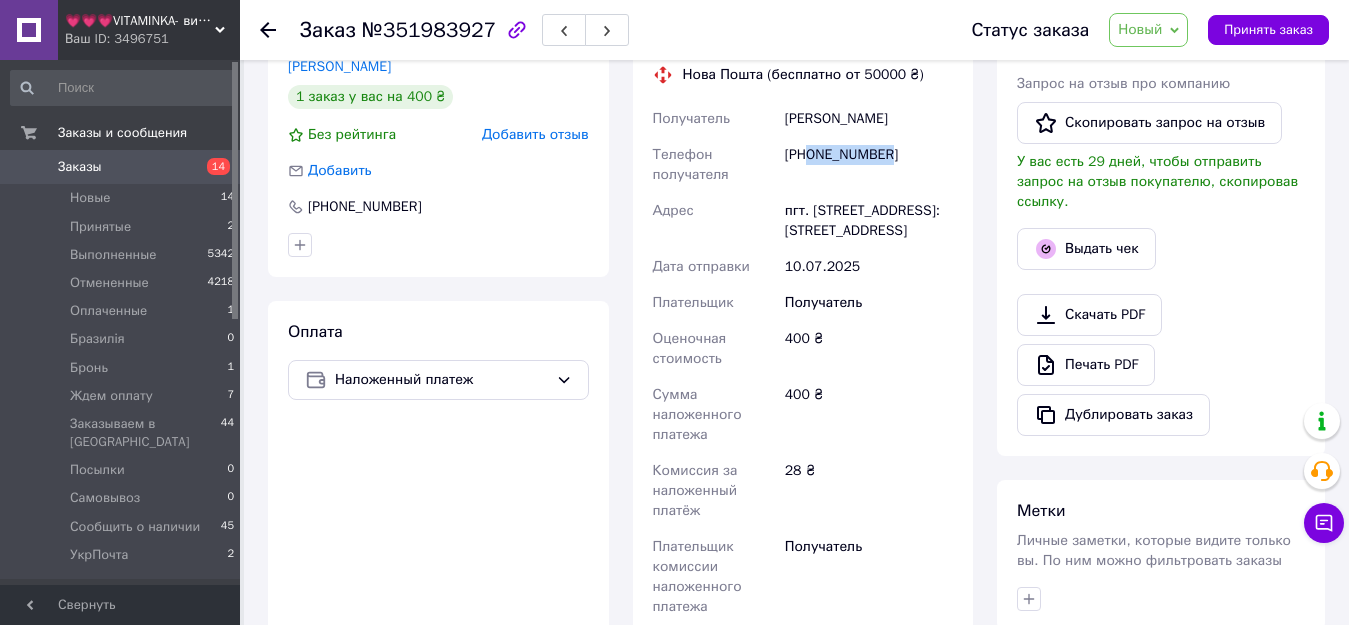 drag, startPoint x: 811, startPoint y: 136, endPoint x: 902, endPoint y: 131, distance: 91.13726 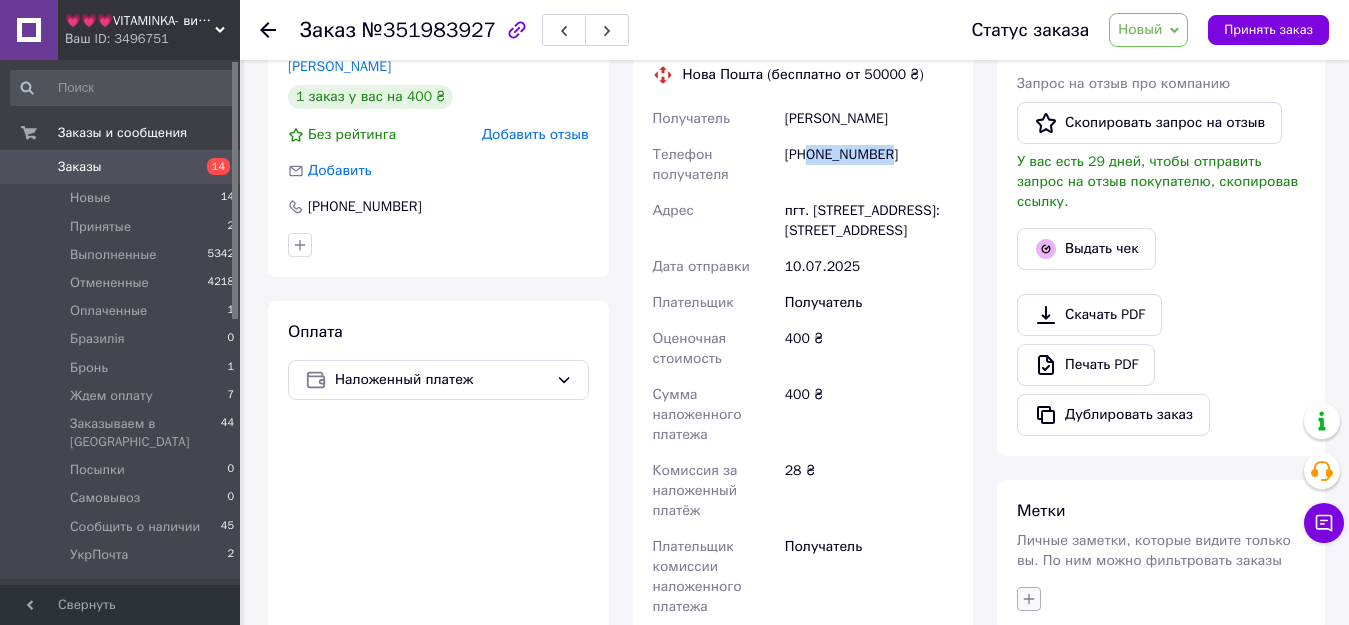 click 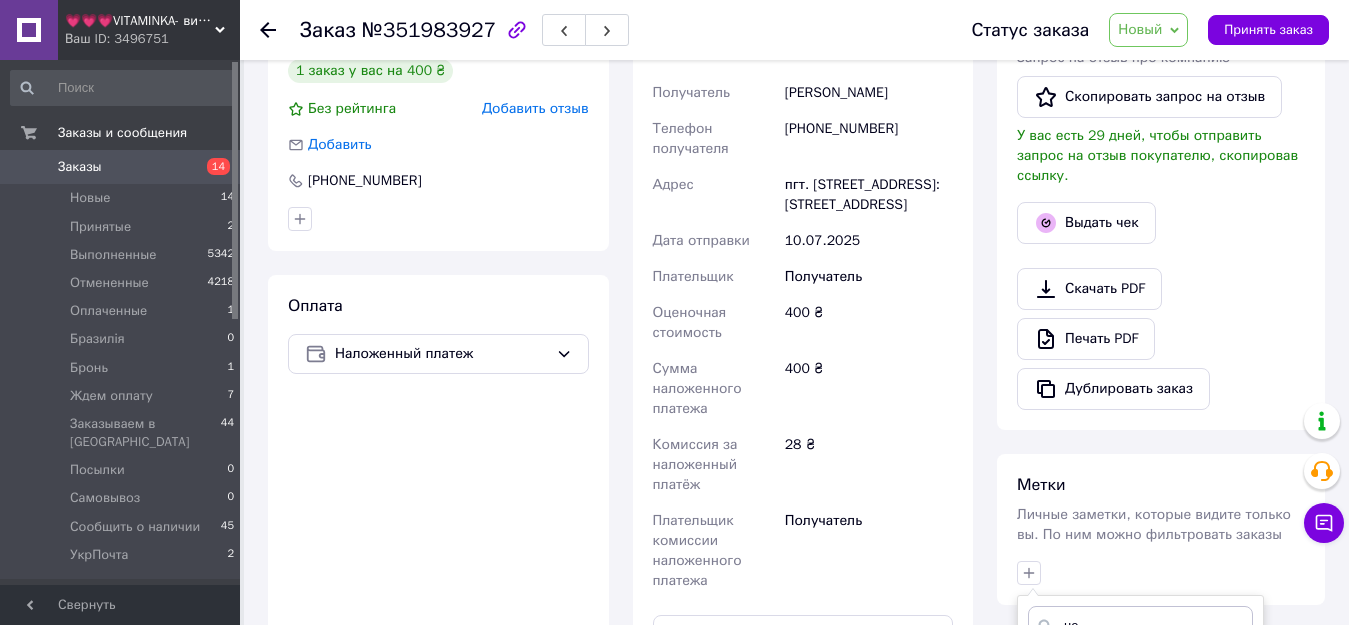 scroll, scrollTop: 575, scrollLeft: 0, axis: vertical 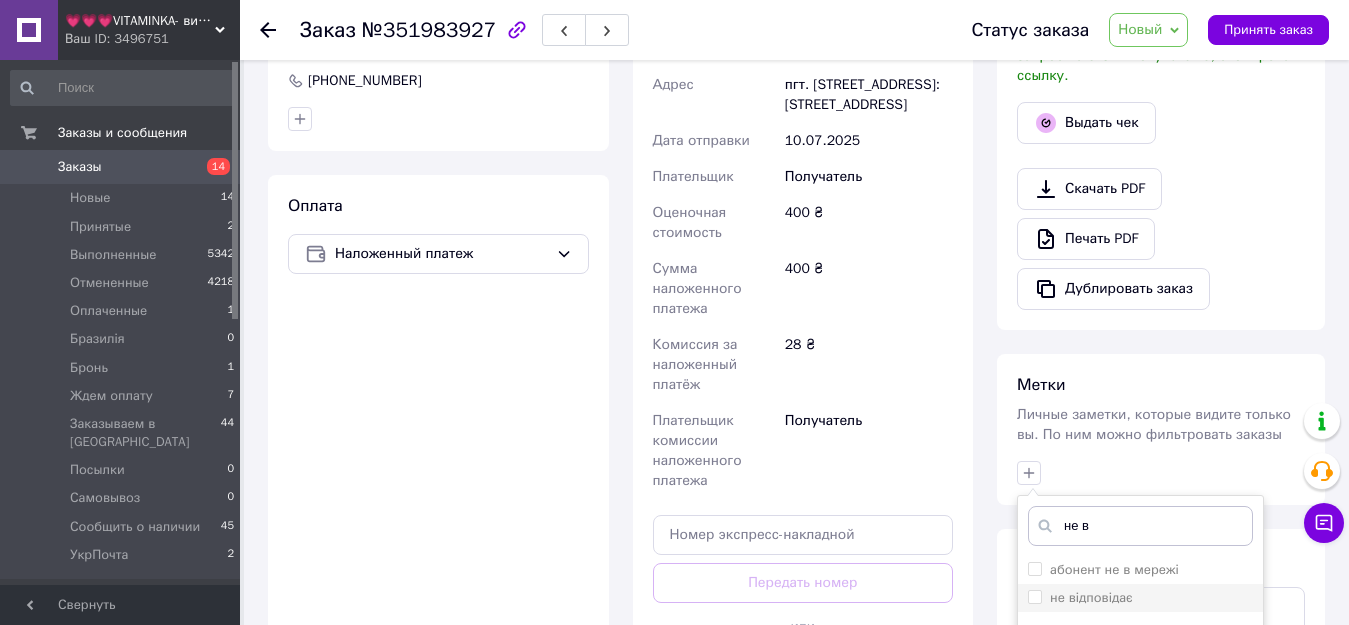 type on "не в" 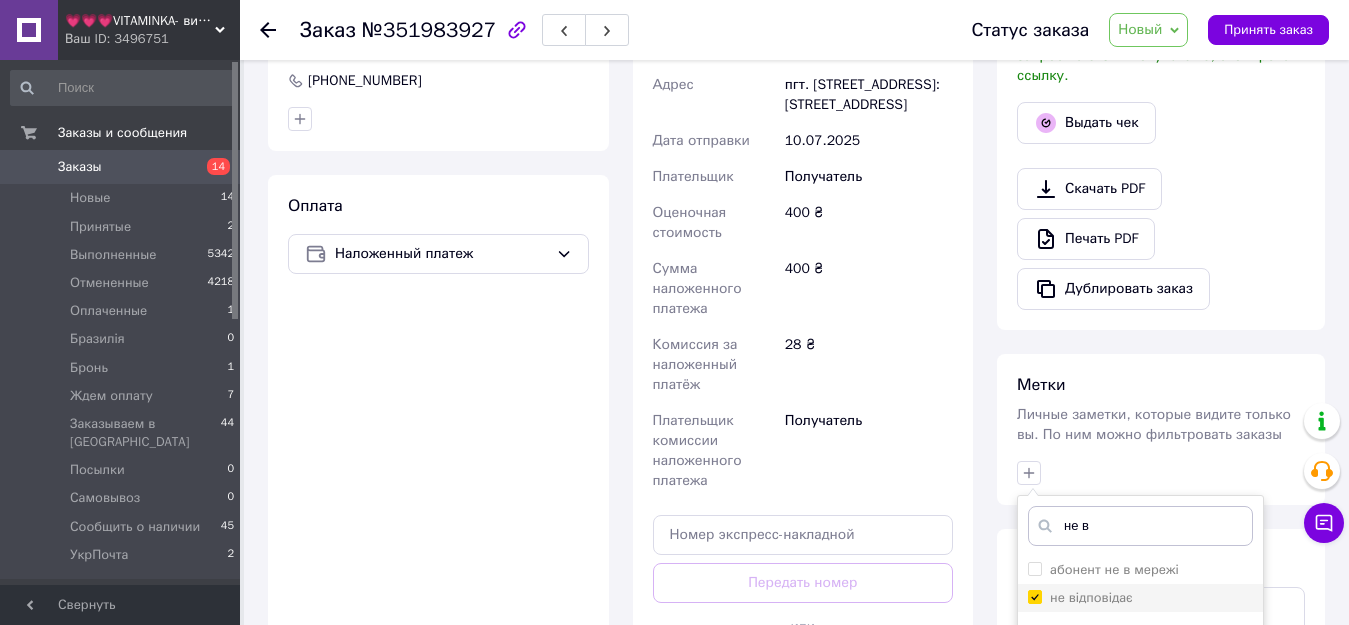 checkbox on "true" 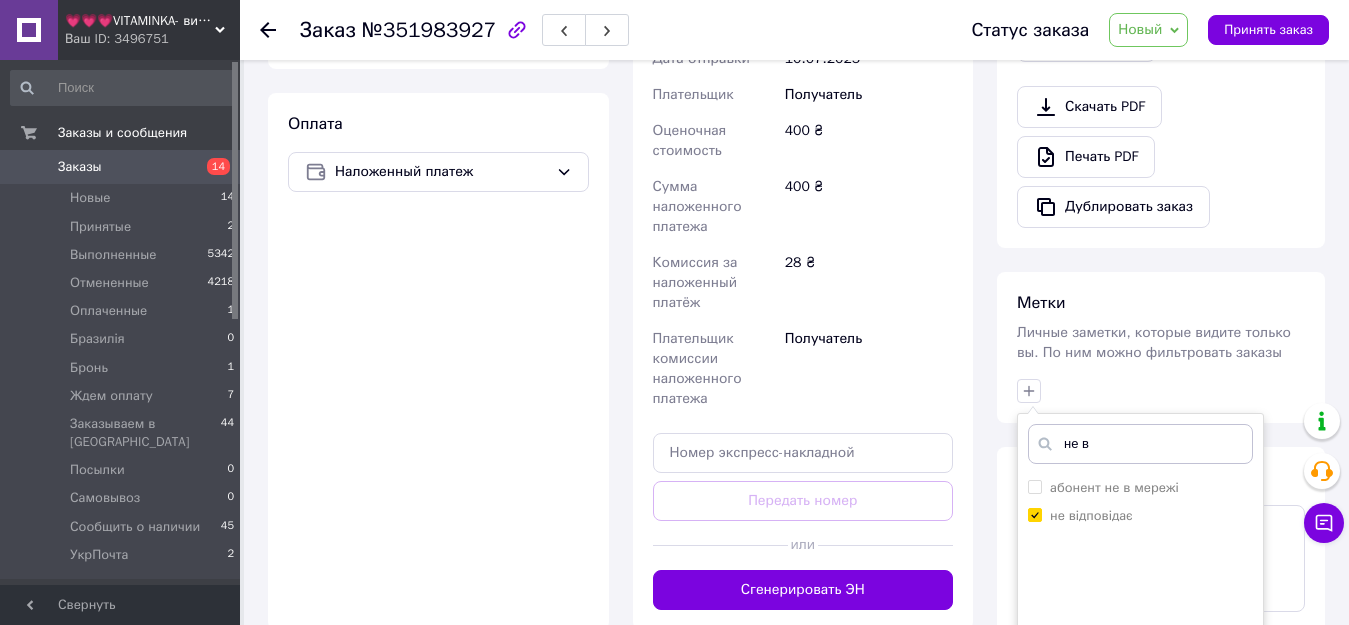scroll, scrollTop: 775, scrollLeft: 0, axis: vertical 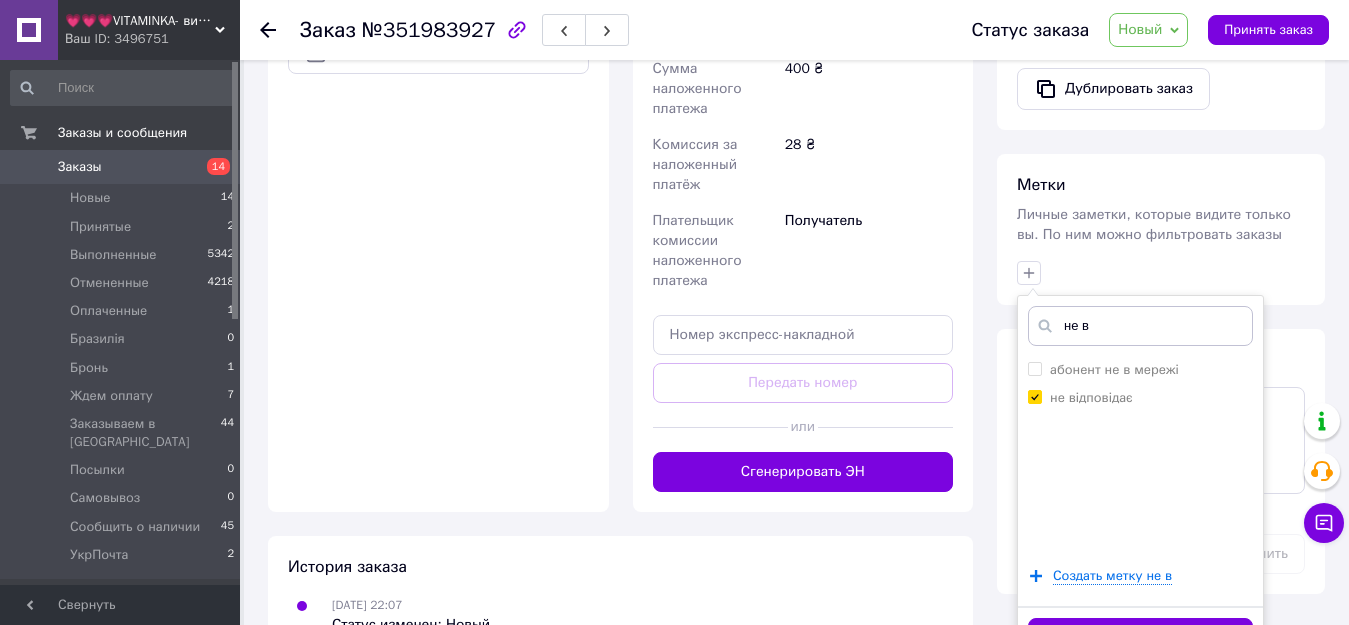 click on "Добавить метку" at bounding box center [1140, 637] 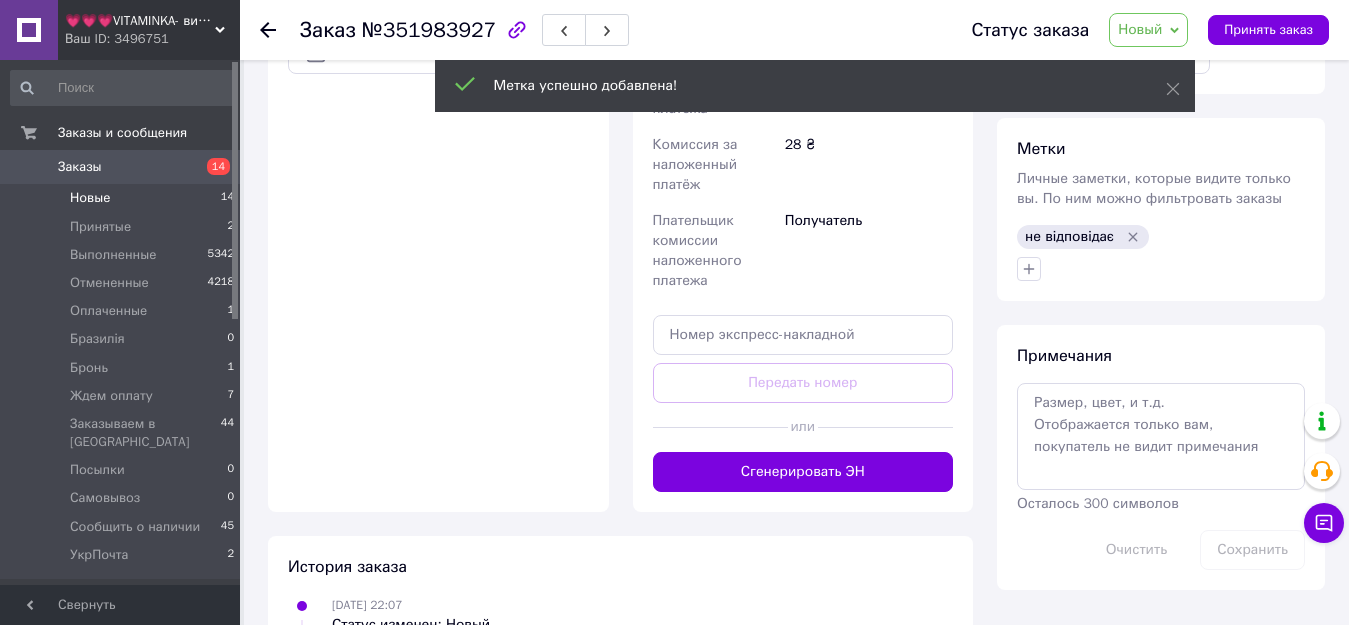 click on "Новые" at bounding box center (90, 198) 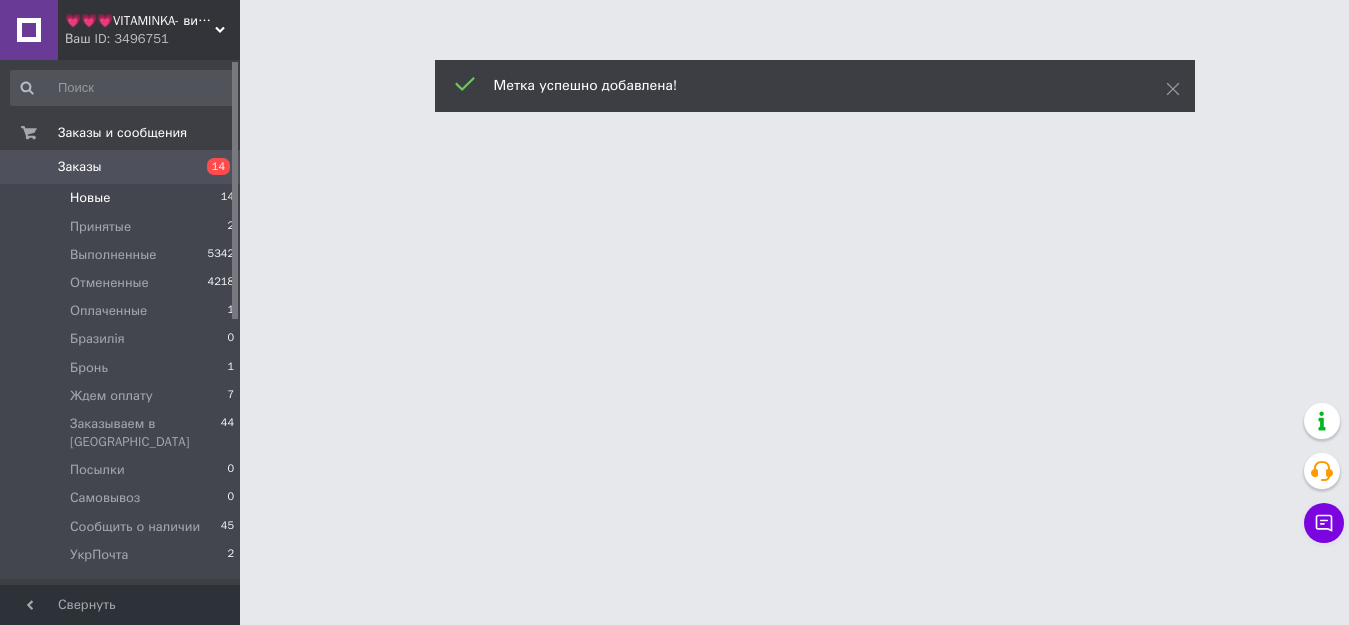 scroll, scrollTop: 0, scrollLeft: 0, axis: both 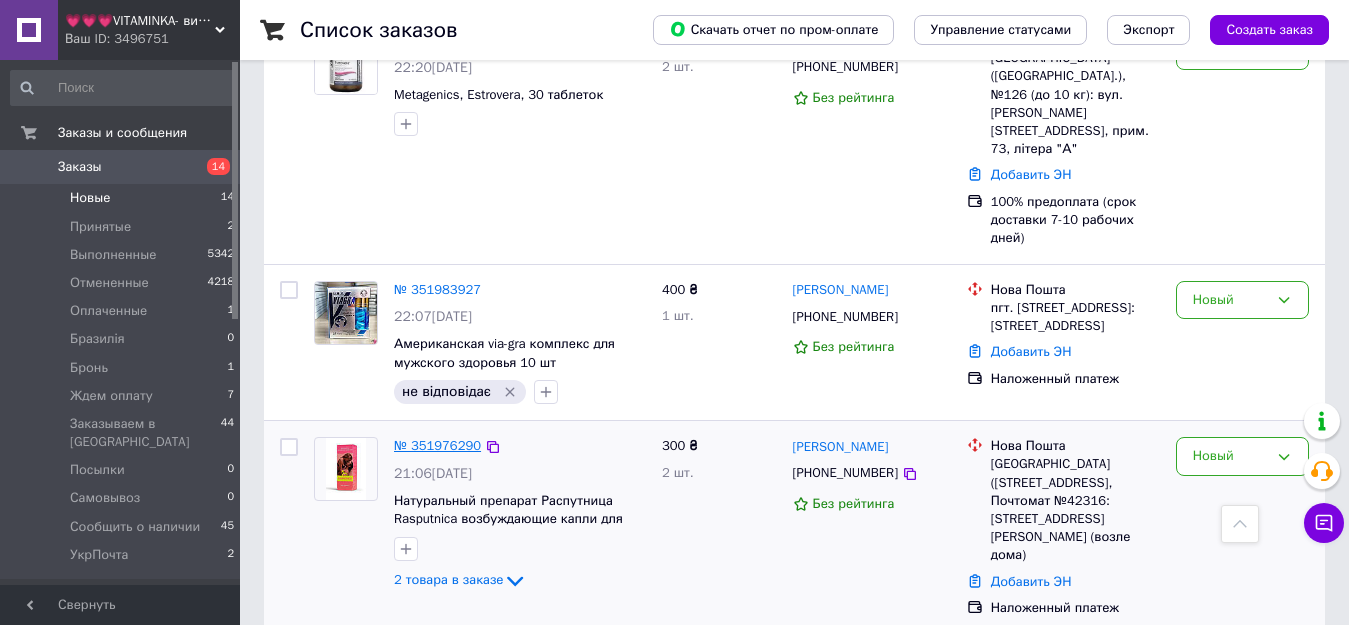 click on "№ 351976290" at bounding box center (437, 445) 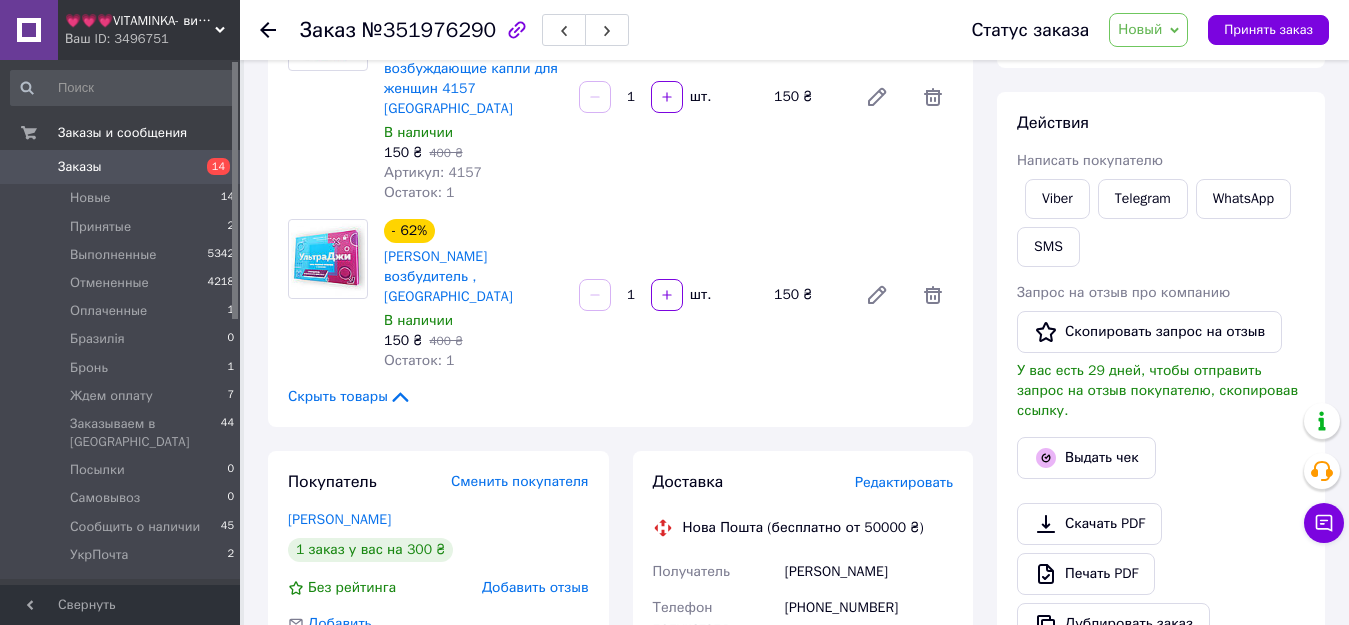 scroll, scrollTop: 400, scrollLeft: 0, axis: vertical 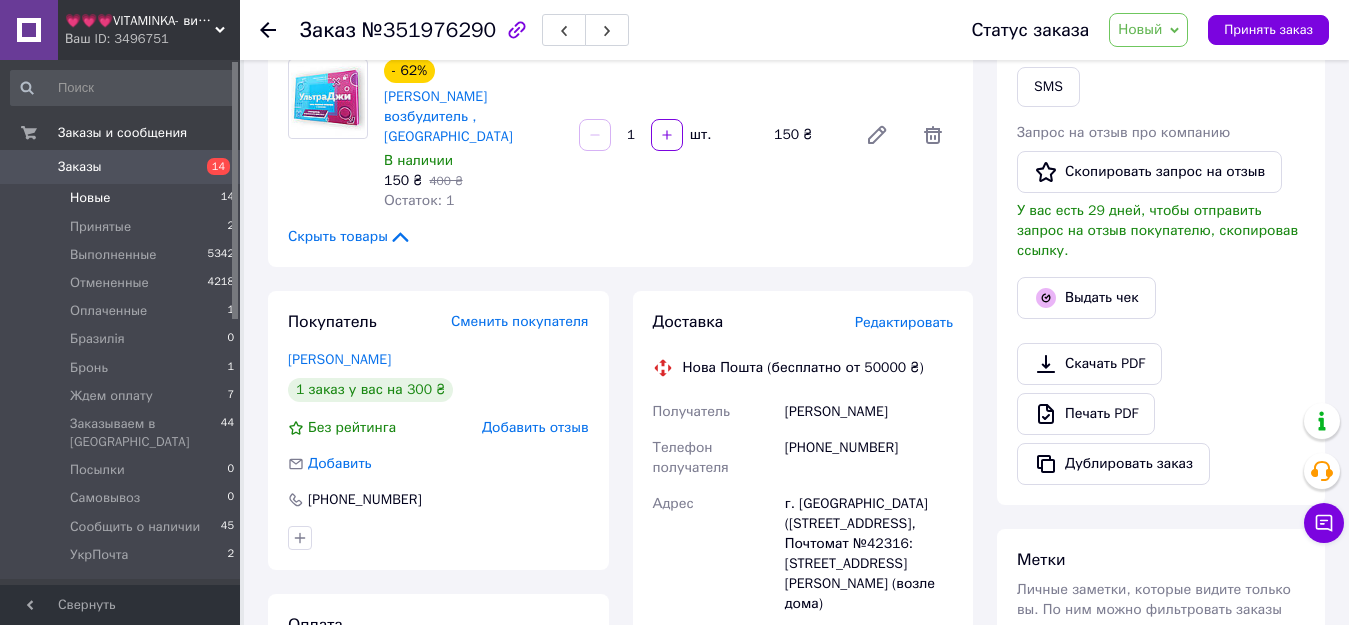 click on "Новые" at bounding box center (90, 198) 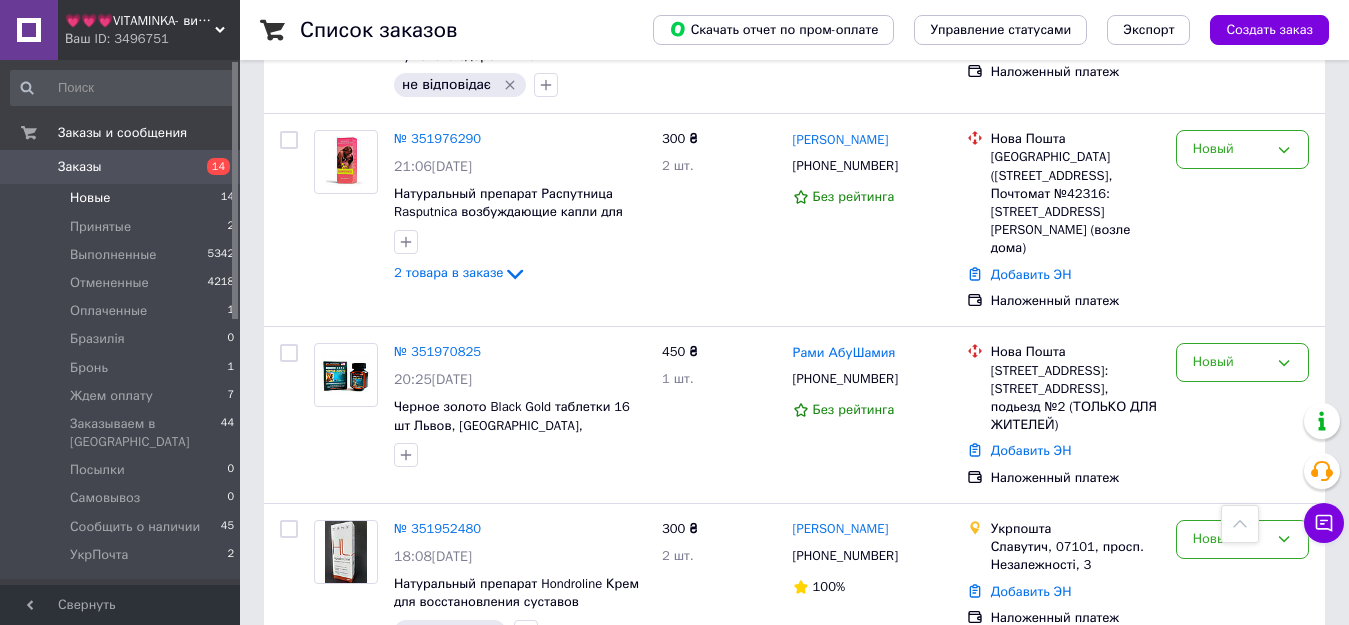 scroll, scrollTop: 1388, scrollLeft: 0, axis: vertical 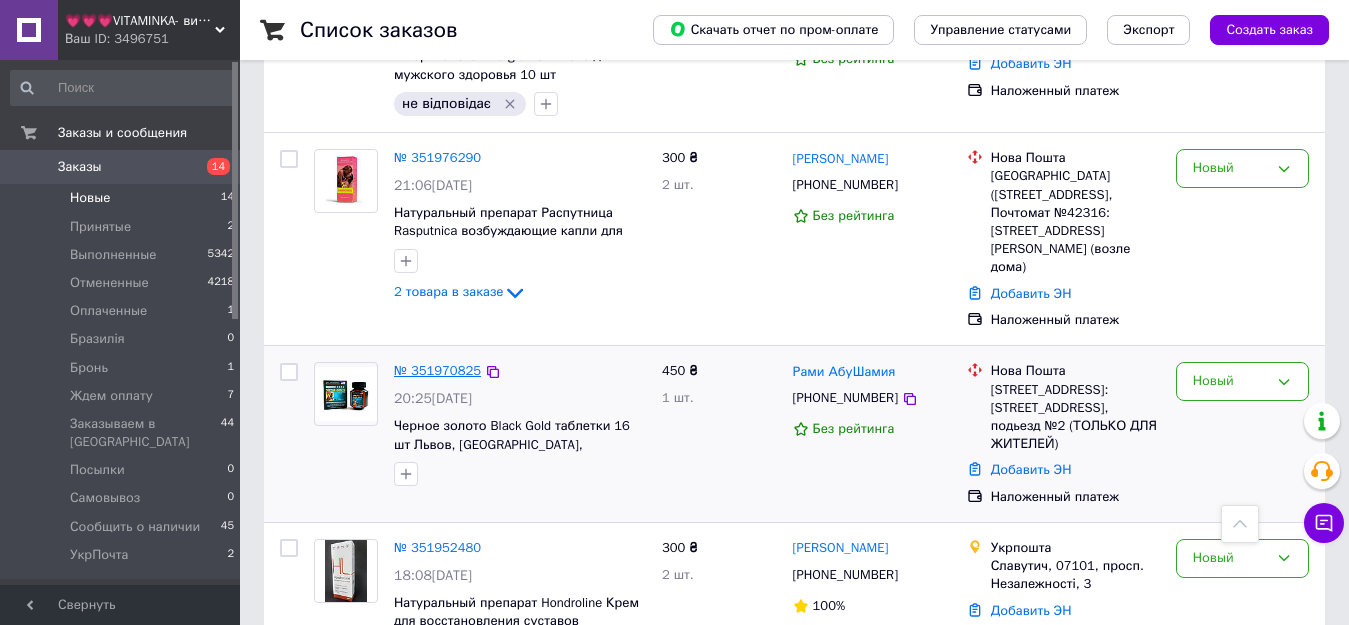 click on "№ 351970825" at bounding box center (437, 370) 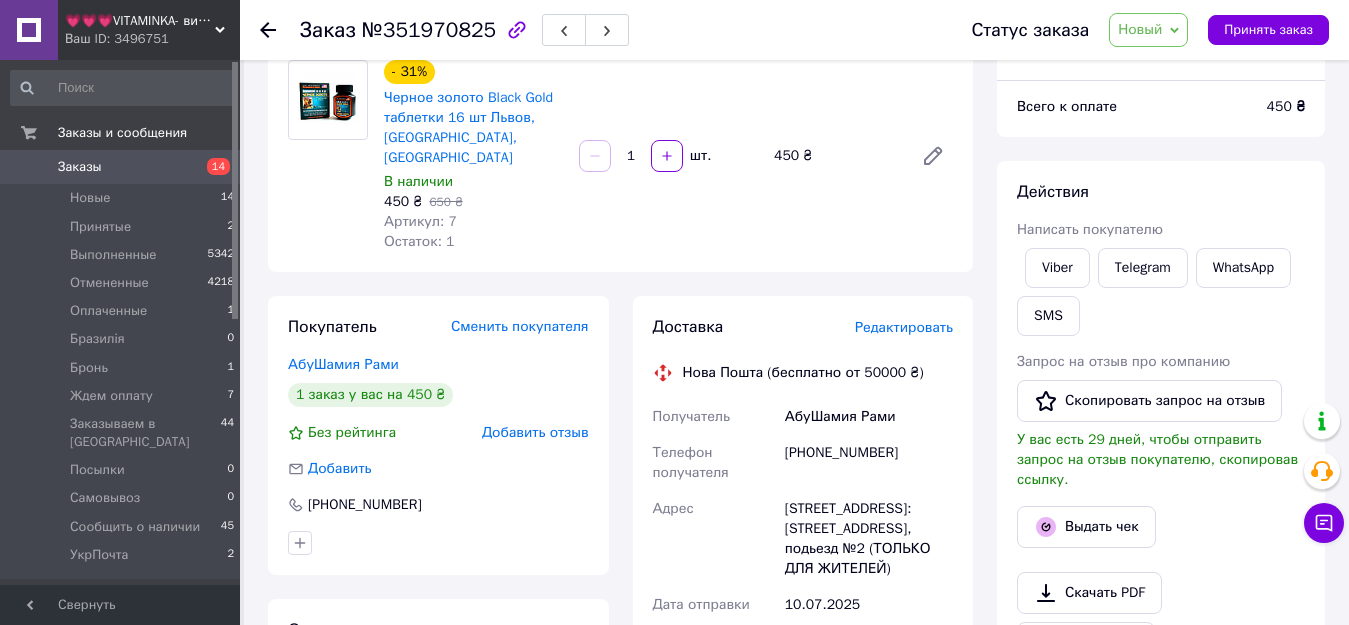 scroll, scrollTop: 500, scrollLeft: 0, axis: vertical 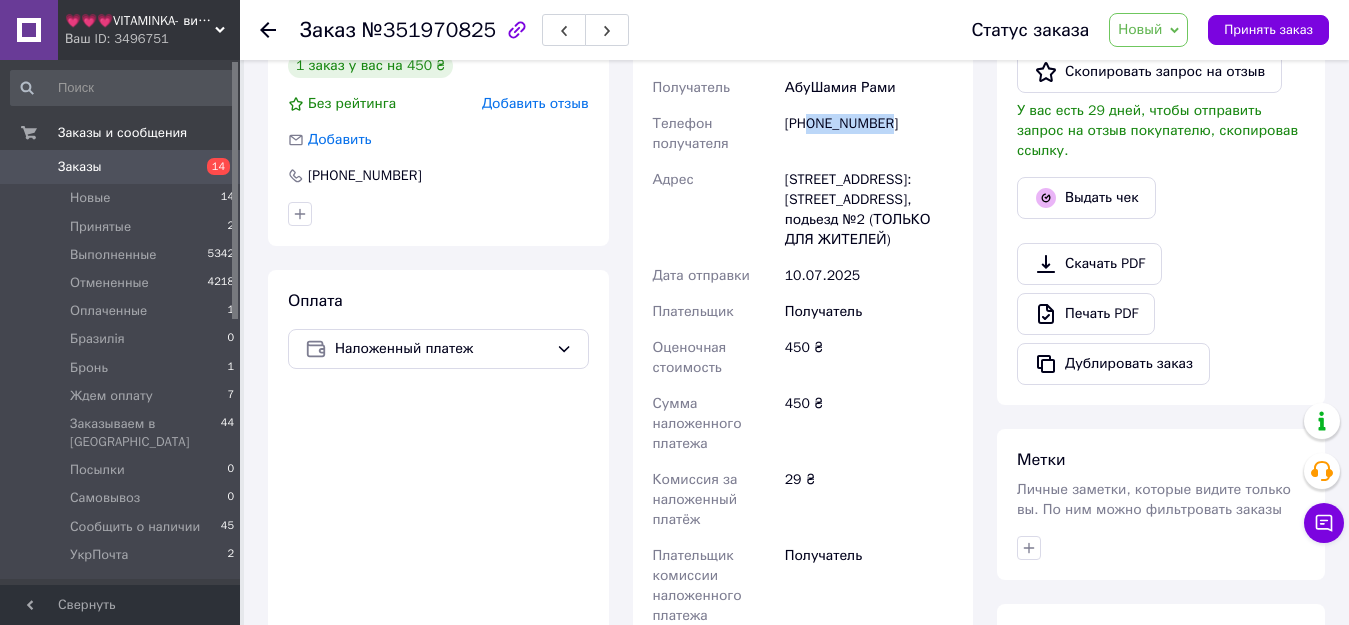 drag, startPoint x: 811, startPoint y: 100, endPoint x: 919, endPoint y: 103, distance: 108.04166 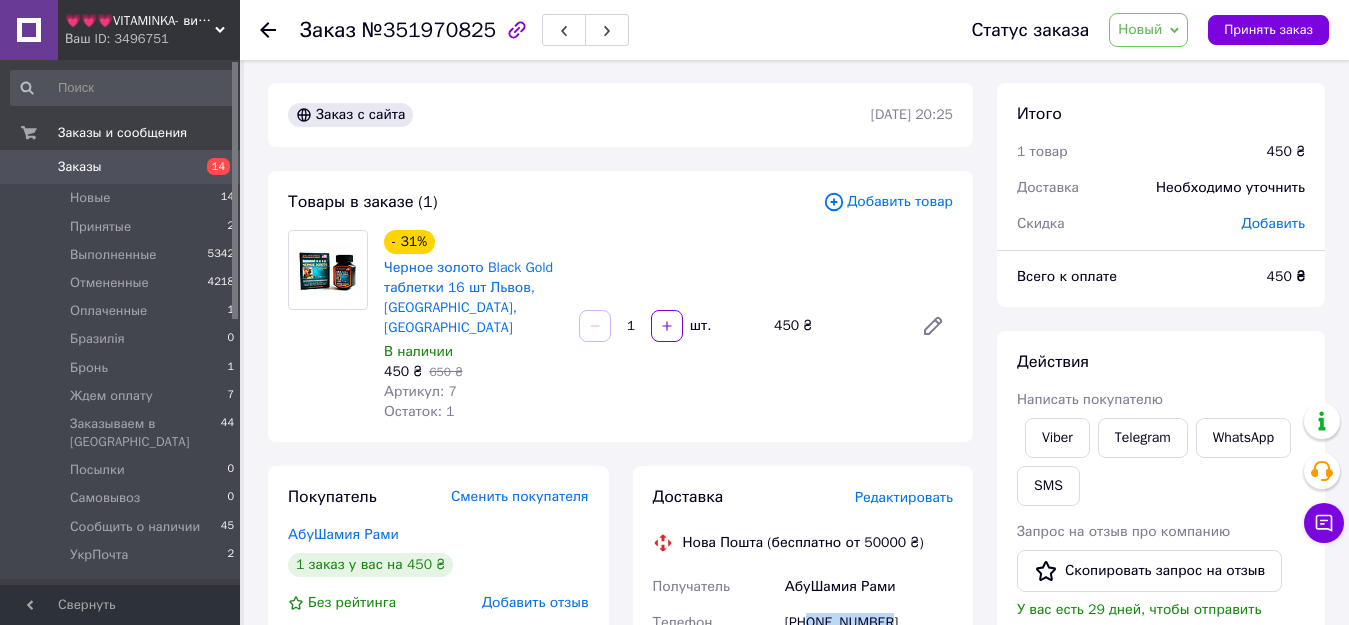 scroll, scrollTop: 0, scrollLeft: 0, axis: both 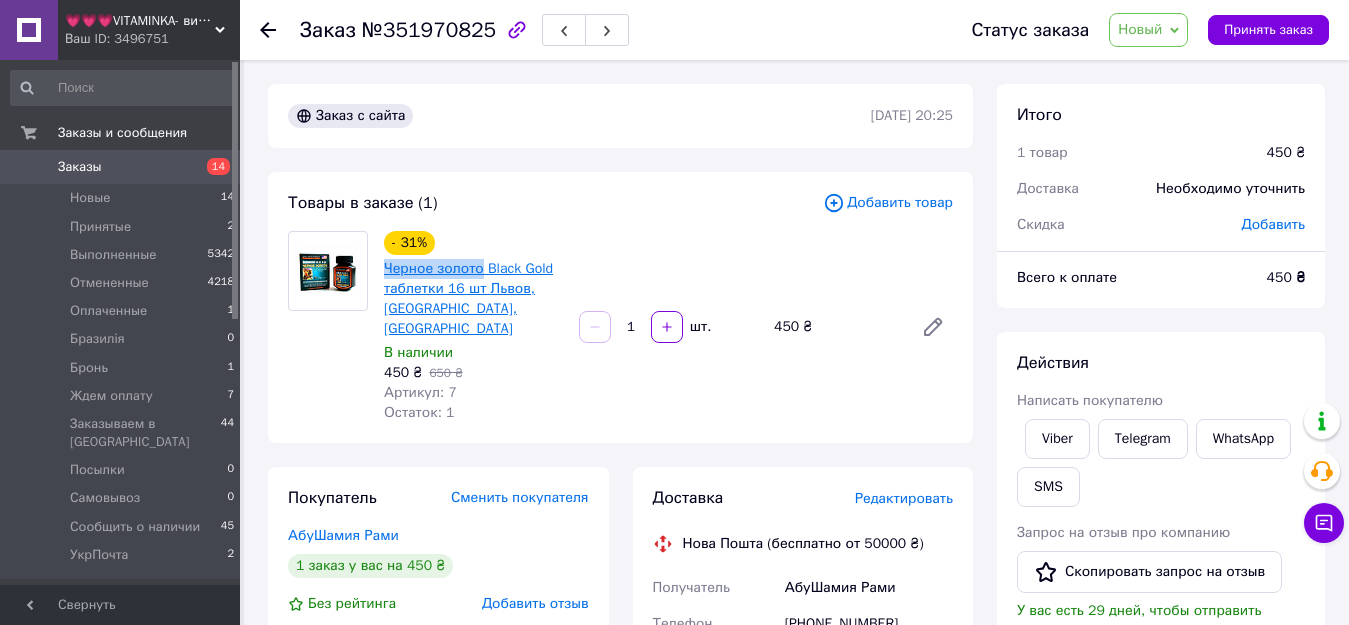 drag, startPoint x: 381, startPoint y: 271, endPoint x: 477, endPoint y: 273, distance: 96.02083 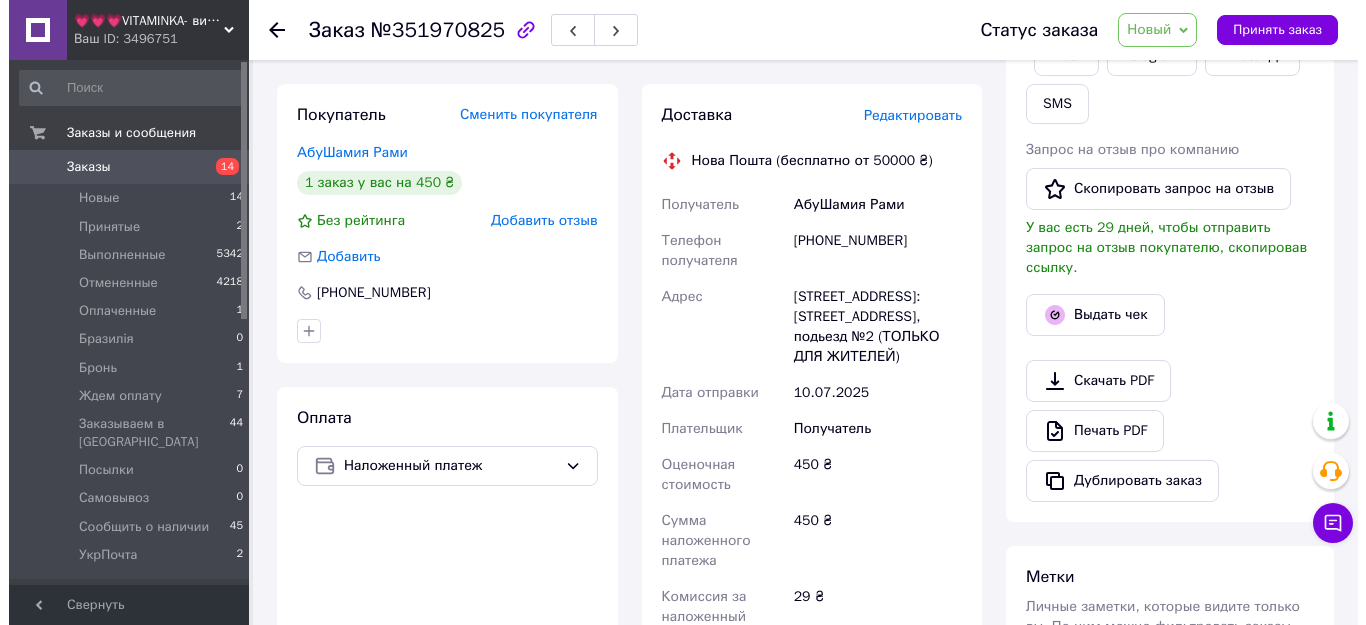 scroll, scrollTop: 200, scrollLeft: 0, axis: vertical 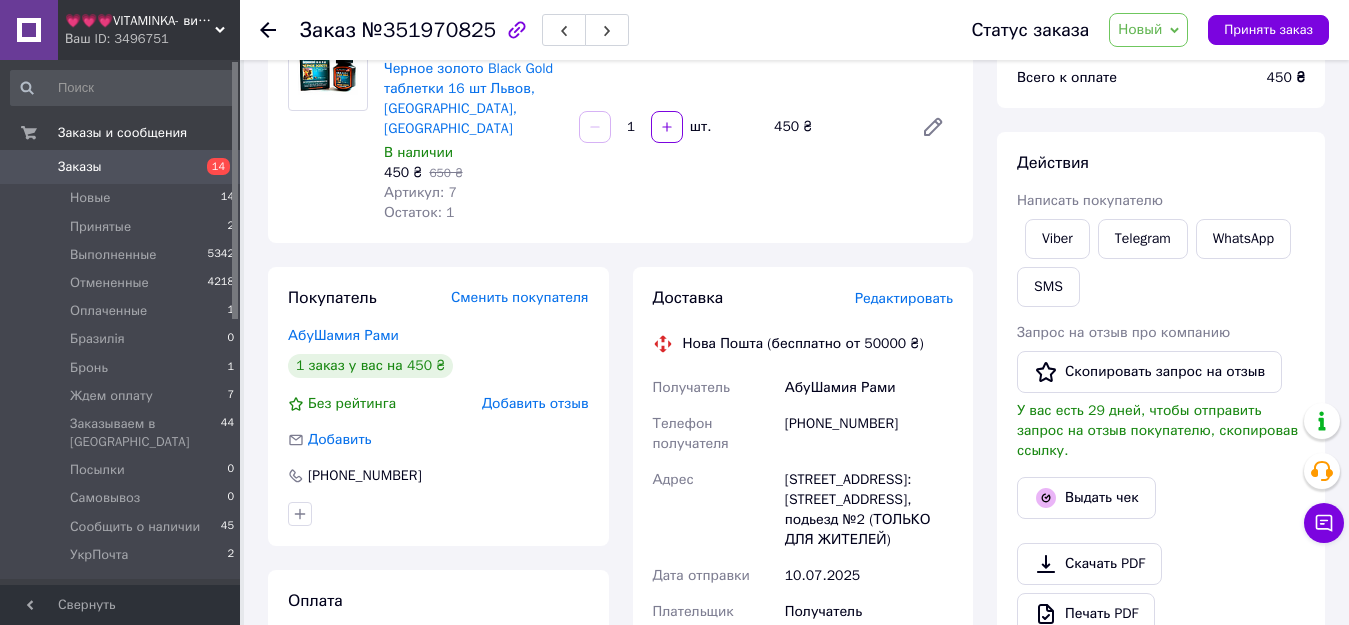 click on "Редактировать" at bounding box center [904, 298] 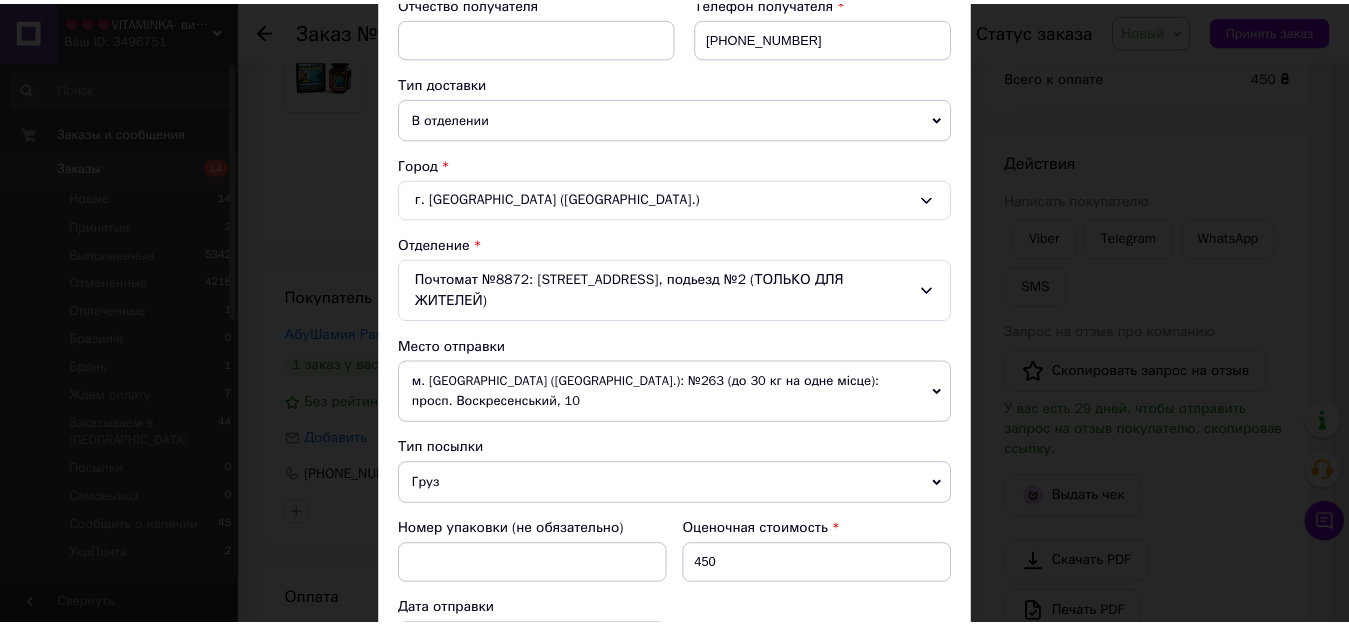 scroll, scrollTop: 0, scrollLeft: 0, axis: both 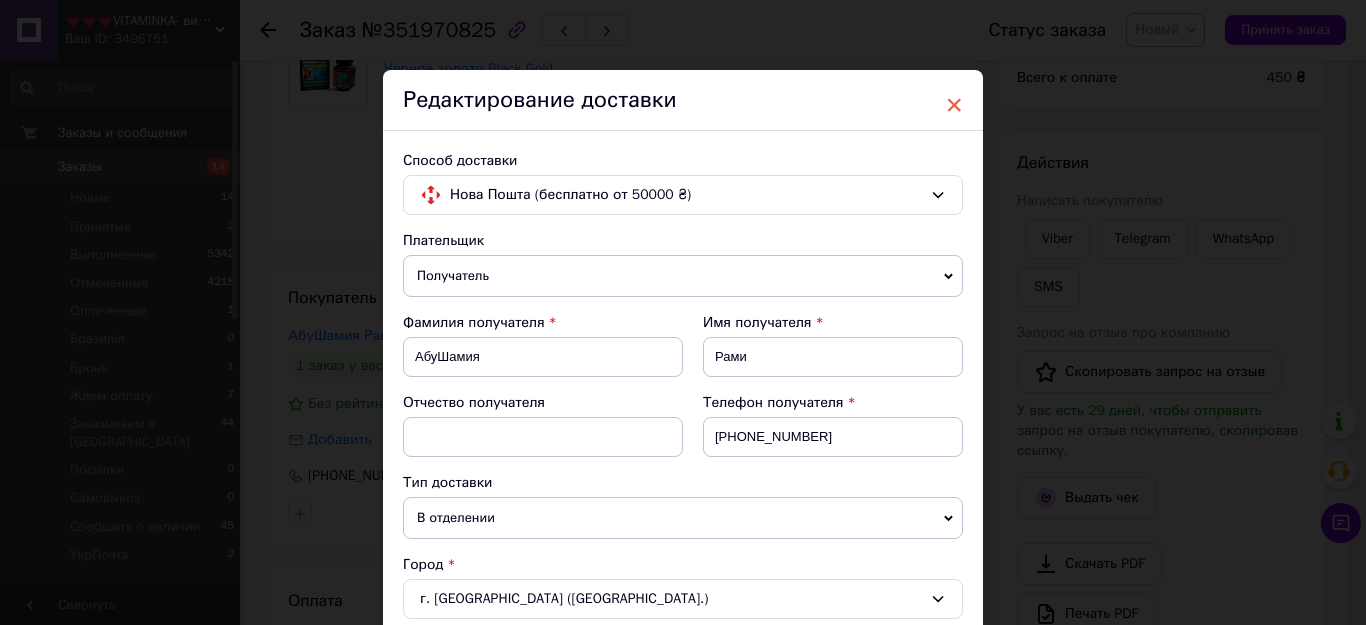 click on "×" at bounding box center [954, 105] 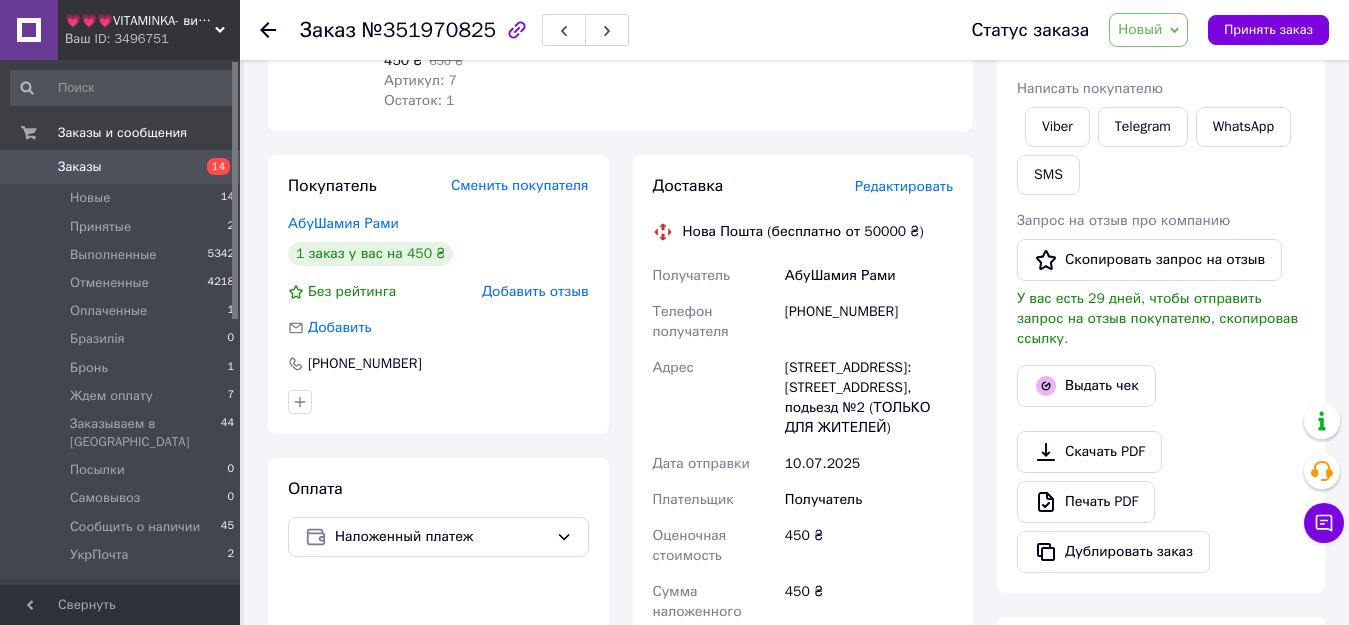 scroll, scrollTop: 600, scrollLeft: 0, axis: vertical 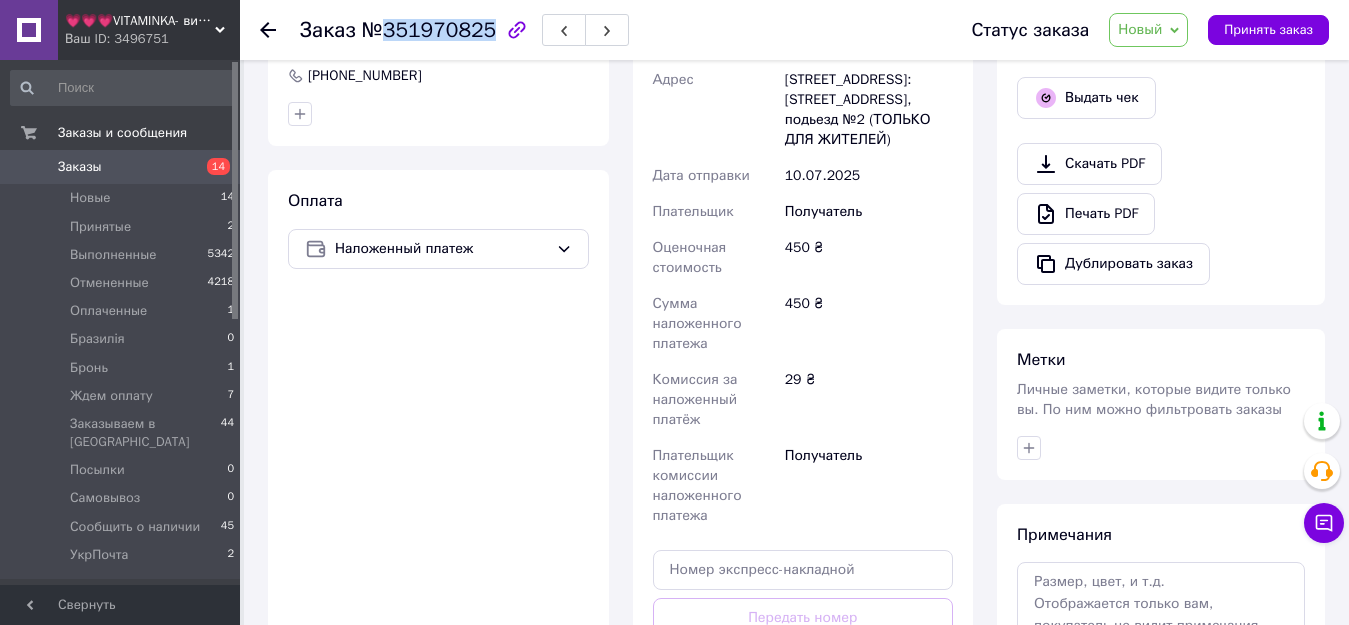 drag, startPoint x: 383, startPoint y: 32, endPoint x: 481, endPoint y: 42, distance: 98.50888 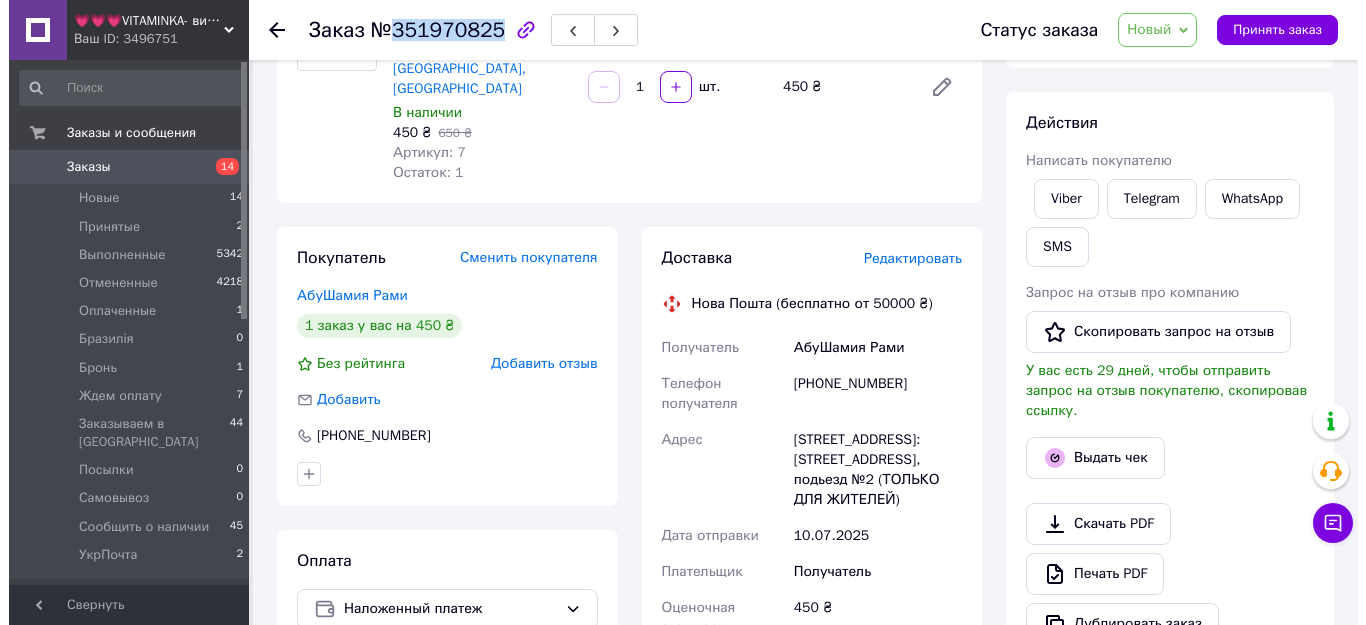 scroll, scrollTop: 200, scrollLeft: 0, axis: vertical 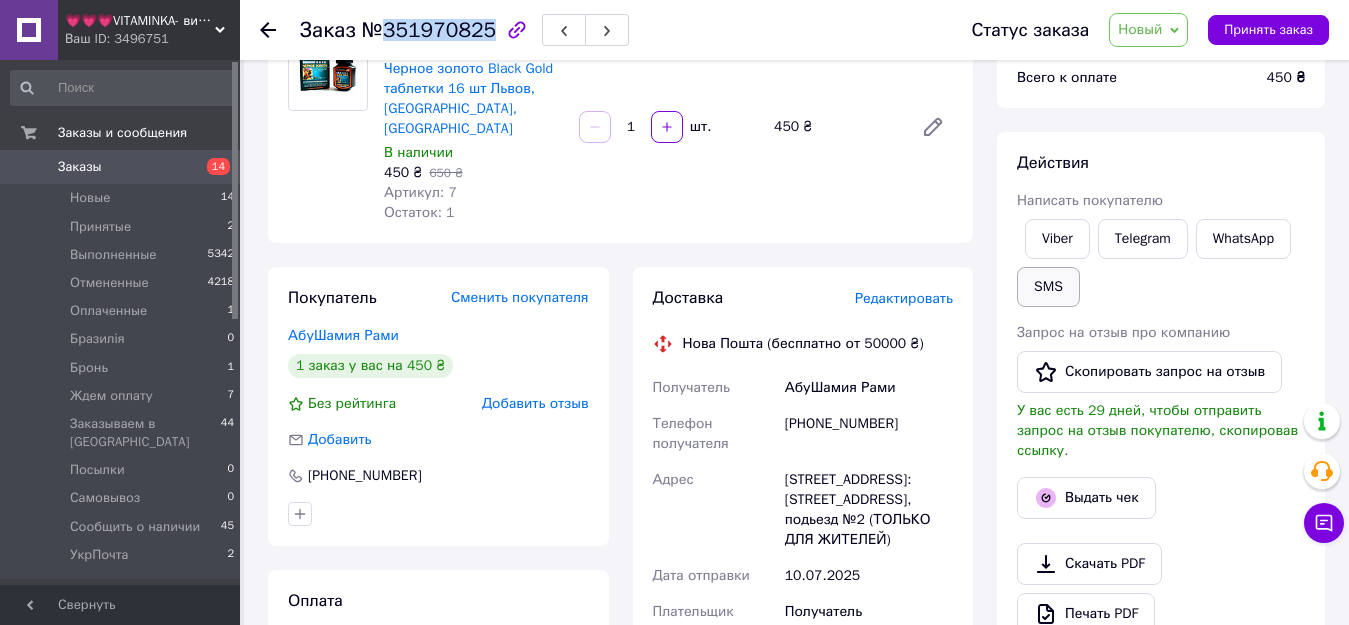click on "SMS" at bounding box center [1048, 287] 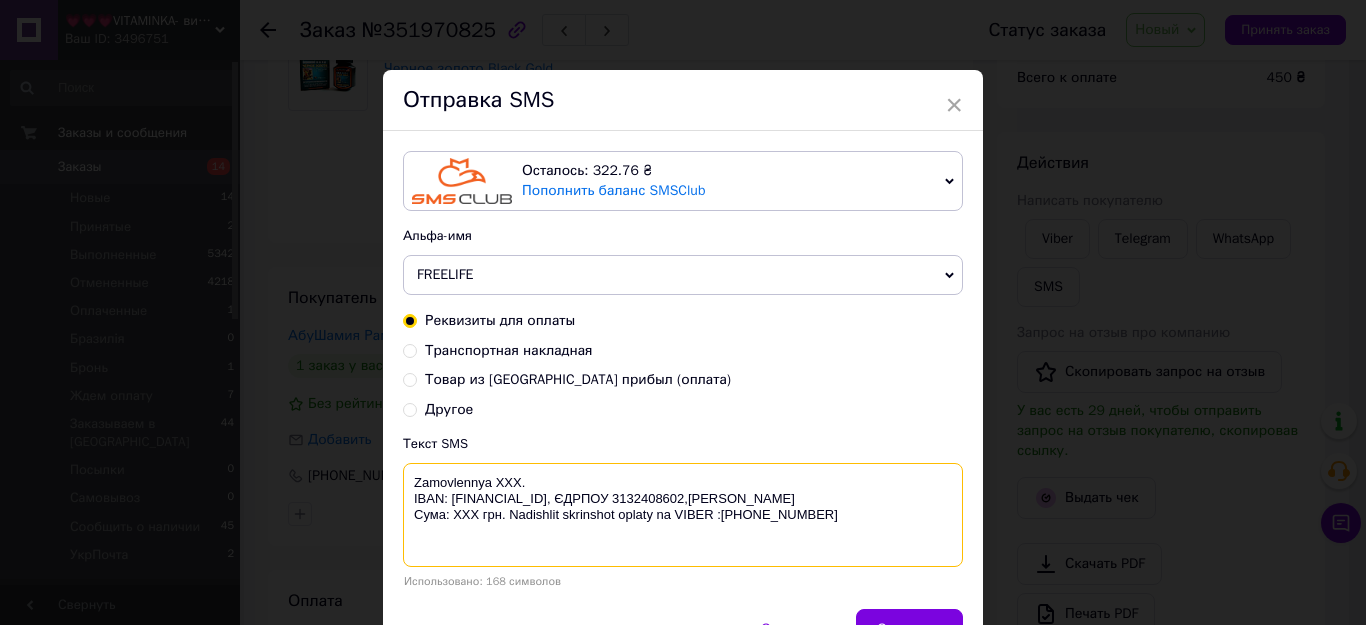 click on "Zamovlennya XXX.
IBAN: UA913052990000026000046215380, ЄДРПОУ 3132408602,Василенко Ірина Володимирівна.
Сума: ХХХ грн. Nadishlit skrinshot oplaty na VIBER :+380678072108" at bounding box center (683, 515) 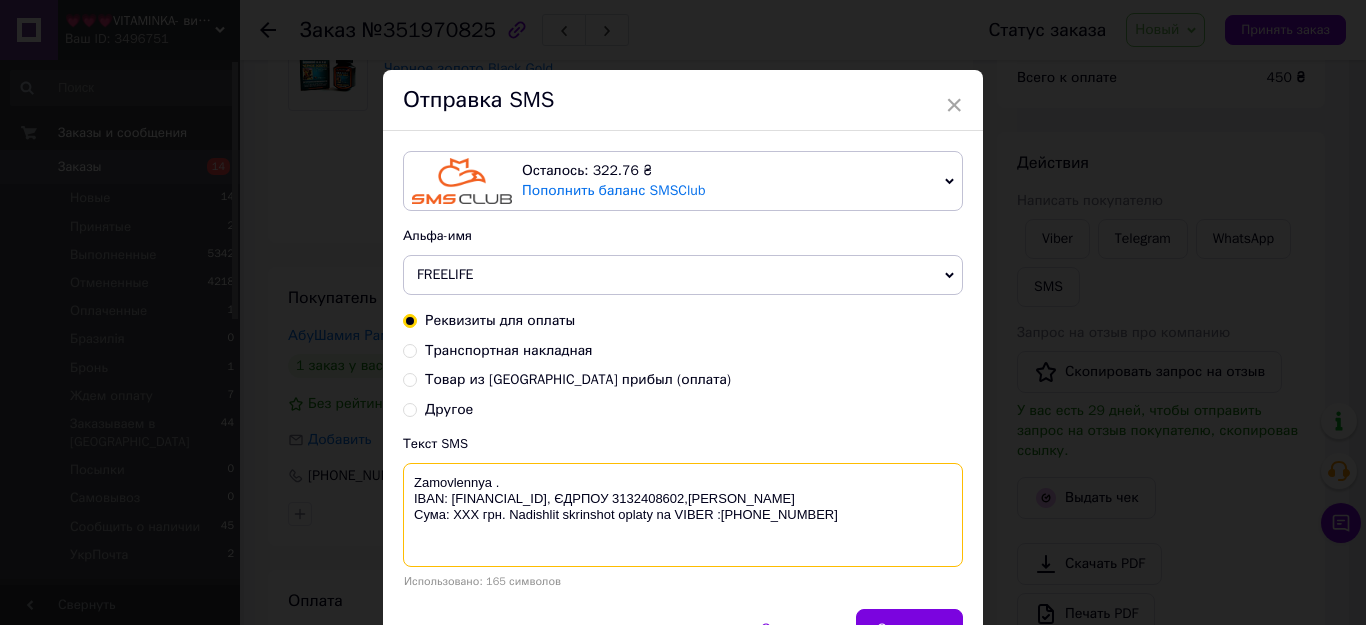 paste on "351970825" 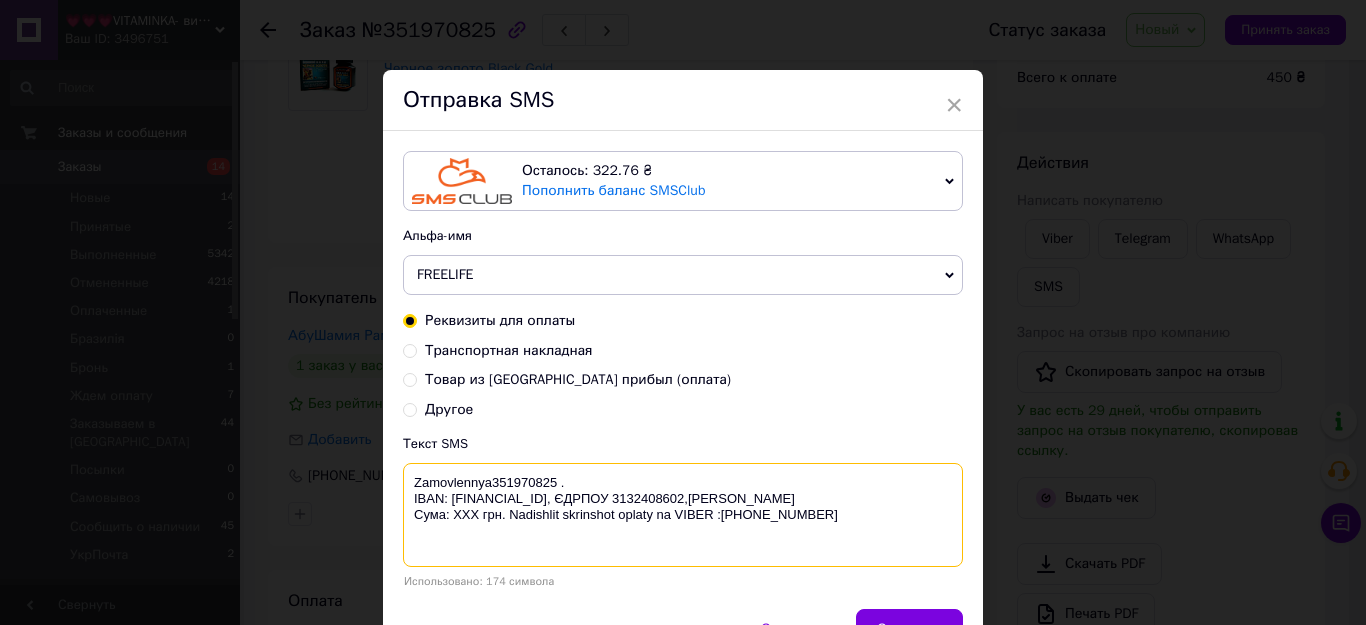 click on "Zamovlennya351970825 .
IBAN: UA913052990000026000046215380, ЄДРПОУ 3132408602,Василенко Ірина Володимирівна.
Сума: ХХХ грн. Nadishlit skrinshot oplaty na VIBER :+380678072108" at bounding box center (683, 515) 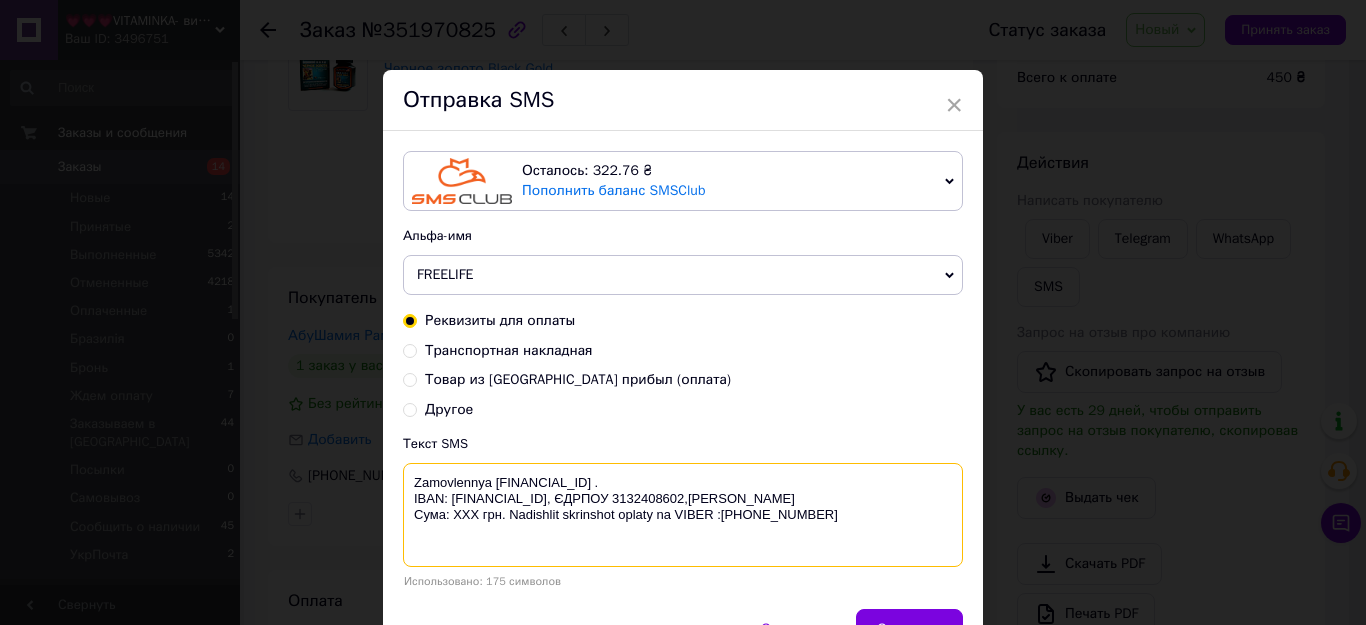click on "Zamovlennya 351970825 .
IBAN: UA913052990000026000046215380, ЄДРПОУ 3132408602,Василенко Ірина Володимирівна.
Сума: ХХХ грн. Nadishlit skrinshot oplaty na VIBER :+380678072108" at bounding box center [683, 515] 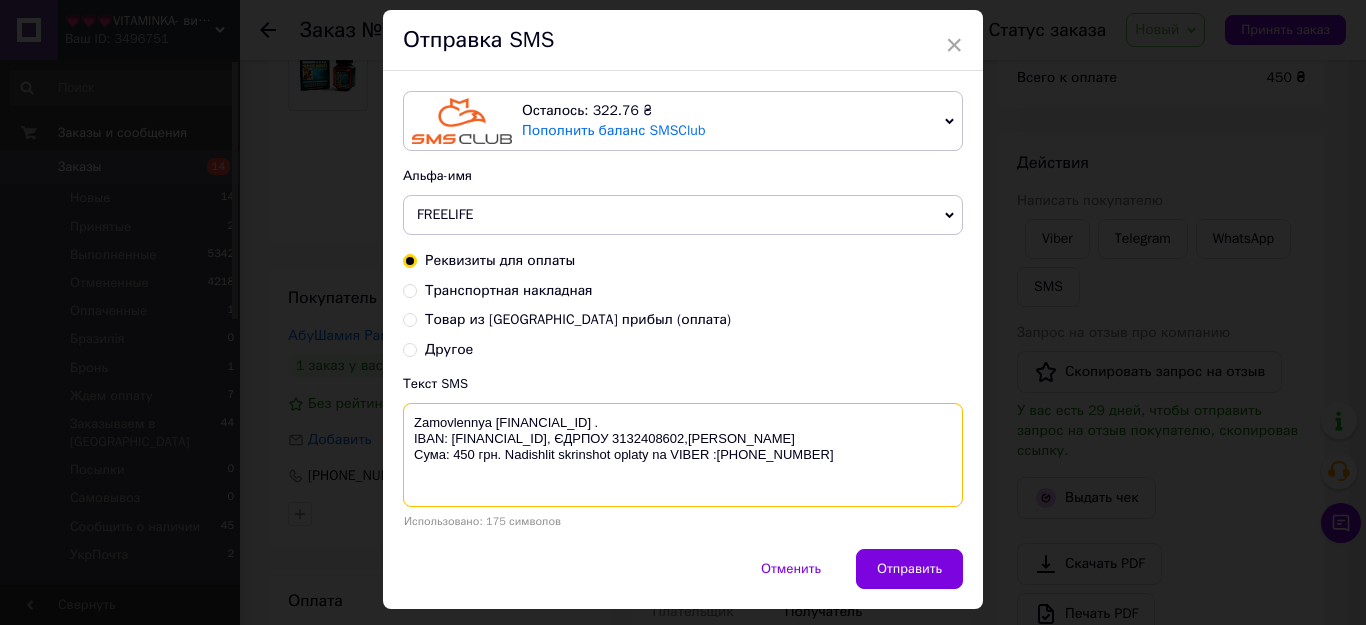 scroll, scrollTop: 112, scrollLeft: 0, axis: vertical 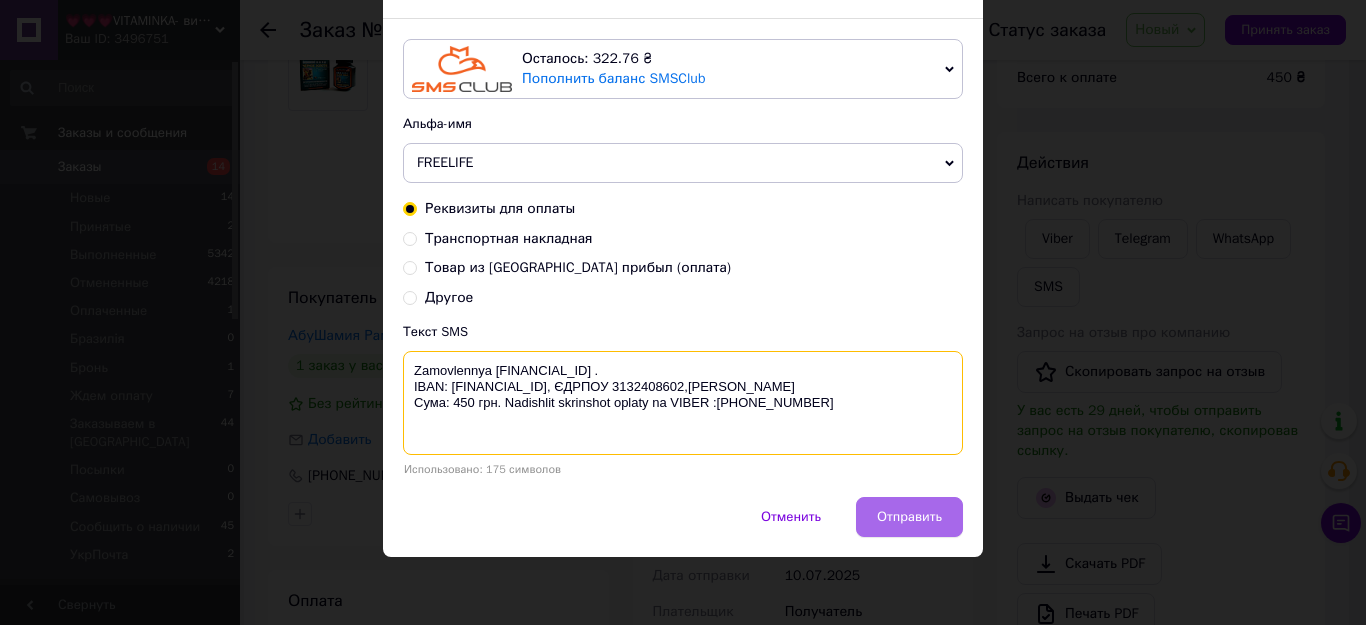 type on "Zamovlennya 351970825 .
IBAN: UA913052990000026000046215380, ЄДРПОУ 3132408602,Василенко Ірина Володимирівна.
Сума: 450 грн. Nadishlit skrinshot oplaty na VIBER :+380678072108" 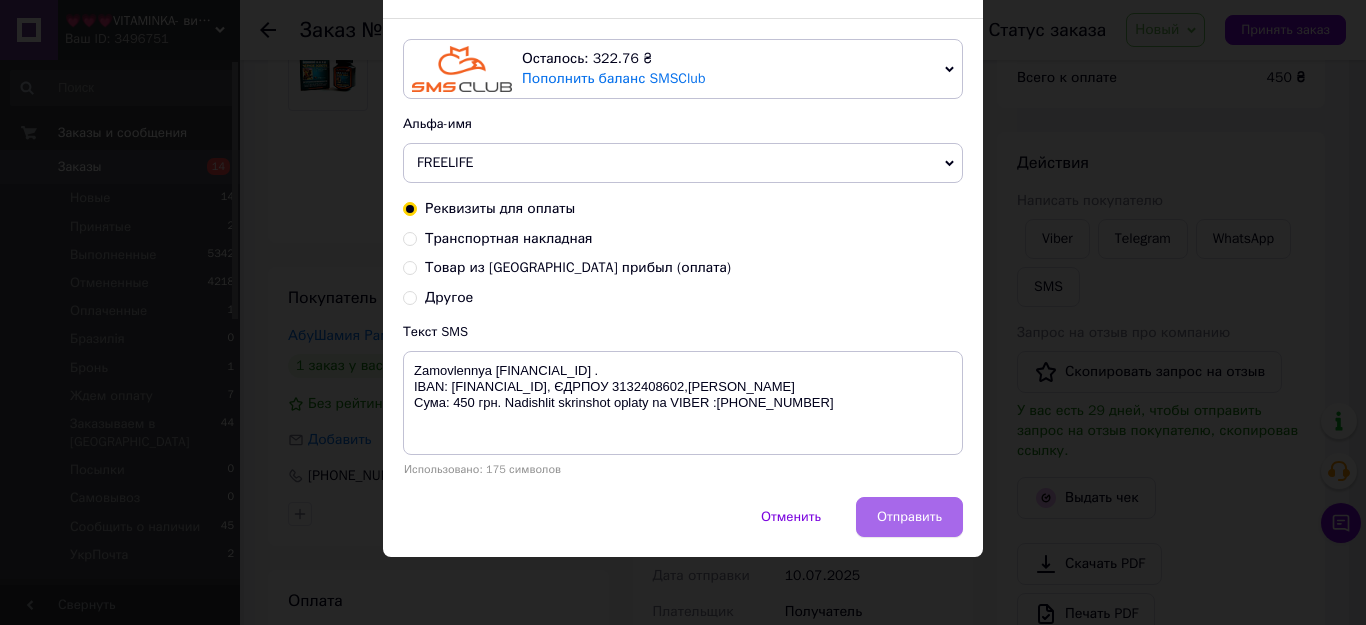 click on "Отправить" at bounding box center [909, 517] 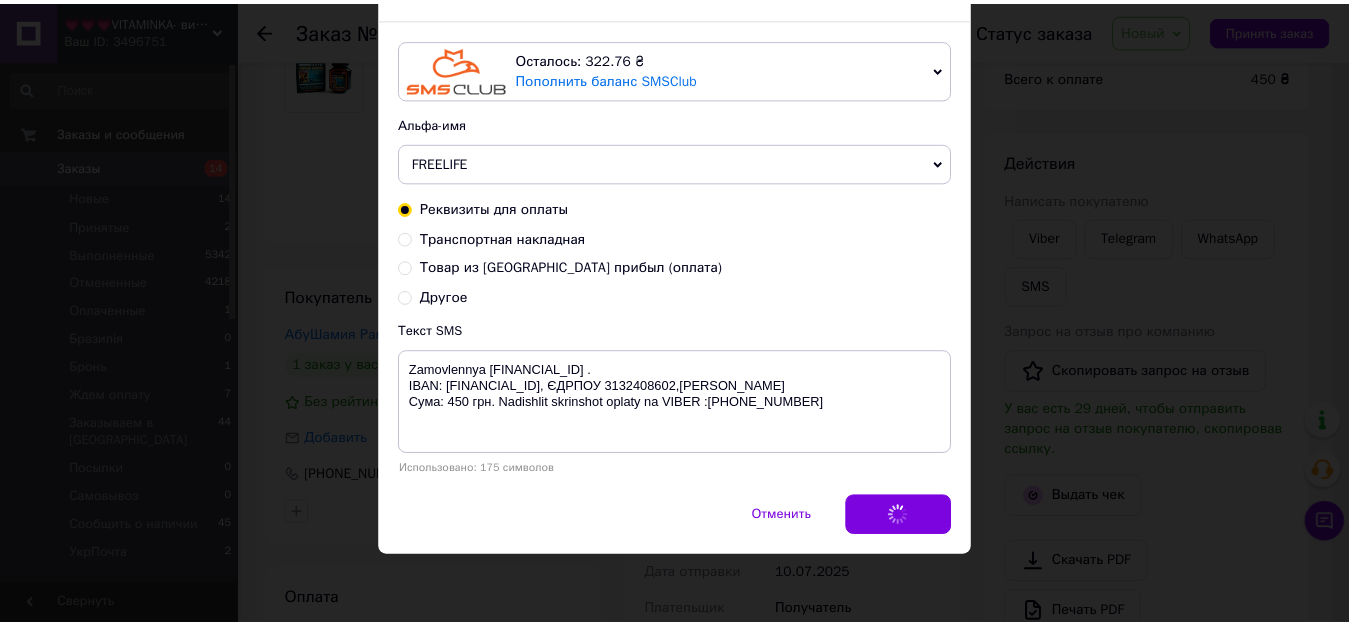 scroll, scrollTop: 0, scrollLeft: 0, axis: both 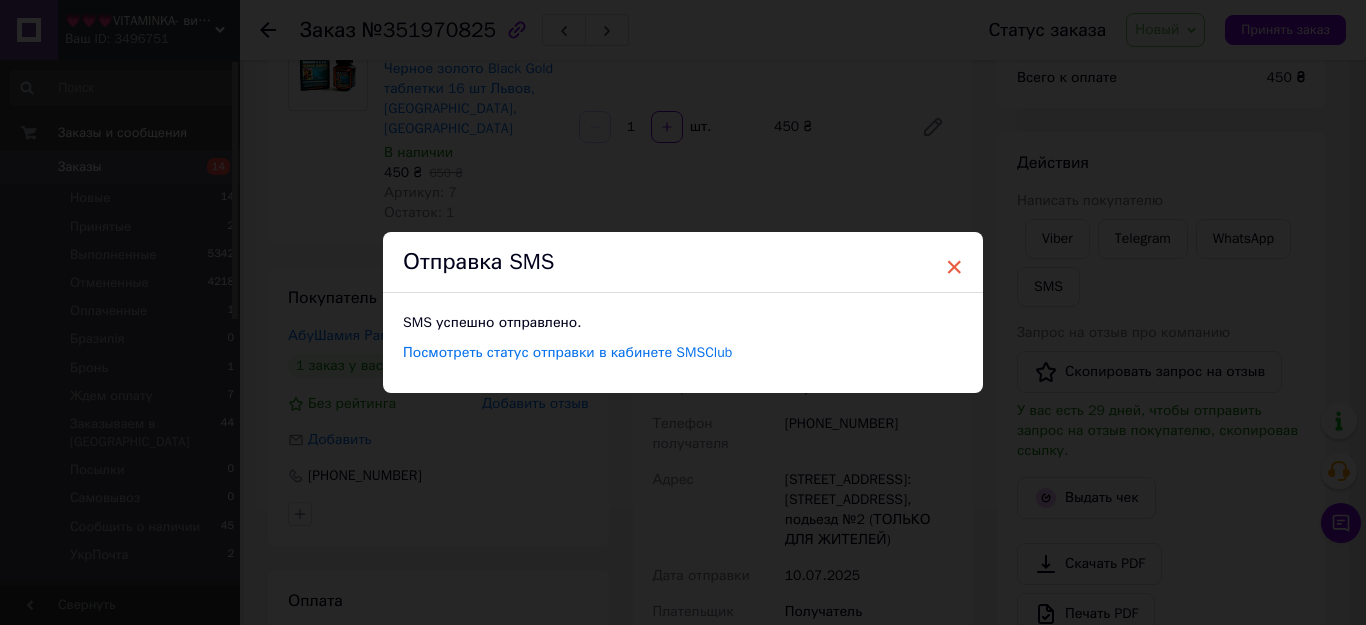 click on "×" at bounding box center [954, 267] 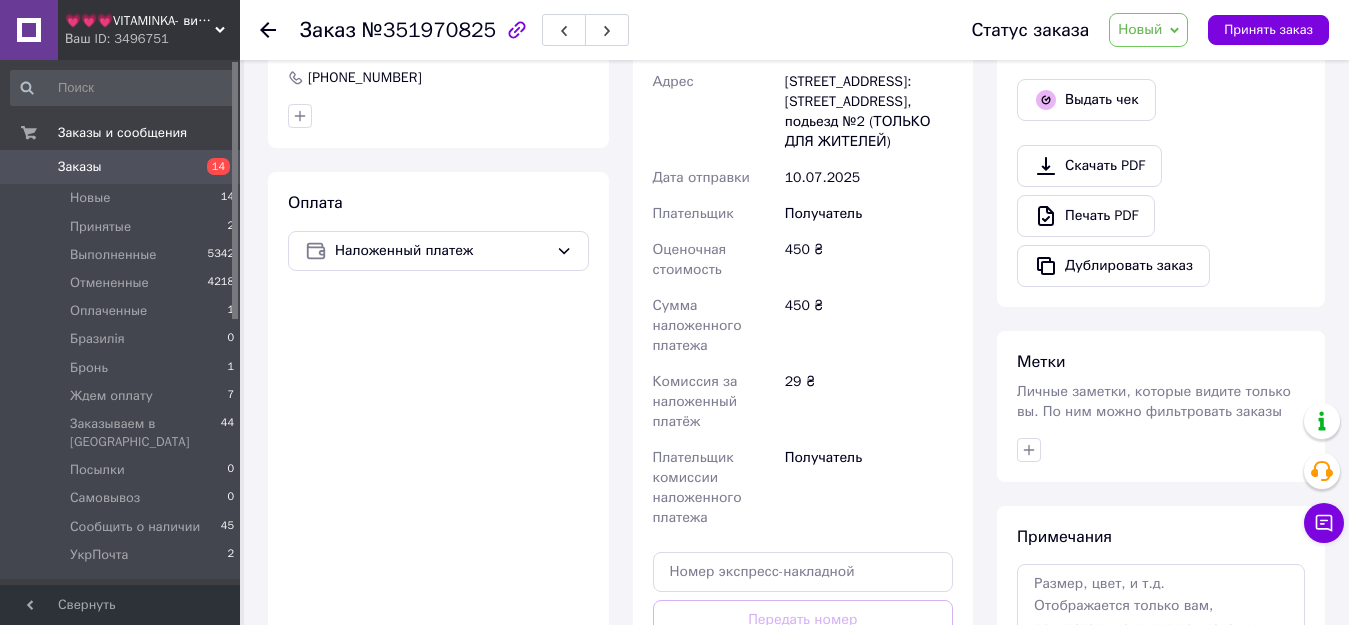 scroll, scrollTop: 800, scrollLeft: 0, axis: vertical 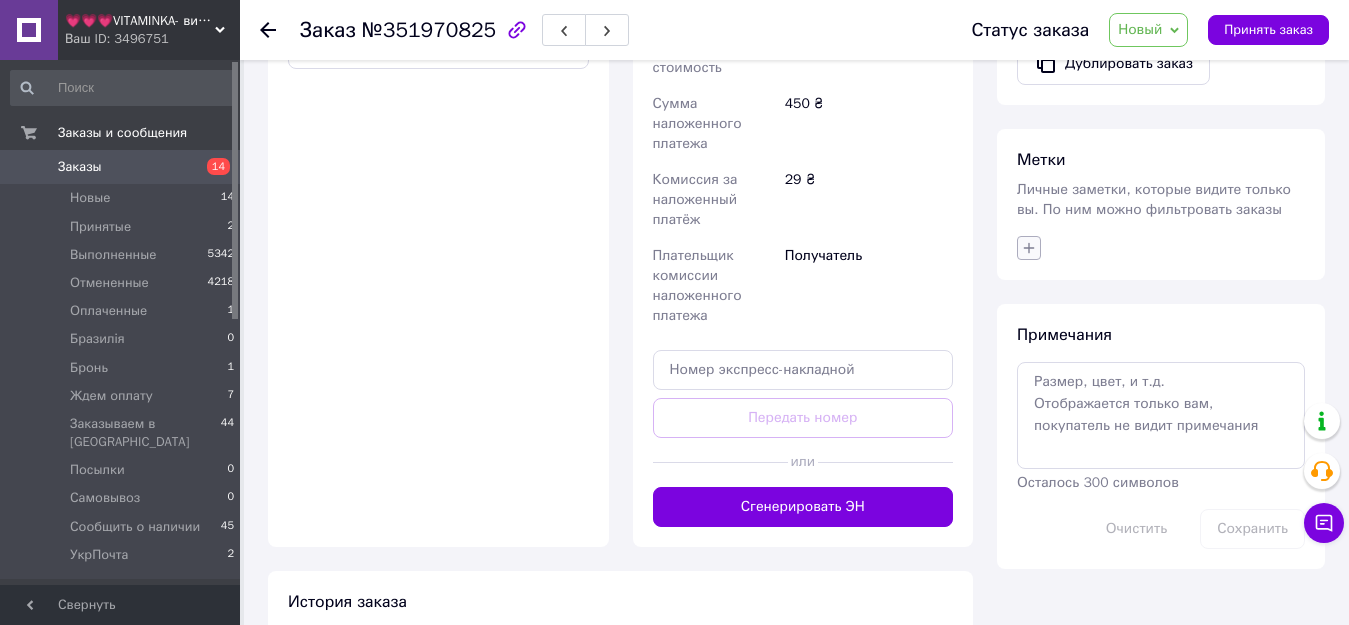 click 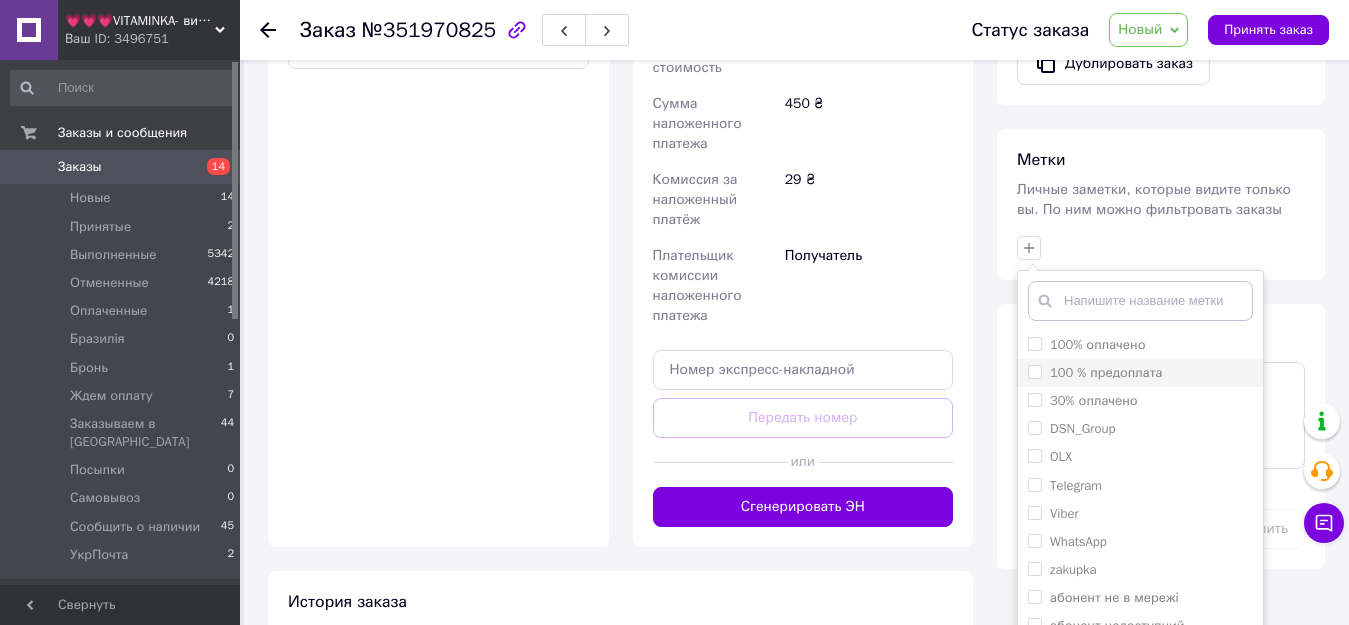 click on "100 % предоплата" at bounding box center (1034, 371) 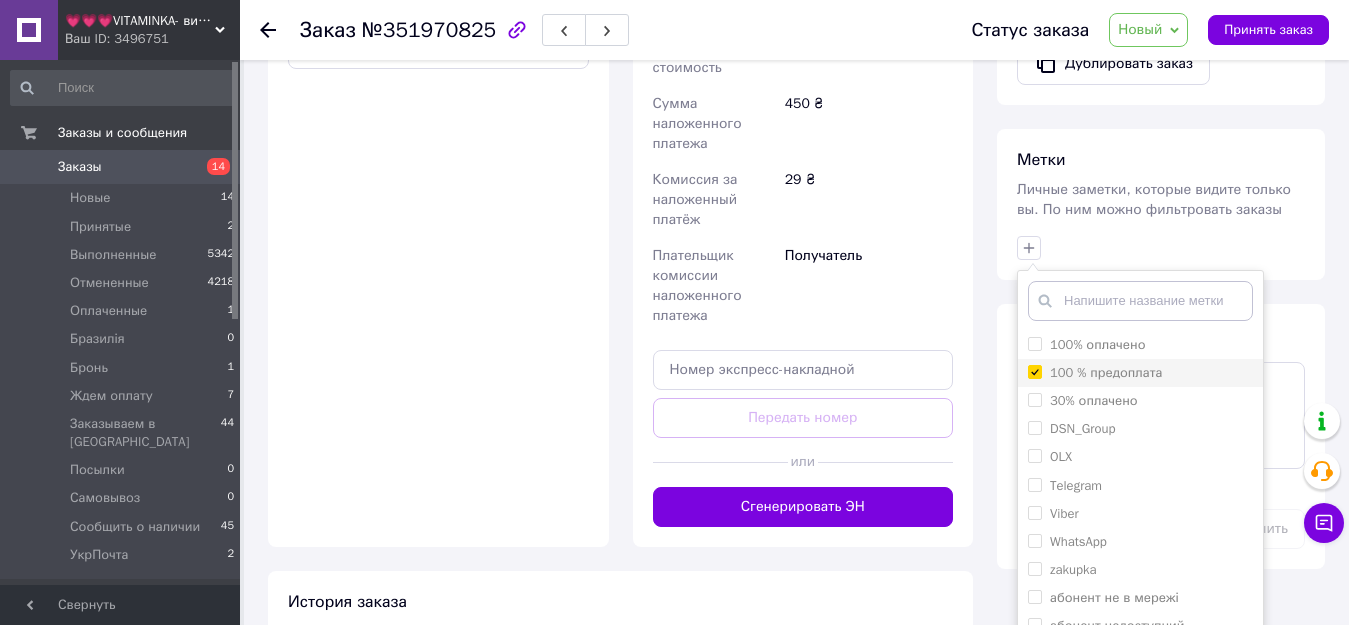 checkbox on "true" 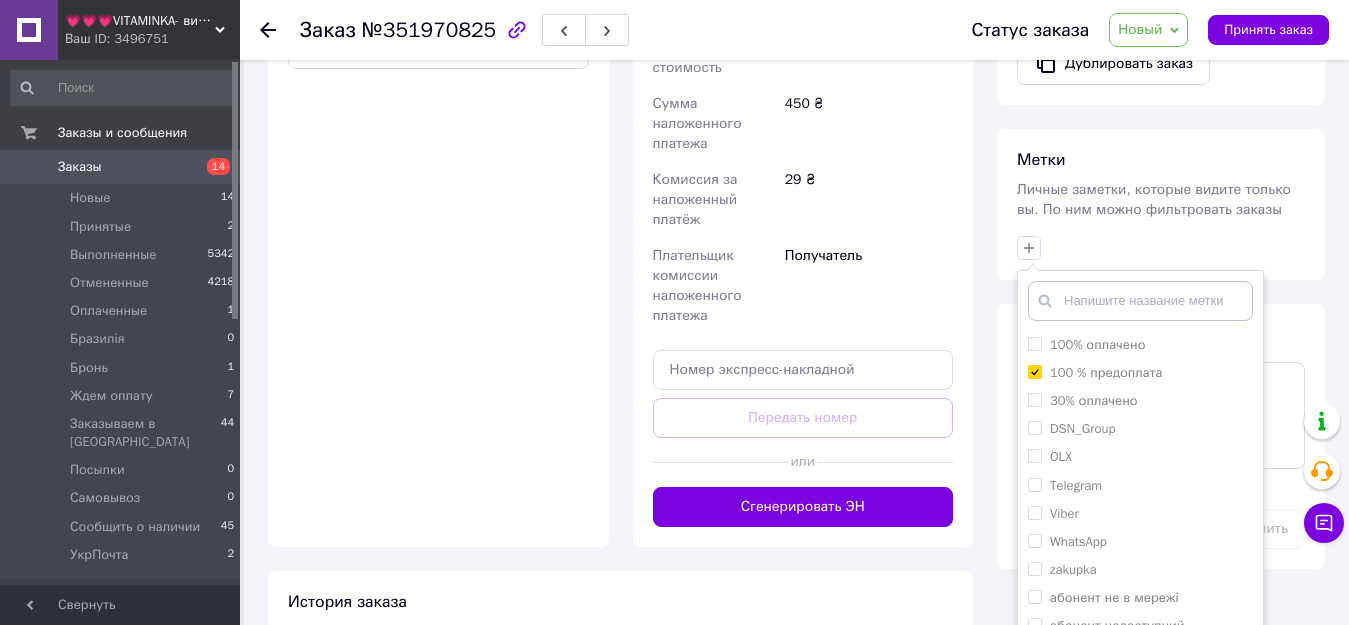 scroll, scrollTop: 889, scrollLeft: 0, axis: vertical 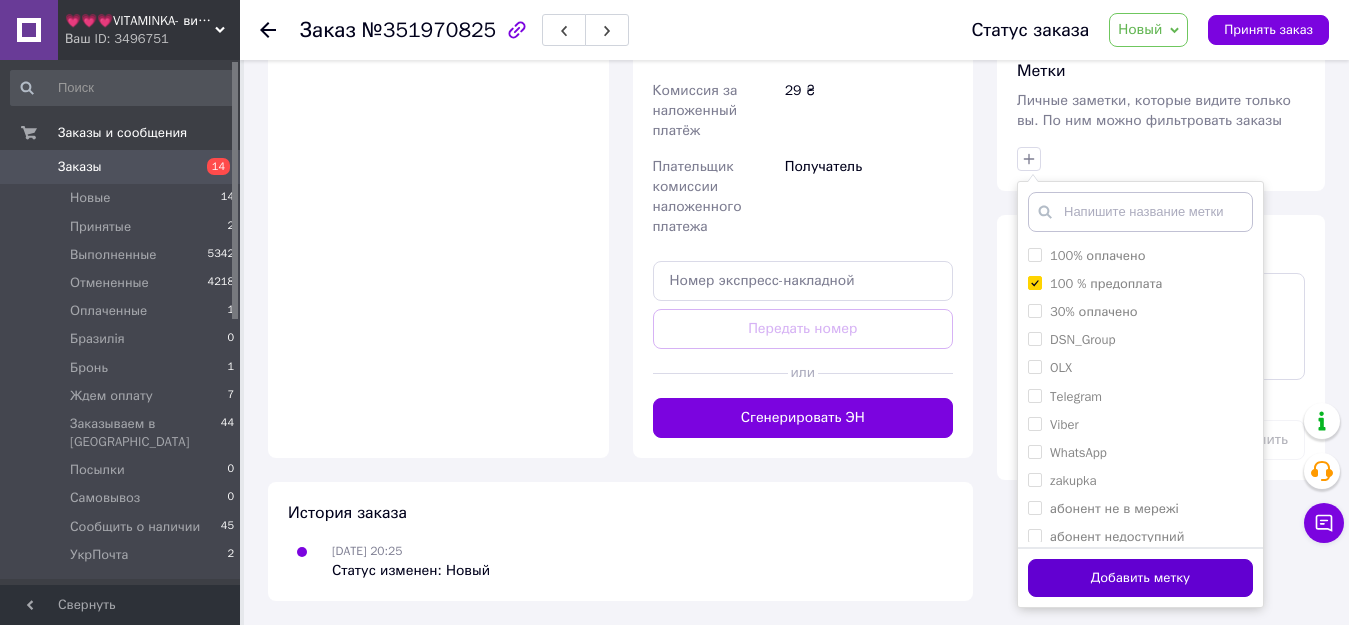 click on "Добавить метку" at bounding box center [1140, 578] 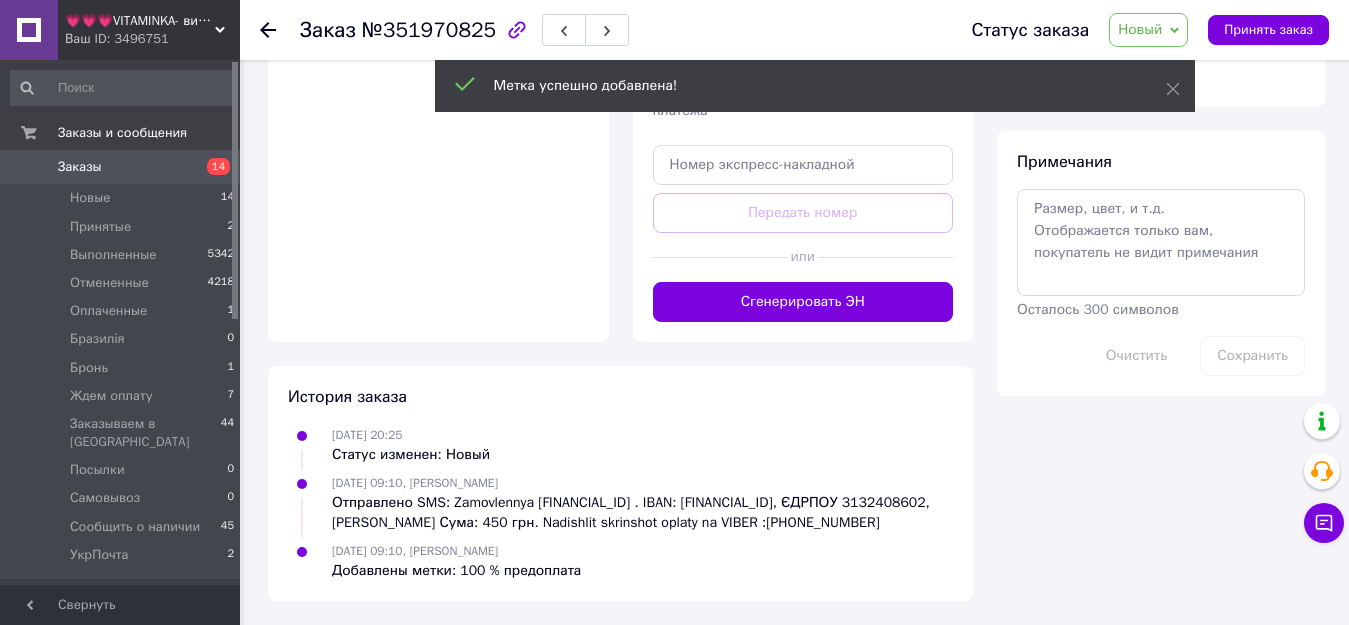 scroll, scrollTop: 1025, scrollLeft: 0, axis: vertical 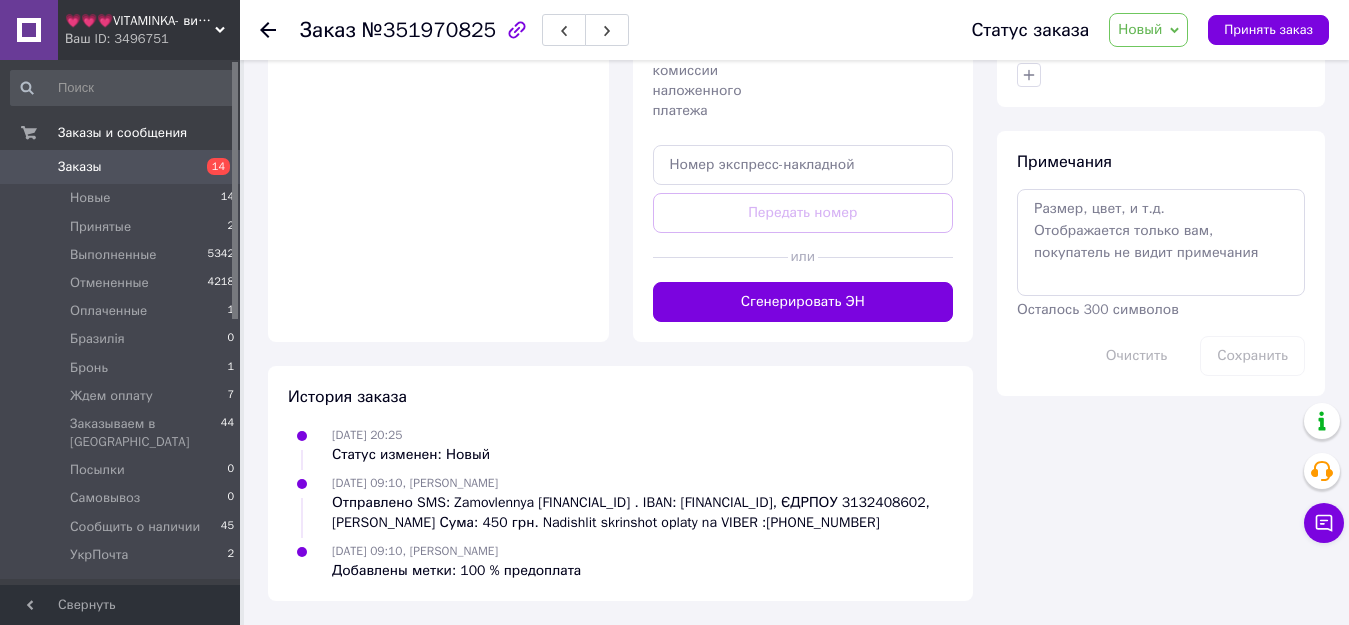 click on "Новый" at bounding box center (1140, 29) 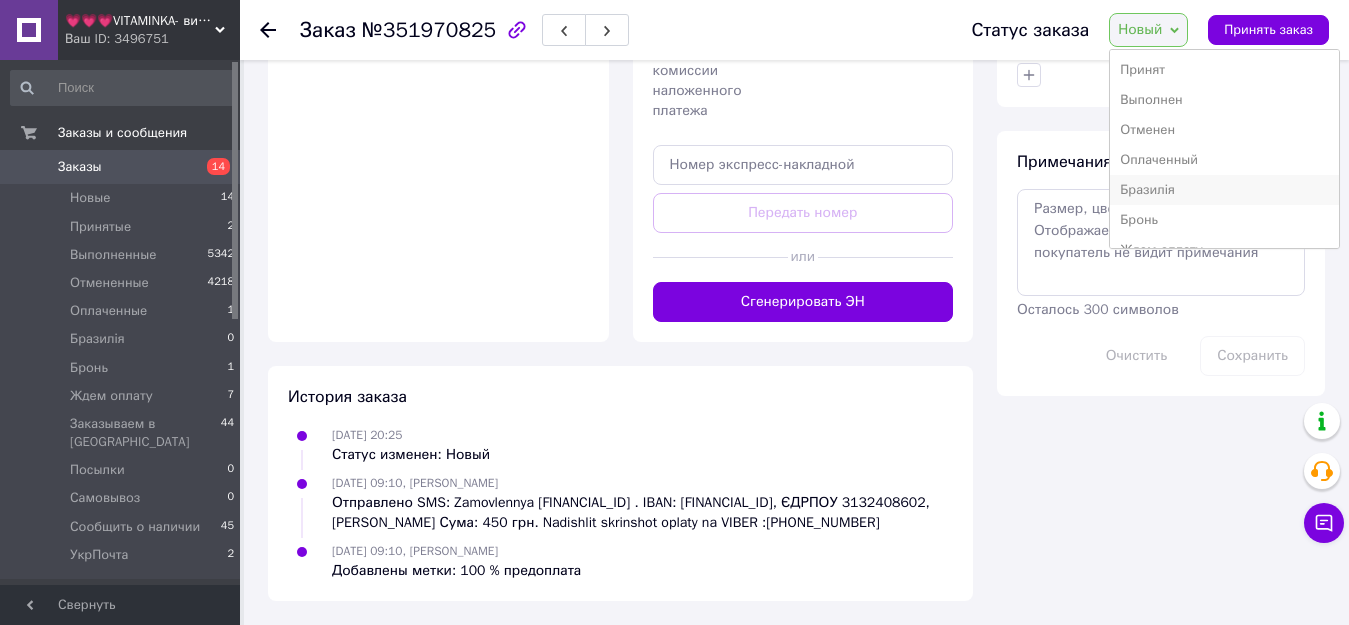 scroll, scrollTop: 100, scrollLeft: 0, axis: vertical 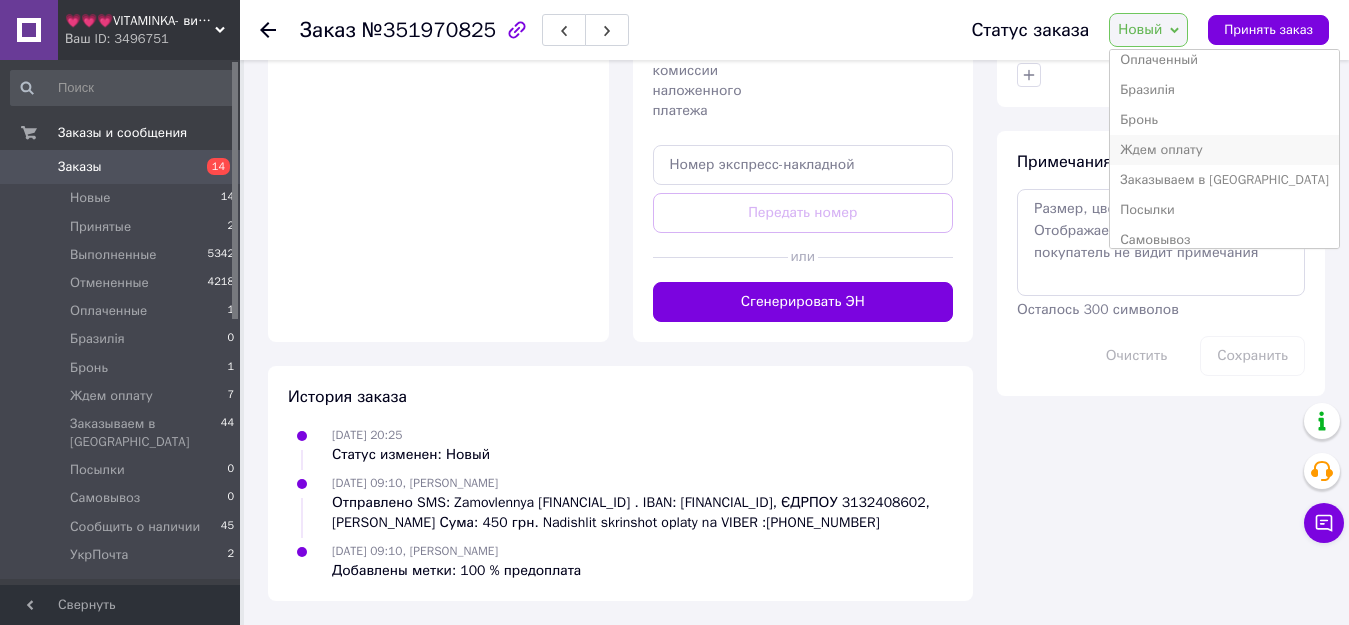 click on "Ждем оплату" at bounding box center (1224, 150) 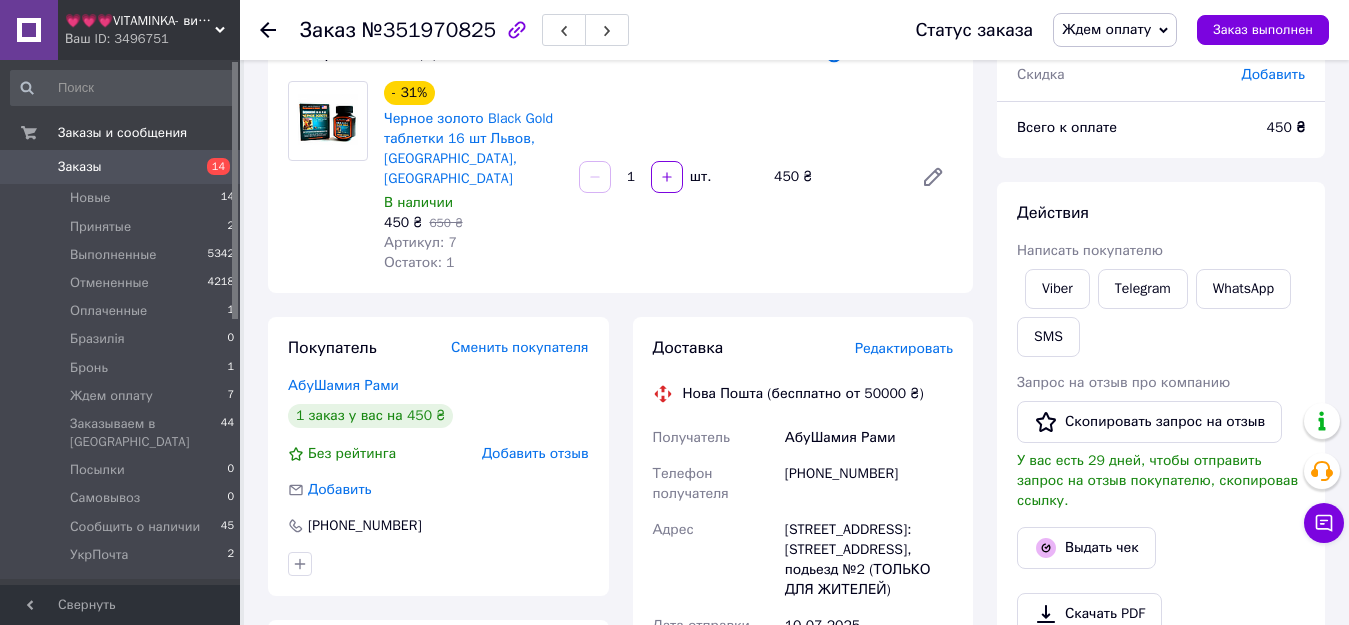 scroll, scrollTop: 0, scrollLeft: 0, axis: both 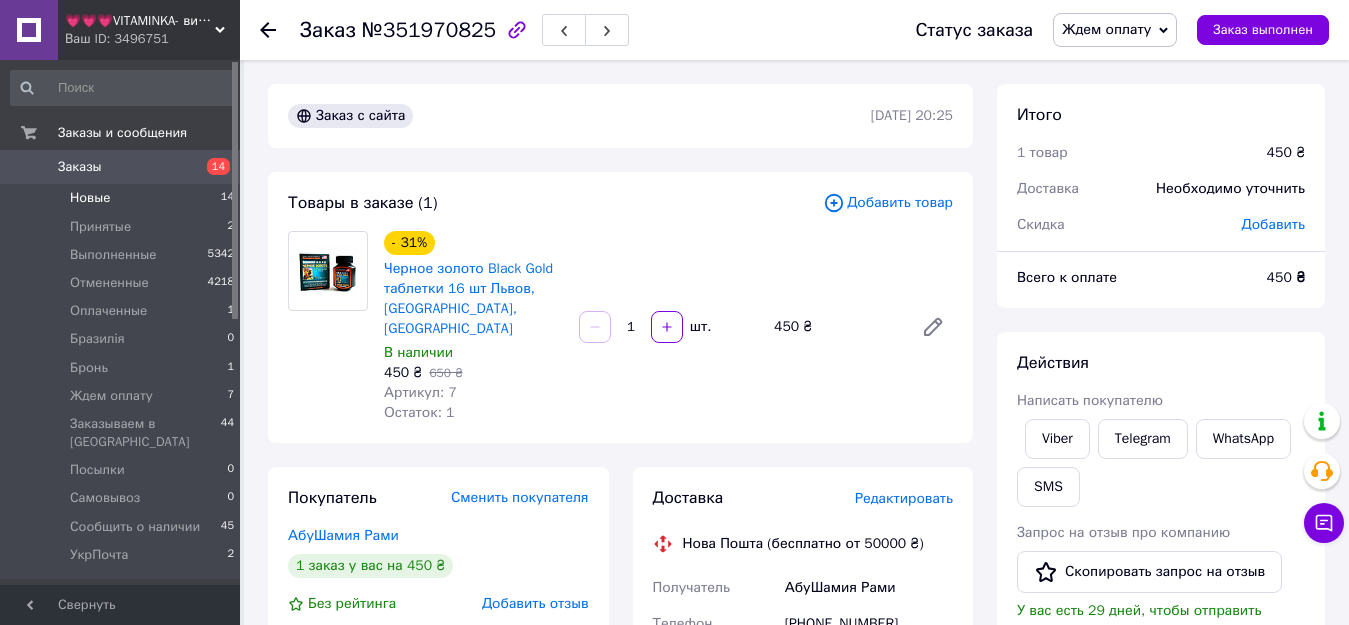 click on "Новые" at bounding box center [90, 198] 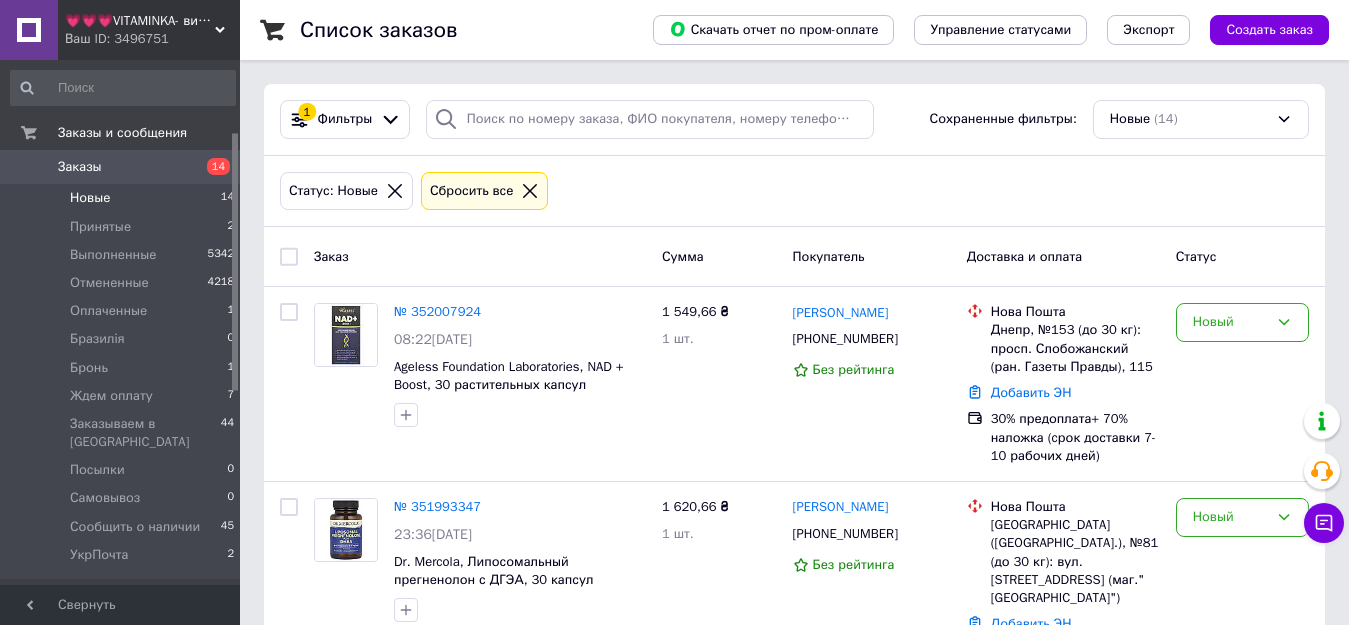 scroll, scrollTop: 543, scrollLeft: 0, axis: vertical 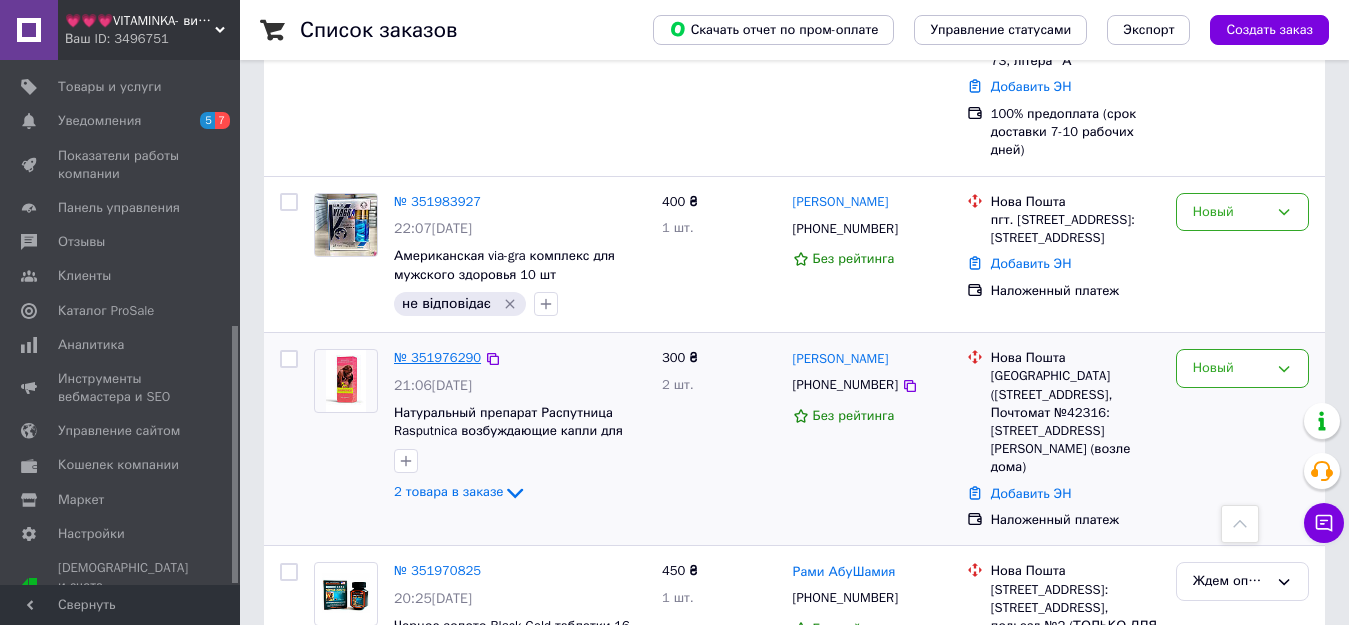 click on "№ 351976290" at bounding box center (437, 357) 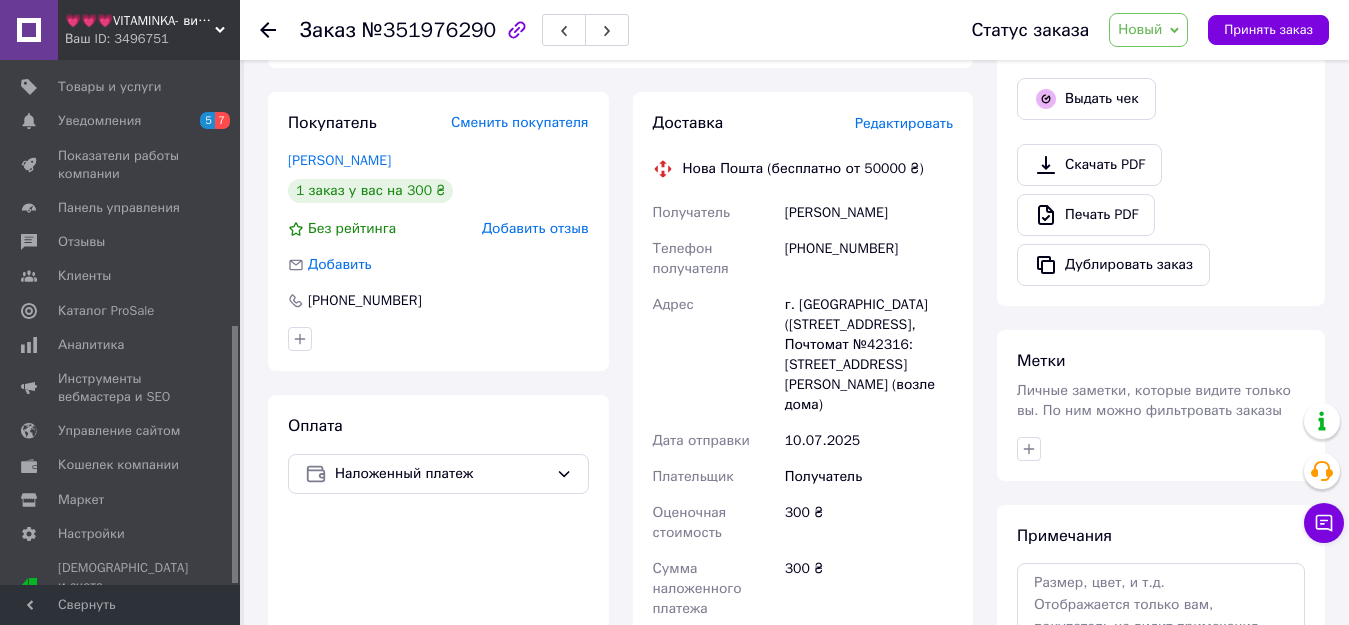 scroll, scrollTop: 600, scrollLeft: 0, axis: vertical 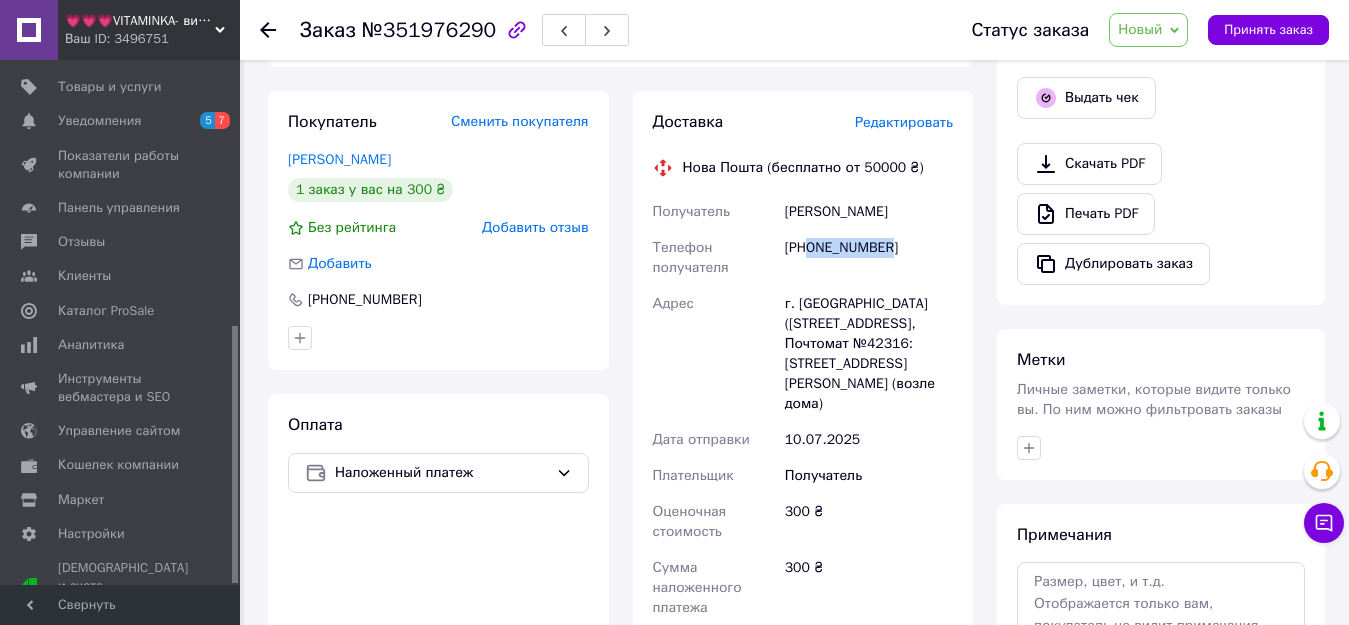 drag, startPoint x: 810, startPoint y: 211, endPoint x: 899, endPoint y: 212, distance: 89.005615 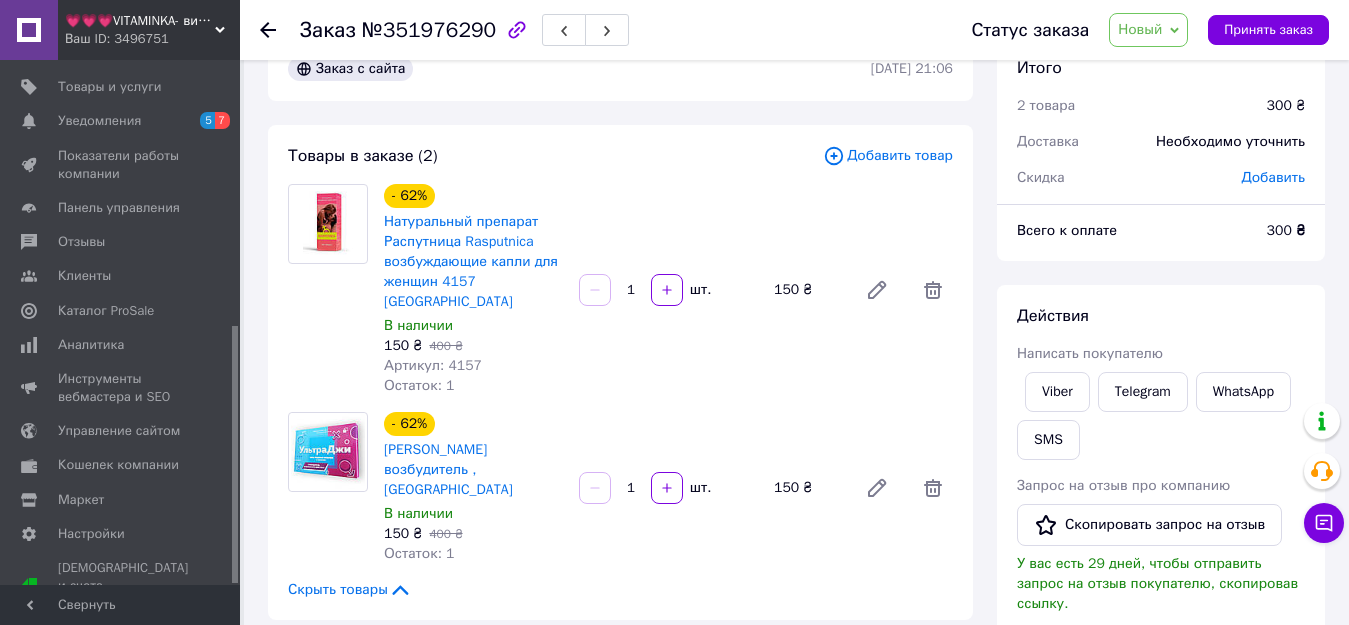 scroll, scrollTop: 0, scrollLeft: 0, axis: both 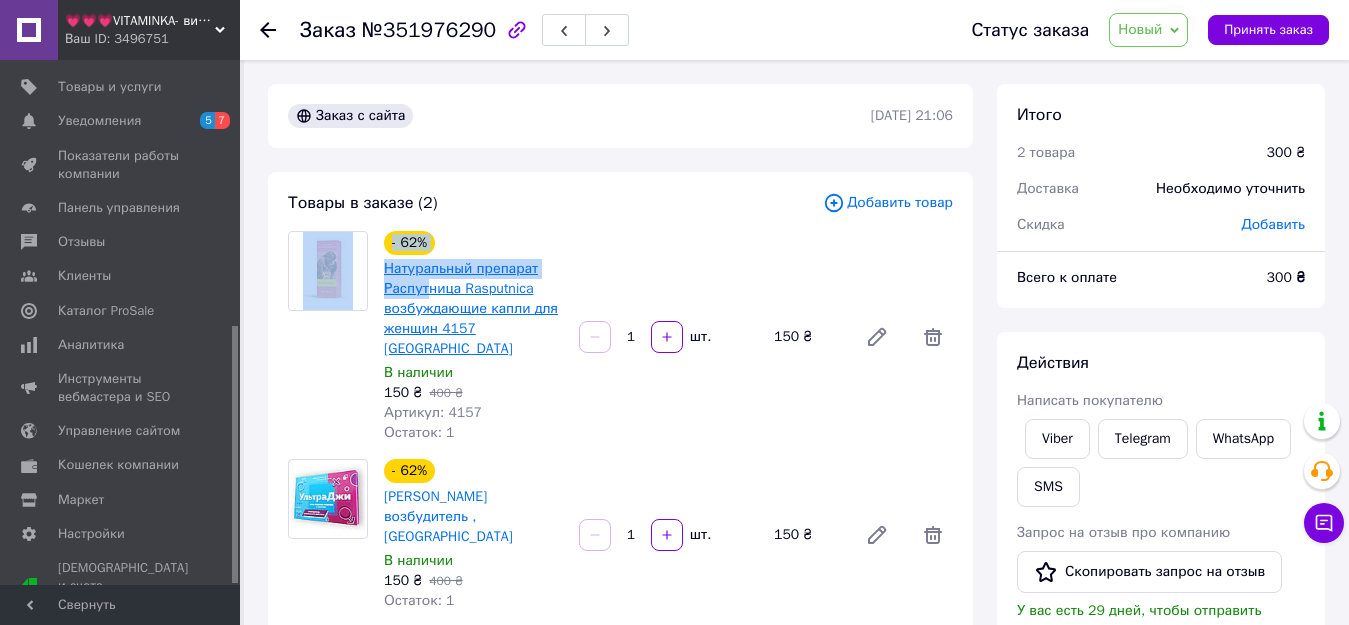 drag, startPoint x: 374, startPoint y: 287, endPoint x: 425, endPoint y: 288, distance: 51.009804 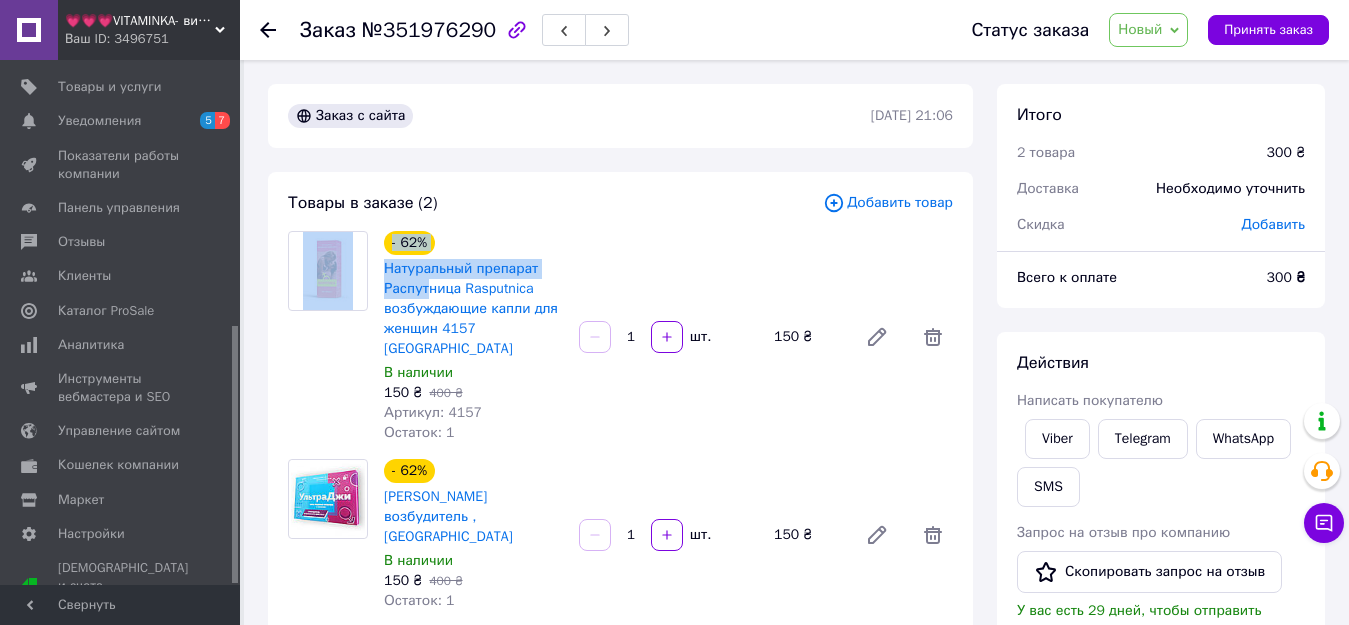 click at bounding box center (328, 337) 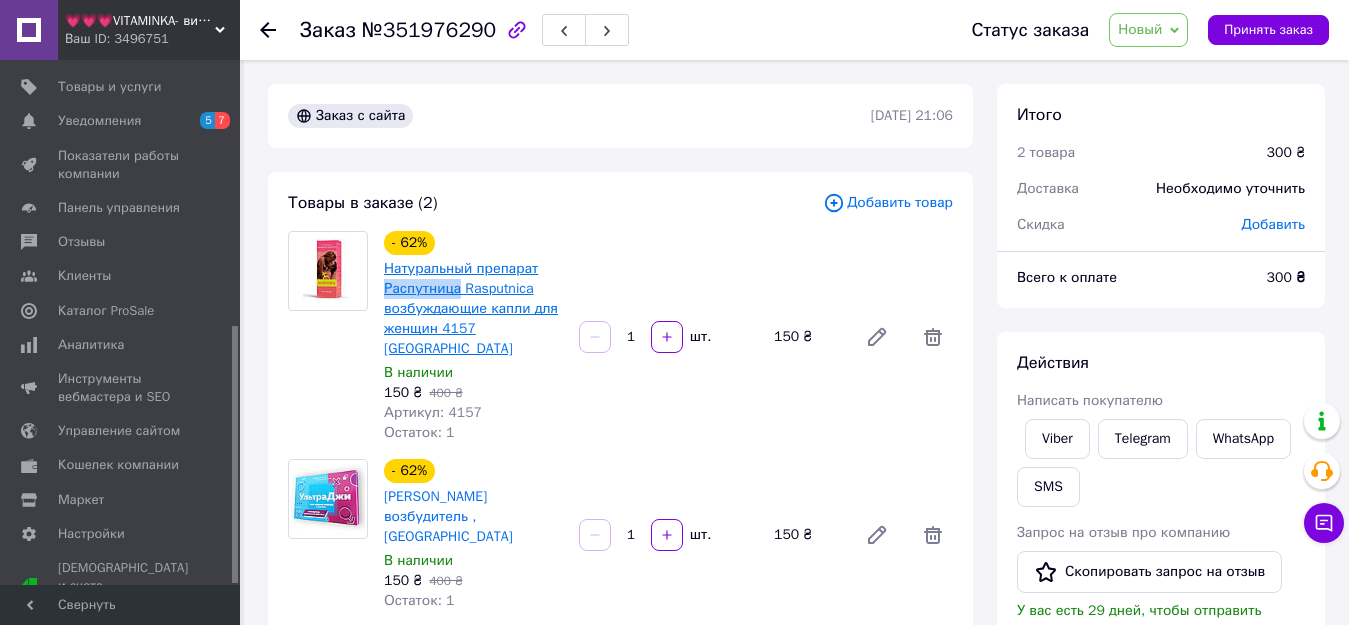 drag, startPoint x: 379, startPoint y: 287, endPoint x: 458, endPoint y: 291, distance: 79.101204 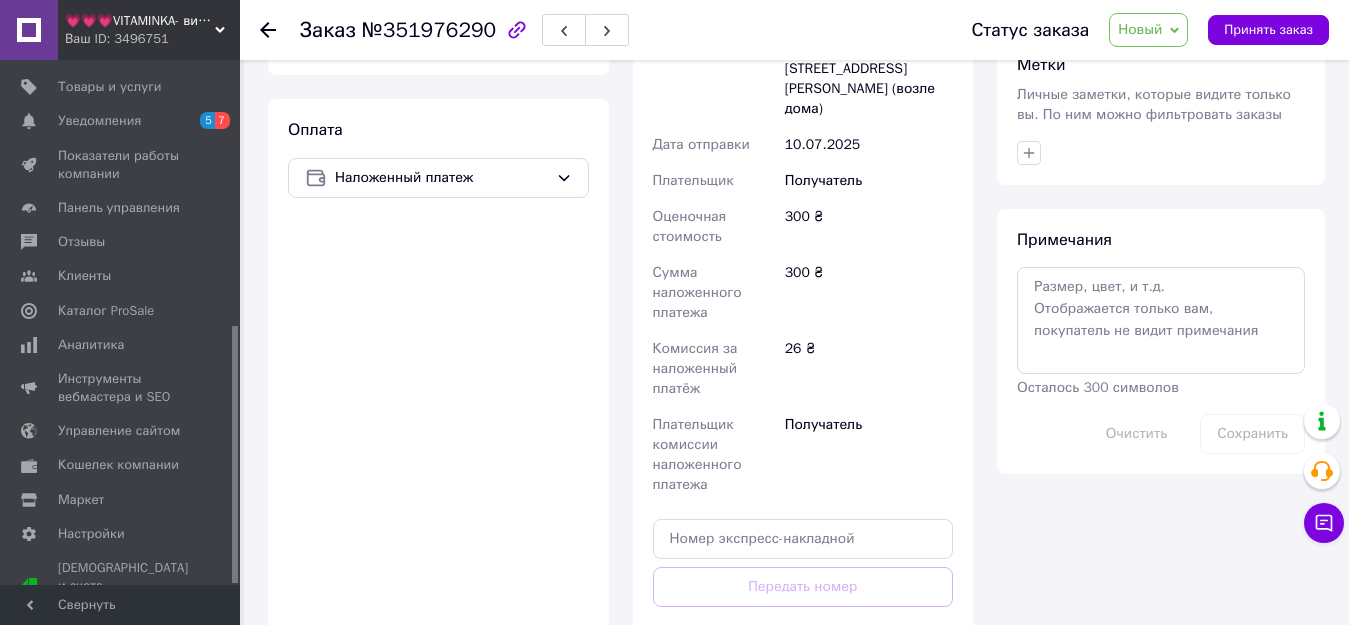 scroll, scrollTop: 900, scrollLeft: 0, axis: vertical 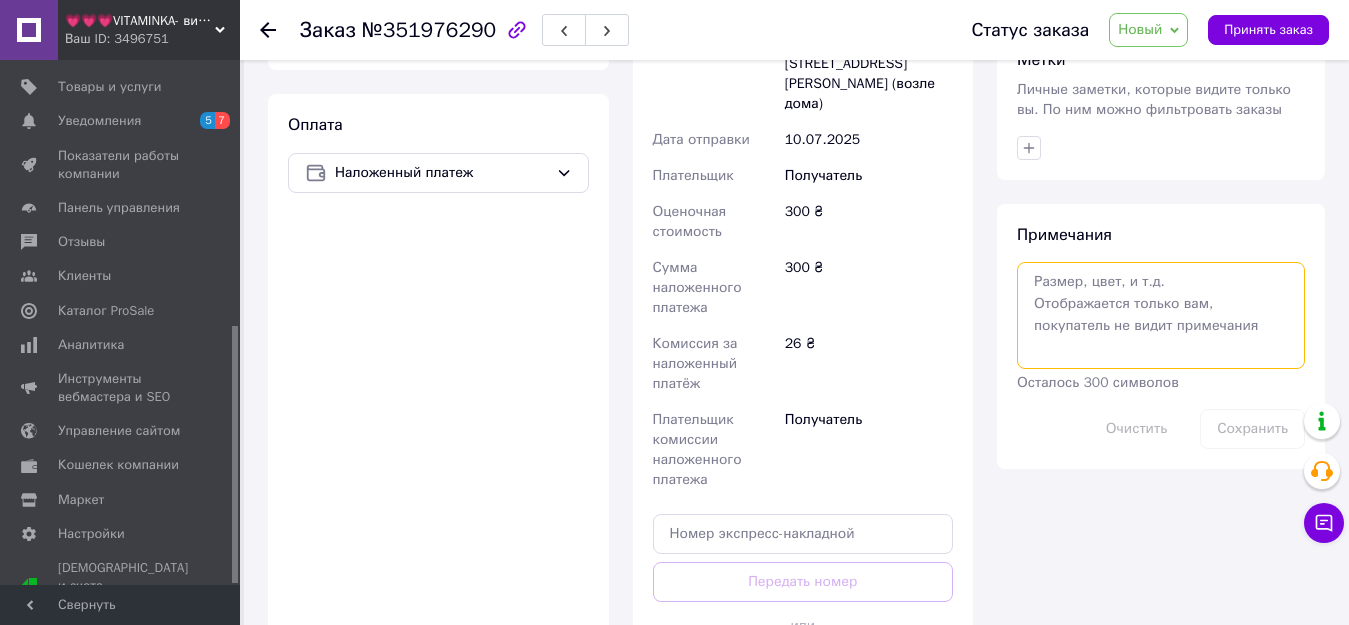 click at bounding box center (1161, 315) 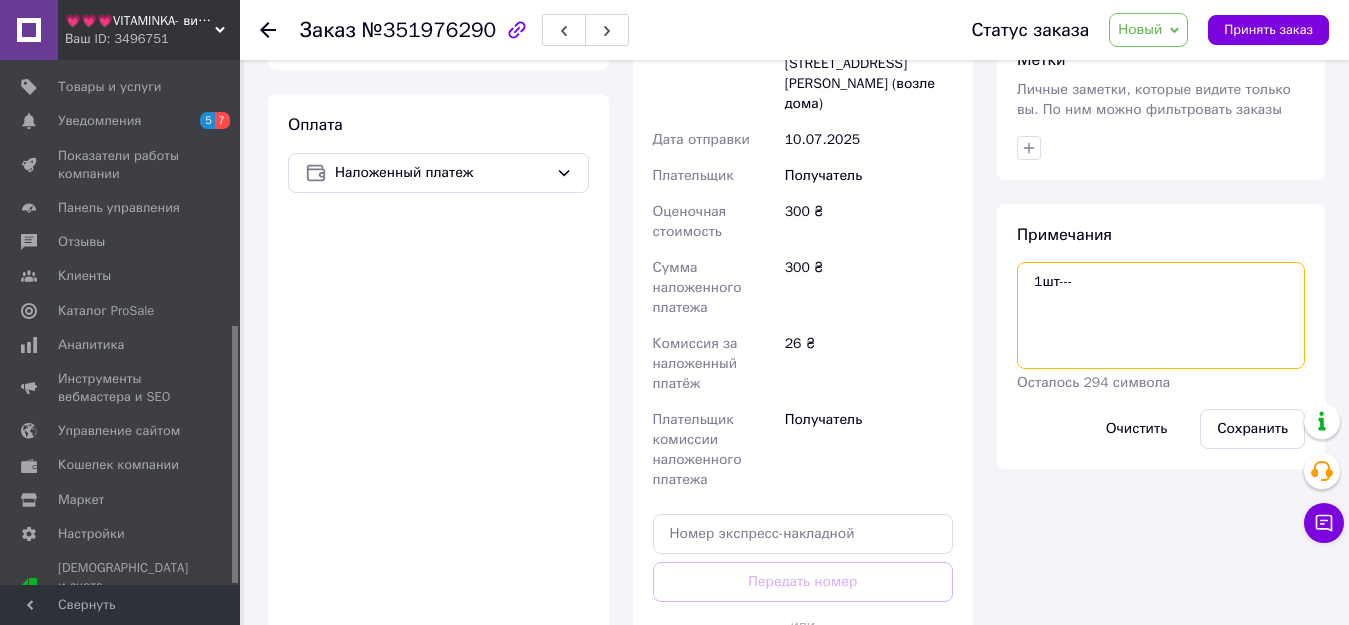 paste on "Распутница" 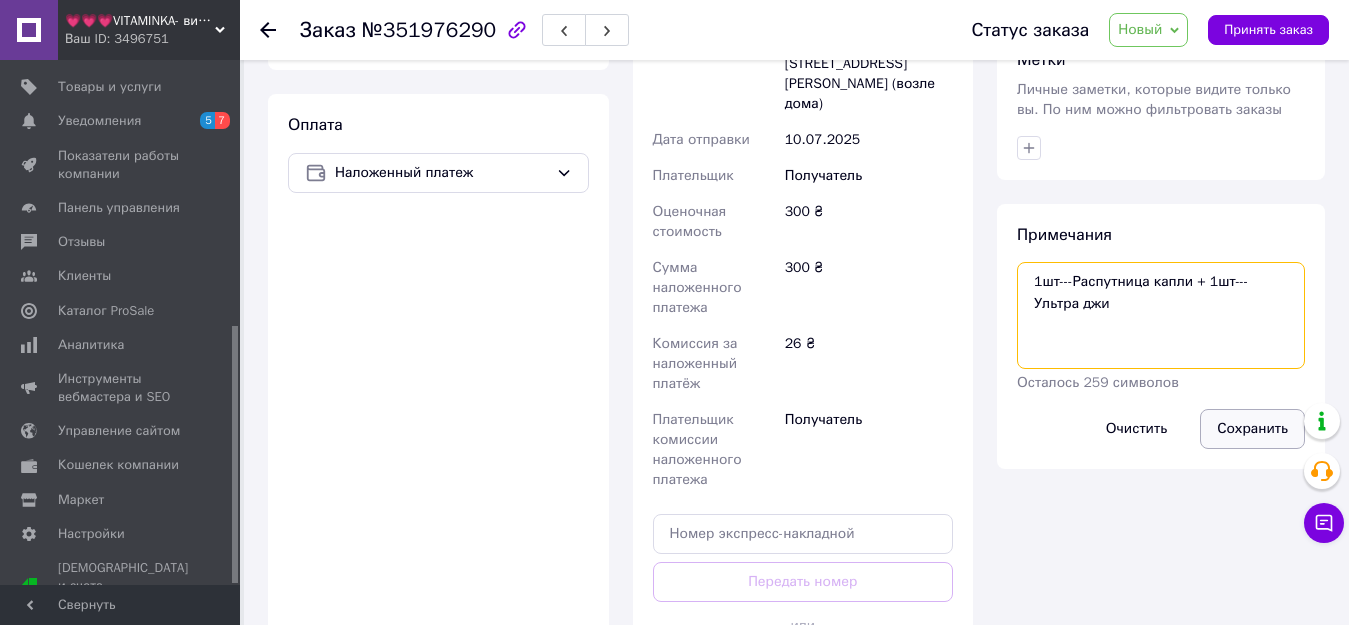 type on "1шт---Распутница капли + 1шт---Ультра джи" 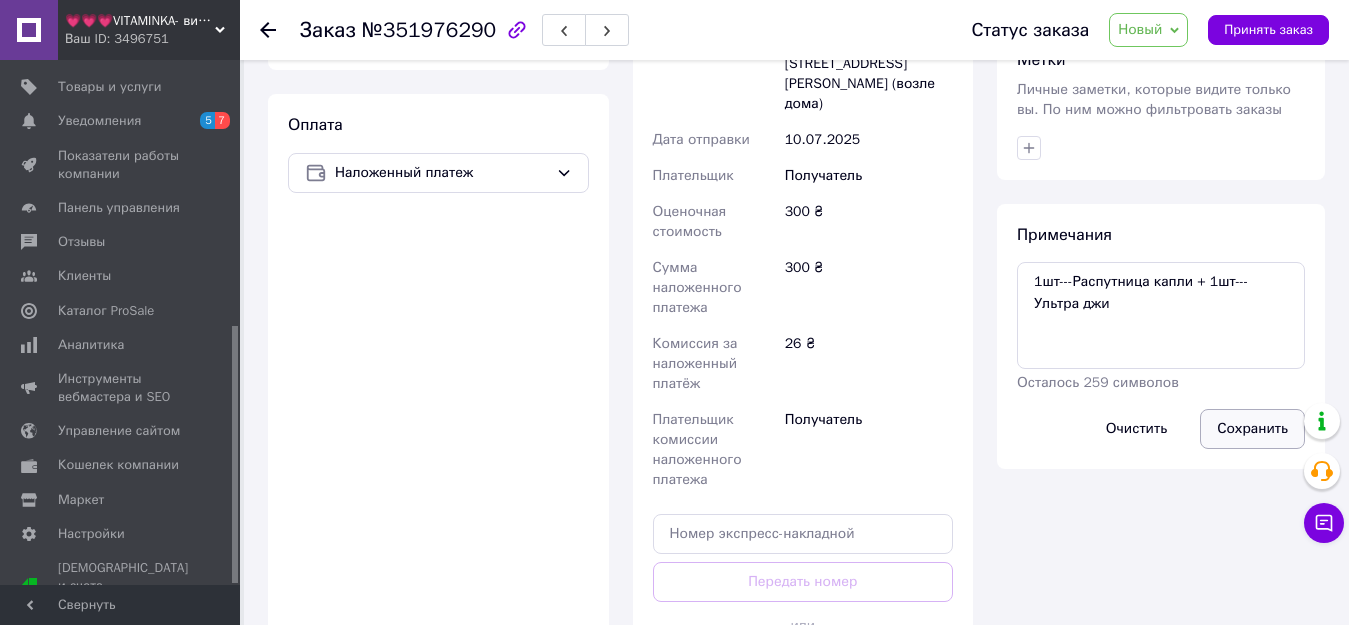 click on "Сохранить" at bounding box center (1252, 429) 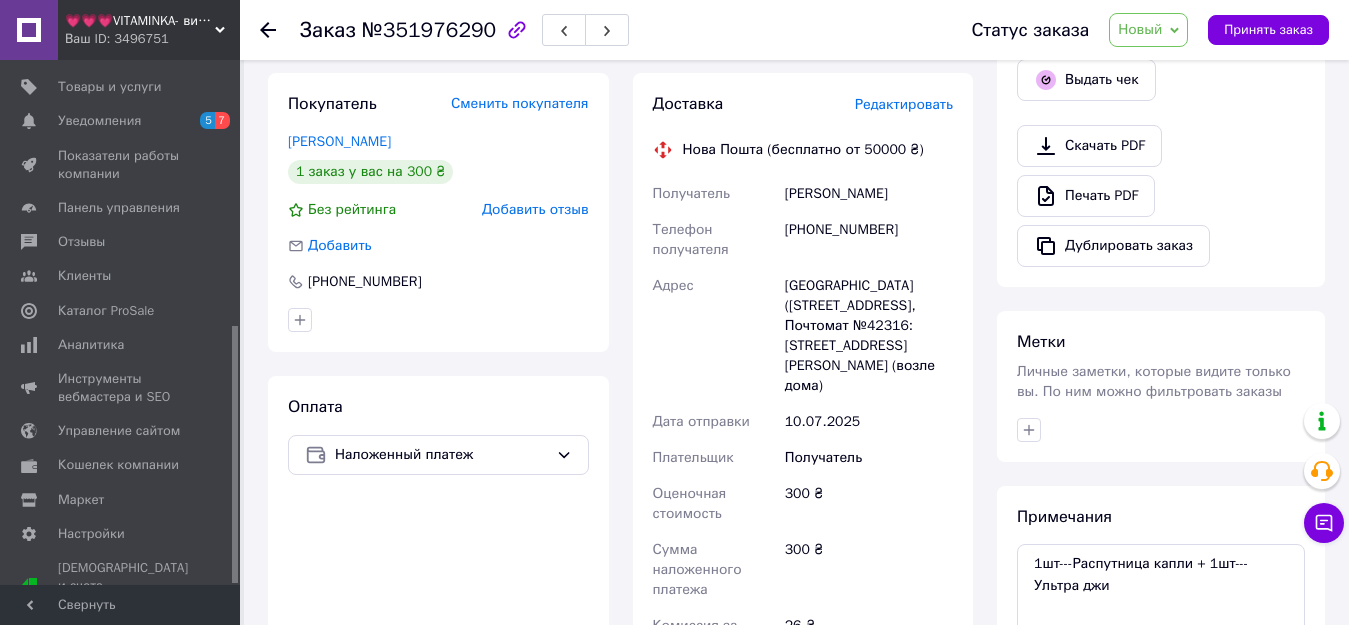 scroll, scrollTop: 700, scrollLeft: 0, axis: vertical 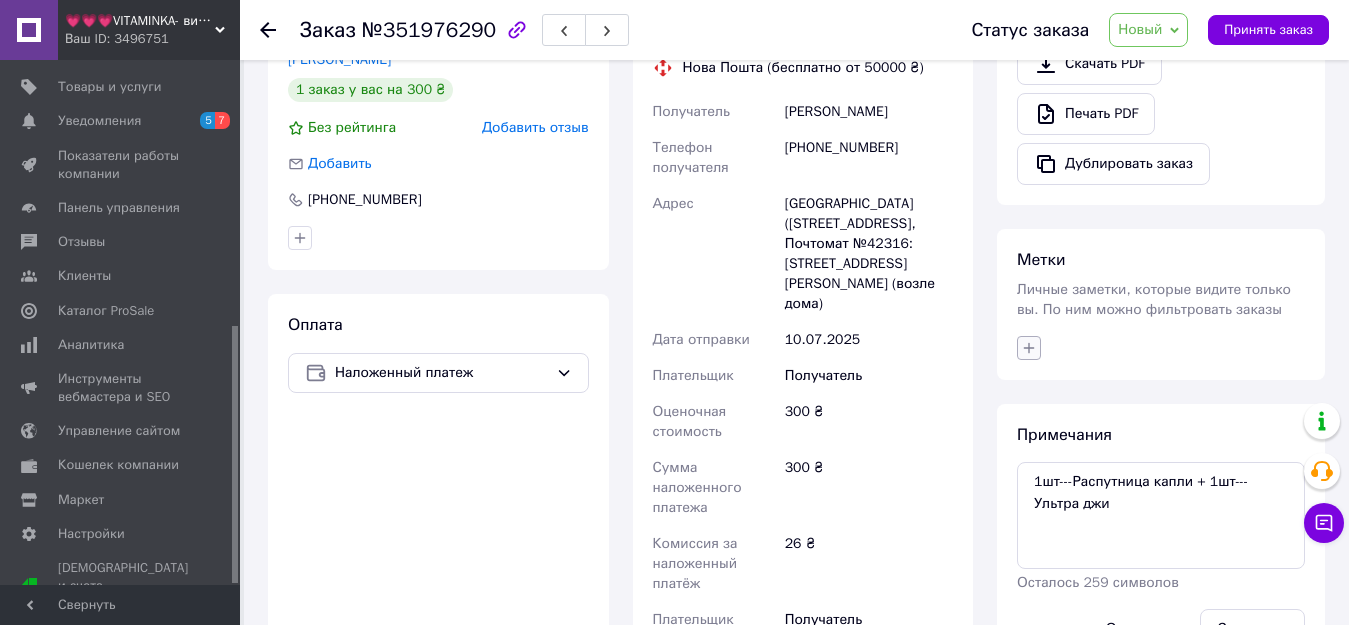 click at bounding box center (1029, 348) 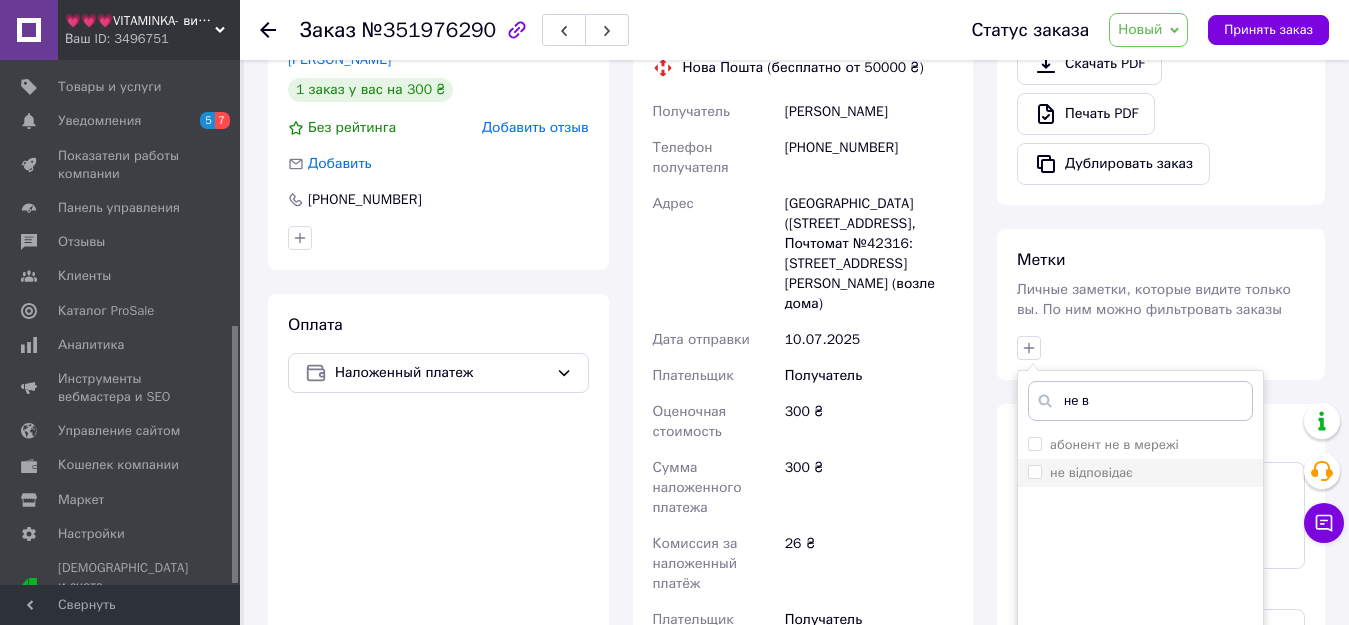 type on "не в" 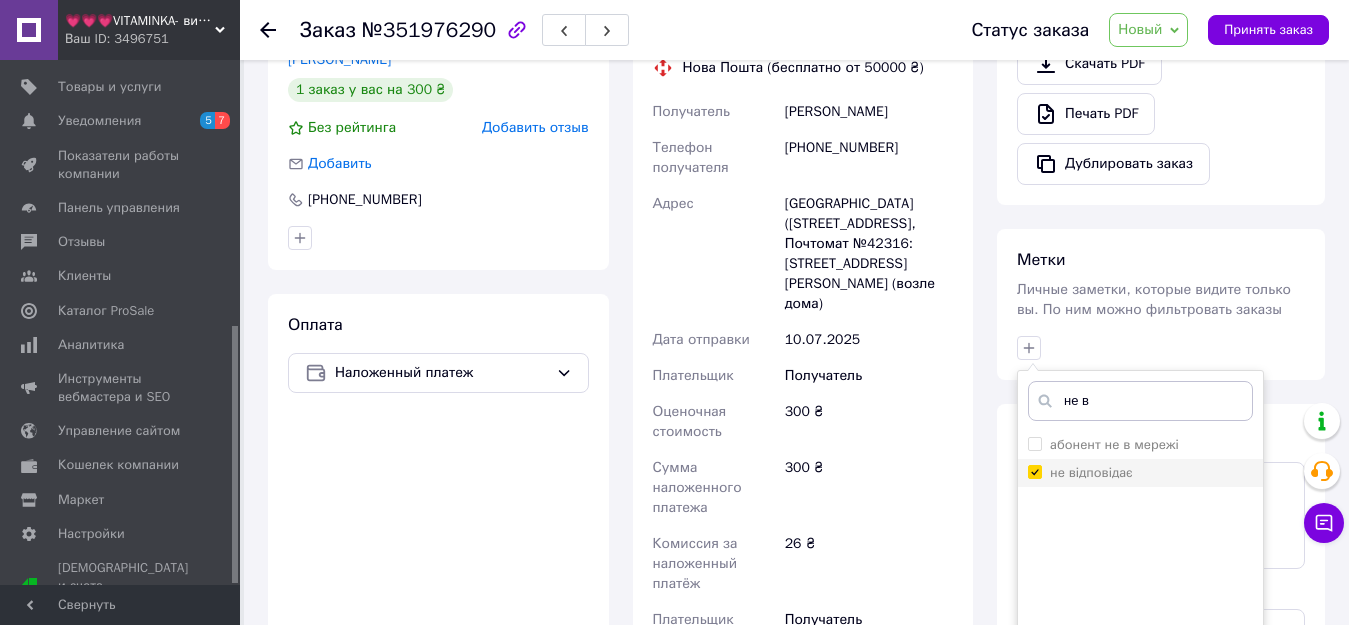 checkbox on "true" 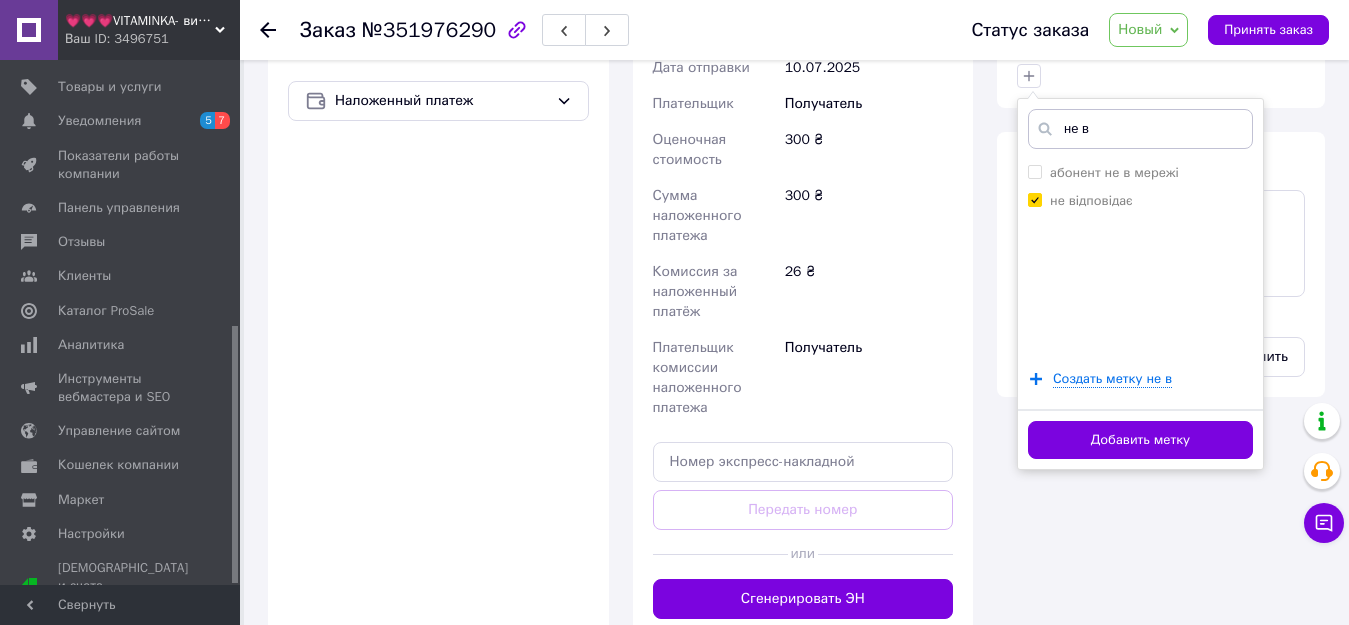 scroll, scrollTop: 1000, scrollLeft: 0, axis: vertical 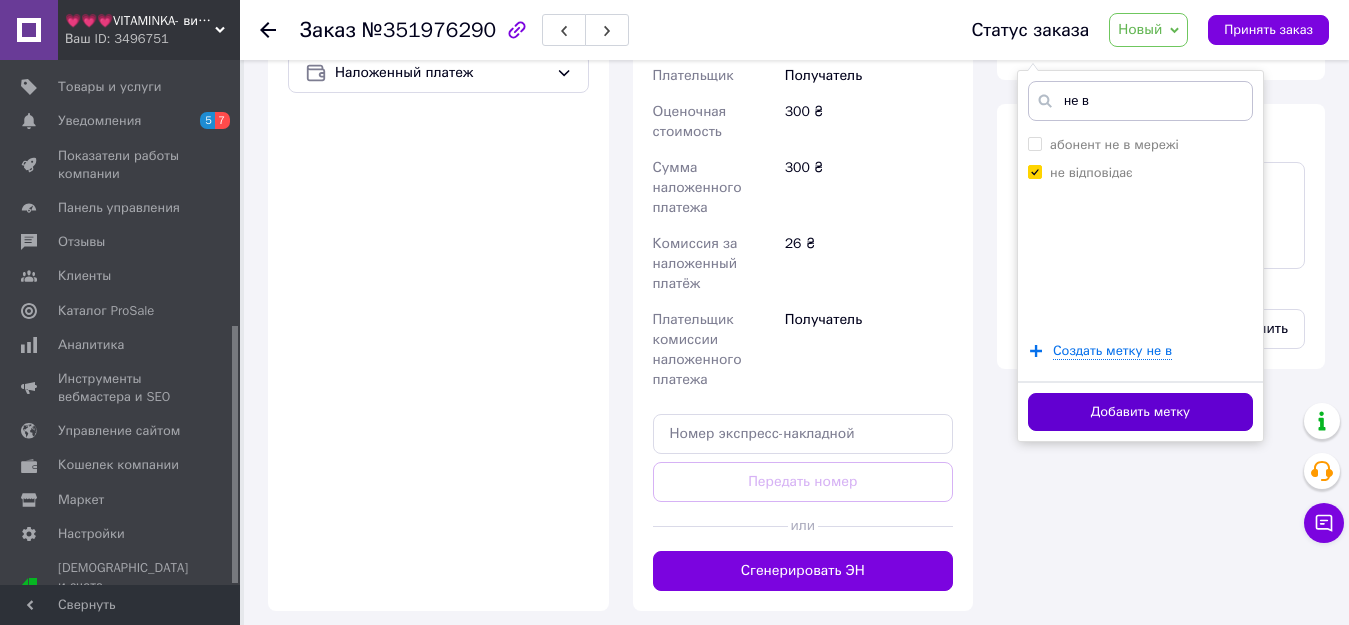 click on "Добавить метку" at bounding box center (1140, 412) 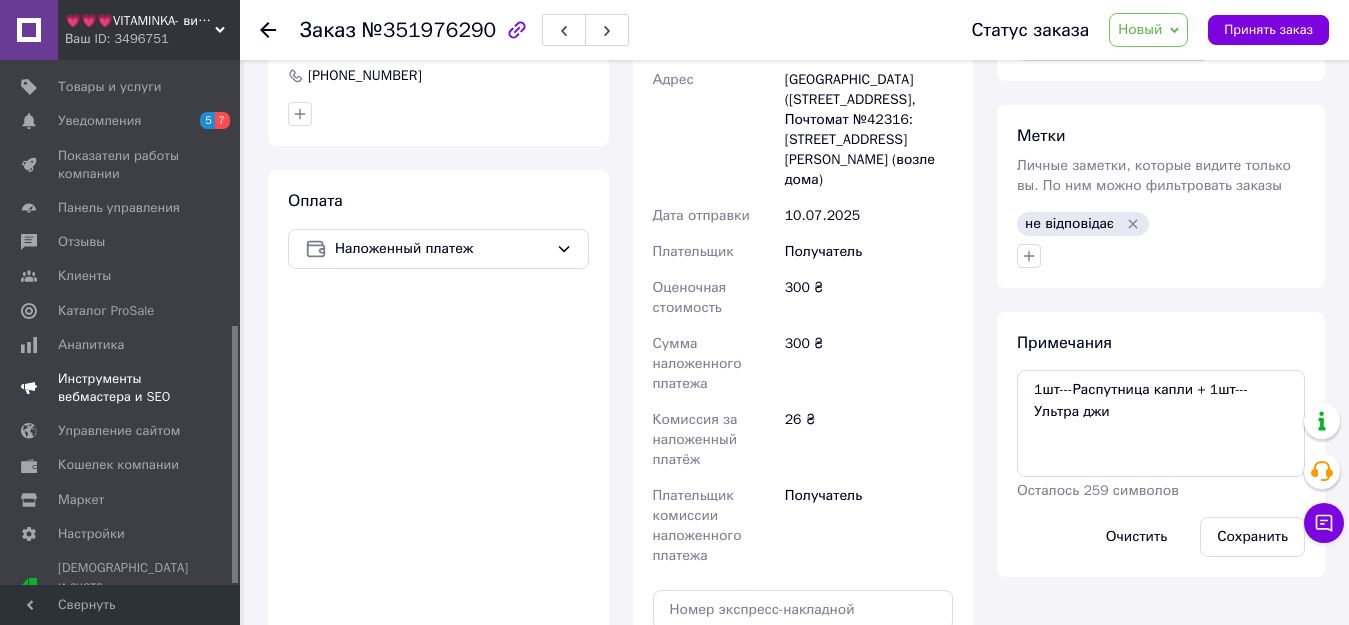 scroll, scrollTop: 600, scrollLeft: 0, axis: vertical 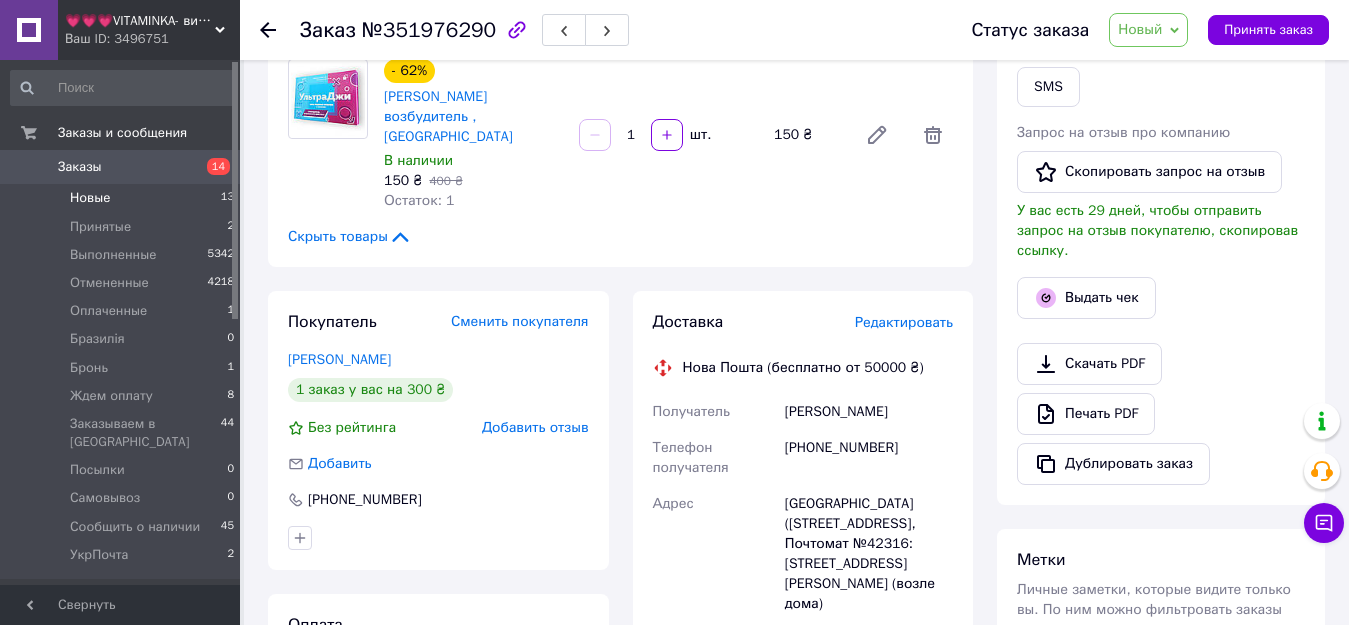 click on "Новые" at bounding box center (90, 198) 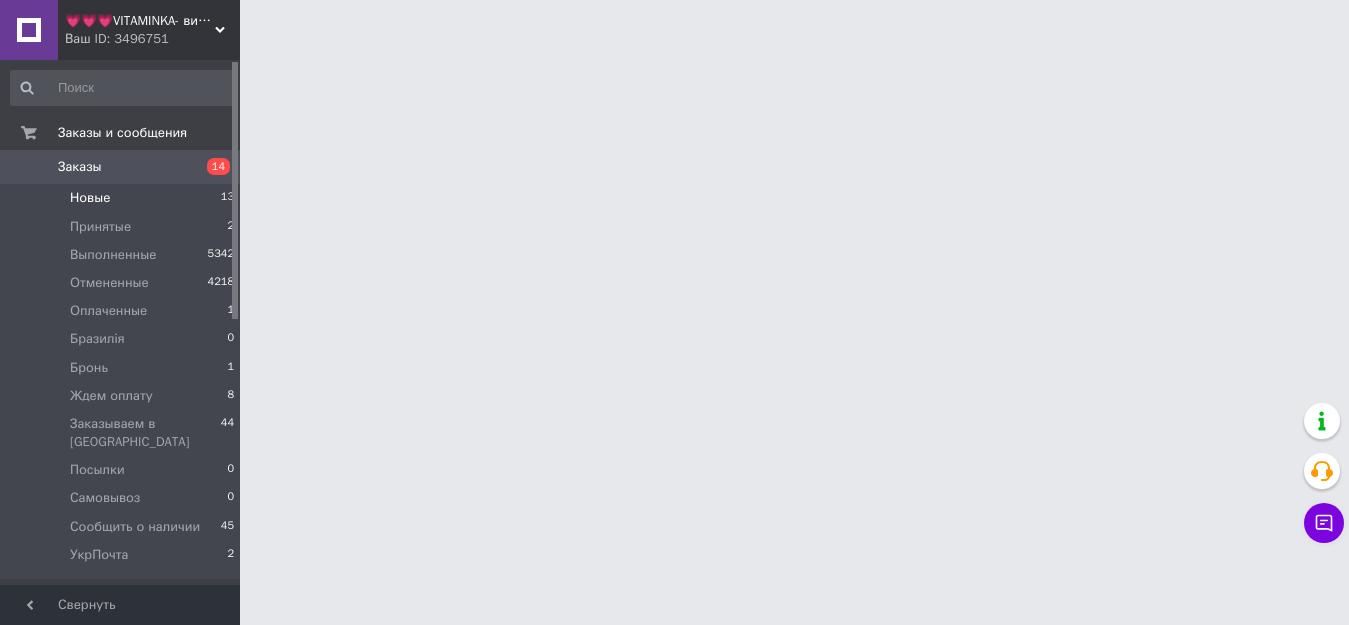 scroll, scrollTop: 0, scrollLeft: 0, axis: both 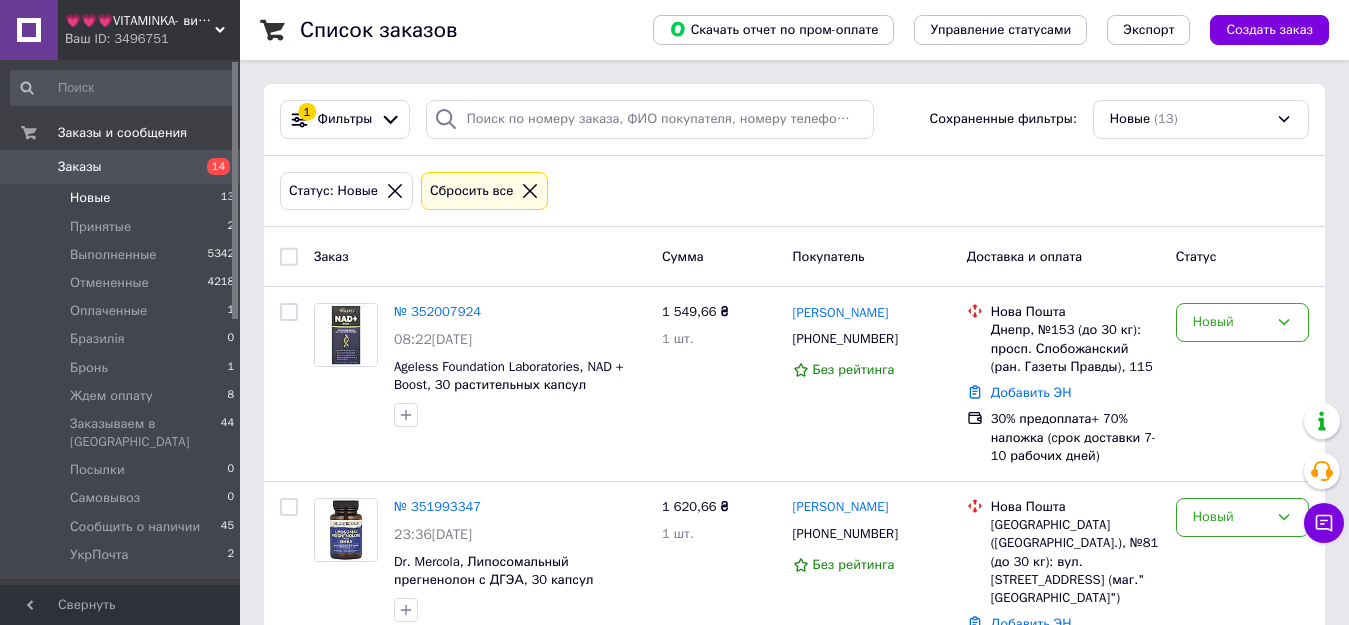 click on "Новые 13" at bounding box center [123, 198] 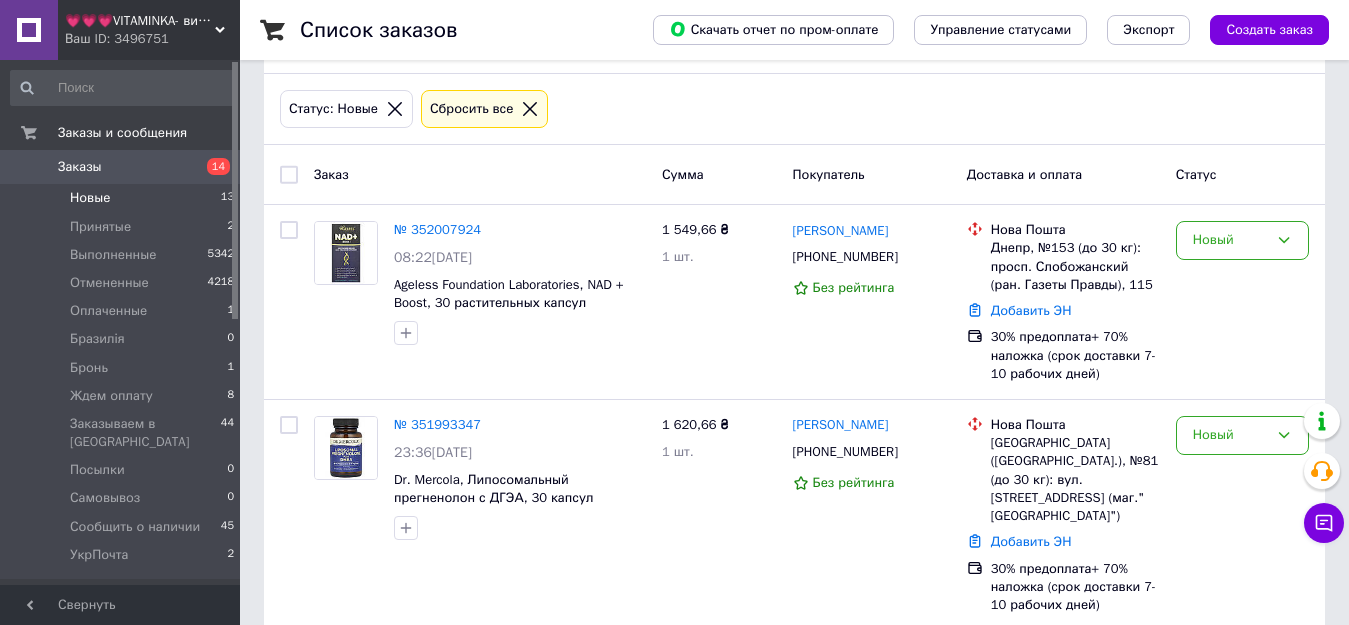 scroll, scrollTop: 0, scrollLeft: 0, axis: both 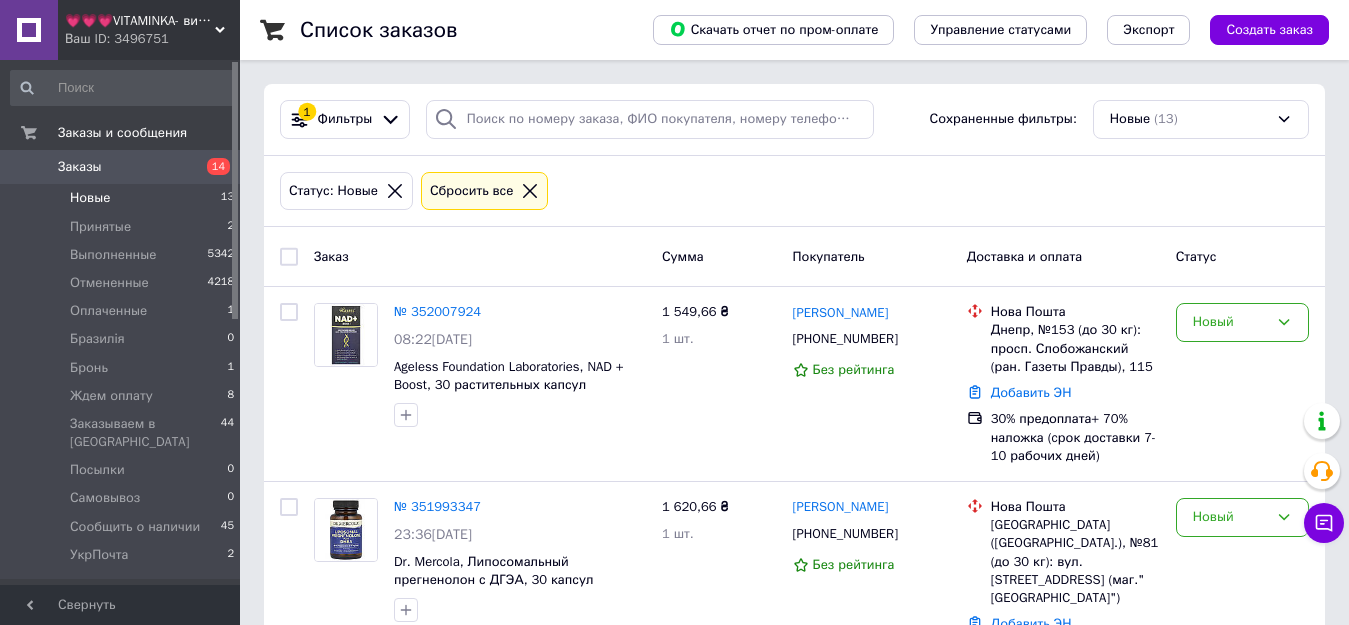 click on "💗💗💗VITAMINKA- витамины из США Ваш ID: 3496751" at bounding box center (149, 30) 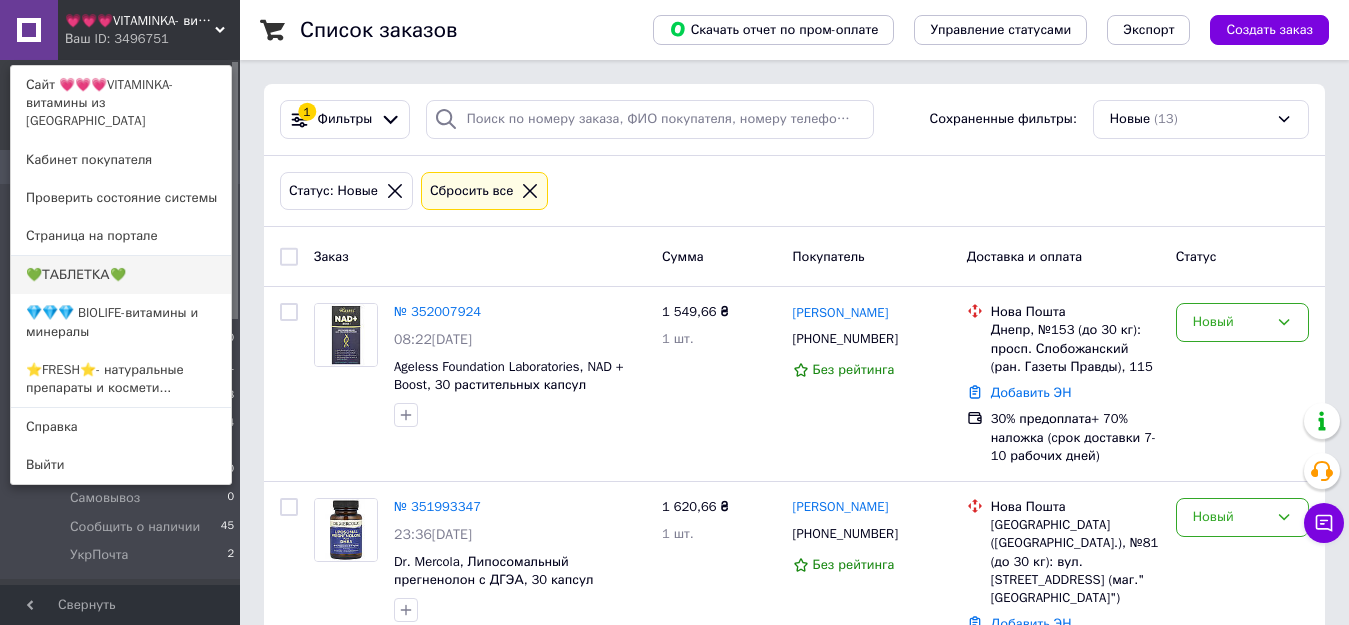 click on "💚ТАБЛЕТКА💚" at bounding box center [121, 275] 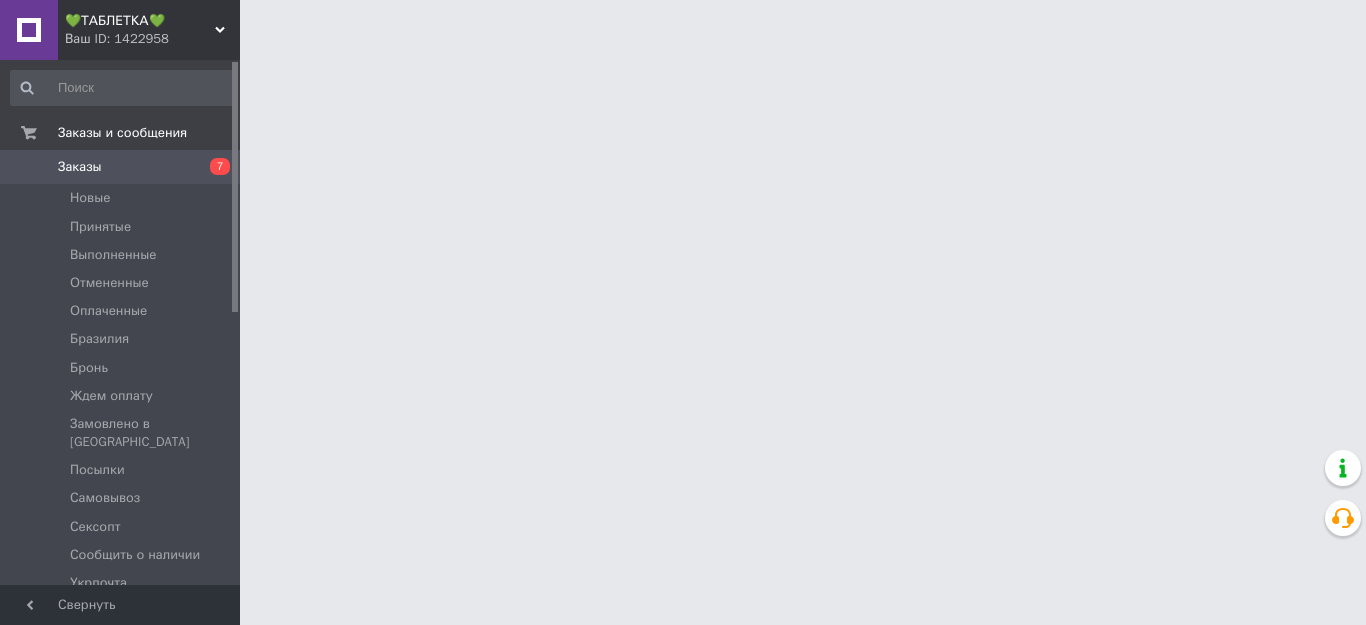 scroll, scrollTop: 0, scrollLeft: 0, axis: both 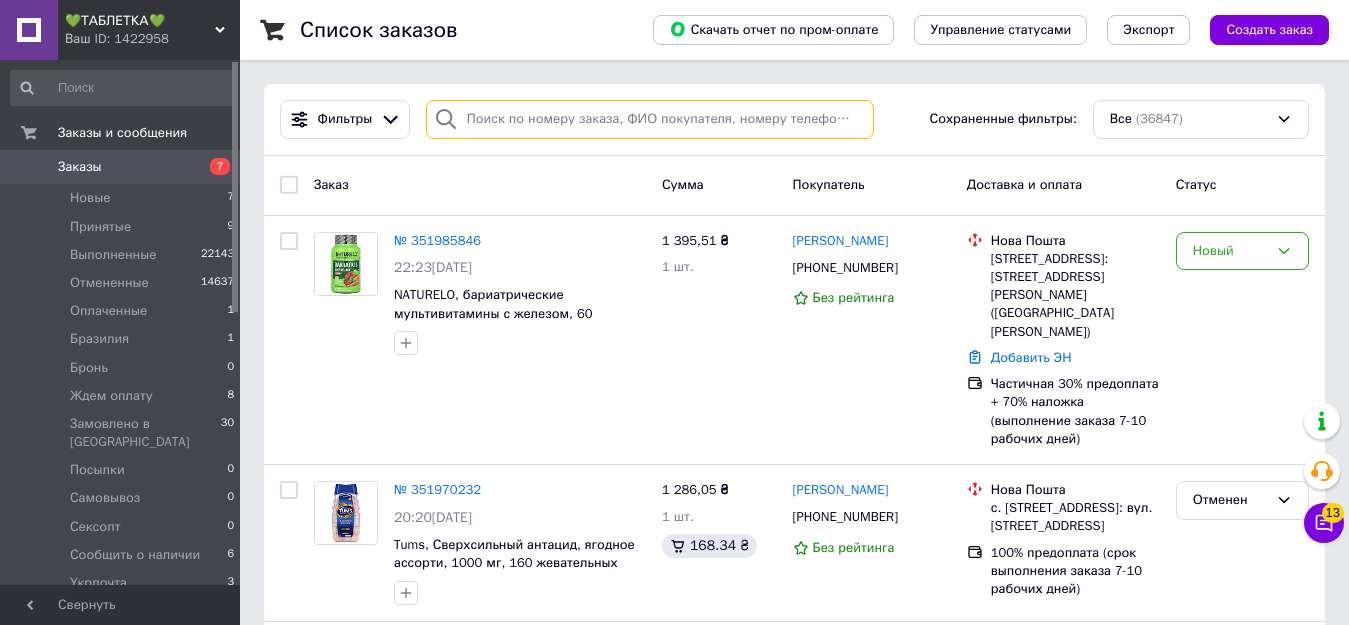paste on "351481878" 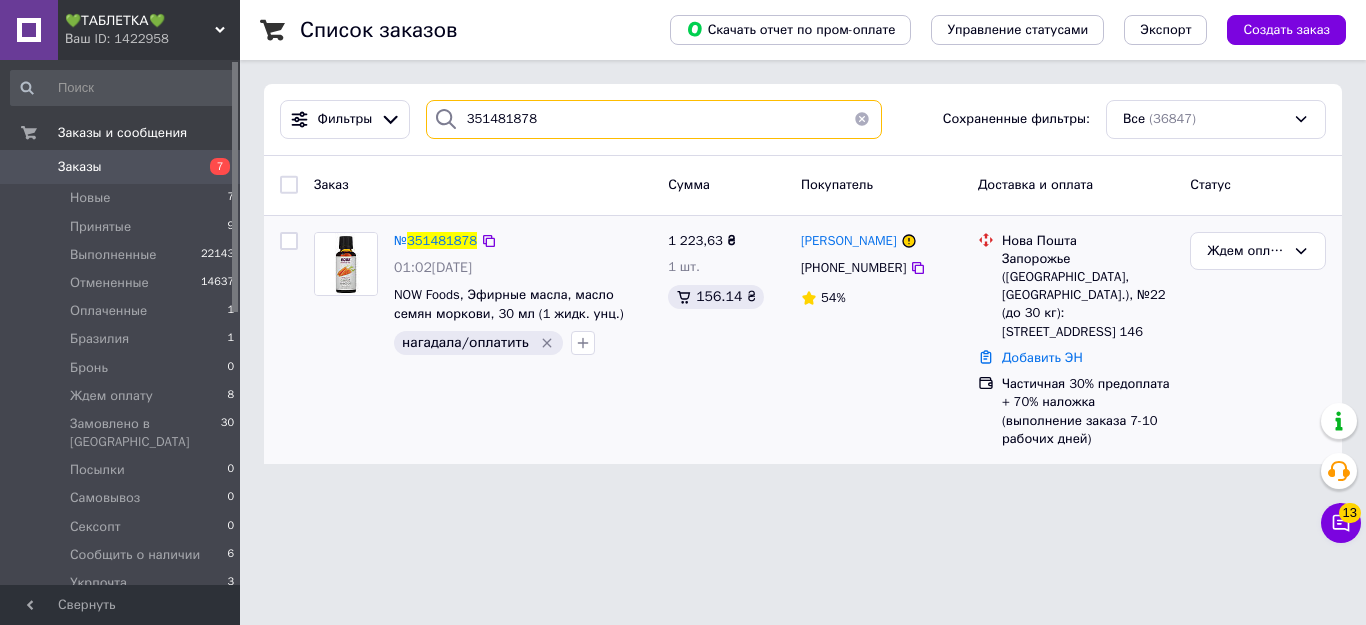 type on "351481878" 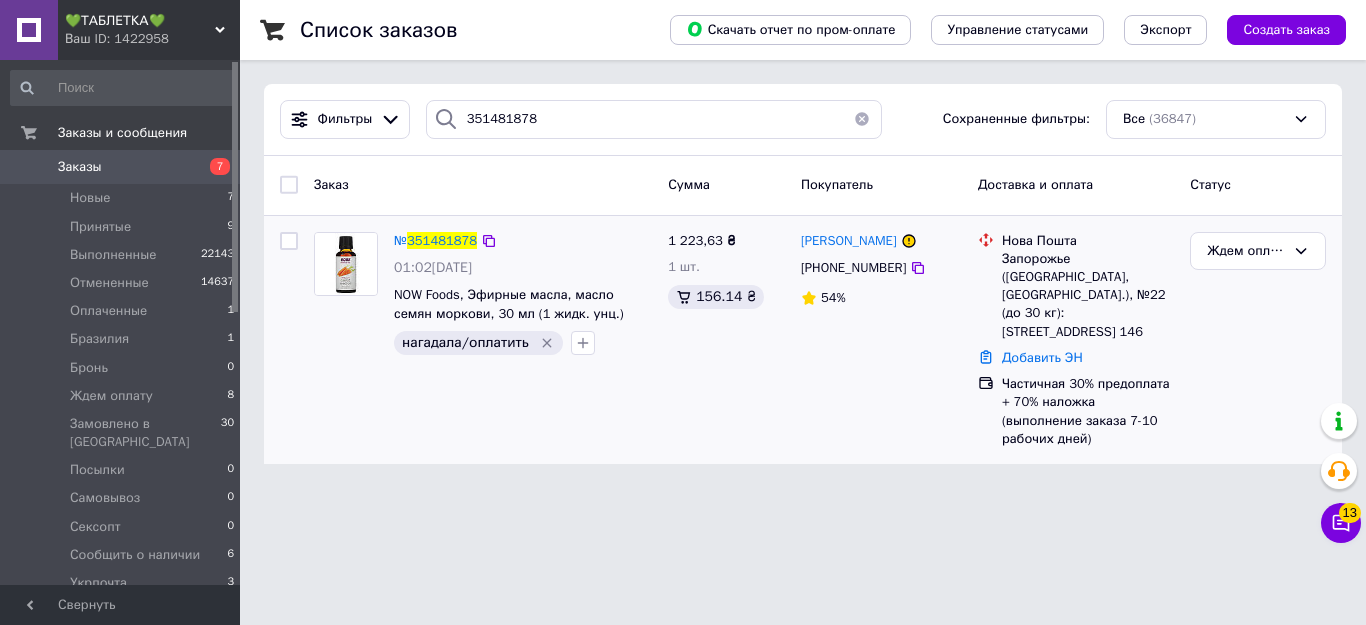 click on "№  351481878" at bounding box center (435, 241) 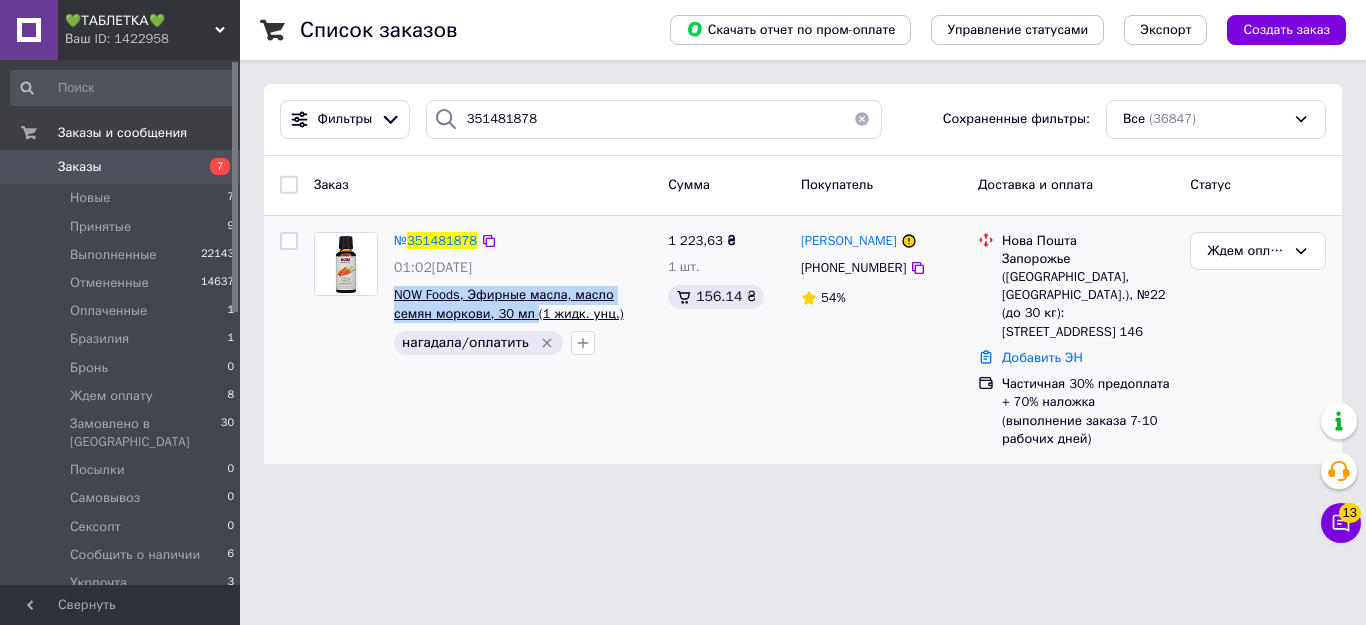 drag, startPoint x: 389, startPoint y: 294, endPoint x: 490, endPoint y: 317, distance: 103.58572 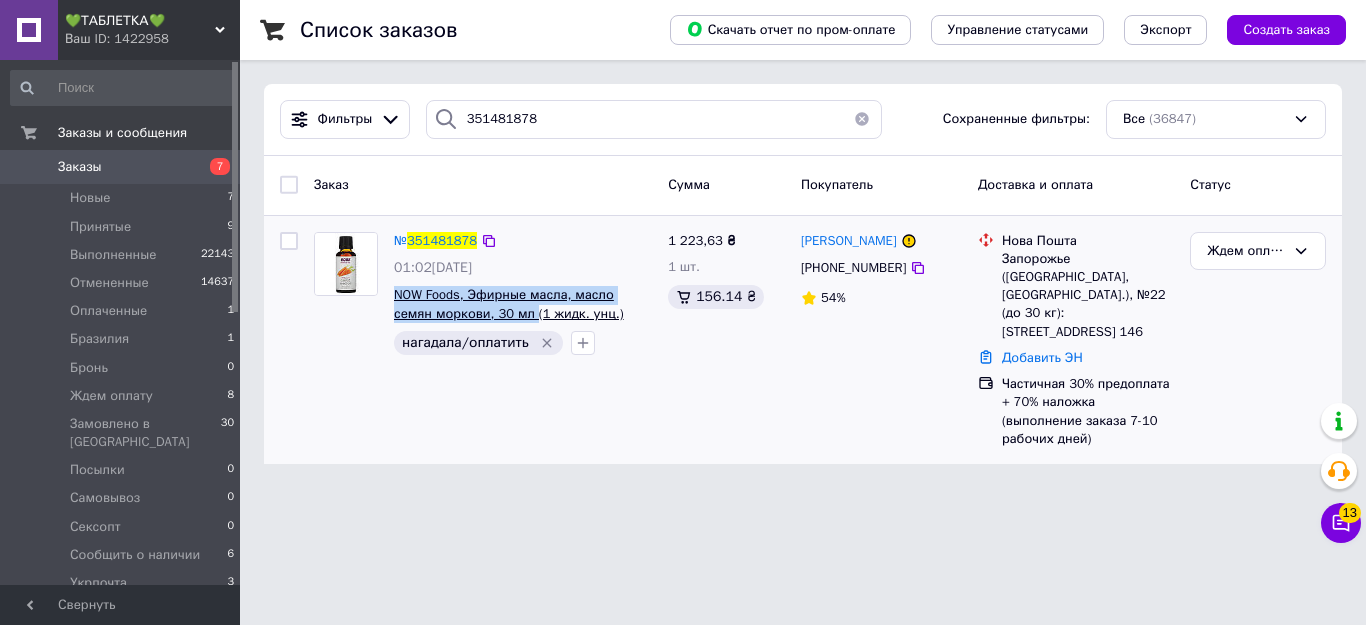 click on "№  351481878 01:02, 07.07.2025 NOW Foods, Эфирные масла, масло семян моркови, 30 мл (1 жидк. унц.) нагадала/оплатить" at bounding box center (523, 294) 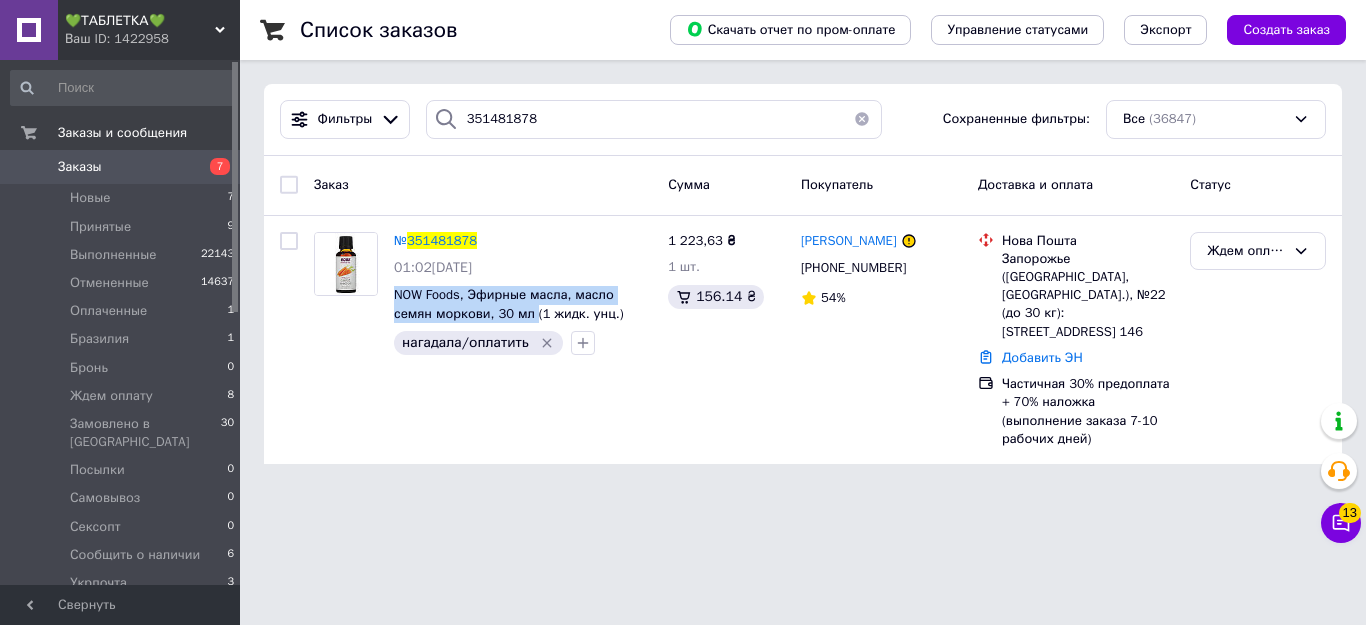 click on "Заказы" at bounding box center (80, 167) 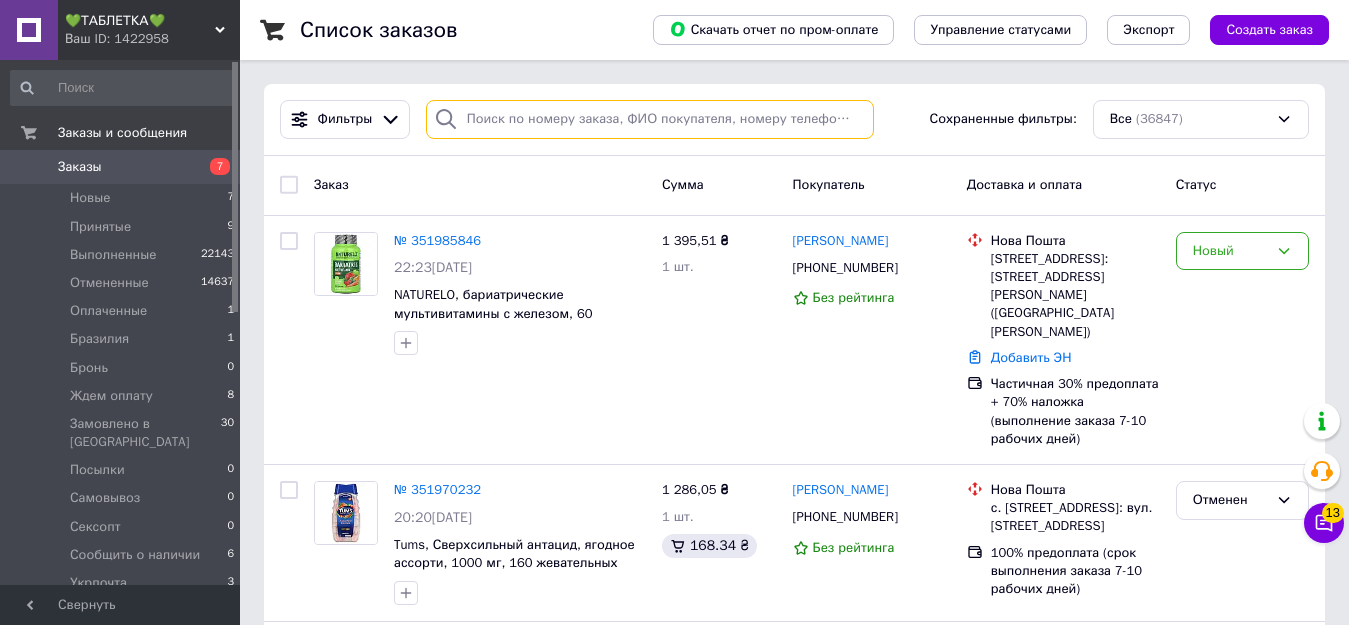 paste on "350904895" 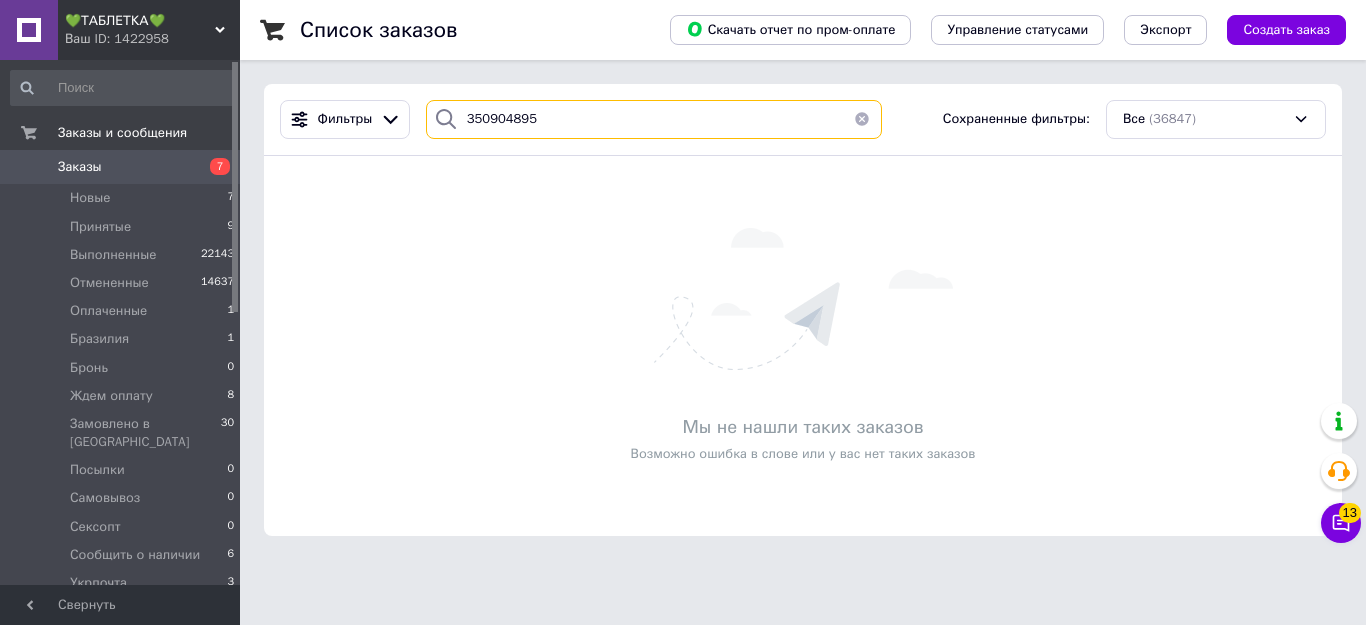 type on "350904895" 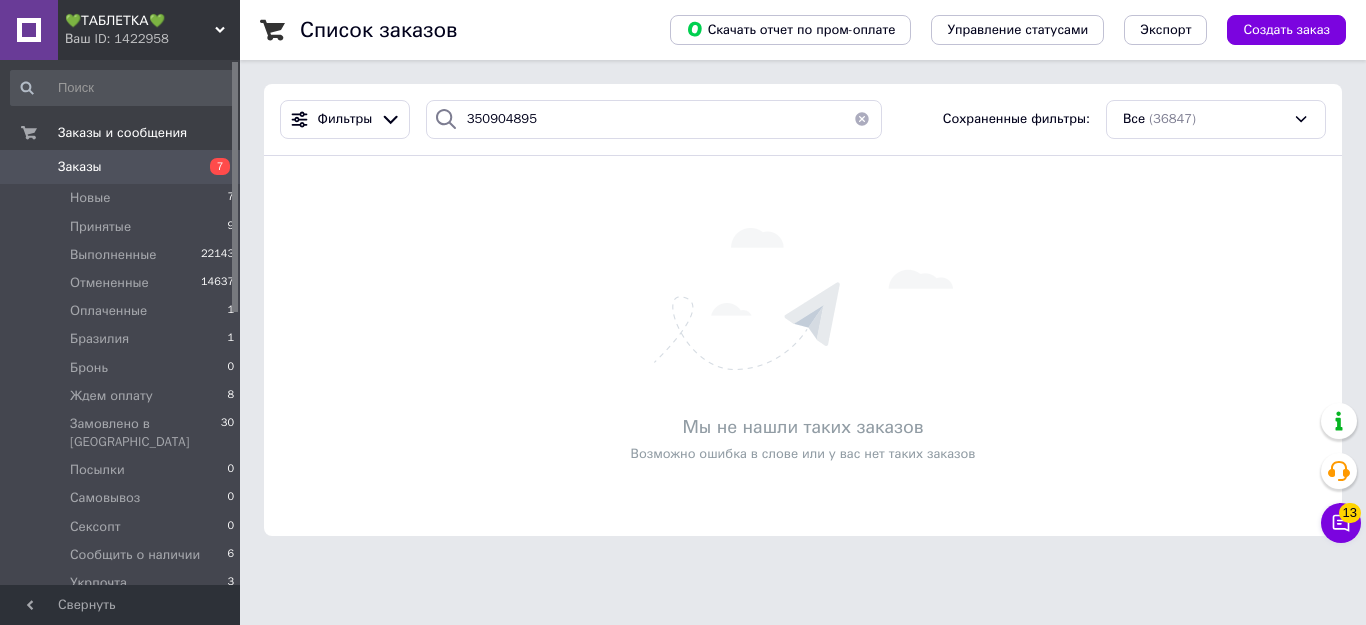 click on "💚ТАБЛЕТКА💚" at bounding box center (140, 21) 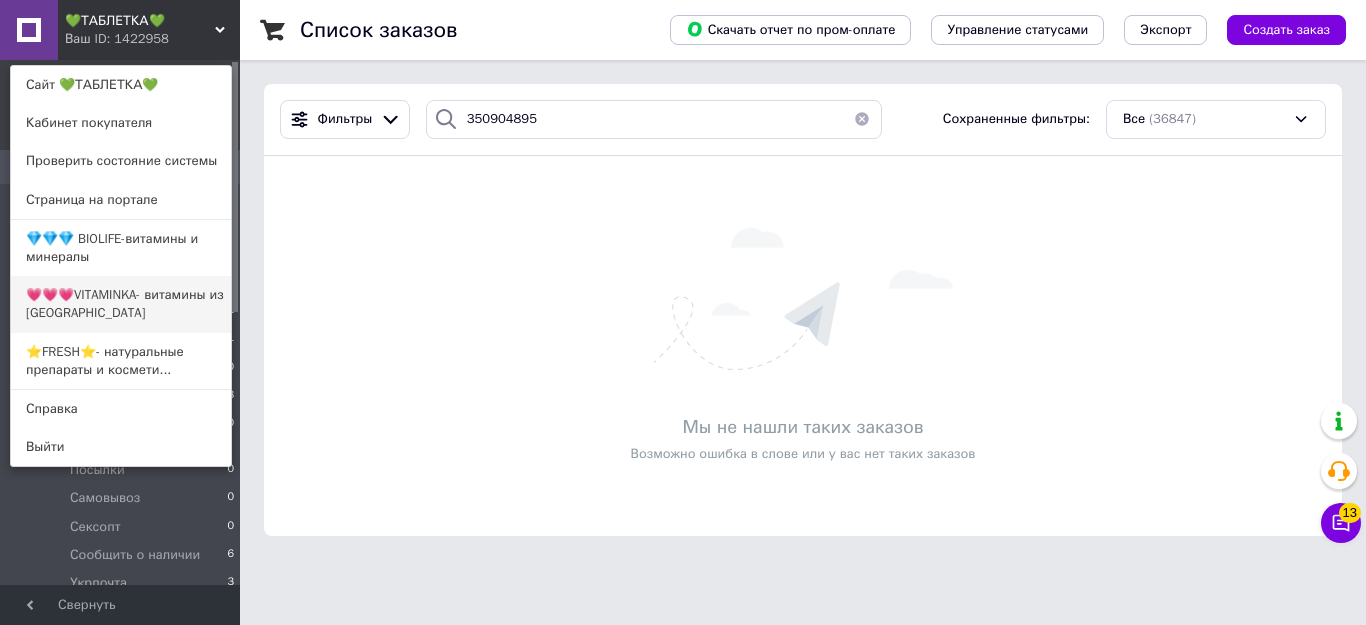 click on "💗💗💗VITAMINKA- витамины из [GEOGRAPHIC_DATA]" at bounding box center (121, 304) 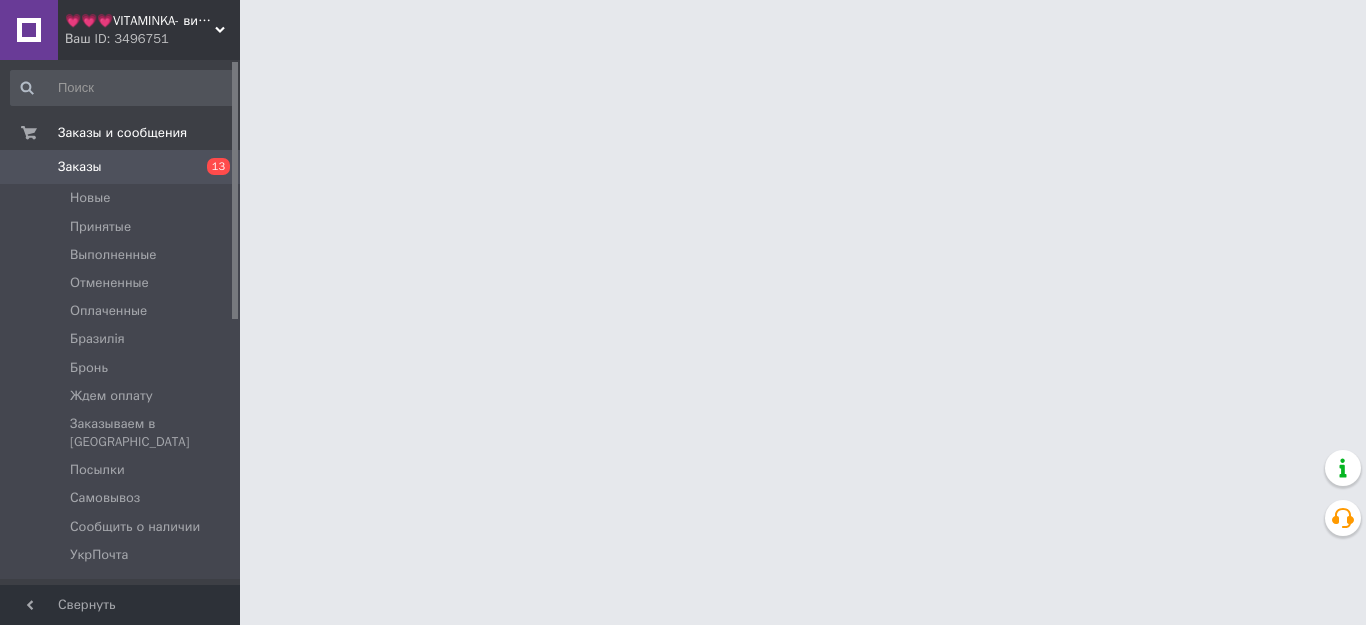 scroll, scrollTop: 0, scrollLeft: 0, axis: both 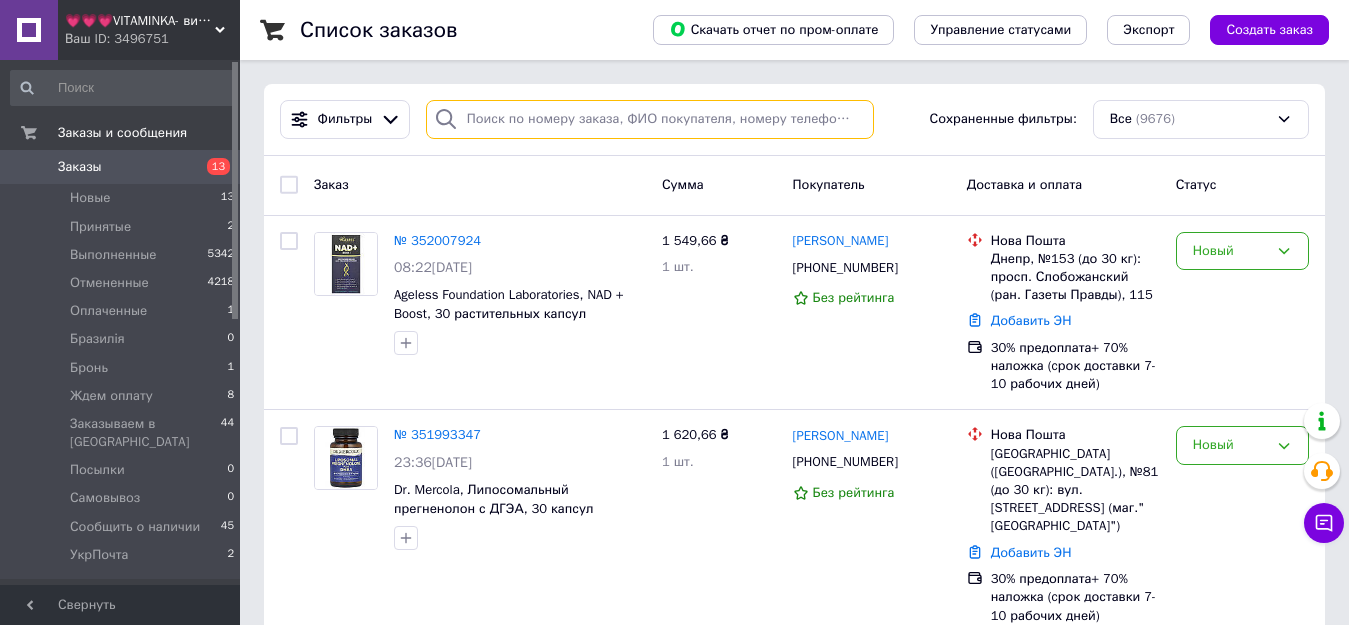 paste on "350904895" 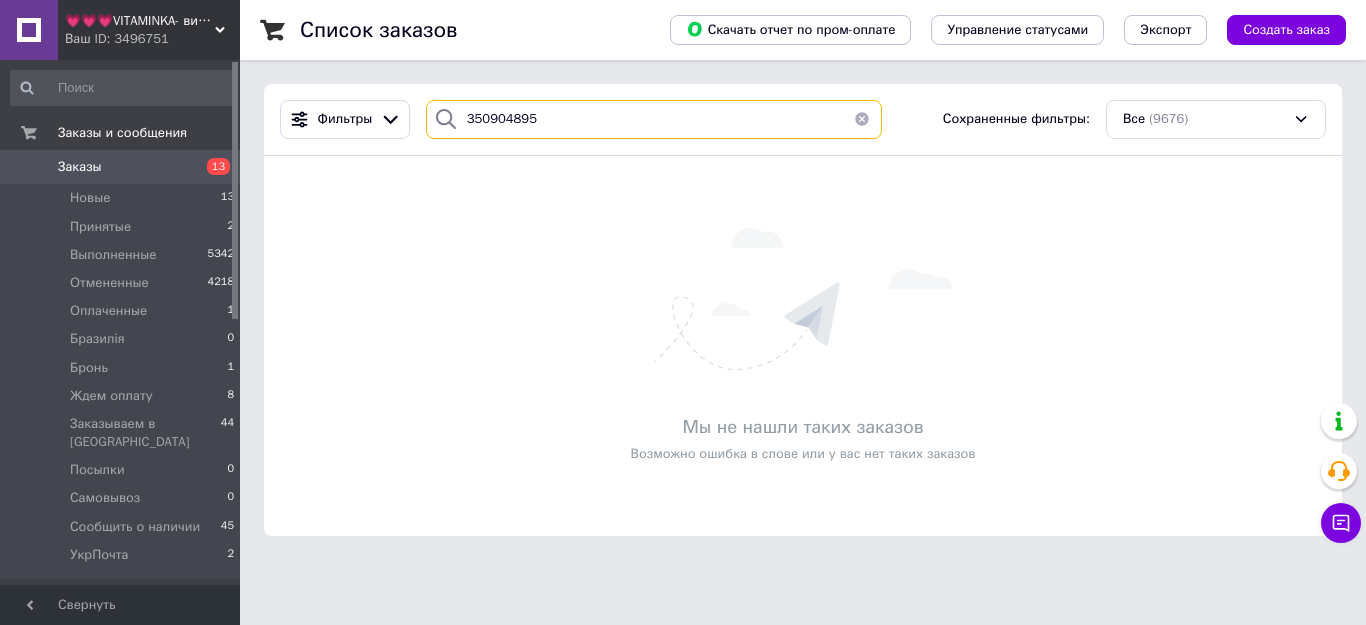 type on "350904895" 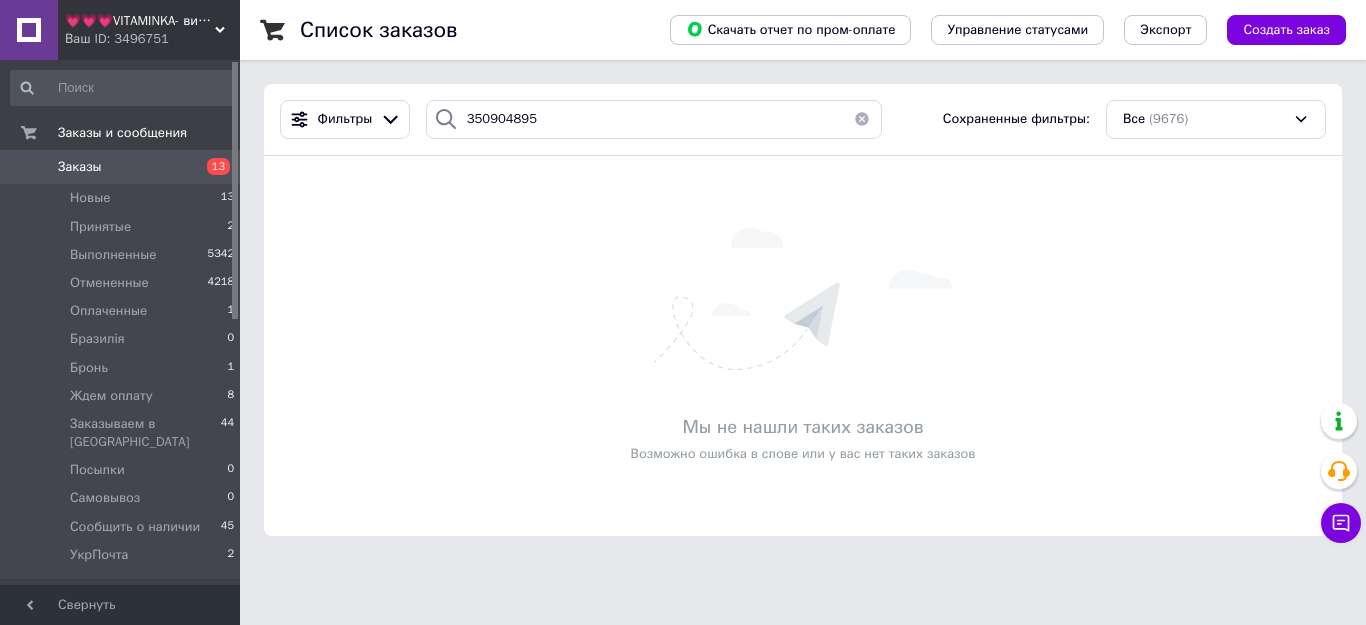 click on "Заказы" at bounding box center (80, 167) 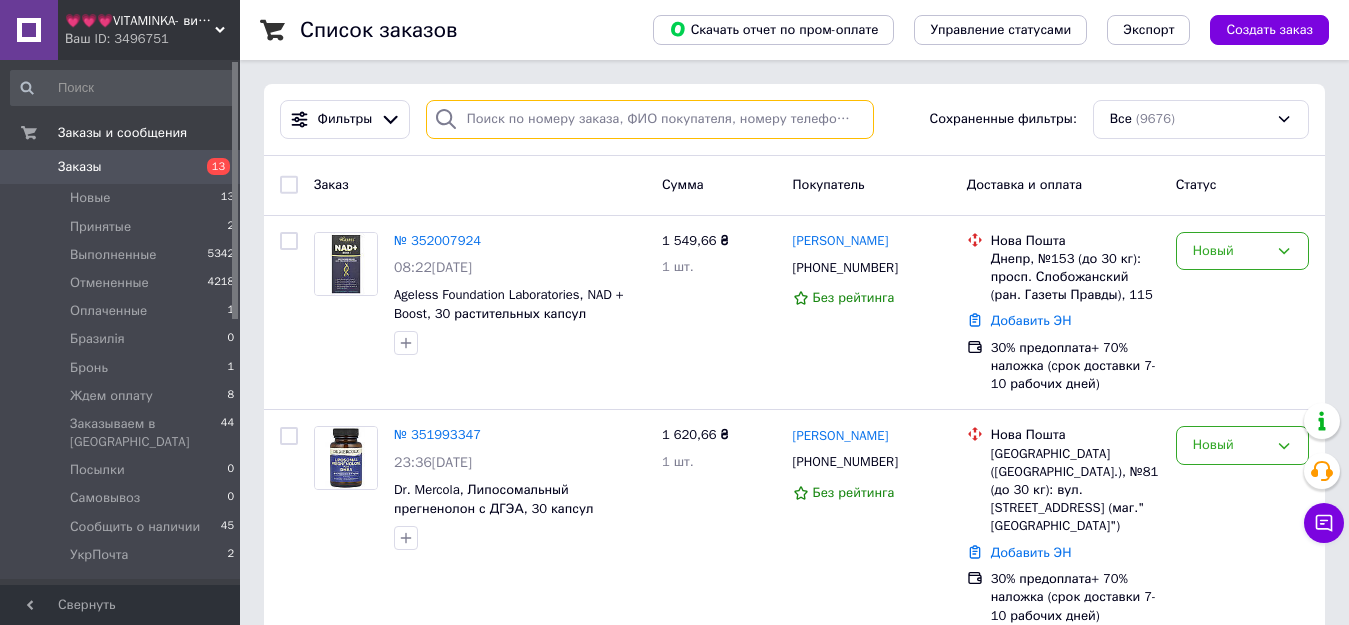 paste on "350904895" 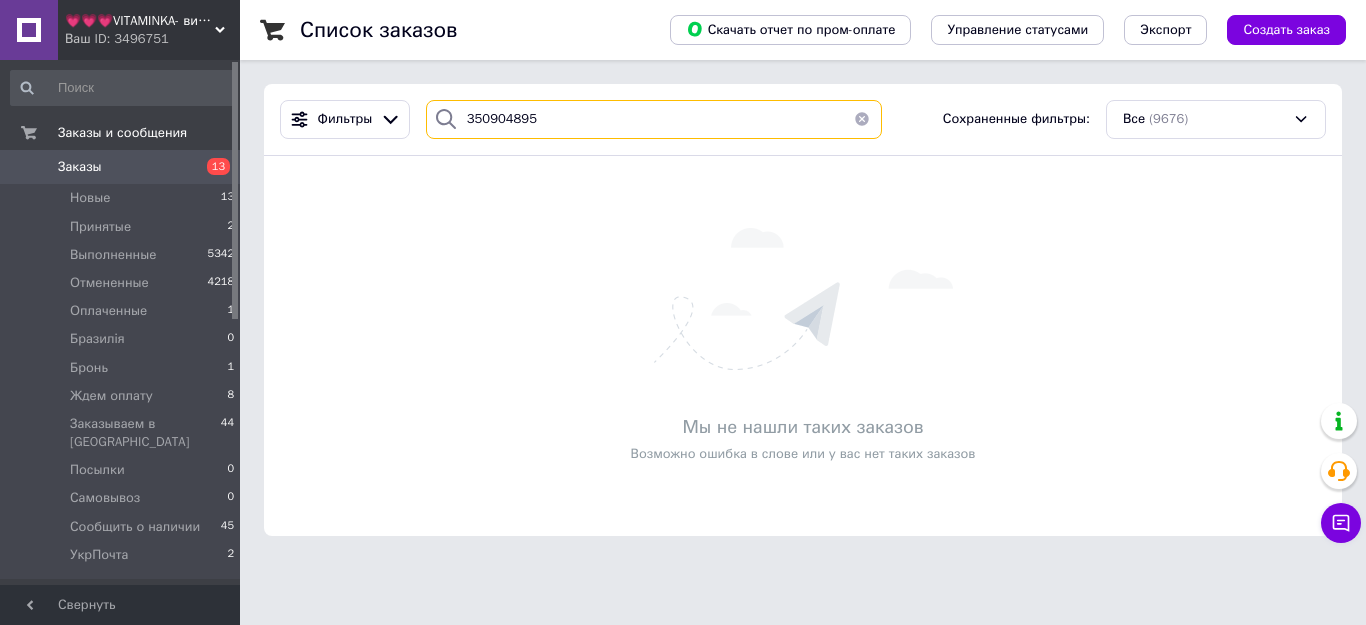 type on "350904895" 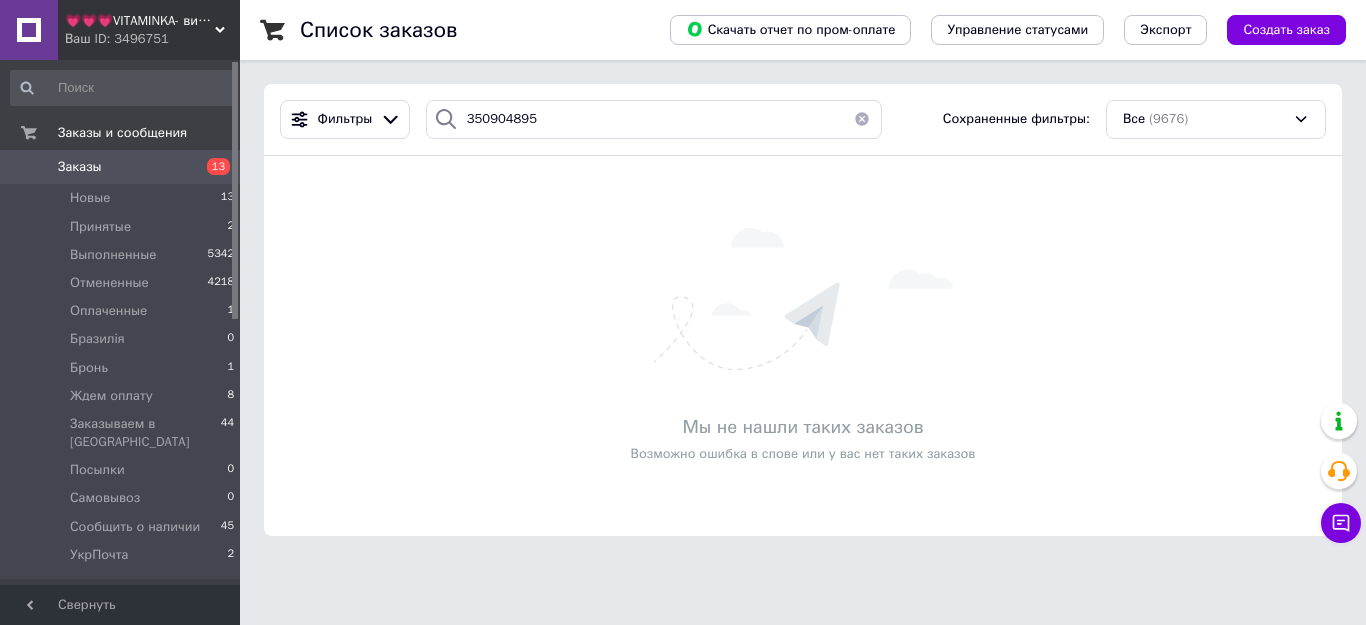 click on "💗💗💗VITAMINKA- витамины из [GEOGRAPHIC_DATA]" at bounding box center (140, 21) 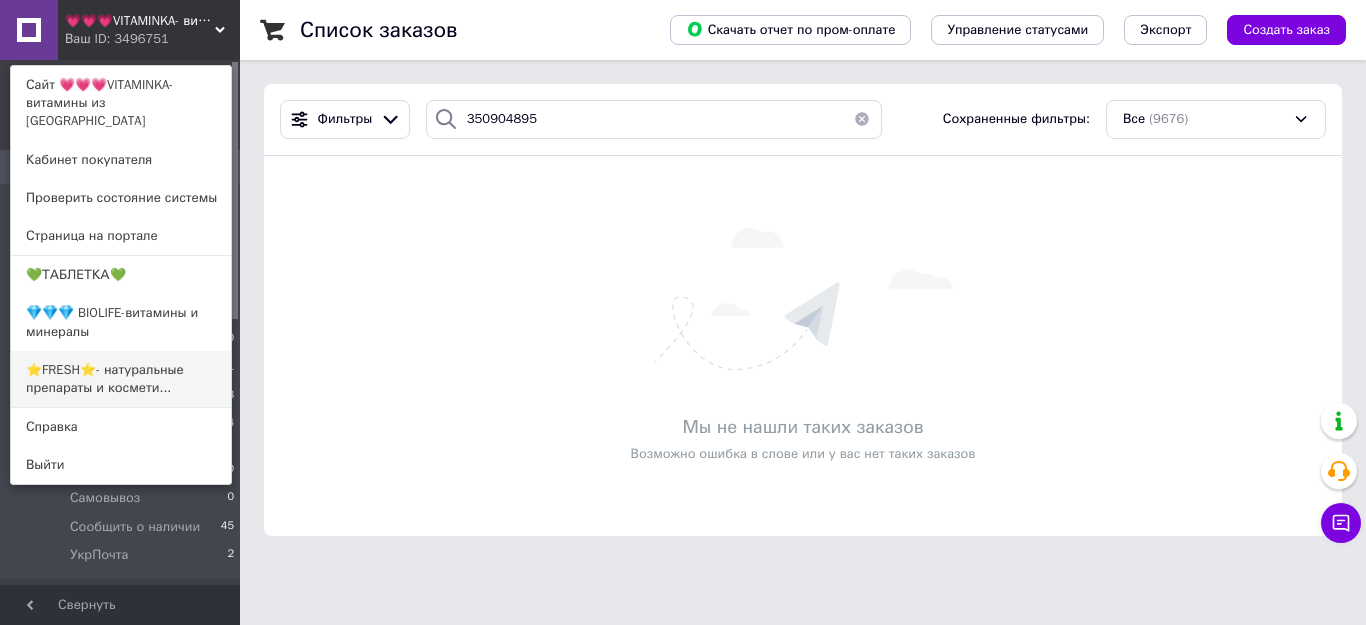 click on "⭐FRESH⭐- натуральные препараты и космети..." at bounding box center (121, 379) 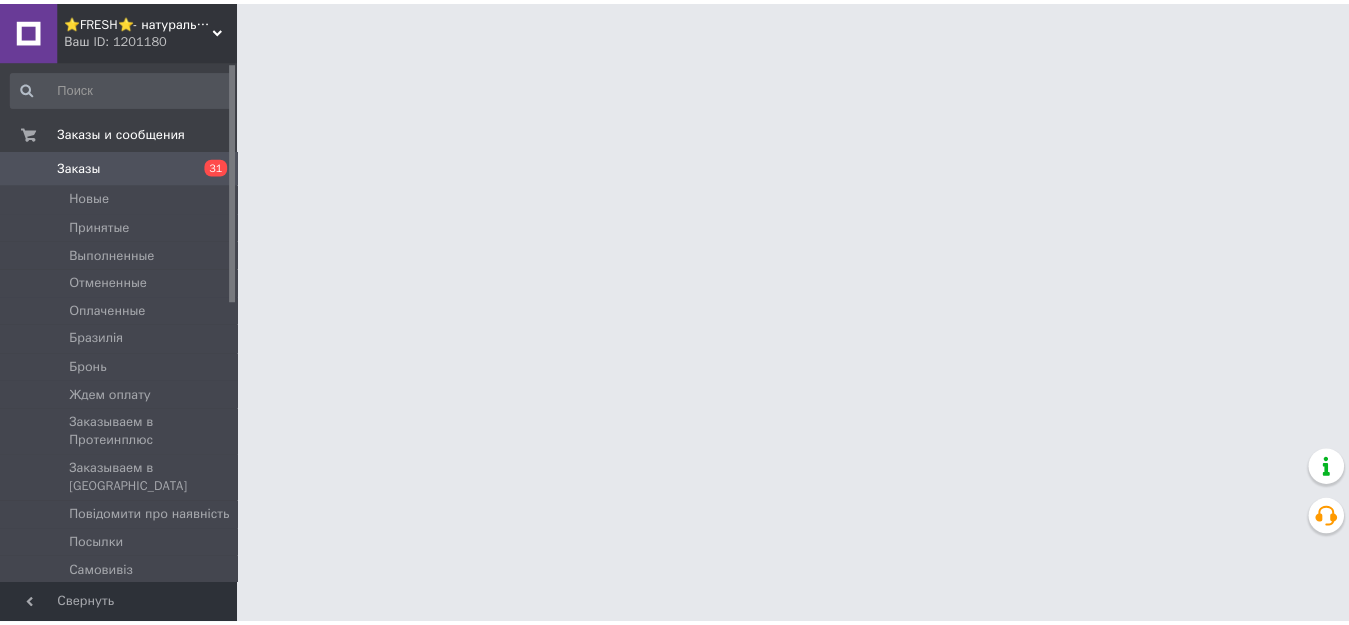 scroll, scrollTop: 0, scrollLeft: 0, axis: both 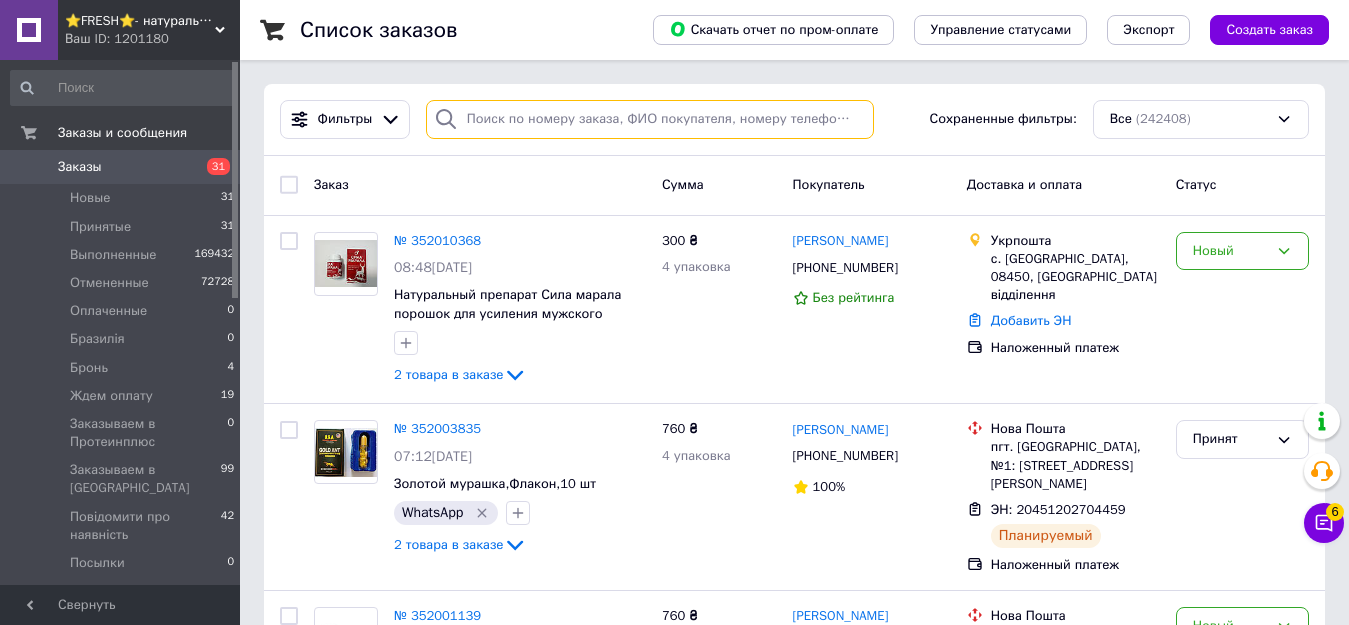 click at bounding box center [650, 119] 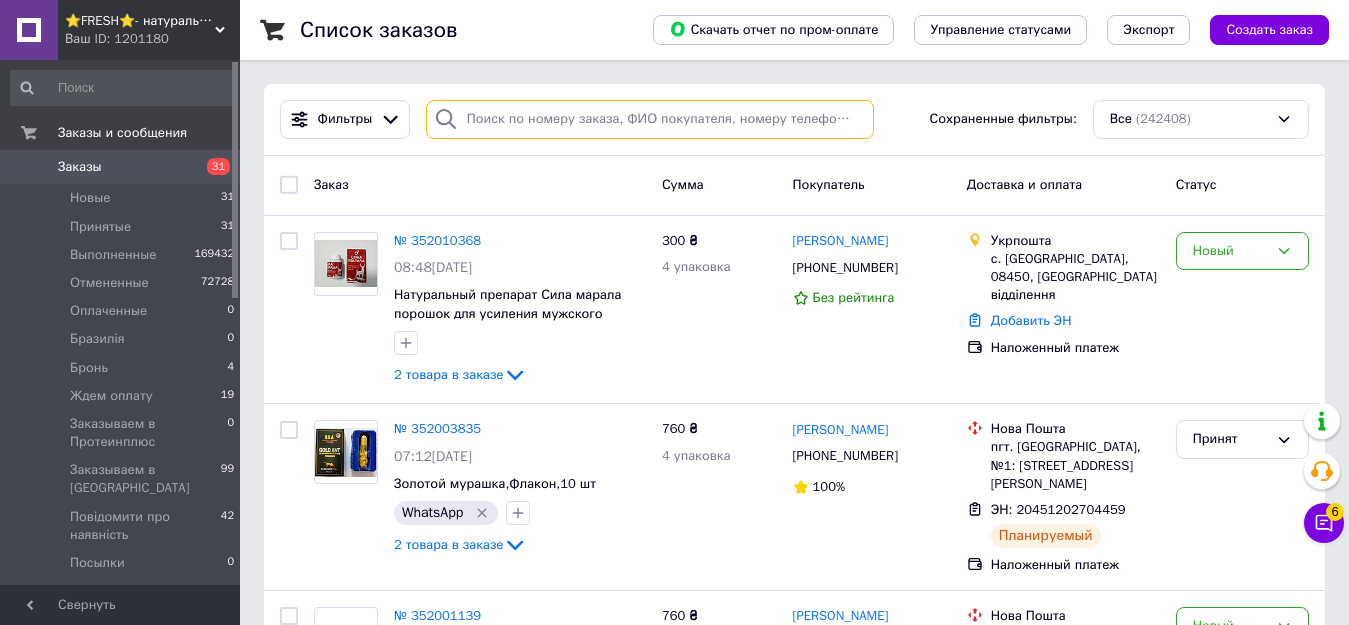 paste on "350904895" 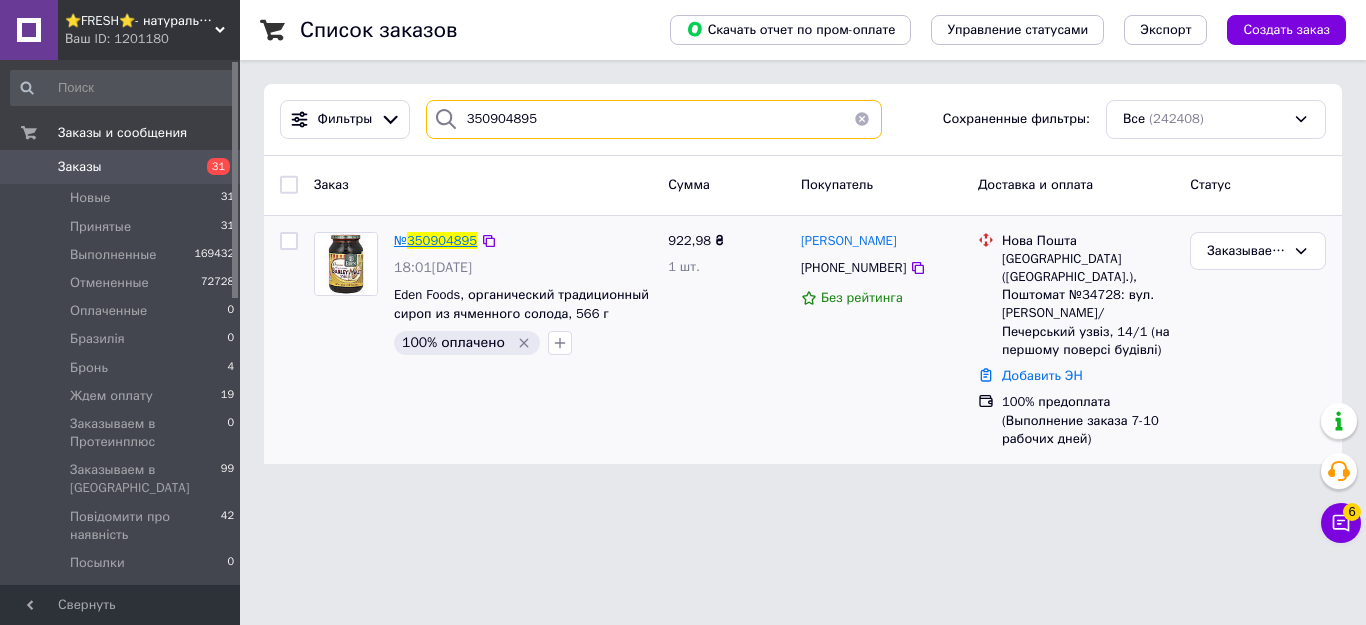 type on "350904895" 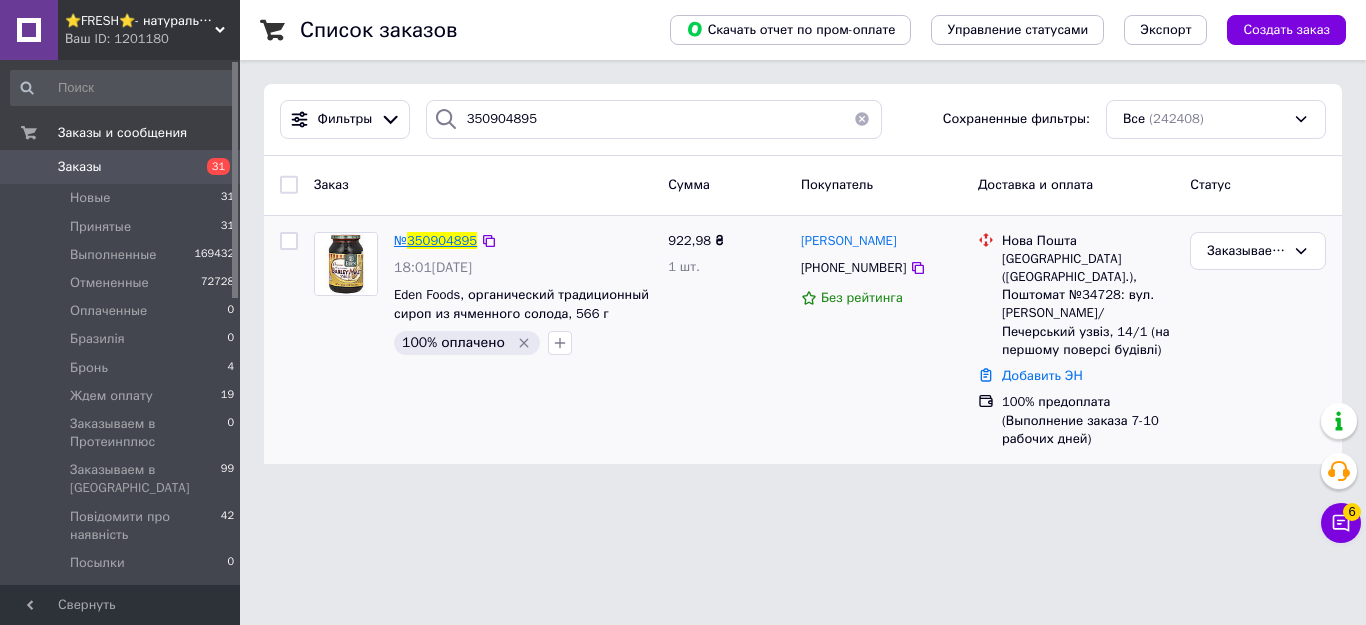 click on "350904895" at bounding box center [442, 240] 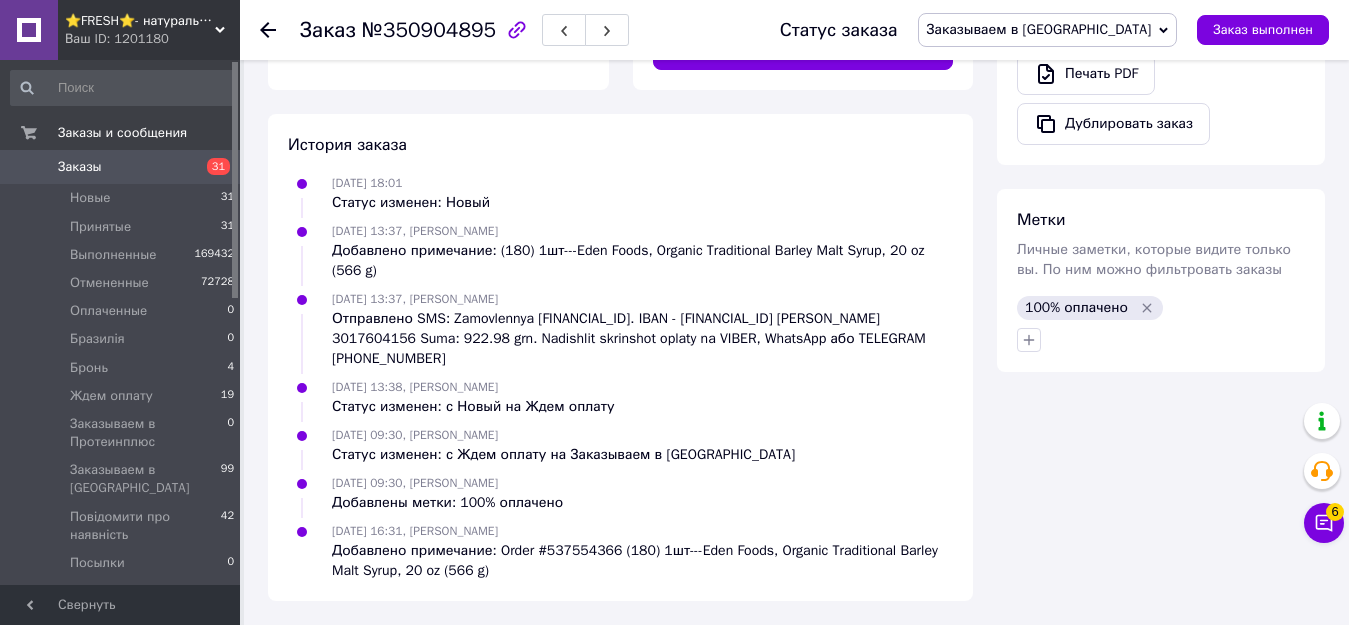 scroll, scrollTop: 1029, scrollLeft: 0, axis: vertical 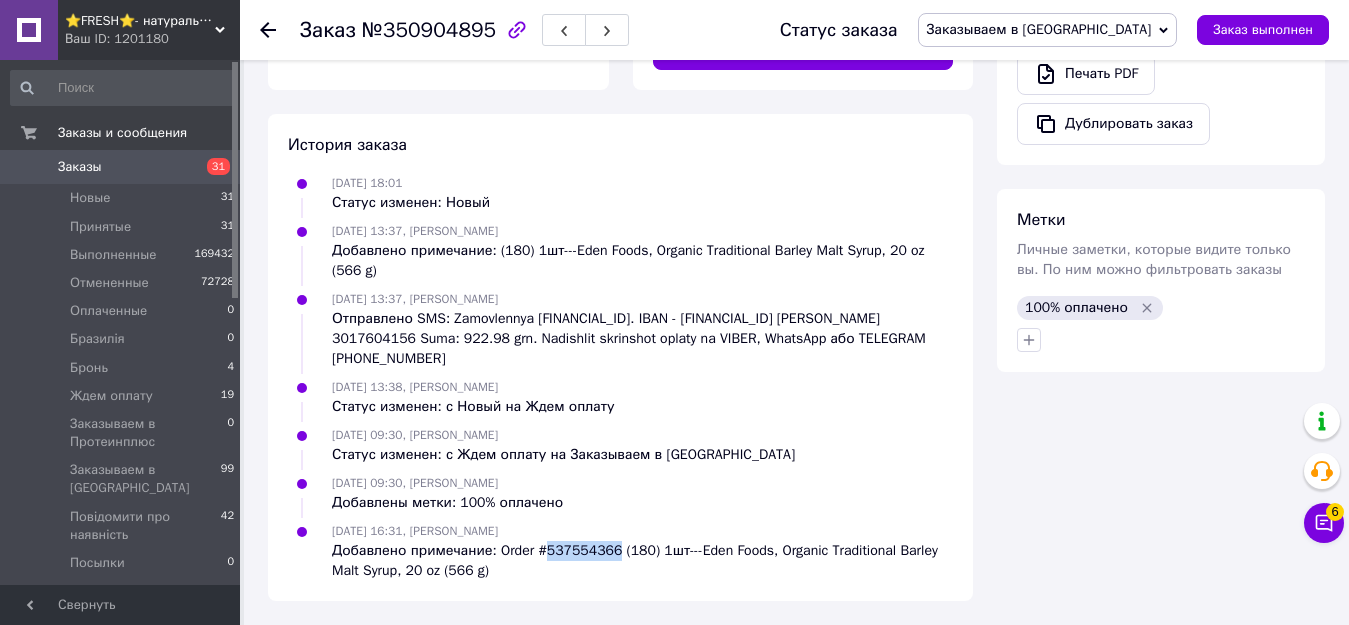 drag, startPoint x: 544, startPoint y: 550, endPoint x: 608, endPoint y: 550, distance: 64 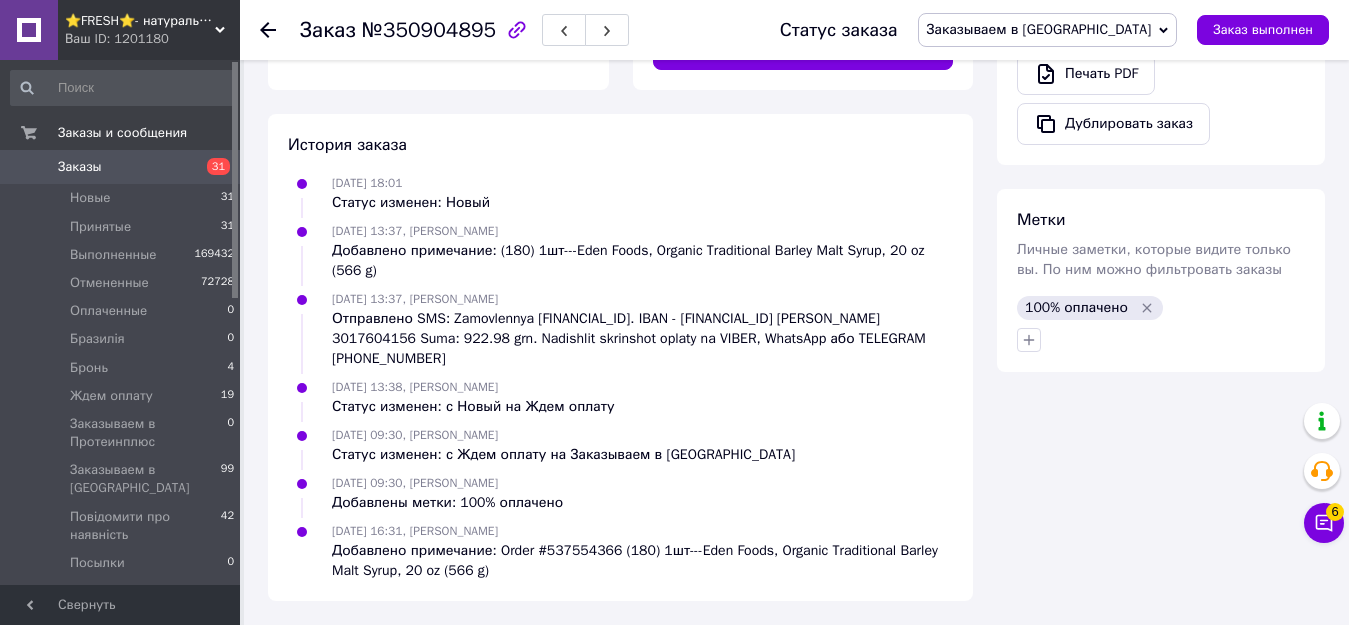 click on "Ваш ID: 1201180" at bounding box center [152, 39] 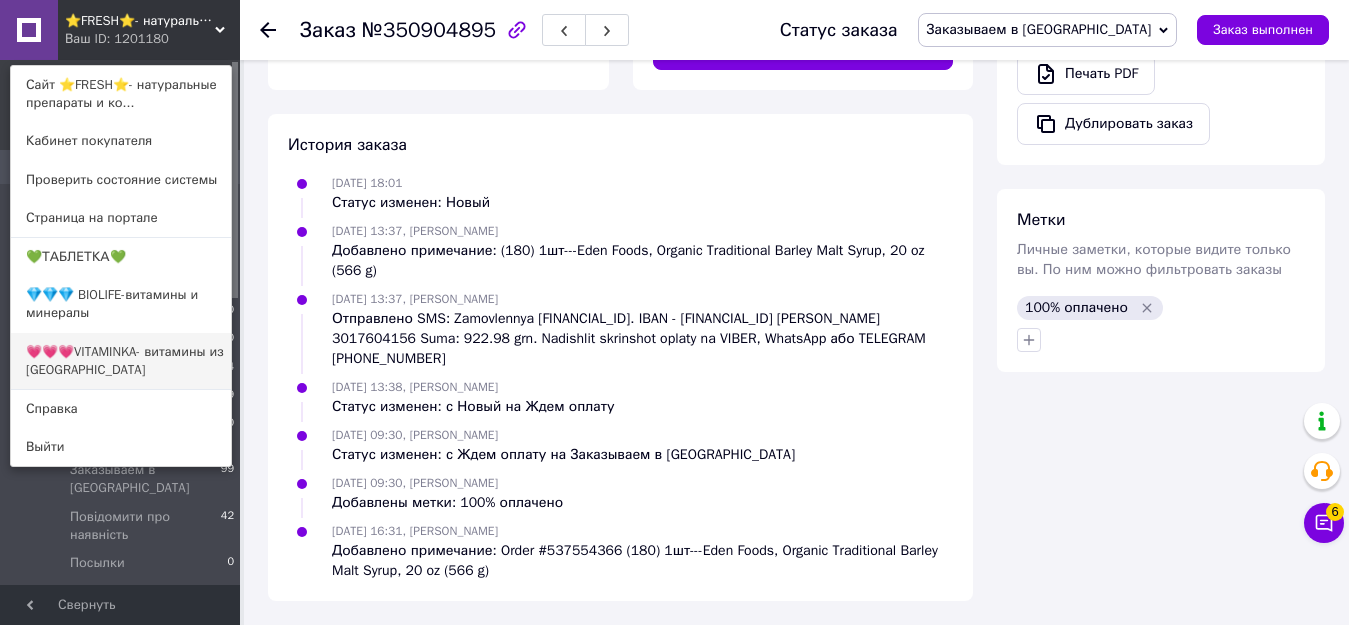 click on "💗💗💗VITAMINKA- витамины из [GEOGRAPHIC_DATA]" at bounding box center [121, 361] 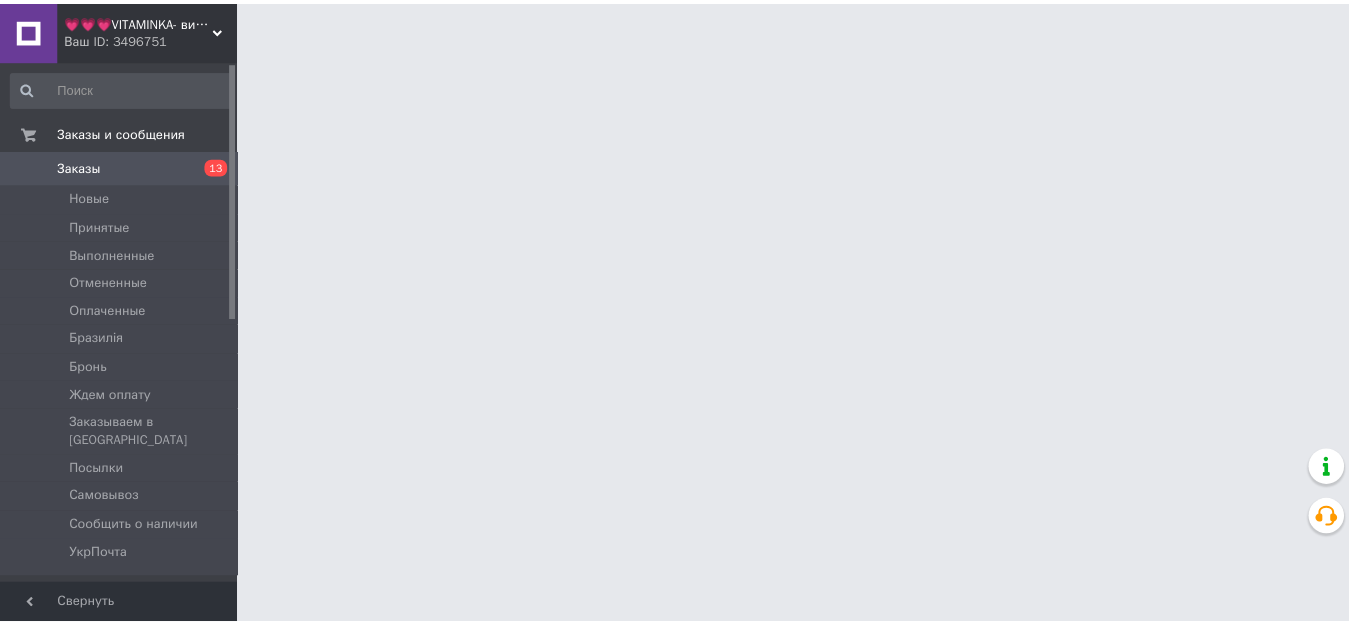 scroll, scrollTop: 0, scrollLeft: 0, axis: both 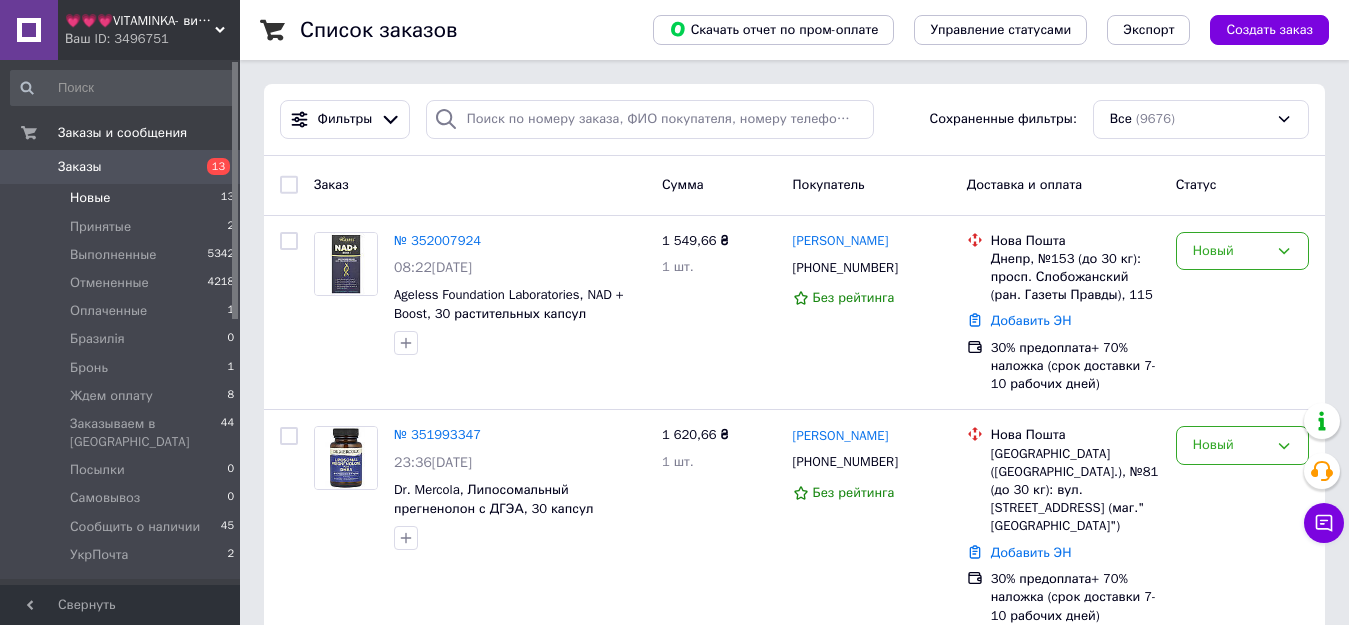click on "Новые 13" at bounding box center (123, 198) 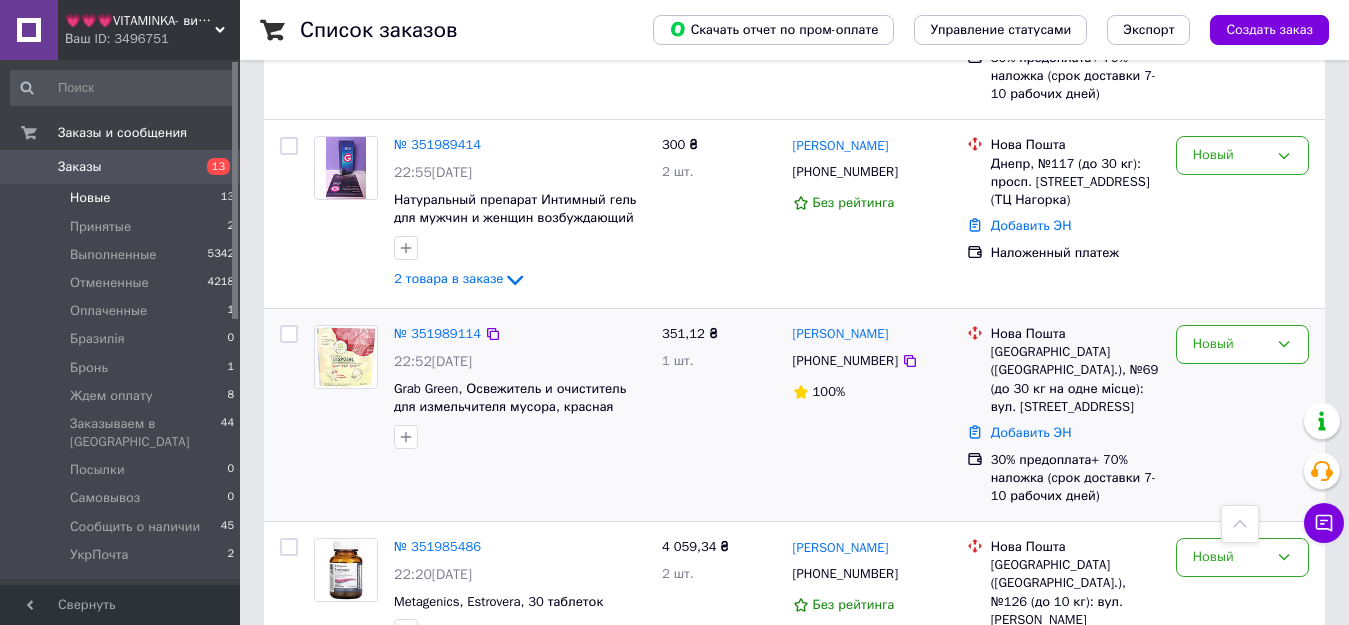 scroll, scrollTop: 293, scrollLeft: 0, axis: vertical 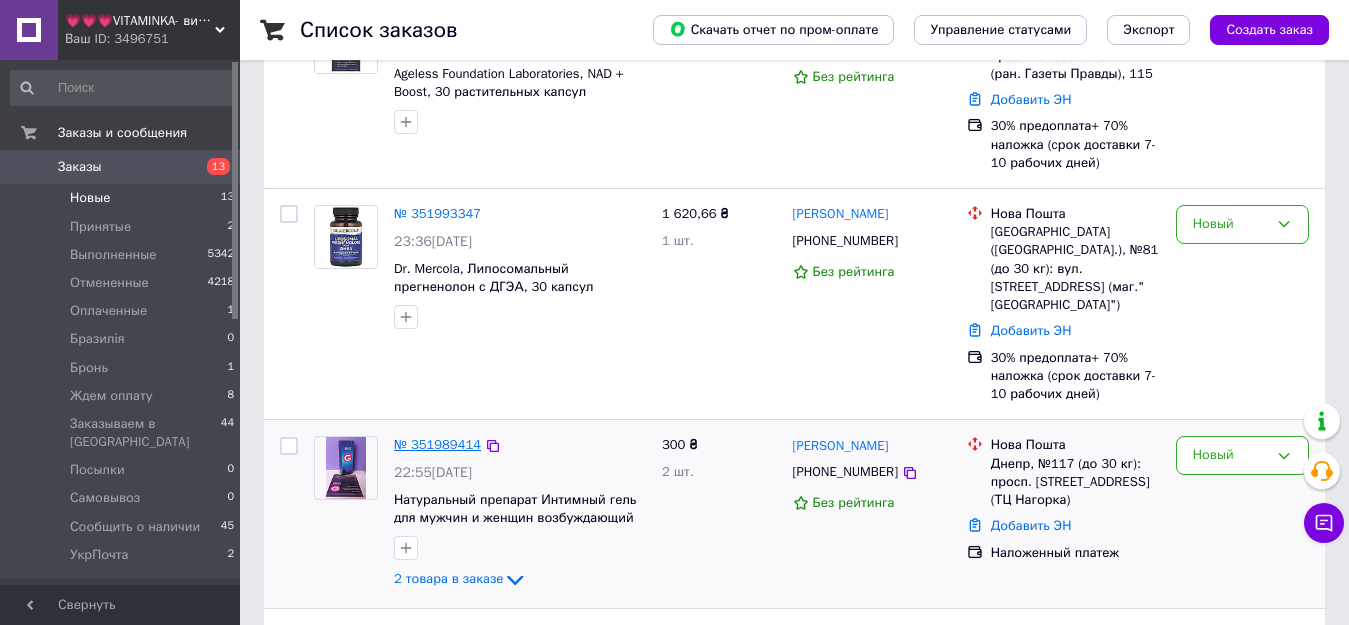 click on "№ 351989414" at bounding box center [437, 444] 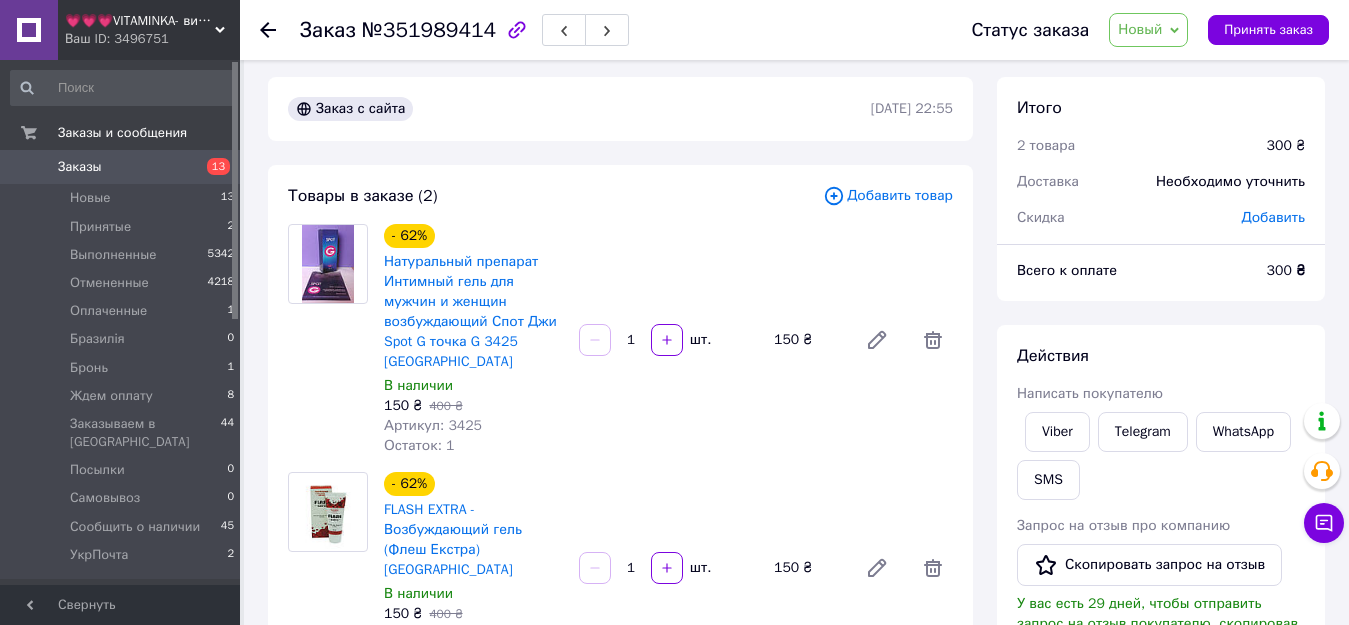 scroll, scrollTop: 0, scrollLeft: 0, axis: both 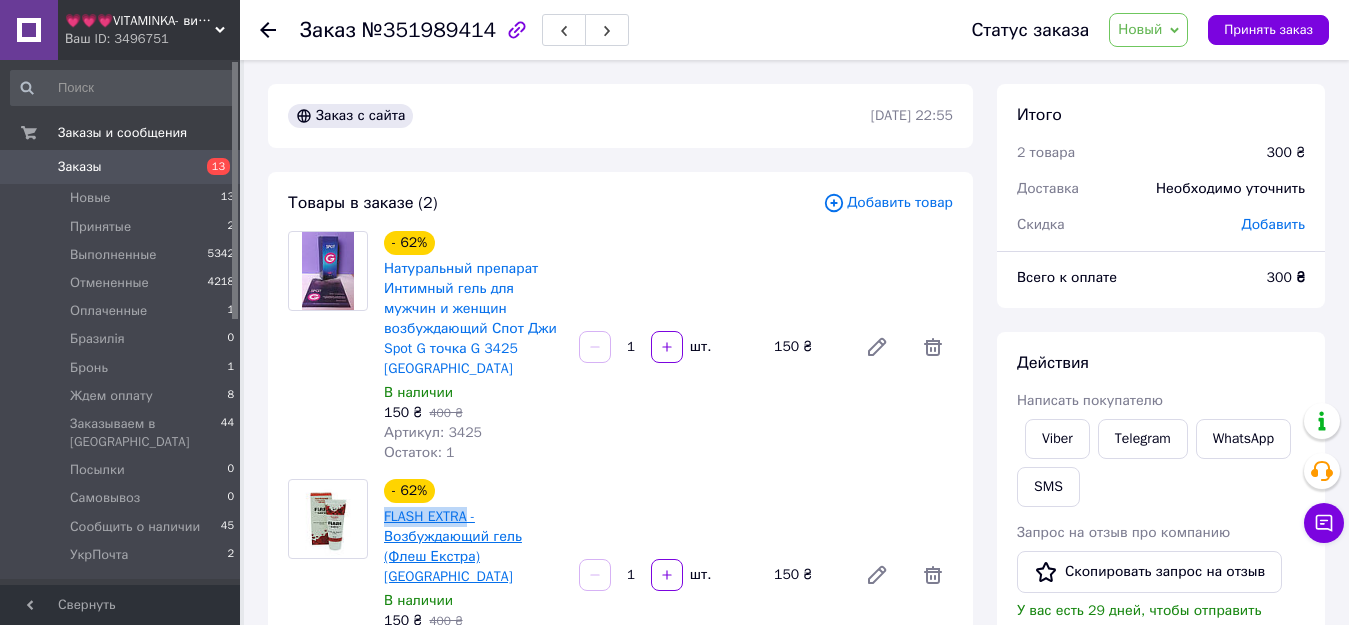 drag, startPoint x: 379, startPoint y: 498, endPoint x: 464, endPoint y: 497, distance: 85.00588 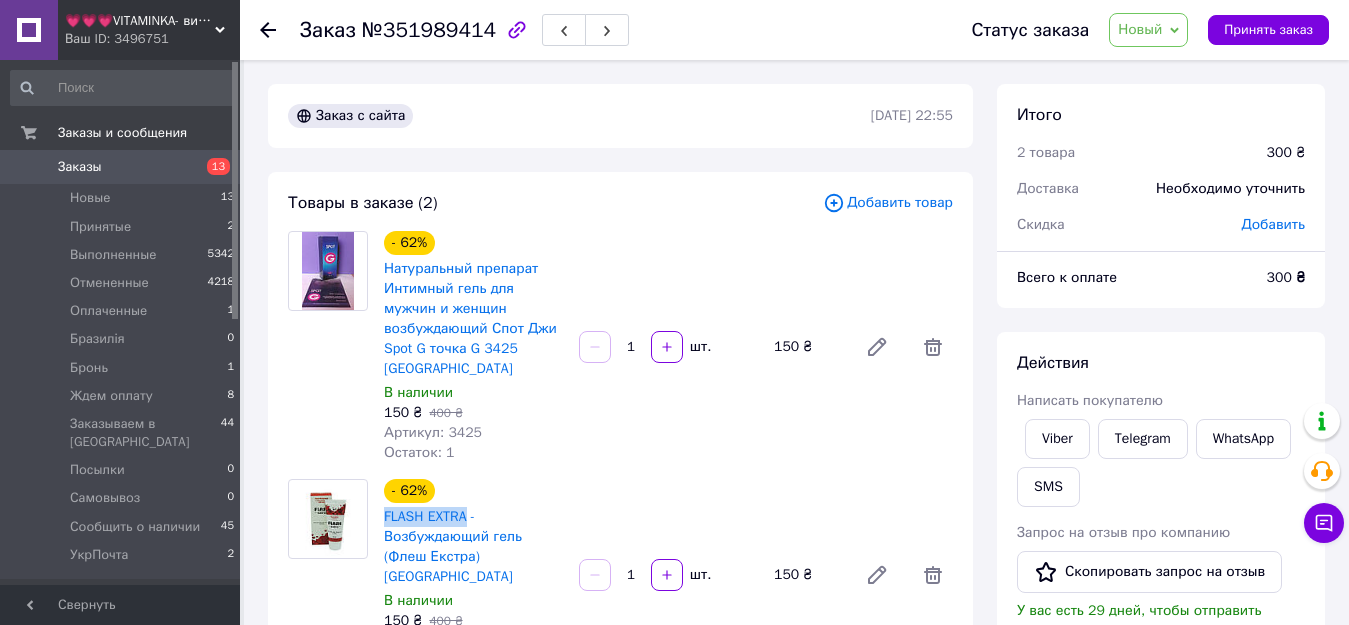scroll, scrollTop: 100, scrollLeft: 0, axis: vertical 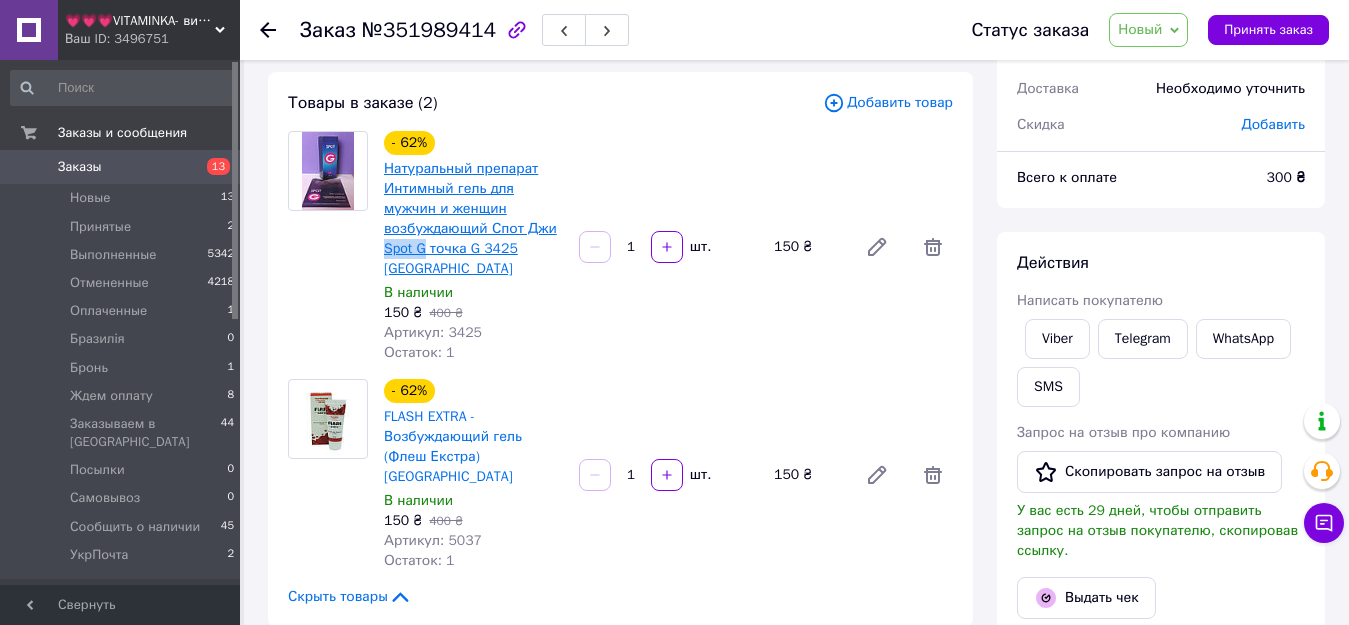 drag, startPoint x: 376, startPoint y: 250, endPoint x: 423, endPoint y: 248, distance: 47.042534 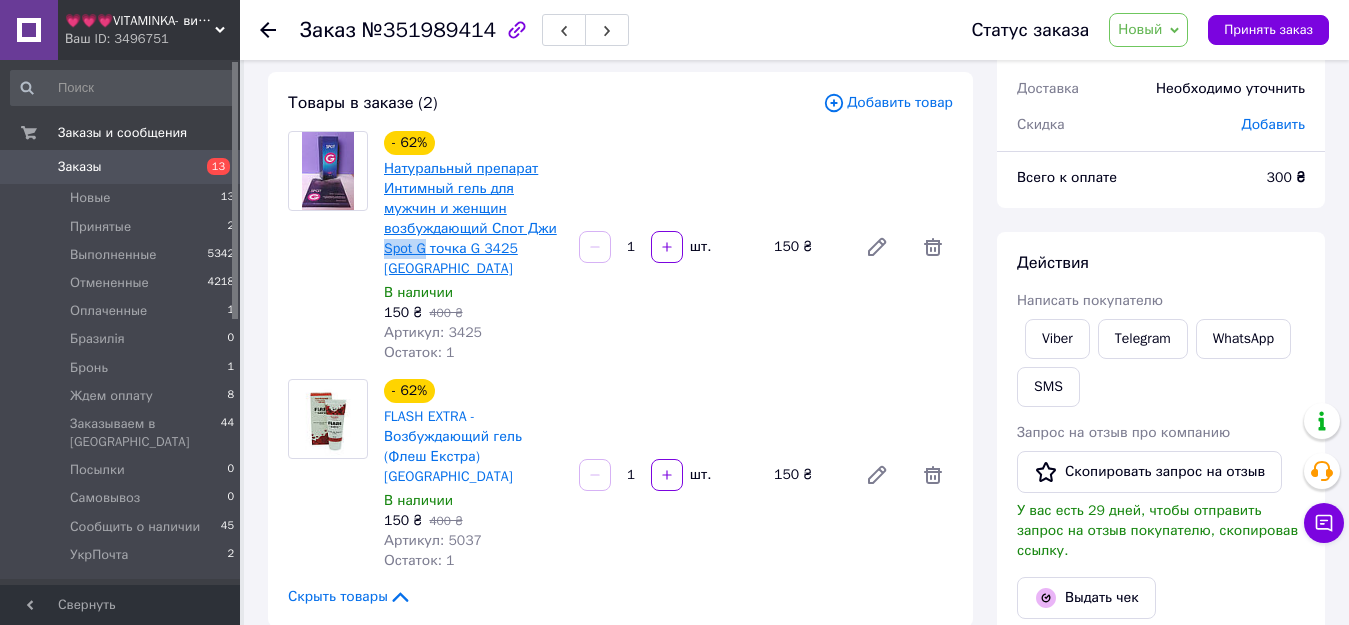 copy on "Spot G" 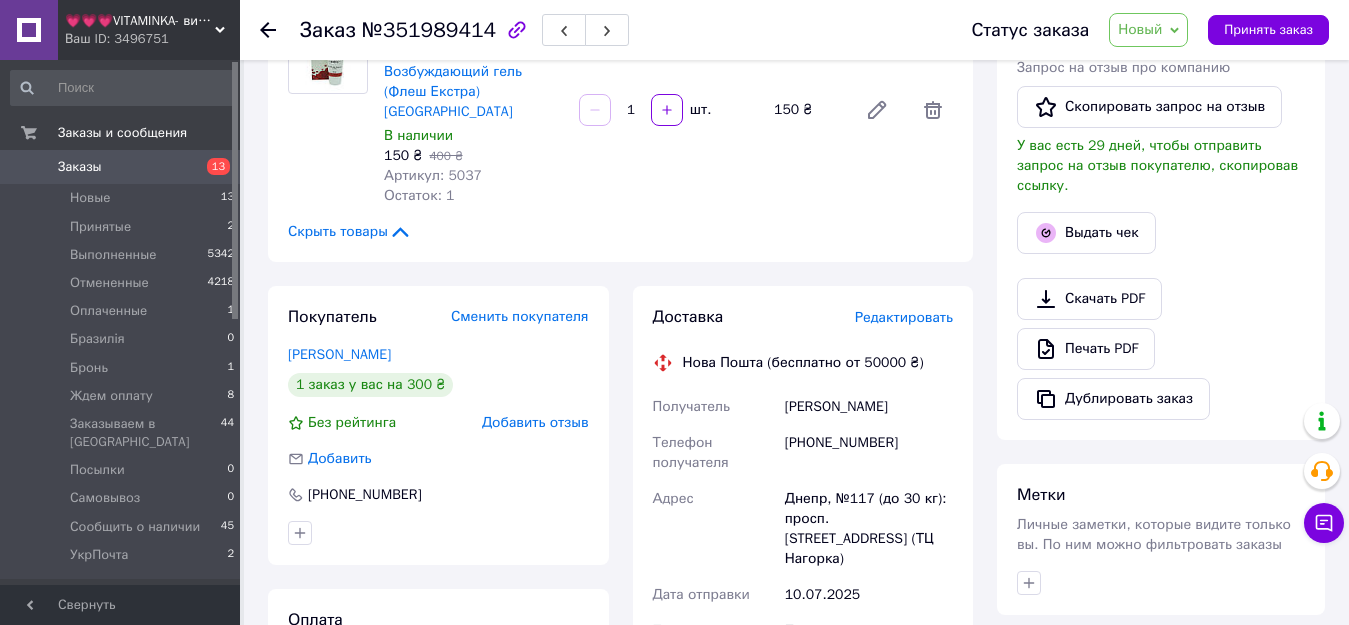 scroll, scrollTop: 700, scrollLeft: 0, axis: vertical 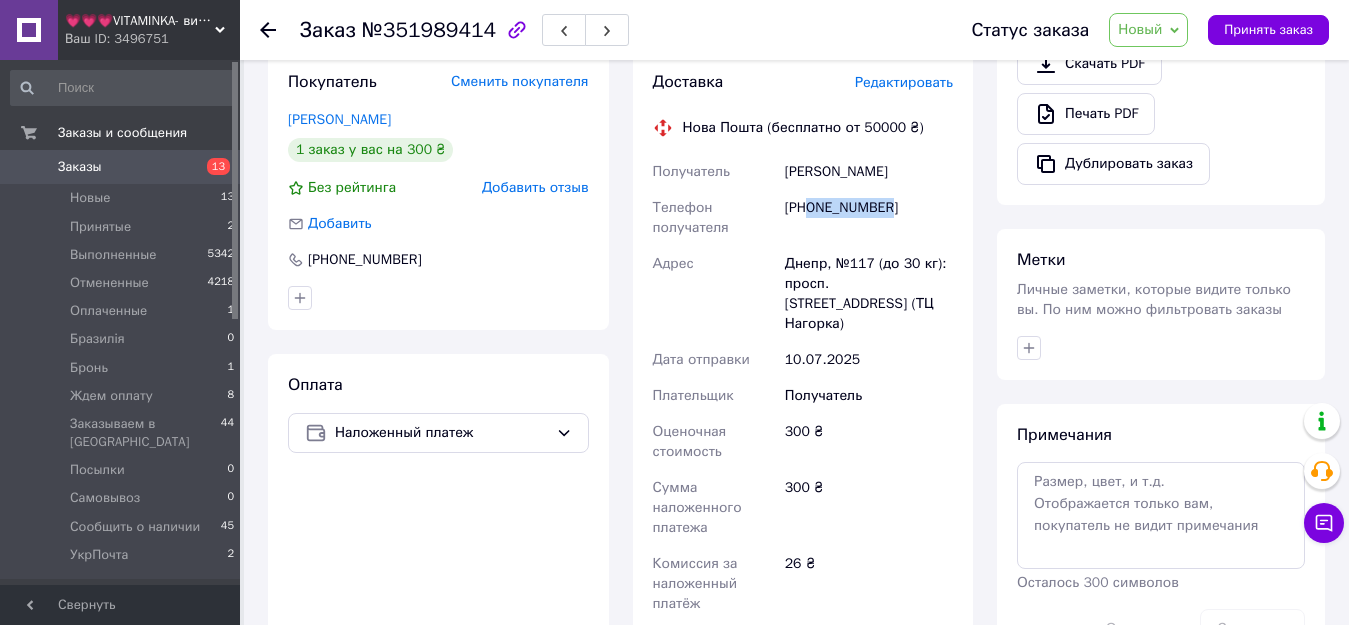 drag, startPoint x: 811, startPoint y: 167, endPoint x: 923, endPoint y: 161, distance: 112.1606 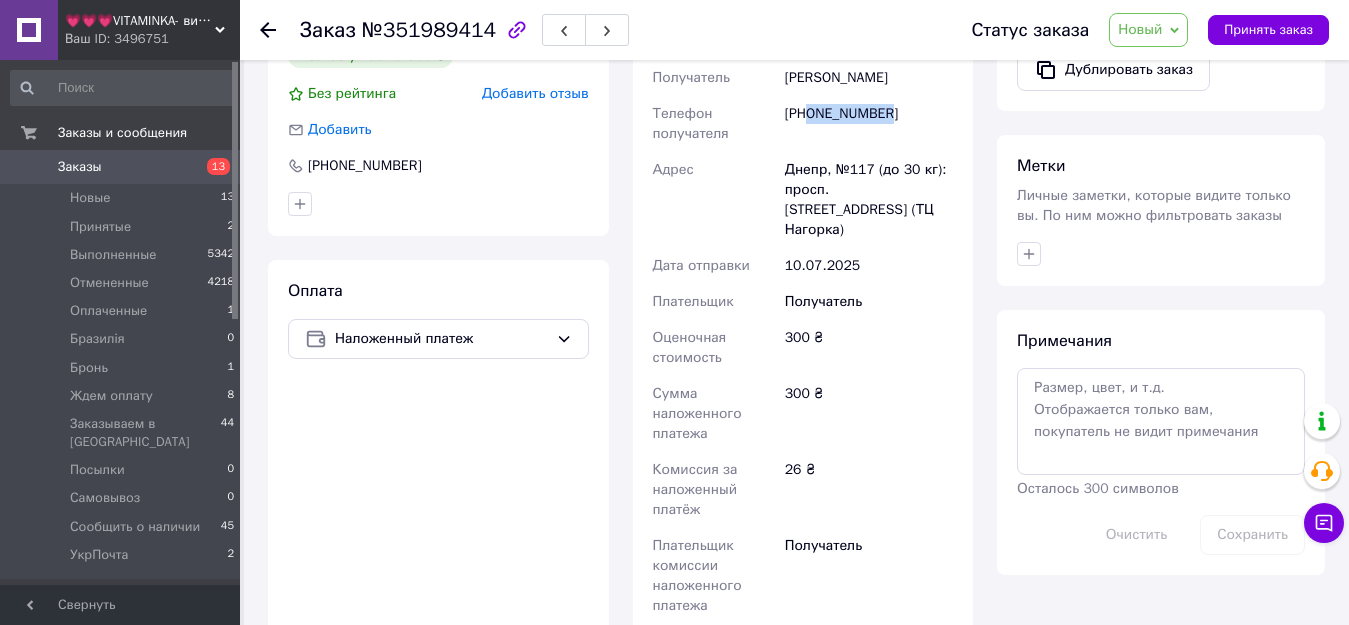 scroll, scrollTop: 800, scrollLeft: 0, axis: vertical 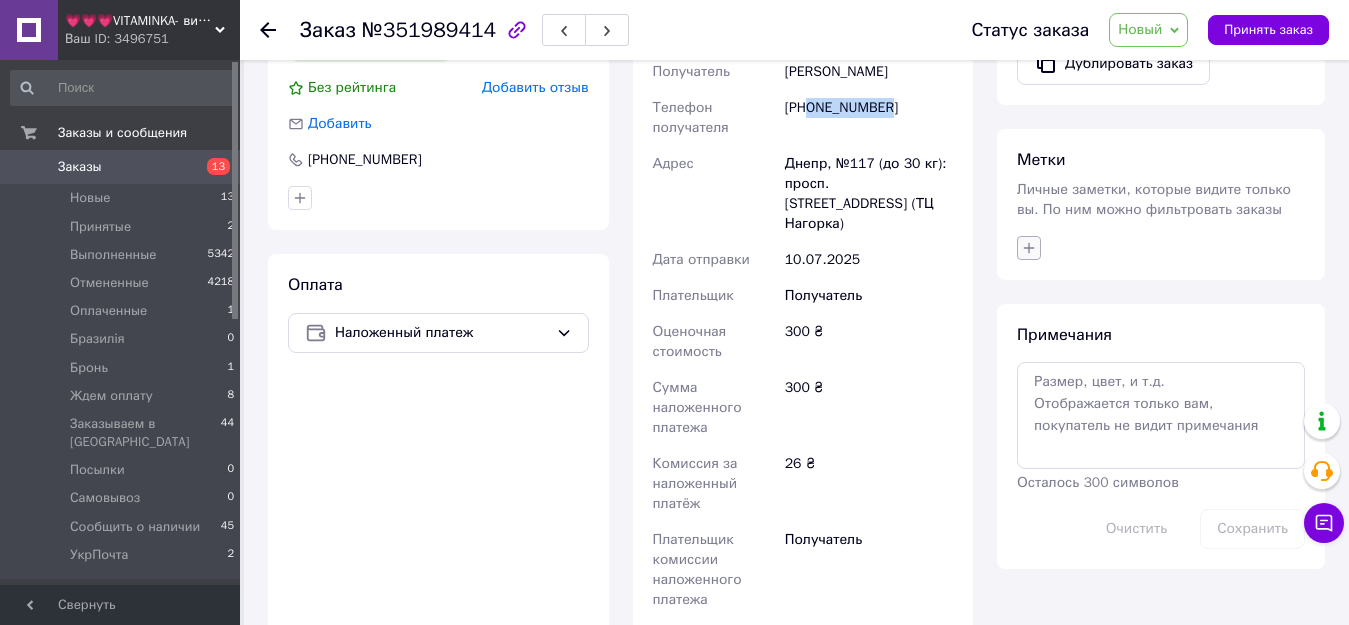 click 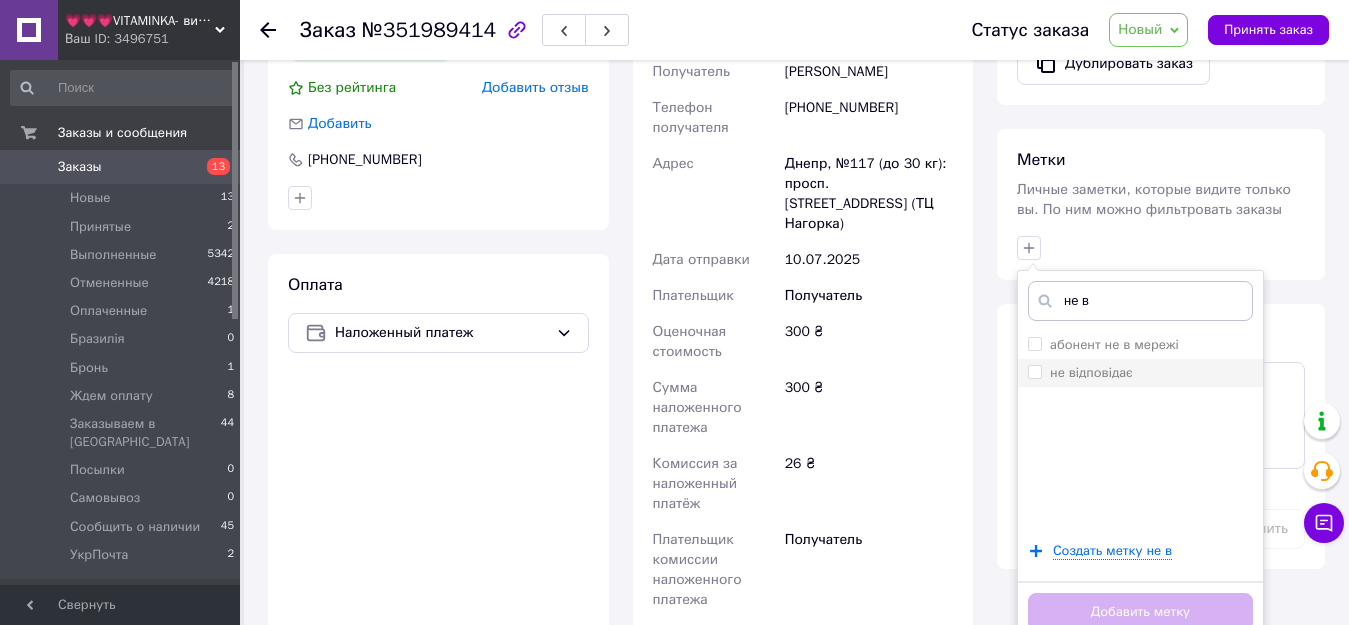 type on "не в" 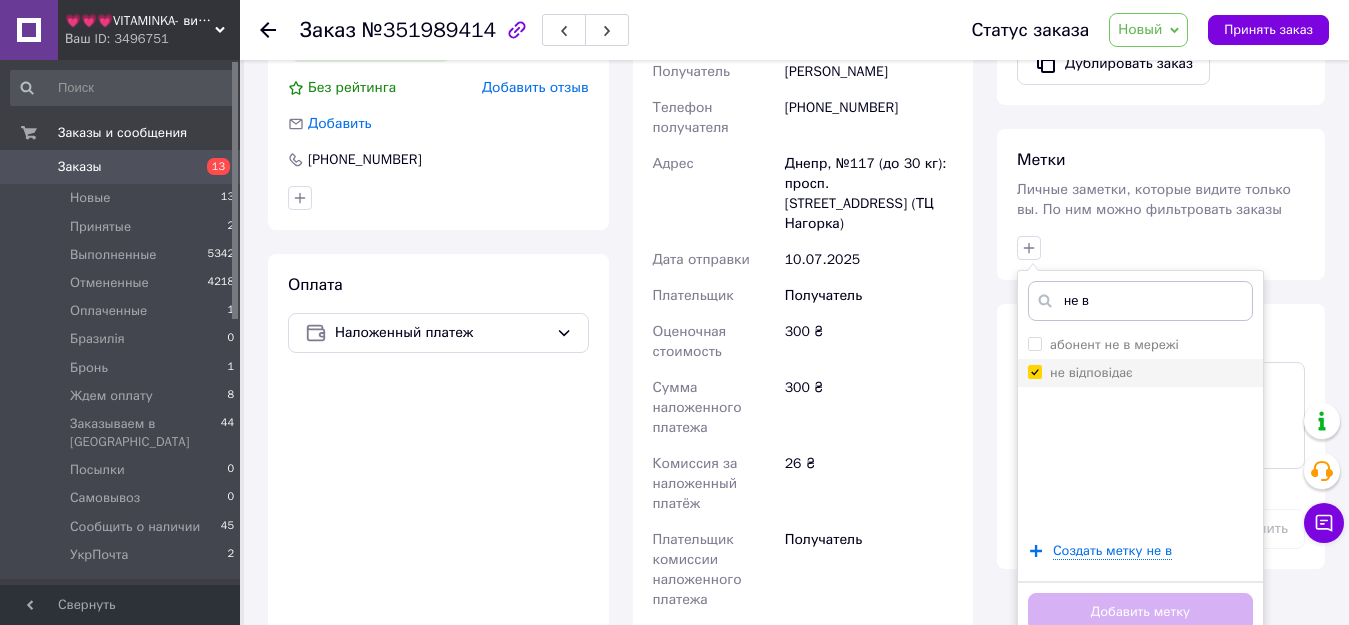 checkbox on "true" 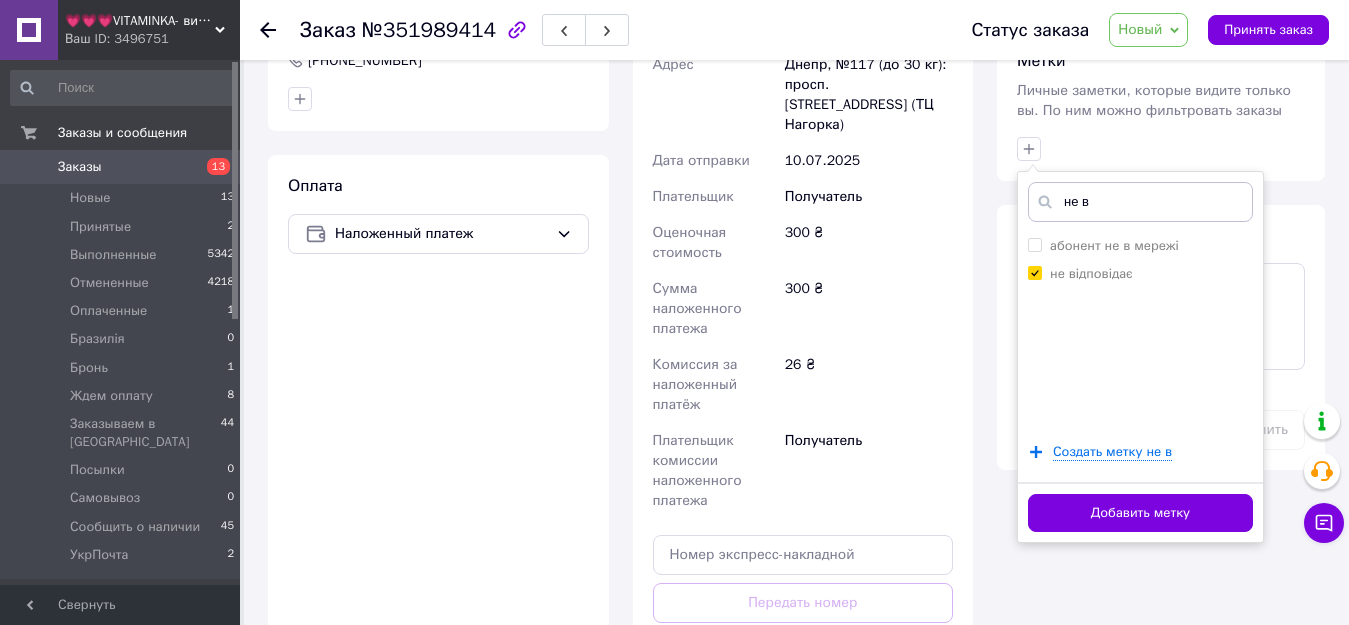 scroll, scrollTop: 900, scrollLeft: 0, axis: vertical 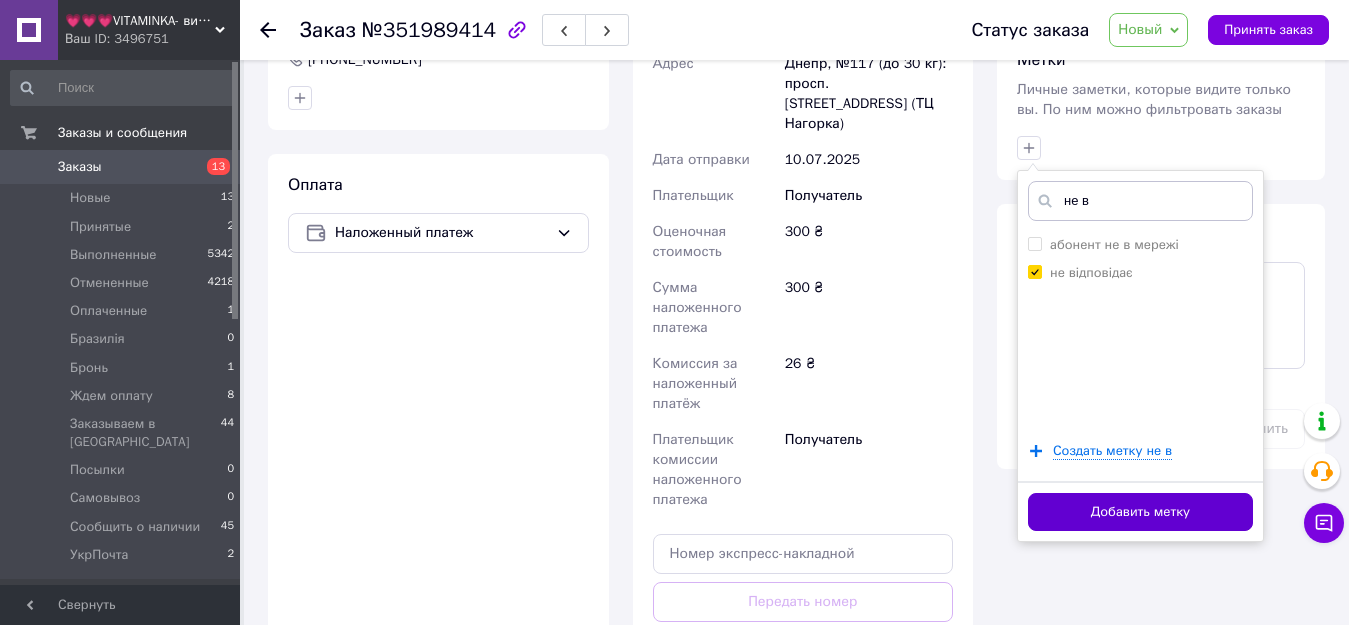 click on "Добавить метку" at bounding box center (1140, 512) 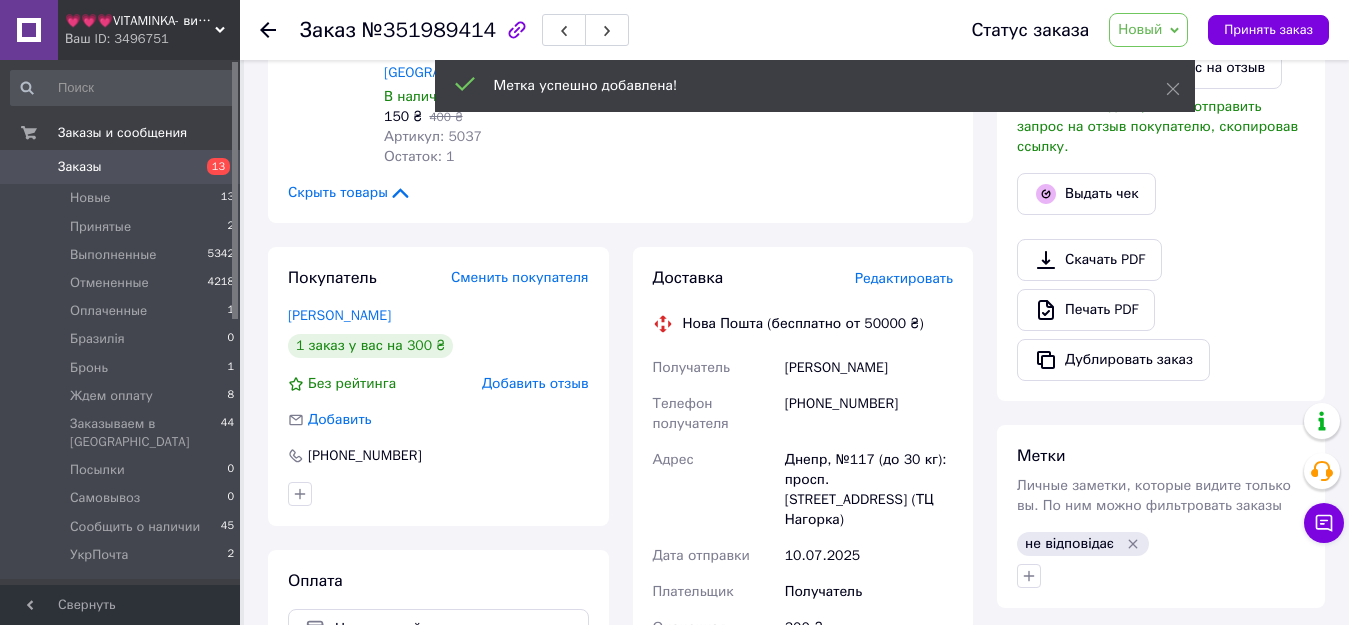 scroll, scrollTop: 500, scrollLeft: 0, axis: vertical 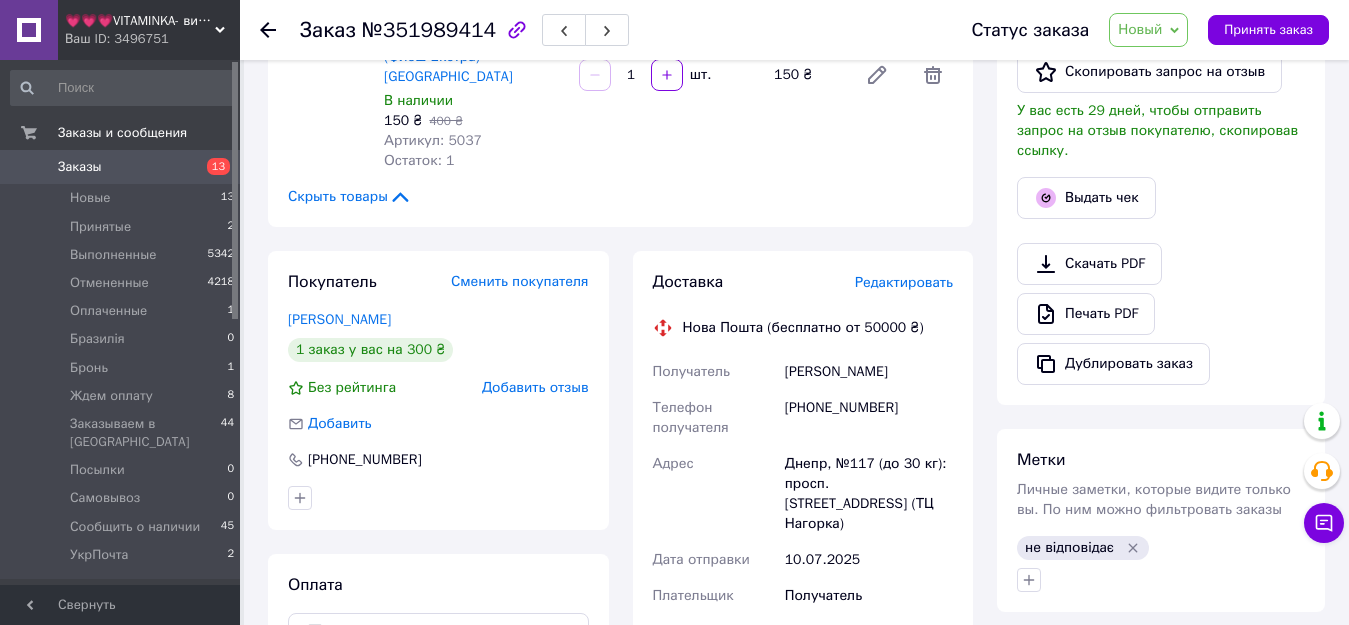 click on "Ваш ID: 3496751" at bounding box center (152, 39) 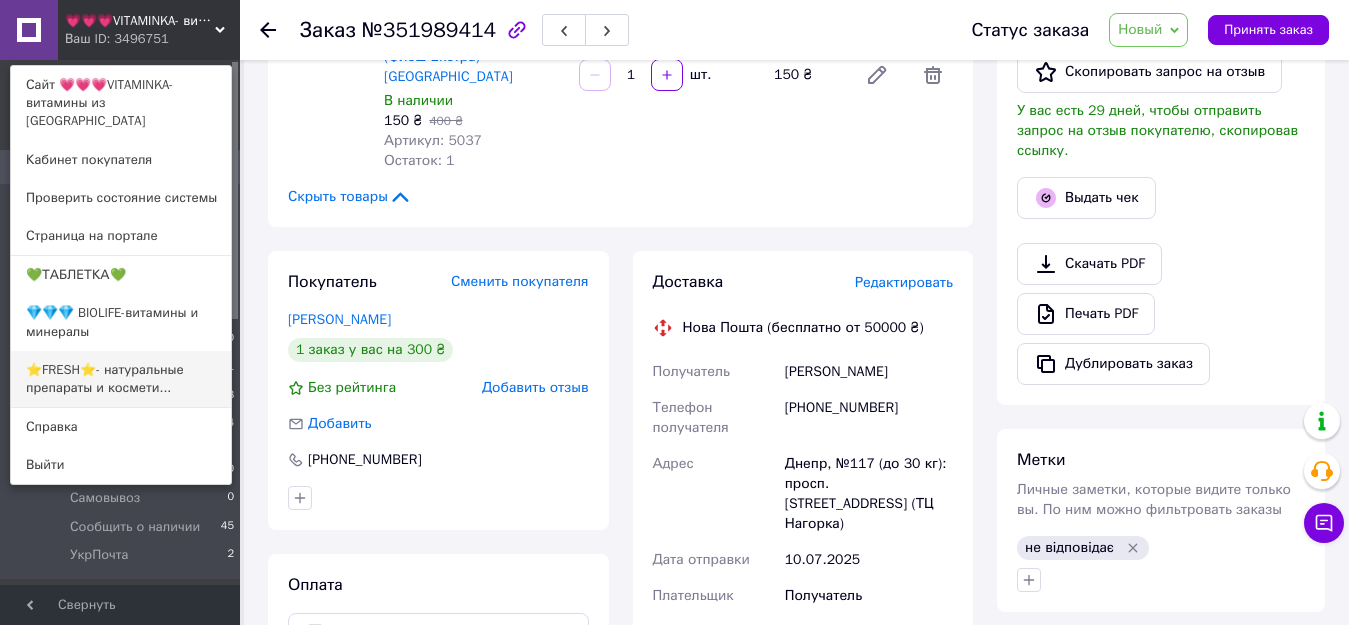 click on "⭐FRESH⭐- натуральные препараты и космети..." at bounding box center [121, 379] 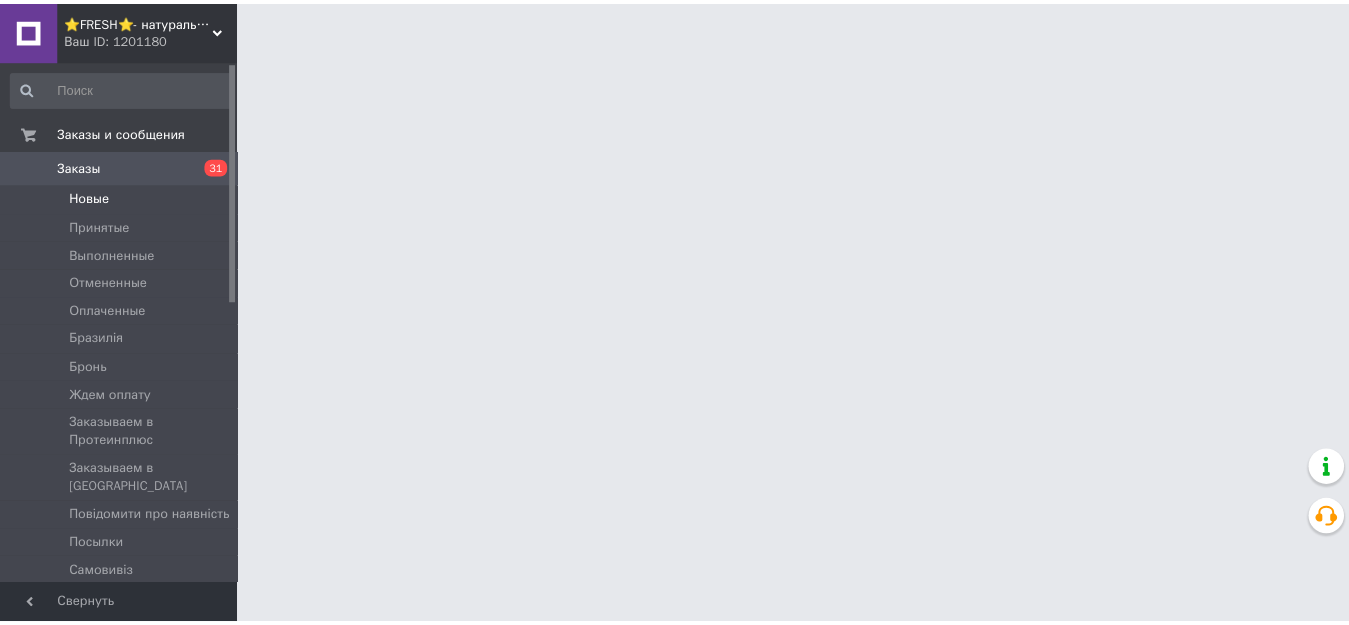 scroll, scrollTop: 0, scrollLeft: 0, axis: both 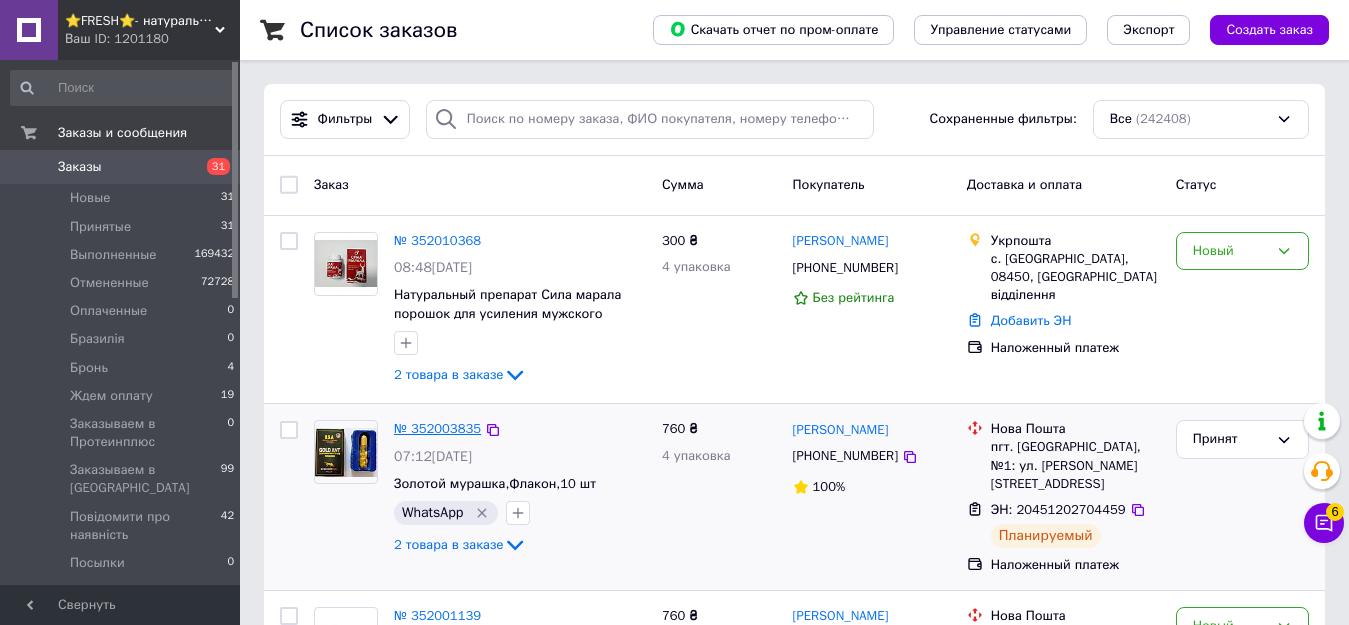 click on "№ 352003835" at bounding box center [437, 428] 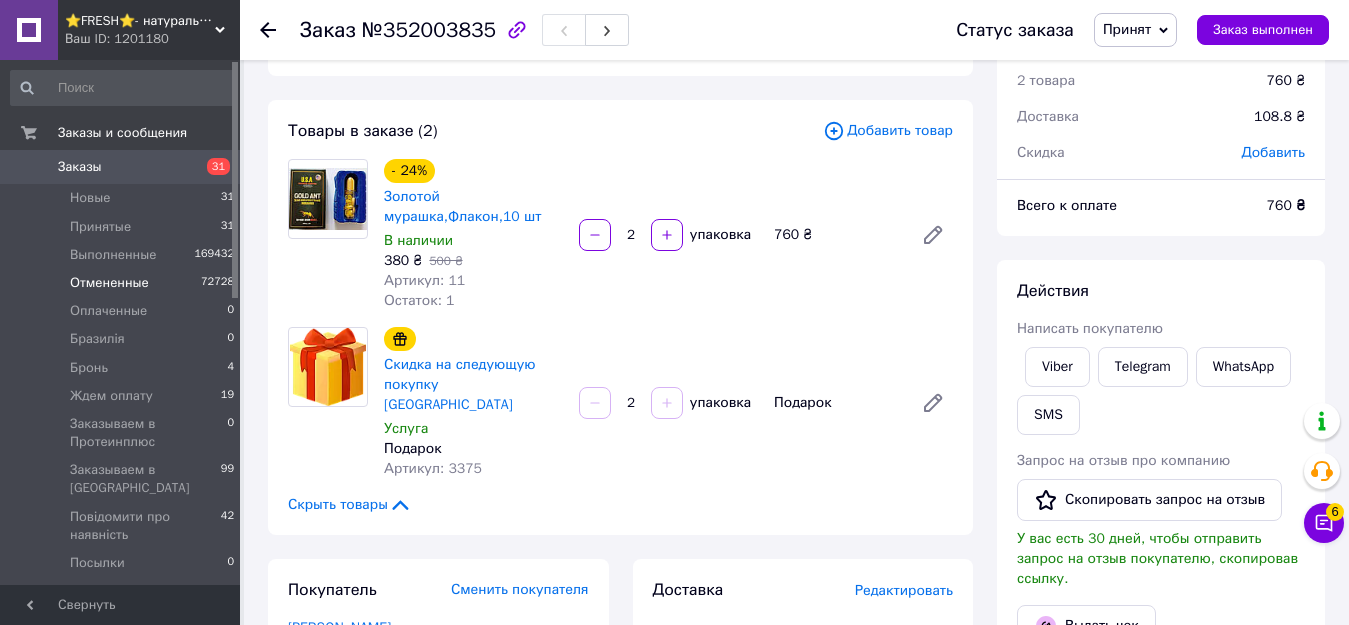 scroll, scrollTop: 0, scrollLeft: 0, axis: both 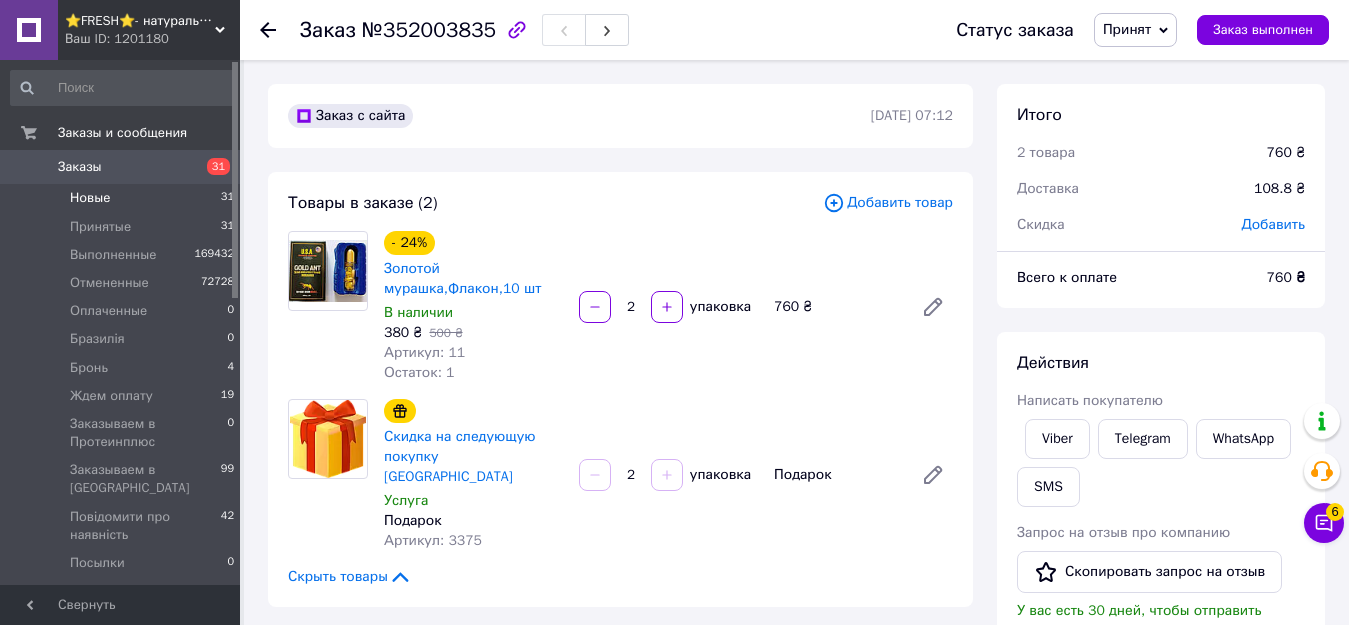 click on "Новые" at bounding box center (90, 198) 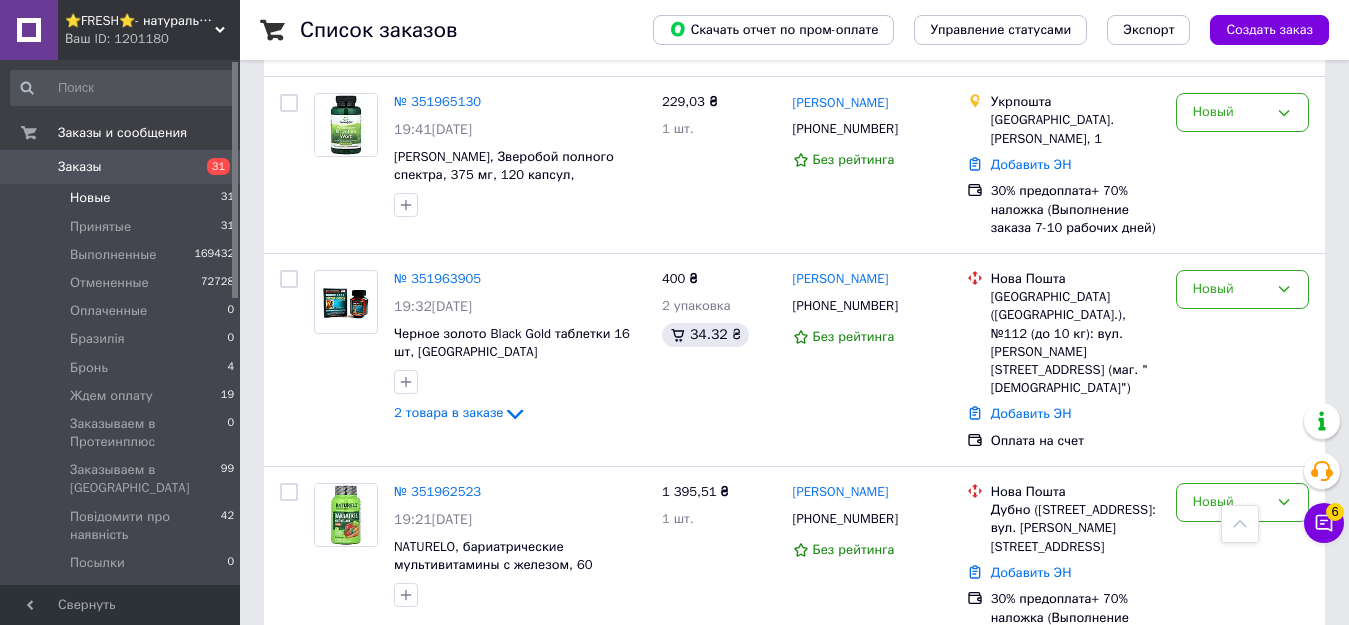 scroll, scrollTop: 3180, scrollLeft: 0, axis: vertical 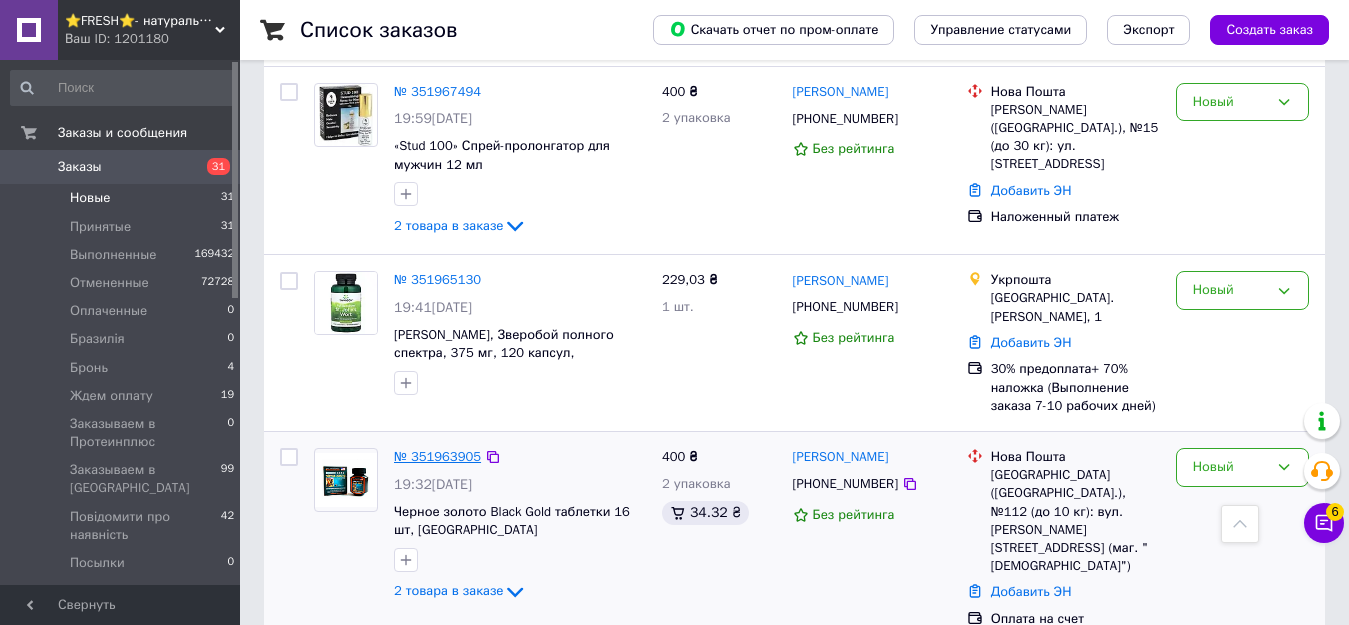 click on "№ 351963905" at bounding box center (437, 456) 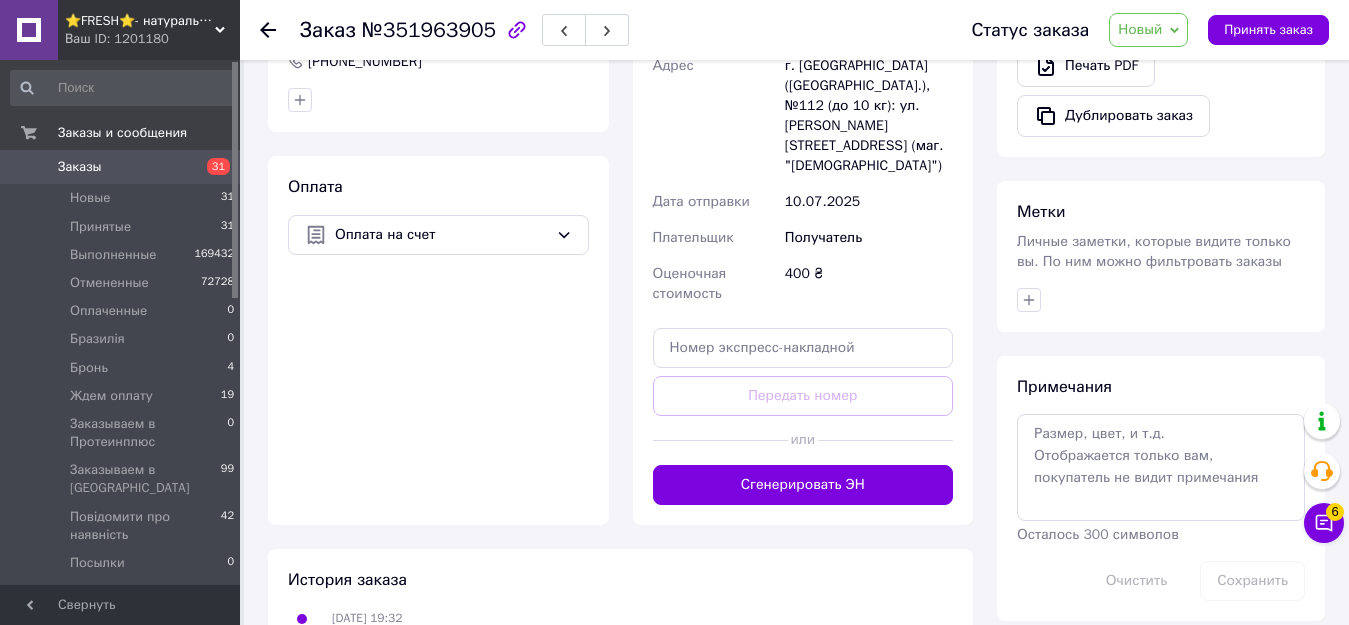scroll, scrollTop: 418, scrollLeft: 0, axis: vertical 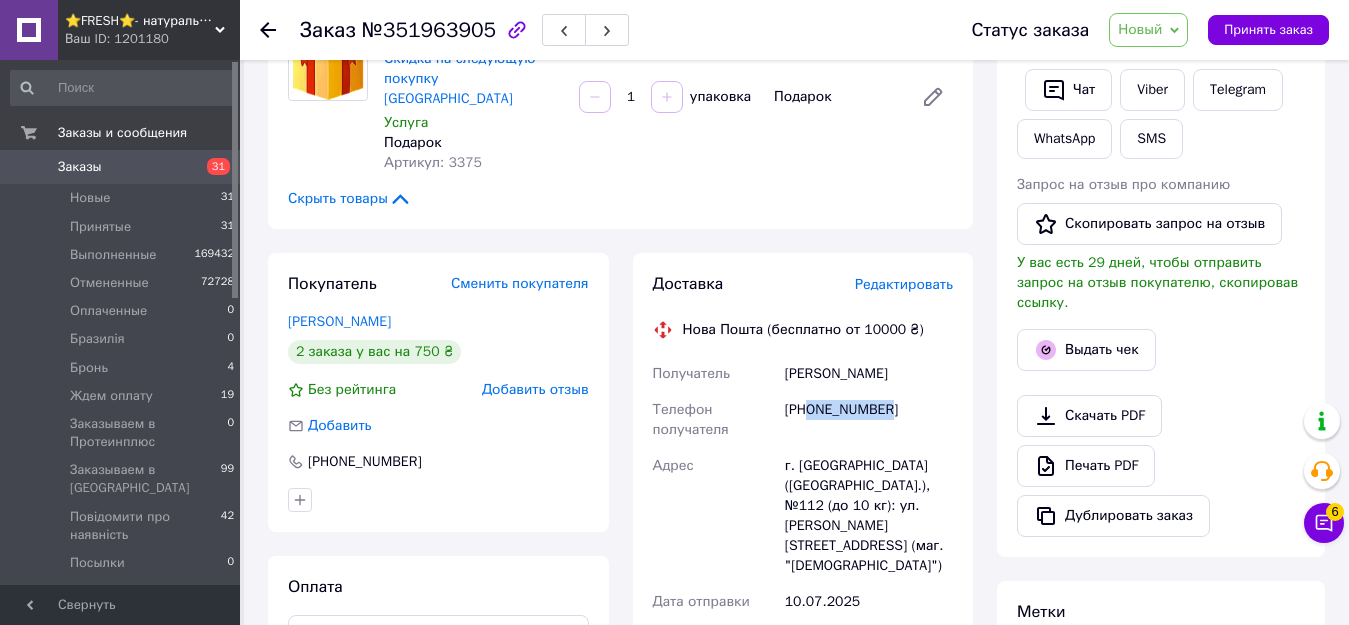 drag, startPoint x: 813, startPoint y: 370, endPoint x: 928, endPoint y: 376, distance: 115.15642 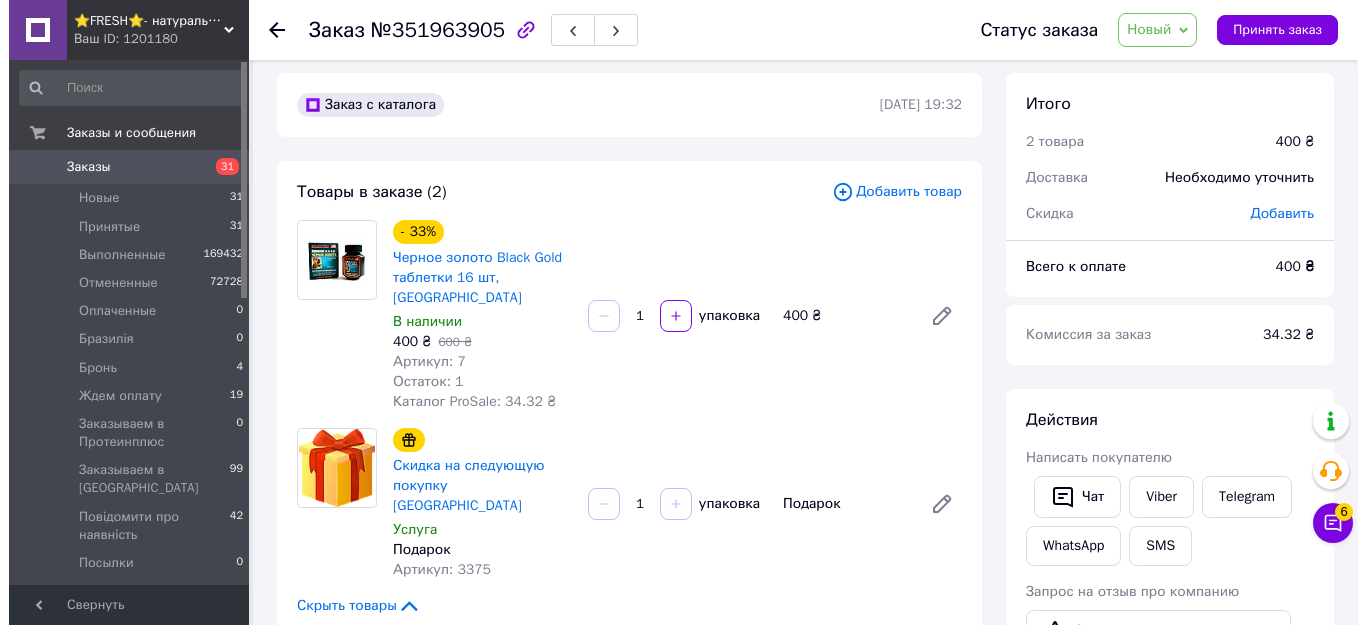 scroll, scrollTop: 0, scrollLeft: 0, axis: both 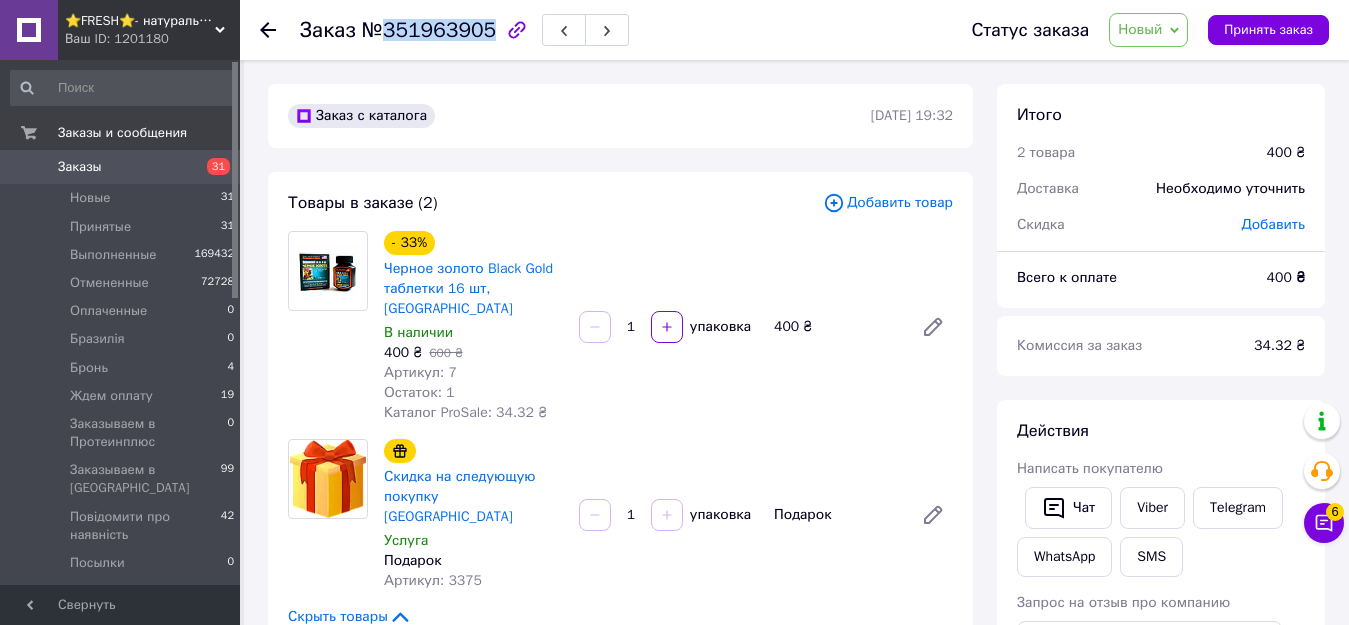 drag, startPoint x: 382, startPoint y: 32, endPoint x: 480, endPoint y: 33, distance: 98.005104 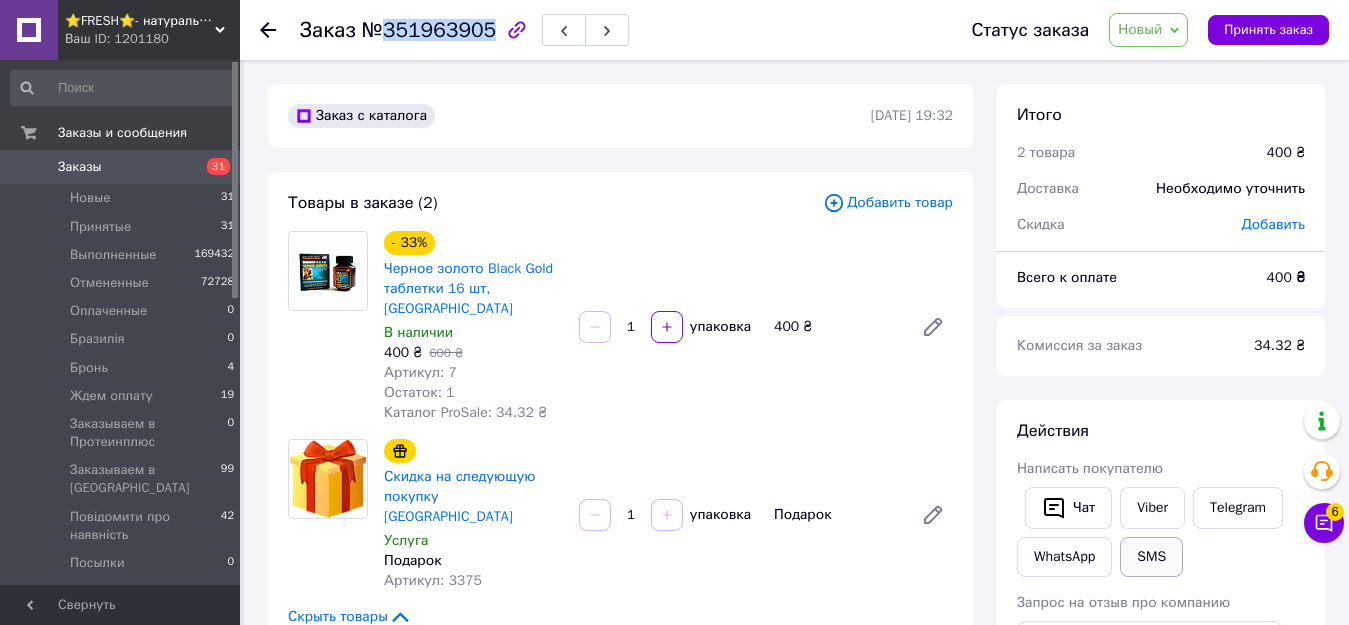 click on "SMS" at bounding box center (1151, 557) 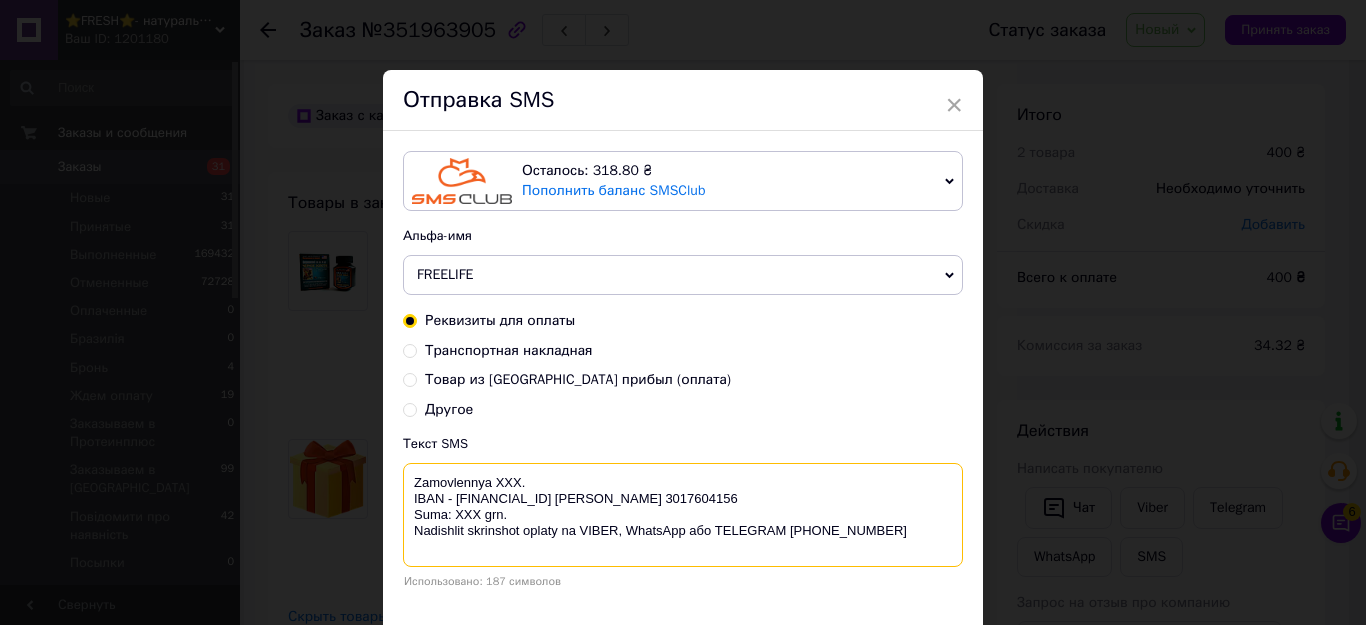 click on "Zamovlennya XXX.
IBAN - UA093052990000026007016205594 Василенко Ігор Валерійович ЄДРПОУ 3017604156
Suma: ХХХ grn.
Nadishlit skrinshot oplaty na VIBER, WhatsApp або TELEGRAM +380956823454" at bounding box center [683, 515] 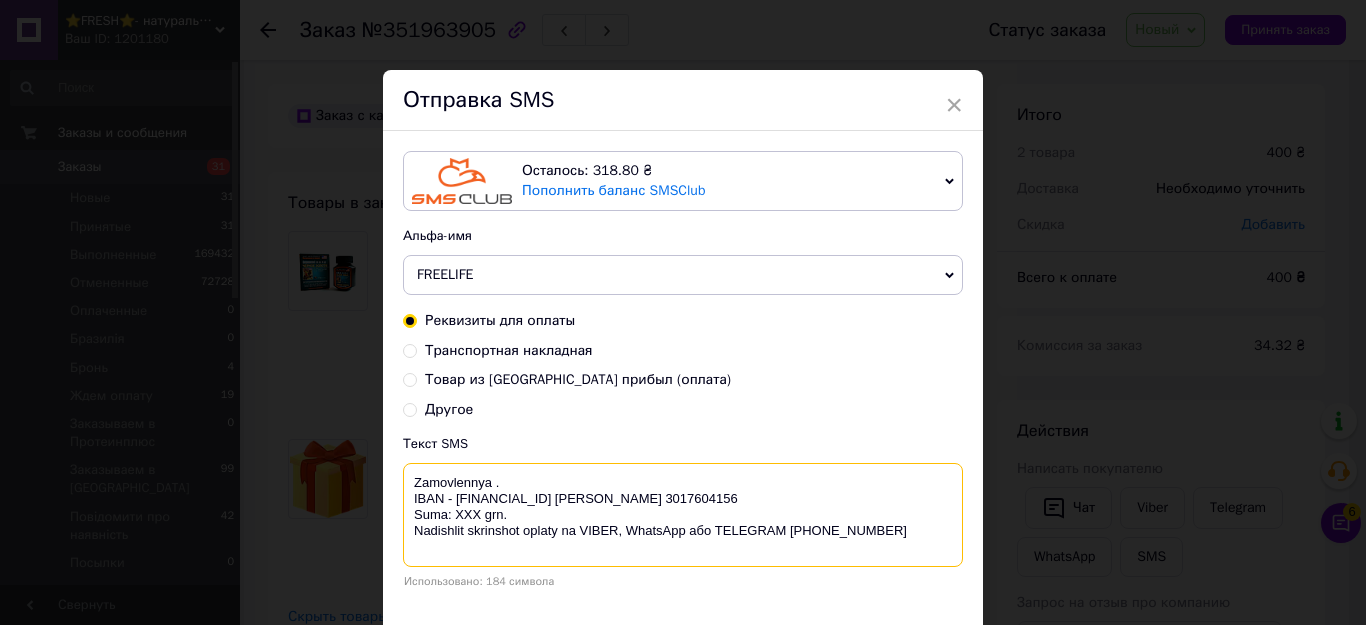 paste on "351963905" 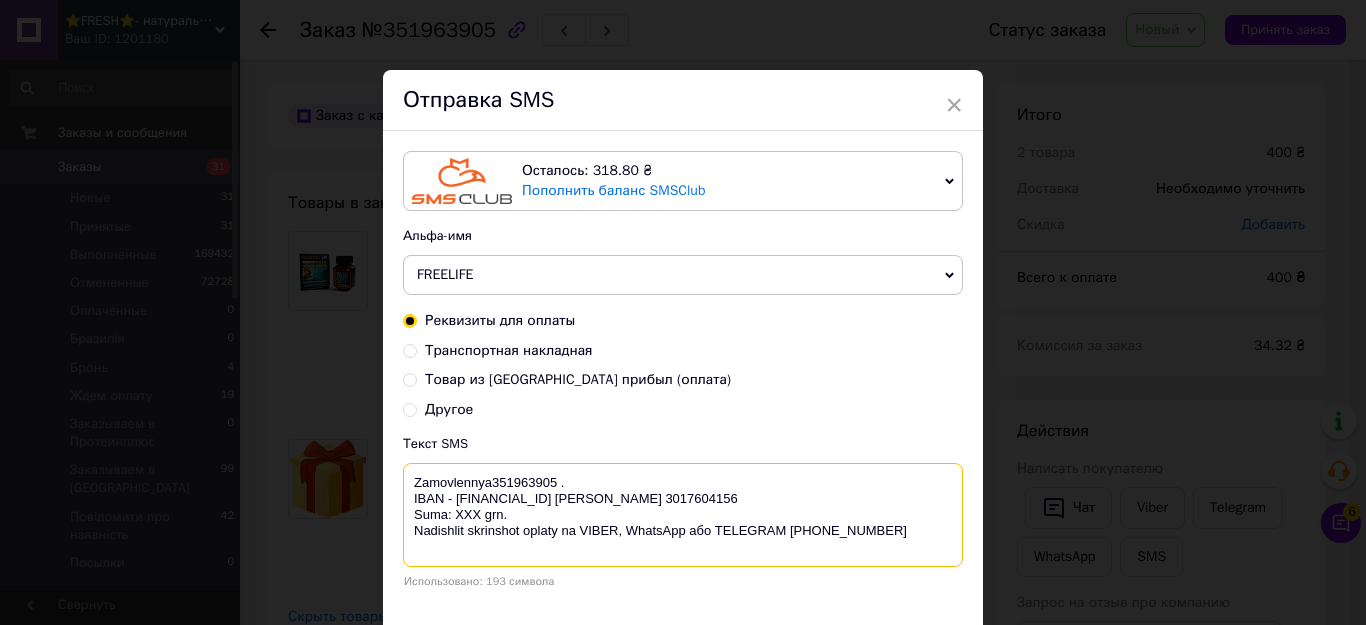 click on "Zamovlennya351963905 .
IBAN - UA093052990000026007016205594 Василенко Ігор Валерійович ЄДРПОУ 3017604156
Suma: ХХХ grn.
Nadishlit skrinshot oplaty na VIBER, WhatsApp або TELEGRAM +380956823454" at bounding box center (683, 515) 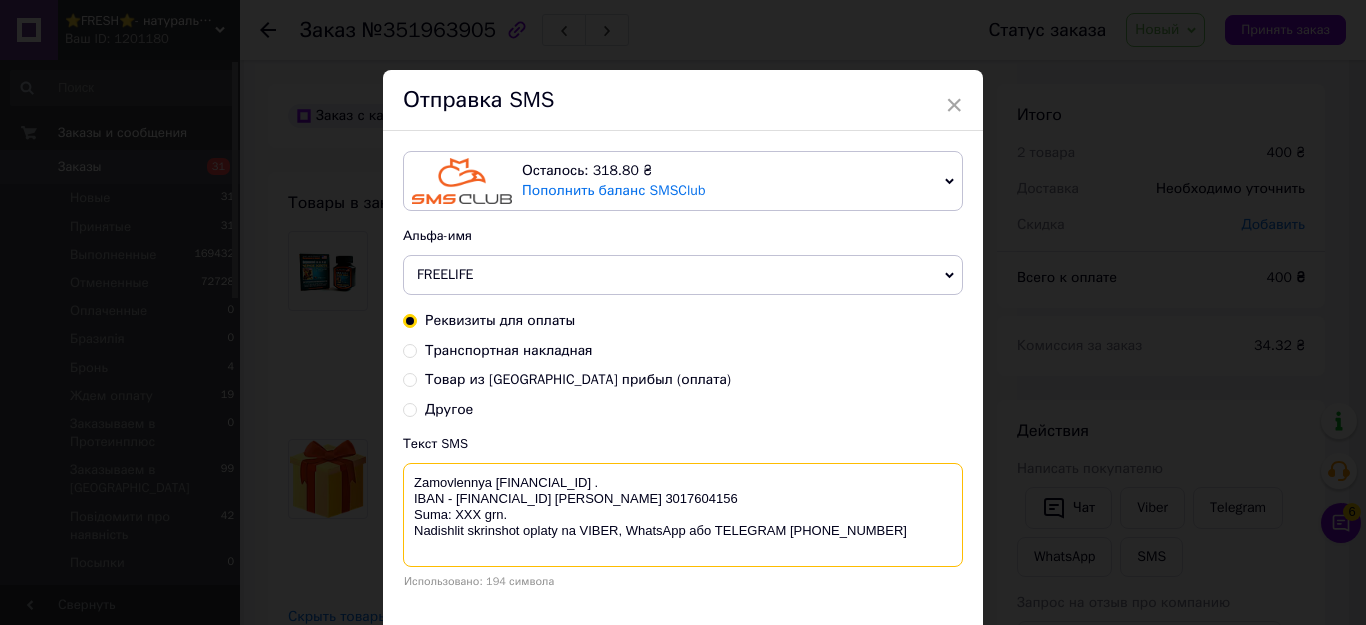click on "Zamovlennya 351963905 .
IBAN - UA093052990000026007016205594 Василенко Ігор Валерійович ЄДРПОУ 3017604156
Suma: ХХХ grn.
Nadishlit skrinshot oplaty na VIBER, WhatsApp або TELEGRAM +380956823454" at bounding box center (683, 515) 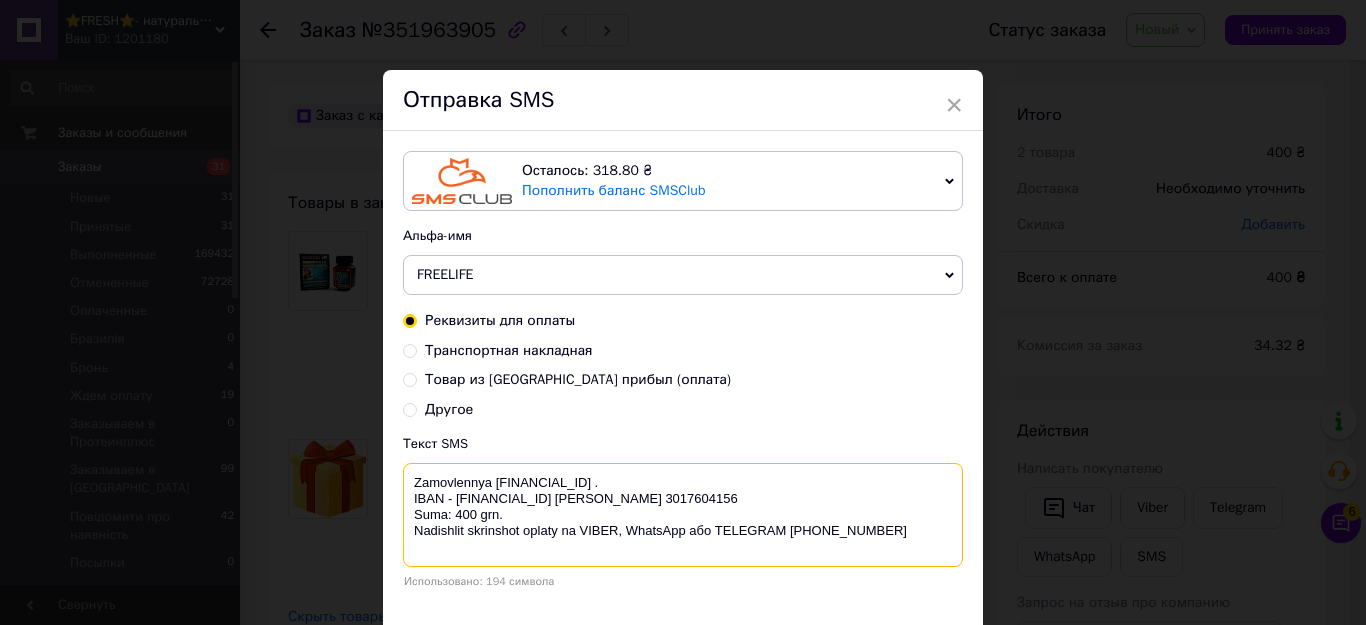 drag, startPoint x: 785, startPoint y: 548, endPoint x: 973, endPoint y: 545, distance: 188.02394 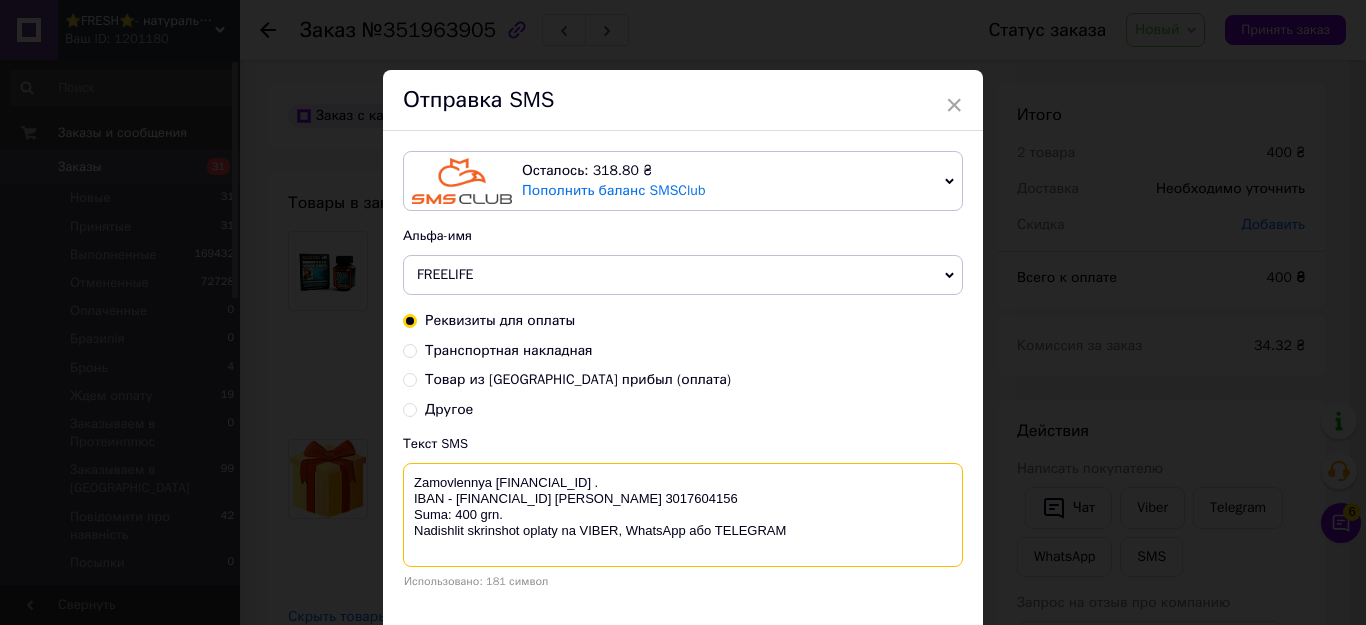 paste on "[PHONE_NUMBER]" 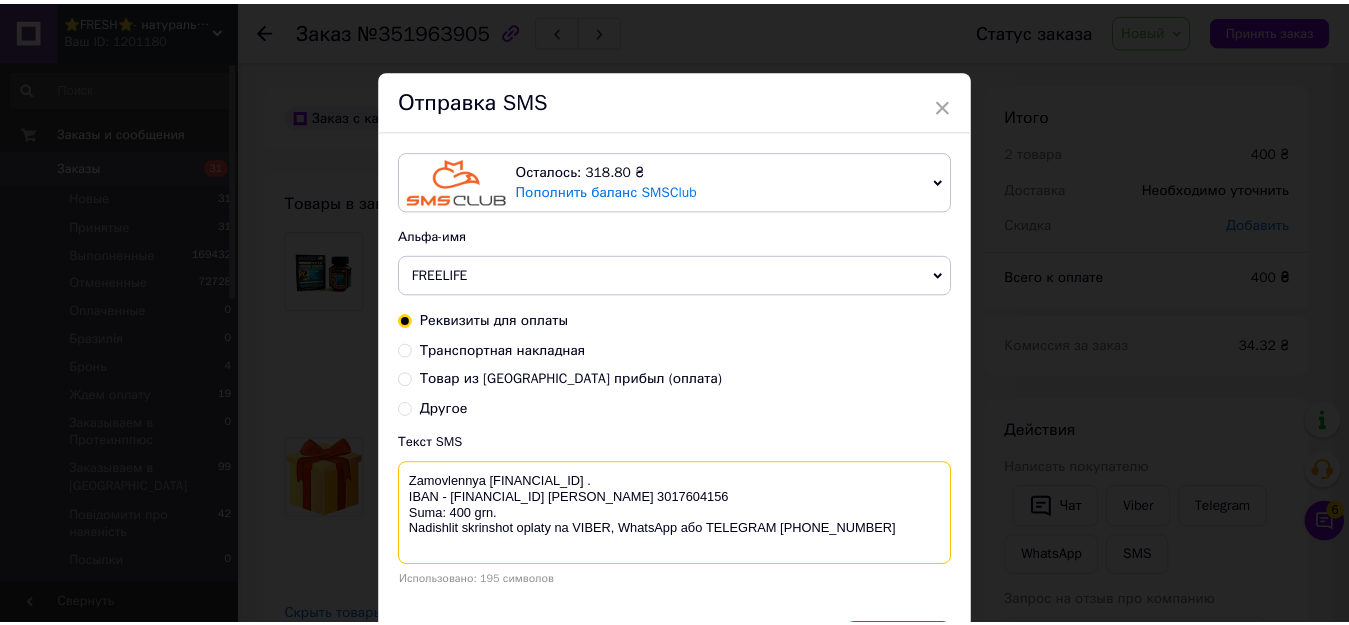 scroll, scrollTop: 5, scrollLeft: 0, axis: vertical 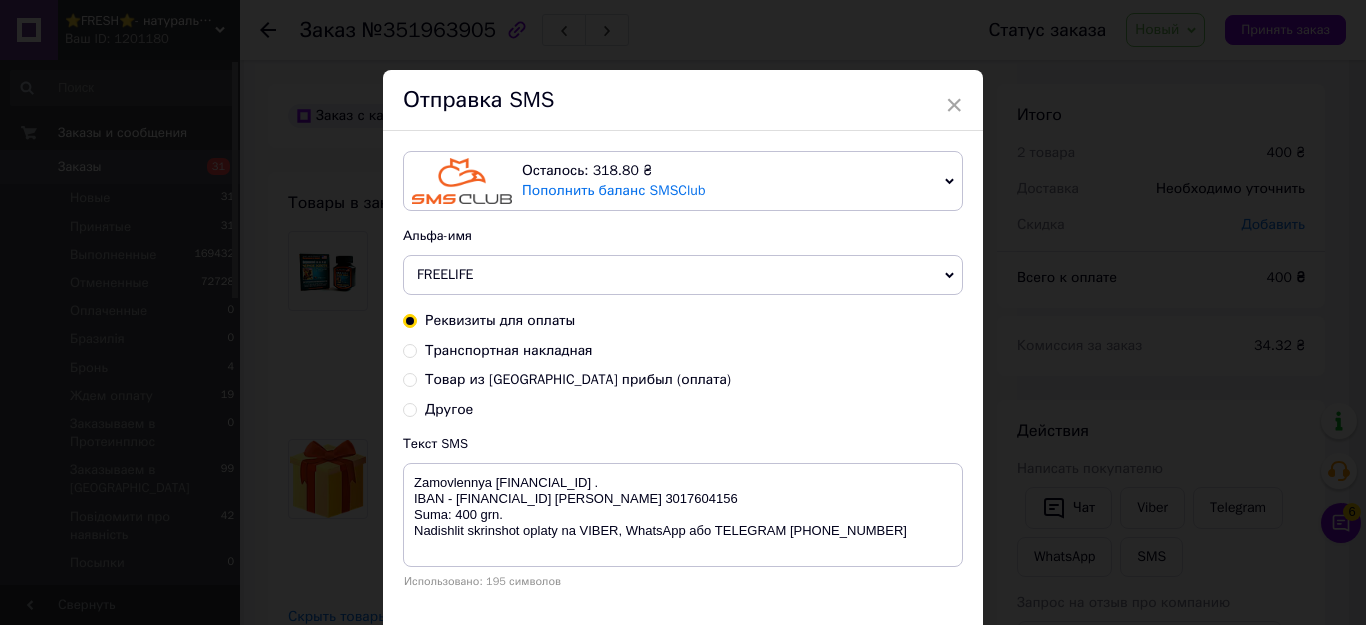 click on "×" at bounding box center [954, 105] 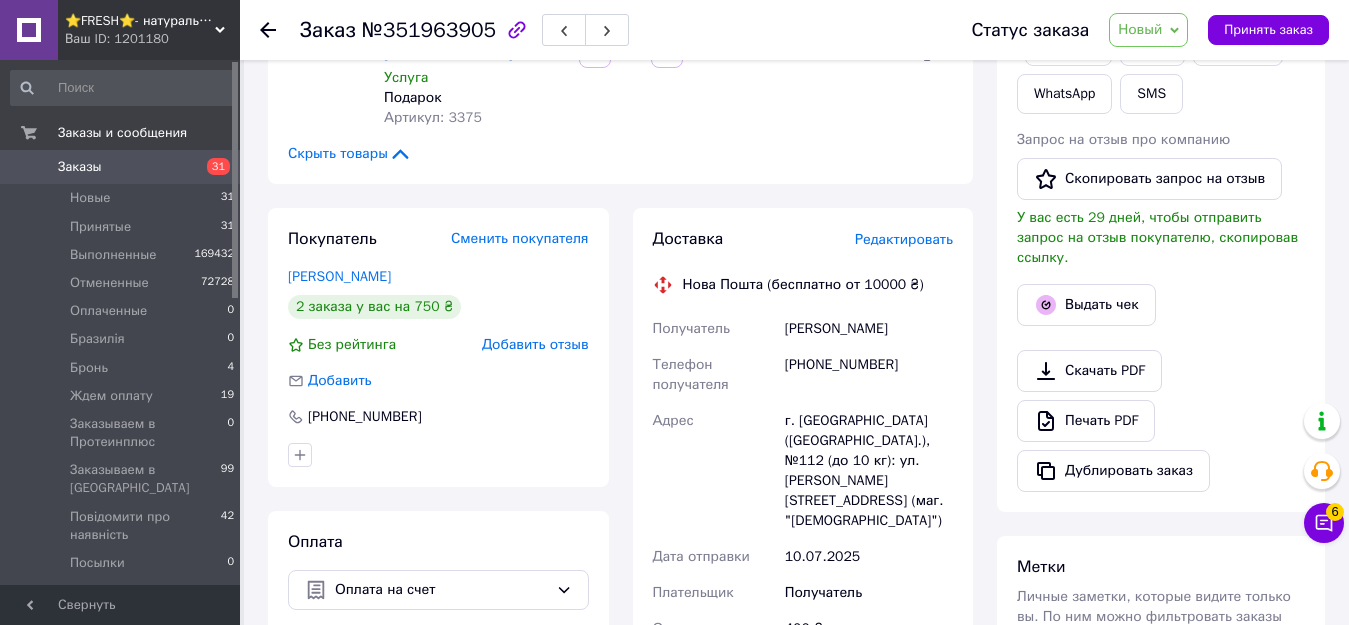 scroll, scrollTop: 600, scrollLeft: 0, axis: vertical 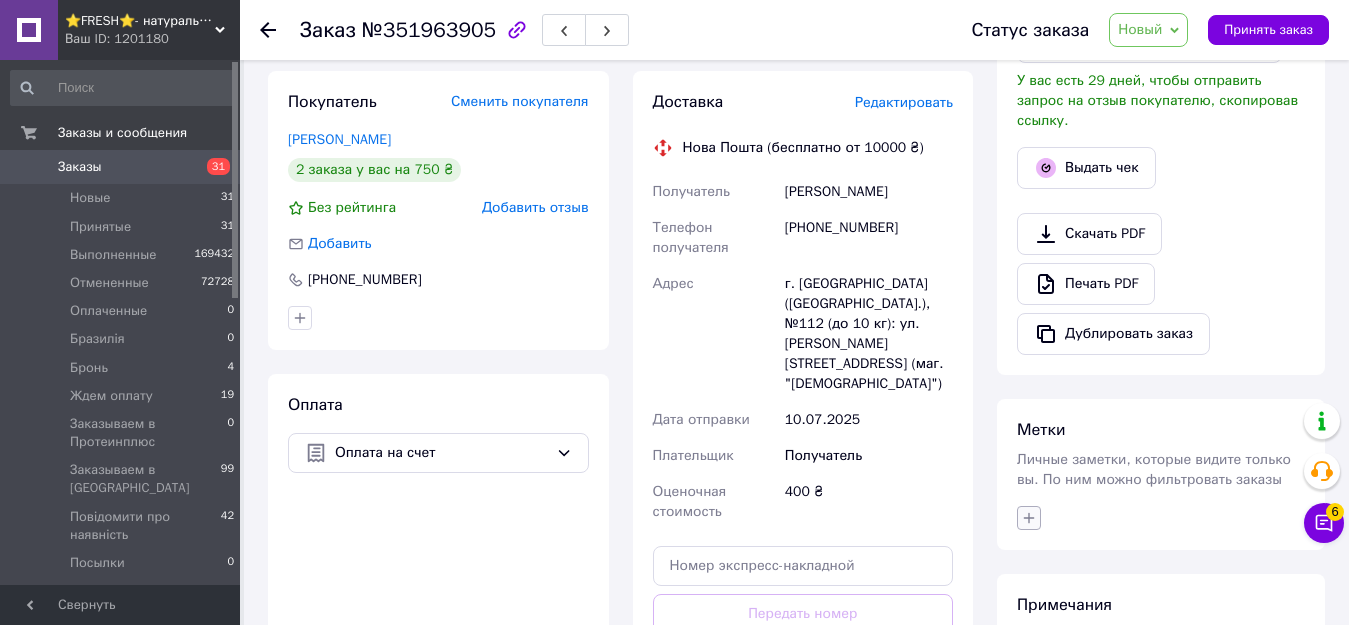 click 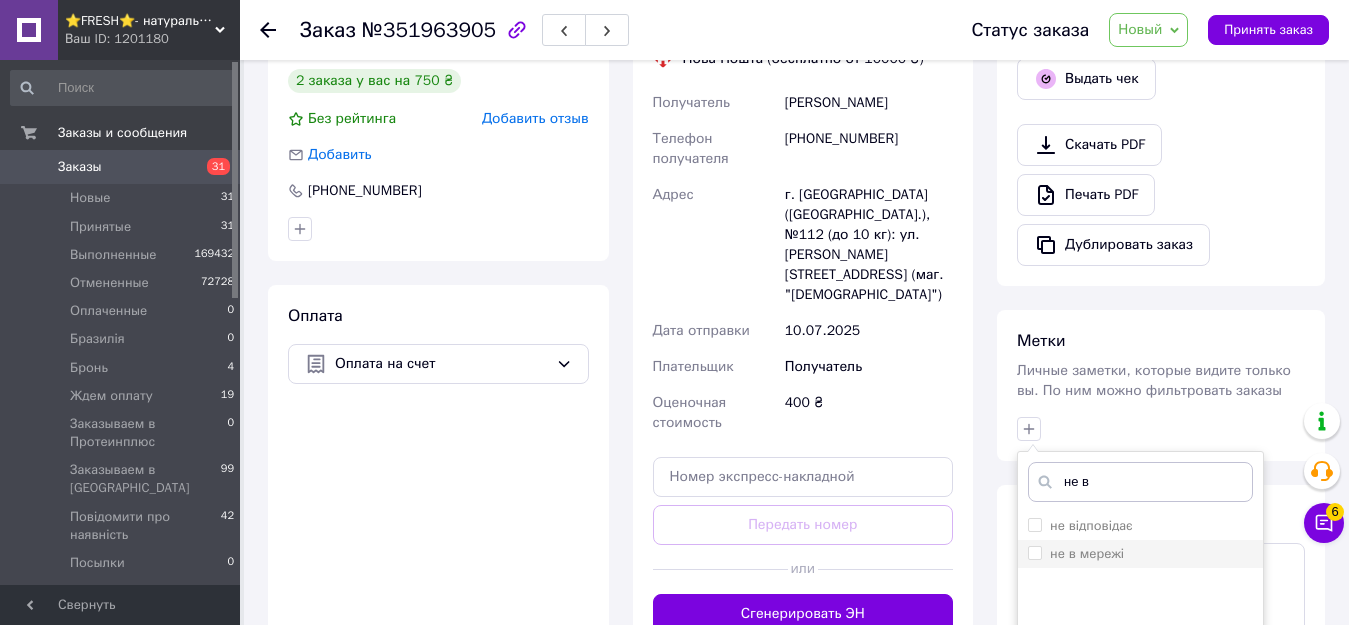 scroll, scrollTop: 800, scrollLeft: 0, axis: vertical 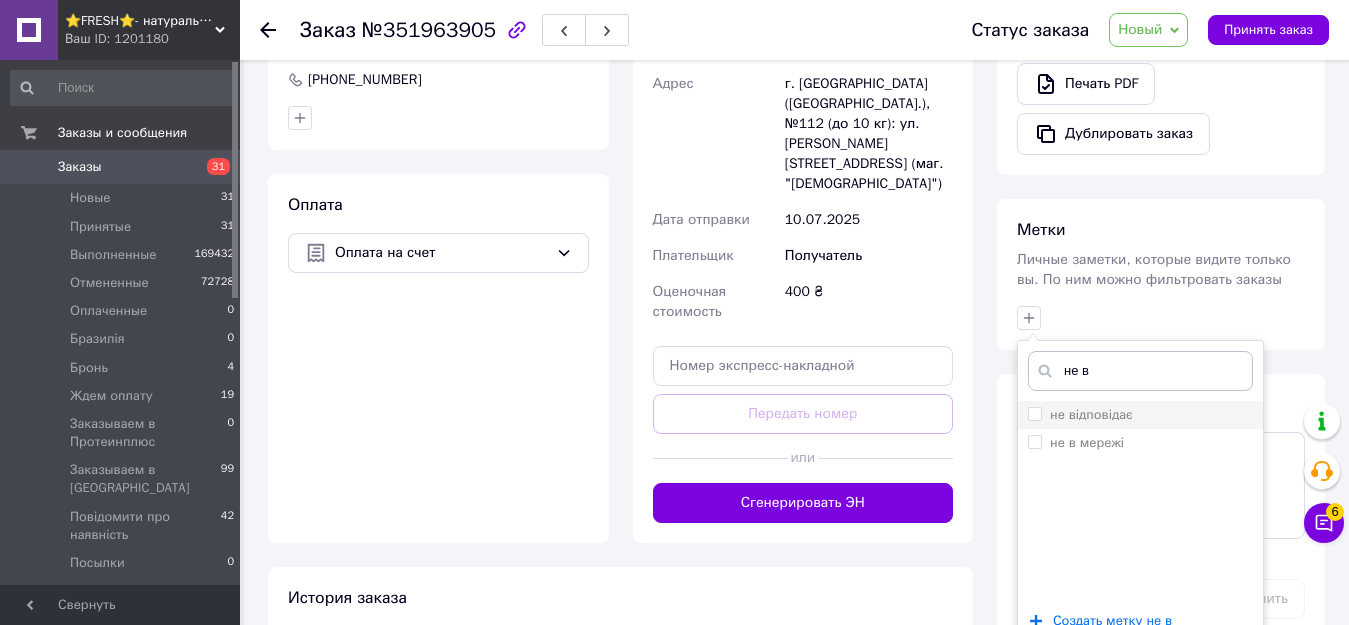 type on "не в" 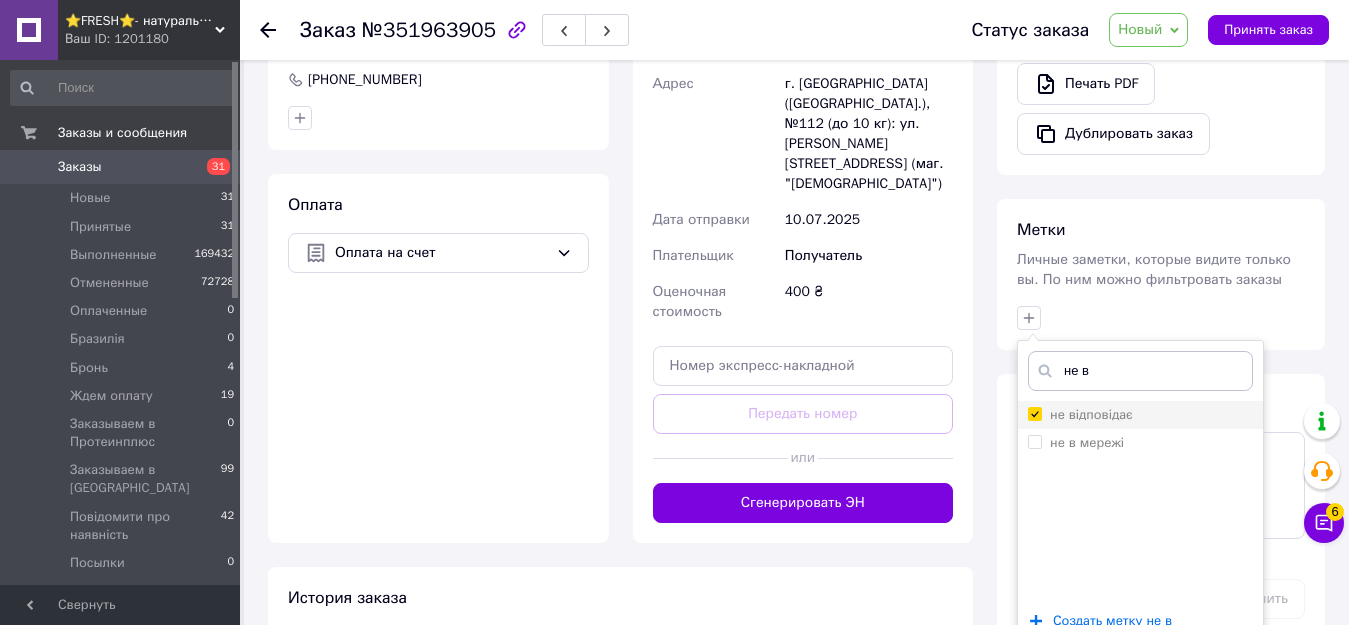 checkbox on "true" 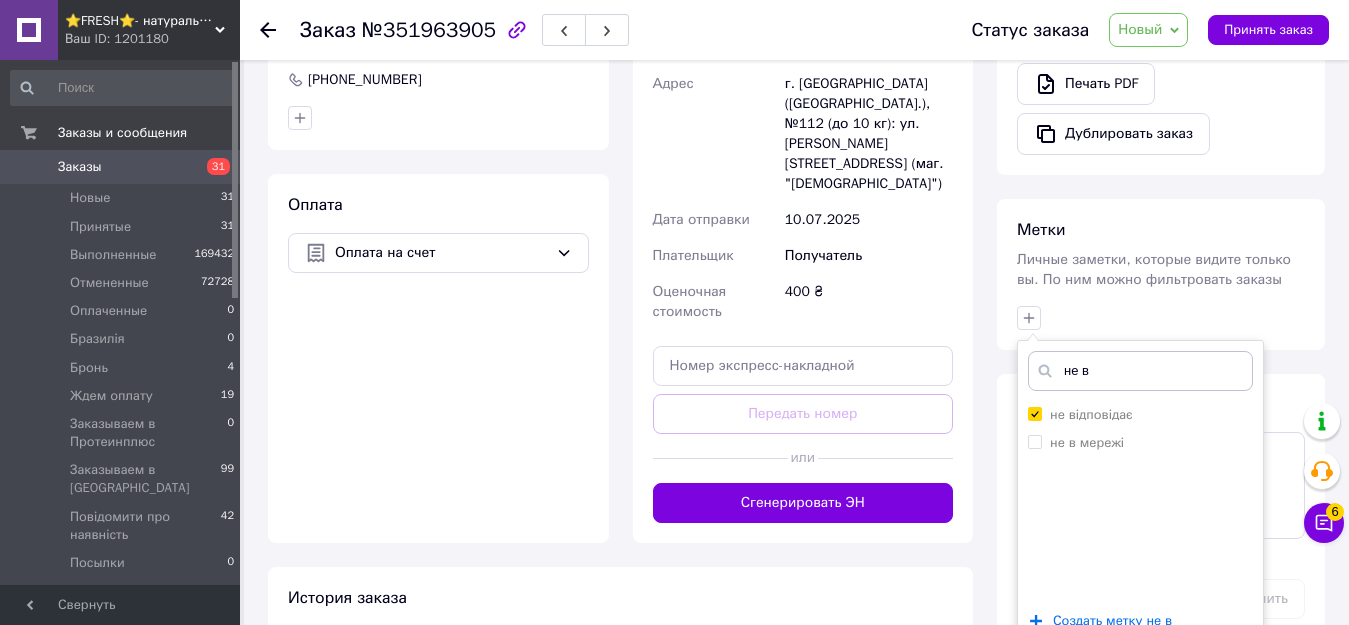 scroll, scrollTop: 867, scrollLeft: 0, axis: vertical 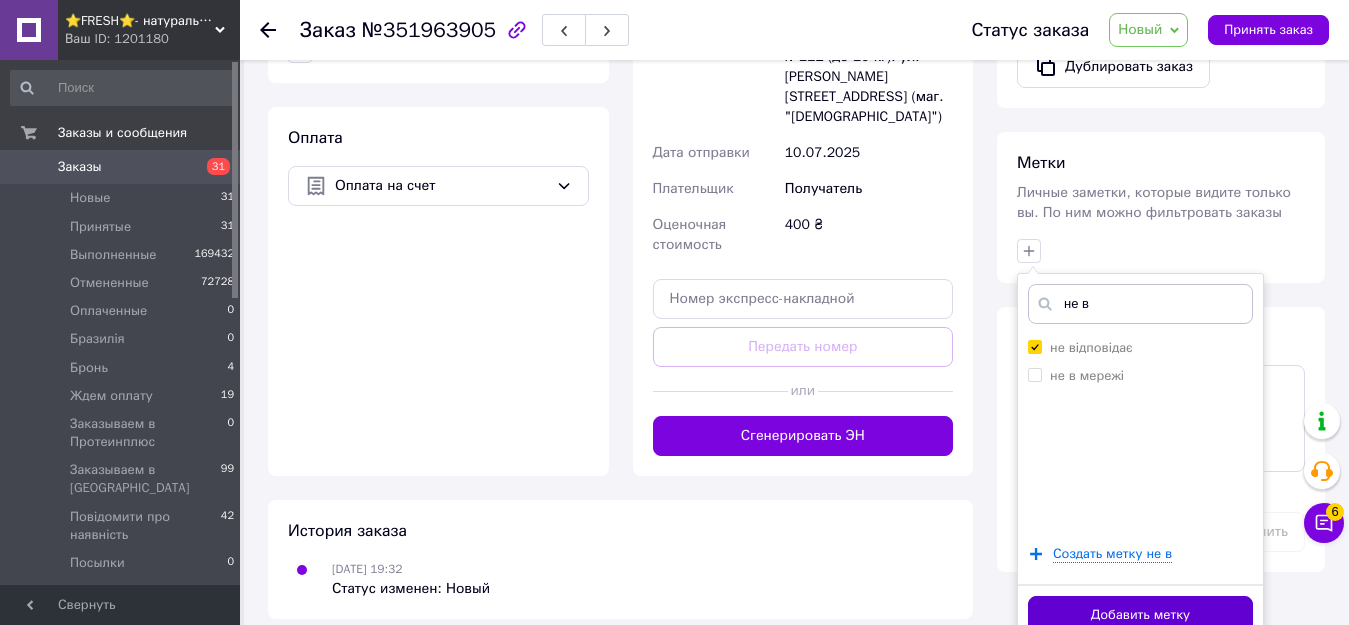 click on "Добавить метку" at bounding box center [1140, 615] 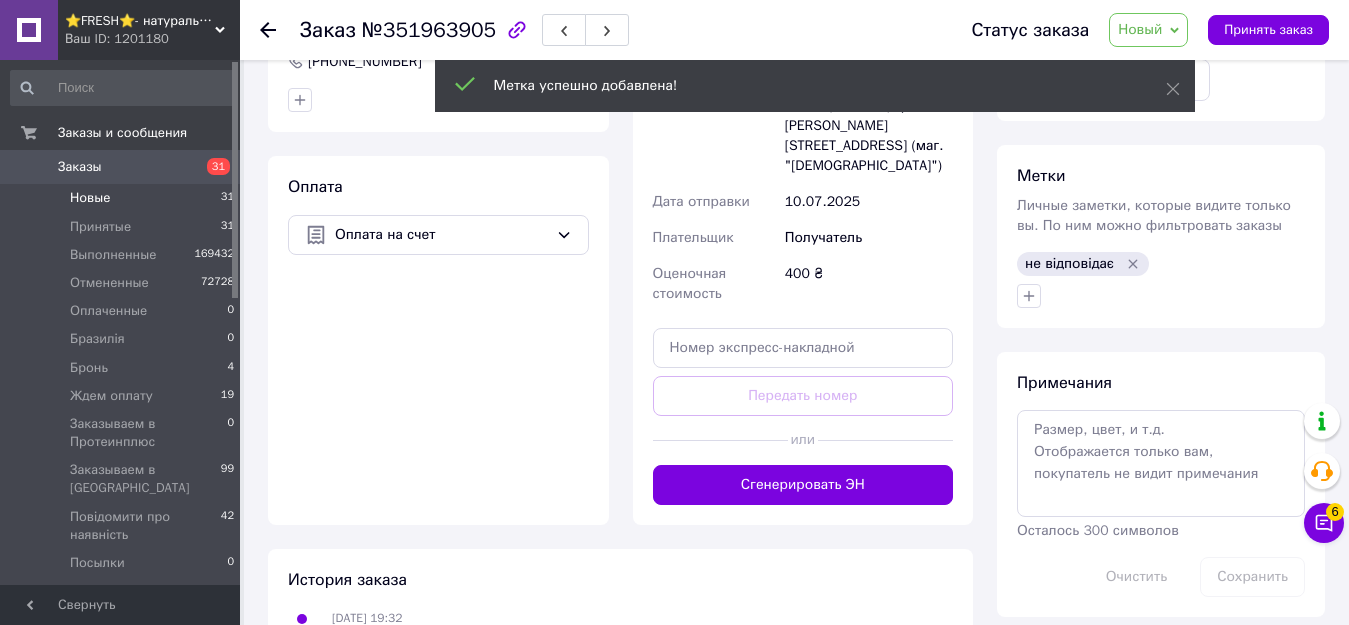 scroll, scrollTop: 853, scrollLeft: 0, axis: vertical 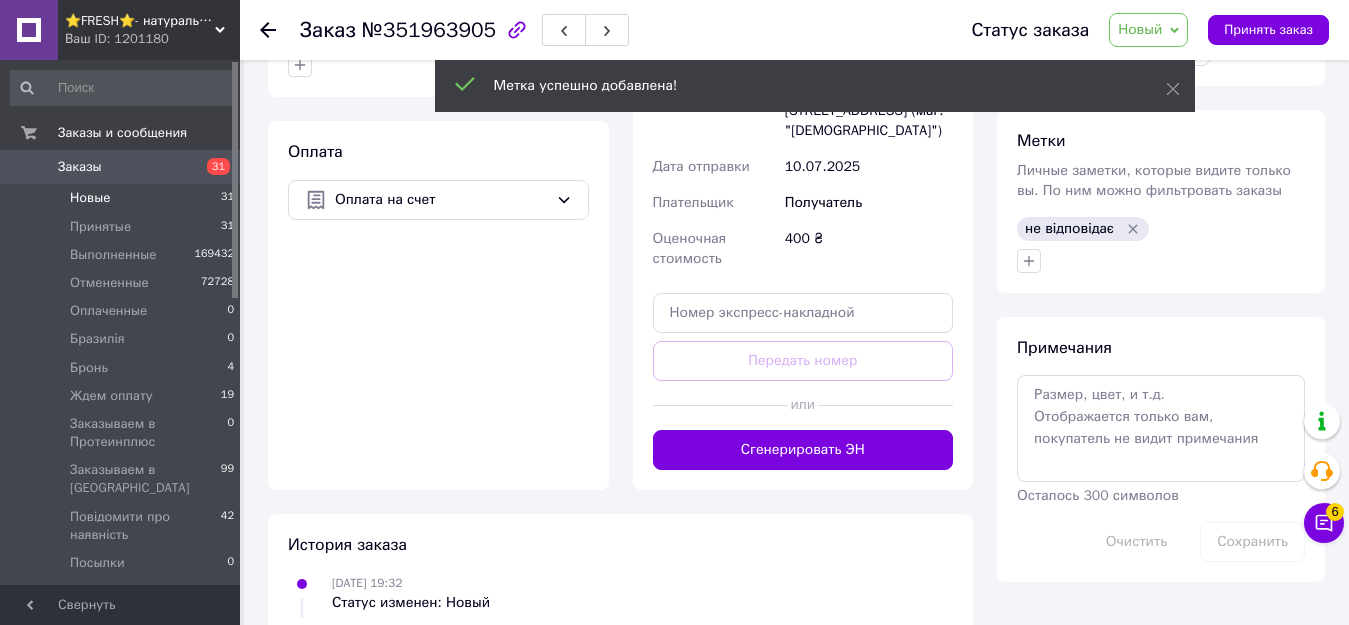click on "Новые" at bounding box center (90, 198) 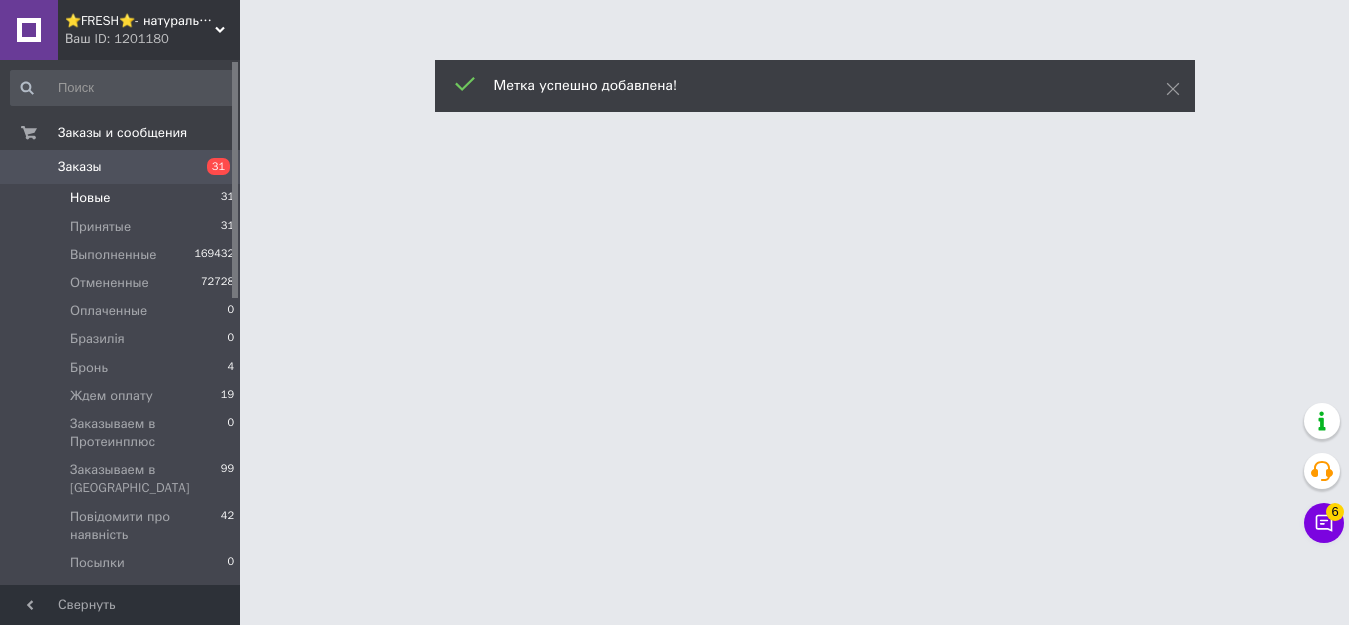 scroll, scrollTop: 0, scrollLeft: 0, axis: both 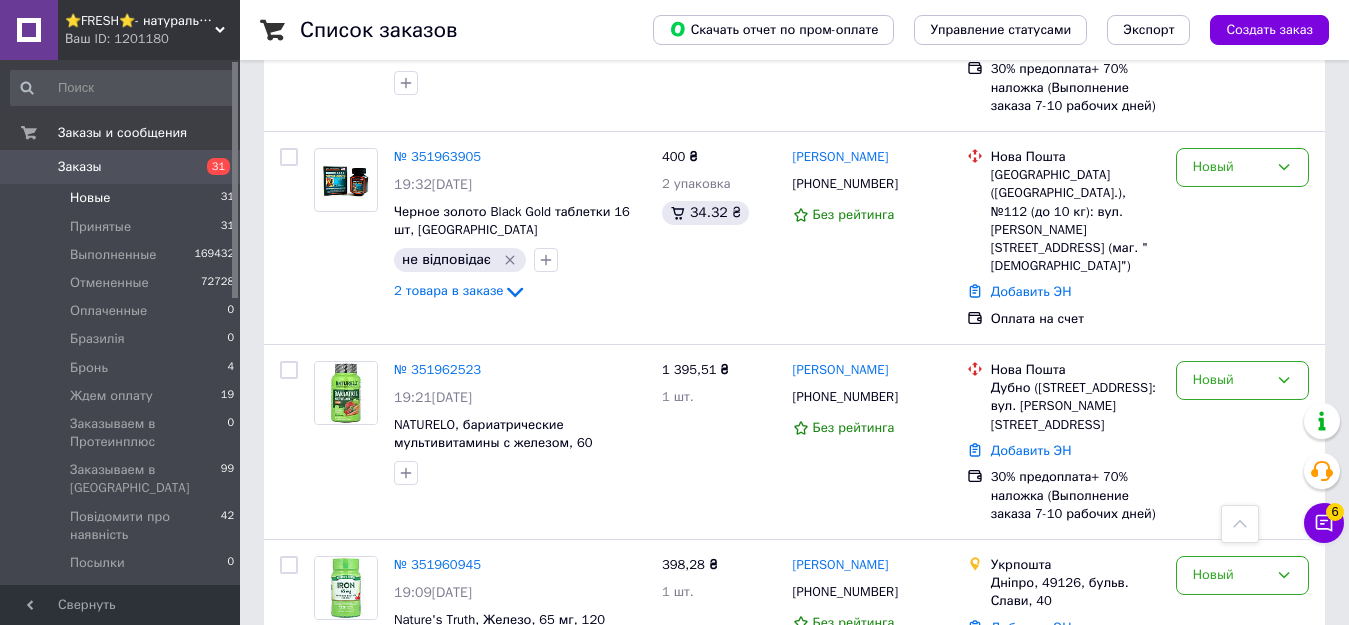 click on "2" at bounding box center [327, 761] 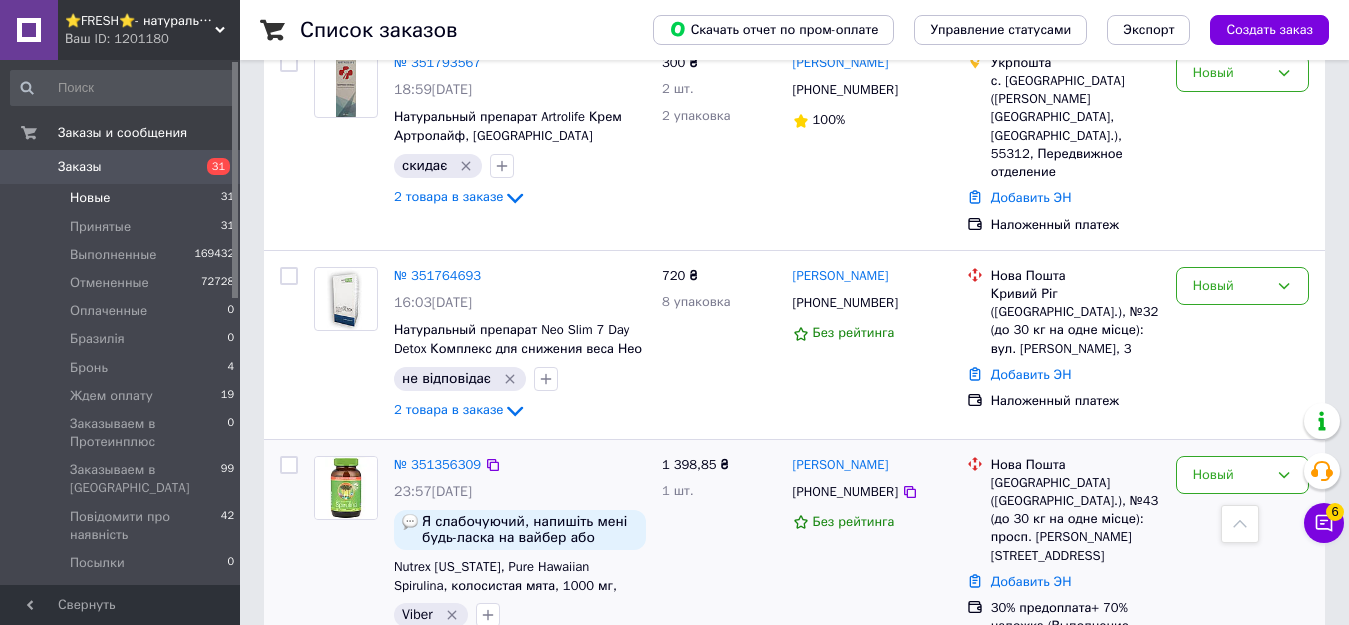 scroll, scrollTop: 1714, scrollLeft: 0, axis: vertical 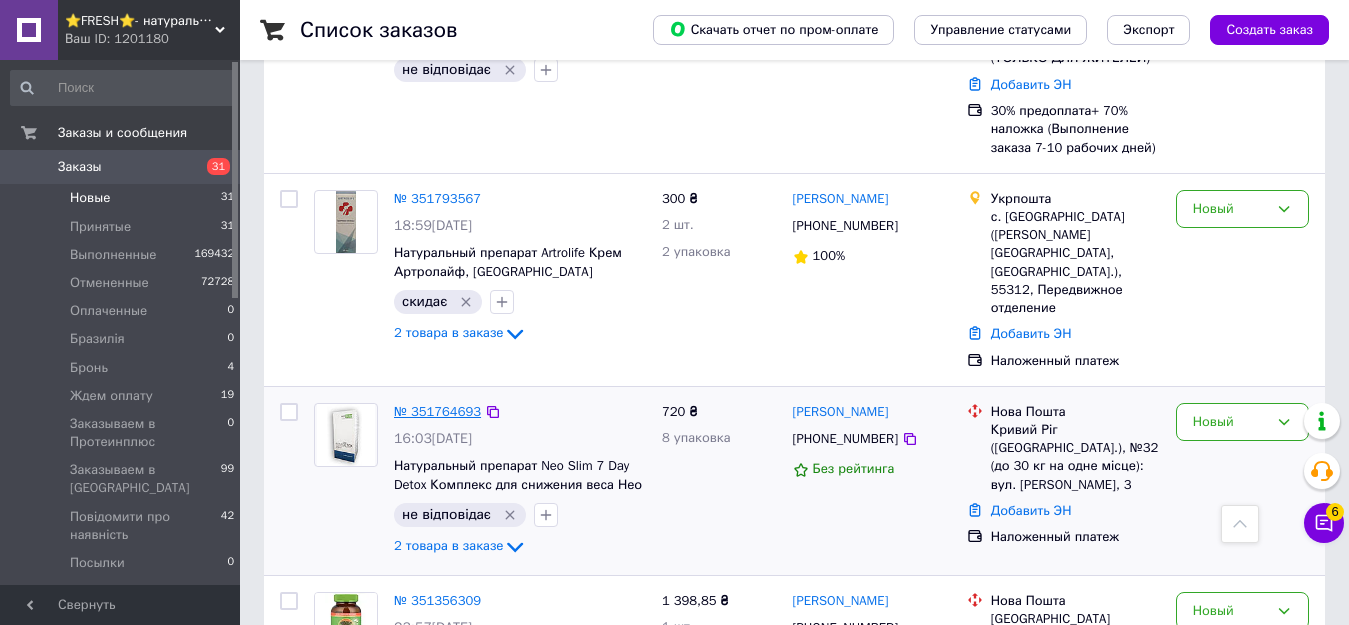 click on "№ 351764693" at bounding box center (437, 411) 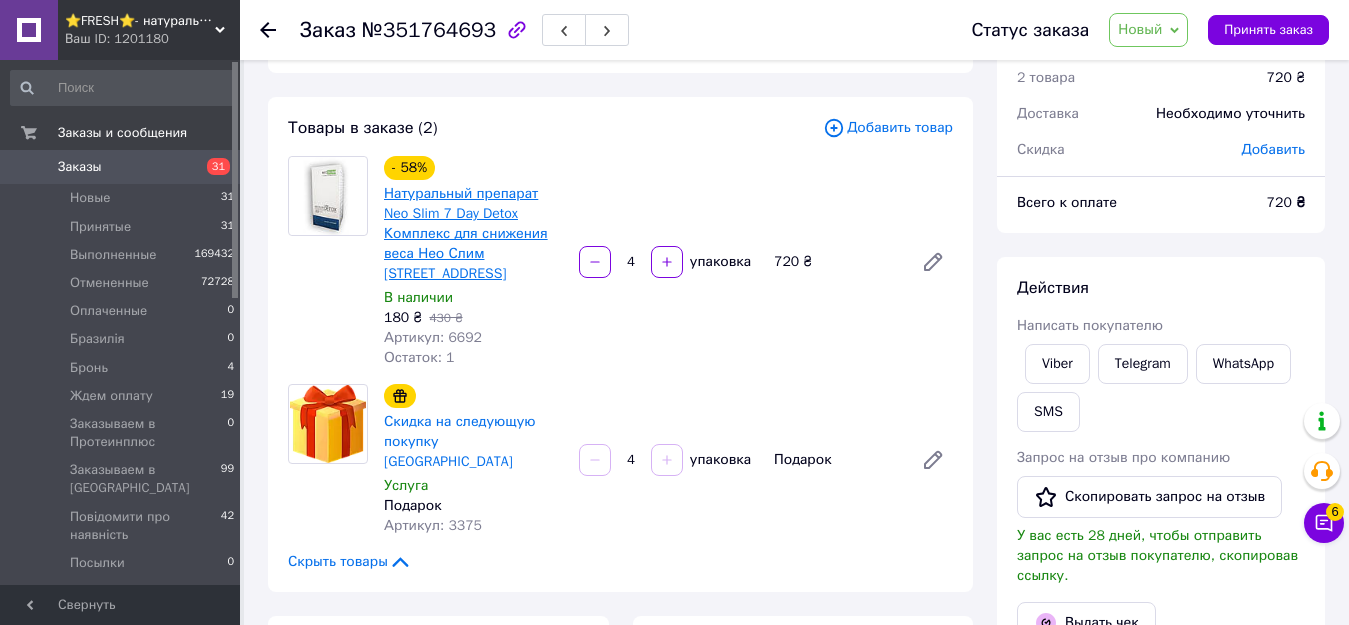 scroll, scrollTop: 61, scrollLeft: 0, axis: vertical 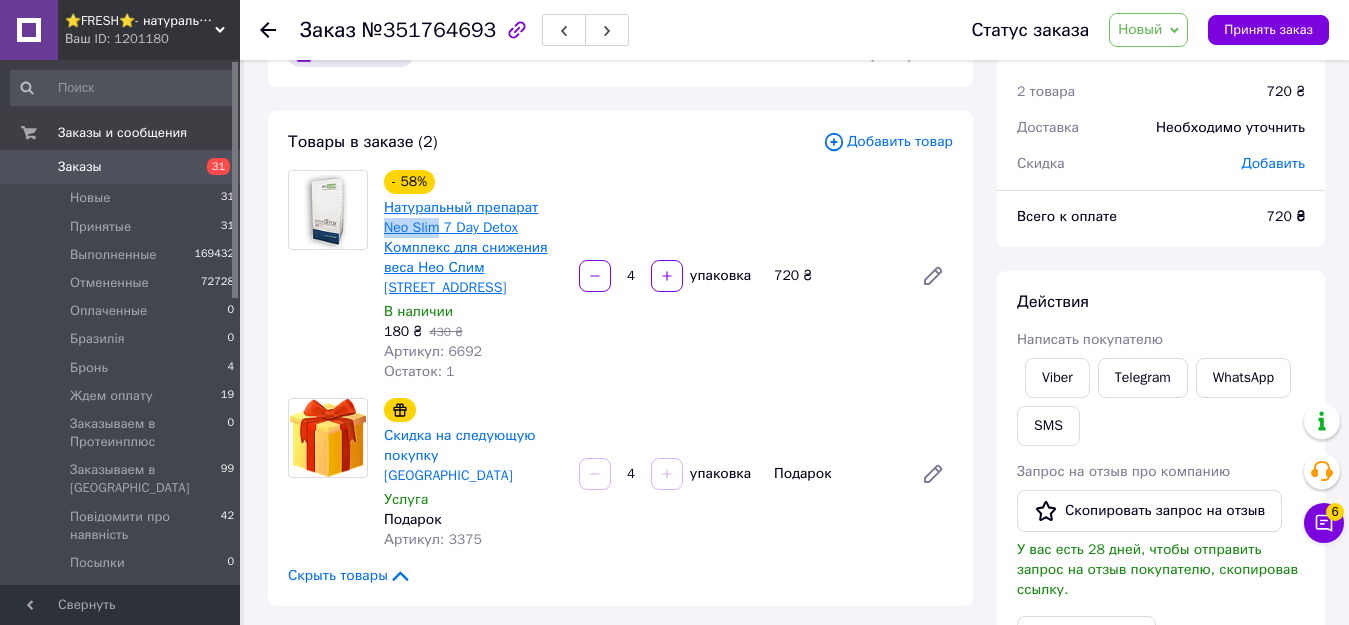 drag, startPoint x: 379, startPoint y: 227, endPoint x: 441, endPoint y: 233, distance: 62.289646 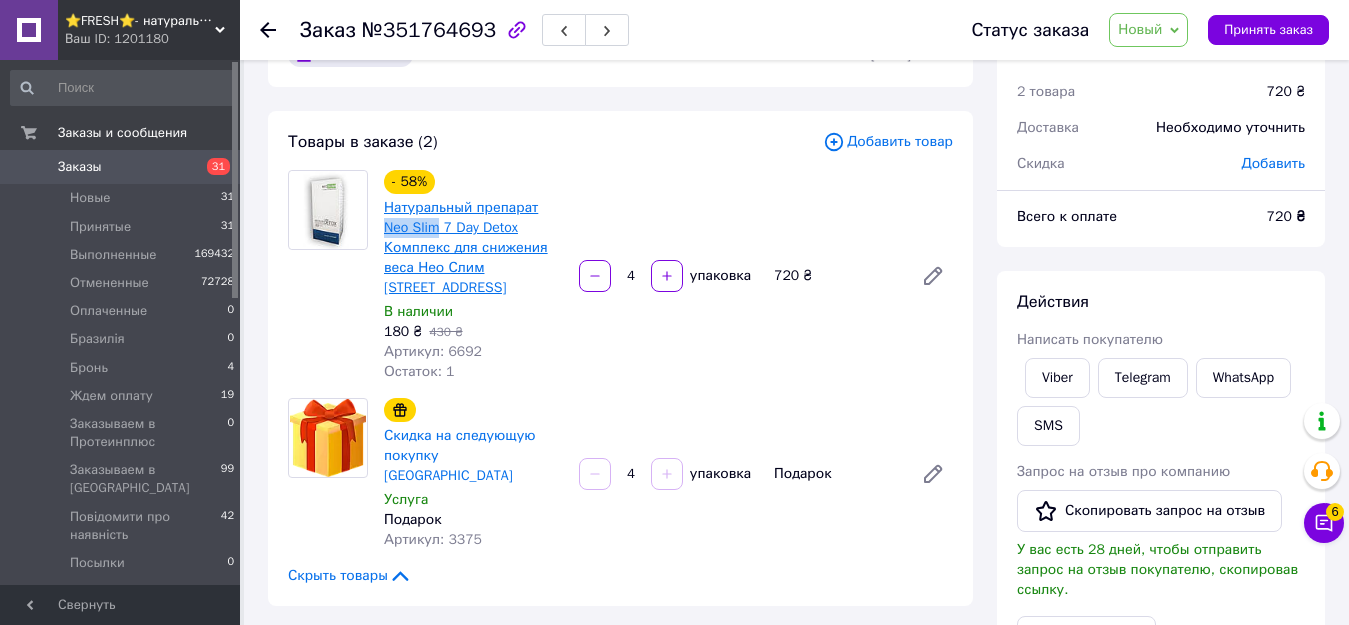 click on "- 58% Натуральный препарат Neo Slim 7 Day Detox Комплекс для снижения веса Нео Слим Севен Дей Детокс 6692, Киев В наличии 180 ₴   430 ₴ Артикул: 6692 Остаток: 1" at bounding box center [473, 276] 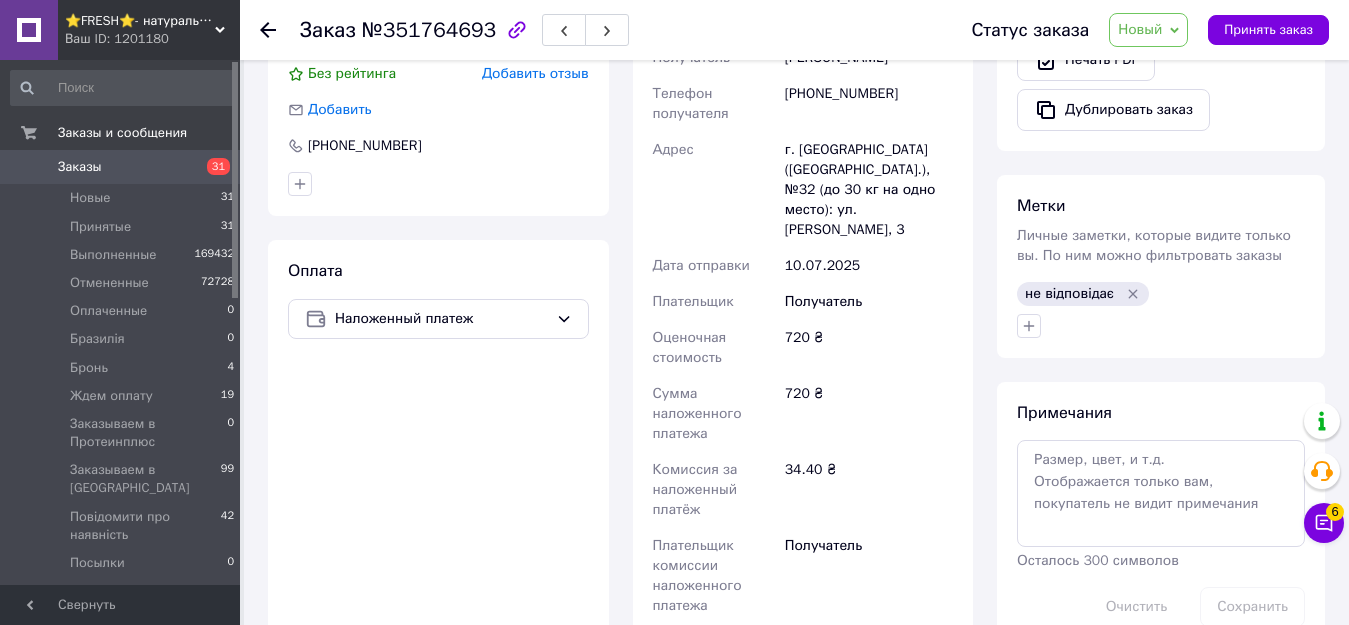 scroll, scrollTop: 561, scrollLeft: 0, axis: vertical 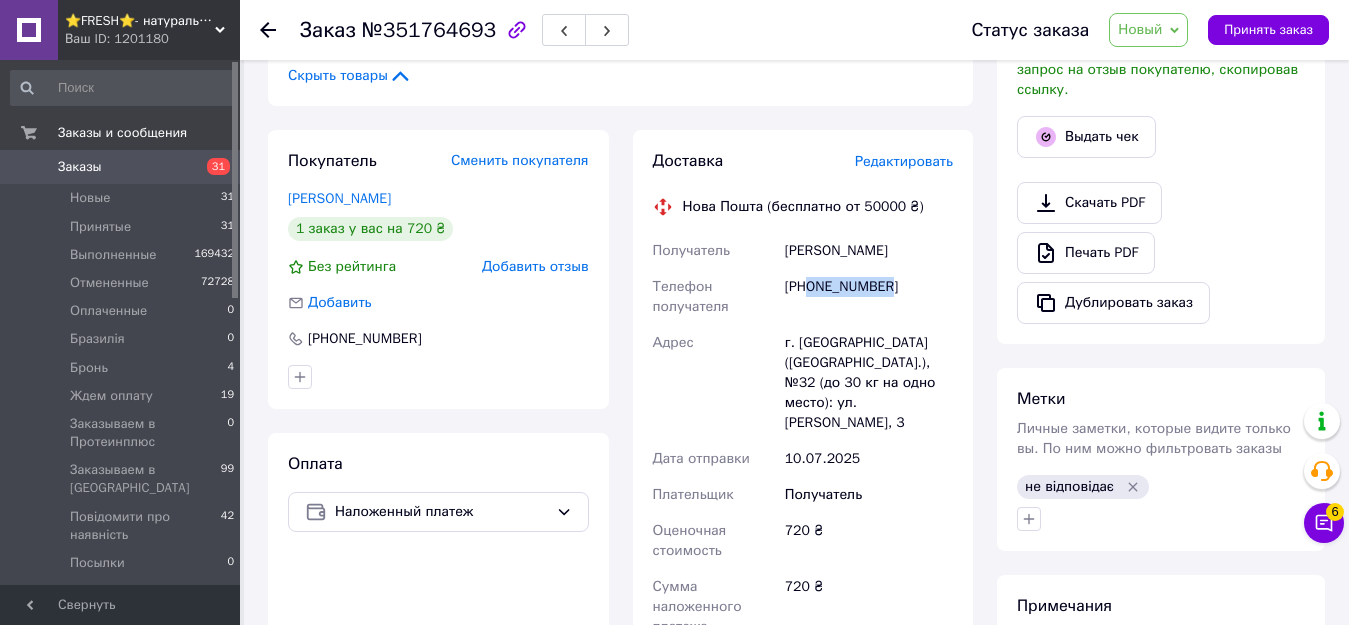 drag, startPoint x: 812, startPoint y: 271, endPoint x: 894, endPoint y: 274, distance: 82.05486 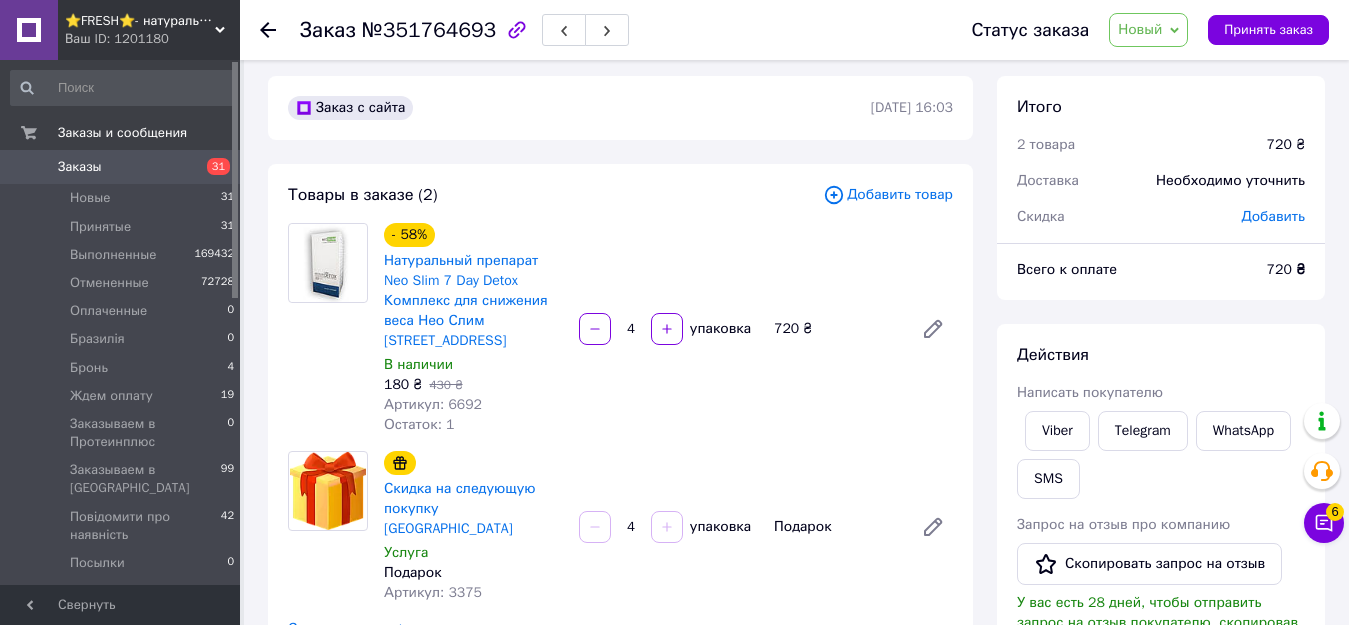 scroll, scrollTop: 0, scrollLeft: 0, axis: both 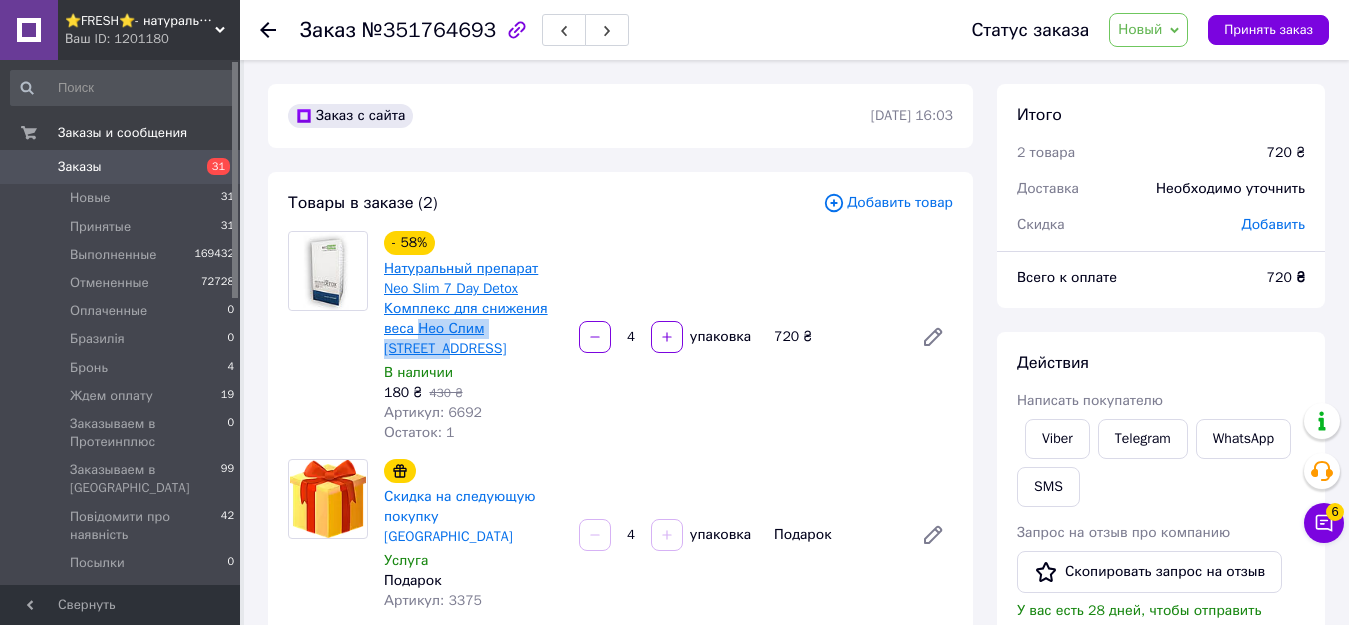 drag, startPoint x: 559, startPoint y: 331, endPoint x: 420, endPoint y: 333, distance: 139.01439 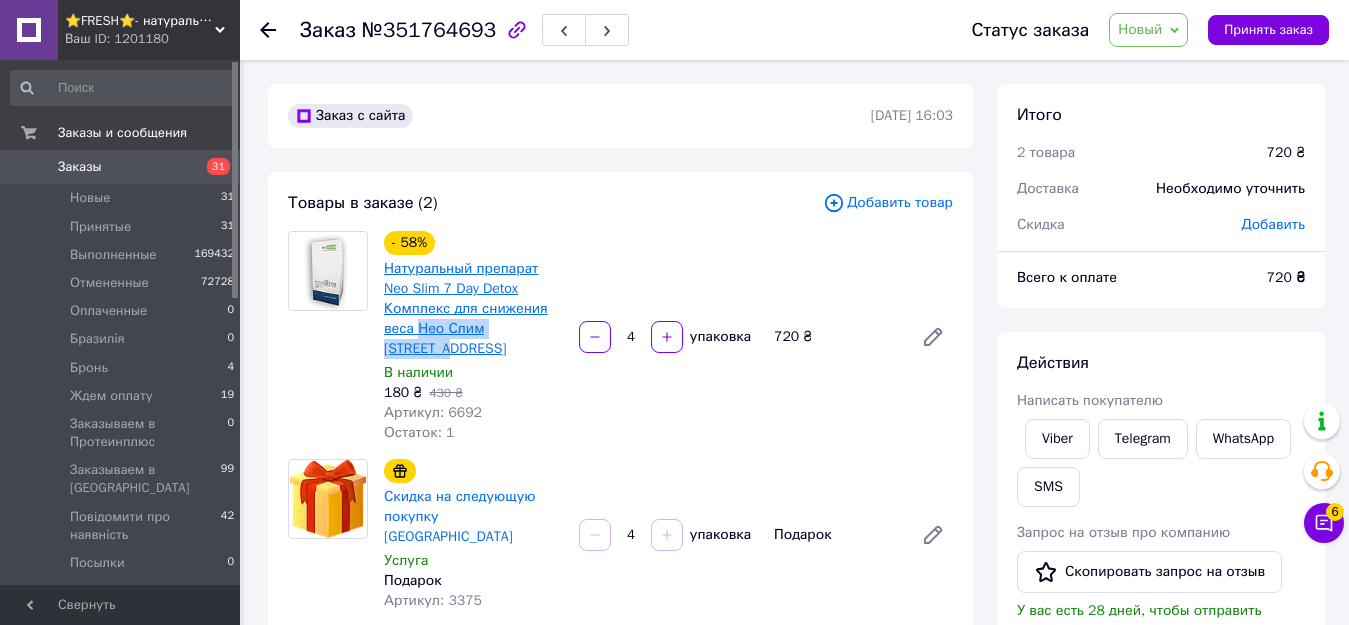 click on "Натуральный препарат Neo Slim 7 Day Detox Комплекс для снижения веса Нео Слим [PERSON_NAME][STREET_ADDRESS]" at bounding box center (473, 309) 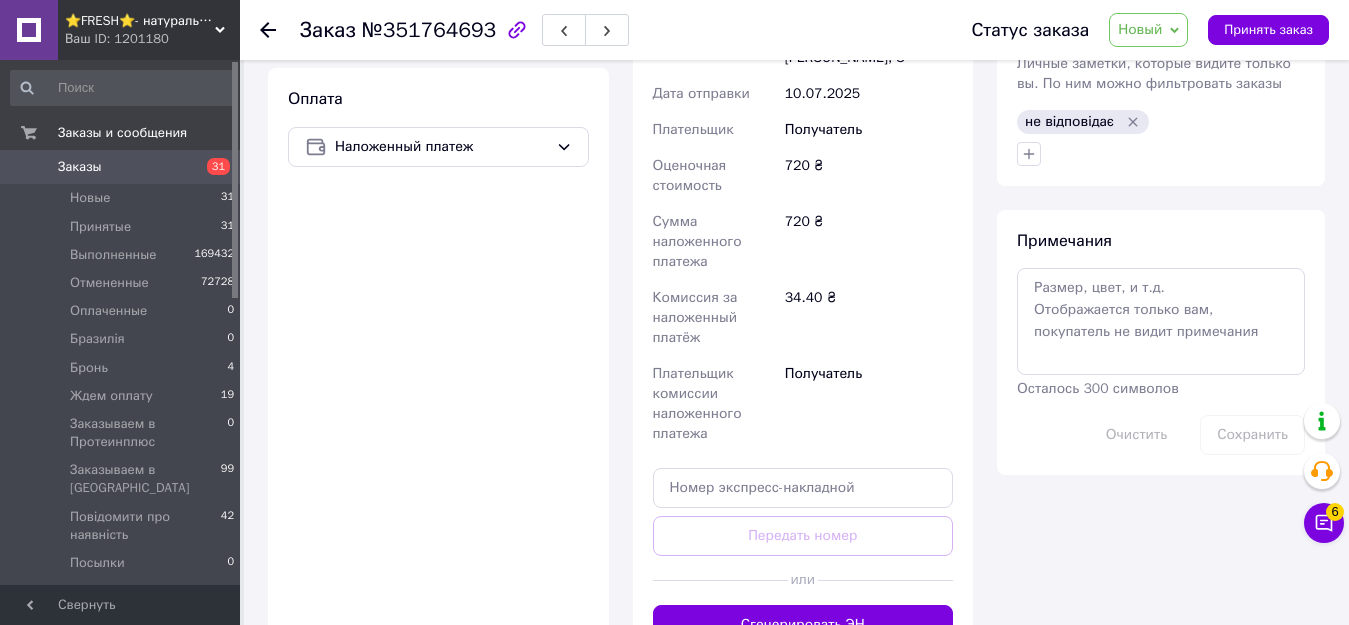 scroll, scrollTop: 861, scrollLeft: 0, axis: vertical 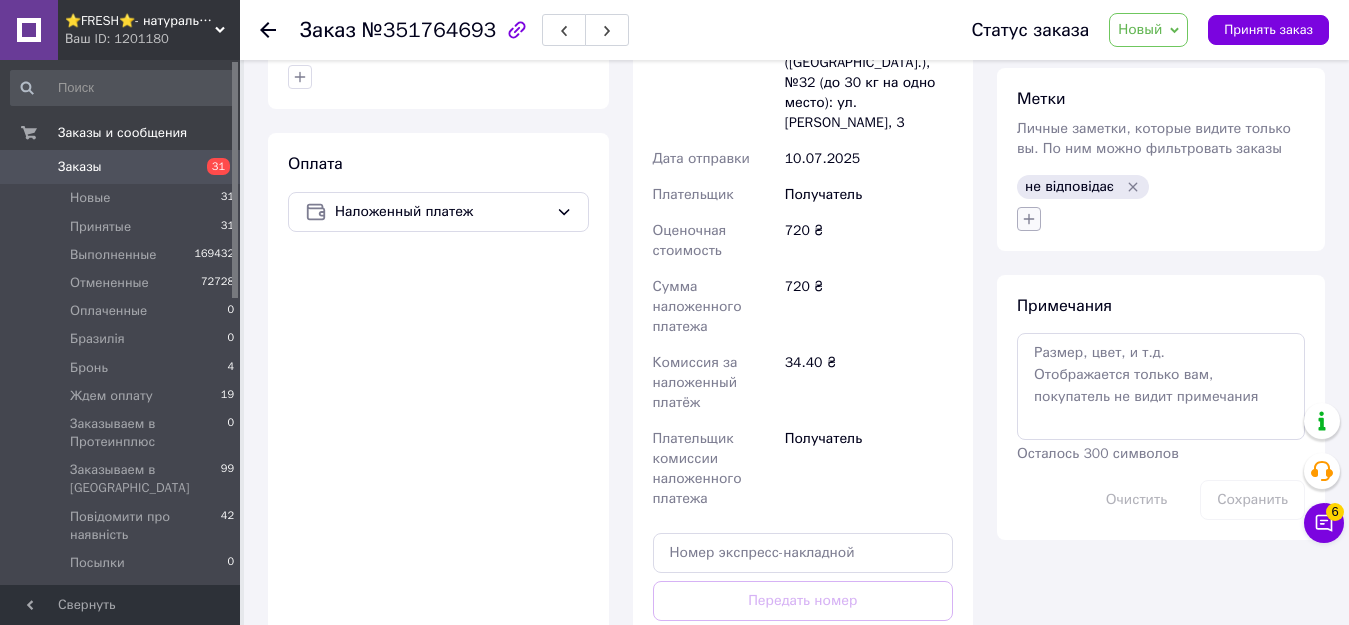 click 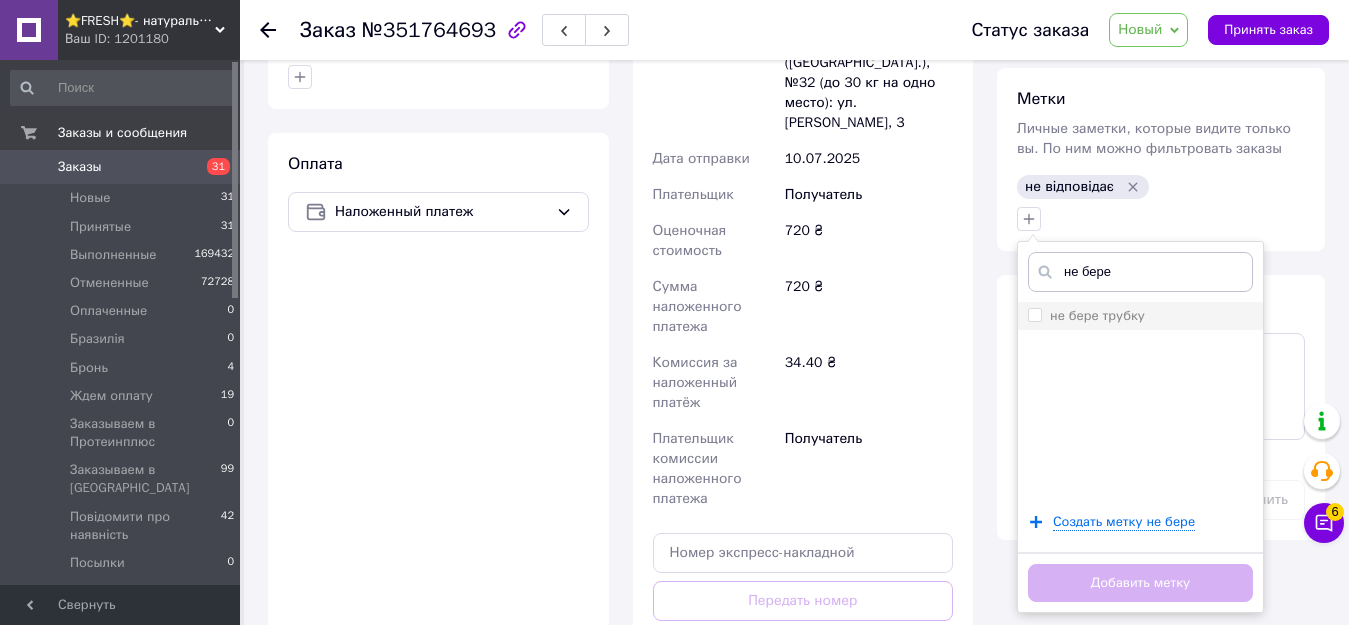 type on "не бере" 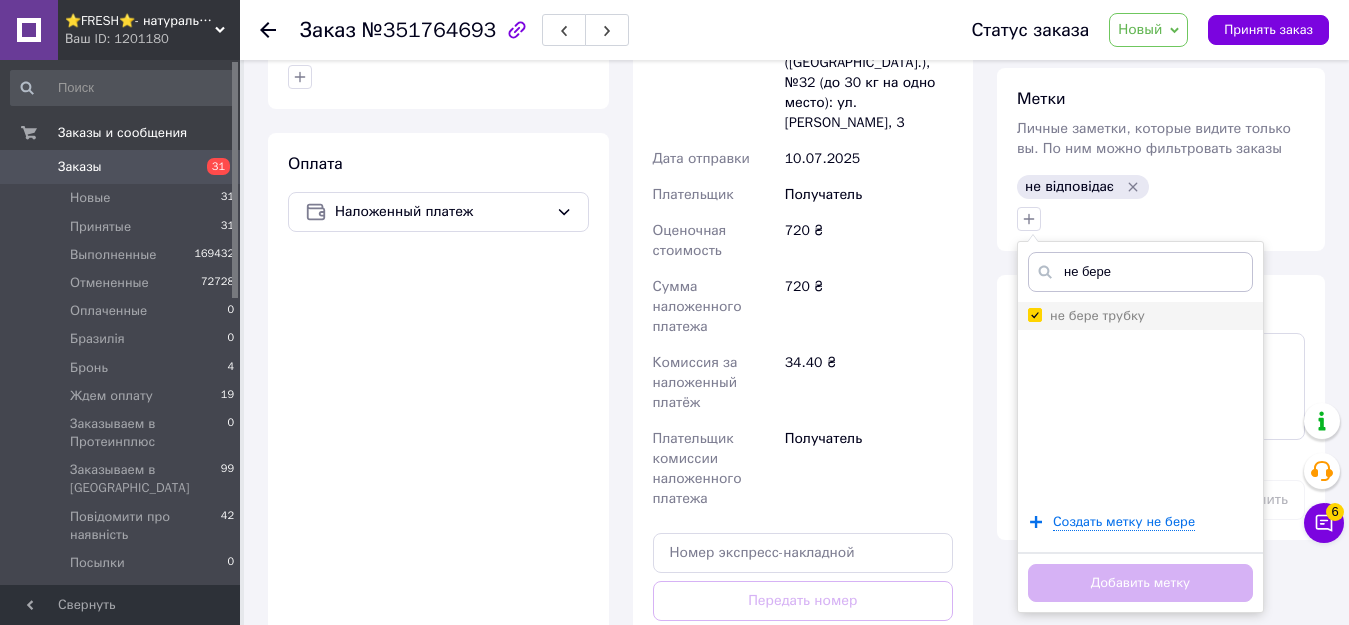 checkbox on "true" 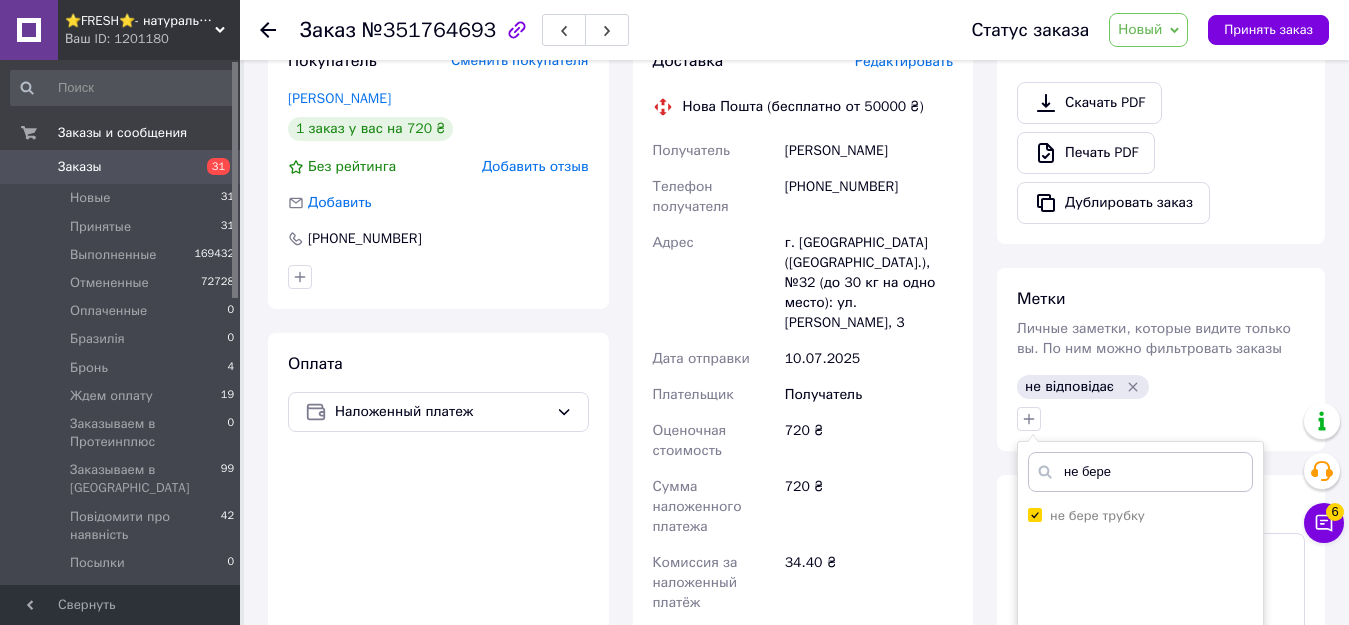 scroll, scrollTop: 861, scrollLeft: 0, axis: vertical 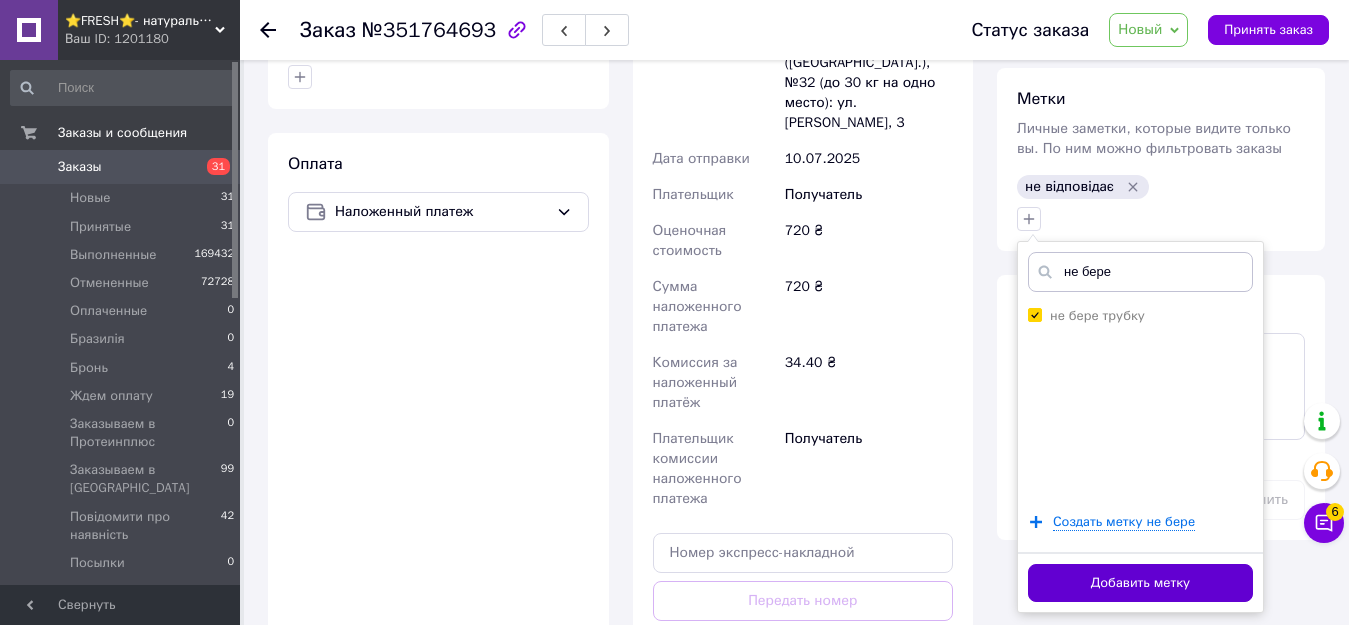 click on "Добавить метку" at bounding box center (1140, 583) 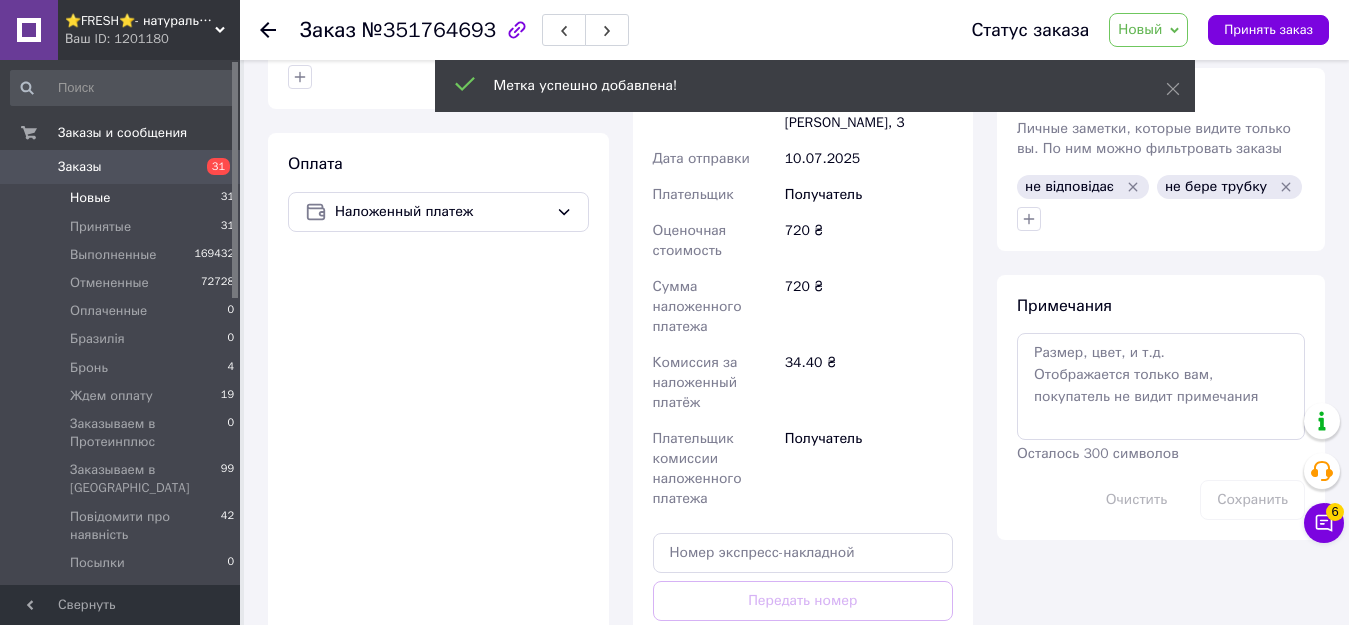 click on "Новые" at bounding box center (90, 198) 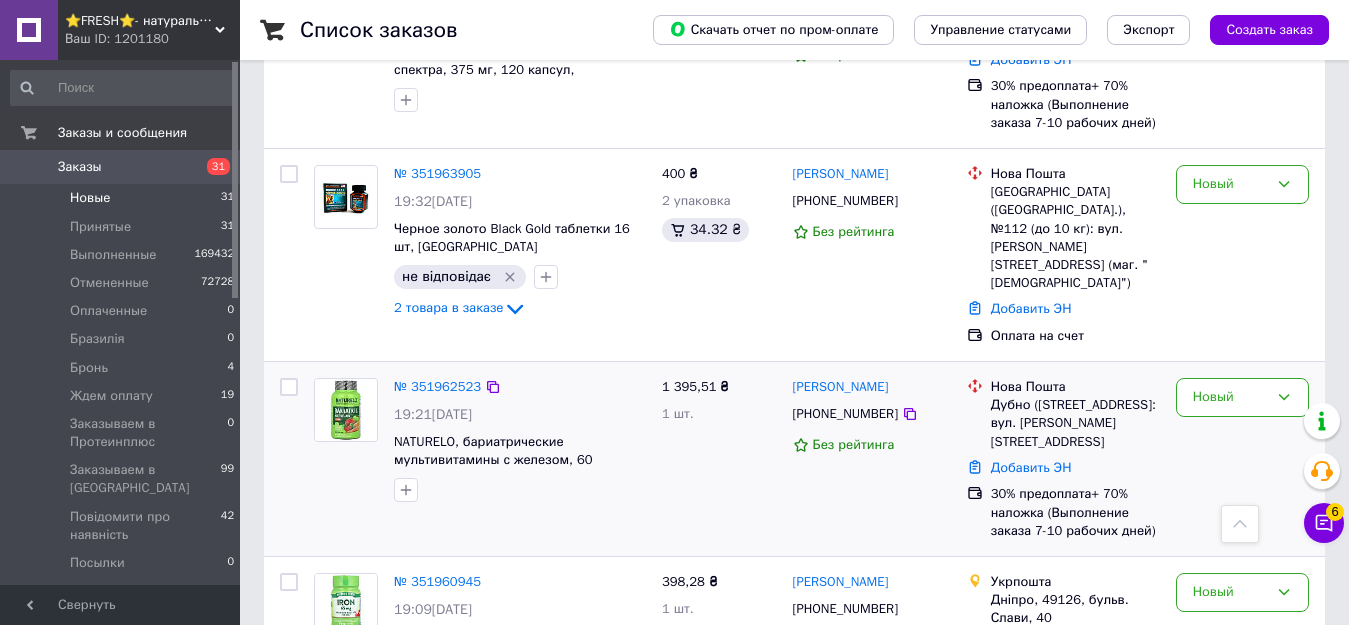 scroll, scrollTop: 3480, scrollLeft: 0, axis: vertical 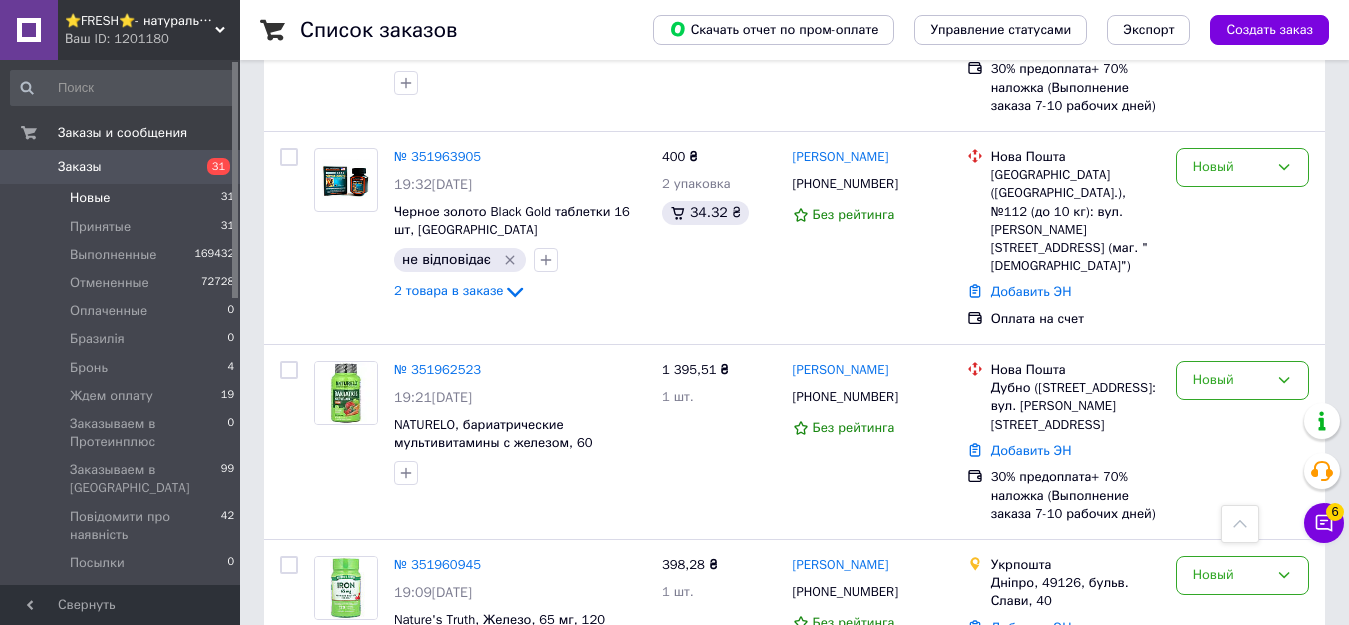 click on "2" at bounding box center (327, 761) 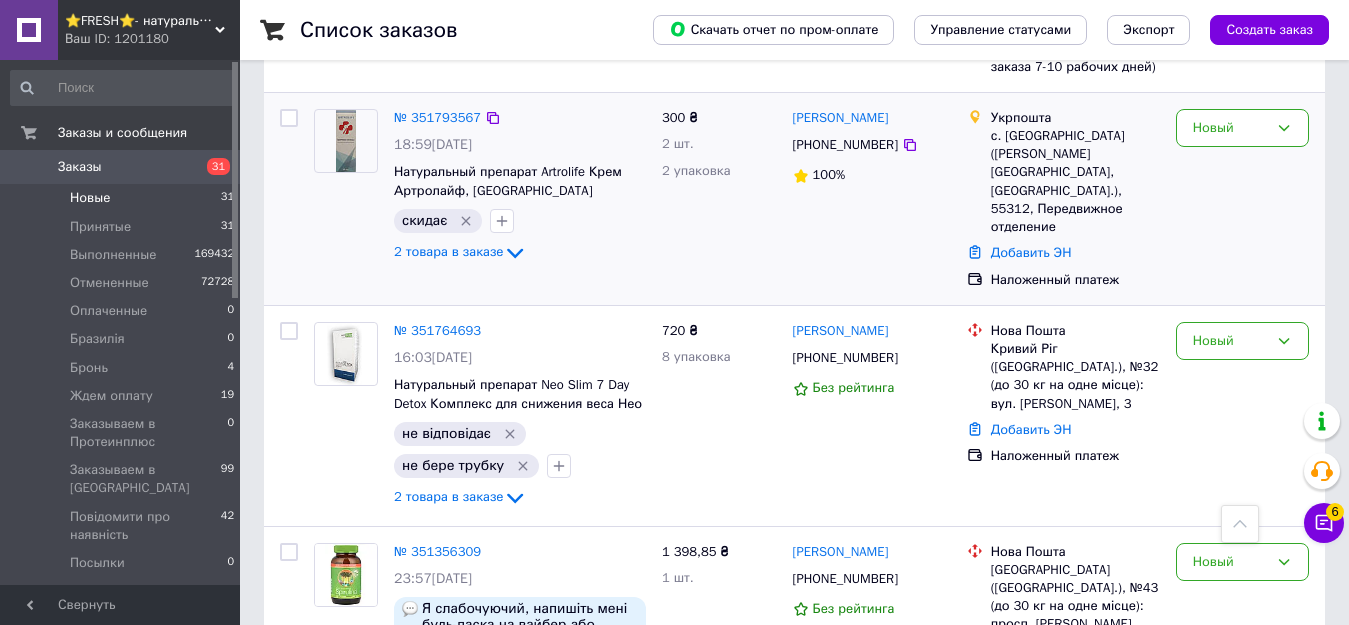 scroll, scrollTop: 1640, scrollLeft: 0, axis: vertical 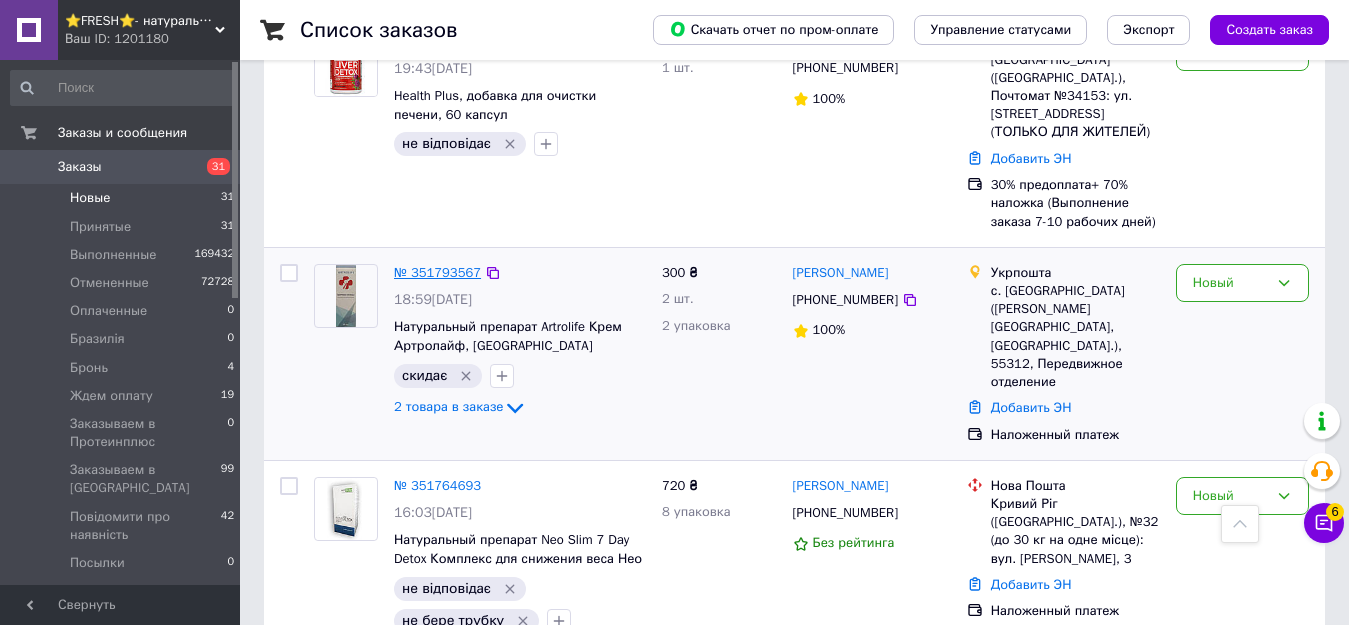 click on "№ 351793567" at bounding box center [437, 272] 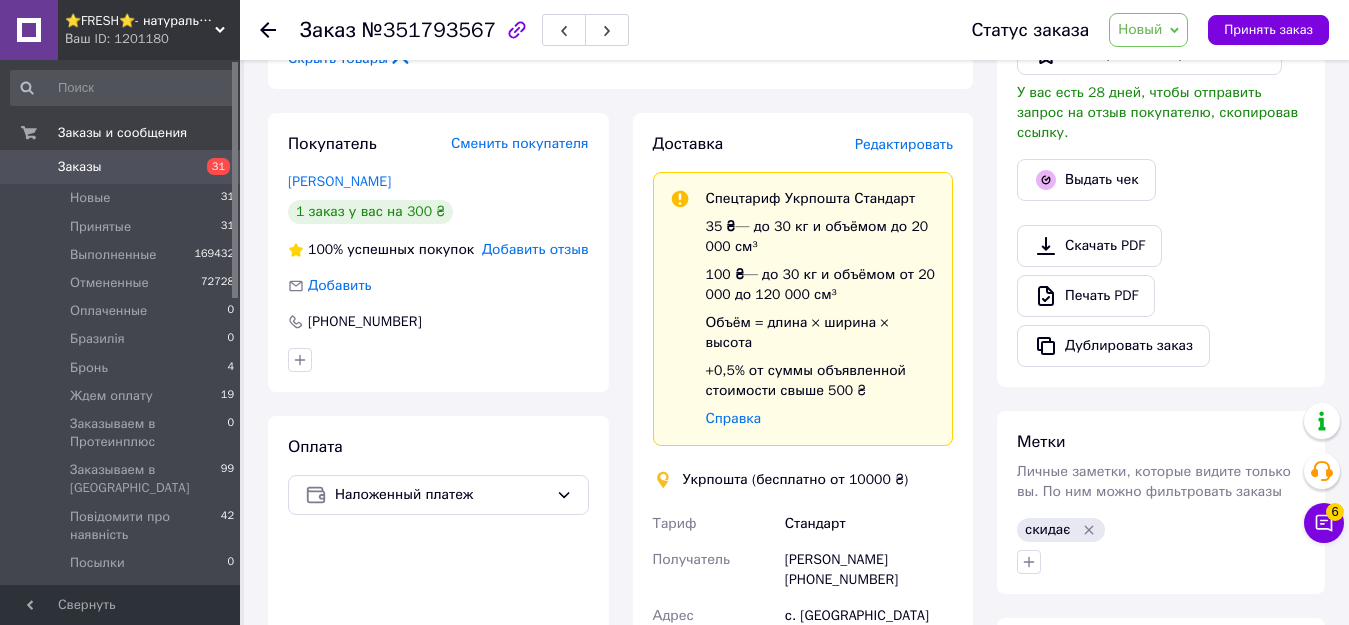 scroll, scrollTop: 715, scrollLeft: 0, axis: vertical 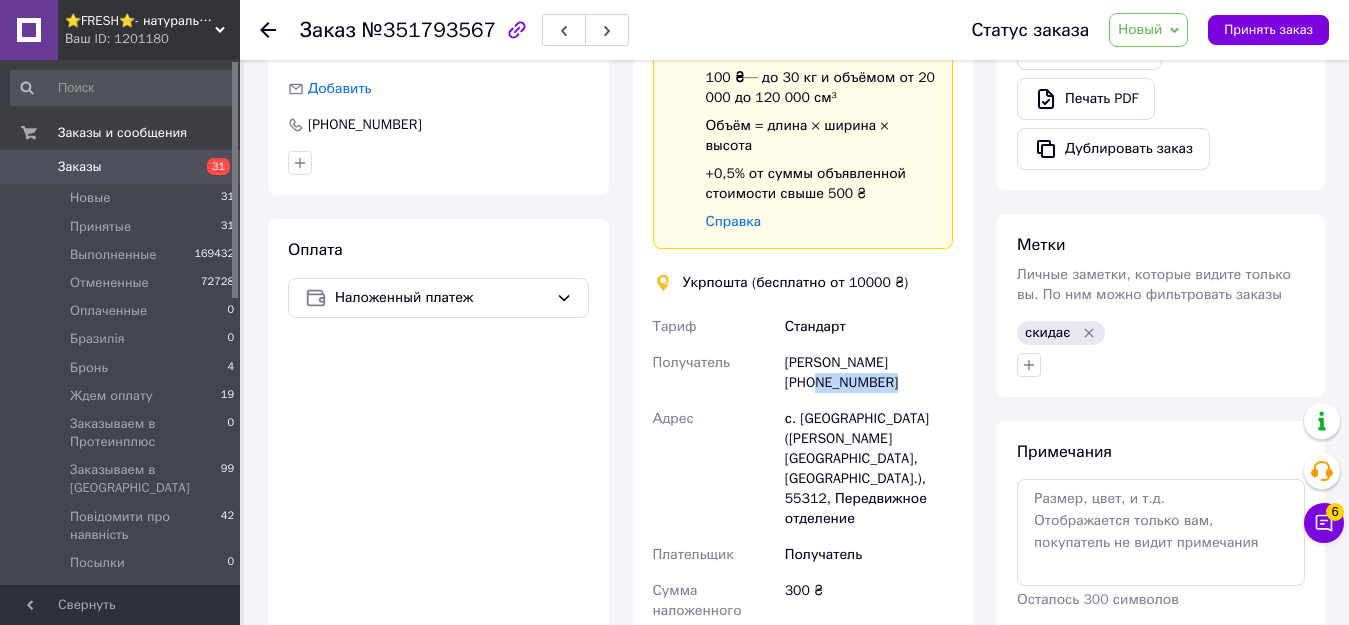drag, startPoint x: 811, startPoint y: 343, endPoint x: 911, endPoint y: 344, distance: 100.005 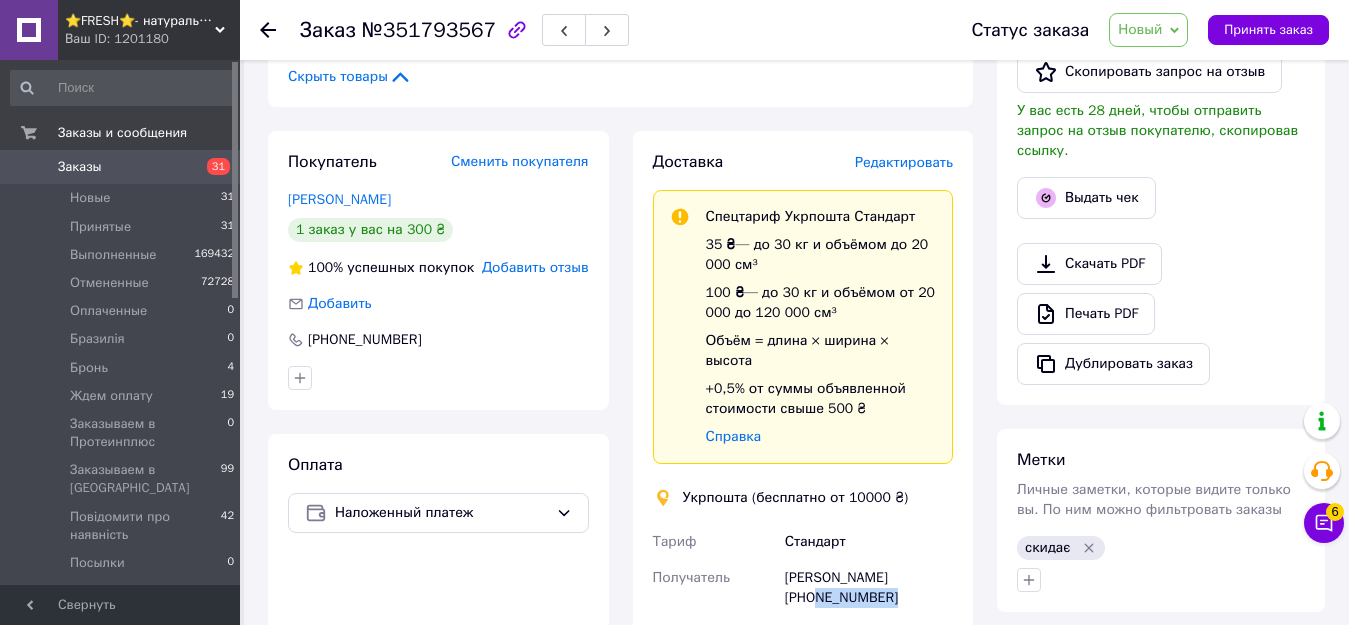 scroll, scrollTop: 800, scrollLeft: 0, axis: vertical 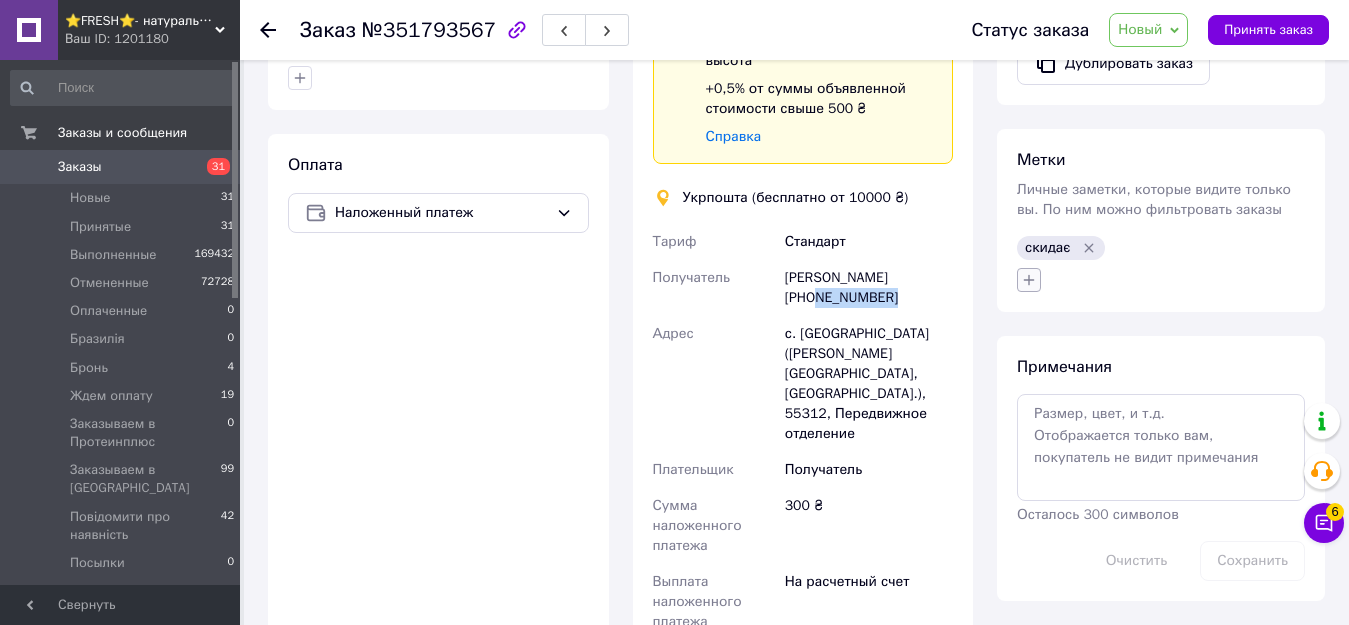 click 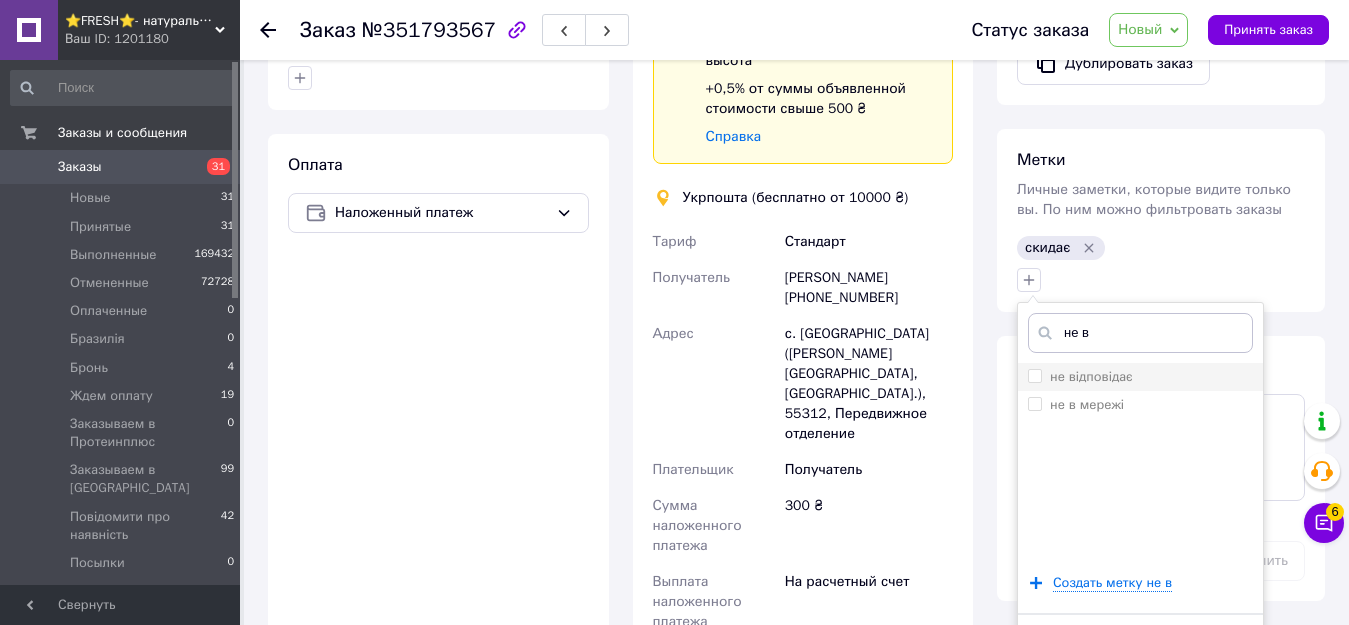 type on "не в" 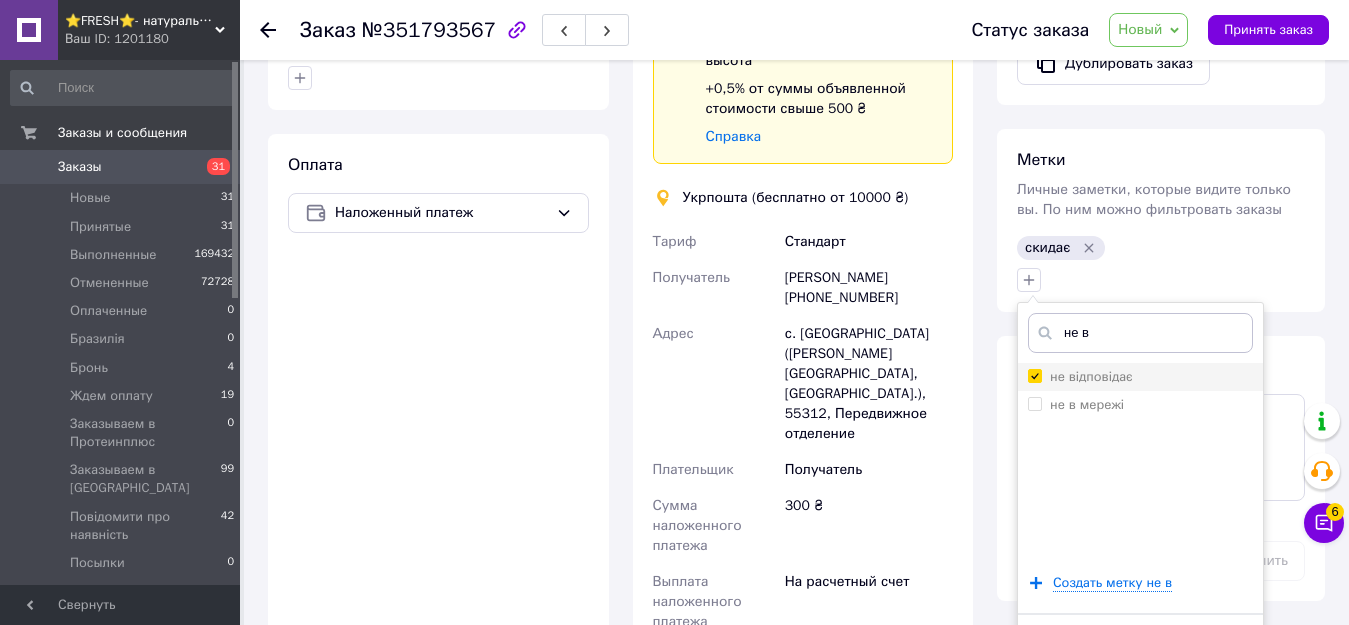 checkbox on "true" 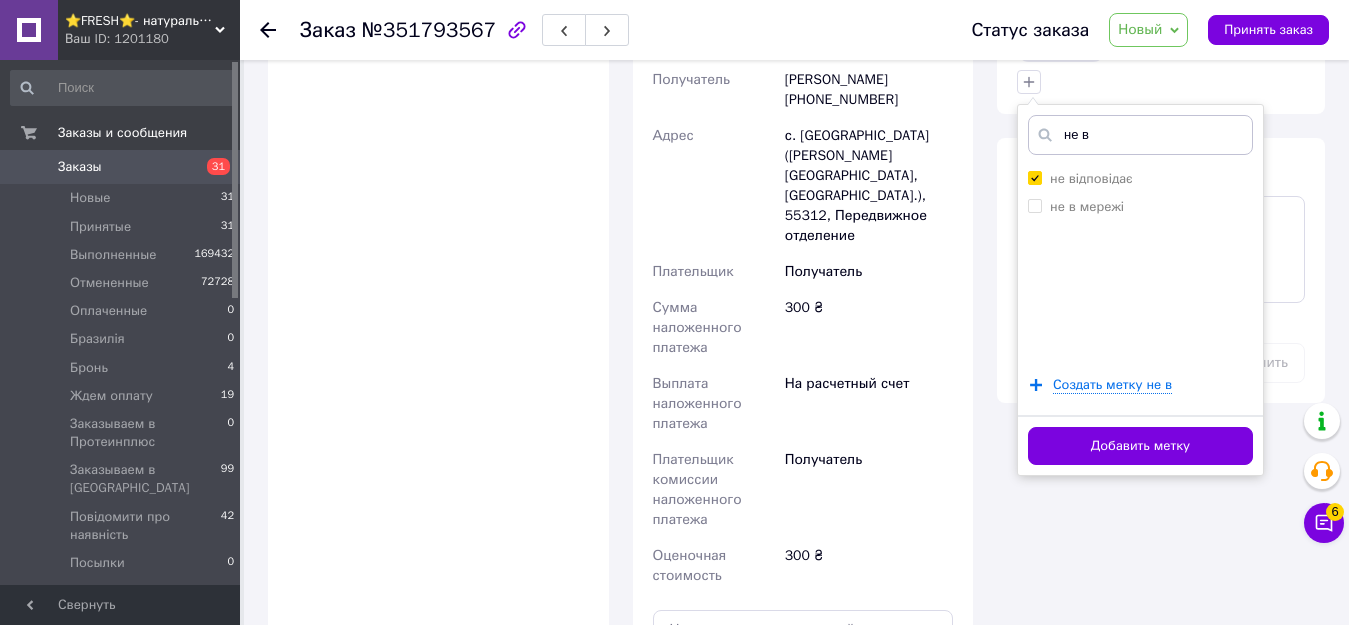 scroll, scrollTop: 1000, scrollLeft: 0, axis: vertical 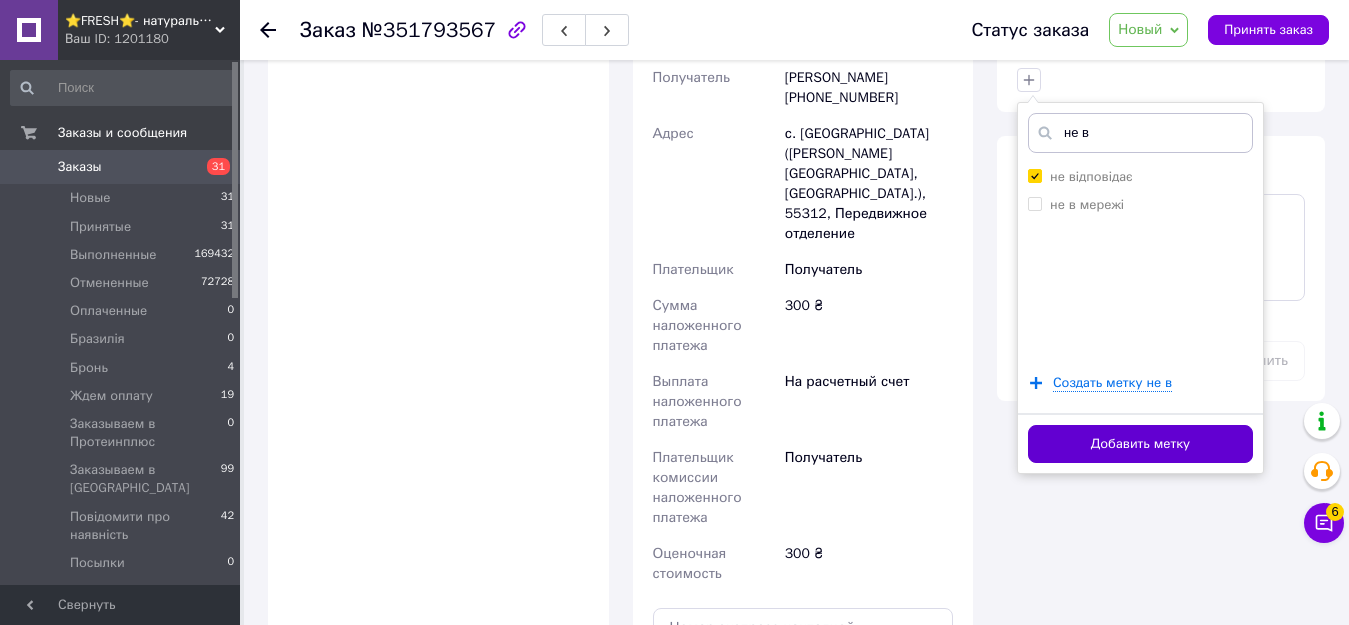 click on "Добавить метку" at bounding box center (1140, 444) 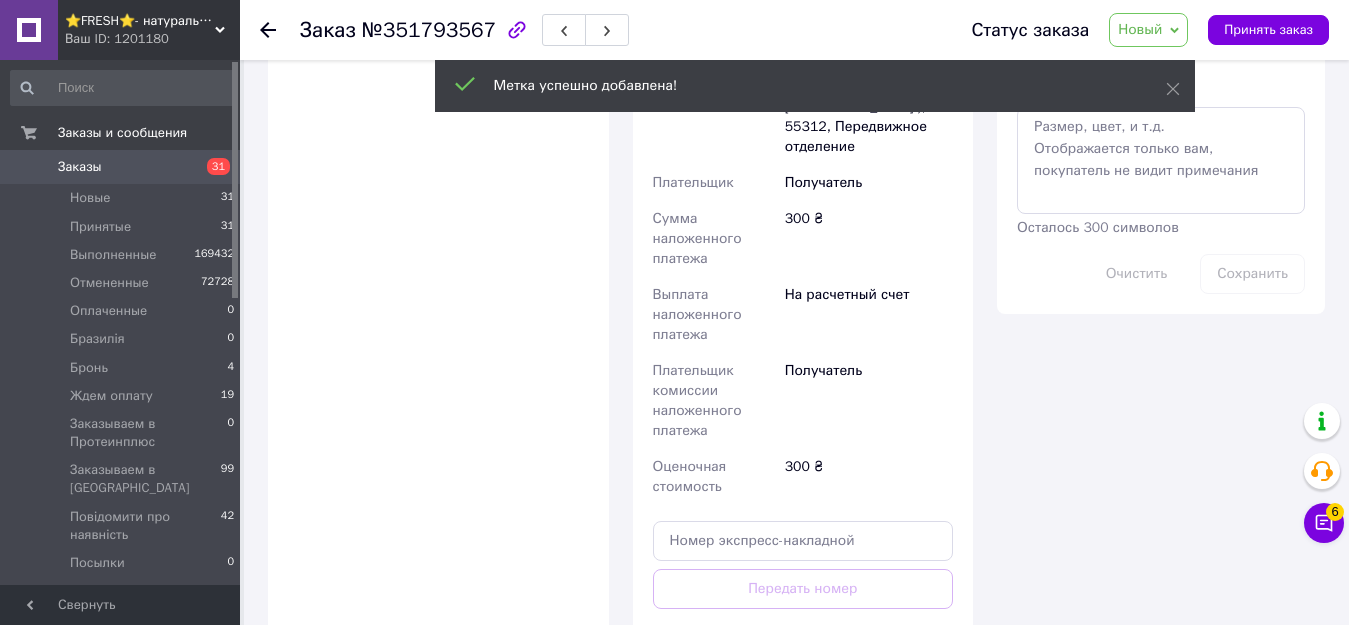 scroll, scrollTop: 1363, scrollLeft: 0, axis: vertical 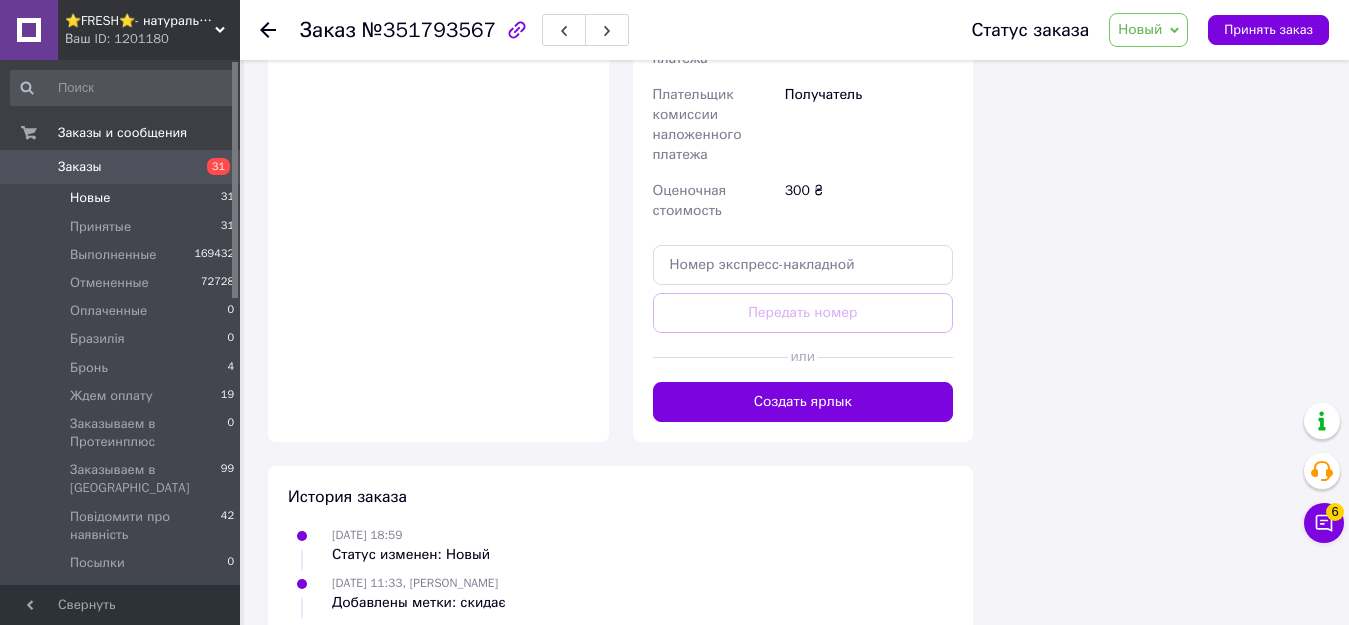 click on "Новые 31" at bounding box center (123, 198) 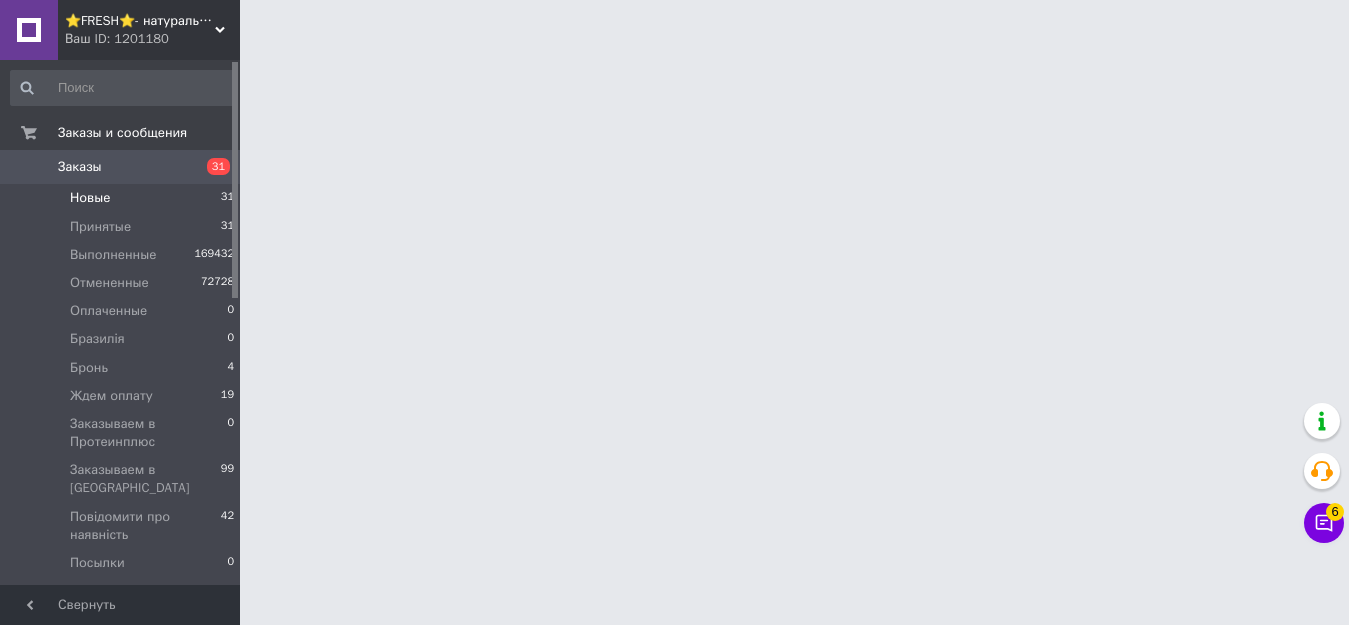 scroll, scrollTop: 0, scrollLeft: 0, axis: both 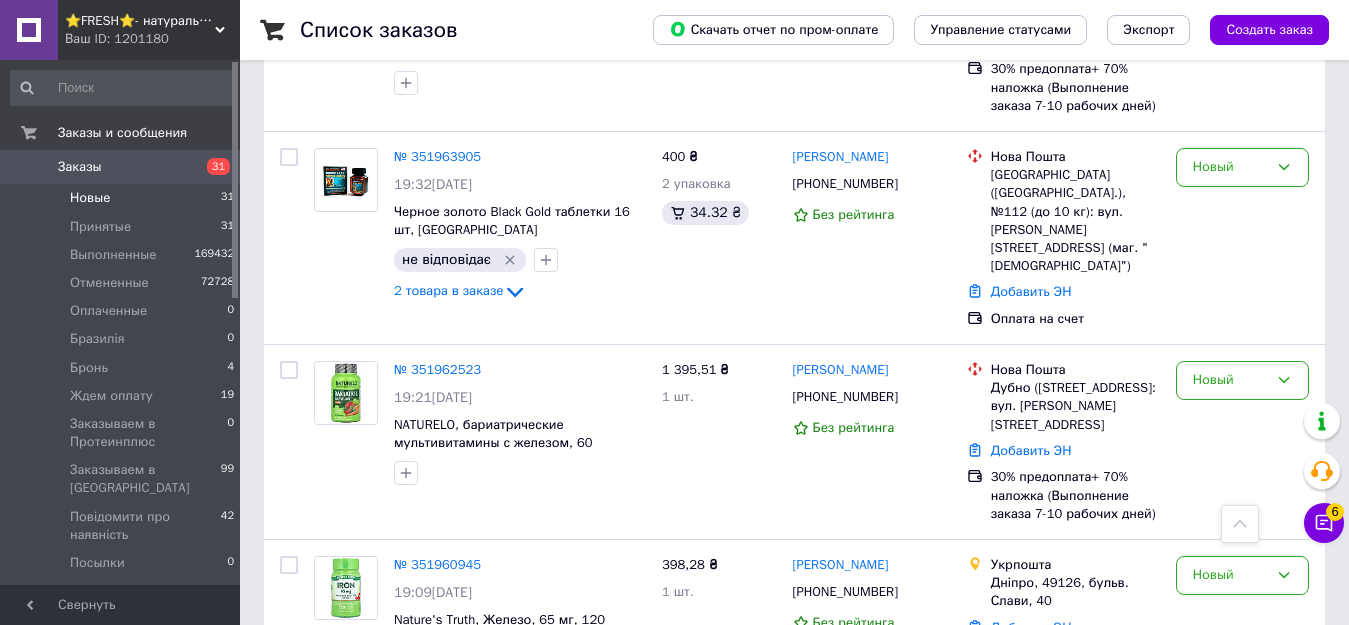 click on "2" at bounding box center (327, 761) 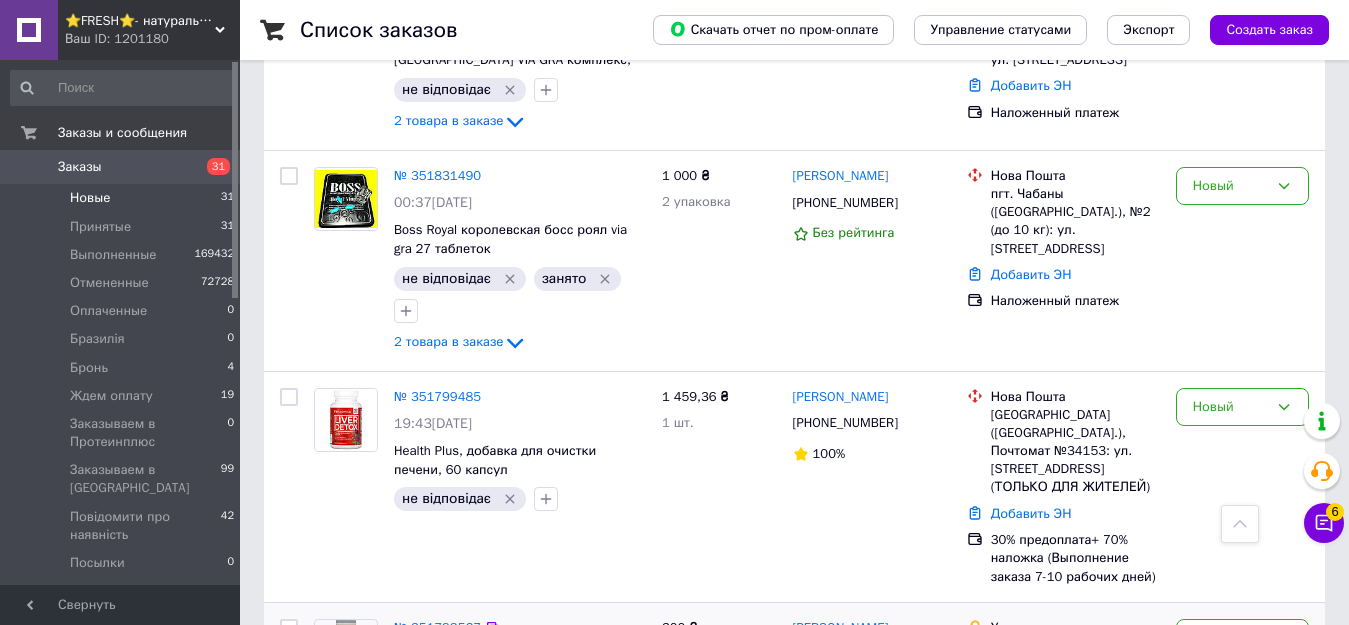 scroll, scrollTop: 1272, scrollLeft: 0, axis: vertical 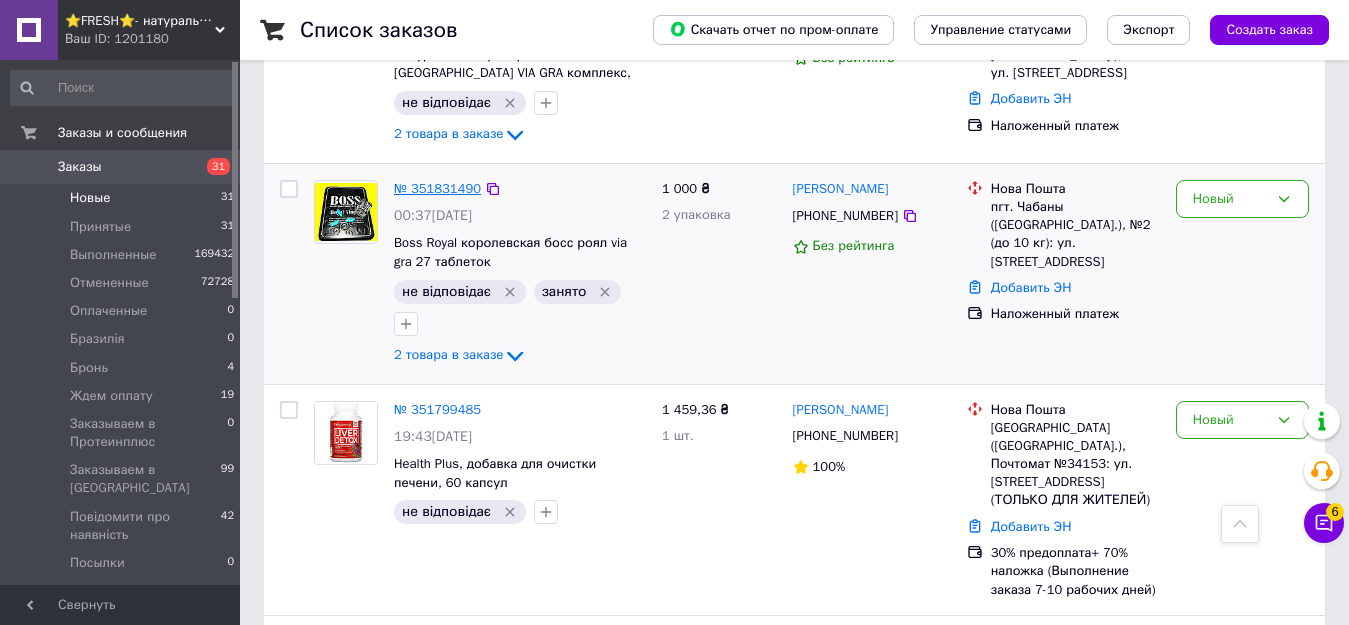click on "№ 351831490" at bounding box center [437, 188] 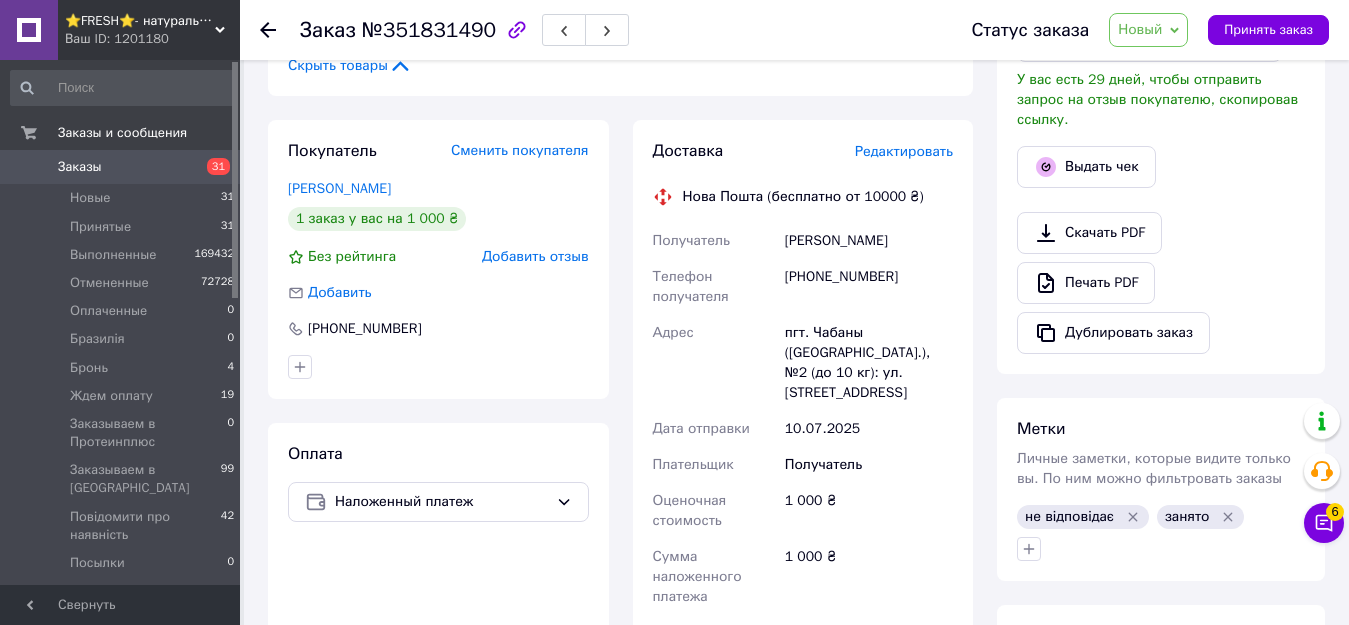 scroll, scrollTop: 529, scrollLeft: 0, axis: vertical 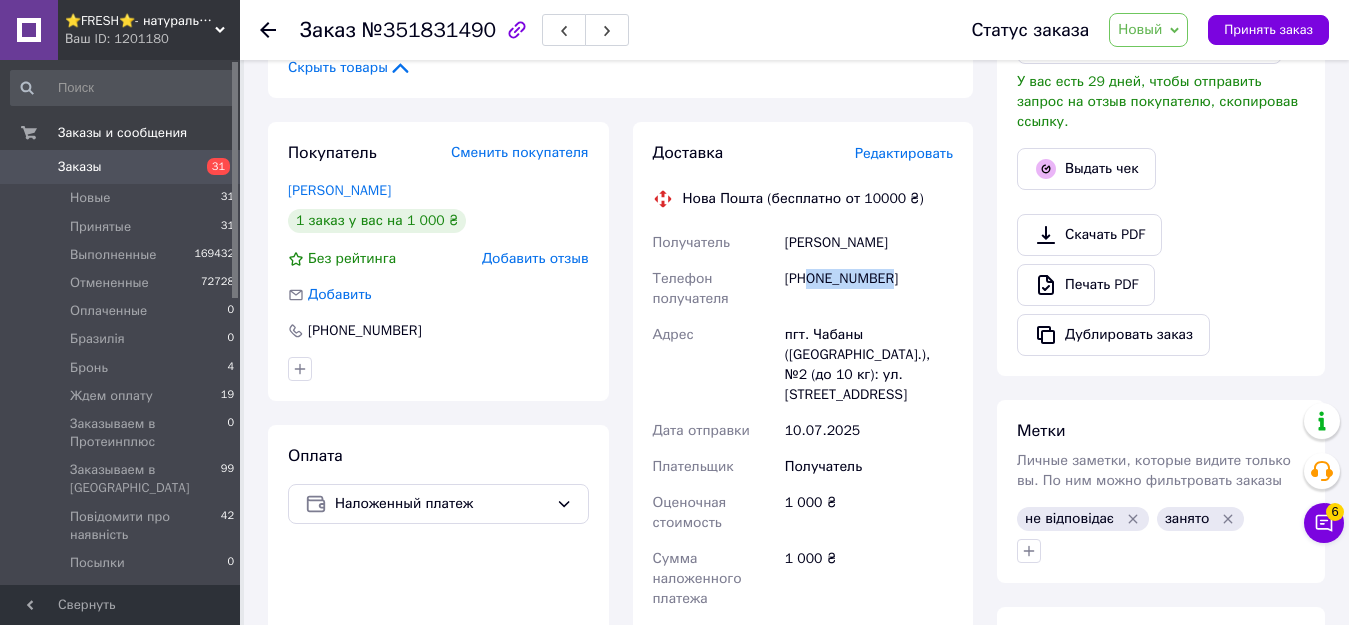 drag, startPoint x: 810, startPoint y: 263, endPoint x: 903, endPoint y: 264, distance: 93.00538 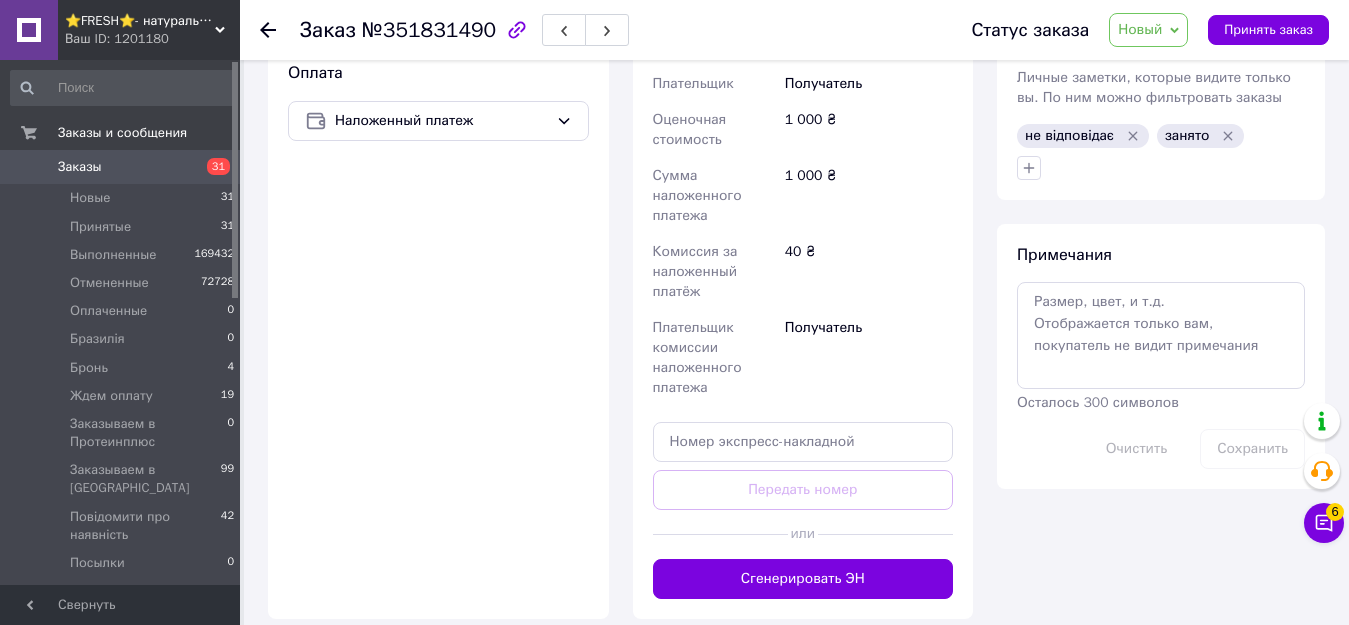 scroll, scrollTop: 929, scrollLeft: 0, axis: vertical 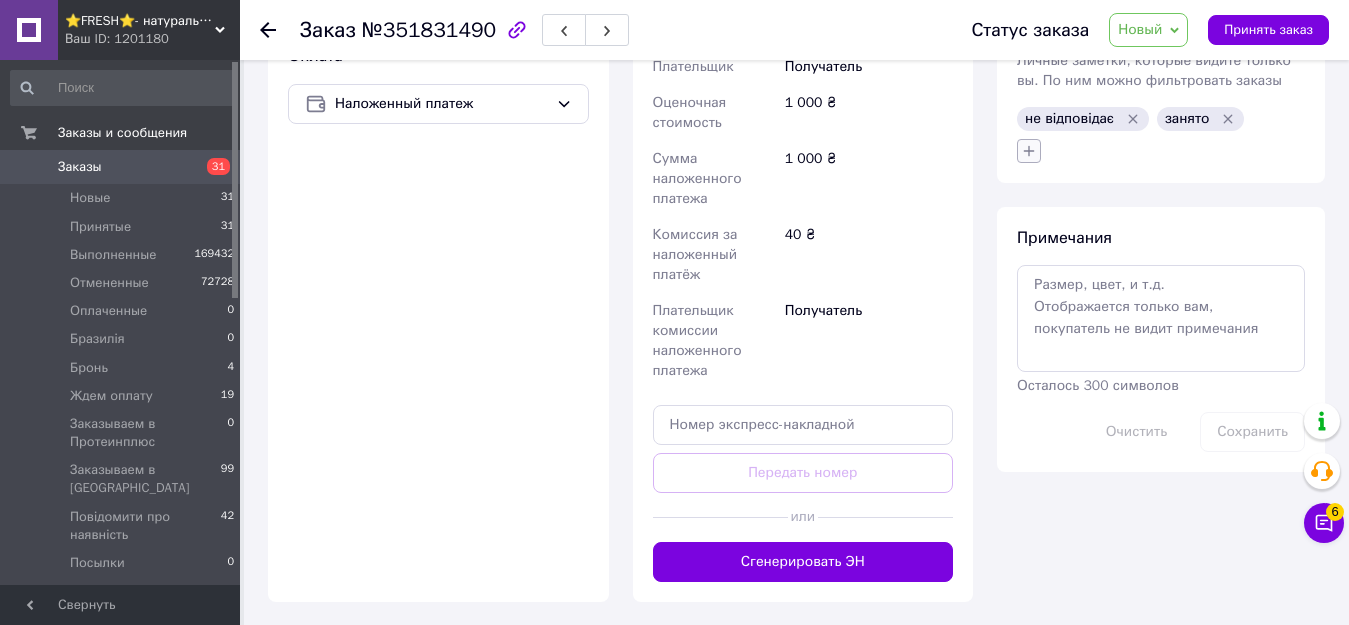 click 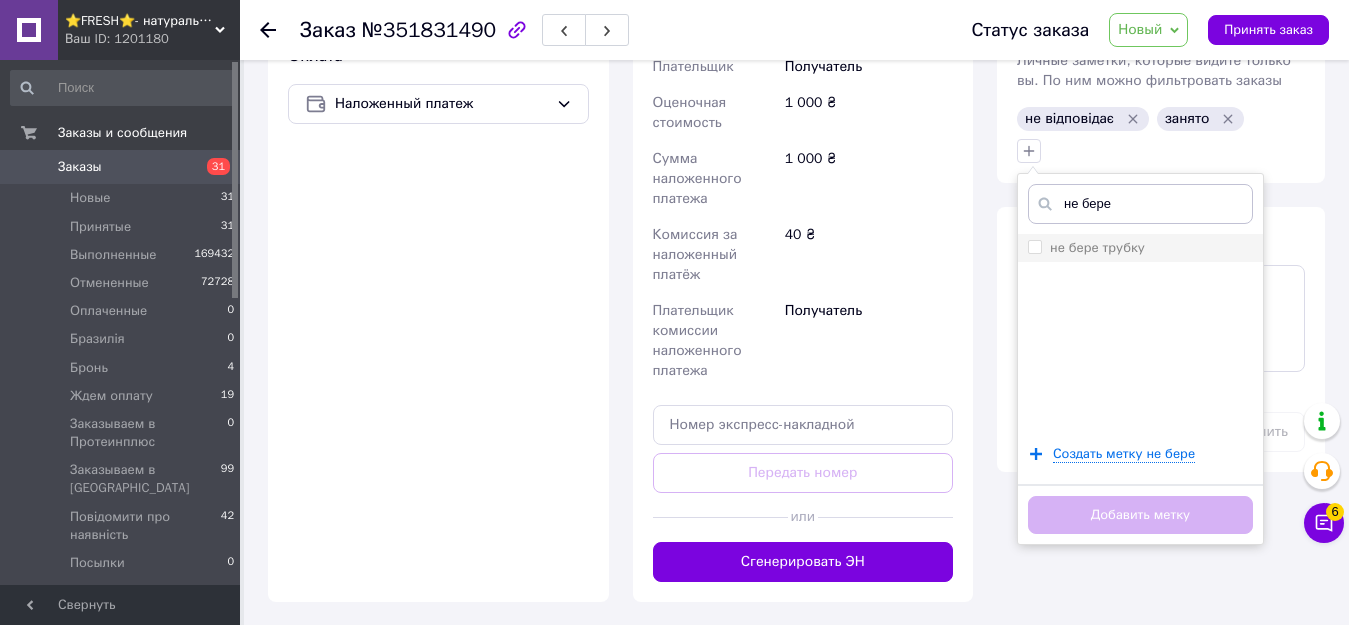 type on "не бере" 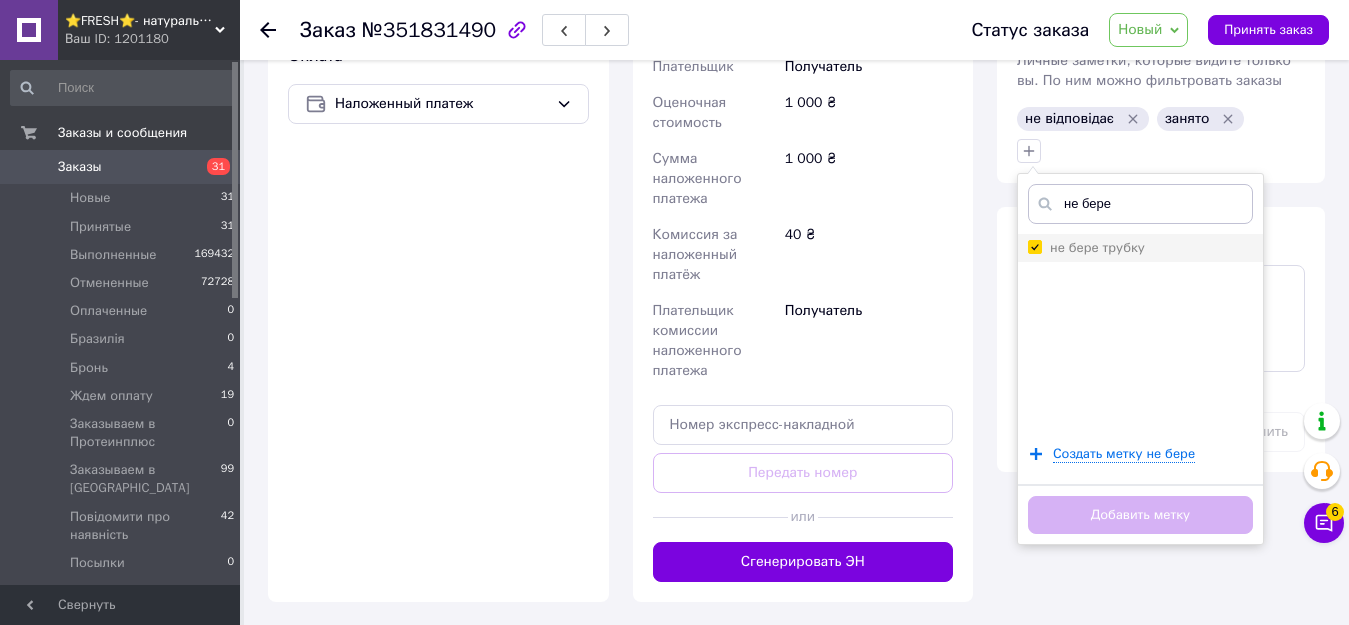 checkbox on "true" 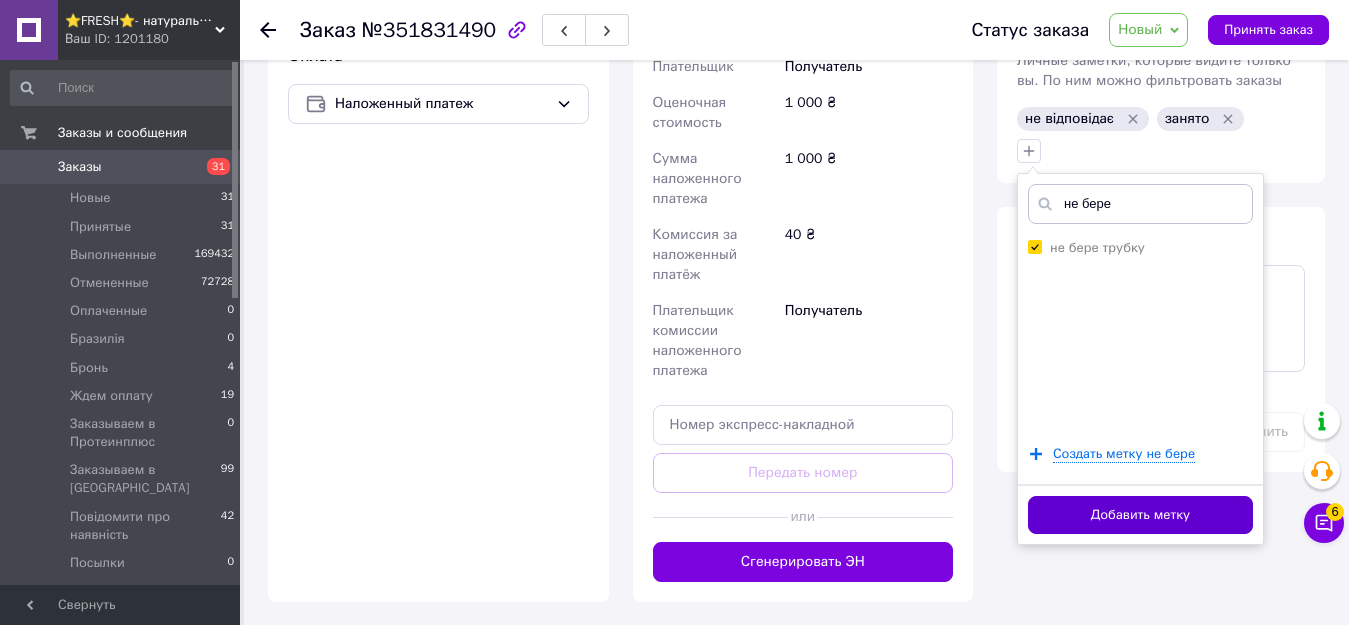 click on "Добавить метку" at bounding box center (1140, 515) 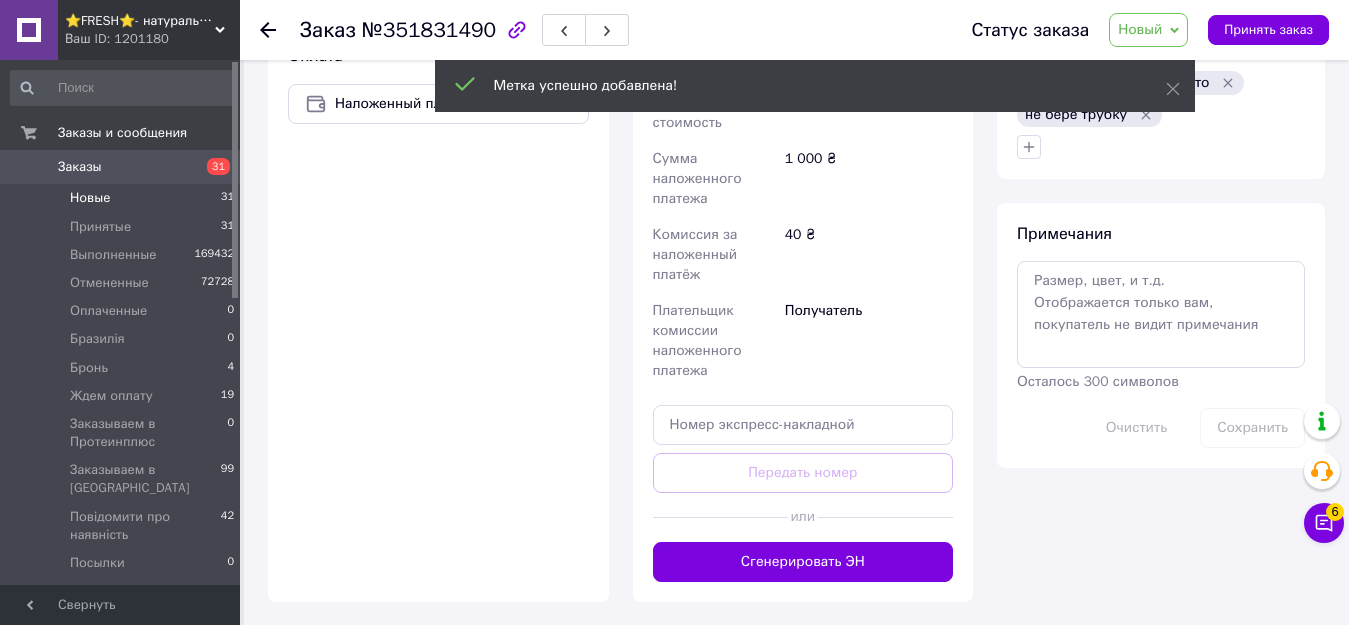 click on "Новые" at bounding box center [90, 198] 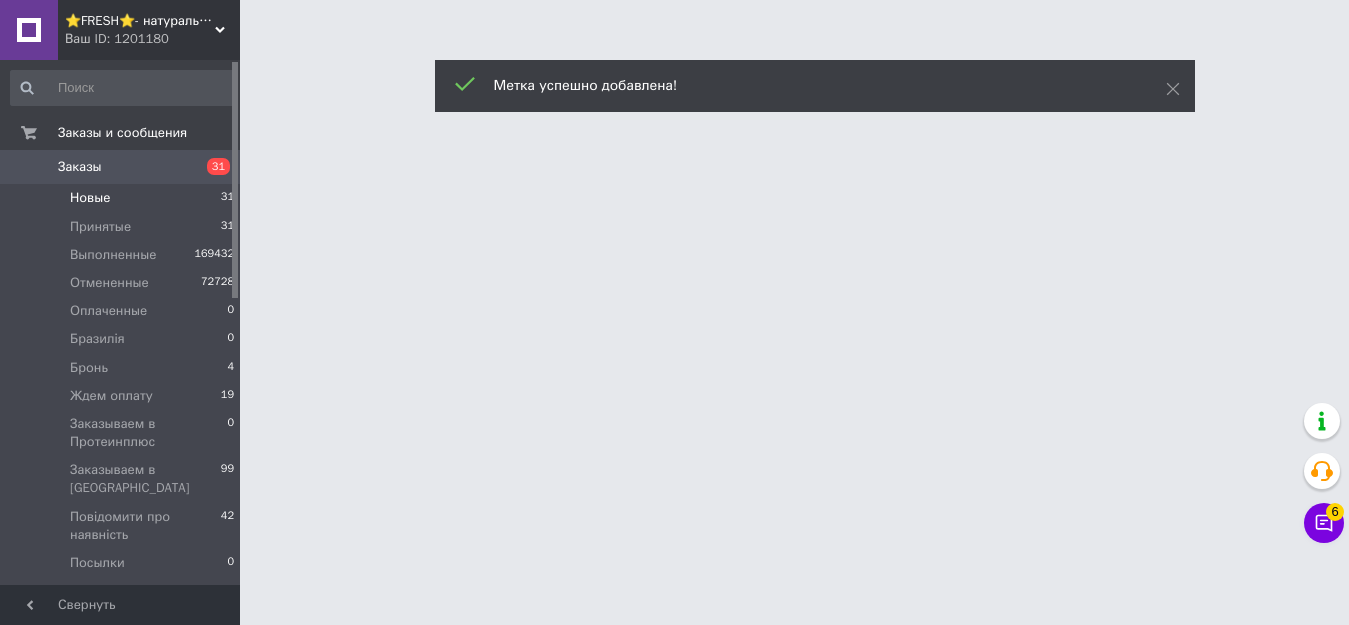 scroll, scrollTop: 0, scrollLeft: 0, axis: both 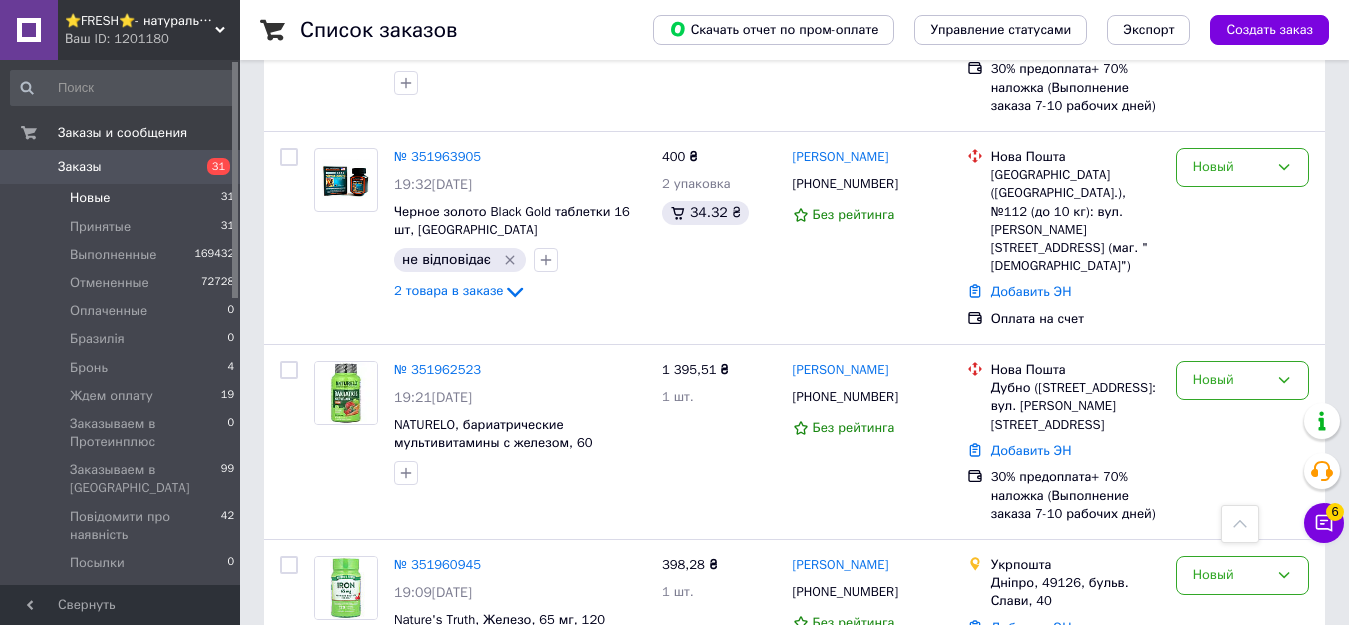 click on "2" at bounding box center [327, 761] 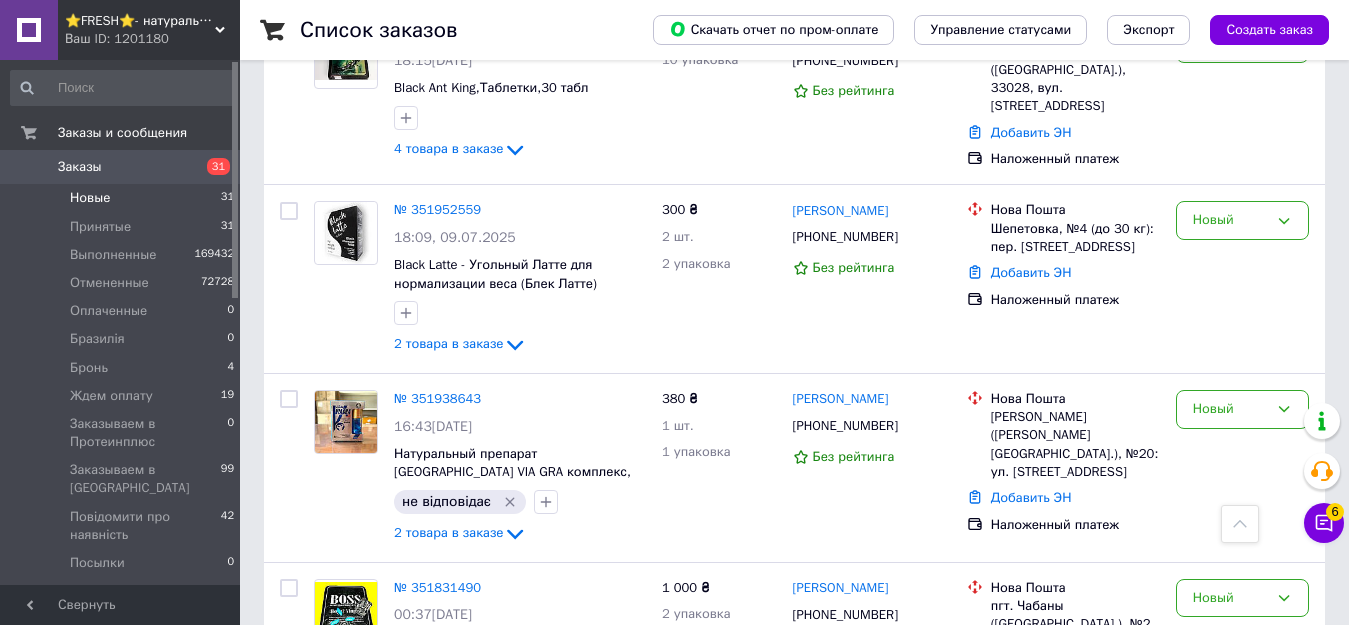 scroll, scrollTop: 872, scrollLeft: 0, axis: vertical 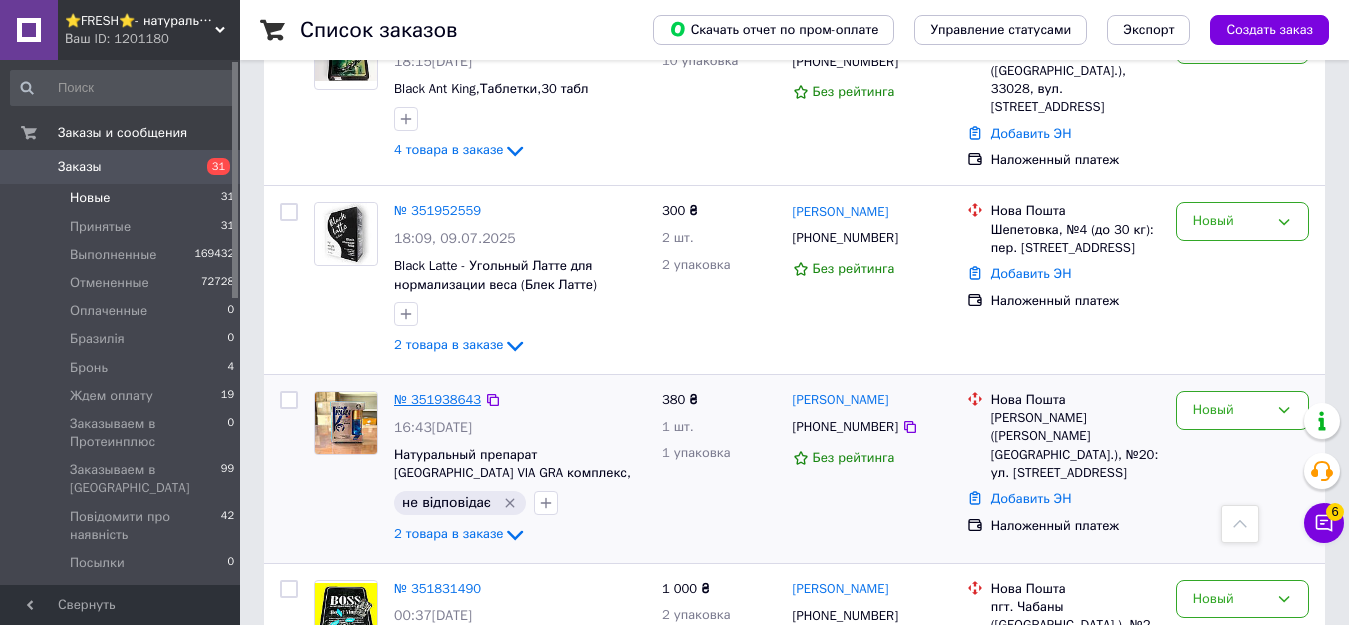 click on "№ 351938643" at bounding box center [437, 399] 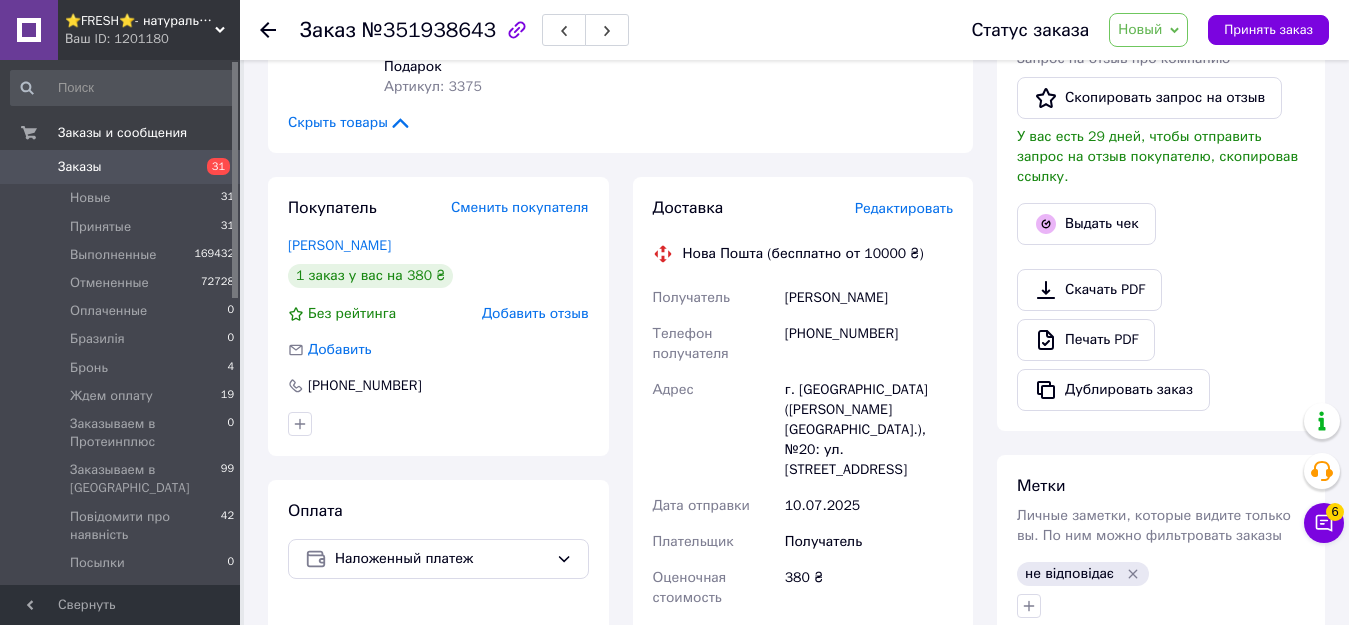 scroll, scrollTop: 472, scrollLeft: 0, axis: vertical 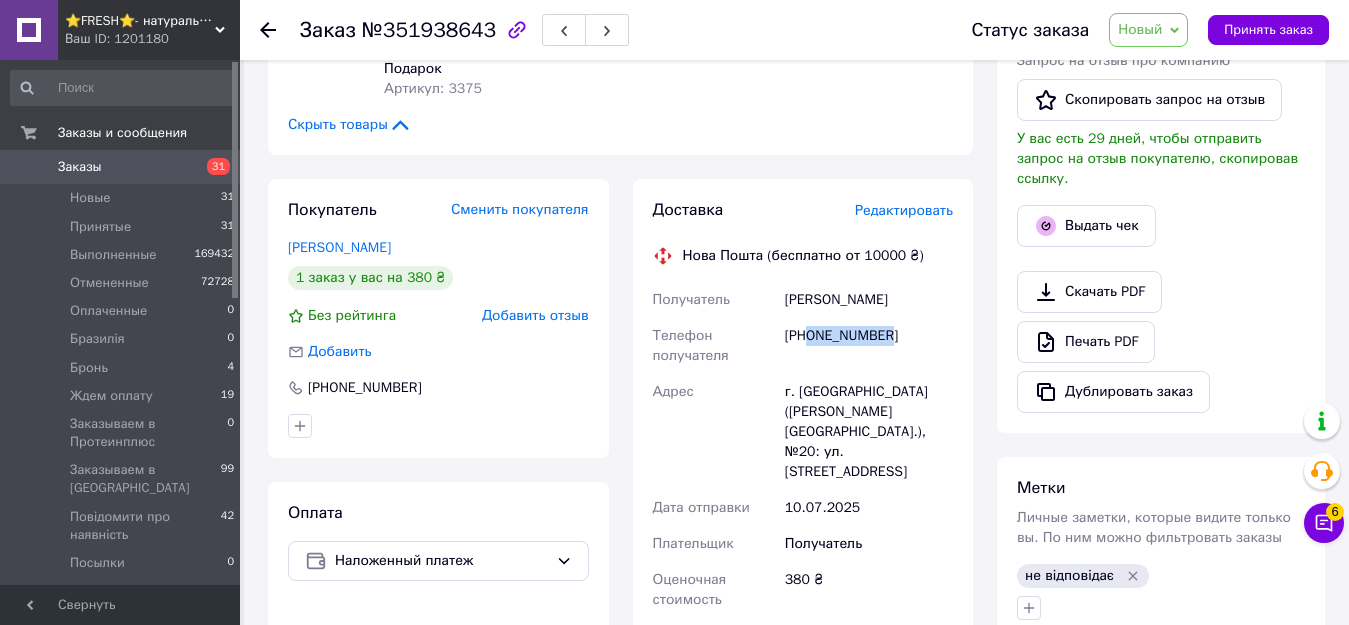 drag, startPoint x: 813, startPoint y: 294, endPoint x: 902, endPoint y: 294, distance: 89 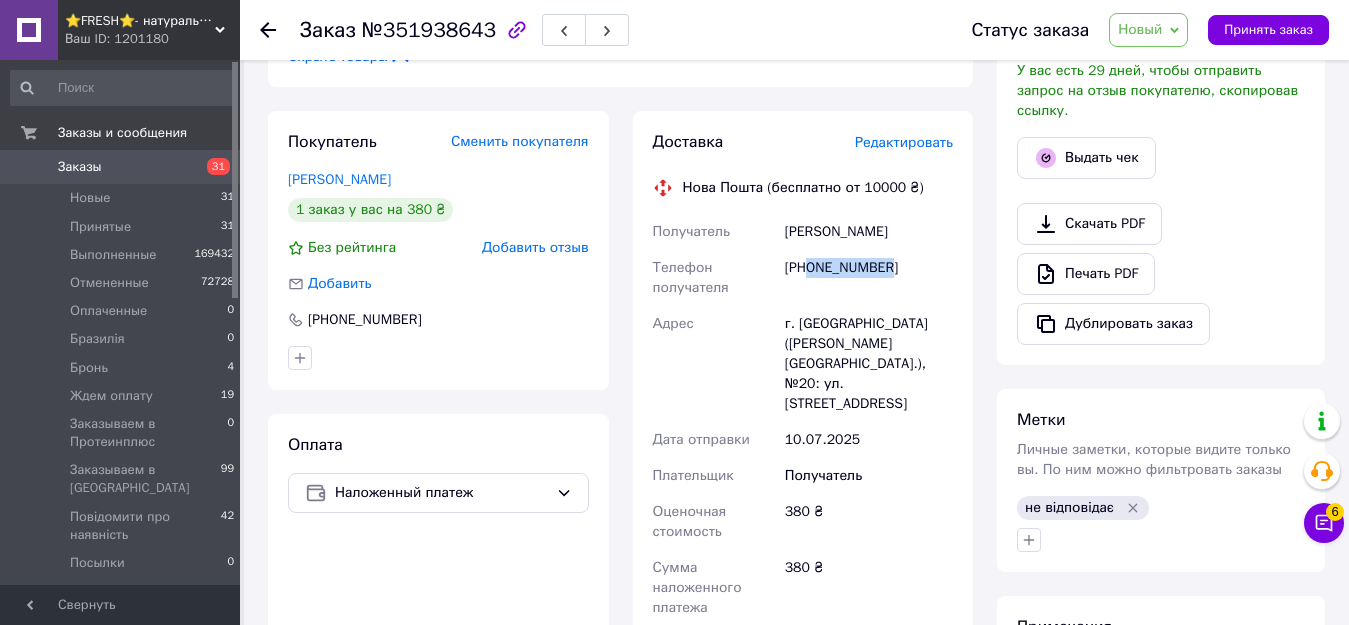 scroll, scrollTop: 600, scrollLeft: 0, axis: vertical 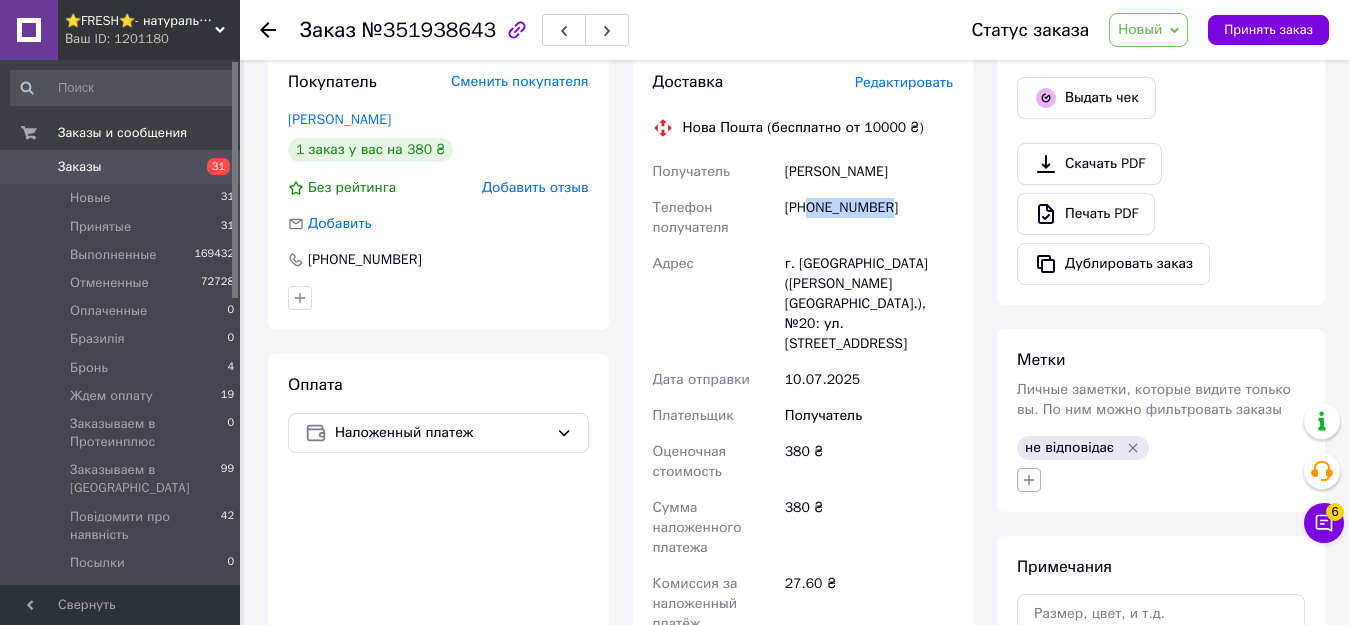 click 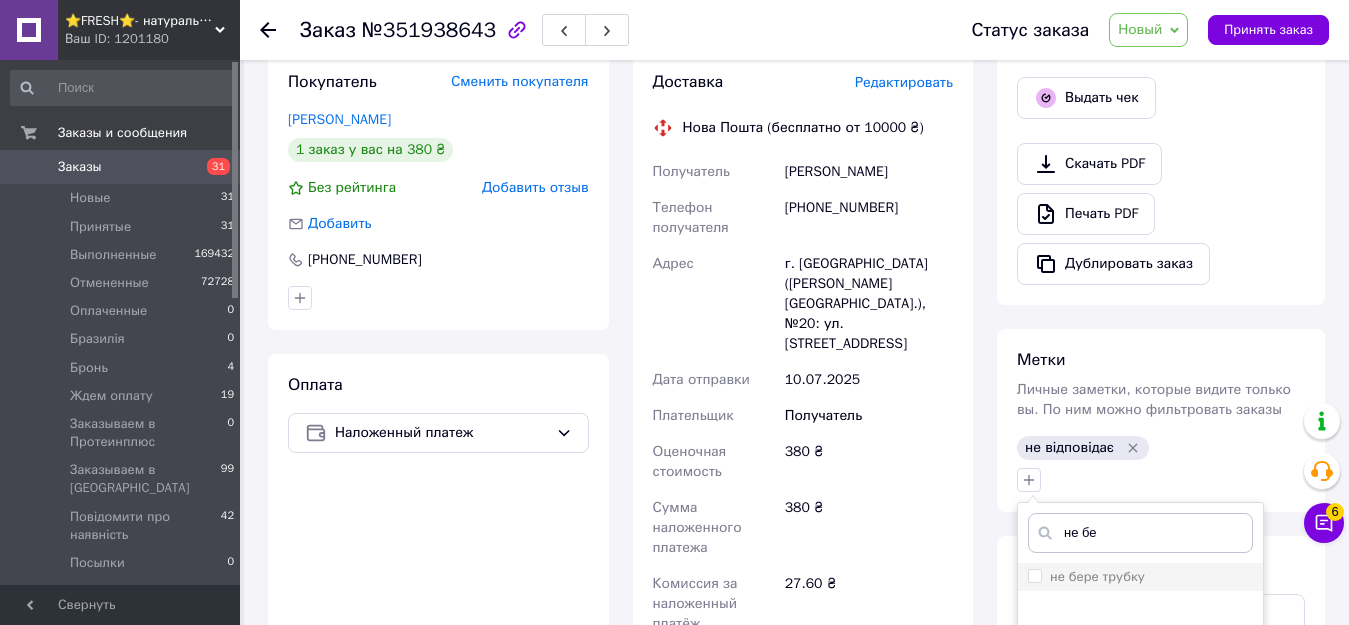 type on "не бе" 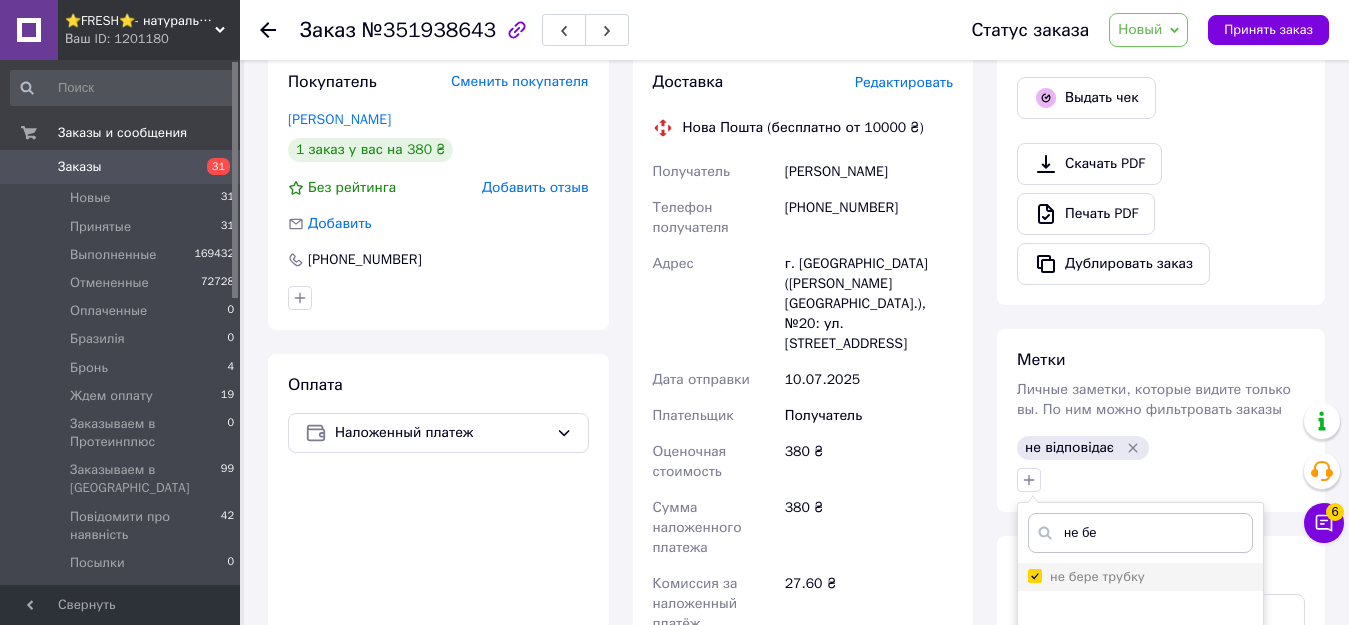 checkbox on "true" 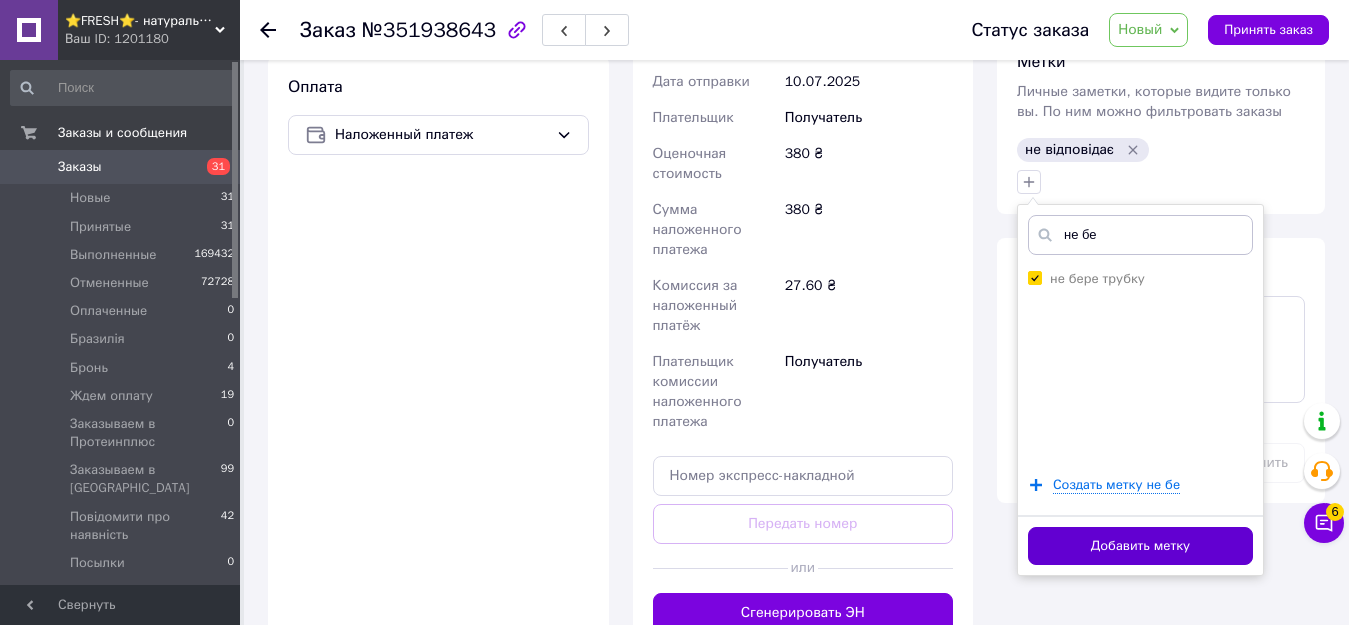 scroll, scrollTop: 900, scrollLeft: 0, axis: vertical 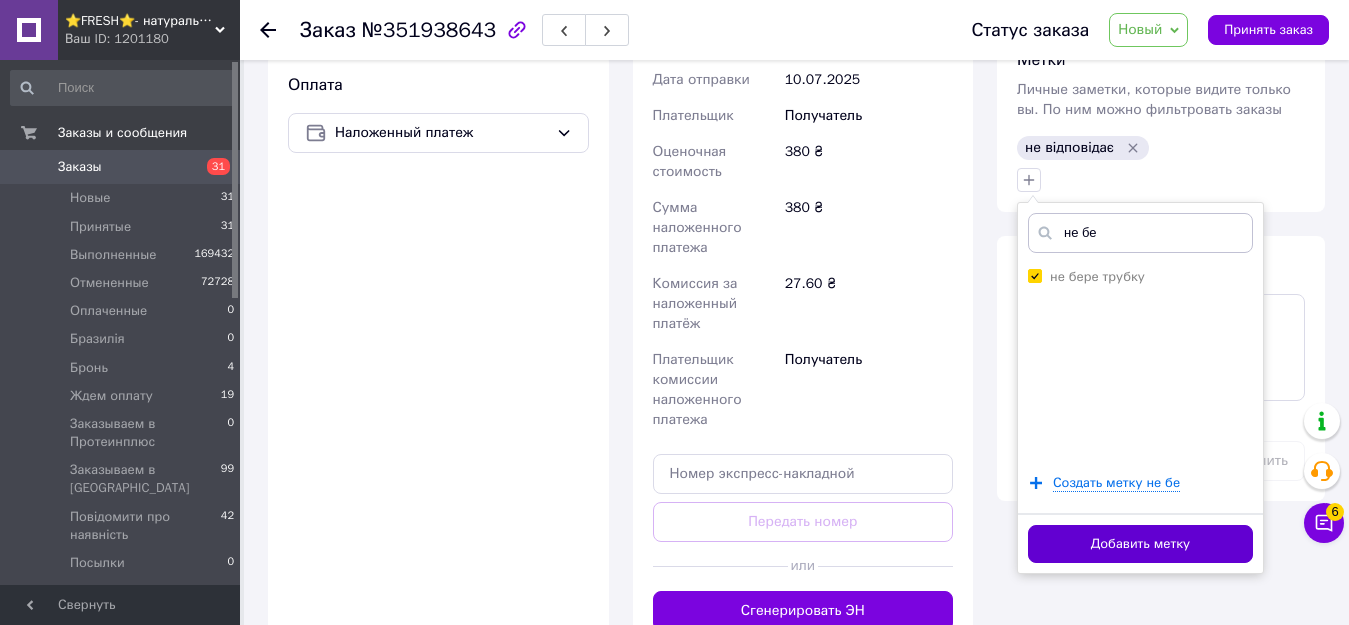 click on "Добавить метку" at bounding box center [1140, 544] 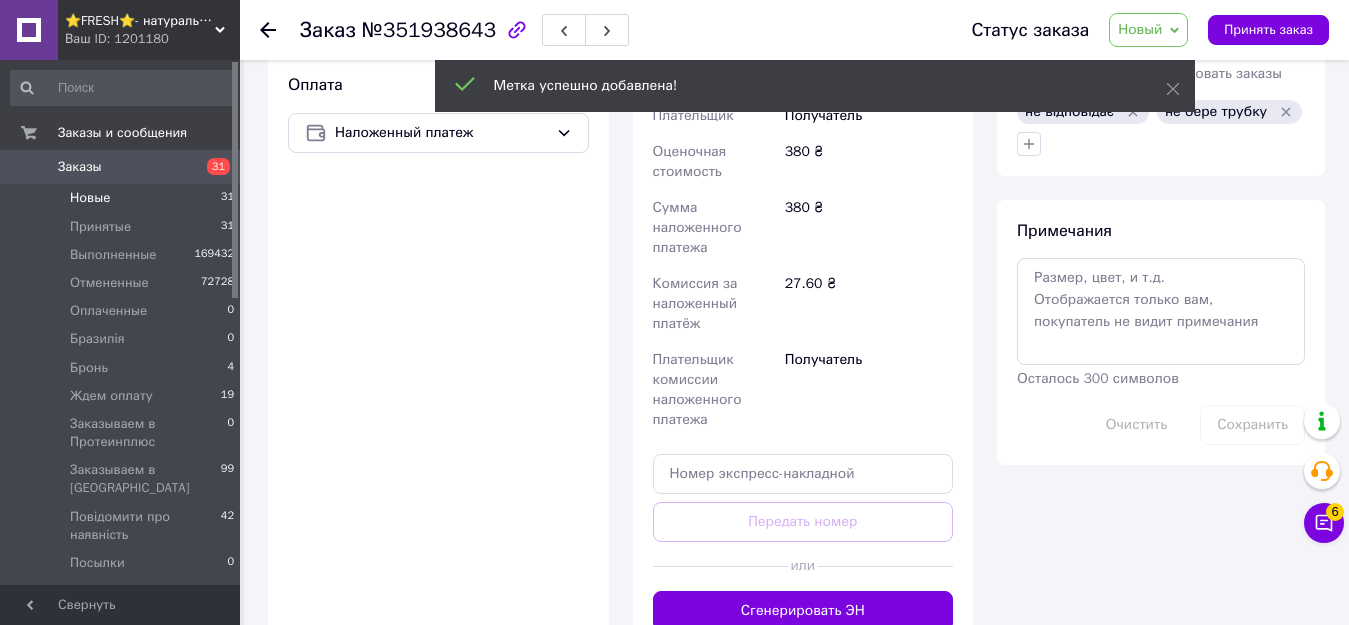 click on "Новые" at bounding box center [90, 198] 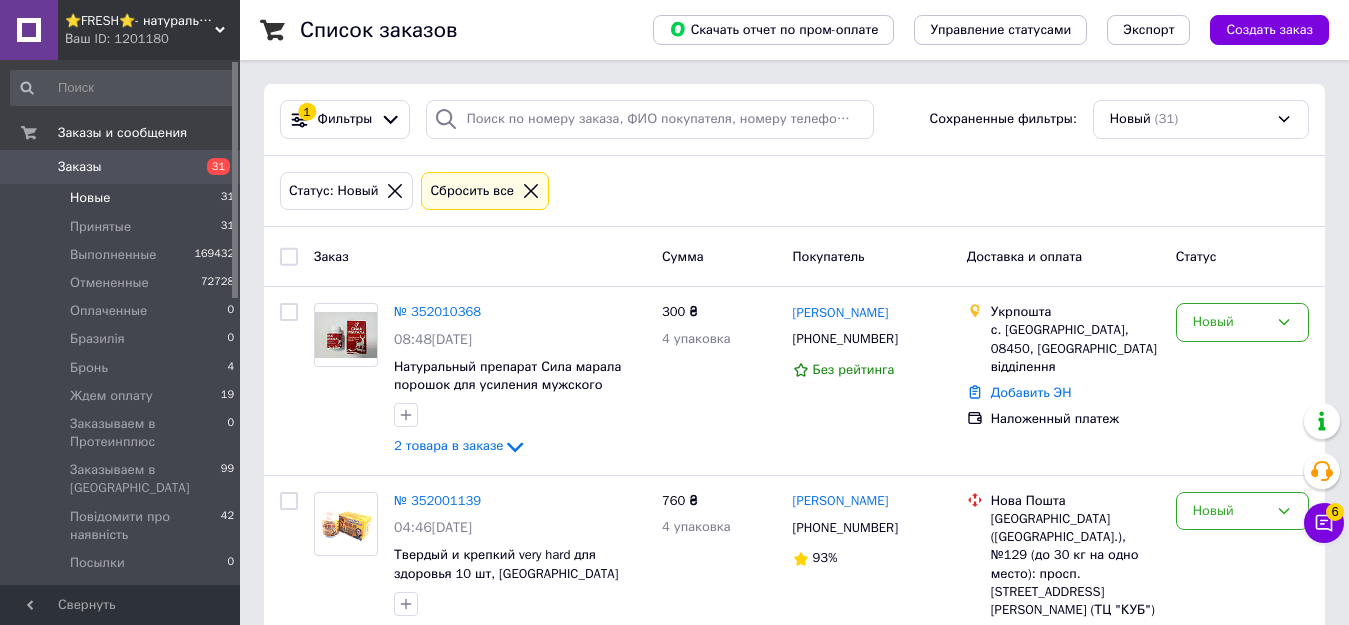 click on "Новые" at bounding box center (90, 198) 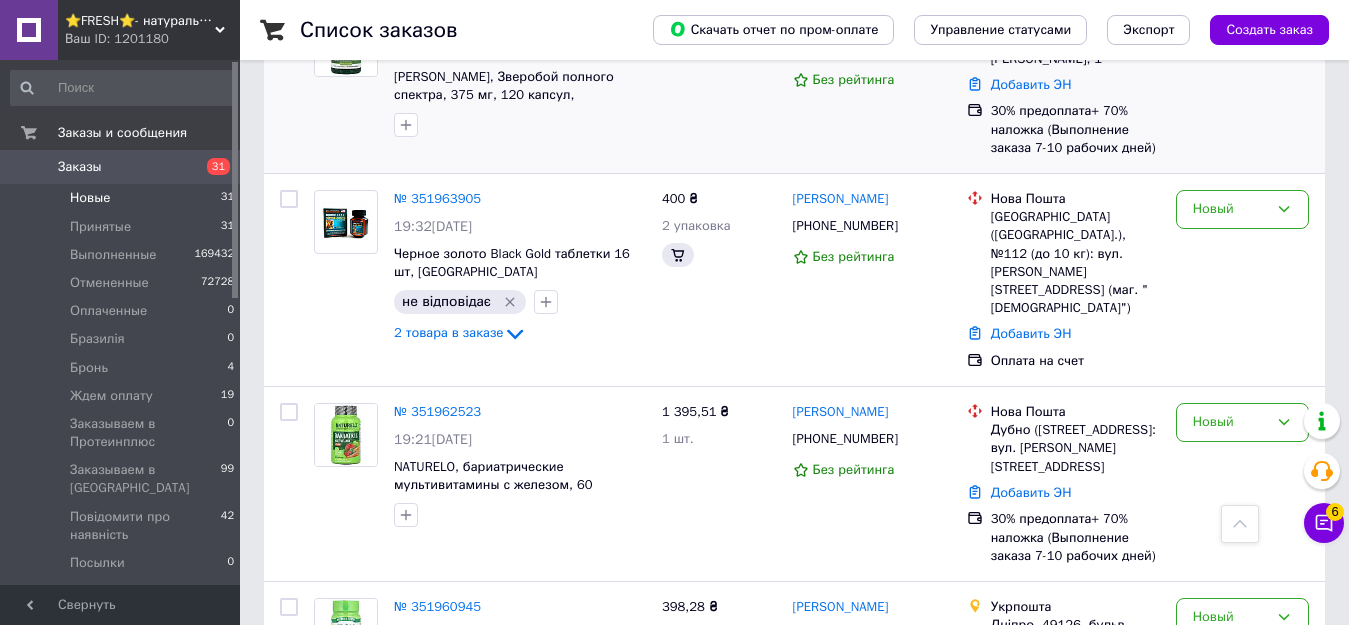 scroll, scrollTop: 3480, scrollLeft: 0, axis: vertical 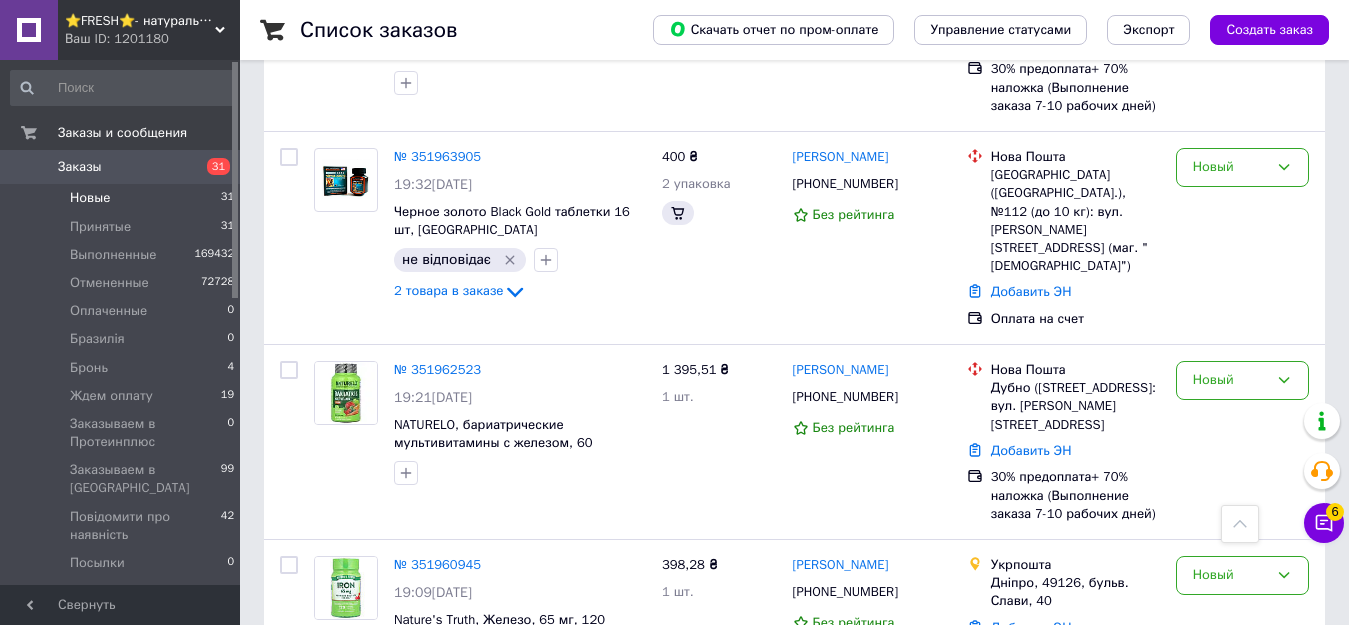 click on "2" at bounding box center [327, 761] 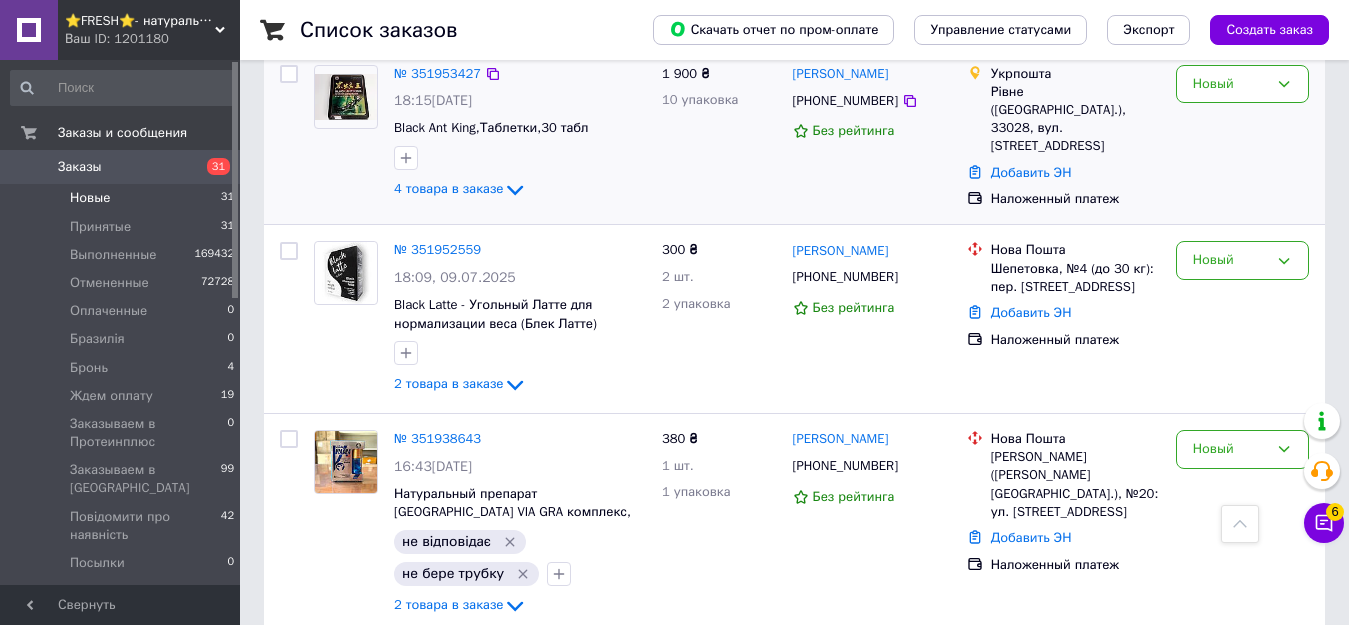 scroll, scrollTop: 804, scrollLeft: 0, axis: vertical 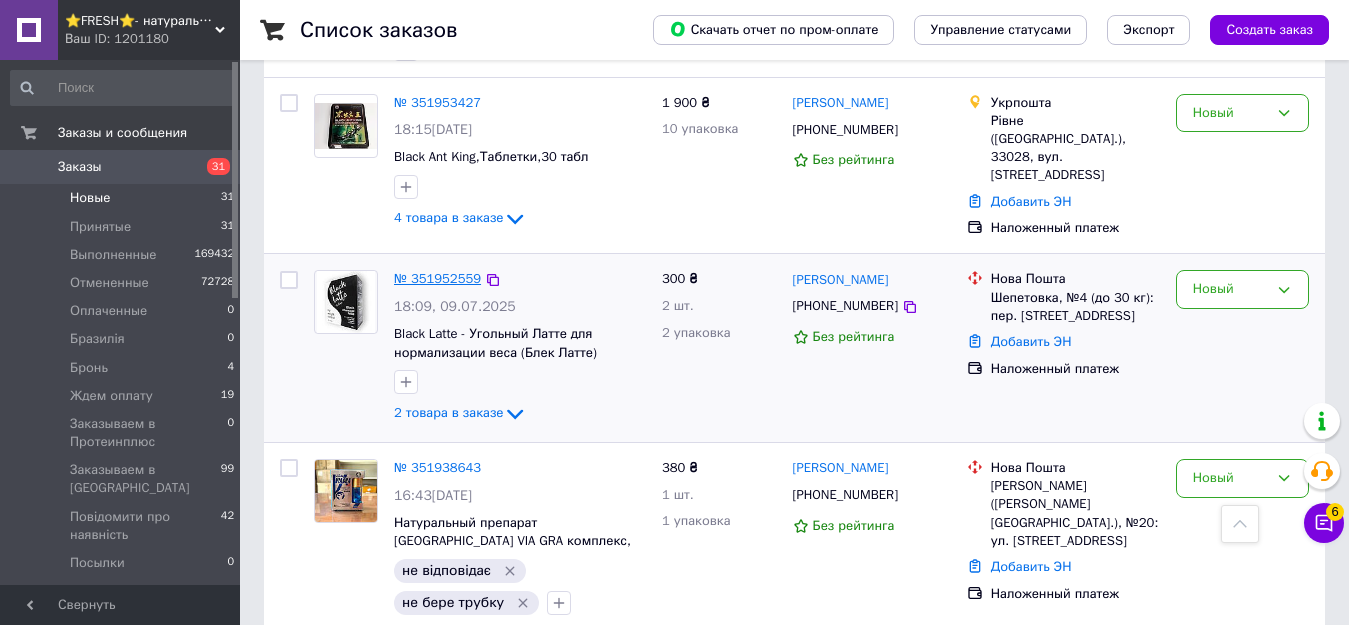 click on "№ 351952559" at bounding box center (437, 278) 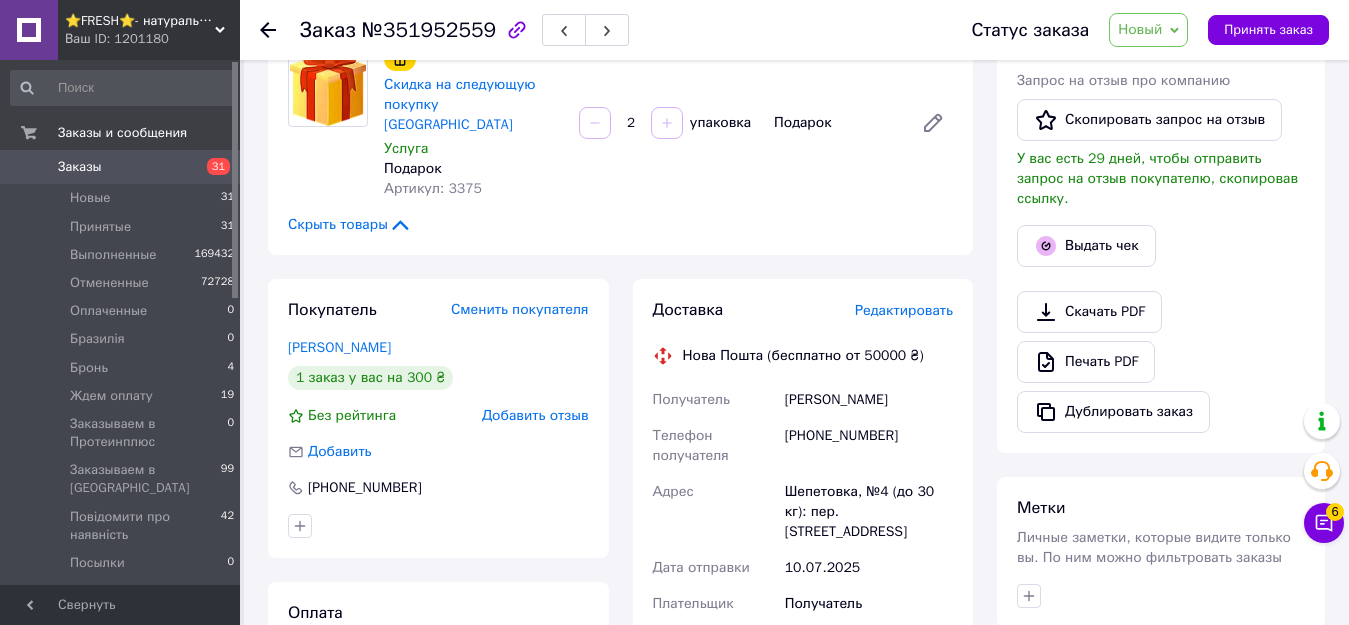 scroll, scrollTop: 453, scrollLeft: 0, axis: vertical 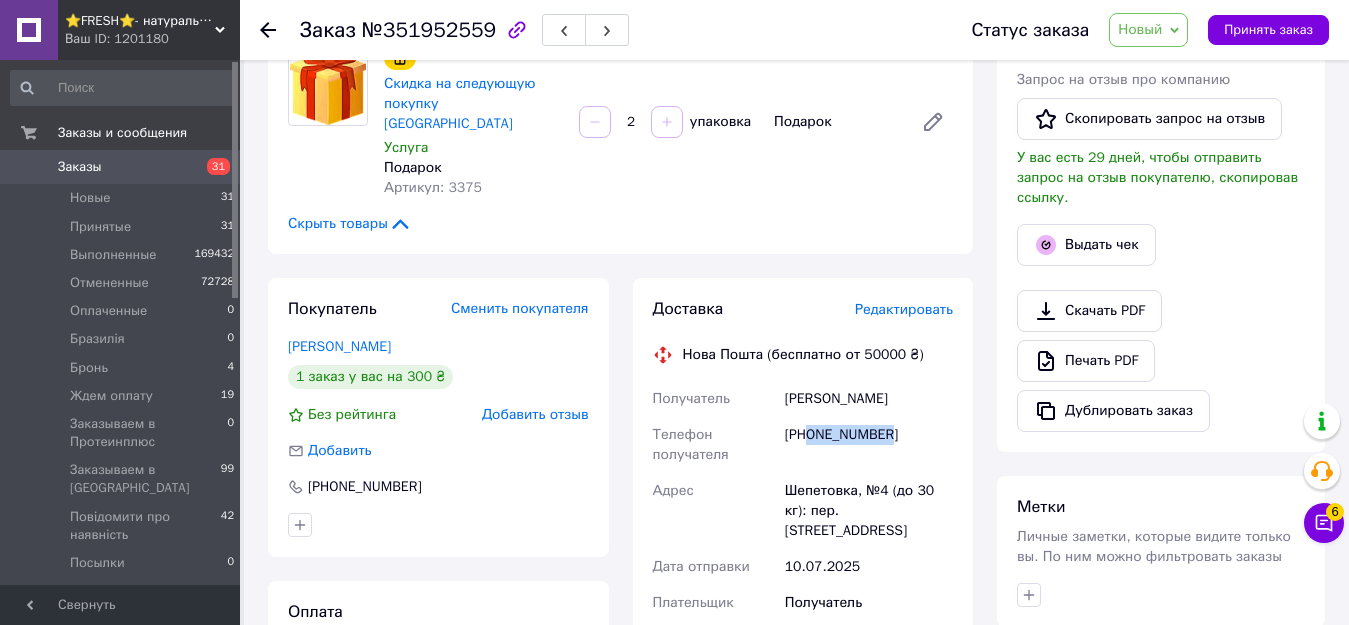 drag, startPoint x: 811, startPoint y: 359, endPoint x: 922, endPoint y: 360, distance: 111.0045 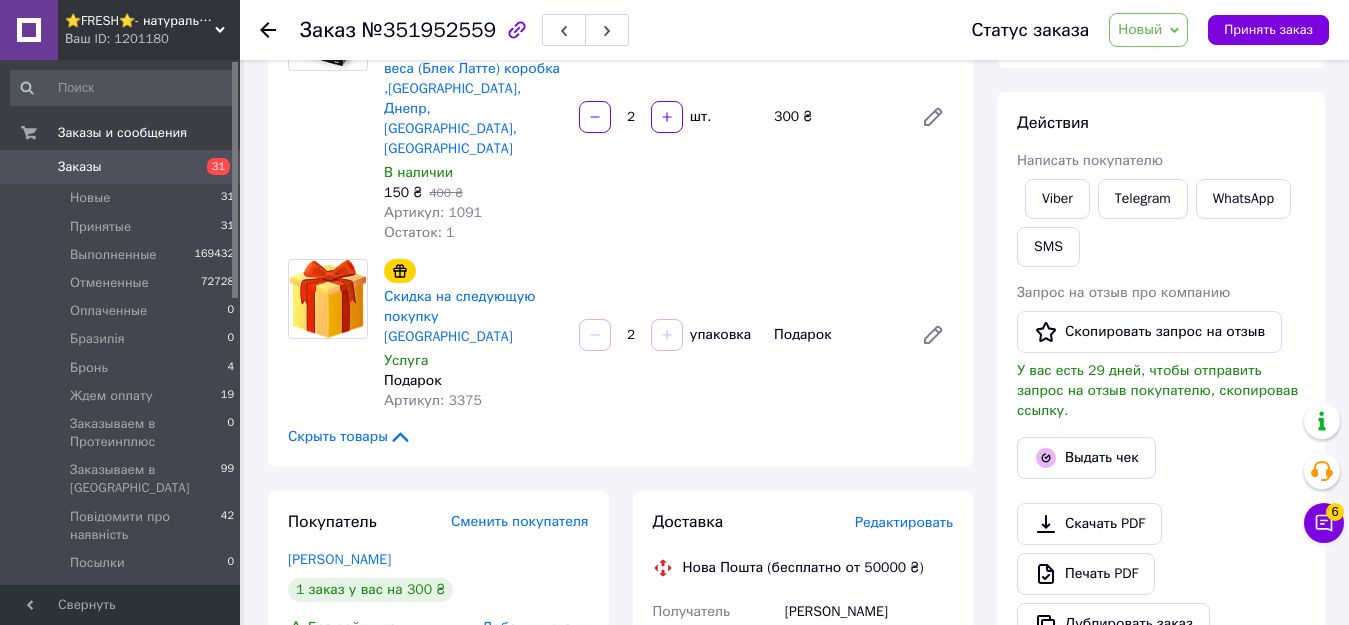 scroll, scrollTop: 53, scrollLeft: 0, axis: vertical 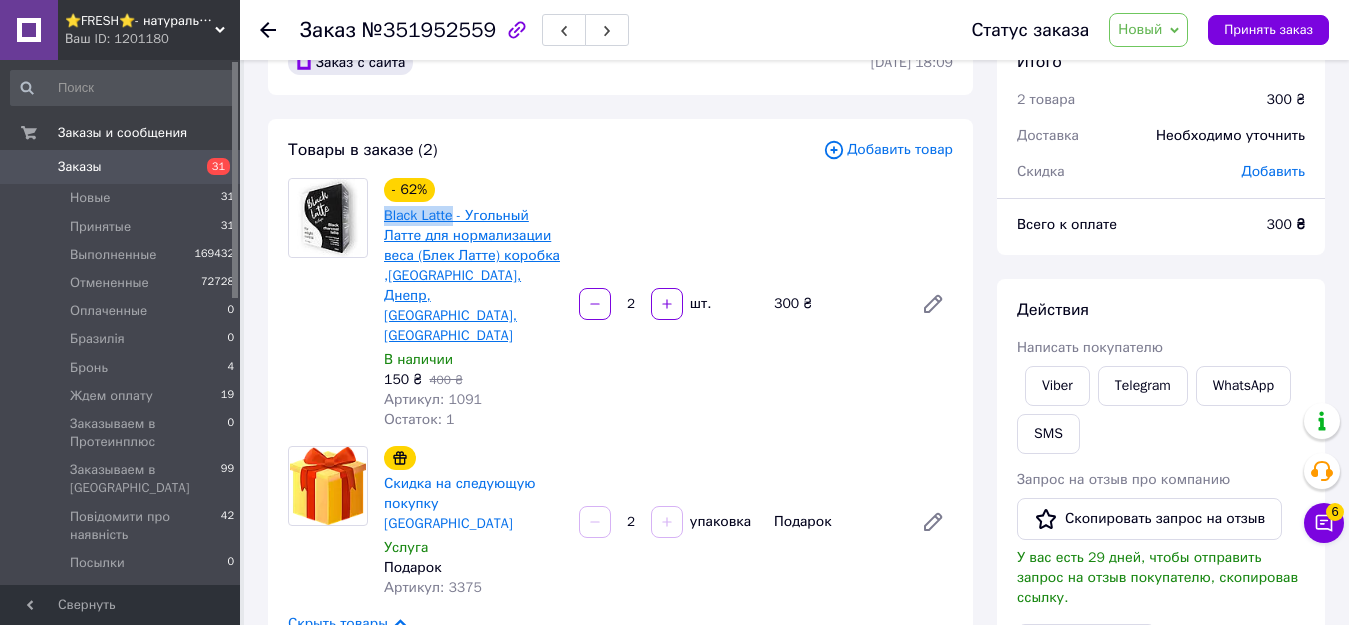 drag, startPoint x: 376, startPoint y: 213, endPoint x: 451, endPoint y: 218, distance: 75.16648 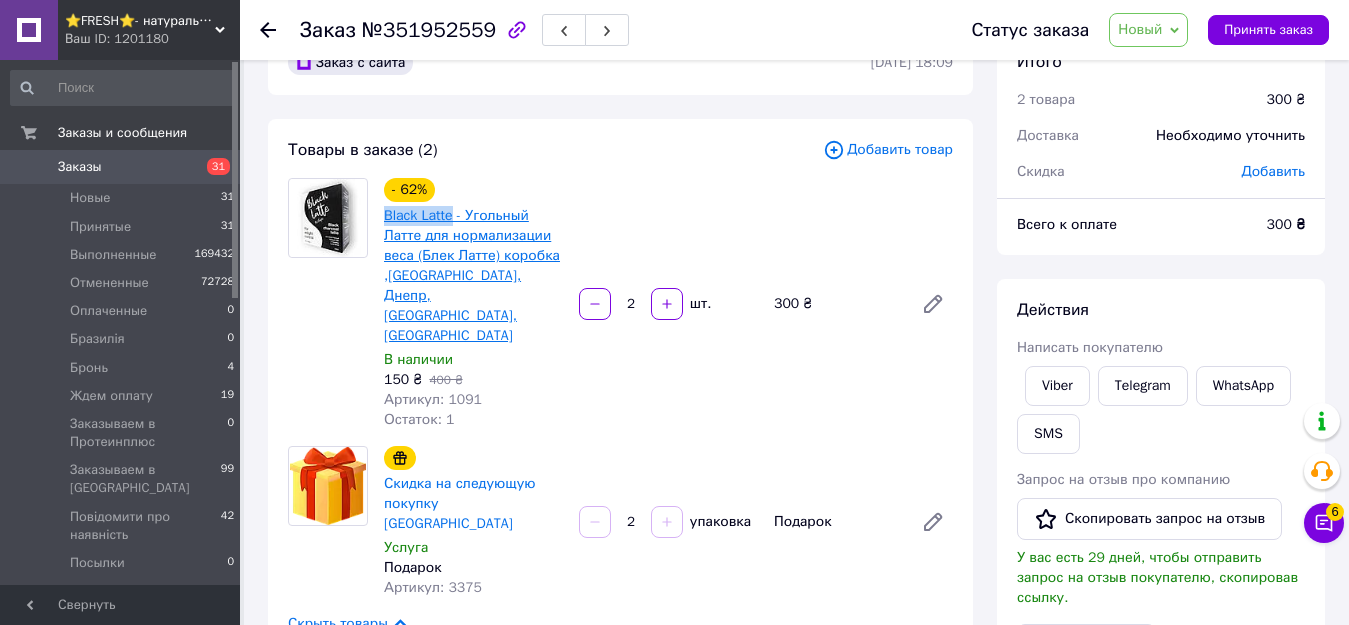 click on "- 62% Black Latte - Угольный Латте для нормализации веса (Блек Латте) коробка ,Киев, Днепр, Одесса, Киев В наличии 150 ₴   400 ₴ Артикул: 1091 Остаток: 1" at bounding box center (473, 304) 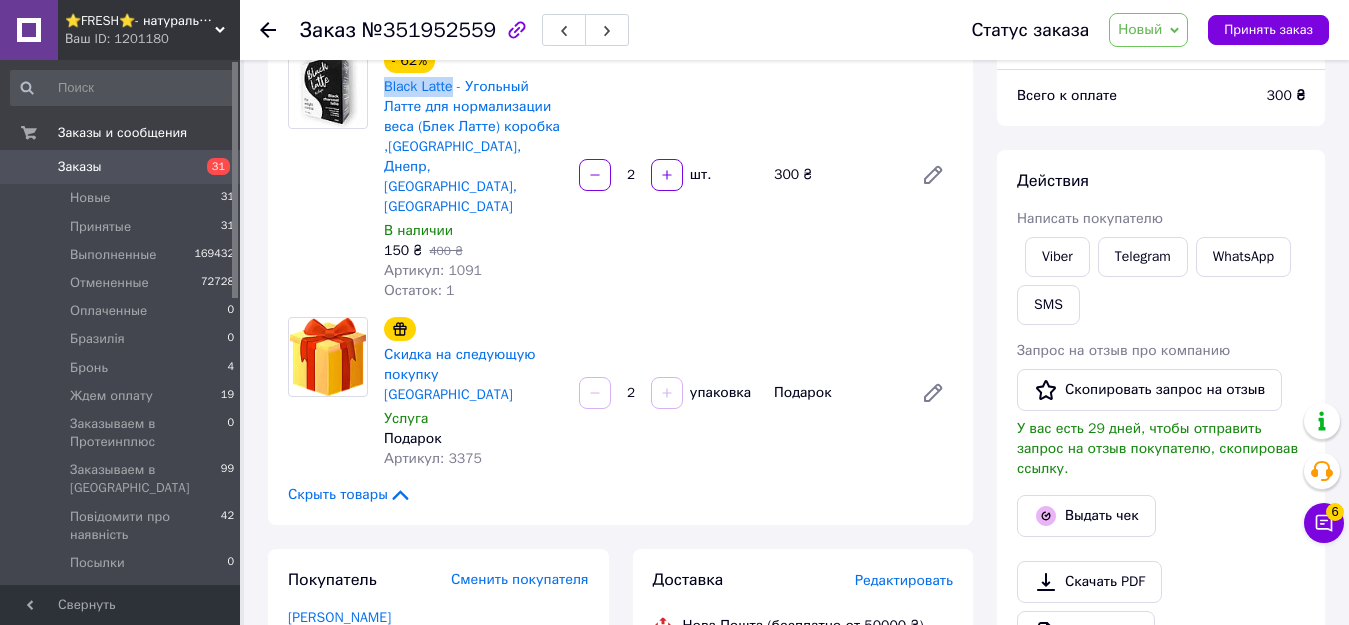 scroll, scrollTop: 0, scrollLeft: 0, axis: both 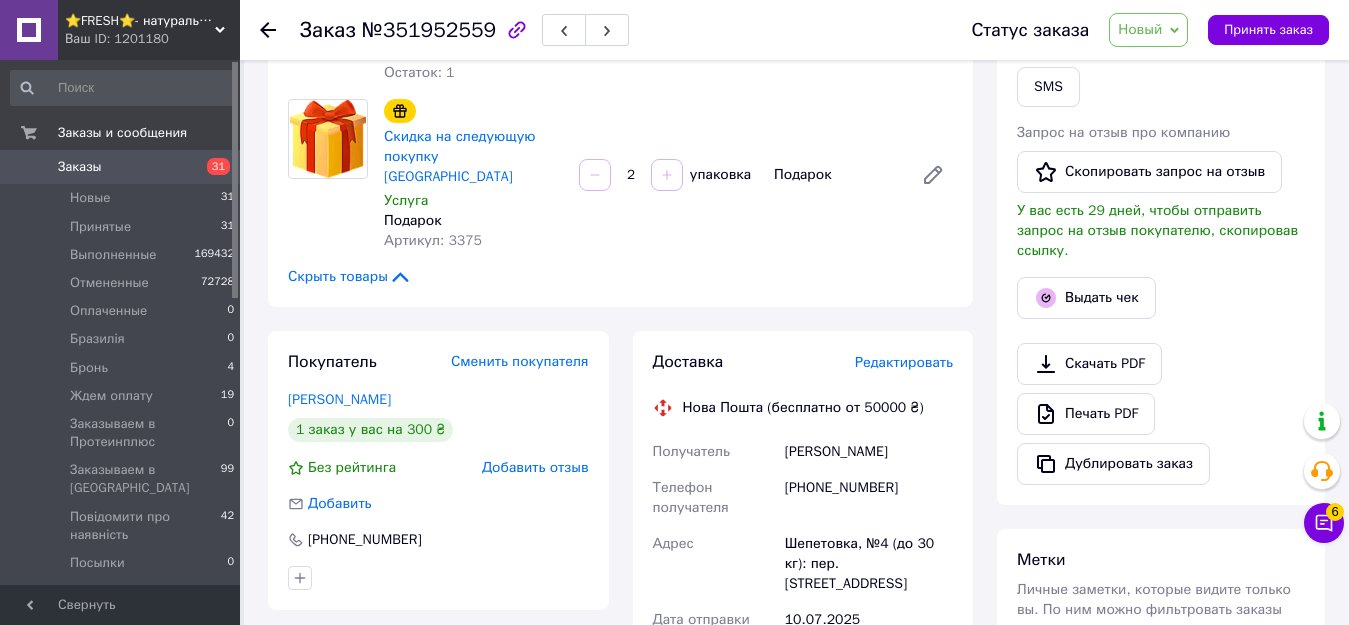 click on "Редактировать" at bounding box center (904, 362) 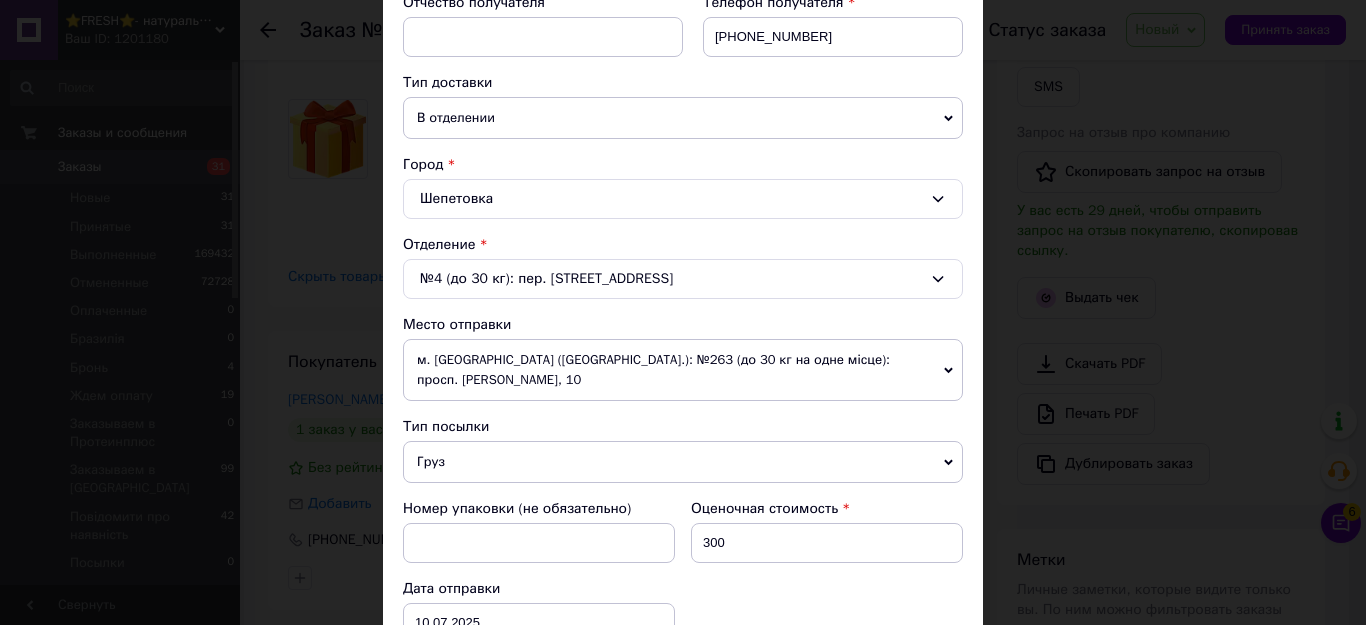 scroll, scrollTop: 700, scrollLeft: 0, axis: vertical 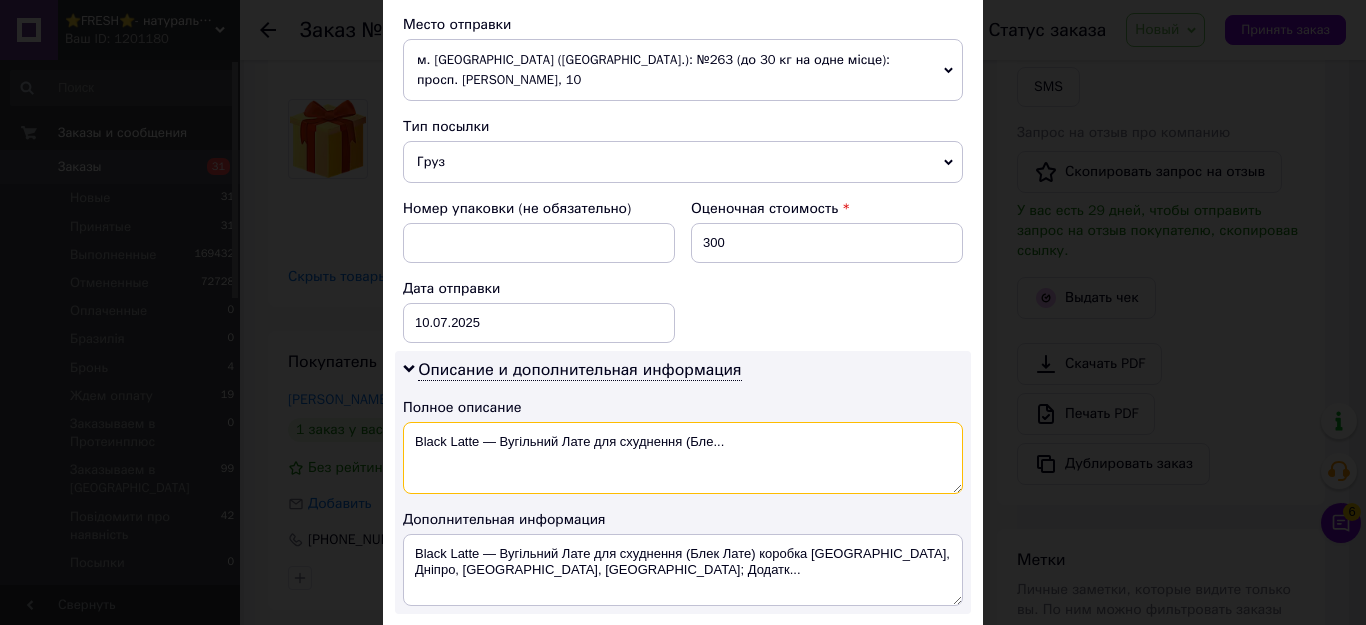 drag, startPoint x: 480, startPoint y: 423, endPoint x: 771, endPoint y: 430, distance: 291.08417 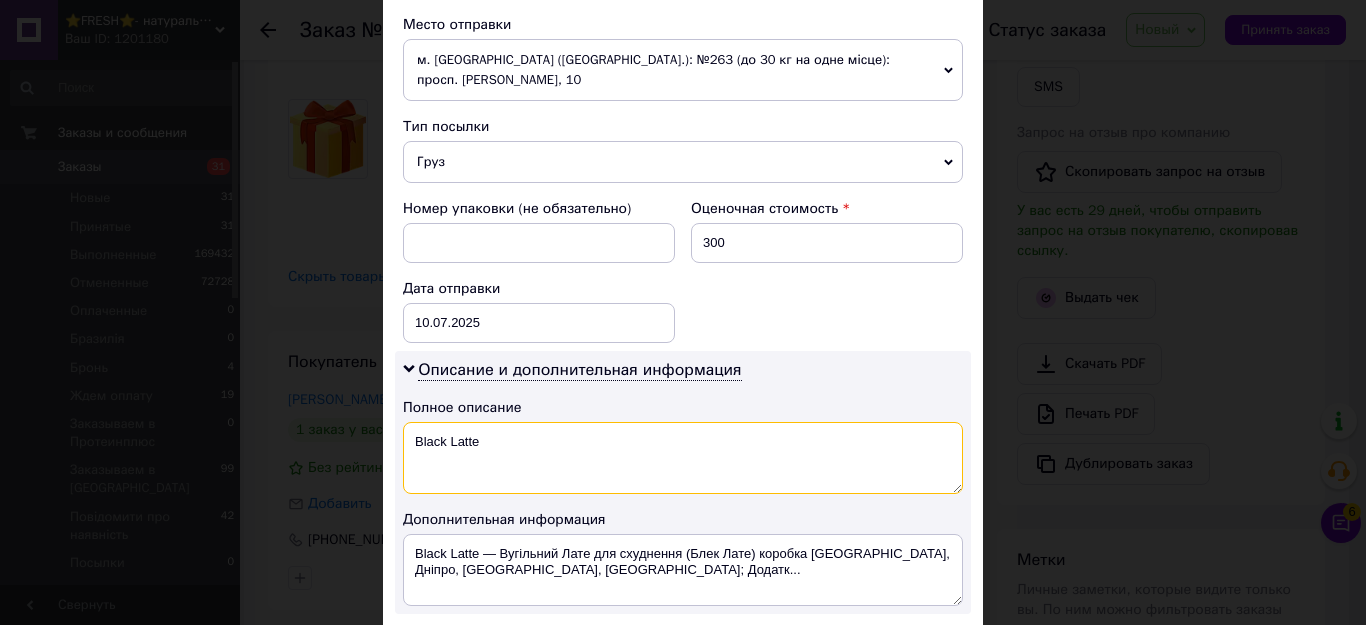 click on "Black Latte" at bounding box center [683, 458] 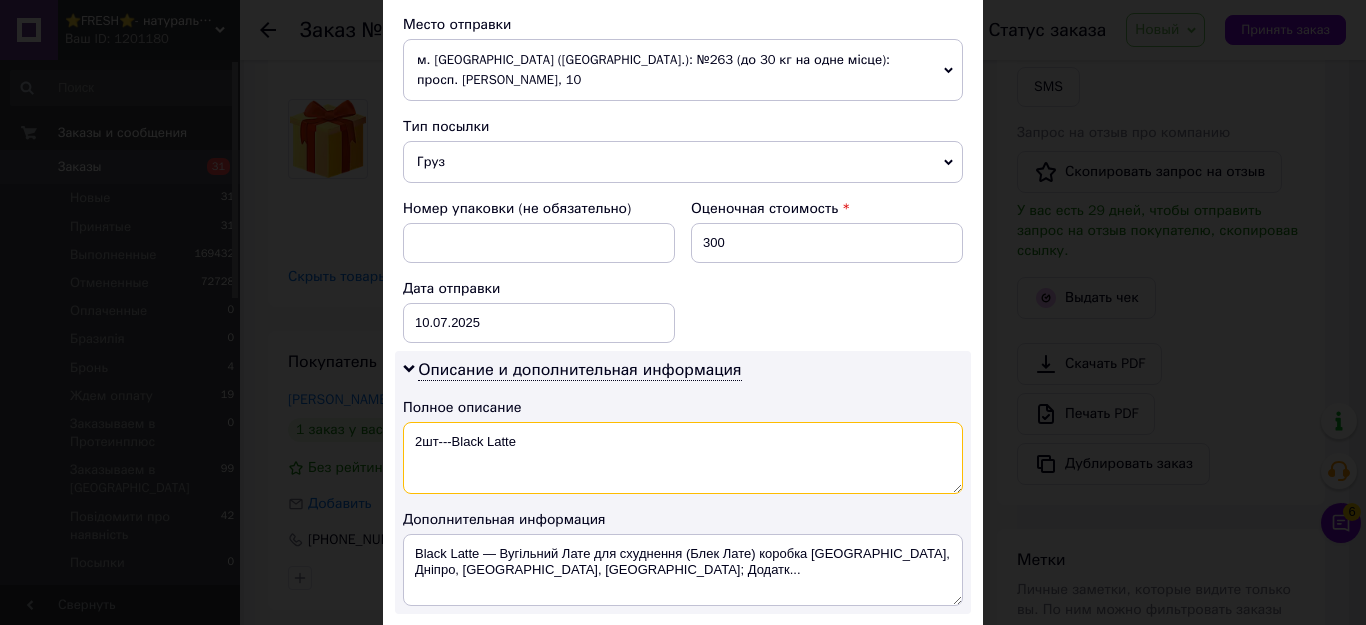 drag, startPoint x: 567, startPoint y: 443, endPoint x: 411, endPoint y: 422, distance: 157.40712 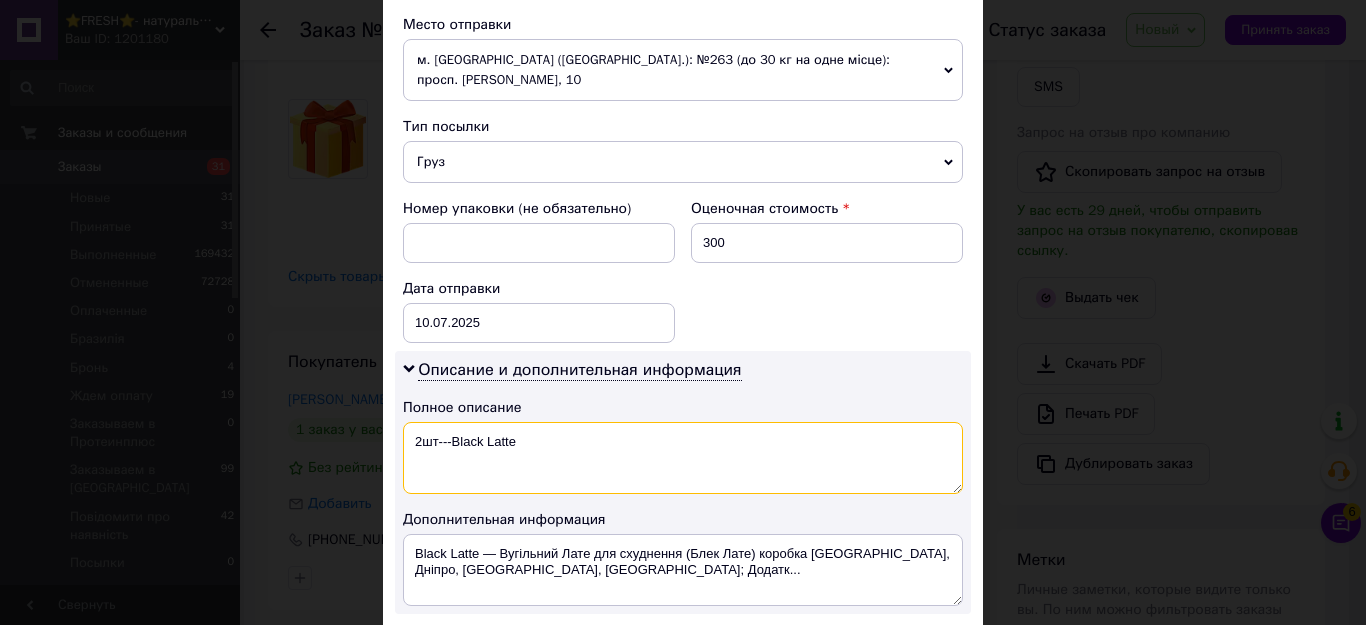 type on "2шт---Black Latte" 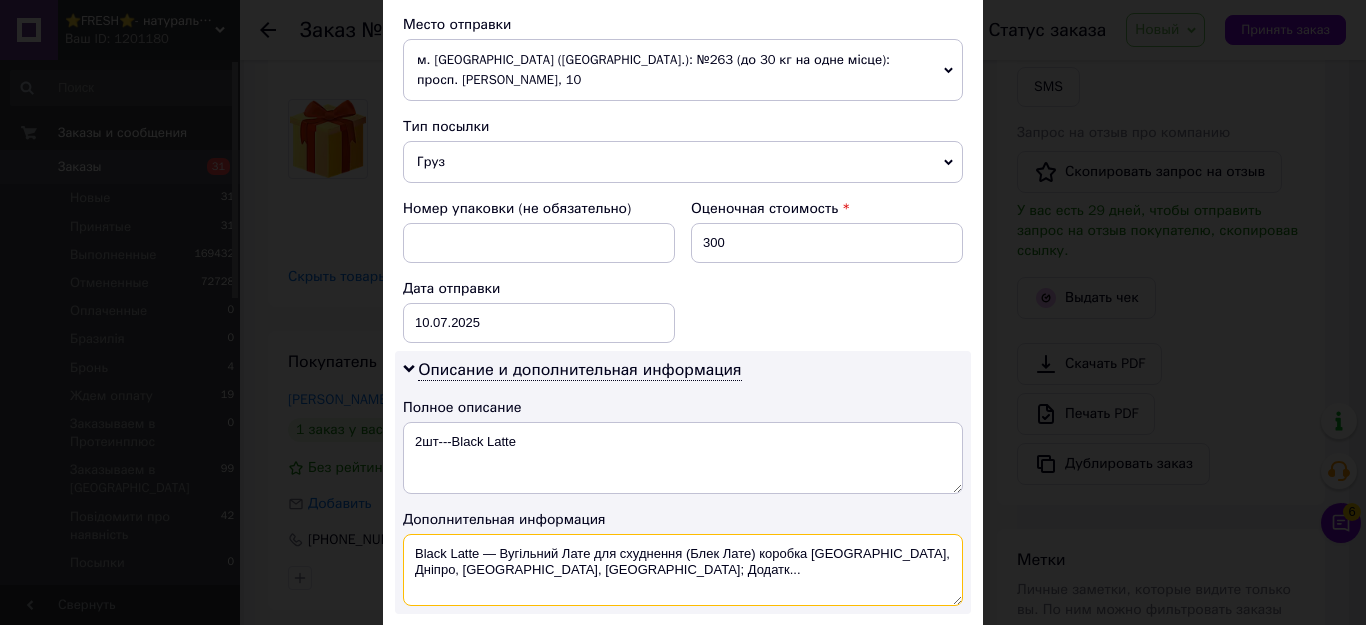drag, startPoint x: 510, startPoint y: 562, endPoint x: 408, endPoint y: 532, distance: 106.320274 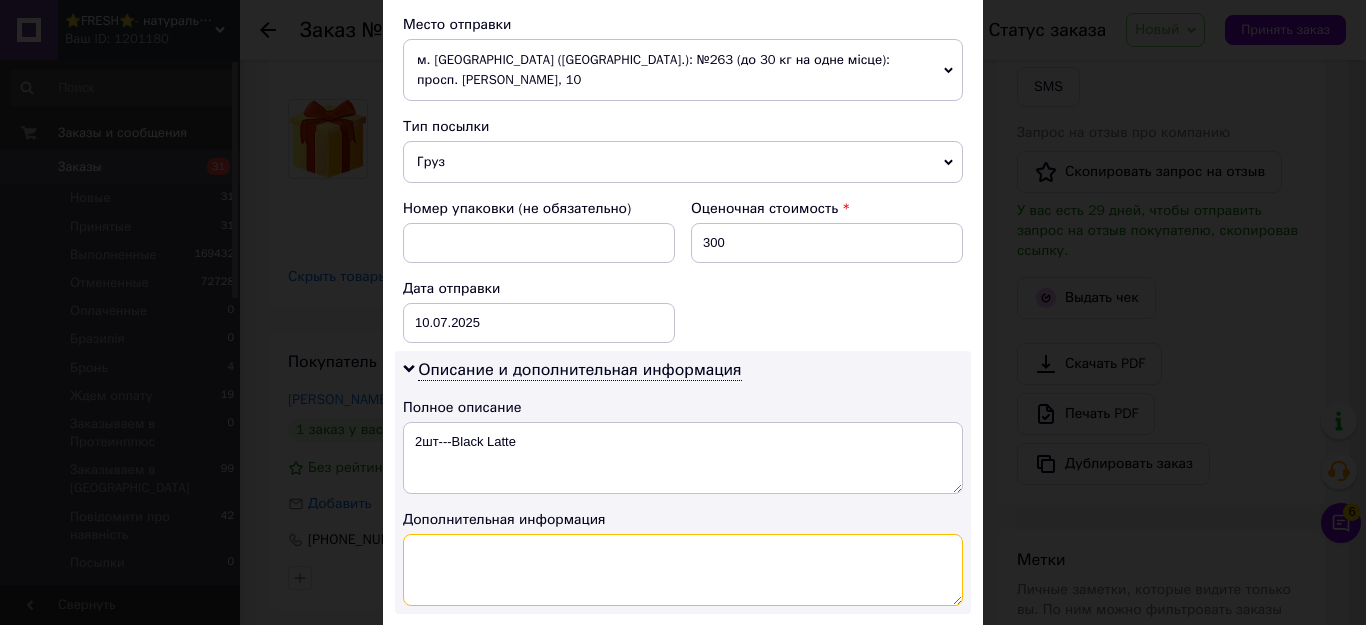 paste on "2шт---Black Latte" 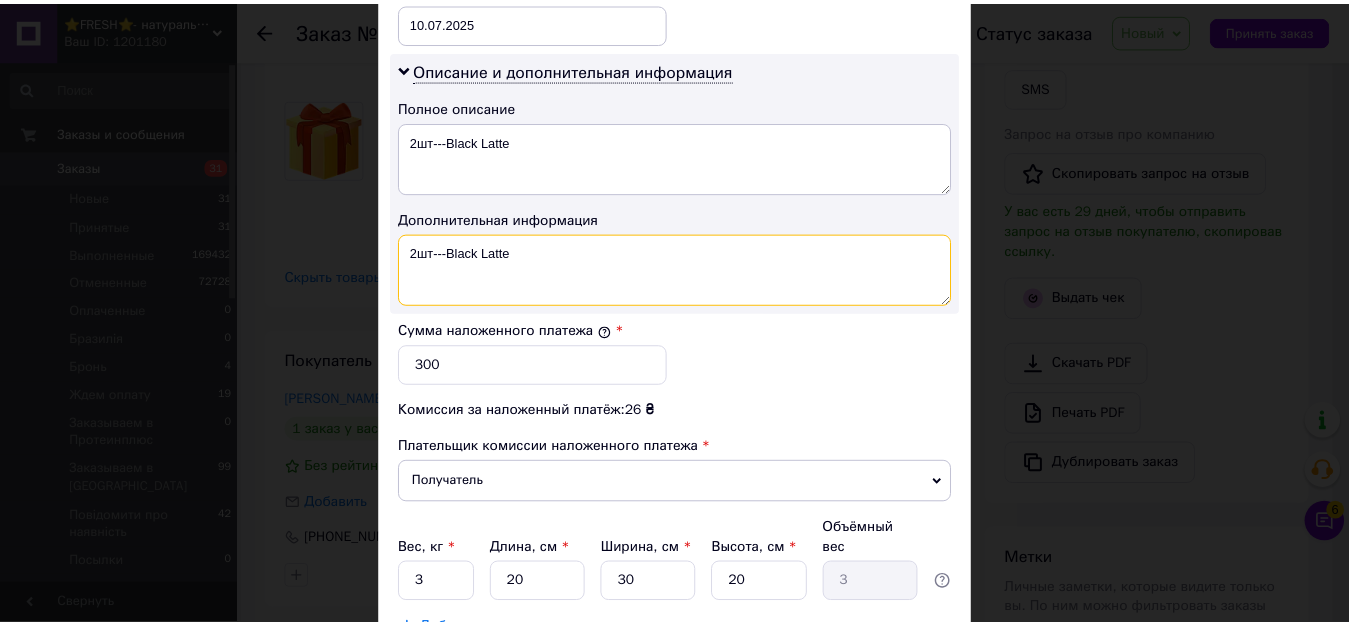 scroll, scrollTop: 1100, scrollLeft: 0, axis: vertical 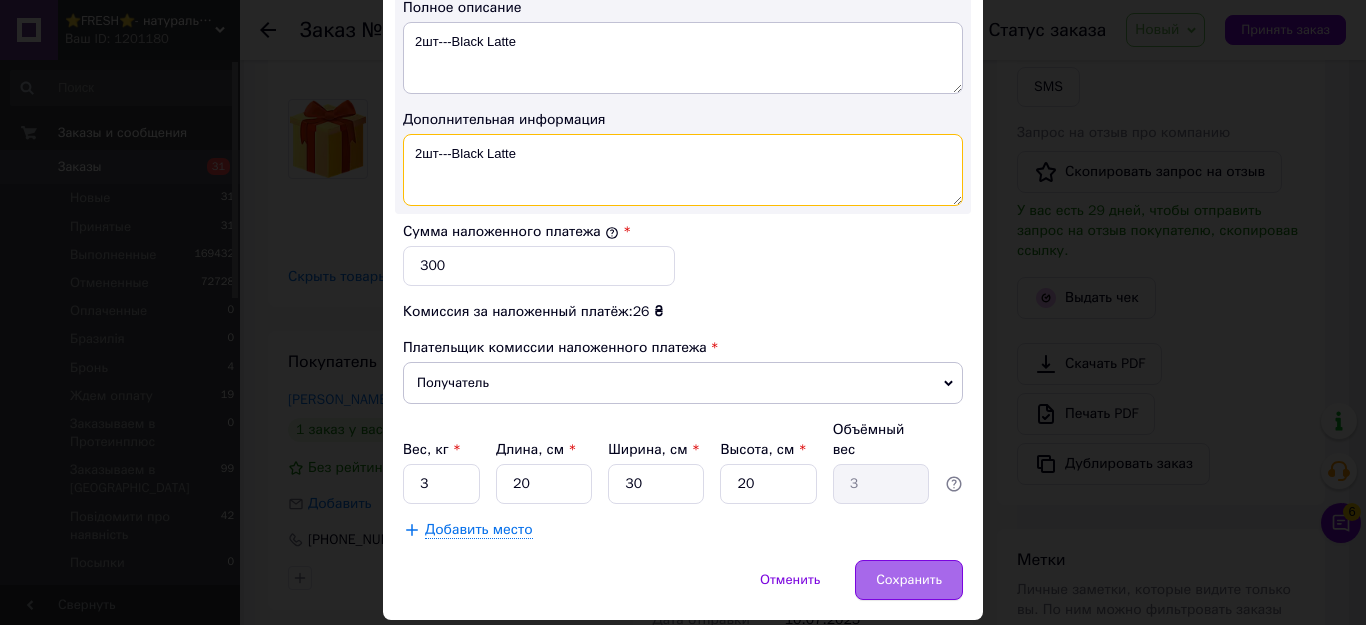 type on "2шт---Black Latte" 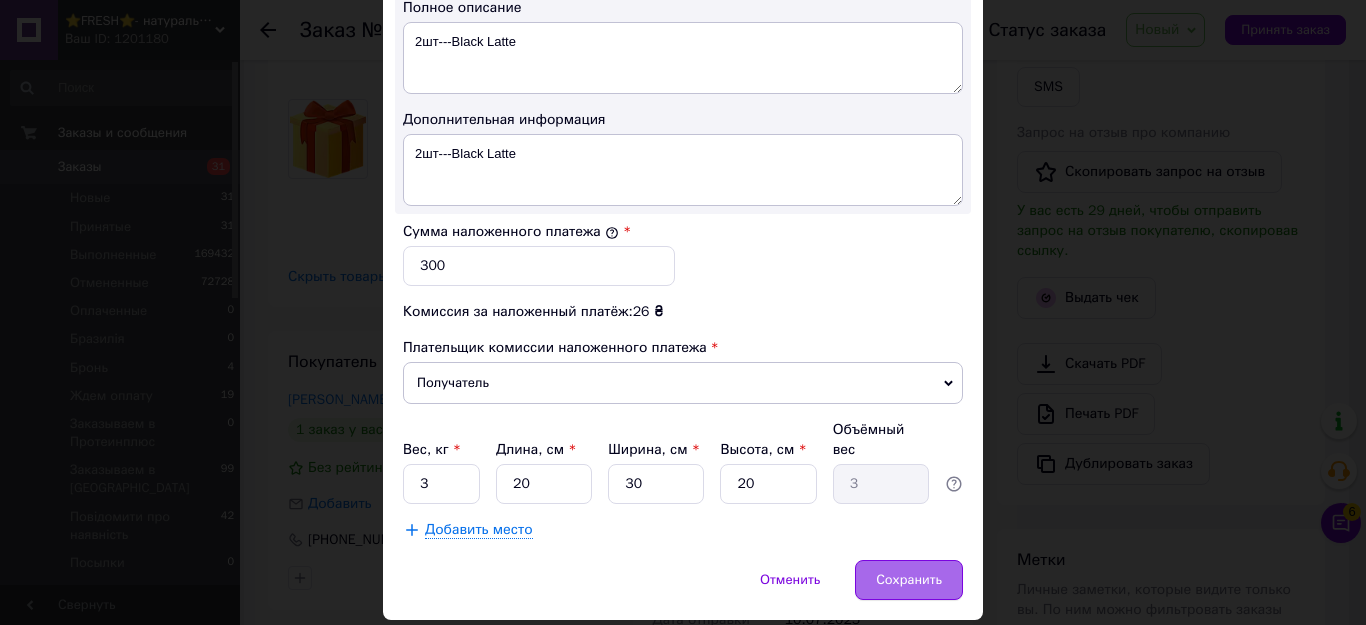 click on "Сохранить" at bounding box center (909, 580) 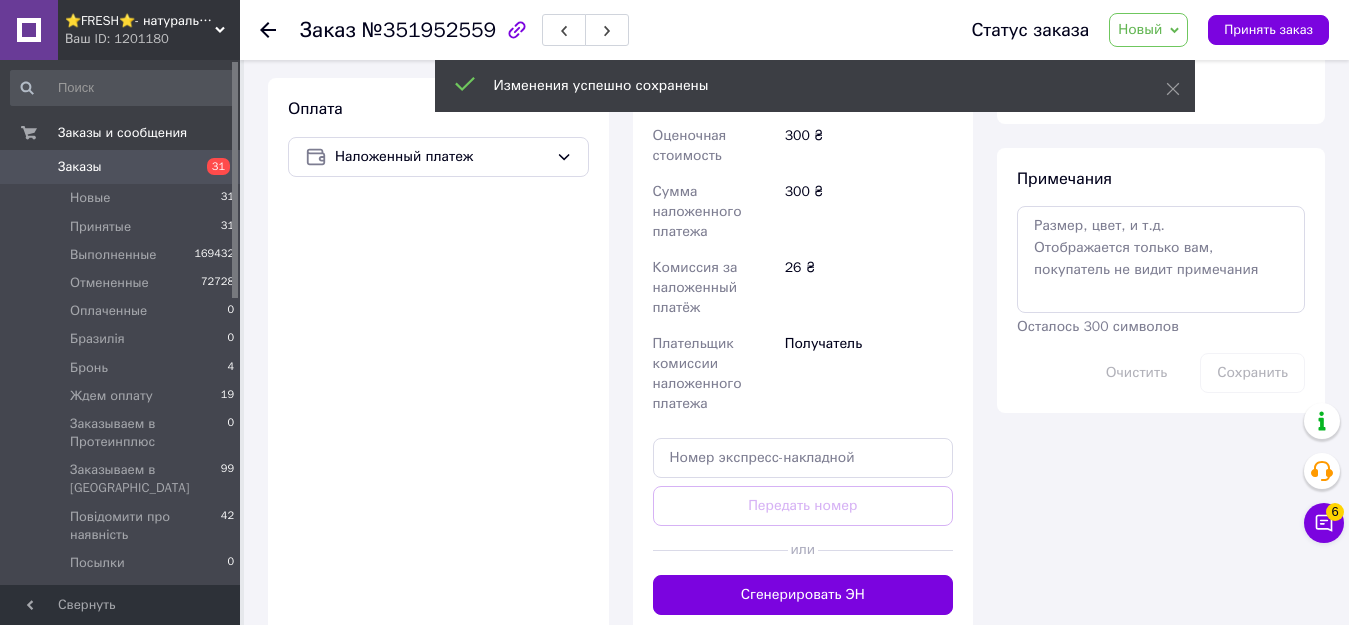 scroll, scrollTop: 1000, scrollLeft: 0, axis: vertical 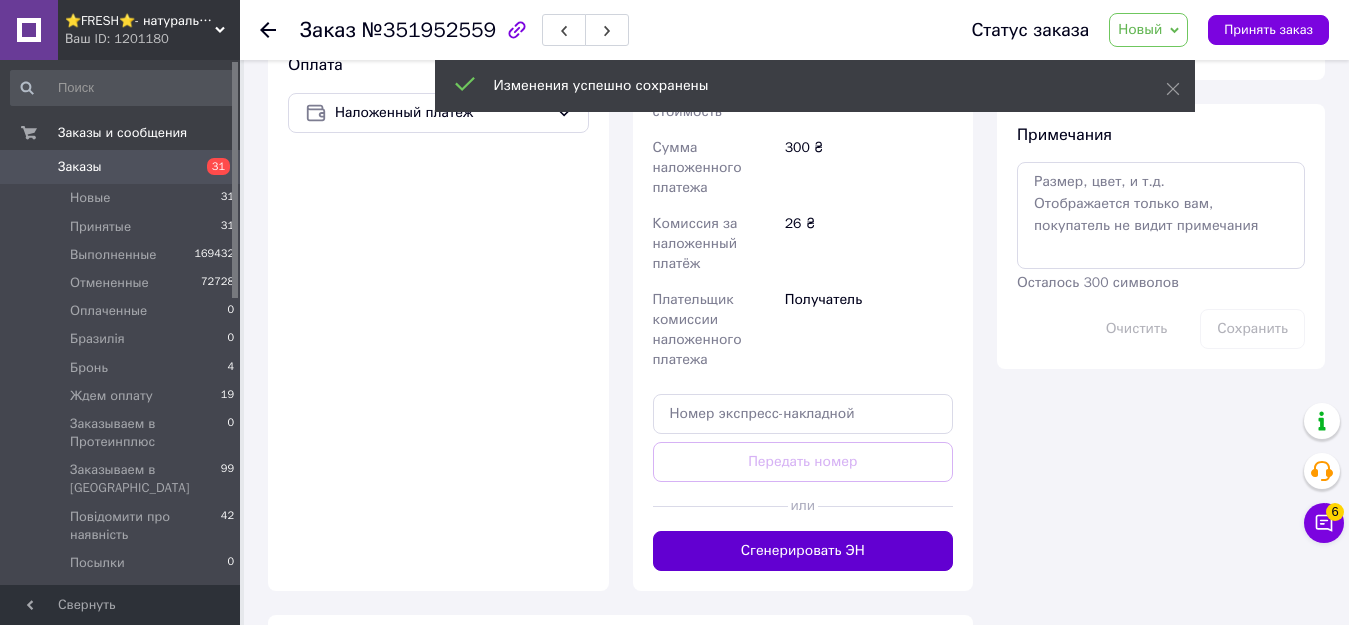 click on "Сгенерировать ЭН" at bounding box center (803, 551) 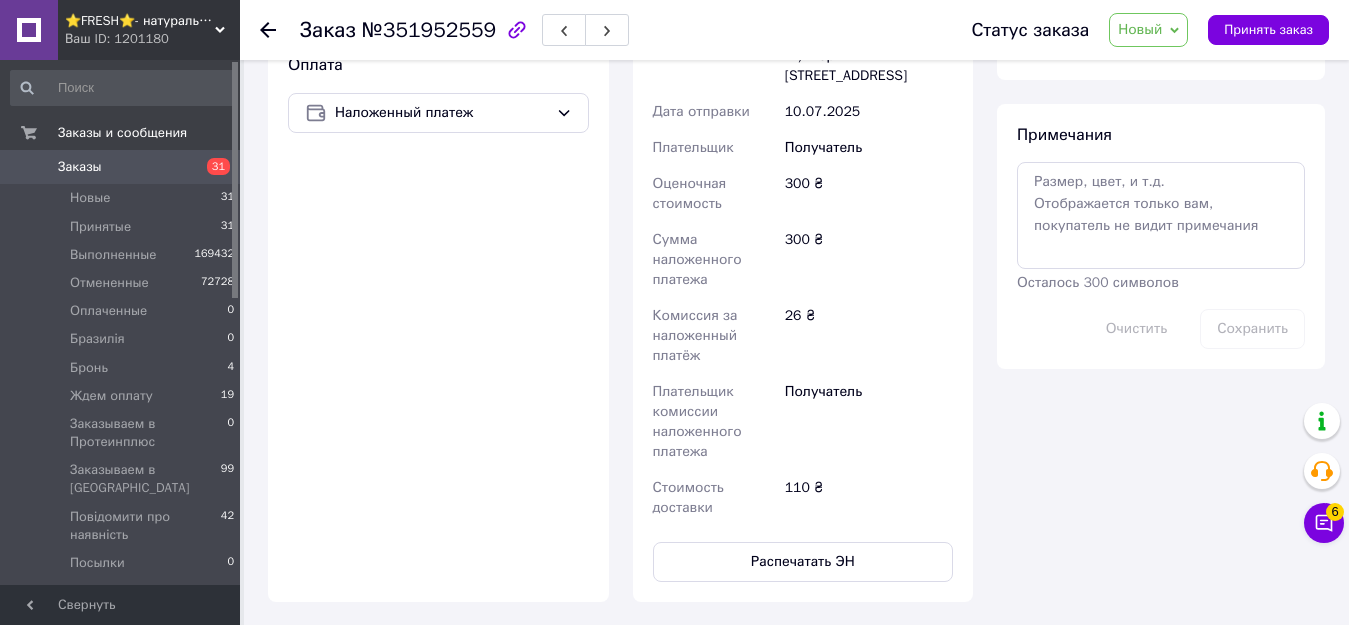 click on "Новый" at bounding box center (1140, 29) 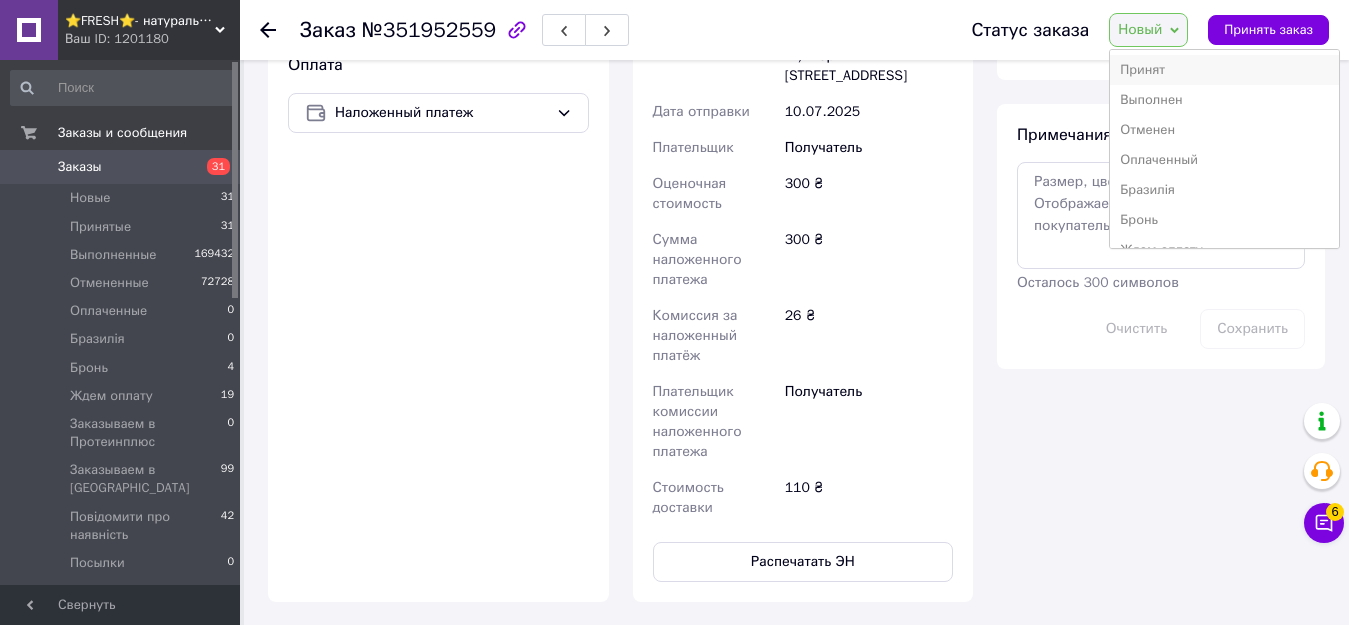 click on "Принят" at bounding box center (1224, 70) 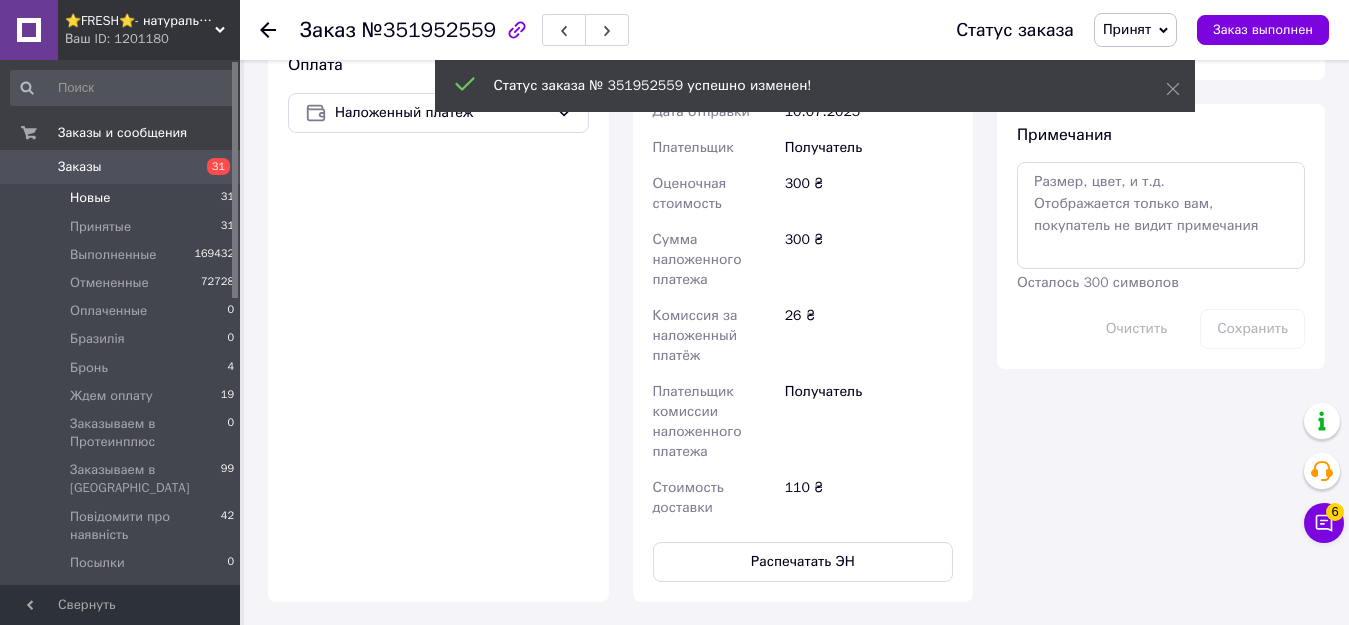 click on "Новые" at bounding box center (90, 198) 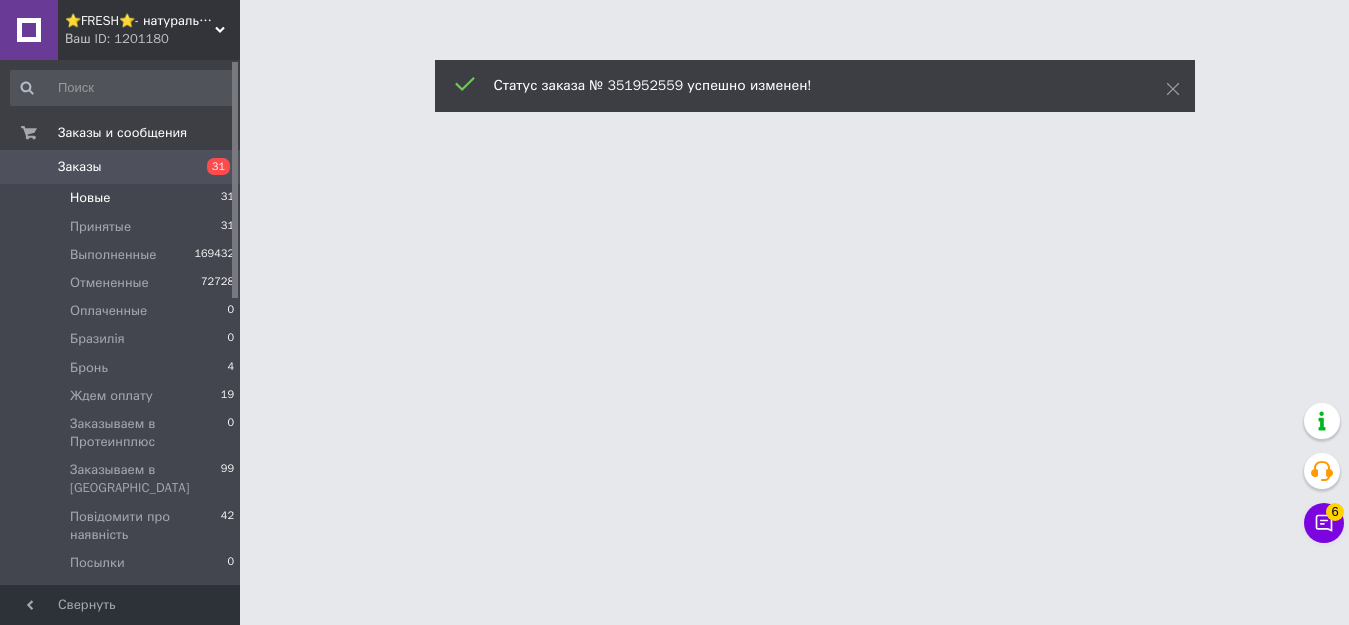 scroll, scrollTop: 0, scrollLeft: 0, axis: both 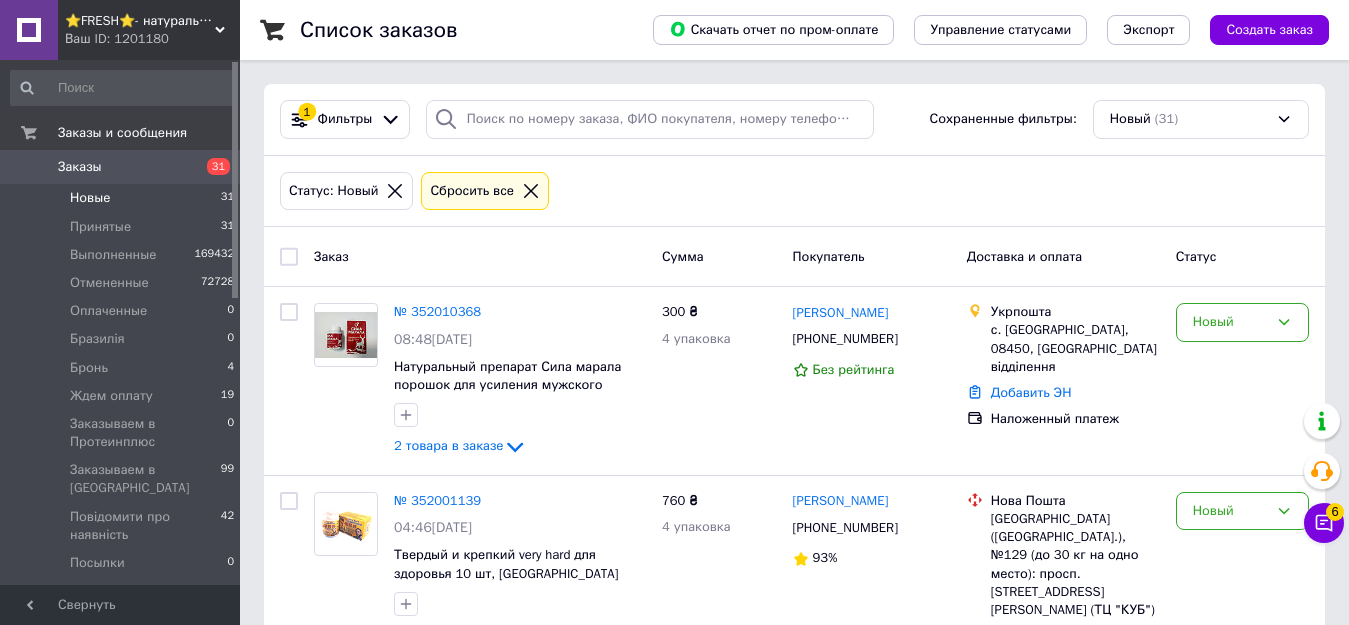 click on "Новые 31" at bounding box center (123, 198) 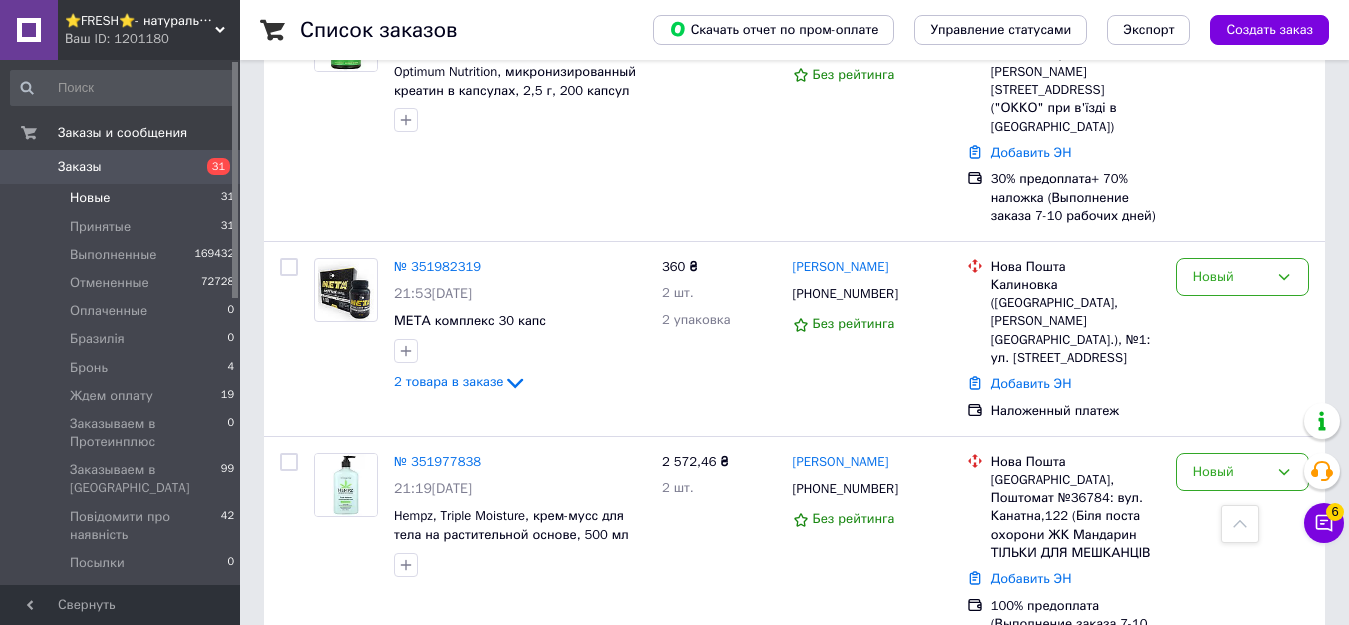 scroll, scrollTop: 2300, scrollLeft: 0, axis: vertical 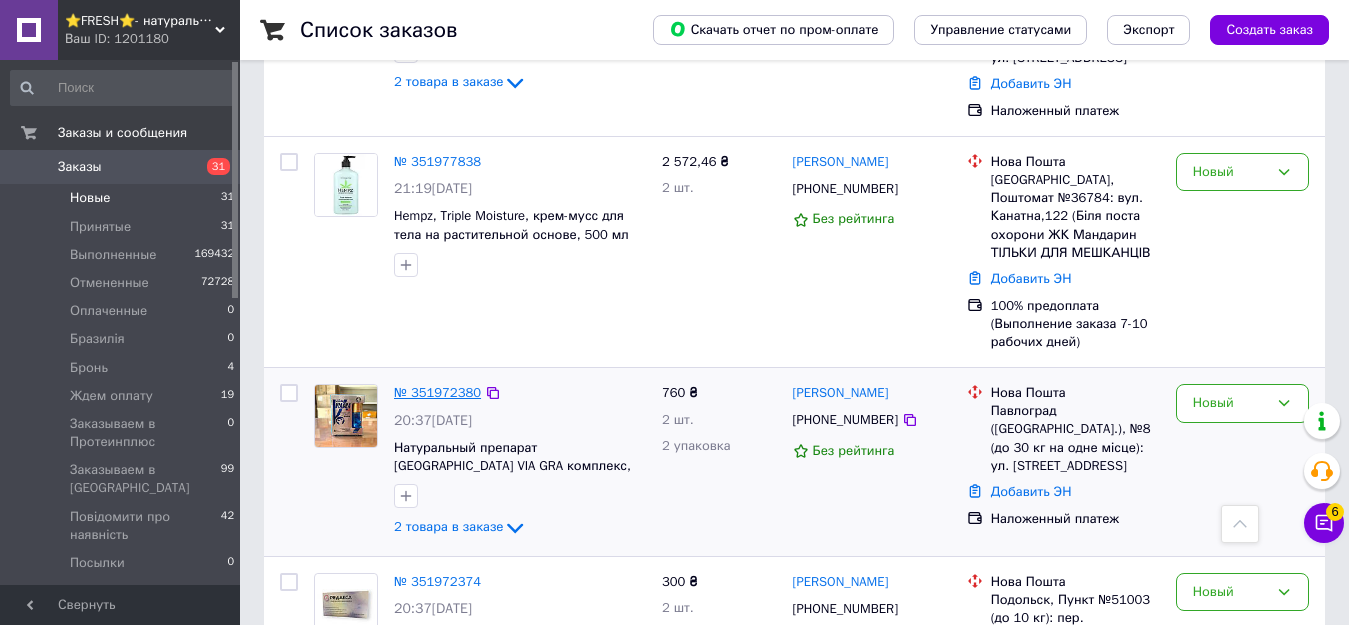 click on "№ 351972380" at bounding box center [437, 392] 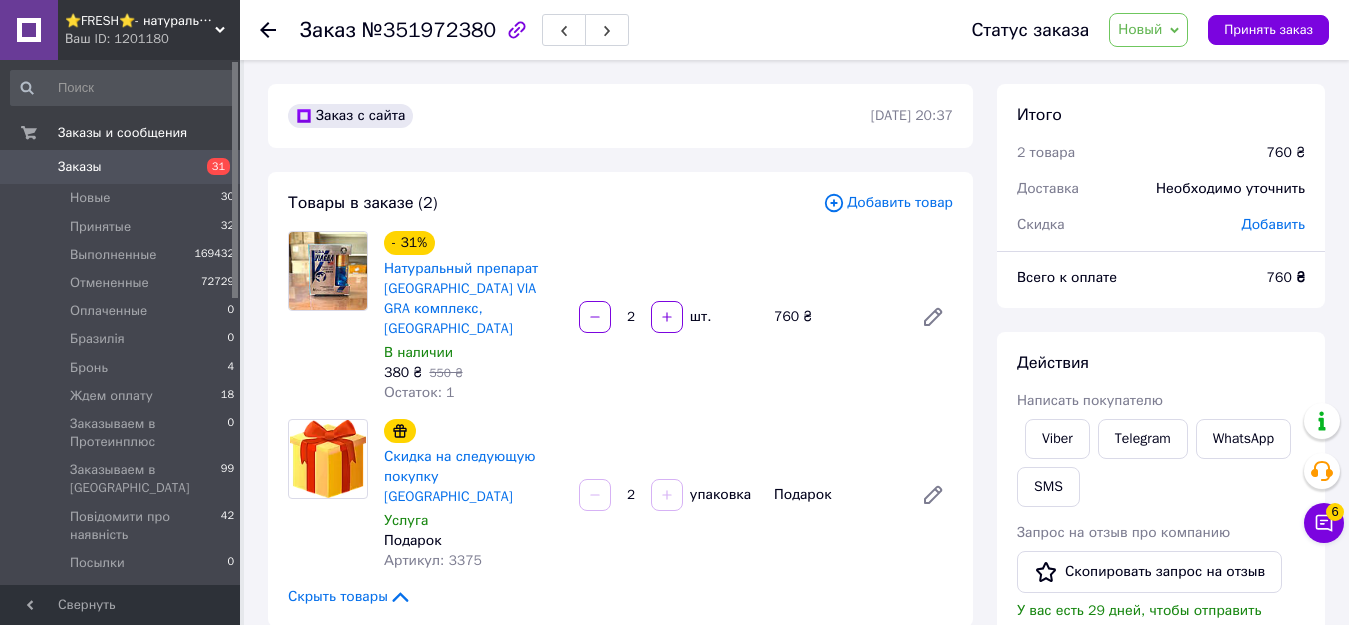 scroll, scrollTop: 400, scrollLeft: 0, axis: vertical 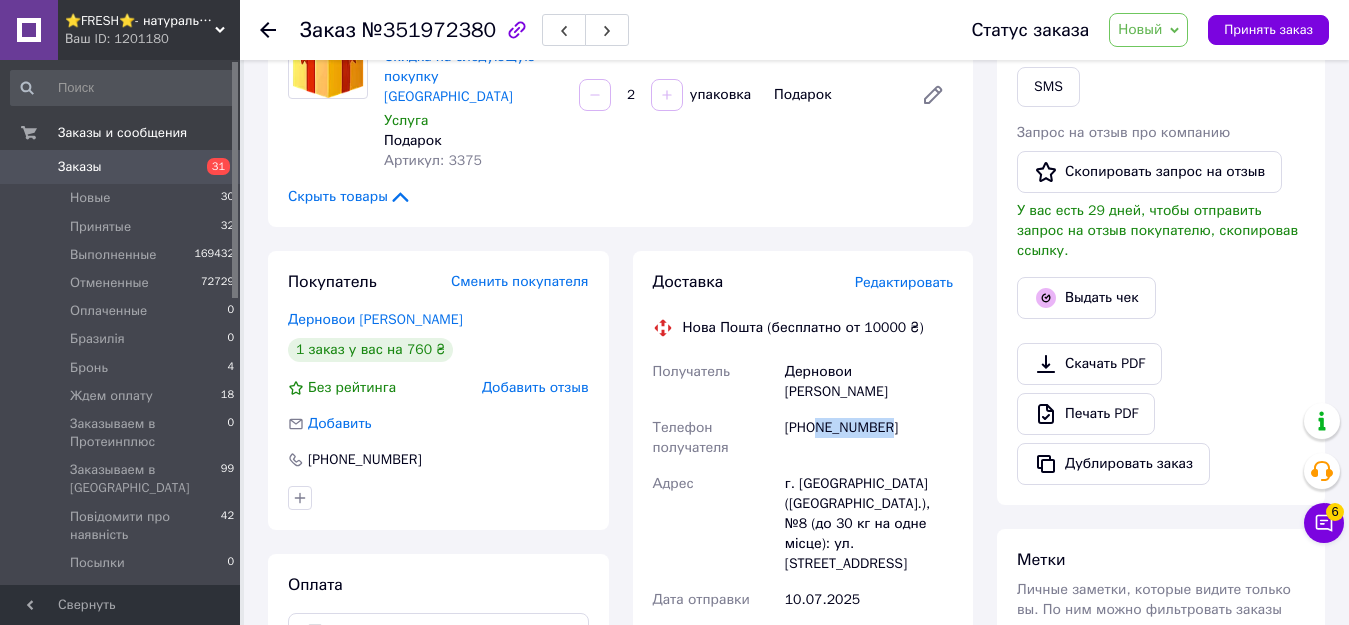 drag, startPoint x: 814, startPoint y: 373, endPoint x: 889, endPoint y: 379, distance: 75.23962 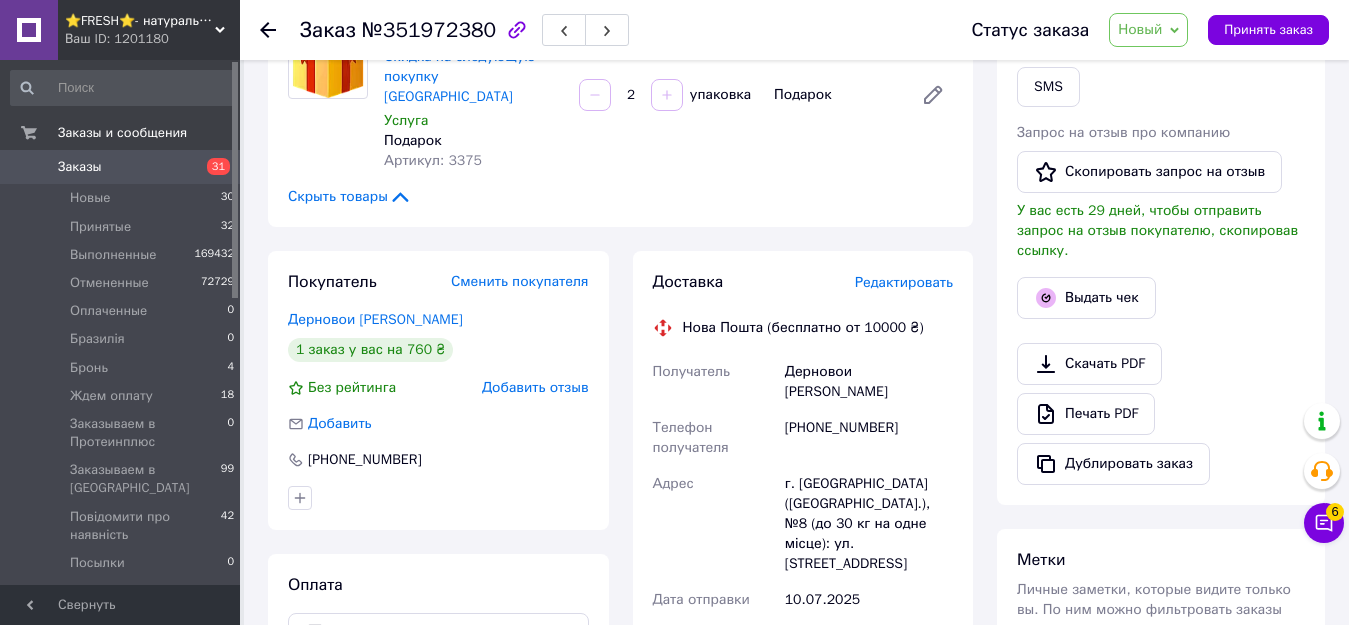click on "+380954117578" at bounding box center (869, 438) 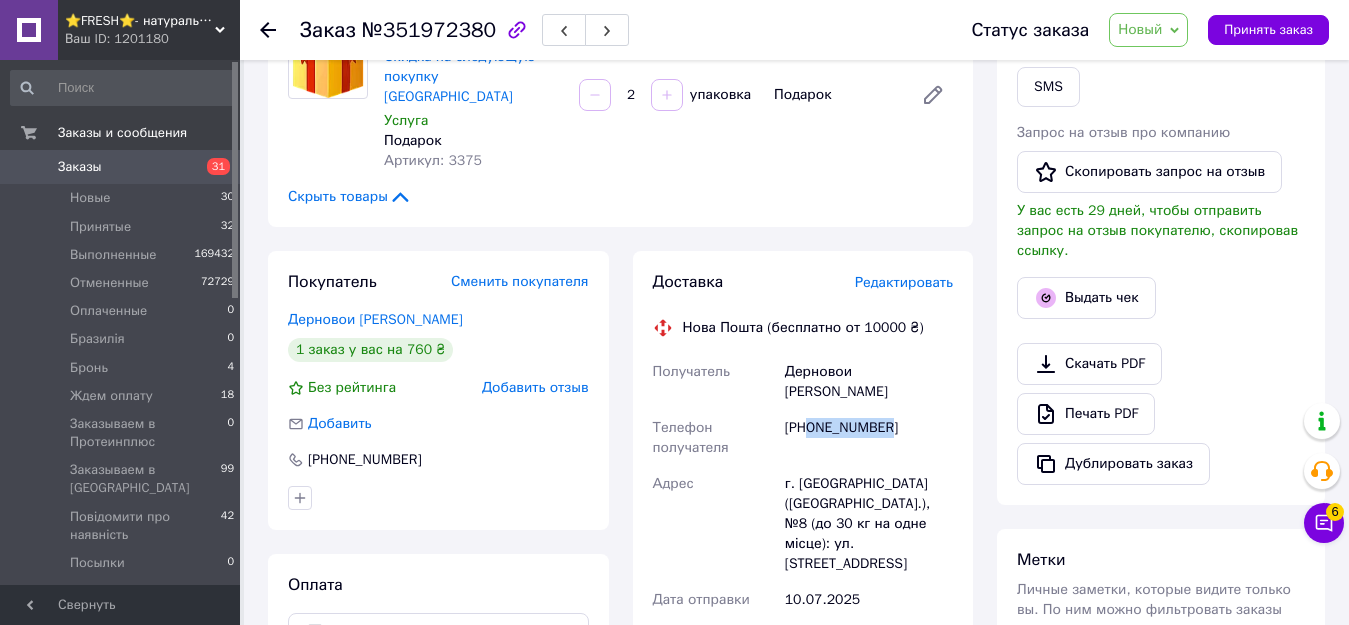 drag, startPoint x: 807, startPoint y: 369, endPoint x: 907, endPoint y: 377, distance: 100.31949 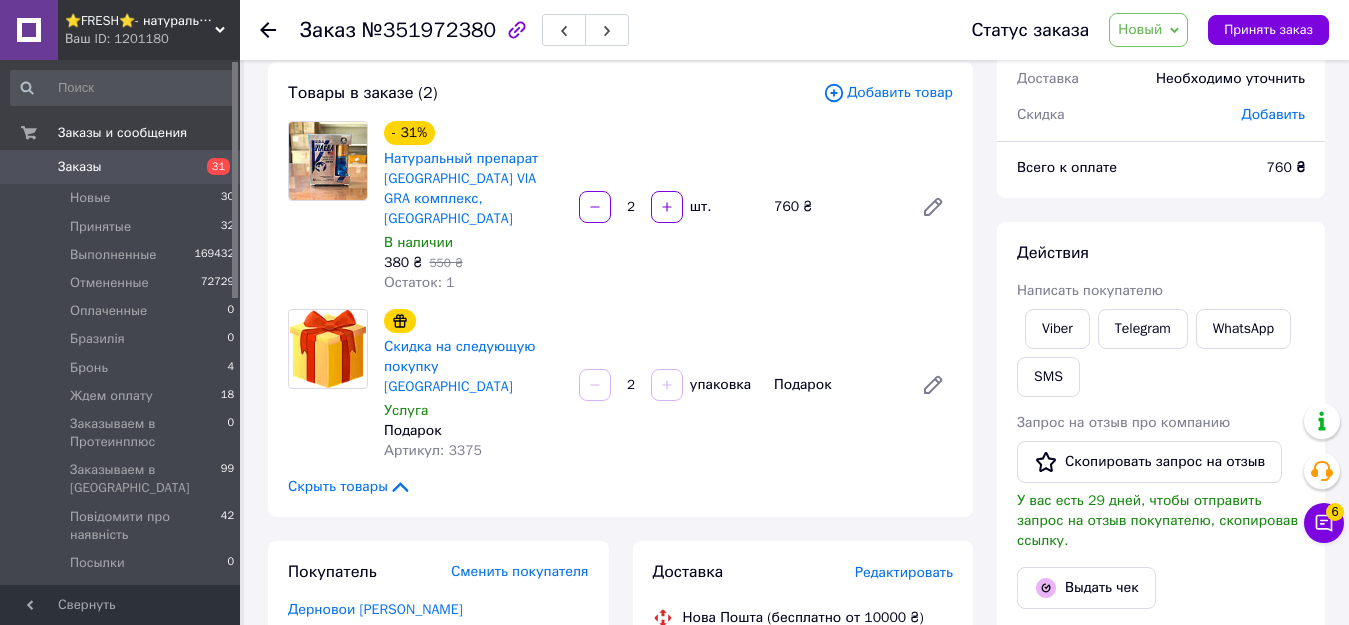 scroll, scrollTop: 0, scrollLeft: 0, axis: both 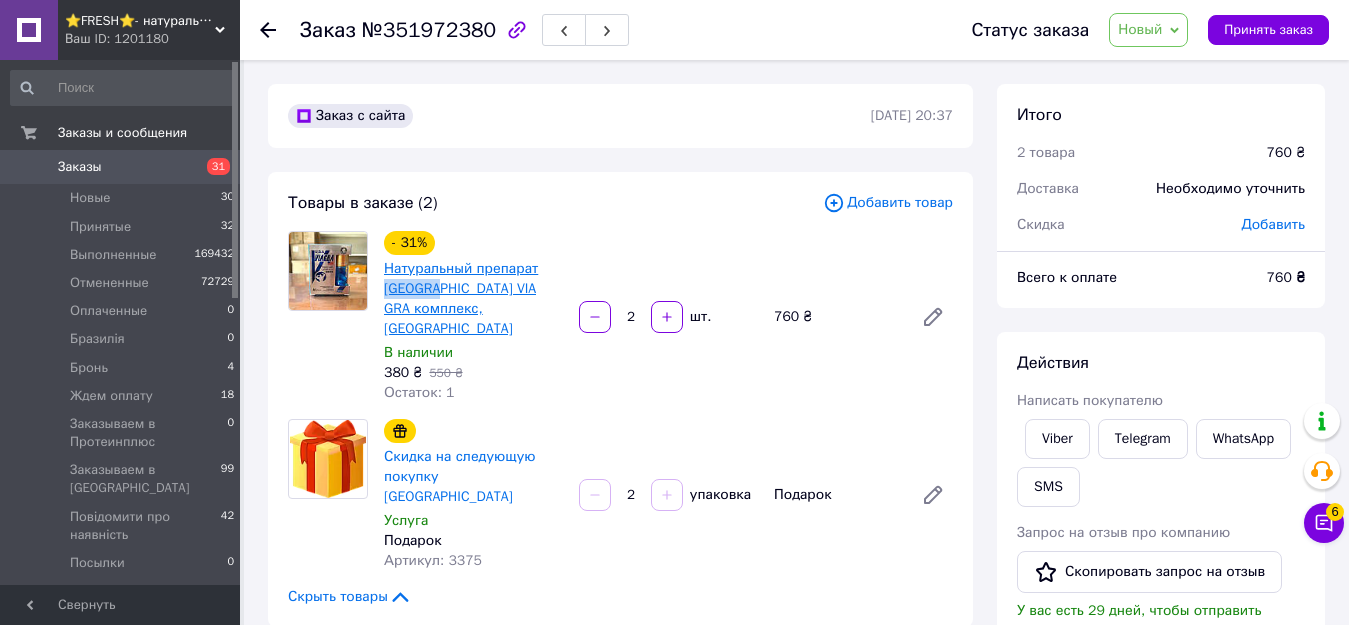 drag, startPoint x: 379, startPoint y: 283, endPoint x: 433, endPoint y: 296, distance: 55.542778 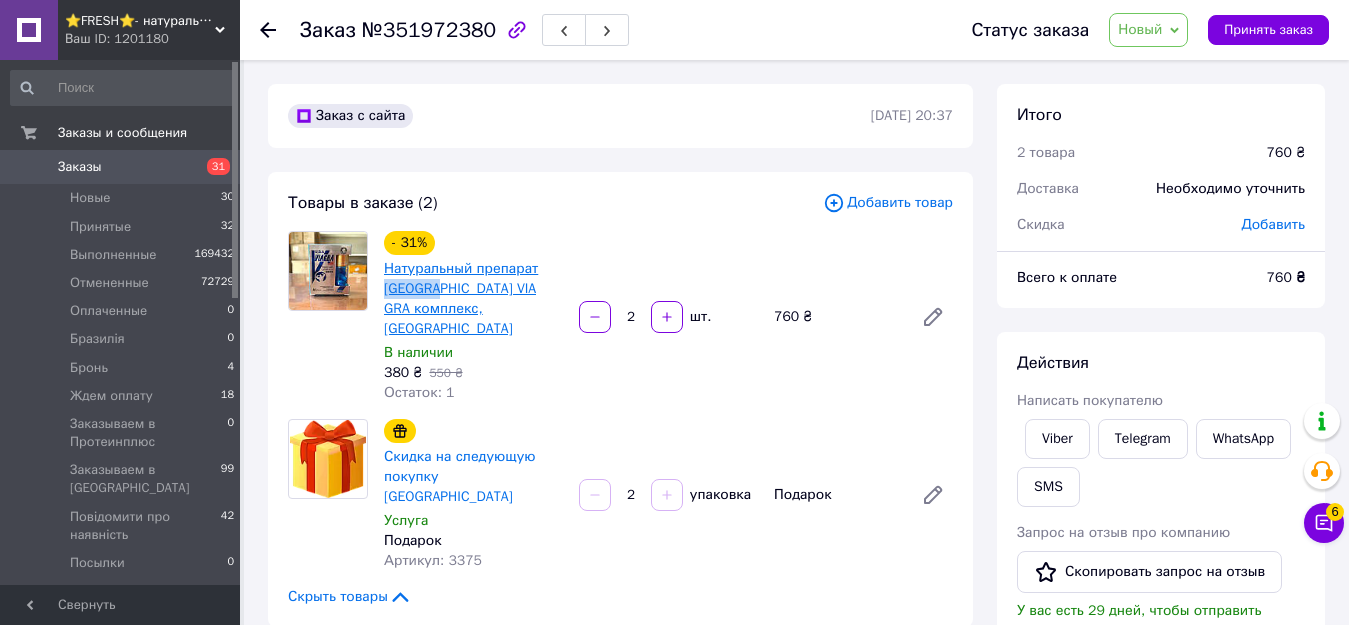 click on "- 31% Натуральный препарат USA VIA GRA комплекс, Киев В наличии 380 ₴   550 ₴ Остаток: 1" at bounding box center [473, 317] 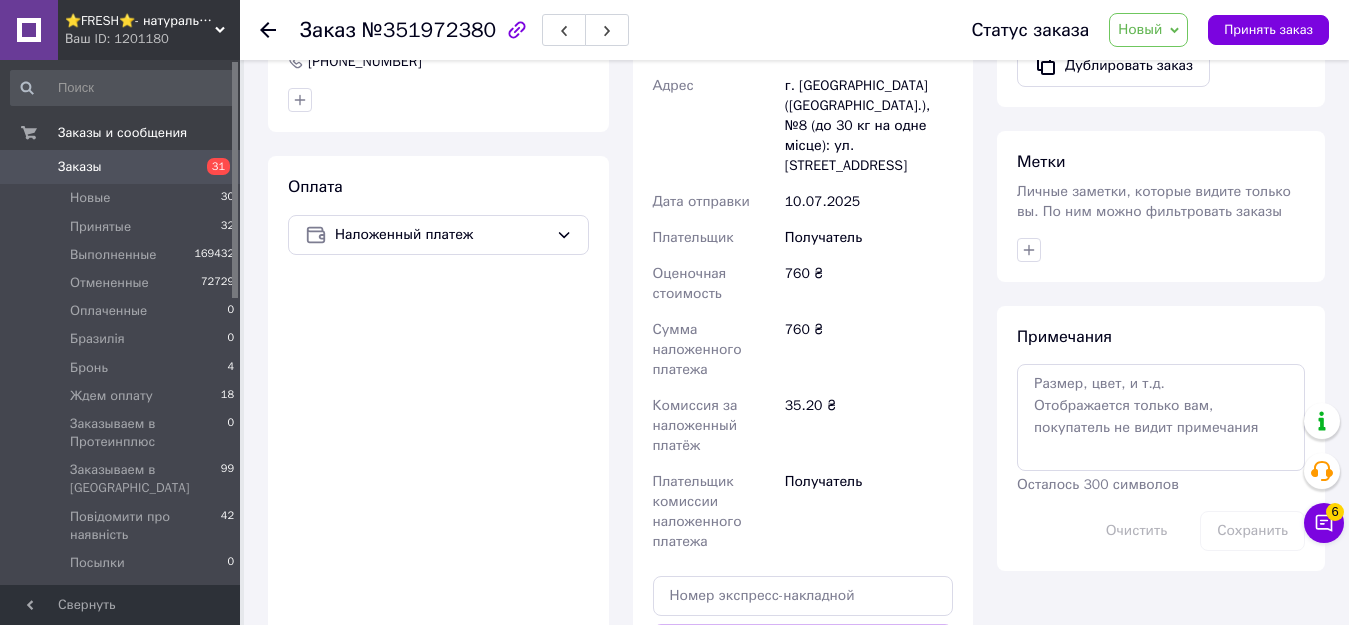 scroll, scrollTop: 800, scrollLeft: 0, axis: vertical 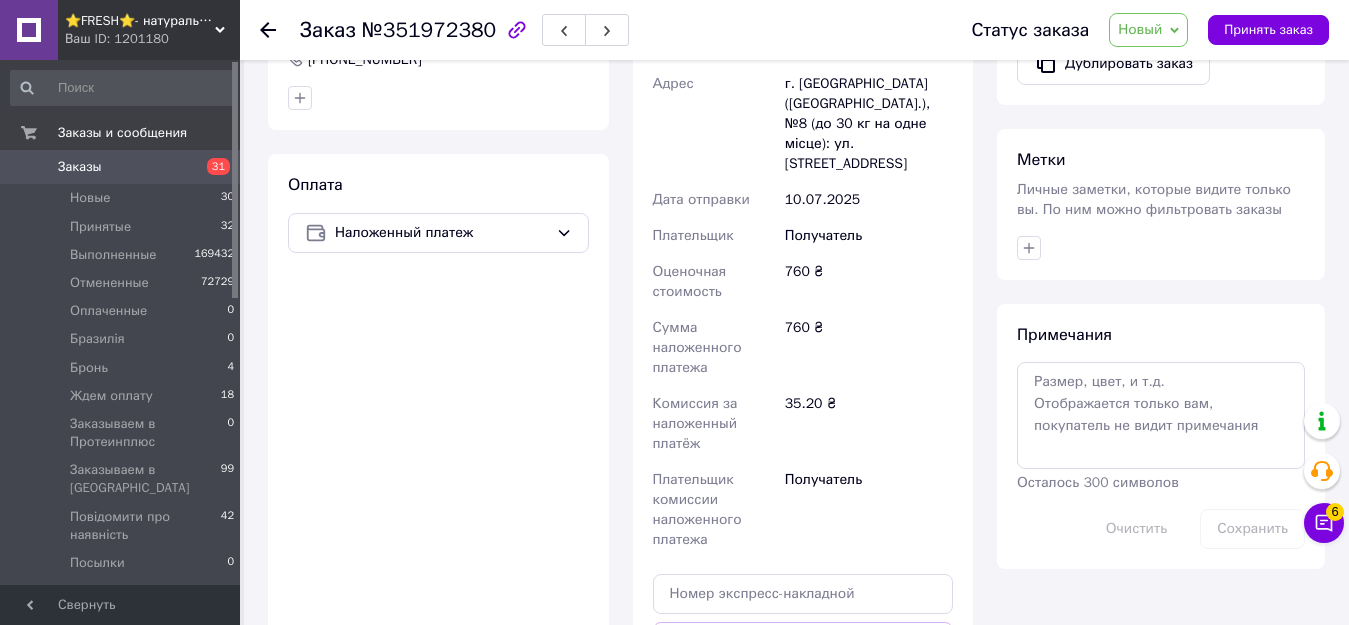 click at bounding box center (1161, 248) 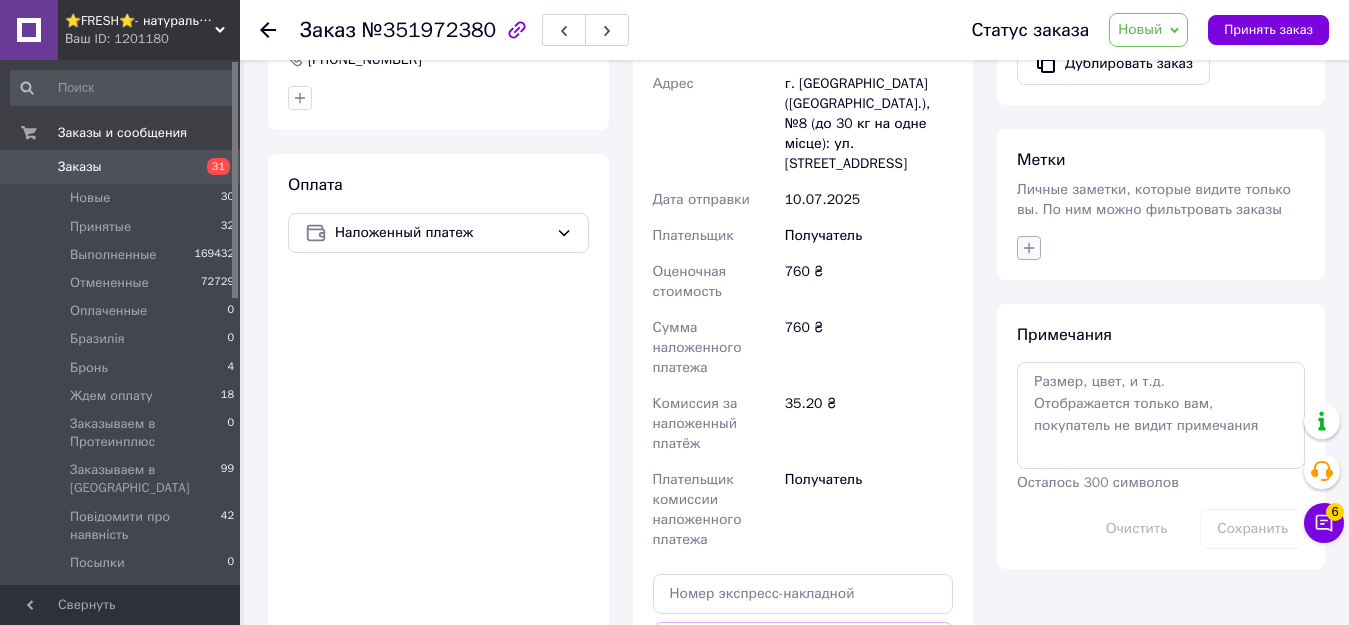 click at bounding box center (1029, 248) 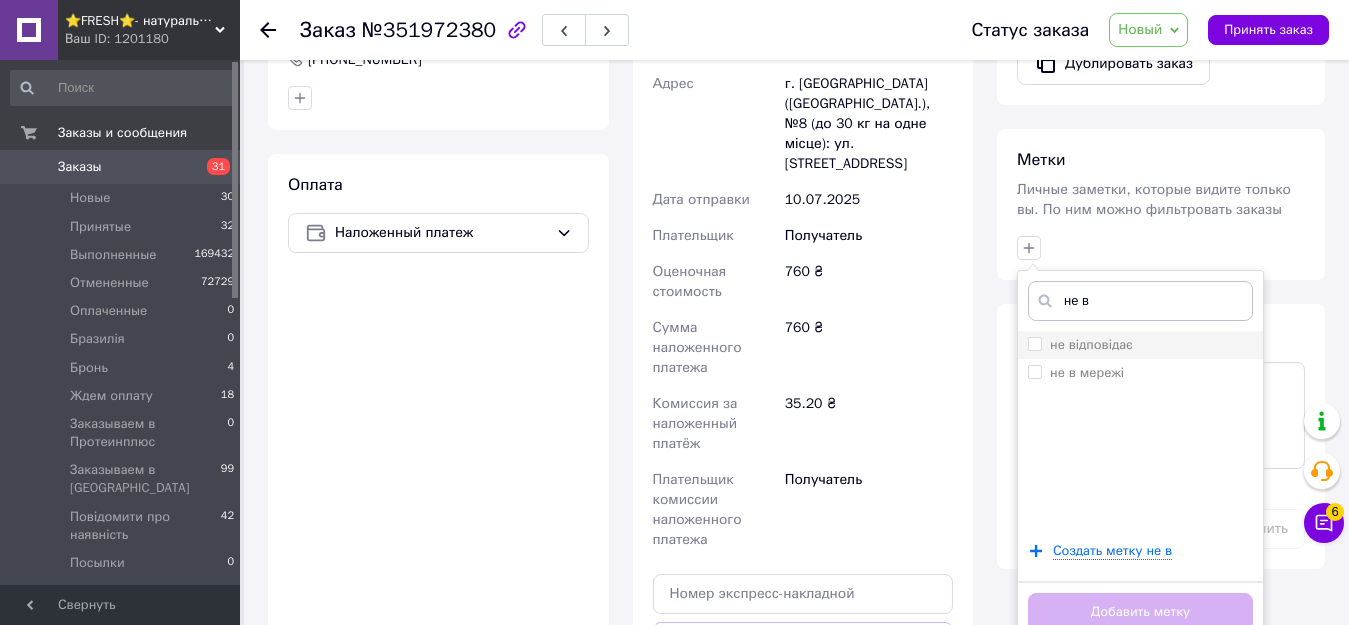 type on "не в" 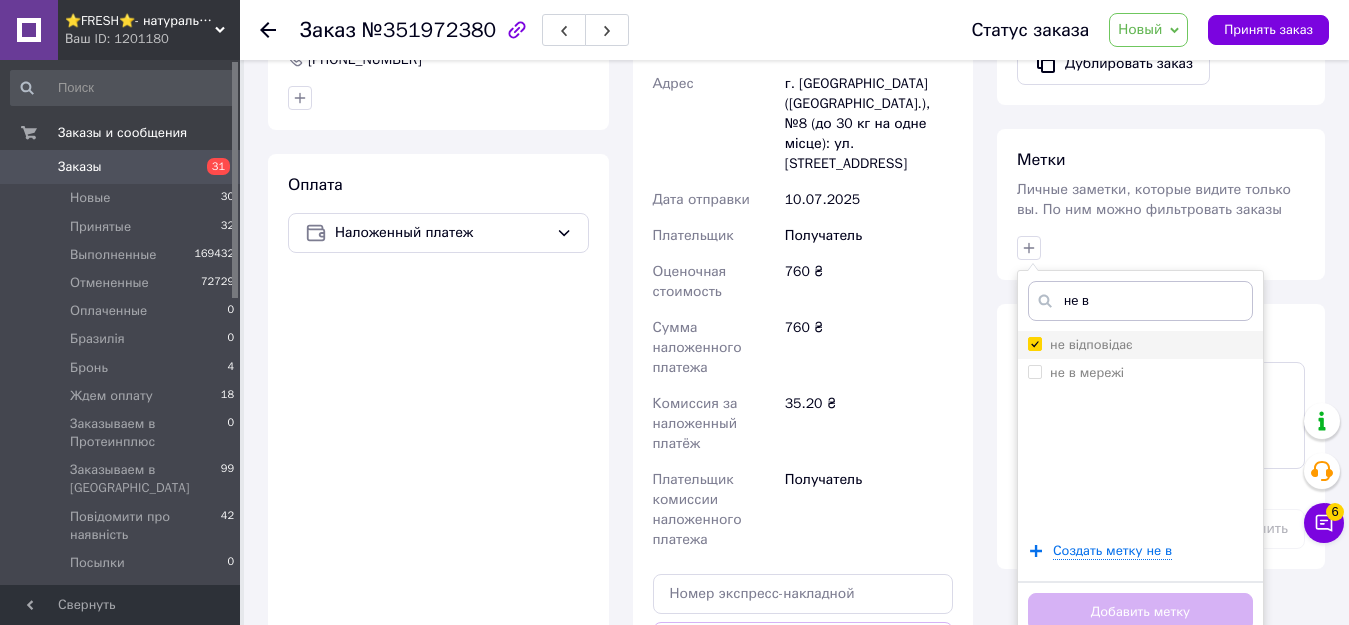 checkbox on "true" 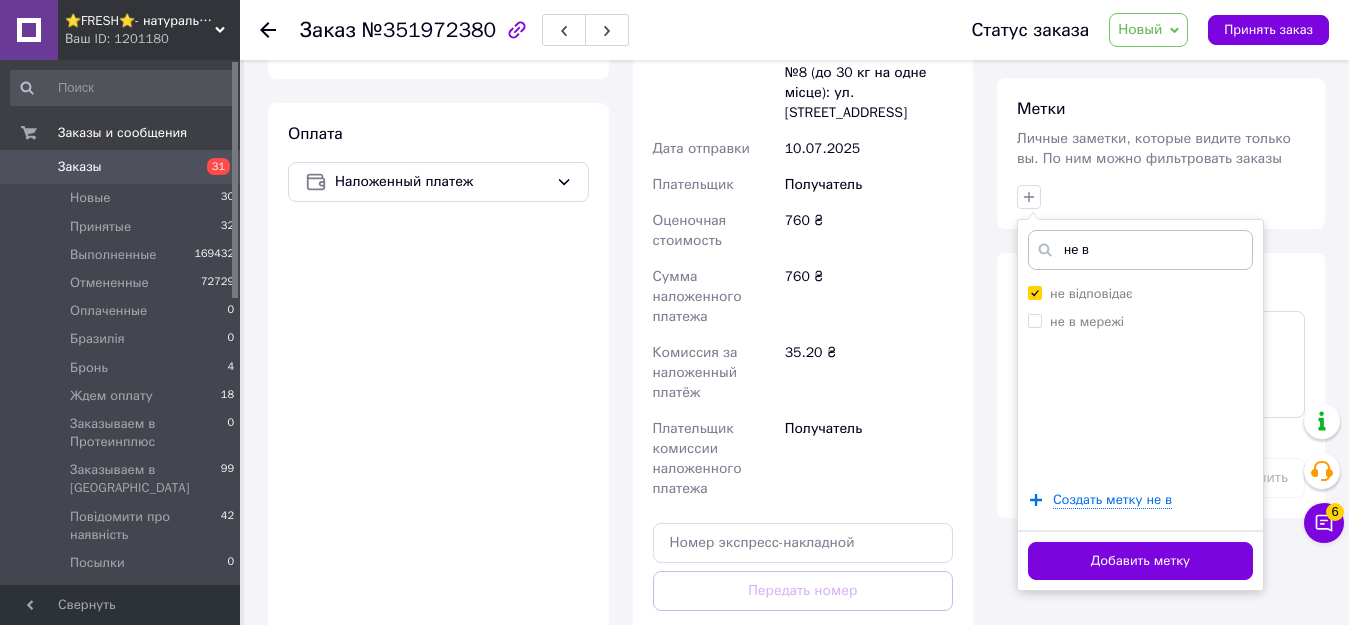 scroll, scrollTop: 900, scrollLeft: 0, axis: vertical 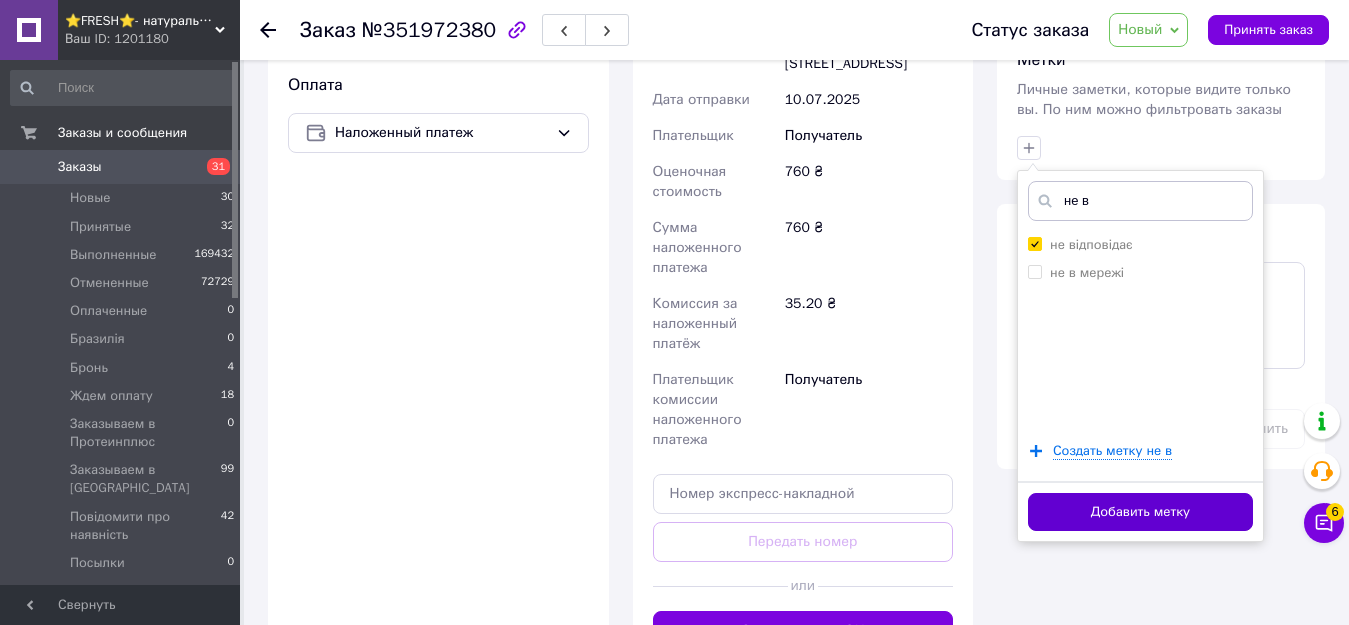 click on "Добавить метку" at bounding box center [1140, 512] 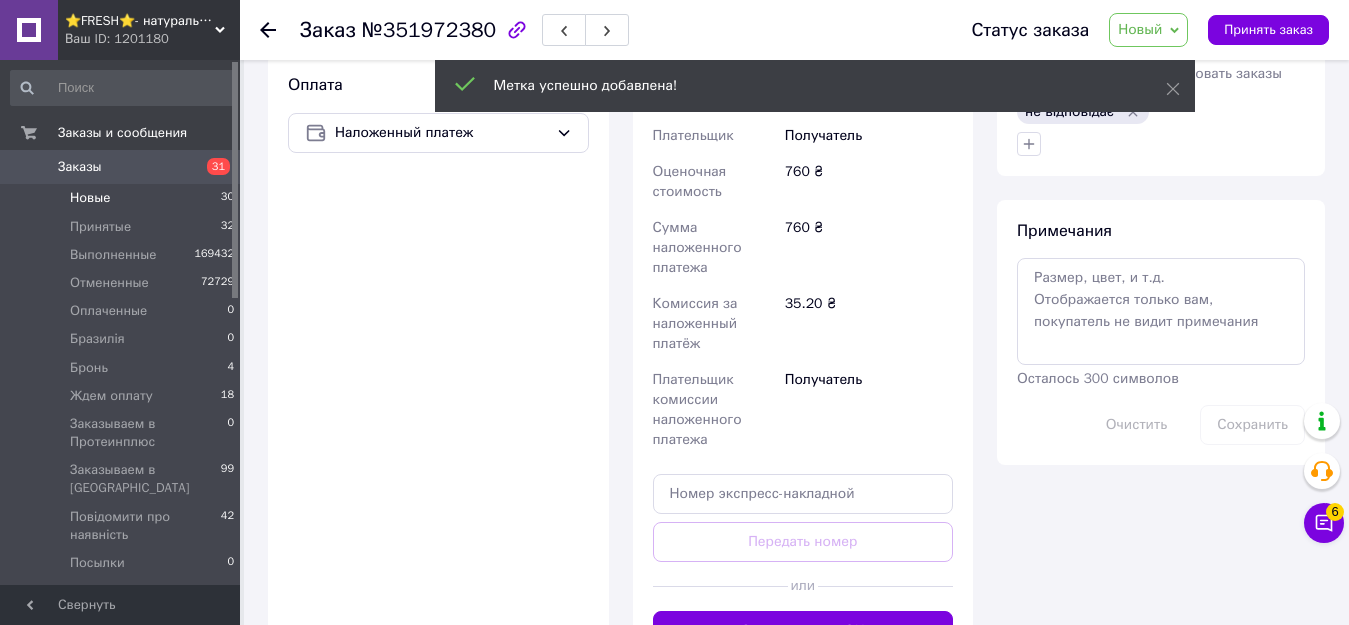 click on "Новые" at bounding box center (90, 198) 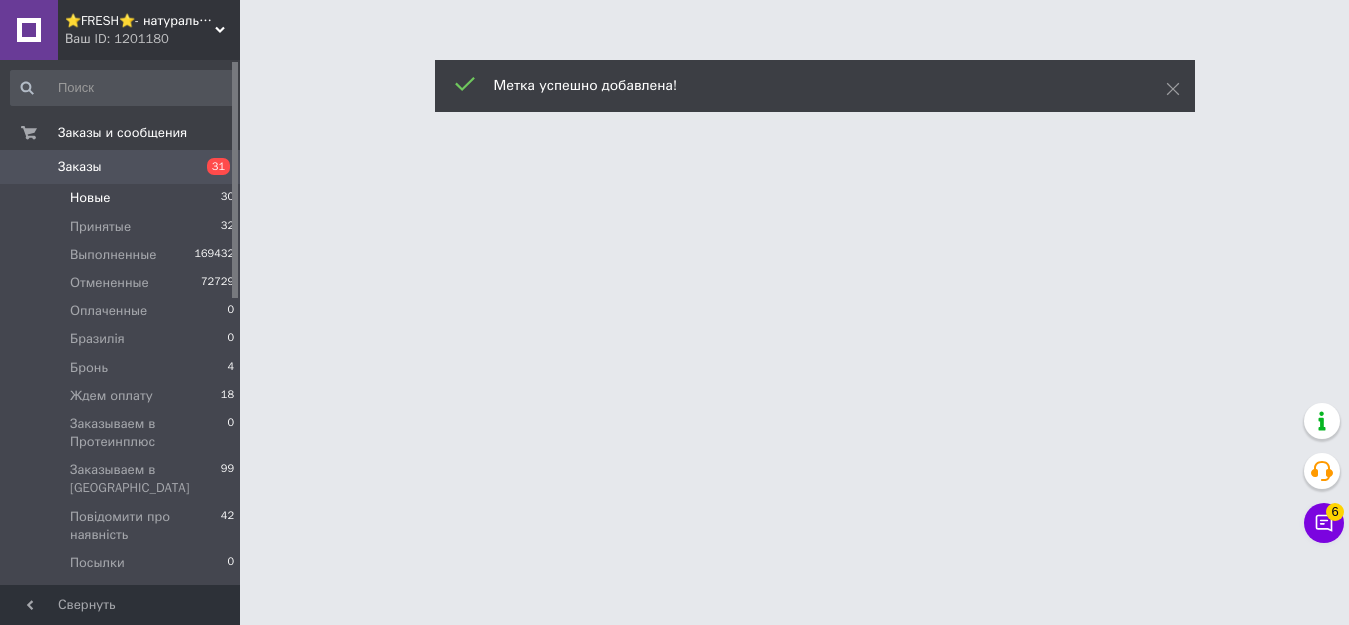 scroll, scrollTop: 0, scrollLeft: 0, axis: both 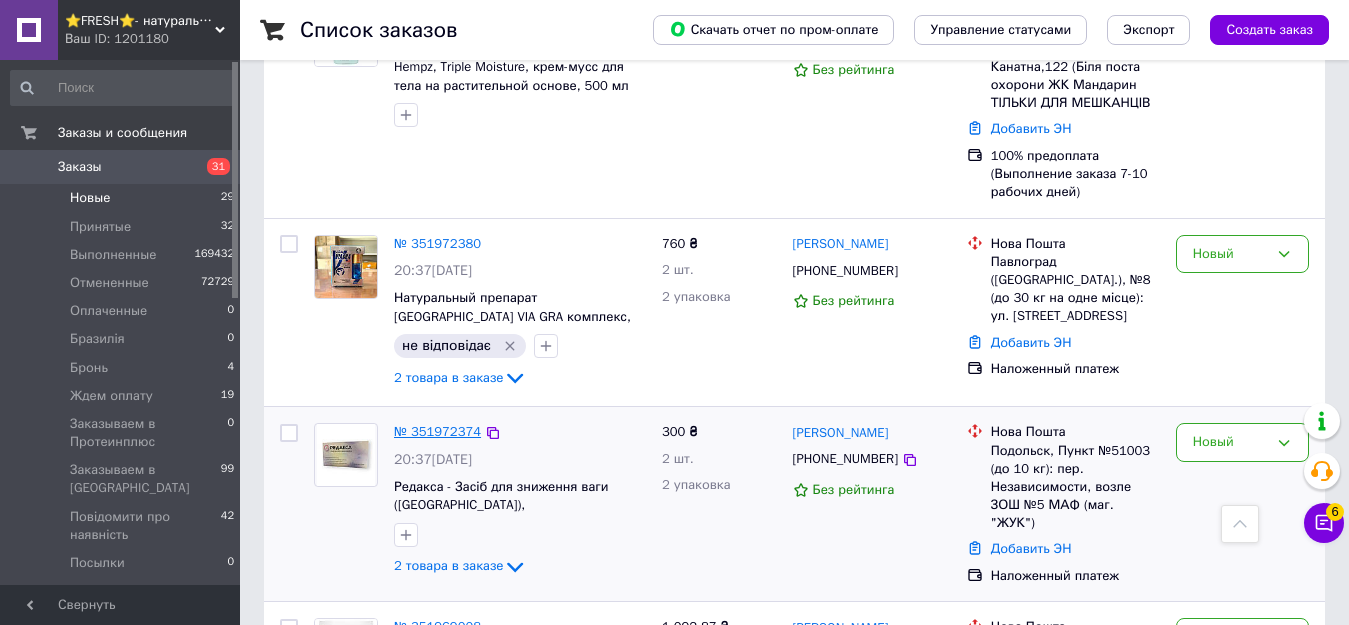 click on "№ 351972374" at bounding box center [437, 431] 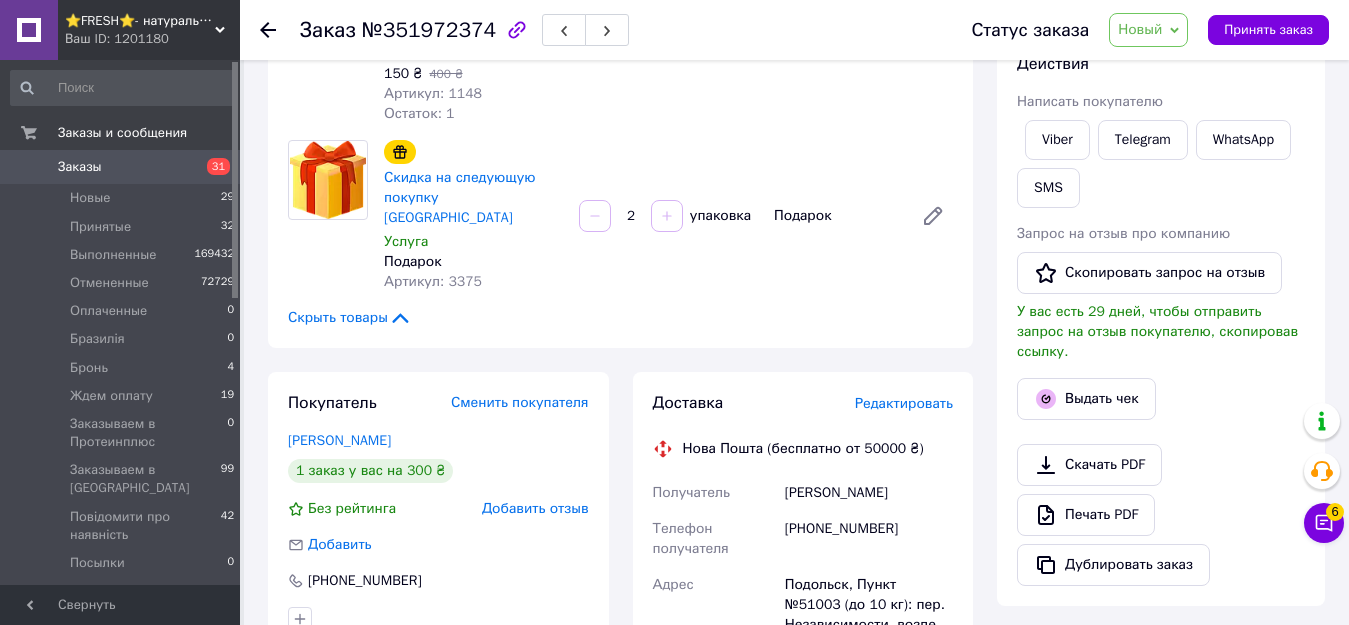 scroll, scrollTop: 300, scrollLeft: 0, axis: vertical 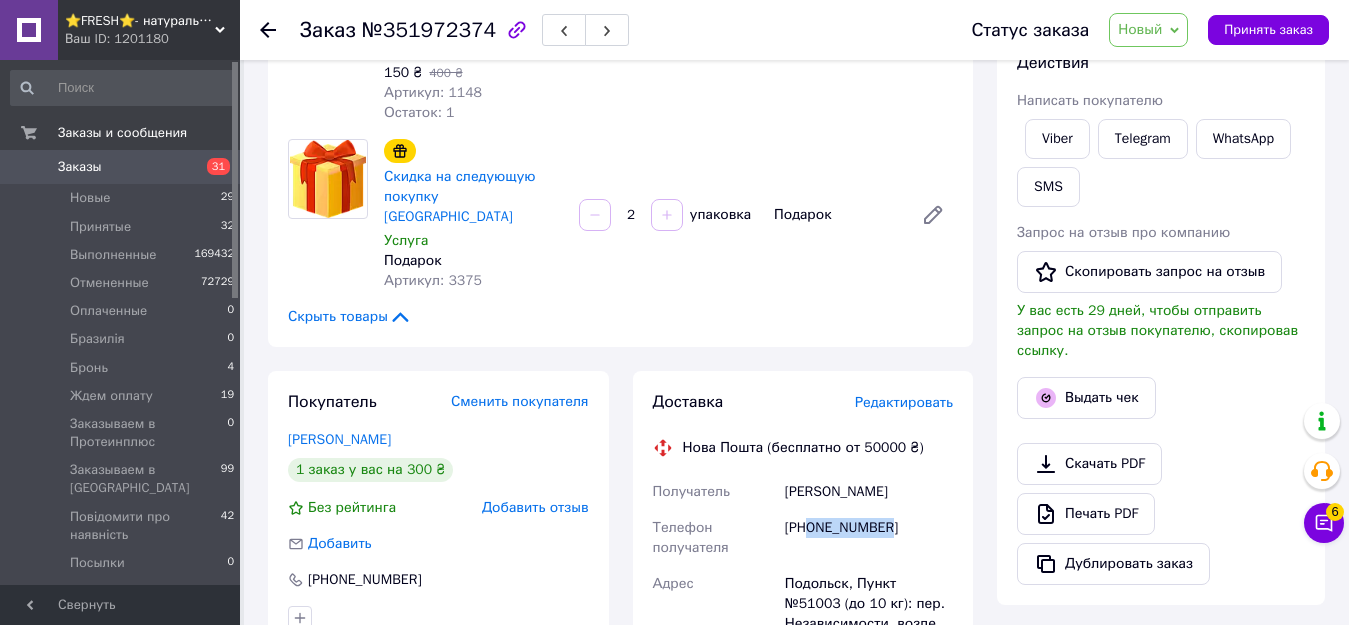 drag, startPoint x: 809, startPoint y: 486, endPoint x: 867, endPoint y: 492, distance: 58.30952 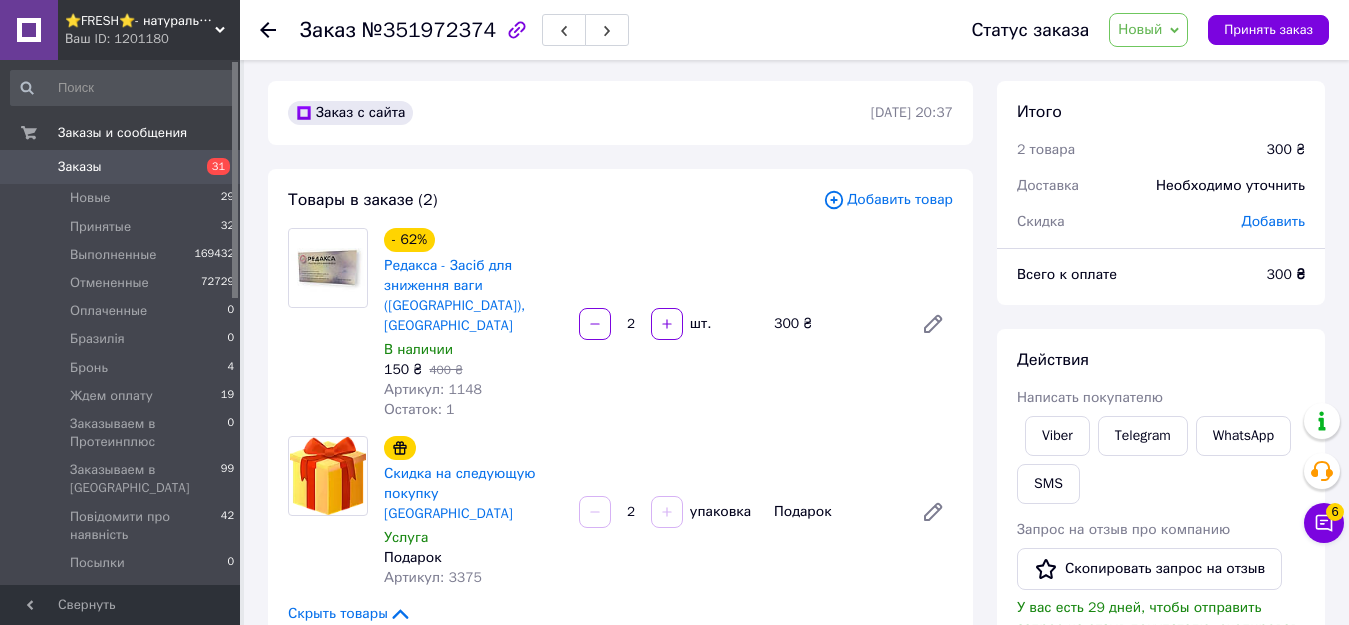 scroll, scrollTop: 0, scrollLeft: 0, axis: both 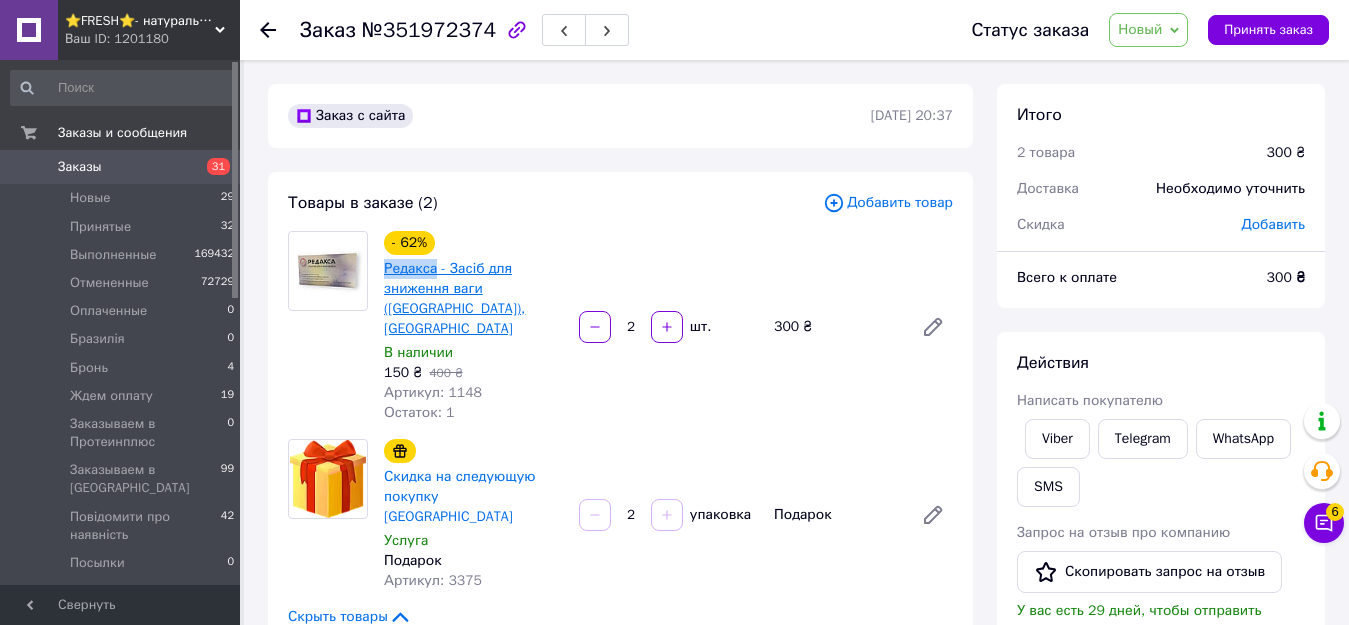 drag, startPoint x: 379, startPoint y: 272, endPoint x: 431, endPoint y: 273, distance: 52.009613 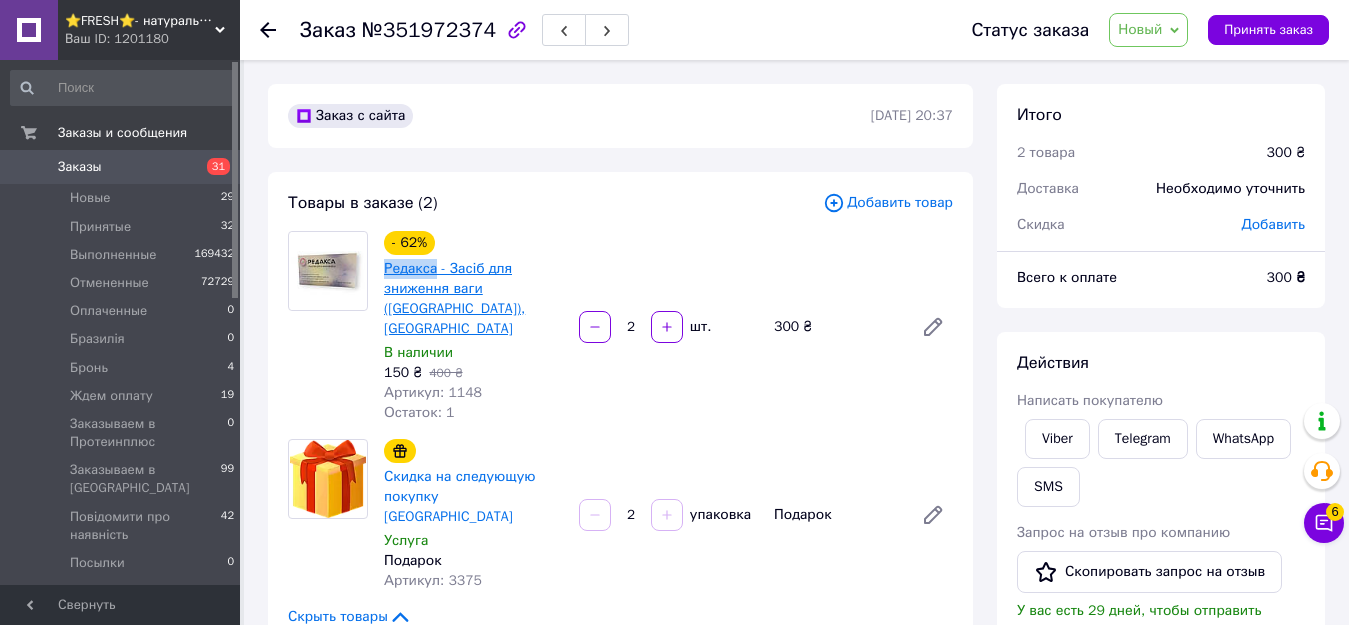 click on "- 62% Редакса - Засіб для зниження ваги (ампули), Киев В наличии 150 ₴   400 ₴ Артикул: 1148 Остаток: 1" at bounding box center (473, 327) 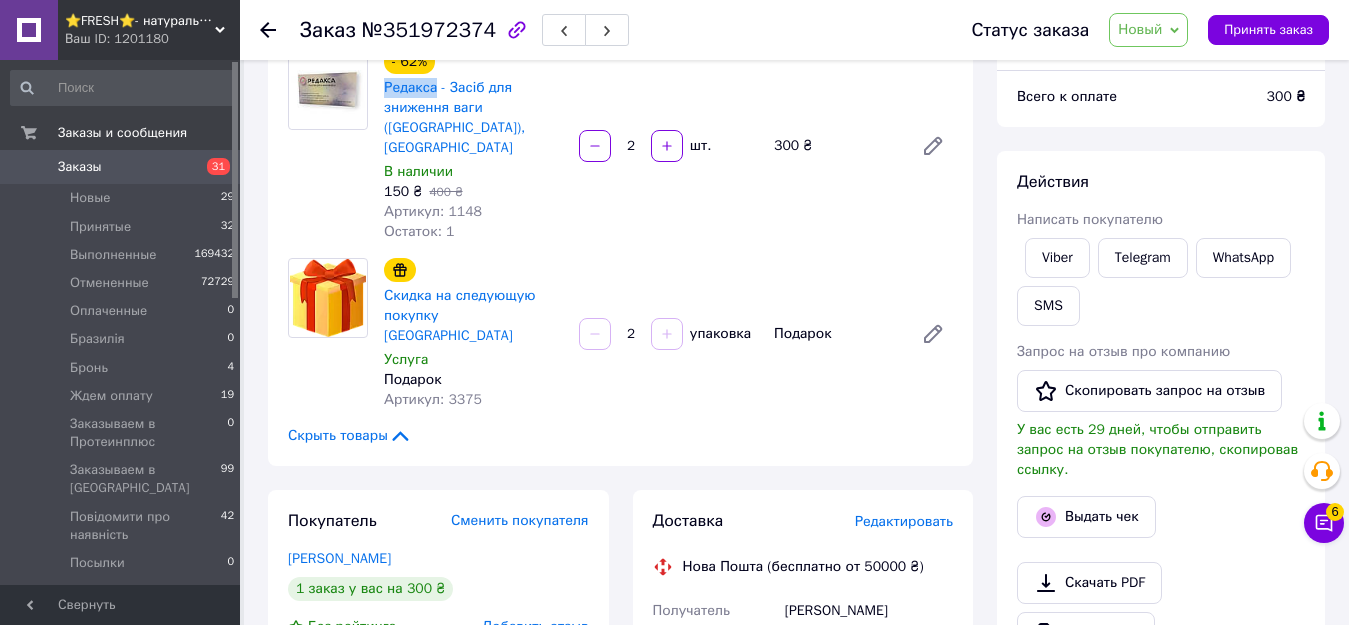 scroll, scrollTop: 0, scrollLeft: 0, axis: both 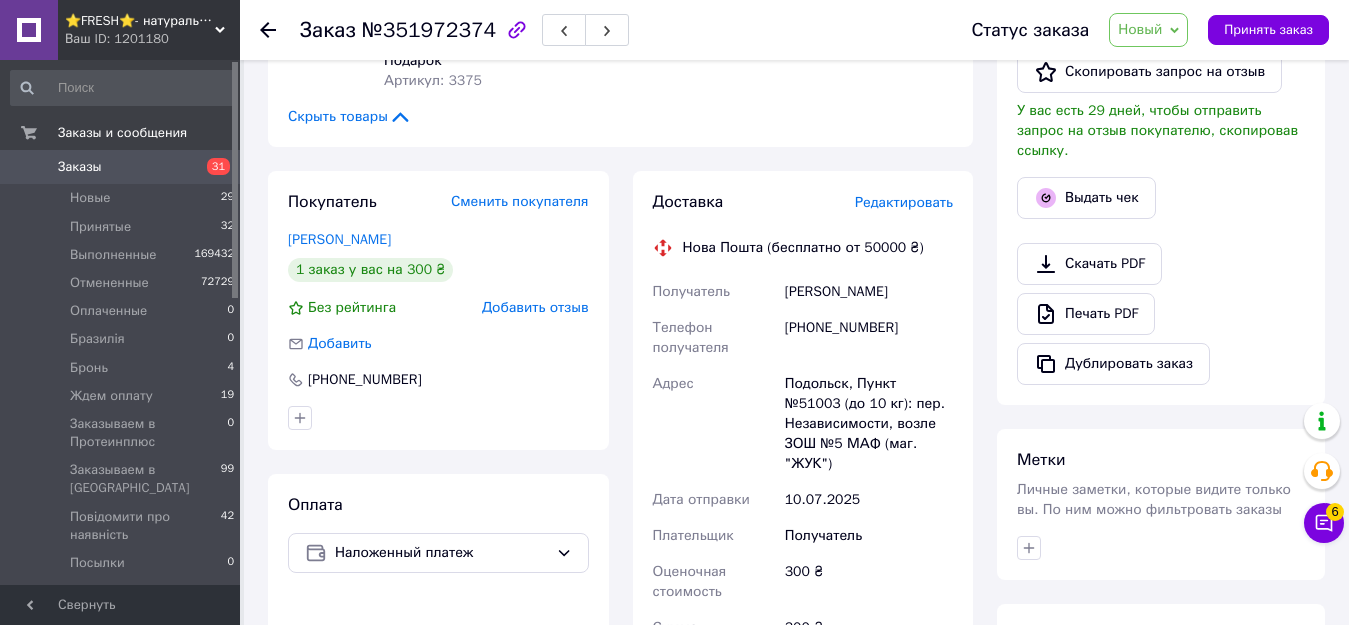 click on "Редактировать" at bounding box center (904, 202) 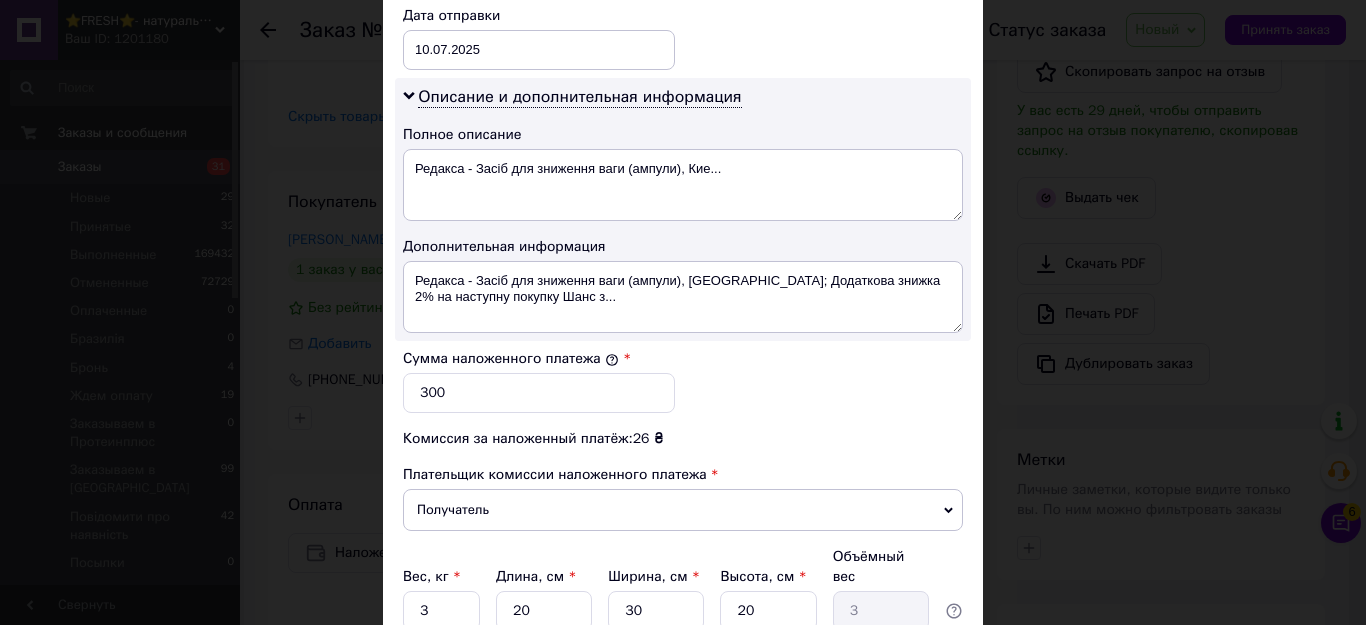 scroll, scrollTop: 1000, scrollLeft: 0, axis: vertical 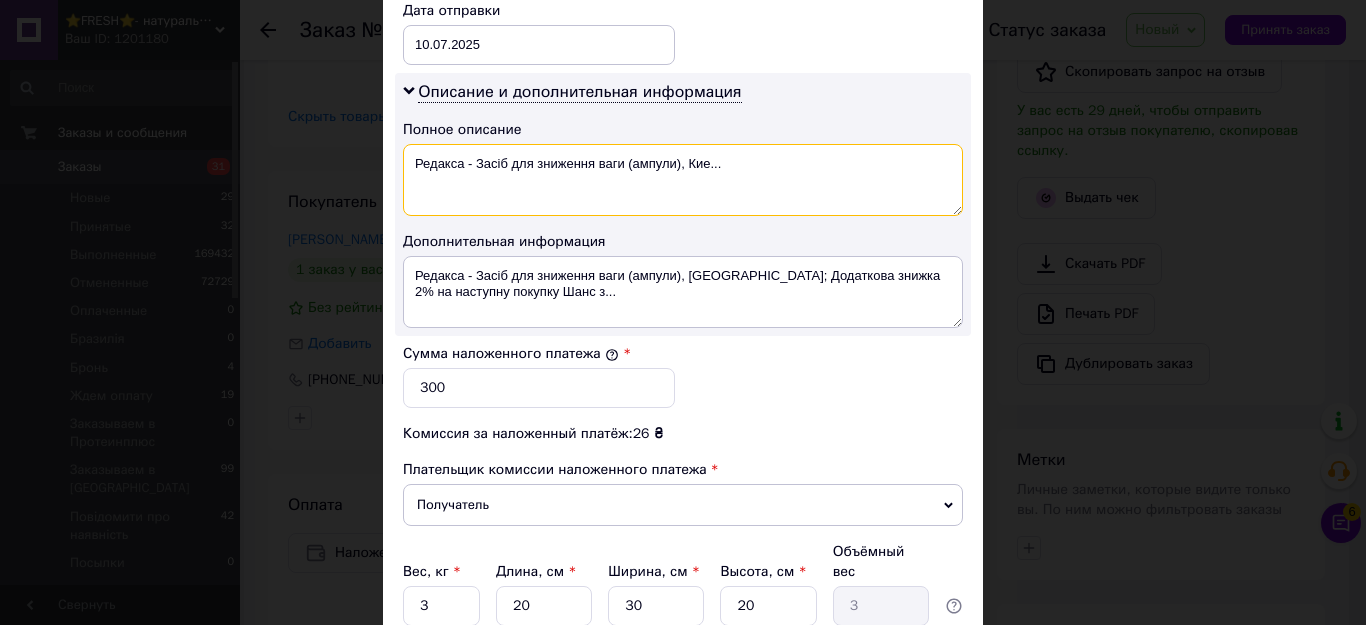 drag, startPoint x: 464, startPoint y: 150, endPoint x: 731, endPoint y: 155, distance: 267.0468 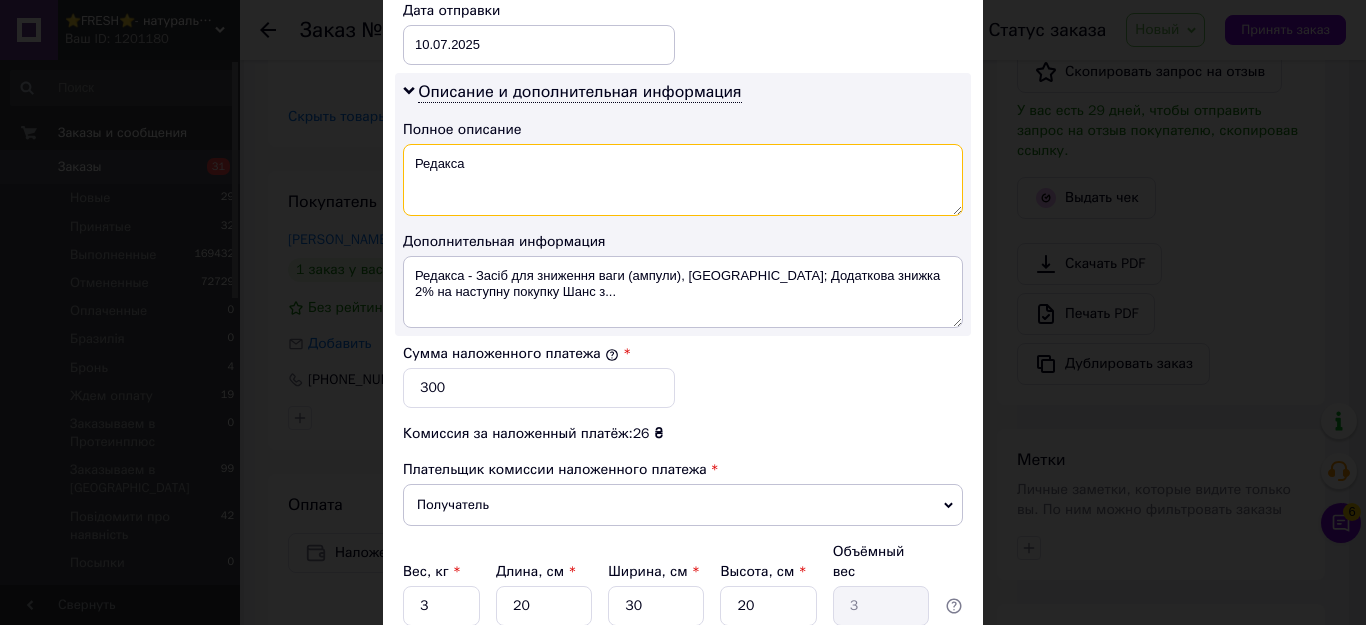 click on "Редакса" at bounding box center [683, 180] 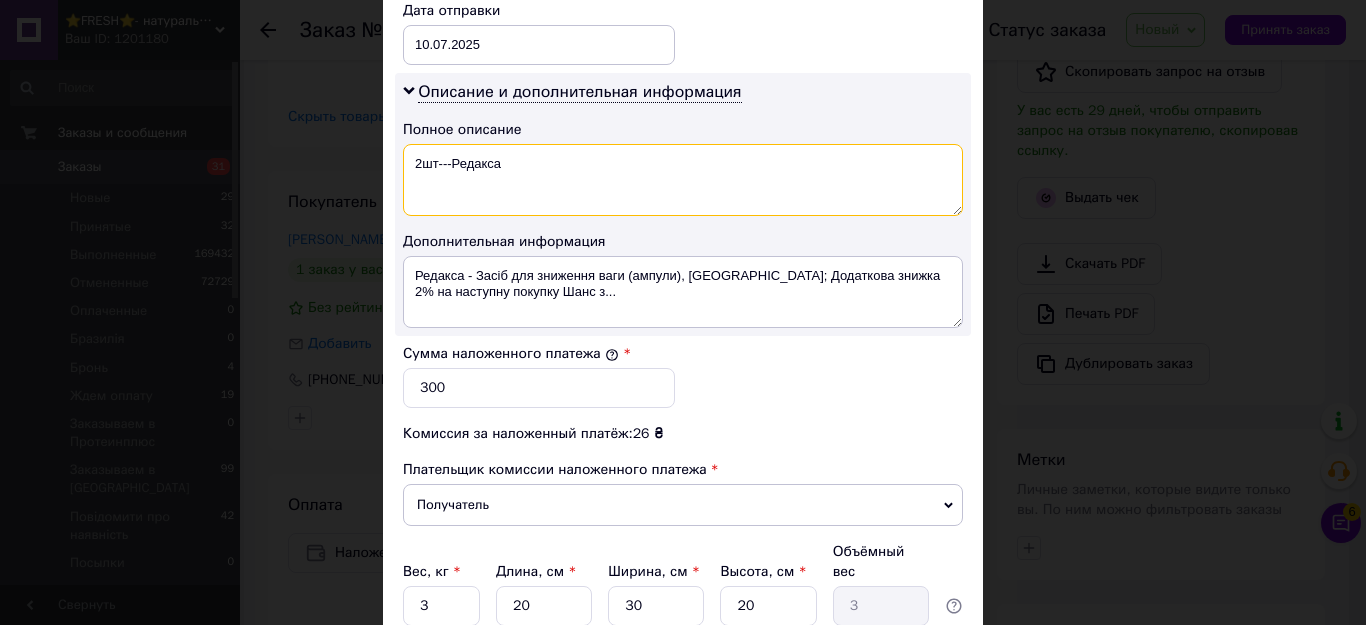 drag, startPoint x: 503, startPoint y: 149, endPoint x: 408, endPoint y: 144, distance: 95.131485 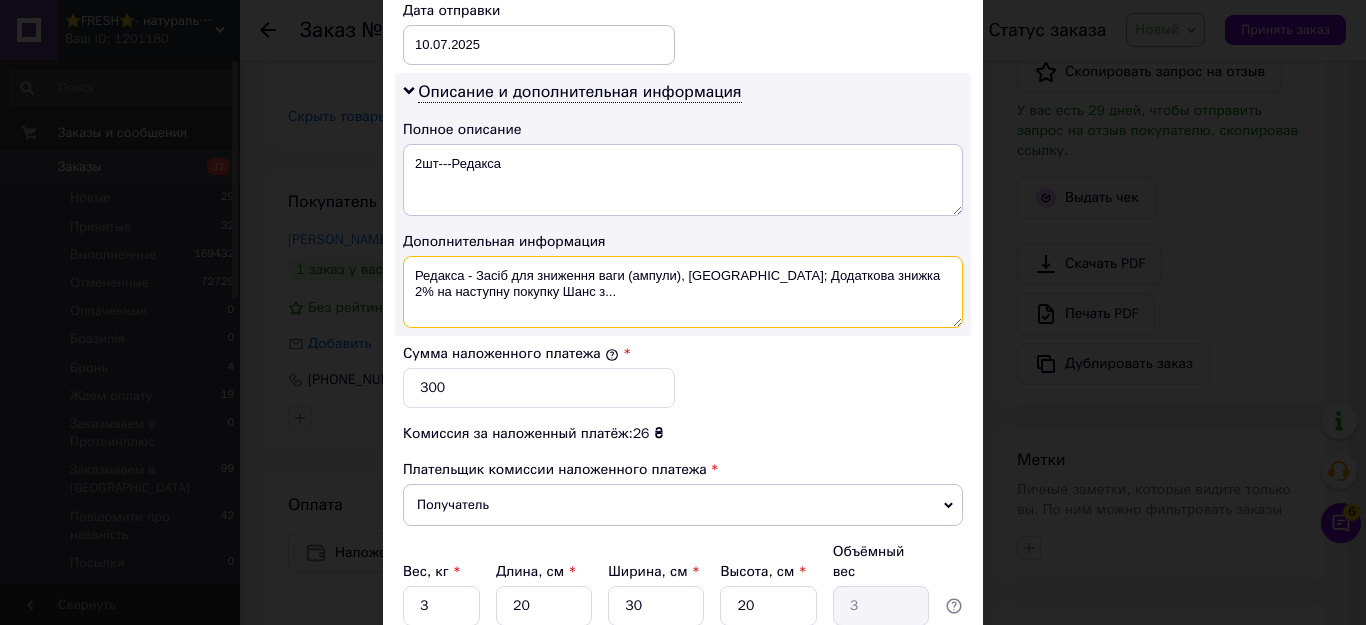 drag, startPoint x: 528, startPoint y: 284, endPoint x: 409, endPoint y: 258, distance: 121.80723 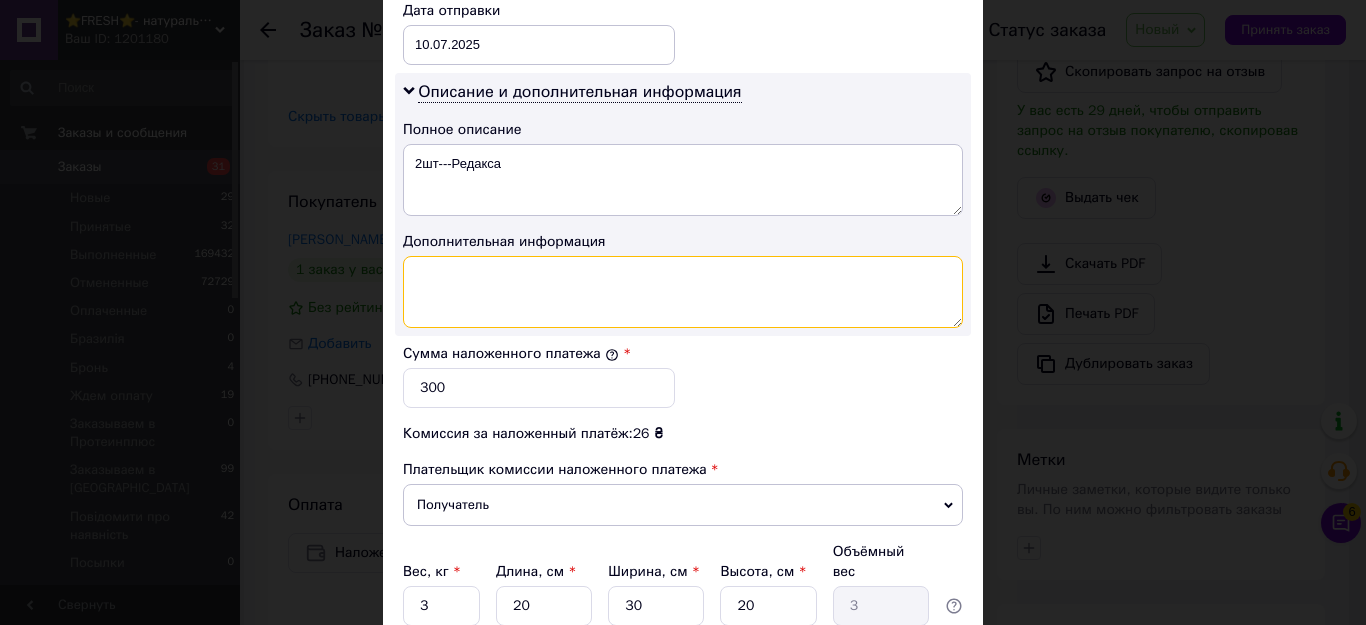drag, startPoint x: 407, startPoint y: 257, endPoint x: 398, endPoint y: 268, distance: 14.21267 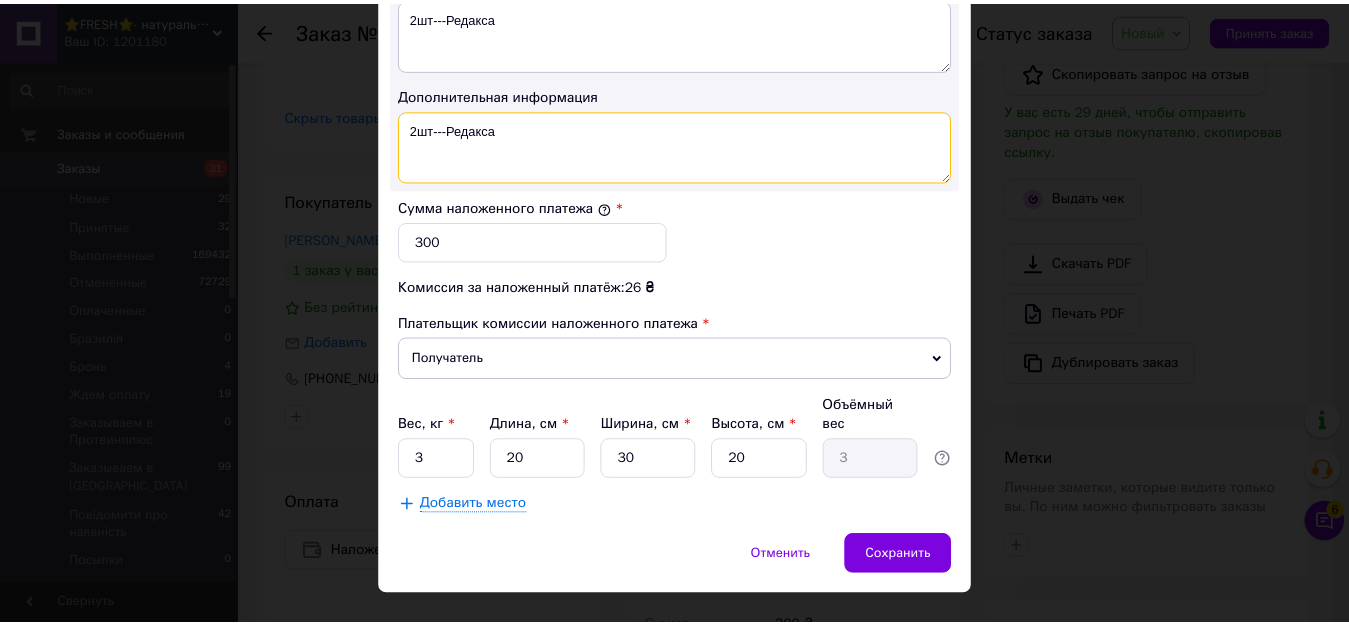 scroll, scrollTop: 1147, scrollLeft: 0, axis: vertical 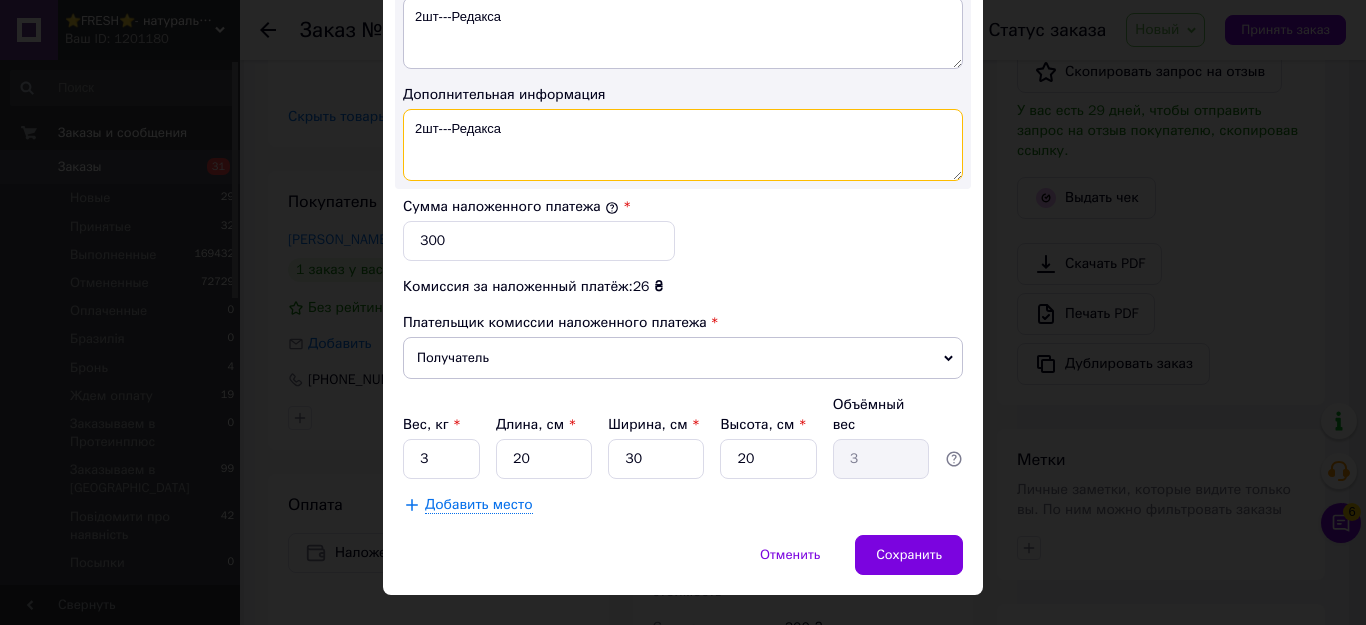 type on "2шт---Редакса" 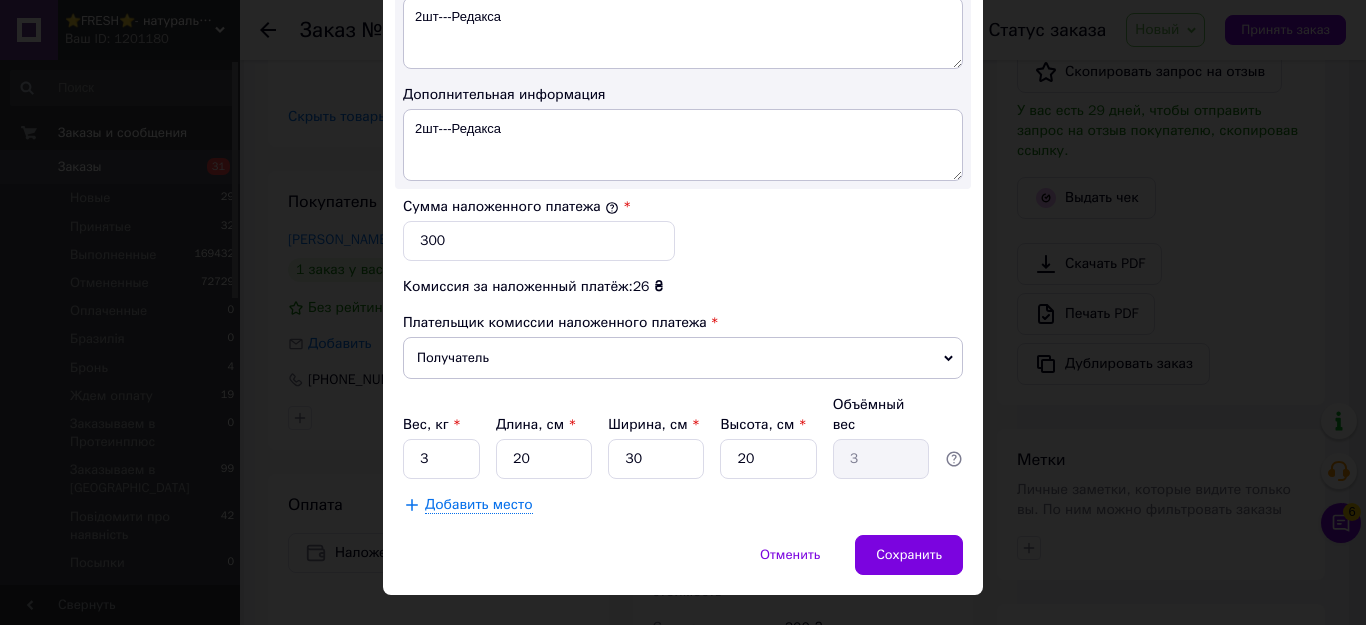 click on "Отменить   Сохранить" at bounding box center [683, 565] 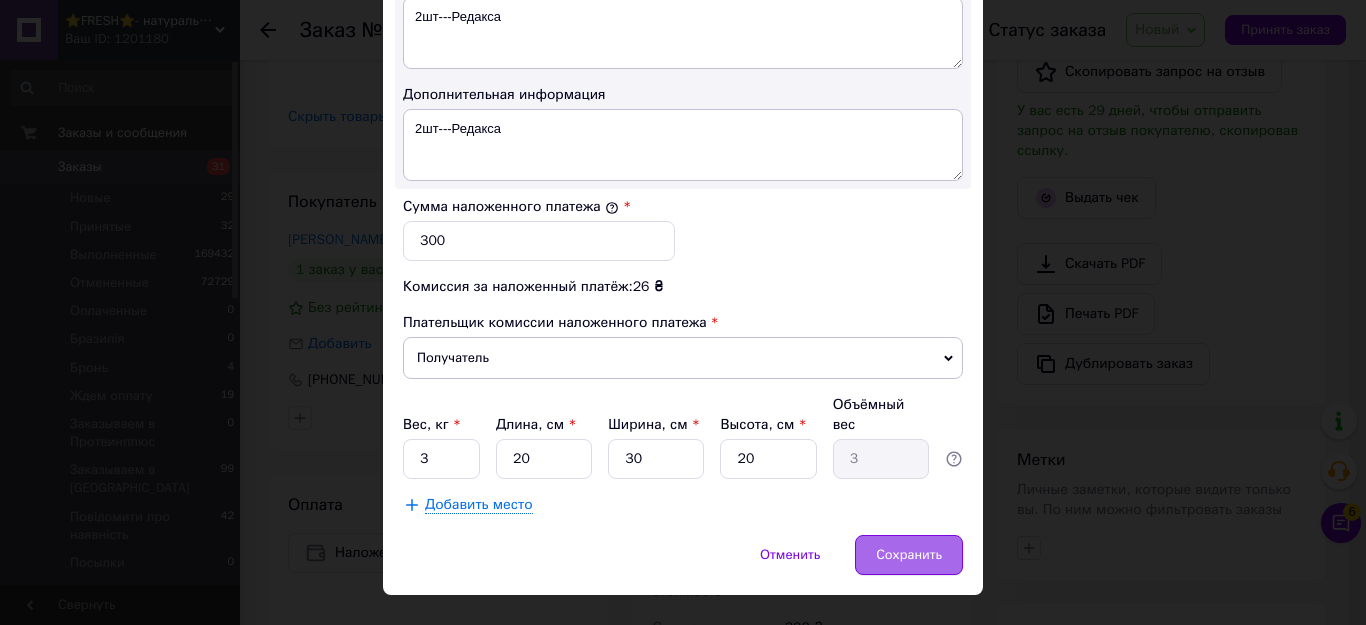 click on "Сохранить" at bounding box center [909, 555] 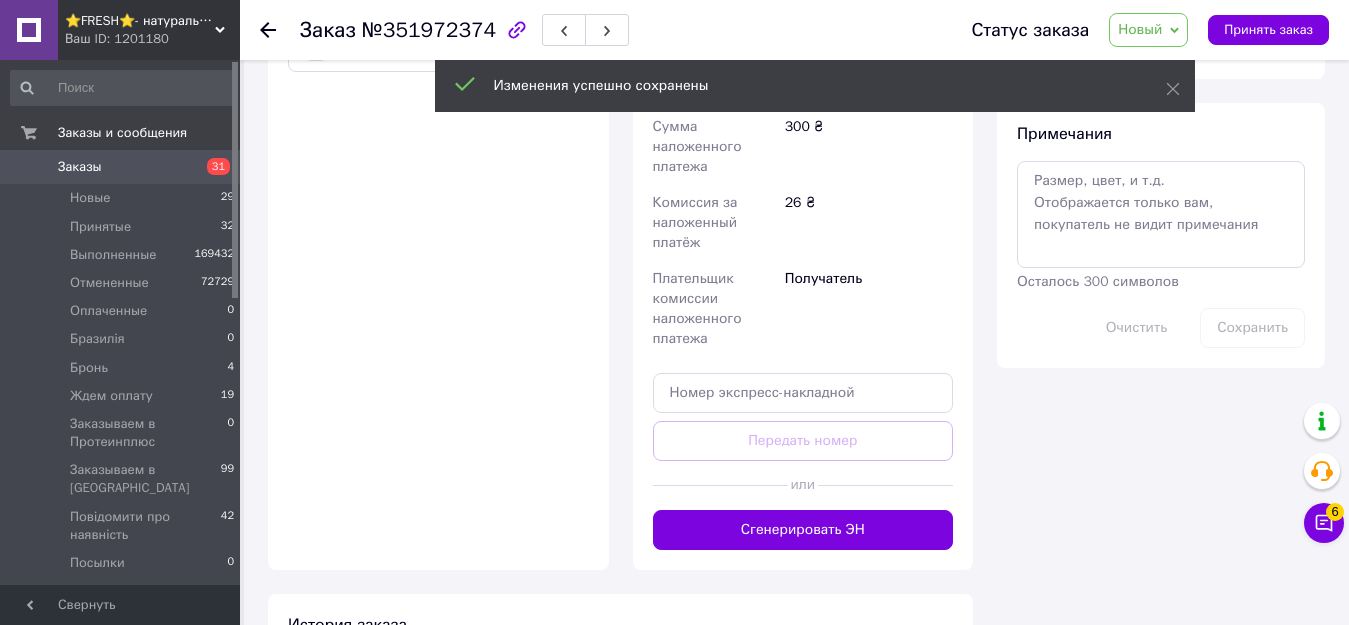 scroll, scrollTop: 1100, scrollLeft: 0, axis: vertical 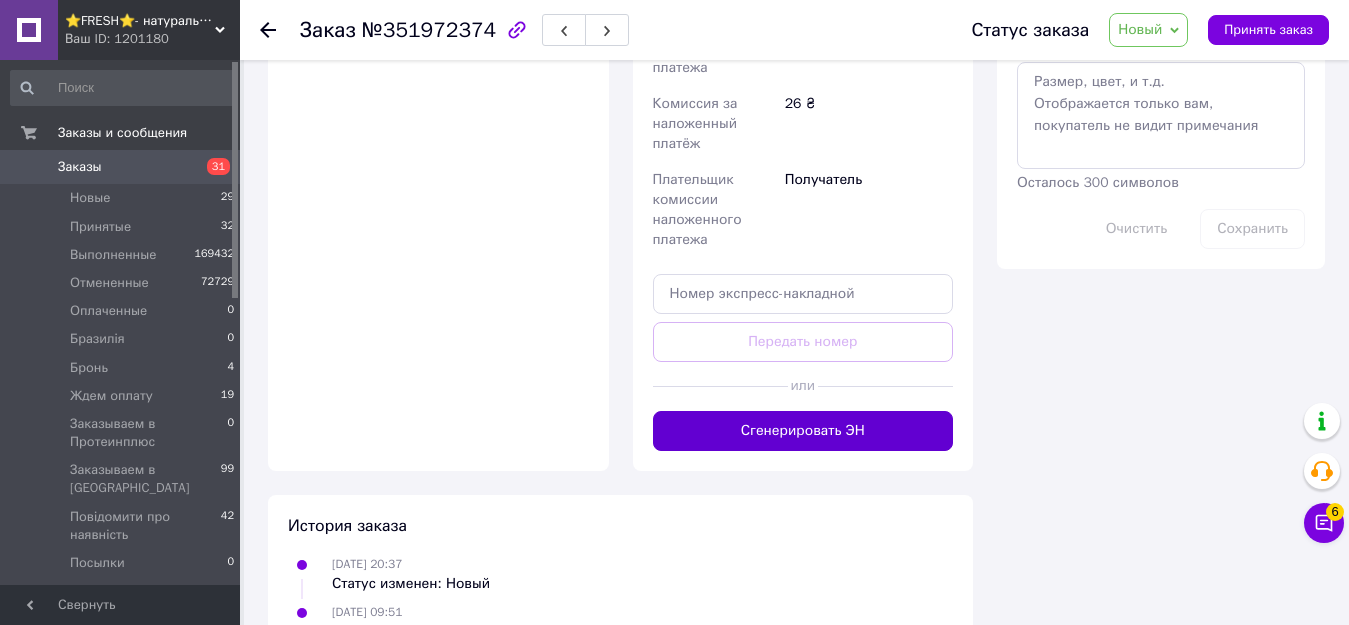 click on "Сгенерировать ЭН" at bounding box center (803, 431) 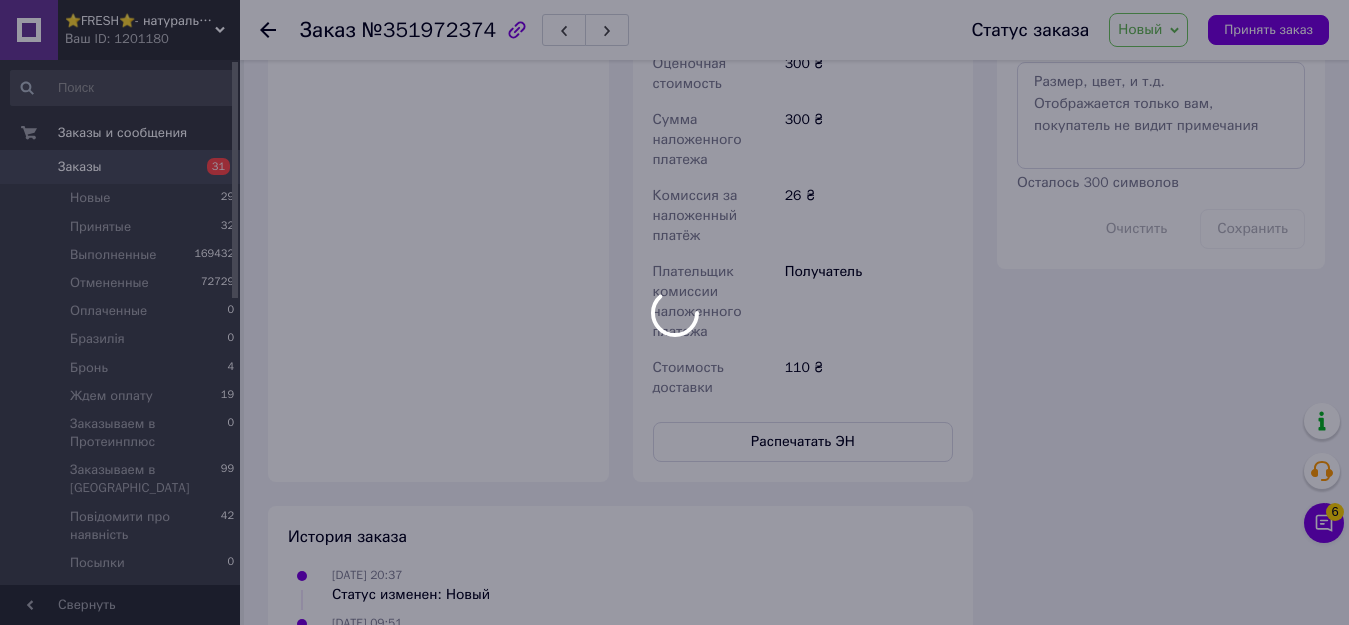 click at bounding box center [674, 312] 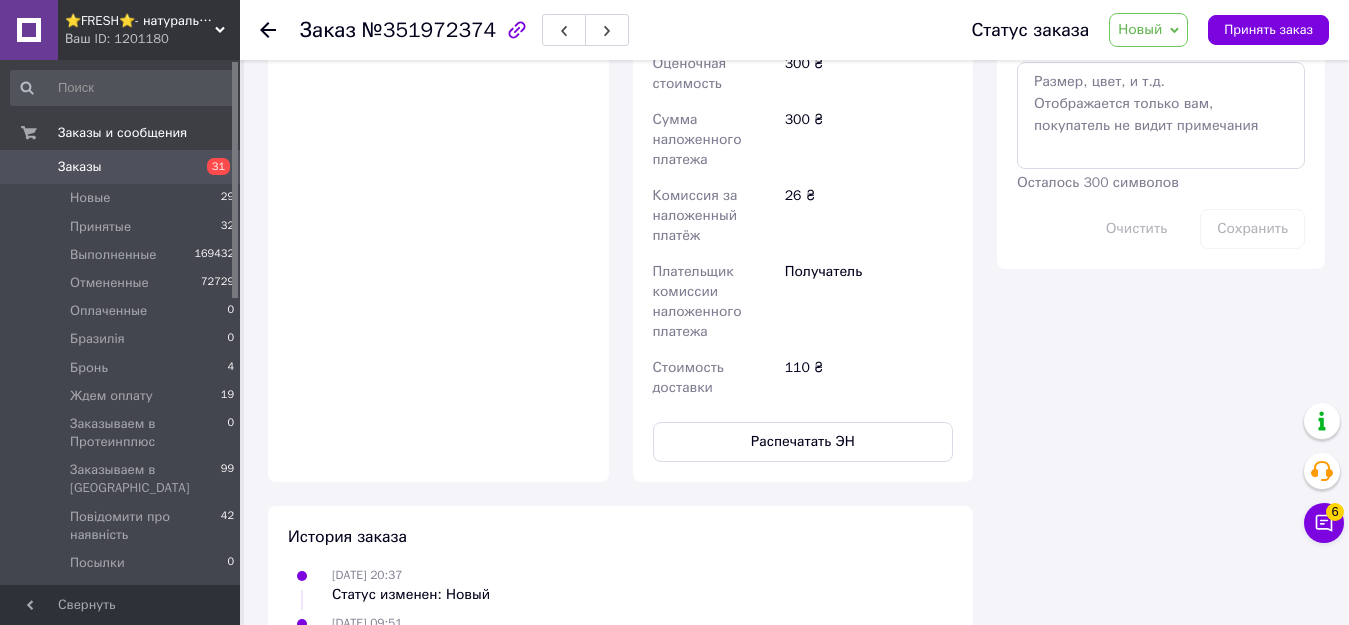 click on "Новый" at bounding box center [1140, 29] 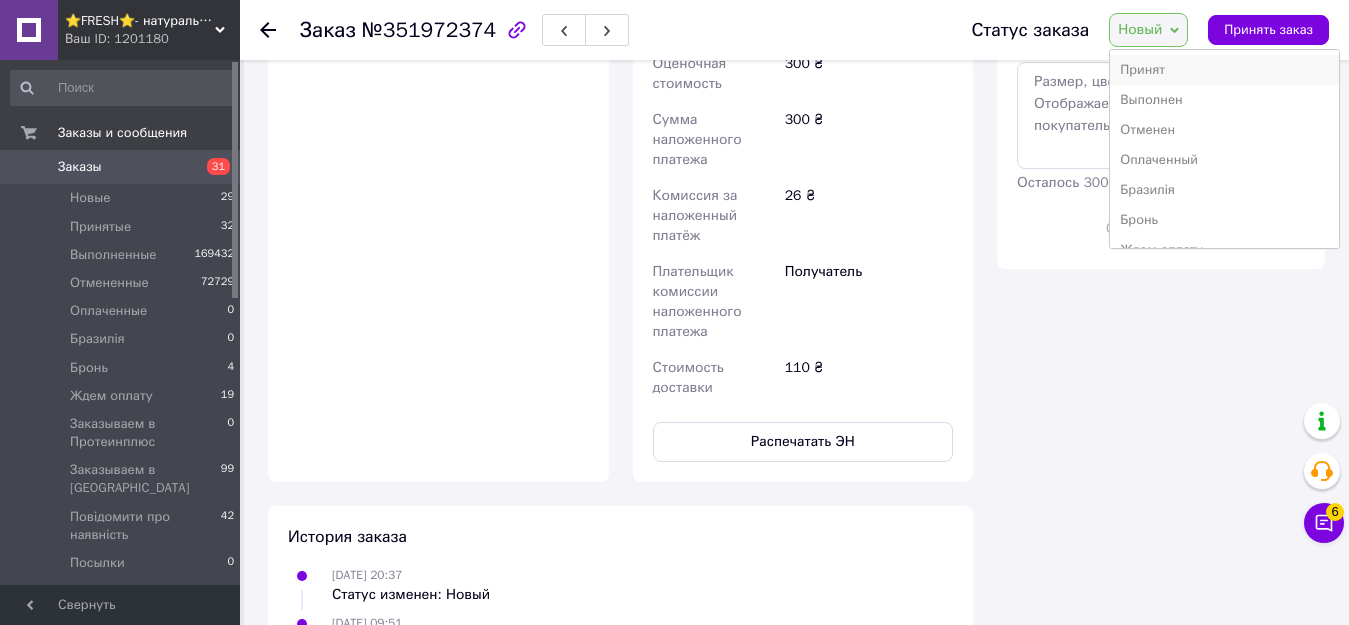 click on "Принят" at bounding box center (1224, 70) 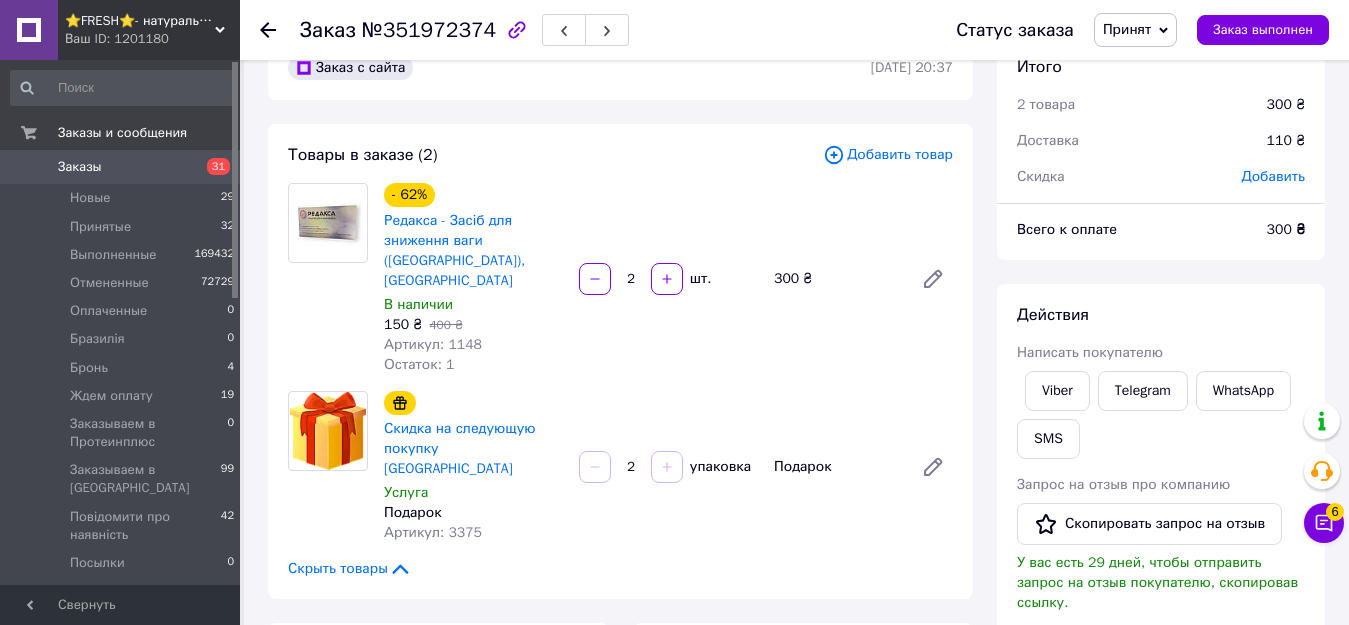 scroll, scrollTop: 0, scrollLeft: 0, axis: both 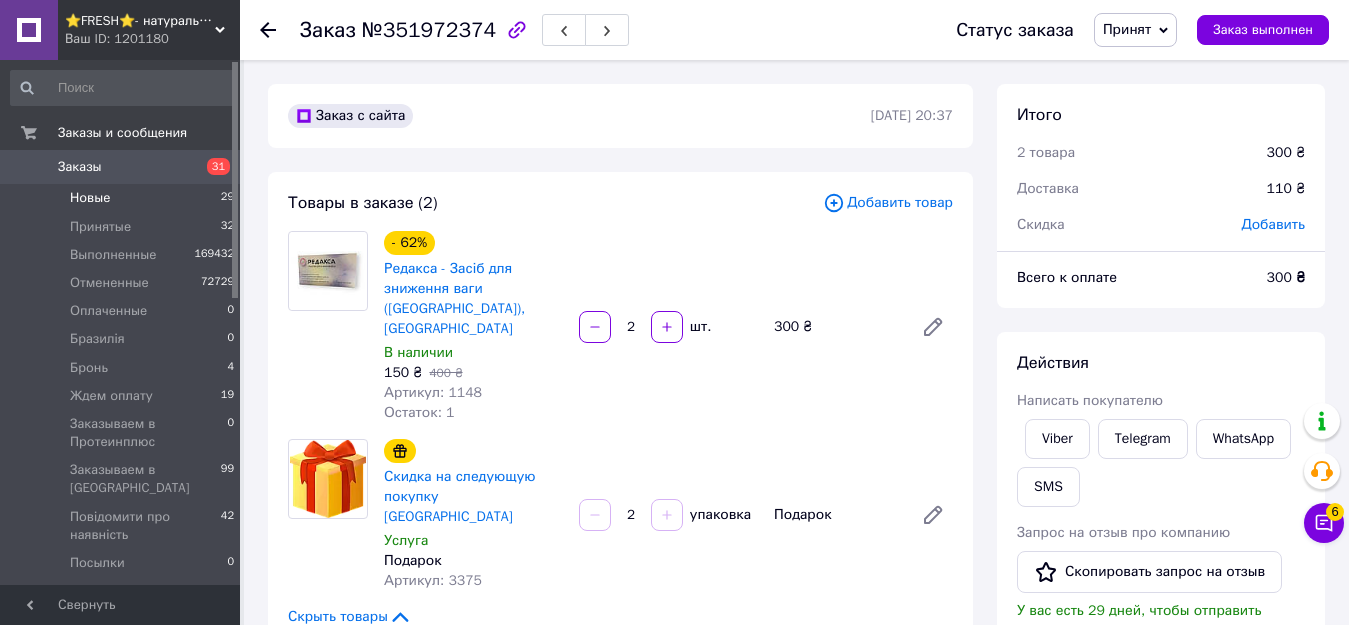 click on "Новые 29" at bounding box center (123, 198) 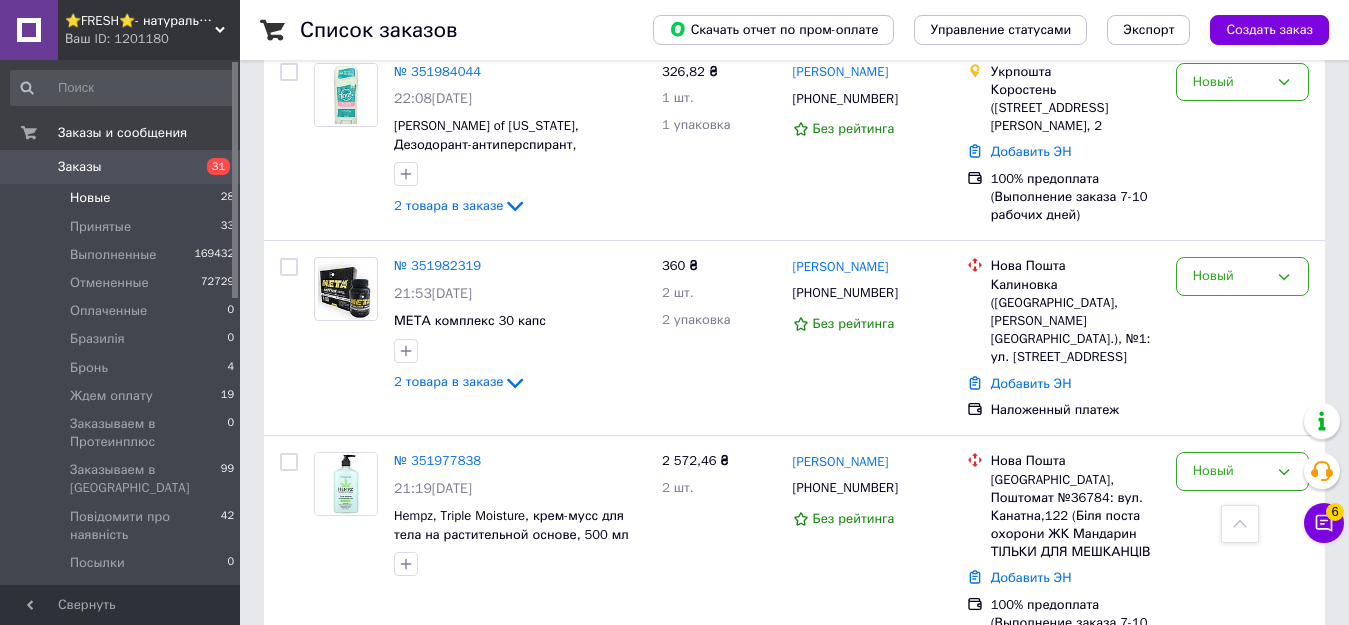 scroll, scrollTop: 1700, scrollLeft: 0, axis: vertical 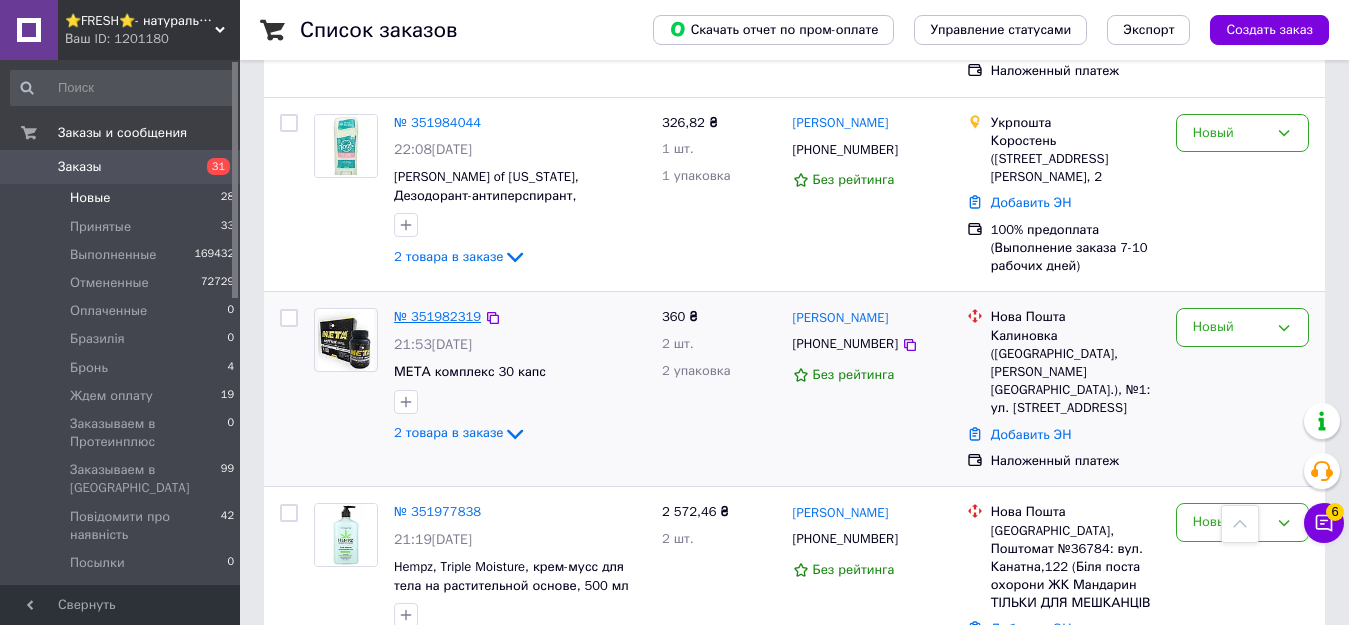 click on "№ 351982319" at bounding box center [437, 316] 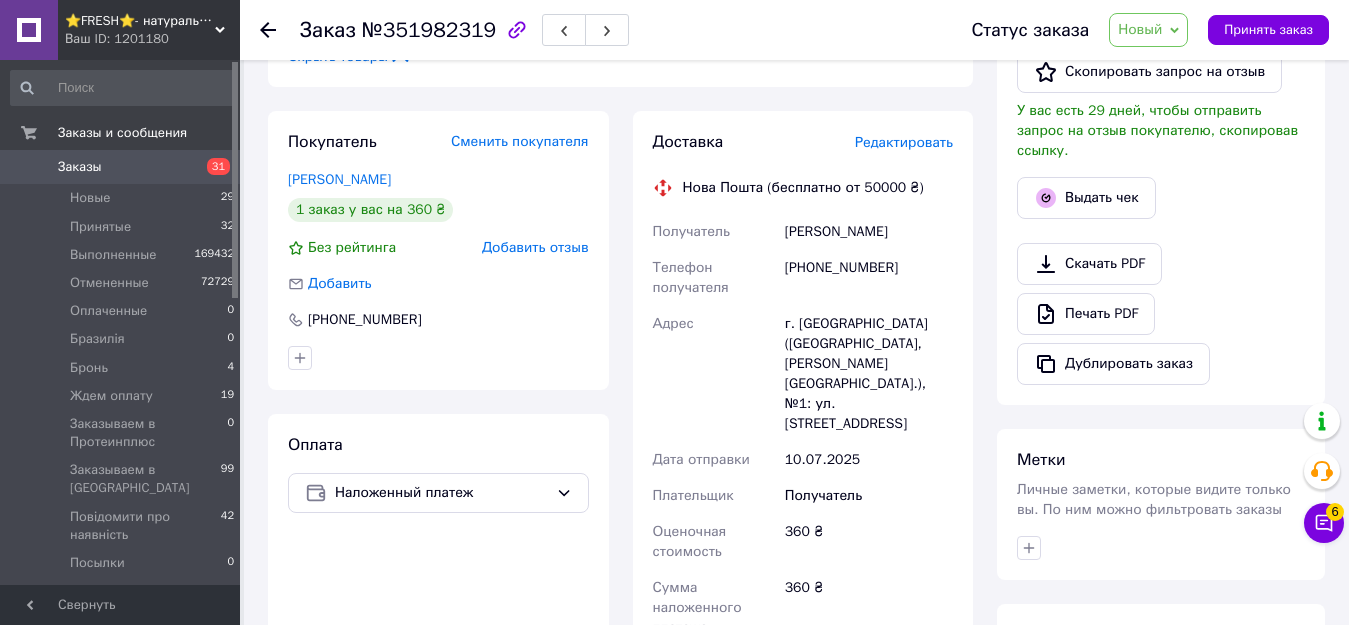 scroll, scrollTop: 600, scrollLeft: 0, axis: vertical 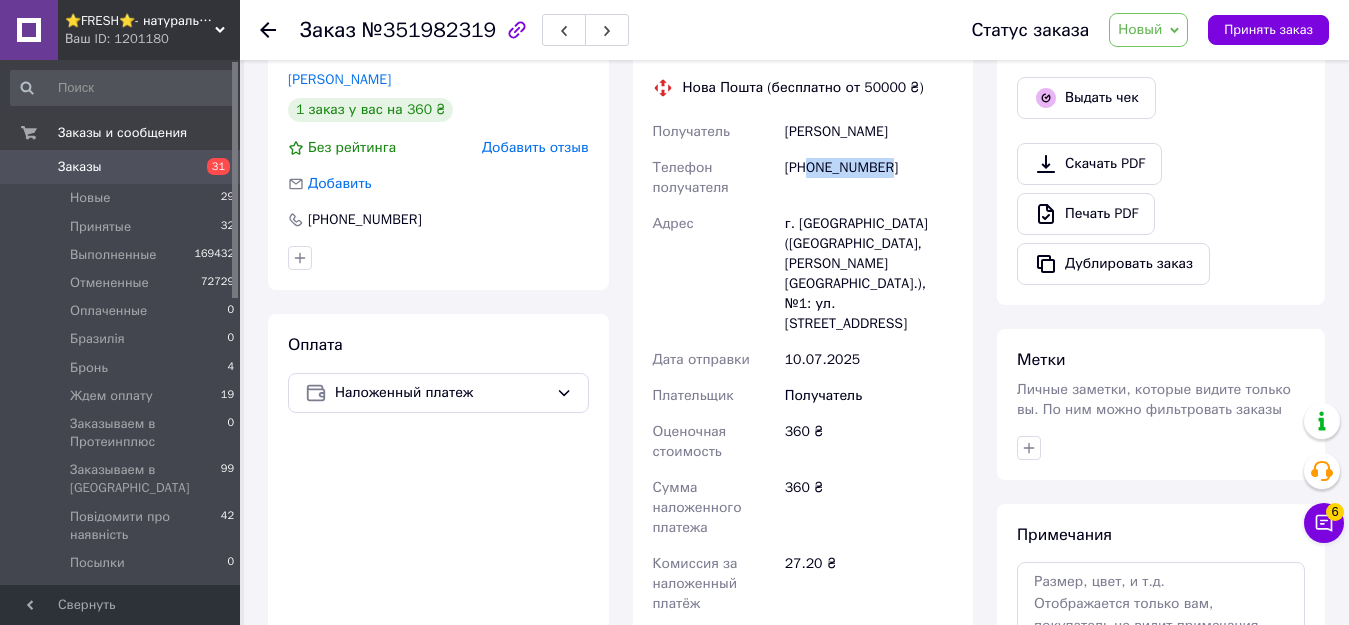 drag, startPoint x: 812, startPoint y: 148, endPoint x: 916, endPoint y: 152, distance: 104.0769 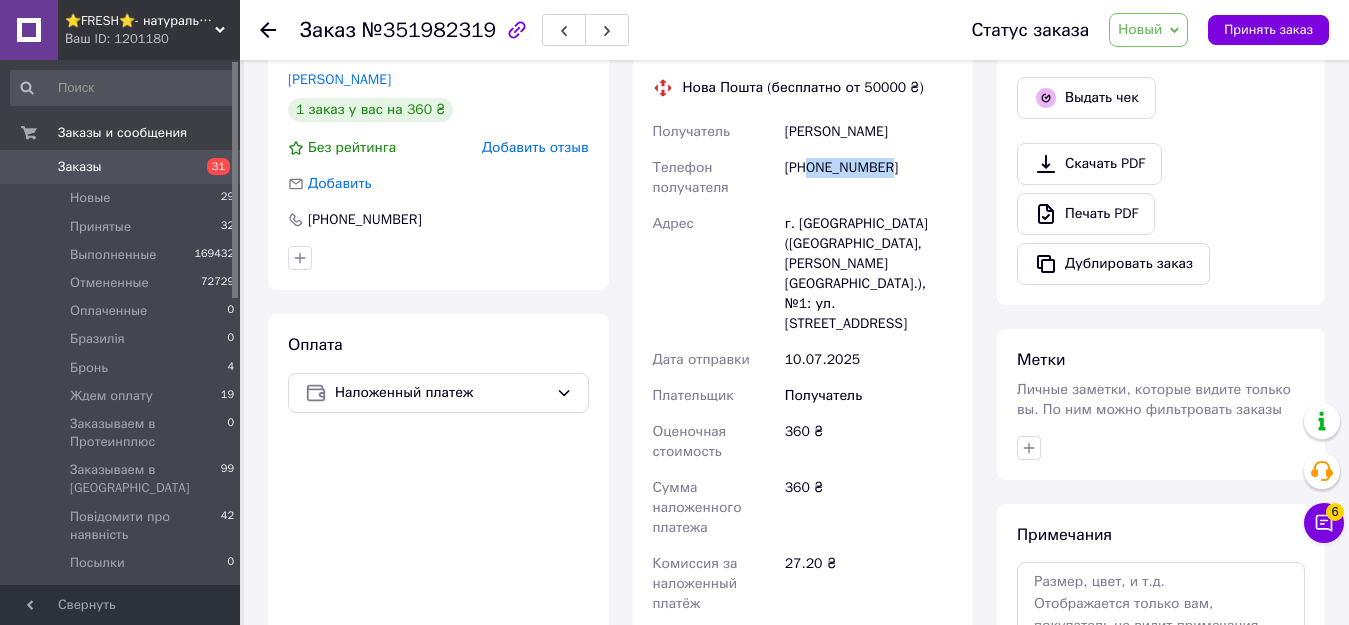 click on "+380961258302" at bounding box center [869, 178] 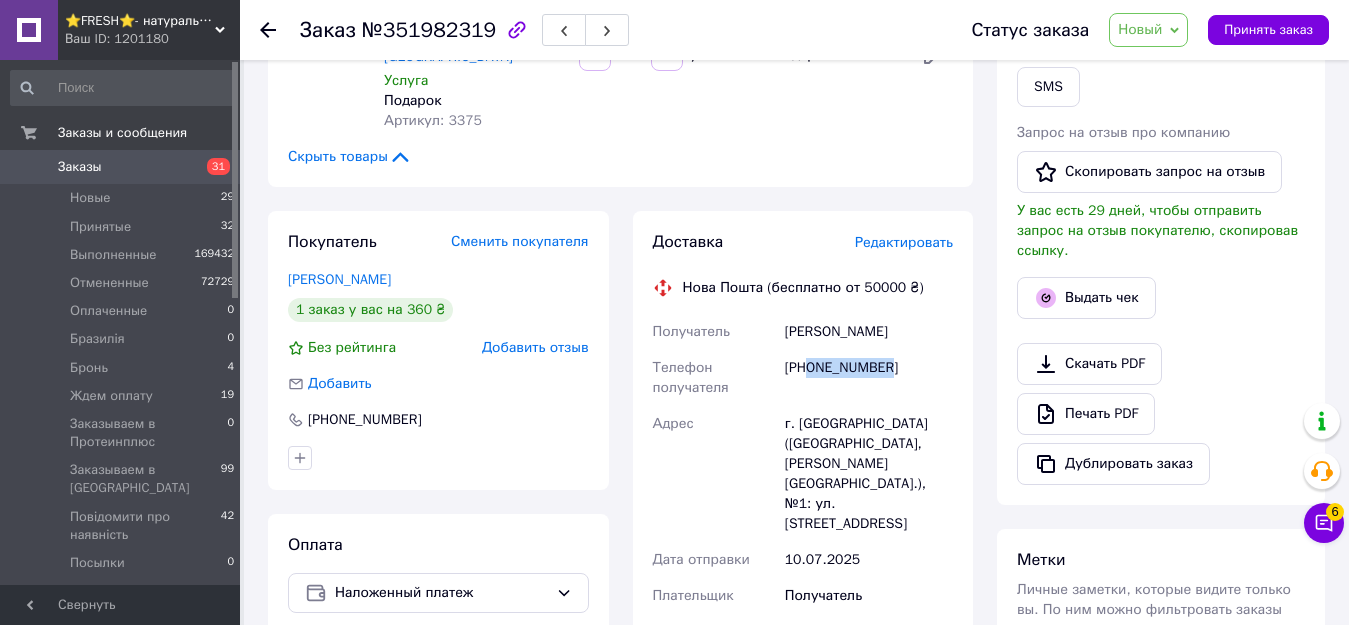 scroll, scrollTop: 0, scrollLeft: 0, axis: both 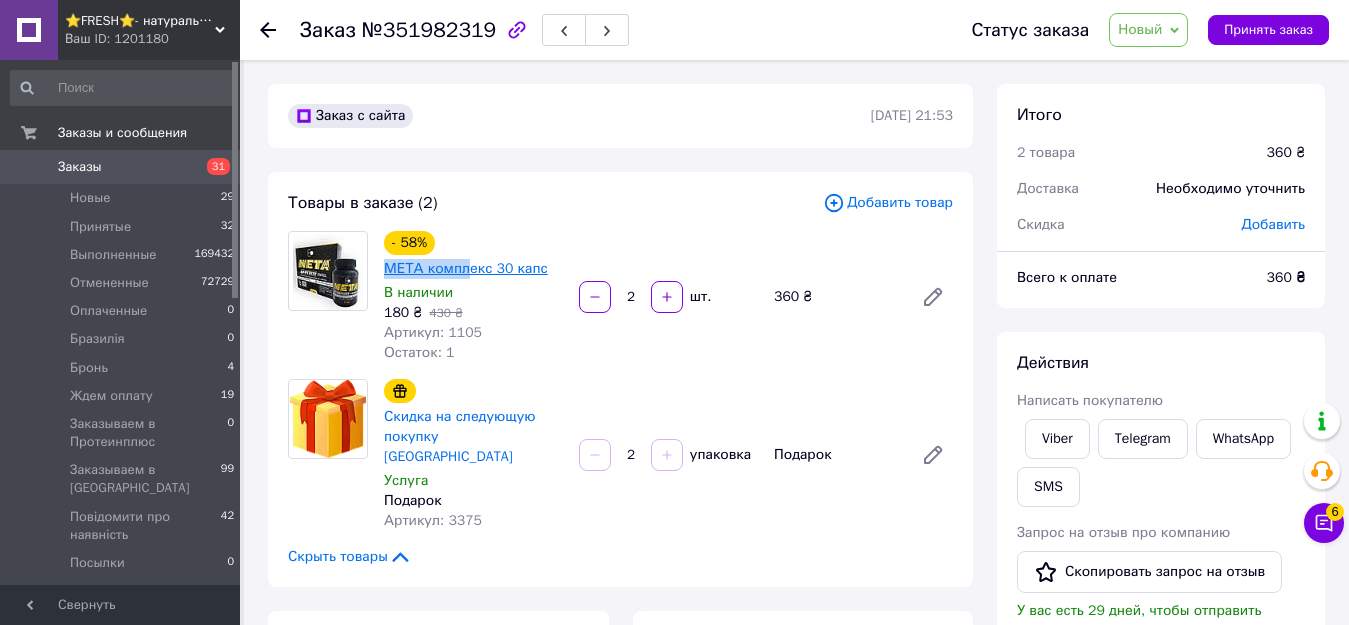 drag, startPoint x: 378, startPoint y: 267, endPoint x: 461, endPoint y: 271, distance: 83.09633 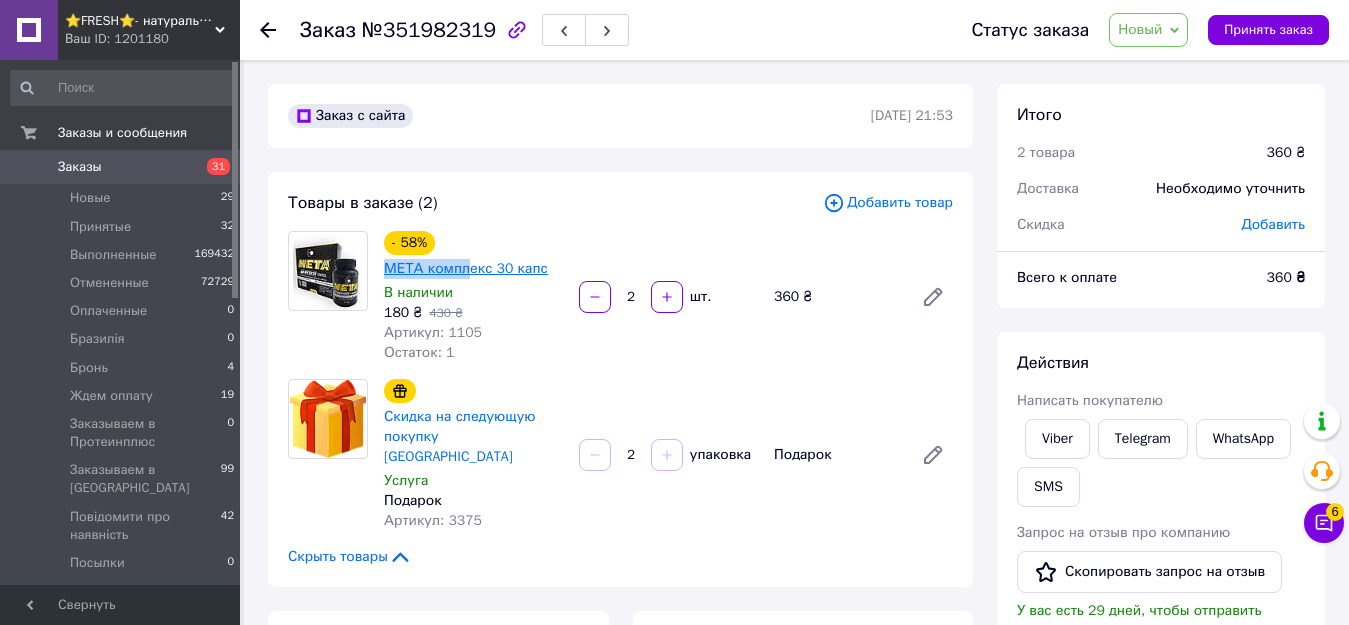 click on "- 58% МЕТА комплекс 30 капс В наличии 180 ₴   430 ₴ Артикул: 1105 Остаток: 1" at bounding box center [473, 297] 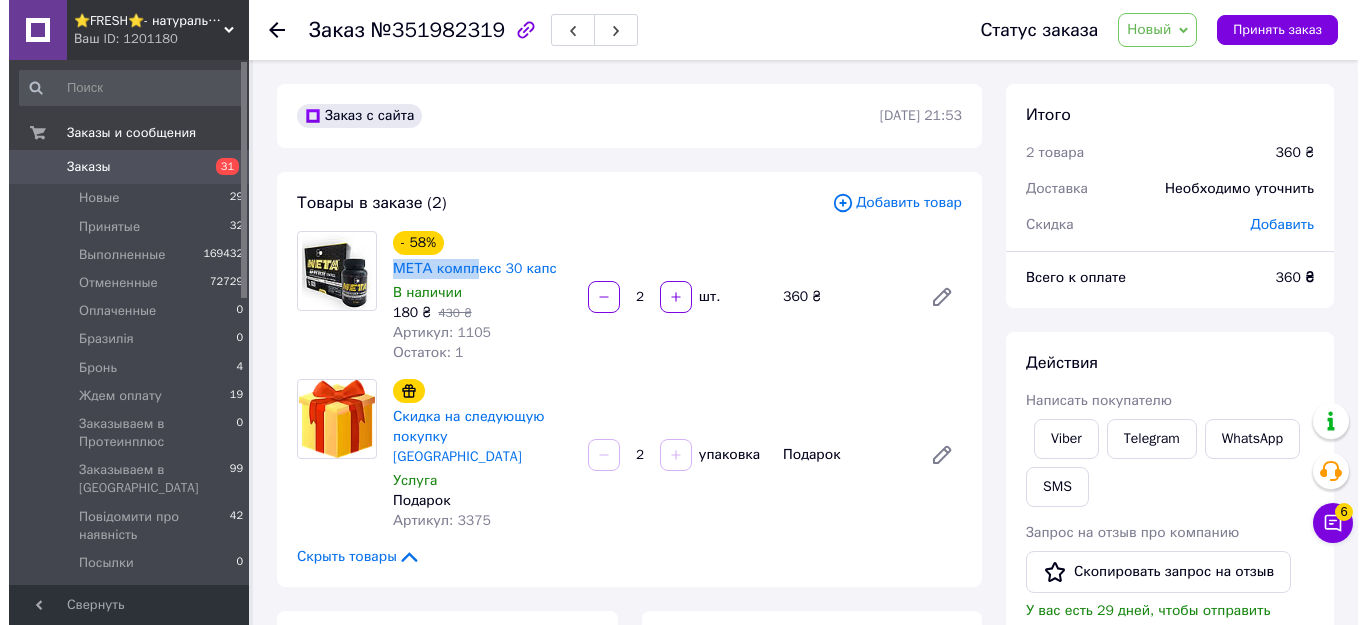 scroll, scrollTop: 300, scrollLeft: 0, axis: vertical 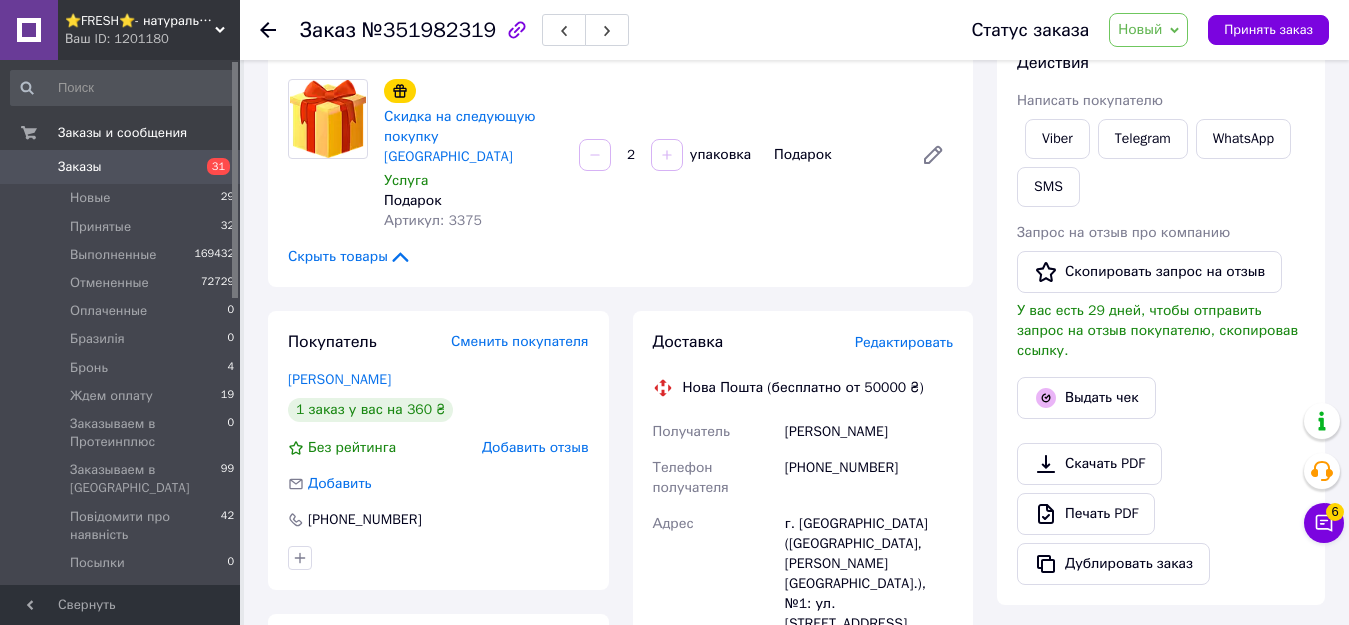 click on "Редактировать" at bounding box center [904, 342] 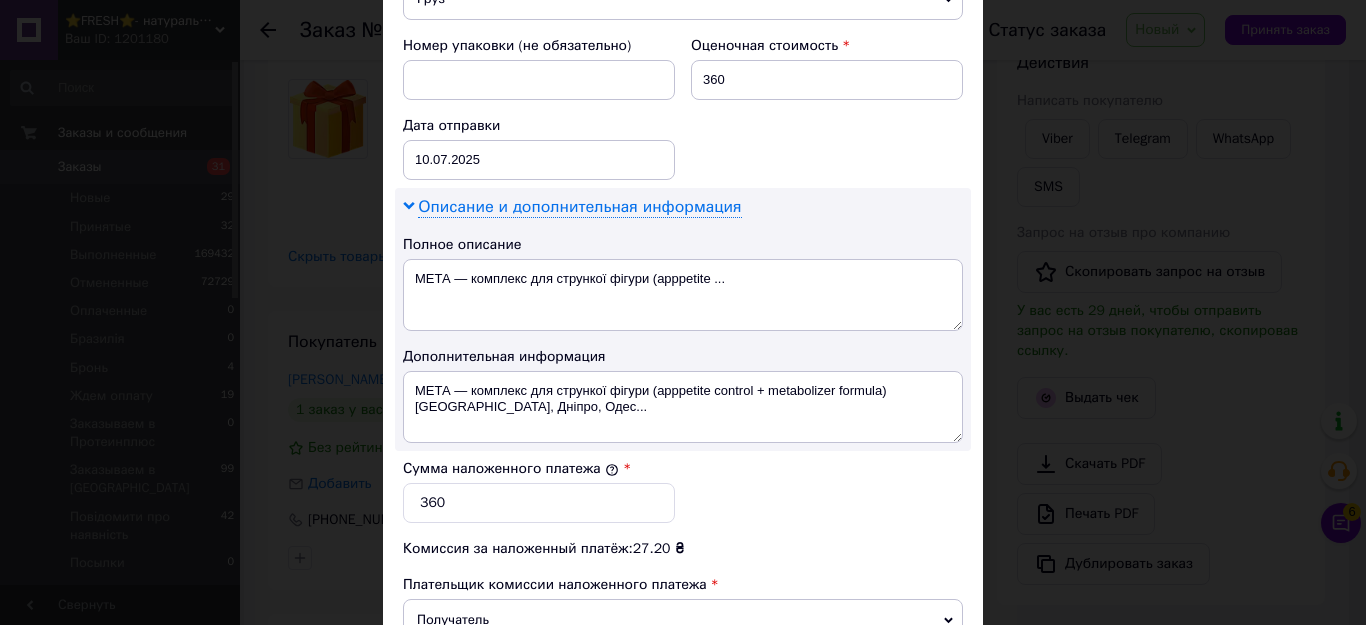 scroll, scrollTop: 900, scrollLeft: 0, axis: vertical 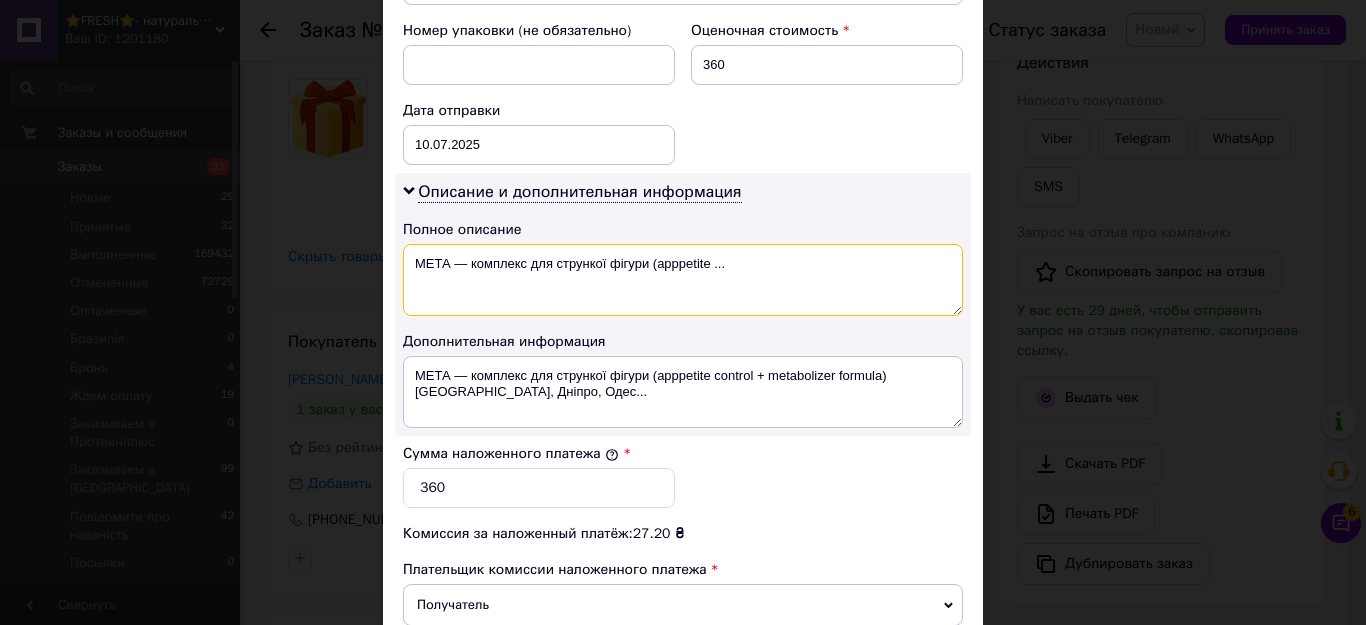 drag, startPoint x: 407, startPoint y: 221, endPoint x: 750, endPoint y: 258, distance: 344.98987 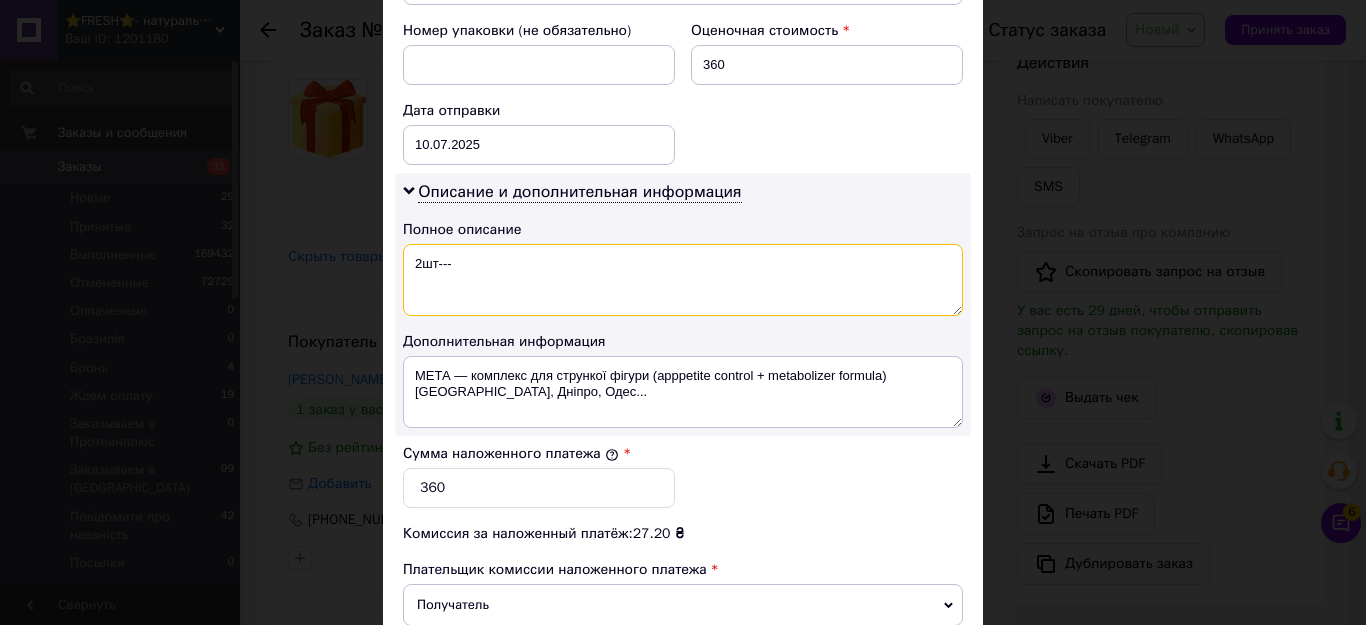 paste on "МЕТА компл" 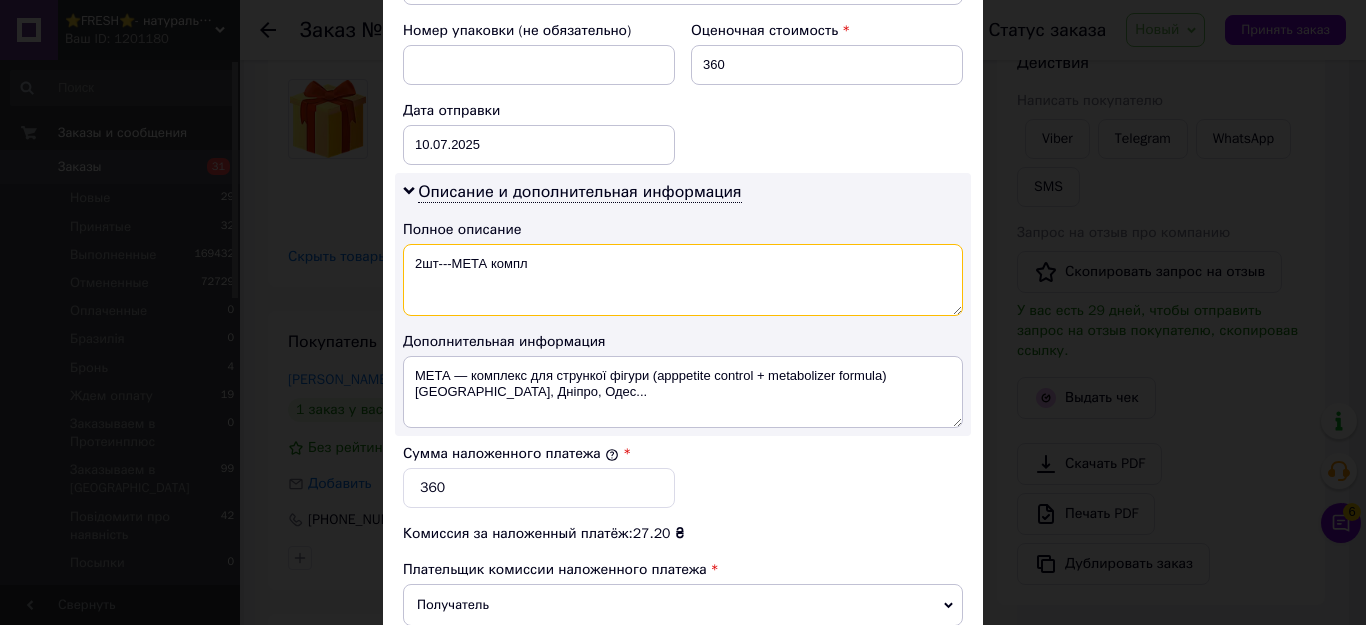 drag, startPoint x: 551, startPoint y: 243, endPoint x: 408, endPoint y: 220, distance: 144.83784 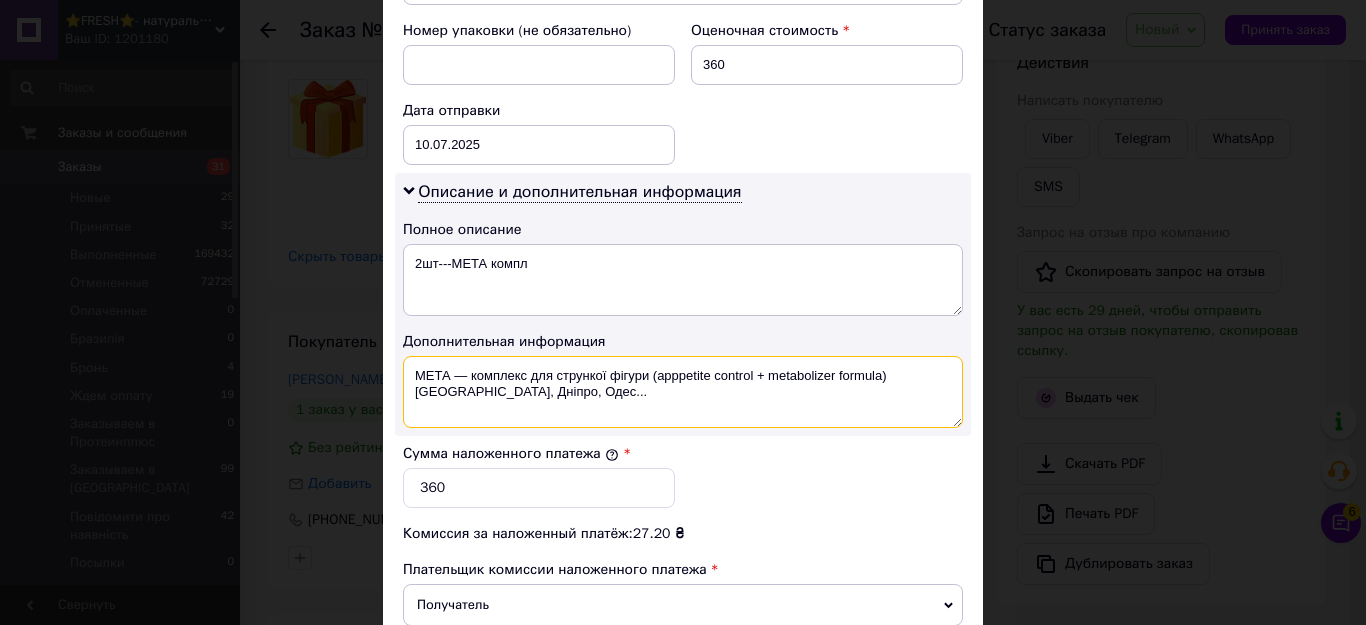 drag, startPoint x: 502, startPoint y: 370, endPoint x: 409, endPoint y: 328, distance: 102.044106 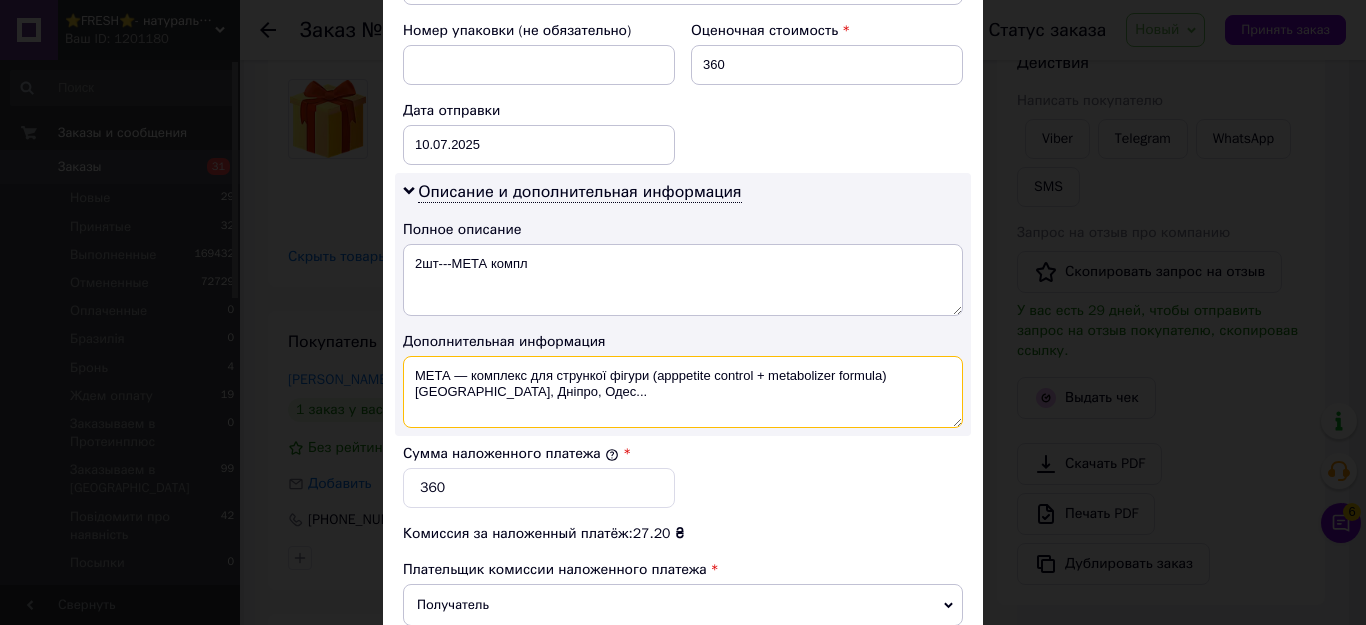 click on "МЕТА — комплекс для стрункої фігури (apppetite control + metabolizer formula) Київ, Дніпро, Одес..." at bounding box center [683, 392] 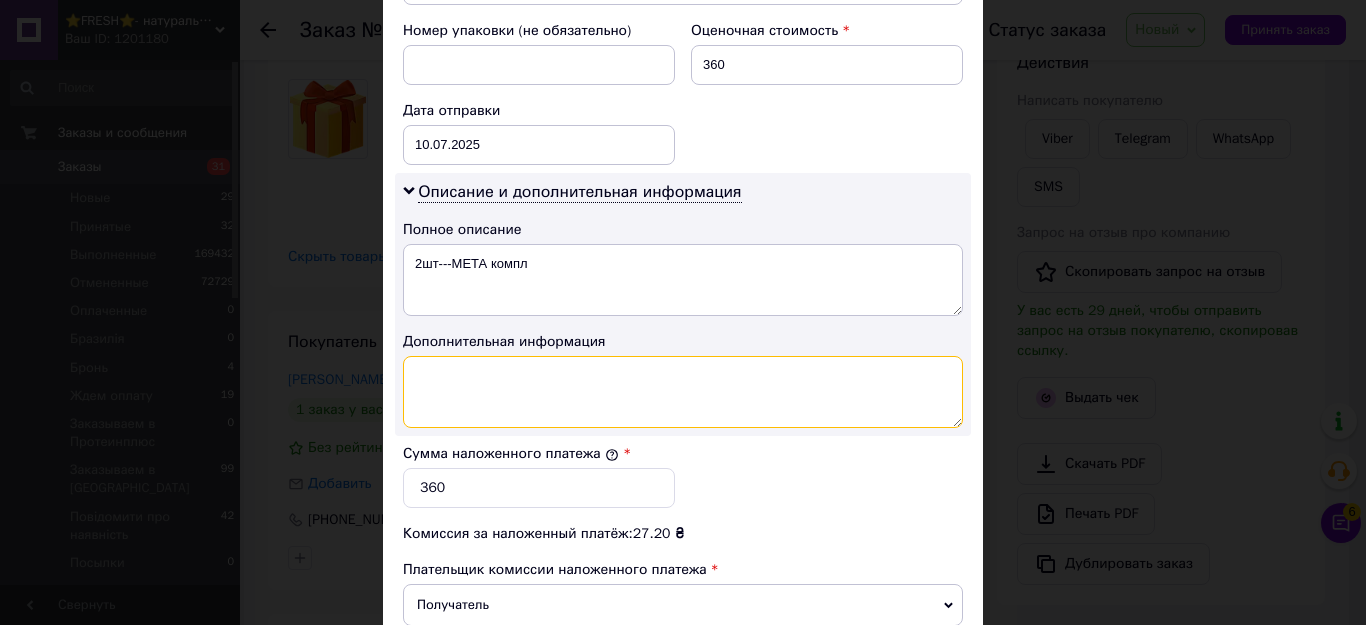 paste on "2шт---МЕТА компл" 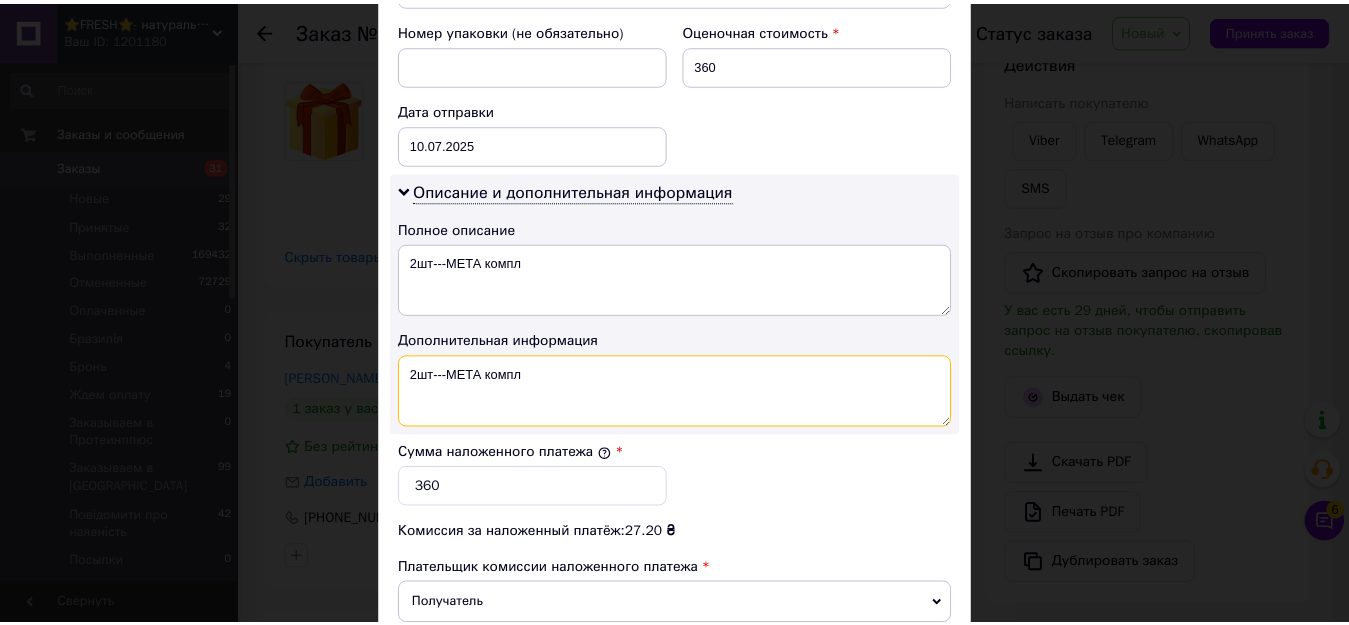scroll, scrollTop: 1125, scrollLeft: 0, axis: vertical 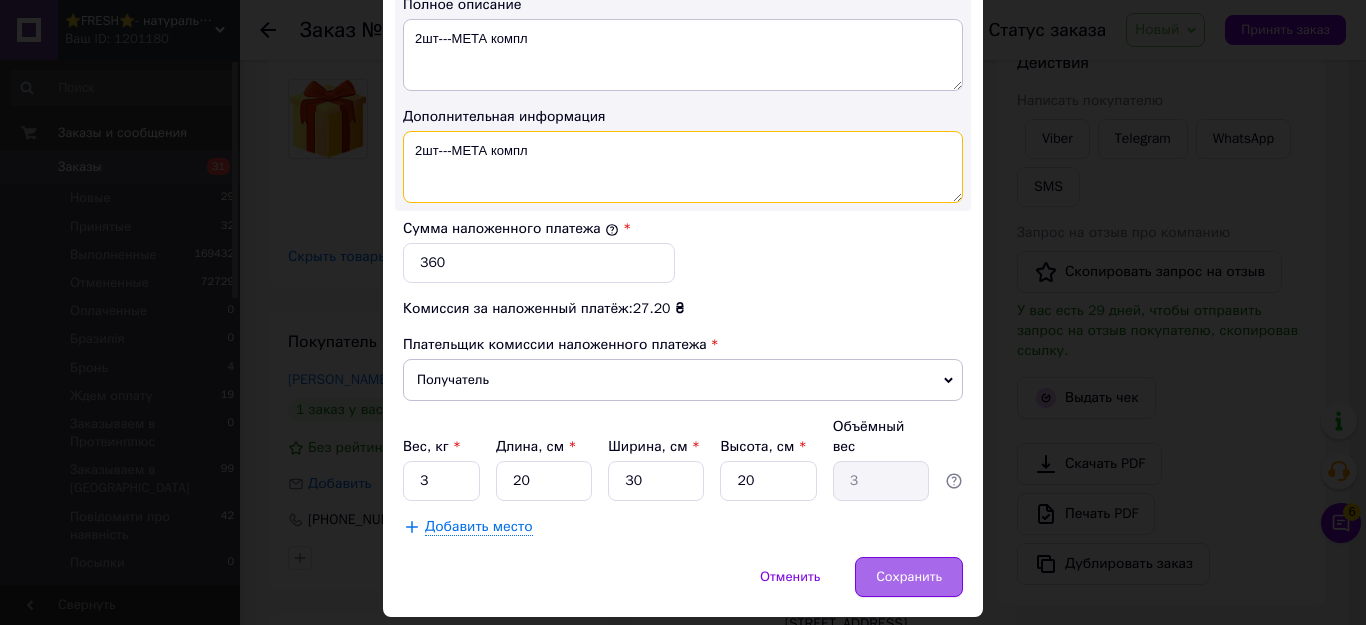 type on "2шт---МЕТА компл" 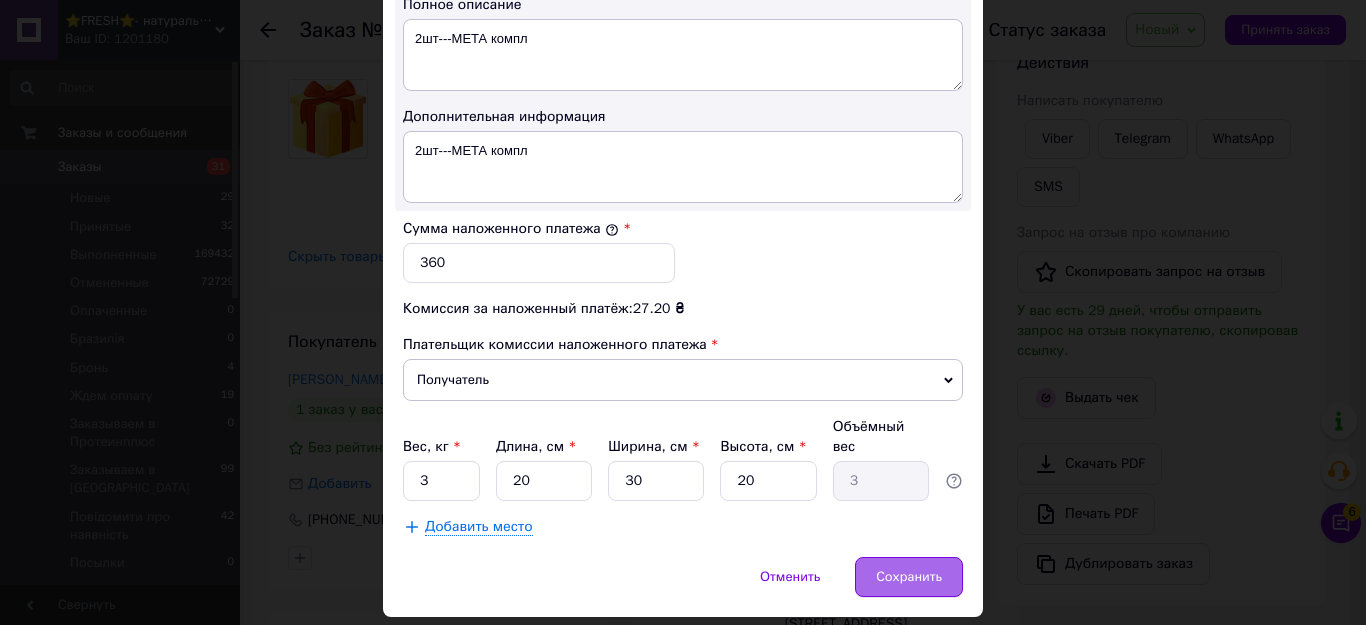click on "Сохранить" at bounding box center (909, 577) 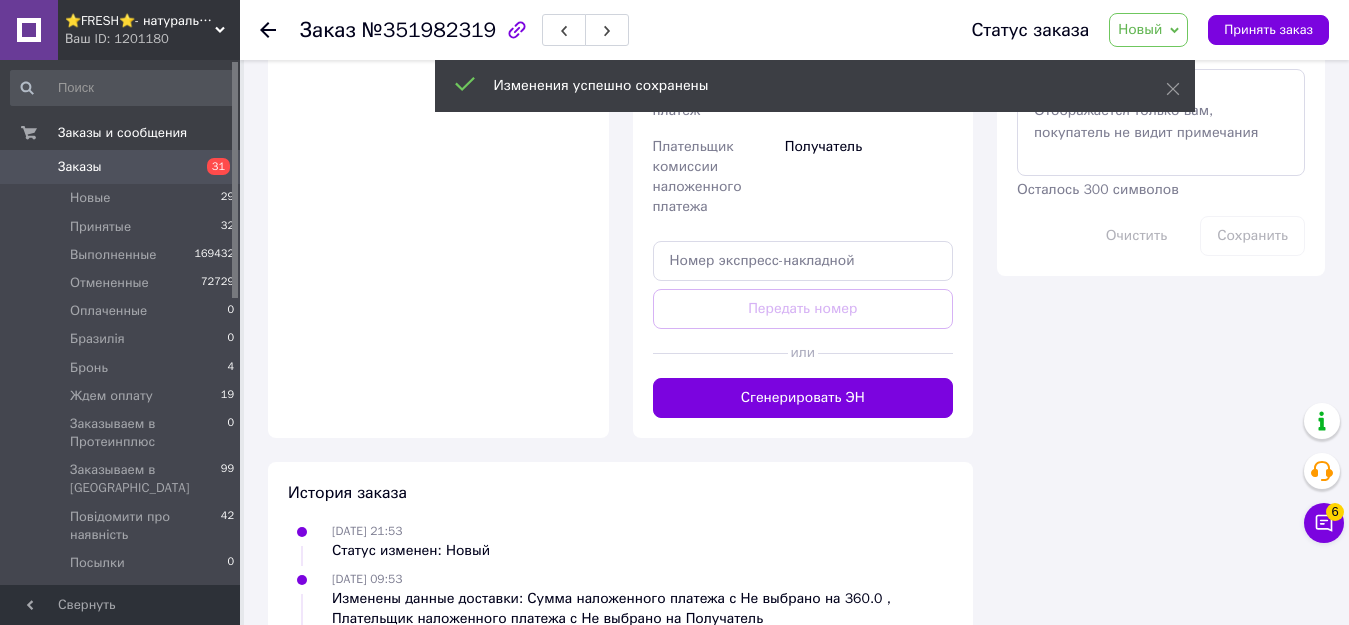 scroll, scrollTop: 1100, scrollLeft: 0, axis: vertical 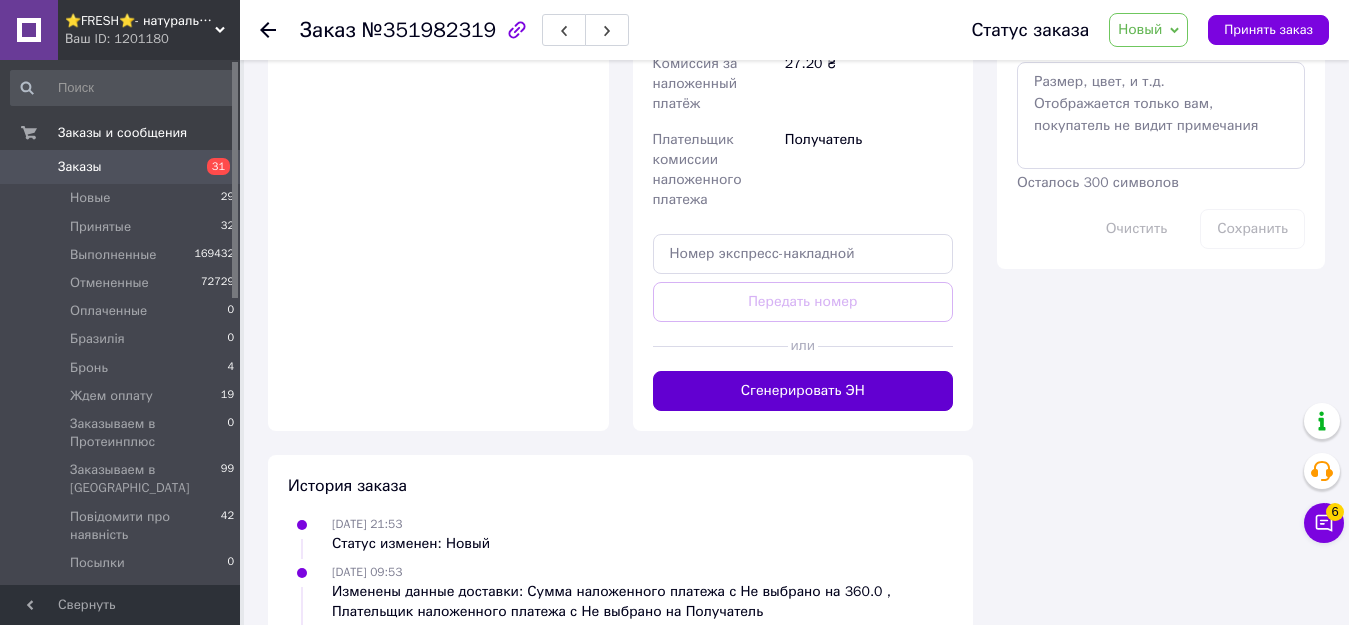 click on "Сгенерировать ЭН" at bounding box center [803, 391] 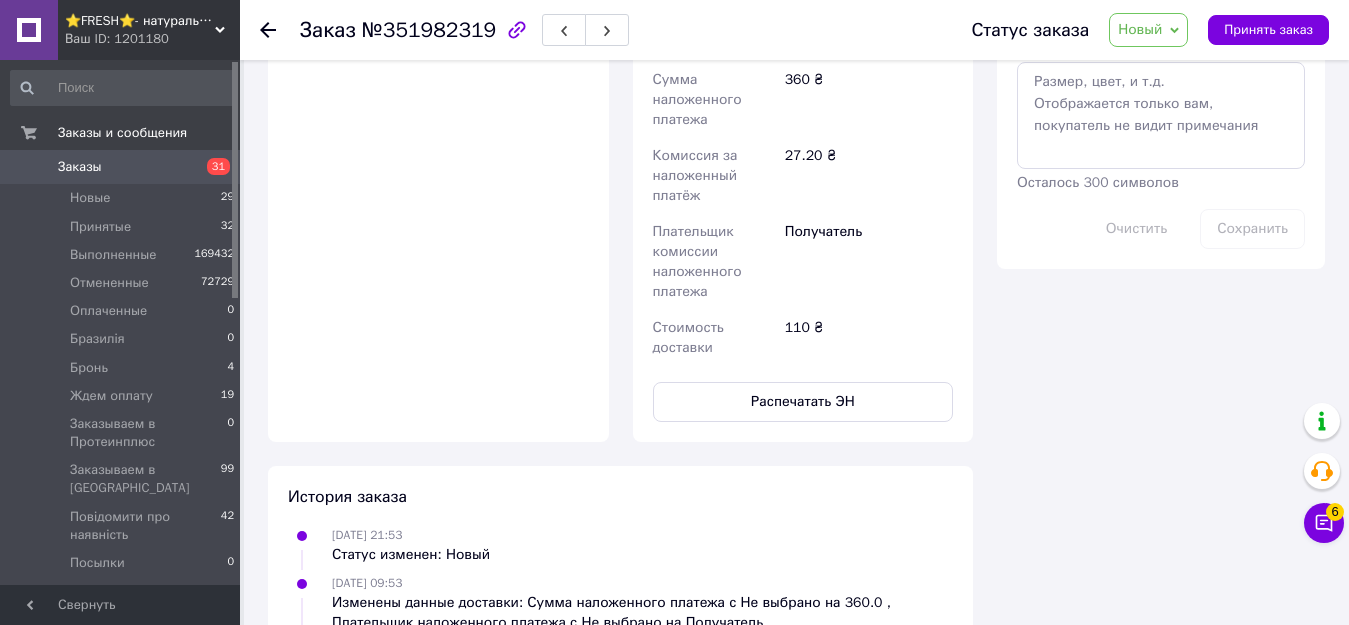 click on "Новый" at bounding box center [1140, 29] 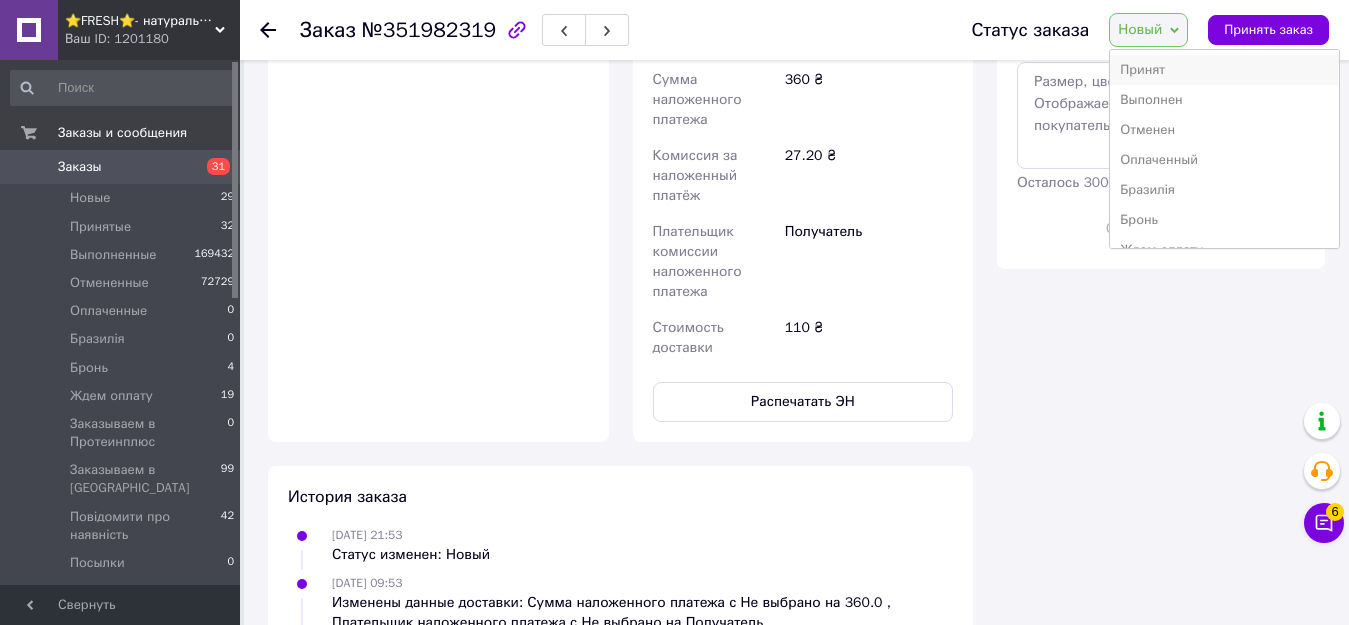 click on "Принят" at bounding box center [1224, 70] 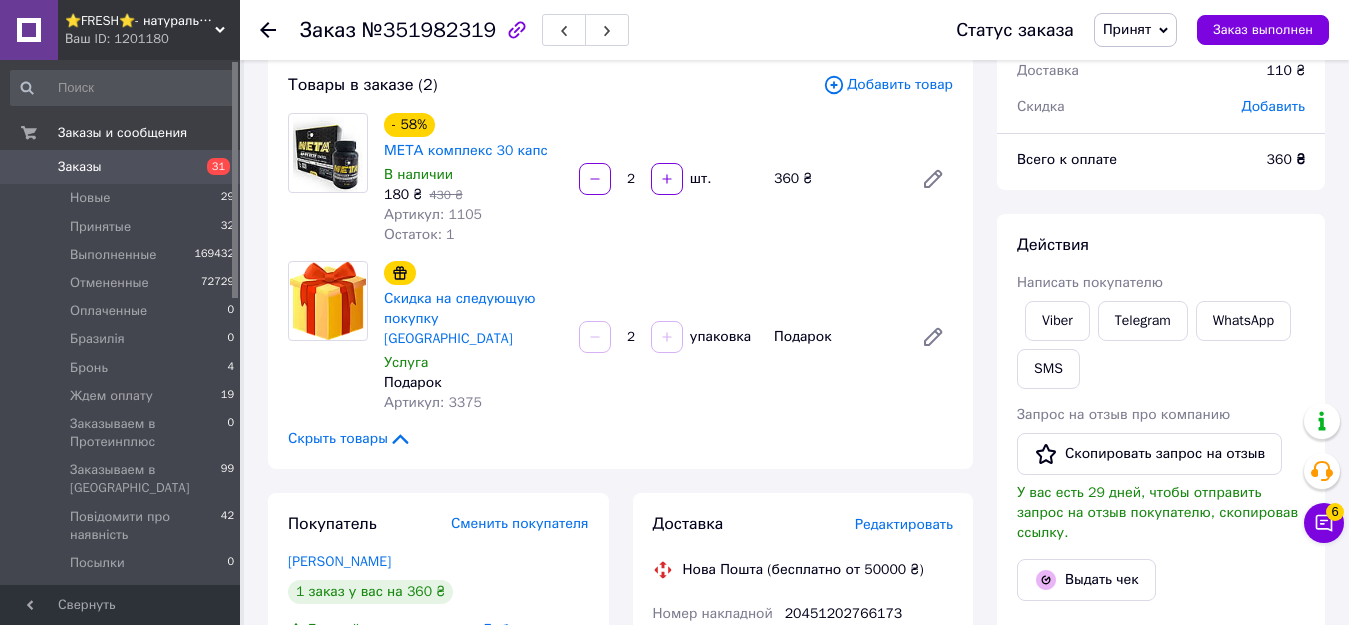scroll, scrollTop: 0, scrollLeft: 0, axis: both 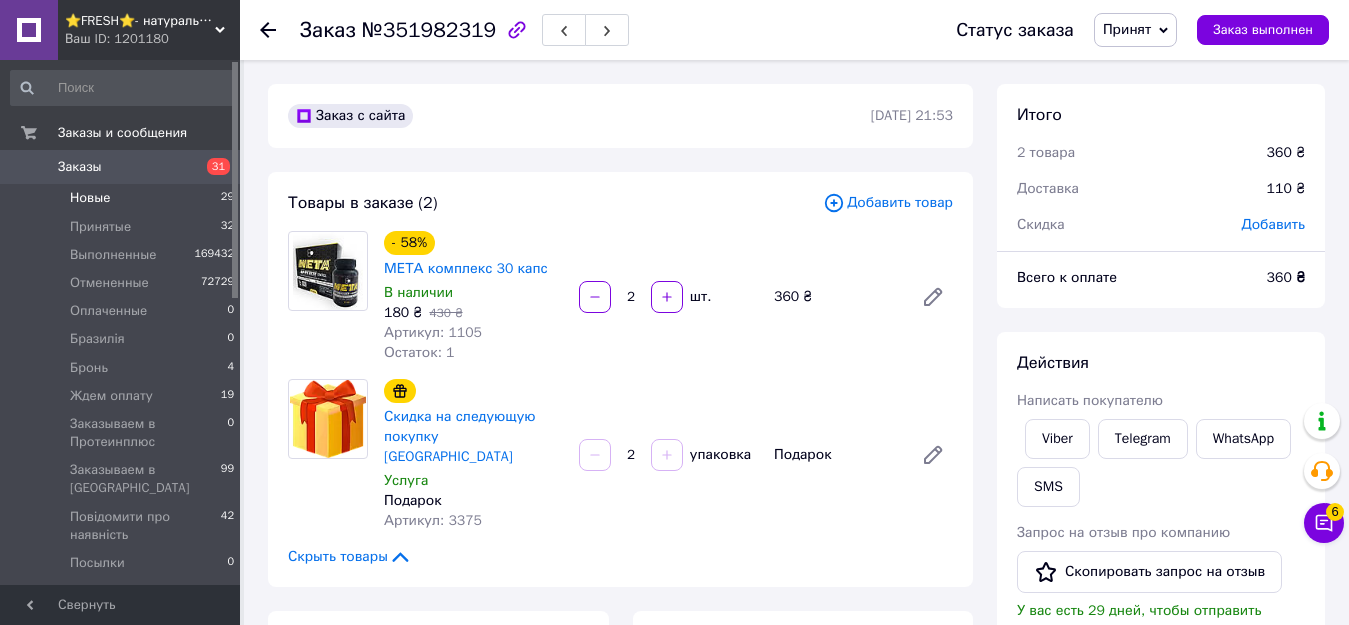 click on "Новые 29" at bounding box center [123, 198] 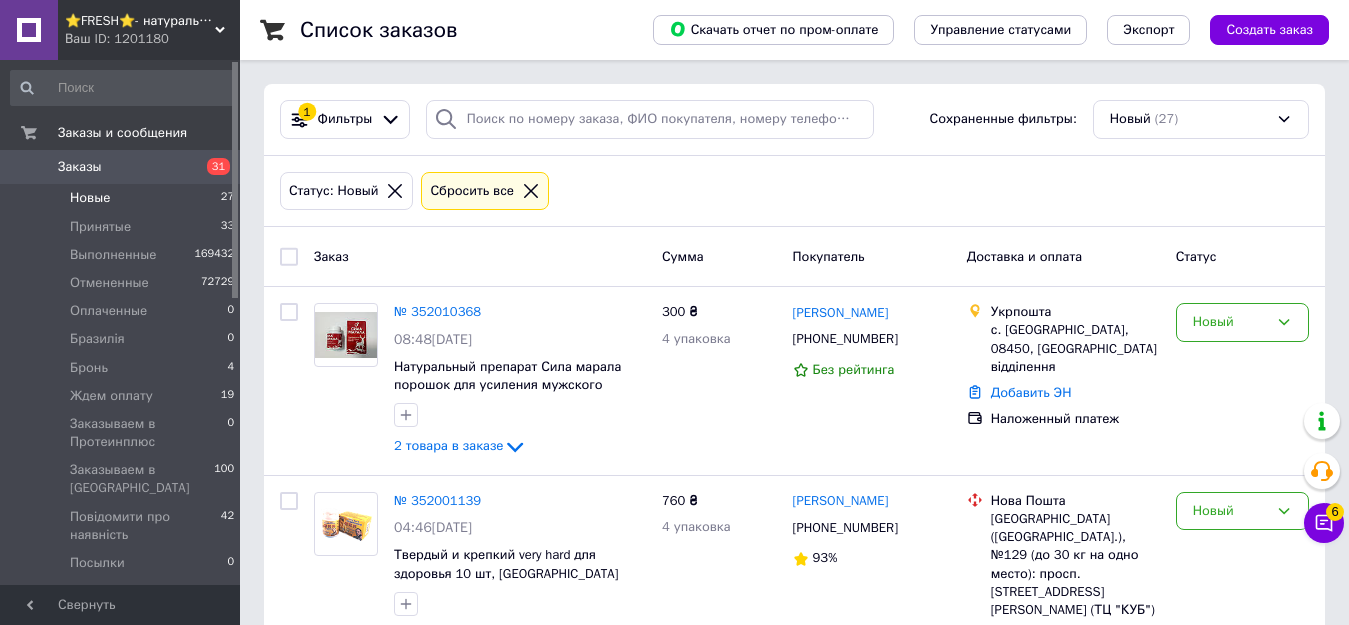 click on "Новые 27" at bounding box center [123, 198] 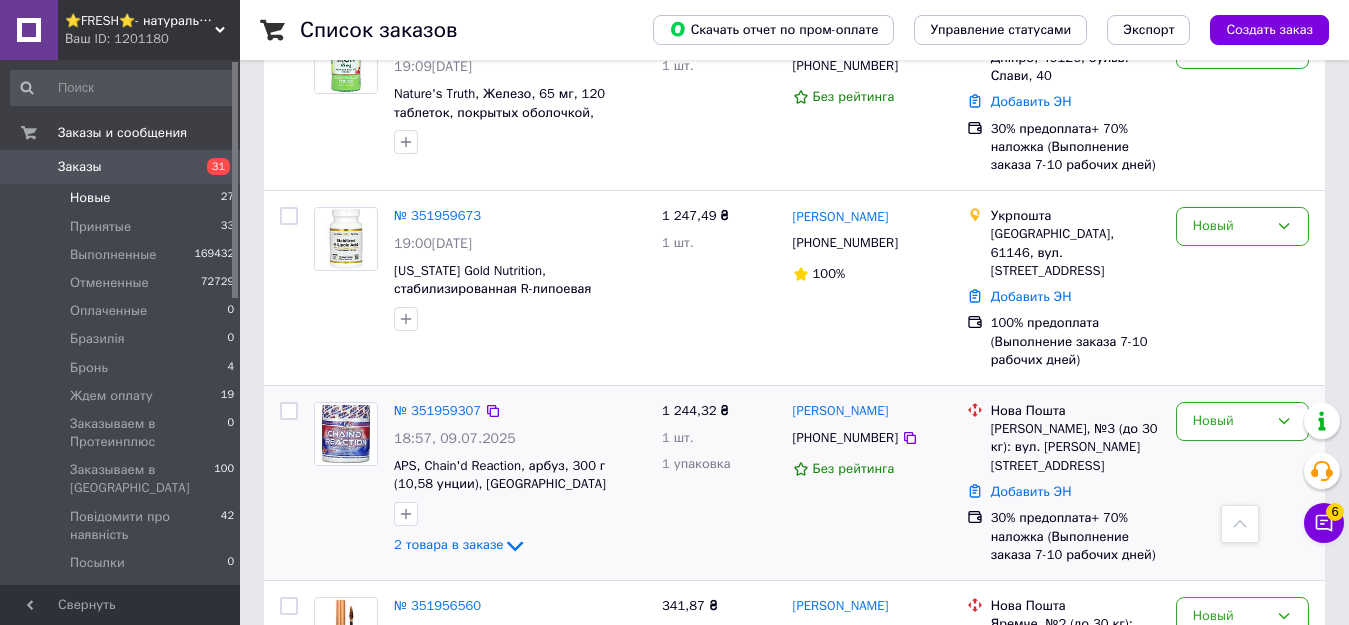 scroll, scrollTop: 3435, scrollLeft: 0, axis: vertical 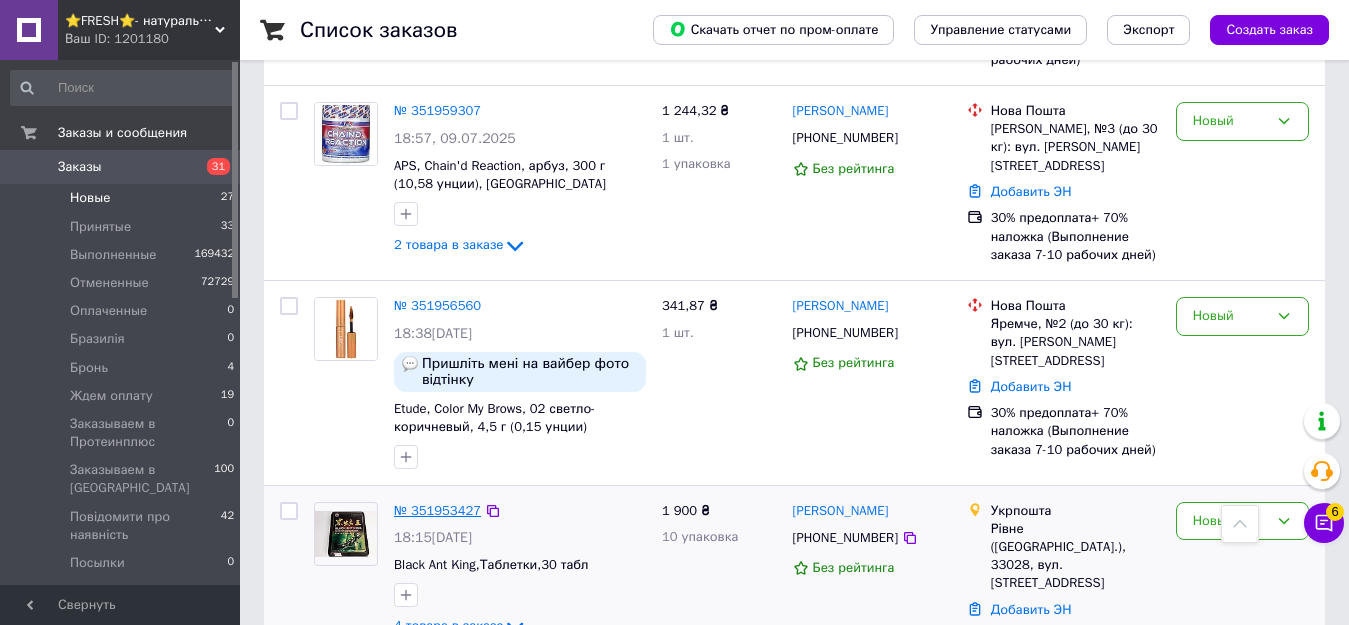 click on "№ 351953427" at bounding box center [437, 510] 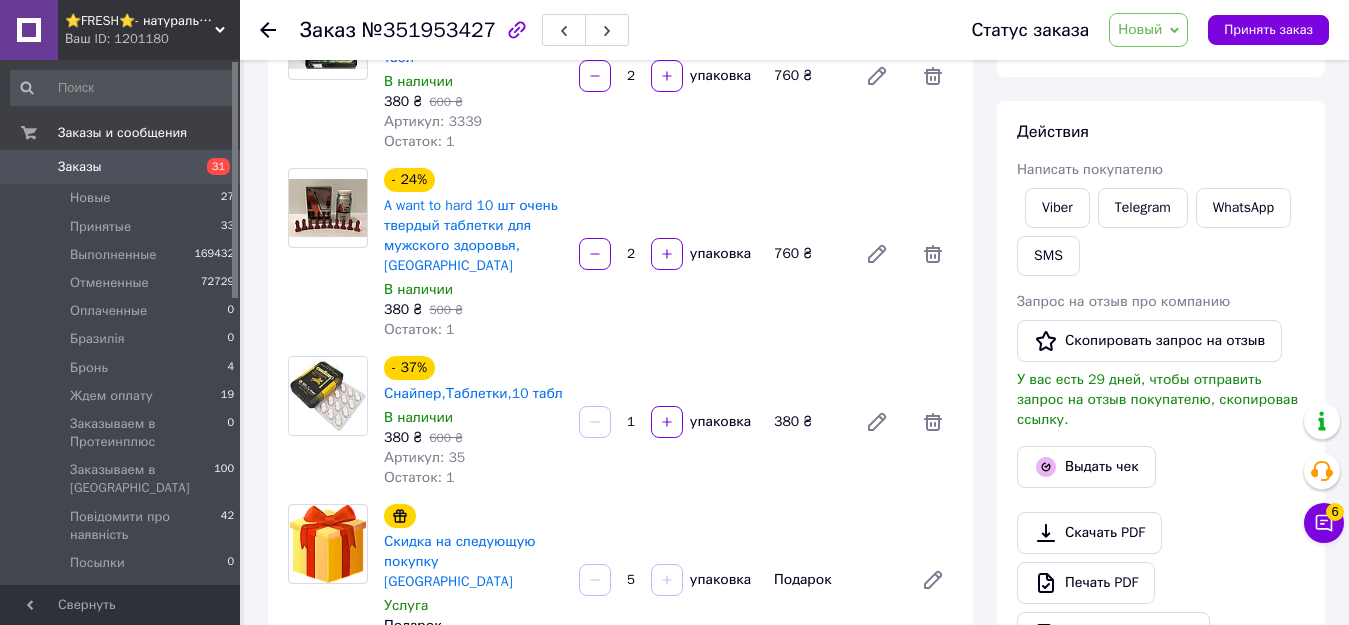 scroll, scrollTop: 0, scrollLeft: 0, axis: both 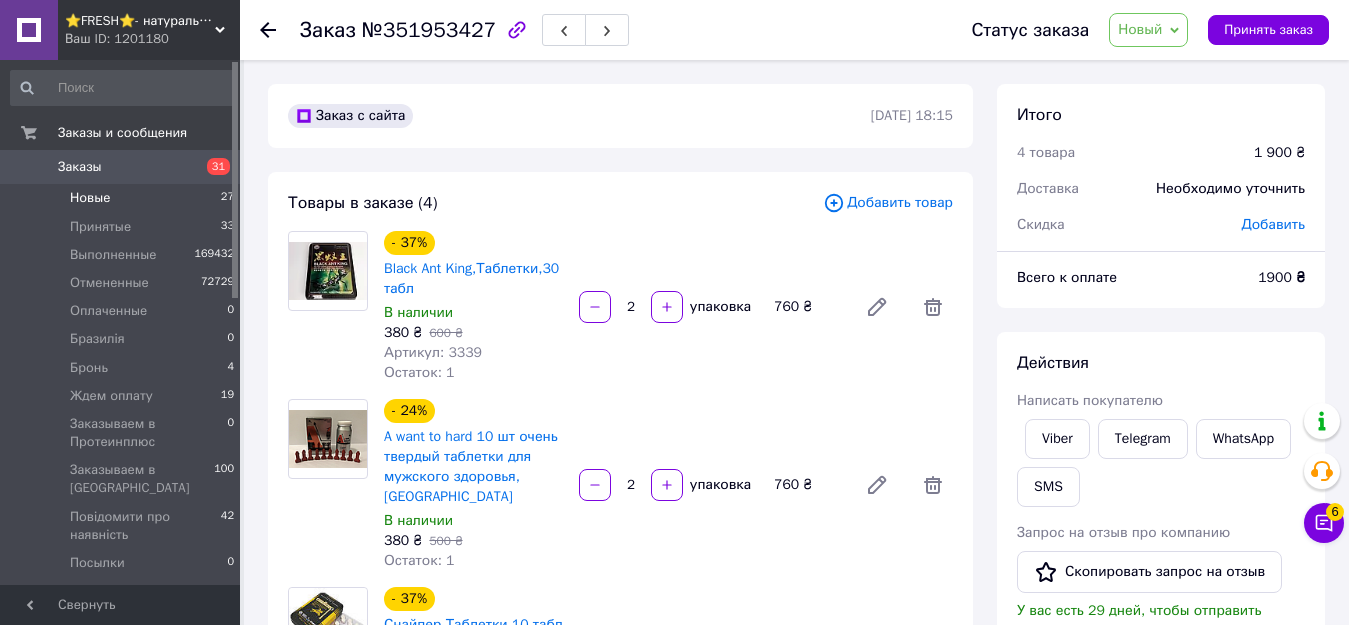 click on "Новые" at bounding box center (90, 198) 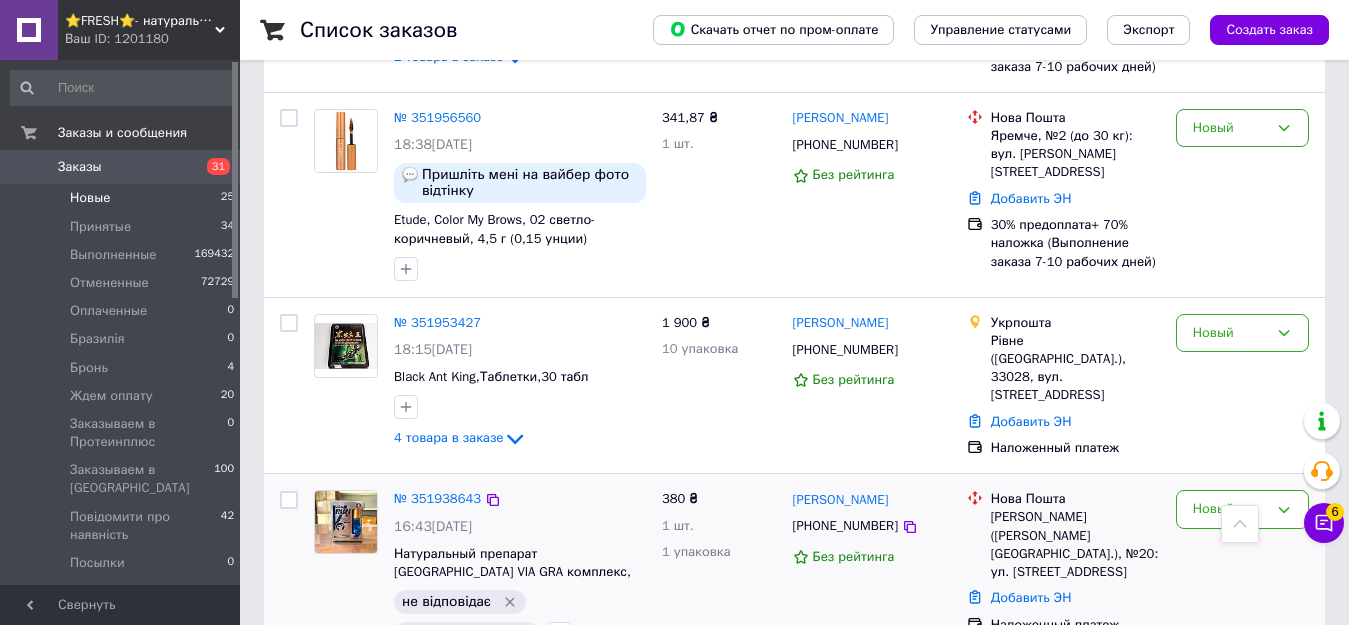 scroll, scrollTop: 3361, scrollLeft: 0, axis: vertical 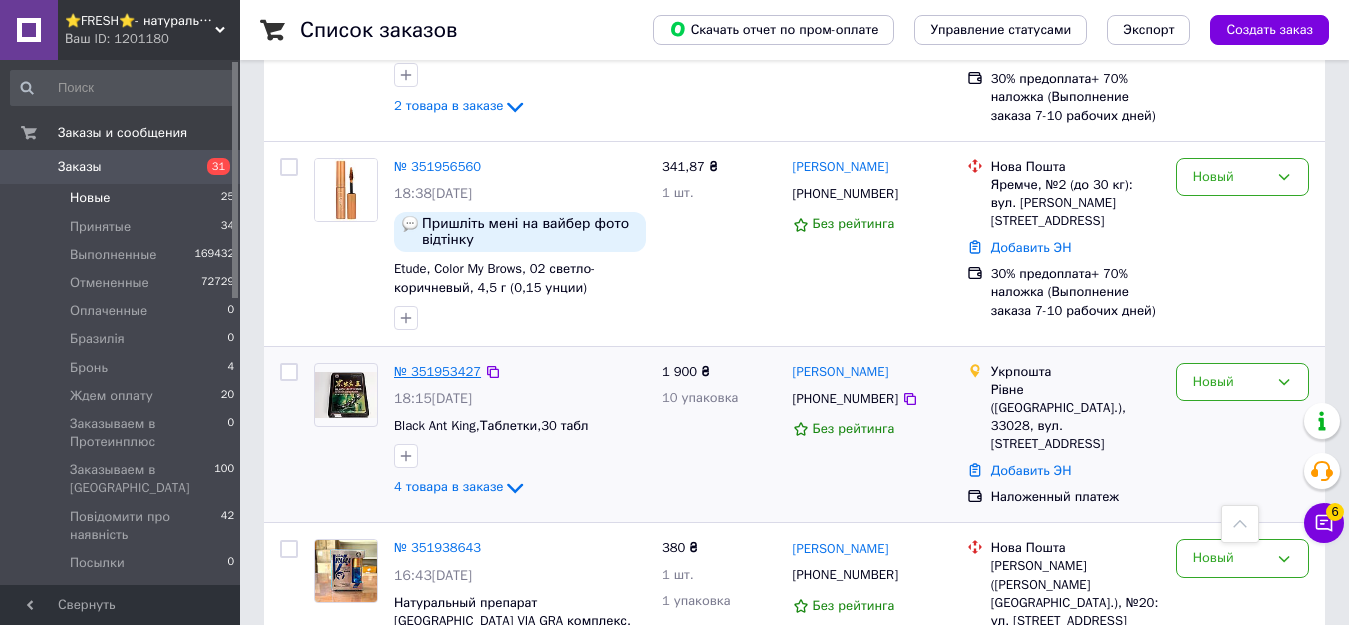 click on "№ 351953427" at bounding box center (437, 371) 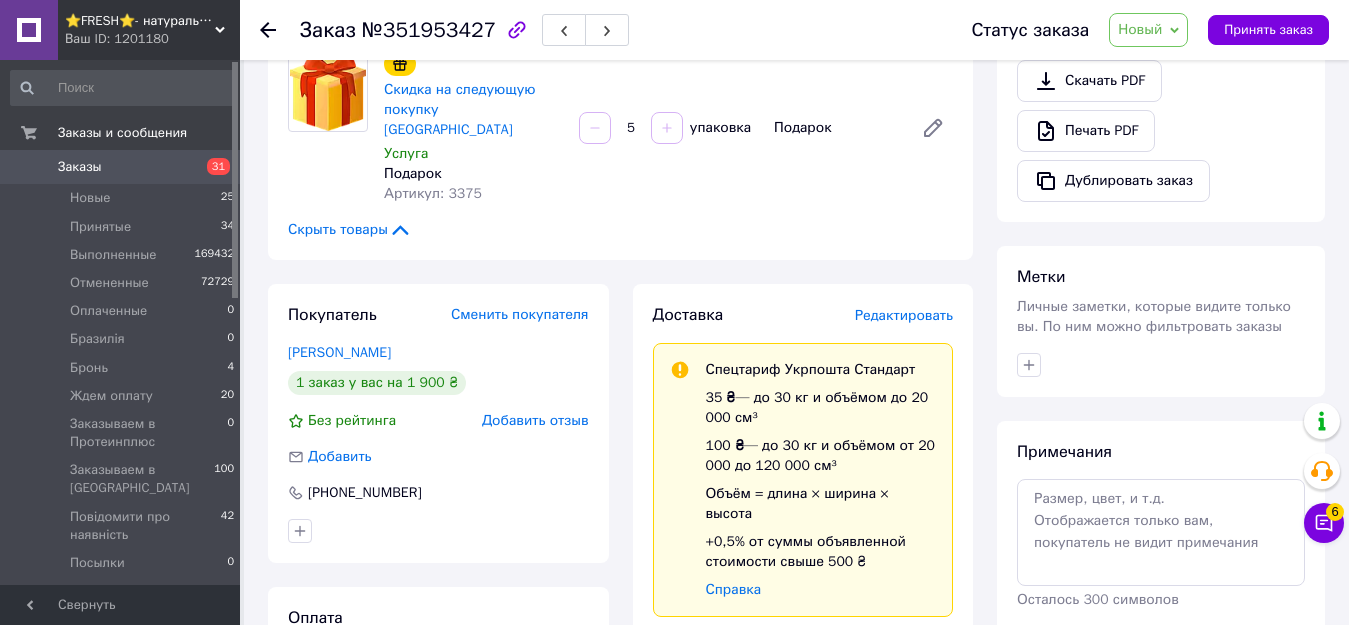 scroll, scrollTop: 900, scrollLeft: 0, axis: vertical 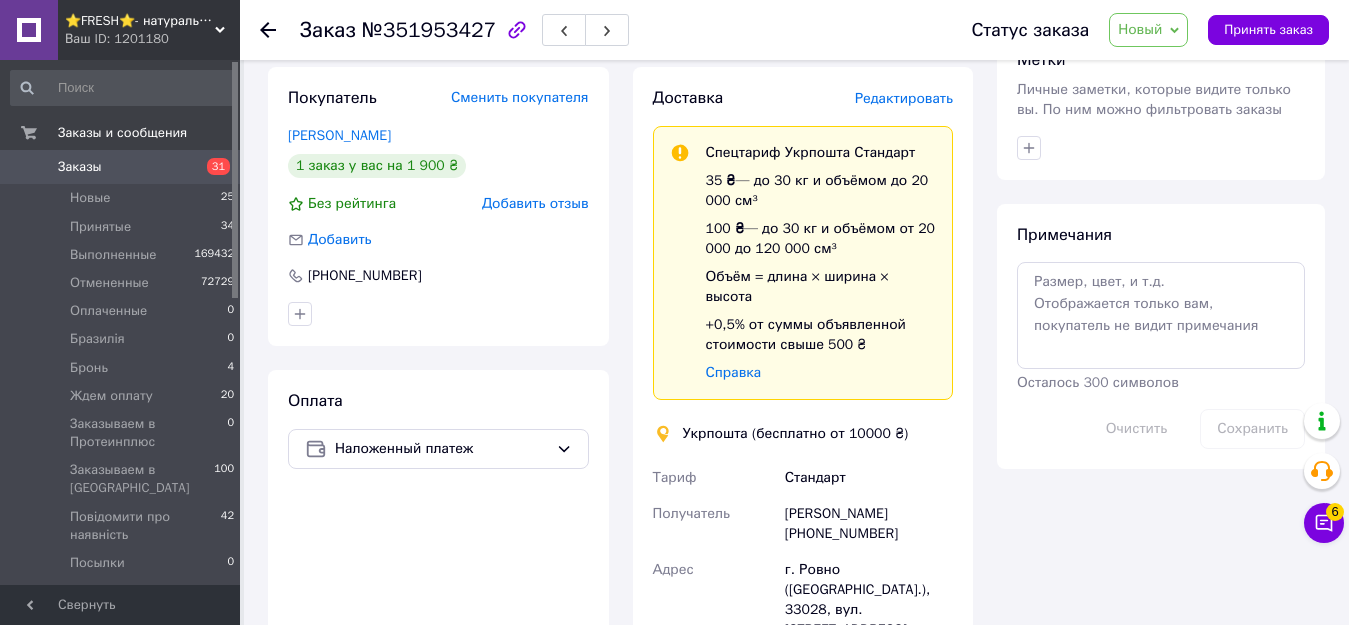 drag, startPoint x: 809, startPoint y: 474, endPoint x: 905, endPoint y: 473, distance: 96.00521 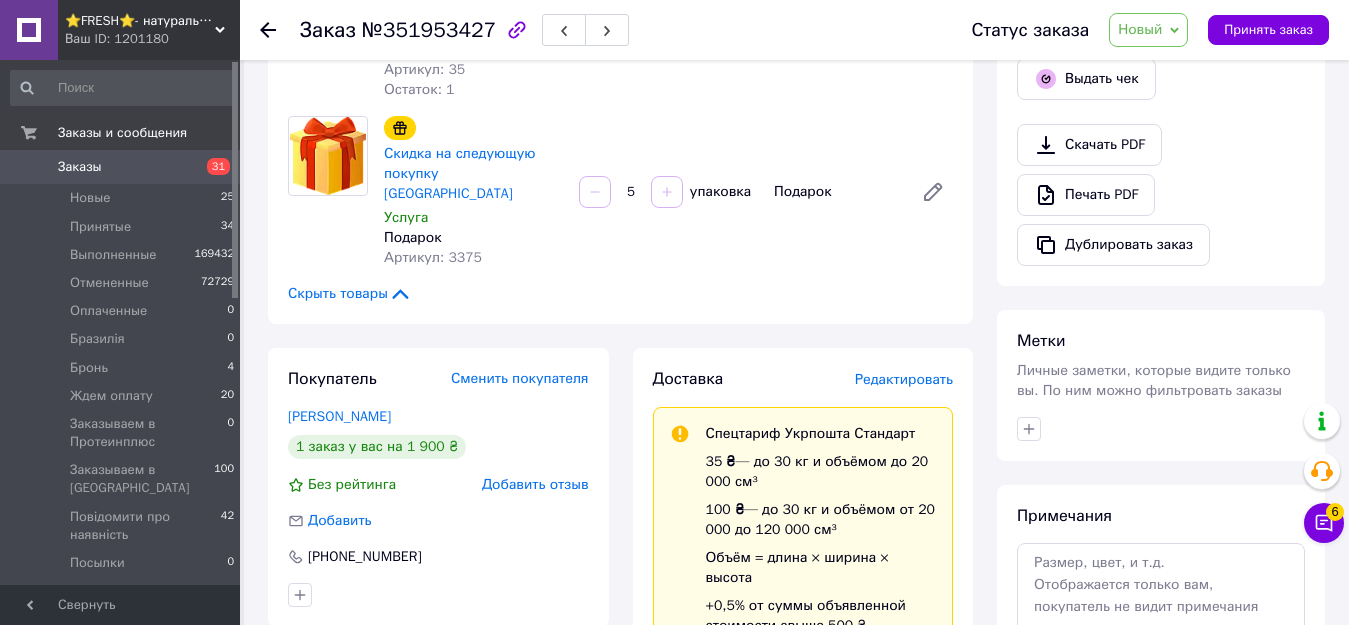 scroll, scrollTop: 700, scrollLeft: 0, axis: vertical 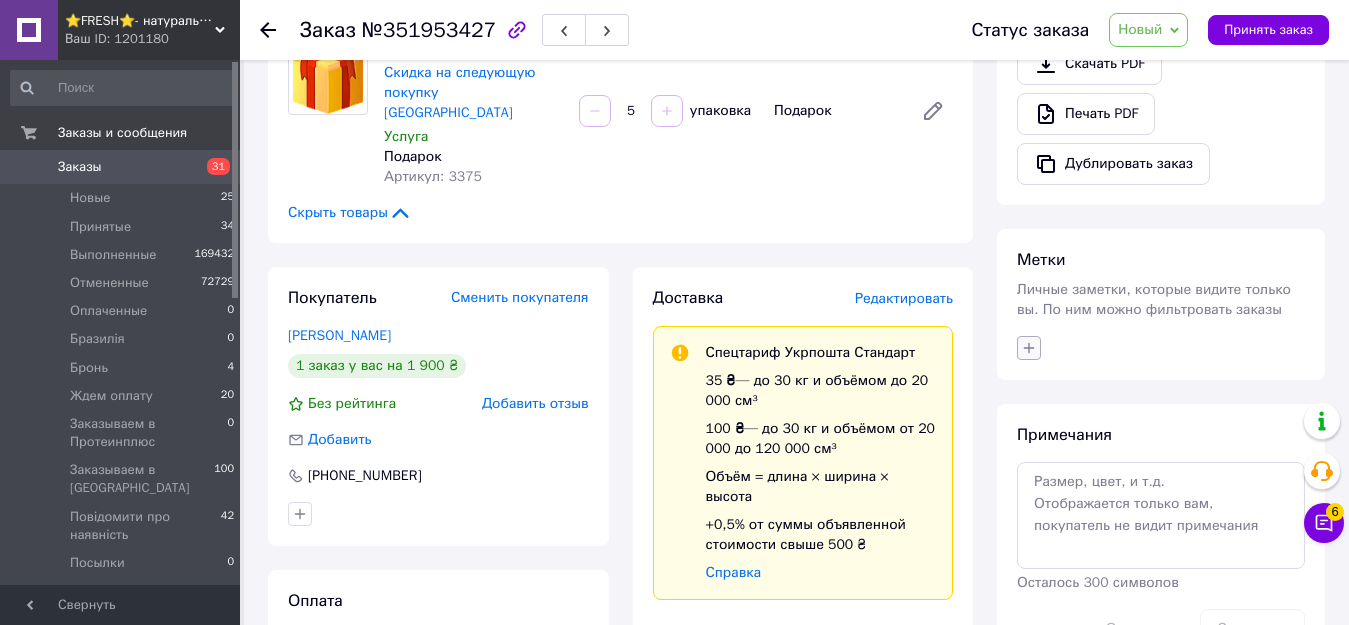 click 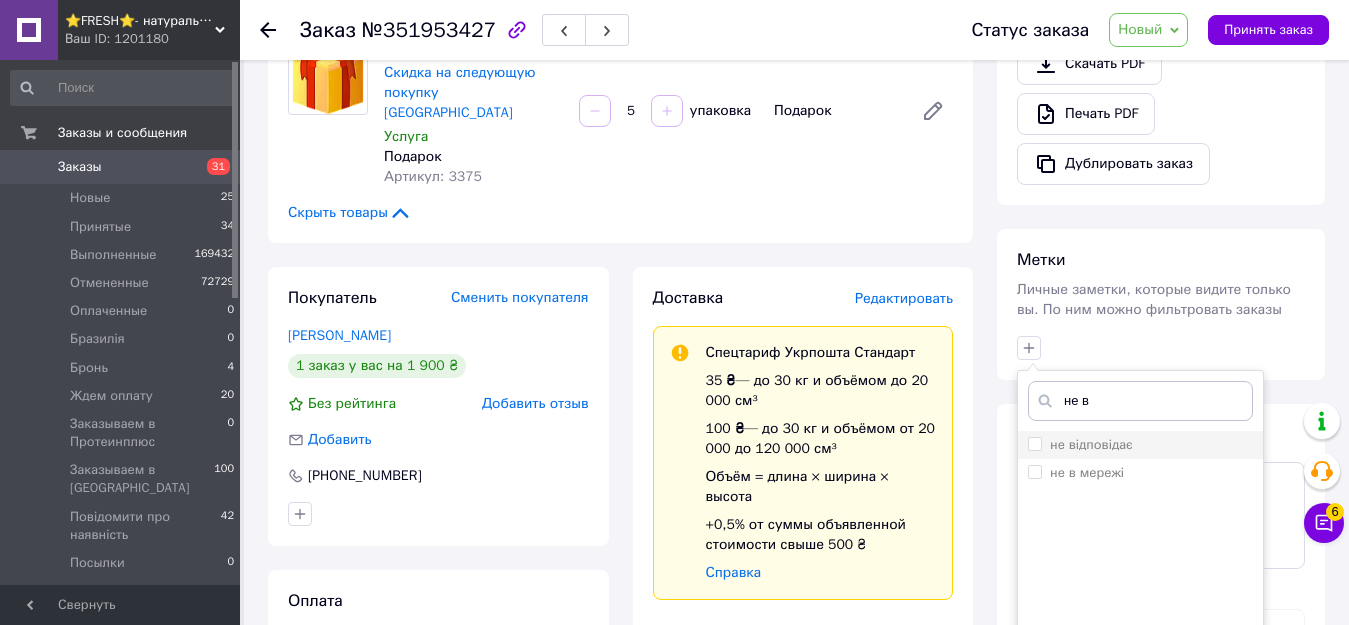 type on "не в" 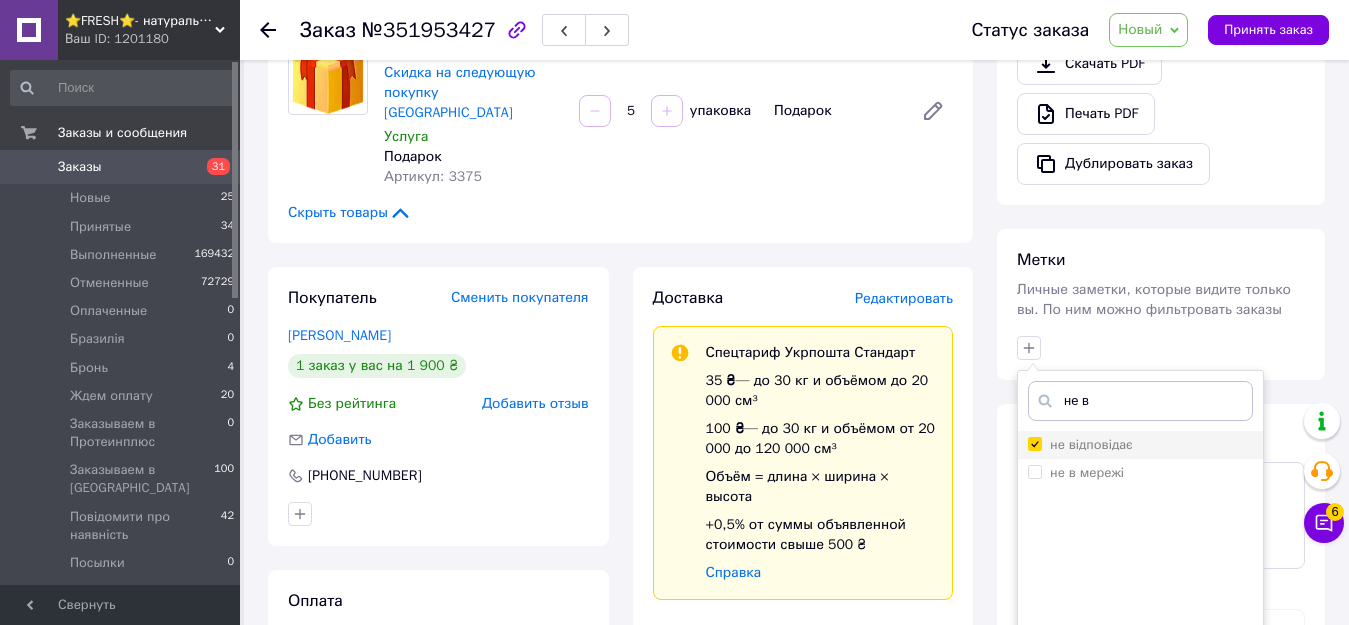 checkbox on "true" 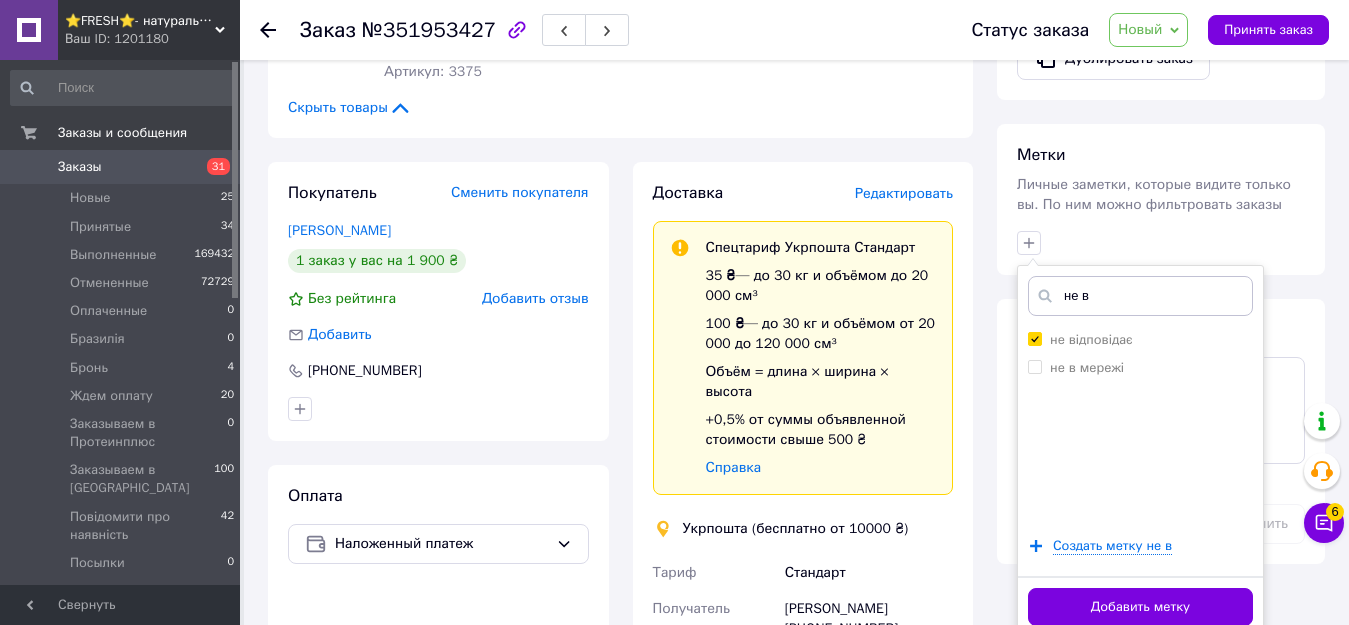 scroll, scrollTop: 900, scrollLeft: 0, axis: vertical 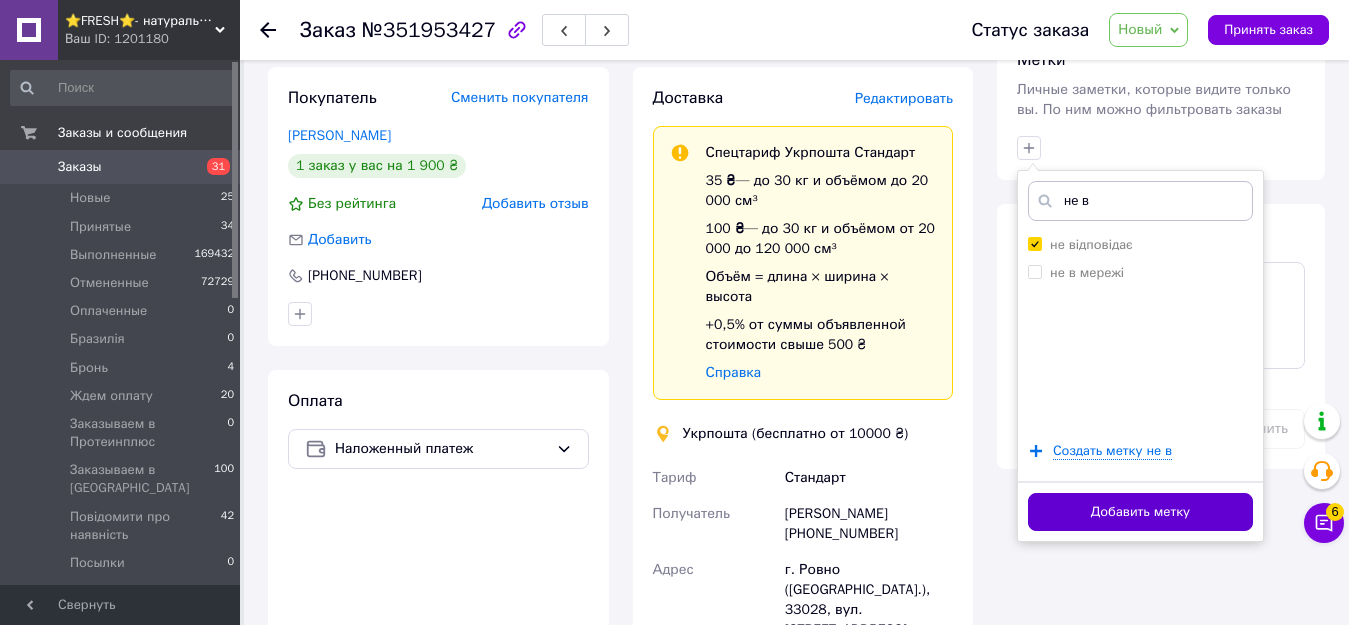 click on "Добавить метку" at bounding box center [1140, 512] 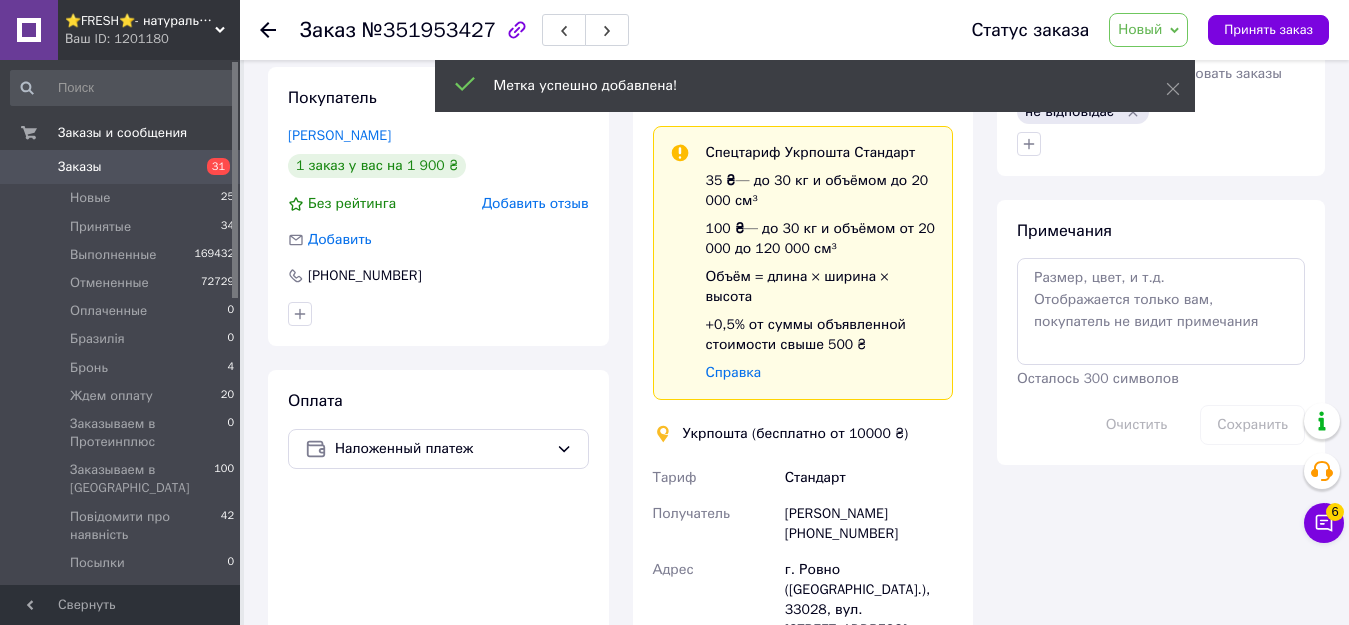 click on "Новые" at bounding box center [90, 198] 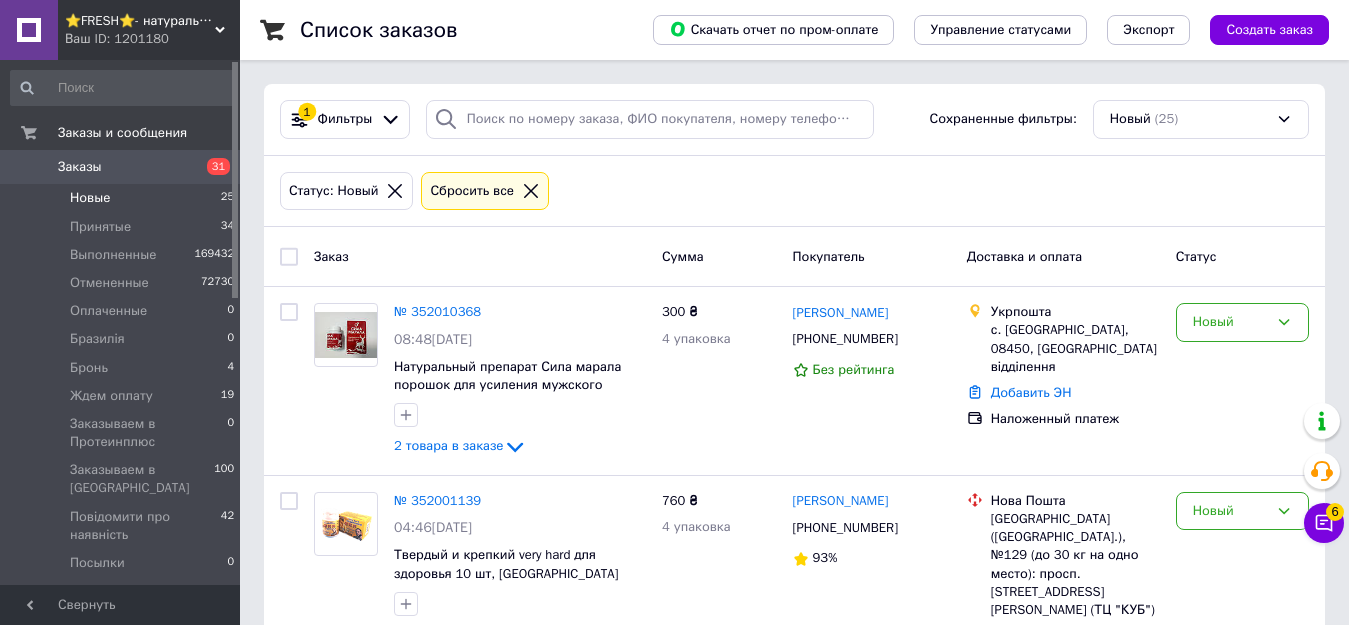 click on "Новые" at bounding box center (90, 198) 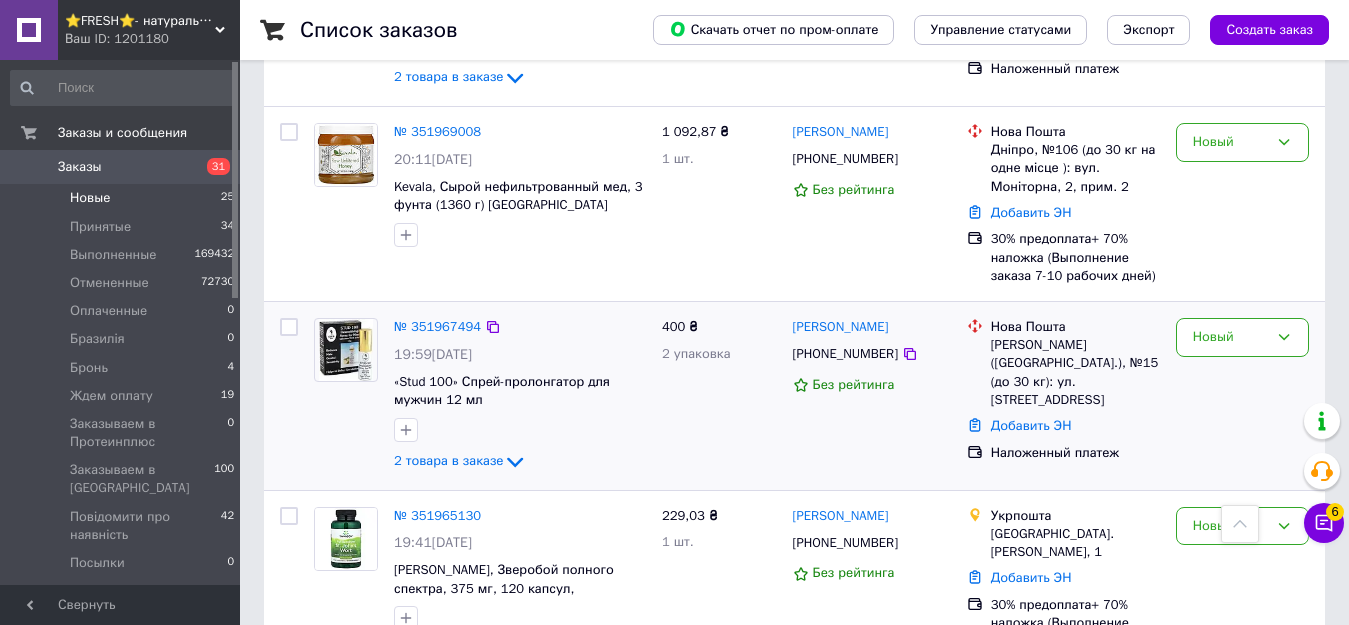 scroll, scrollTop: 1661, scrollLeft: 0, axis: vertical 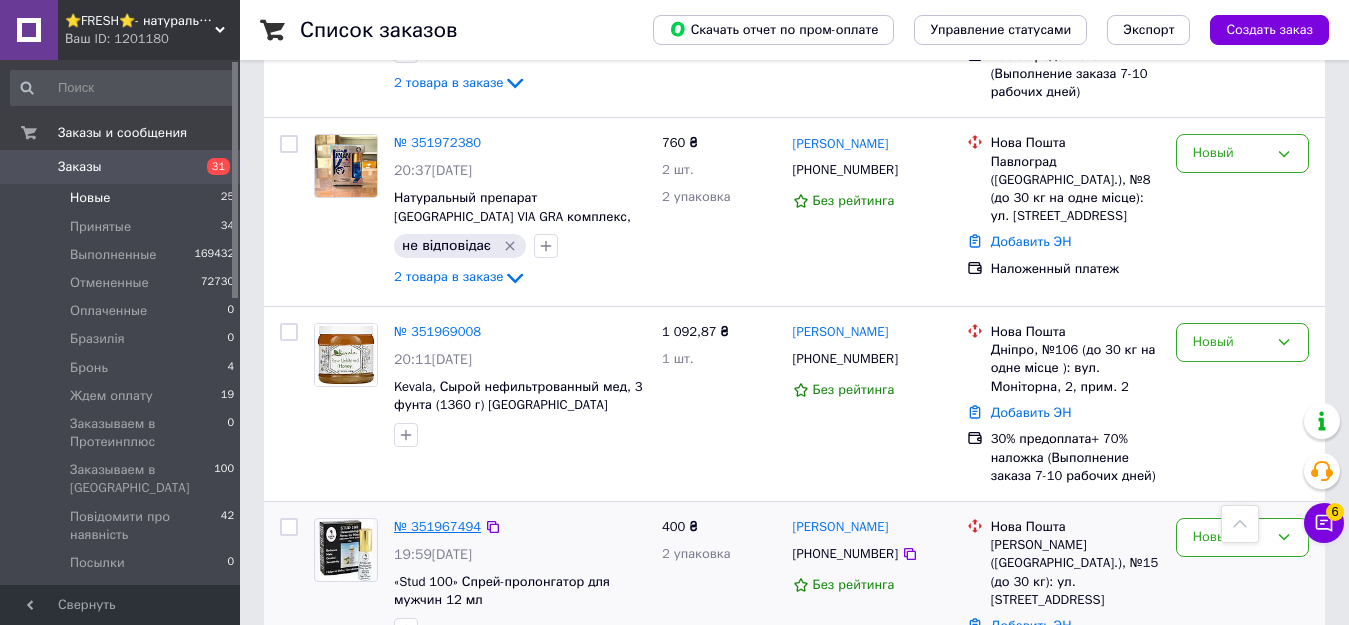 click on "№ 351967494" at bounding box center (437, 526) 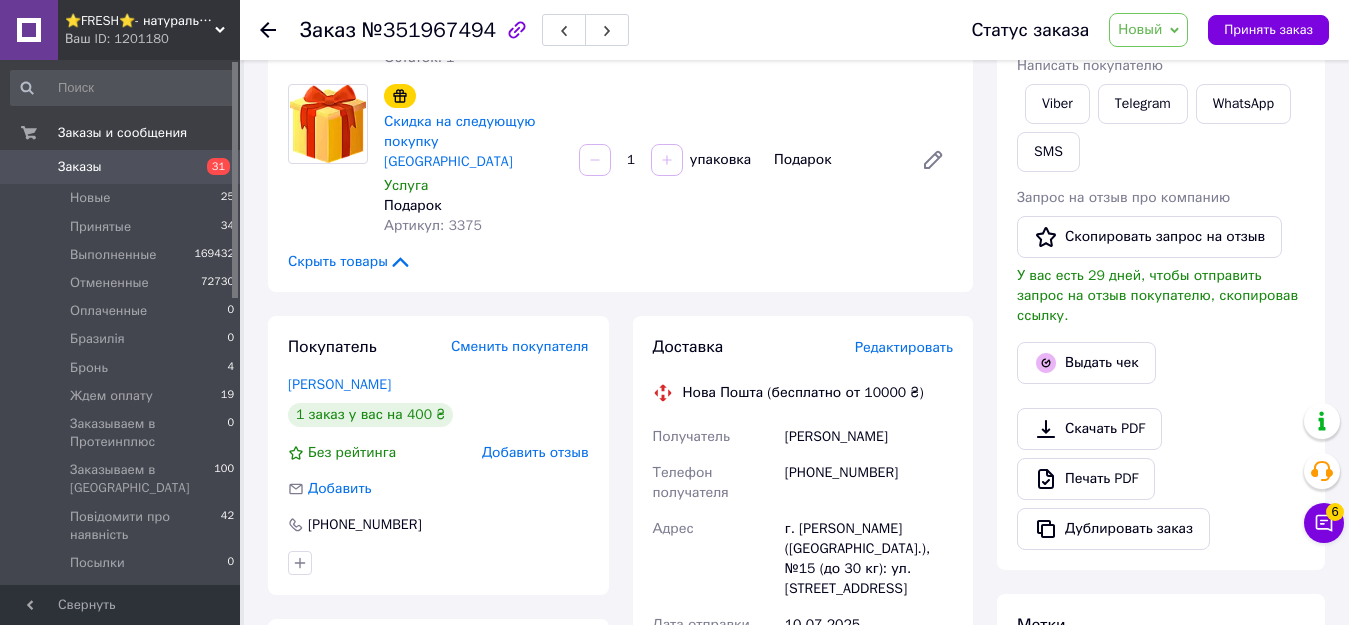 scroll, scrollTop: 333, scrollLeft: 0, axis: vertical 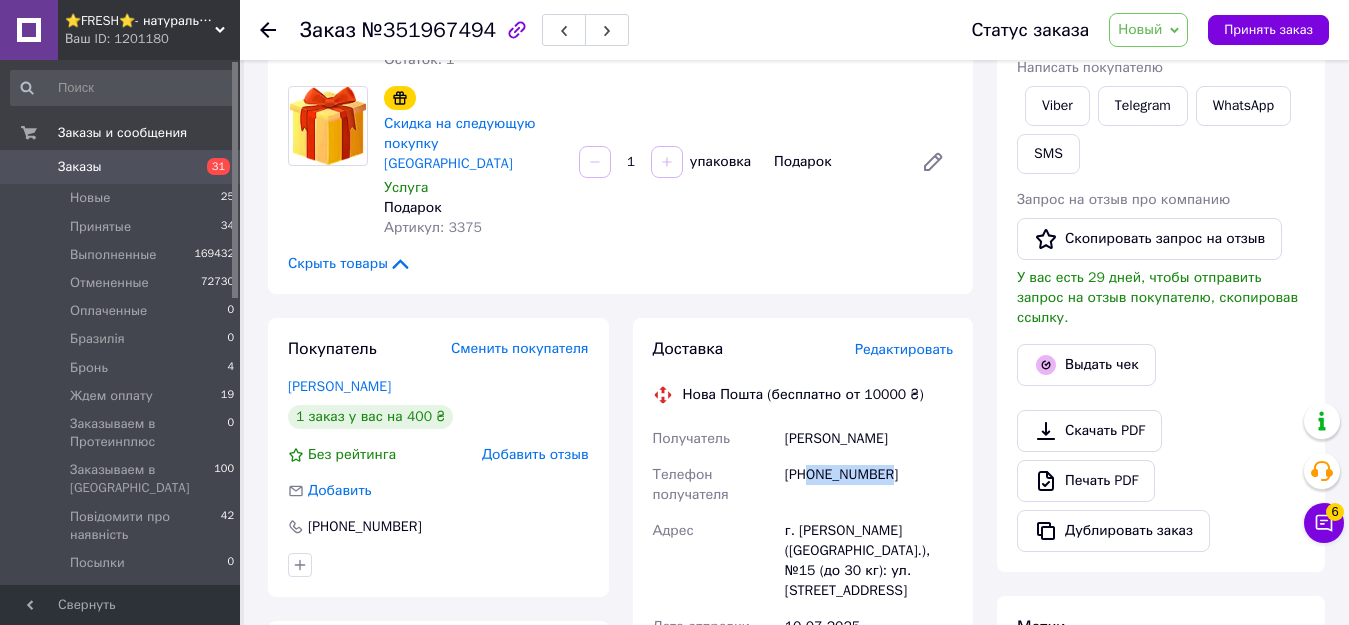 drag, startPoint x: 811, startPoint y: 454, endPoint x: 913, endPoint y: 461, distance: 102.239914 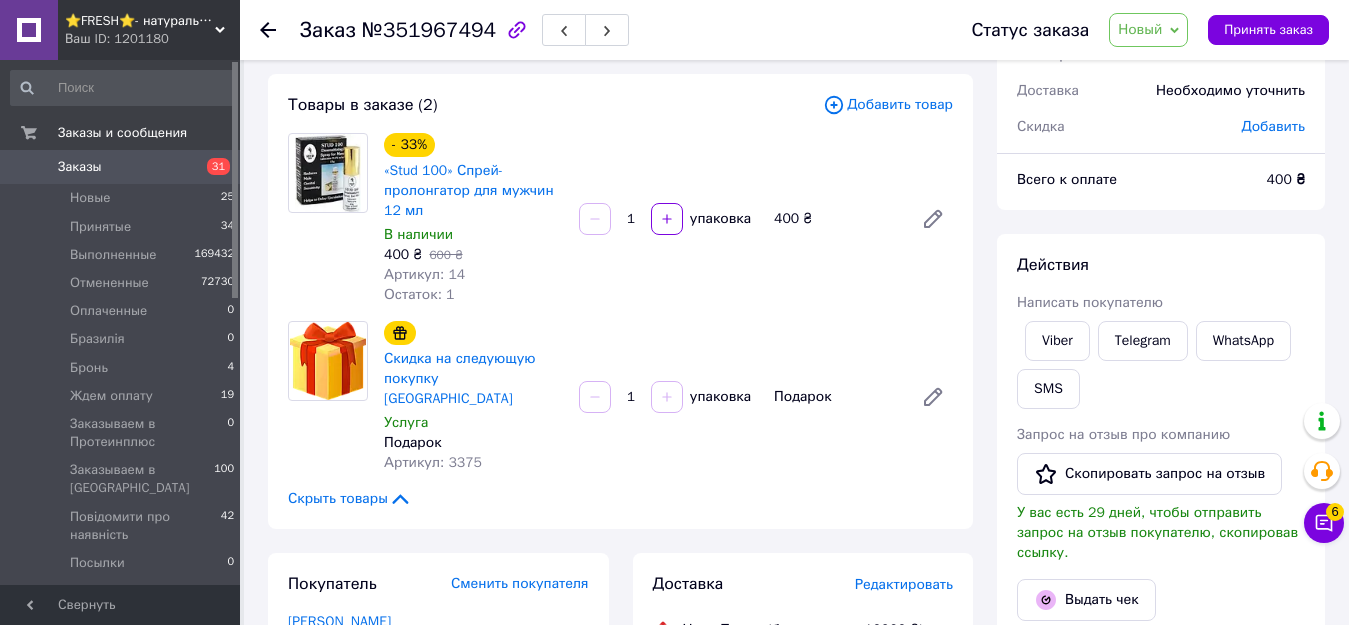 scroll, scrollTop: 0, scrollLeft: 0, axis: both 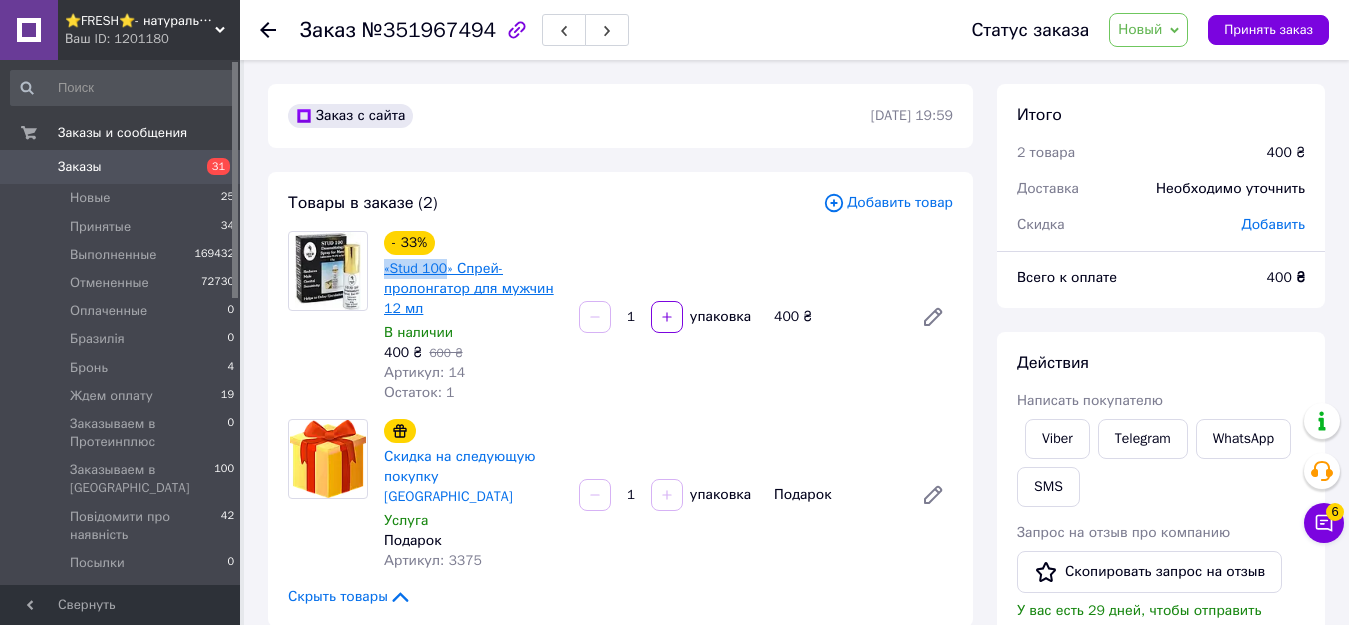 drag, startPoint x: 380, startPoint y: 269, endPoint x: 443, endPoint y: 265, distance: 63.126858 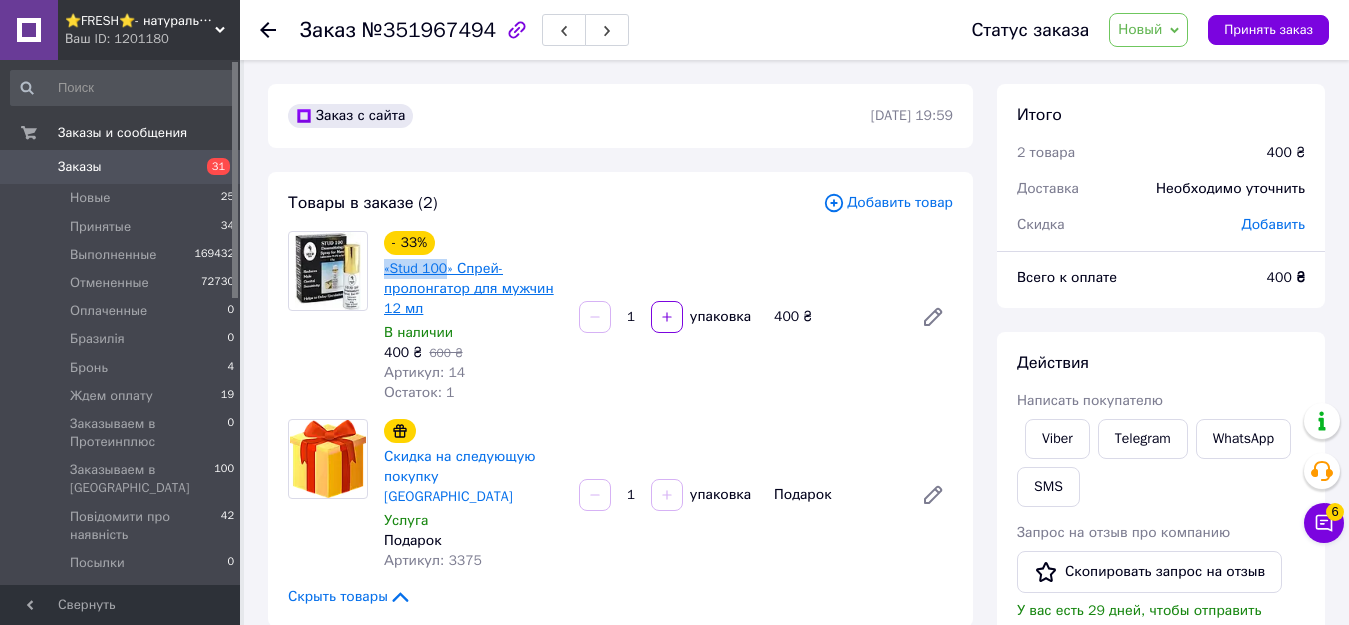 click on "- 33% «Stud 100» Спрей-пролонгатор для мужчин 12 мл В наличии 400 ₴   600 ₴ Артикул: 14 Остаток: 1" at bounding box center (473, 317) 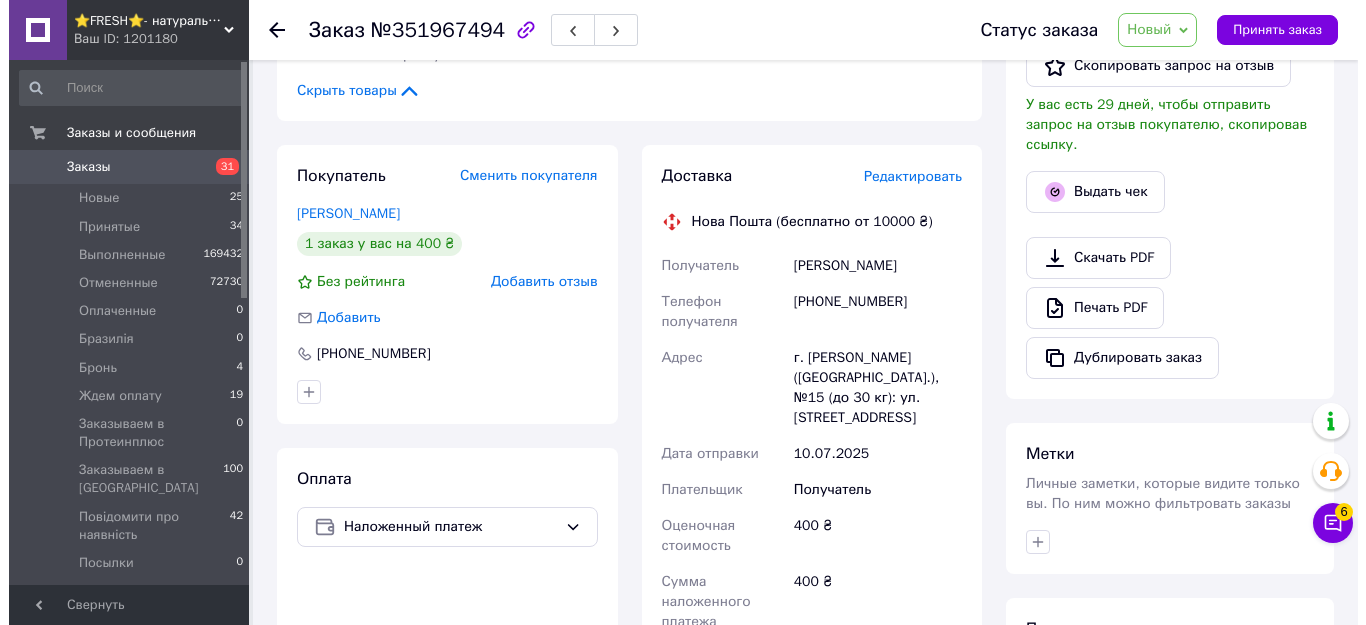 scroll, scrollTop: 300, scrollLeft: 0, axis: vertical 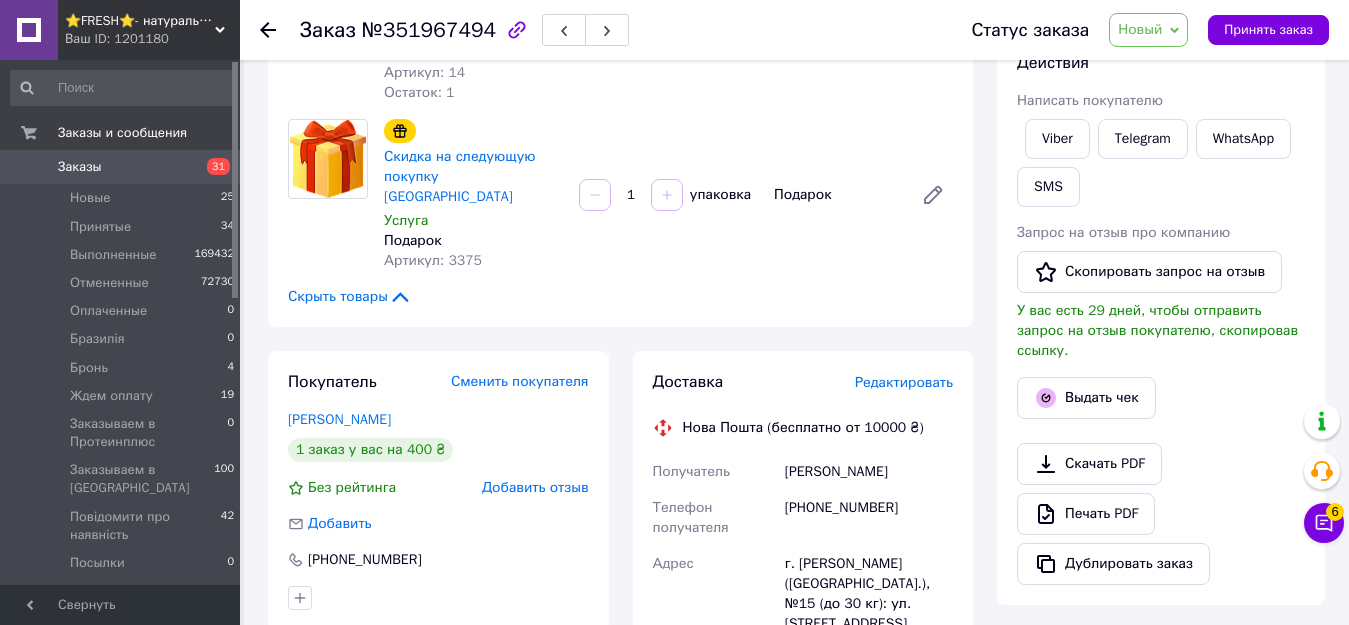 click on "Редактировать" at bounding box center (904, 382) 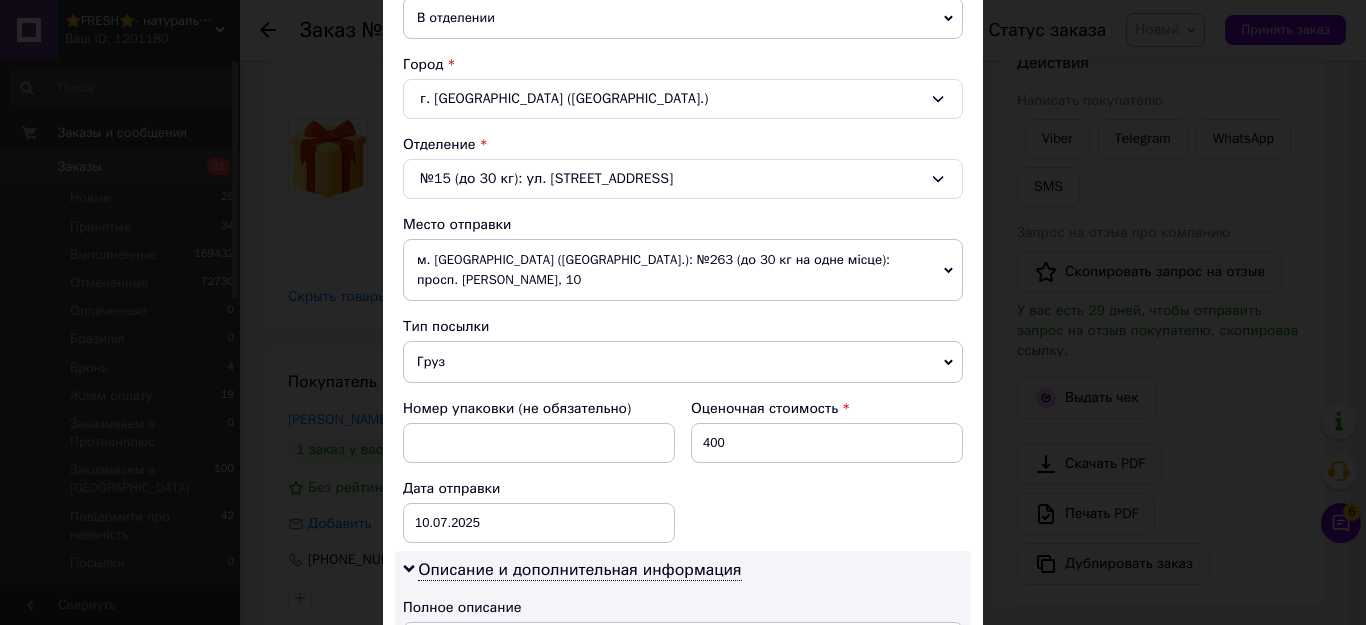 scroll, scrollTop: 800, scrollLeft: 0, axis: vertical 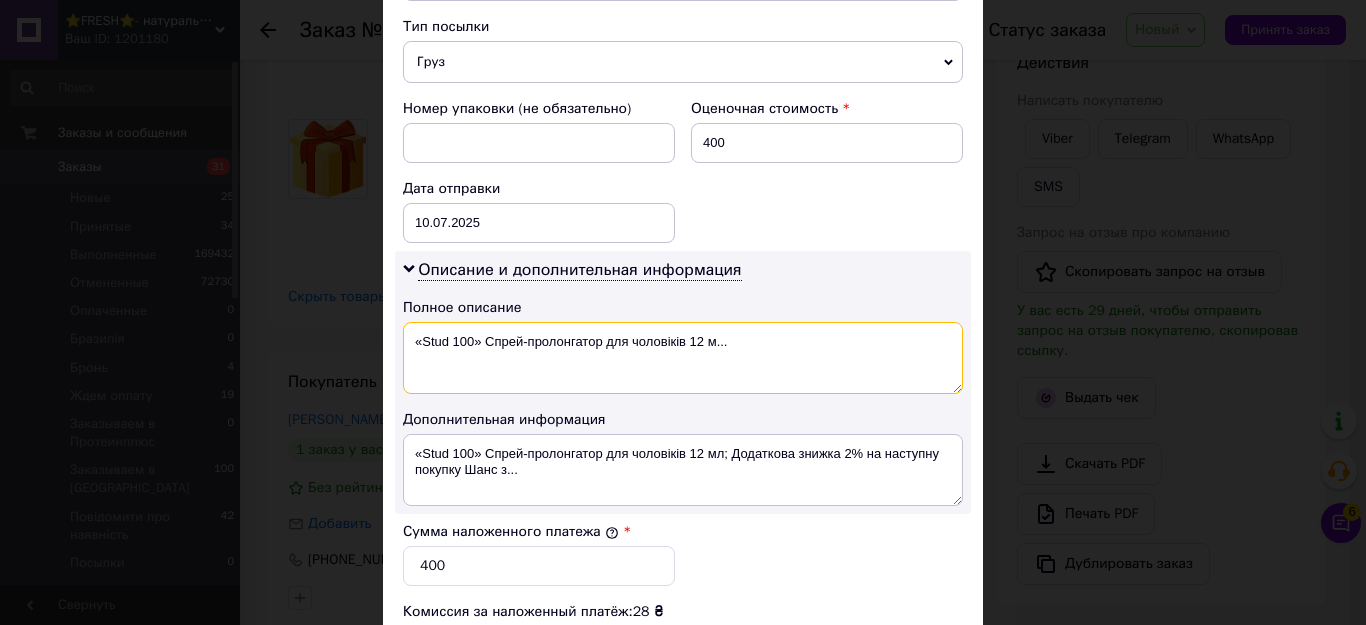 drag, startPoint x: 418, startPoint y: 325, endPoint x: 395, endPoint y: 325, distance: 23 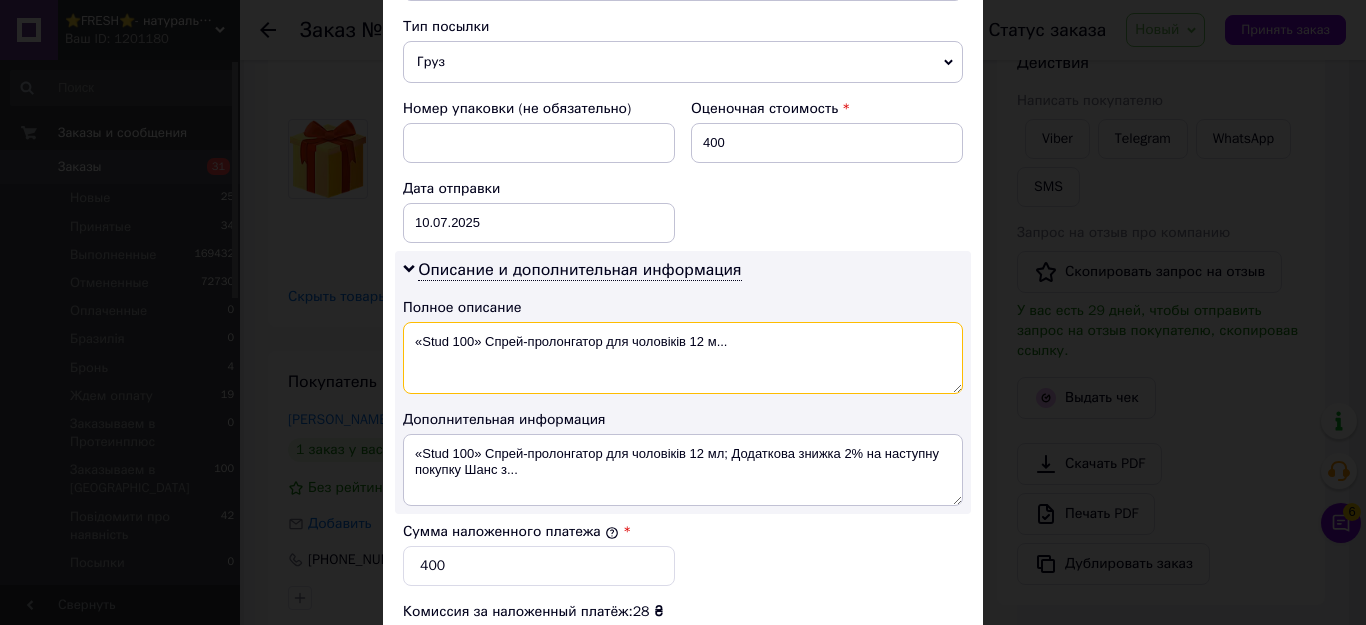click on "Описание и дополнительная информация Полное описание «Stud 100» Спрей-пролонгатор для чоловіків 12 м... Дополнительная информация «Stud 100» Спрей-пролонгатор для чоловіків 12 мл; Додаткова знижка 2% на наступну покупку Шанс з..." at bounding box center [683, 382] 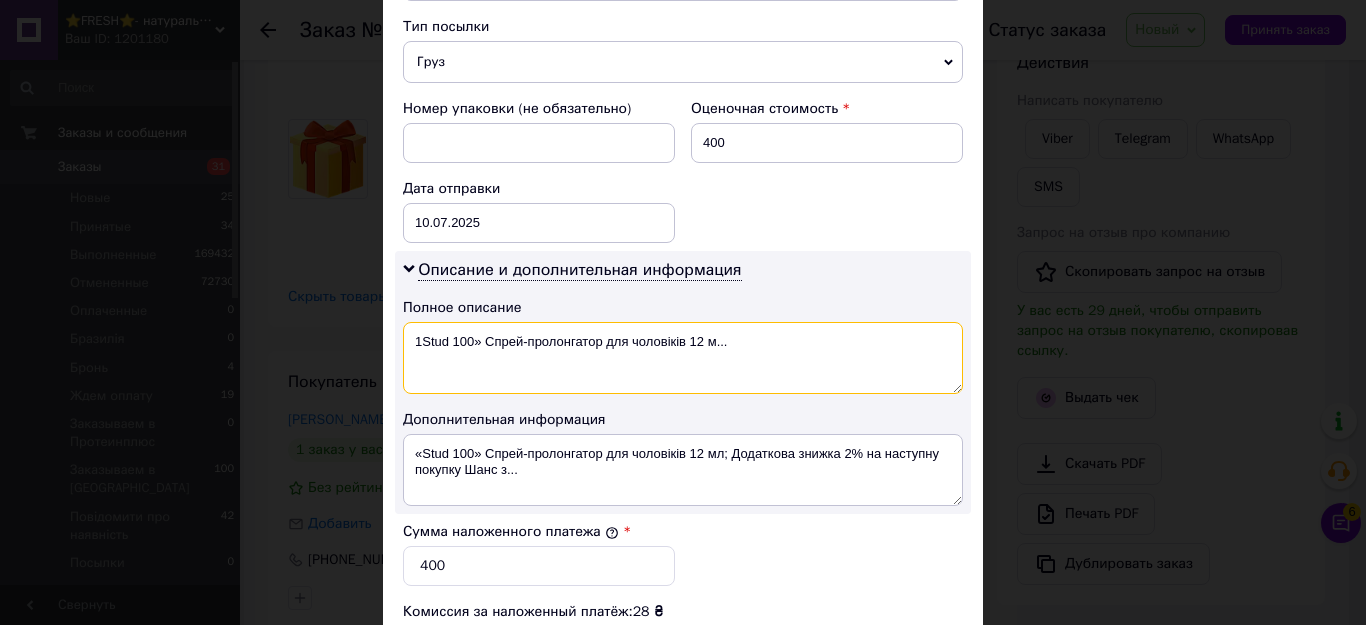 drag, startPoint x: 467, startPoint y: 328, endPoint x: 635, endPoint y: 327, distance: 168.00298 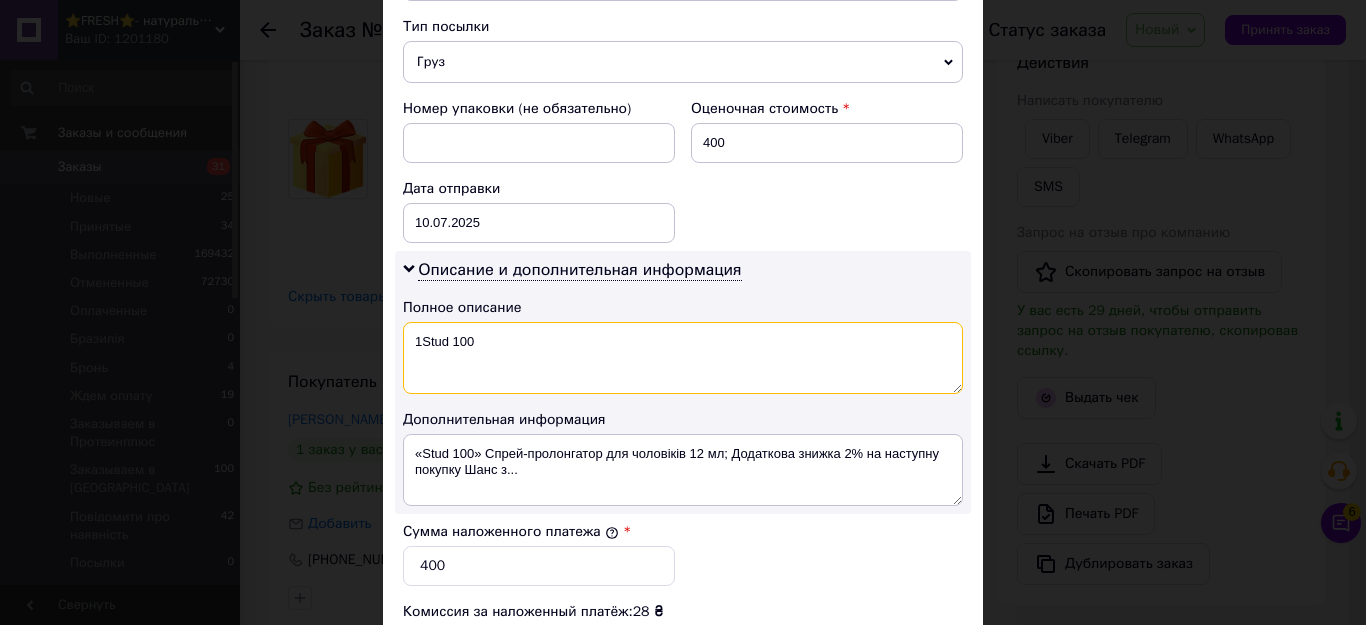 click on "1Stud 100" at bounding box center (683, 358) 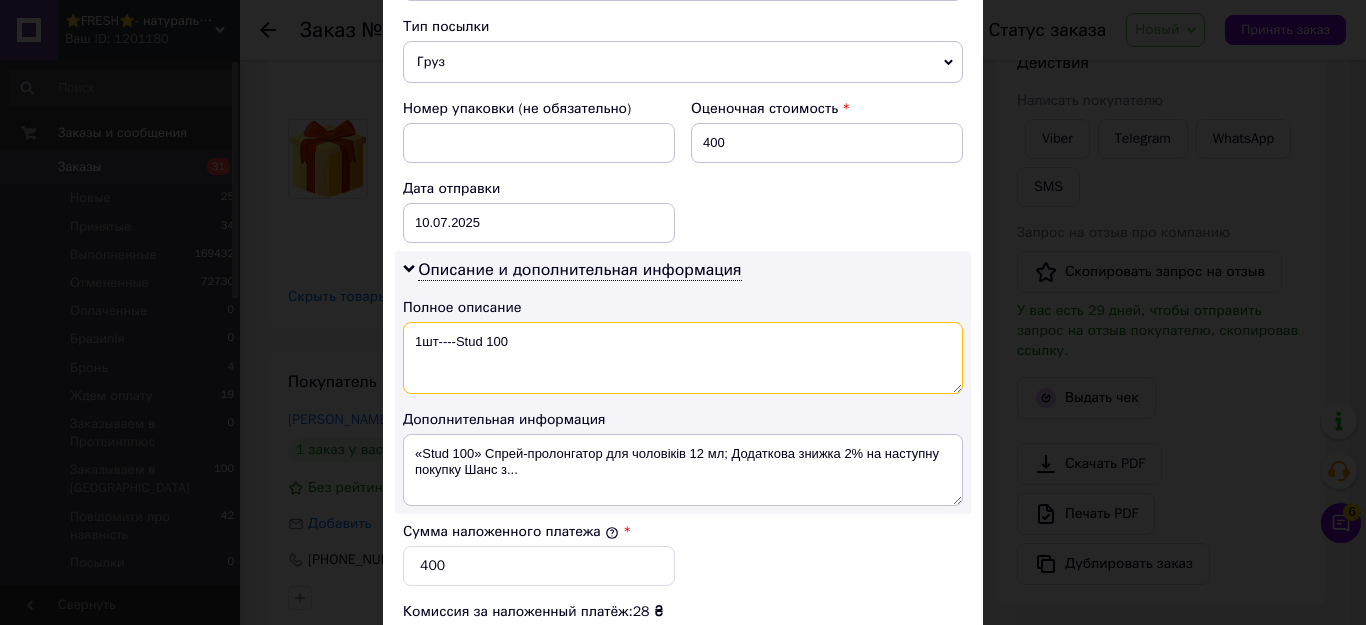 drag, startPoint x: 505, startPoint y: 337, endPoint x: 396, endPoint y: 333, distance: 109.07337 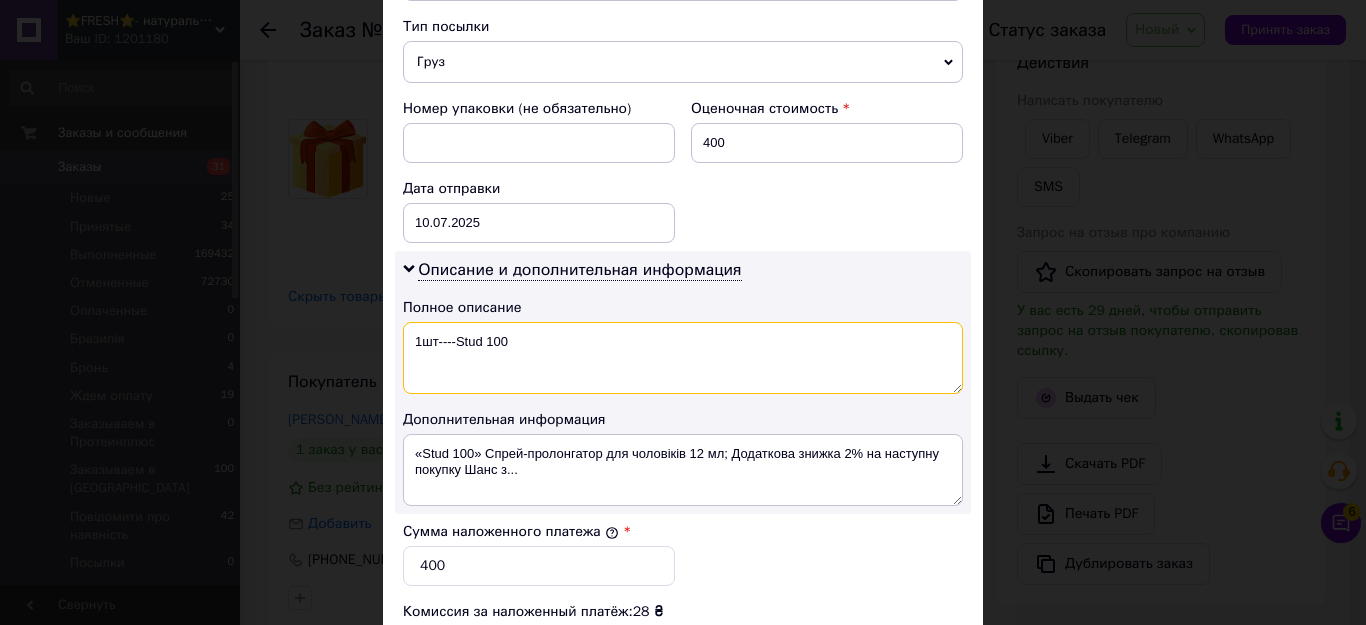 click on "Описание и дополнительная информация Полное описание 1шт----Stud 100 Дополнительная информация «Stud 100» Спрей-пролонгатор для чоловіків 12 мл; Додаткова знижка 2% на наступну покупку Шанс з..." at bounding box center [683, 382] 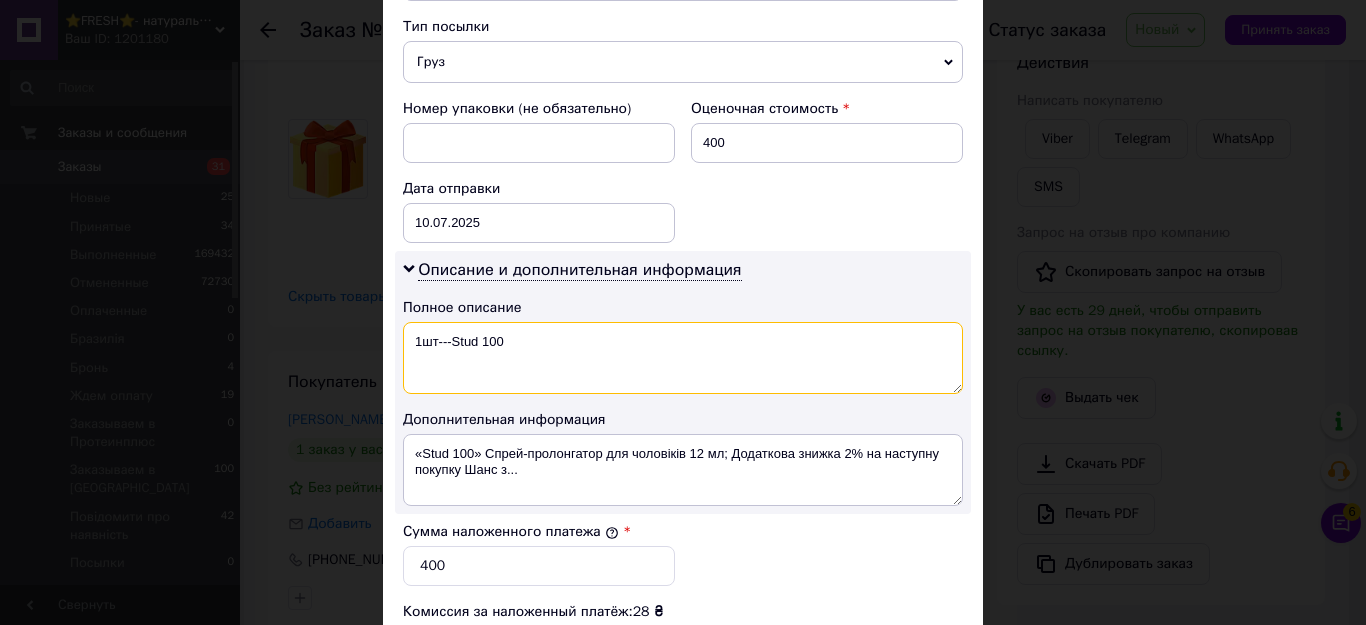 drag, startPoint x: 542, startPoint y: 326, endPoint x: 424, endPoint y: 320, distance: 118.15244 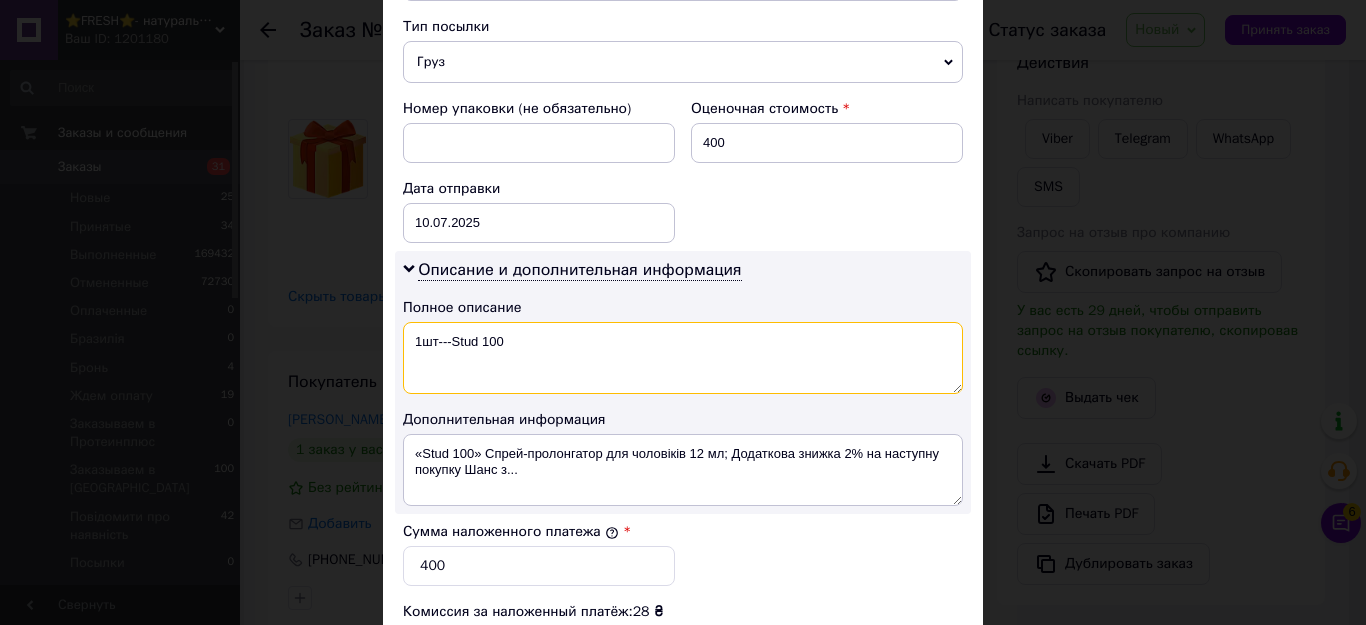 click on "Описание и дополнительная информация Полное описание 1шт---Stud 100 Дополнительная информация «Stud 100» Спрей-пролонгатор для чоловіків 12 мл; Додаткова знижка 2% на наступну покупку Шанс з..." at bounding box center [683, 382] 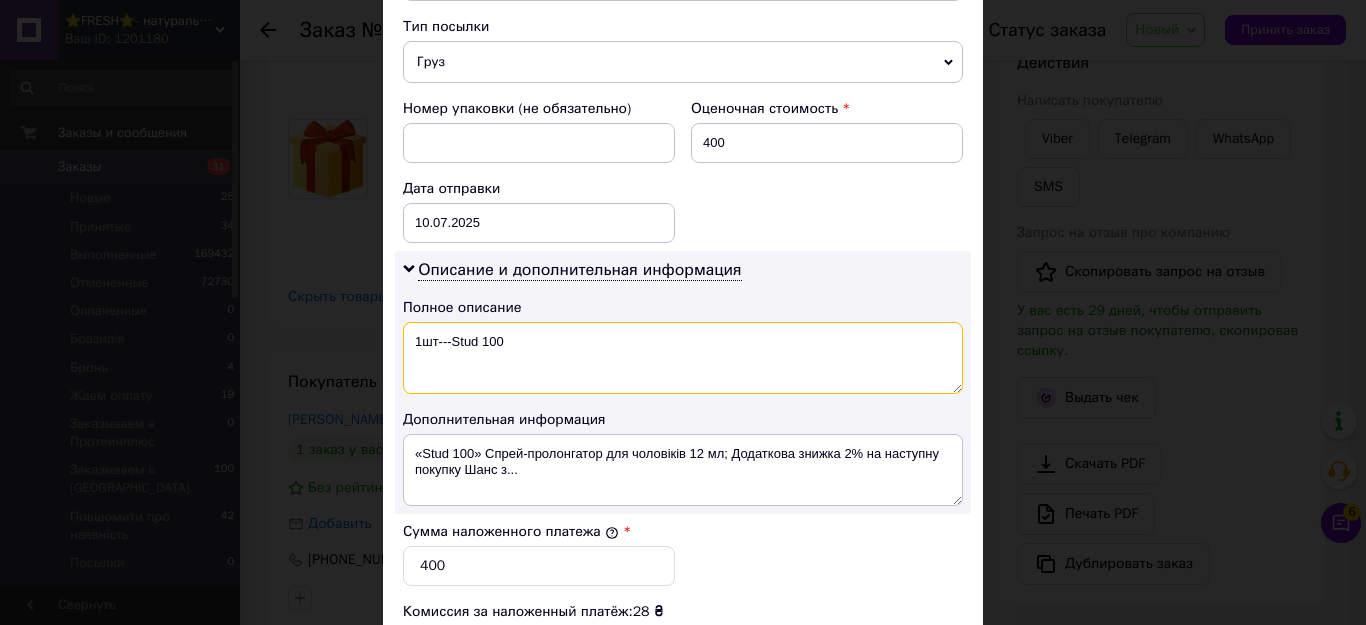type on "1шт---Stud 100" 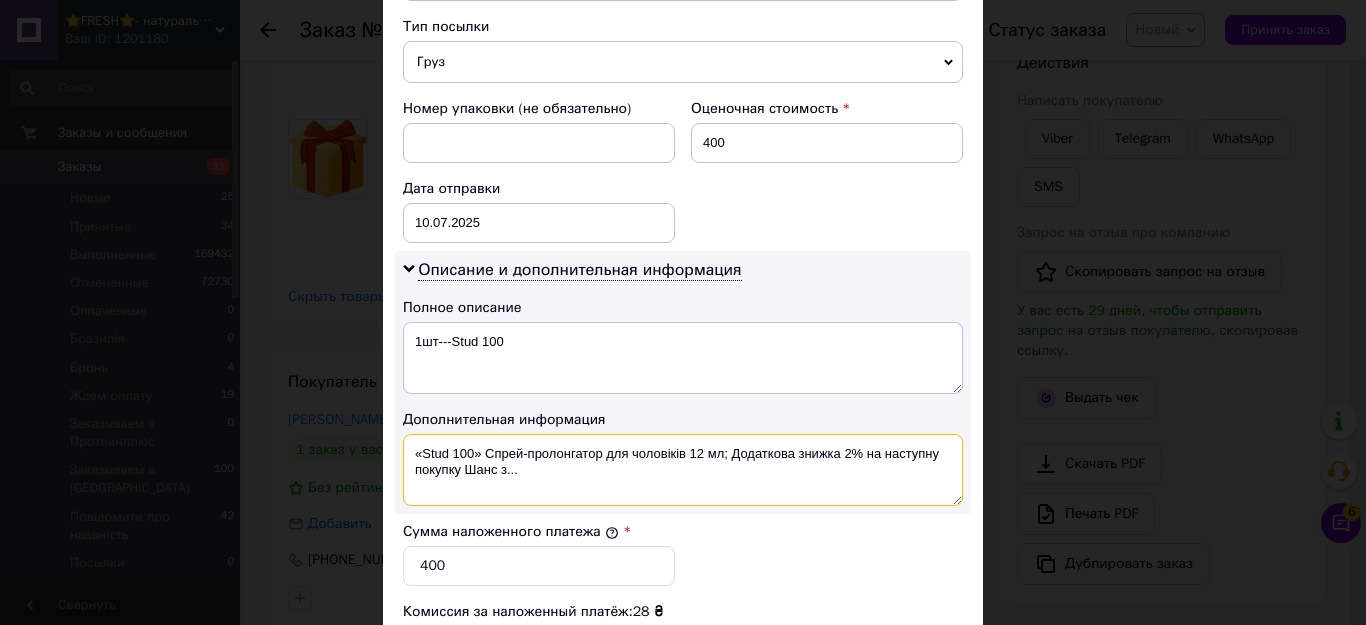 drag, startPoint x: 528, startPoint y: 461, endPoint x: 408, endPoint y: 430, distance: 123.9395 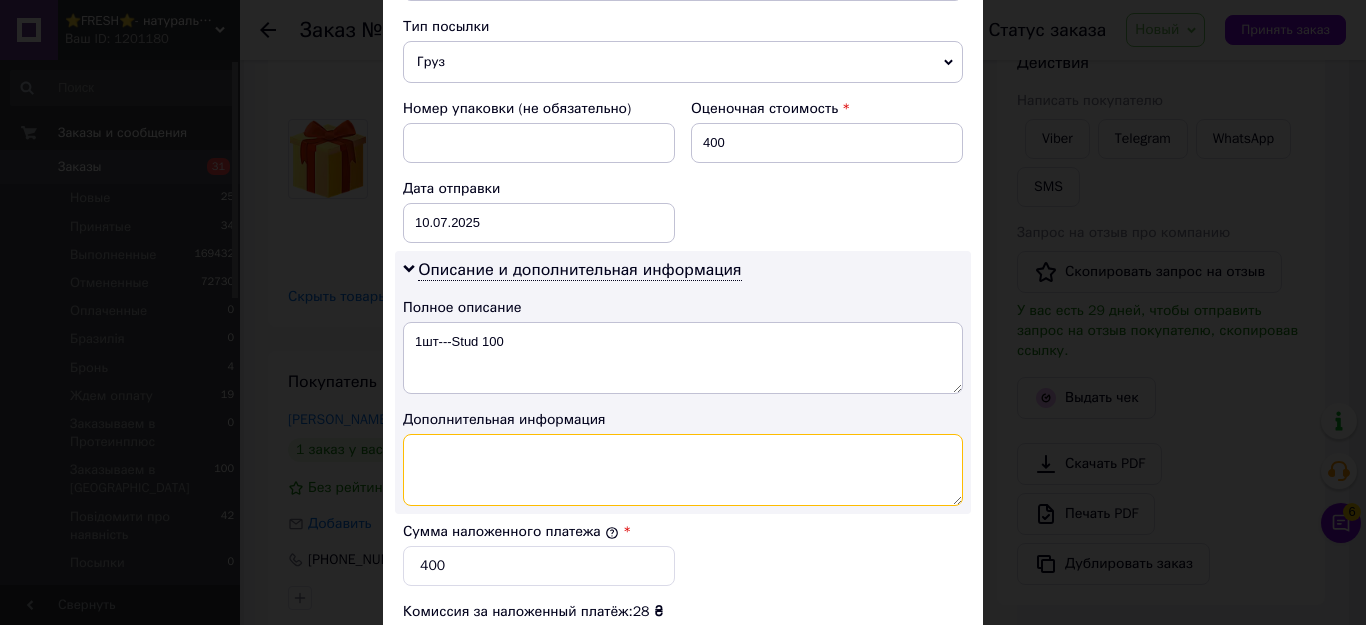 paste on "1шт---Stud 100" 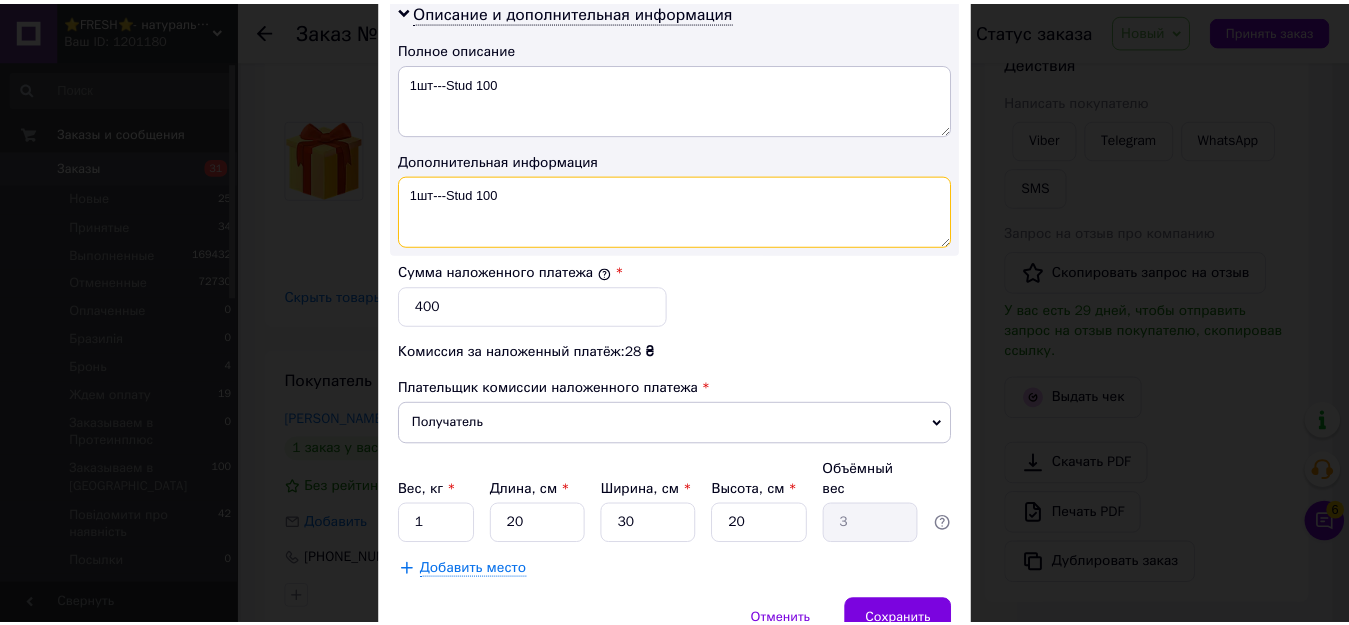 scroll, scrollTop: 1100, scrollLeft: 0, axis: vertical 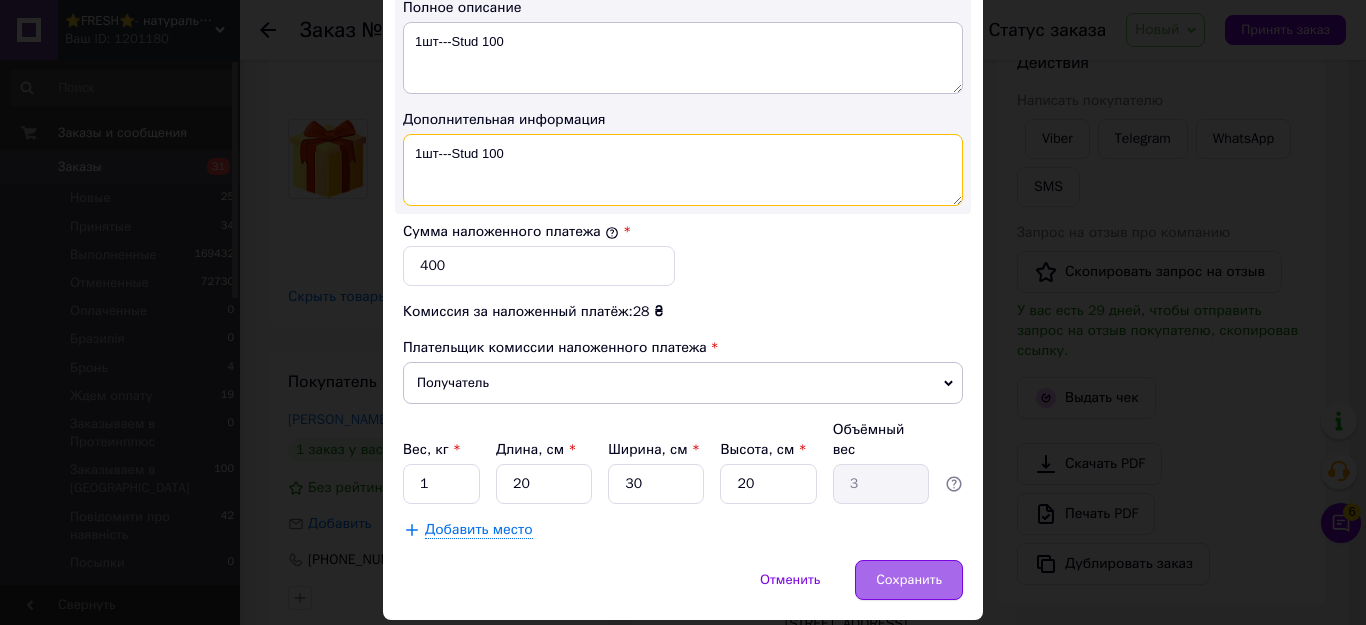 type on "1шт---Stud 100" 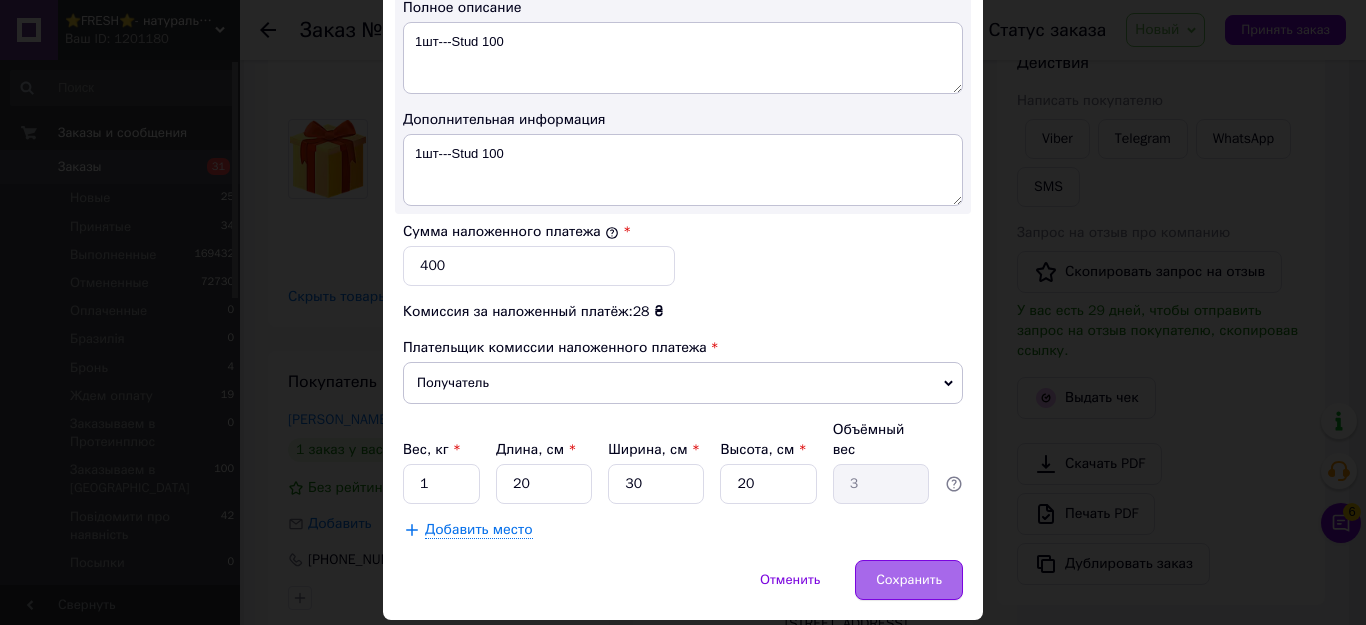 click on "Сохранить" at bounding box center [909, 580] 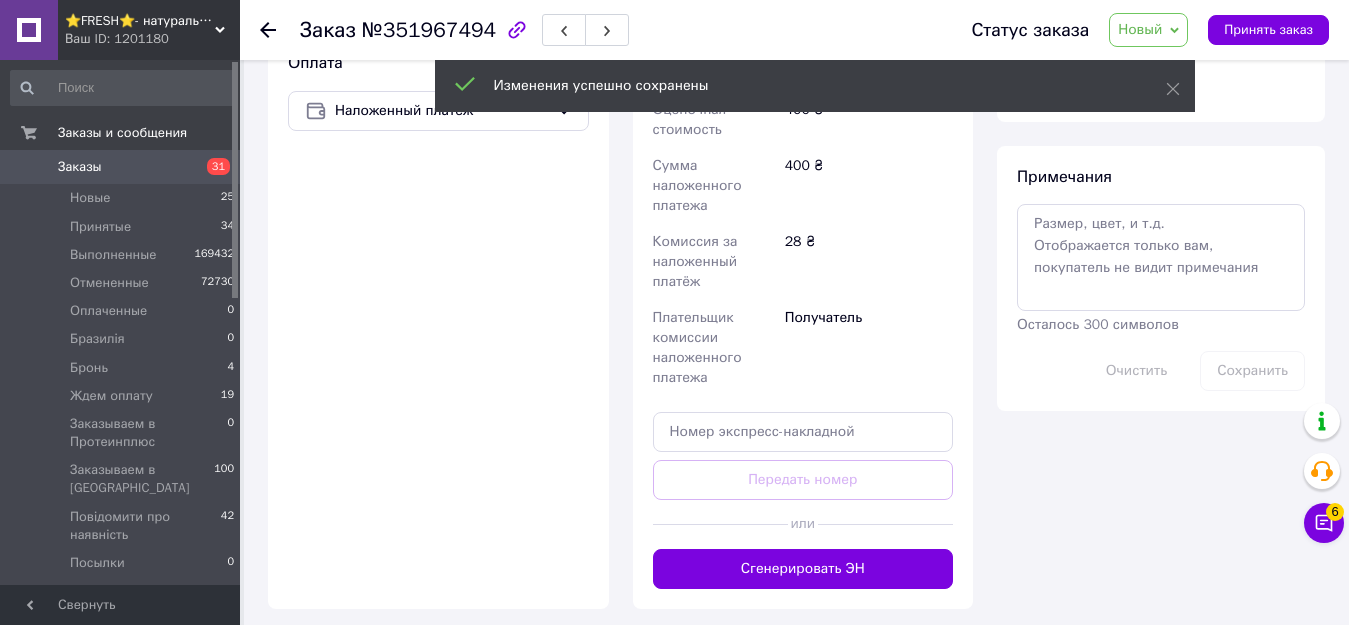 scroll, scrollTop: 1000, scrollLeft: 0, axis: vertical 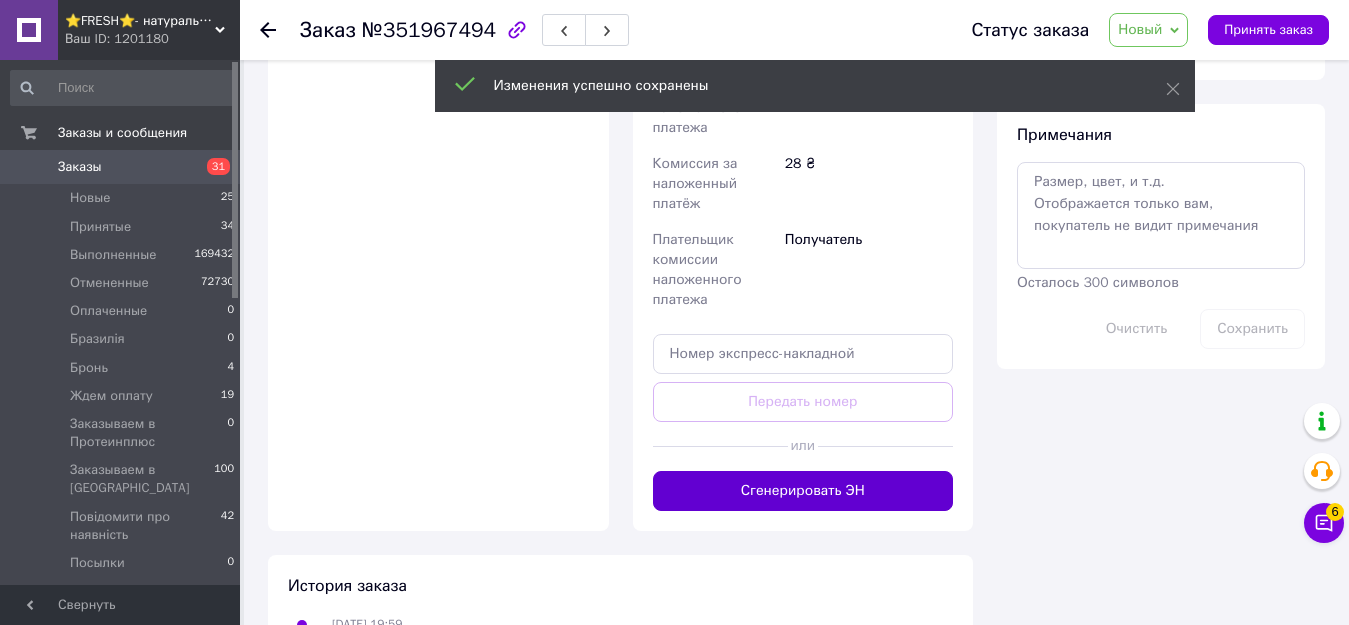 click on "Сгенерировать ЭН" at bounding box center [803, 491] 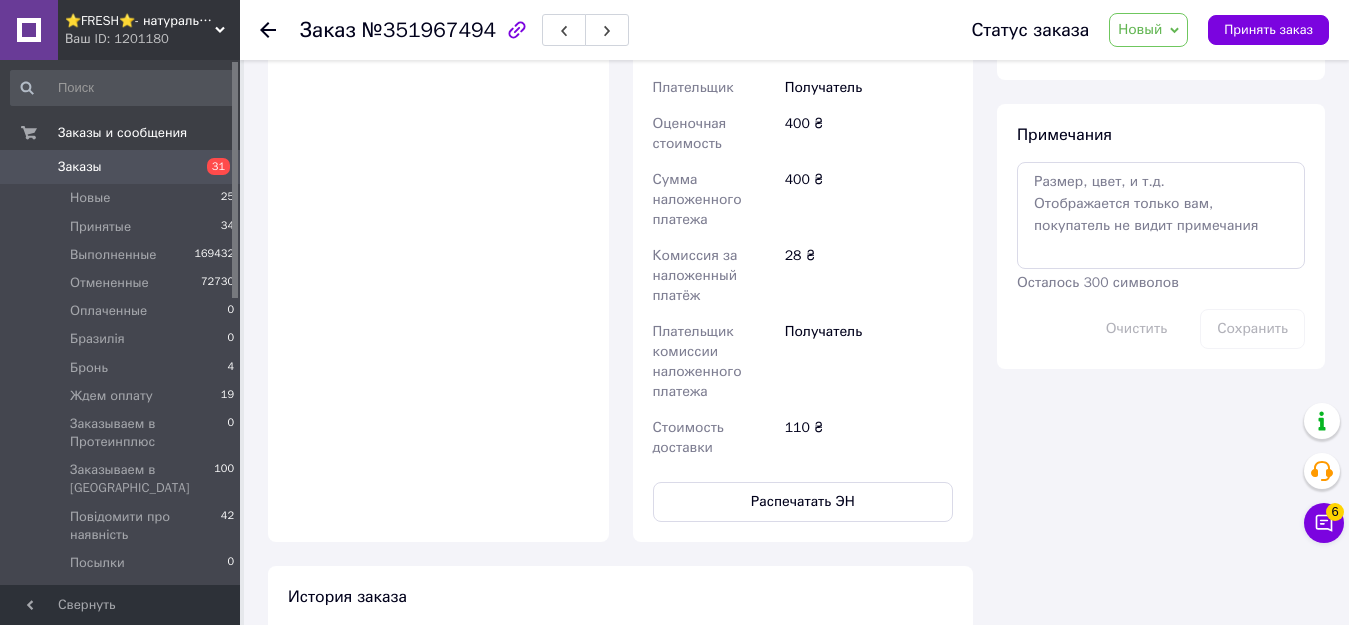 click on "Новый" at bounding box center (1140, 29) 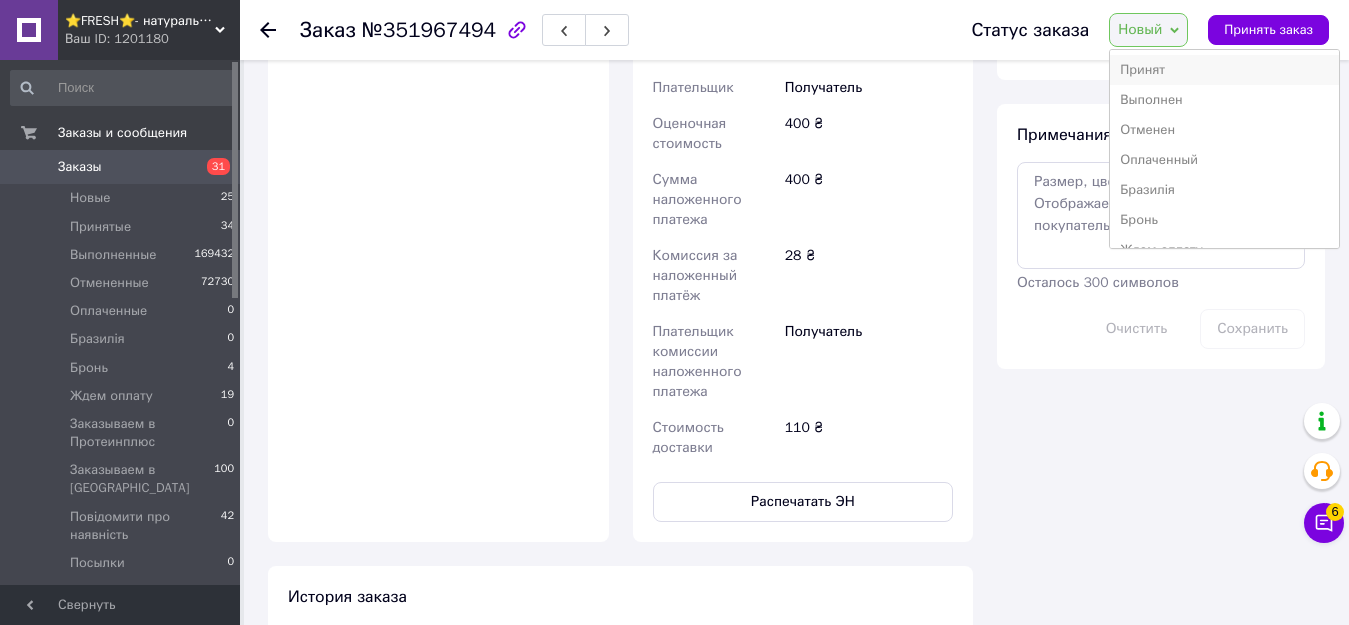 click on "Принят" at bounding box center [1224, 70] 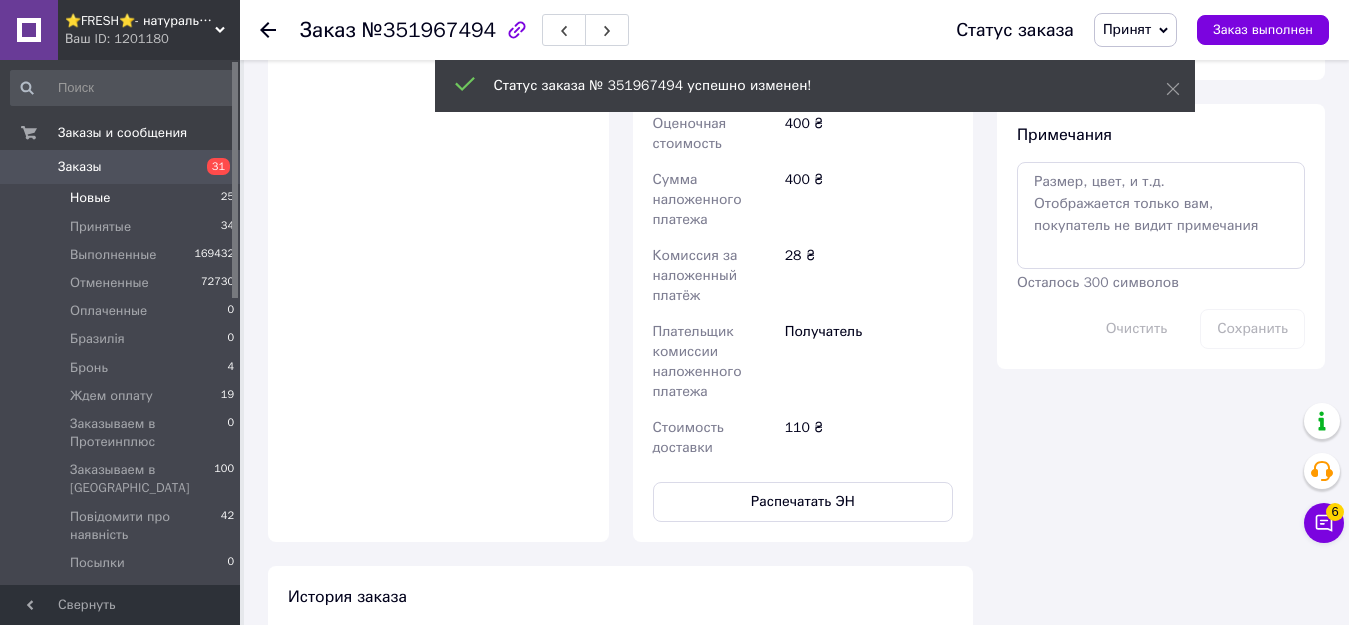 click on "Новые" at bounding box center [90, 198] 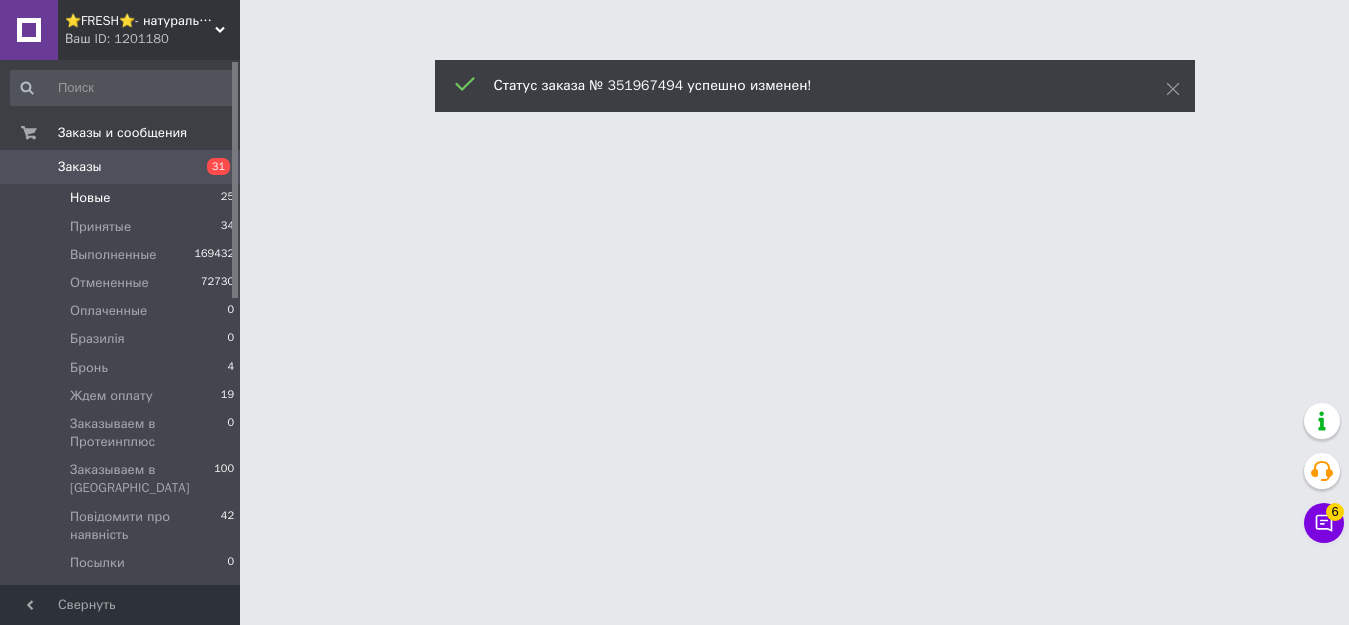 scroll, scrollTop: 0, scrollLeft: 0, axis: both 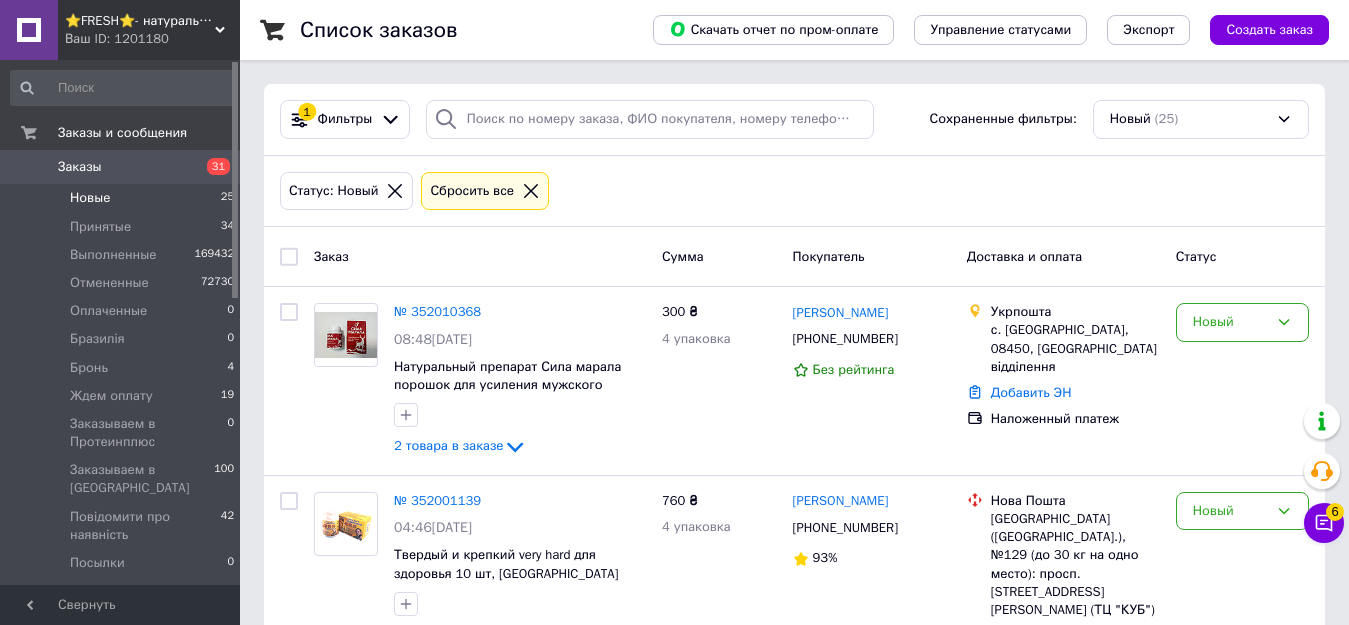 click on "Новые" at bounding box center (90, 198) 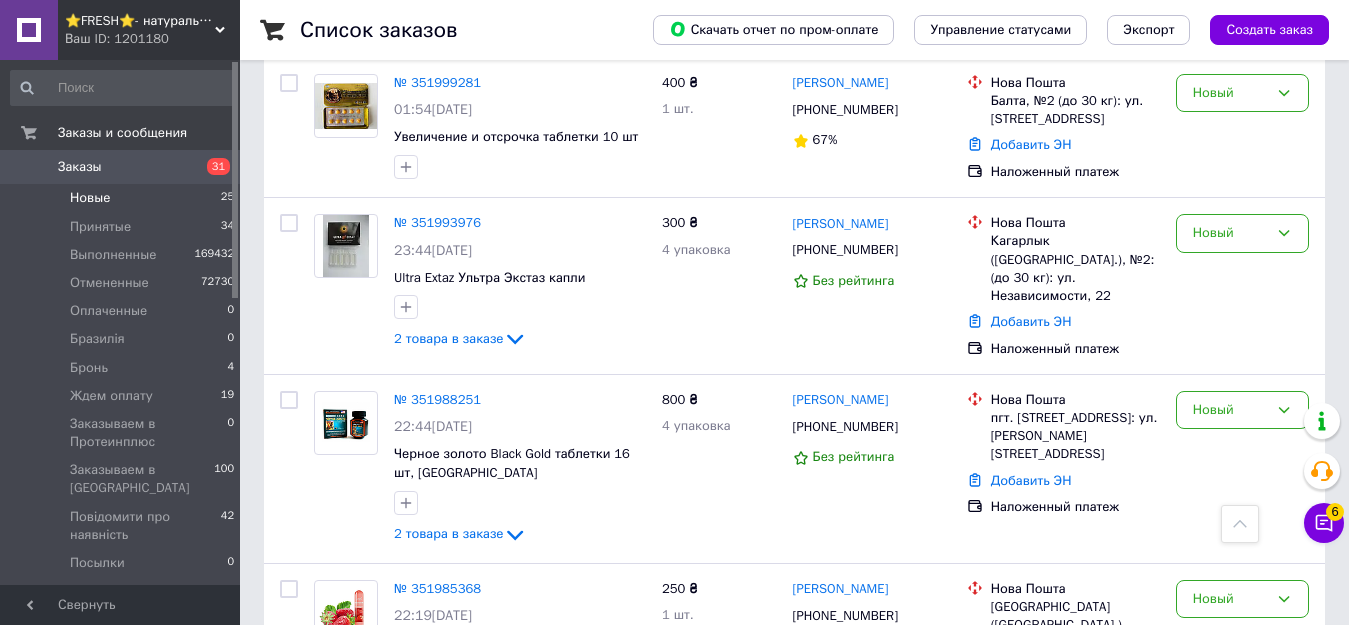 scroll, scrollTop: 761, scrollLeft: 0, axis: vertical 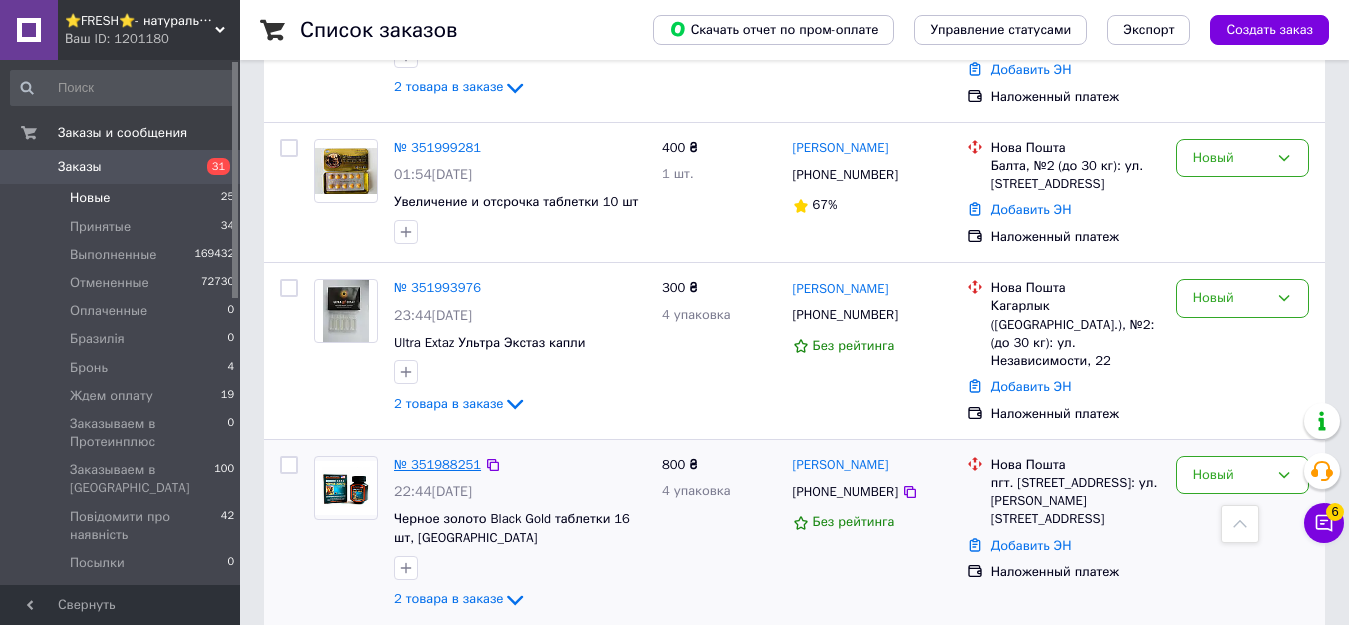 click on "№ 351988251" at bounding box center [437, 464] 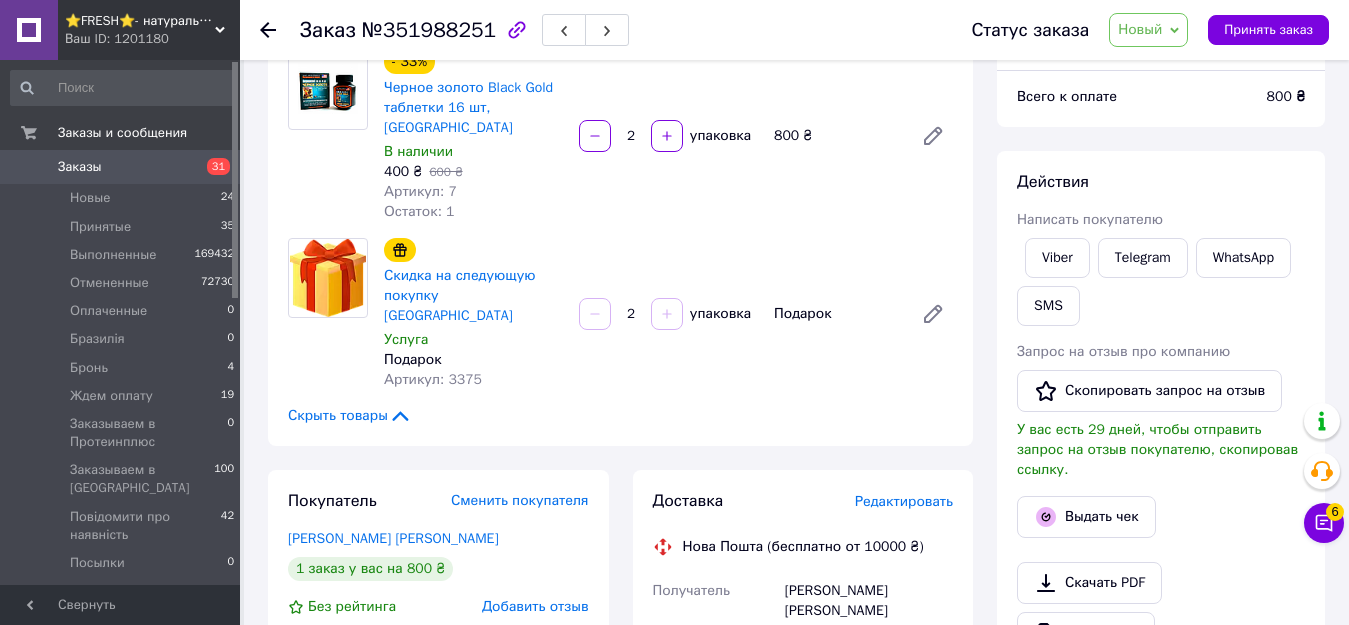 scroll, scrollTop: 400, scrollLeft: 0, axis: vertical 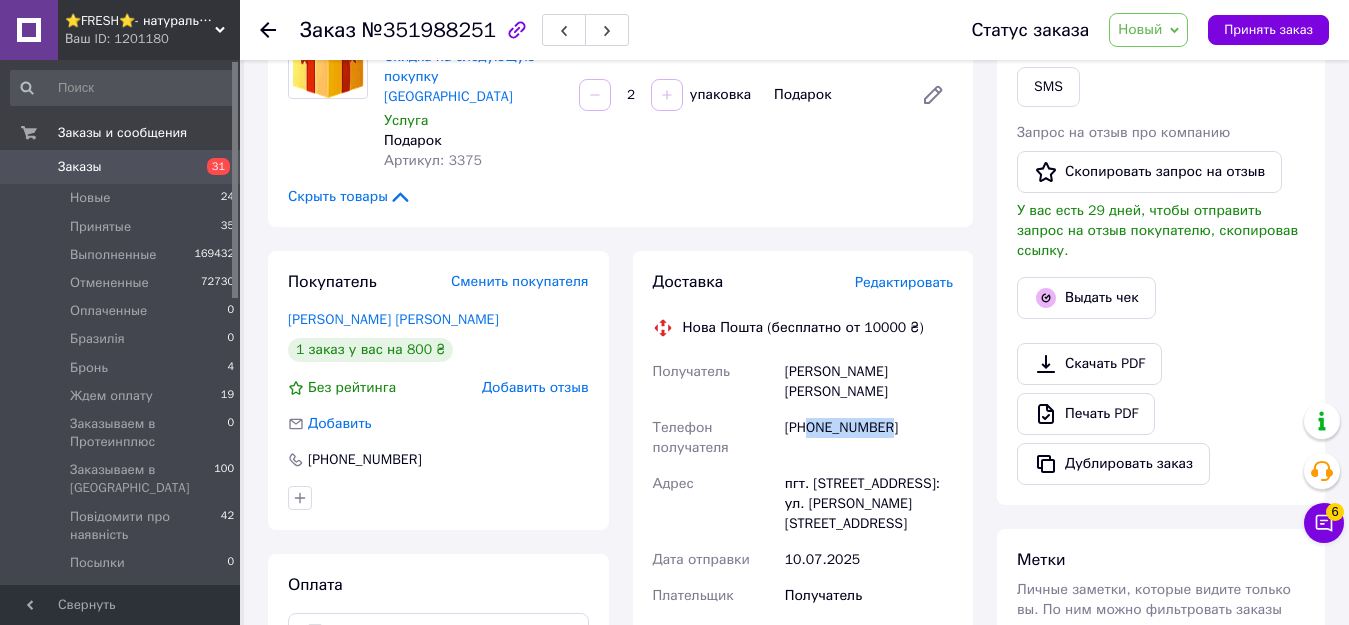 drag, startPoint x: 809, startPoint y: 363, endPoint x: 907, endPoint y: 364, distance: 98.005104 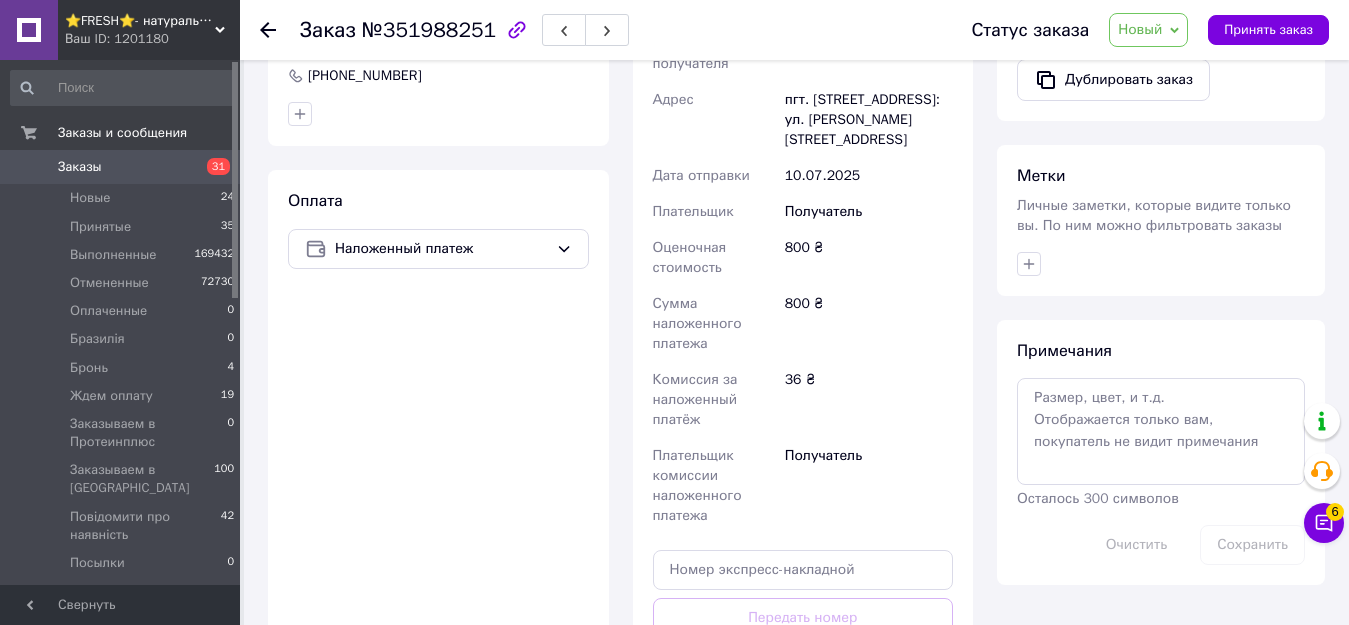 scroll, scrollTop: 700, scrollLeft: 0, axis: vertical 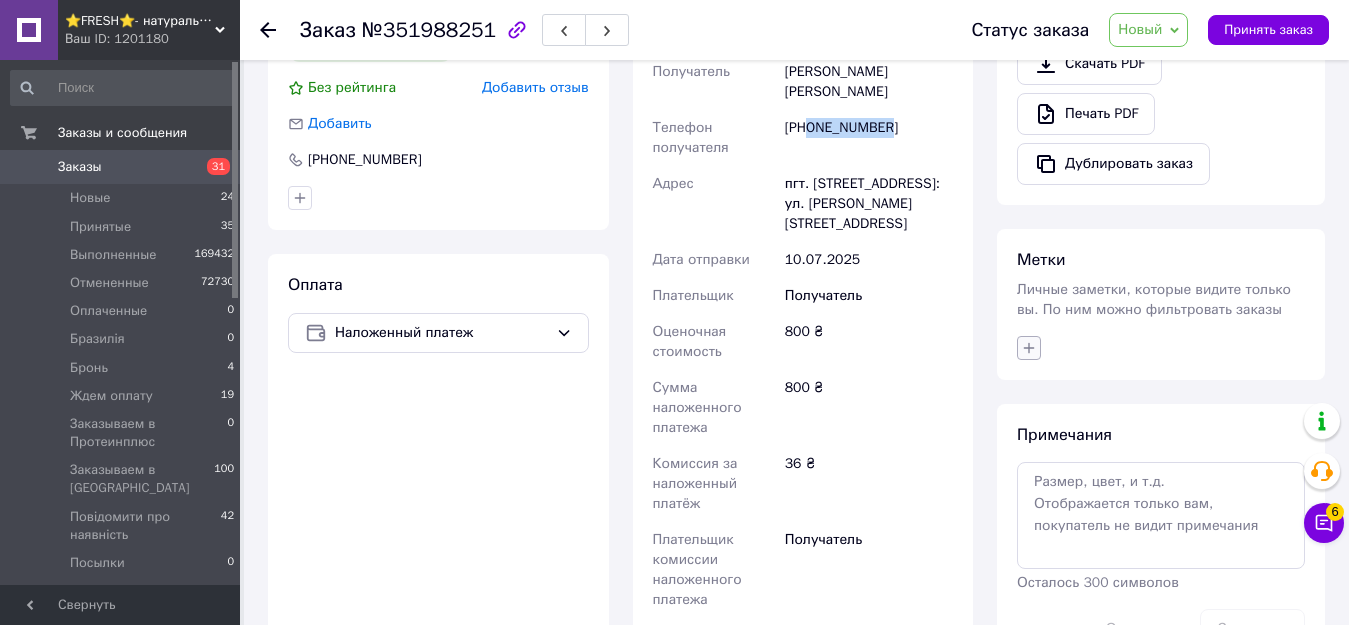 click at bounding box center (1029, 348) 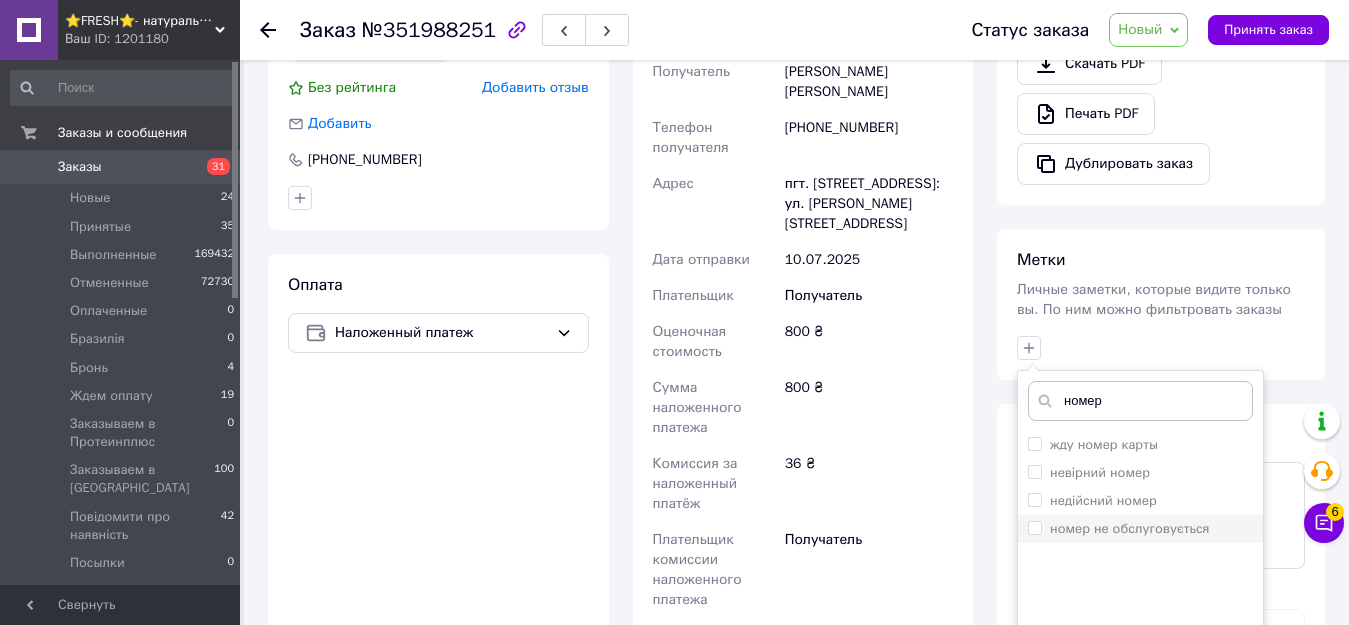 type on "номер" 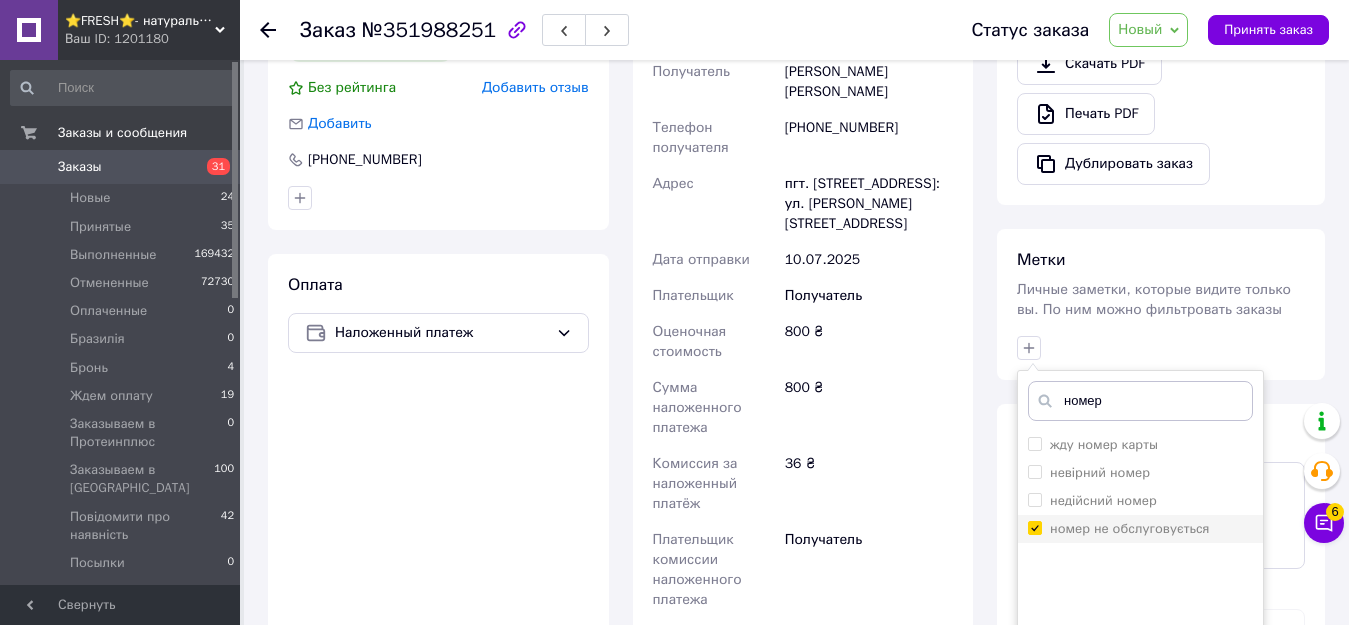 checkbox on "true" 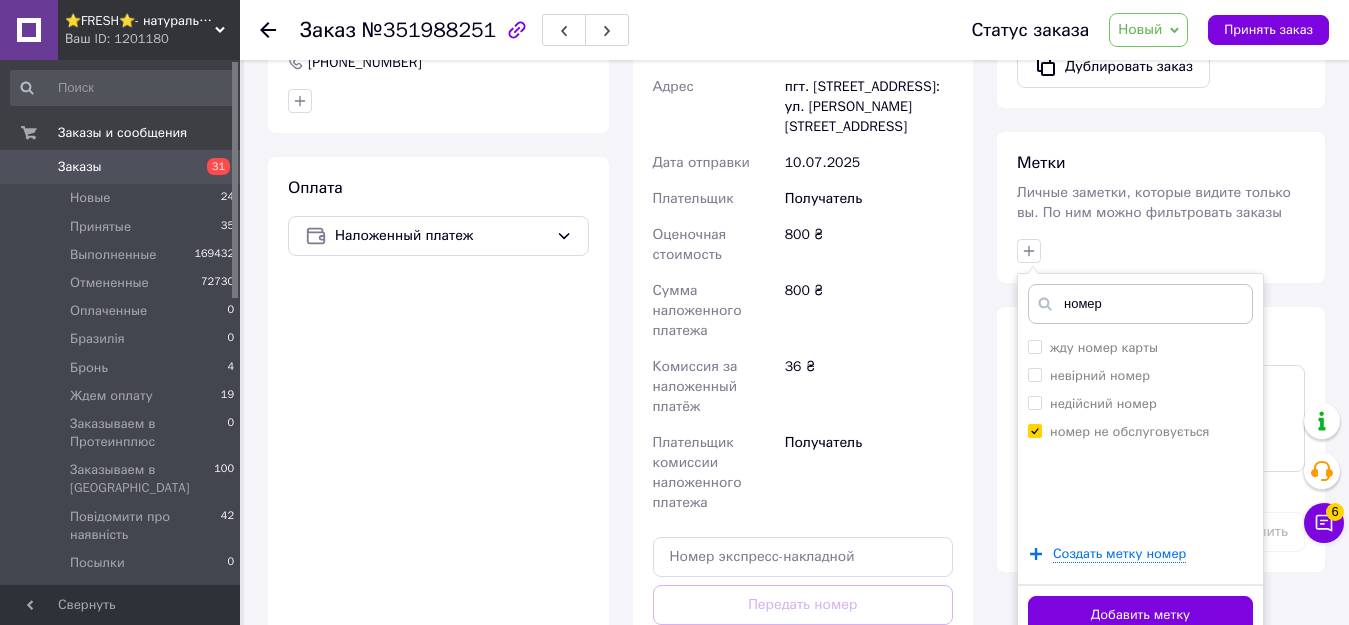 scroll, scrollTop: 900, scrollLeft: 0, axis: vertical 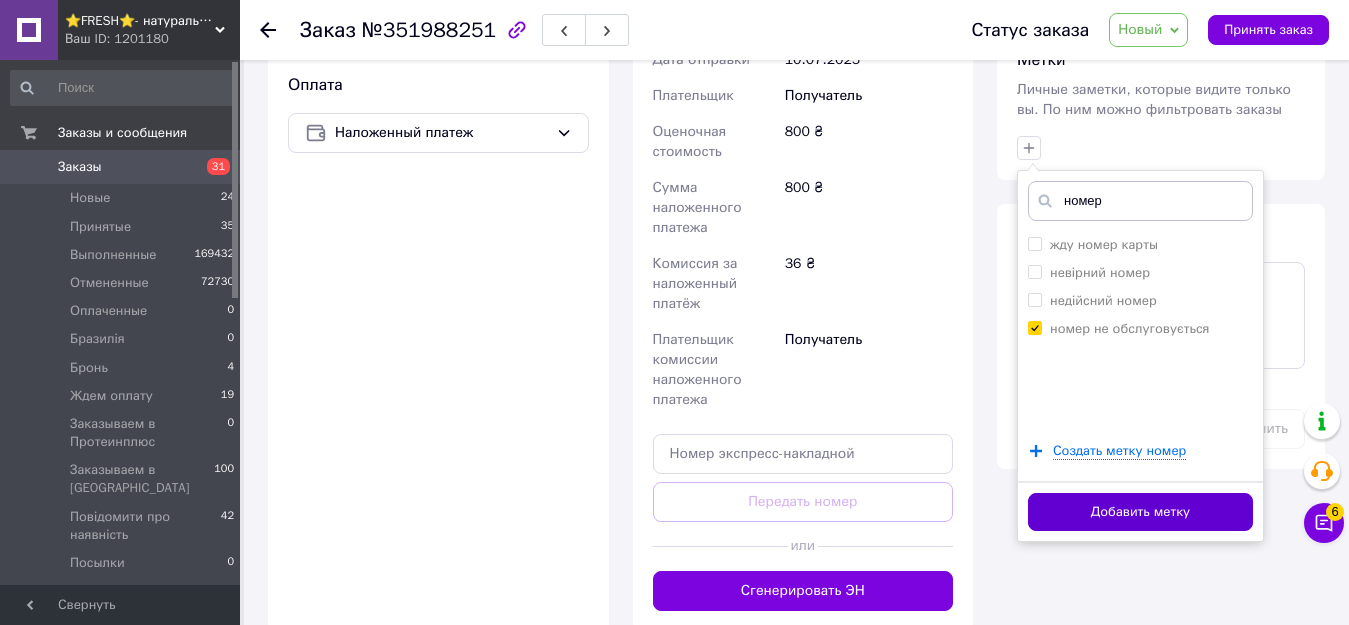 click on "Добавить метку" at bounding box center [1140, 512] 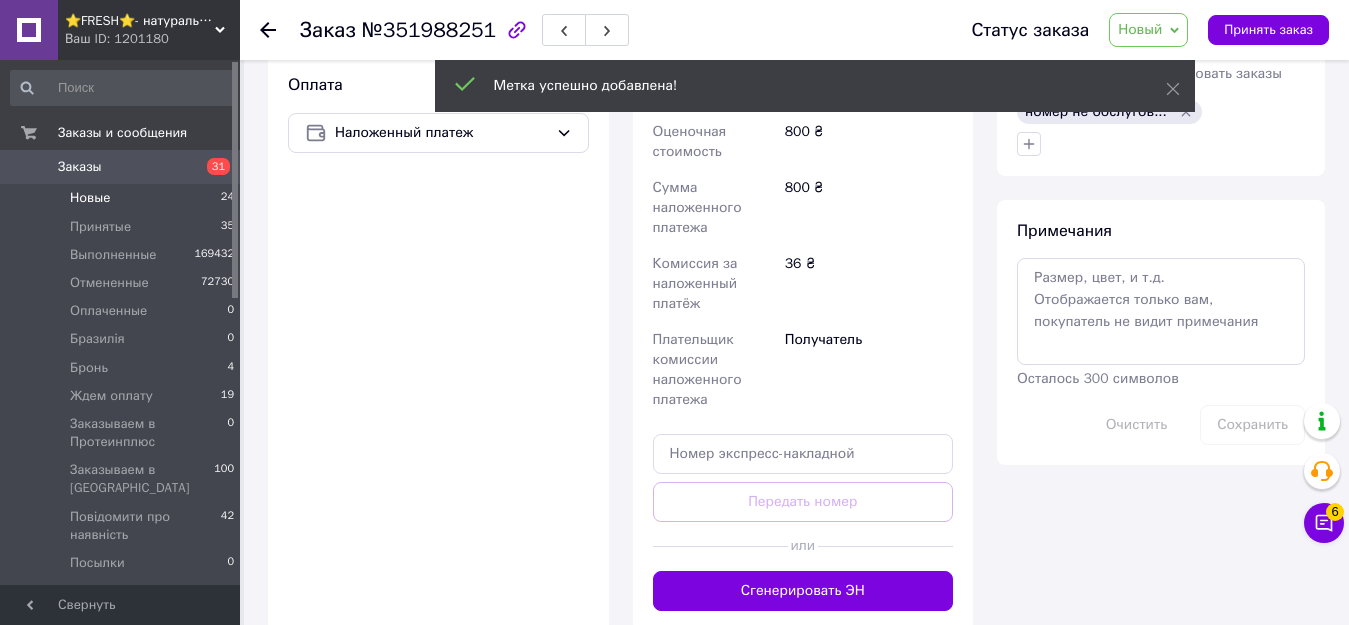 click on "Новые 24" at bounding box center (123, 198) 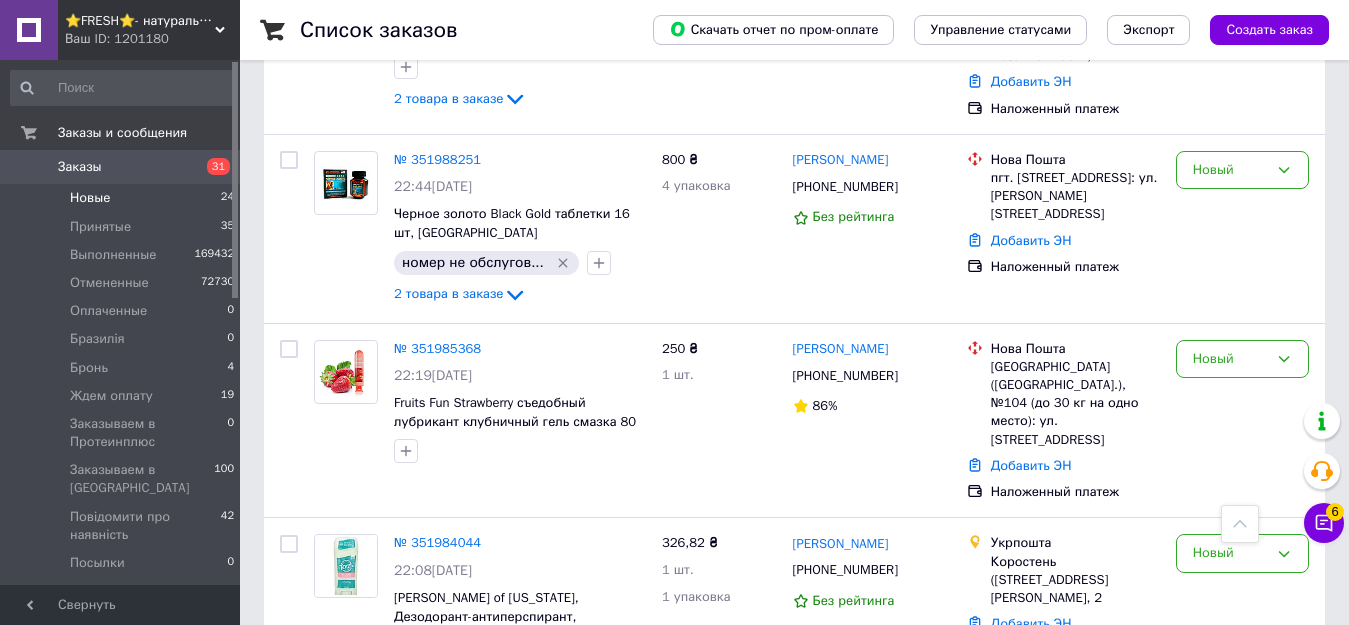 scroll, scrollTop: 1100, scrollLeft: 0, axis: vertical 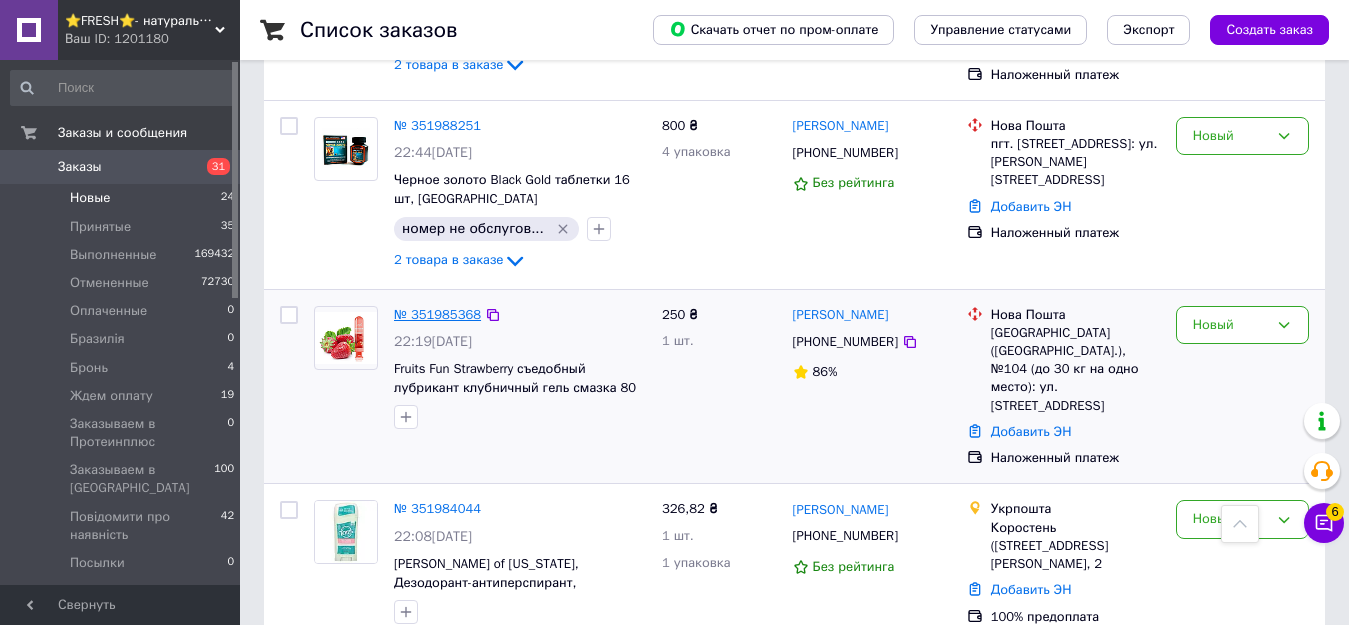 click on "№ 351985368" at bounding box center [437, 314] 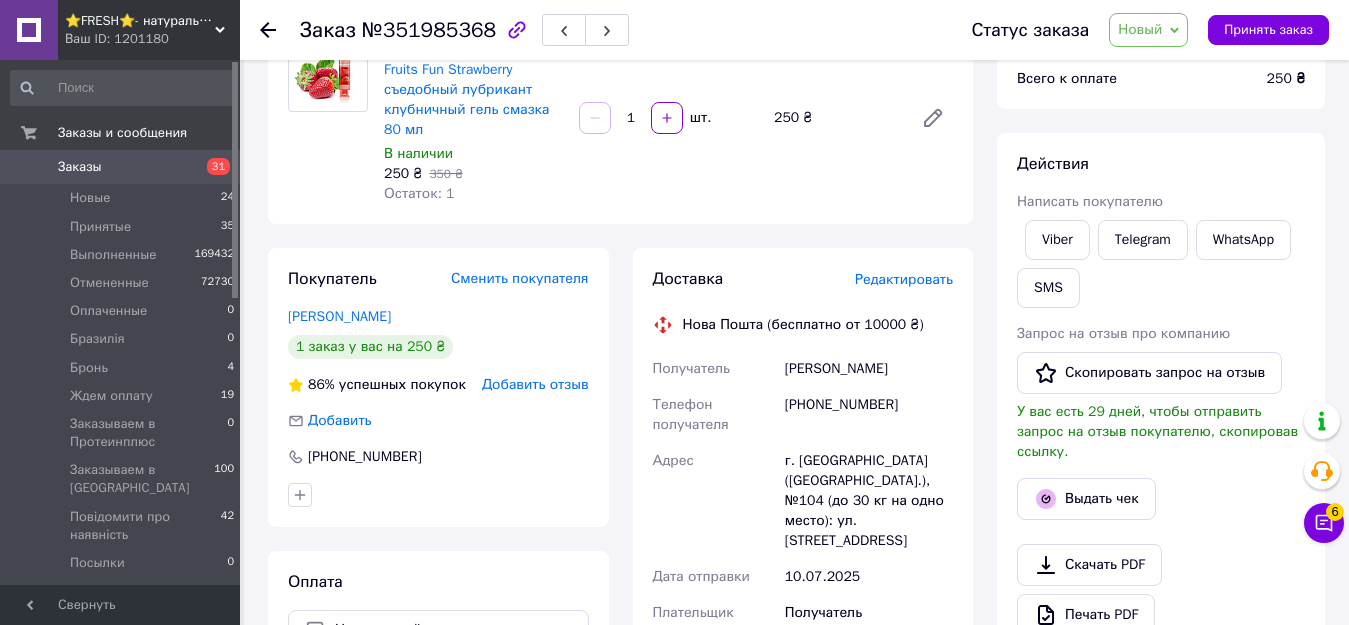 scroll, scrollTop: 200, scrollLeft: 0, axis: vertical 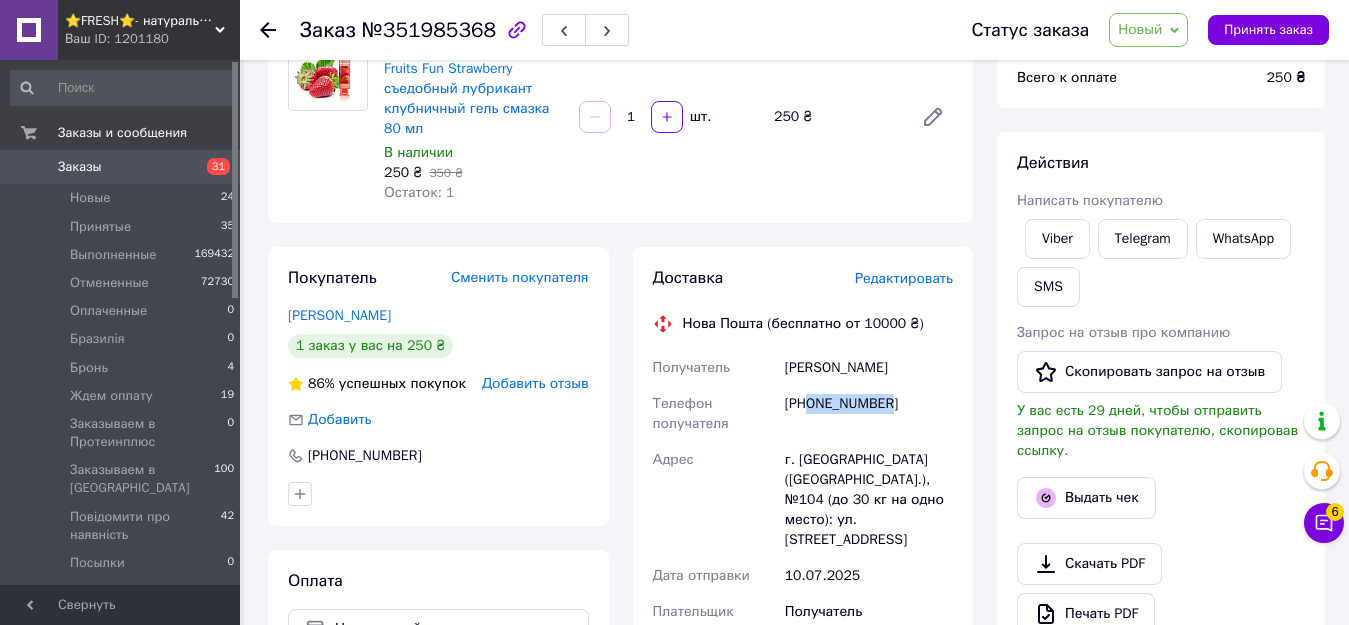 drag, startPoint x: 812, startPoint y: 403, endPoint x: 910, endPoint y: 404, distance: 98.005104 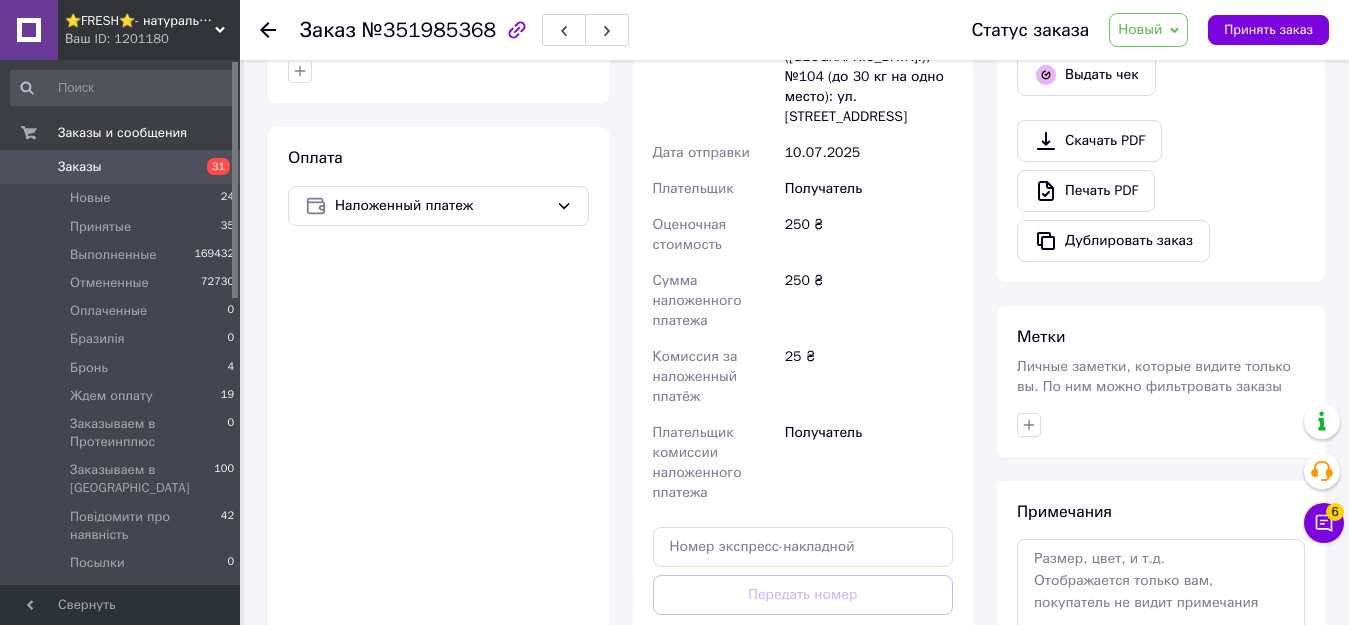 scroll, scrollTop: 700, scrollLeft: 0, axis: vertical 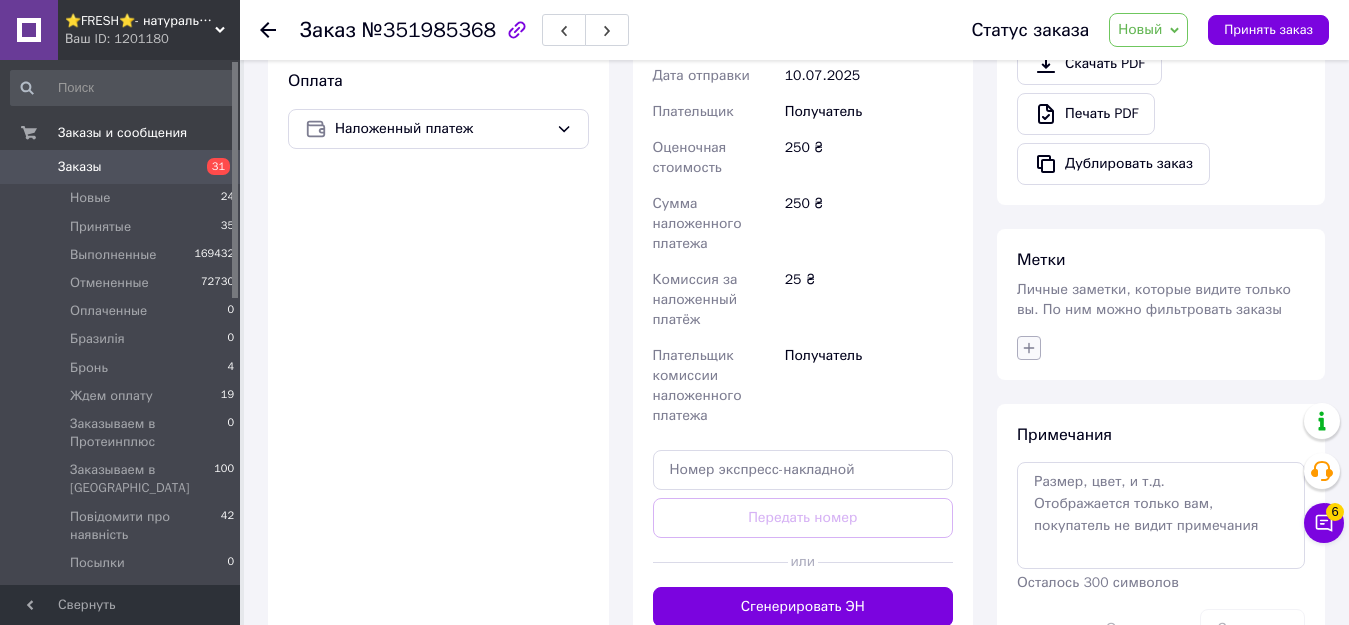 click 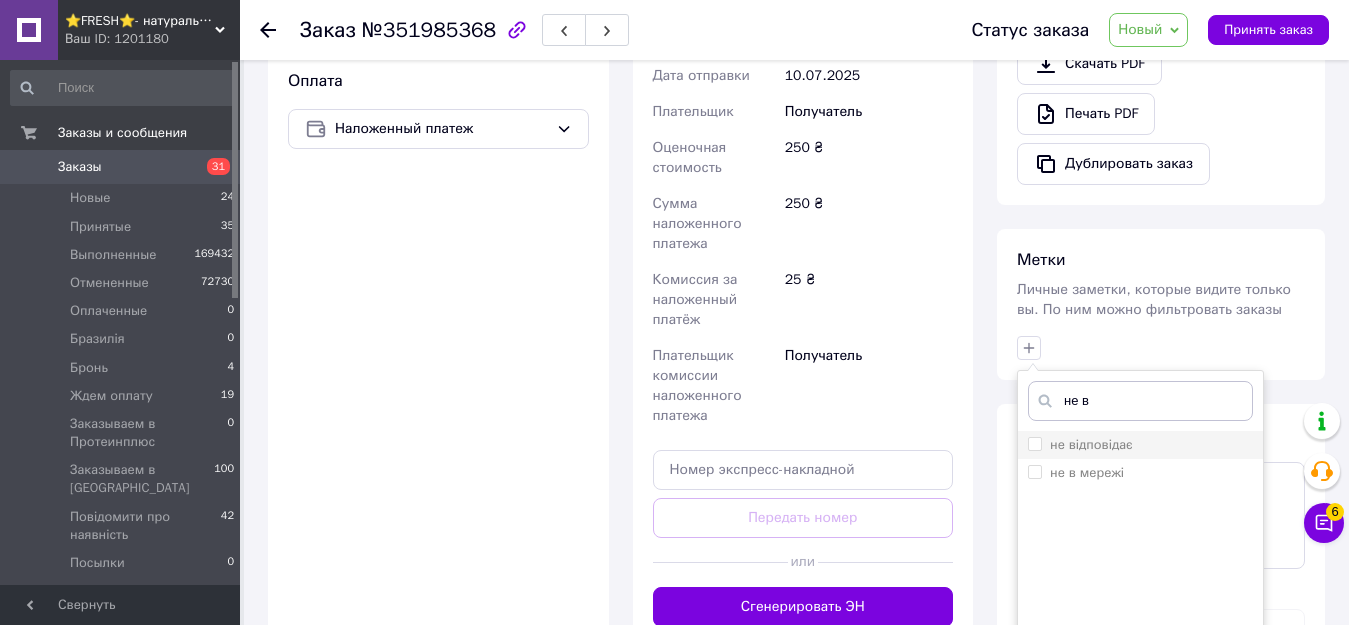 type on "не в" 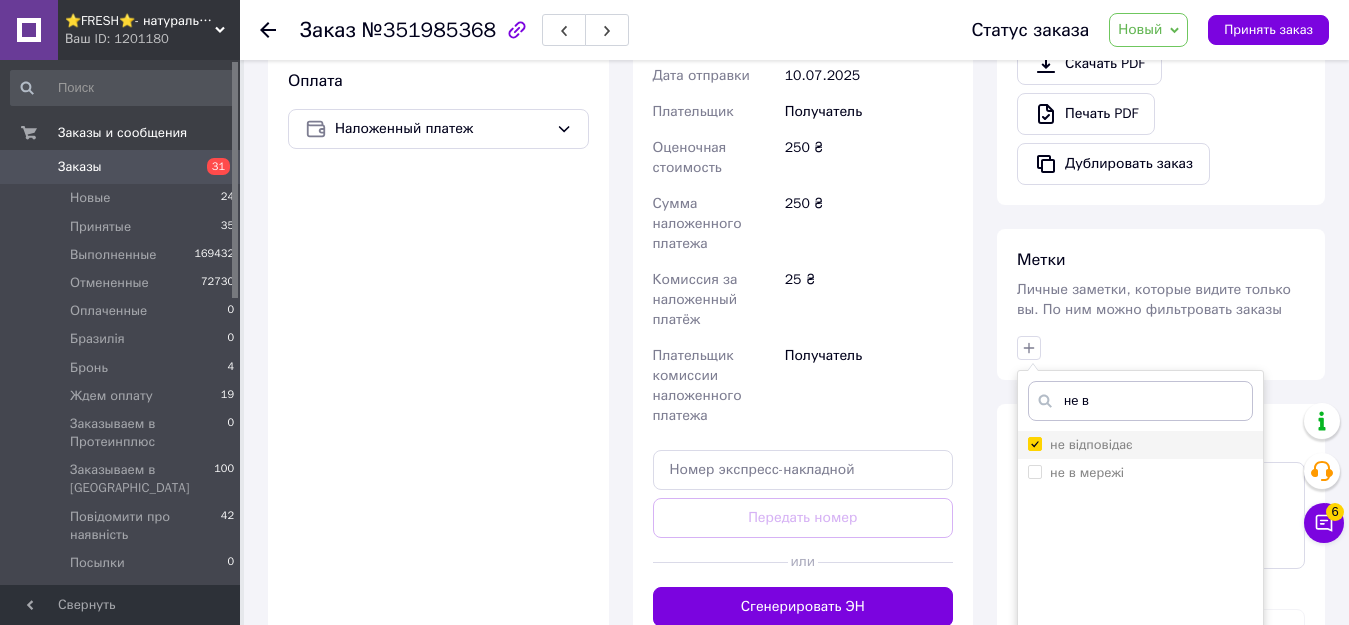 checkbox on "true" 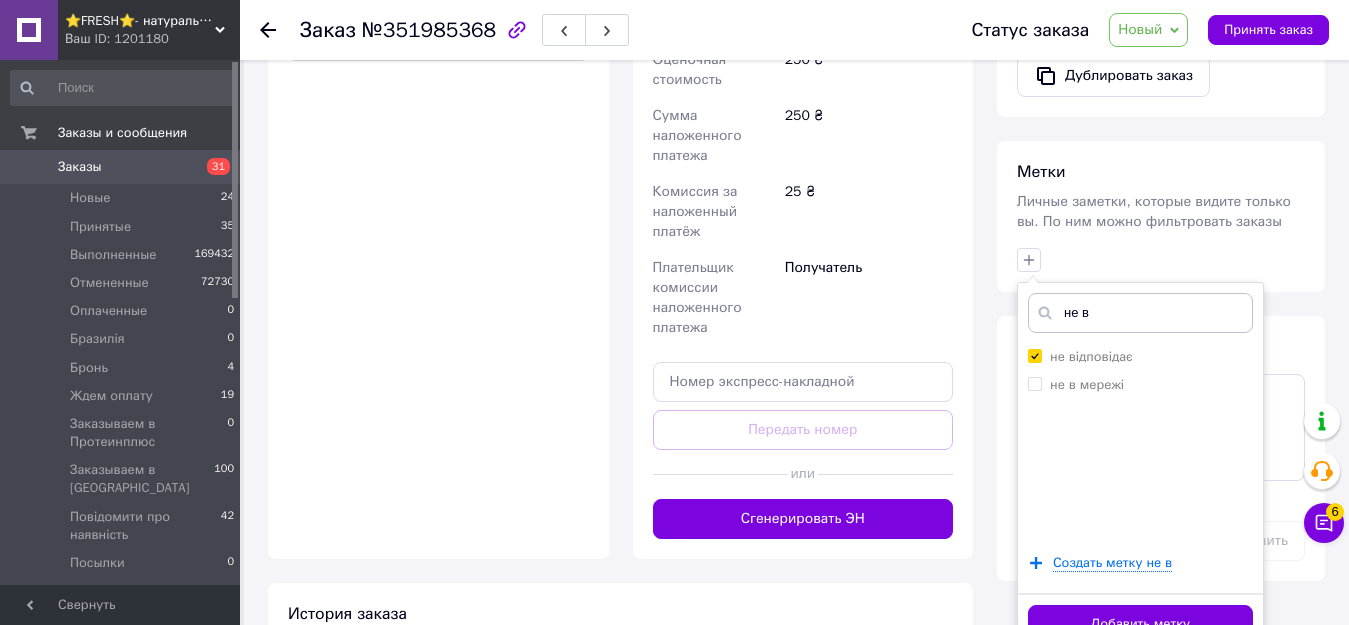 scroll, scrollTop: 869, scrollLeft: 0, axis: vertical 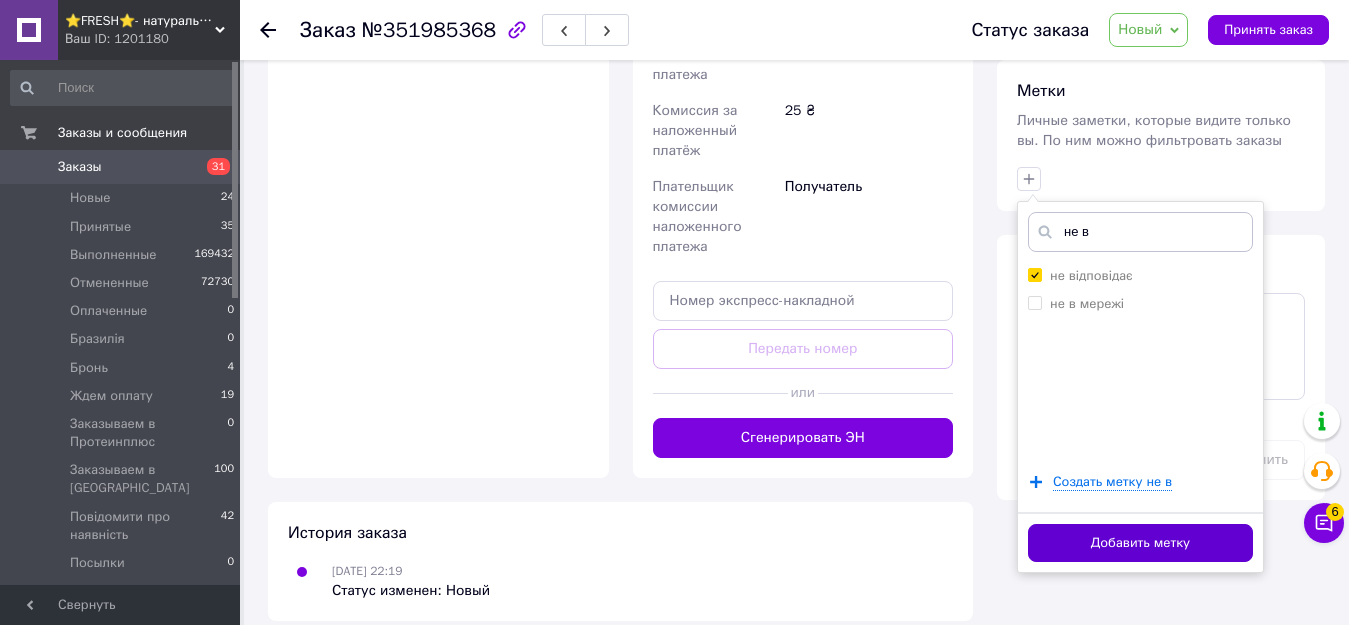 click on "Добавить метку" at bounding box center (1140, 543) 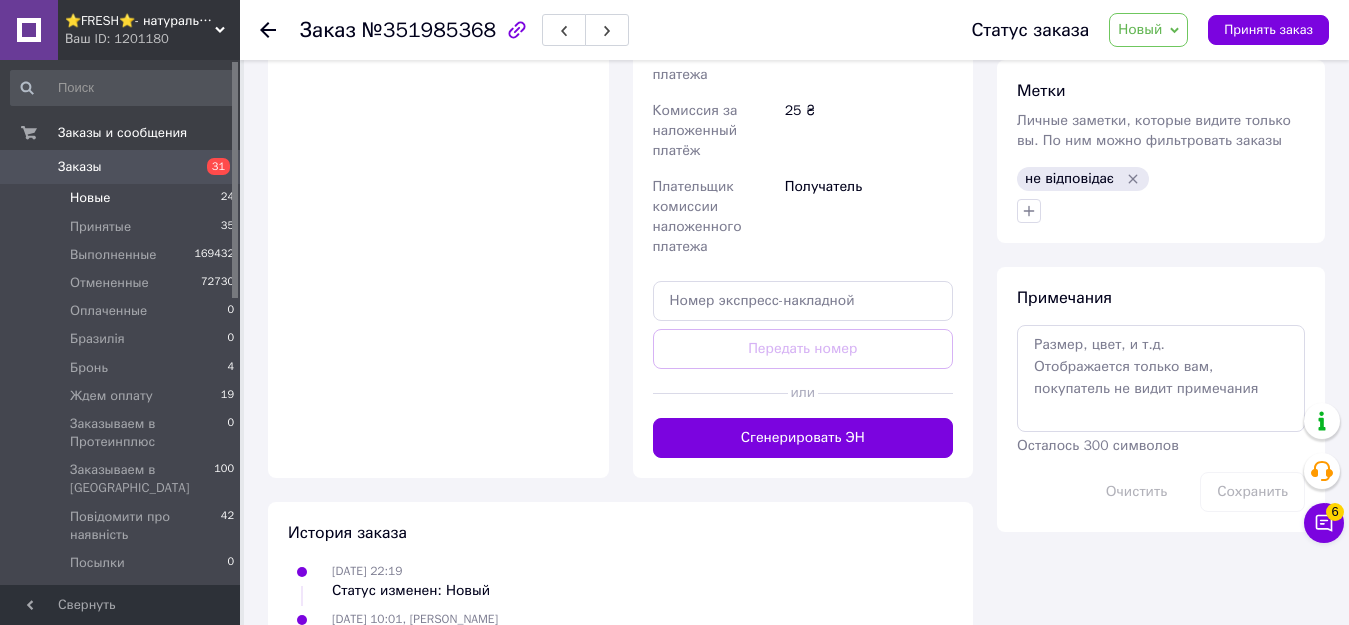 click on "Новые" at bounding box center [90, 198] 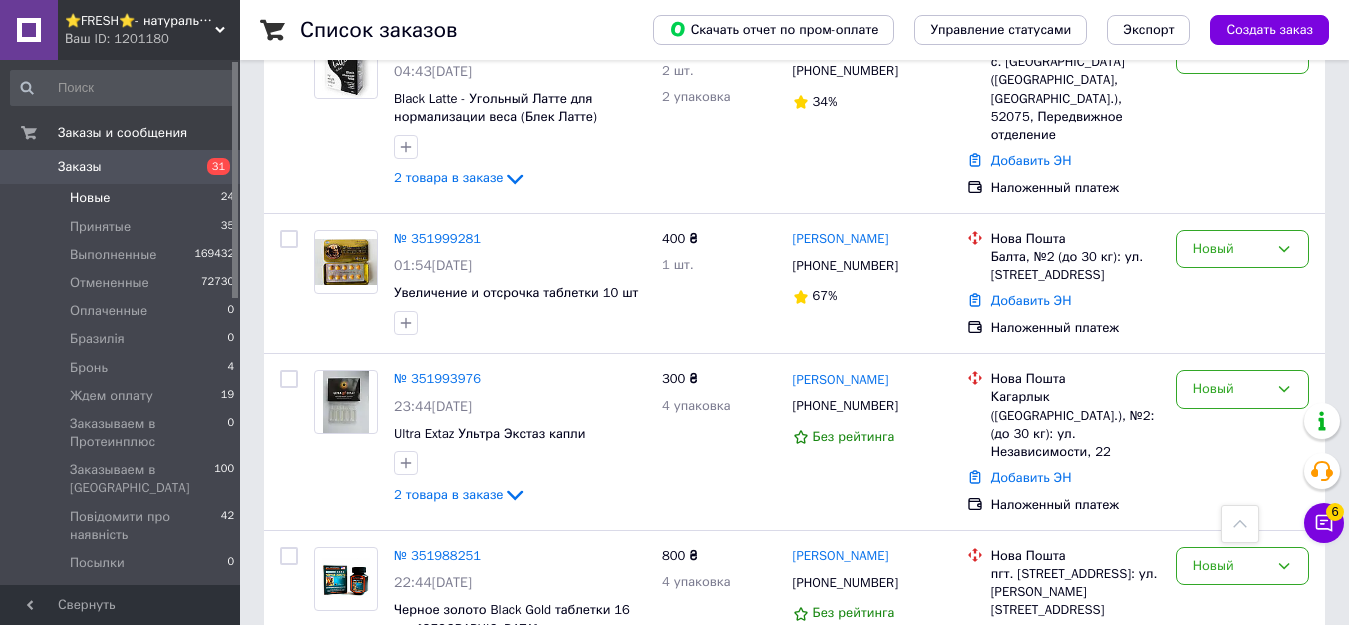 scroll, scrollTop: 900, scrollLeft: 0, axis: vertical 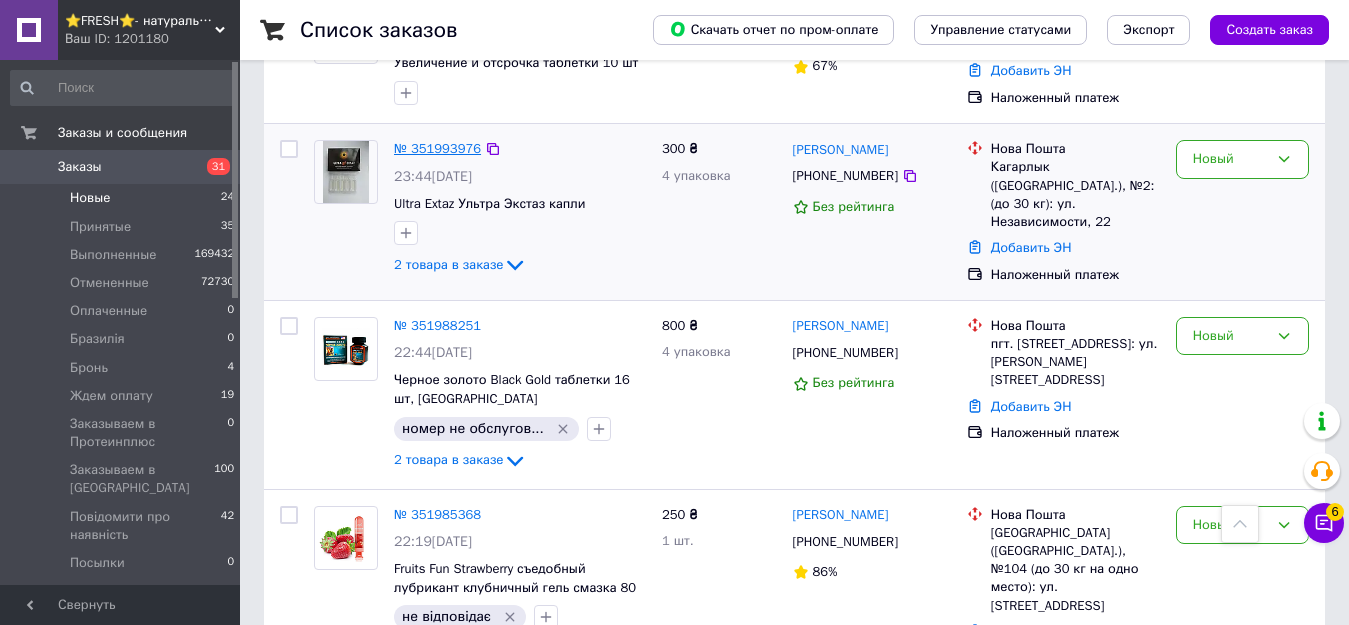 click on "№ 351993976" at bounding box center [437, 148] 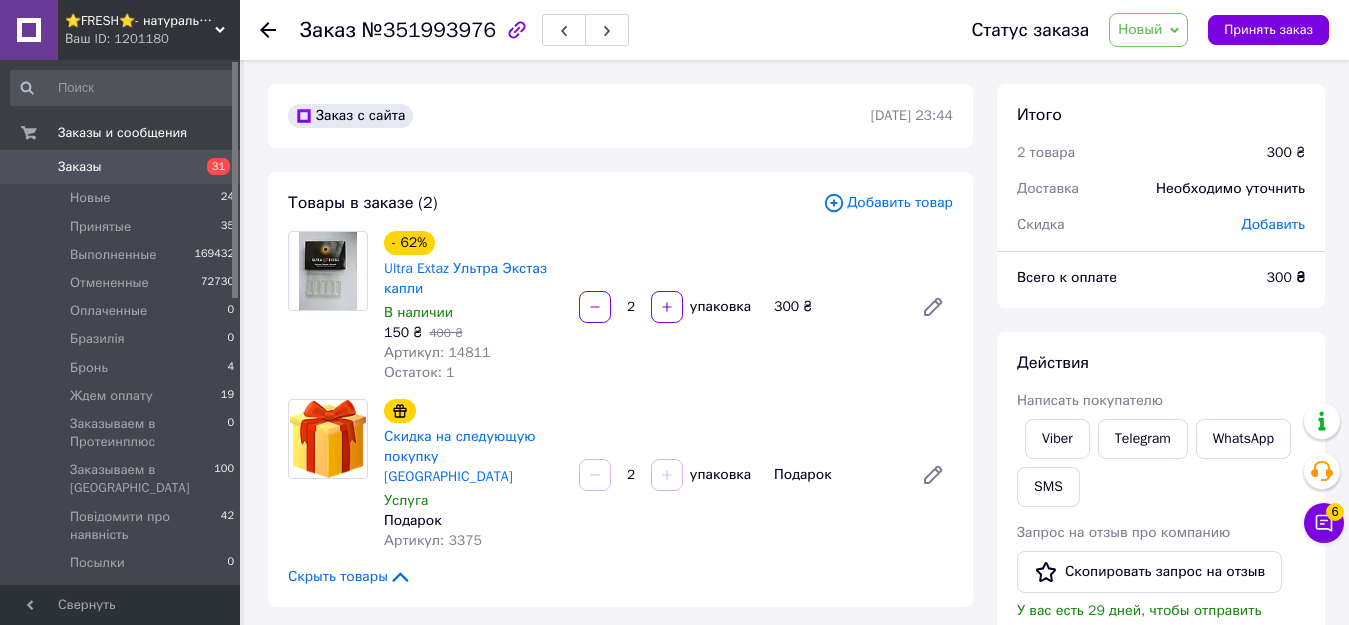 scroll, scrollTop: 500, scrollLeft: 0, axis: vertical 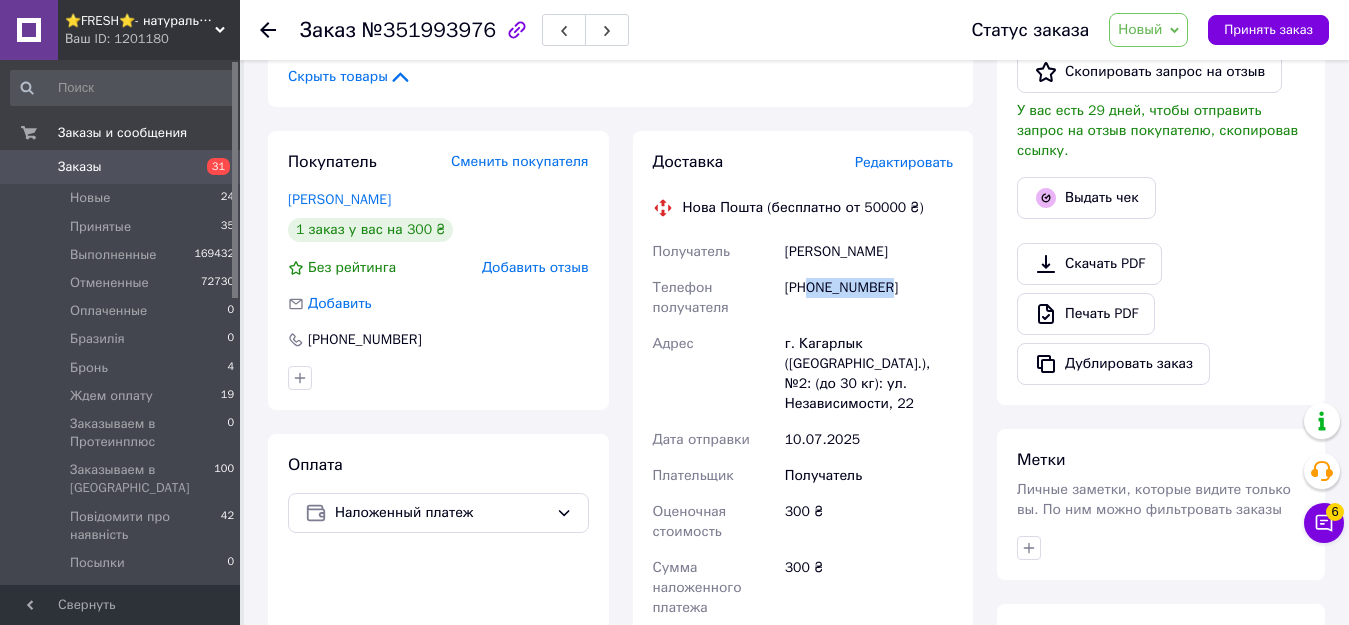 drag, startPoint x: 811, startPoint y: 267, endPoint x: 910, endPoint y: 271, distance: 99.08077 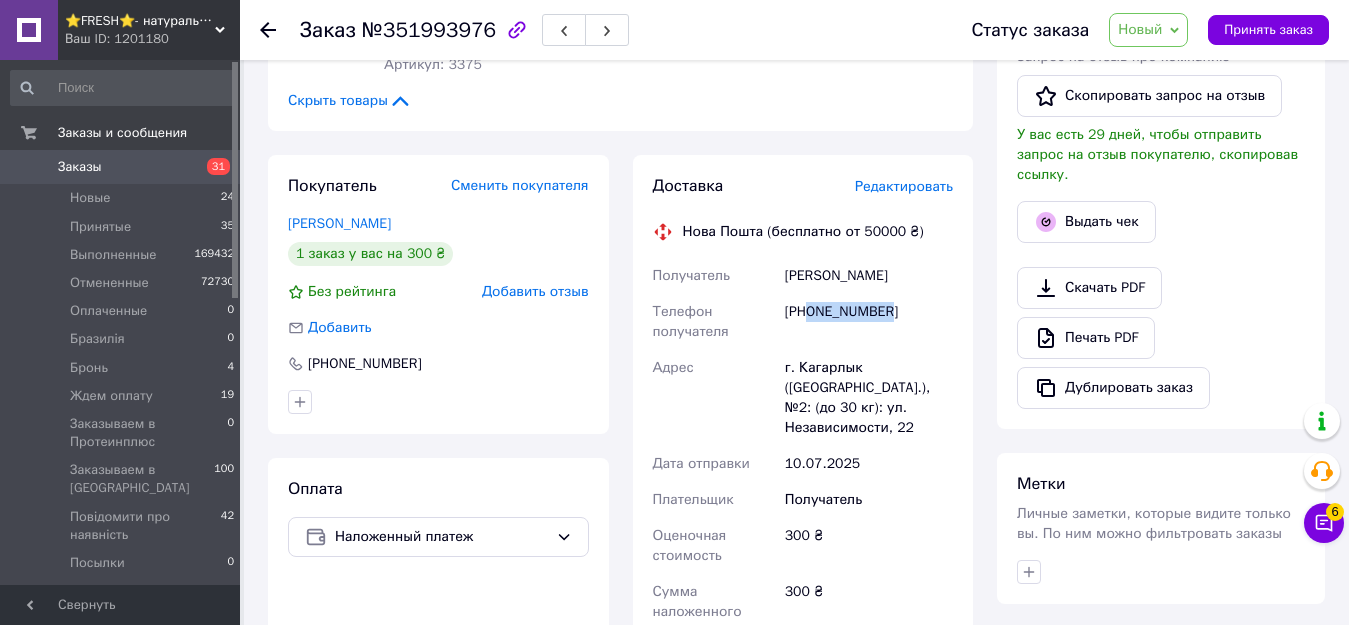 scroll, scrollTop: 600, scrollLeft: 0, axis: vertical 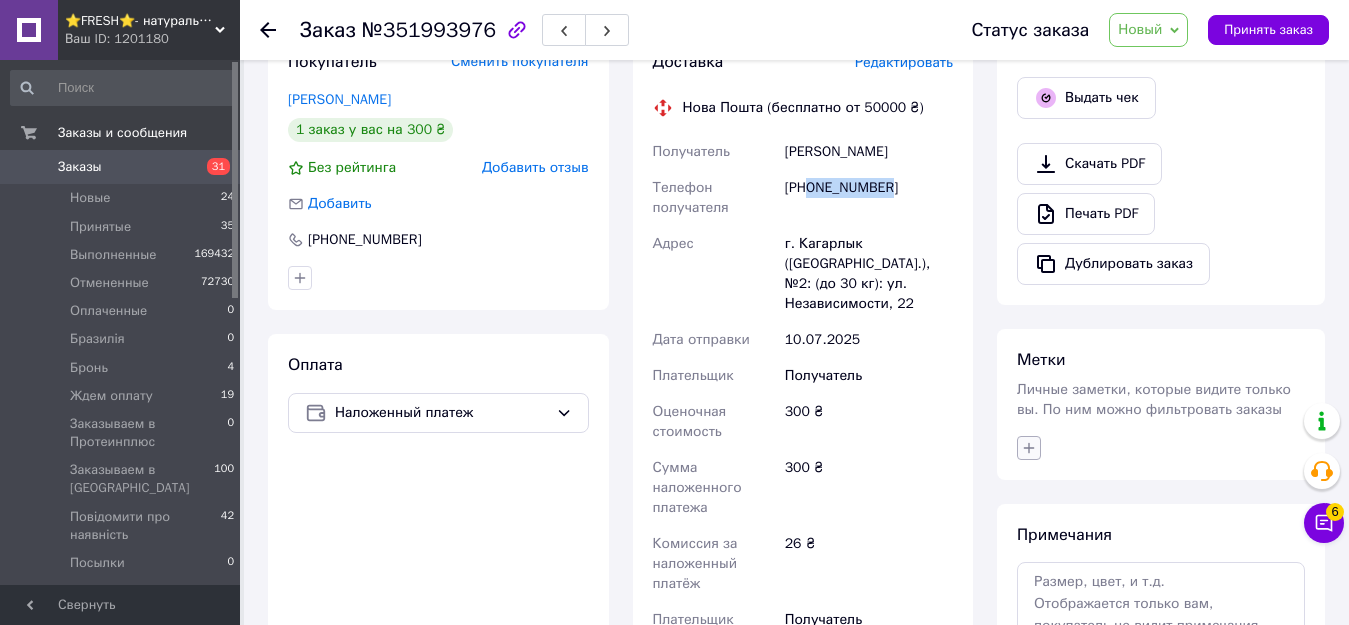 click 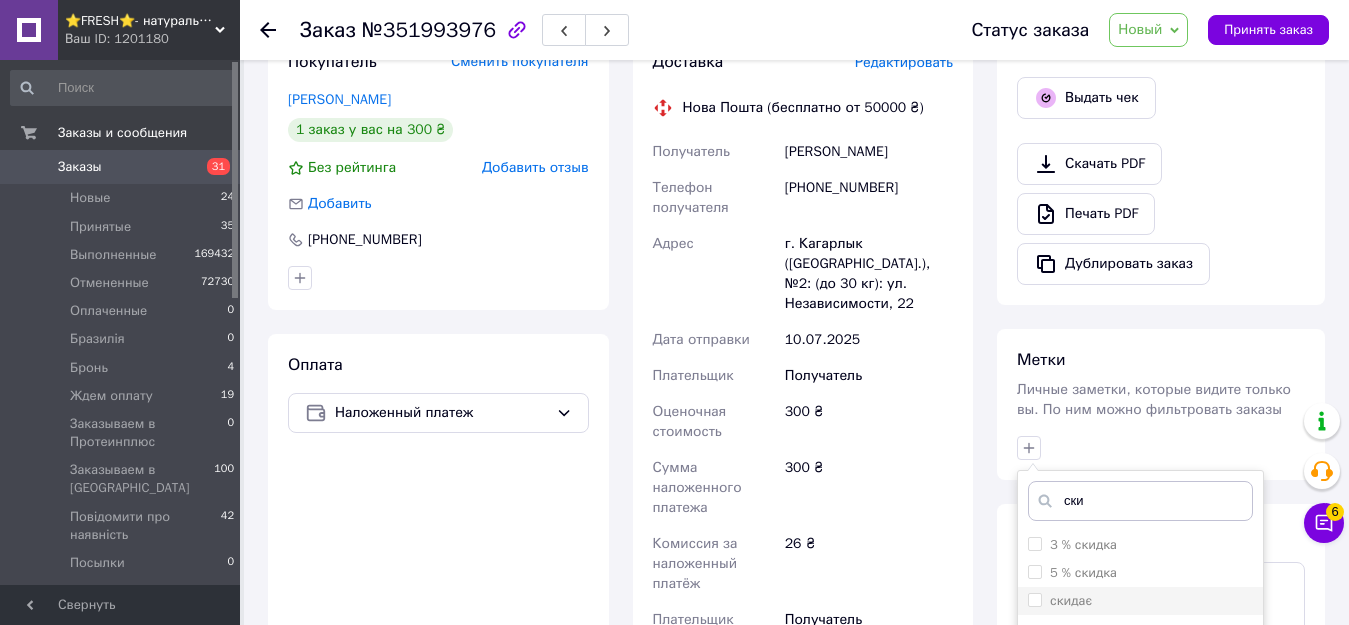 type on "ски" 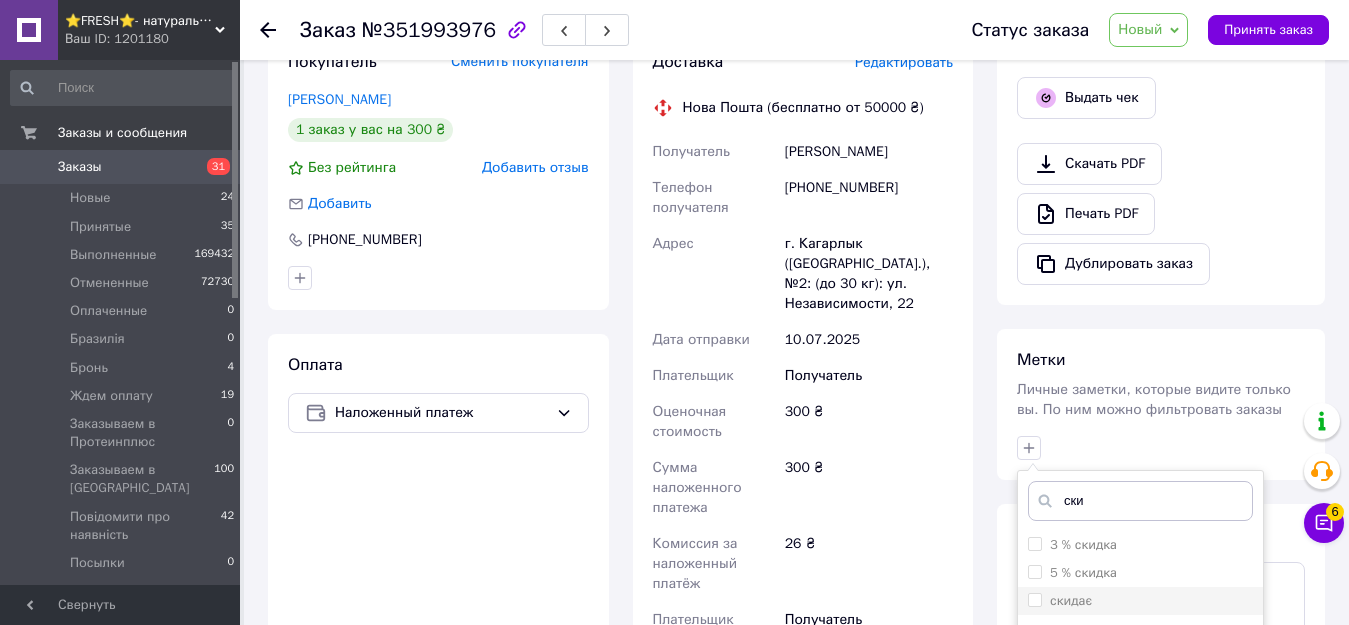 click on "скидає" at bounding box center (1140, 601) 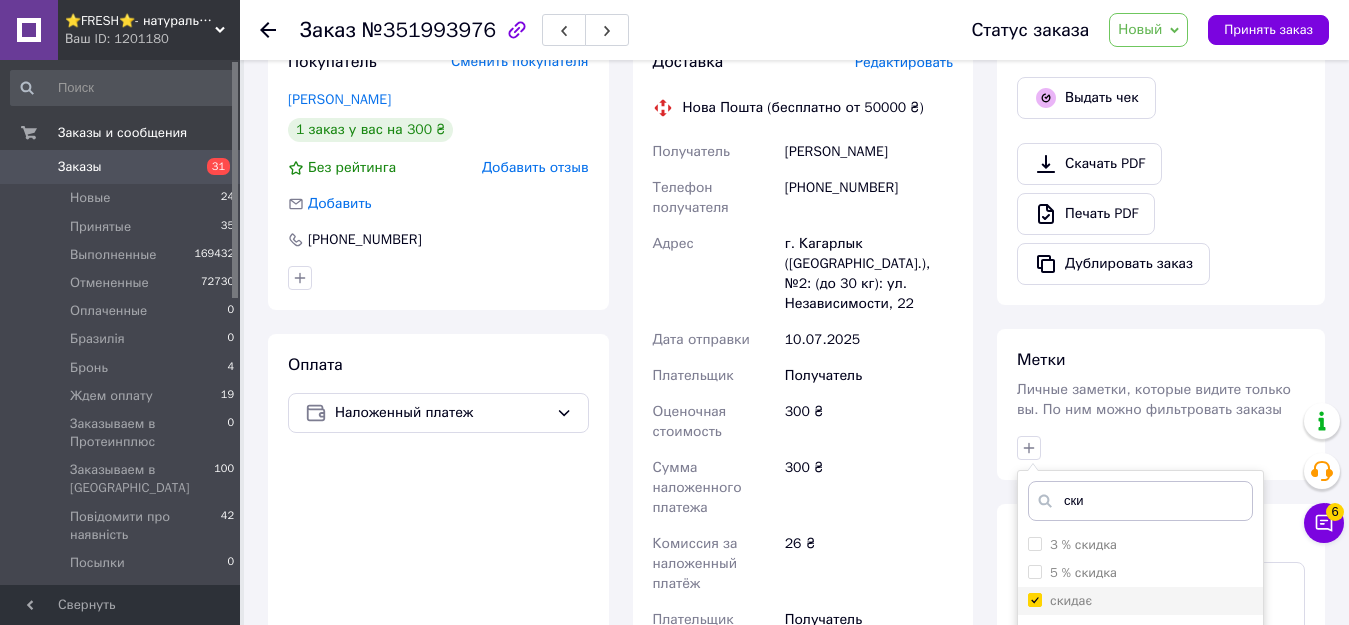 checkbox on "true" 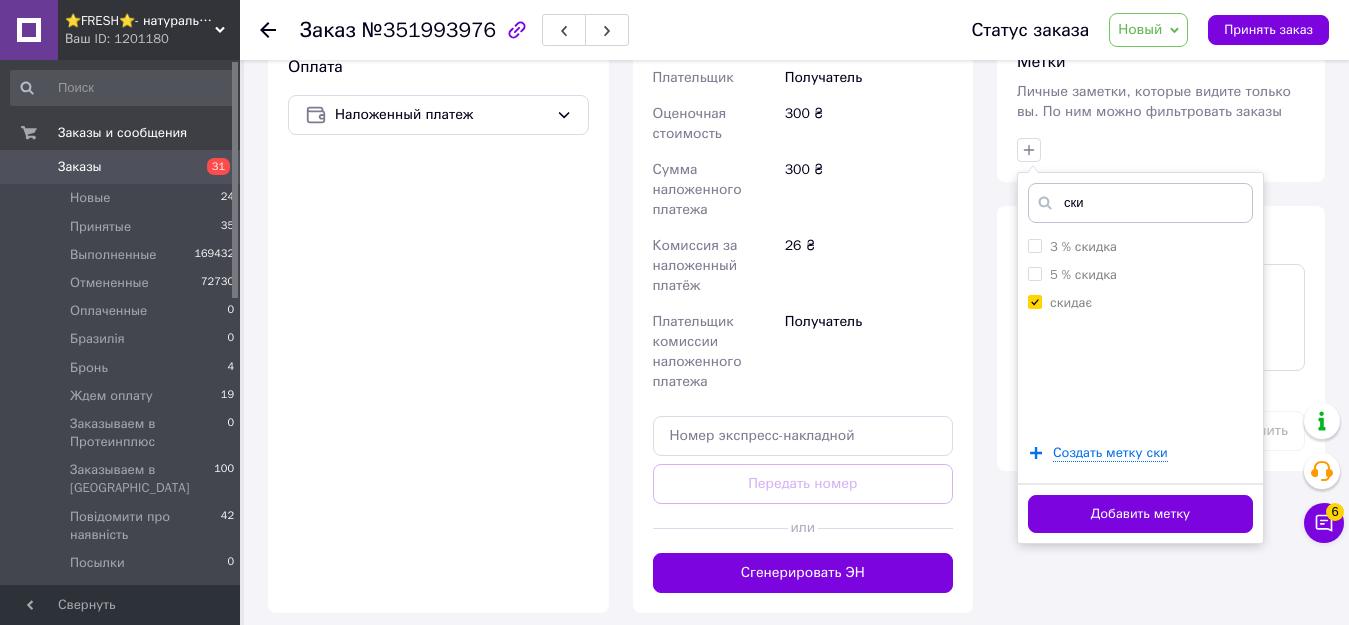 scroll, scrollTop: 900, scrollLeft: 0, axis: vertical 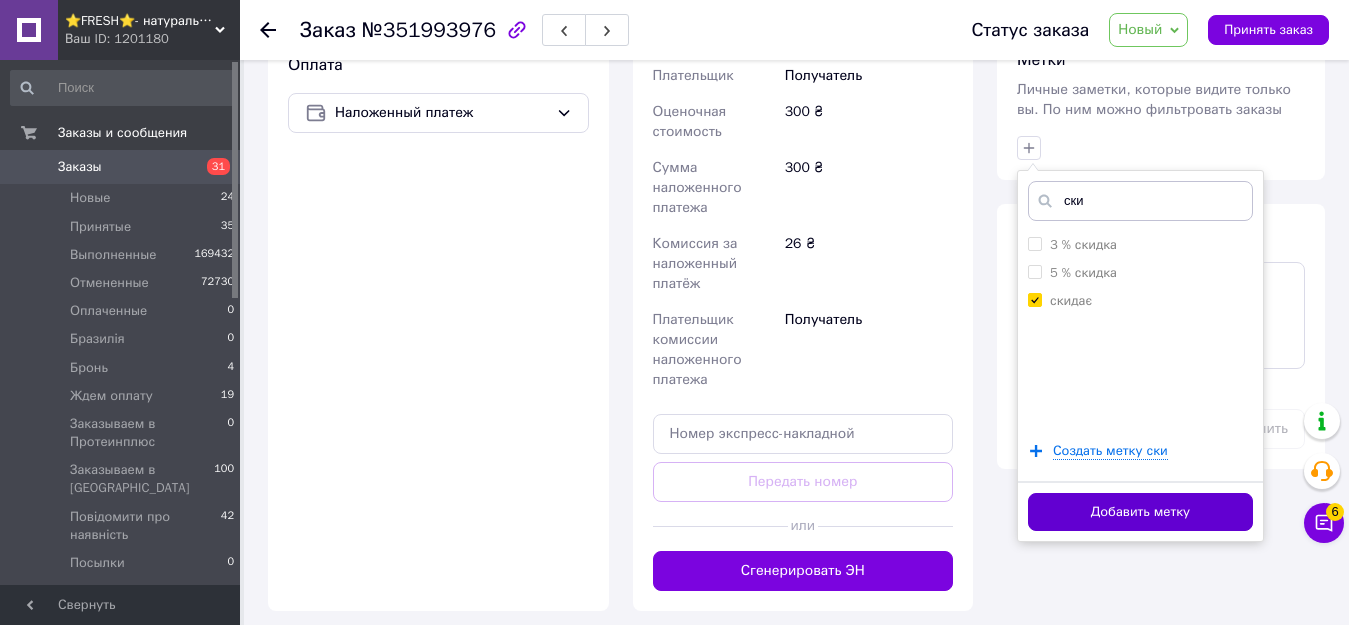 click on "Добавить метку" at bounding box center [1140, 512] 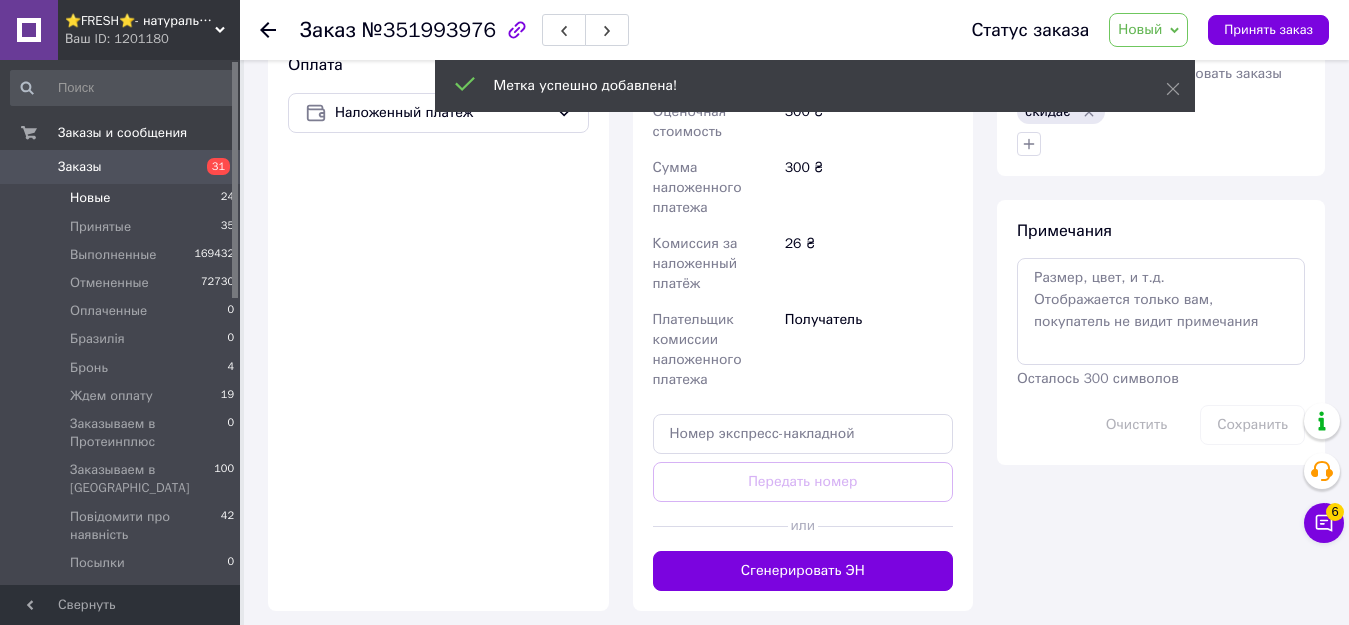 click on "Новые" at bounding box center [90, 198] 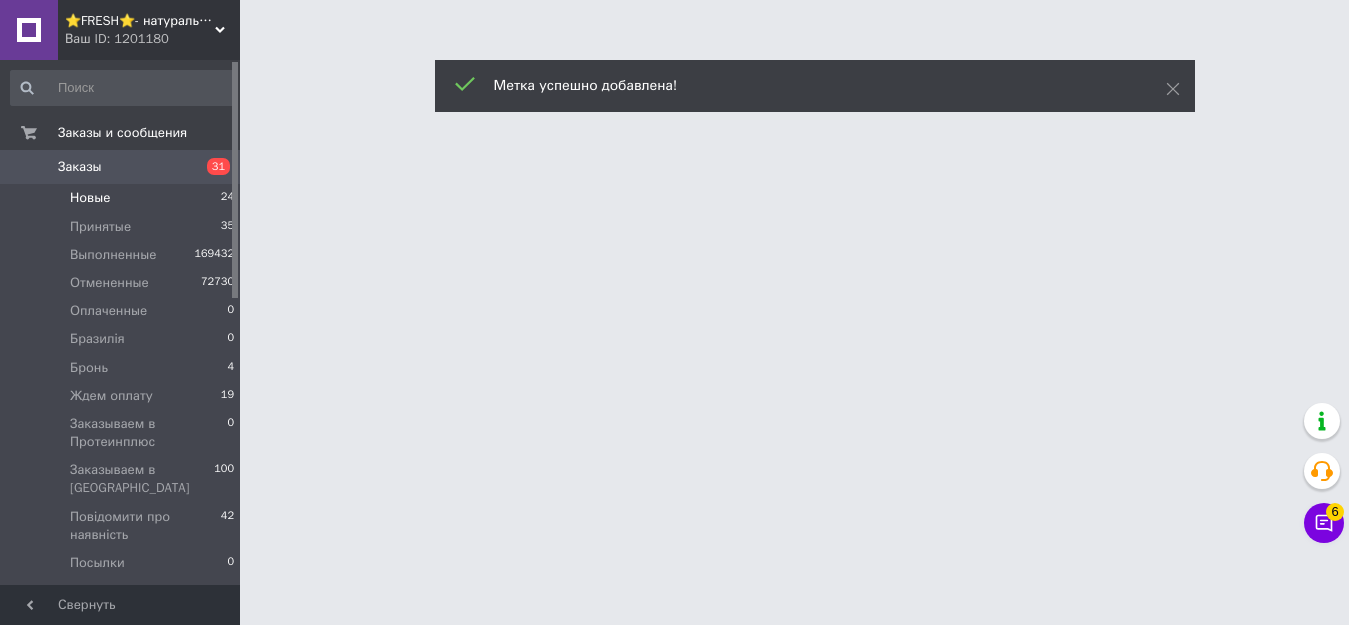 scroll, scrollTop: 0, scrollLeft: 0, axis: both 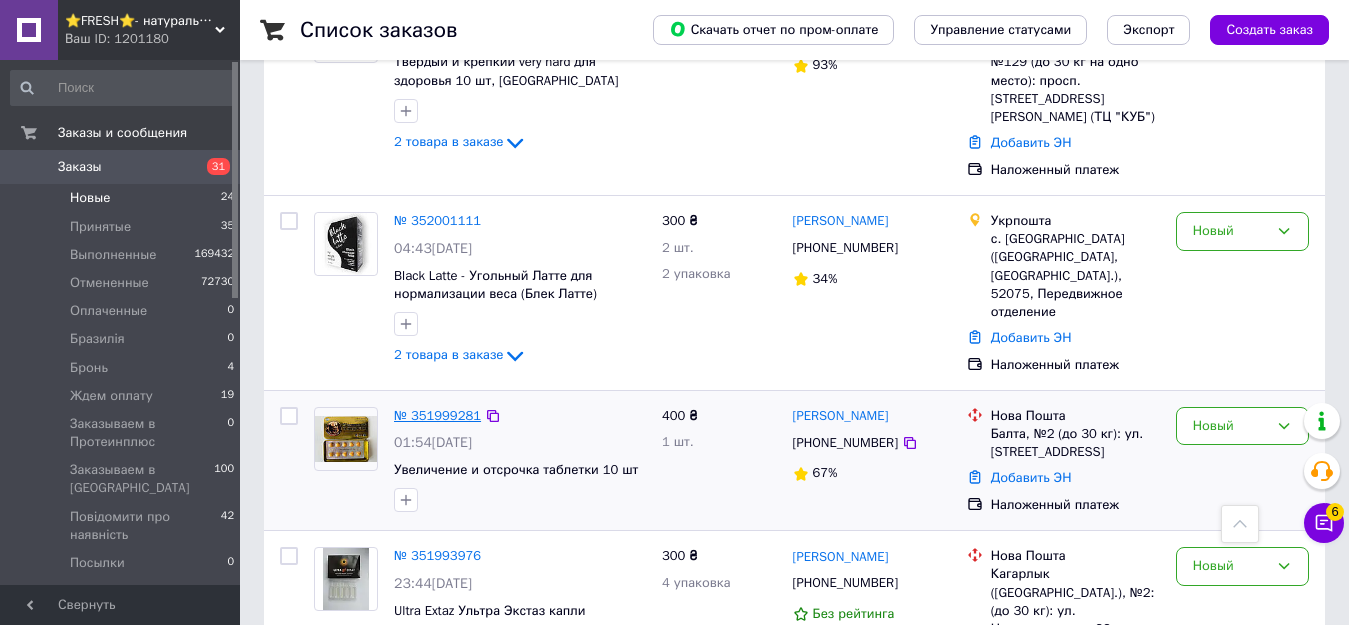 click on "№ 351999281" at bounding box center (437, 415) 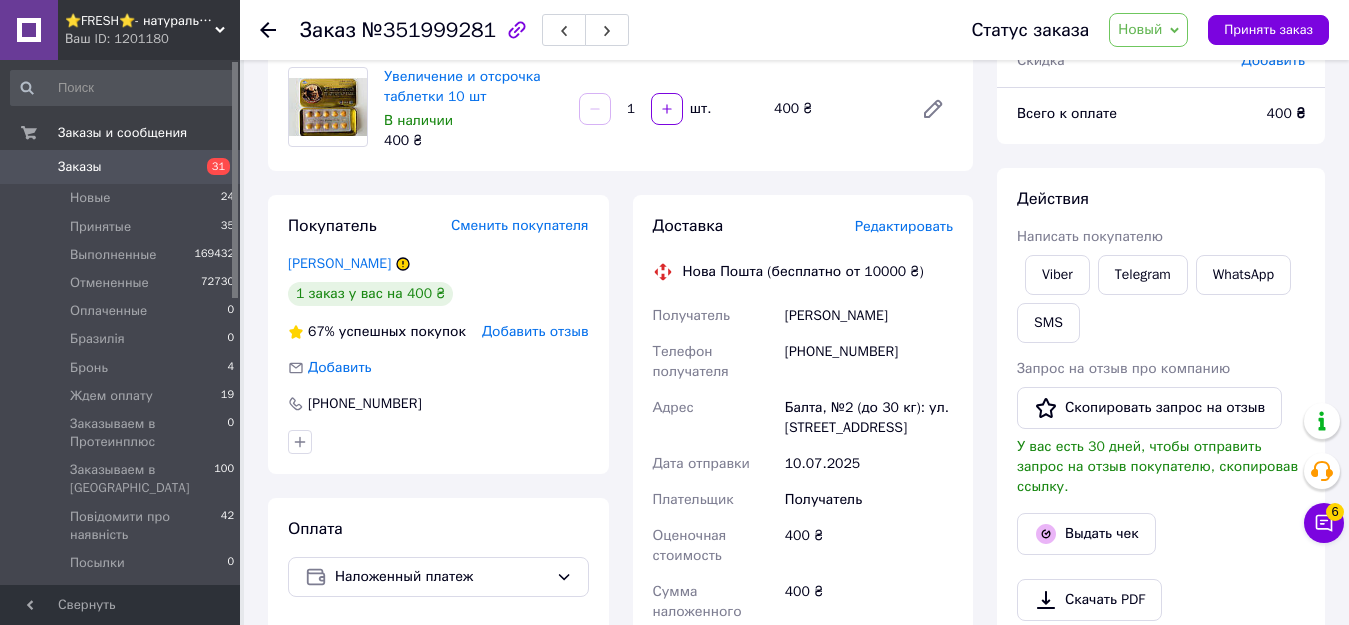 scroll, scrollTop: 200, scrollLeft: 0, axis: vertical 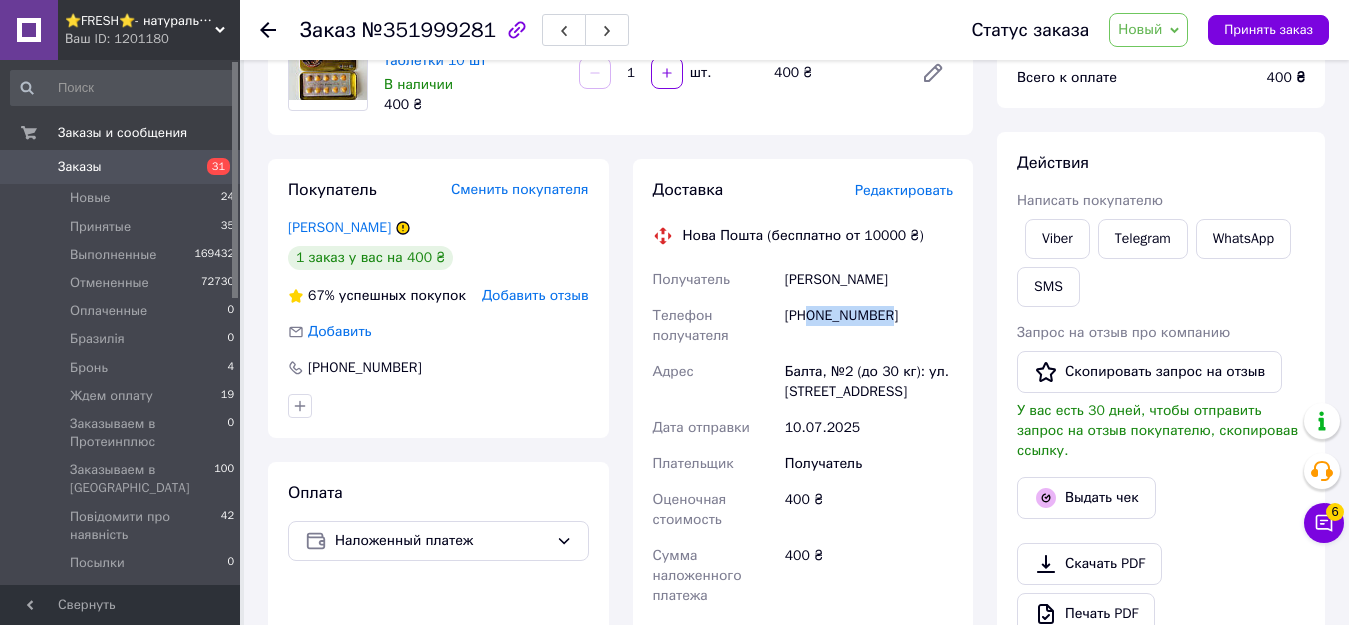 drag, startPoint x: 808, startPoint y: 315, endPoint x: 917, endPoint y: 318, distance: 109.041275 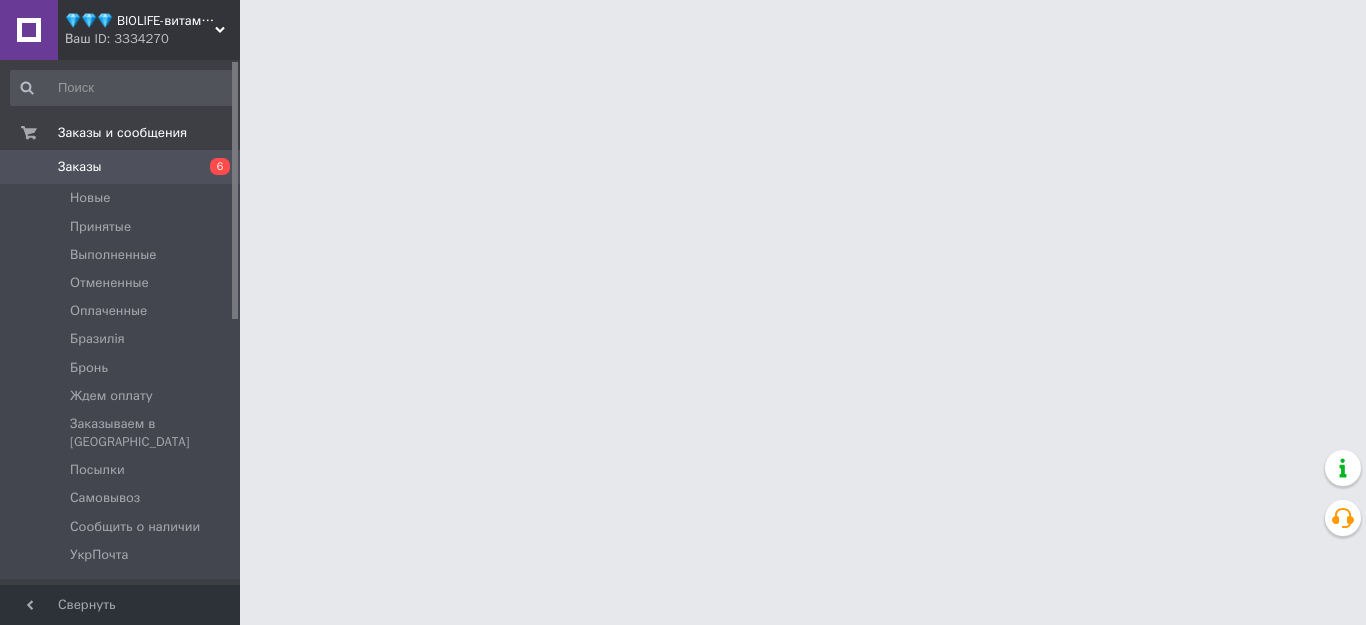 scroll, scrollTop: 0, scrollLeft: 0, axis: both 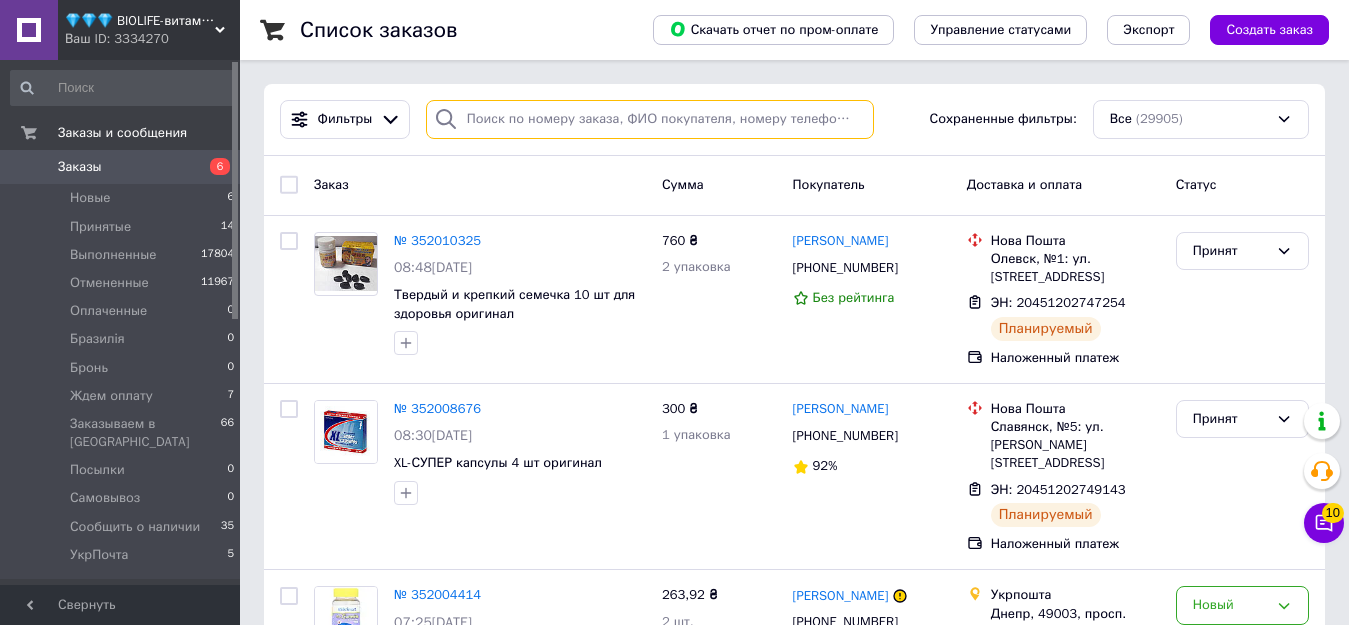 paste on "0672538808" 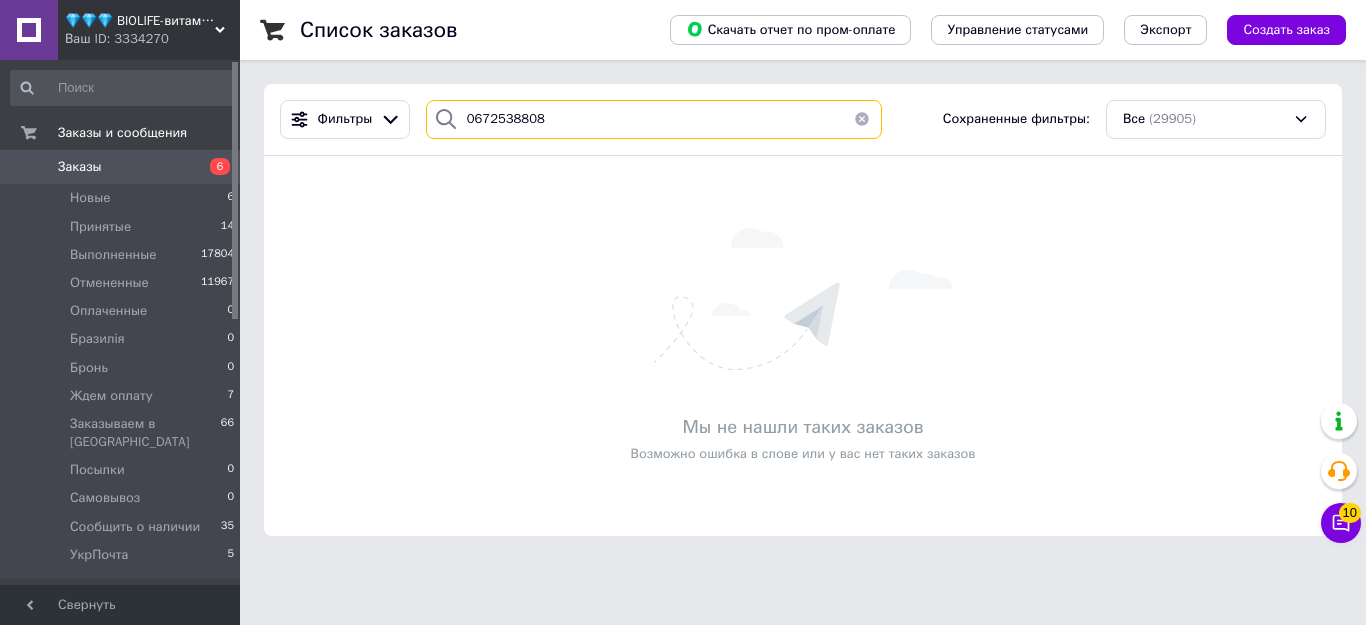 type on "0672538808" 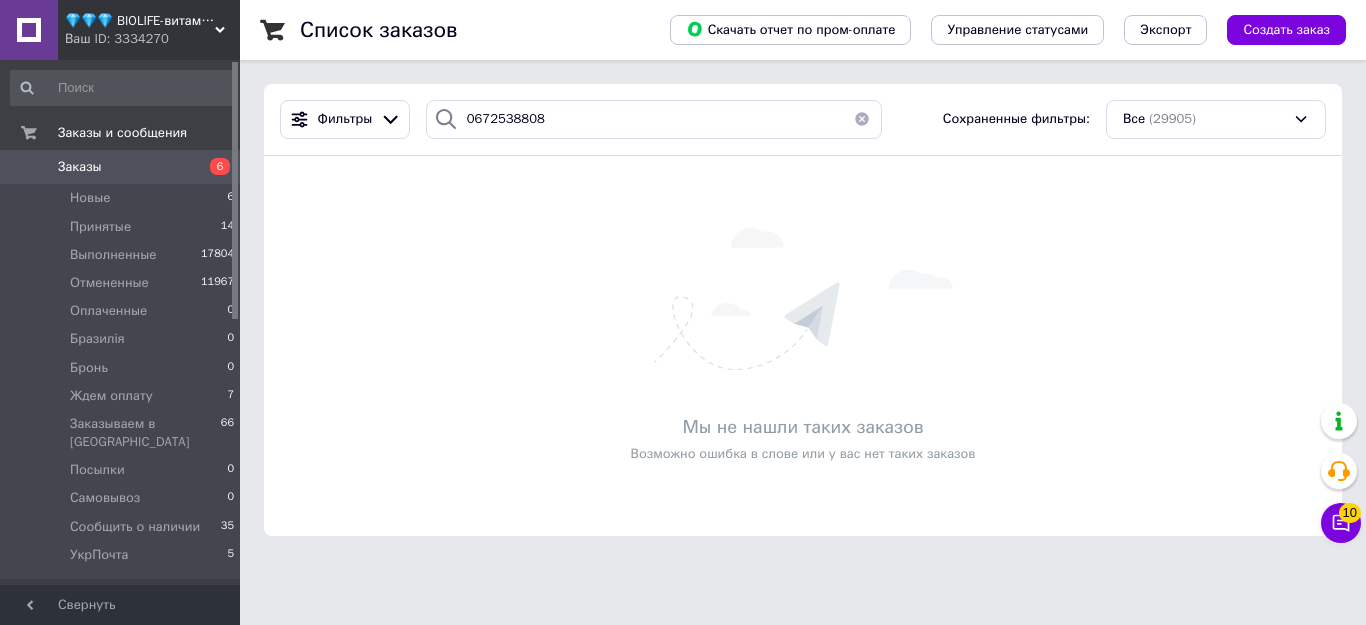 click on "💎💎💎 BIOLIFE-витамины и минералы" at bounding box center [140, 21] 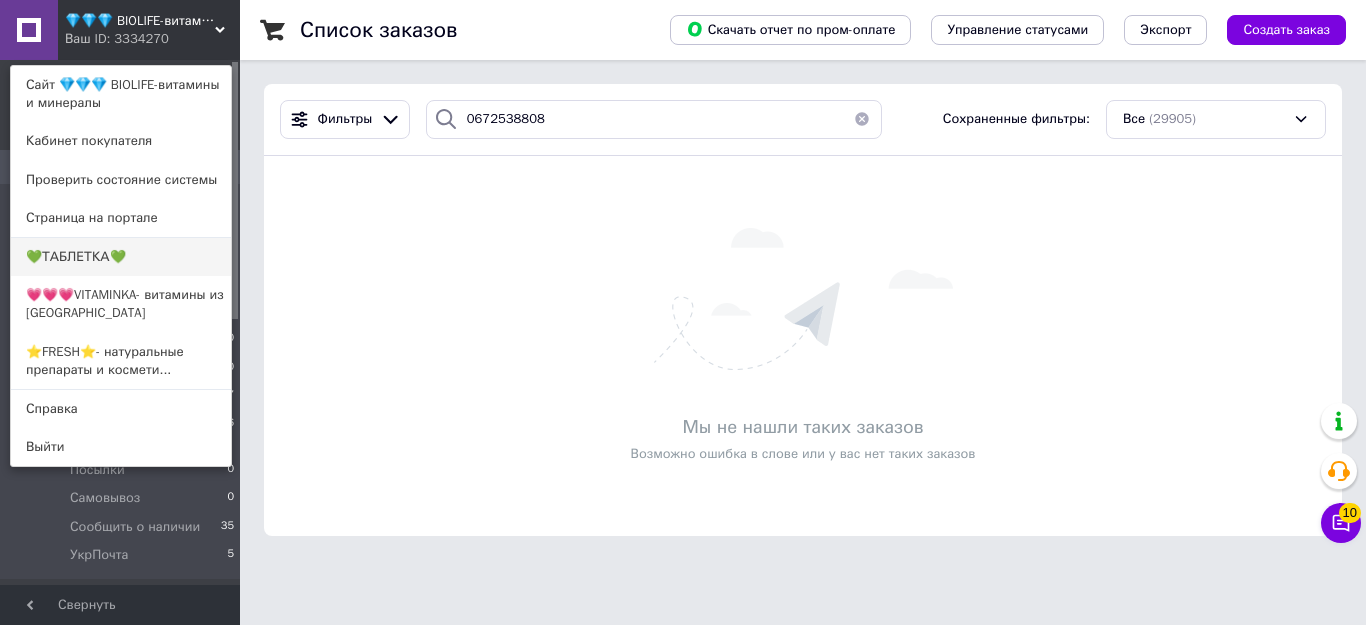 click on "💚ТАБЛЕТКА💚" at bounding box center [121, 257] 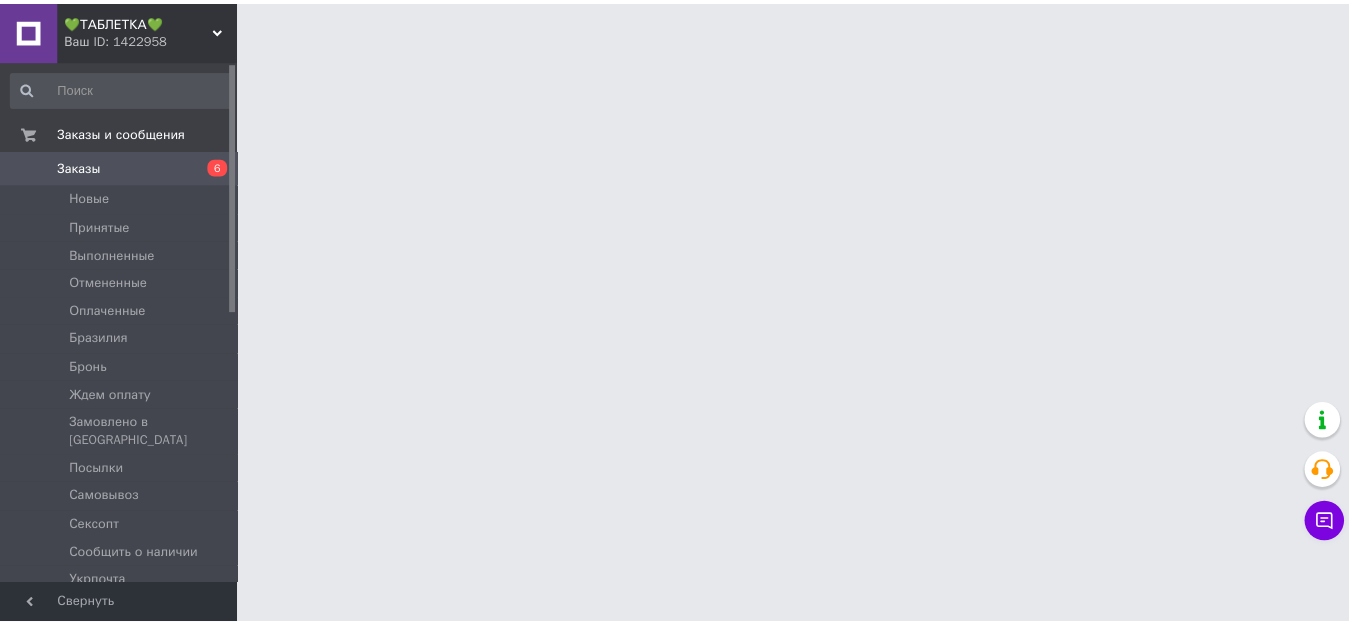 scroll, scrollTop: 0, scrollLeft: 0, axis: both 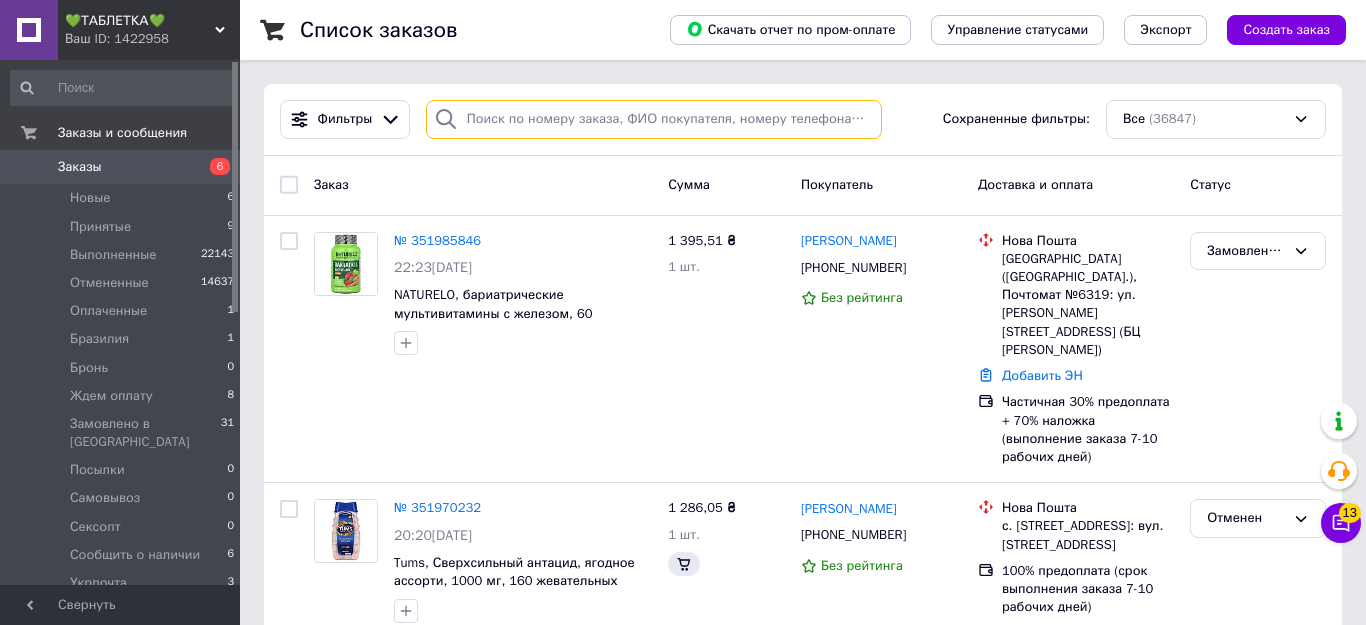 click at bounding box center (654, 119) 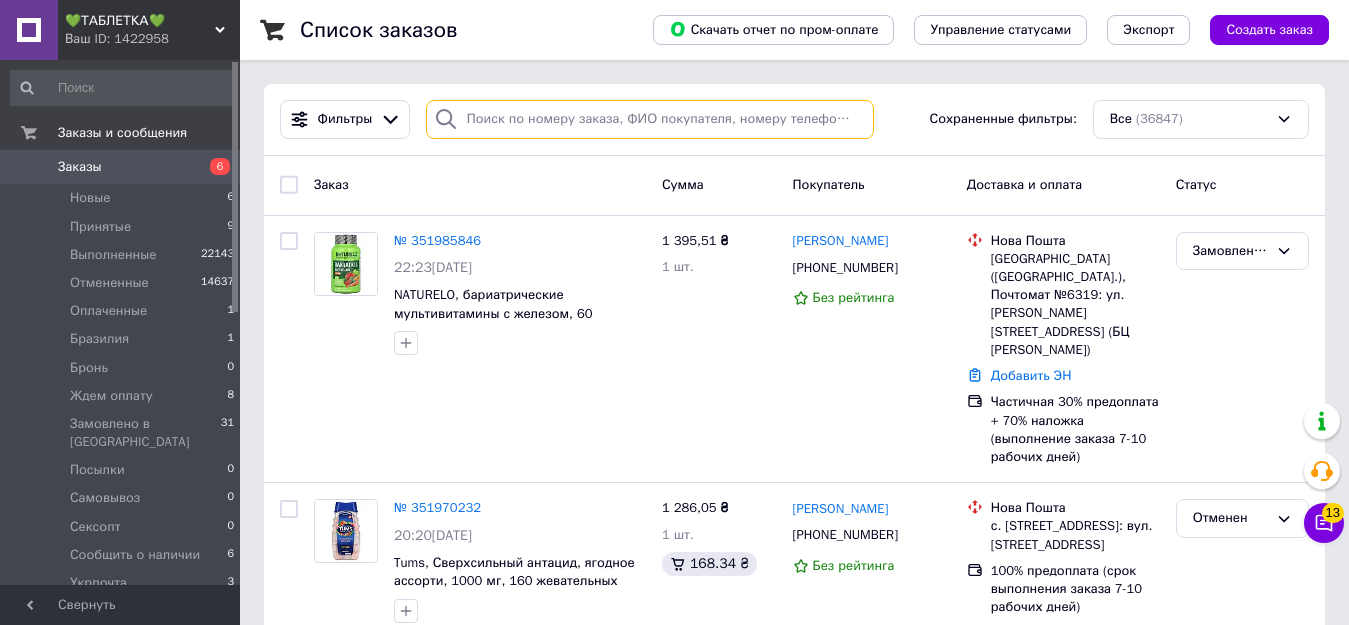 paste on "0672538808" 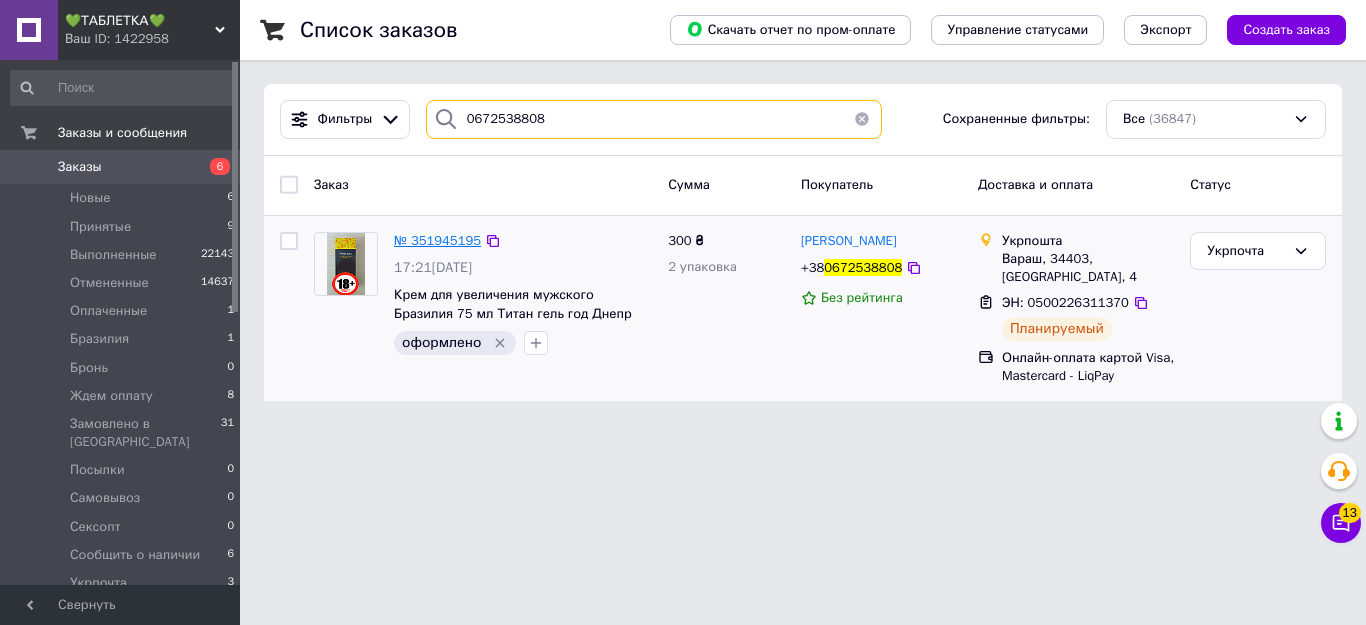 type on "0672538808" 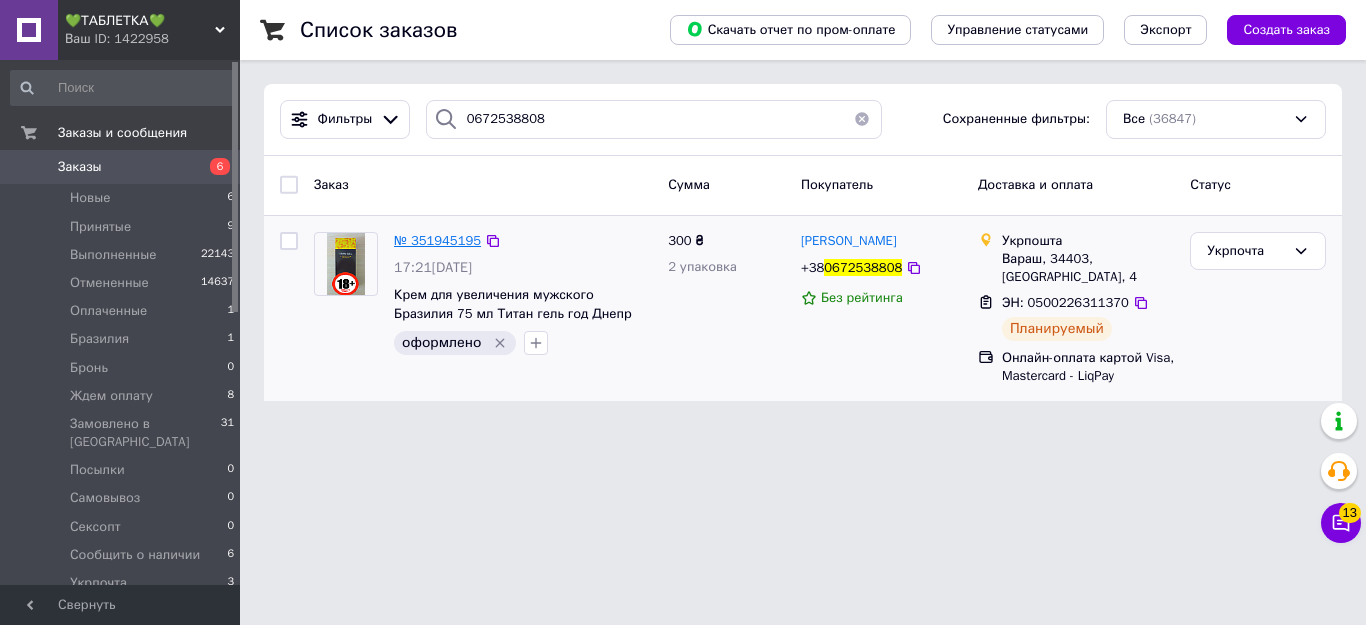 click on "№ 351945195" at bounding box center (437, 240) 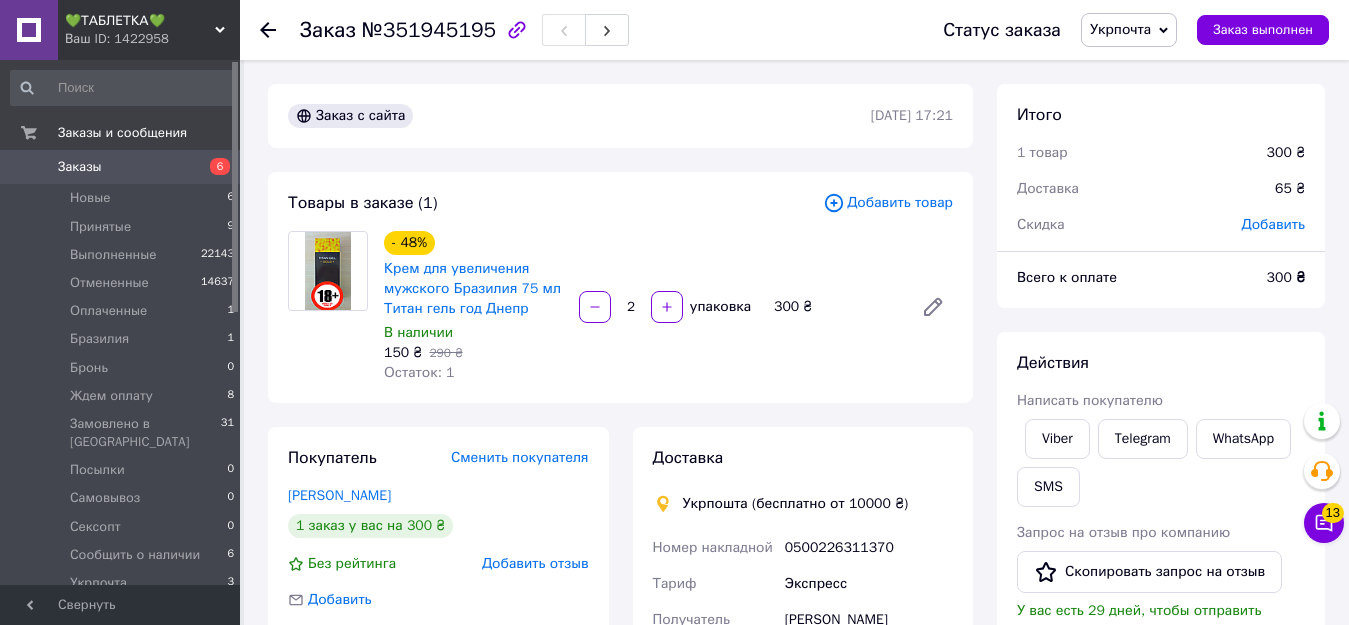 scroll, scrollTop: 96, scrollLeft: 0, axis: vertical 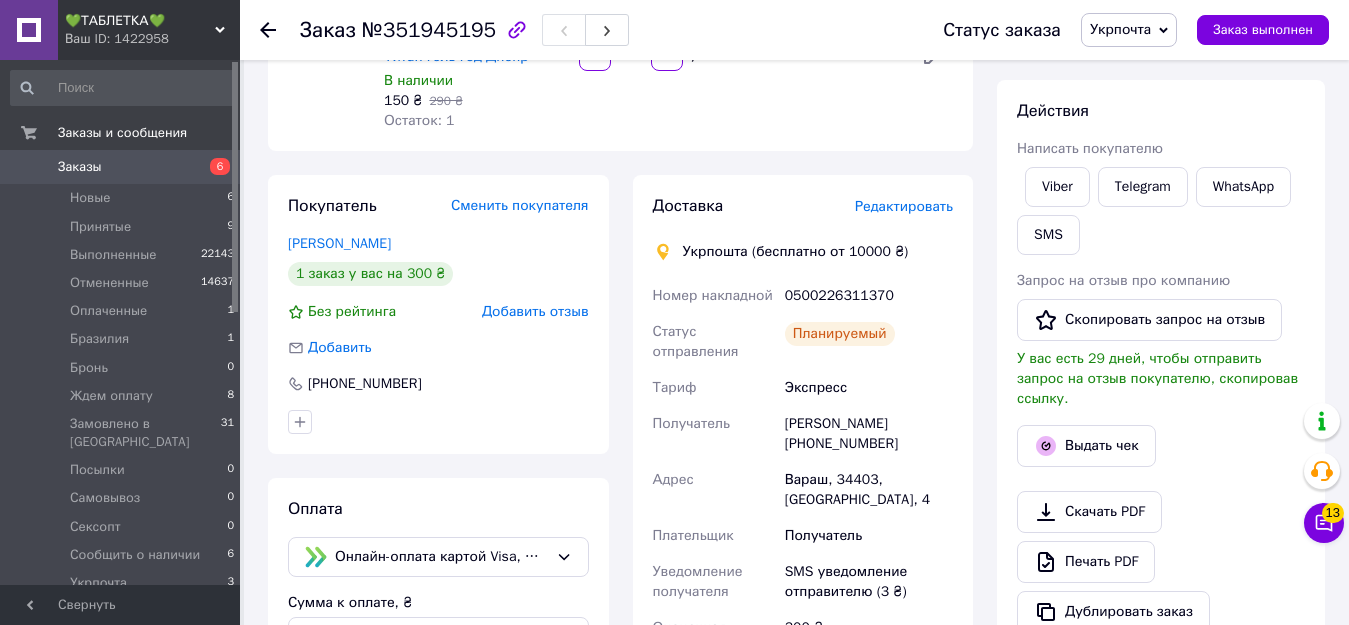 click on "Заказы" at bounding box center [80, 167] 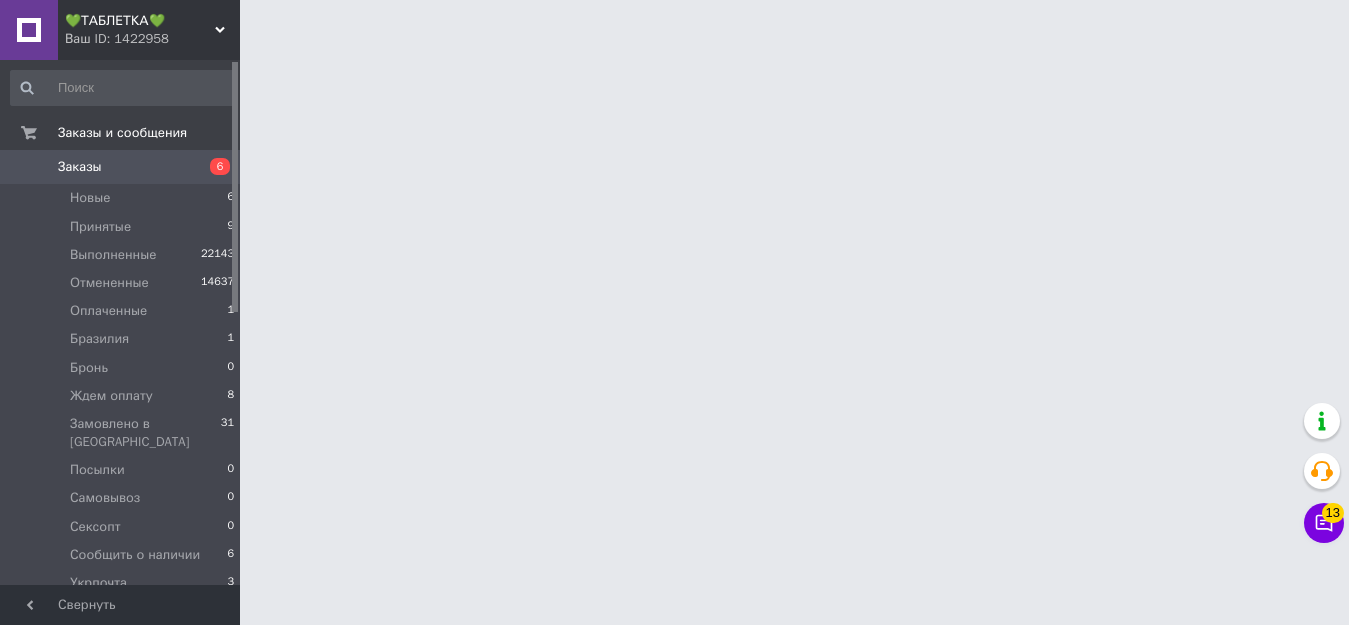 scroll, scrollTop: 0, scrollLeft: 0, axis: both 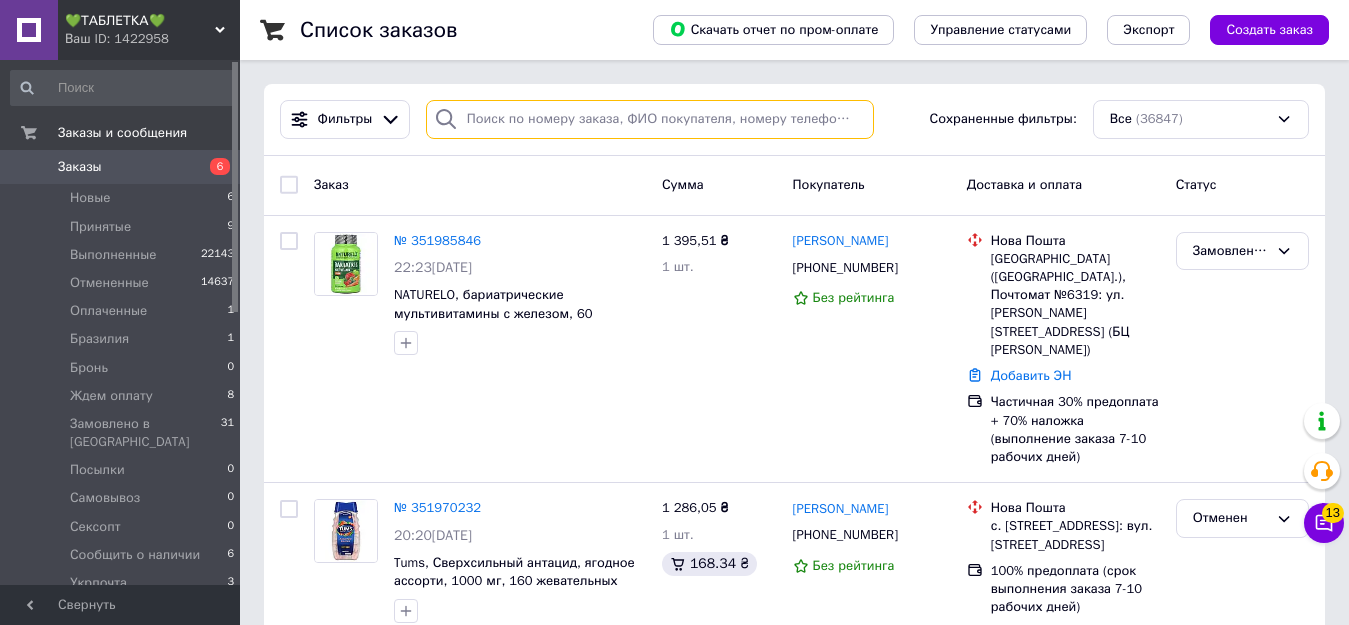 paste on "0661667773" 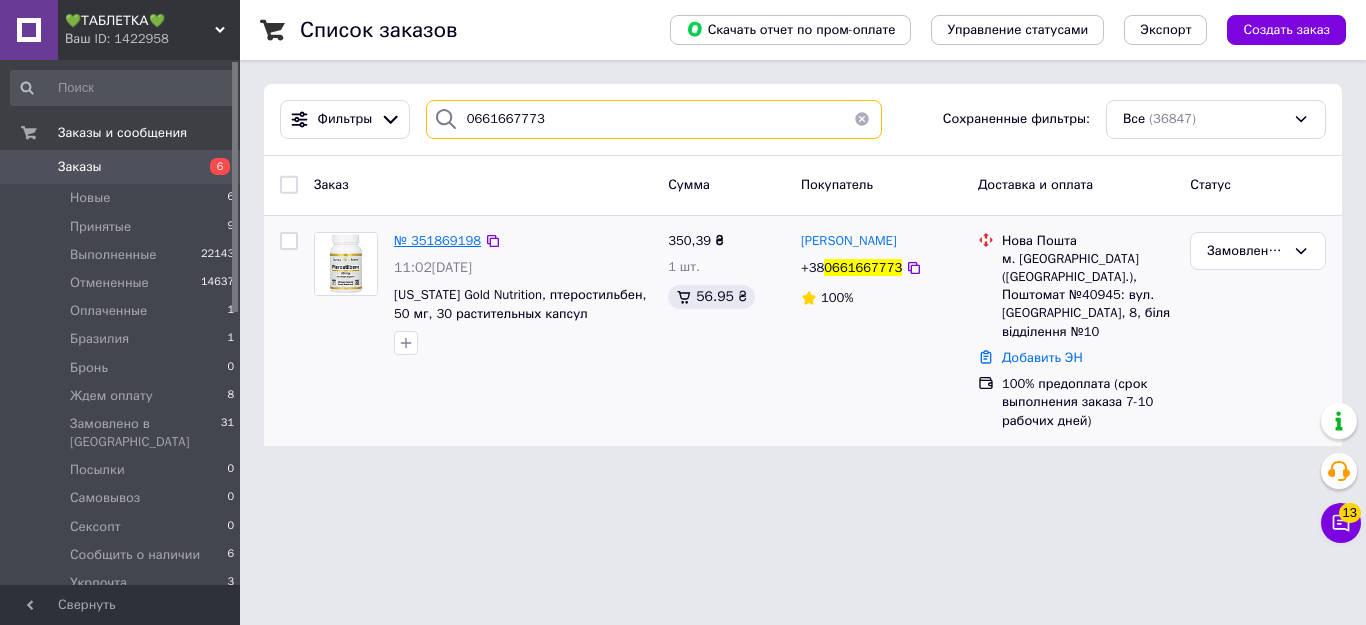 type on "0661667773" 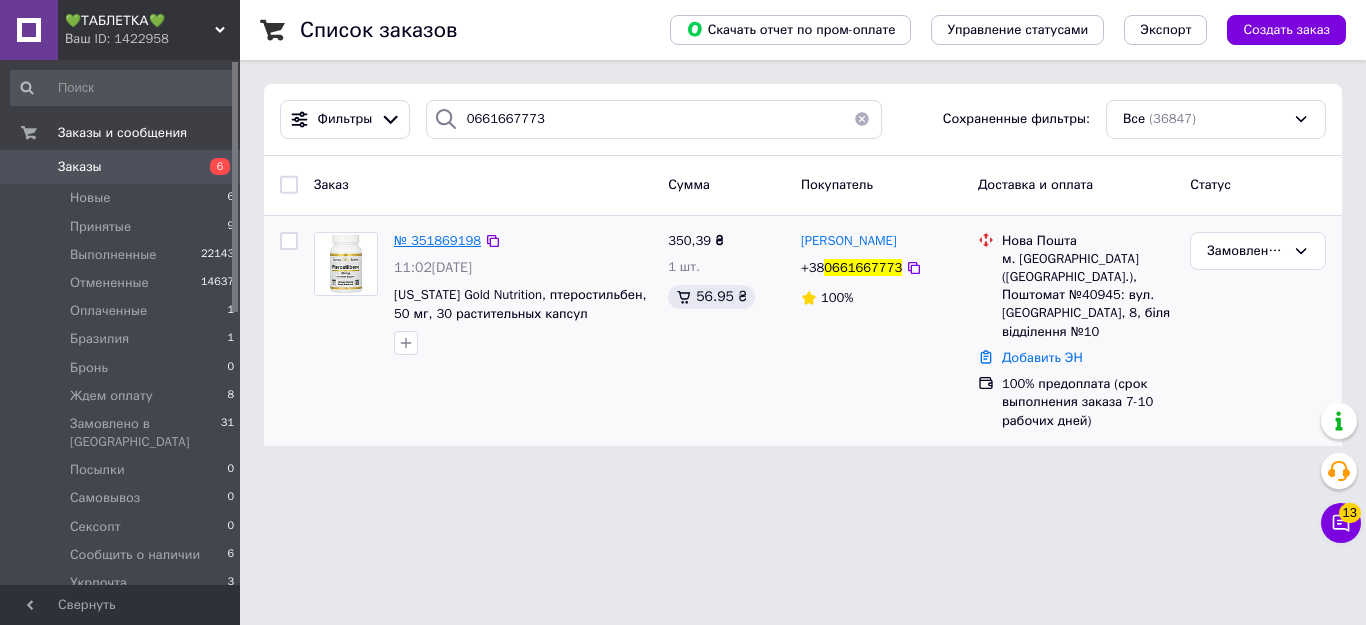 click on "№ 351869198" at bounding box center (437, 240) 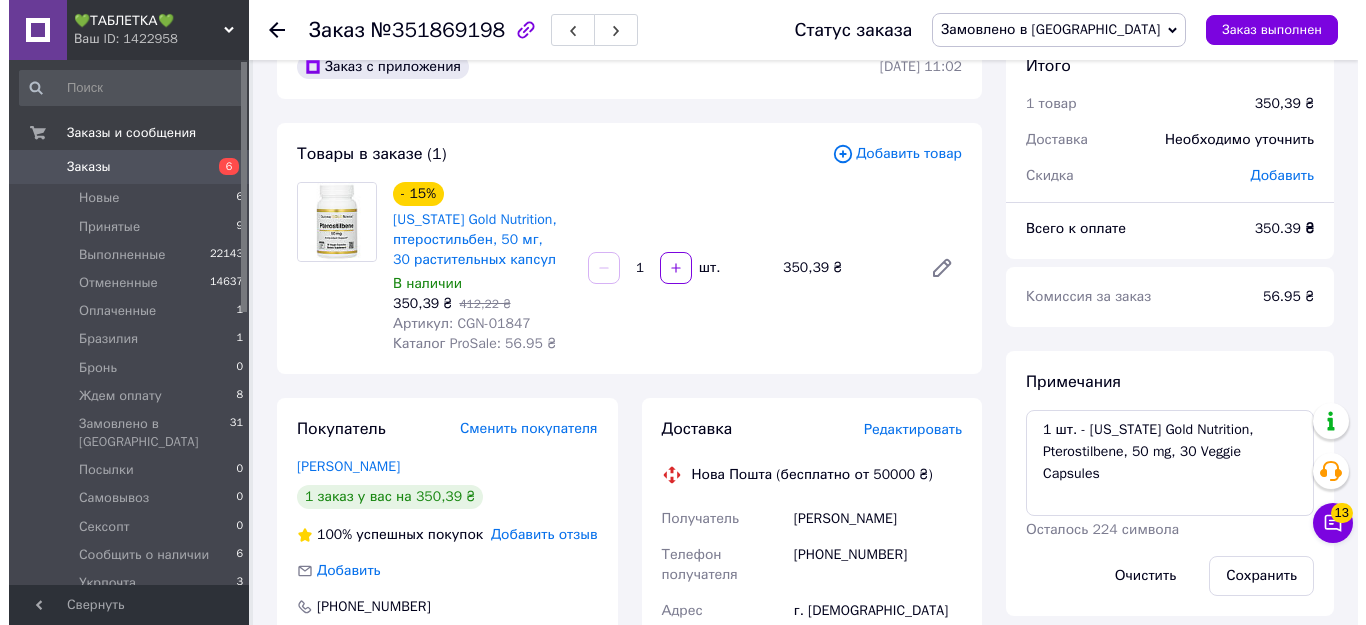 scroll, scrollTop: 0, scrollLeft: 0, axis: both 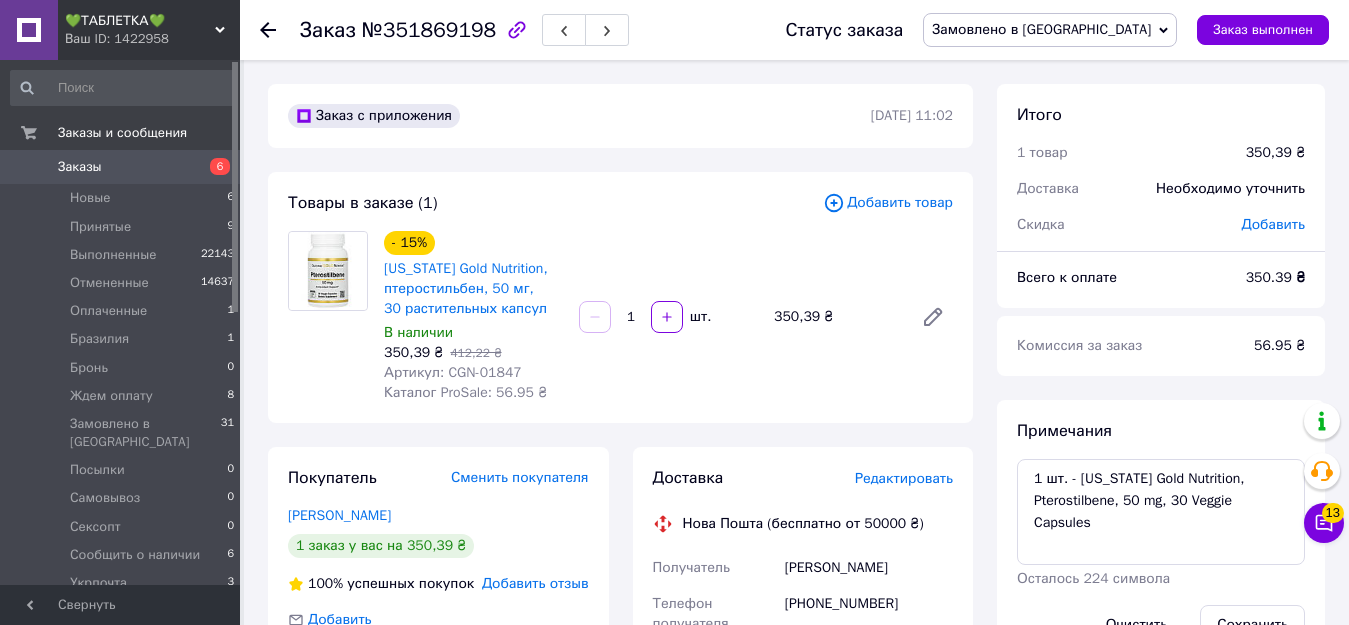click on "💚ТАБЛЕТКА💚" at bounding box center [140, 21] 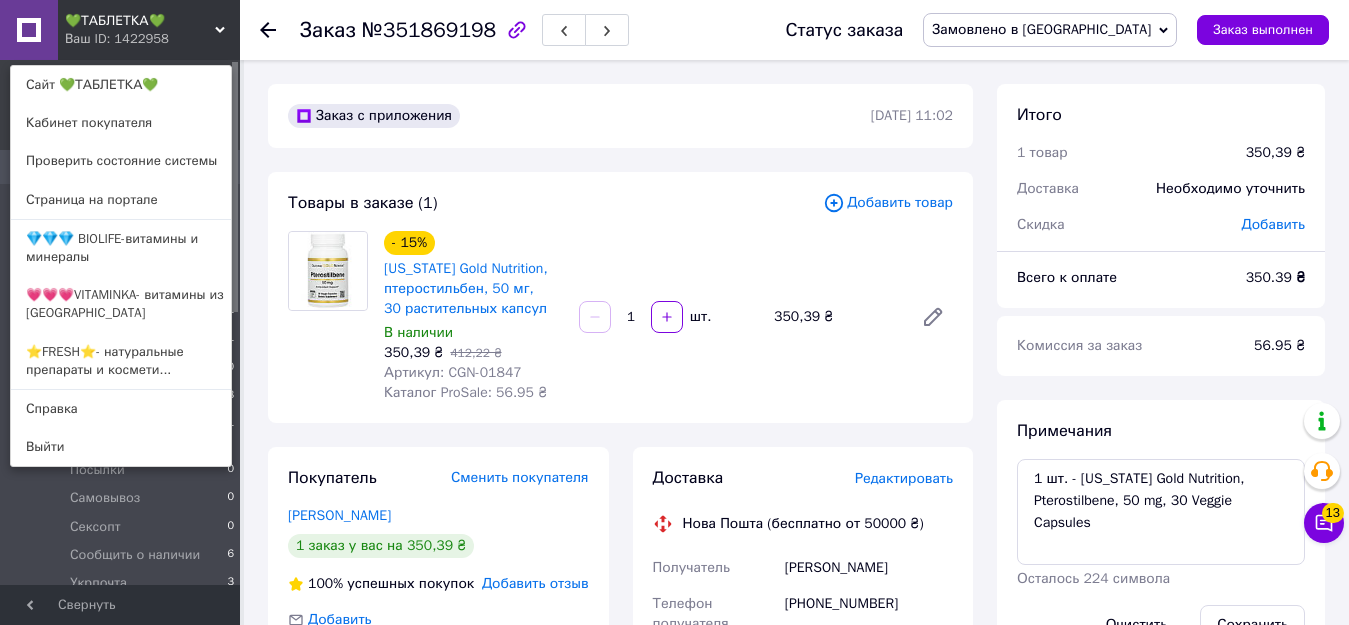click on "Ваш ID: 1422958" at bounding box center (107, 39) 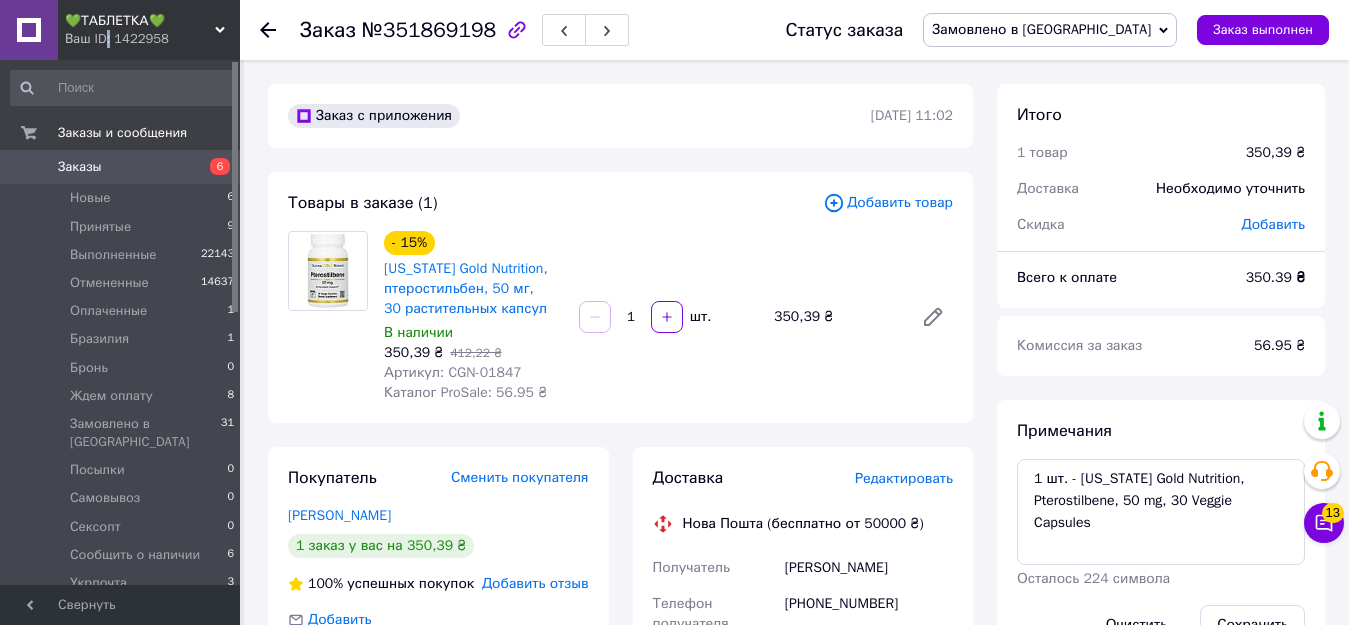 click on "Заказы" at bounding box center [80, 167] 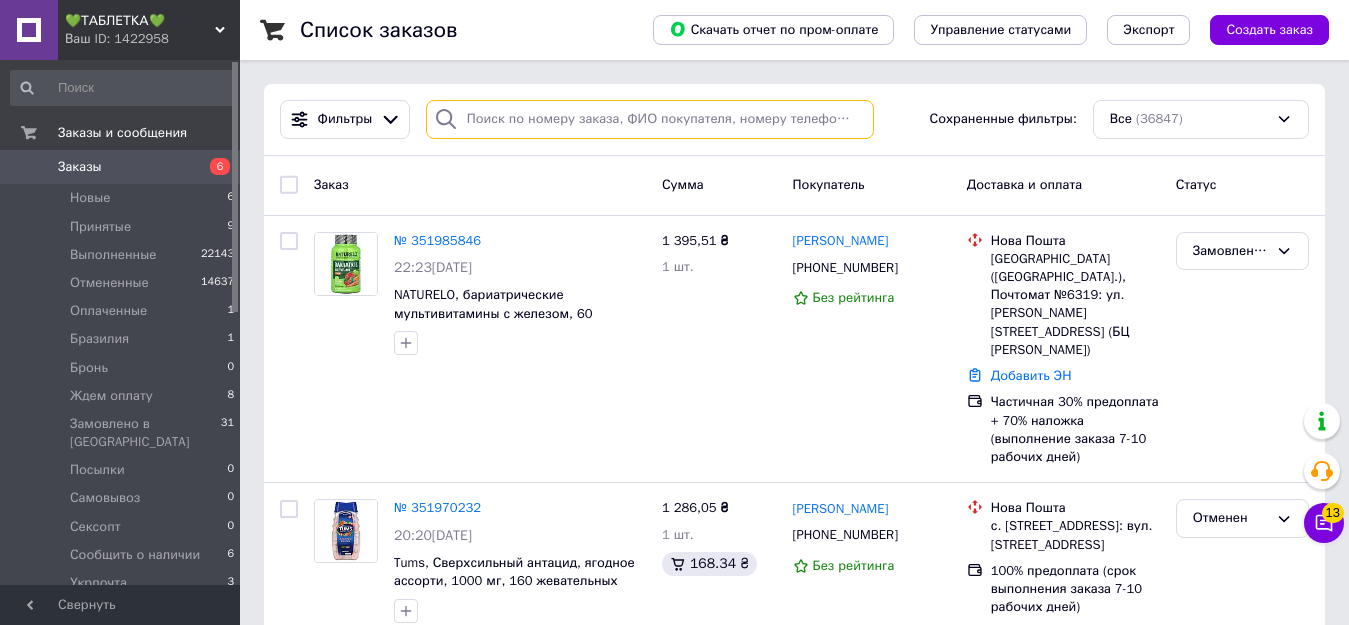 paste on "0984712223" 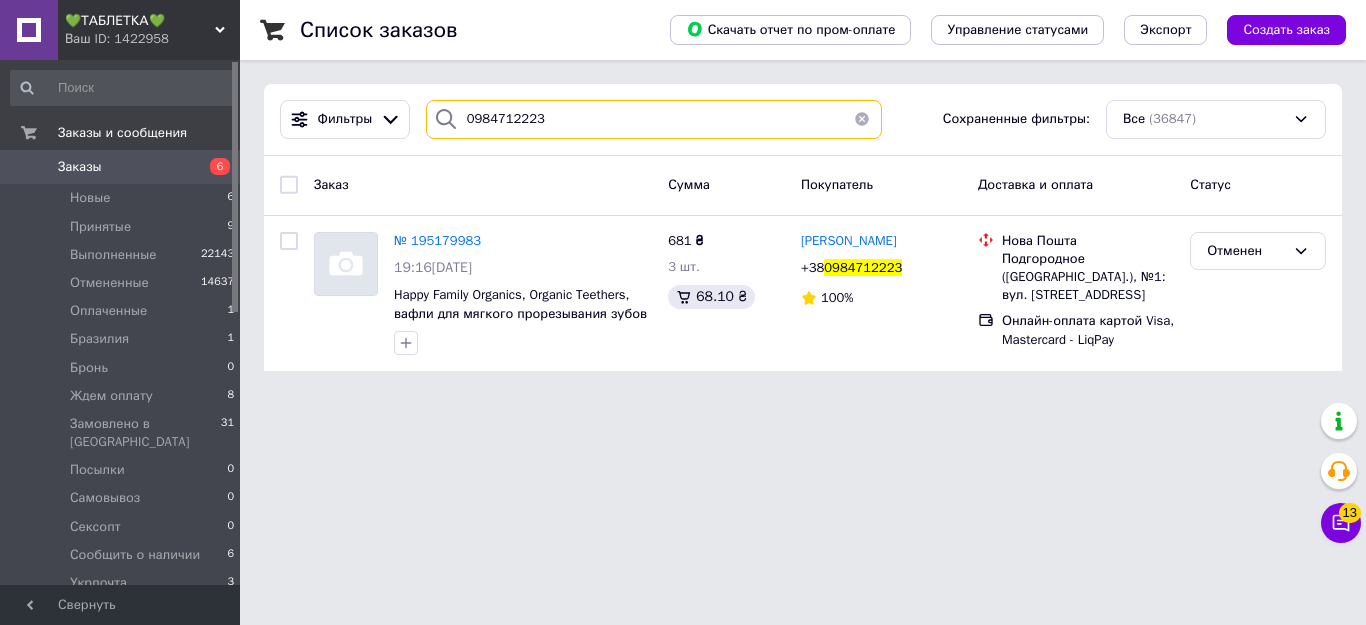 type on "0984712223" 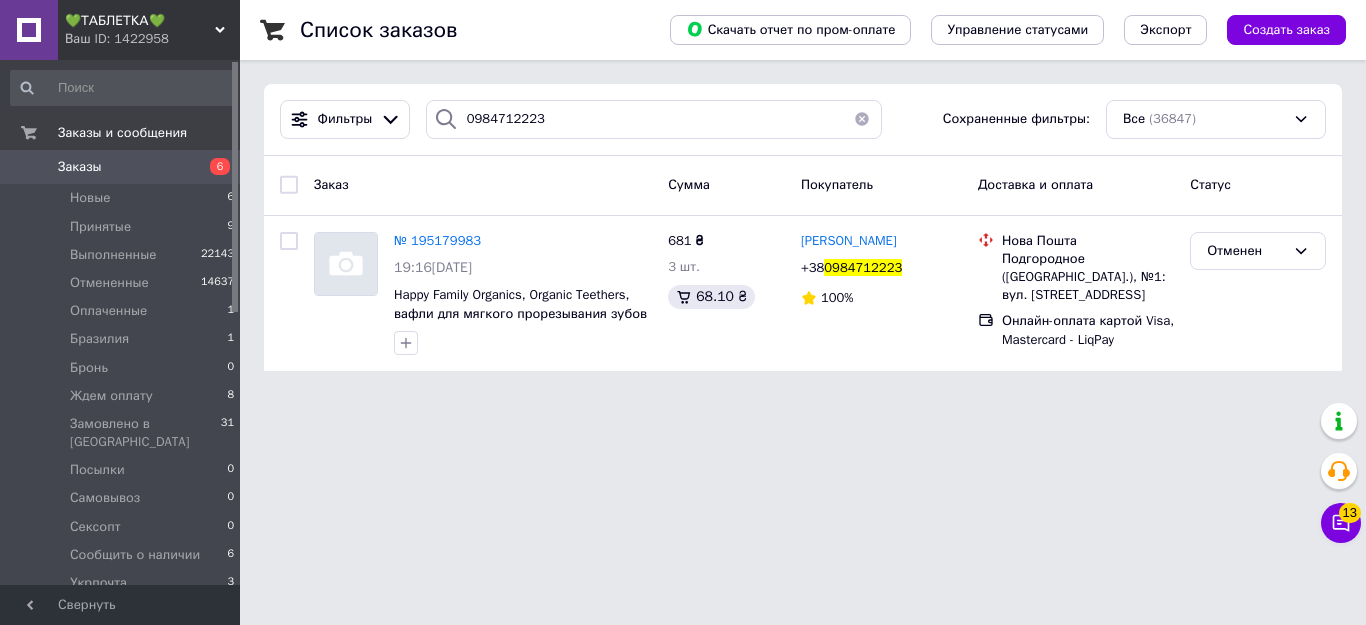 click on "💚ТАБЛЕТКА💚" at bounding box center [140, 21] 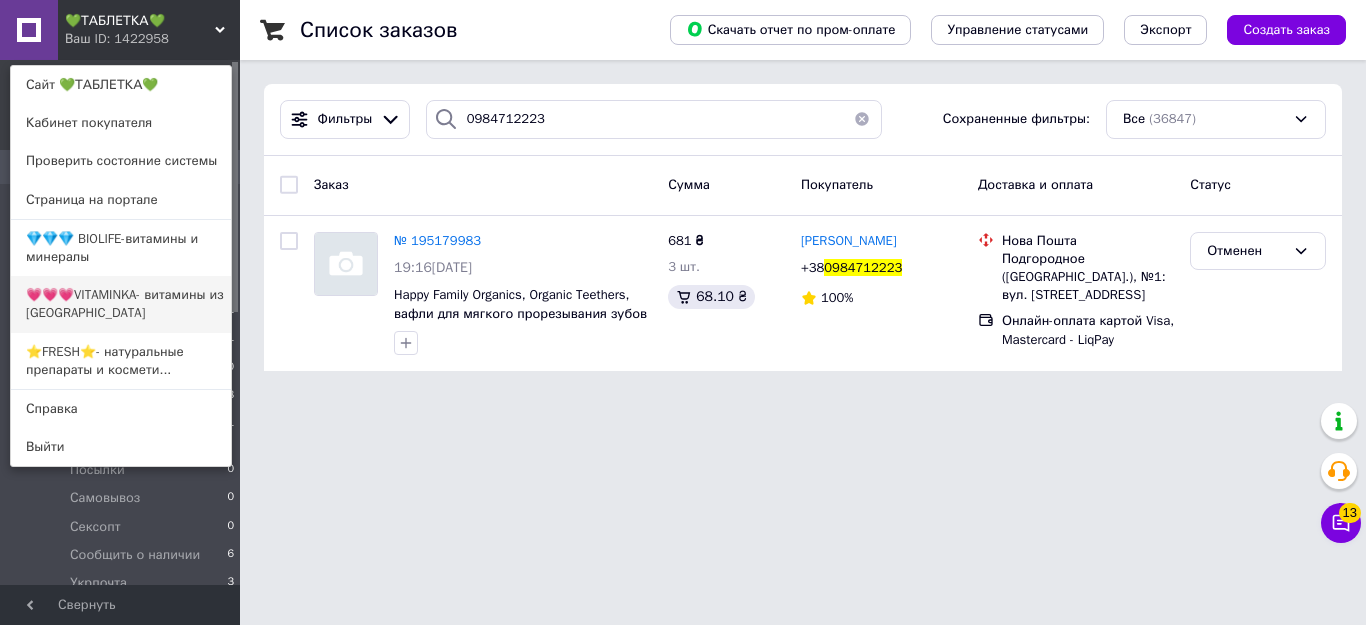 click on "💗💗💗VITAMINKA- витамины из [GEOGRAPHIC_DATA]" at bounding box center [121, 304] 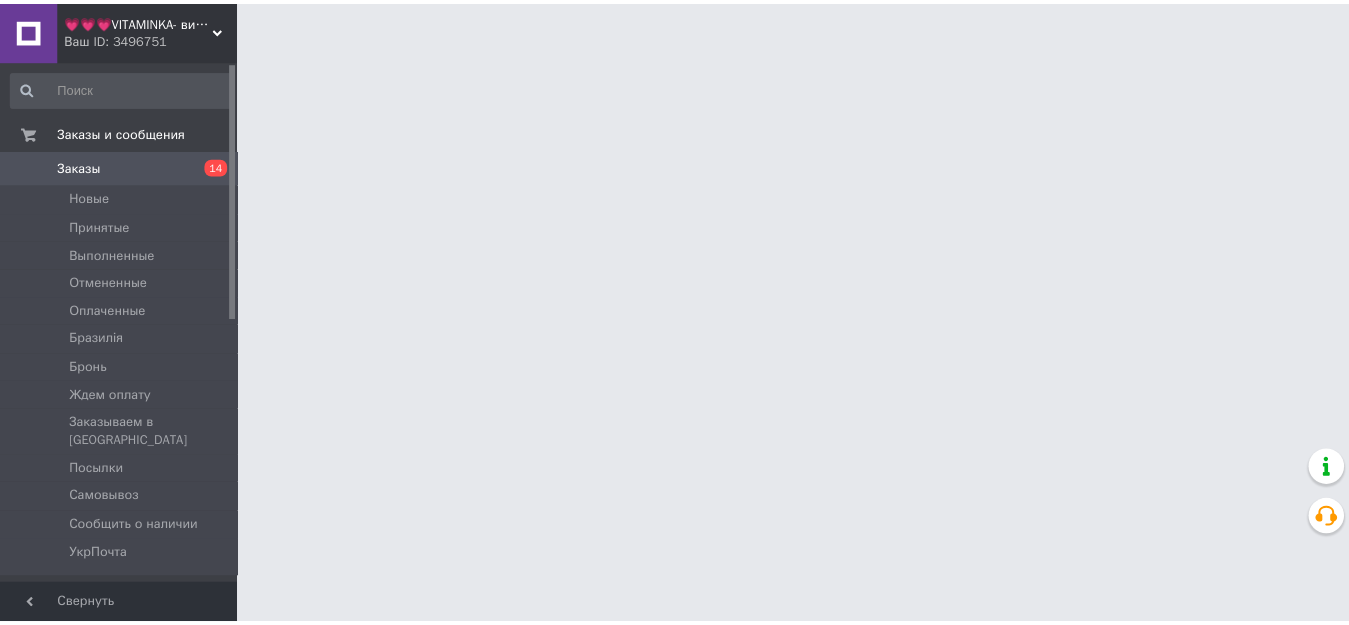 scroll, scrollTop: 0, scrollLeft: 0, axis: both 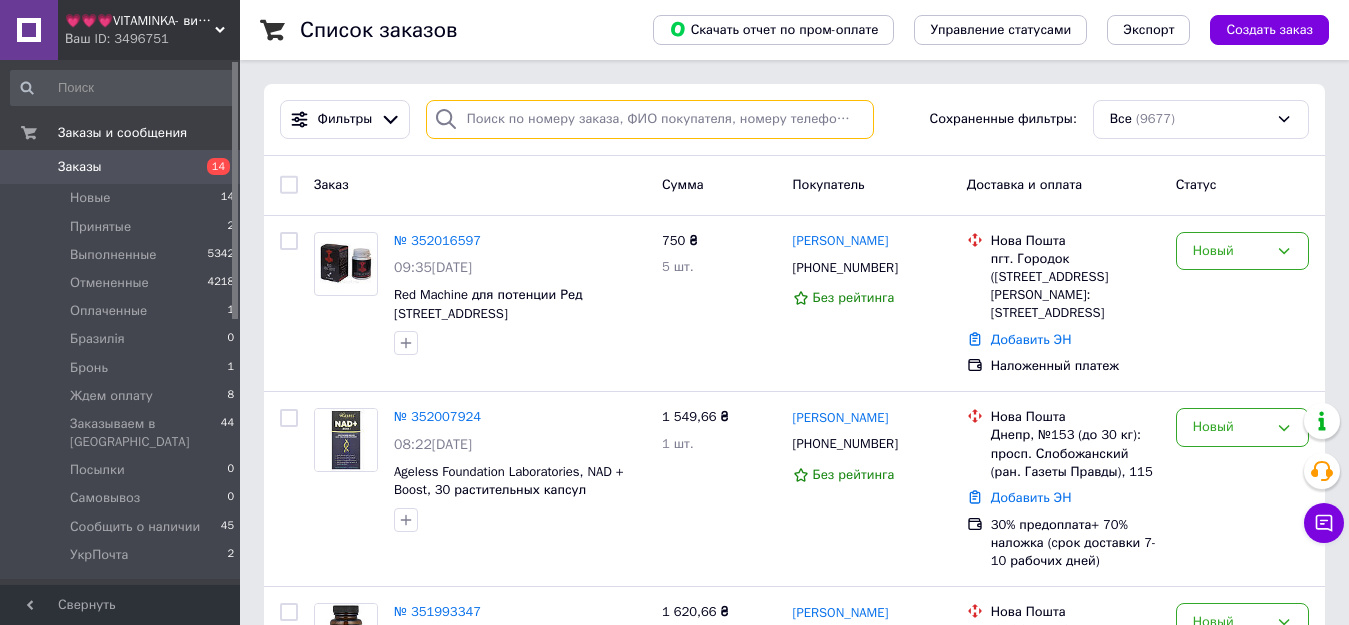 paste on "0984712223" 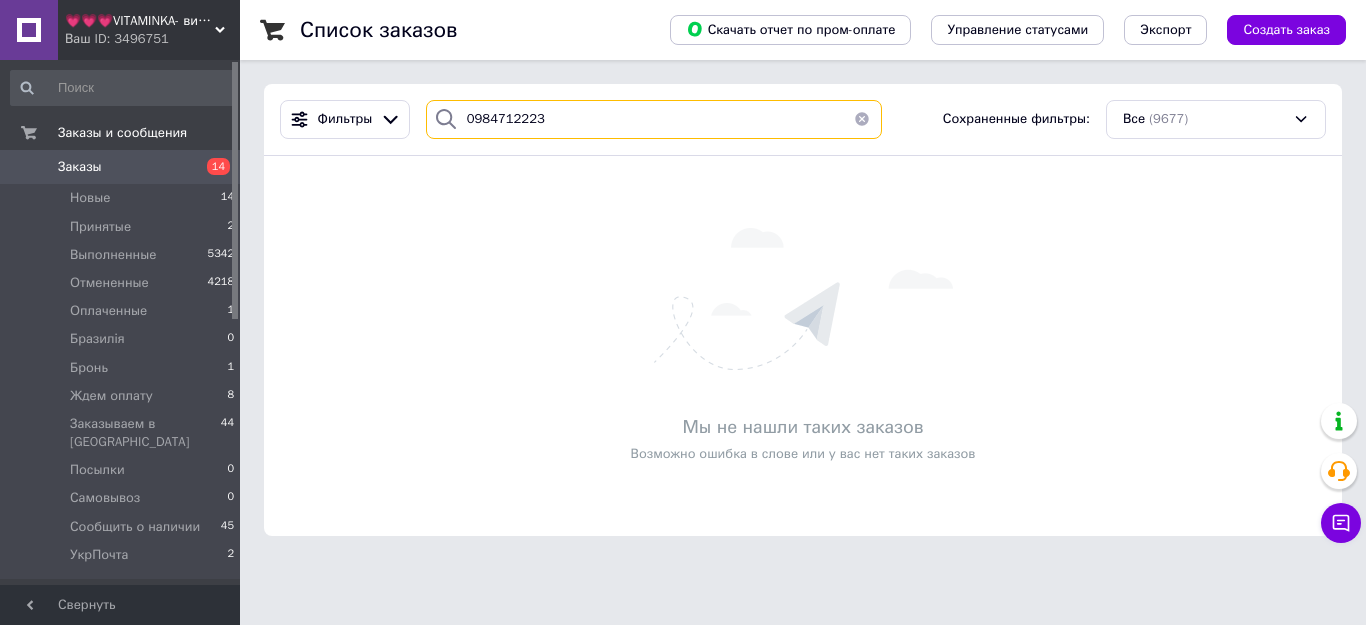 type on "0984712223" 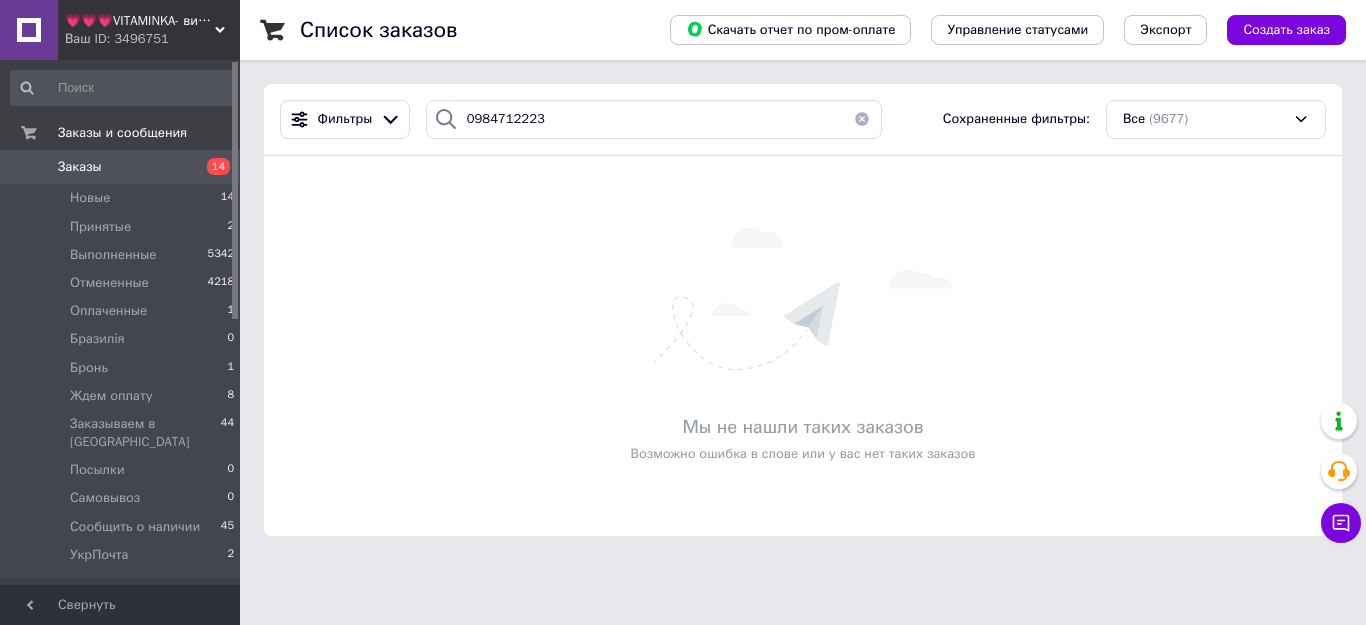 click on "Заказы" at bounding box center (80, 167) 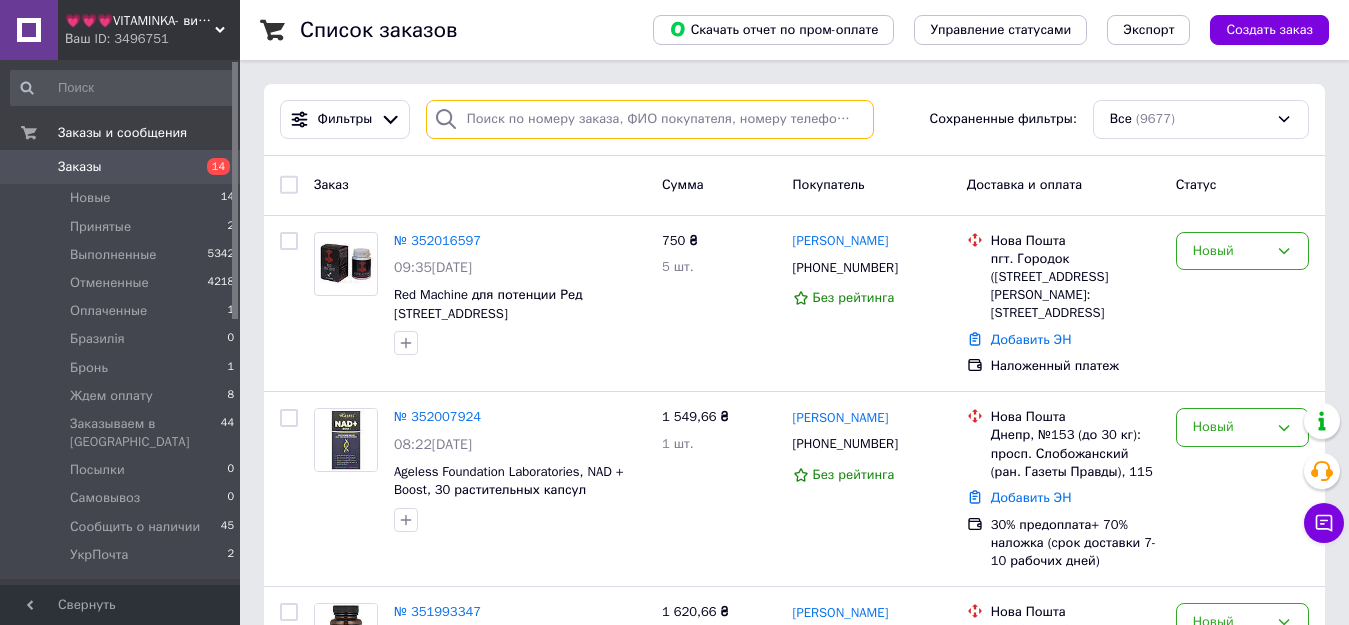 paste on "0663102307" 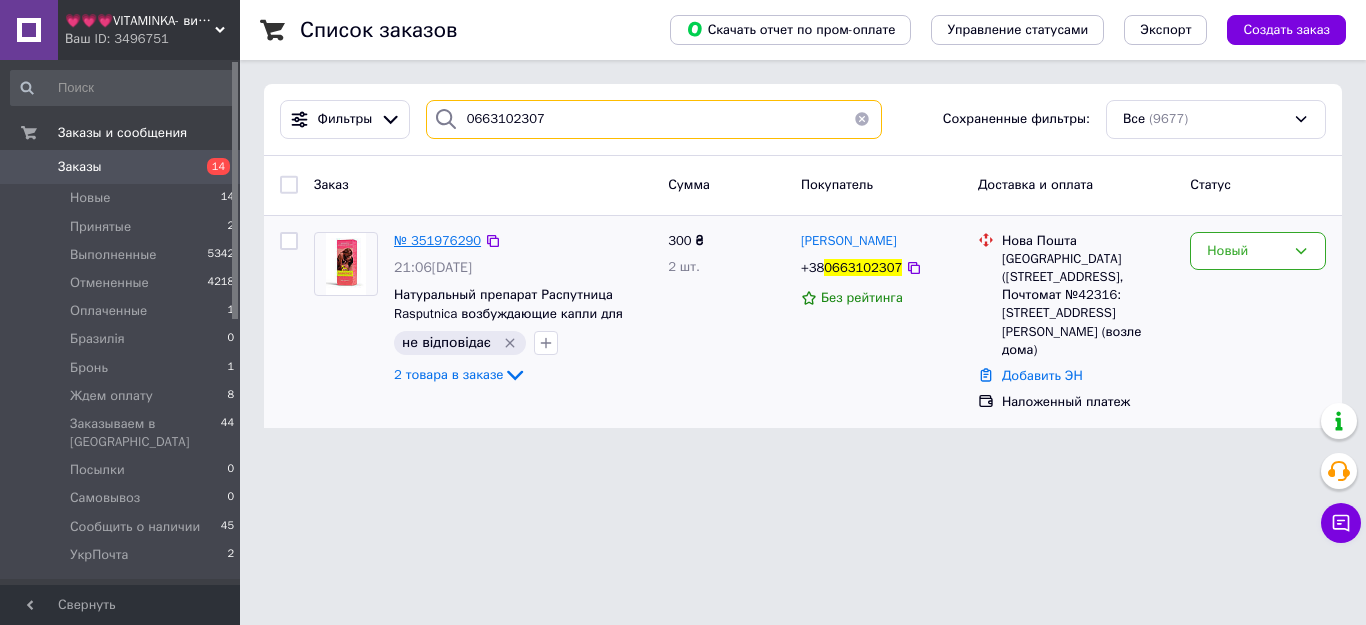type on "0663102307" 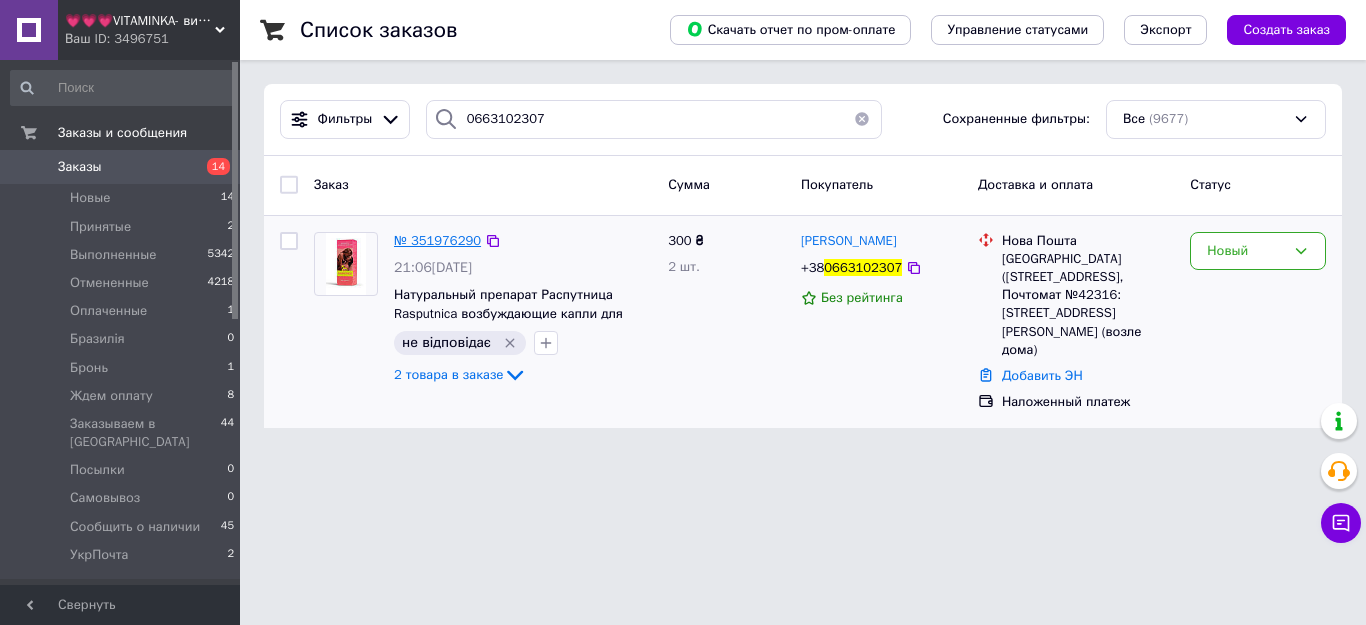 click on "№ 351976290" at bounding box center [437, 240] 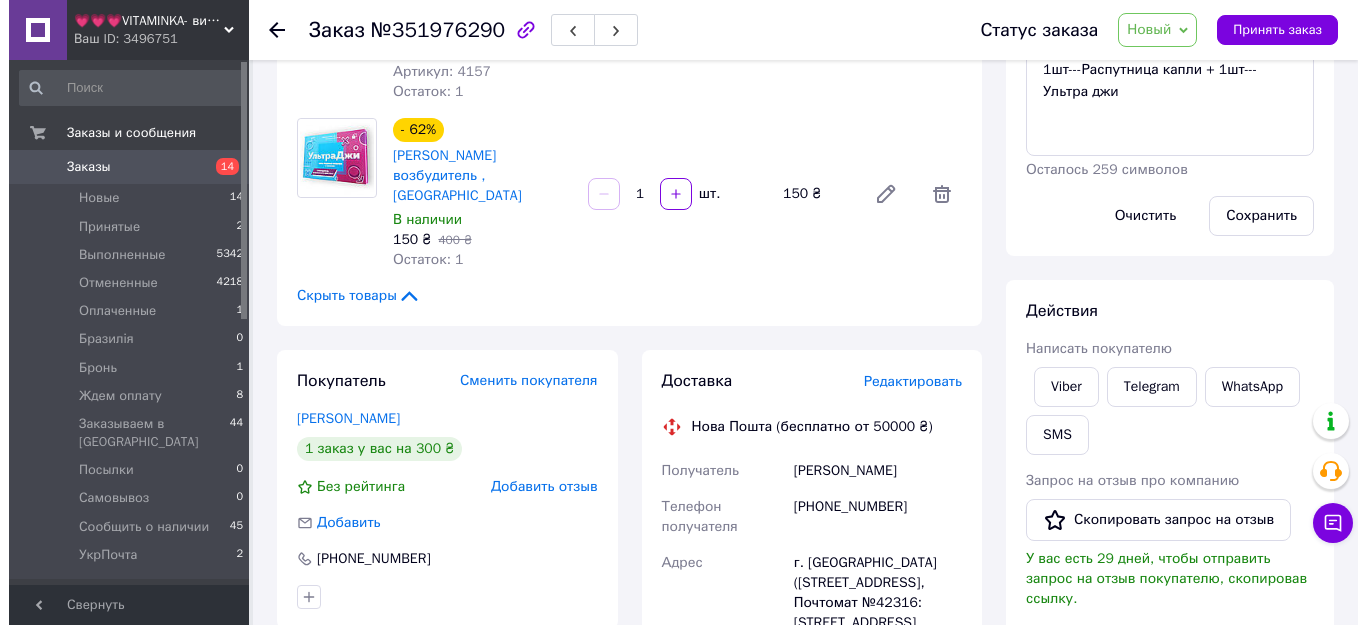 scroll, scrollTop: 100, scrollLeft: 0, axis: vertical 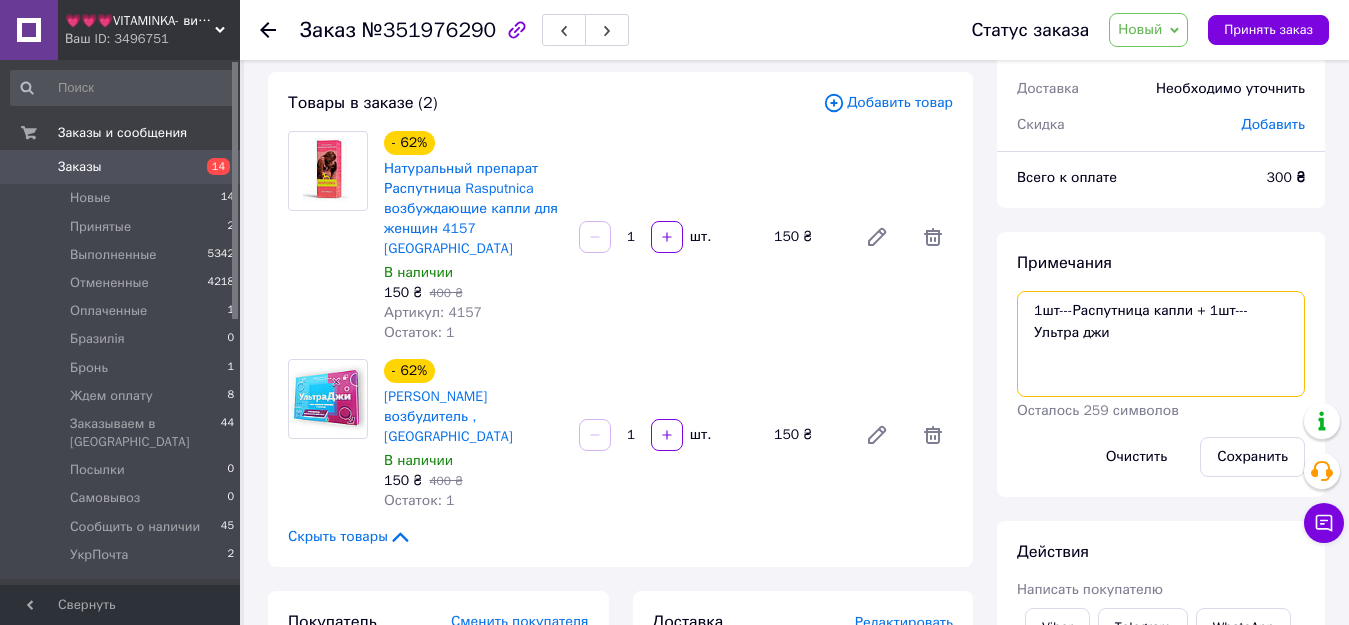 drag, startPoint x: 1128, startPoint y: 339, endPoint x: 1033, endPoint y: 313, distance: 98.49365 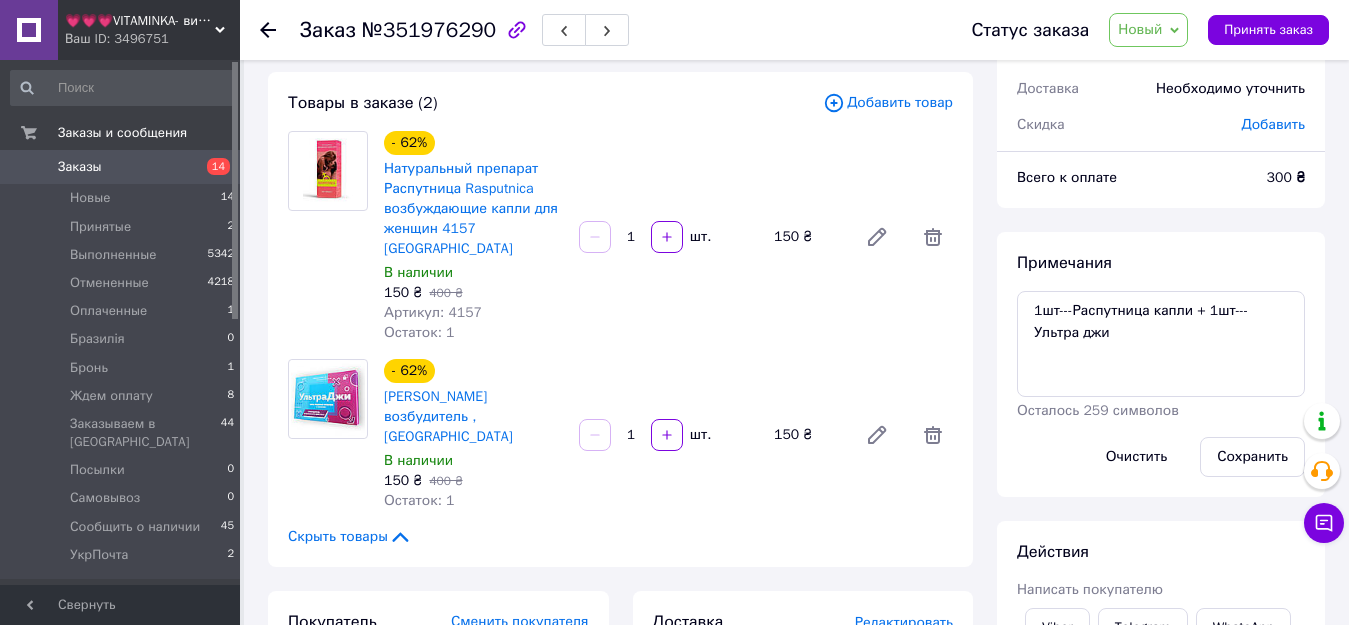 click on "Редактировать" at bounding box center [904, 622] 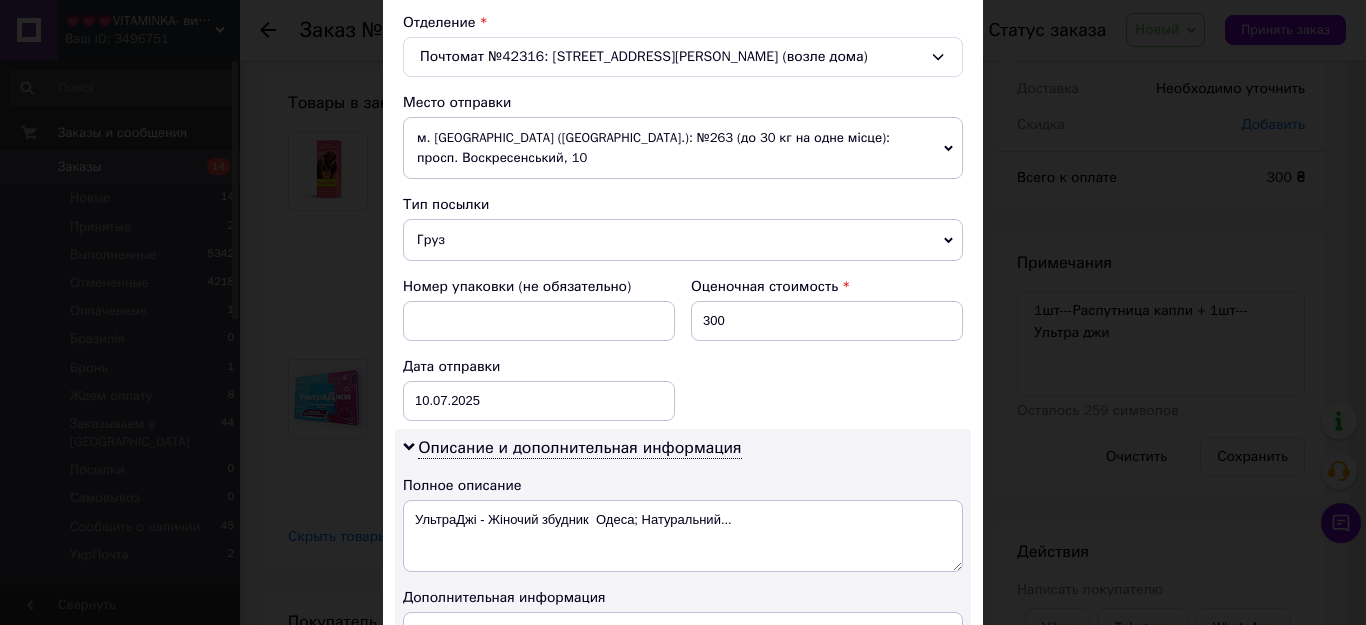 scroll, scrollTop: 700, scrollLeft: 0, axis: vertical 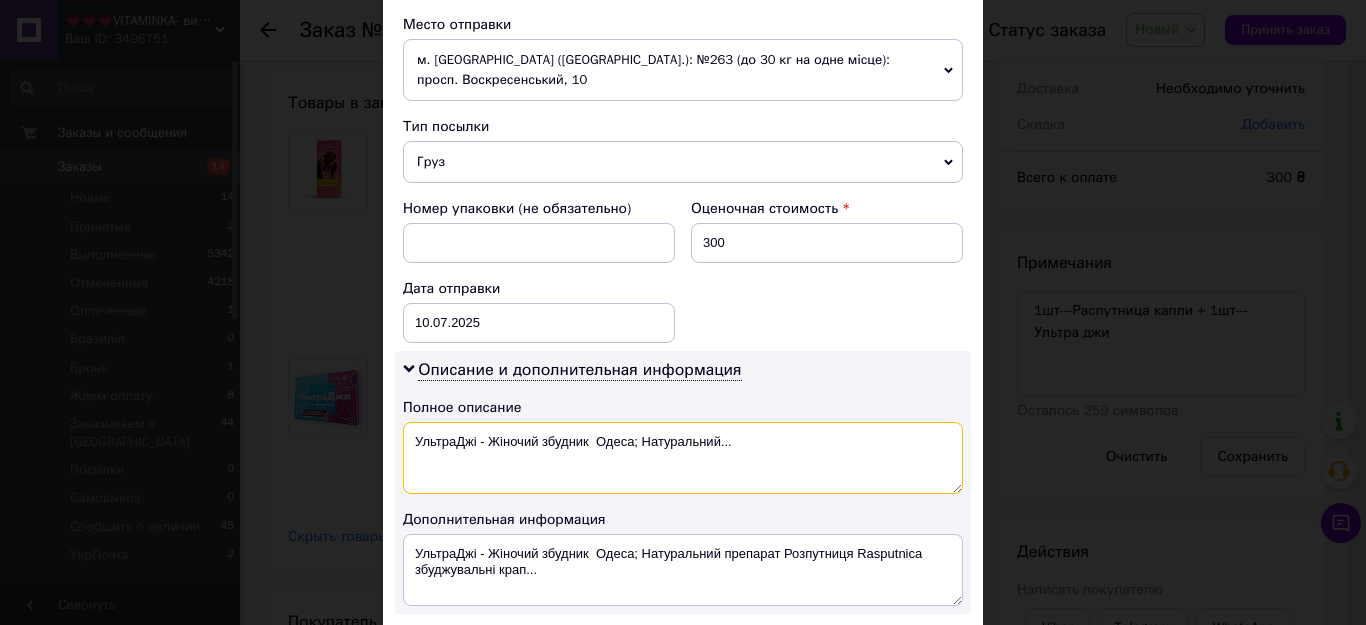 drag, startPoint x: 753, startPoint y: 431, endPoint x: 411, endPoint y: 430, distance: 342.00146 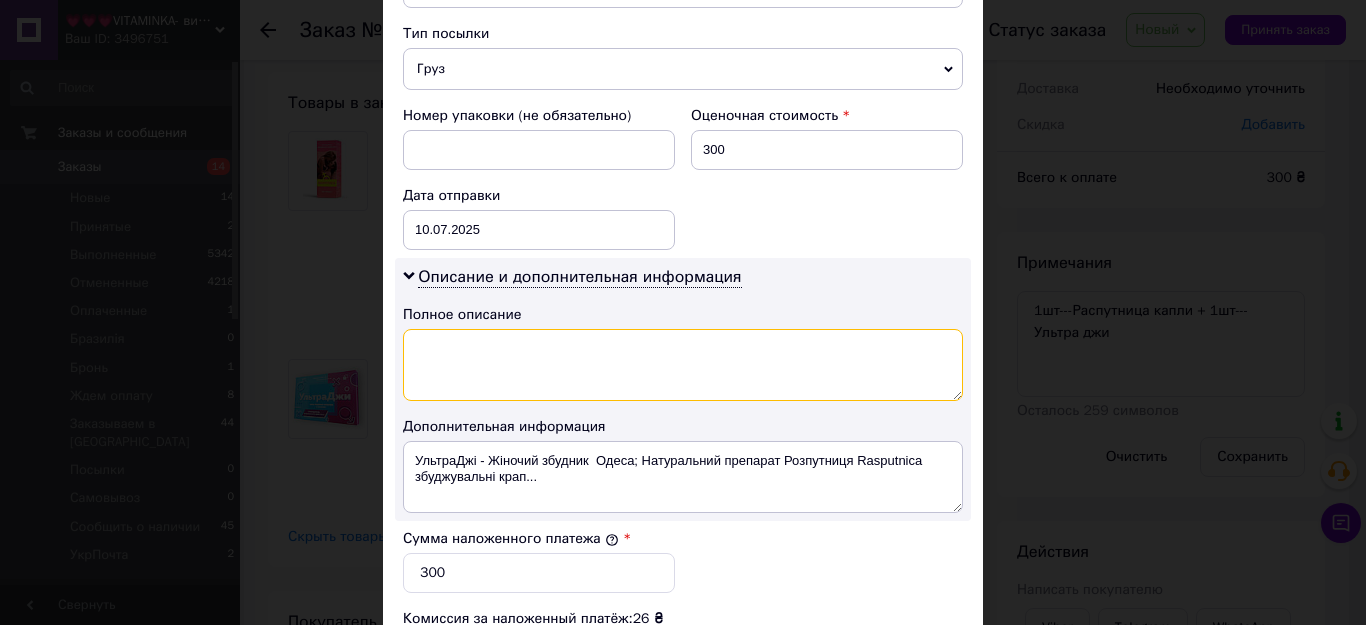 scroll, scrollTop: 800, scrollLeft: 0, axis: vertical 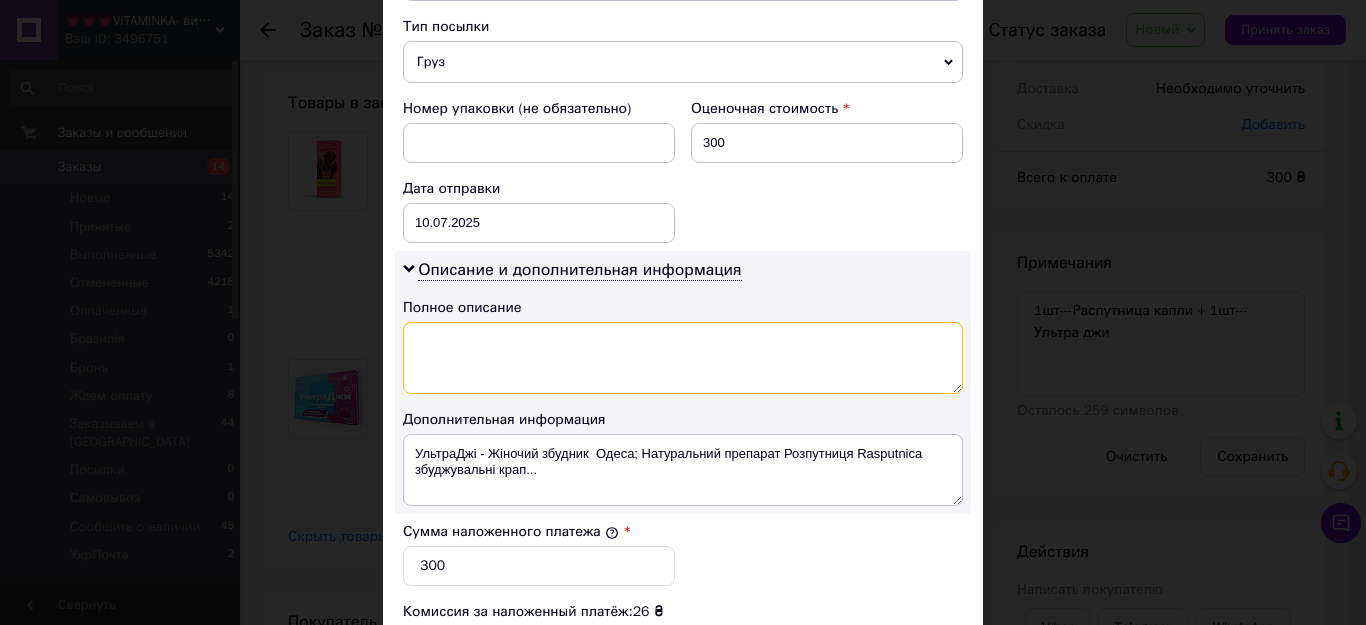 paste on "1шт---Распутница капли + 1шт---Ультра джи" 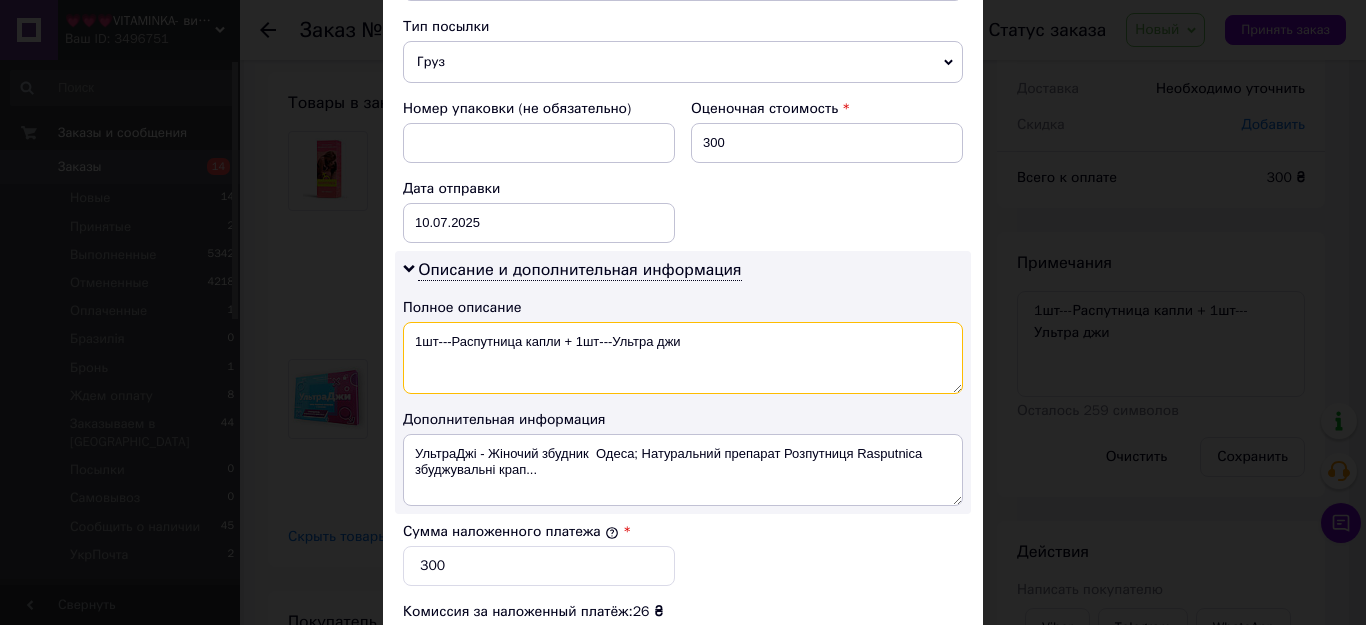 type on "1шт---Распутница капли + 1шт---Ультра джи" 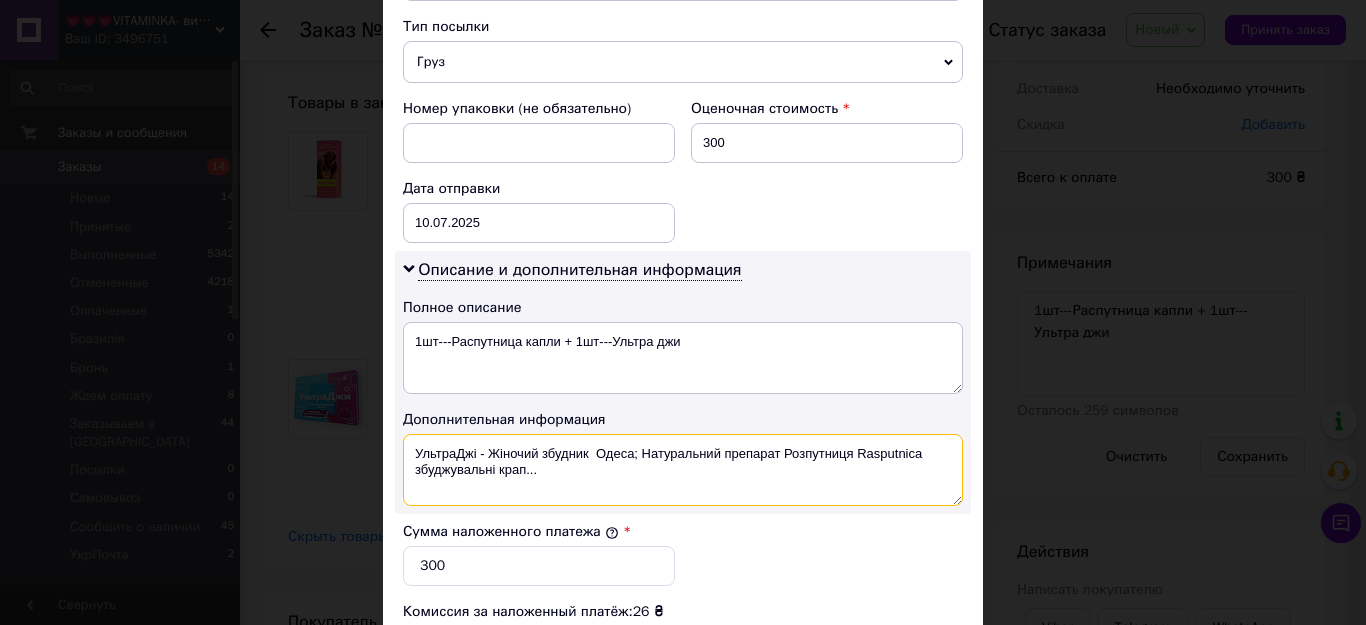 drag, startPoint x: 529, startPoint y: 453, endPoint x: 405, endPoint y: 425, distance: 127.12199 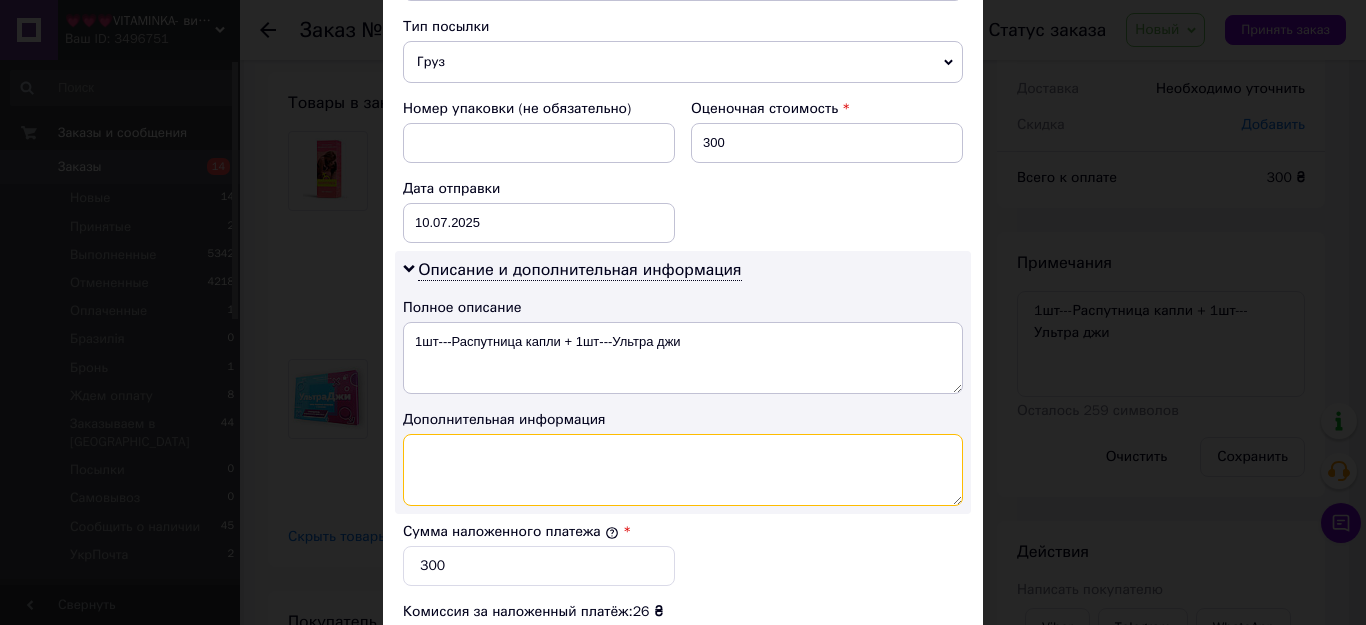 paste on "1шт---Распутница капли + 1шт---Ультра джи" 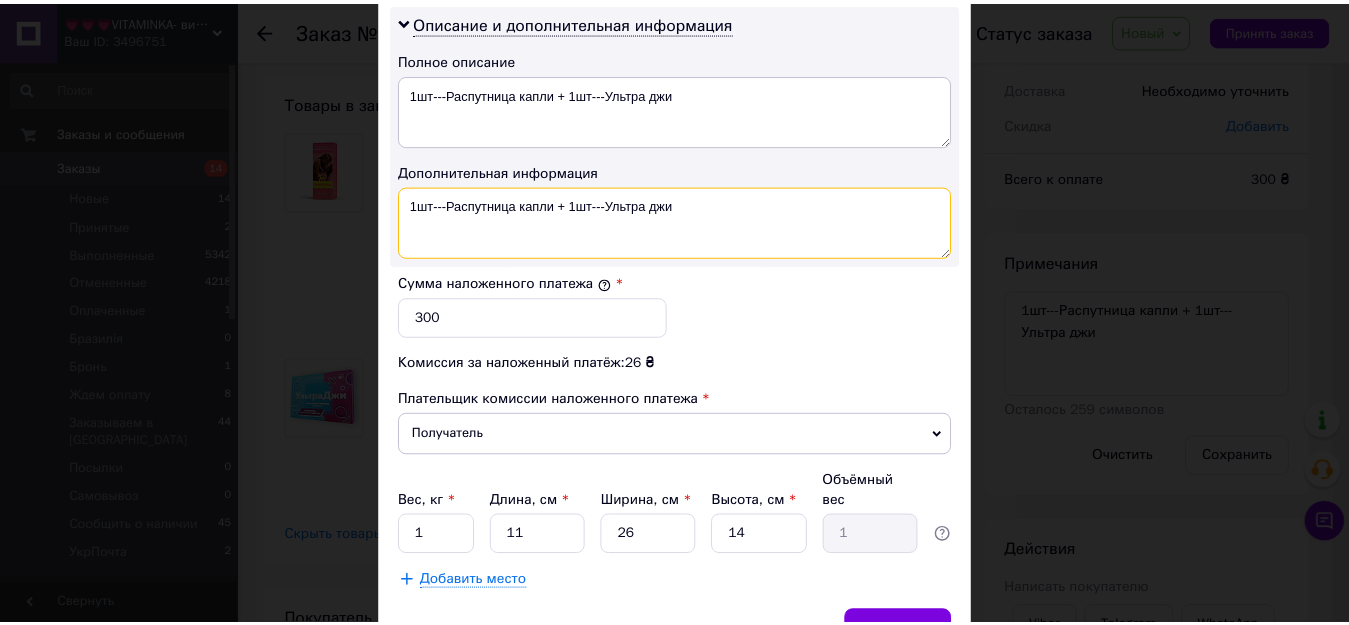 scroll, scrollTop: 1125, scrollLeft: 0, axis: vertical 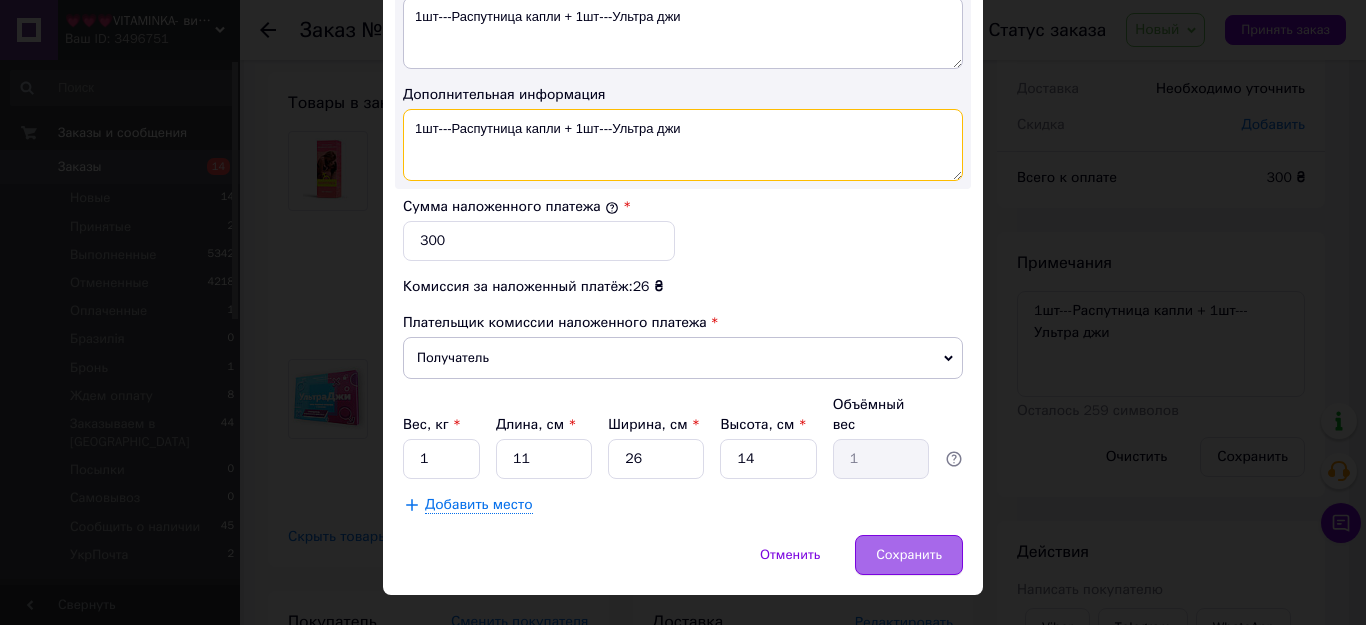 type on "1шт---Распутница капли + 1шт---Ультра джи" 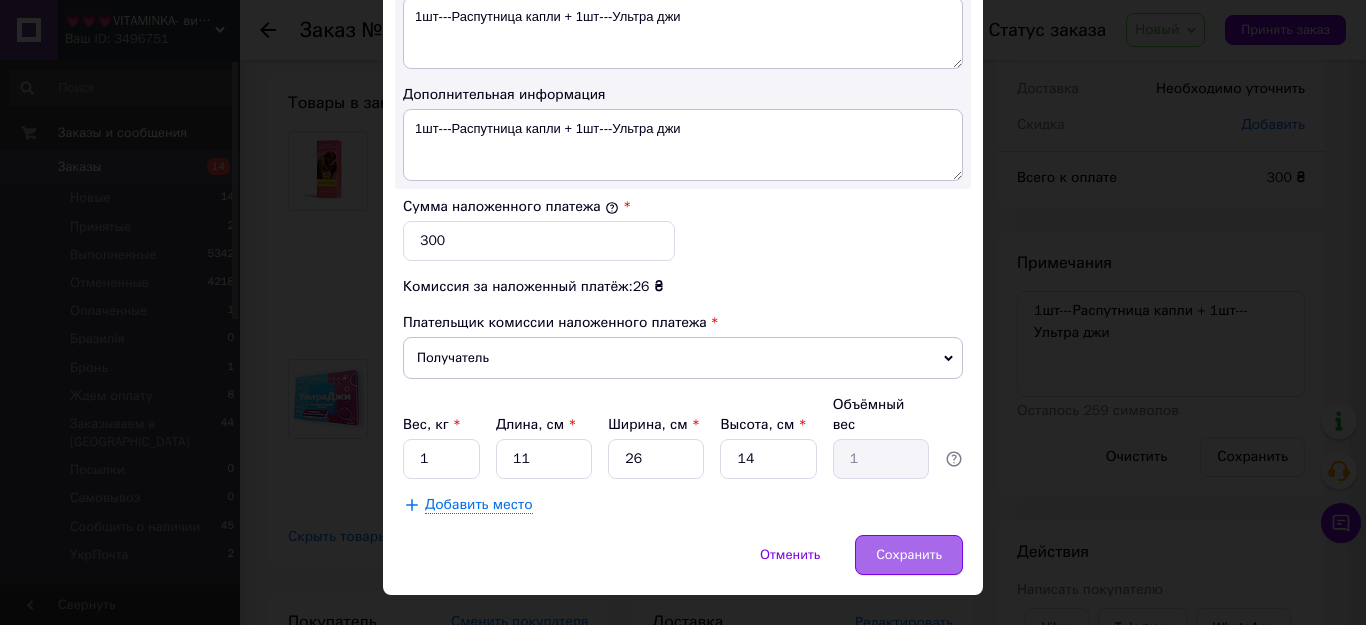 click on "Сохранить" at bounding box center (909, 555) 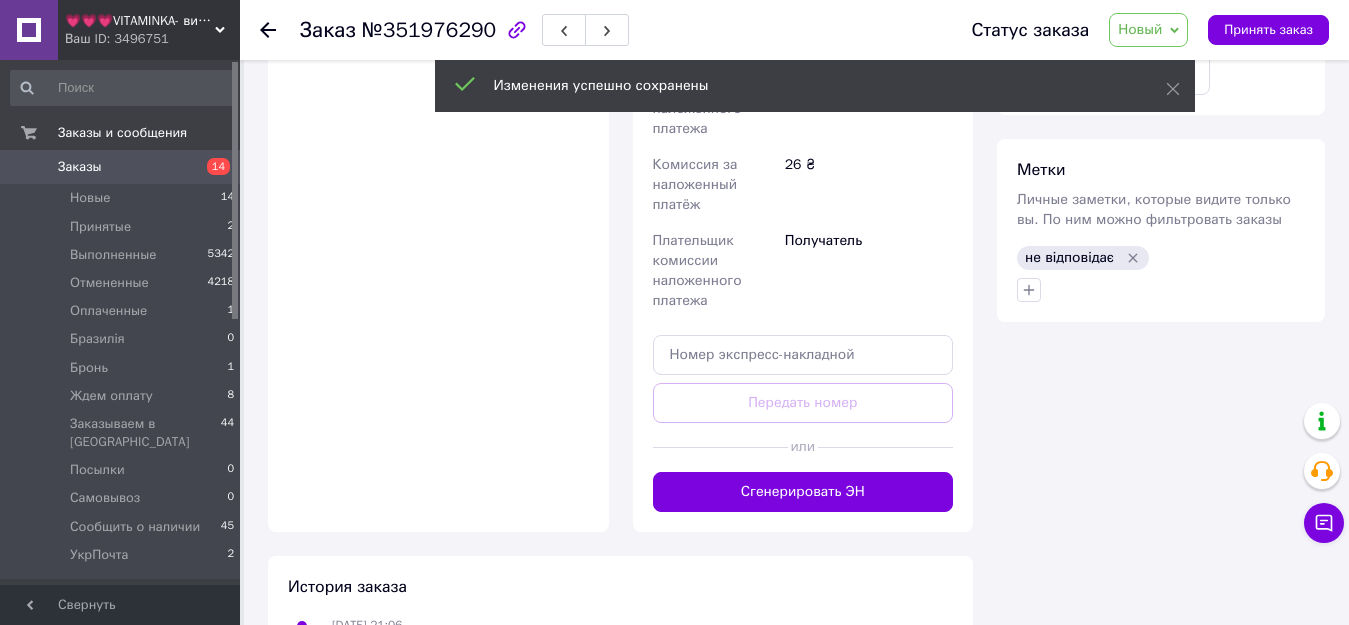 scroll, scrollTop: 1100, scrollLeft: 0, axis: vertical 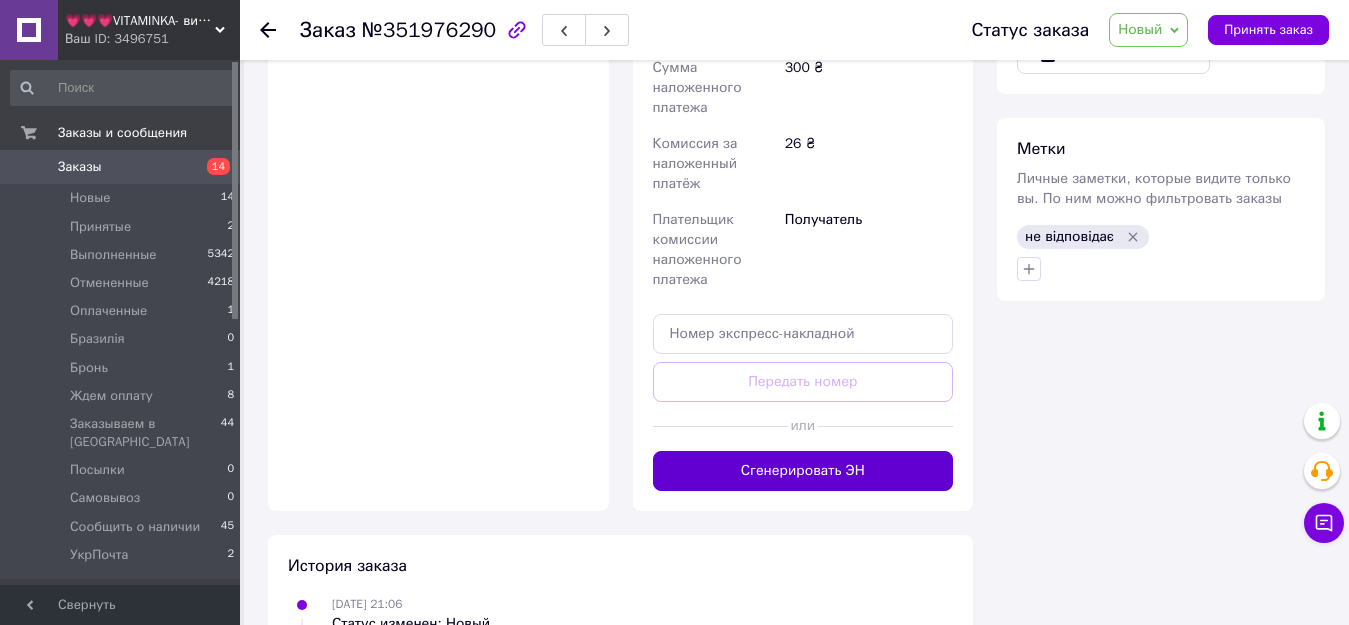 click on "Сгенерировать ЭН" at bounding box center [803, 471] 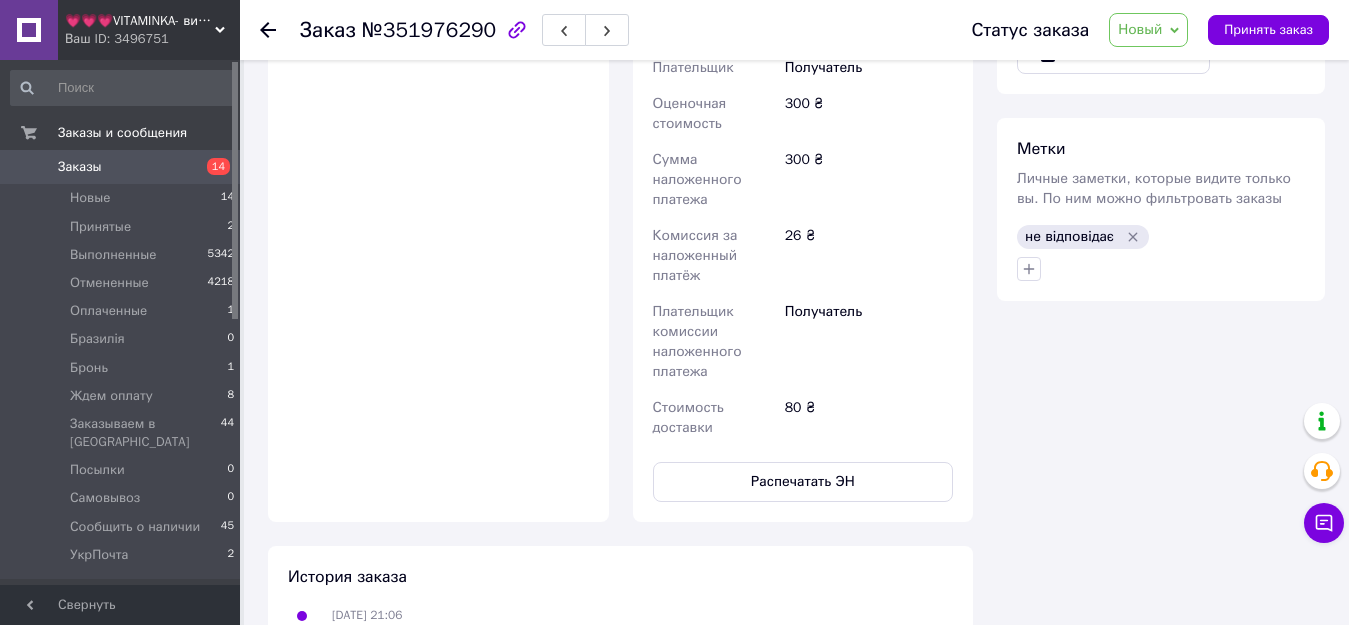 click on "Новый" at bounding box center [1148, 30] 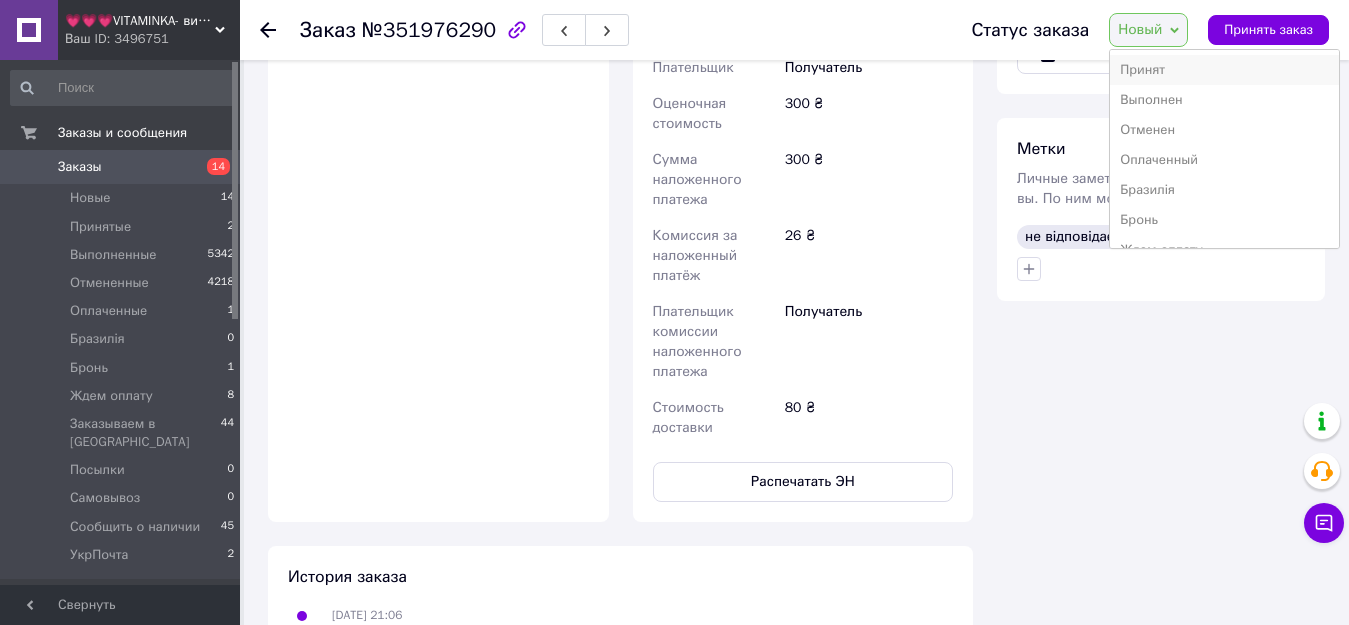 click on "Принят" at bounding box center [1224, 70] 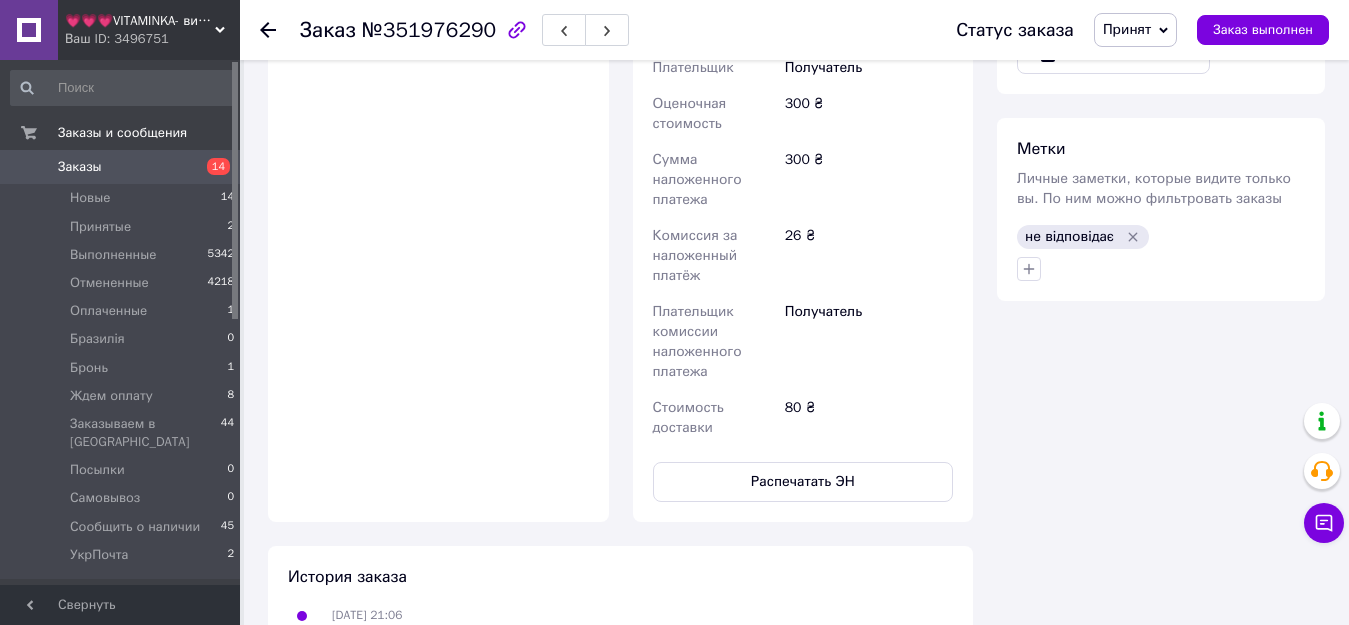 click on "Заказы" at bounding box center [80, 167] 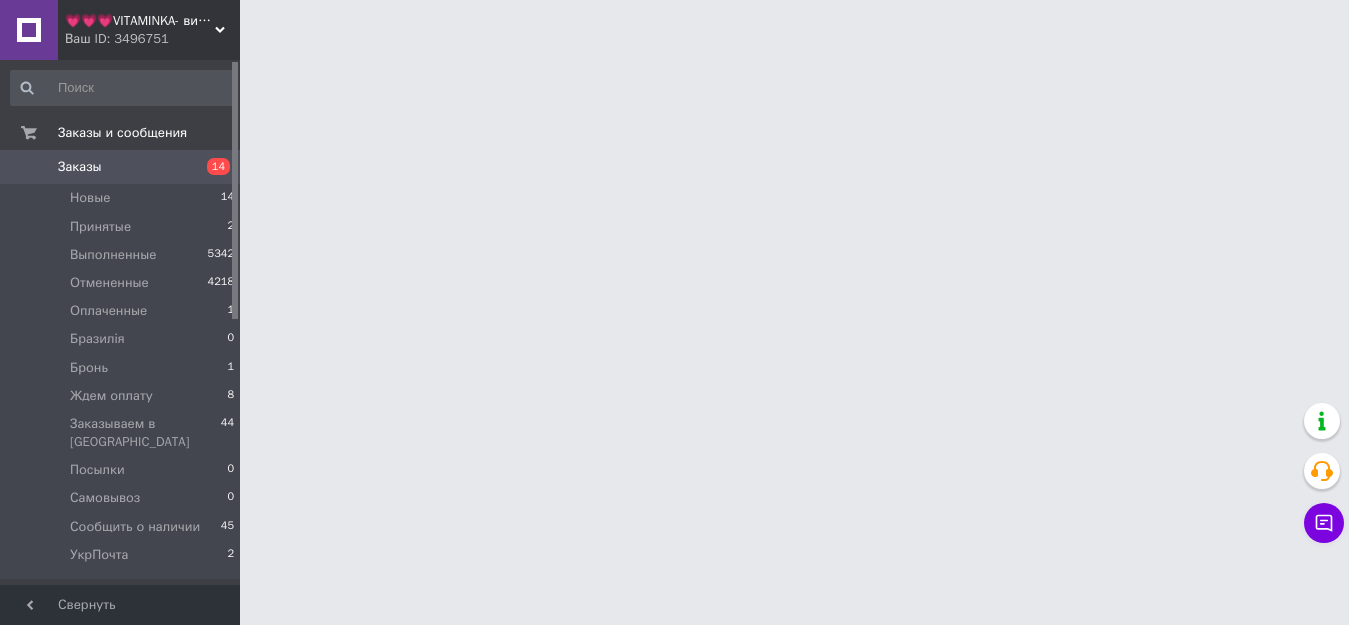 scroll, scrollTop: 0, scrollLeft: 0, axis: both 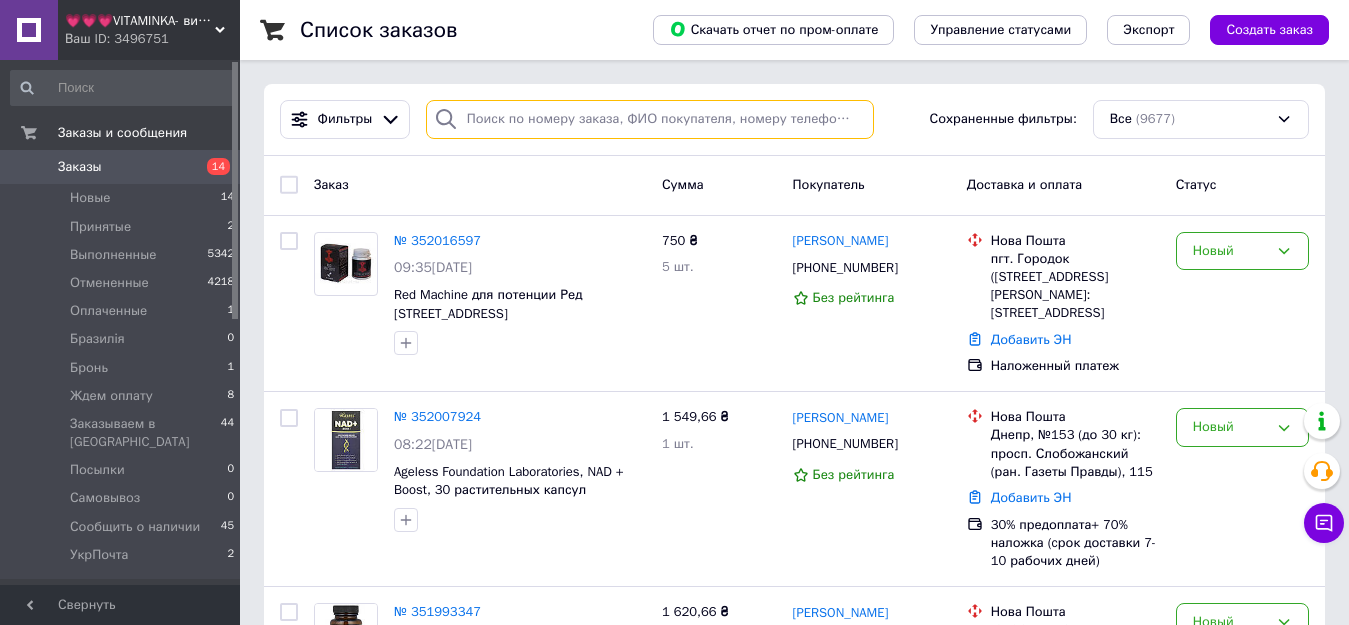 paste on "0734213465" 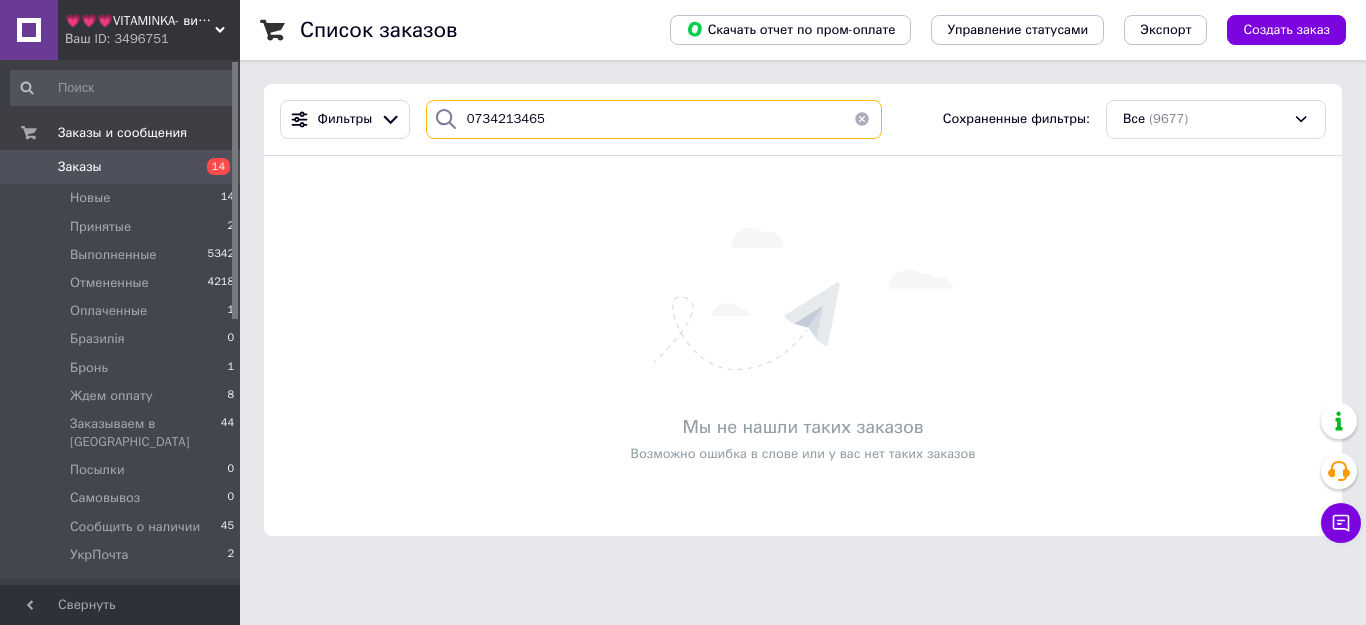 type on "0734213465" 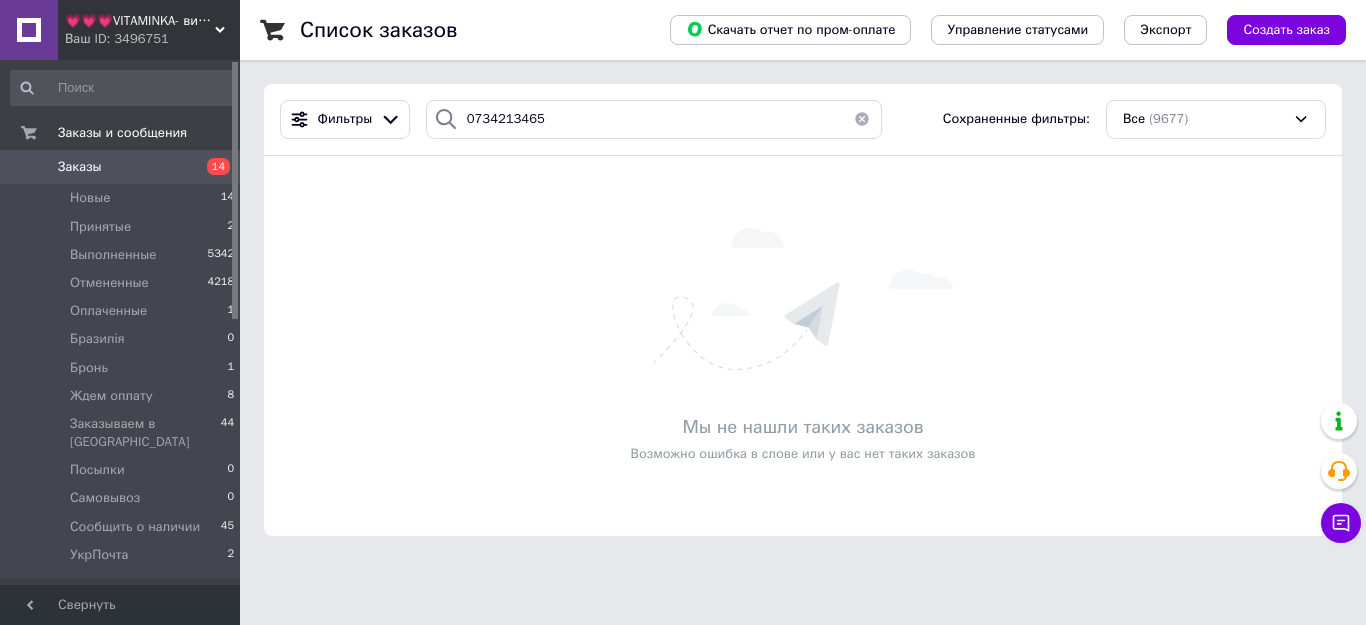 click on "Заказы" at bounding box center [80, 167] 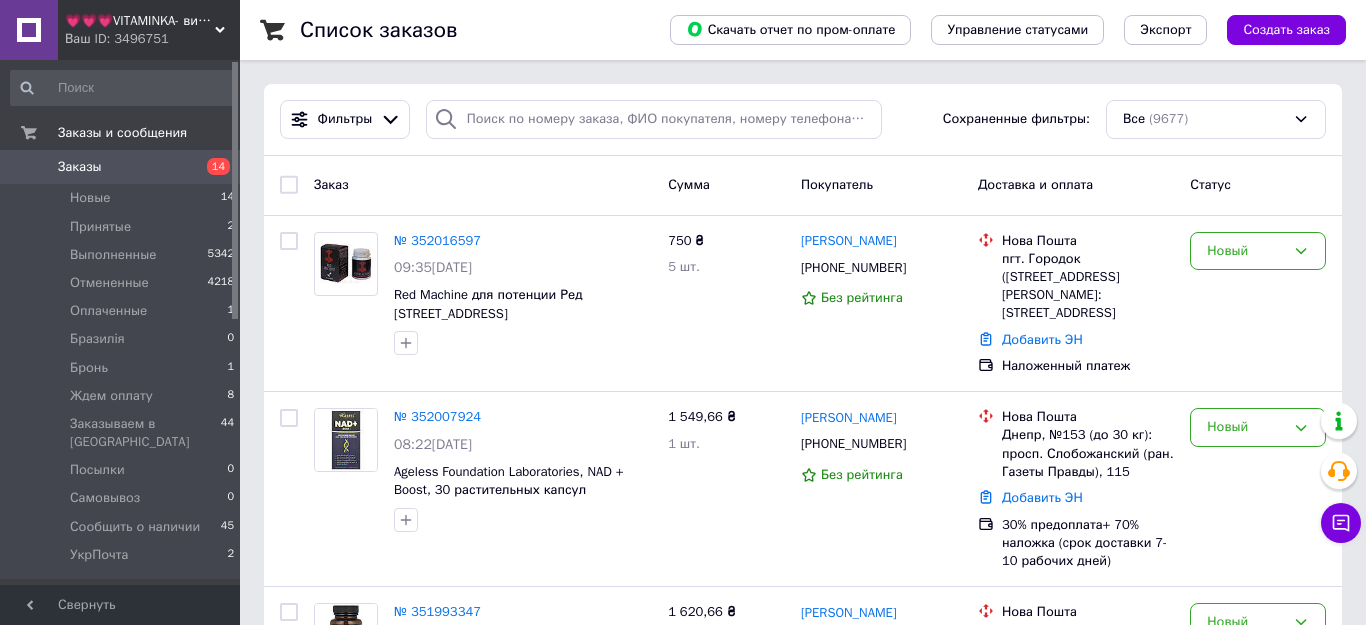 click on "Ваш ID: 3496751" at bounding box center [152, 39] 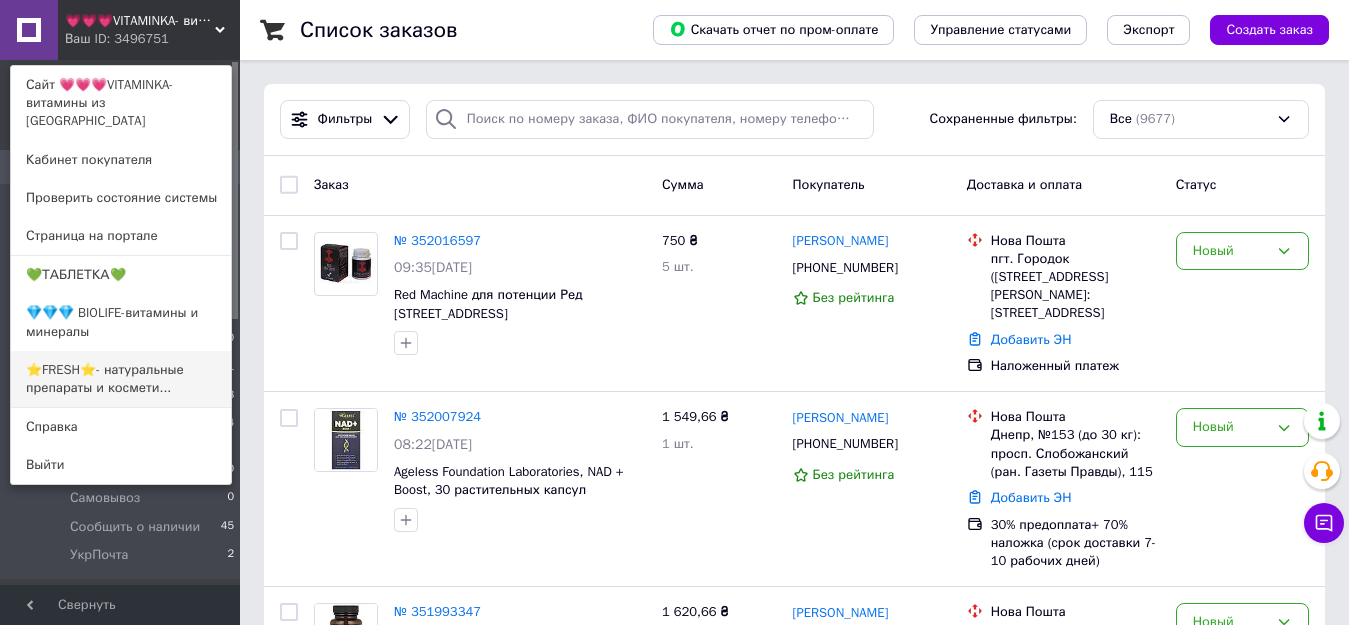 click on "⭐FRESH⭐- натуральные препараты и космети..." at bounding box center [121, 379] 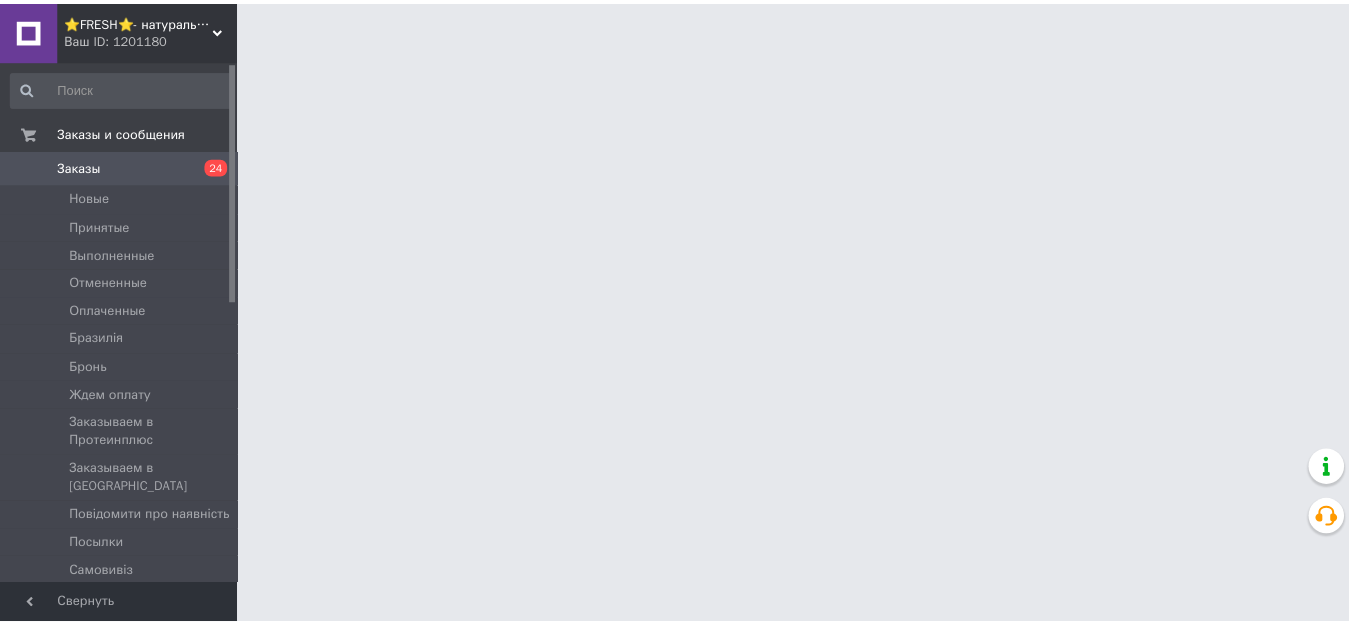 scroll, scrollTop: 0, scrollLeft: 0, axis: both 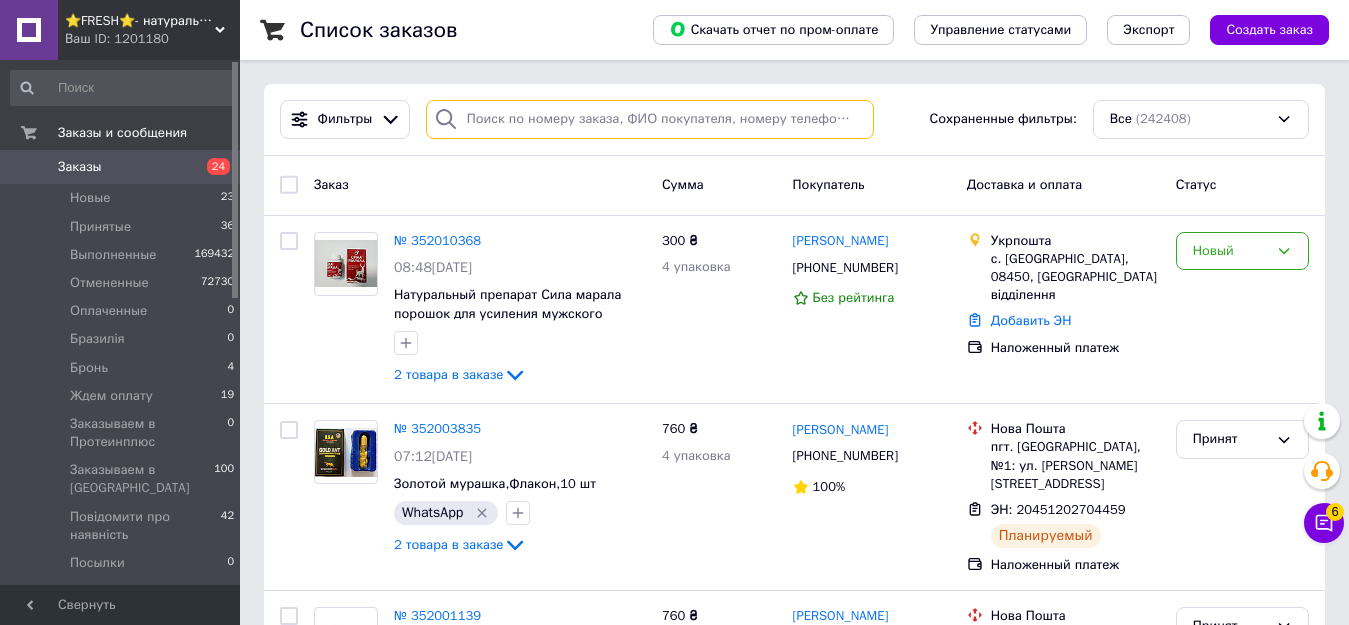 paste on "0734213465" 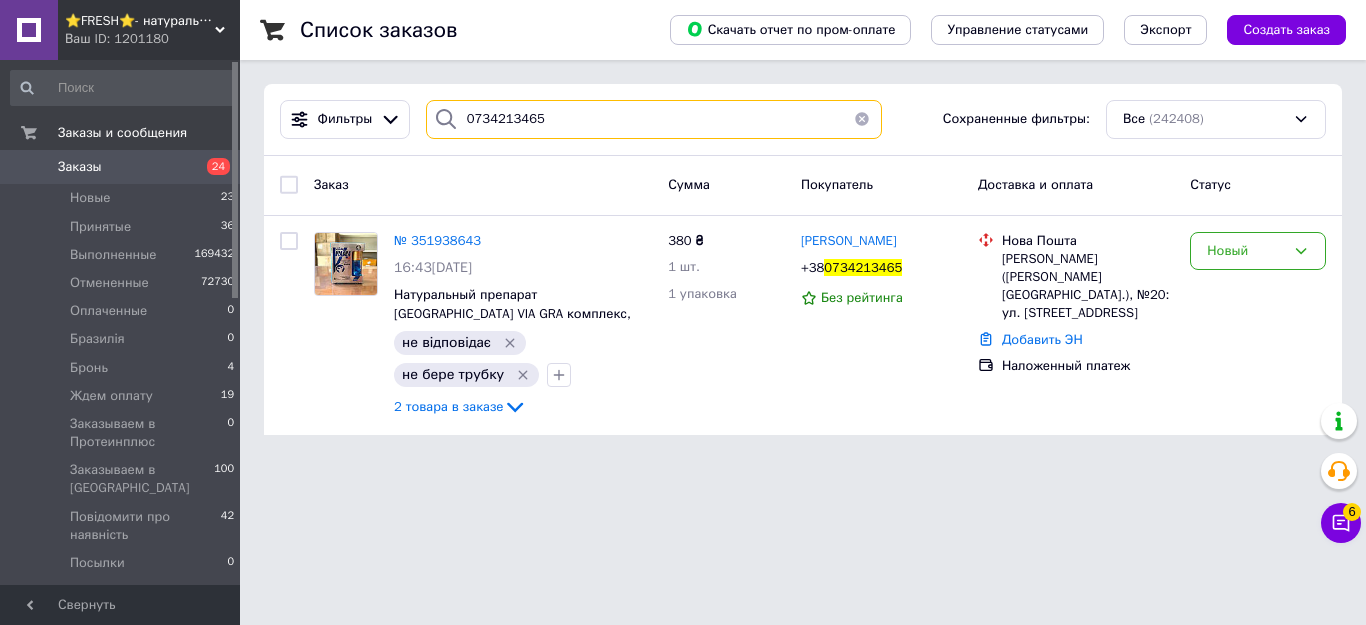 type on "0734213465" 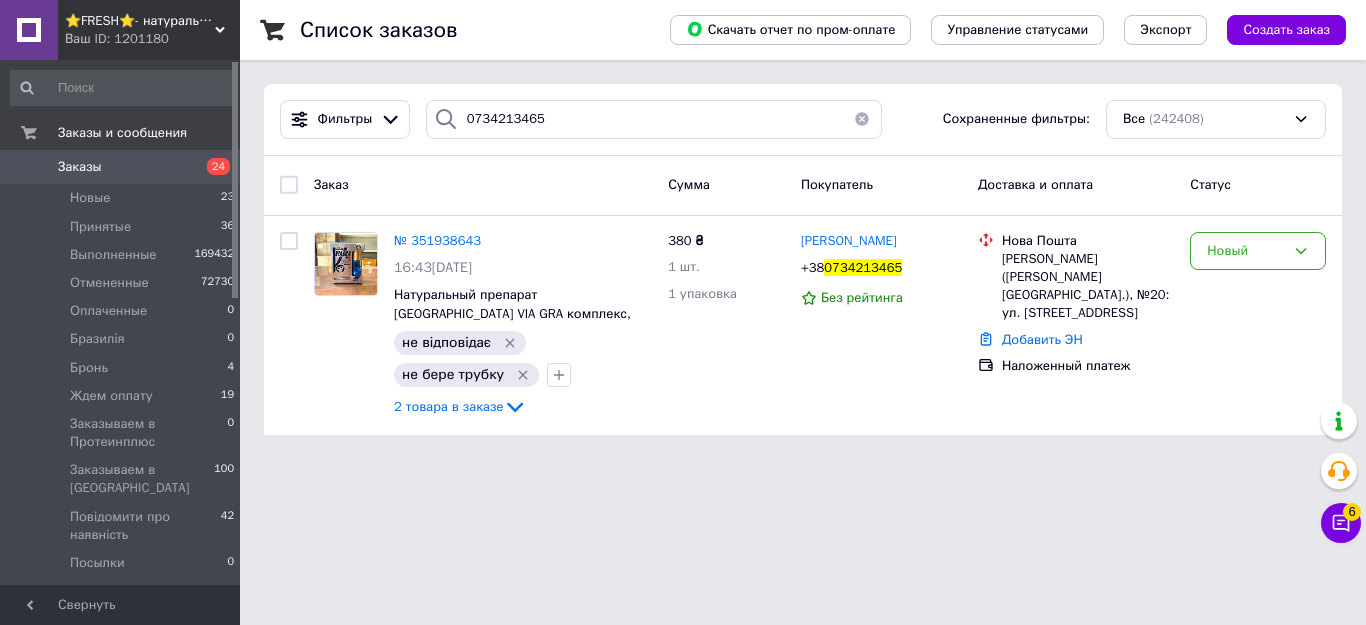 click on "Заказы" at bounding box center [80, 167] 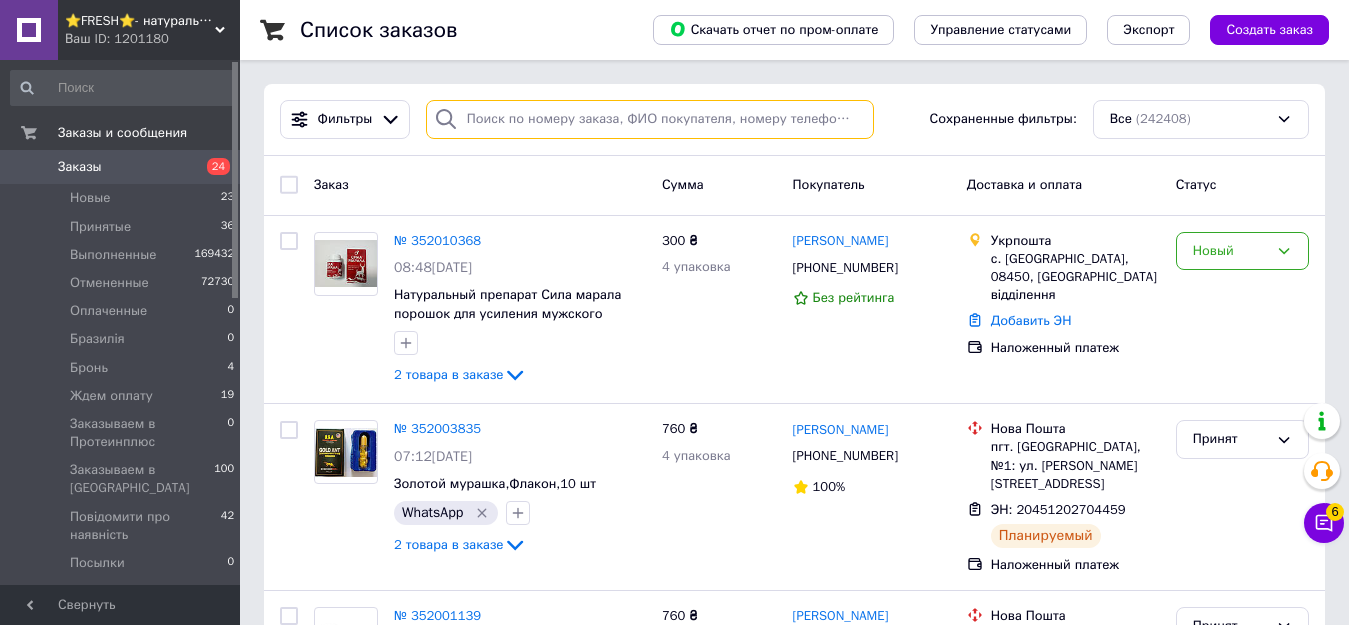 paste on "0673354636" 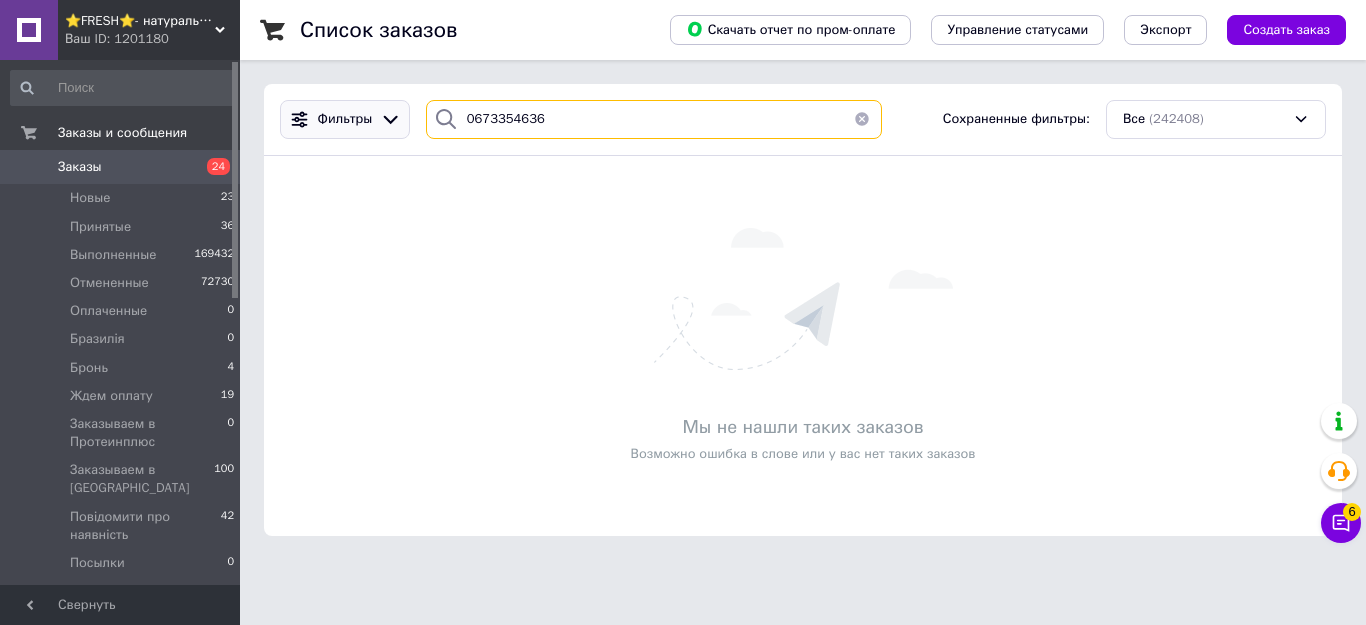 drag, startPoint x: 493, startPoint y: 121, endPoint x: 352, endPoint y: 138, distance: 142.02112 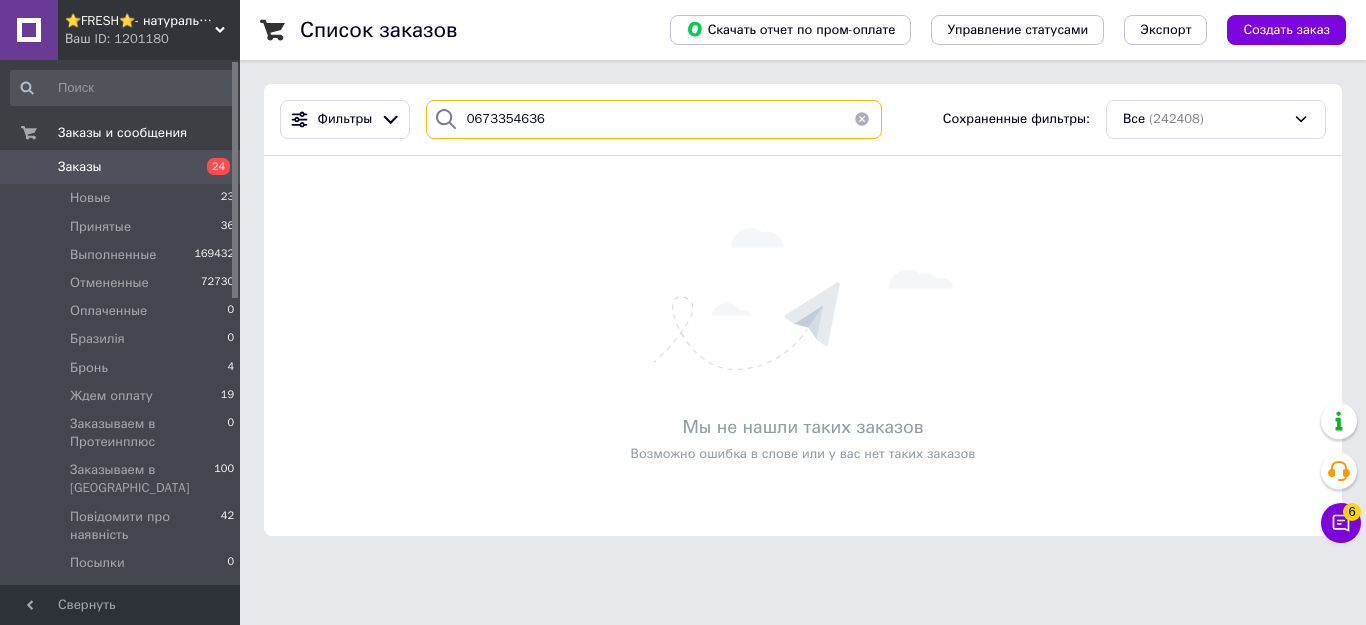 drag, startPoint x: 535, startPoint y: 115, endPoint x: 420, endPoint y: 115, distance: 115 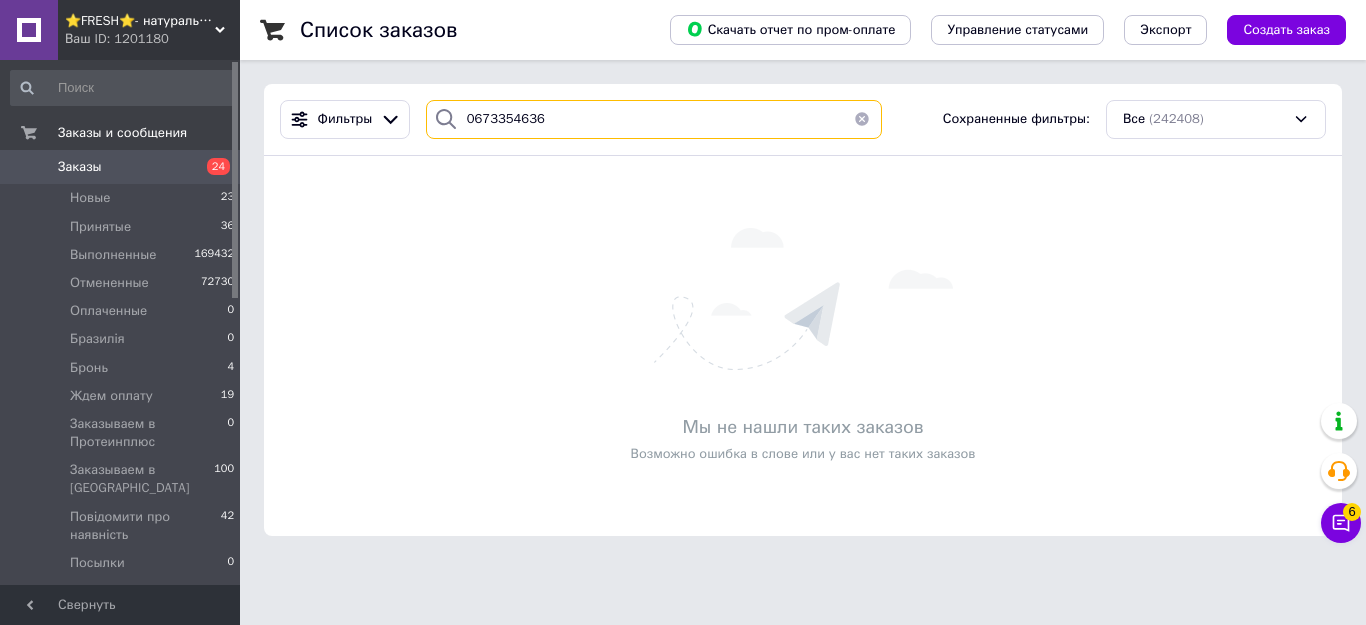 type on "0673354636" 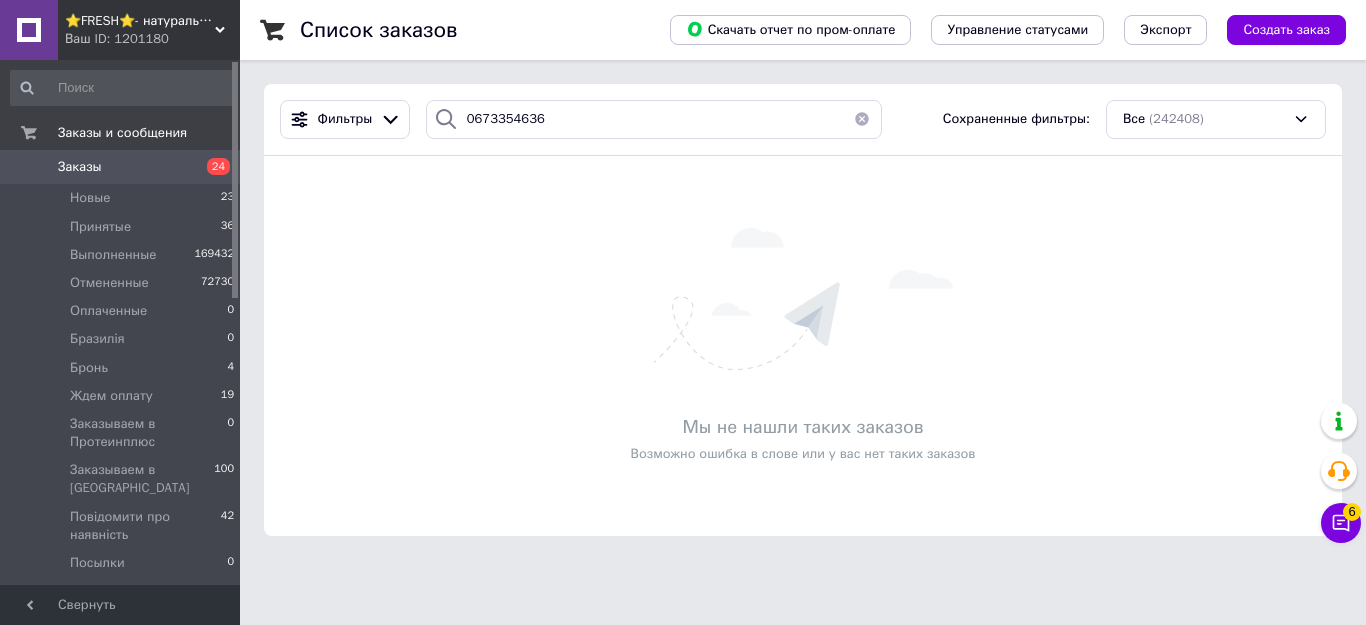 click on "Заказы" at bounding box center (121, 167) 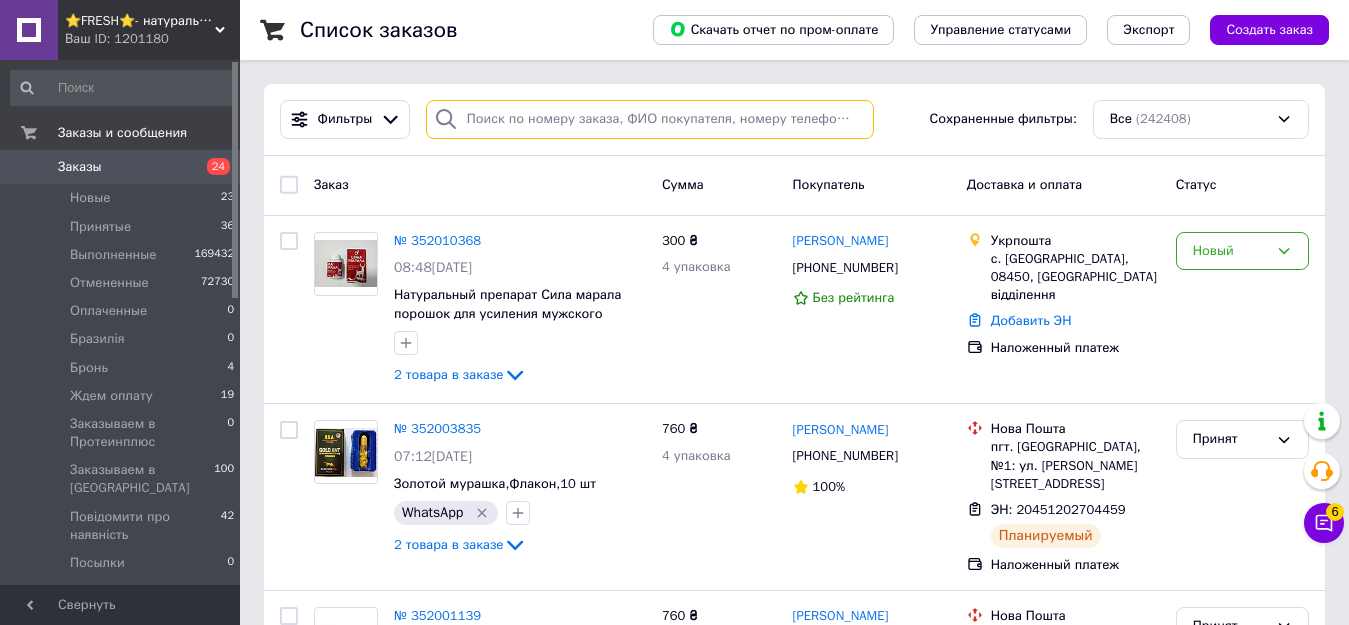 paste on "0503171163" 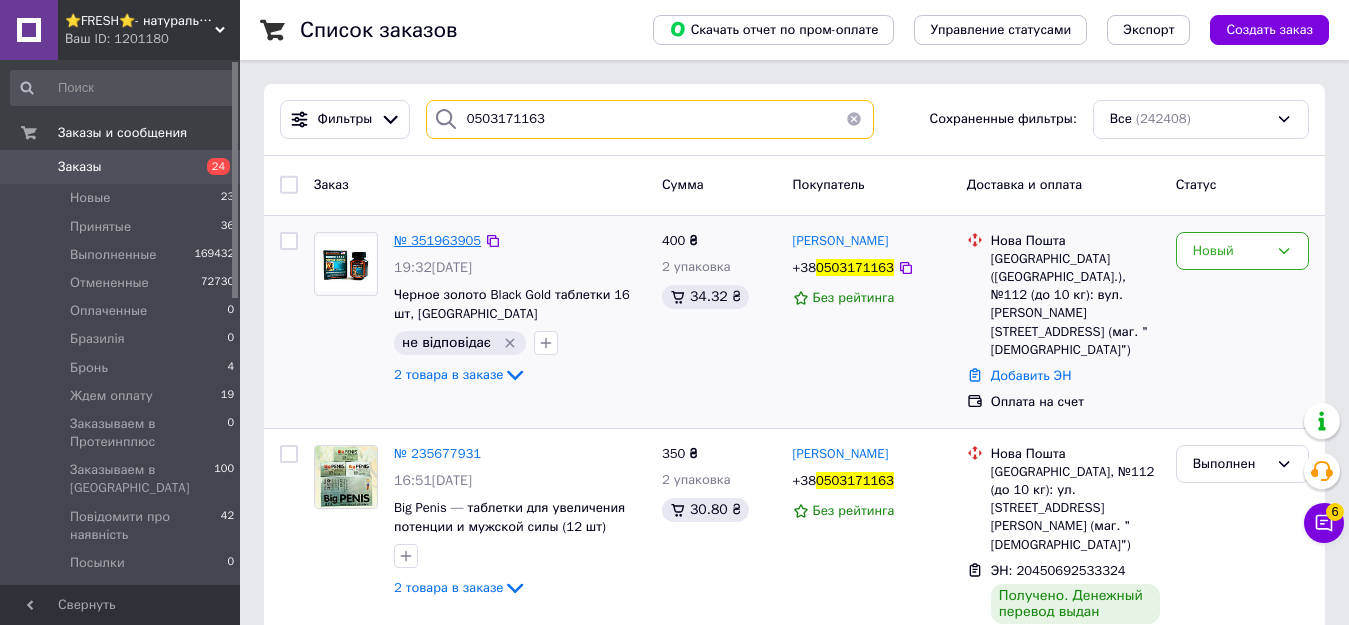 type on "0503171163" 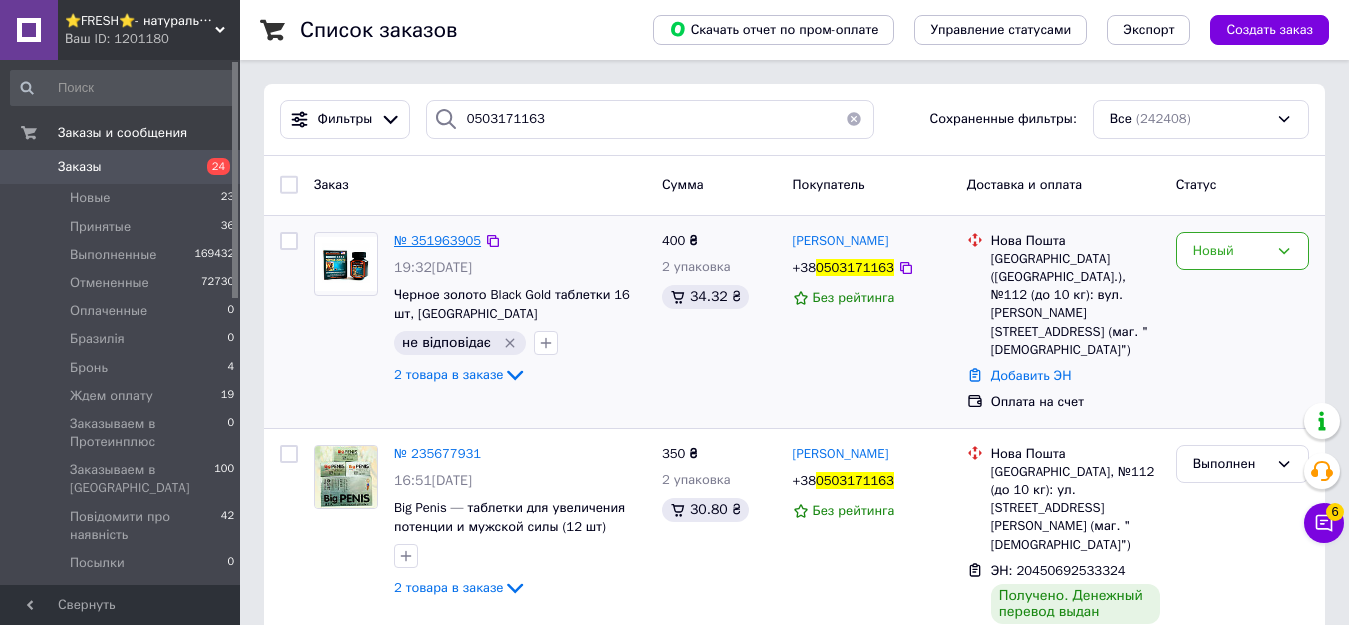 click on "№ 351963905" at bounding box center (437, 240) 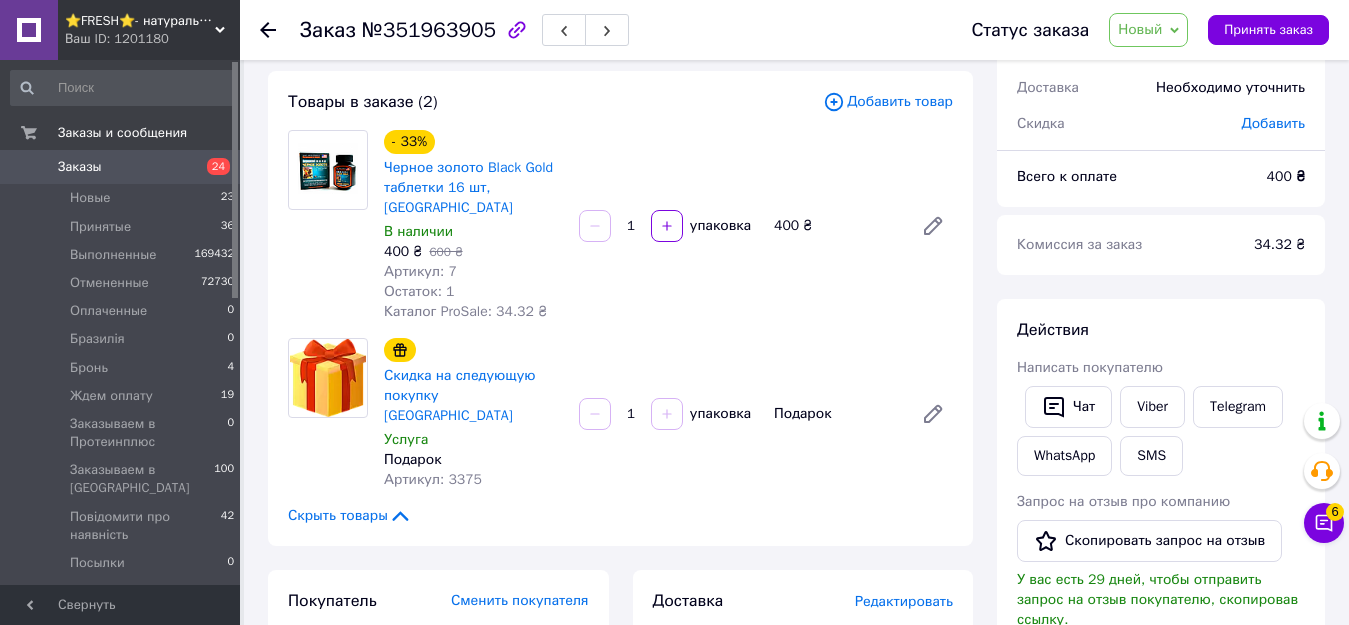 scroll, scrollTop: 100, scrollLeft: 0, axis: vertical 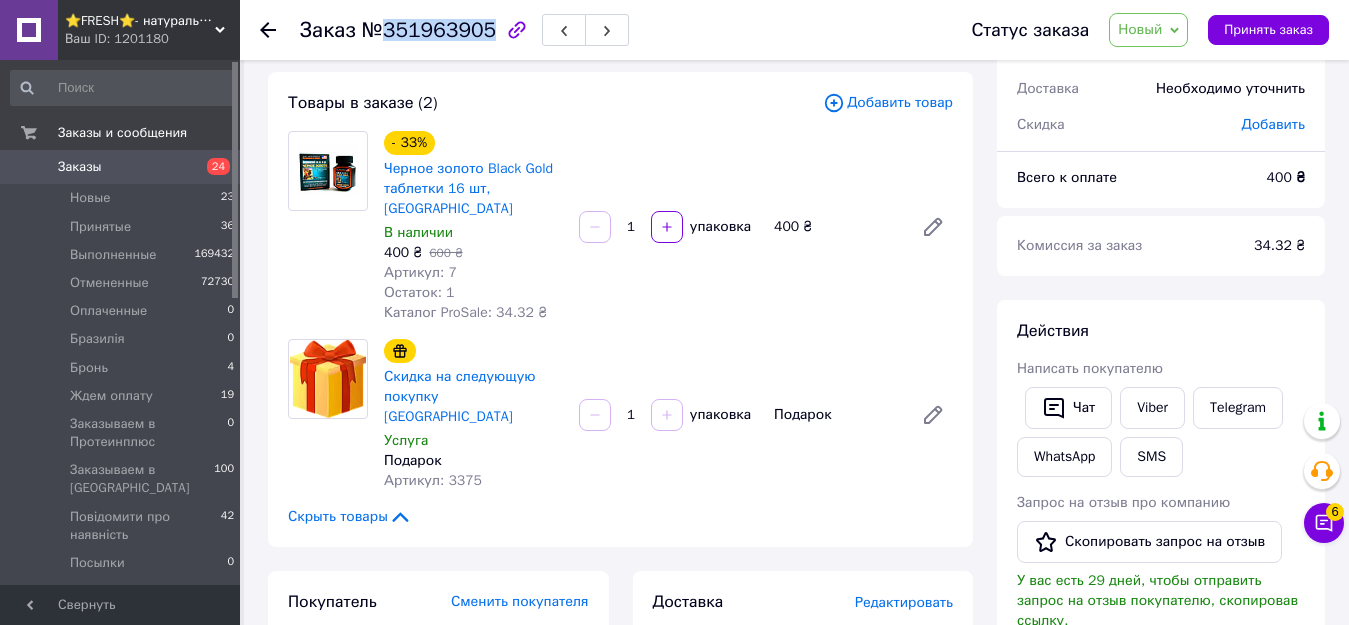 drag, startPoint x: 384, startPoint y: 32, endPoint x: 480, endPoint y: 39, distance: 96.25487 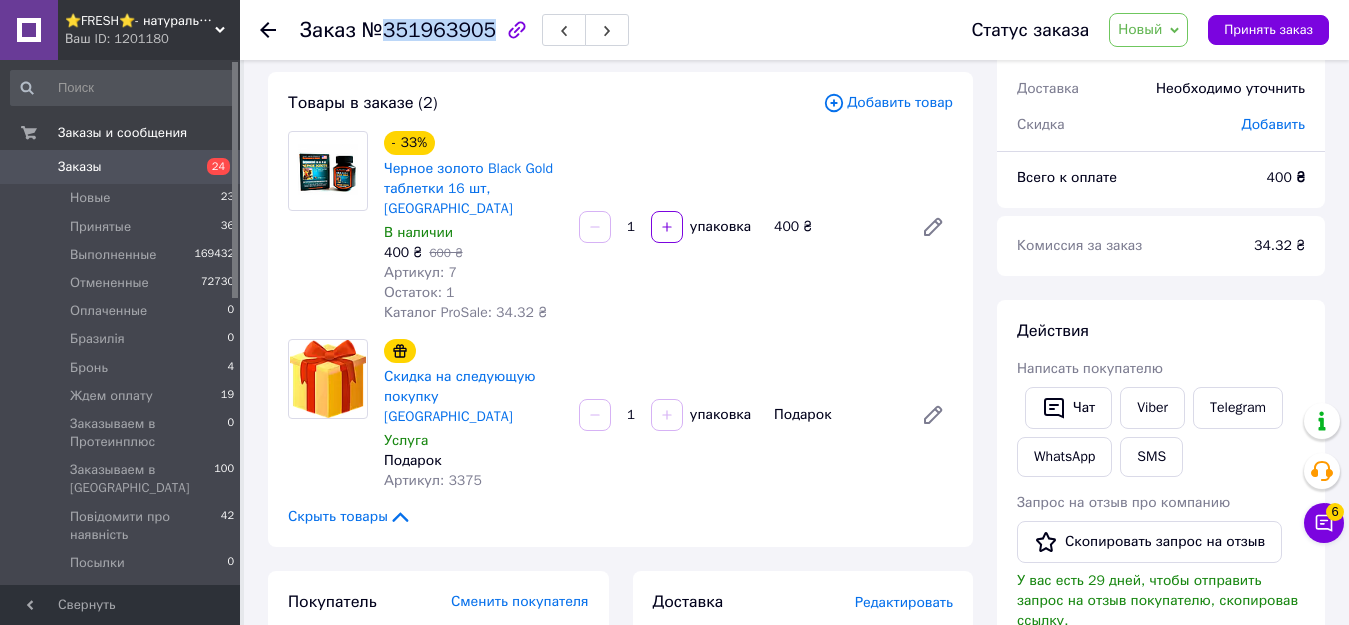 click on "№351963905" at bounding box center [429, 30] 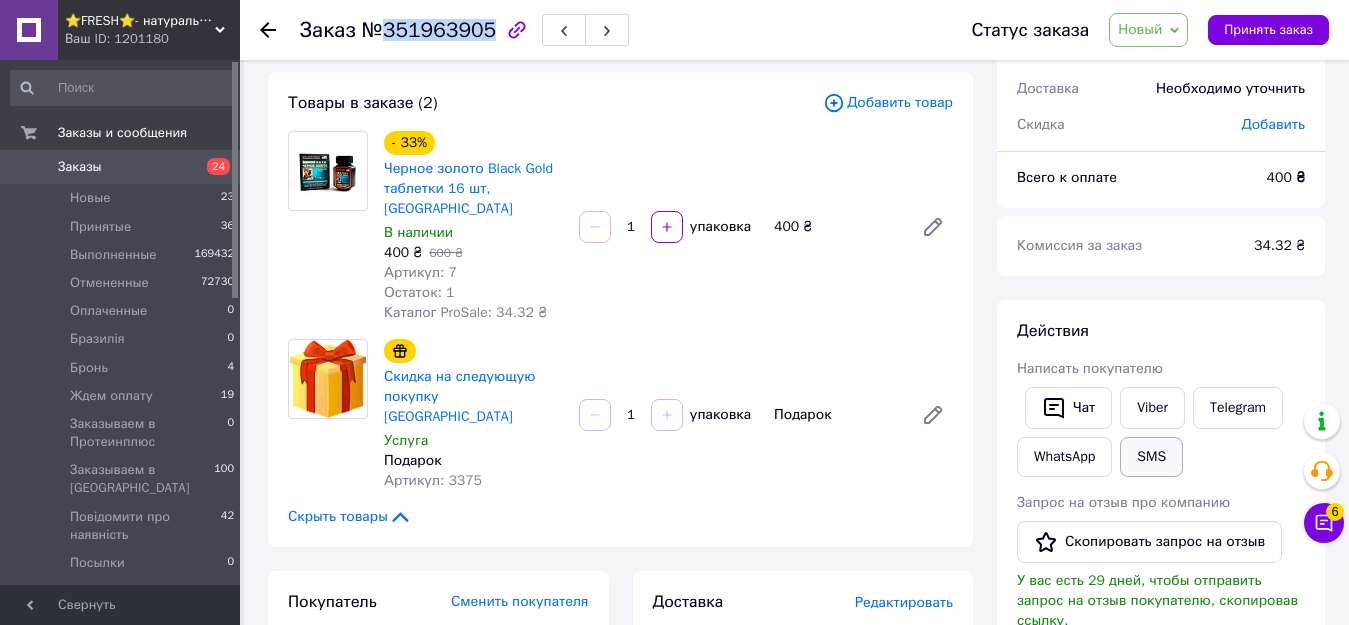 click on "SMS" at bounding box center [1151, 457] 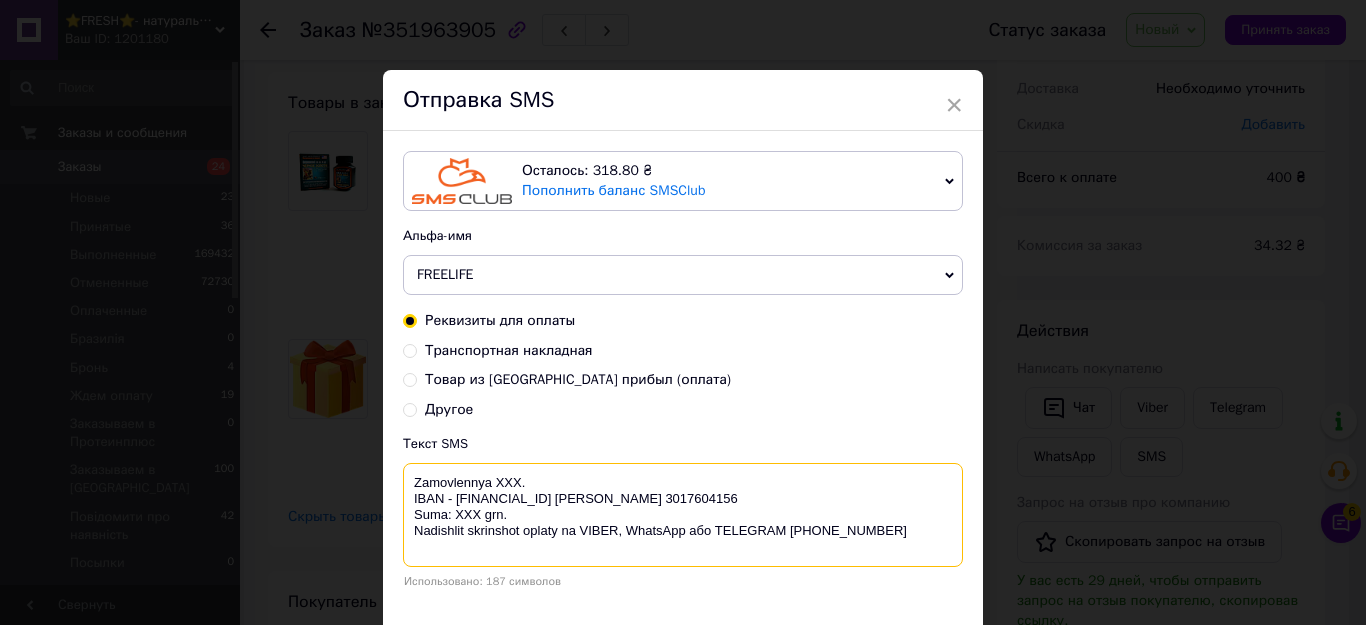 click on "Zamovlennya XXX.
IBAN - UA093052990000026007016205594 Василенко Ігор Валерійович ЄДРПОУ 3017604156
Suma: ХХХ grn.
Nadishlit skrinshot oplaty na VIBER, WhatsApp або TELEGRAM +380956823454" at bounding box center (683, 515) 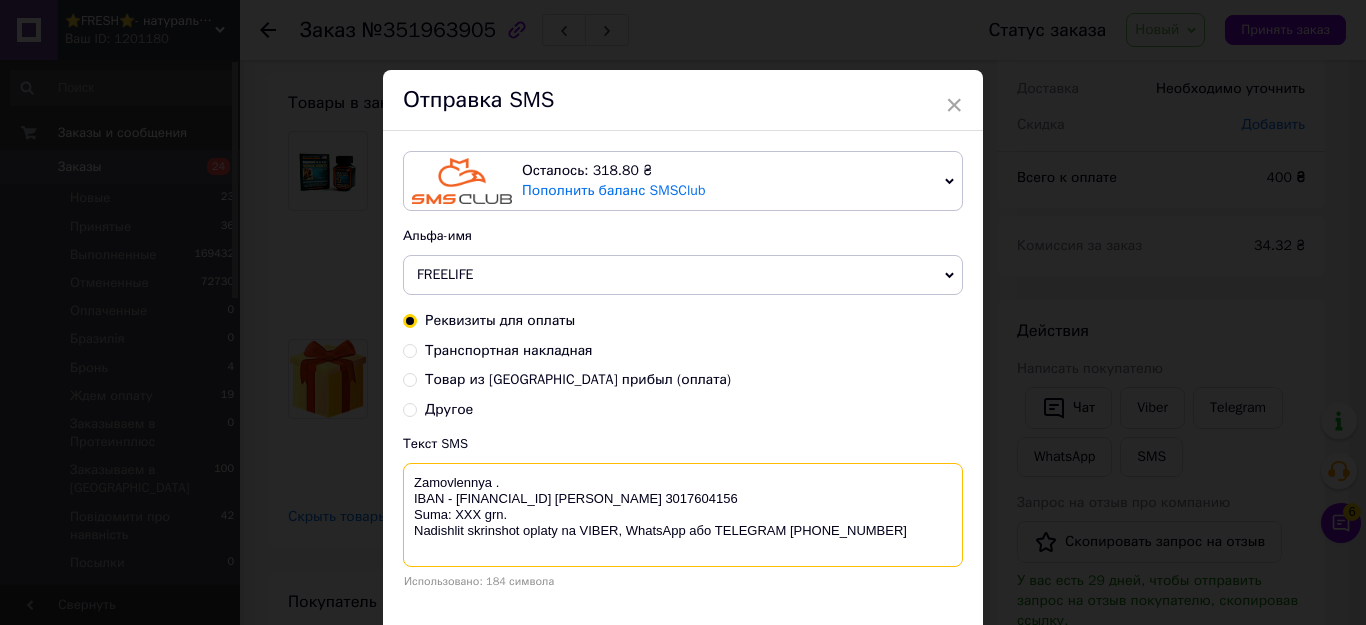 paste on "351963905" 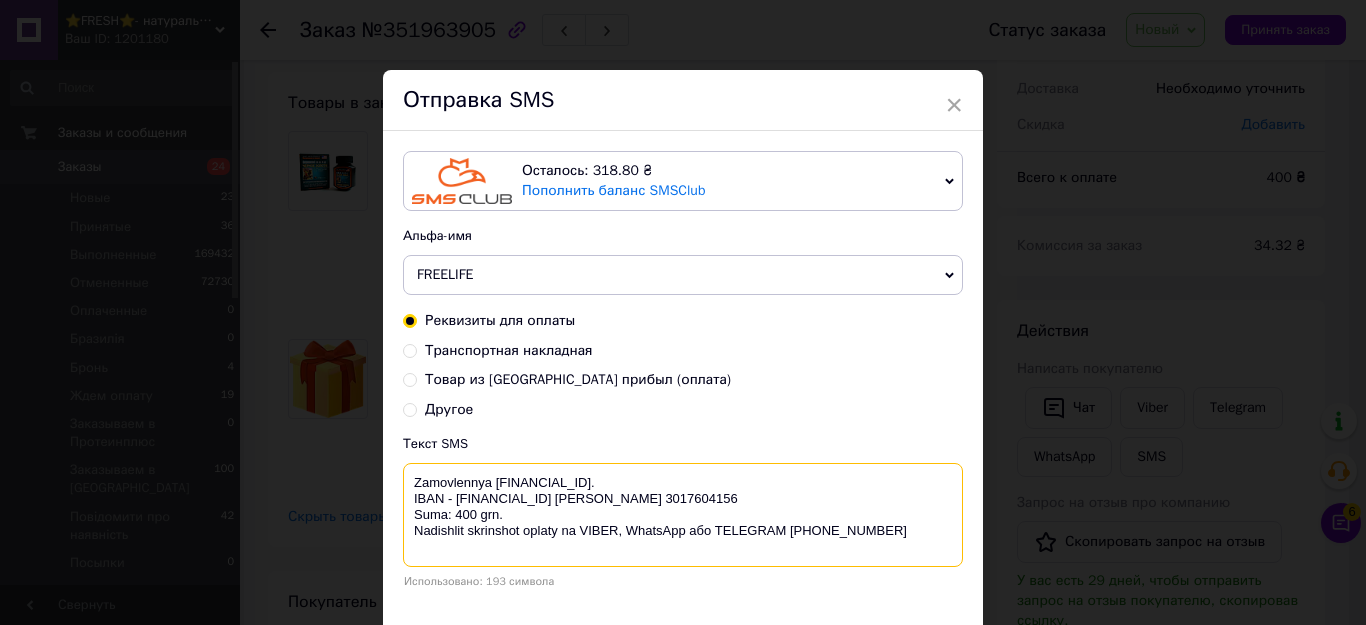 drag, startPoint x: 508, startPoint y: 532, endPoint x: 404, endPoint y: 482, distance: 115.39497 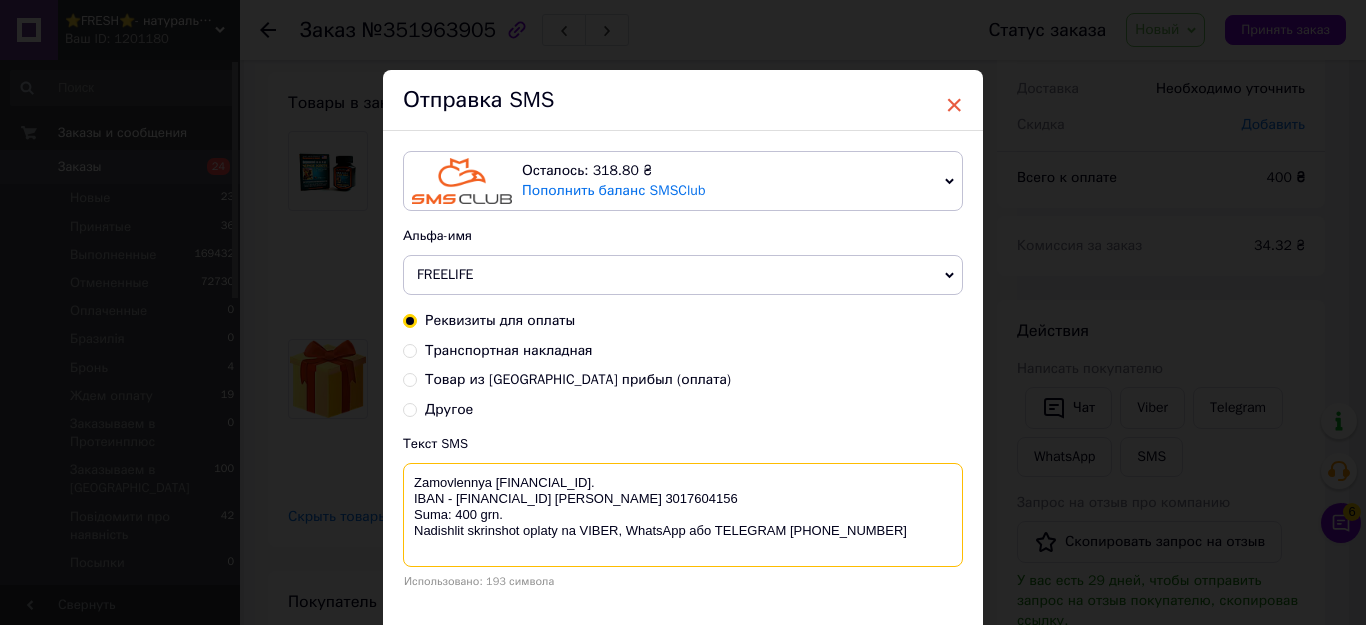 type on "Zamovlennya 351963905.
IBAN - UA093052990000026007016205594 Василенко Ігор Валерійович ЄДРПОУ 3017604156
Suma: 400 grn.
Nadishlit skrinshot oplaty na VIBER, WhatsApp або TELEGRAM +380956823454" 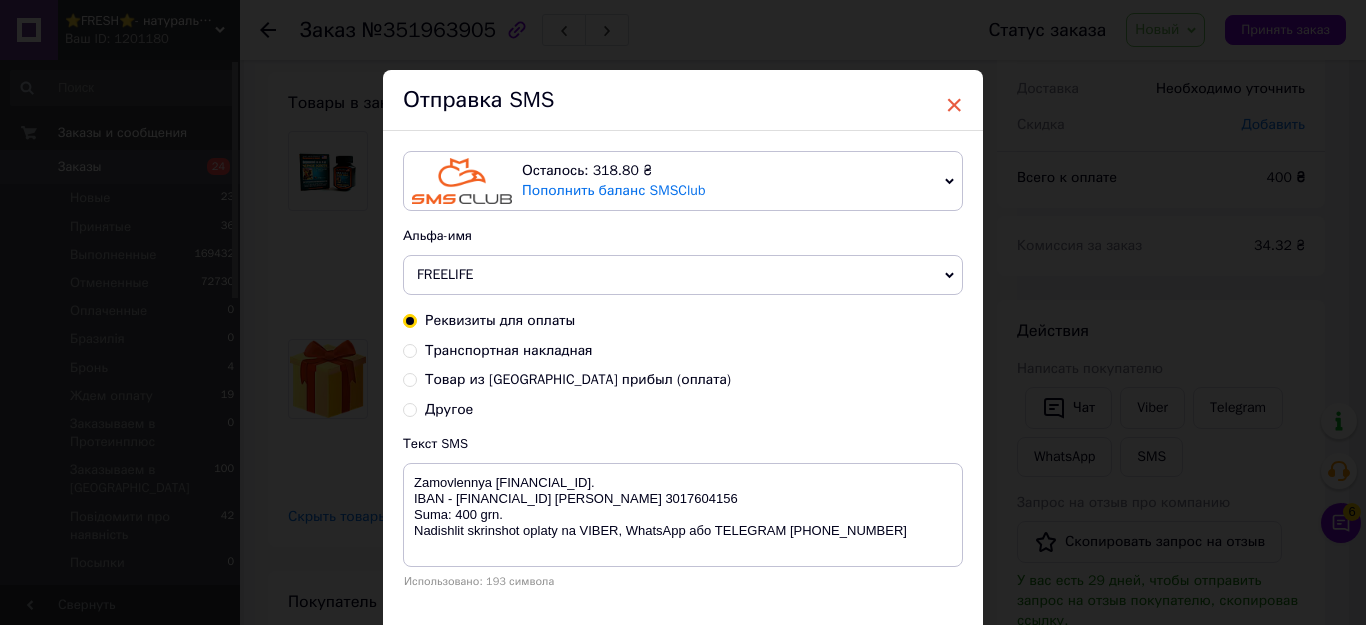 click on "×" at bounding box center [954, 105] 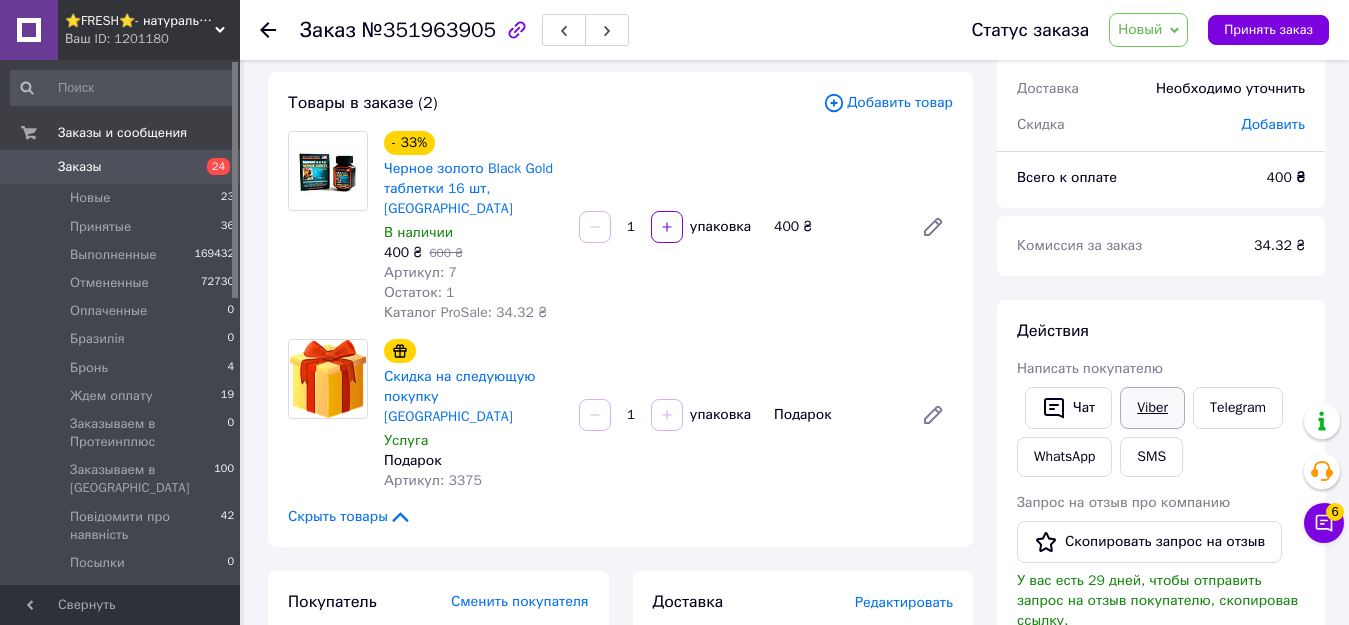 click on "Viber" at bounding box center [1152, 408] 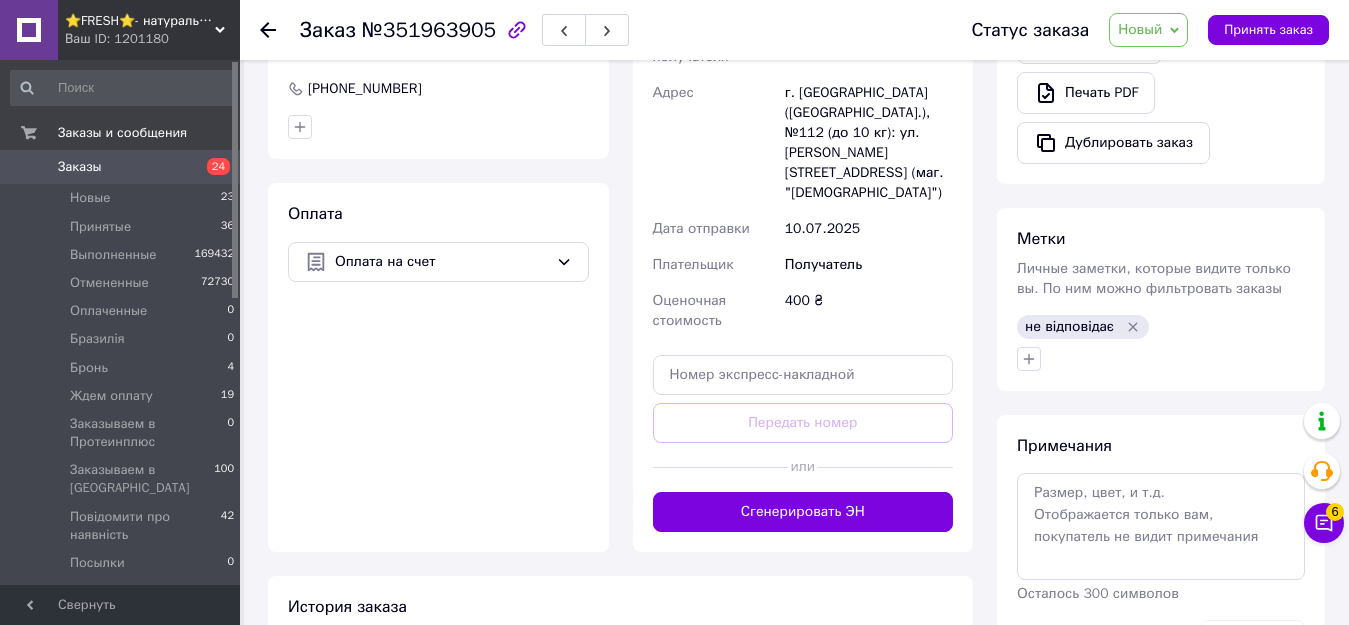 scroll, scrollTop: 800, scrollLeft: 0, axis: vertical 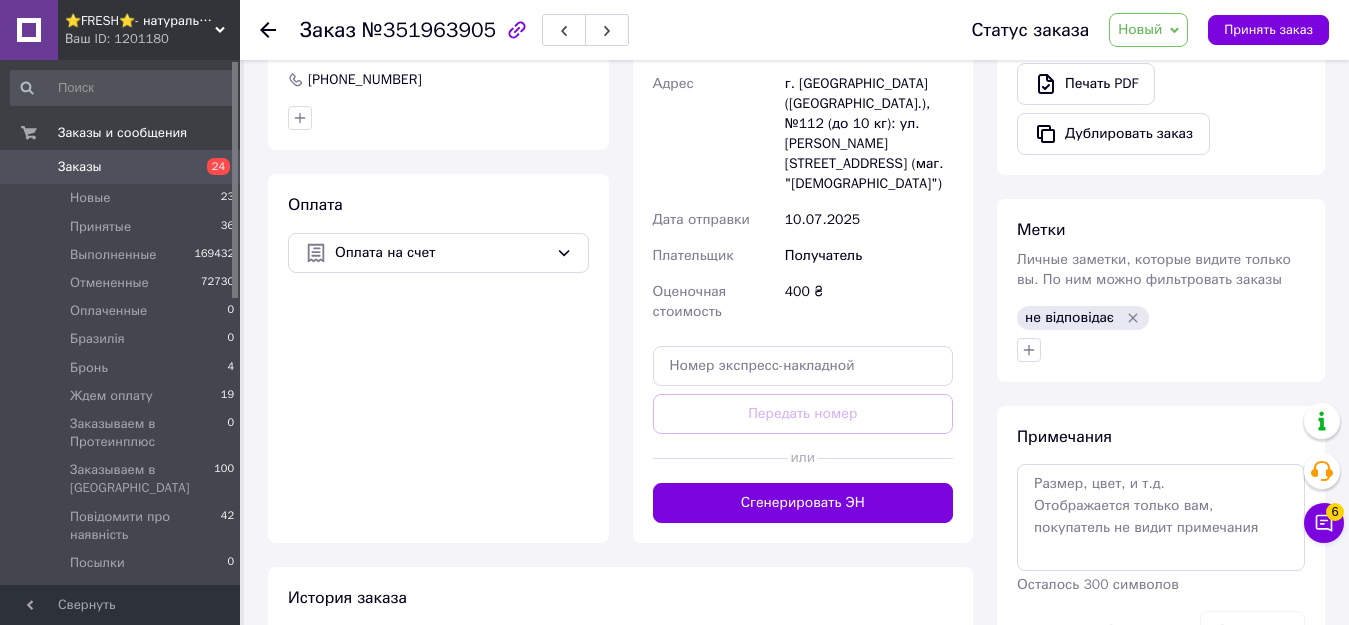 click 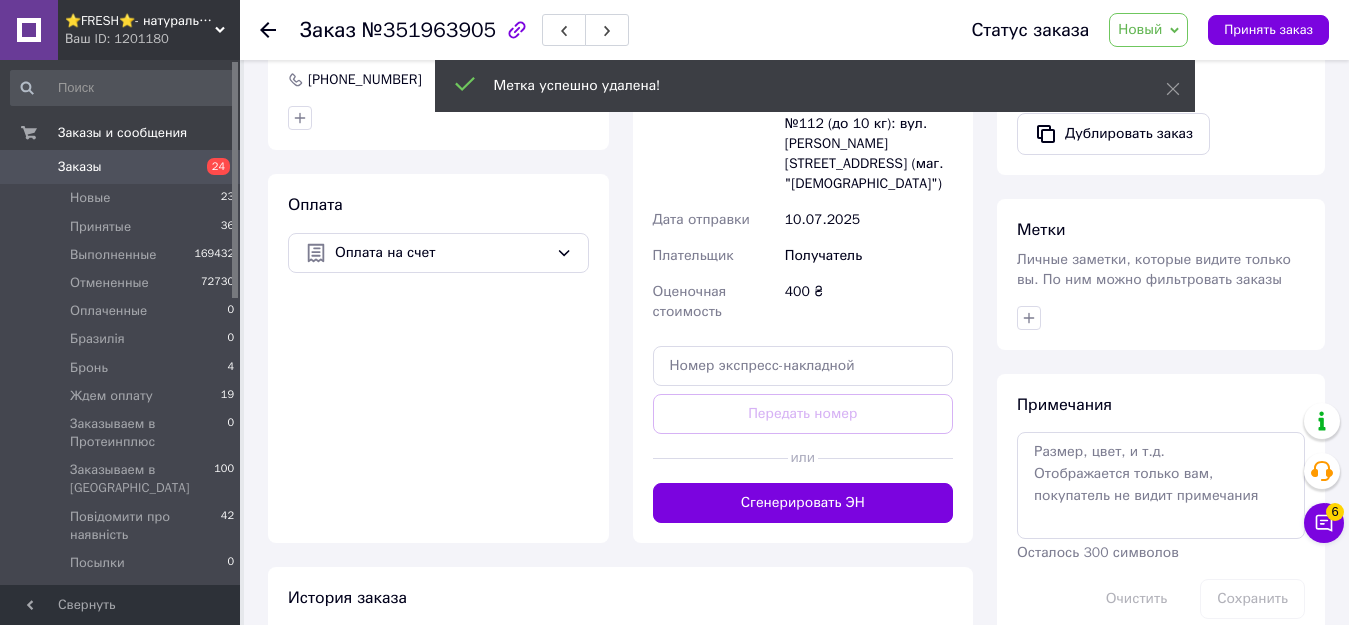 click on "Личные заметки, которые видите только вы. По ним можно фильтровать заказы" at bounding box center [1154, 269] 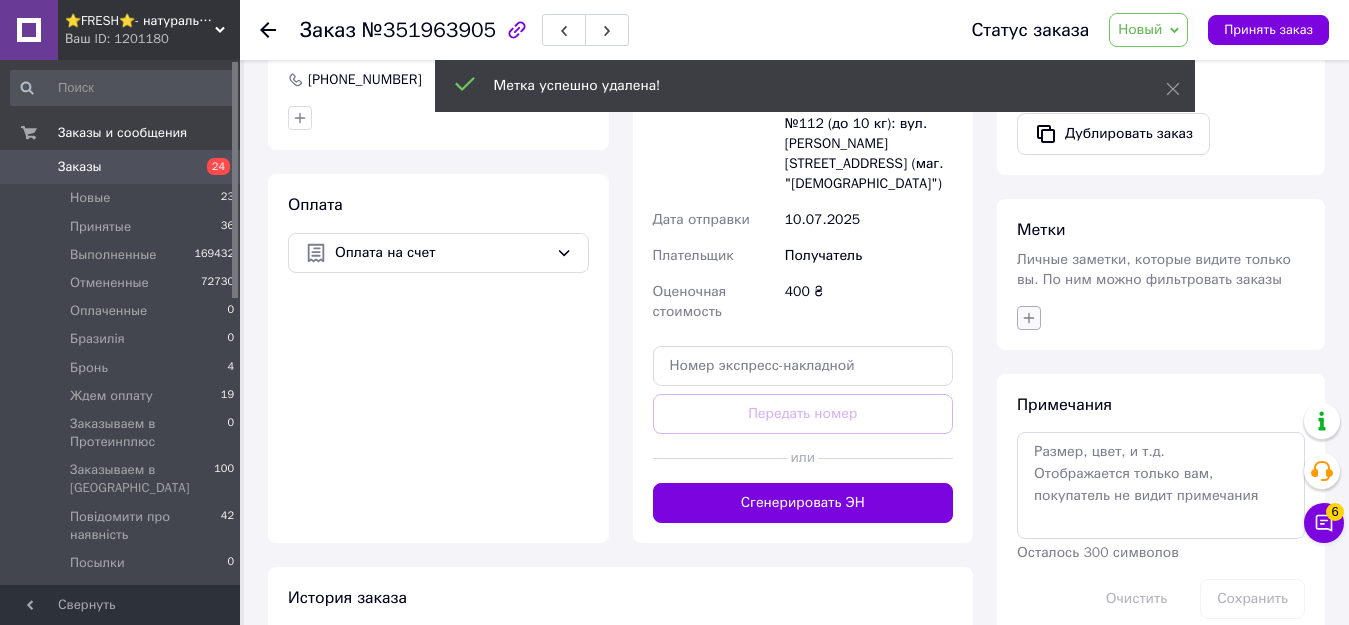click 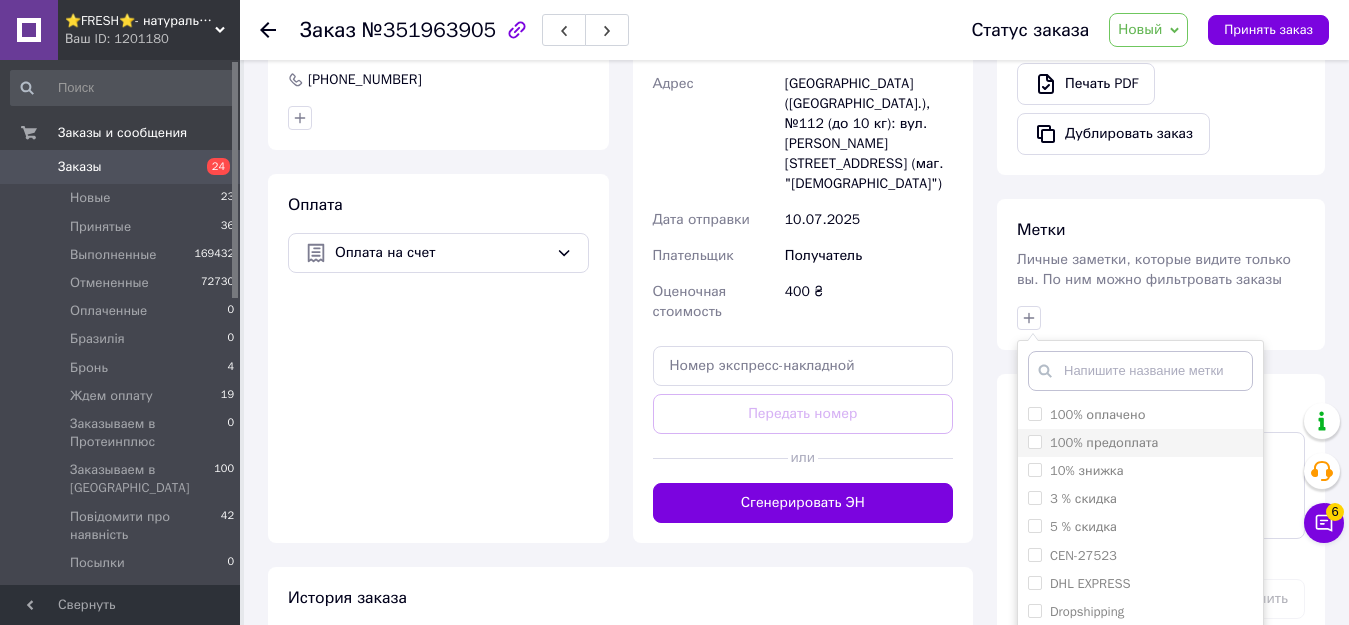 click on "100% предоплата" at bounding box center (1034, 441) 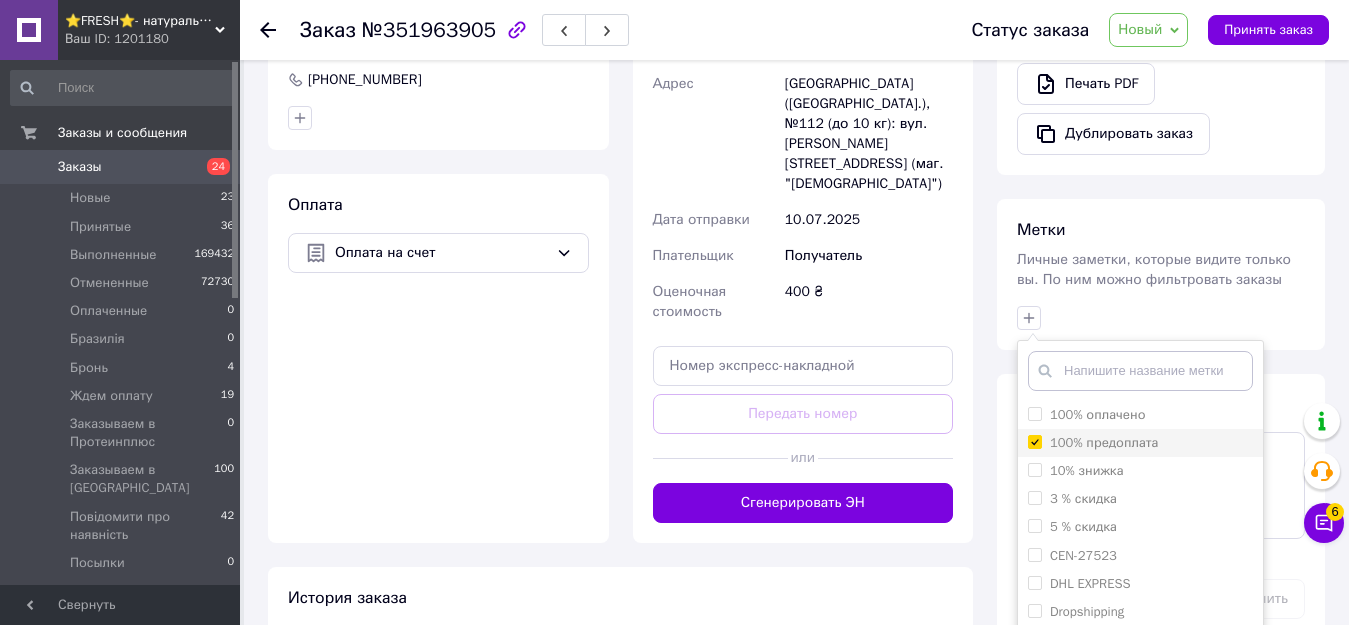 checkbox on "true" 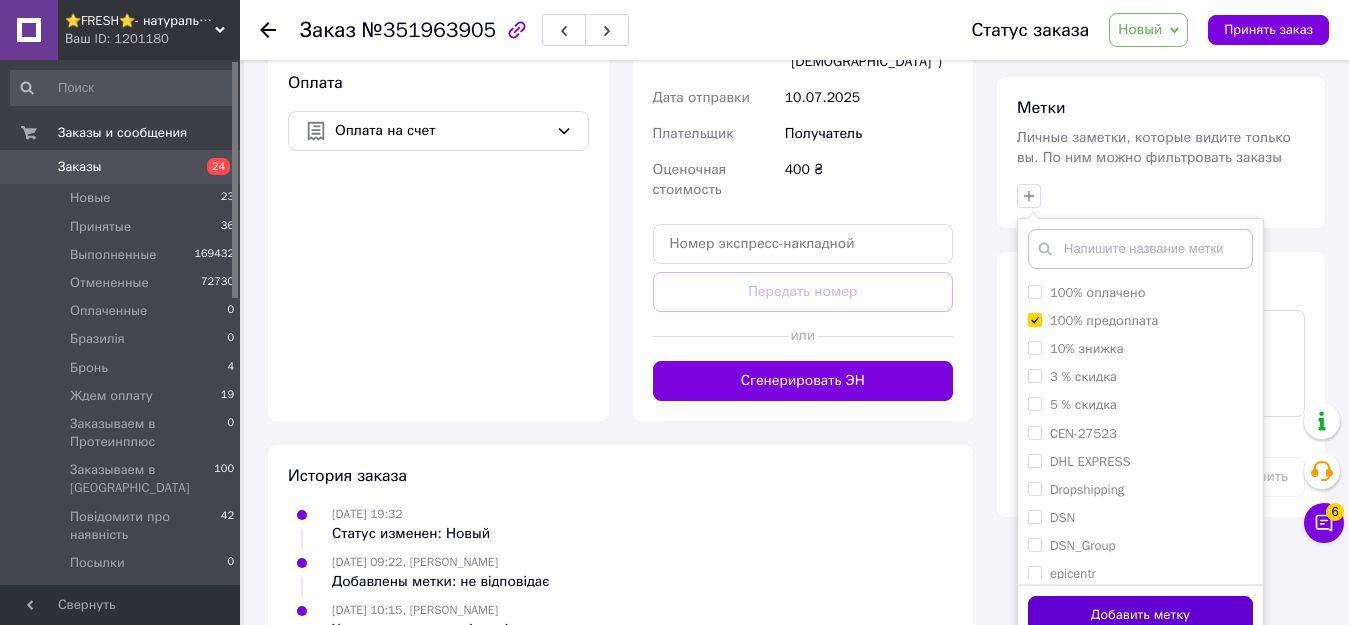 click on "Добавить метку" at bounding box center (1140, 615) 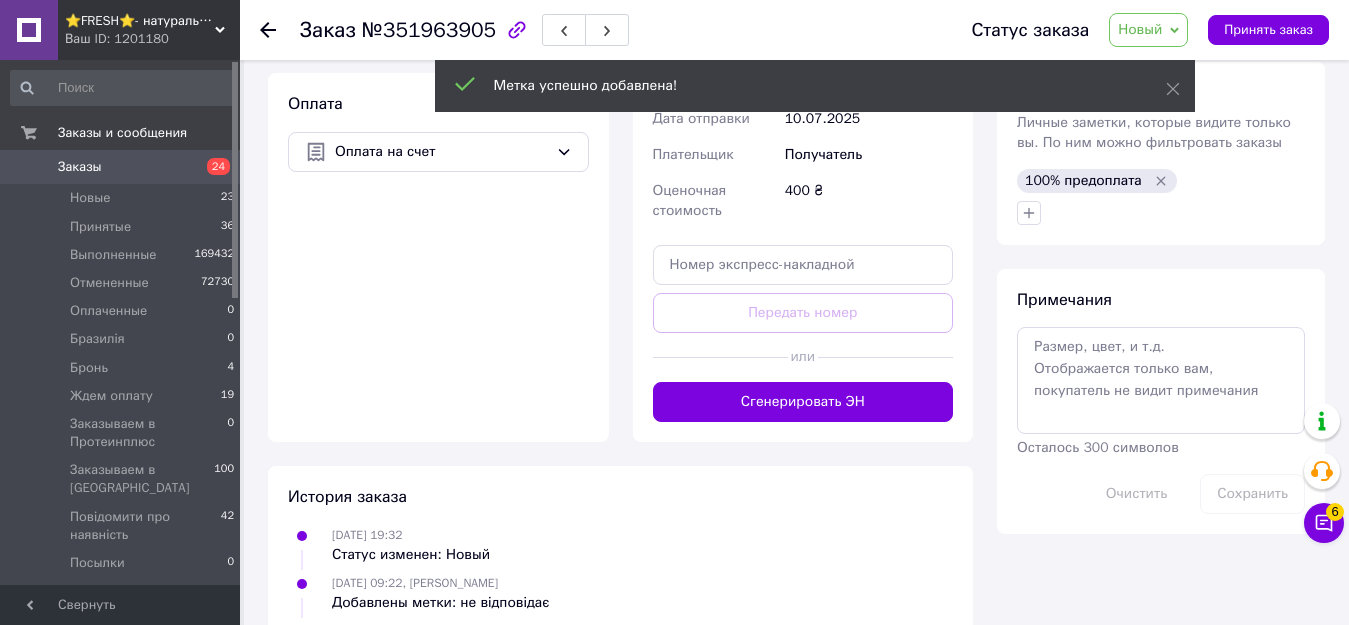 scroll, scrollTop: 922, scrollLeft: 0, axis: vertical 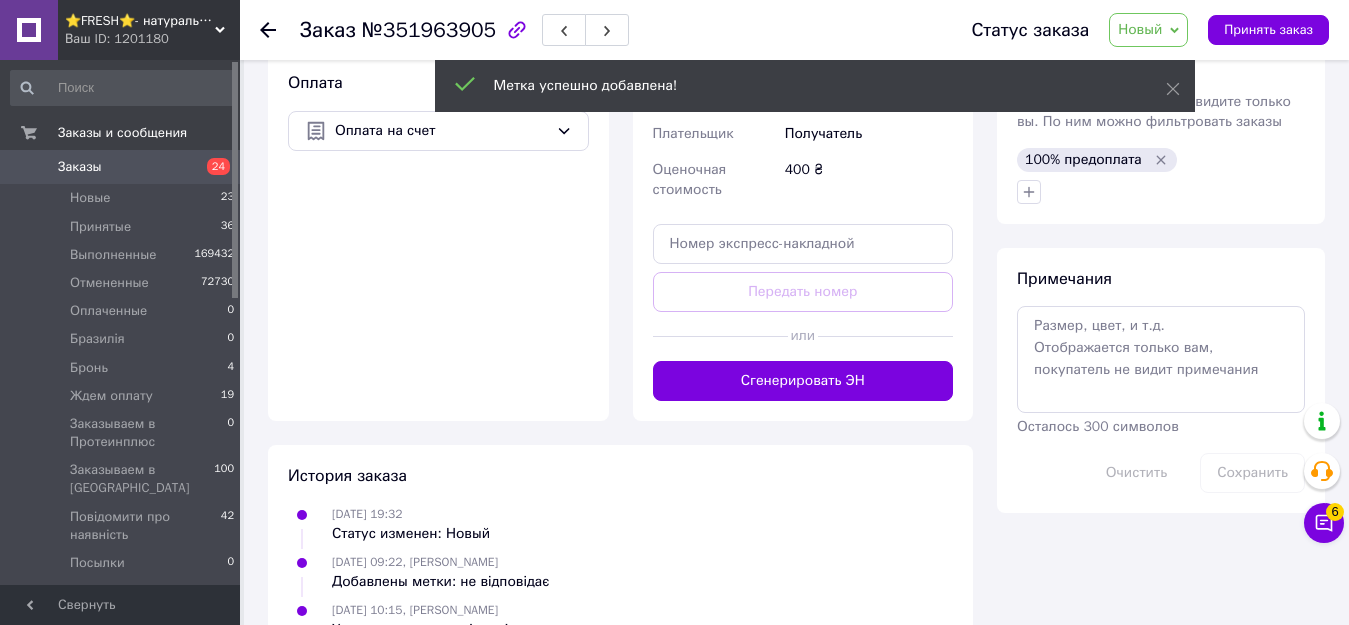 click on "Новый" at bounding box center (1148, 30) 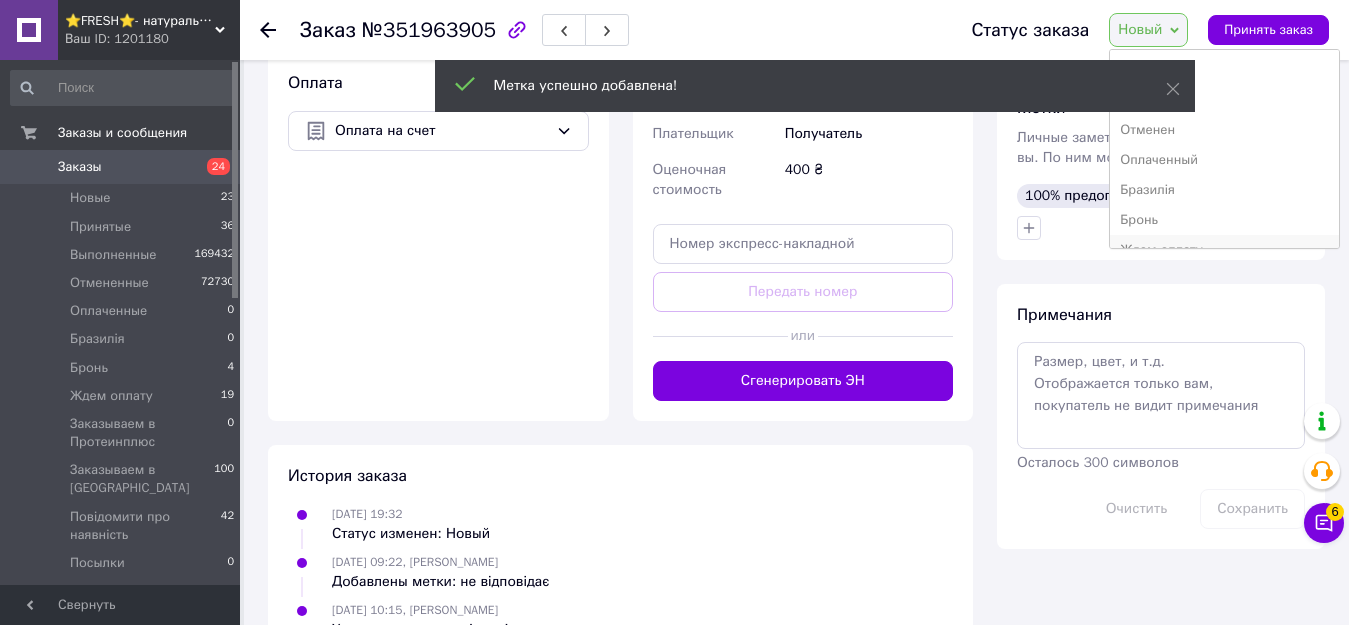 scroll, scrollTop: 100, scrollLeft: 0, axis: vertical 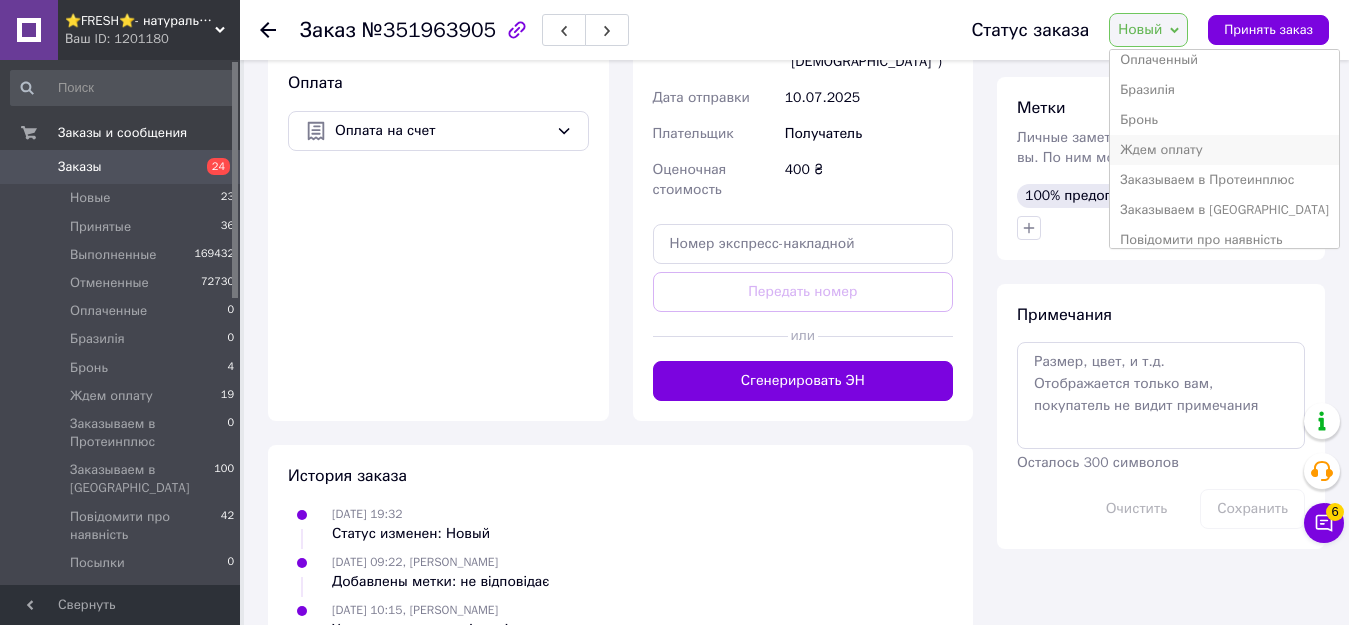 click on "Ждем оплату" at bounding box center (1224, 150) 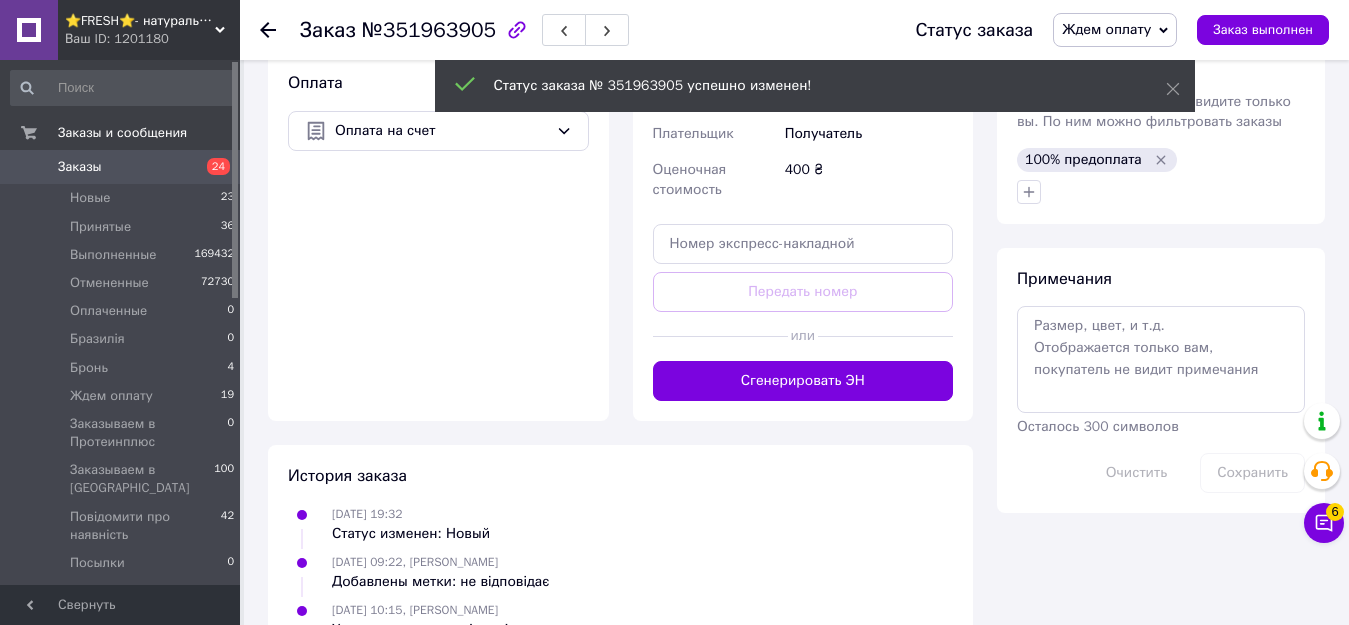 click on "Новые" at bounding box center [90, 198] 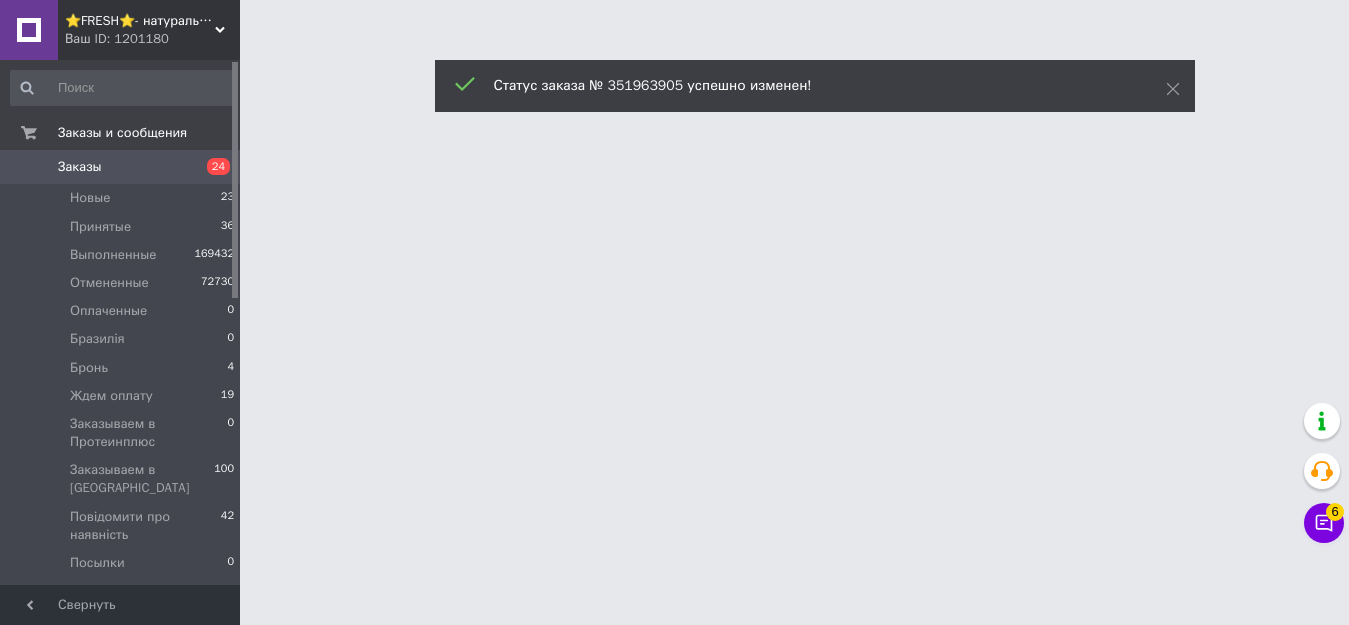scroll, scrollTop: 0, scrollLeft: 0, axis: both 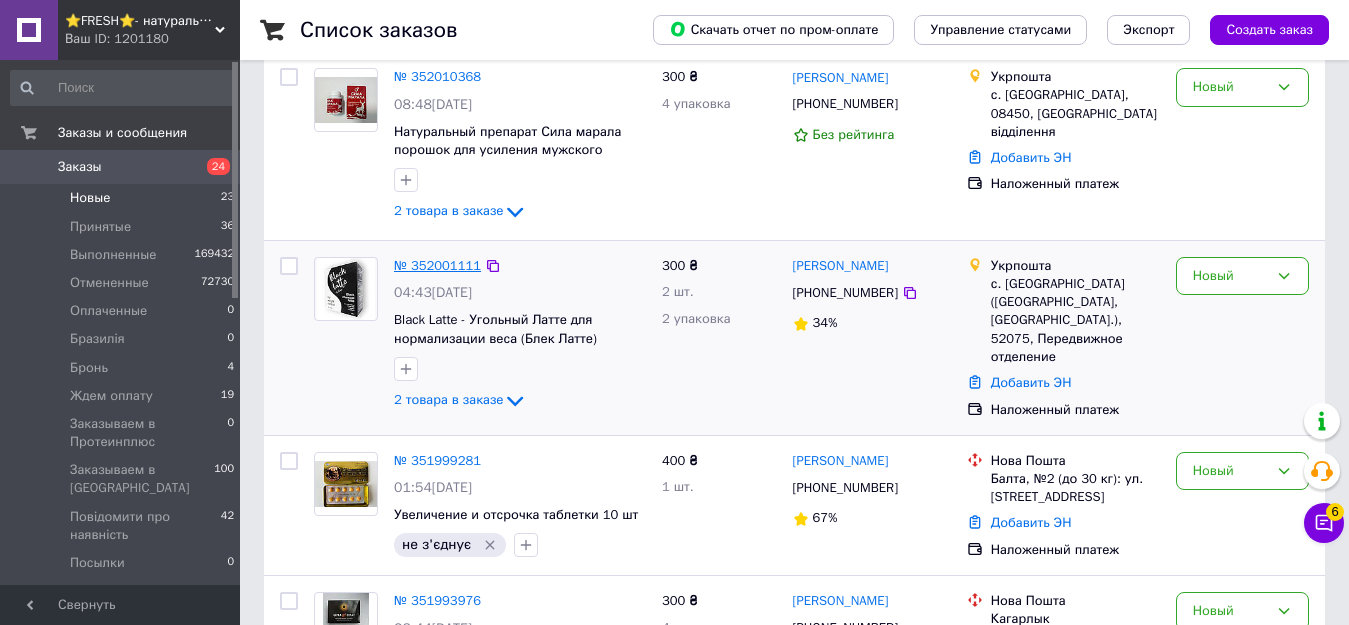 click on "№ 352001111" at bounding box center [437, 265] 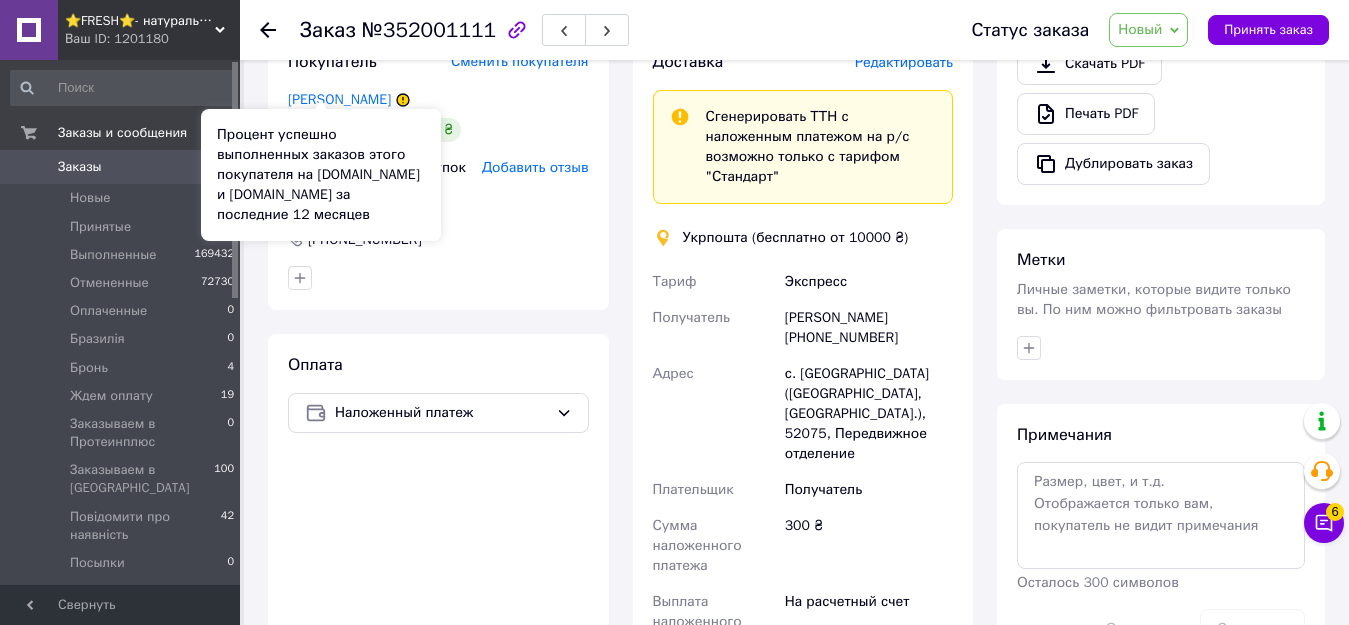 scroll, scrollTop: 500, scrollLeft: 0, axis: vertical 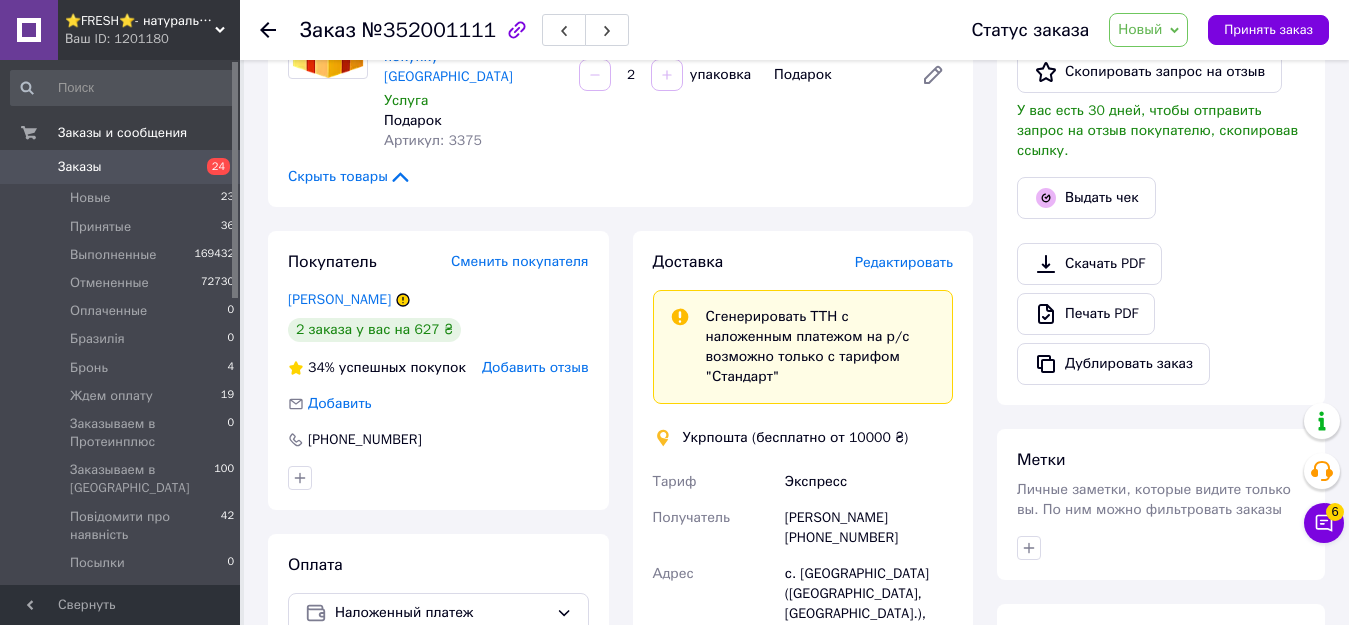 drag, startPoint x: 818, startPoint y: 461, endPoint x: 901, endPoint y: 462, distance: 83.00603 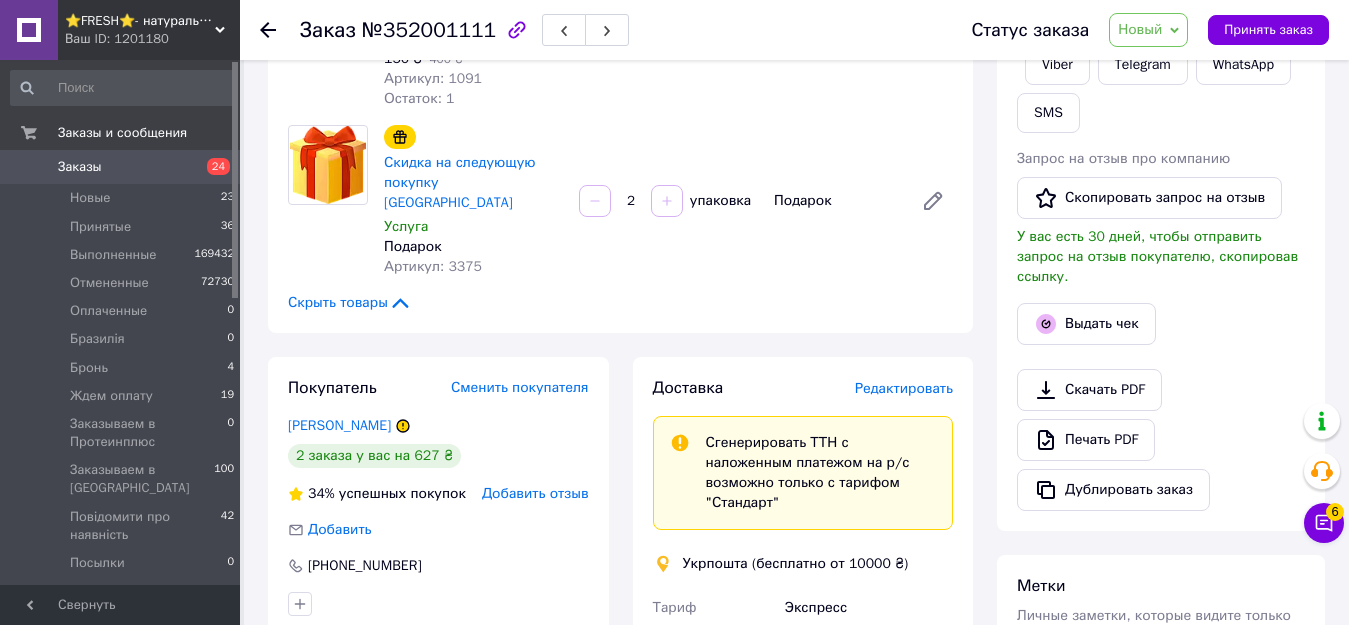 scroll, scrollTop: 200, scrollLeft: 0, axis: vertical 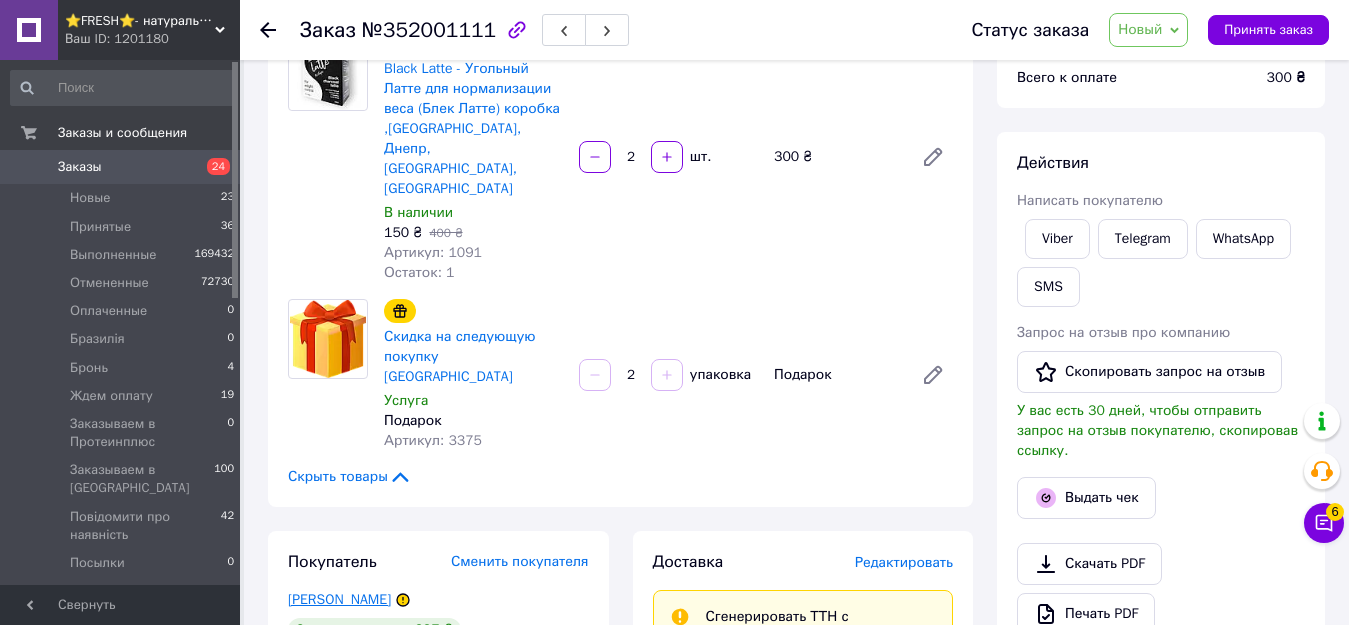 click on "Кисилевич Виктория" at bounding box center [339, 599] 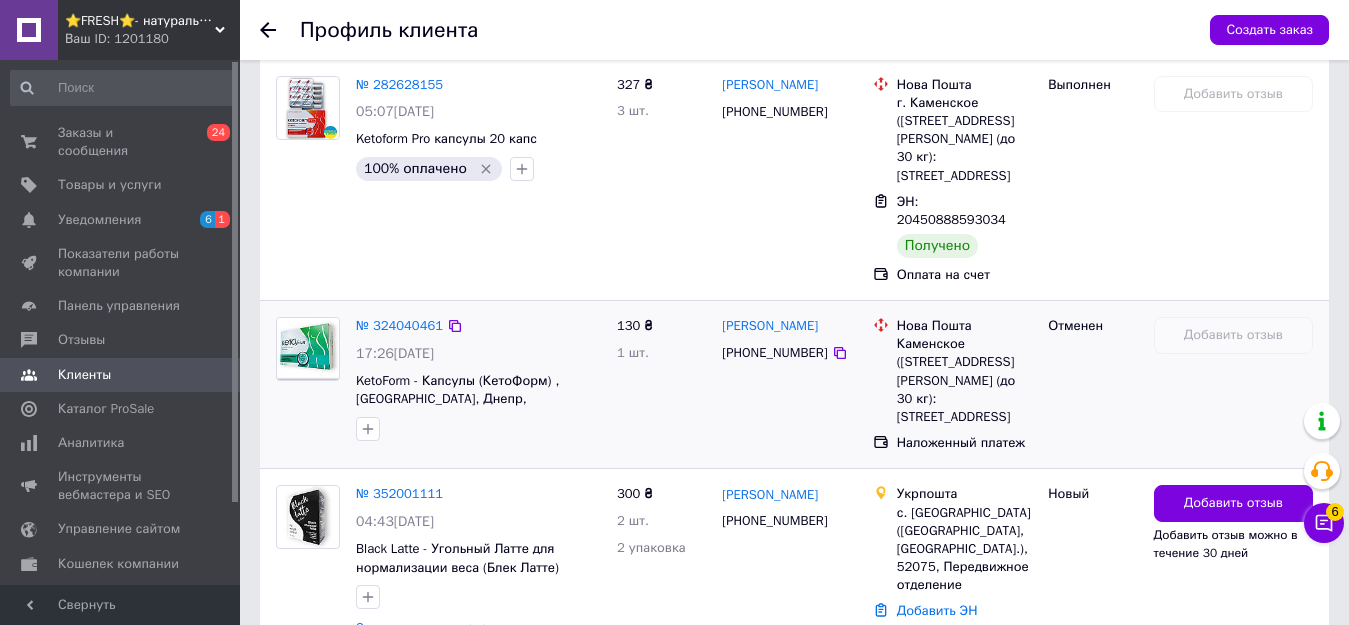 scroll, scrollTop: 691, scrollLeft: 0, axis: vertical 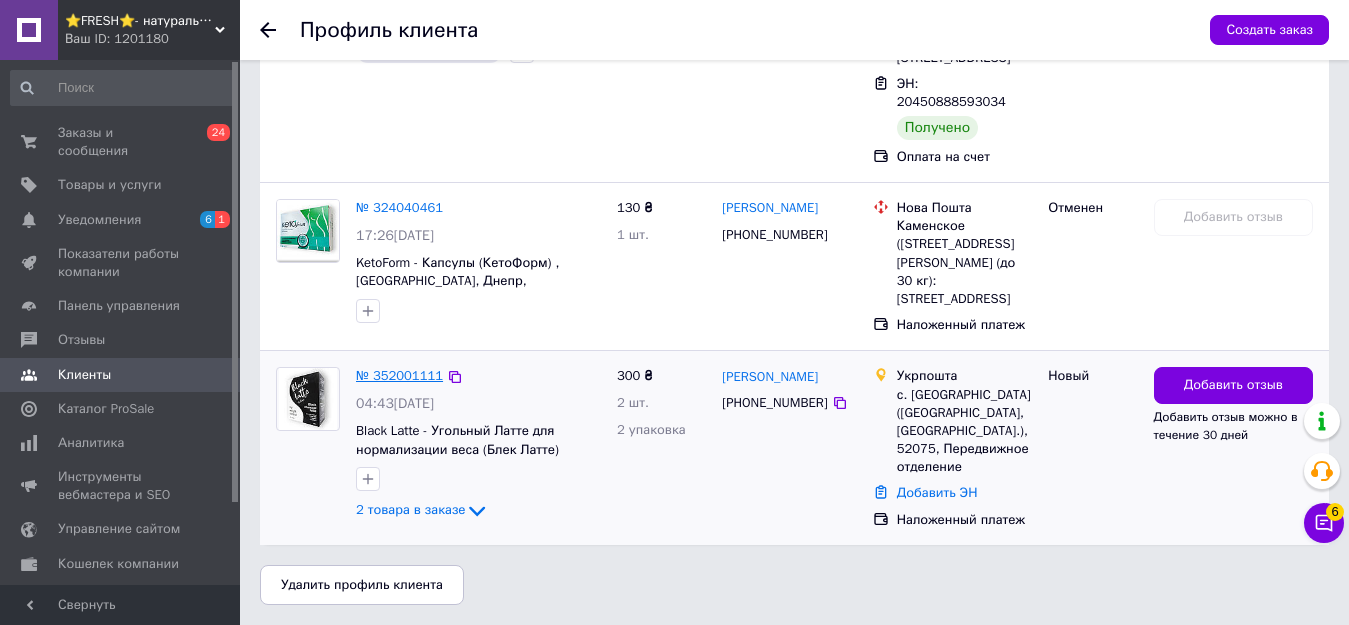 click on "№ 352001111" at bounding box center (399, 375) 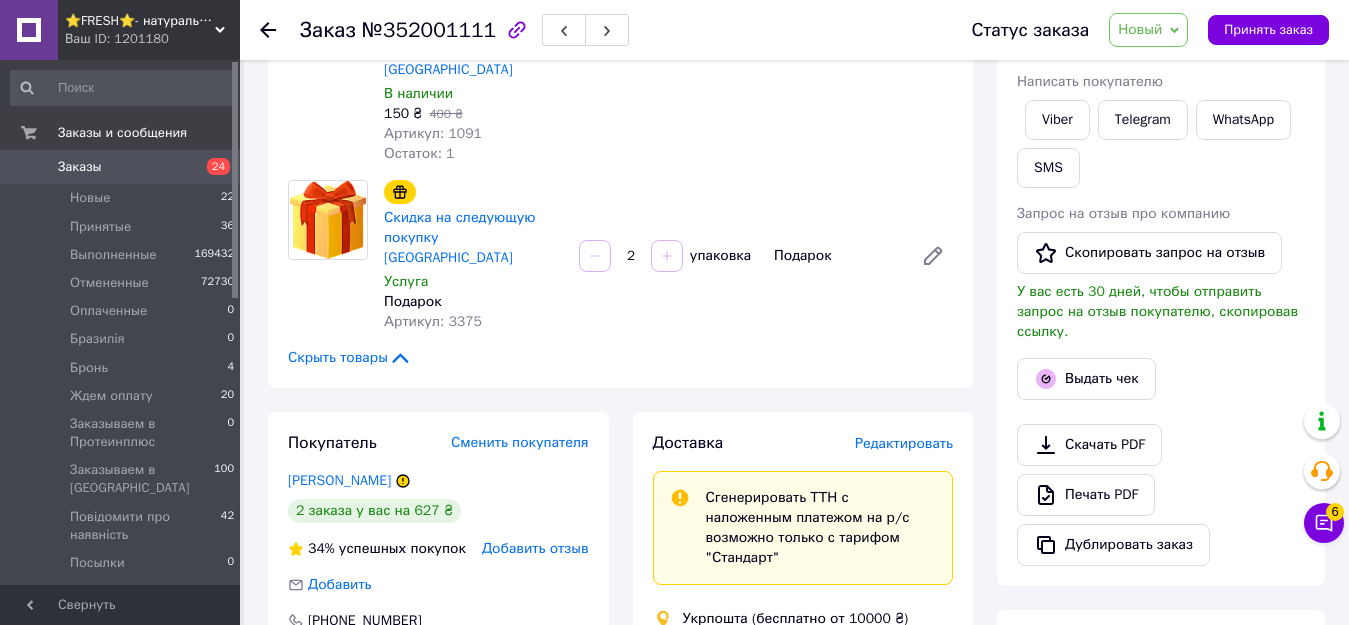 scroll, scrollTop: 500, scrollLeft: 0, axis: vertical 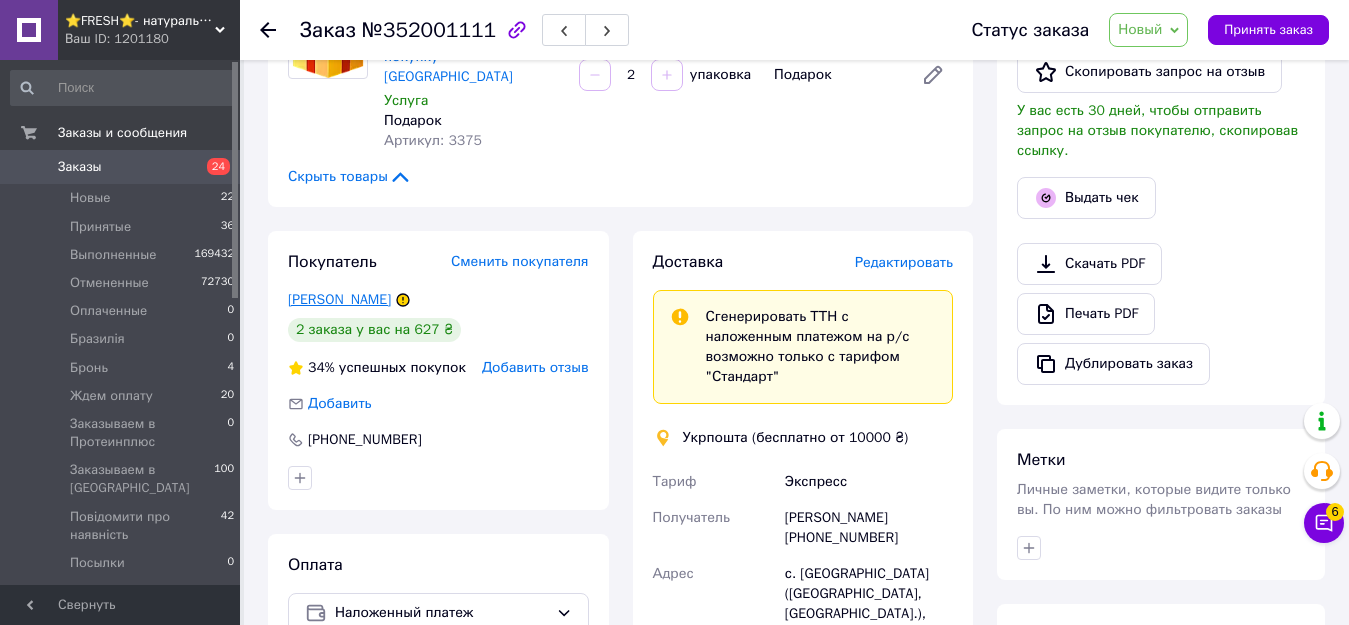 click on "Кисилевич Виктория" at bounding box center (339, 299) 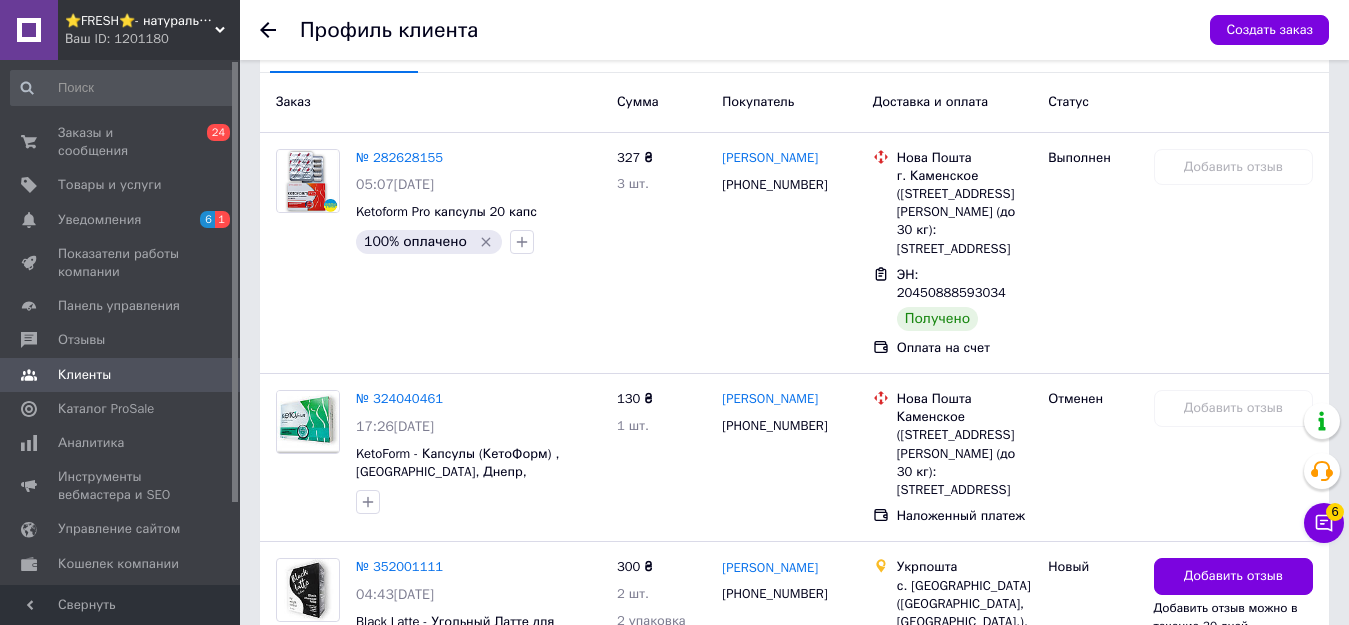 scroll, scrollTop: 691, scrollLeft: 0, axis: vertical 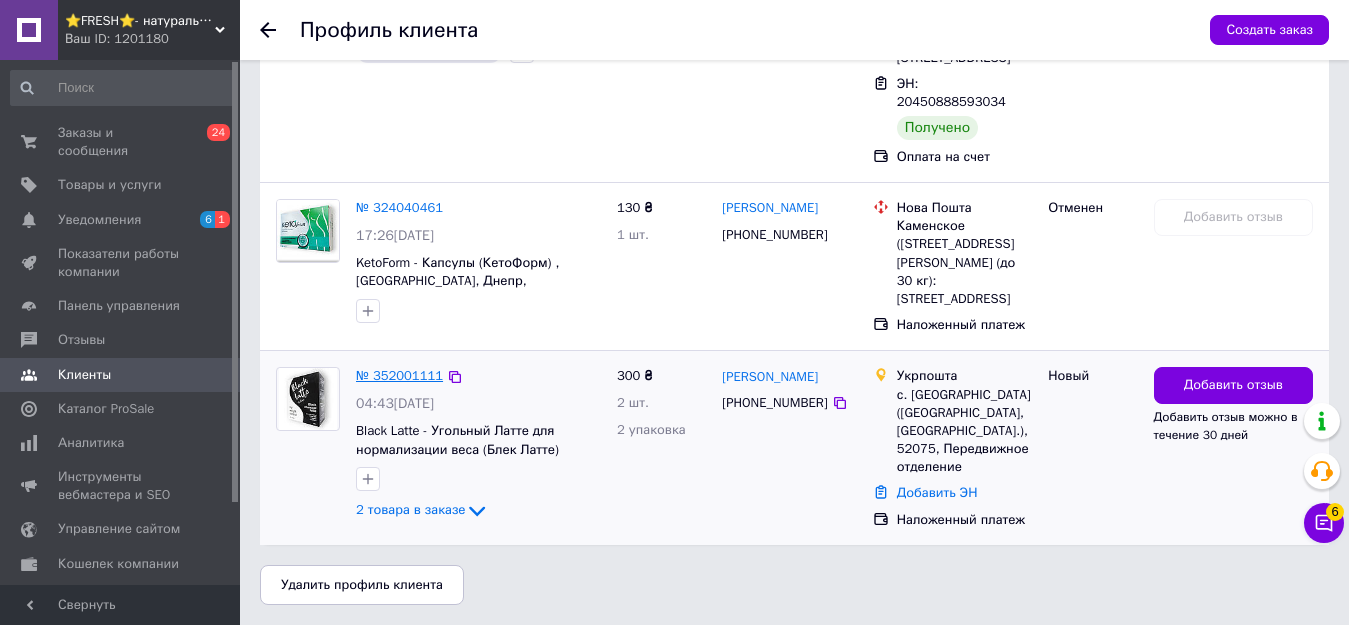 click on "№ 352001111" at bounding box center [399, 375] 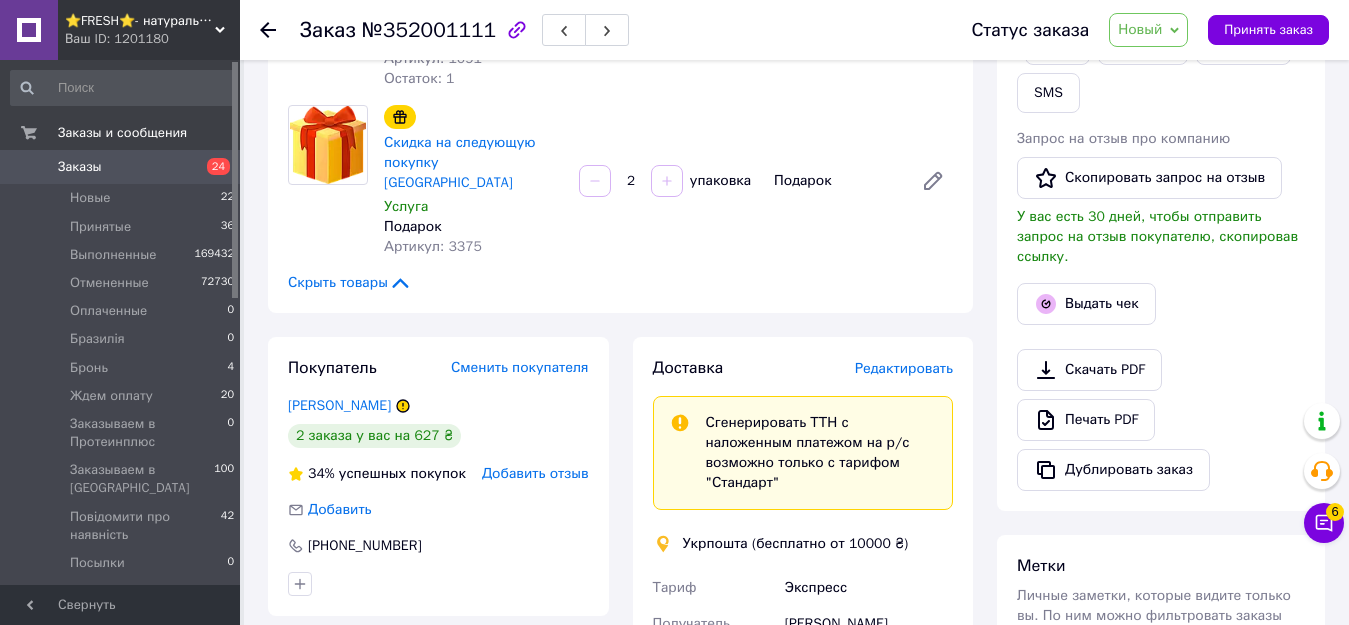 scroll, scrollTop: 400, scrollLeft: 0, axis: vertical 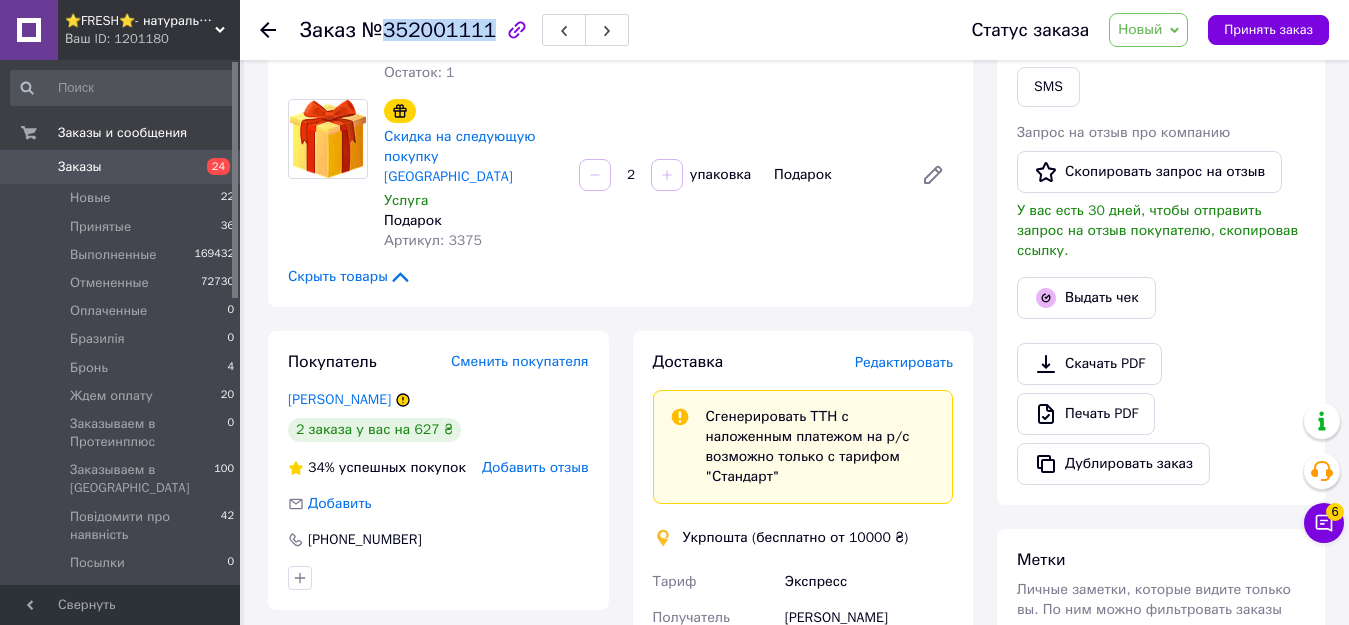 drag, startPoint x: 380, startPoint y: 34, endPoint x: 482, endPoint y: 35, distance: 102.0049 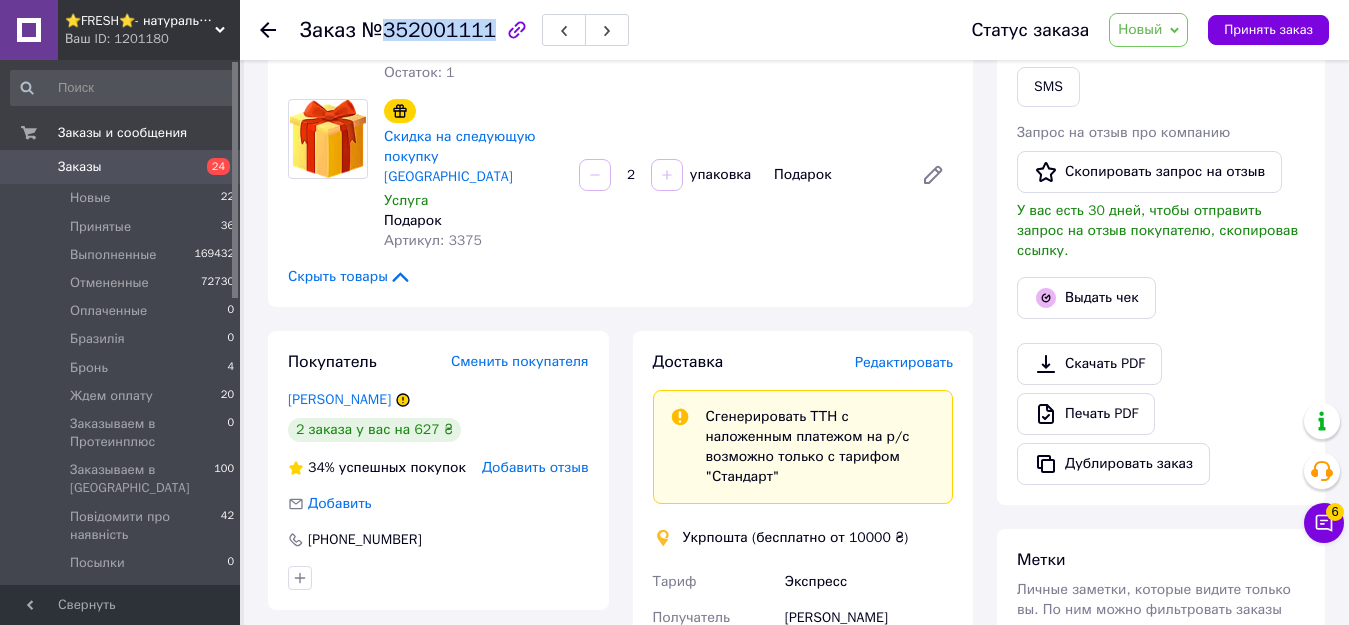 click on "№352001111" at bounding box center [429, 30] 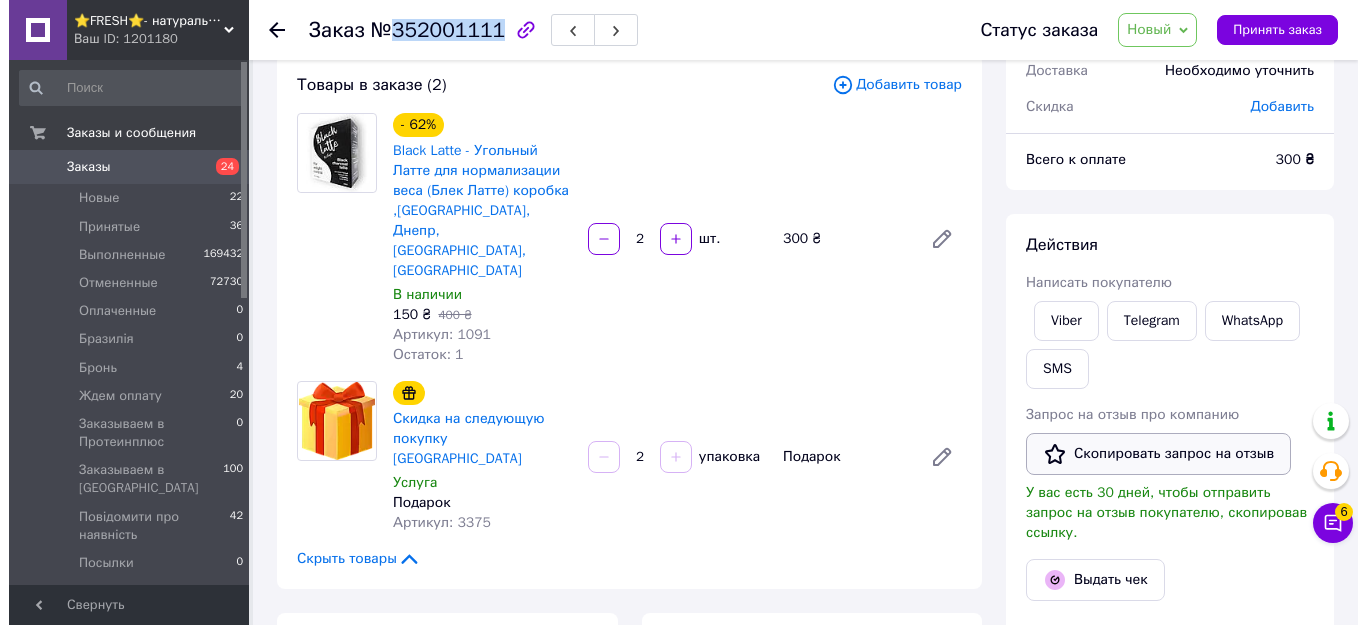 scroll, scrollTop: 100, scrollLeft: 0, axis: vertical 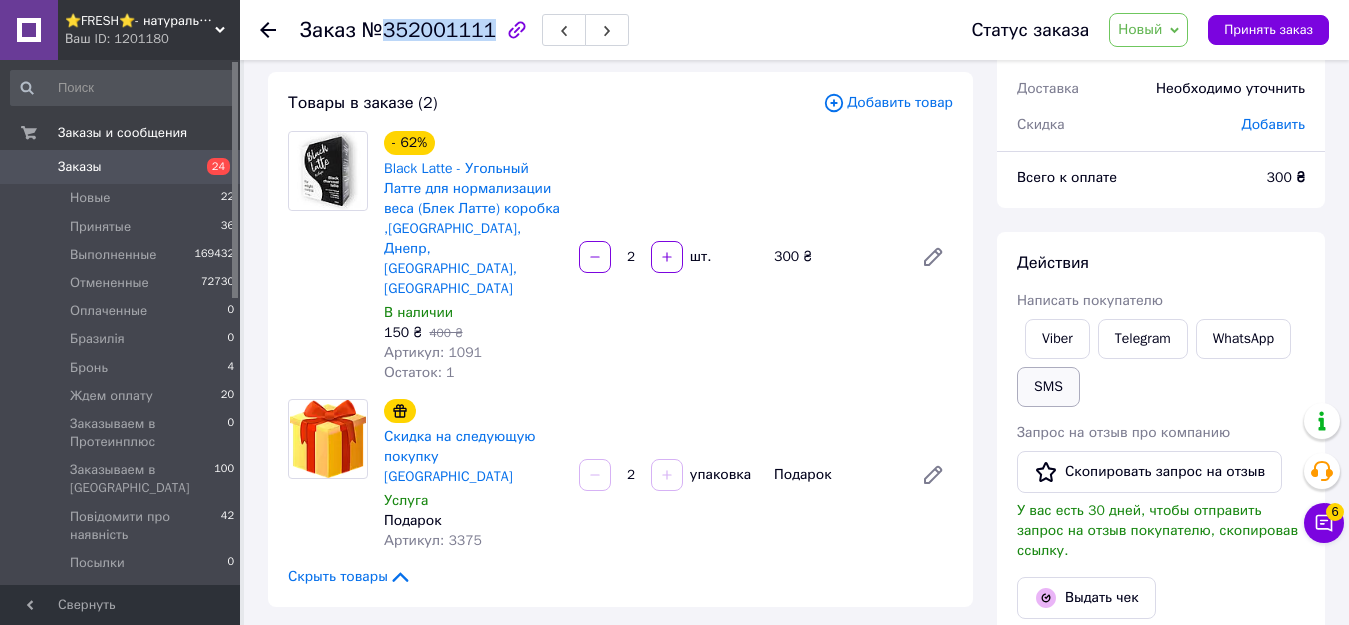 click on "SMS" at bounding box center (1048, 387) 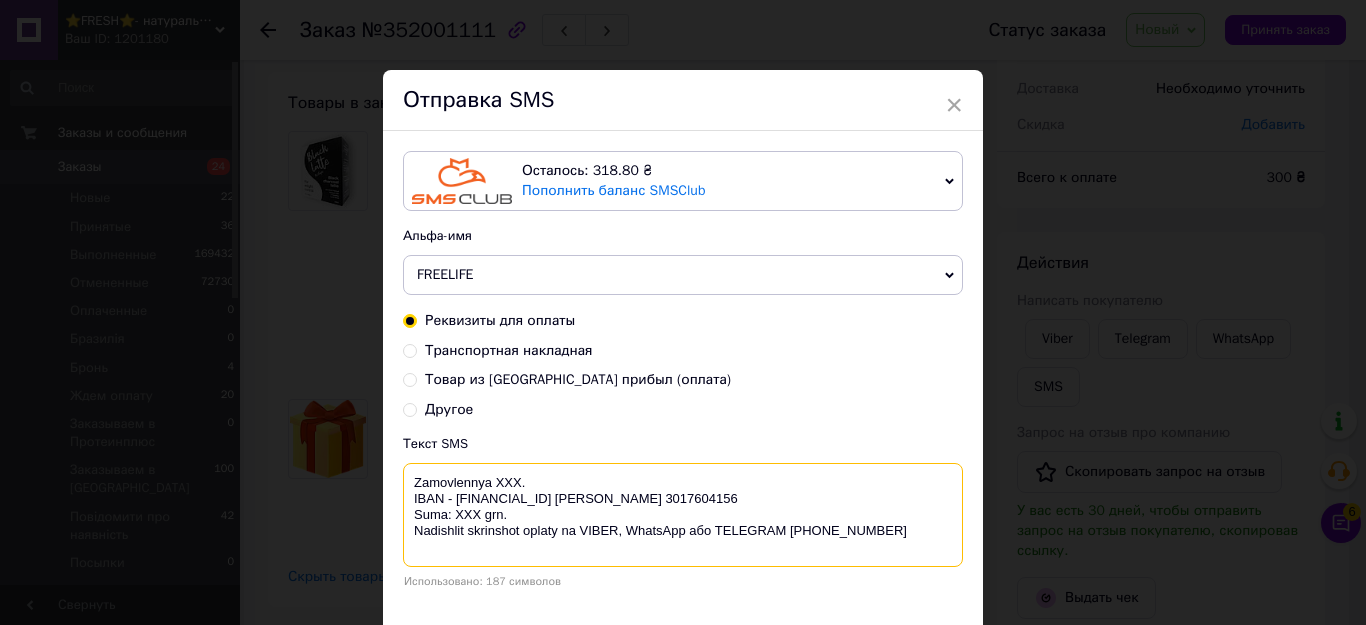 click on "Zamovlennya XXX.
IBAN - UA093052990000026007016205594 Василенко Ігор Валерійович ЄДРПОУ 3017604156
Suma: ХХХ grn.
Nadishlit skrinshot oplaty na VIBER, WhatsApp або TELEGRAM +380956823454" at bounding box center [683, 515] 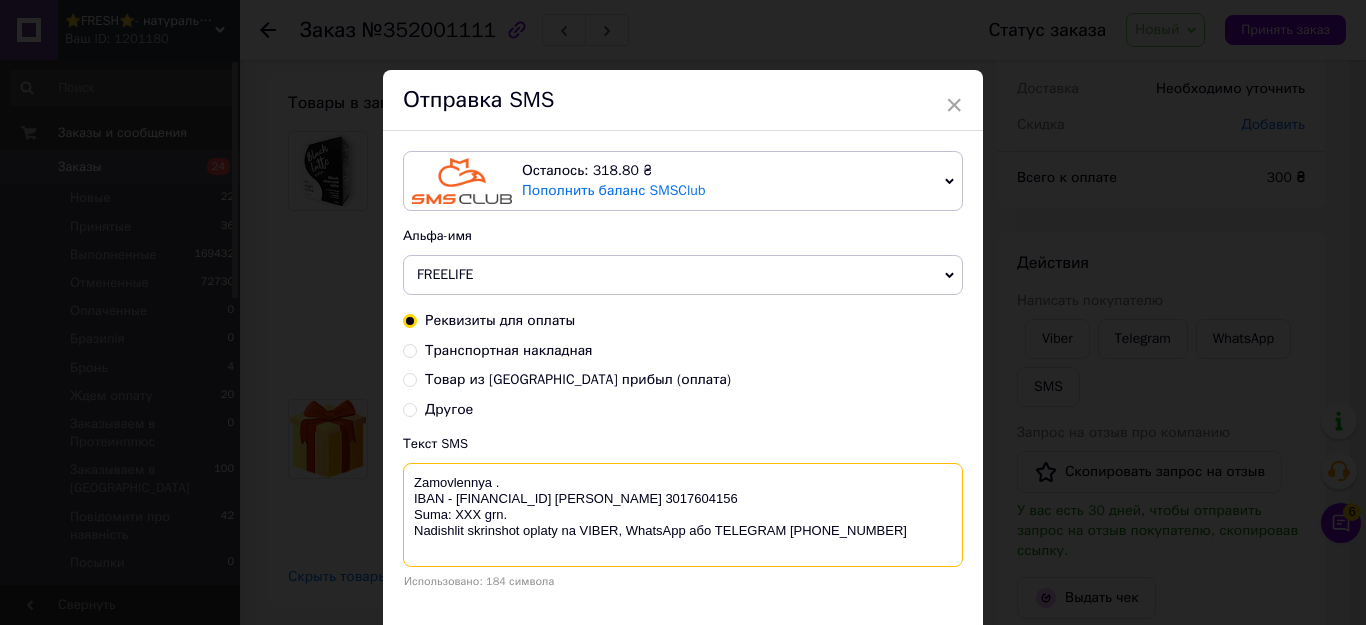 paste on "352001111" 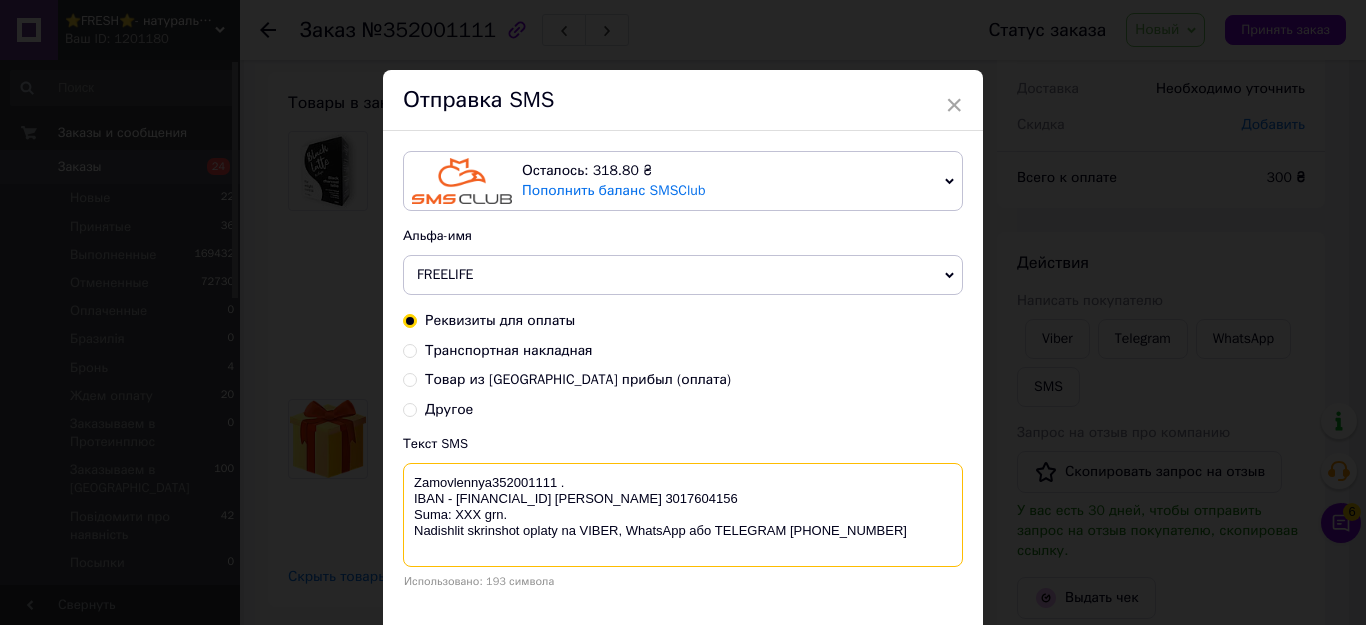 click on "Zamovlennya352001111 .
IBAN - UA093052990000026007016205594 Василенко Ігор Валерійович ЄДРПОУ 3017604156
Suma: ХХХ grn.
Nadishlit skrinshot oplaty na VIBER, WhatsApp або TELEGRAM +380956823454" at bounding box center (683, 515) 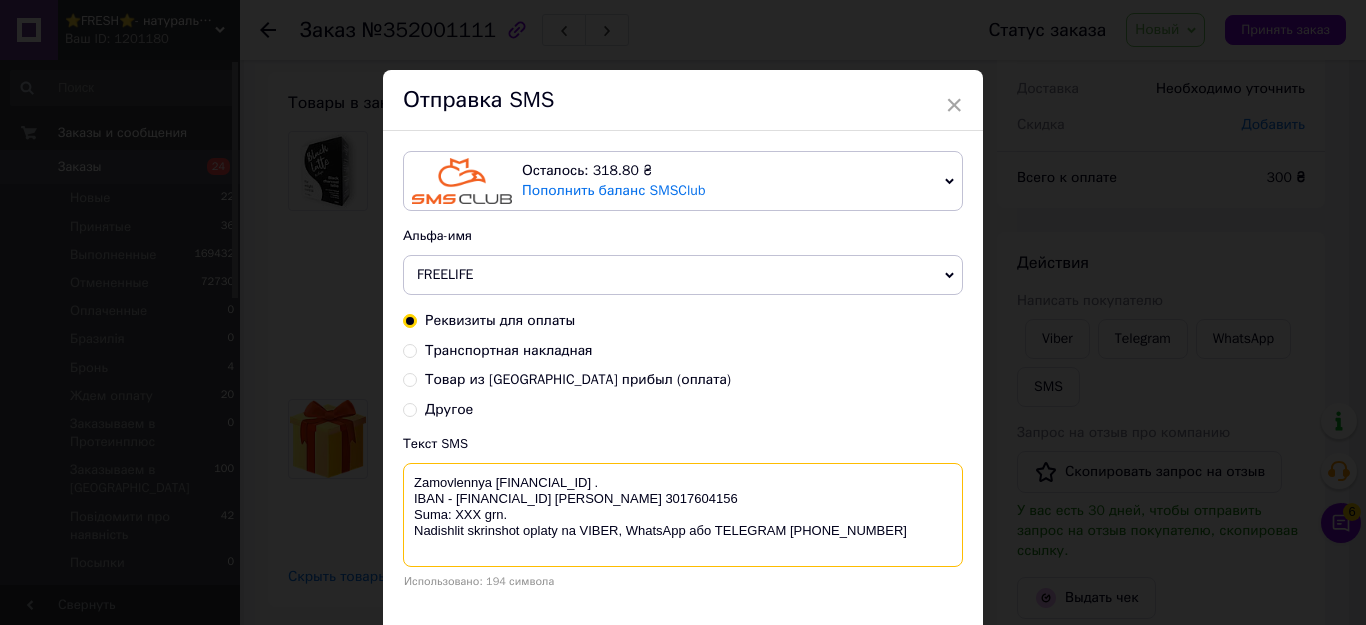 click on "Zamovlennya 352001111 .
IBAN - UA093052990000026007016205594 Василенко Ігор Валерійович ЄДРПОУ 3017604156
Suma: ХХХ grn.
Nadishlit skrinshot oplaty na VIBER, WhatsApp або TELEGRAM +380956823454" at bounding box center [683, 515] 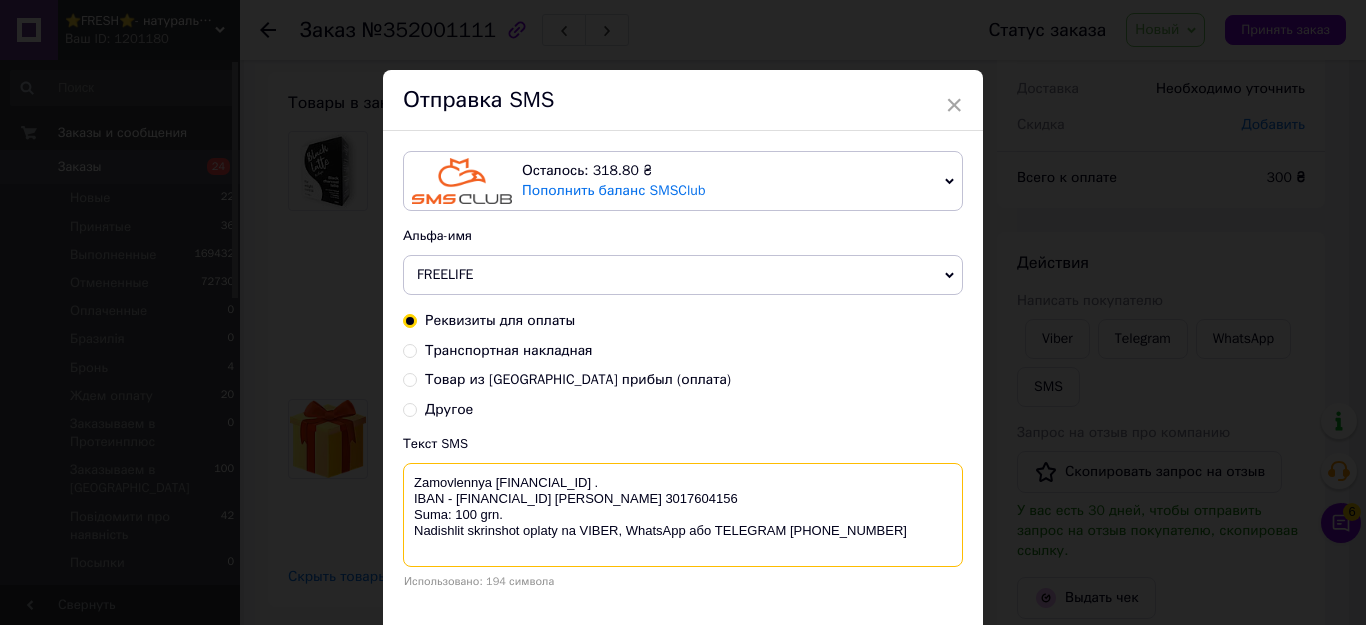 drag, startPoint x: 789, startPoint y: 557, endPoint x: 934, endPoint y: 556, distance: 145.00345 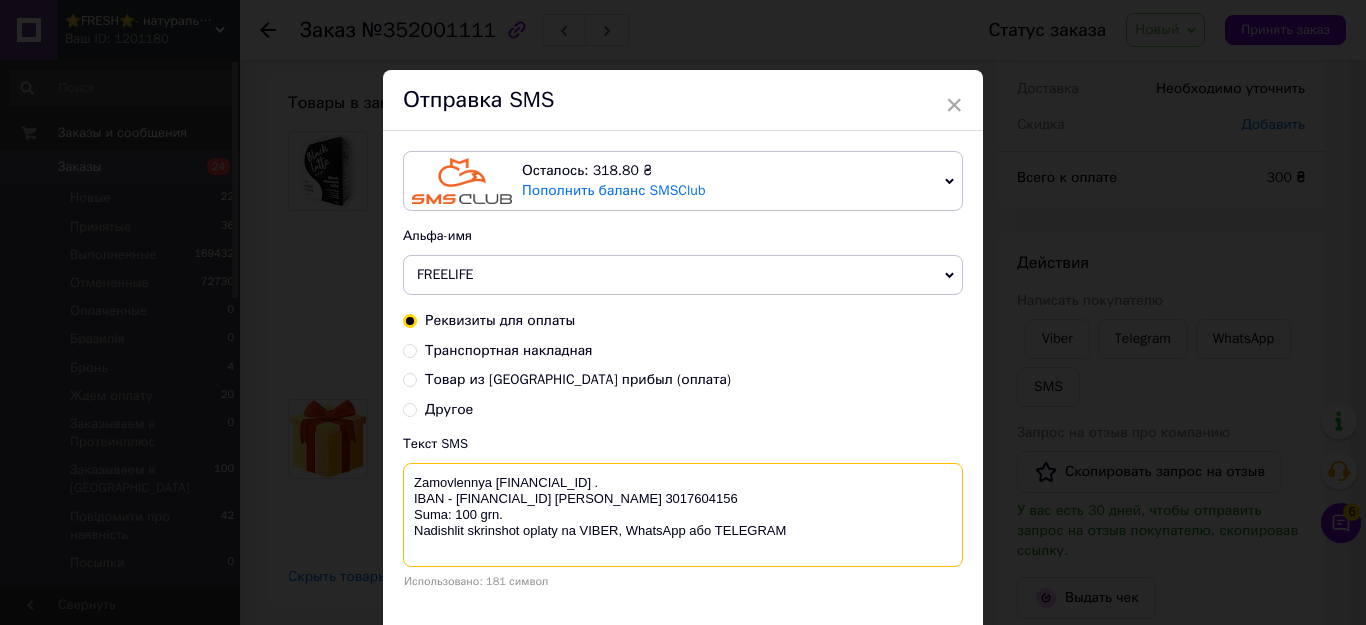 paste on "+380678072108" 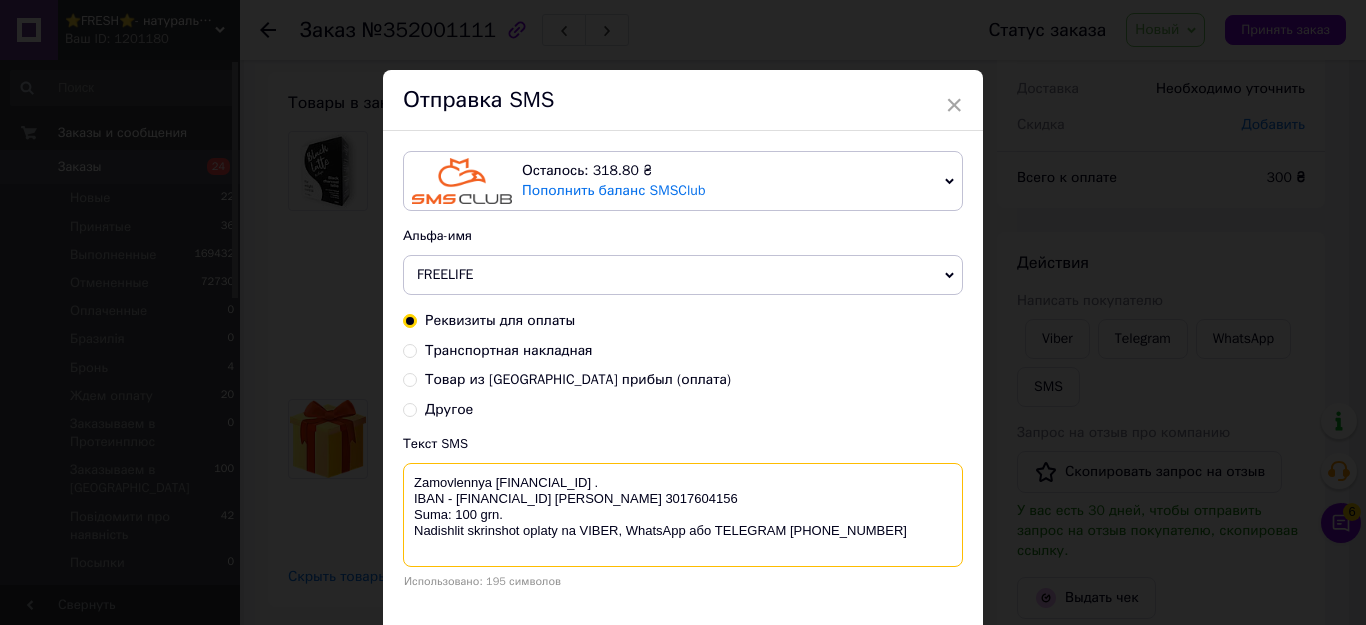scroll, scrollTop: 5, scrollLeft: 0, axis: vertical 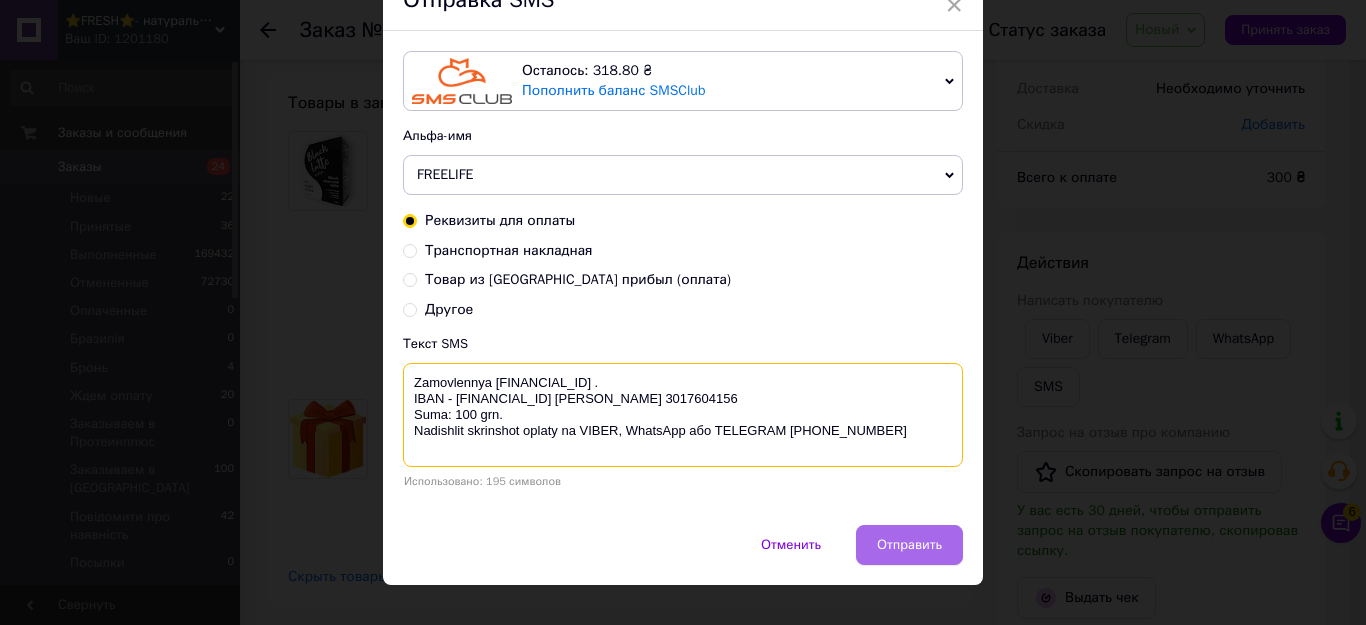 type on "Zamovlennya 352001111 .
IBAN - UA093052990000026007016205594 Василенко Ігор Валерійович ЄДРПОУ 3017604156
Suma: 100 grn.
Nadishlit skrinshot oplaty na VIBER, WhatsApp або TELEGRAM +380678072108" 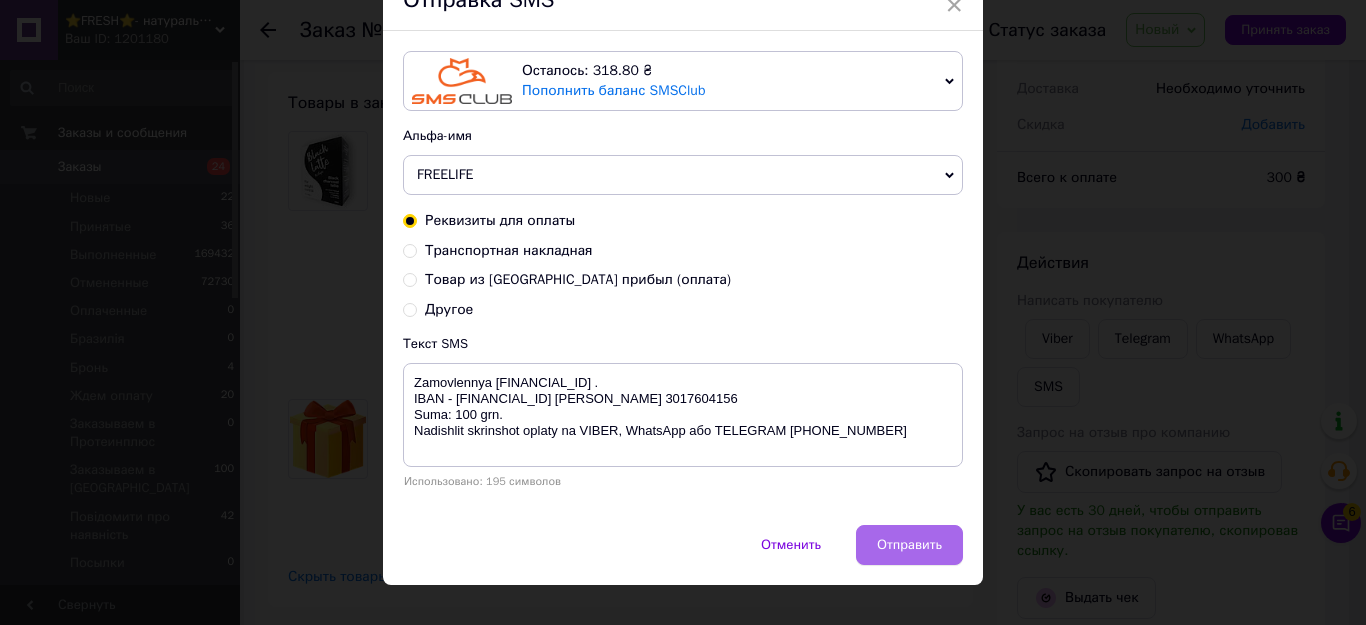 click on "Отправить" at bounding box center (909, 545) 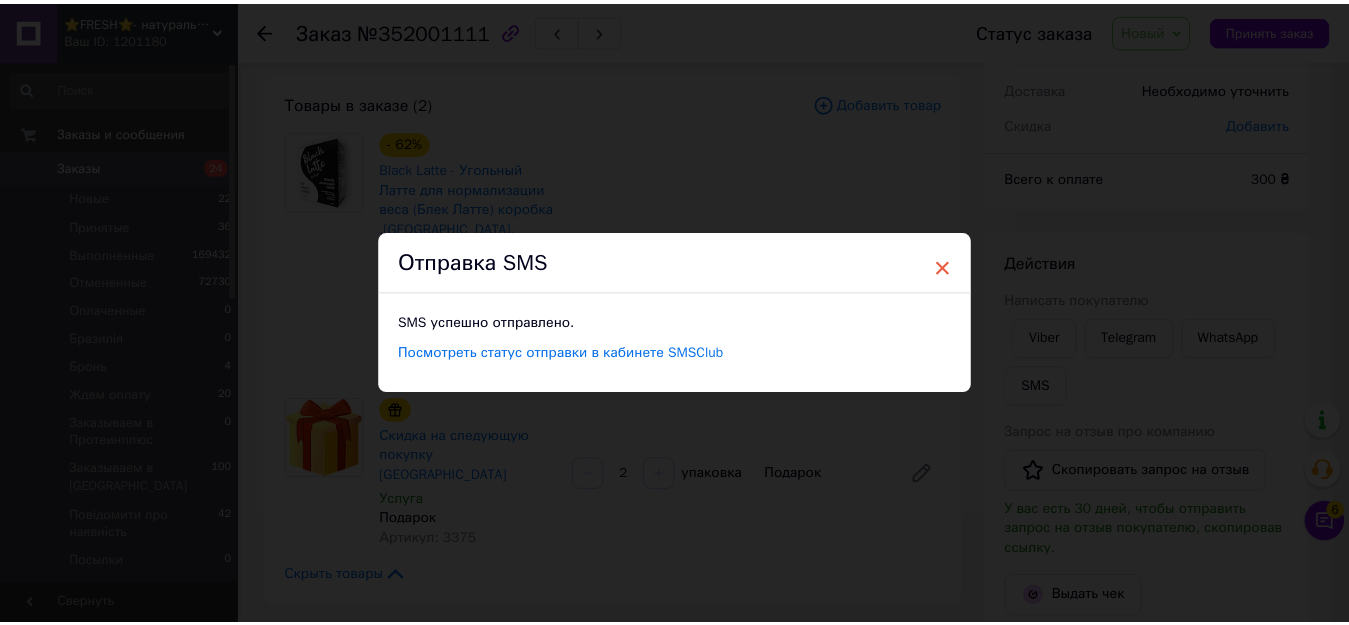scroll, scrollTop: 0, scrollLeft: 0, axis: both 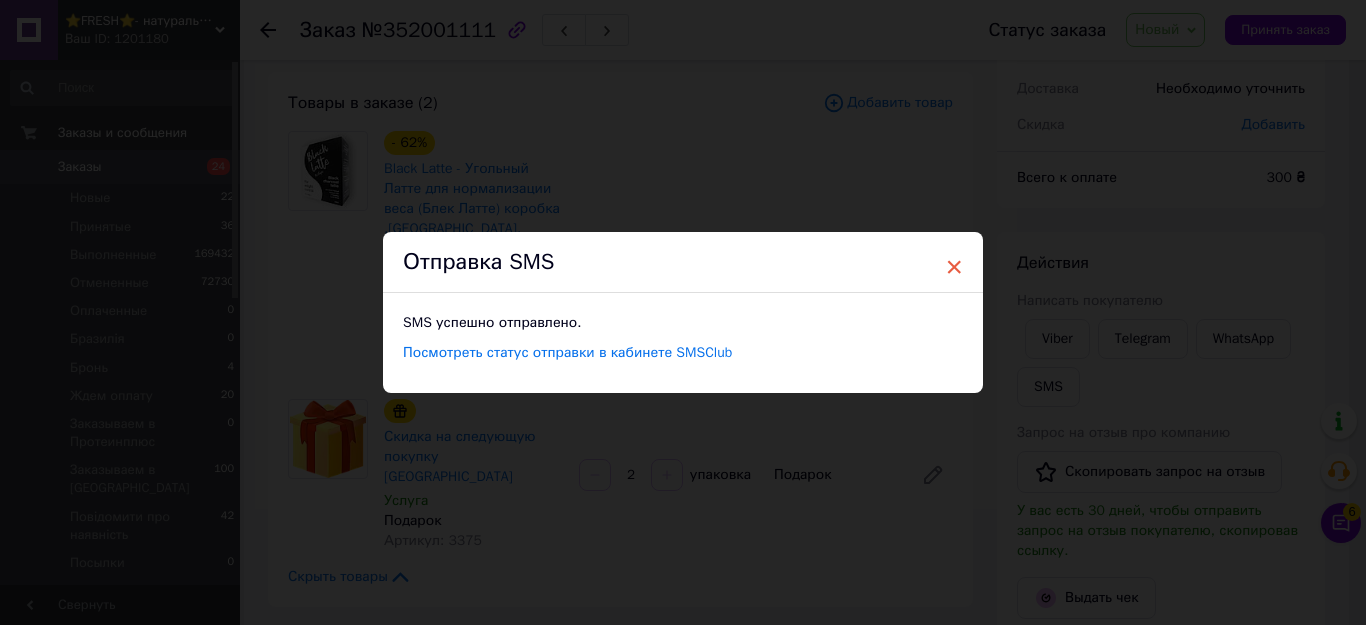 click on "×" at bounding box center [954, 267] 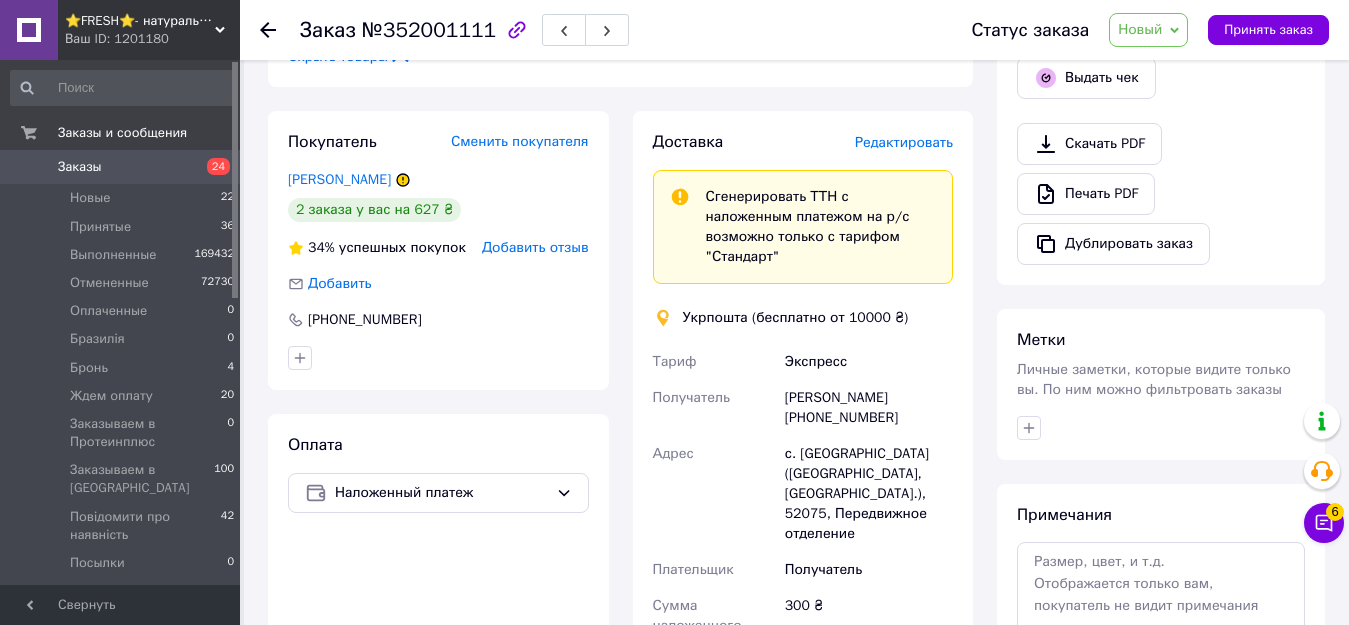 scroll, scrollTop: 800, scrollLeft: 0, axis: vertical 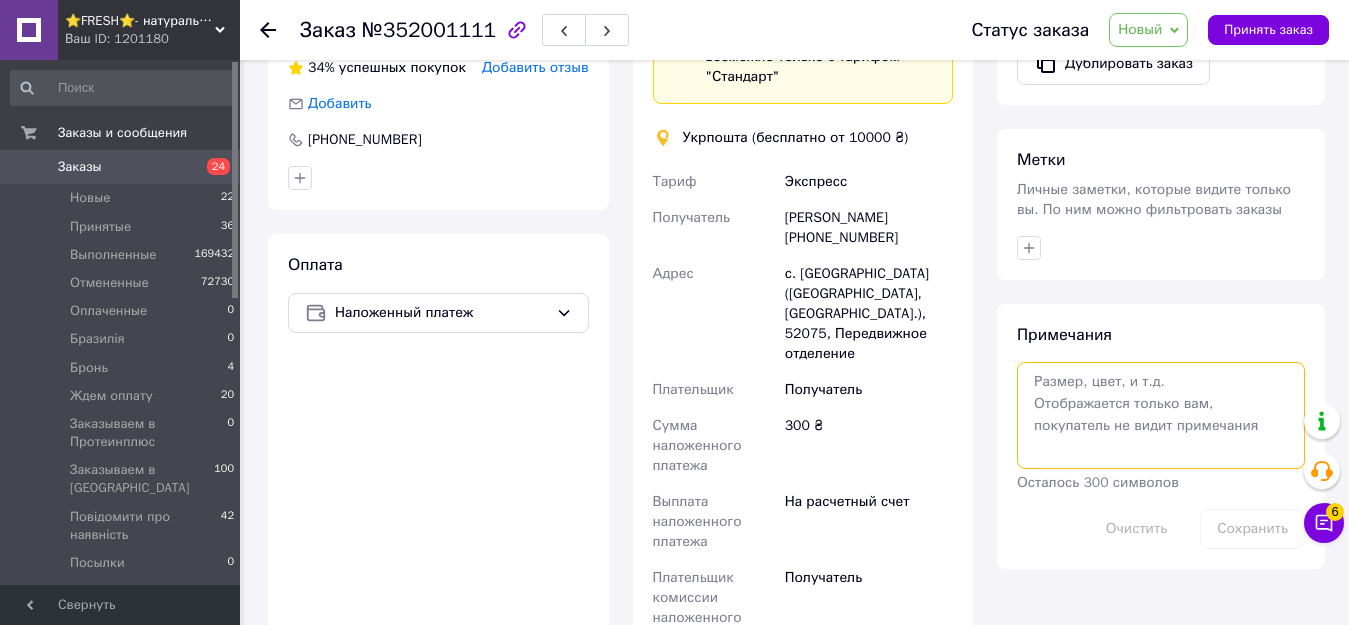 click at bounding box center (1161, 415) 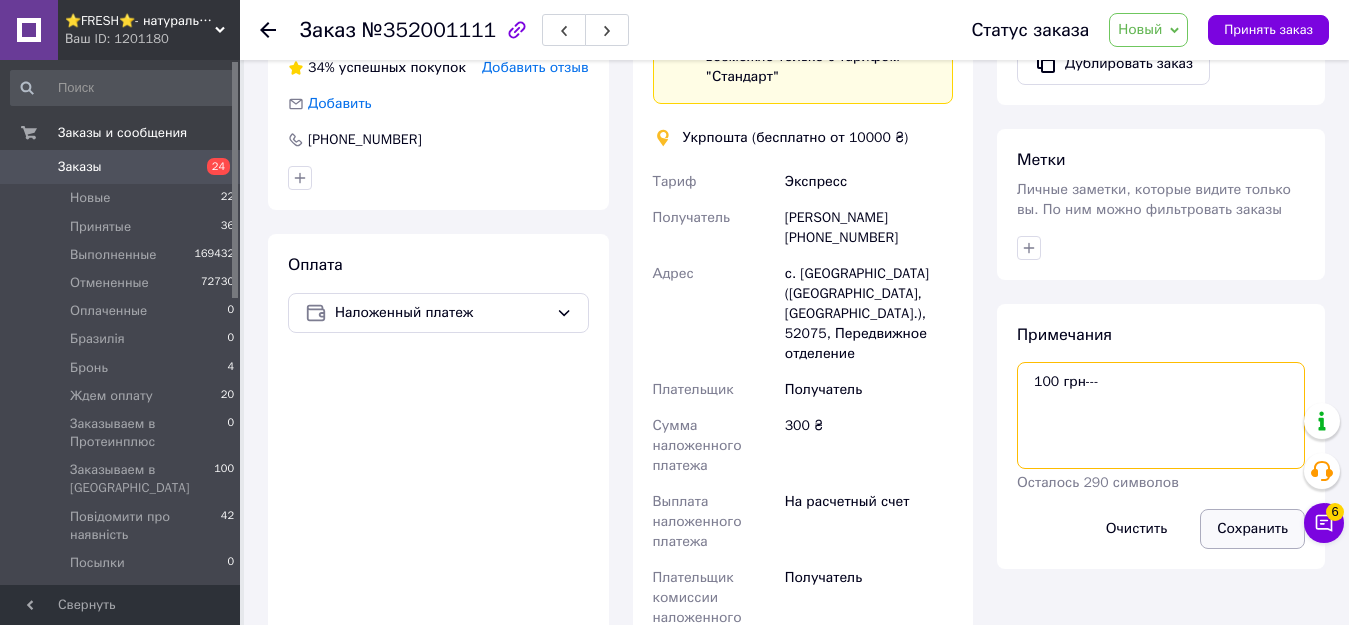 type on "100 грн---" 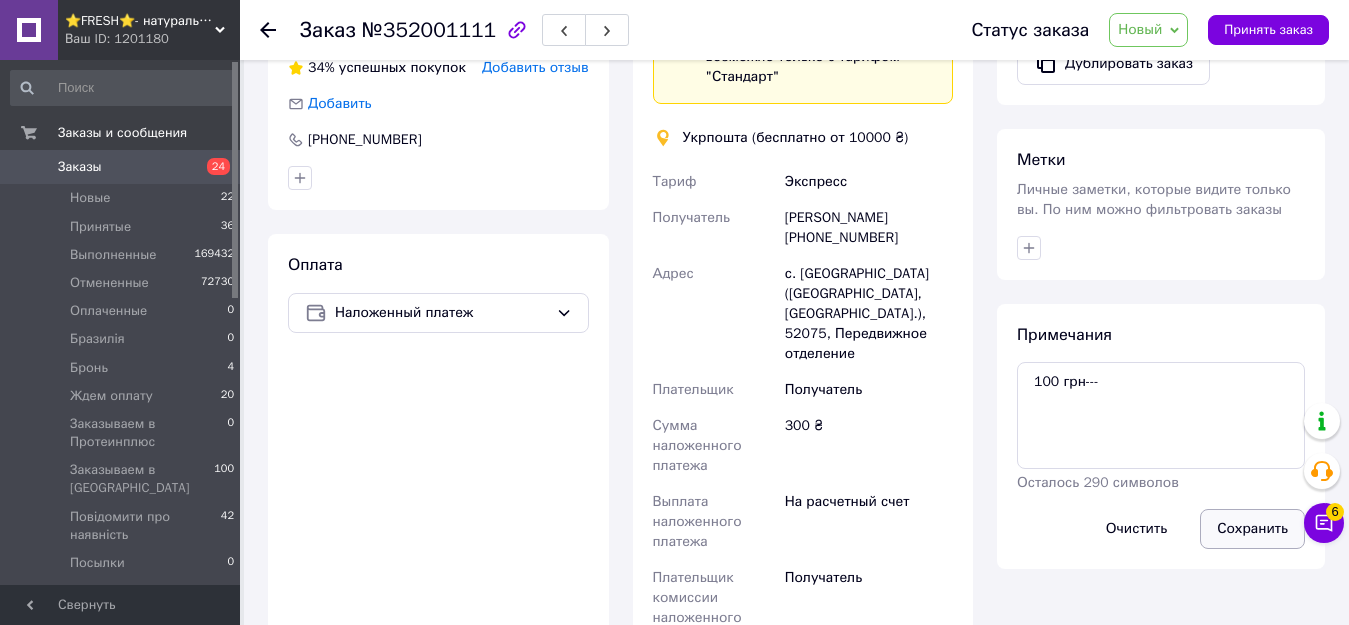 click on "Сохранить" at bounding box center (1252, 529) 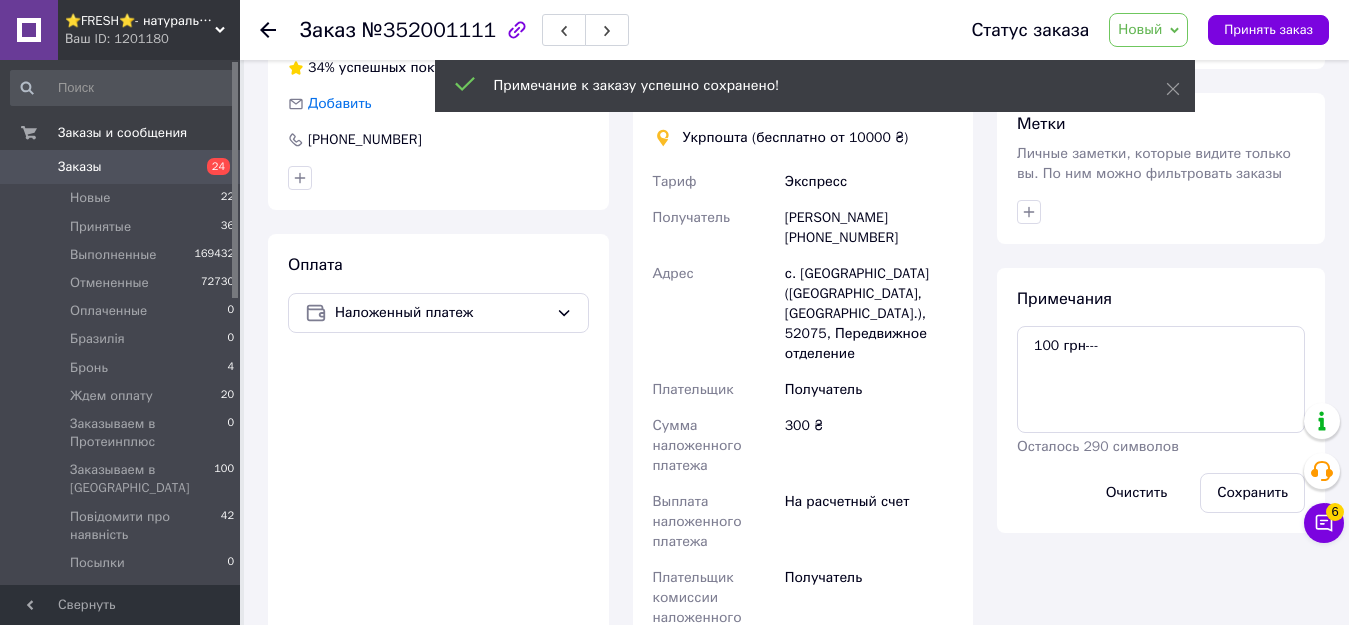 click on "Новый" at bounding box center [1140, 29] 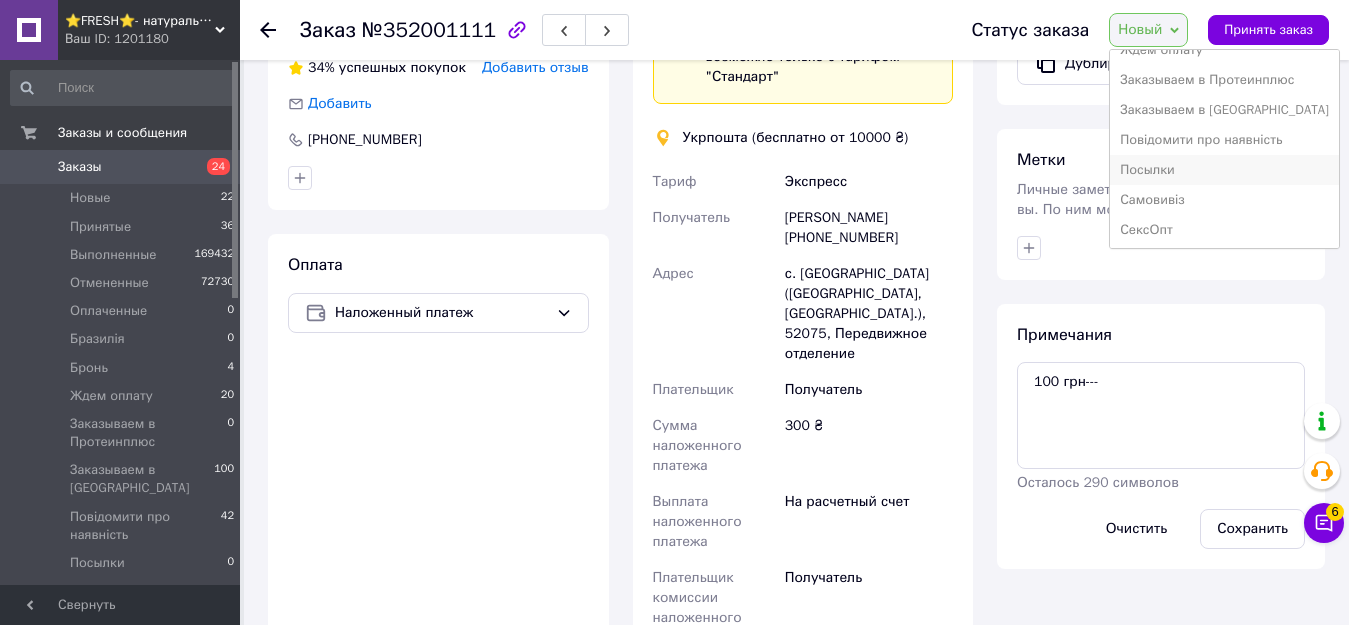 scroll, scrollTop: 100, scrollLeft: 0, axis: vertical 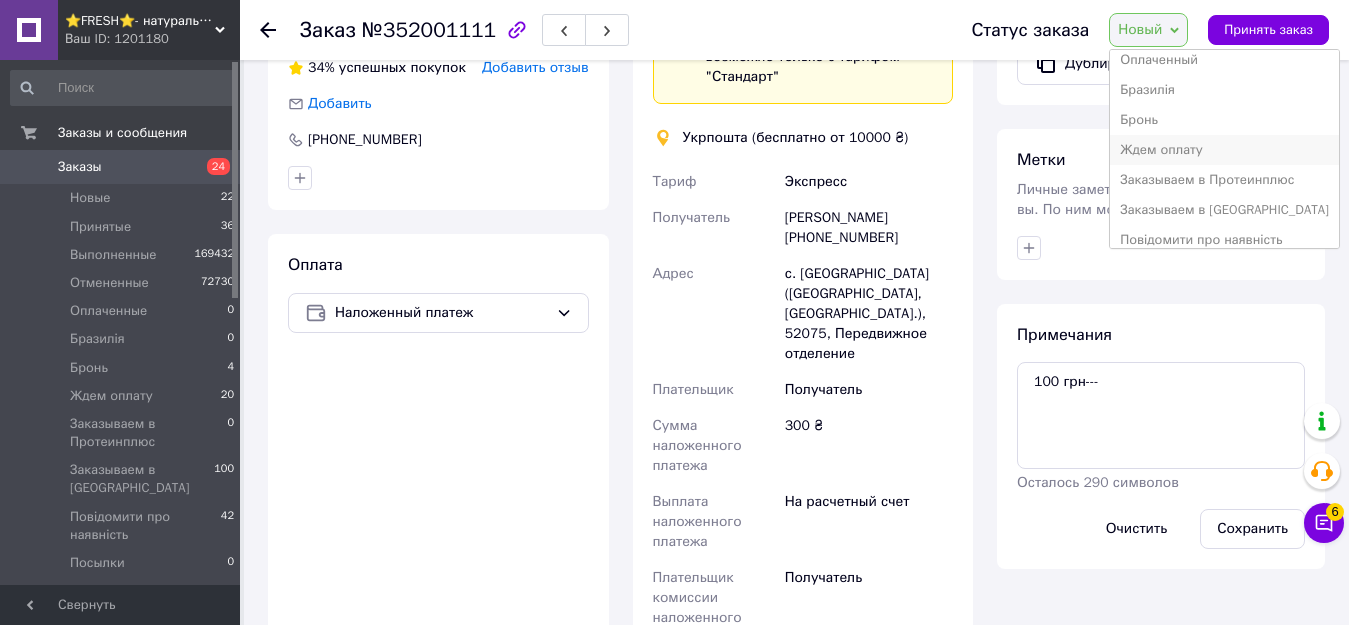 click on "Ждем оплату" at bounding box center (1224, 150) 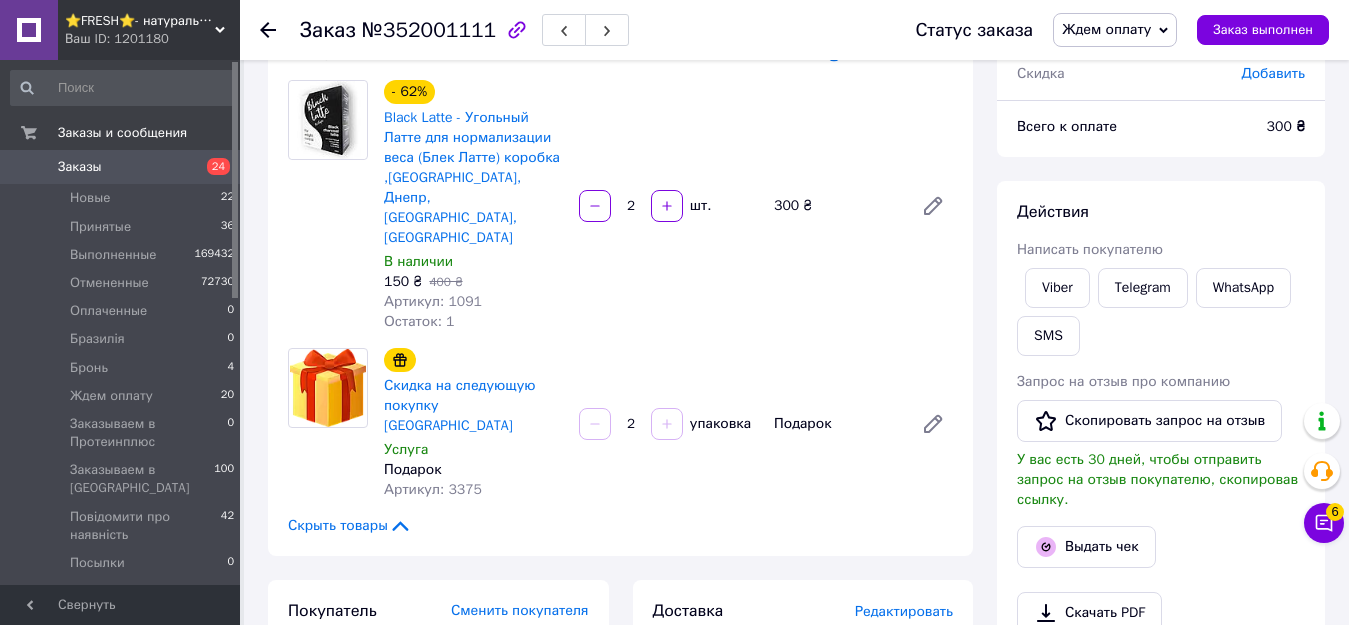 scroll, scrollTop: 0, scrollLeft: 0, axis: both 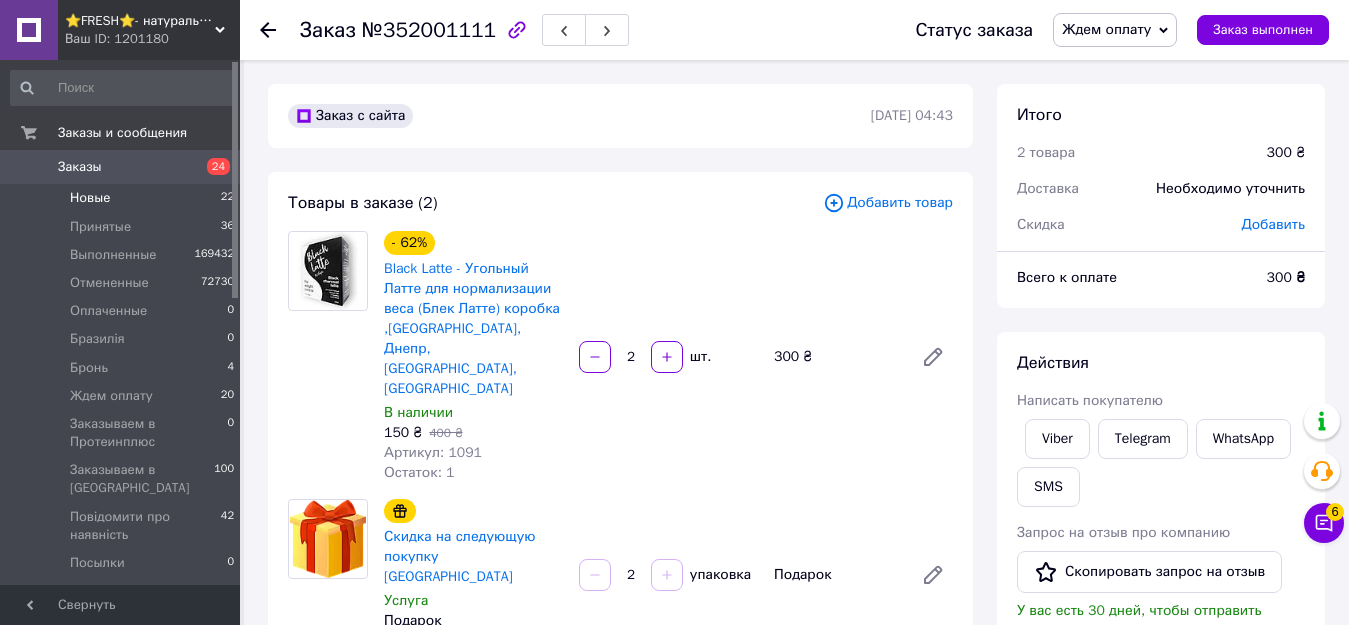 click on "Новые" at bounding box center [90, 198] 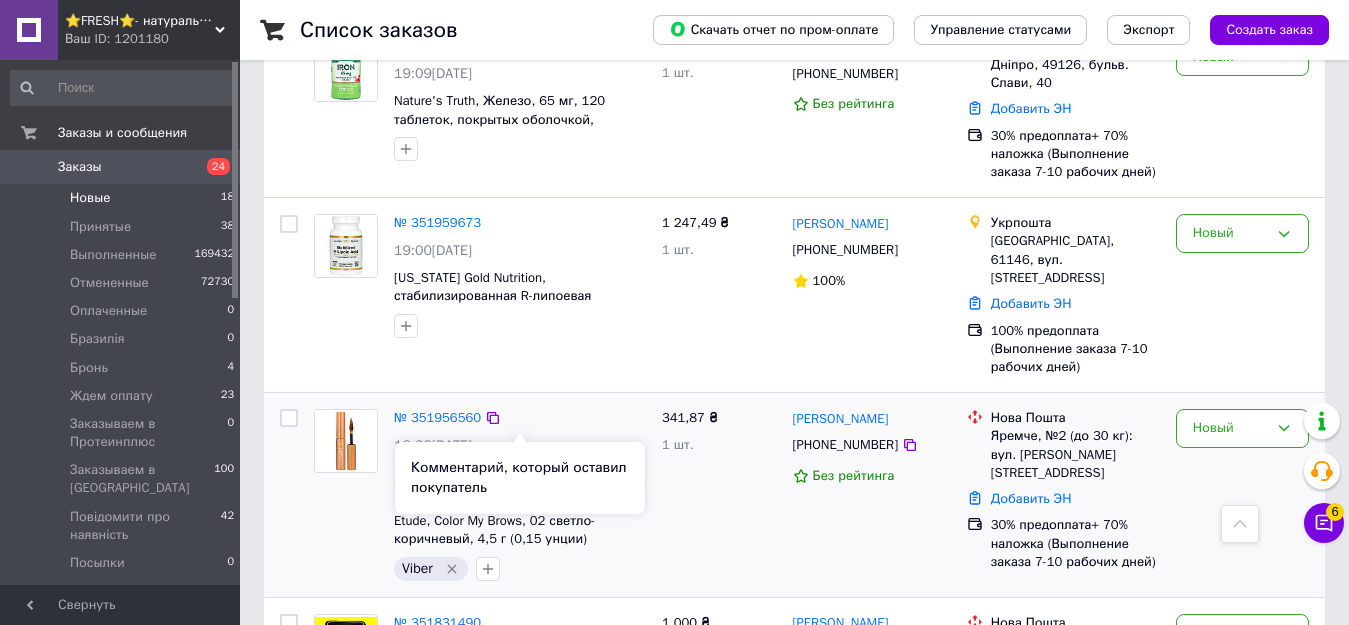 scroll, scrollTop: 2013, scrollLeft: 0, axis: vertical 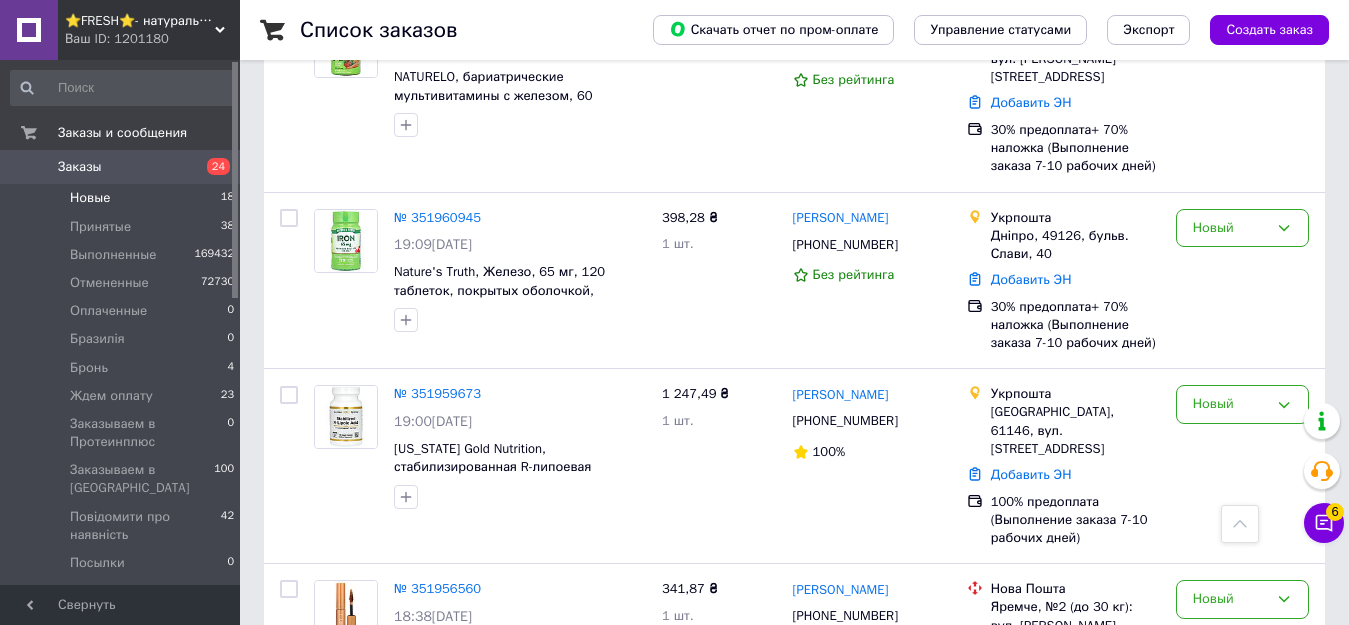 click on "Ваш ID: 1201180" at bounding box center [152, 39] 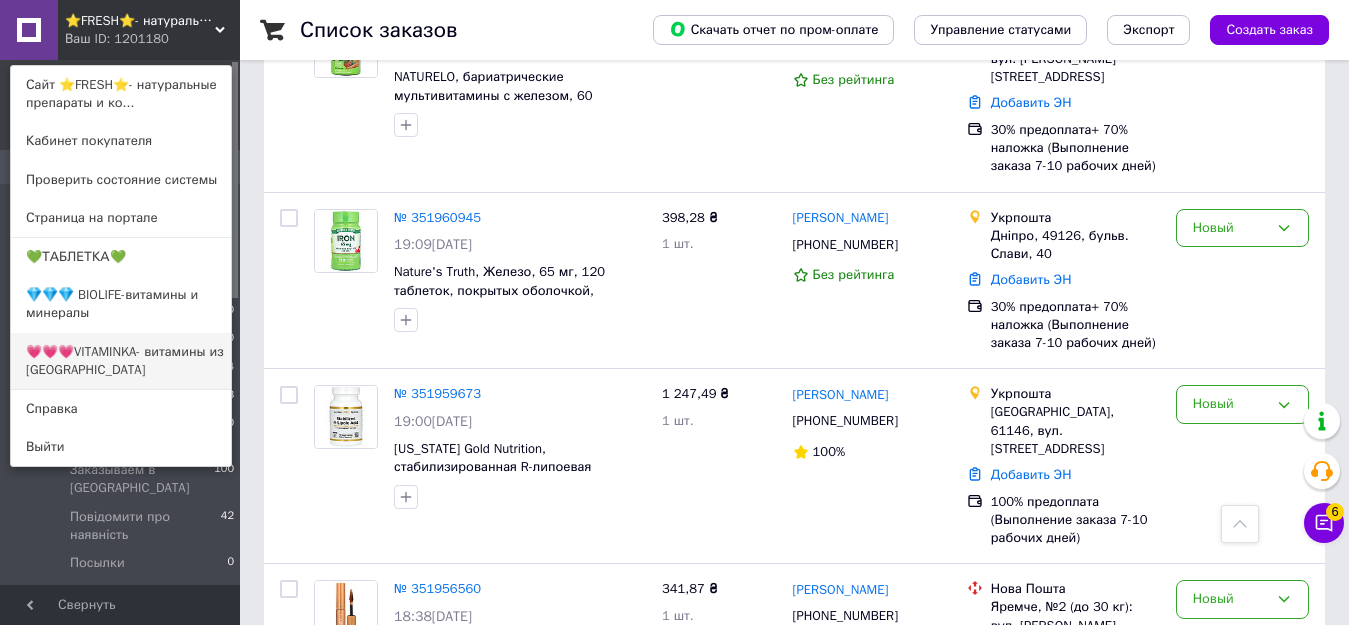 click on "💗💗💗VITAMINKA- витамины из [GEOGRAPHIC_DATA]" at bounding box center [121, 361] 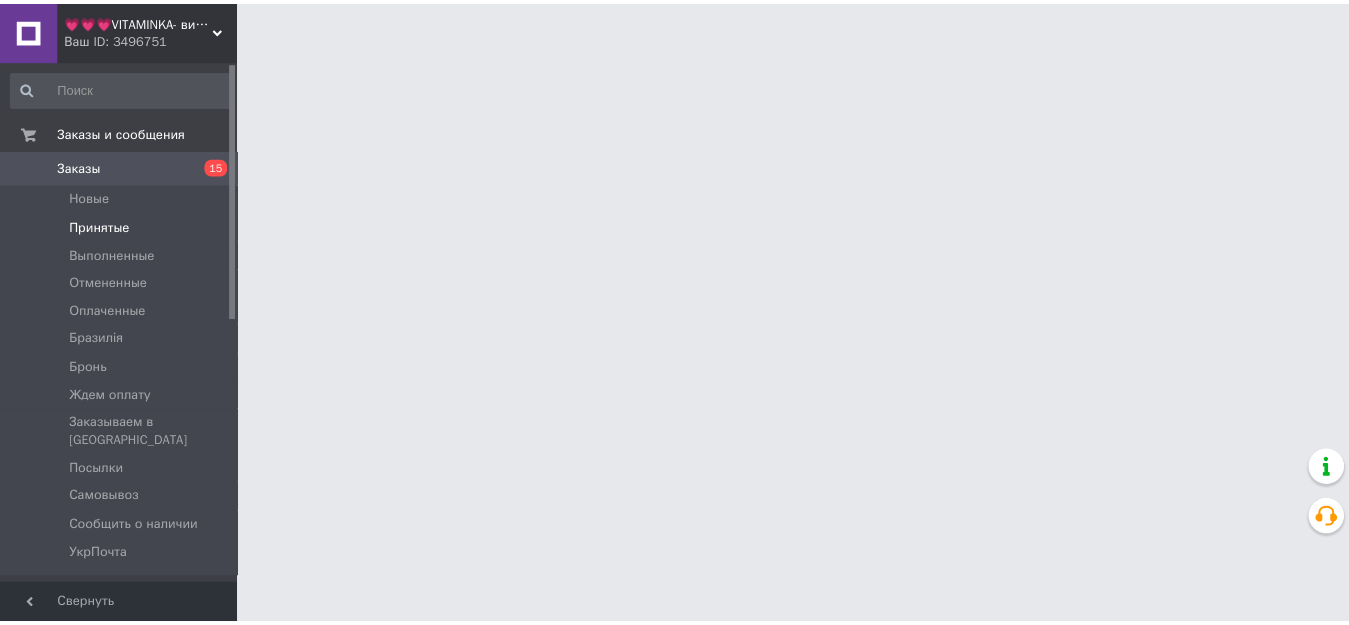 scroll, scrollTop: 0, scrollLeft: 0, axis: both 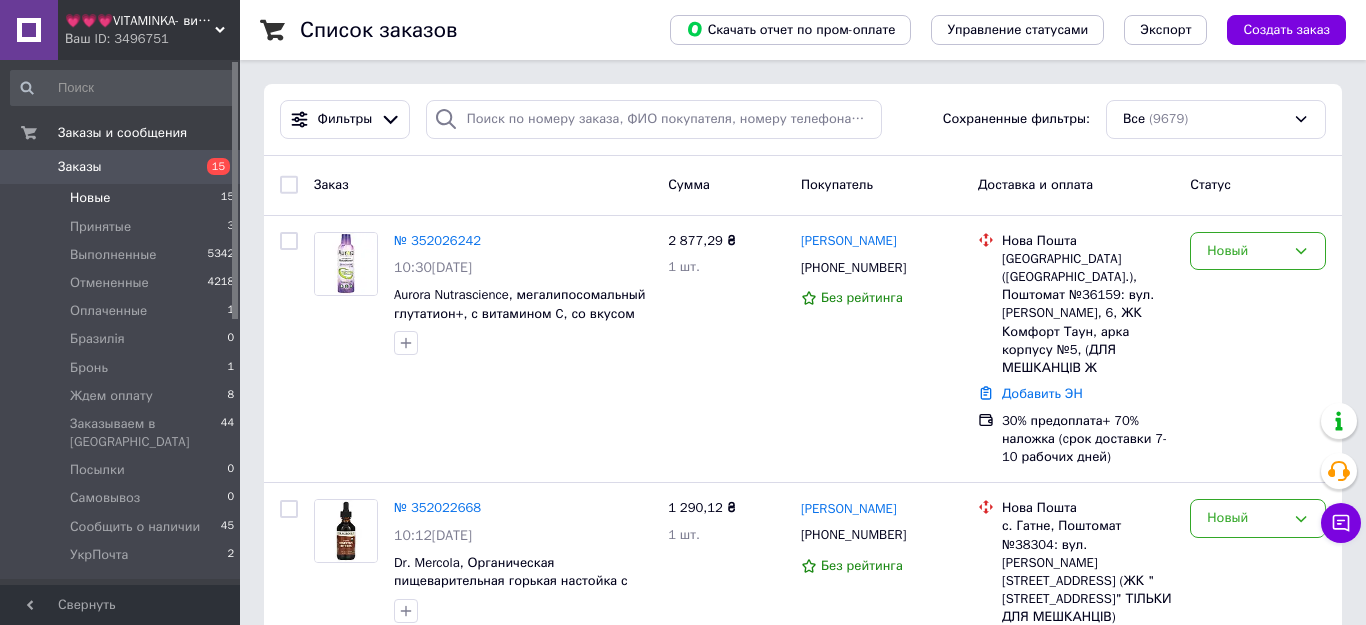 click on "Новые" at bounding box center (90, 198) 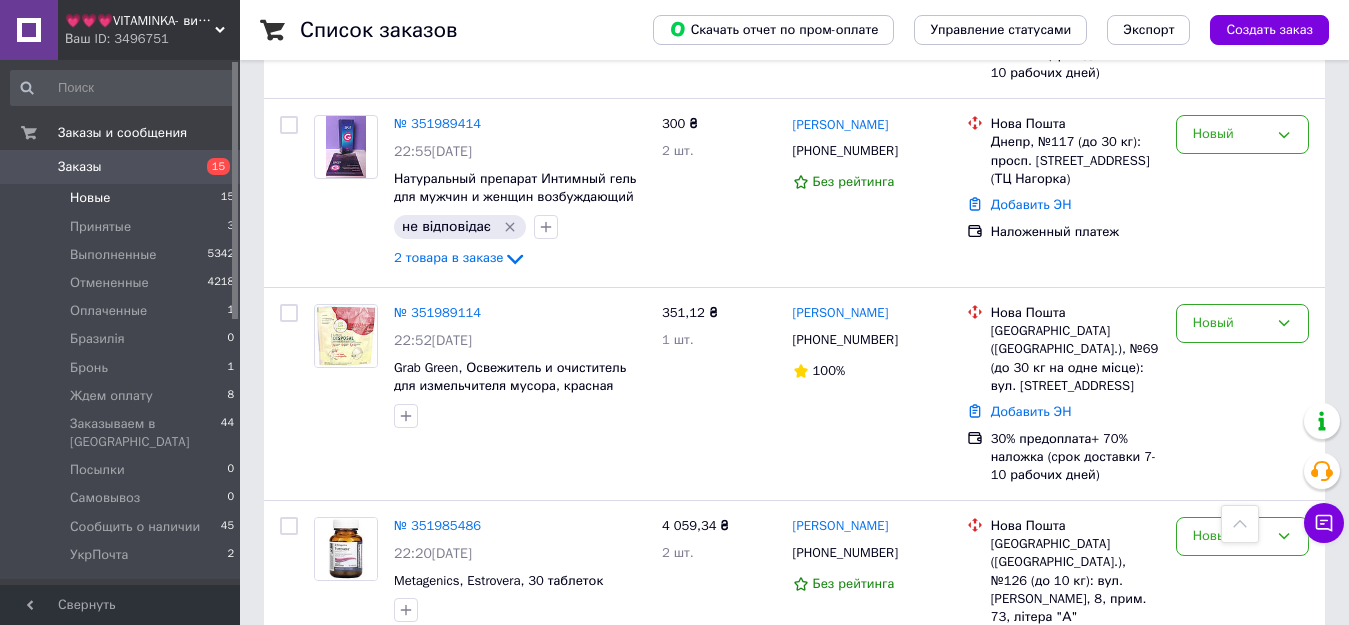 scroll, scrollTop: 1301, scrollLeft: 0, axis: vertical 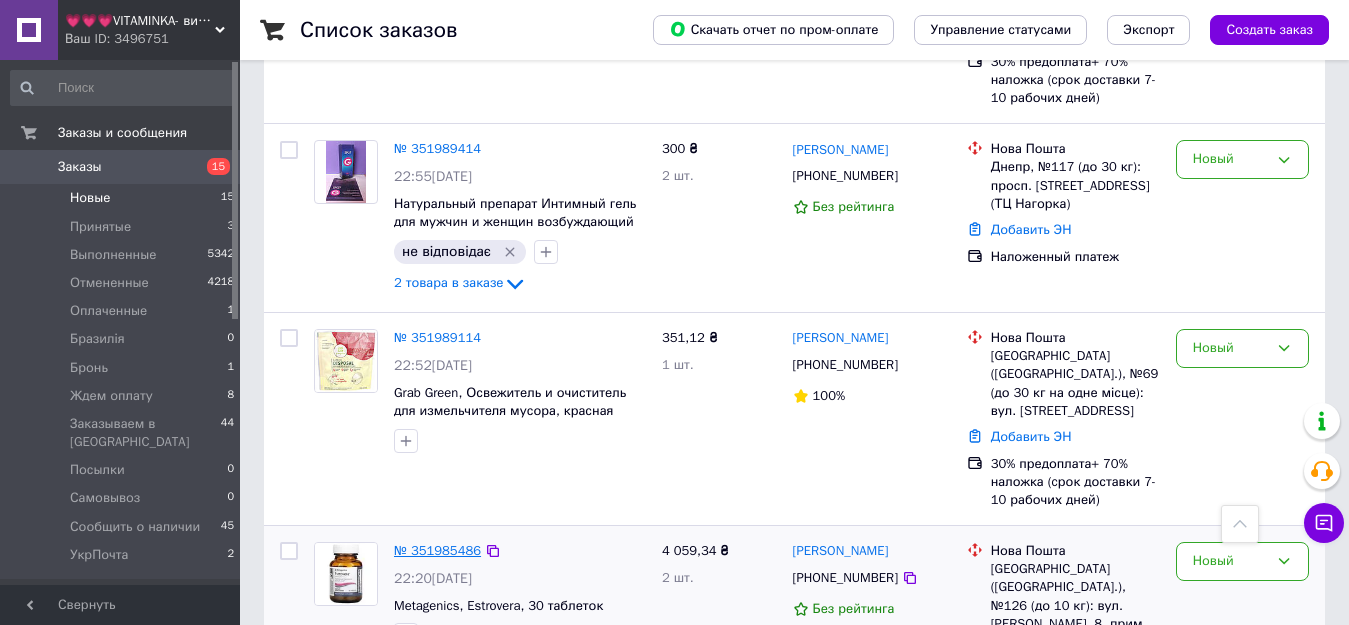 click on "№ 351985486" at bounding box center [437, 550] 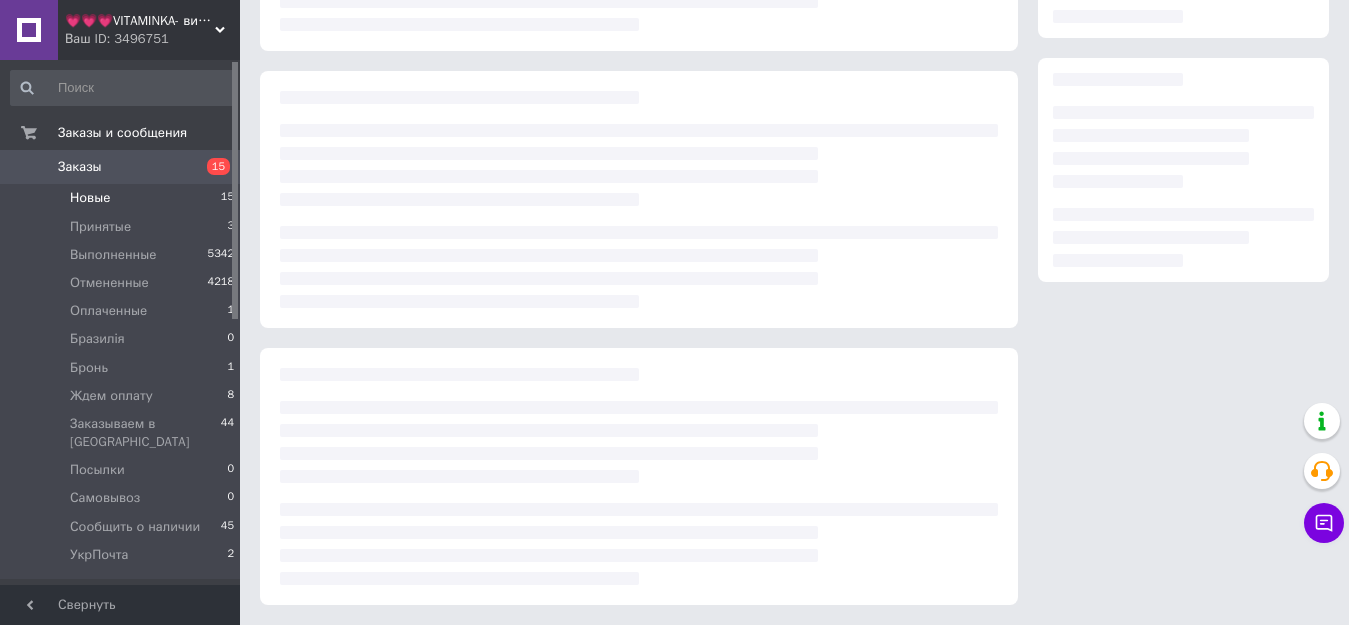 scroll, scrollTop: 0, scrollLeft: 0, axis: both 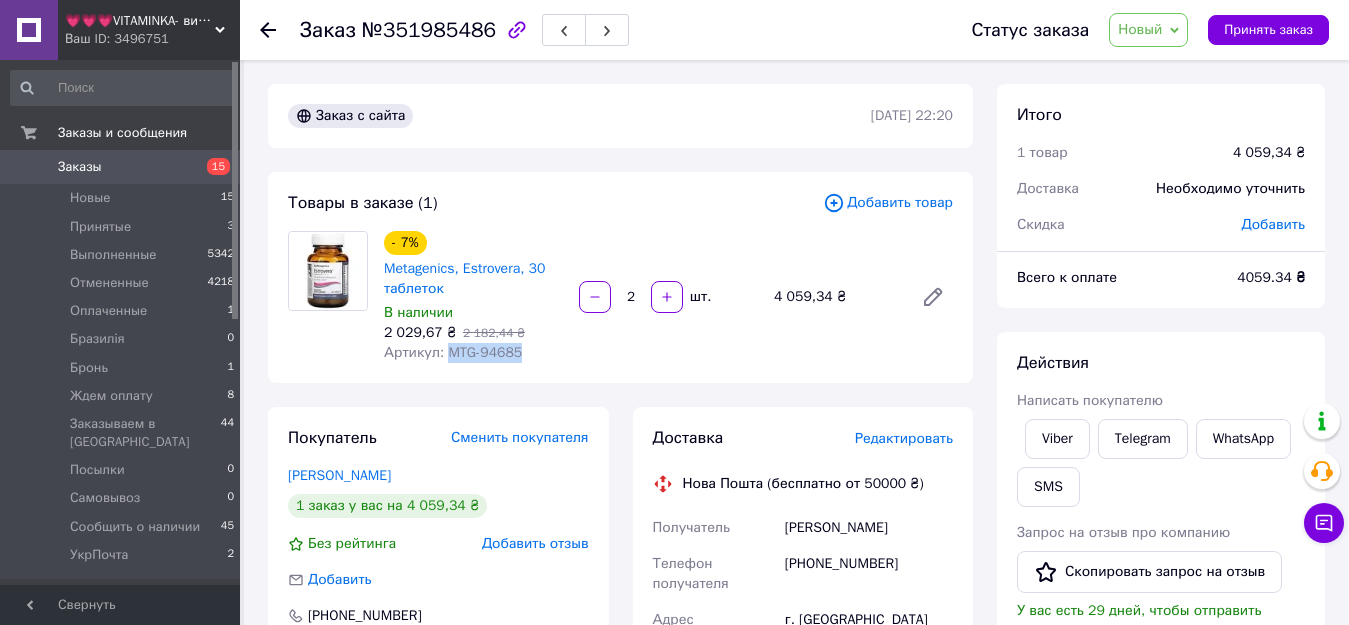 drag, startPoint x: 445, startPoint y: 354, endPoint x: 515, endPoint y: 354, distance: 70 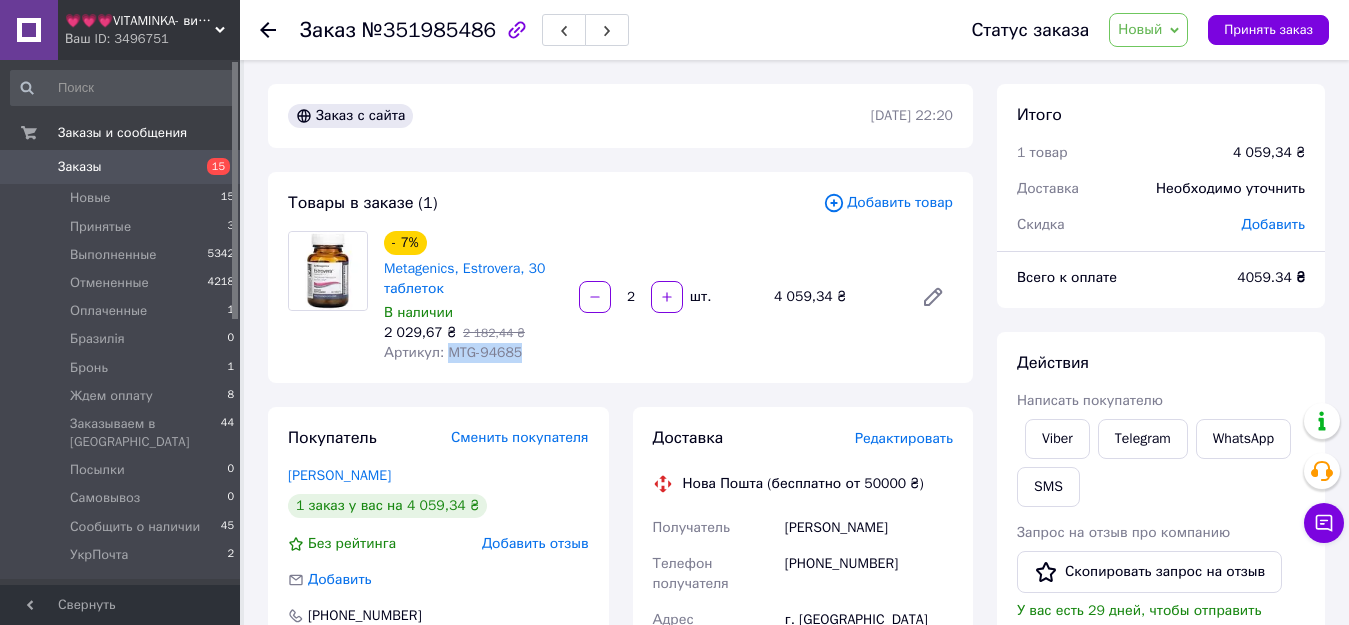 copy on "MTG-94685" 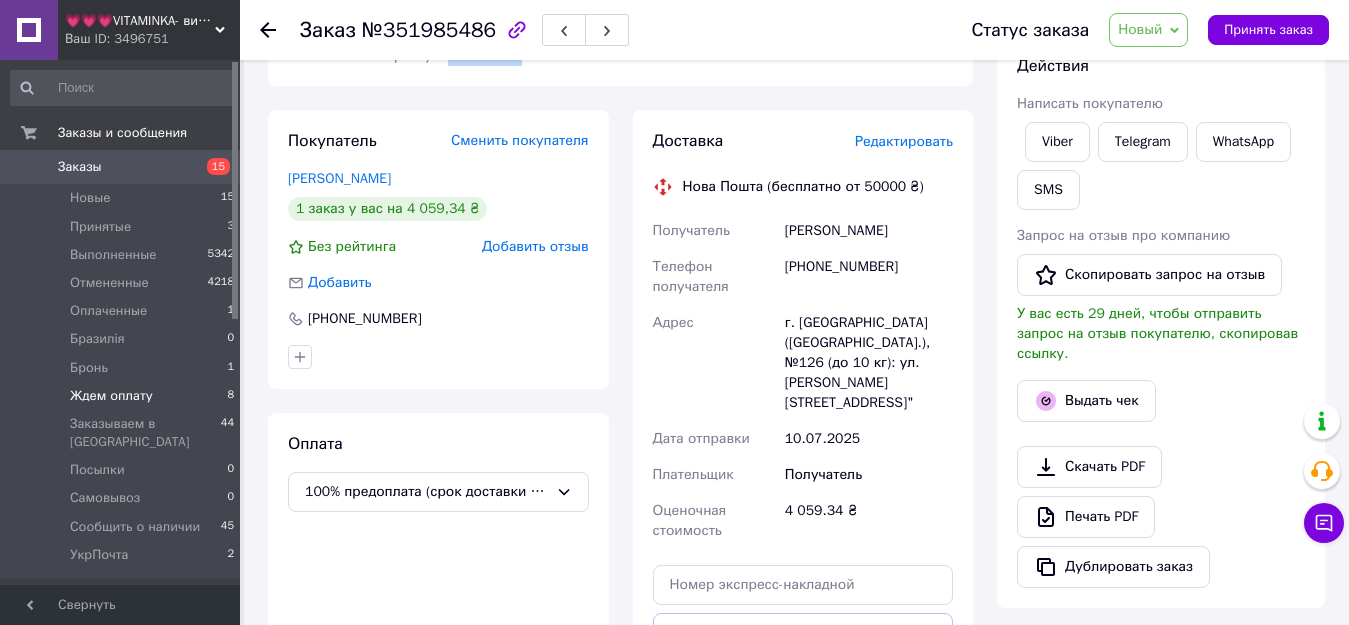scroll, scrollTop: 300, scrollLeft: 0, axis: vertical 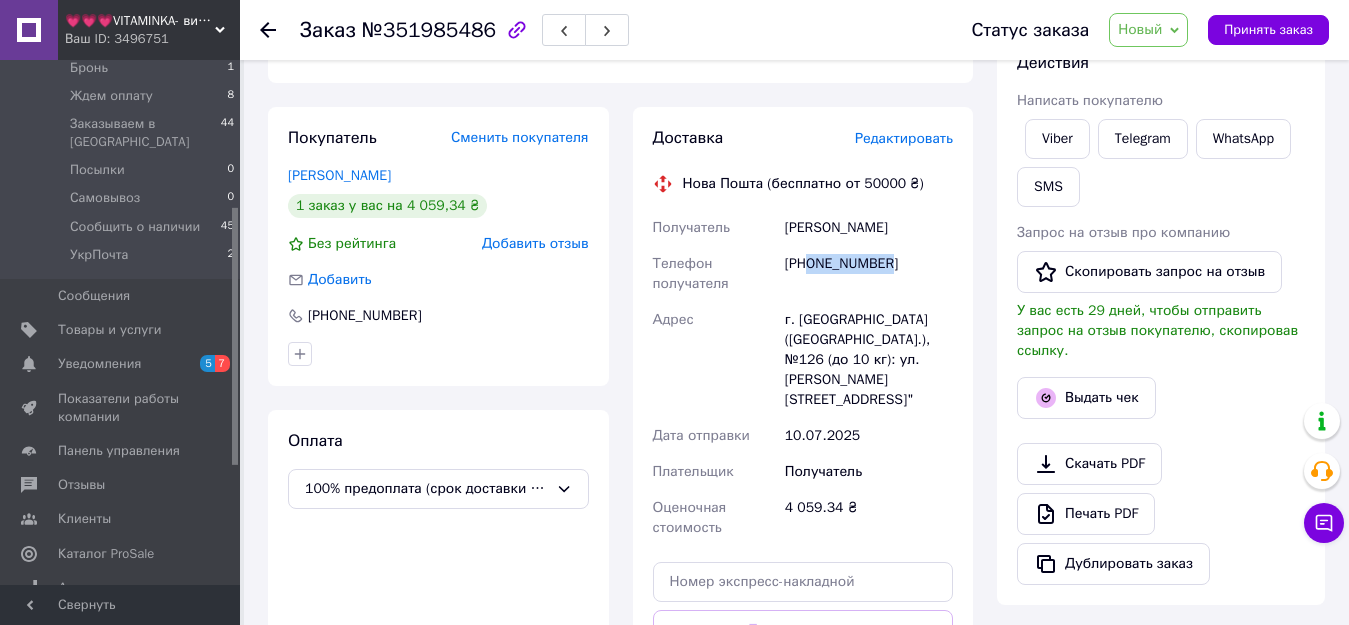 drag, startPoint x: 808, startPoint y: 261, endPoint x: 918, endPoint y: 267, distance: 110.16351 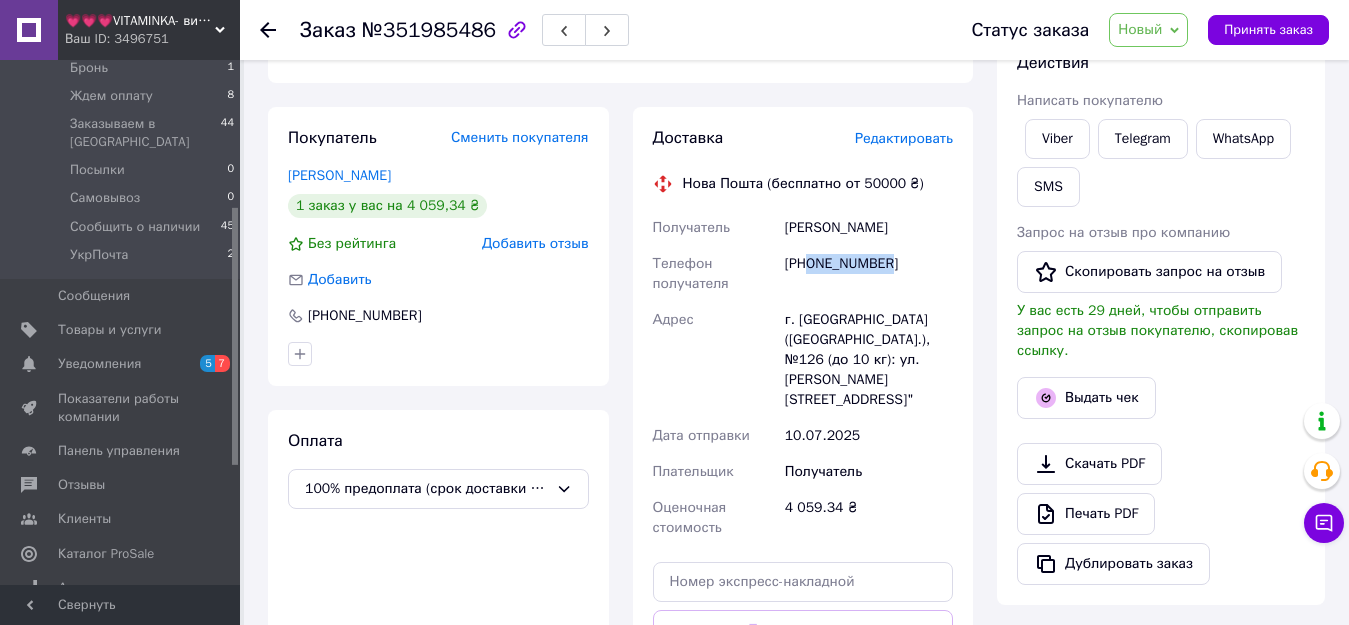 click on "Новый" at bounding box center [1140, 29] 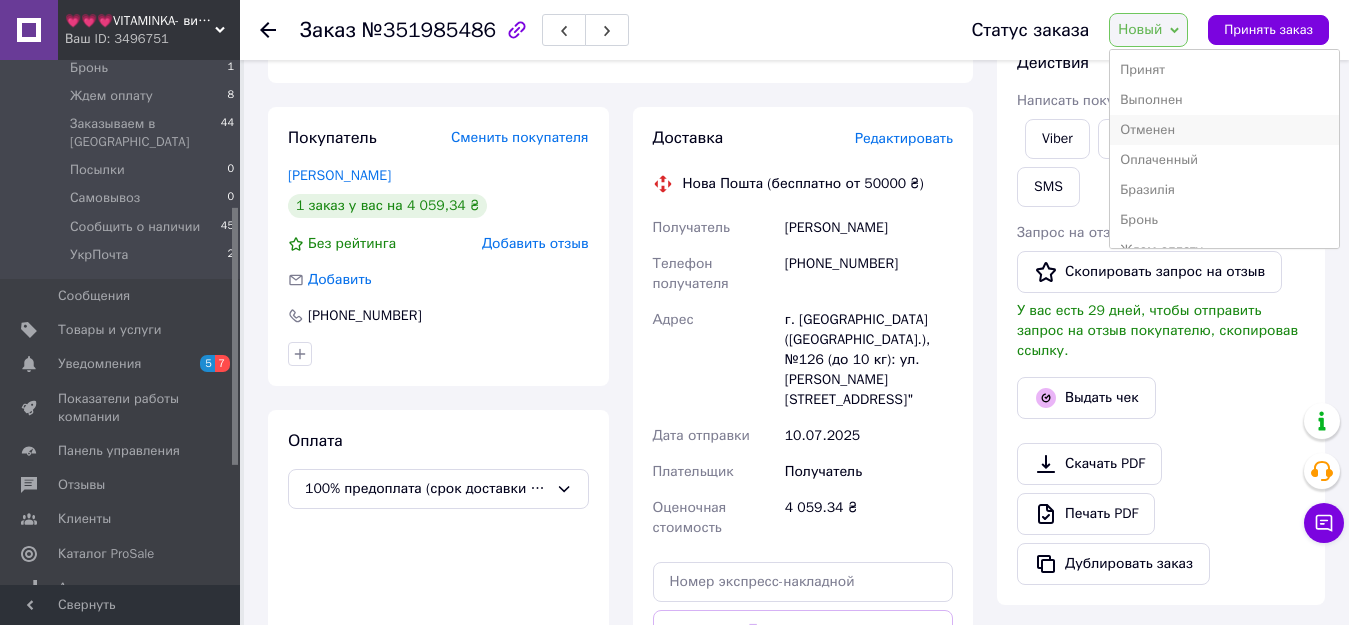 click on "Отменен" at bounding box center (1224, 130) 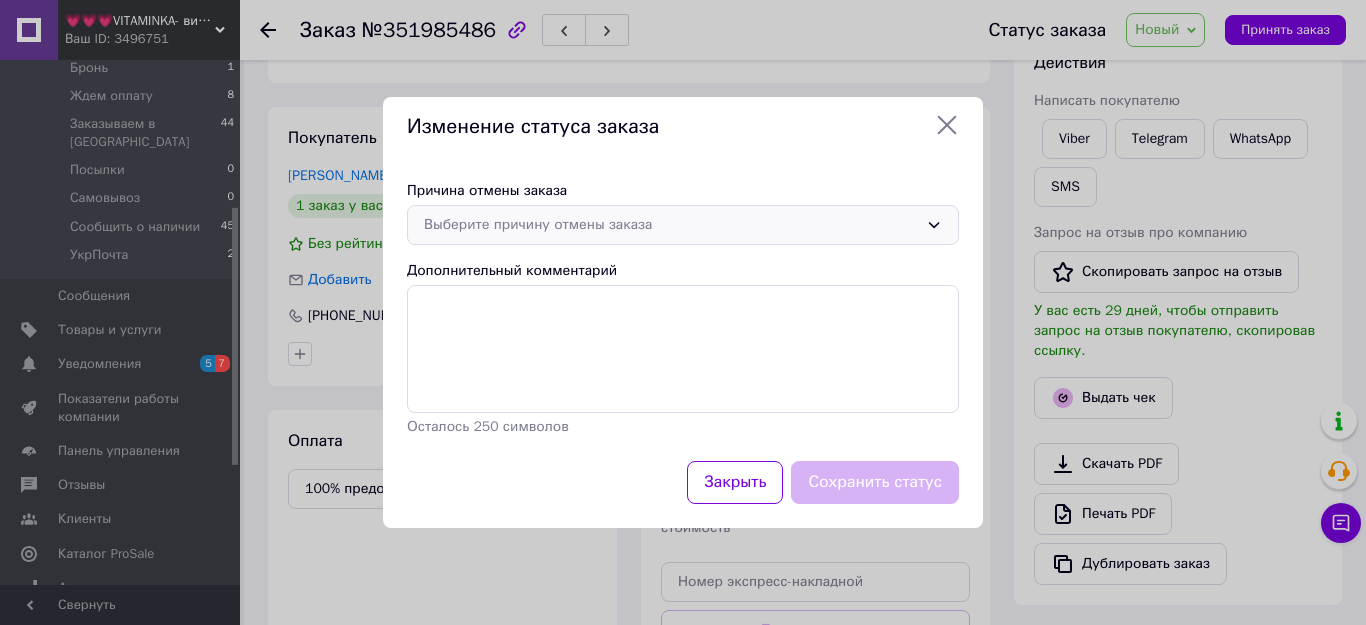 click on "Выберите причину отмены заказа" at bounding box center (671, 225) 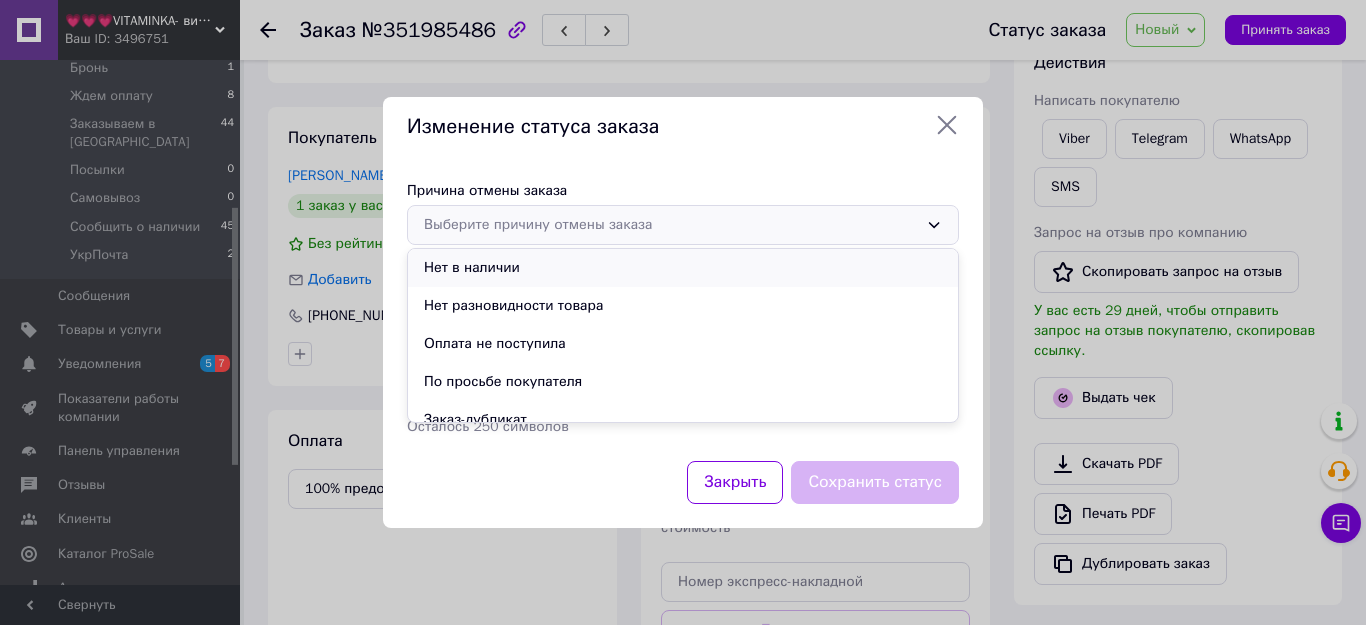 click on "Нет в наличии" at bounding box center [683, 268] 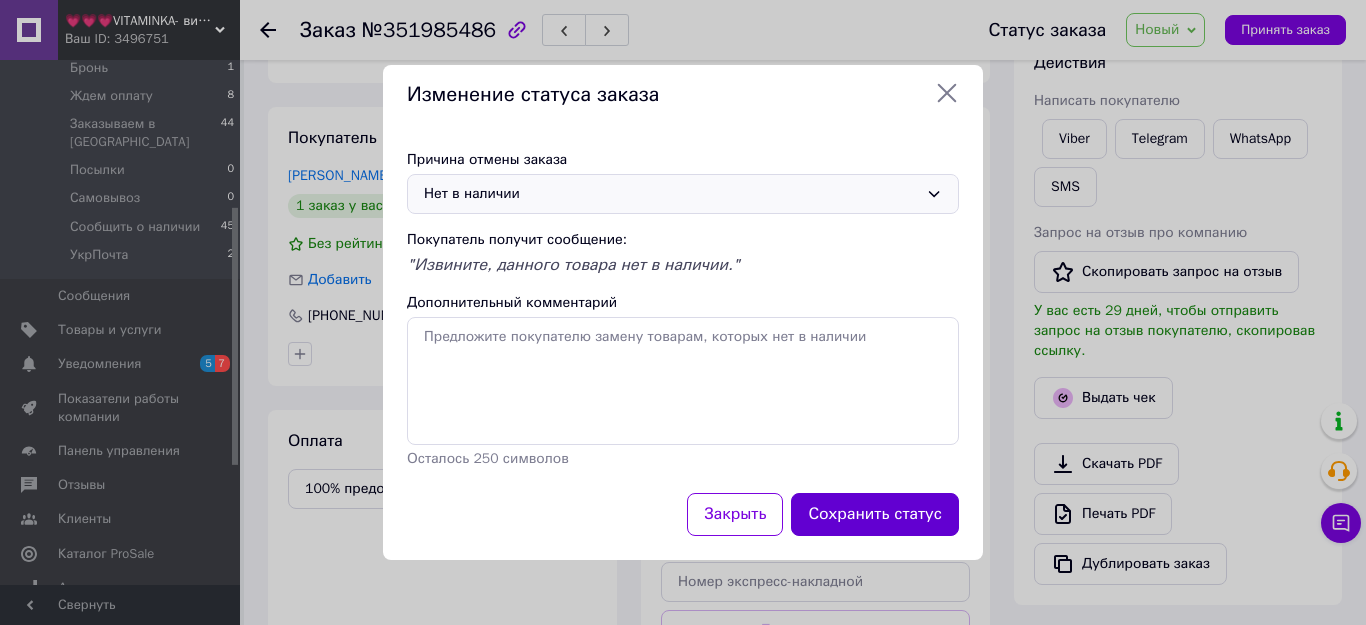 click on "Сохранить статус" at bounding box center (875, 514) 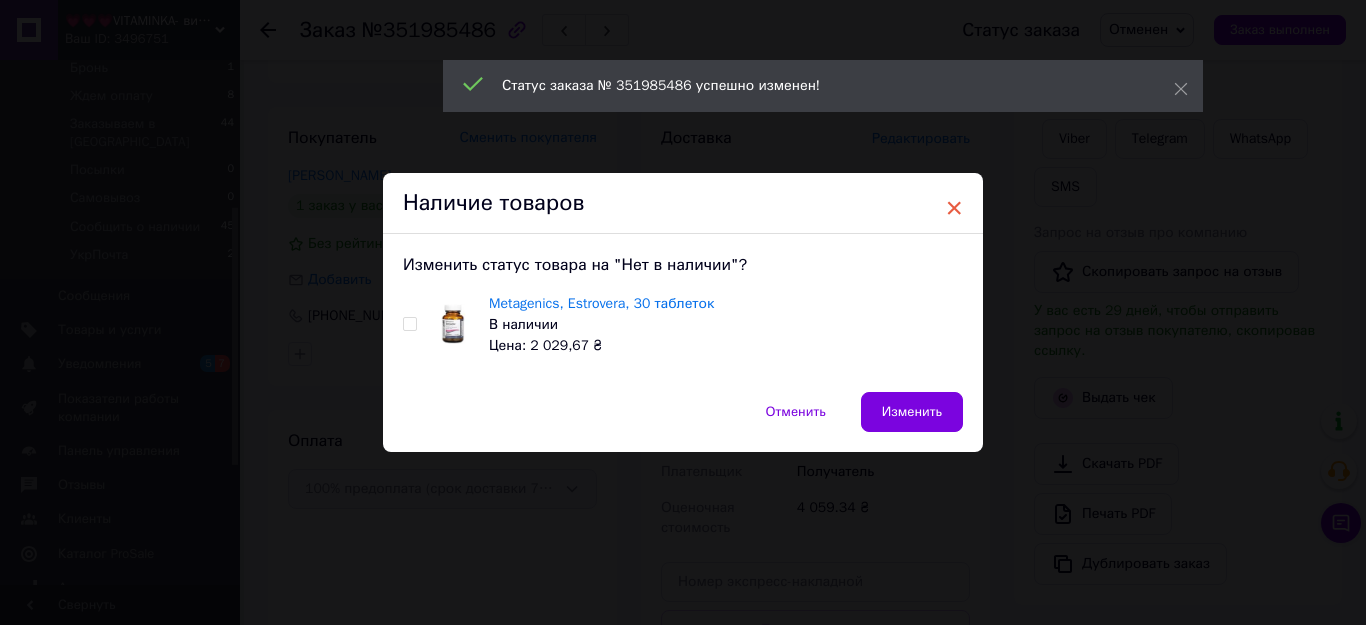 click on "×" at bounding box center [954, 208] 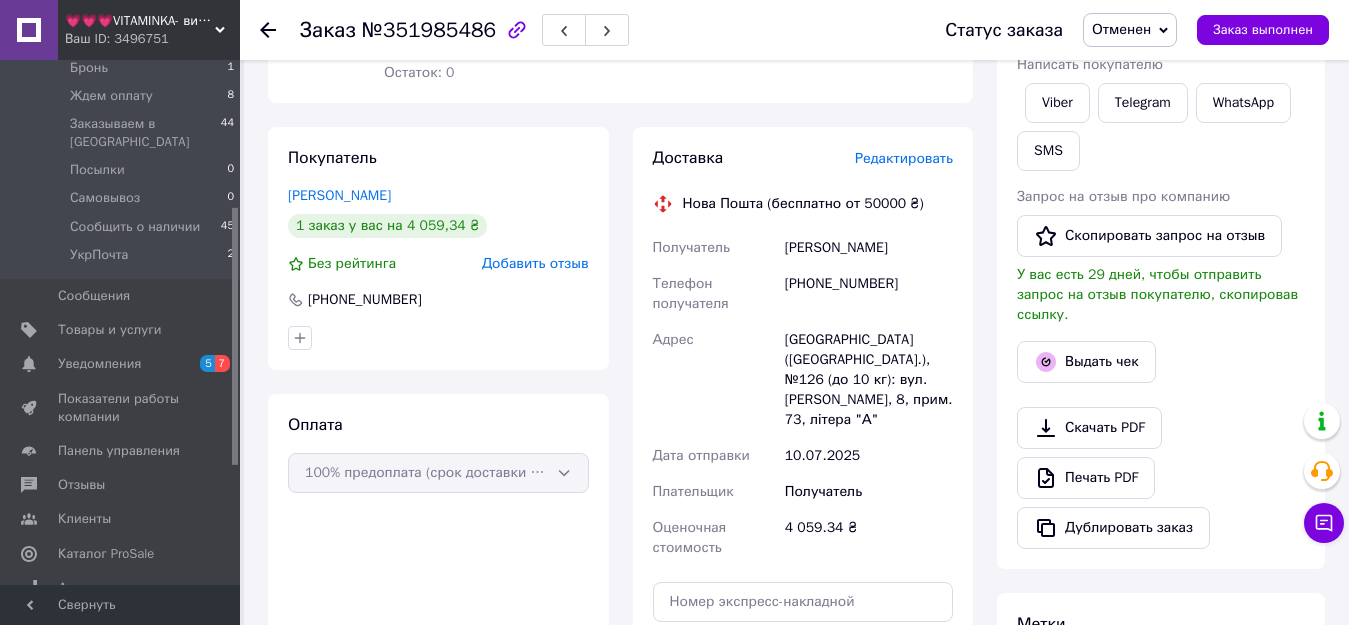 click on "💗💗💗VITAMINKA- витамины из [GEOGRAPHIC_DATA]" at bounding box center [140, 21] 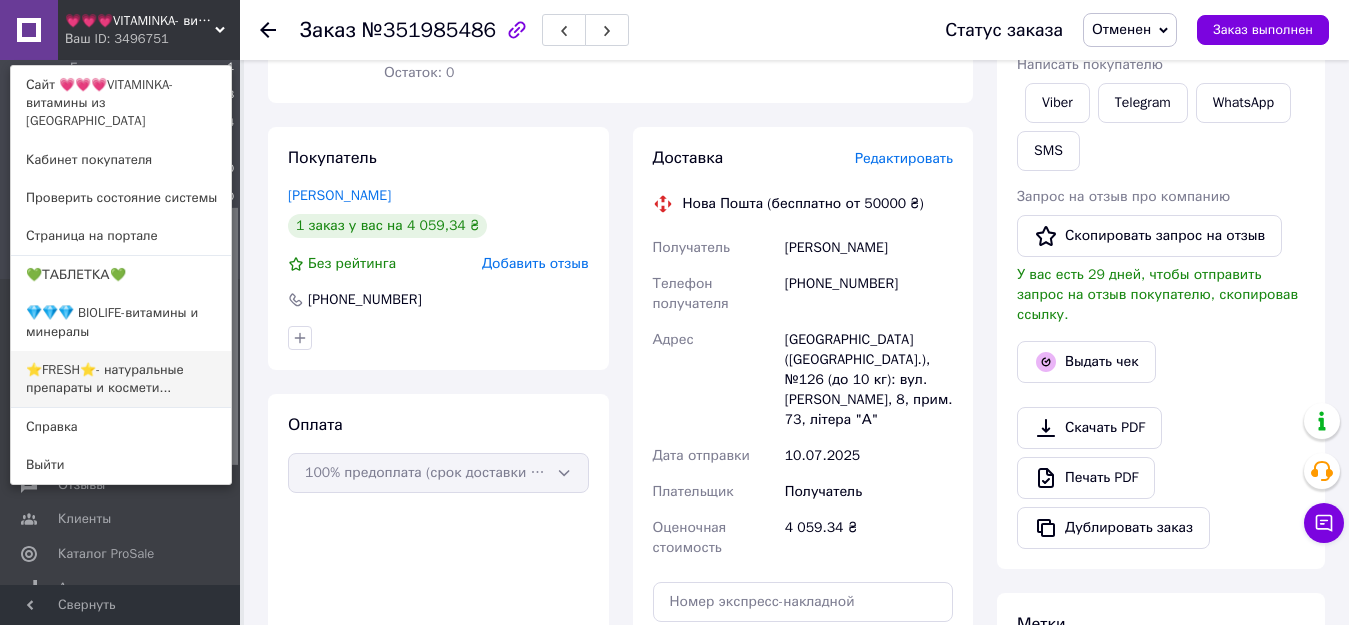 click on "⭐FRESH⭐- натуральные препараты и космети..." at bounding box center [121, 379] 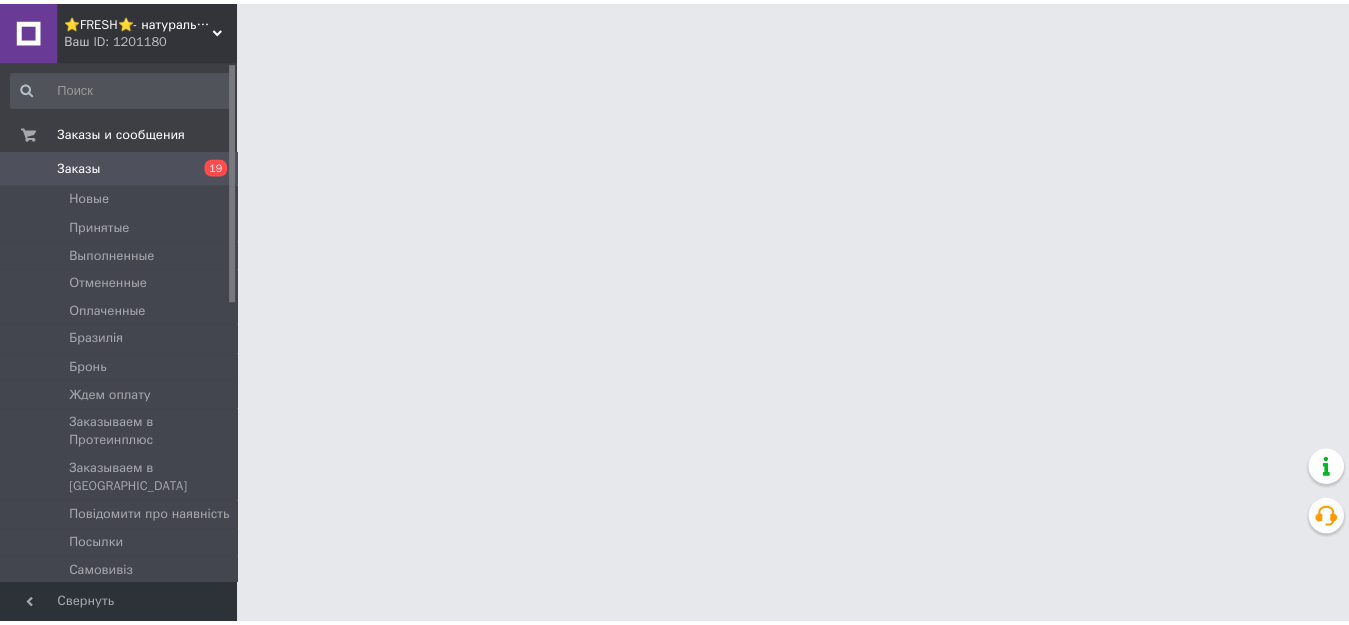 scroll, scrollTop: 0, scrollLeft: 0, axis: both 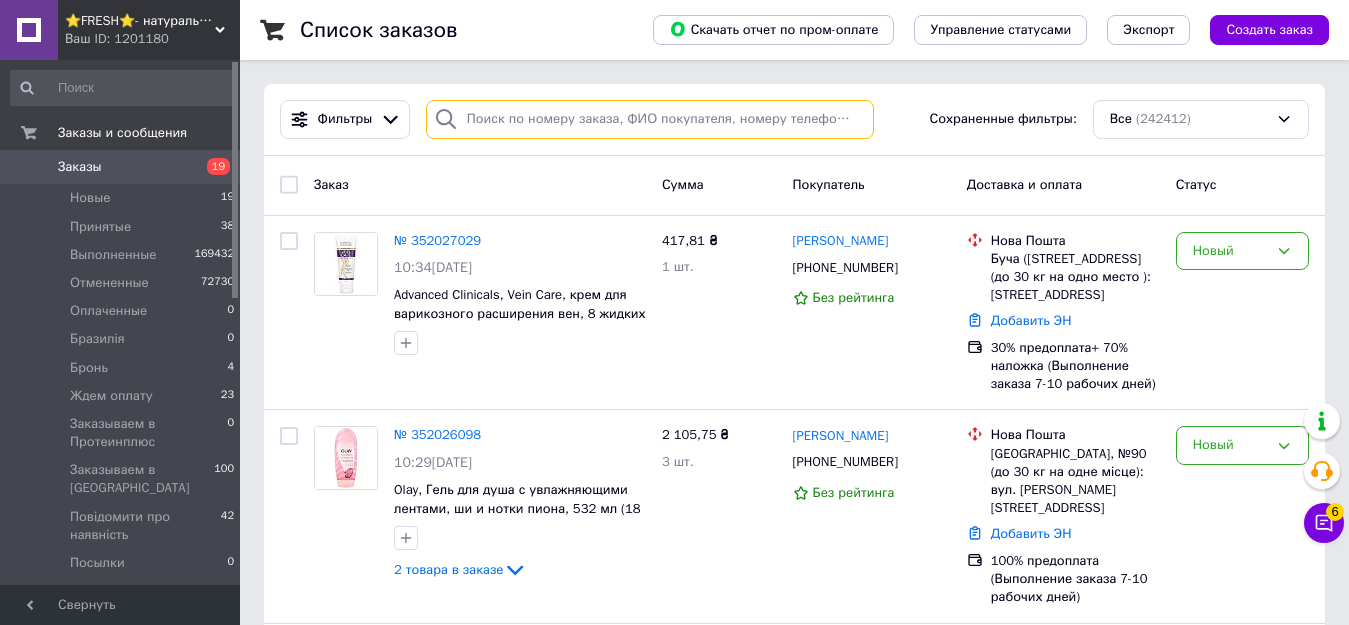 paste on "351963905" 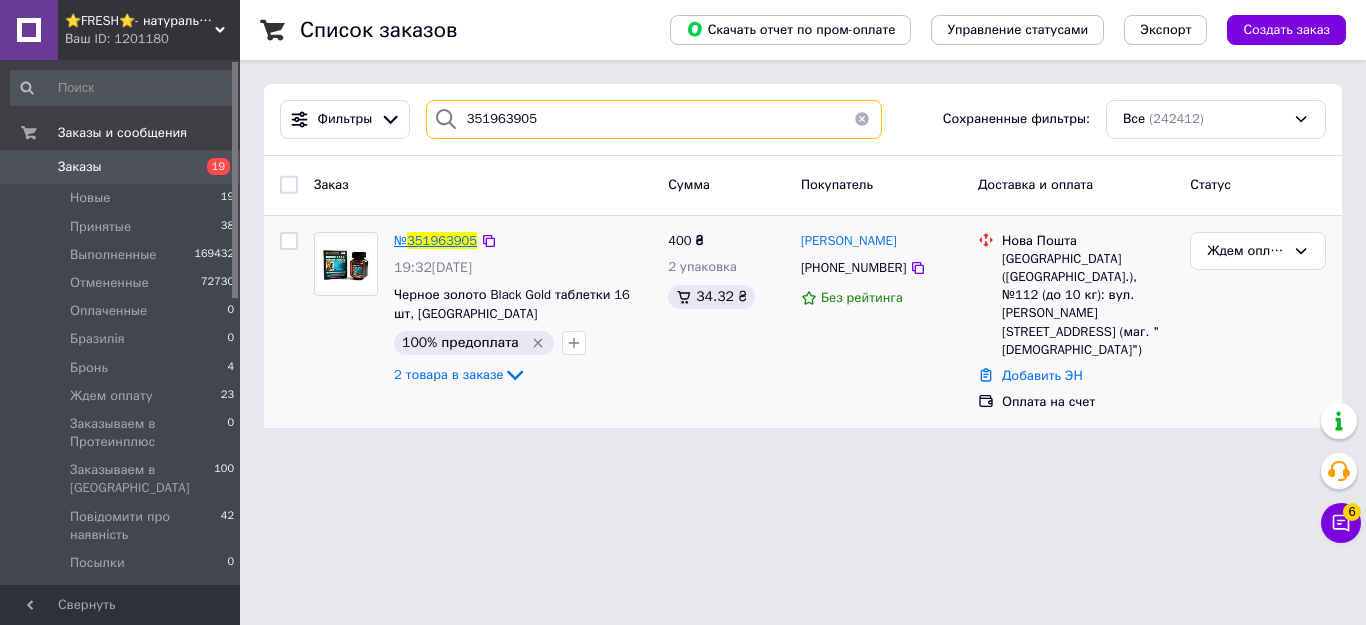 type on "351963905" 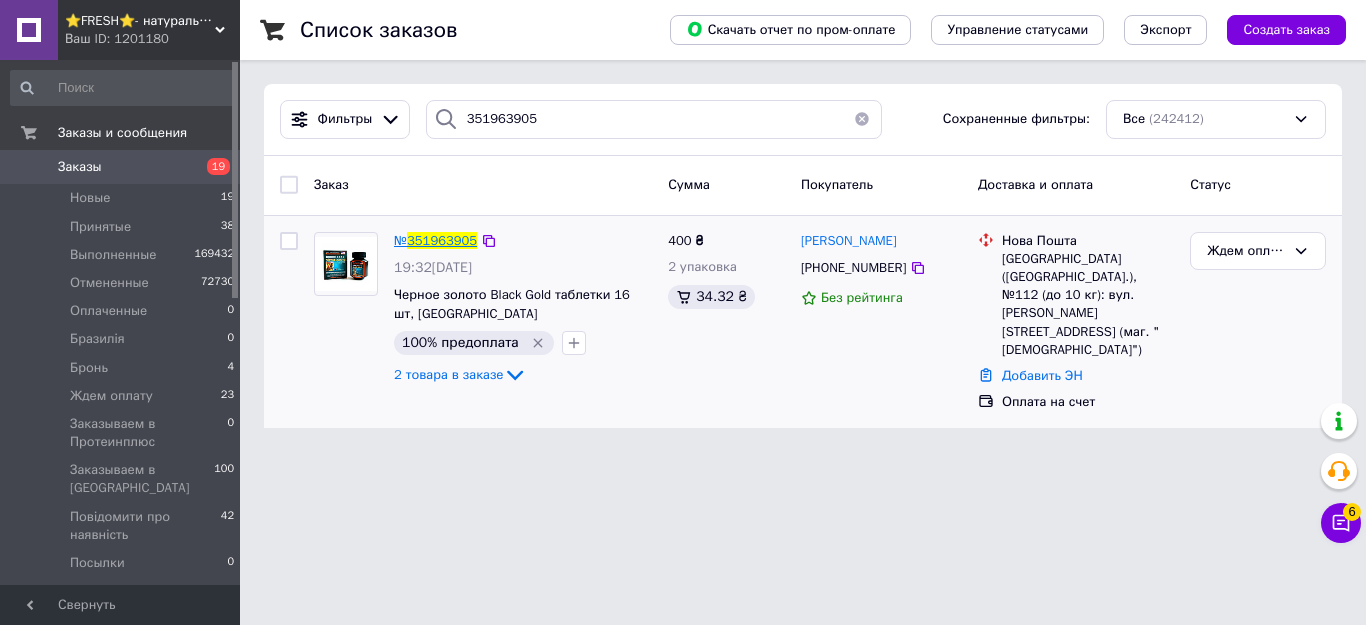 click on "351963905" at bounding box center (442, 240) 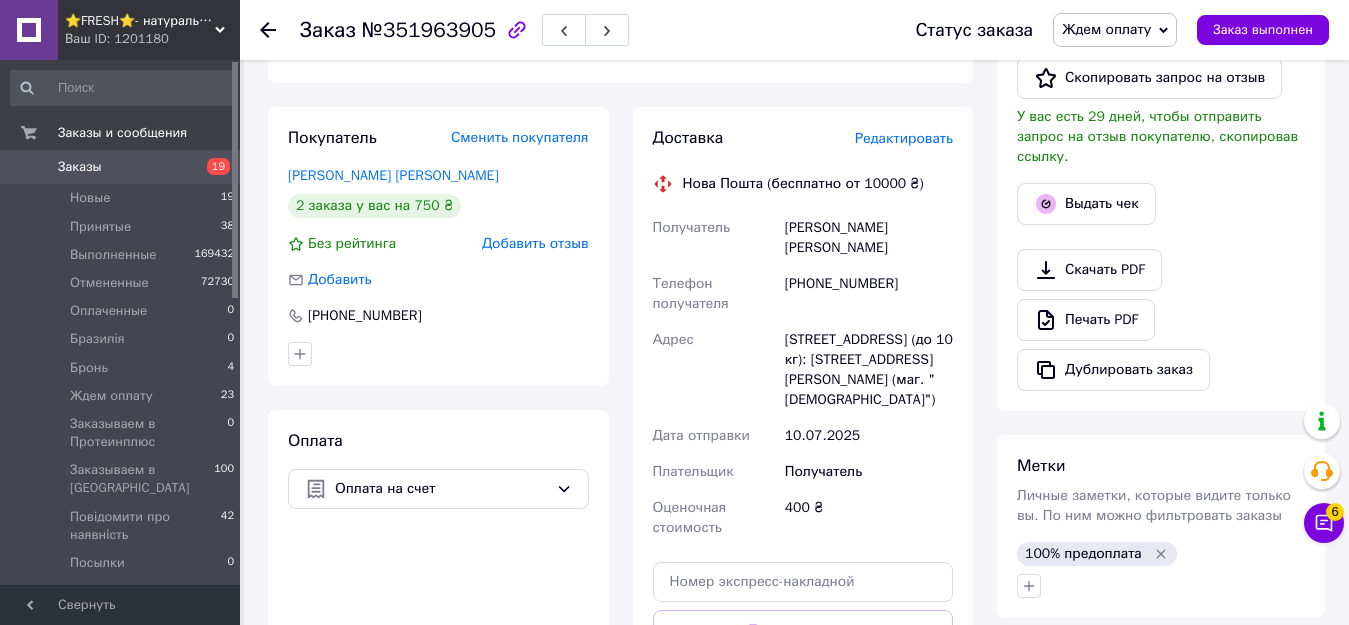 scroll, scrollTop: 900, scrollLeft: 0, axis: vertical 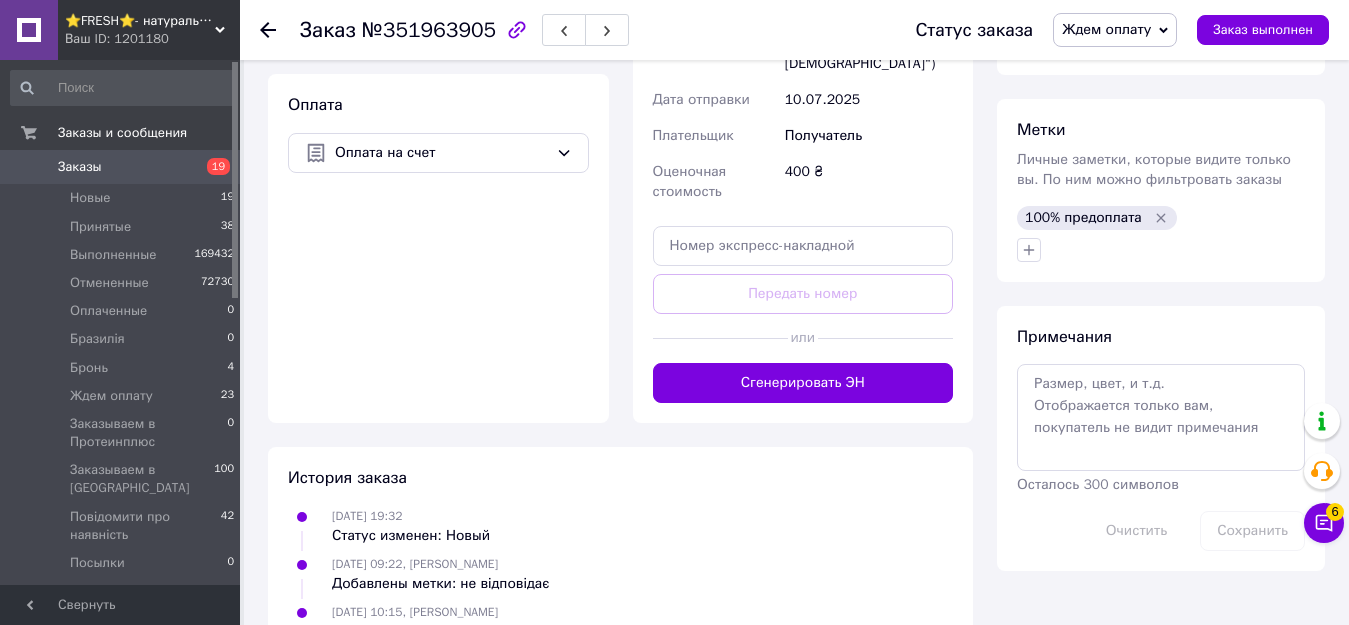 click 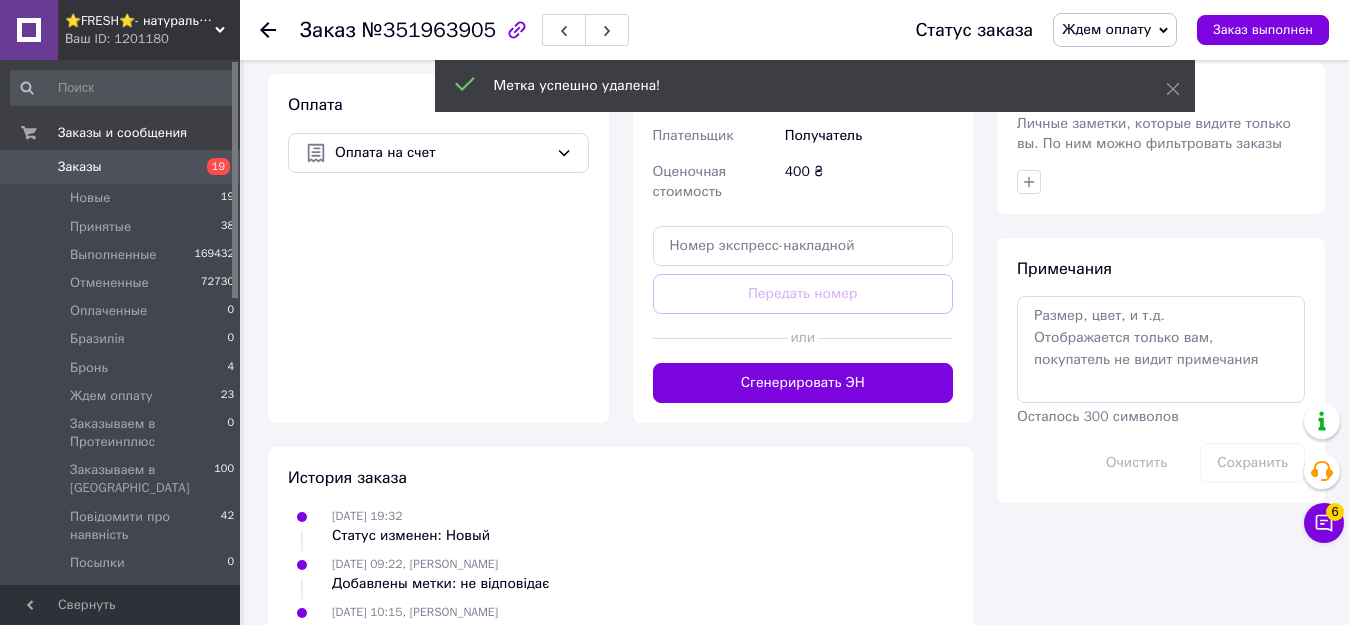 click on "Примечания Осталось 300 символов Очистить Сохранить" at bounding box center [1161, 370] 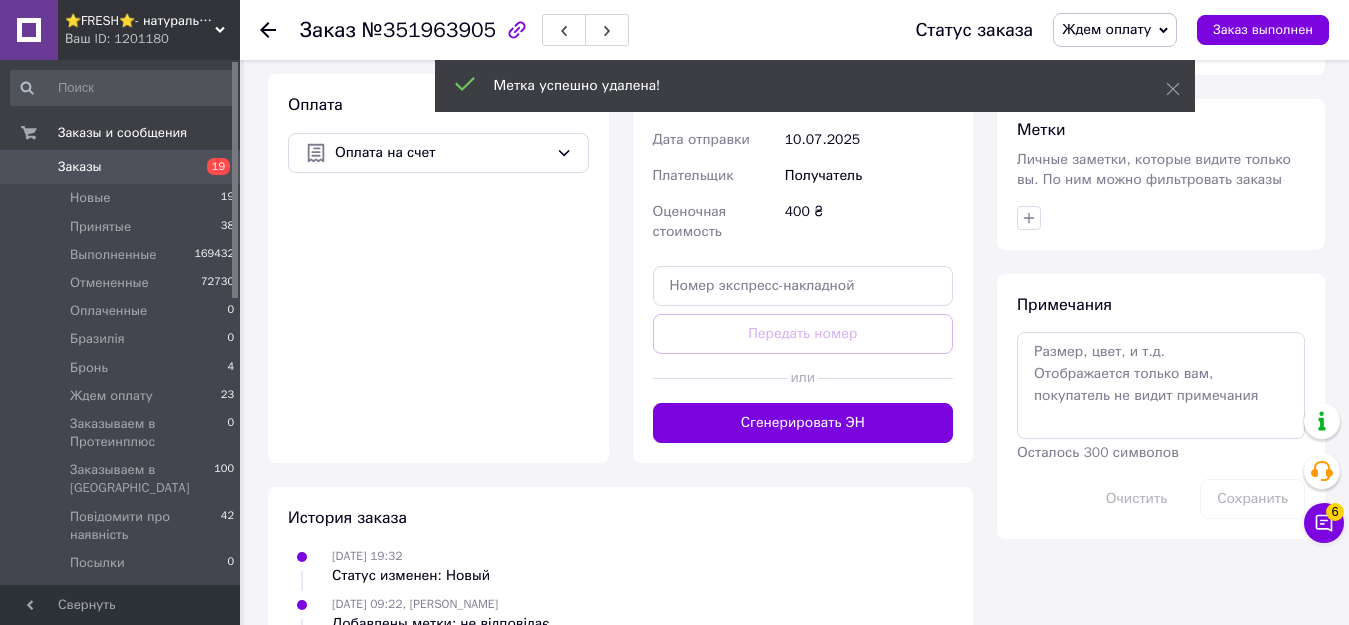 click on "Личные заметки, которые видите только вы. По ним можно фильтровать заказы" at bounding box center [1154, 169] 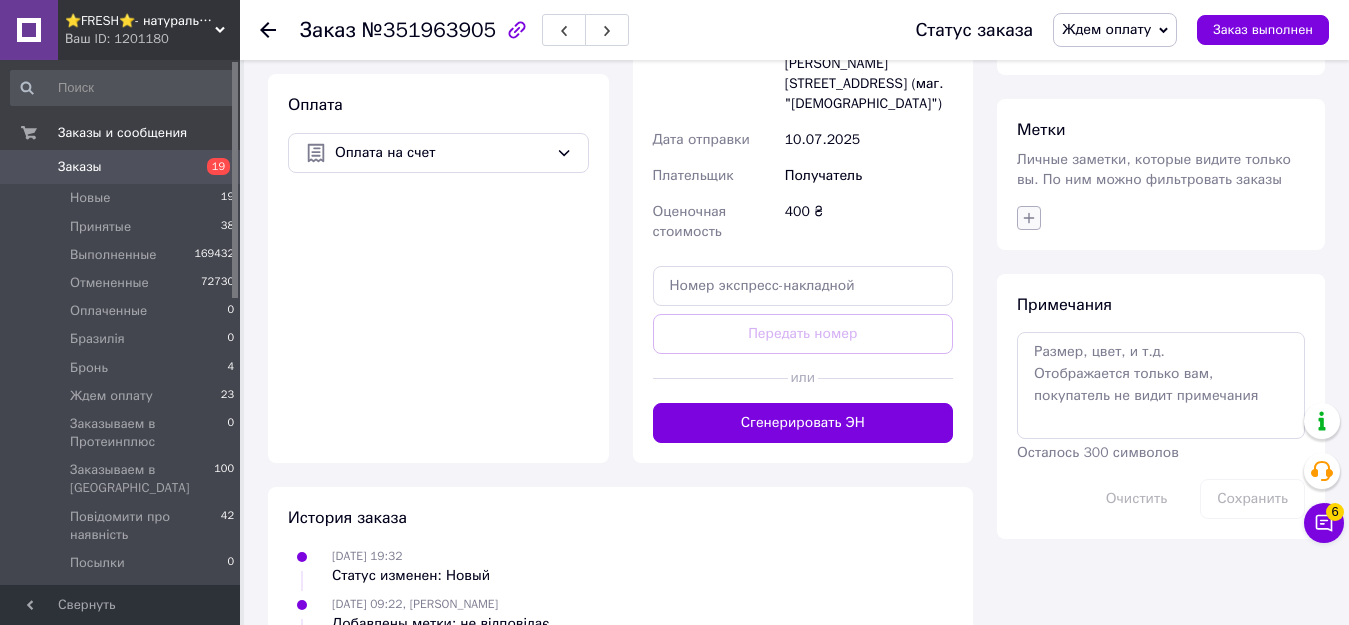 click 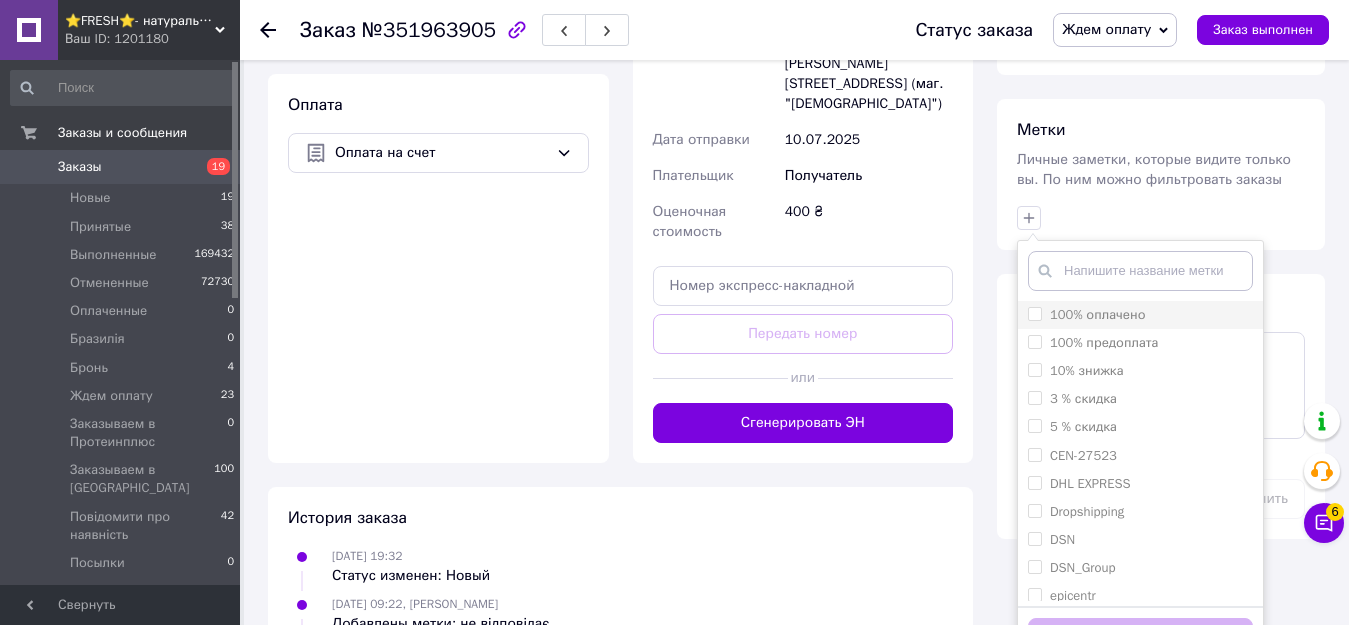 click on "100% оплачено" at bounding box center (1034, 313) 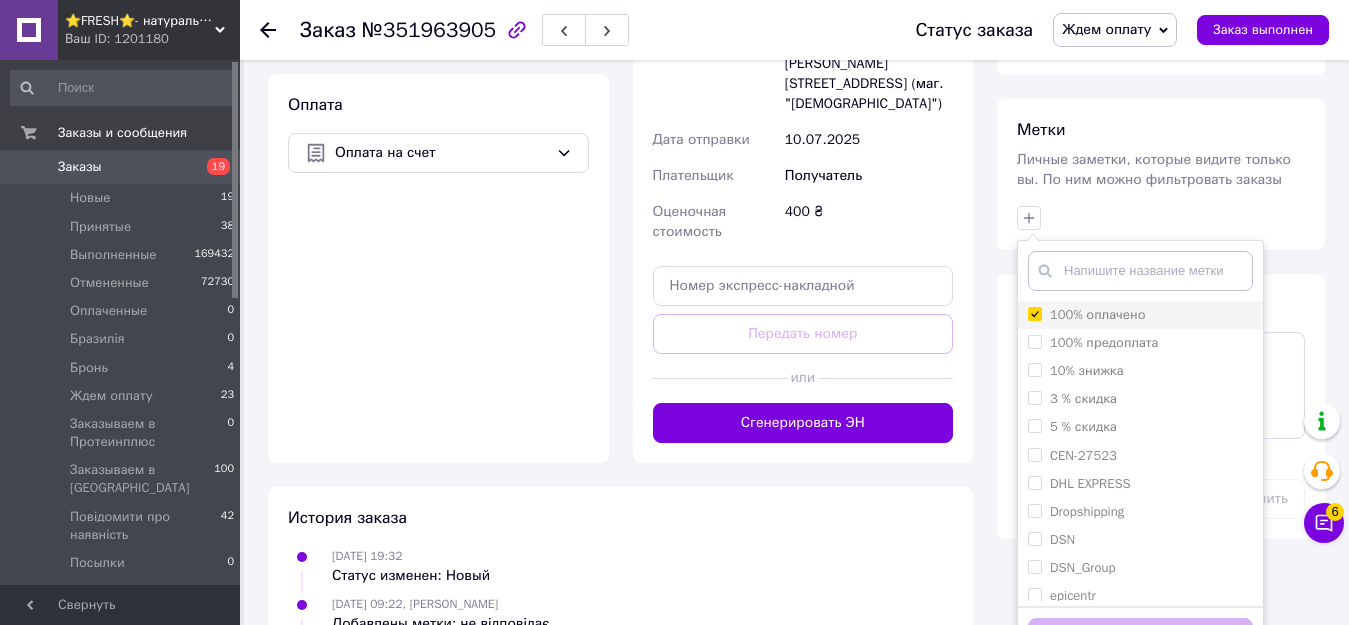 checkbox on "true" 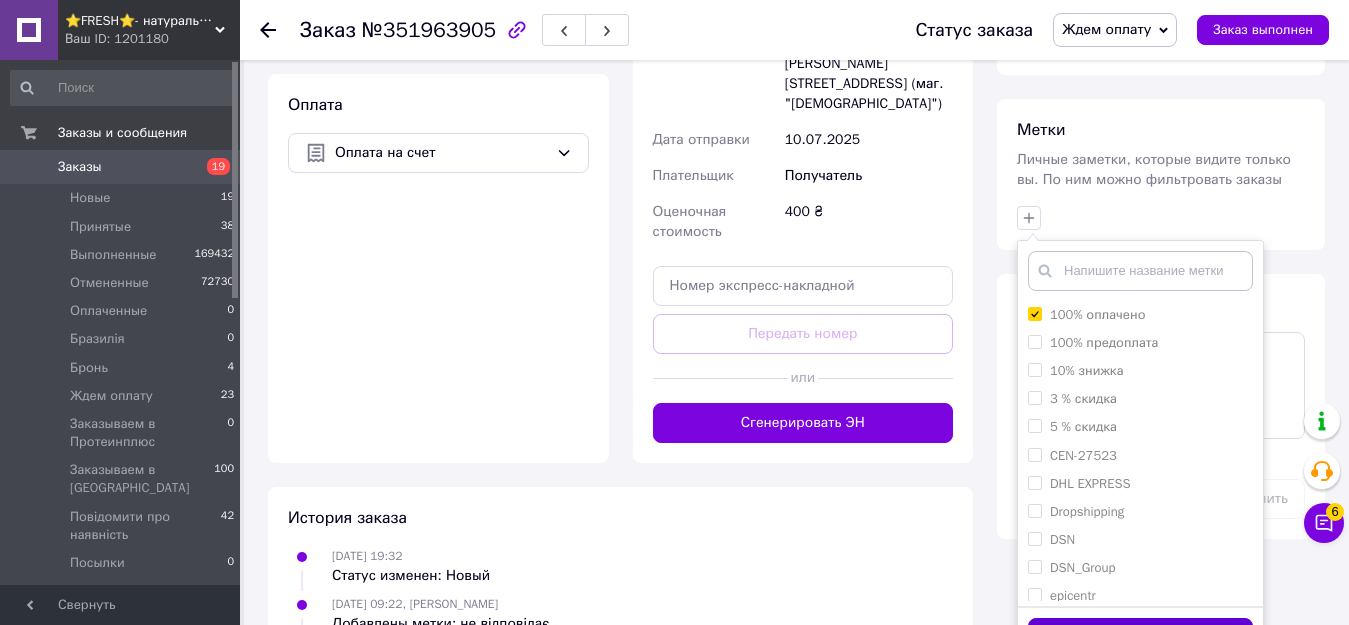 click on "Добавить метку" at bounding box center [1140, 637] 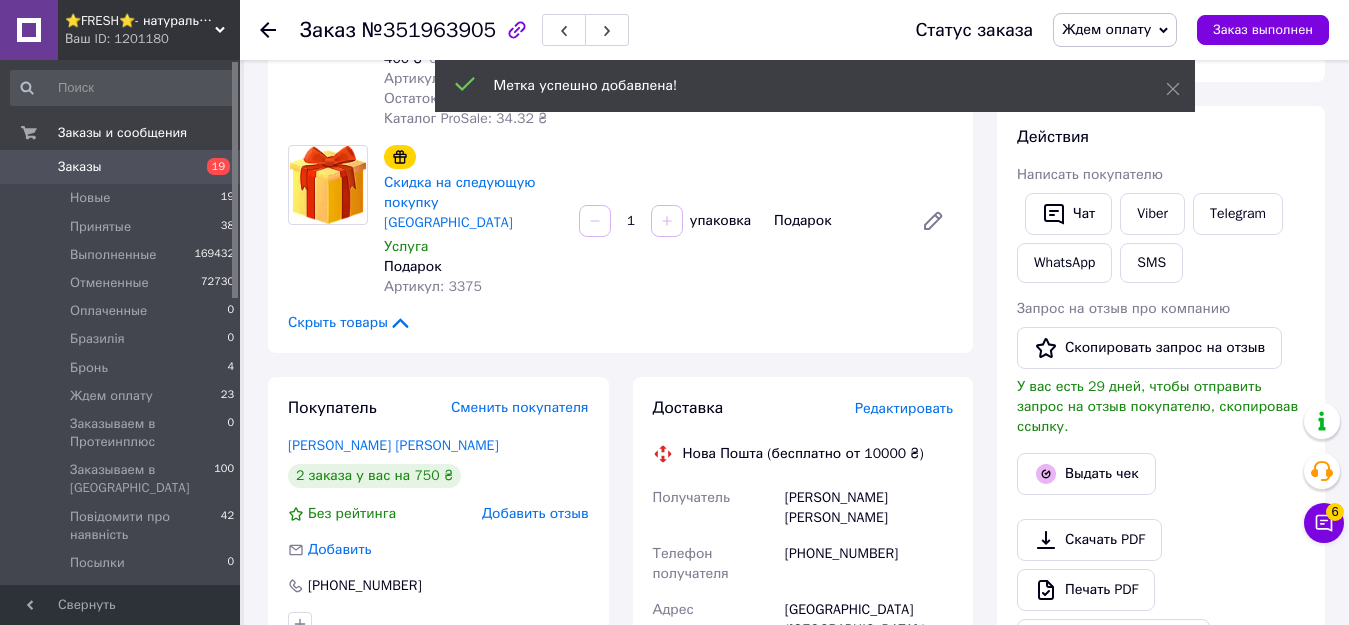 scroll, scrollTop: 0, scrollLeft: 0, axis: both 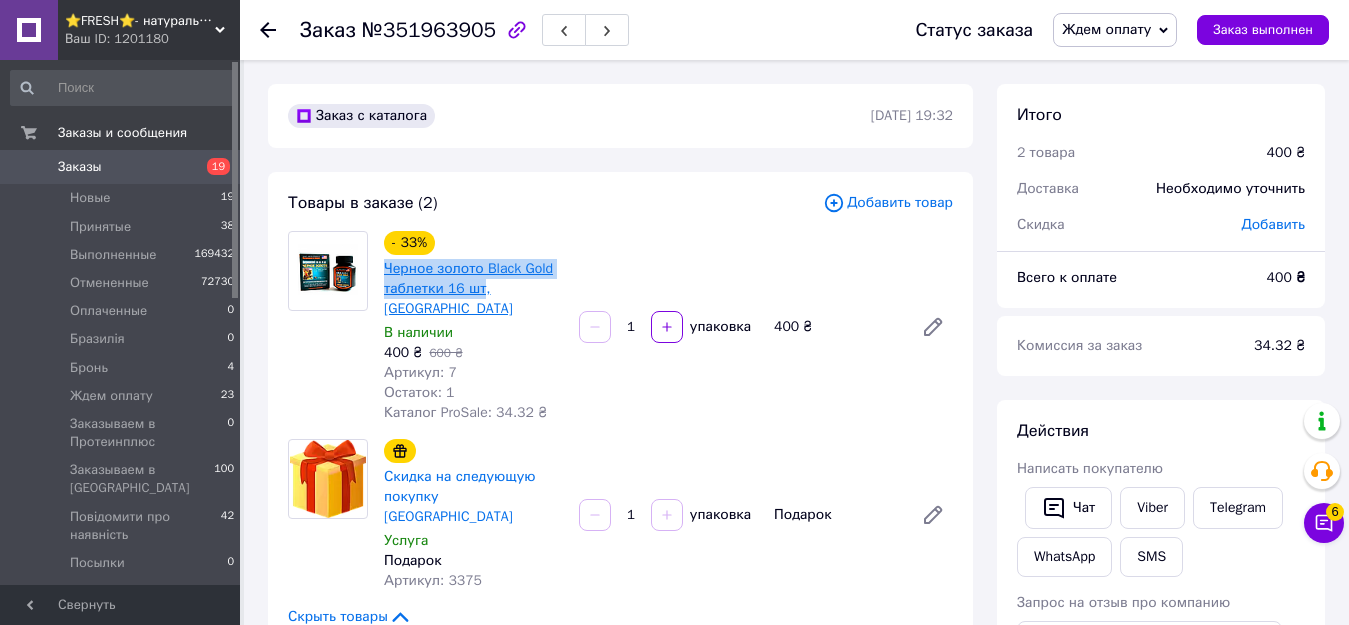 drag, startPoint x: 381, startPoint y: 264, endPoint x: 479, endPoint y: 285, distance: 100.22475 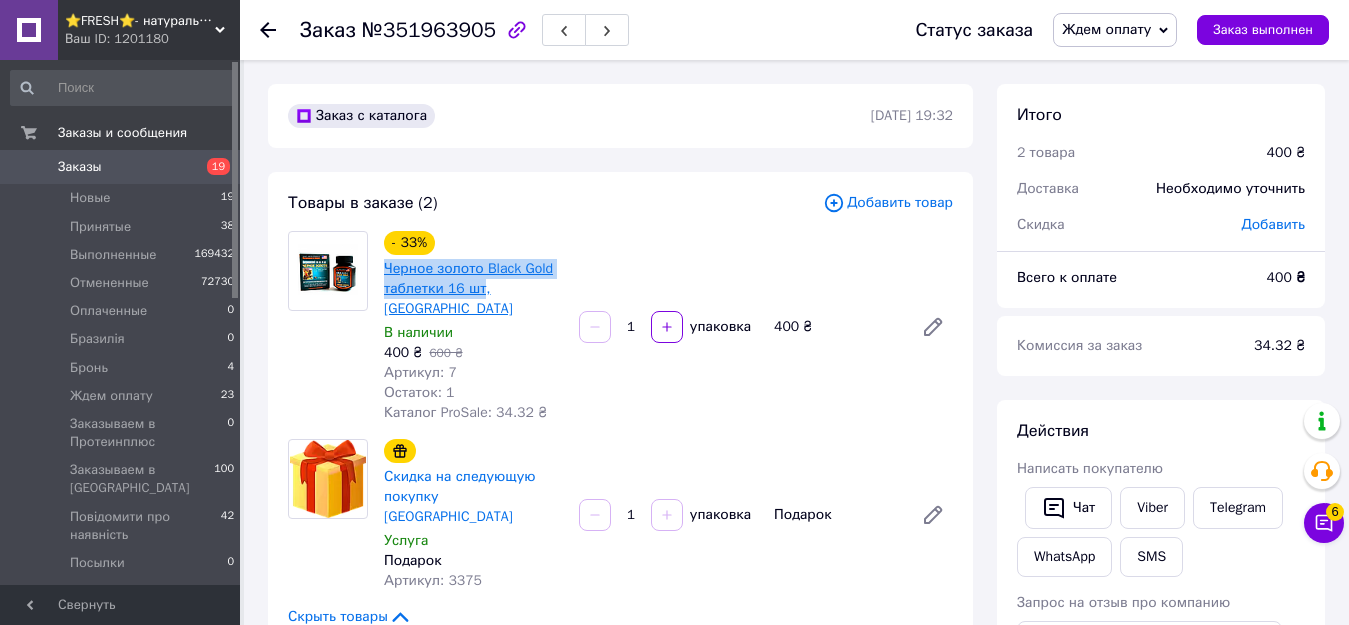 click on "- 33% Черное золото Black Gold таблетки 16 шт, [GEOGRAPHIC_DATA] В наличии 400 ₴   600 ₴ Артикул: 7 Остаток: 1 Каталог ProSale: 34.32 ₴" at bounding box center (473, 327) 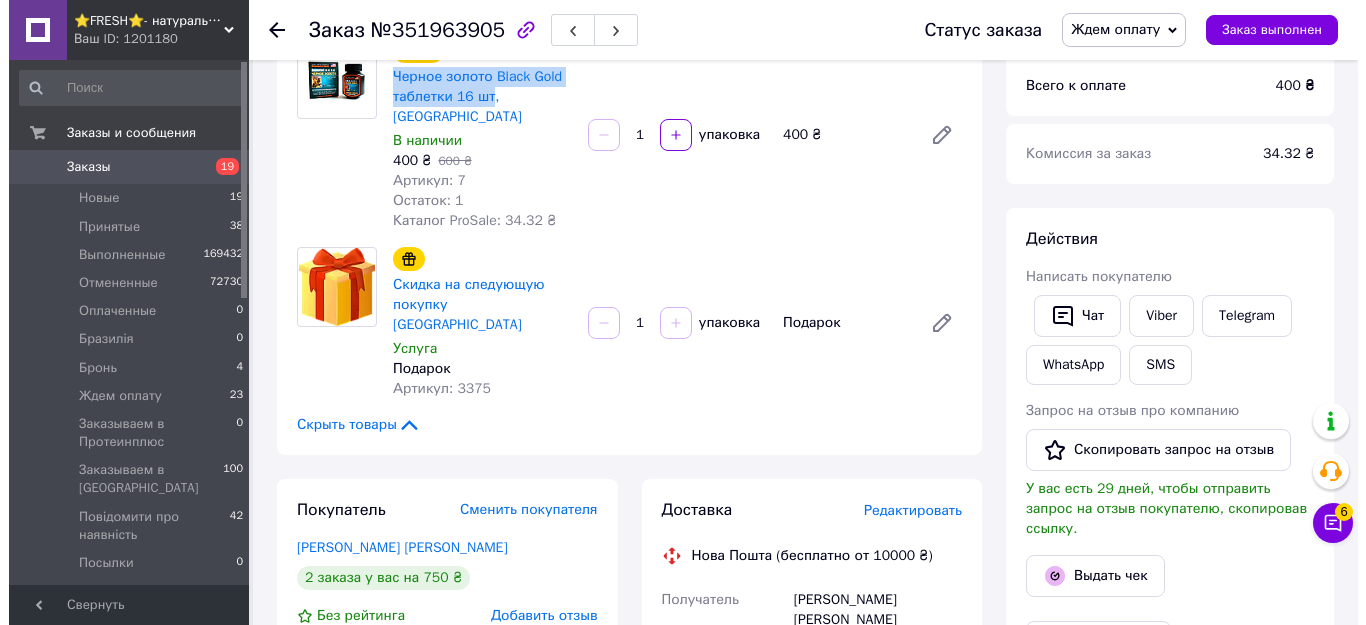scroll, scrollTop: 400, scrollLeft: 0, axis: vertical 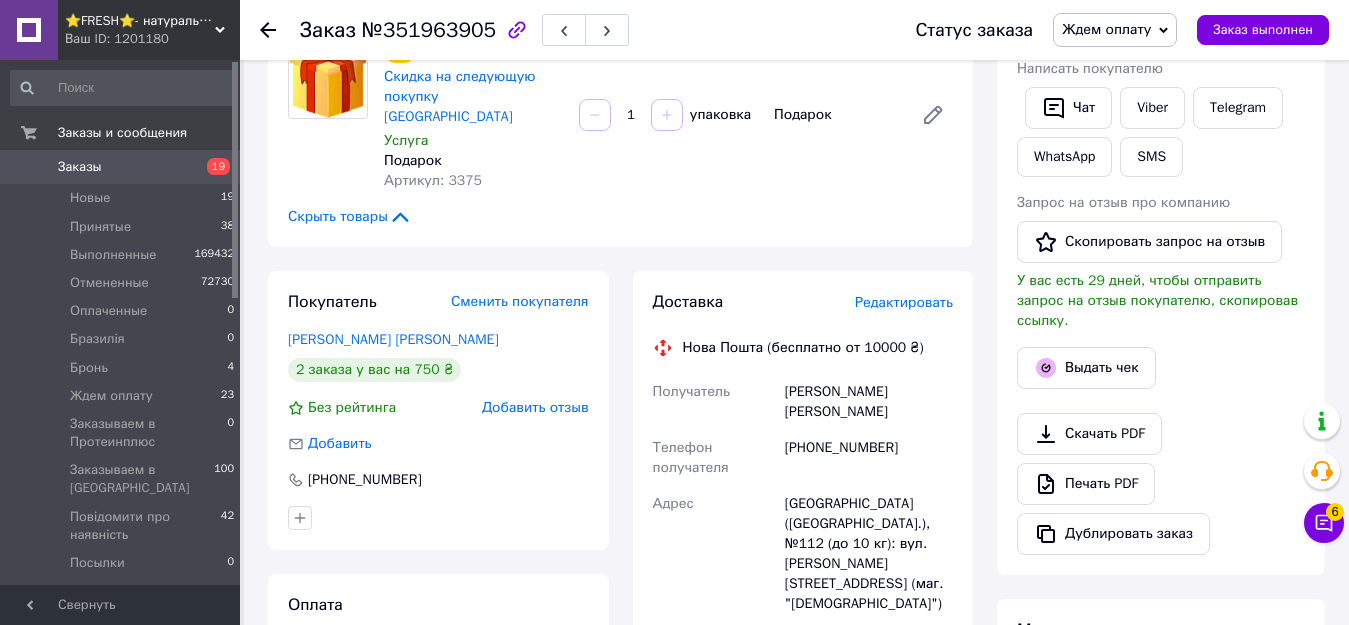 click on "Редактировать" at bounding box center (904, 302) 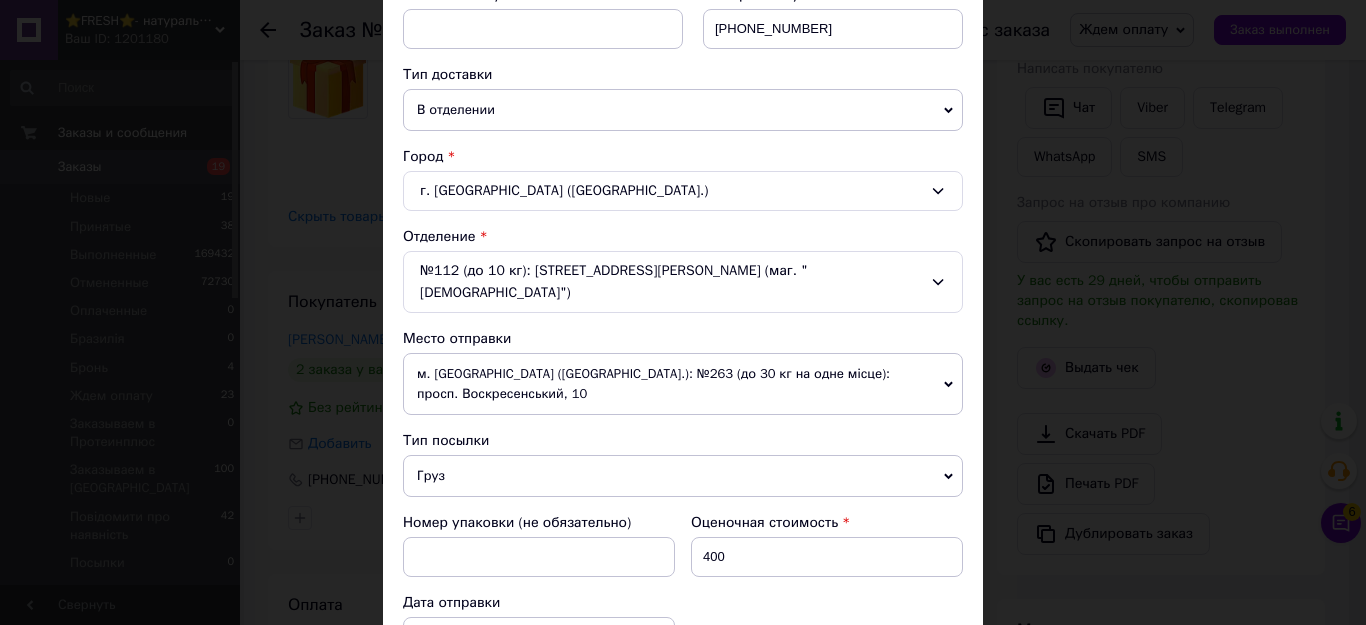 scroll, scrollTop: 800, scrollLeft: 0, axis: vertical 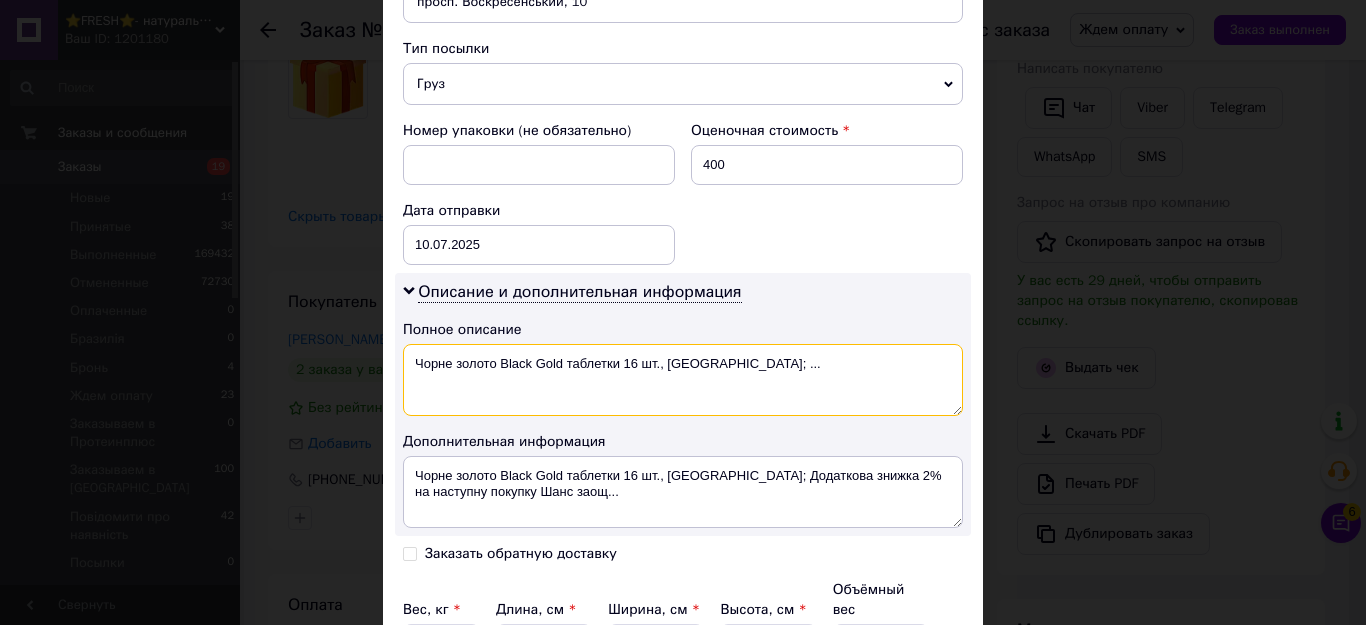 drag, startPoint x: 496, startPoint y: 319, endPoint x: 405, endPoint y: 332, distance: 91.92388 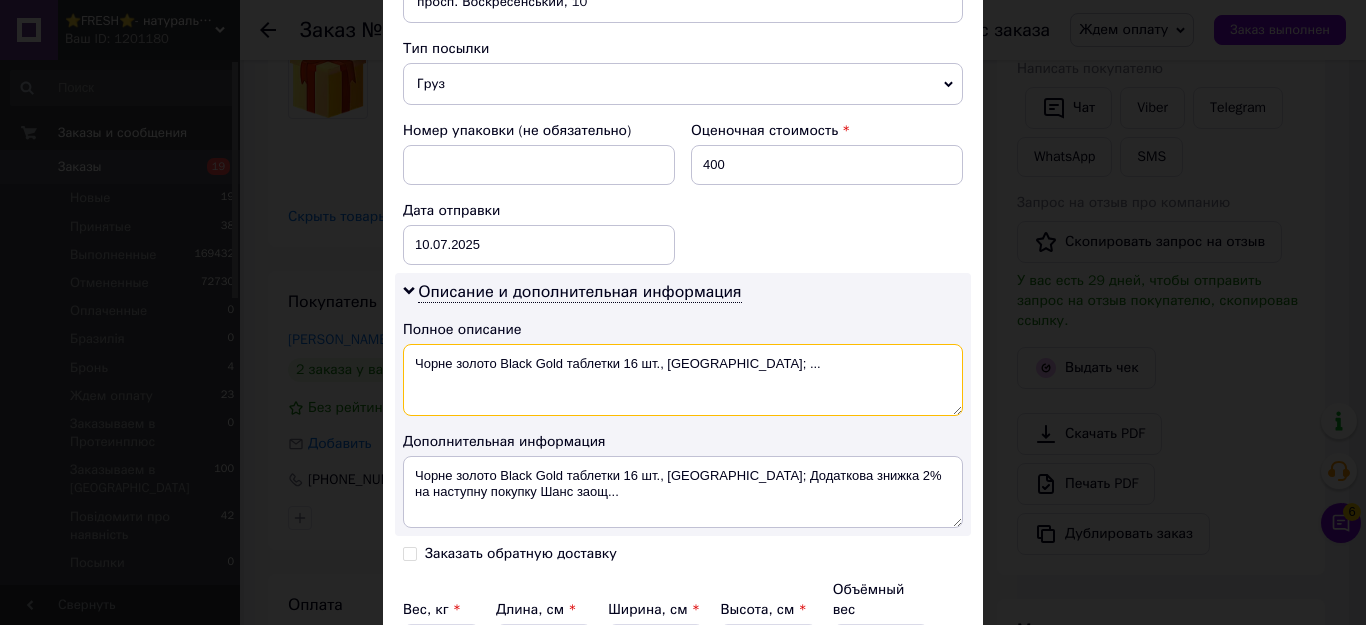 click on "Чорне золото Black Gold таблетки 16 шт., [GEOGRAPHIC_DATA]; ..." at bounding box center (683, 380) 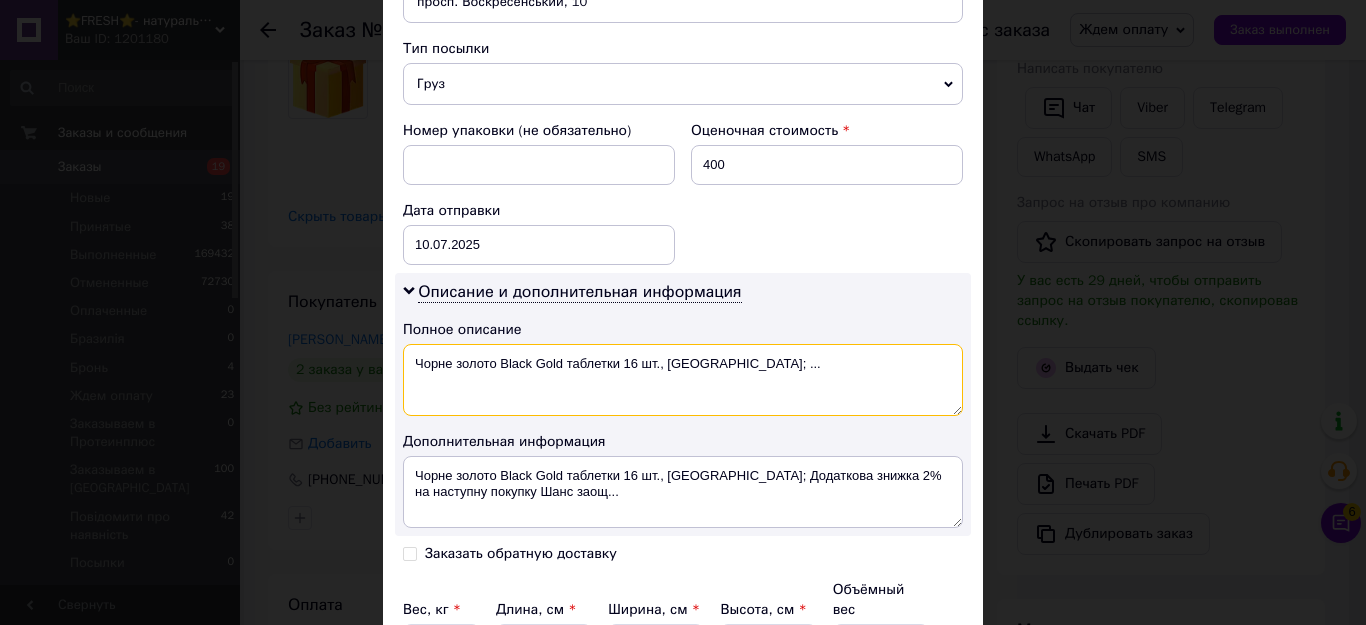 drag, startPoint x: 494, startPoint y: 320, endPoint x: 619, endPoint y: 325, distance: 125.09996 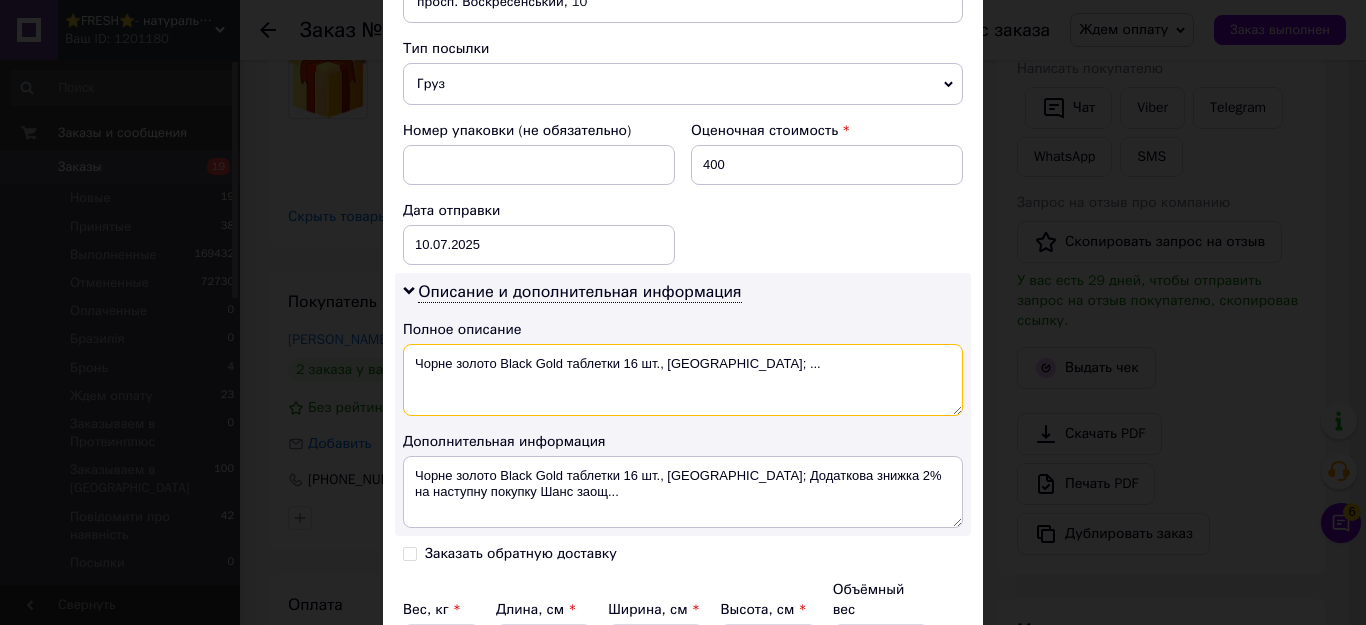 click on "Чорне золото Black Gold таблетки 16 шт., [GEOGRAPHIC_DATA]; ..." at bounding box center [683, 380] 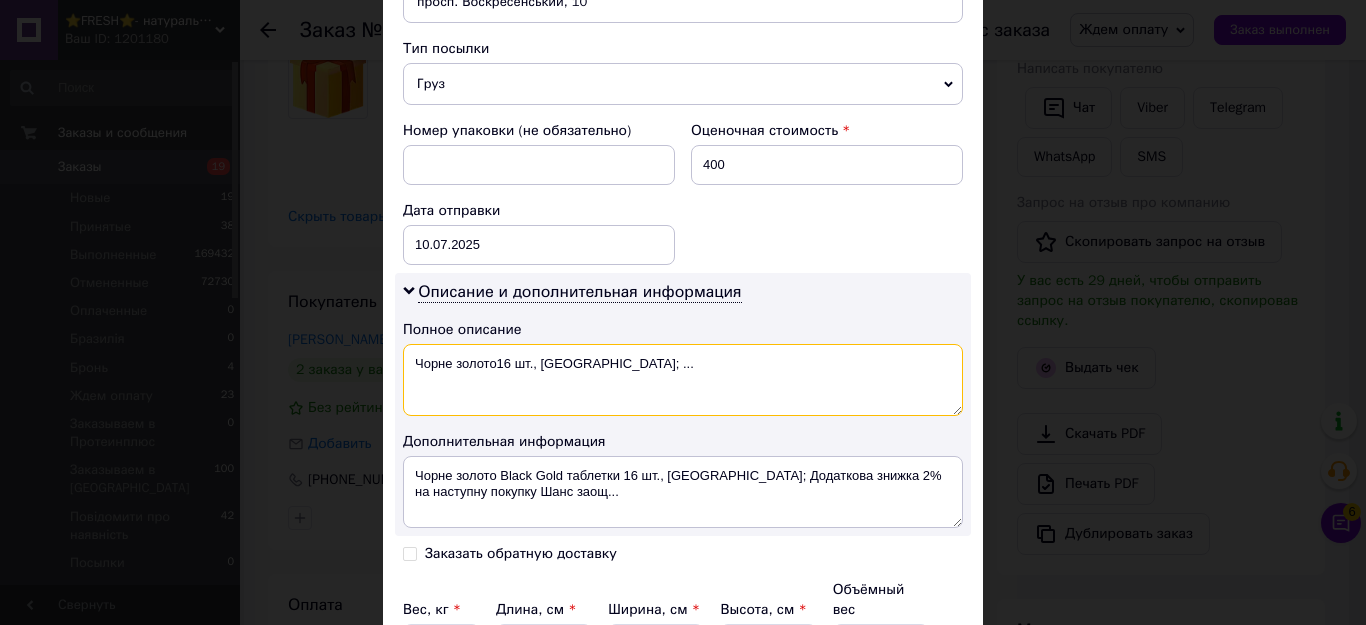 drag, startPoint x: 507, startPoint y: 320, endPoint x: 658, endPoint y: 324, distance: 151.05296 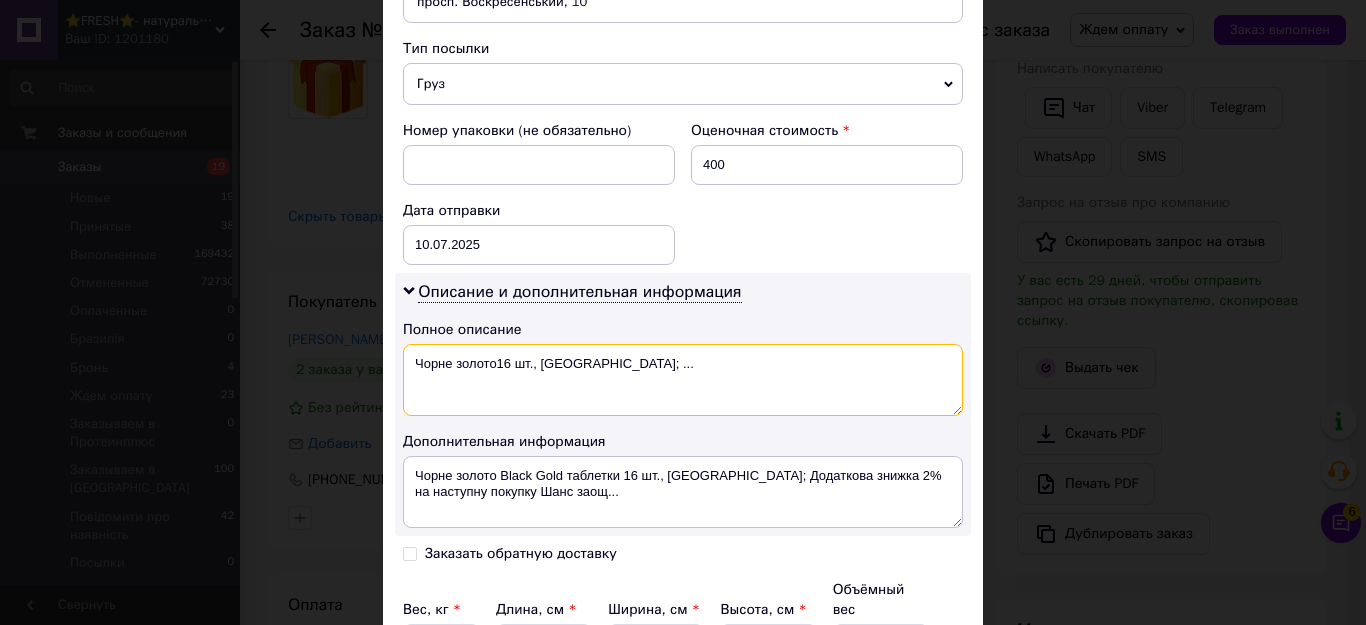 click on "Чорне золото16 шт., [GEOGRAPHIC_DATA]; ..." at bounding box center [683, 380] 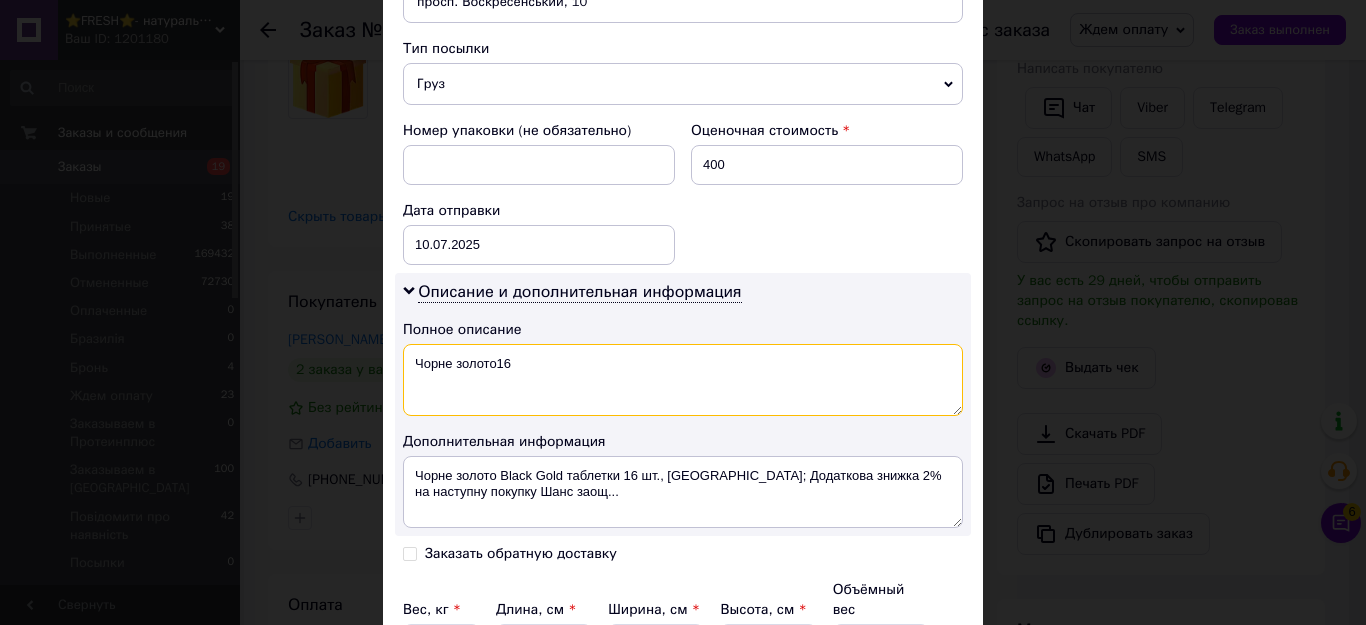 click on "Чорне золото16" at bounding box center (683, 380) 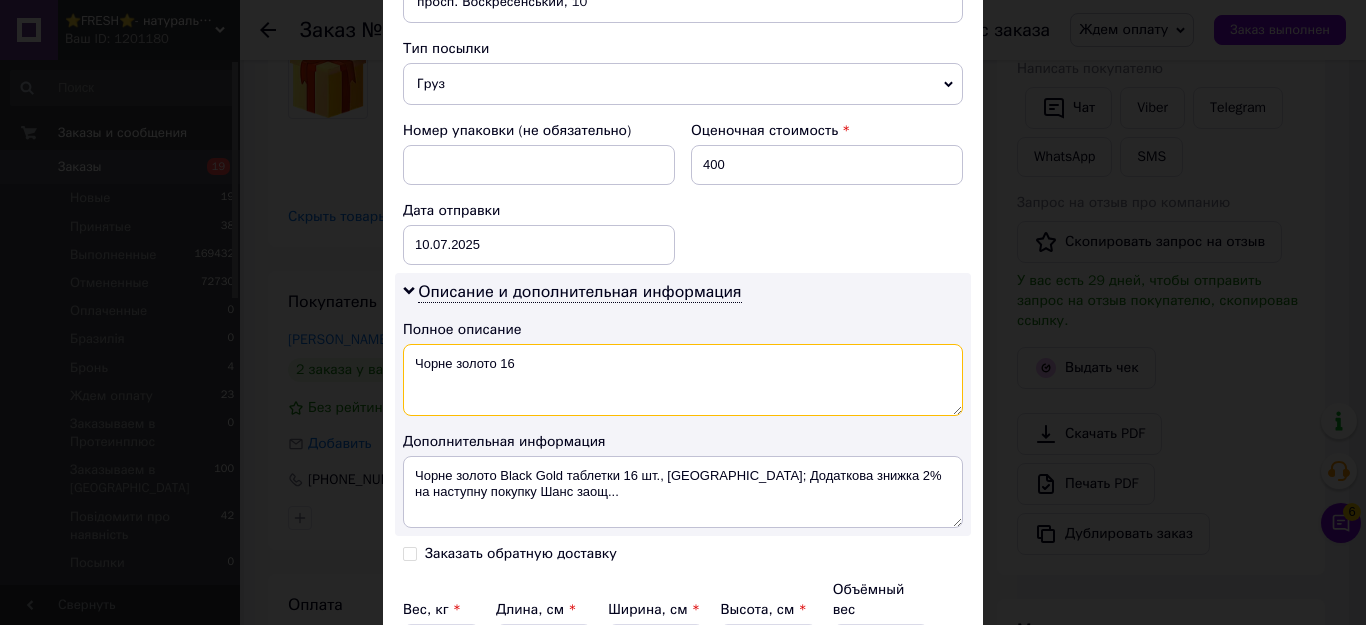click on "Чорне золото 16" at bounding box center (683, 380) 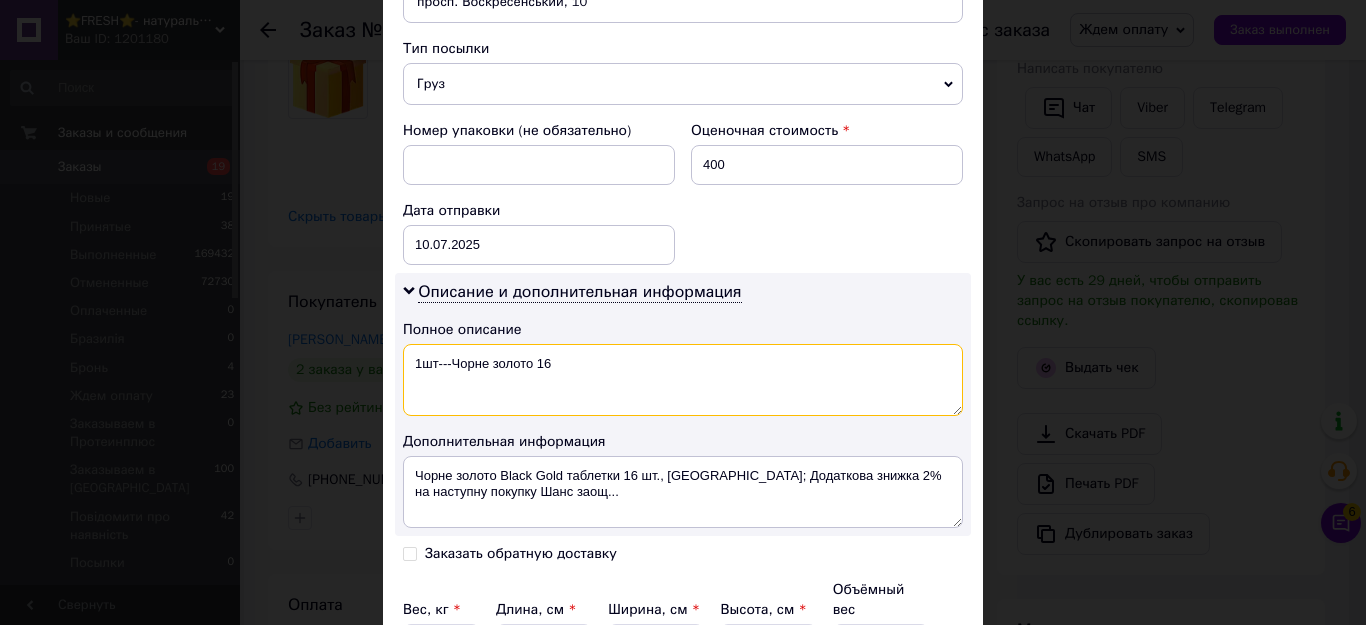 click on "1шт---Чорне золото 16" at bounding box center (683, 380) 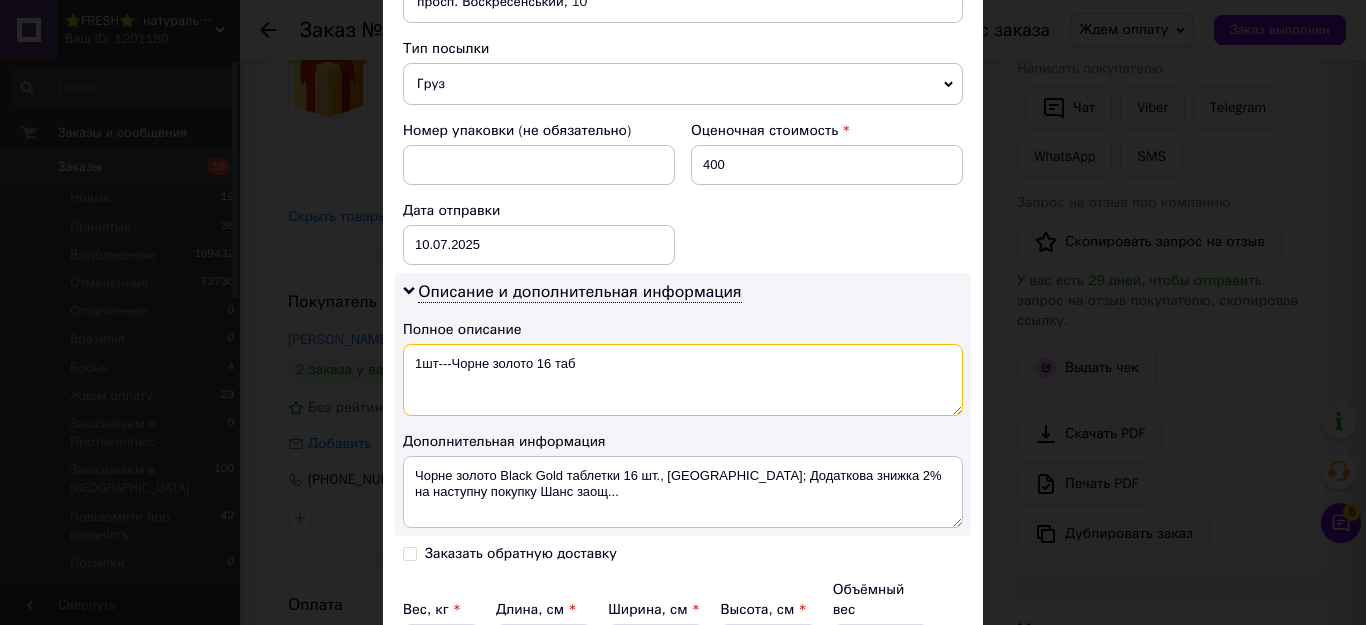 drag, startPoint x: 584, startPoint y: 336, endPoint x: 416, endPoint y: 319, distance: 168.85793 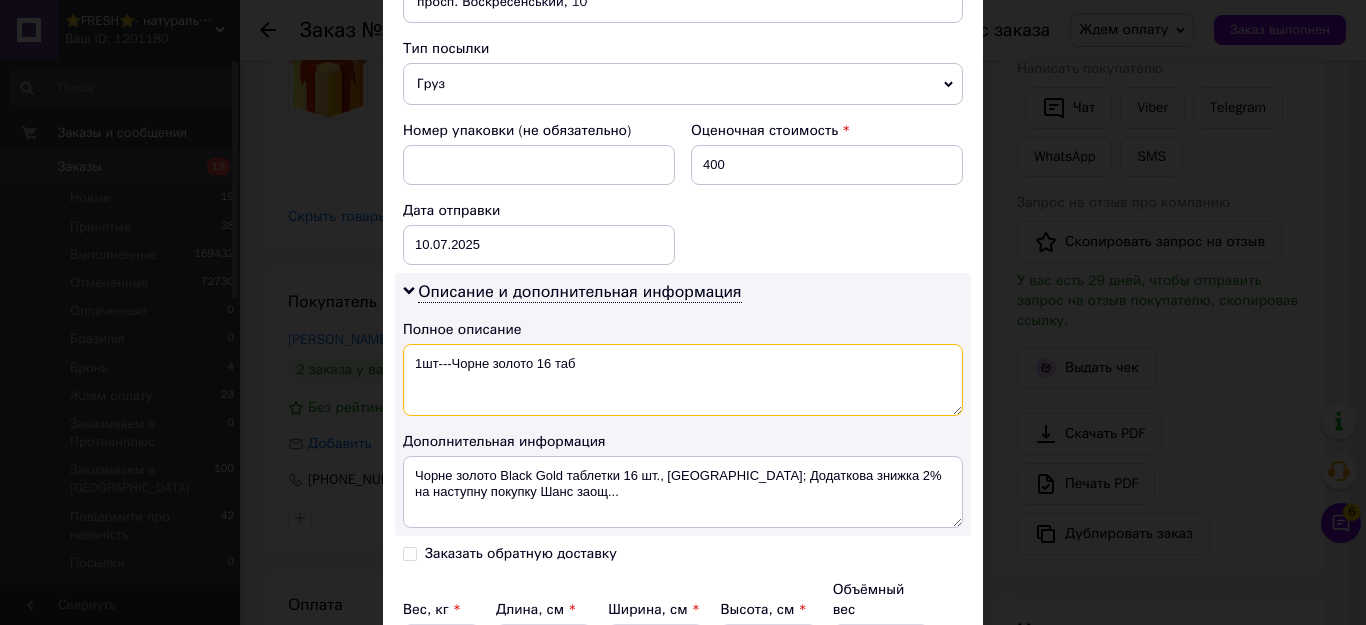 click on "1шт---Чорне золото 16 таб" at bounding box center (683, 380) 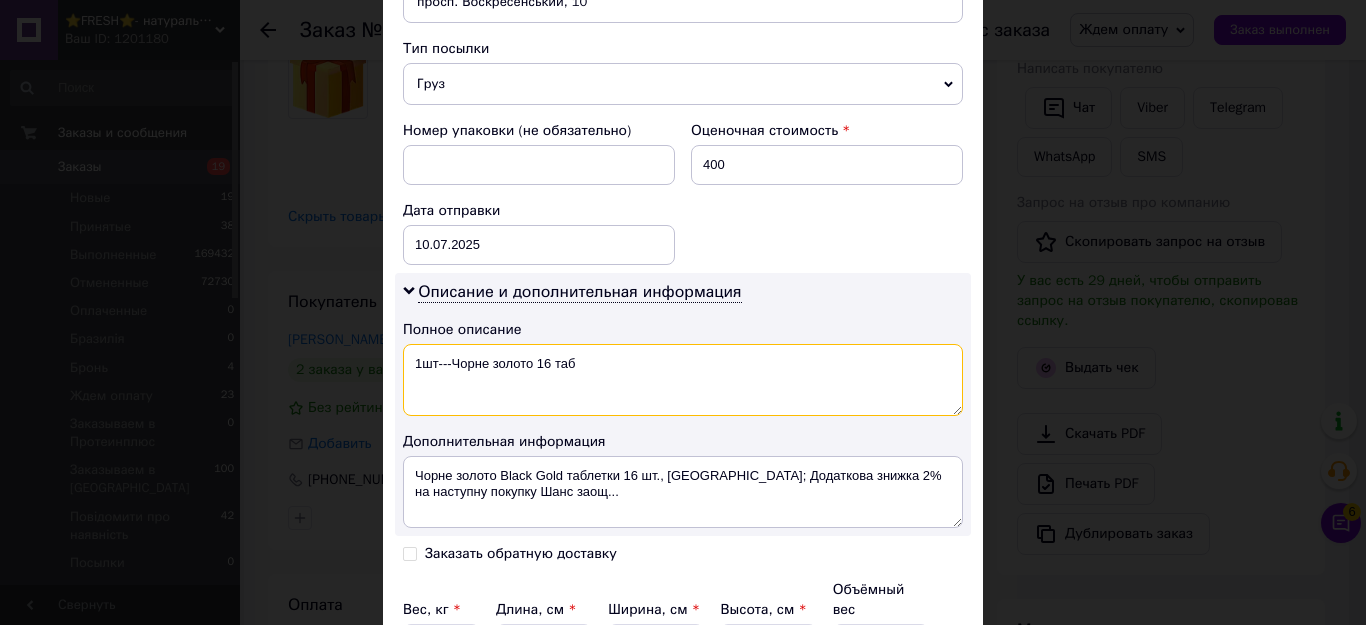drag, startPoint x: 589, startPoint y: 324, endPoint x: 409, endPoint y: 314, distance: 180.27756 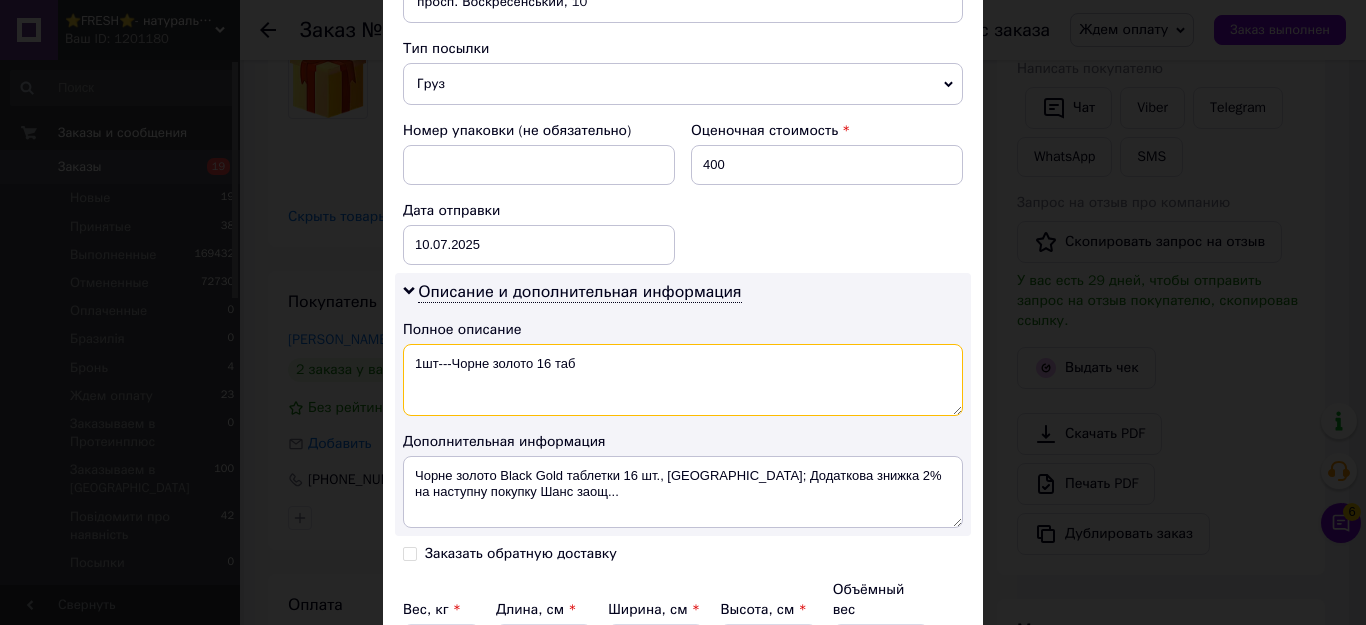 click on "1шт---Чорне золото 16 таб" at bounding box center (683, 380) 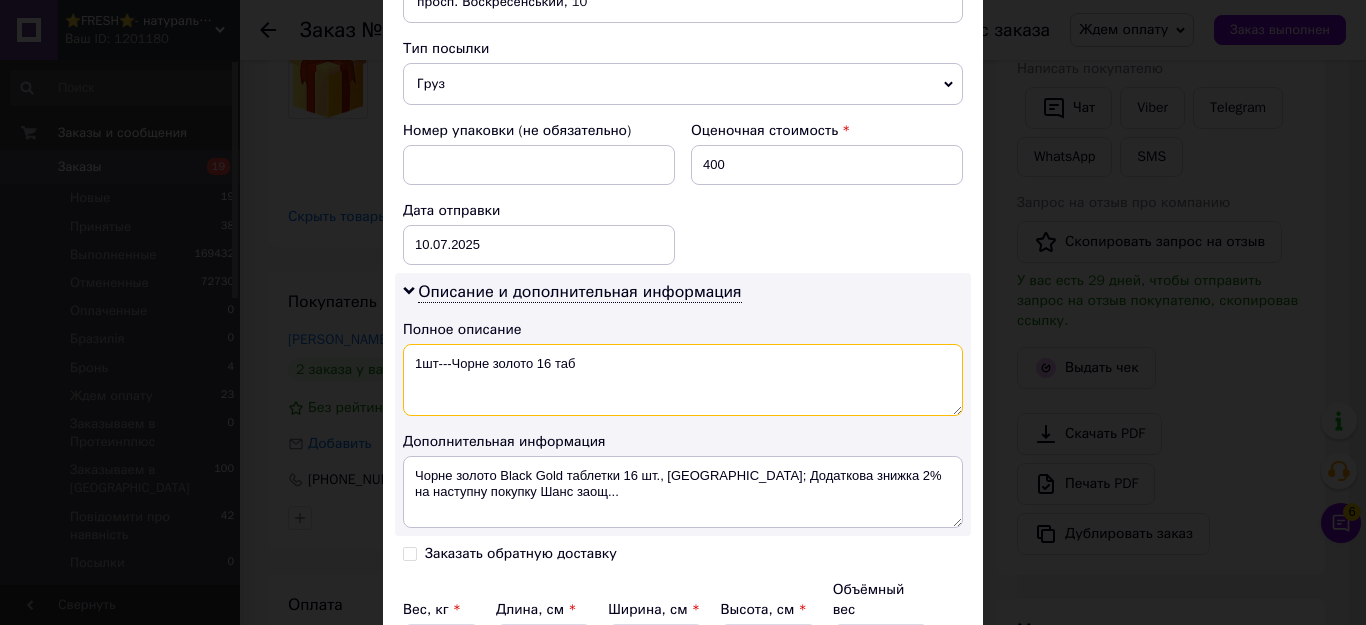 type on "1шт---Чорне золото 16 таб" 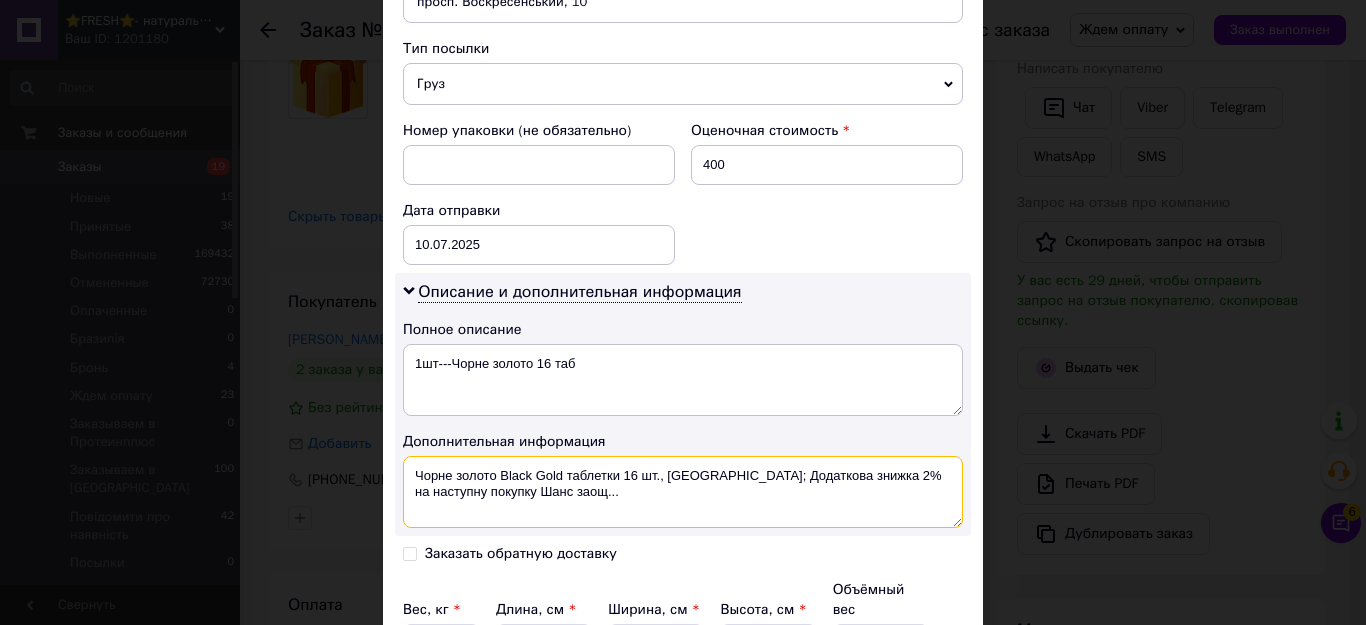 drag, startPoint x: 556, startPoint y: 462, endPoint x: 411, endPoint y: 425, distance: 149.64626 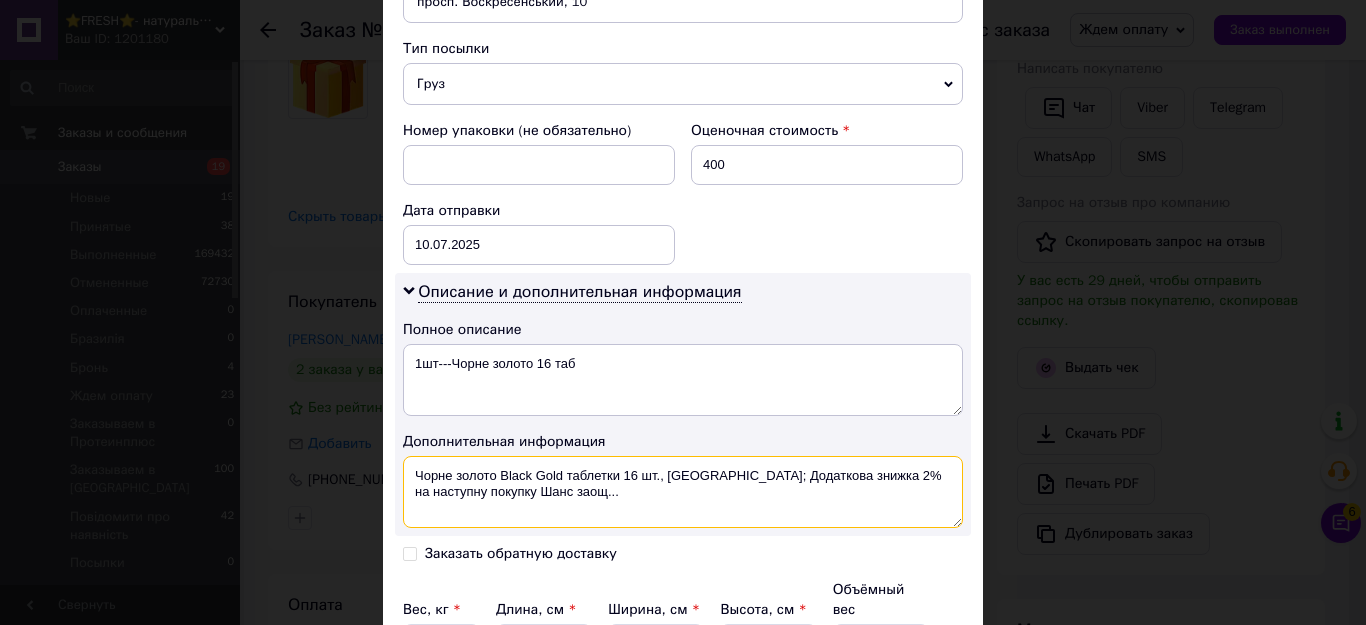 click on "Чорне золото Black Gold таблетки 16 шт., [GEOGRAPHIC_DATA]; Додаткова знижка 2% на наступну покупку Шанс заощ..." at bounding box center (683, 492) 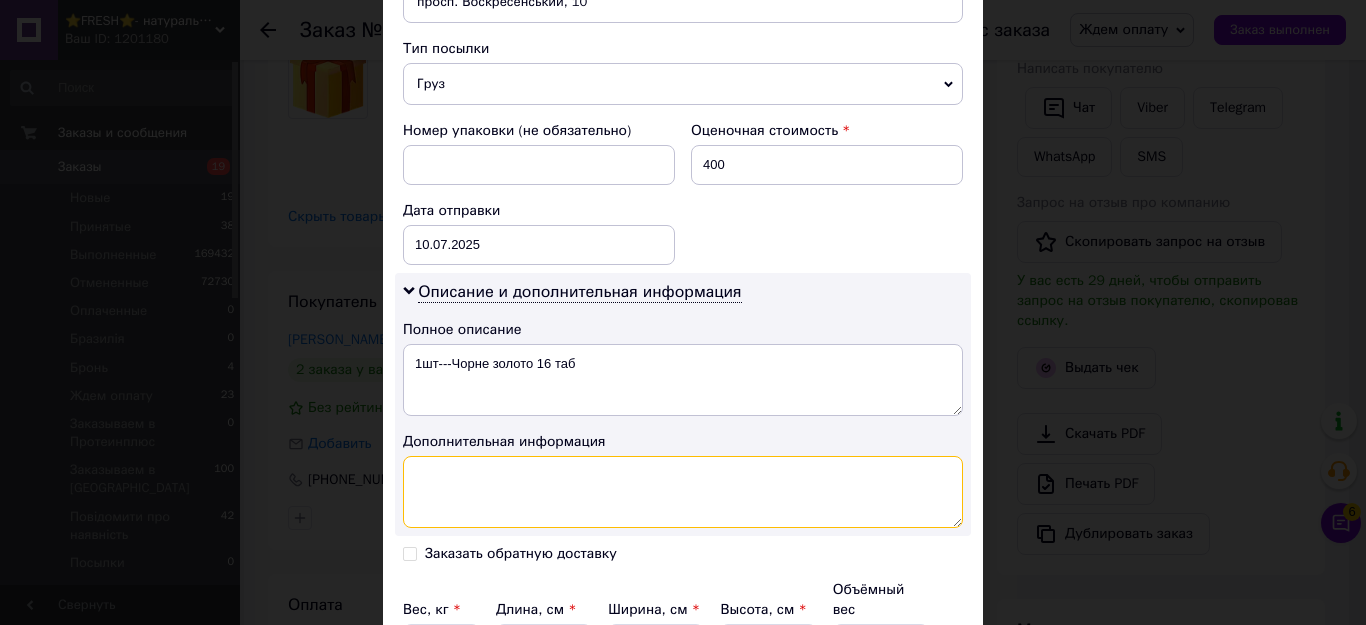 paste on "1шт---Чорне золото 16 таб" 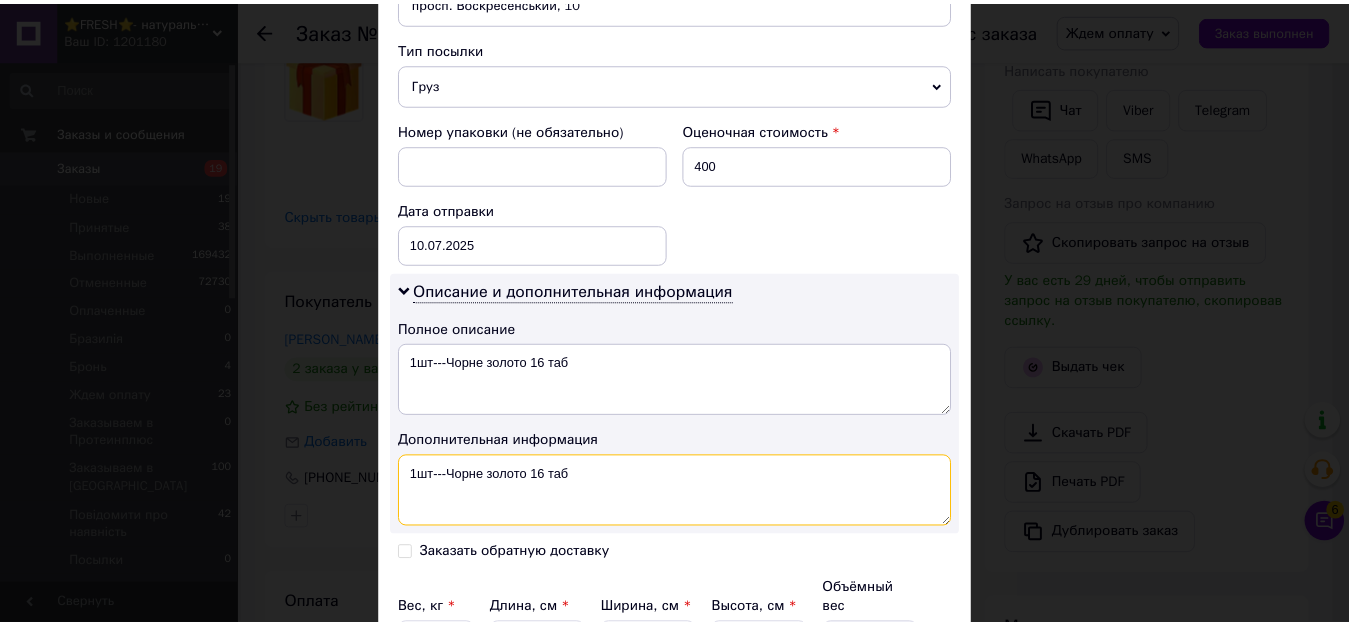 scroll, scrollTop: 963, scrollLeft: 0, axis: vertical 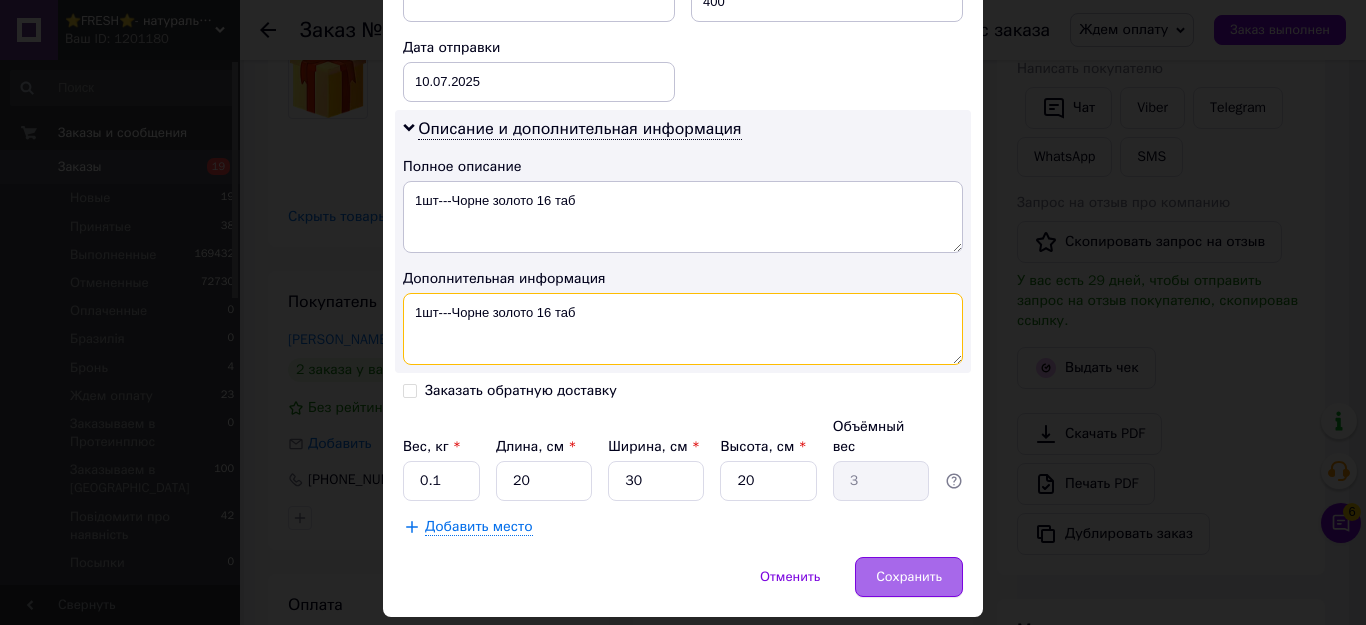type on "1шт---Чорне золото 16 таб" 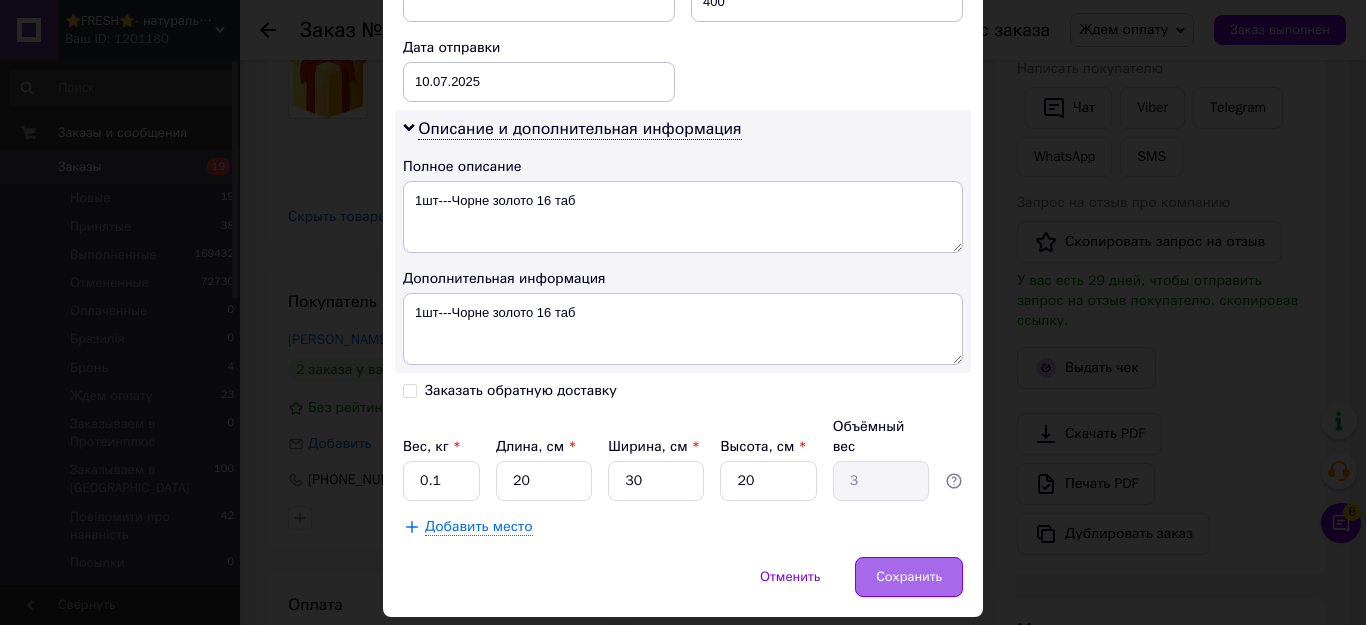 click on "Сохранить" at bounding box center [909, 577] 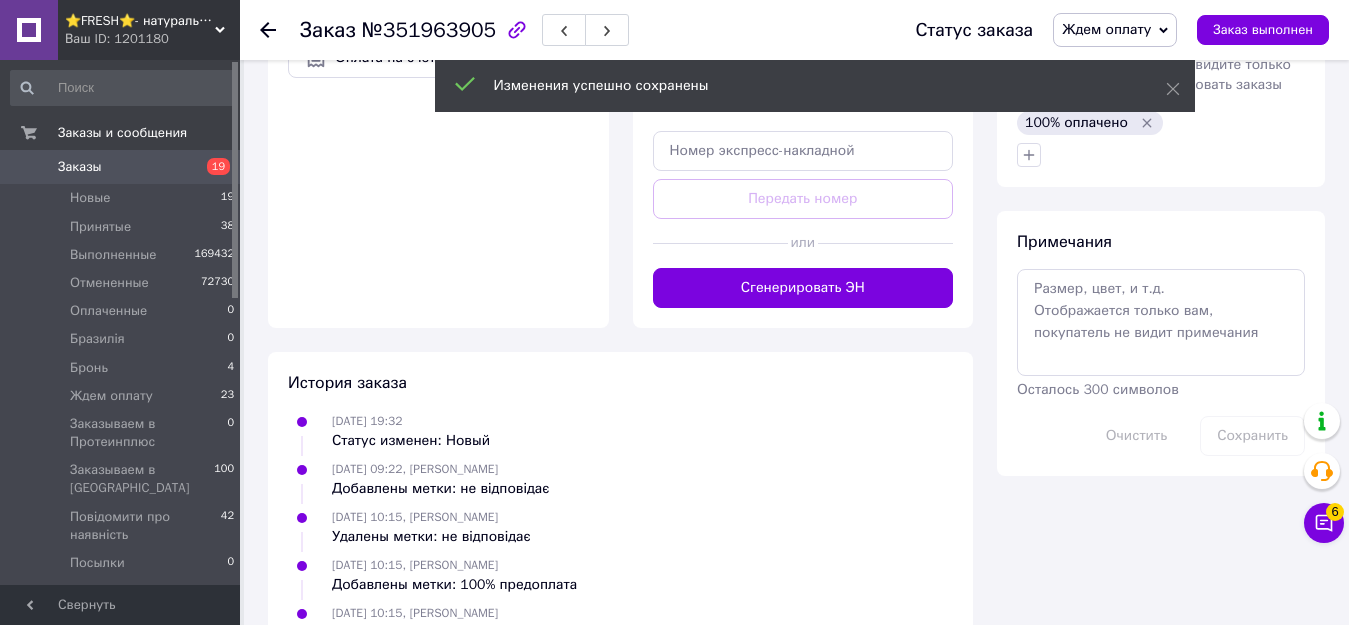 scroll, scrollTop: 1000, scrollLeft: 0, axis: vertical 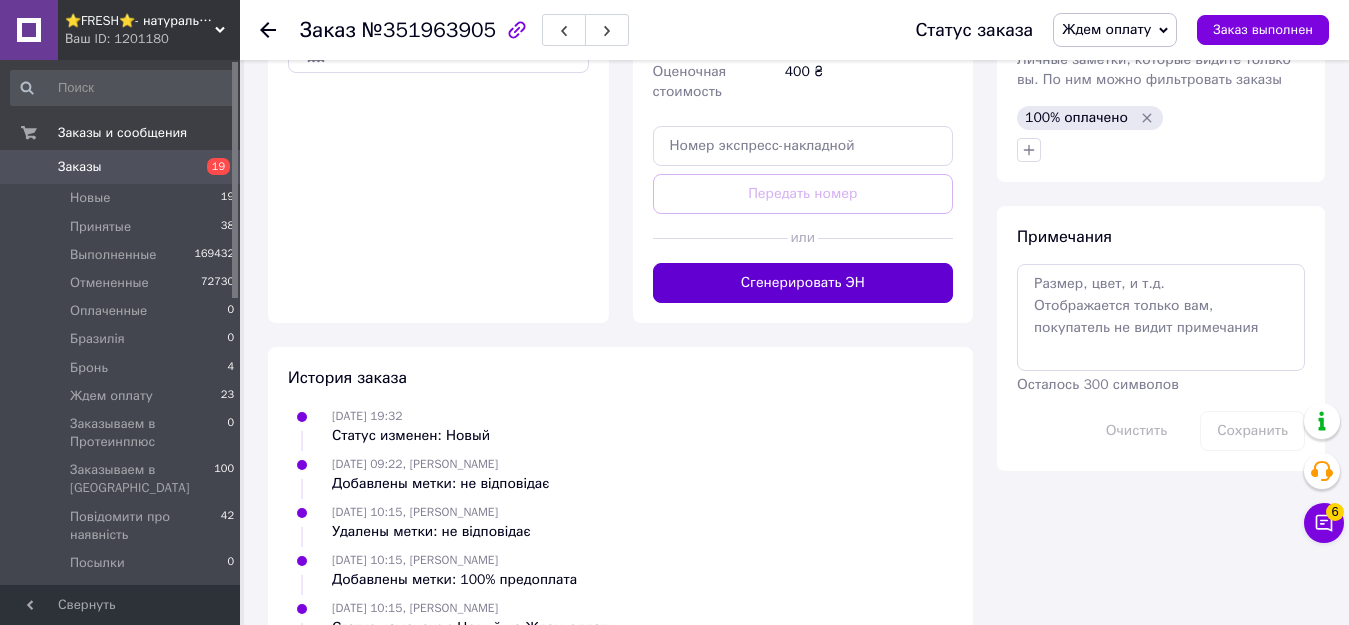 click on "Сгенерировать ЭН" at bounding box center [803, 283] 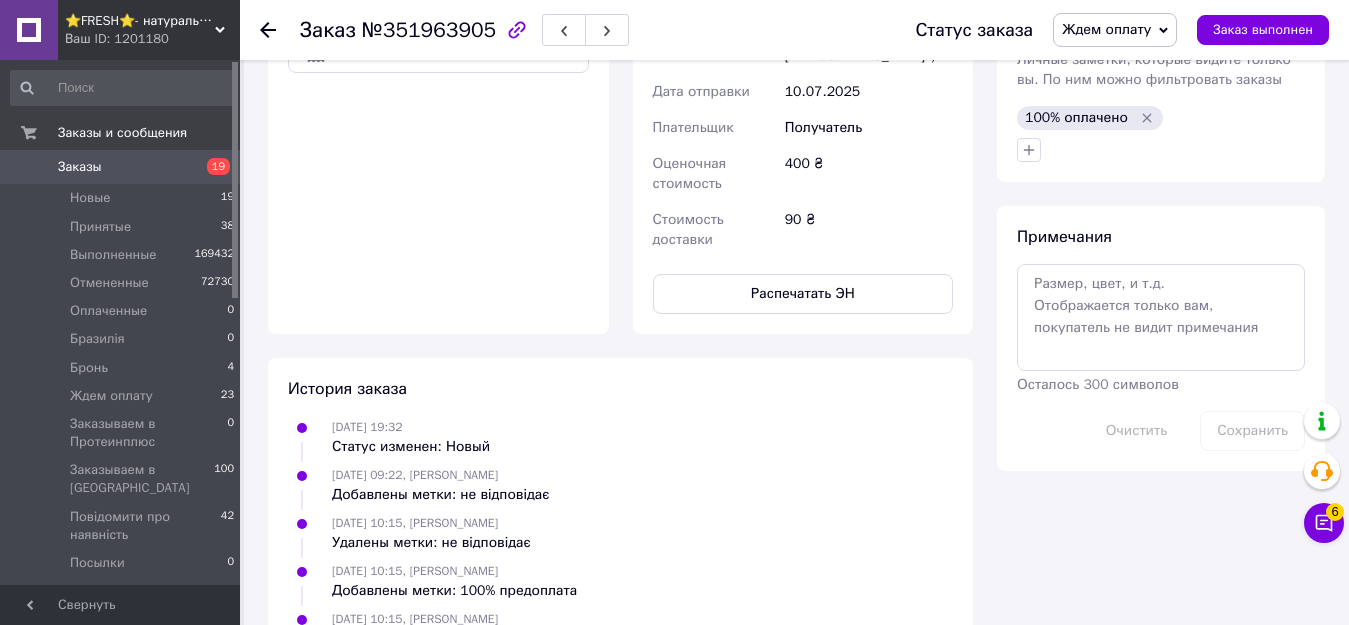 click on "Ждем оплату" at bounding box center (1115, 30) 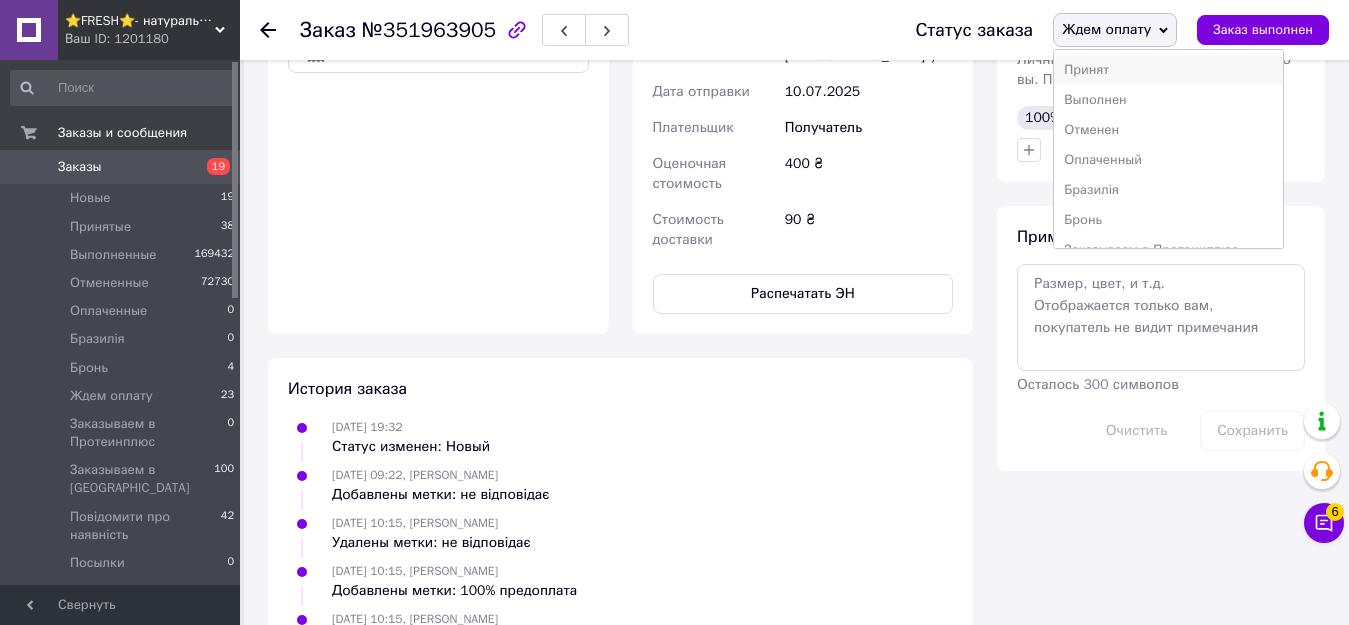 click on "Принят" at bounding box center [1168, 70] 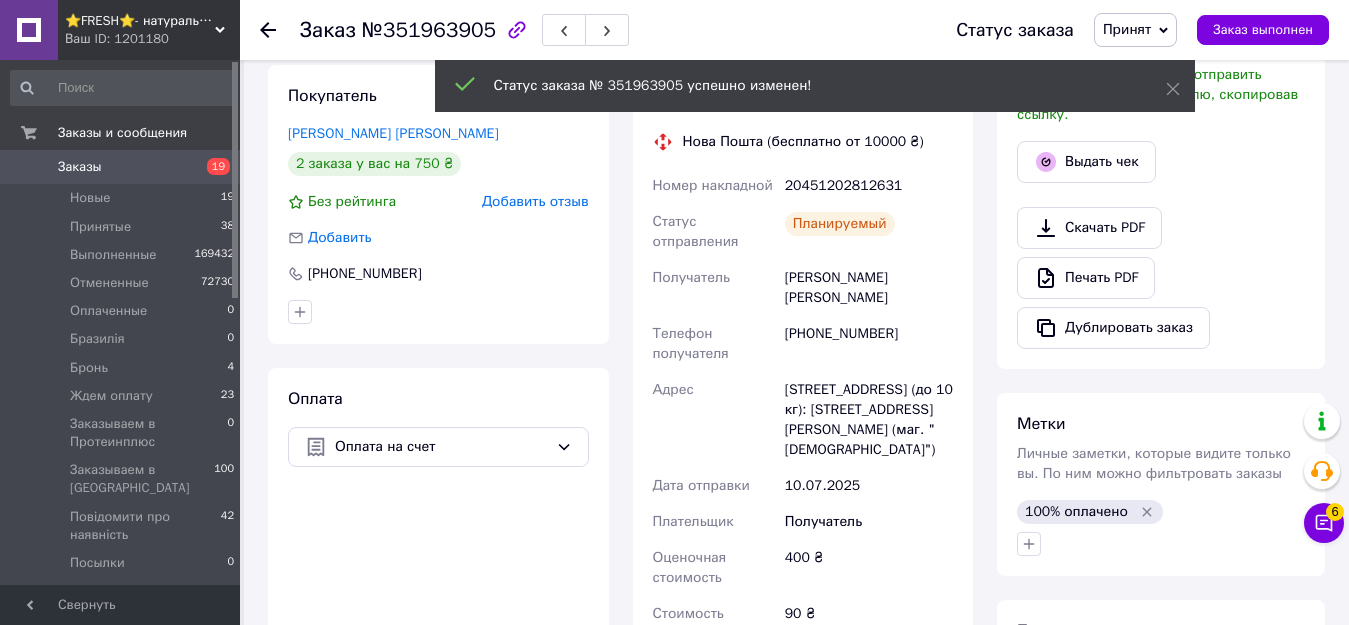scroll, scrollTop: 600, scrollLeft: 0, axis: vertical 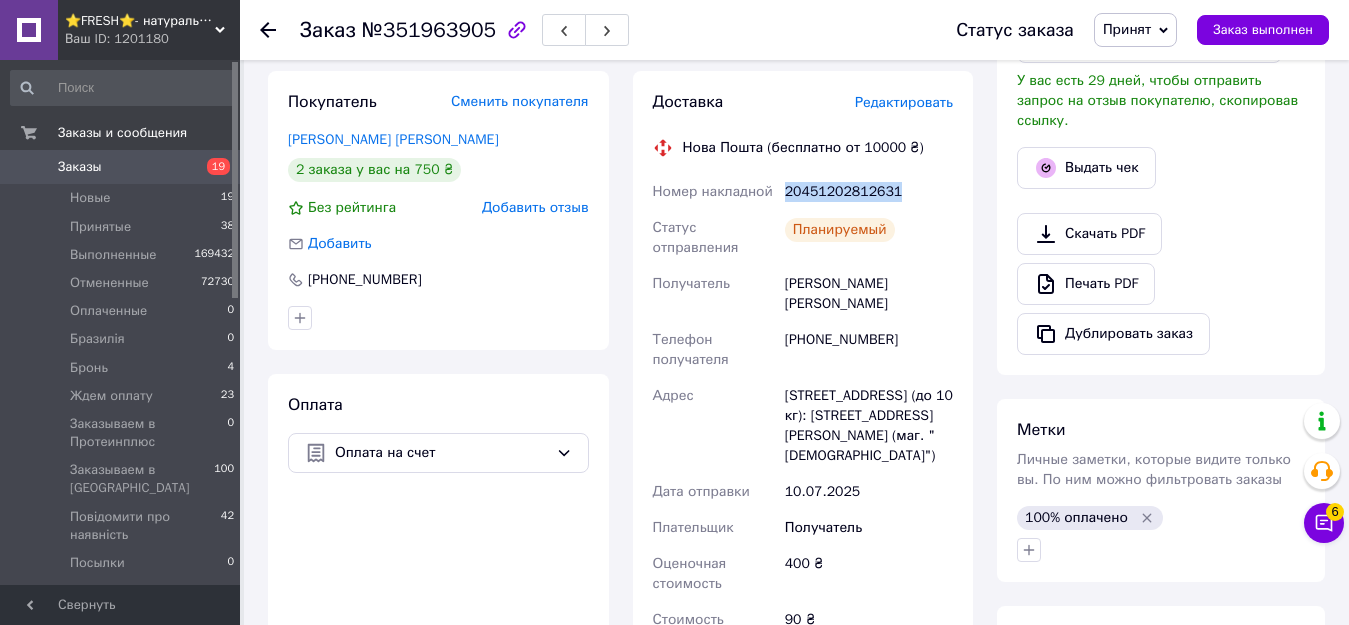 drag, startPoint x: 787, startPoint y: 152, endPoint x: 903, endPoint y: 150, distance: 116.01724 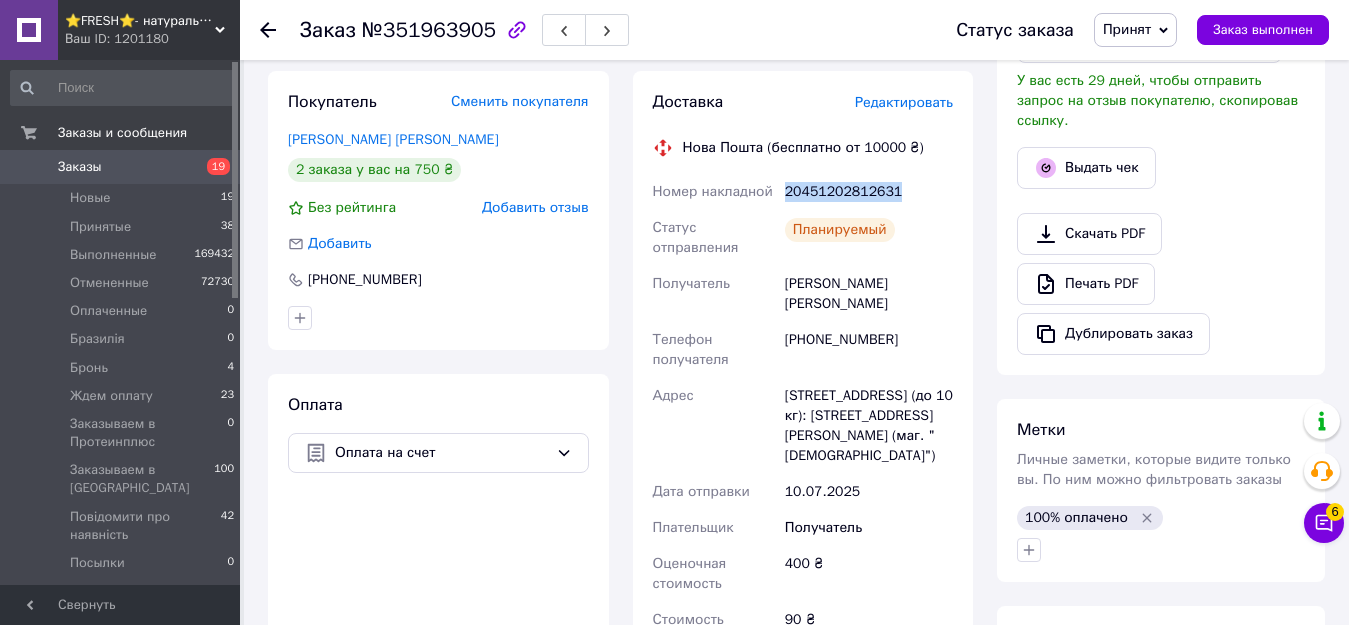 click on "20451202812631" at bounding box center (869, 192) 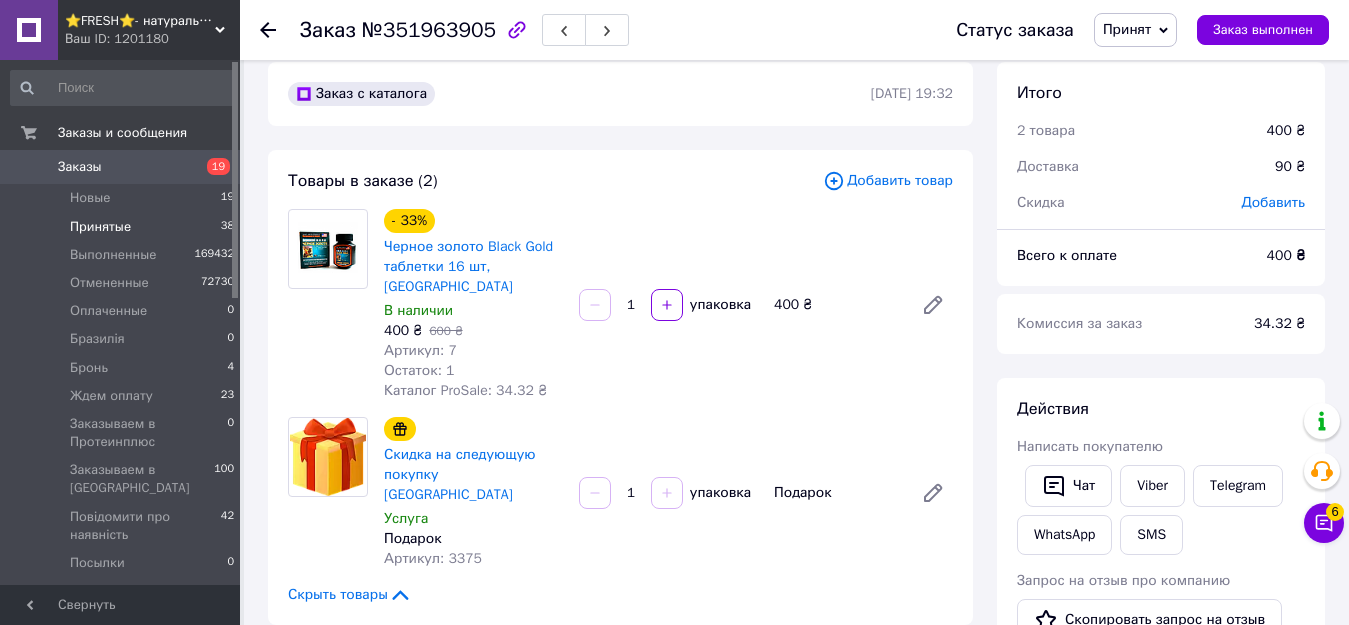 scroll, scrollTop: 0, scrollLeft: 0, axis: both 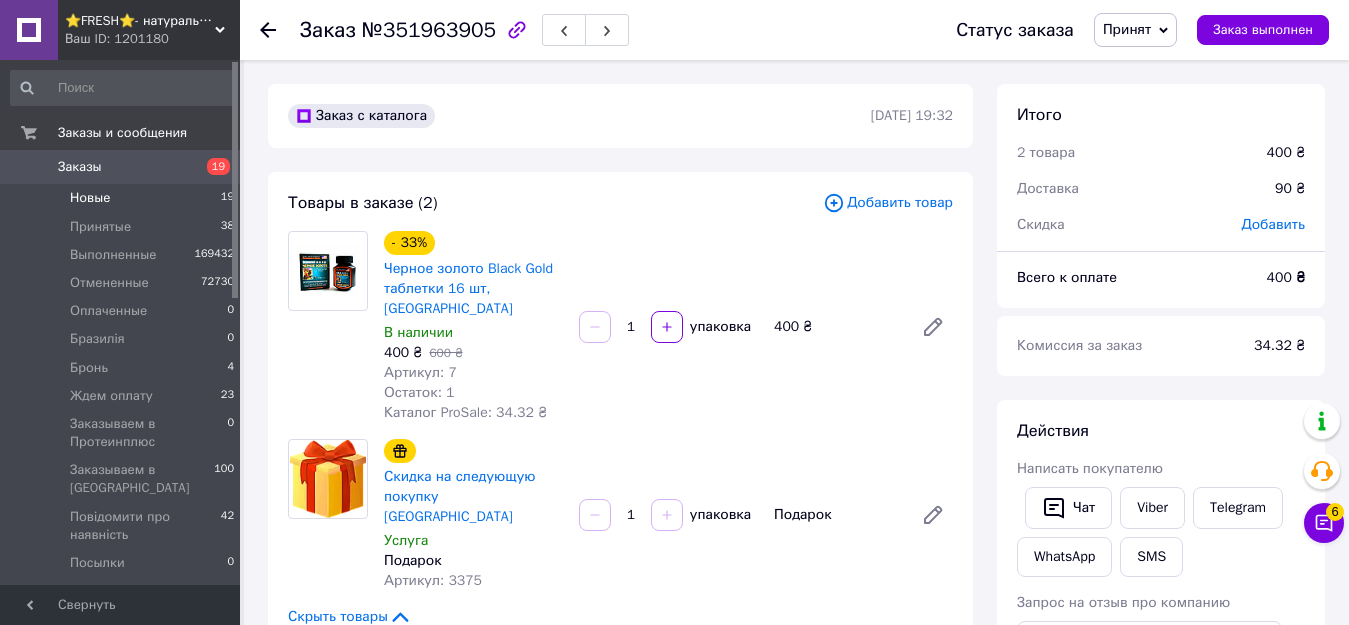 click on "Новые 19" at bounding box center [123, 198] 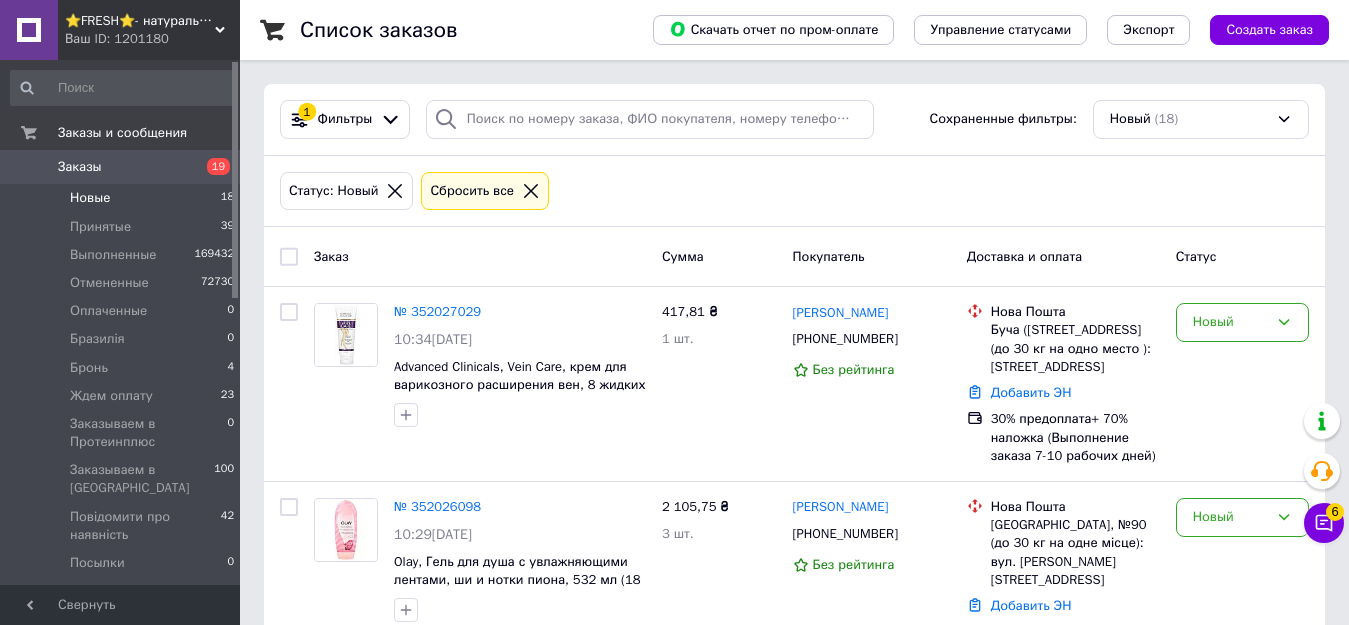 drag, startPoint x: 63, startPoint y: 201, endPoint x: 189, endPoint y: 197, distance: 126.06348 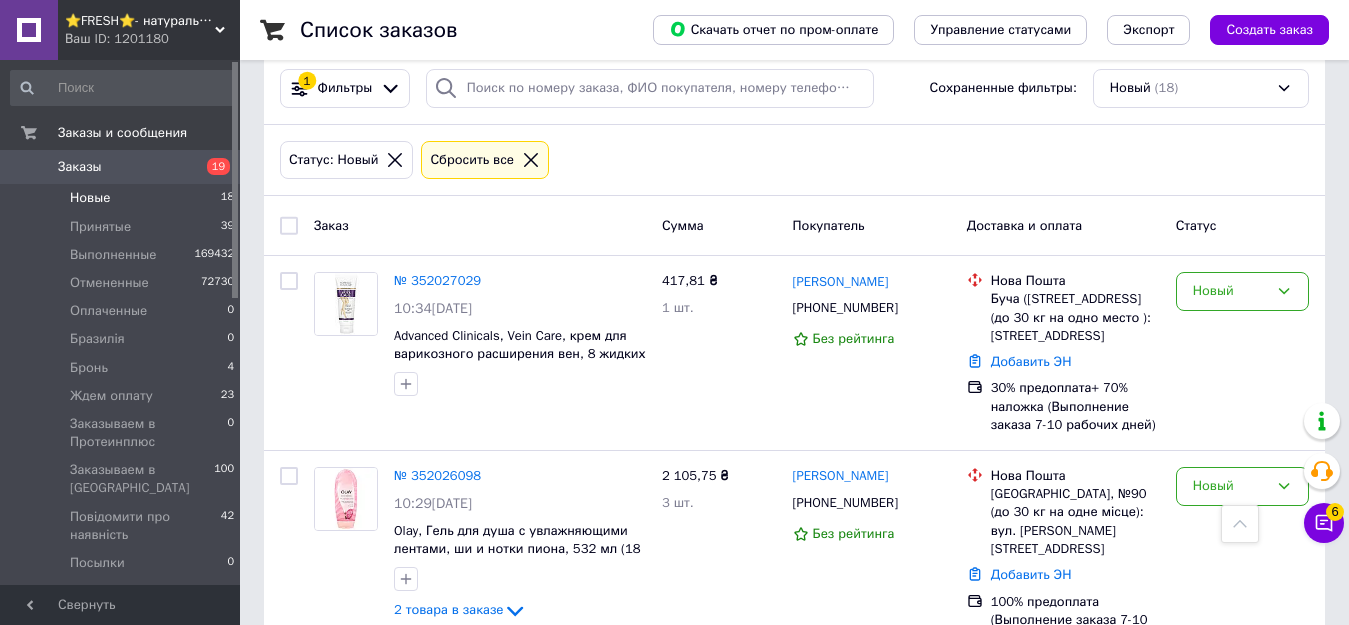 scroll, scrollTop: 0, scrollLeft: 0, axis: both 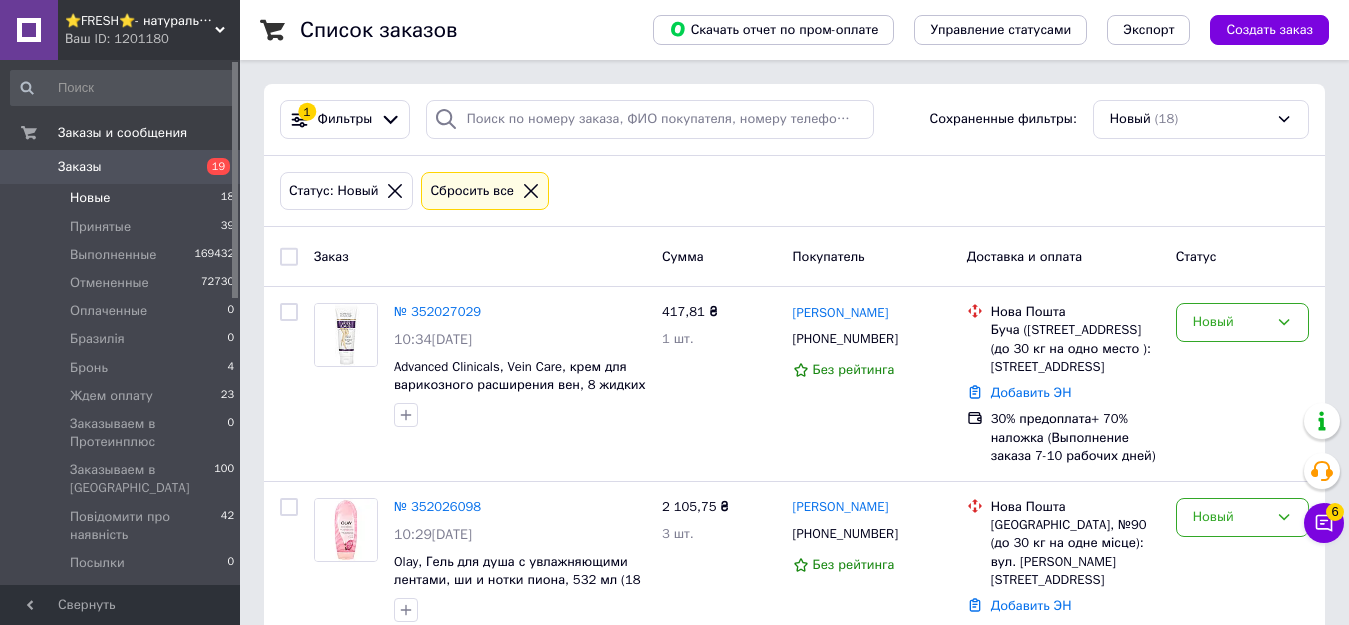 click on "Новые" at bounding box center (90, 198) 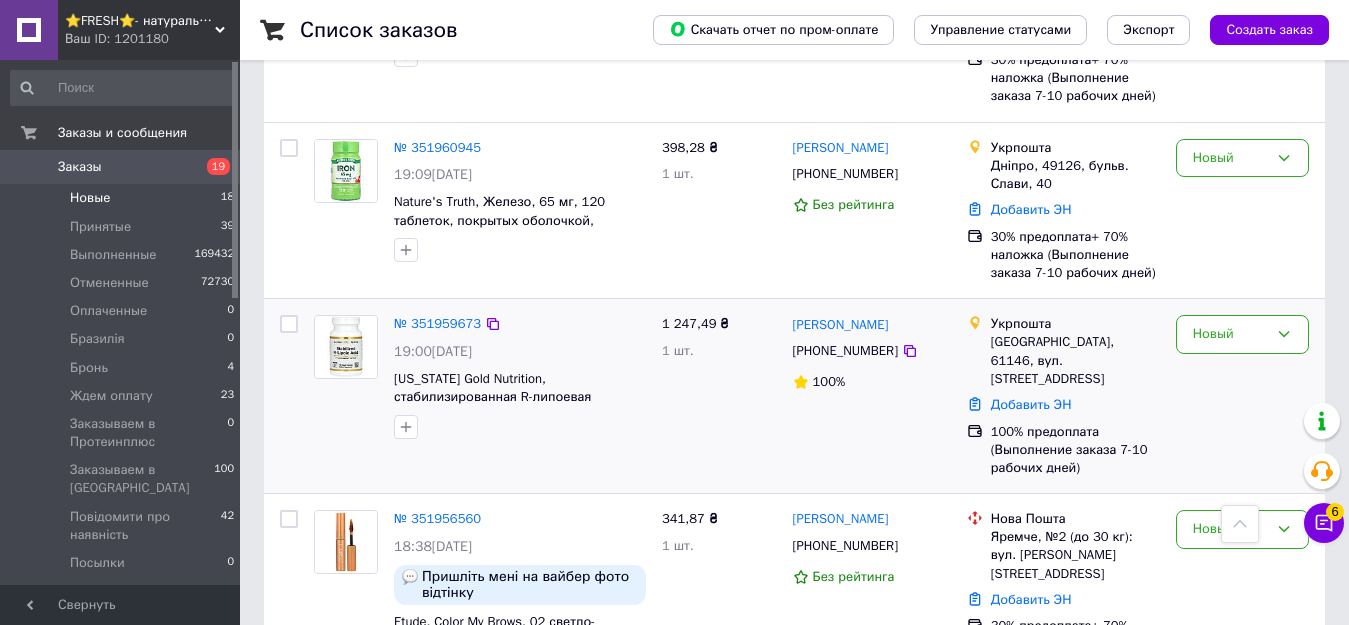 scroll, scrollTop: 2205, scrollLeft: 0, axis: vertical 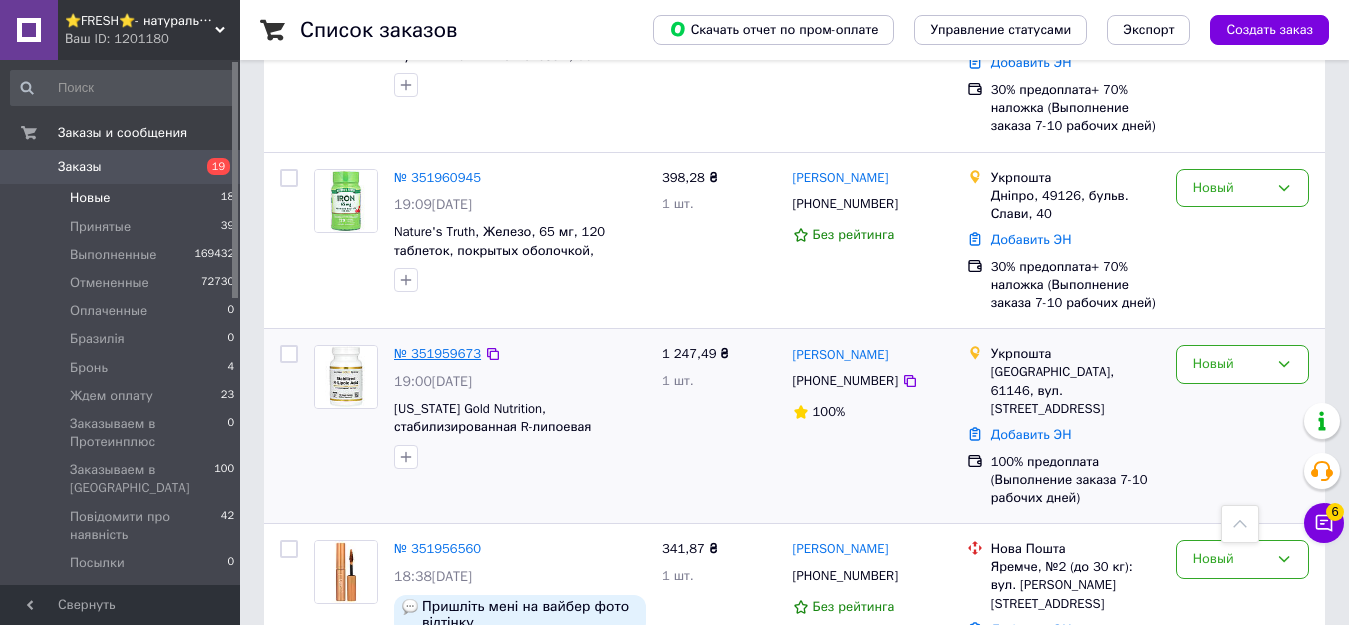 click on "№ 351959673" at bounding box center [437, 353] 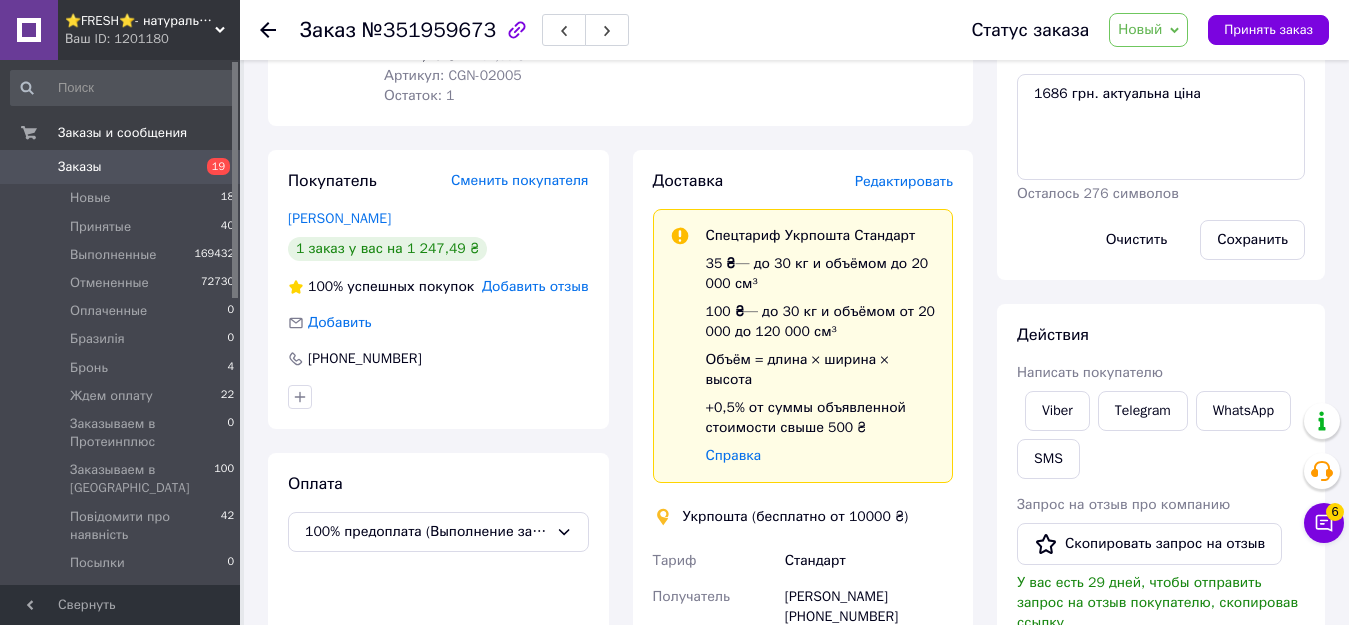 scroll, scrollTop: 583, scrollLeft: 0, axis: vertical 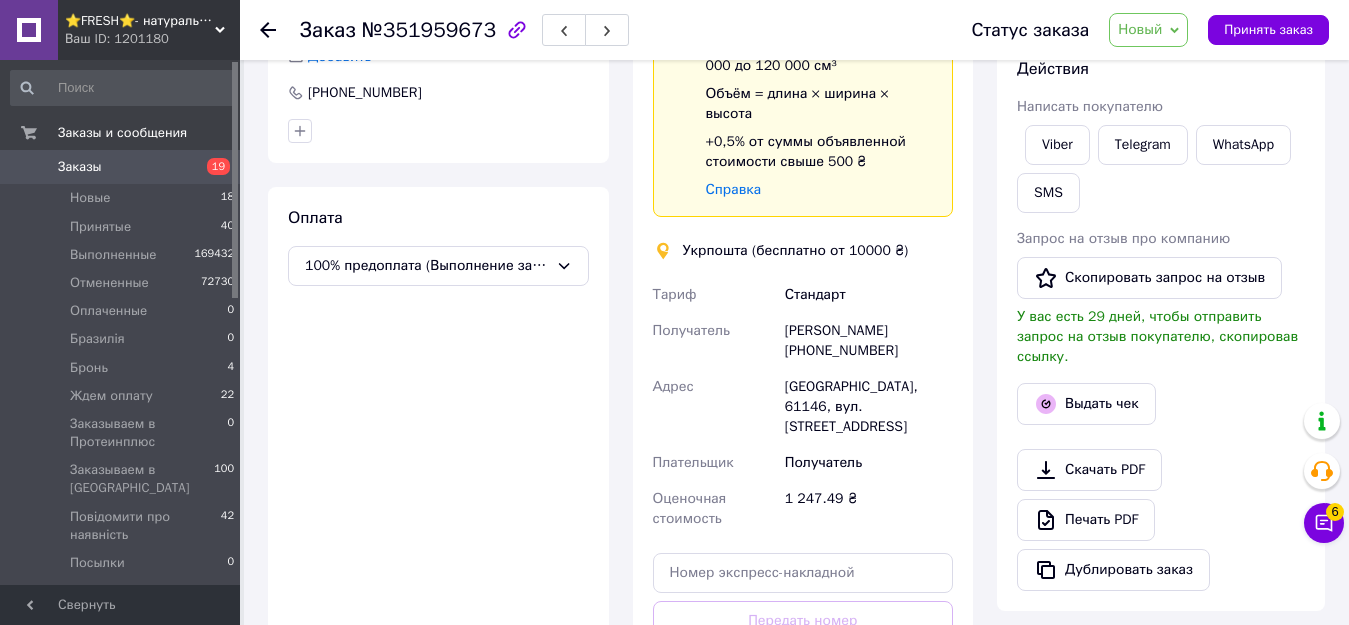 drag, startPoint x: 810, startPoint y: 333, endPoint x: 893, endPoint y: 327, distance: 83.21658 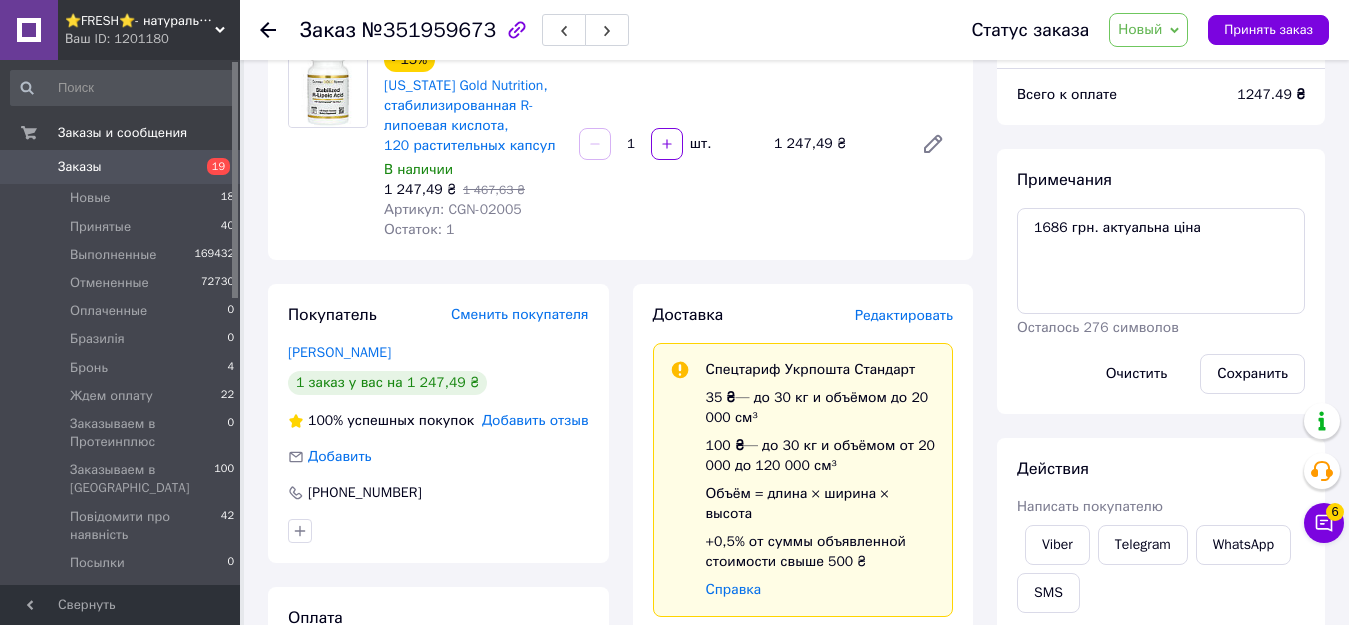 scroll, scrollTop: 83, scrollLeft: 0, axis: vertical 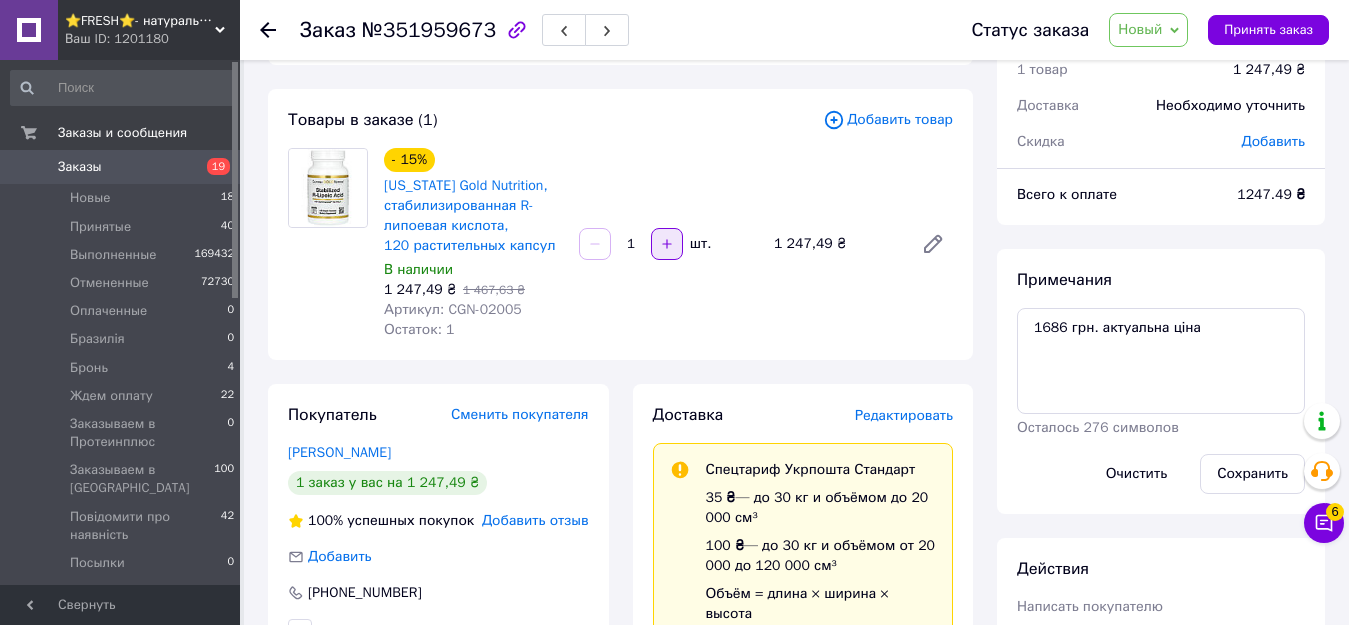 click at bounding box center [667, 244] 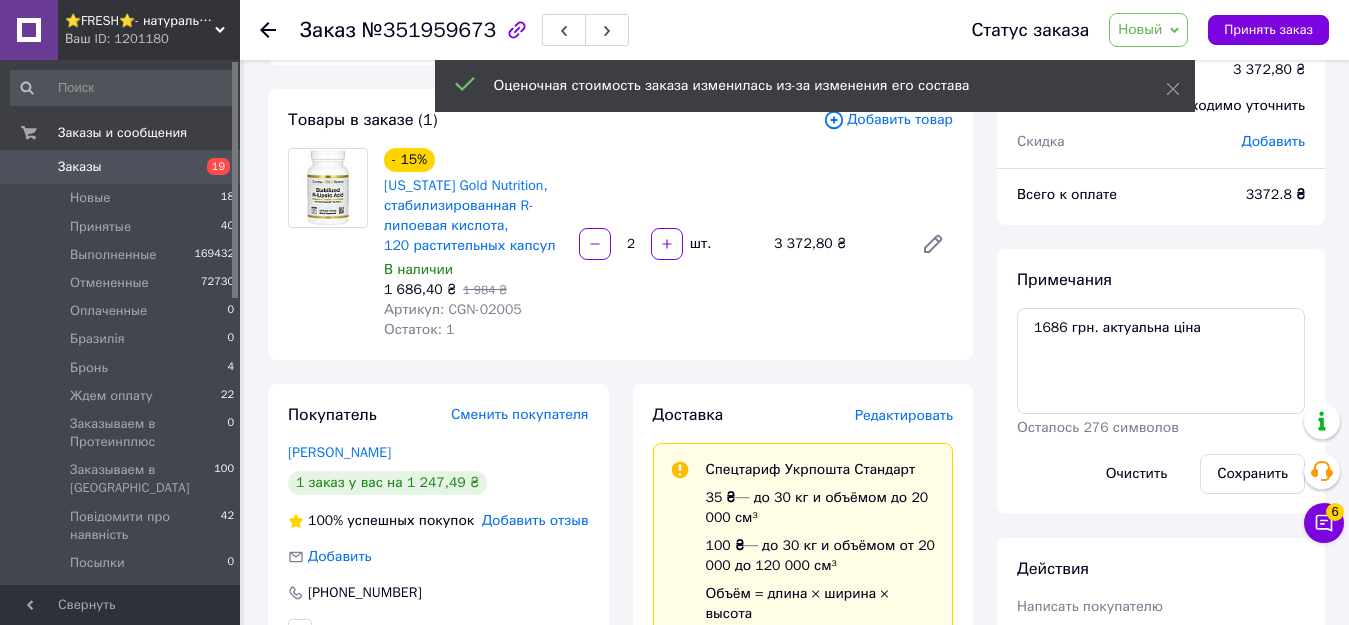 click at bounding box center [595, 244] 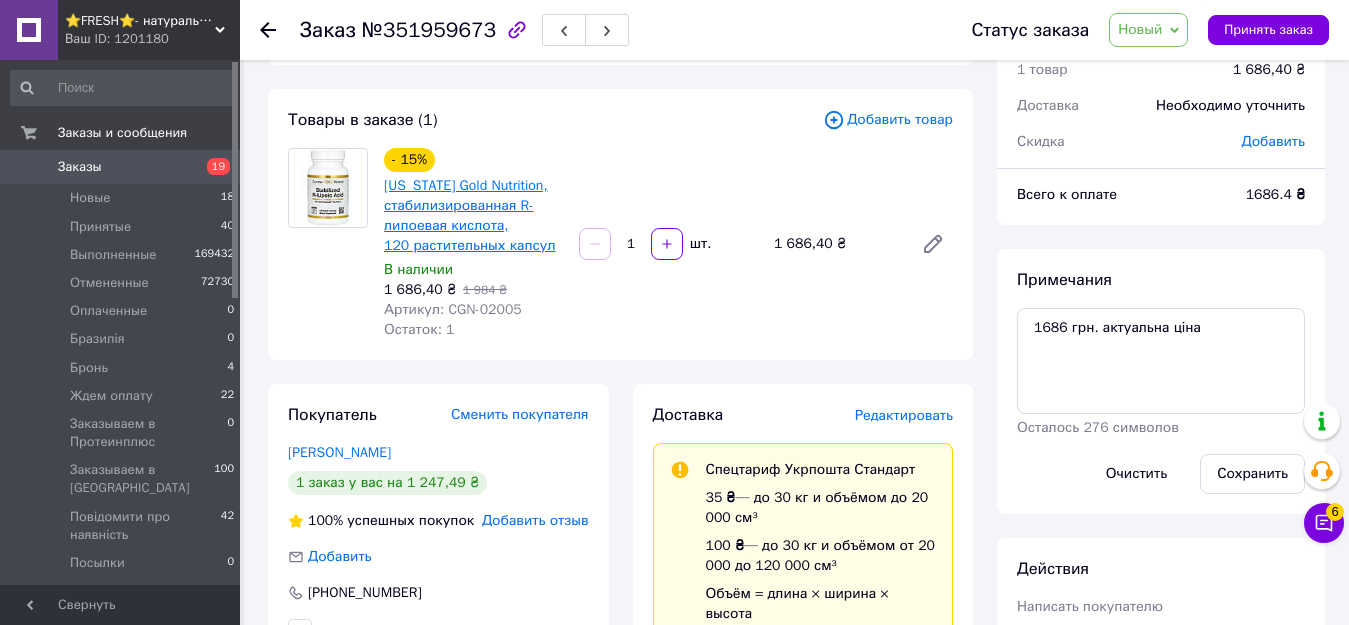 click on "California Gold Nutrition, стабилизированная R-липоевая кислота, 120 растительных капсул" at bounding box center (469, 215) 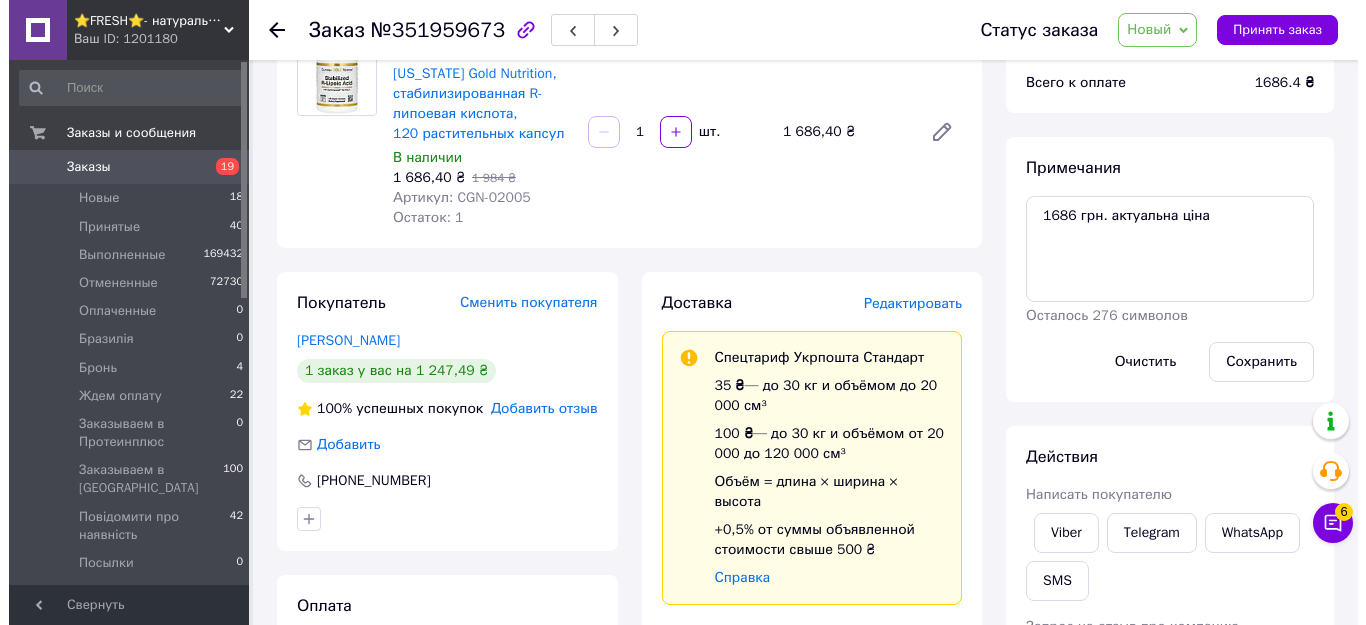 scroll, scrollTop: 0, scrollLeft: 0, axis: both 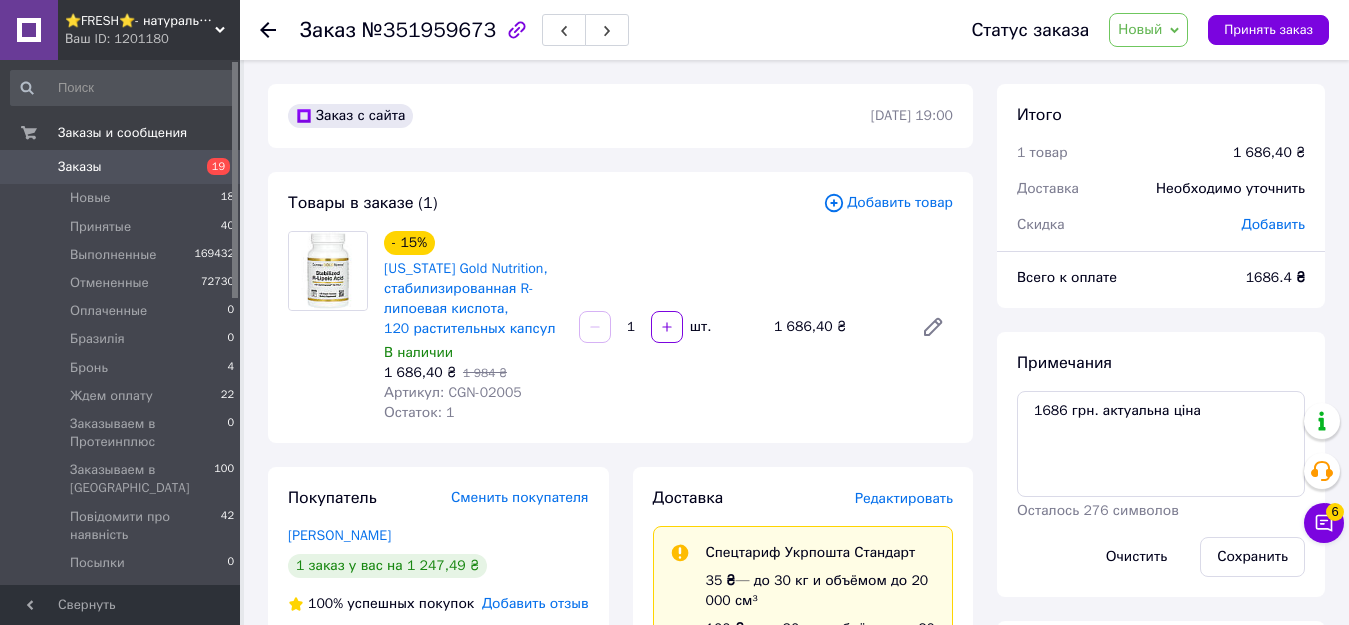 click on "Новый" at bounding box center [1140, 29] 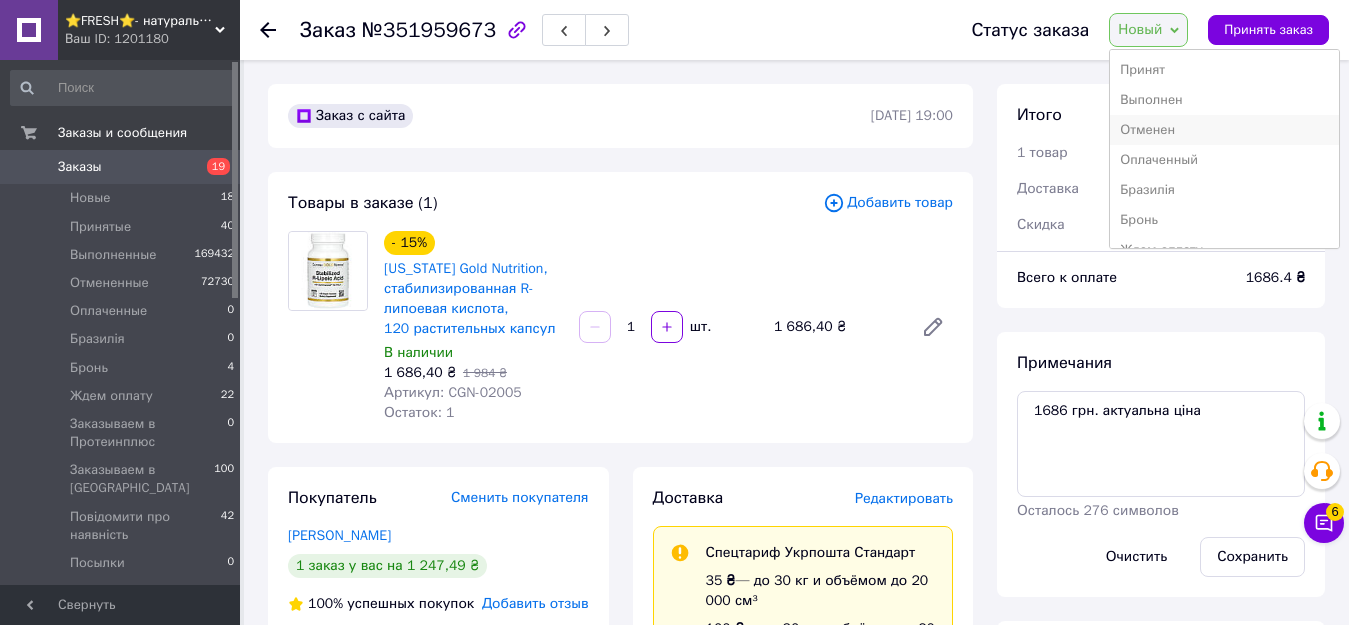click on "Отменен" at bounding box center (1224, 130) 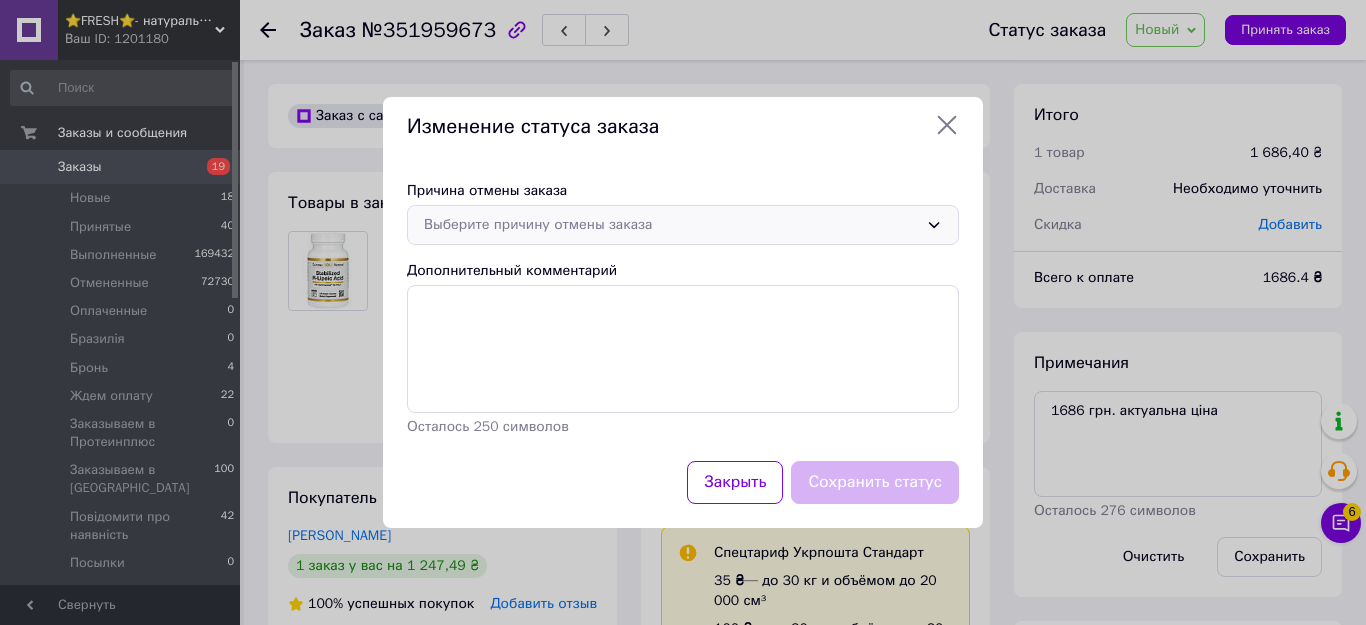 click on "Выберите причину отмены заказа" at bounding box center (683, 225) 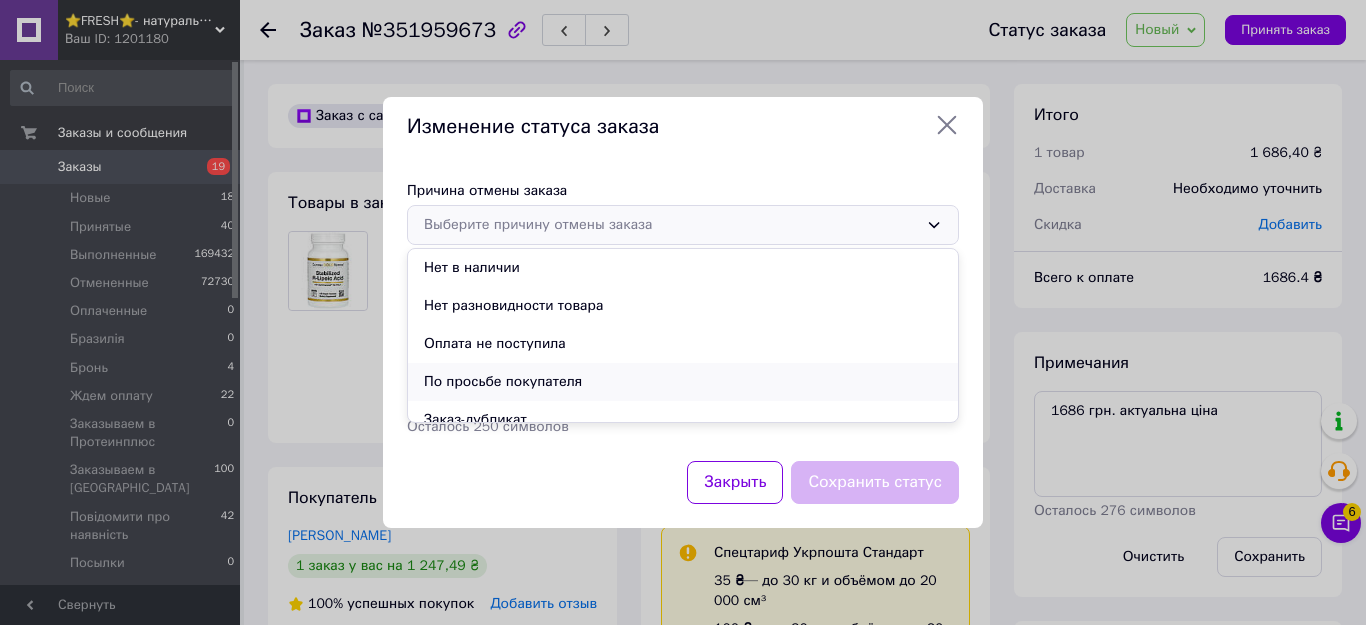 click on "По просьбе покупателя" at bounding box center [683, 382] 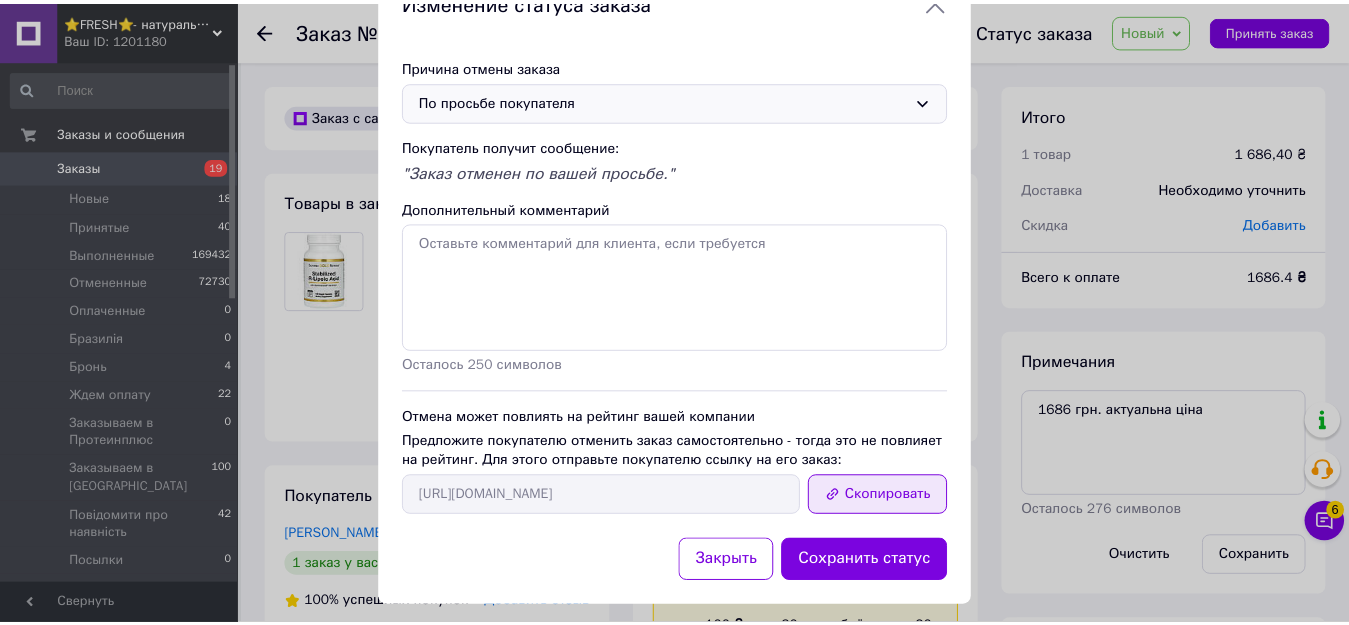 scroll, scrollTop: 82, scrollLeft: 0, axis: vertical 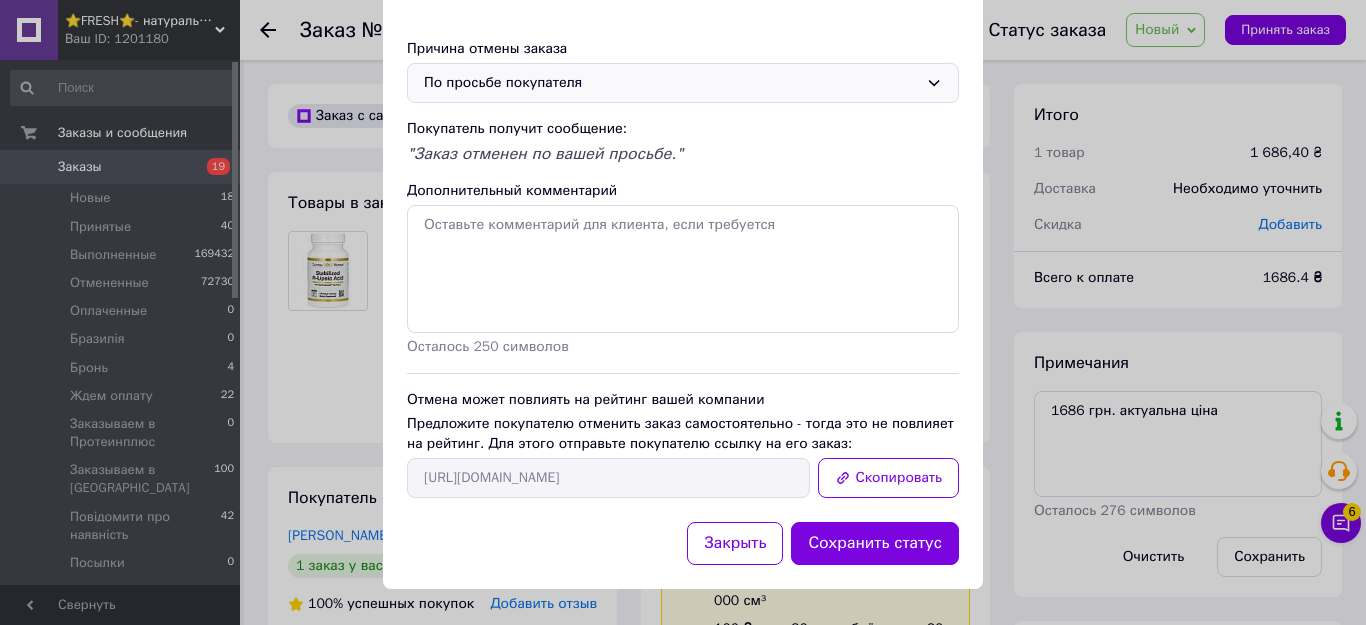 click on "Сохранить статус" at bounding box center (875, 543) 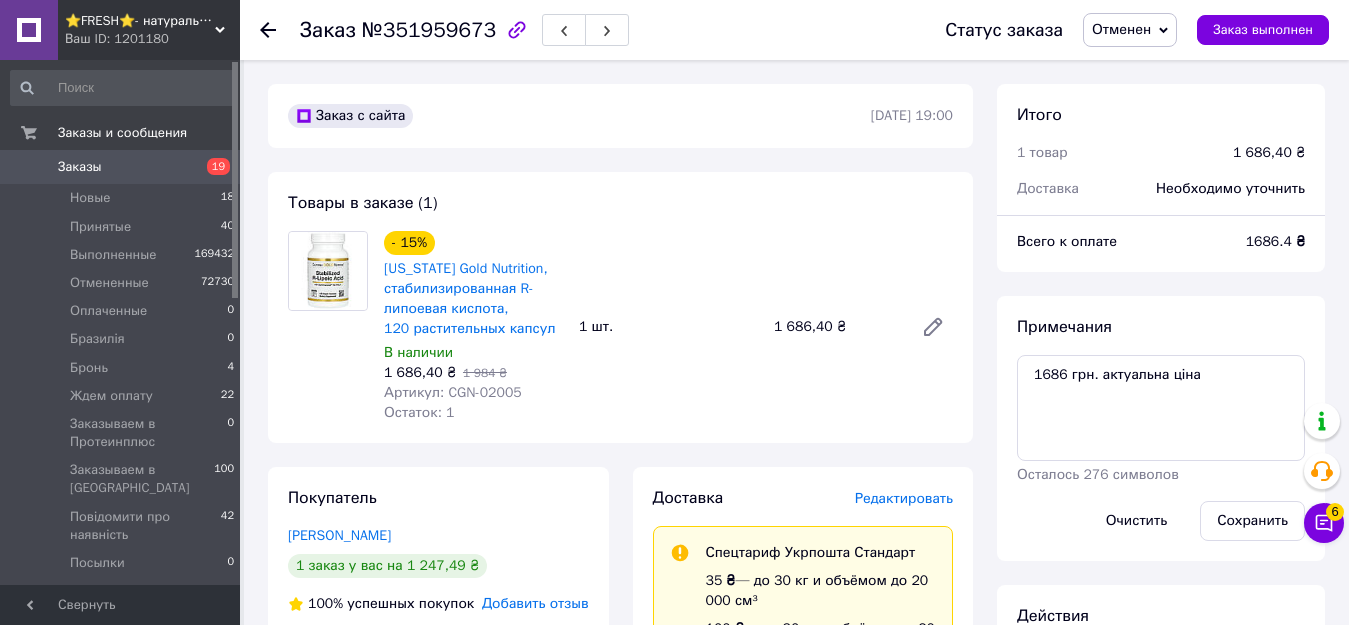 click on "Ваш ID: 1201180" at bounding box center [152, 39] 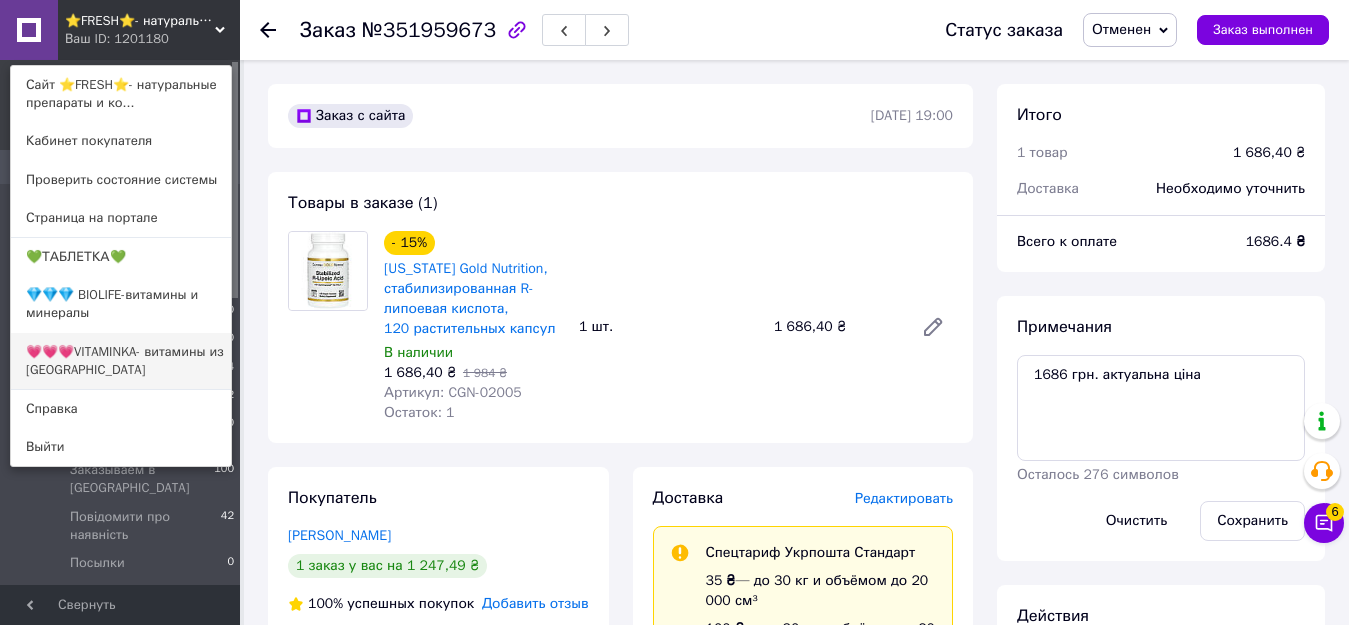 click on "💗💗💗VITAMINKA- витамины из [GEOGRAPHIC_DATA]" at bounding box center (121, 361) 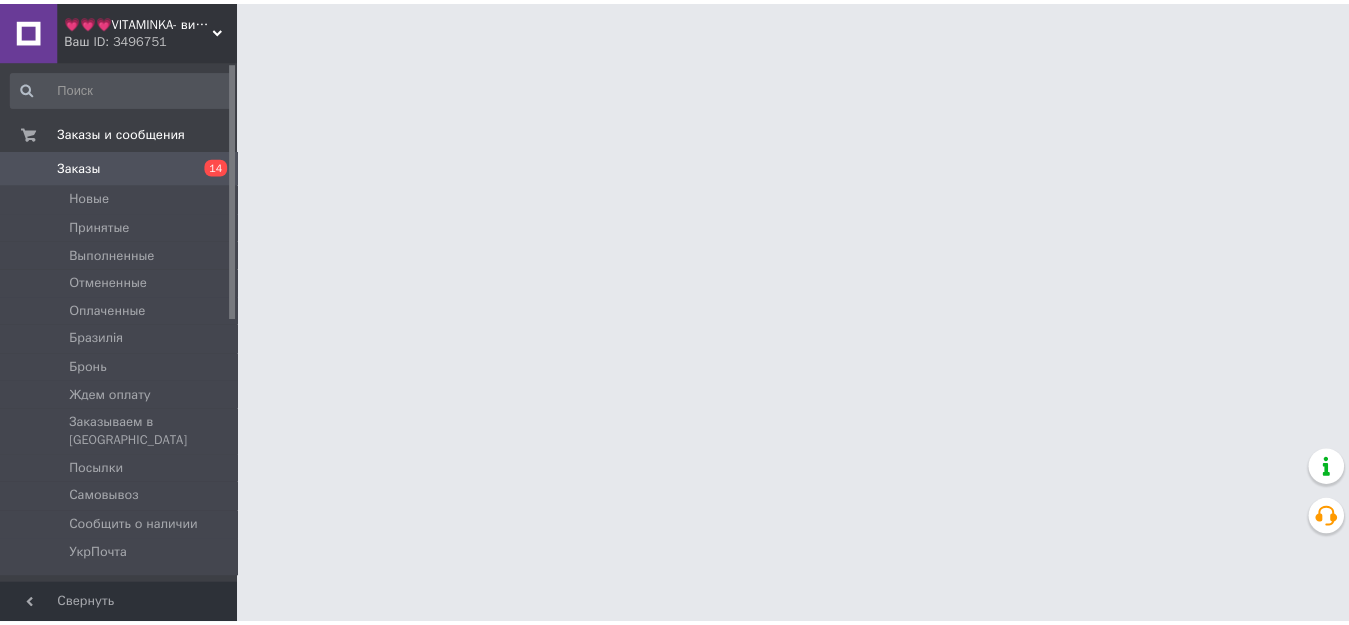 scroll, scrollTop: 0, scrollLeft: 0, axis: both 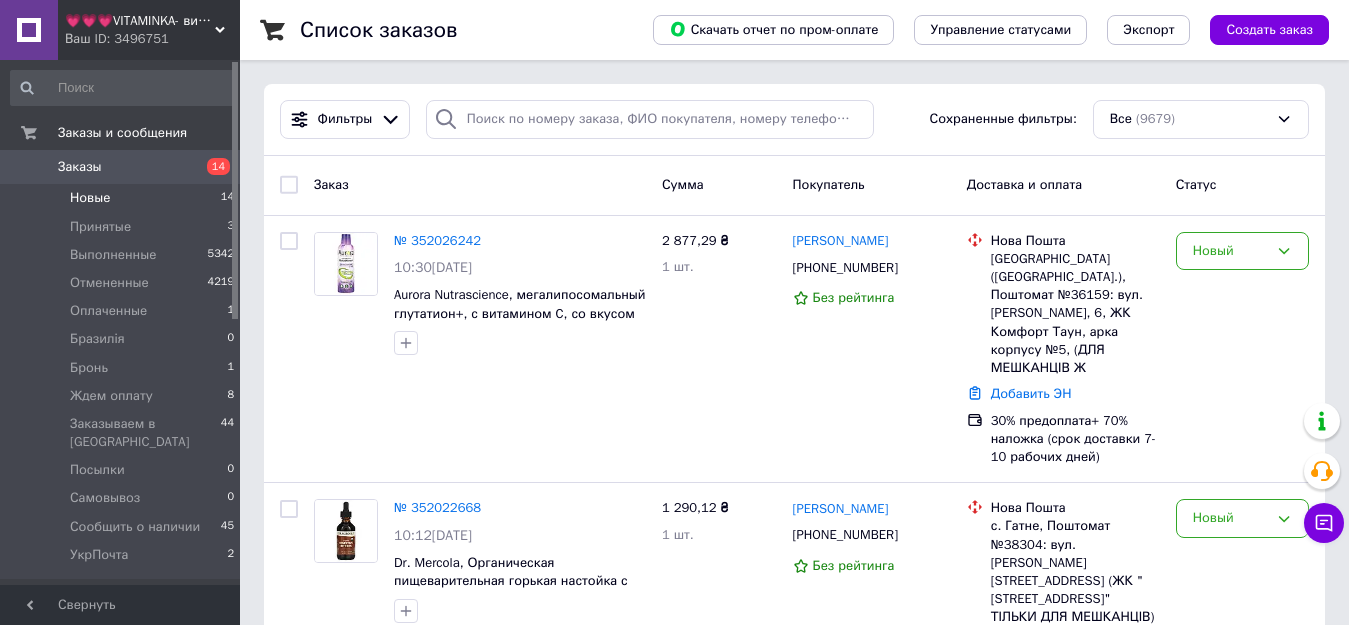 click on "Новые" at bounding box center [90, 198] 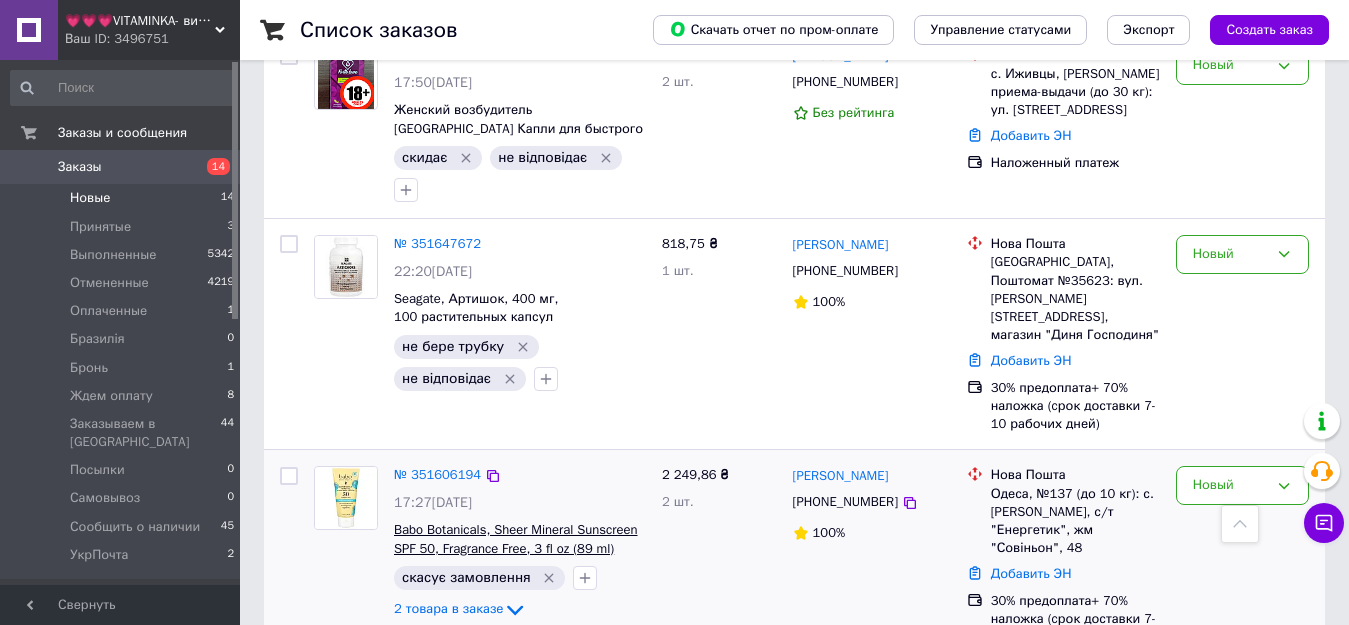 scroll, scrollTop: 2306, scrollLeft: 0, axis: vertical 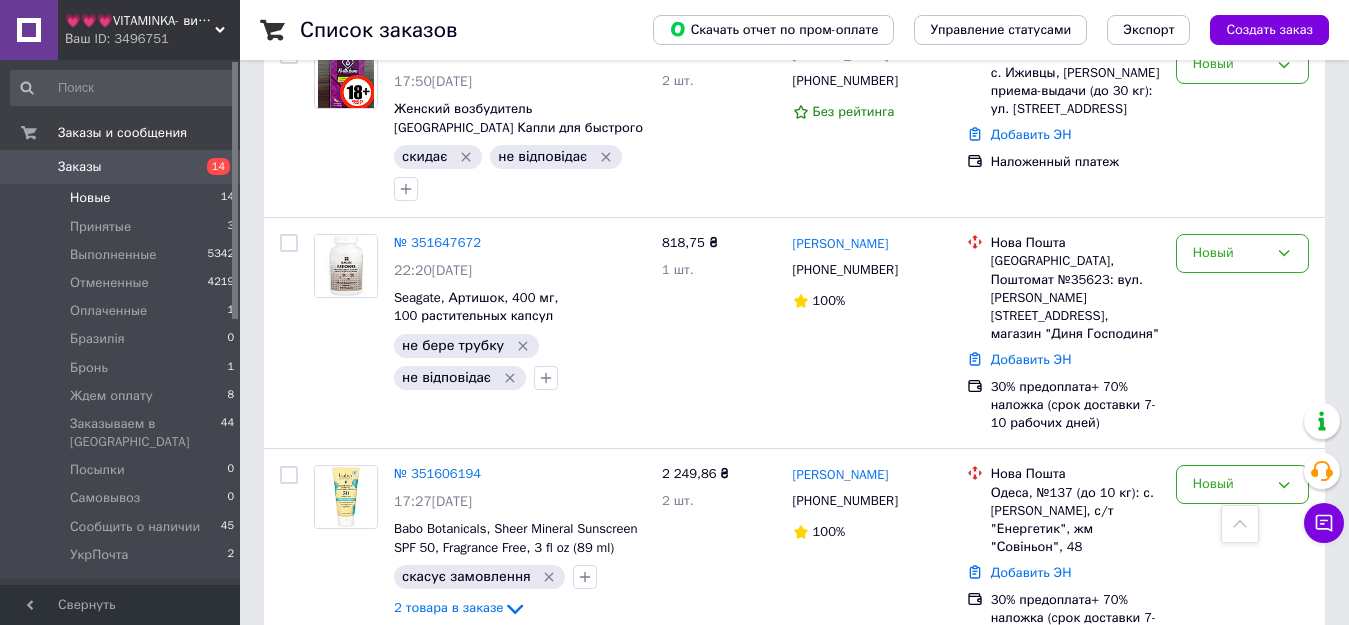click on "№ 351458079" at bounding box center (437, 686) 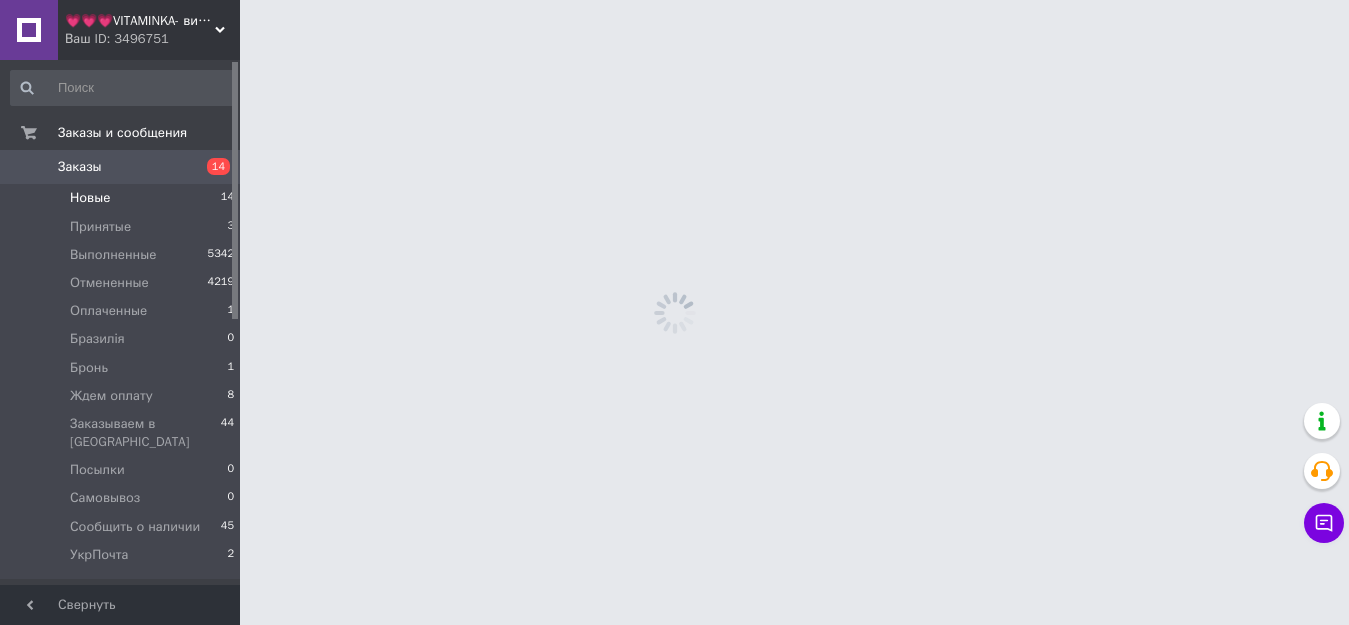scroll, scrollTop: 0, scrollLeft: 0, axis: both 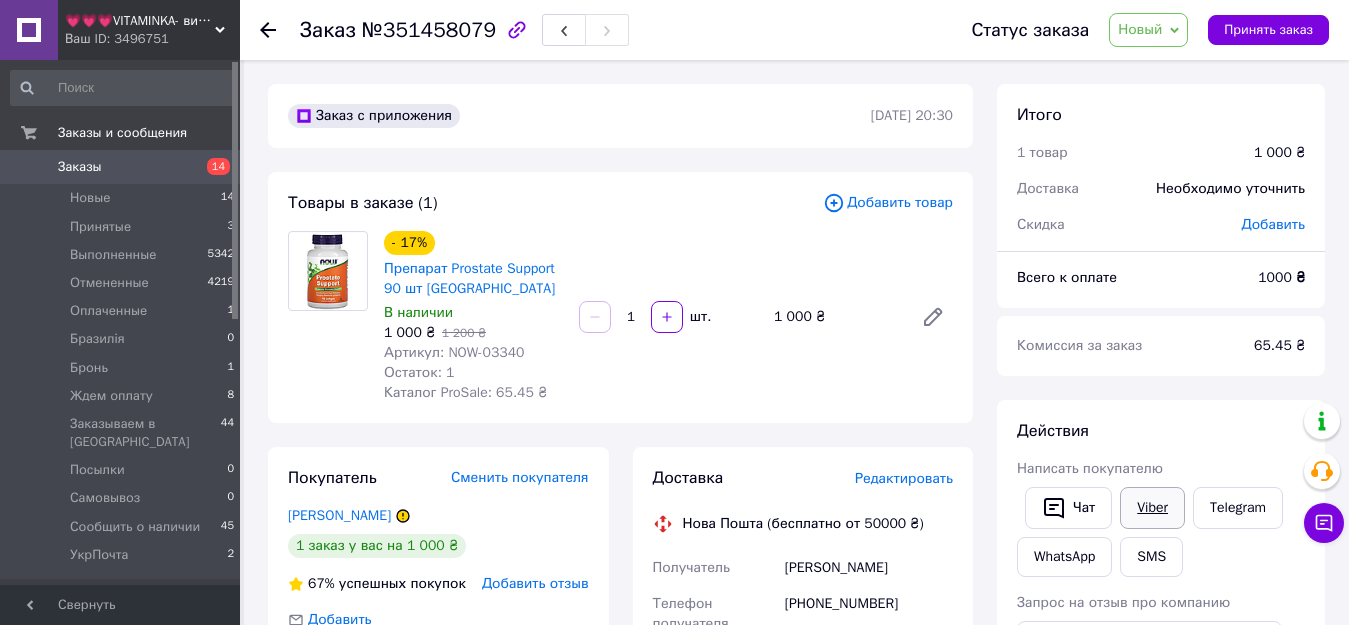 click on "Viber" at bounding box center (1152, 508) 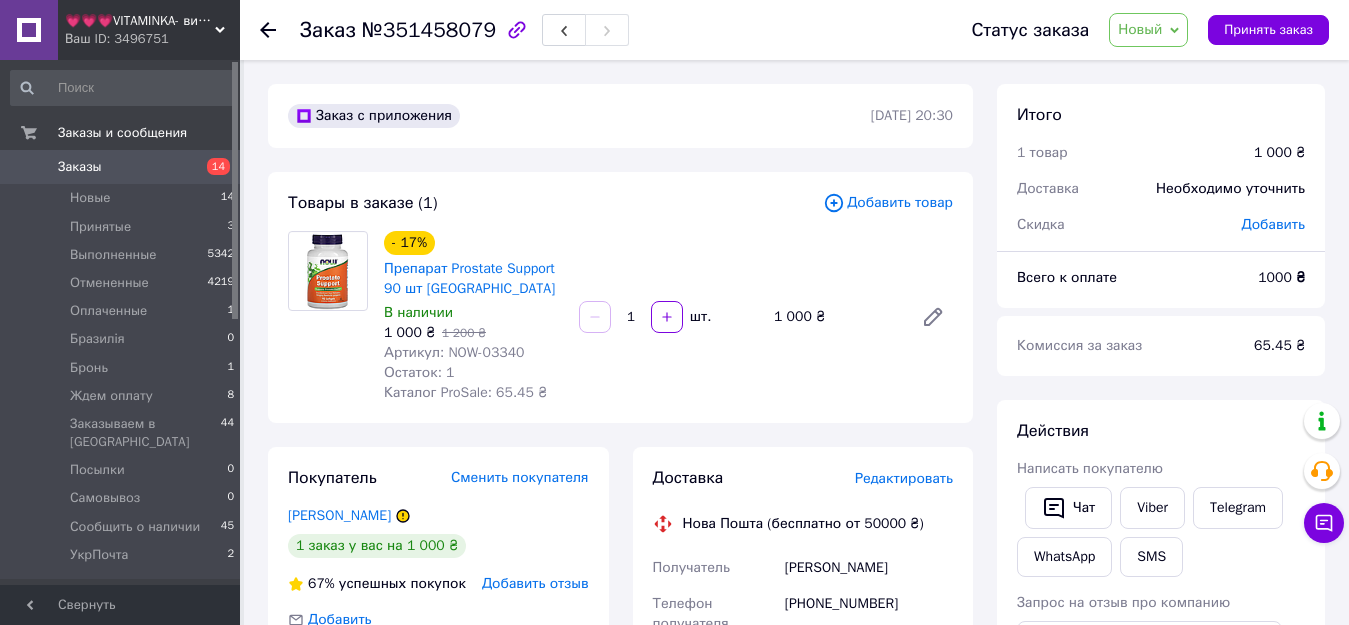 click on "Новый" at bounding box center [1140, 29] 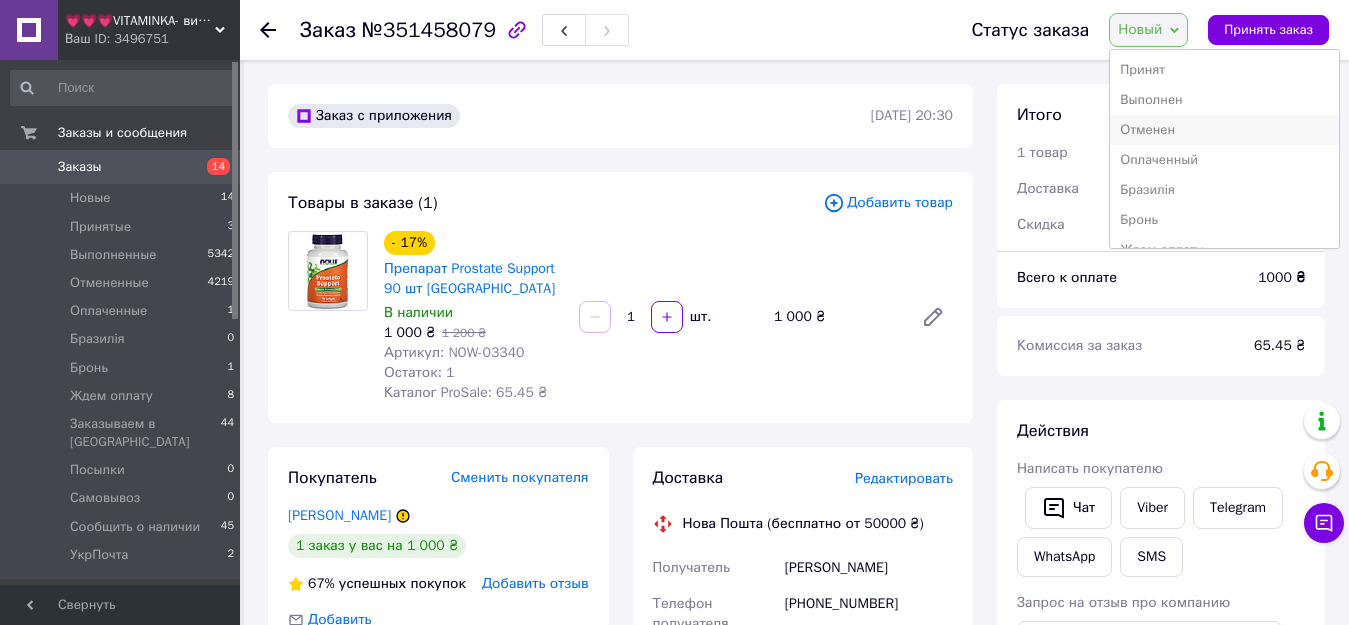 click on "Отменен" at bounding box center (1224, 130) 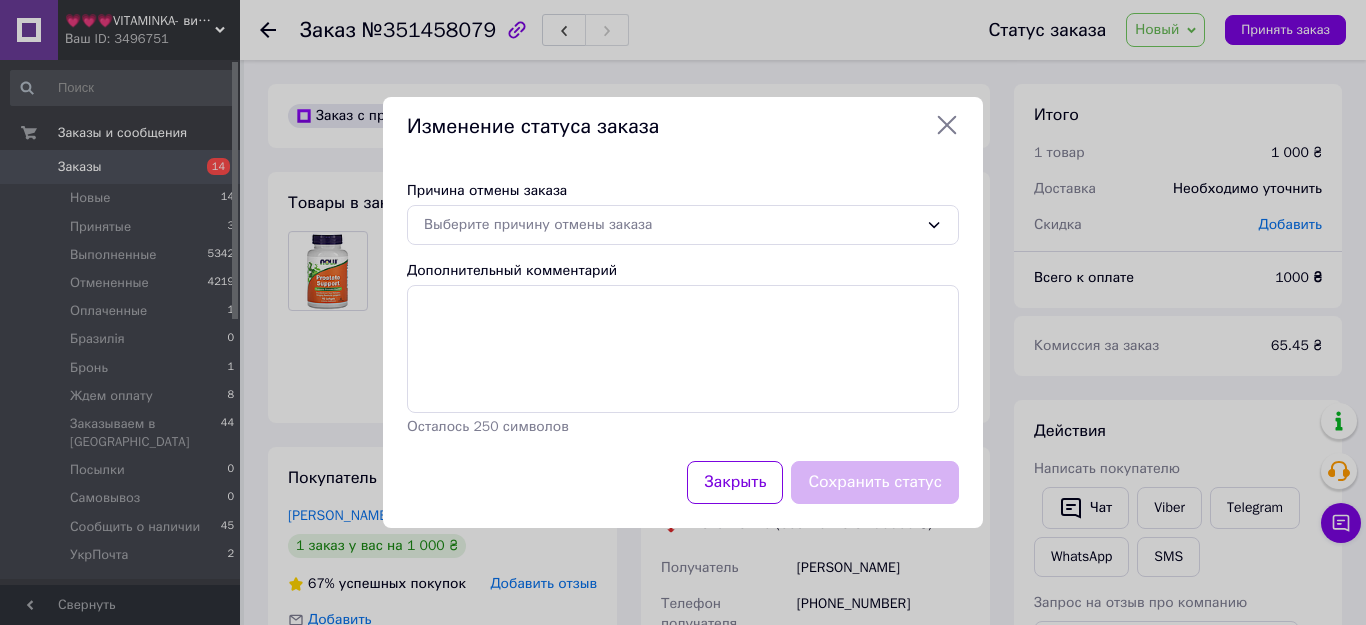 click 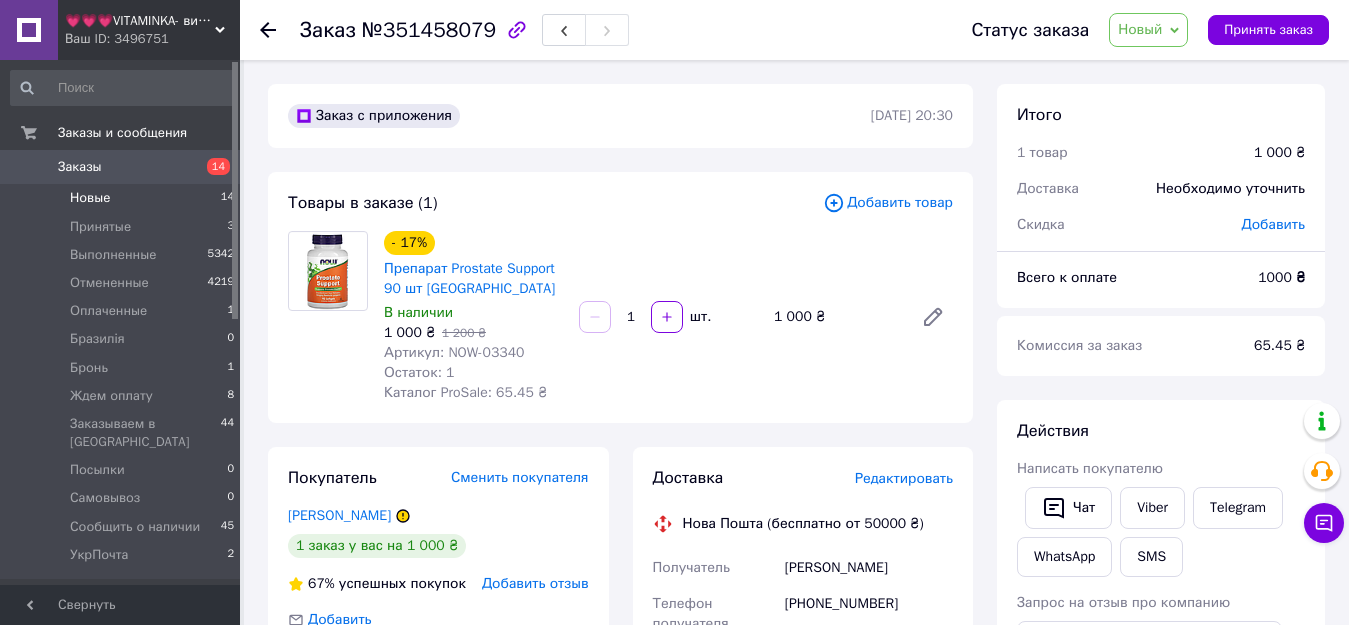 click on "Новые" at bounding box center [90, 198] 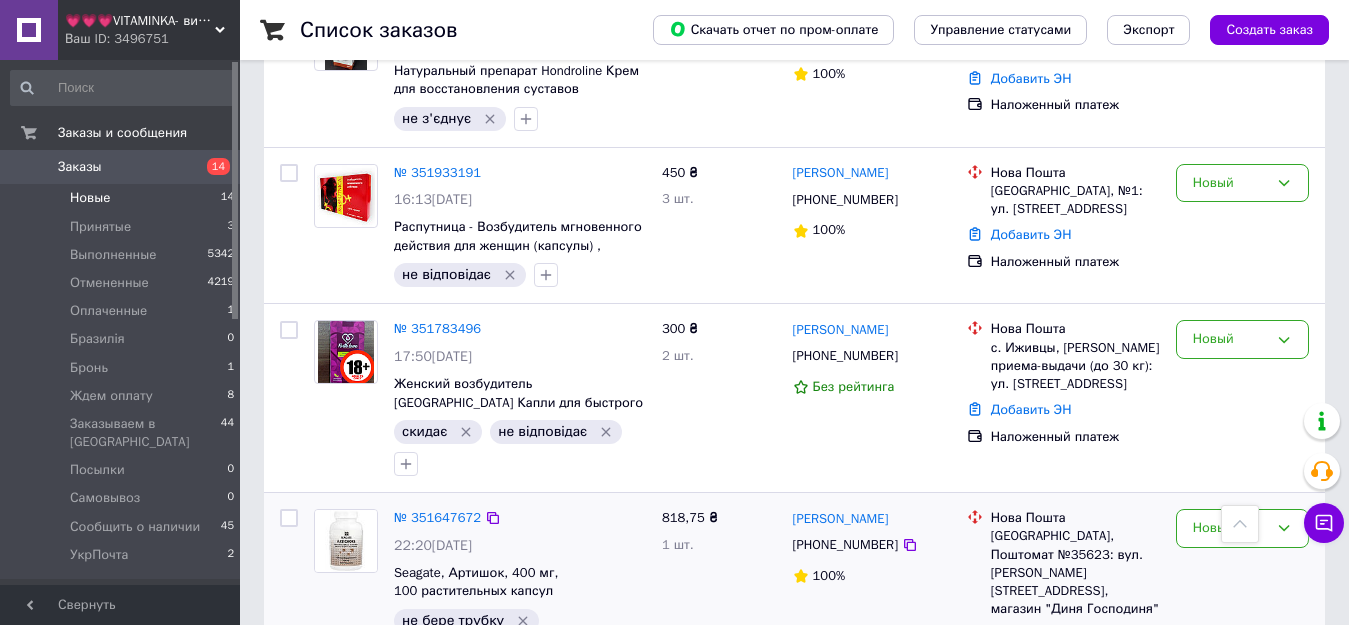 scroll, scrollTop: 2006, scrollLeft: 0, axis: vertical 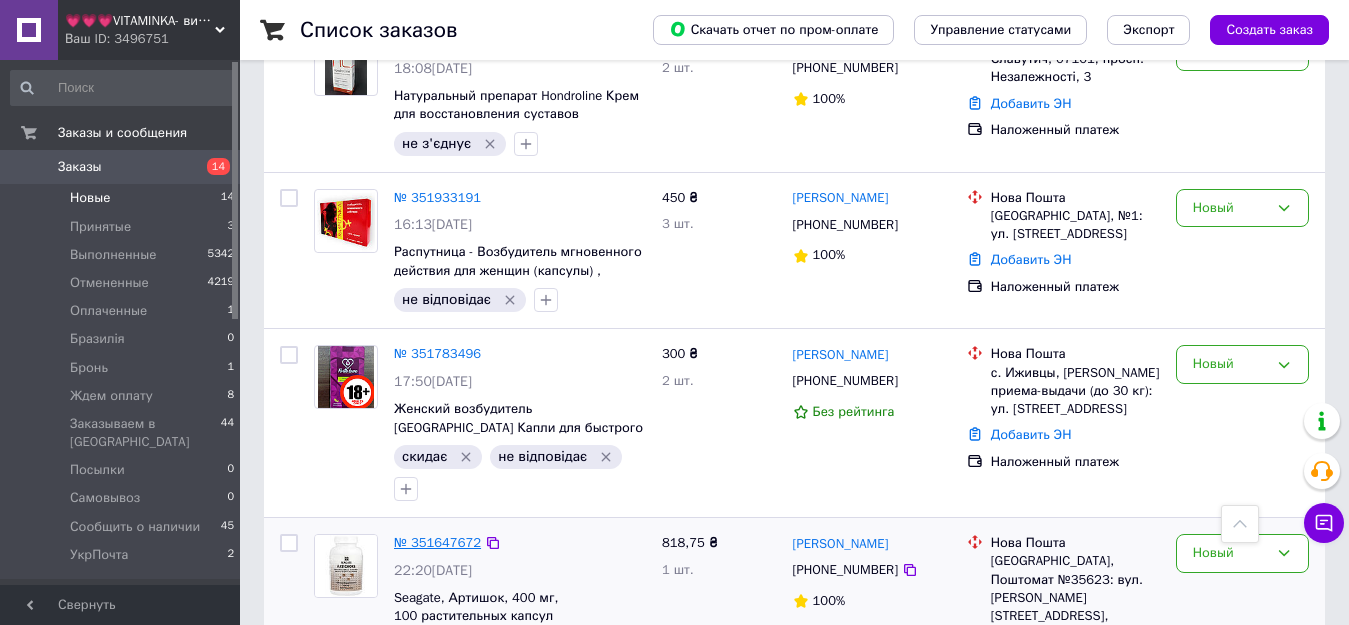 click on "№ 351647672" at bounding box center (437, 542) 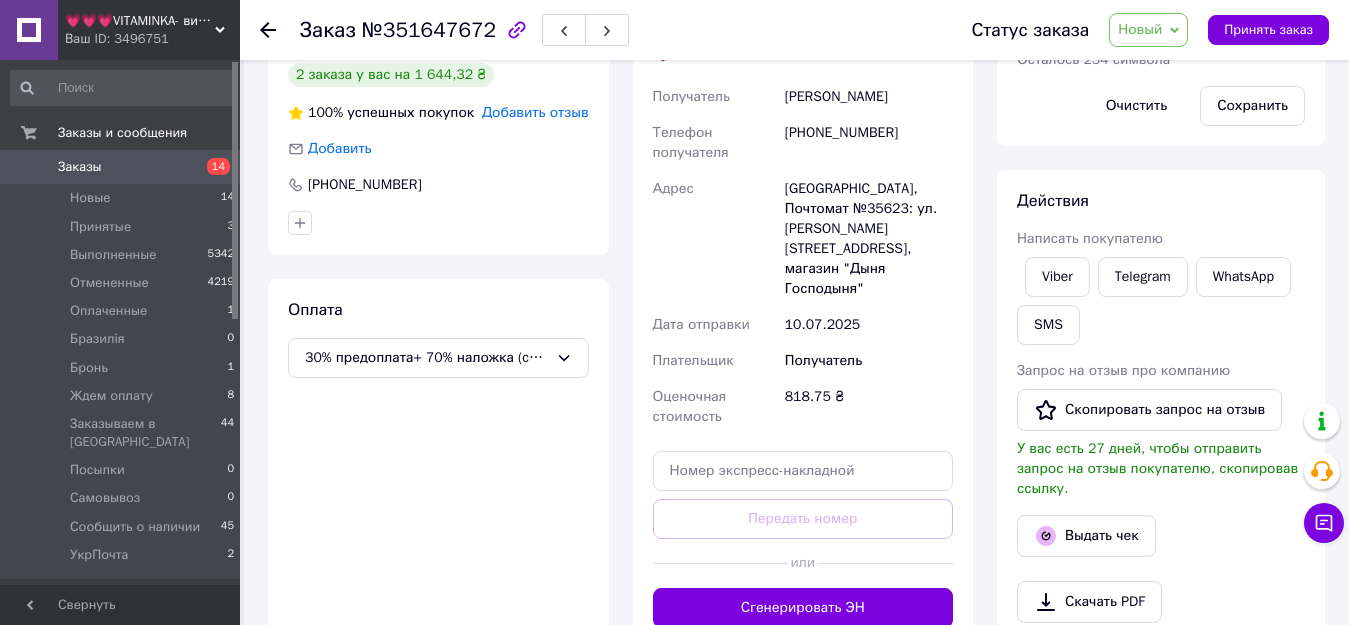 scroll, scrollTop: 280, scrollLeft: 0, axis: vertical 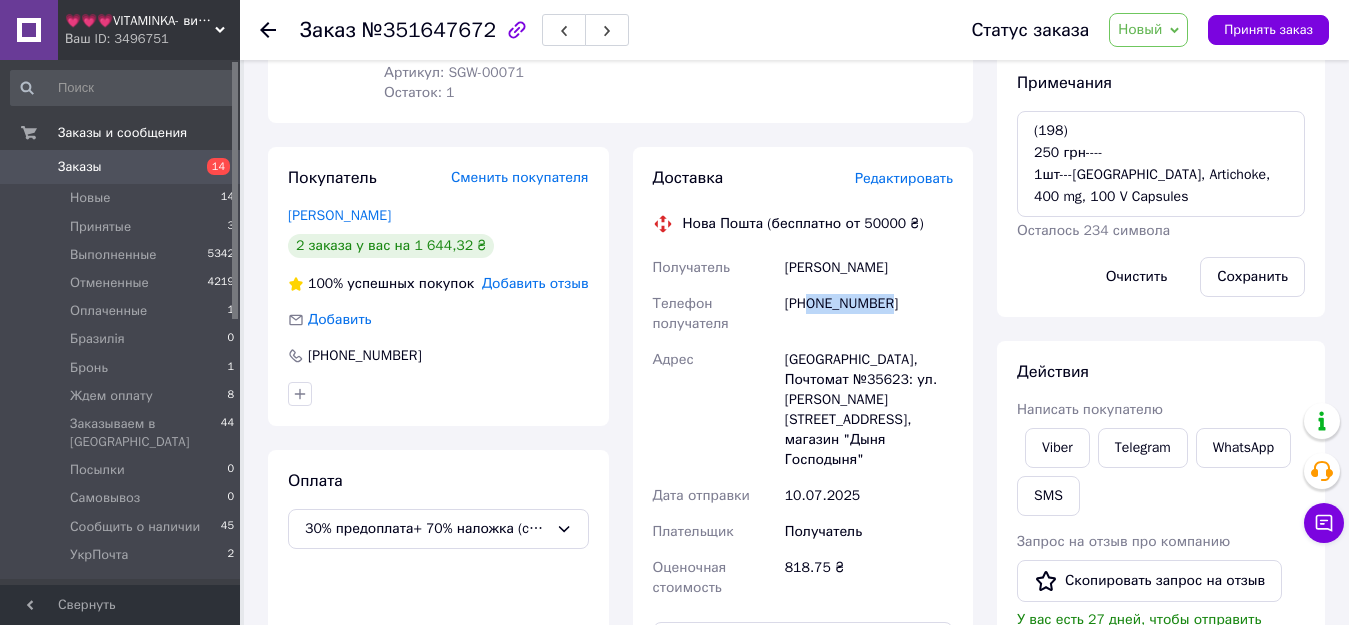 drag, startPoint x: 810, startPoint y: 306, endPoint x: 921, endPoint y: 302, distance: 111.07205 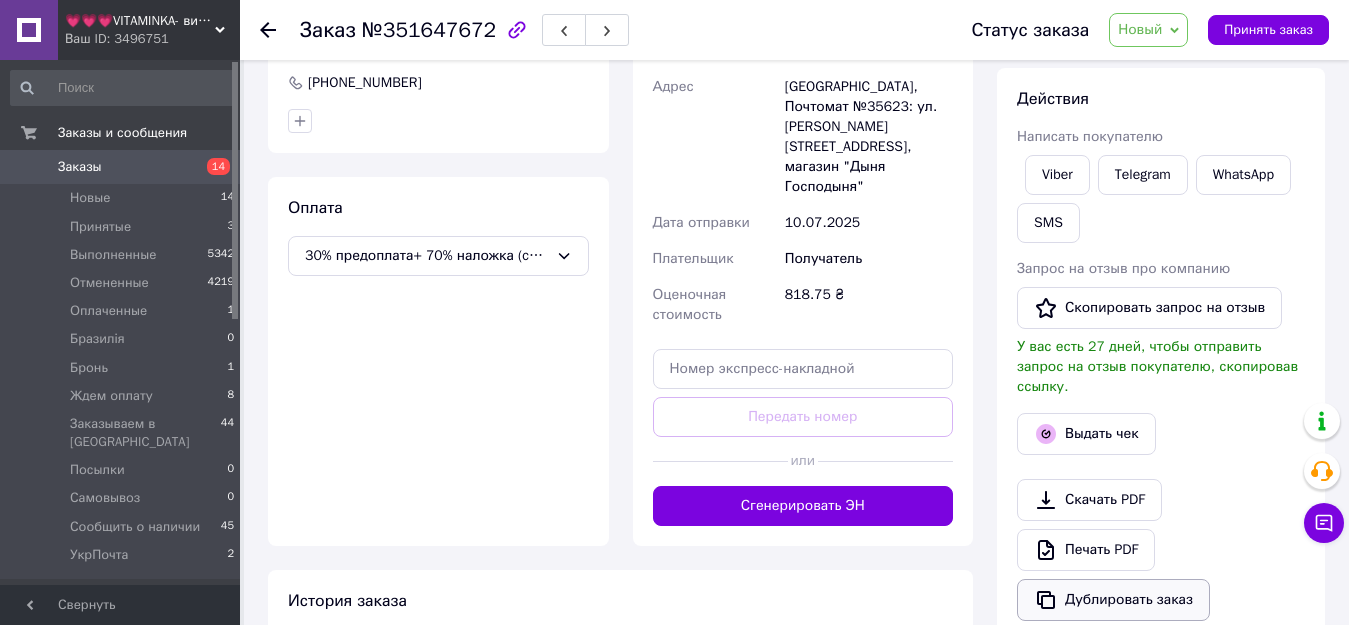 scroll, scrollTop: 780, scrollLeft: 0, axis: vertical 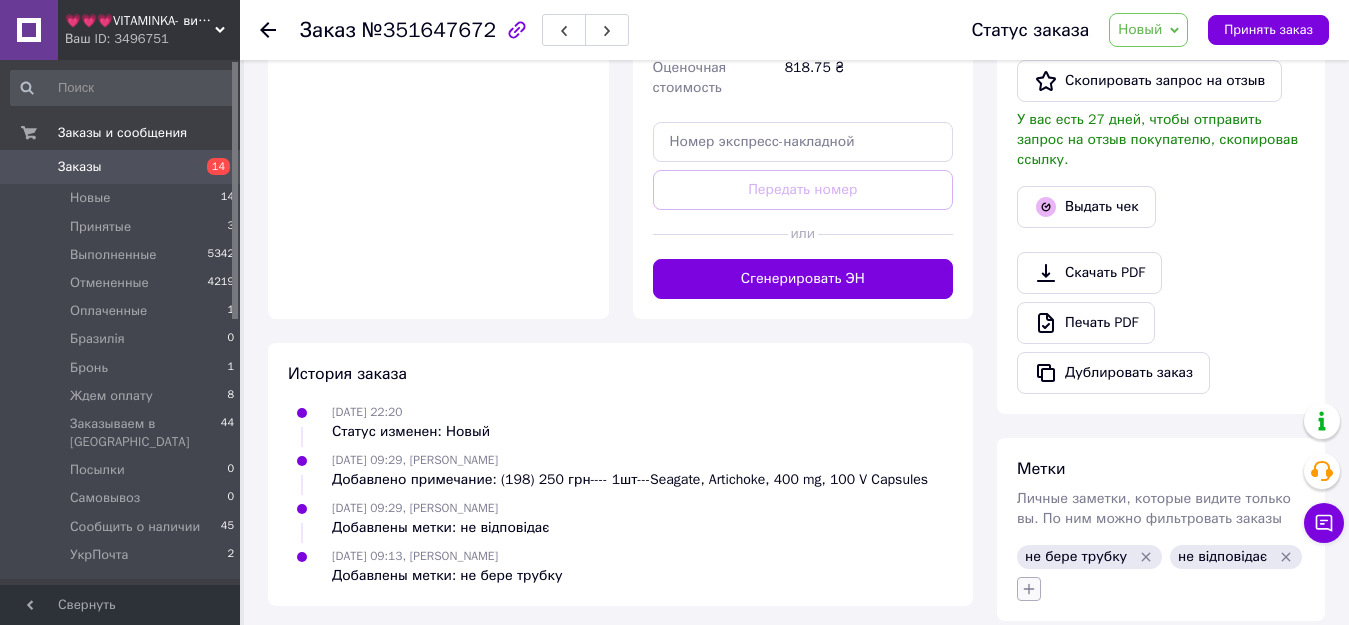 click at bounding box center [1029, 589] 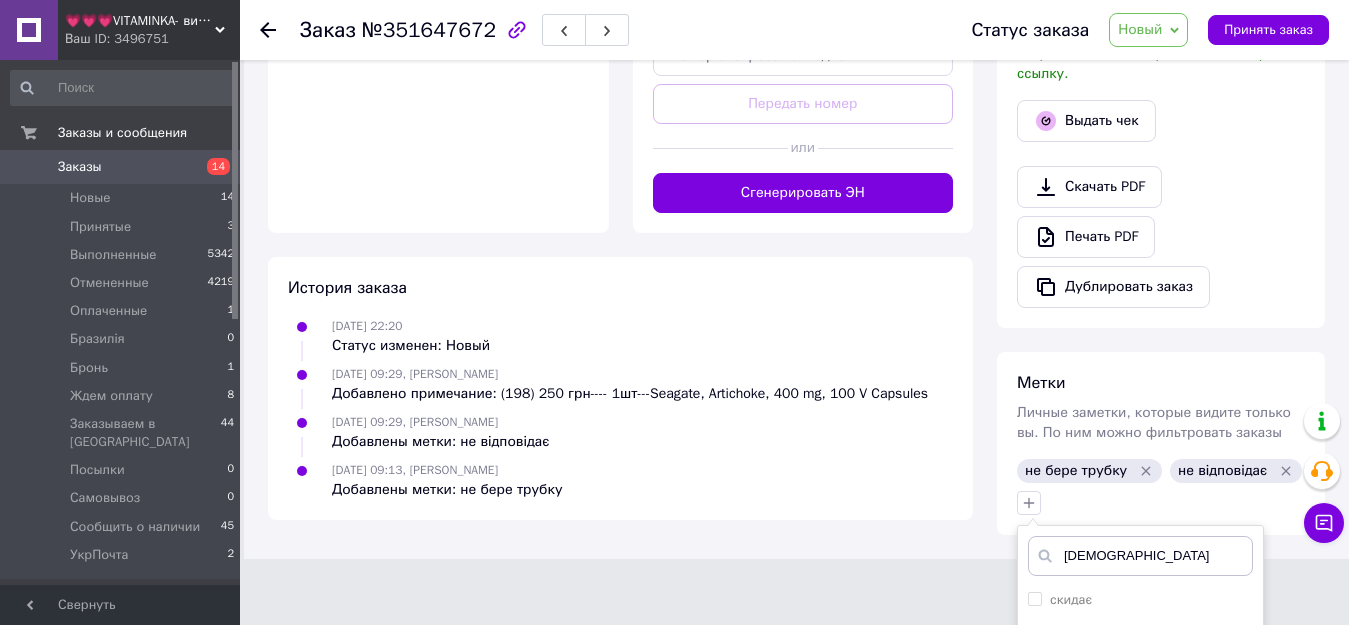 scroll, scrollTop: 996, scrollLeft: 0, axis: vertical 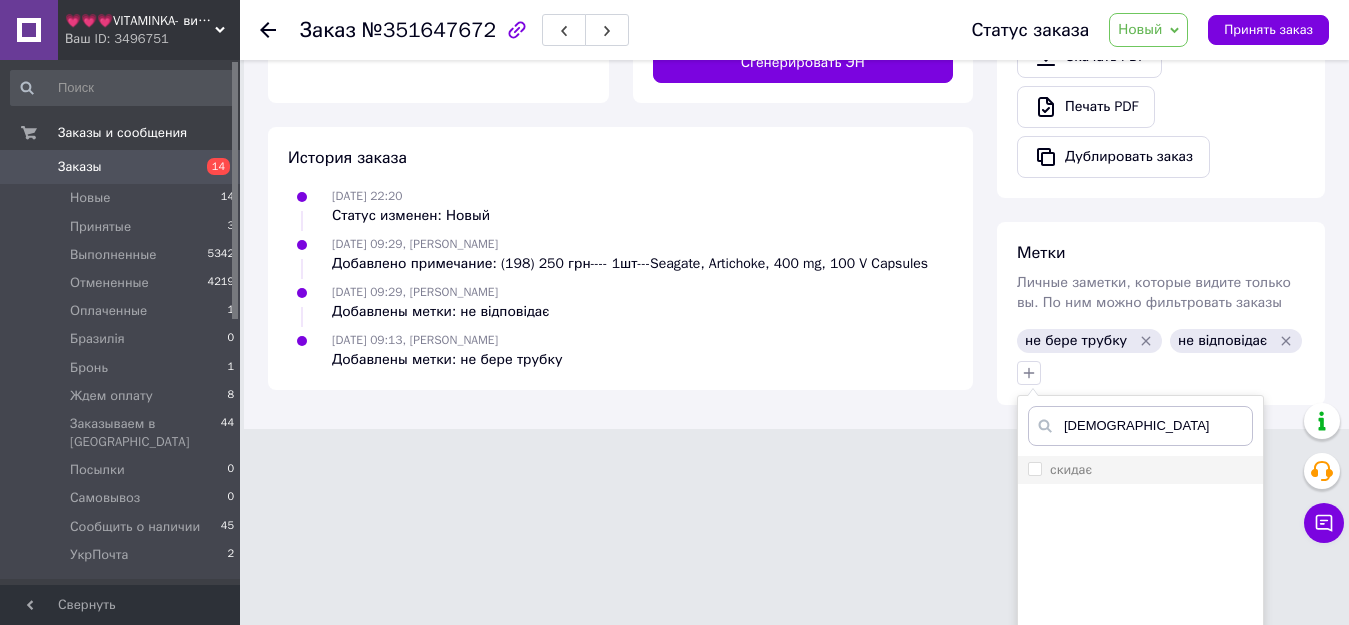 type on "скид" 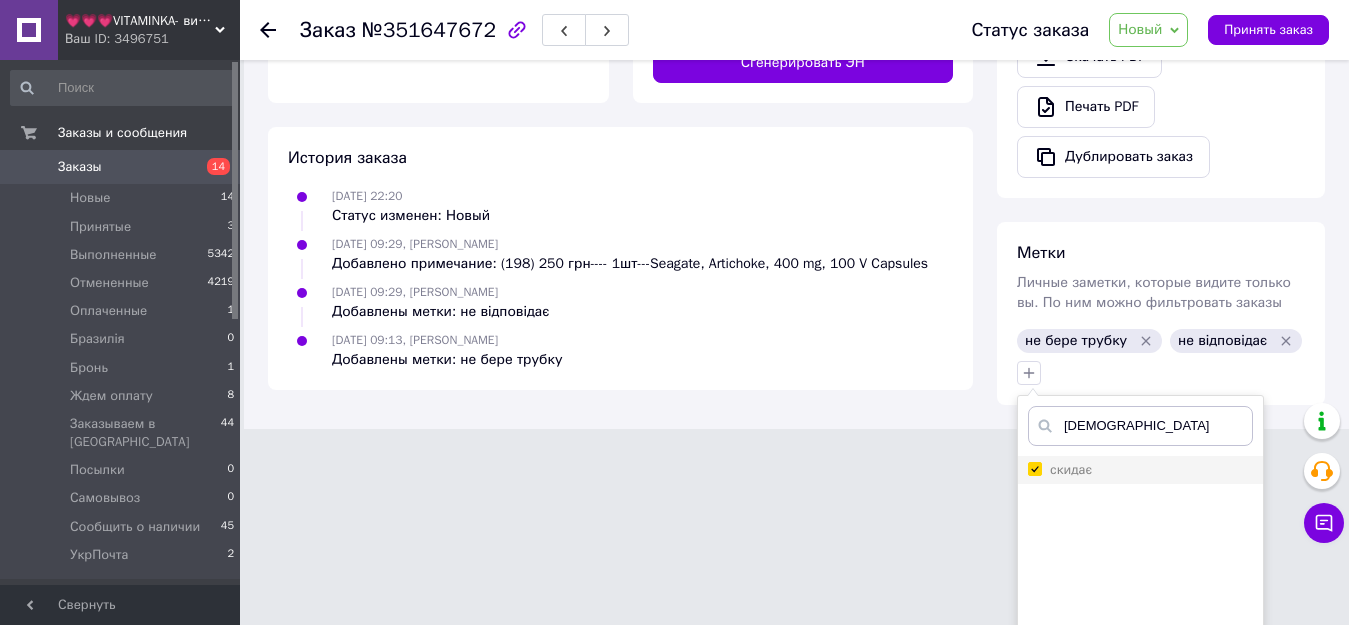 checkbox on "true" 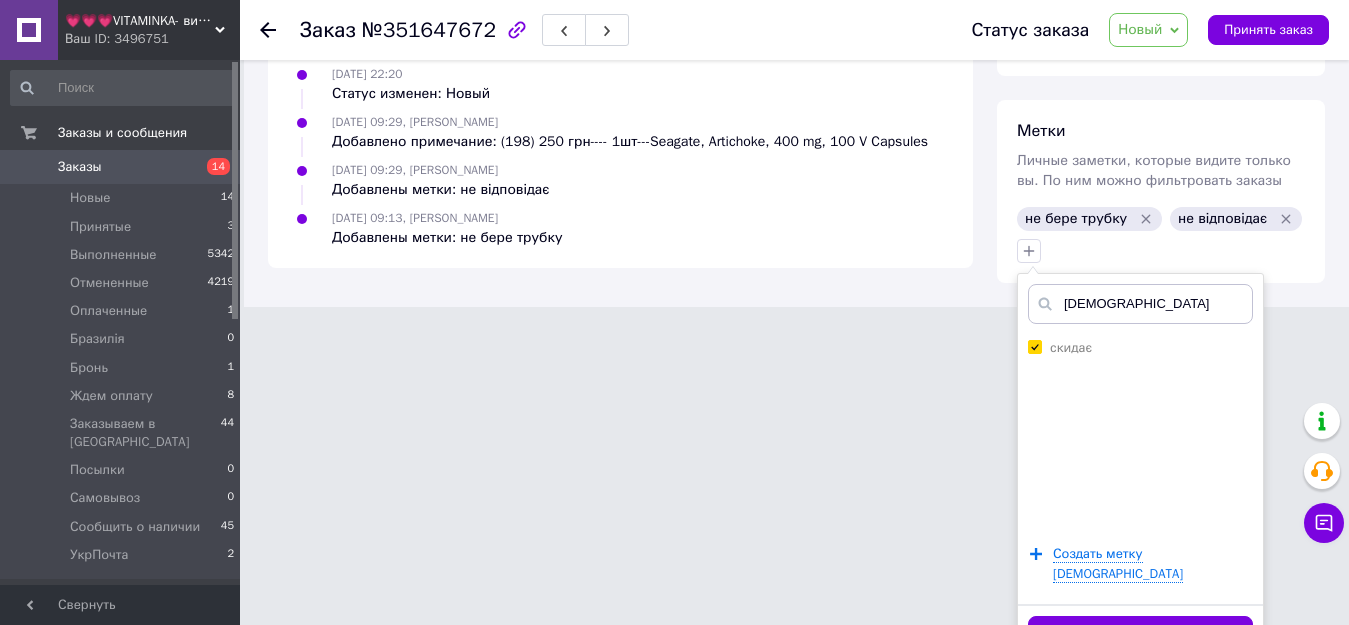 click on "Добавить метку" at bounding box center [1140, 635] 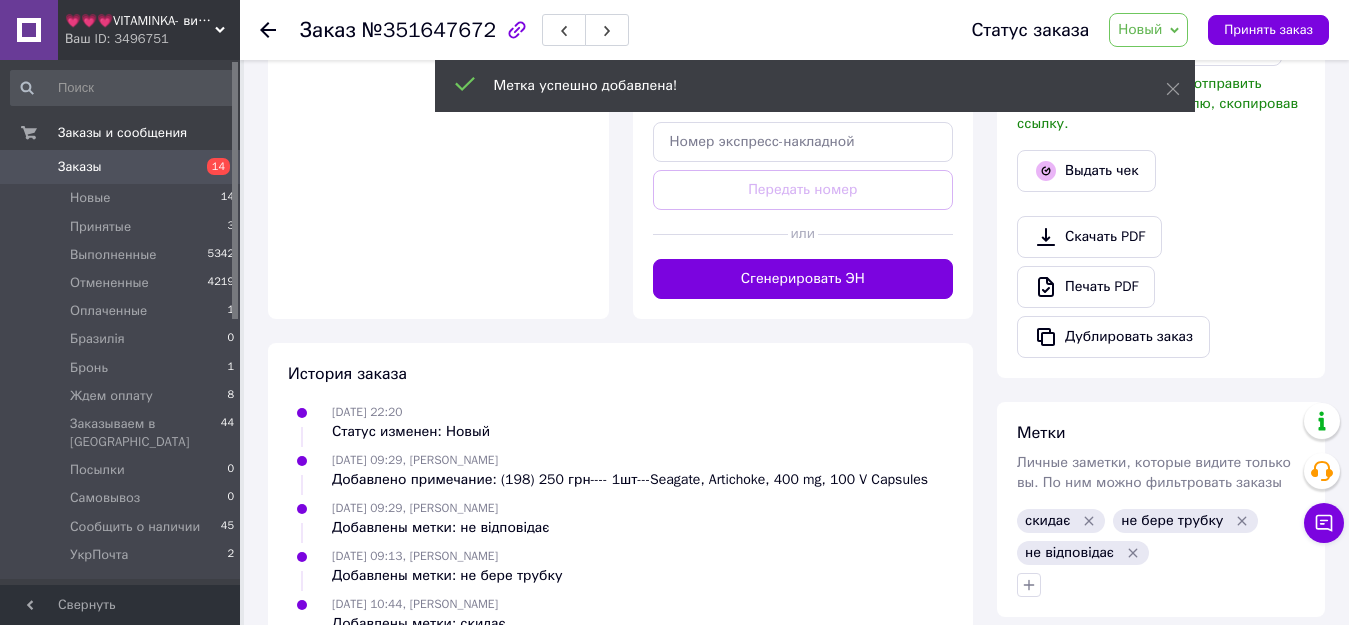 scroll, scrollTop: 793, scrollLeft: 0, axis: vertical 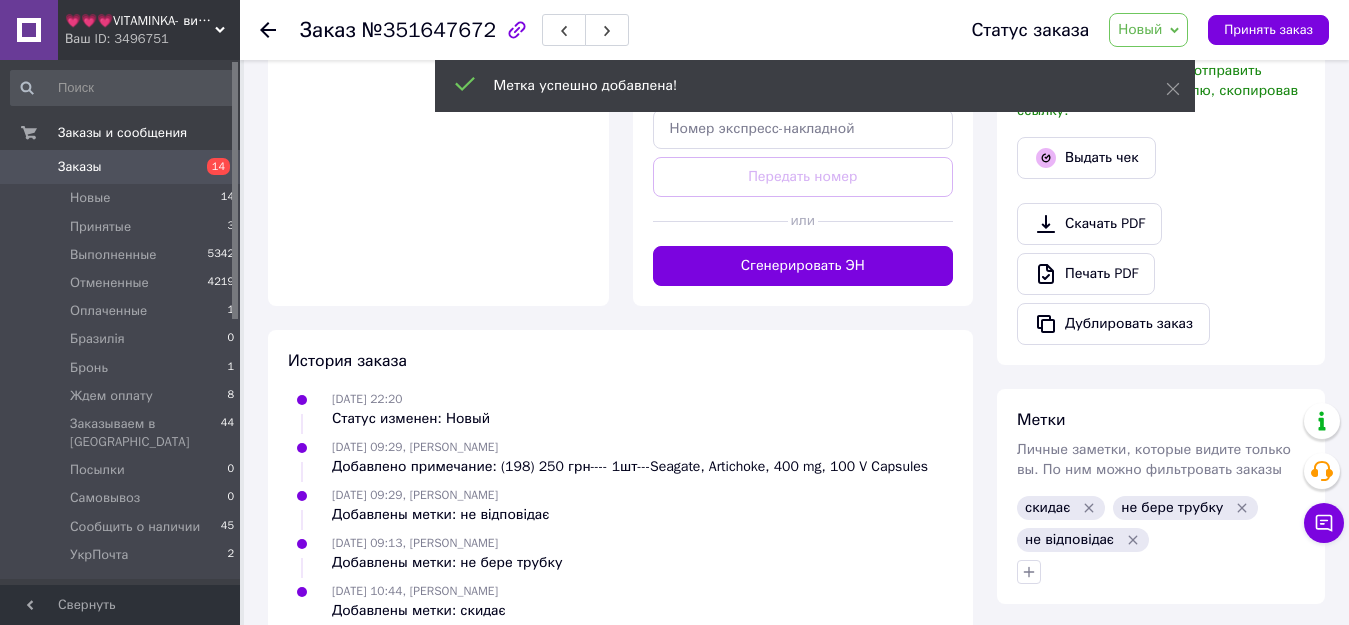 click on "Новые" at bounding box center (90, 198) 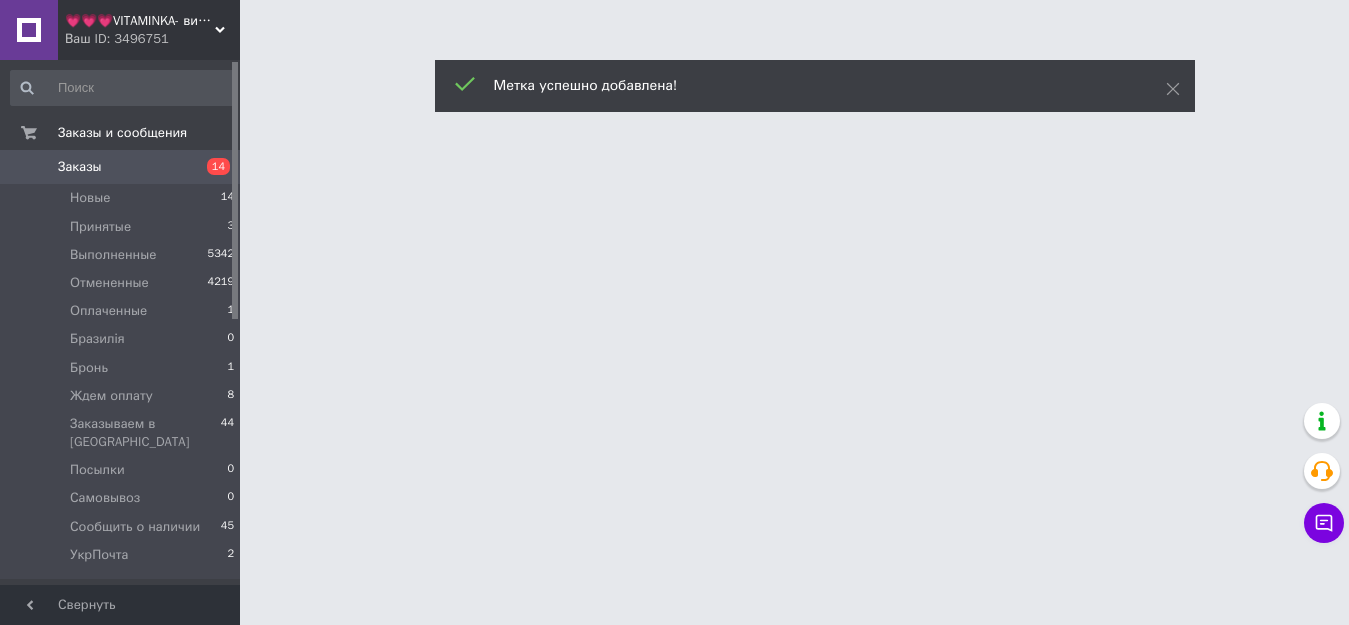 scroll, scrollTop: 0, scrollLeft: 0, axis: both 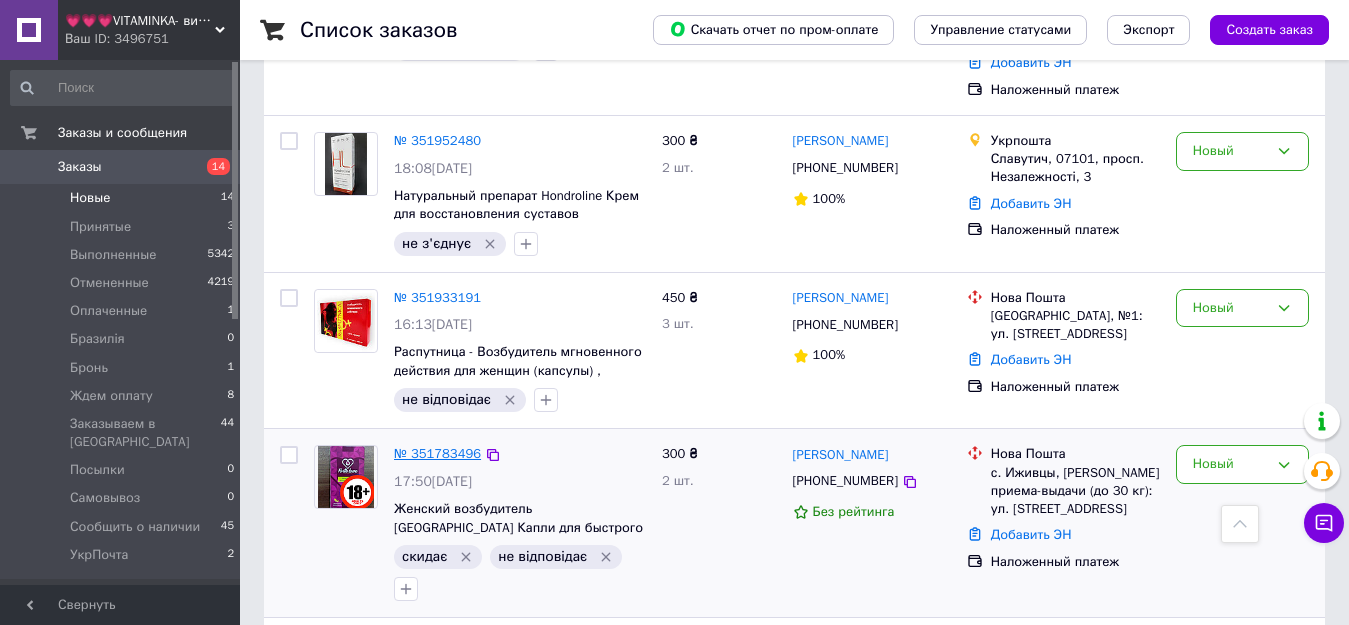 click on "№ 351783496" at bounding box center (437, 453) 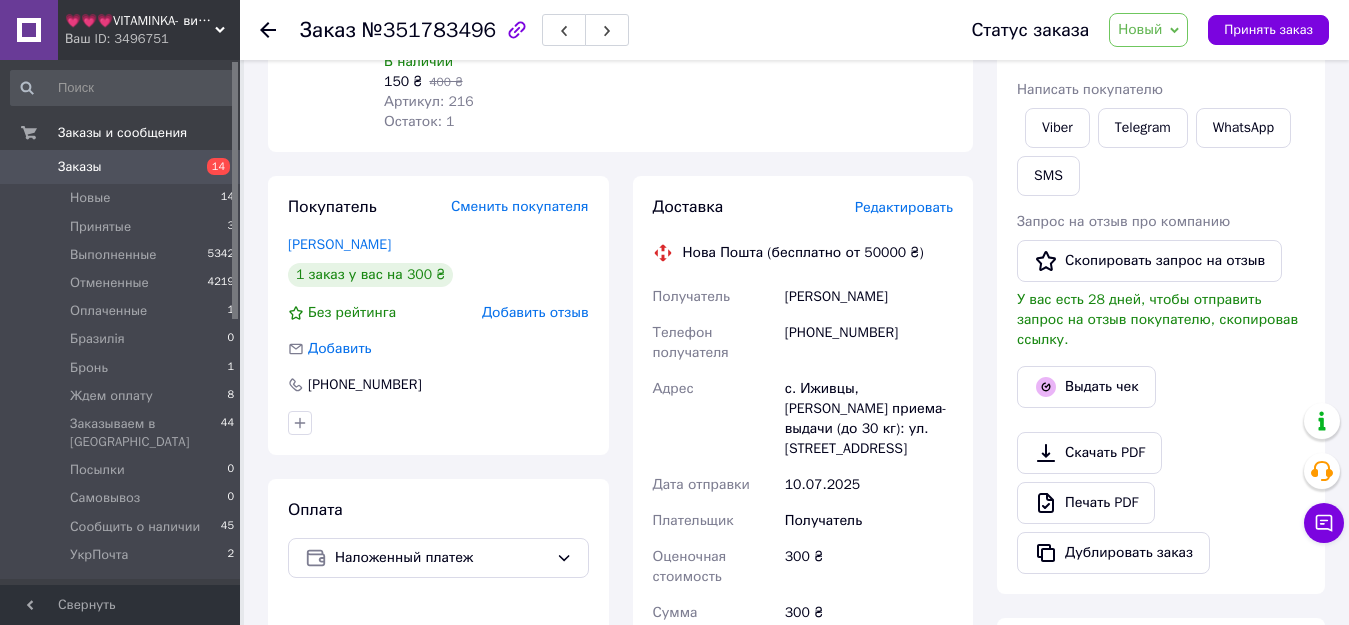 scroll, scrollTop: 265, scrollLeft: 0, axis: vertical 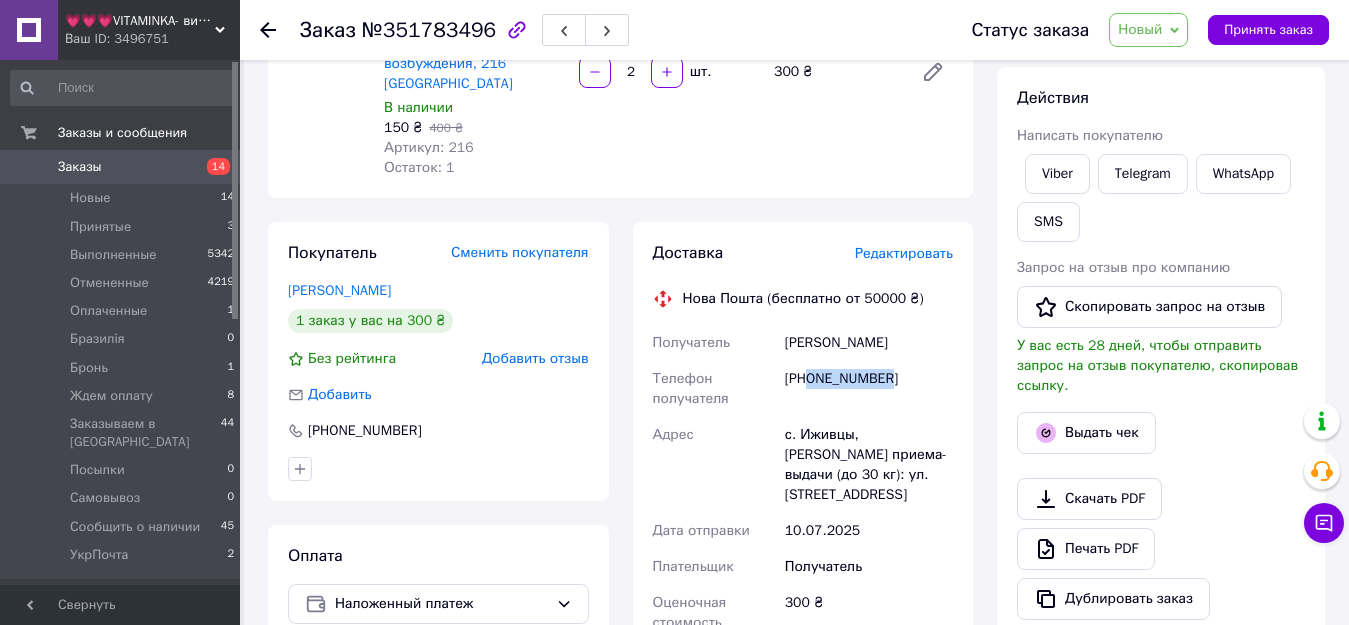 drag, startPoint x: 811, startPoint y: 359, endPoint x: 939, endPoint y: 365, distance: 128.14055 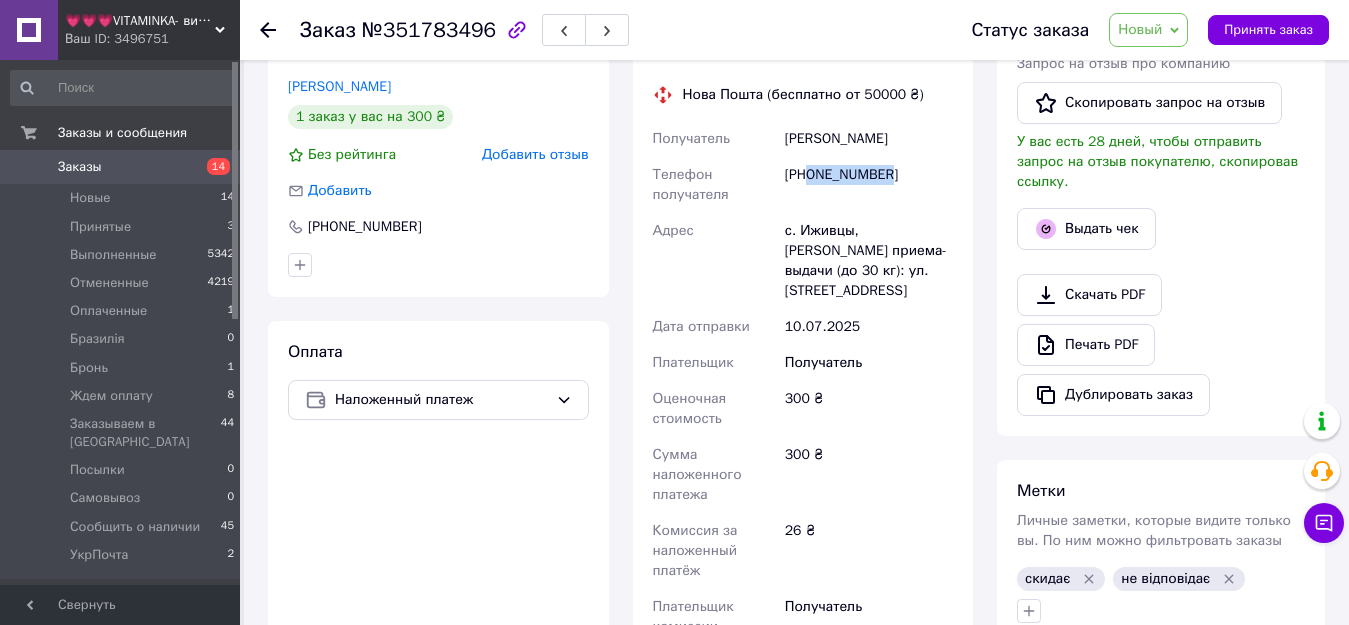 scroll, scrollTop: 500, scrollLeft: 0, axis: vertical 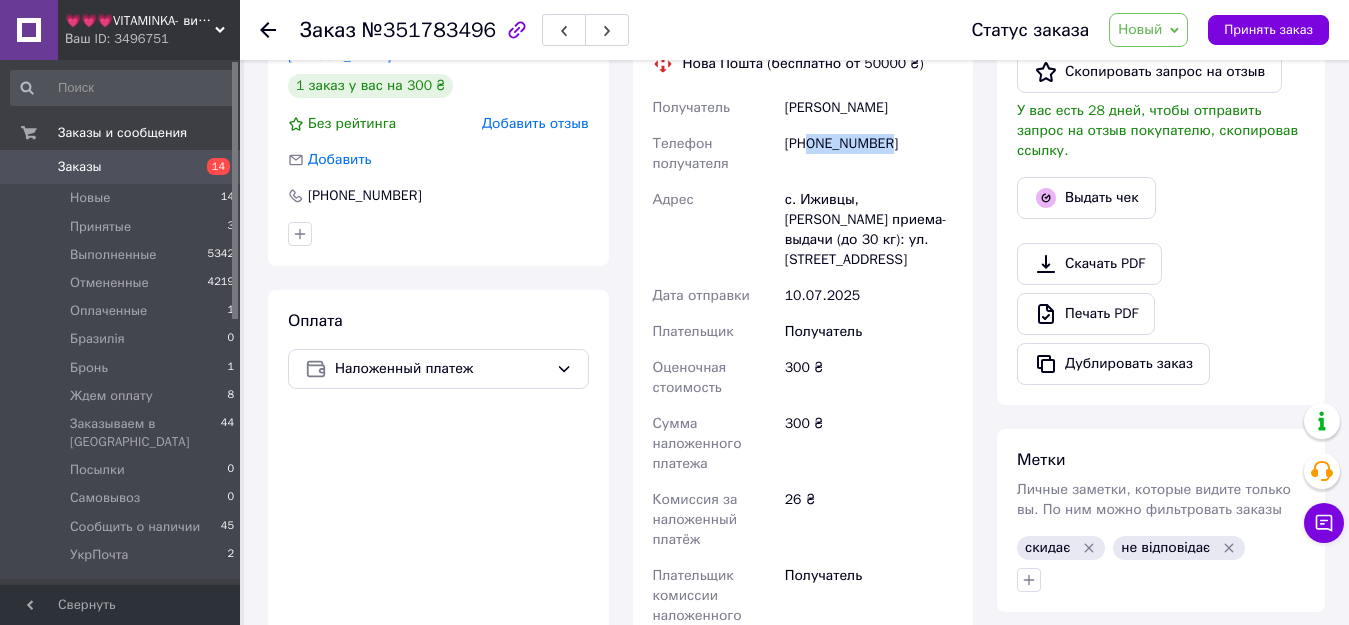 copy on "0686309779" 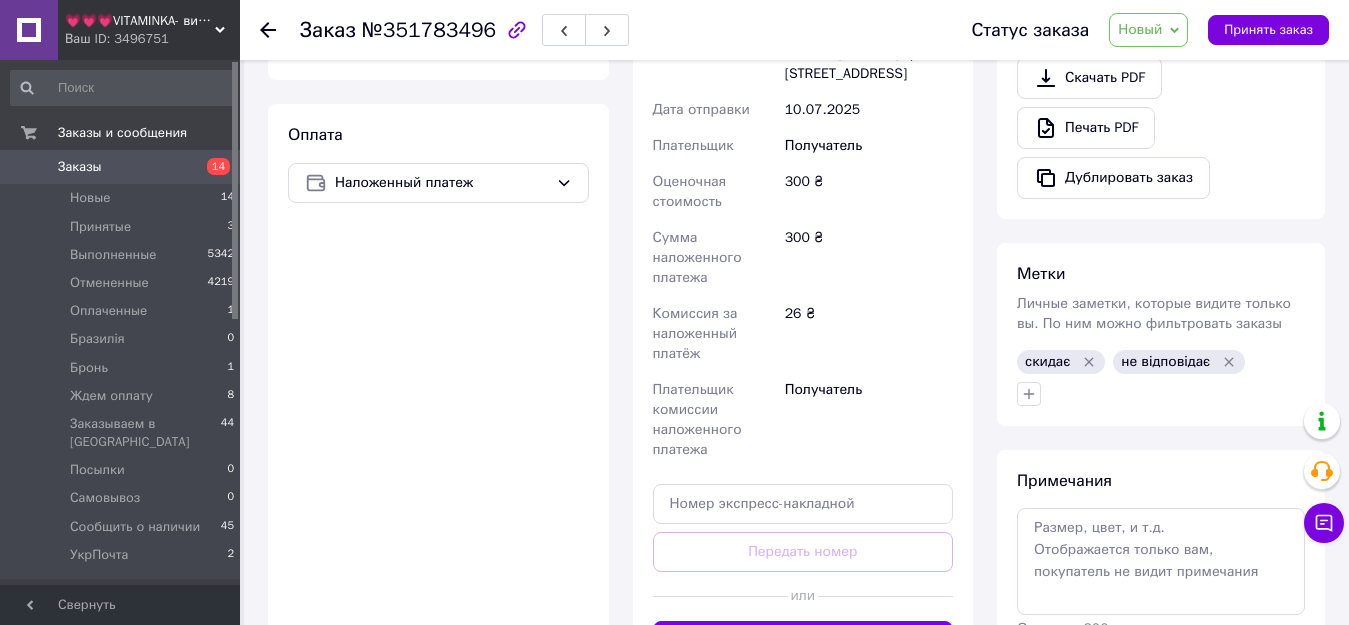 scroll, scrollTop: 665, scrollLeft: 0, axis: vertical 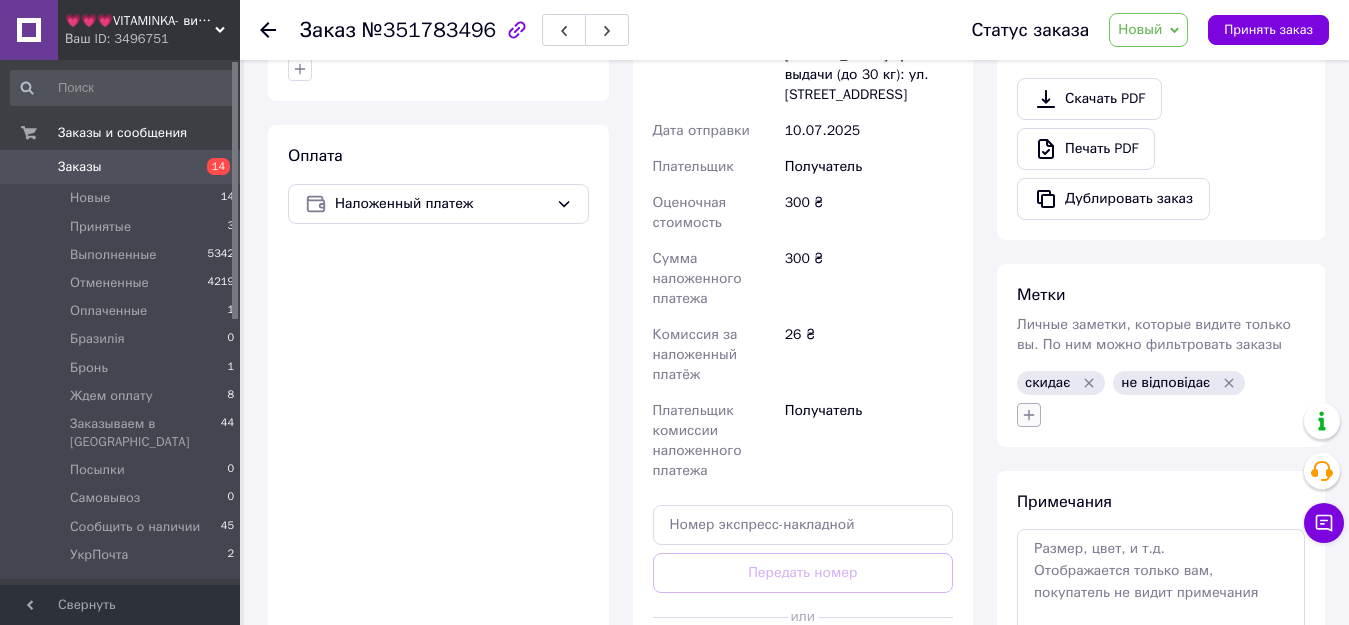 click 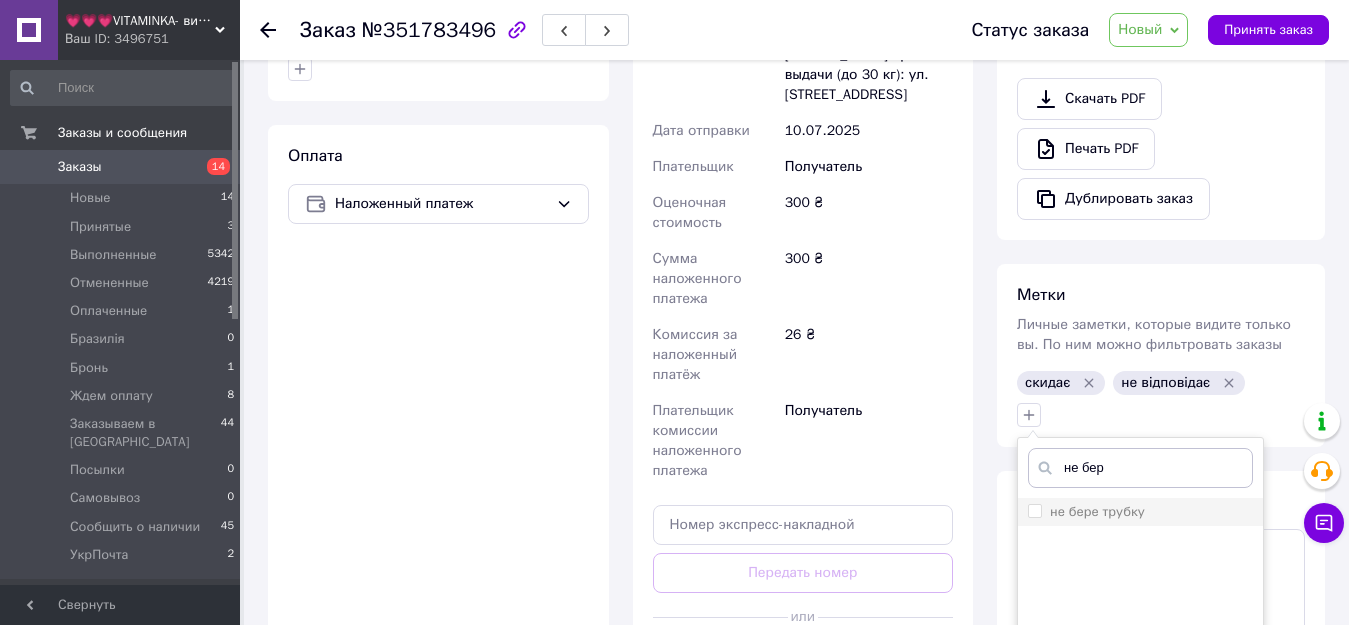 type on "не бер" 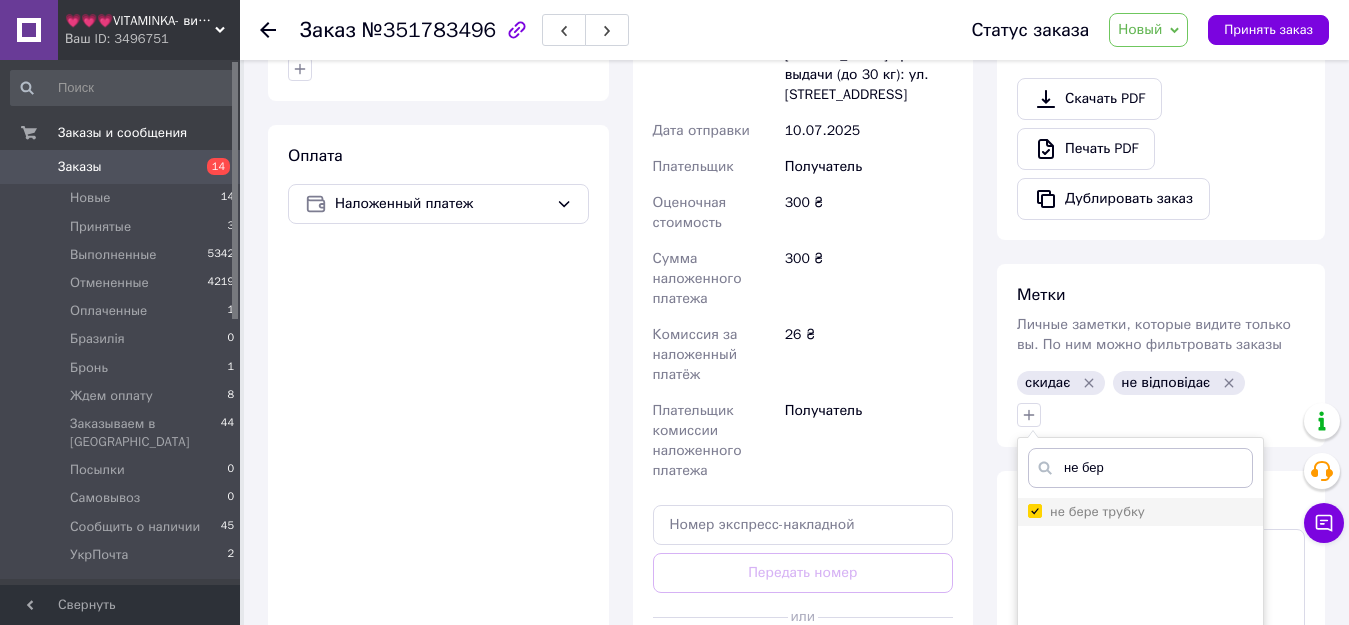 checkbox on "true" 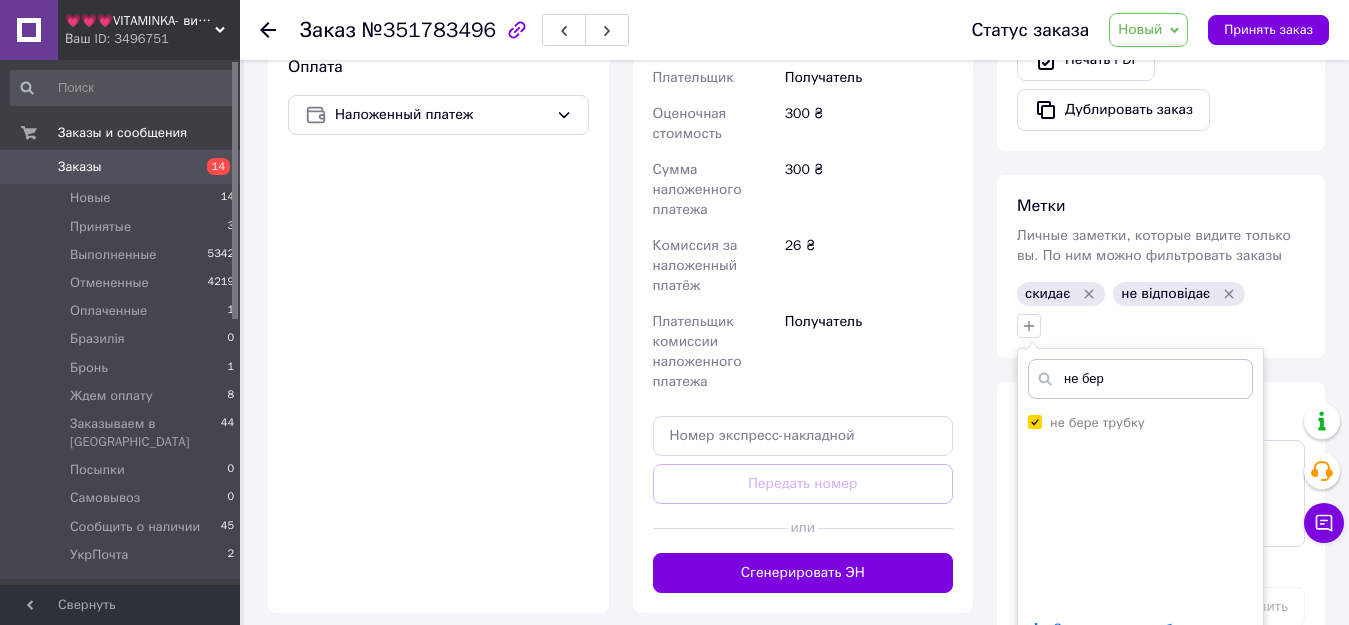scroll, scrollTop: 965, scrollLeft: 0, axis: vertical 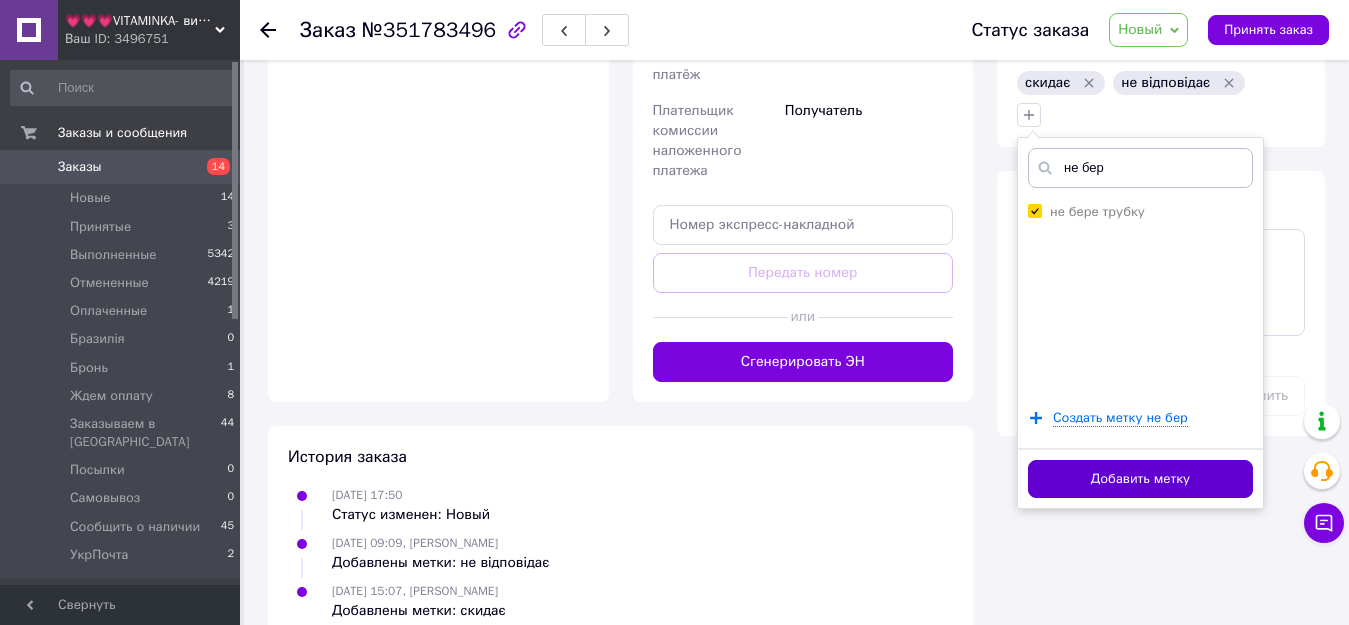 click on "Добавить метку" at bounding box center (1140, 479) 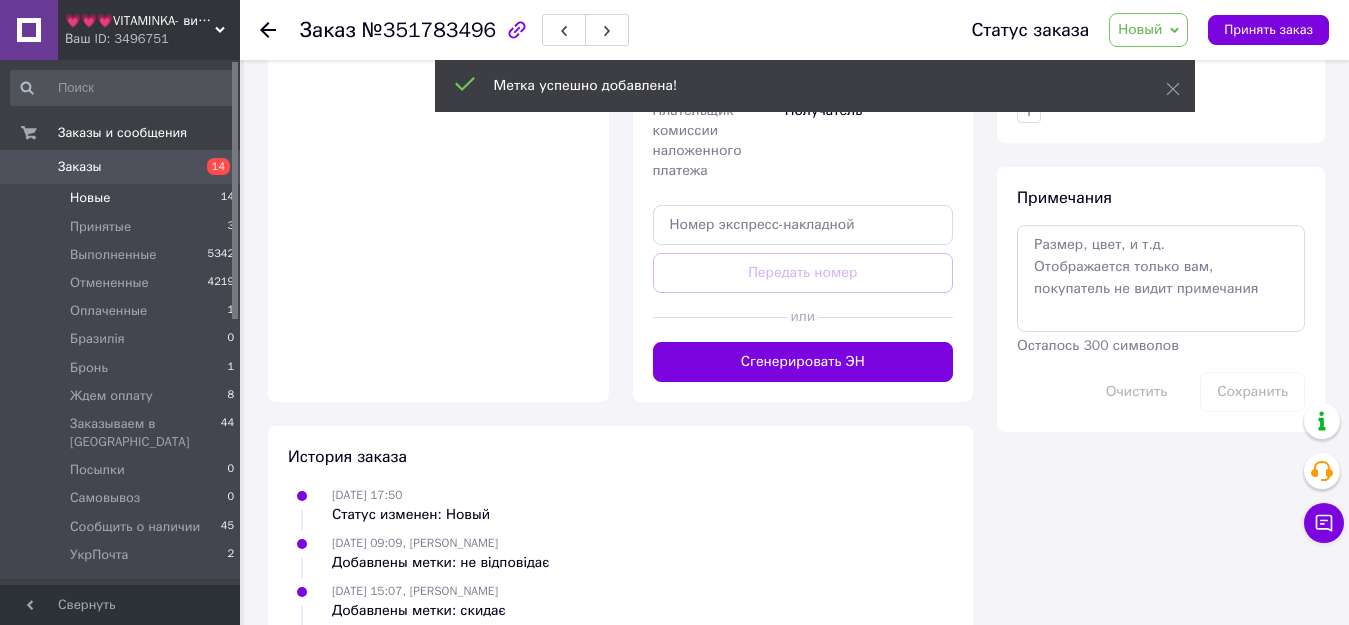 click on "Новые" at bounding box center (90, 198) 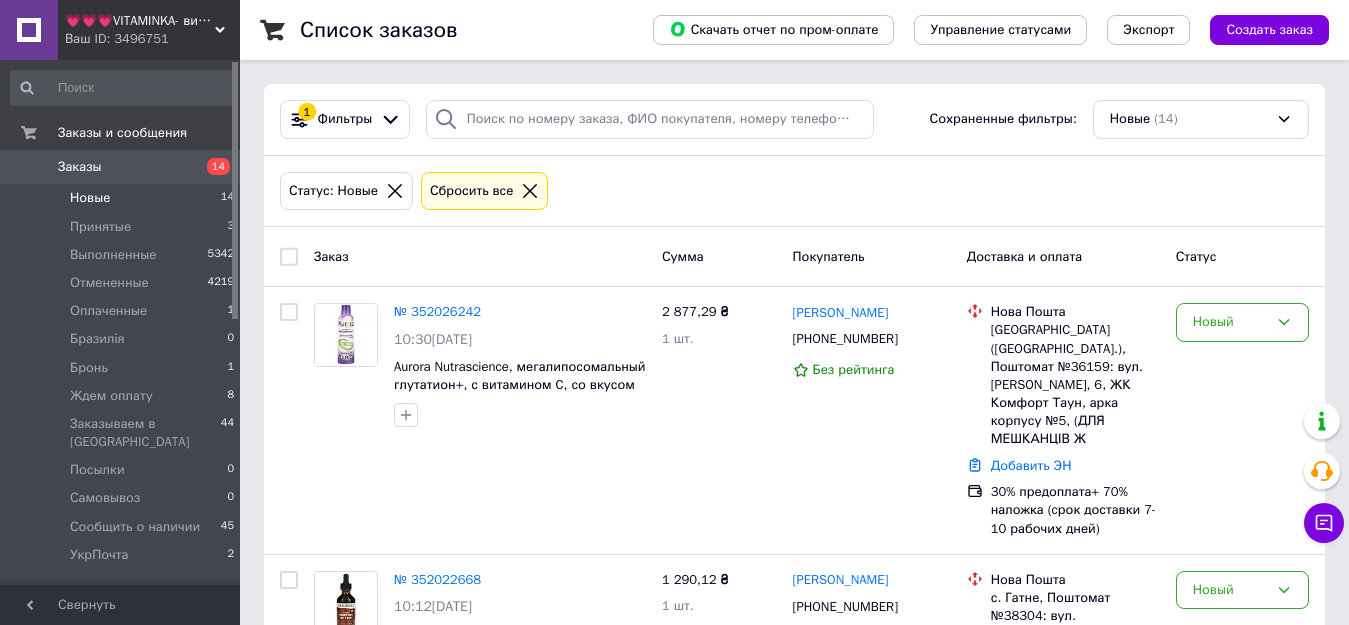 click on "Новые 14" at bounding box center [123, 198] 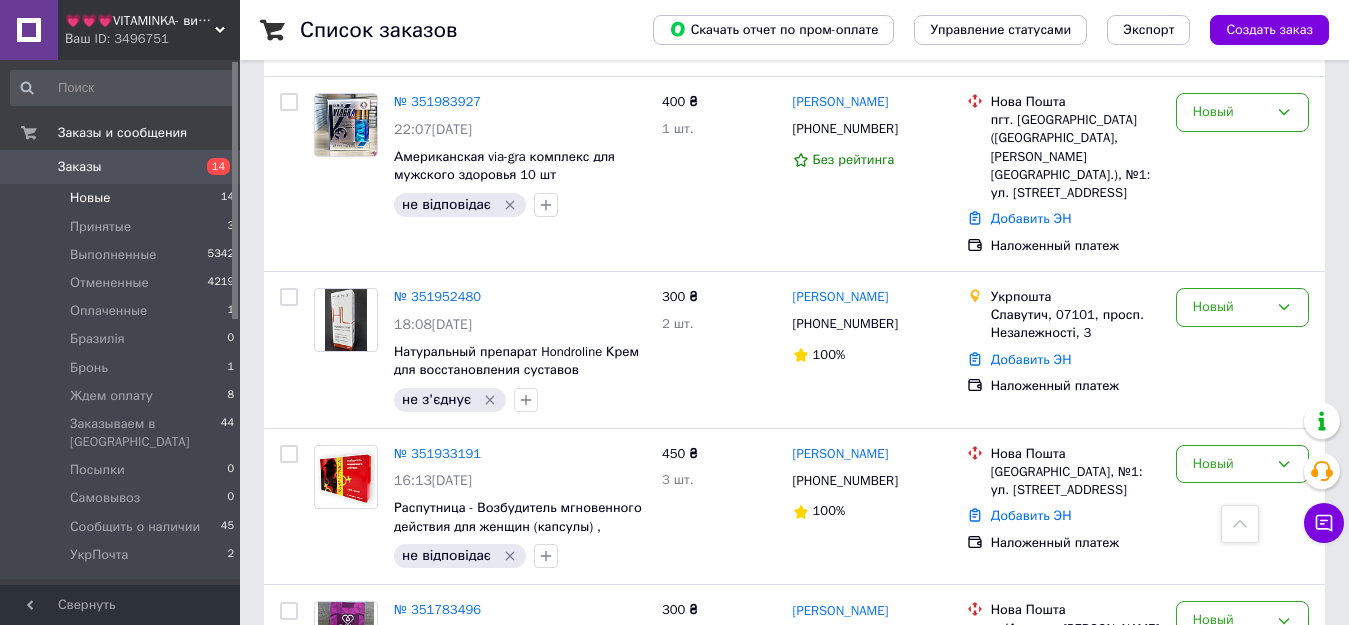 scroll, scrollTop: 1706, scrollLeft: 0, axis: vertical 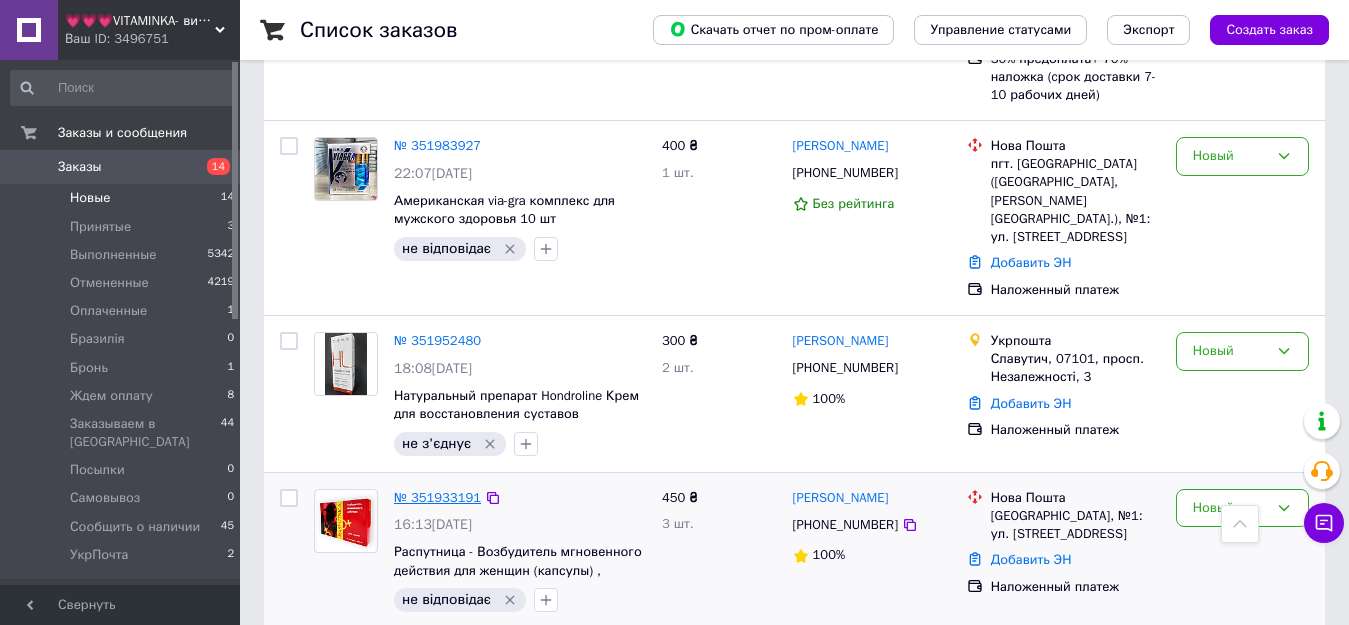 click on "№ 351933191" at bounding box center [437, 497] 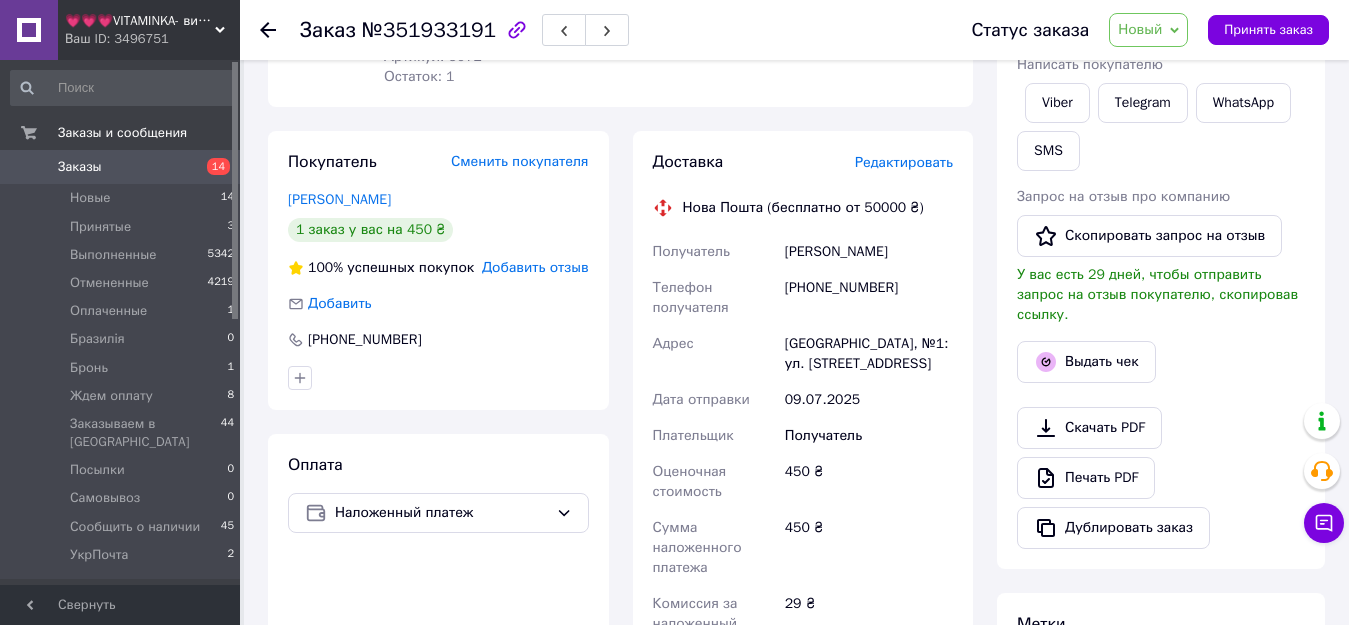 scroll, scrollTop: 333, scrollLeft: 0, axis: vertical 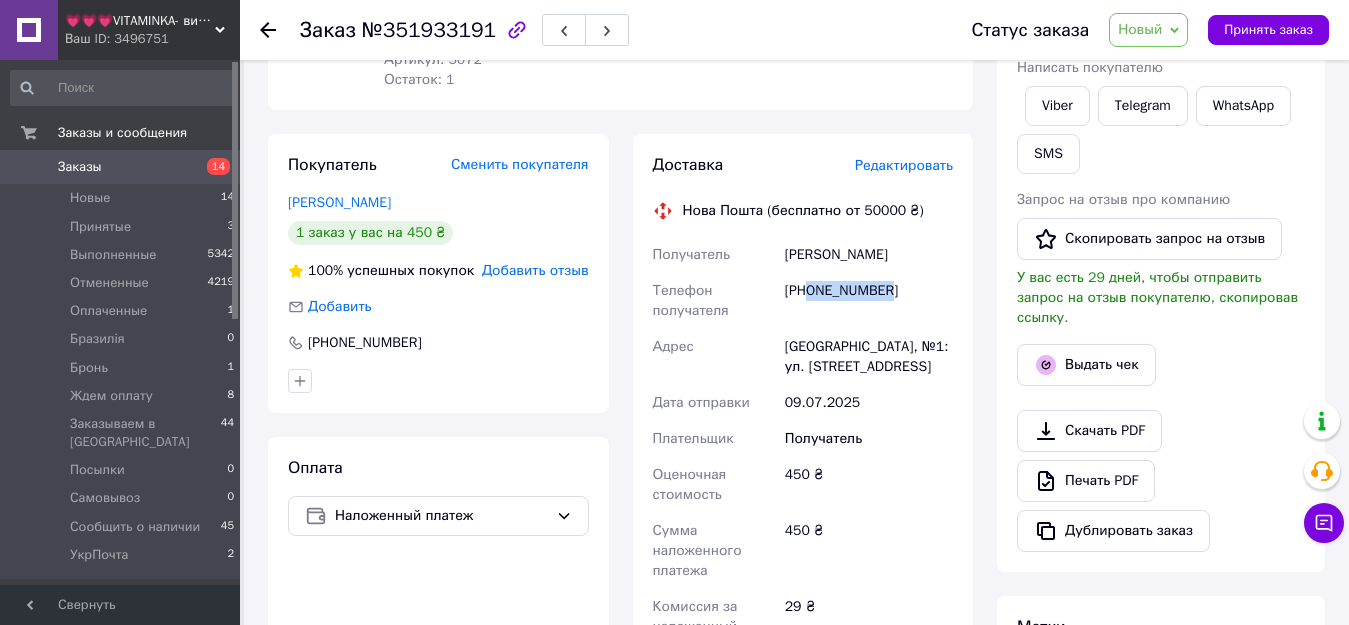 drag, startPoint x: 813, startPoint y: 271, endPoint x: 903, endPoint y: 274, distance: 90.04999 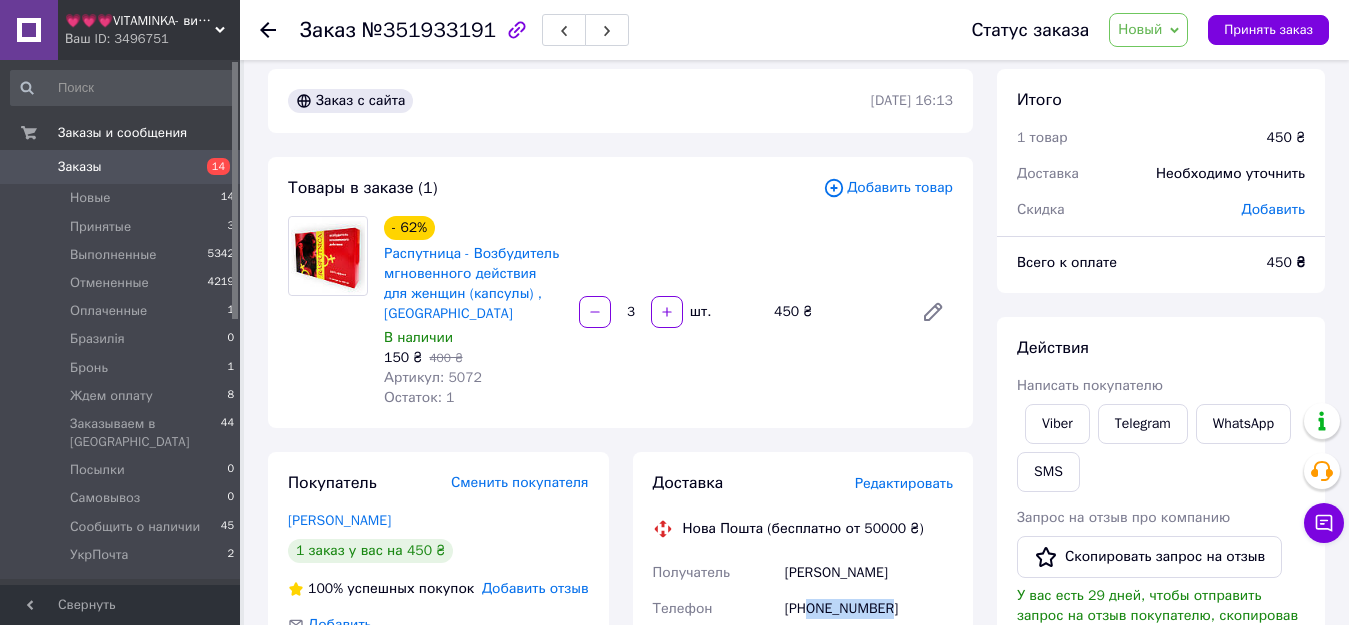 scroll, scrollTop: 0, scrollLeft: 0, axis: both 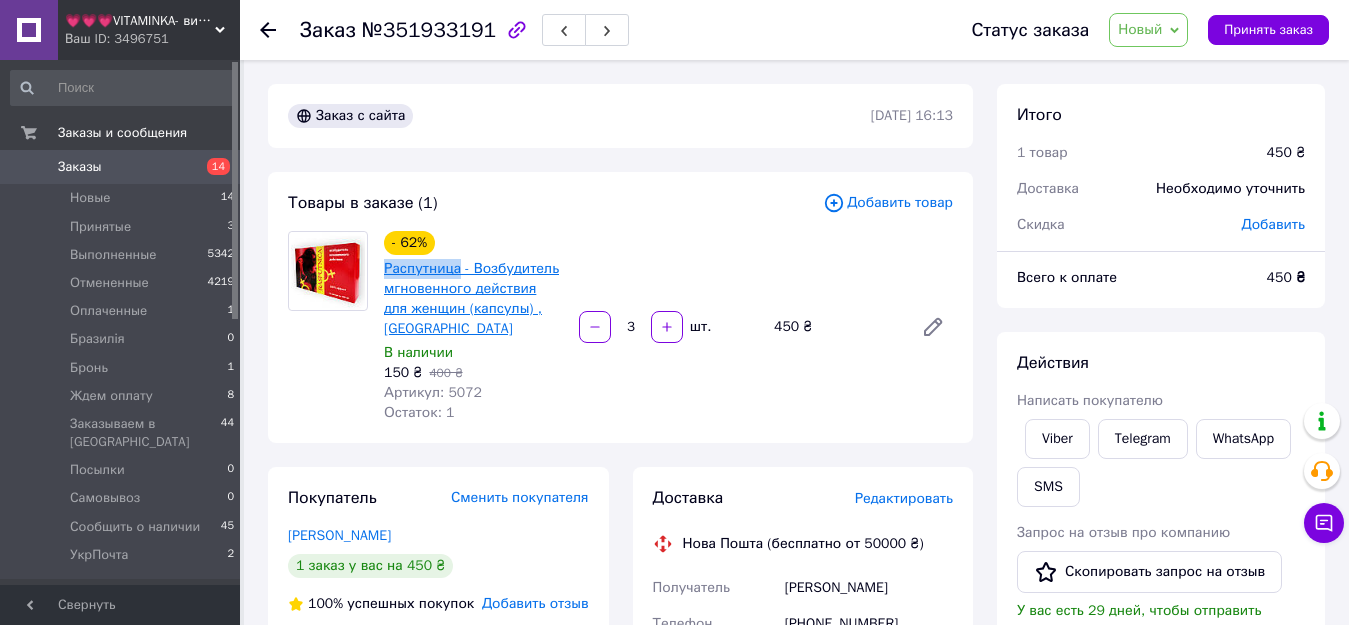 drag, startPoint x: 381, startPoint y: 272, endPoint x: 456, endPoint y: 270, distance: 75.026665 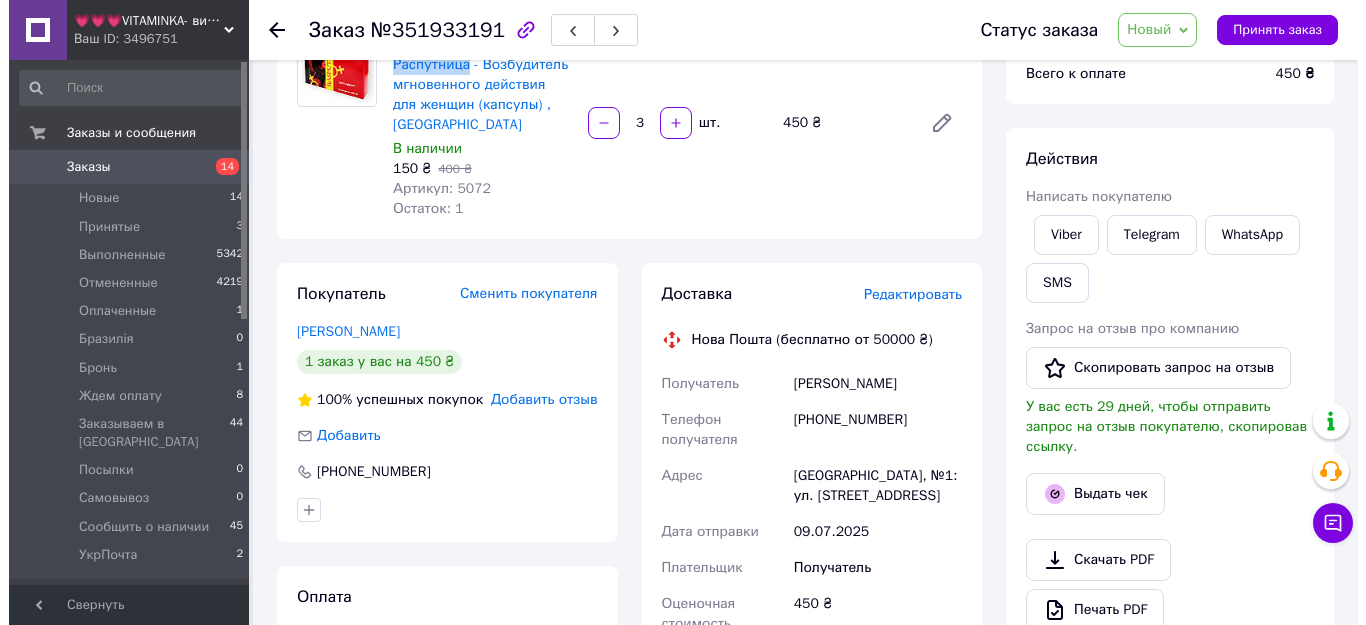 scroll, scrollTop: 200, scrollLeft: 0, axis: vertical 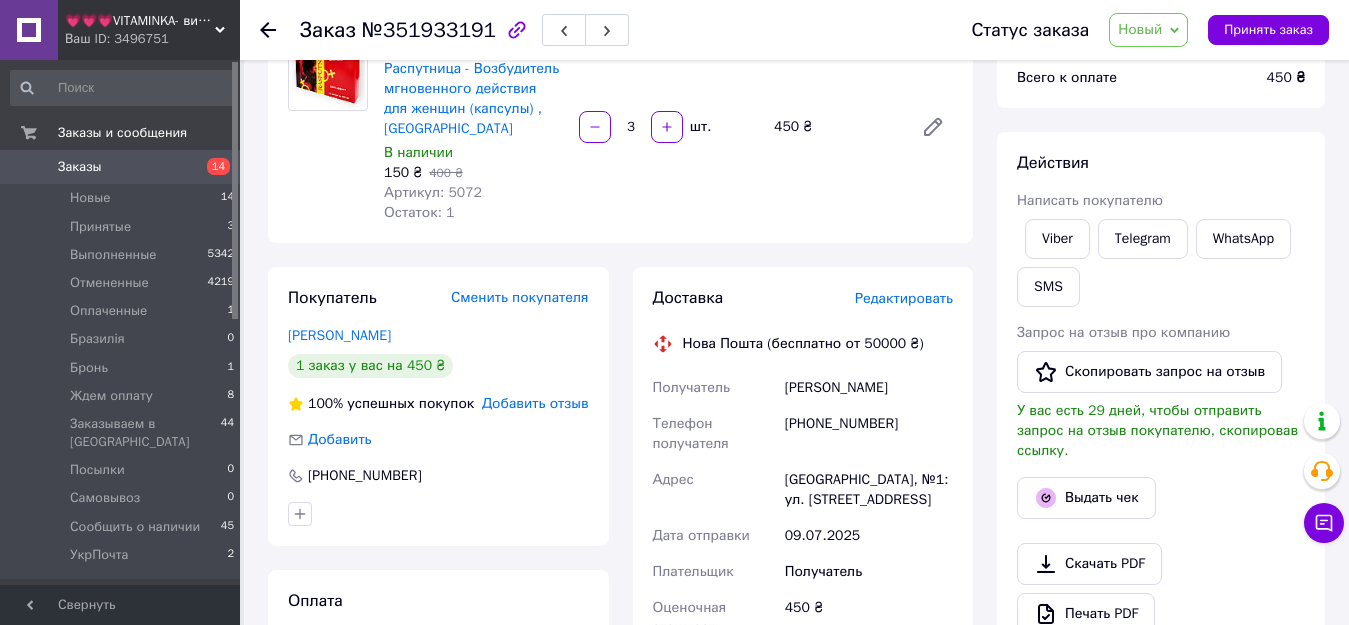 click on "Редактировать" at bounding box center [904, 298] 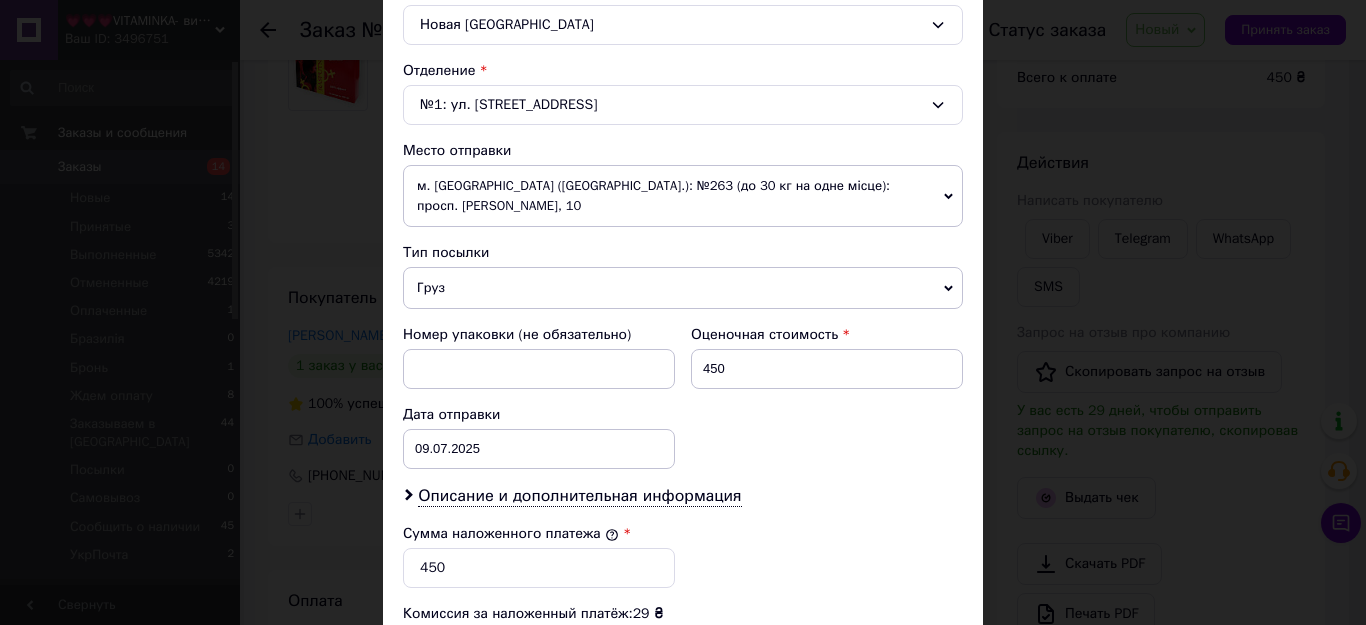 scroll, scrollTop: 700, scrollLeft: 0, axis: vertical 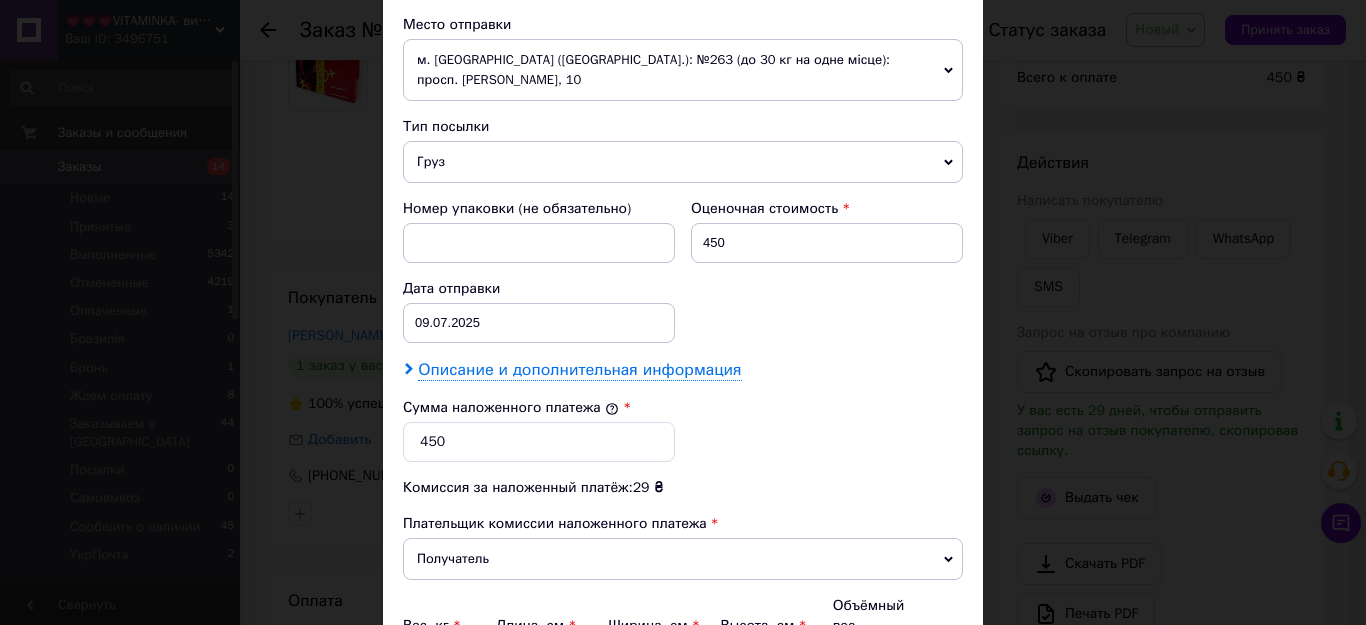click on "Описание и дополнительная информация" at bounding box center (579, 370) 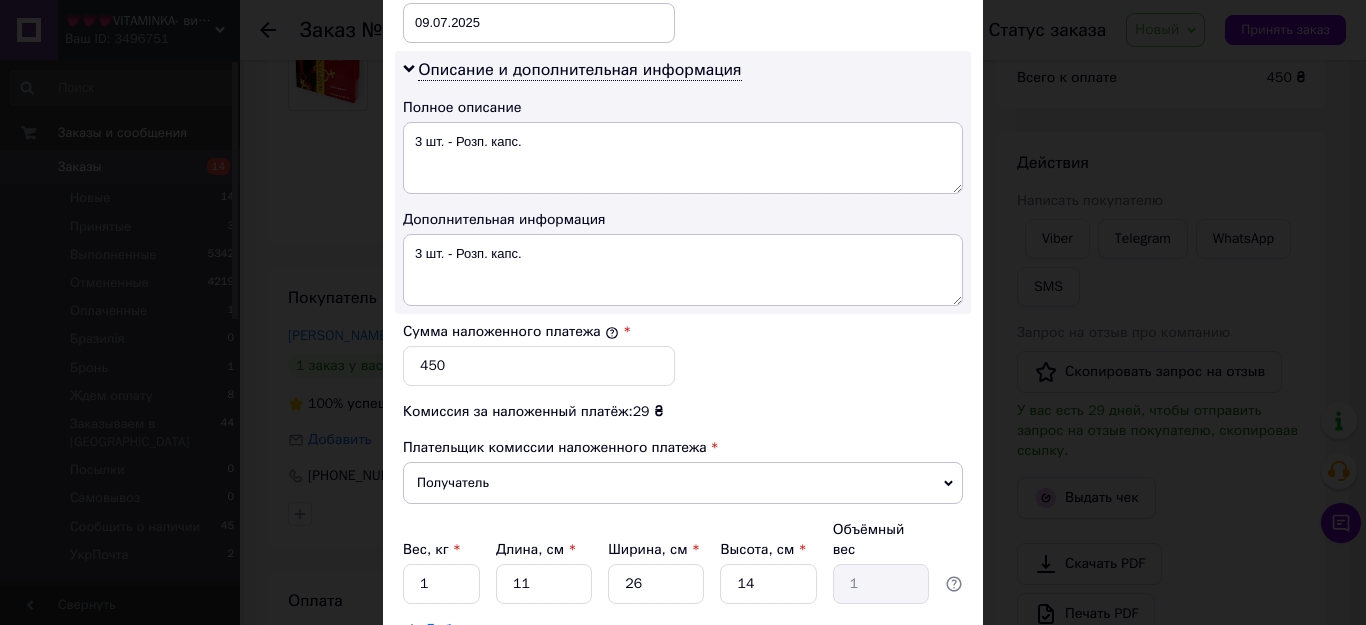 scroll, scrollTop: 1125, scrollLeft: 0, axis: vertical 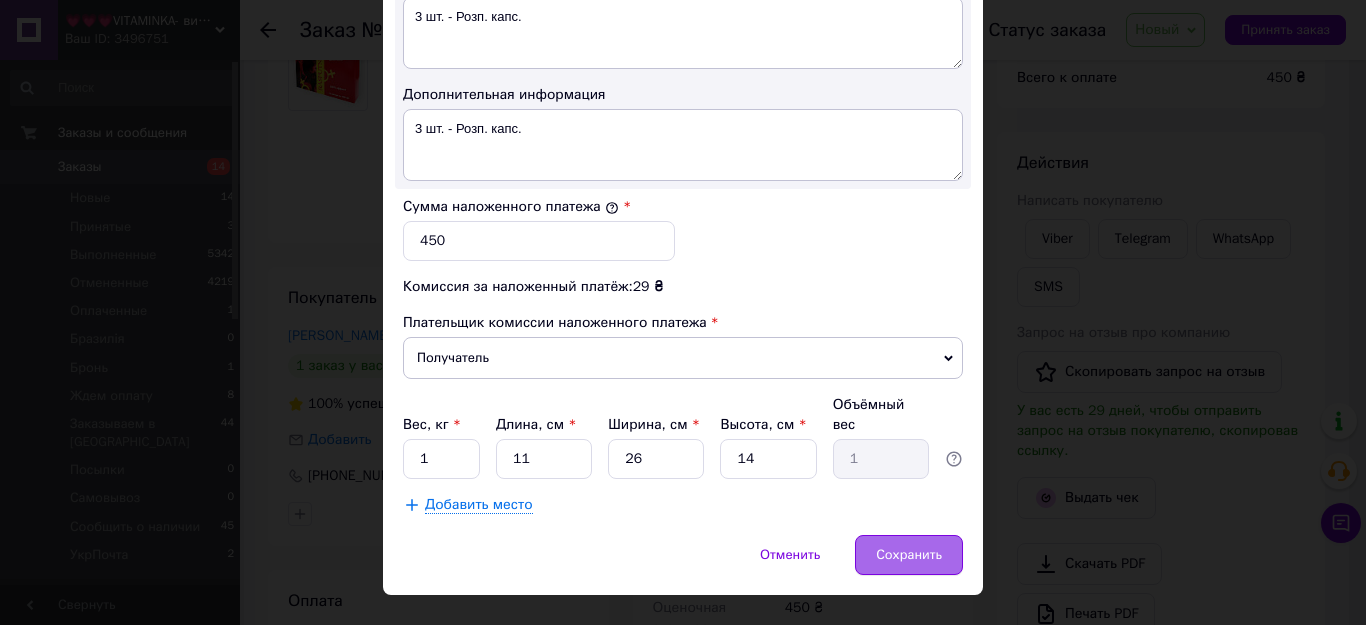 click on "Сохранить" at bounding box center (909, 555) 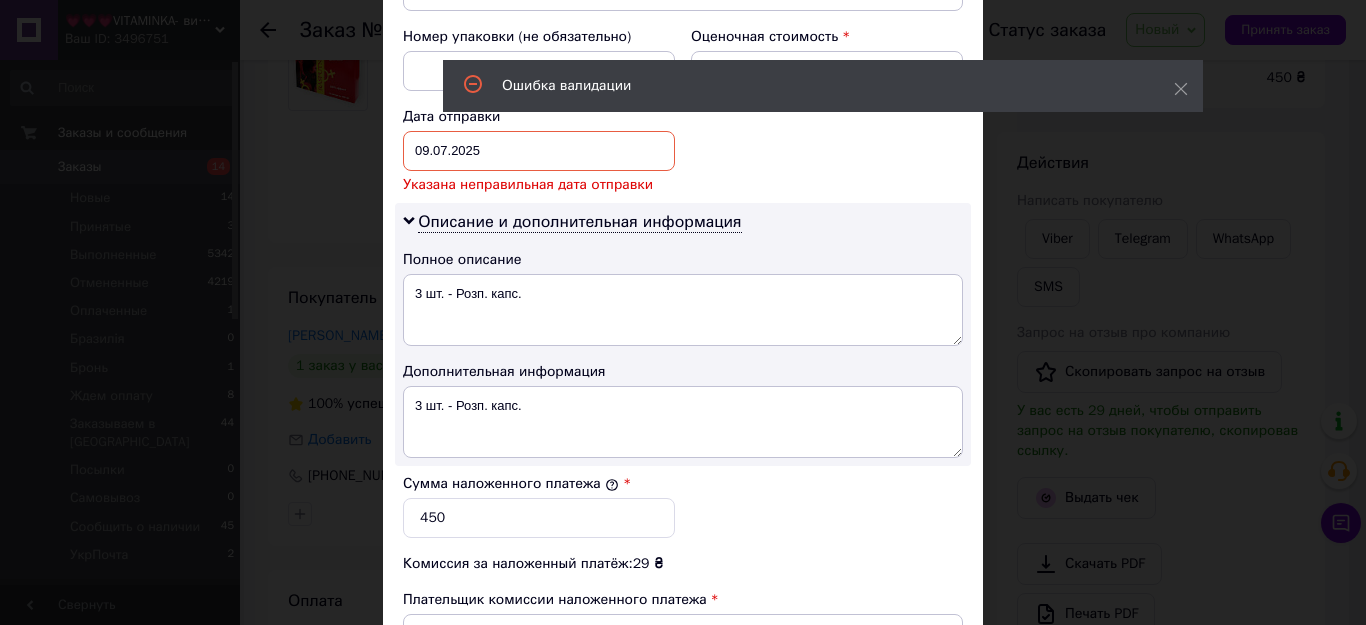 scroll, scrollTop: 849, scrollLeft: 0, axis: vertical 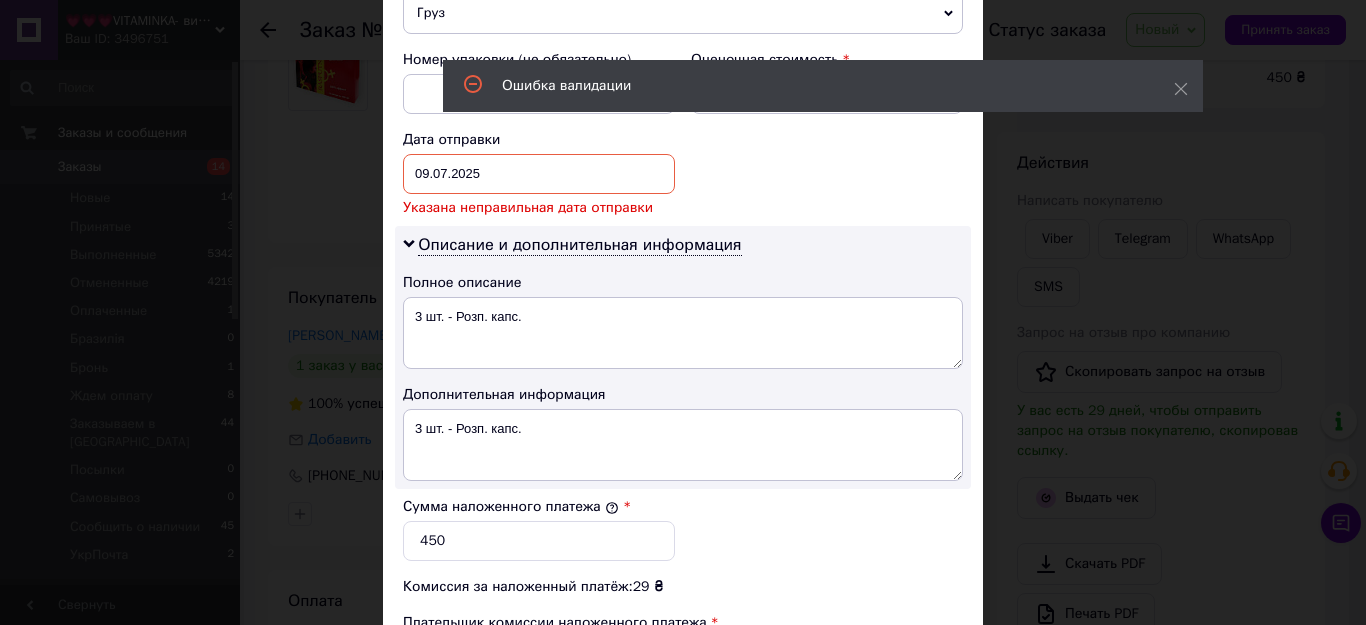 click on "09.07.2025 < 2025 > < Июль > Пн Вт Ср Чт Пт Сб Вс 30 1 2 3 4 5 6 7 8 9 10 11 12 13 14 15 16 17 18 19 20 21 22 23 24 25 26 27 28 29 30 31 1 2 3 4 5 6 7 8 9 10" at bounding box center (539, 174) 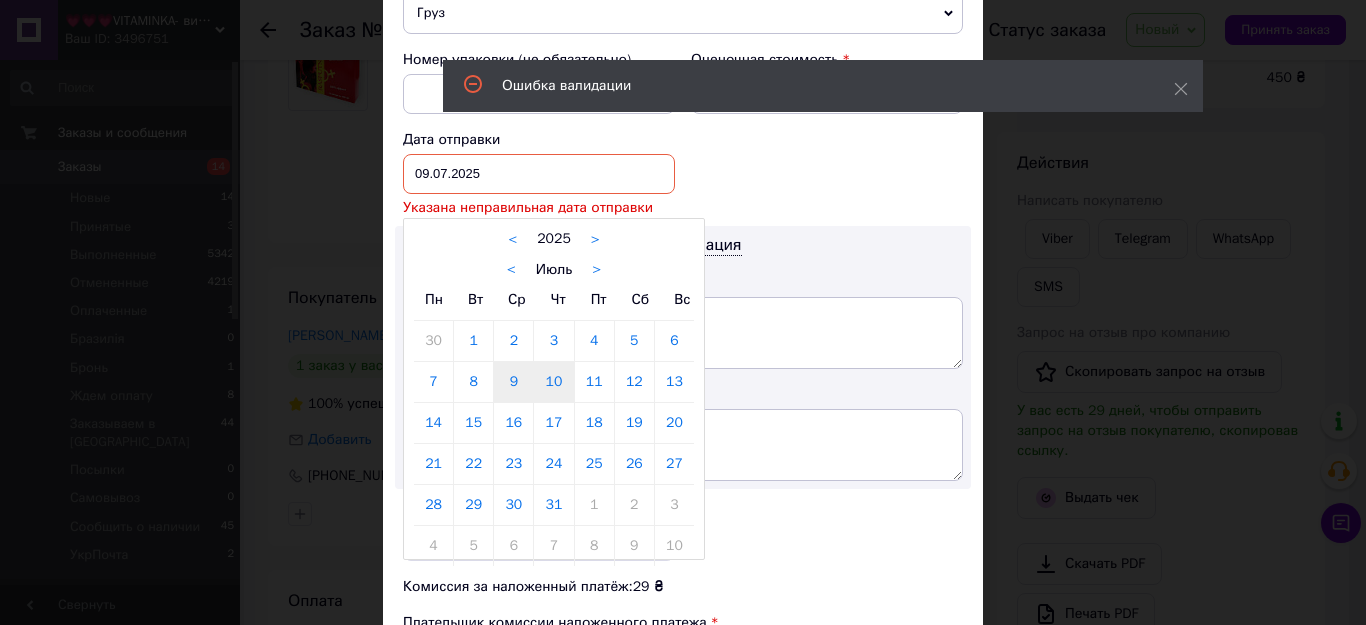 click on "10" at bounding box center (553, 382) 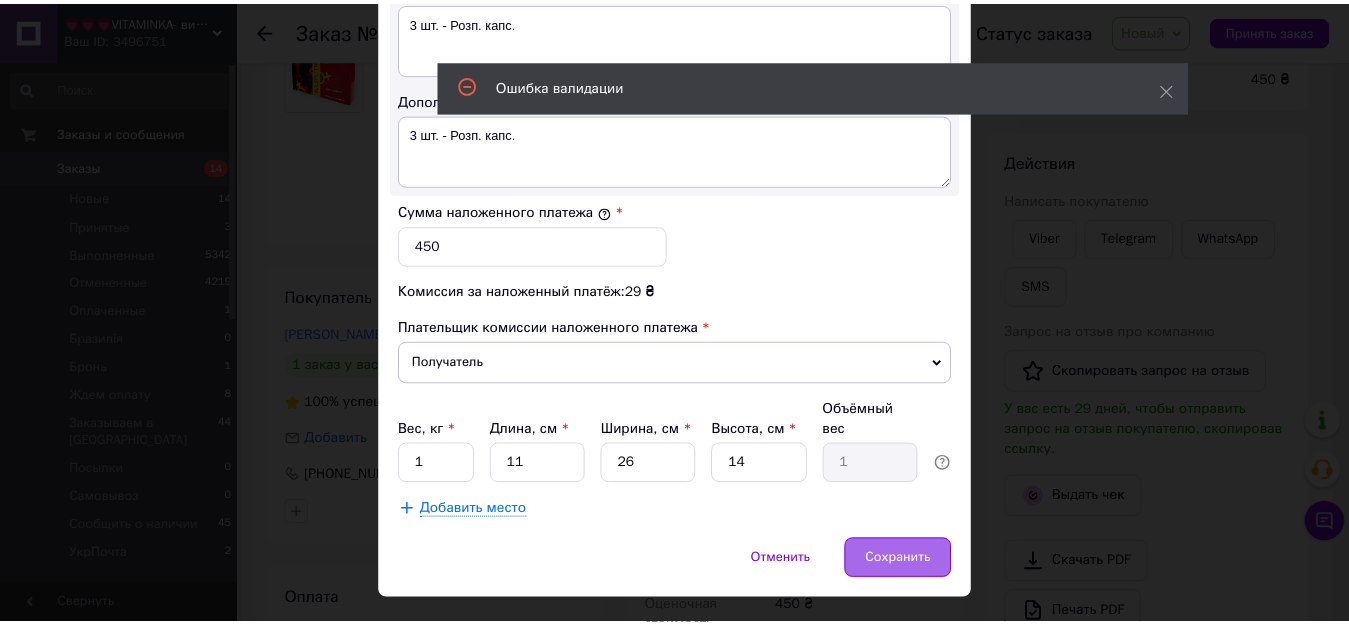scroll, scrollTop: 1125, scrollLeft: 0, axis: vertical 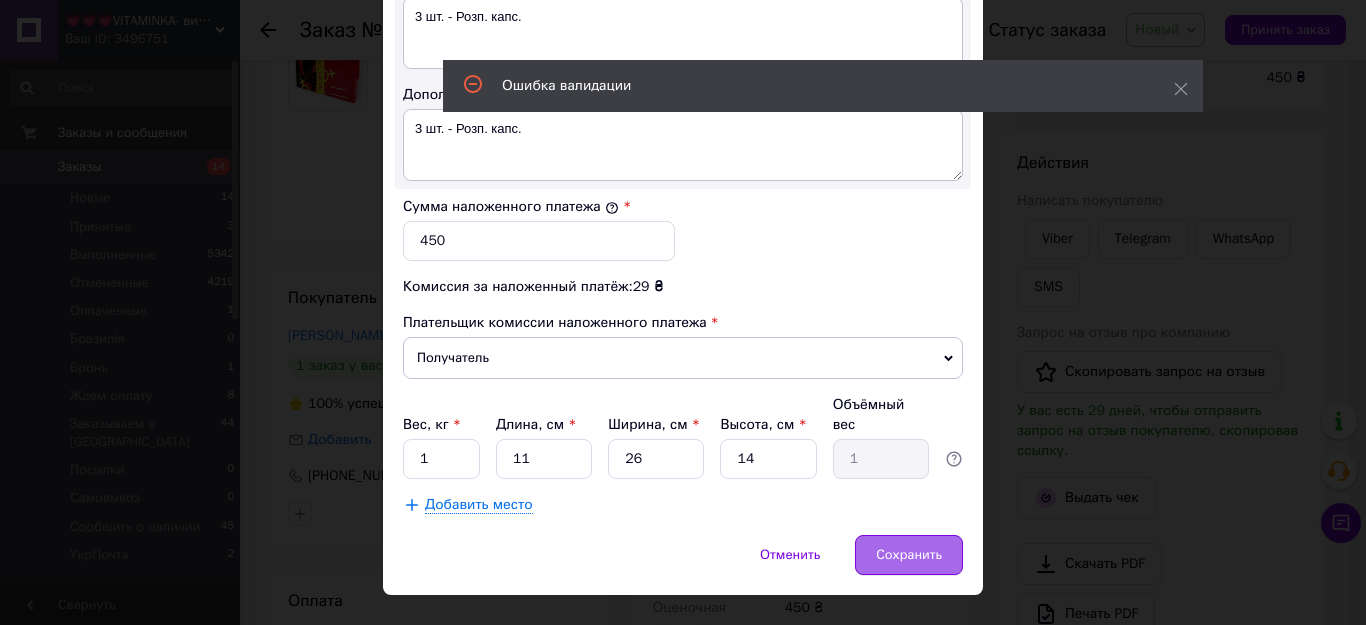 click on "Сохранить" at bounding box center [909, 555] 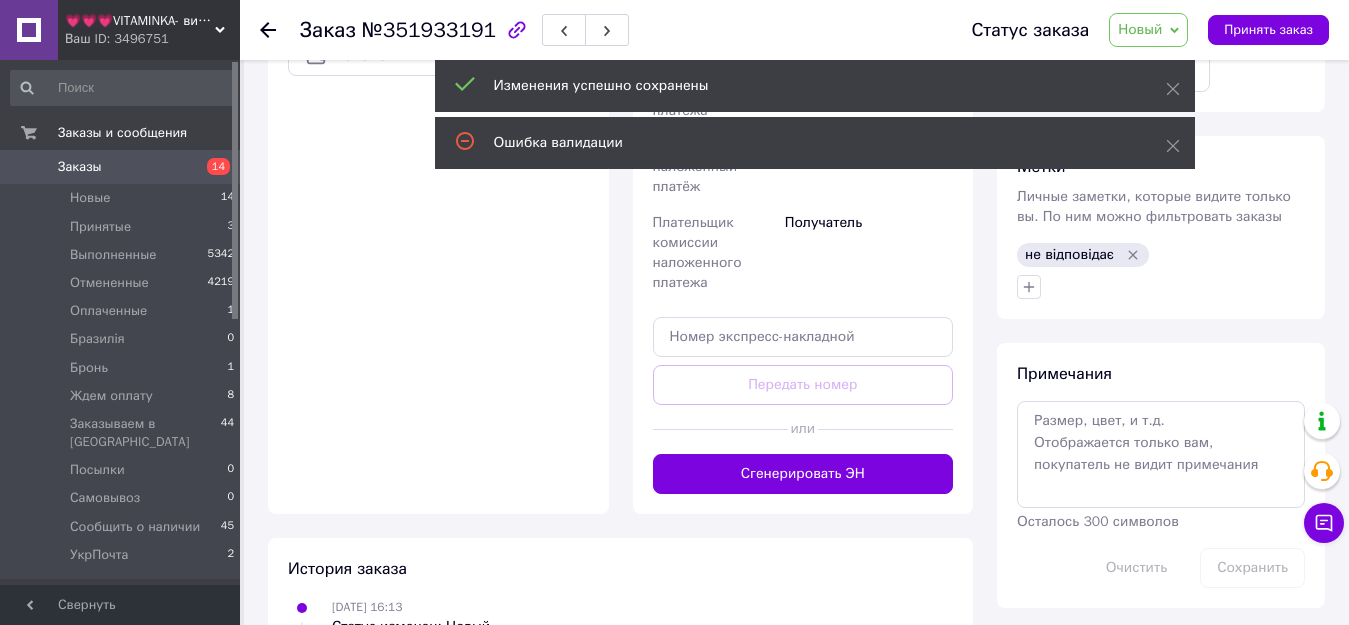 scroll, scrollTop: 800, scrollLeft: 0, axis: vertical 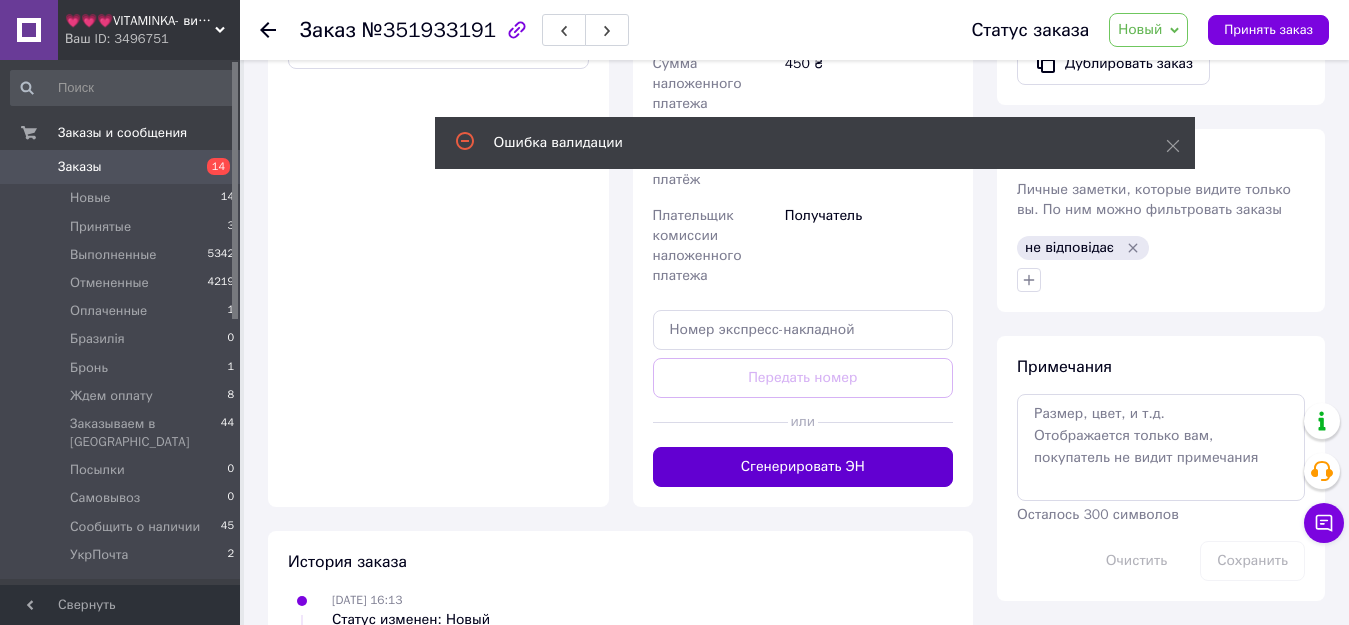 click on "Сгенерировать ЭН" at bounding box center (803, 467) 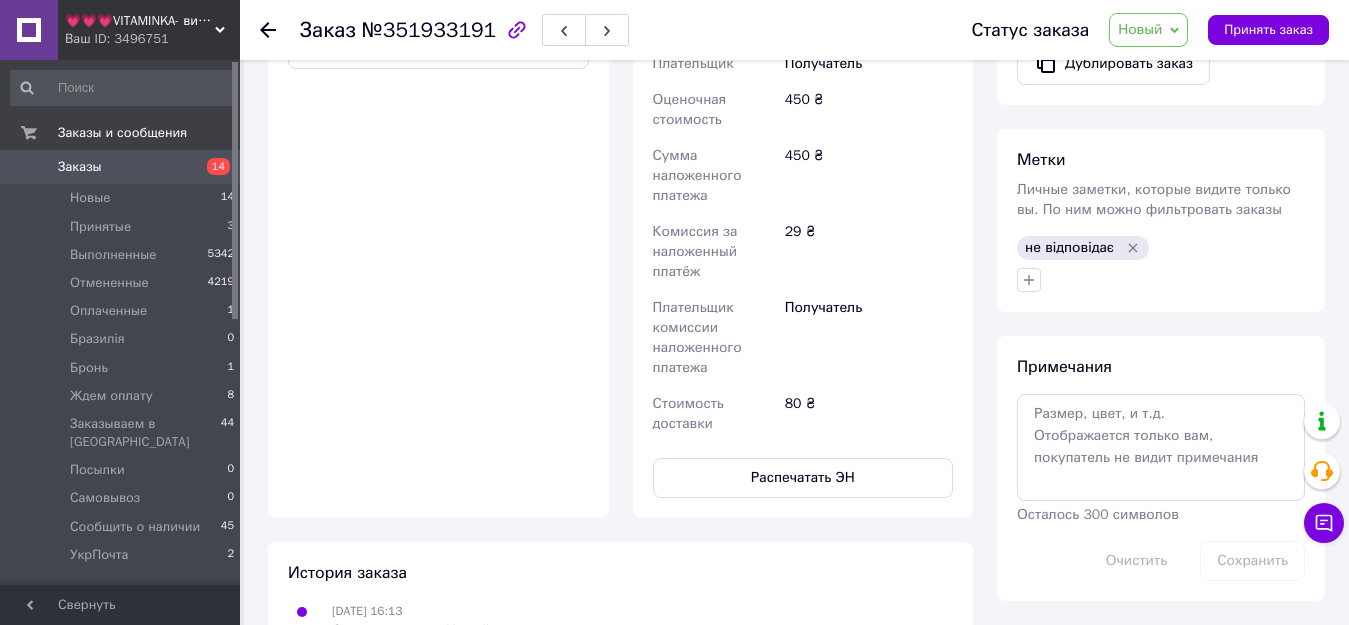 click on "Новый" at bounding box center [1140, 29] 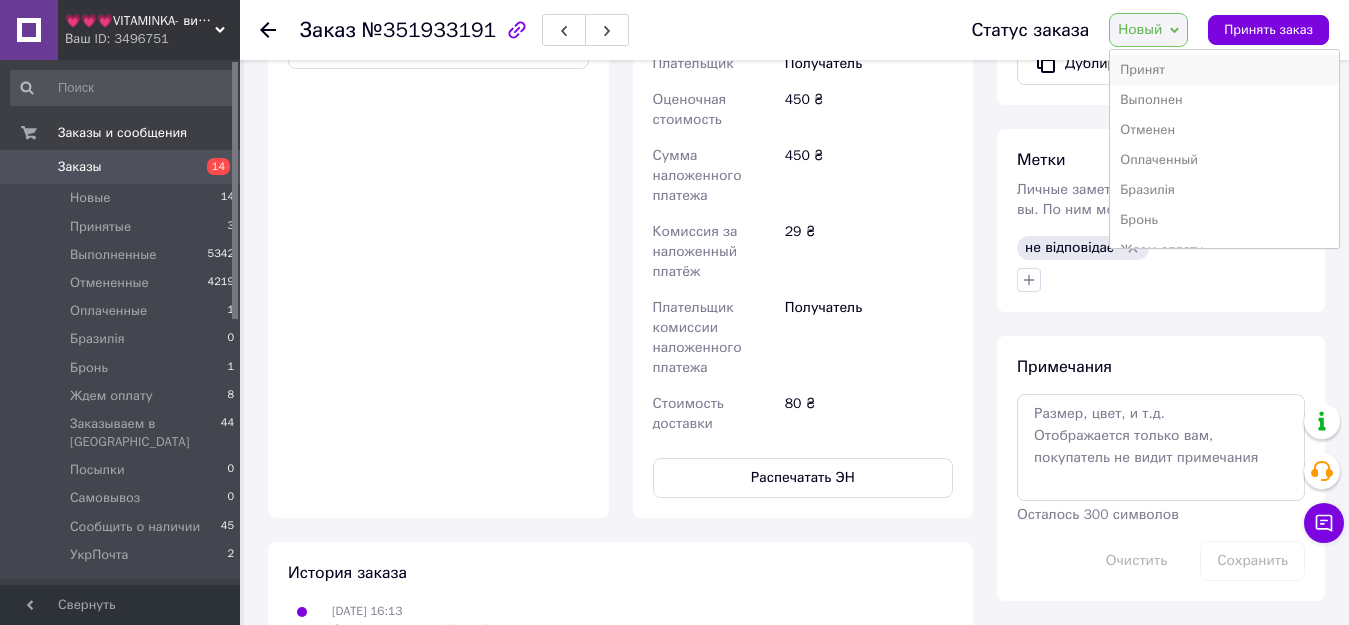 click on "Принят" at bounding box center [1224, 70] 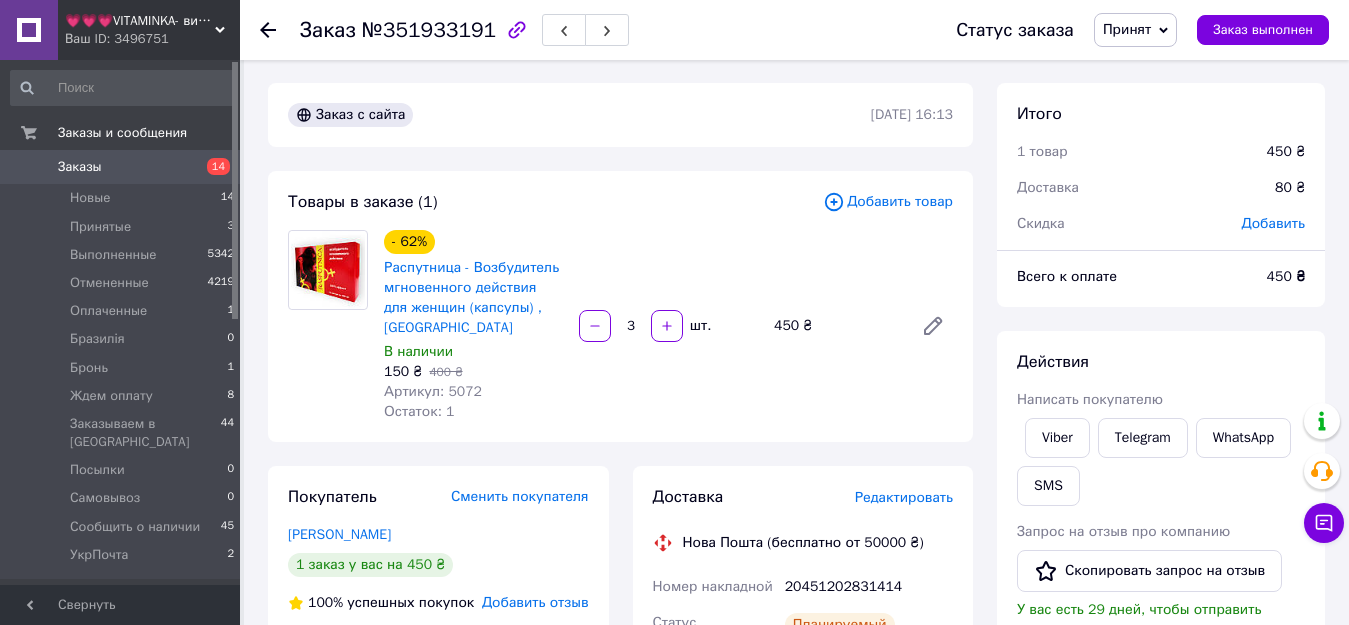 scroll, scrollTop: 0, scrollLeft: 0, axis: both 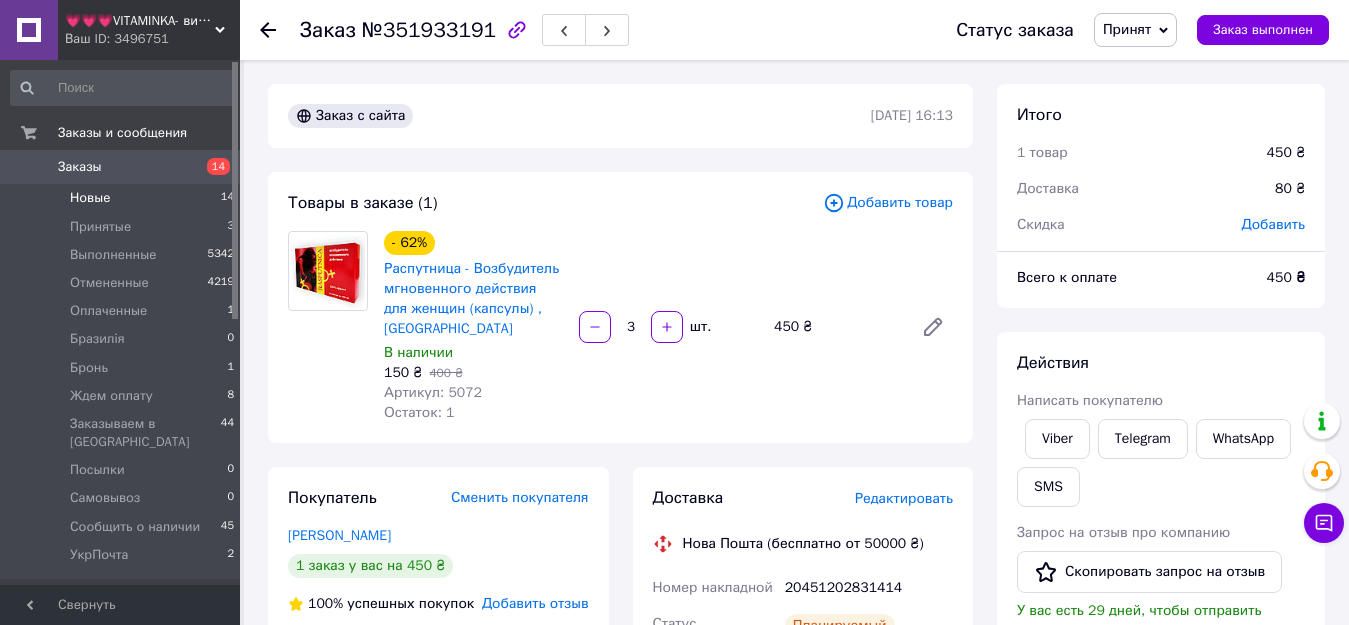click on "Новые 14" at bounding box center [123, 198] 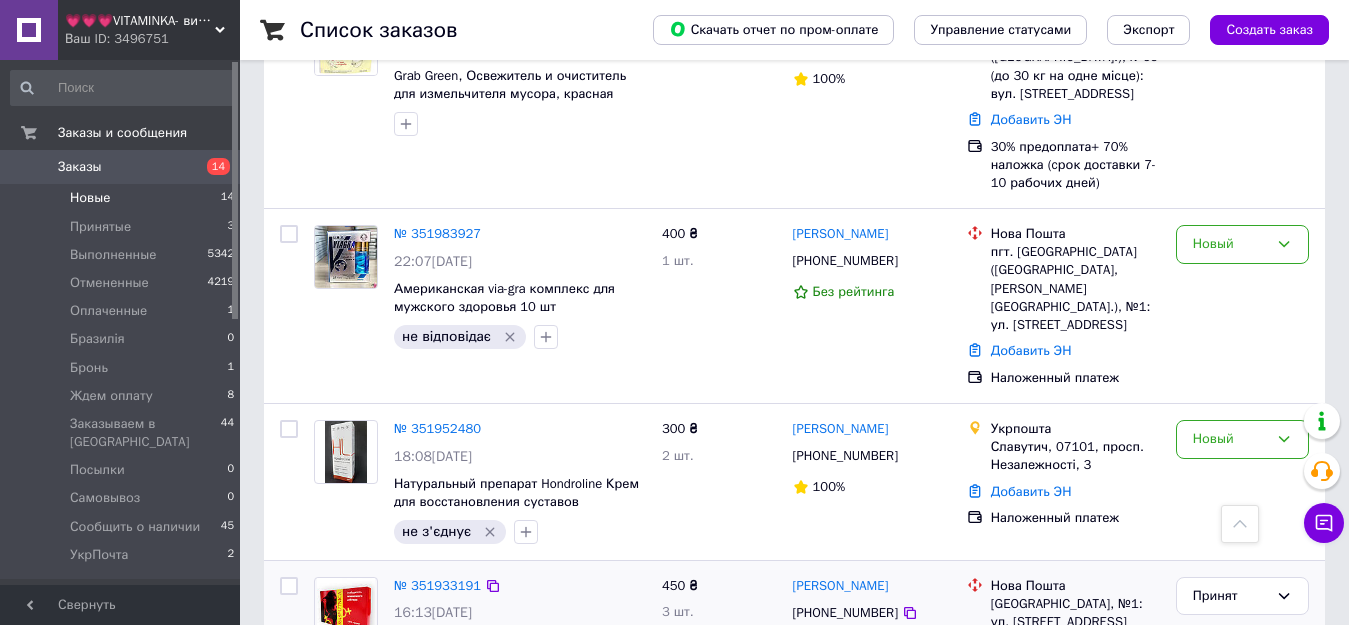 scroll, scrollTop: 1518, scrollLeft: 0, axis: vertical 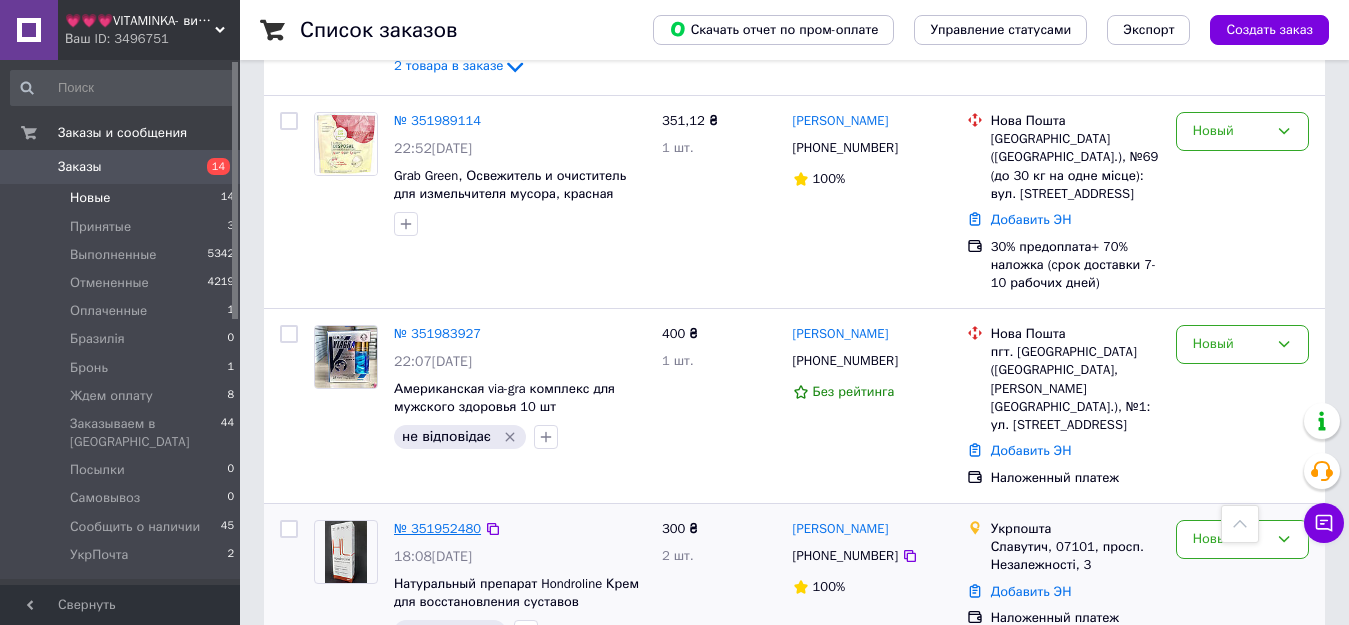 click on "№ 351952480" at bounding box center (437, 528) 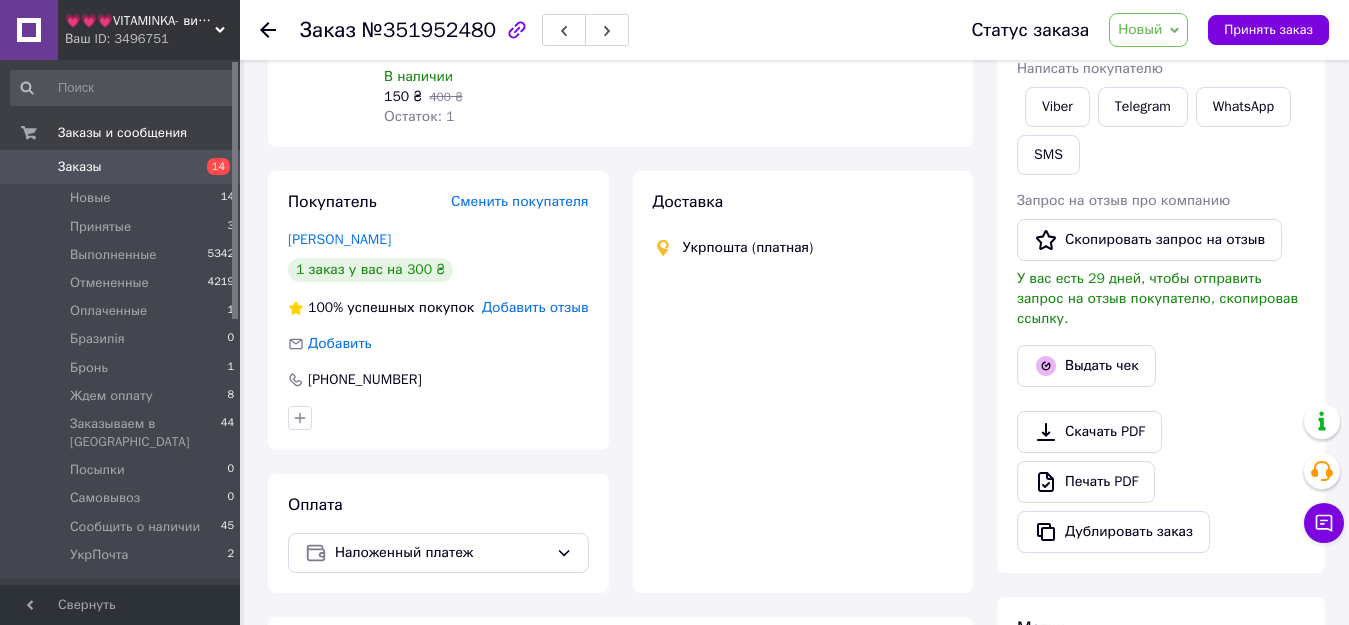 scroll, scrollTop: 971, scrollLeft: 0, axis: vertical 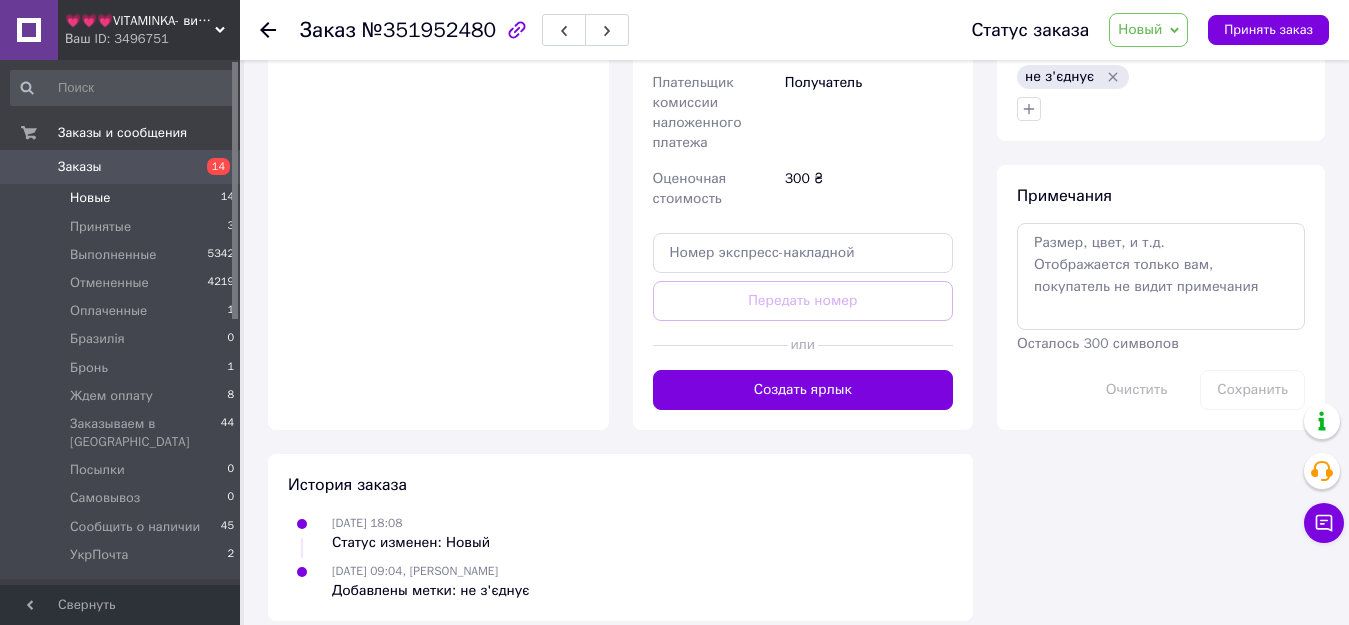 click on "Новые 14" at bounding box center [123, 198] 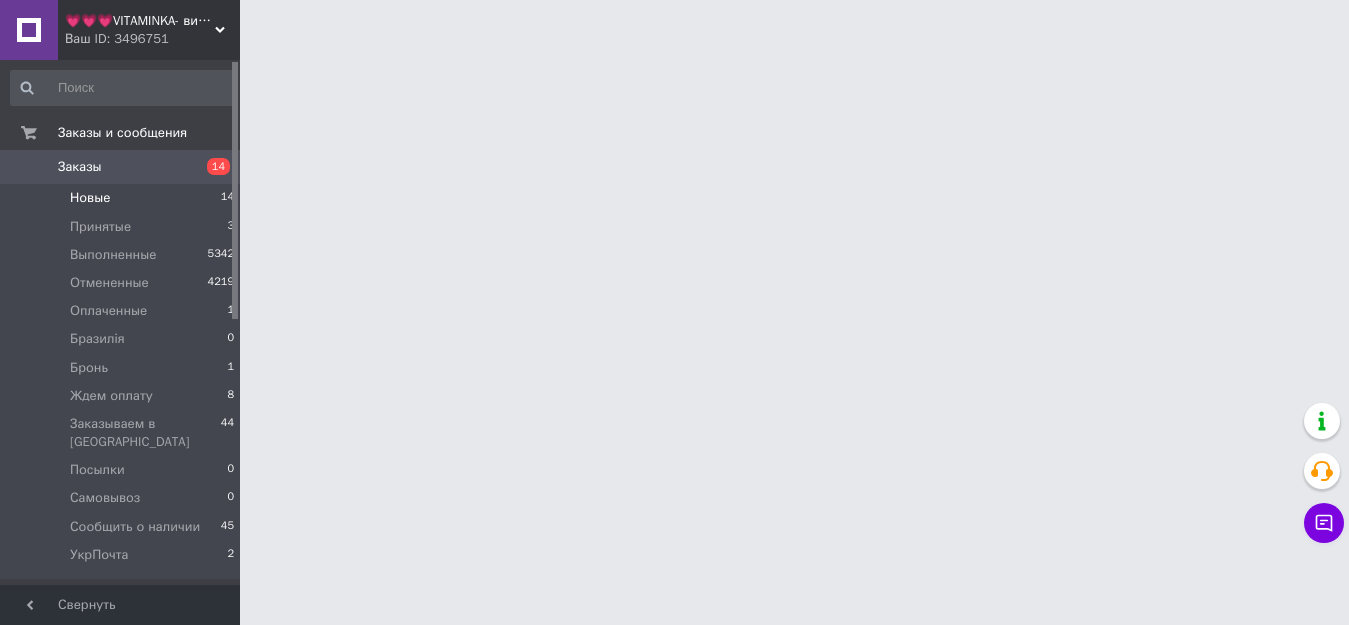 scroll, scrollTop: 0, scrollLeft: 0, axis: both 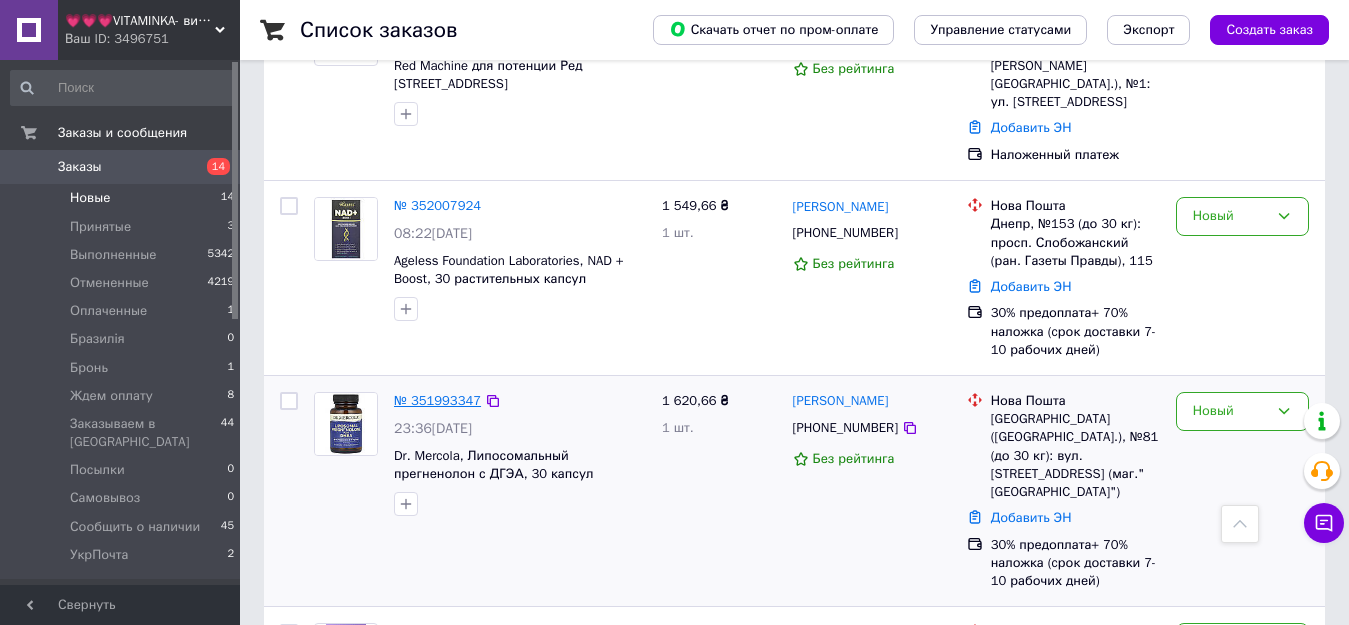 click on "№ 351993347" at bounding box center (437, 400) 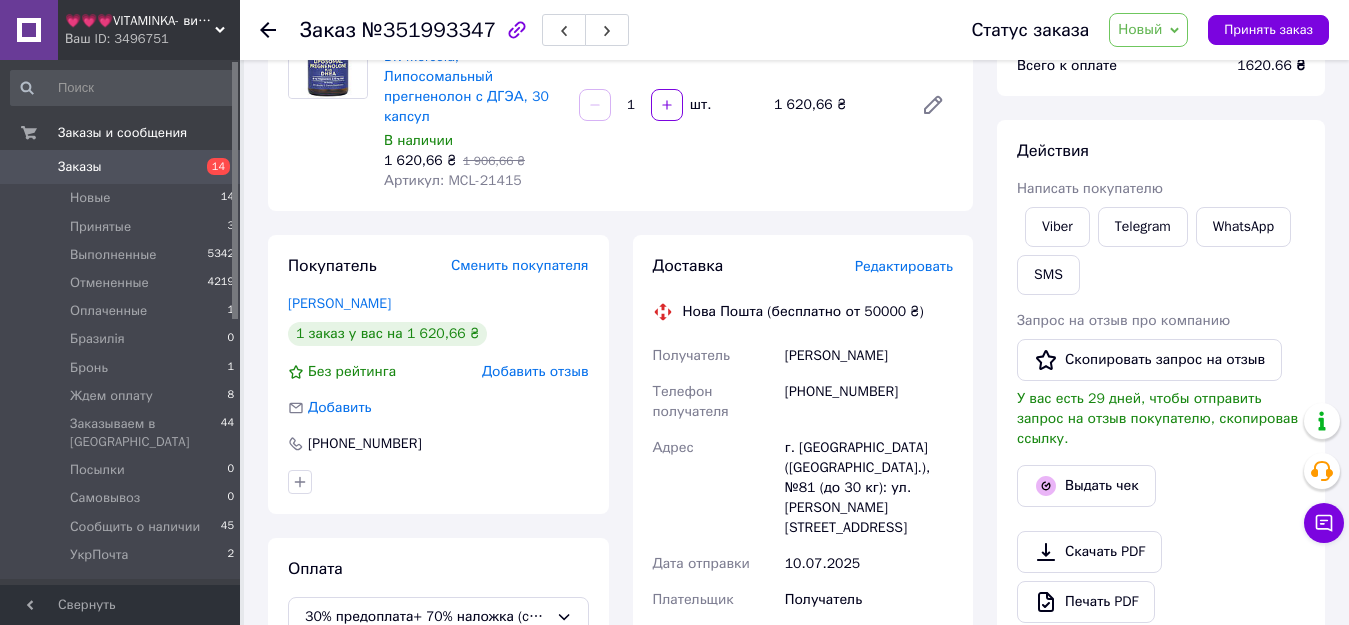 scroll, scrollTop: 12, scrollLeft: 0, axis: vertical 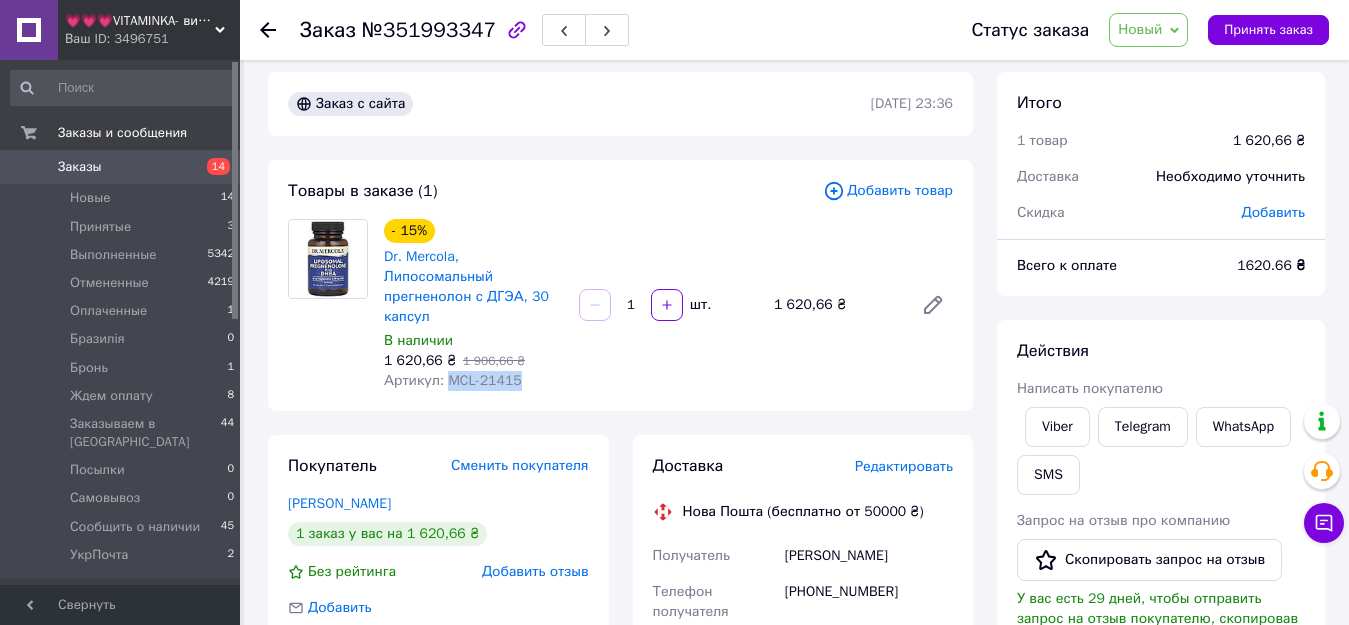 drag, startPoint x: 444, startPoint y: 377, endPoint x: 532, endPoint y: 385, distance: 88.362885 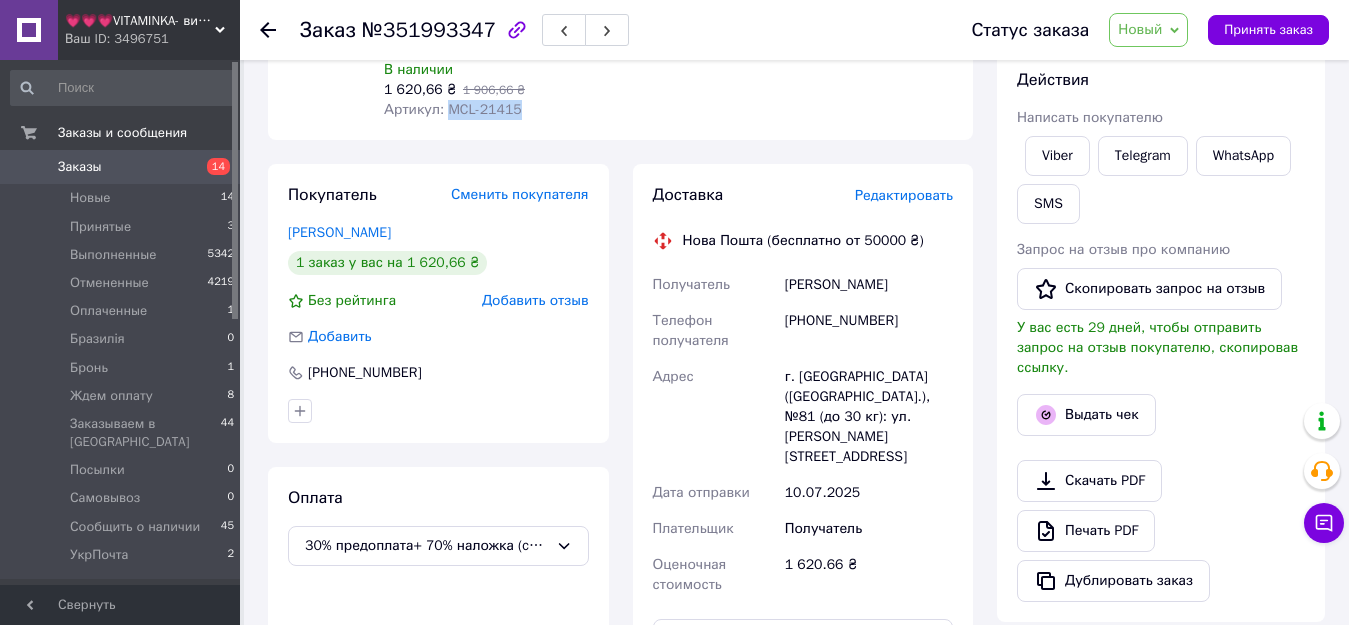 scroll, scrollTop: 312, scrollLeft: 0, axis: vertical 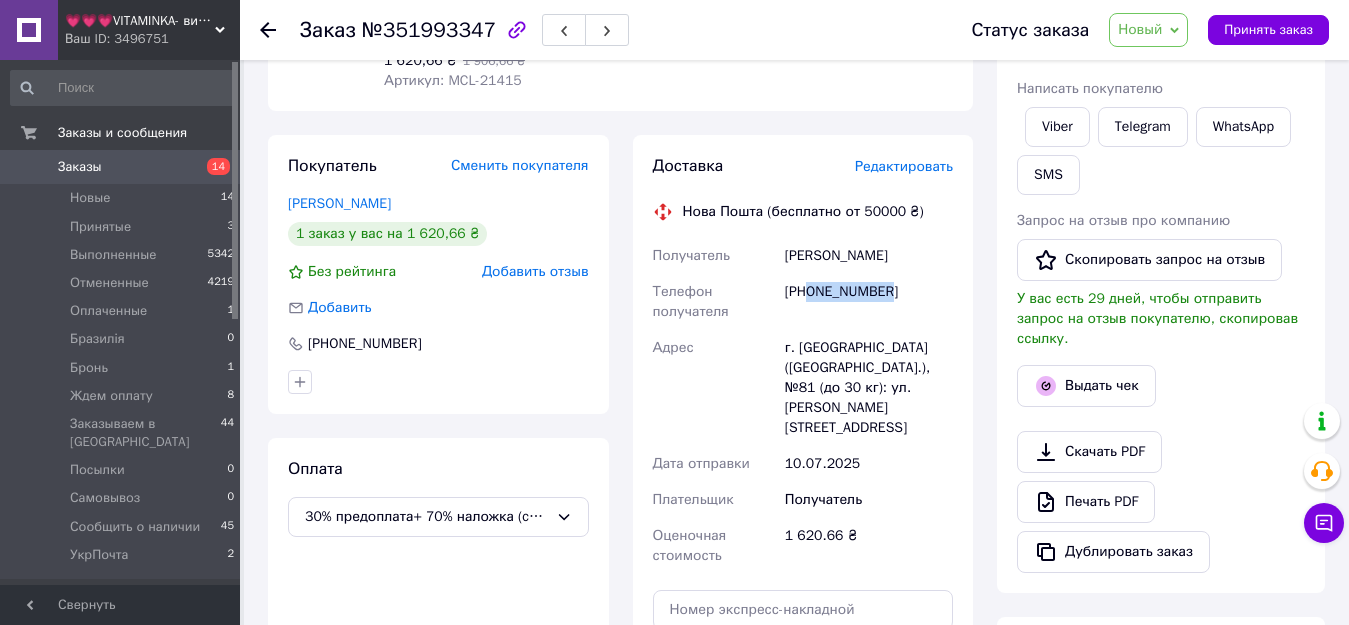 drag, startPoint x: 808, startPoint y: 291, endPoint x: 951, endPoint y: 294, distance: 143.03146 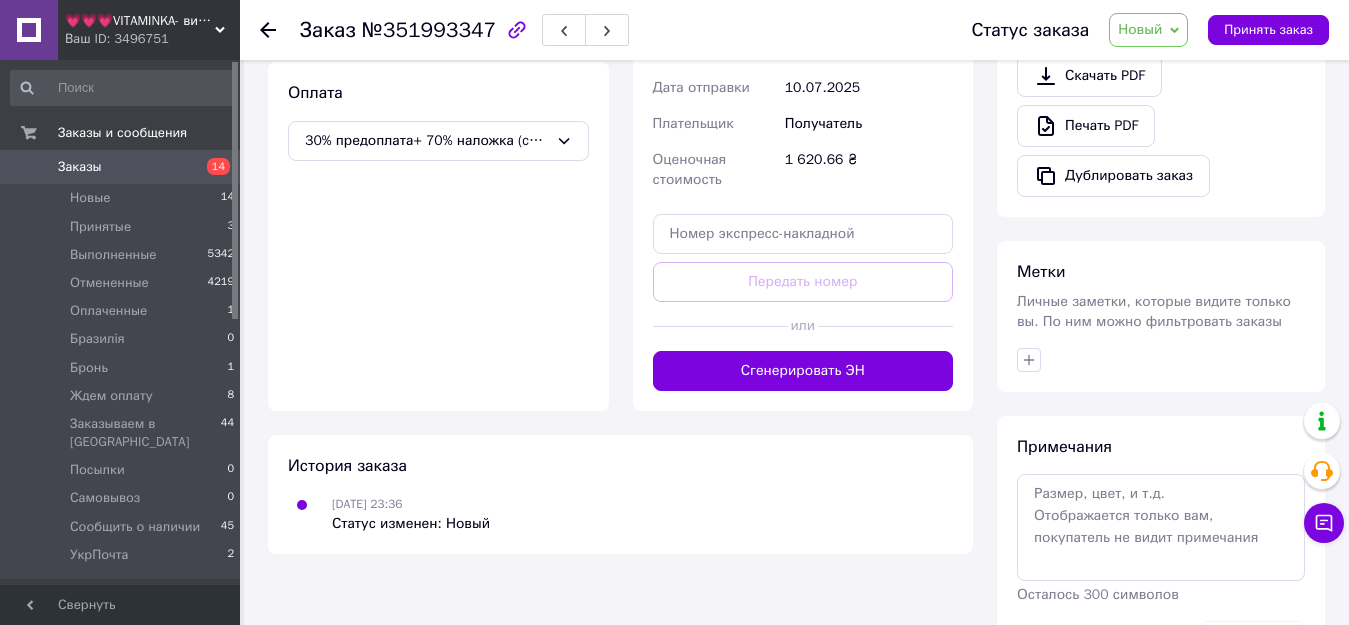 scroll, scrollTop: 700, scrollLeft: 0, axis: vertical 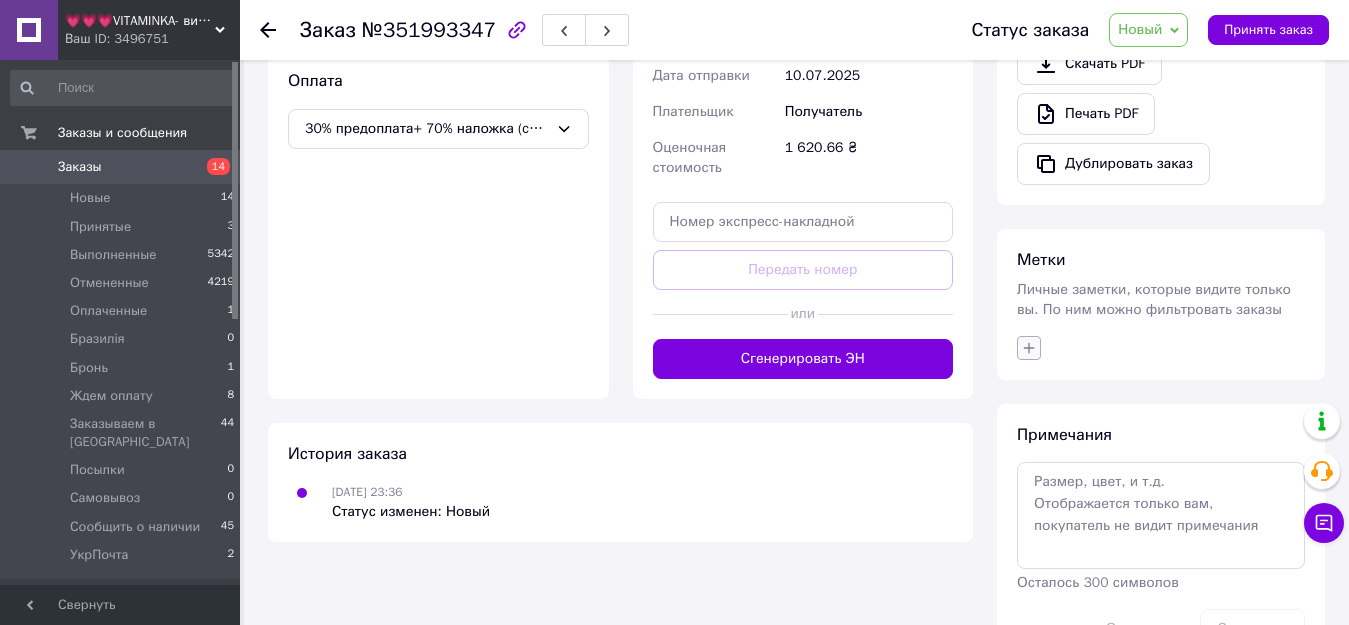 click 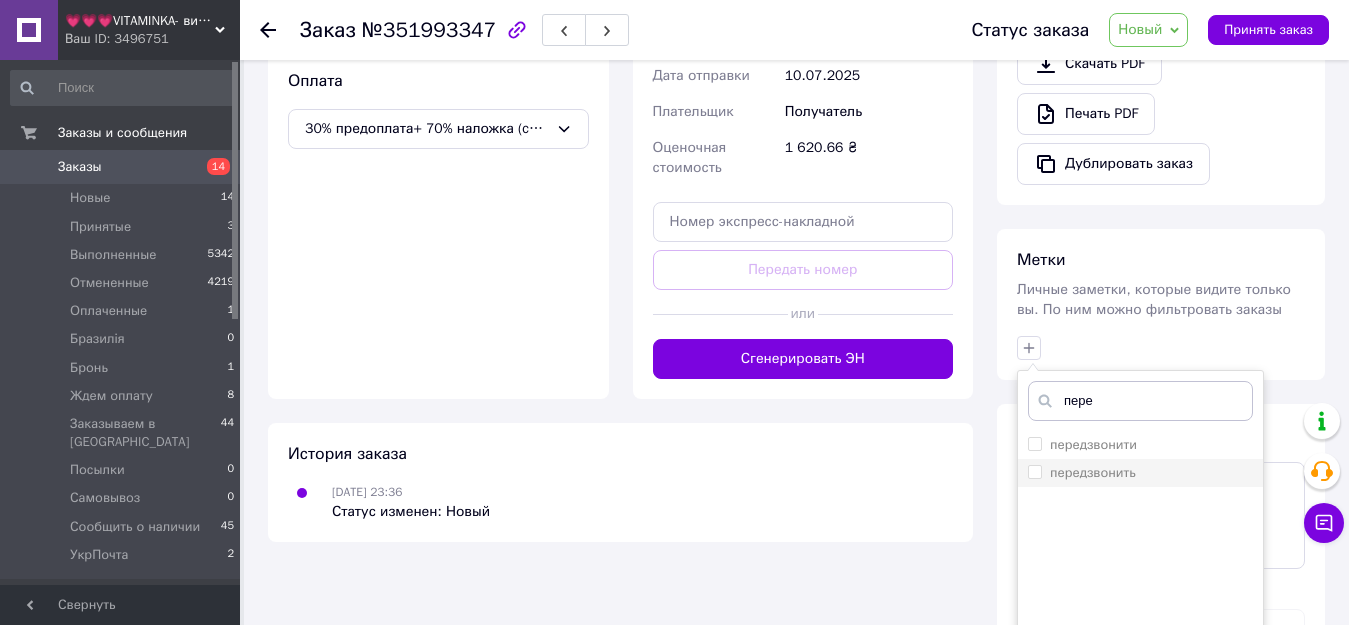 type on "пере" 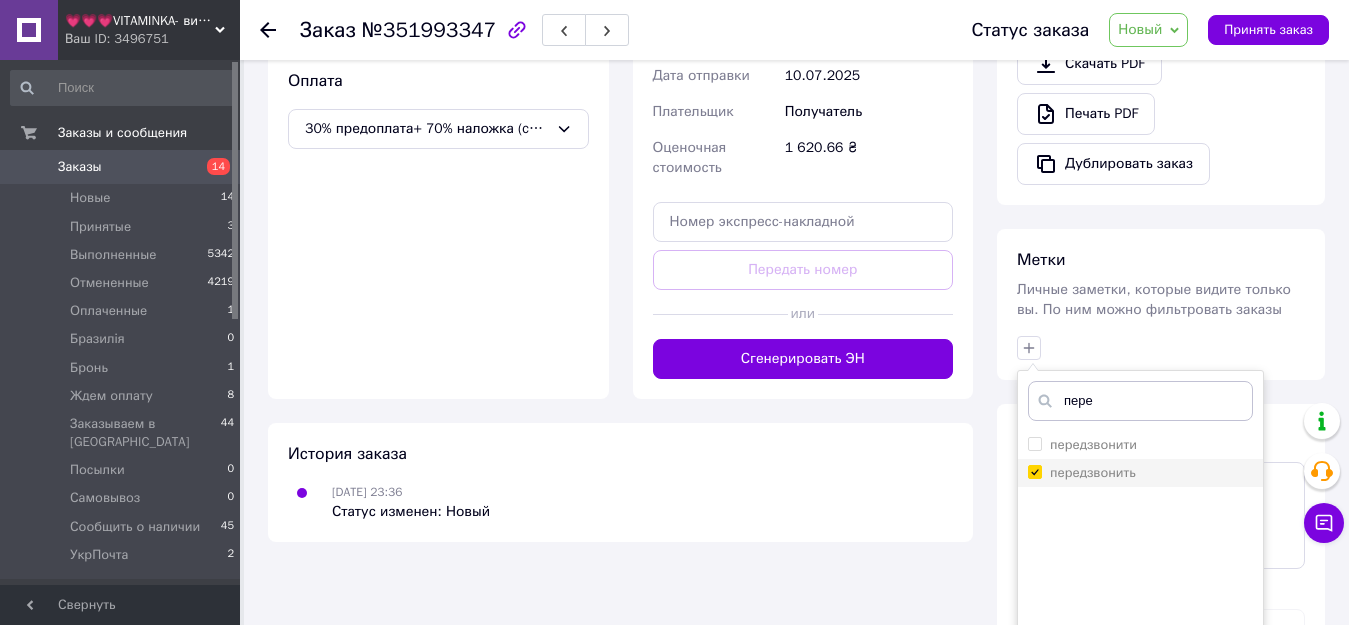 checkbox on "true" 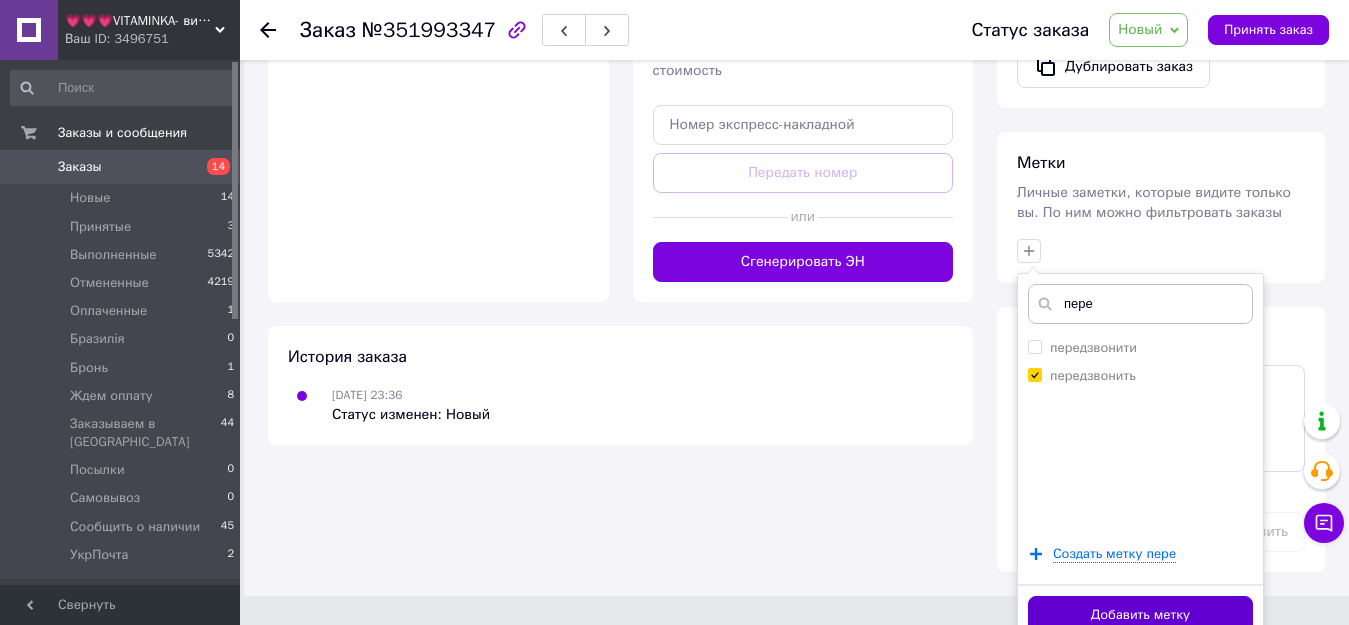 click on "Добавить метку" at bounding box center (1140, 615) 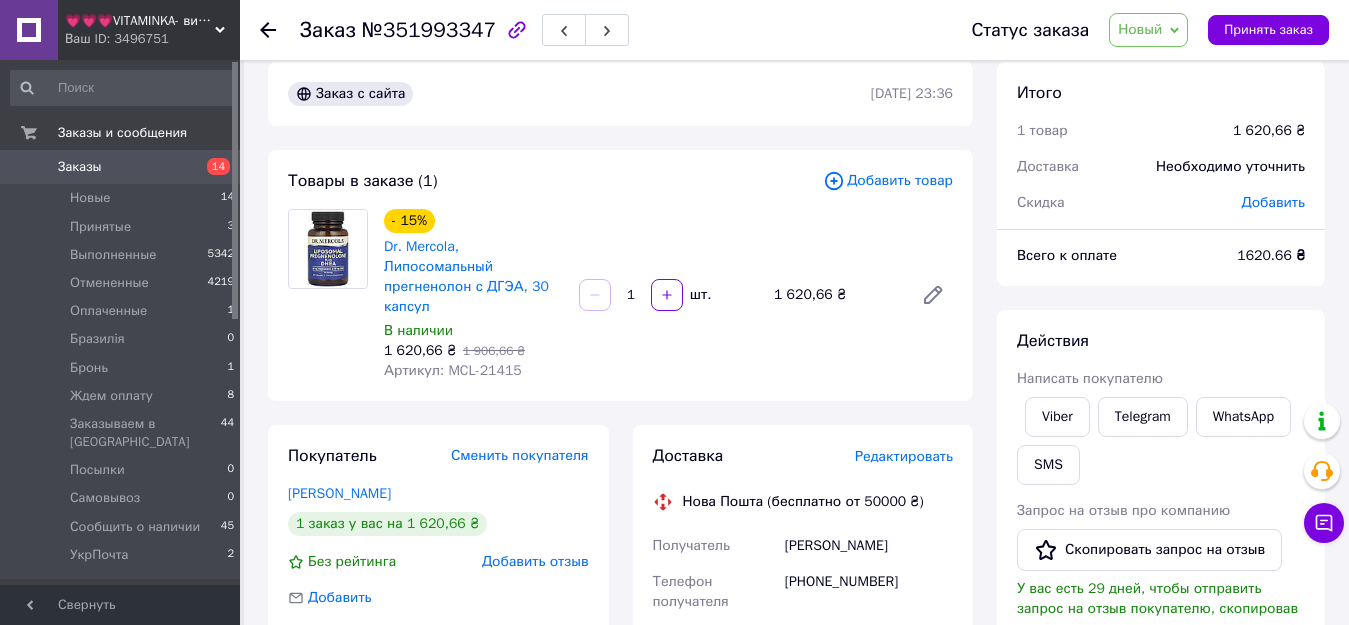 scroll, scrollTop: 0, scrollLeft: 0, axis: both 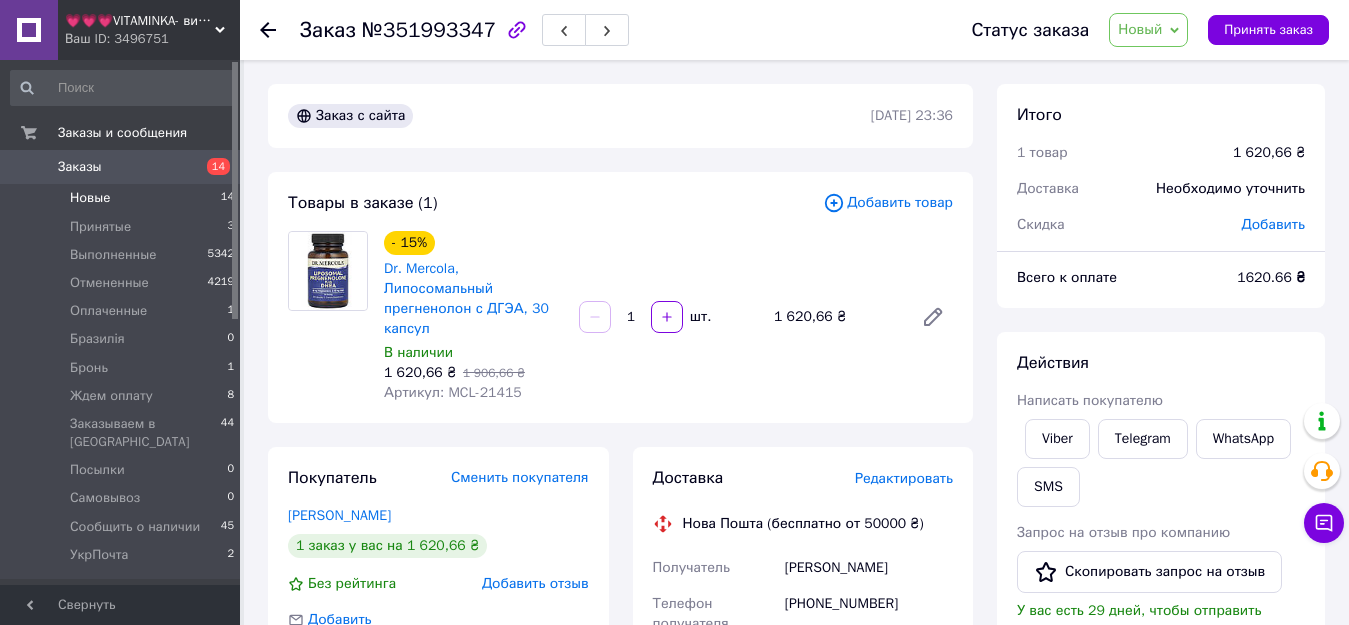 click on "Новые" at bounding box center [90, 198] 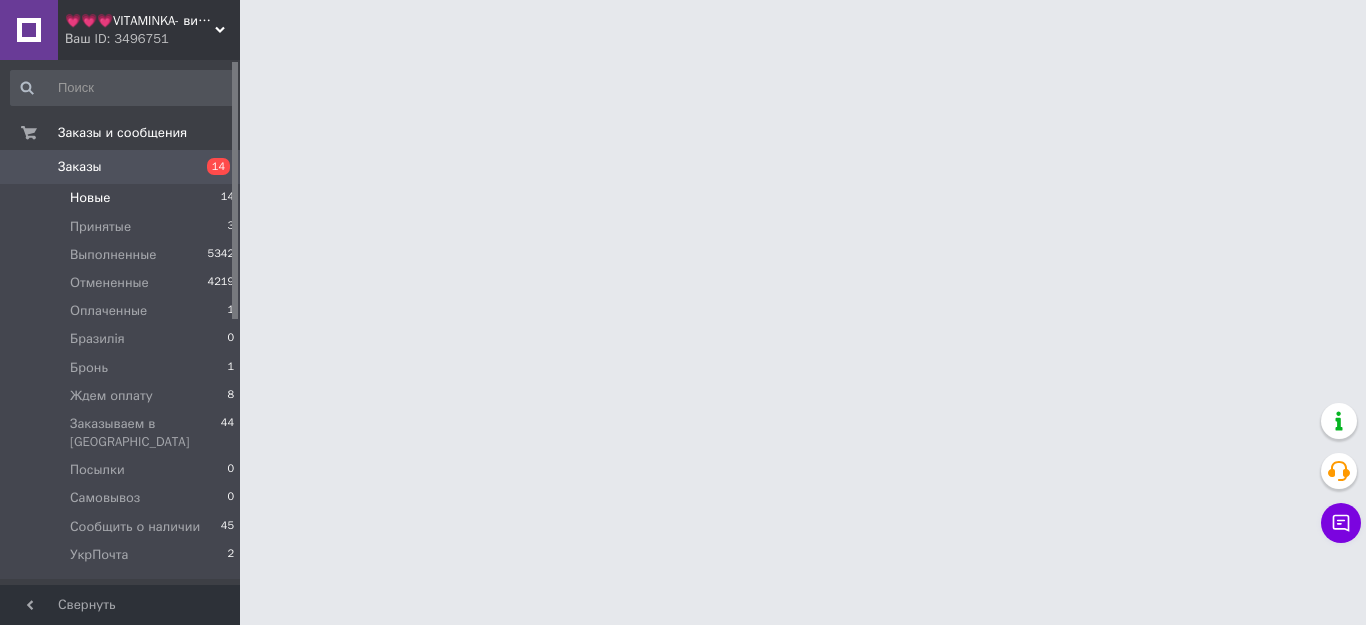 click on "Новые" at bounding box center [90, 198] 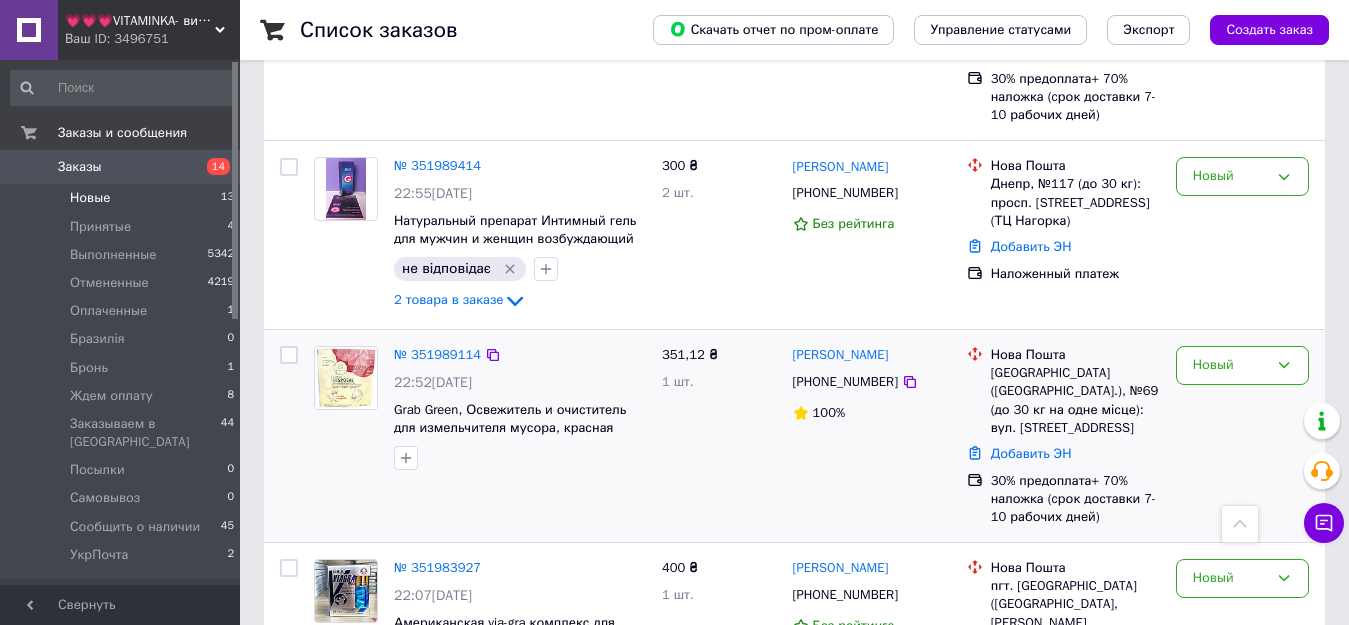 scroll, scrollTop: 1250, scrollLeft: 0, axis: vertical 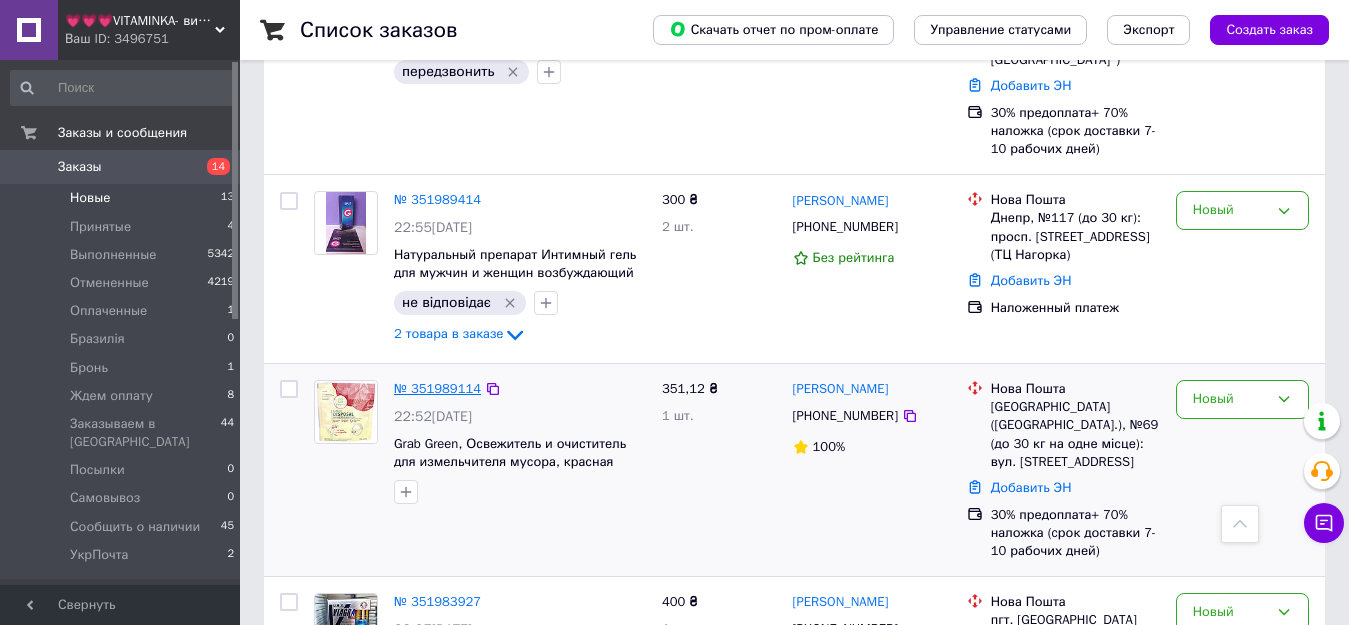 click on "№ 351989114" at bounding box center (437, 388) 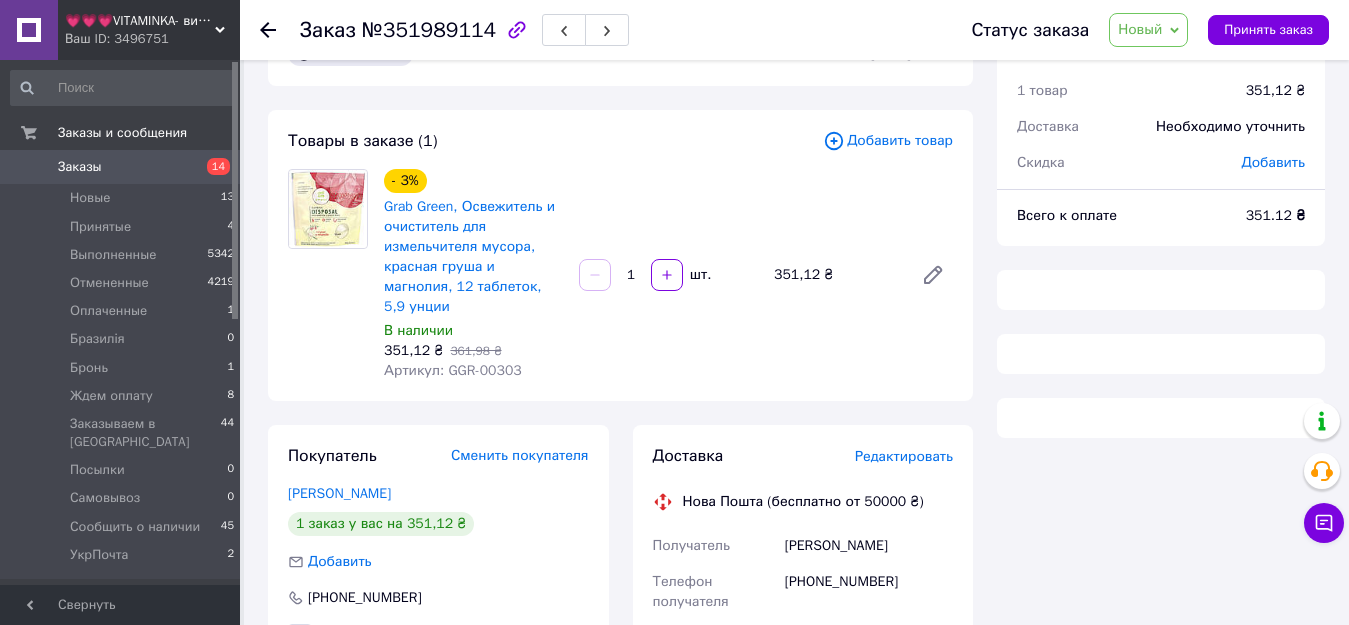 scroll, scrollTop: 0, scrollLeft: 0, axis: both 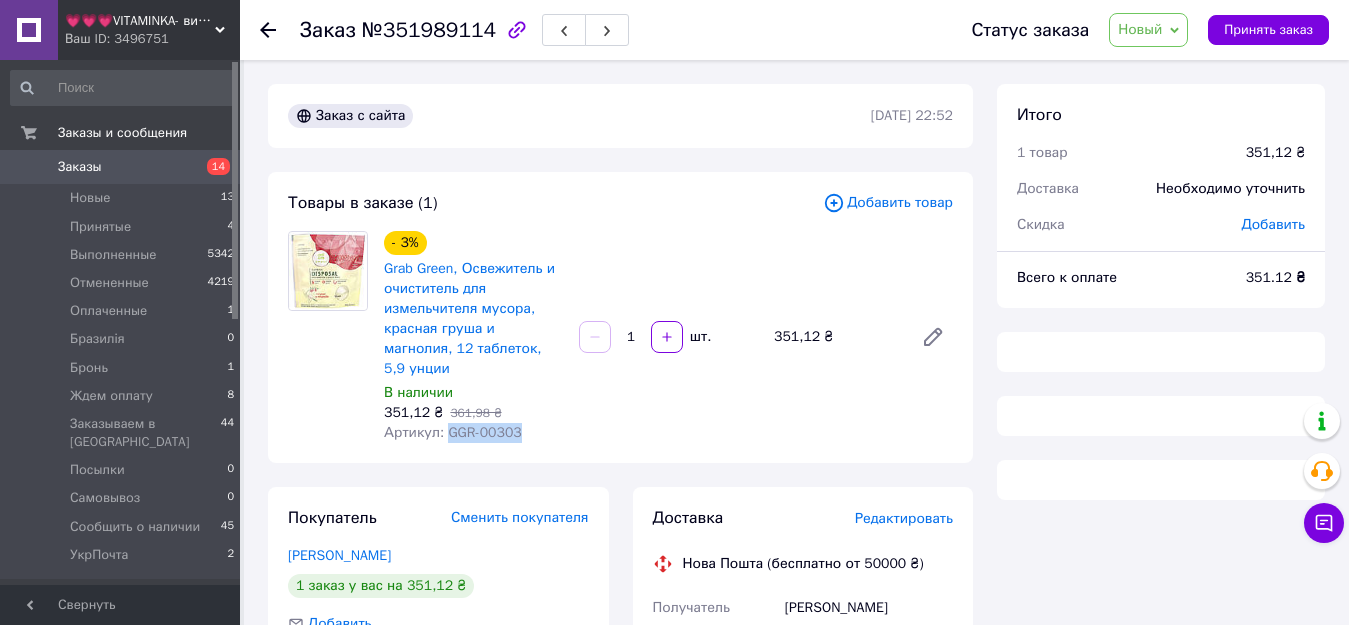 drag, startPoint x: 457, startPoint y: 412, endPoint x: 536, endPoint y: 413, distance: 79.00633 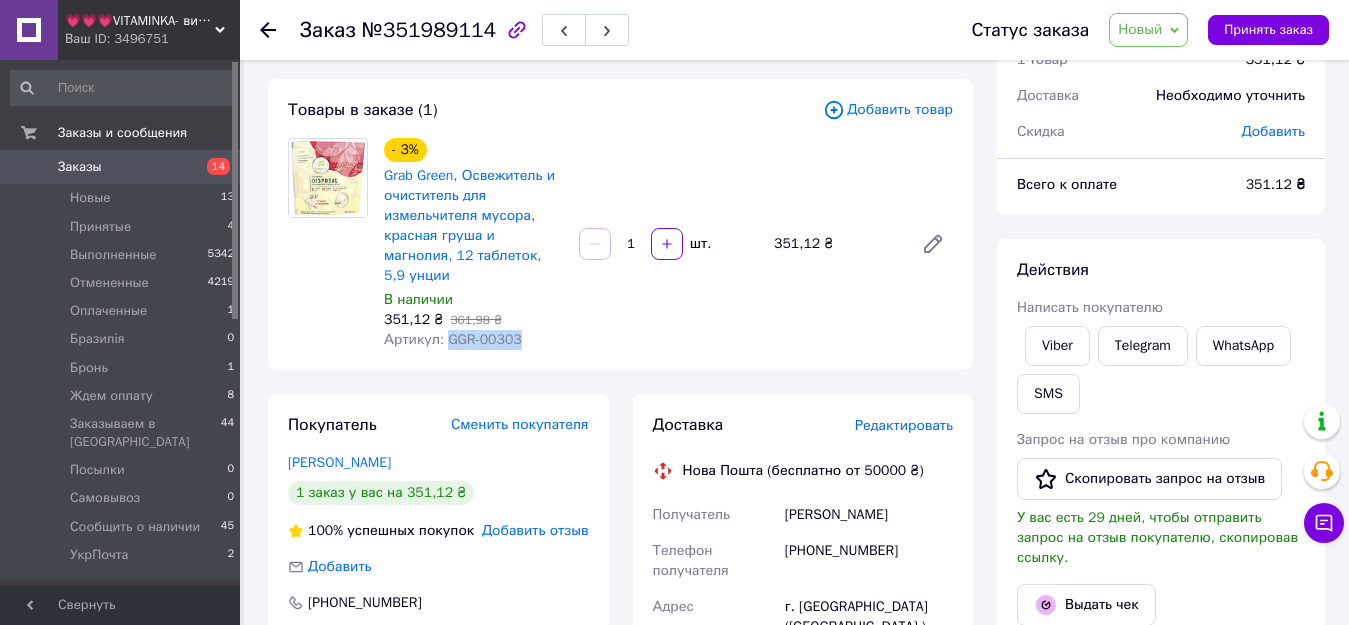 scroll, scrollTop: 200, scrollLeft: 0, axis: vertical 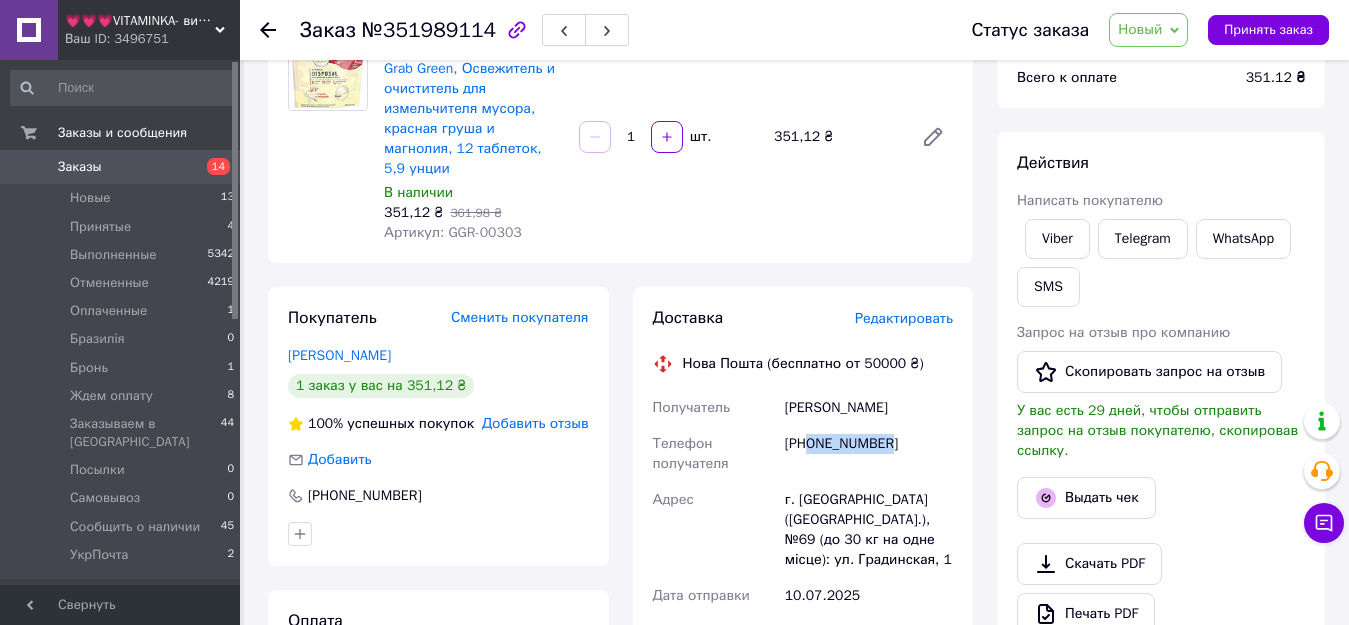 drag, startPoint x: 812, startPoint y: 423, endPoint x: 921, endPoint y: 431, distance: 109.29318 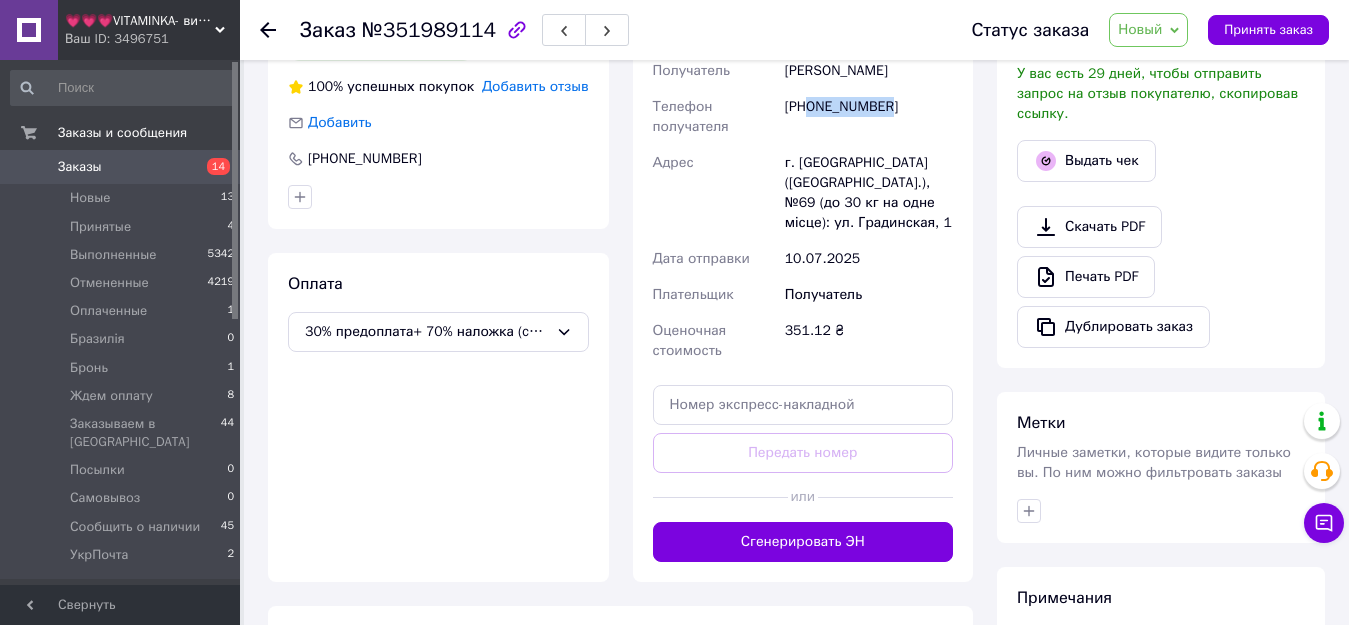 scroll, scrollTop: 600, scrollLeft: 0, axis: vertical 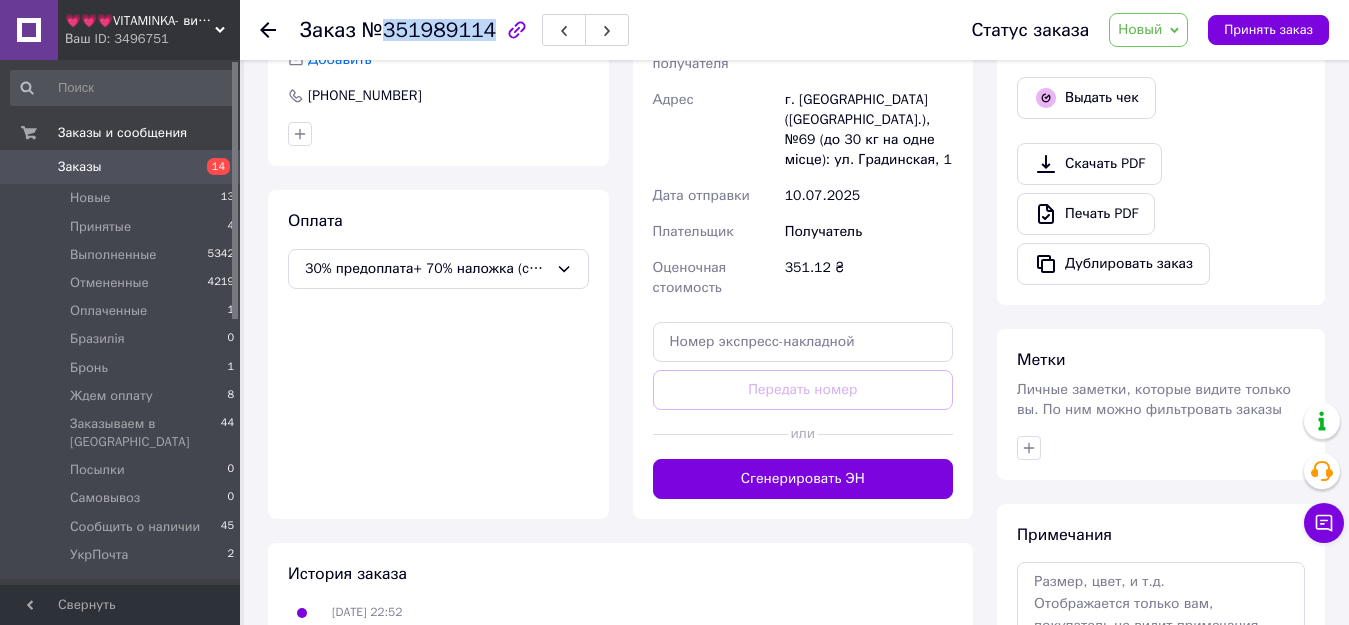 drag, startPoint x: 386, startPoint y: 30, endPoint x: 483, endPoint y: 36, distance: 97.18539 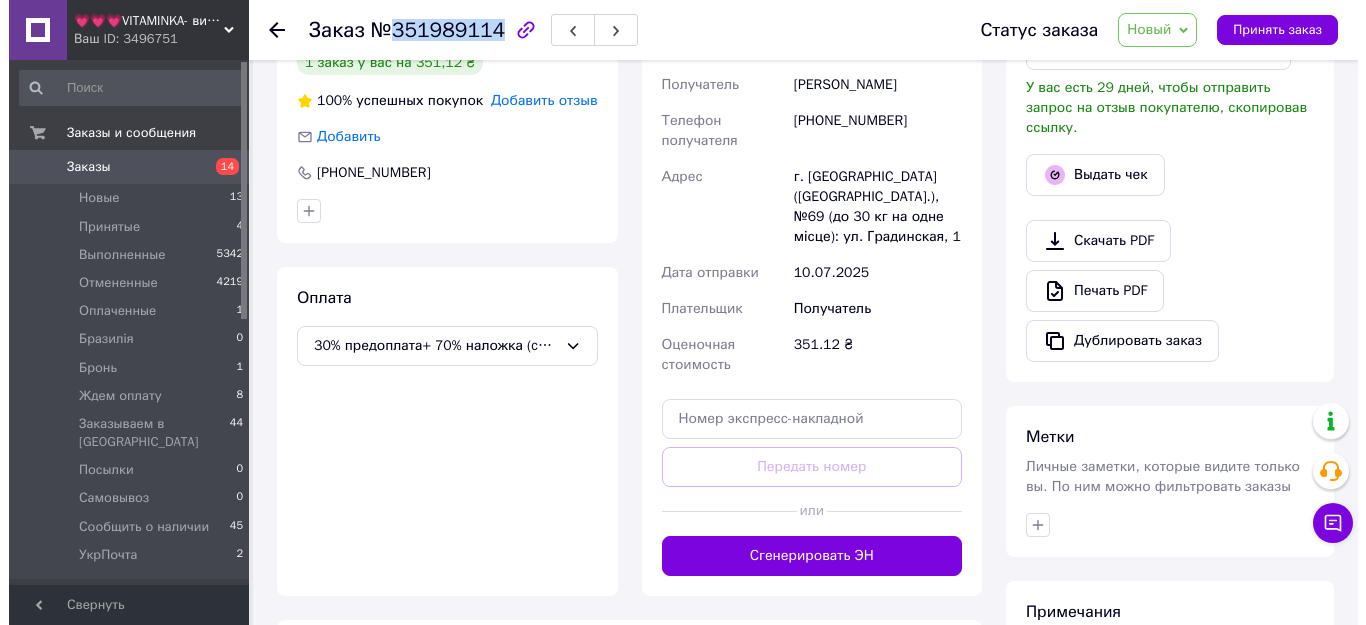 scroll, scrollTop: 300, scrollLeft: 0, axis: vertical 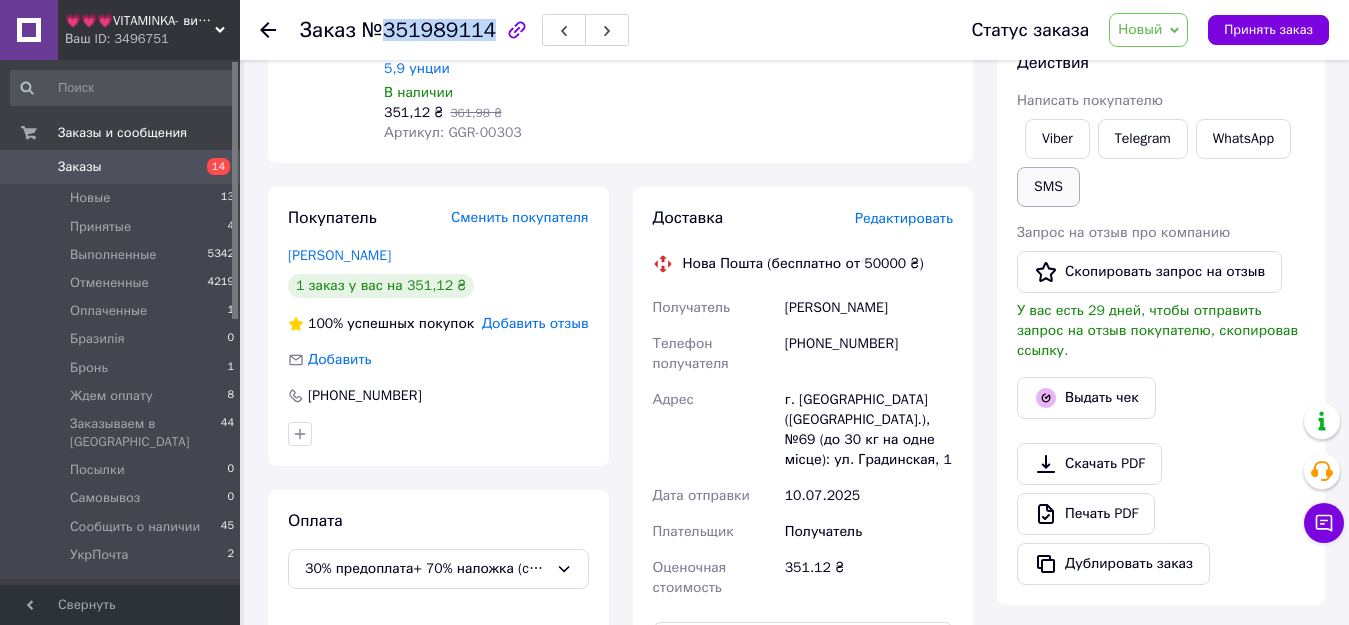 click on "SMS" at bounding box center [1048, 187] 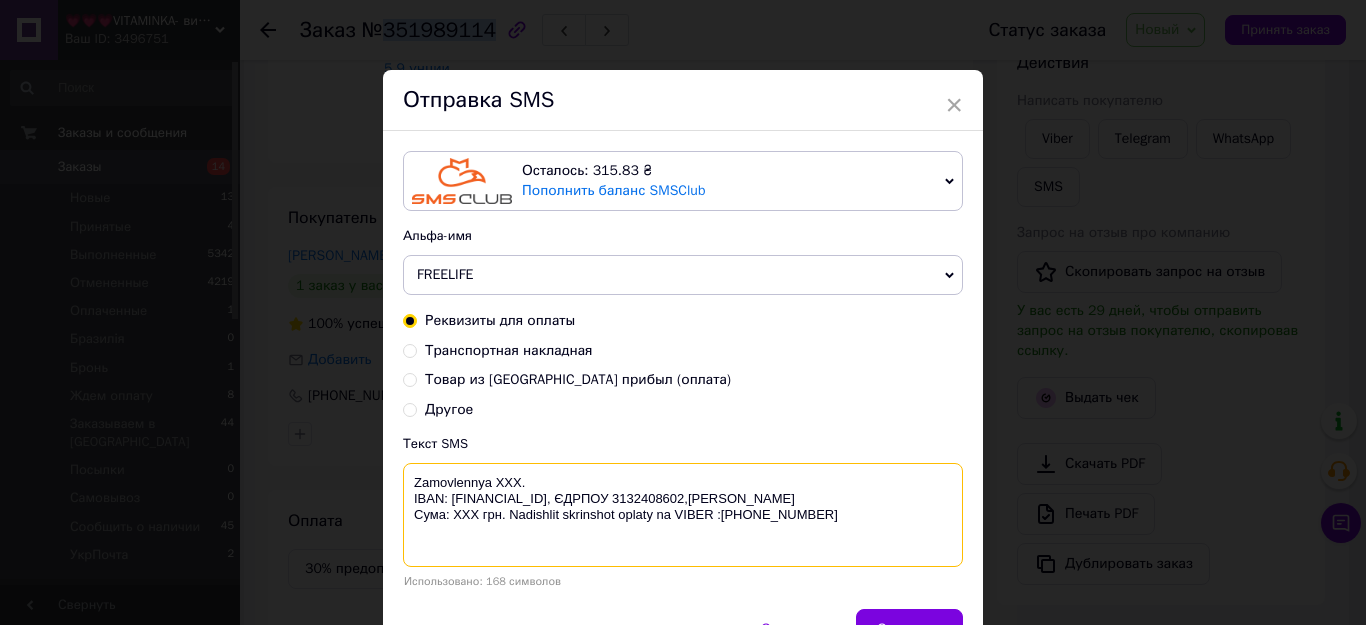 click on "Zamovlennya XXX.
IBAN: UA913052990000026000046215380, ЄДРПОУ 3132408602,Василенко Ірина Володимирівна.
Сума: ХХХ грн. Nadishlit skrinshot oplaty na VIBER :+380678072108" at bounding box center (683, 515) 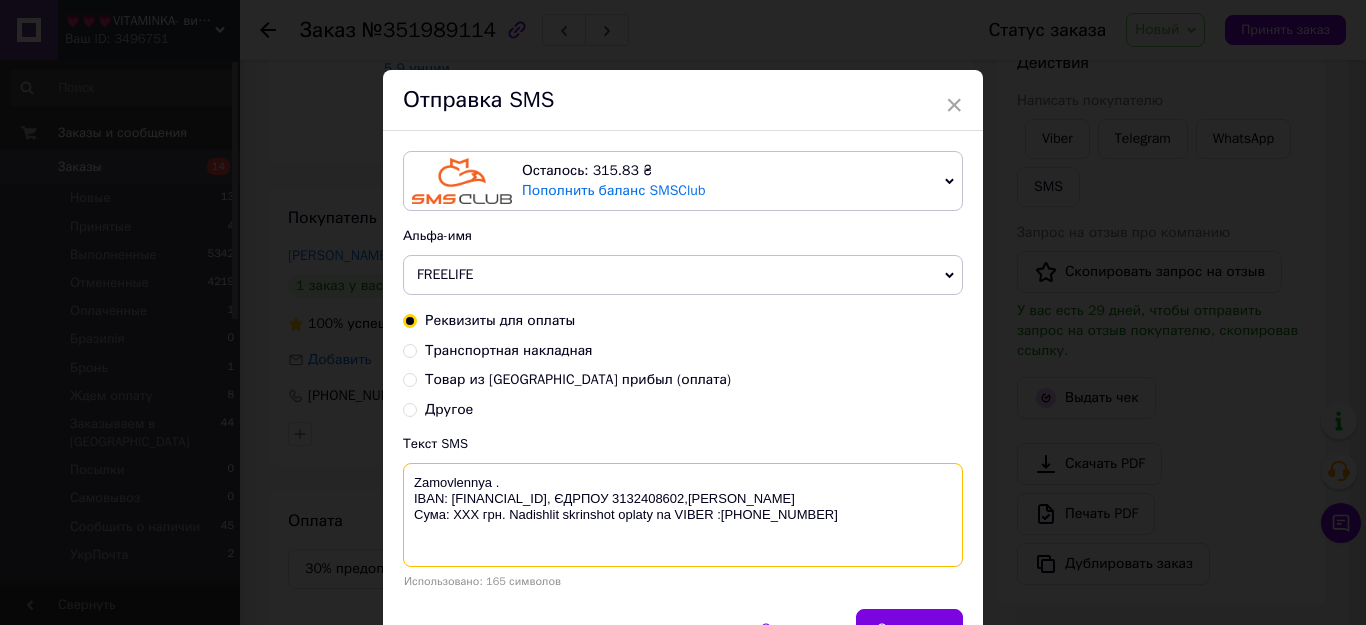 paste on "351989114" 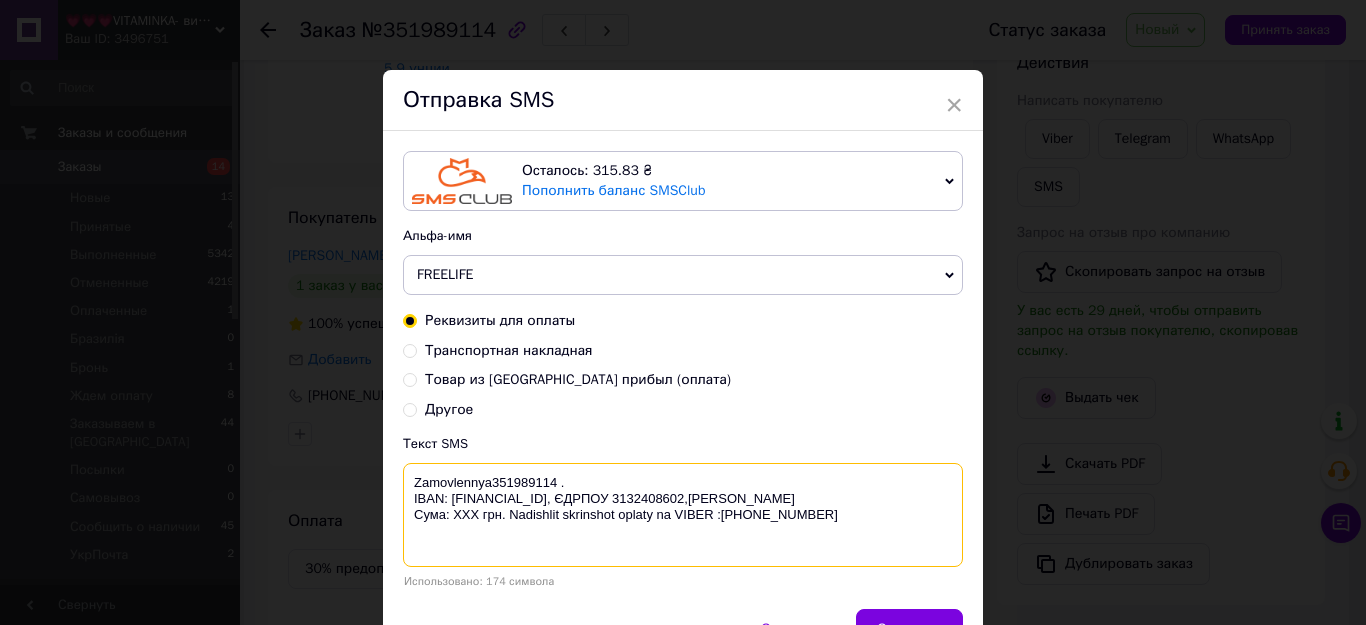 click on "Zamovlennya351989114 .
IBAN: UA913052990000026000046215380, ЄДРПОУ 3132408602,Василенко Ірина Володимирівна.
Сума: ХХХ грн. Nadishlit skrinshot oplaty na VIBER :+380678072108" at bounding box center (683, 515) 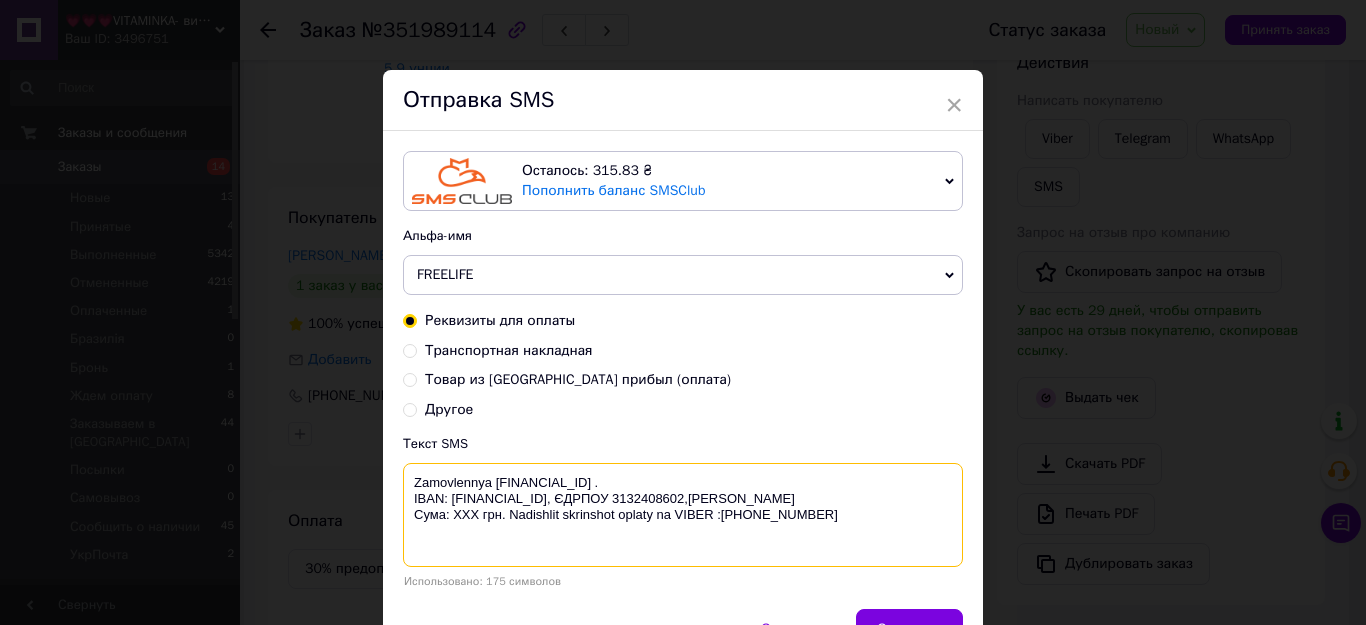 click on "Zamovlennya 351989114 .
IBAN: UA913052990000026000046215380, ЄДРПОУ 3132408602,Василенко Ірина Володимирівна.
Сума: ХХХ грн. Nadishlit skrinshot oplaty na VIBER :+380678072108" at bounding box center (683, 515) 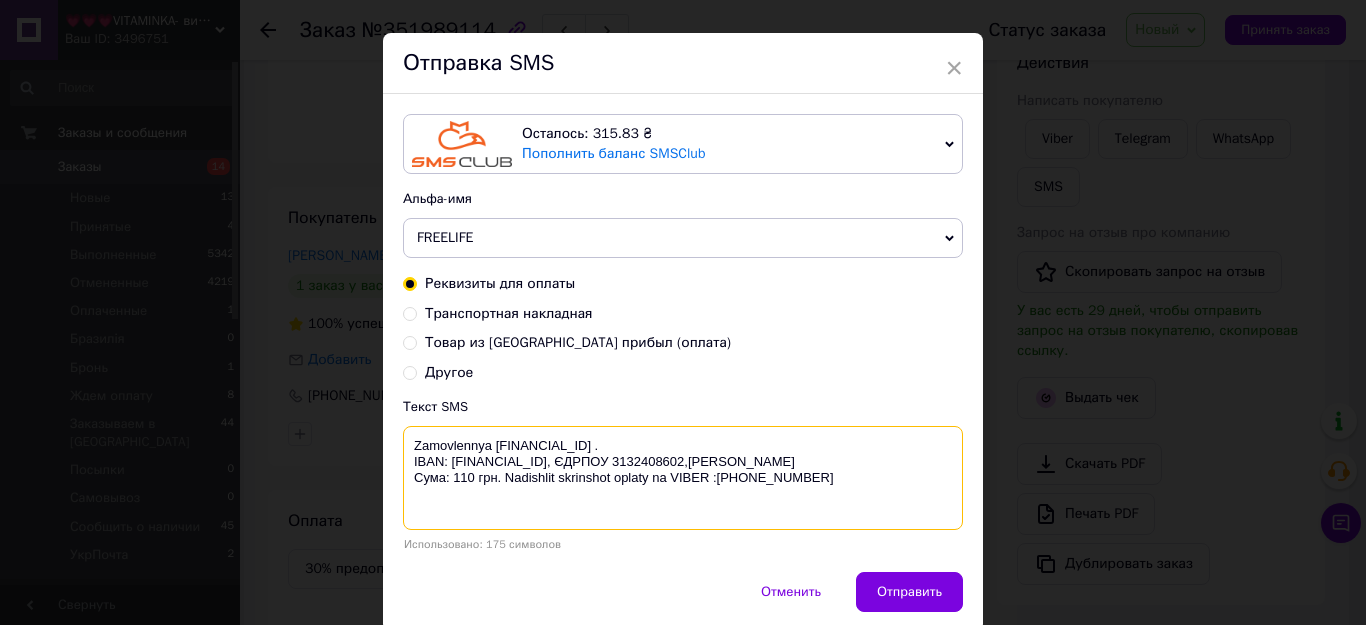 scroll, scrollTop: 100, scrollLeft: 0, axis: vertical 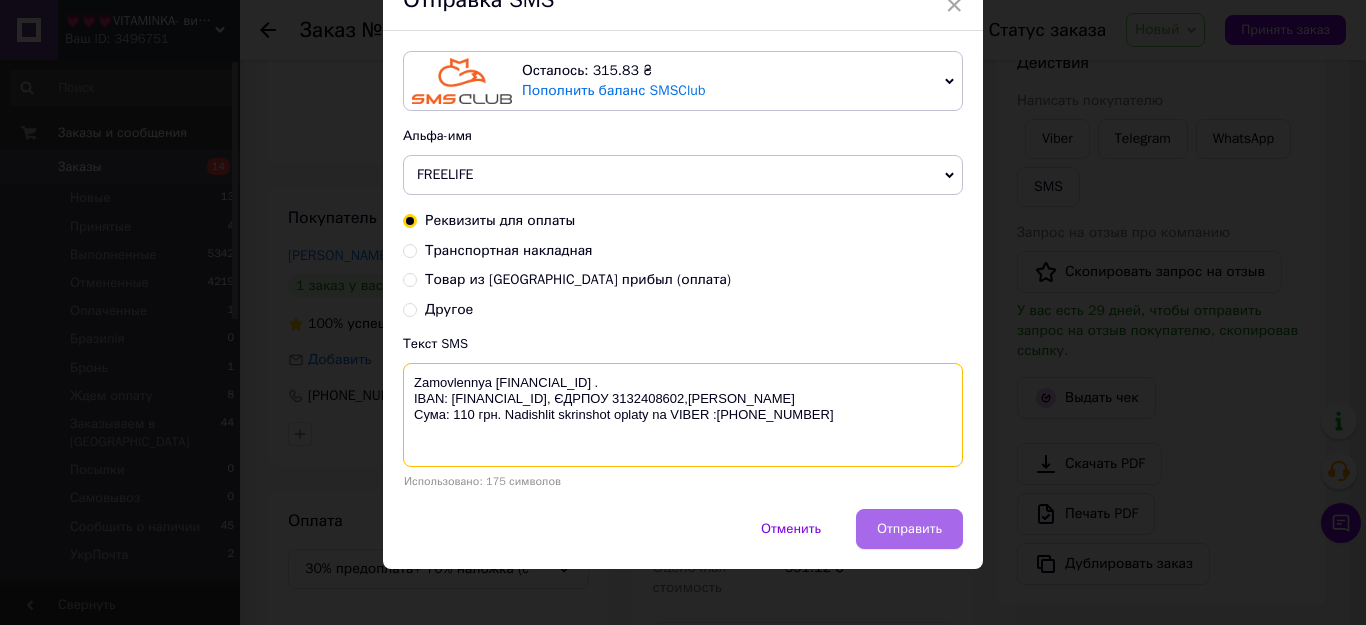 type on "Zamovlennya 351989114 .
IBAN: UA913052990000026000046215380, ЄДРПОУ 3132408602,Василенко Ірина Володимирівна.
Сума: 110 грн. Nadishlit skrinshot oplaty na VIBER :+380678072108" 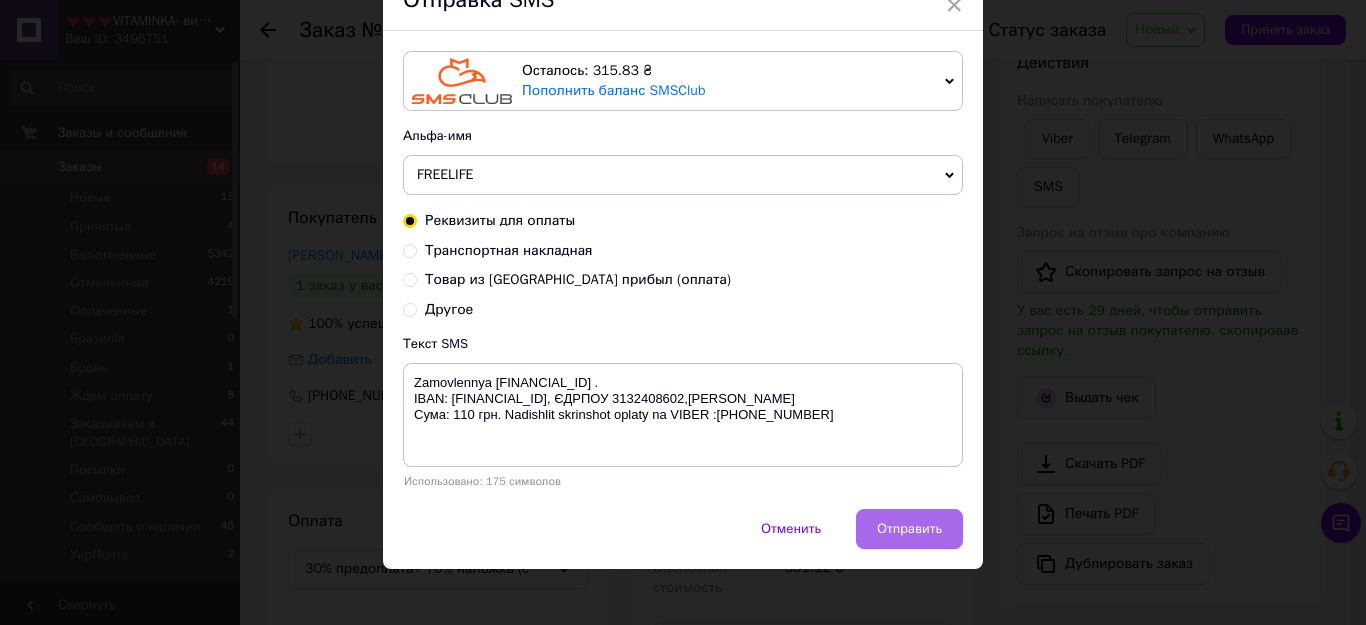 click on "Отправить" at bounding box center [909, 529] 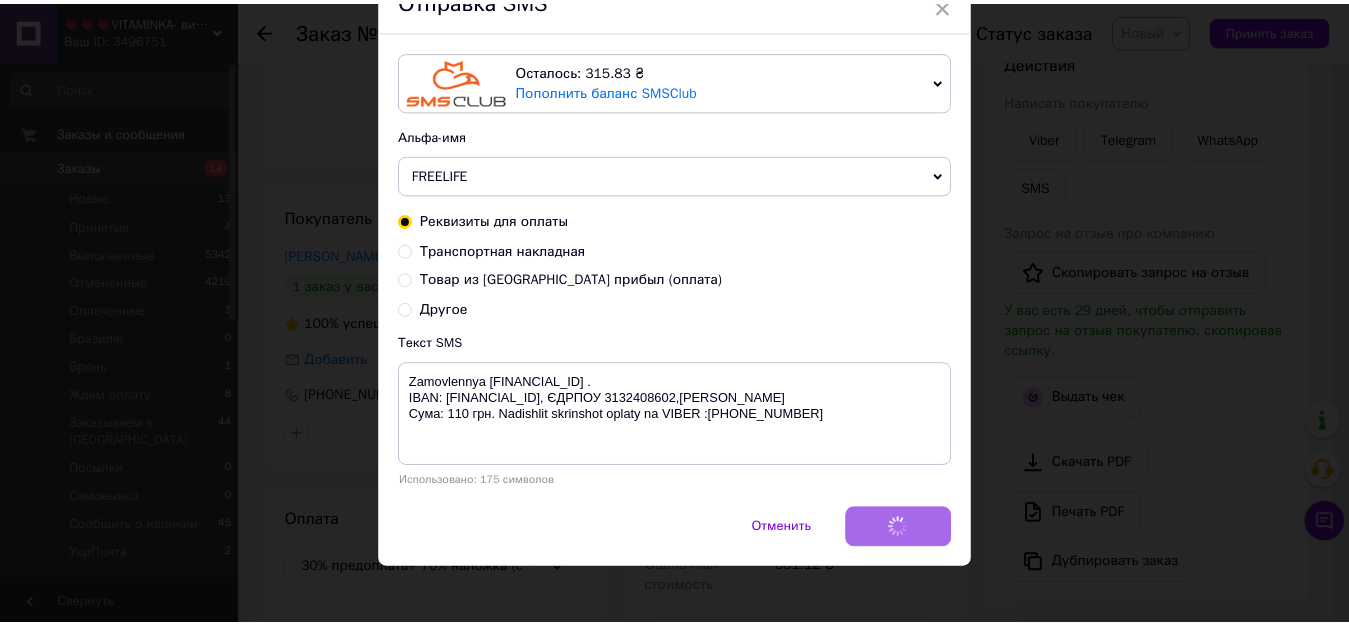 scroll, scrollTop: 0, scrollLeft: 0, axis: both 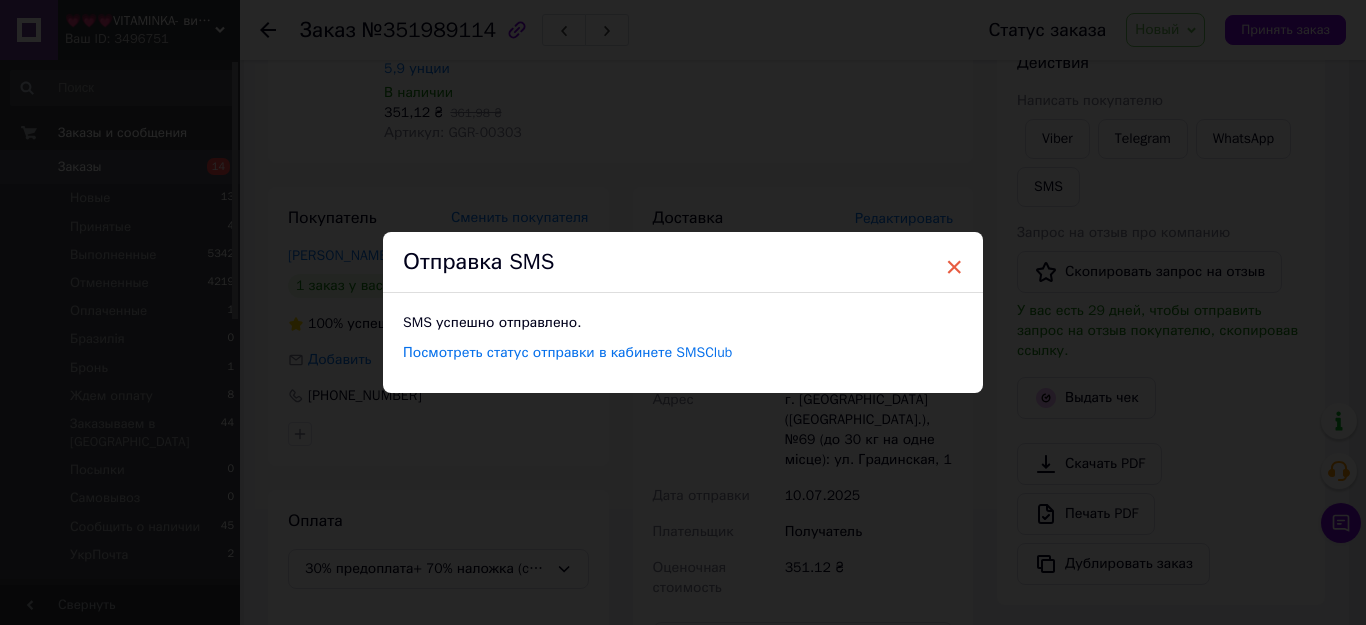 click on "×" at bounding box center (954, 267) 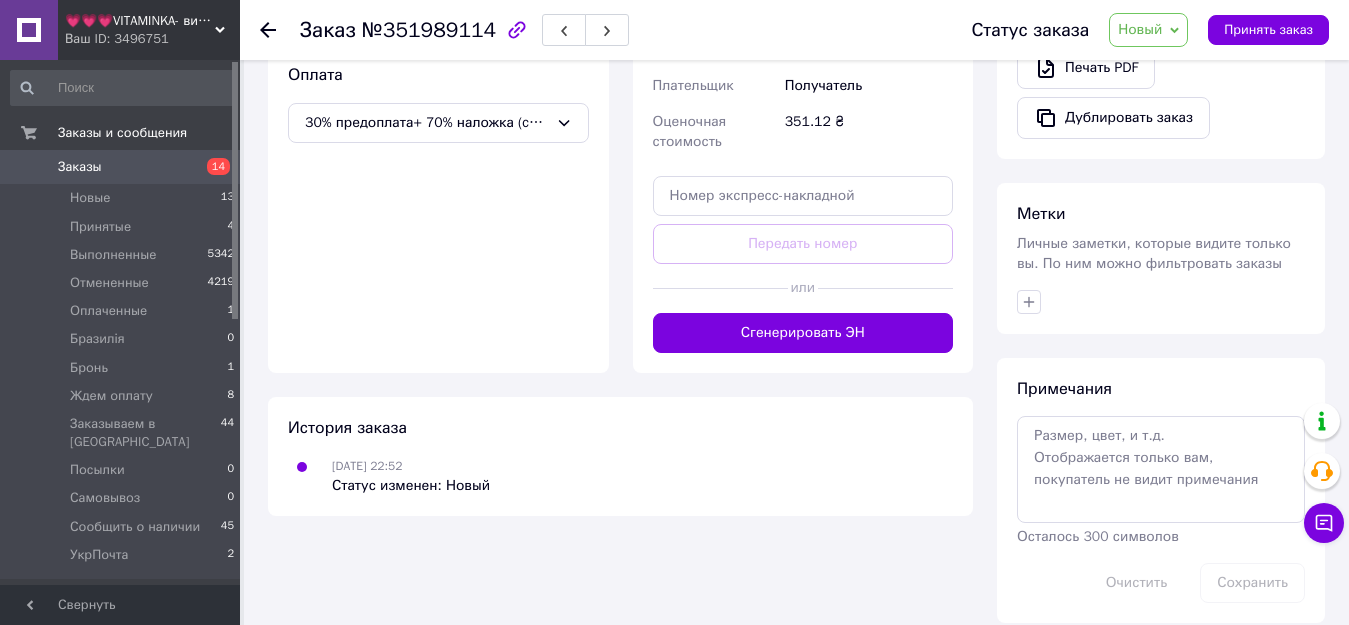 scroll, scrollTop: 748, scrollLeft: 0, axis: vertical 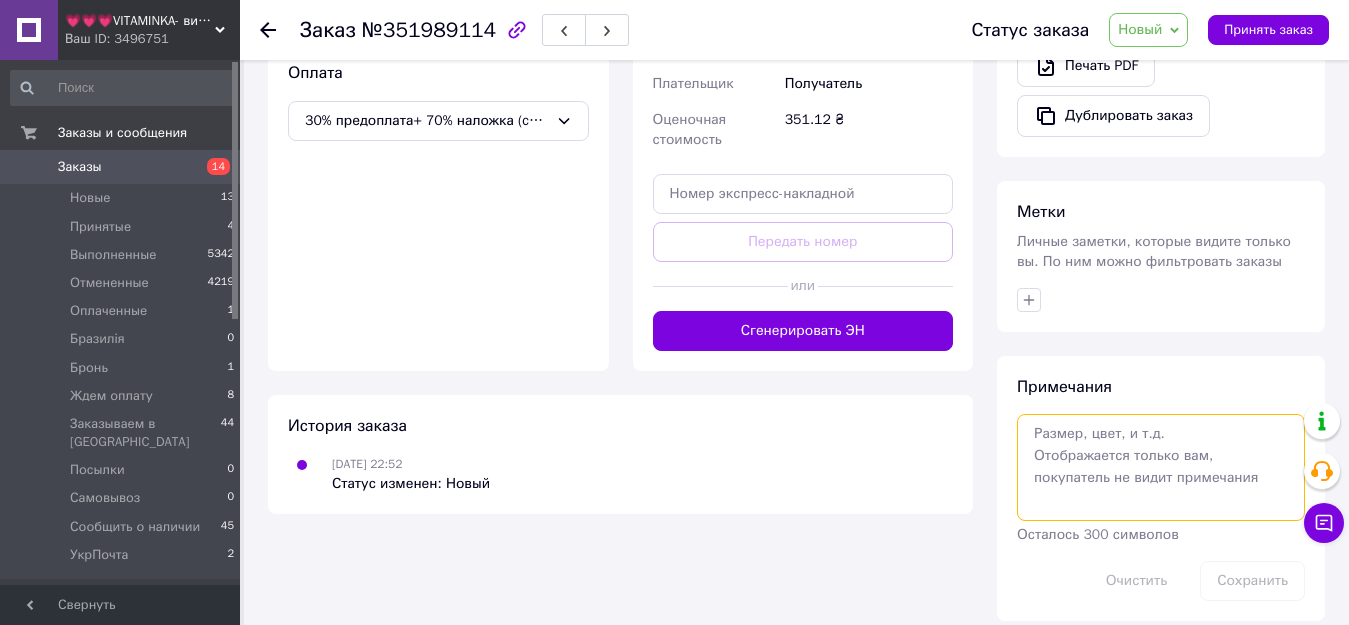 click at bounding box center (1161, 467) 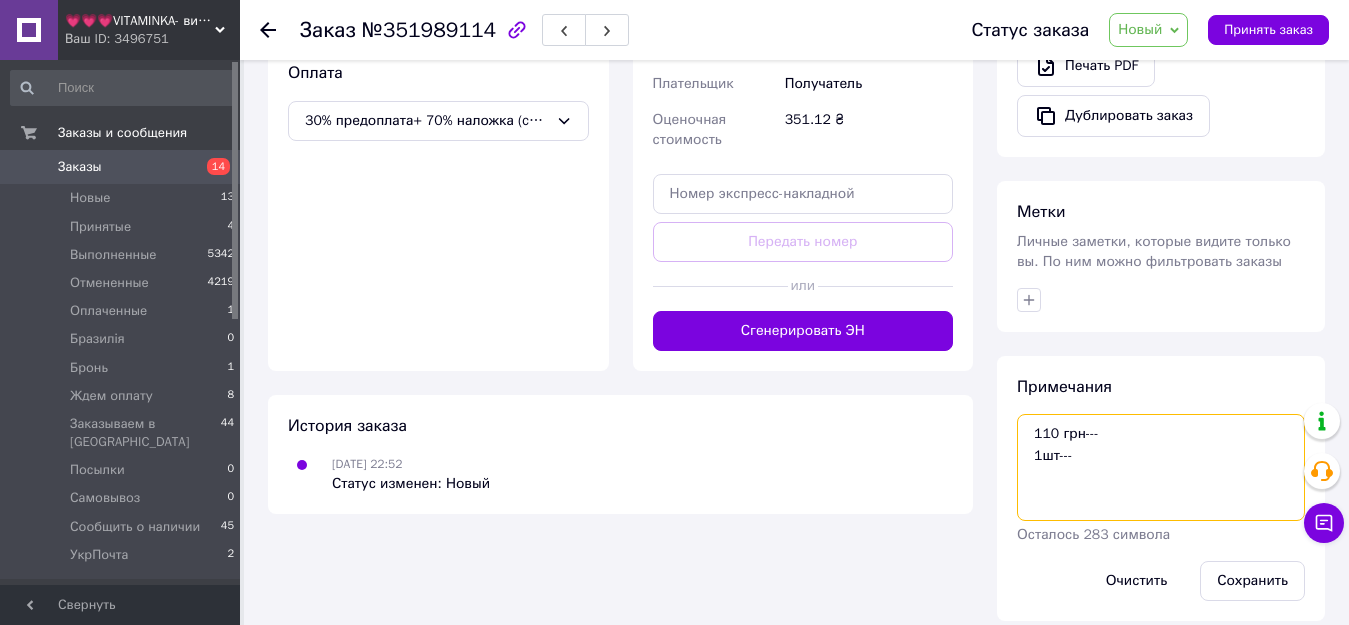 paste on "351989114" 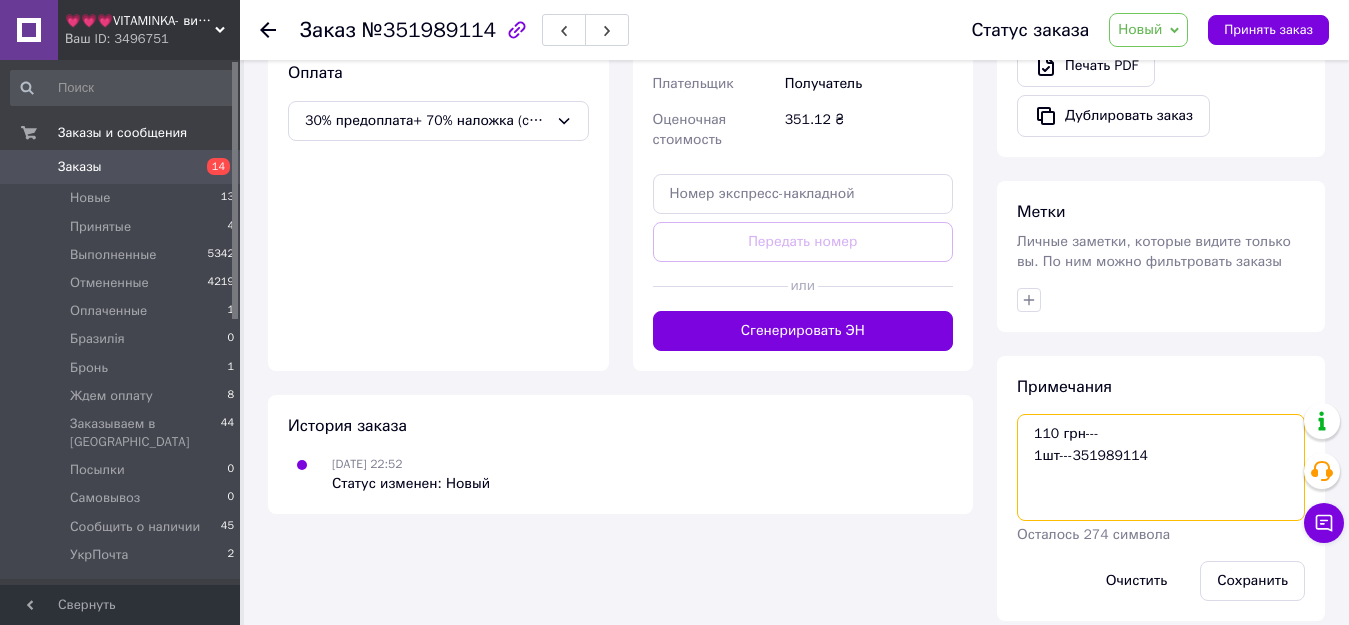 drag, startPoint x: 1077, startPoint y: 433, endPoint x: 1177, endPoint y: 438, distance: 100.12492 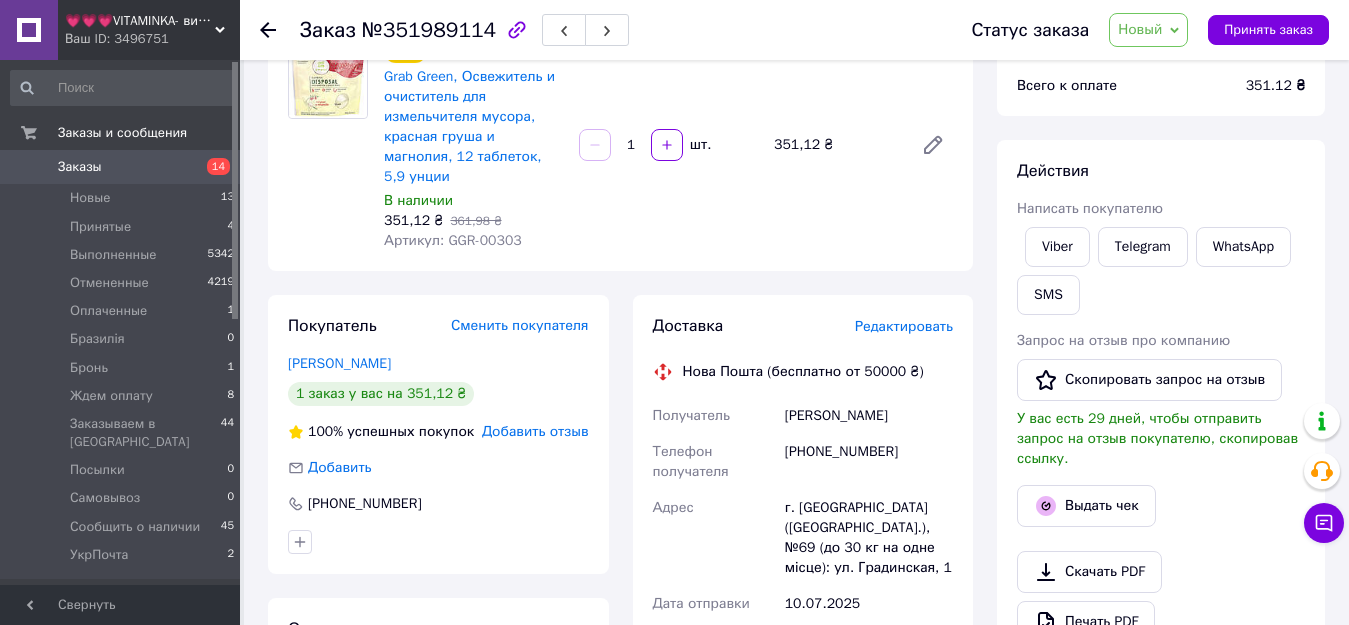 scroll, scrollTop: 748, scrollLeft: 0, axis: vertical 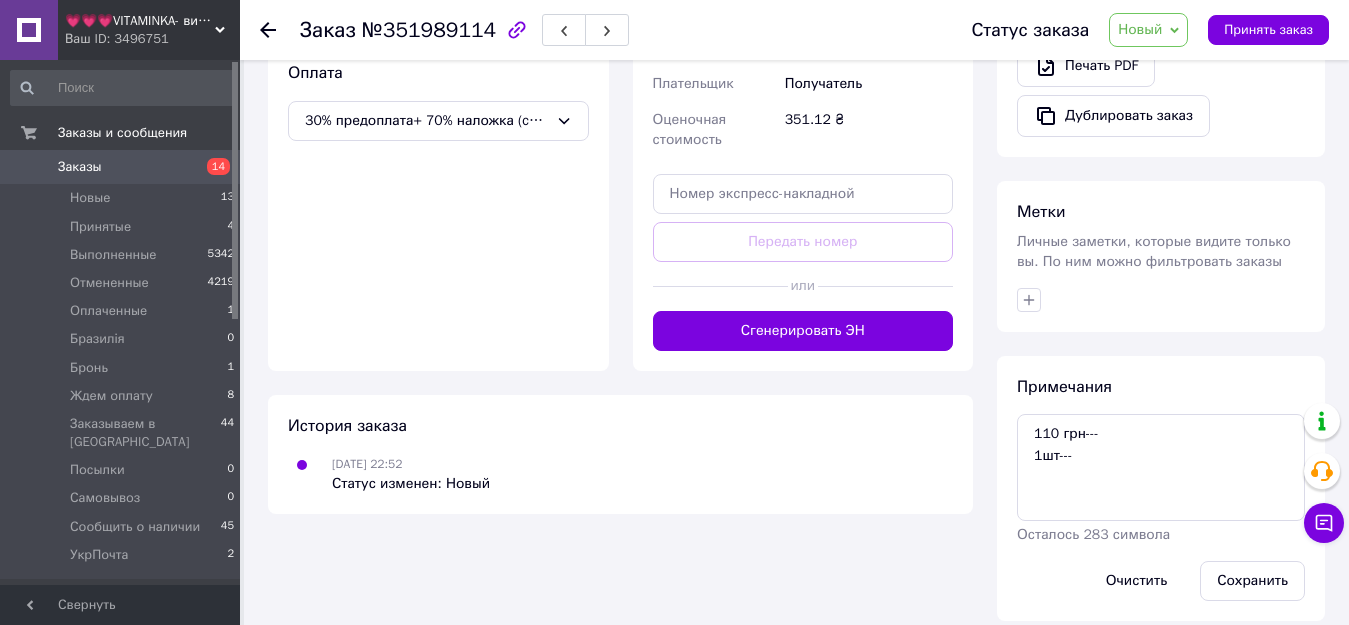 click on "09.07.2025 22:52 Статус изменен: Новый" at bounding box center [620, 474] 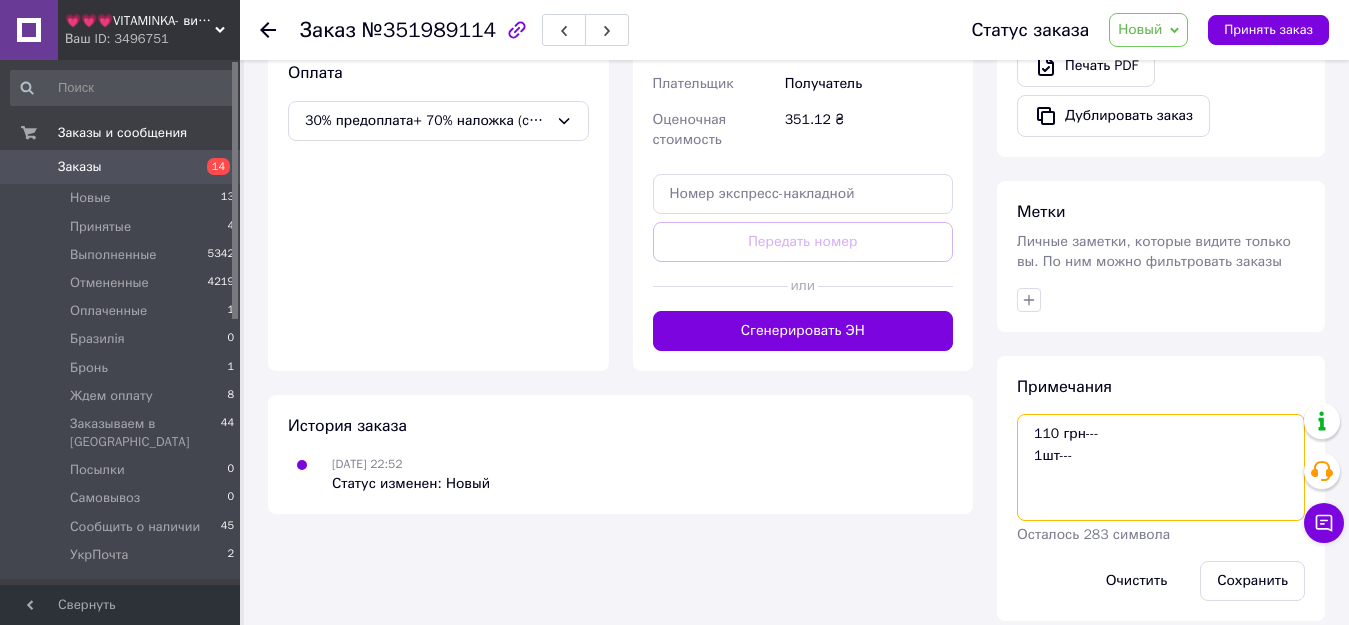 click on "110 грн---
1шт---" at bounding box center (1161, 467) 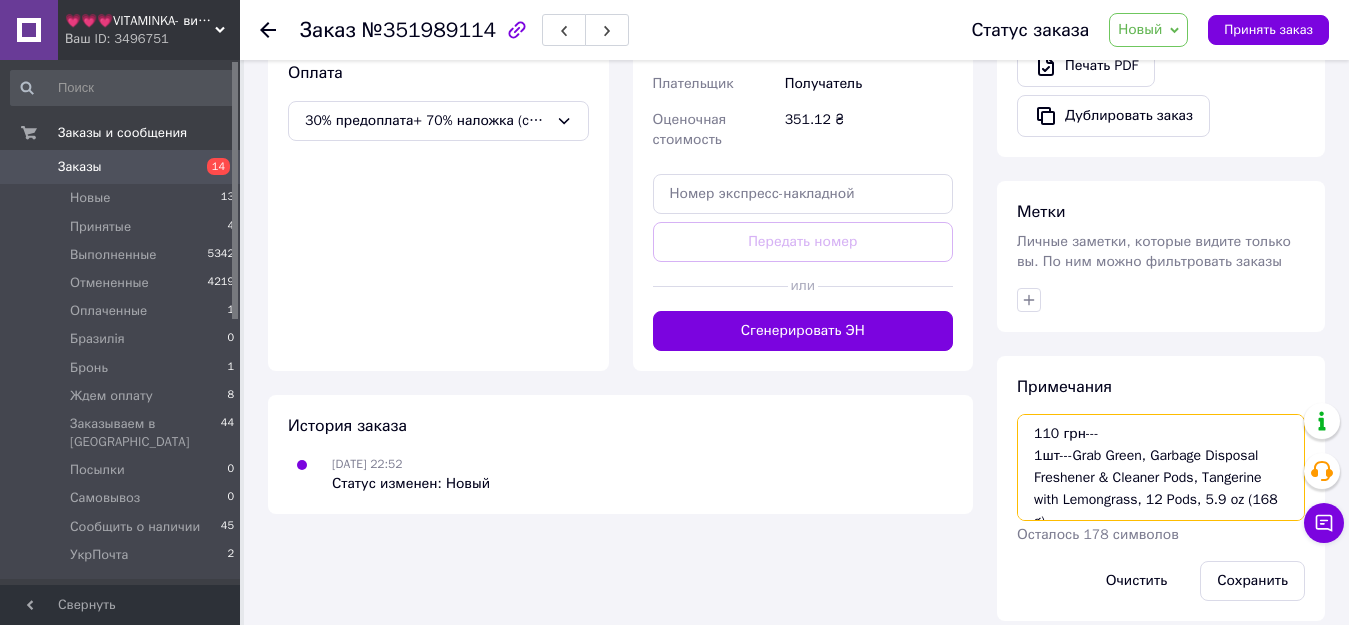 scroll, scrollTop: 12, scrollLeft: 0, axis: vertical 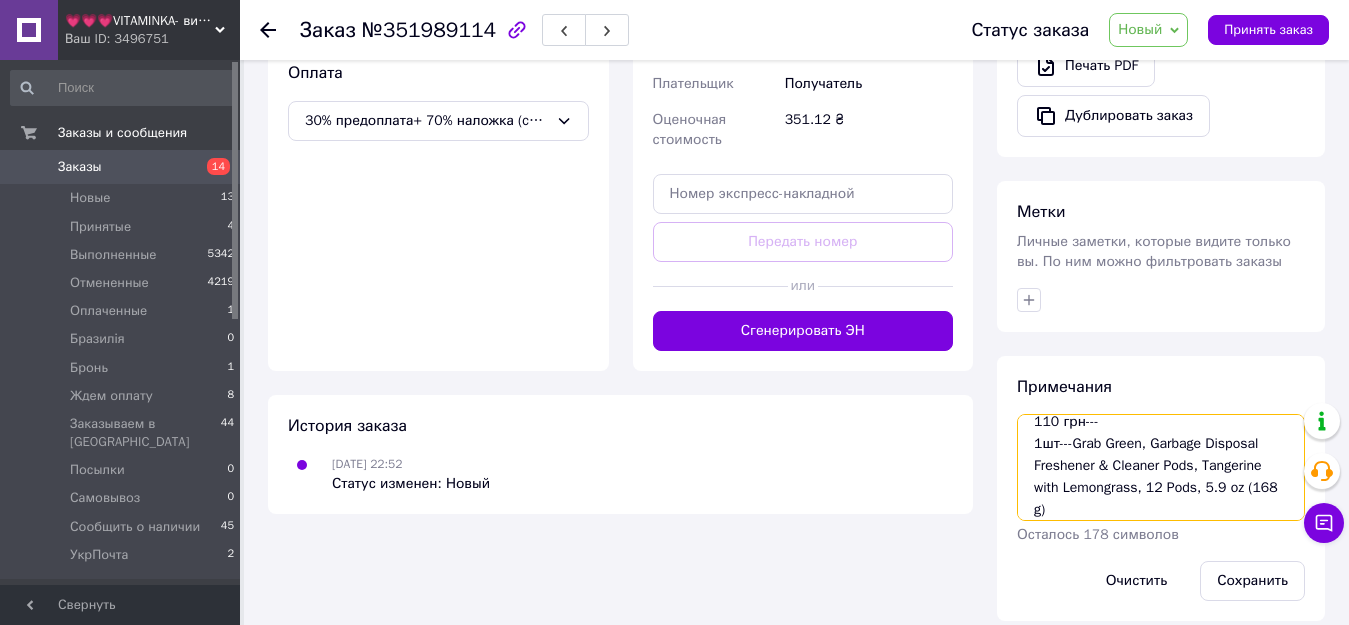 click on "110 грн---
1шт---Grab Green, Garbage Disposal Freshener & Cleaner Pods, Tangerine with Lemongrass, 12 Pods, 5.9 oz (168 g)" at bounding box center [1161, 467] 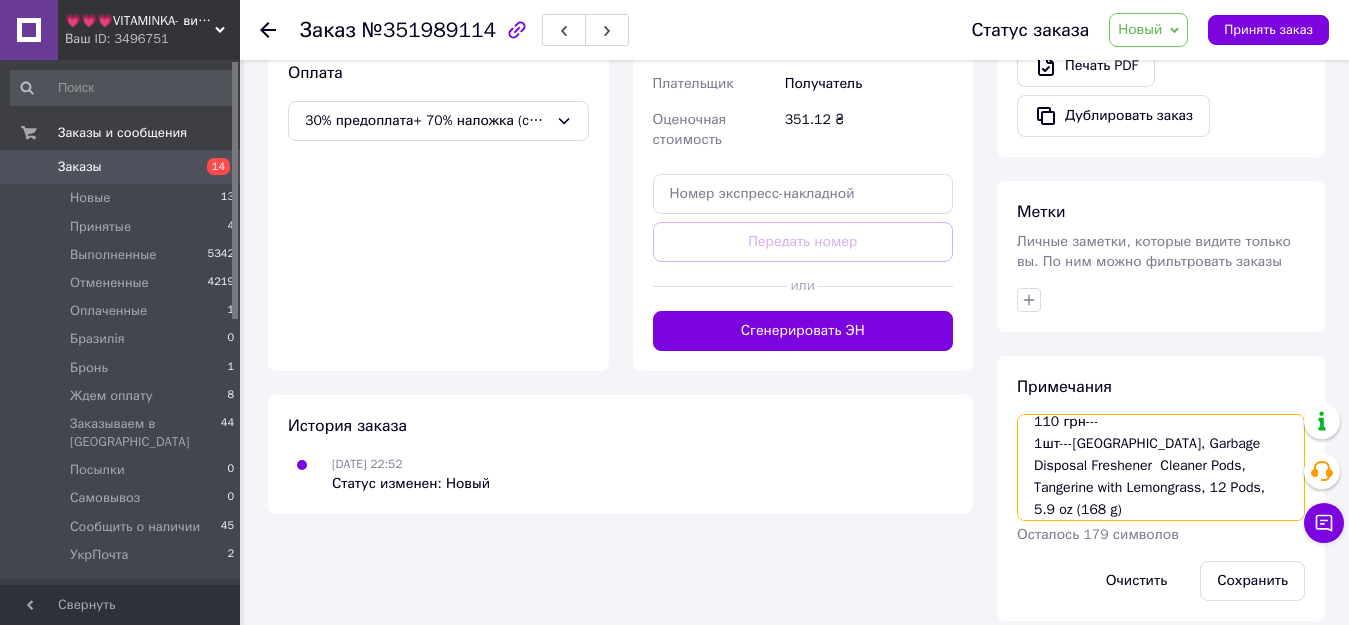 scroll, scrollTop: 0, scrollLeft: 0, axis: both 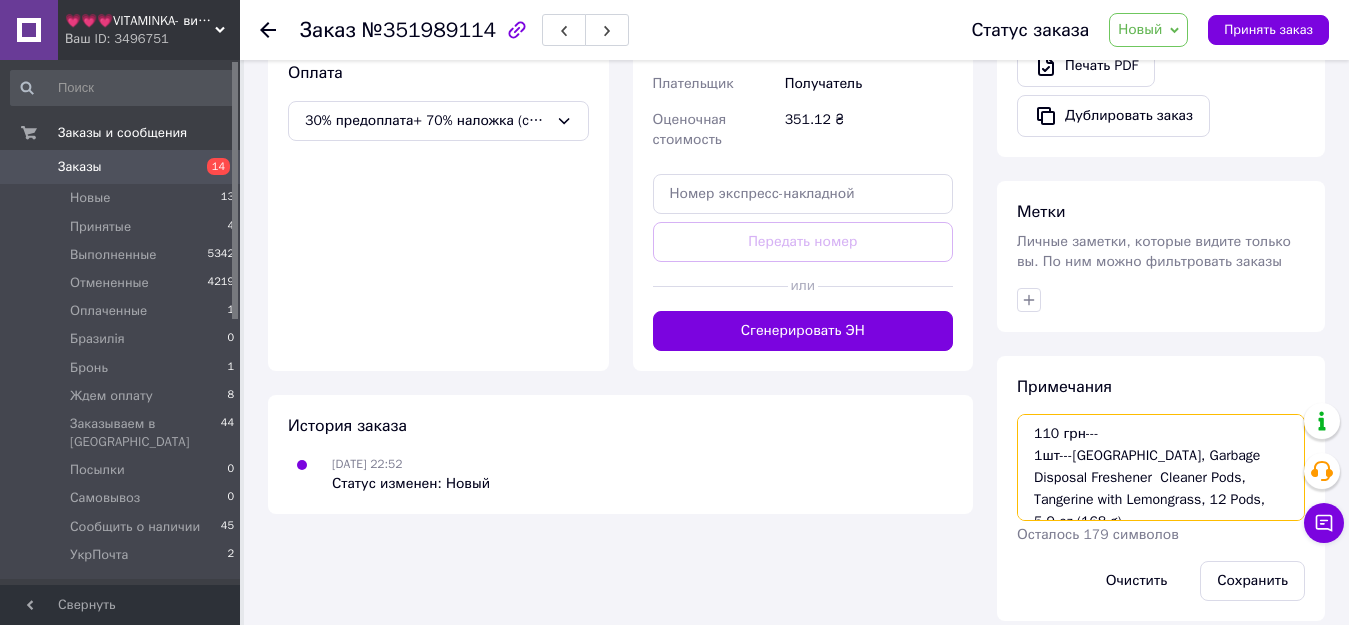click on "110 грн---
1шт---Grab Green, Garbage Disposal Freshener  Cleaner Pods, Tangerine with Lemongrass, 12 Pods, 5.9 oz (168 g)" at bounding box center [1161, 467] 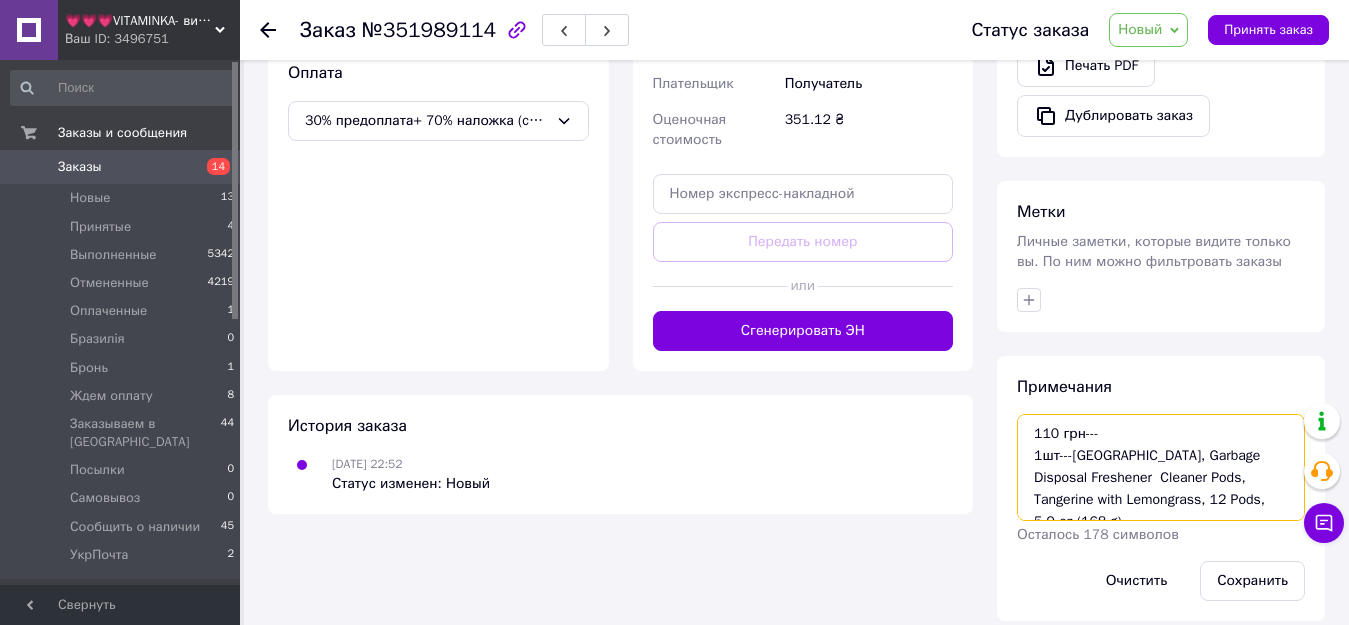 drag, startPoint x: 1027, startPoint y: 406, endPoint x: 1016, endPoint y: 380, distance: 28.231188 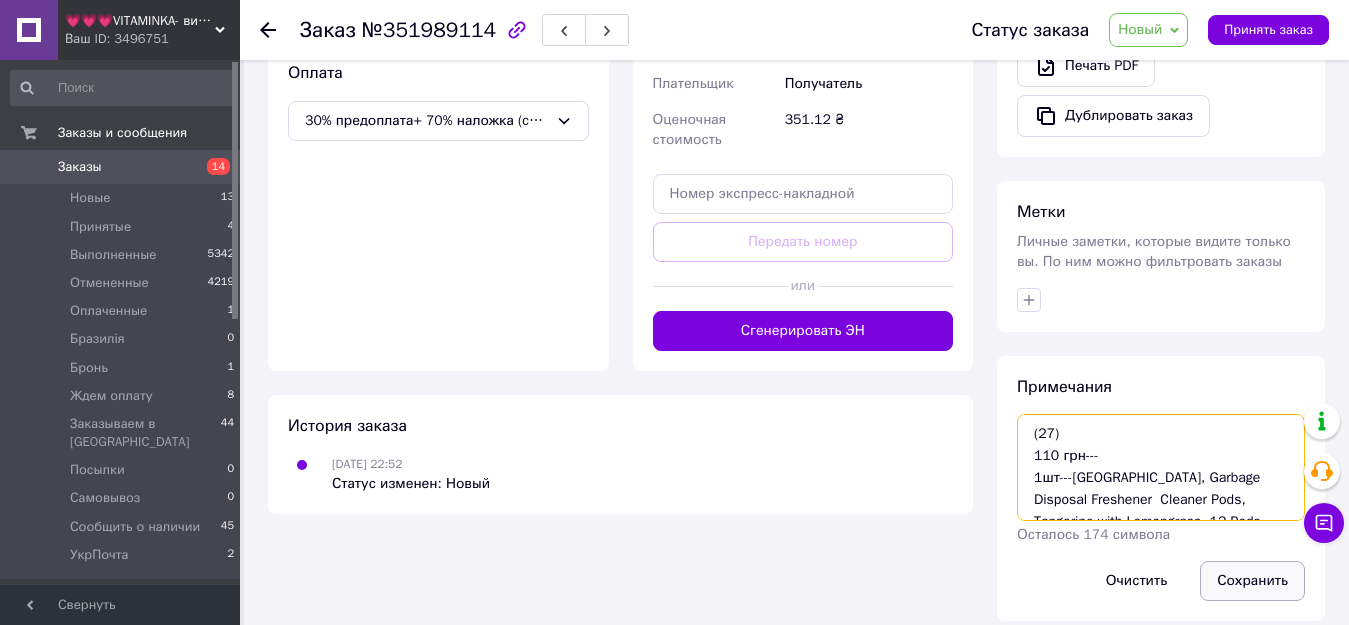 type on "(27)
110 грн---
1шт---Grab Green, Garbage Disposal Freshener  Cleaner Pods, Tangerine with Lemongrass, 12 Pods, 5.9 oz (168 g)" 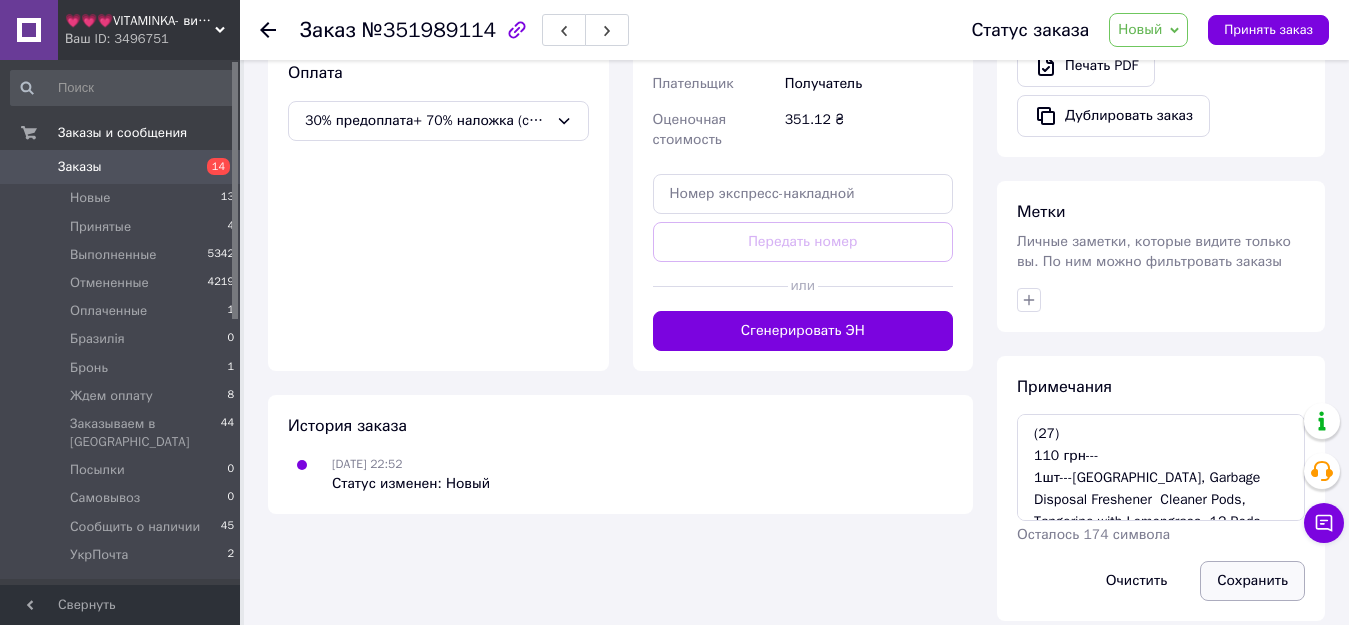 click on "Сохранить" at bounding box center (1252, 581) 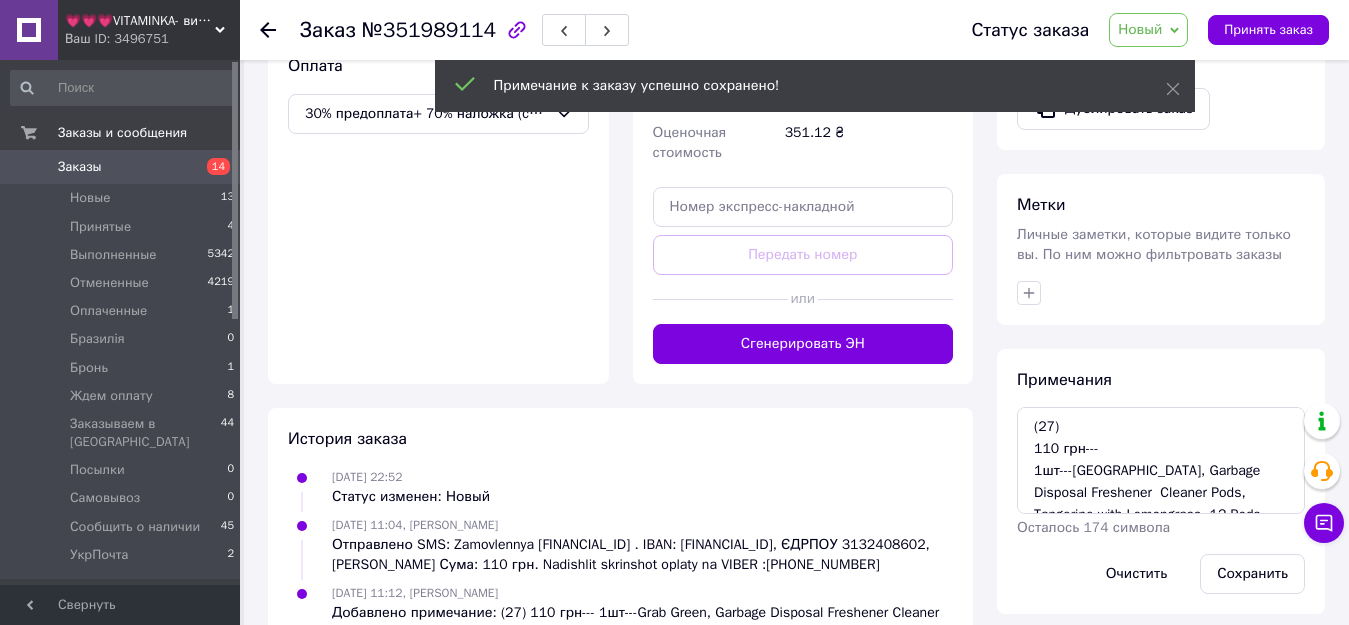 scroll, scrollTop: 777, scrollLeft: 0, axis: vertical 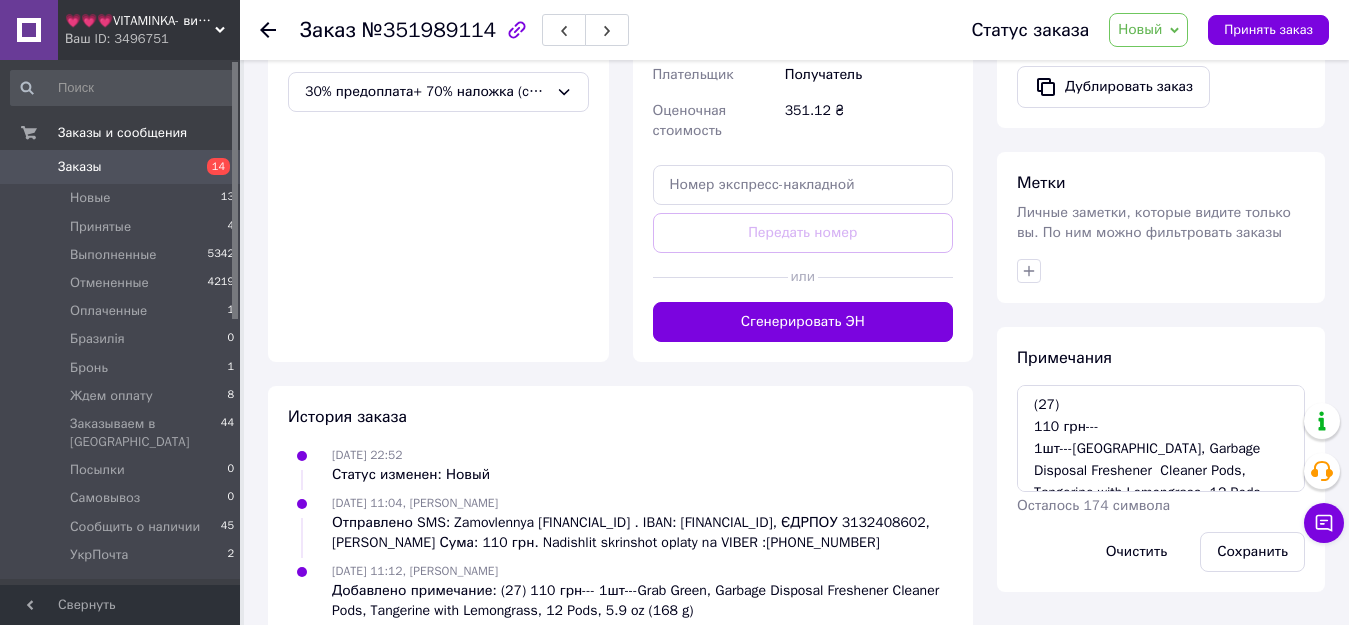 click on "Новый" at bounding box center (1140, 29) 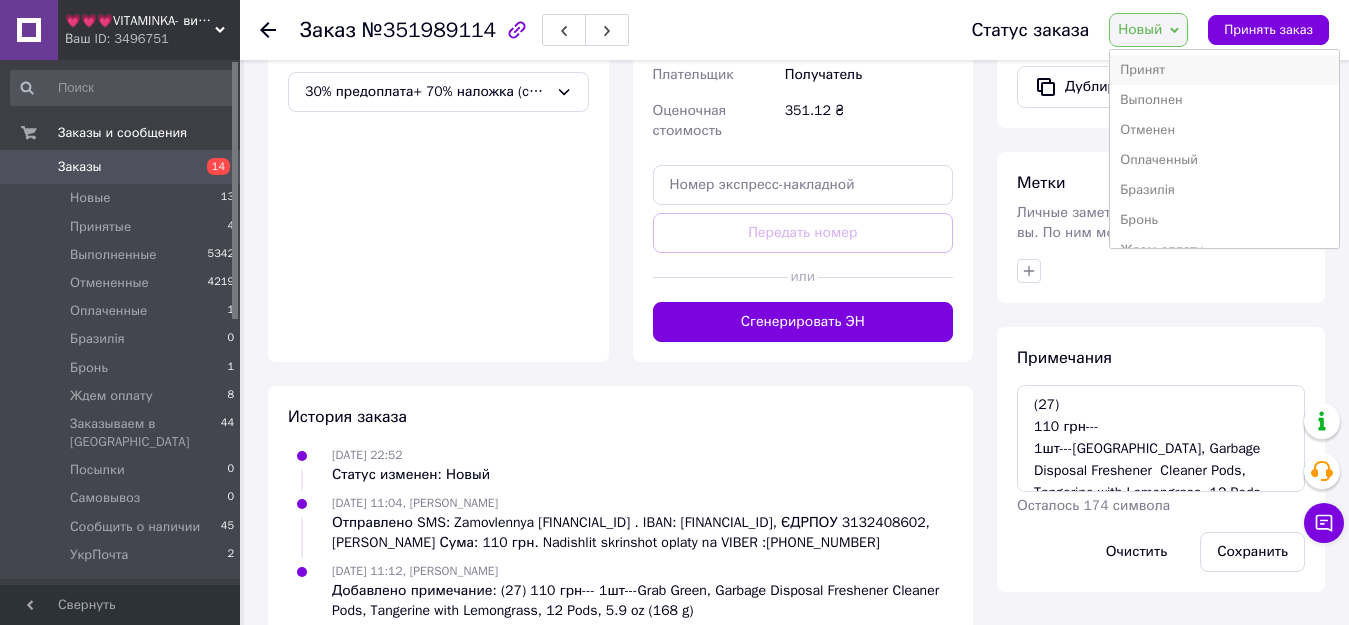 scroll, scrollTop: 100, scrollLeft: 0, axis: vertical 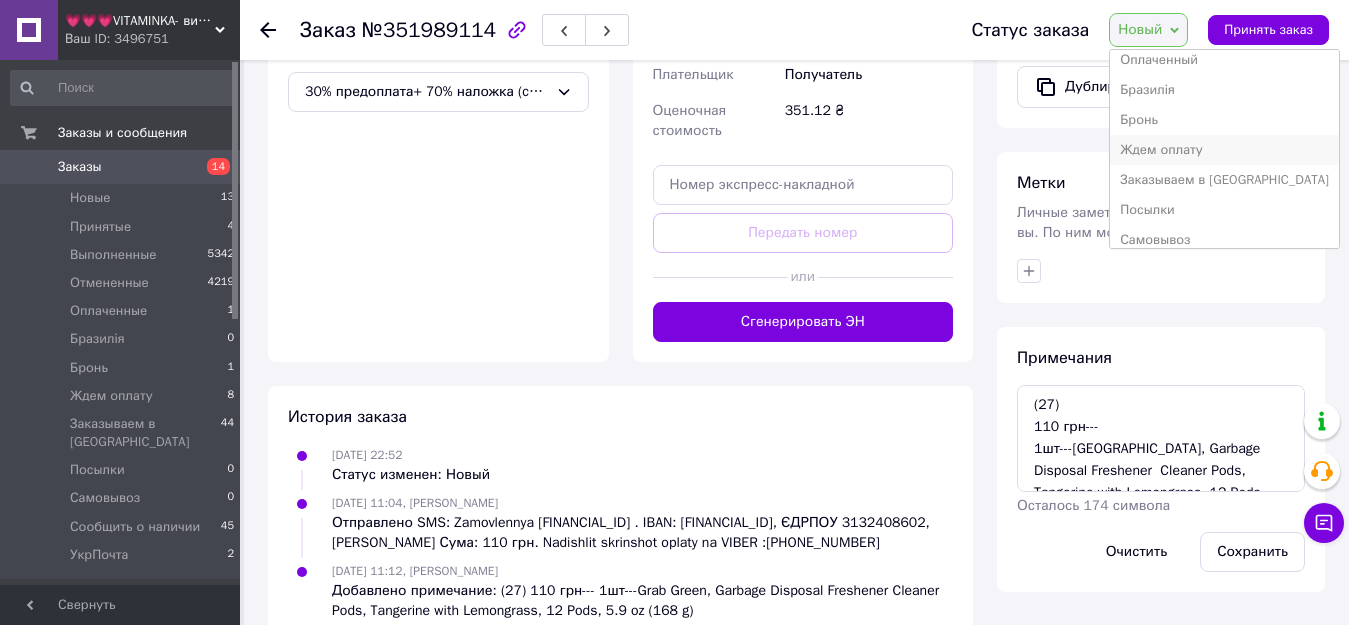 click on "Ждем оплату" at bounding box center [1224, 150] 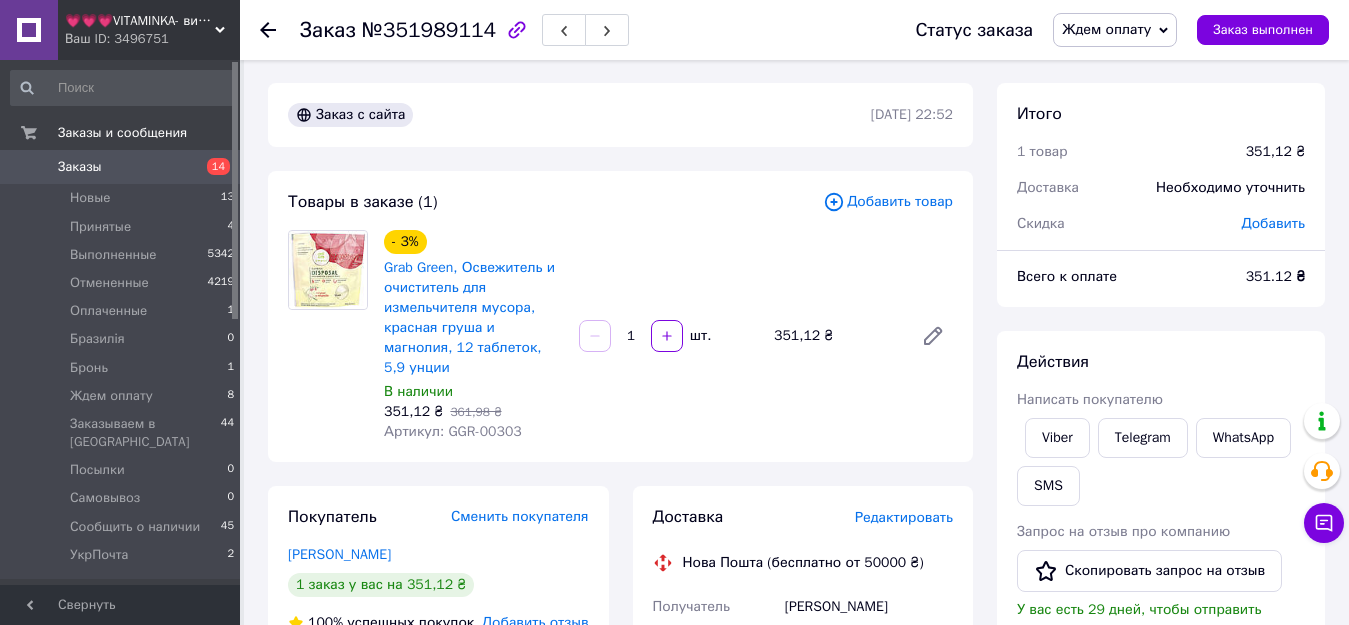 scroll, scrollTop: 0, scrollLeft: 0, axis: both 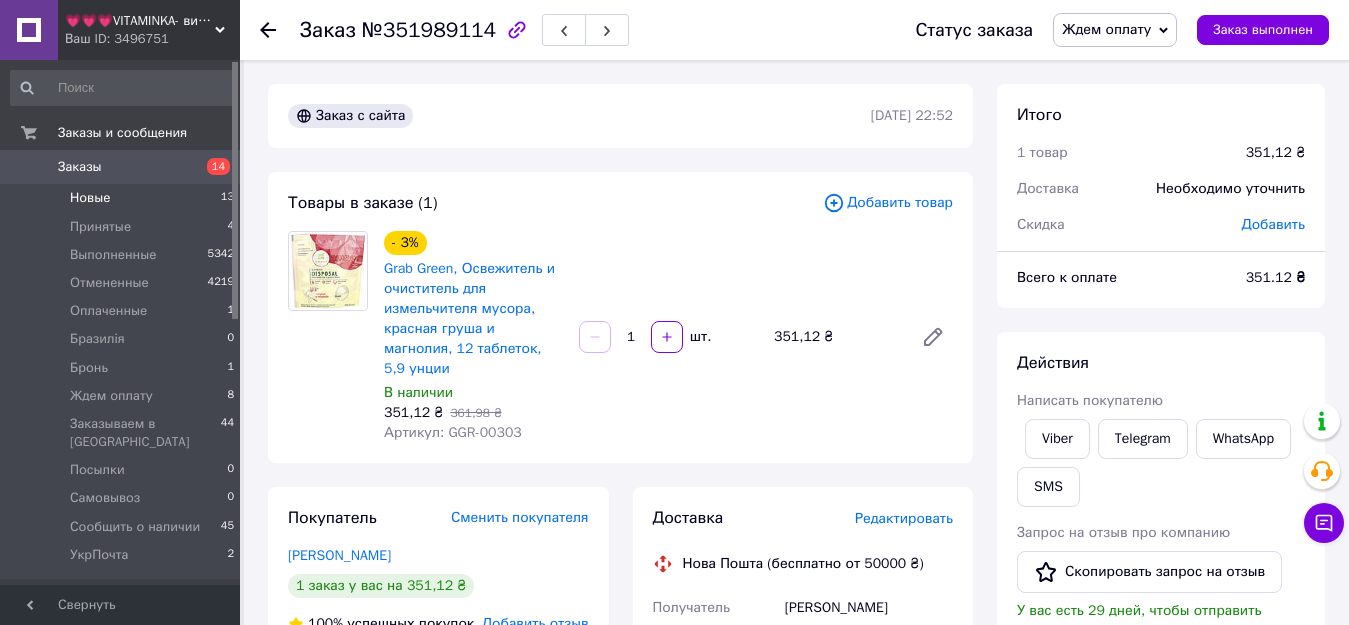 click on "Новые 13" at bounding box center (123, 198) 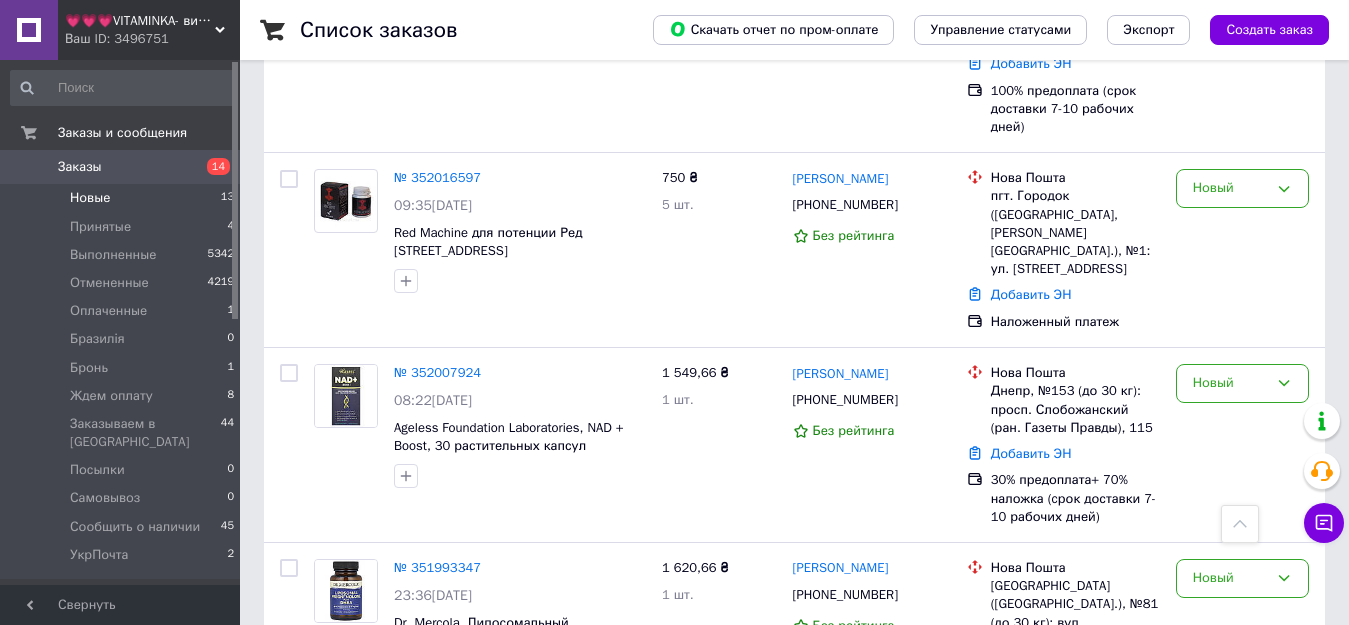 scroll, scrollTop: 650, scrollLeft: 0, axis: vertical 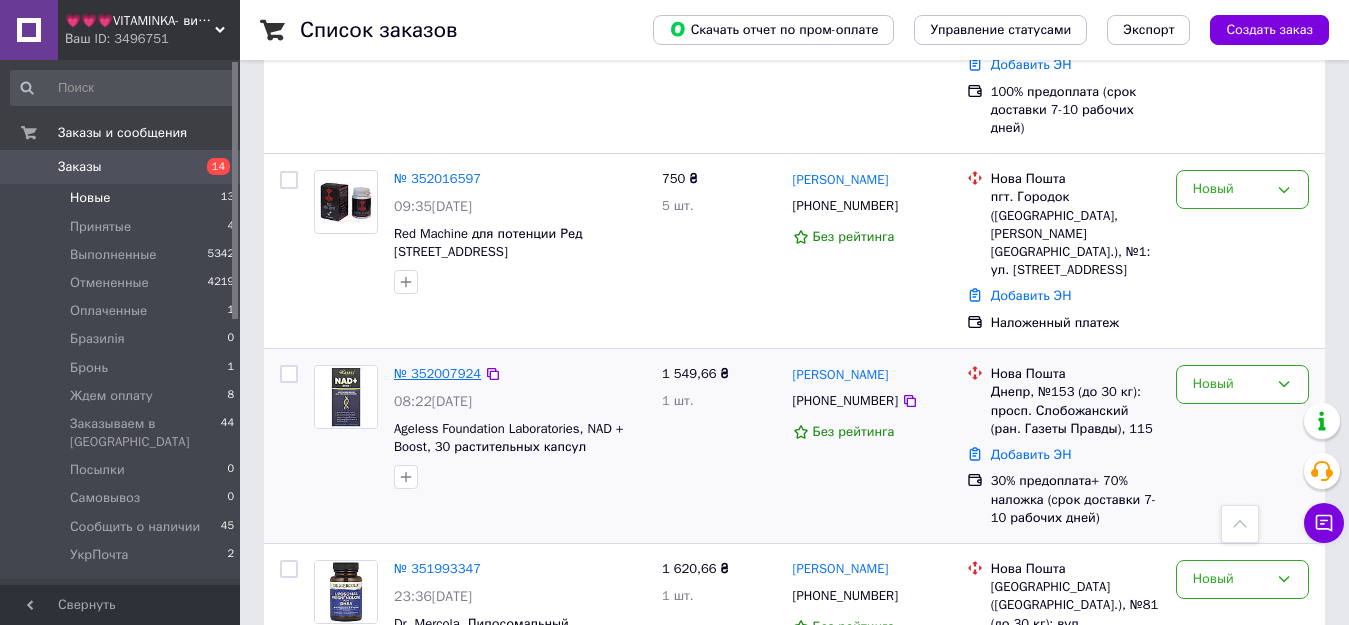 click on "№ 352007924" at bounding box center [437, 373] 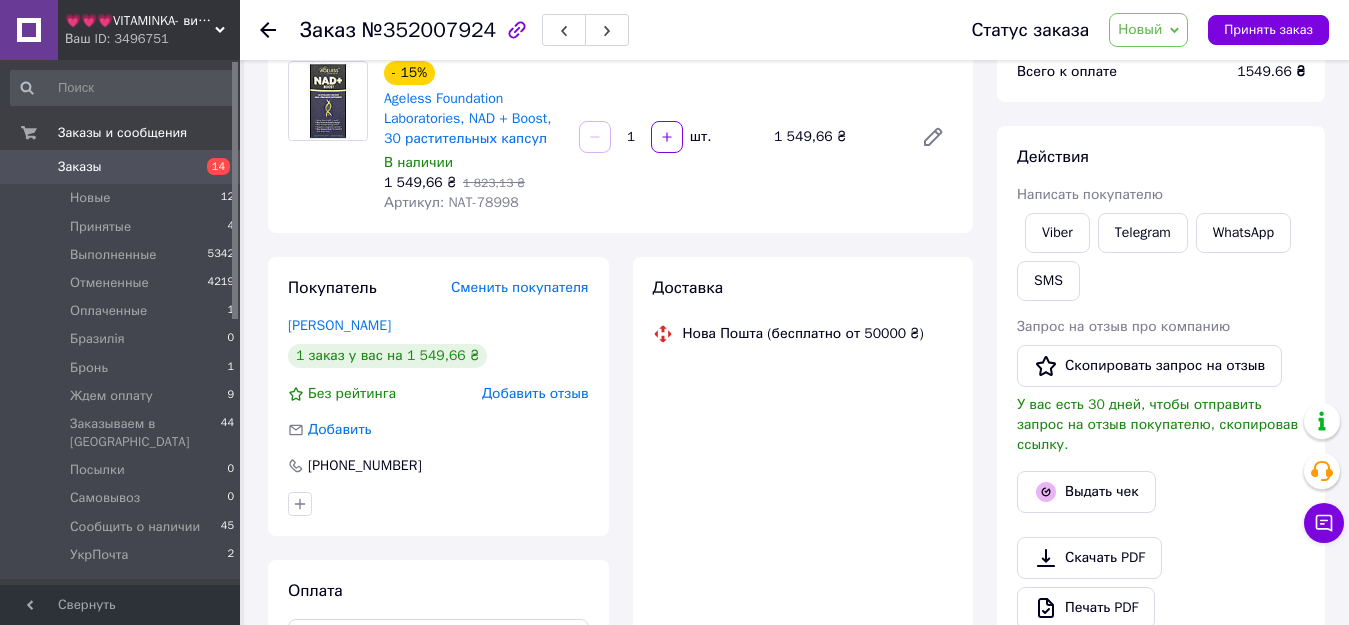 scroll, scrollTop: 0, scrollLeft: 0, axis: both 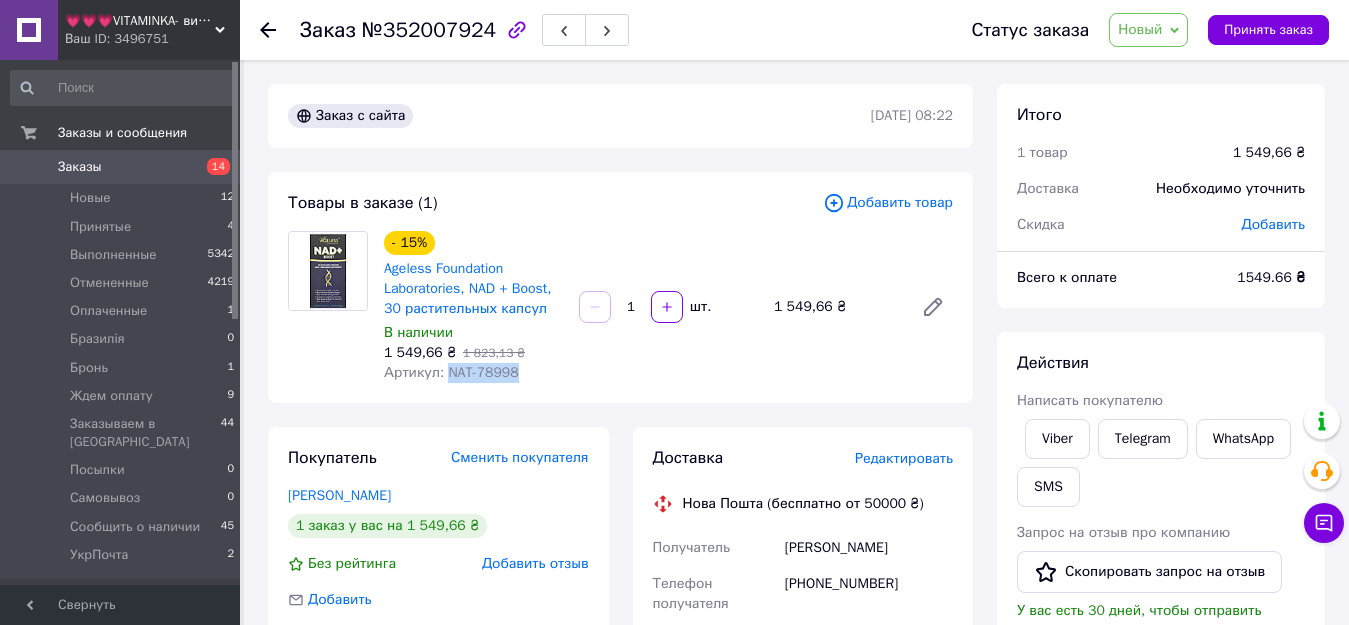 drag, startPoint x: 442, startPoint y: 373, endPoint x: 571, endPoint y: 374, distance: 129.00388 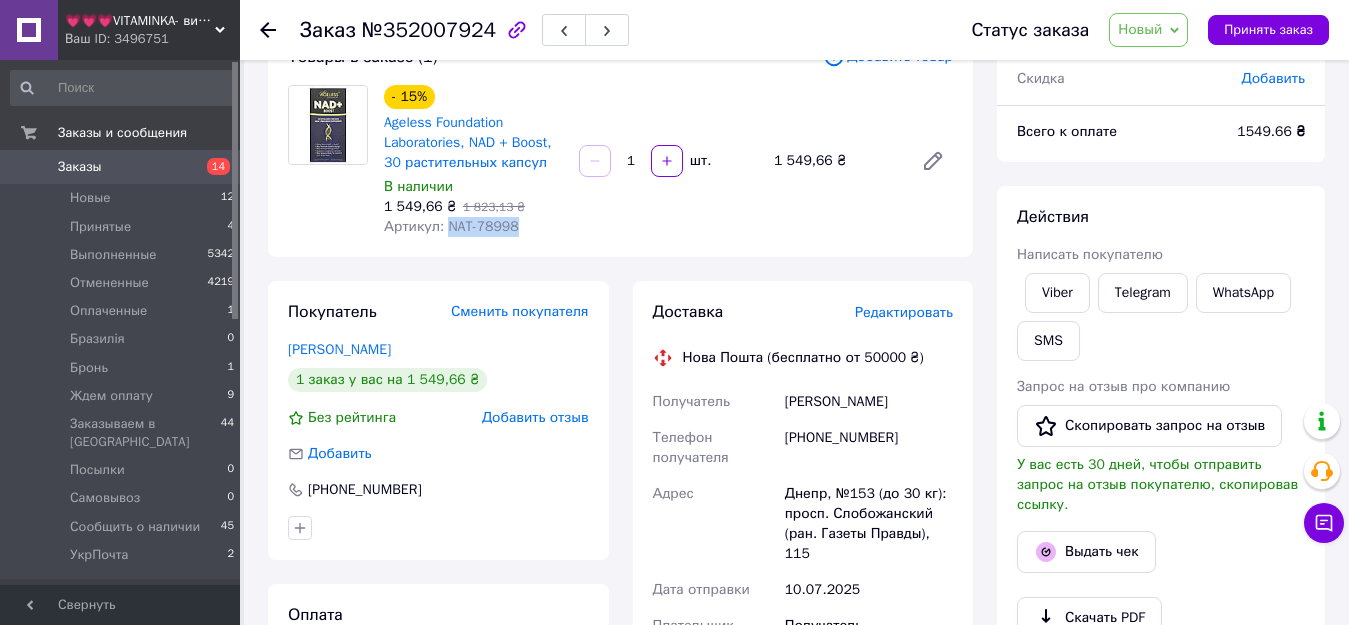 scroll, scrollTop: 200, scrollLeft: 0, axis: vertical 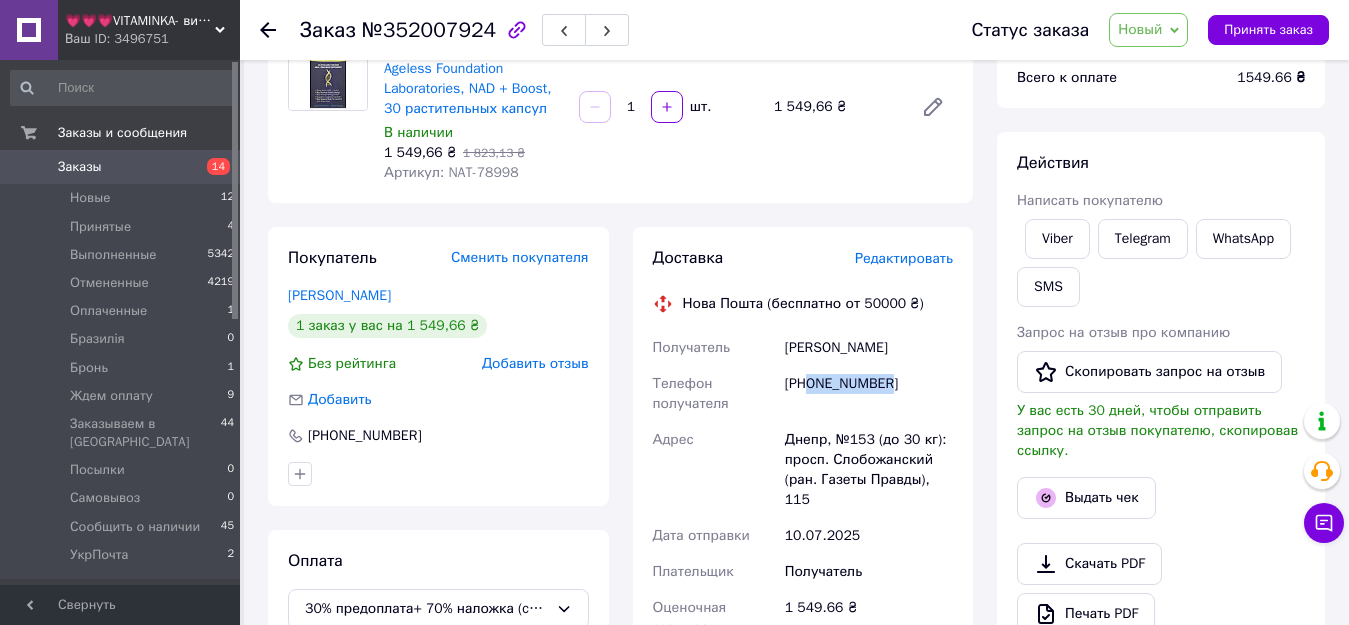 drag, startPoint x: 808, startPoint y: 385, endPoint x: 899, endPoint y: 388, distance: 91.04944 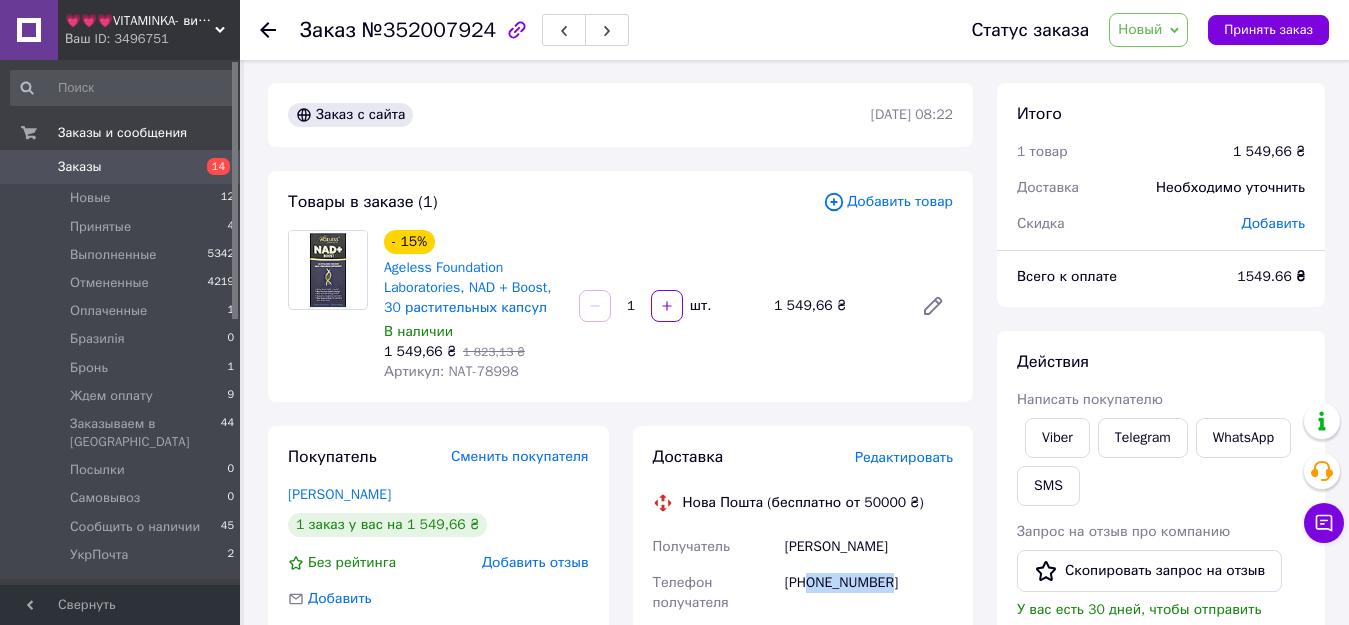 scroll, scrollTop: 0, scrollLeft: 0, axis: both 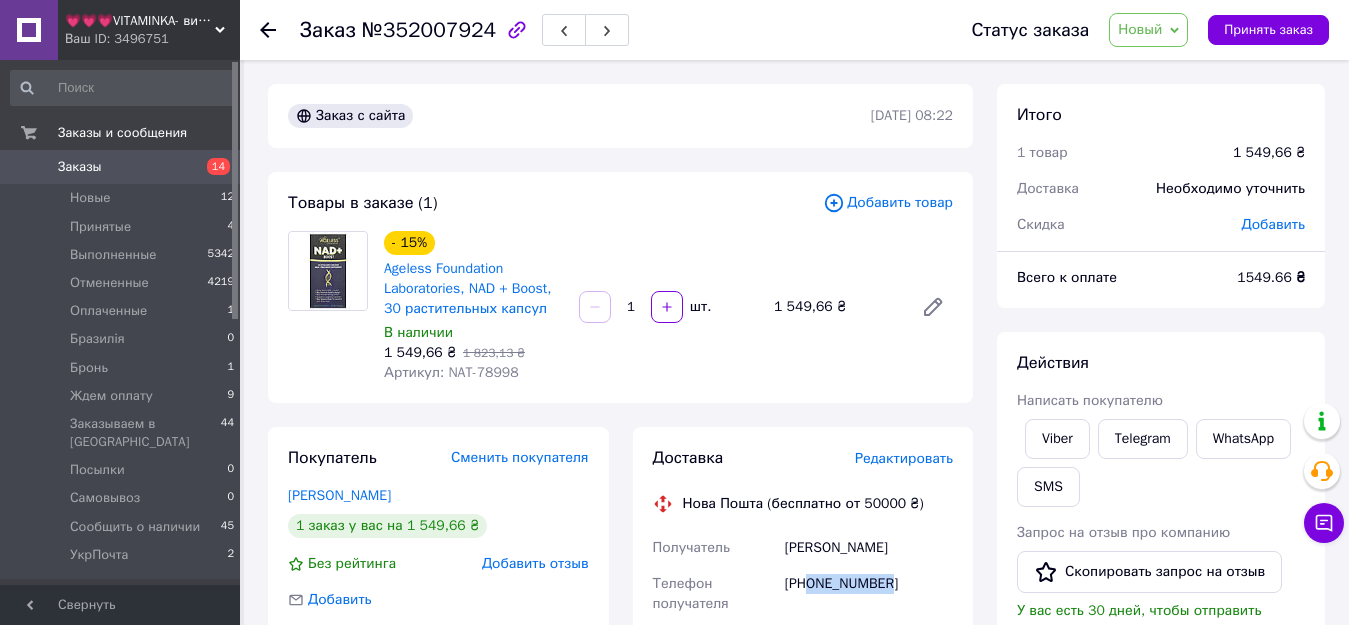 click on "Новый" at bounding box center (1140, 29) 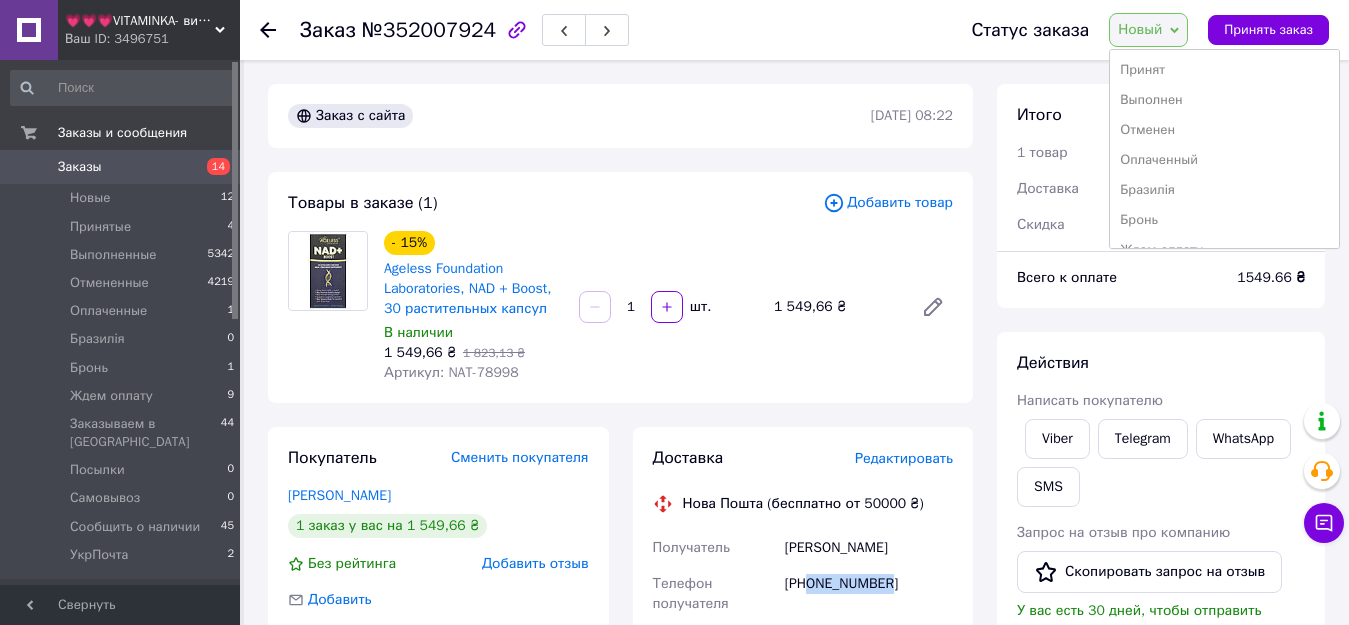 scroll, scrollTop: 200, scrollLeft: 0, axis: vertical 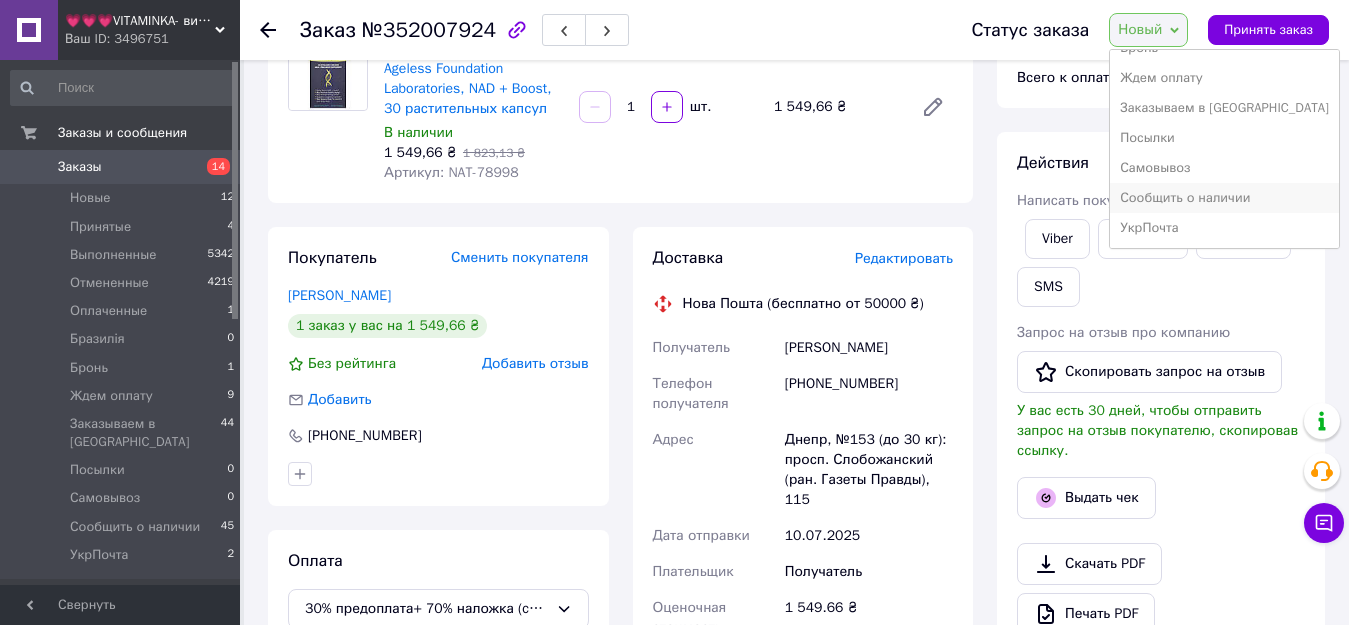click on "Сообщить о наличии" at bounding box center (1224, 198) 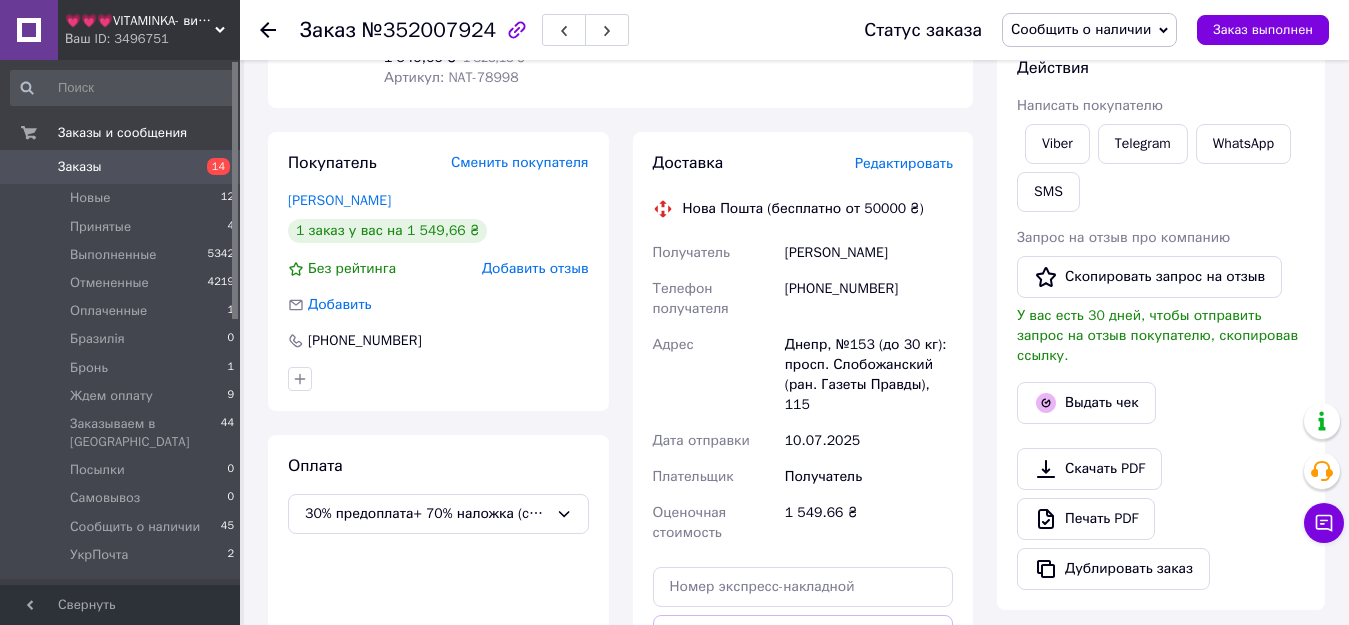 scroll, scrollTop: 148, scrollLeft: 0, axis: vertical 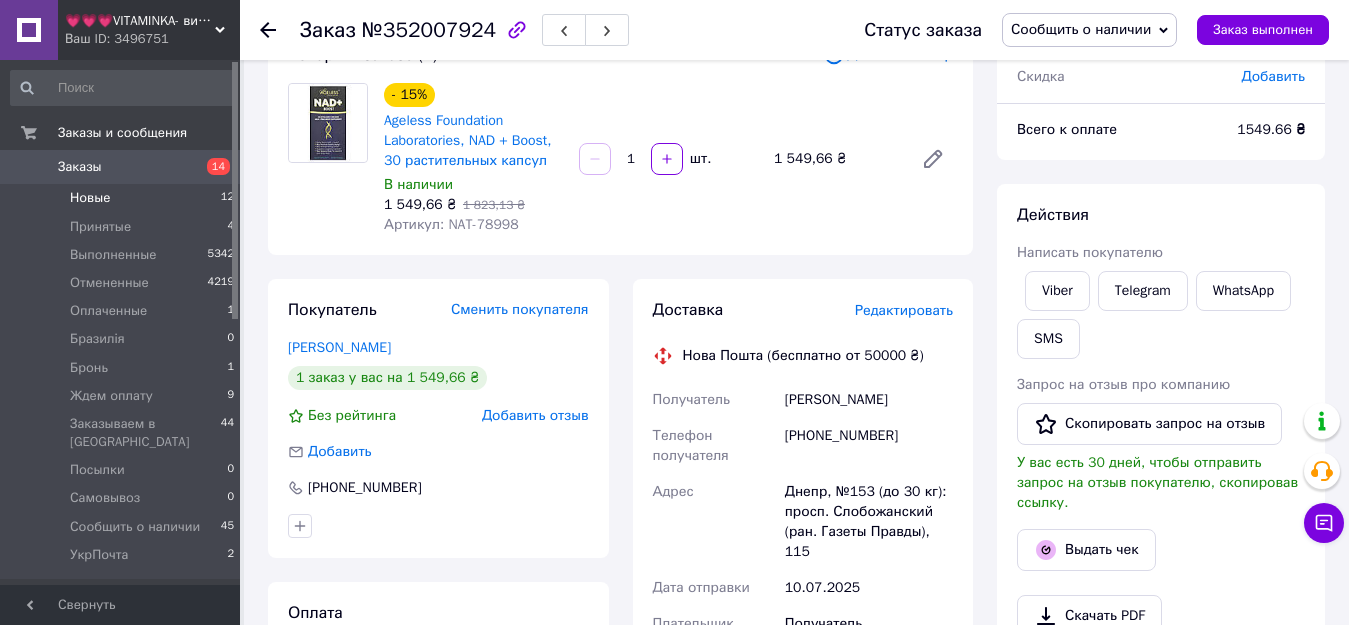 click on "Новые" at bounding box center [90, 198] 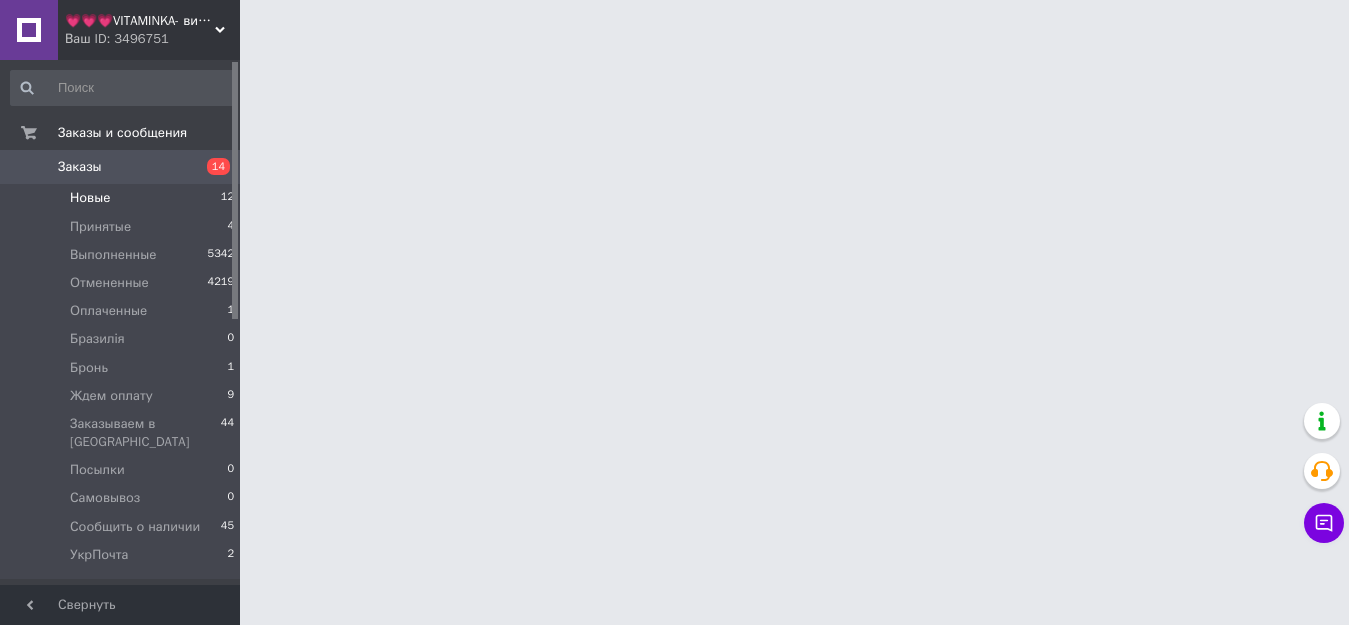 scroll, scrollTop: 0, scrollLeft: 0, axis: both 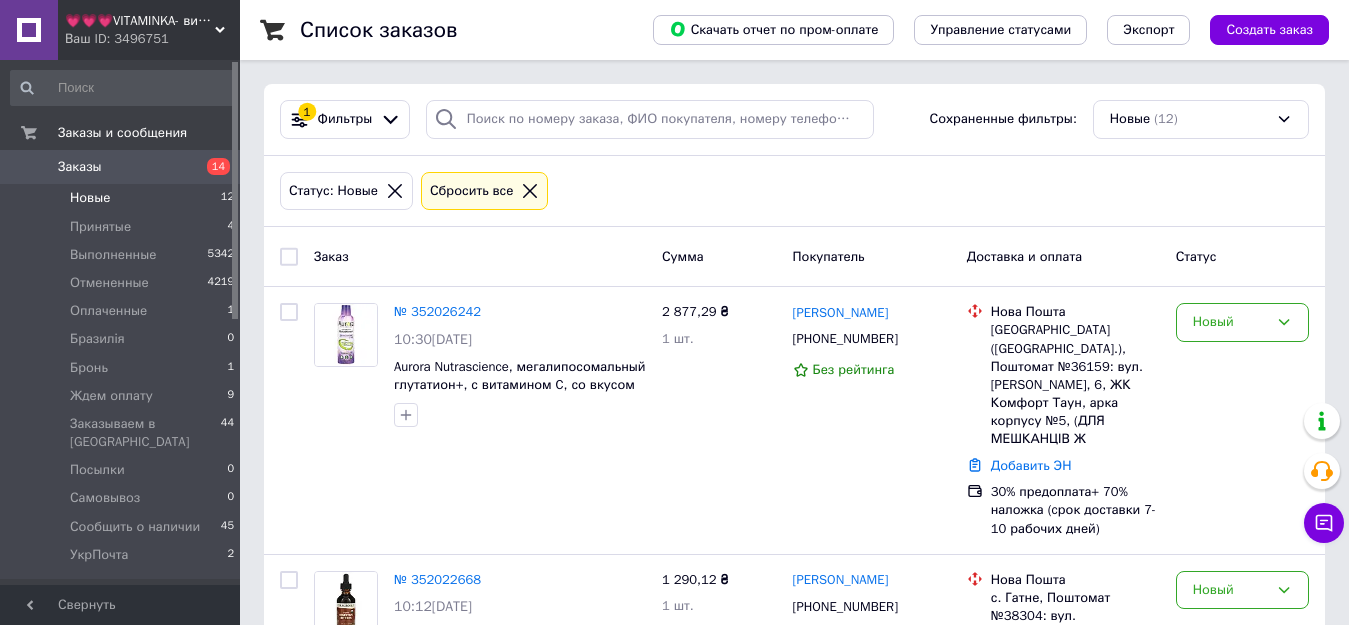 click on "Новые" at bounding box center (90, 198) 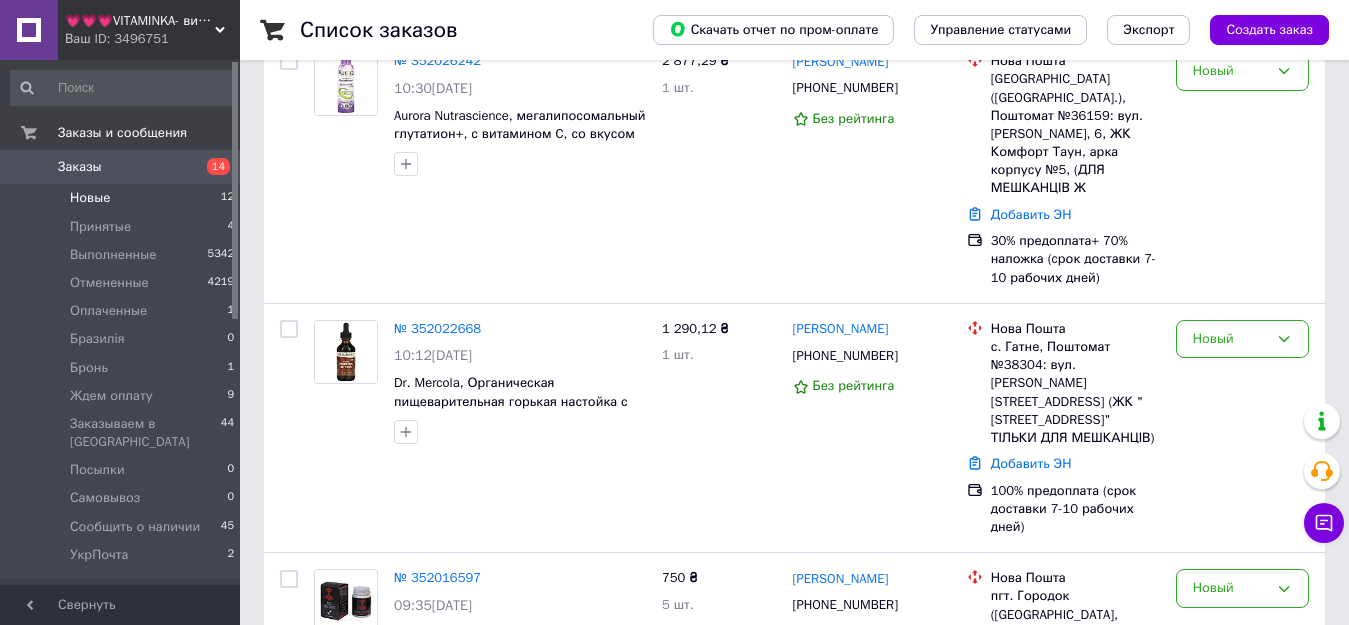 scroll, scrollTop: 300, scrollLeft: 0, axis: vertical 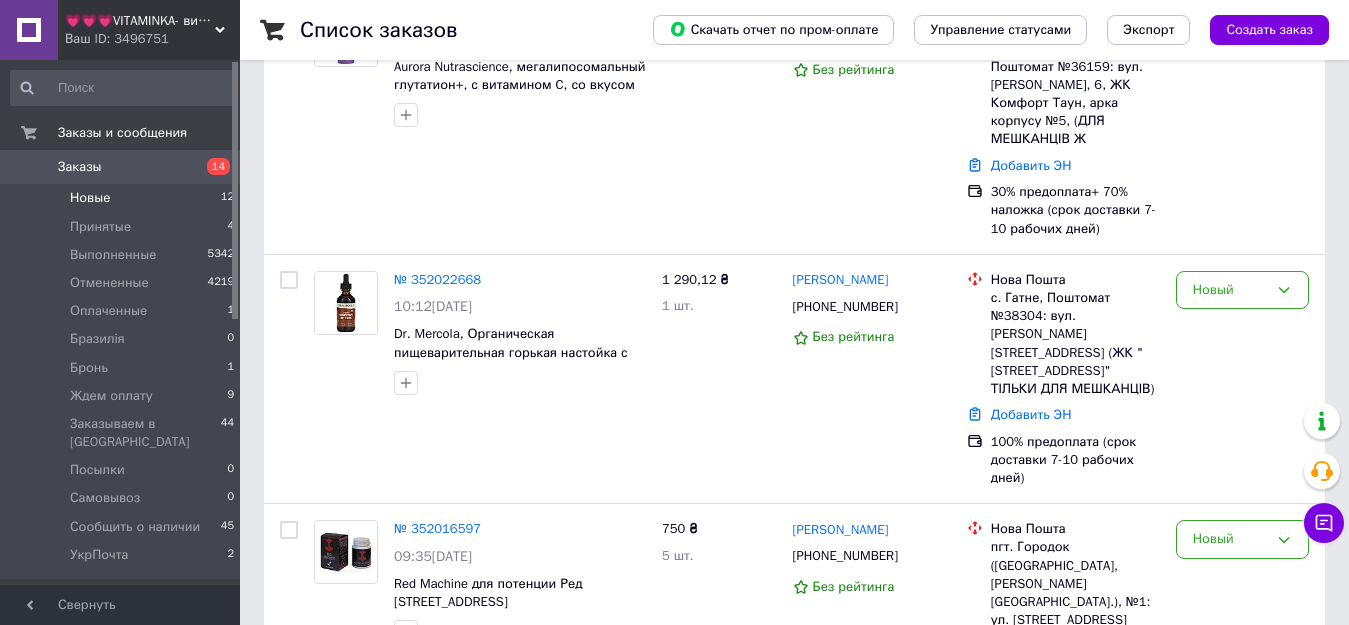 click on "Ваш ID: 3496751" at bounding box center [152, 39] 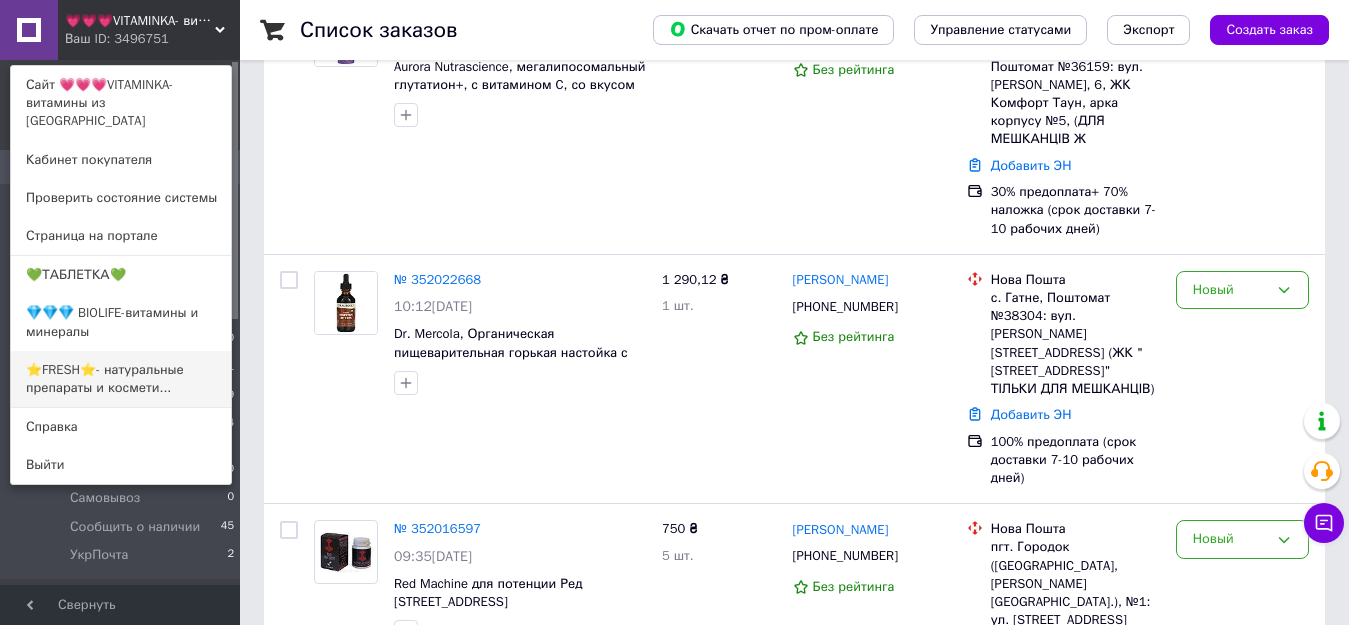 click on "⭐FRESH⭐- натуральные препараты и космети..." at bounding box center (121, 379) 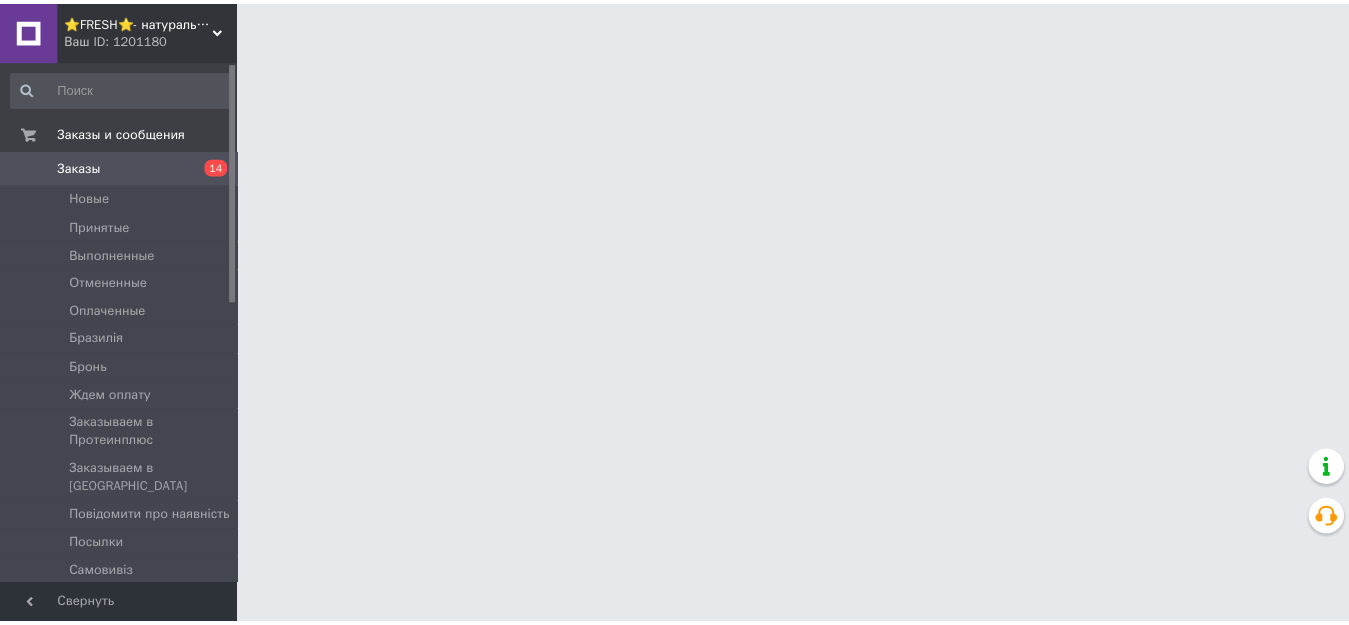 scroll, scrollTop: 0, scrollLeft: 0, axis: both 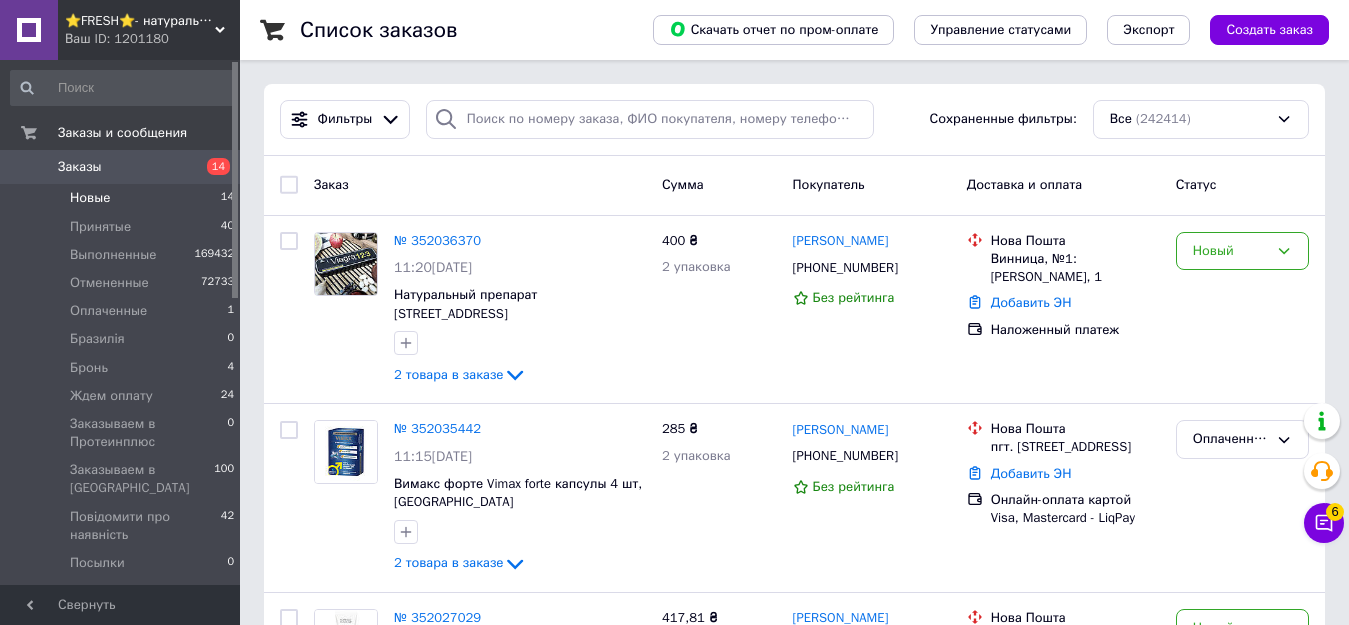 click on "Новые 14" at bounding box center (123, 198) 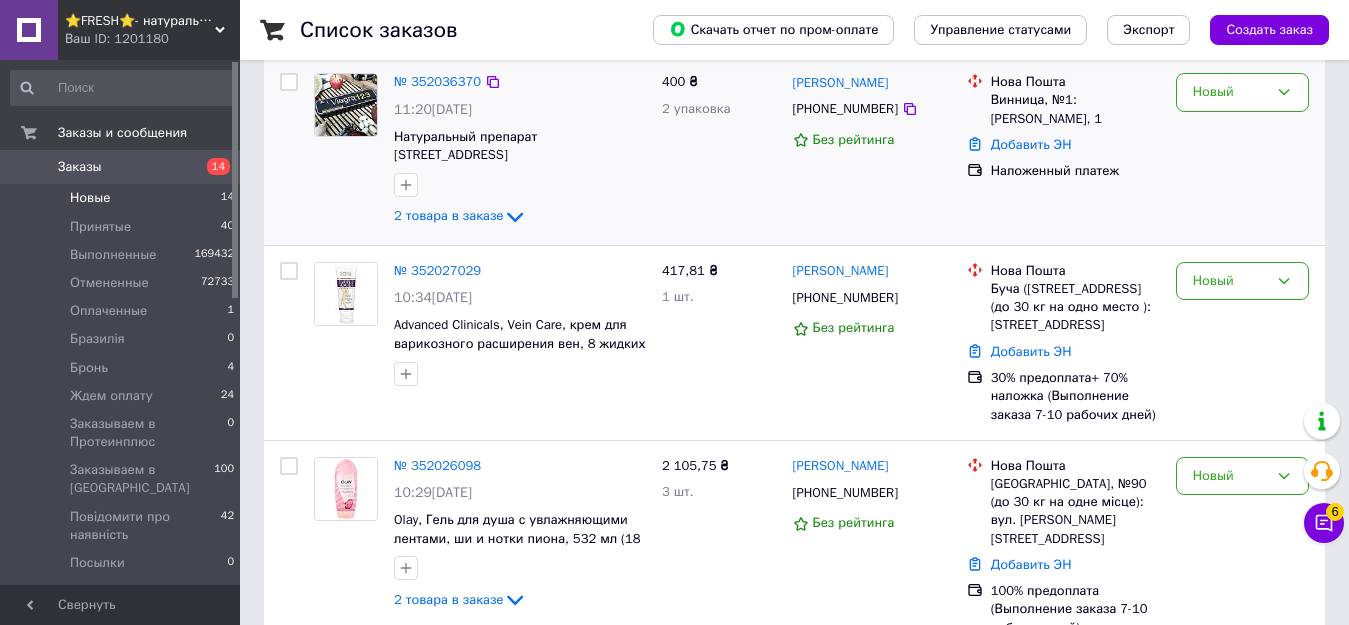 scroll, scrollTop: 30, scrollLeft: 0, axis: vertical 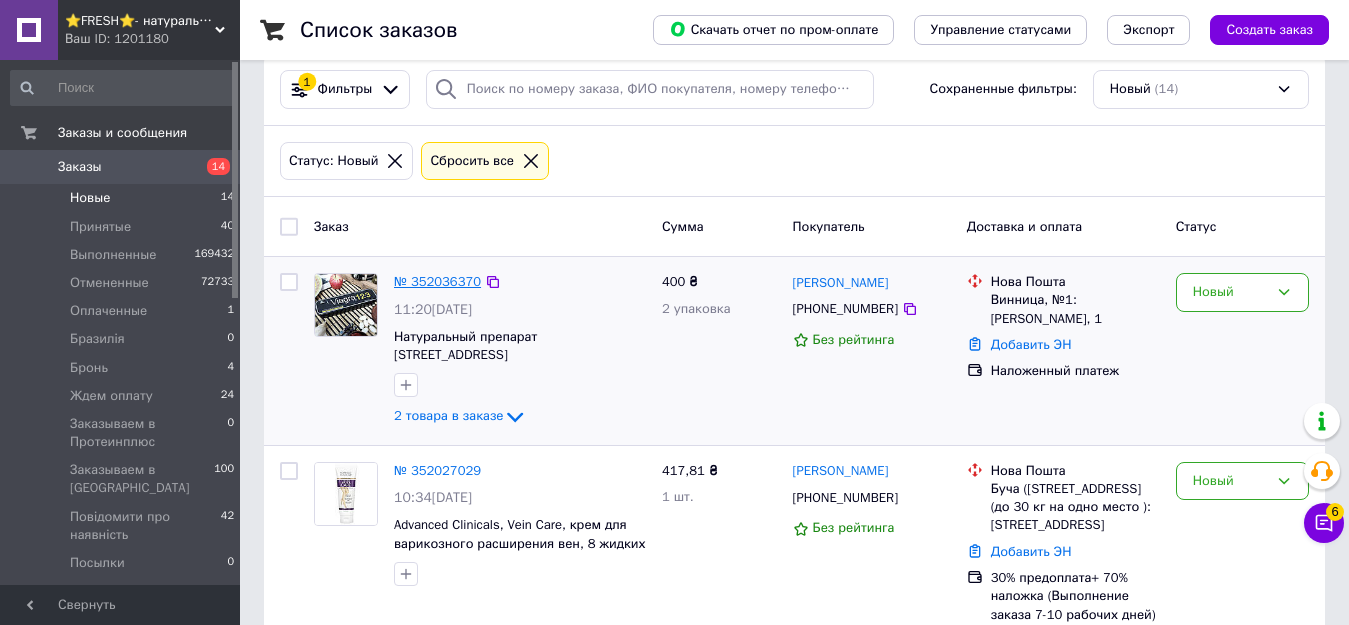 click on "№ 352036370" at bounding box center [437, 281] 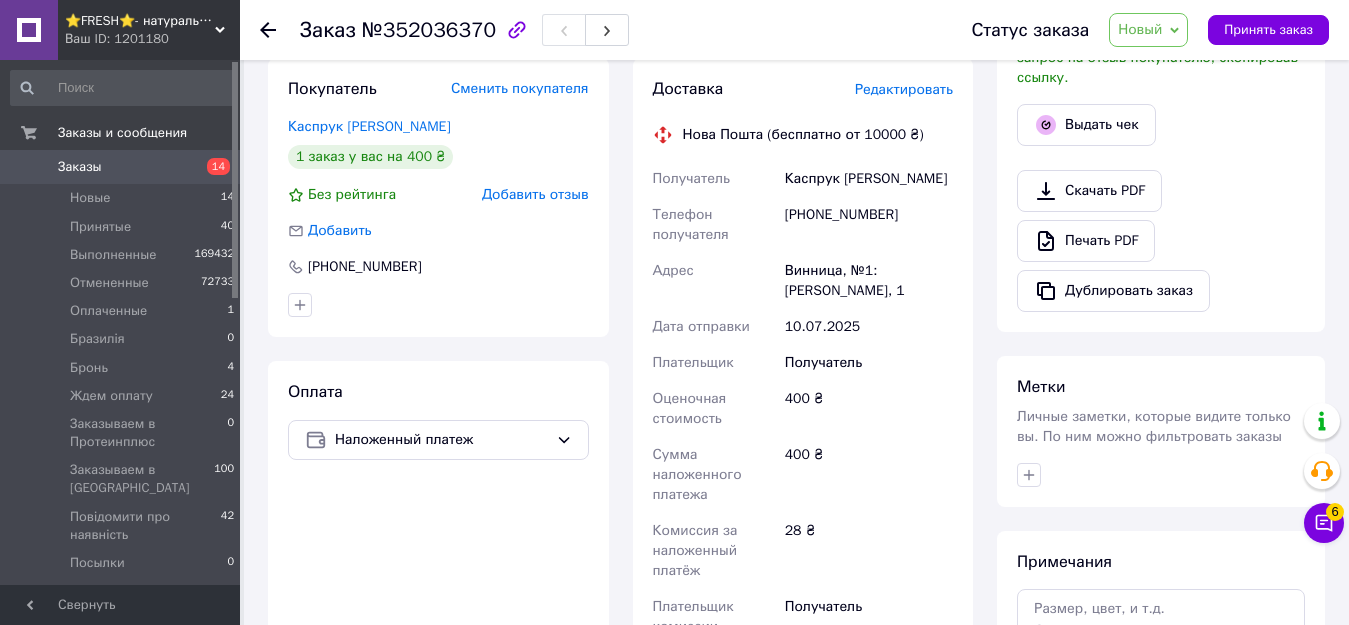 scroll, scrollTop: 600, scrollLeft: 0, axis: vertical 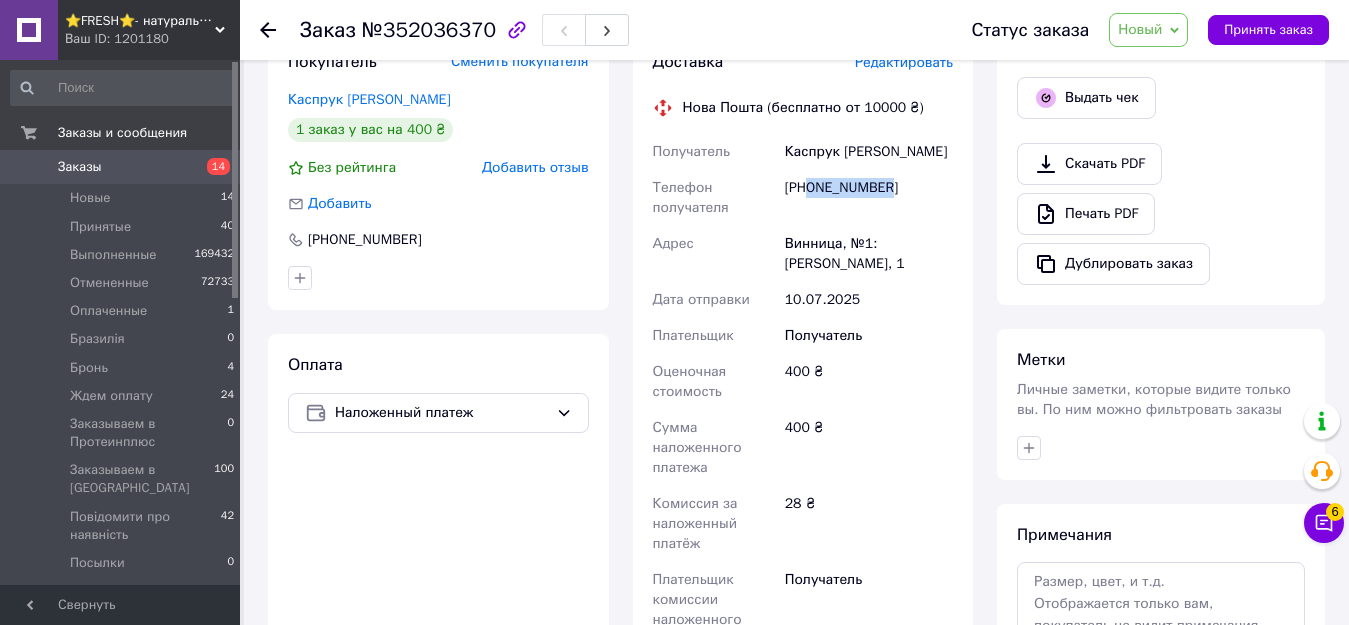 drag, startPoint x: 811, startPoint y: 170, endPoint x: 910, endPoint y: 181, distance: 99.60924 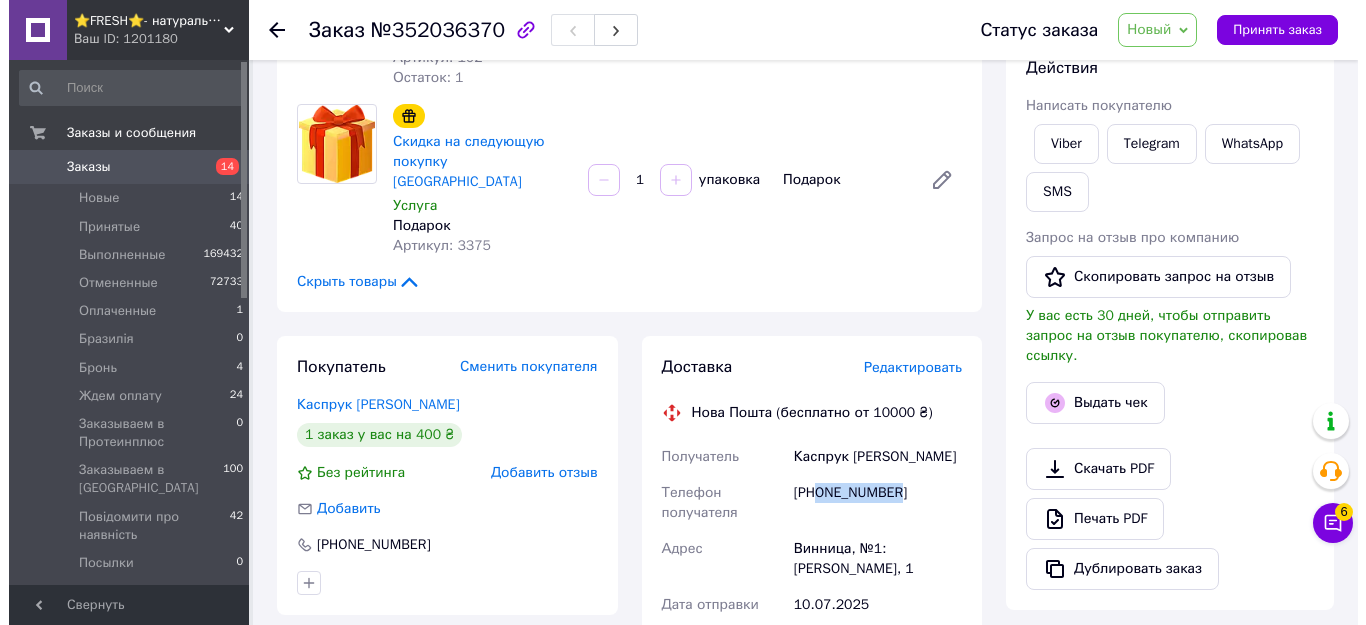 scroll, scrollTop: 300, scrollLeft: 0, axis: vertical 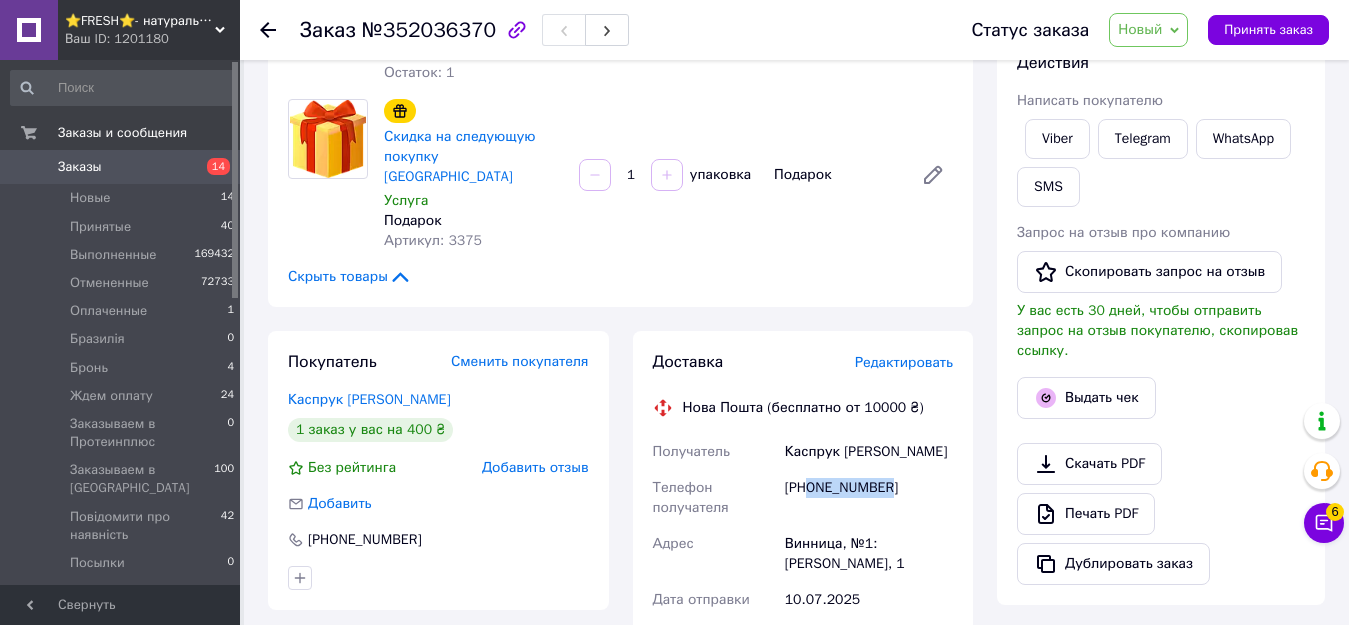 click on "Доставка Редактировать" at bounding box center (803, 362) 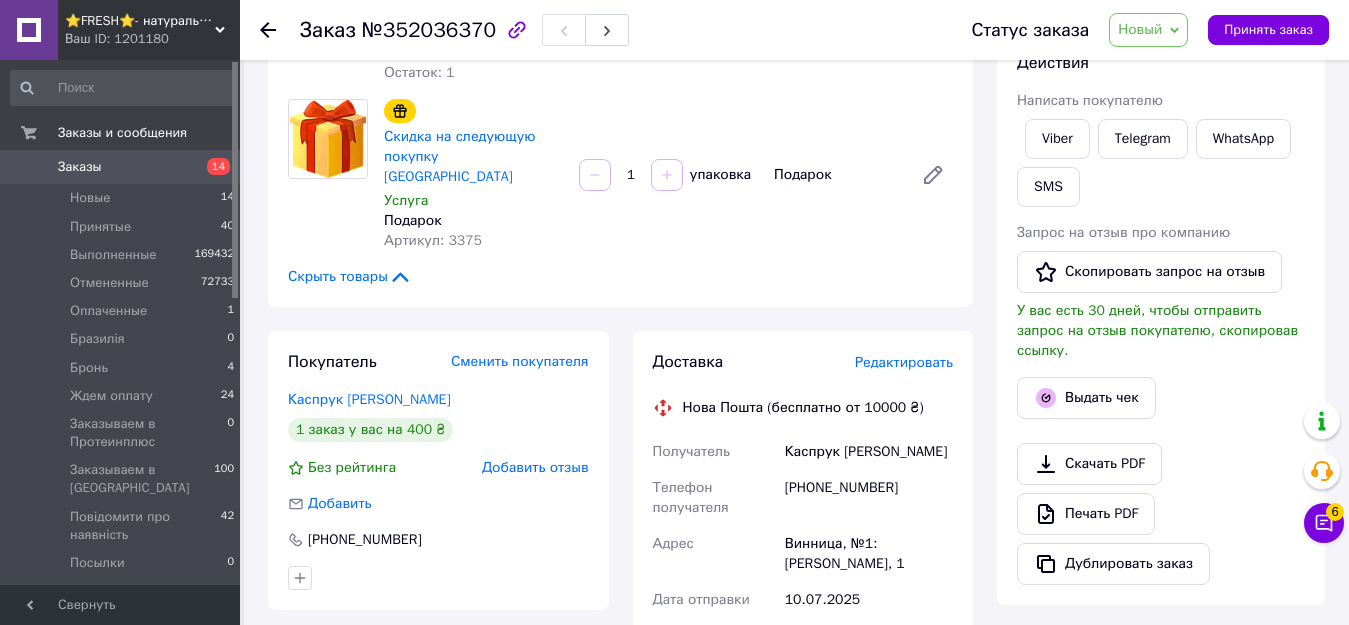 click on "Редактировать" at bounding box center (904, 362) 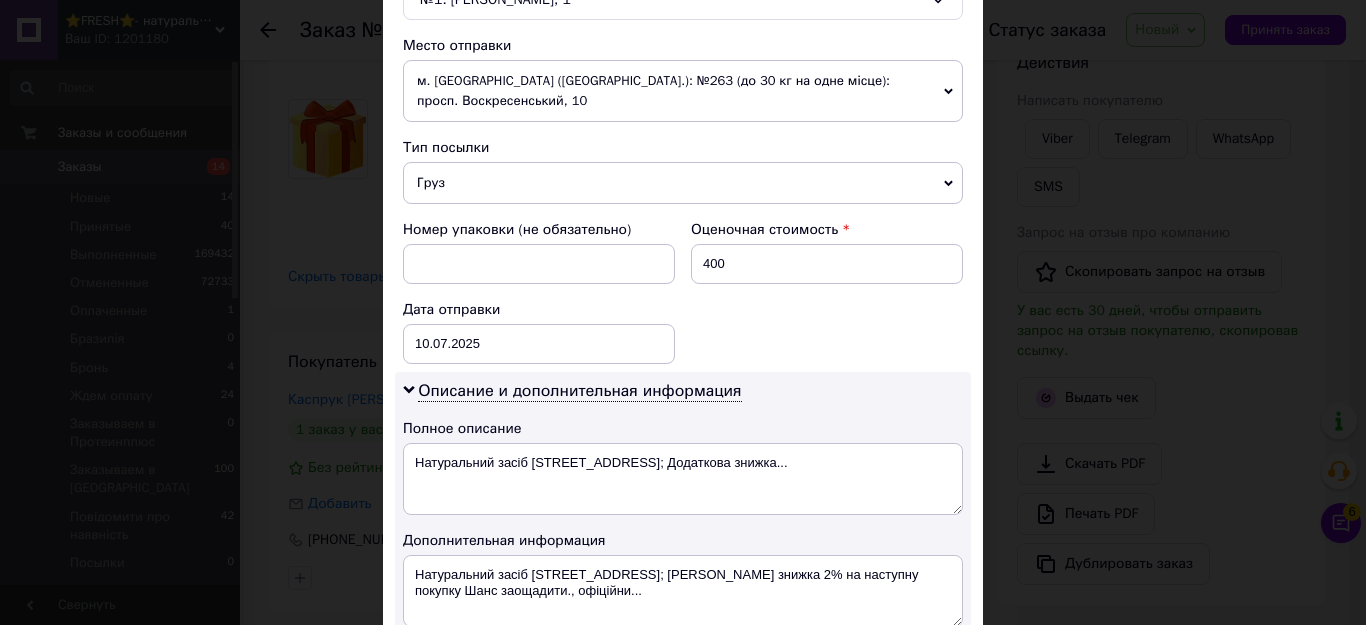 scroll, scrollTop: 700, scrollLeft: 0, axis: vertical 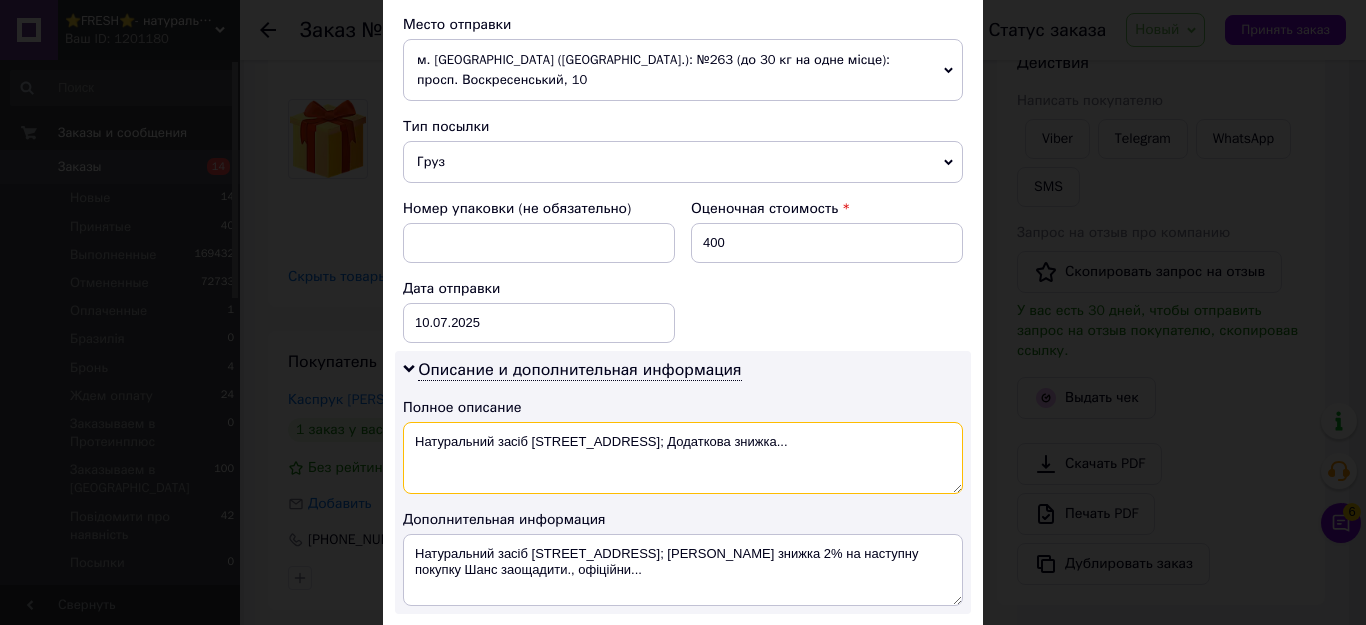 drag, startPoint x: 525, startPoint y: 421, endPoint x: 396, endPoint y: 427, distance: 129.13947 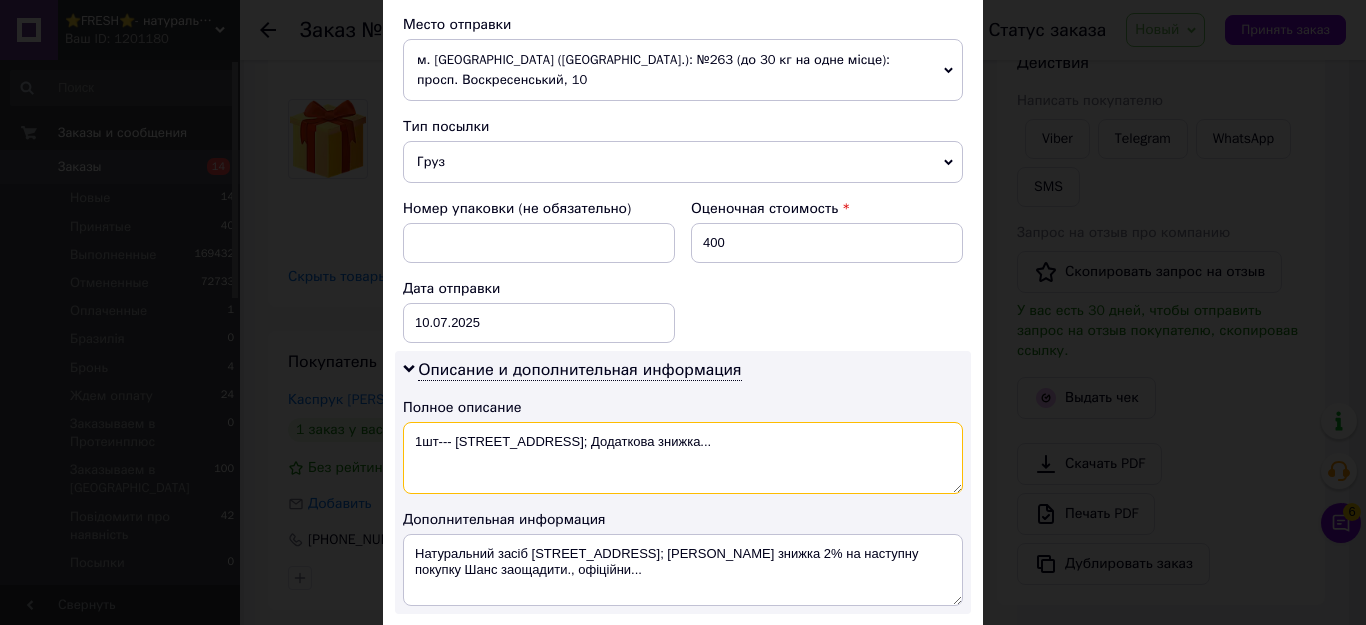 click on "1шт--- [STREET_ADDRESS]; Додаткова знижка..." at bounding box center [683, 458] 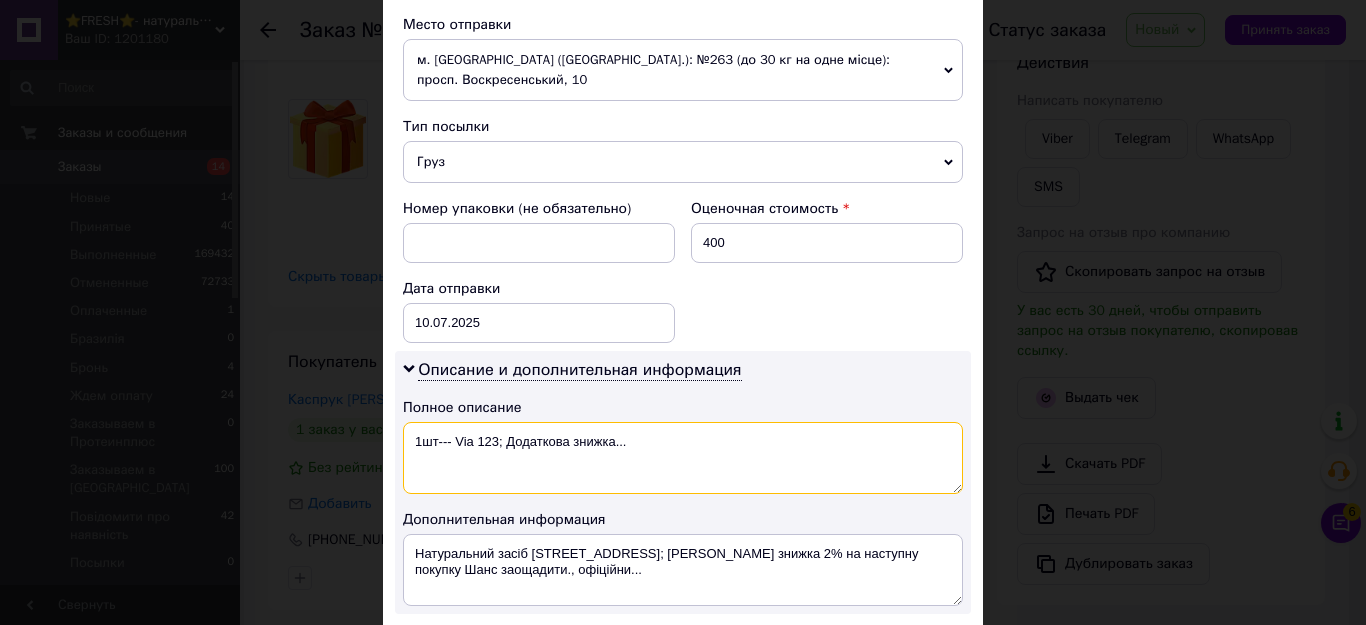 drag, startPoint x: 493, startPoint y: 421, endPoint x: 661, endPoint y: 426, distance: 168.07439 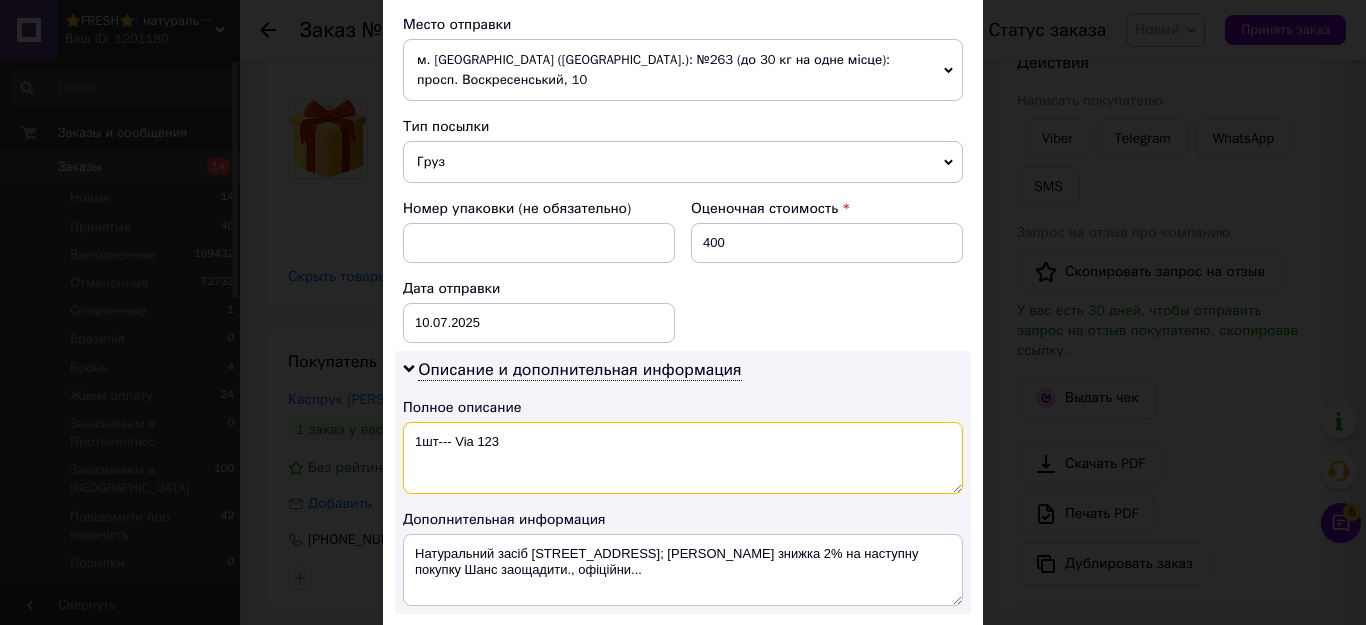 drag, startPoint x: 543, startPoint y: 427, endPoint x: 409, endPoint y: 417, distance: 134.37262 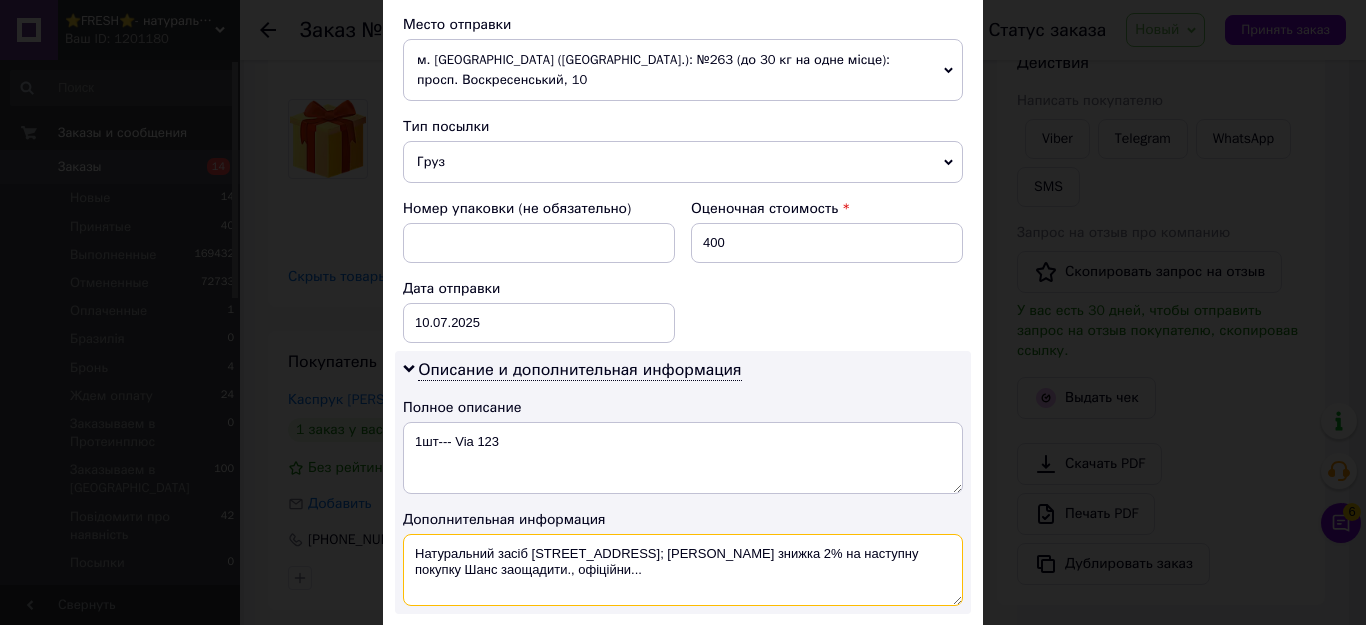 drag, startPoint x: 576, startPoint y: 561, endPoint x: 389, endPoint y: 526, distance: 190.24721 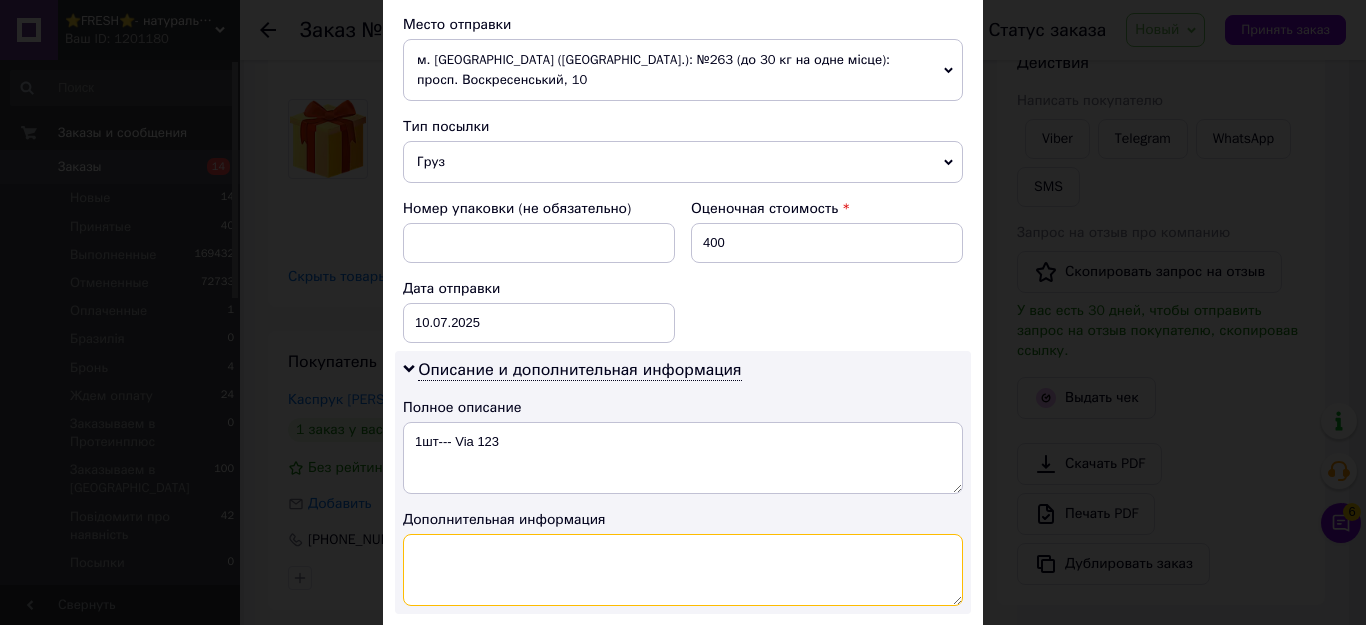 paste on "1шт--- Via 123" 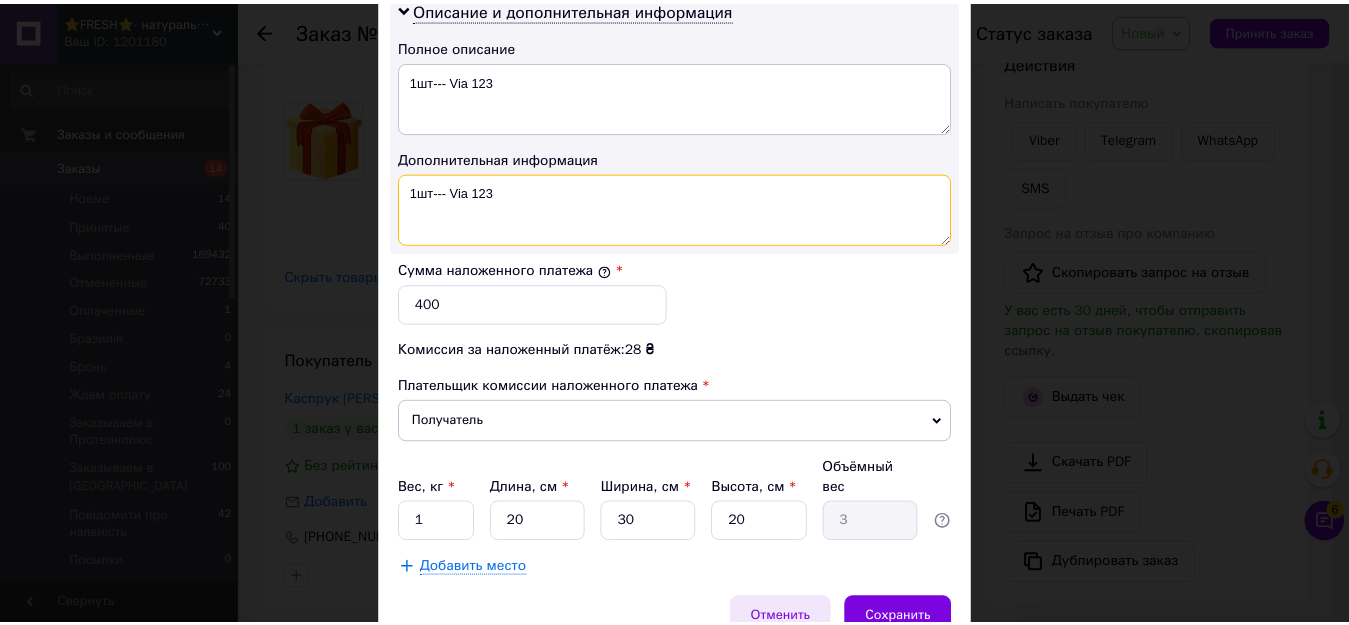 scroll, scrollTop: 1125, scrollLeft: 0, axis: vertical 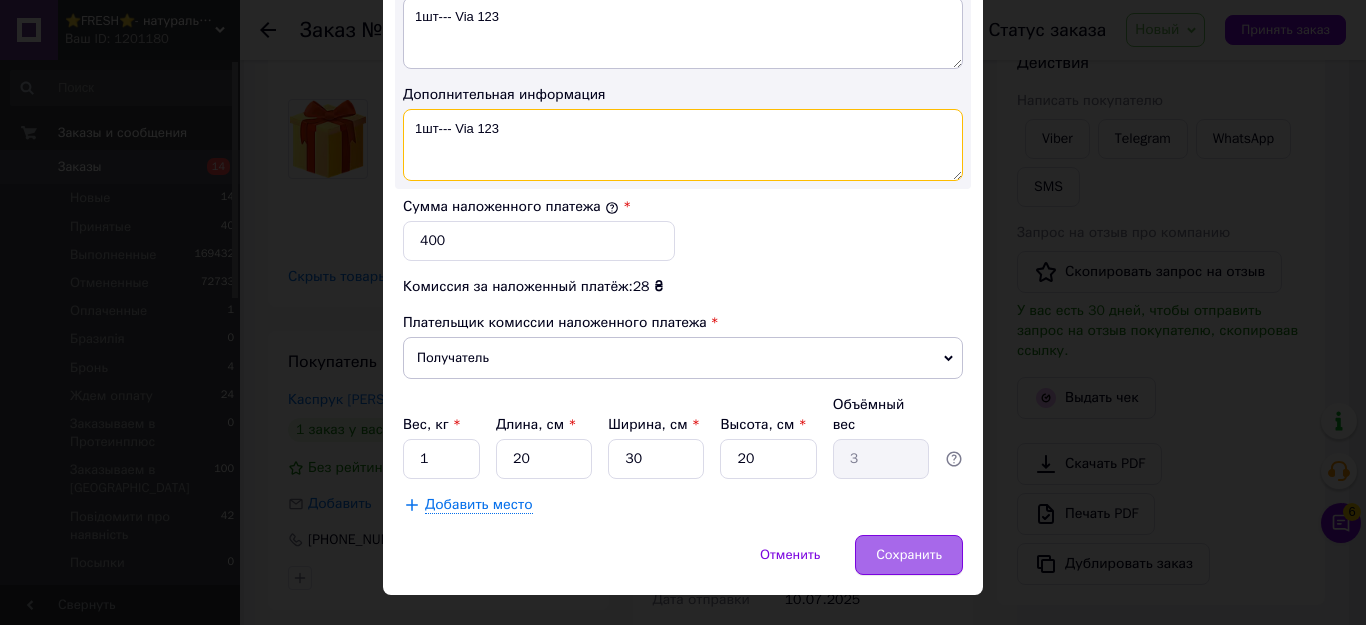 type on "1шт--- Via 123" 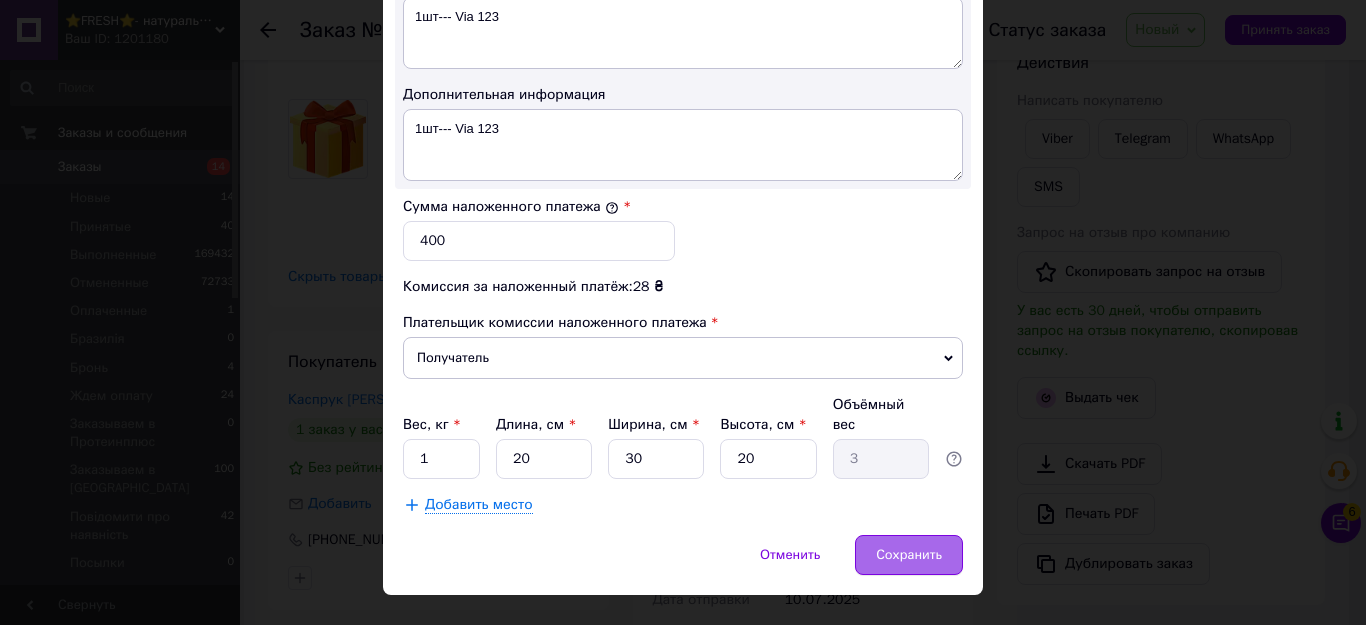 click on "Сохранить" at bounding box center (909, 555) 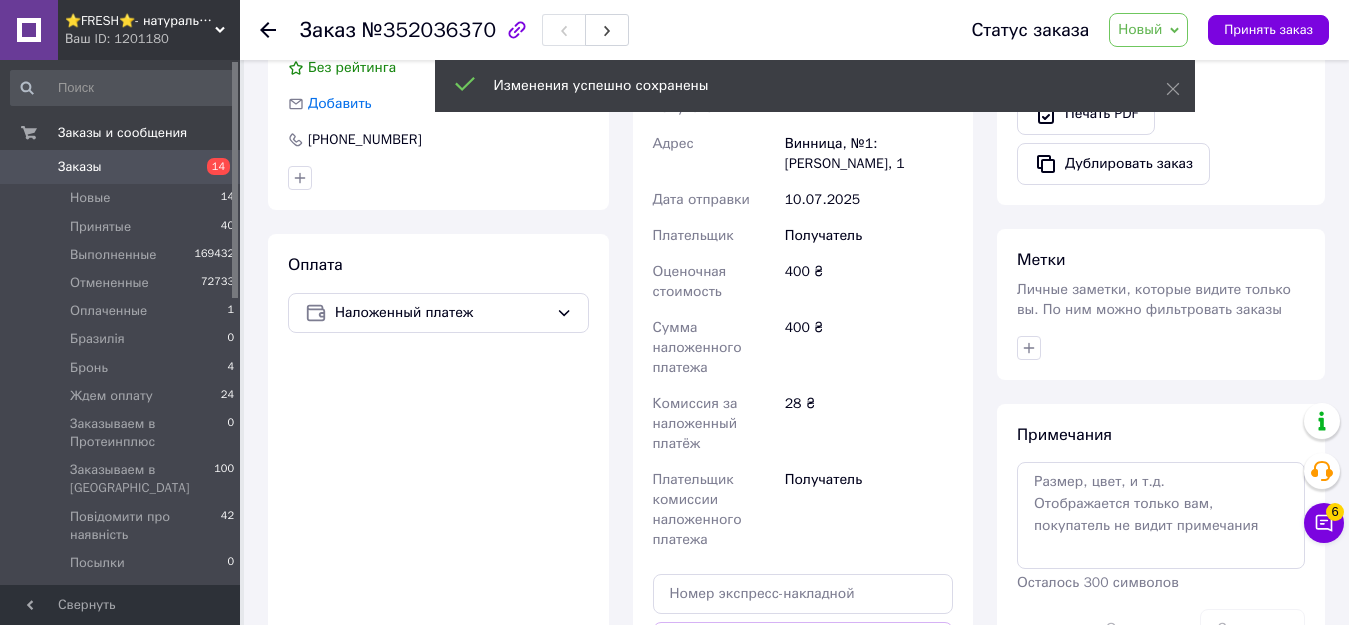 scroll, scrollTop: 900, scrollLeft: 0, axis: vertical 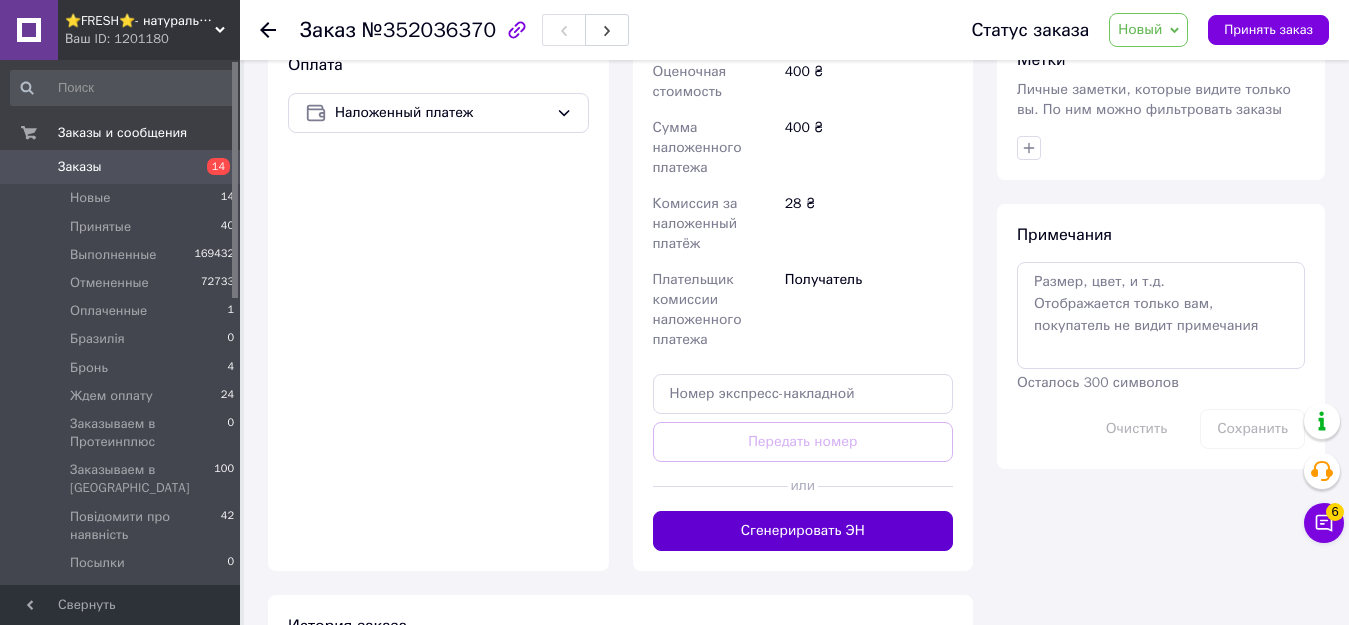 click on "Сгенерировать ЭН" at bounding box center (803, 531) 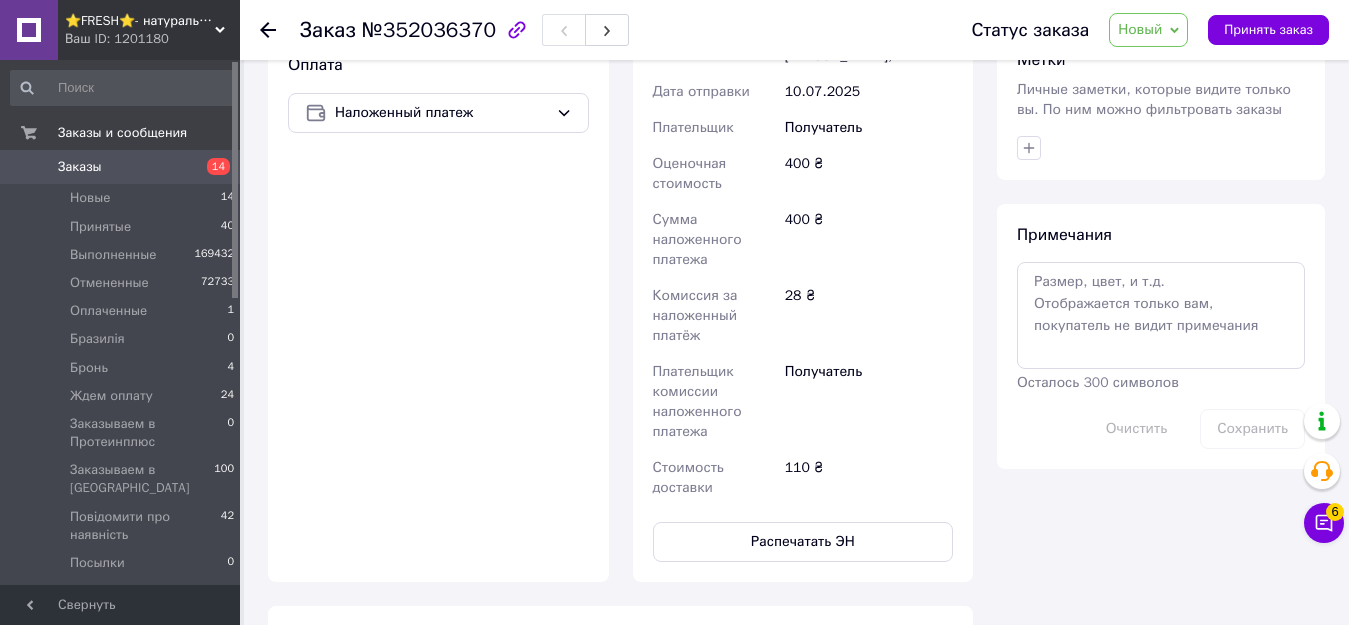 click on "Новый" at bounding box center [1140, 29] 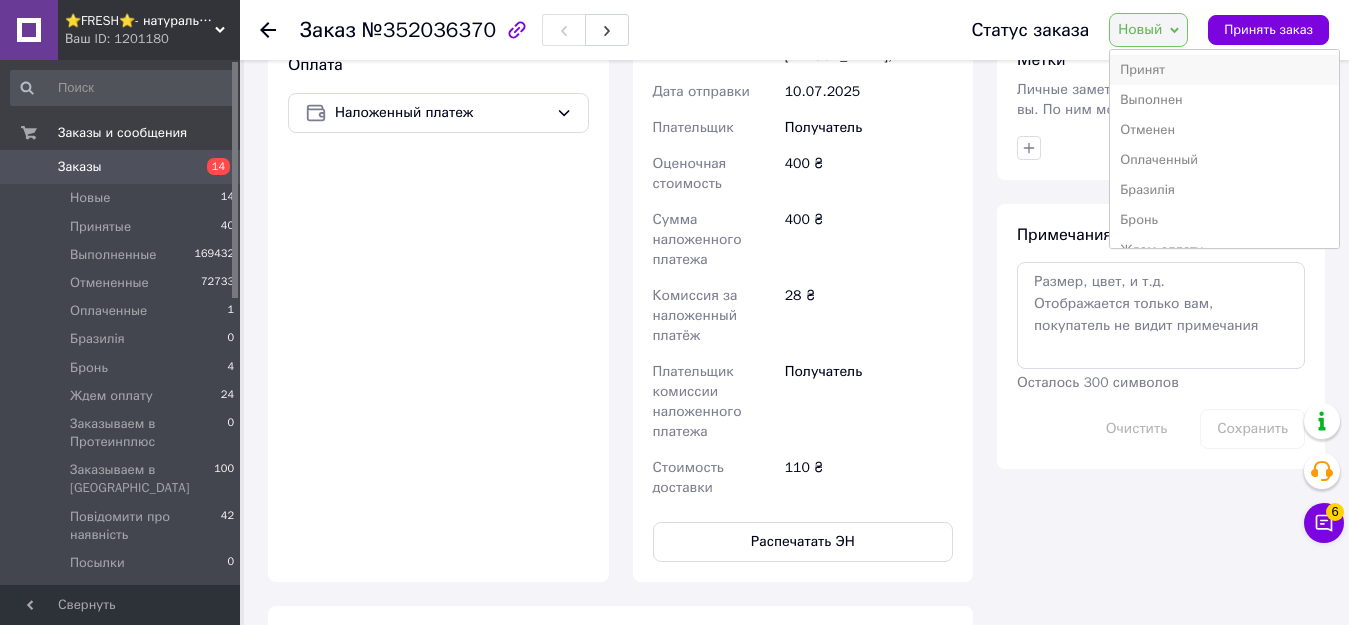 click on "Принят" at bounding box center (1224, 70) 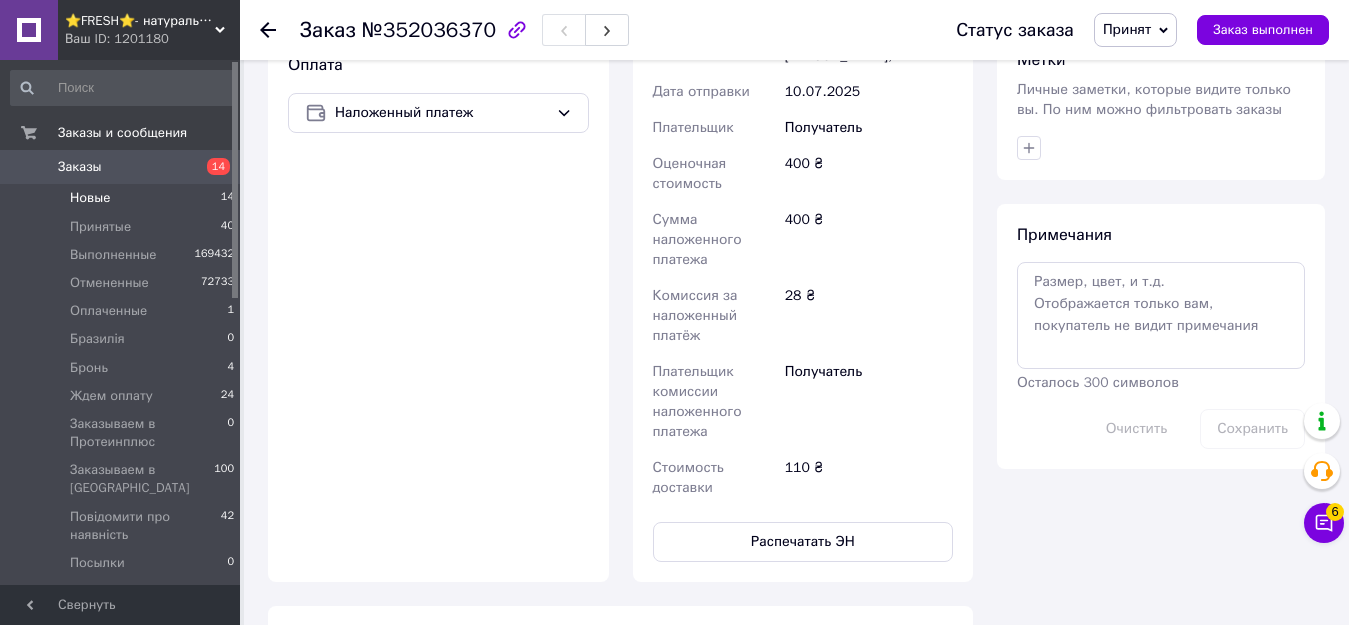 click on "Новые" at bounding box center [90, 198] 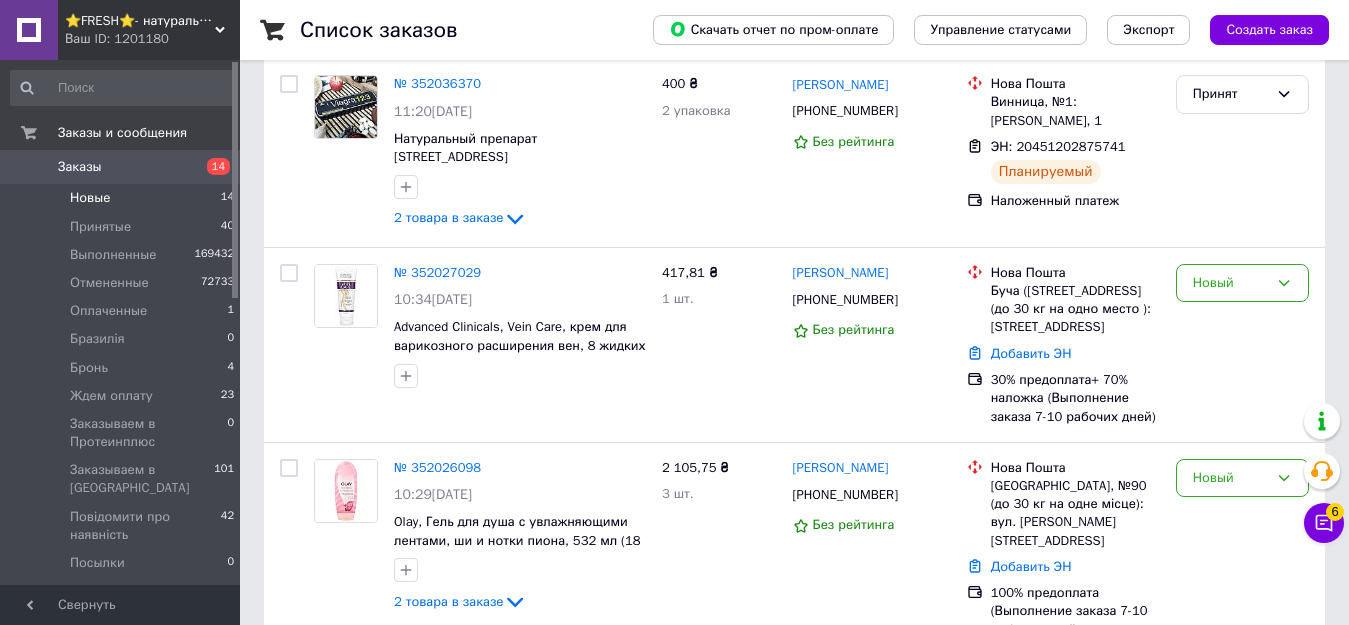 scroll, scrollTop: 0, scrollLeft: 0, axis: both 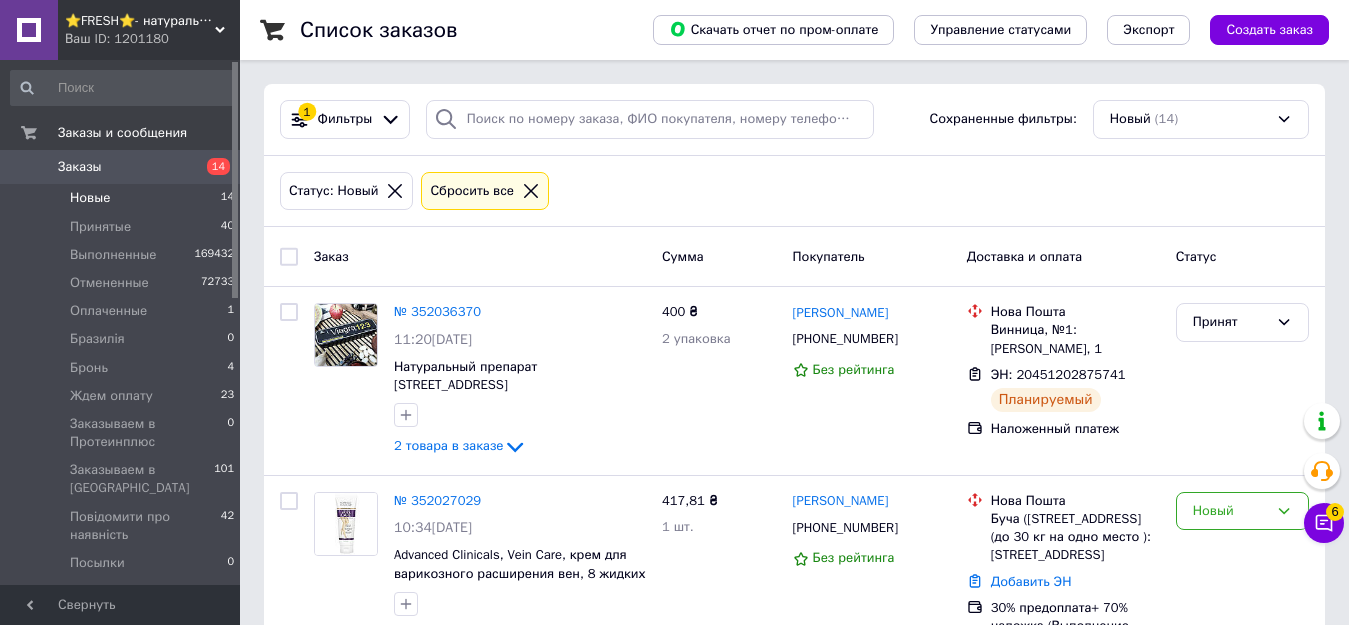 click on "⭐FRESH⭐- натуральные препараты и косметика" at bounding box center (140, 21) 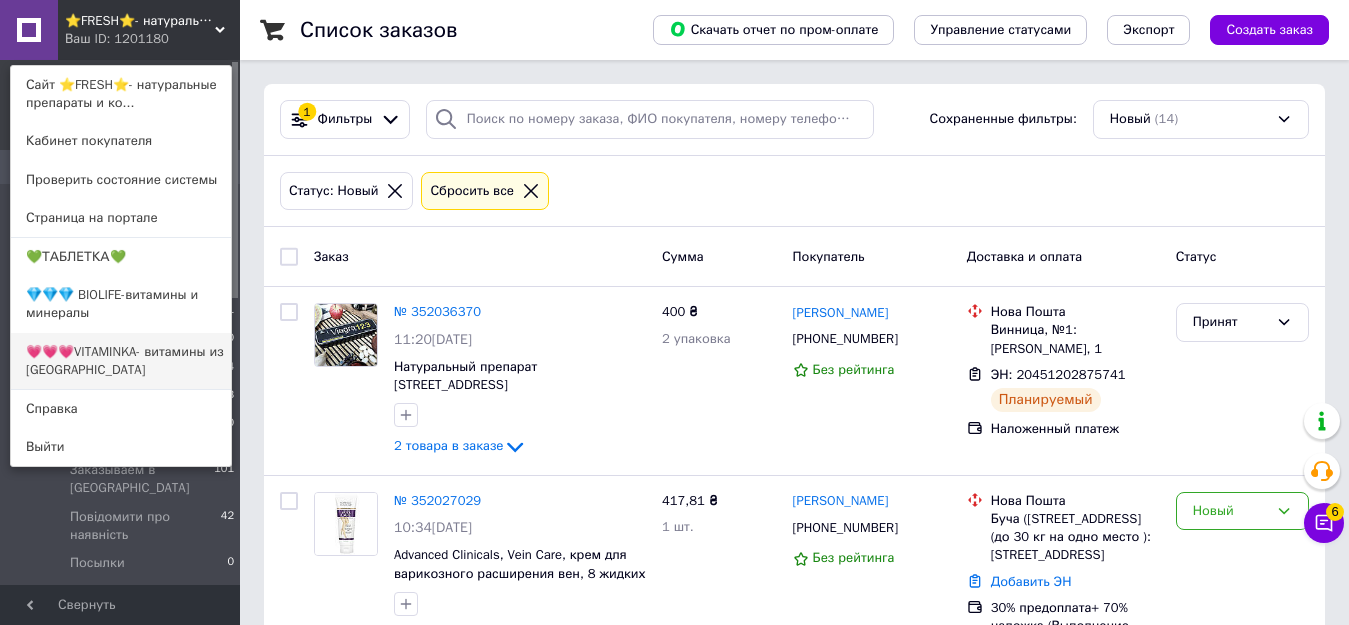 click on "💗💗💗VITAMINKA- витамины из [GEOGRAPHIC_DATA]" at bounding box center [121, 361] 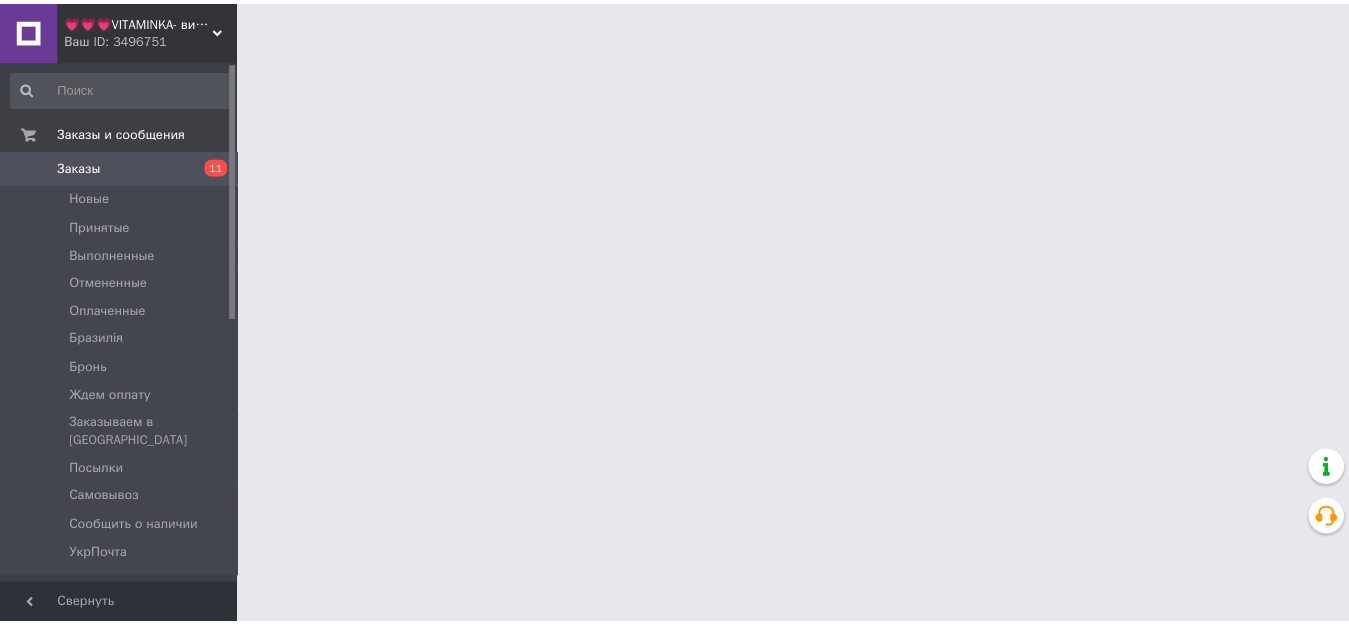 scroll, scrollTop: 0, scrollLeft: 0, axis: both 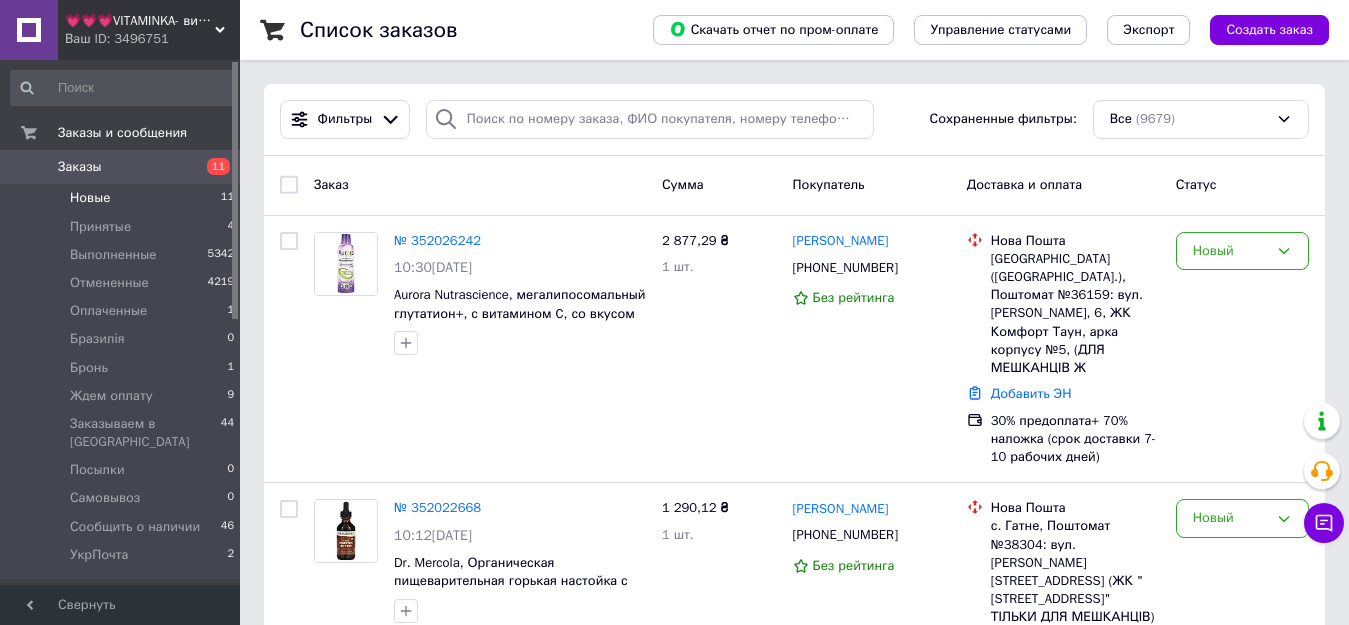 click on "Новые 11" at bounding box center (123, 198) 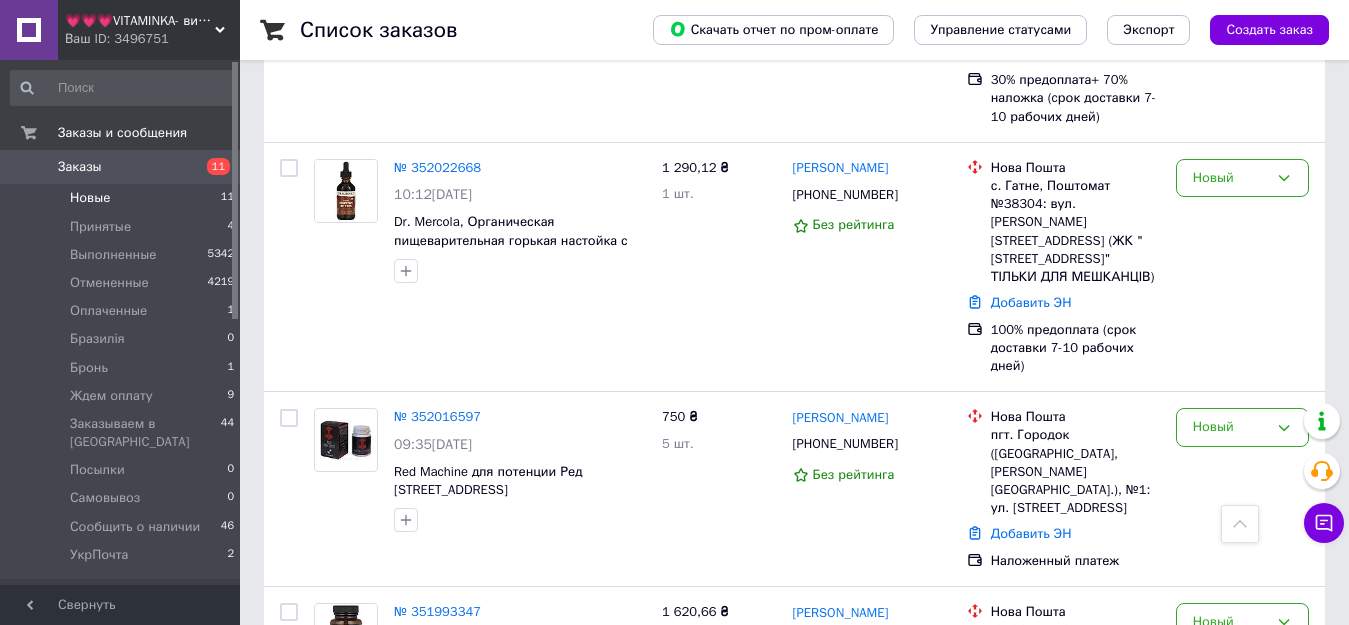 scroll, scrollTop: 400, scrollLeft: 0, axis: vertical 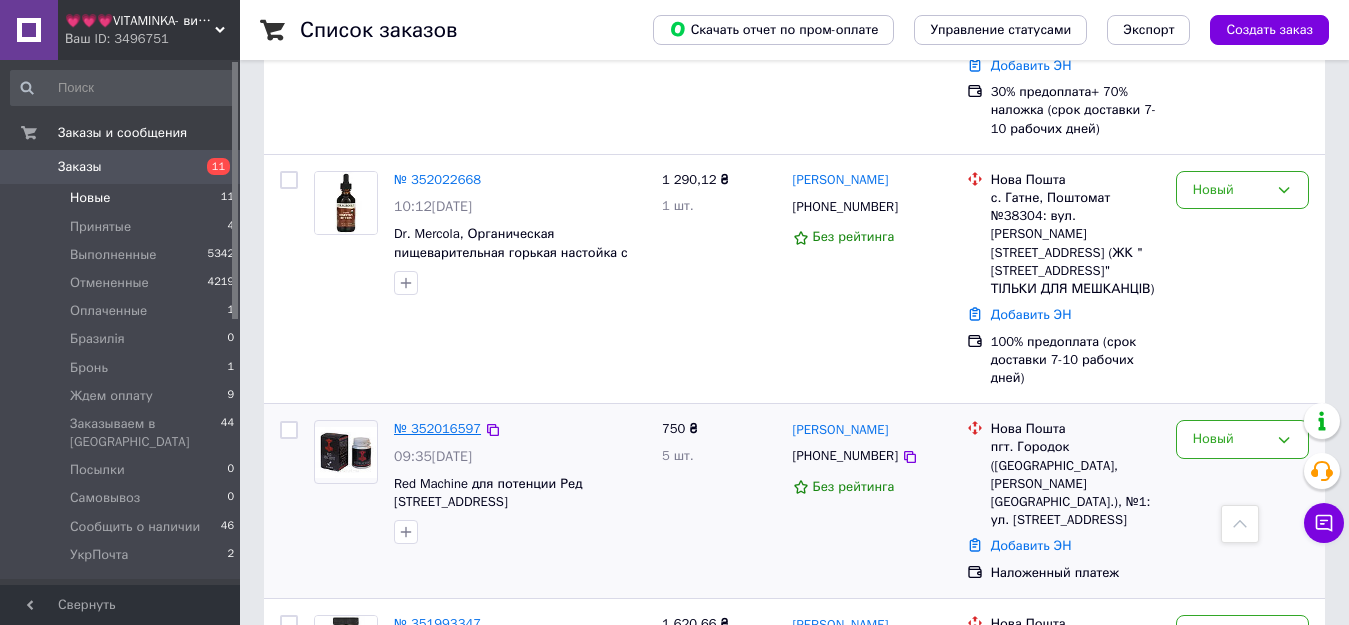 click on "№ 352016597" at bounding box center [437, 428] 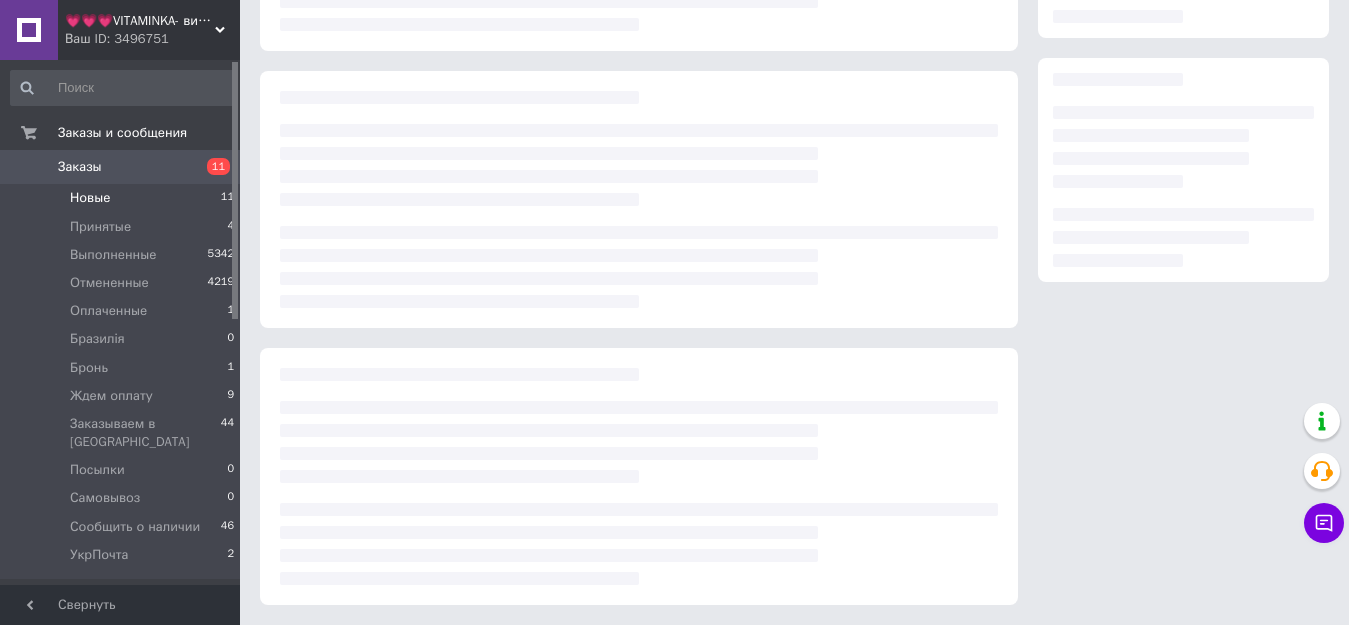 scroll, scrollTop: 0, scrollLeft: 0, axis: both 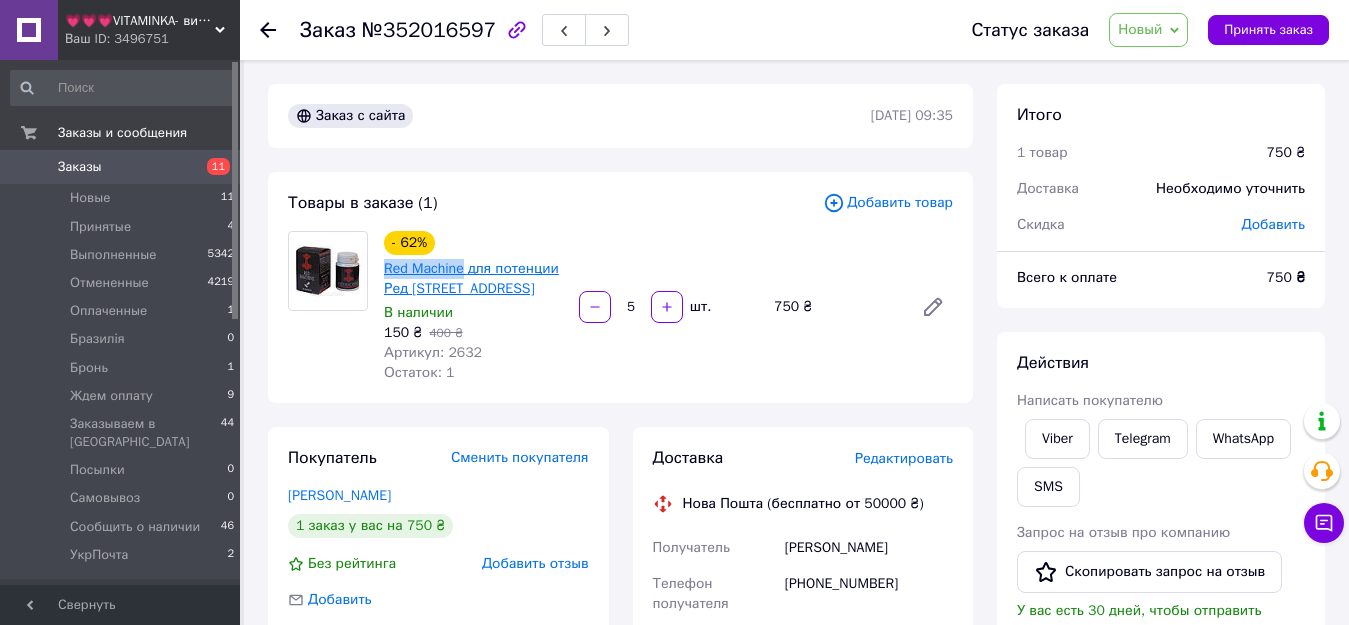 drag, startPoint x: 378, startPoint y: 271, endPoint x: 463, endPoint y: 264, distance: 85.28775 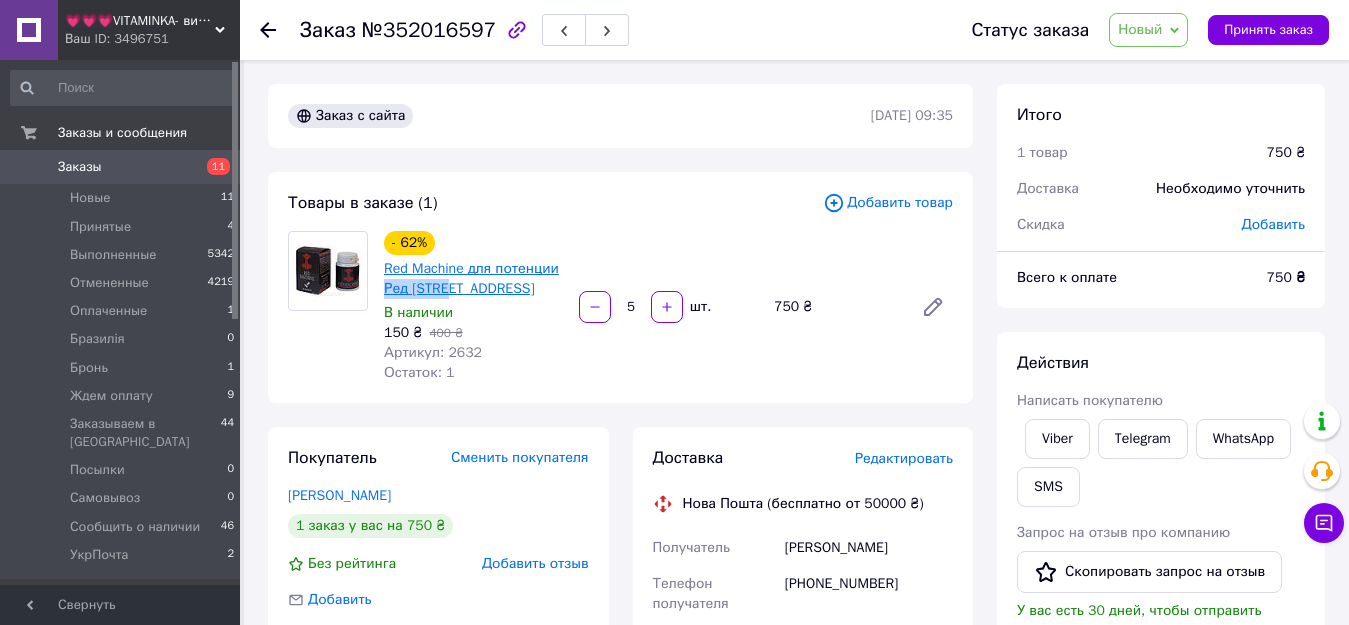 drag, startPoint x: 383, startPoint y: 288, endPoint x: 457, endPoint y: 291, distance: 74.06078 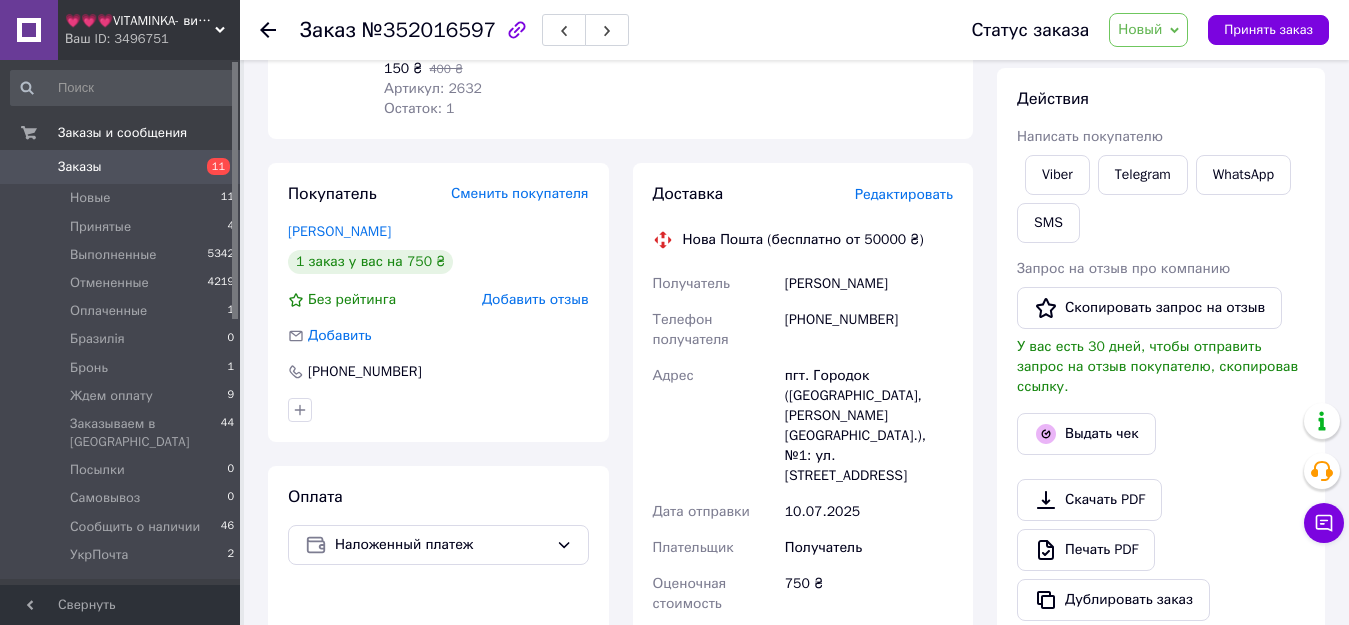 scroll, scrollTop: 300, scrollLeft: 0, axis: vertical 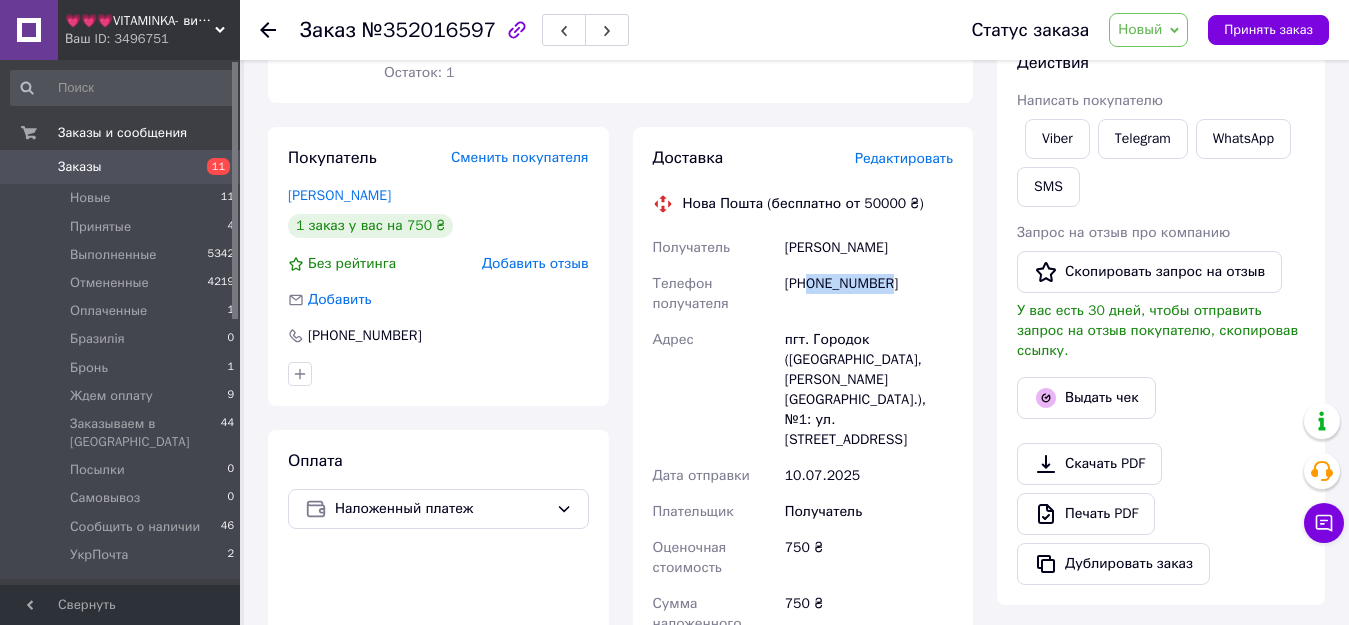 drag, startPoint x: 811, startPoint y: 286, endPoint x: 906, endPoint y: 285, distance: 95.005264 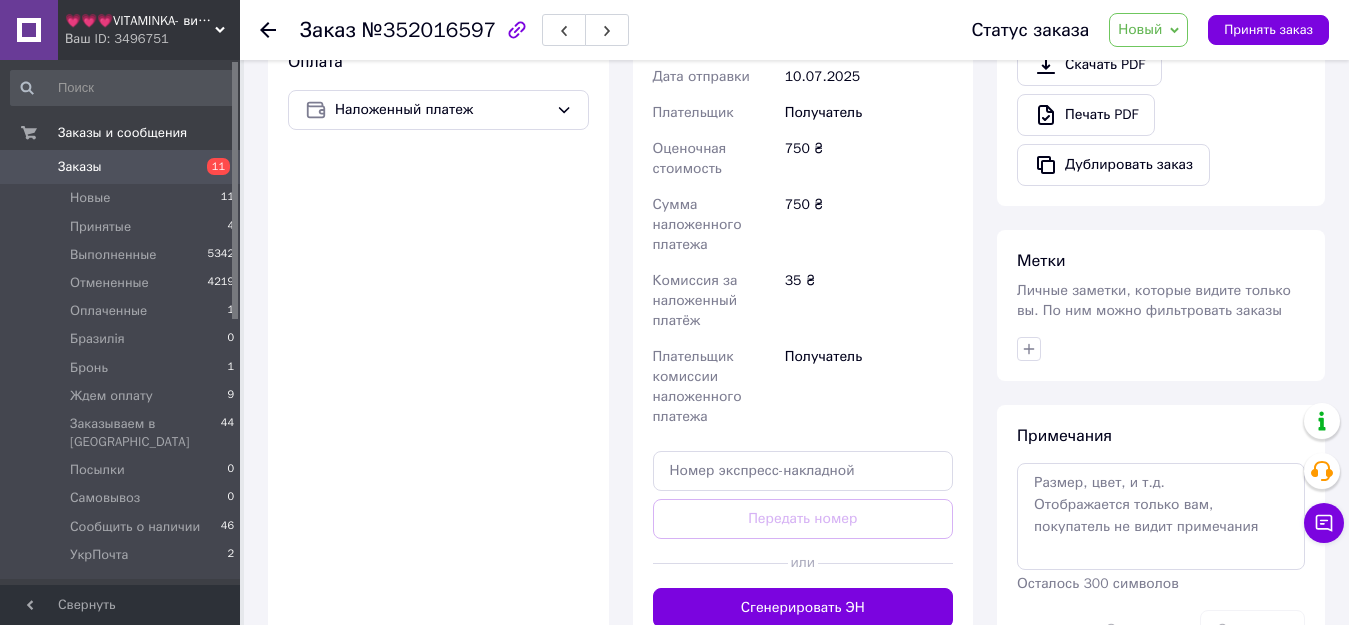 scroll, scrollTop: 700, scrollLeft: 0, axis: vertical 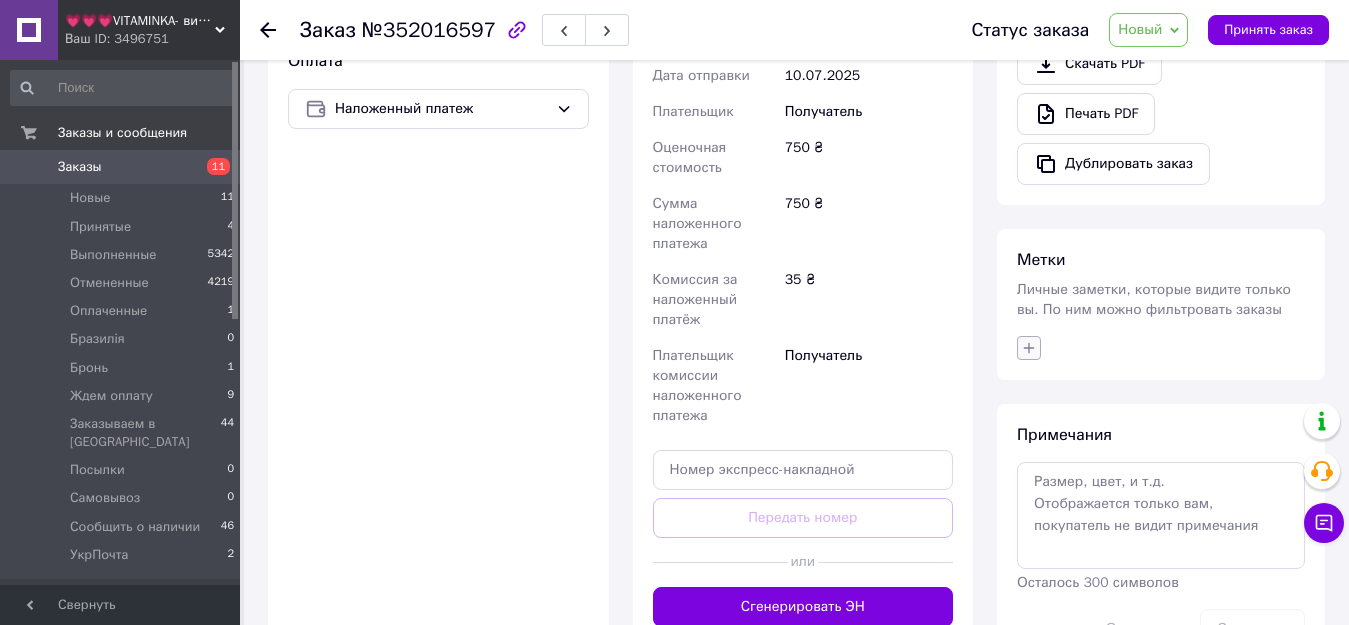 click 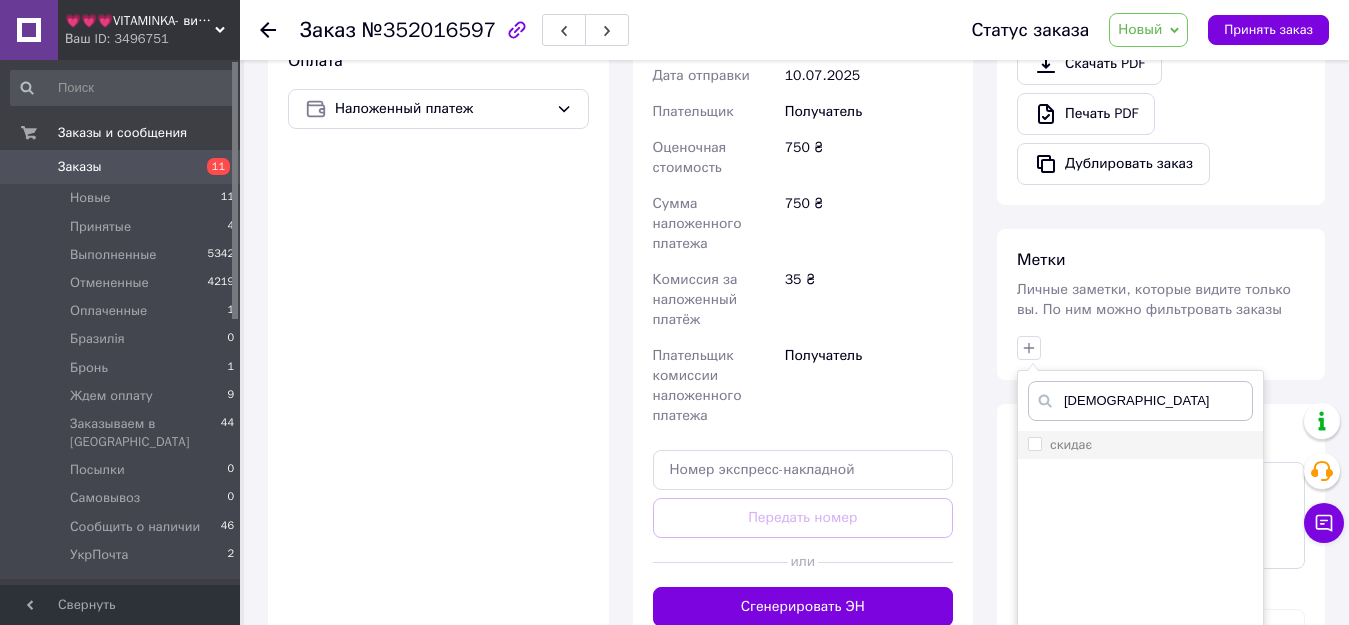 type on "[DEMOGRAPHIC_DATA]" 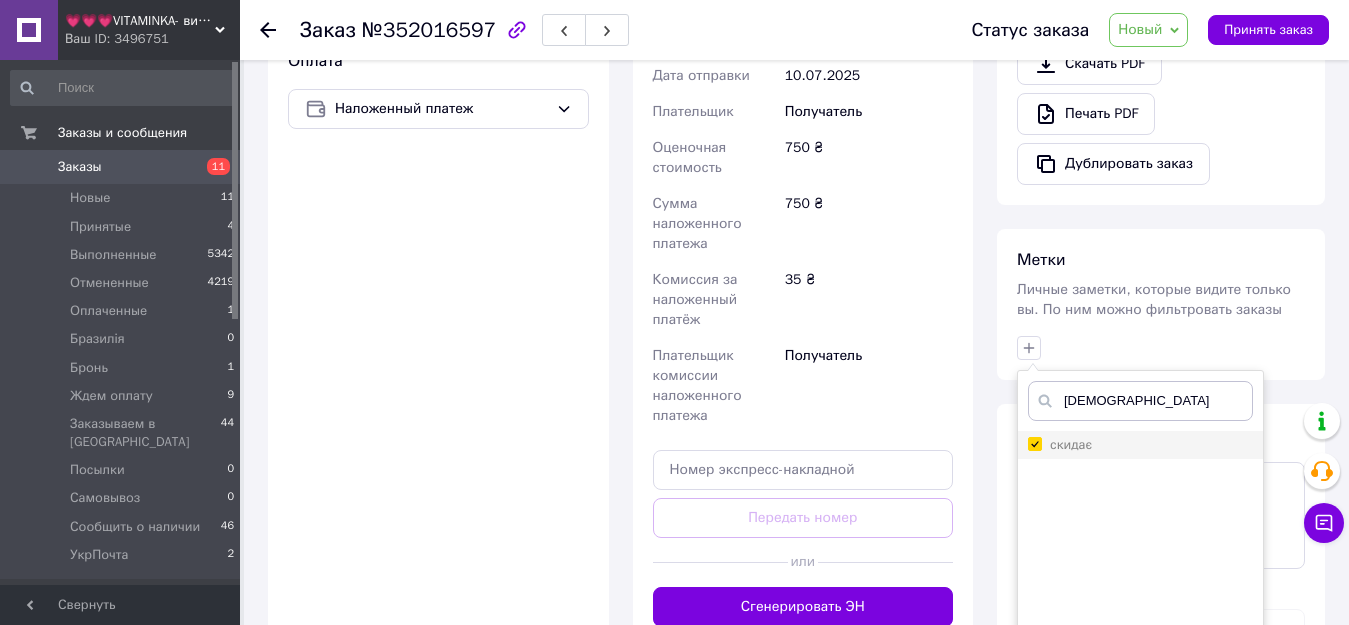 click on "скидає" at bounding box center [1034, 443] 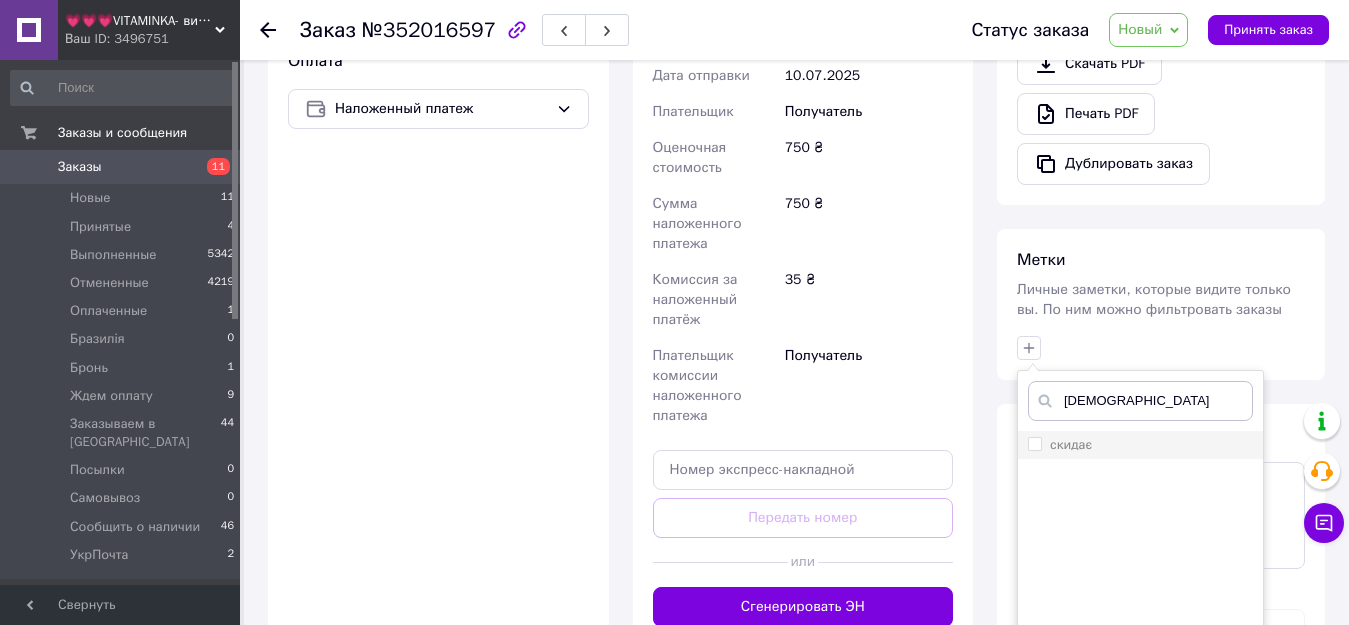 click on "скидає" at bounding box center (1034, 443) 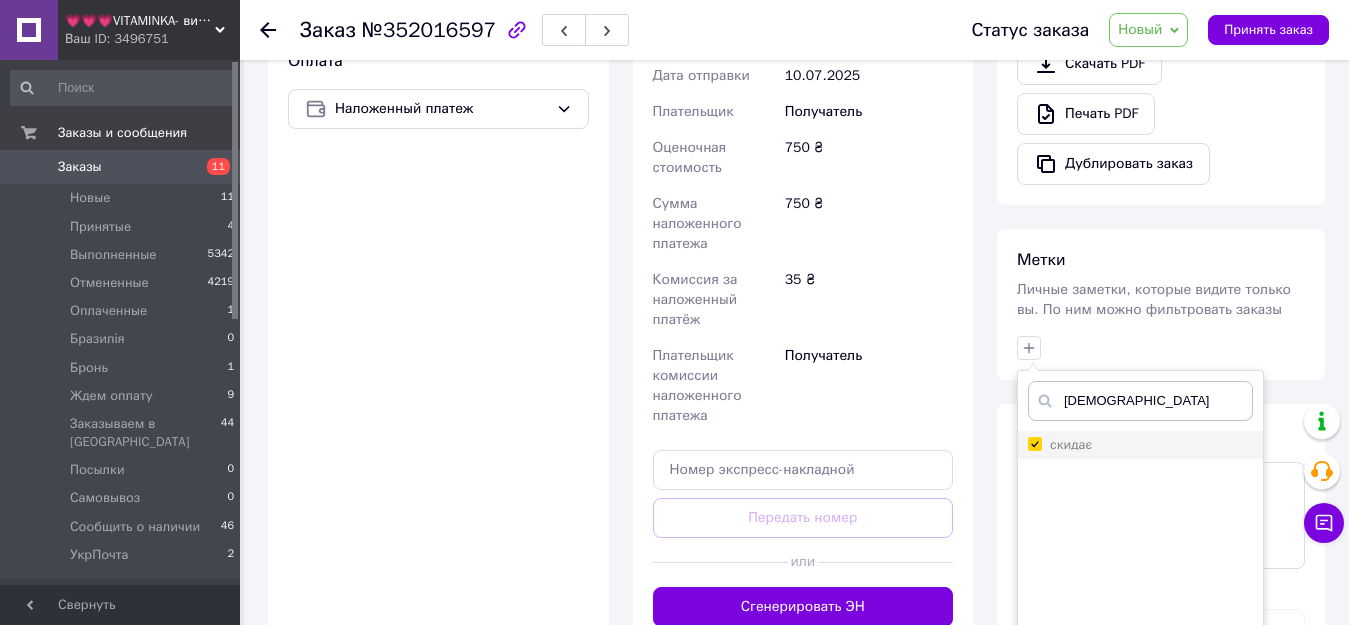 checkbox on "true" 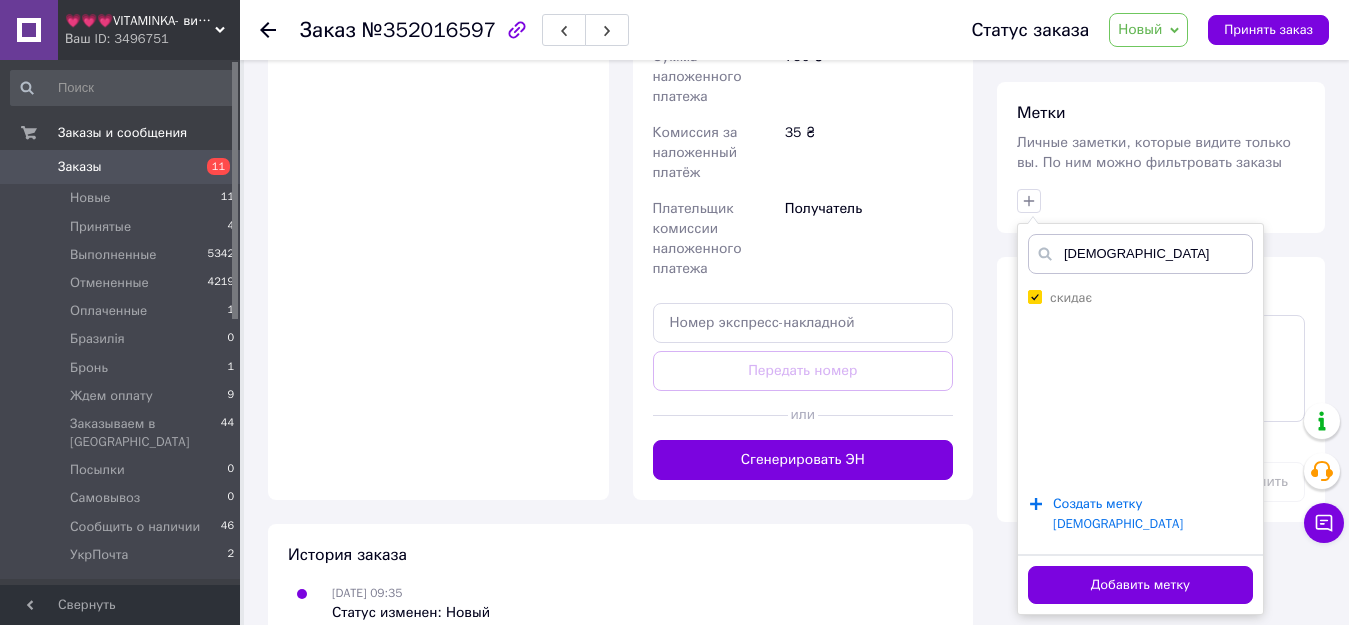 scroll, scrollTop: 849, scrollLeft: 0, axis: vertical 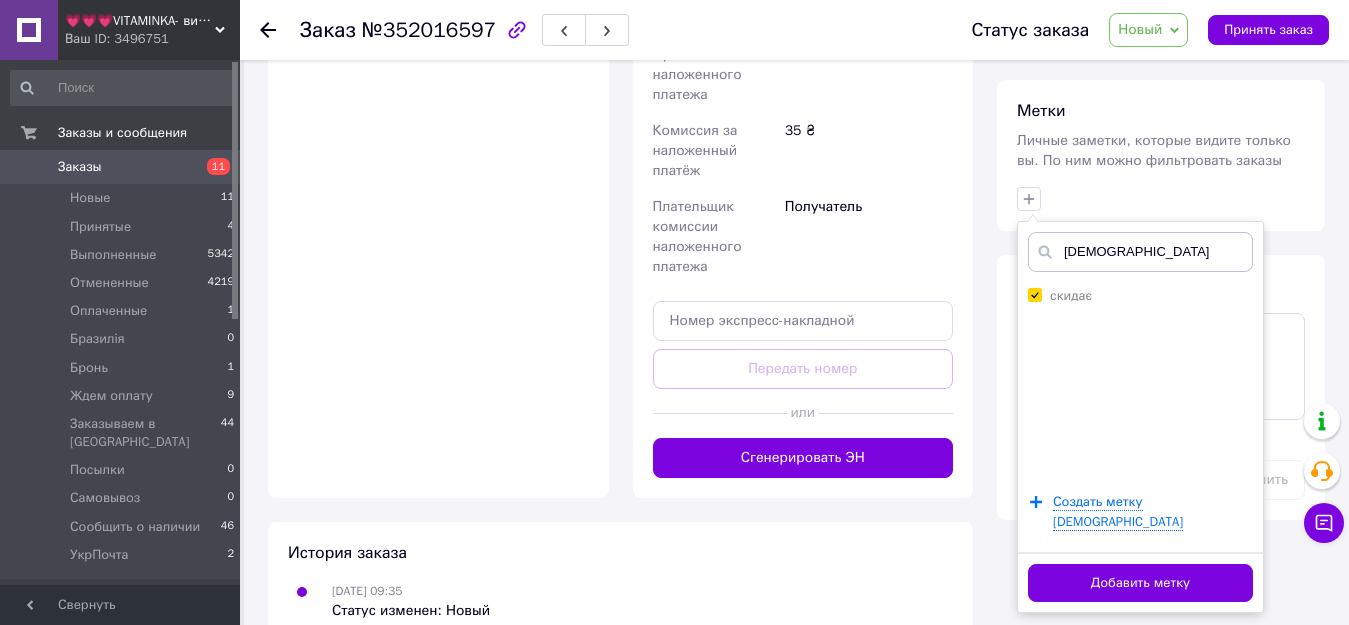 click on "Добавить метку" at bounding box center [1140, 583] 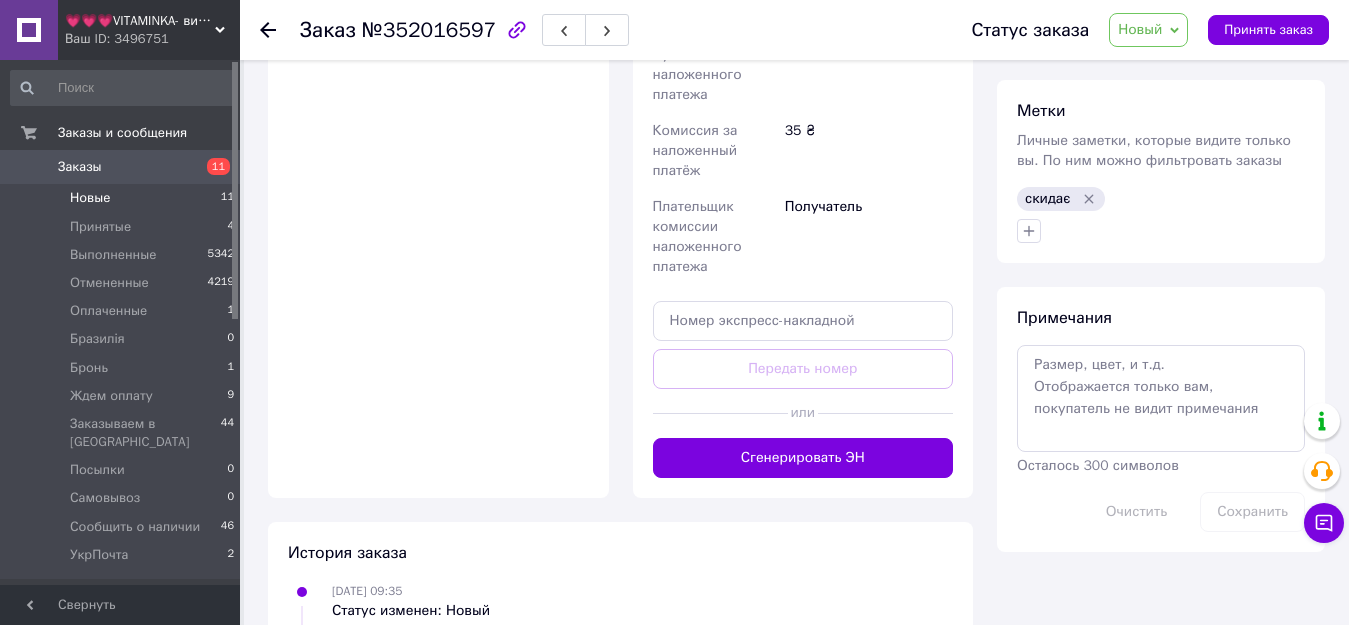 click on "Новые" at bounding box center [90, 198] 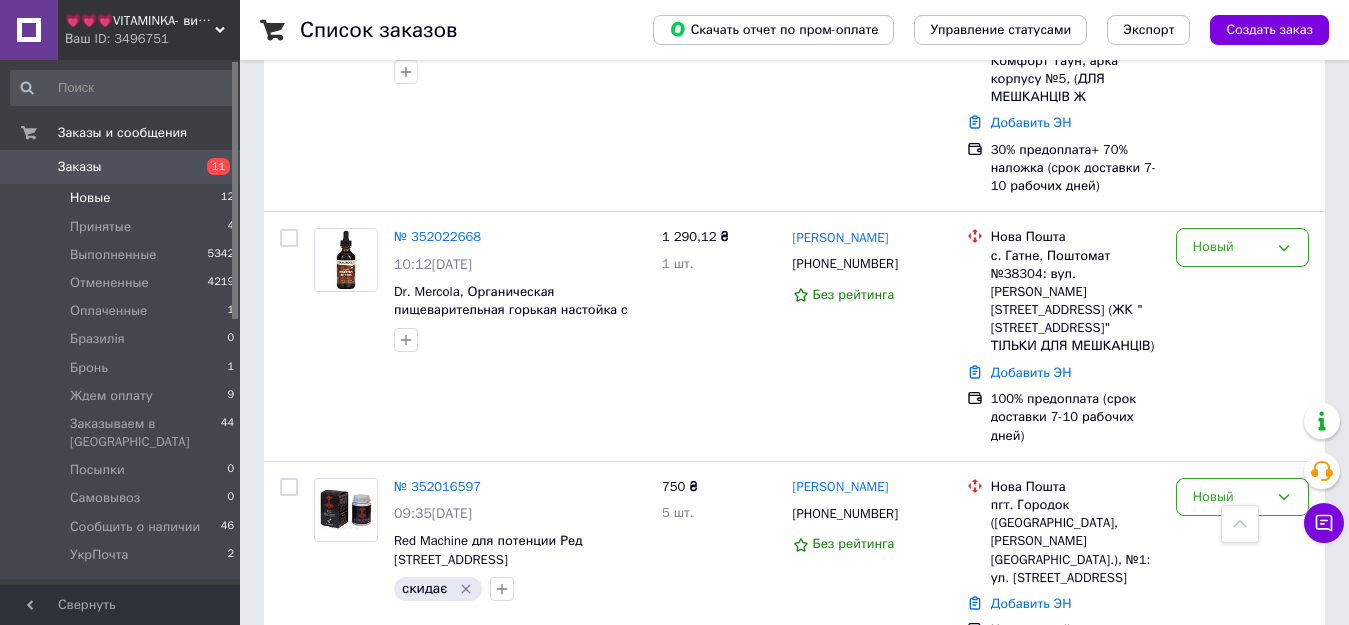 scroll, scrollTop: 500, scrollLeft: 0, axis: vertical 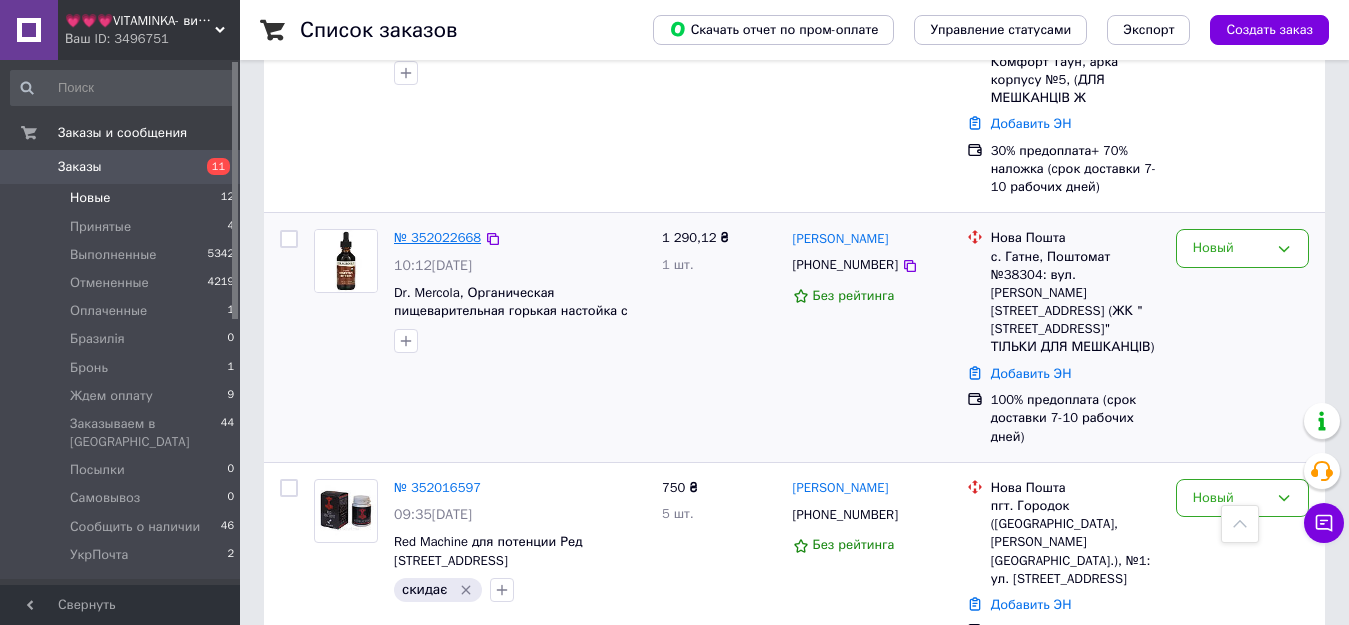 click on "№ 352022668" at bounding box center (437, 237) 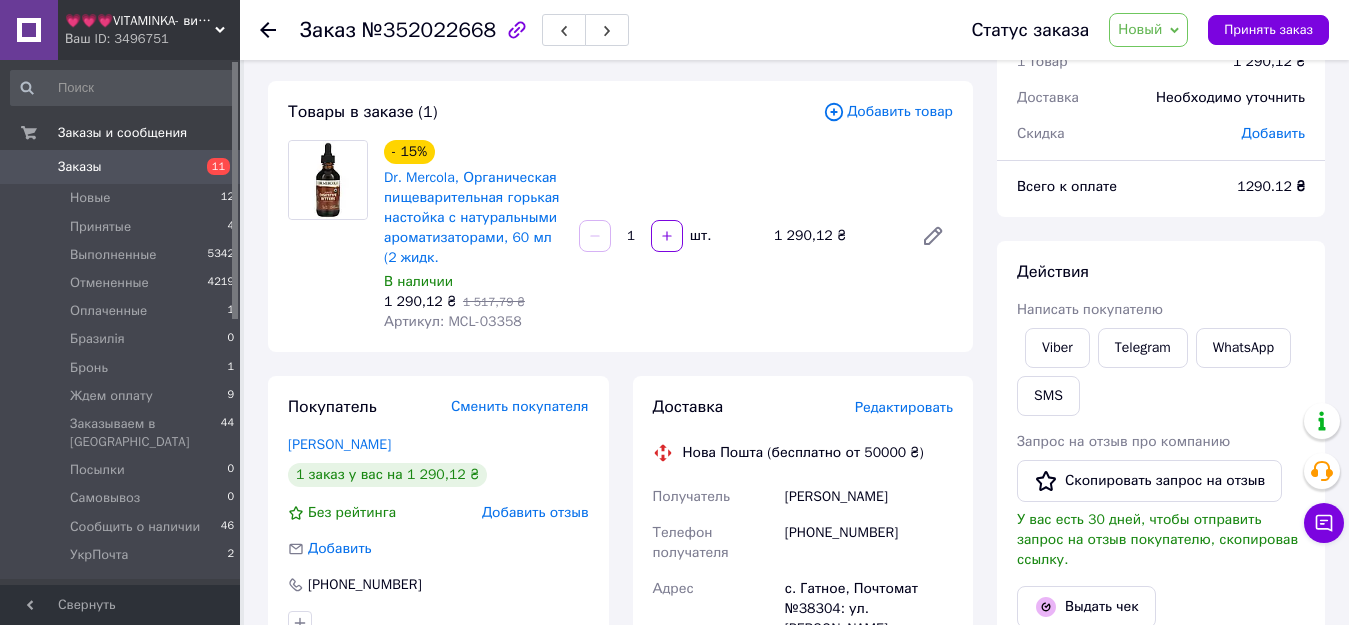 scroll, scrollTop: 0, scrollLeft: 0, axis: both 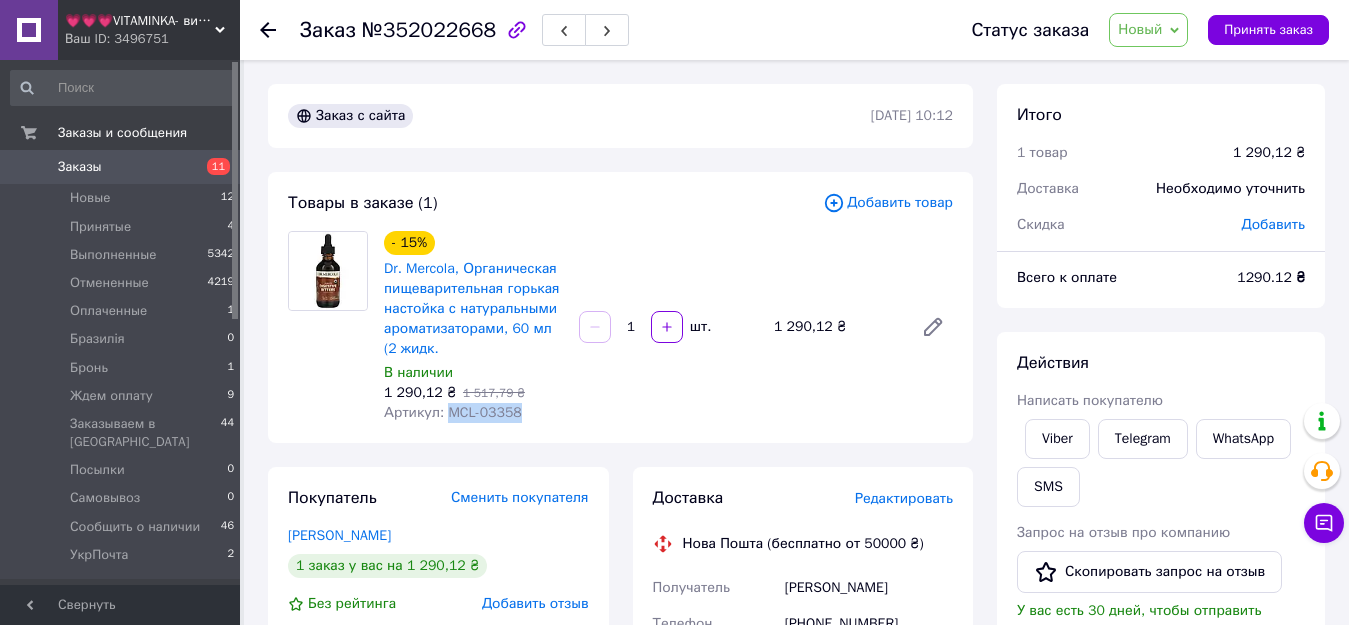 drag, startPoint x: 442, startPoint y: 413, endPoint x: 530, endPoint y: 415, distance: 88.02273 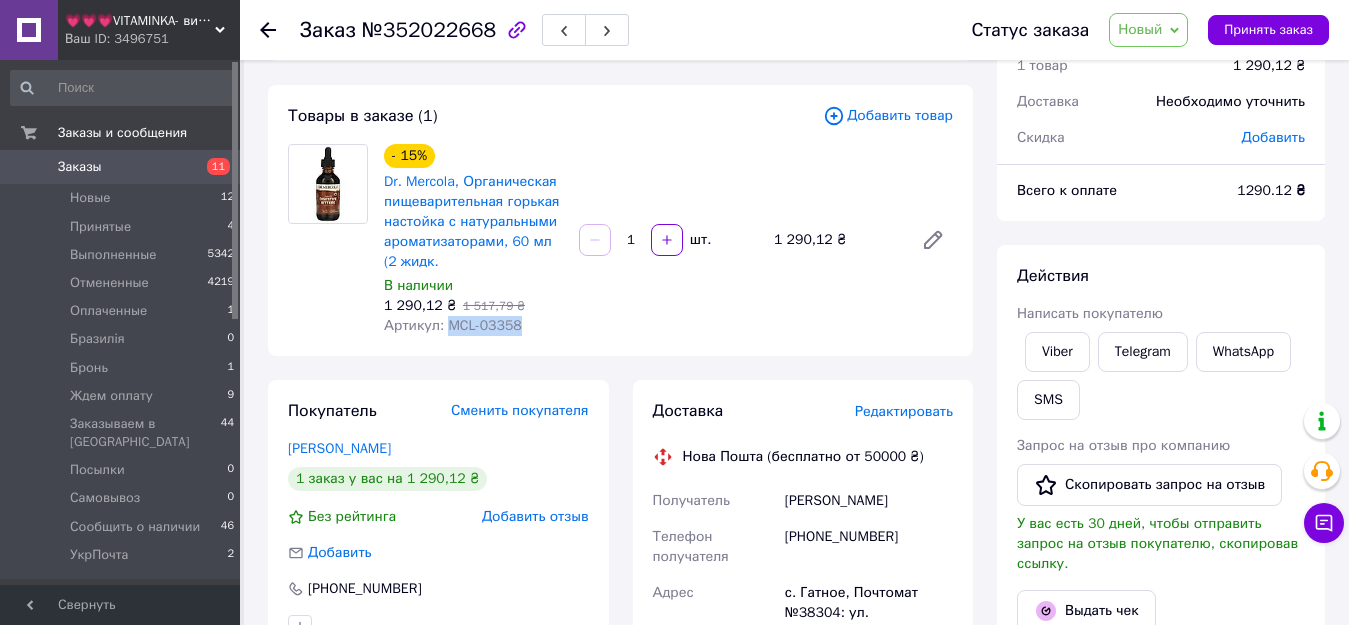 scroll, scrollTop: 200, scrollLeft: 0, axis: vertical 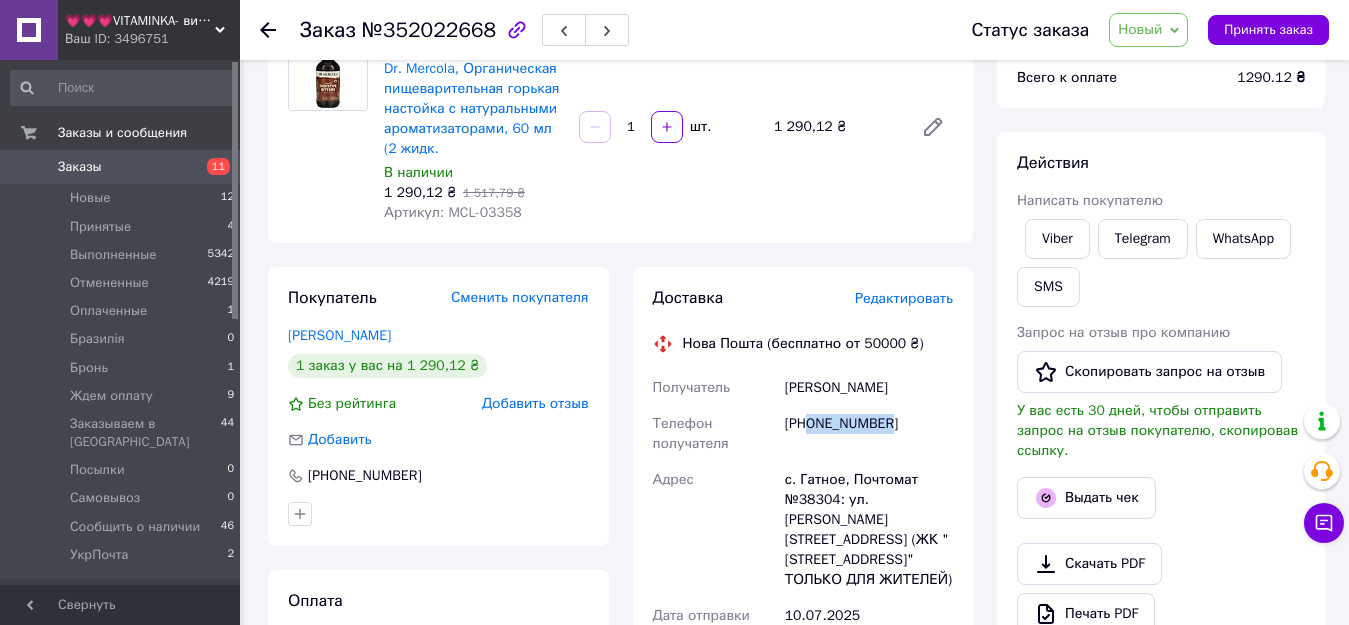 drag, startPoint x: 809, startPoint y: 422, endPoint x: 889, endPoint y: 421, distance: 80.00625 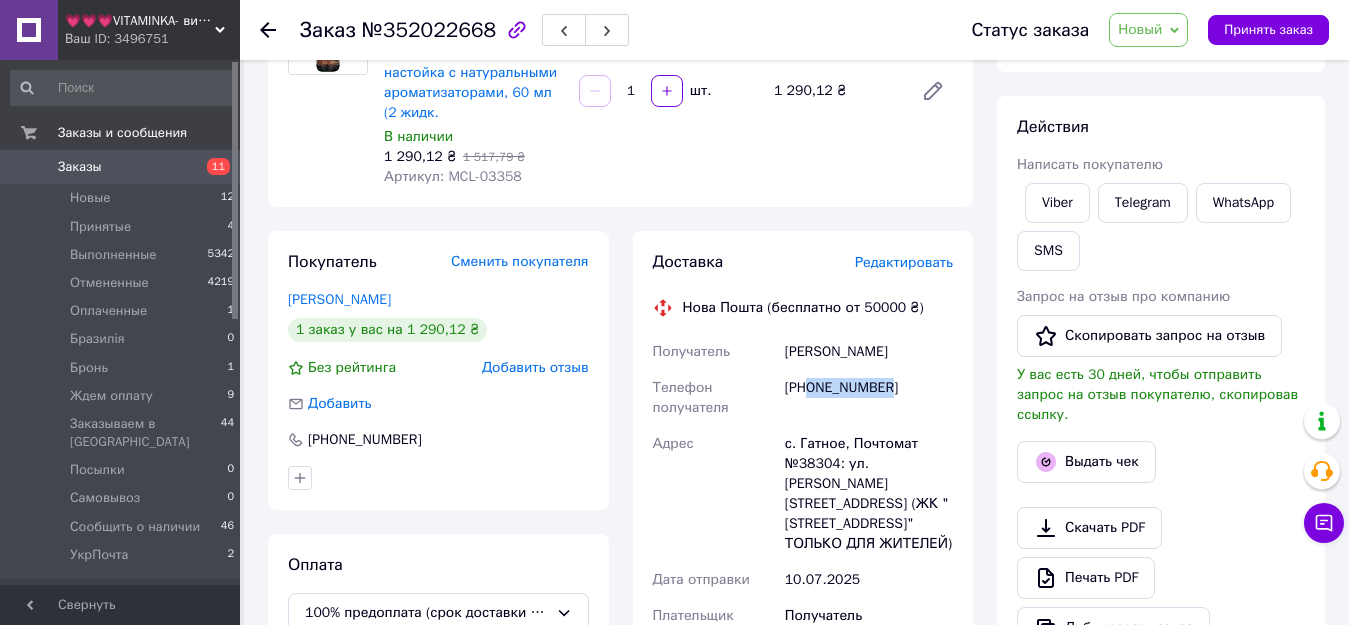 scroll, scrollTop: 400, scrollLeft: 0, axis: vertical 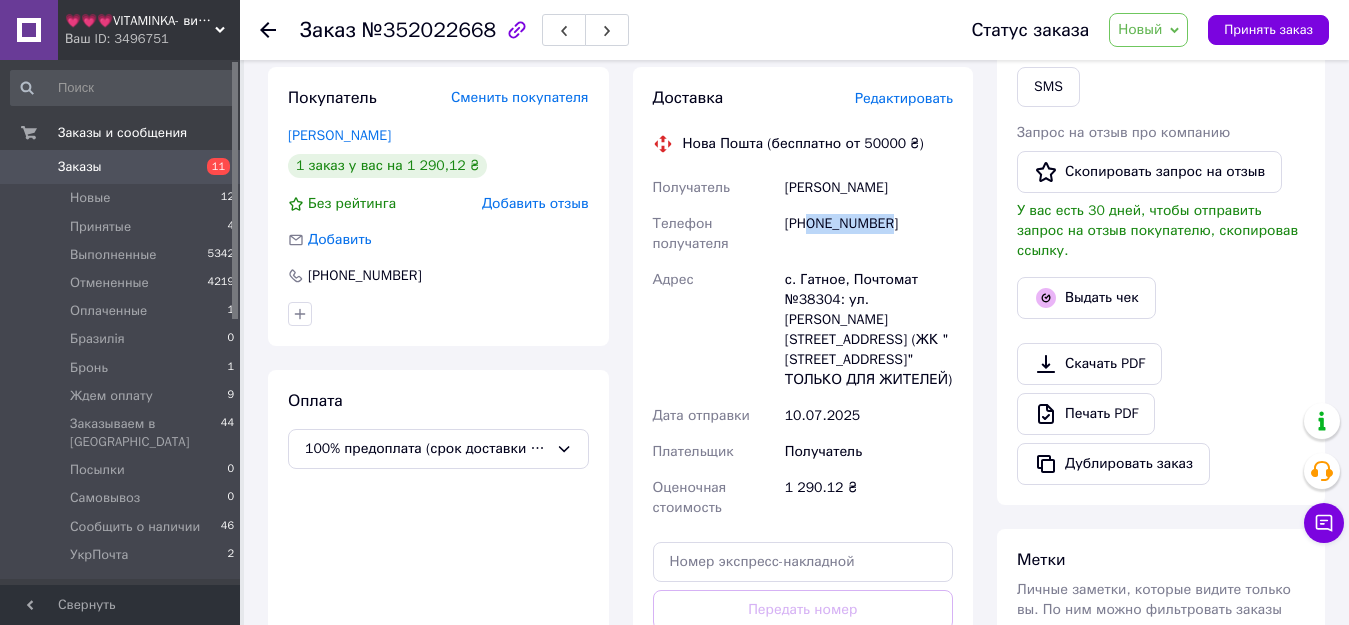 click on "Новый" at bounding box center (1148, 30) 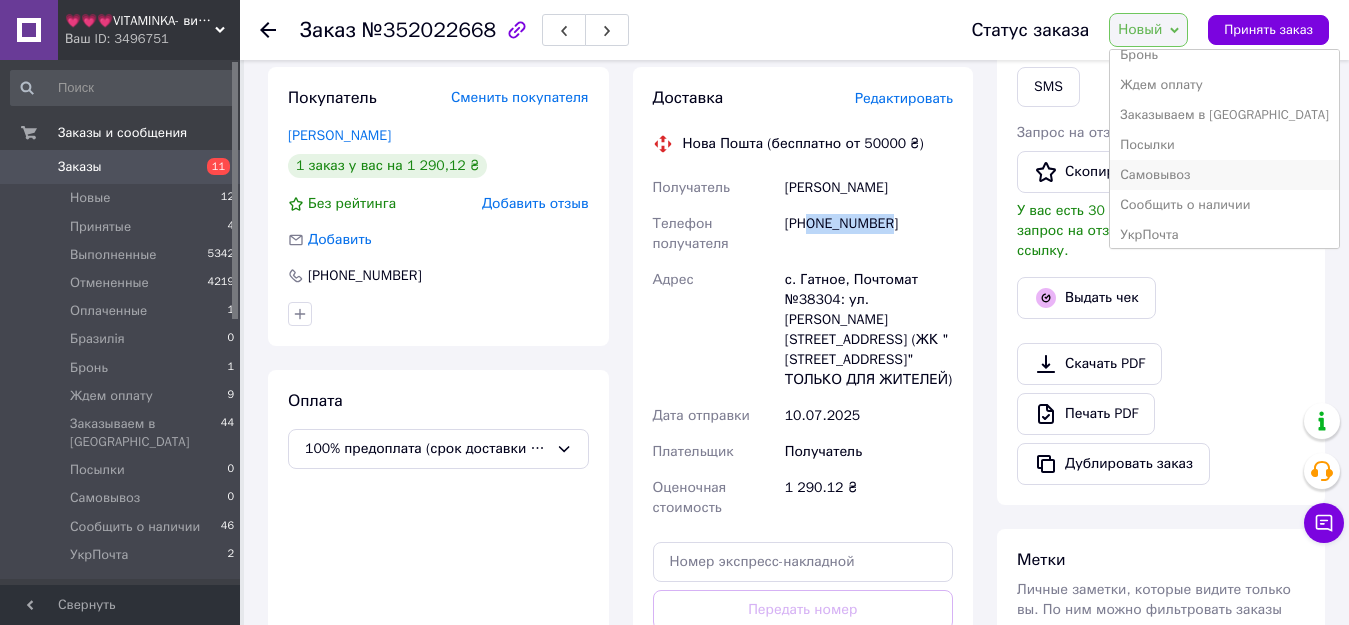 scroll, scrollTop: 172, scrollLeft: 0, axis: vertical 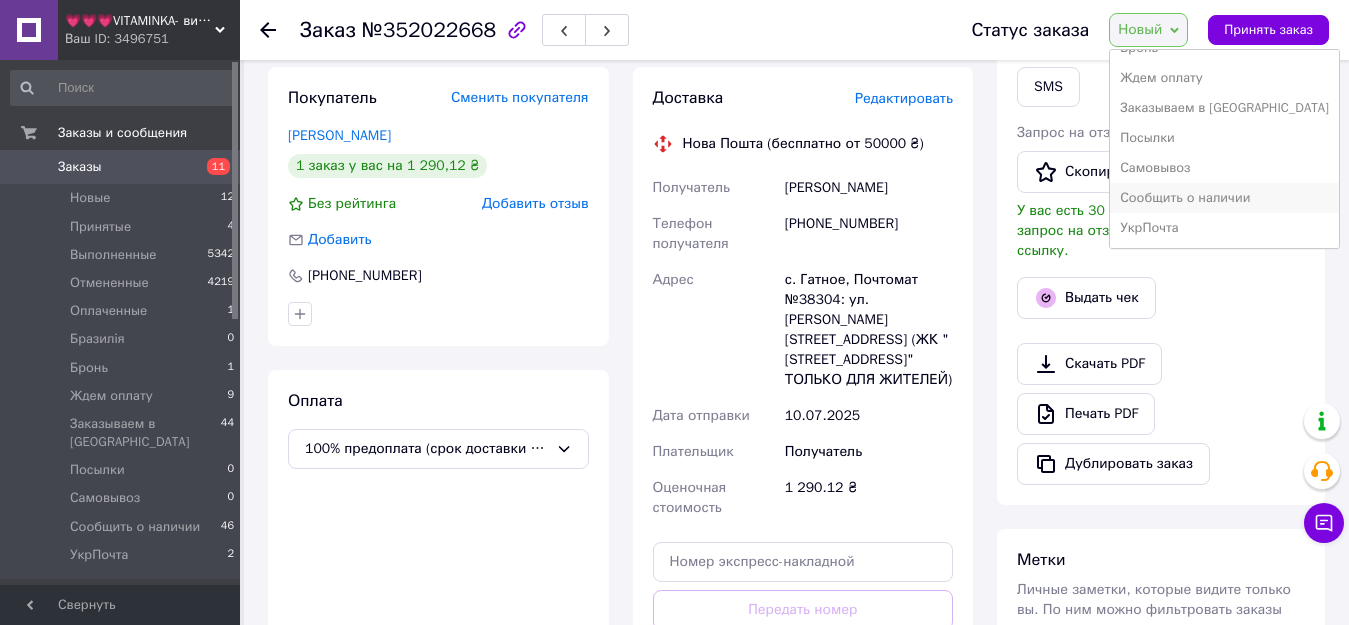 click on "Сообщить о наличии" at bounding box center [1224, 198] 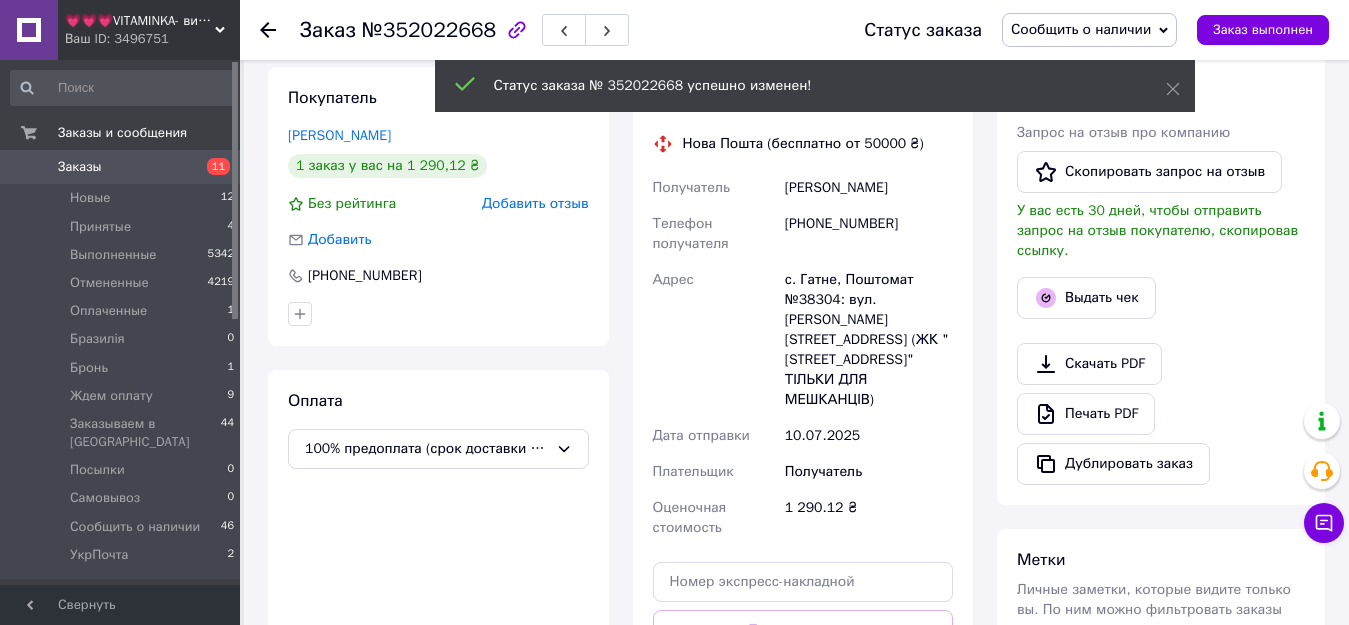 scroll, scrollTop: 0, scrollLeft: 0, axis: both 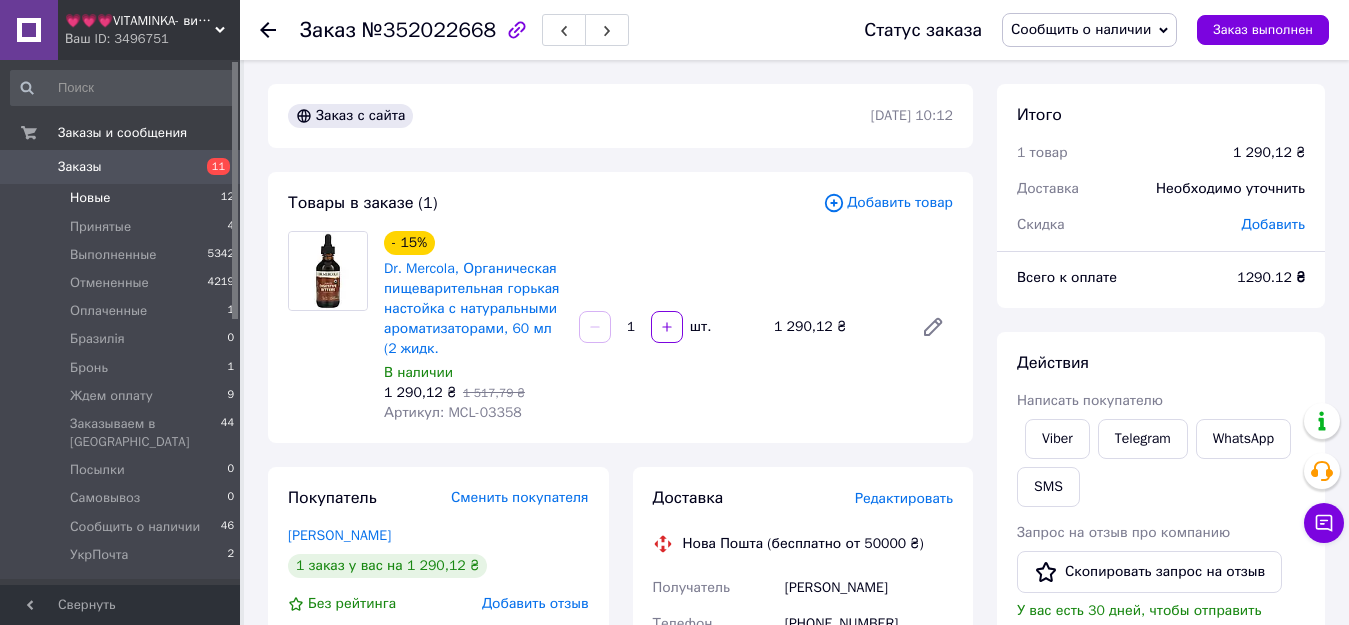 click on "Новые" at bounding box center (90, 198) 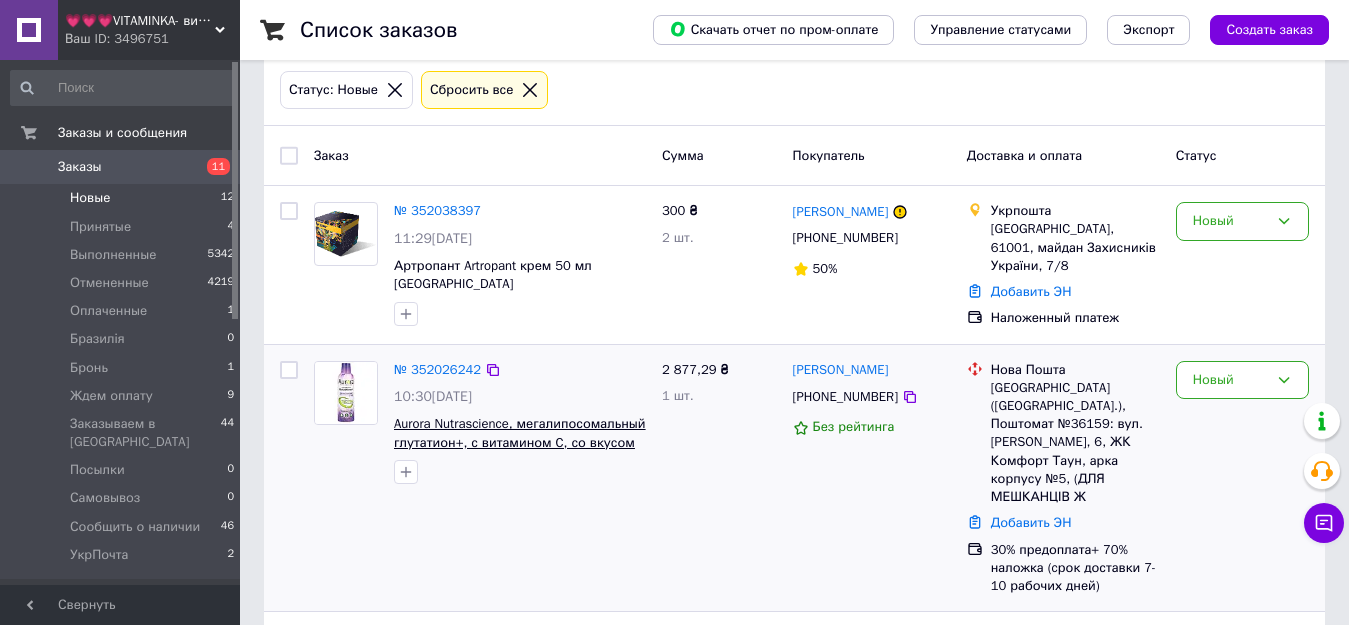 scroll, scrollTop: 100, scrollLeft: 0, axis: vertical 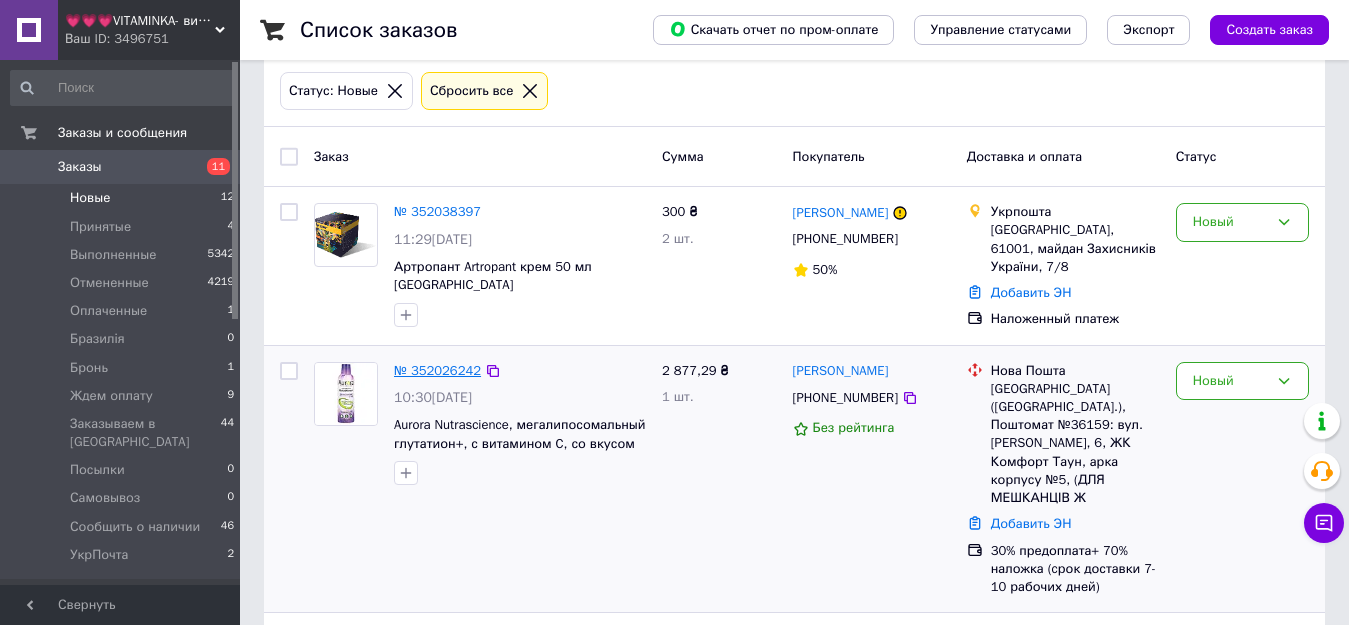 click on "№ 352026242" at bounding box center (437, 370) 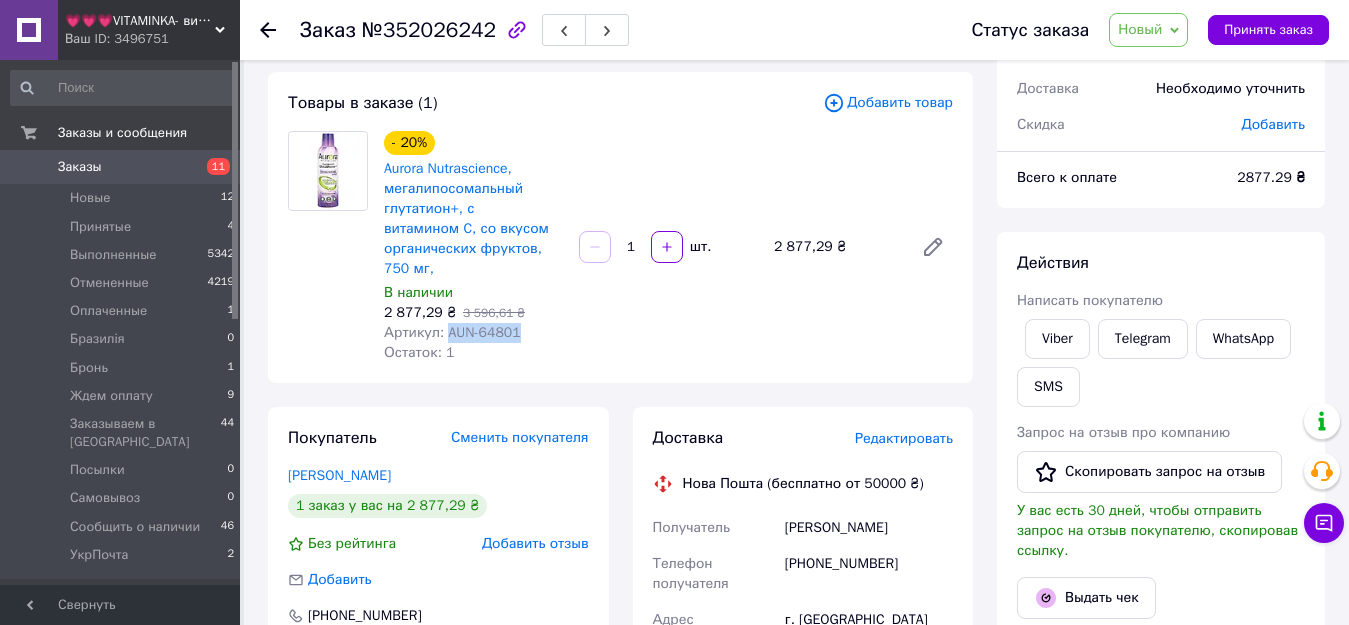 drag, startPoint x: 444, startPoint y: 313, endPoint x: 502, endPoint y: 309, distance: 58.137768 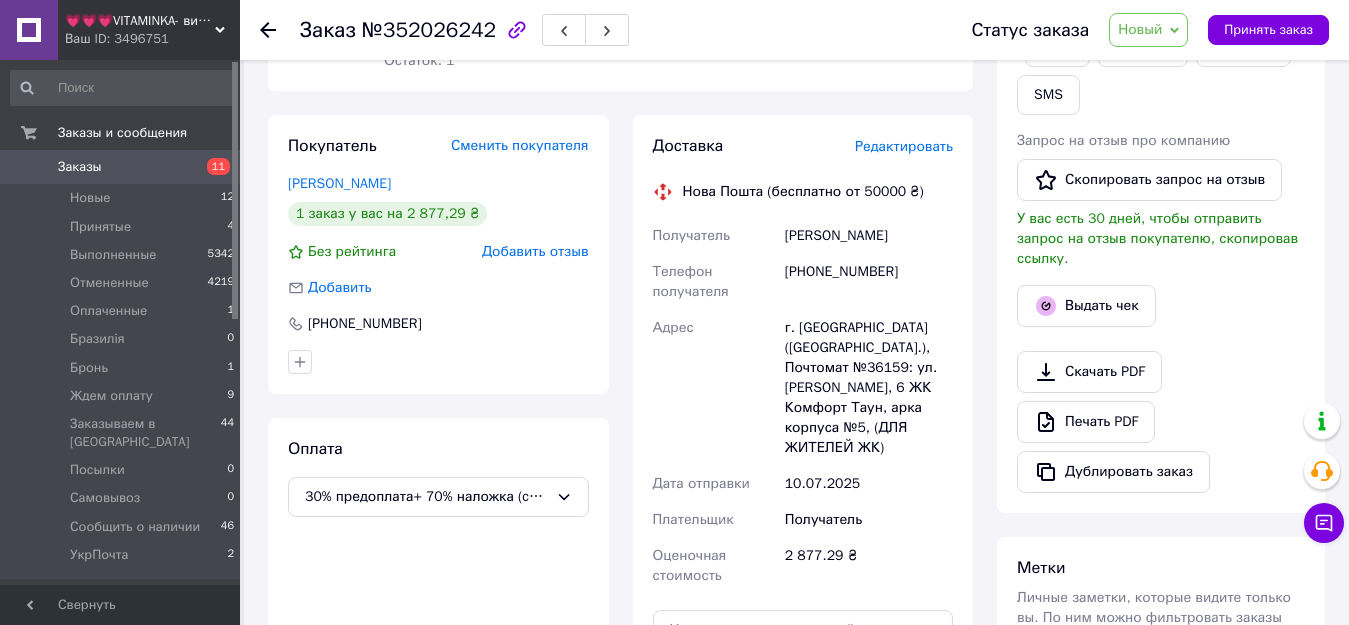 scroll, scrollTop: 400, scrollLeft: 0, axis: vertical 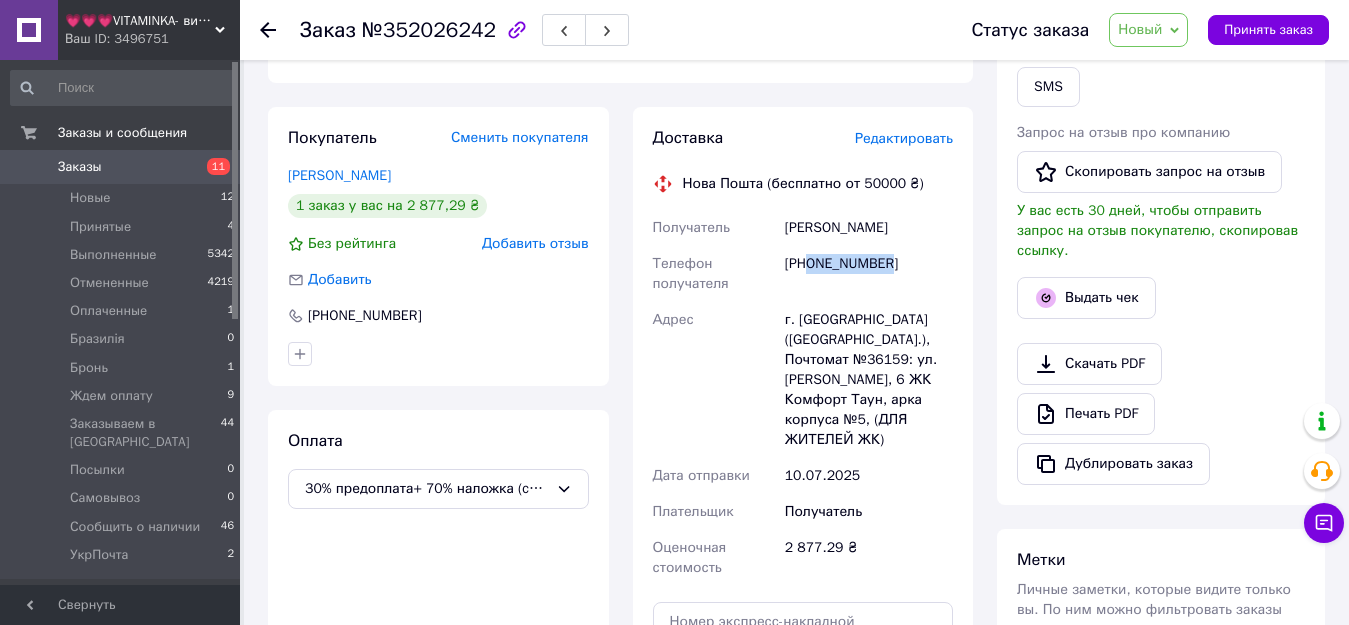 drag, startPoint x: 809, startPoint y: 246, endPoint x: 926, endPoint y: 250, distance: 117.06836 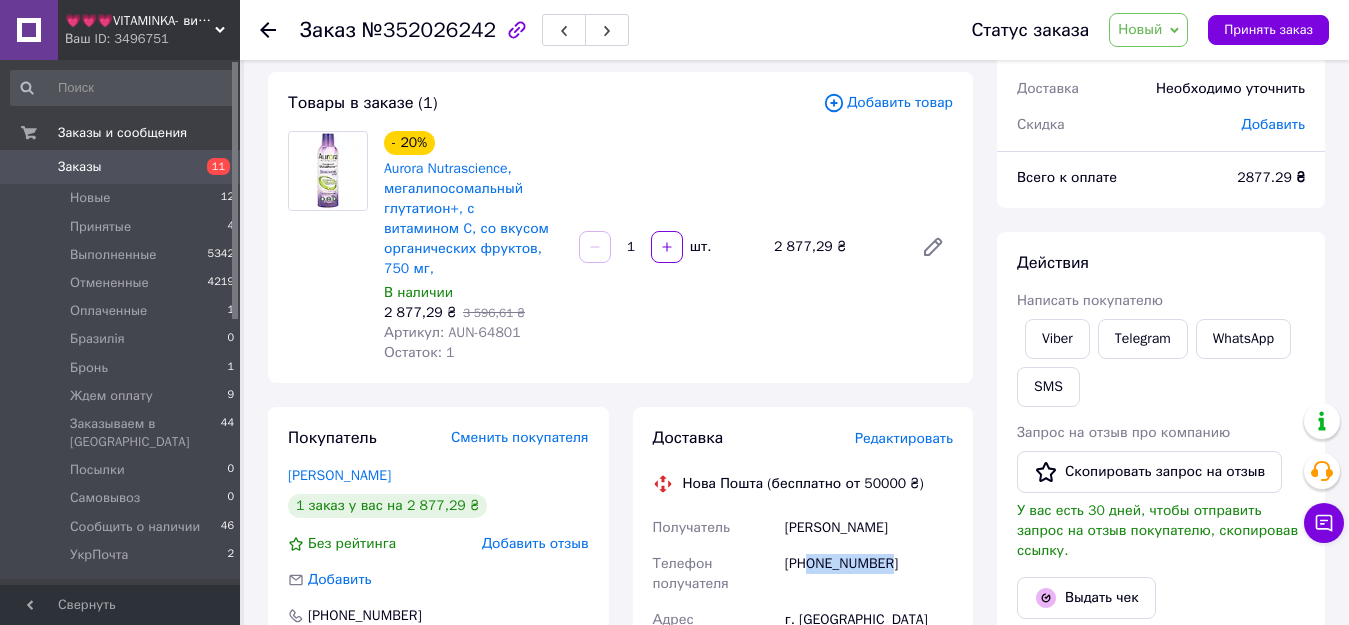 click on "Новый" at bounding box center [1140, 29] 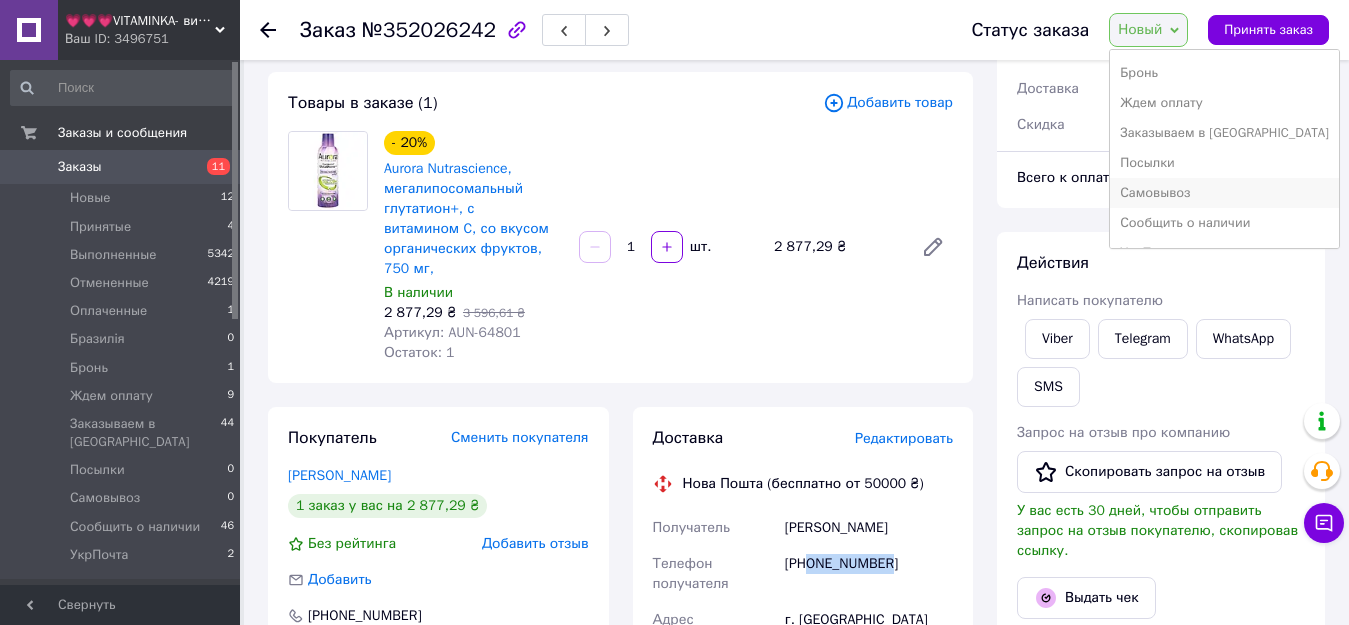 scroll, scrollTop: 172, scrollLeft: 0, axis: vertical 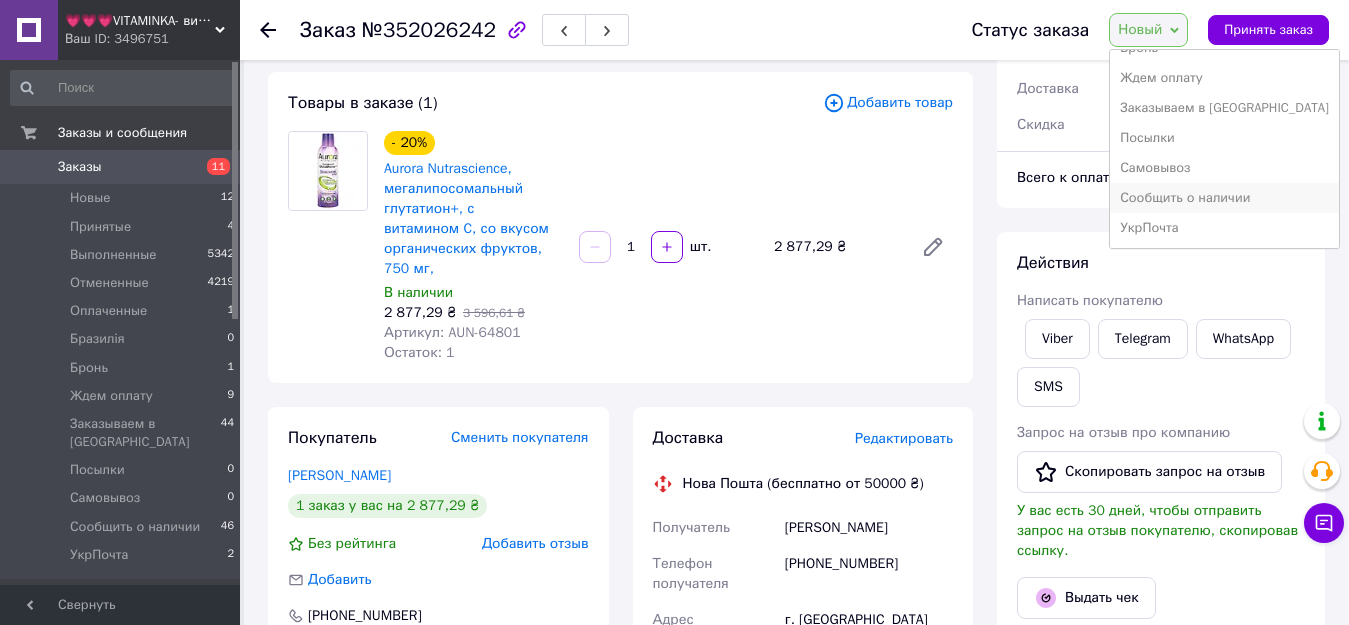 click on "Сообщить о наличии" at bounding box center (1224, 198) 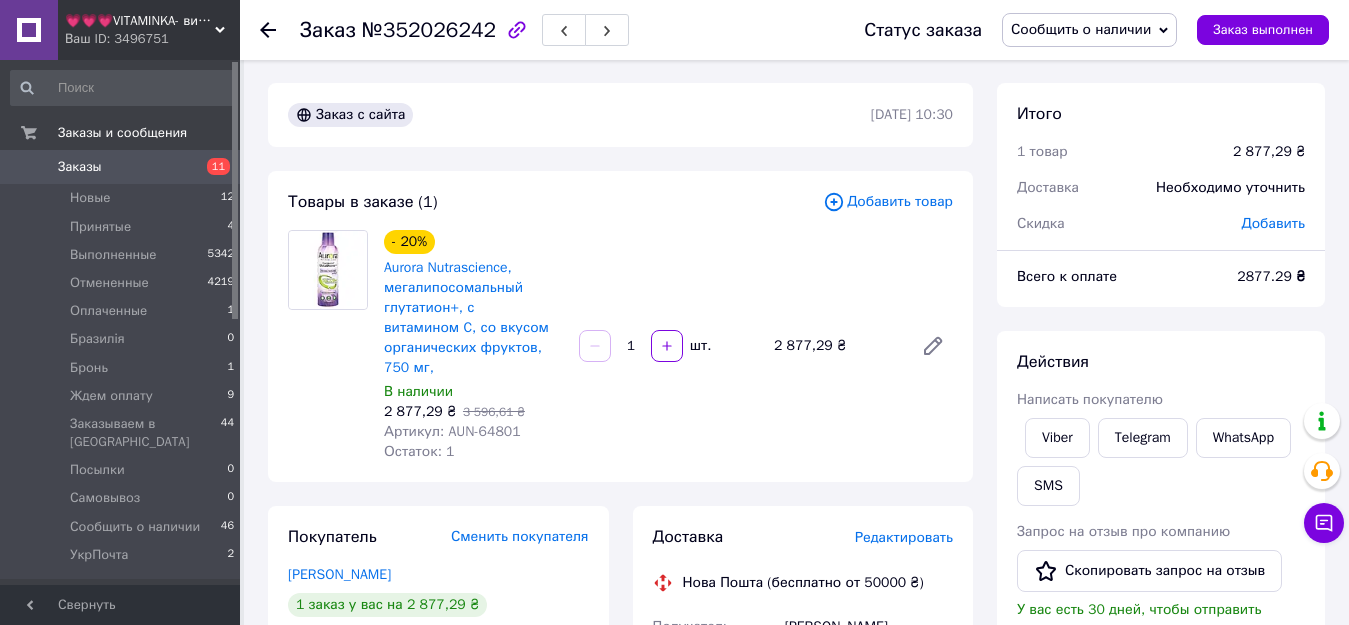scroll, scrollTop: 0, scrollLeft: 0, axis: both 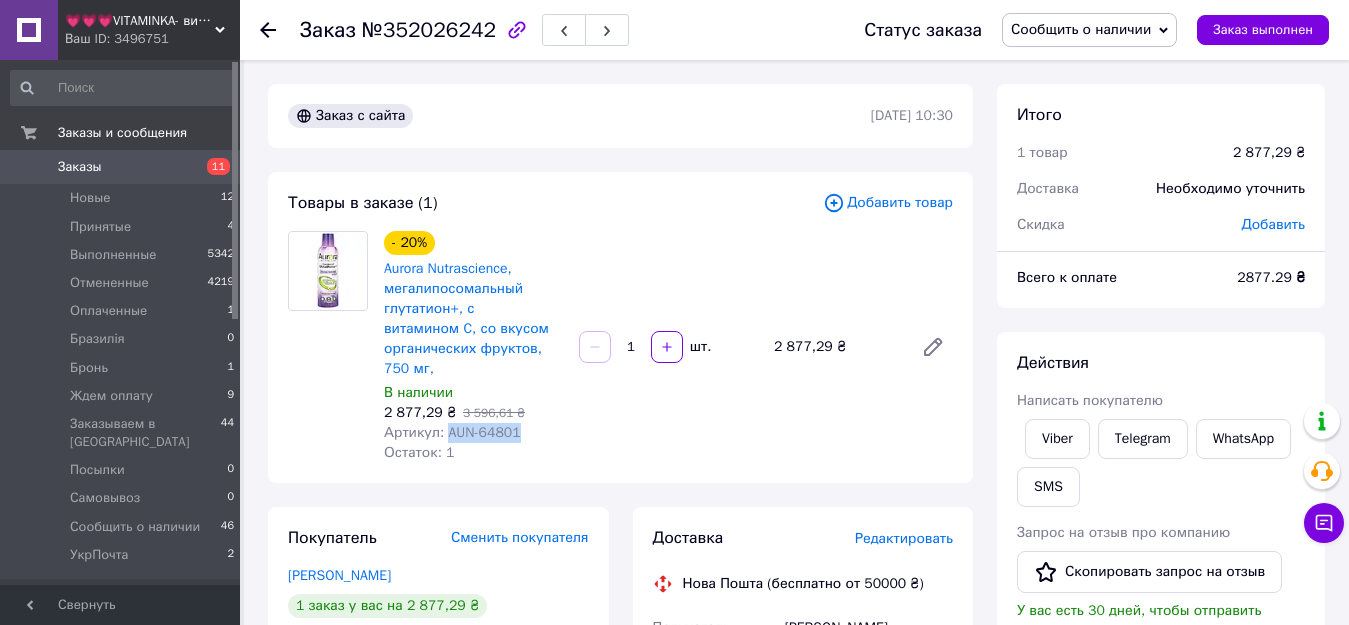 drag, startPoint x: 446, startPoint y: 414, endPoint x: 561, endPoint y: 417, distance: 115.03912 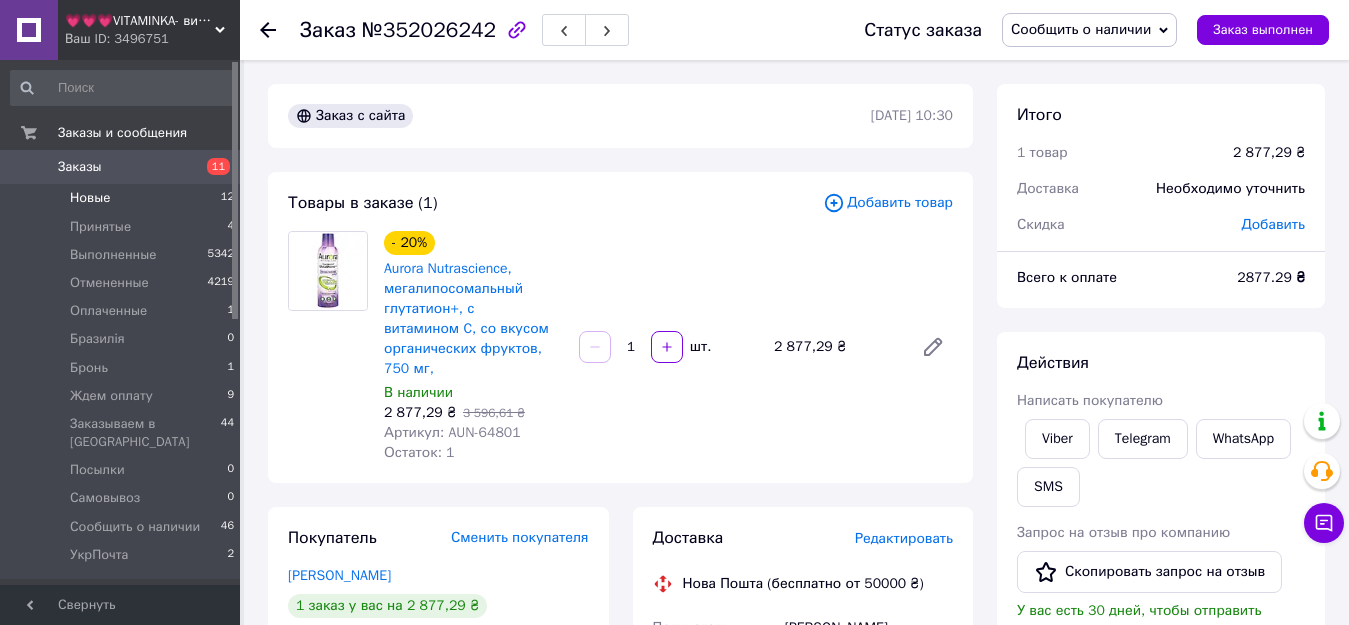 click on "Новые" at bounding box center (90, 198) 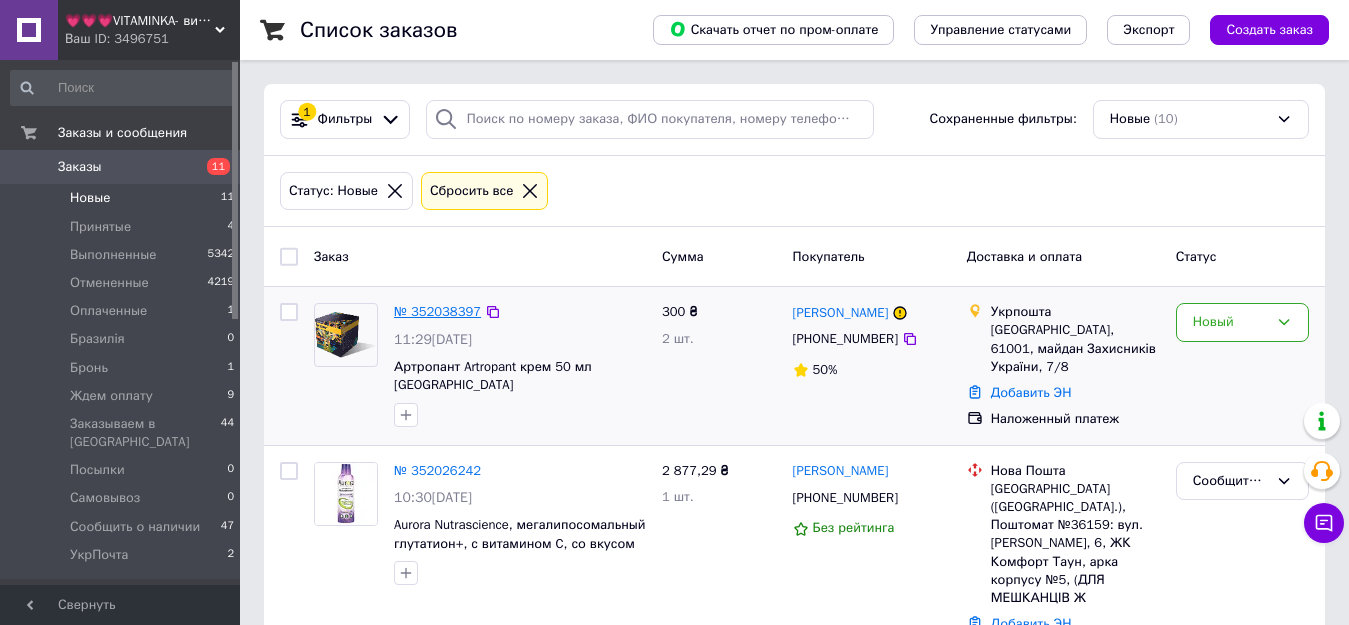 click on "№ 352038397" at bounding box center (437, 311) 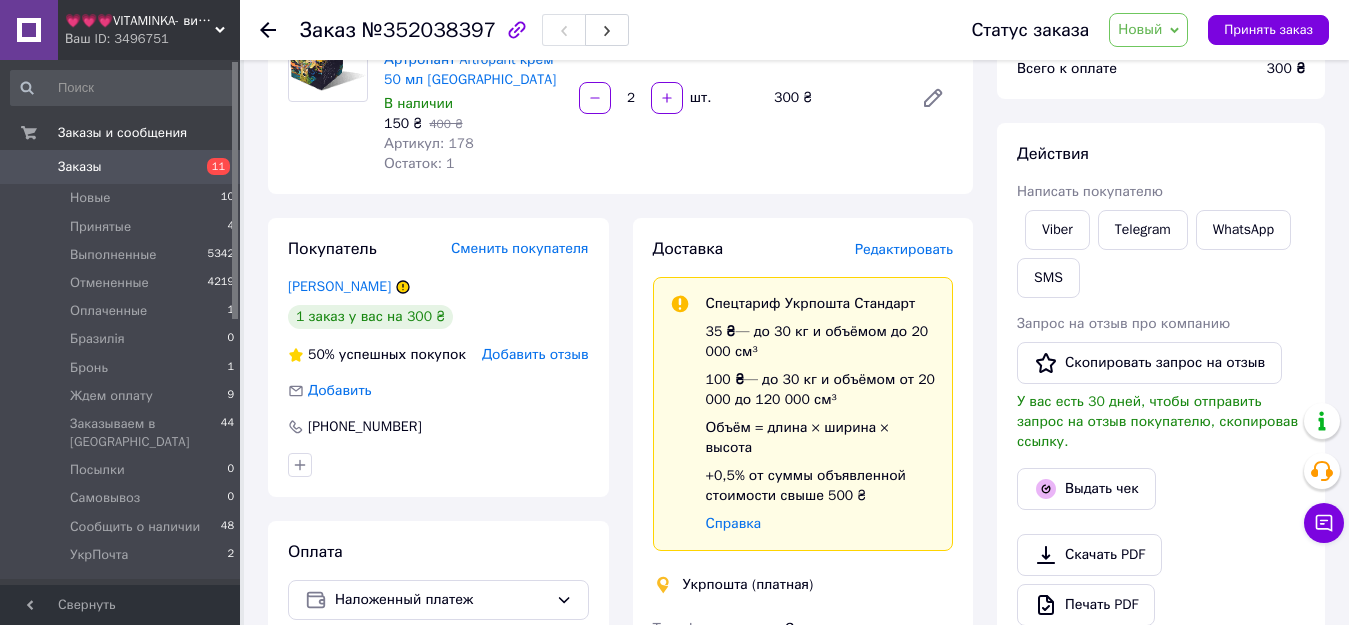 scroll, scrollTop: 400, scrollLeft: 0, axis: vertical 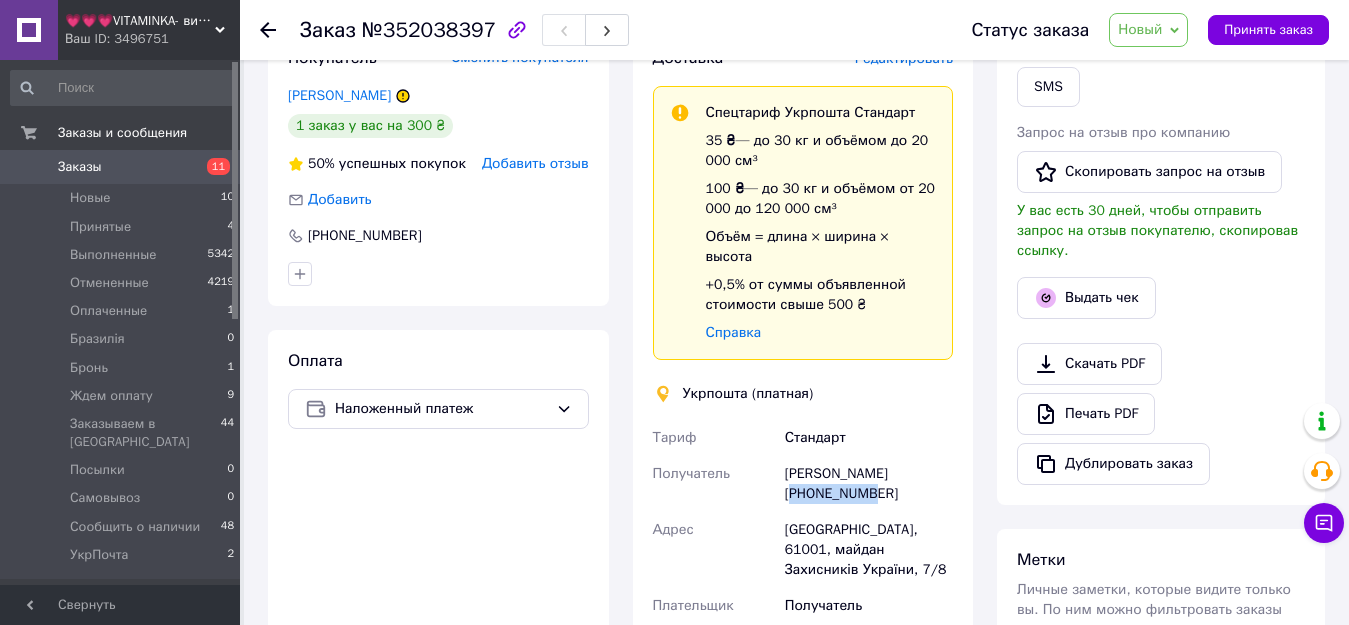 drag, startPoint x: 808, startPoint y: 474, endPoint x: 915, endPoint y: 488, distance: 107.912 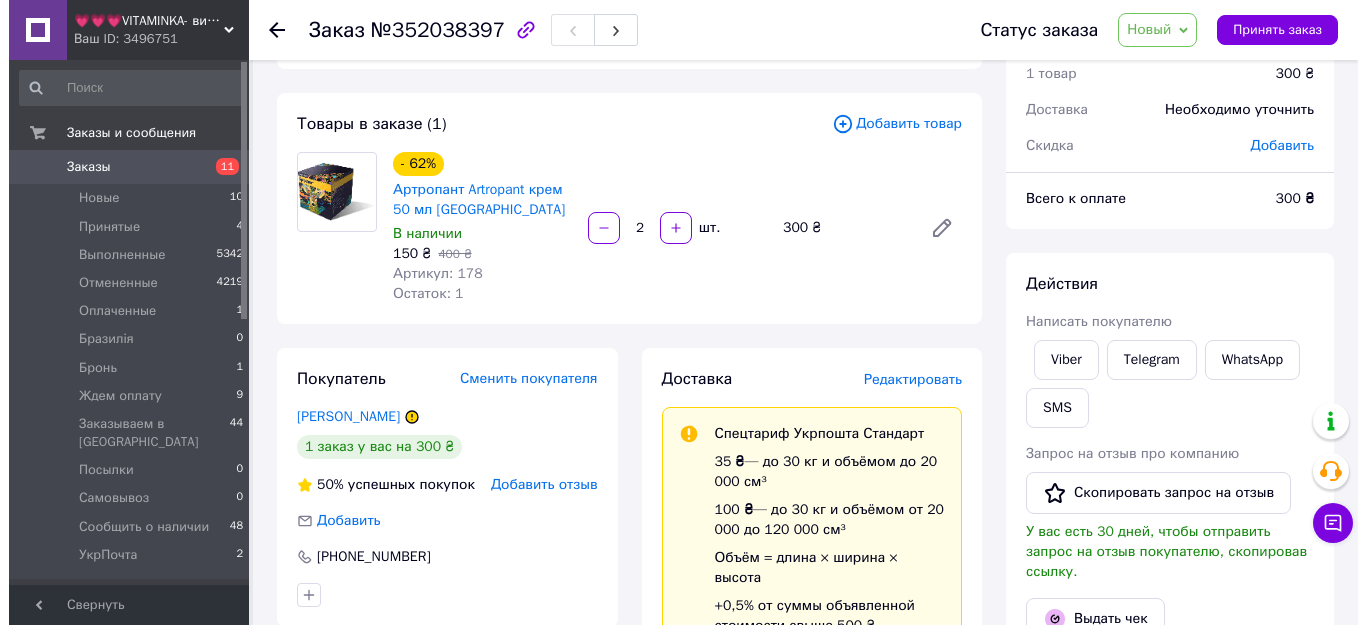 scroll, scrollTop: 0, scrollLeft: 0, axis: both 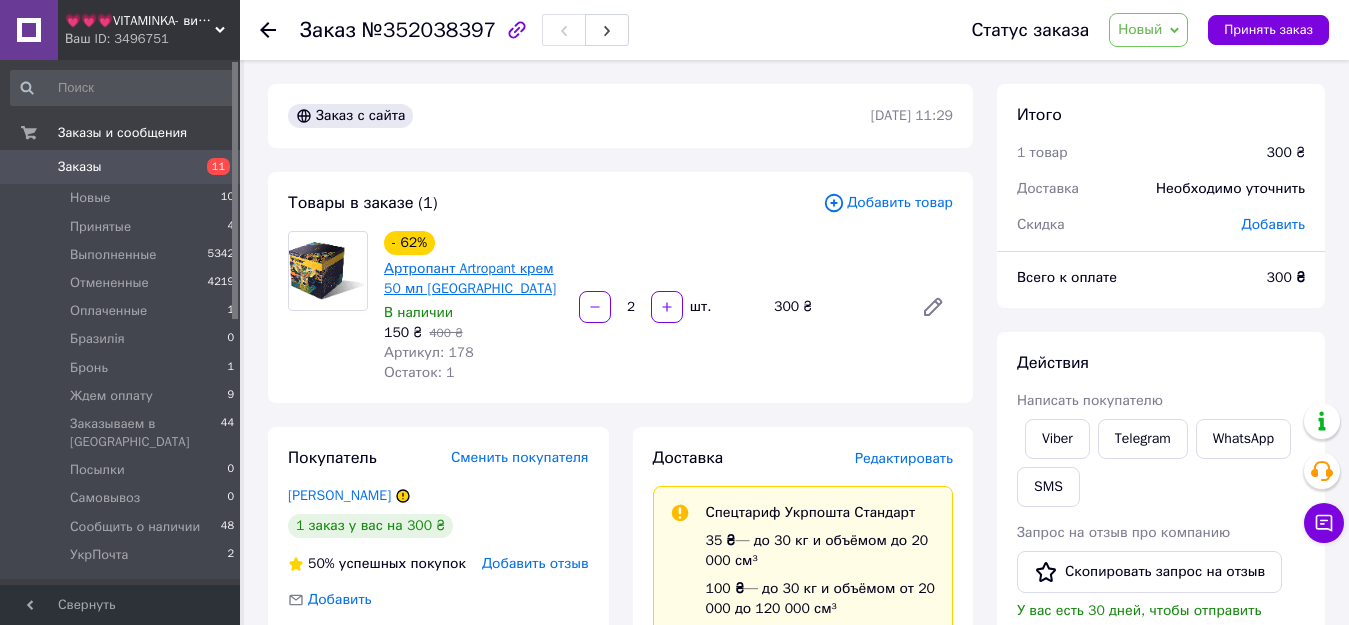 click on "Артропант Artropant крем 50 мл Одесса" at bounding box center (470, 278) 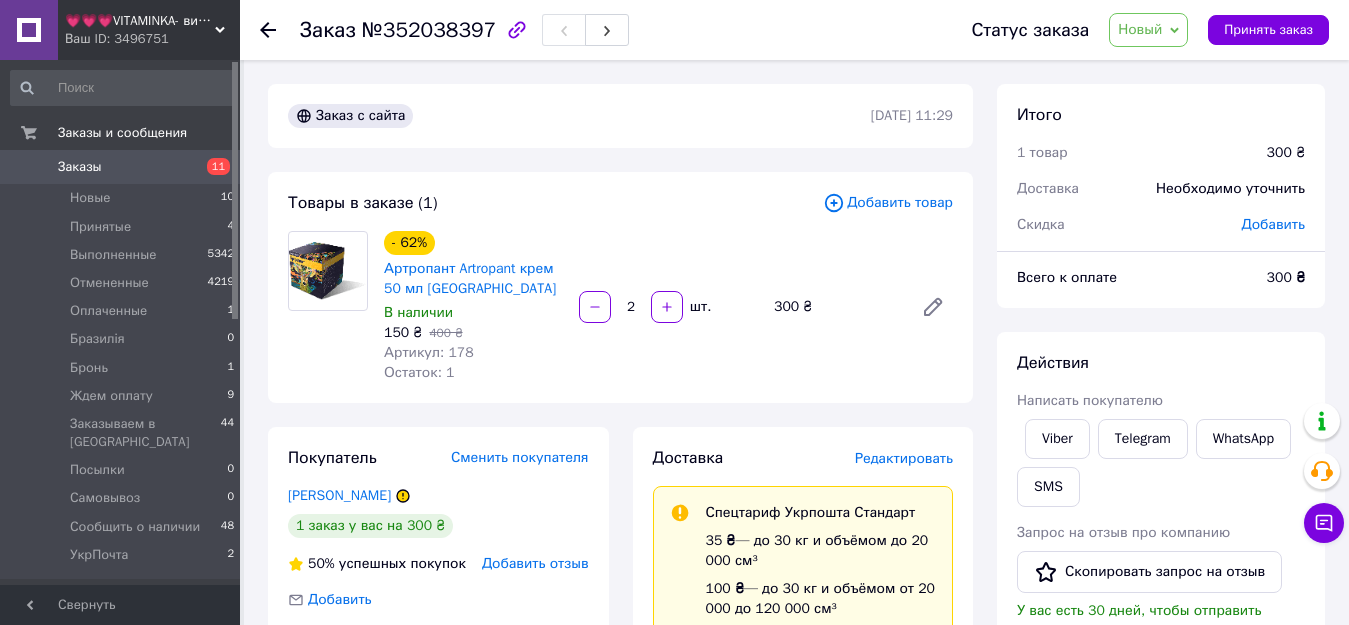 click on "Новый" at bounding box center (1148, 30) 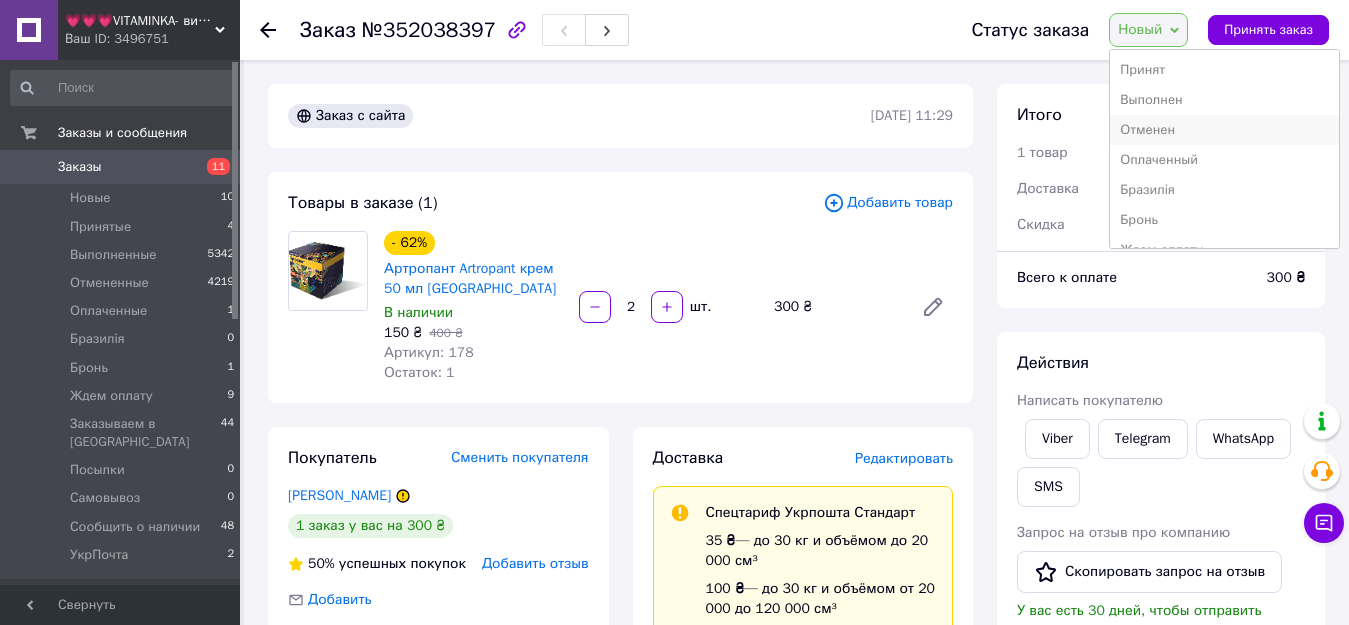 click on "Отменен" at bounding box center (1224, 130) 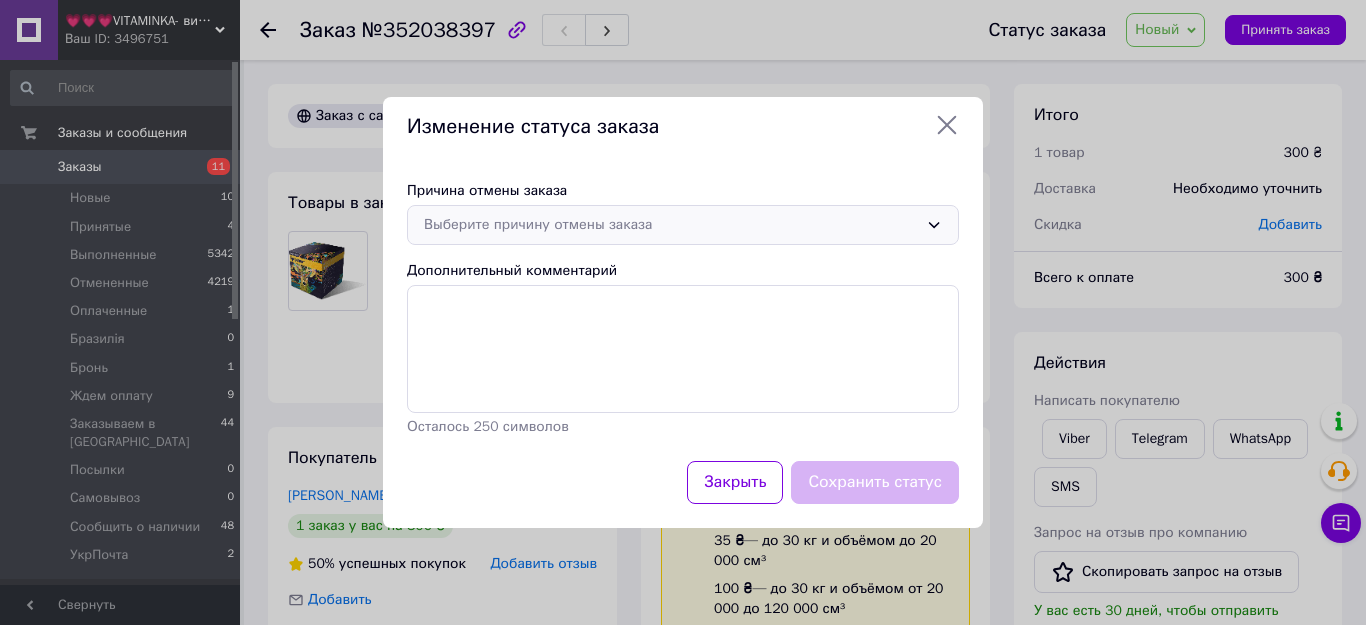 click on "Выберите причину отмены заказа" at bounding box center [671, 225] 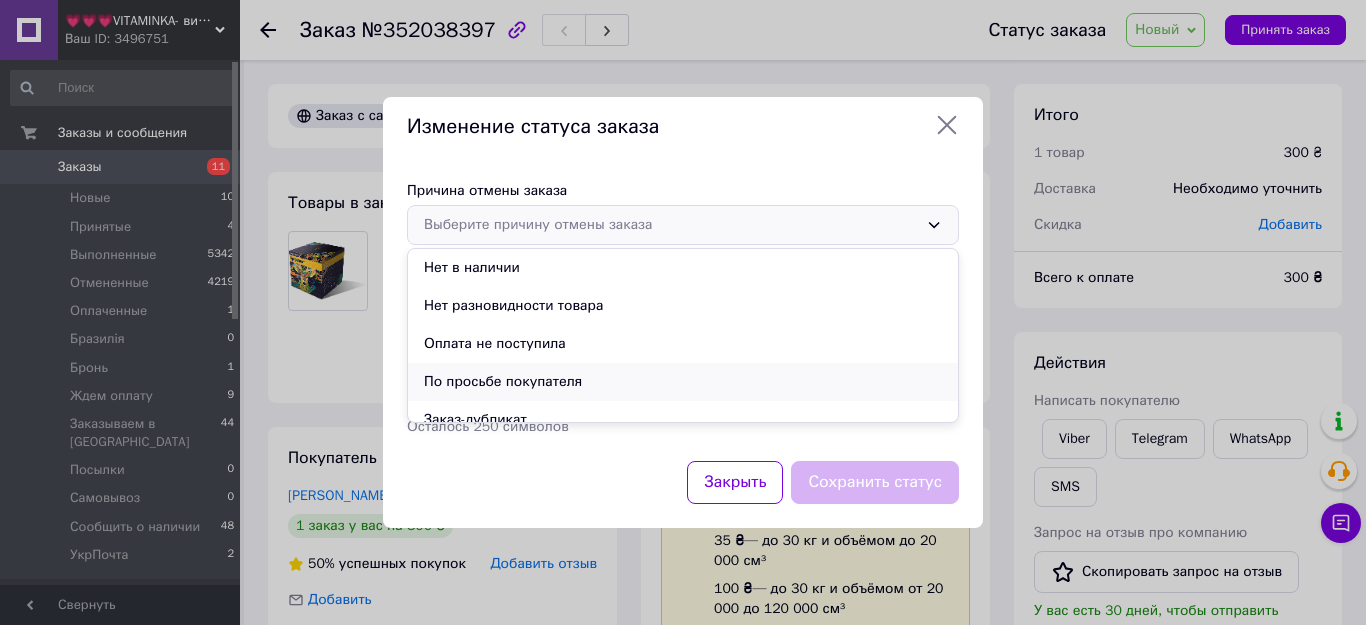 click on "По просьбе покупателя" at bounding box center [683, 382] 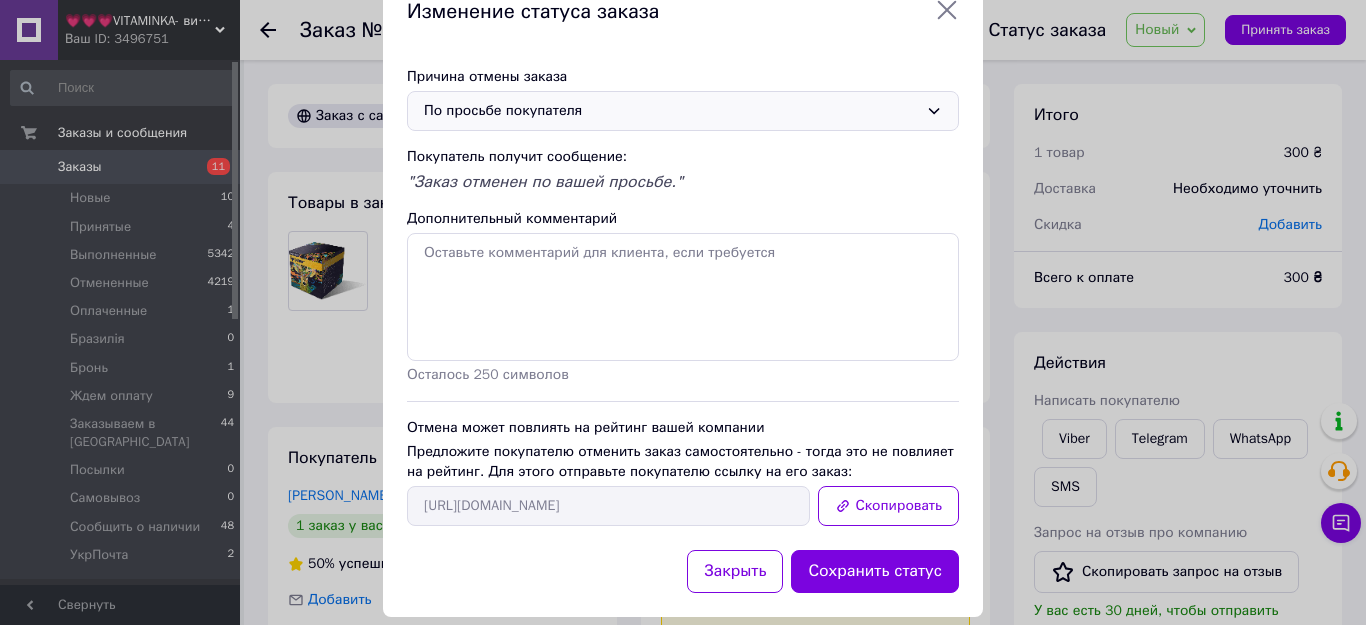 scroll, scrollTop: 82, scrollLeft: 0, axis: vertical 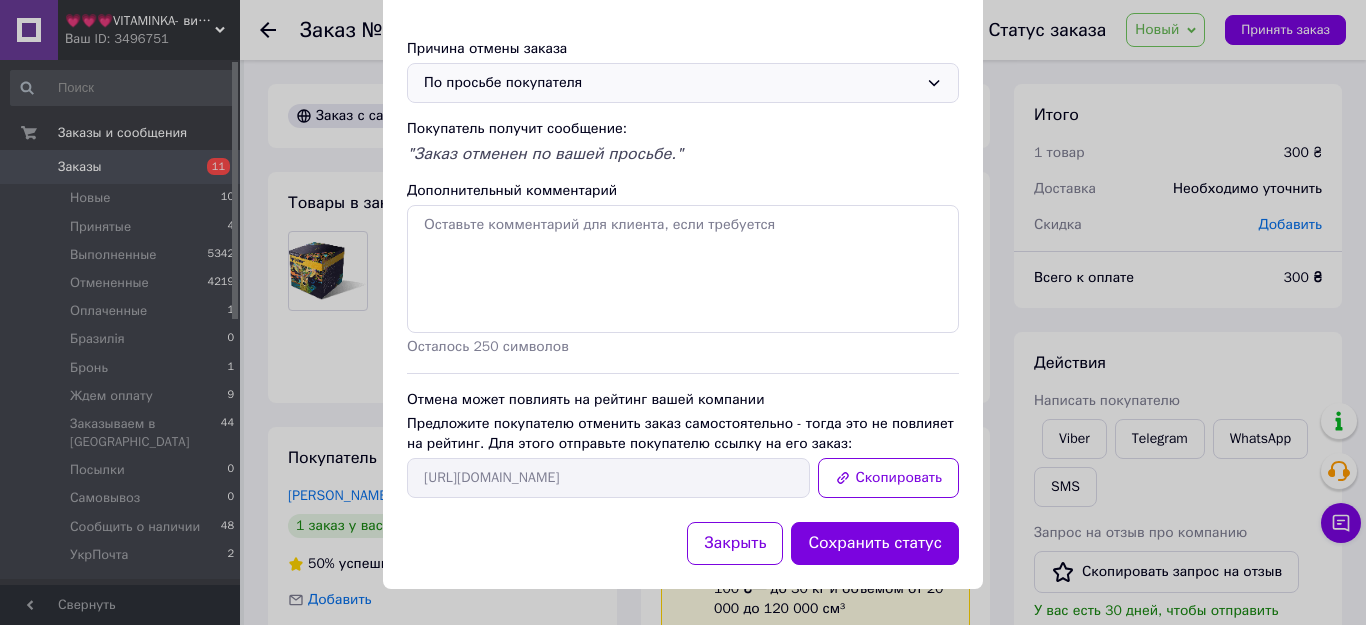 click on "По просьбе покупателя" at bounding box center [671, 83] 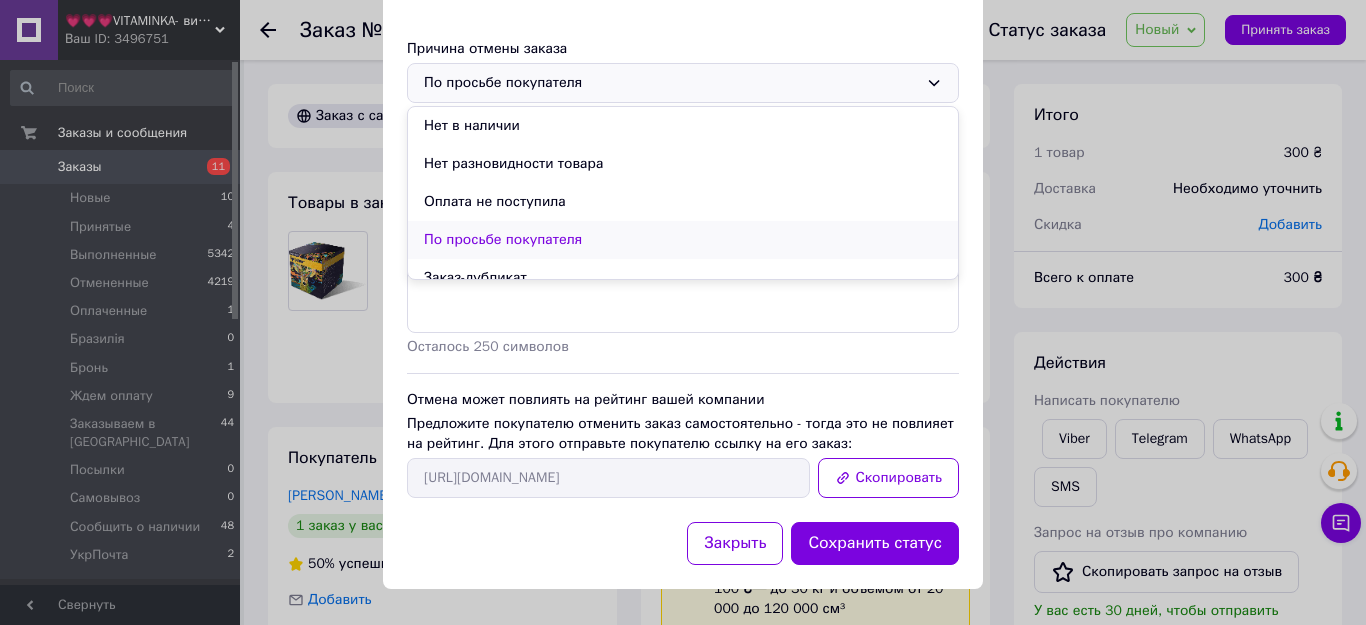 scroll, scrollTop: 94, scrollLeft: 0, axis: vertical 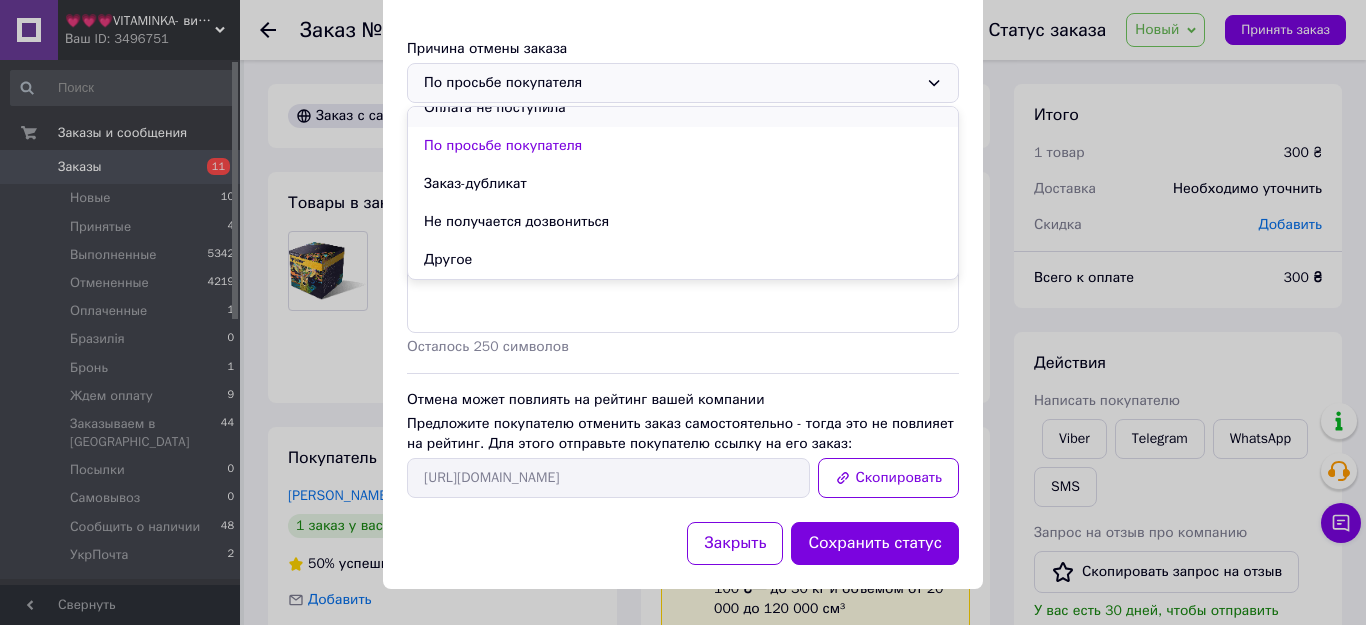click on "Оплата не поступила" at bounding box center [683, 108] 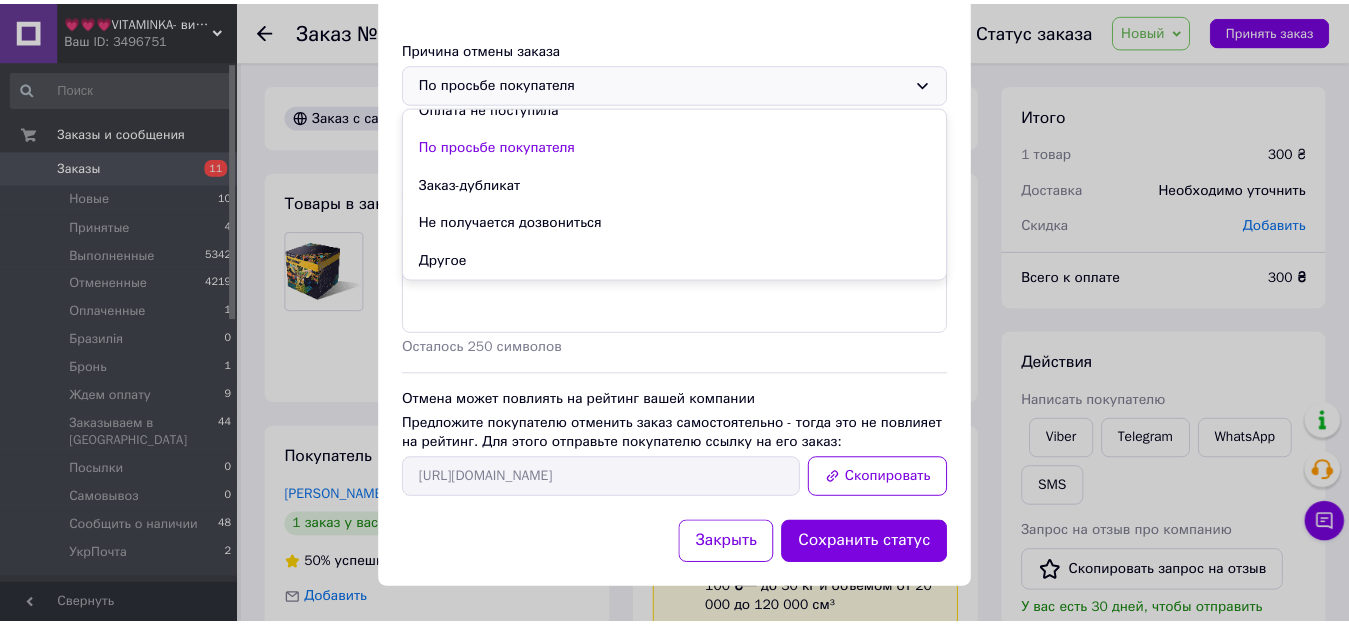 scroll, scrollTop: 0, scrollLeft: 0, axis: both 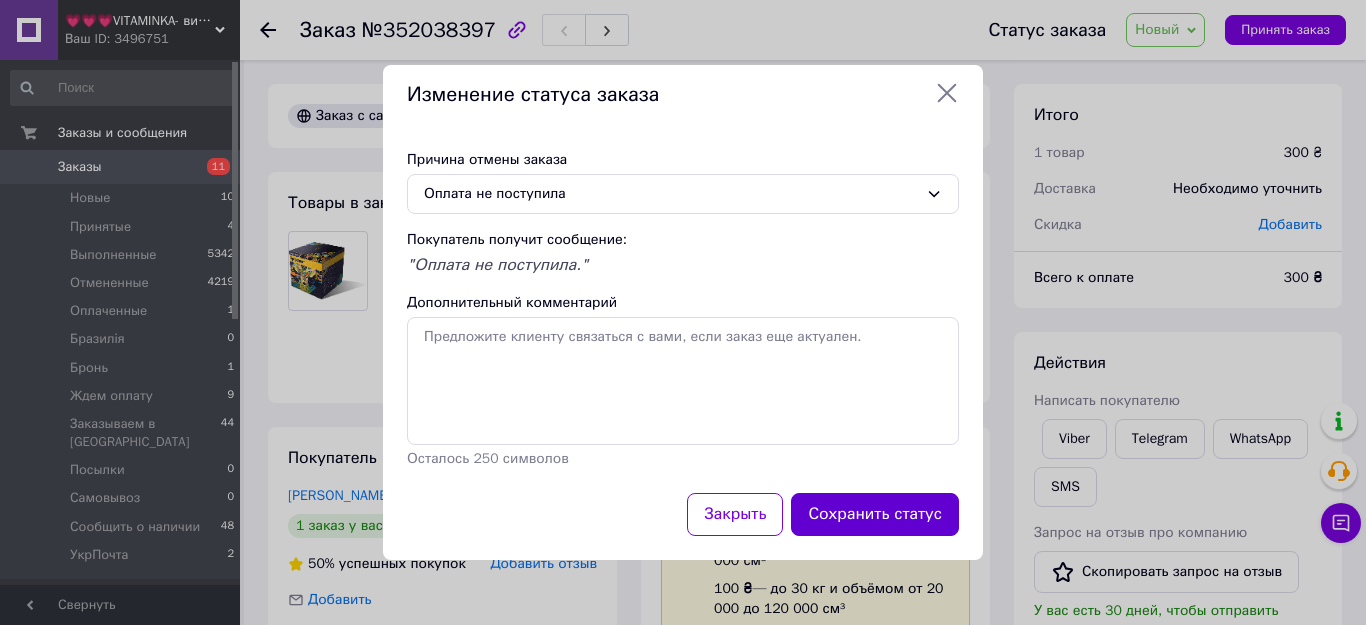 click on "Сохранить статус" at bounding box center (875, 514) 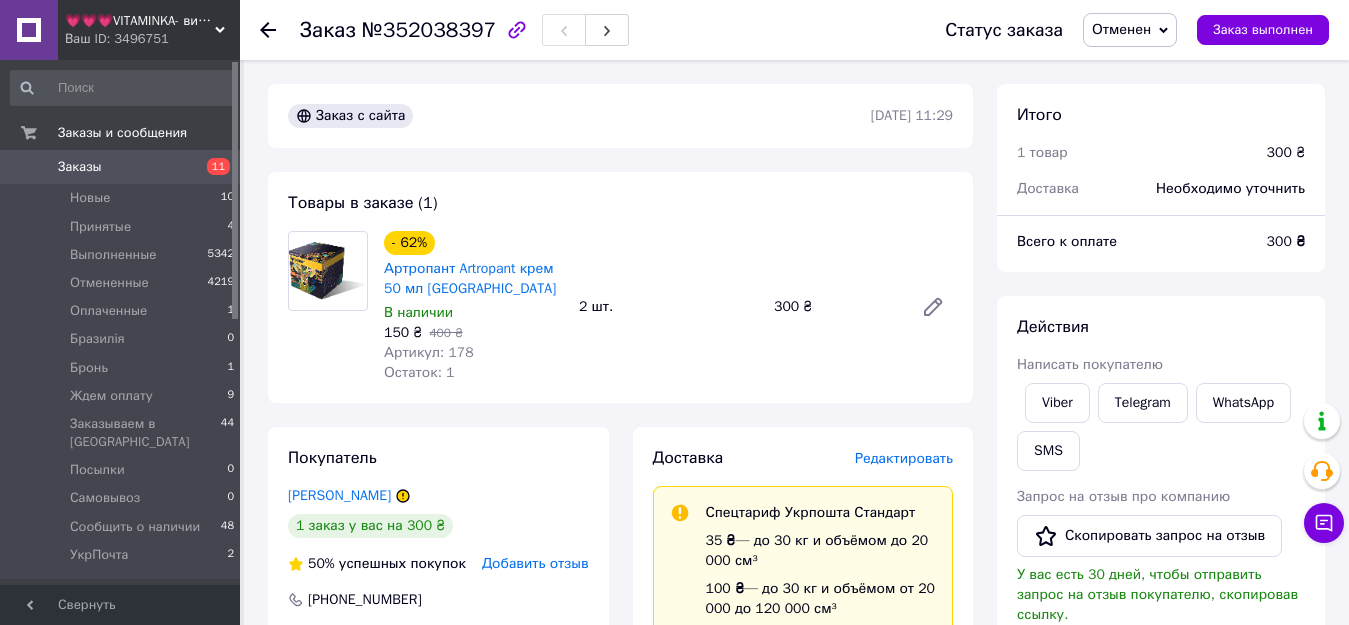 click on "Заказы" at bounding box center (80, 167) 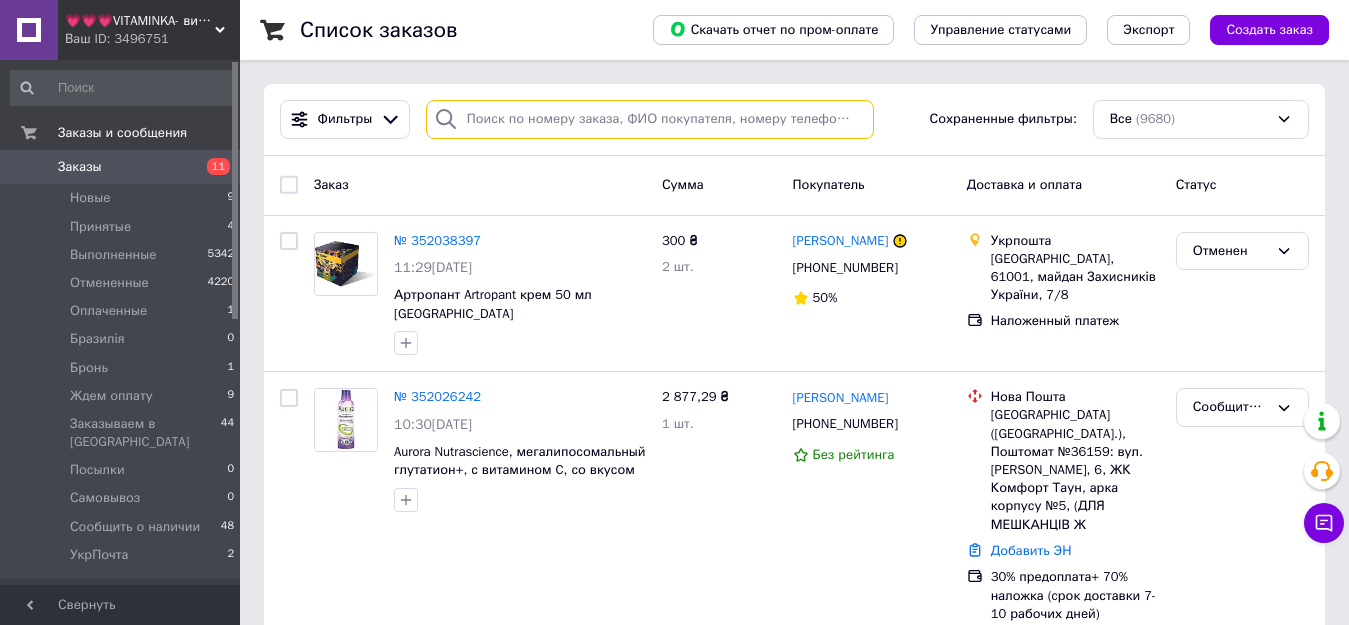 paste on "0995373925" 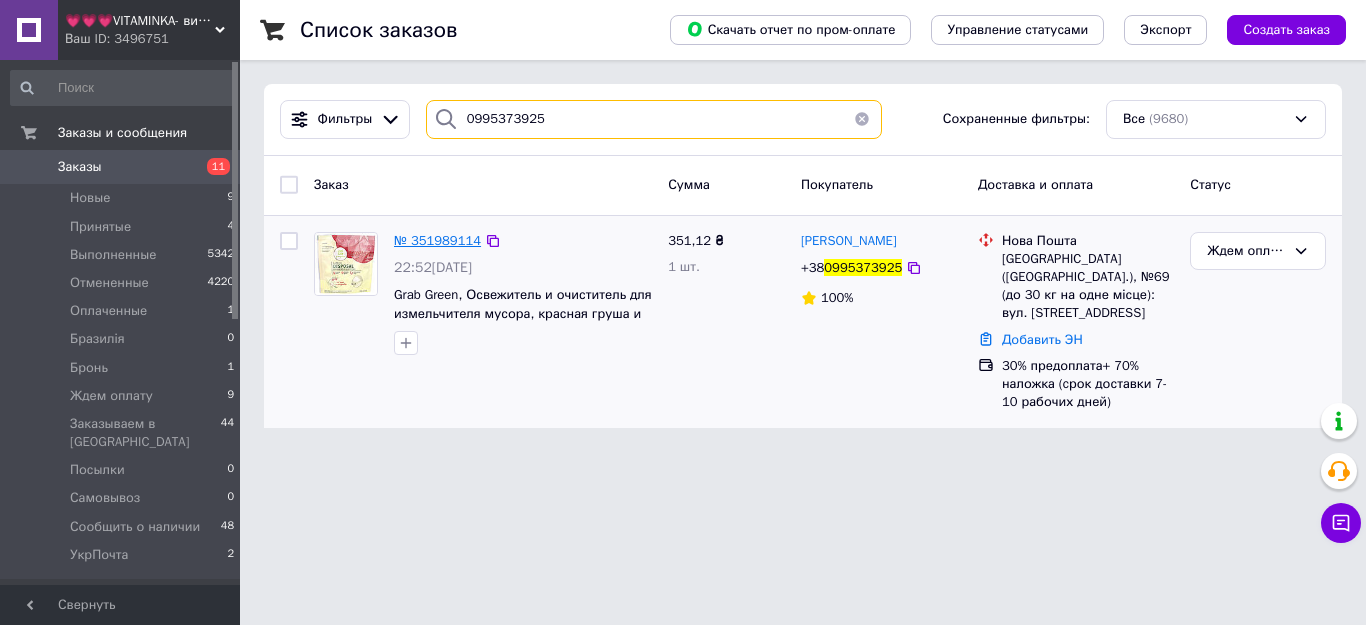type on "0995373925" 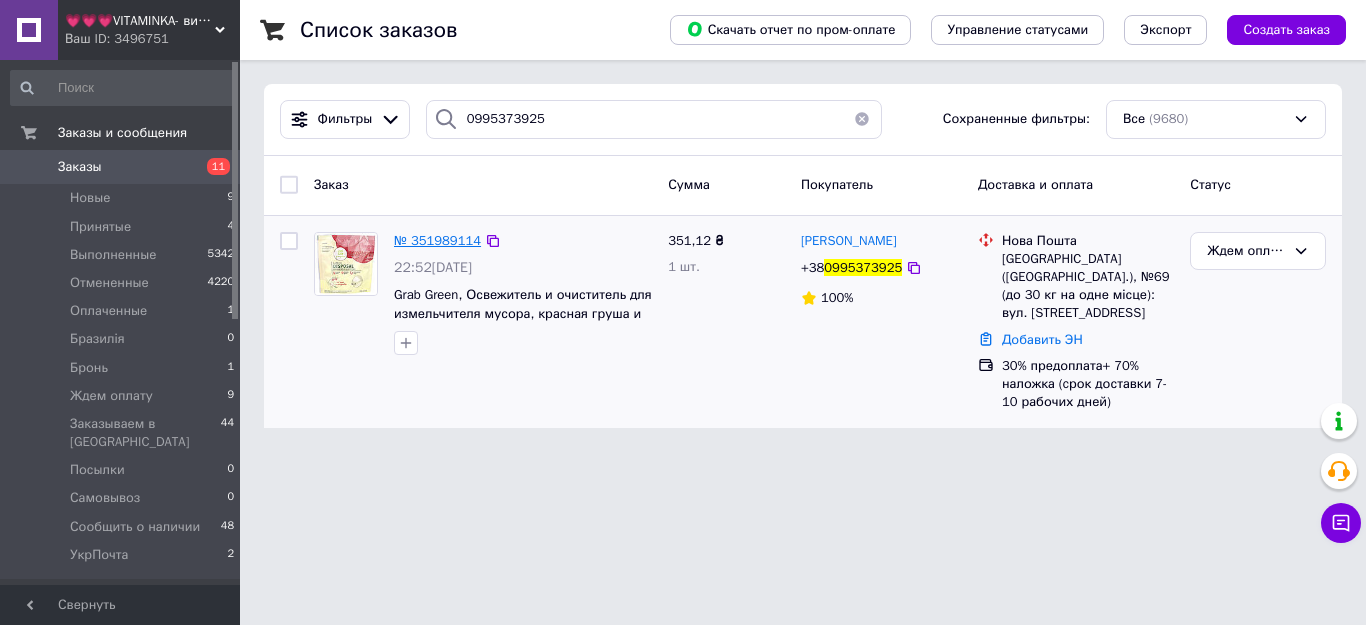 click on "№ 351989114" at bounding box center [437, 240] 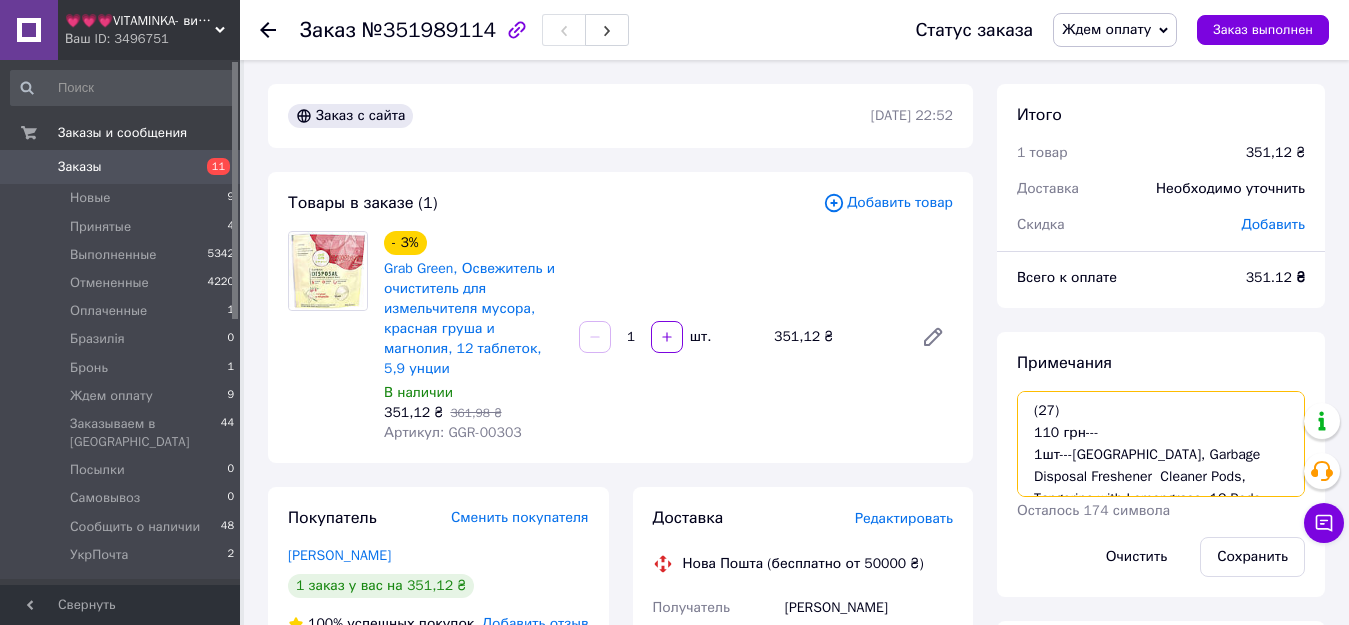 click on "(27)
110 грн---
1шт---Grab Green, Garbage Disposal Freshener  Cleaner Pods, Tangerine with Lemongrass, 12 Pods, 5.9 oz (168 g)" at bounding box center [1161, 444] 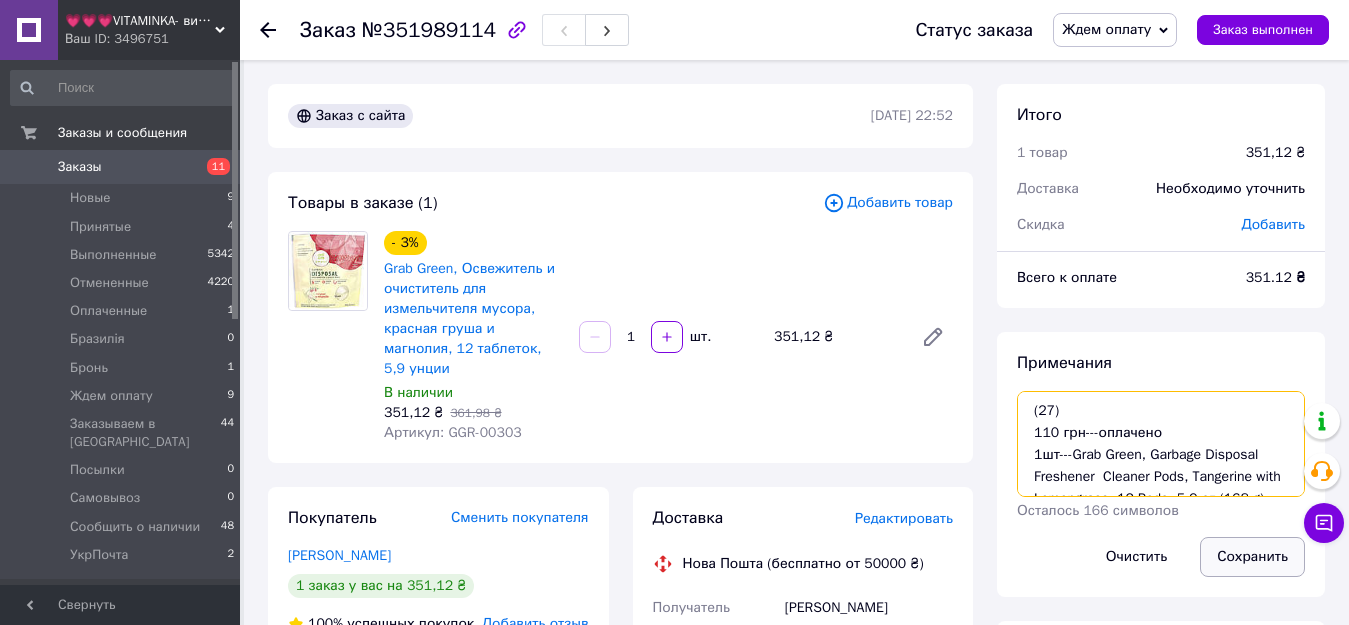 type on "(27)
110 грн---оплачено
1шт---Grab Green, Garbage Disposal Freshener  Cleaner Pods, Tangerine with Lemongrass, 12 Pods, 5.9 oz (168 g)" 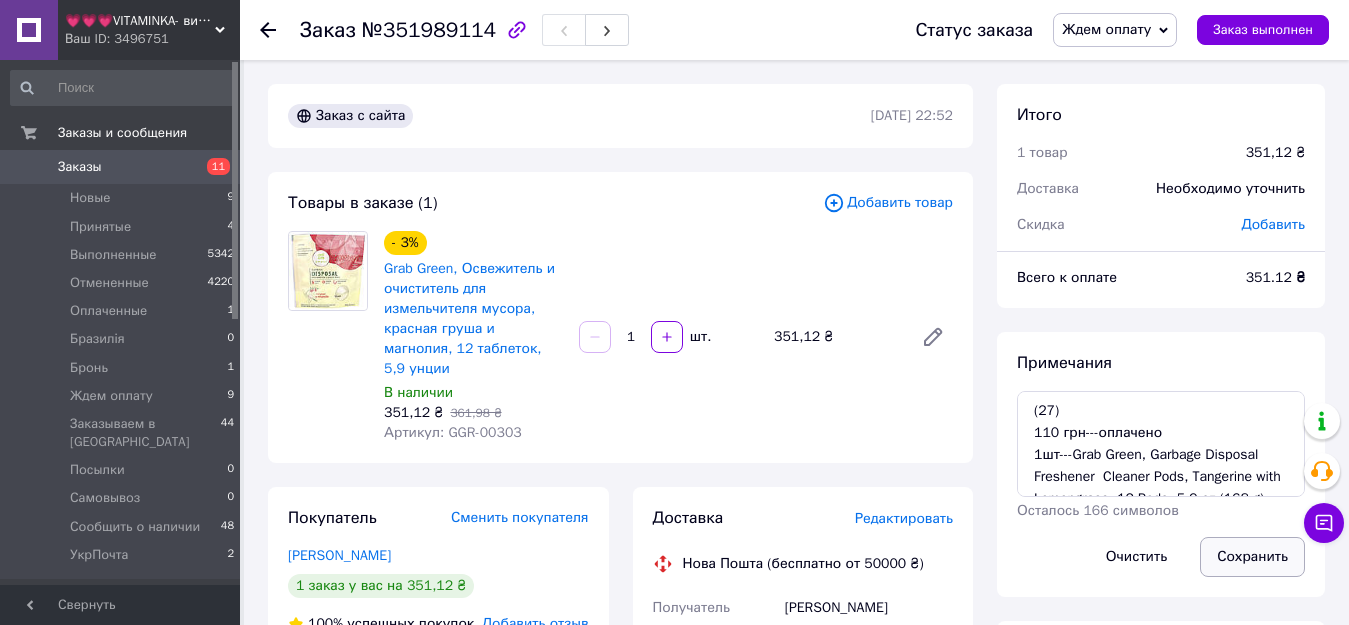 click on "Сохранить" at bounding box center [1252, 557] 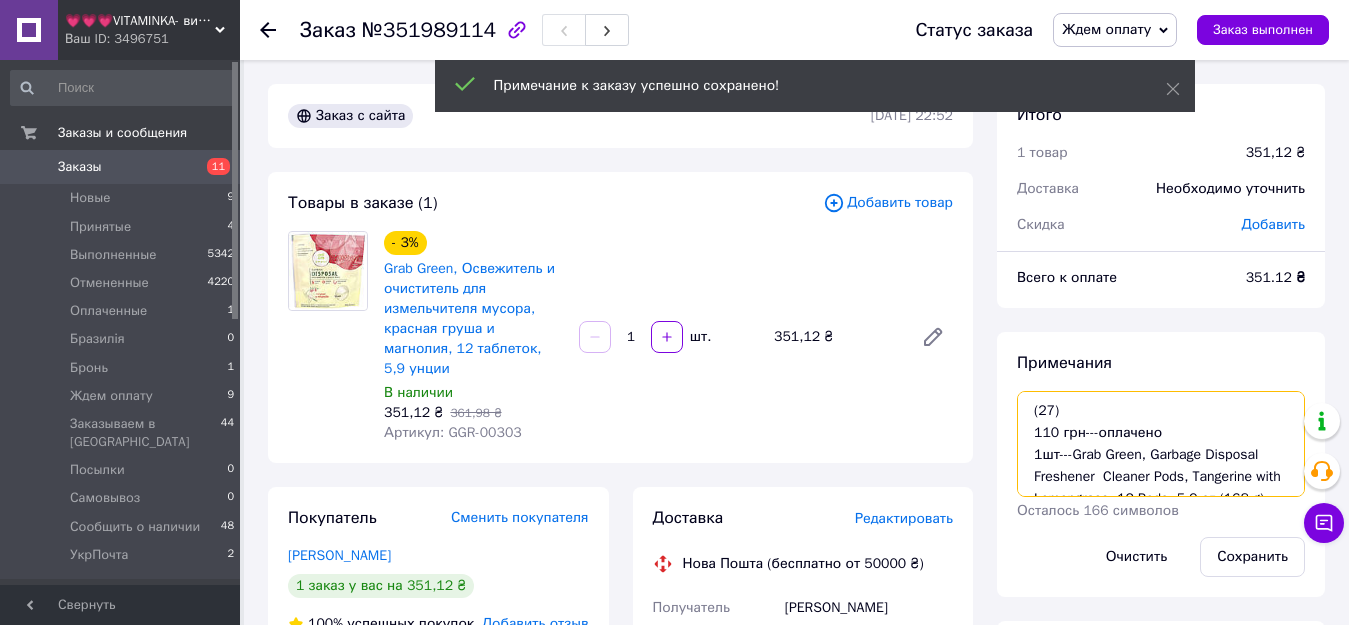 drag, startPoint x: 1032, startPoint y: 423, endPoint x: 1092, endPoint y: 455, distance: 68 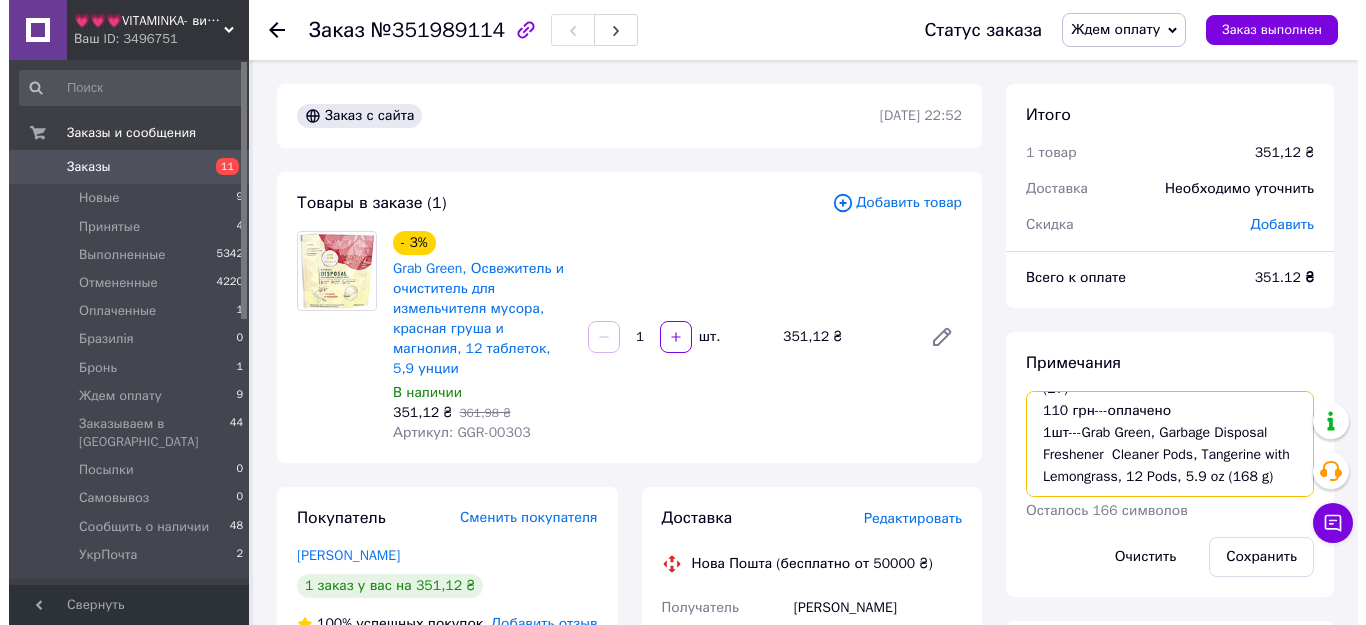 scroll, scrollTop: 44, scrollLeft: 0, axis: vertical 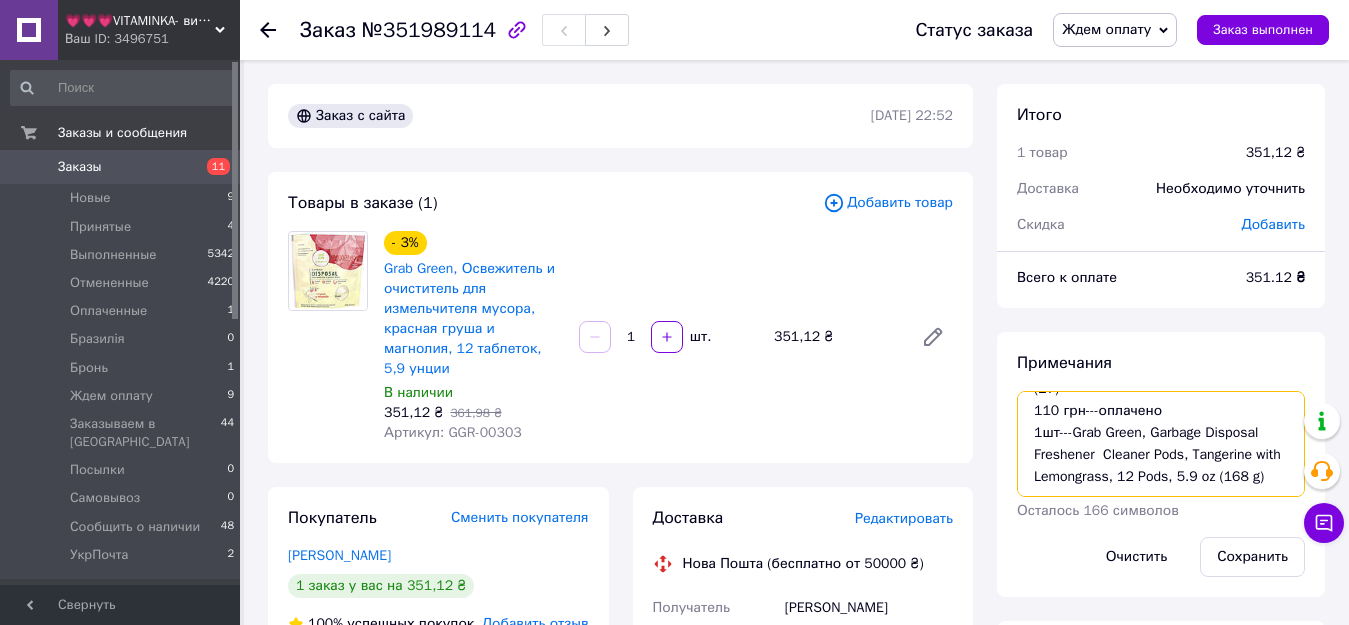 drag, startPoint x: 1025, startPoint y: 450, endPoint x: 1258, endPoint y: 484, distance: 235.46762 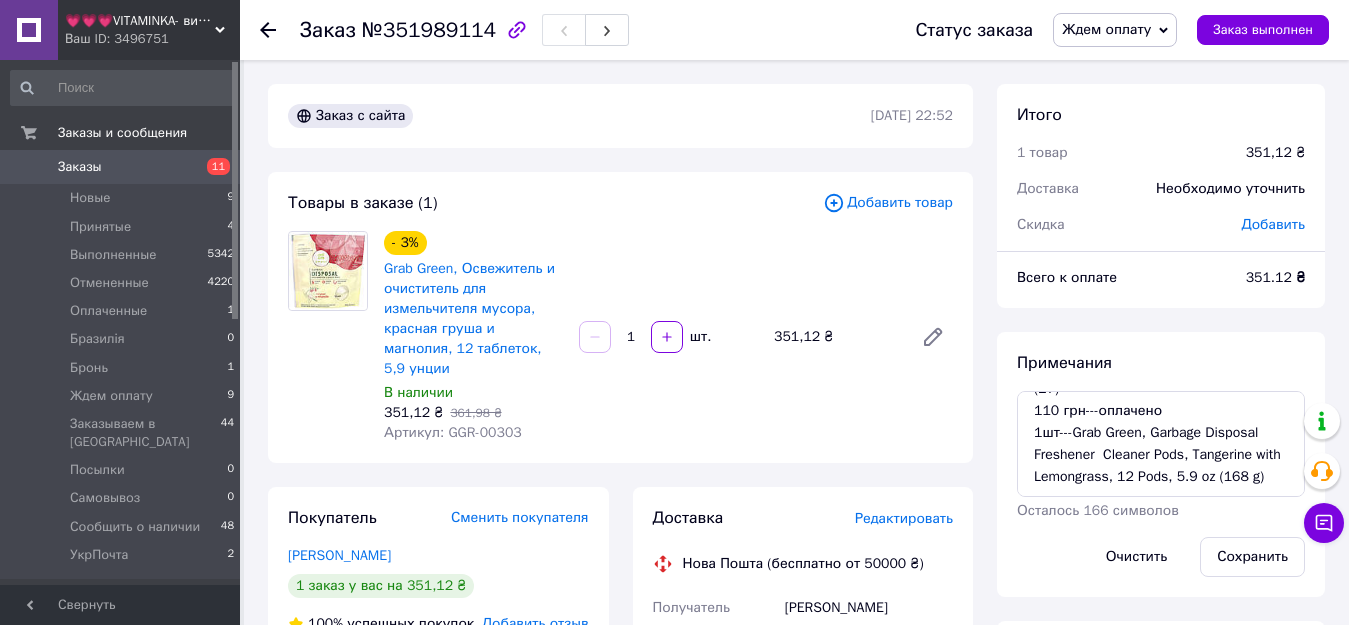 click on "Редактировать" at bounding box center [904, 518] 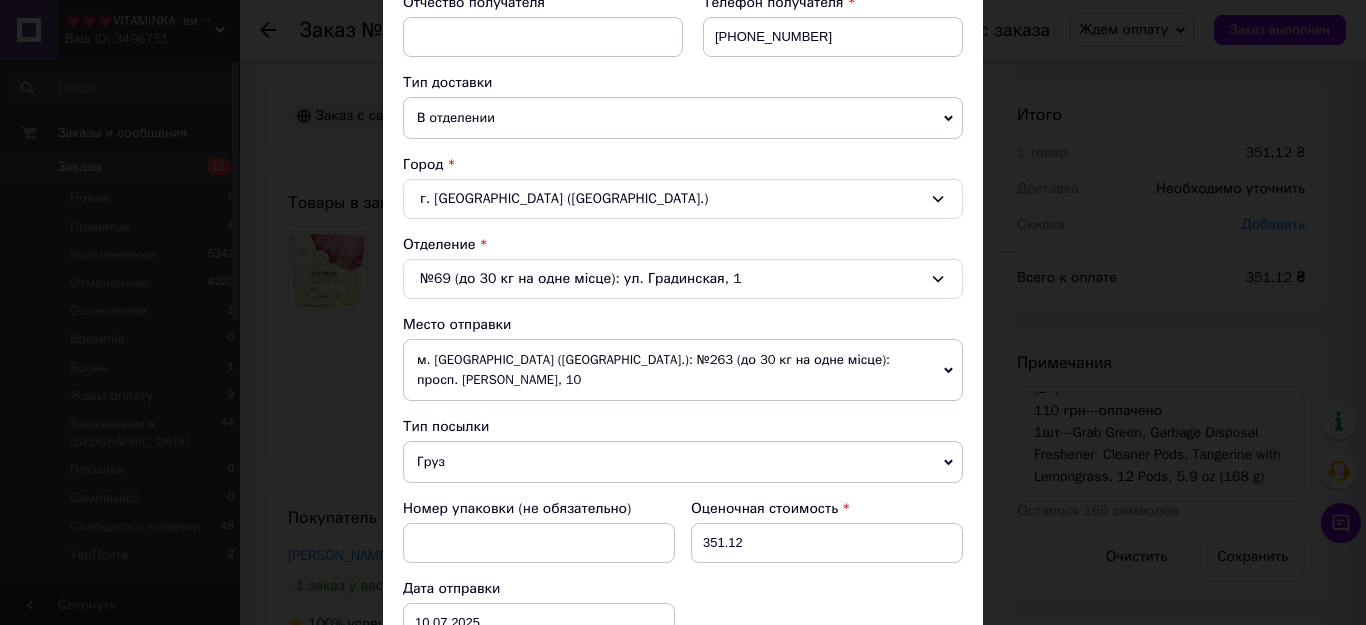 scroll, scrollTop: 600, scrollLeft: 0, axis: vertical 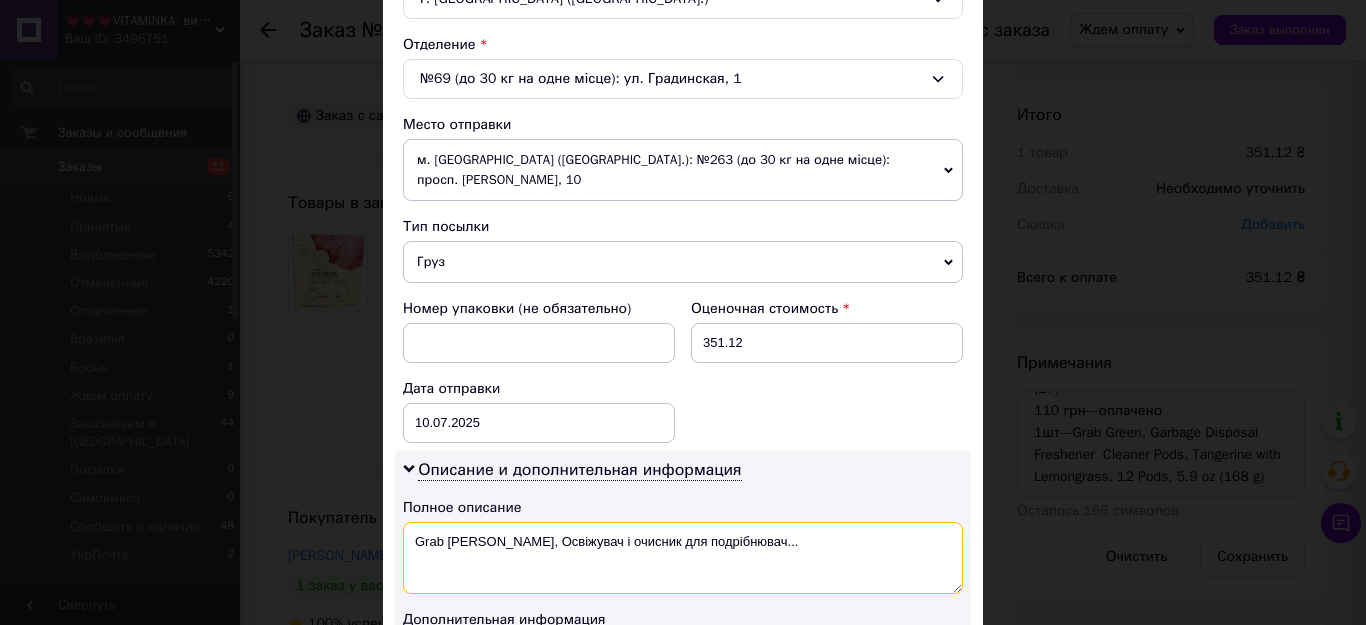 drag, startPoint x: 722, startPoint y: 524, endPoint x: 399, endPoint y: 527, distance: 323.01395 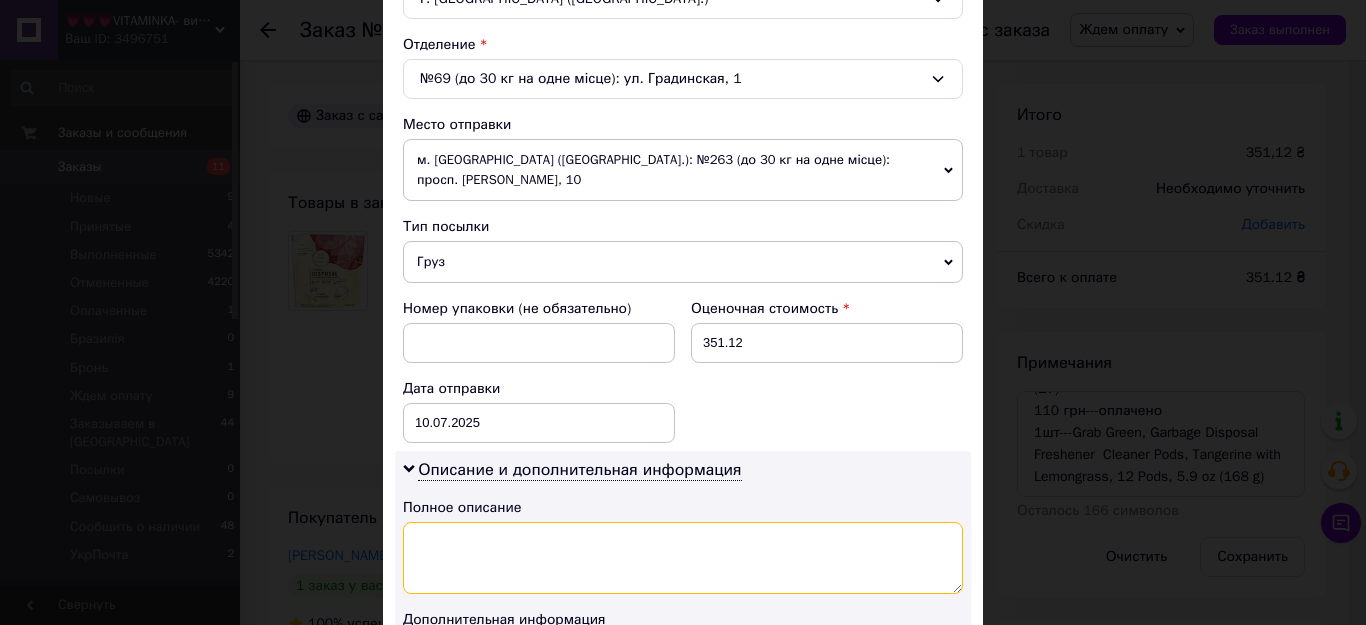 paste on "1шт---Grab Green, Garbage Disposal Freshener  Clea" 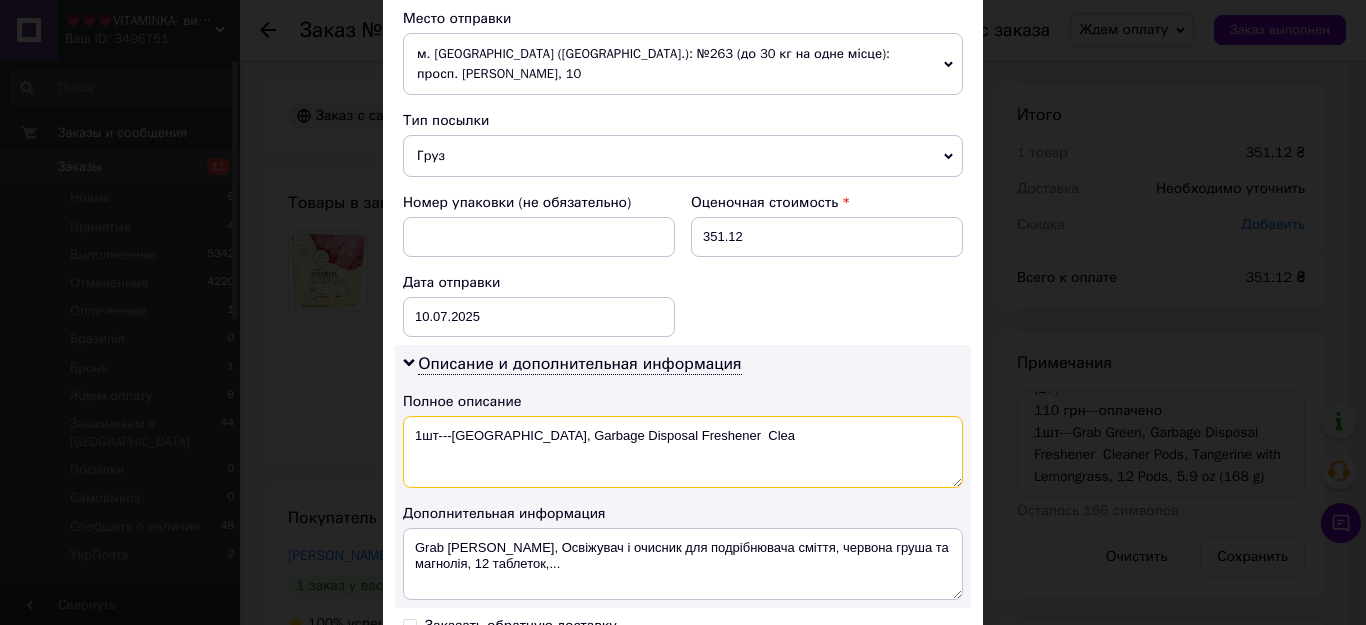 scroll, scrollTop: 800, scrollLeft: 0, axis: vertical 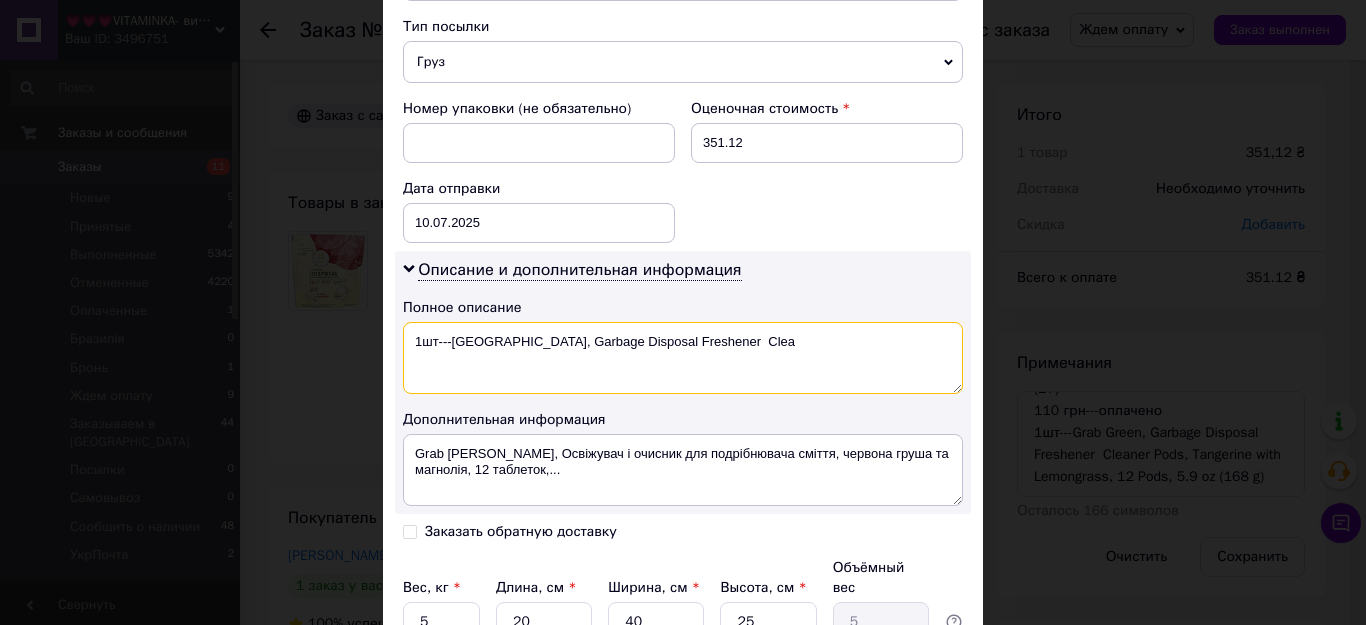type on "1шт---Grab Green, Garbage Disposal Freshener  Clea" 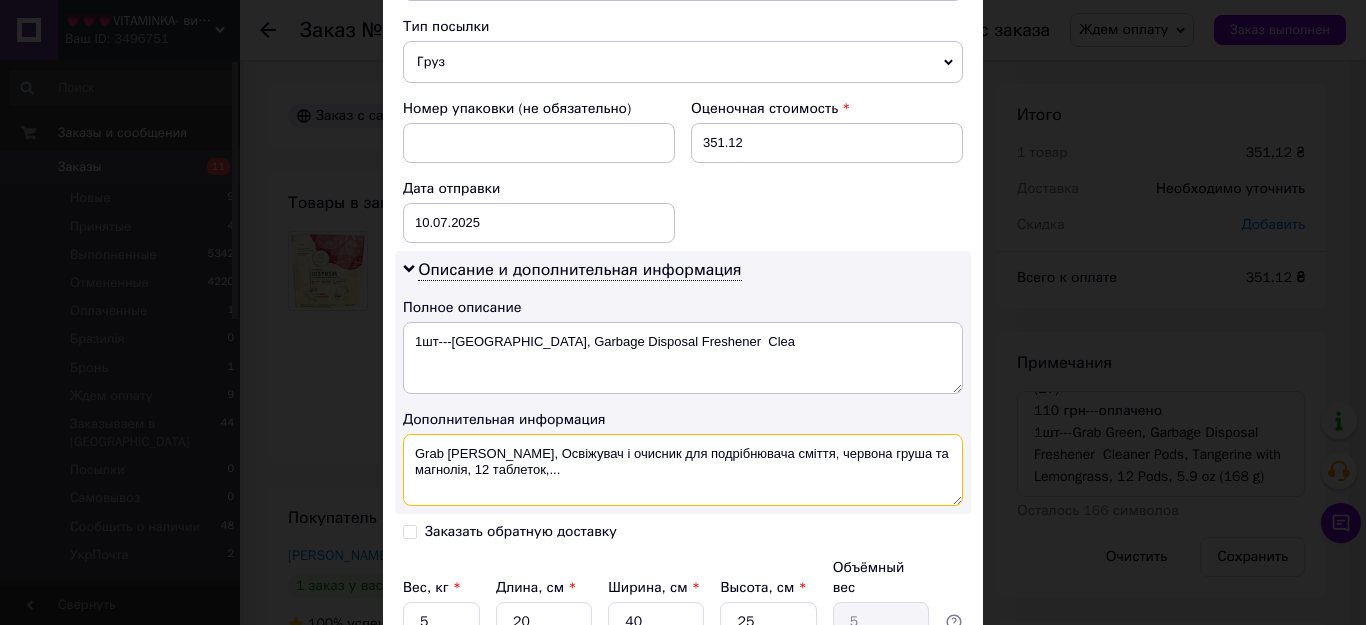 drag, startPoint x: 513, startPoint y: 465, endPoint x: 401, endPoint y: 431, distance: 117.047 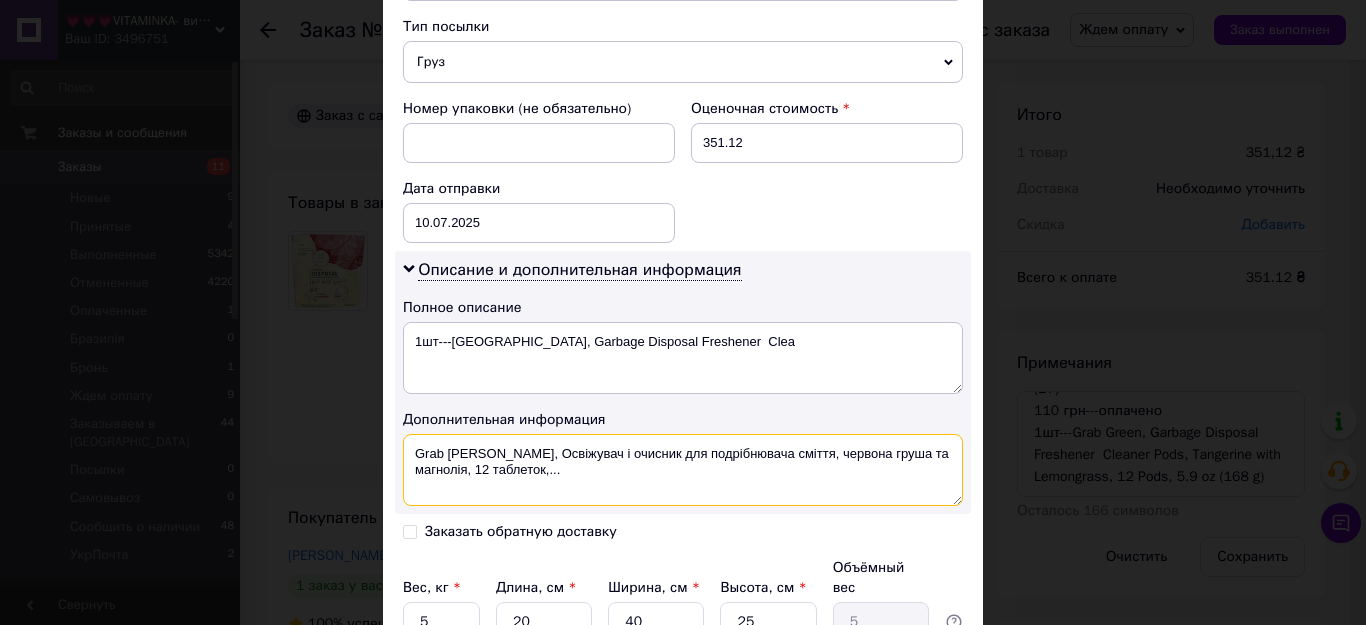 click on "Grab Green, Освіжувач і очисник для подрібнювача сміття, червона груша та магнолія, 12 таблеток,..." at bounding box center (683, 470) 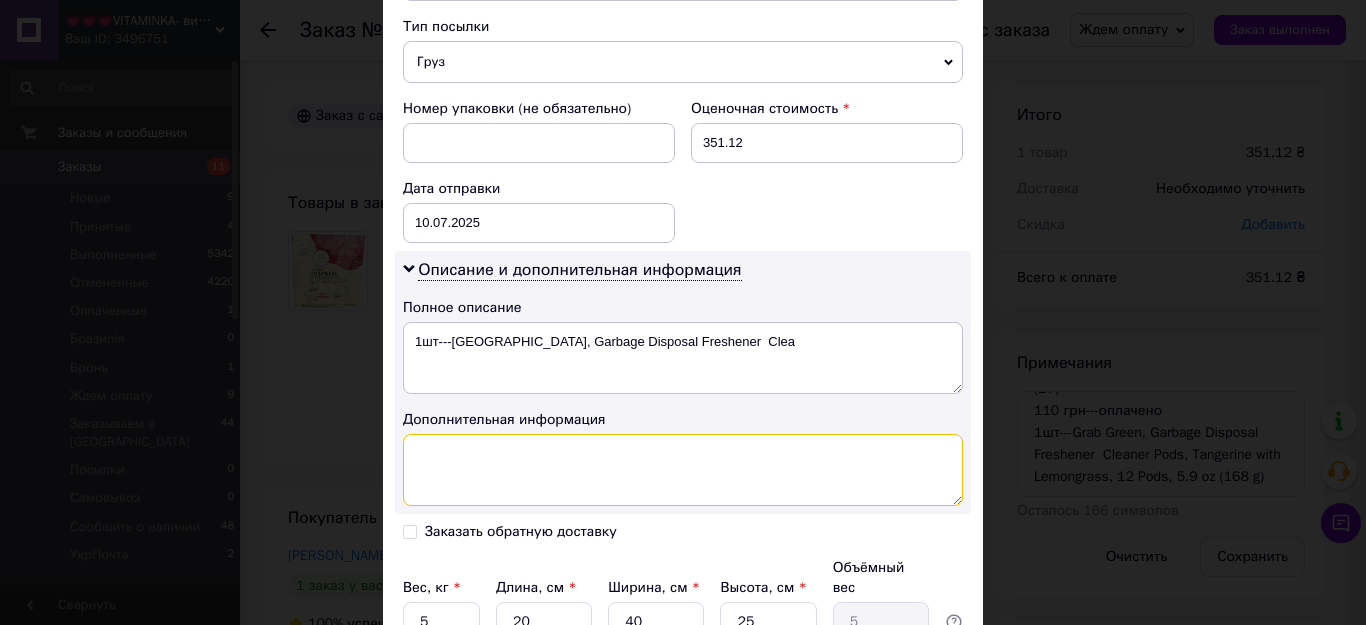 paste on "1шт---Grab Green, Garbage Disposal Freshener  Cleaner Pods, Tangerine with Lemongrass, 12 Pods, 5.9" 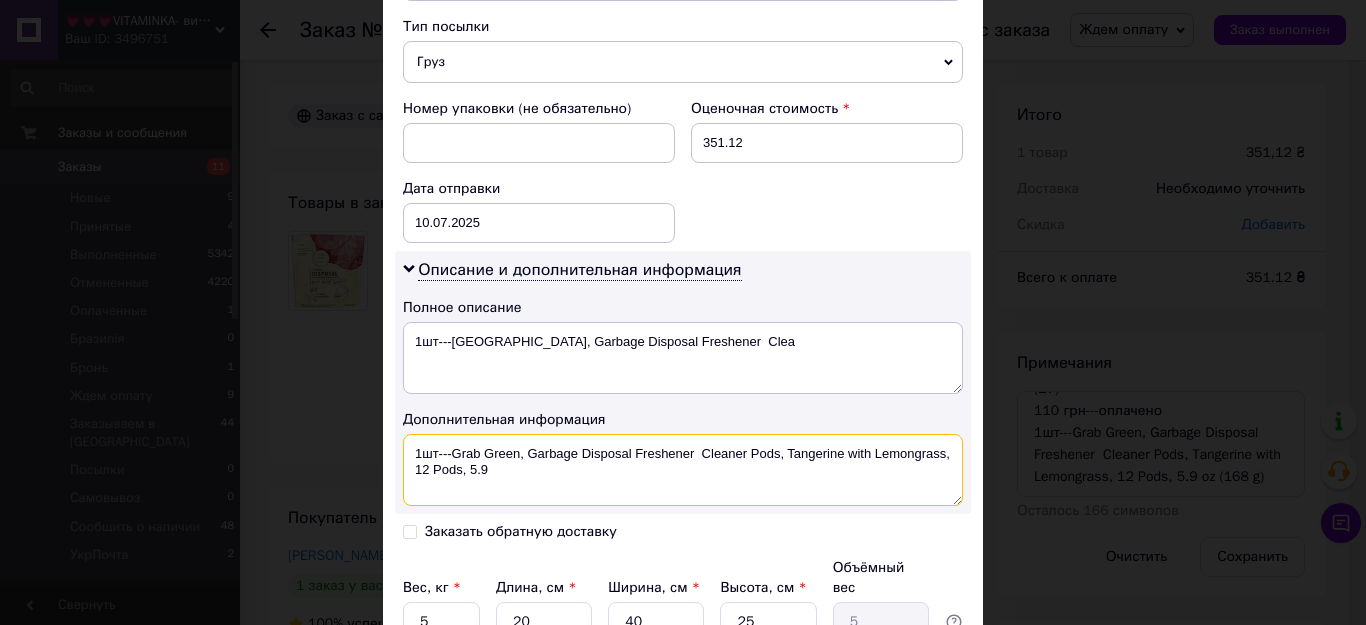 type on "1шт---Grab Green, Garbage Disposal Freshener  Cleaner Pods, Tangerine with Lemongrass, 12 Pods, 5.9" 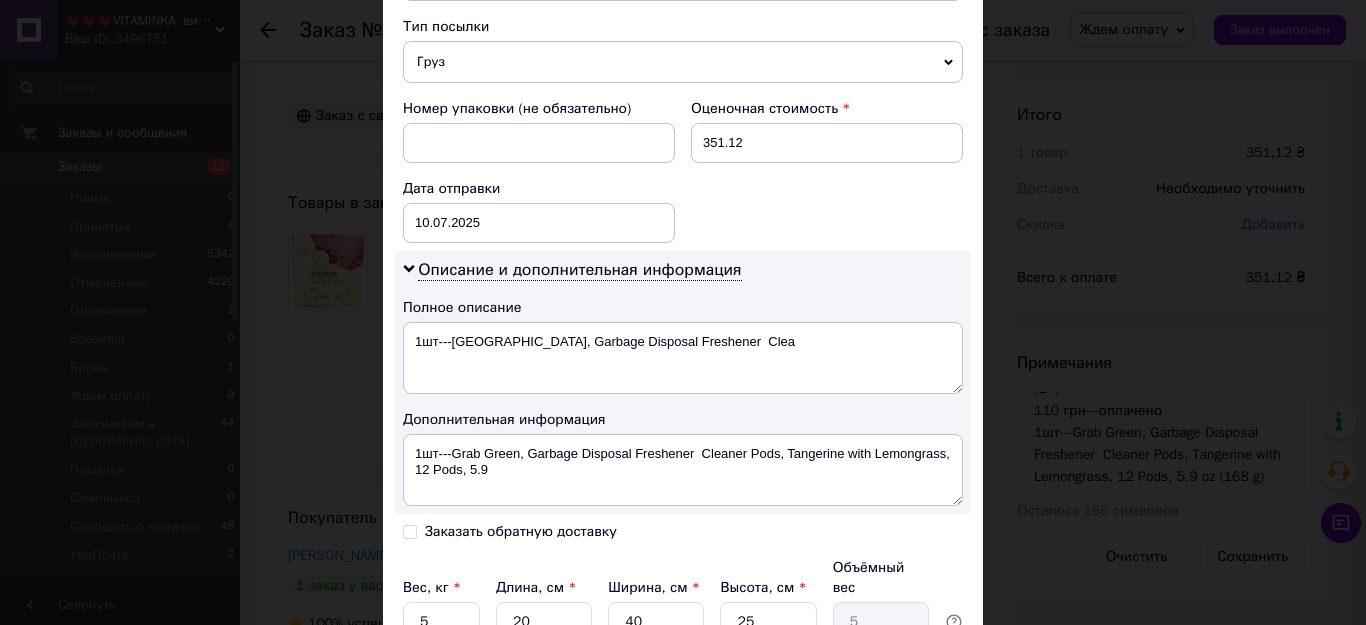 click on "Заказать обратную доставку" at bounding box center (410, 530) 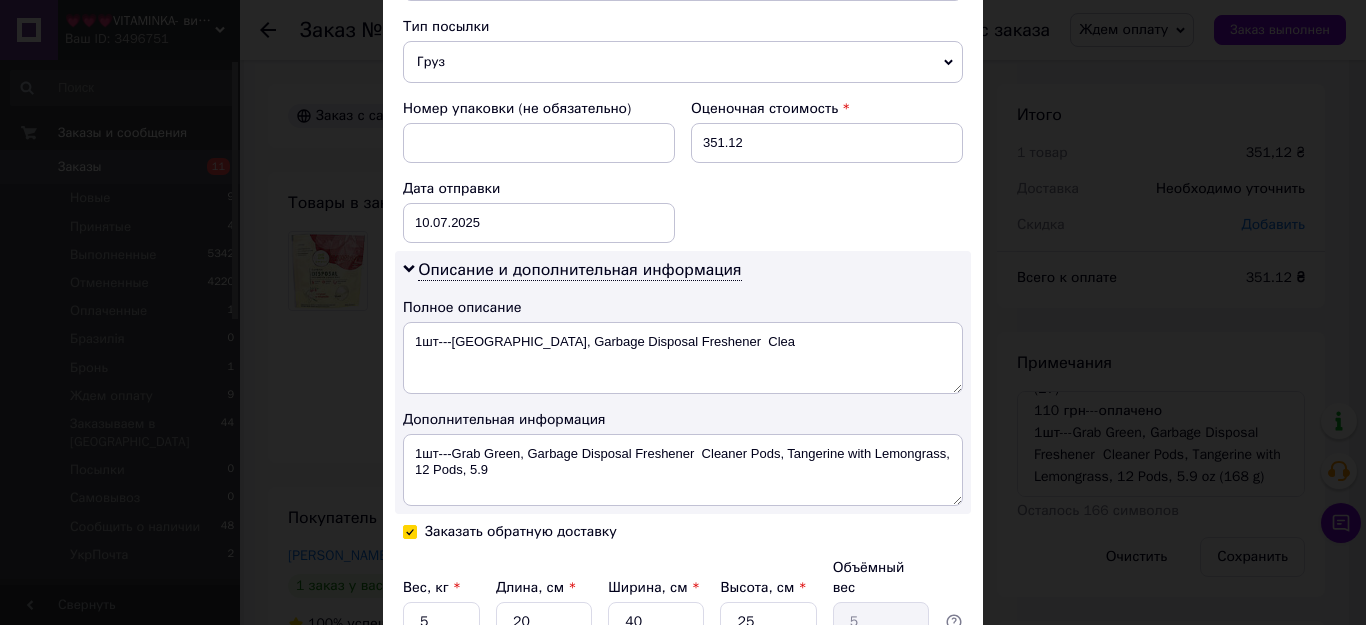 checkbox on "true" 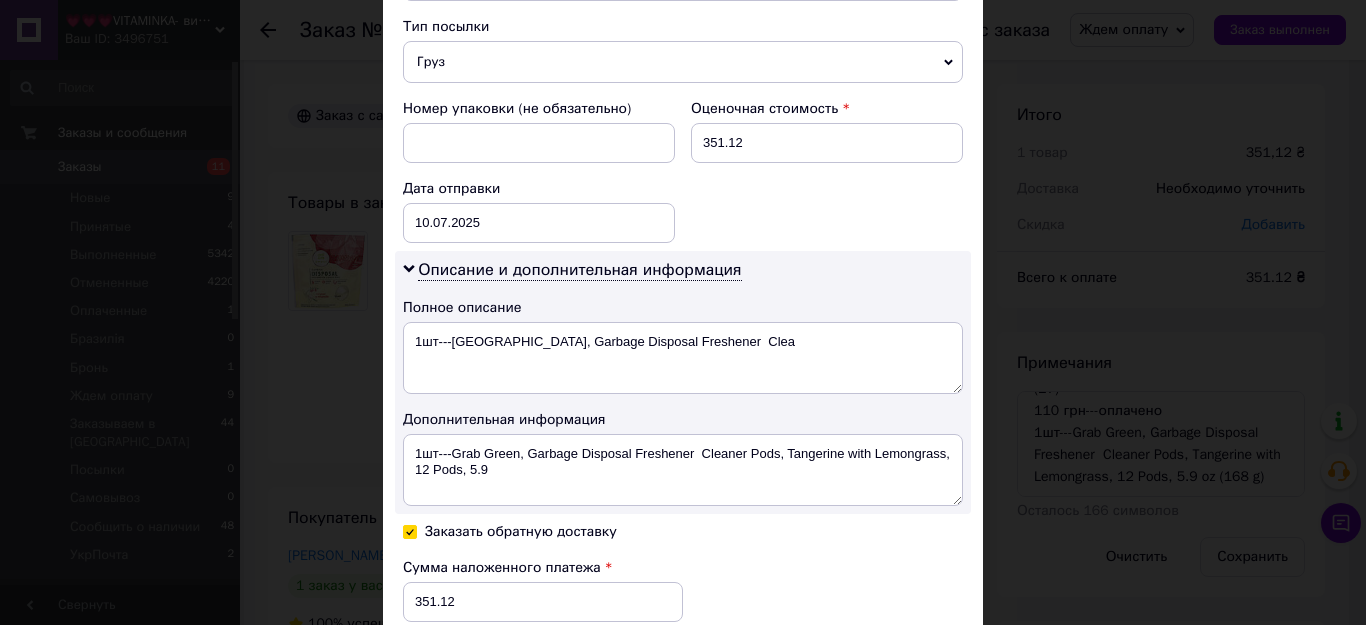 scroll, scrollTop: 900, scrollLeft: 0, axis: vertical 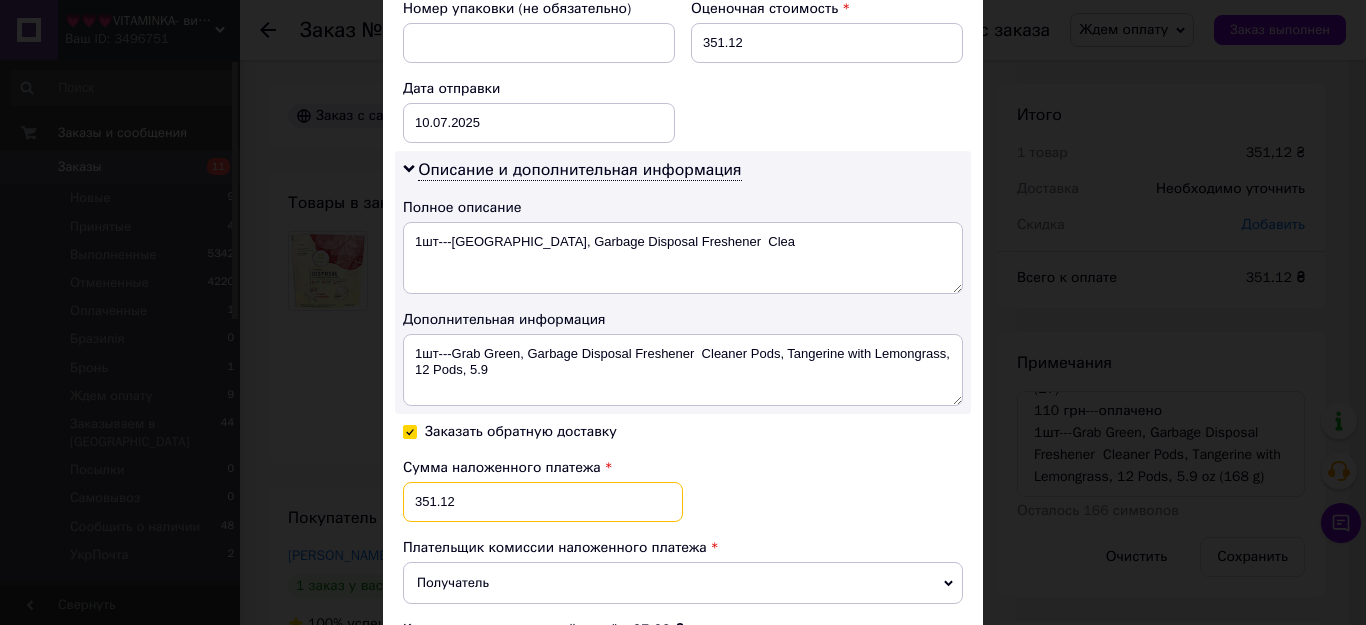 click on "351.12" at bounding box center [543, 502] 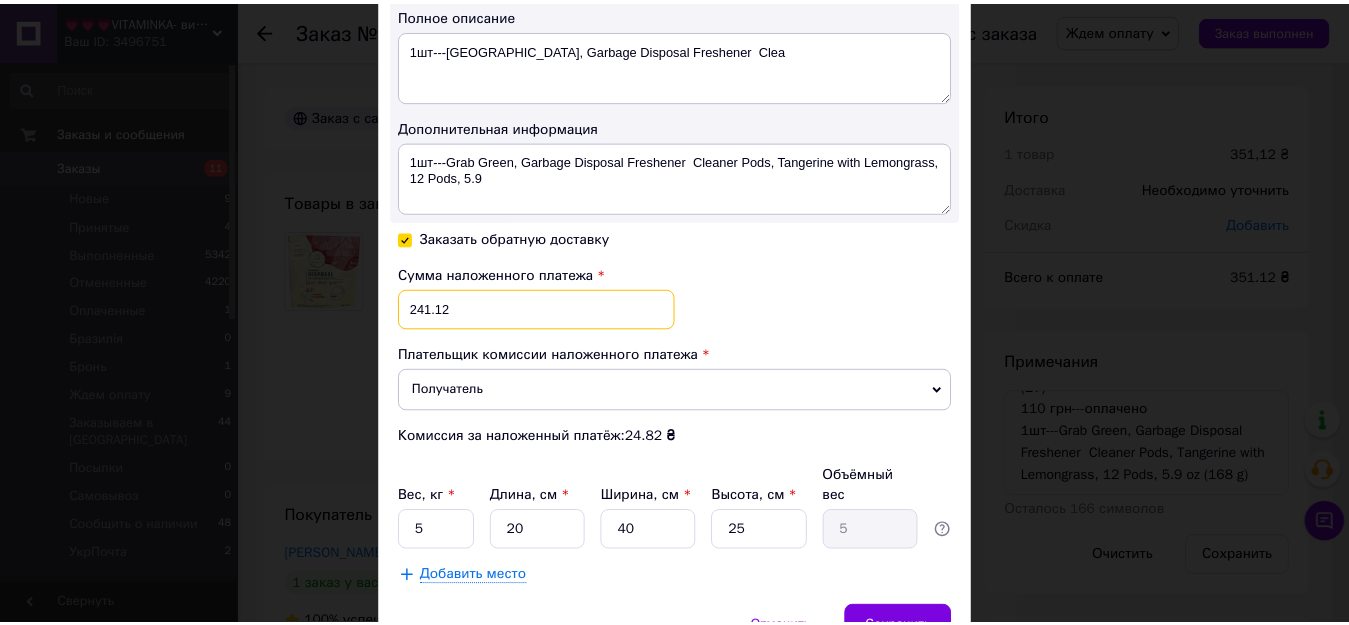 scroll, scrollTop: 1100, scrollLeft: 0, axis: vertical 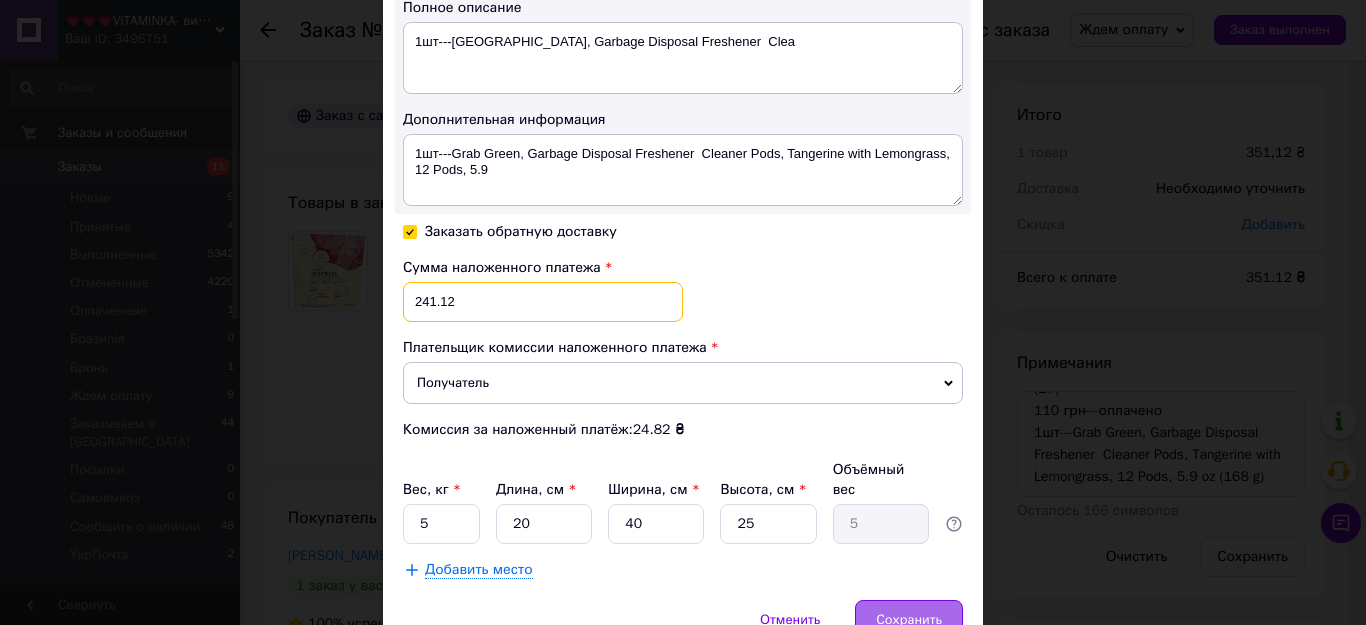 type on "241.12" 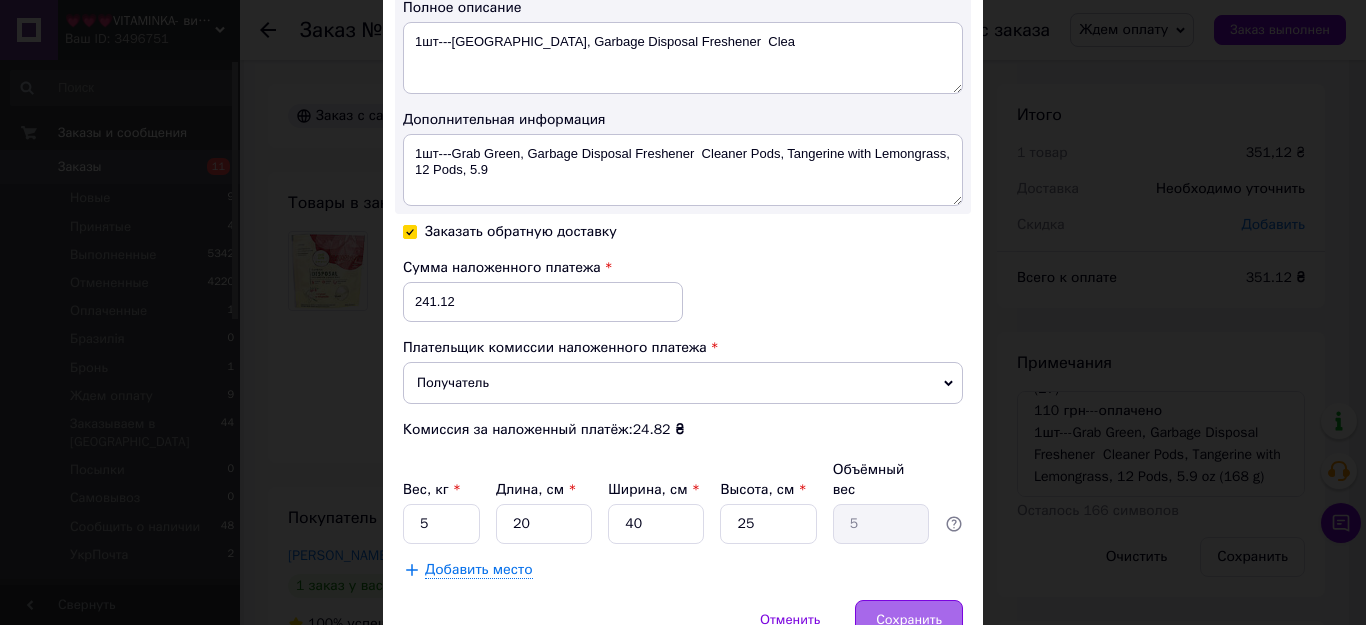 click on "Сохранить" at bounding box center [909, 620] 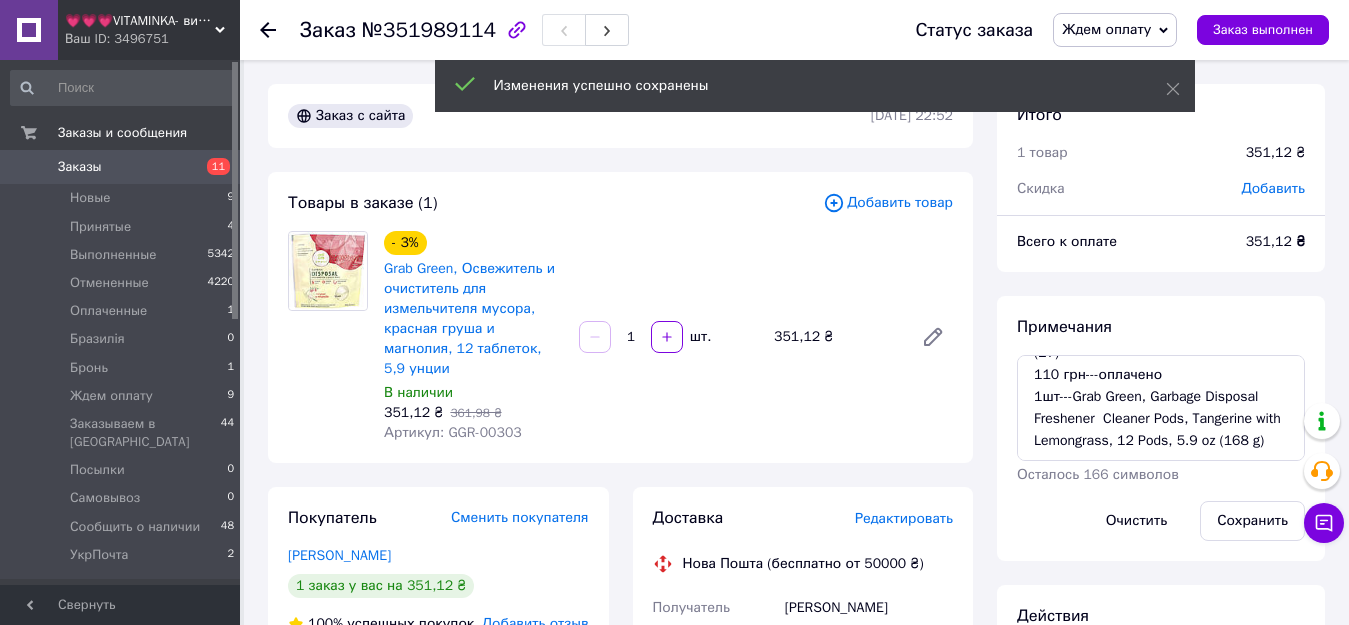 click on "Ждем оплату" at bounding box center (1106, 29) 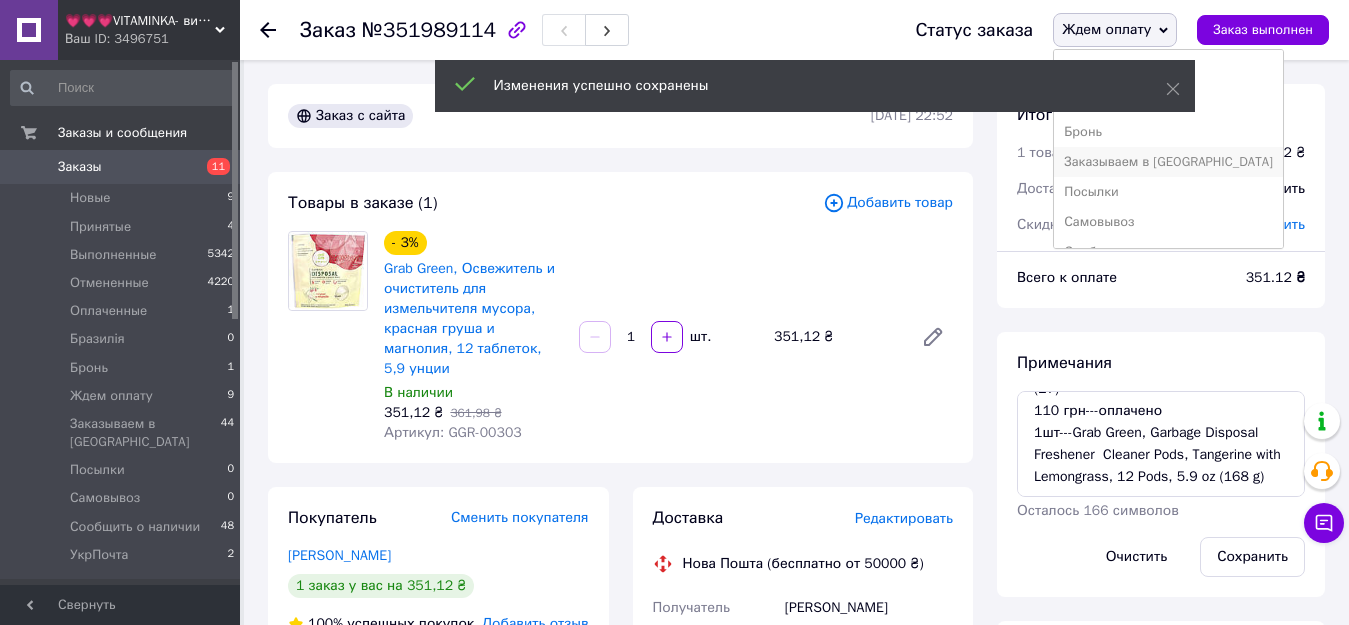 scroll, scrollTop: 100, scrollLeft: 0, axis: vertical 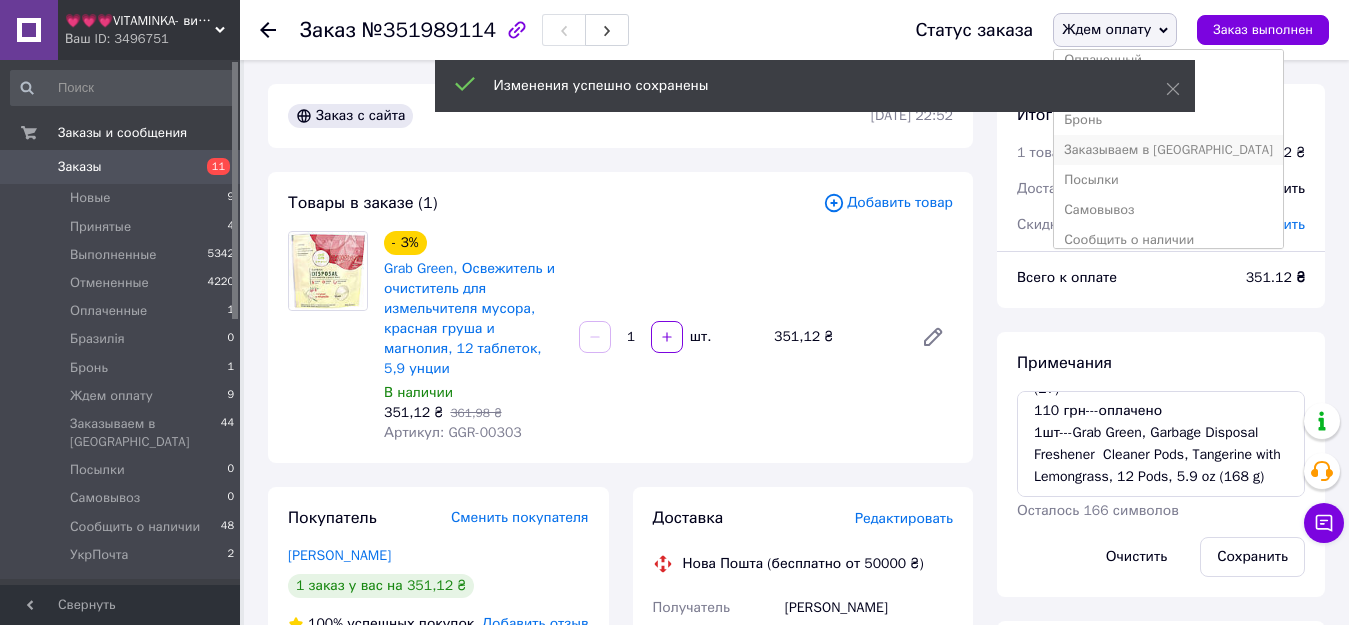 click on "Заказываем в [GEOGRAPHIC_DATA]" at bounding box center (1168, 150) 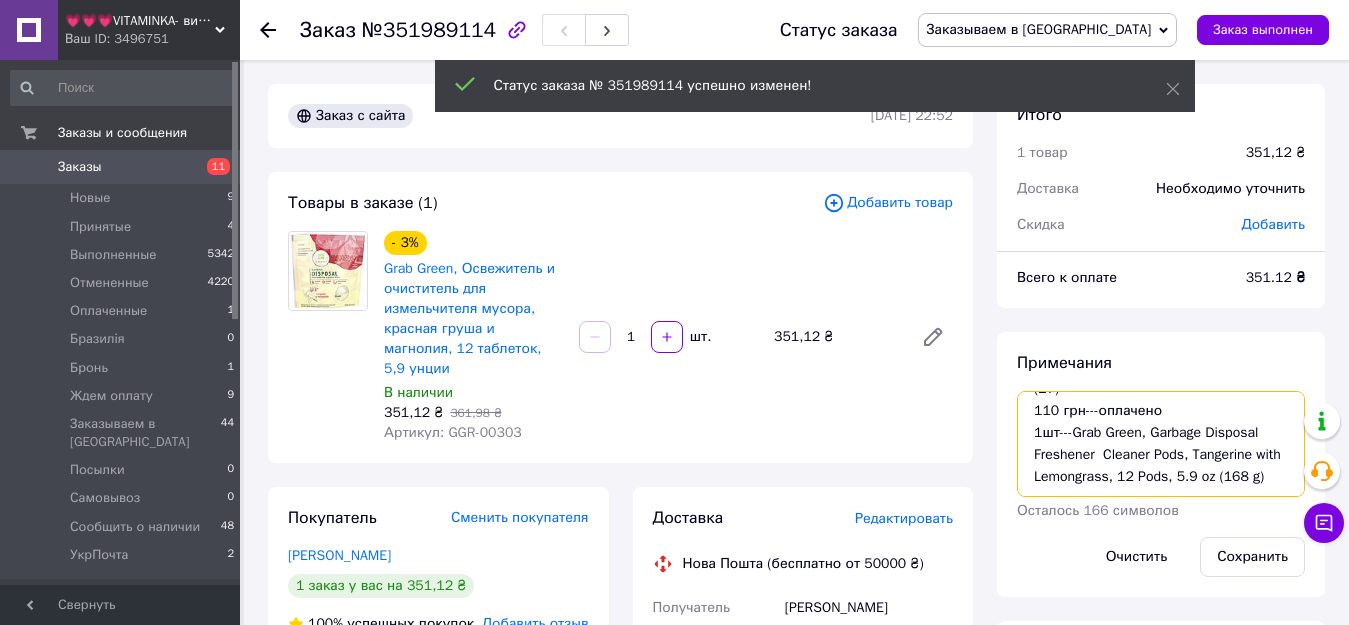 scroll, scrollTop: 0, scrollLeft: 0, axis: both 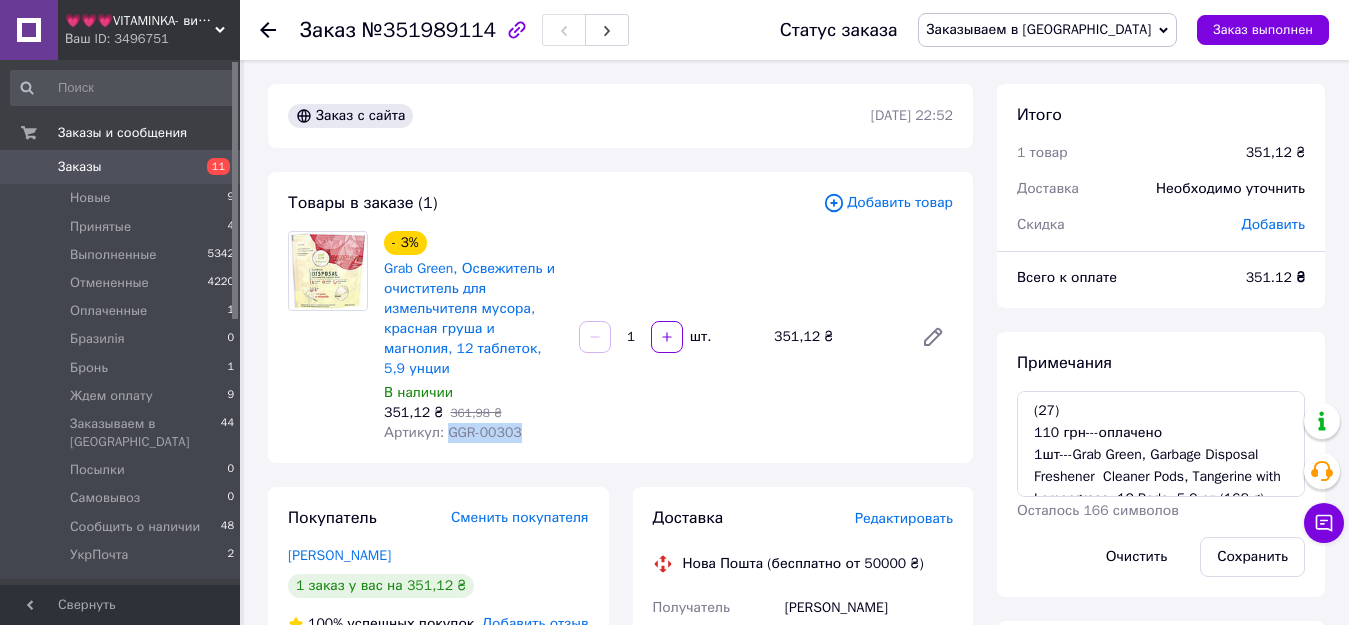 drag, startPoint x: 442, startPoint y: 412, endPoint x: 529, endPoint y: 418, distance: 87.20665 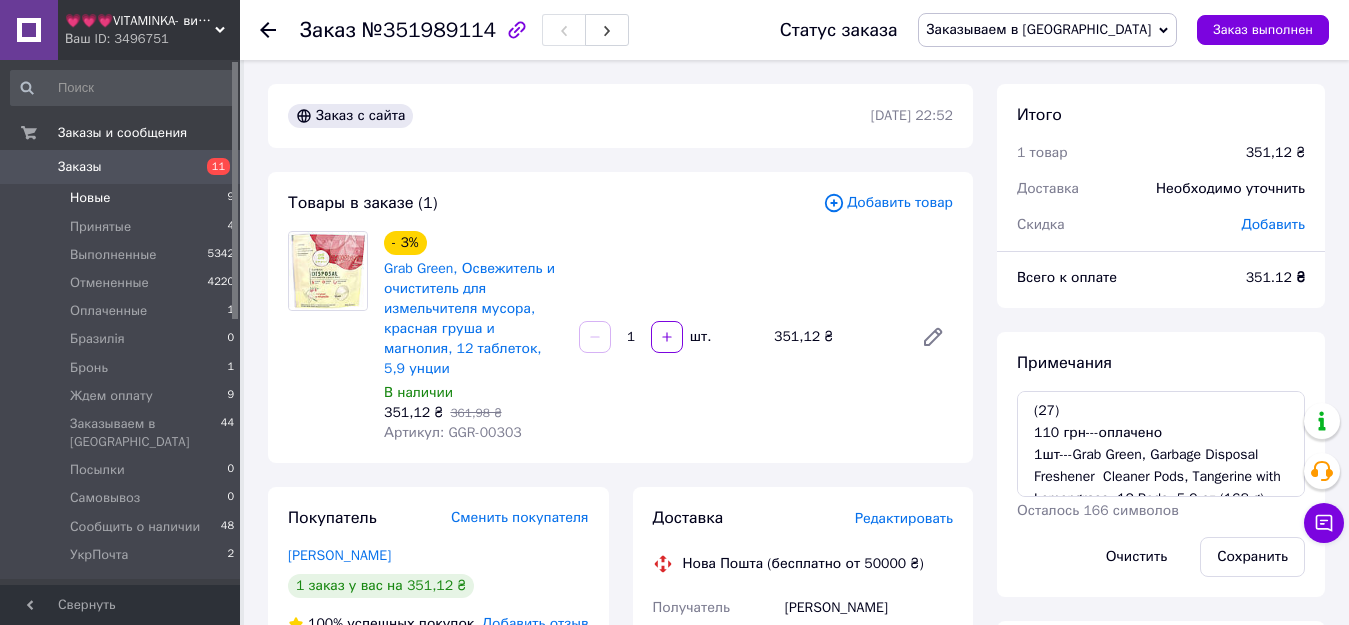 click on "Новые" at bounding box center [90, 198] 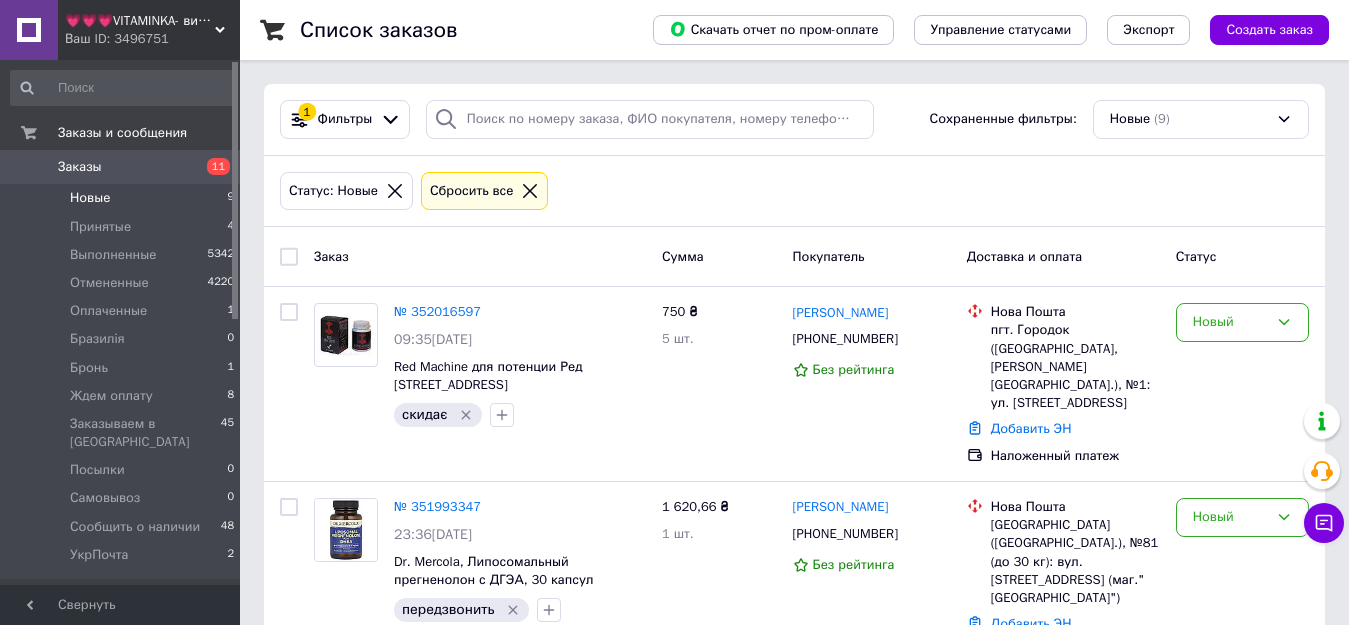 click on "💗💗💗VITAMINKA- витамины из [GEOGRAPHIC_DATA]" at bounding box center (140, 21) 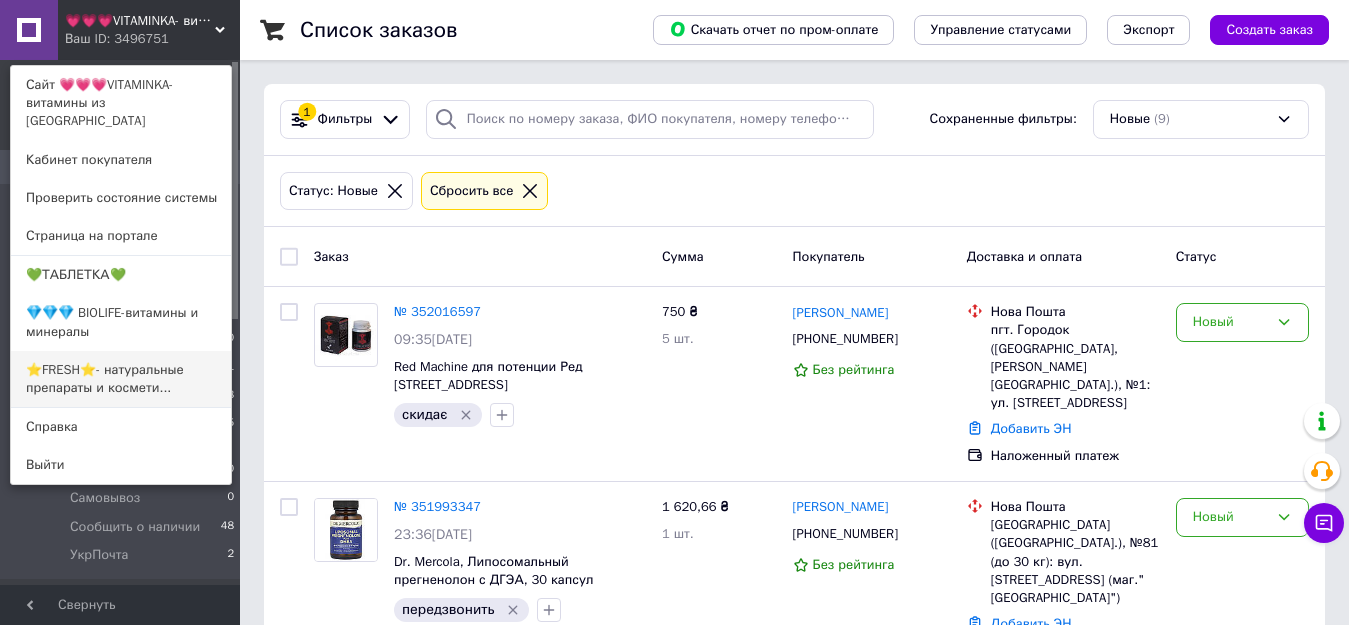 click on "⭐FRESH⭐- натуральные препараты и космети..." at bounding box center (121, 379) 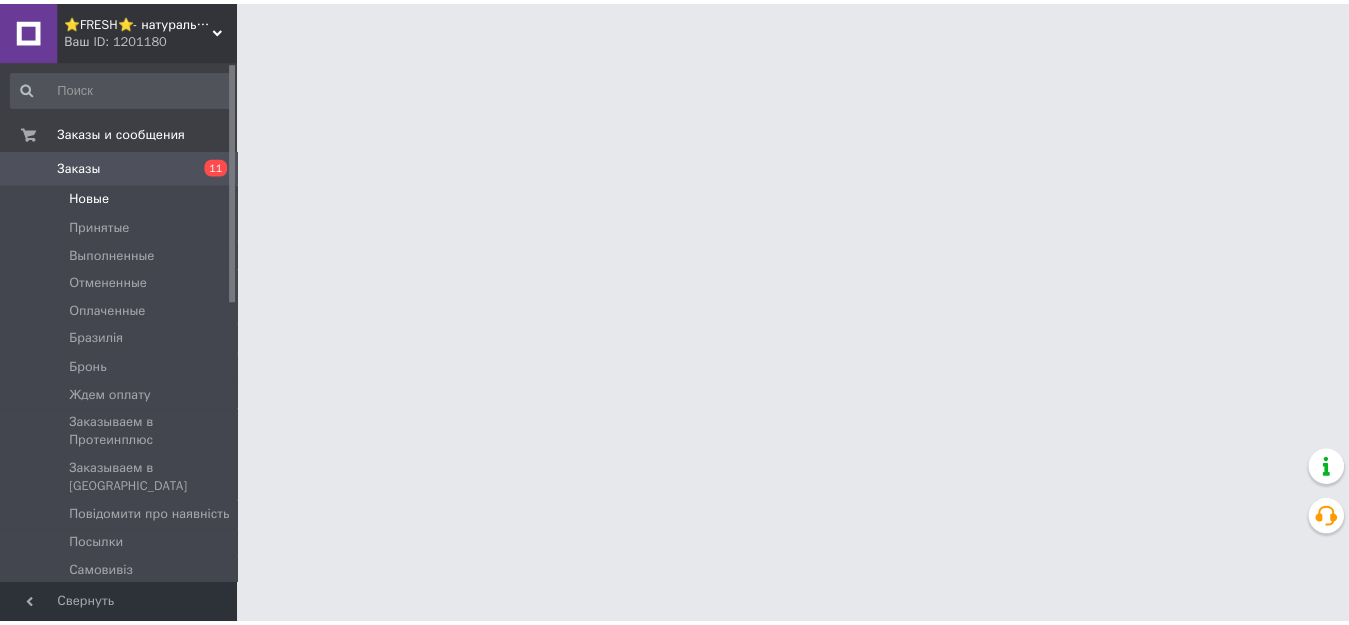 scroll, scrollTop: 0, scrollLeft: 0, axis: both 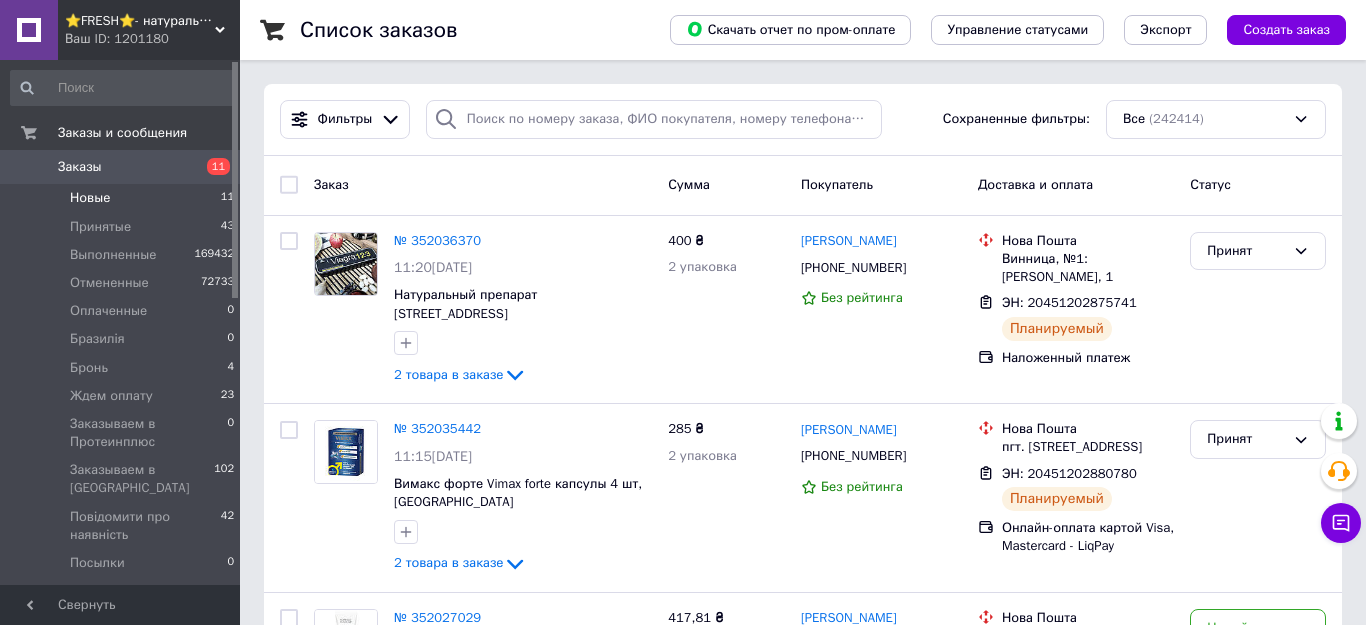 click on "Новые" at bounding box center [90, 198] 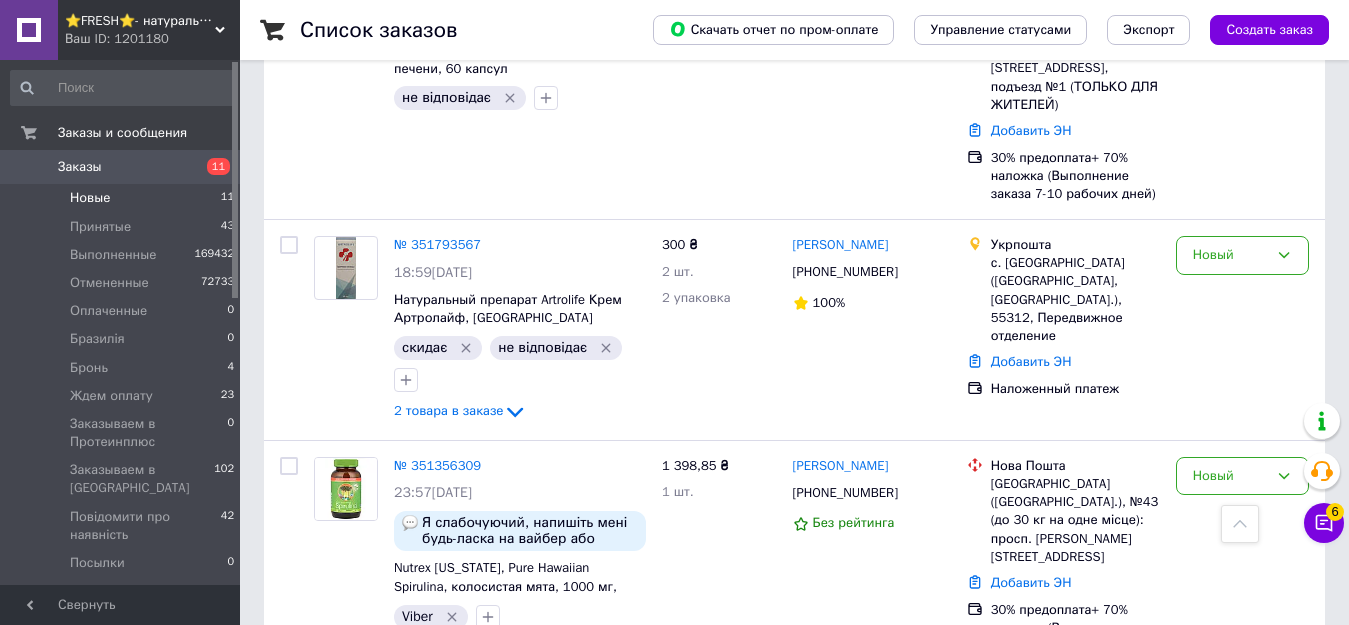 scroll, scrollTop: 1833, scrollLeft: 0, axis: vertical 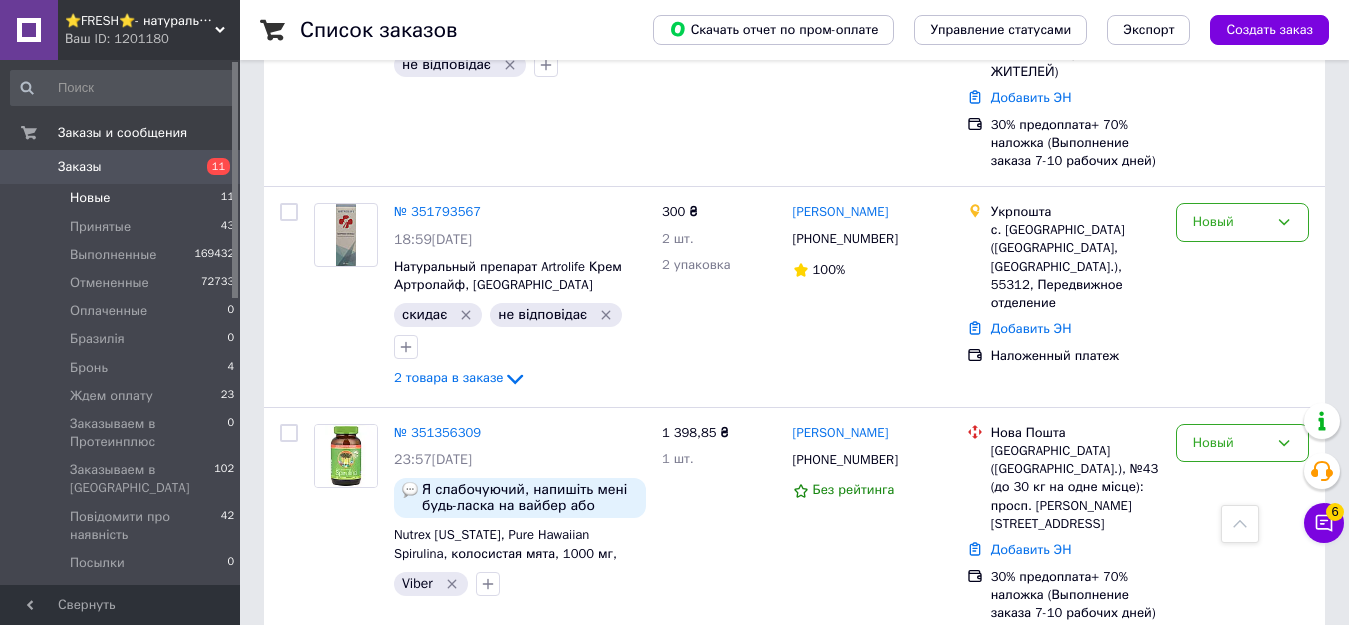 click on "⭐FRESH⭐- натуральные препараты и косметика" at bounding box center [140, 21] 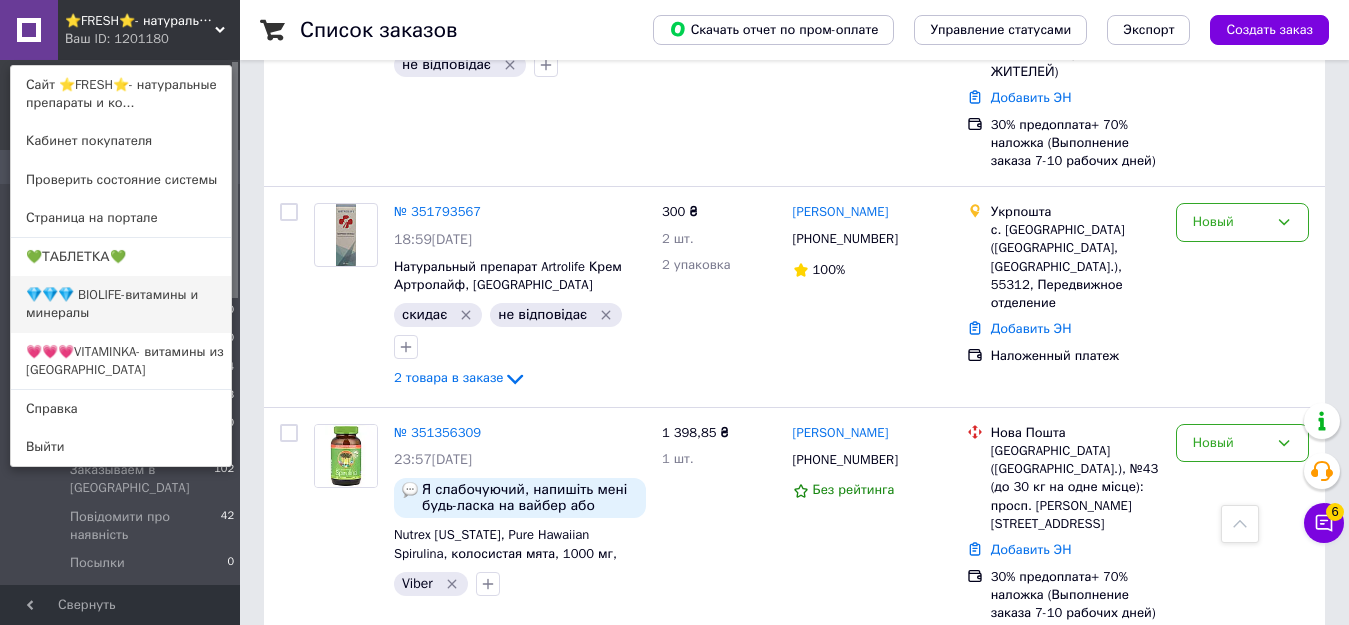 click on "💎💎💎 BIOLIFE-витамины и минералы" at bounding box center (121, 304) 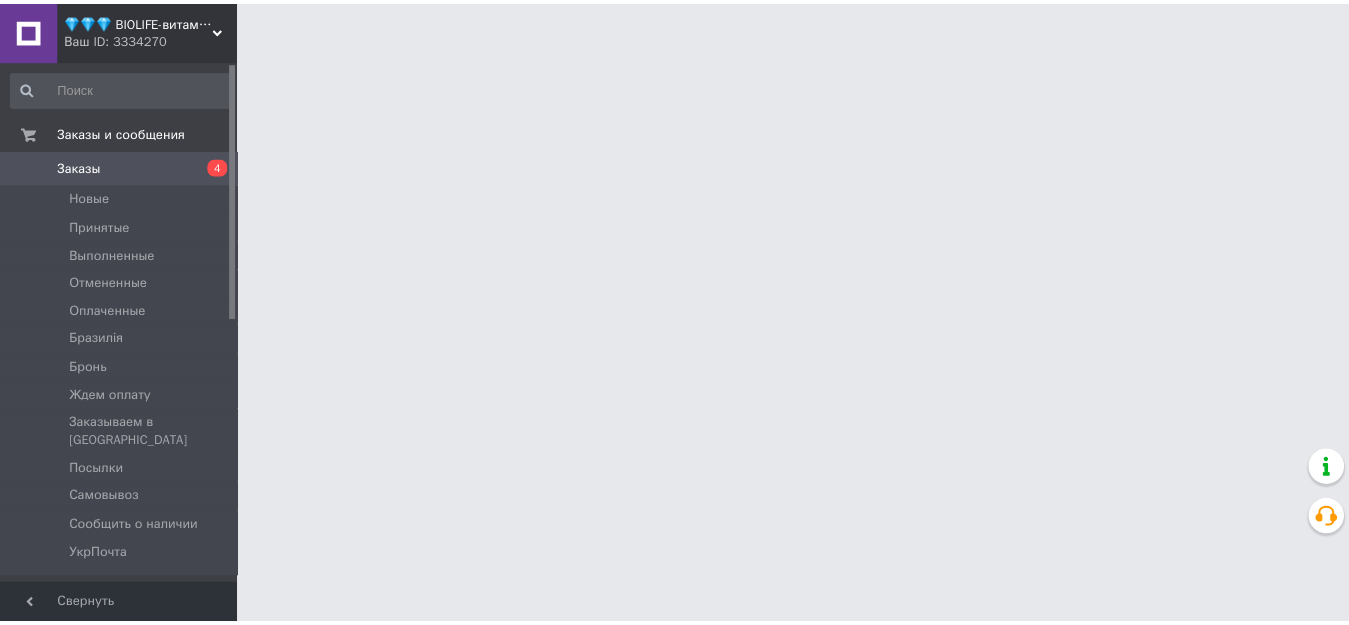 scroll, scrollTop: 0, scrollLeft: 0, axis: both 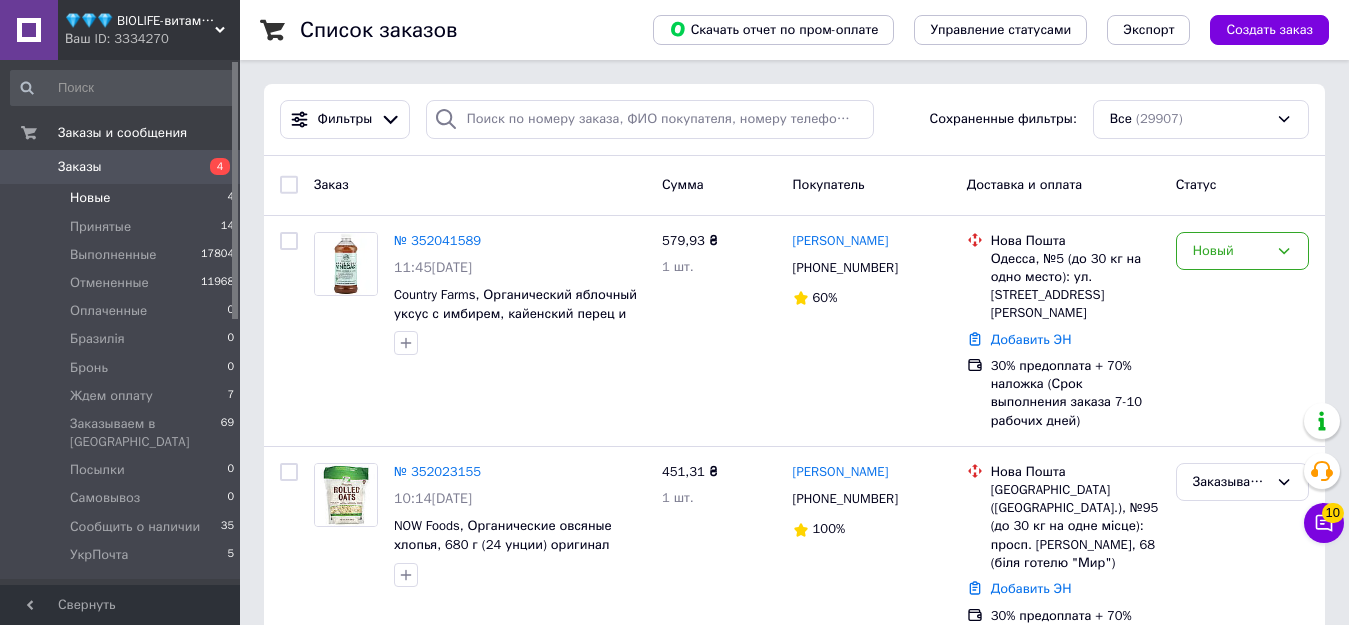 click on "Новые" at bounding box center [90, 198] 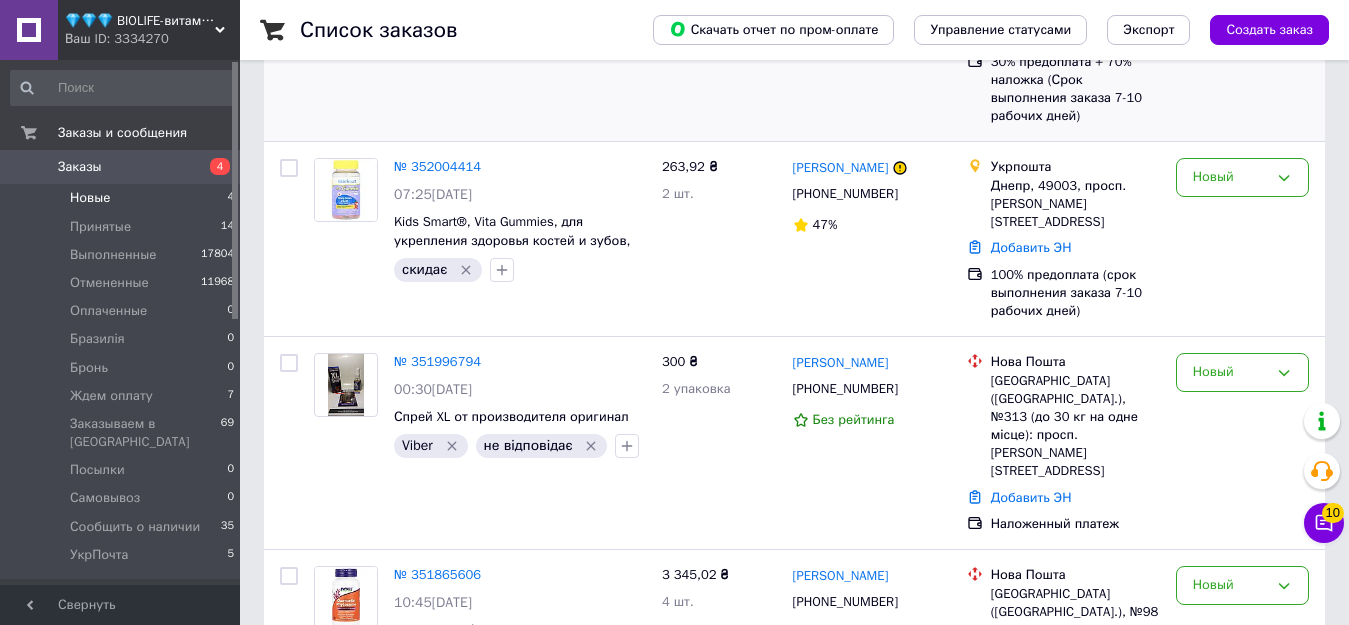 scroll, scrollTop: 410, scrollLeft: 0, axis: vertical 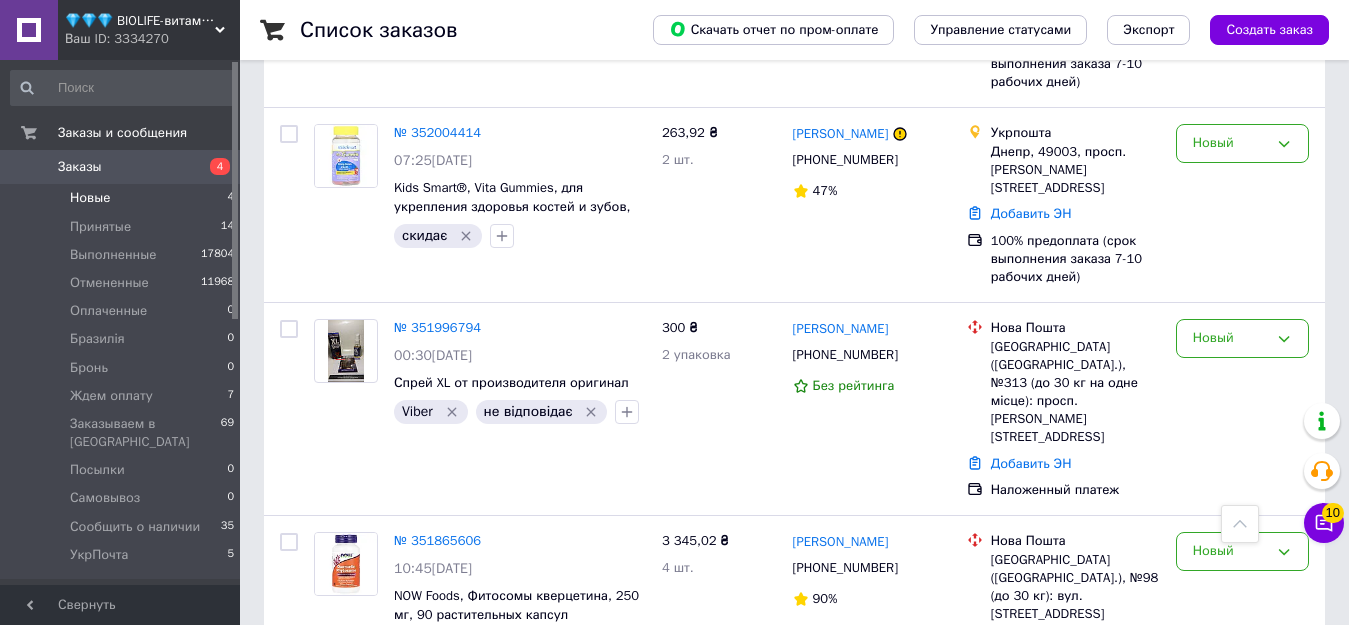 click on "Ваш ID: 3334270" at bounding box center (152, 39) 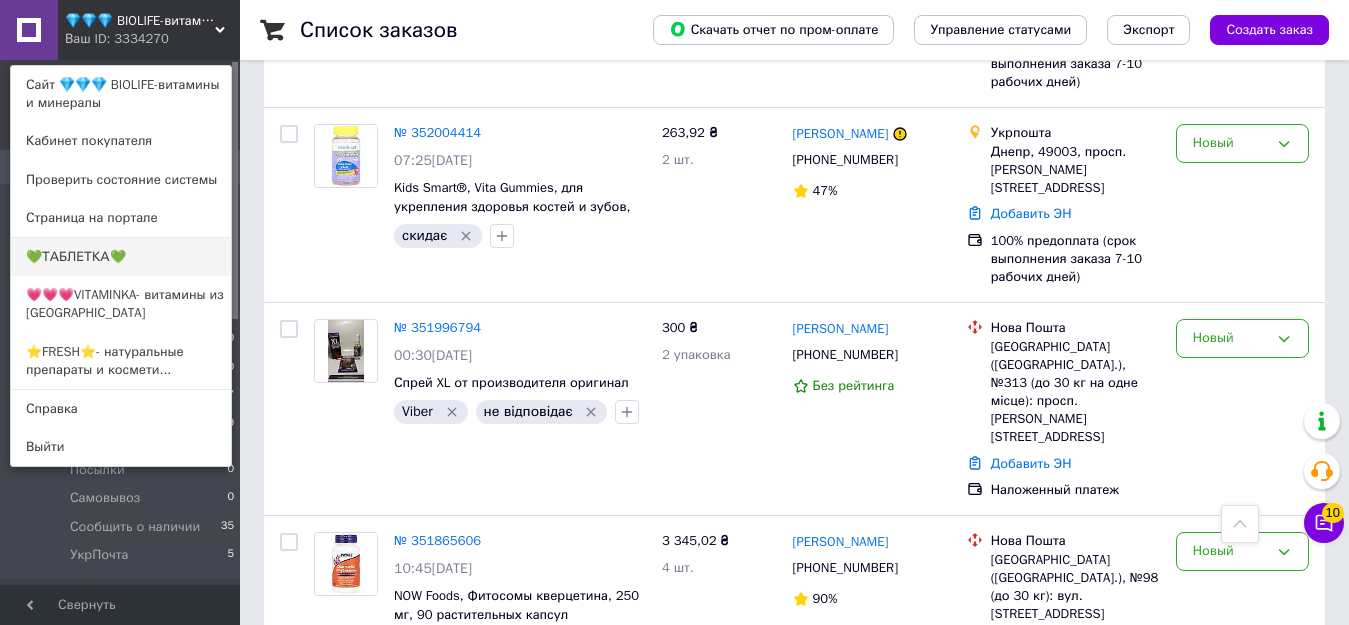 click on "💚ТАБЛЕТКА💚" at bounding box center [121, 257] 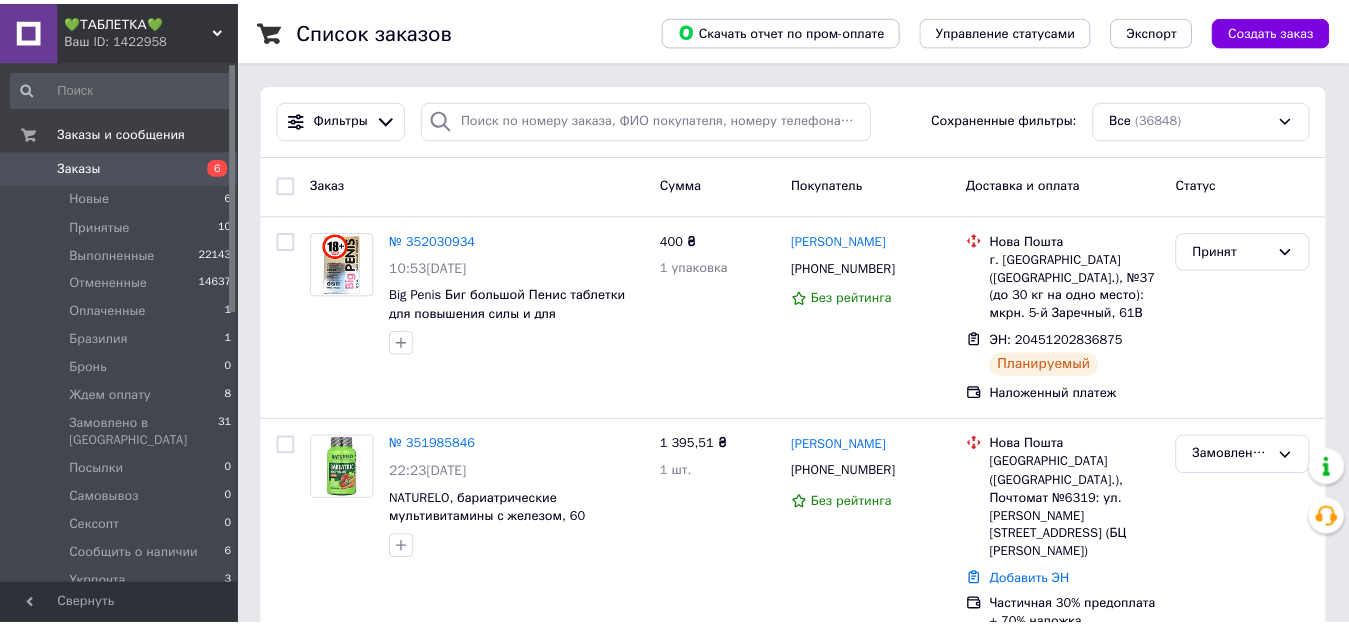 scroll, scrollTop: 0, scrollLeft: 0, axis: both 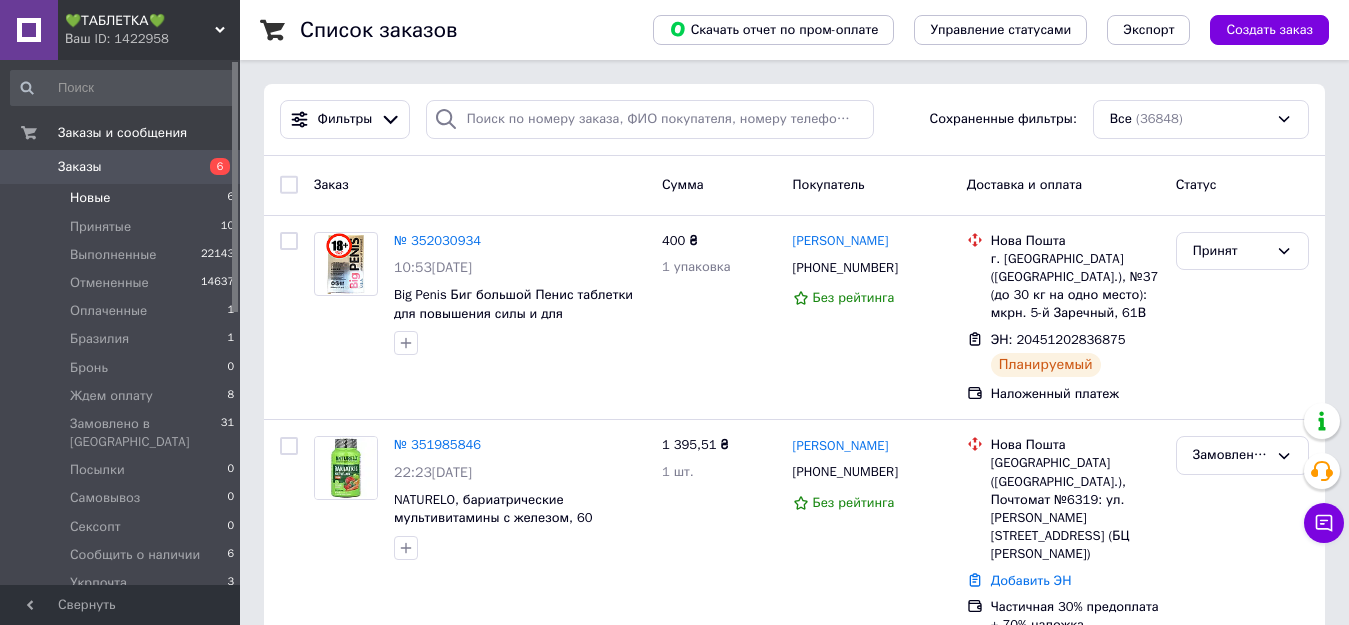 click on "Новые" at bounding box center (90, 198) 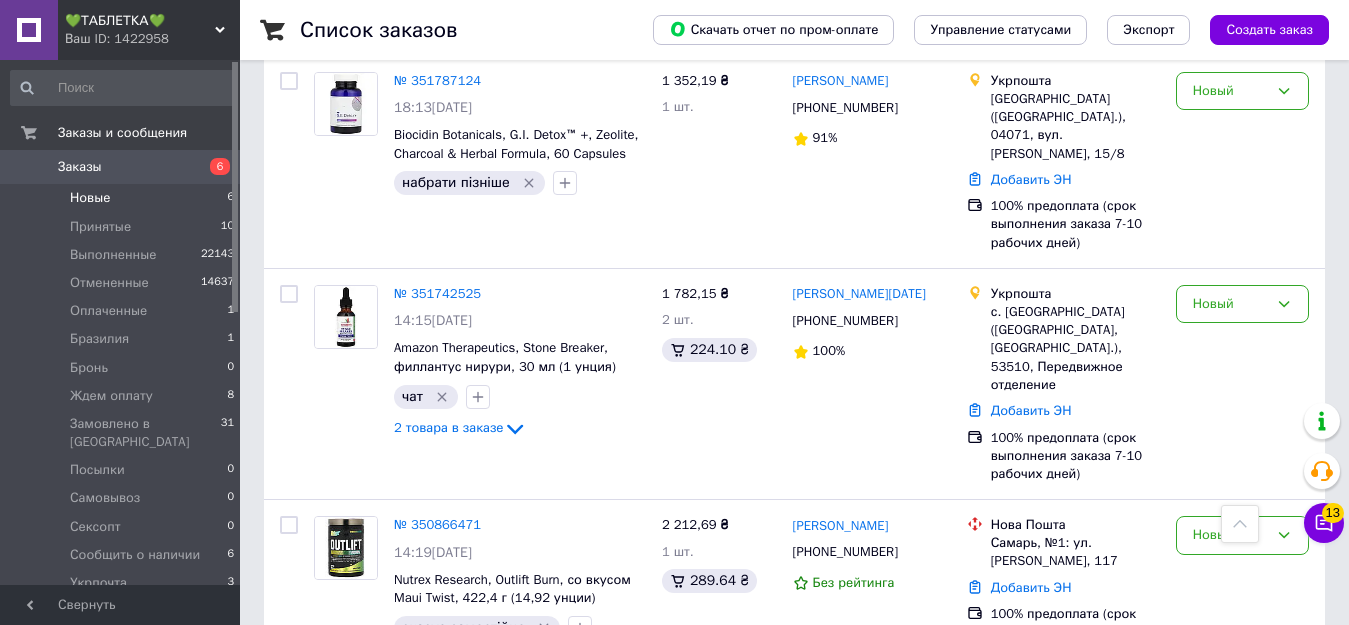 scroll, scrollTop: 909, scrollLeft: 0, axis: vertical 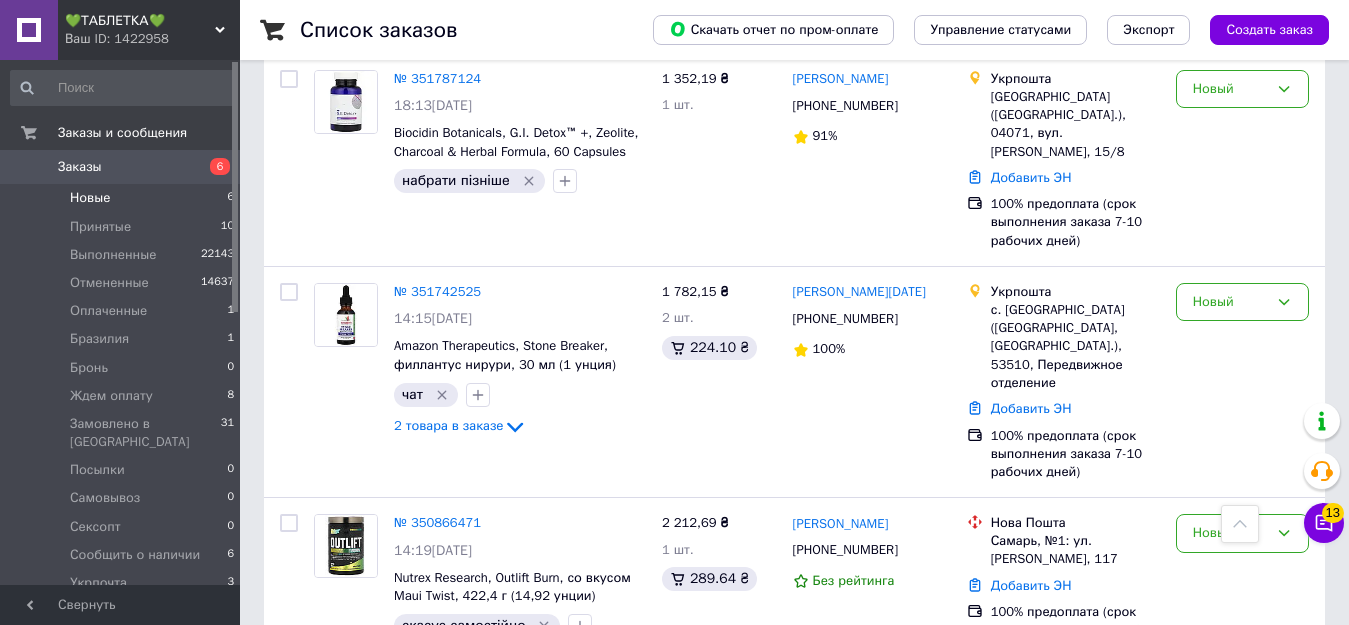 click on "💚ТАБЛЕТКА💚" at bounding box center [140, 21] 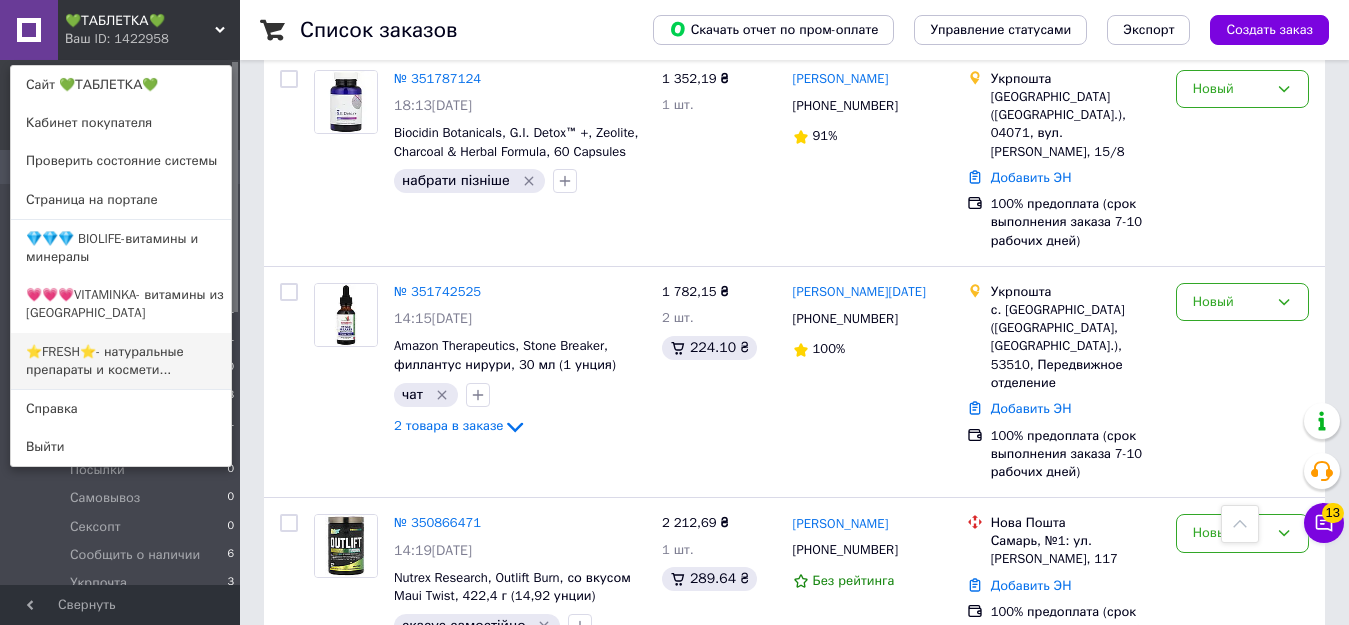 click on "⭐FRESH⭐- натуральные препараты и космети..." at bounding box center [121, 361] 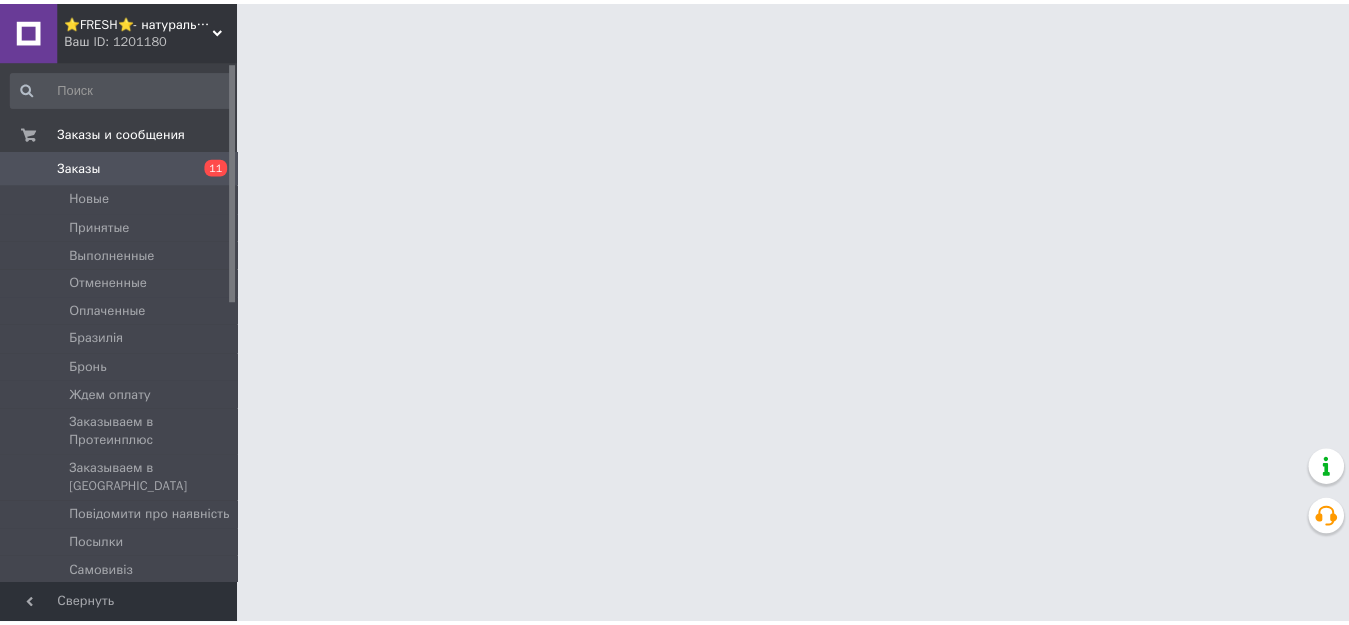 scroll, scrollTop: 0, scrollLeft: 0, axis: both 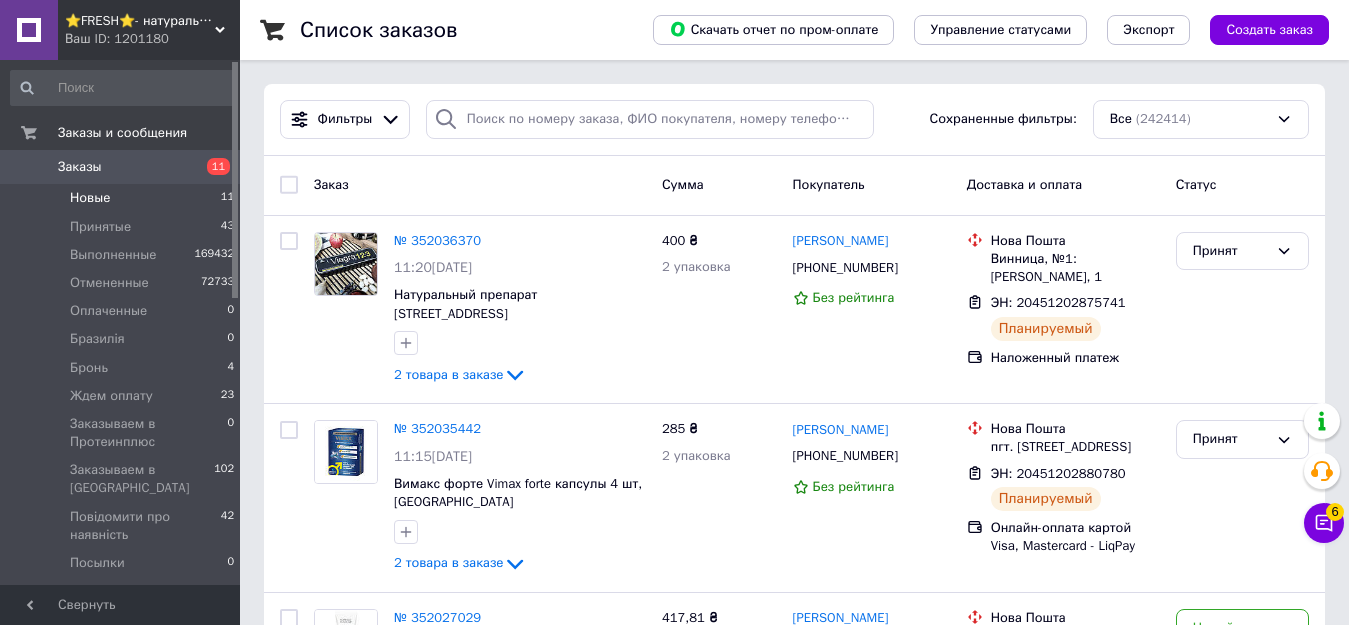 click on "Новые" at bounding box center [90, 198] 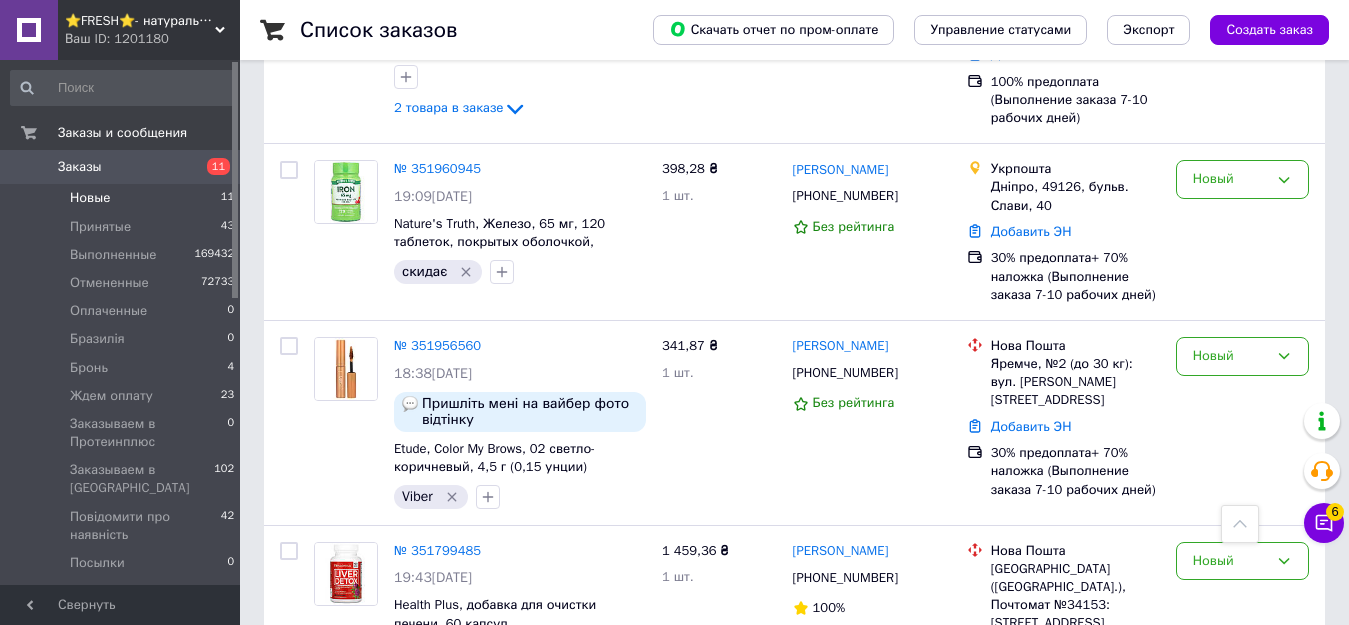 scroll, scrollTop: 1133, scrollLeft: 0, axis: vertical 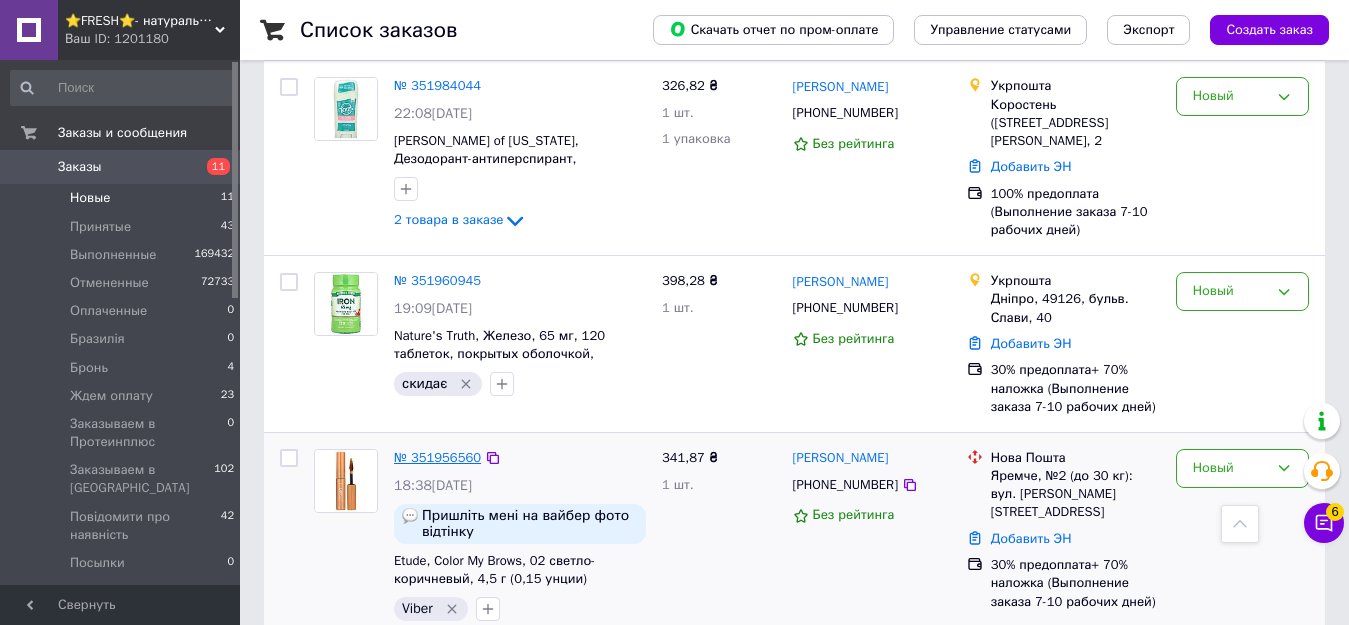 click on "№ 351956560" at bounding box center (437, 457) 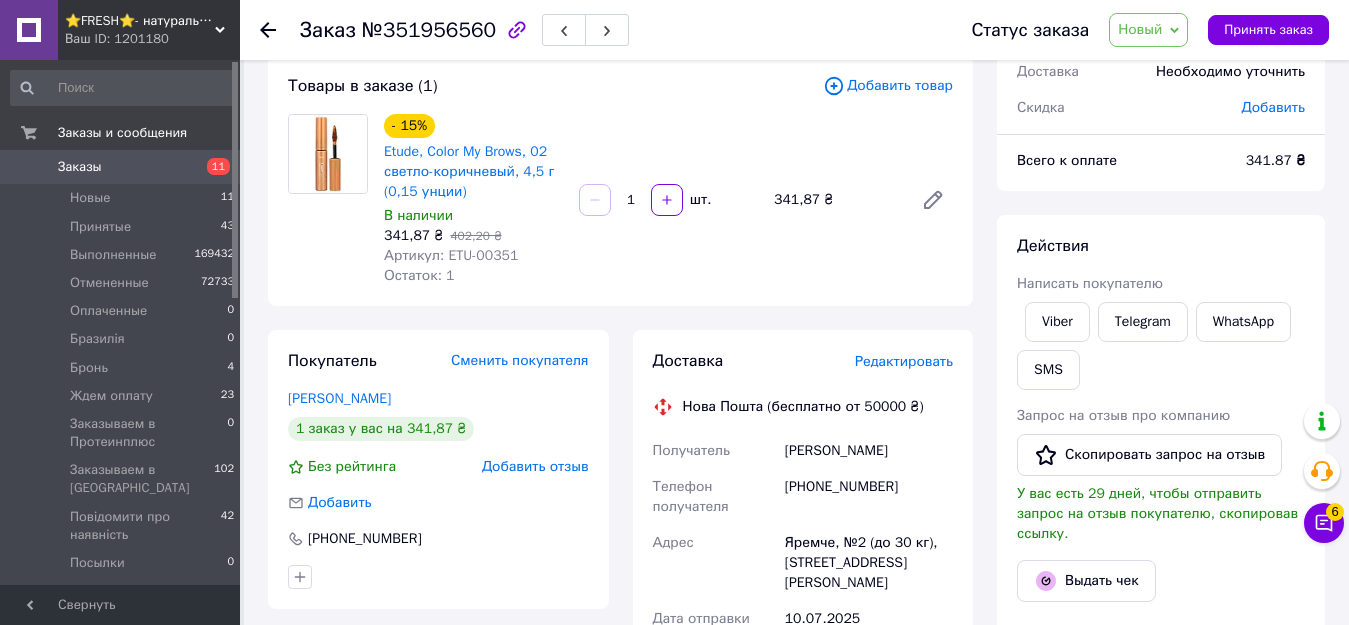 scroll, scrollTop: 0, scrollLeft: 0, axis: both 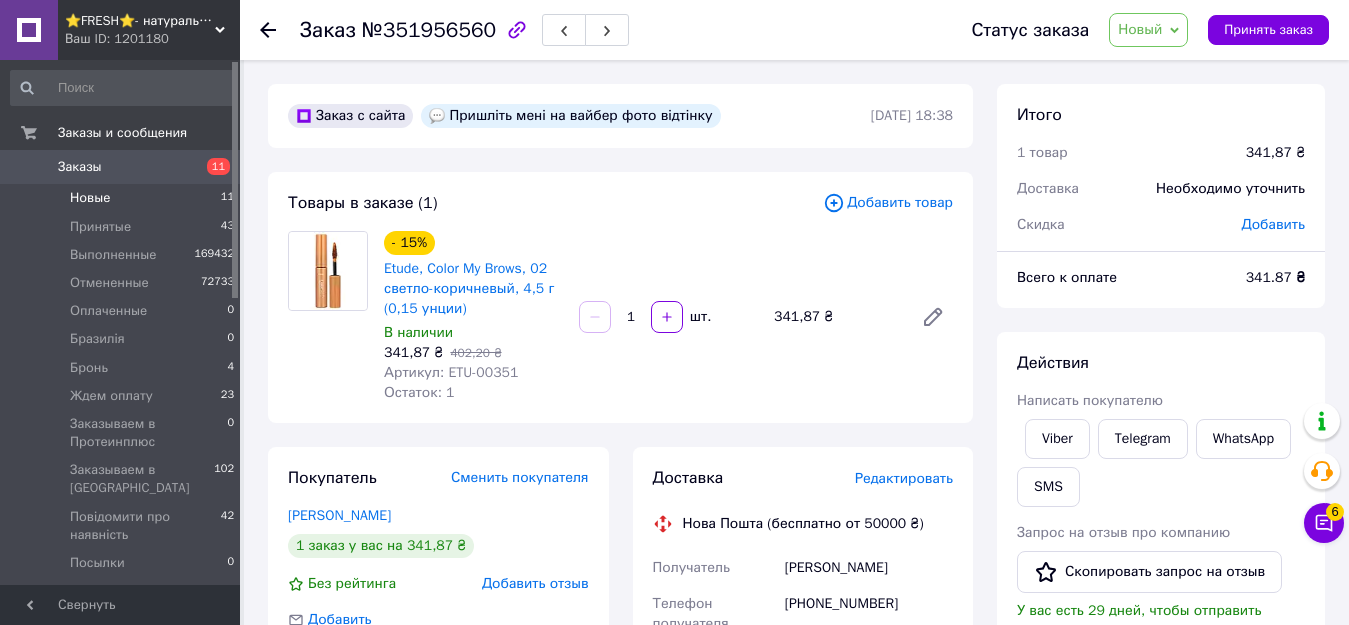 click on "Новые" at bounding box center [90, 198] 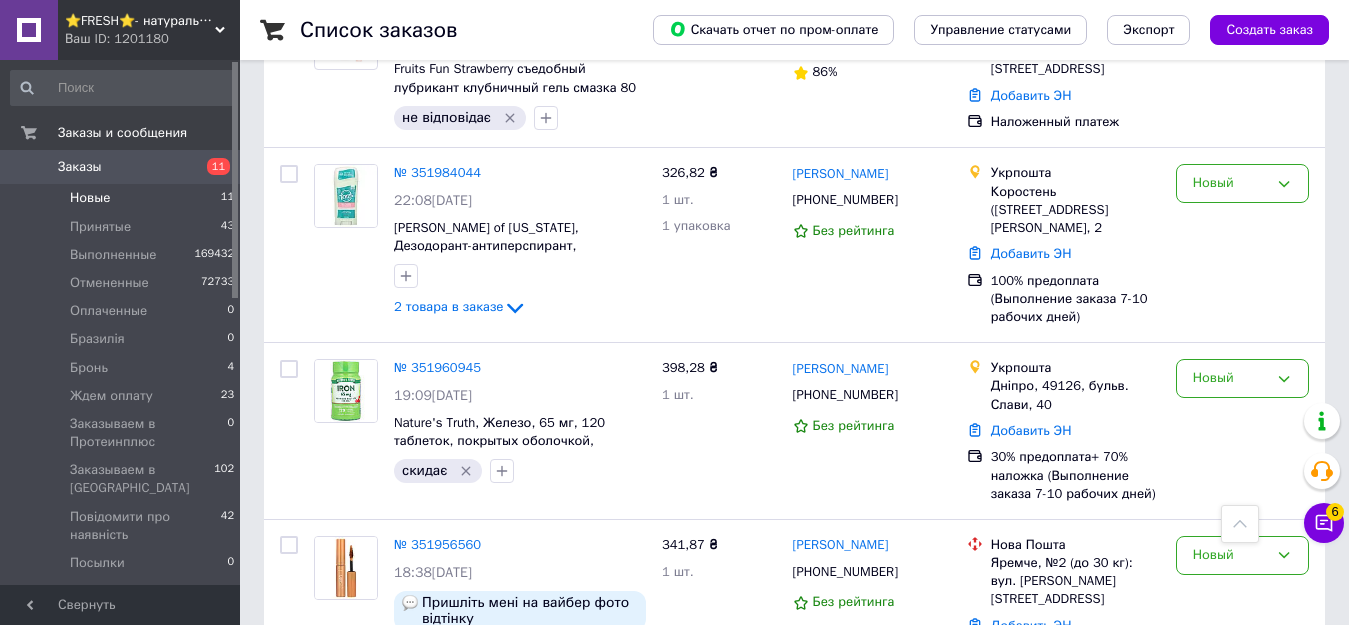 scroll, scrollTop: 1033, scrollLeft: 0, axis: vertical 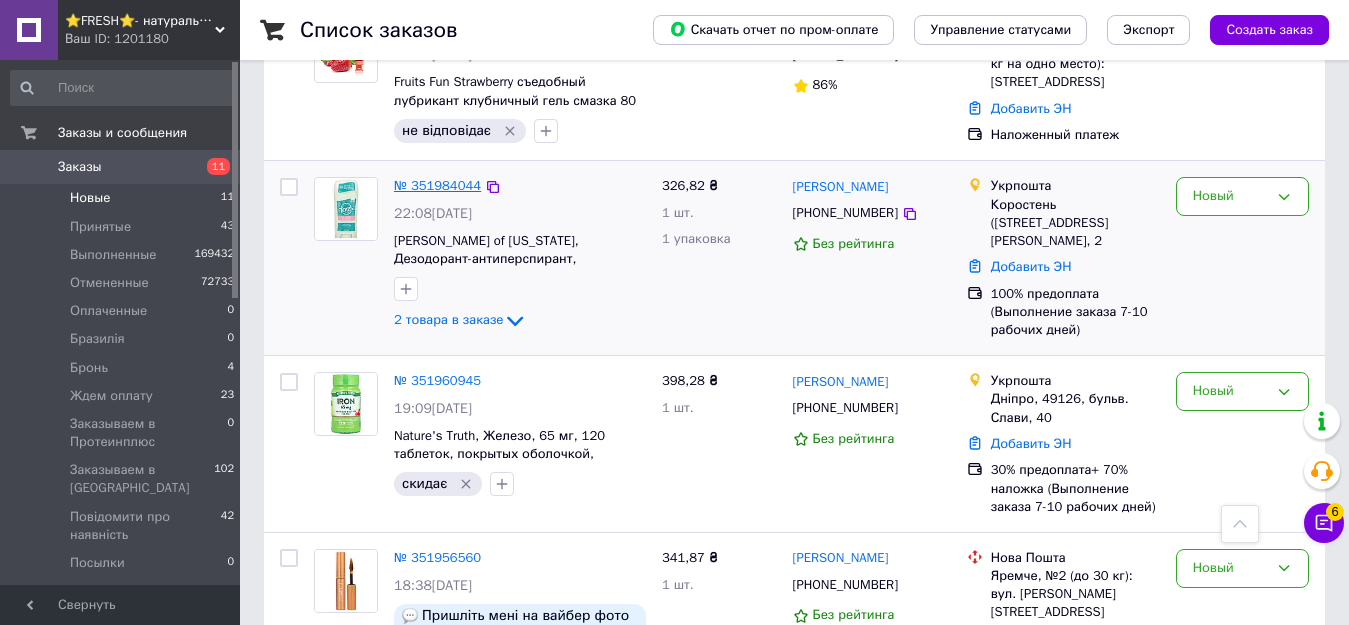 click on "№ 351984044" at bounding box center [437, 185] 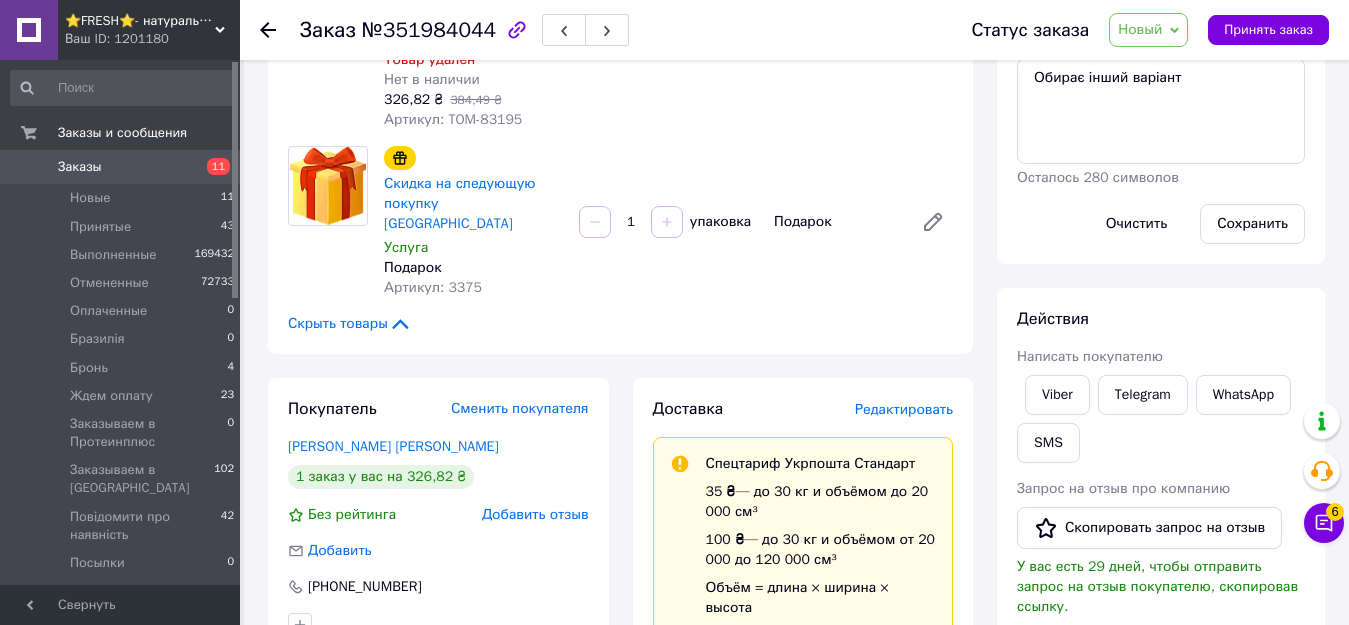 scroll, scrollTop: 33, scrollLeft: 0, axis: vertical 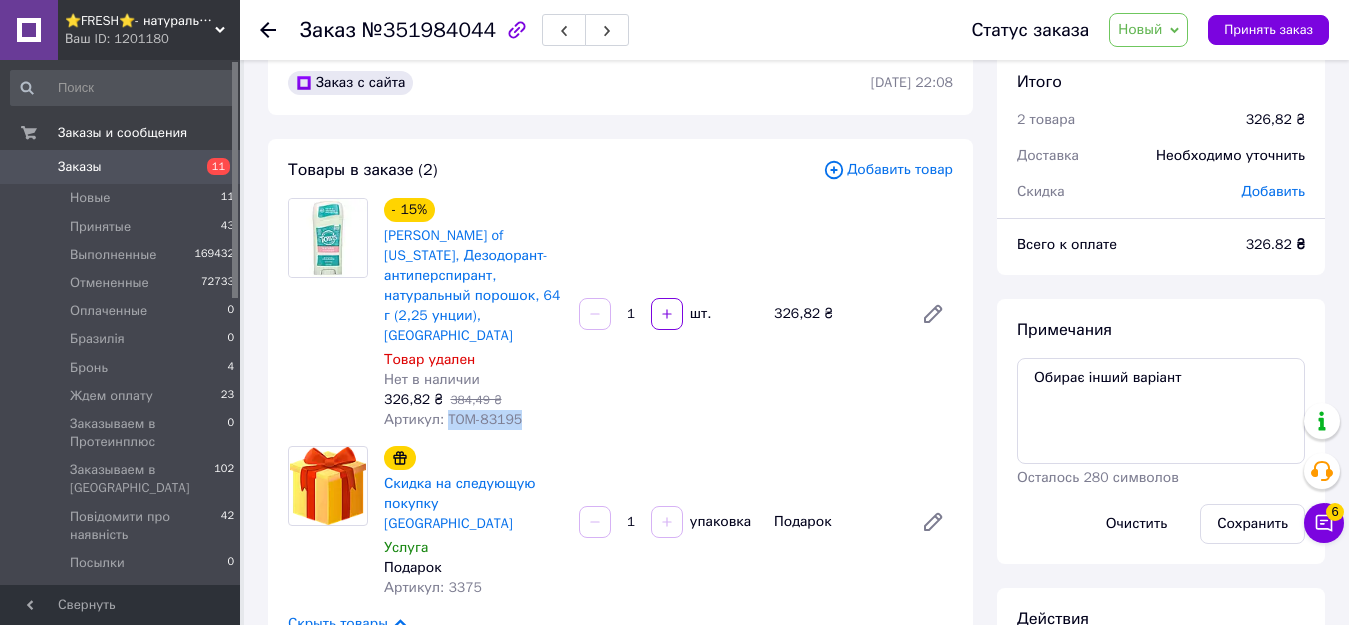 drag, startPoint x: 445, startPoint y: 396, endPoint x: 560, endPoint y: 405, distance: 115.35164 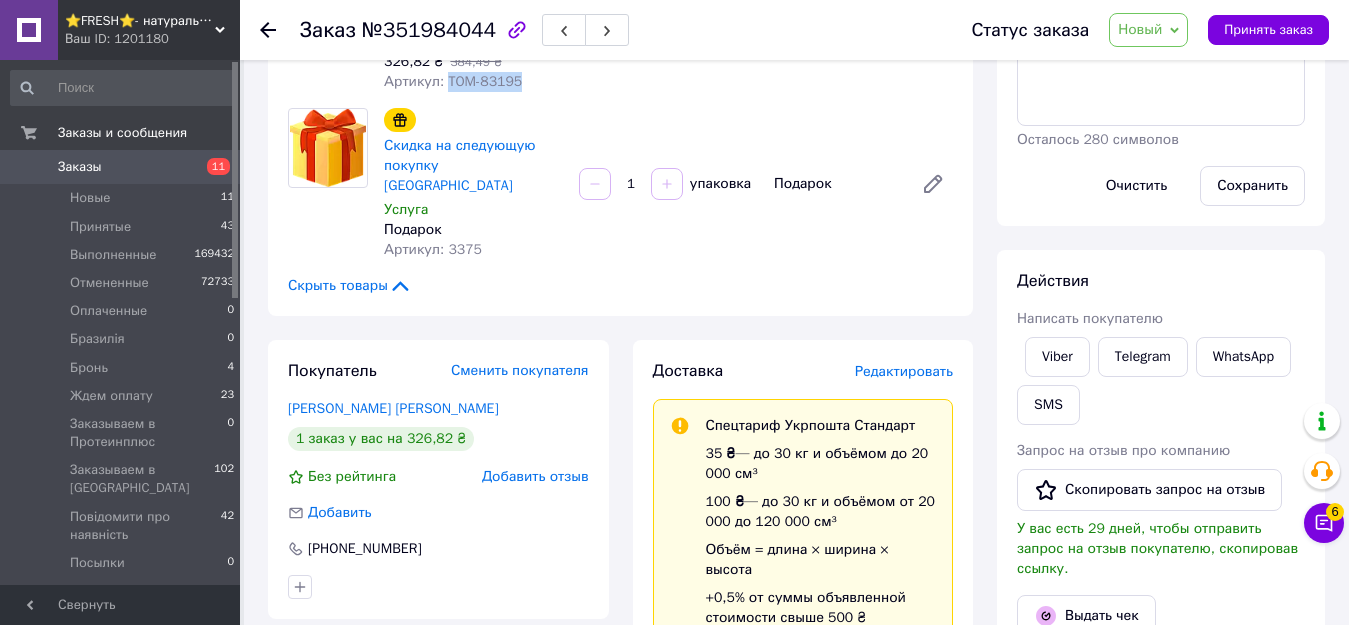 scroll, scrollTop: 227, scrollLeft: 0, axis: vertical 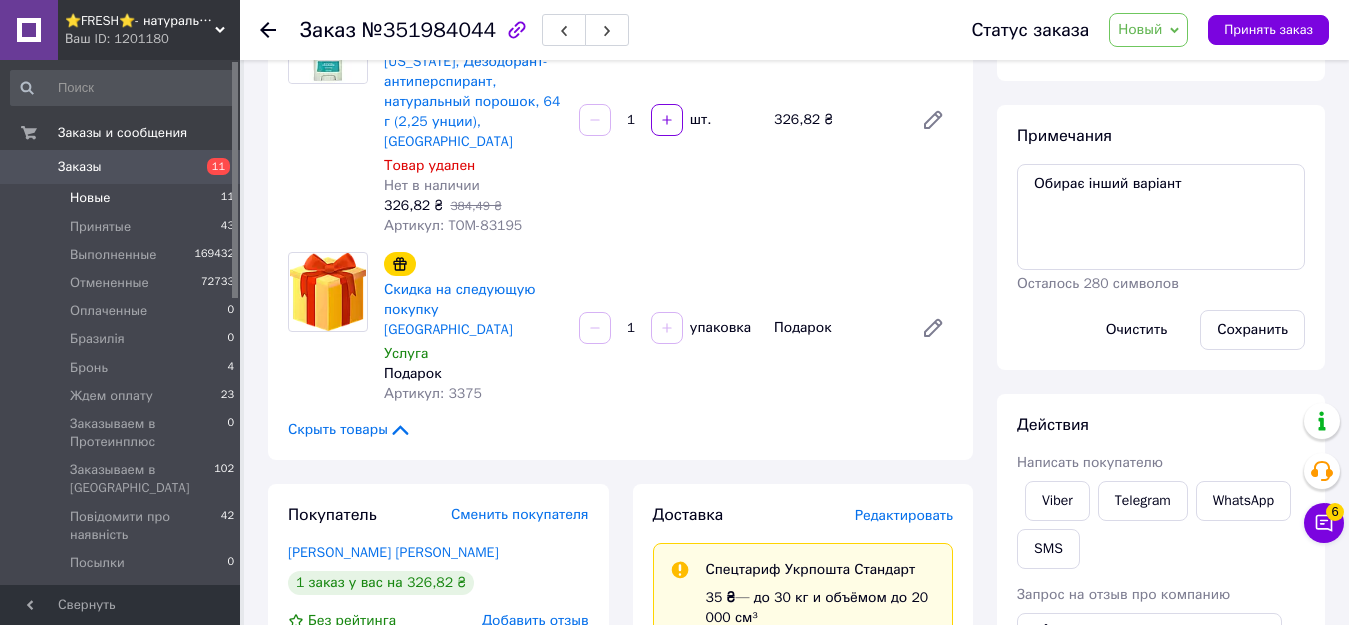 click on "Новые 11" at bounding box center [123, 198] 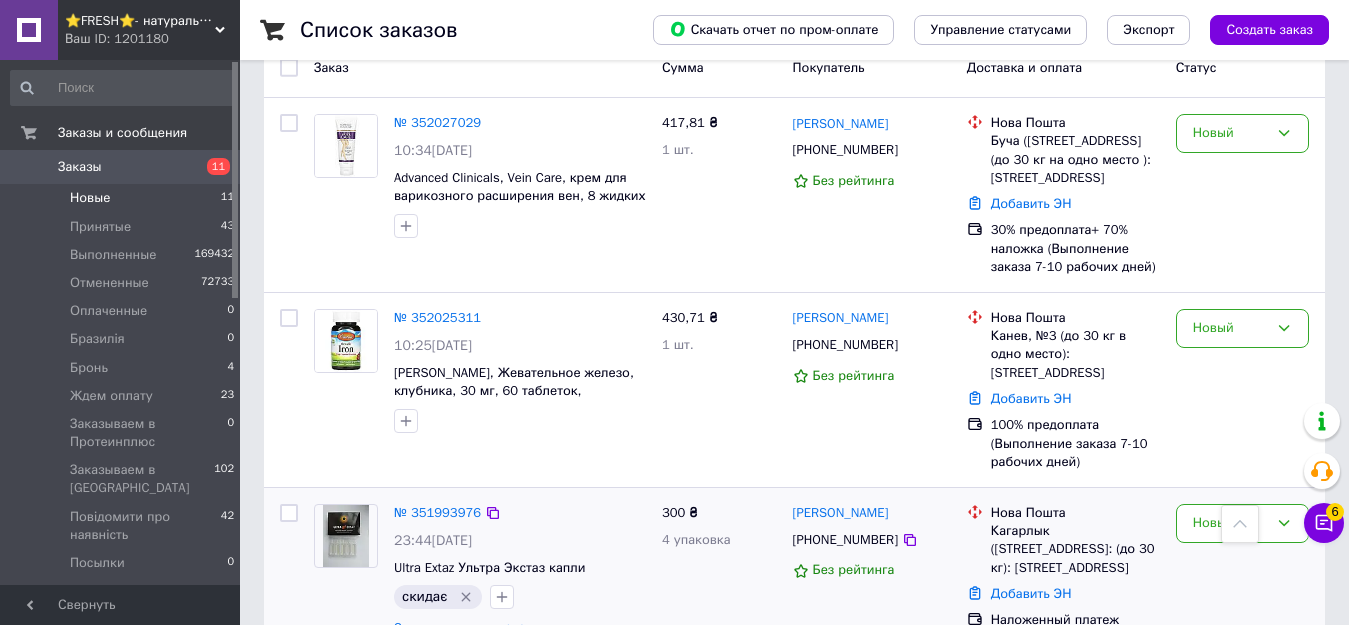 scroll, scrollTop: 133, scrollLeft: 0, axis: vertical 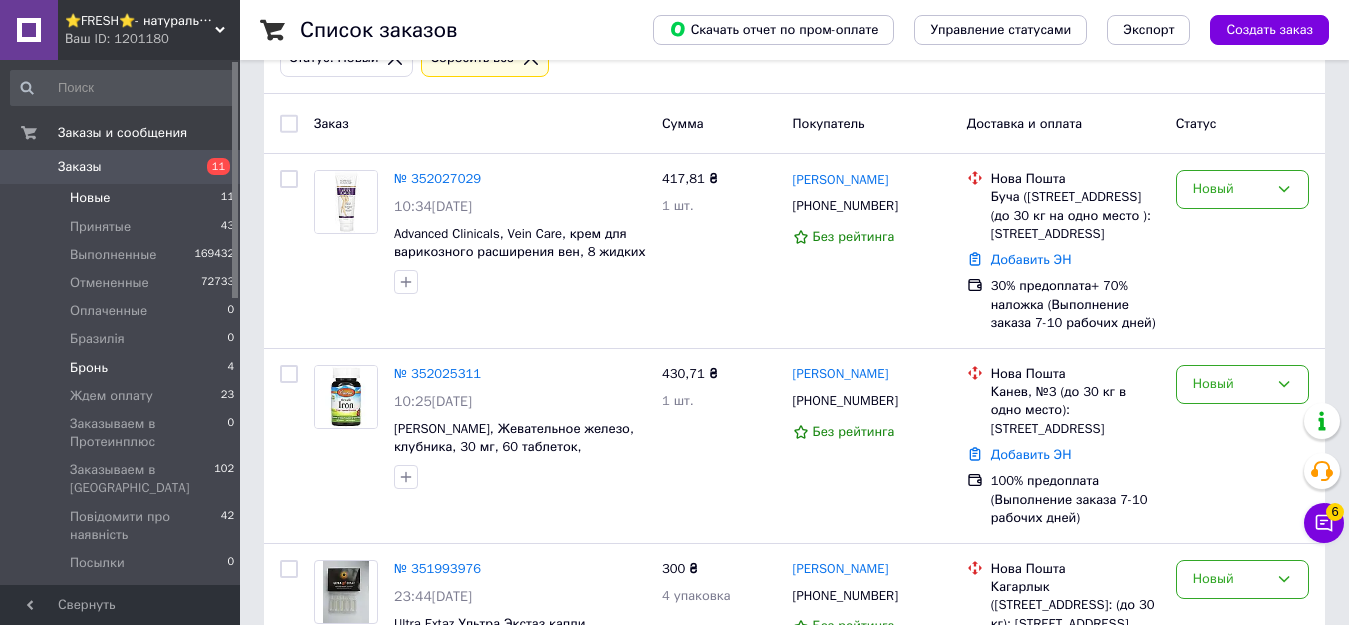 click on "Бронь" at bounding box center (89, 368) 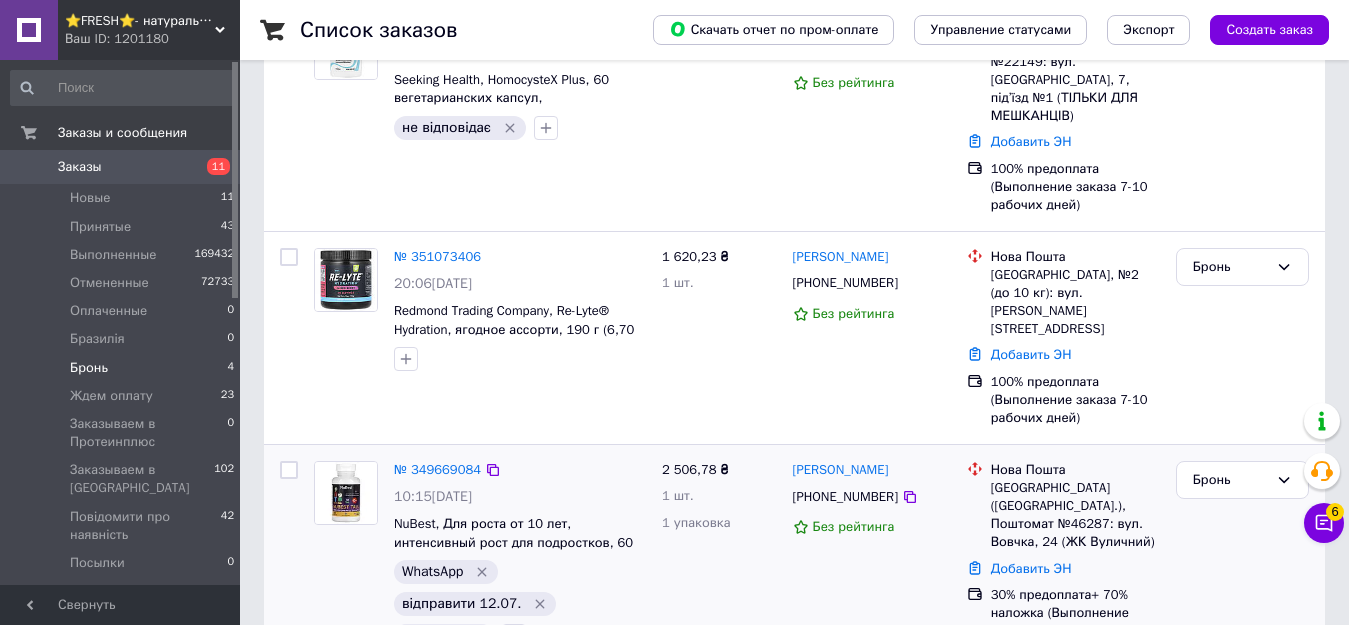 scroll, scrollTop: 504, scrollLeft: 0, axis: vertical 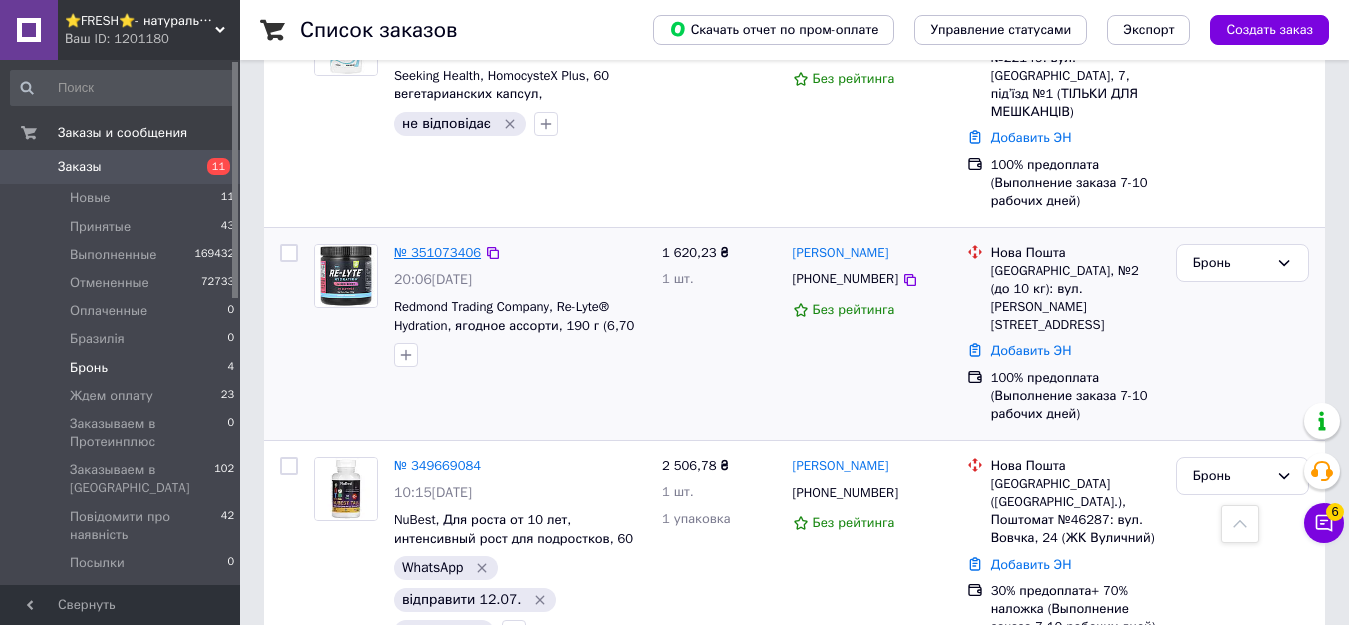 click on "№ 351073406" at bounding box center [437, 252] 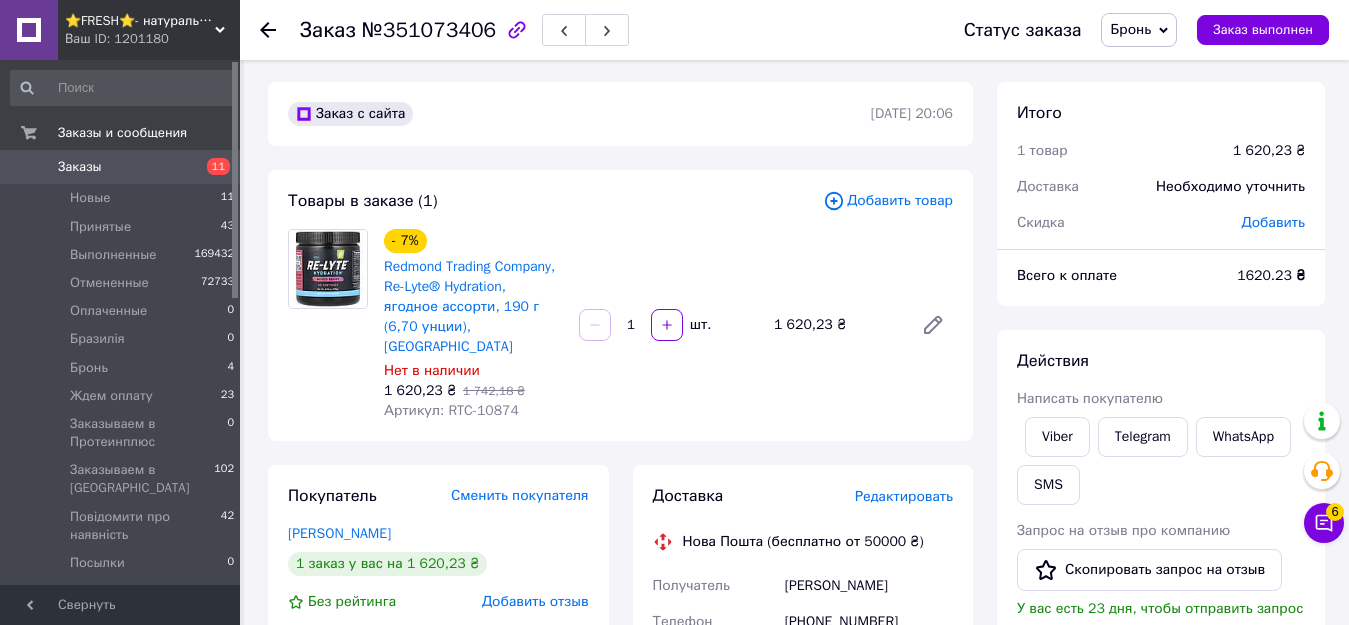 scroll, scrollTop: 0, scrollLeft: 0, axis: both 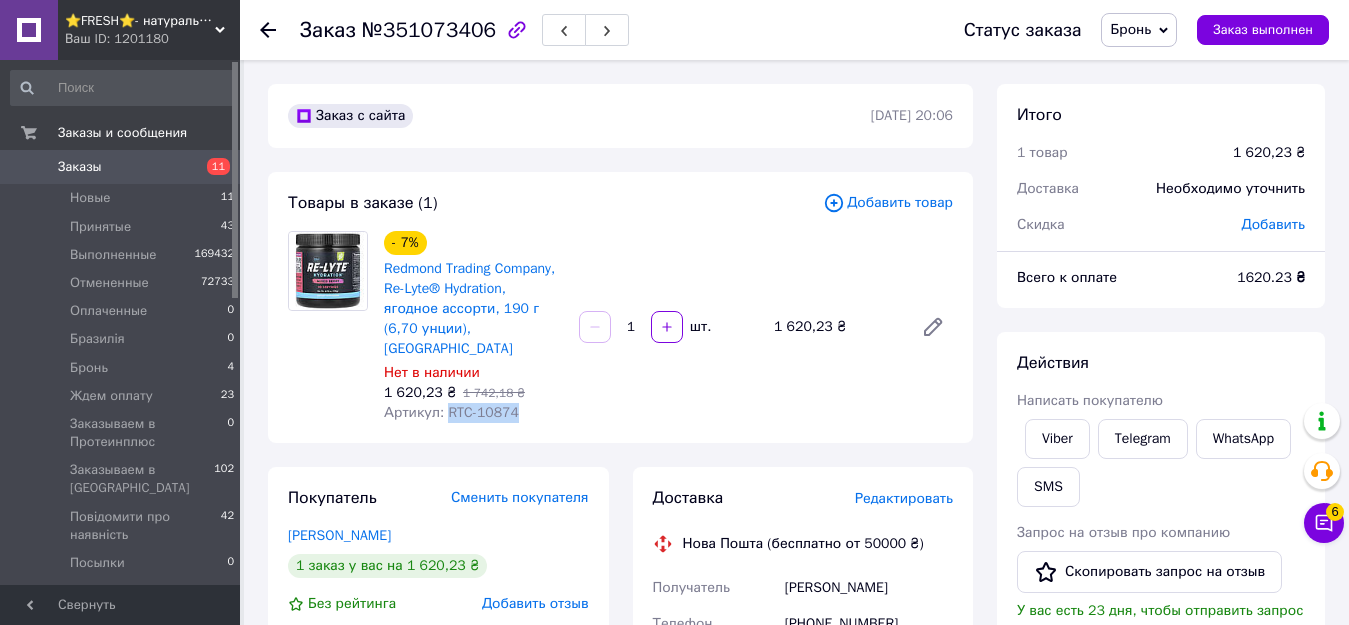 drag, startPoint x: 444, startPoint y: 393, endPoint x: 513, endPoint y: 398, distance: 69.18092 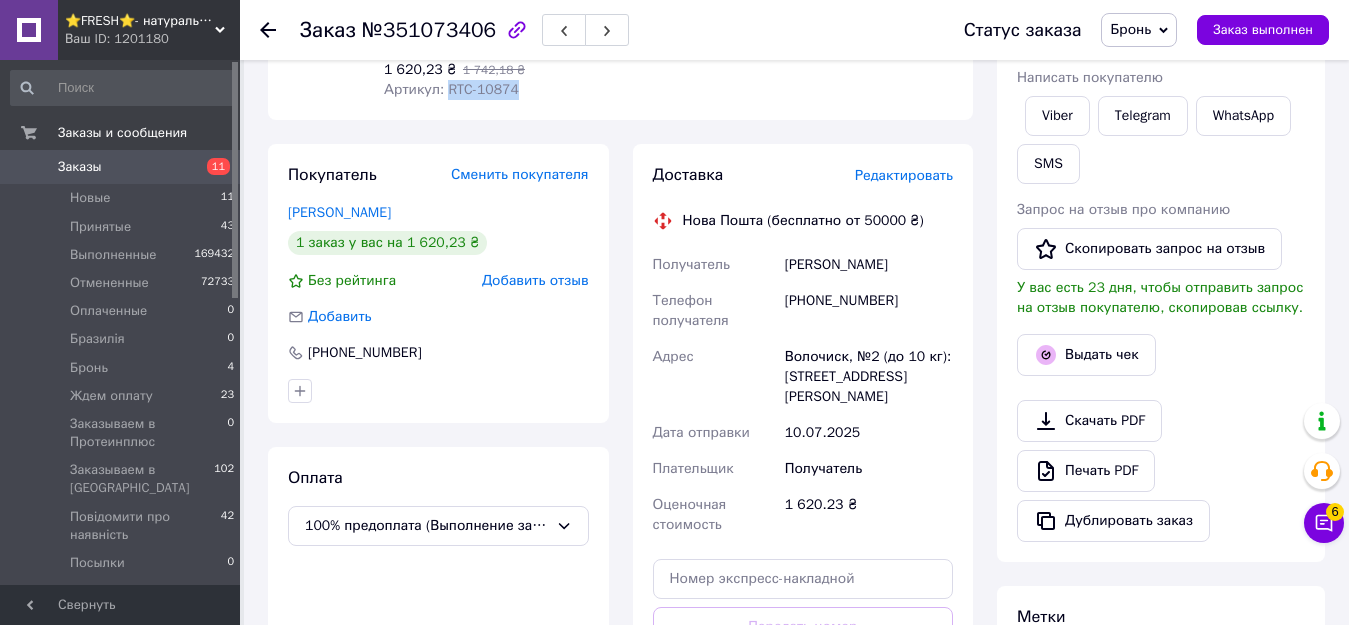 scroll, scrollTop: 400, scrollLeft: 0, axis: vertical 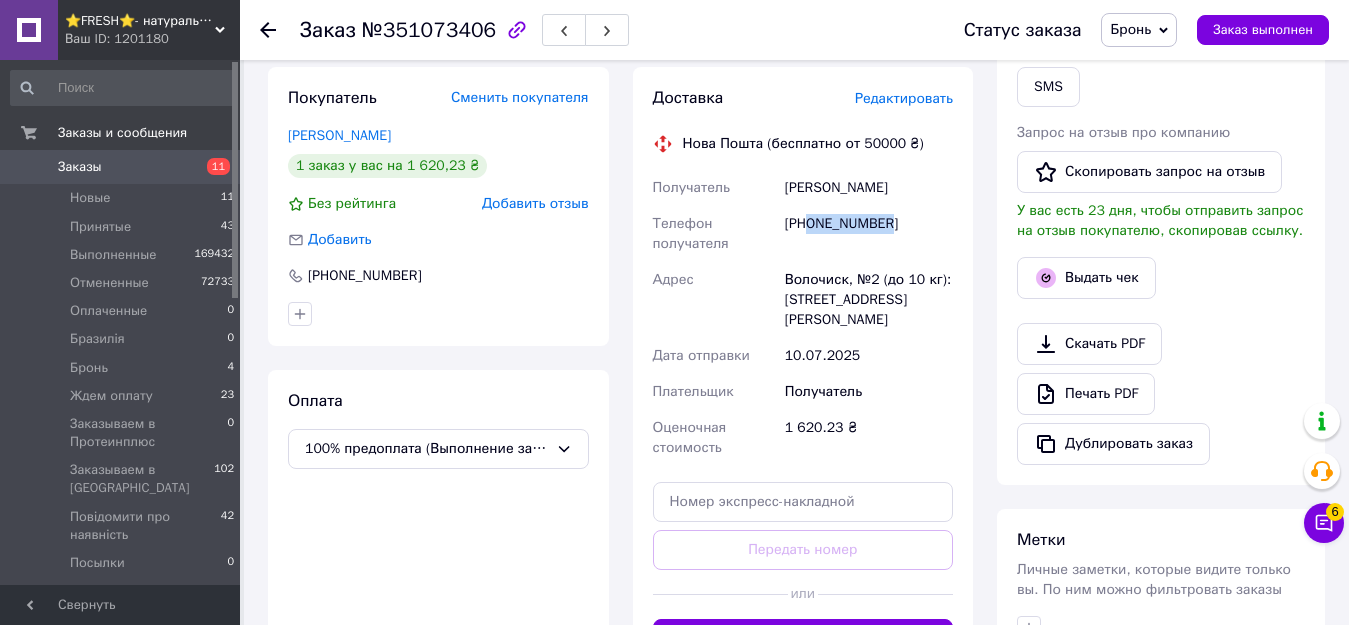 drag, startPoint x: 814, startPoint y: 206, endPoint x: 900, endPoint y: 209, distance: 86.05231 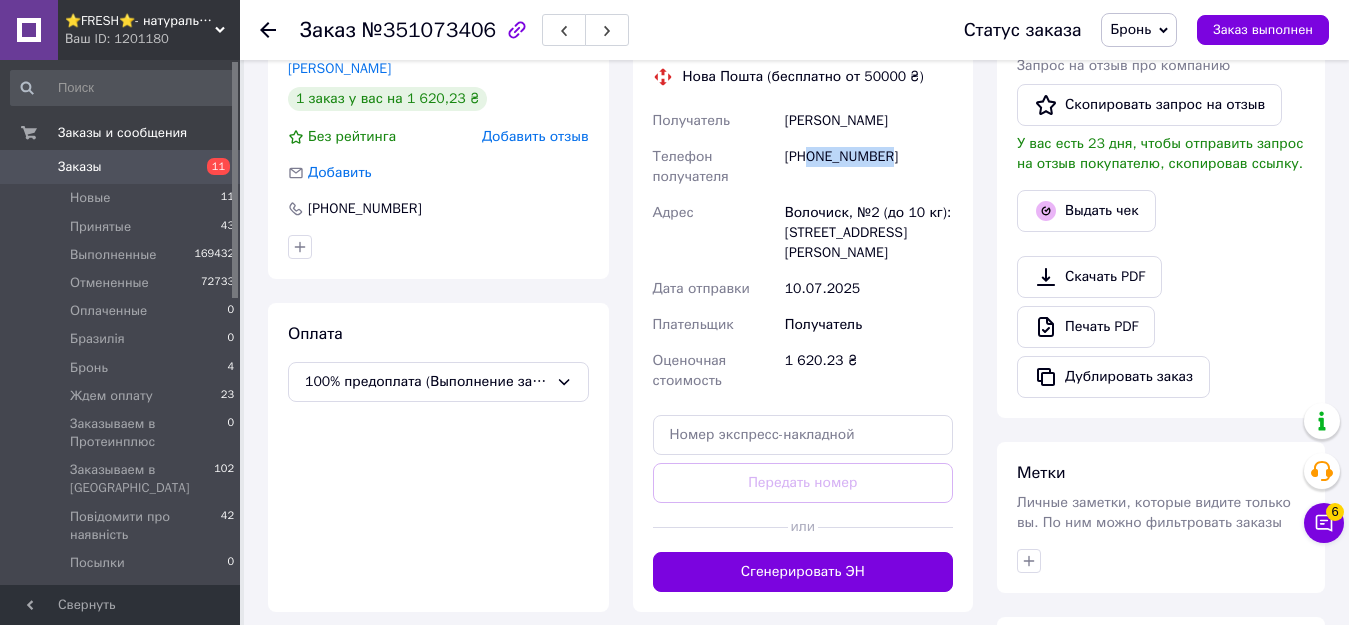 scroll, scrollTop: 500, scrollLeft: 0, axis: vertical 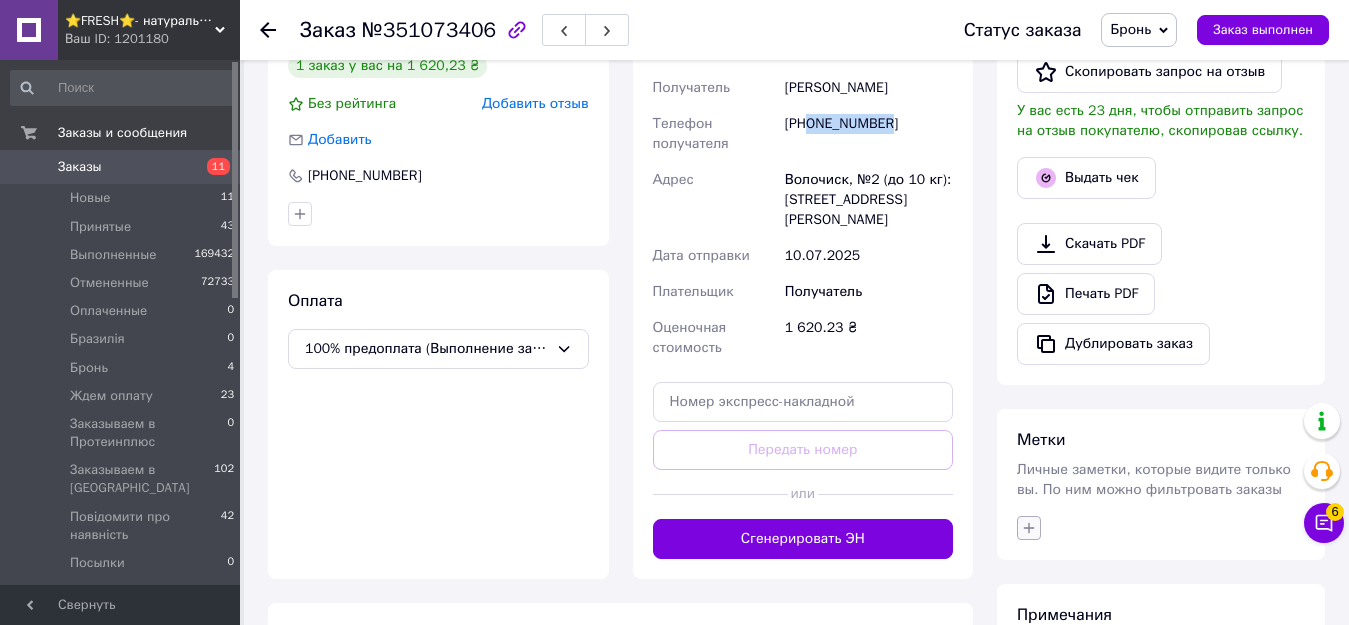 click 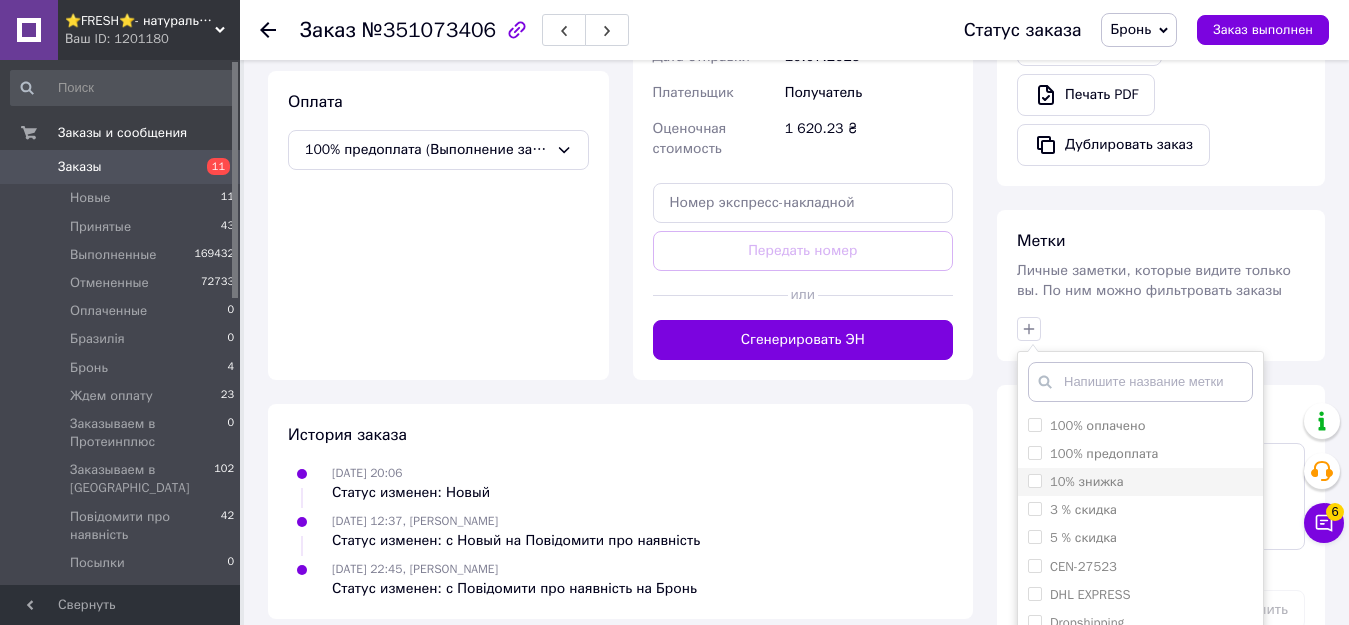 scroll, scrollTop: 700, scrollLeft: 0, axis: vertical 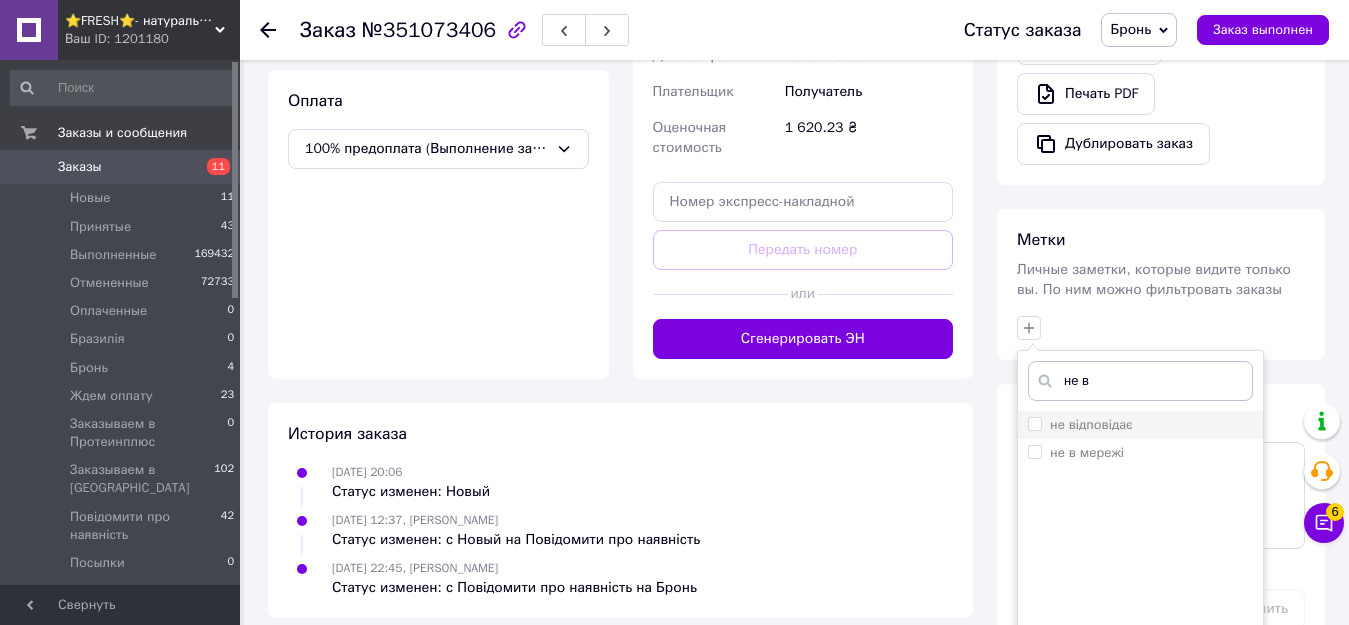 type on "не в" 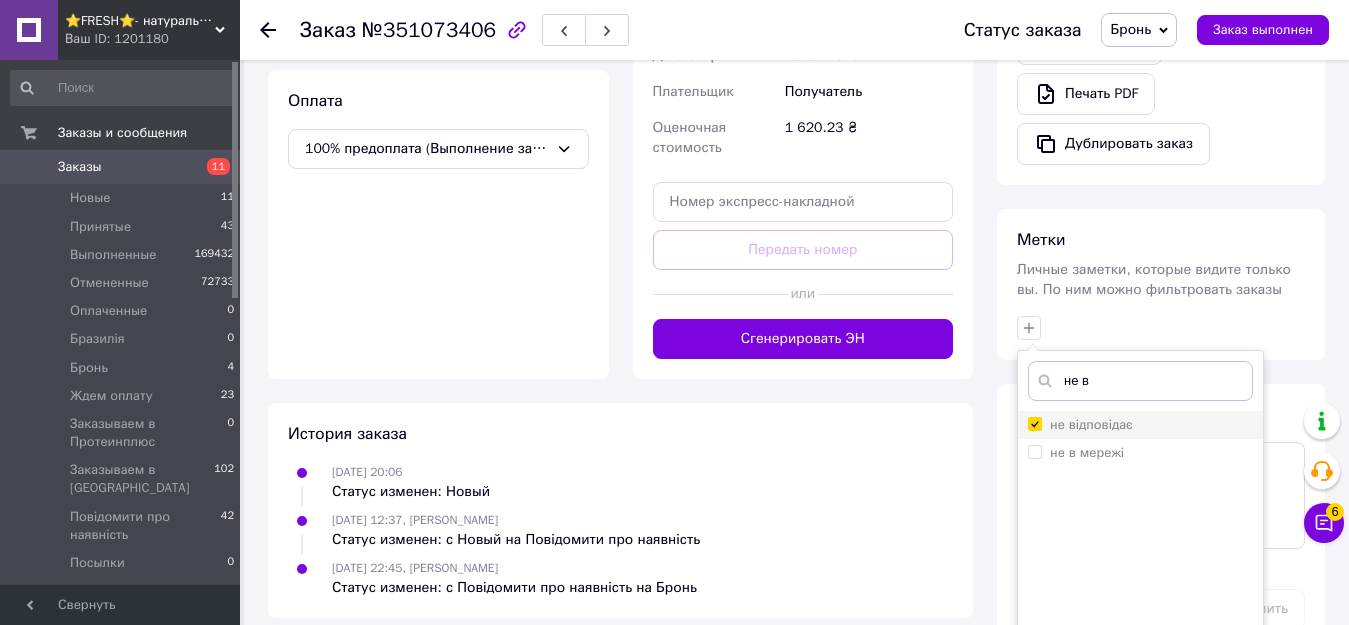 checkbox on "true" 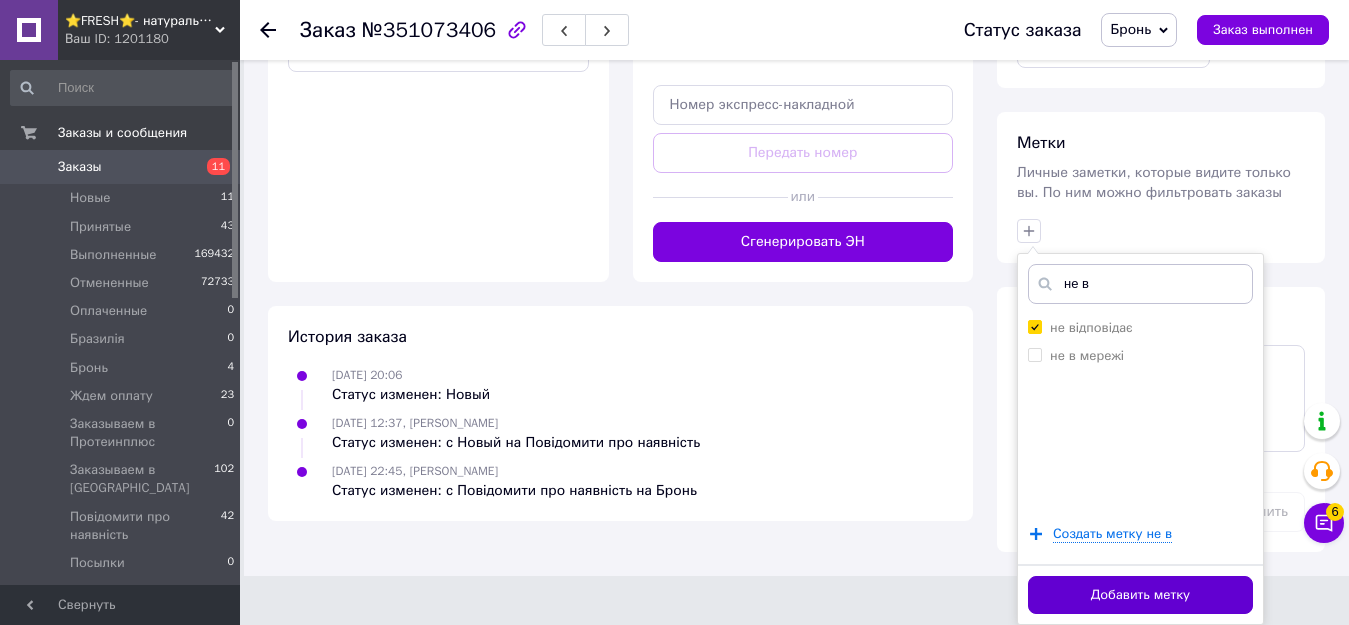 click on "Добавить метку" at bounding box center [1140, 595] 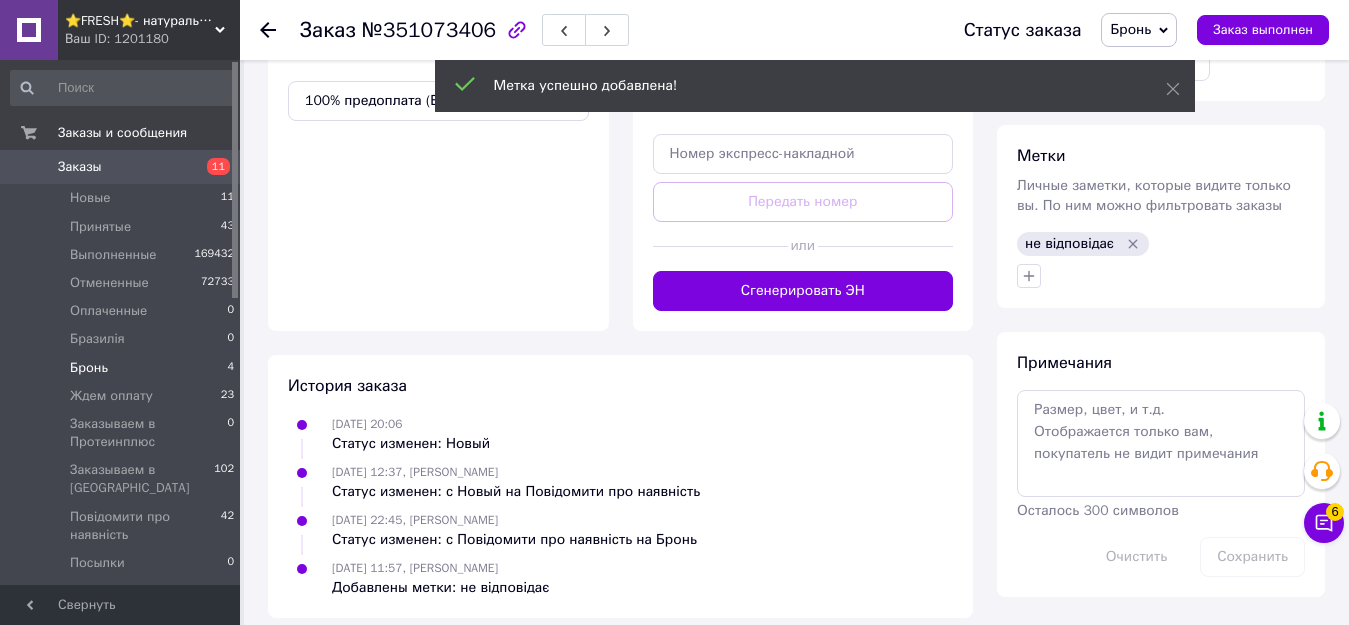scroll, scrollTop: 744, scrollLeft: 0, axis: vertical 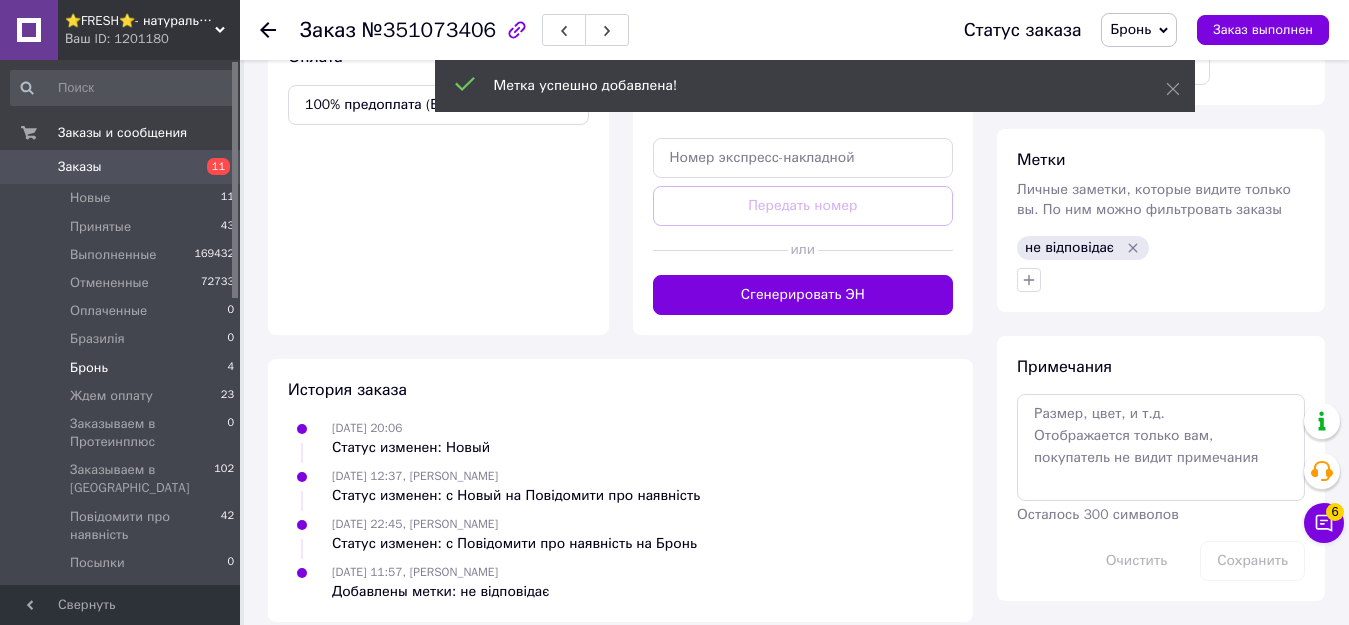 click on "Бронь" at bounding box center (89, 368) 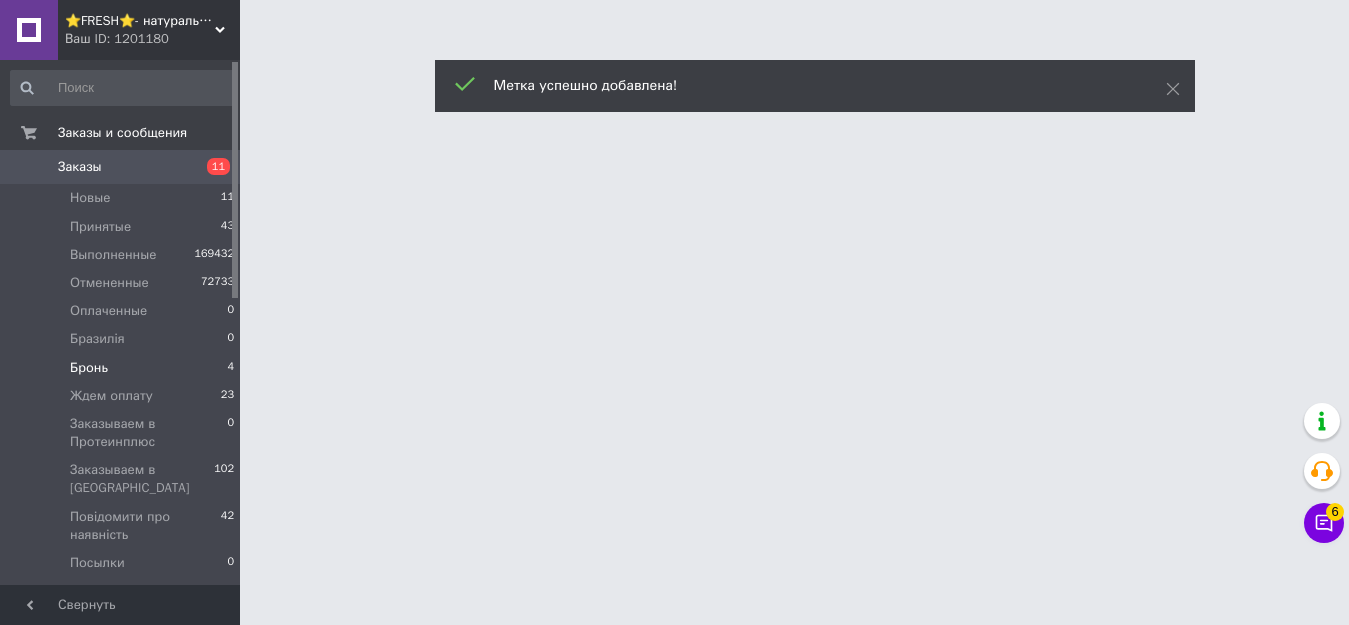 scroll, scrollTop: 0, scrollLeft: 0, axis: both 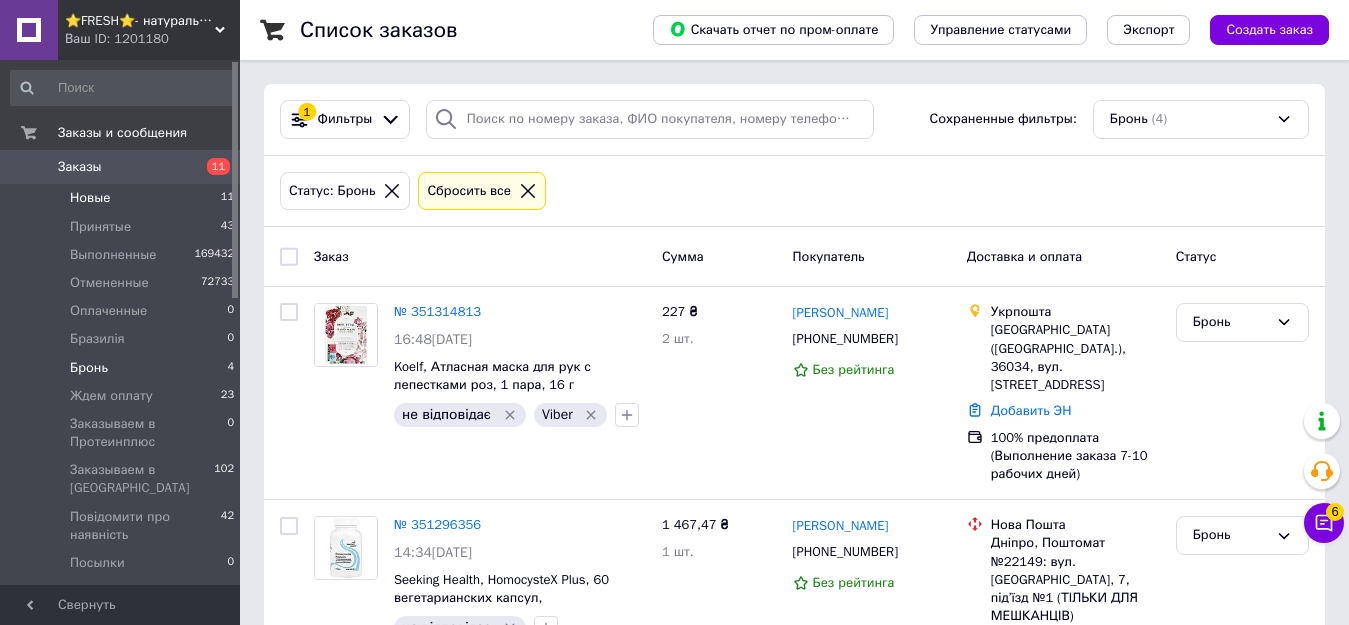 click on "Новые 11" at bounding box center (123, 198) 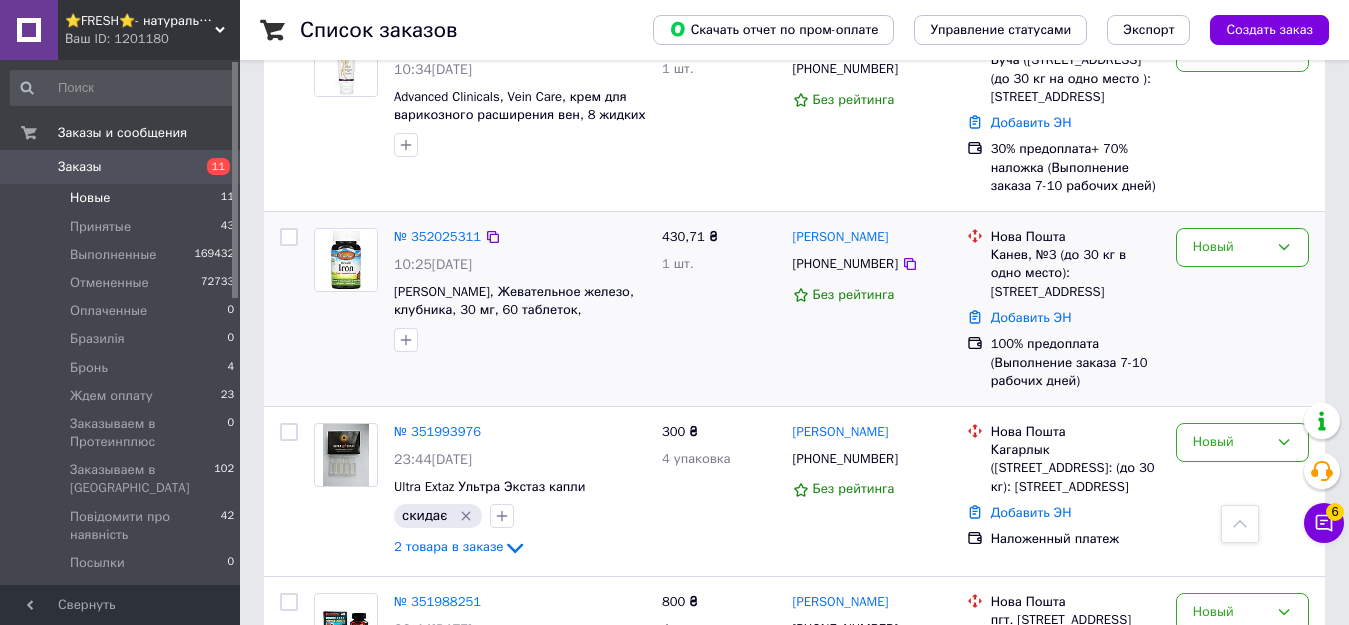 scroll, scrollTop: 200, scrollLeft: 0, axis: vertical 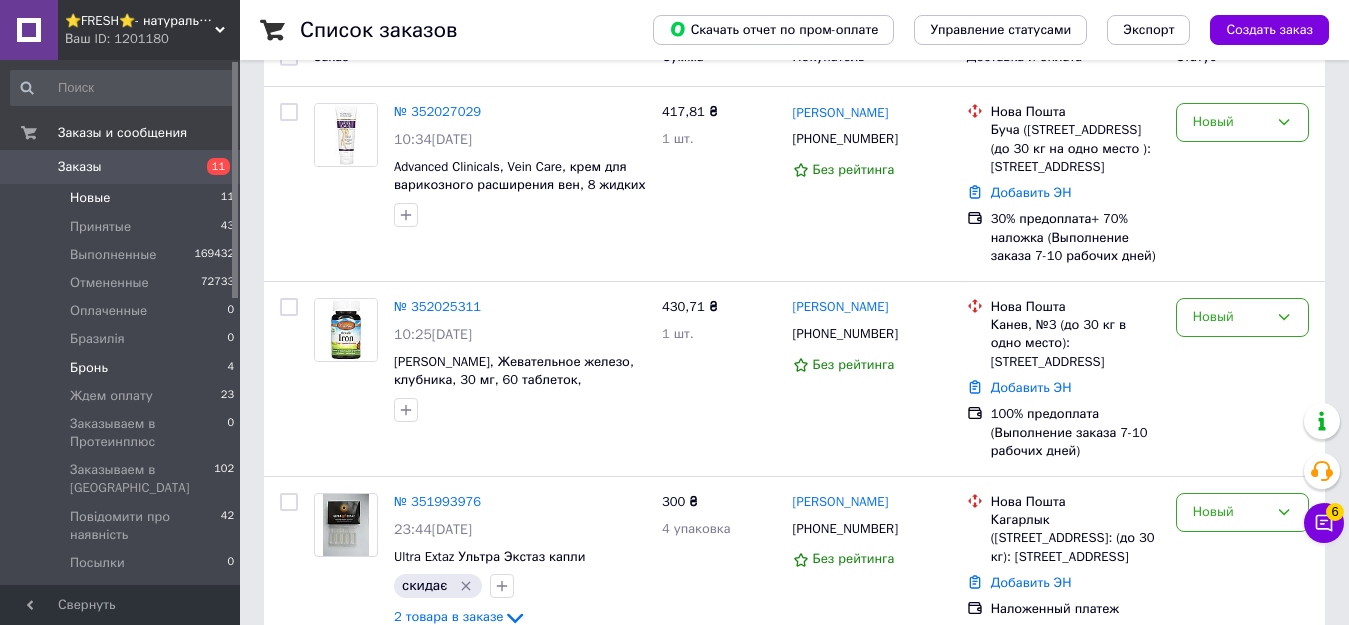 click on "Бронь" at bounding box center (89, 368) 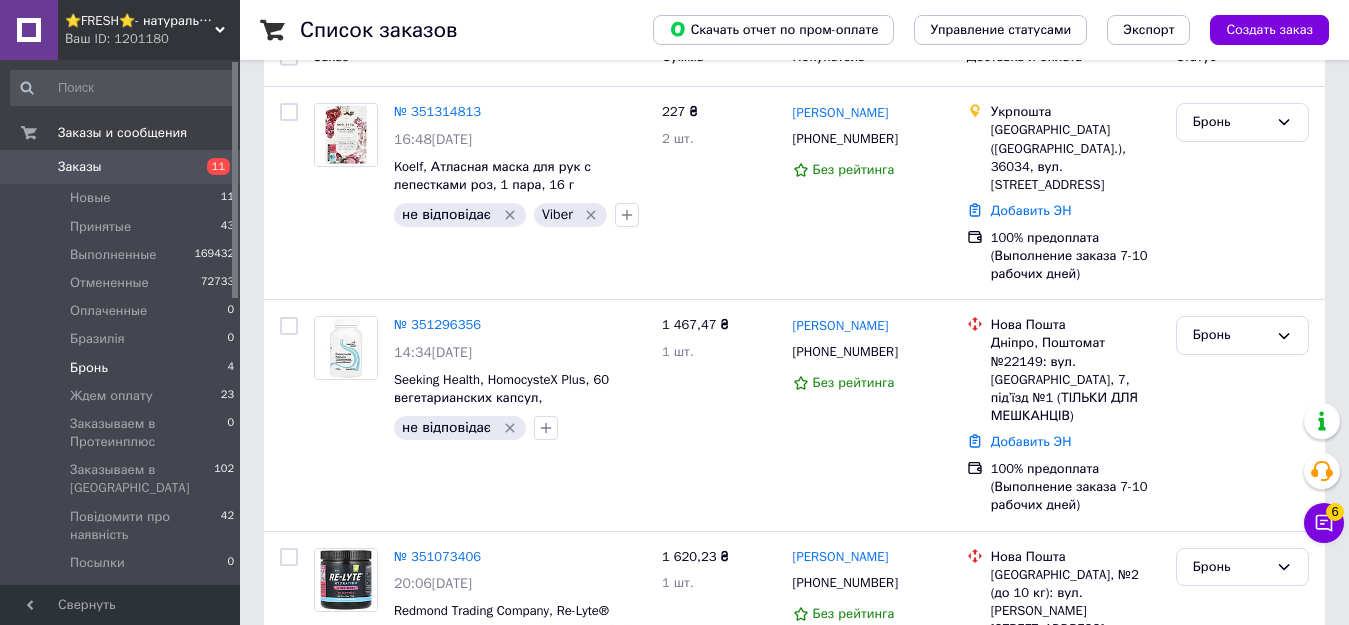 scroll, scrollTop: 0, scrollLeft: 0, axis: both 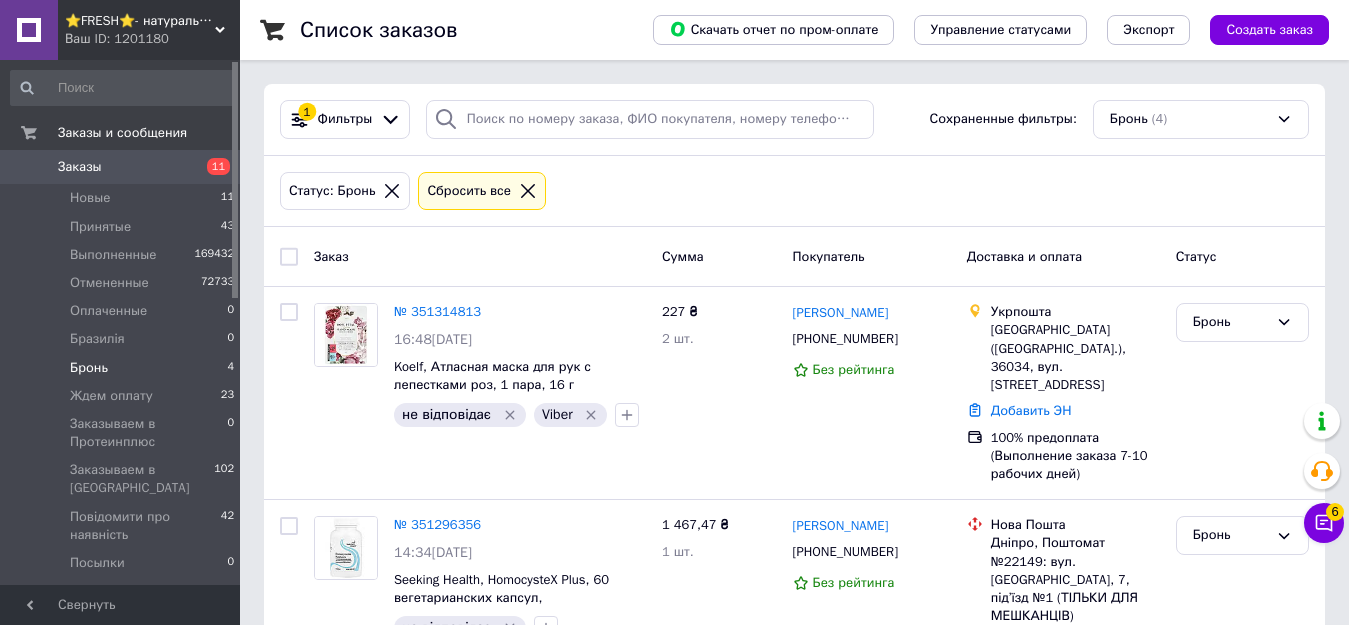 click on "Заказы" at bounding box center (121, 167) 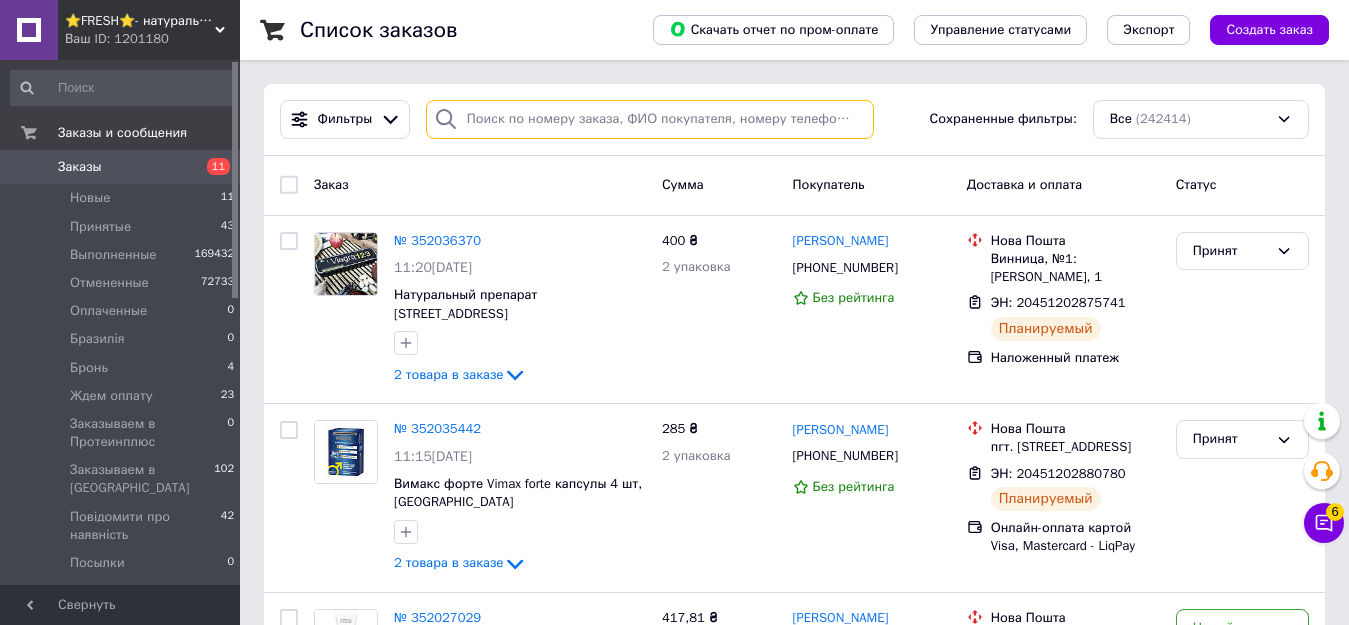 paste on "0689354462" 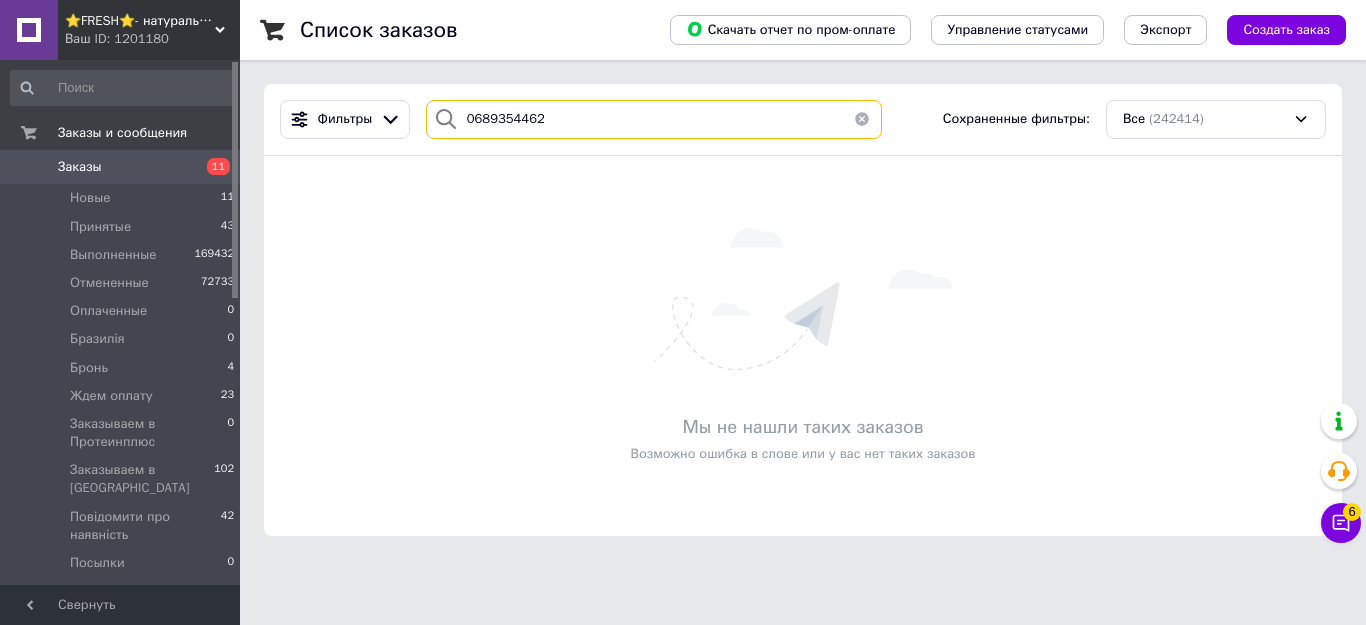 type on "0689354462" 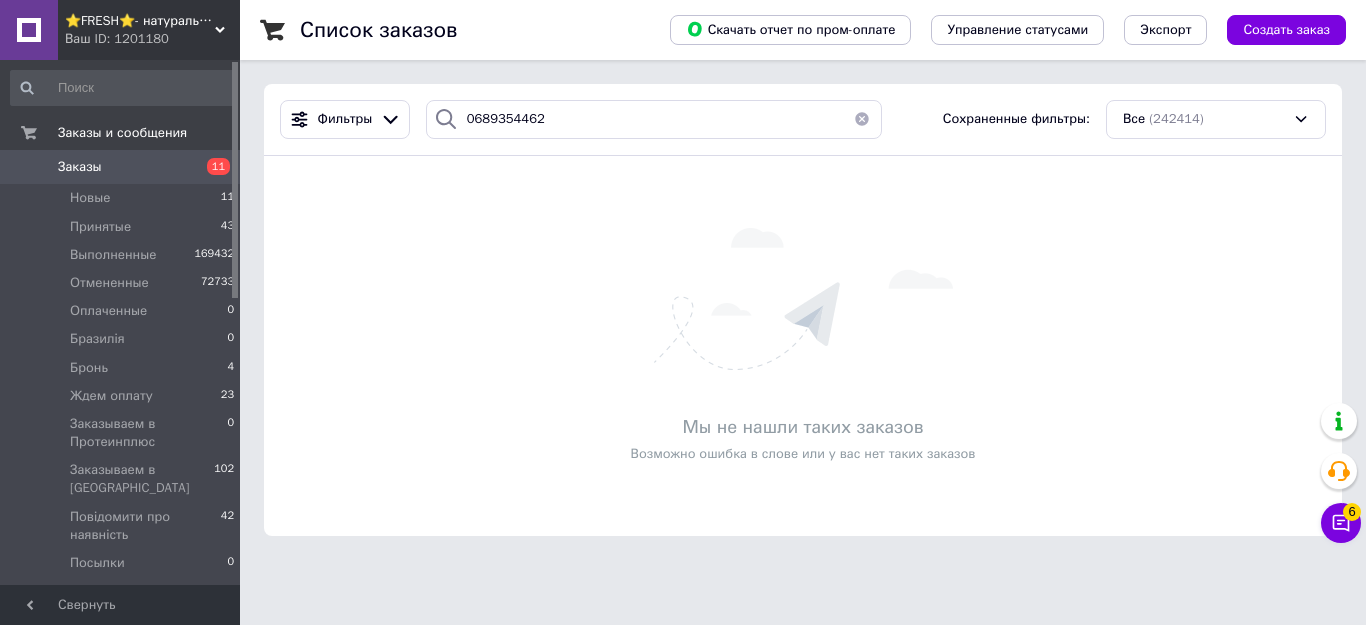click on "⭐FRESH⭐- натуральные препараты и косметика" at bounding box center (140, 21) 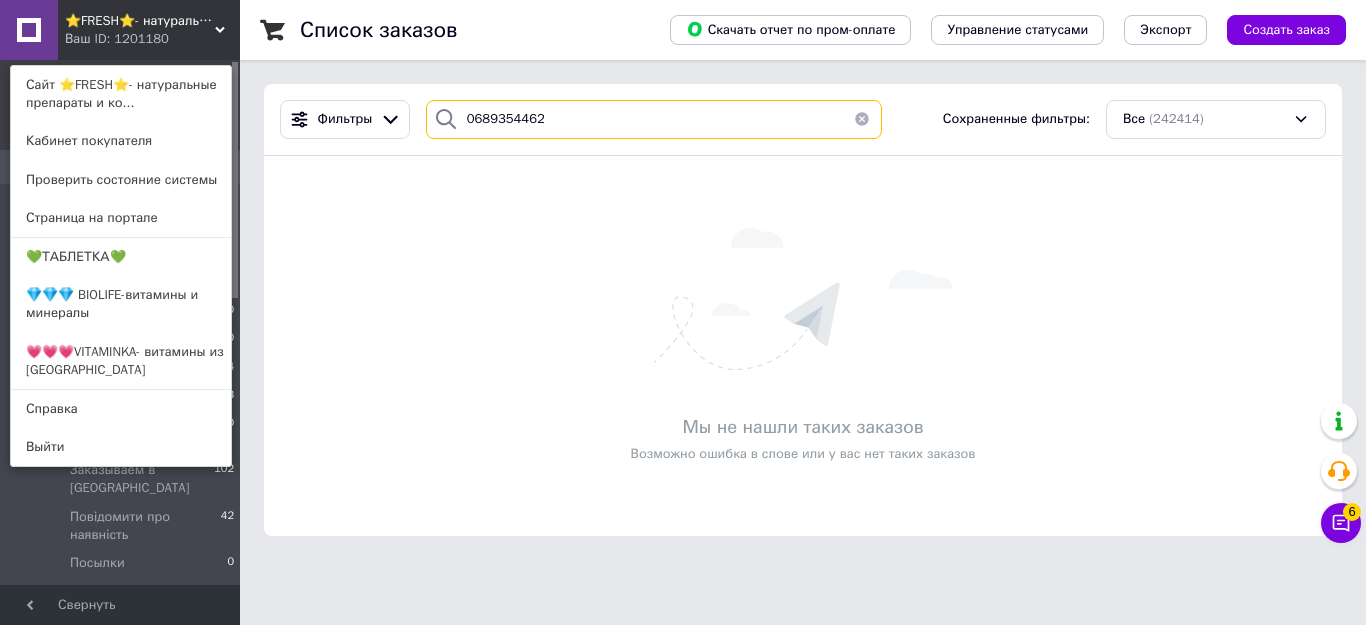 click on "0689354462" at bounding box center [654, 119] 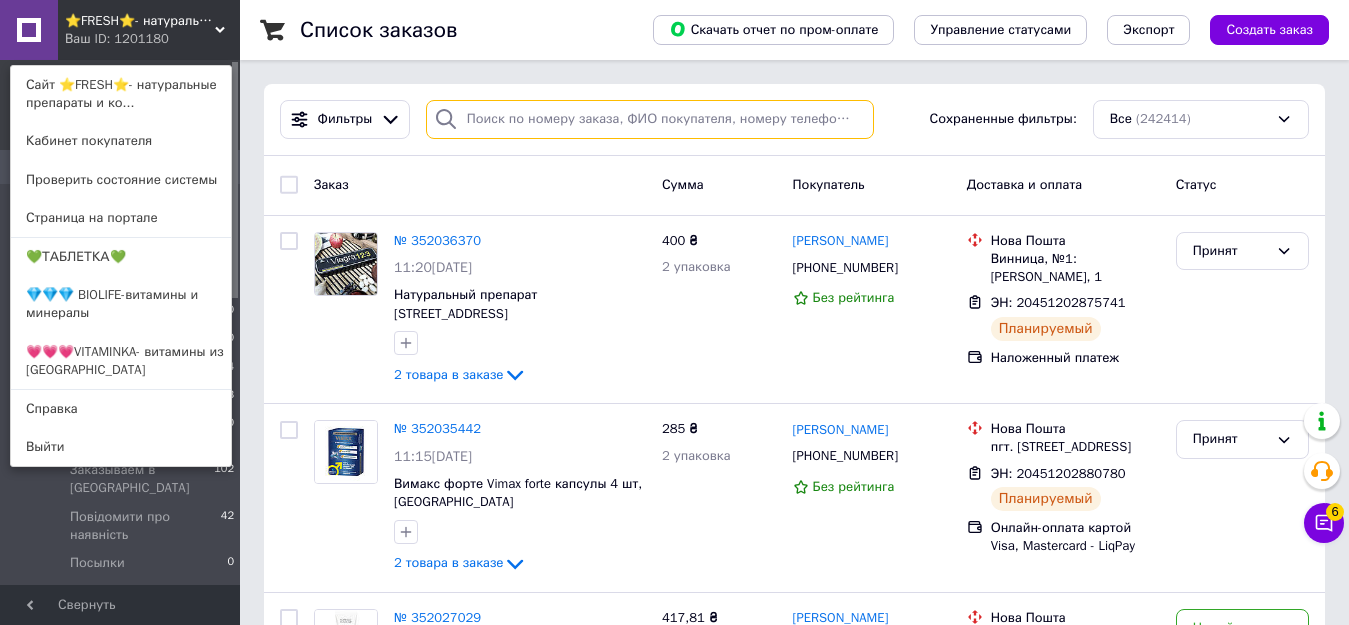 type 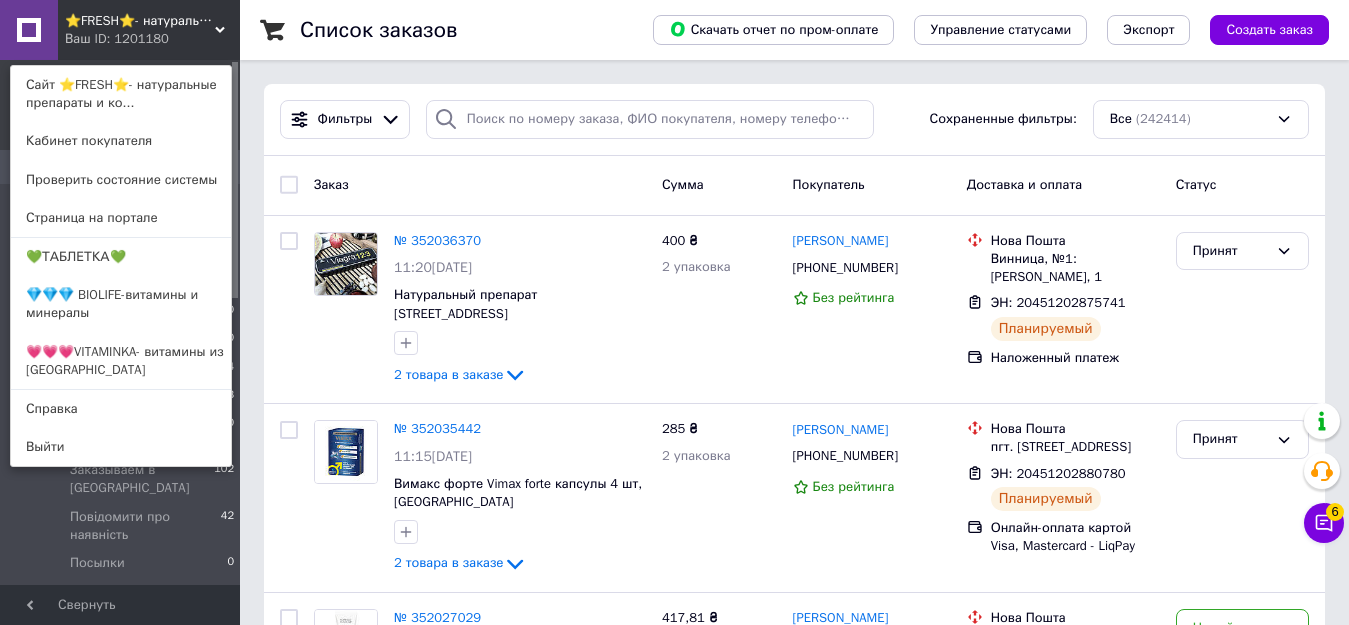 click on "⭐FRESH⭐- натуральные препараты и косметика" at bounding box center (140, 21) 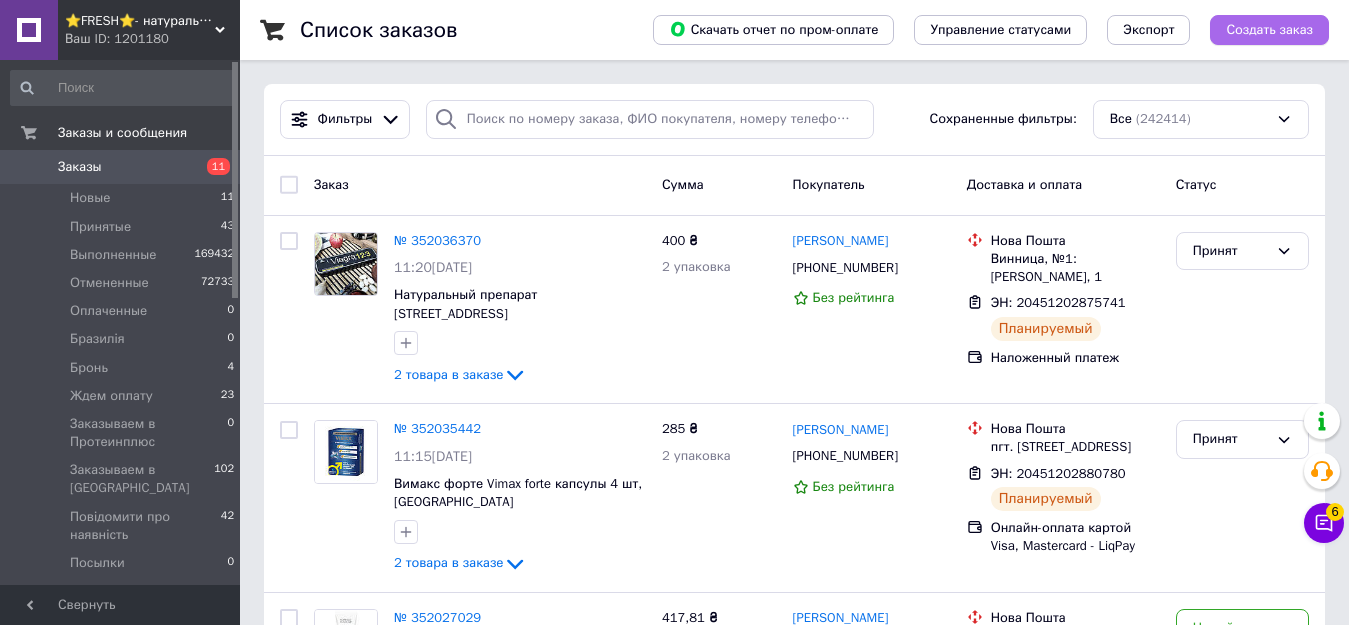 click on "Создать заказ" at bounding box center [1269, 30] 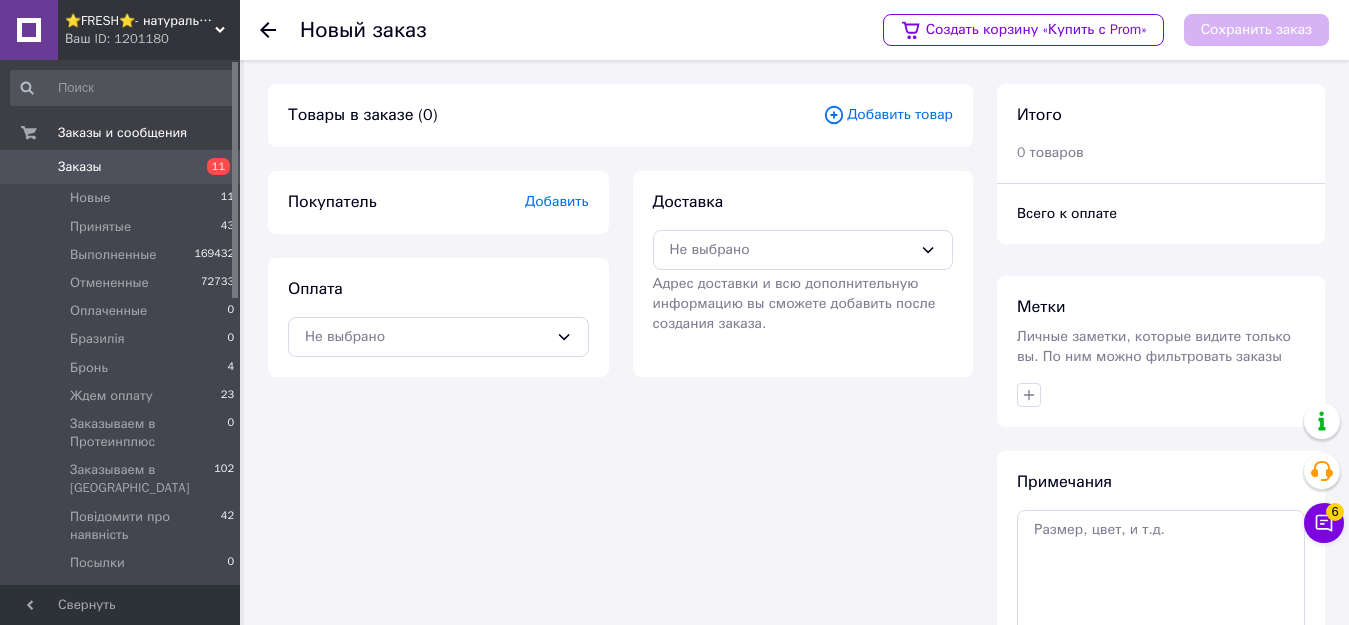 click on "Добавить товар" at bounding box center (888, 115) 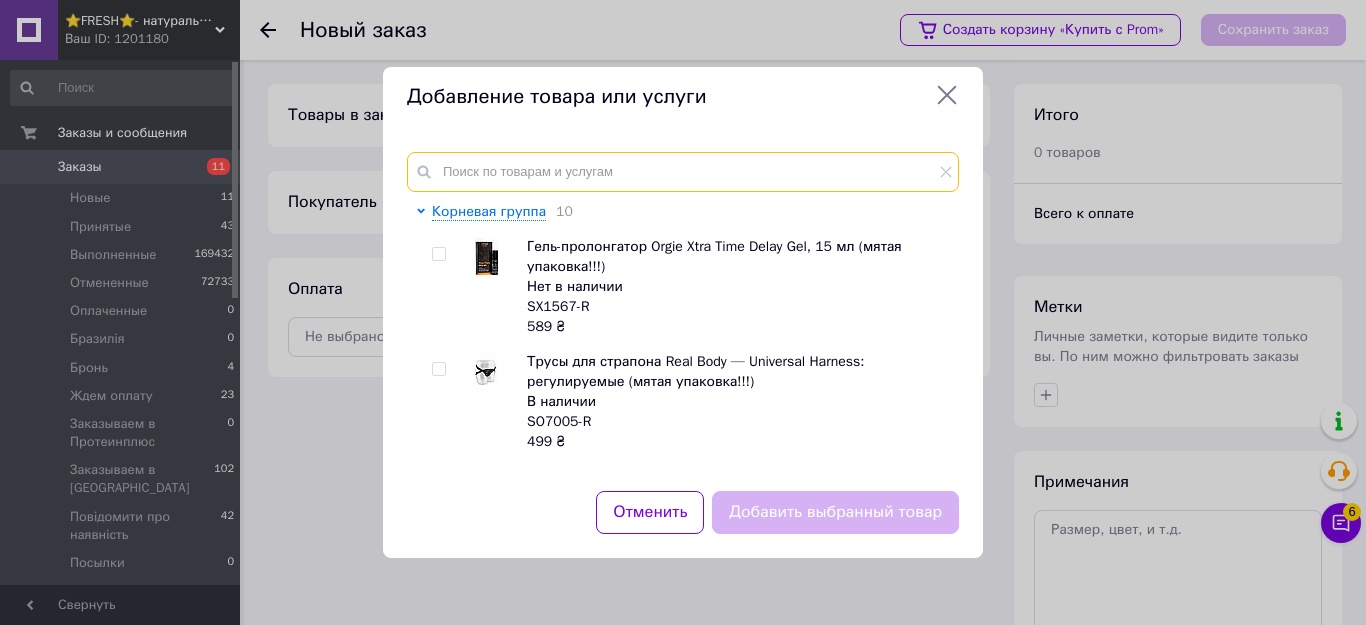 click at bounding box center [683, 172] 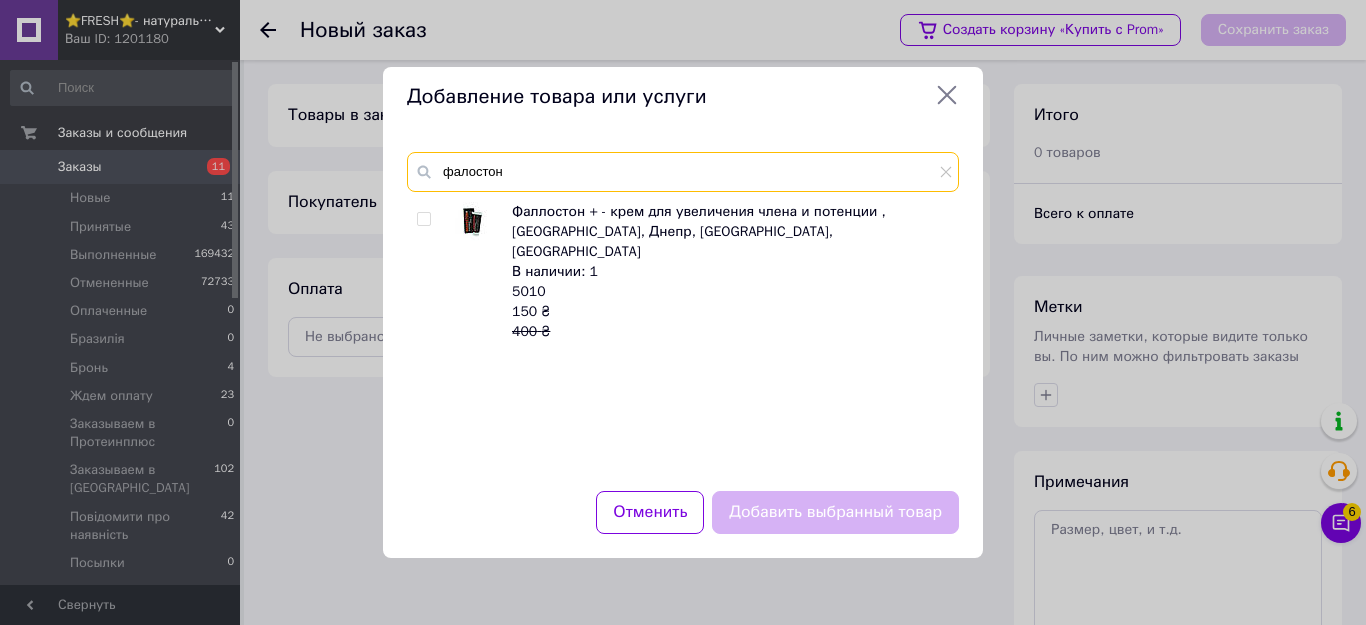 type on "фалостон" 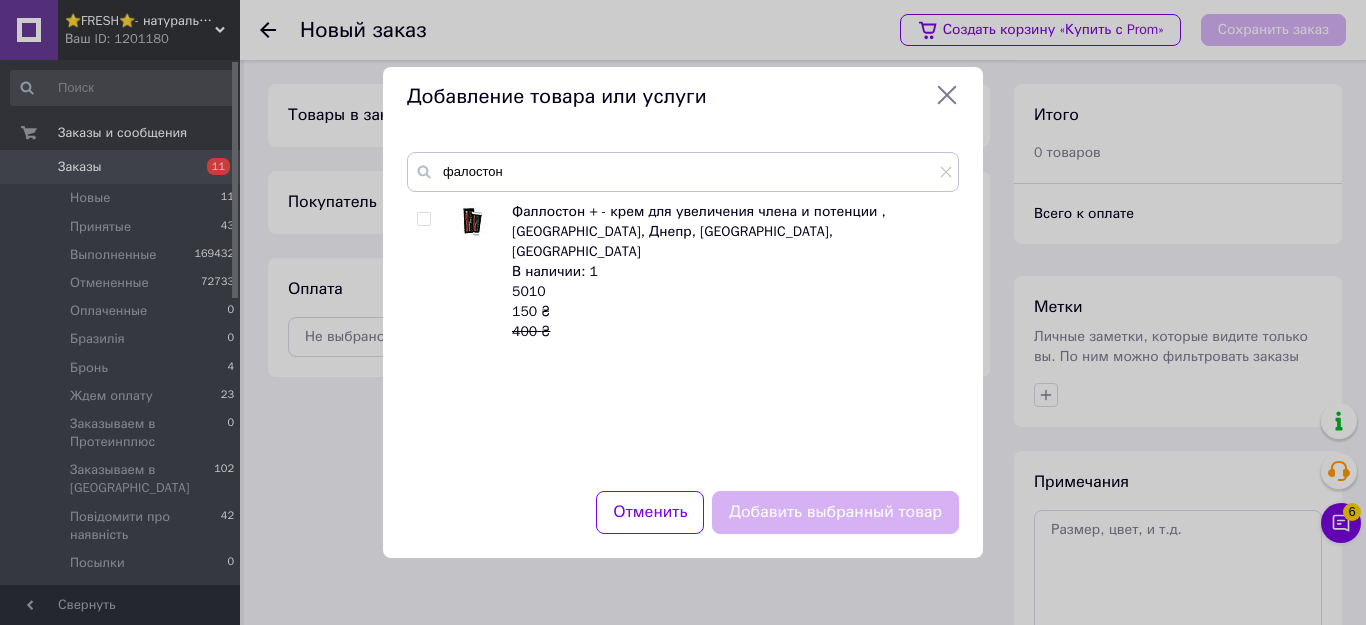 click at bounding box center (423, 219) 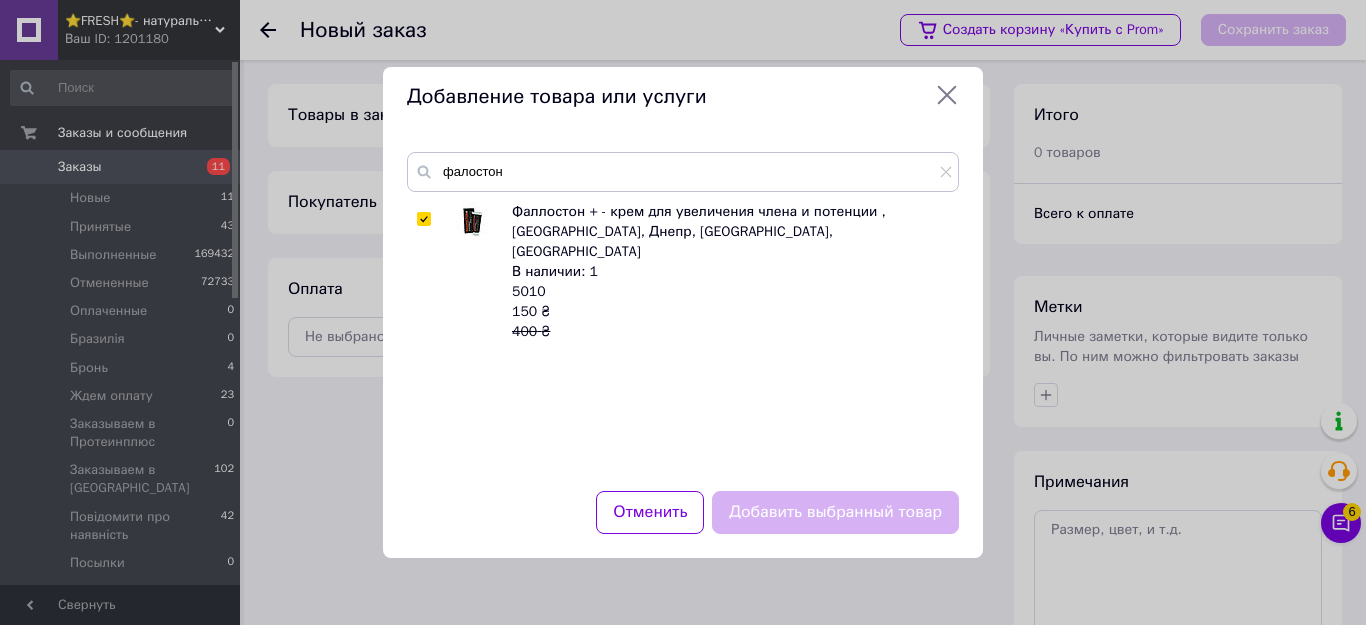 checkbox on "true" 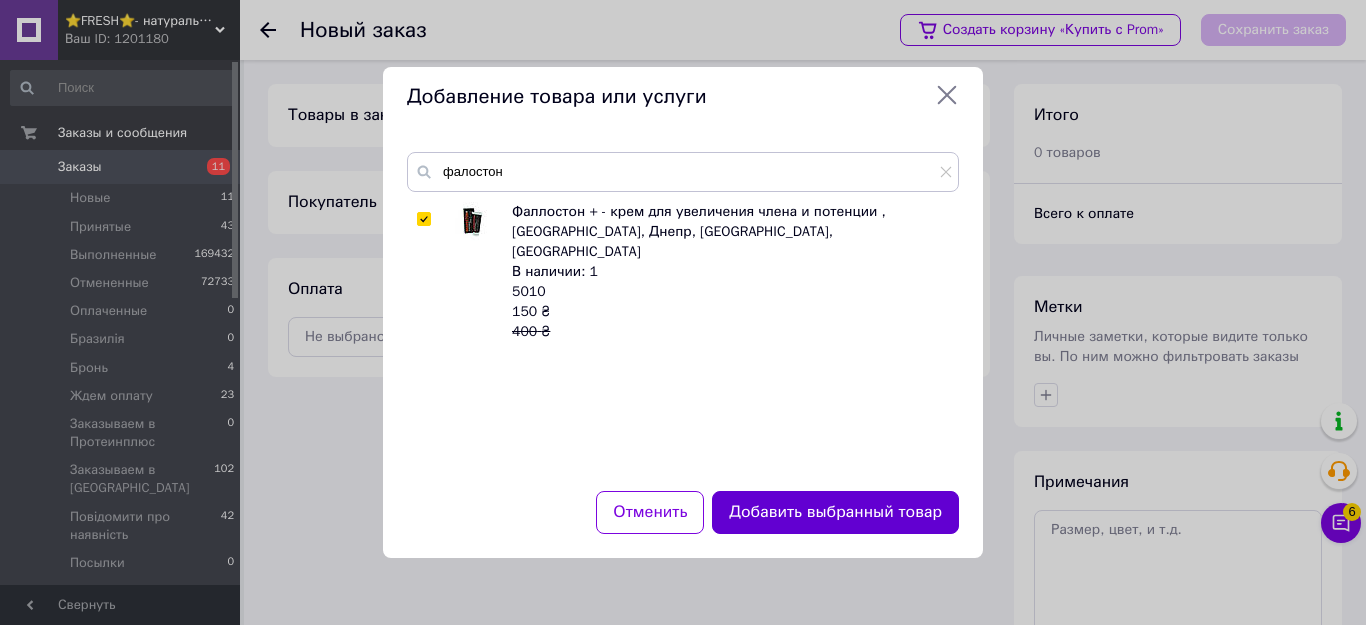 click on "Добавить выбранный товар" at bounding box center [835, 512] 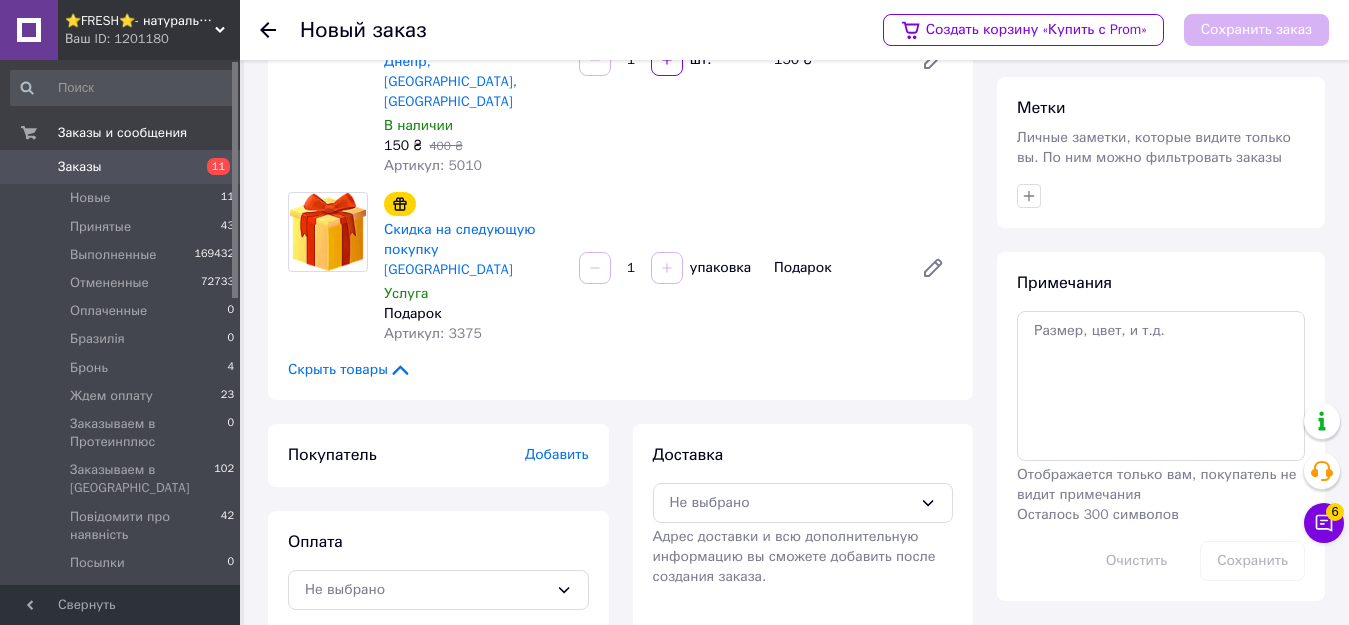 scroll, scrollTop: 0, scrollLeft: 0, axis: both 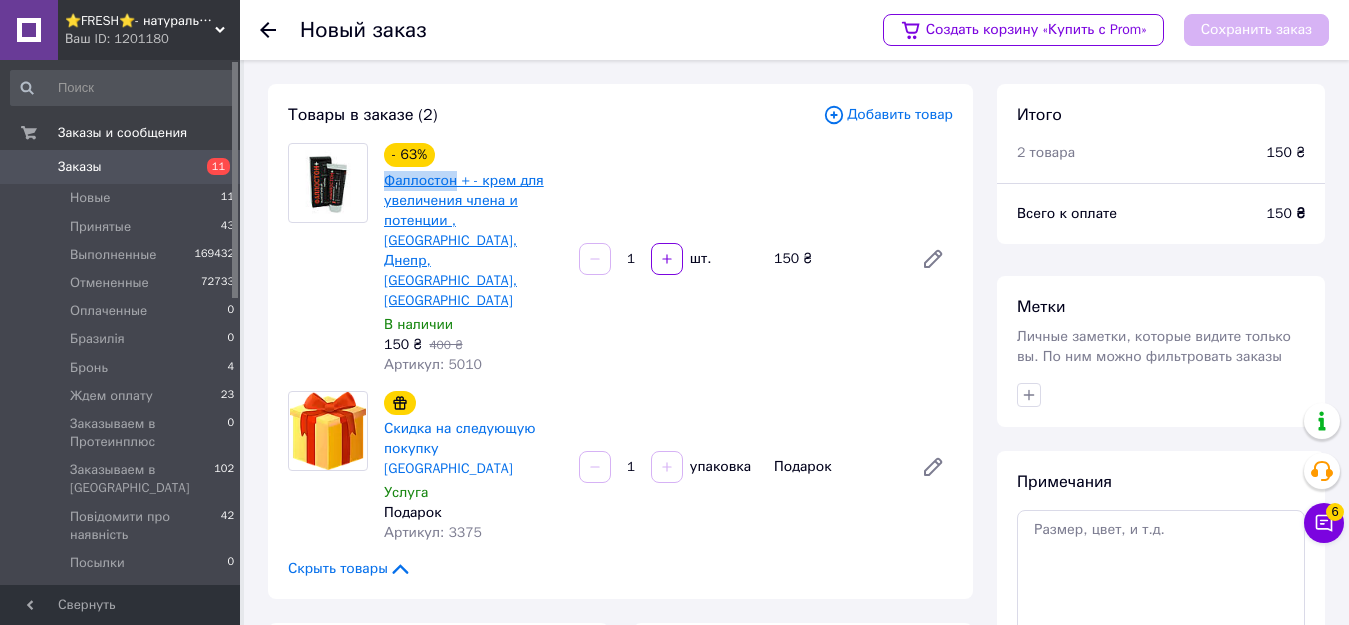 drag, startPoint x: 381, startPoint y: 184, endPoint x: 443, endPoint y: 174, distance: 62.801273 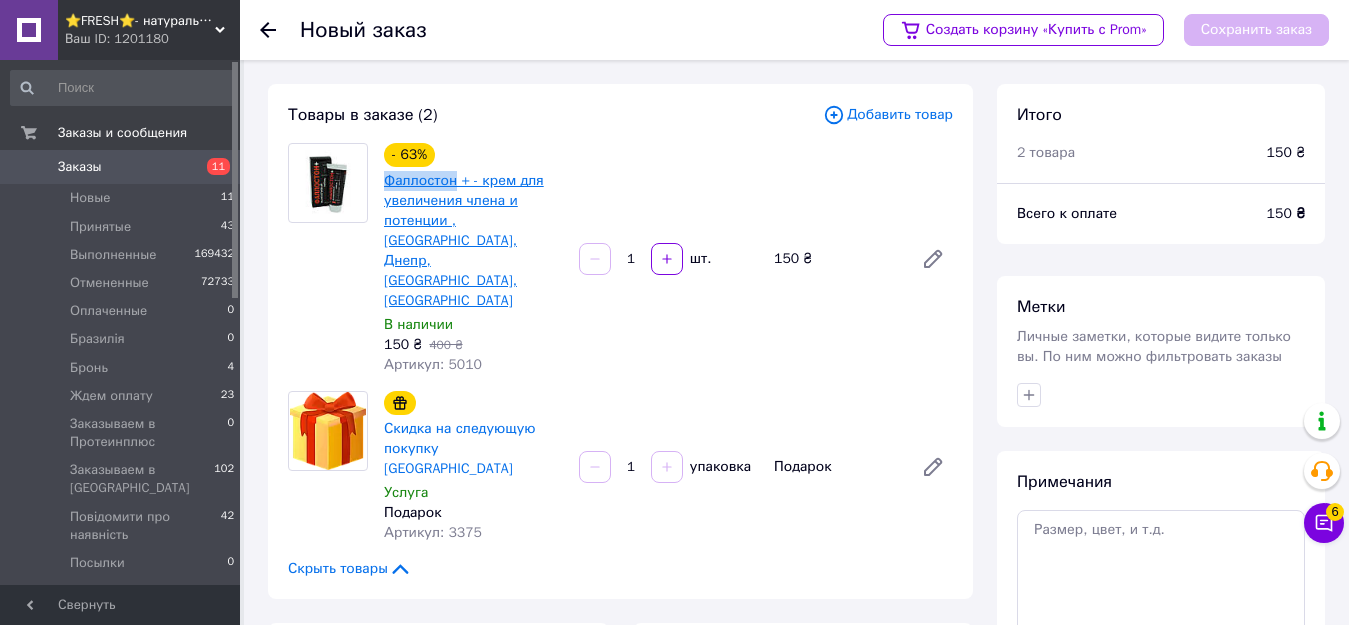 click on "- 63% Фаллостон + - крем для увеличения члена и потенции ,Киев, Днепр, Одесса, Киев В наличии 150 ₴   400 ₴ Артикул: 5010" at bounding box center [473, 259] 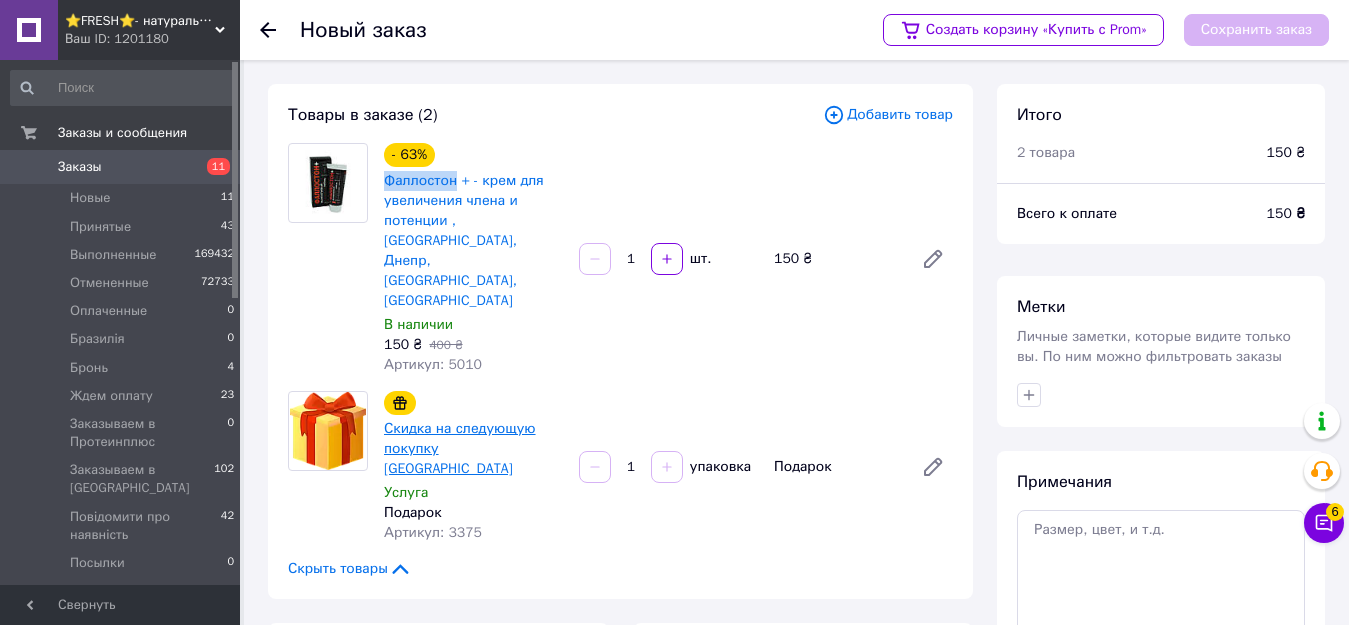 scroll, scrollTop: 199, scrollLeft: 0, axis: vertical 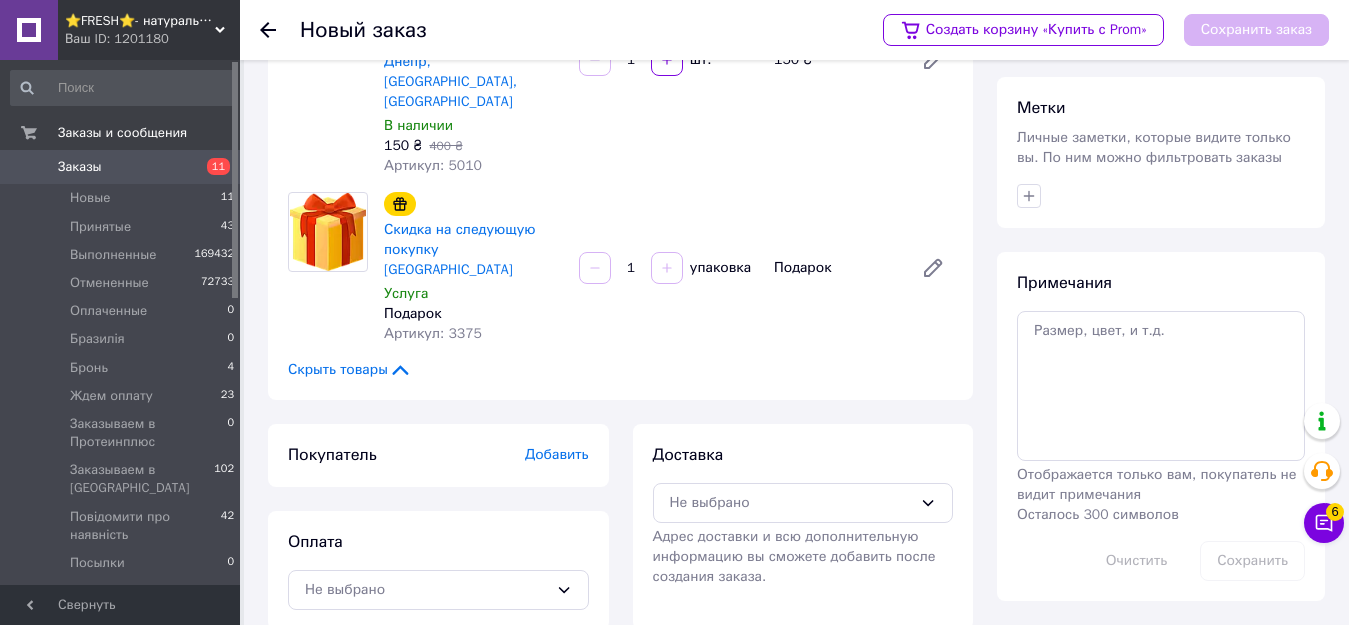 click on "Добавить" at bounding box center [557, 454] 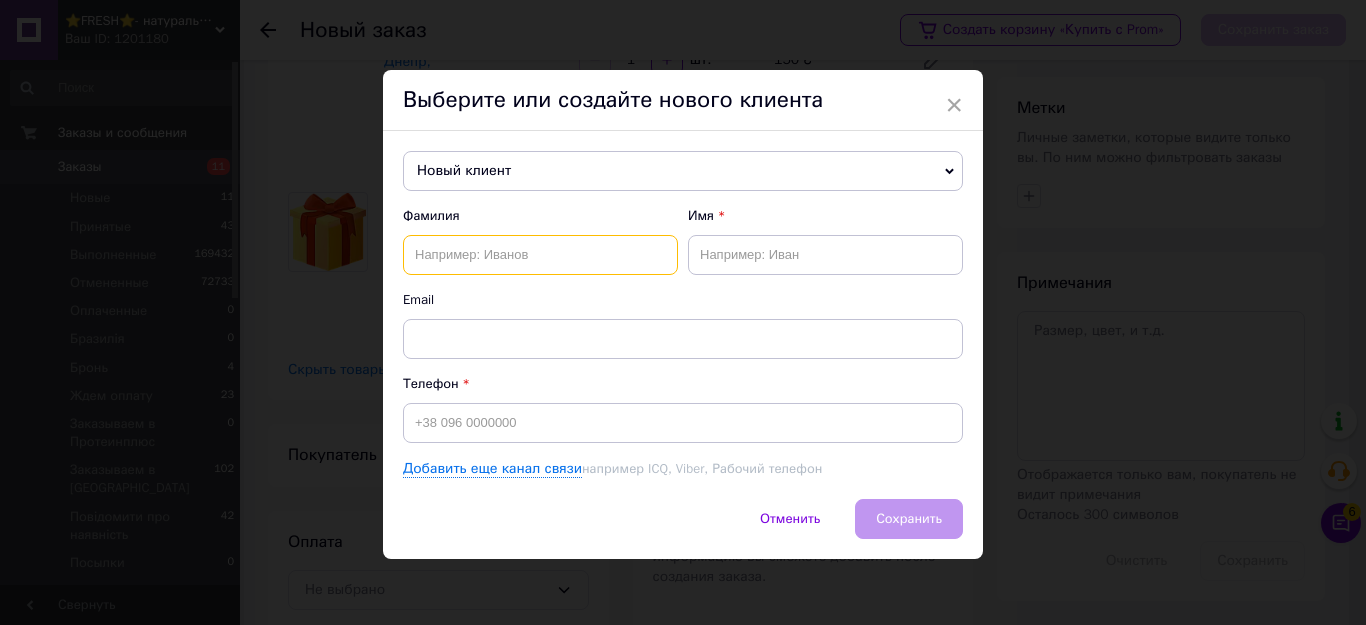 click at bounding box center [540, 255] 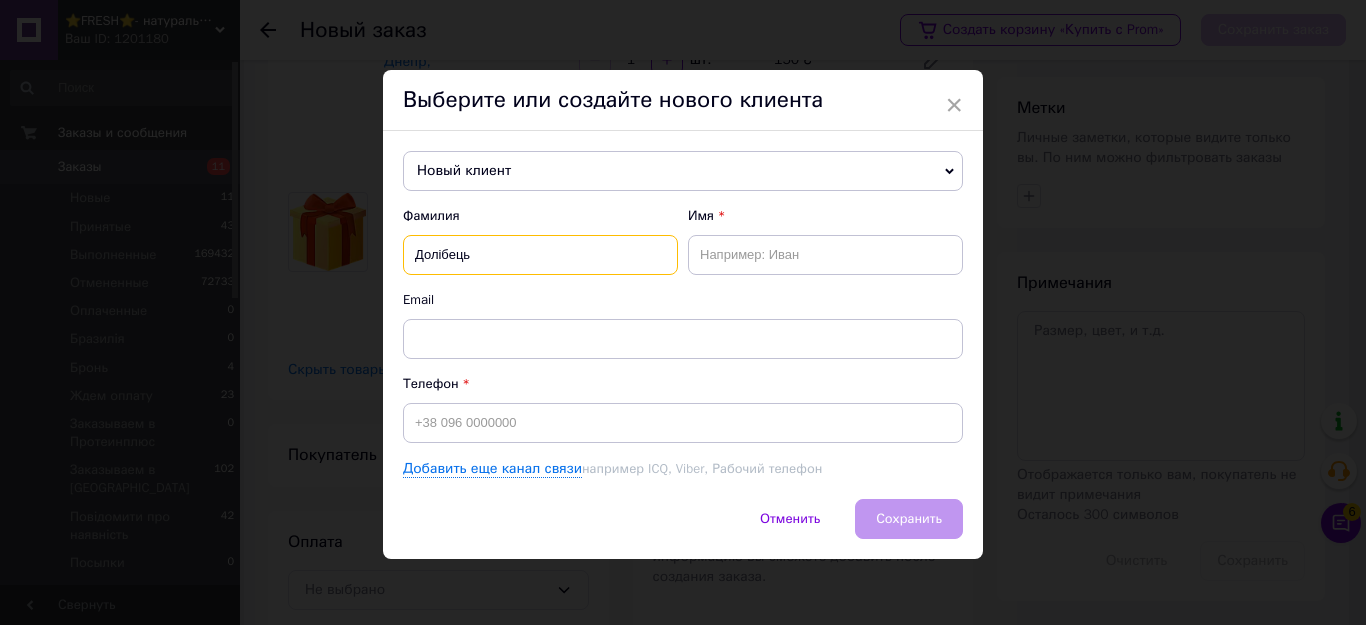type on "Долібець" 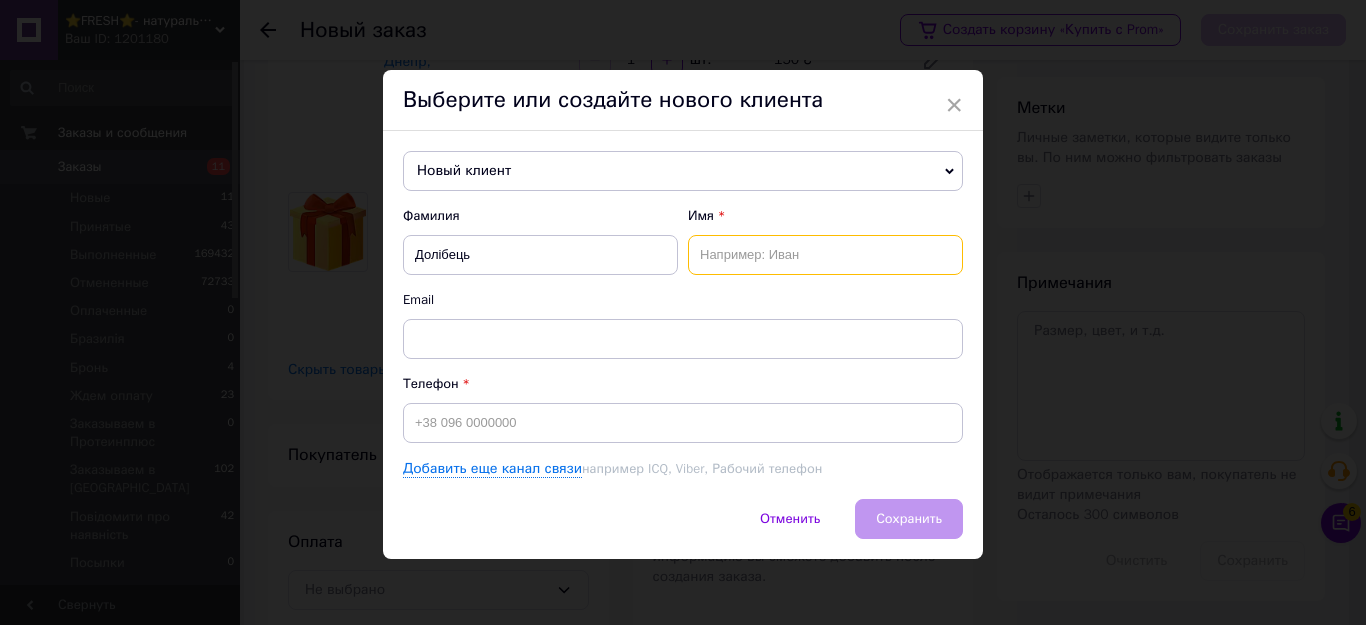 click at bounding box center (825, 255) 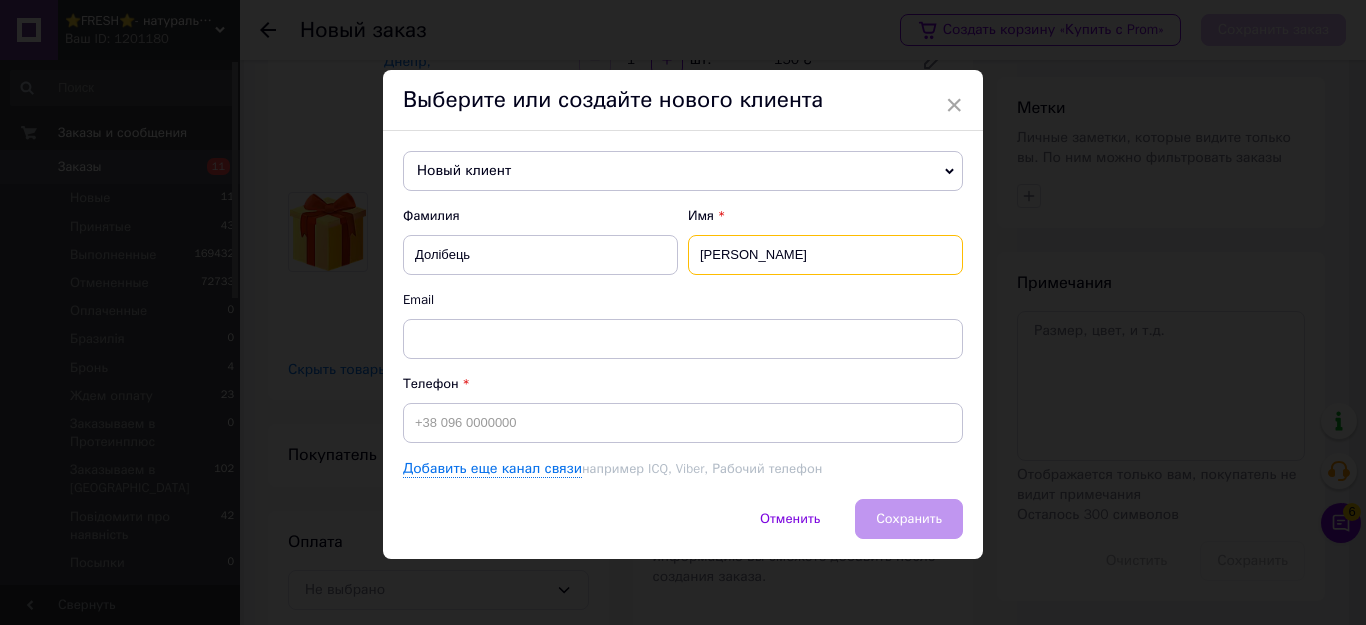 type on "Олексій" 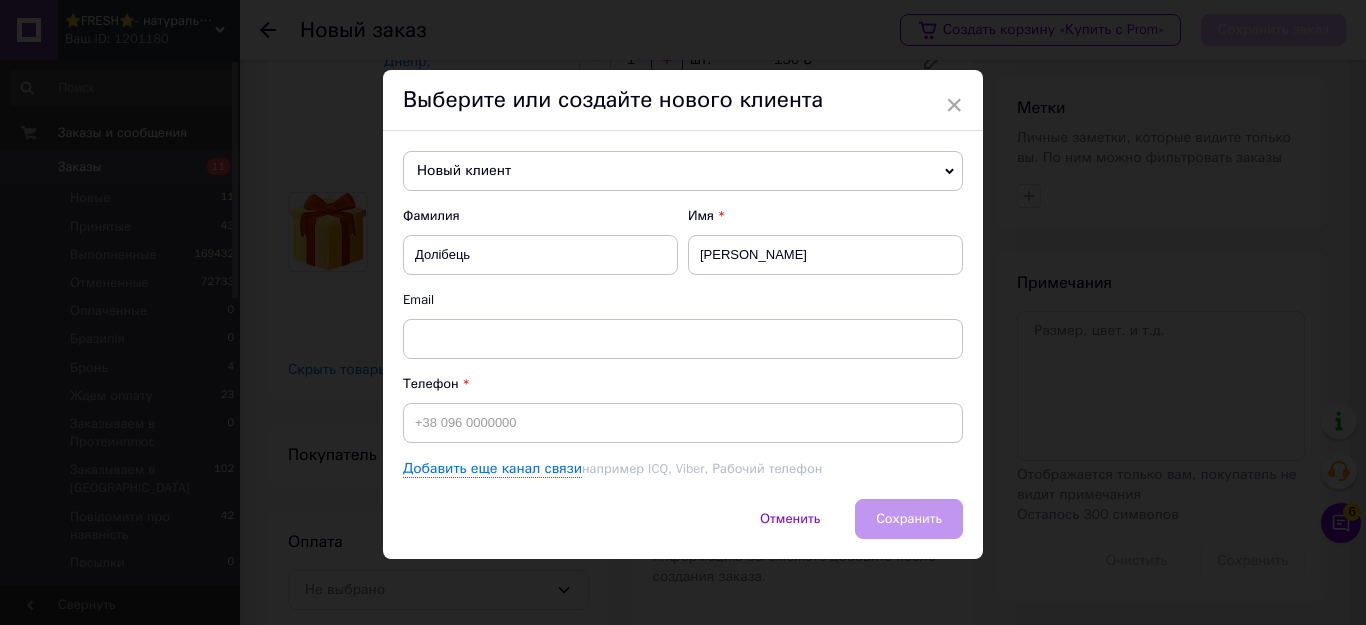 click on "Фамилия Долібець Имя Олексій Email Телефон Добавить еще канал связи    например ICQ, Viber, Рабочий телефон" at bounding box center [683, 343] 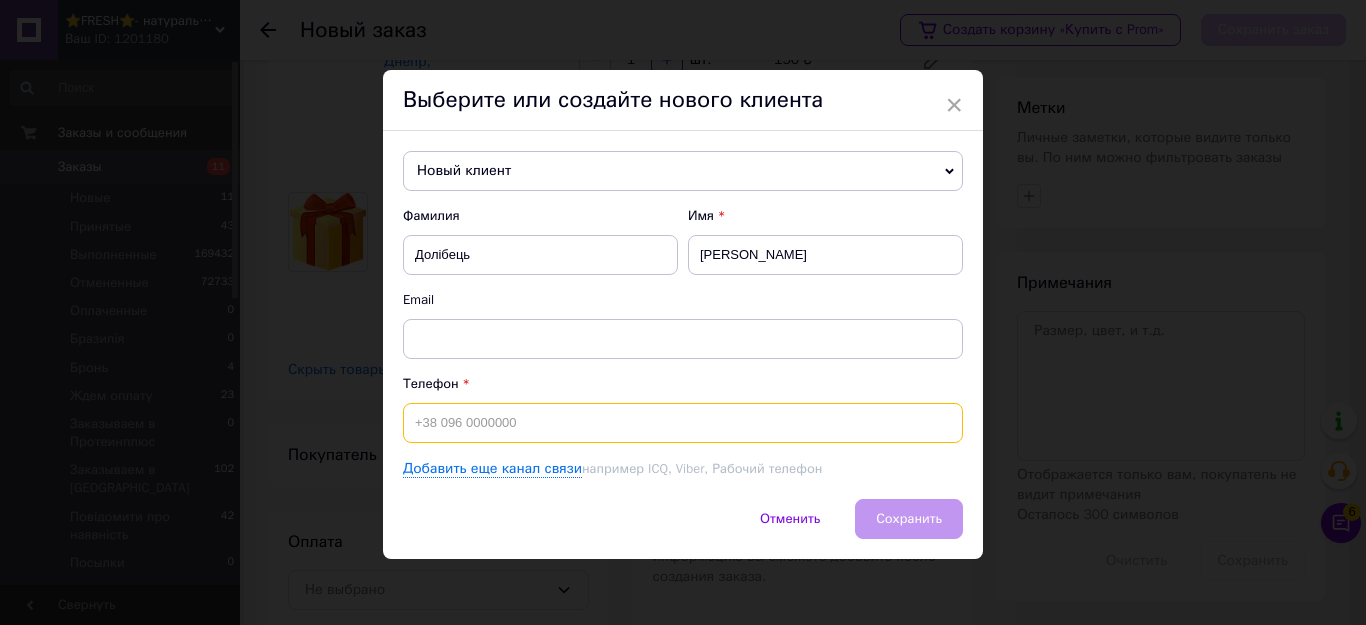 click at bounding box center (683, 423) 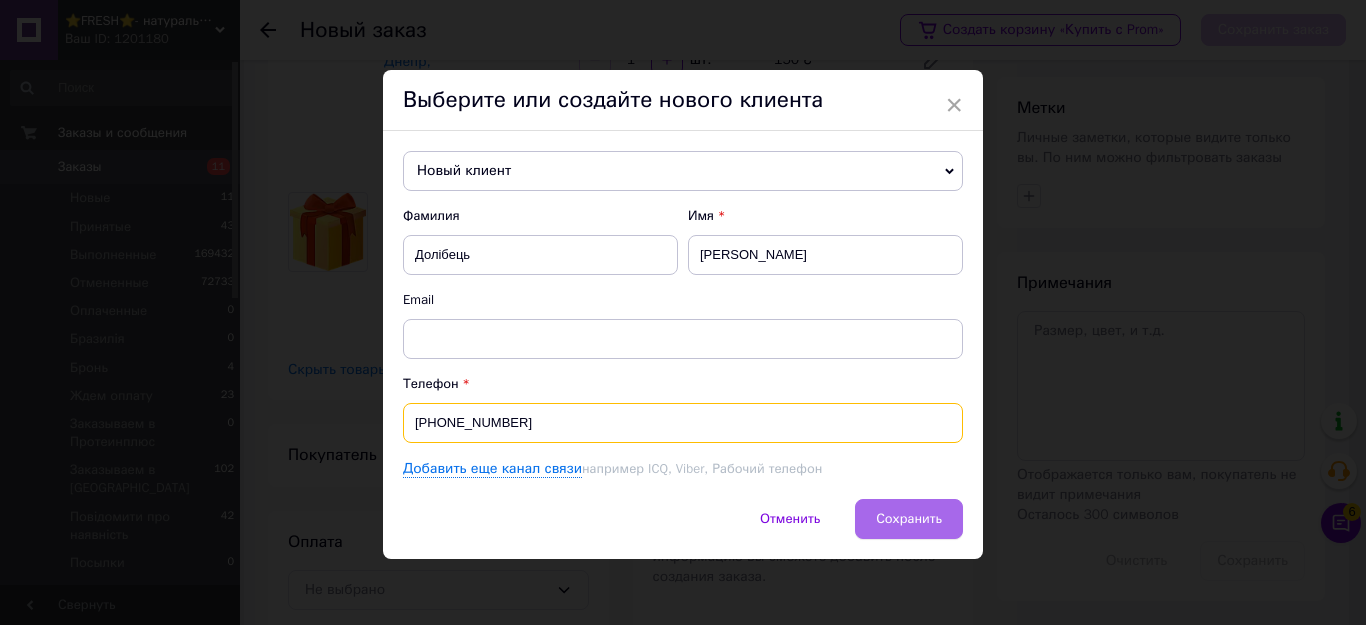 type on "[PHONE_NUMBER]" 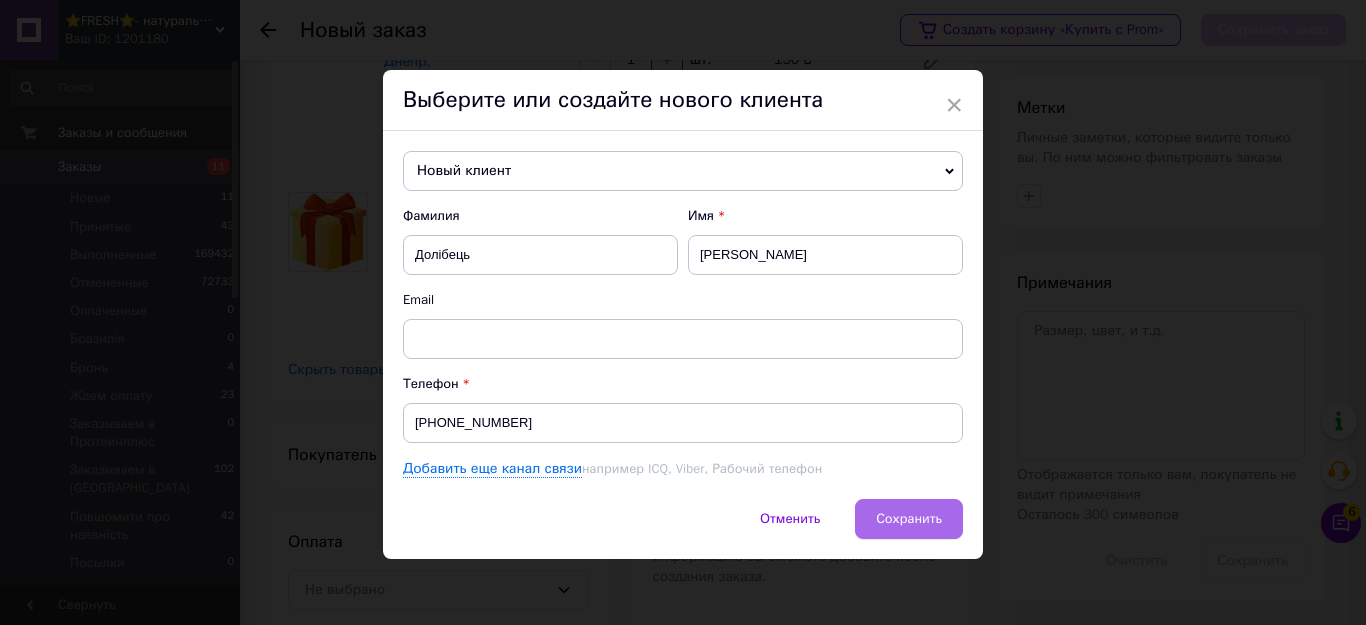 click on "Сохранить" at bounding box center (909, 519) 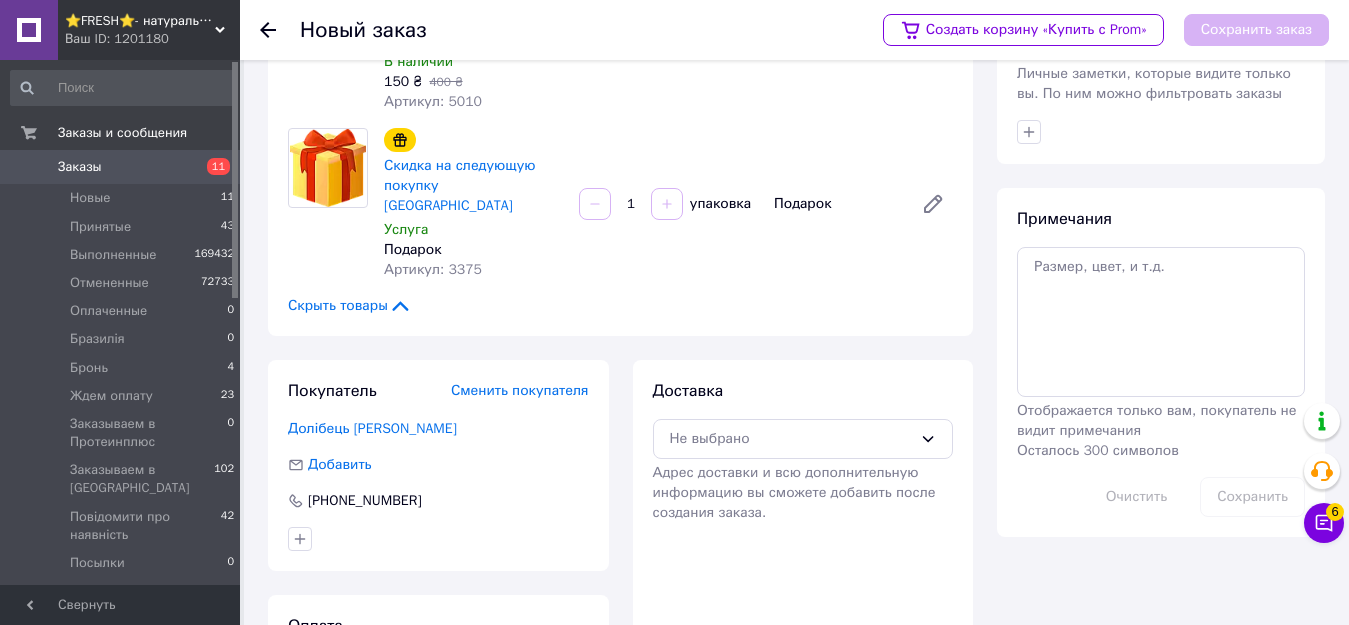 scroll, scrollTop: 296, scrollLeft: 0, axis: vertical 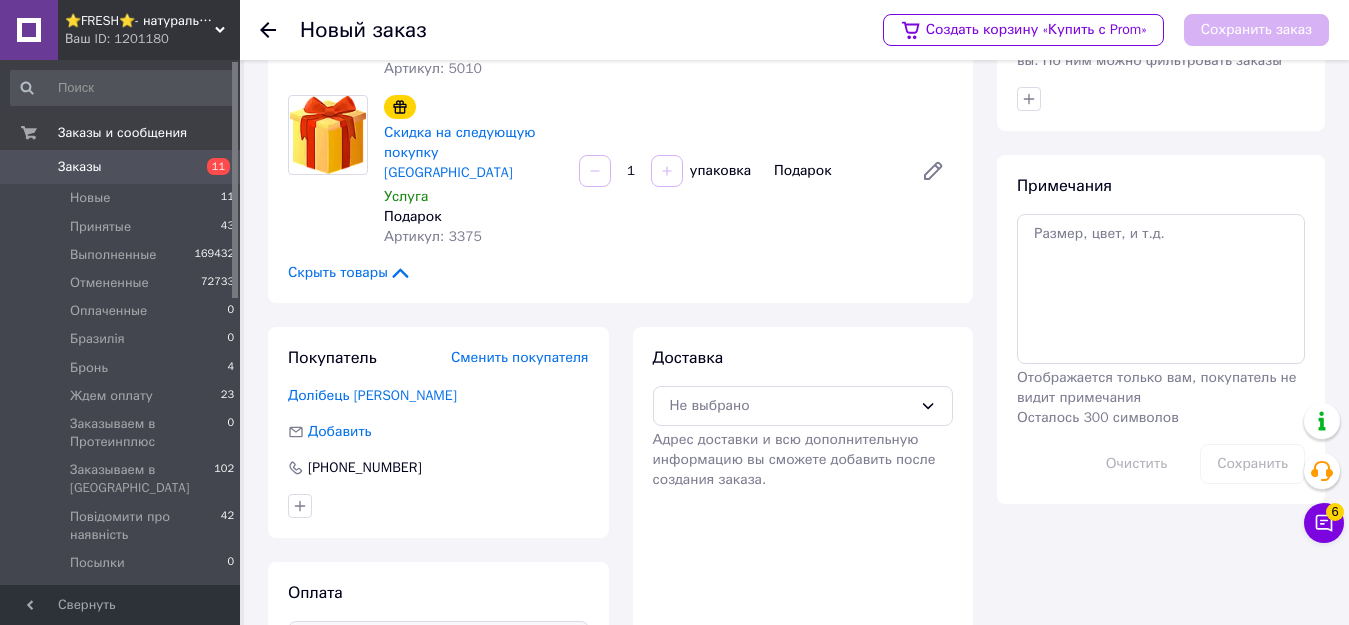 click on "Не выбрано" at bounding box center (438, 641) 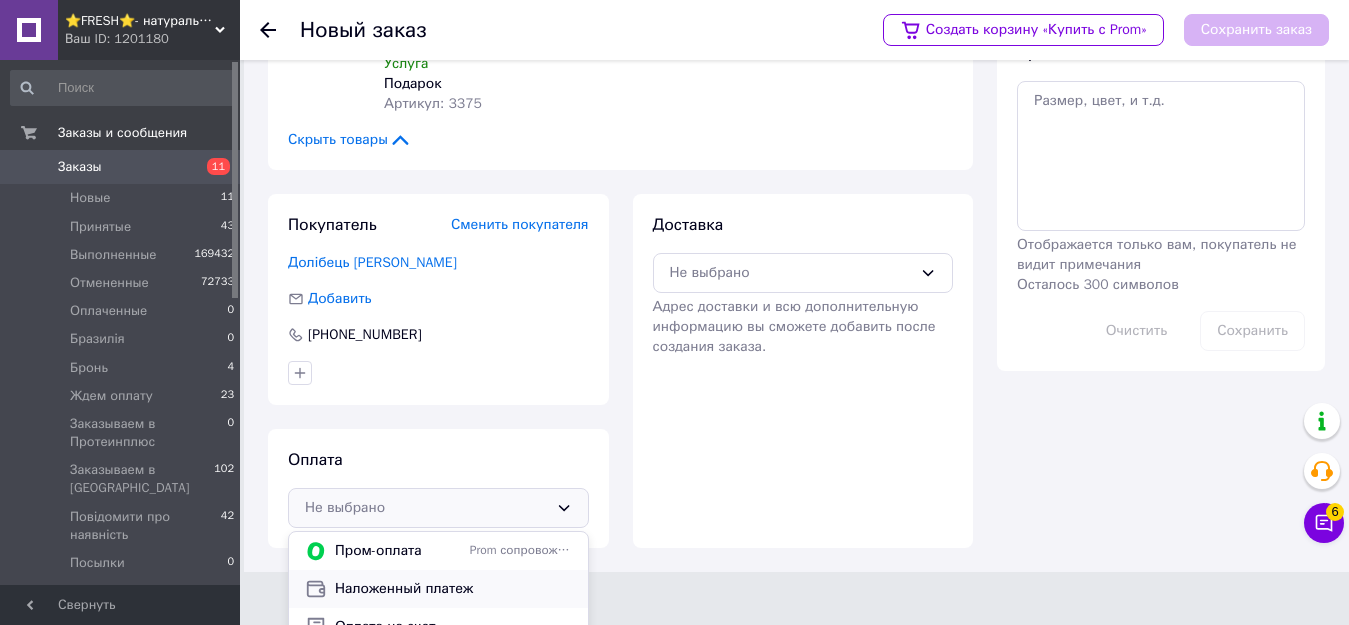 click on "Наложенный платеж" at bounding box center (453, 589) 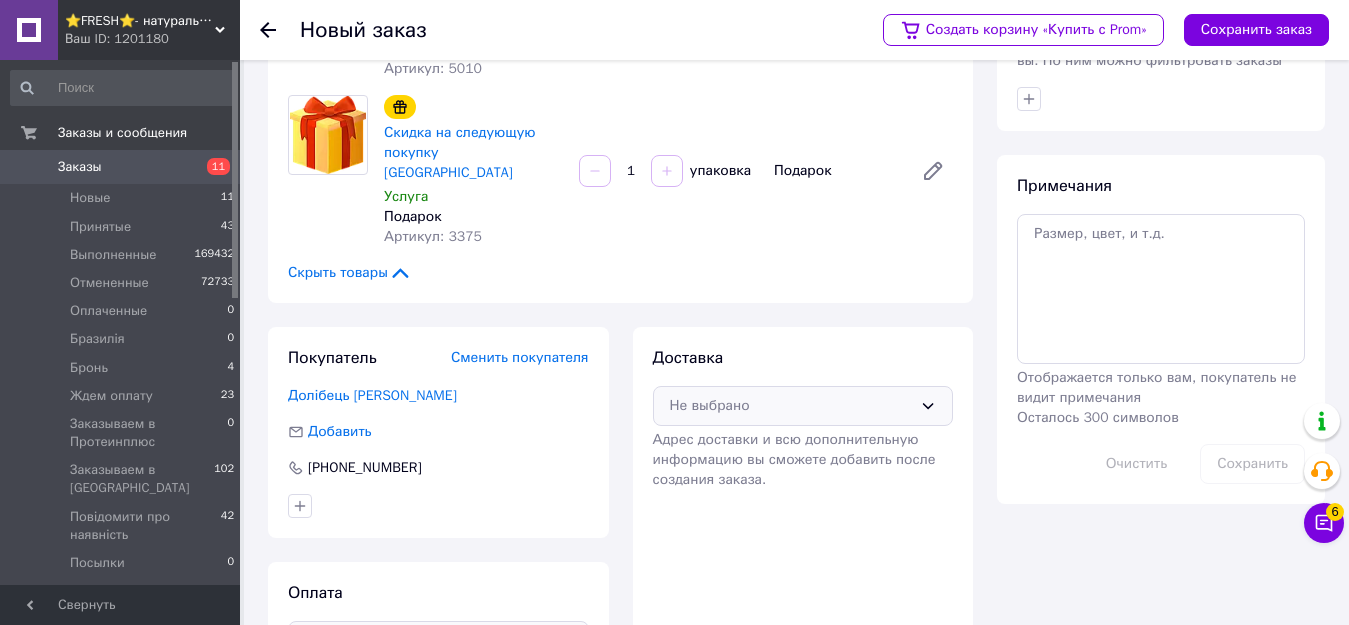 click on "Не выбрано" at bounding box center (791, 406) 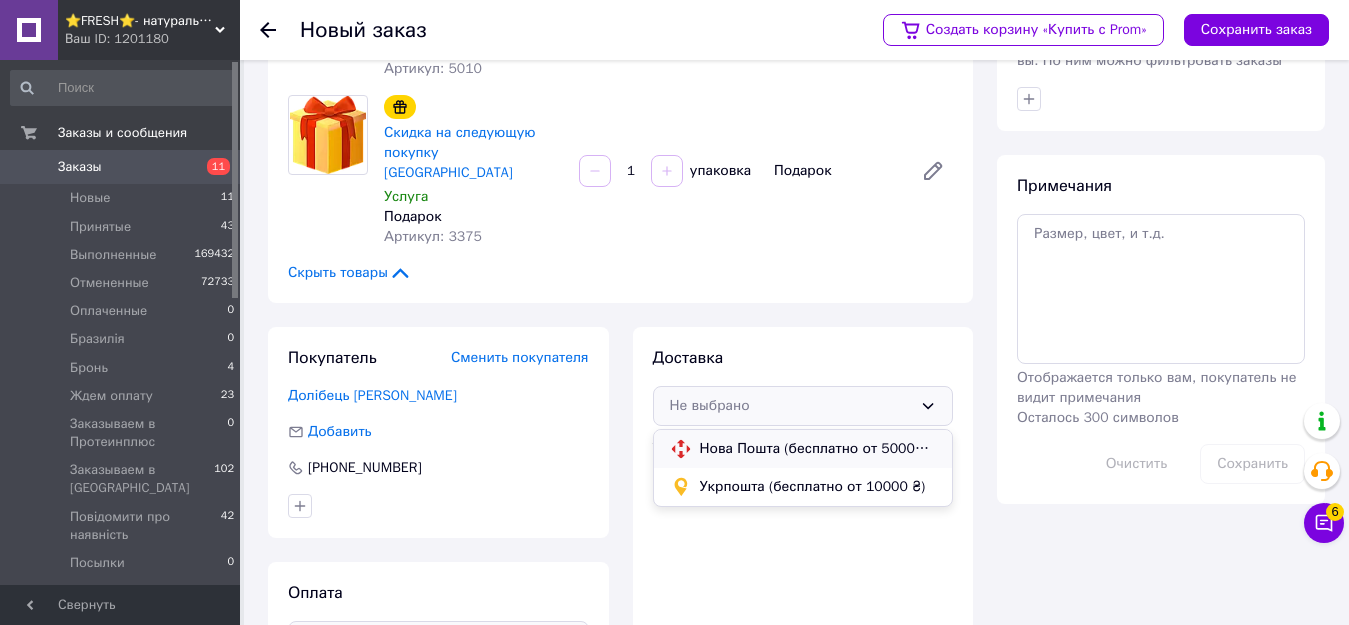 click on "Нова Пошта (бесплатно от 50000 ₴)" at bounding box center [818, 449] 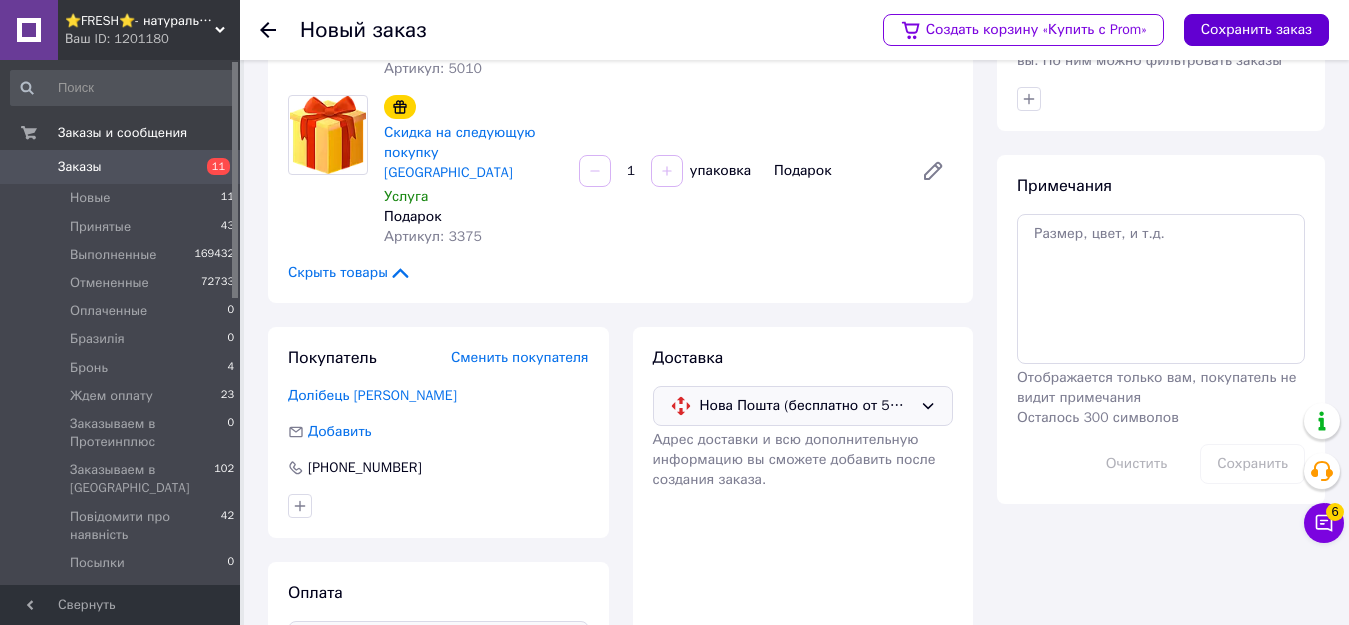 click on "Сохранить заказ" at bounding box center [1256, 30] 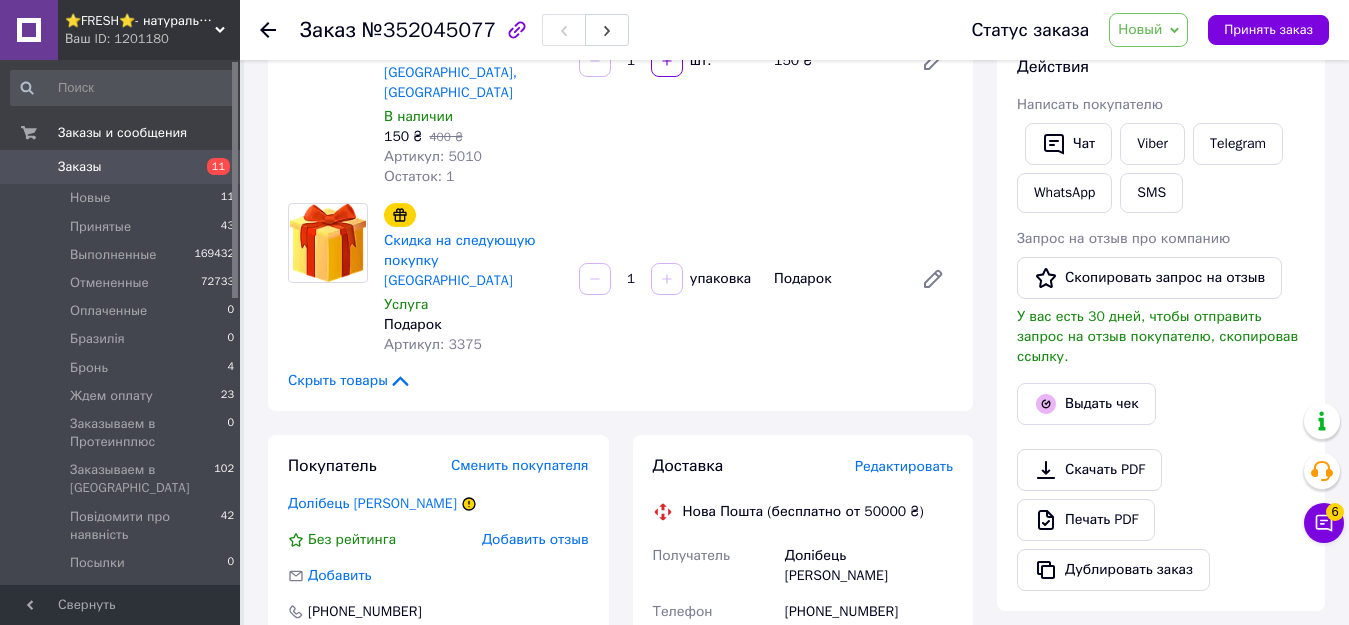 scroll, scrollTop: 0, scrollLeft: 0, axis: both 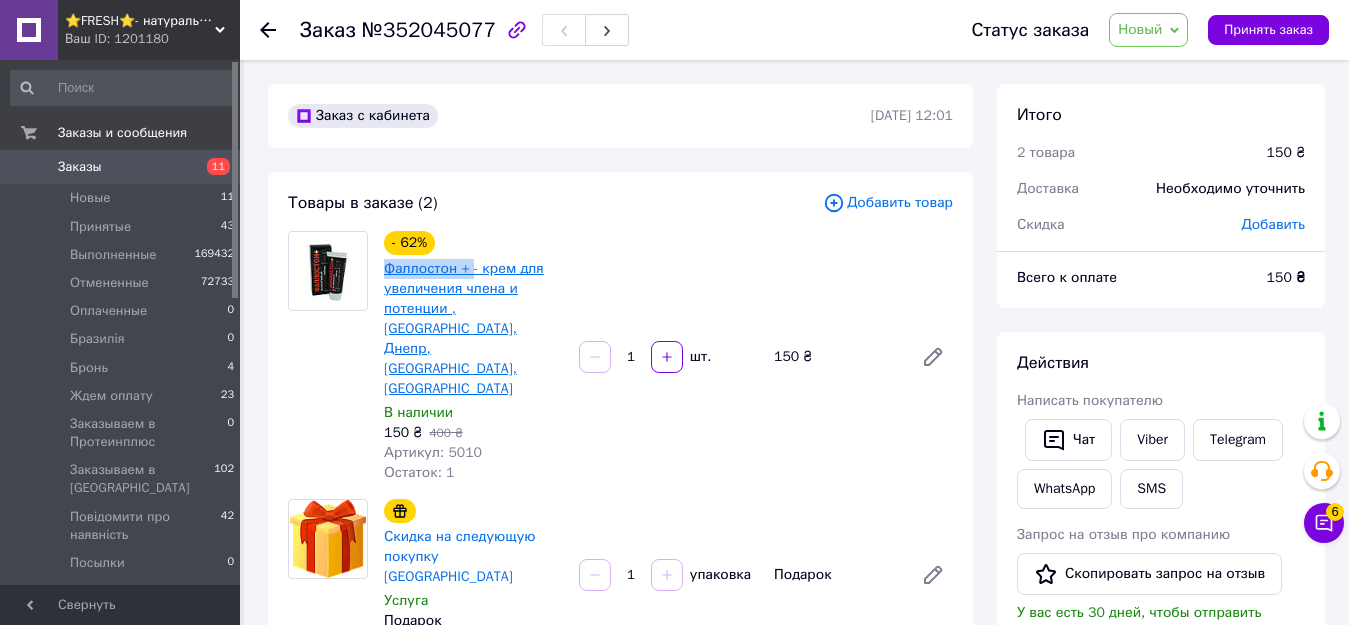 drag, startPoint x: 381, startPoint y: 268, endPoint x: 469, endPoint y: 264, distance: 88.09086 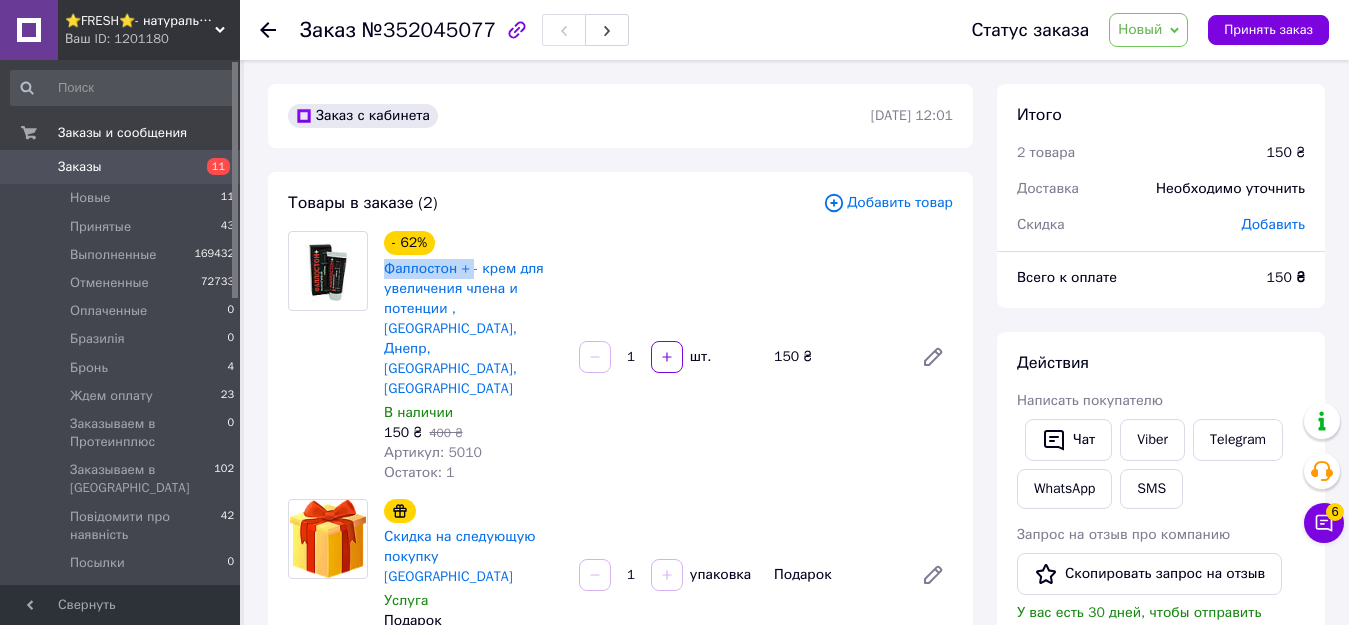 drag, startPoint x: 457, startPoint y: 263, endPoint x: 372, endPoint y: 323, distance: 104.04326 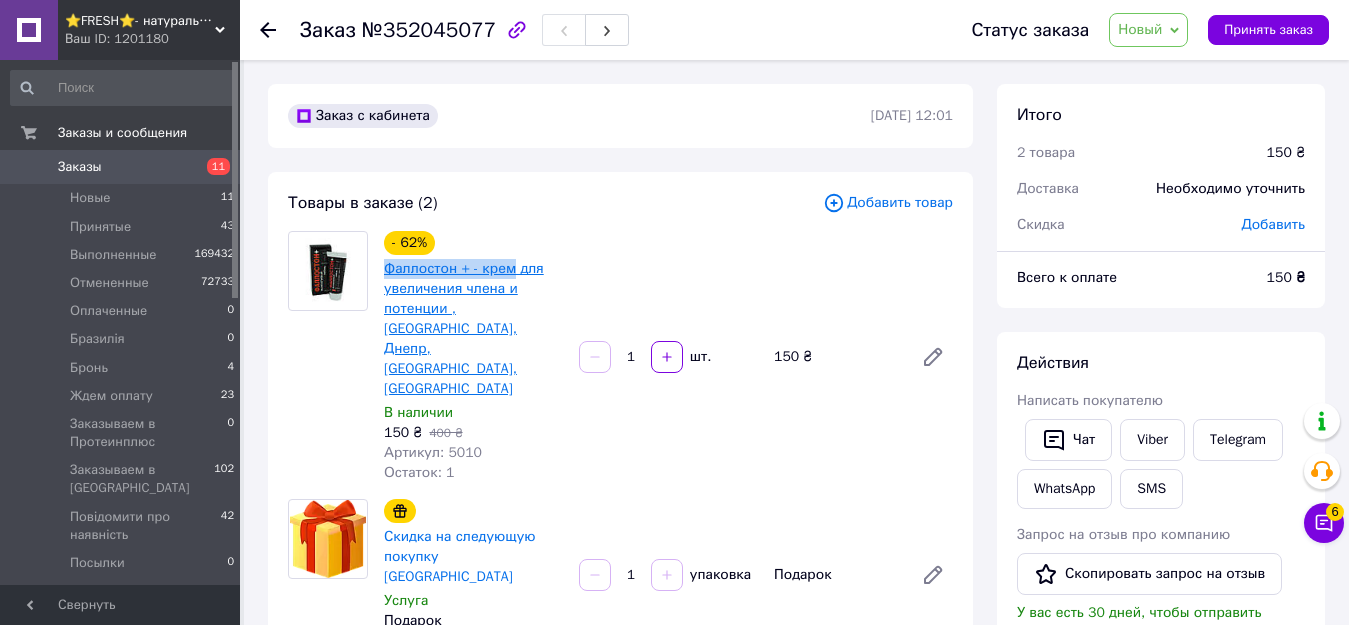 drag, startPoint x: 379, startPoint y: 269, endPoint x: 512, endPoint y: 272, distance: 133.03383 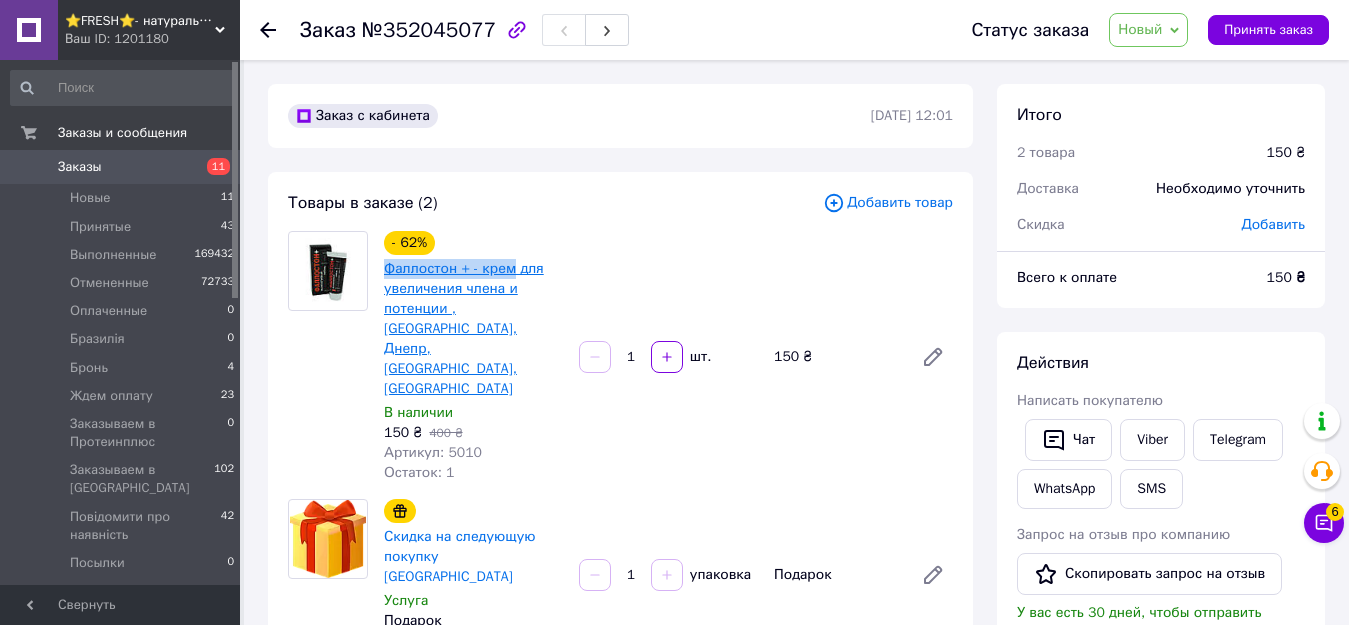 click on "- 62% Фаллостон + - крем для увеличения члена и потенции ,Киев, Днепр, Одесса, Киев В наличии 150 ₴   400 ₴ Артикул: 5010 Остаток: 1" at bounding box center [473, 357] 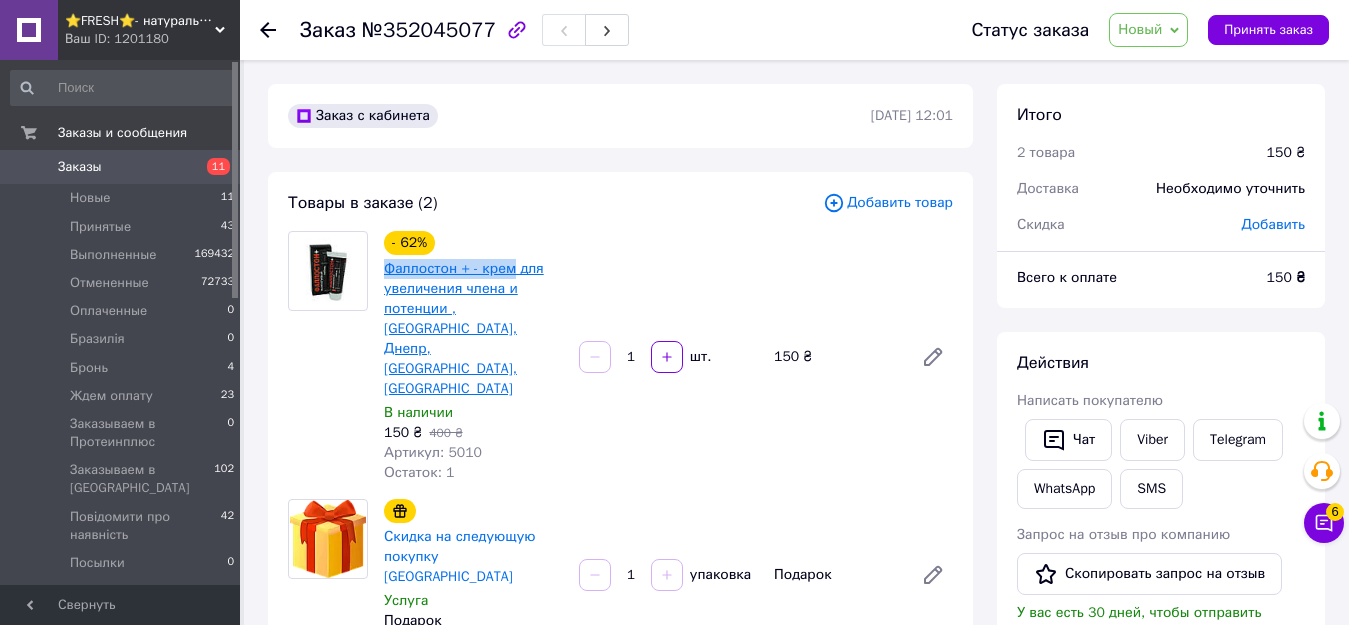 copy on "Фаллостон + - крем" 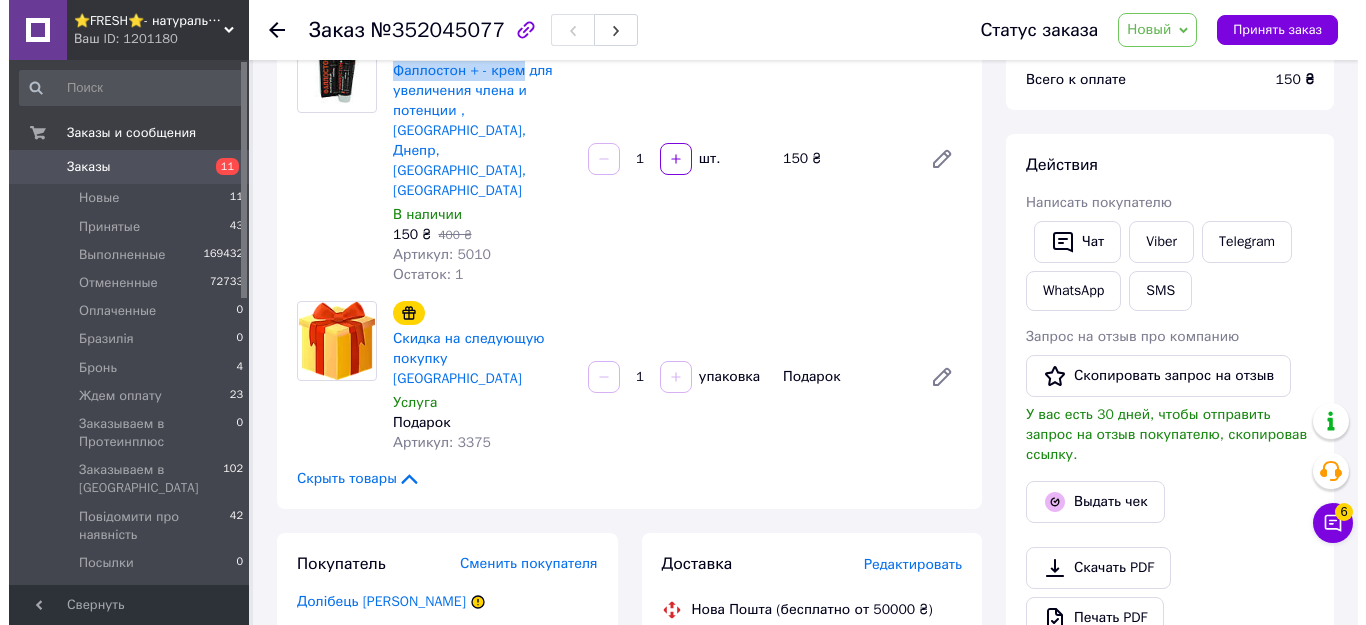 scroll, scrollTop: 200, scrollLeft: 0, axis: vertical 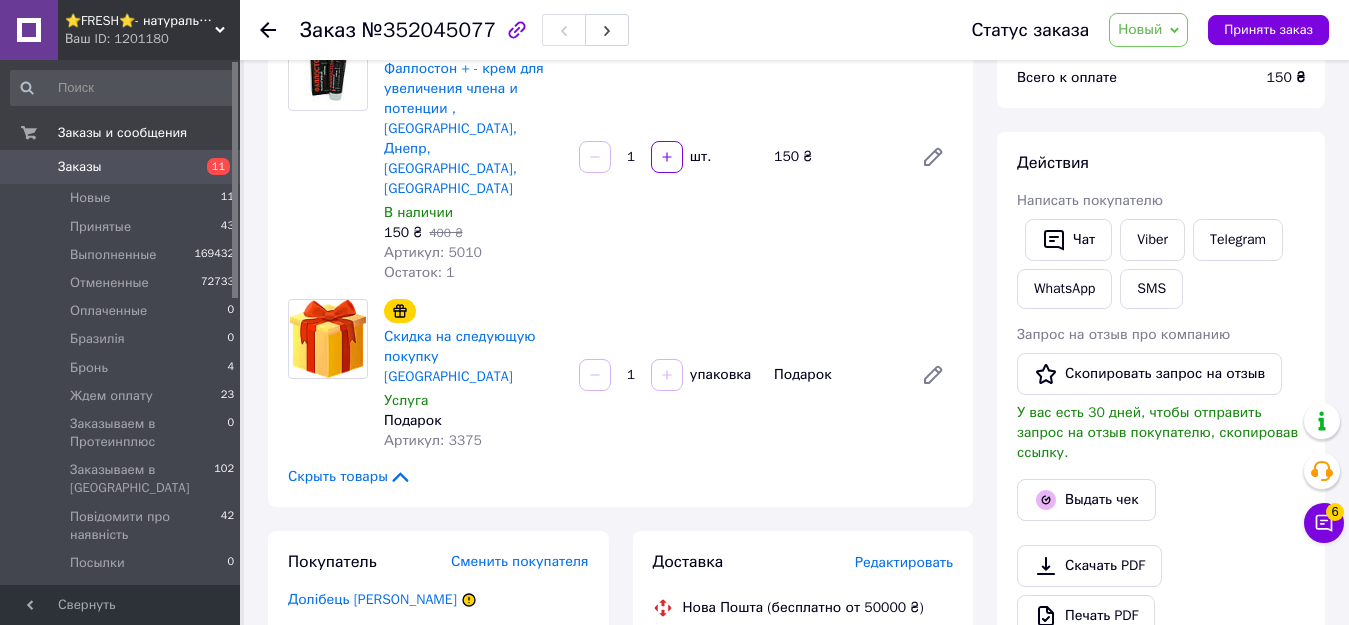 click on "Редактировать" at bounding box center [904, 562] 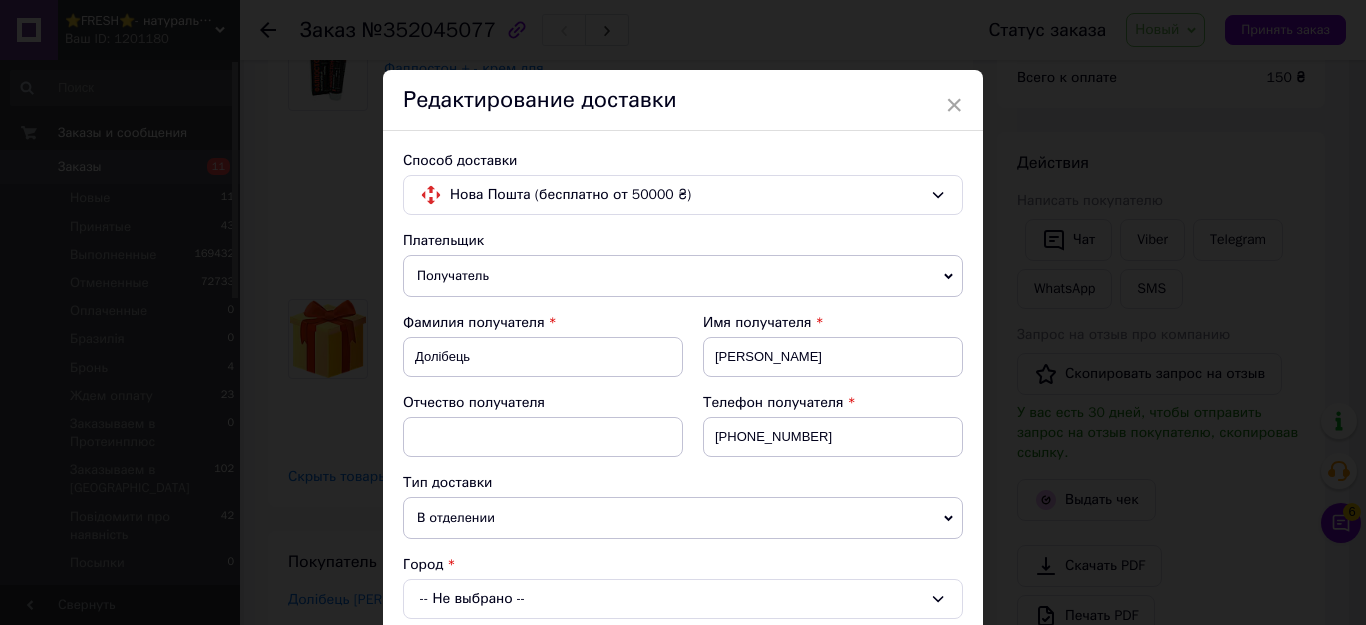scroll, scrollTop: 500, scrollLeft: 0, axis: vertical 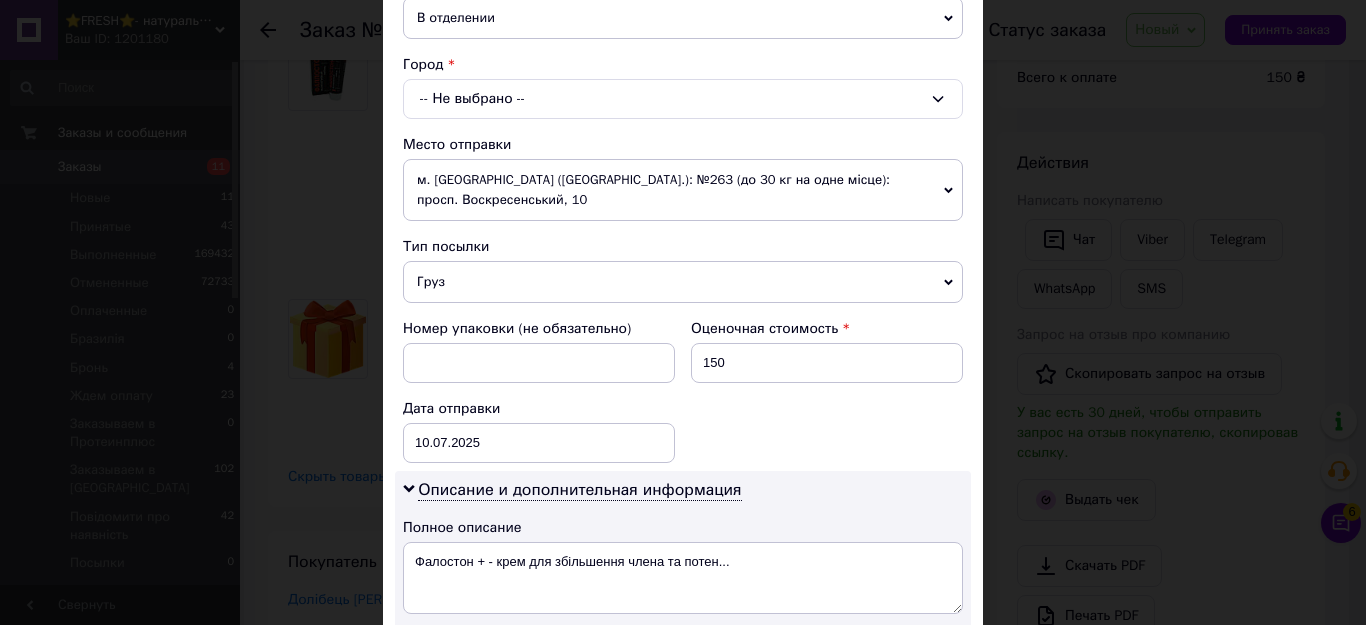 click on "-- Не выбрано --" at bounding box center [683, 99] 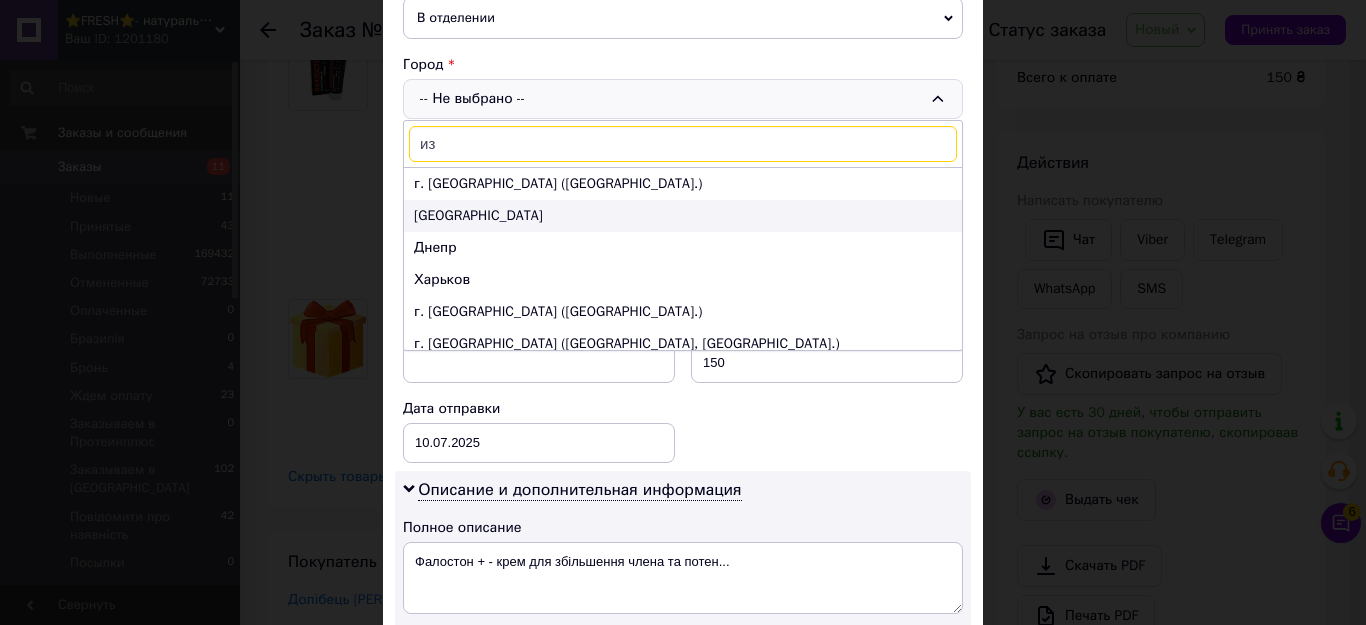 type on "изю" 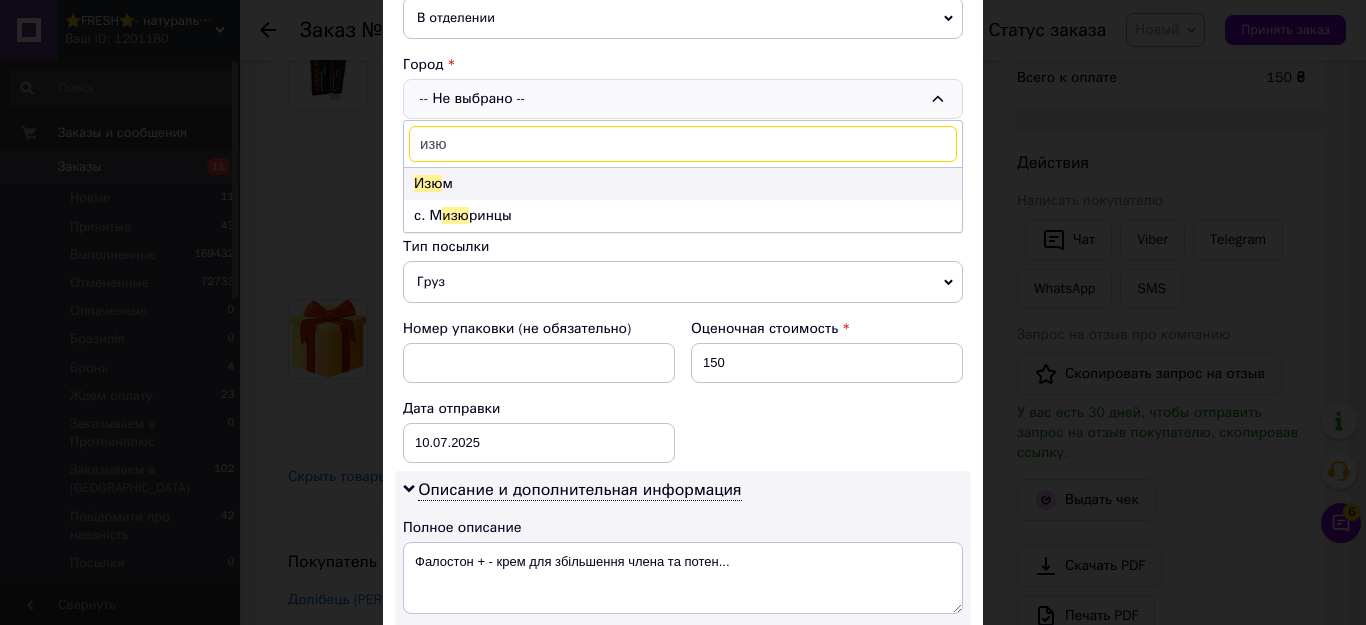 click on "Изю" at bounding box center (428, 183) 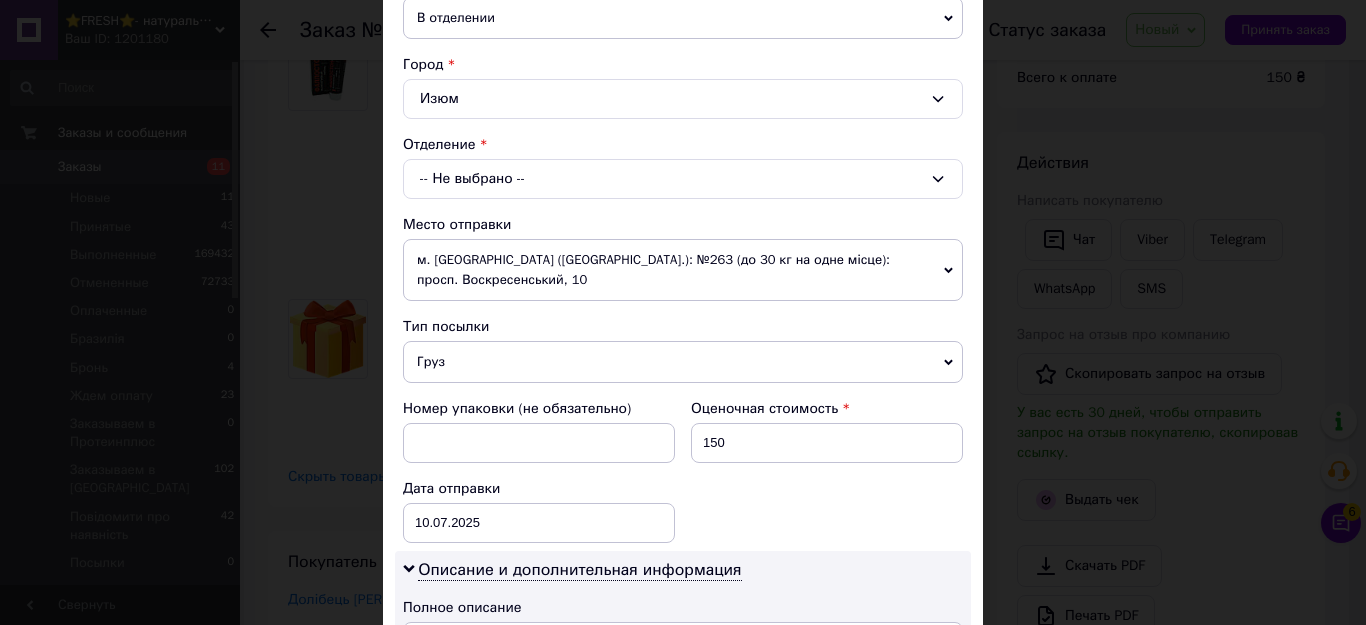click on "-- Не выбрано --" at bounding box center (683, 179) 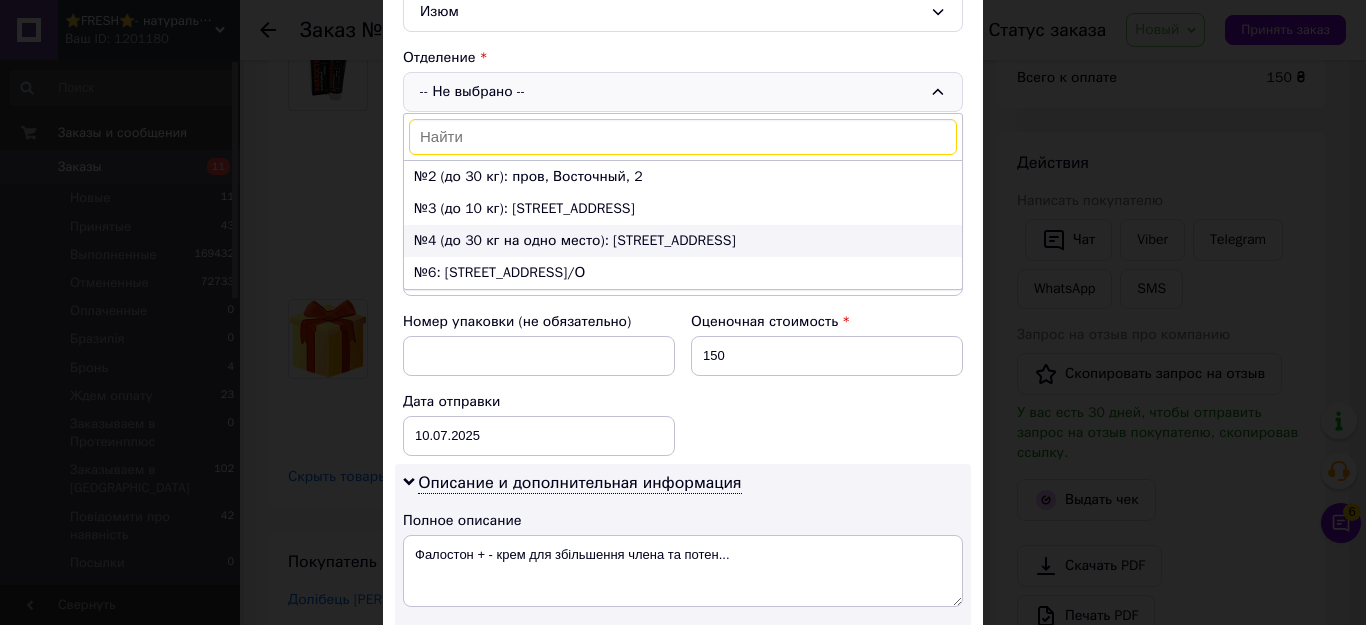 scroll, scrollTop: 500, scrollLeft: 0, axis: vertical 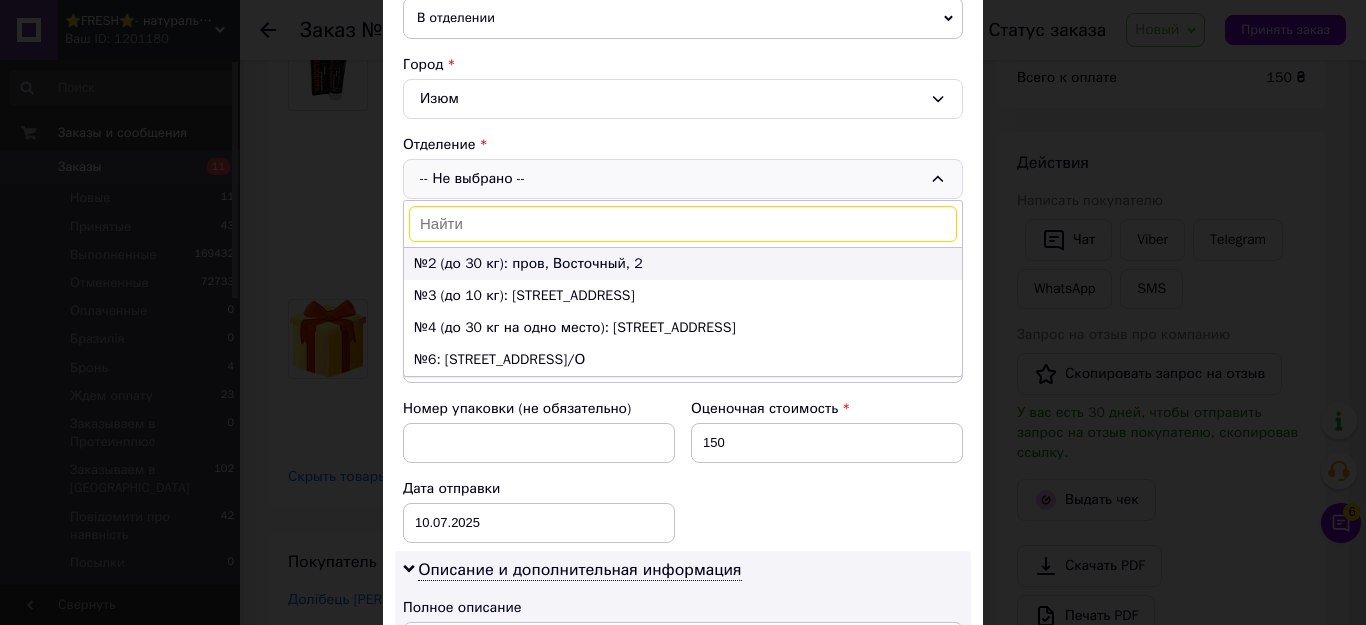 click on "№2 (до 30 кг): пров, Восточный, 2" at bounding box center [683, 264] 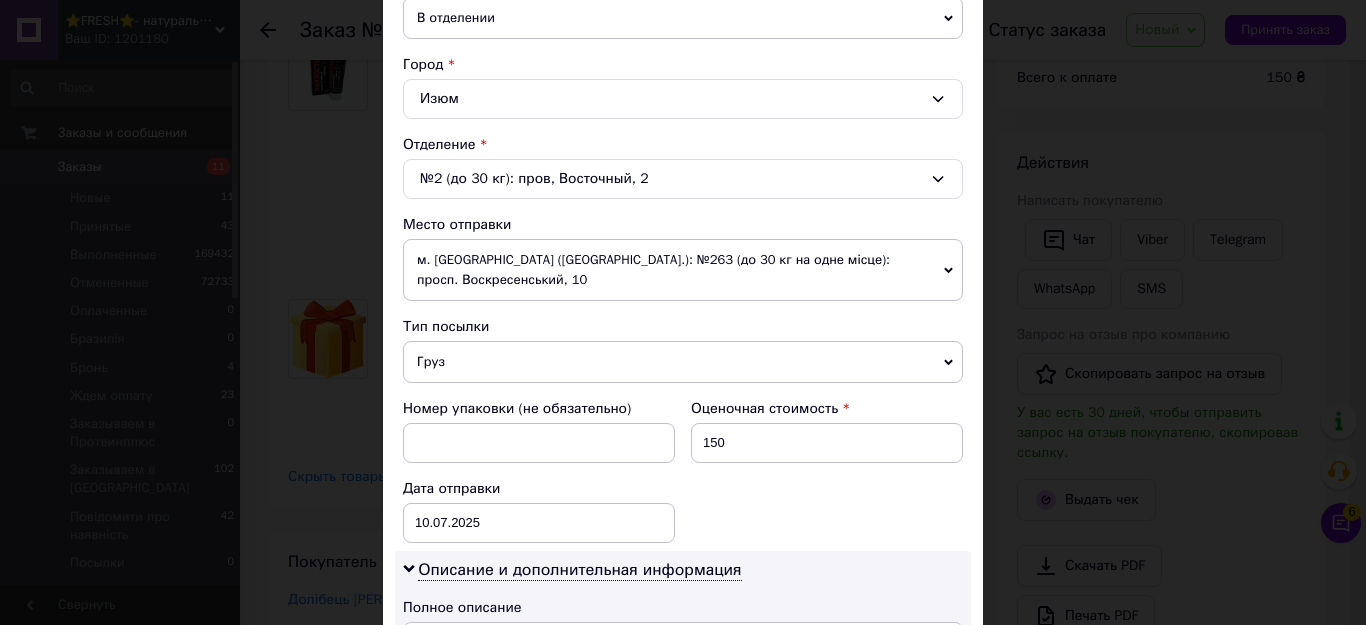 scroll, scrollTop: 800, scrollLeft: 0, axis: vertical 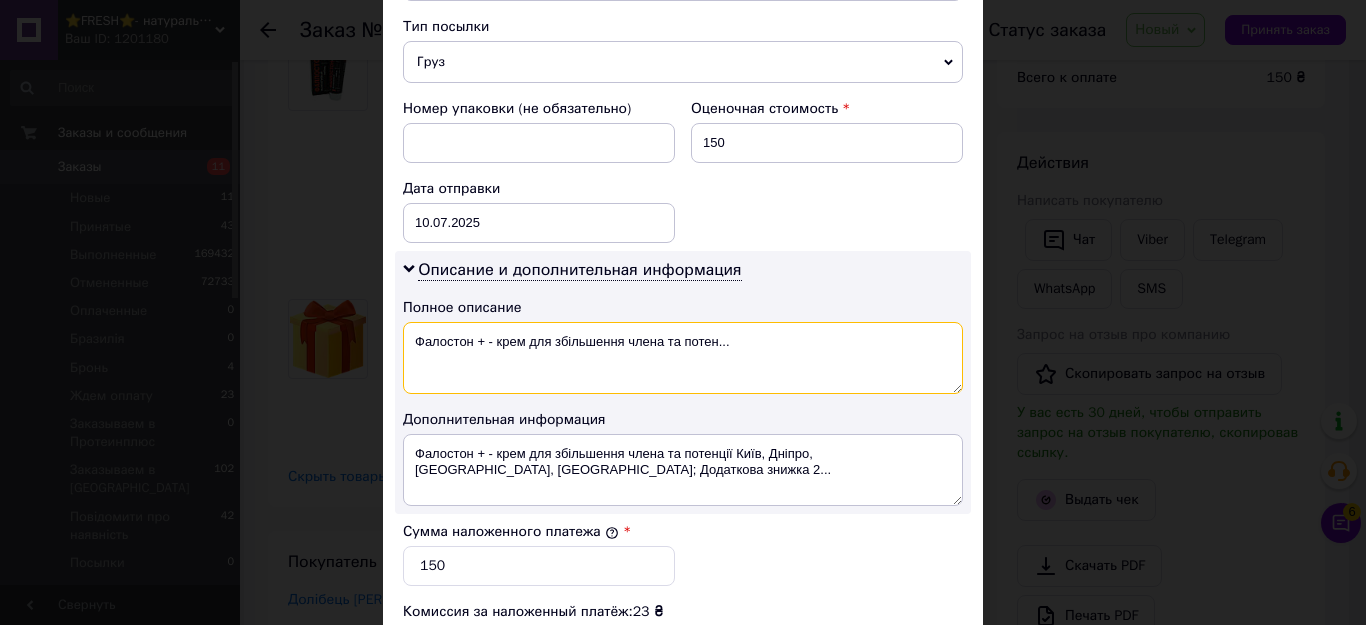 click on "Фалостон + - крем для збільшення члена та потен..." at bounding box center (683, 358) 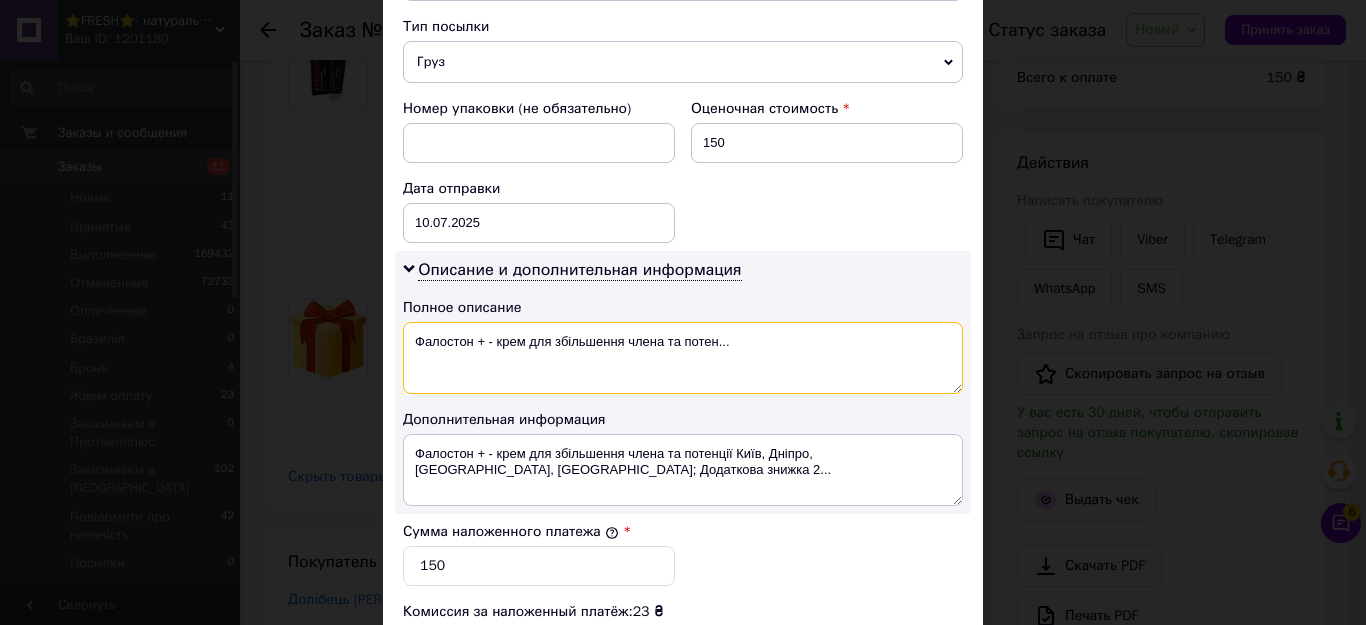 drag, startPoint x: 521, startPoint y: 319, endPoint x: 798, endPoint y: 324, distance: 277.04514 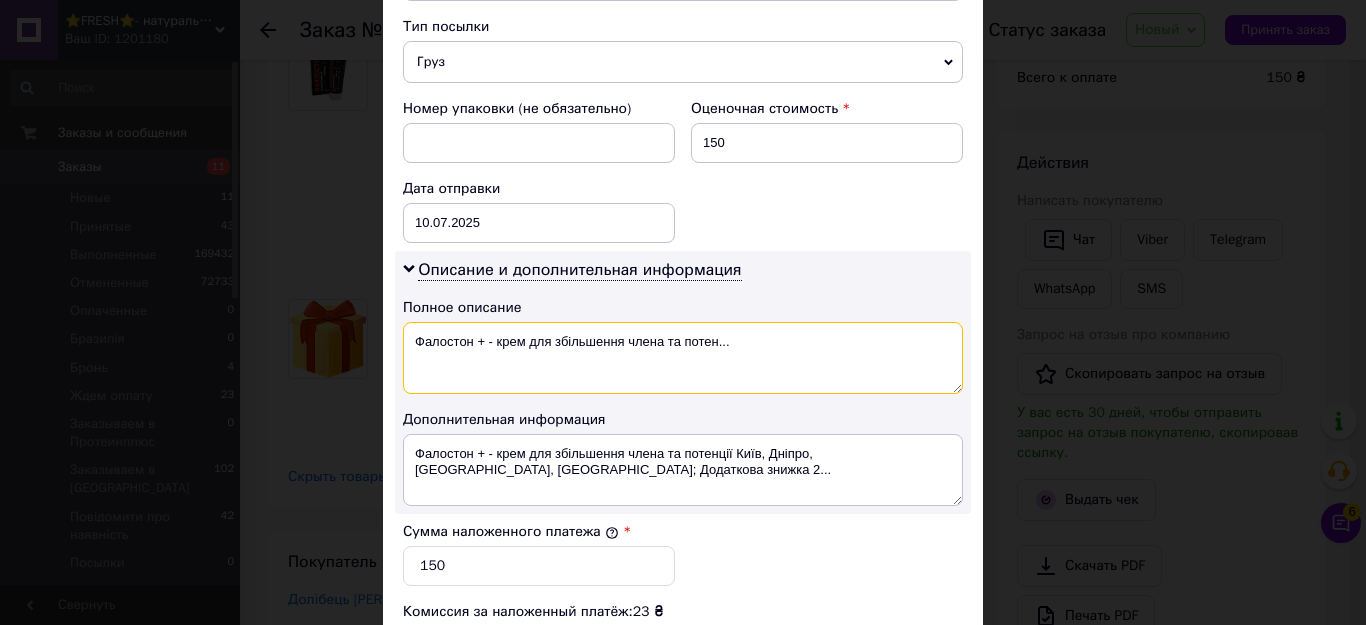 click on "Фалостон + - крем для збільшення члена та потен..." at bounding box center (683, 358) 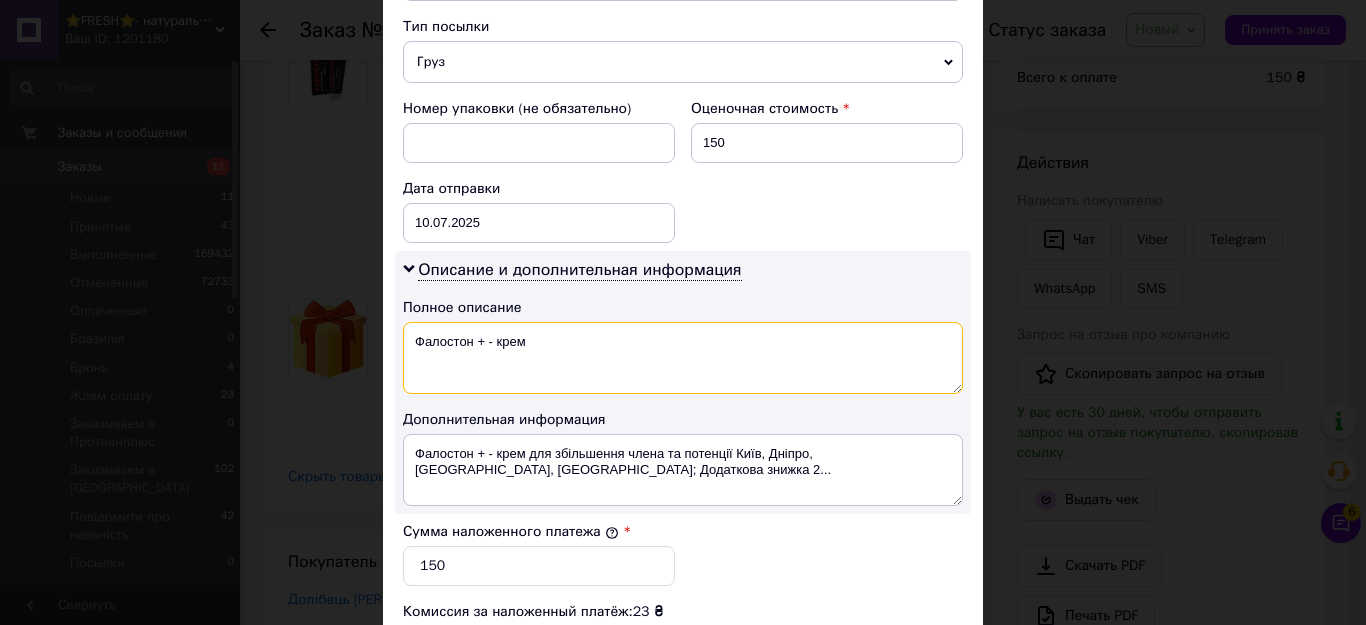 click on "Фалостон + - крем" at bounding box center (683, 358) 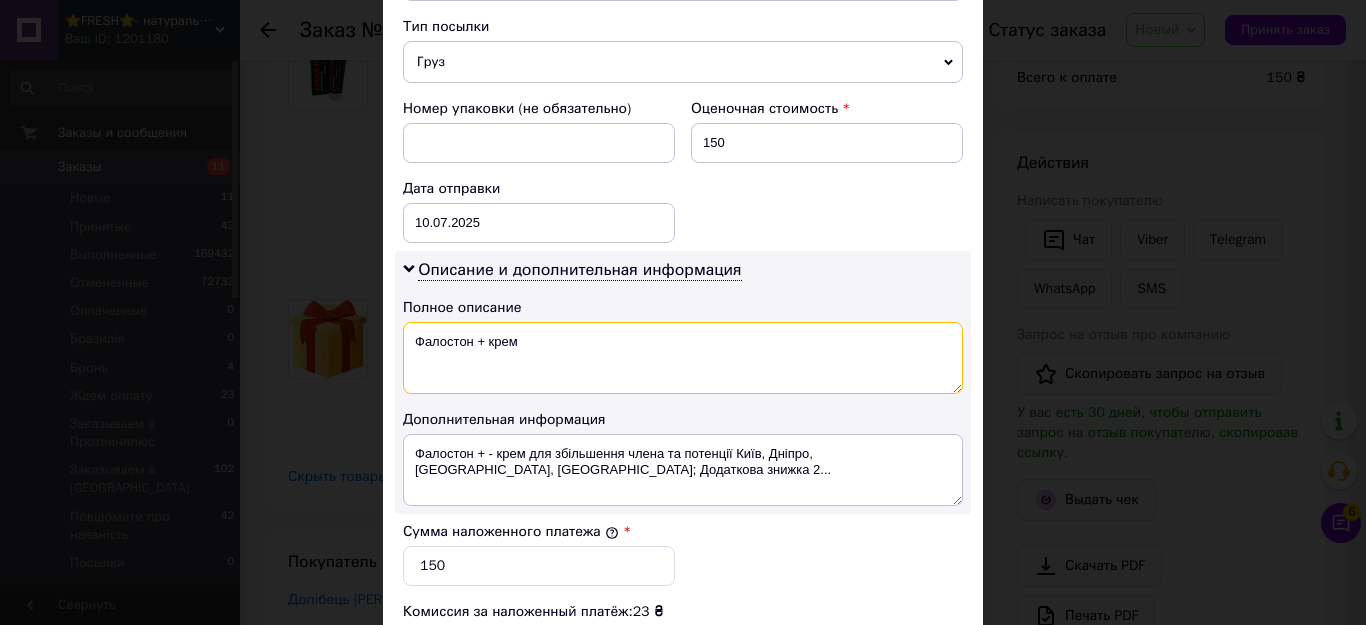 click on "Фалостон + крем" at bounding box center [683, 358] 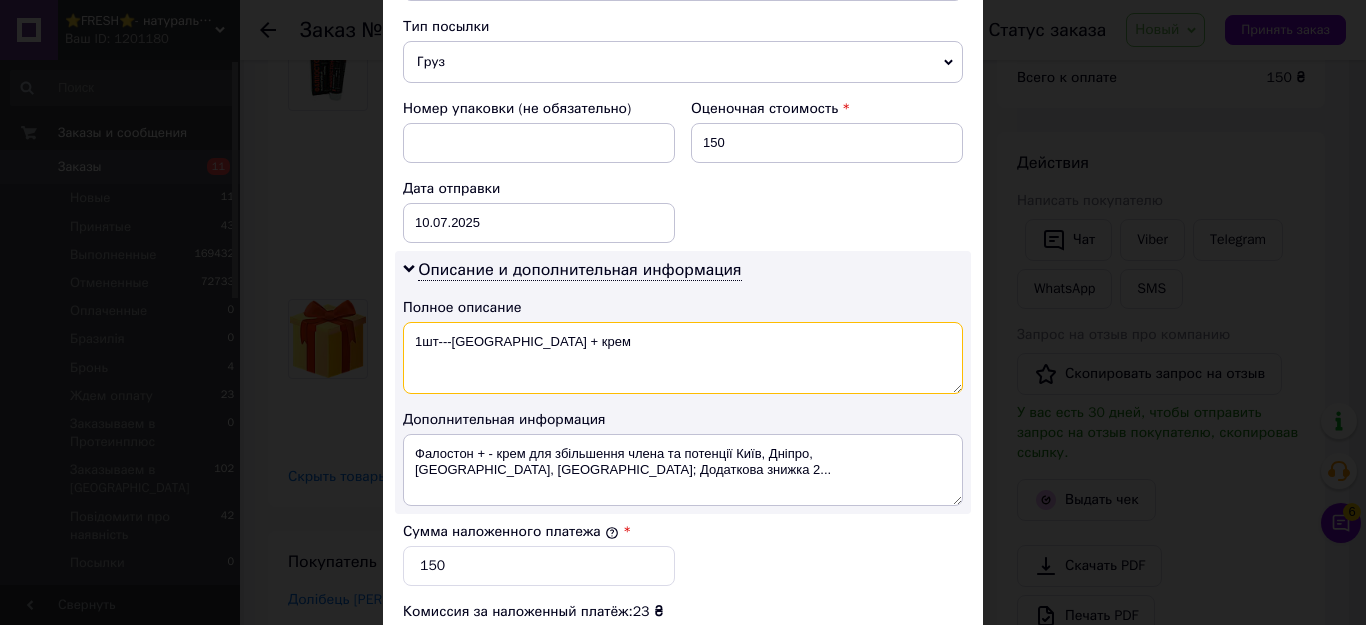 drag, startPoint x: 511, startPoint y: 323, endPoint x: 623, endPoint y: 331, distance: 112.28535 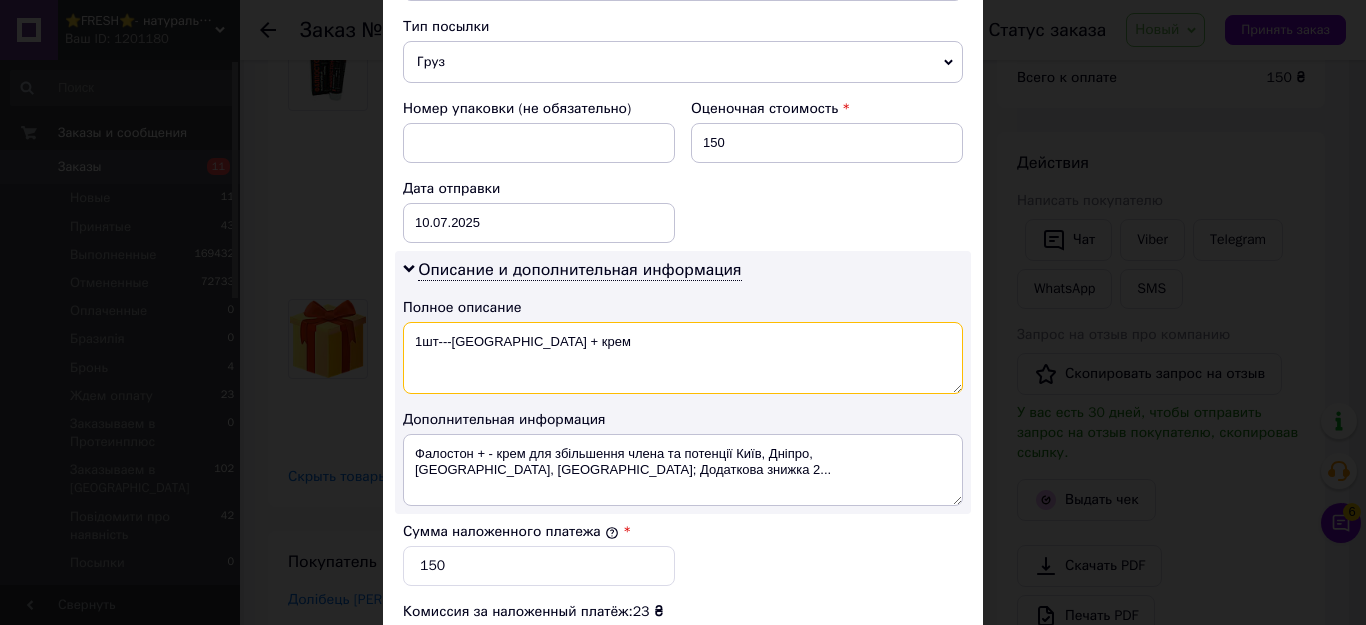 click on "1шт---Фалостон + крем" at bounding box center [683, 358] 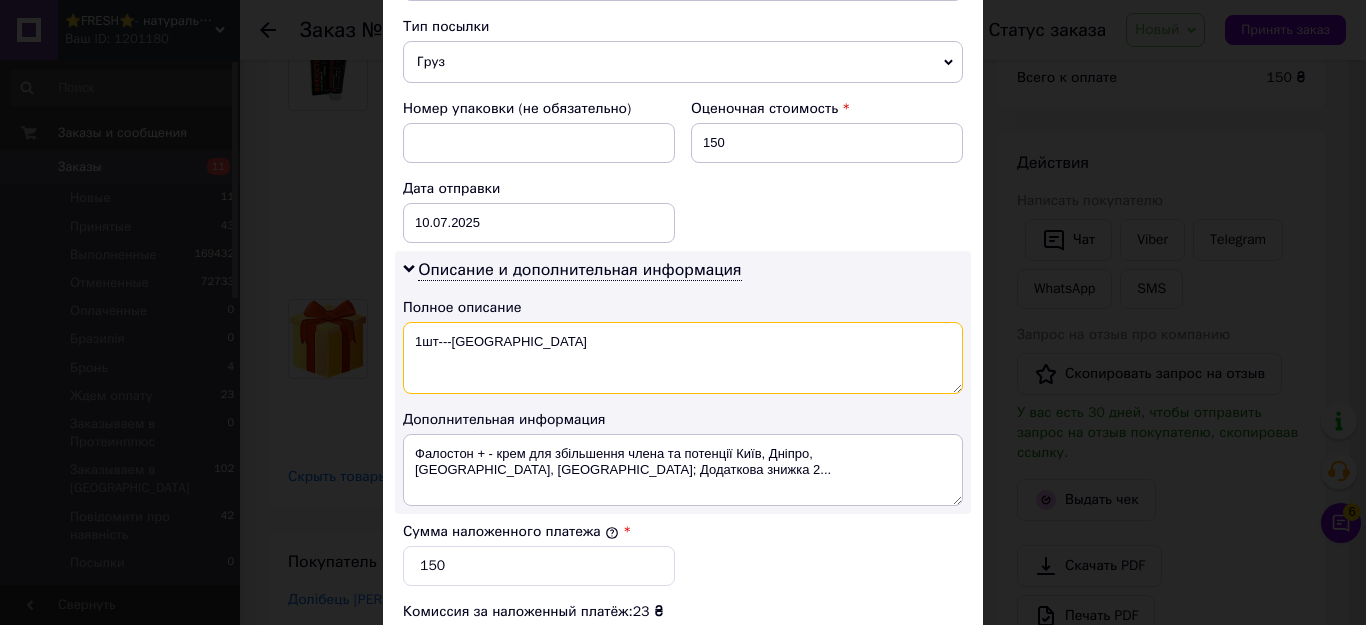 drag, startPoint x: 521, startPoint y: 319, endPoint x: 451, endPoint y: 316, distance: 70.064255 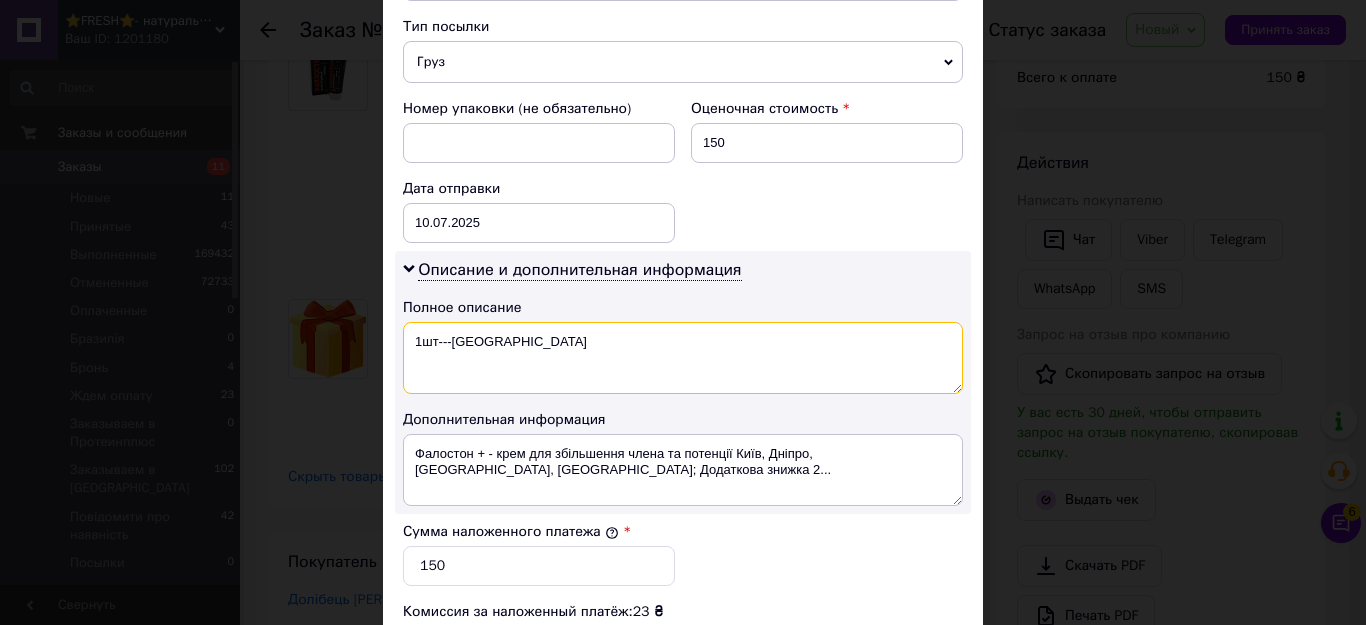click on "1шт---Фалостон" at bounding box center [683, 358] 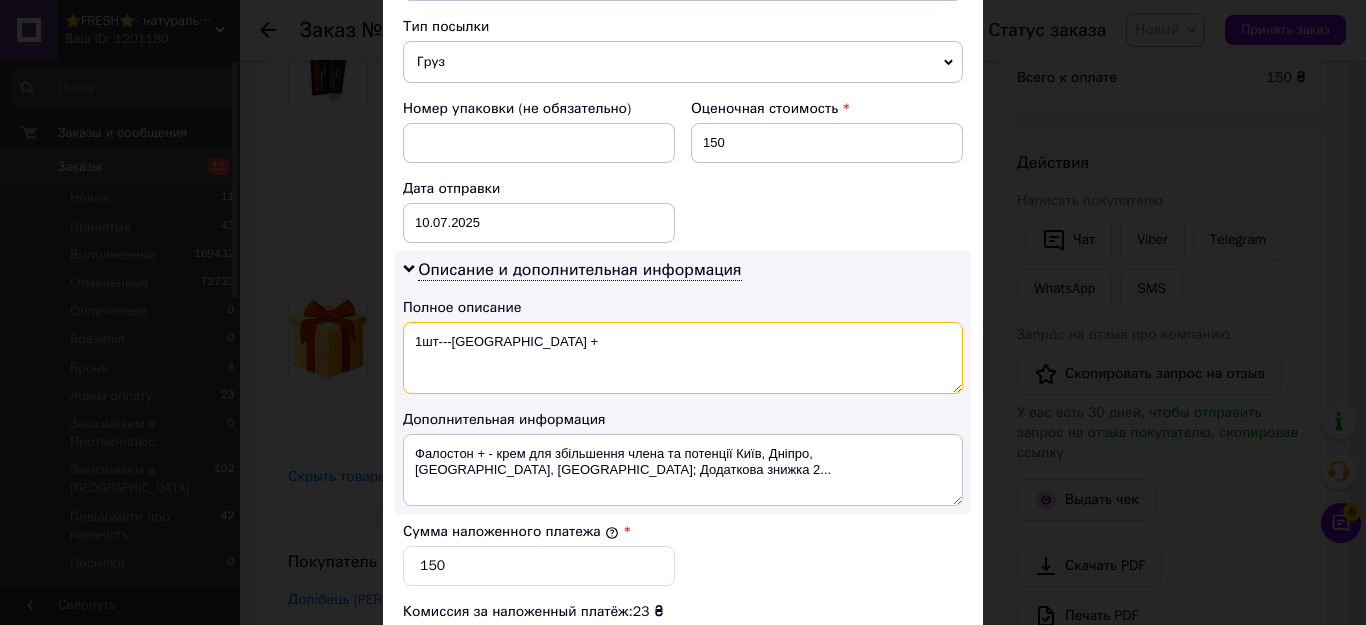 type on "1шт---Фалостон +" 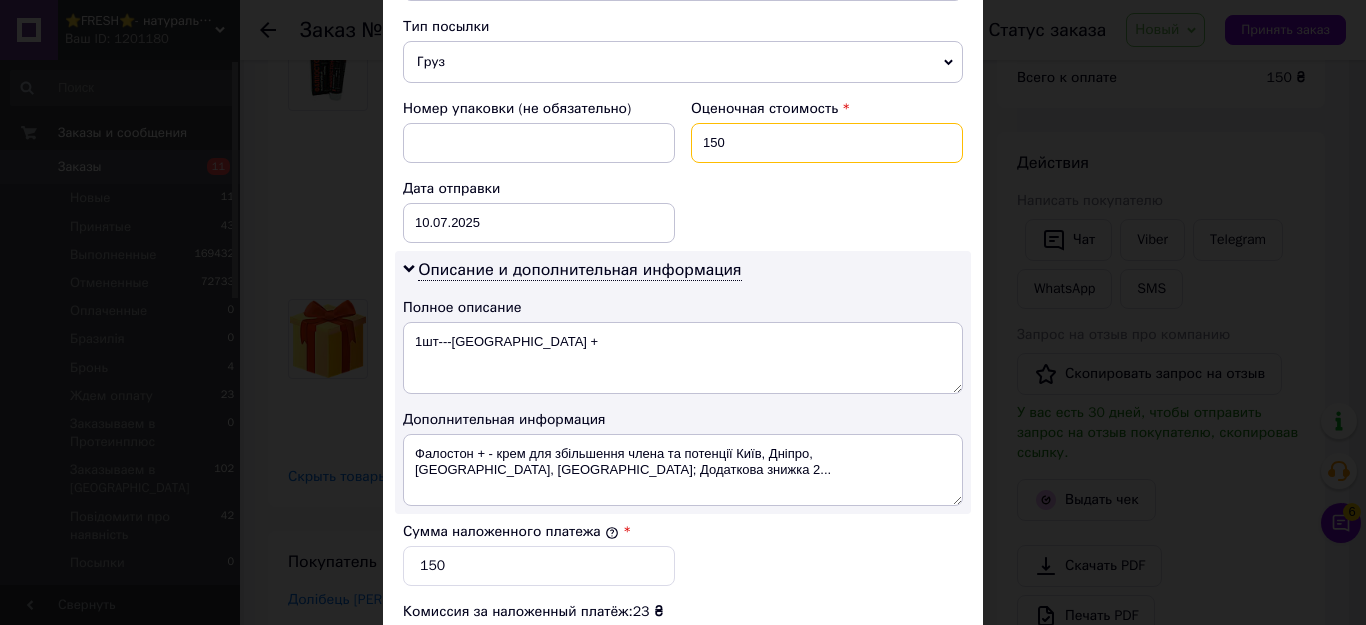 click on "150" at bounding box center (827, 143) 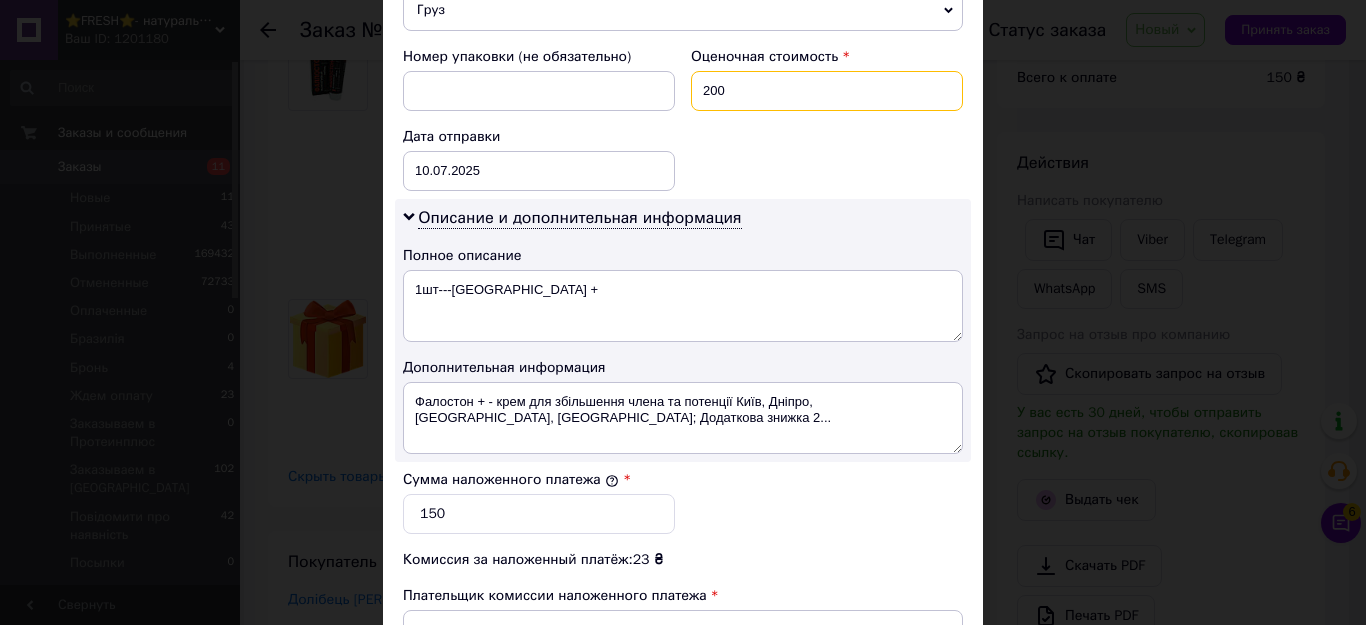scroll, scrollTop: 900, scrollLeft: 0, axis: vertical 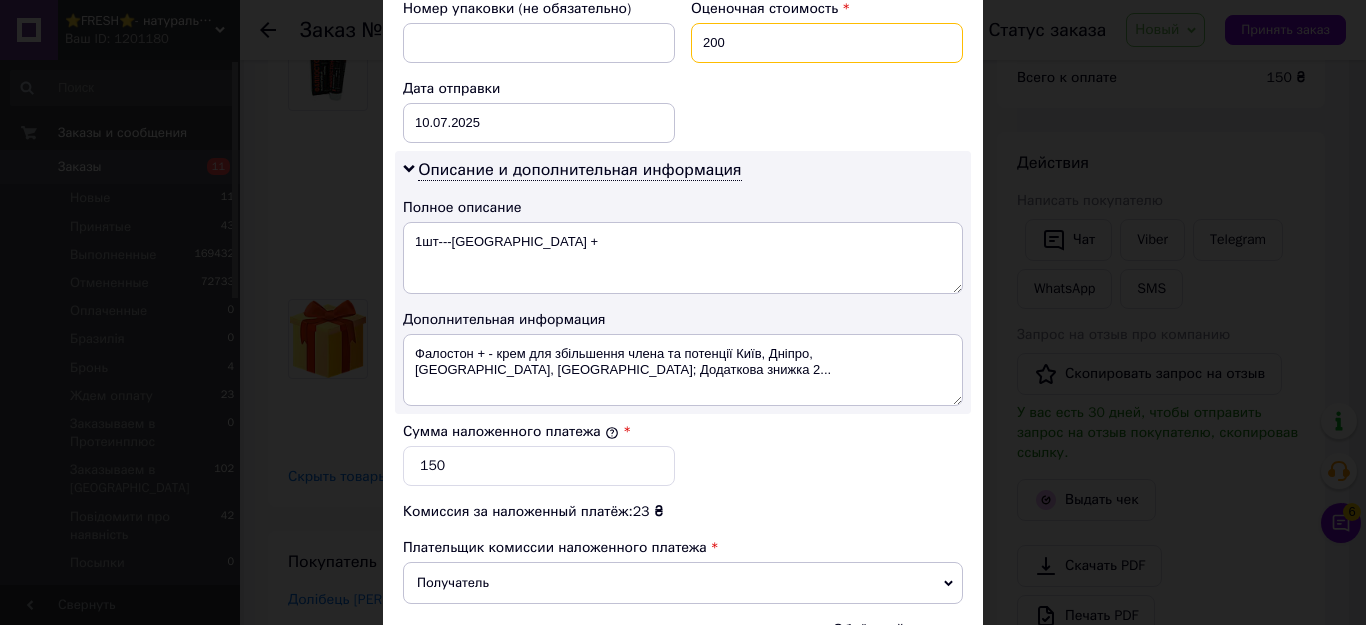 type on "200" 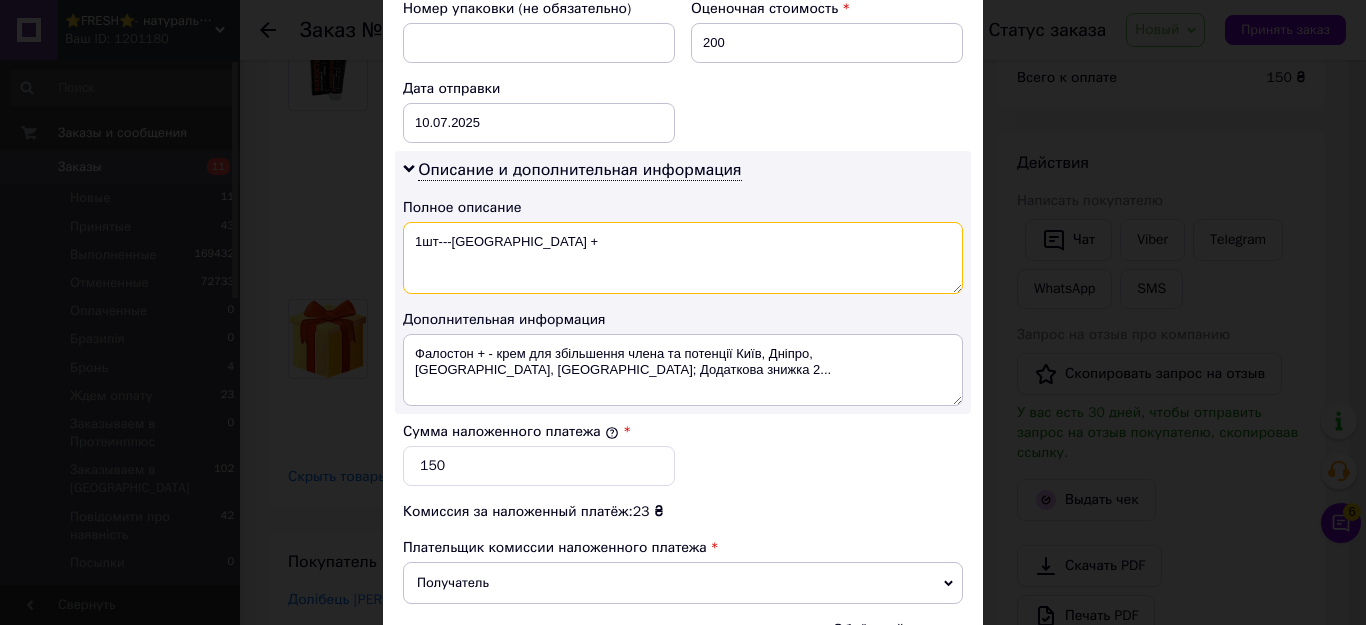 drag, startPoint x: 528, startPoint y: 229, endPoint x: 407, endPoint y: 215, distance: 121.80723 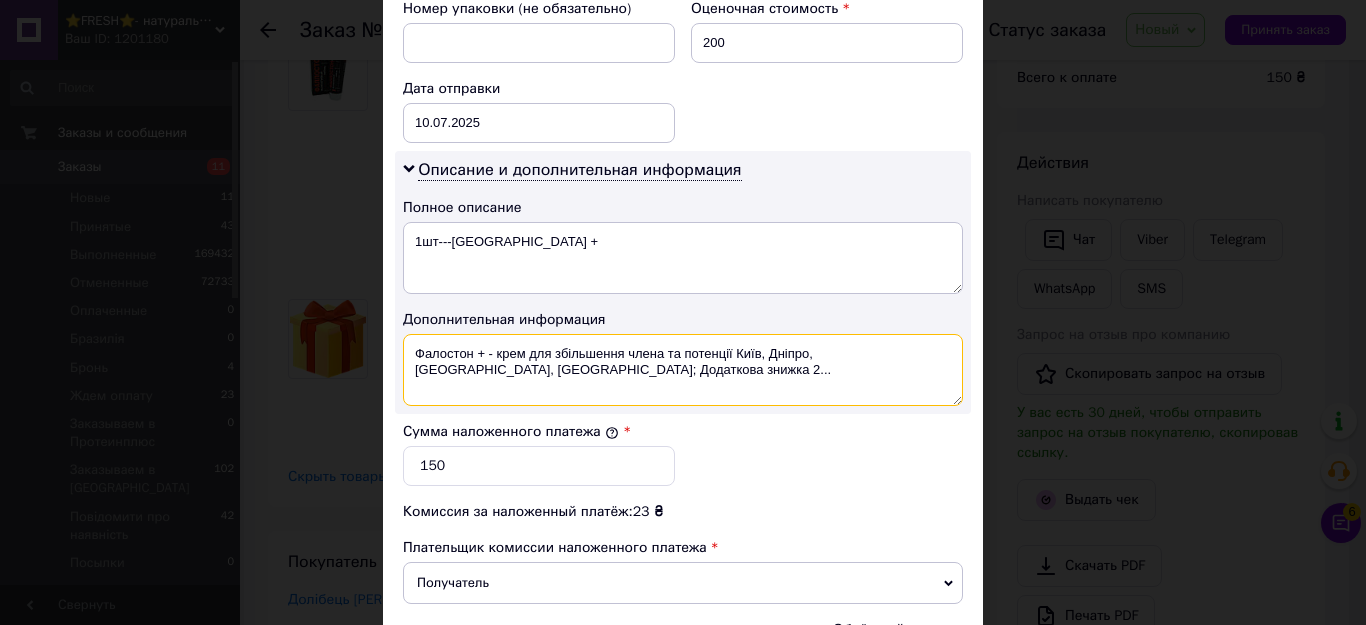 drag, startPoint x: 560, startPoint y: 363, endPoint x: 396, endPoint y: 337, distance: 166.04819 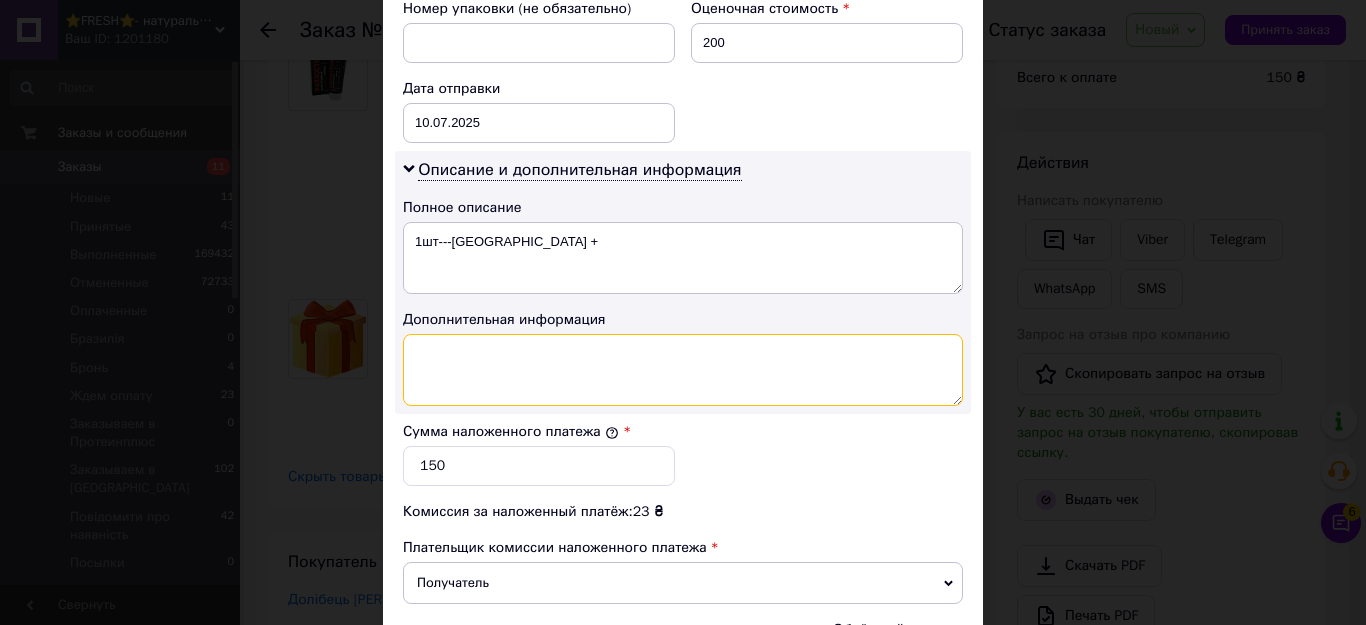 paste on "1шт---Фалостон +" 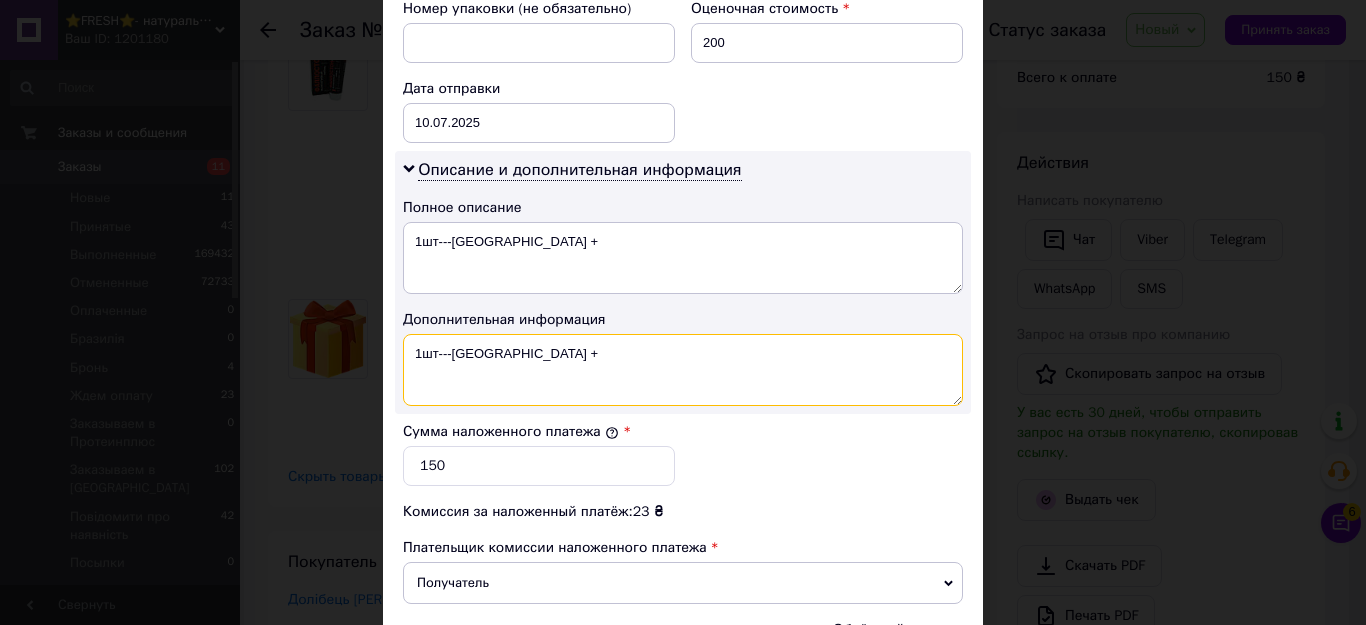 type on "1шт---Фалостон +" 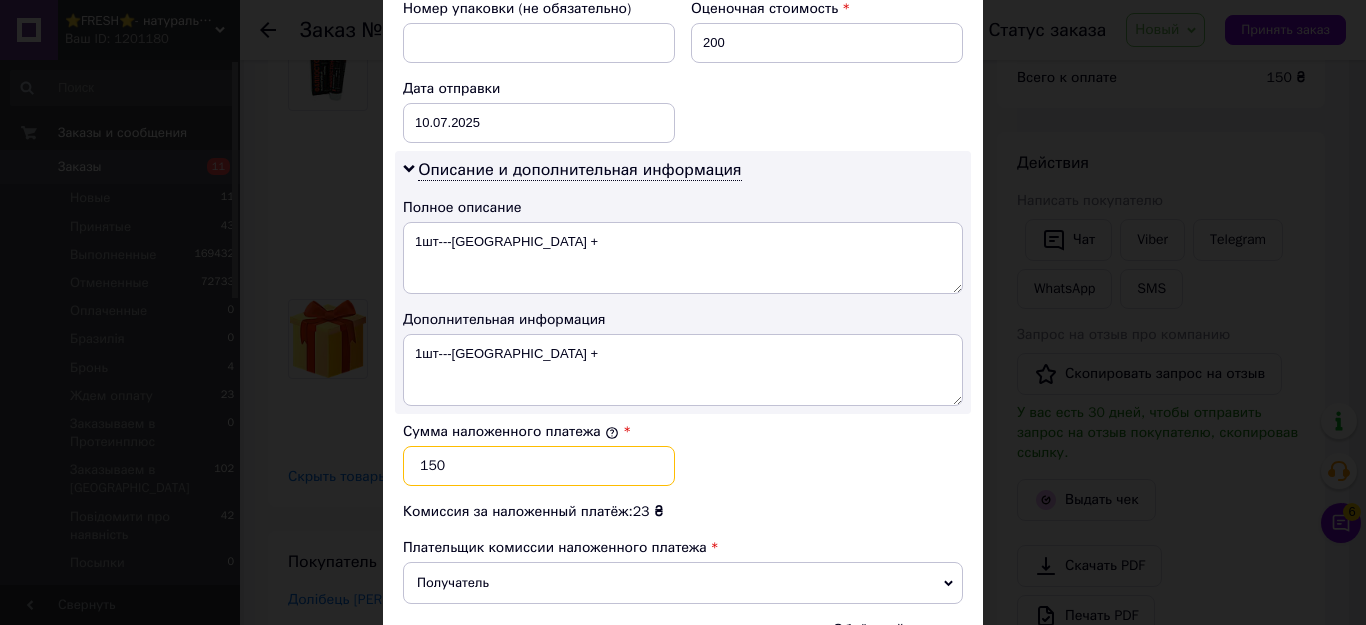 click on "150" at bounding box center [539, 466] 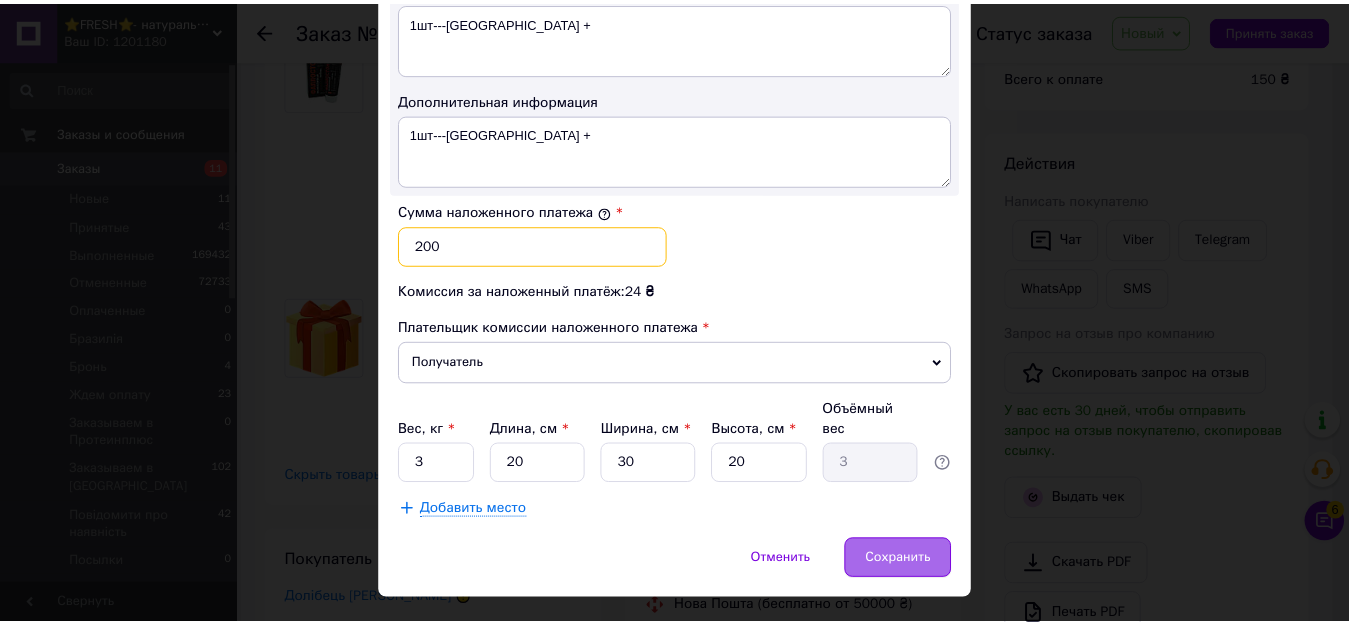 scroll, scrollTop: 1125, scrollLeft: 0, axis: vertical 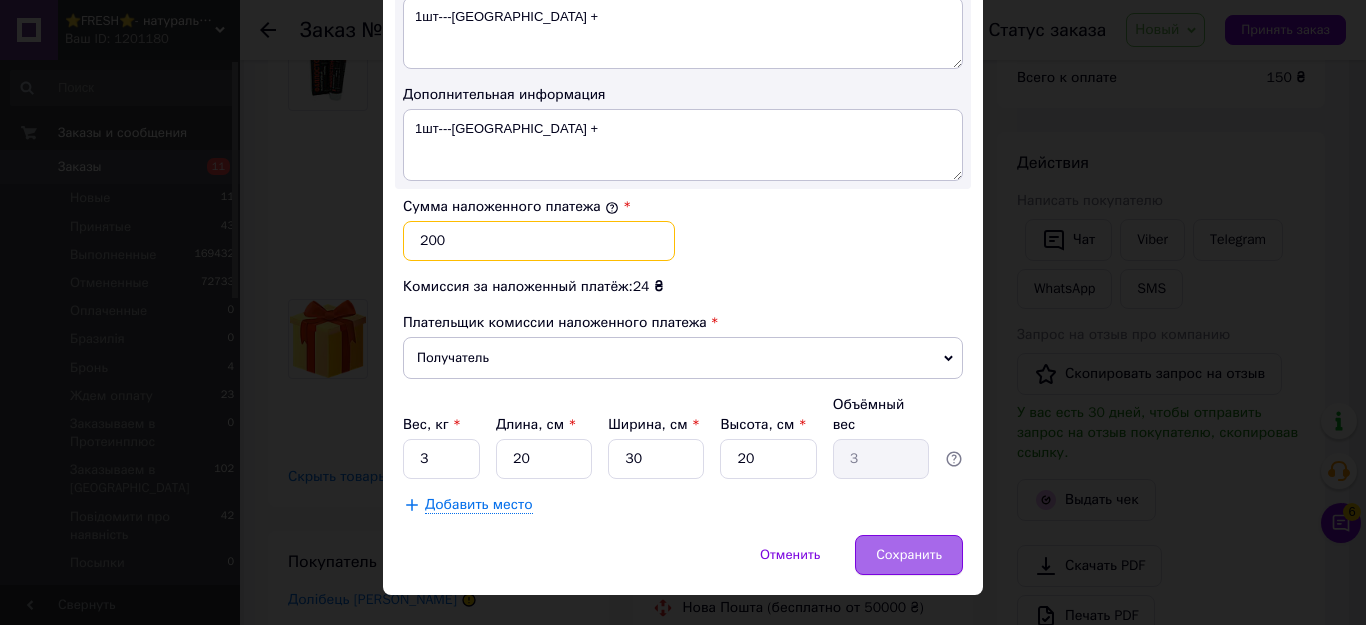 type on "200" 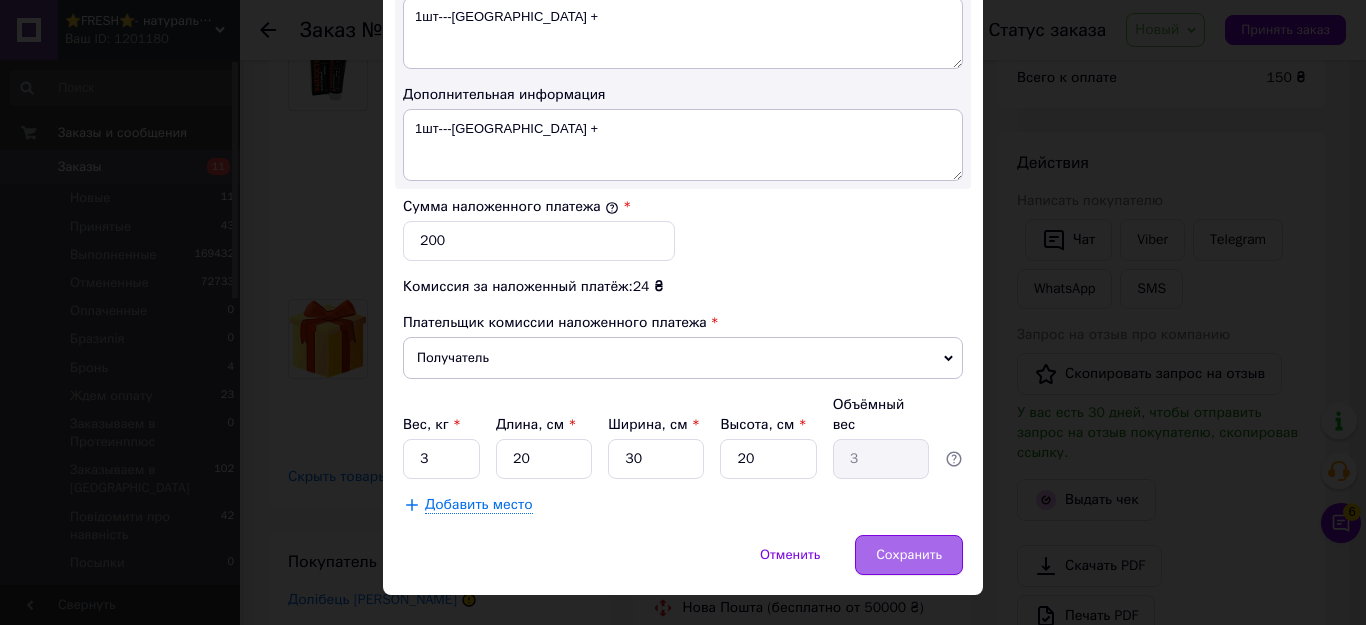 click on "Сохранить" at bounding box center (909, 555) 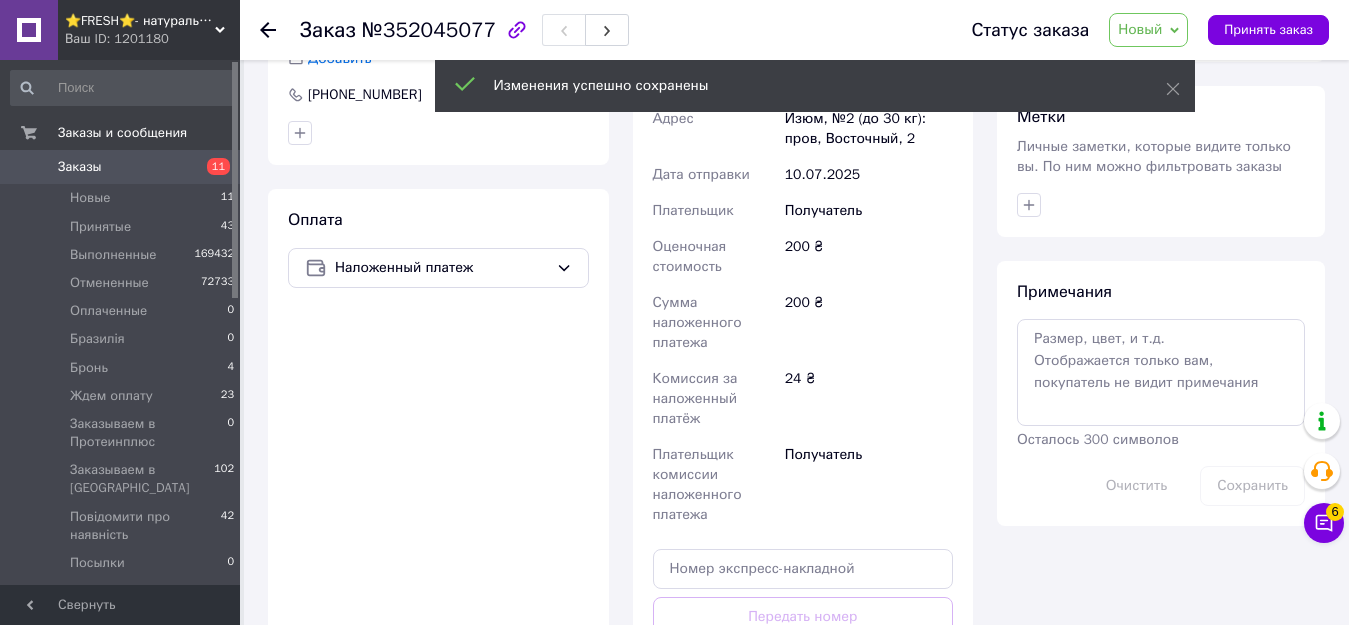 scroll, scrollTop: 1000, scrollLeft: 0, axis: vertical 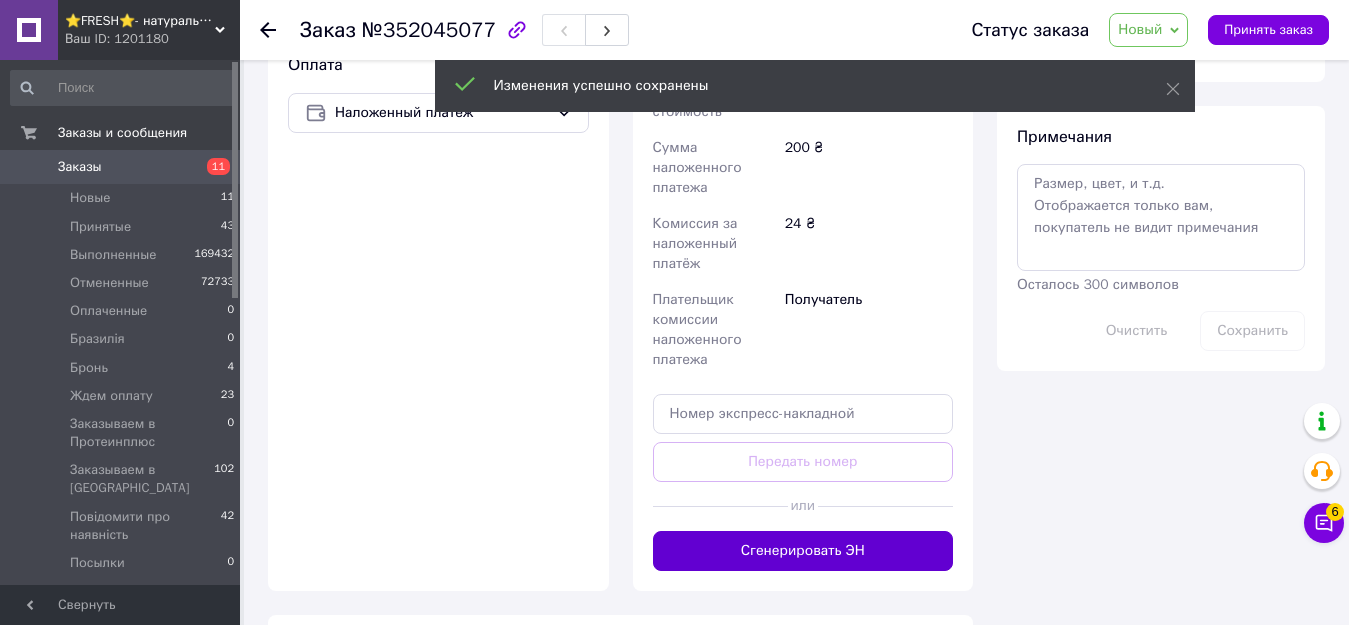 click on "Сгенерировать ЭН" at bounding box center [803, 551] 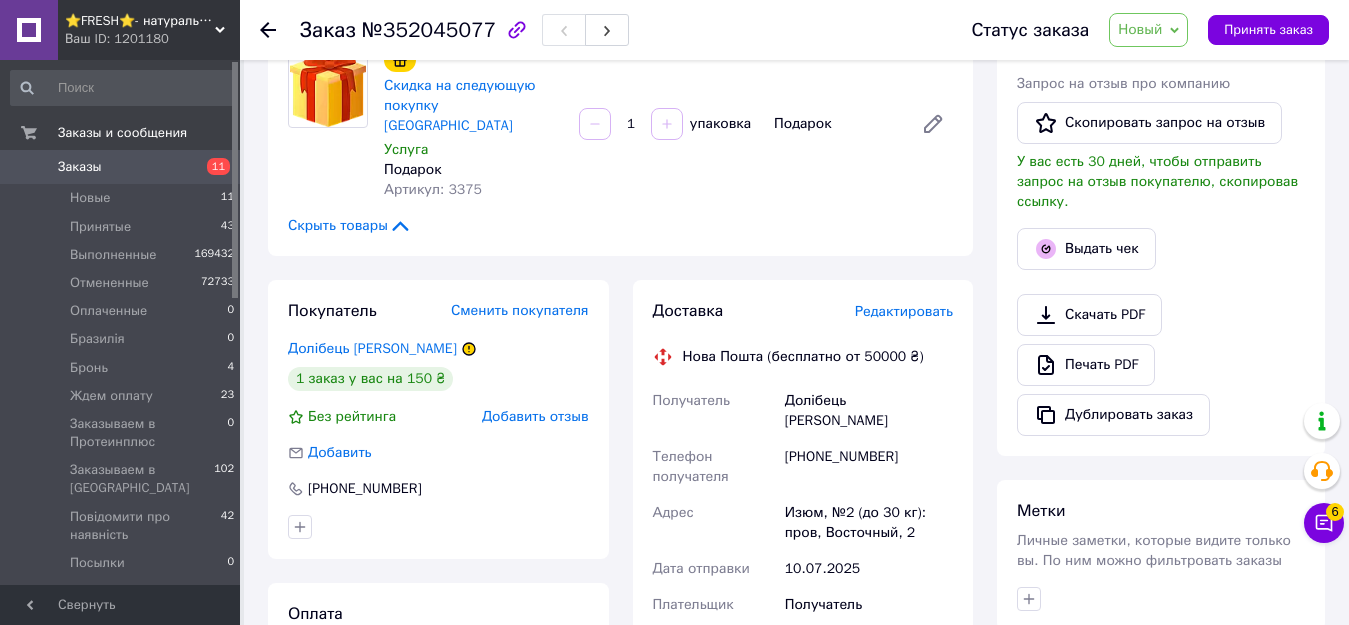 scroll, scrollTop: 400, scrollLeft: 0, axis: vertical 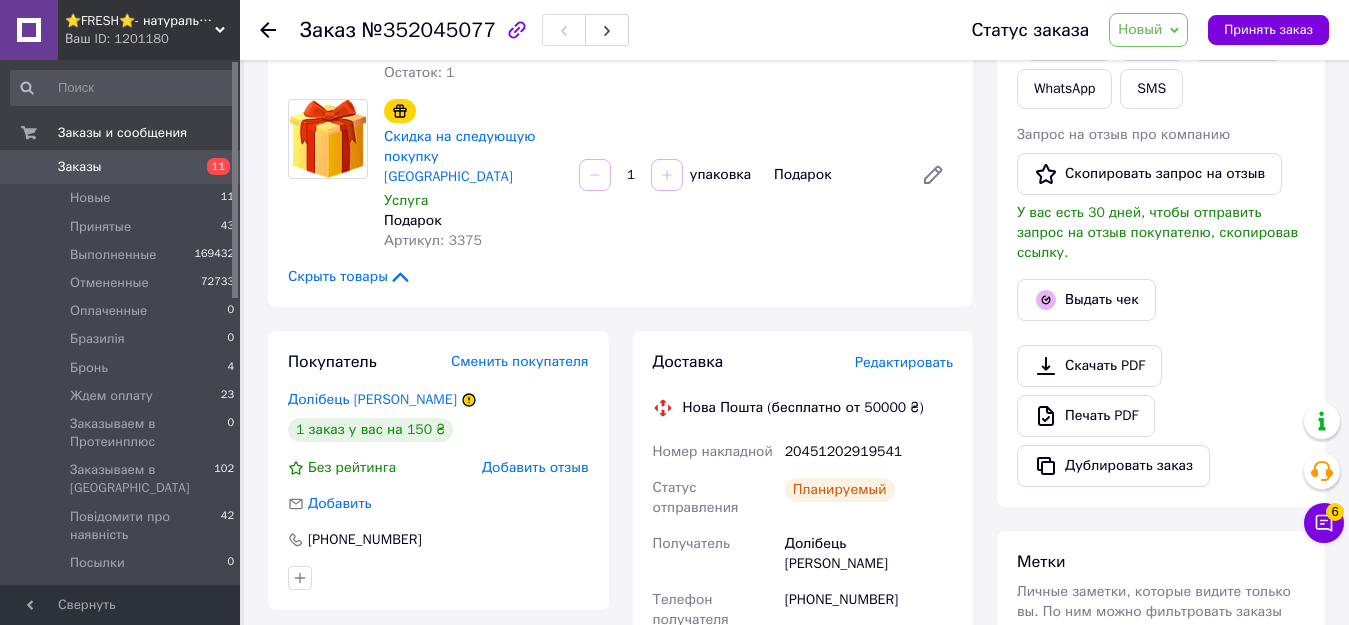 click on "Новый" at bounding box center [1140, 29] 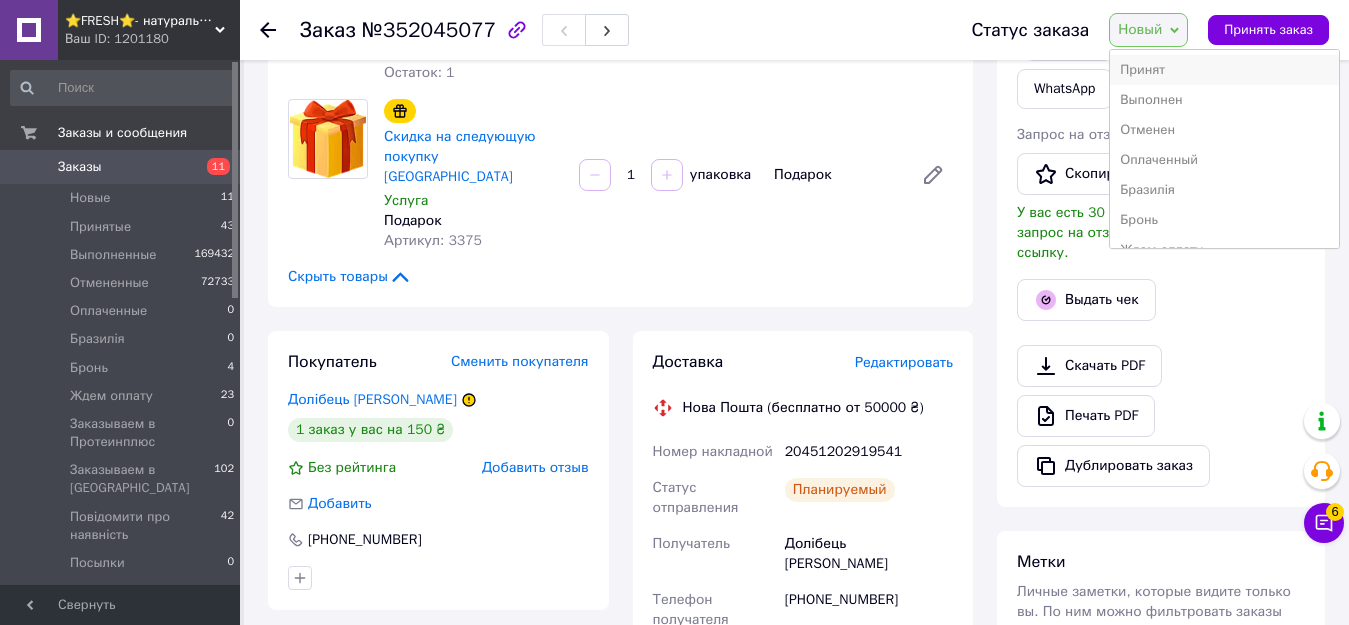 click on "Принят" at bounding box center (1224, 70) 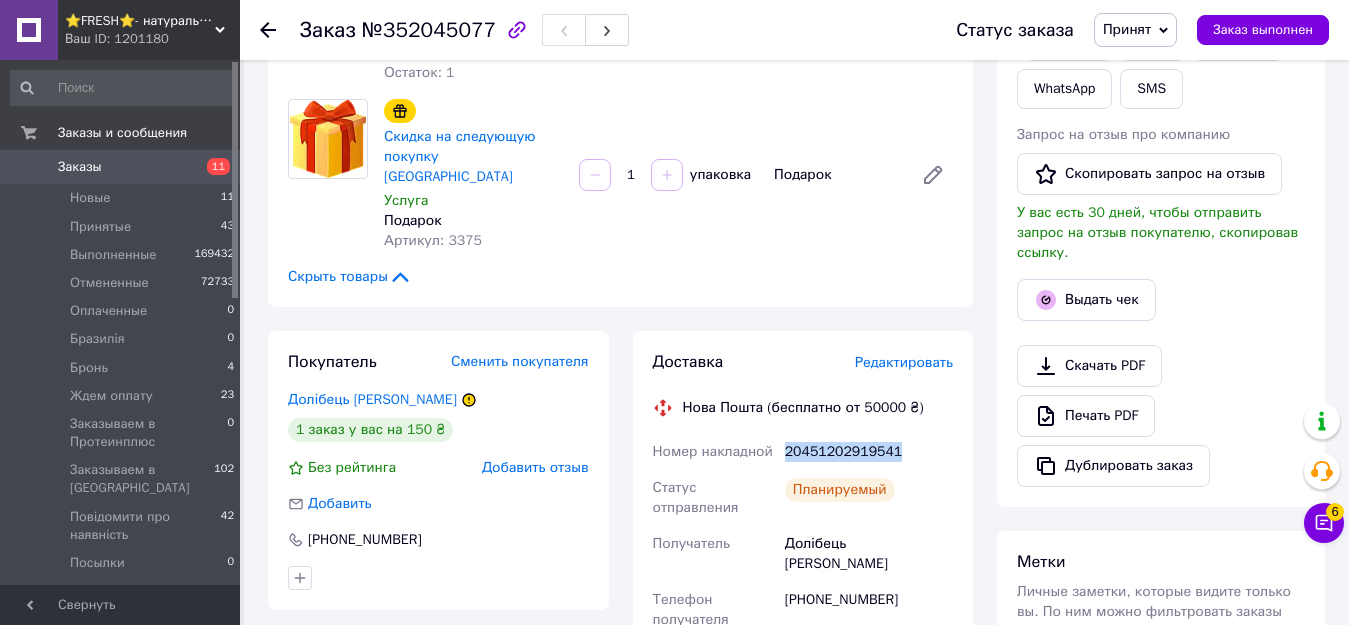 drag, startPoint x: 785, startPoint y: 373, endPoint x: 896, endPoint y: 373, distance: 111 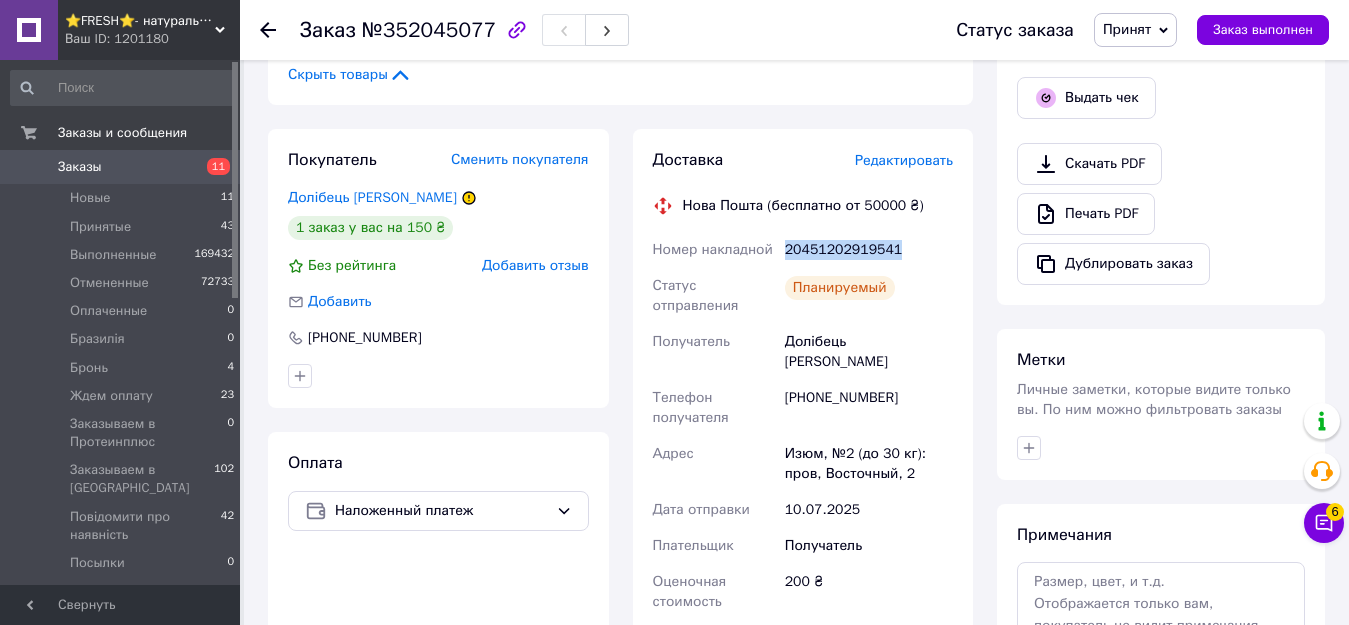 scroll, scrollTop: 600, scrollLeft: 0, axis: vertical 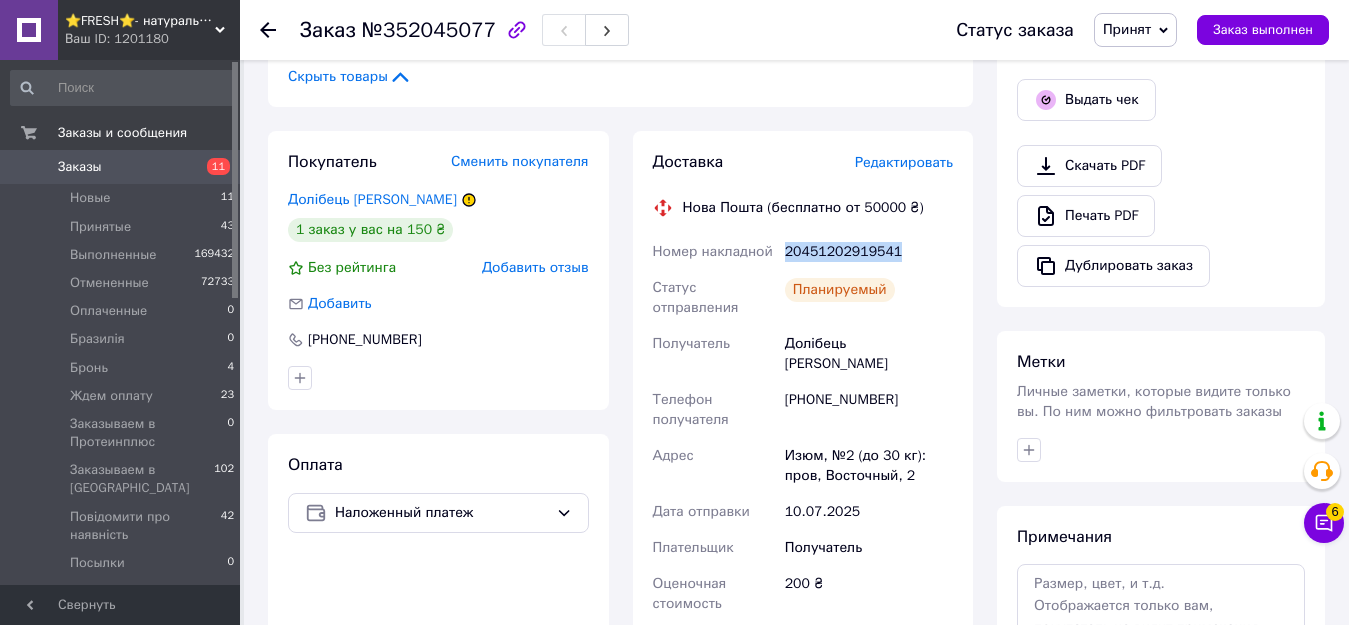copy on "20451202919541" 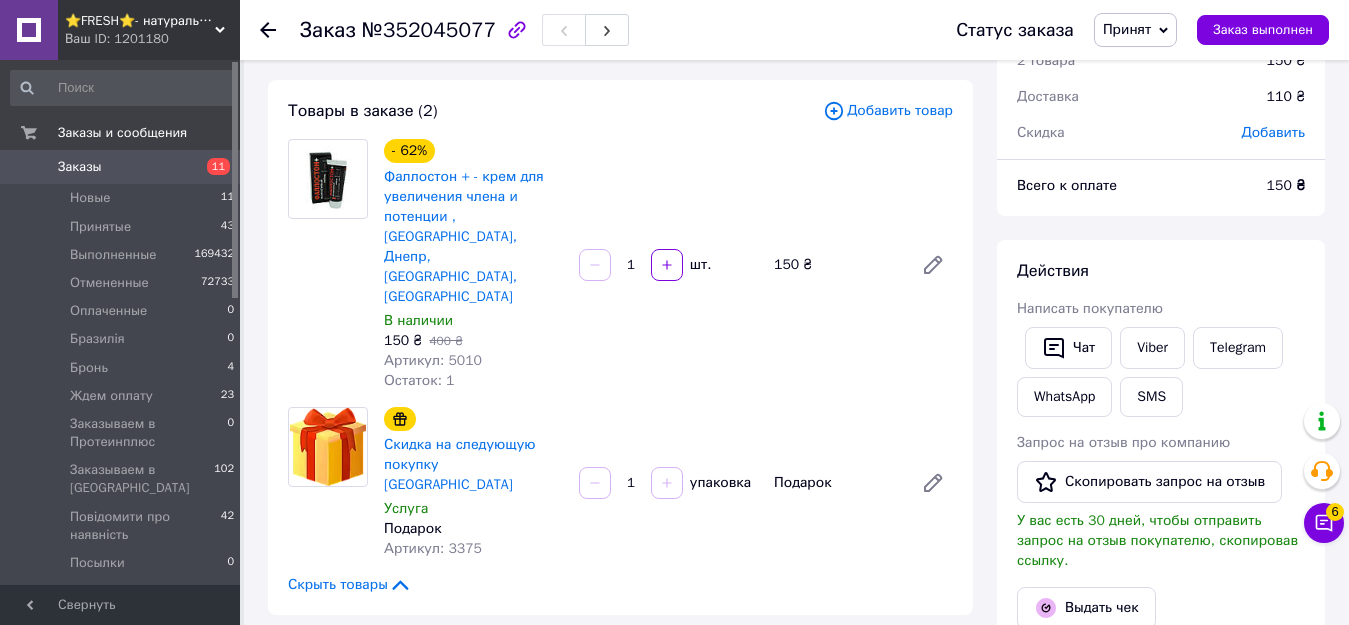 scroll, scrollTop: 0, scrollLeft: 0, axis: both 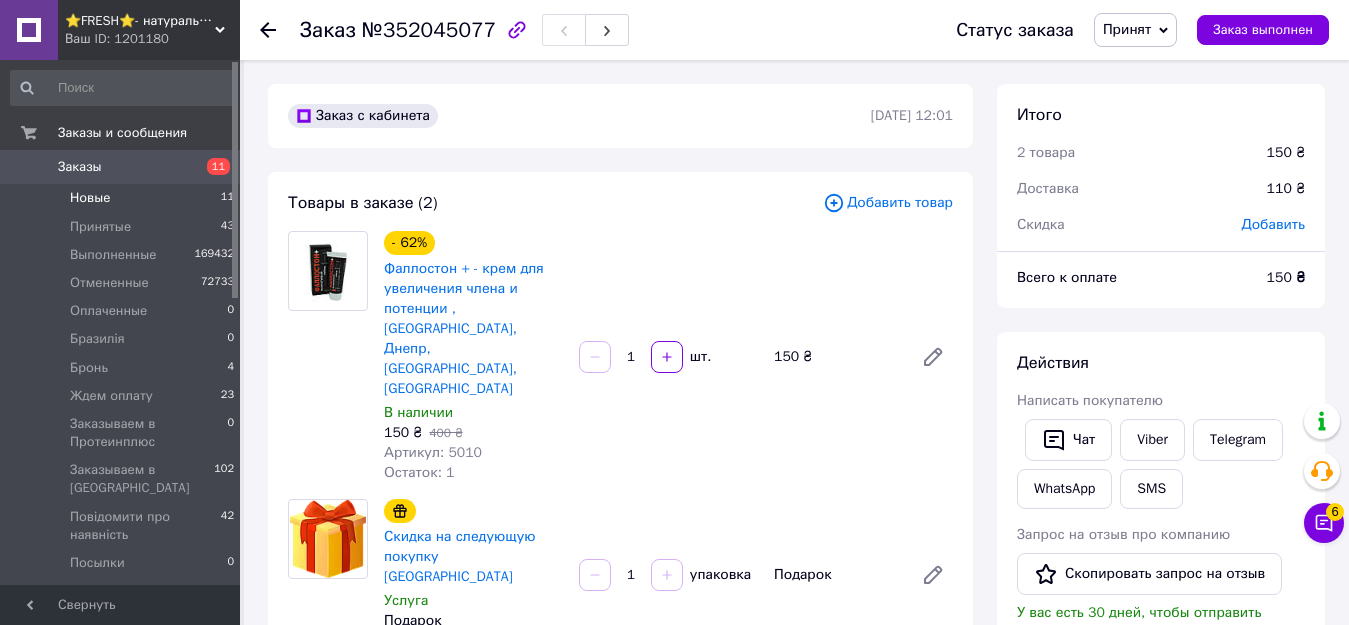 click on "Новые 11" at bounding box center [123, 198] 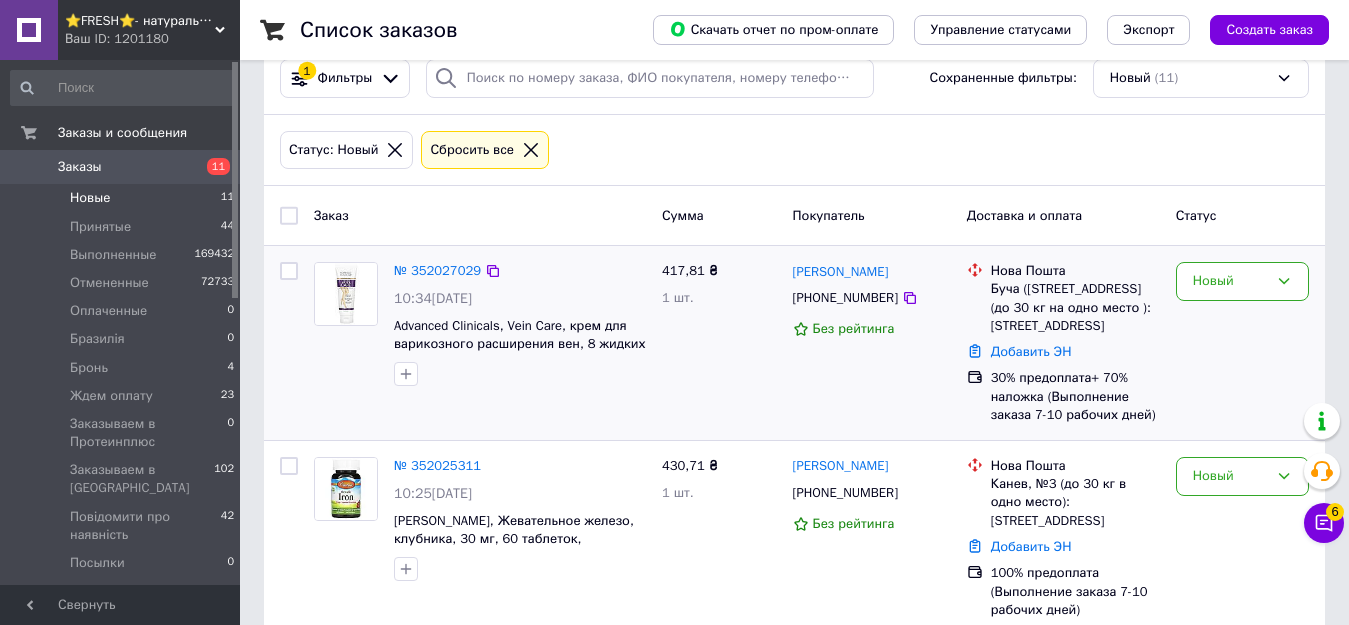scroll, scrollTop: 200, scrollLeft: 0, axis: vertical 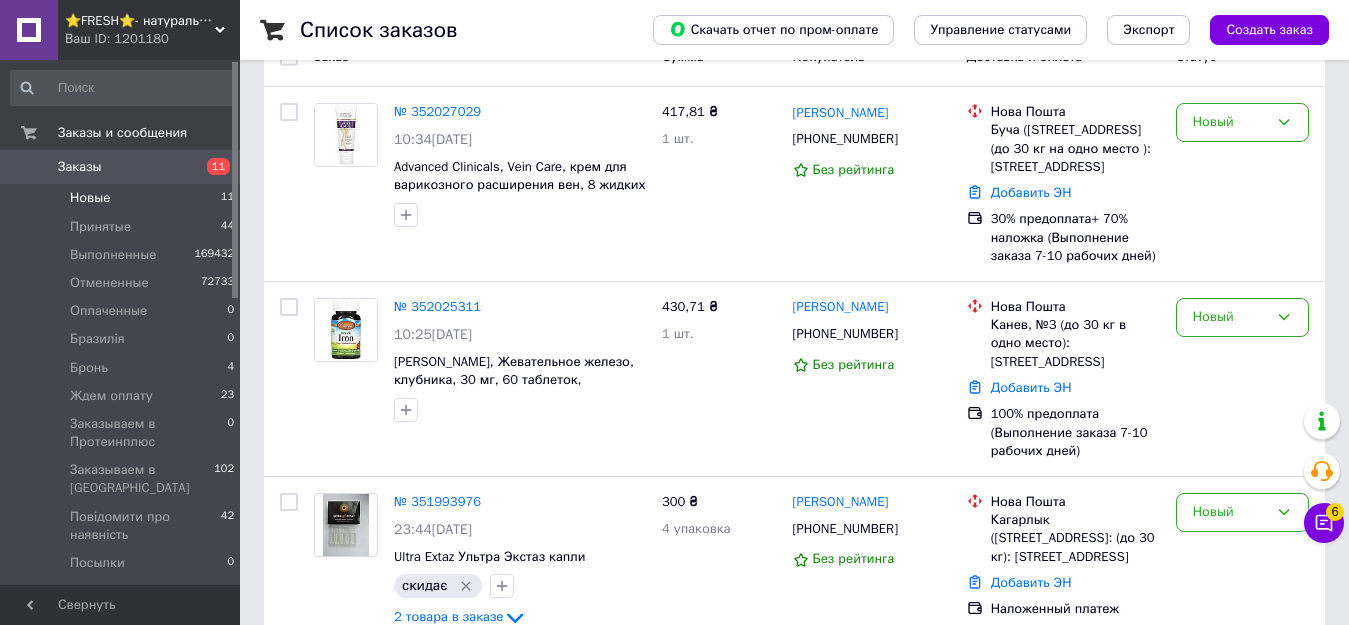 click on "Заказы" at bounding box center (80, 167) 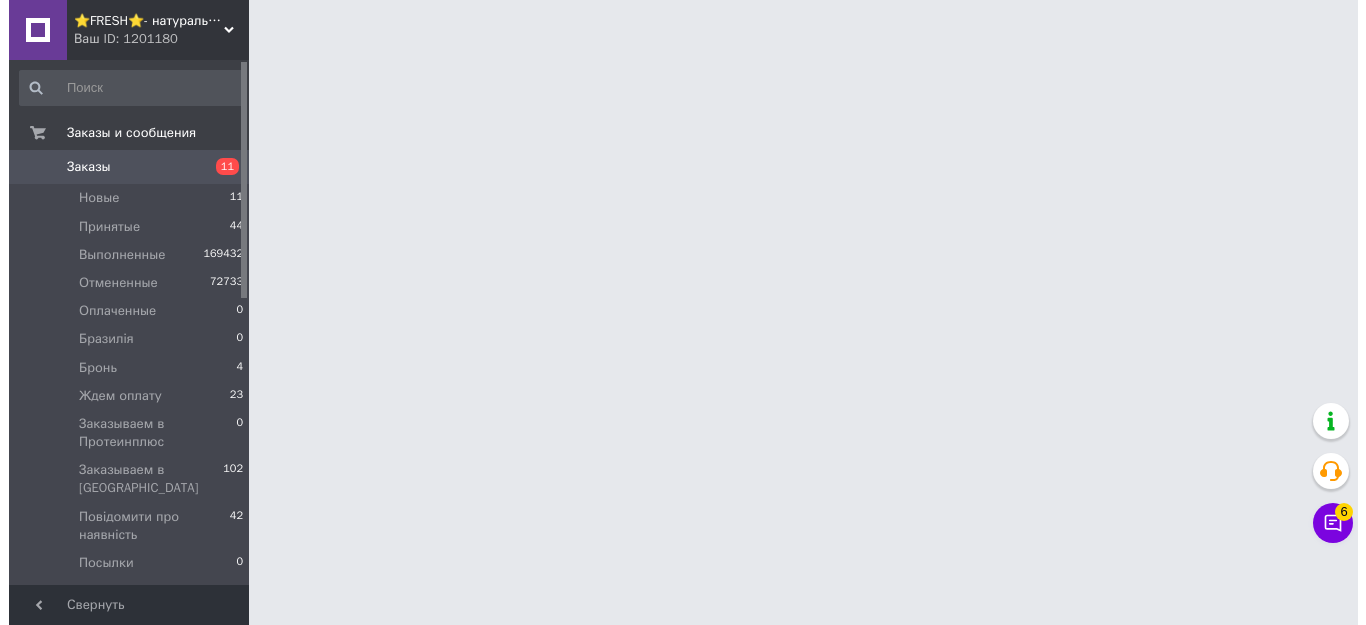 scroll, scrollTop: 0, scrollLeft: 0, axis: both 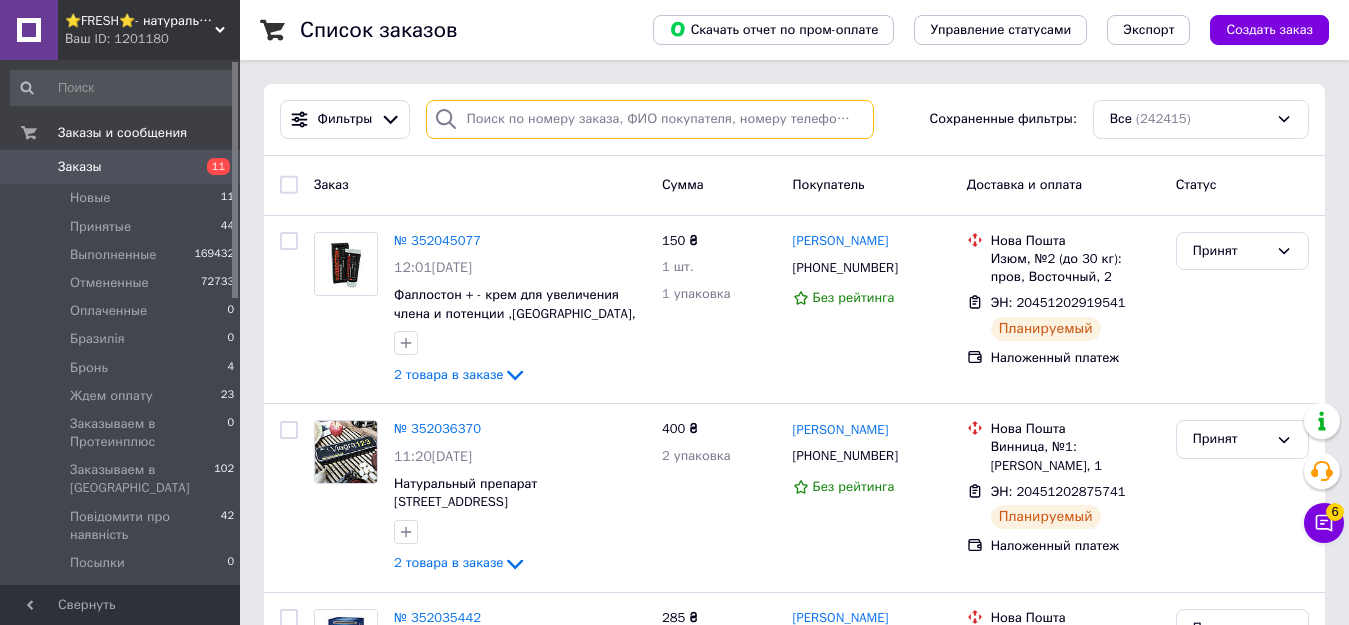 paste on "0673354636" 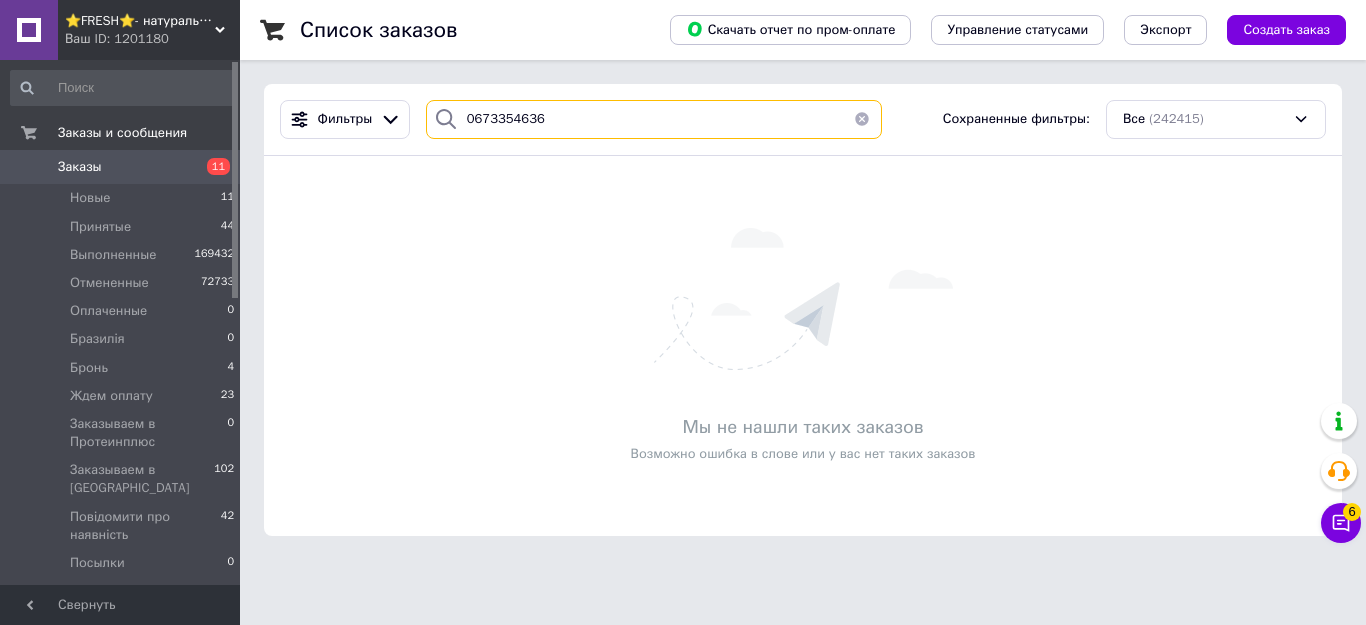 type on "0673354636" 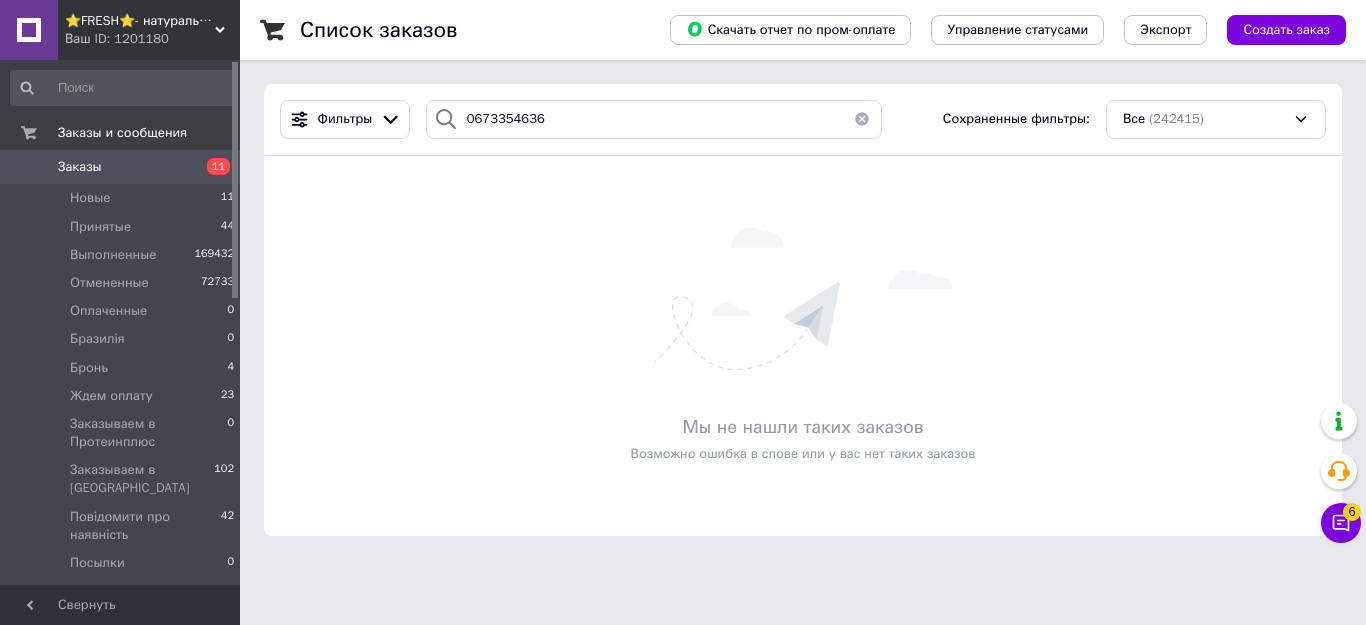 click on "⭐FRESH⭐- натуральные препараты и косметика" at bounding box center [140, 21] 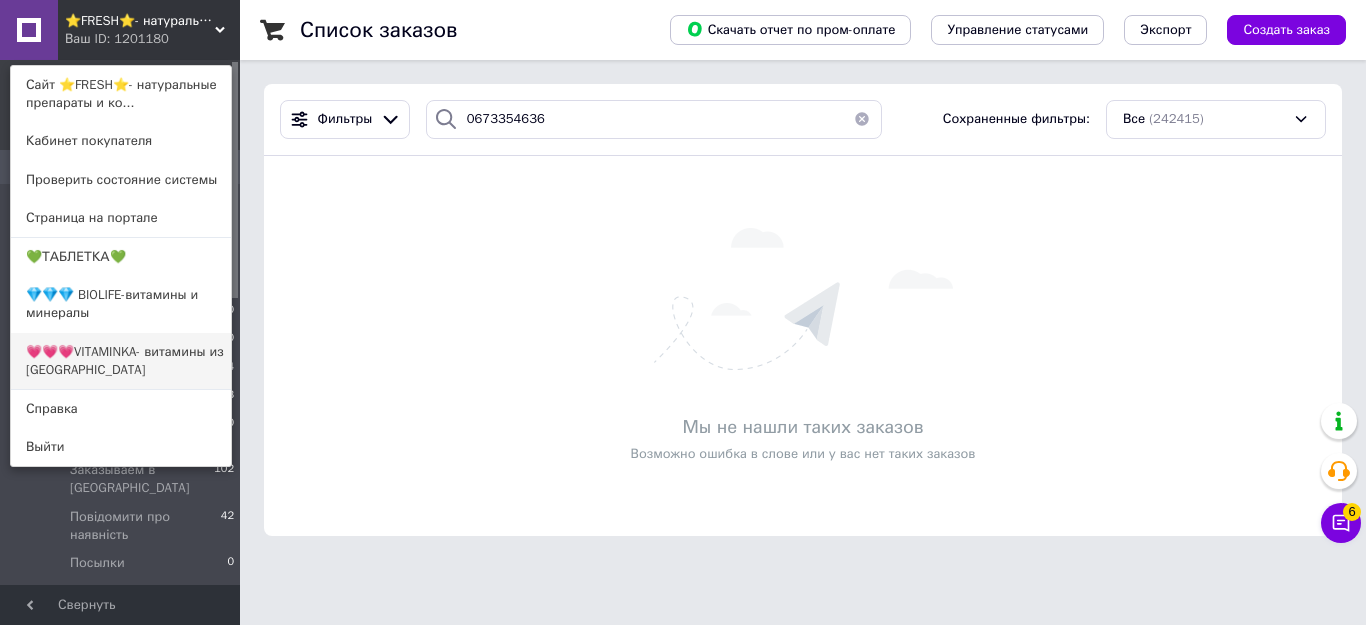 click on "💗💗💗VITAMINKA- витамины из [GEOGRAPHIC_DATA]" at bounding box center (121, 361) 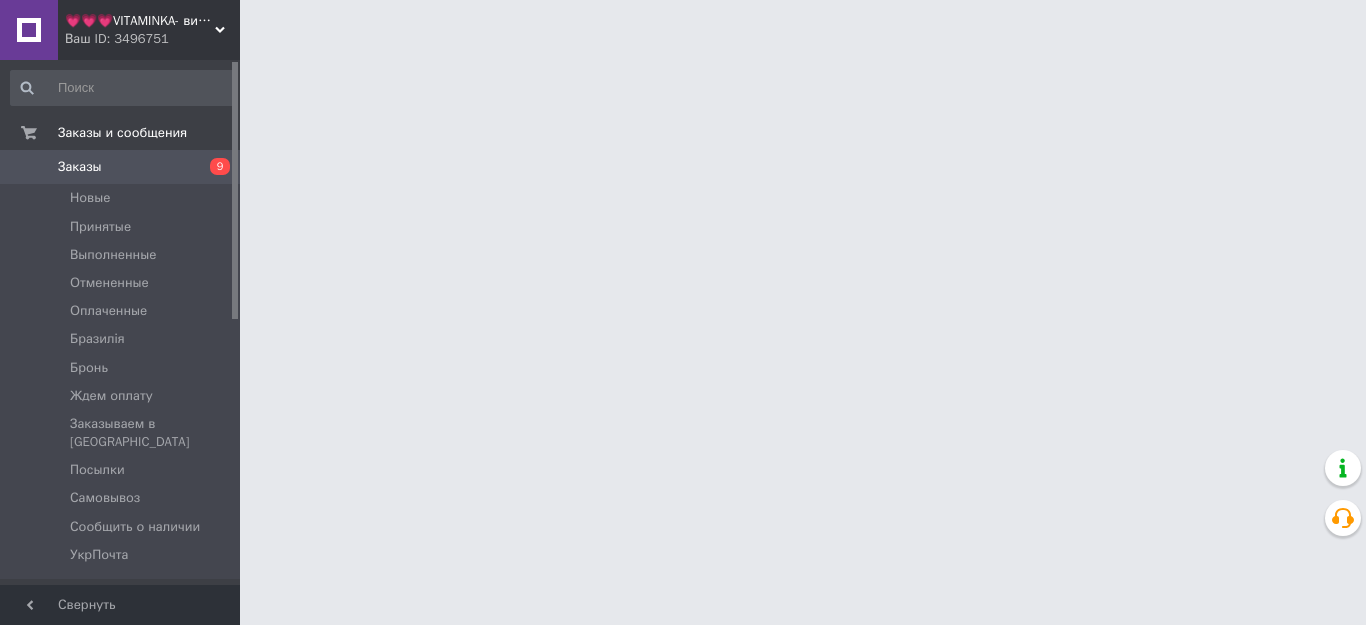 scroll, scrollTop: 0, scrollLeft: 0, axis: both 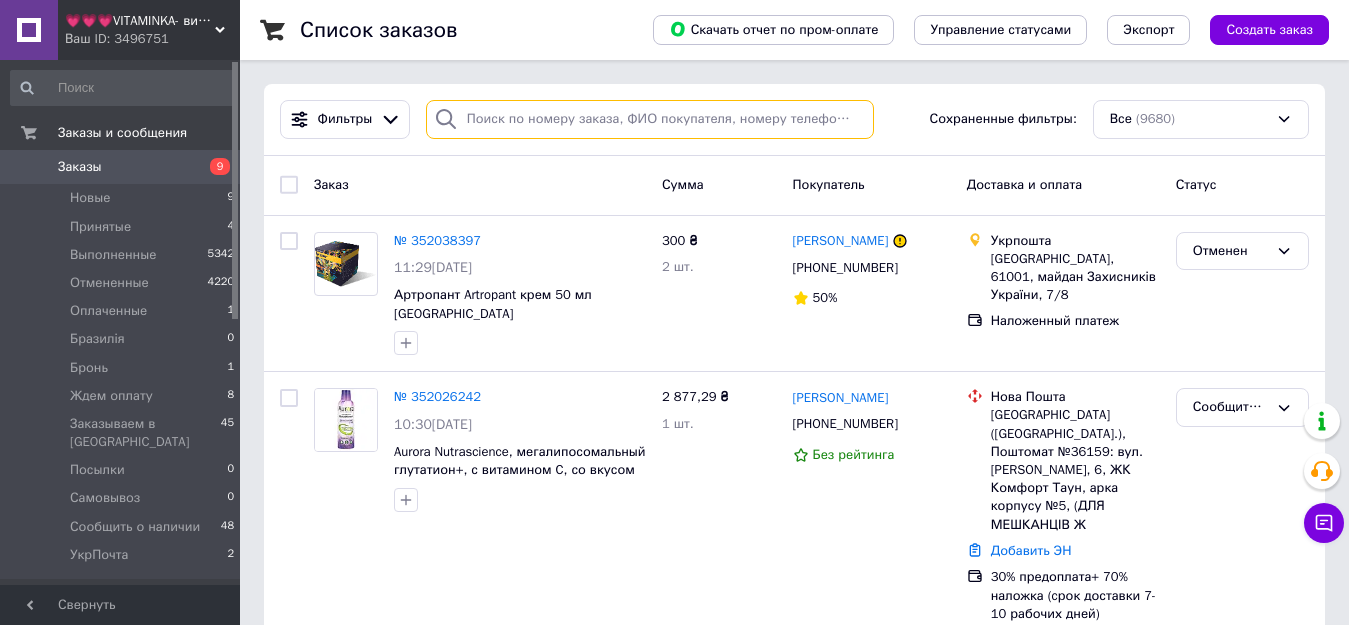 click at bounding box center (650, 119) 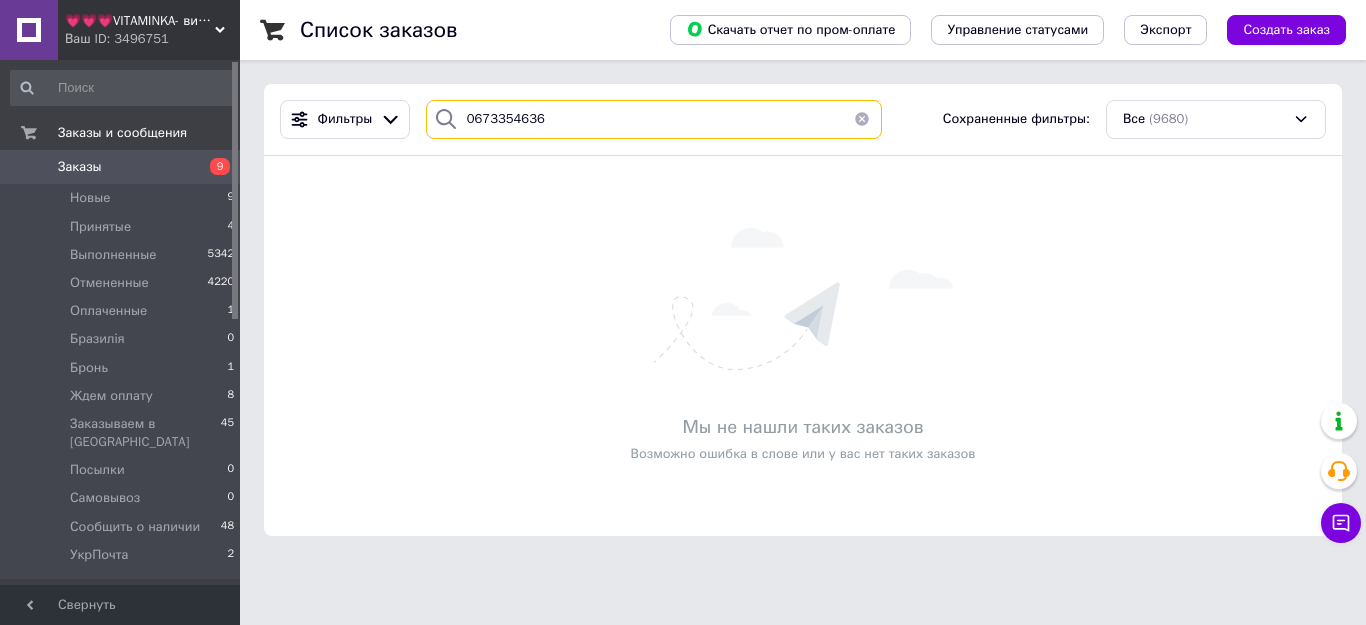 type on "0673354636" 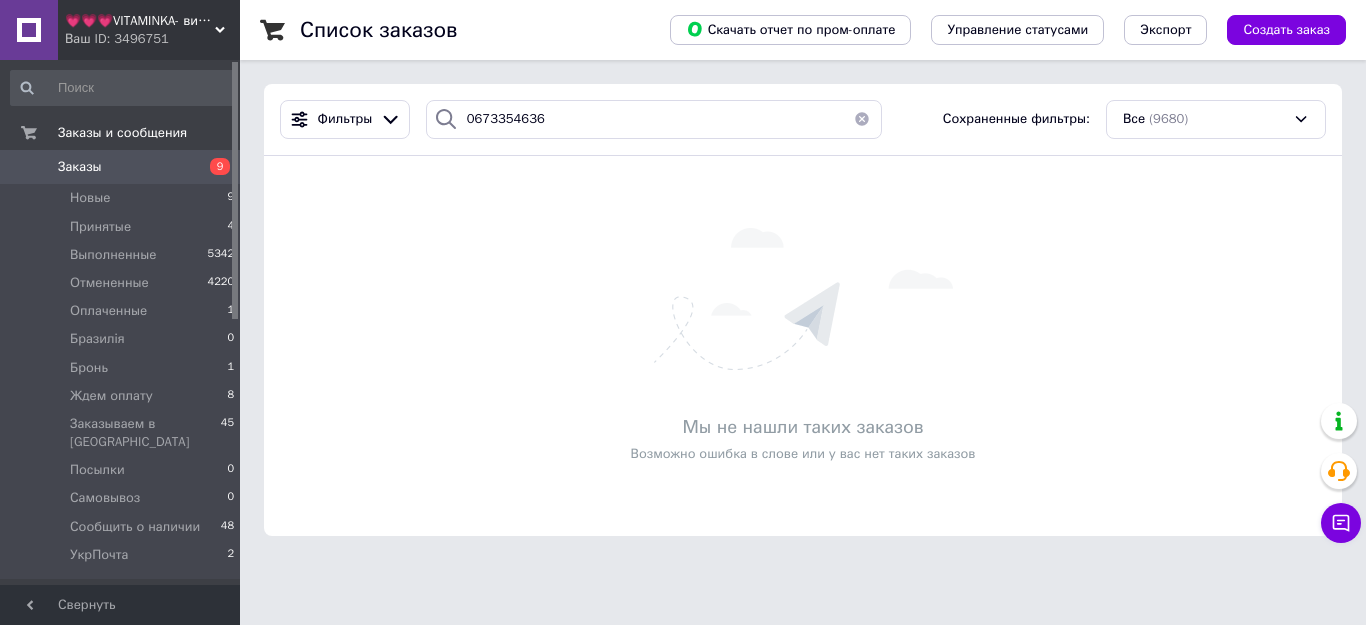 click on "Заказы" at bounding box center [80, 167] 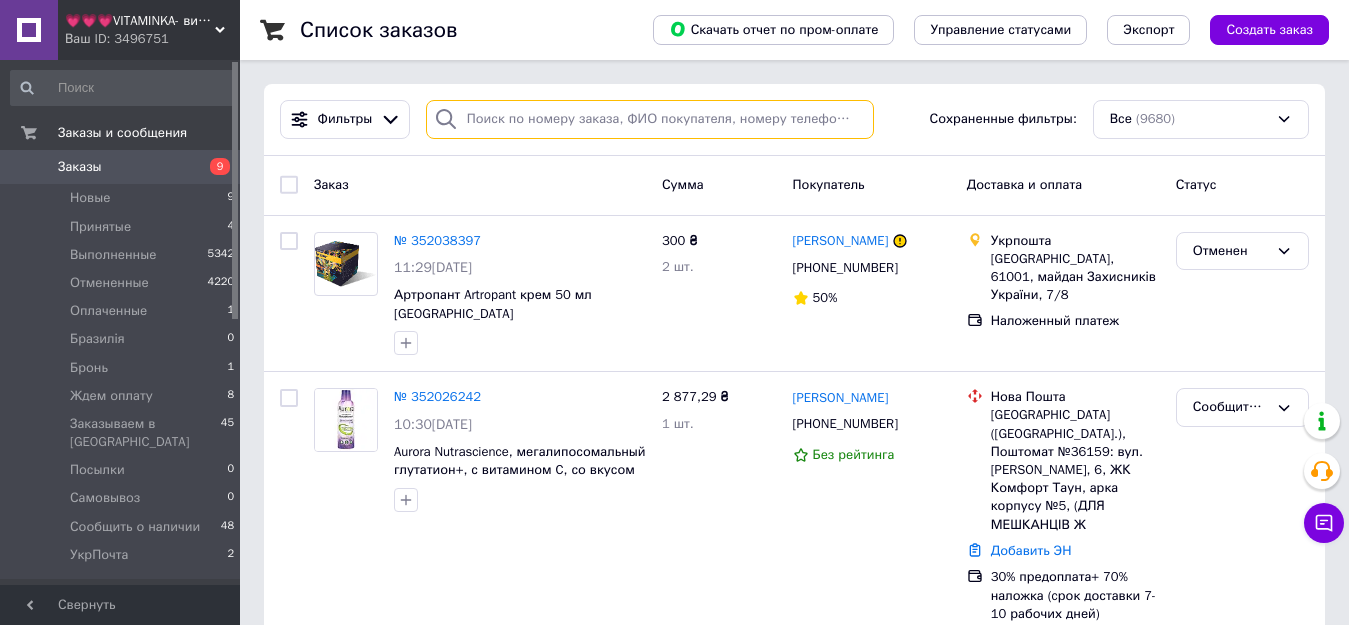 paste on "0676460594" 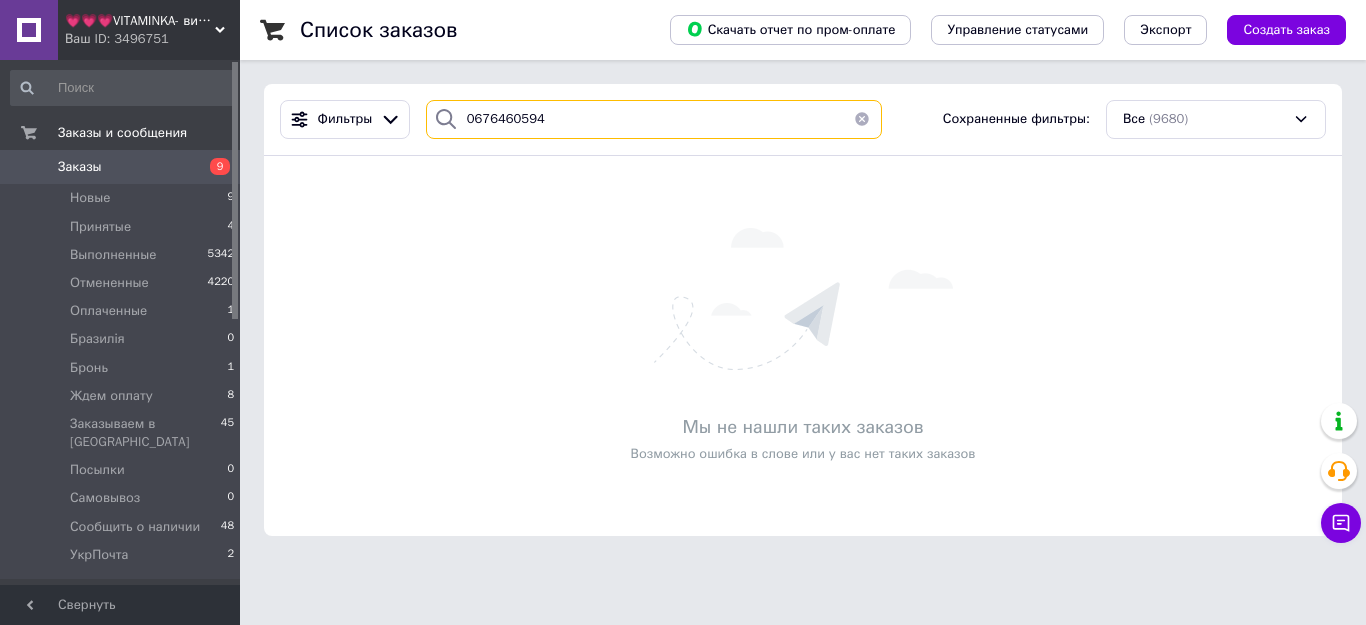 type on "0676460594" 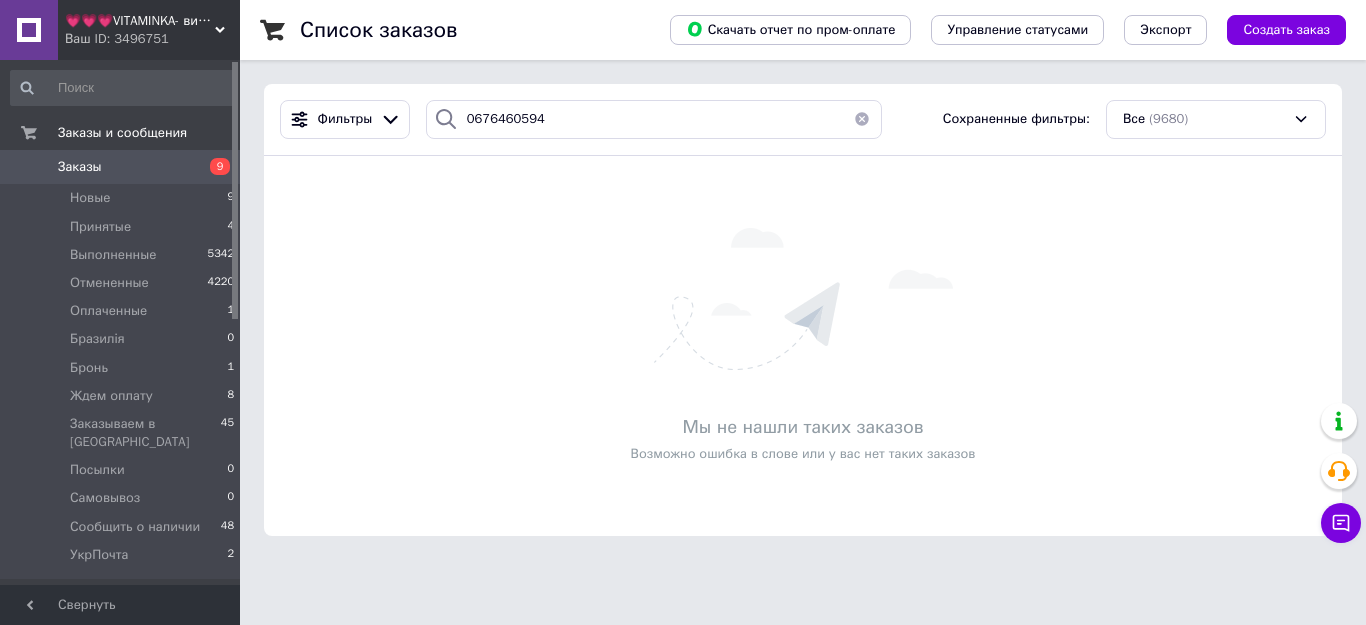 click on "Ваш ID: 3496751" at bounding box center (152, 39) 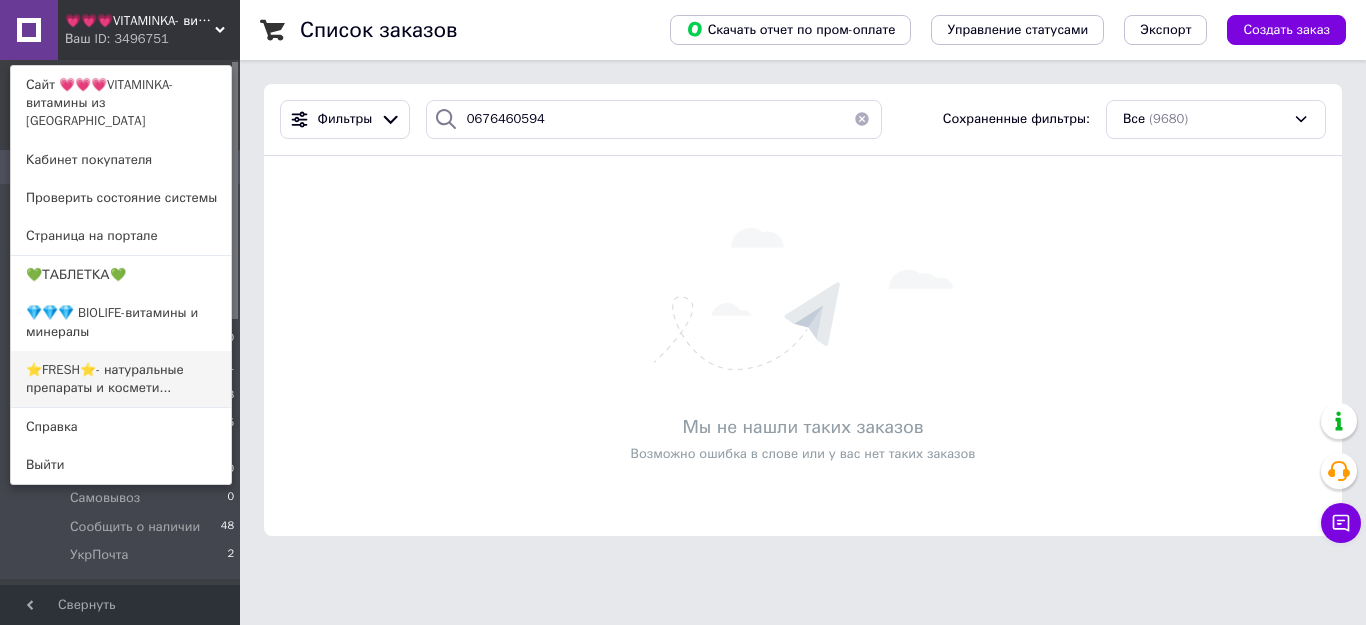click on "⭐FRESH⭐- натуральные препараты и космети..." at bounding box center (121, 379) 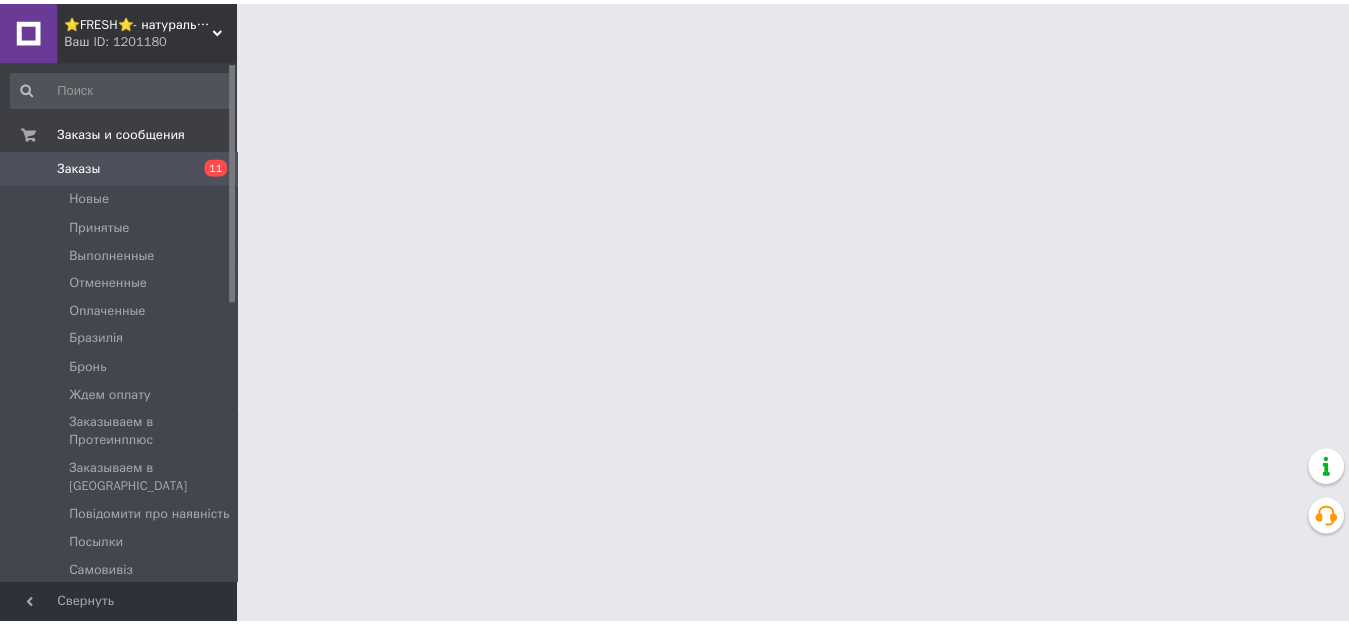 scroll, scrollTop: 0, scrollLeft: 0, axis: both 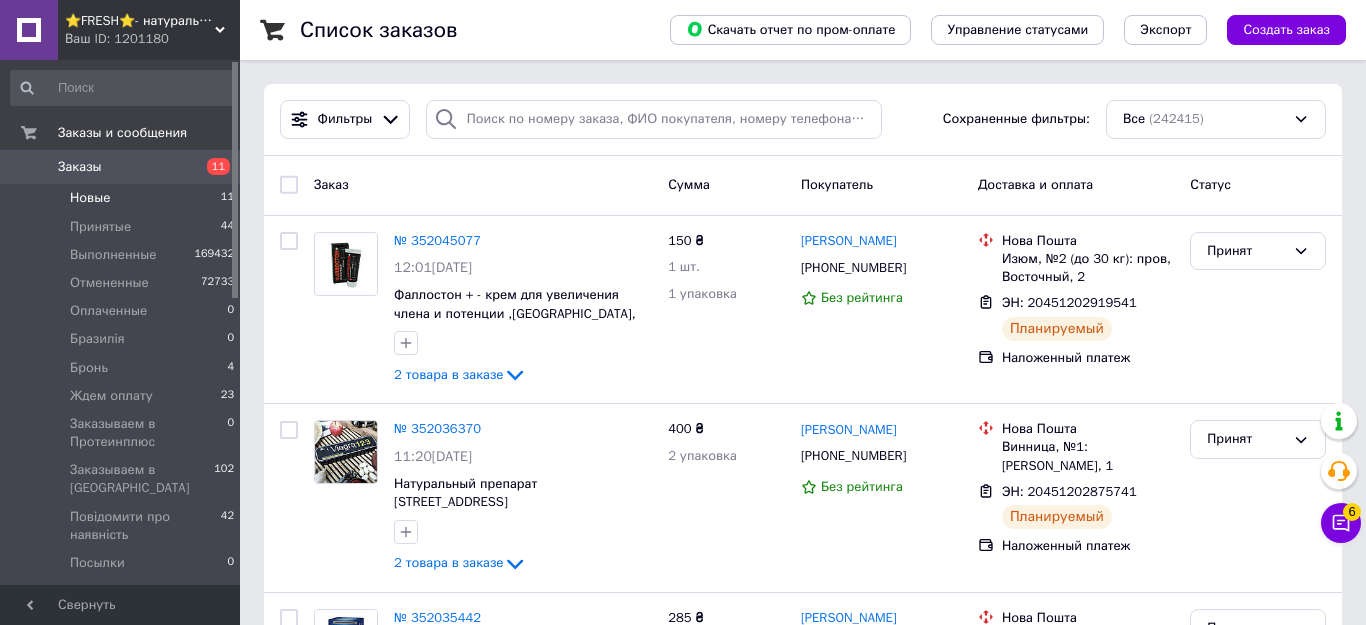 click on "Новые 11" at bounding box center (123, 198) 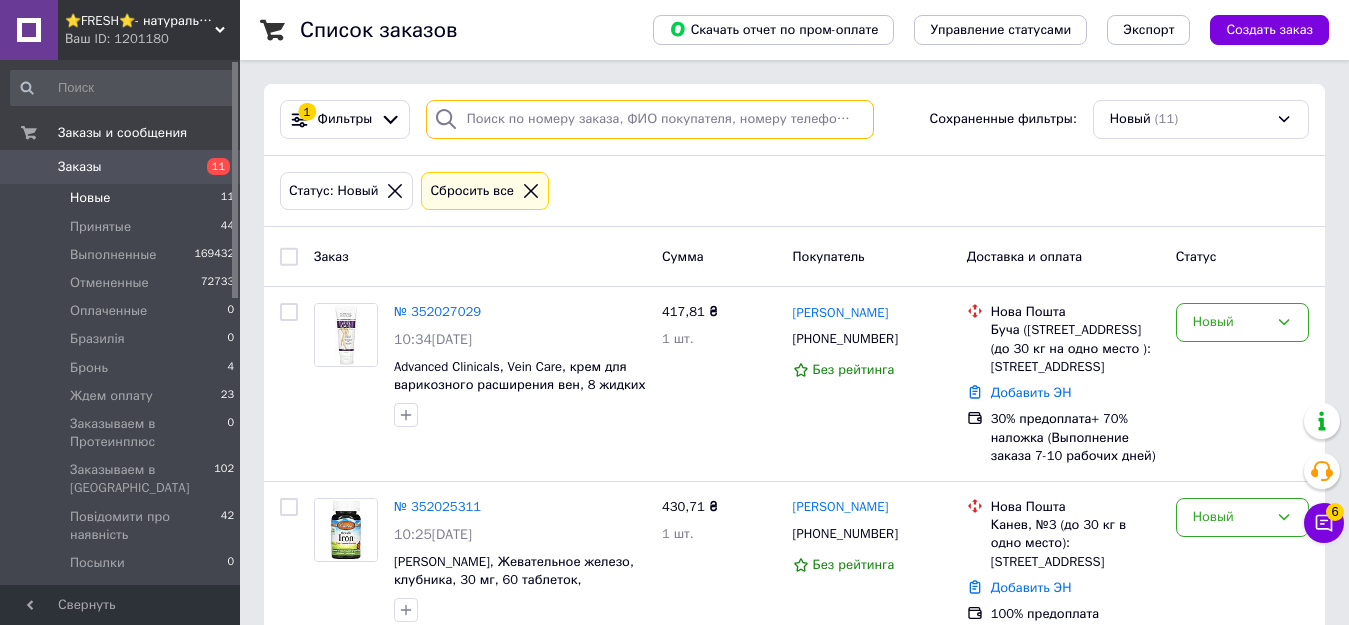 paste on "0676460594" 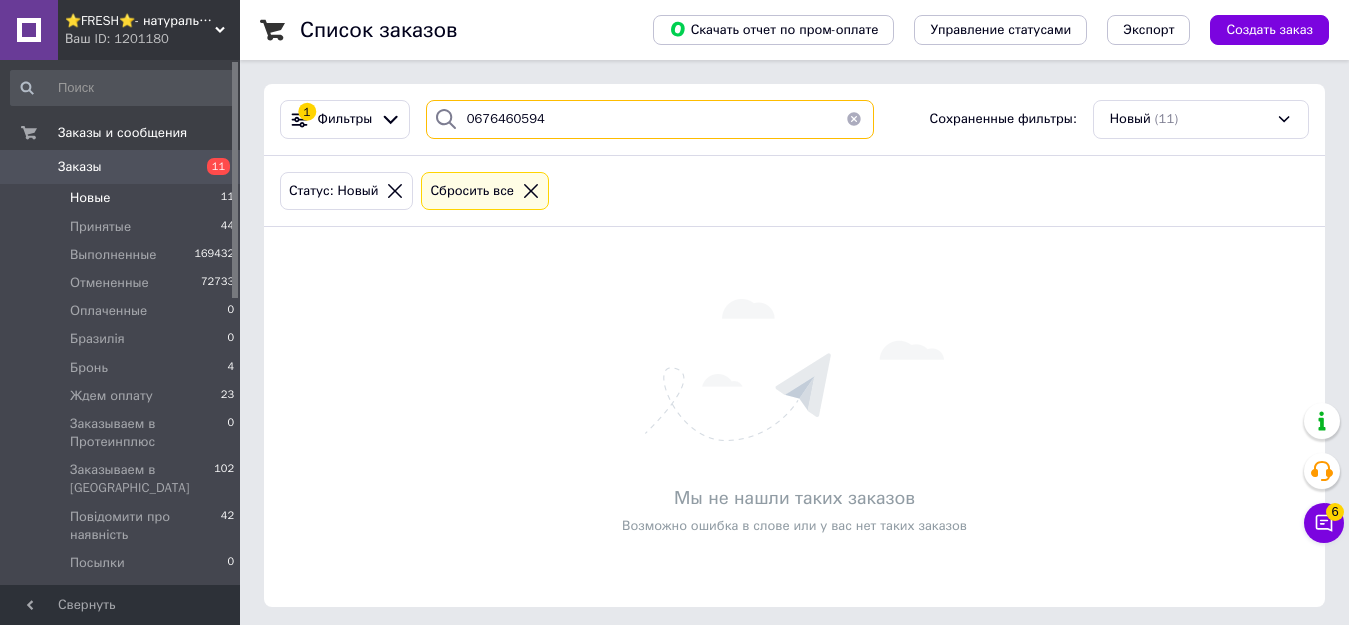 drag, startPoint x: 554, startPoint y: 115, endPoint x: 456, endPoint y: 119, distance: 98.0816 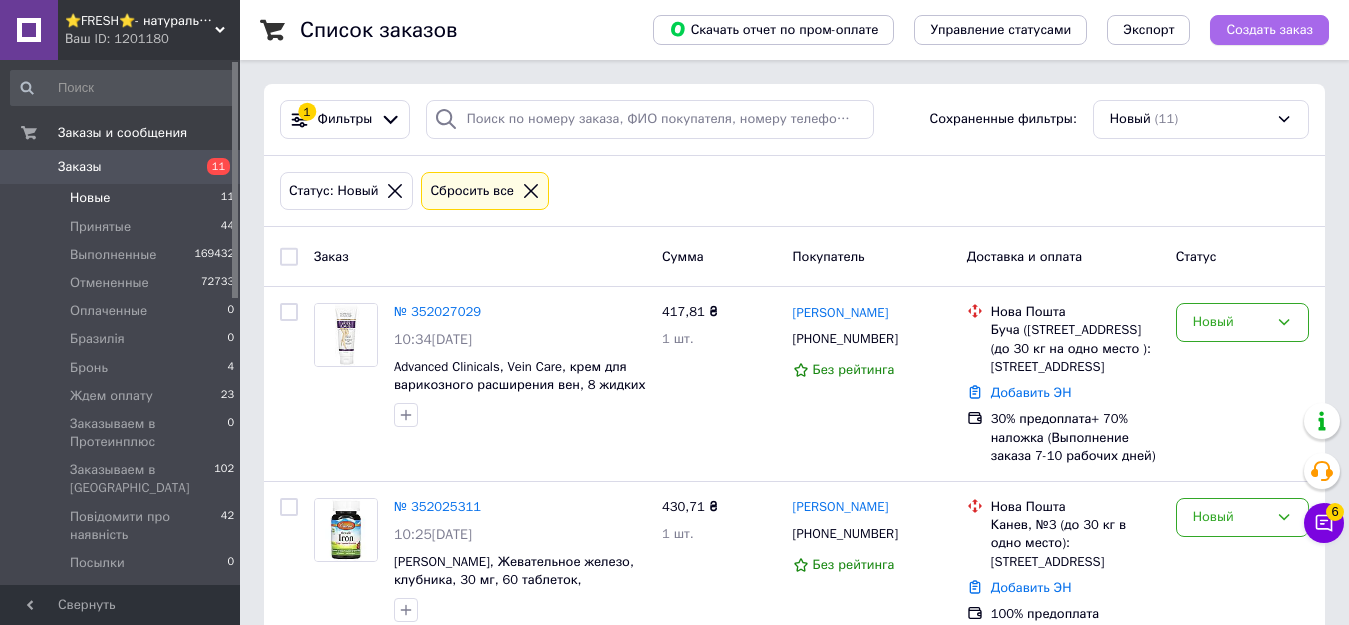 click on "Создать заказ" at bounding box center [1269, 30] 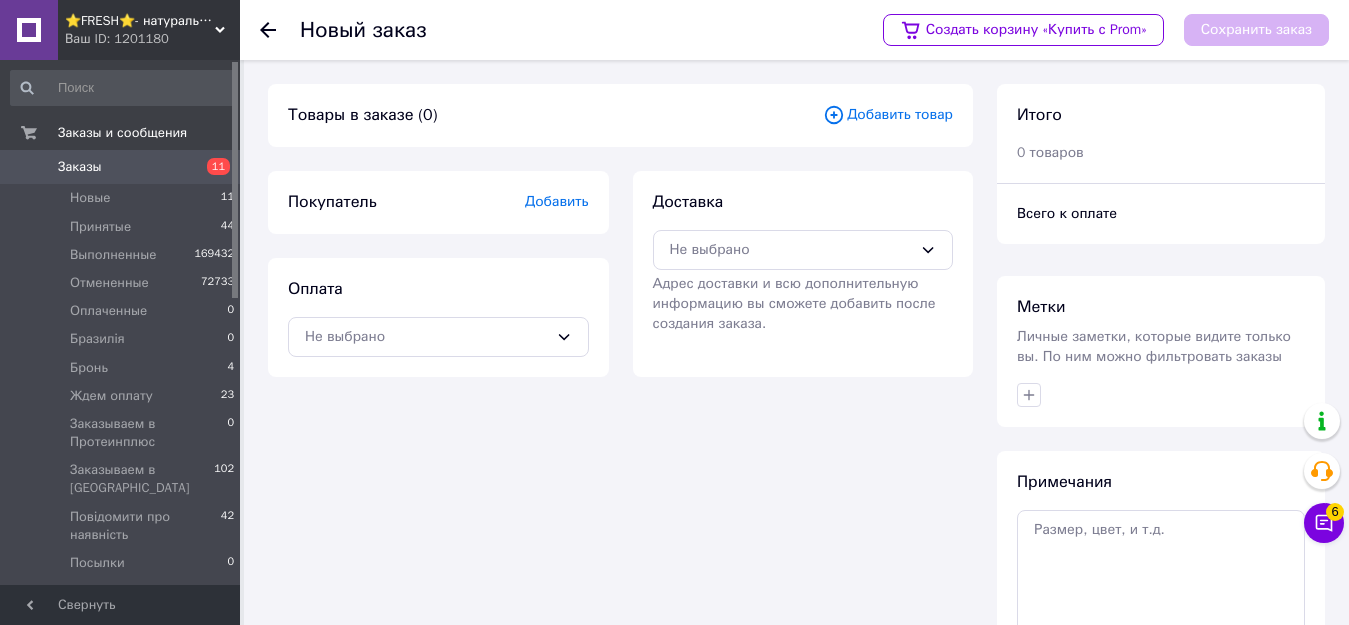 drag, startPoint x: 899, startPoint y: 126, endPoint x: 885, endPoint y: 104, distance: 26.076809 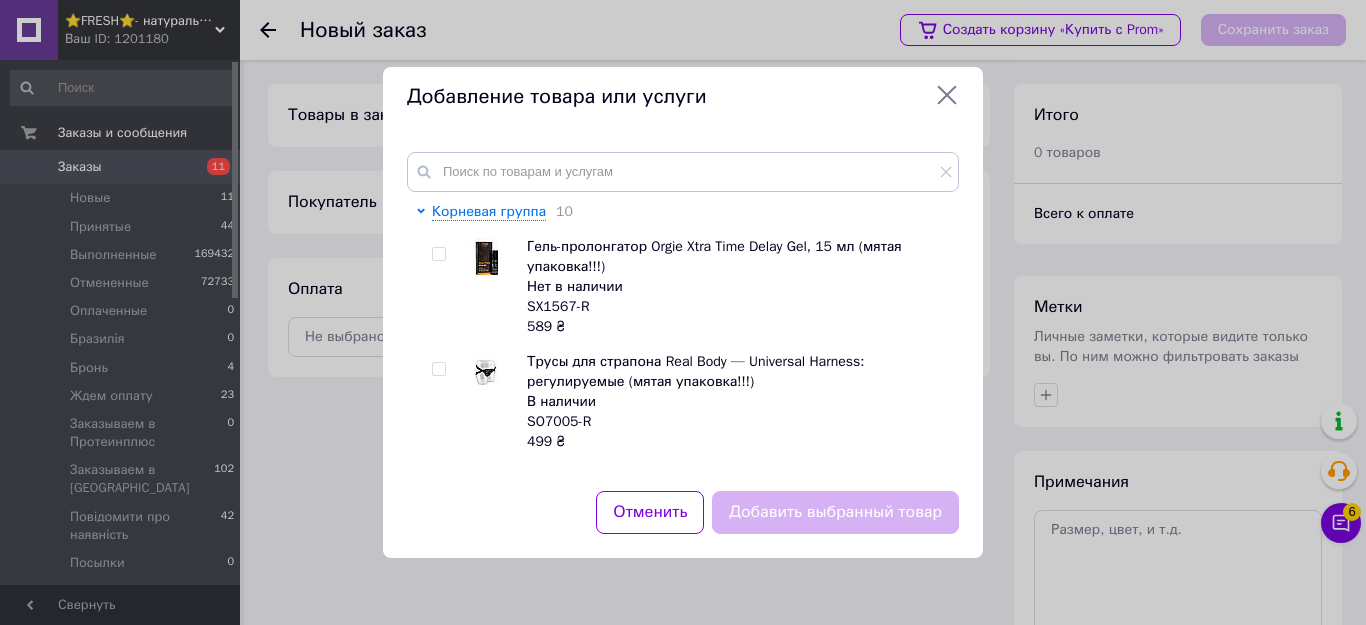 click on "Корневая группа 10 Гель-пролонгатор Orgie Xtra Time Delay Gel, 15 мл (мятая упаковка!!!) Нет в наличии SX1567-R 589   ₴ Трусы для страпона Real Body — Universal Harness: регулируемые (мятая упаковка!!!) В наличии SO7005-R 499   ₴ Набор анальных пробок Nexus Butt Plug Trio (мятая упаковка!!!) В наличии SO2743-R 2 149   ₴ Спринцовка Nexus Anal Douche Black, объем 225мл (мятая упаковка!!!) В наличии NA001-R 579   ₴ Смарт-вибратор для пар Satisfyer Double Joy Violet (мятая упаковка!!!) Нет в наличии SO3899-R 1 749   ₴ Презервативы Mister Size - pure feel - 49 (36 condoms), толщина 0,05 мм (повреждена упаковка!!!) Нет в наличии SO8050-R 899   ₴ Флоггер Fetish Tentation Martinet Whip (мятая упаковка!!!) SO3733-R" at bounding box center (683, 309) 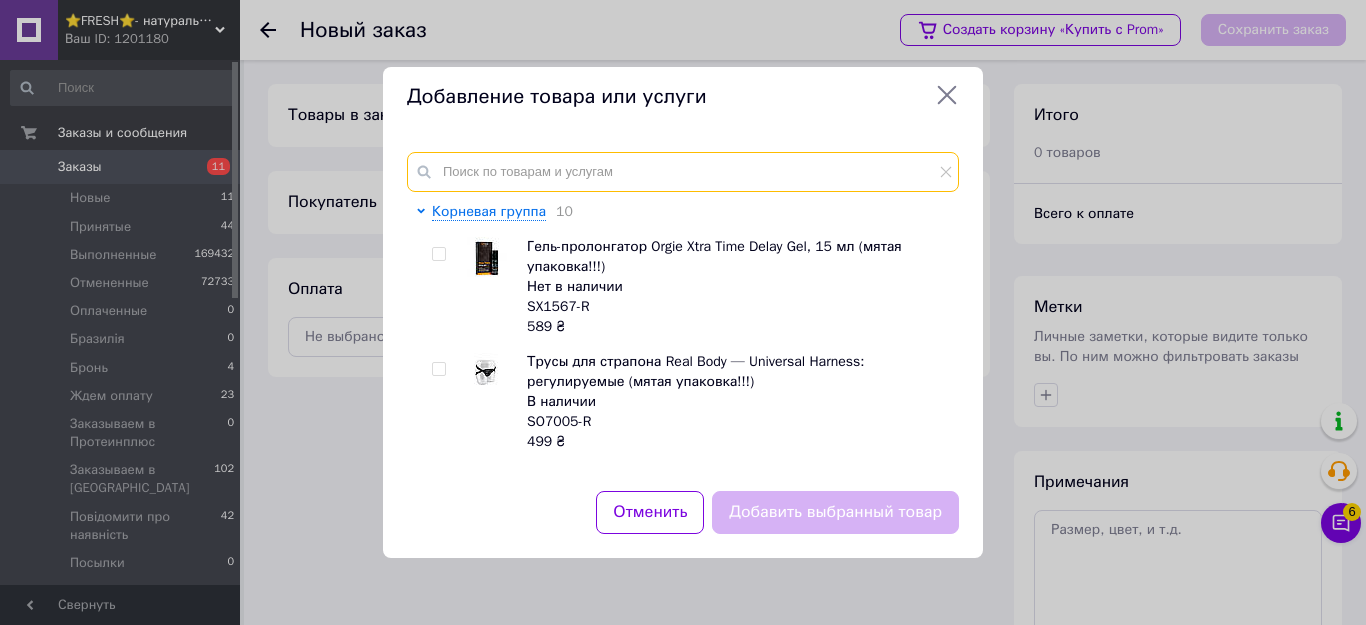 click at bounding box center [683, 172] 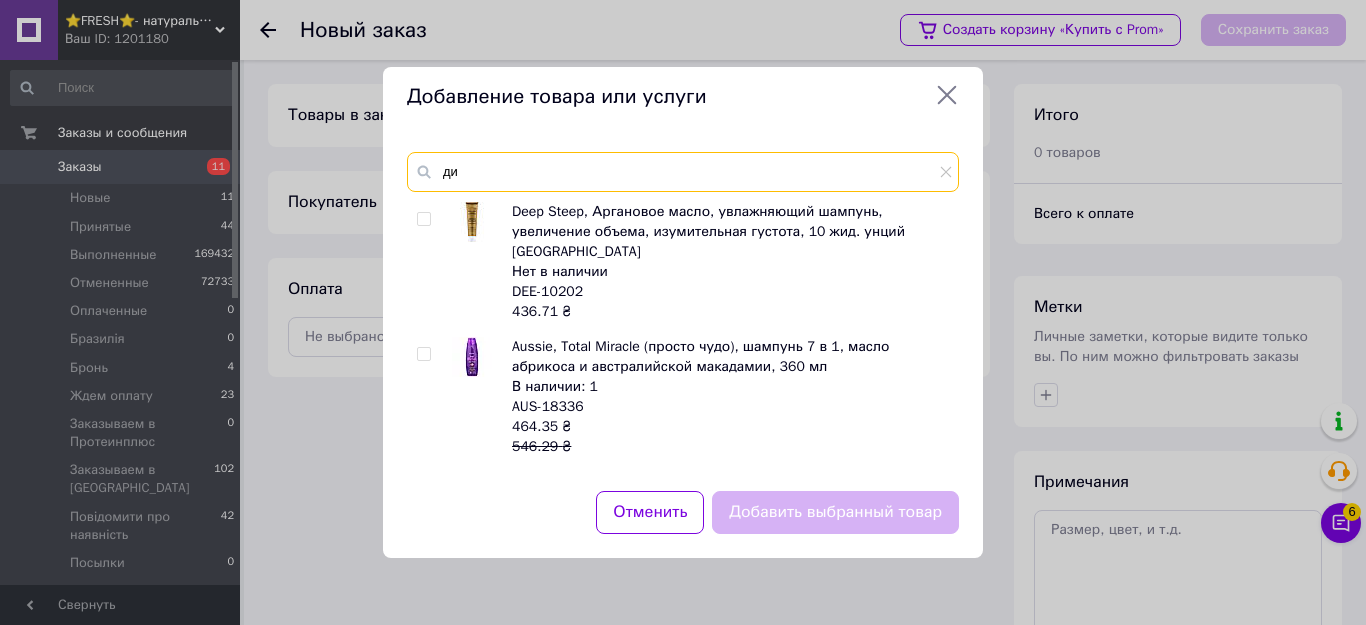type on "д" 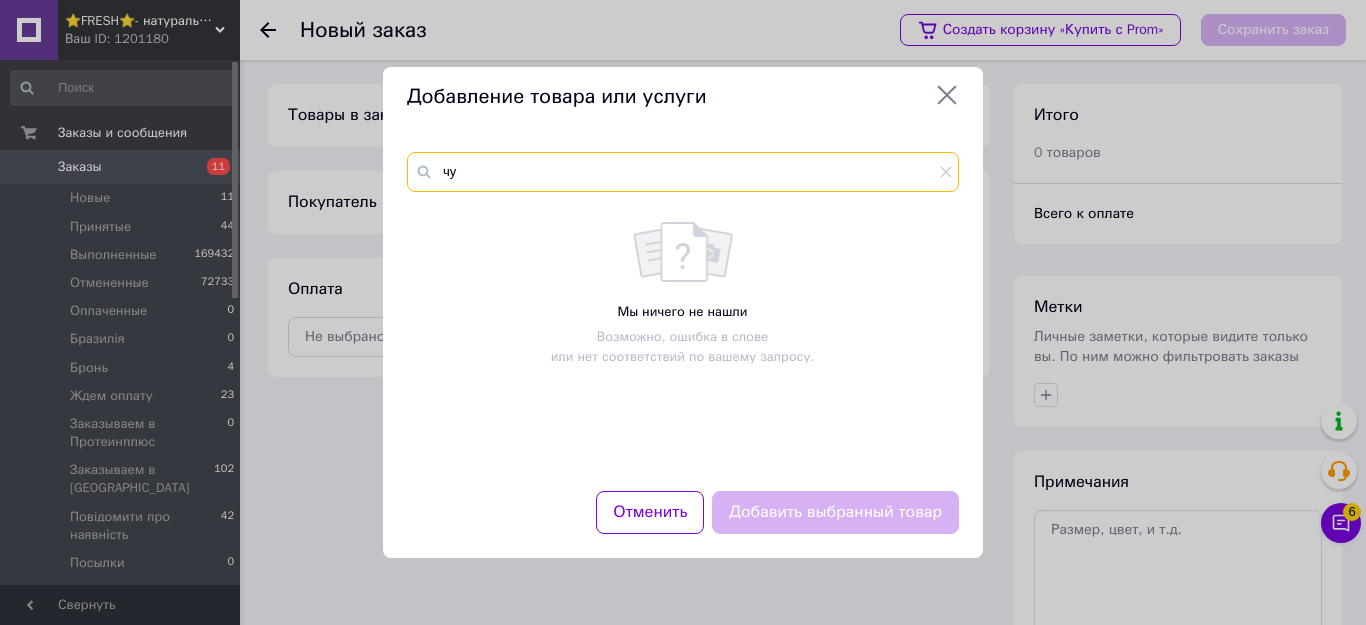 type on "ч" 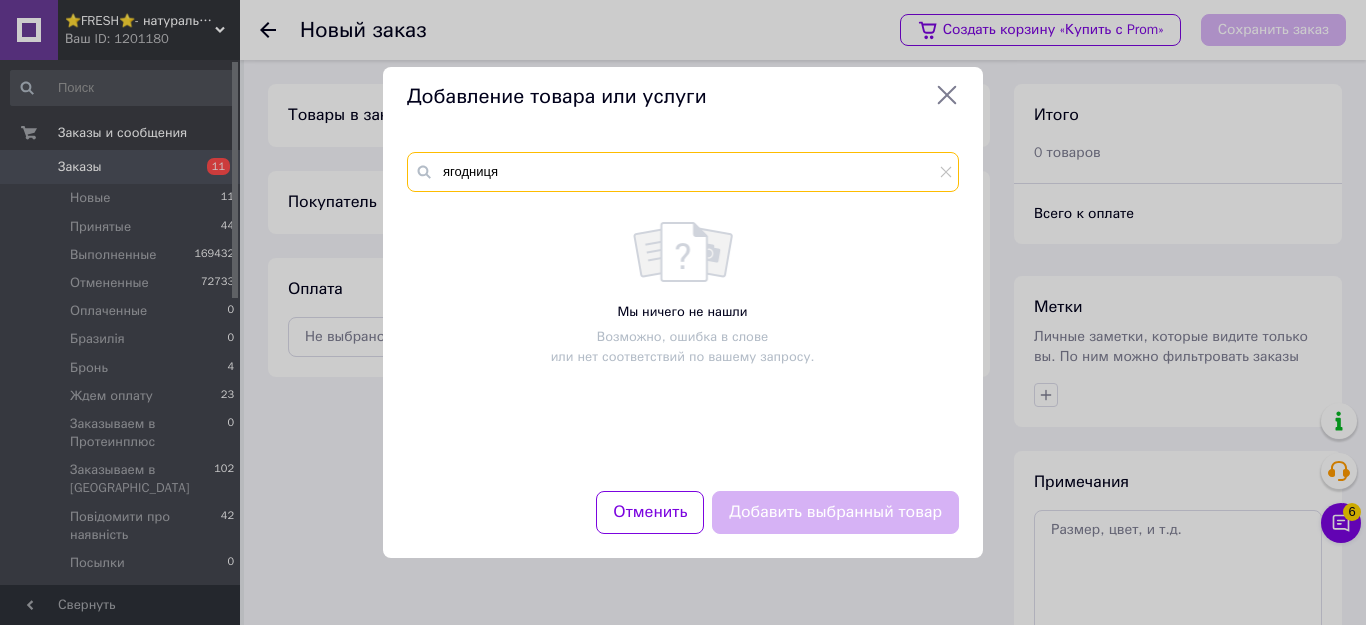 type on "ягодниця" 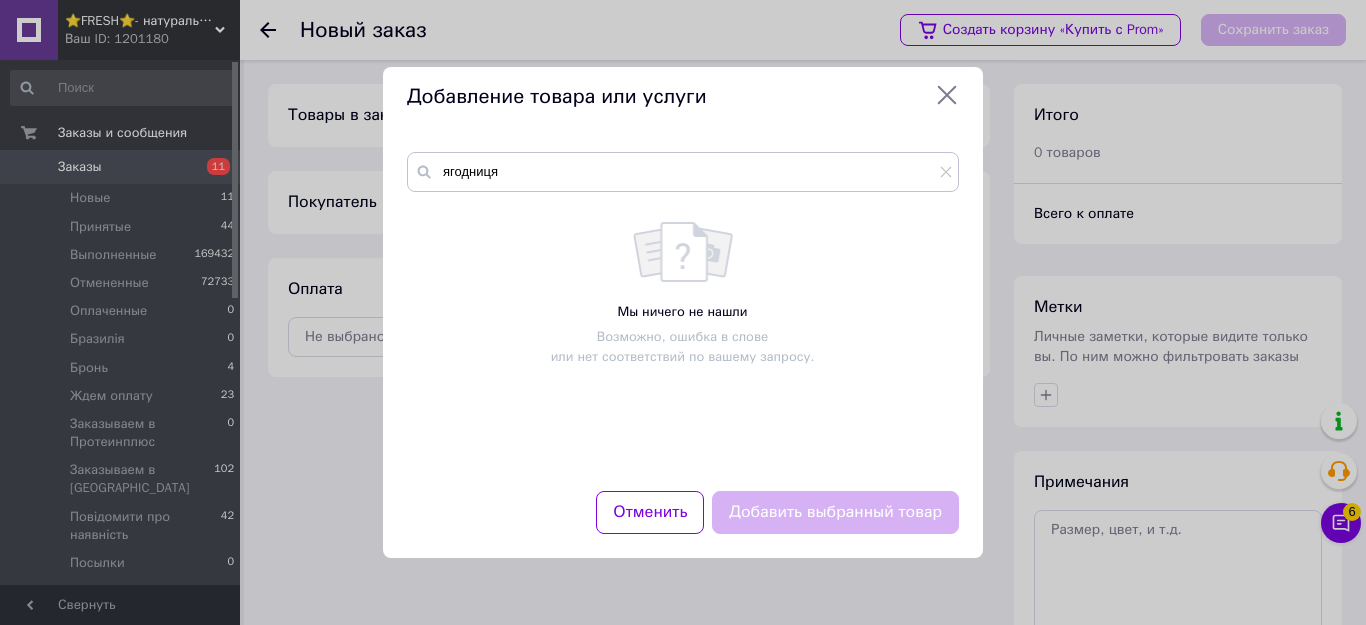 click 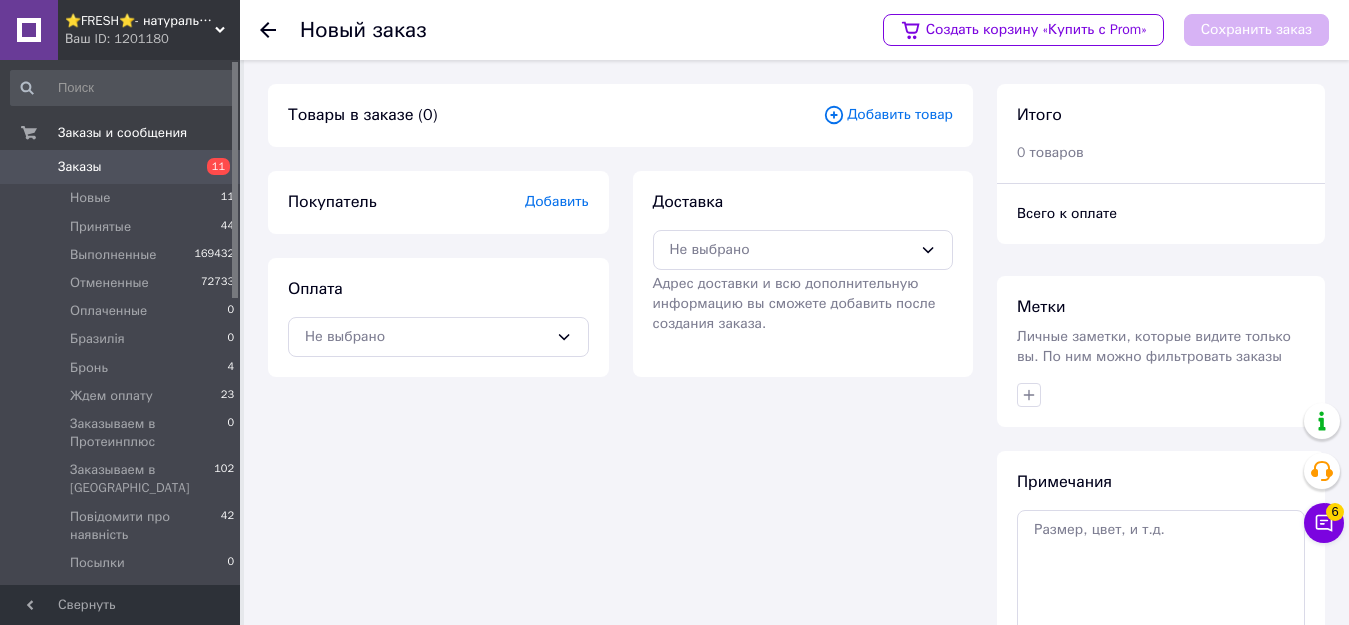 click on "⭐FRESH⭐- натуральные препараты и косметика" at bounding box center [140, 21] 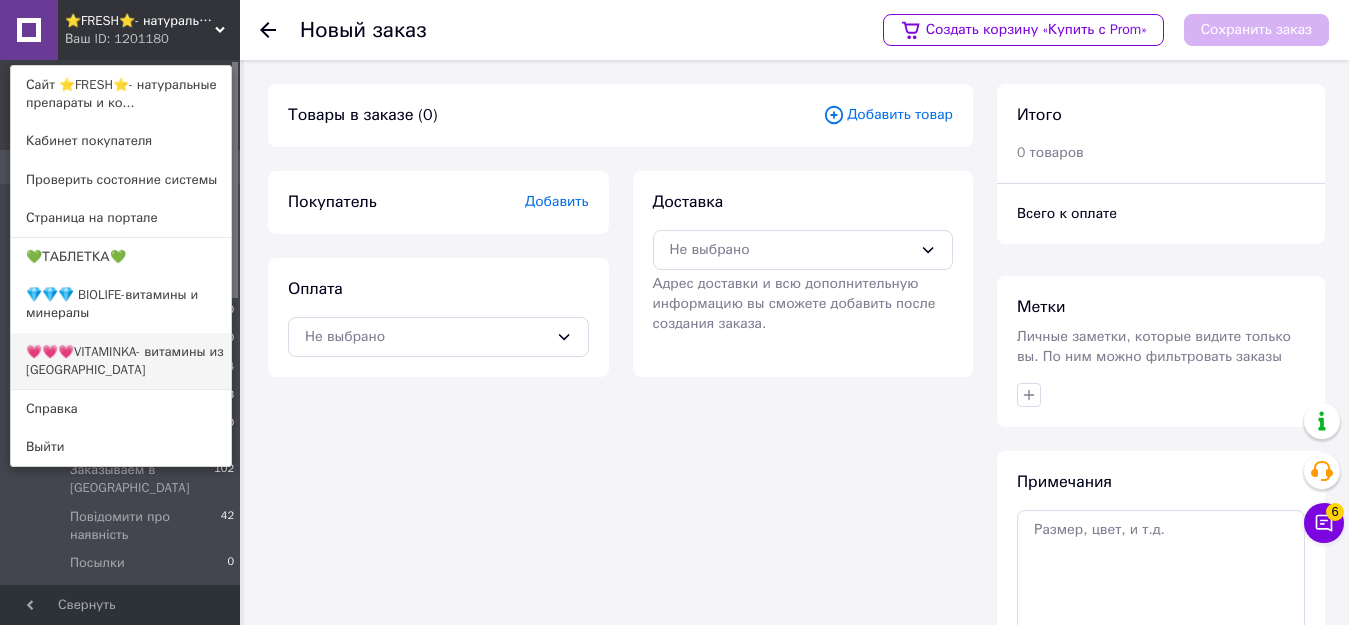 click on "💗💗💗VITAMINKA- витамины из [GEOGRAPHIC_DATA]" at bounding box center [121, 361] 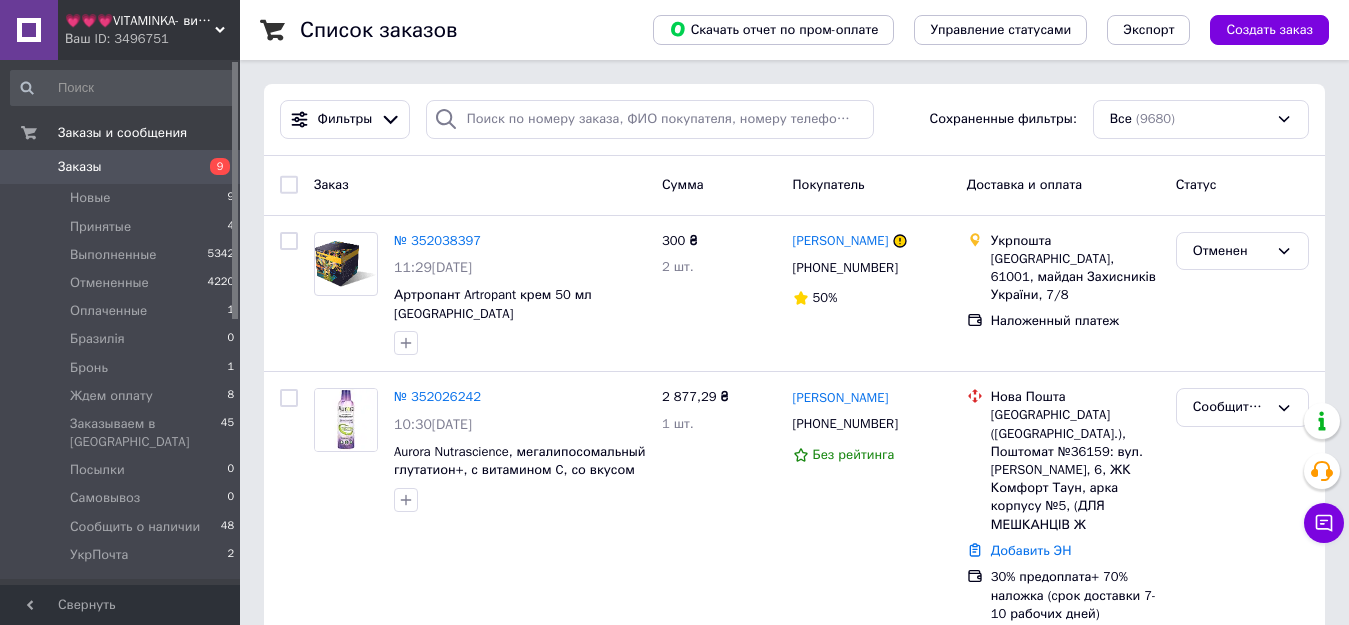 scroll, scrollTop: 0, scrollLeft: 0, axis: both 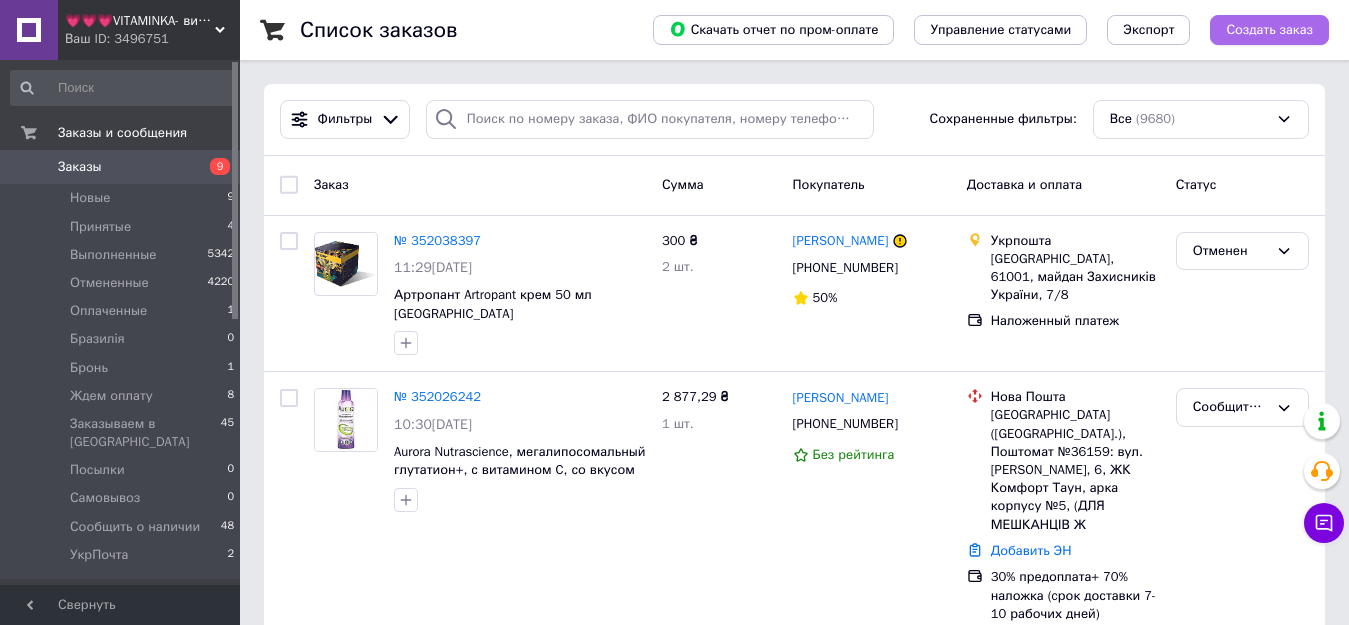 click on "Создать заказ" at bounding box center [1269, 30] 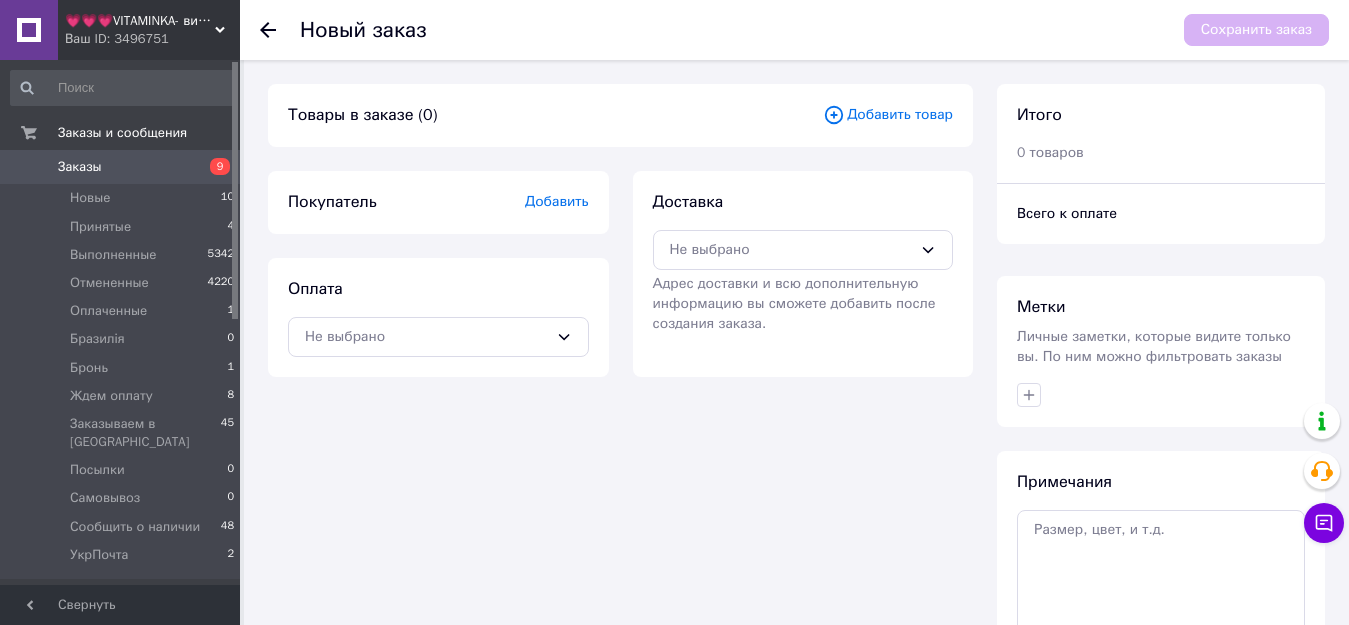 click on "Добавить товар" at bounding box center (888, 115) 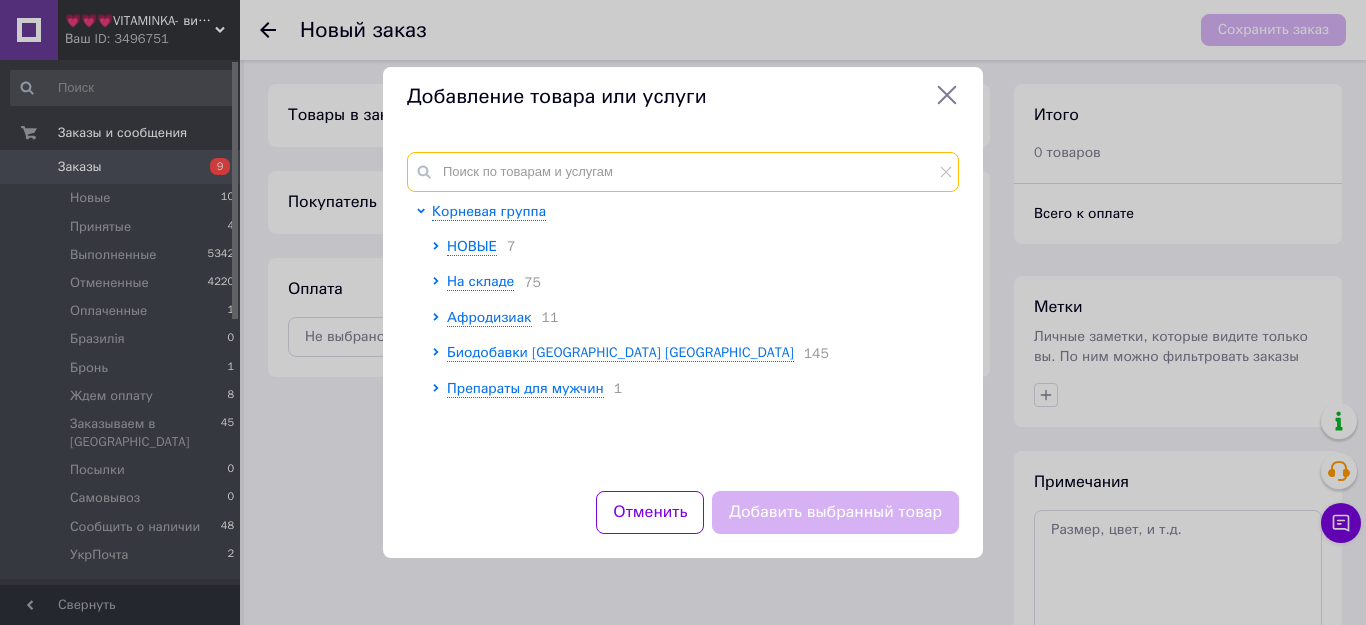 click at bounding box center [683, 172] 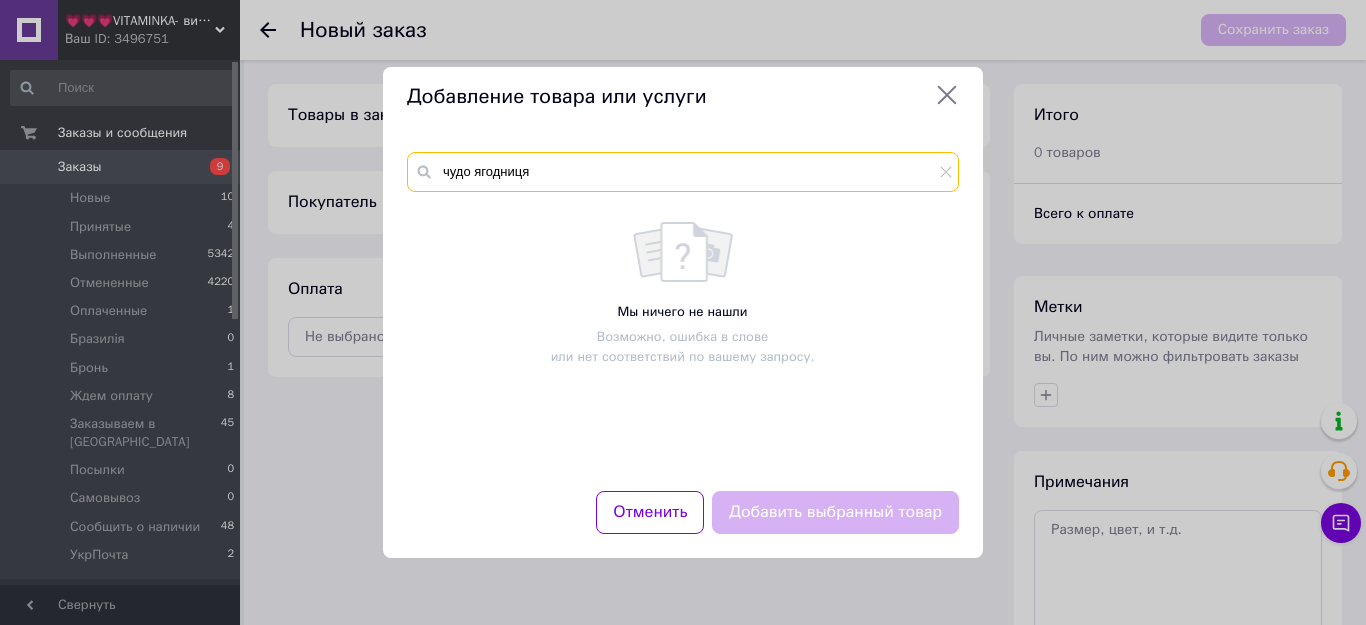 type on "чудо ягодниця" 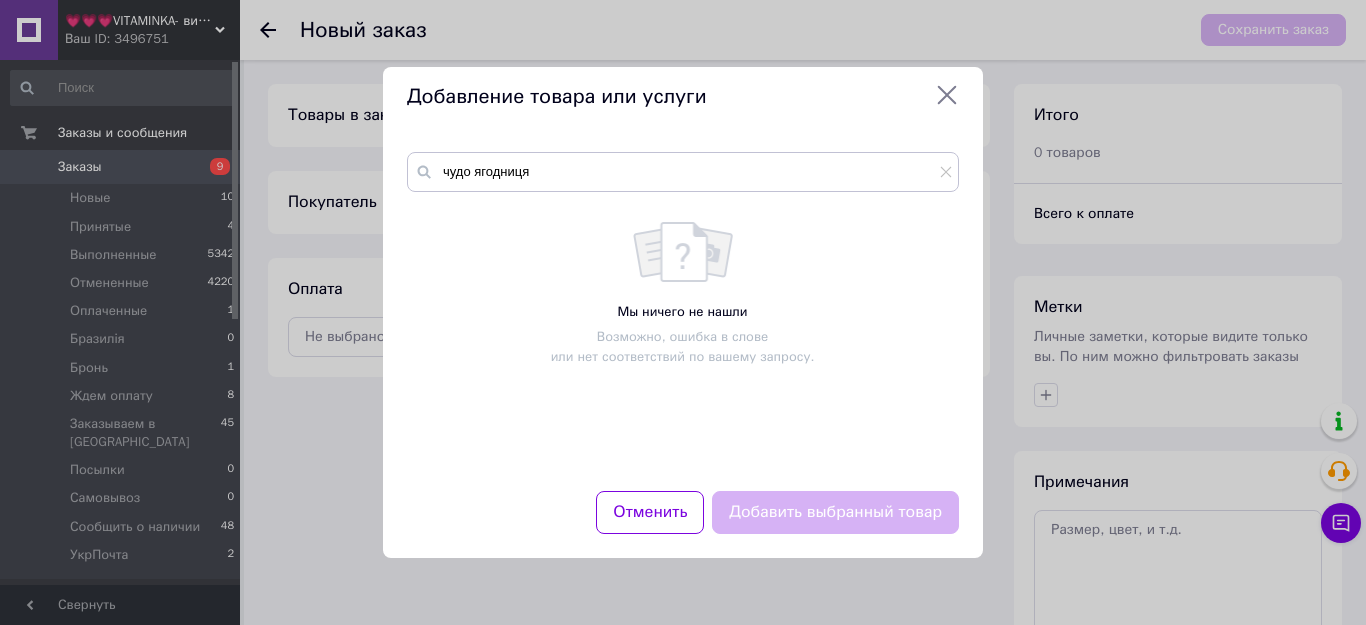 click 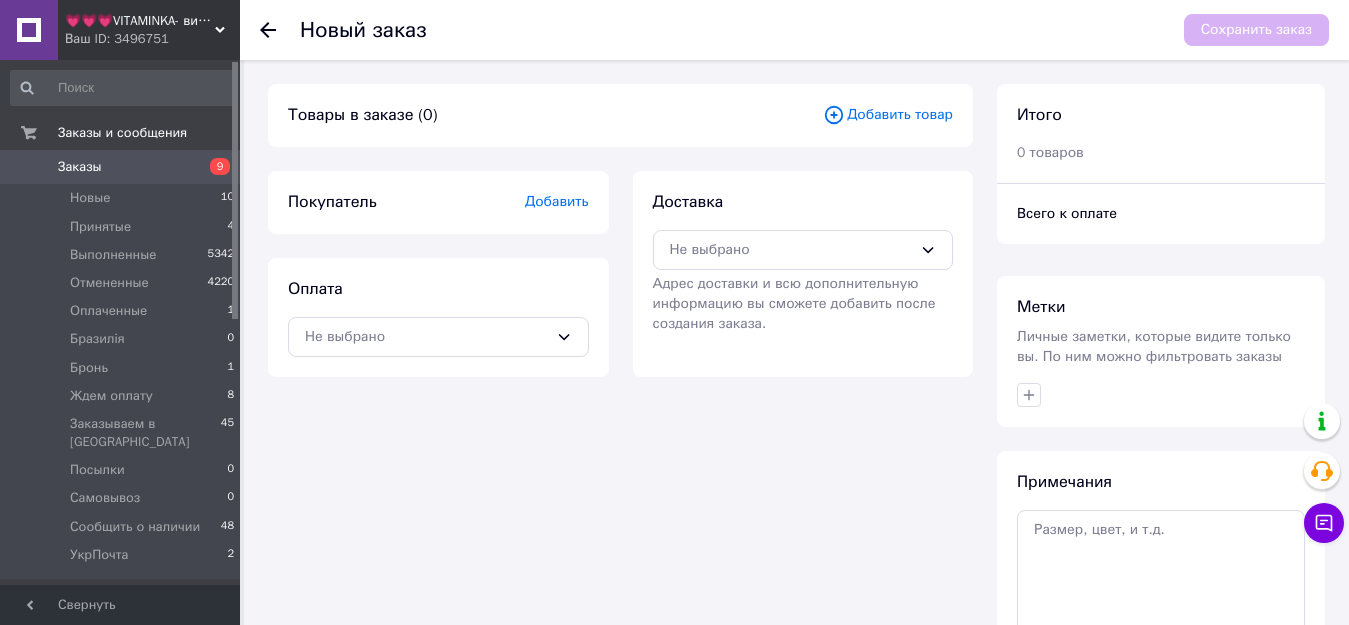 click on "💗💗💗VITAMINKA- витамины из [GEOGRAPHIC_DATA]" at bounding box center [140, 21] 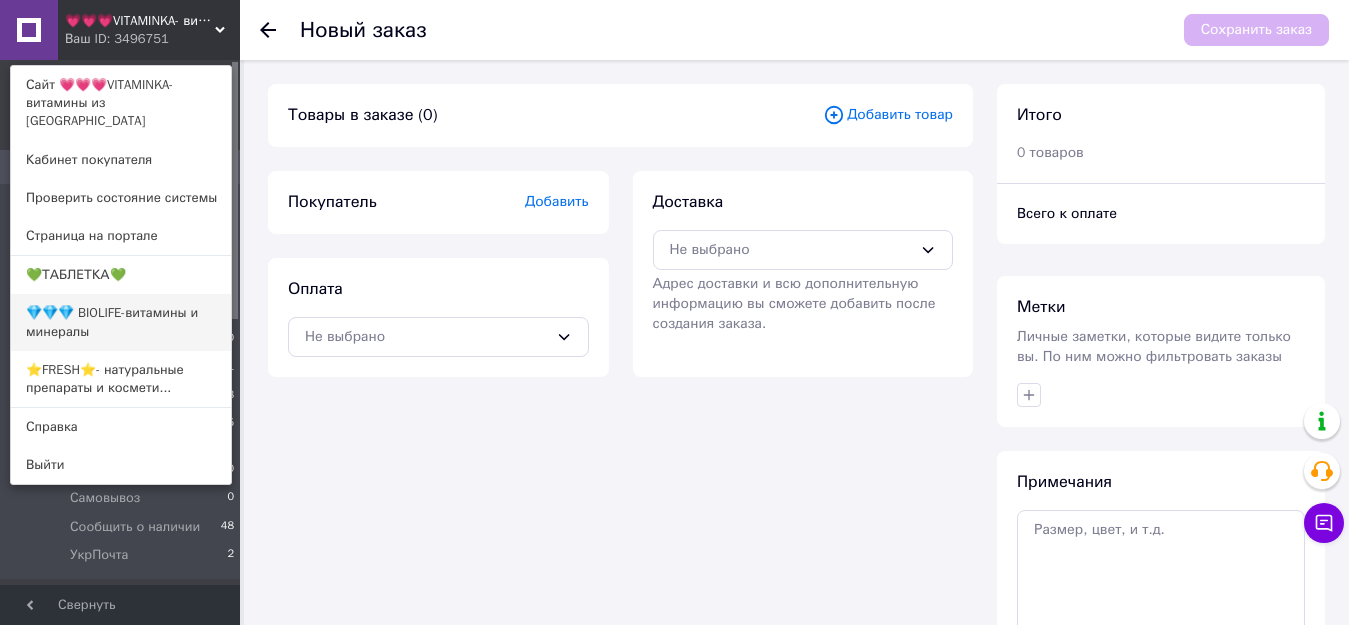 click on "💎💎💎 BIOLIFE-витамины и минералы" at bounding box center [121, 322] 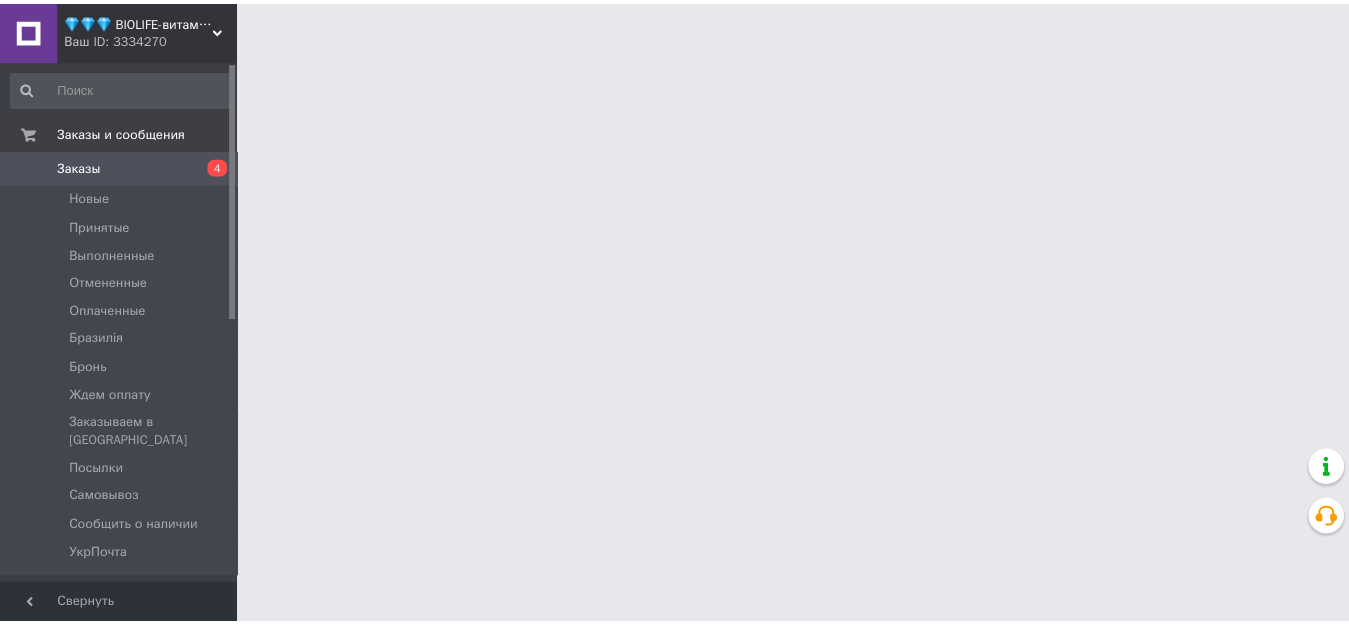 scroll, scrollTop: 0, scrollLeft: 0, axis: both 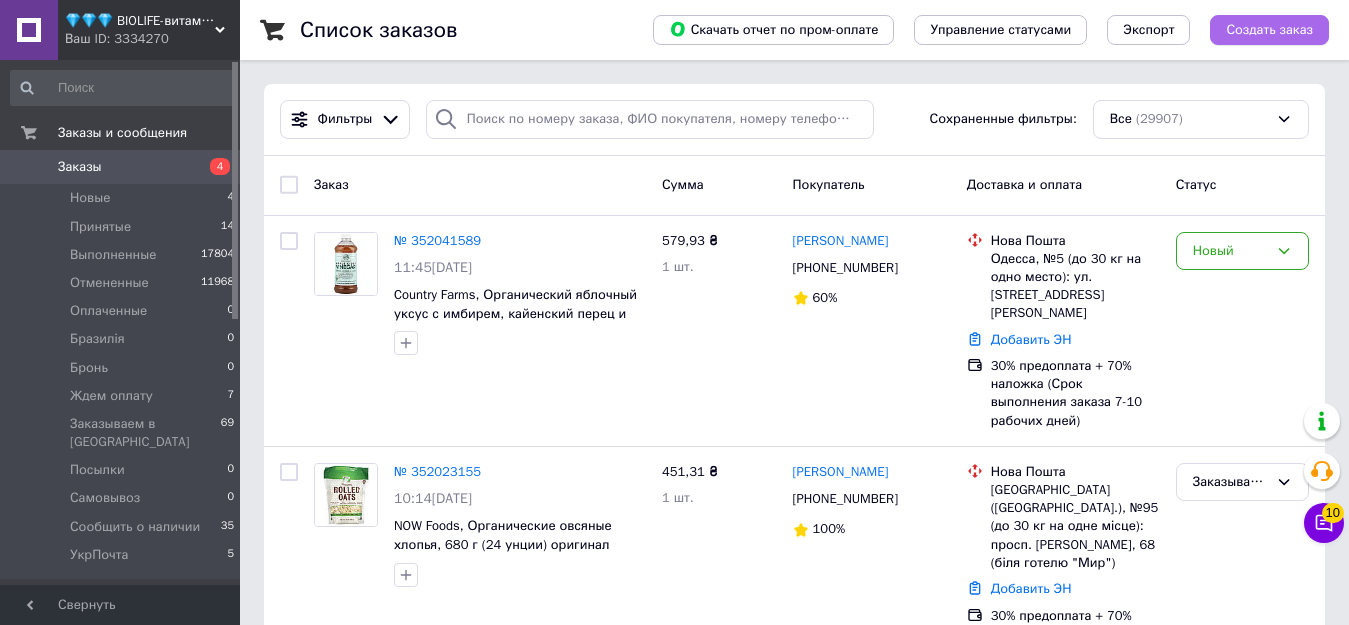 click on "Создать заказ" at bounding box center (1269, 30) 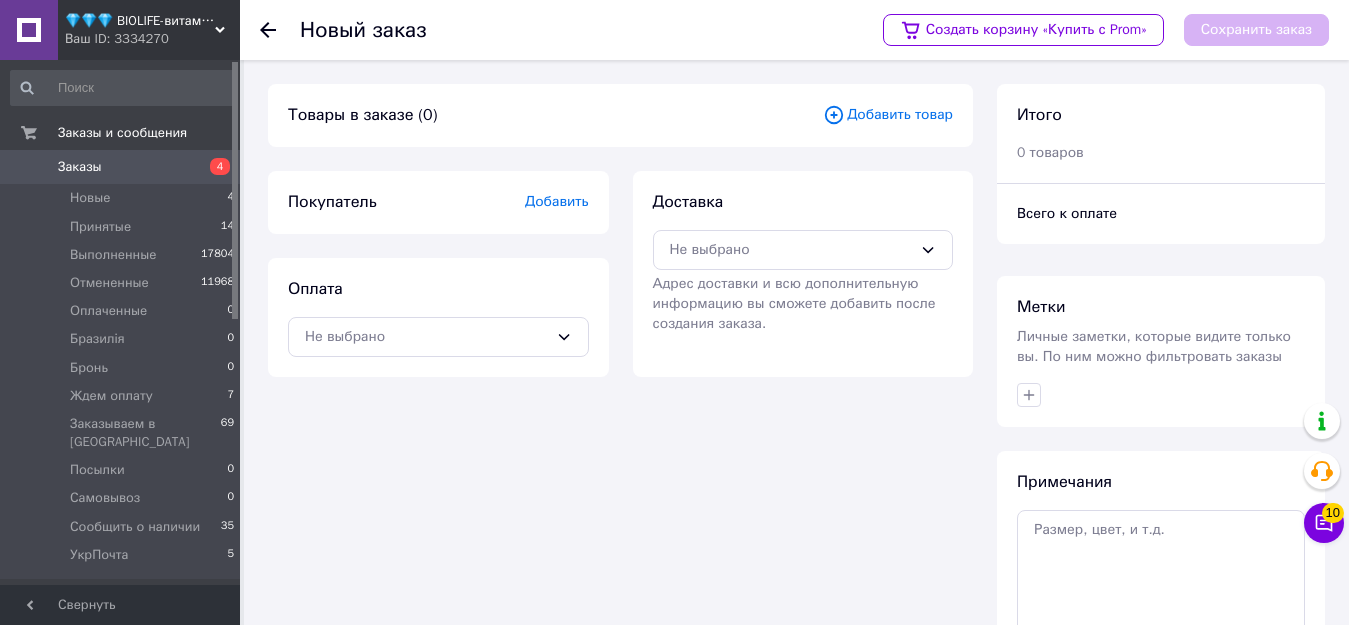 click on "Добавить товар" at bounding box center [888, 115] 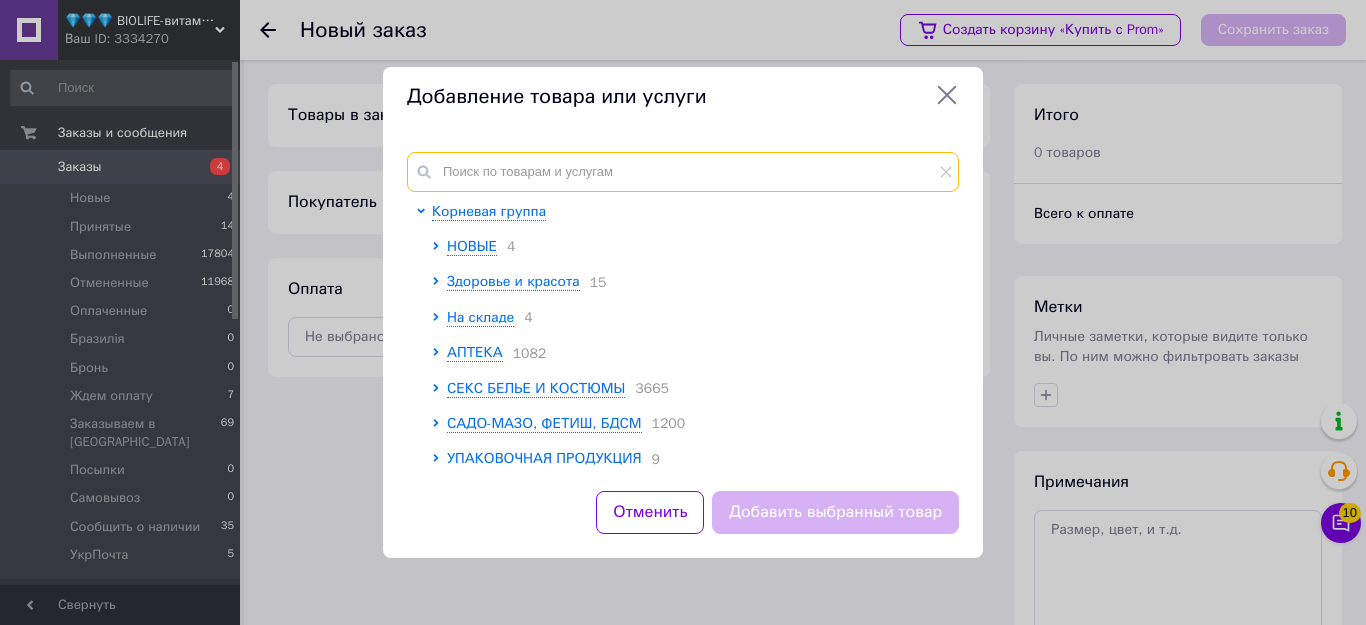click at bounding box center [683, 172] 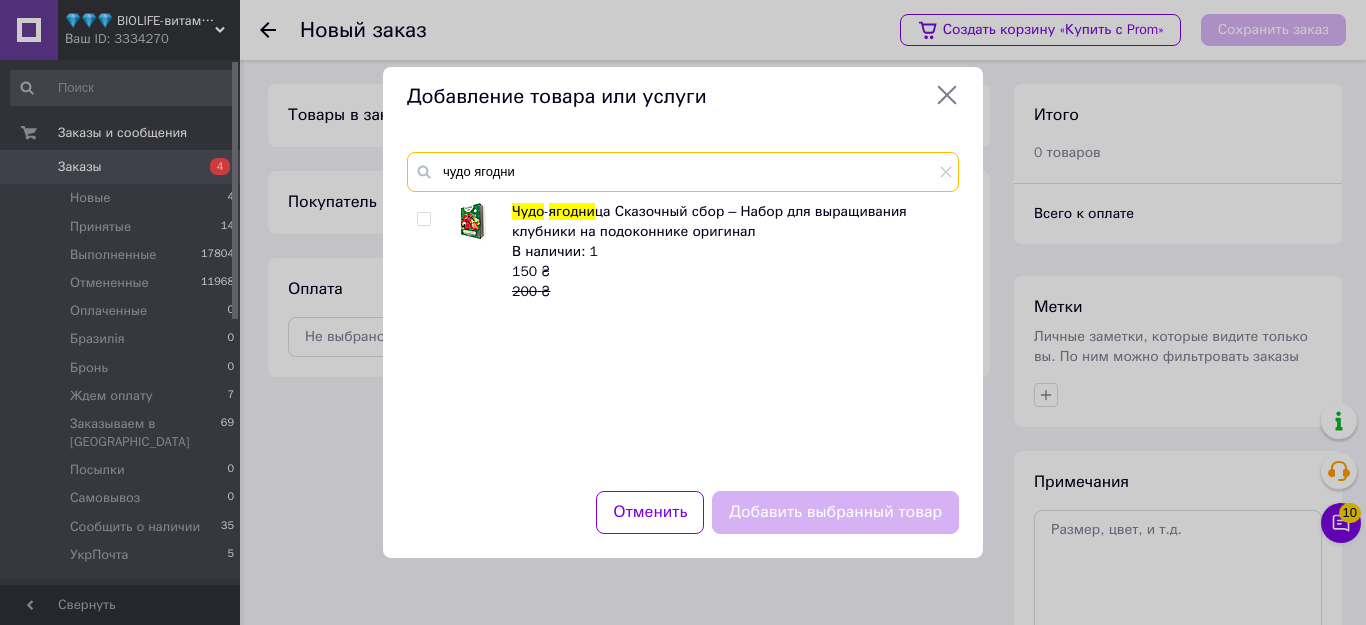 type on "чудо ягодни" 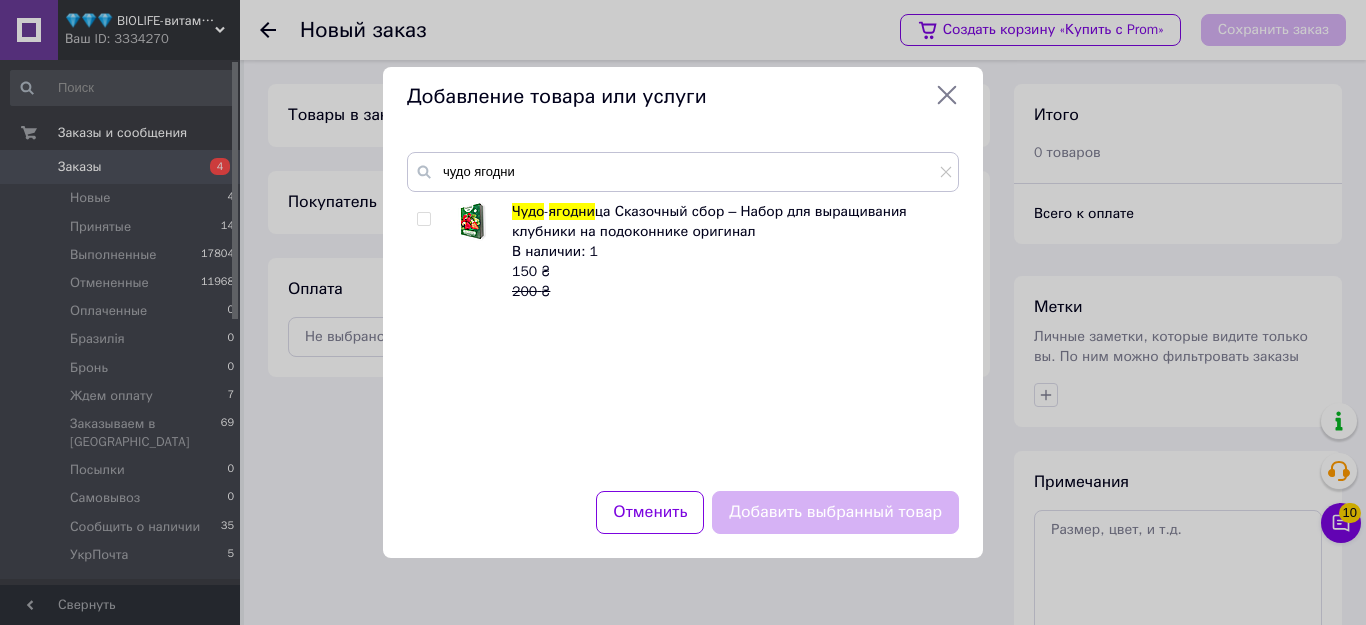 click on "Чудо - ягодни ца Сказочный сбор – Набор для выращивания клубники на подоконнике оригинал В наличии: 1 150   ₴ 200   ₴" at bounding box center [682, 334] 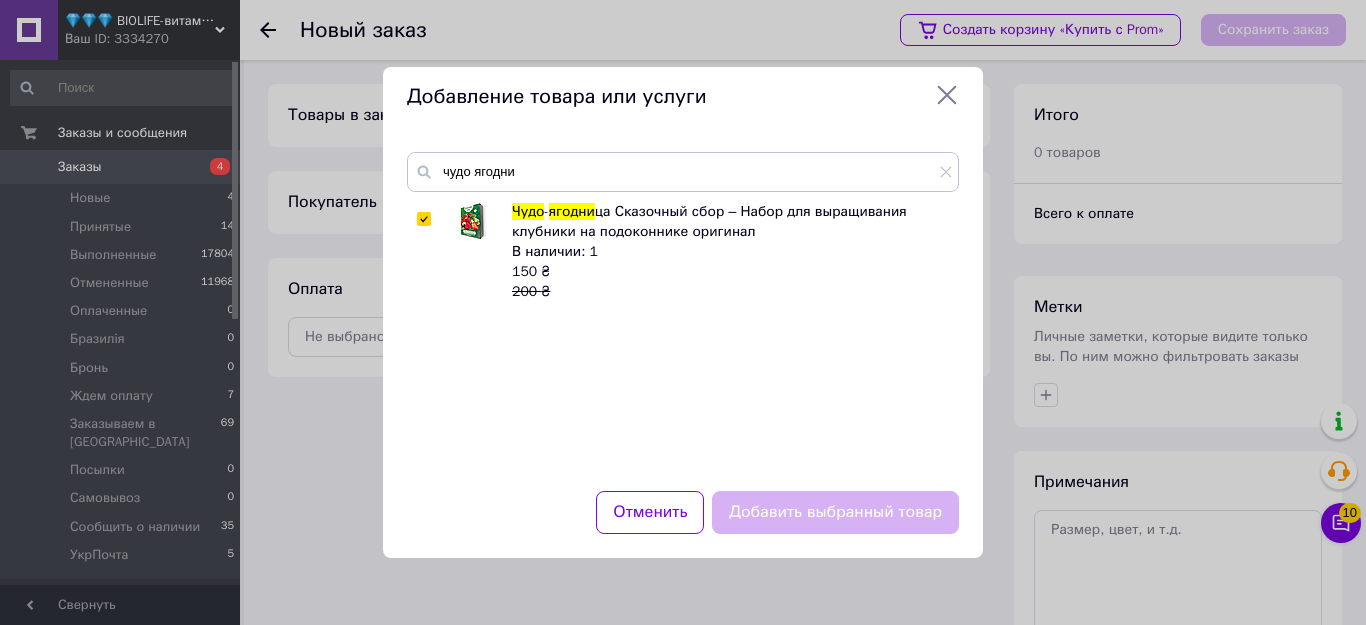 checkbox on "true" 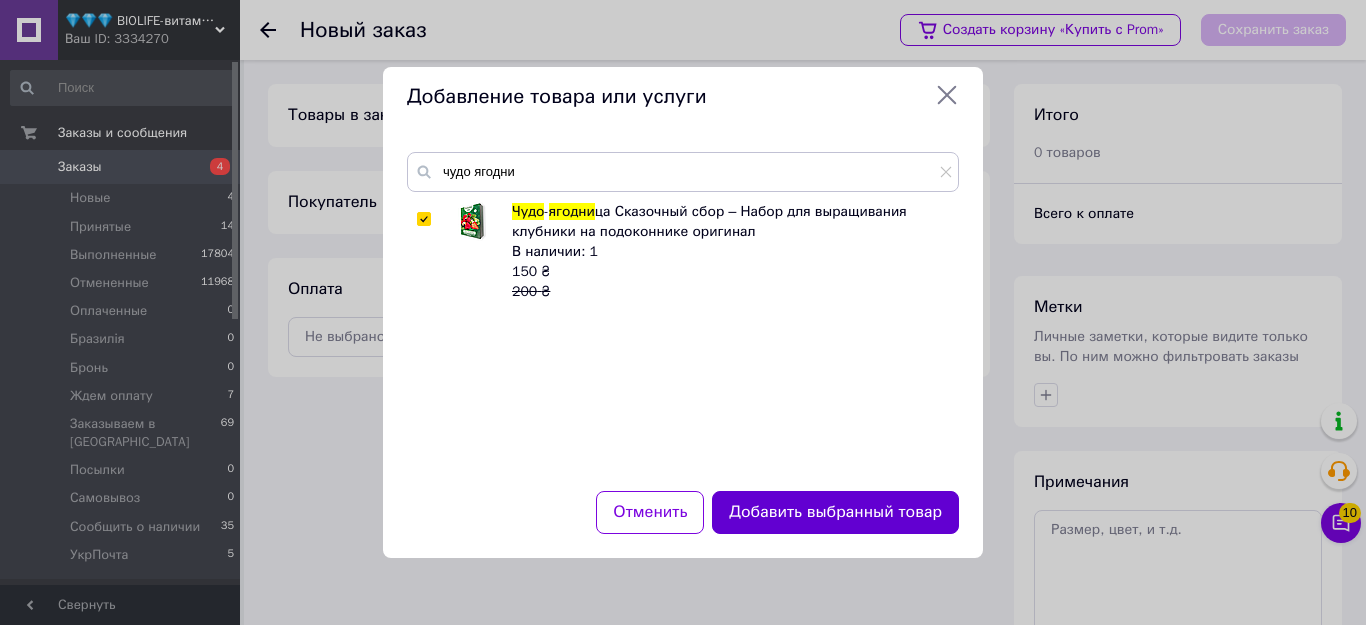 click on "Добавить выбранный товар" at bounding box center (835, 512) 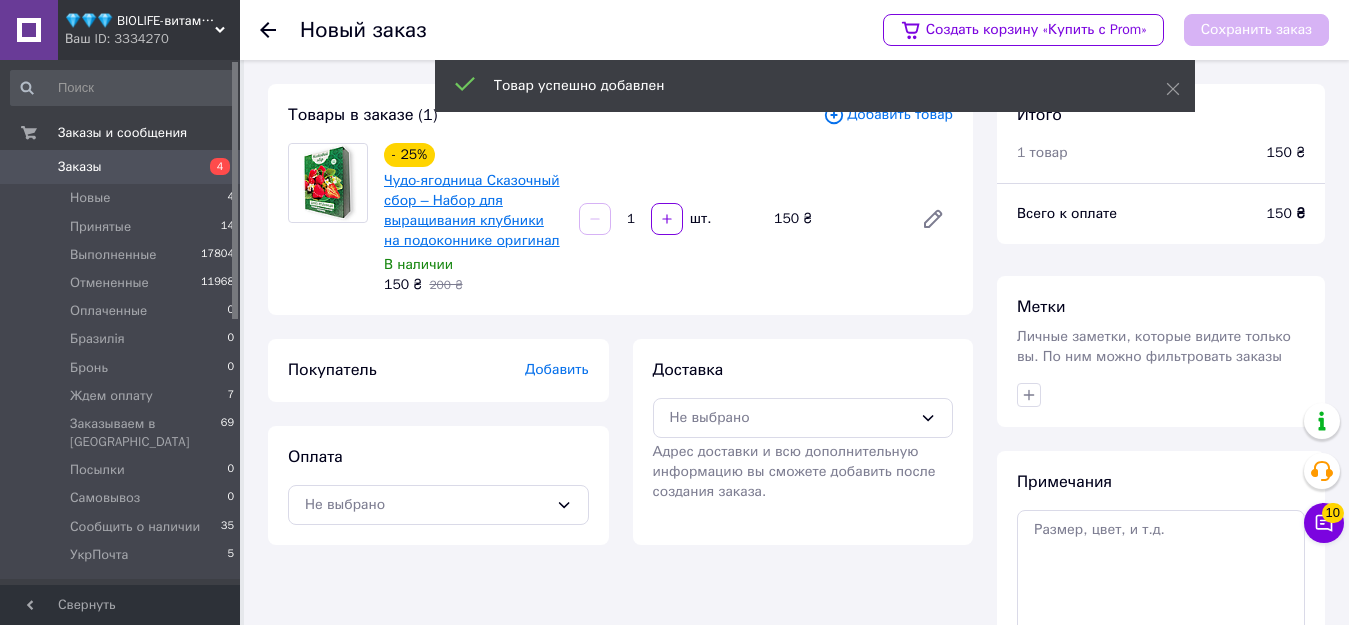 click on "Чудо-ягодница Сказочный сбор – Набор для выращивания клубники на подоконнике оригинал" at bounding box center [472, 210] 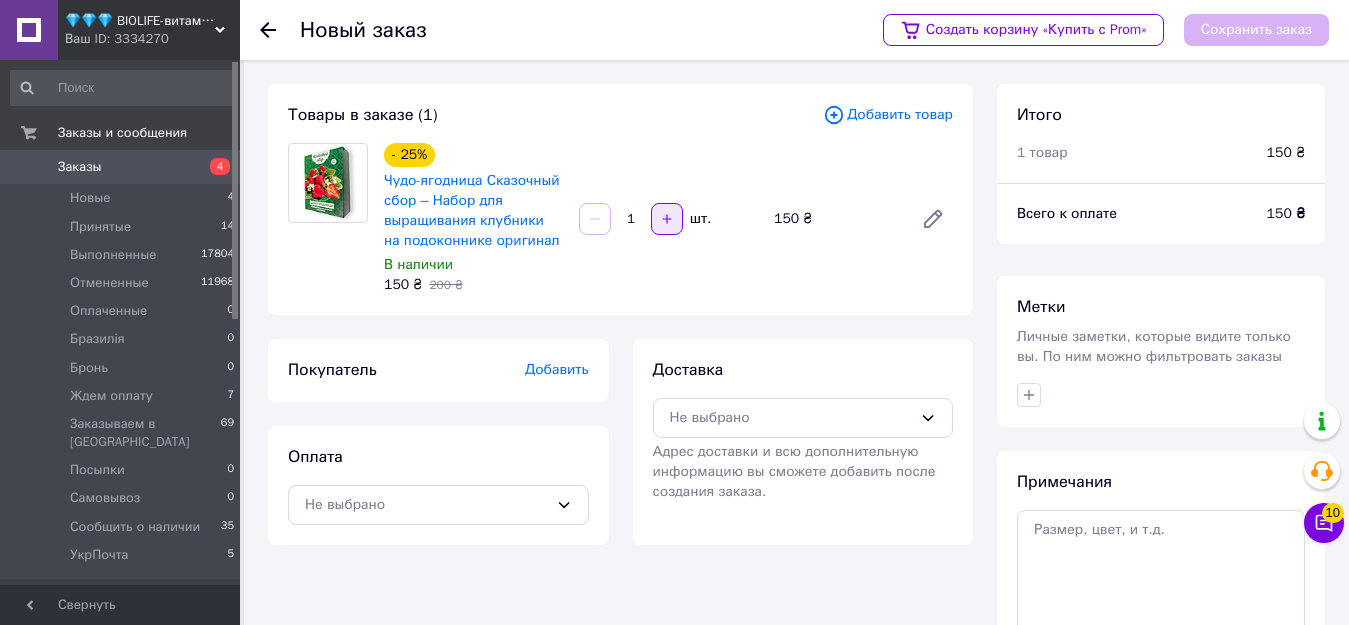 click at bounding box center [667, 219] 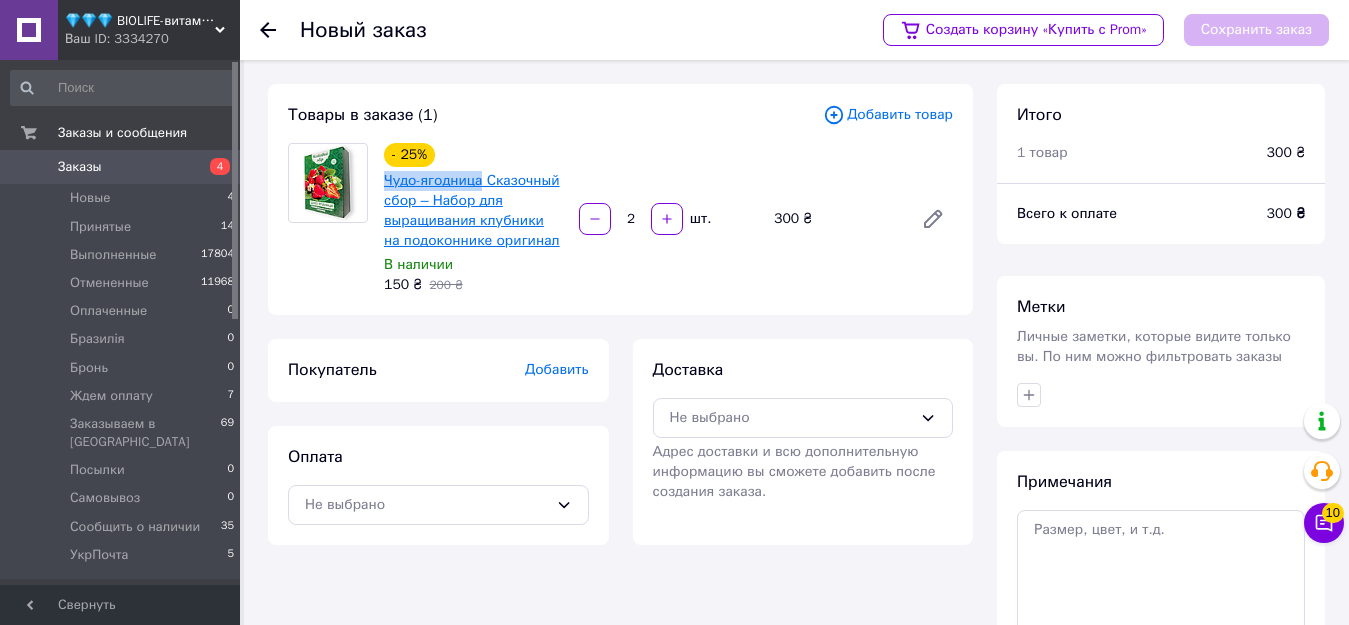 drag, startPoint x: 382, startPoint y: 180, endPoint x: 479, endPoint y: 187, distance: 97.25225 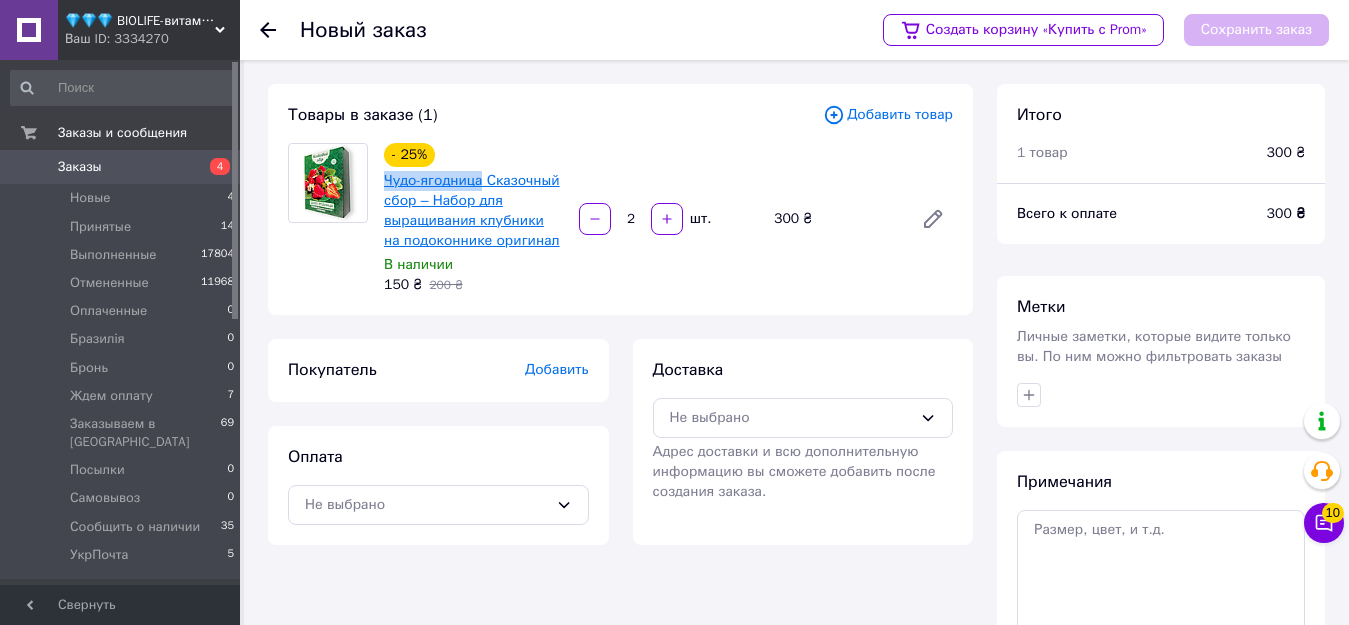click on "Чудо-ягодница Сказочный сбор – Набор для выращивания клубники на подоконнике оригинал" at bounding box center [473, 211] 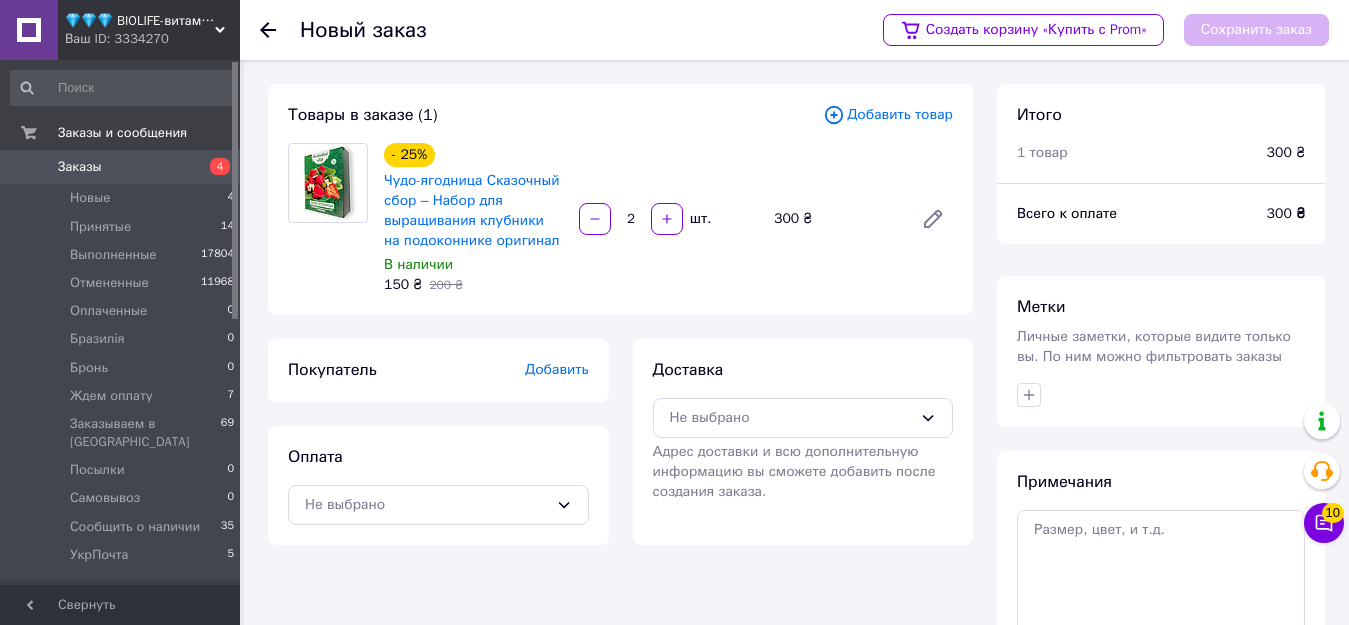 click on "Добавить" at bounding box center (557, 369) 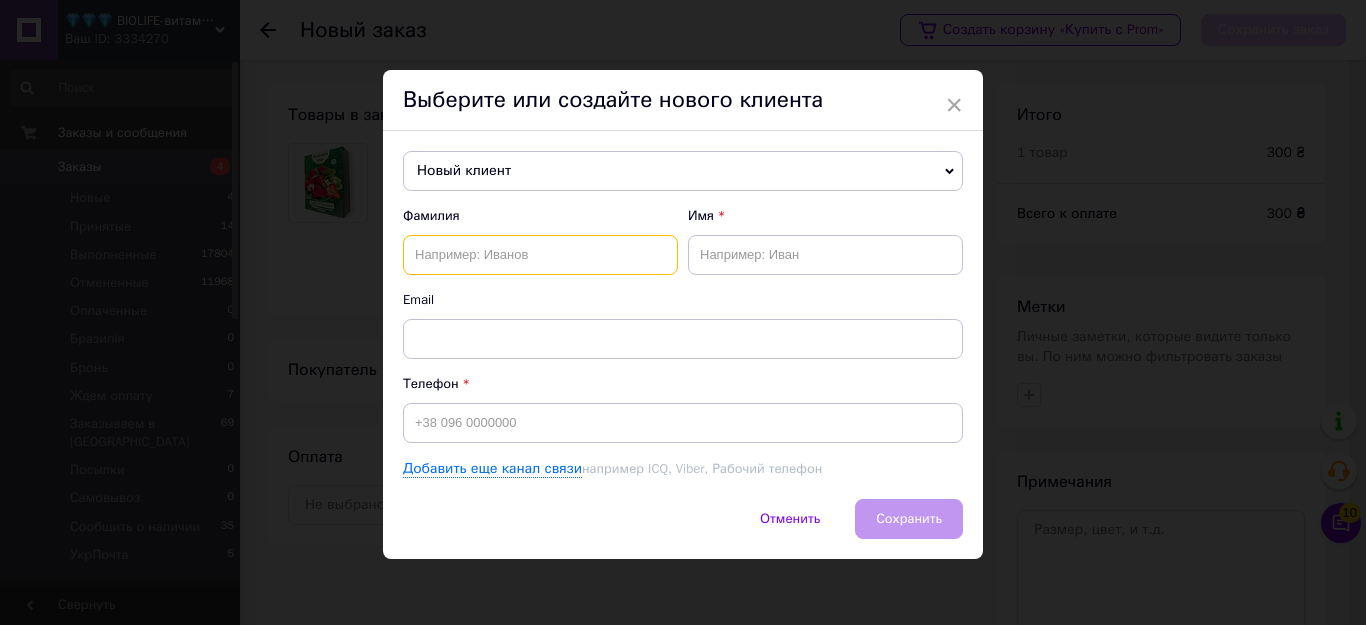 click at bounding box center (540, 255) 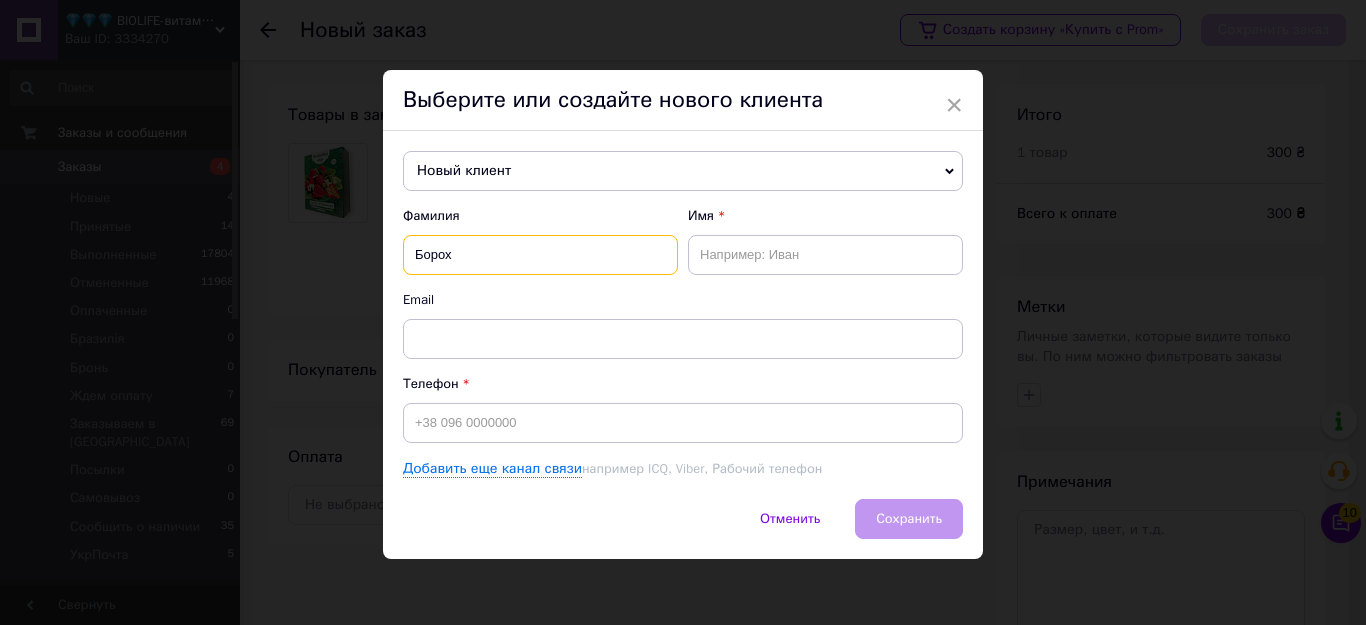 type on "Борох" 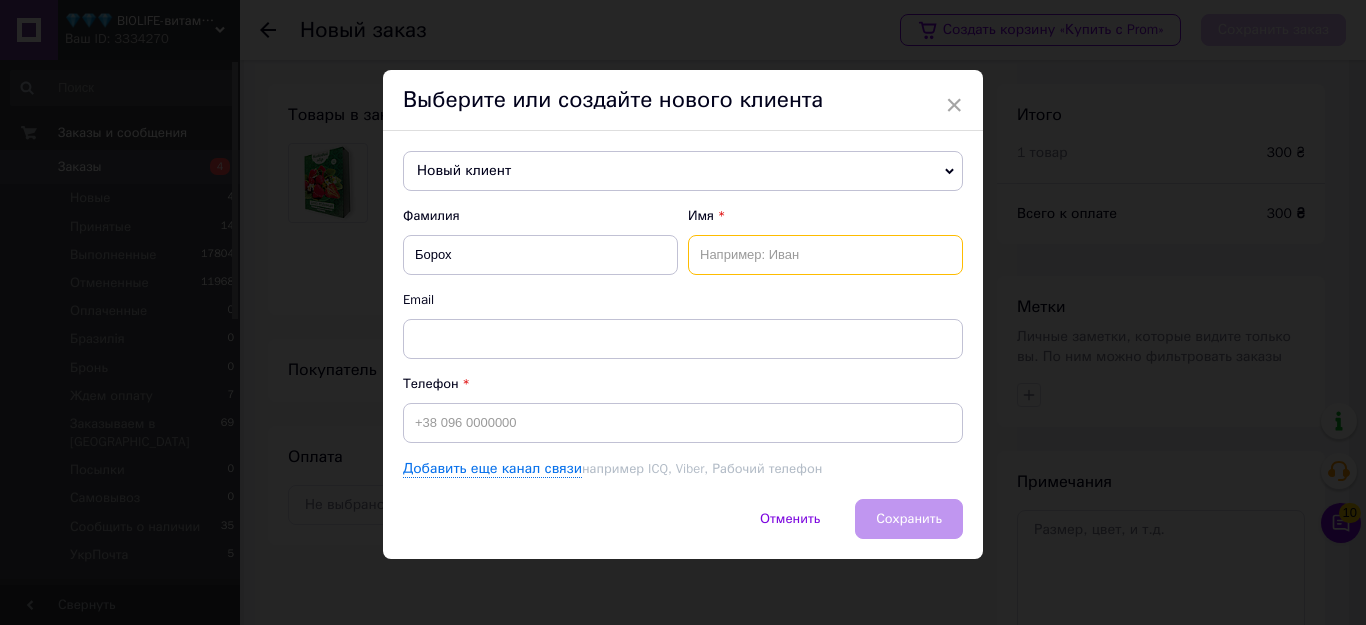 click at bounding box center (825, 255) 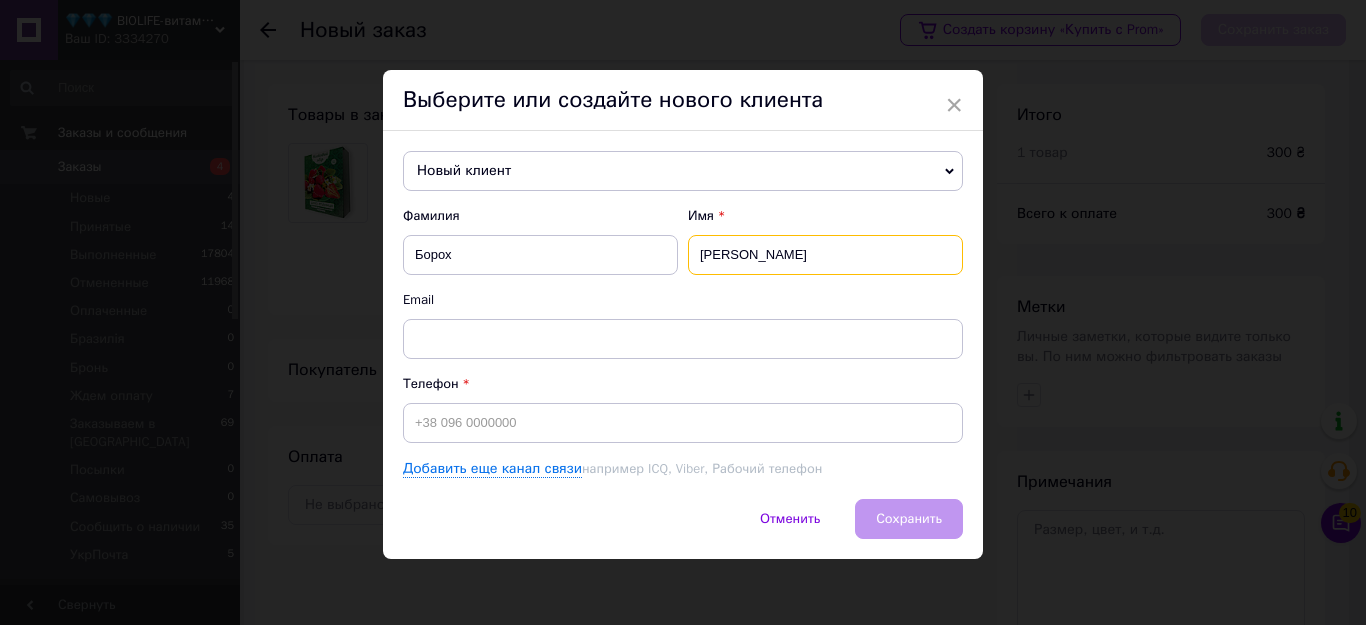 type on "Анатолій" 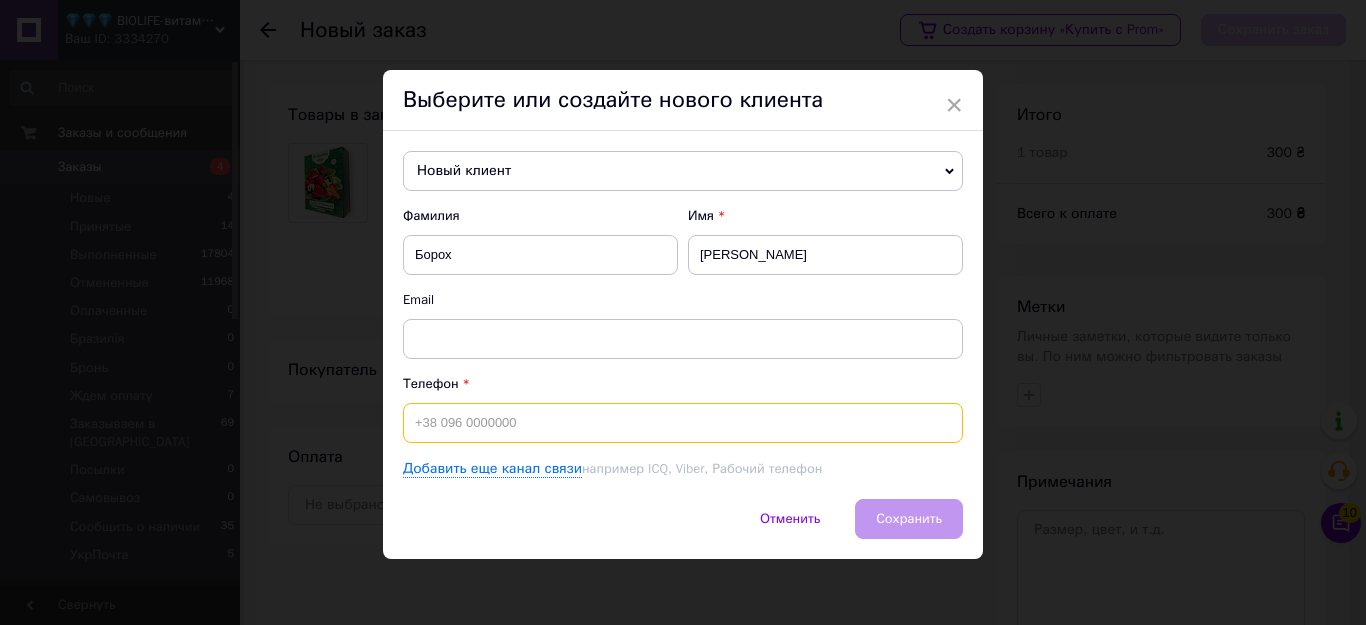 click at bounding box center (683, 423) 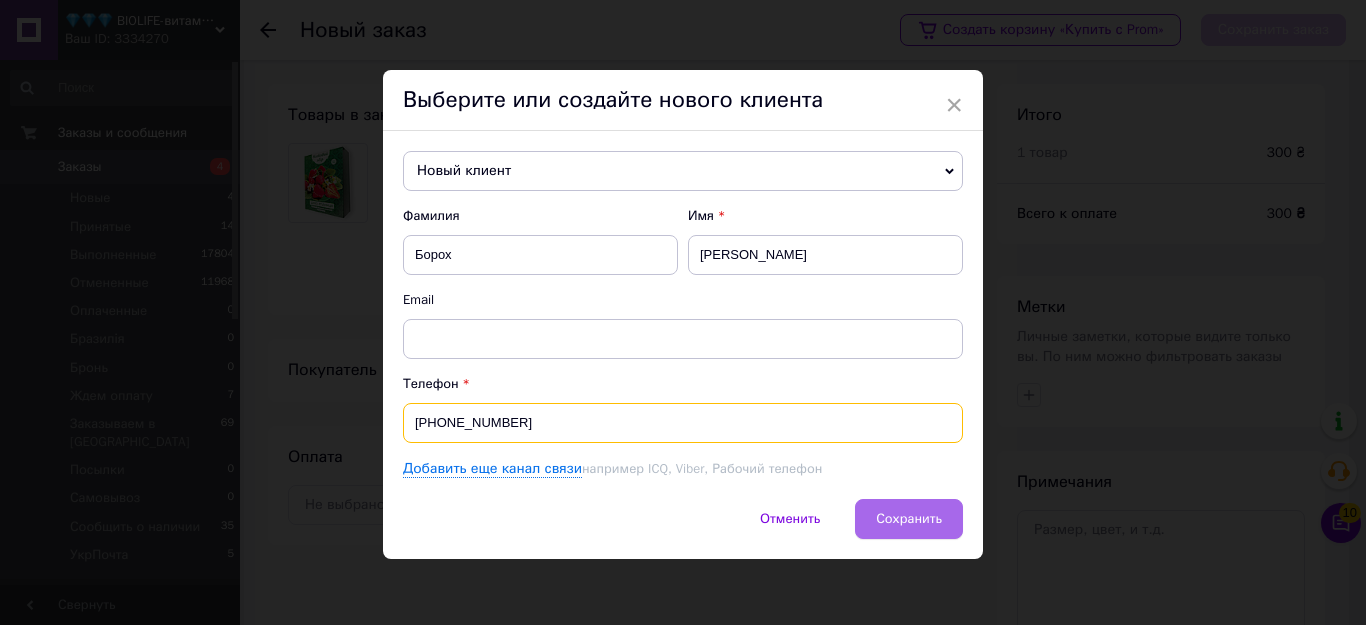 type on "+380676460594" 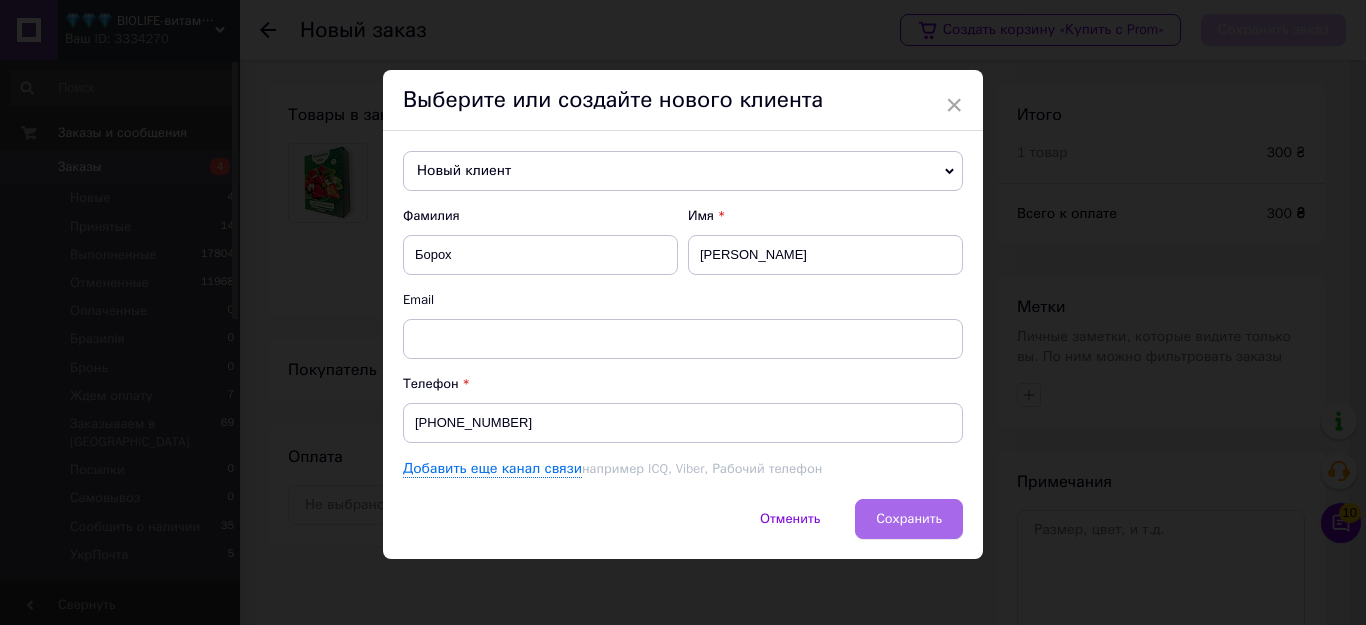 click on "Сохранить" at bounding box center [909, 518] 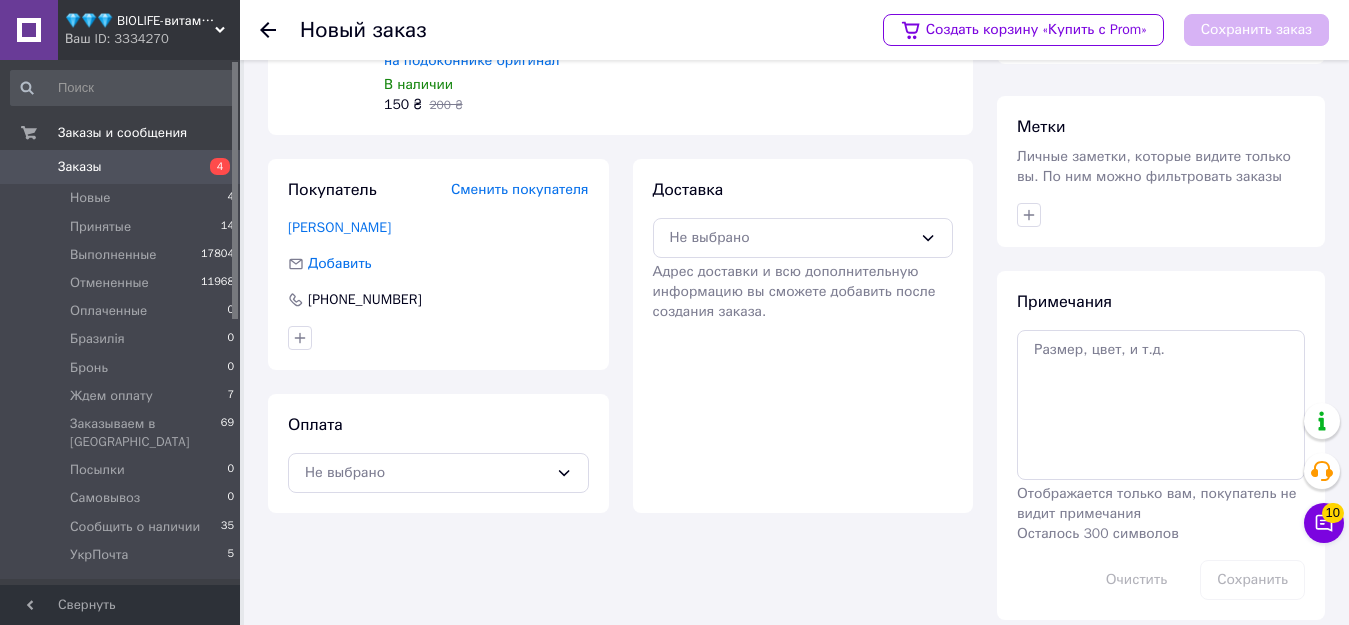 scroll, scrollTop: 199, scrollLeft: 0, axis: vertical 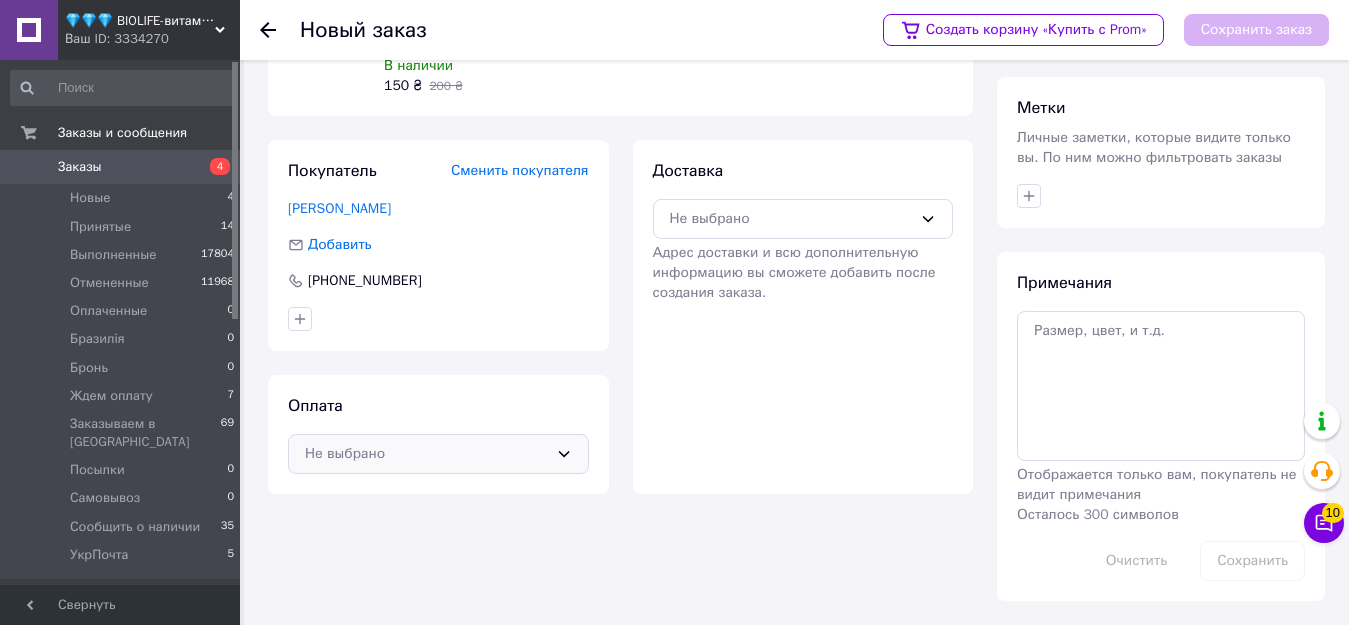 click on "Не выбрано" at bounding box center [426, 454] 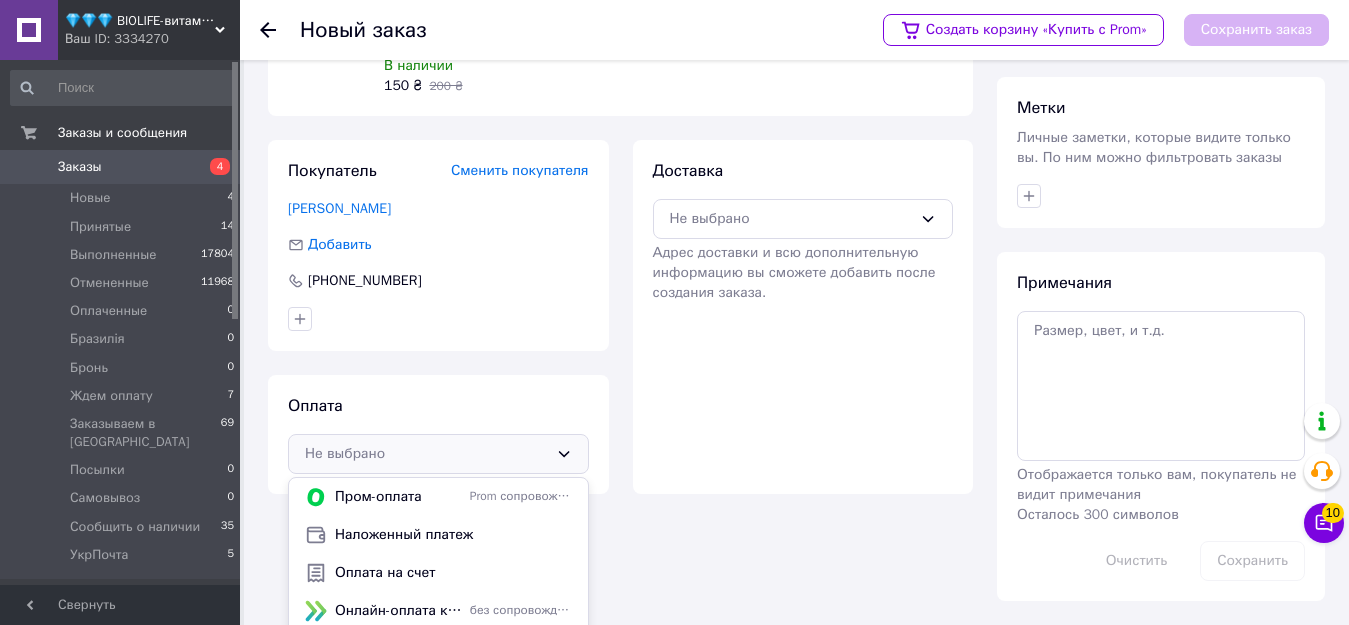 scroll, scrollTop: 225, scrollLeft: 0, axis: vertical 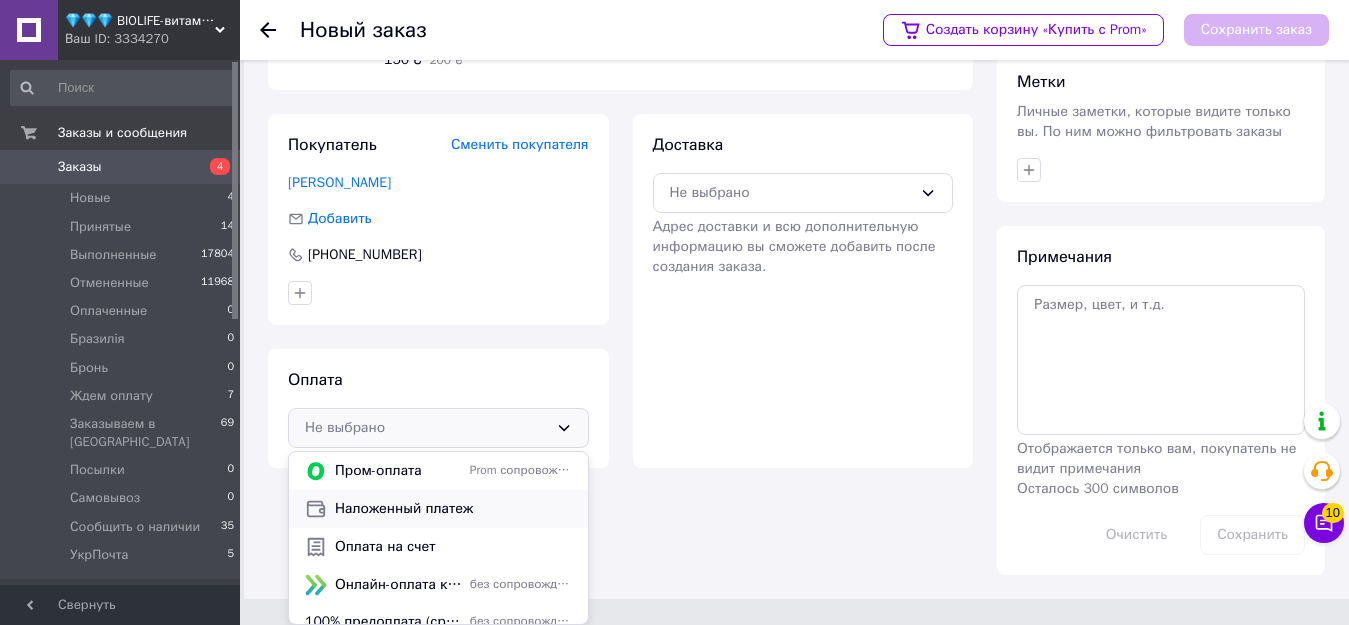 click on "Наложенный платеж" at bounding box center [453, 509] 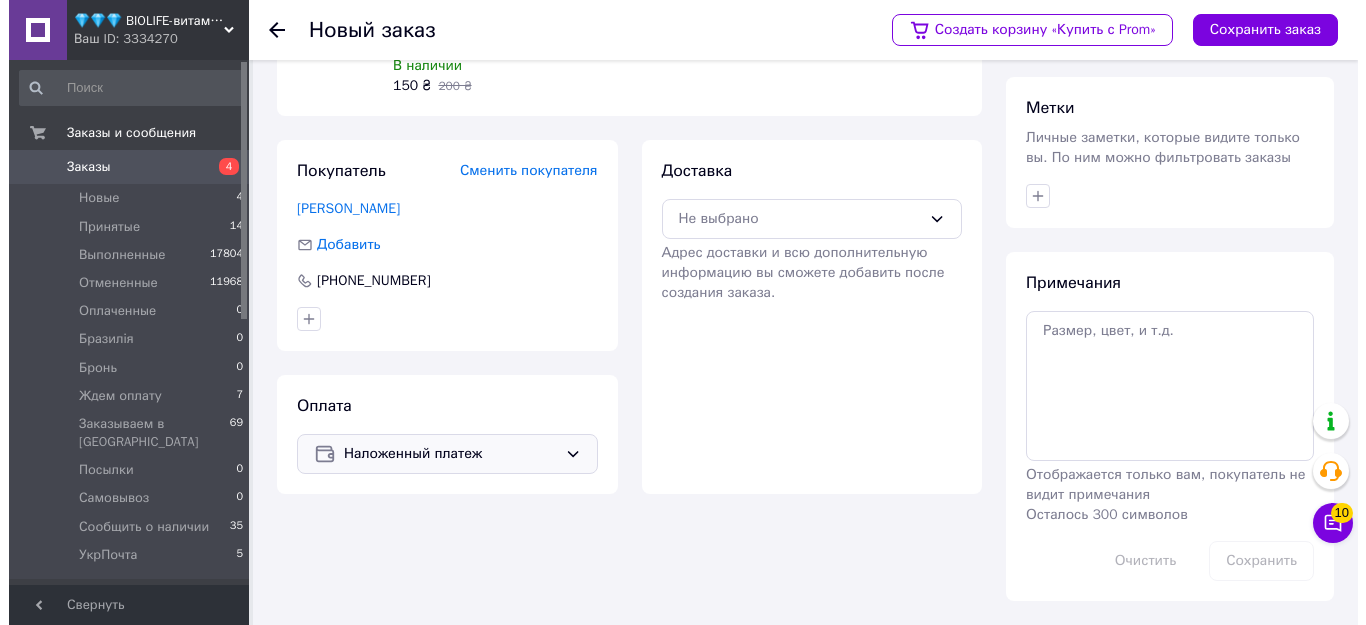 scroll, scrollTop: 199, scrollLeft: 0, axis: vertical 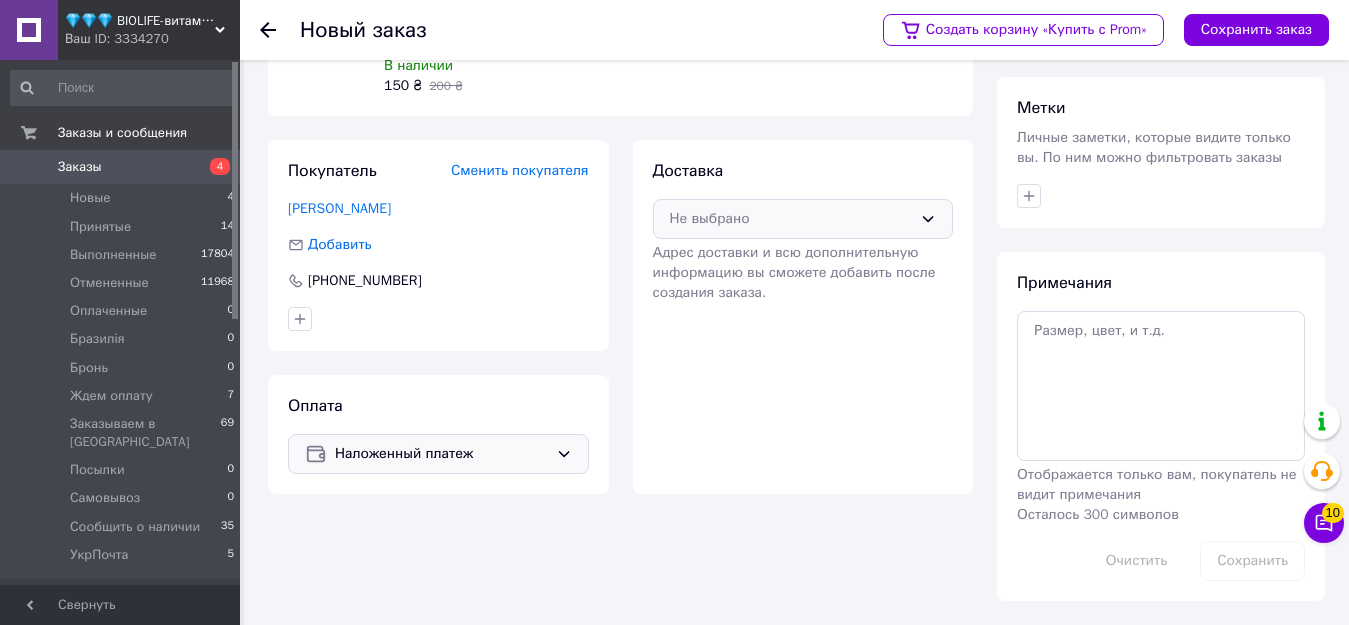 click on "Не выбрано" at bounding box center [791, 219] 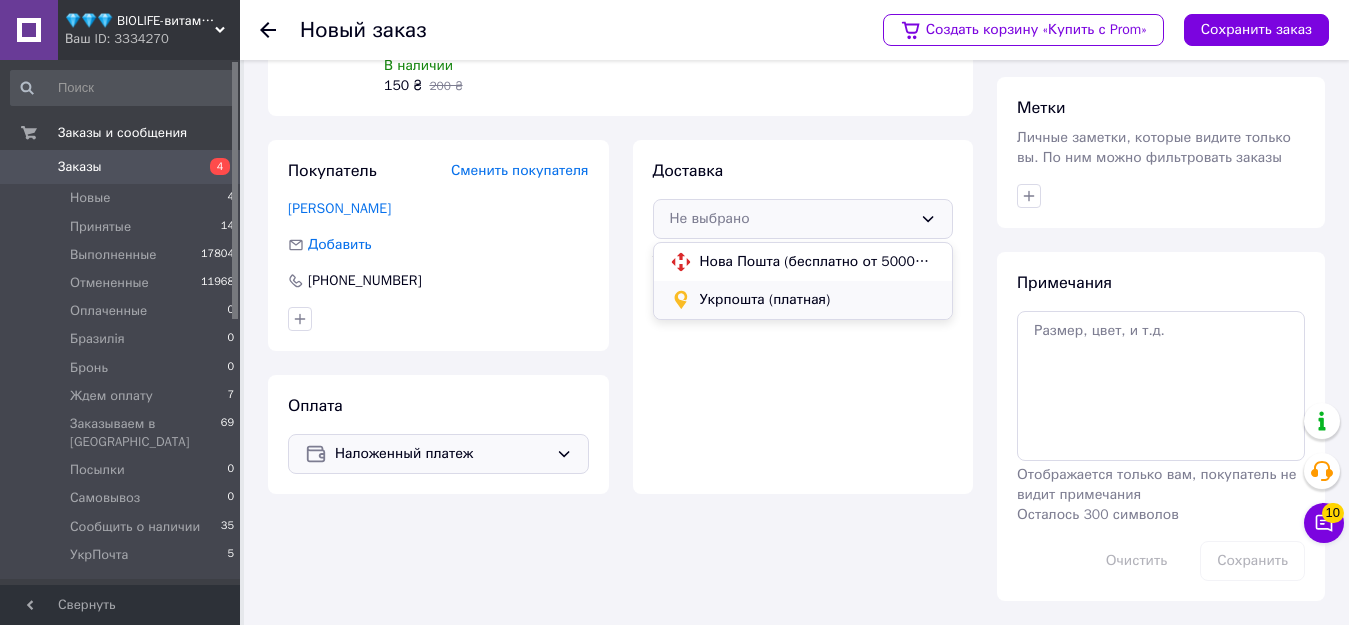 click on "Укрпошта (платная)" at bounding box center [818, 300] 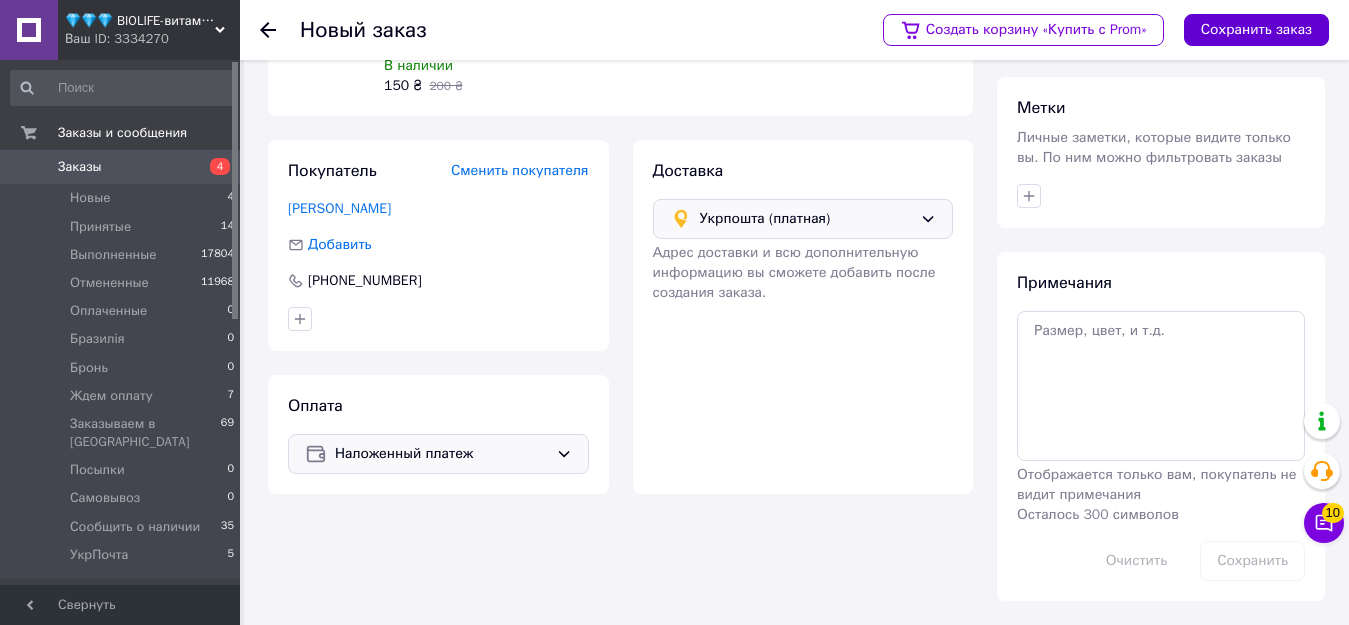 click on "Сохранить заказ" at bounding box center [1256, 30] 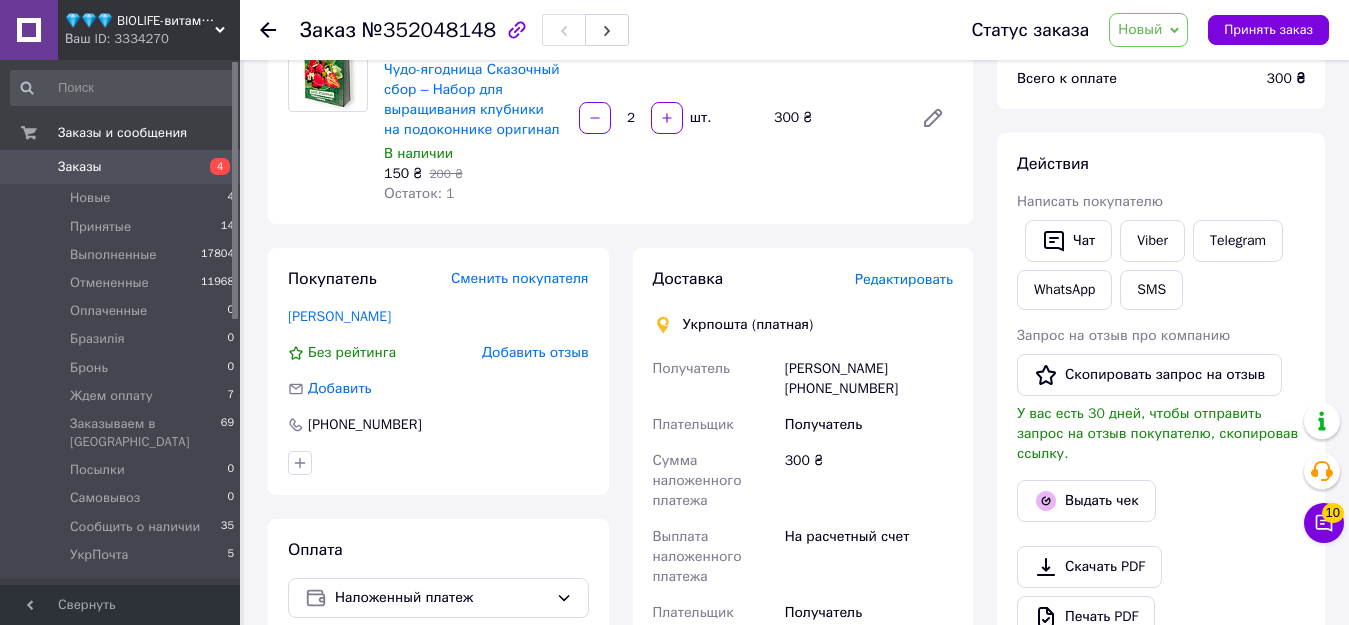 click on "Редактировать" at bounding box center [904, 279] 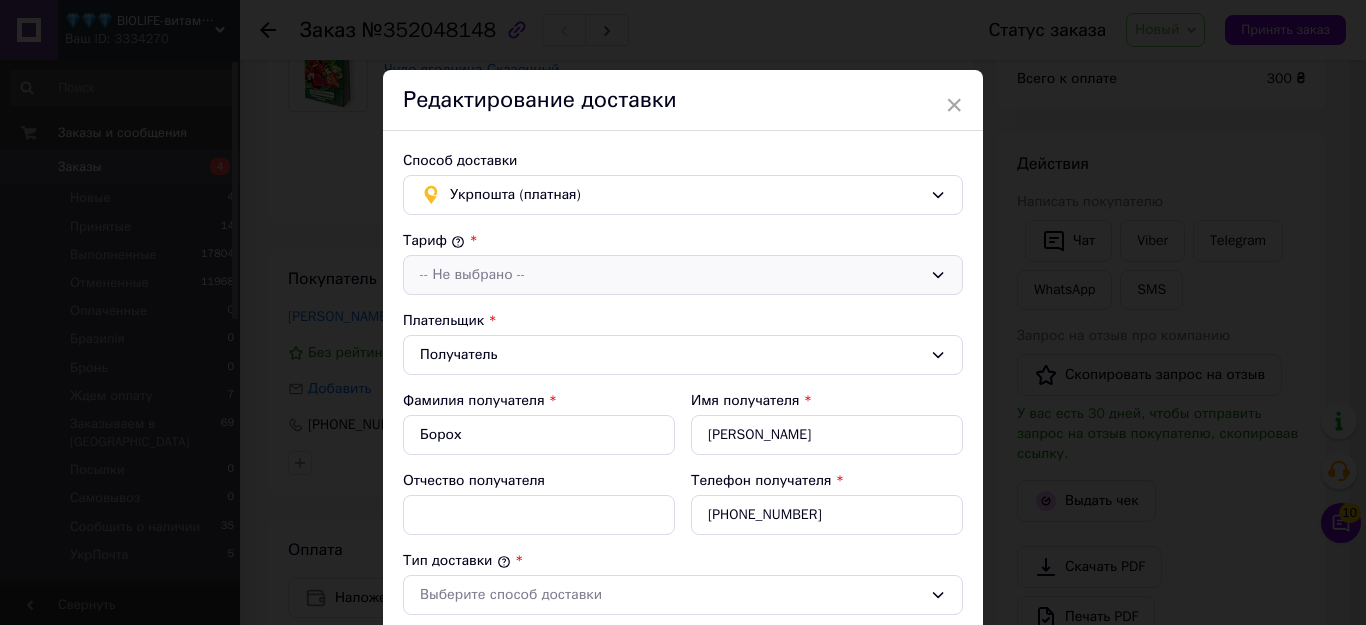 click on "-- Не выбрано --" at bounding box center (683, 275) 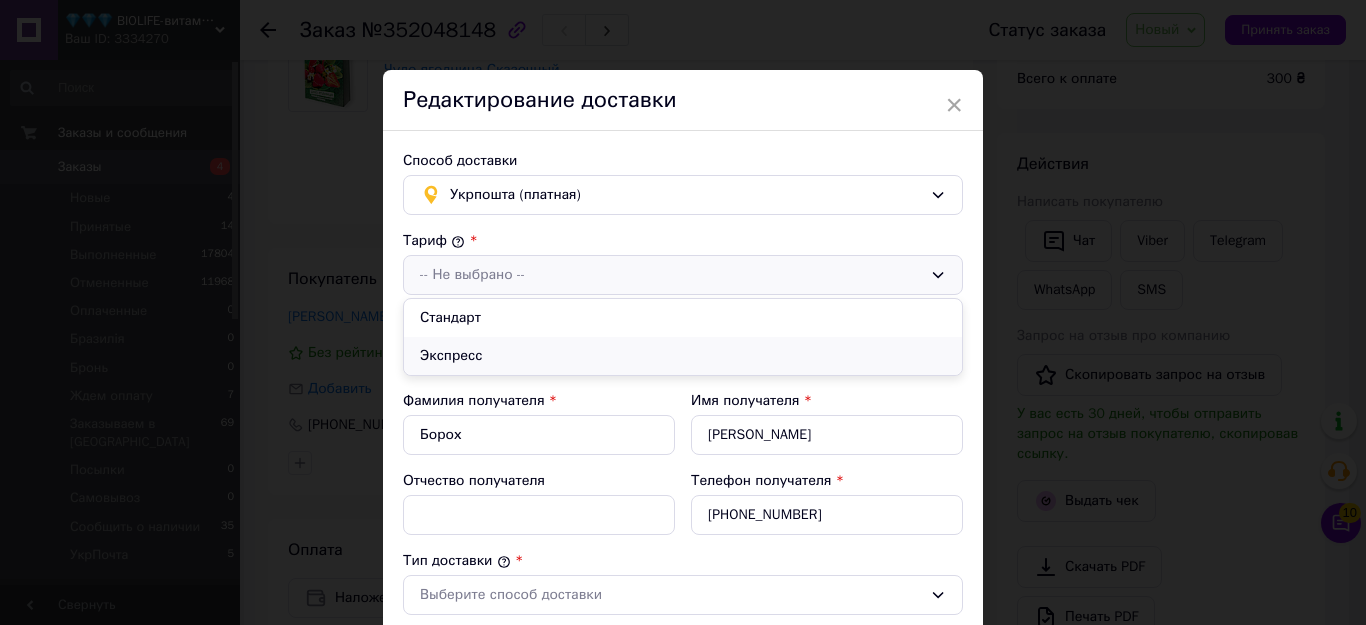 click on "Экспресс" at bounding box center (683, 356) 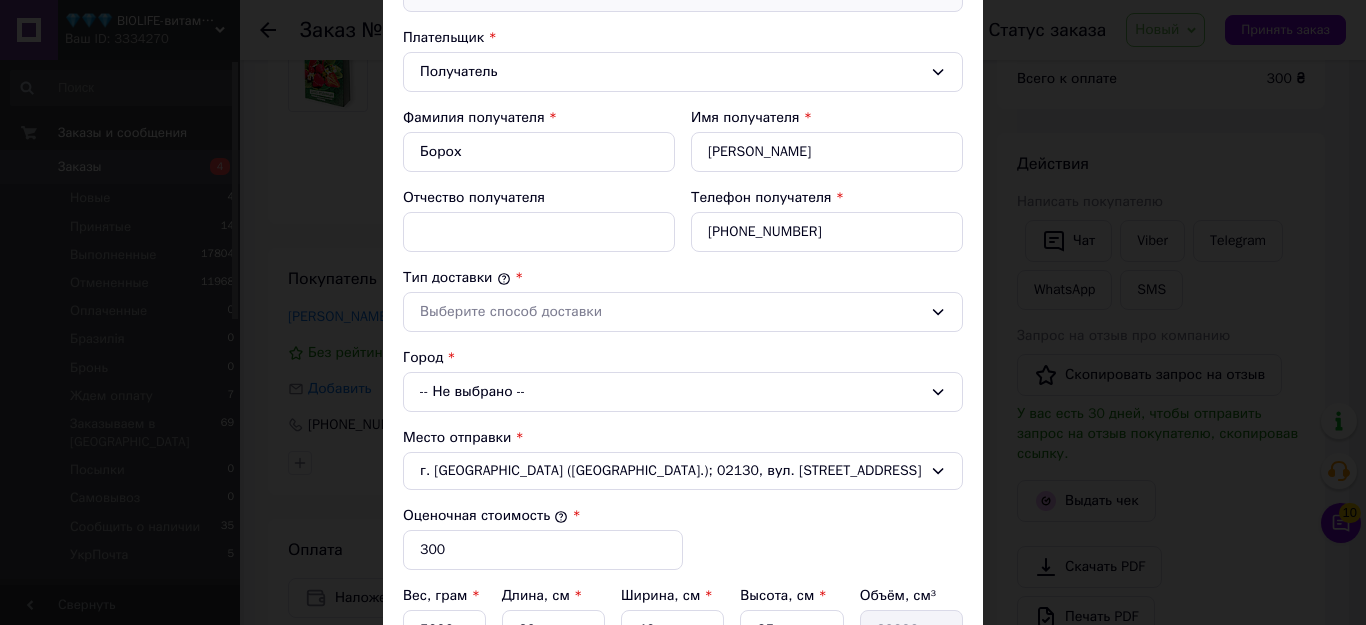 scroll, scrollTop: 300, scrollLeft: 0, axis: vertical 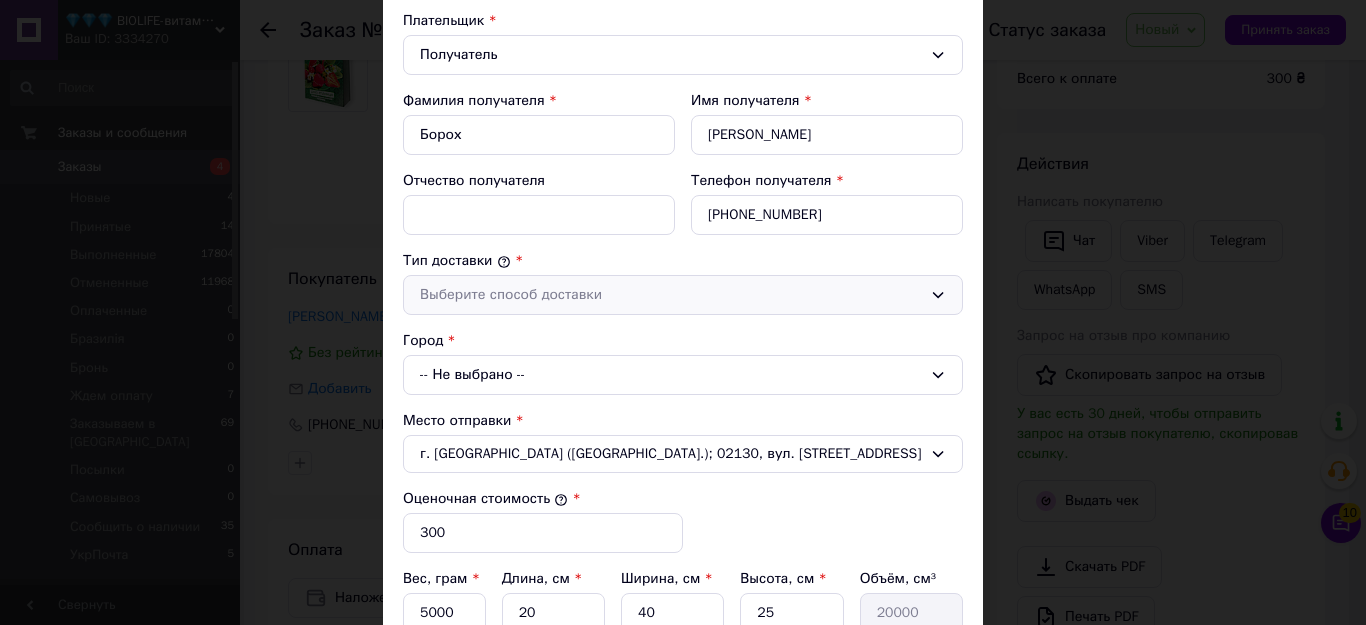 click on "Выберите способ доставки" at bounding box center [671, 295] 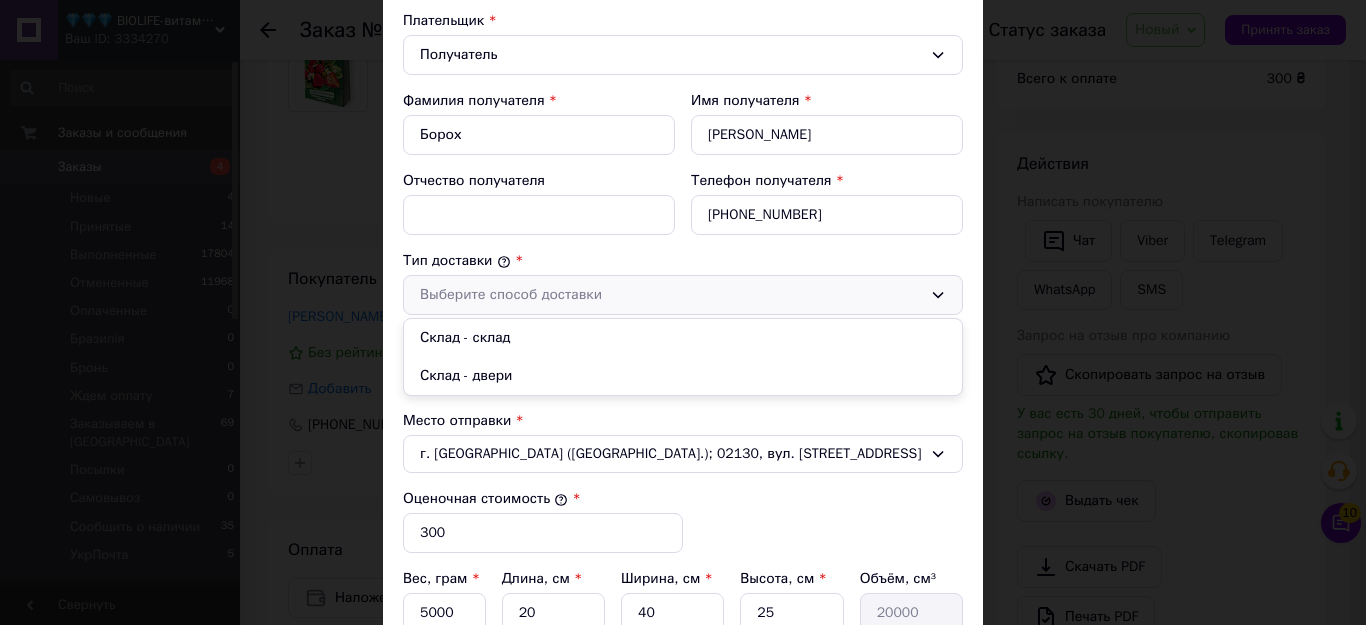 click on "Склад - склад" at bounding box center [683, 338] 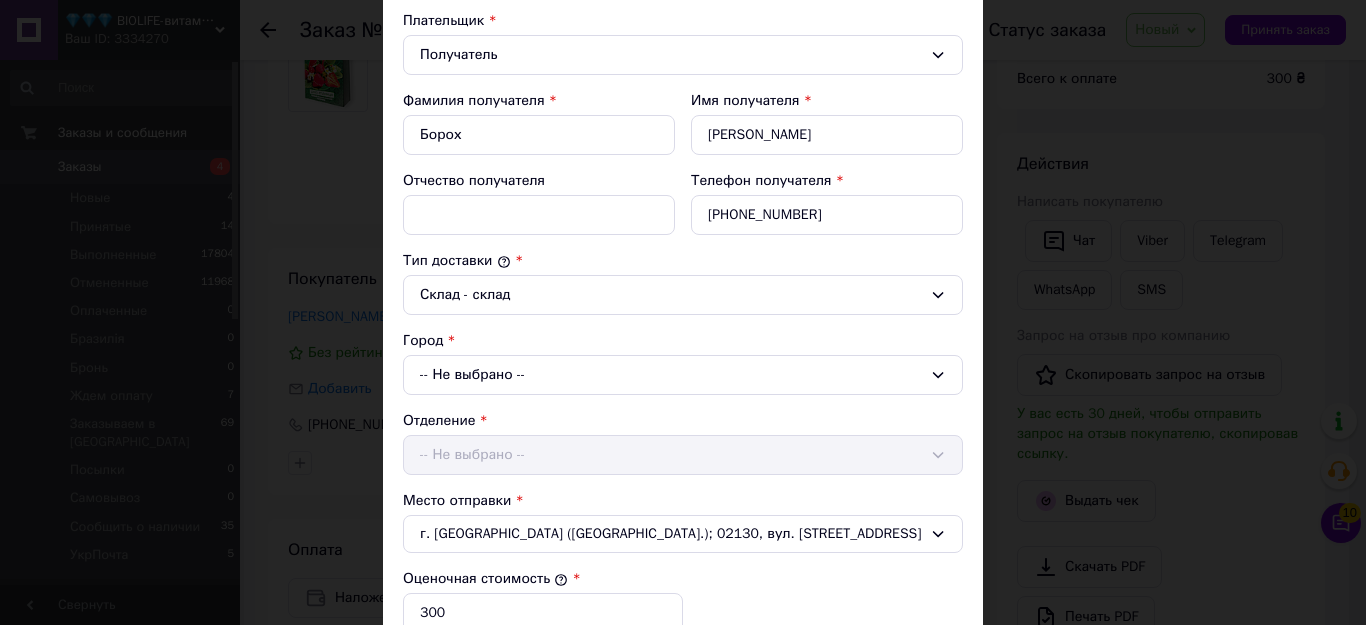 click on "-- Не выбрано --" at bounding box center (683, 375) 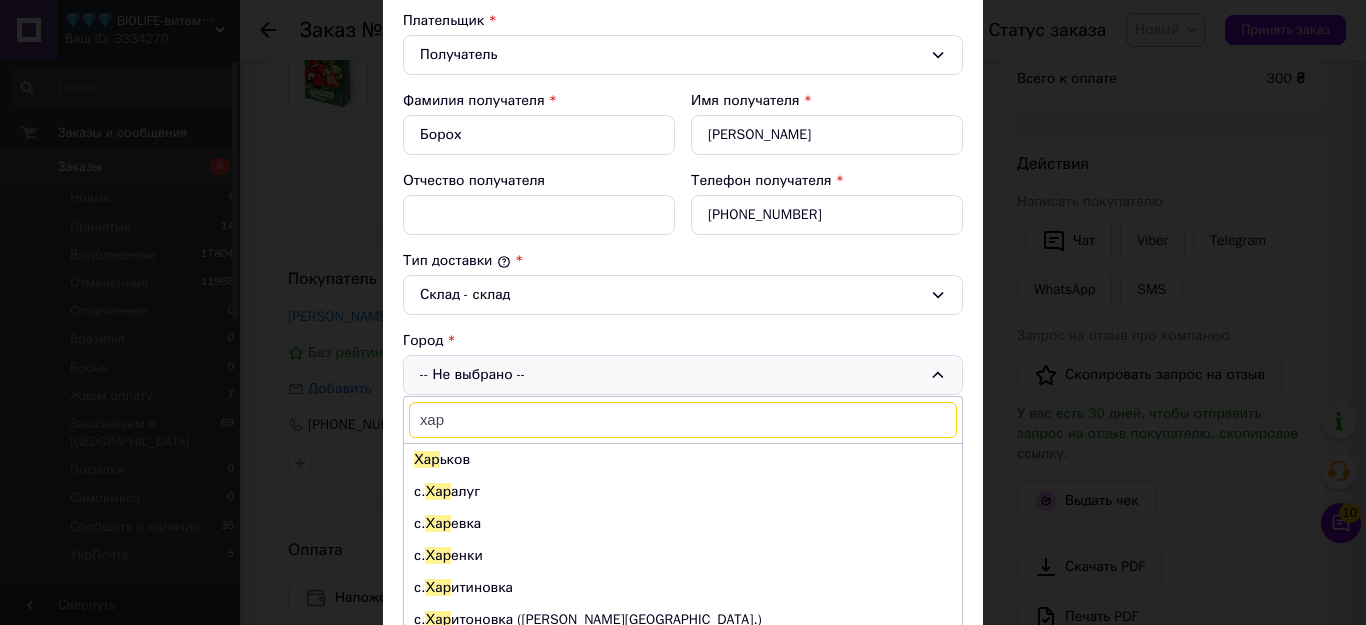 type on "хар" 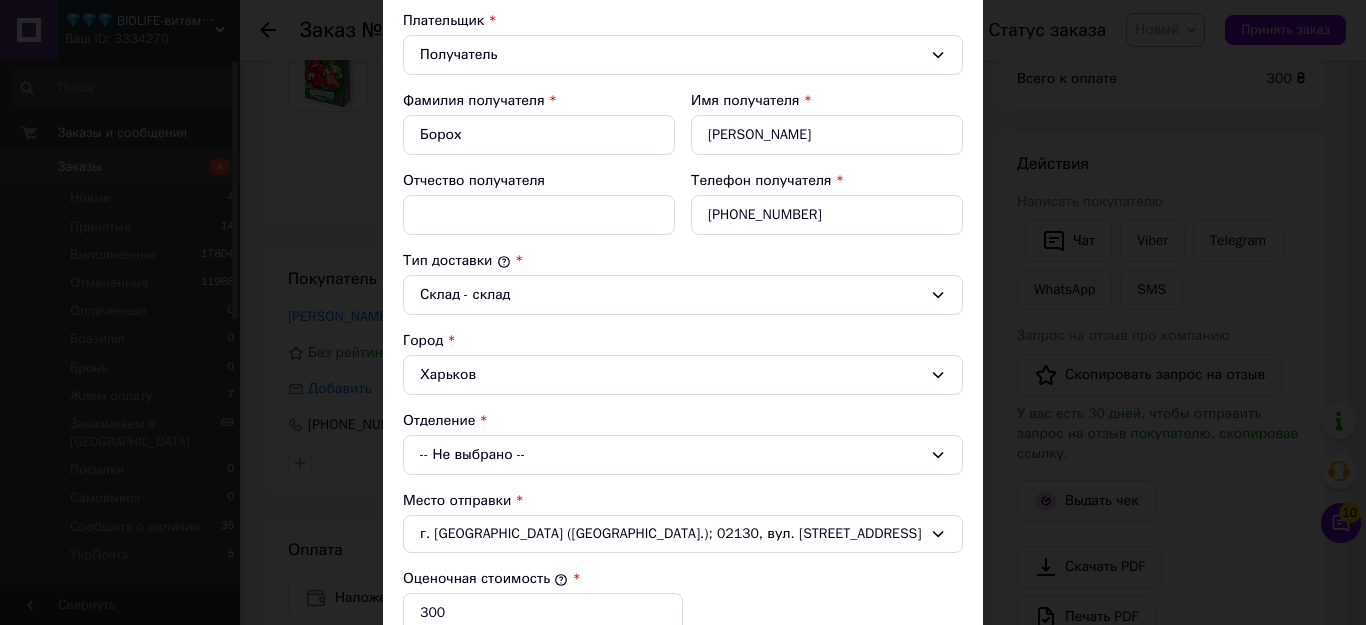 click on "-- Не выбрано --" at bounding box center (683, 455) 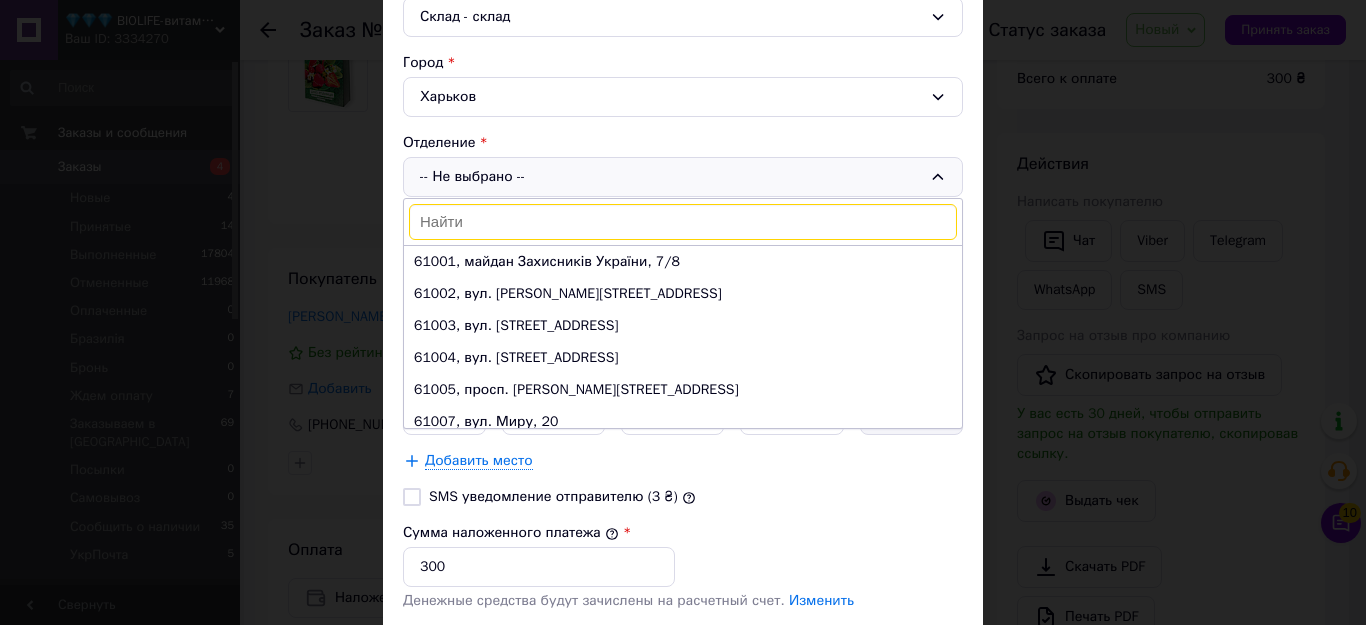 scroll, scrollTop: 600, scrollLeft: 0, axis: vertical 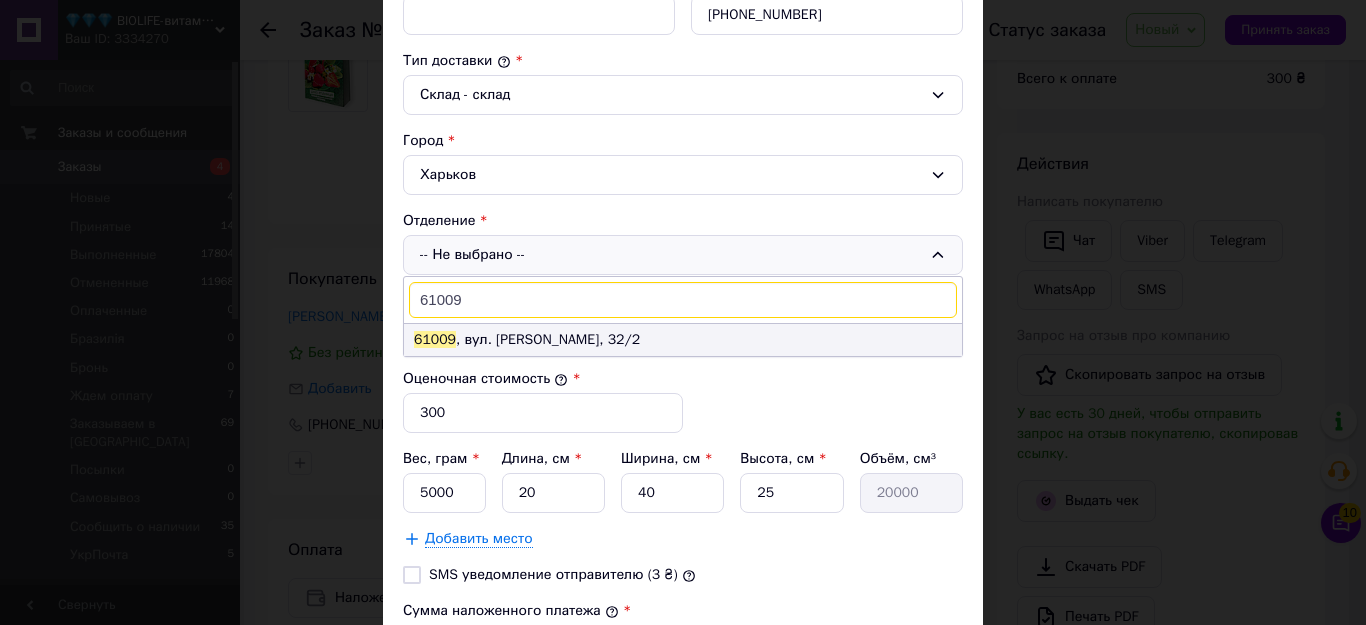 type on "61009" 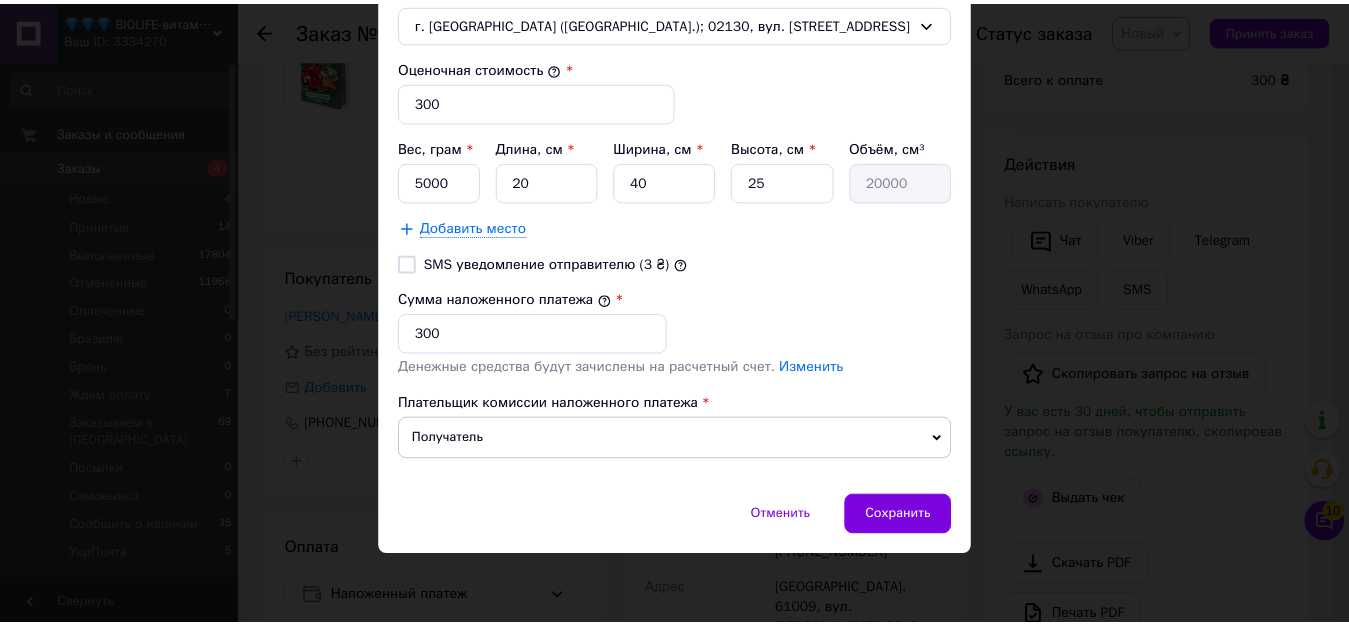 scroll, scrollTop: 812, scrollLeft: 0, axis: vertical 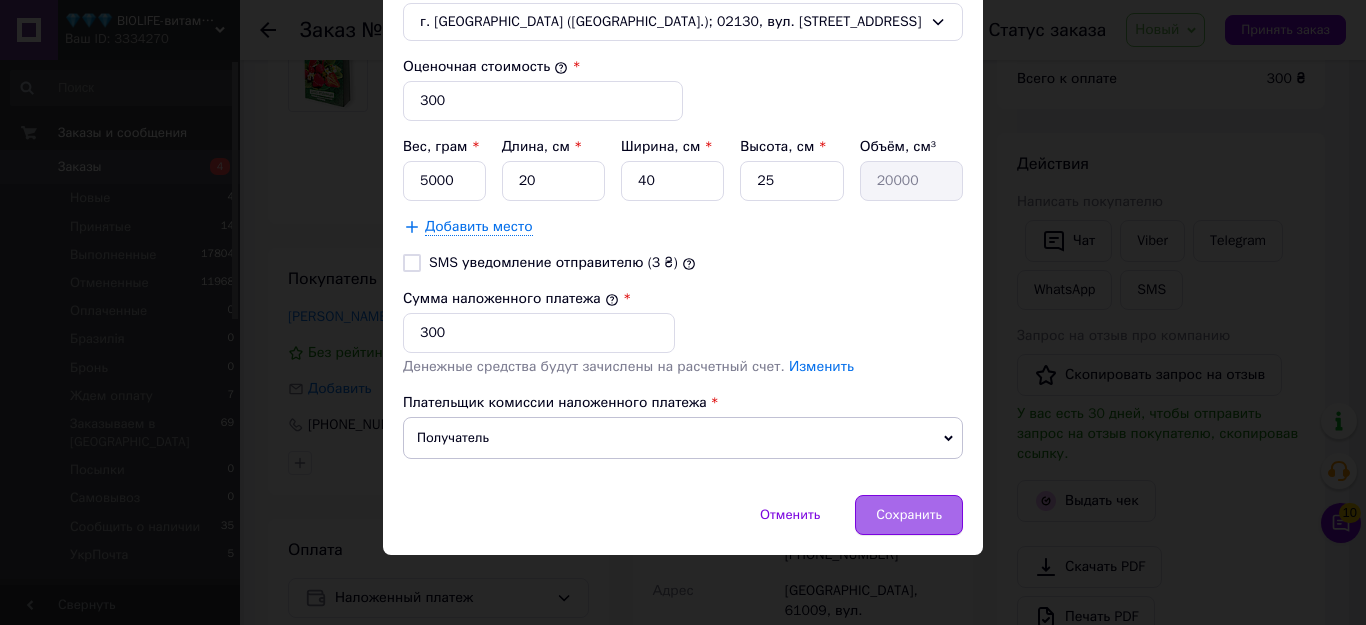 click on "Сохранить" at bounding box center (909, 515) 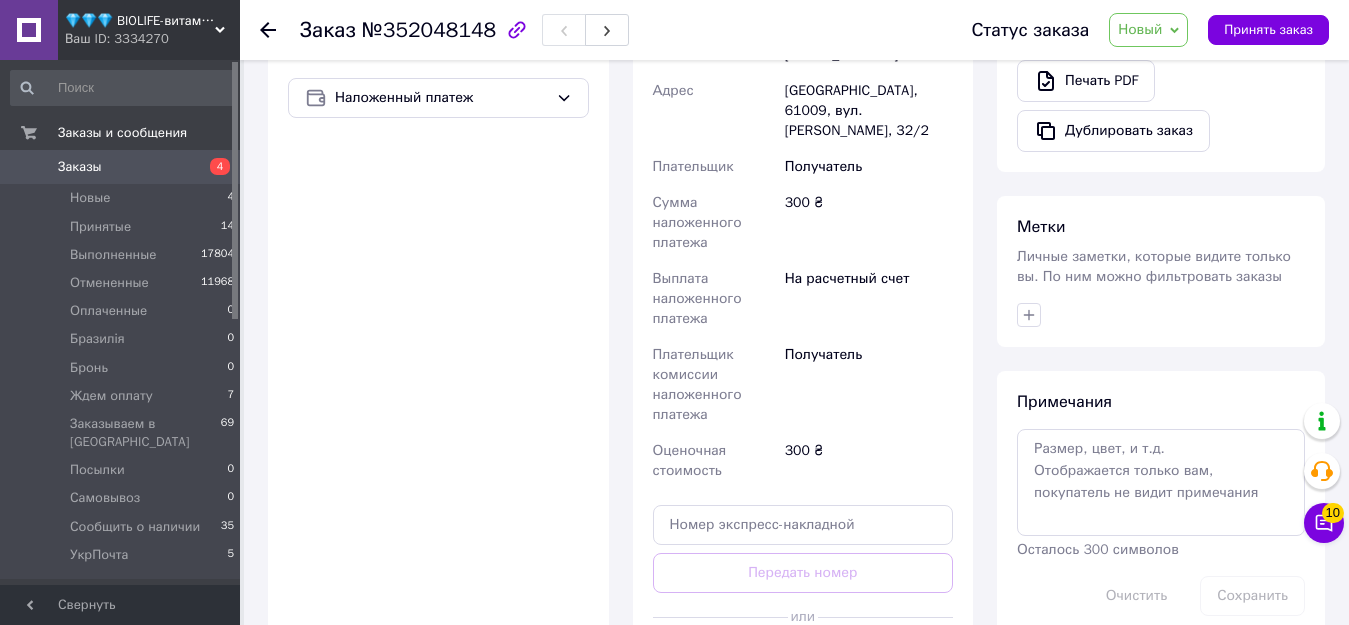 scroll, scrollTop: 799, scrollLeft: 0, axis: vertical 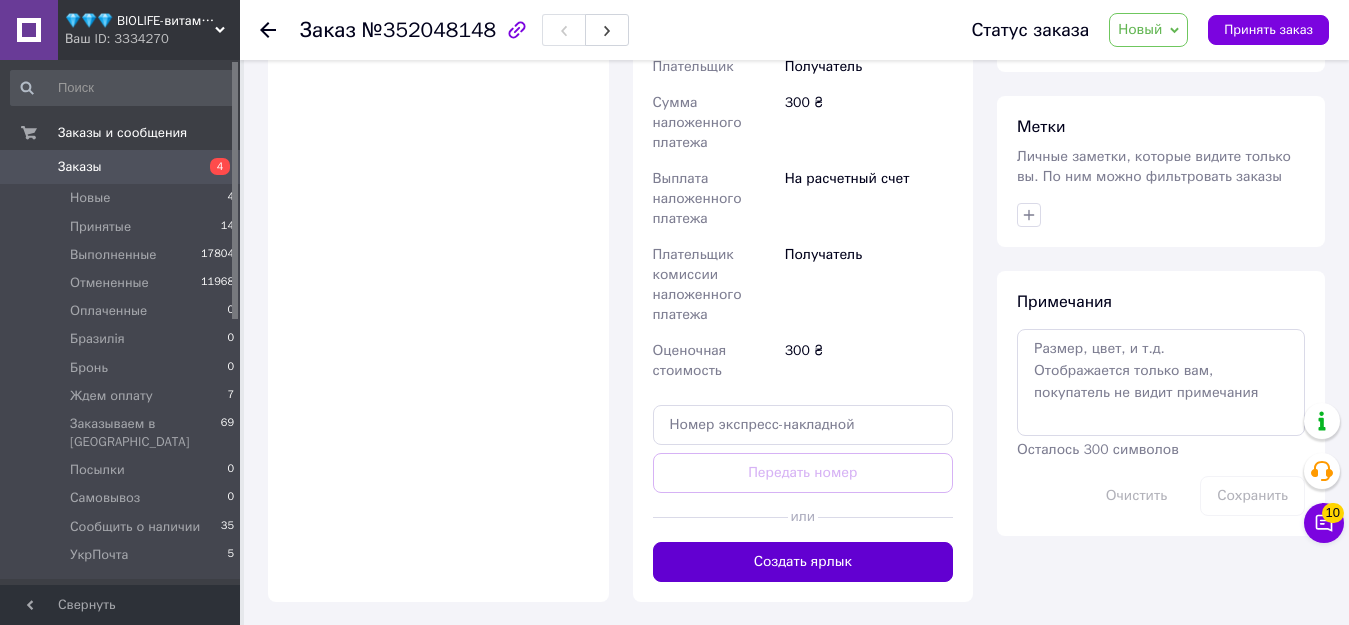 click on "Создать ярлык" at bounding box center [803, 562] 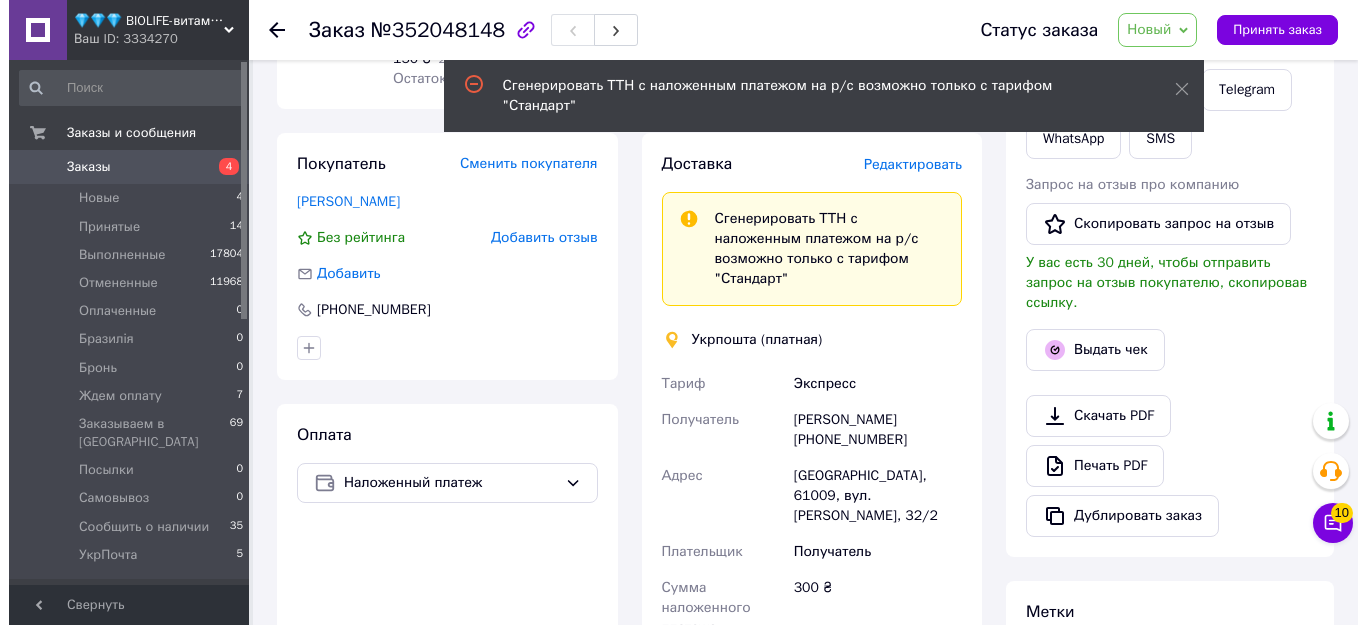 scroll, scrollTop: 199, scrollLeft: 0, axis: vertical 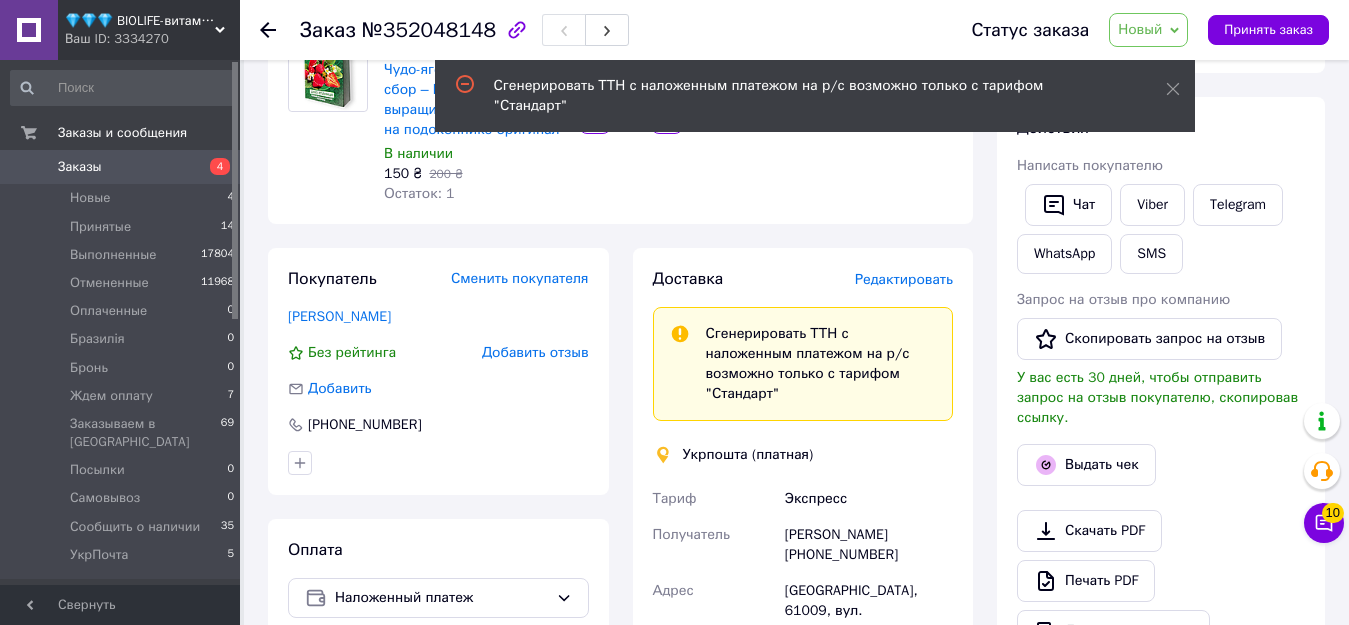 click on "Редактировать" at bounding box center [904, 279] 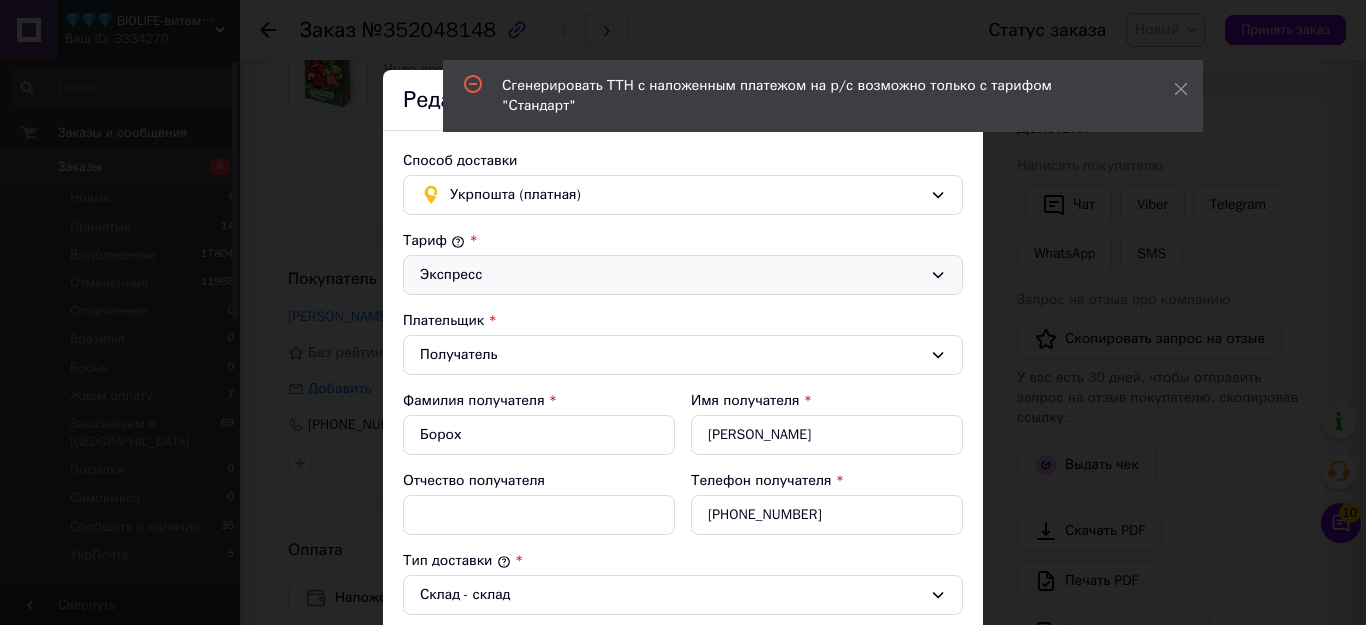 click on "Экспресс" at bounding box center [671, 275] 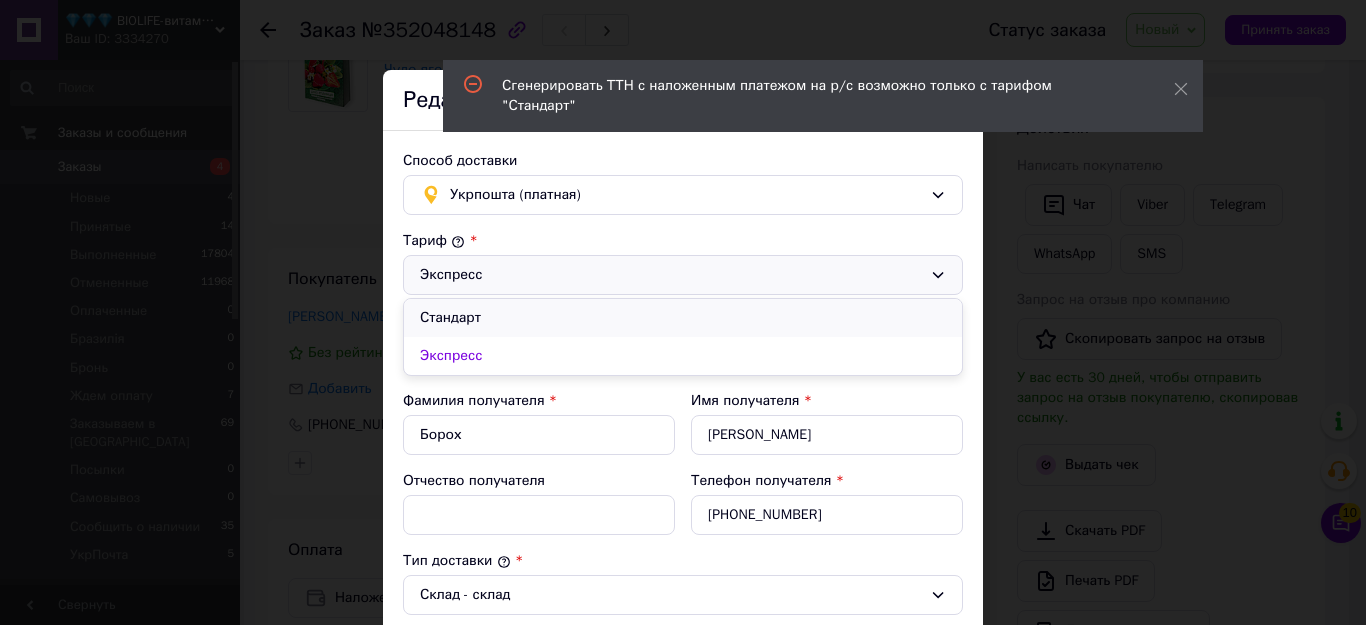 click on "Стандарт" at bounding box center [683, 318] 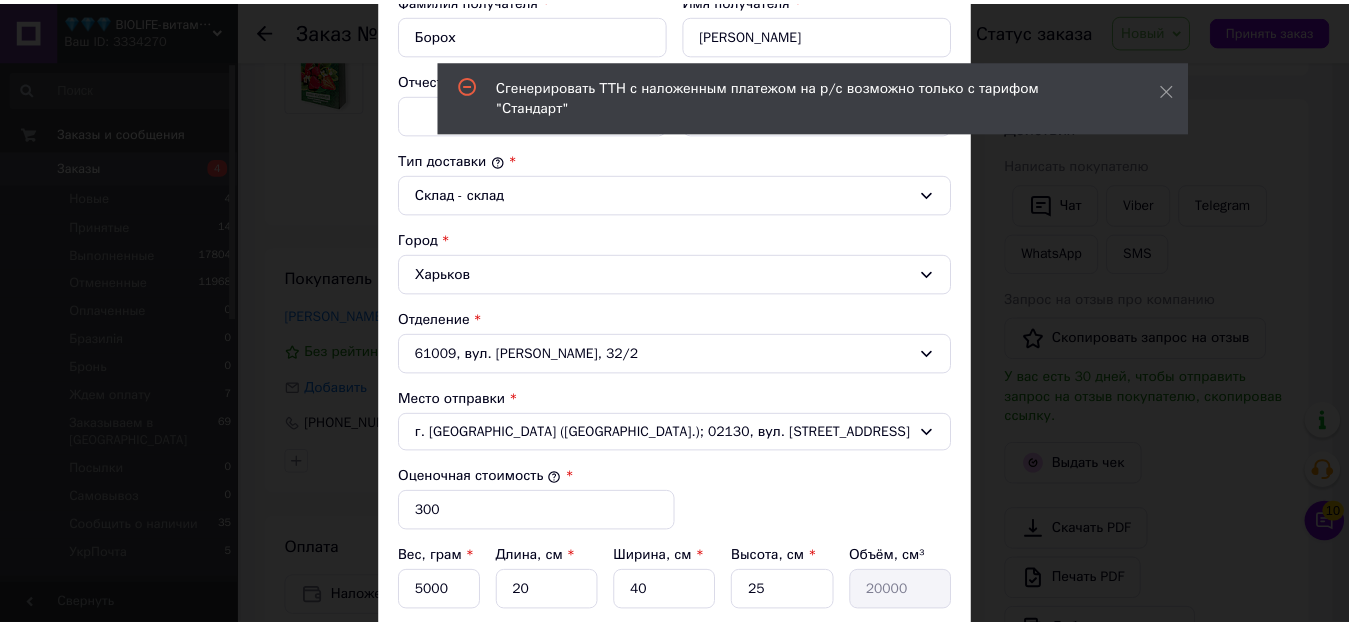 scroll, scrollTop: 800, scrollLeft: 0, axis: vertical 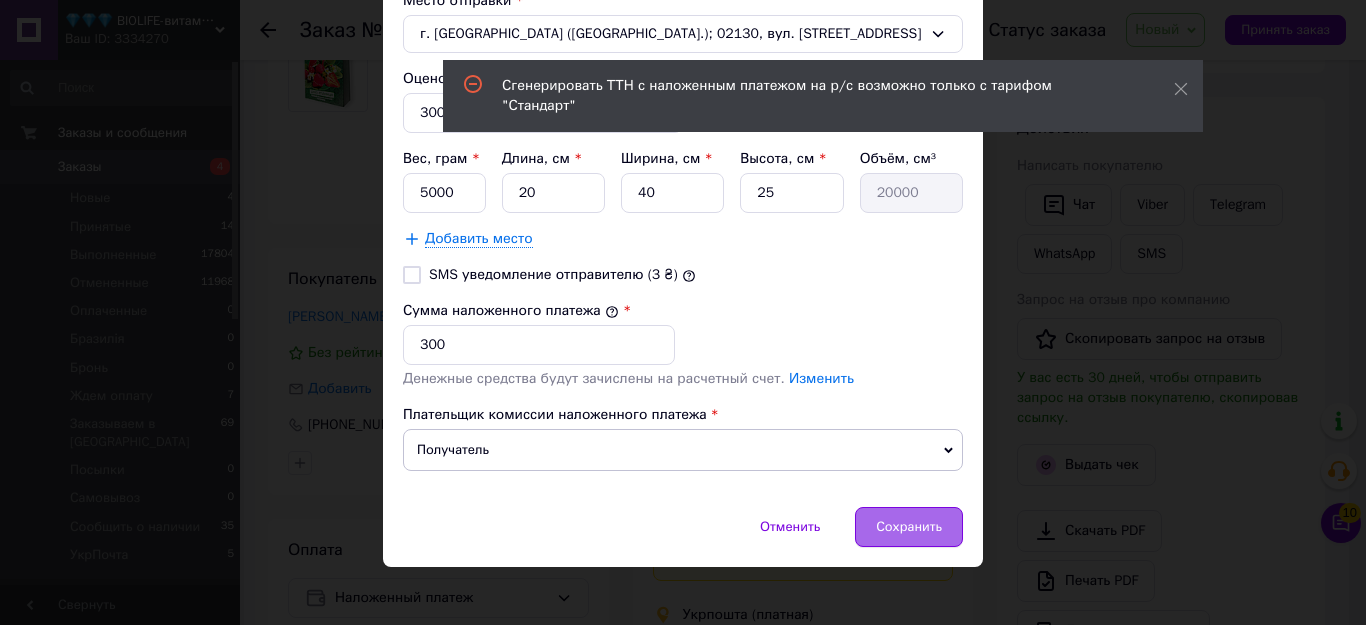click on "Сохранить" at bounding box center (909, 527) 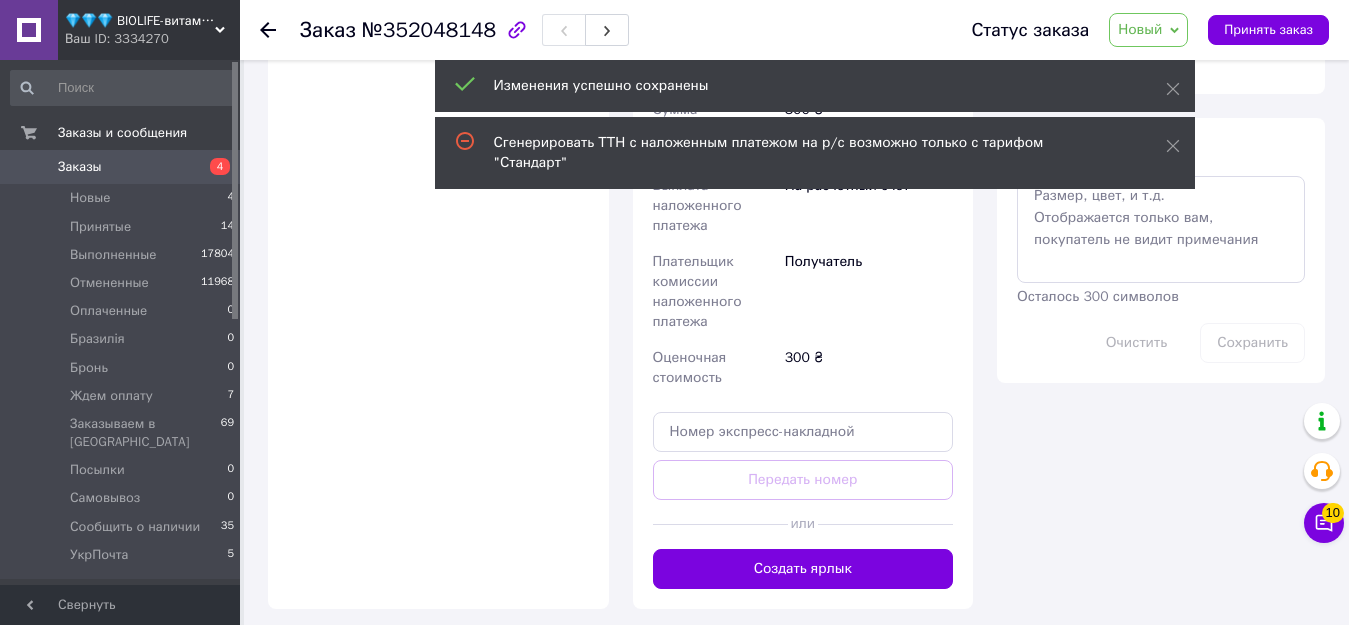 scroll, scrollTop: 999, scrollLeft: 0, axis: vertical 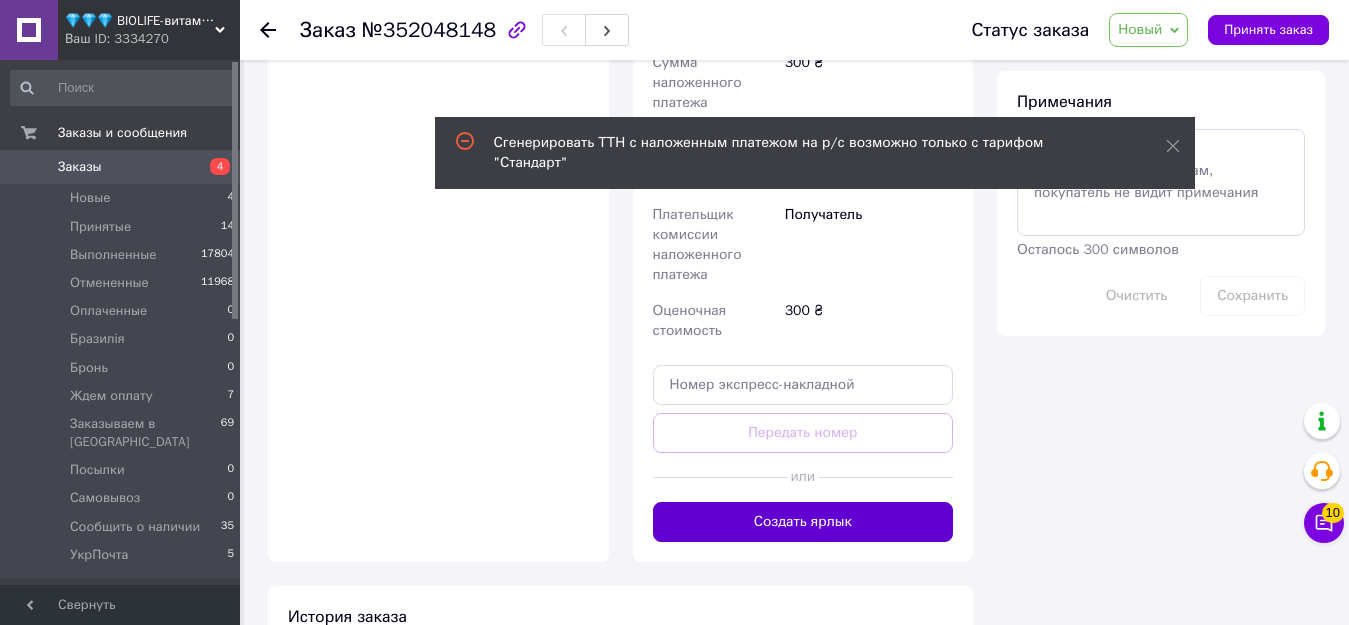 click on "Создать ярлык" at bounding box center (803, 522) 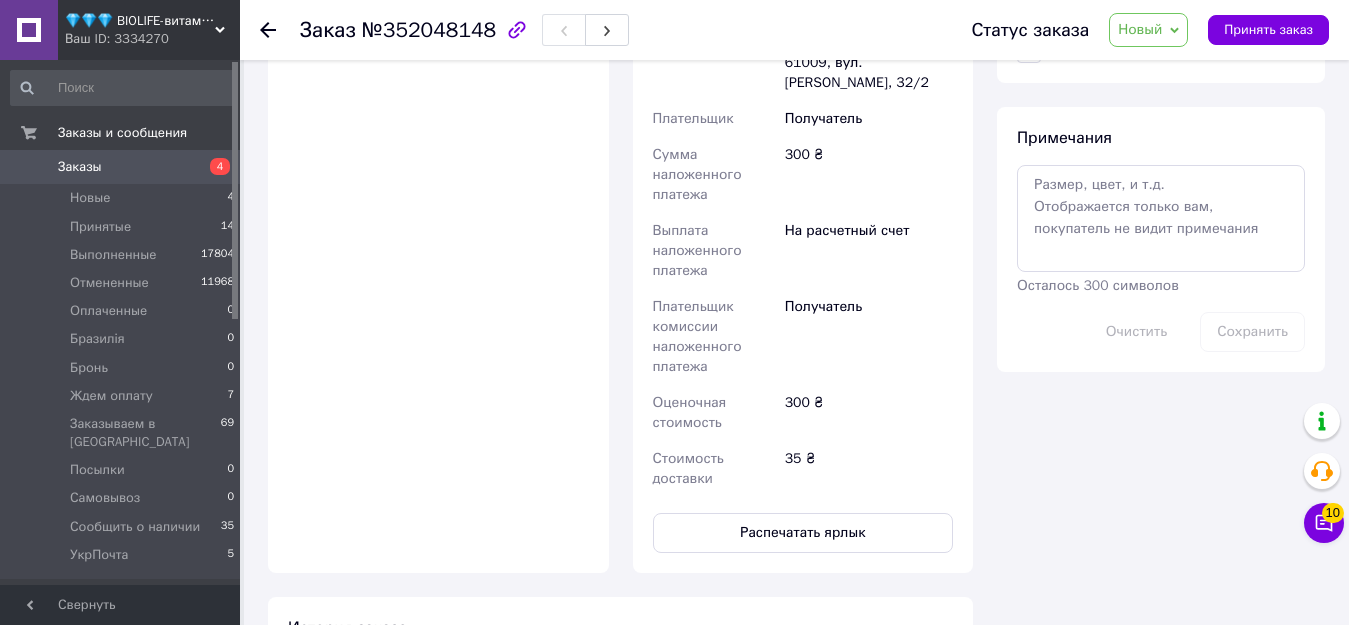 click on "Новый" at bounding box center (1148, 30) 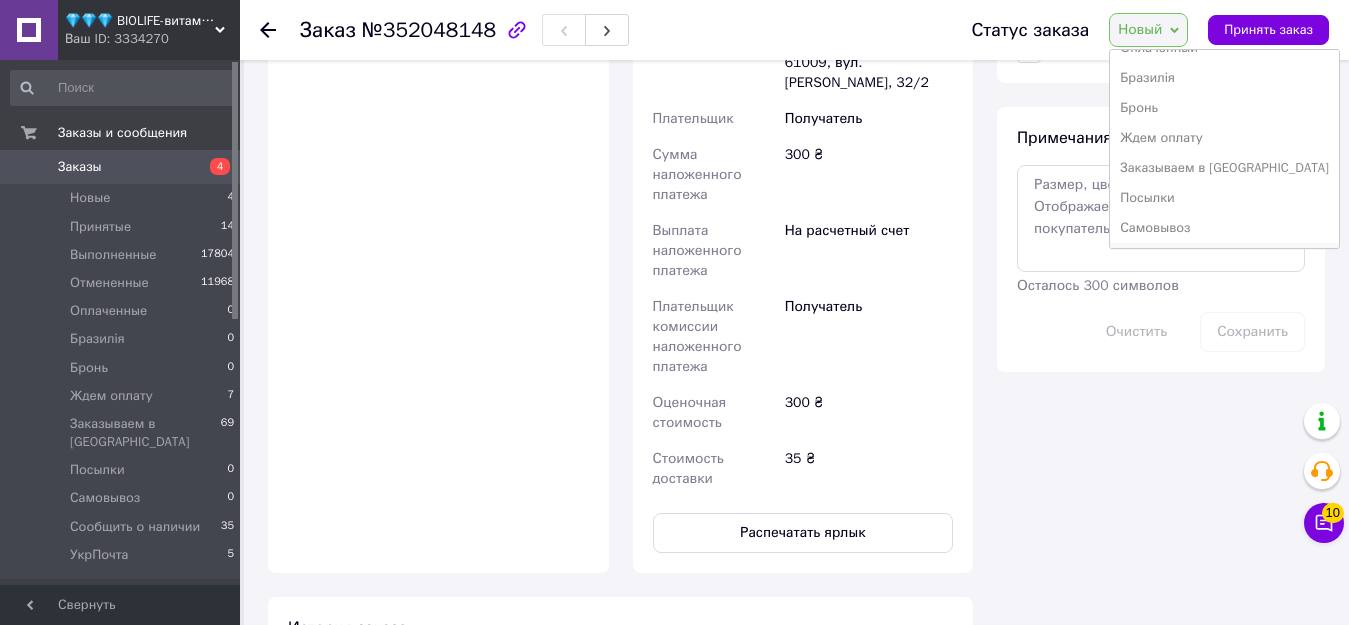 scroll, scrollTop: 172, scrollLeft: 0, axis: vertical 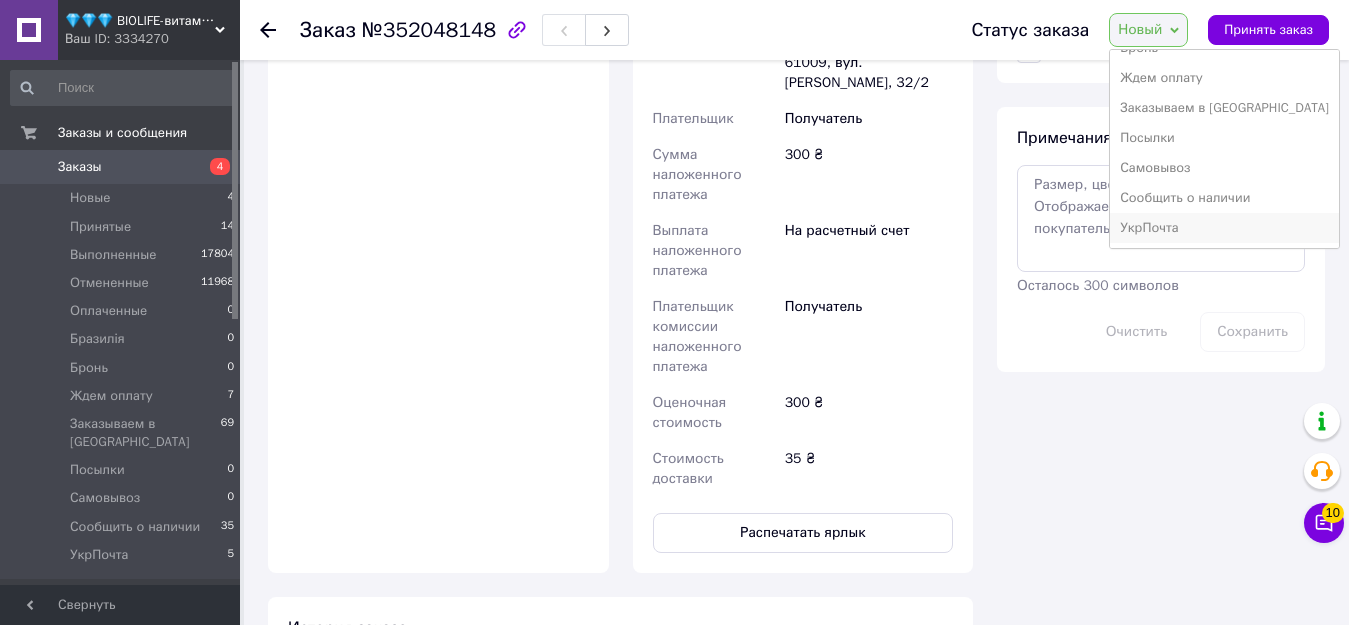 click on "УкрПочта" at bounding box center (1224, 228) 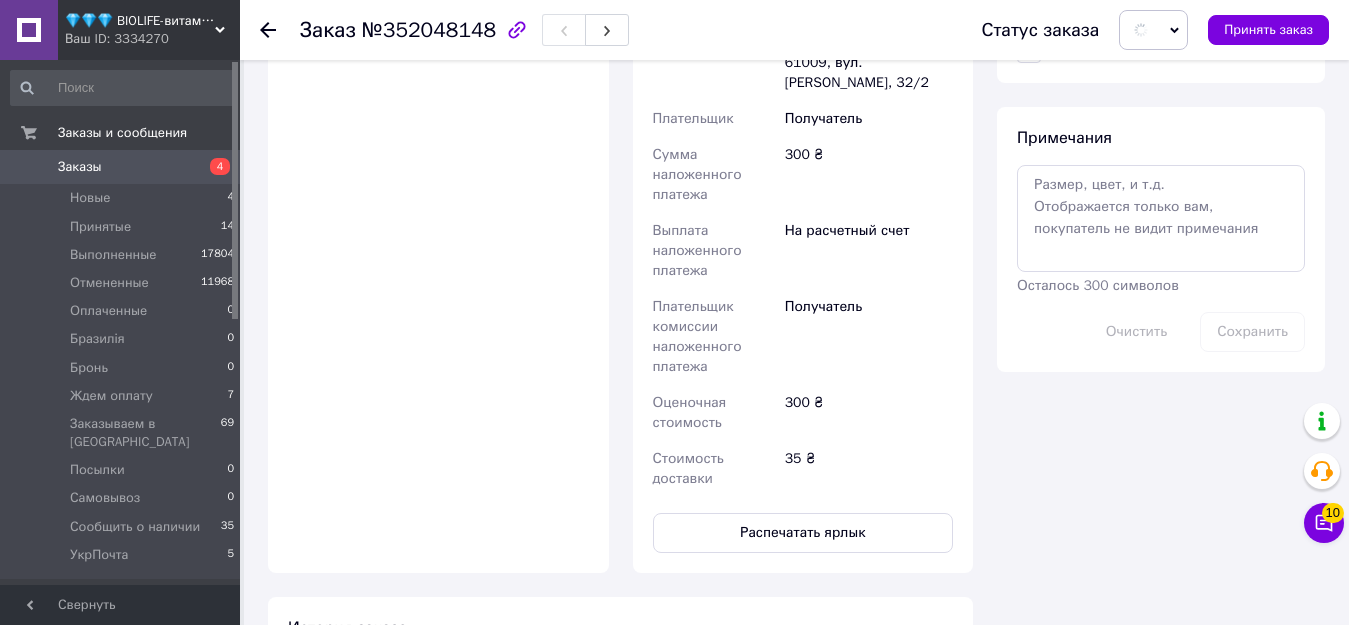 scroll, scrollTop: 399, scrollLeft: 0, axis: vertical 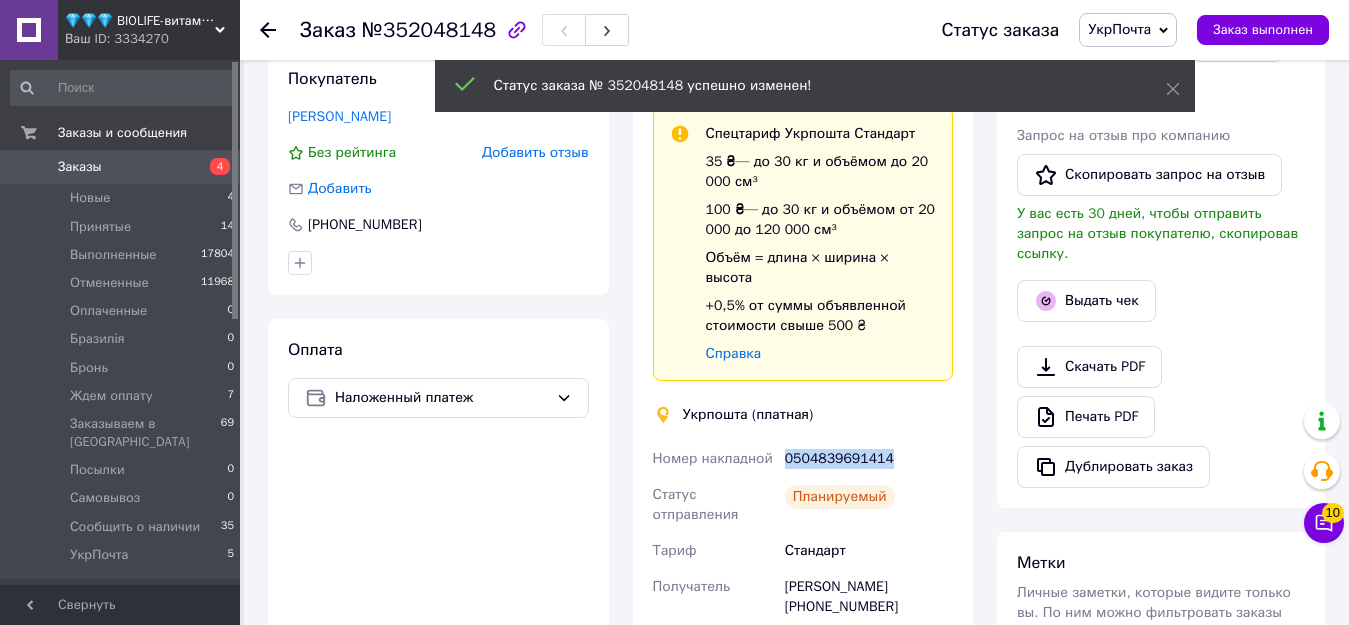 drag, startPoint x: 785, startPoint y: 437, endPoint x: 885, endPoint y: 436, distance: 100.005 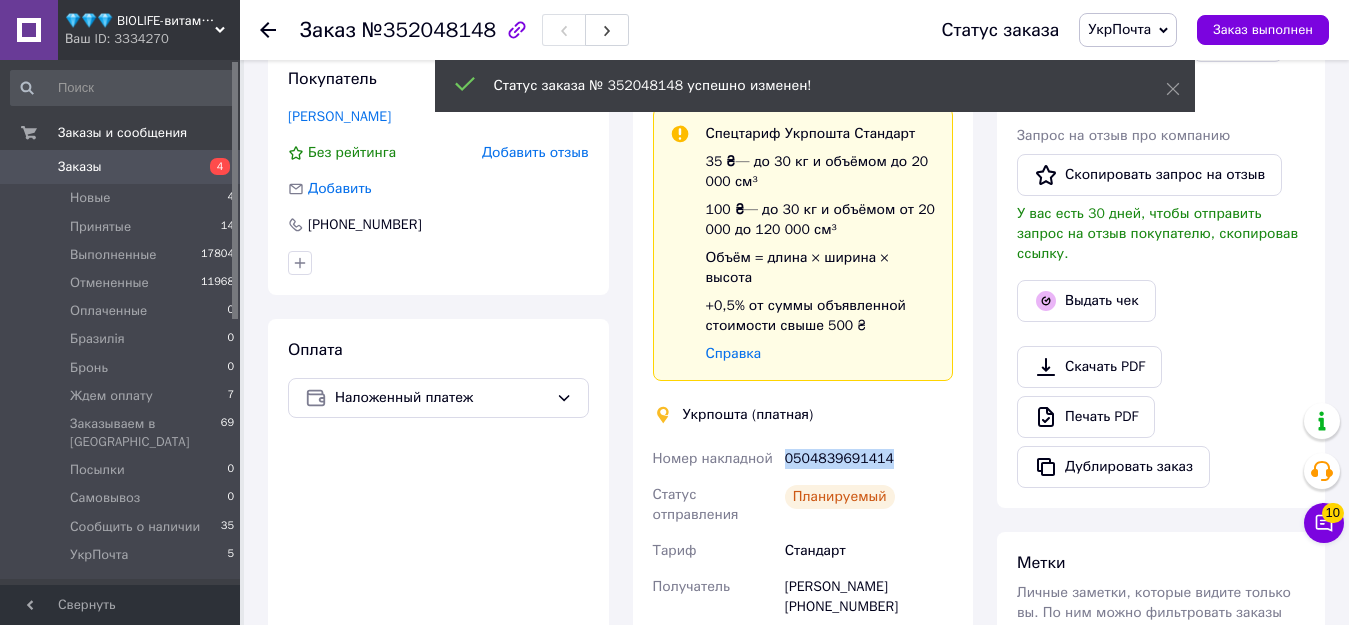 click on "0504839691414" at bounding box center (869, 459) 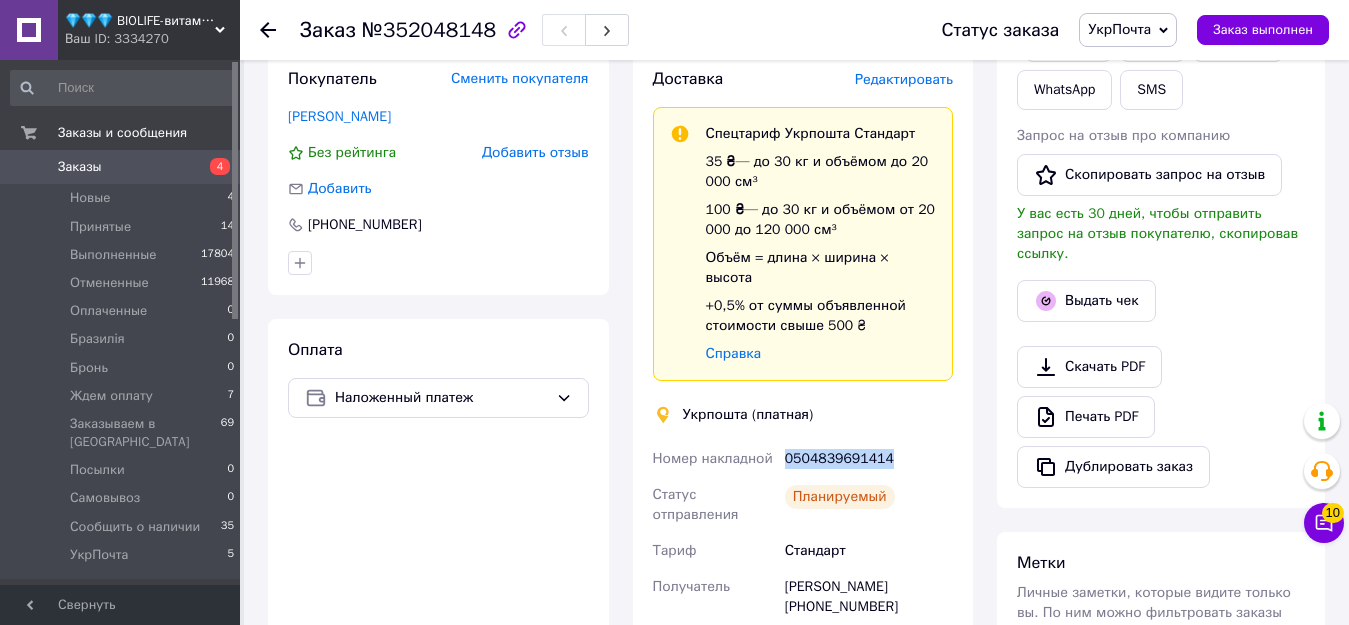 copy on "0504839691414" 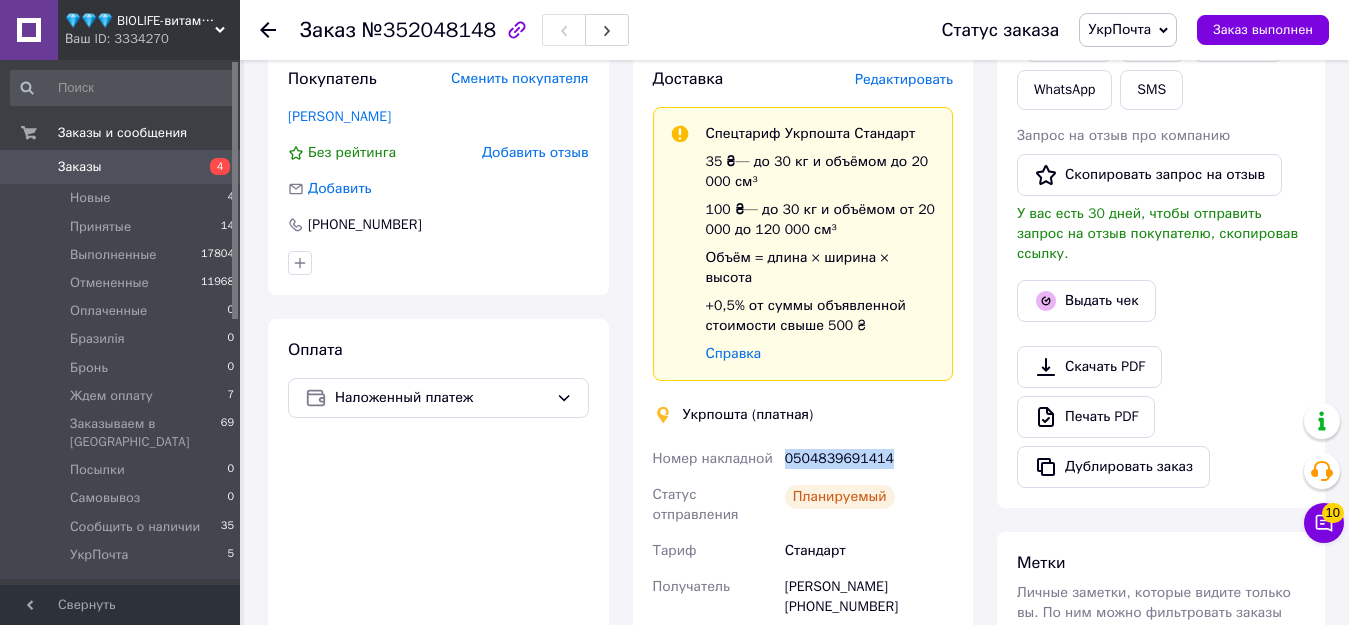scroll, scrollTop: 0, scrollLeft: 0, axis: both 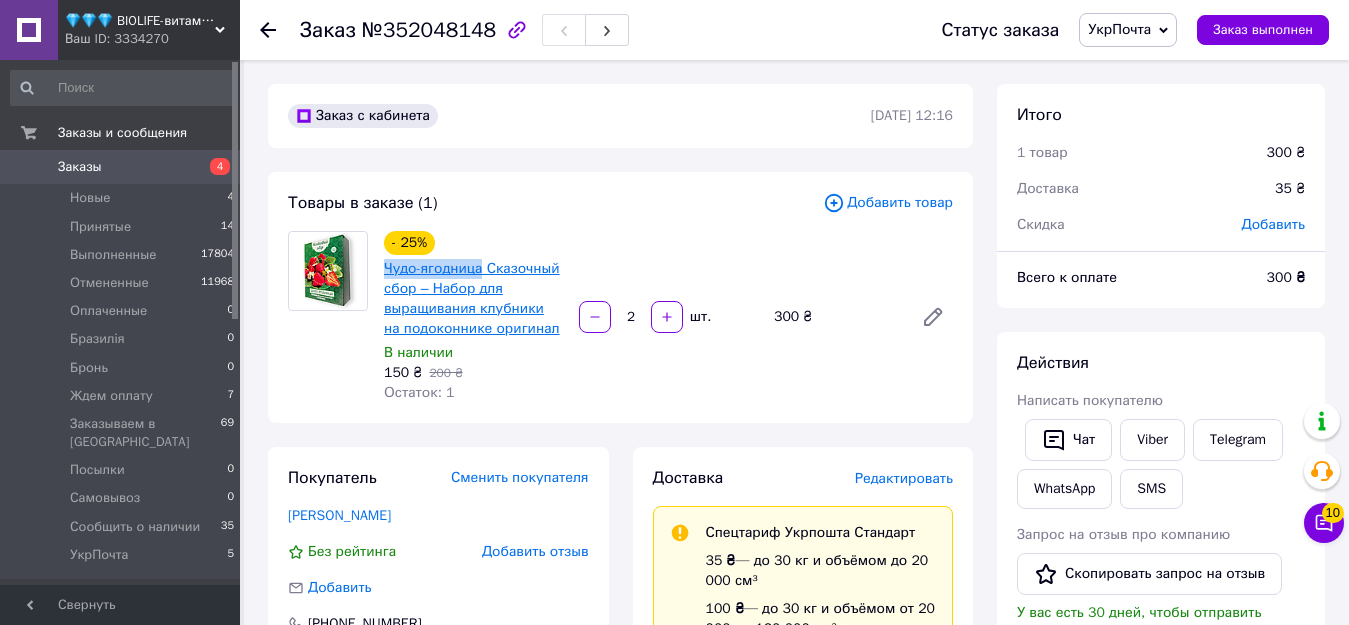 drag, startPoint x: 384, startPoint y: 268, endPoint x: 480, endPoint y: 263, distance: 96.13012 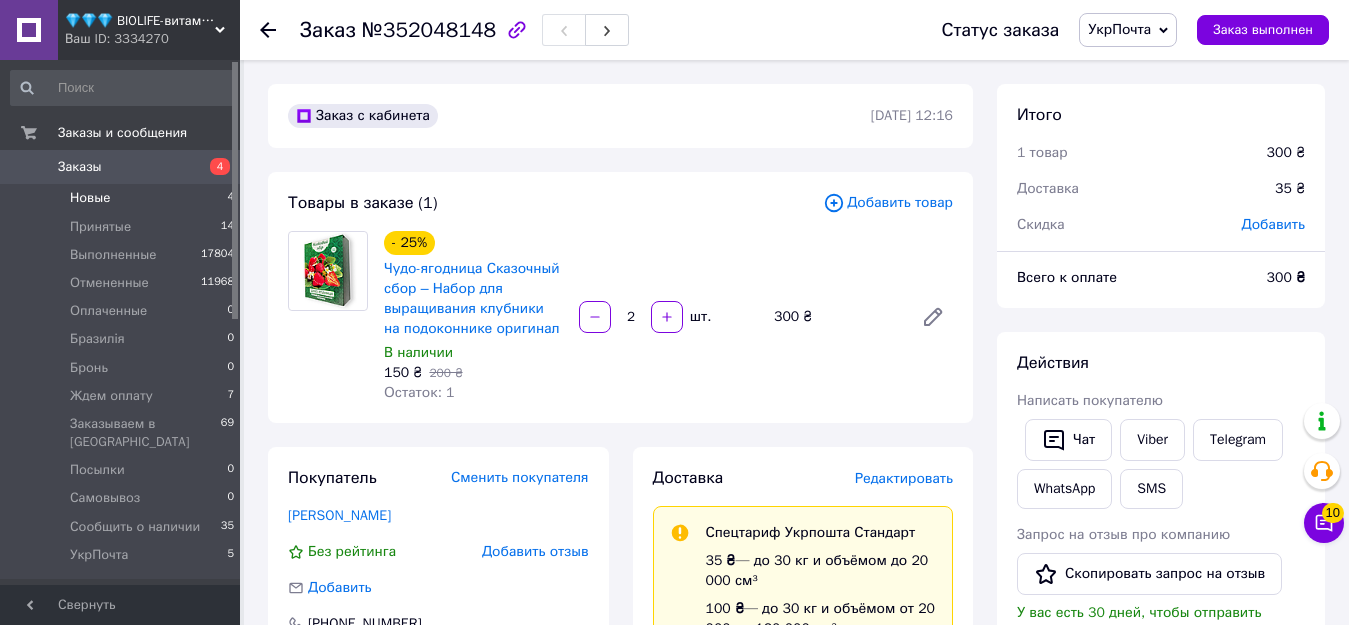 click on "Новые 4" at bounding box center [123, 198] 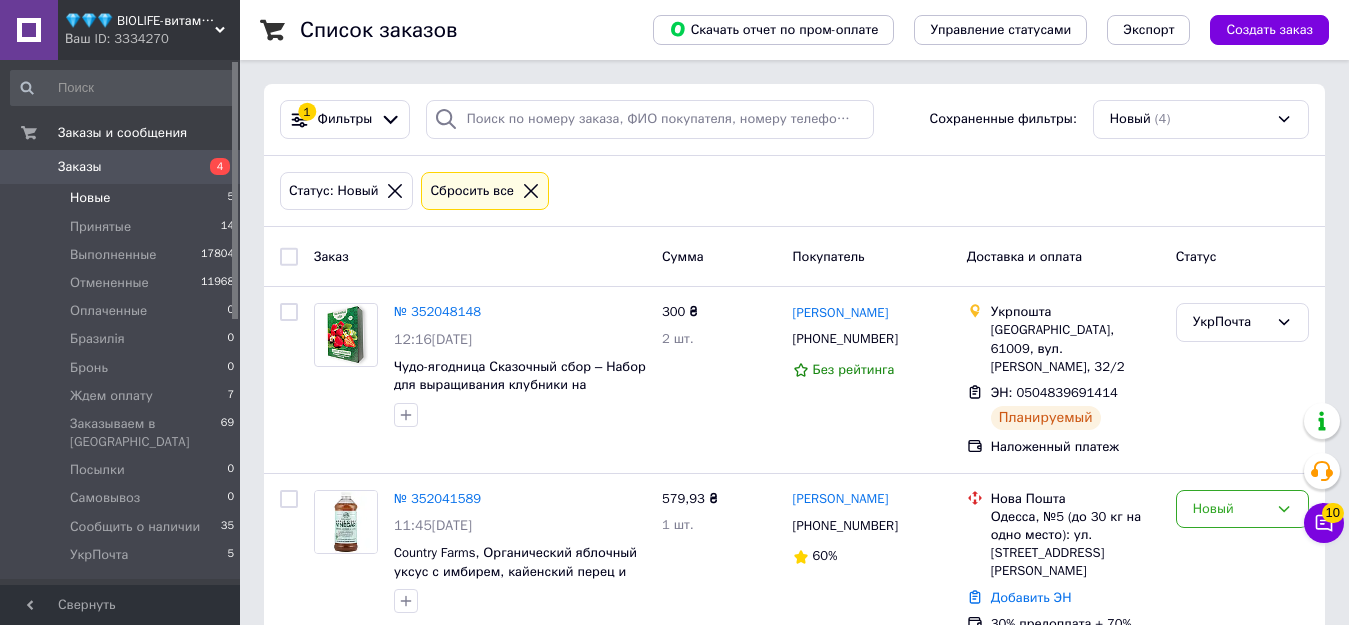 click on "Новые" at bounding box center [90, 198] 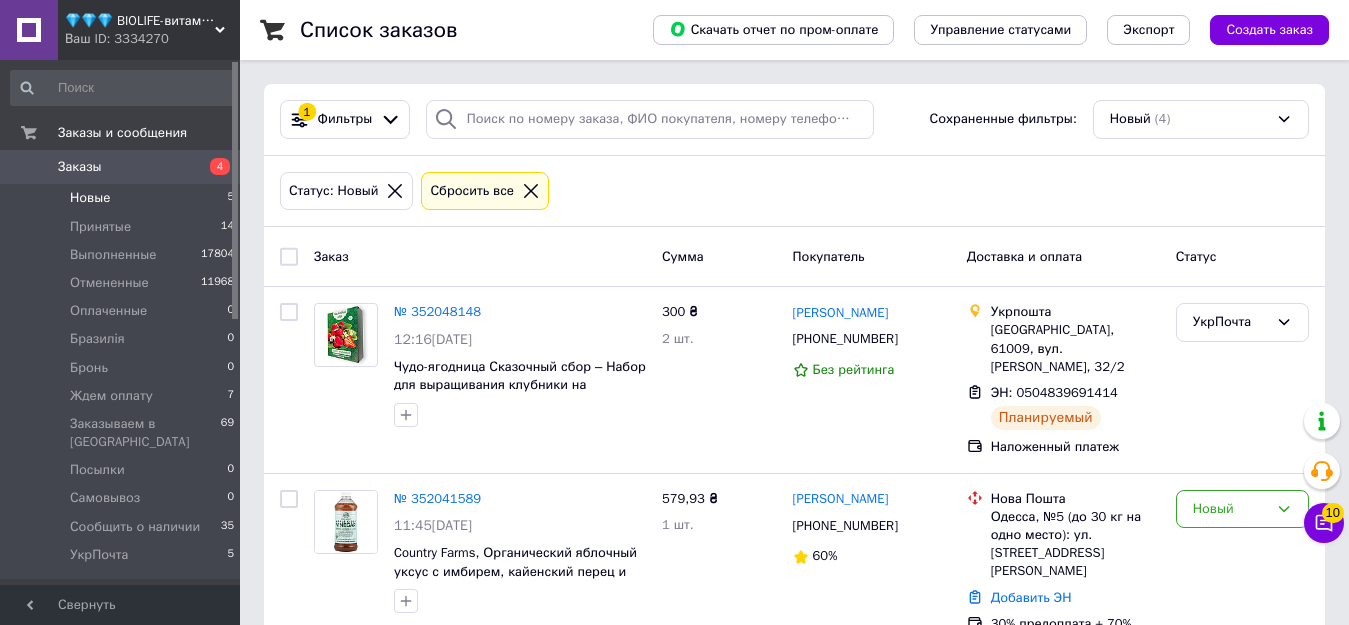 scroll, scrollTop: 400, scrollLeft: 0, axis: vertical 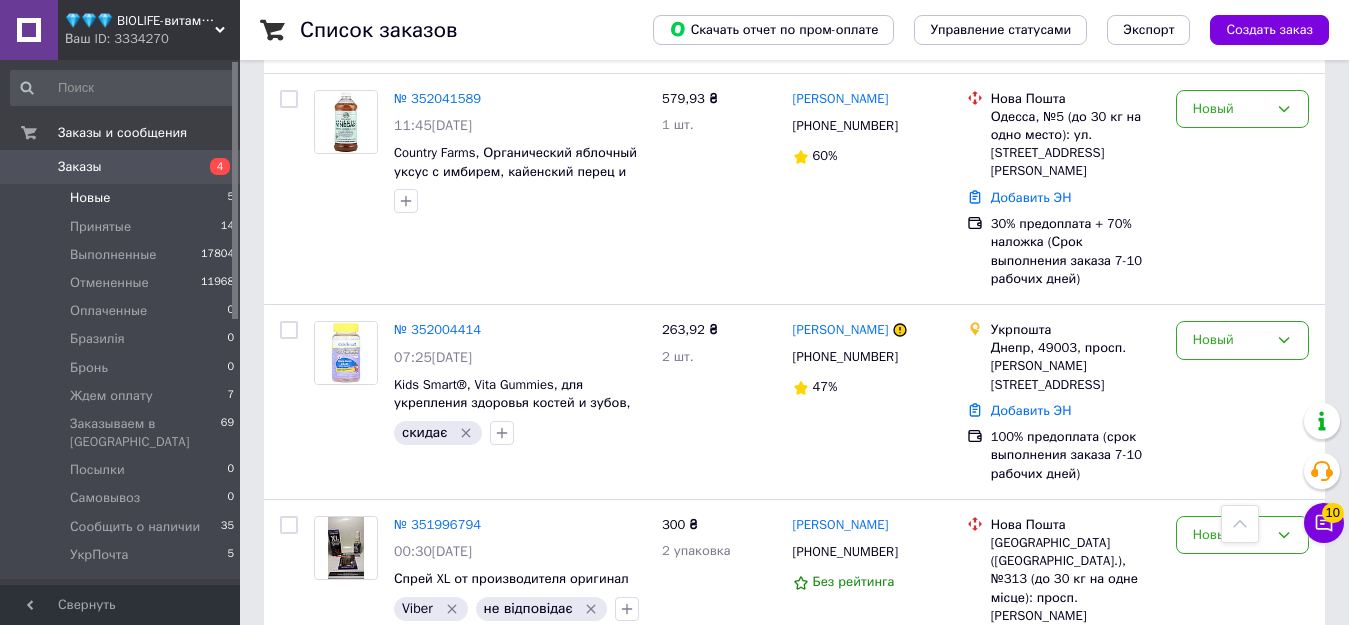 click on "💎💎💎 BIOLIFE-витамины и минералы" at bounding box center [140, 21] 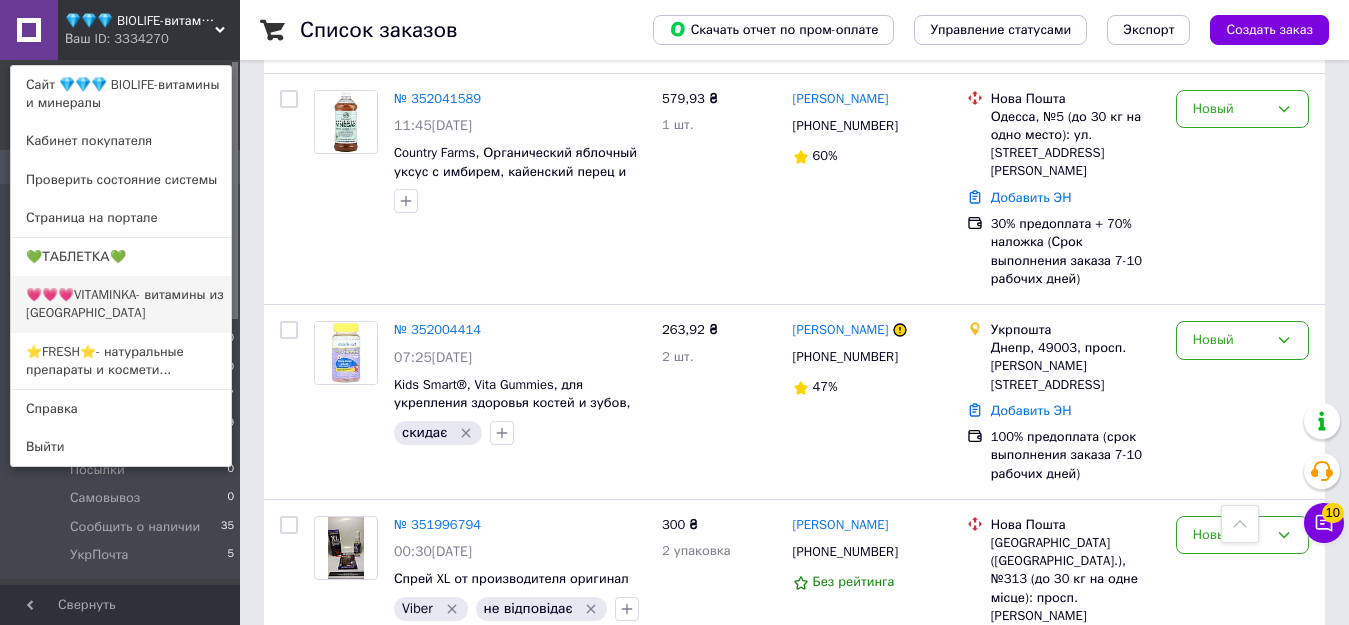 click on "💗💗💗VITAMINKA- витамины из [GEOGRAPHIC_DATA]" at bounding box center [121, 304] 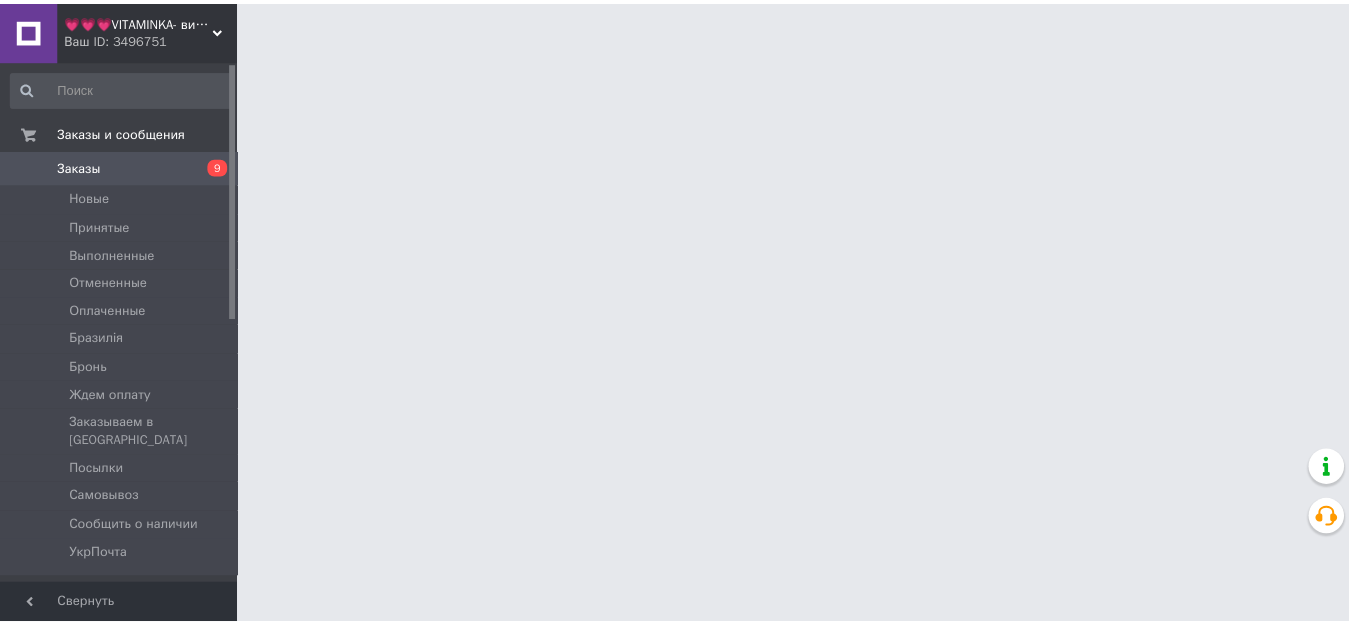 scroll, scrollTop: 0, scrollLeft: 0, axis: both 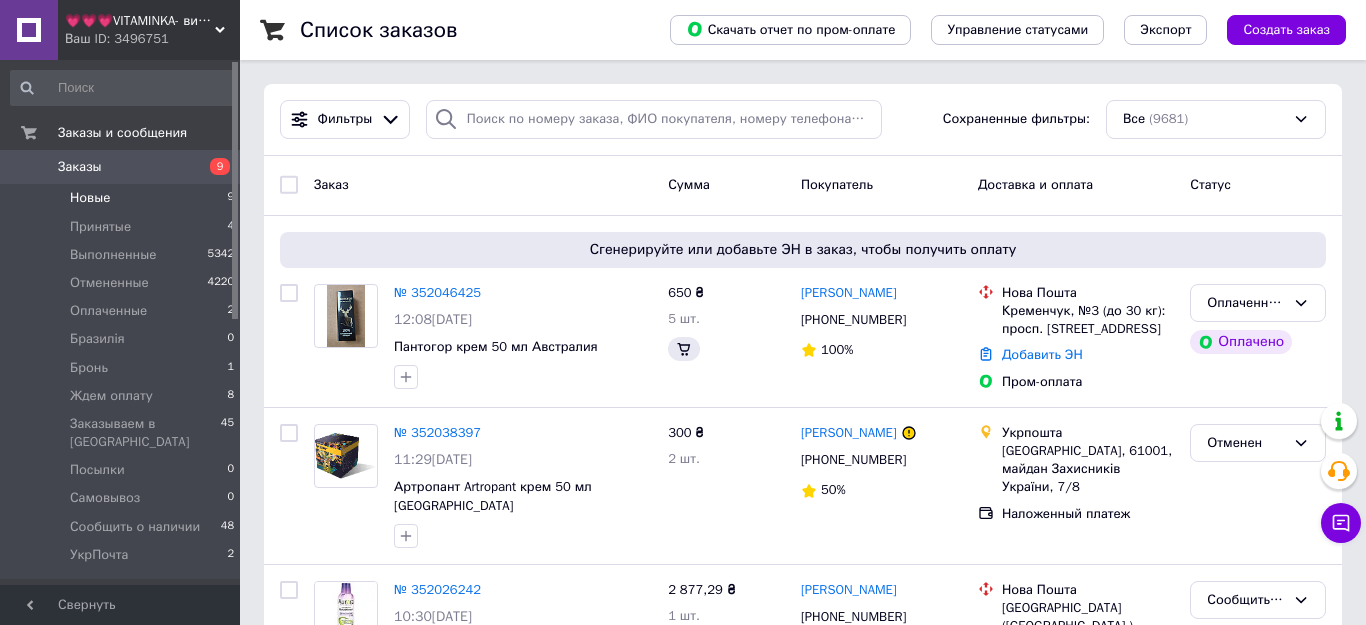 click on "Новые 9" at bounding box center [123, 198] 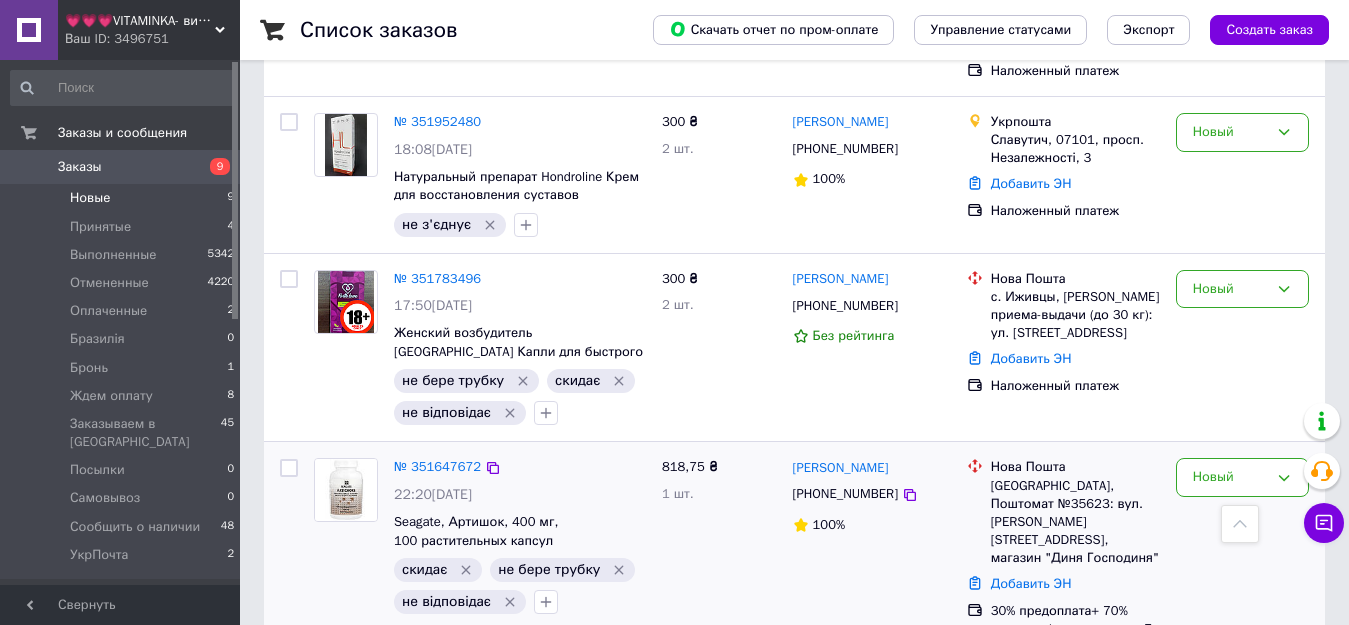 scroll, scrollTop: 1316, scrollLeft: 0, axis: vertical 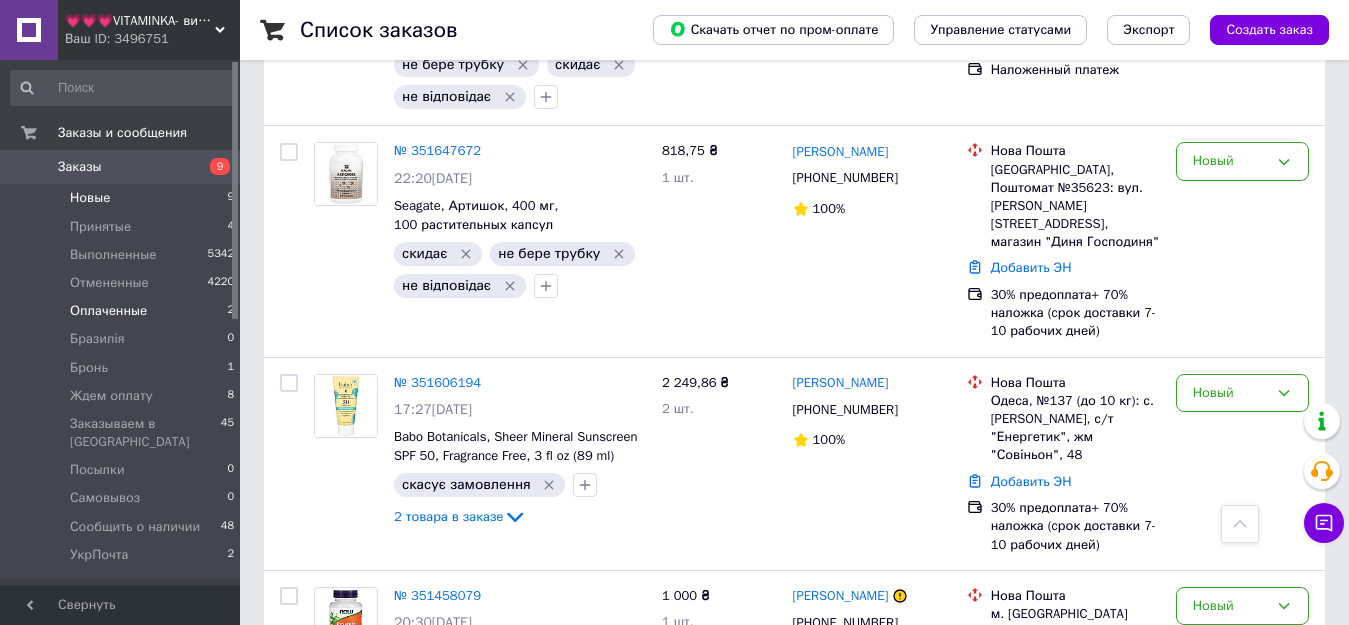 click on "Оплаченные" at bounding box center [108, 311] 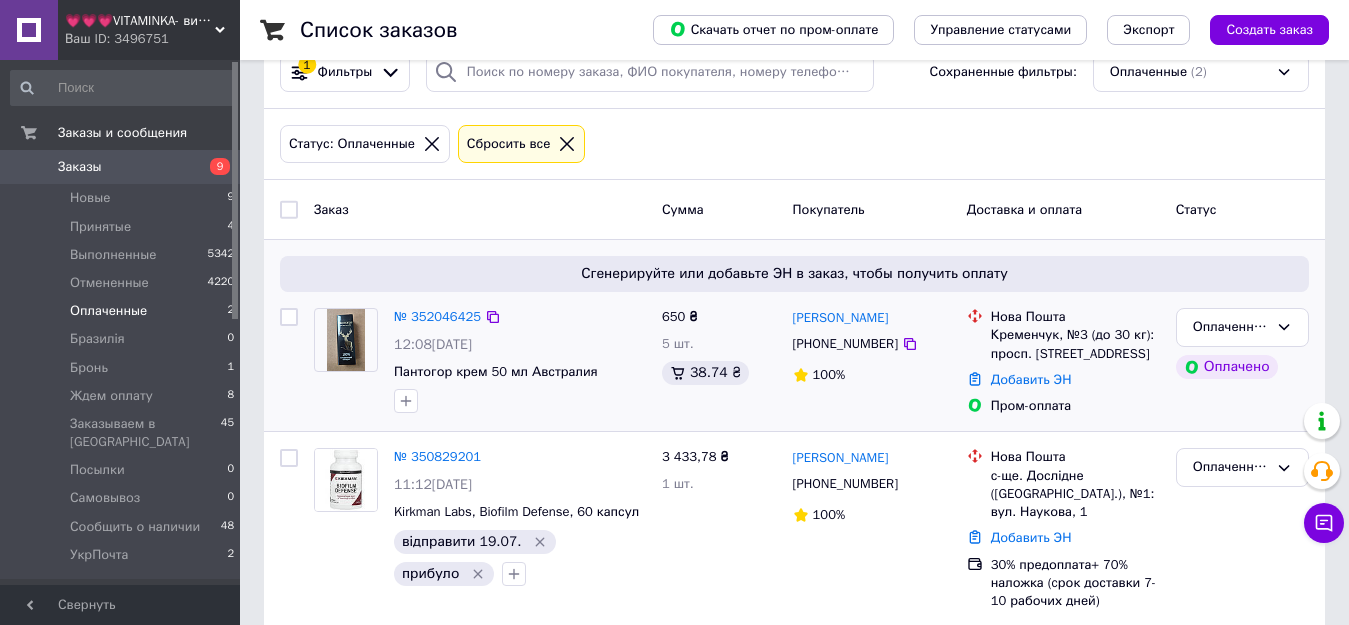 scroll, scrollTop: 72, scrollLeft: 0, axis: vertical 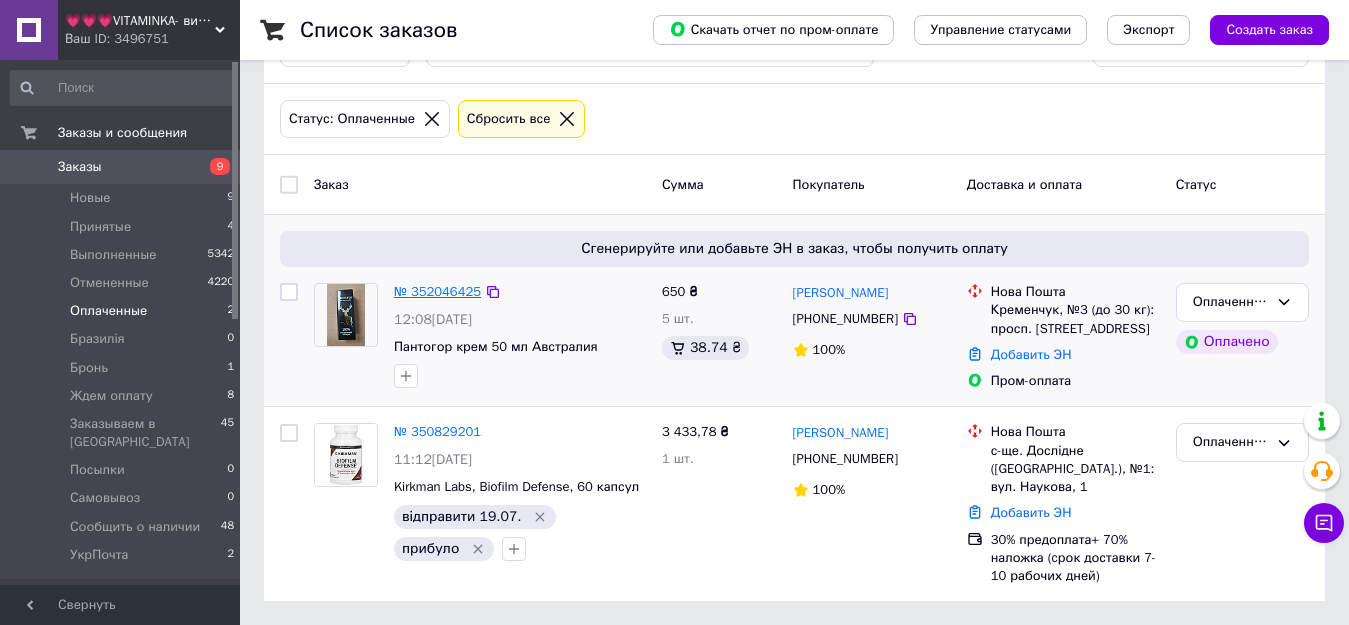 click on "№ 352046425" at bounding box center [437, 291] 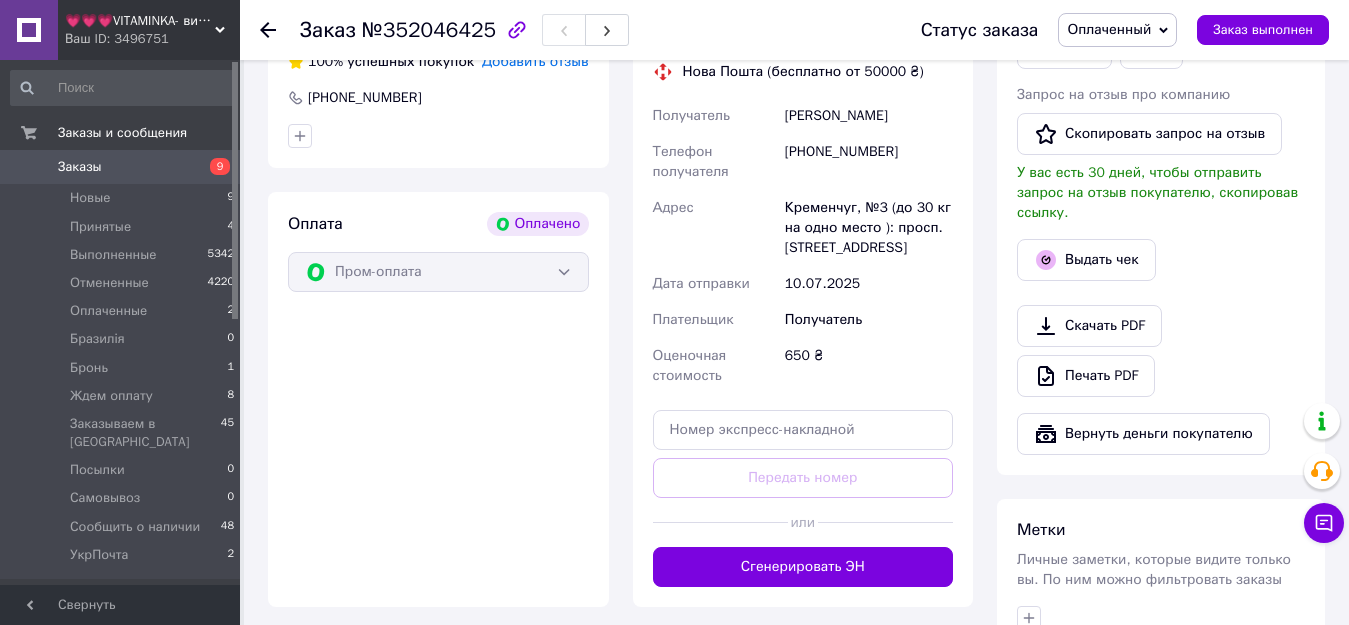 scroll, scrollTop: 400, scrollLeft: 0, axis: vertical 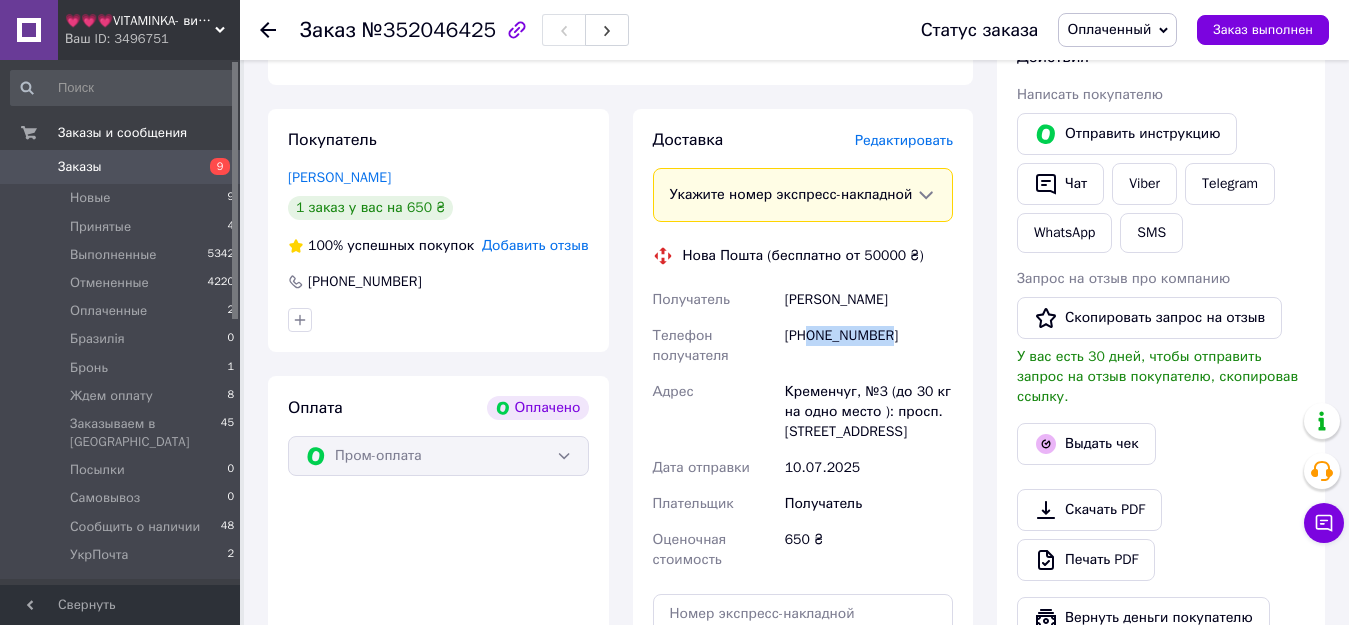 drag, startPoint x: 808, startPoint y: 355, endPoint x: 913, endPoint y: 357, distance: 105.01904 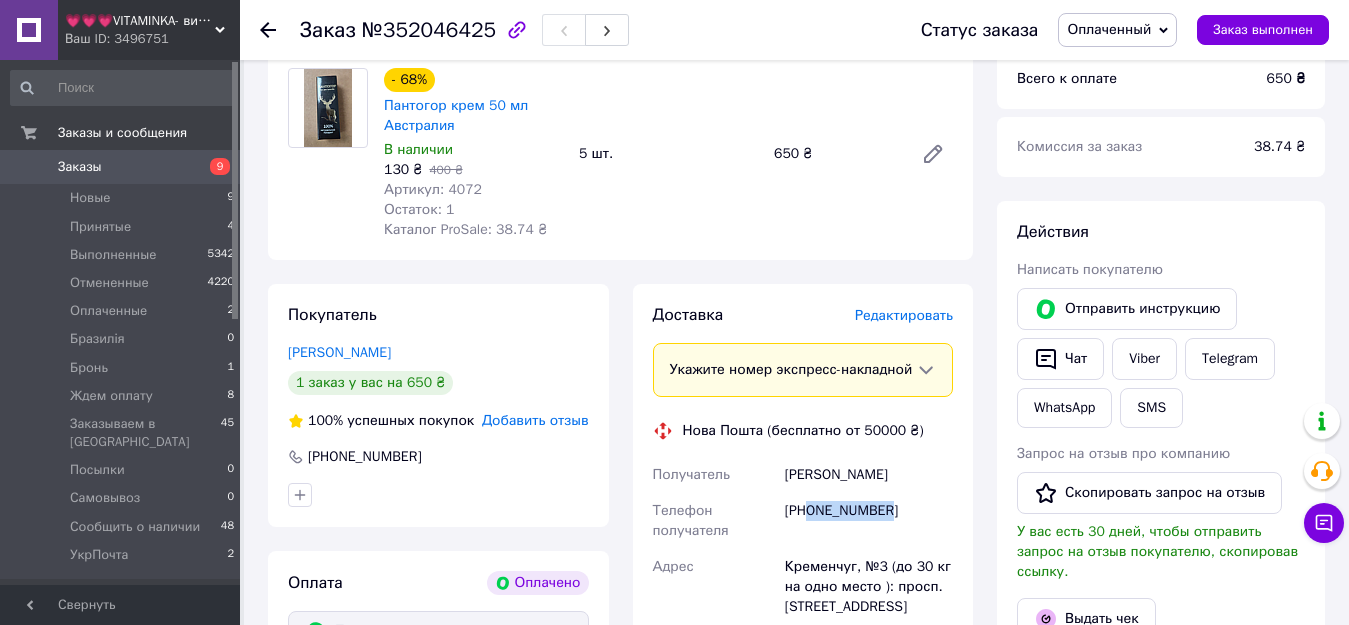 scroll, scrollTop: 0, scrollLeft: 0, axis: both 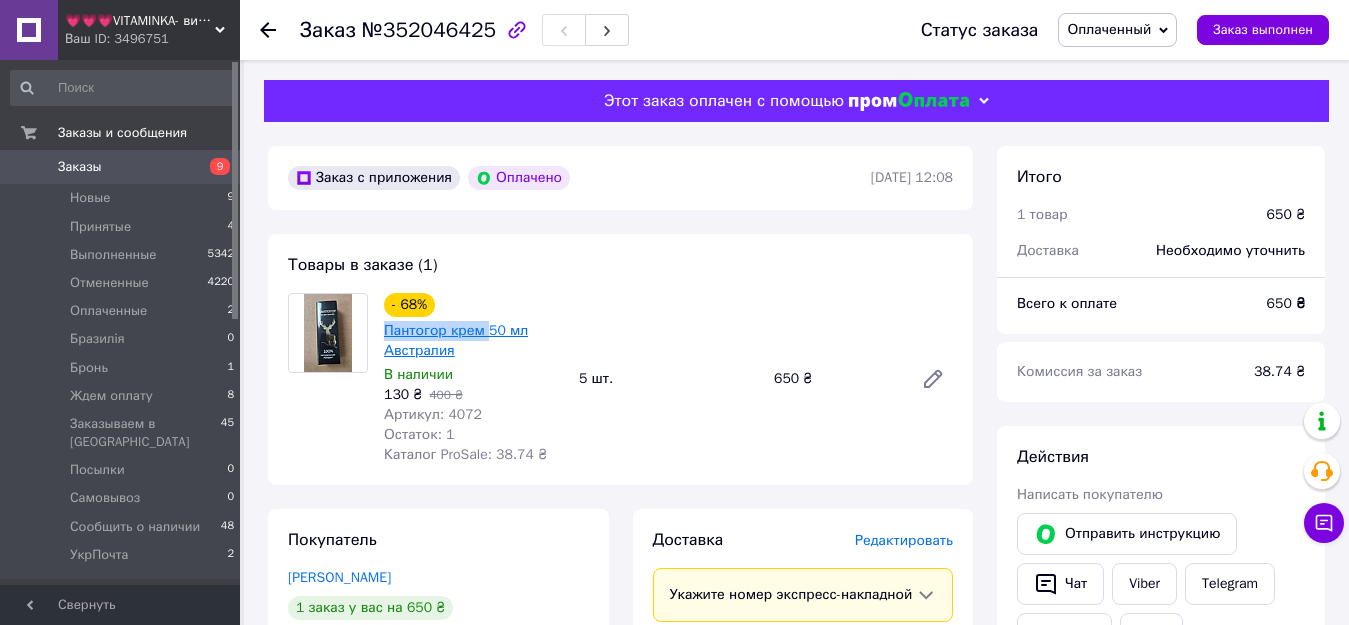 drag, startPoint x: 379, startPoint y: 332, endPoint x: 471, endPoint y: 333, distance: 92.00543 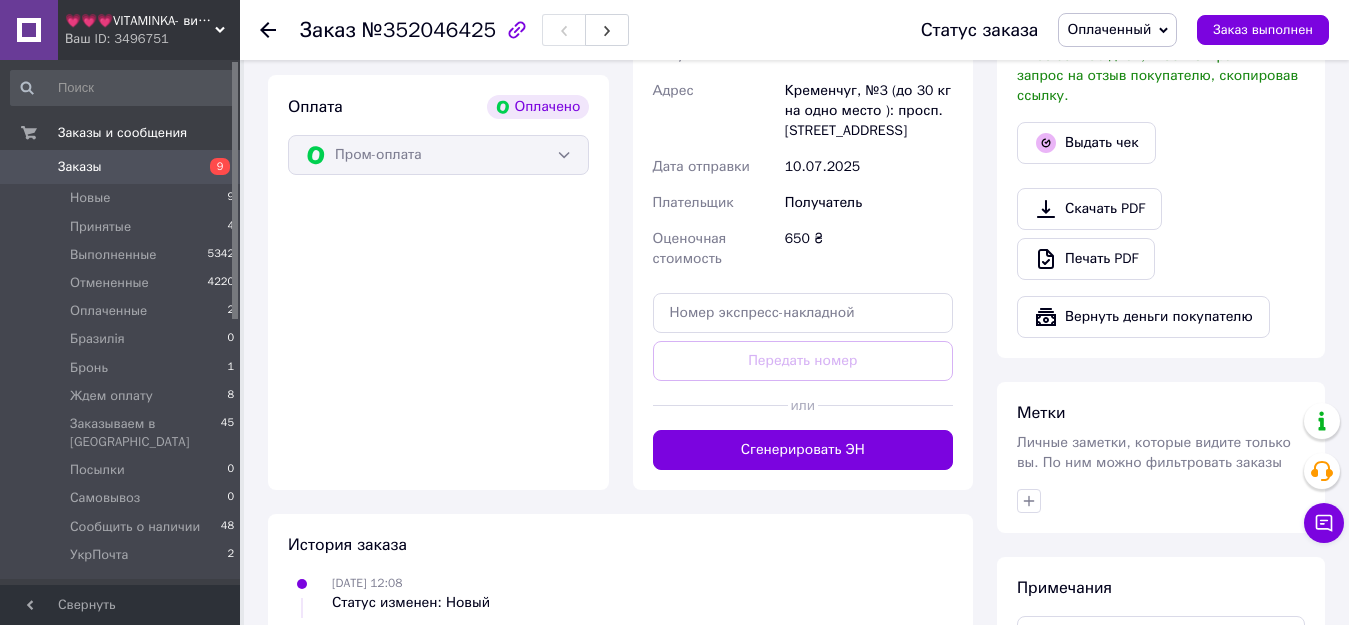 scroll, scrollTop: 800, scrollLeft: 0, axis: vertical 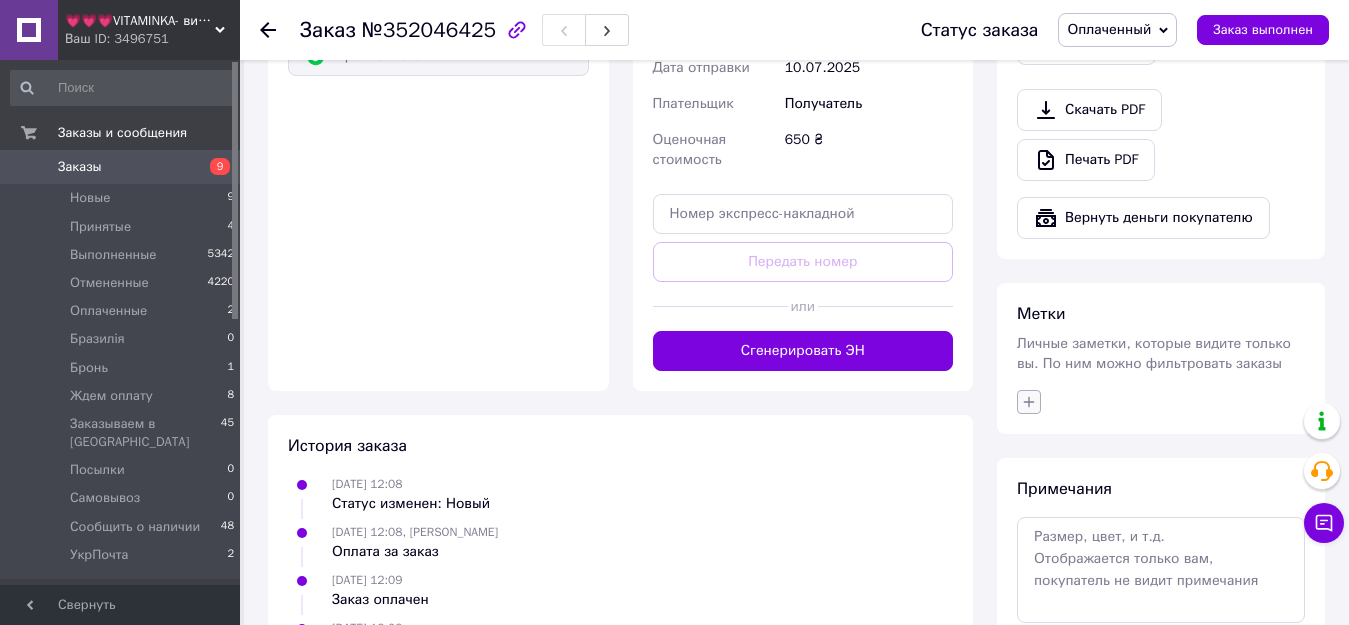 click 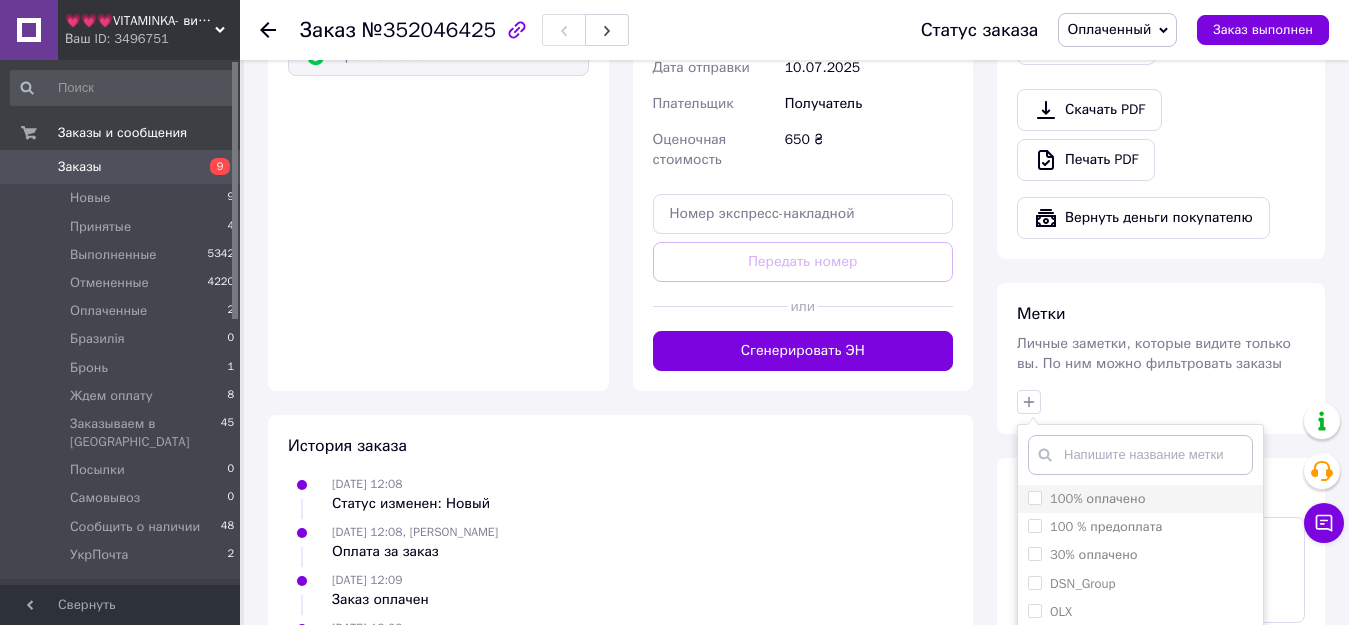 click on "100% оплачено" at bounding box center (1034, 497) 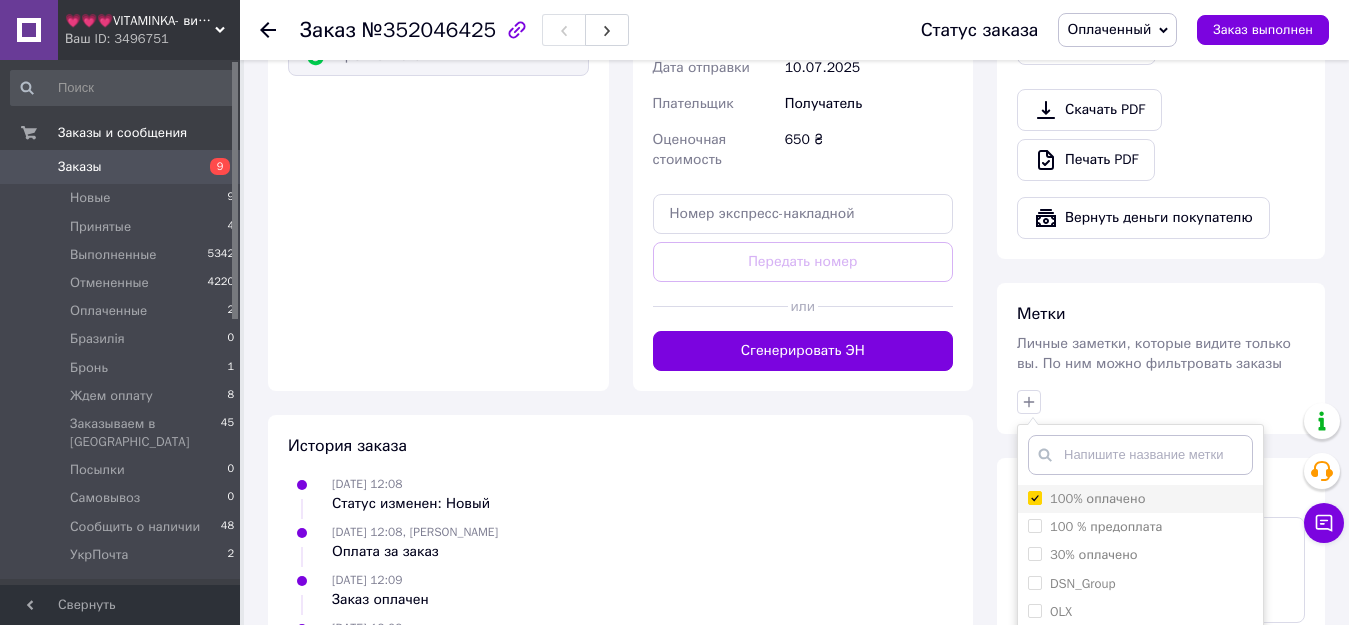 checkbox on "true" 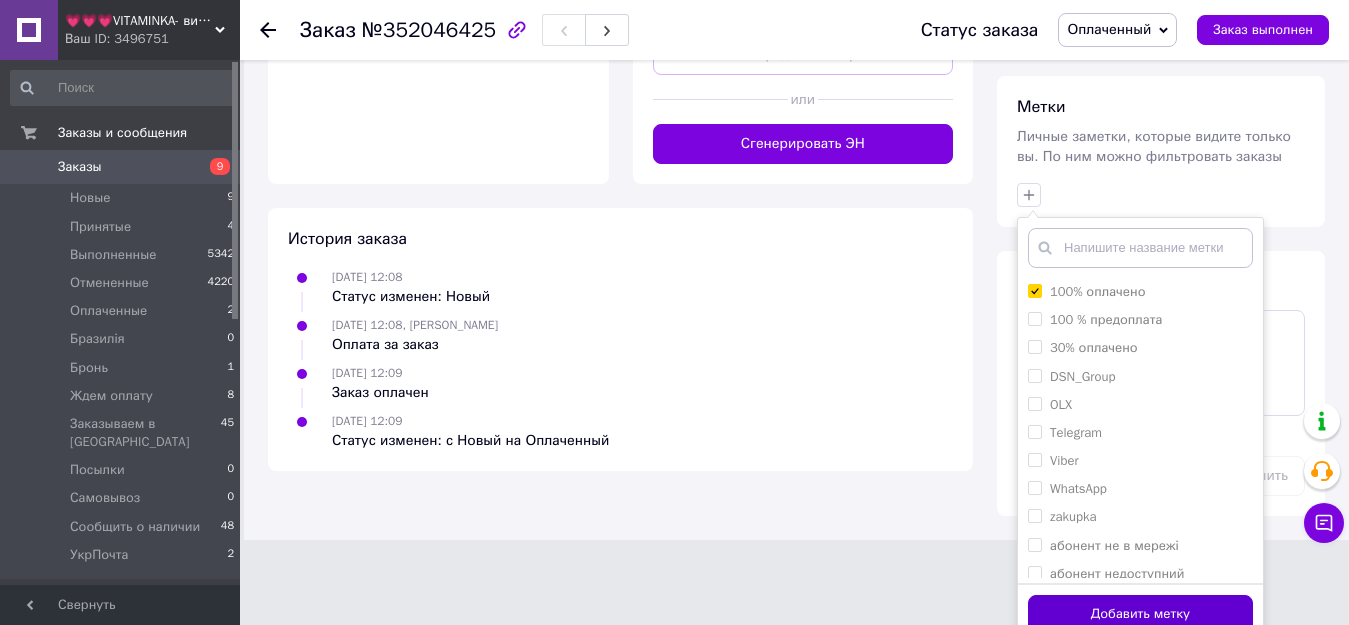 click on "Добавить метку" at bounding box center (1140, 614) 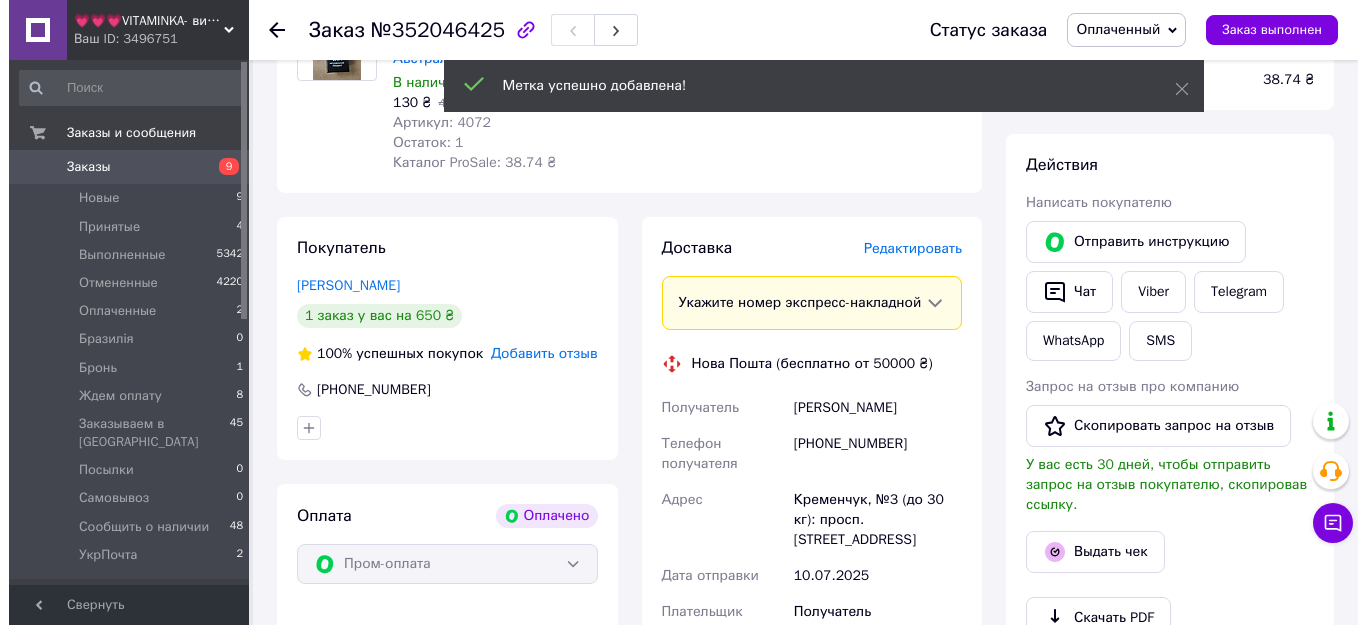 scroll, scrollTop: 245, scrollLeft: 0, axis: vertical 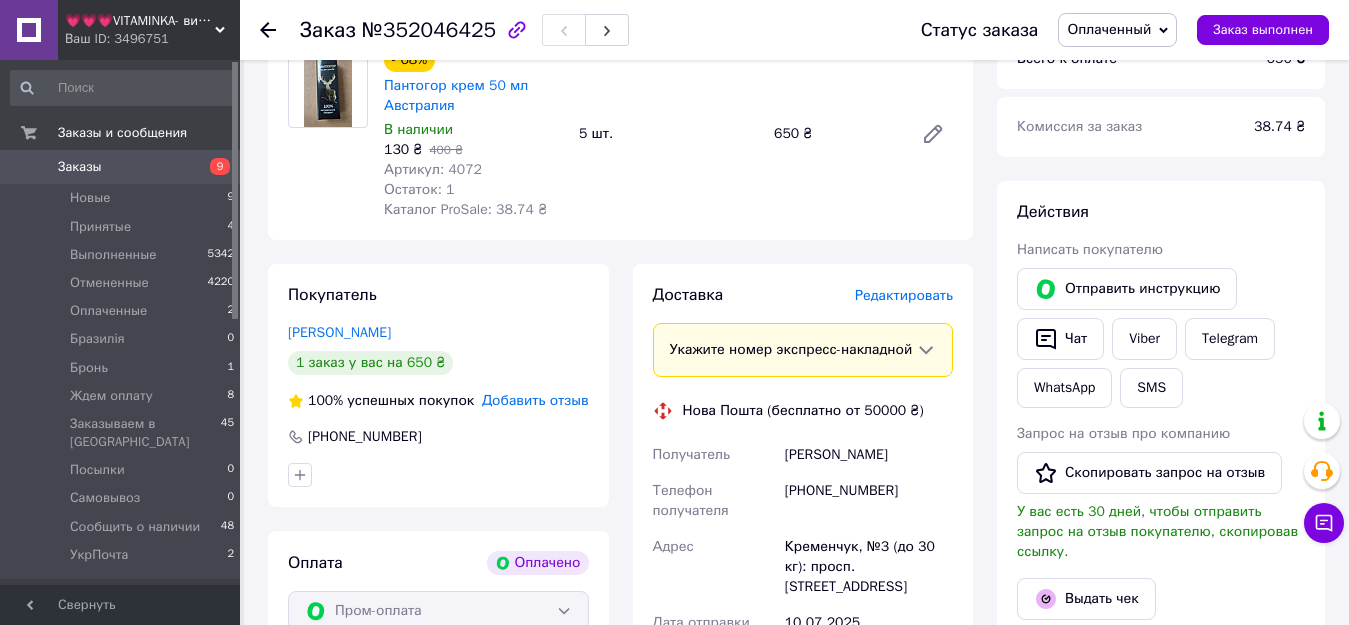 click on "Редактировать" at bounding box center [904, 295] 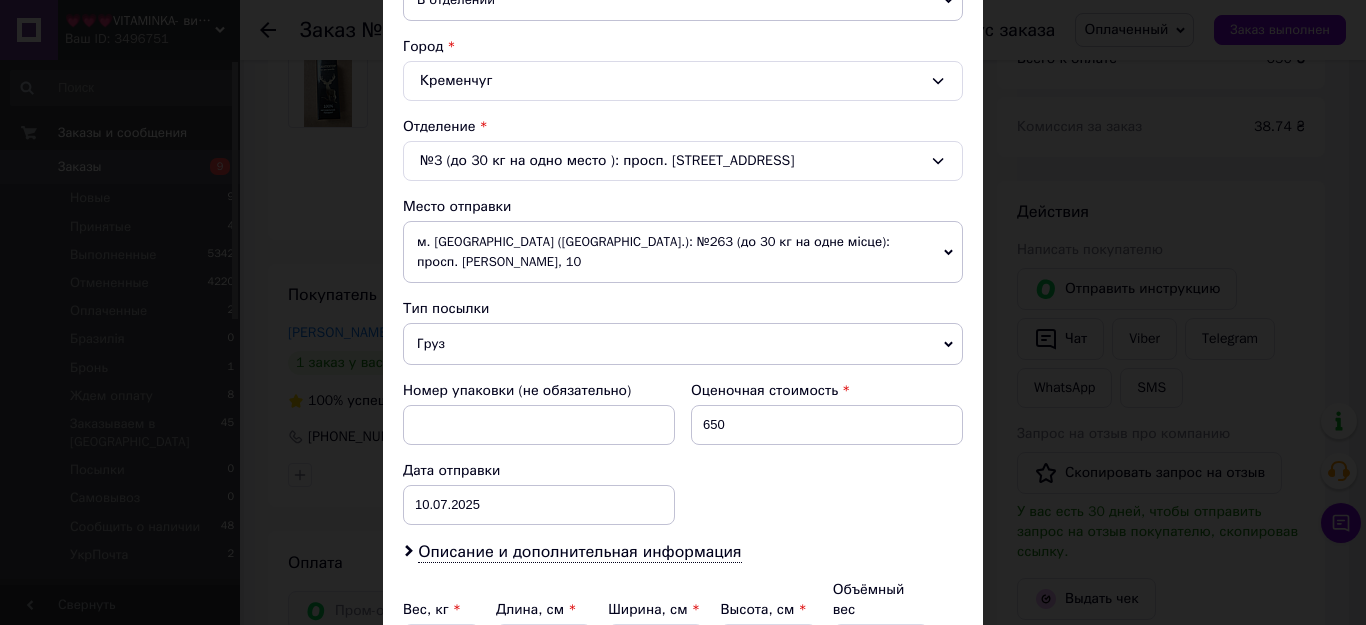 scroll, scrollTop: 700, scrollLeft: 0, axis: vertical 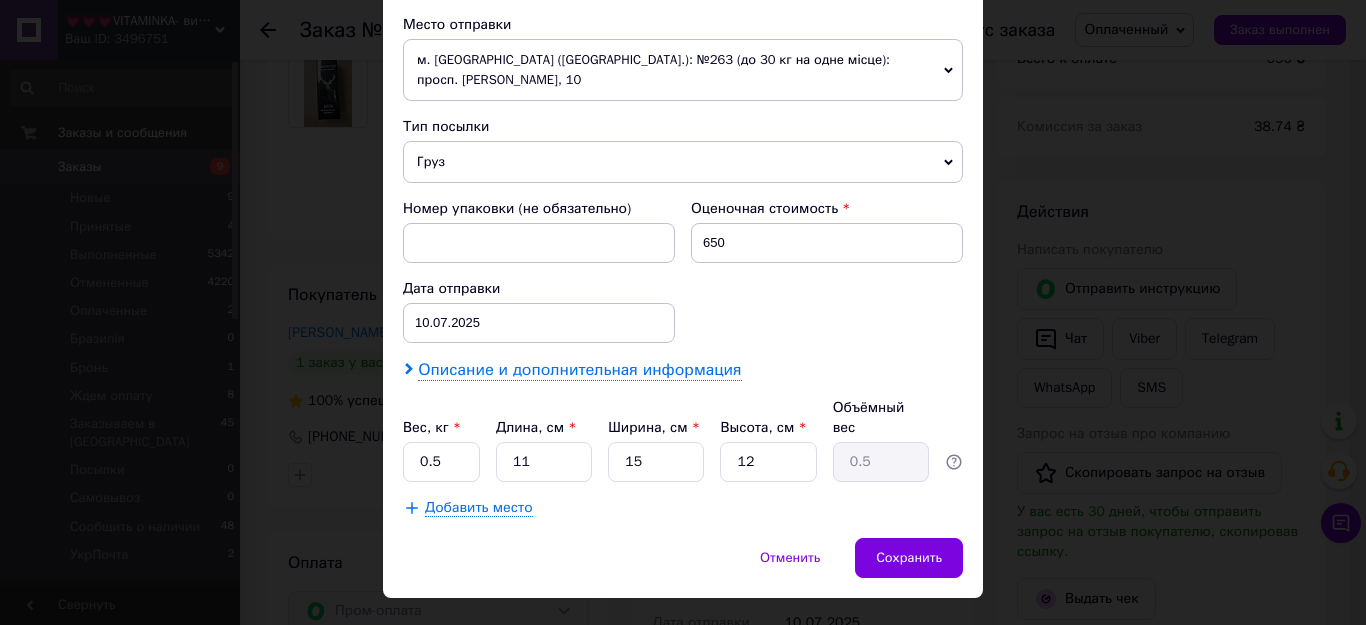 click on "Описание и дополнительная информация" at bounding box center [579, 370] 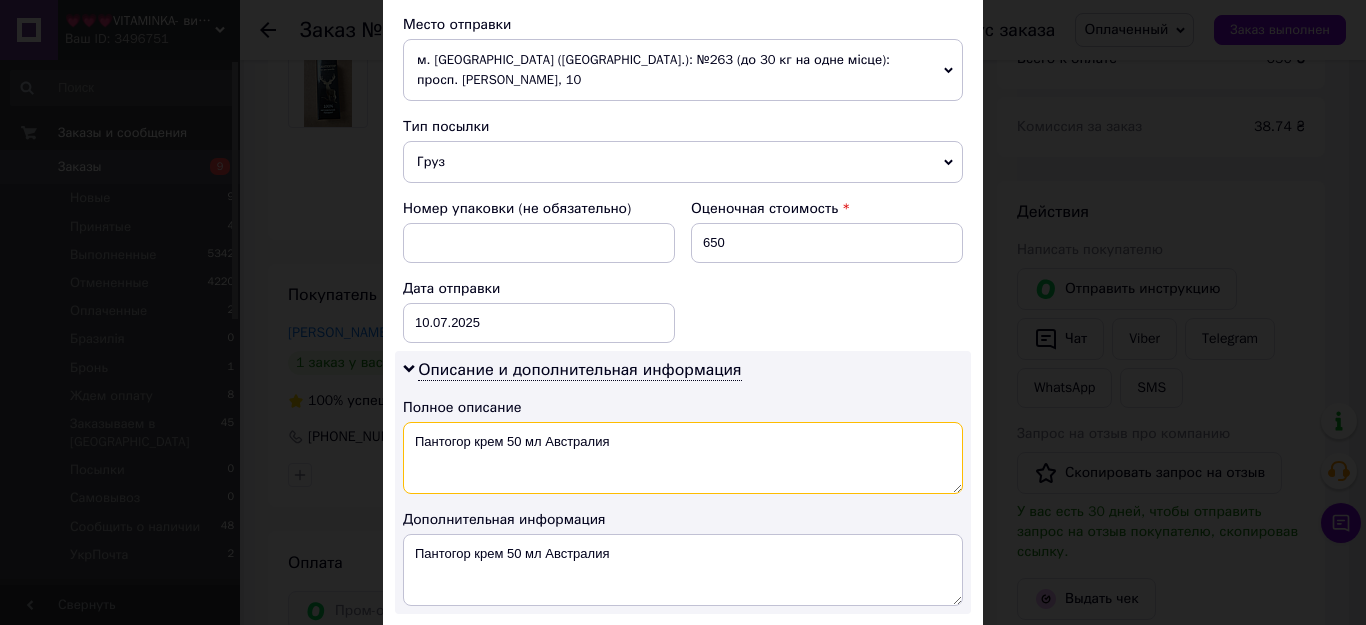 drag, startPoint x: 506, startPoint y: 419, endPoint x: 707, endPoint y: 425, distance: 201.08954 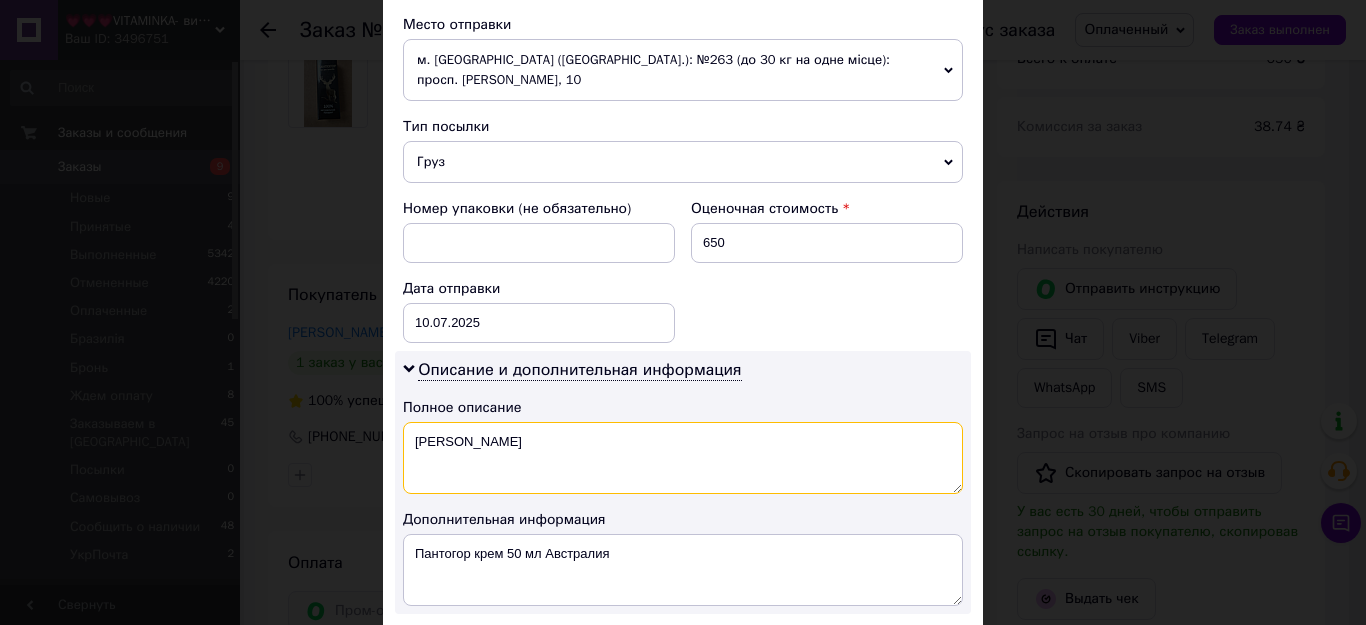 click on "[PERSON_NAME]" at bounding box center [683, 458] 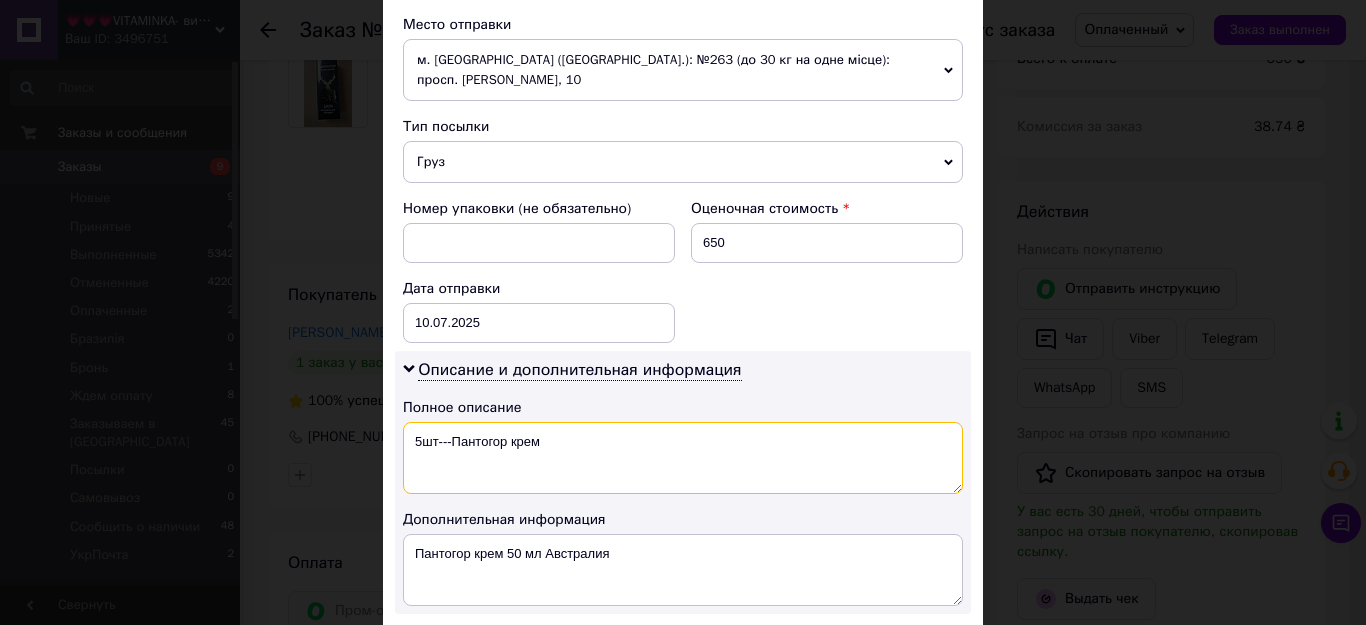 drag, startPoint x: 509, startPoint y: 419, endPoint x: 657, endPoint y: 419, distance: 148 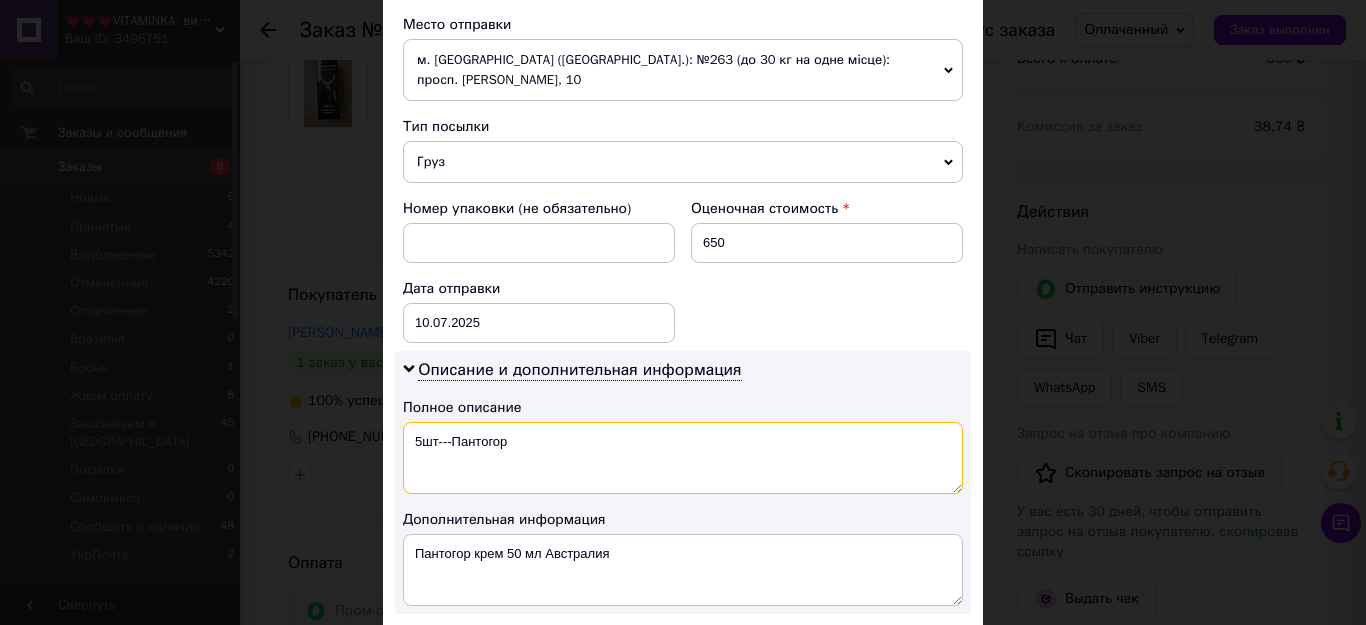 drag, startPoint x: 587, startPoint y: 429, endPoint x: 407, endPoint y: 407, distance: 181.33946 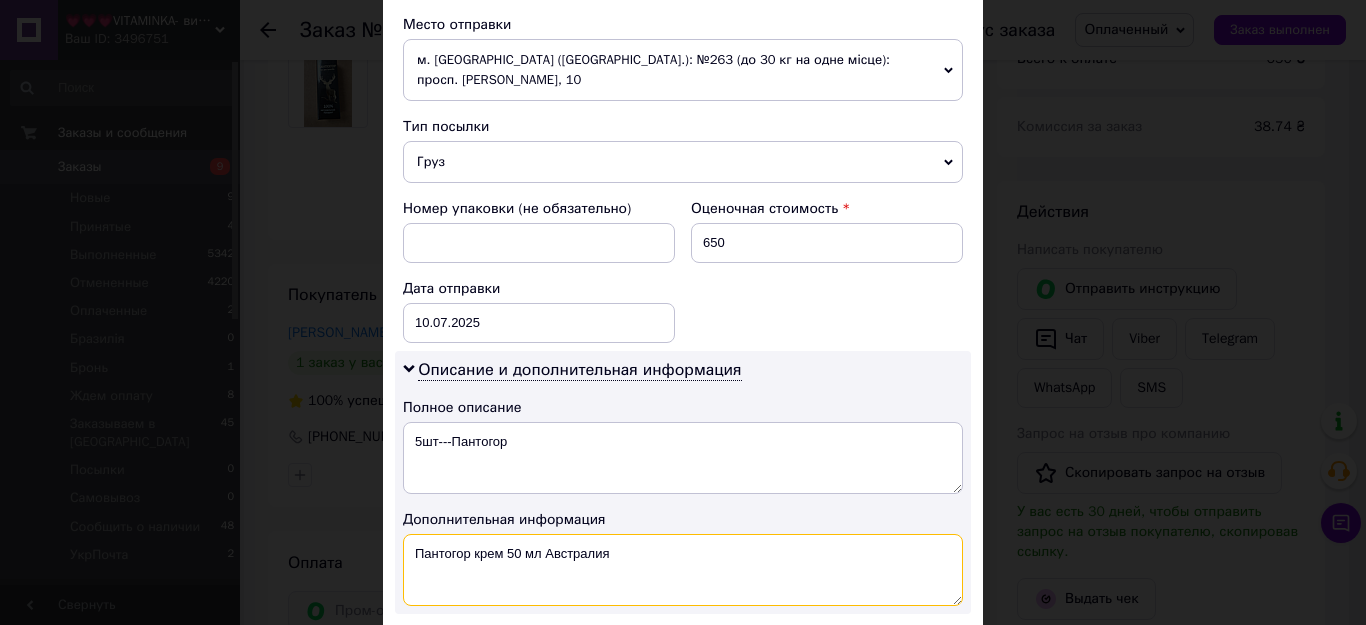drag, startPoint x: 625, startPoint y: 538, endPoint x: 393, endPoint y: 520, distance: 232.69724 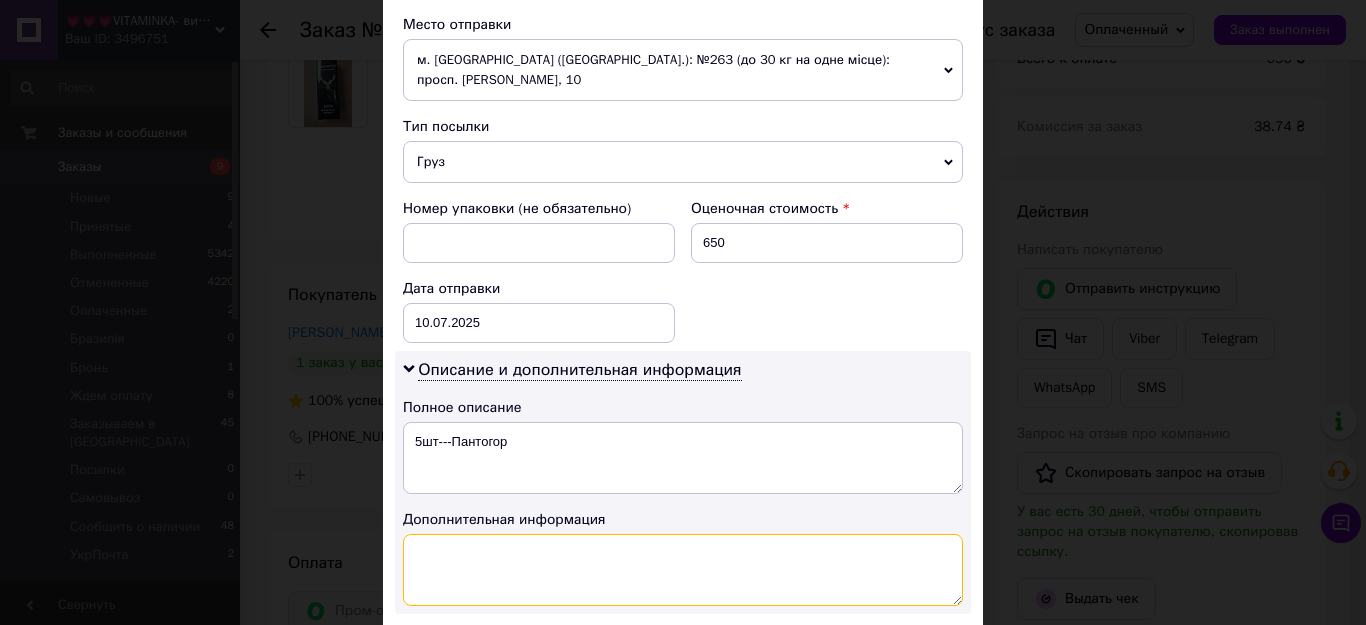 paste on "5шт---Пантогор" 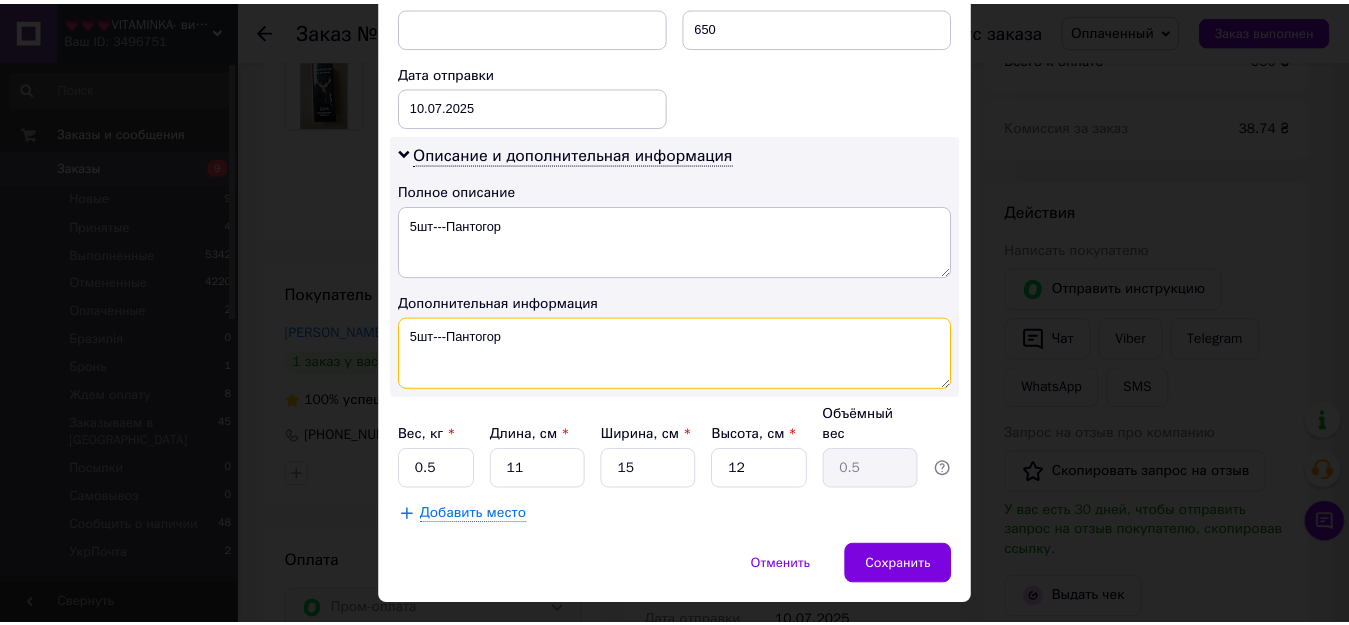 scroll, scrollTop: 927, scrollLeft: 0, axis: vertical 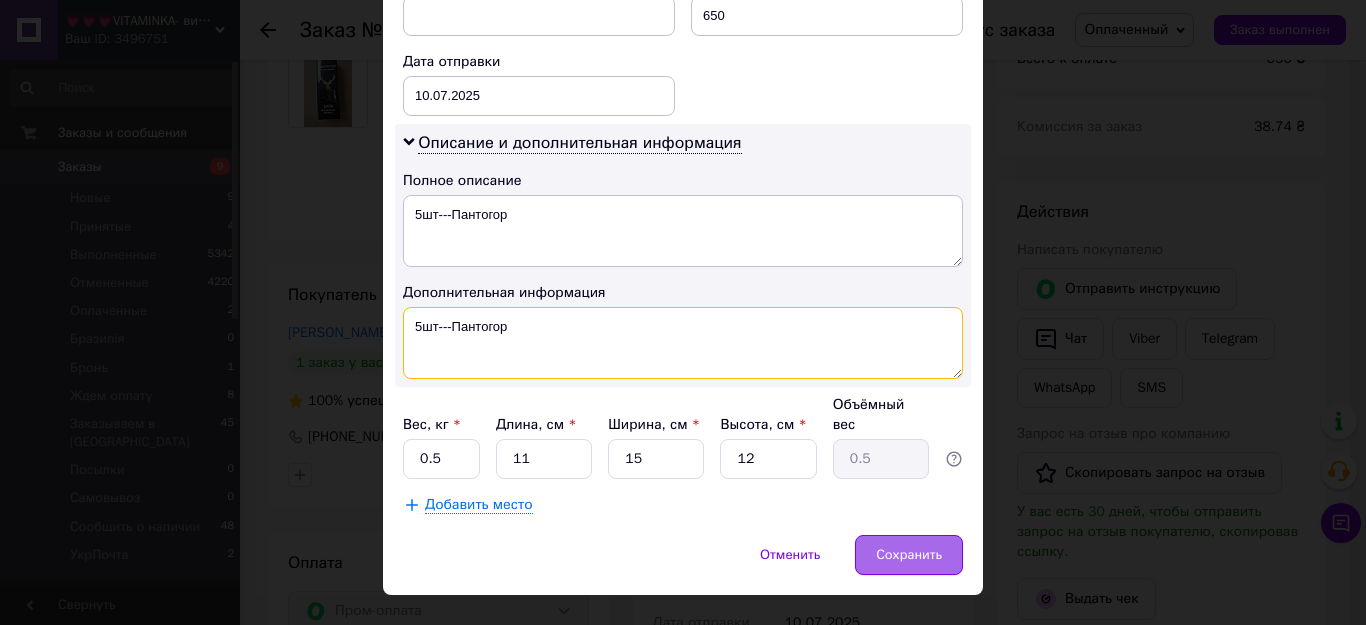 type on "5шт---Пантогор" 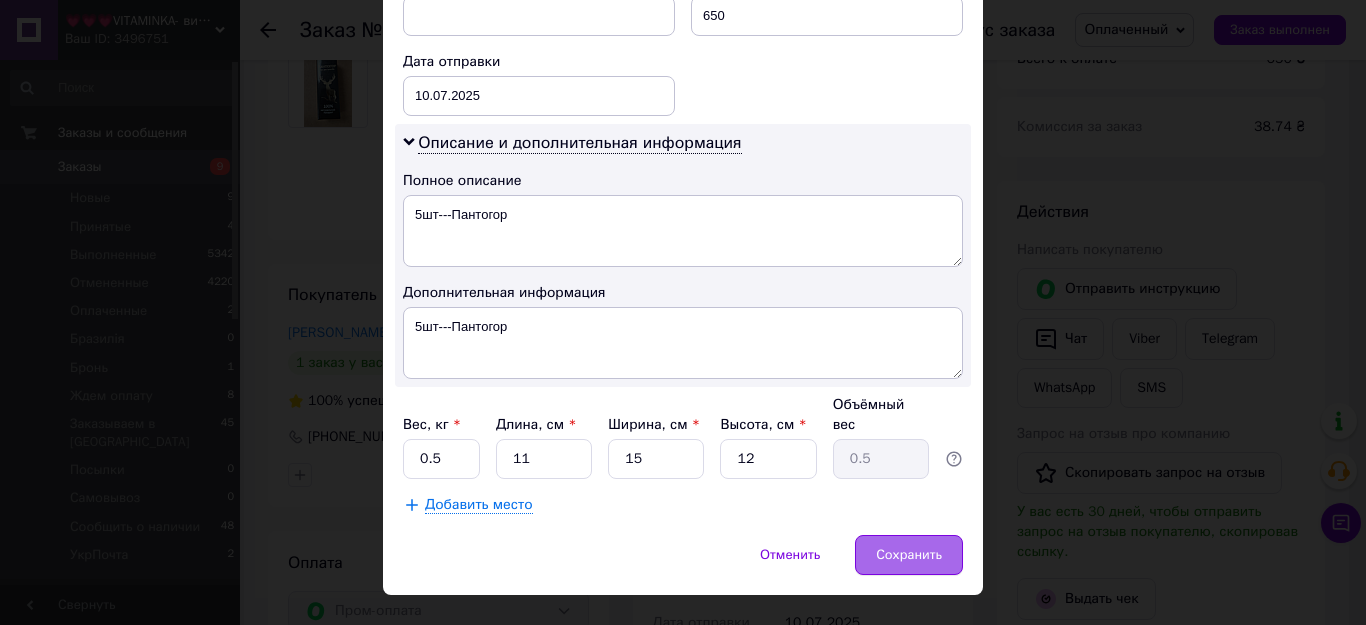click on "Сохранить" at bounding box center [909, 555] 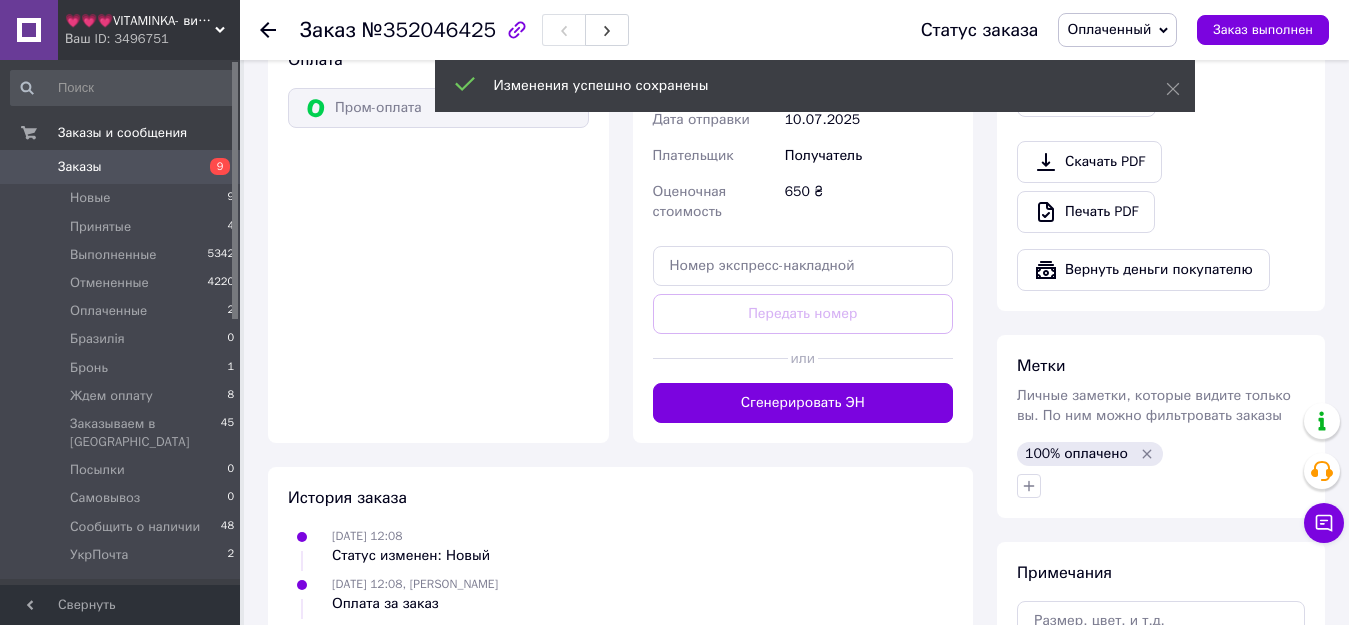 scroll, scrollTop: 945, scrollLeft: 0, axis: vertical 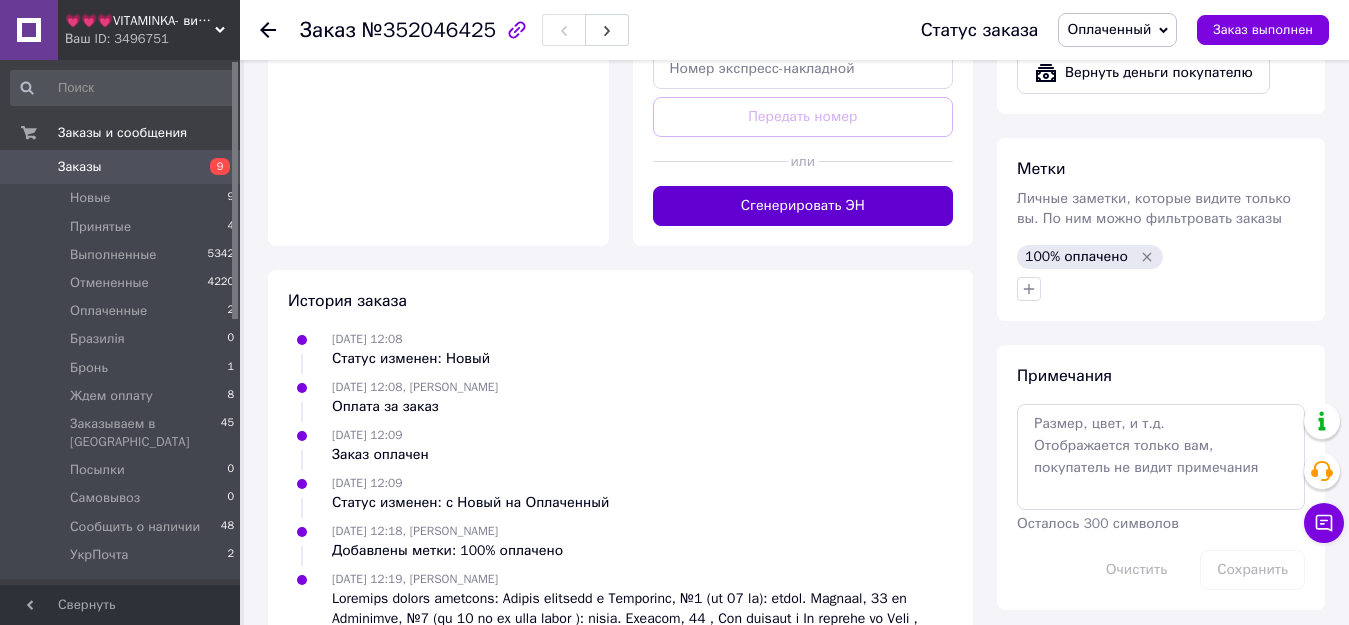 click on "Сгенерировать ЭН" at bounding box center (803, 206) 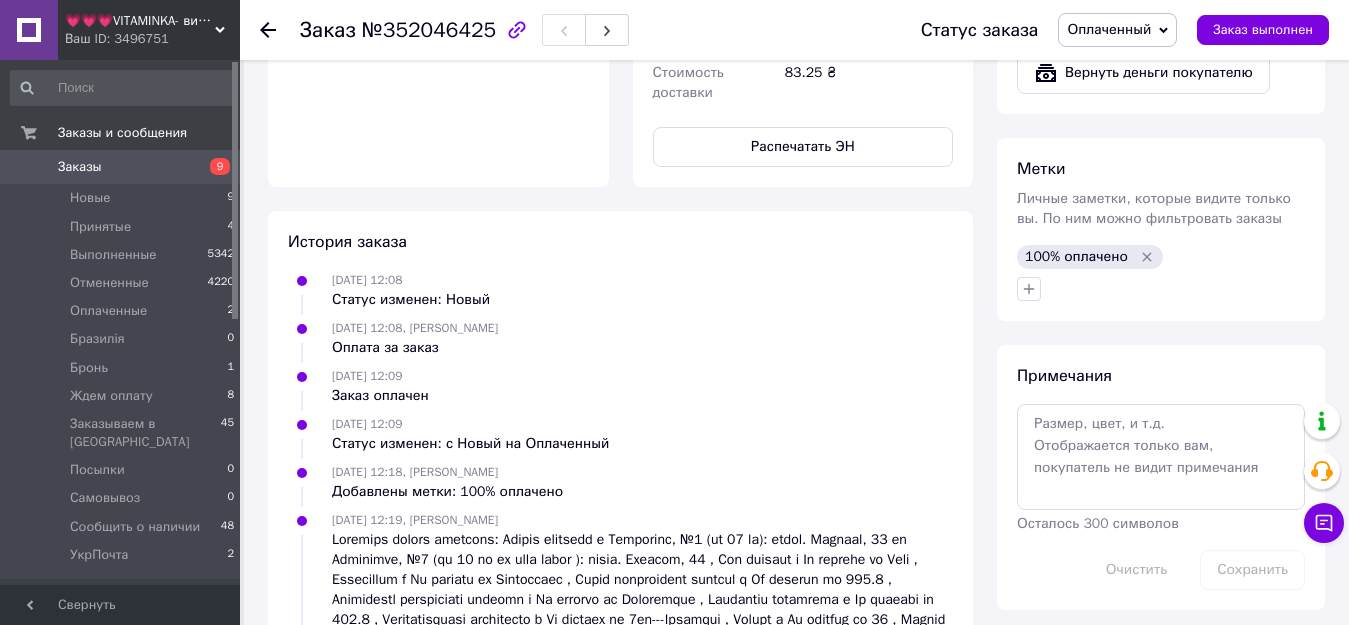 click on "Оплаченный" at bounding box center (1109, 29) 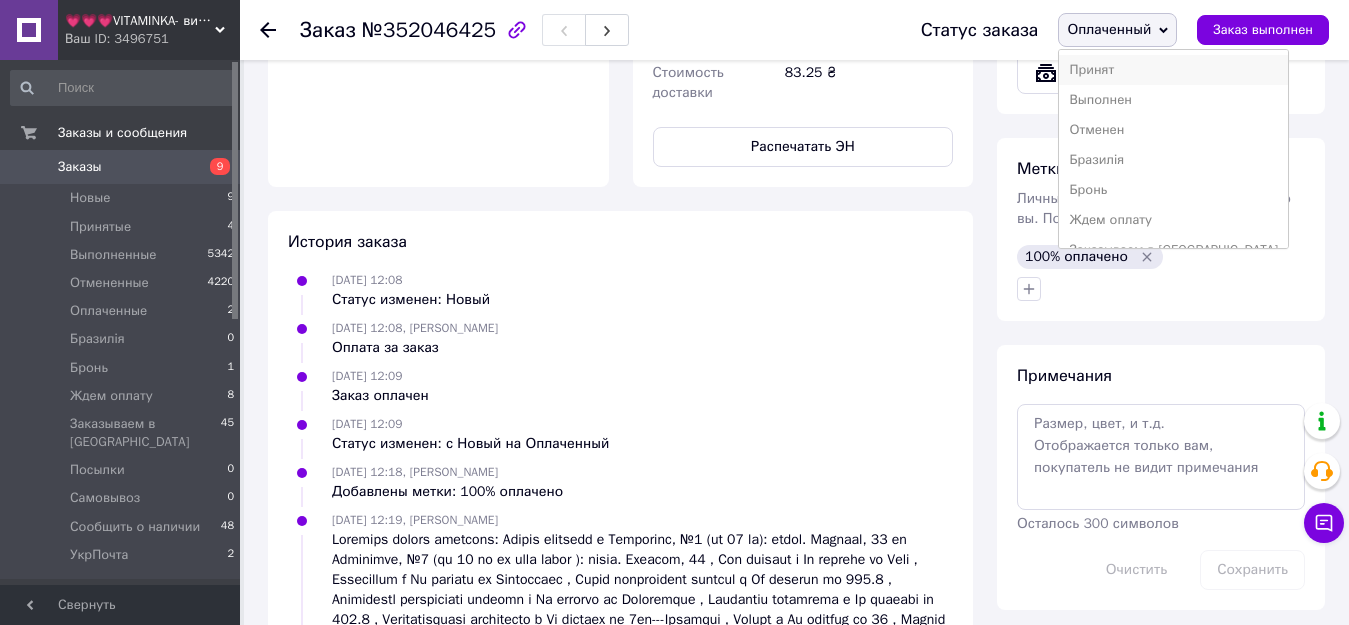 click on "Принят" at bounding box center (1173, 70) 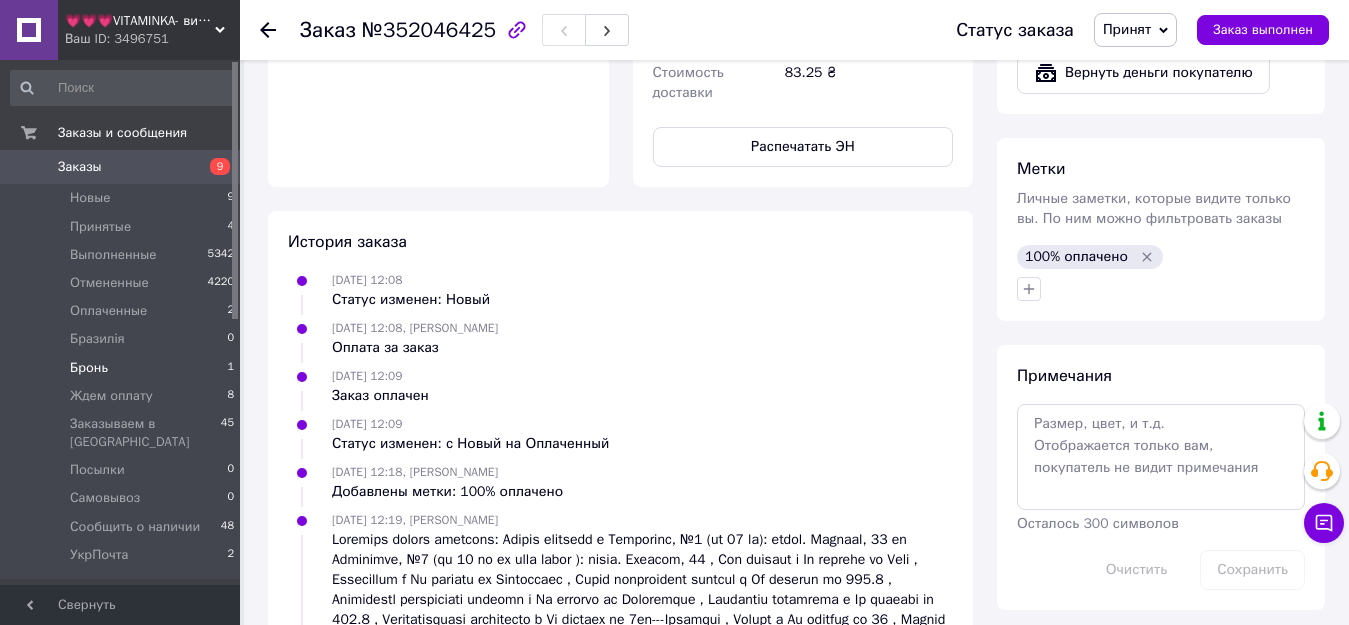 click on "Бронь" at bounding box center [89, 368] 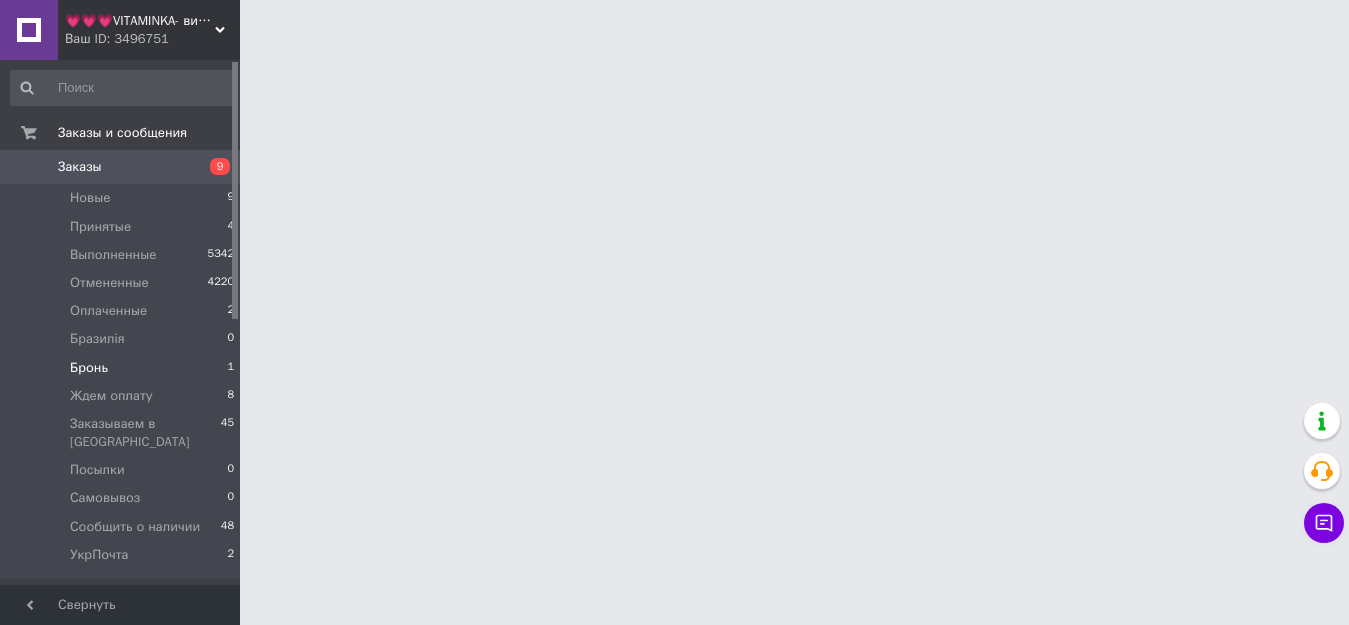 scroll, scrollTop: 0, scrollLeft: 0, axis: both 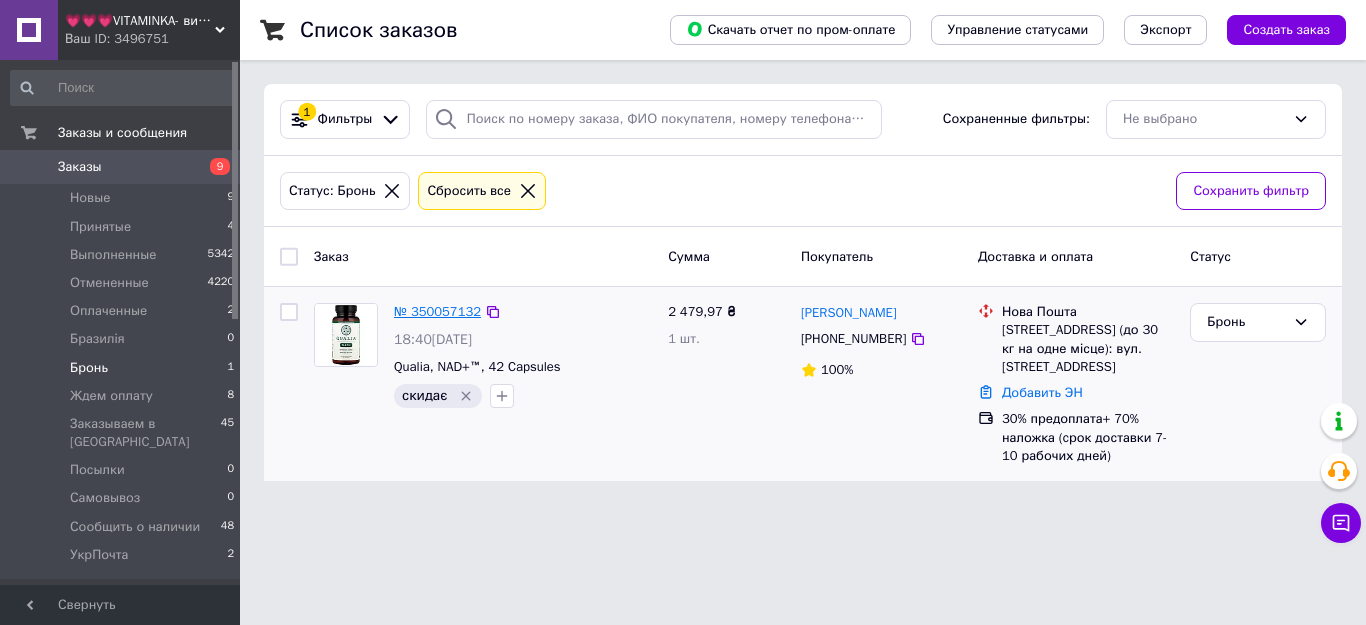 click on "№ 350057132" at bounding box center [437, 311] 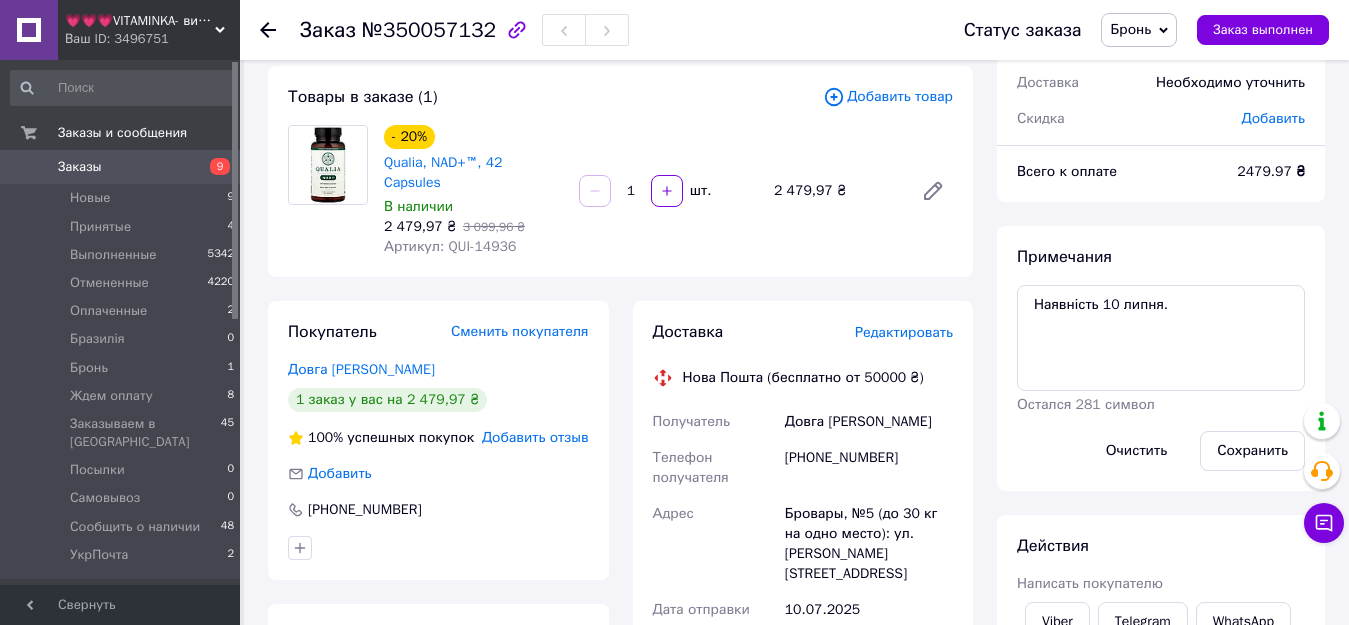 scroll, scrollTop: 0, scrollLeft: 0, axis: both 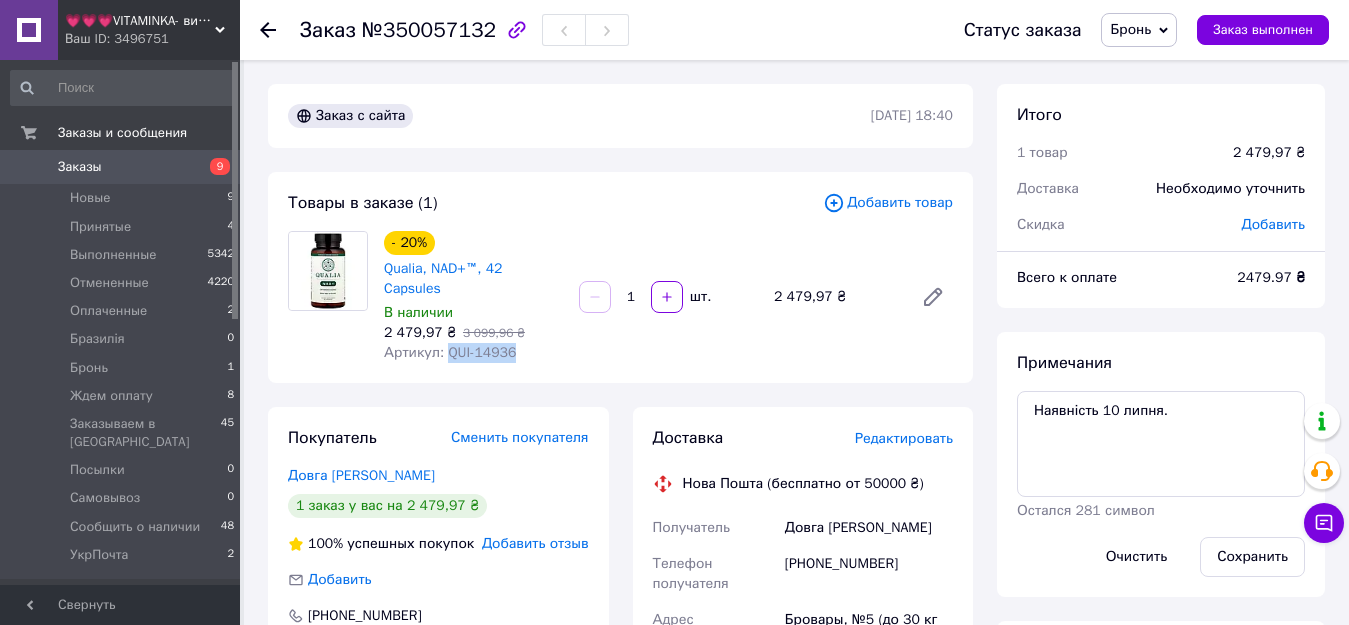 drag, startPoint x: 445, startPoint y: 332, endPoint x: 532, endPoint y: 347, distance: 88.28363 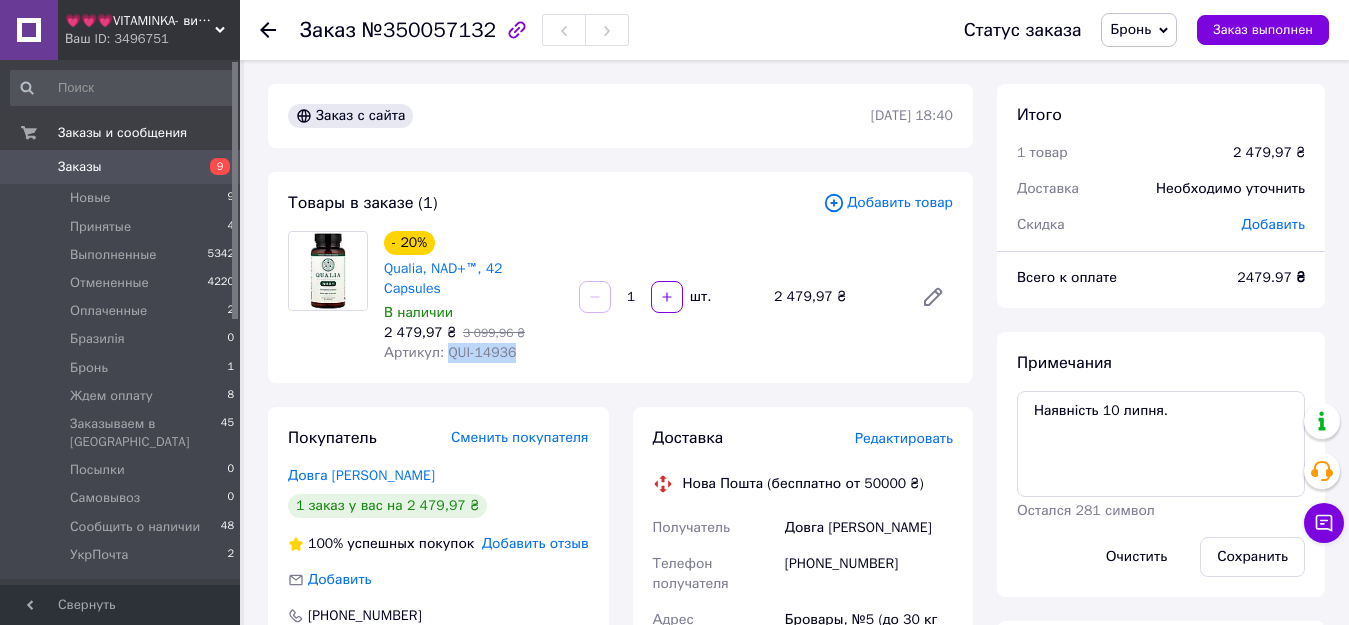 copy on "QUI-14936" 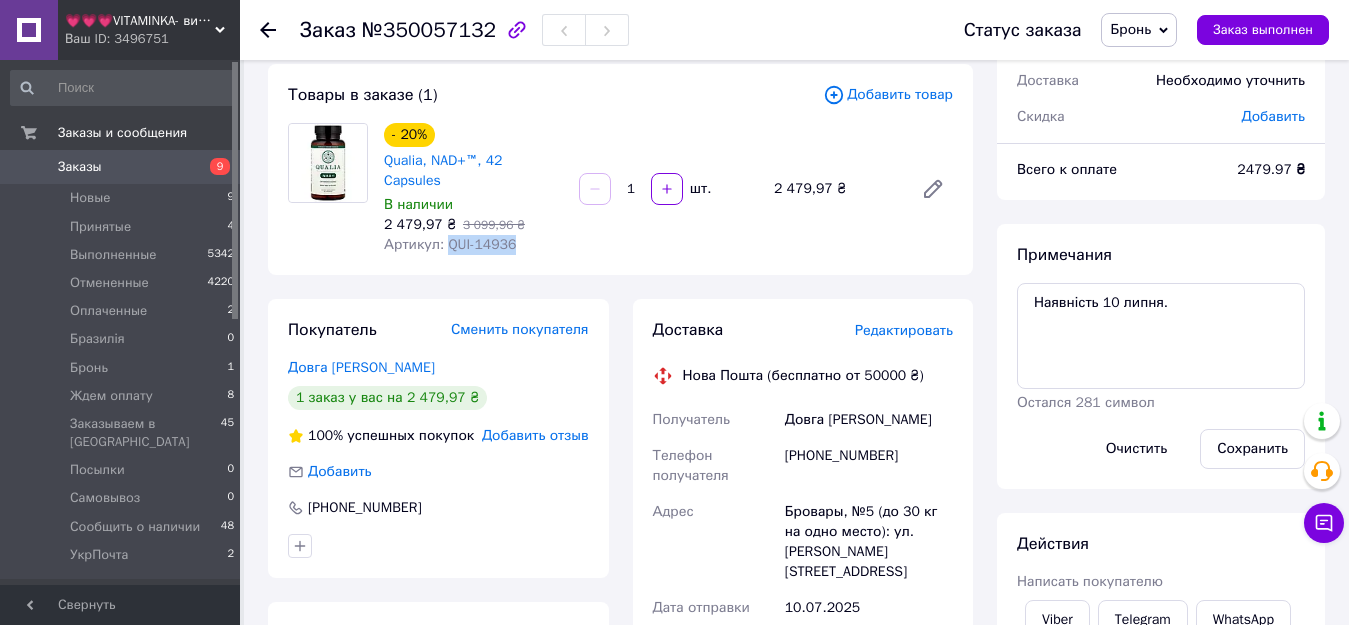 scroll, scrollTop: 300, scrollLeft: 0, axis: vertical 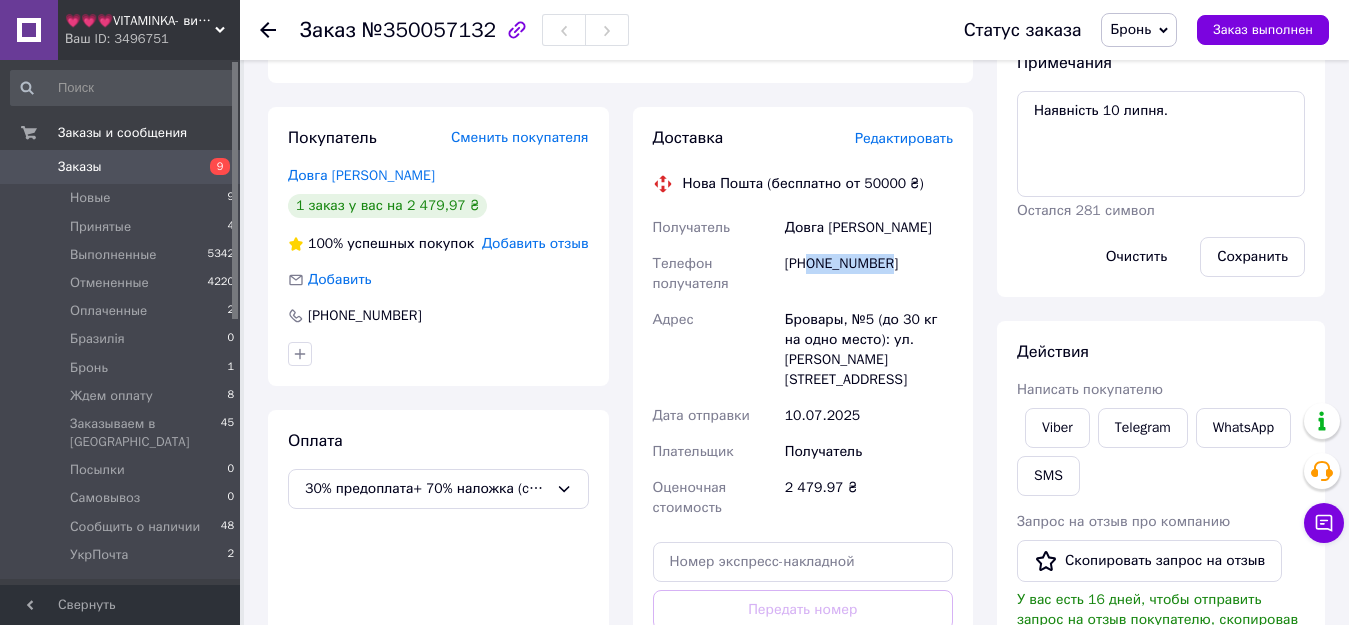 drag, startPoint x: 810, startPoint y: 245, endPoint x: 900, endPoint y: 245, distance: 90 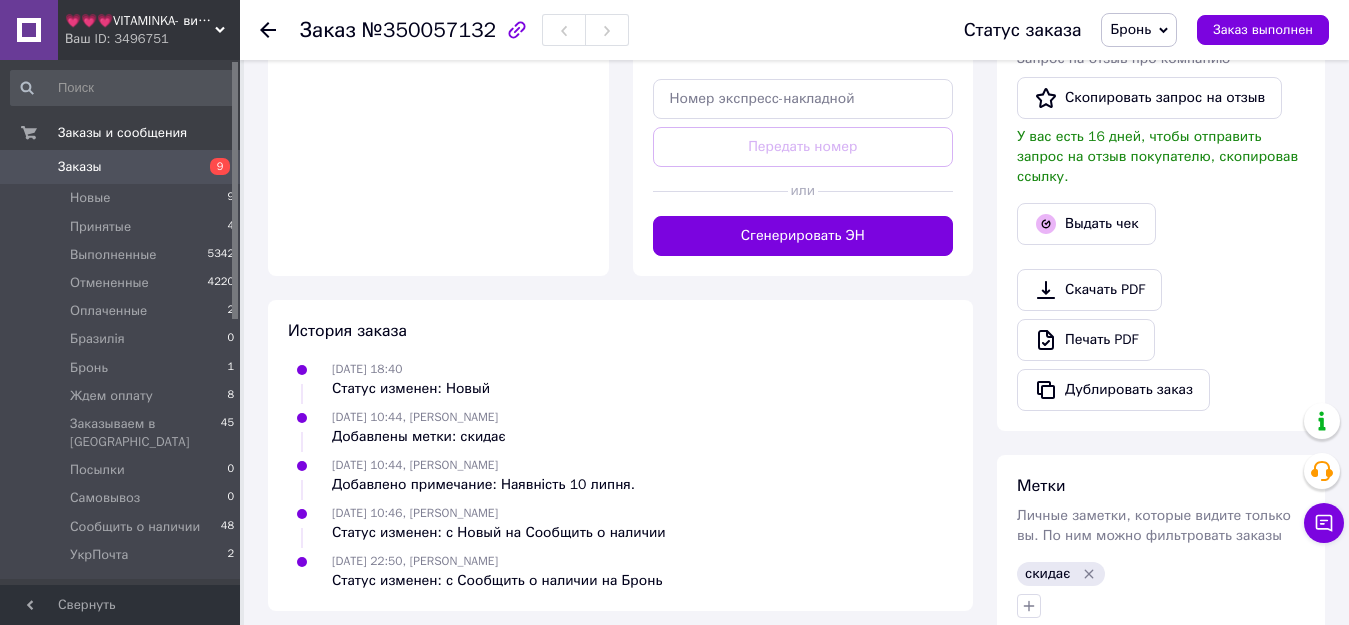 scroll, scrollTop: 780, scrollLeft: 0, axis: vertical 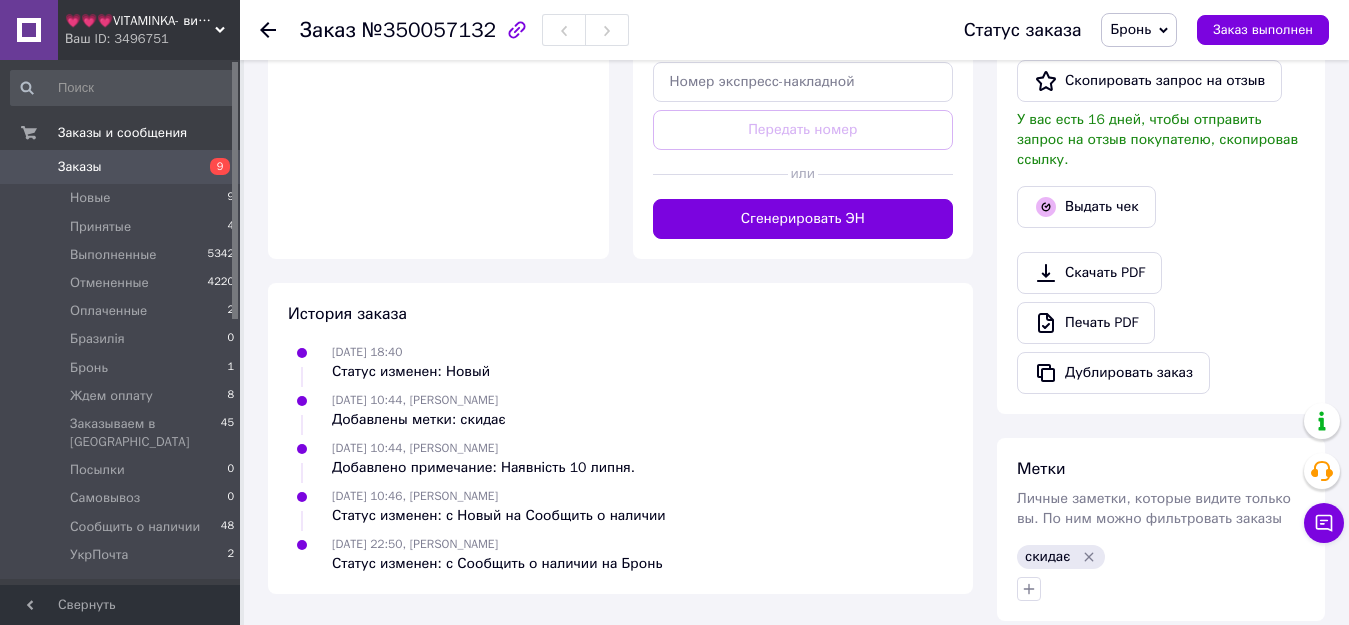 drag, startPoint x: 1025, startPoint y: 571, endPoint x: 982, endPoint y: 598, distance: 50.77401 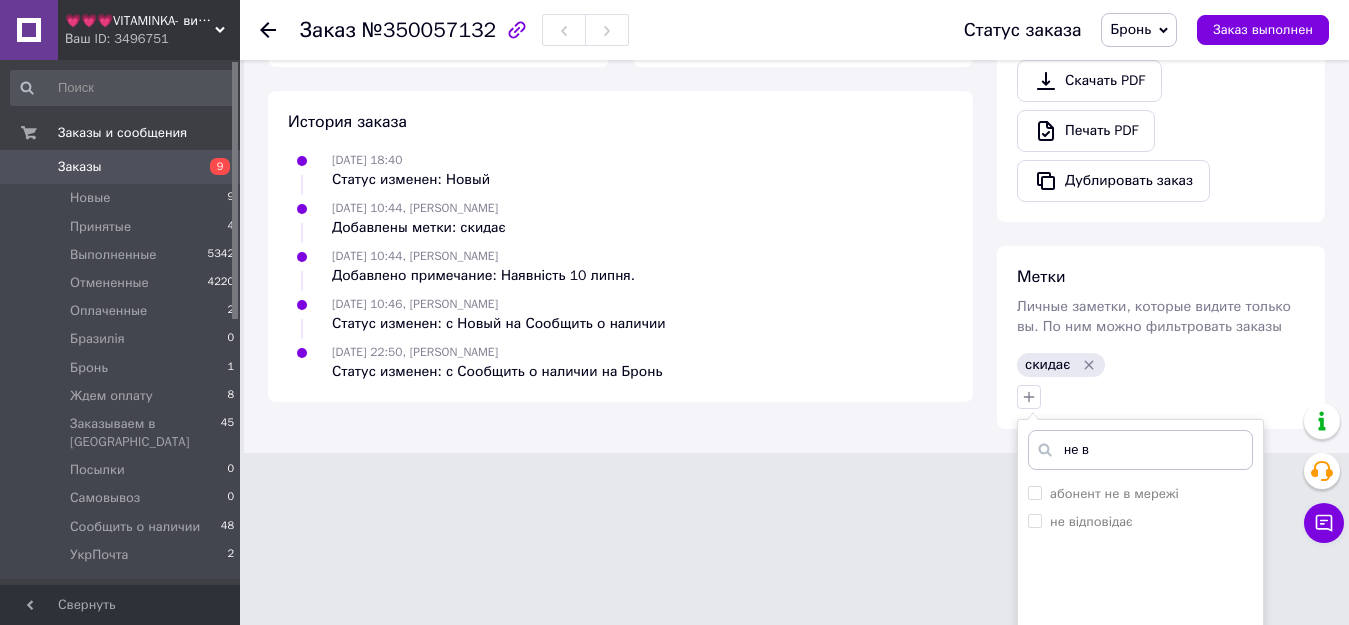 scroll, scrollTop: 1096, scrollLeft: 0, axis: vertical 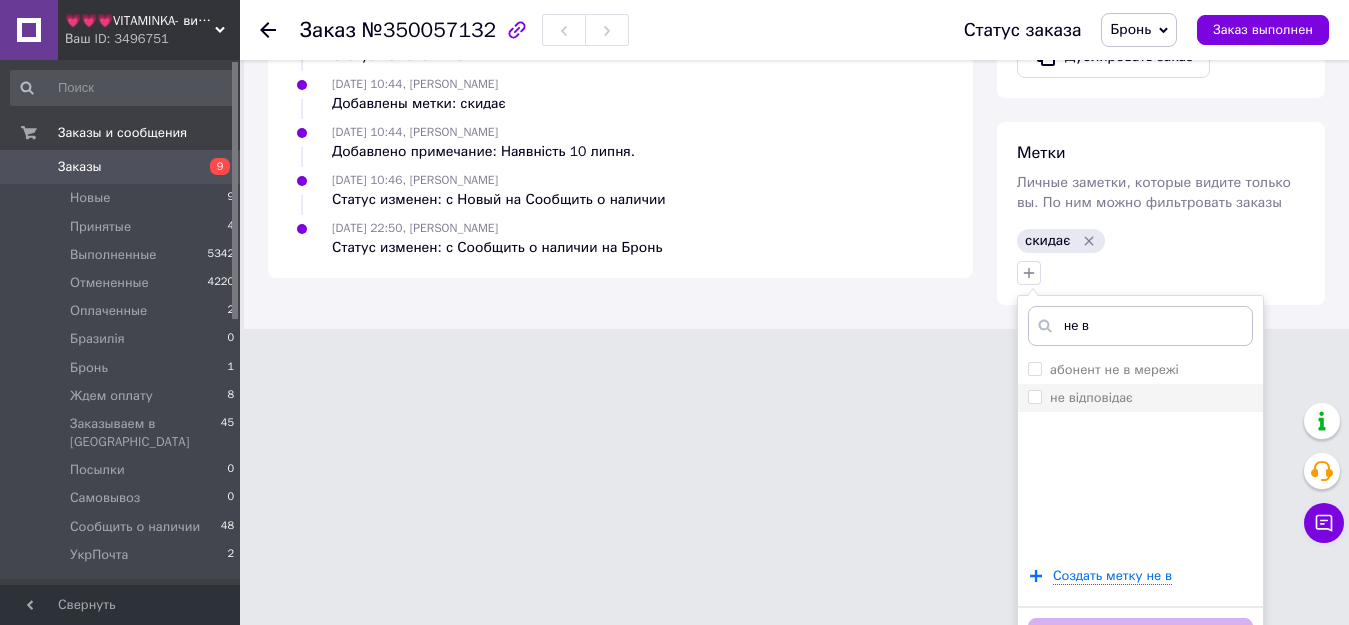 type on "не в" 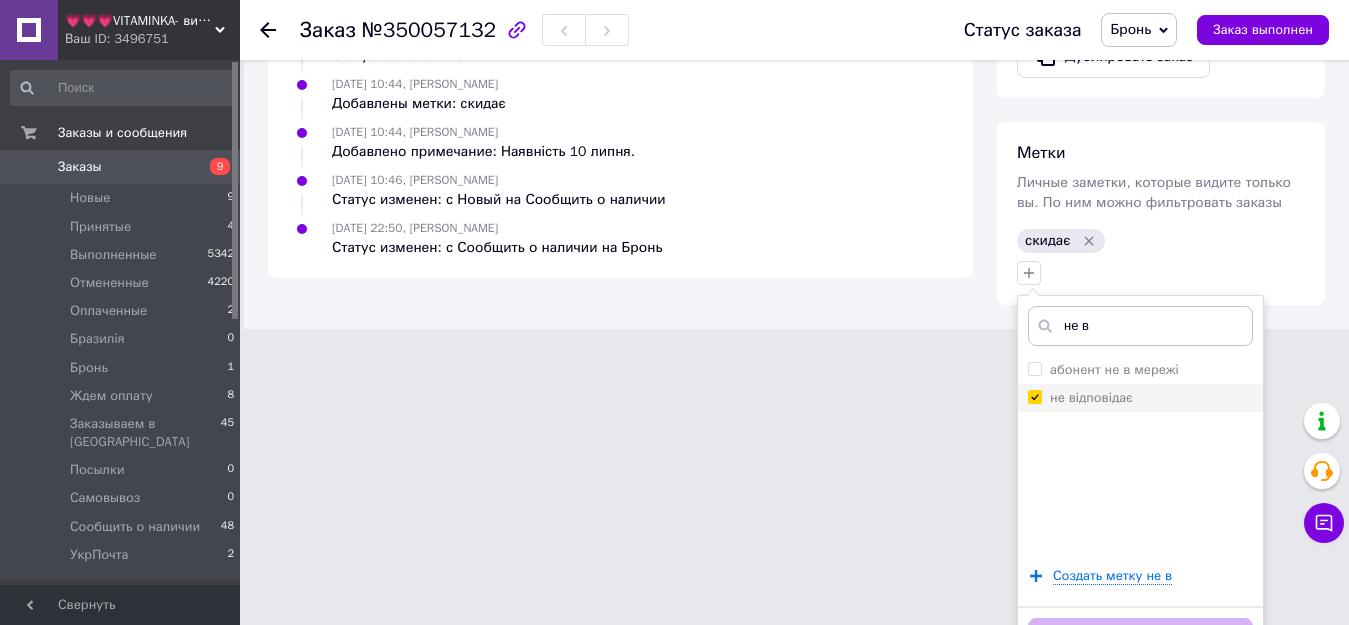 checkbox on "true" 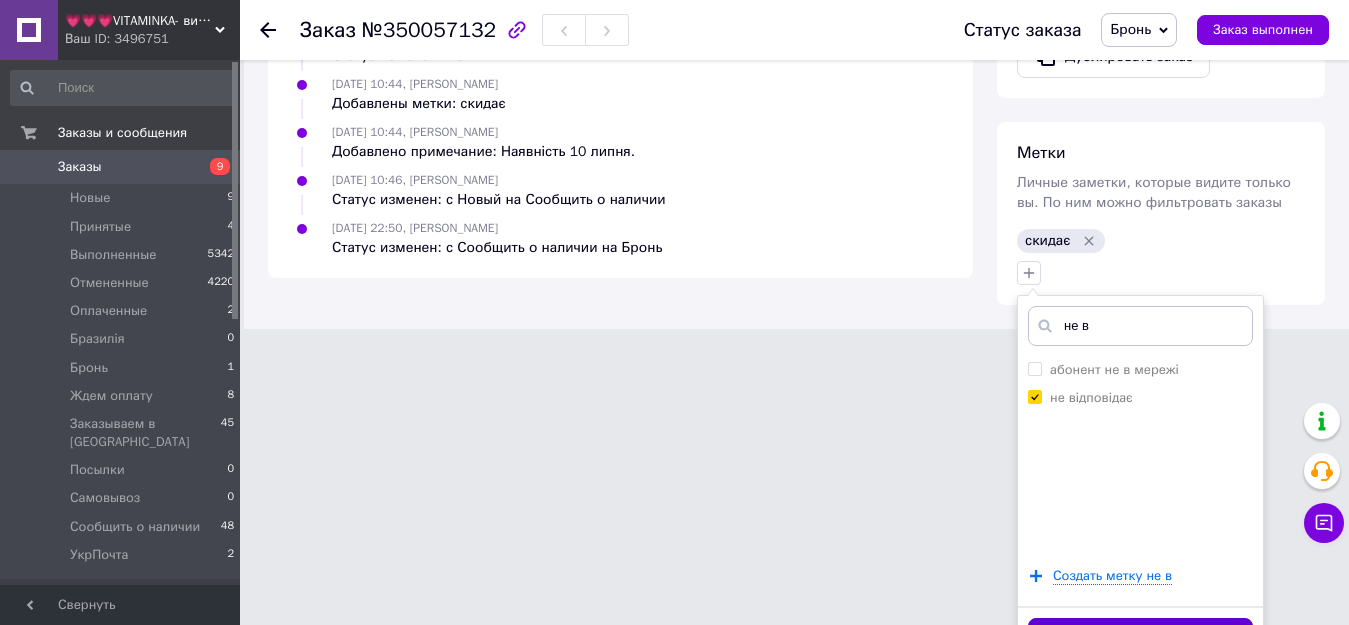 click on "Добавить метку" at bounding box center (1140, 637) 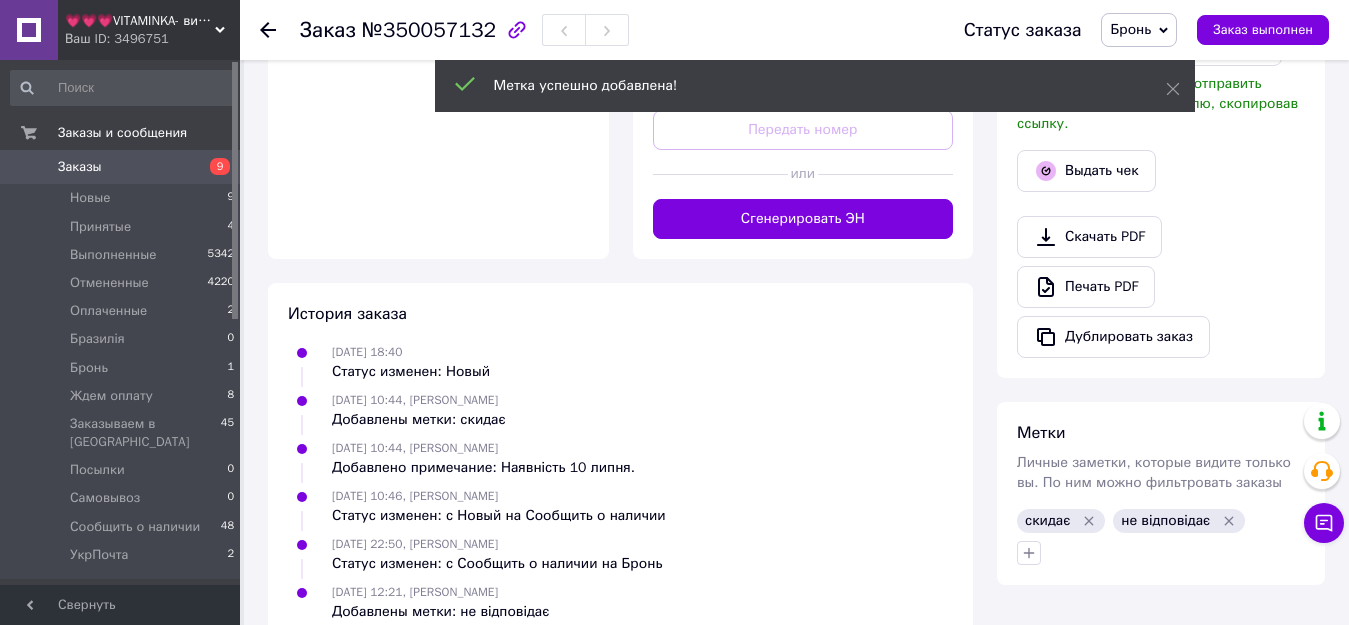 scroll, scrollTop: 781, scrollLeft: 0, axis: vertical 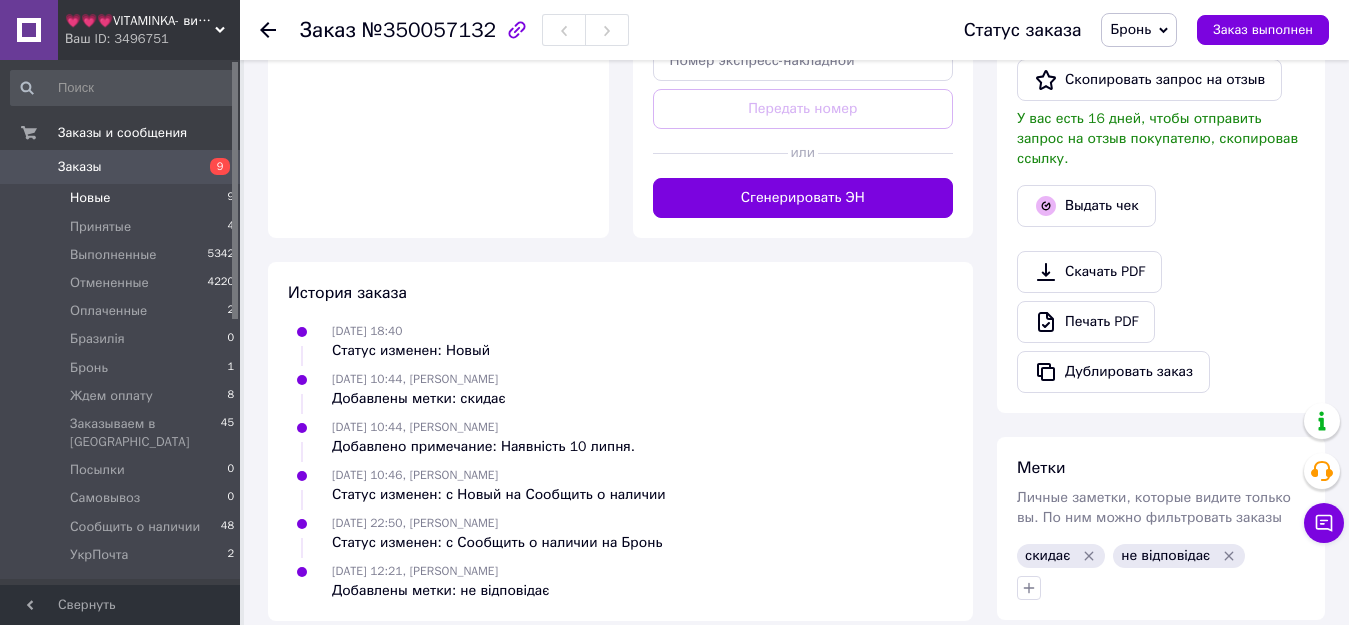 click on "Новые 9" at bounding box center (123, 198) 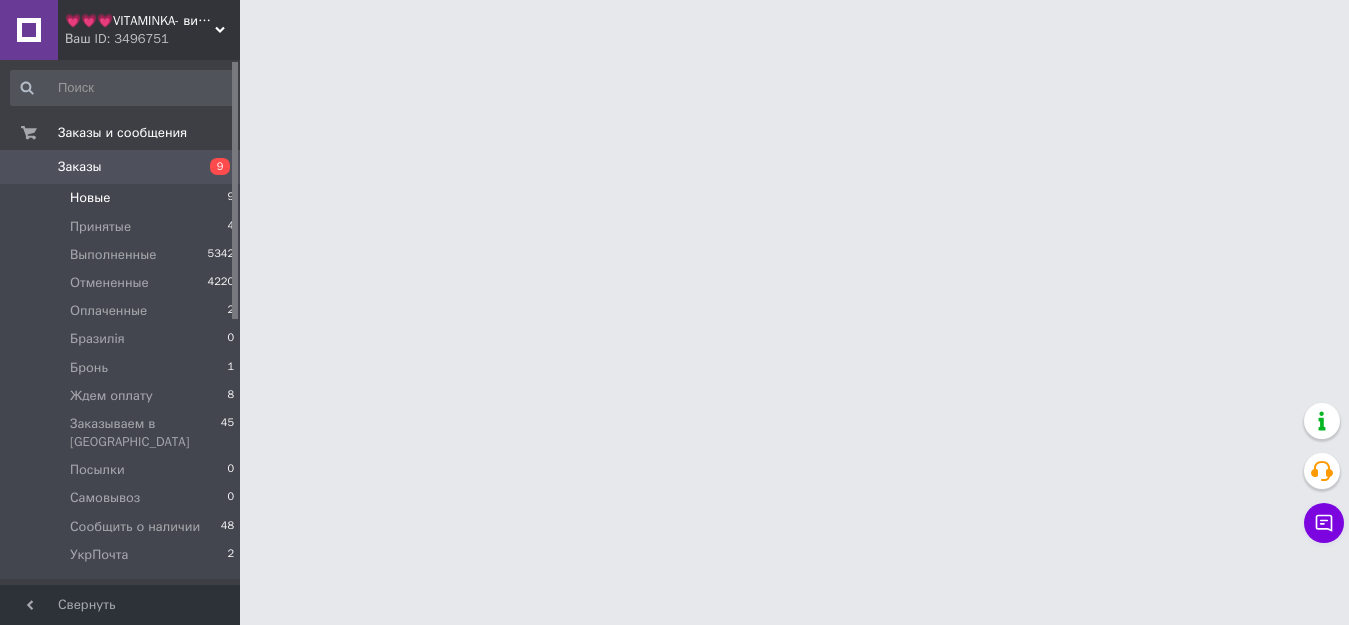 scroll, scrollTop: 0, scrollLeft: 0, axis: both 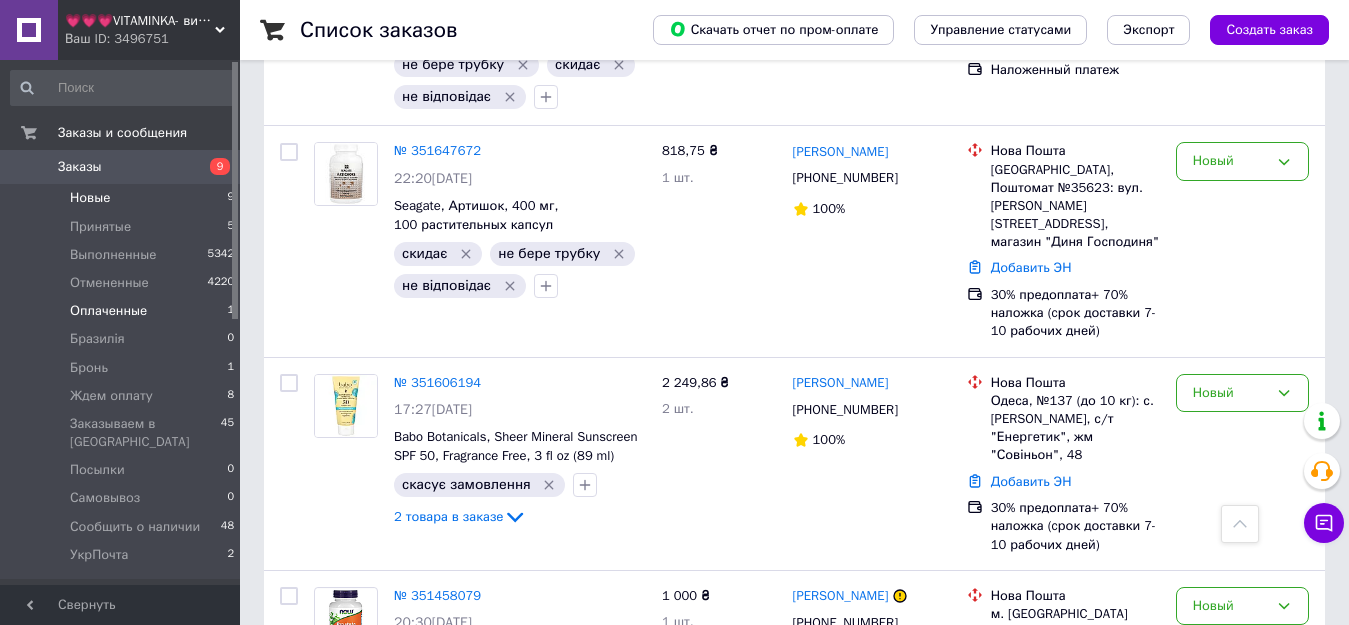 click on "Оплаченные" at bounding box center [108, 311] 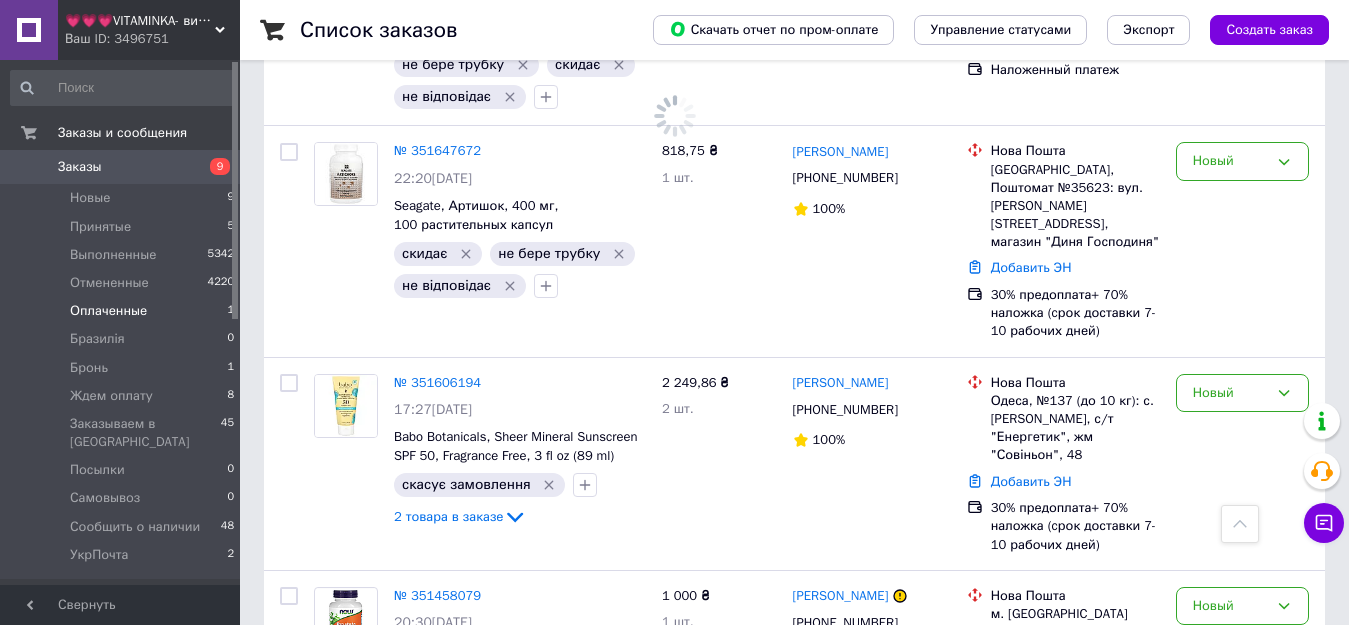 scroll, scrollTop: 0, scrollLeft: 0, axis: both 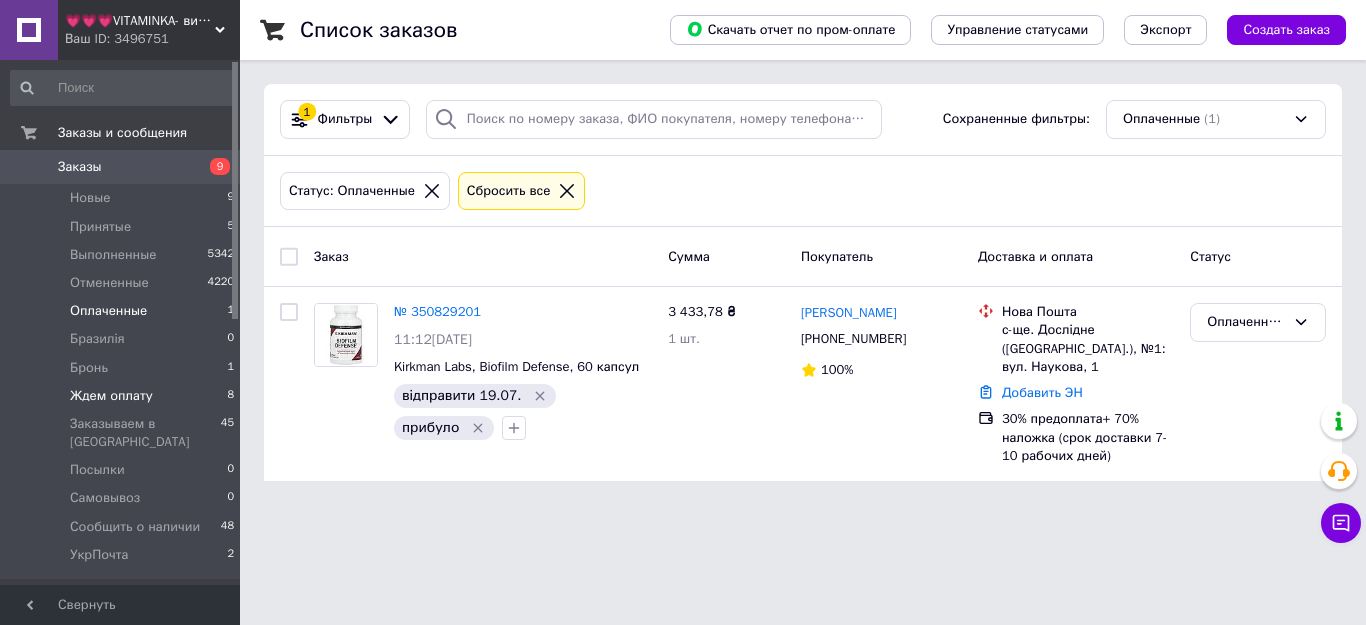 click on "Ждем оплату" at bounding box center (111, 396) 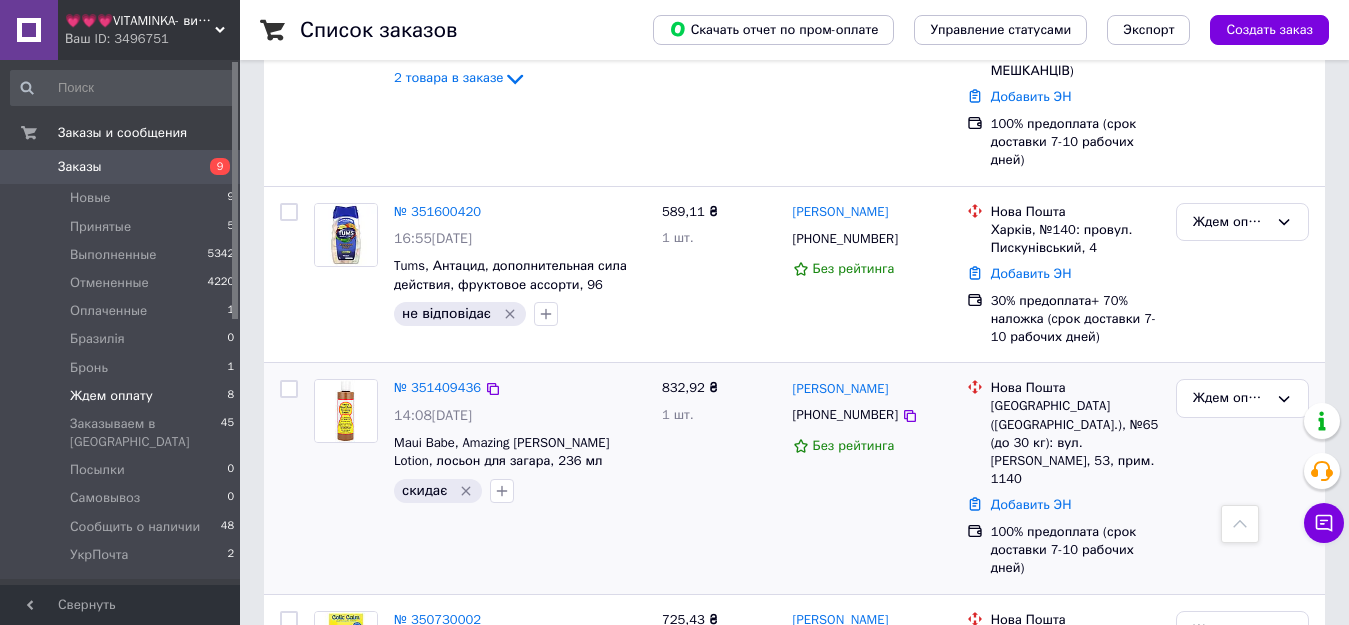 scroll, scrollTop: 1226, scrollLeft: 0, axis: vertical 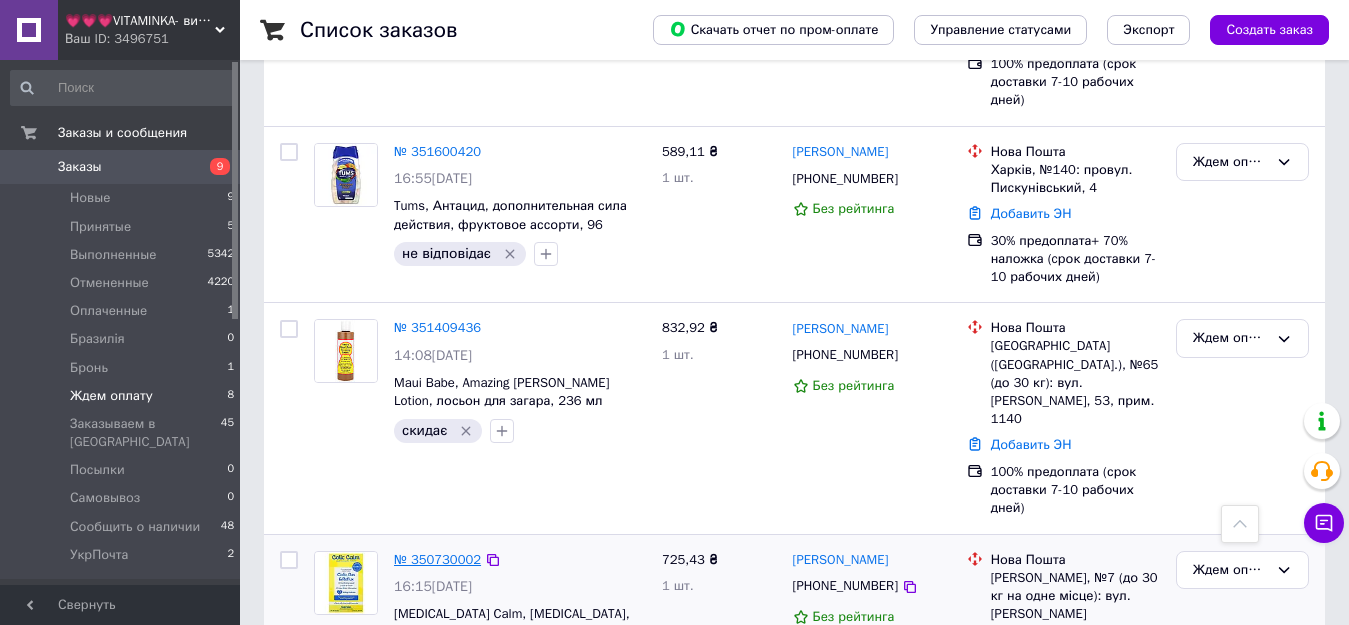 click on "№ 350730002" at bounding box center (437, 559) 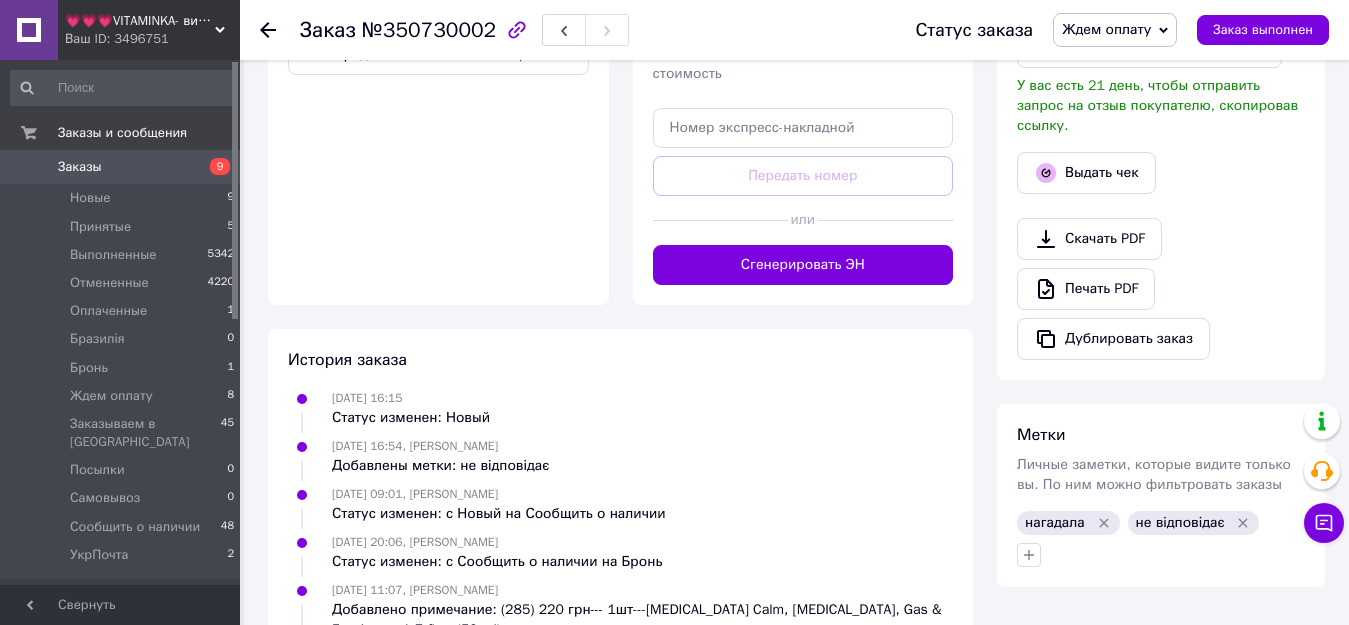 scroll, scrollTop: 1005, scrollLeft: 0, axis: vertical 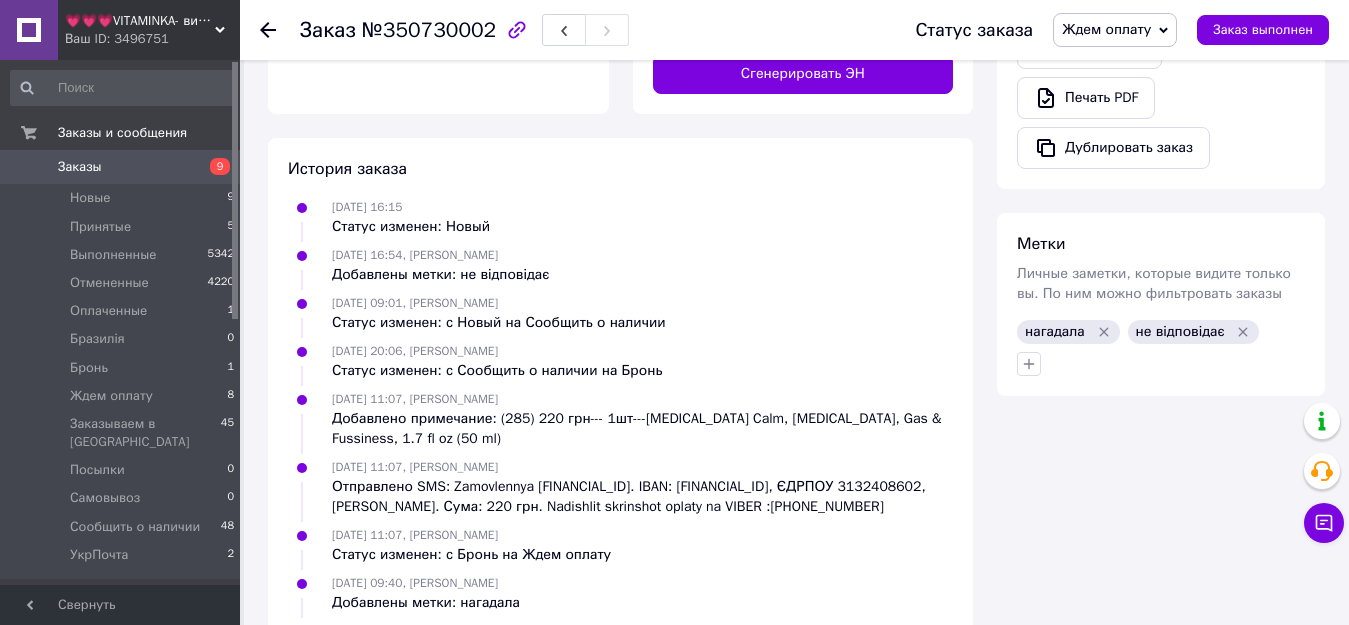 click on "Ждем оплату" at bounding box center (1106, 29) 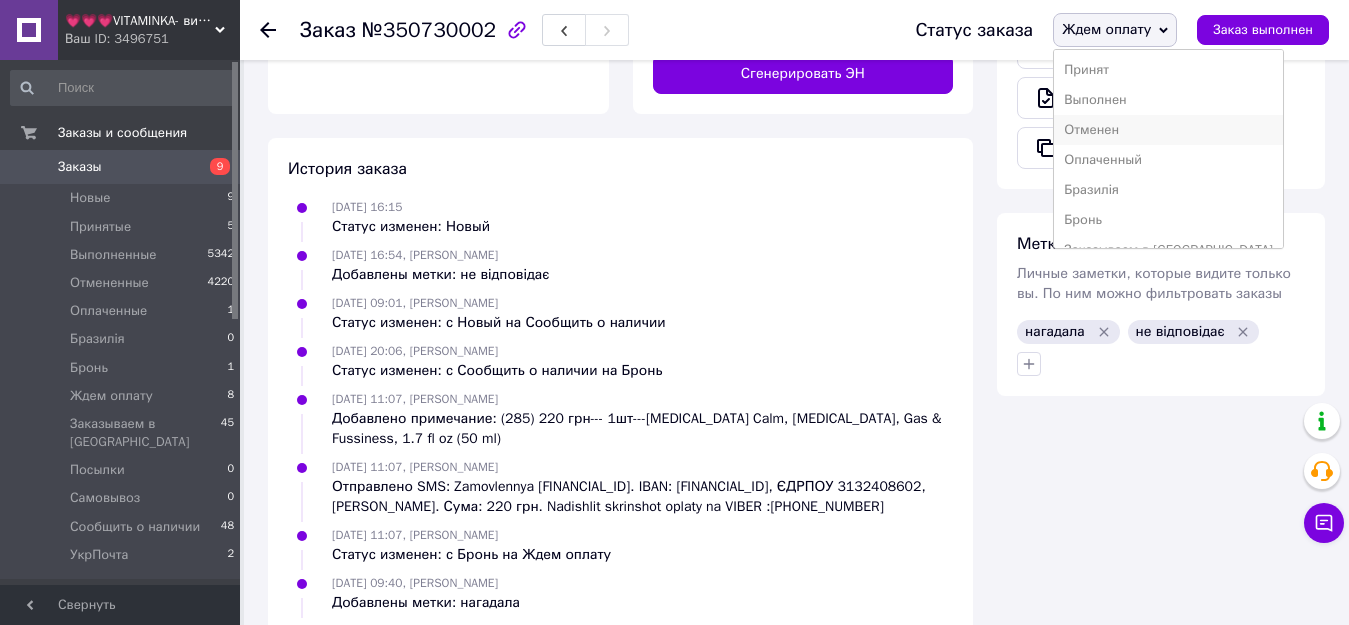 click on "Отменен" at bounding box center [1168, 130] 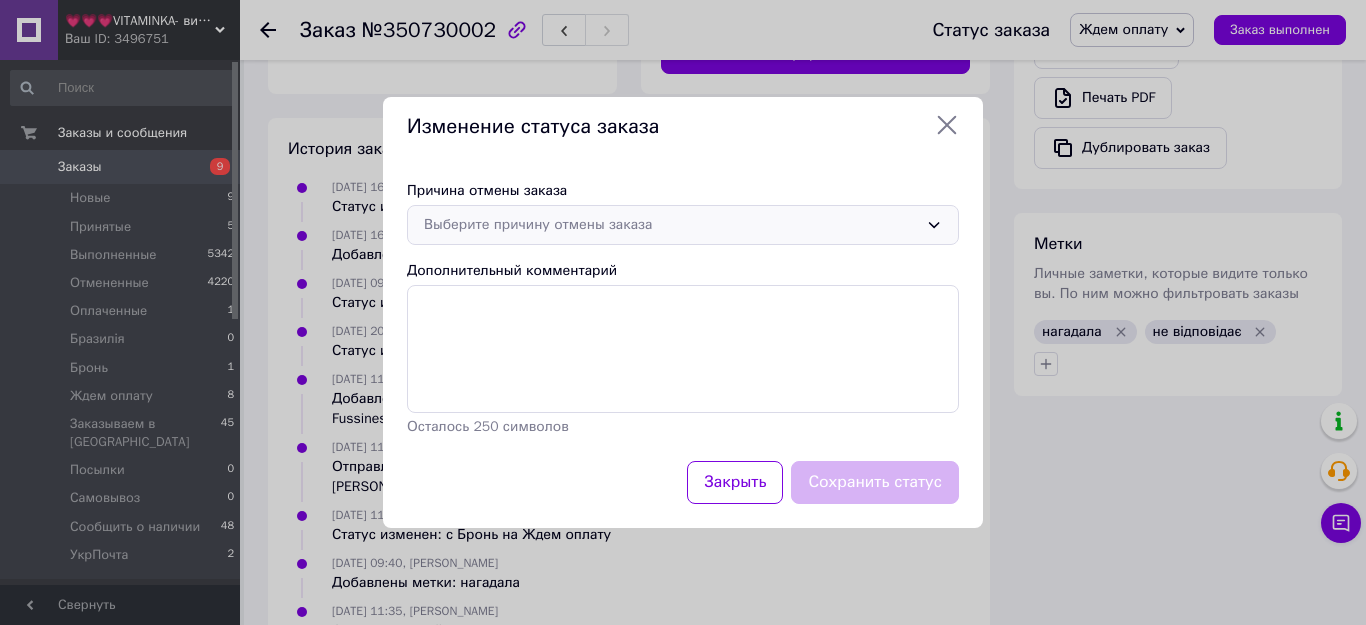 click on "Выберите причину отмены заказа" at bounding box center [683, 225] 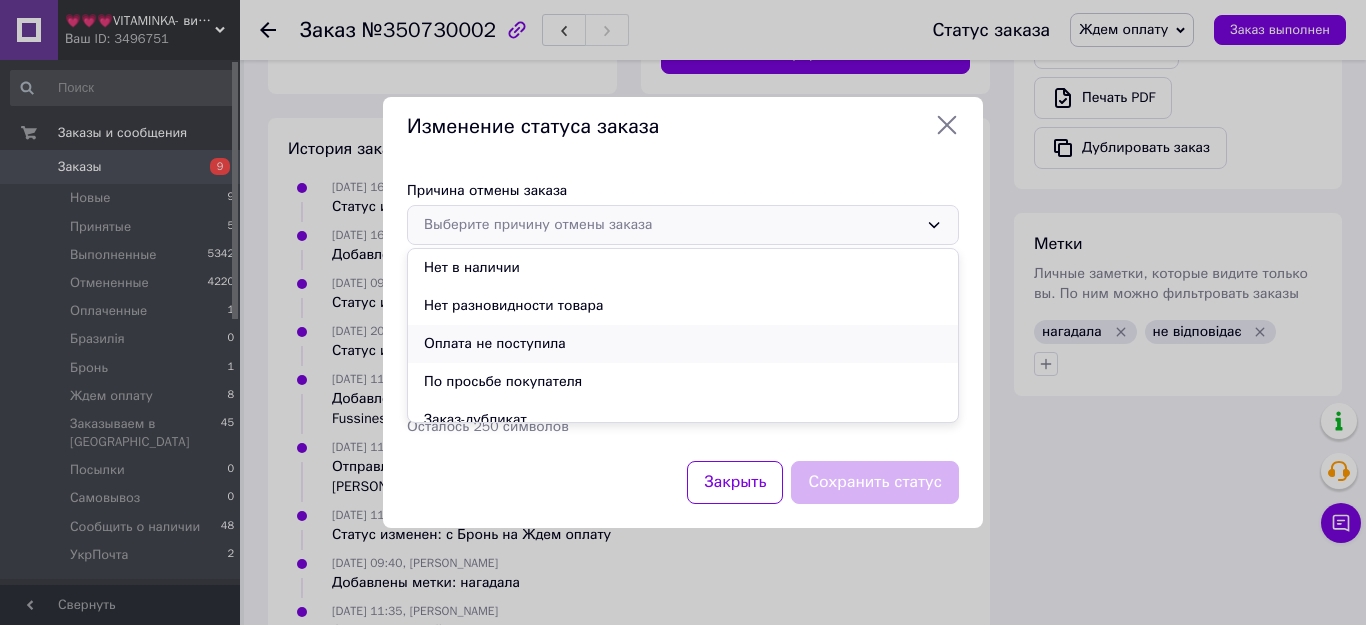 click on "Оплата не поступила" at bounding box center (683, 344) 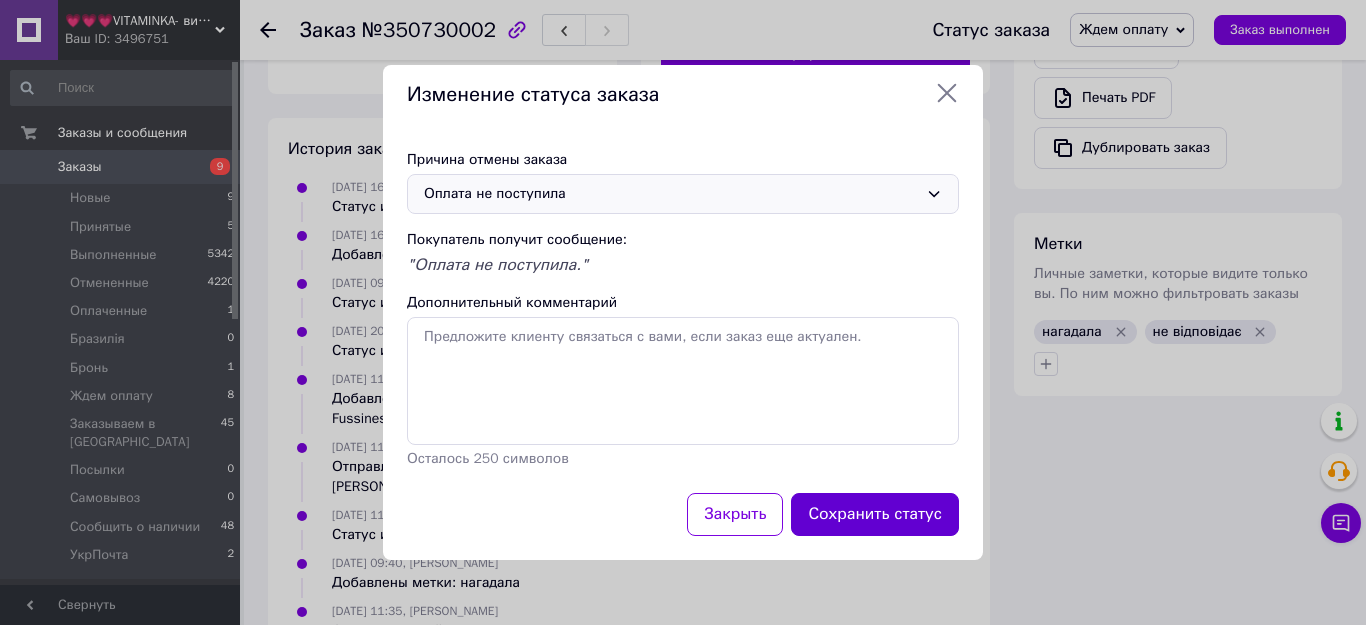 click on "Сохранить статус" at bounding box center [875, 514] 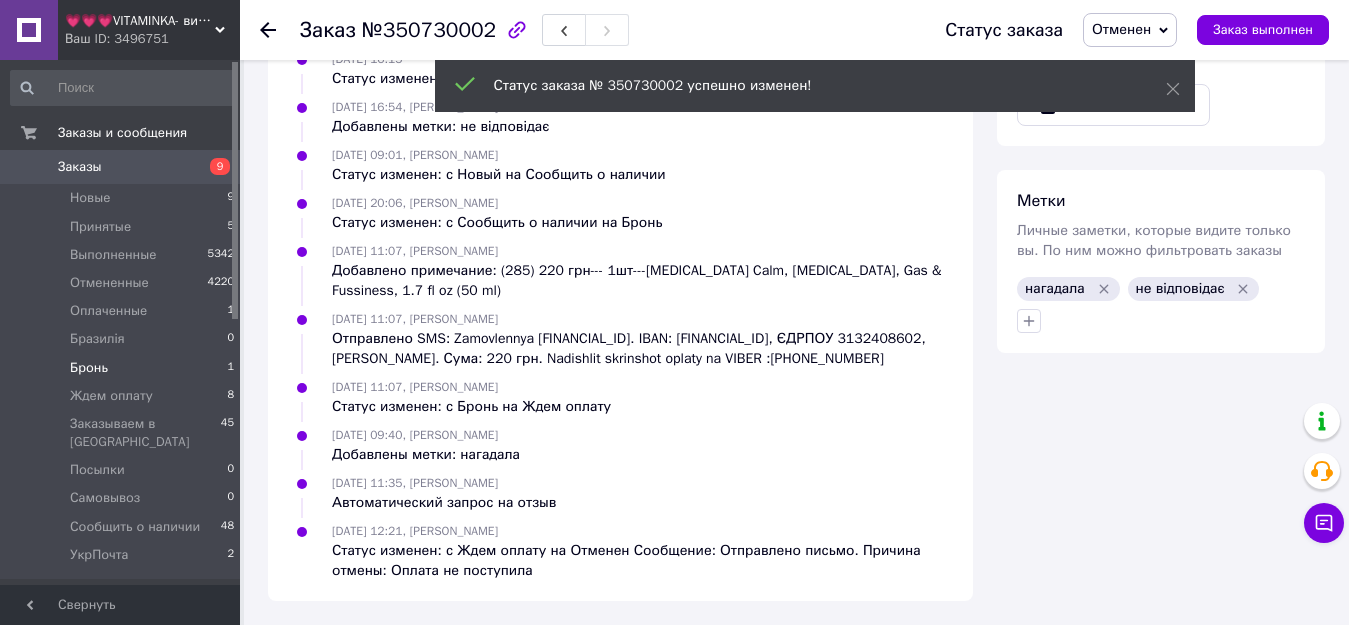 scroll, scrollTop: 896, scrollLeft: 0, axis: vertical 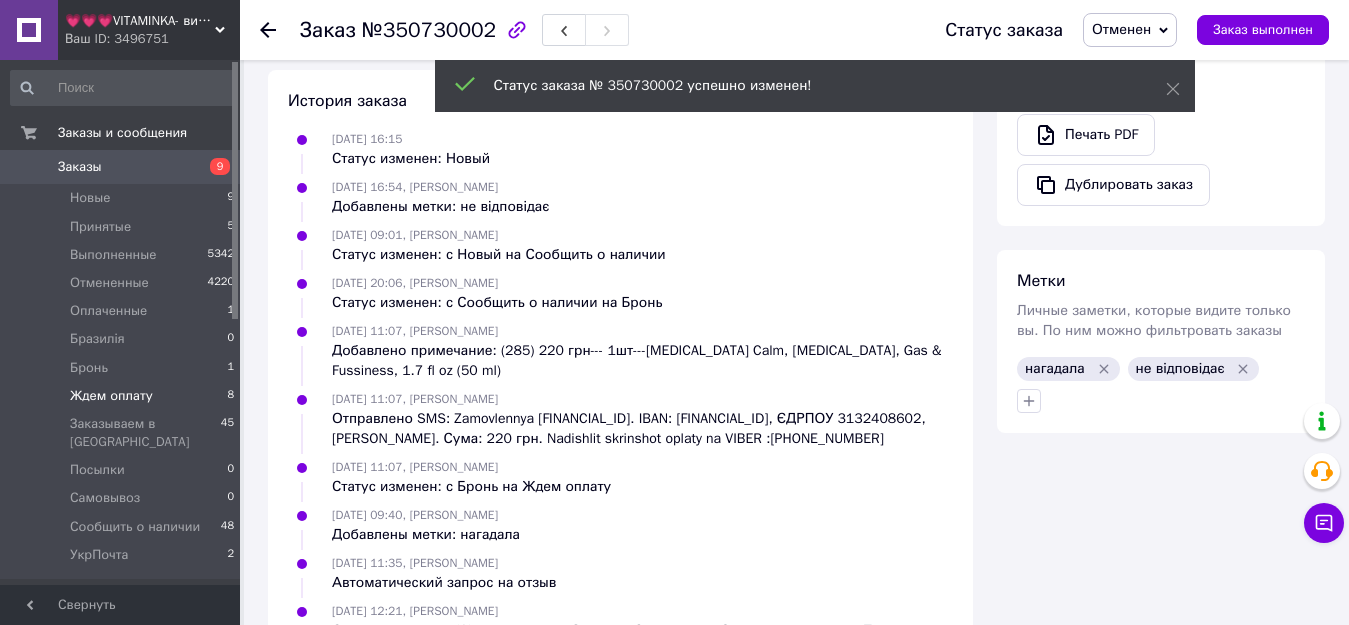 click on "Ждем оплату" at bounding box center [111, 396] 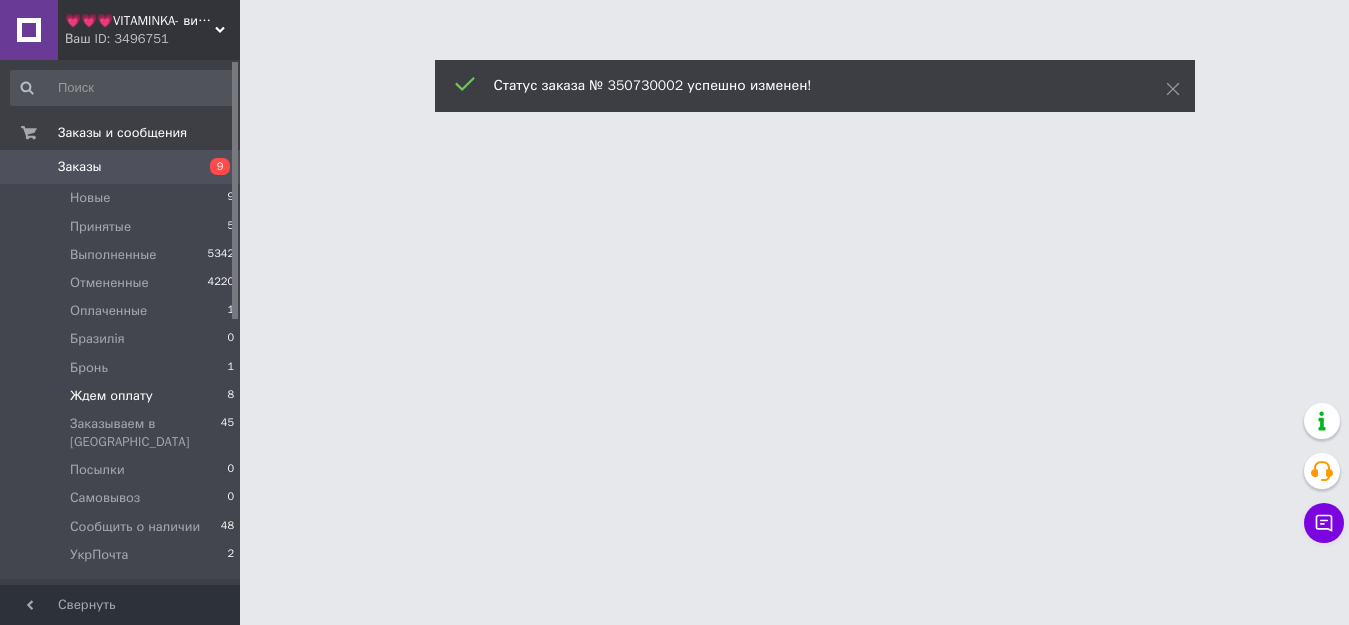 scroll, scrollTop: 0, scrollLeft: 0, axis: both 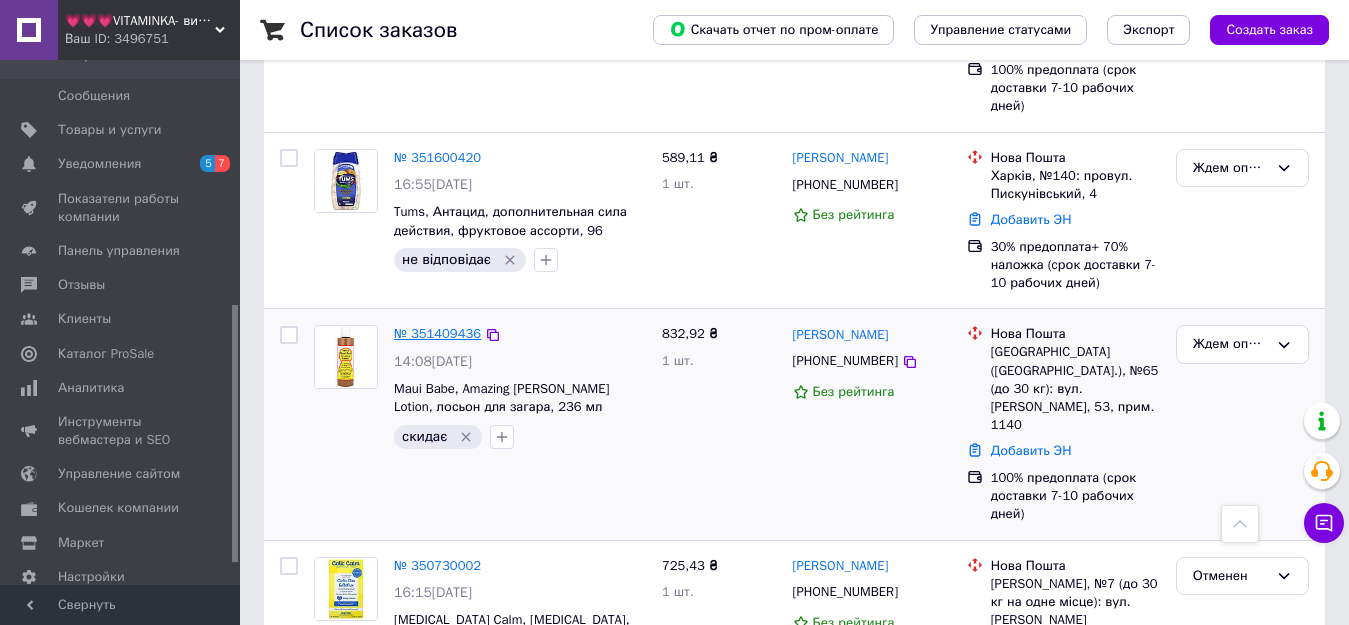 click on "№ 351409436" at bounding box center [437, 333] 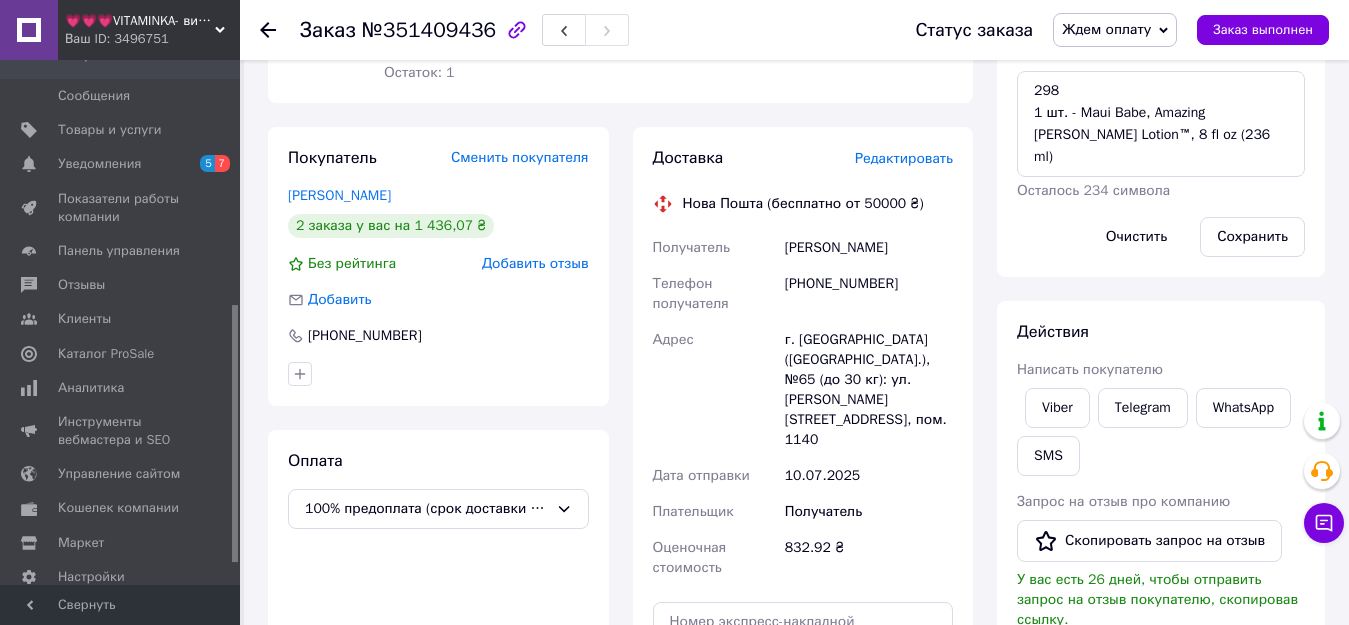 scroll, scrollTop: 257, scrollLeft: 0, axis: vertical 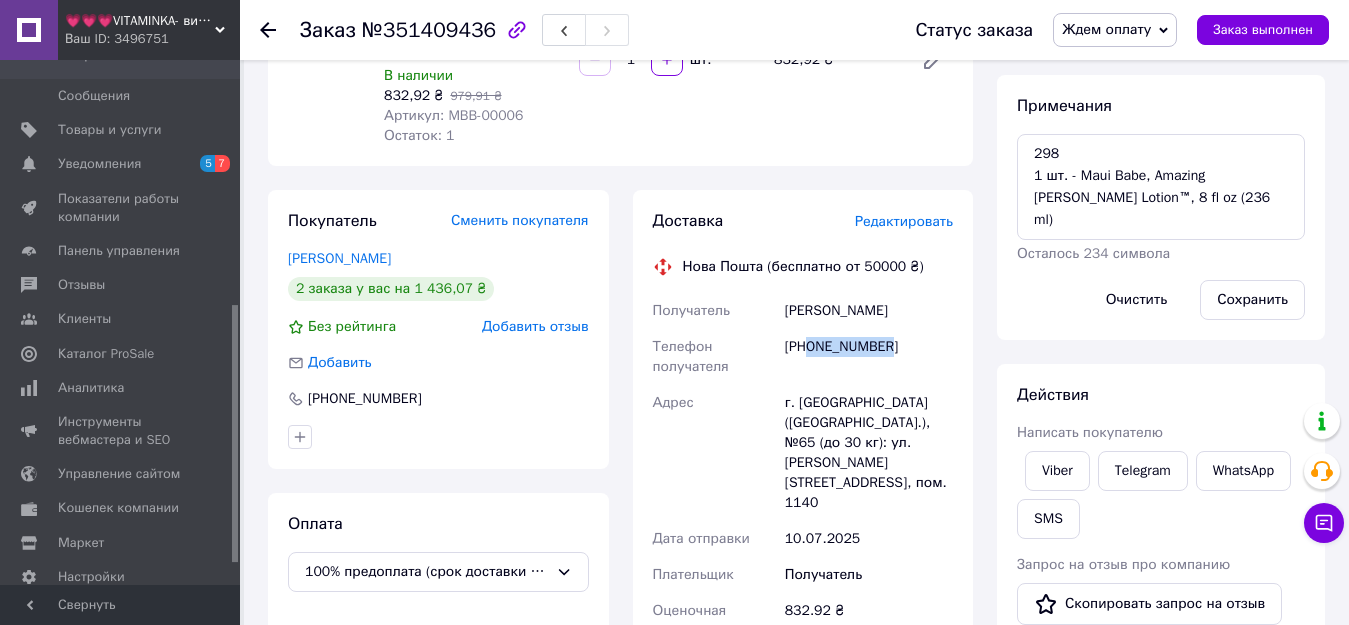 drag, startPoint x: 811, startPoint y: 343, endPoint x: 901, endPoint y: 345, distance: 90.02222 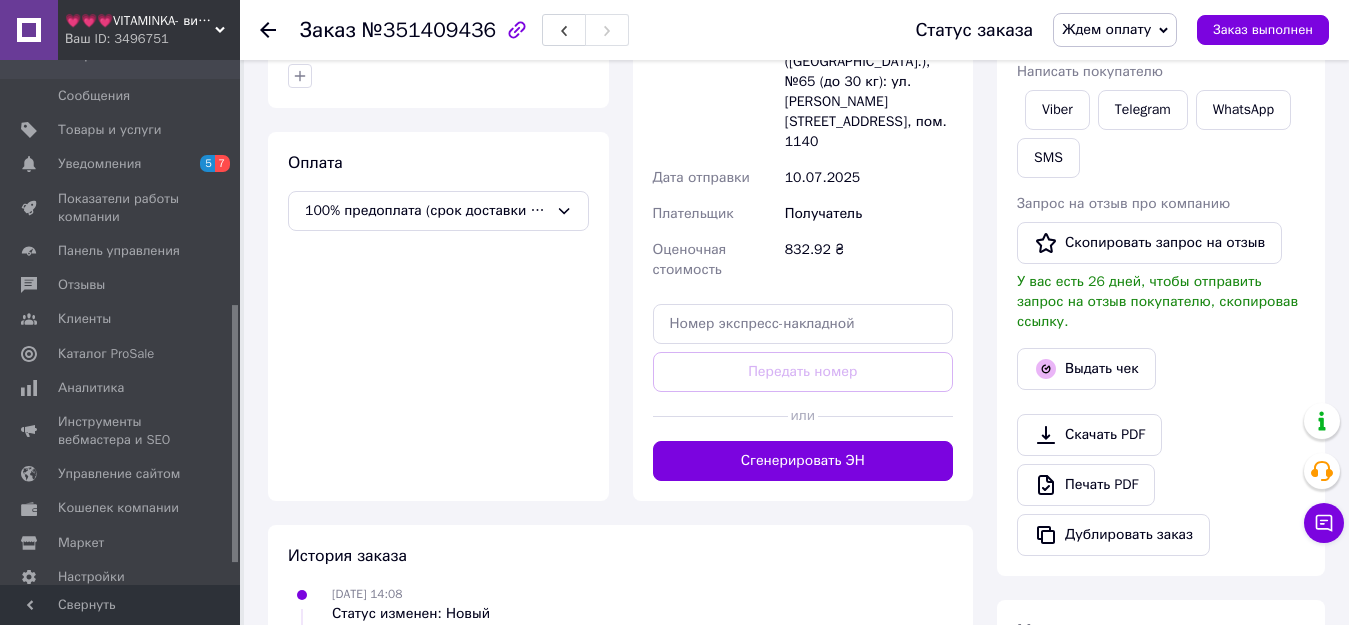 scroll, scrollTop: 957, scrollLeft: 0, axis: vertical 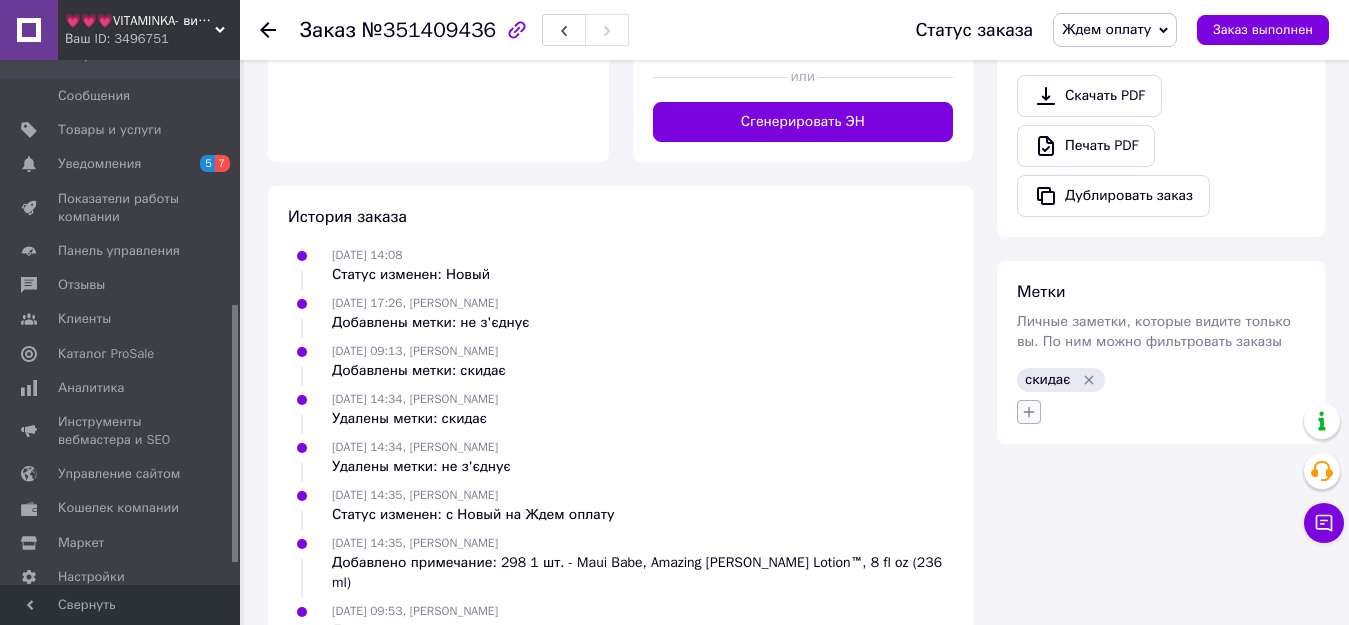 click 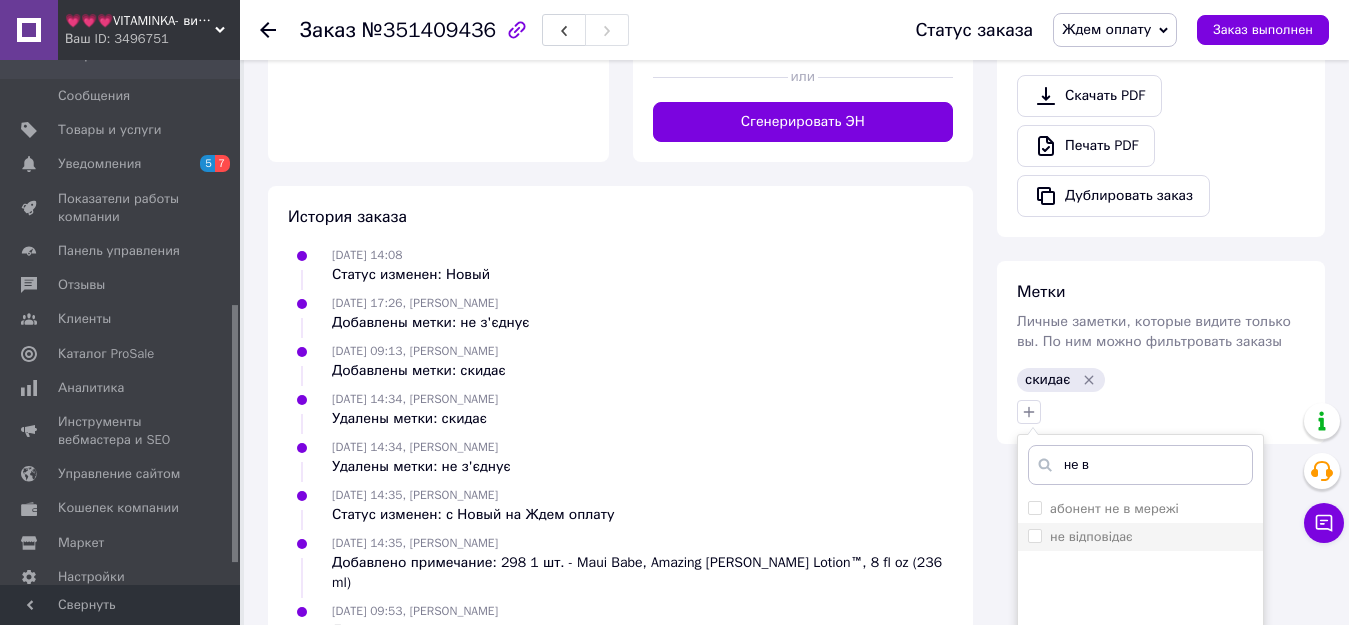 type on "не в" 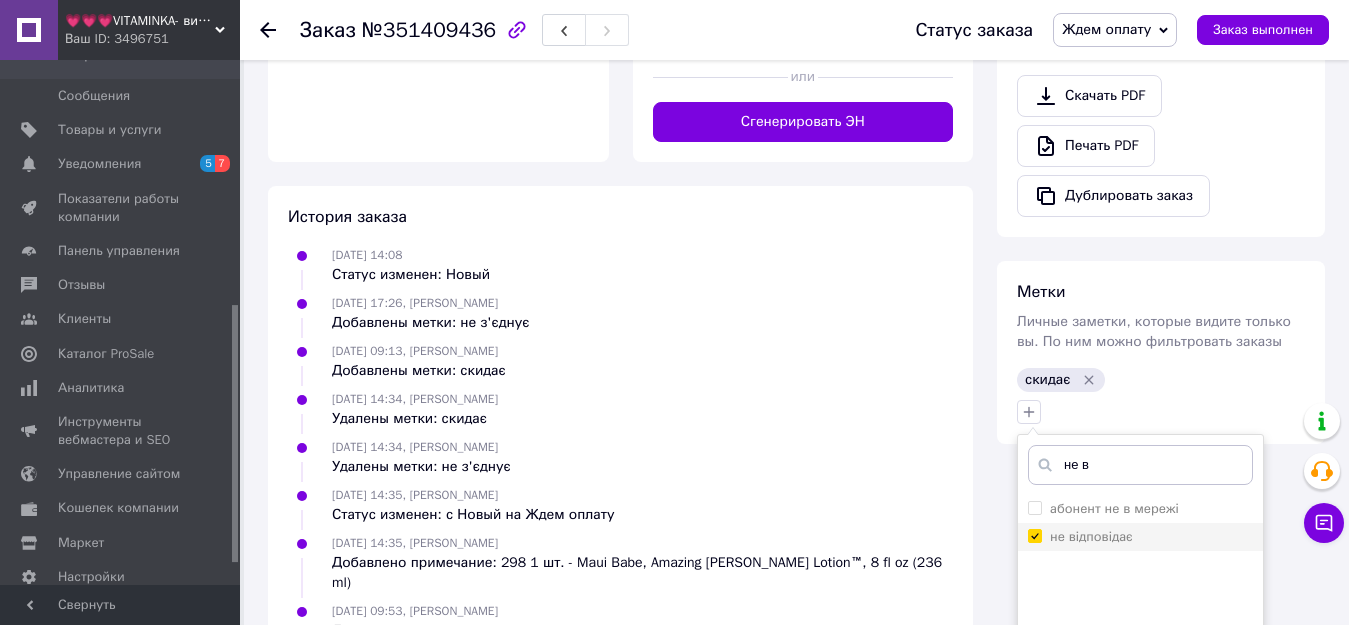 checkbox on "true" 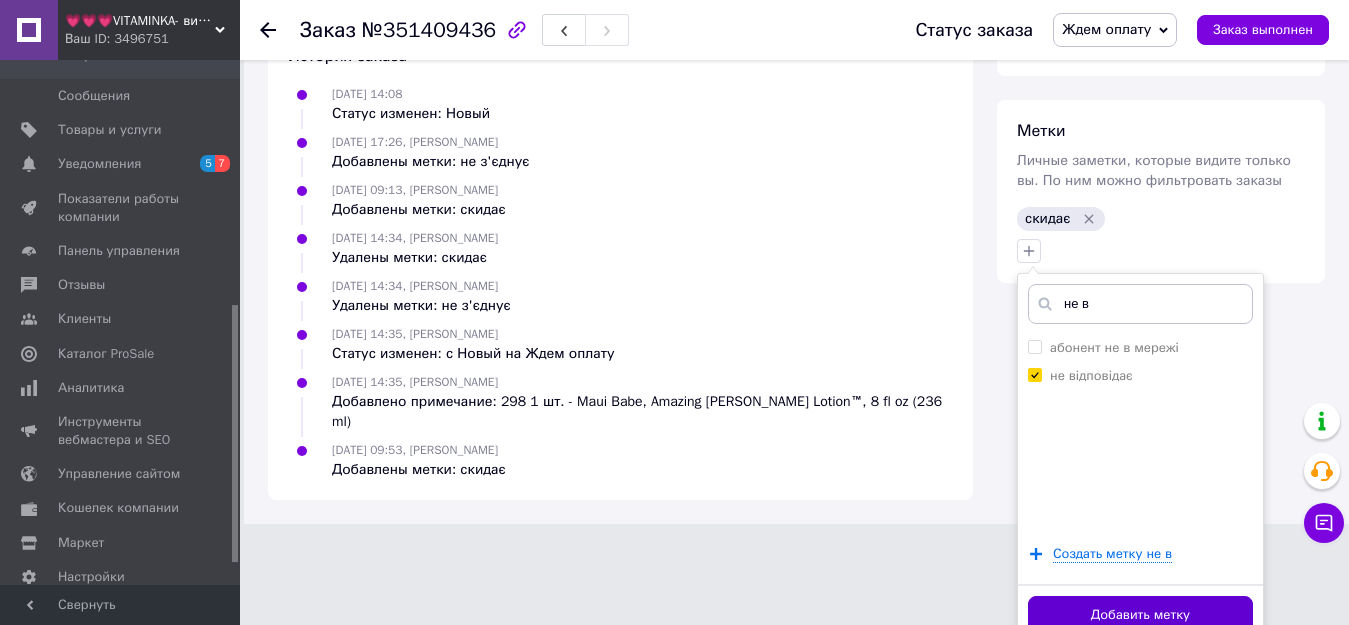 click on "Добавить метку" at bounding box center (1140, 615) 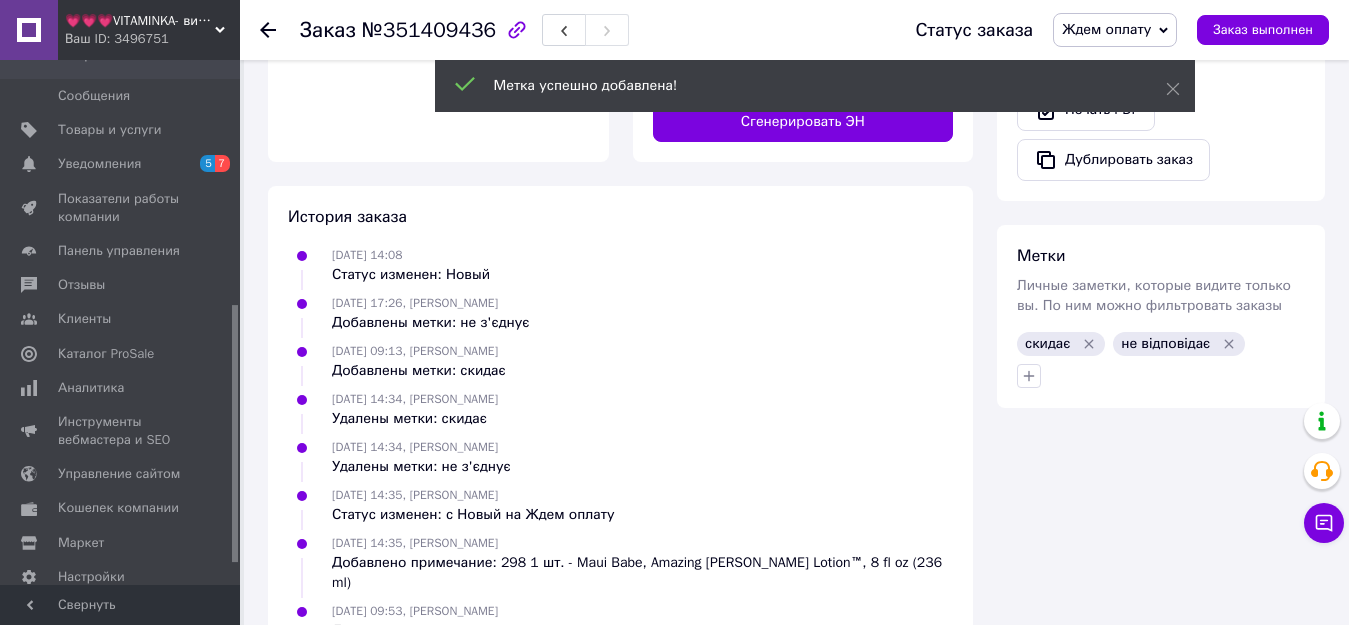 scroll, scrollTop: 1005, scrollLeft: 0, axis: vertical 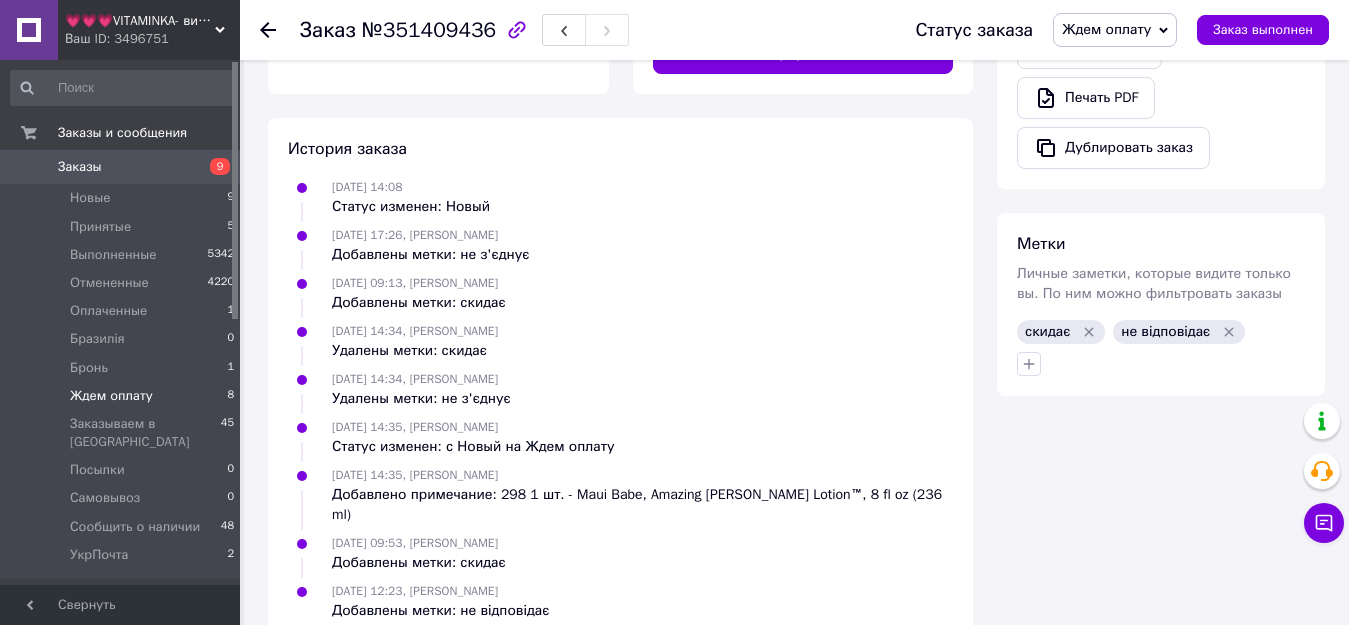 click on "Ждем оплату" at bounding box center (111, 396) 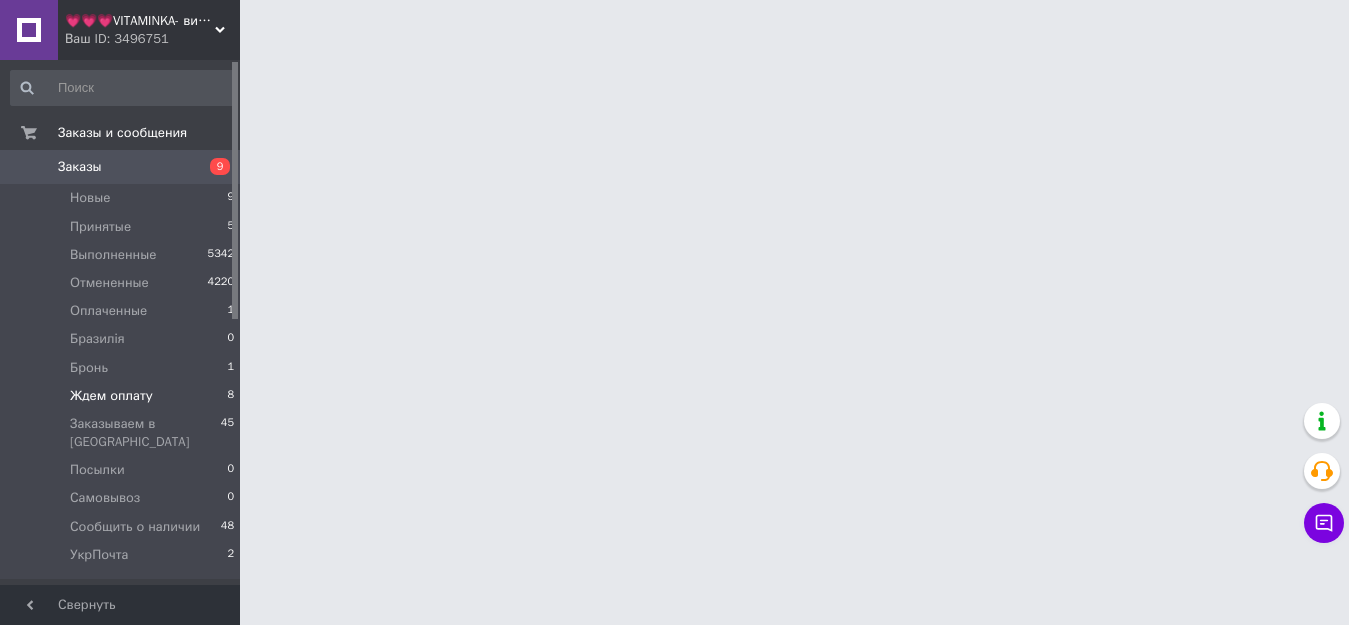 scroll, scrollTop: 0, scrollLeft: 0, axis: both 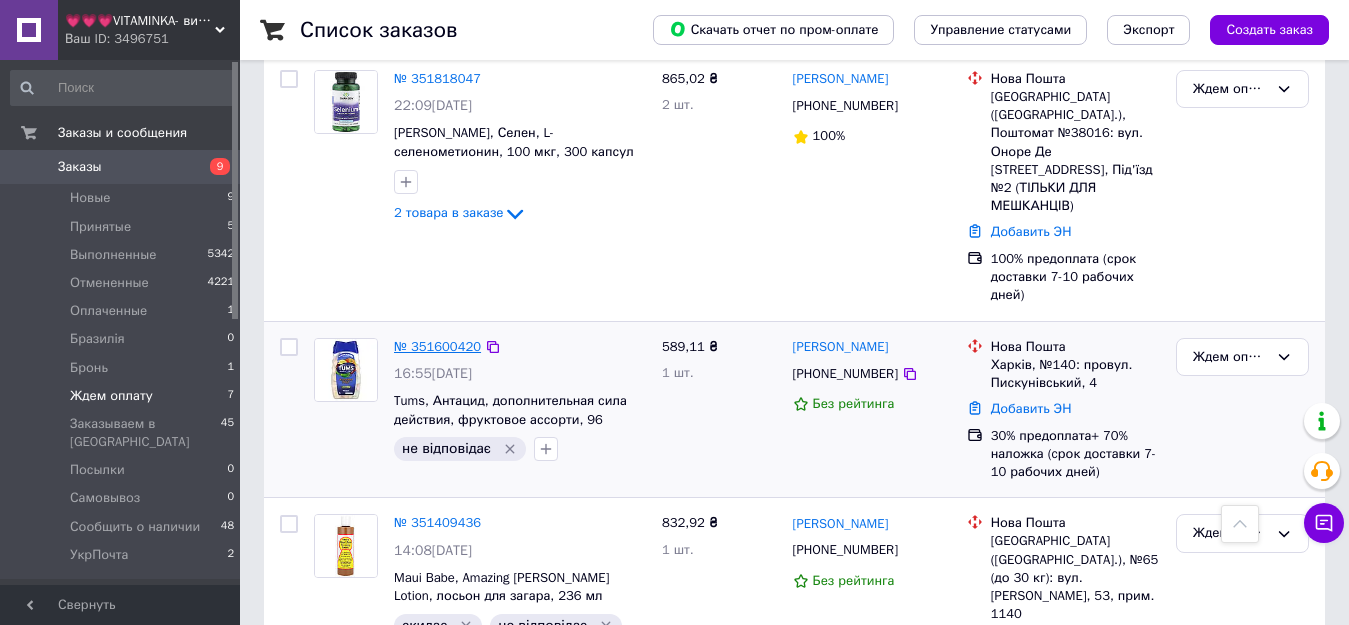 click on "№ 351600420" at bounding box center [437, 346] 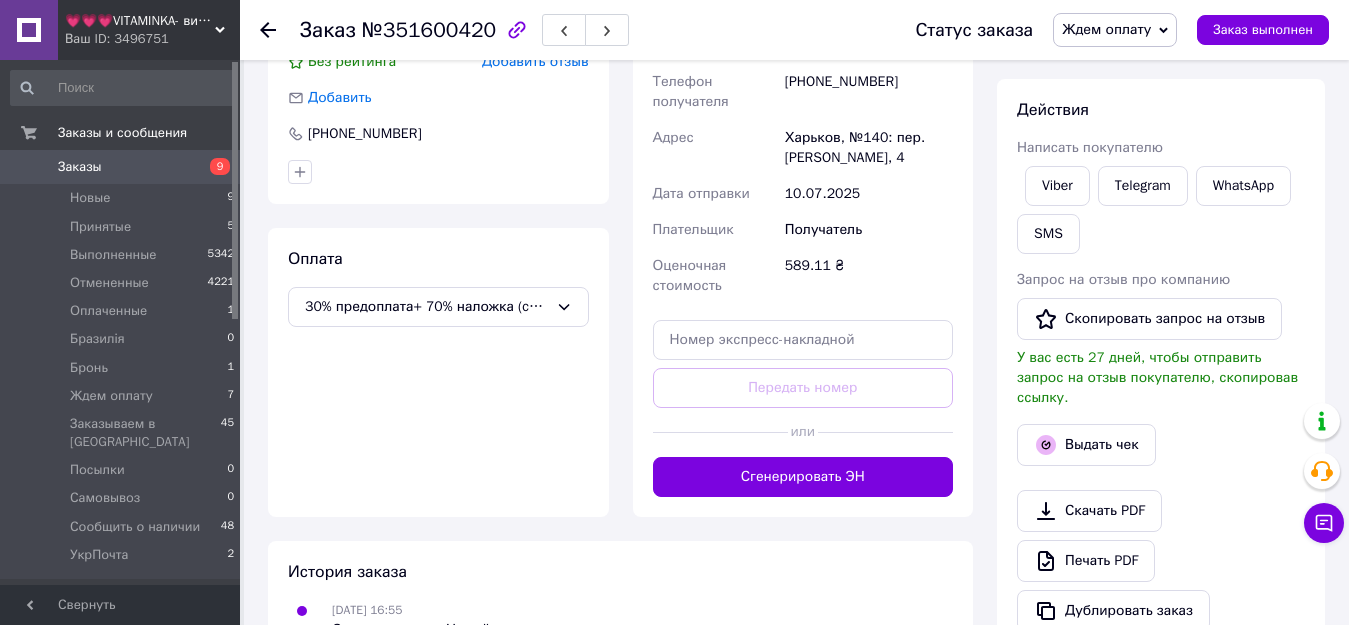 scroll, scrollTop: 333, scrollLeft: 0, axis: vertical 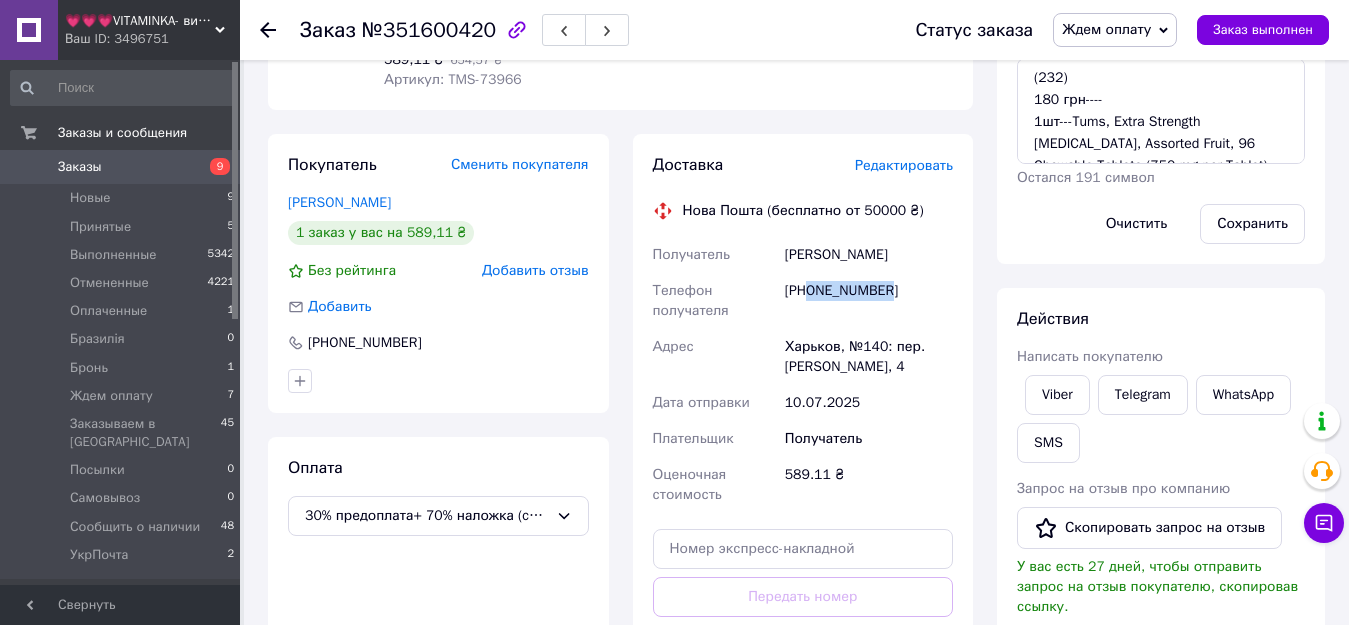 drag, startPoint x: 809, startPoint y: 291, endPoint x: 899, endPoint y: 292, distance: 90.005554 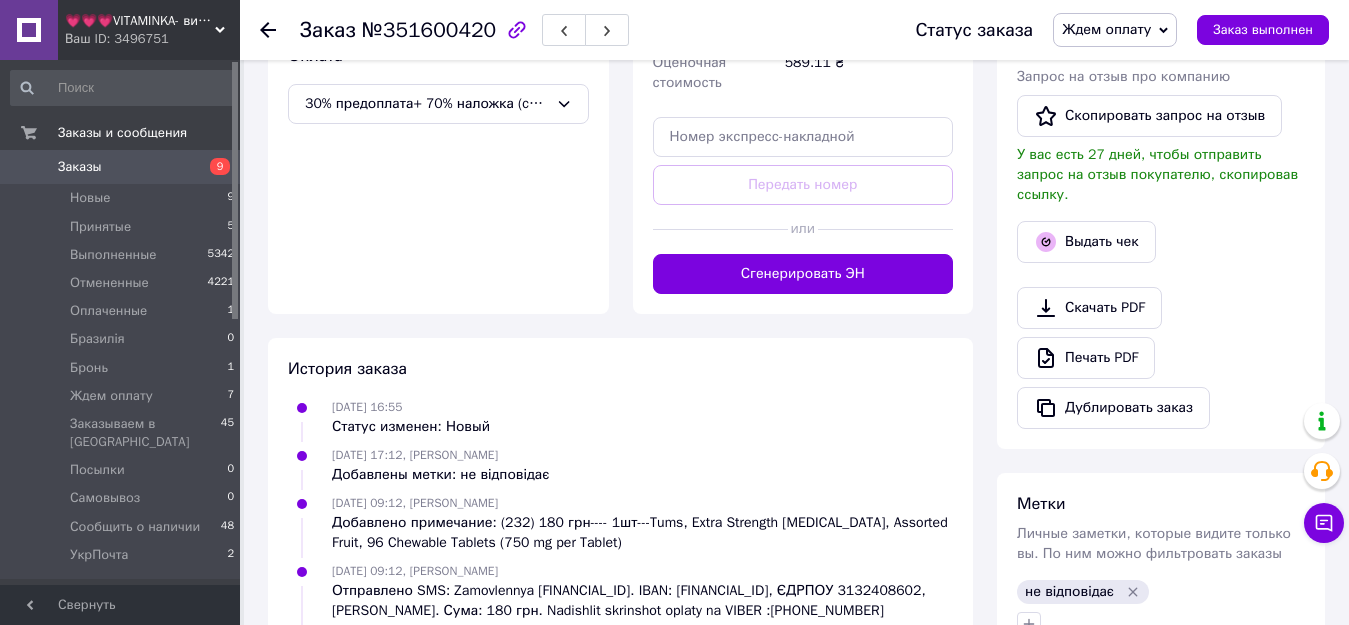 scroll, scrollTop: 833, scrollLeft: 0, axis: vertical 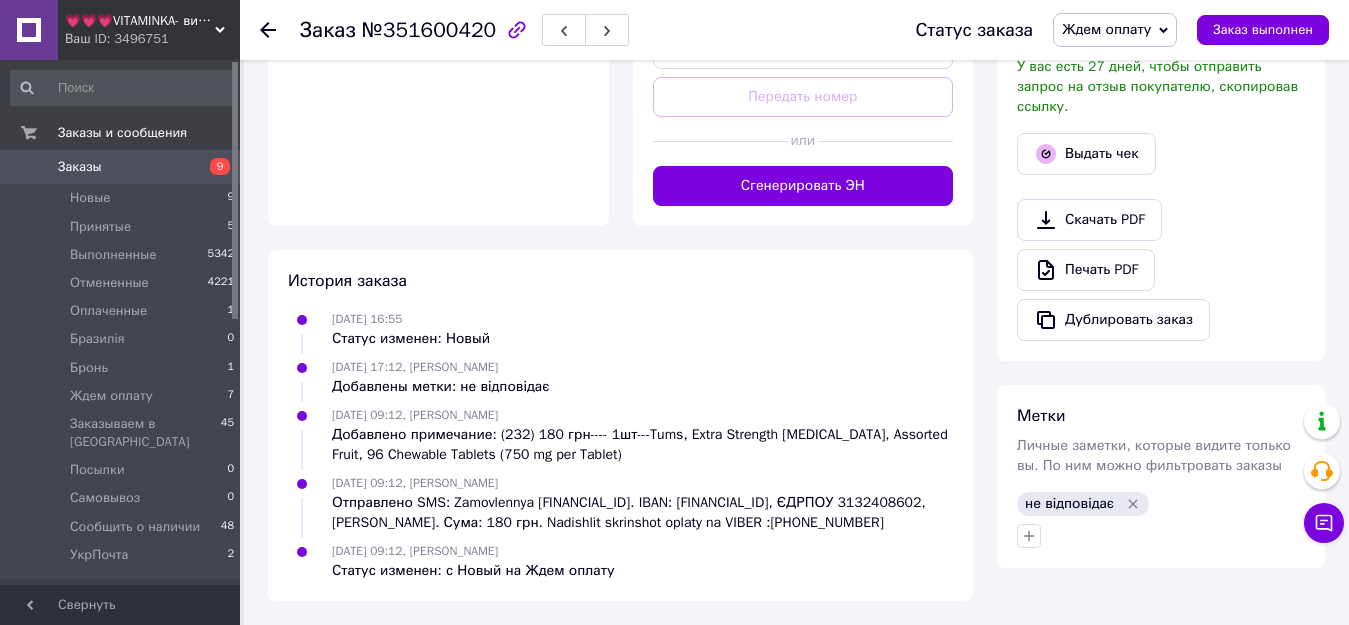 drag, startPoint x: 446, startPoint y: 503, endPoint x: 938, endPoint y: 524, distance: 492.44797 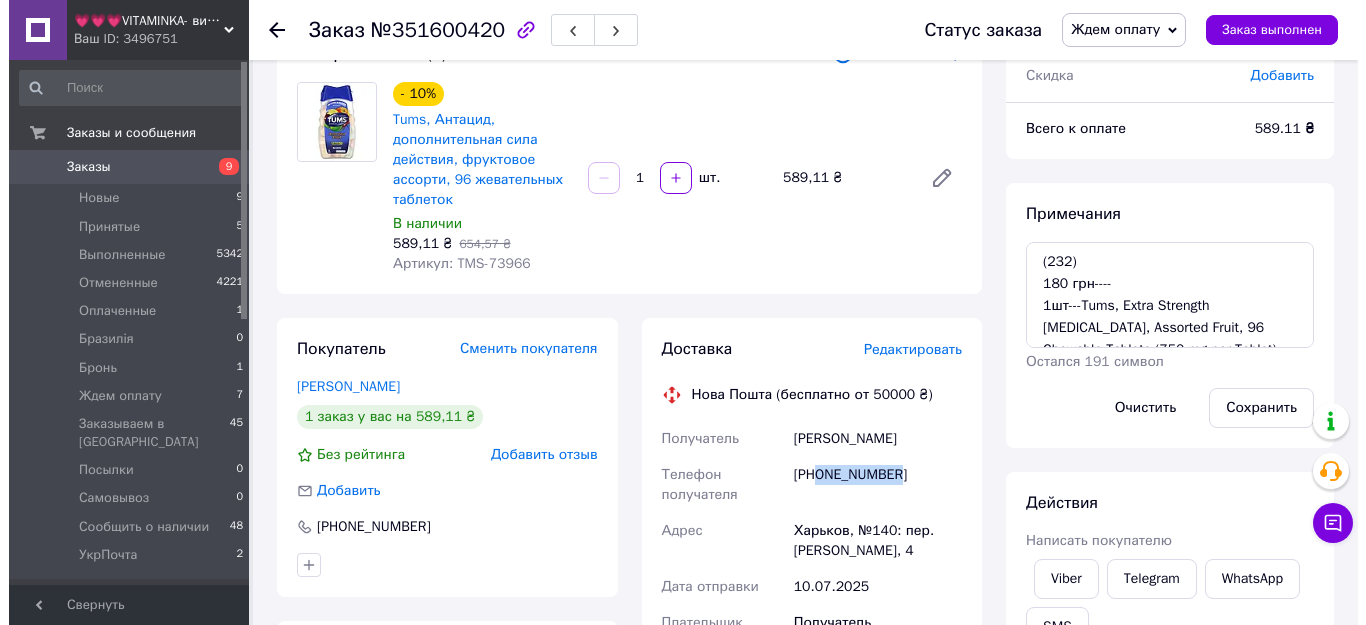 scroll, scrollTop: 433, scrollLeft: 0, axis: vertical 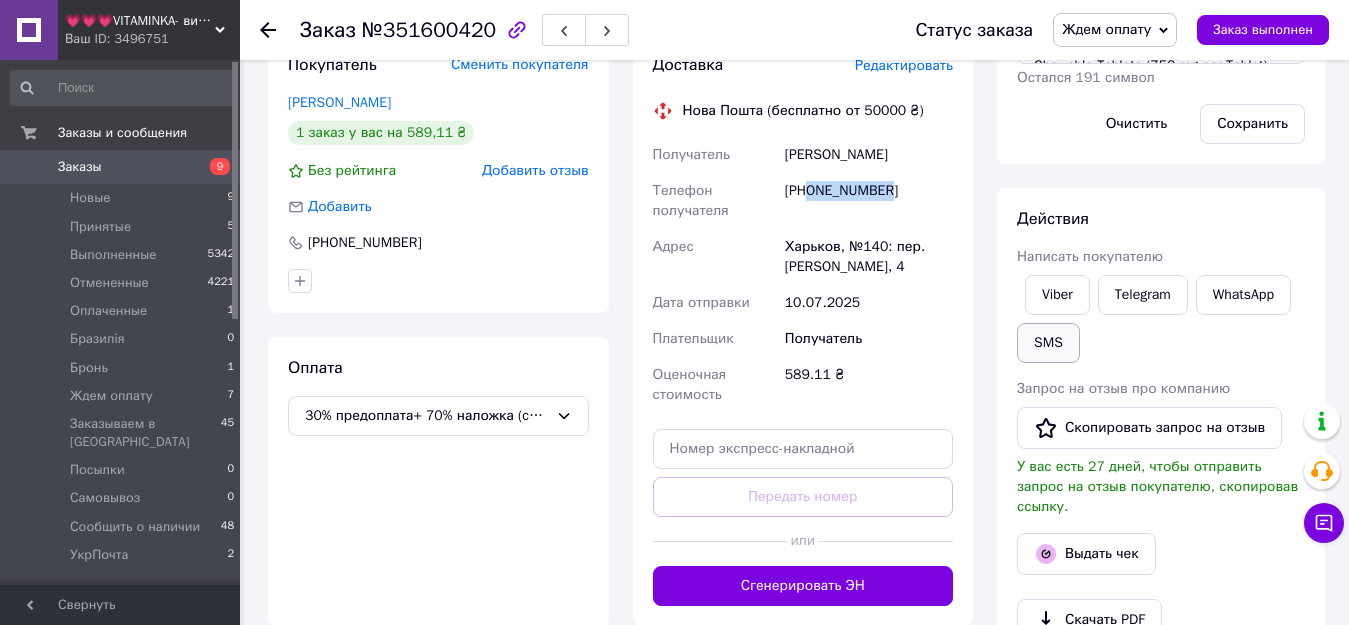 click on "SMS" at bounding box center [1048, 343] 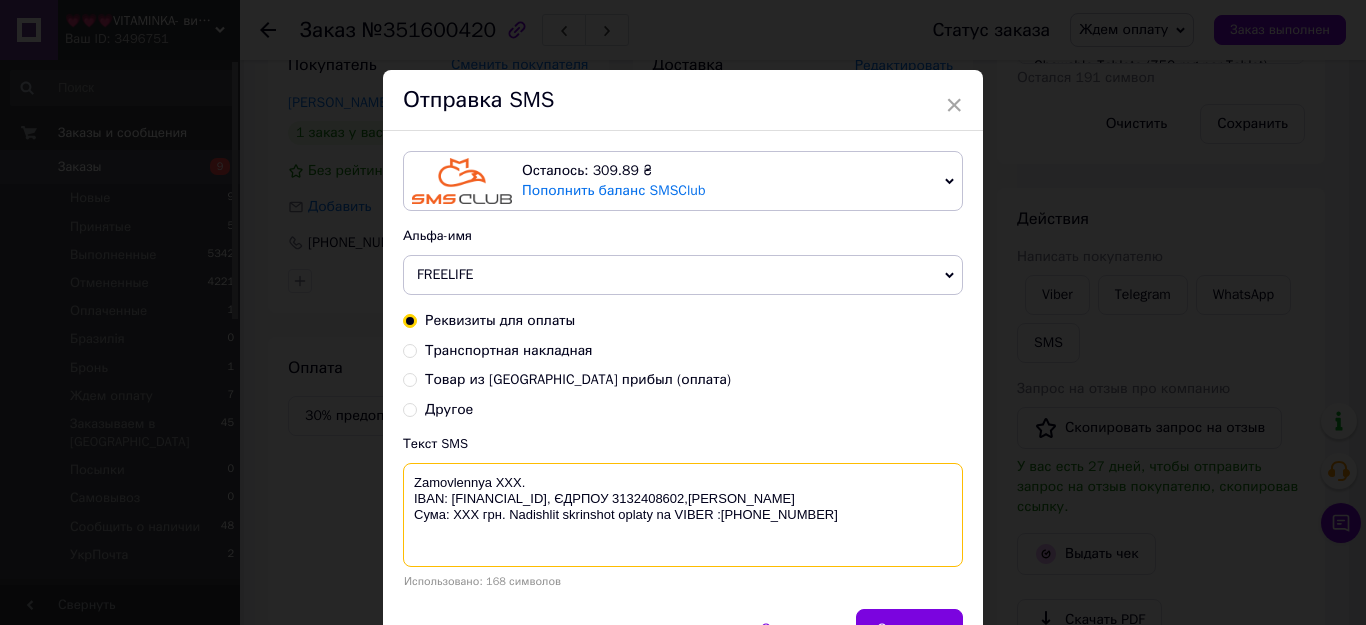 drag, startPoint x: 821, startPoint y: 544, endPoint x: 411, endPoint y: 482, distance: 414.66132 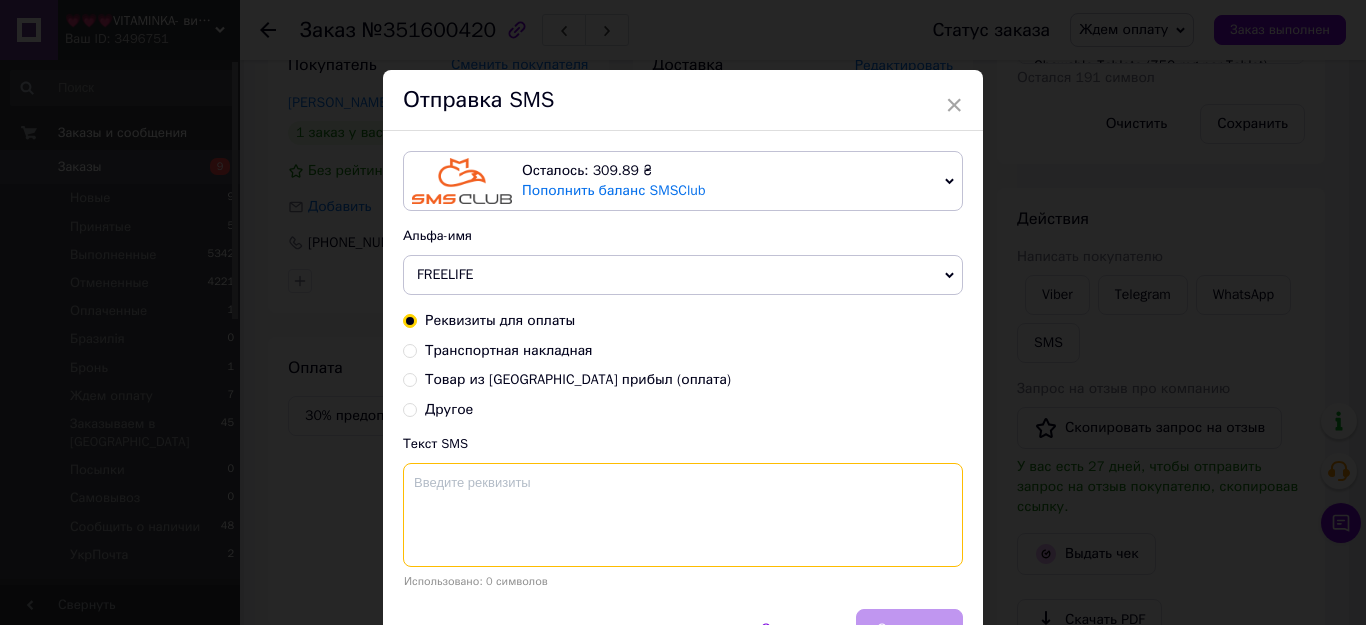 paste on "Zamovlennya 351600420. IBAN: UA913052990000026000046215380, ЄДРПОУ 3132408602,Василенко Ірина. Сума: 180 грн. Nadishlit skrinshot oplaty na VIBER :+380678072108" 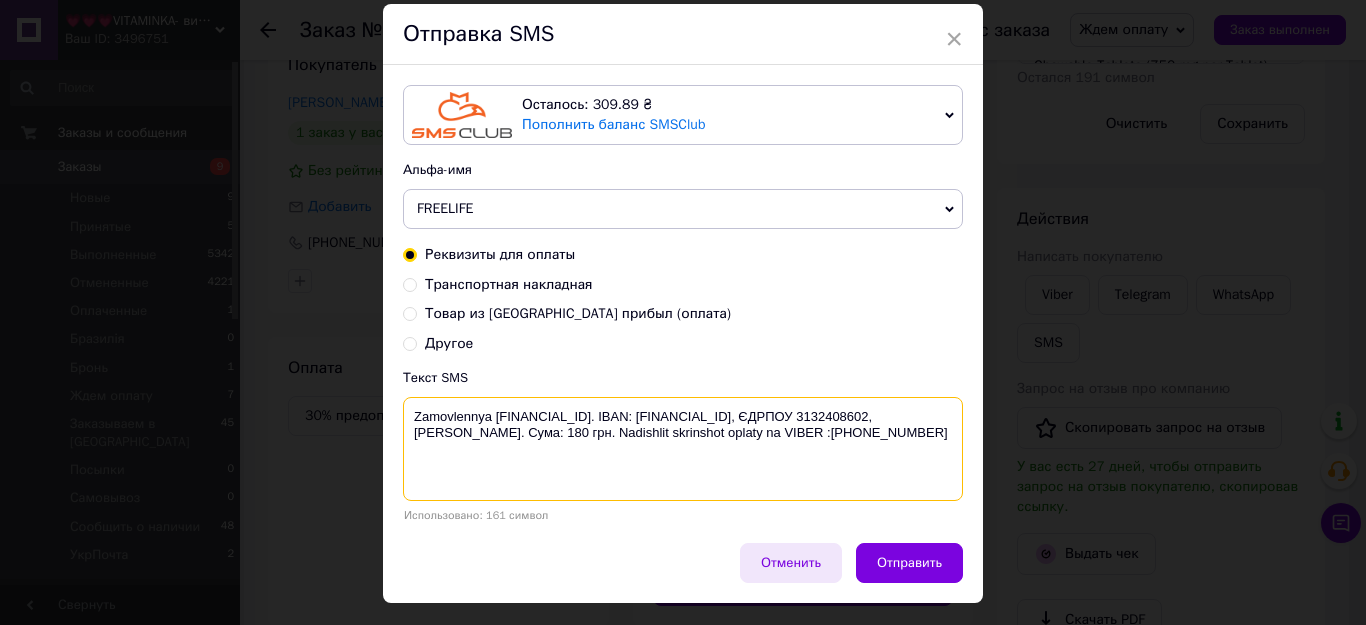 scroll, scrollTop: 100, scrollLeft: 0, axis: vertical 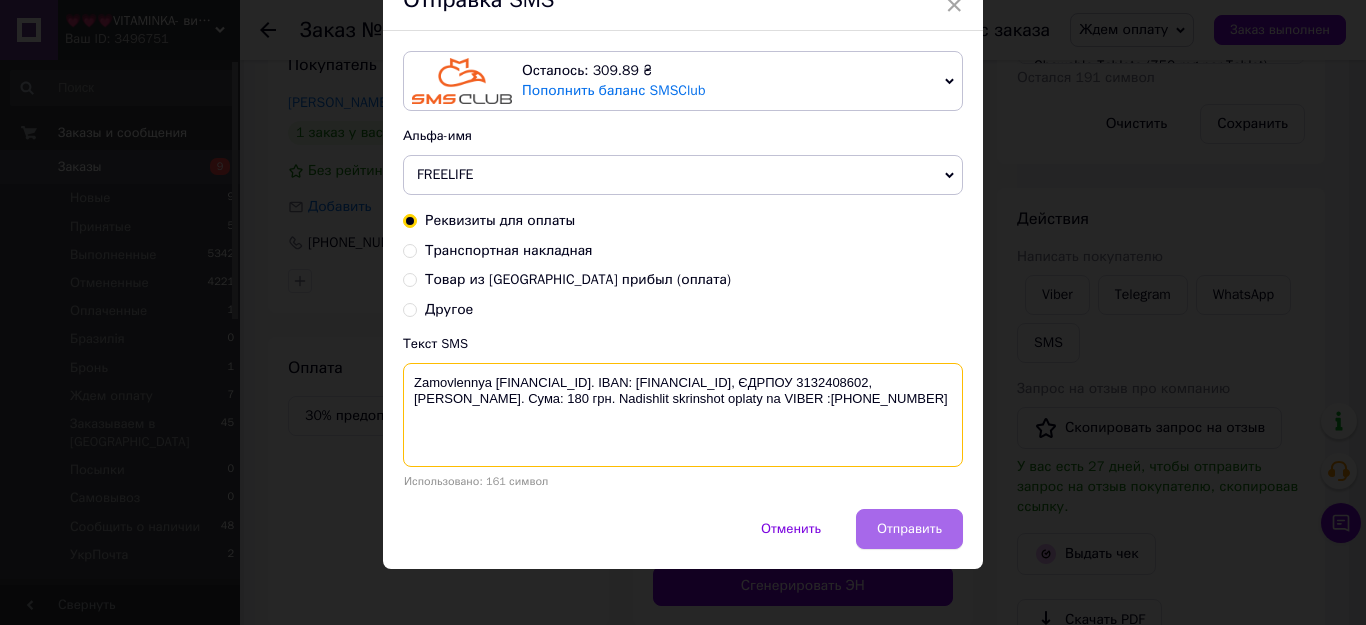 type on "Zamovlennya 351600420. IBAN: UA913052990000026000046215380, ЄДРПОУ 3132408602,Василенко Ірина. Сума: 180 грн. Nadishlit skrinshot oplaty na VIBER :+380678072108" 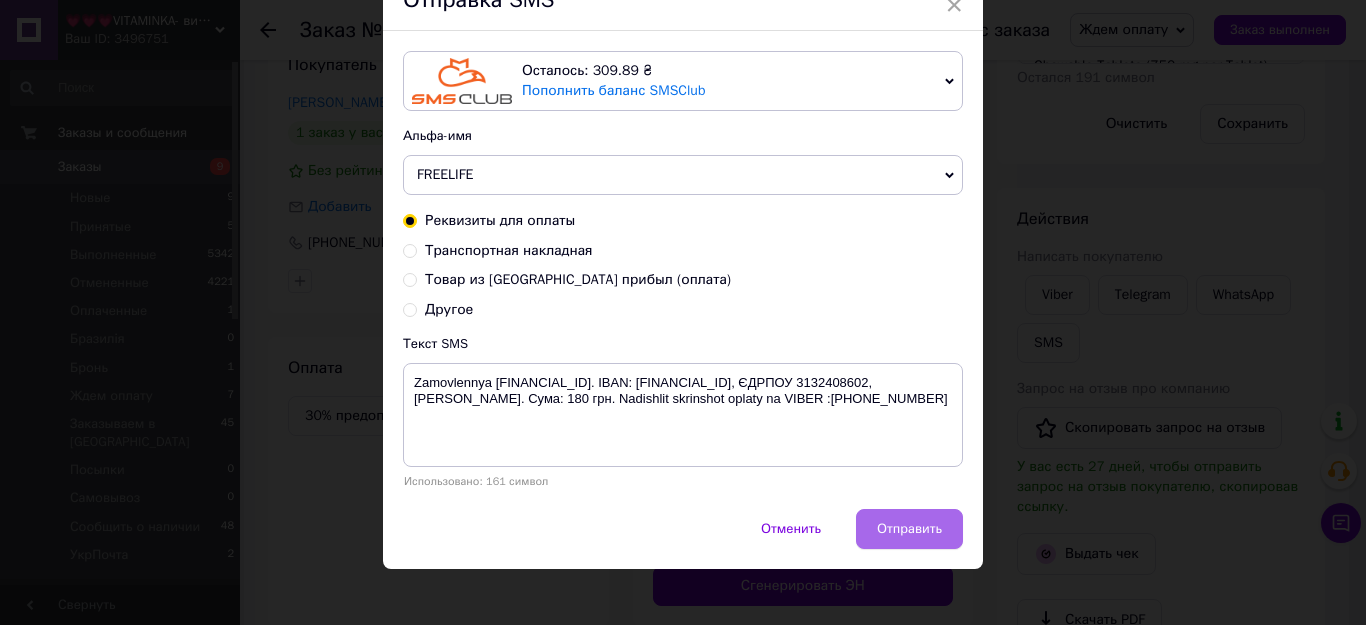 click on "Отправить" at bounding box center [909, 529] 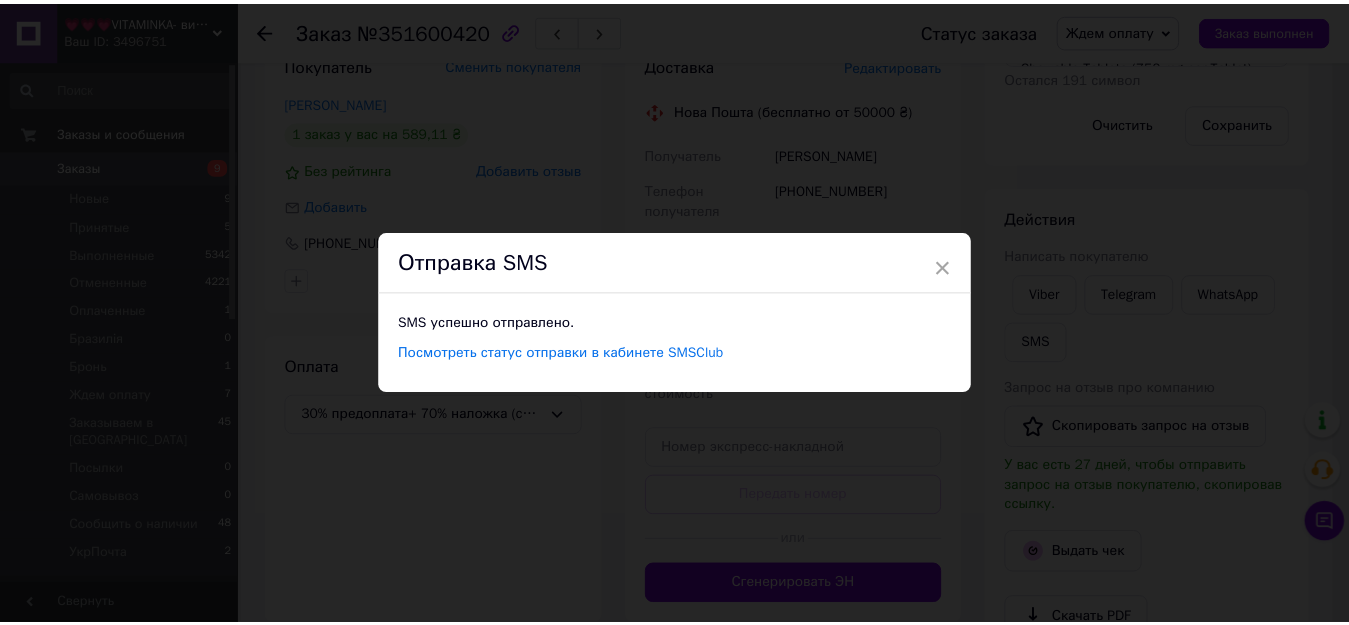 scroll, scrollTop: 0, scrollLeft: 0, axis: both 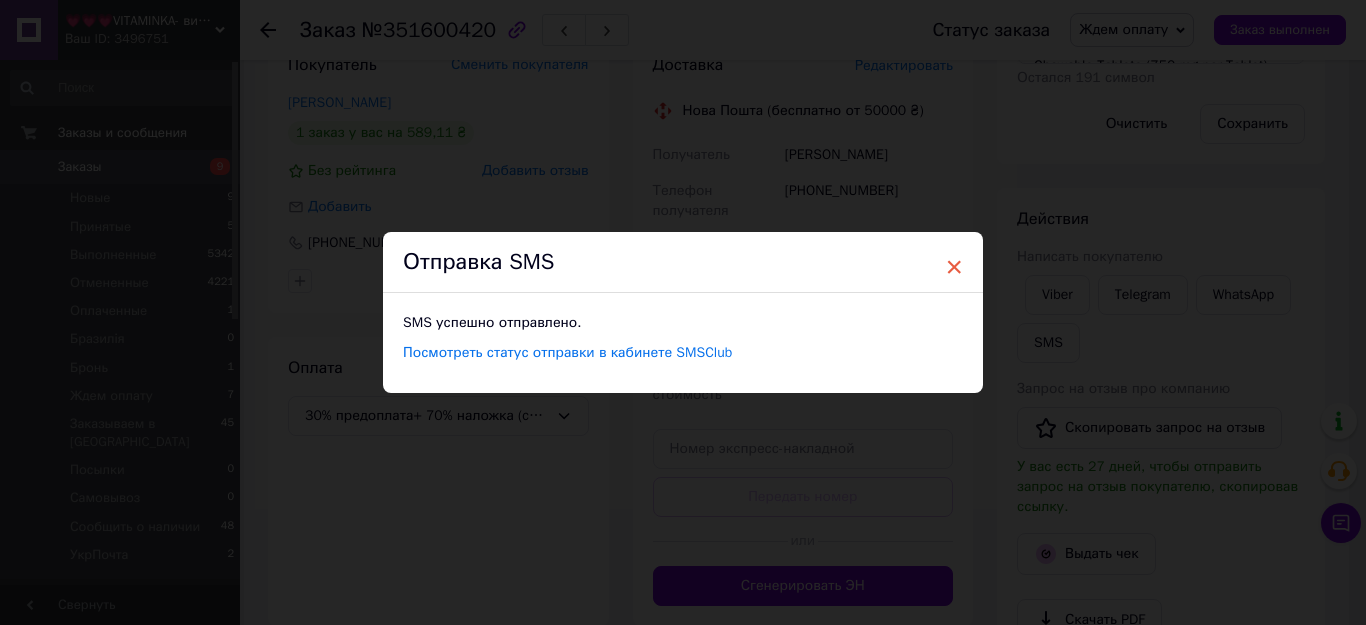 click on "×" at bounding box center [954, 267] 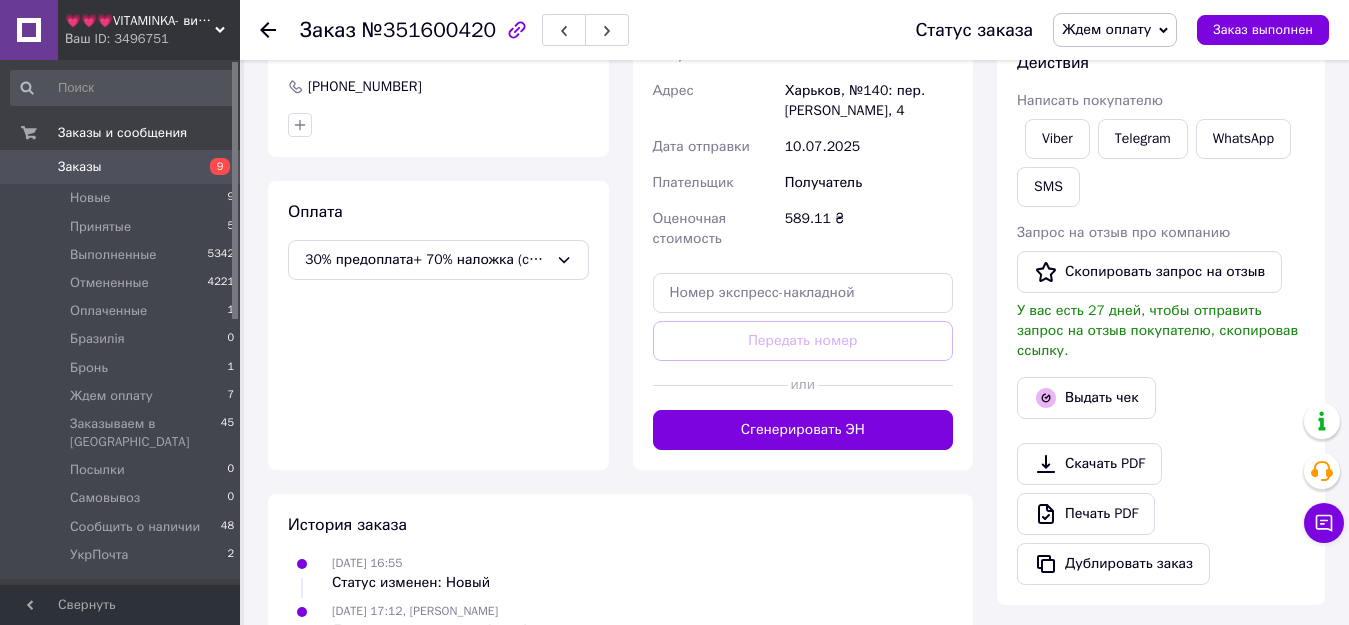 scroll, scrollTop: 833, scrollLeft: 0, axis: vertical 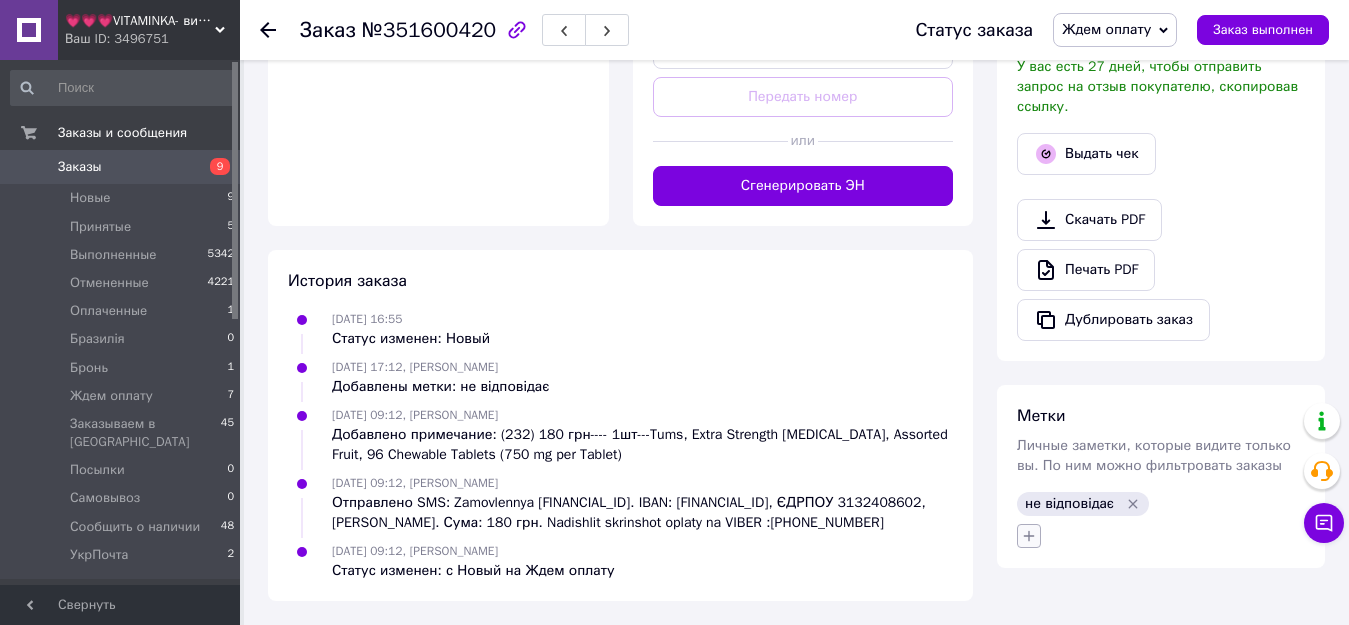 click 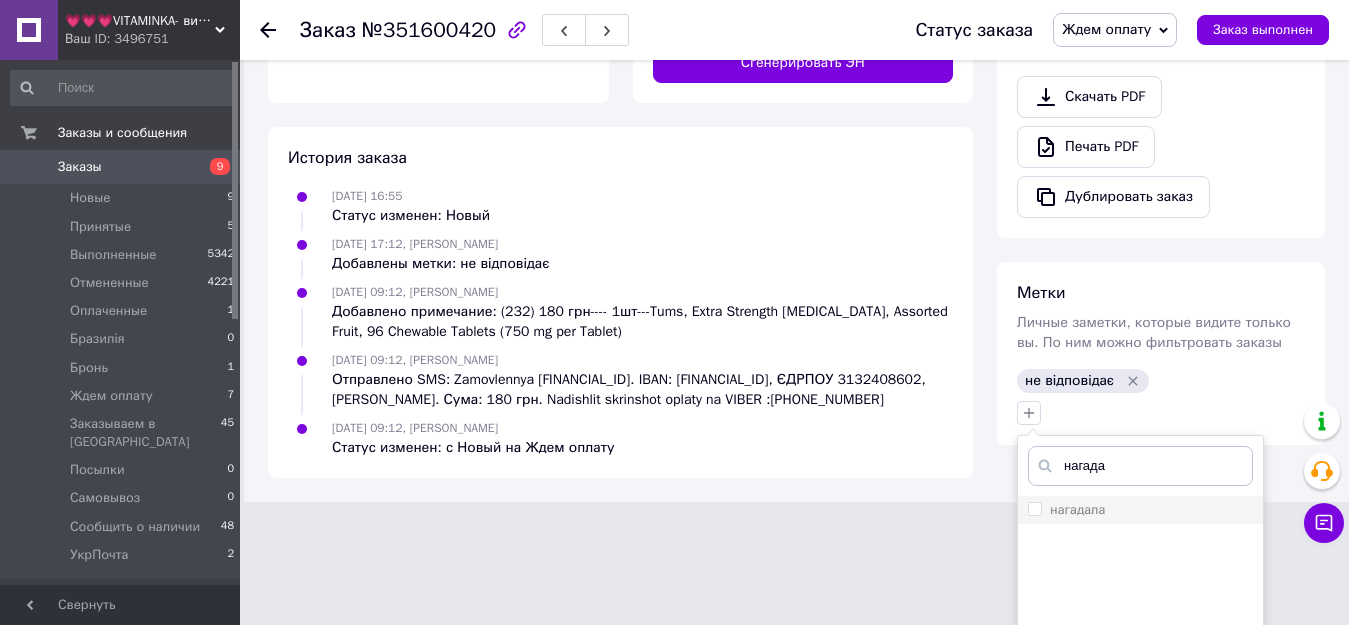 scroll, scrollTop: 1033, scrollLeft: 0, axis: vertical 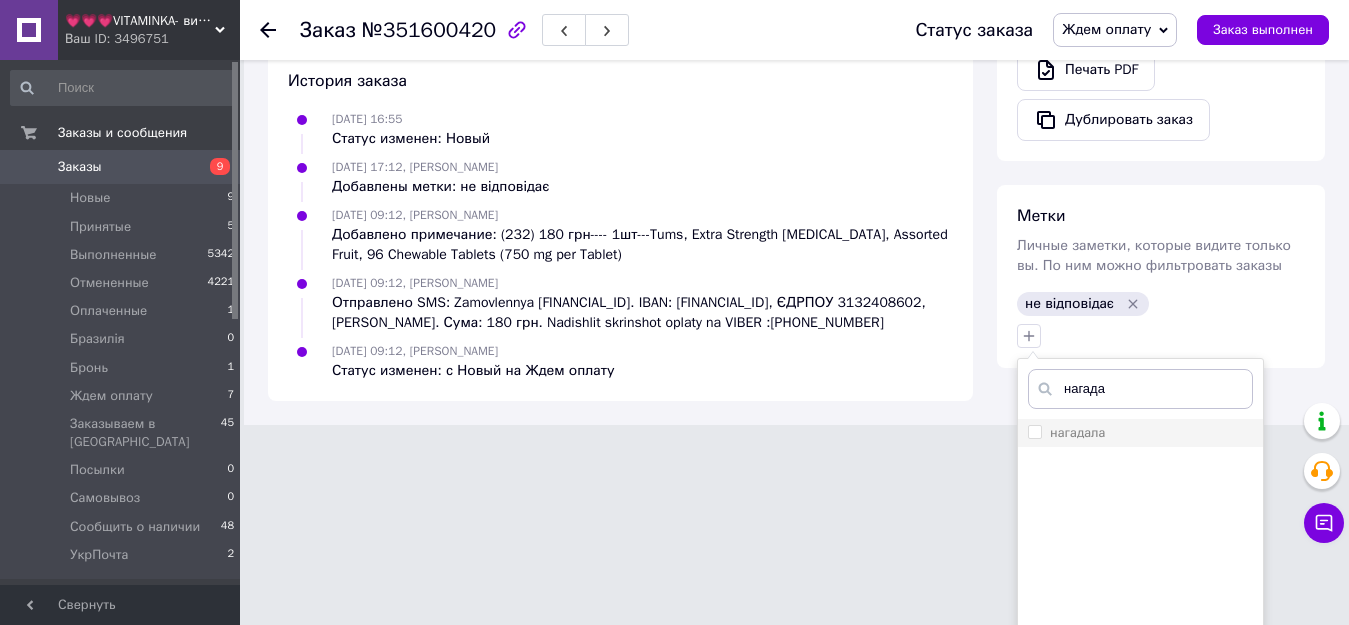 type on "нагада" 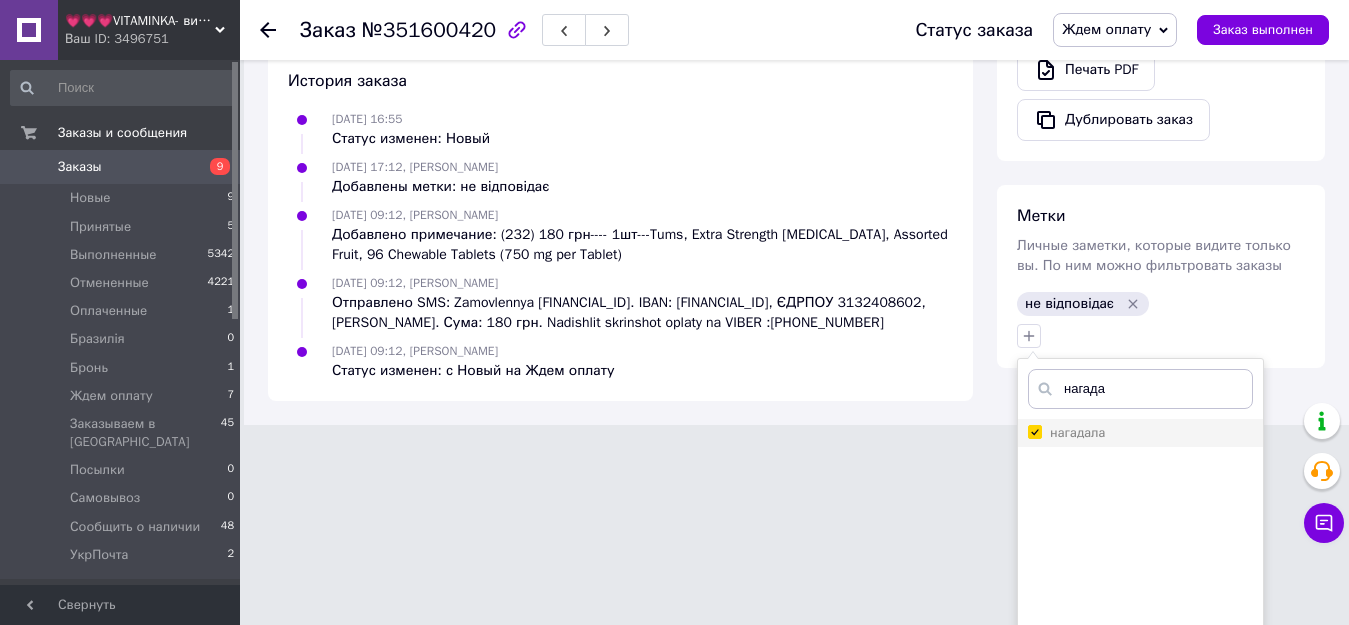 checkbox on "true" 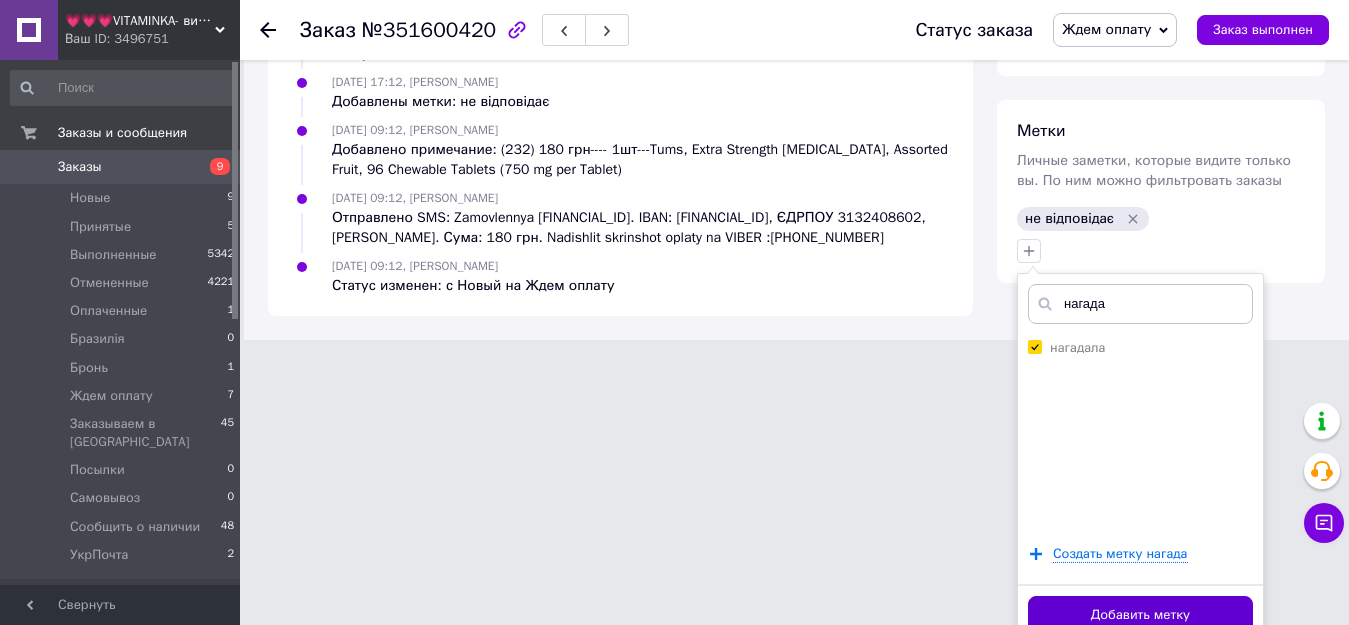 click on "Добавить метку" at bounding box center (1140, 615) 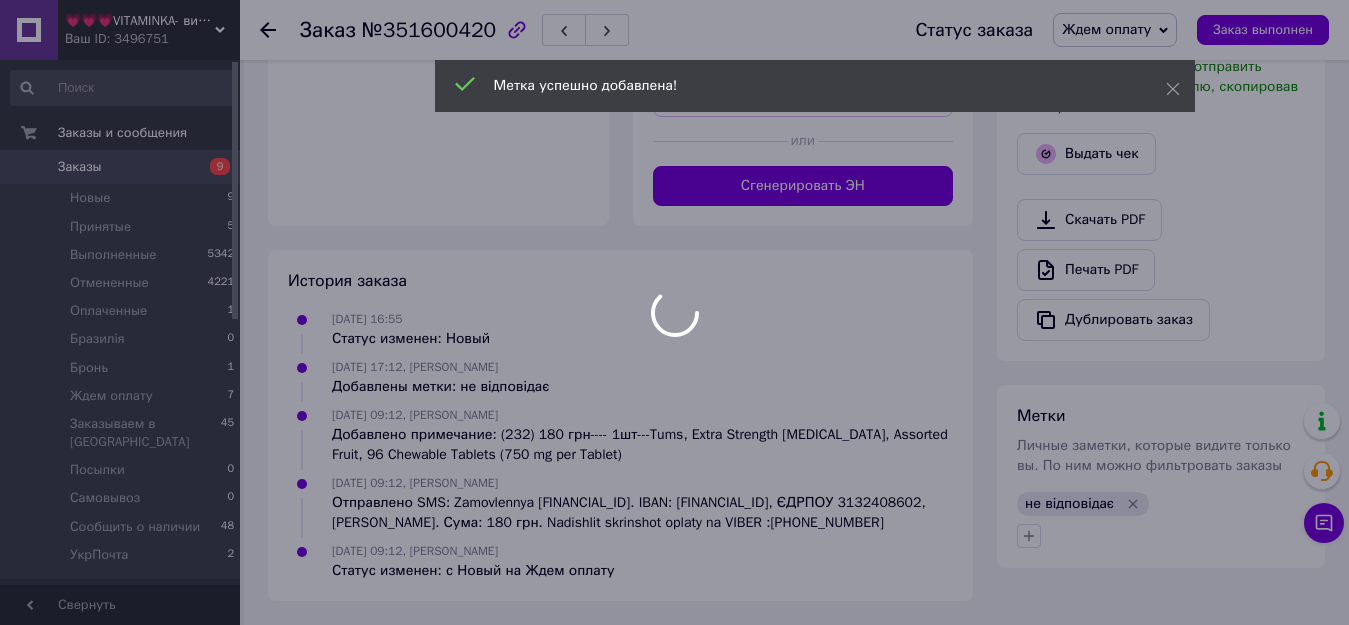 scroll, scrollTop: 949, scrollLeft: 0, axis: vertical 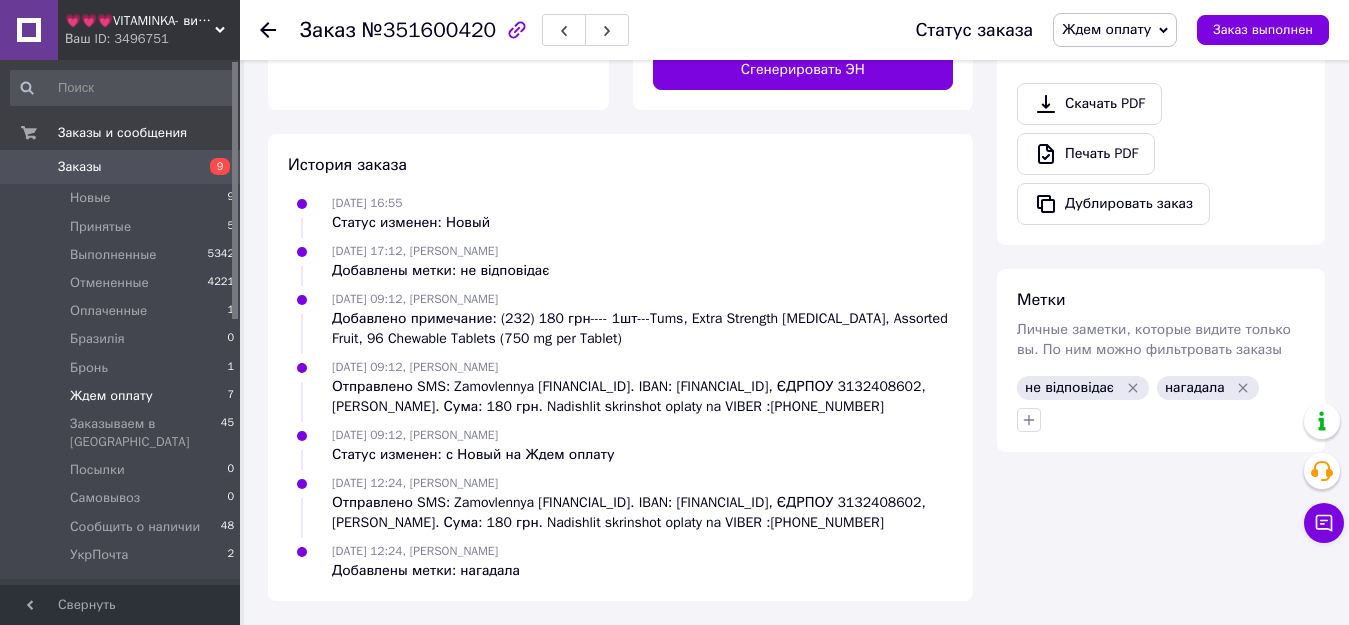 click on "Ждем оплату" at bounding box center (111, 396) 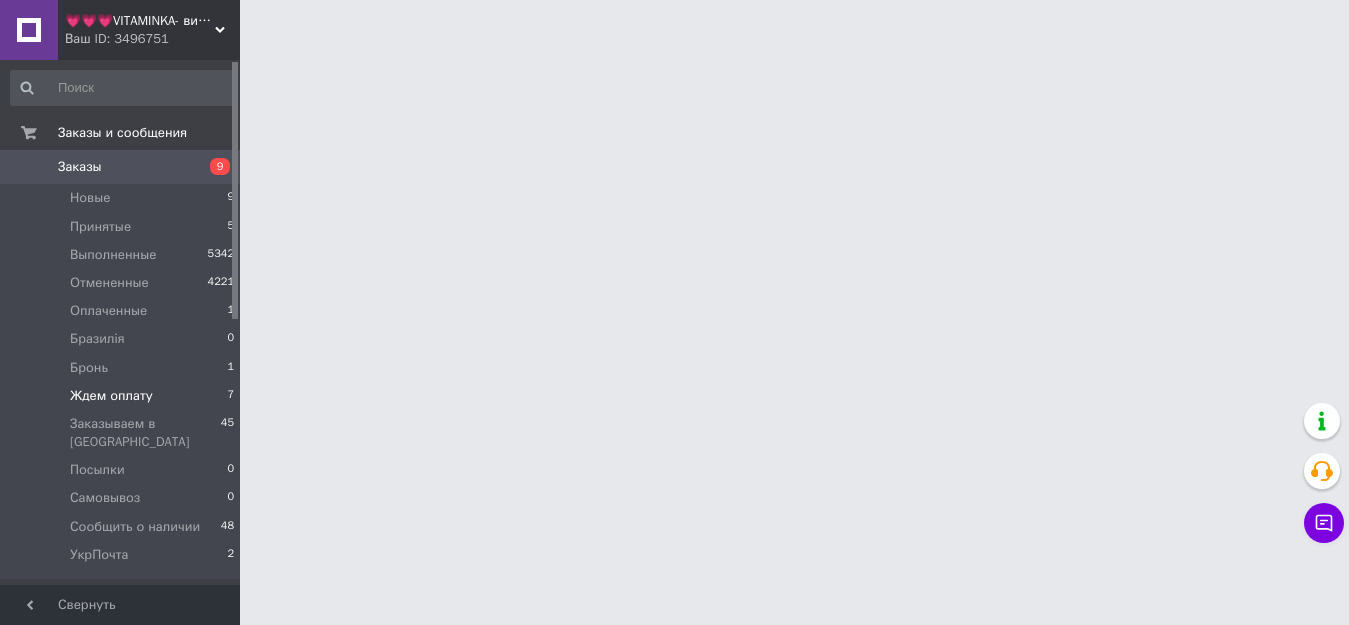 scroll, scrollTop: 0, scrollLeft: 0, axis: both 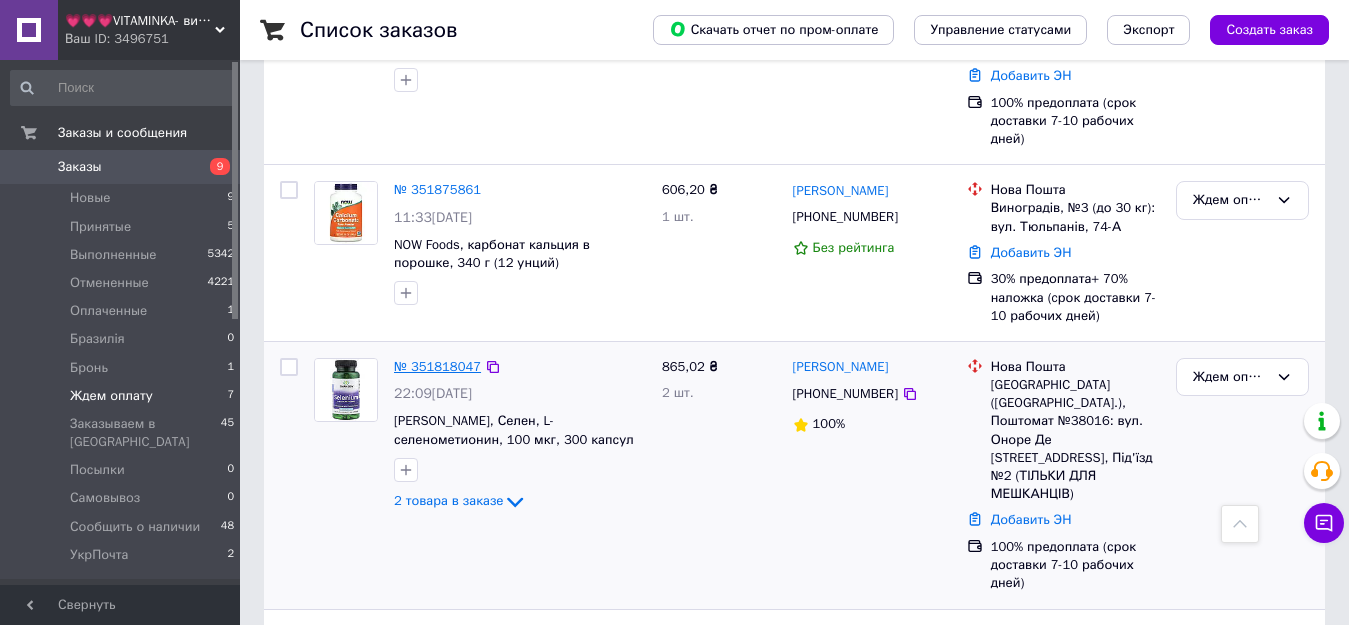 click on "№ 351818047" at bounding box center [437, 366] 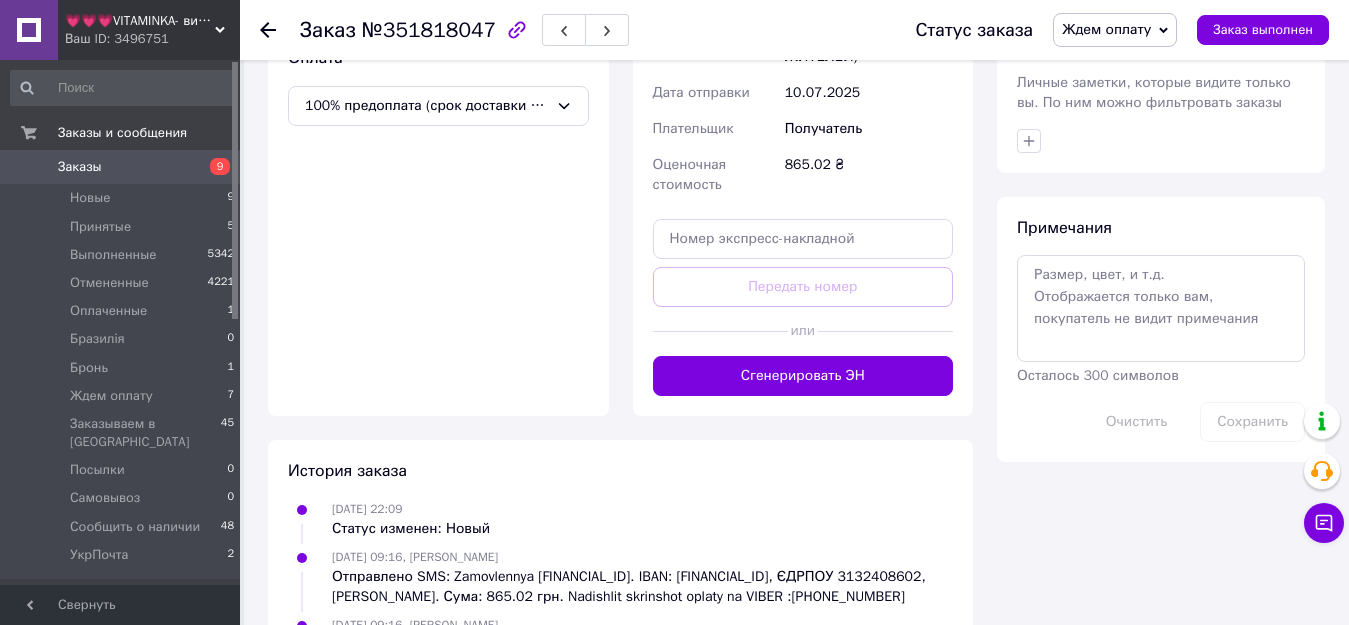 scroll, scrollTop: 961, scrollLeft: 0, axis: vertical 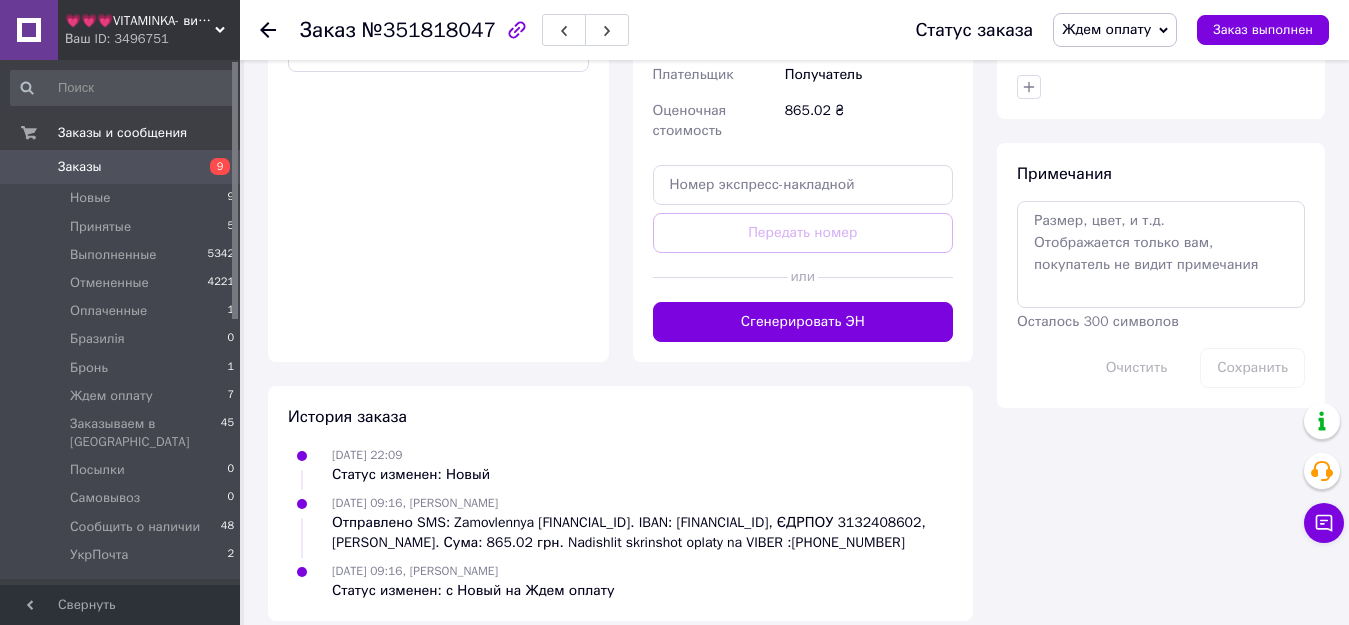 click on "💗💗💗VITAMINKA- витамины из [GEOGRAPHIC_DATA]" at bounding box center [140, 21] 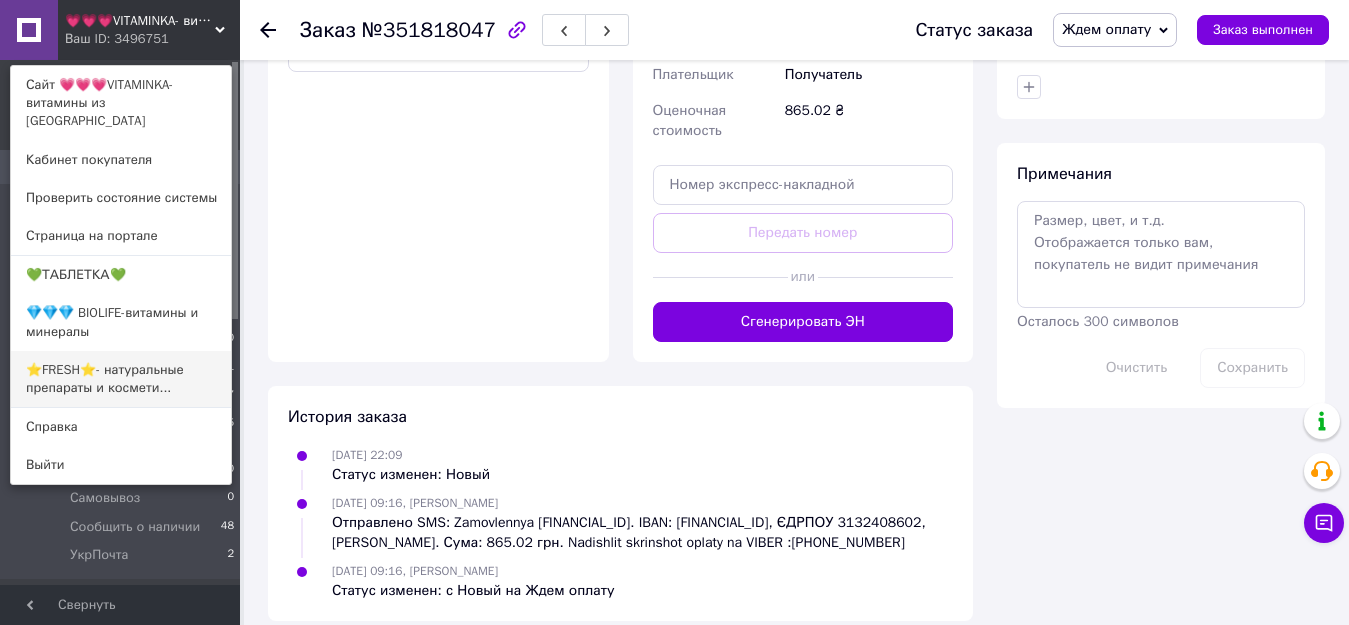 click on "⭐FRESH⭐- натуральные препараты и космети..." at bounding box center [121, 379] 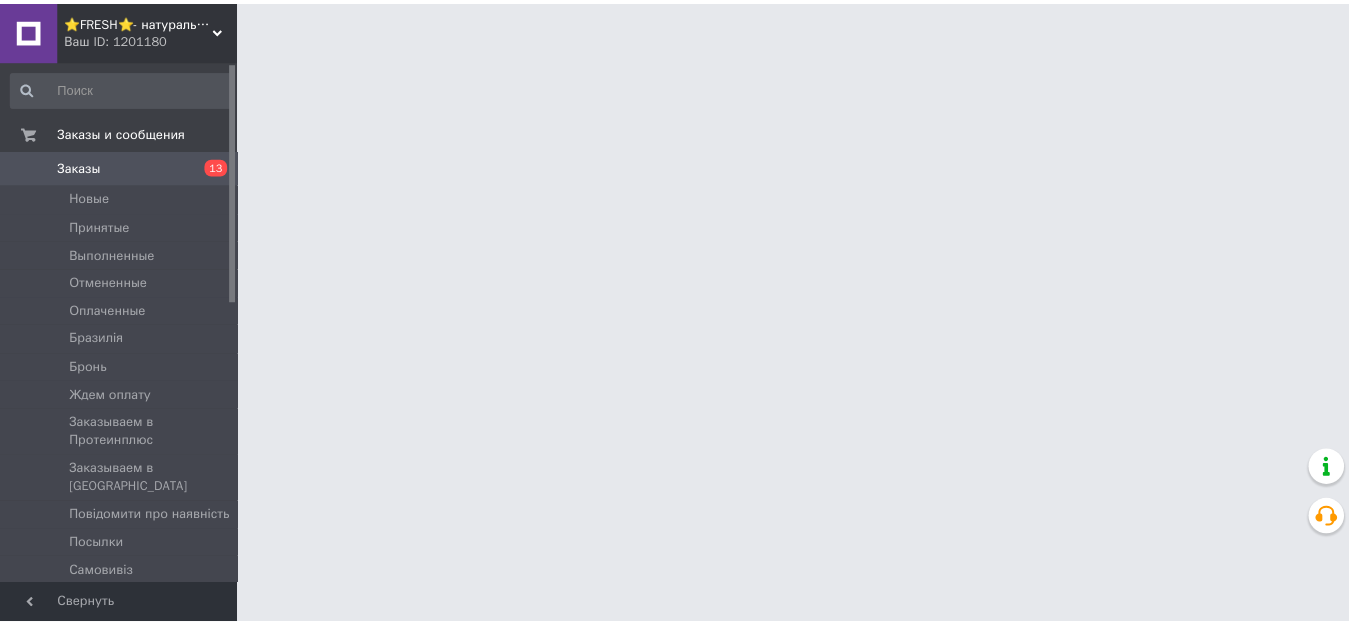 scroll, scrollTop: 0, scrollLeft: 0, axis: both 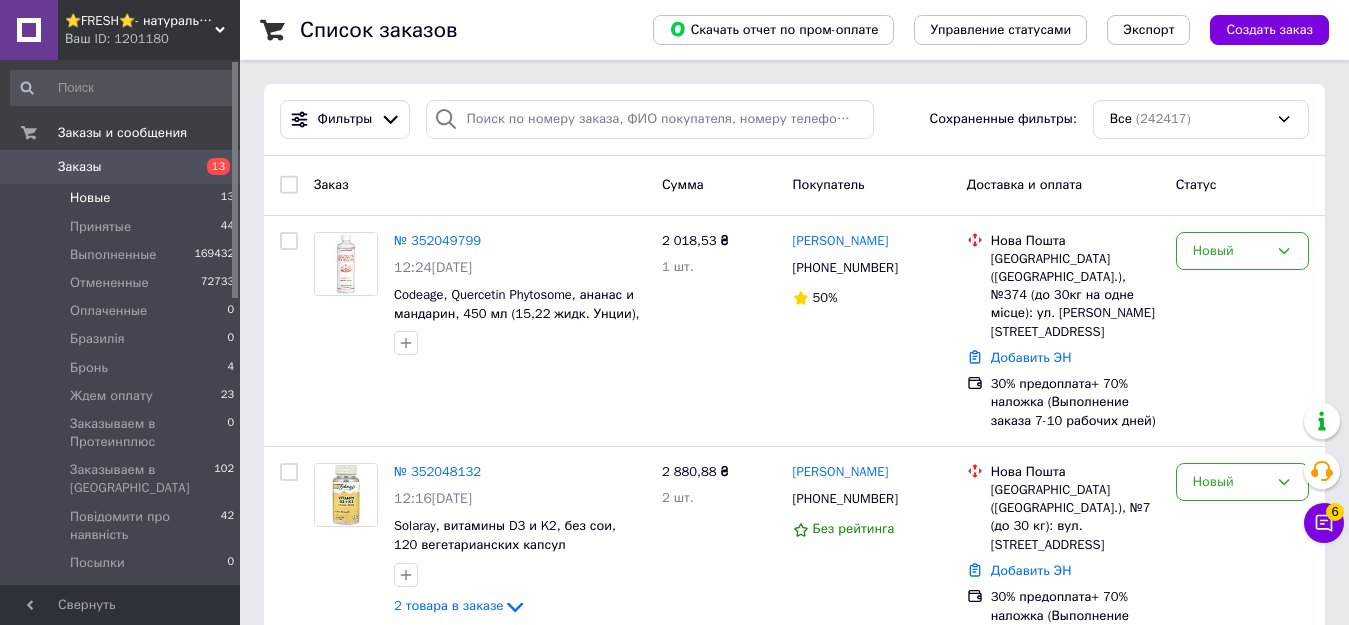 click on "Новые" at bounding box center (90, 198) 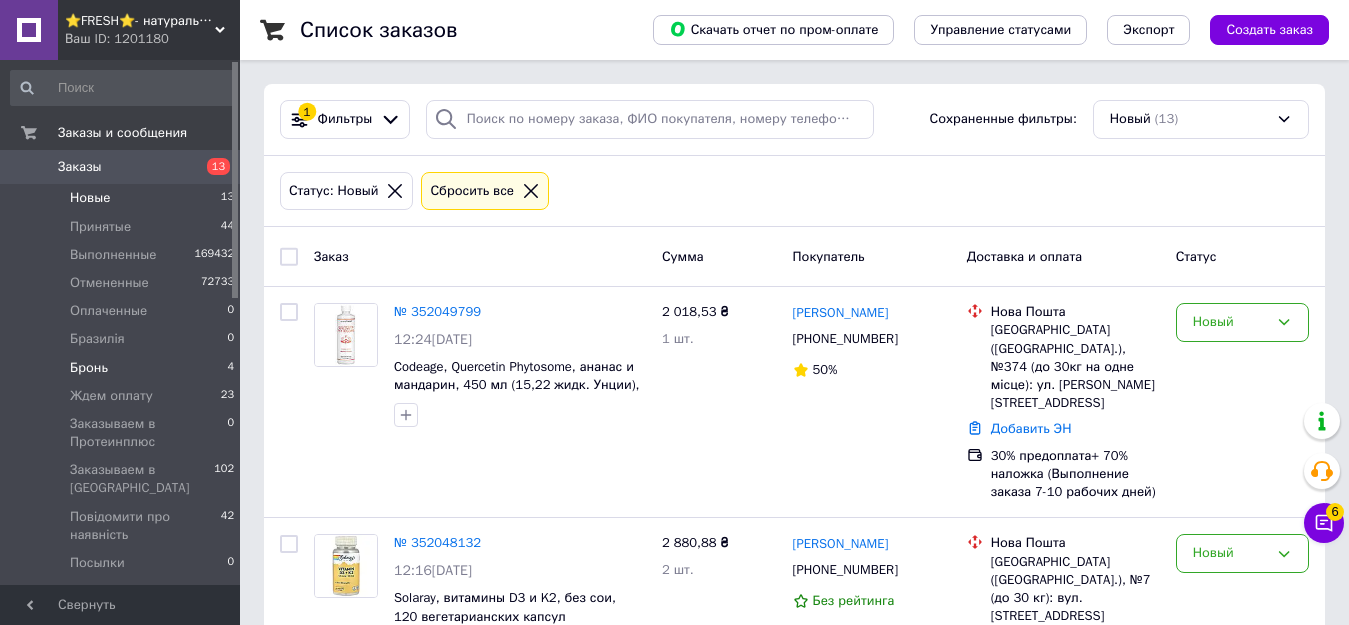 click on "Бронь 4" at bounding box center [123, 368] 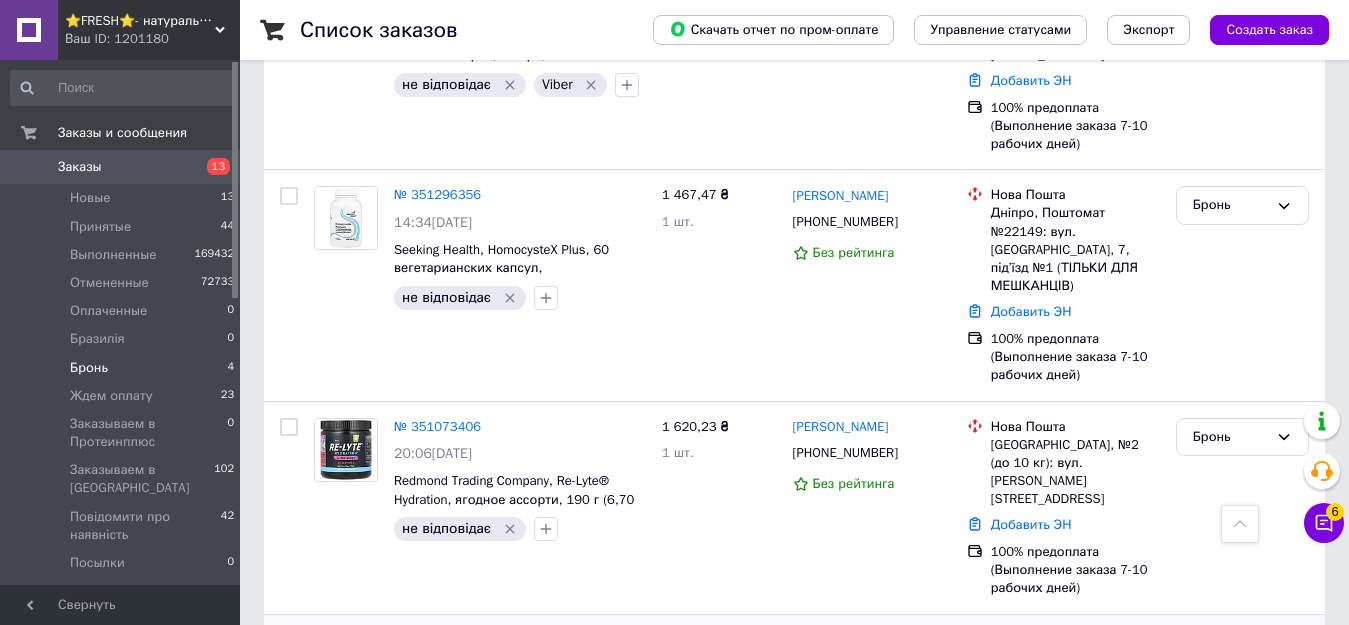 scroll, scrollTop: 304, scrollLeft: 0, axis: vertical 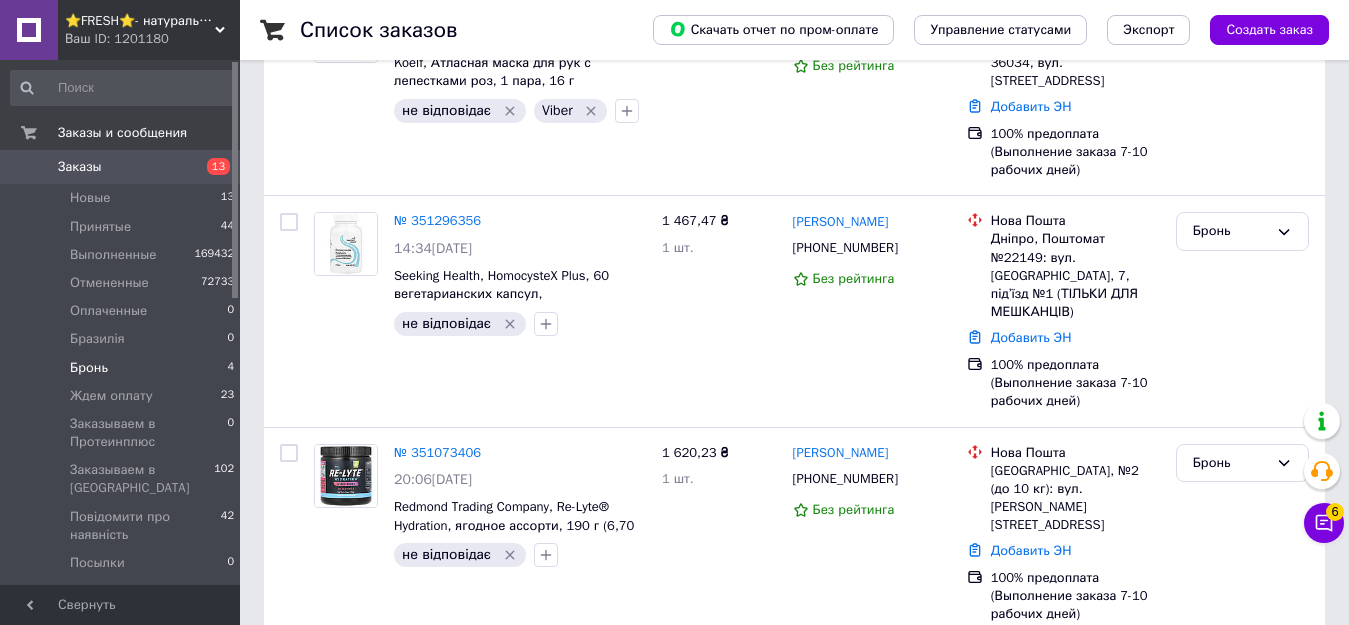 click on "№ 351296356" at bounding box center (437, 220) 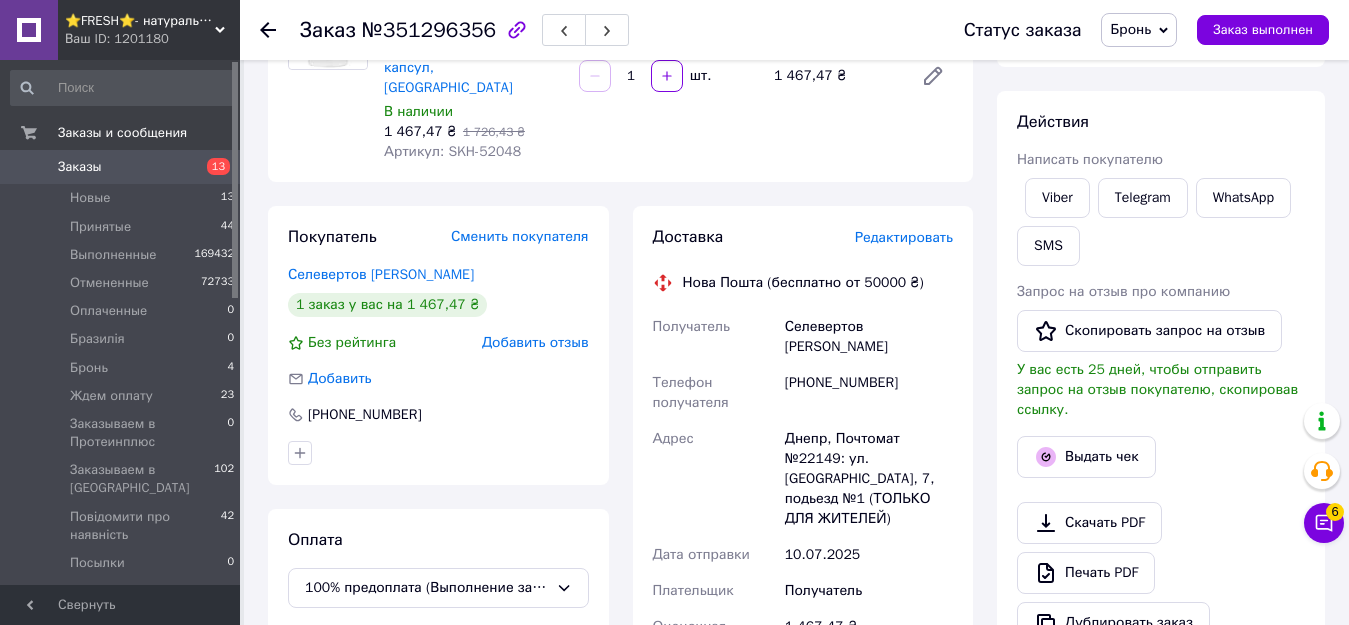 scroll, scrollTop: 141, scrollLeft: 0, axis: vertical 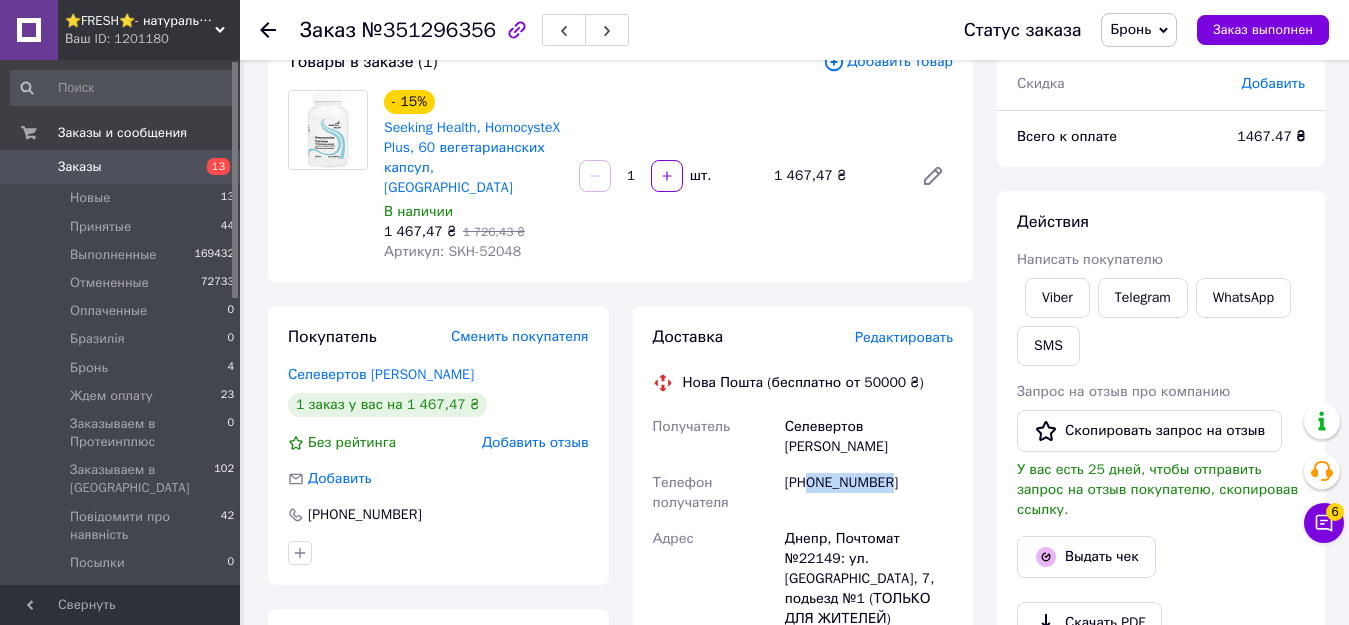 drag, startPoint x: 811, startPoint y: 444, endPoint x: 909, endPoint y: 452, distance: 98.32599 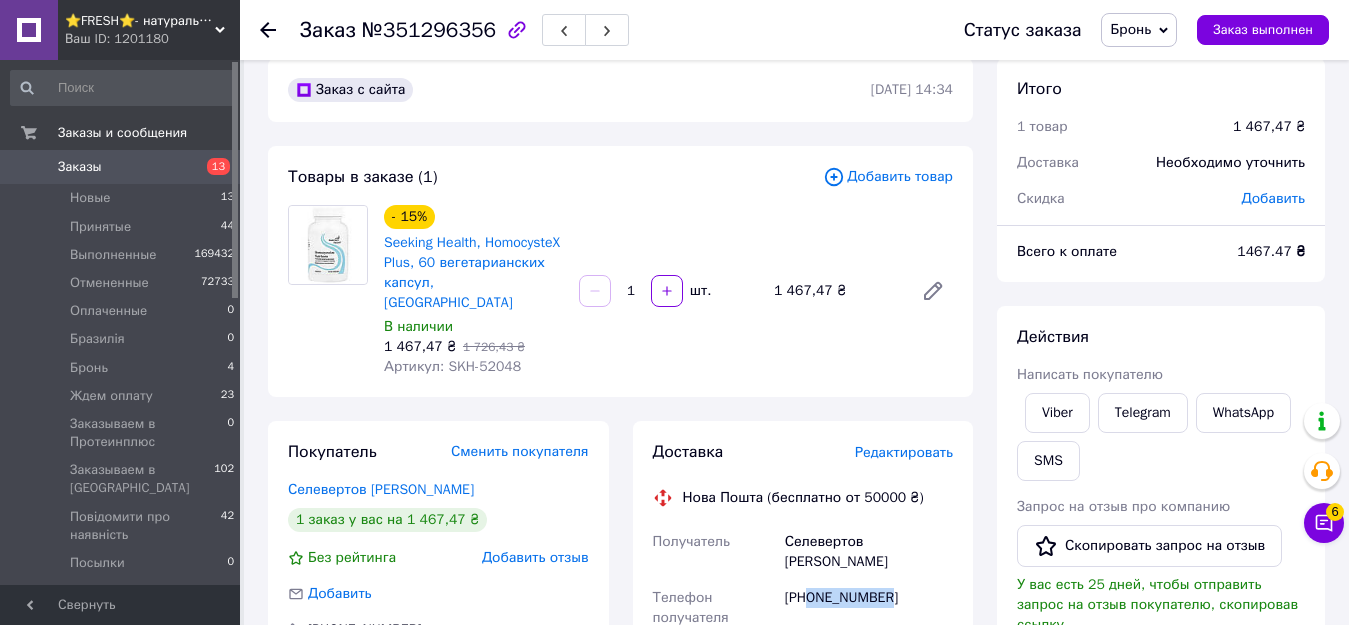 scroll, scrollTop: 0, scrollLeft: 0, axis: both 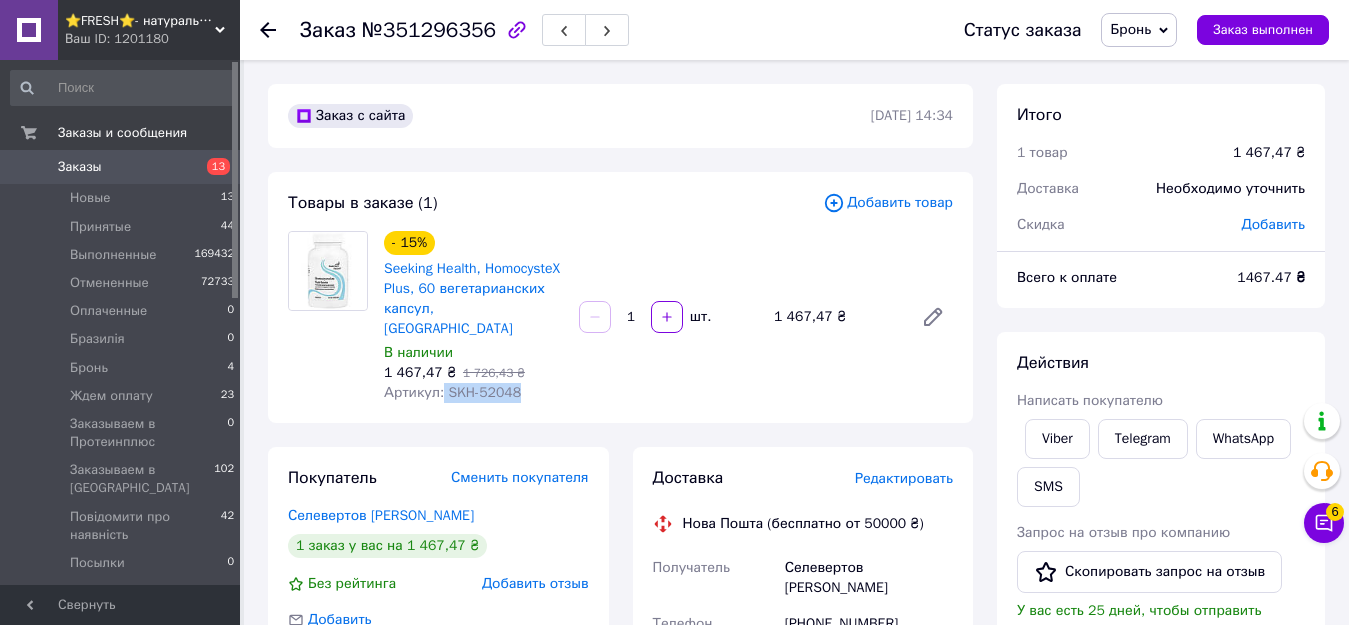 drag, startPoint x: 440, startPoint y: 374, endPoint x: 523, endPoint y: 384, distance: 83.60024 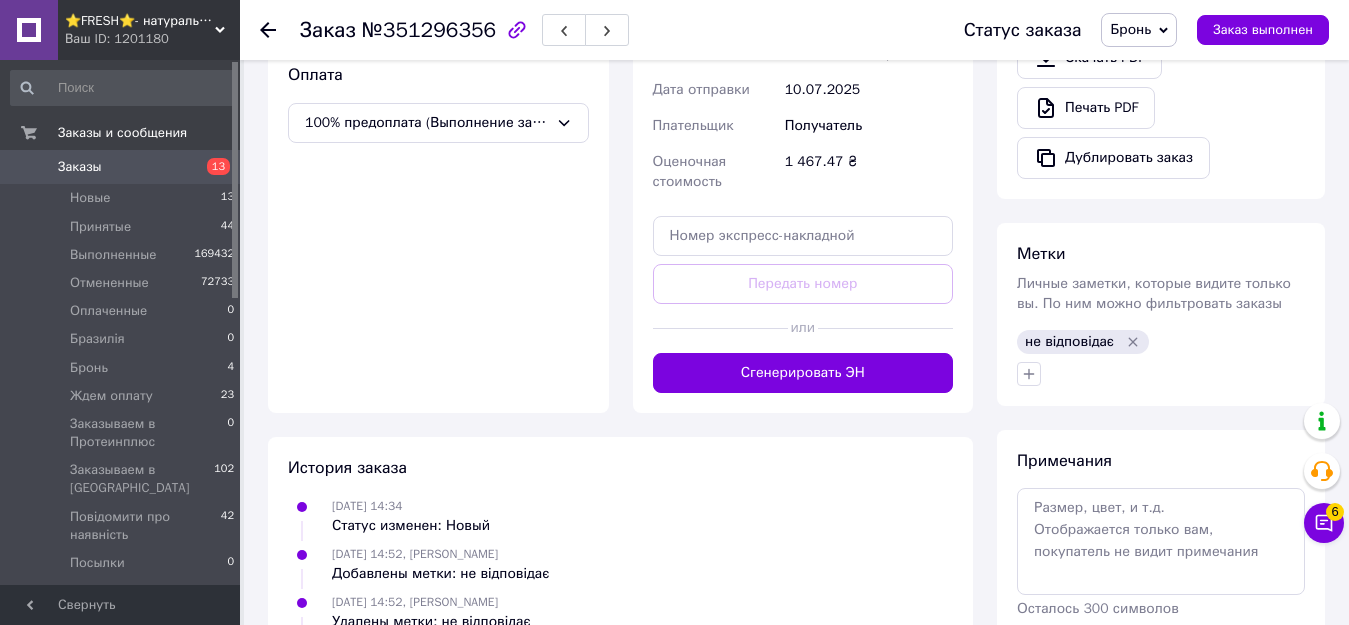 scroll, scrollTop: 841, scrollLeft: 0, axis: vertical 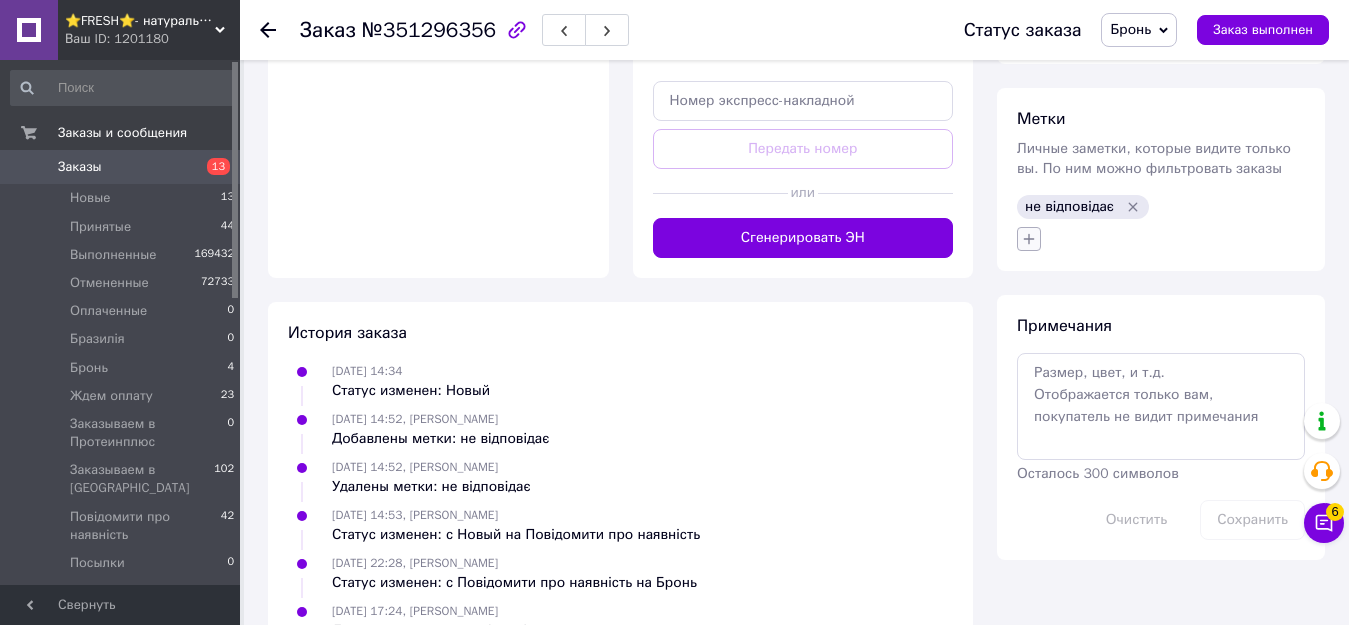 click 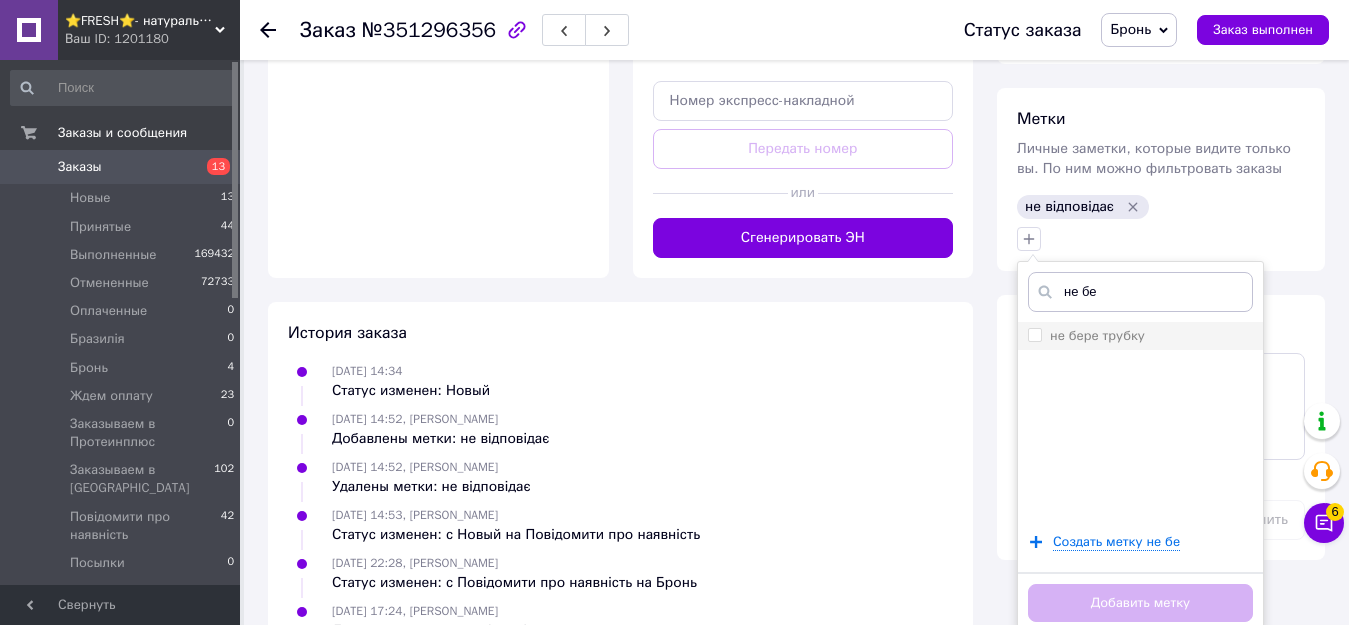 type on "не бе" 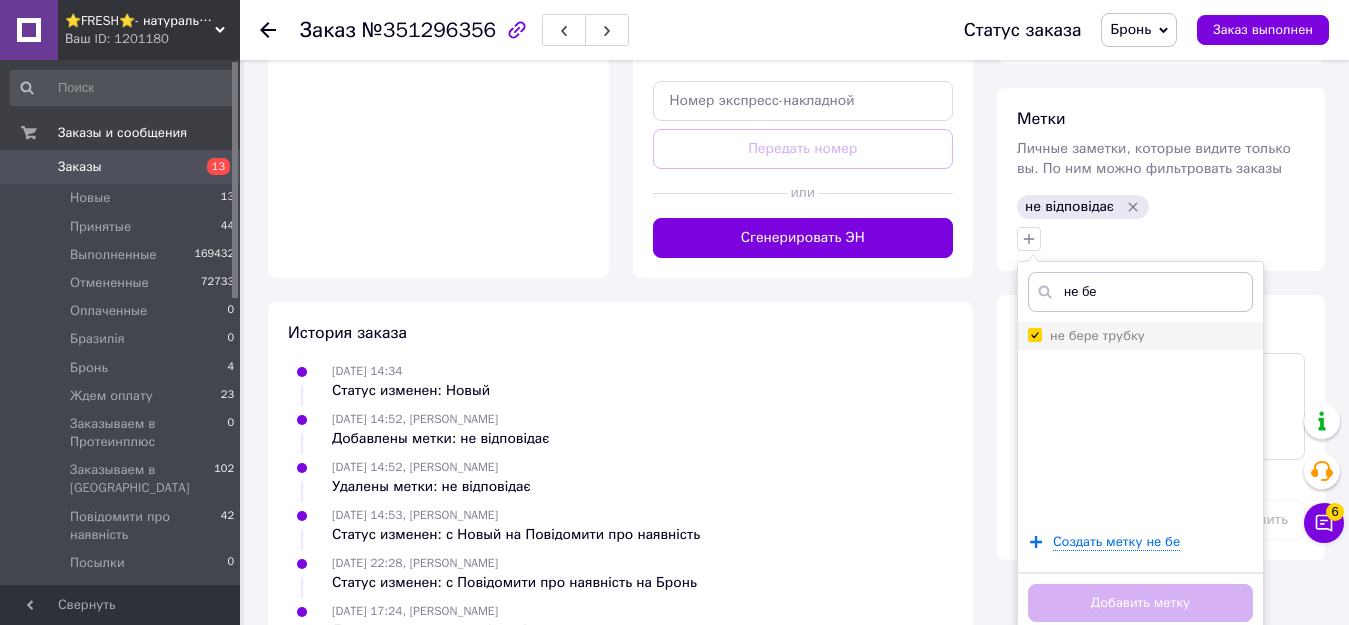 checkbox on "true" 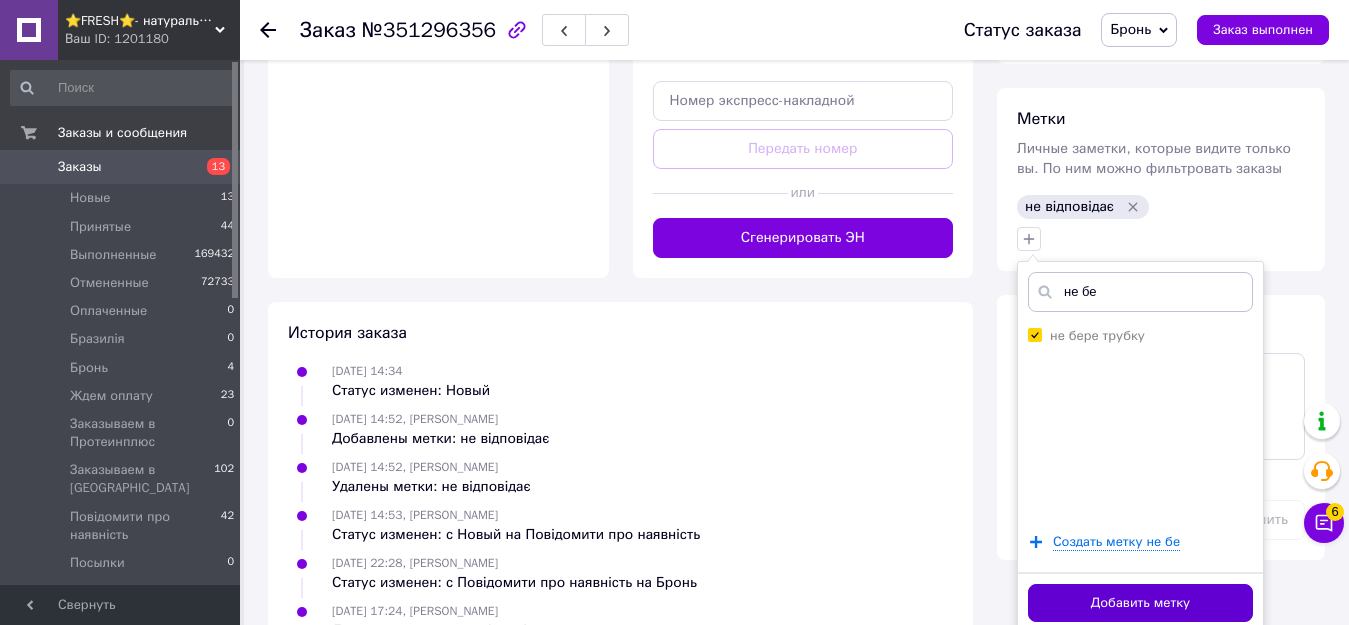 click on "Добавить метку" at bounding box center (1140, 603) 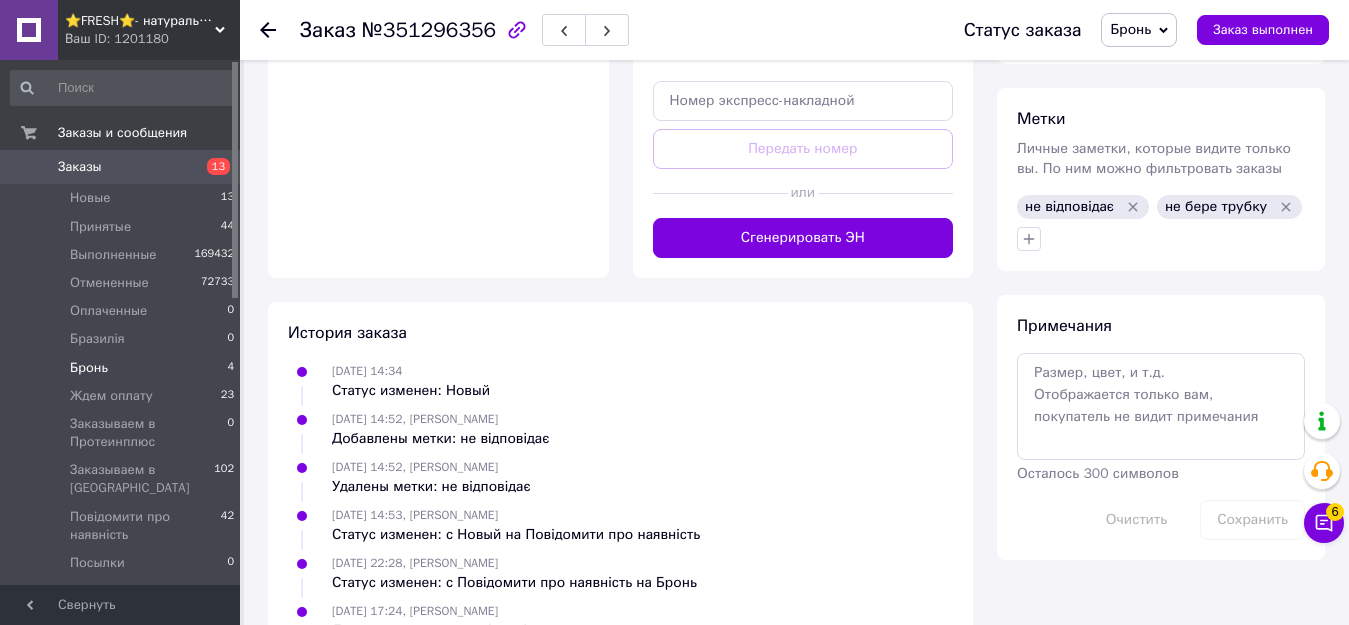 click on "Бронь" at bounding box center (89, 368) 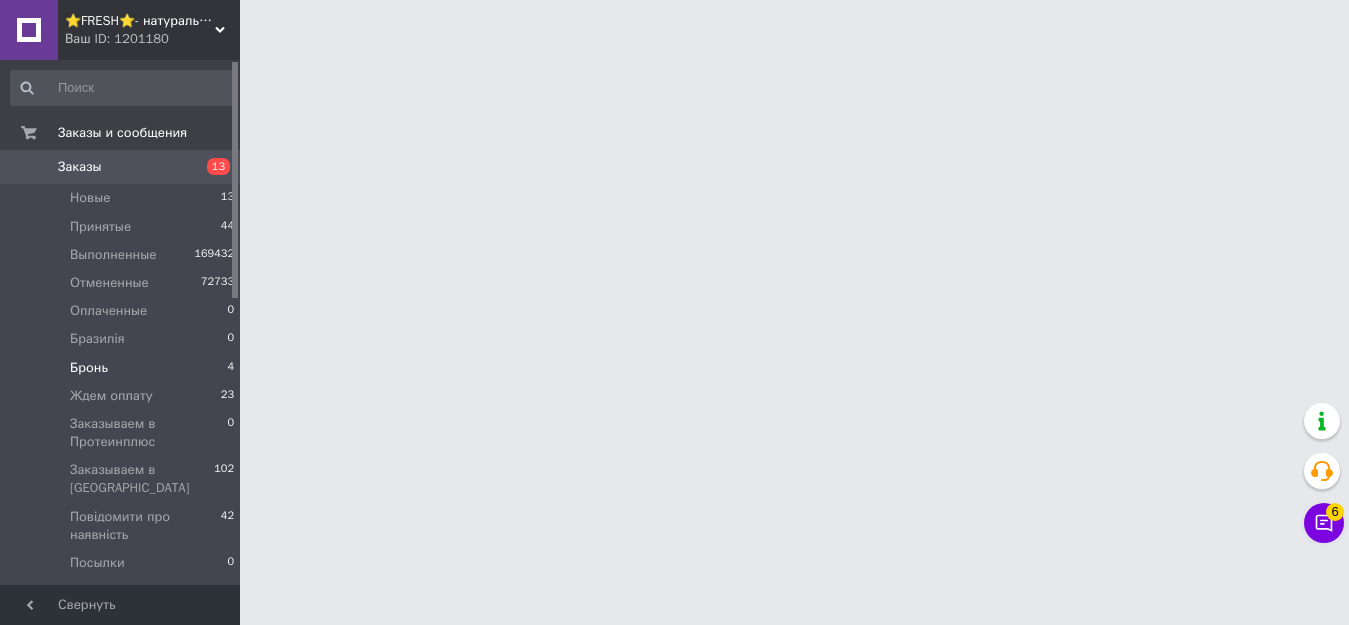 scroll, scrollTop: 0, scrollLeft: 0, axis: both 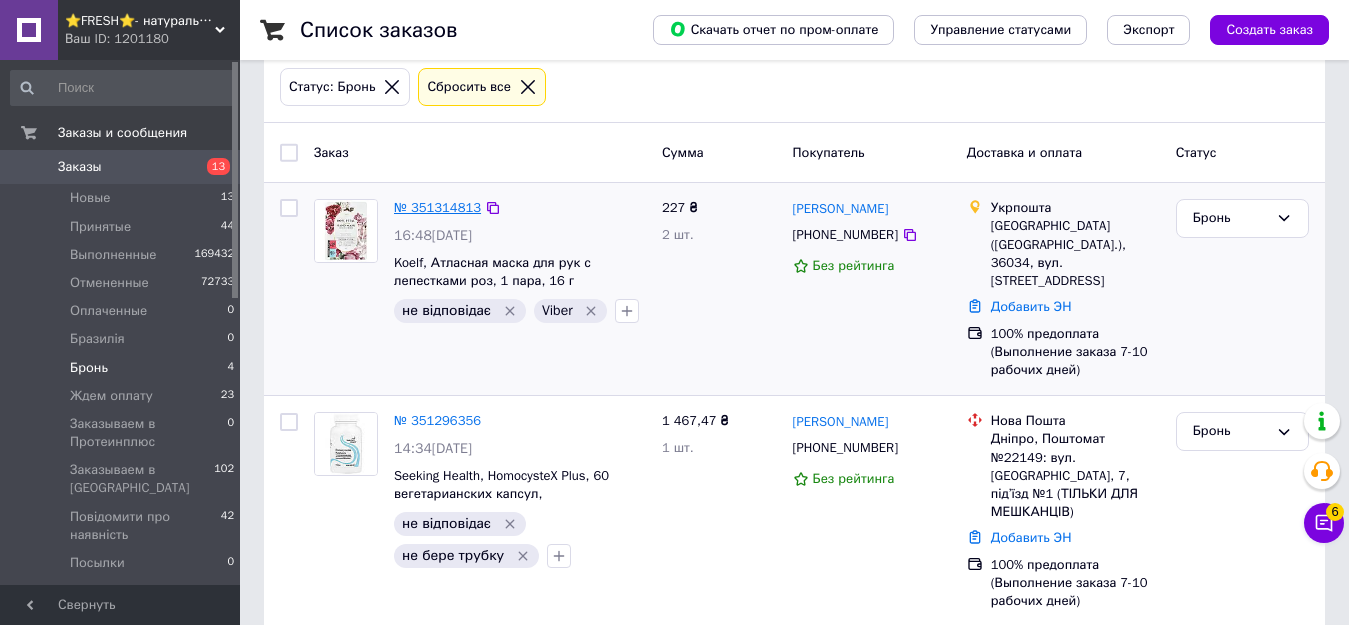 click on "№ 351314813" at bounding box center [437, 207] 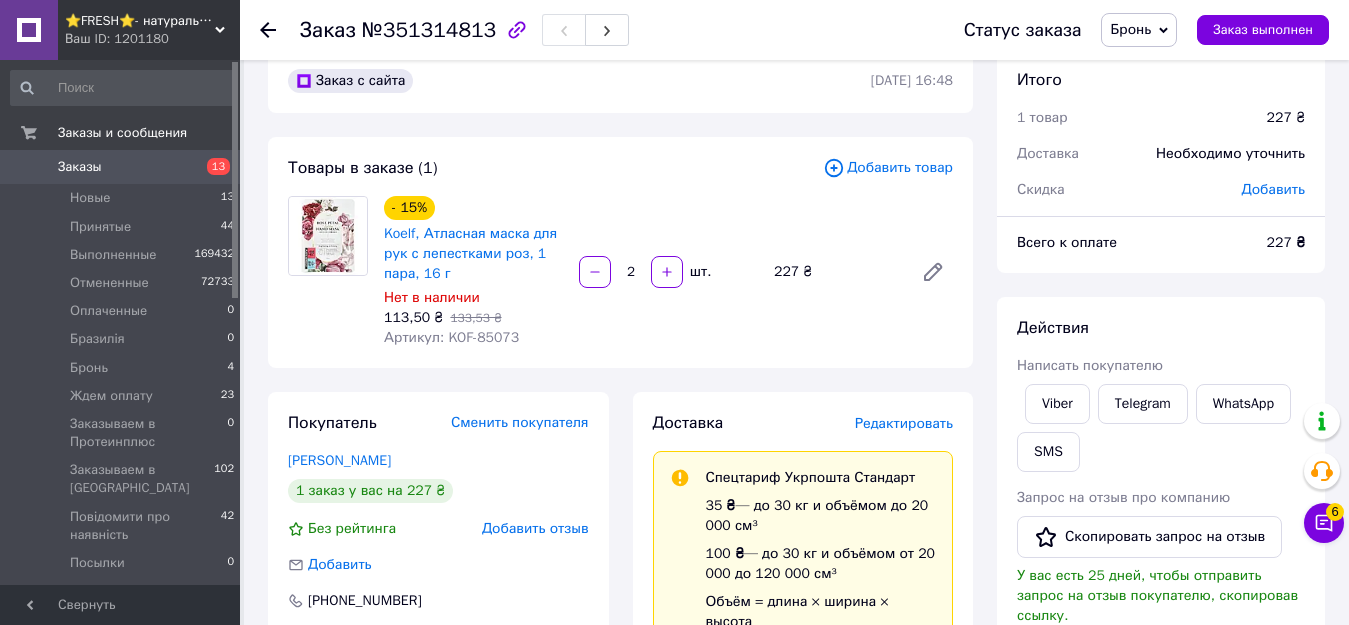 scroll, scrollTop: 0, scrollLeft: 0, axis: both 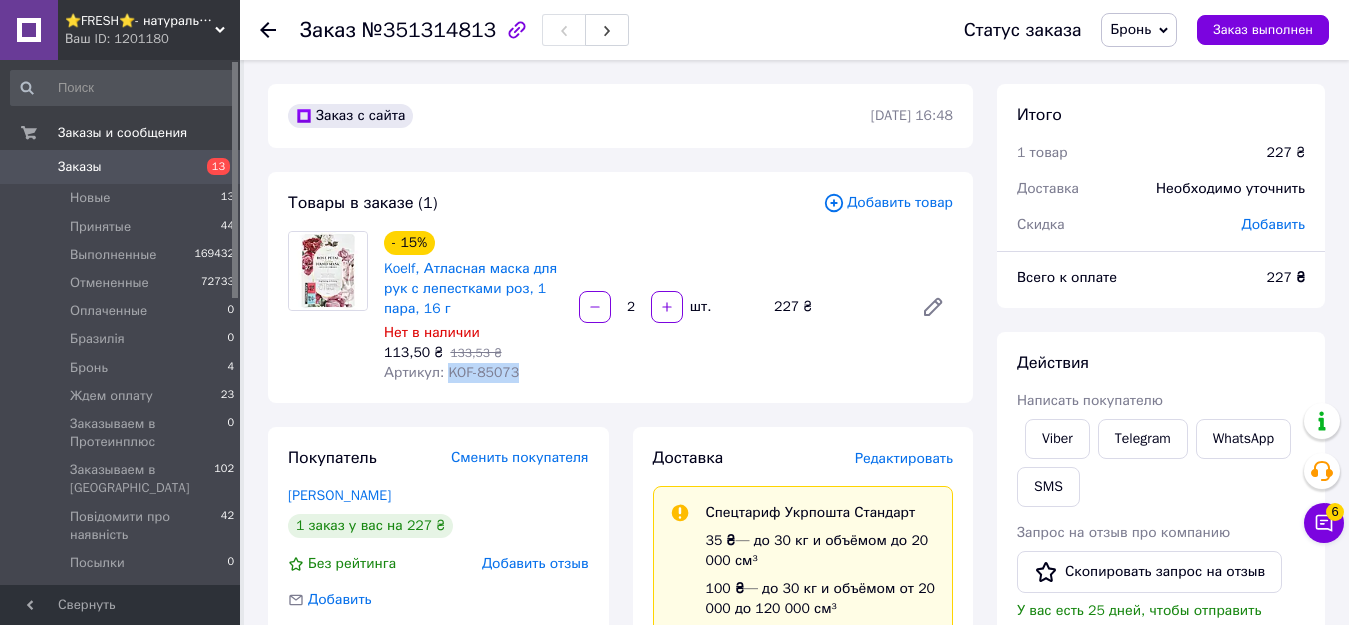 drag, startPoint x: 444, startPoint y: 371, endPoint x: 538, endPoint y: 374, distance: 94.04786 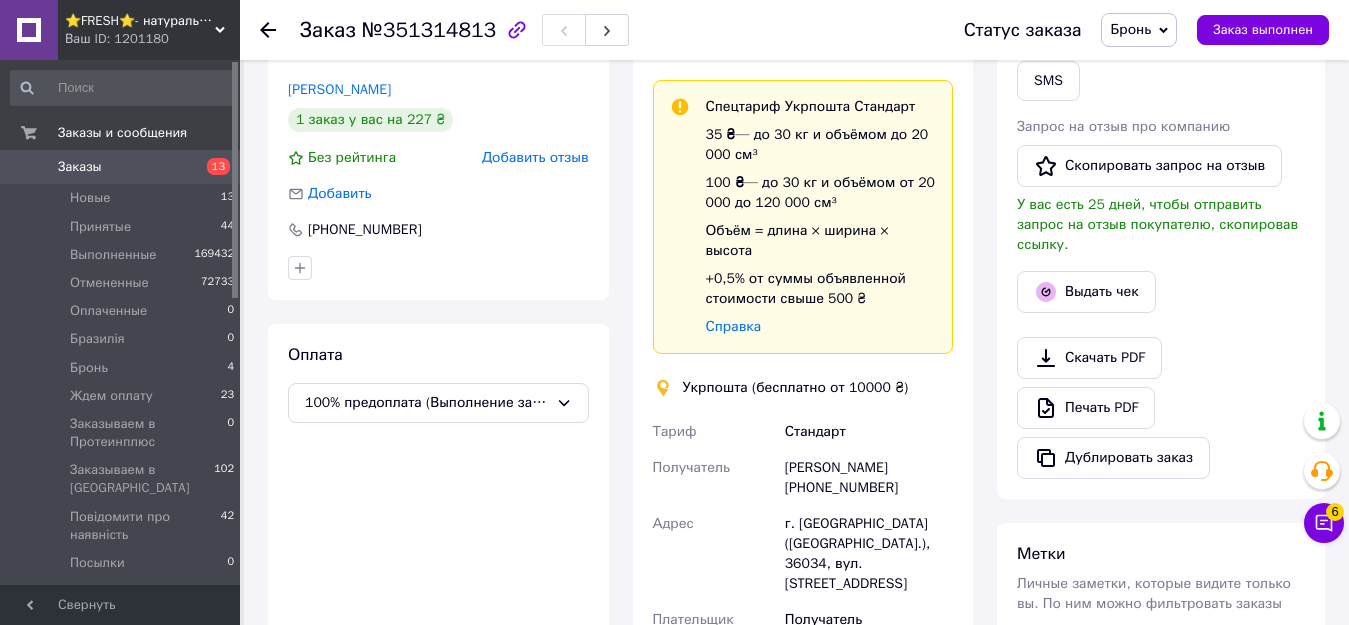scroll, scrollTop: 500, scrollLeft: 0, axis: vertical 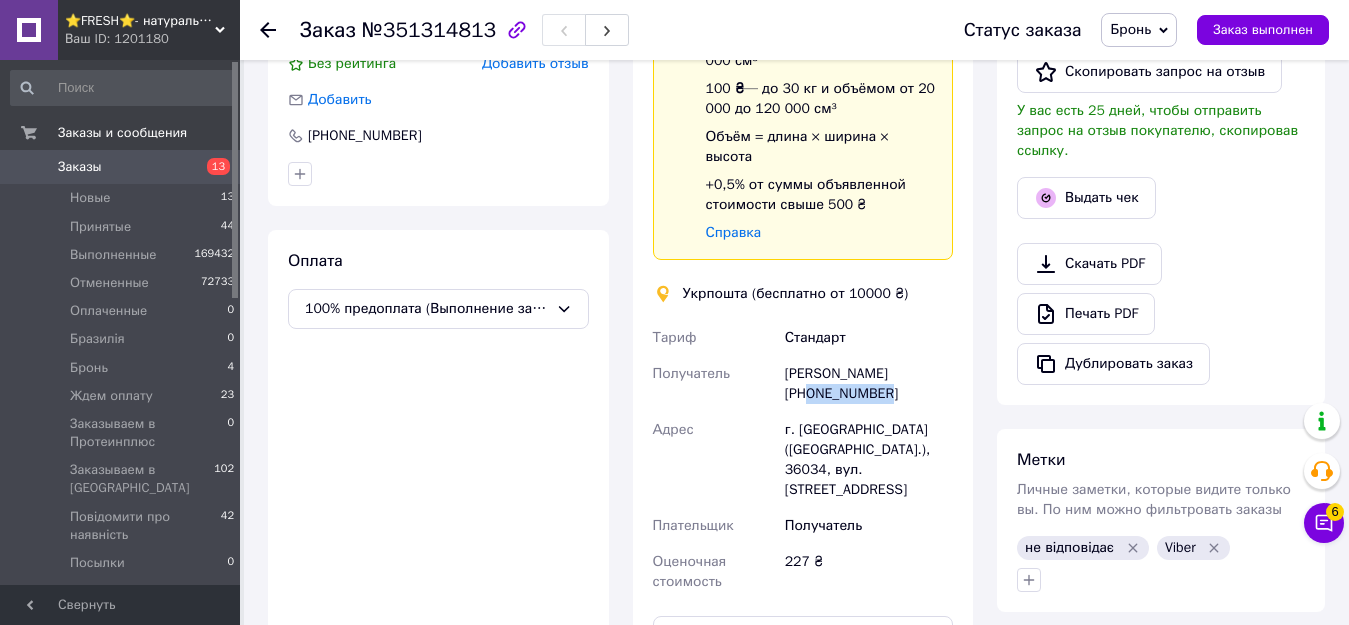 drag, startPoint x: 816, startPoint y: 377, endPoint x: 924, endPoint y: 378, distance: 108.00463 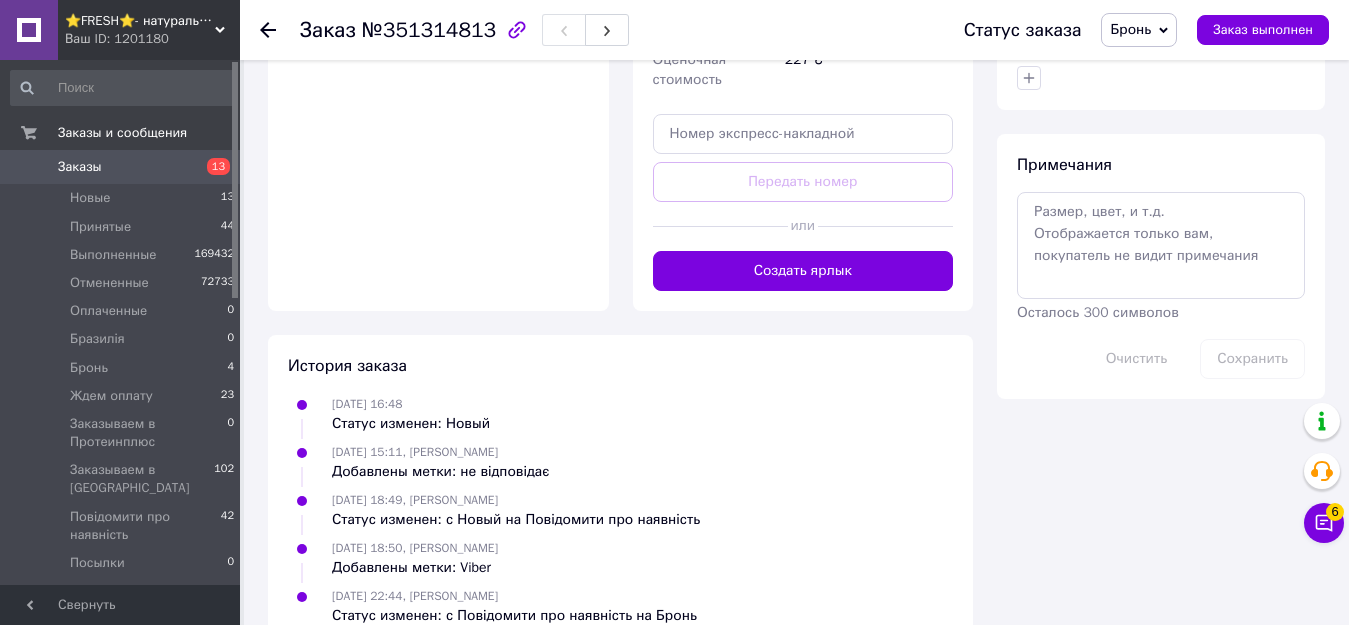 scroll, scrollTop: 1007, scrollLeft: 0, axis: vertical 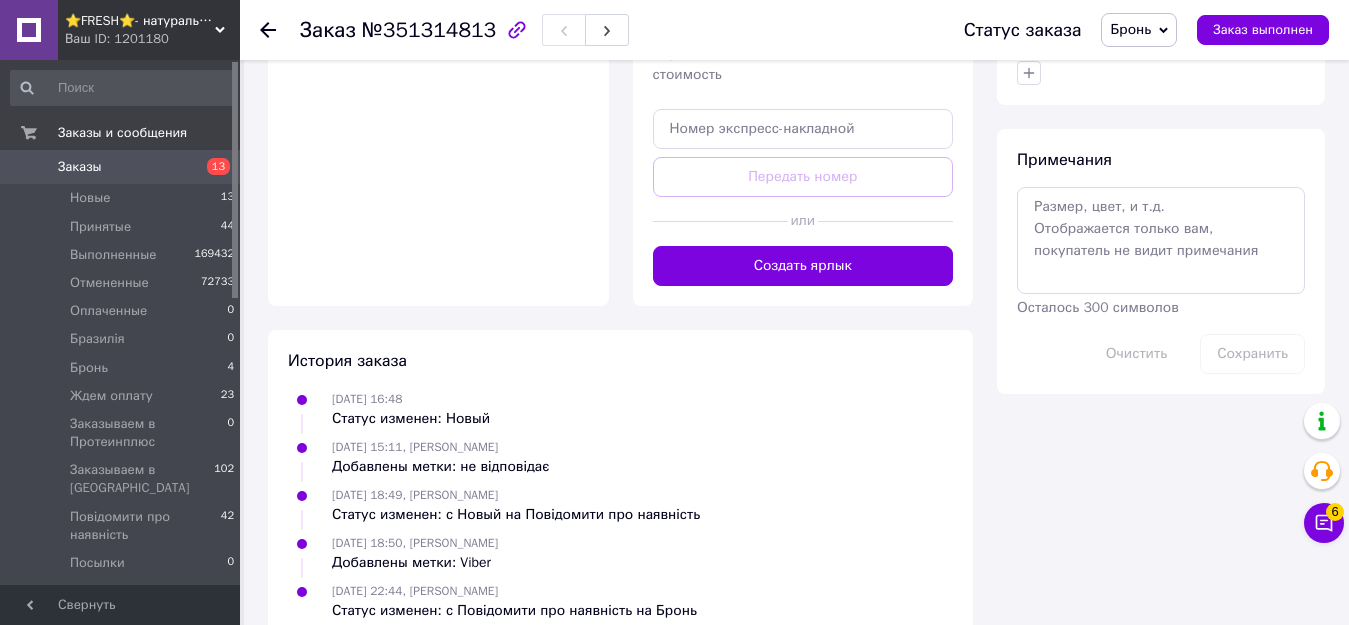 click on "Бронь" at bounding box center [1130, 29] 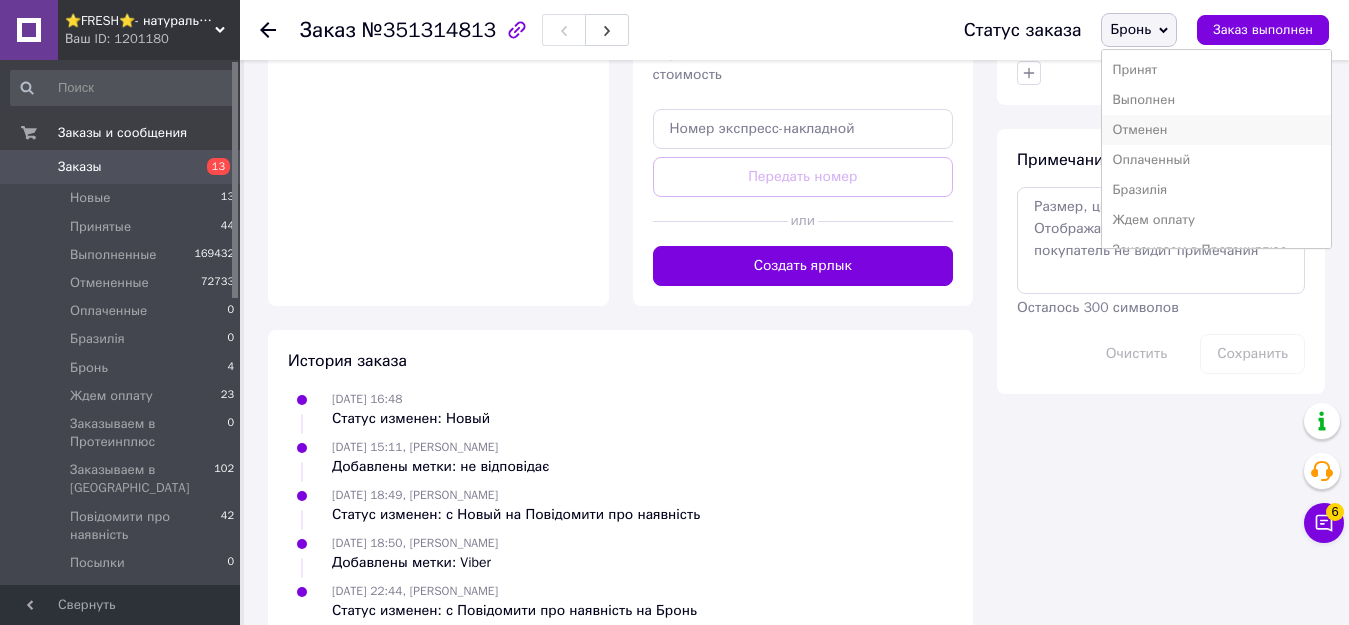 click on "Отменен" at bounding box center [1216, 130] 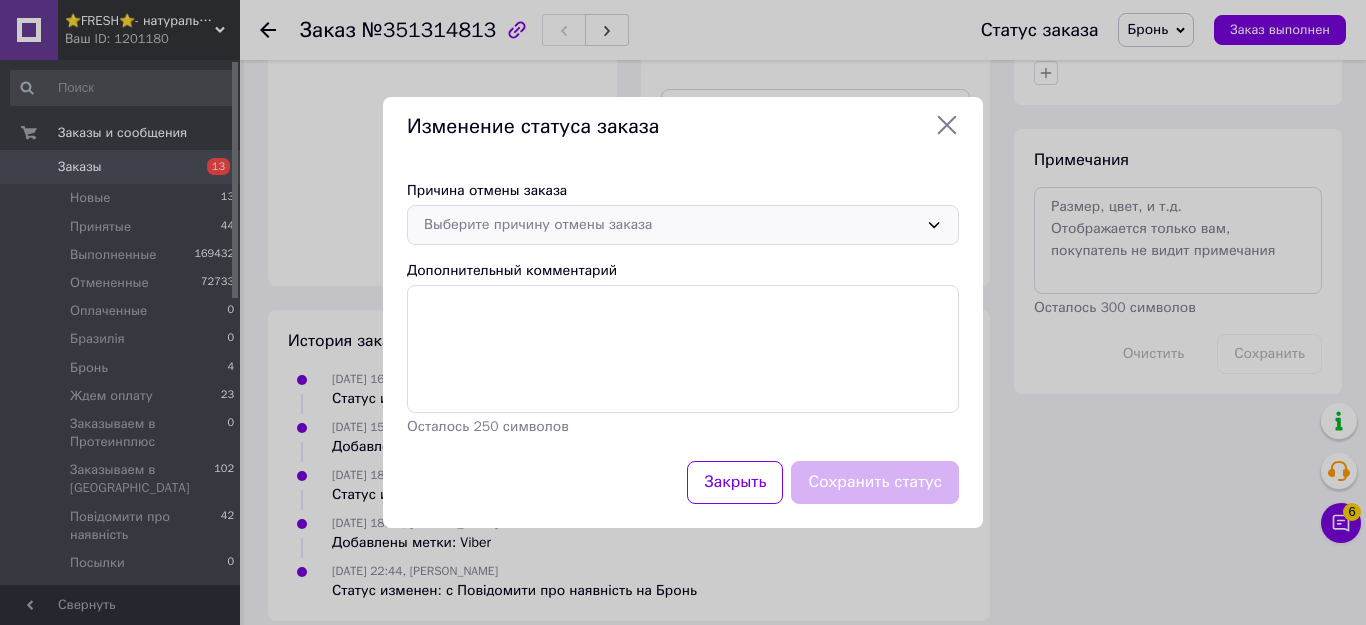 click on "Выберите причину отмены заказа" at bounding box center [671, 225] 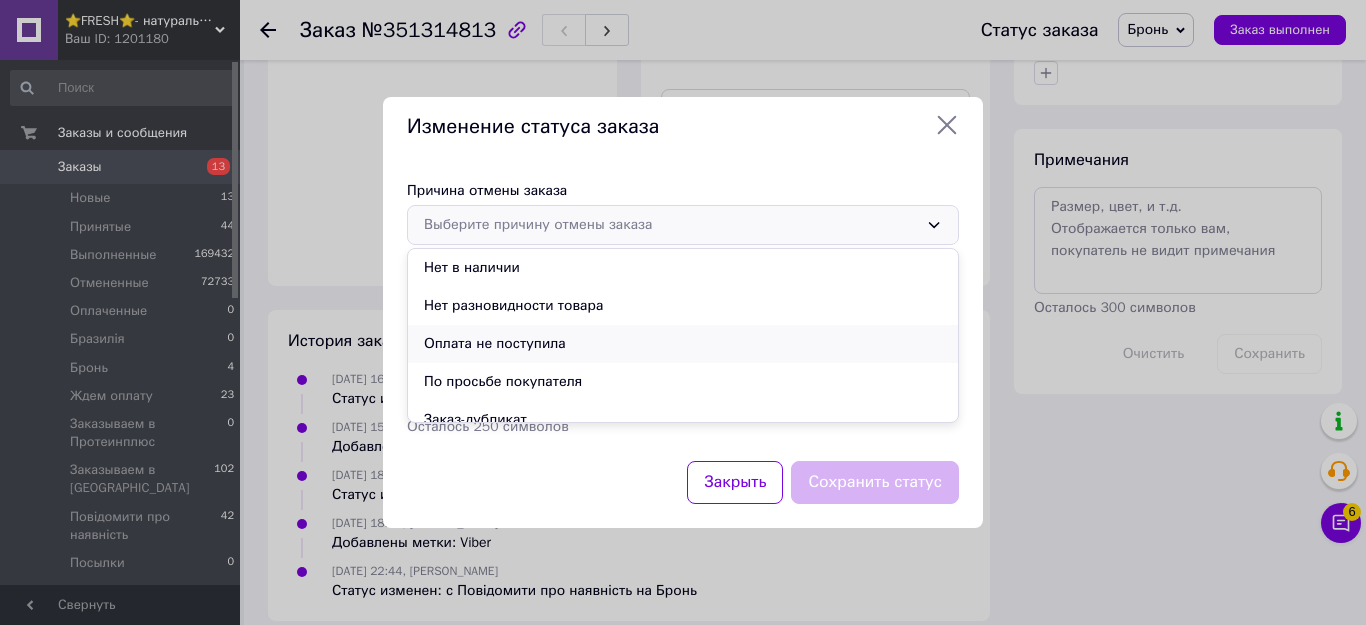click on "Оплата не поступила" at bounding box center [683, 344] 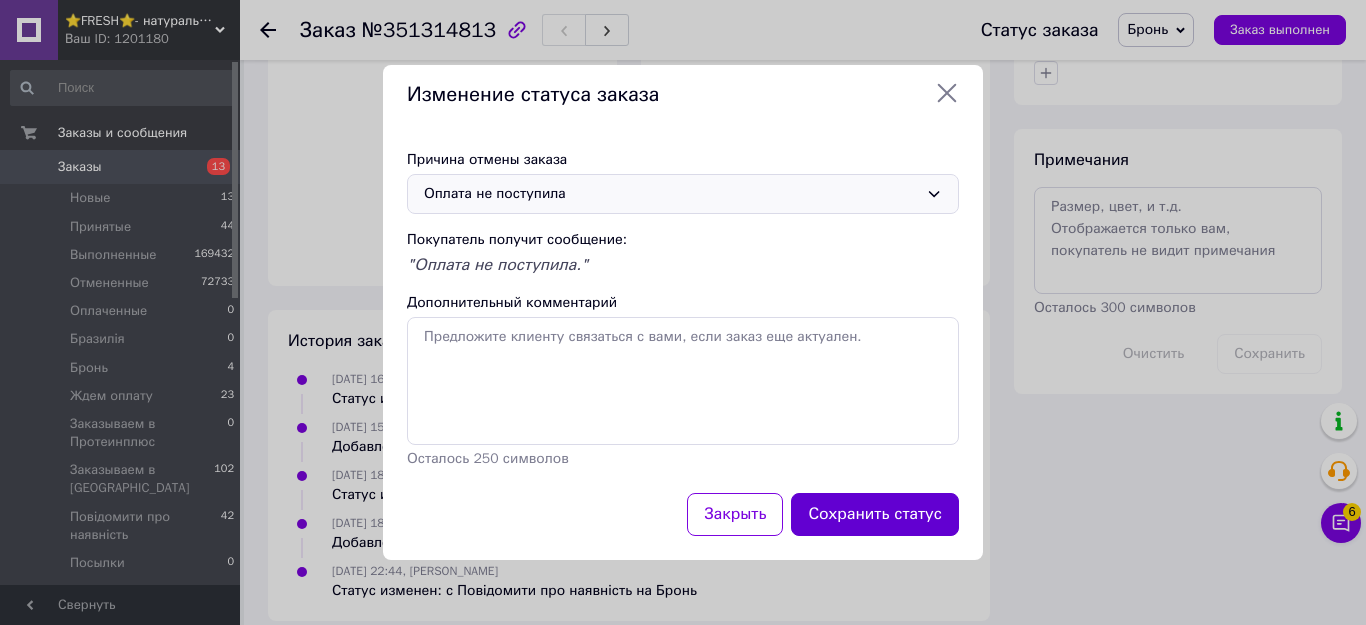 click on "Сохранить статус" at bounding box center (875, 514) 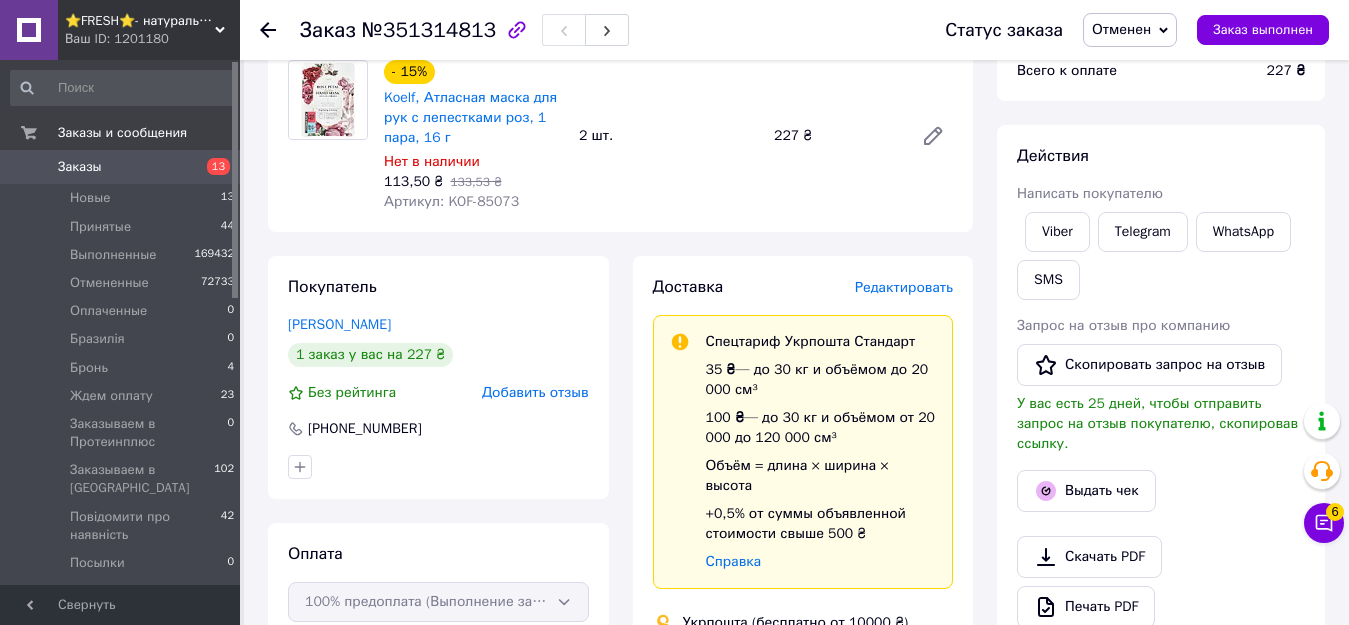 scroll, scrollTop: 0, scrollLeft: 0, axis: both 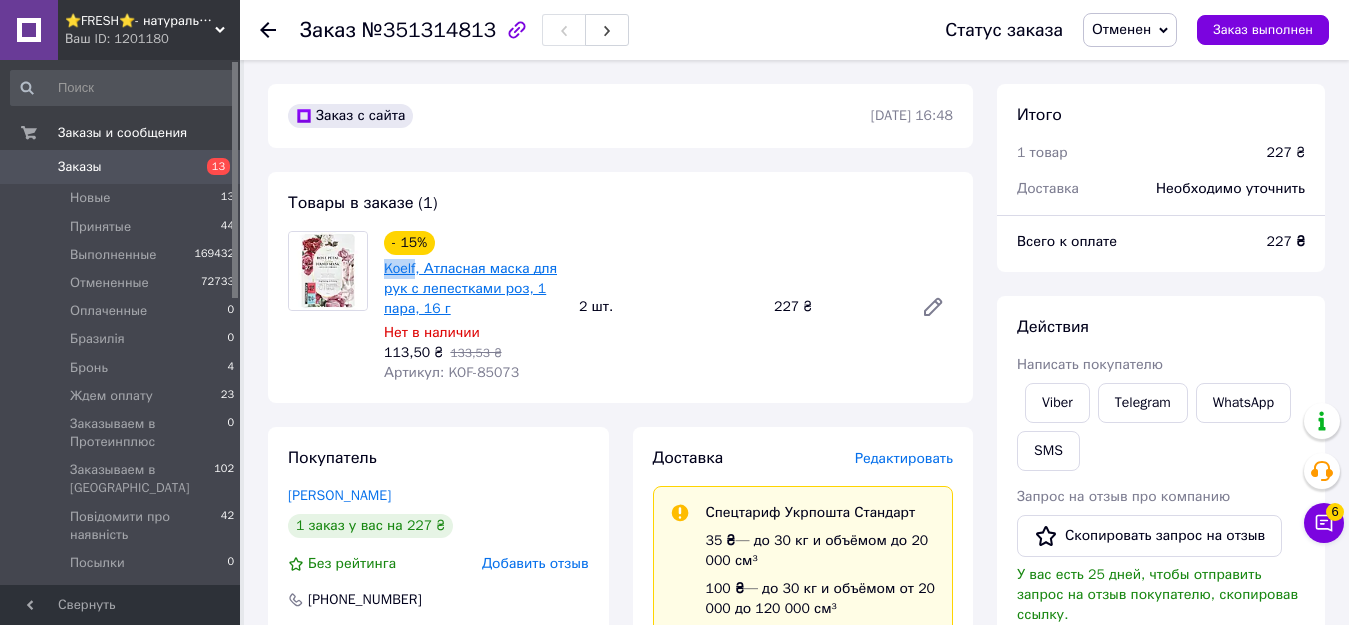 drag, startPoint x: 378, startPoint y: 271, endPoint x: 415, endPoint y: 271, distance: 37 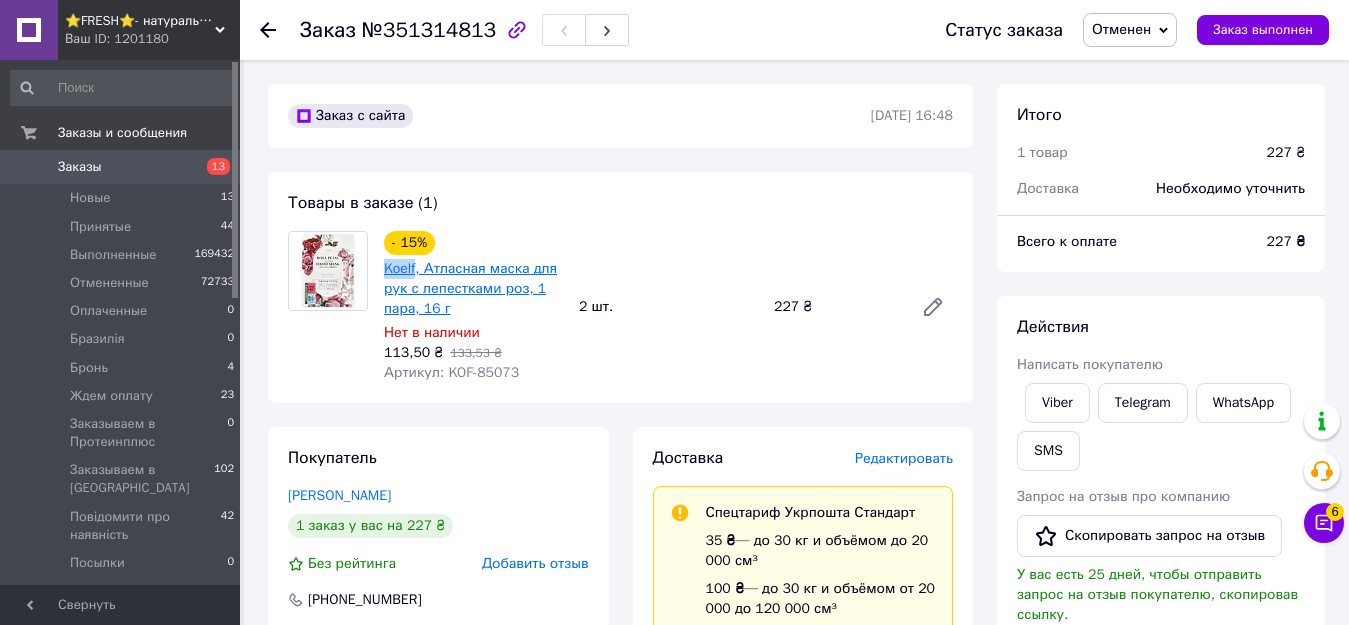 click on "- 15% Koelf, Атласная маска для рук с лепестками роз, 1 пара, 16 г Нет в наличии 113,50 ₴   133,53 ₴ Артикул: KOF-85073" at bounding box center (473, 307) 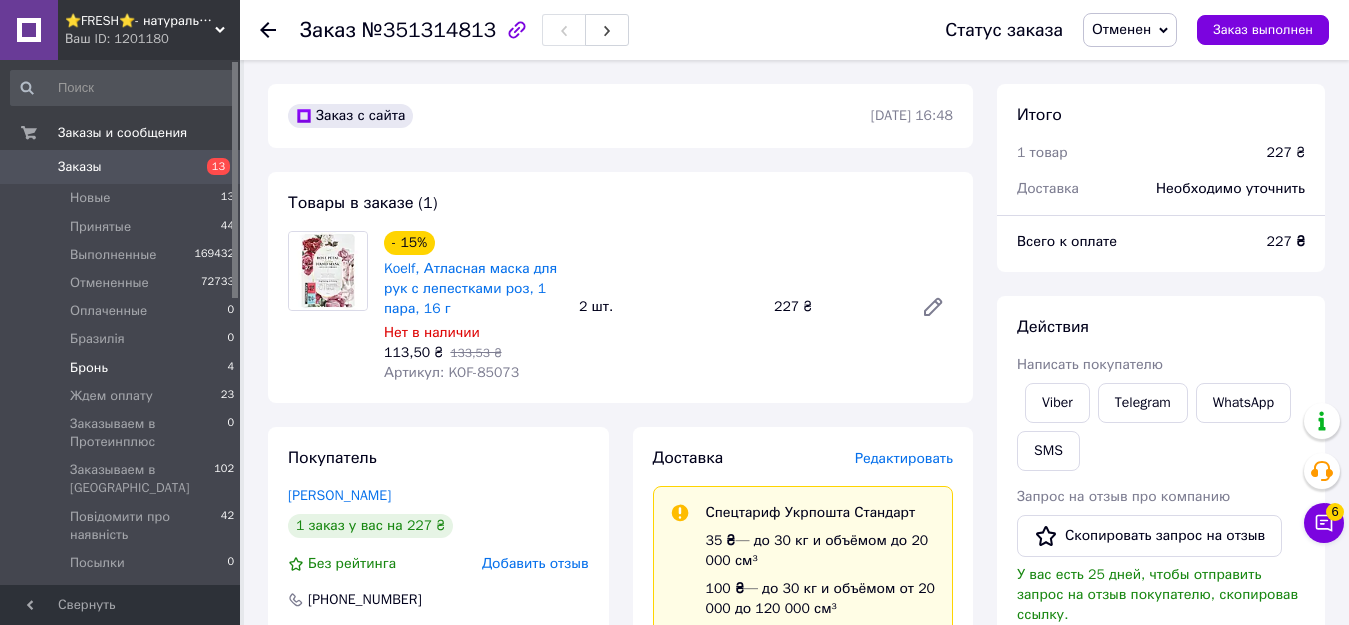 click on "Бронь" at bounding box center [89, 368] 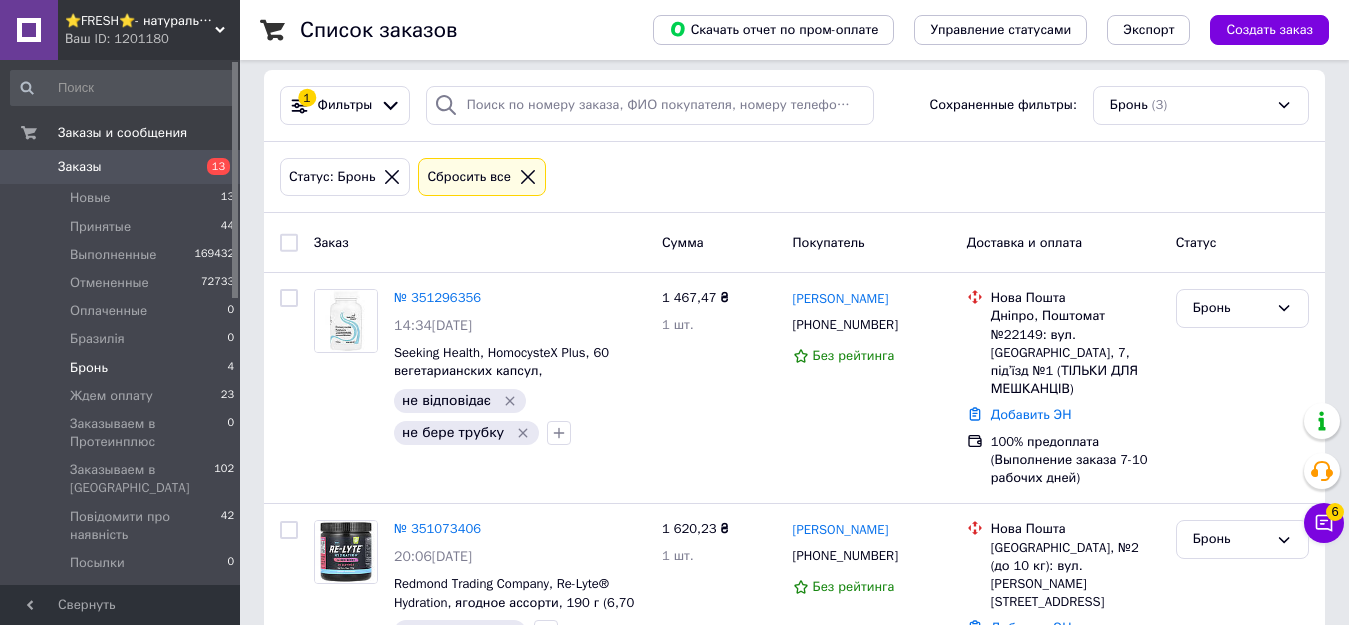 scroll, scrollTop: 0, scrollLeft: 0, axis: both 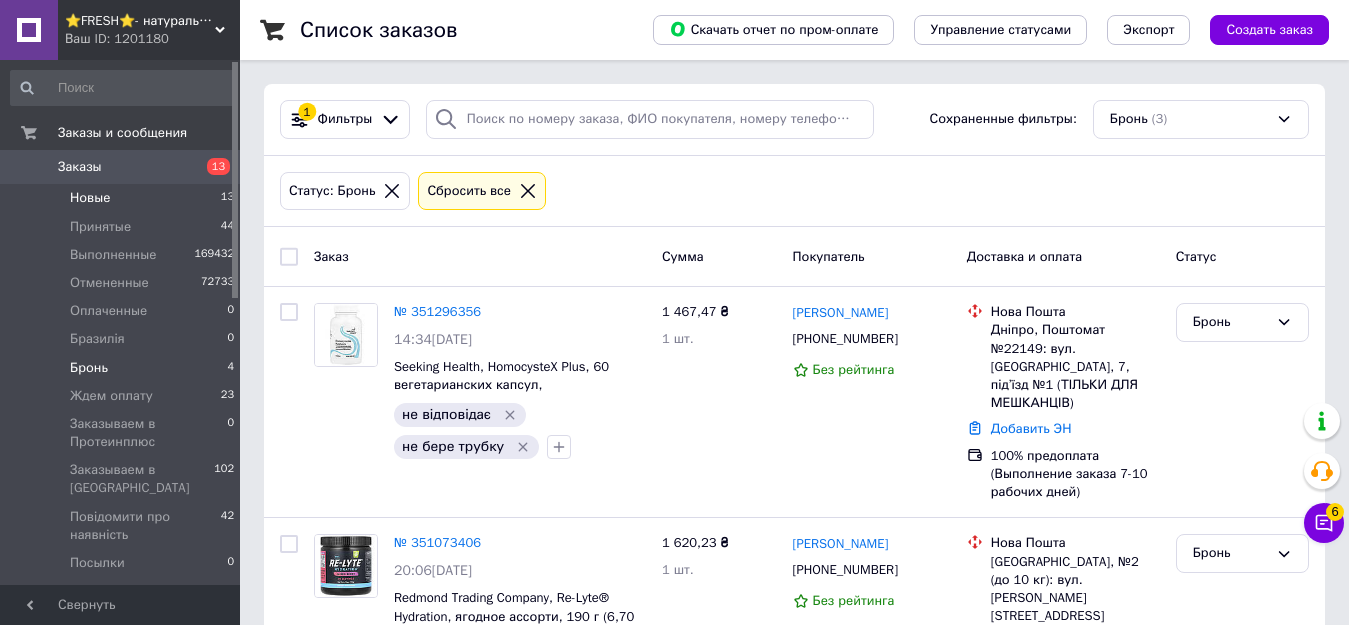 click on "Новые" at bounding box center (90, 198) 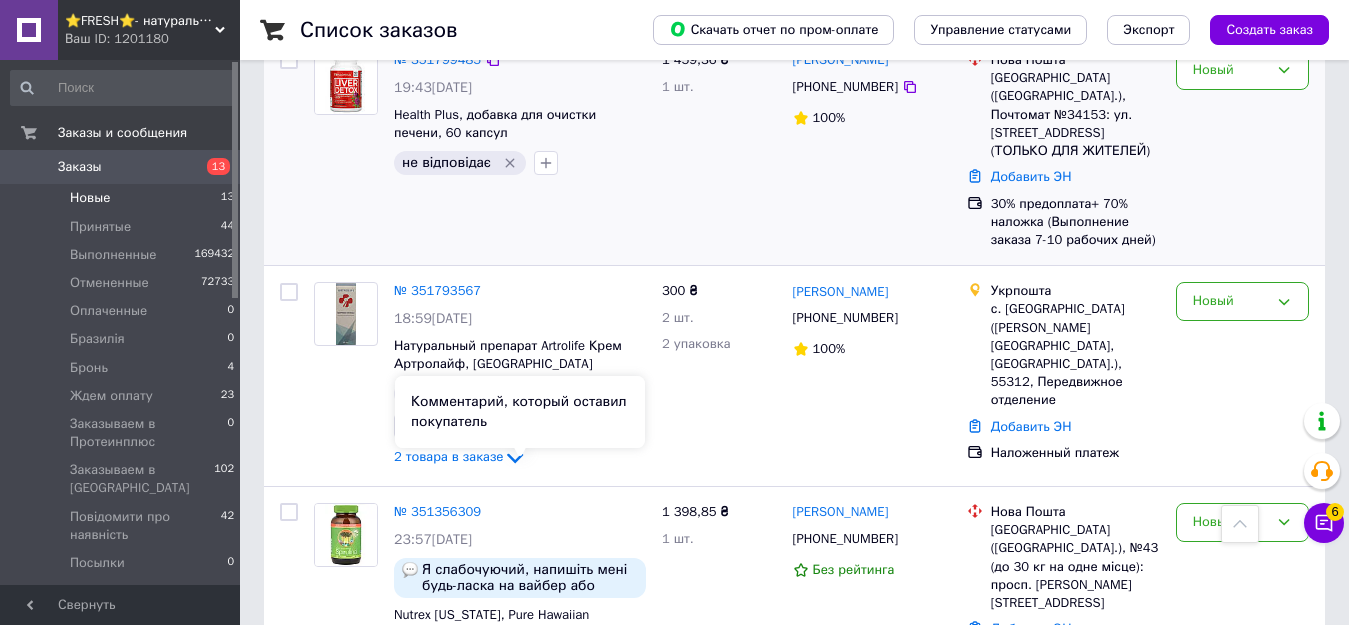 scroll, scrollTop: 1728, scrollLeft: 0, axis: vertical 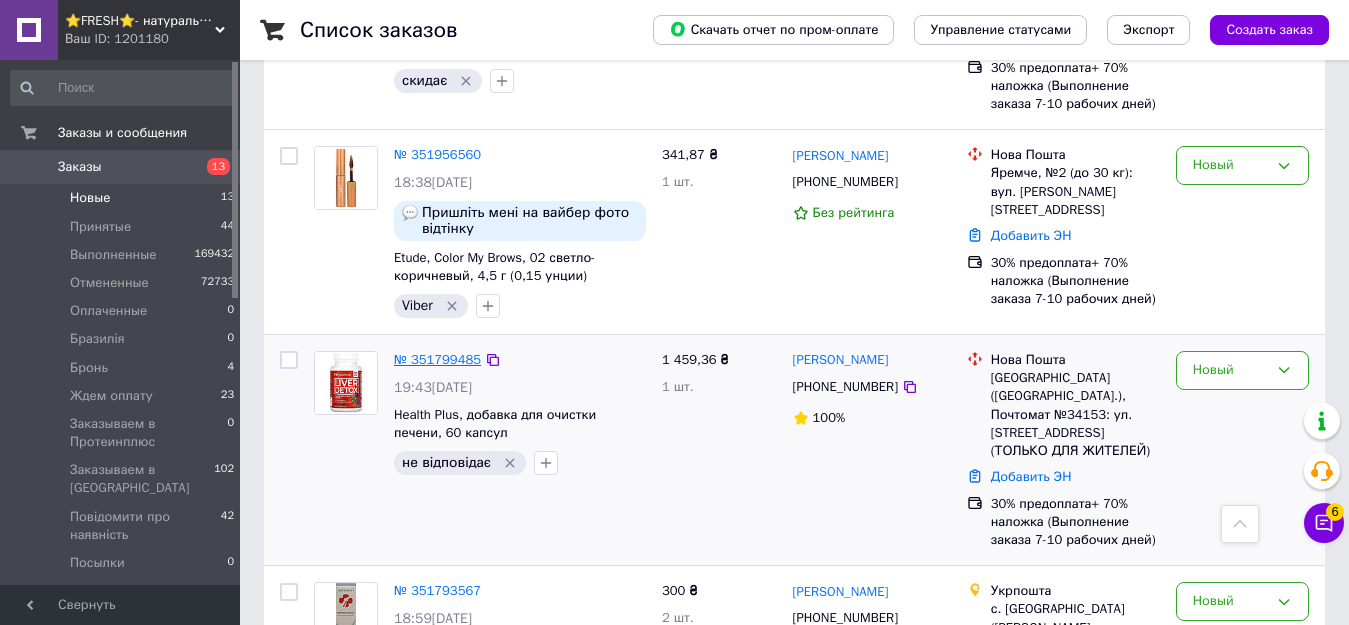 click on "№ 351799485" at bounding box center (437, 359) 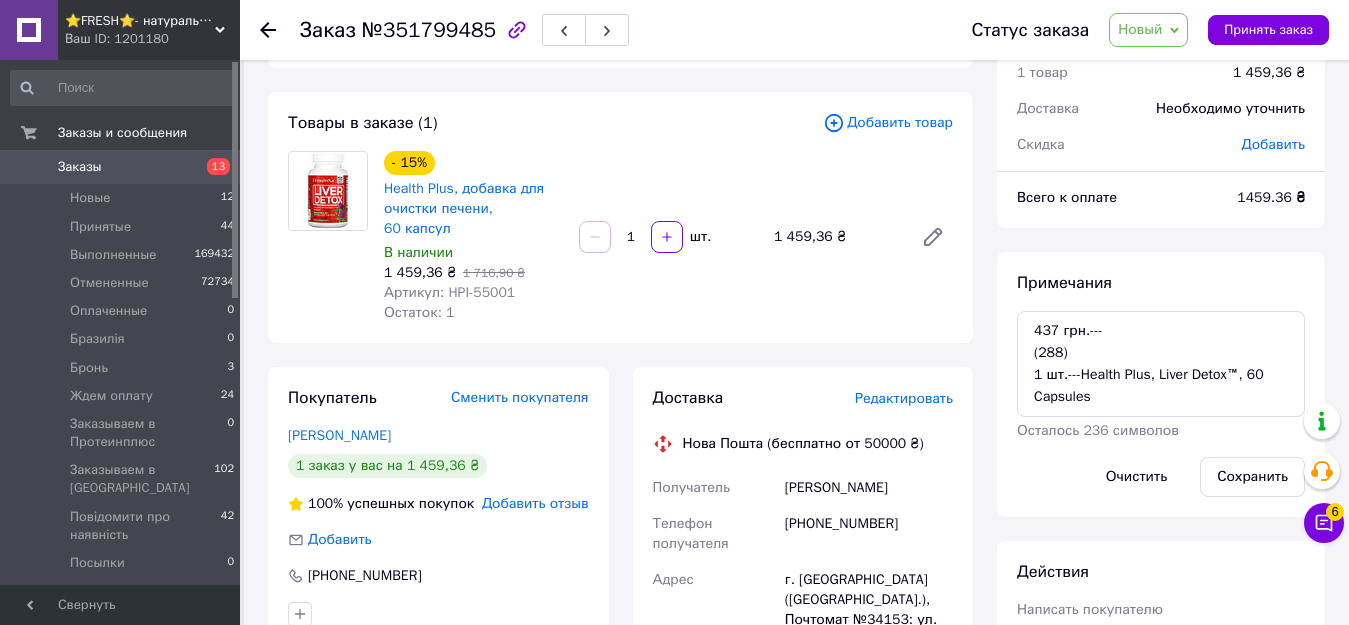 scroll, scrollTop: 400, scrollLeft: 0, axis: vertical 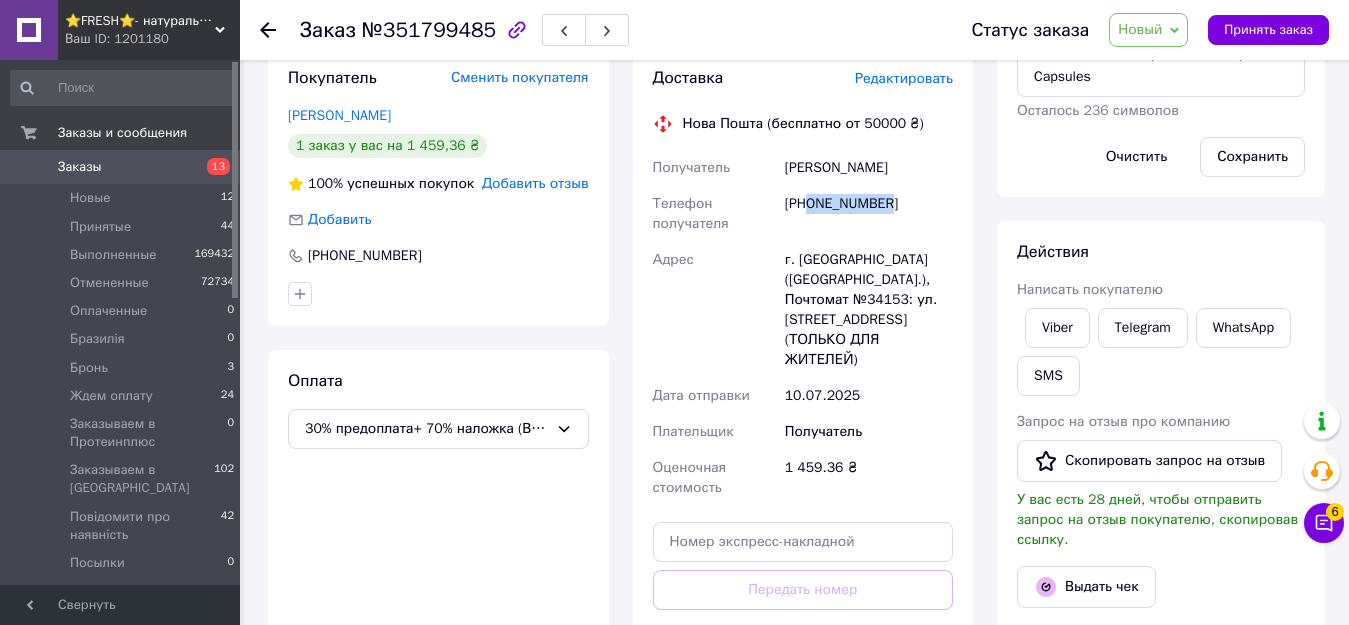 drag, startPoint x: 813, startPoint y: 182, endPoint x: 913, endPoint y: 181, distance: 100.005 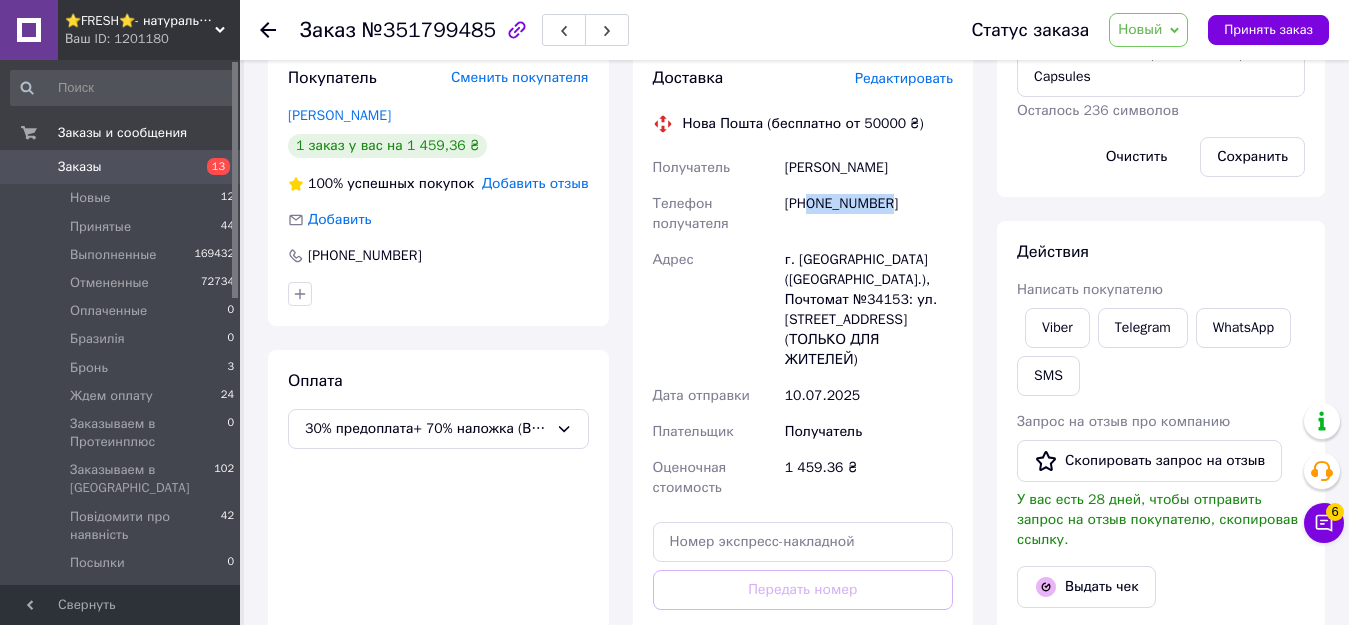 click on "+380999061084" at bounding box center (869, 214) 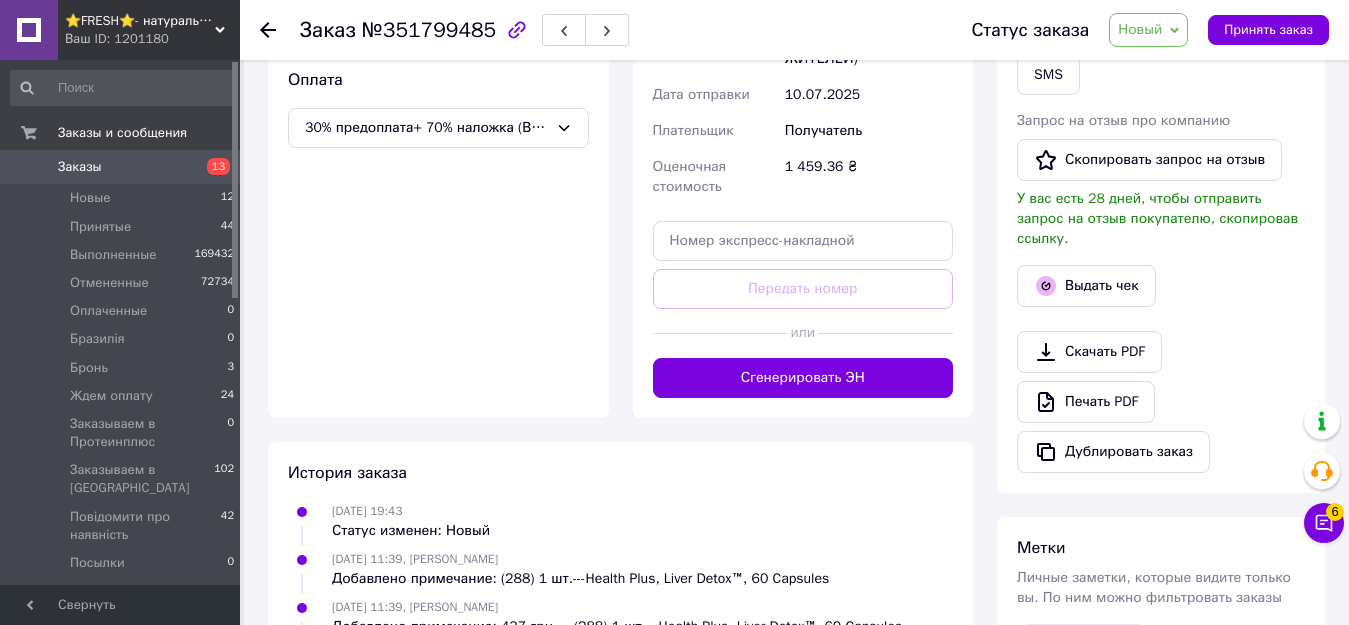 scroll, scrollTop: 780, scrollLeft: 0, axis: vertical 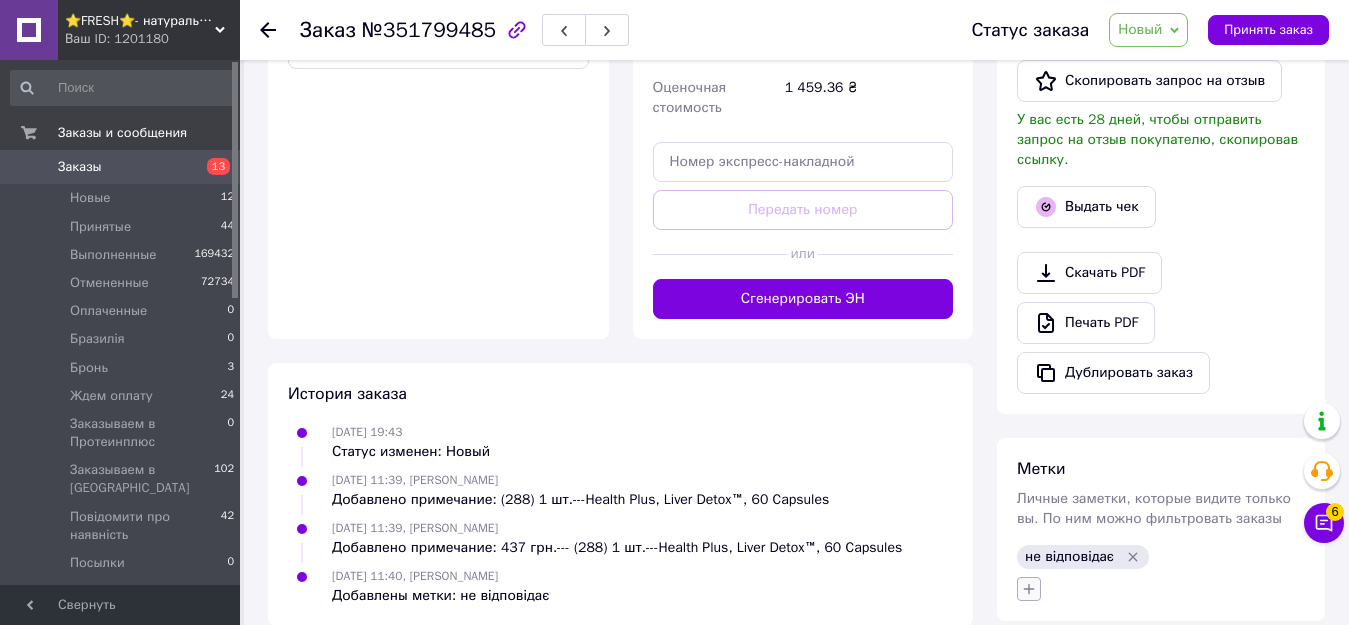 click at bounding box center (1029, 589) 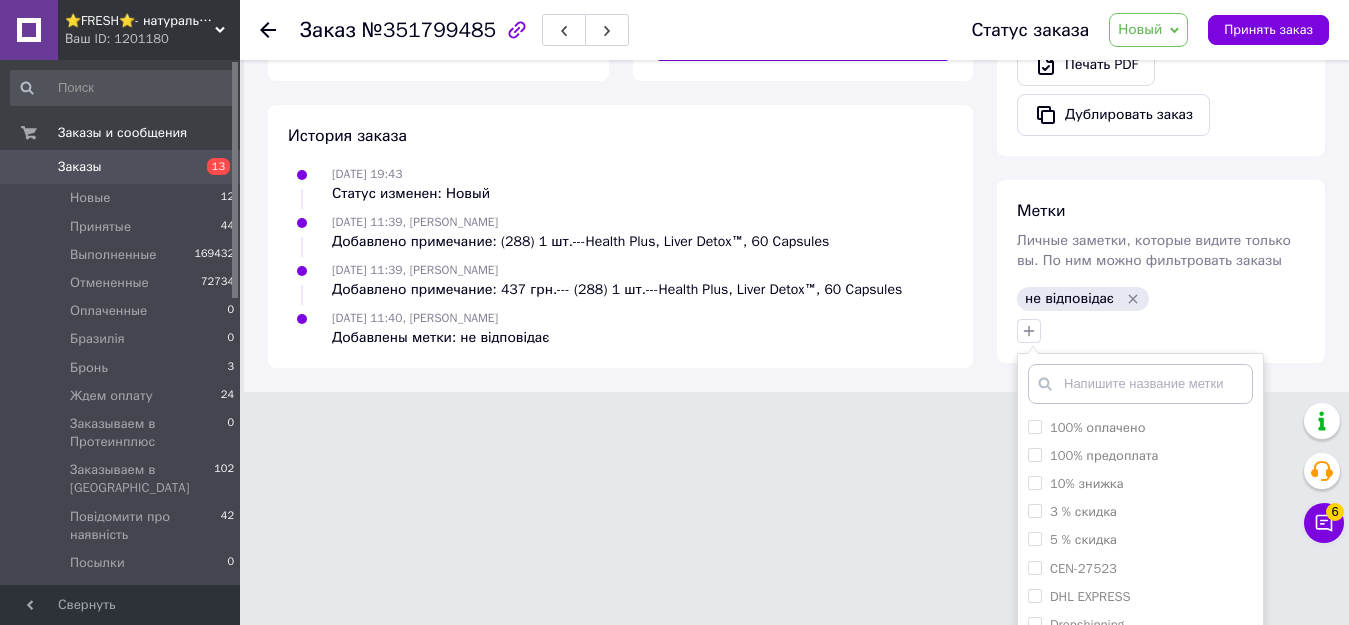 scroll, scrollTop: 1096, scrollLeft: 0, axis: vertical 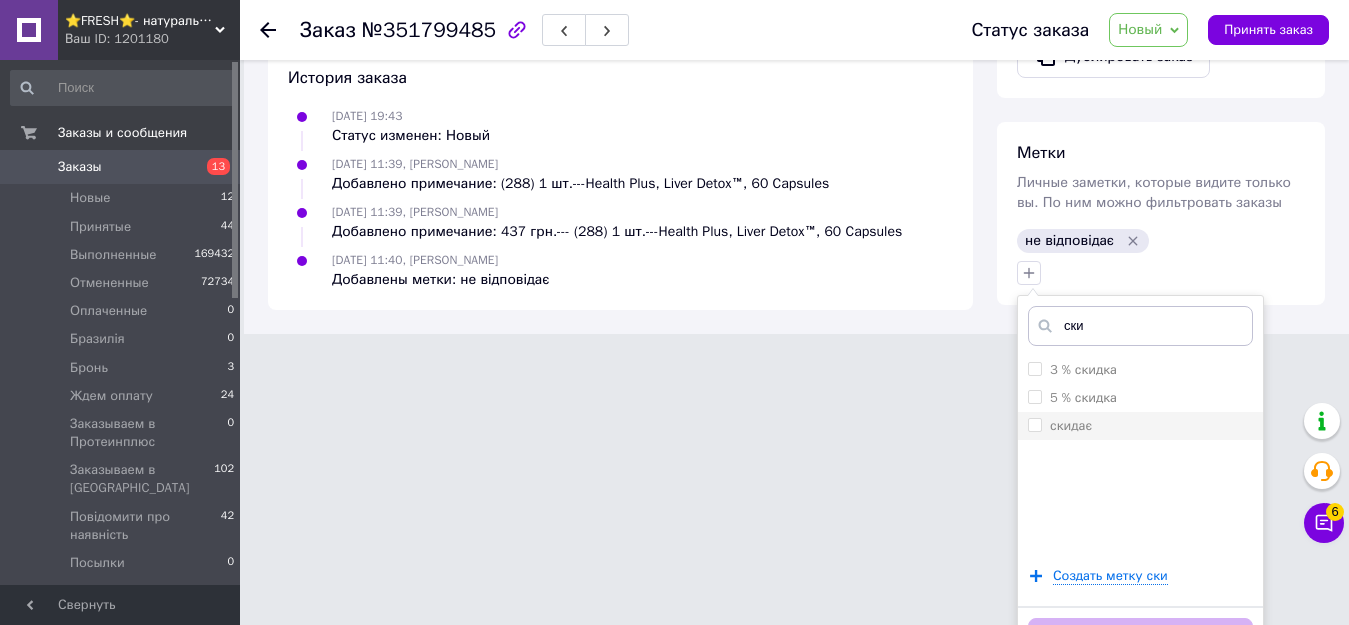 type on "ски" 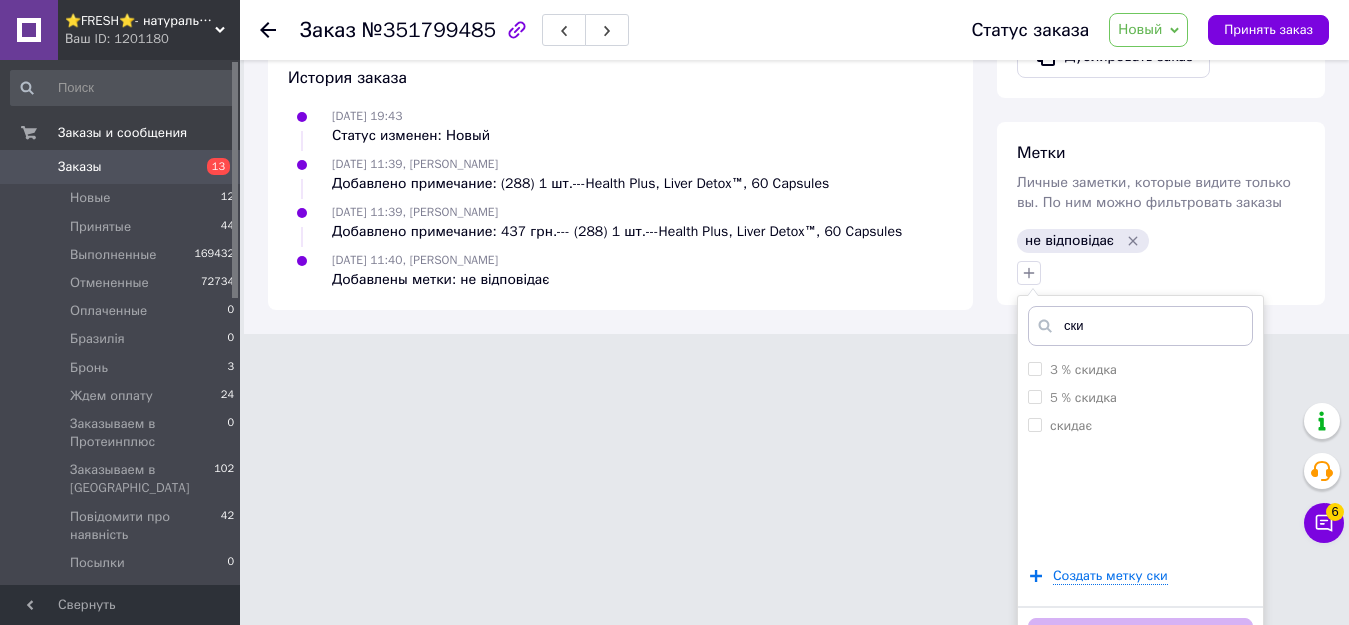 drag, startPoint x: 1033, startPoint y: 404, endPoint x: 1048, endPoint y: 452, distance: 50.289165 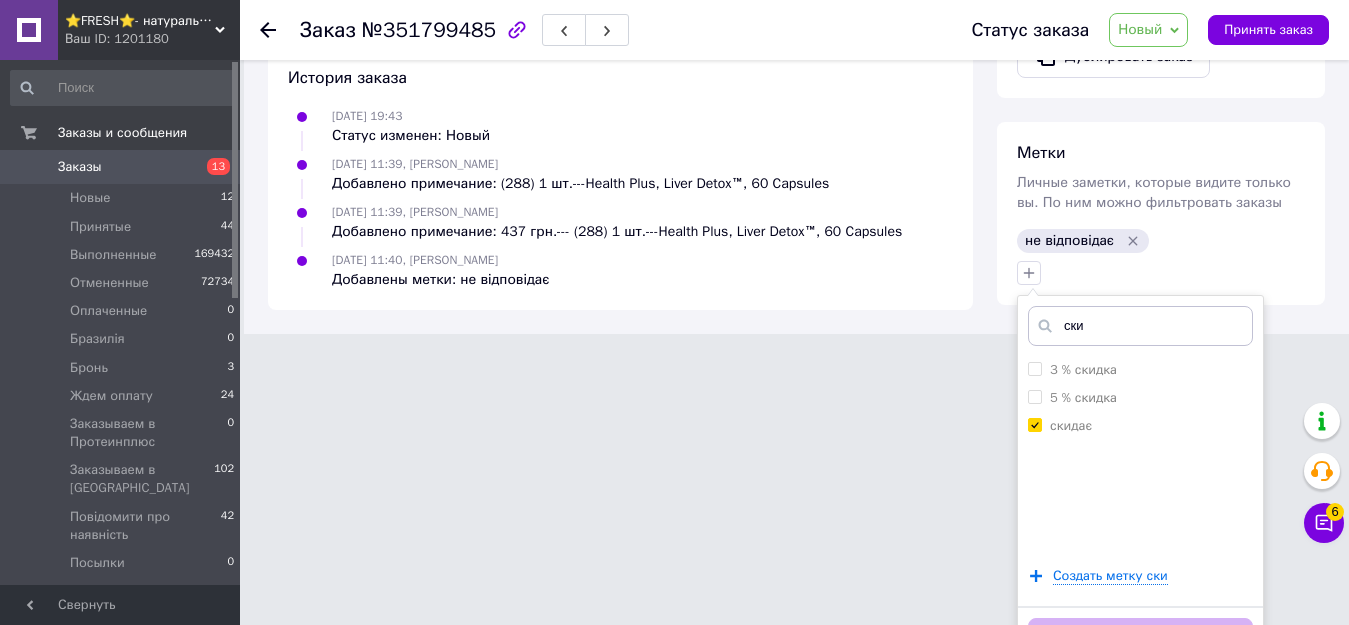 checkbox on "true" 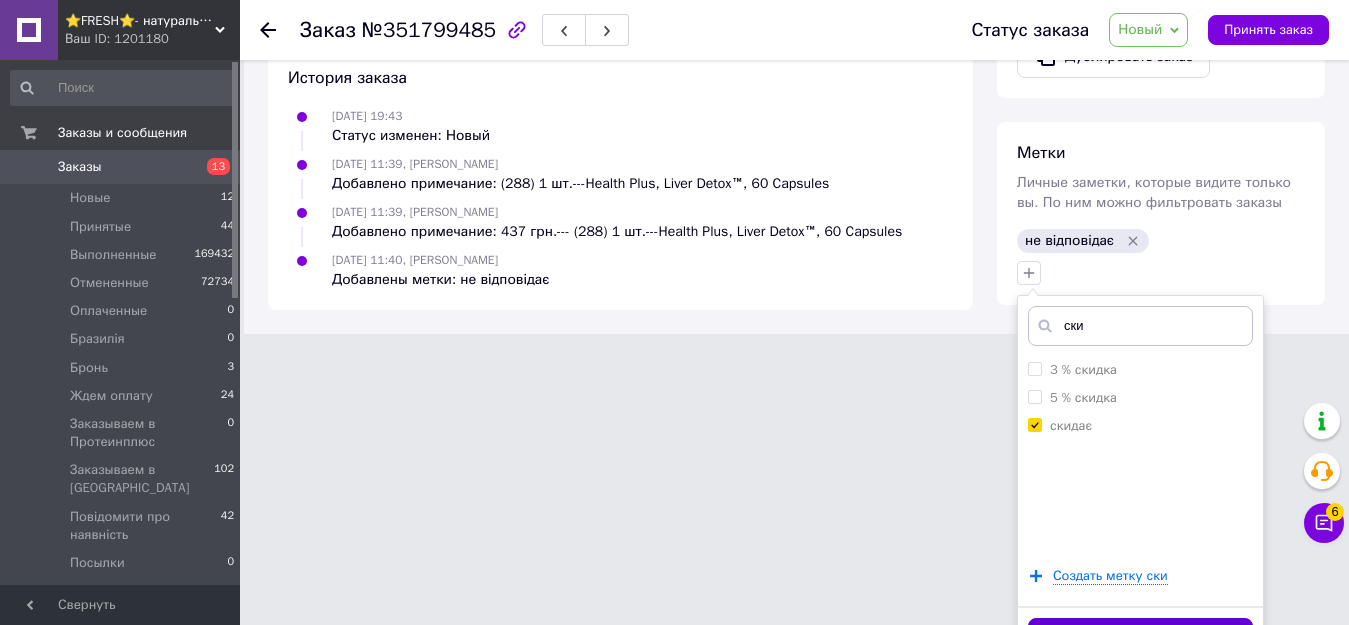 click on "Добавить метку" at bounding box center (1140, 637) 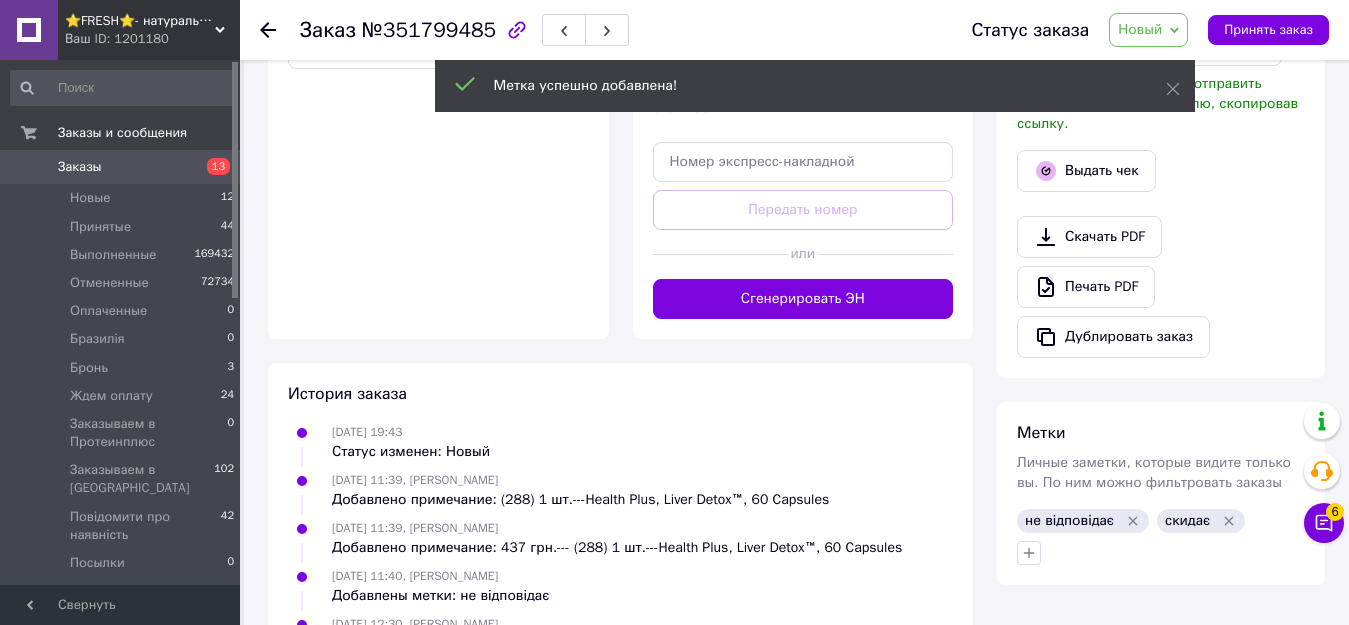 scroll, scrollTop: 813, scrollLeft: 0, axis: vertical 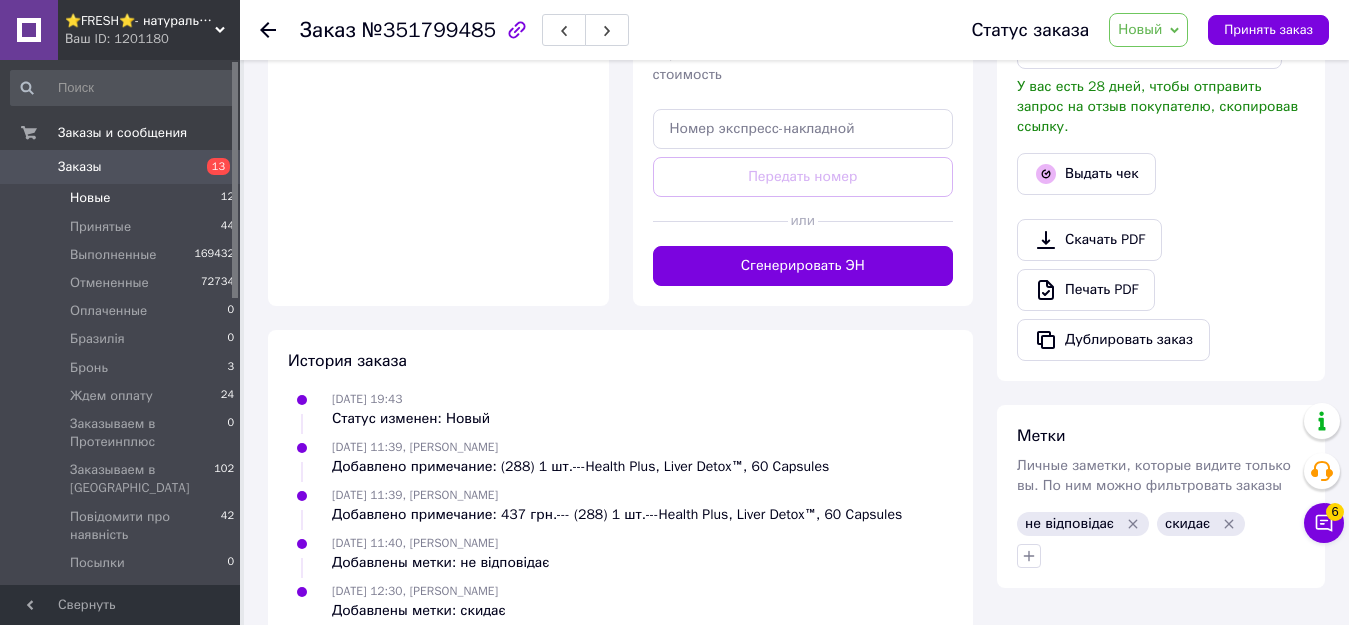 click on "Новые 12" at bounding box center (123, 198) 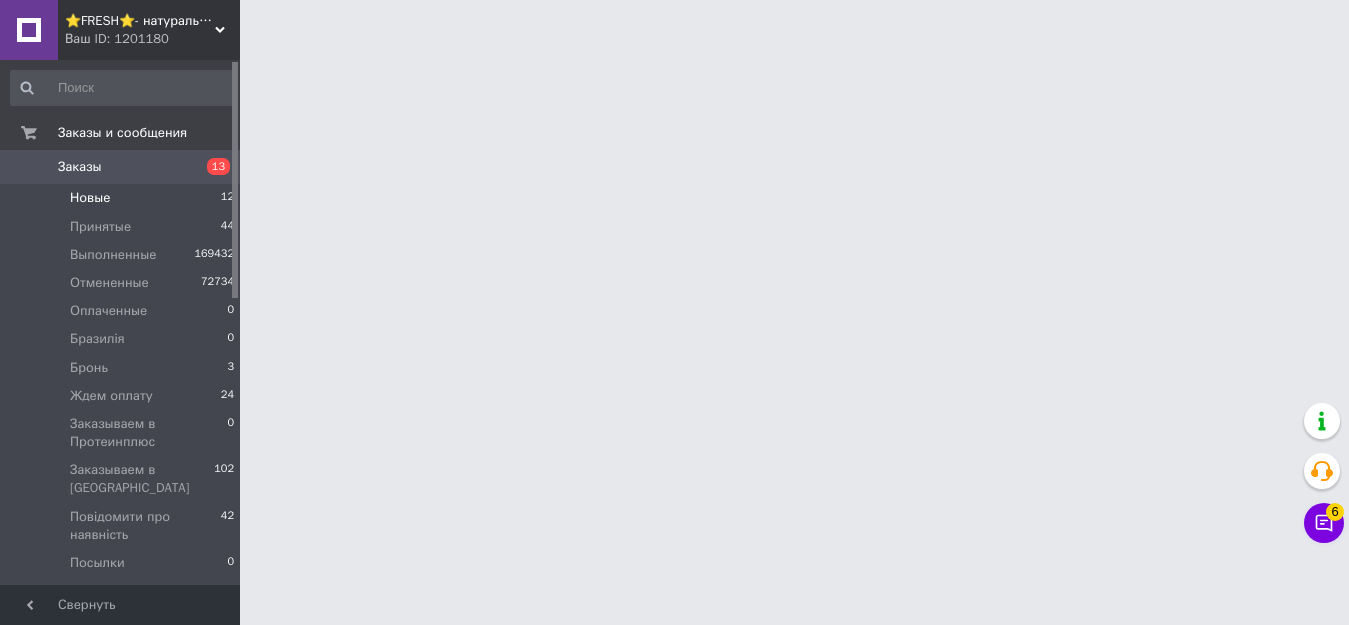 scroll, scrollTop: 0, scrollLeft: 0, axis: both 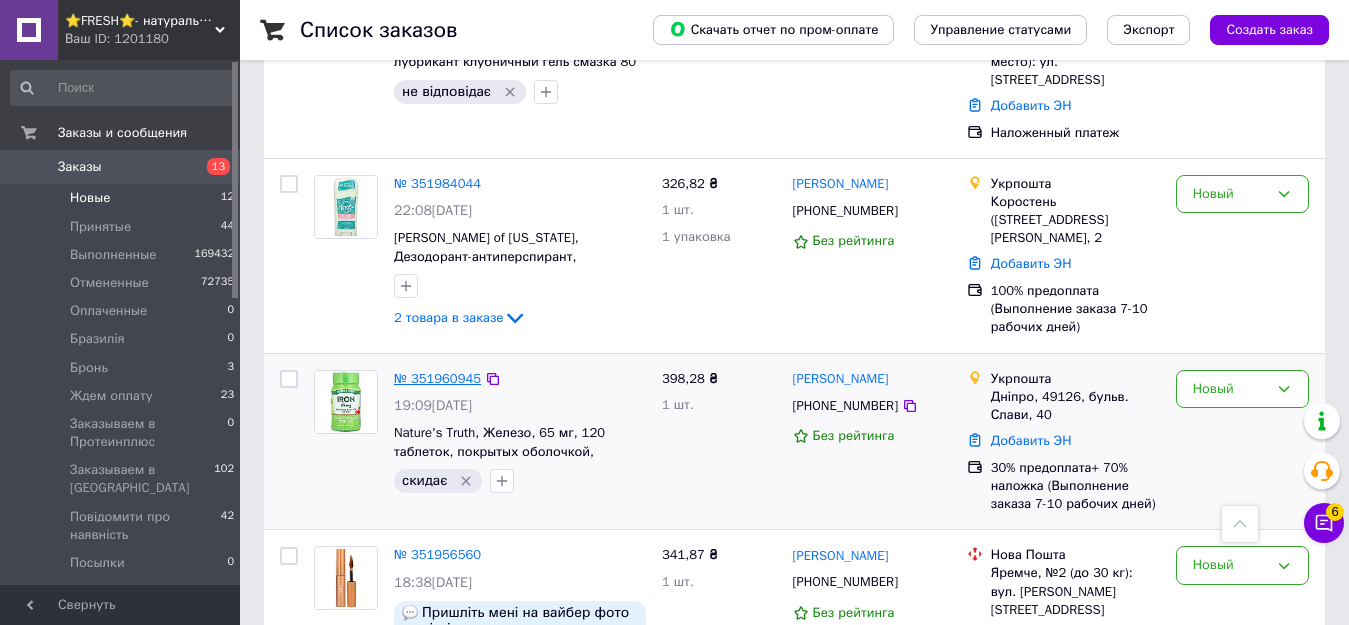 click on "№ 351960945" at bounding box center [437, 378] 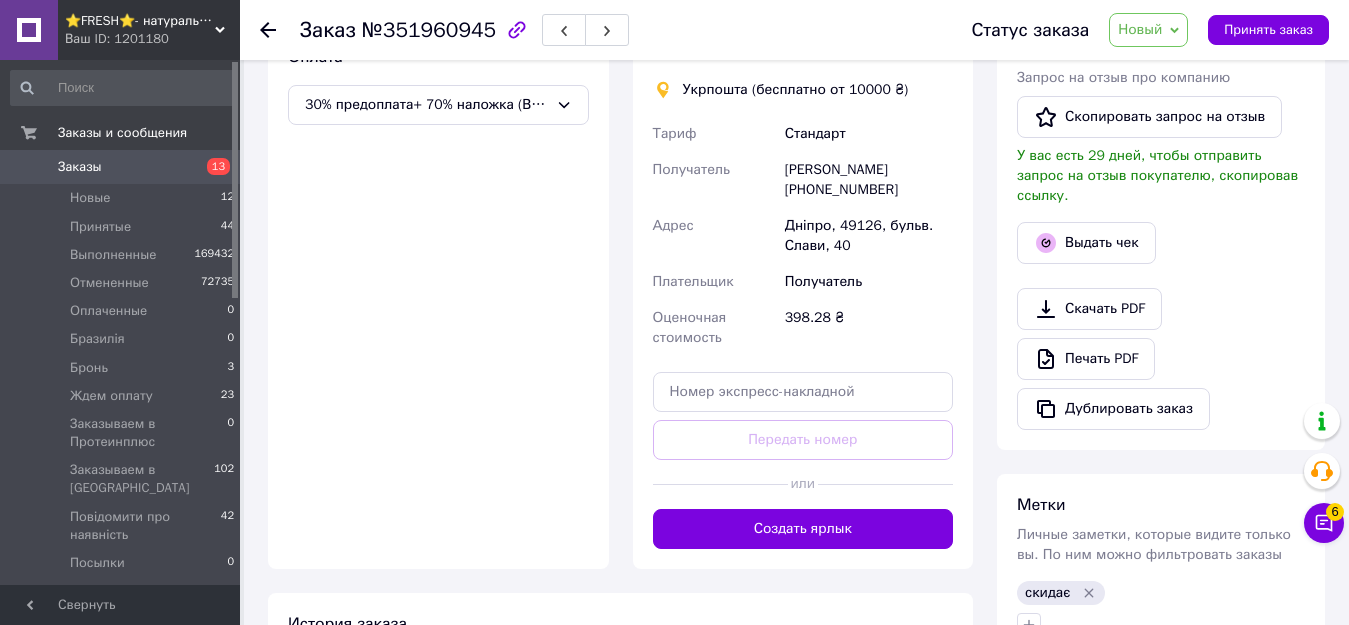 scroll, scrollTop: 911, scrollLeft: 0, axis: vertical 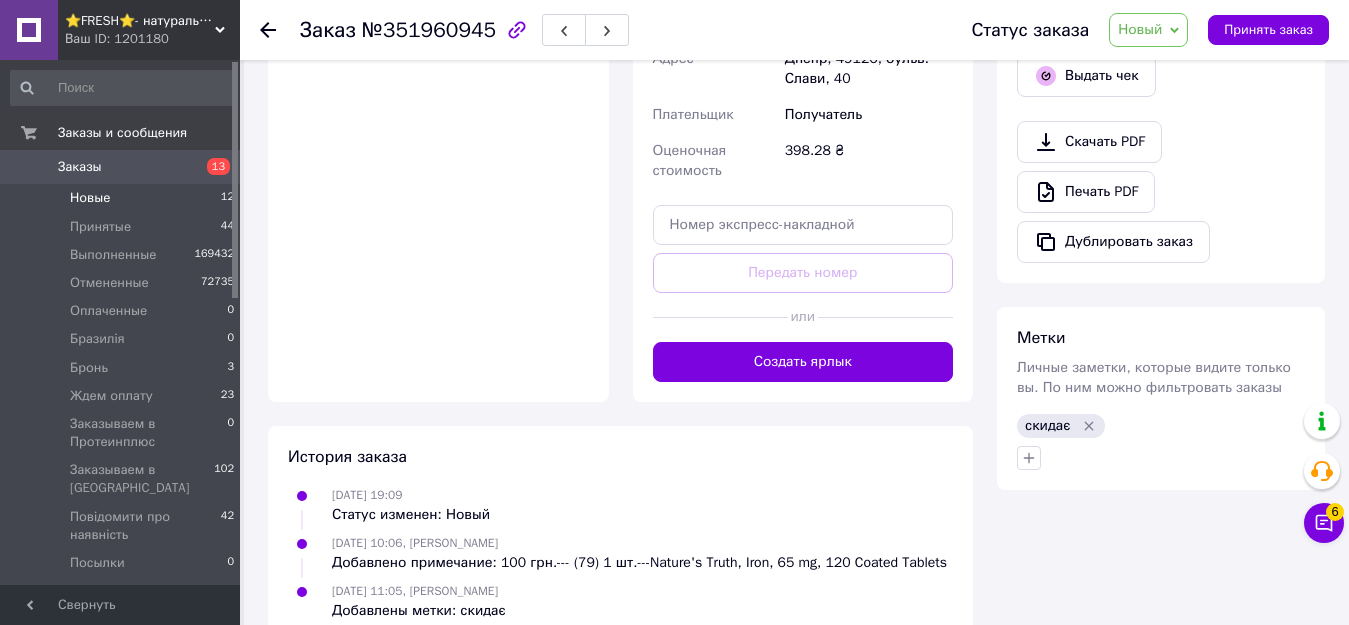 click on "Новые 12" at bounding box center (123, 198) 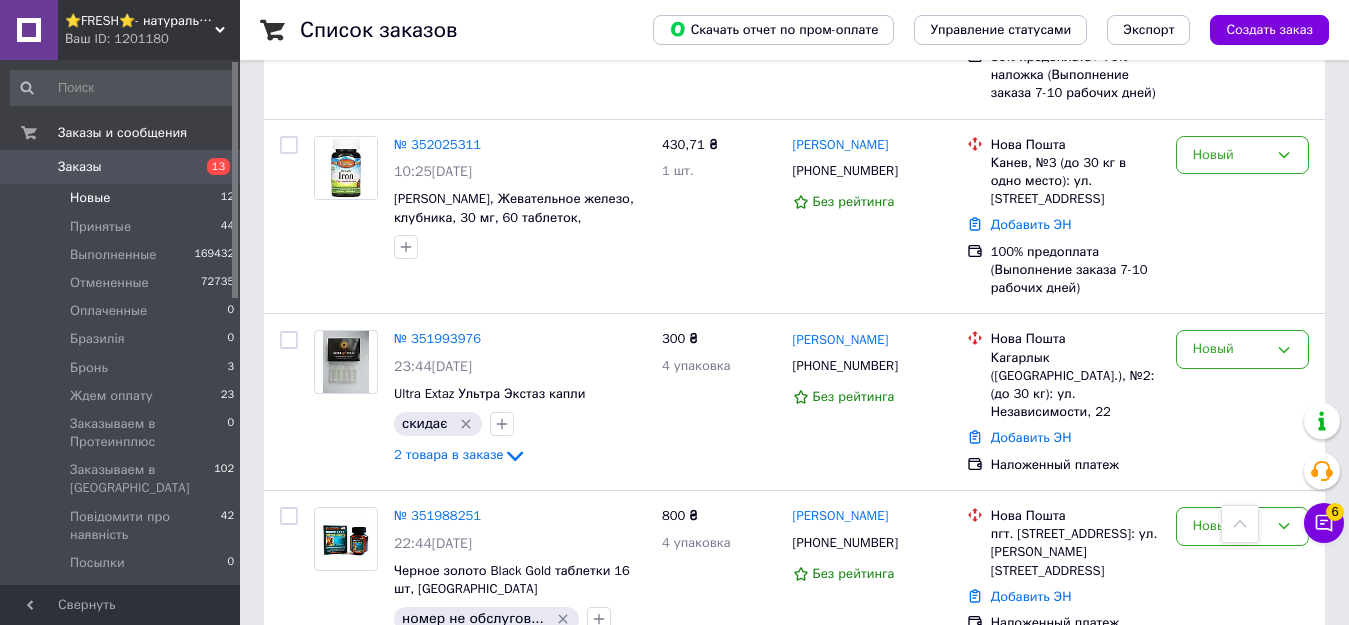 scroll, scrollTop: 500, scrollLeft: 0, axis: vertical 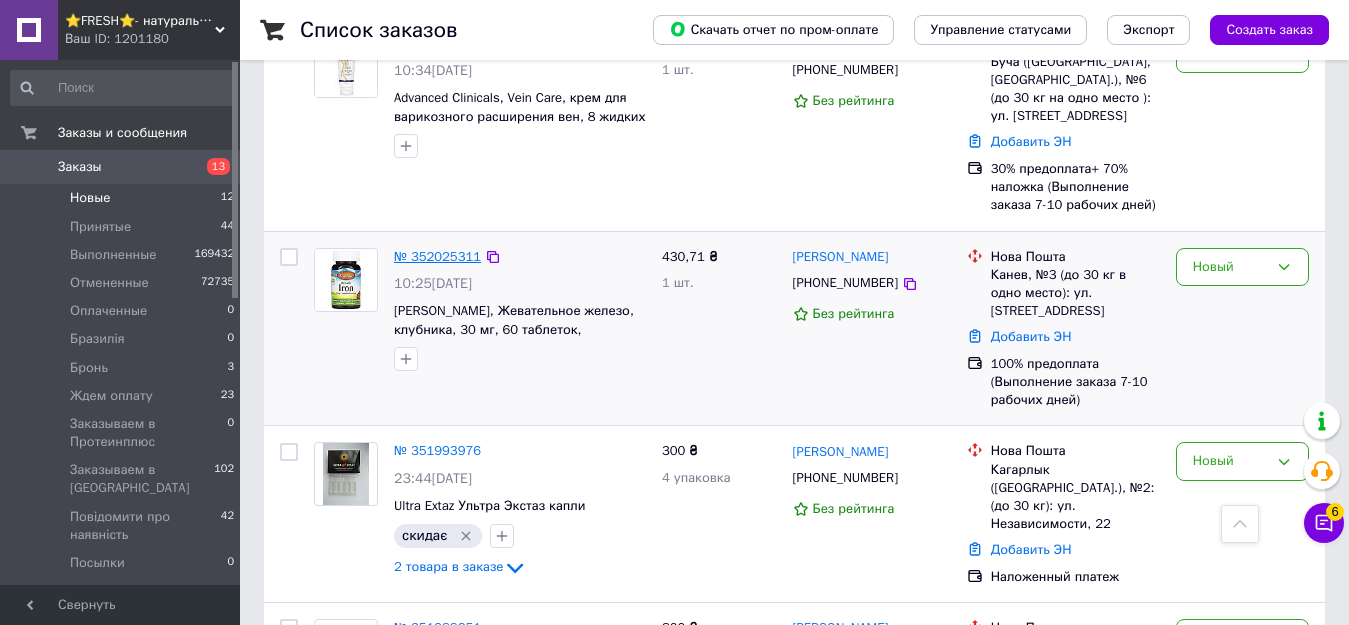 click on "№ 352025311" at bounding box center [437, 256] 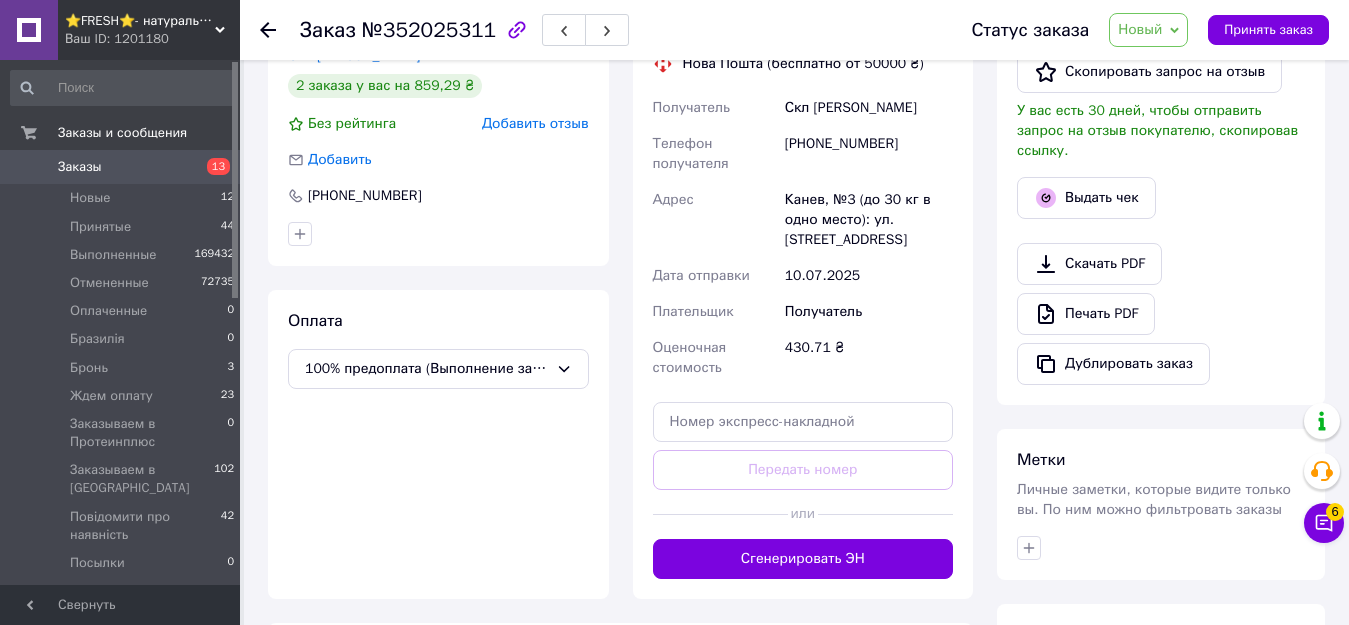 scroll, scrollTop: 0, scrollLeft: 0, axis: both 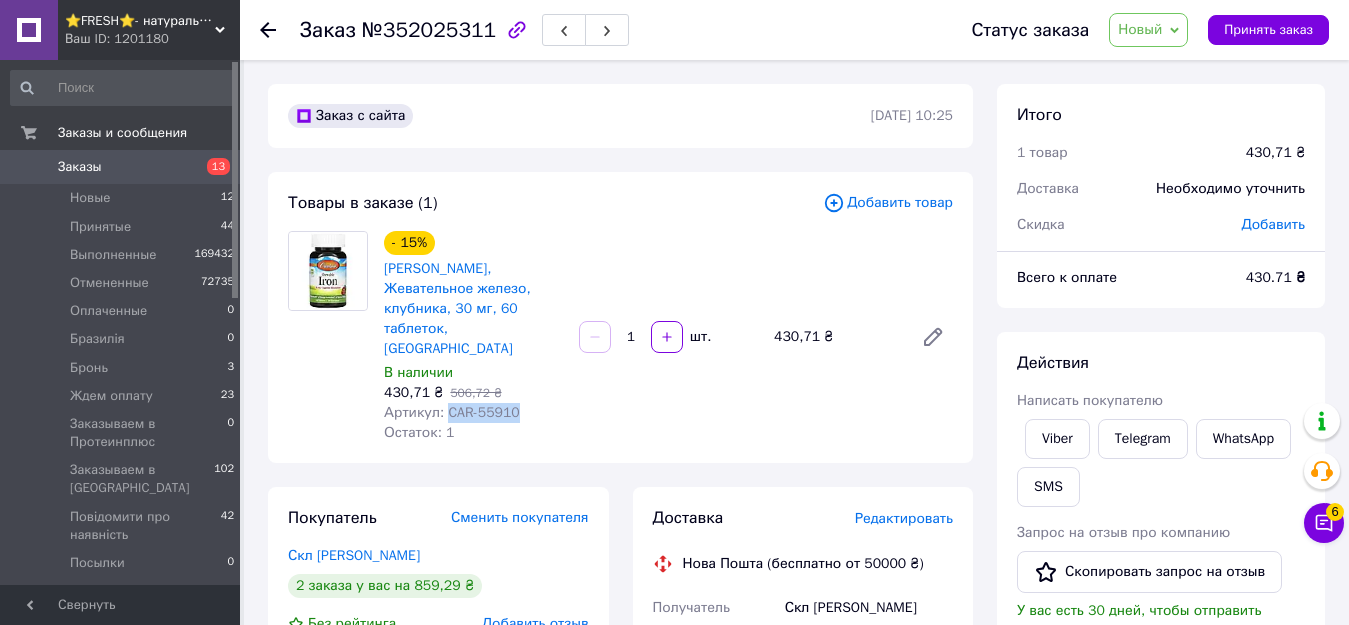 drag, startPoint x: 442, startPoint y: 375, endPoint x: 515, endPoint y: 378, distance: 73.061615 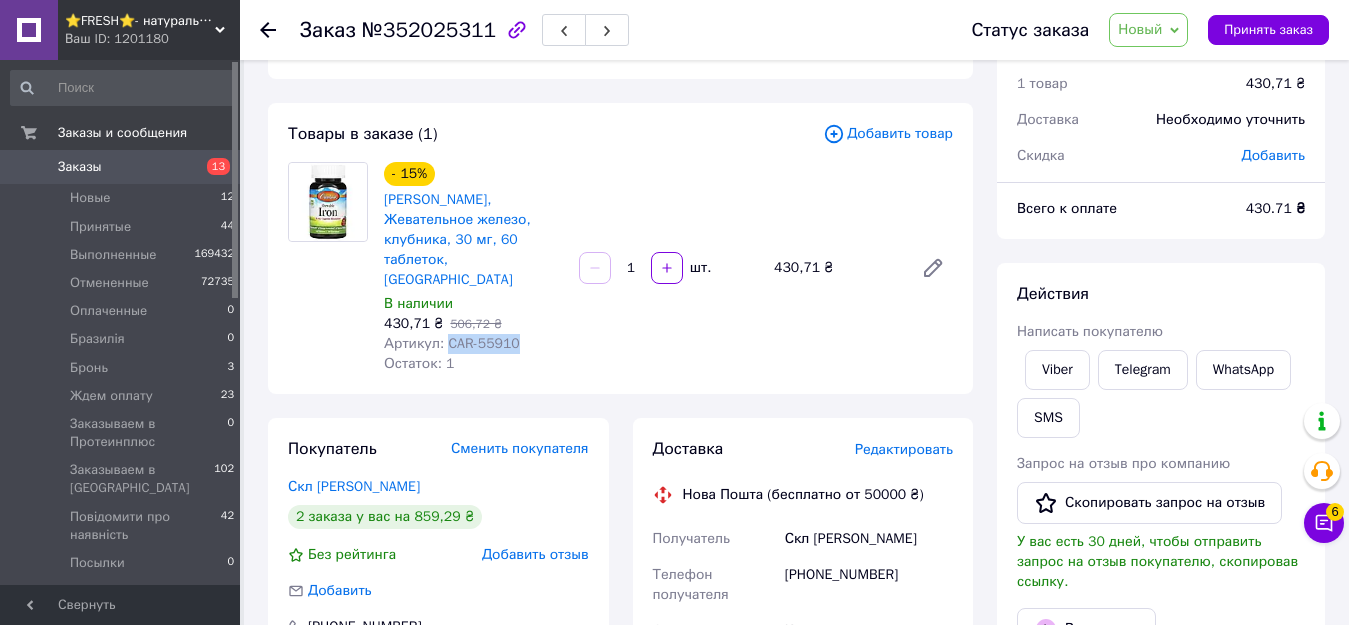 scroll, scrollTop: 100, scrollLeft: 0, axis: vertical 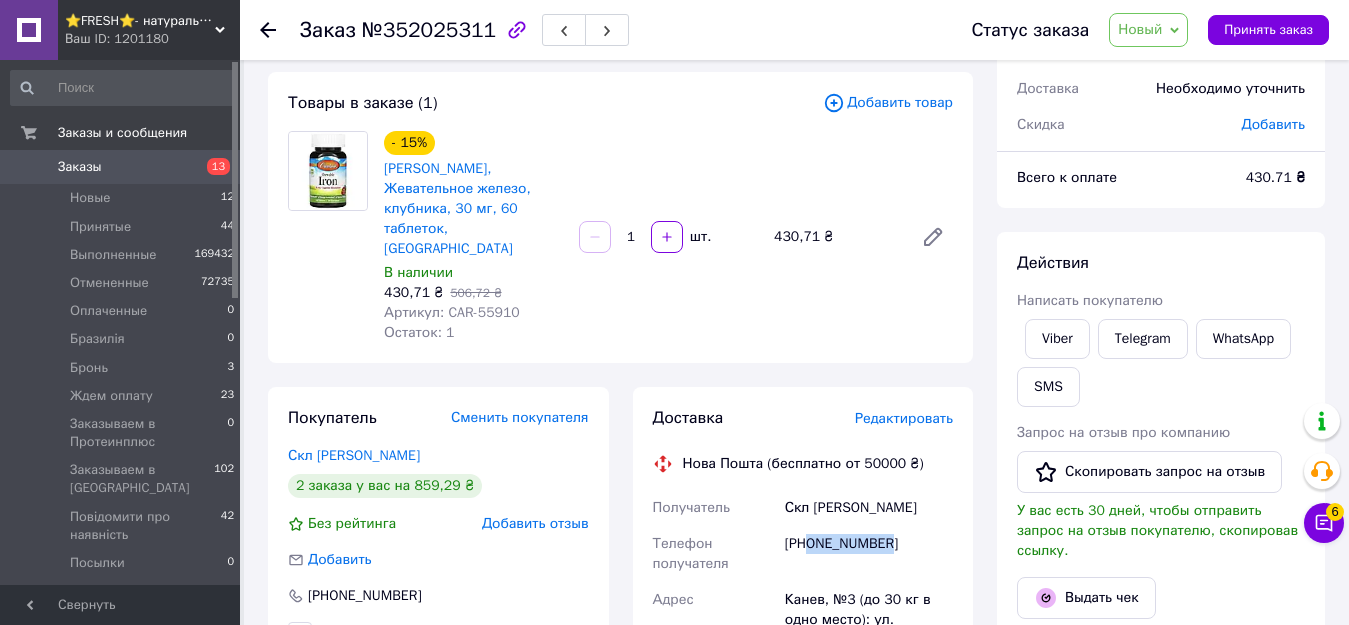drag, startPoint x: 814, startPoint y: 506, endPoint x: 908, endPoint y: 508, distance: 94.02127 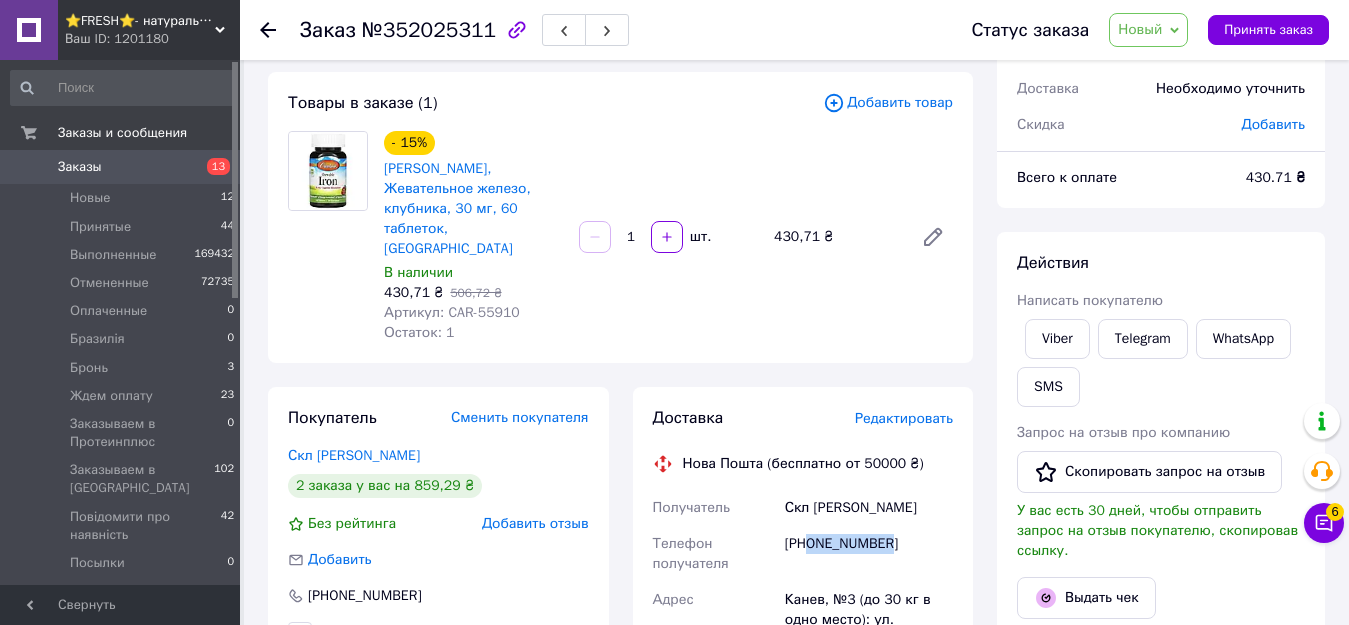 copy on "0930949630" 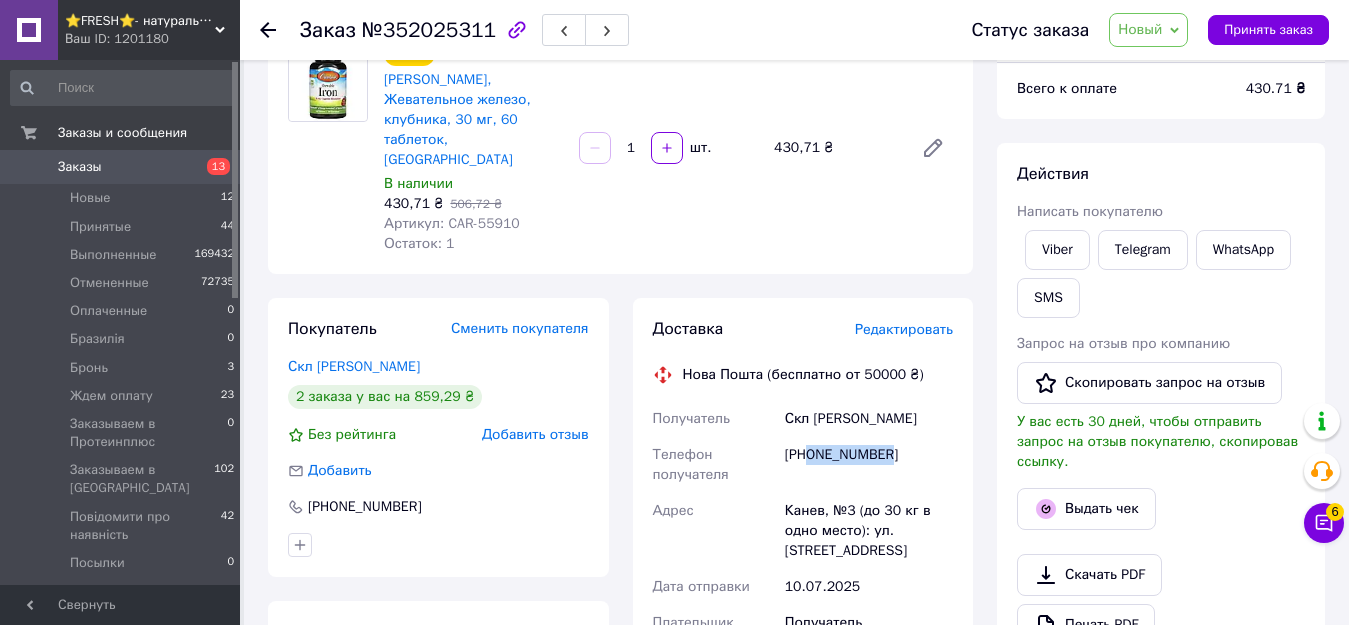 scroll, scrollTop: 200, scrollLeft: 0, axis: vertical 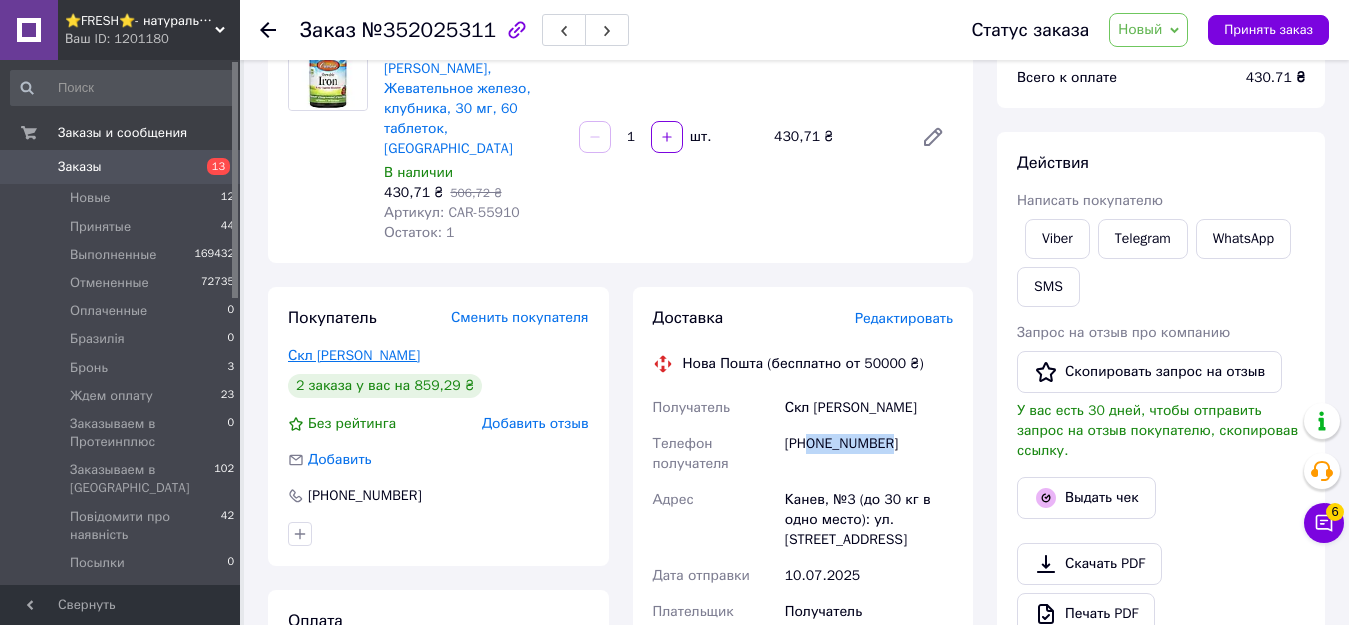 click on "Скл Тетяна" at bounding box center (354, 355) 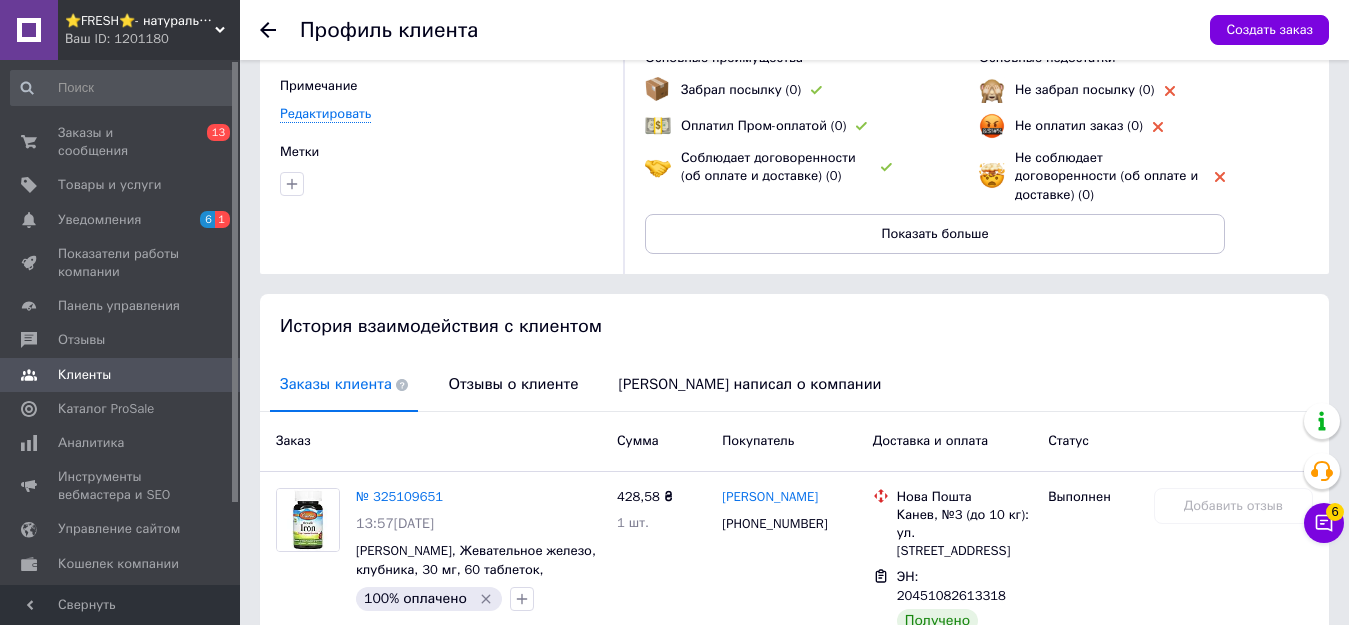 scroll, scrollTop: 400, scrollLeft: 0, axis: vertical 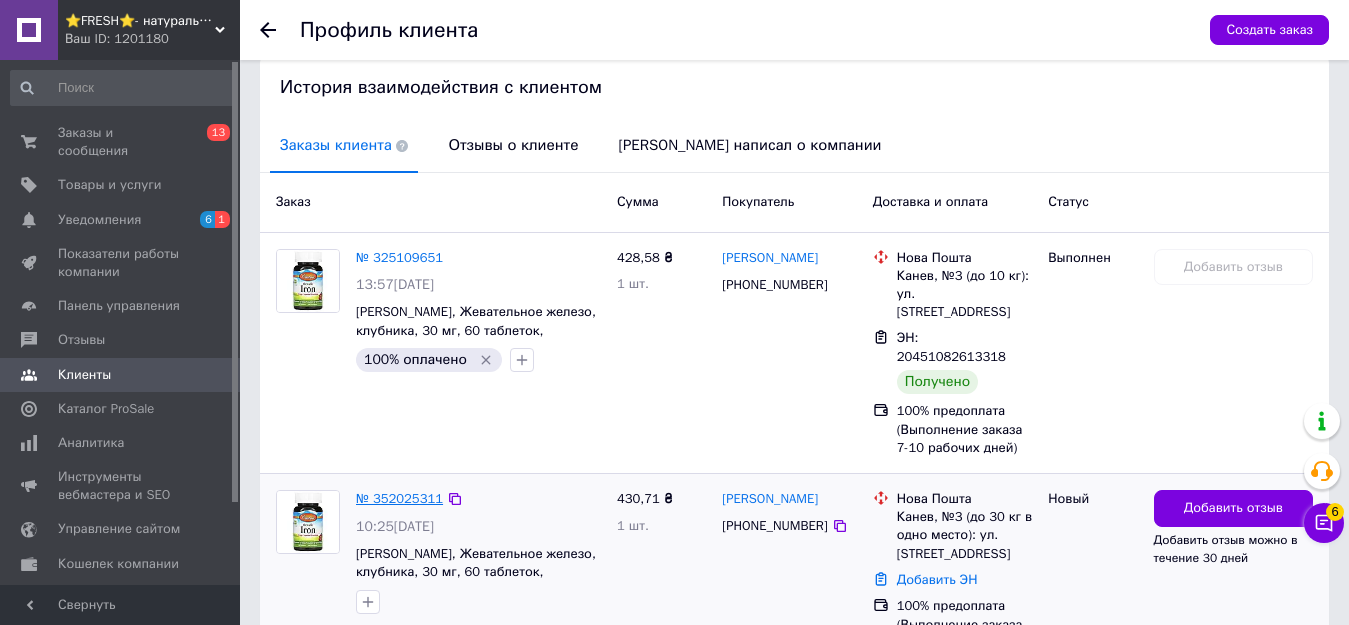 click on "№ 352025311" at bounding box center (399, 498) 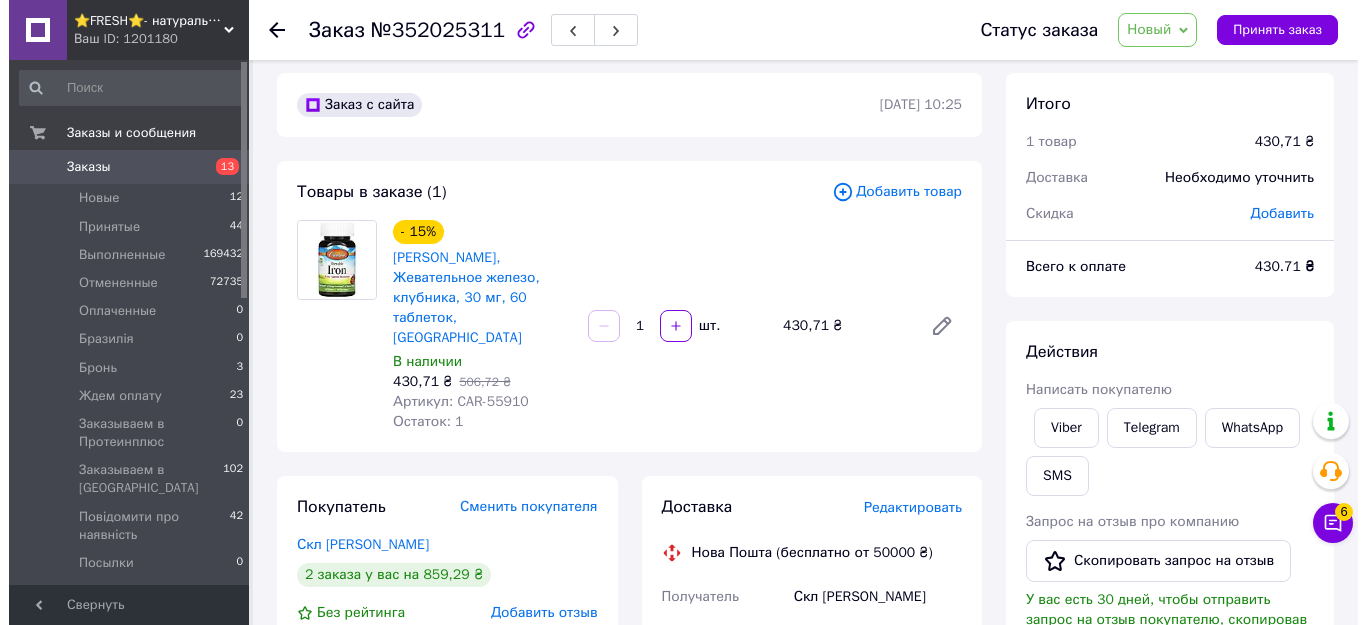 scroll, scrollTop: 0, scrollLeft: 0, axis: both 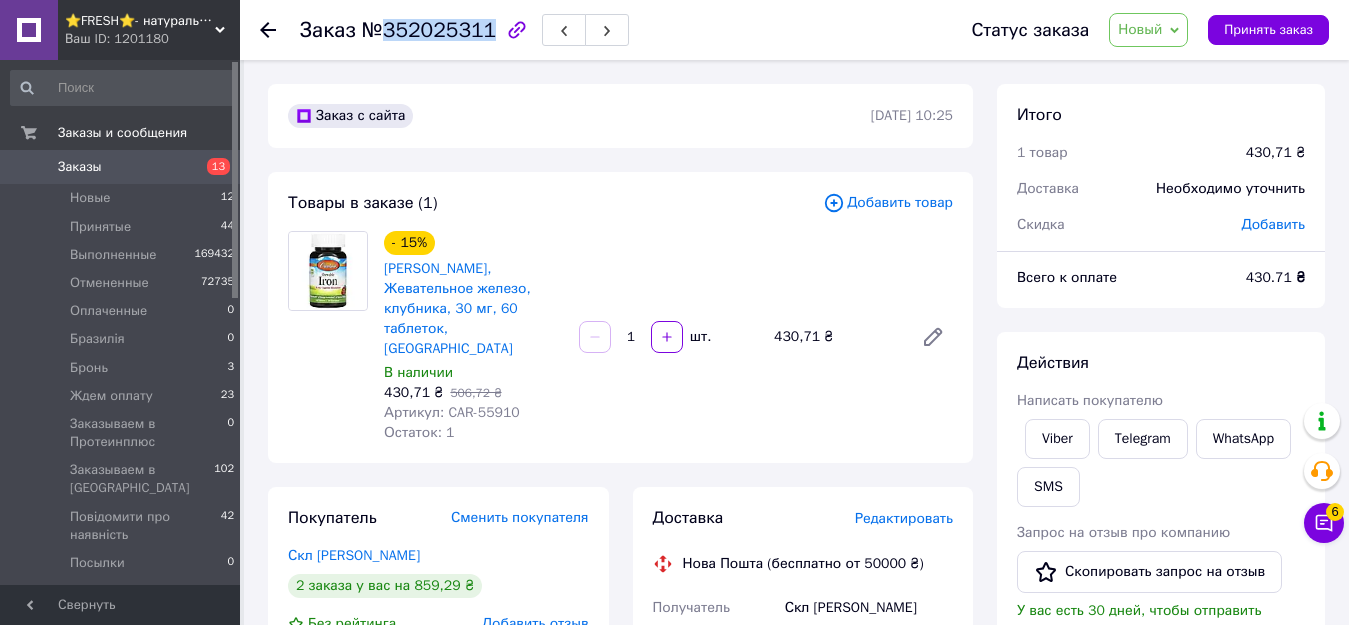 drag, startPoint x: 381, startPoint y: 29, endPoint x: 481, endPoint y: 32, distance: 100.04499 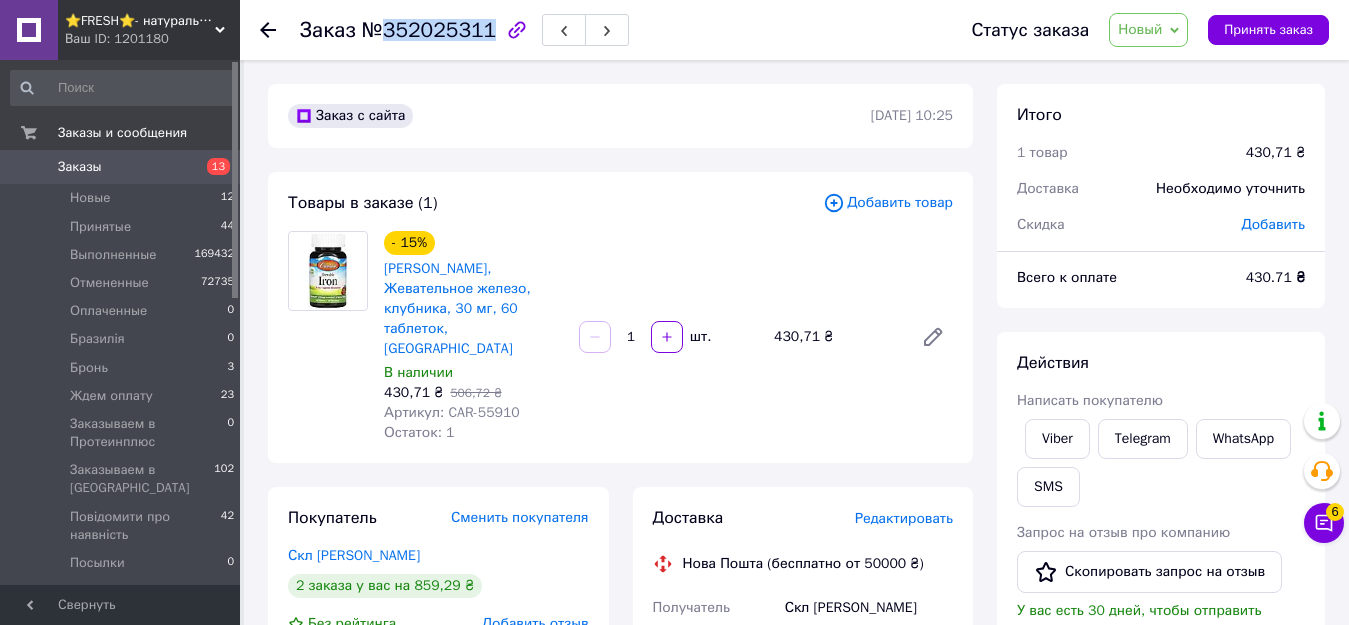 click on "№352025311" at bounding box center (429, 30) 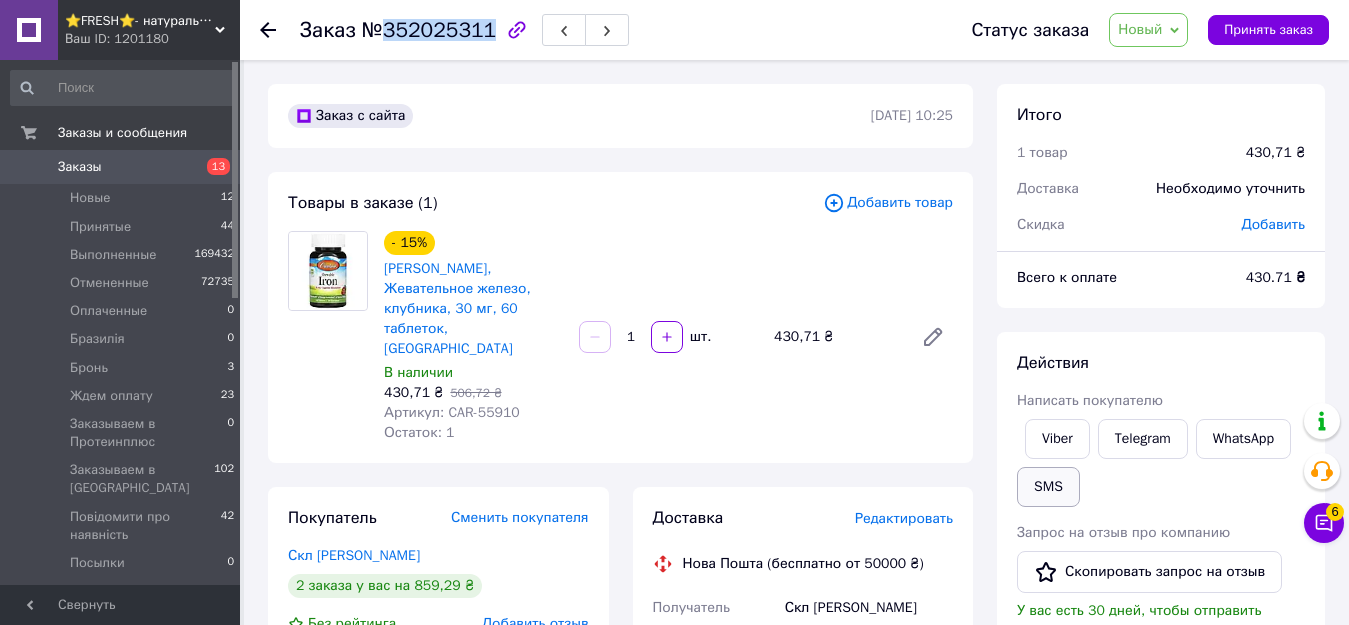 click on "SMS" at bounding box center (1048, 487) 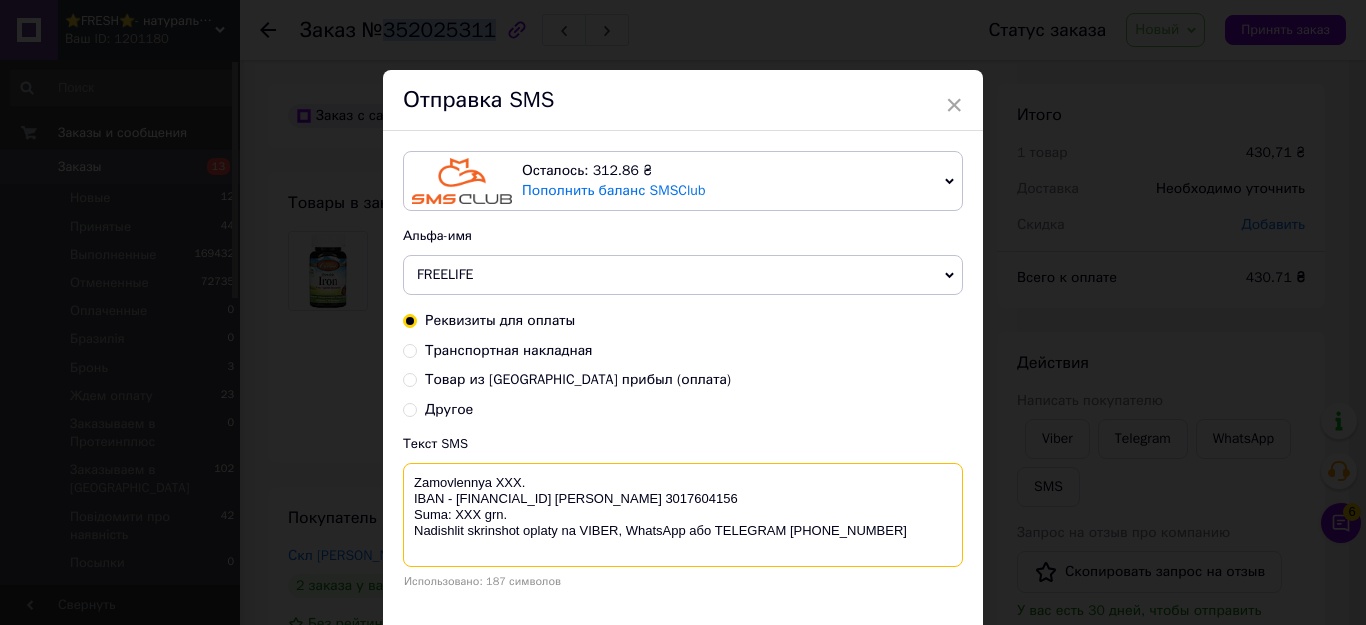 click on "Zamovlennya XXX.
IBAN - UA093052990000026007016205594 Василенко Ігор Валерійович ЄДРПОУ 3017604156
Suma: ХХХ grn.
Nadishlit skrinshot oplaty na VIBER, WhatsApp або TELEGRAM +380956823454" at bounding box center (683, 515) 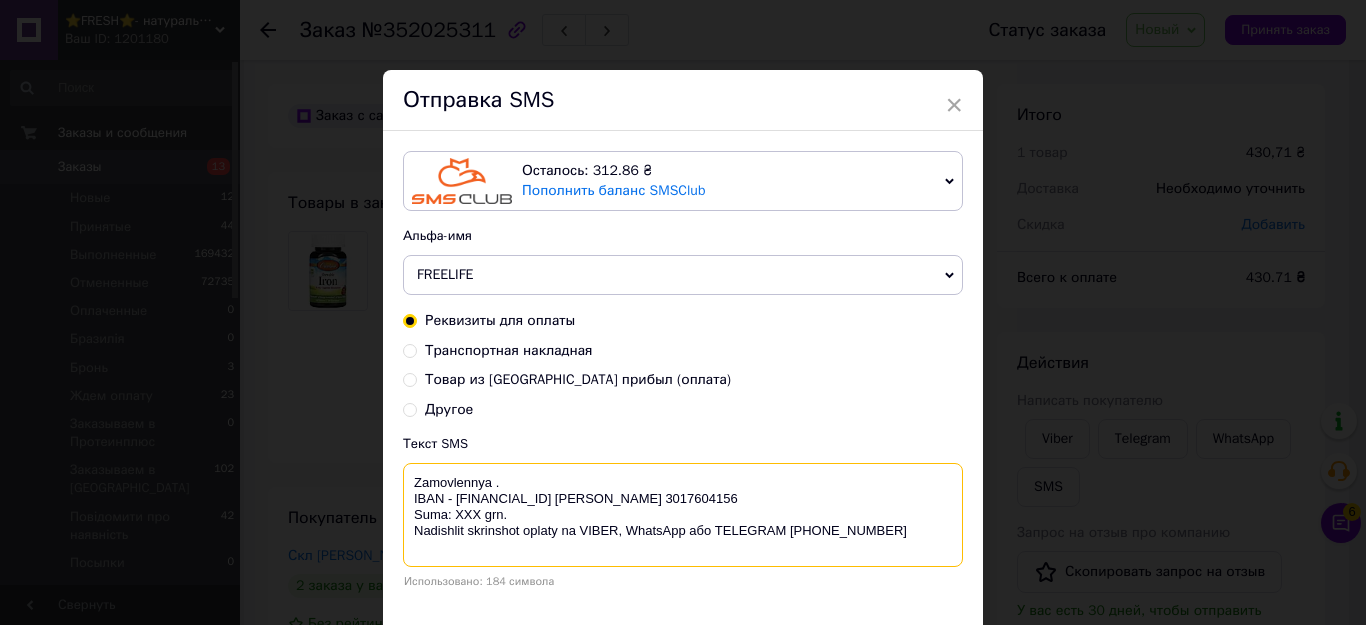 paste on "352025311" 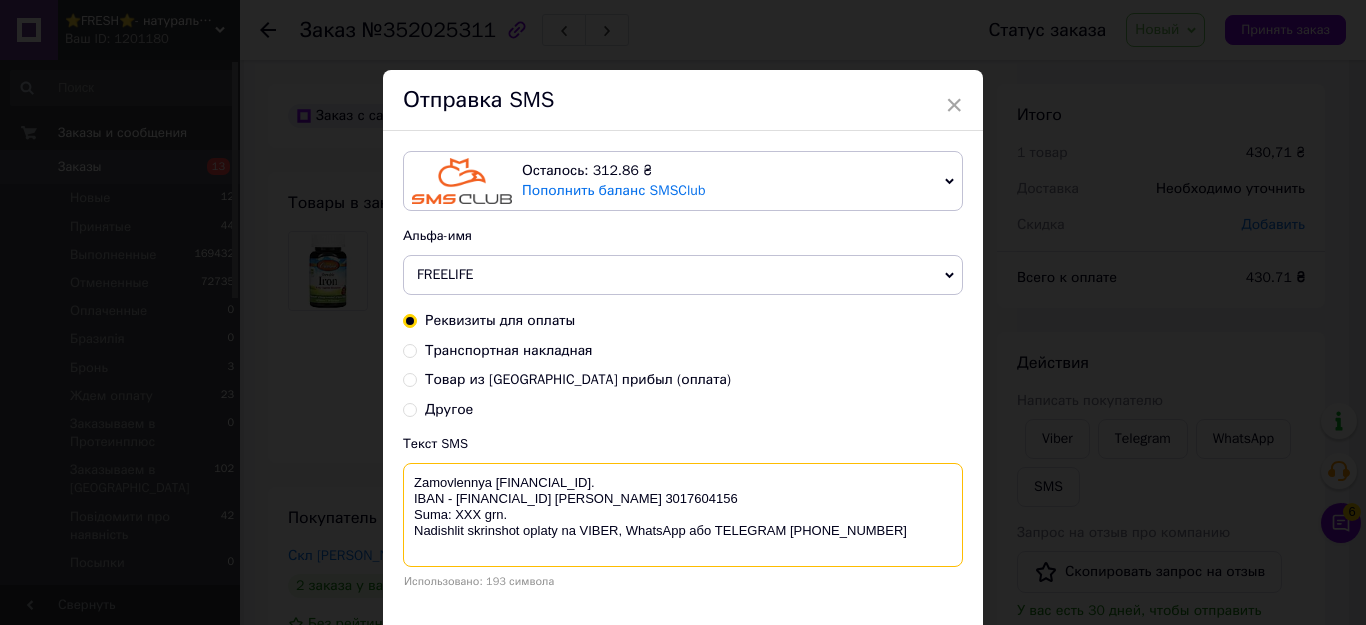 click on "Zamovlennya 352025311.
IBAN - UA093052990000026007016205594 Василенко Ігор Валерійович ЄДРПОУ 3017604156
Suma: ХХХ grn.
Nadishlit skrinshot oplaty na VIBER, WhatsApp або TELEGRAM +380956823454" at bounding box center [683, 515] 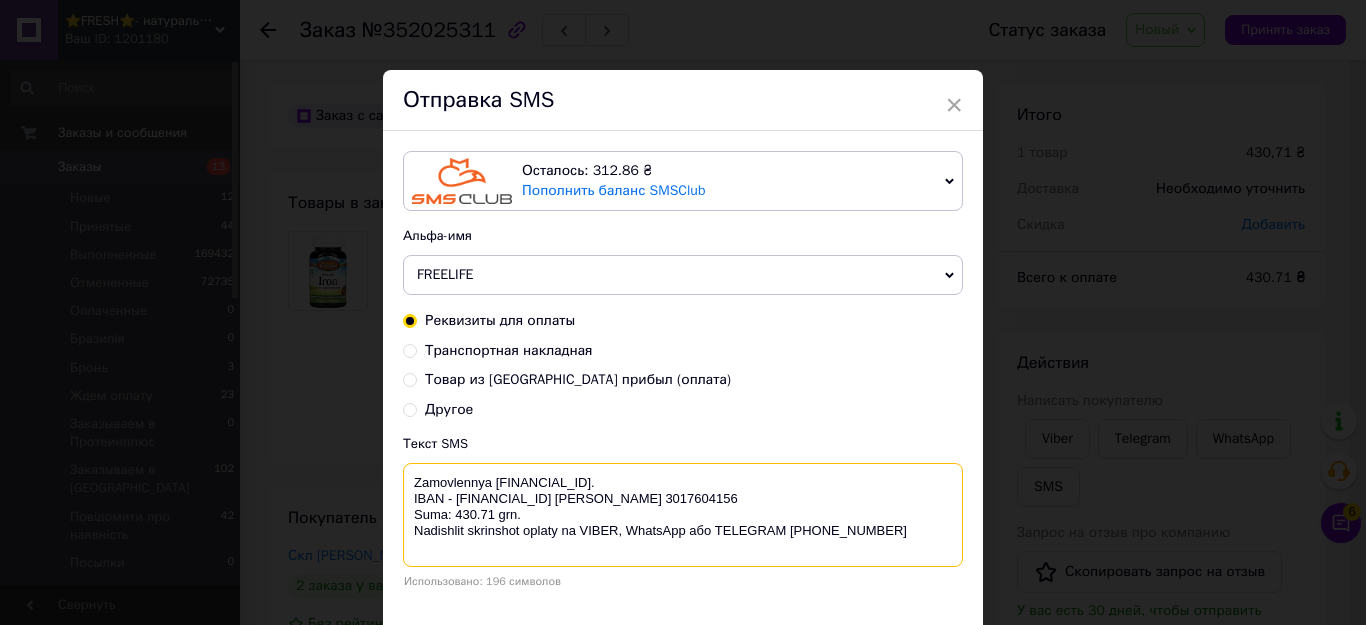 drag, startPoint x: 789, startPoint y: 551, endPoint x: 891, endPoint y: 551, distance: 102 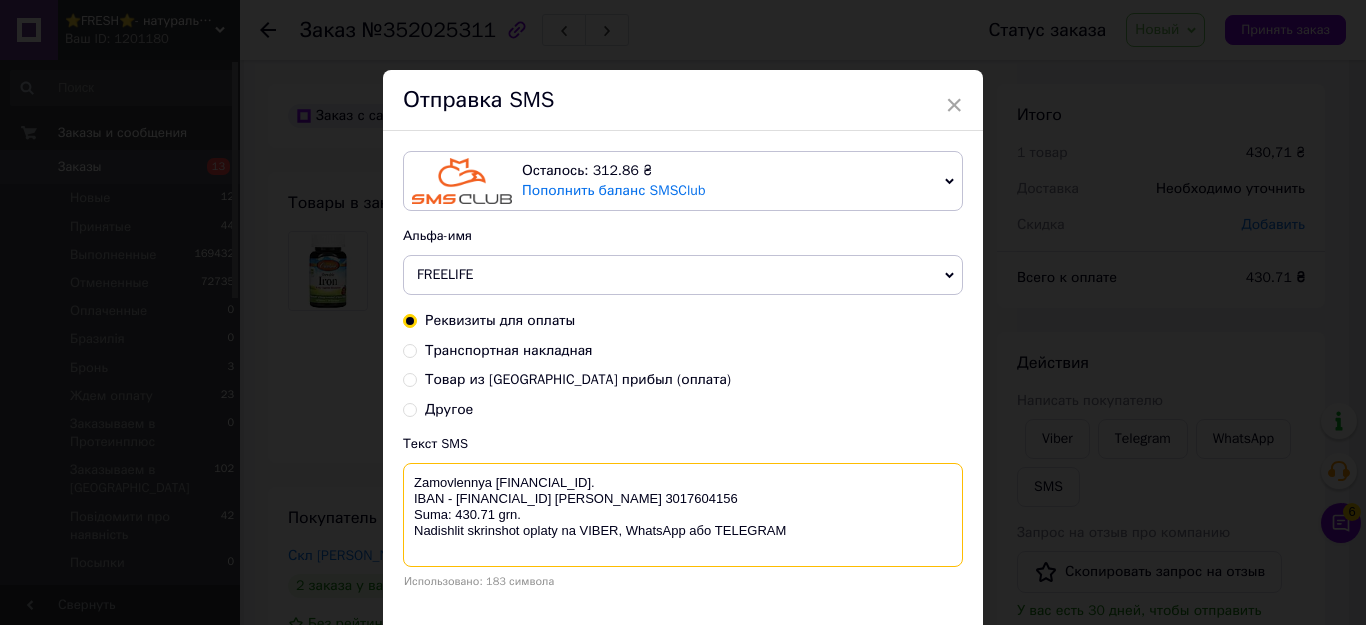 paste on "+380678072108" 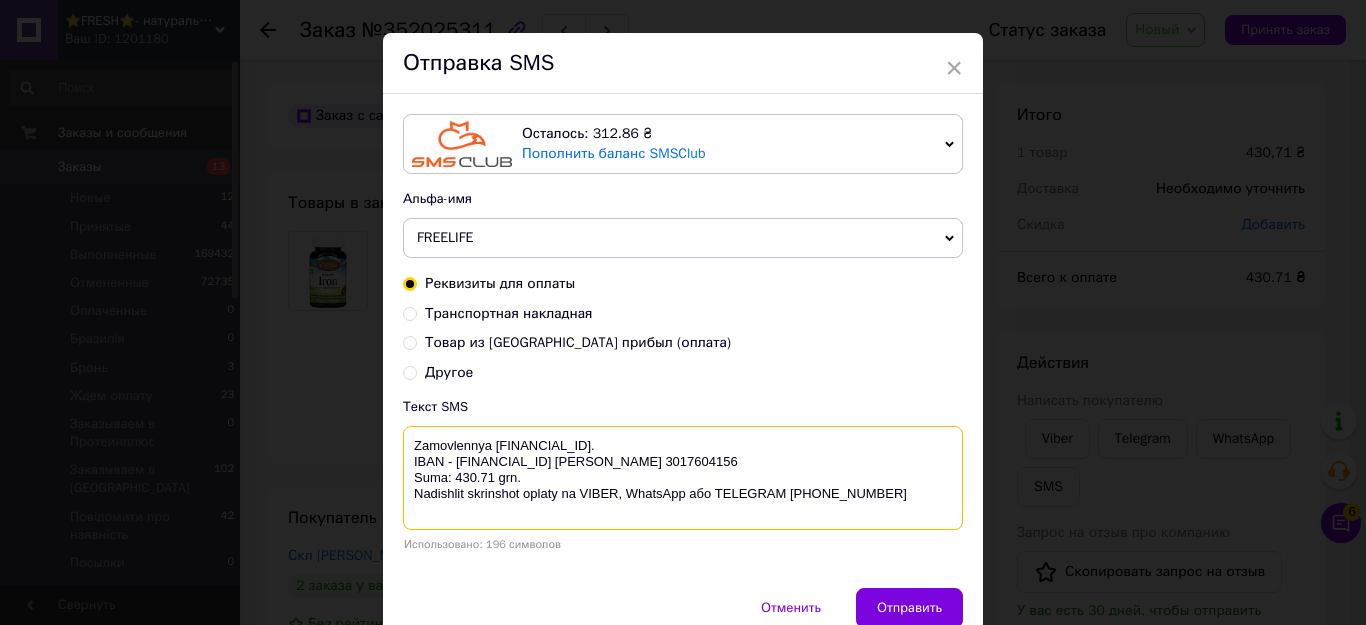 scroll, scrollTop: 100, scrollLeft: 0, axis: vertical 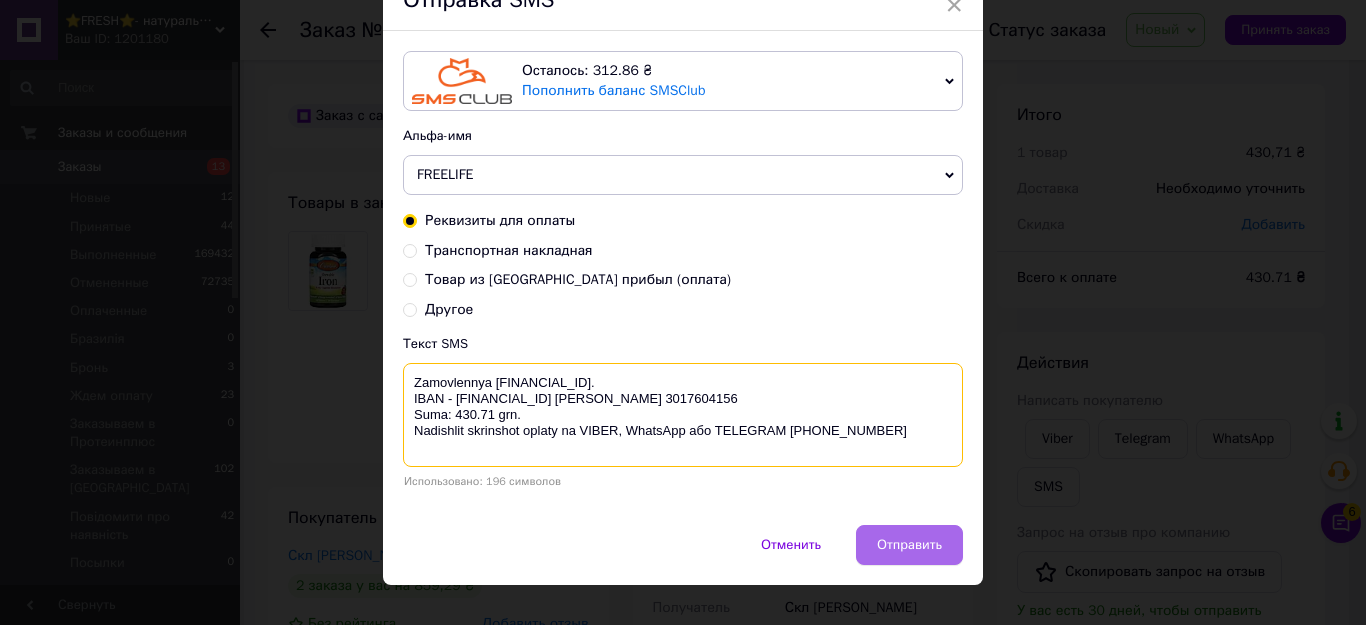 type on "Zamovlennya 352025311.
IBAN - UA093052990000026007016205594 Василенко Ігор Валерійович ЄДРПОУ 3017604156
Suma: 430.71 grn.
Nadishlit skrinshot oplaty na VIBER, WhatsApp або TELEGRAM +380678072108" 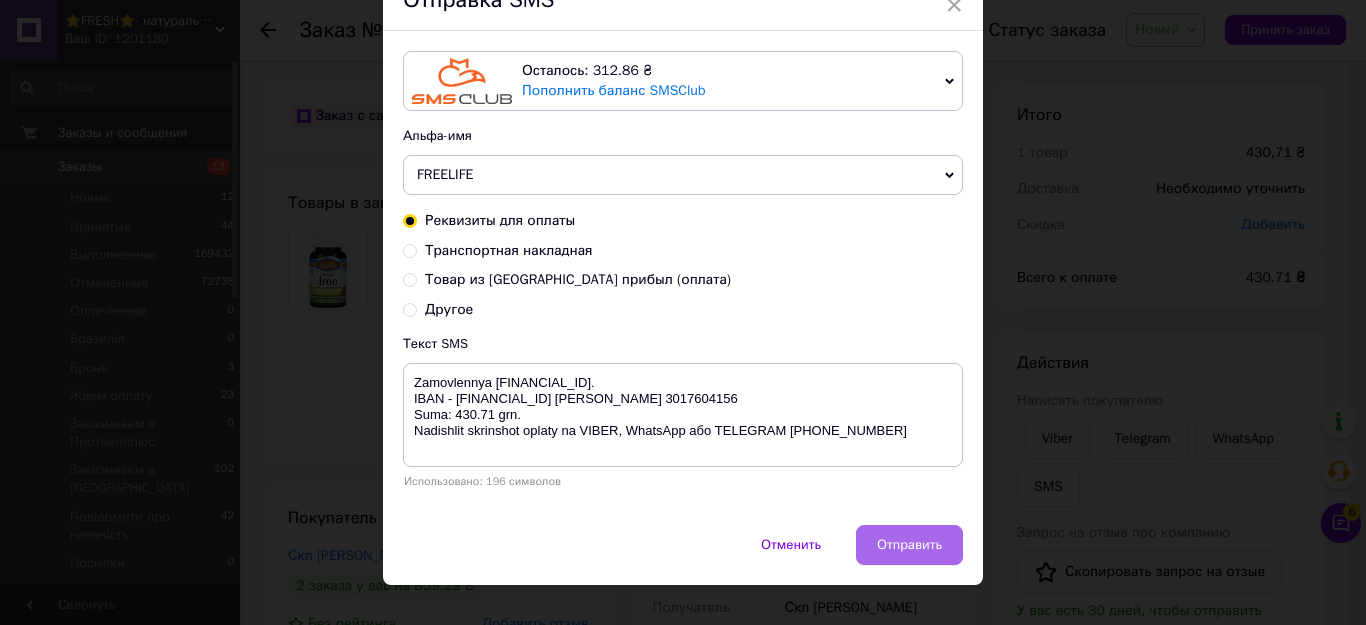 click on "Отправить" at bounding box center [909, 545] 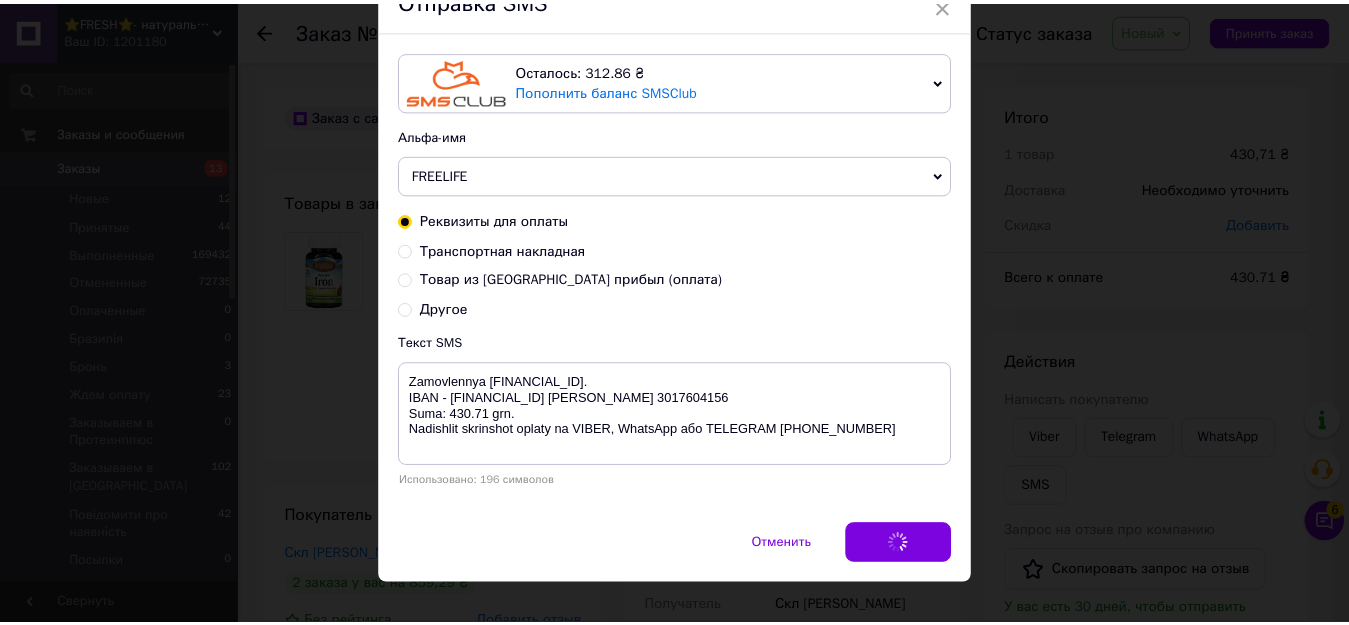 scroll, scrollTop: 0, scrollLeft: 0, axis: both 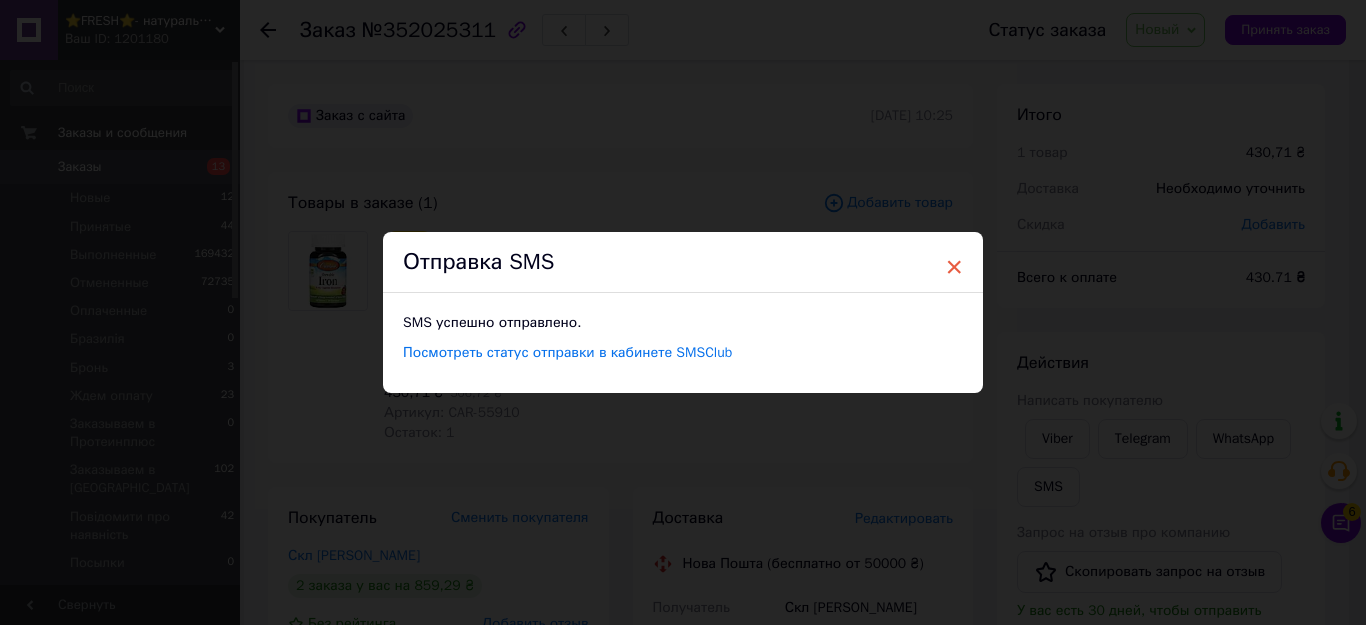 click on "×" at bounding box center (954, 267) 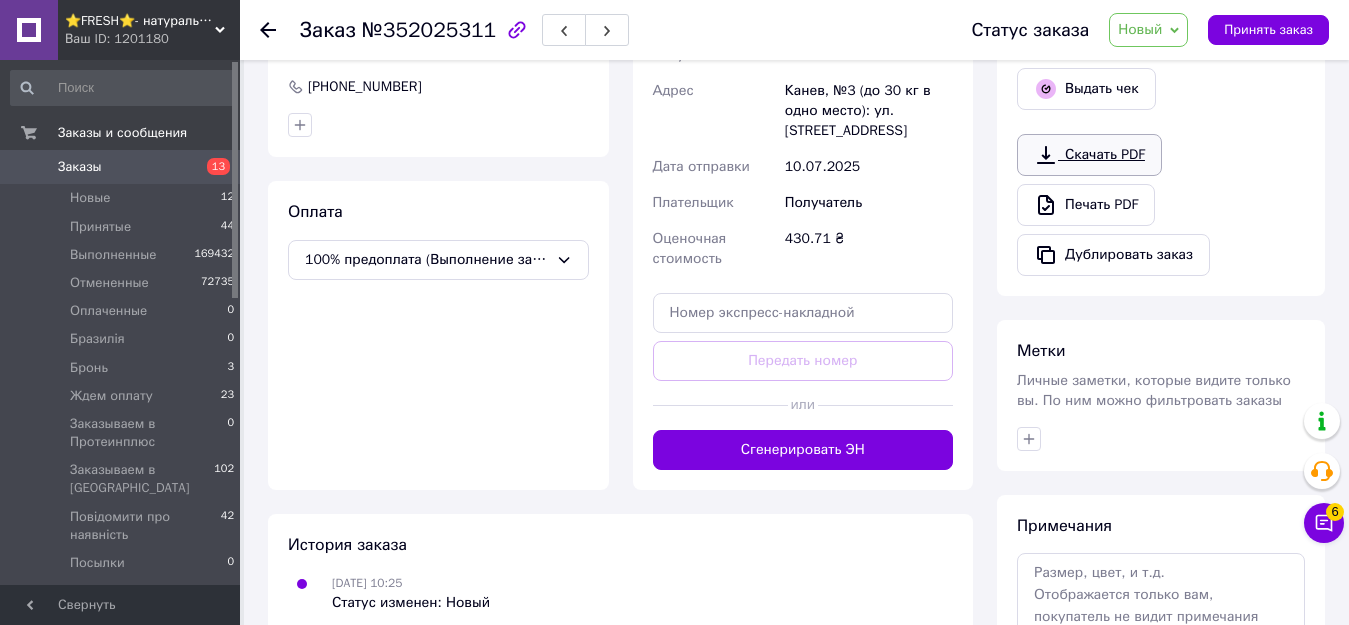 scroll, scrollTop: 748, scrollLeft: 0, axis: vertical 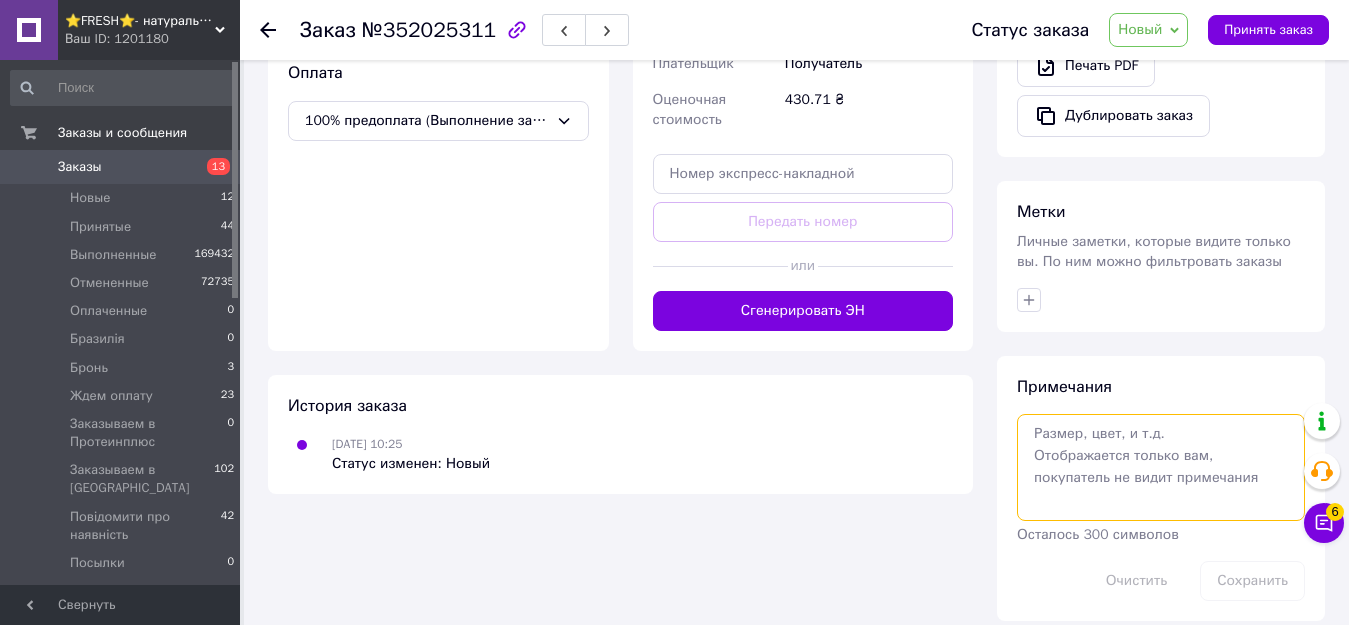 click at bounding box center (1161, 467) 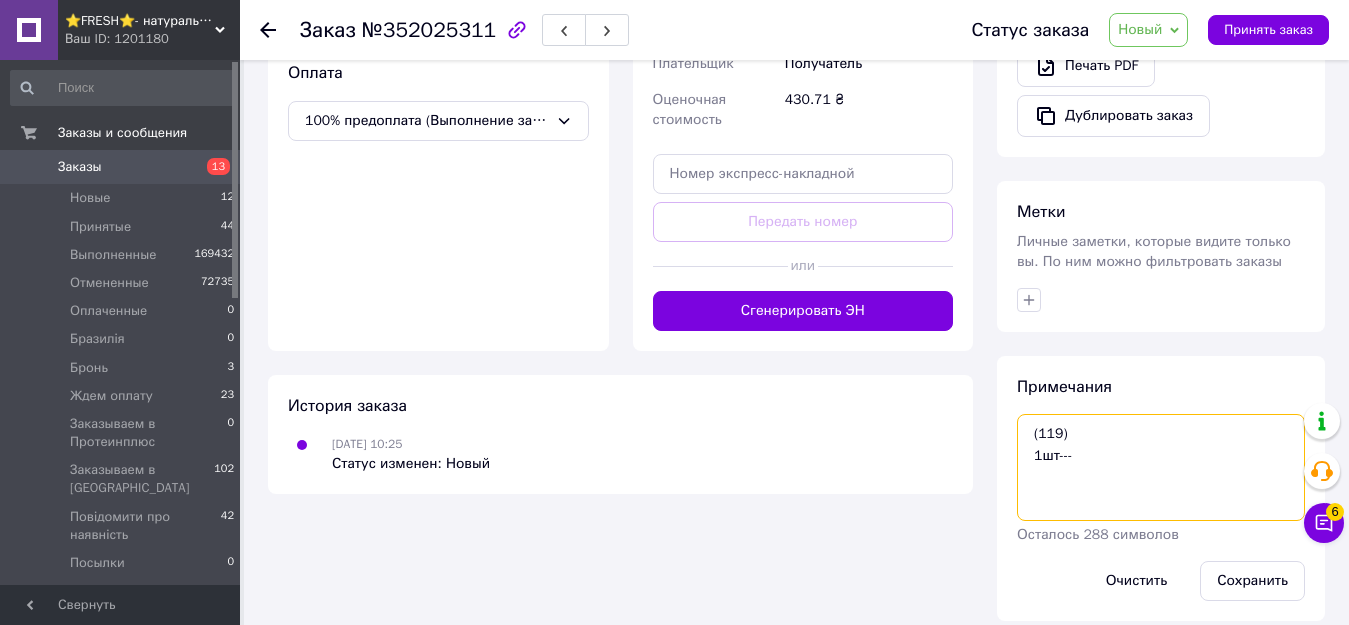 paste on "Carlson, Chewable Iron, Strawberry, 60 Tablets (15 per Tablet)" 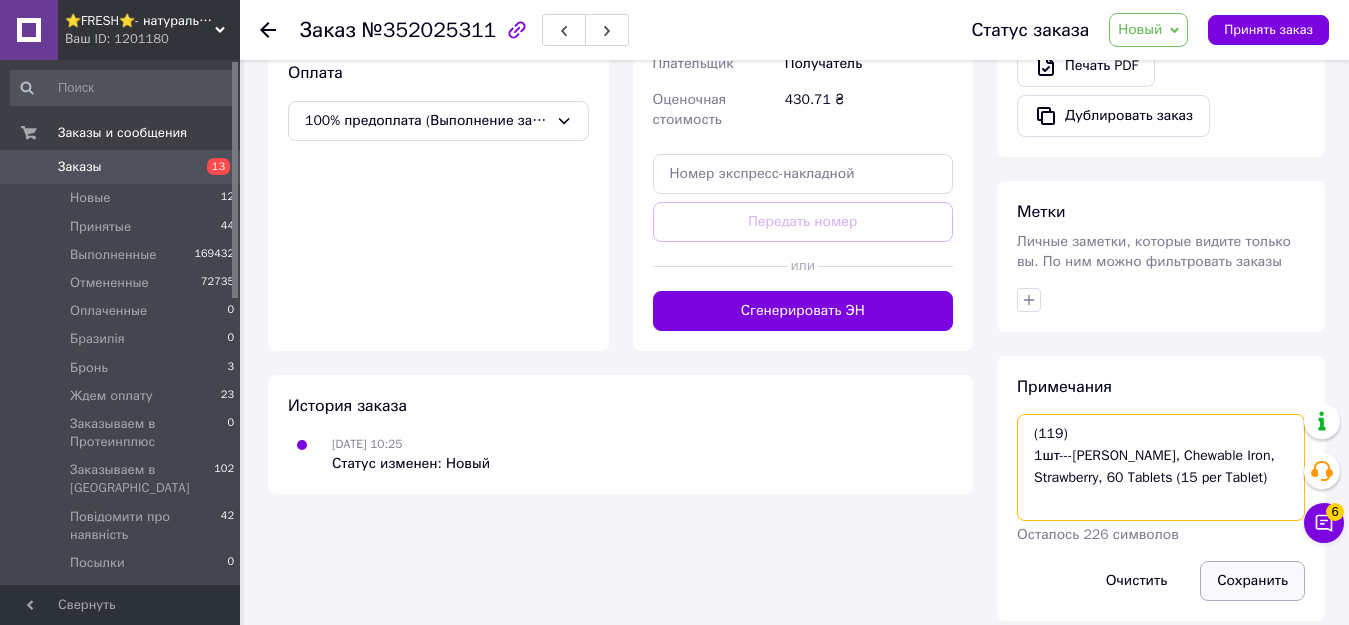 type on "(119)
1шт---Carlson, Chewable Iron, Strawberry, 60 Tablets (15 per Tablet)" 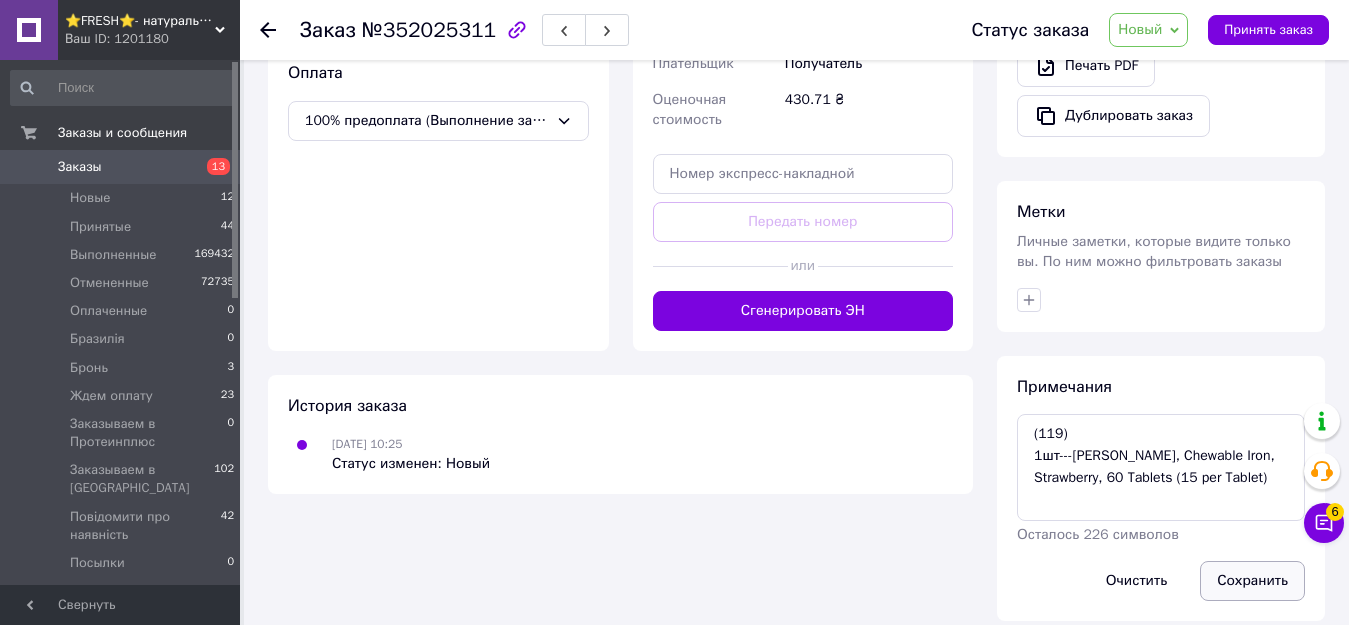 click on "Сохранить" at bounding box center (1252, 581) 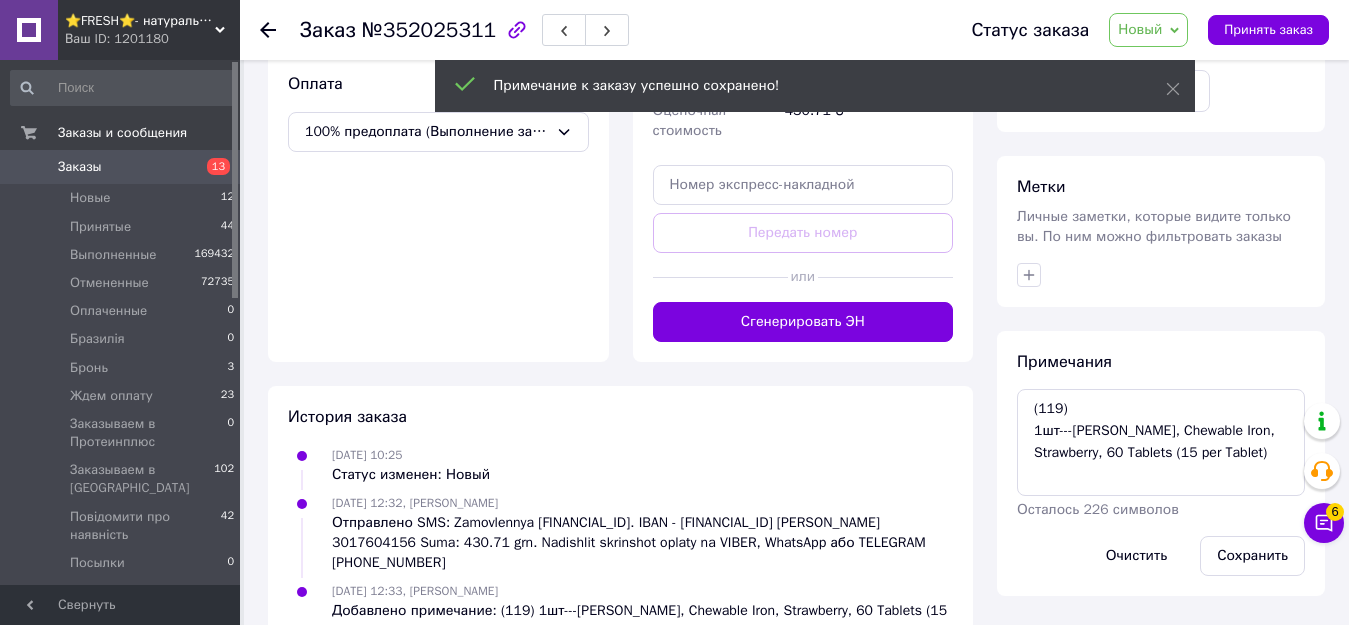 scroll, scrollTop: 748, scrollLeft: 0, axis: vertical 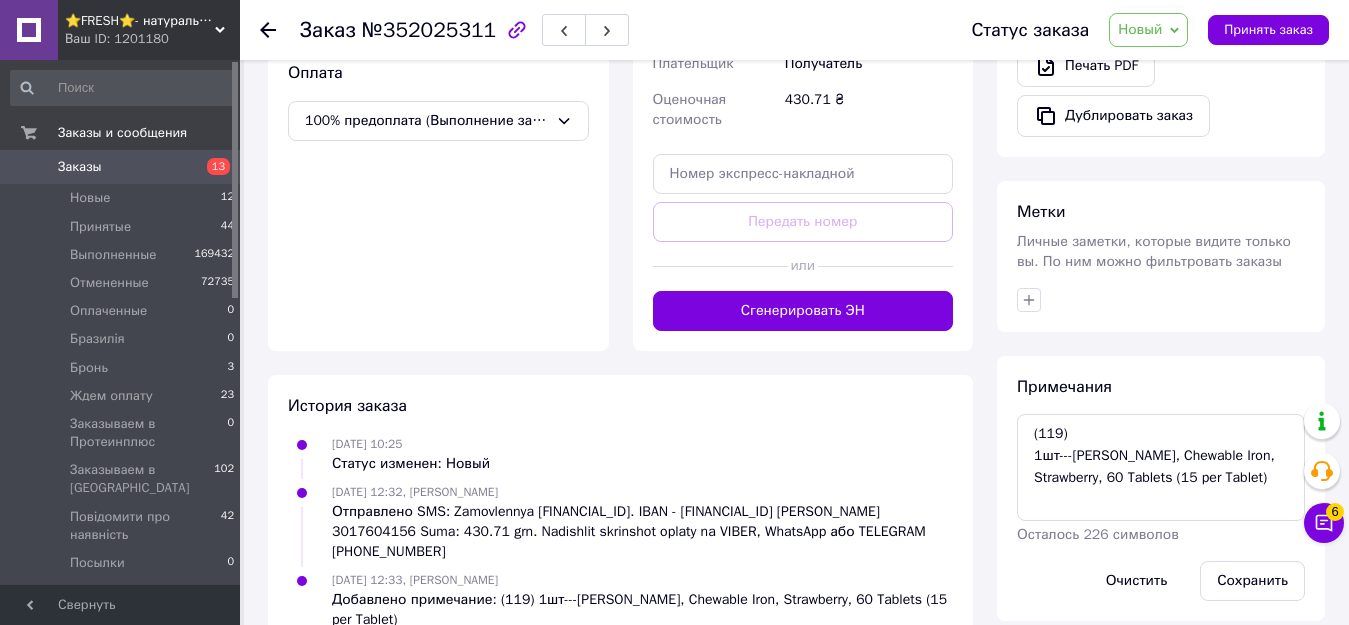 click on "Новый" at bounding box center (1140, 29) 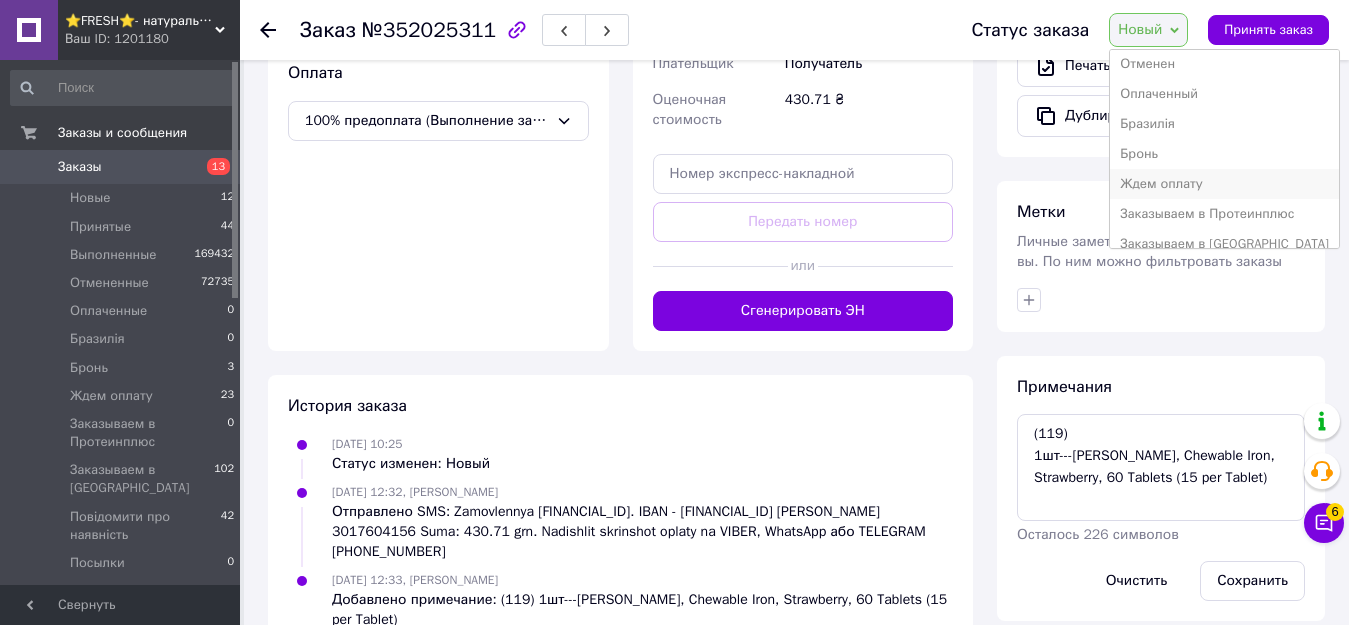 scroll, scrollTop: 100, scrollLeft: 0, axis: vertical 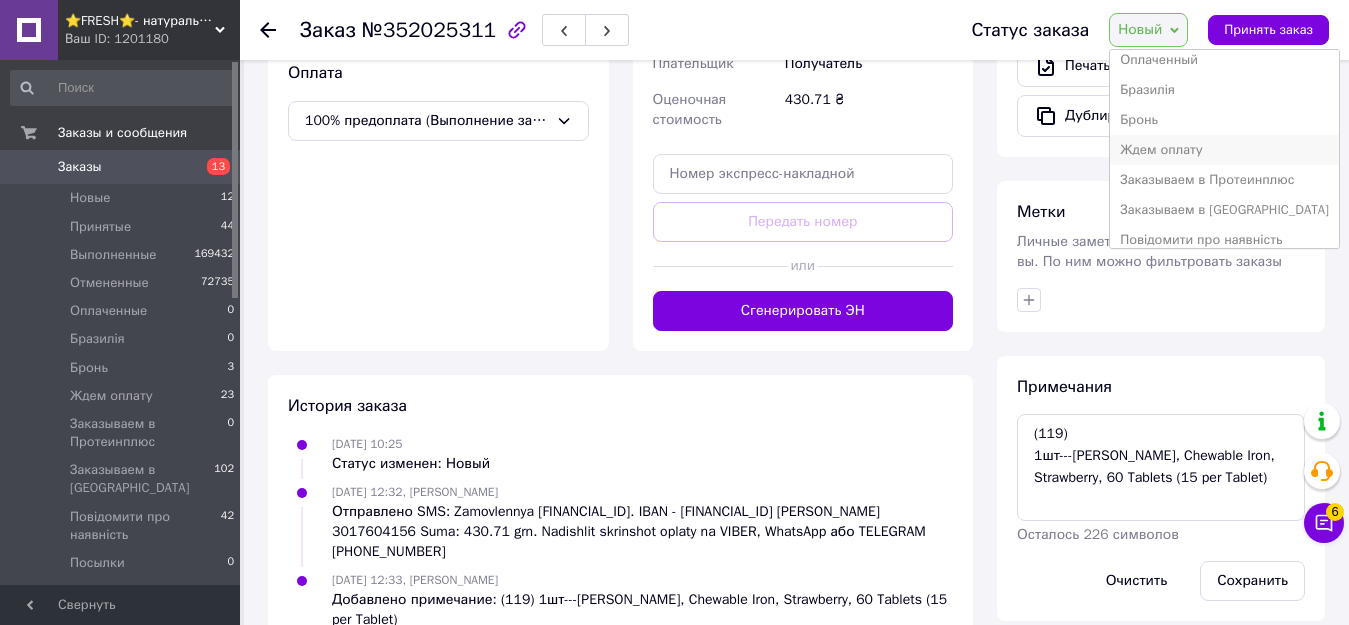 click on "Ждем оплату" at bounding box center (1224, 150) 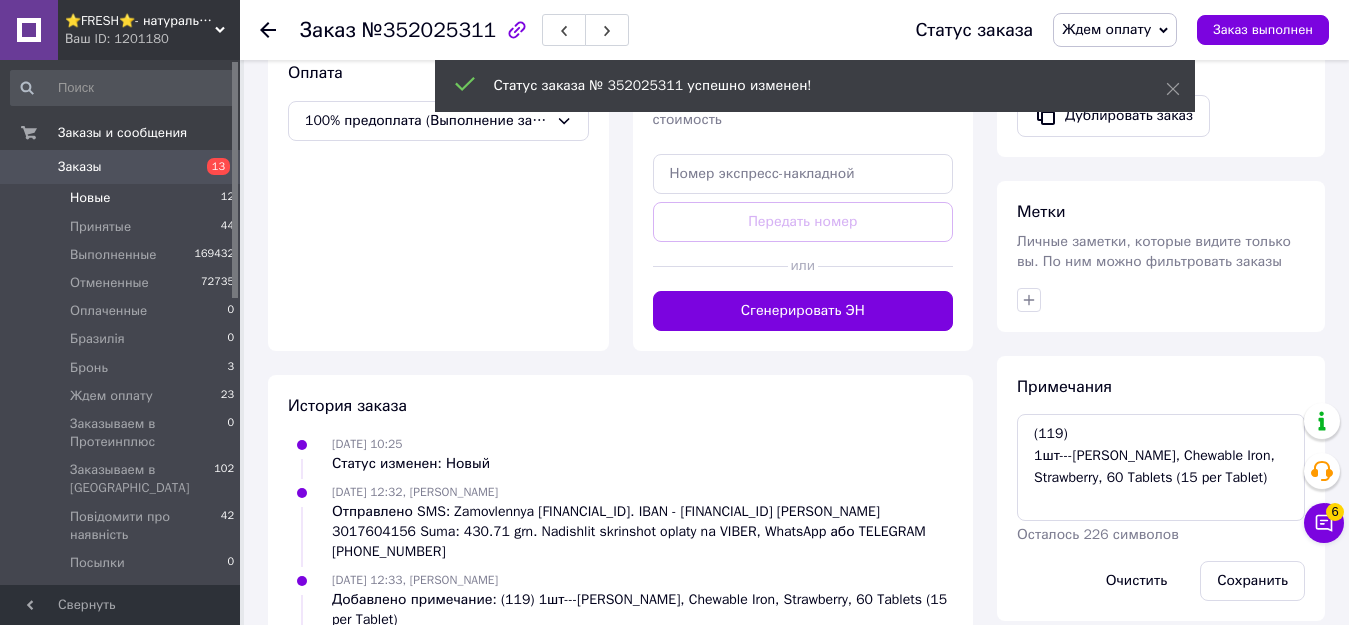 click on "Новые" at bounding box center (90, 198) 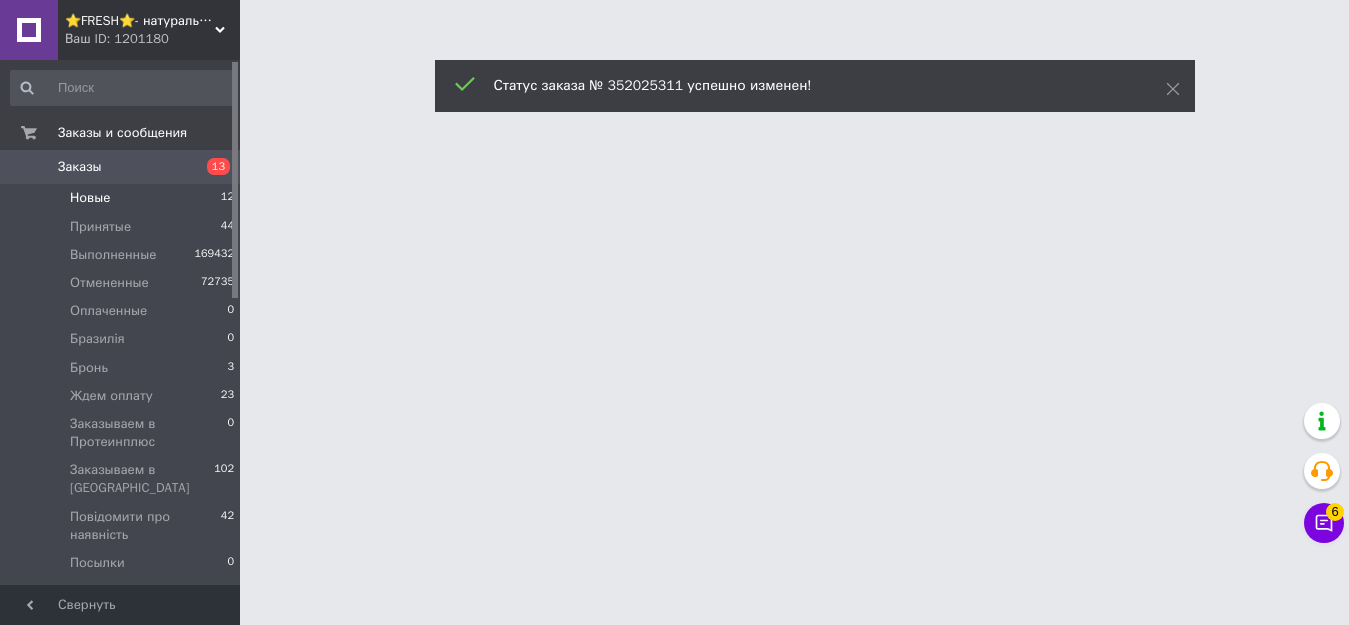 scroll, scrollTop: 0, scrollLeft: 0, axis: both 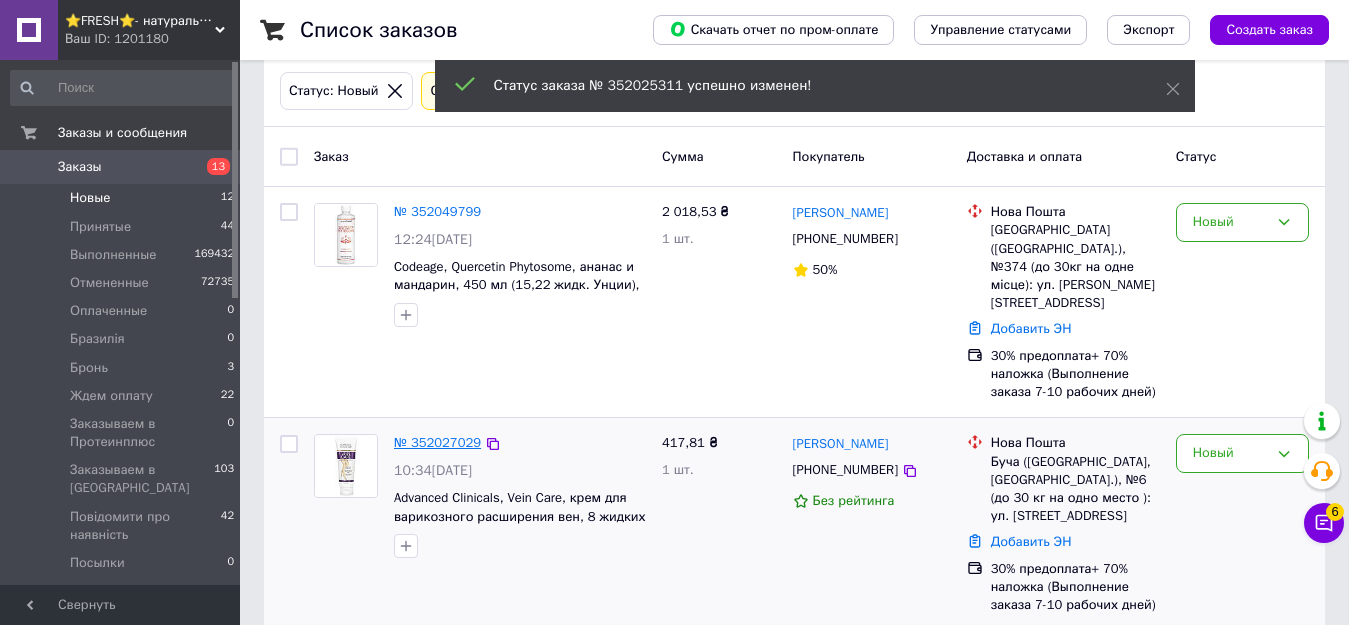 click on "№ 352027029" at bounding box center [437, 442] 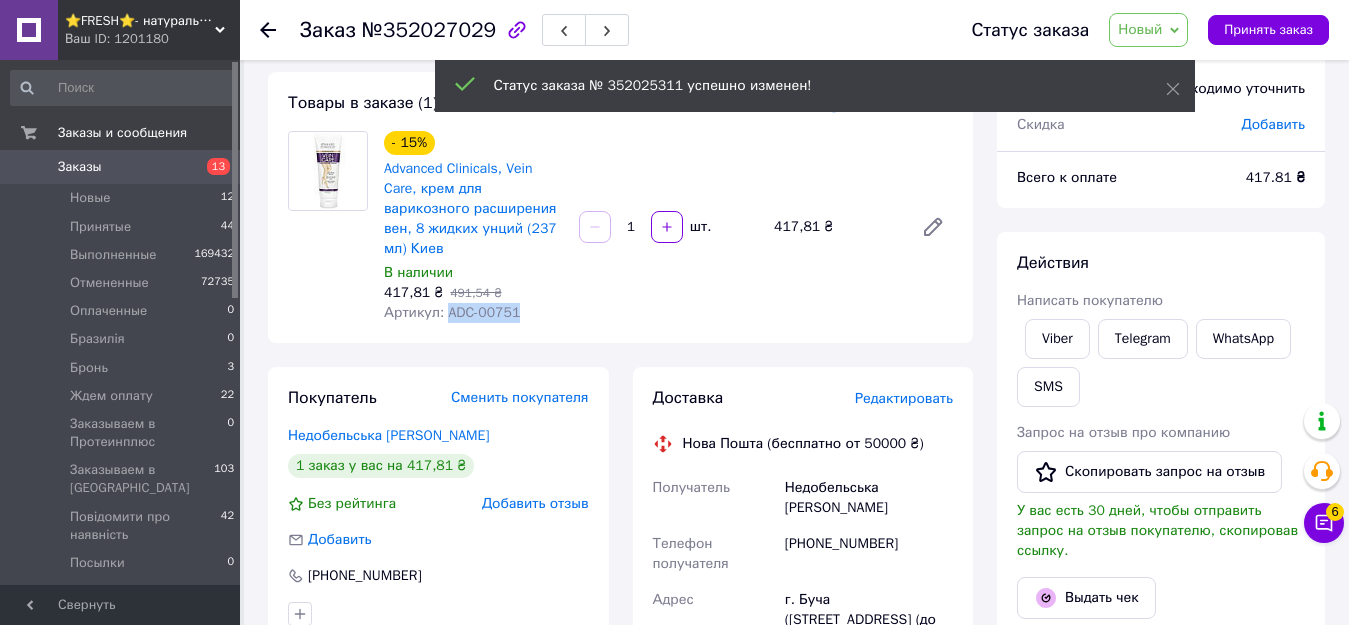 drag, startPoint x: 445, startPoint y: 298, endPoint x: 528, endPoint y: 298, distance: 83 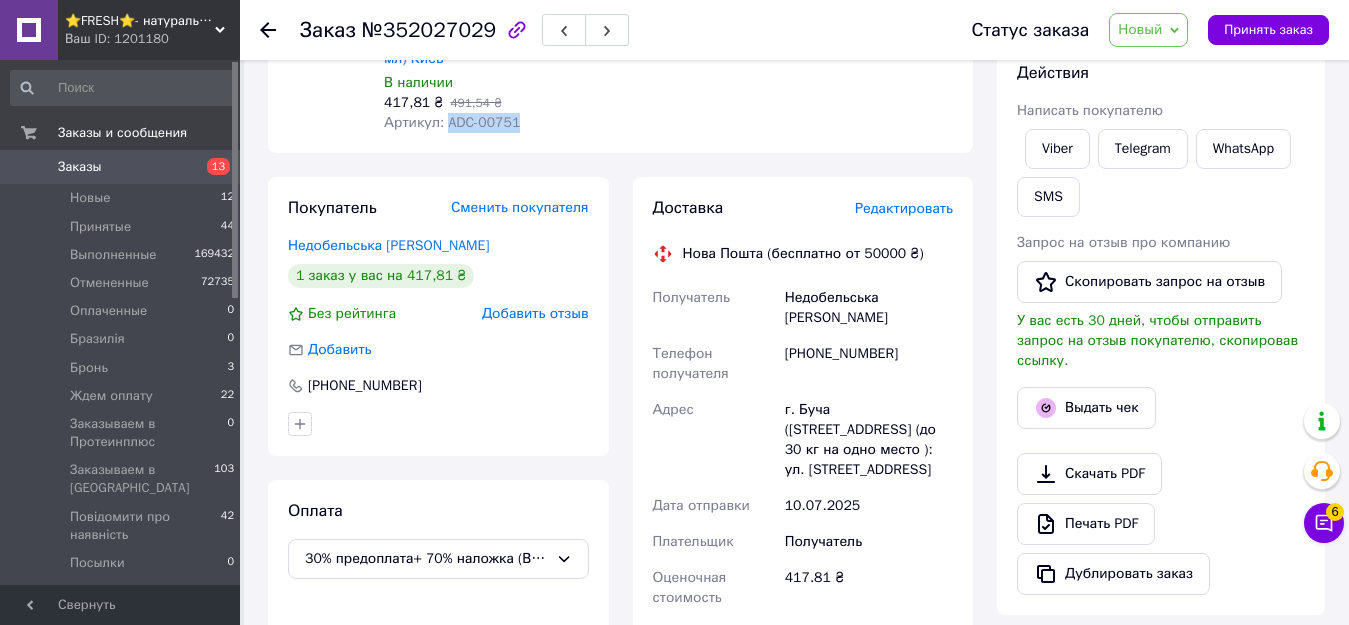 scroll, scrollTop: 300, scrollLeft: 0, axis: vertical 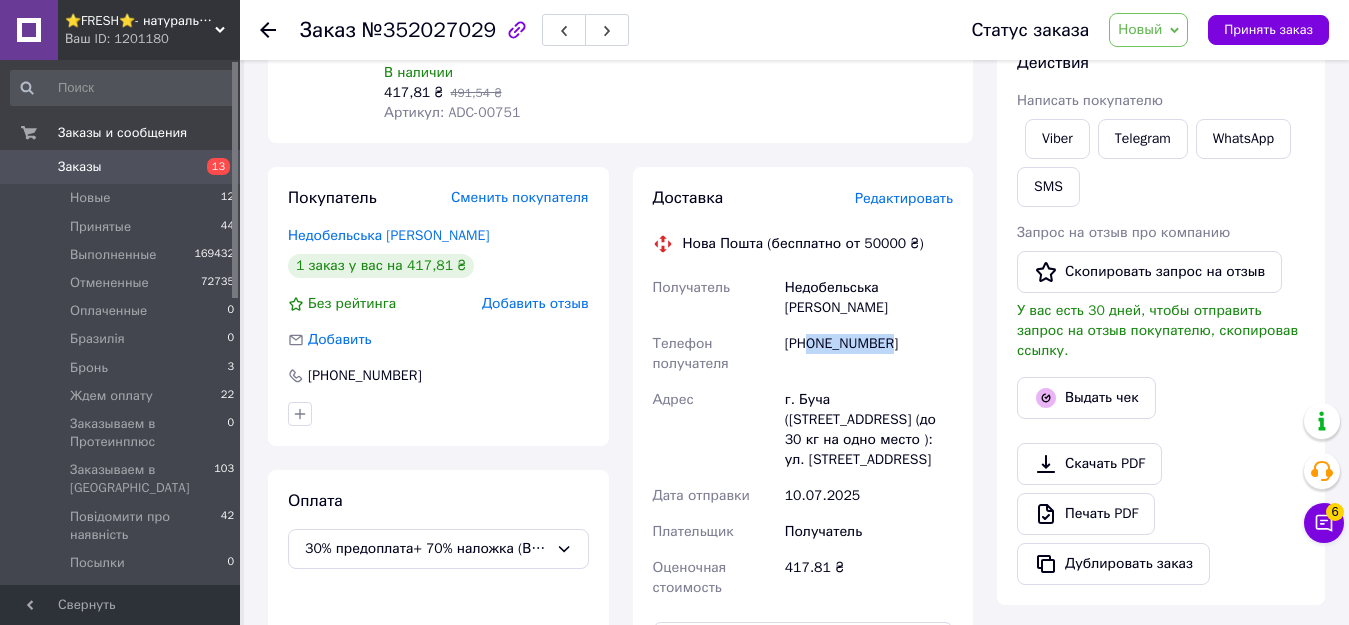 drag, startPoint x: 812, startPoint y: 302, endPoint x: 903, endPoint y: 307, distance: 91.13726 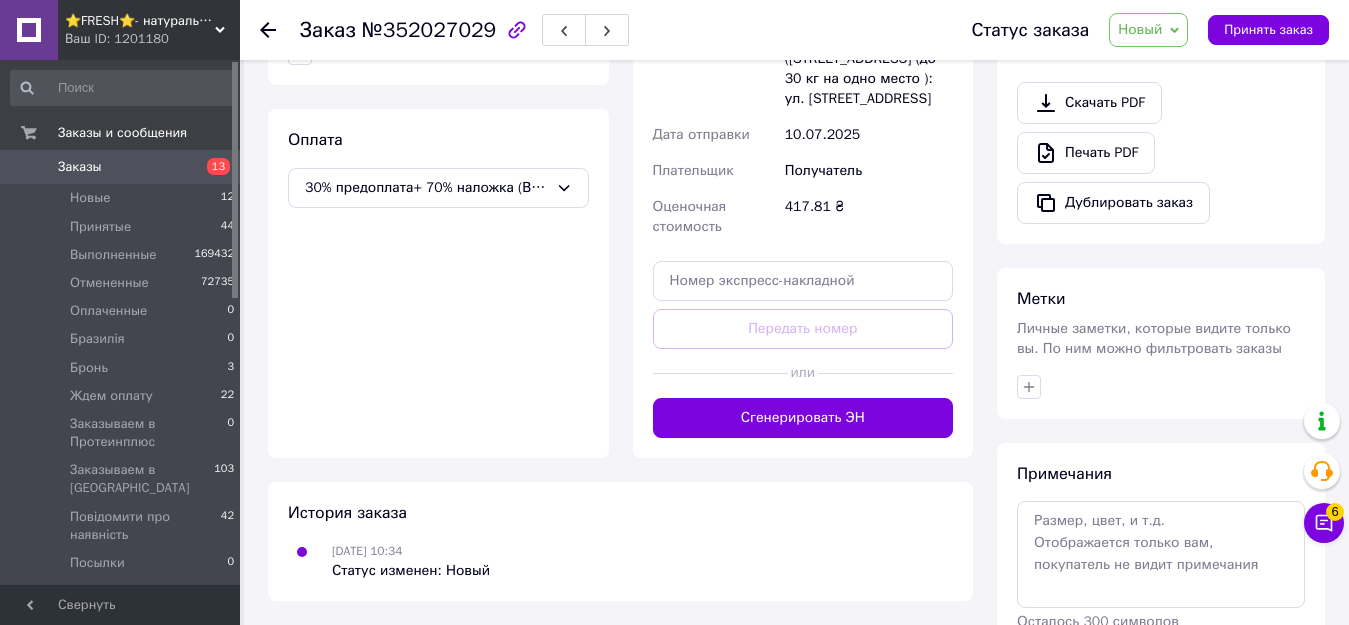 scroll, scrollTop: 748, scrollLeft: 0, axis: vertical 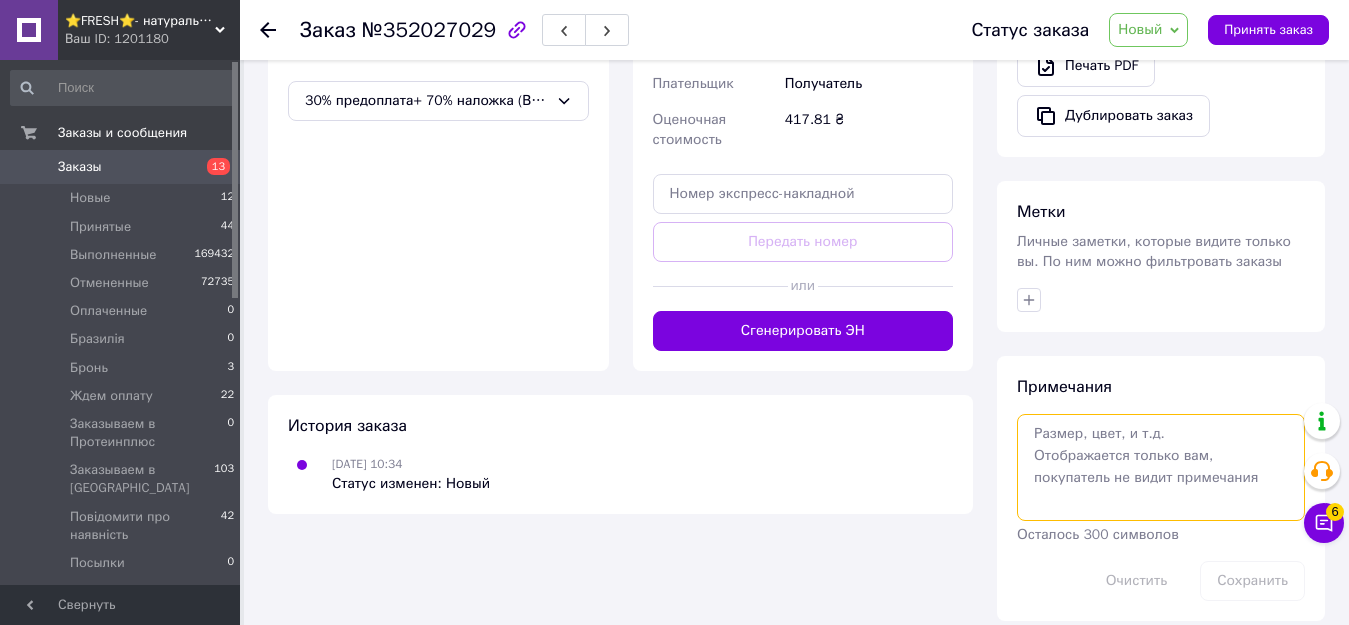 click at bounding box center [1161, 467] 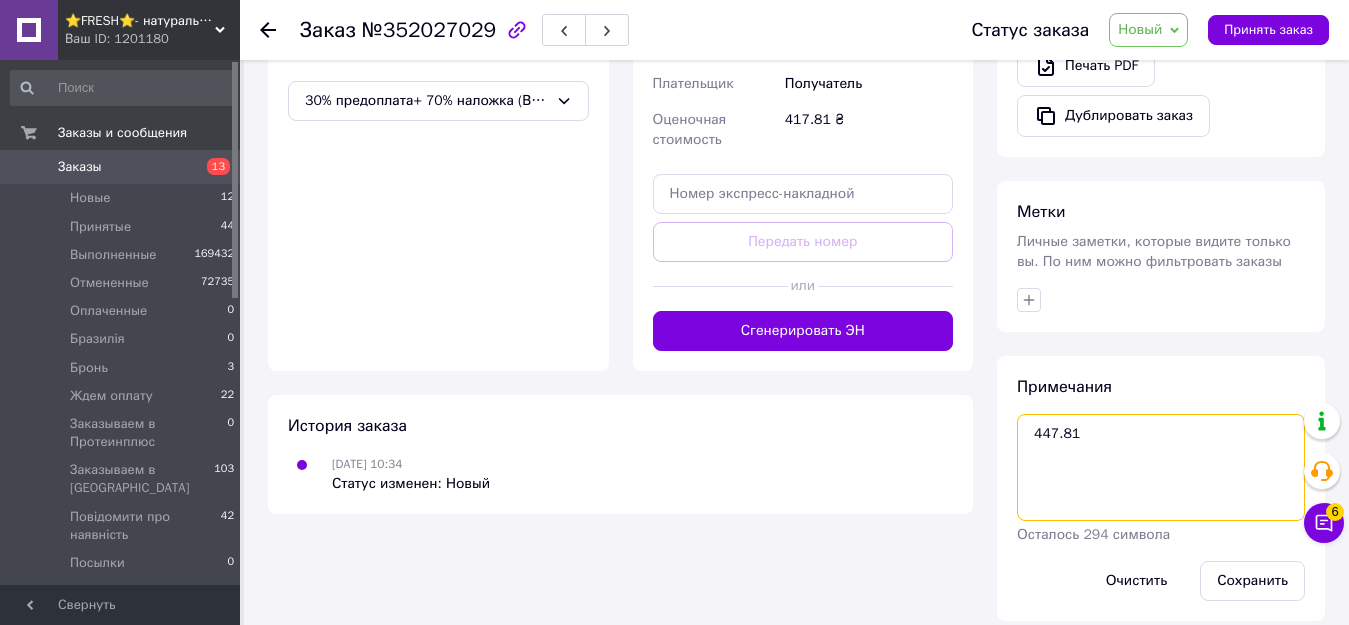 click on "447.81" at bounding box center [1161, 467] 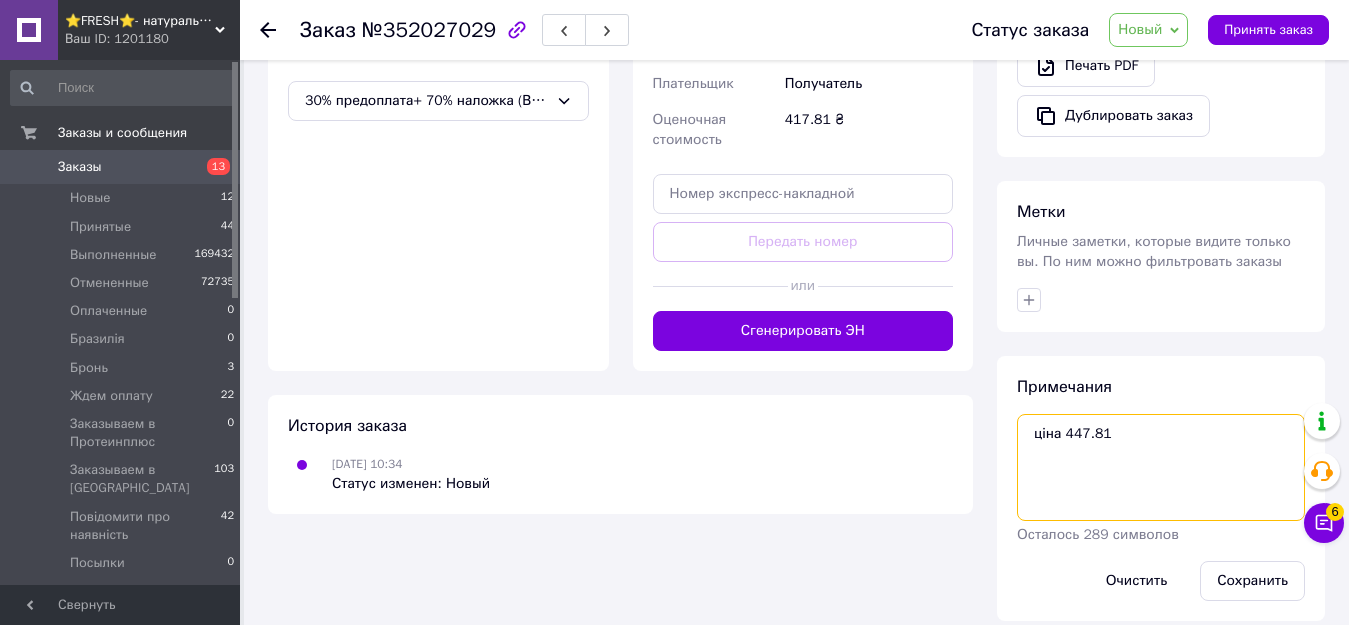 click on "ціна 447.81" at bounding box center (1161, 467) 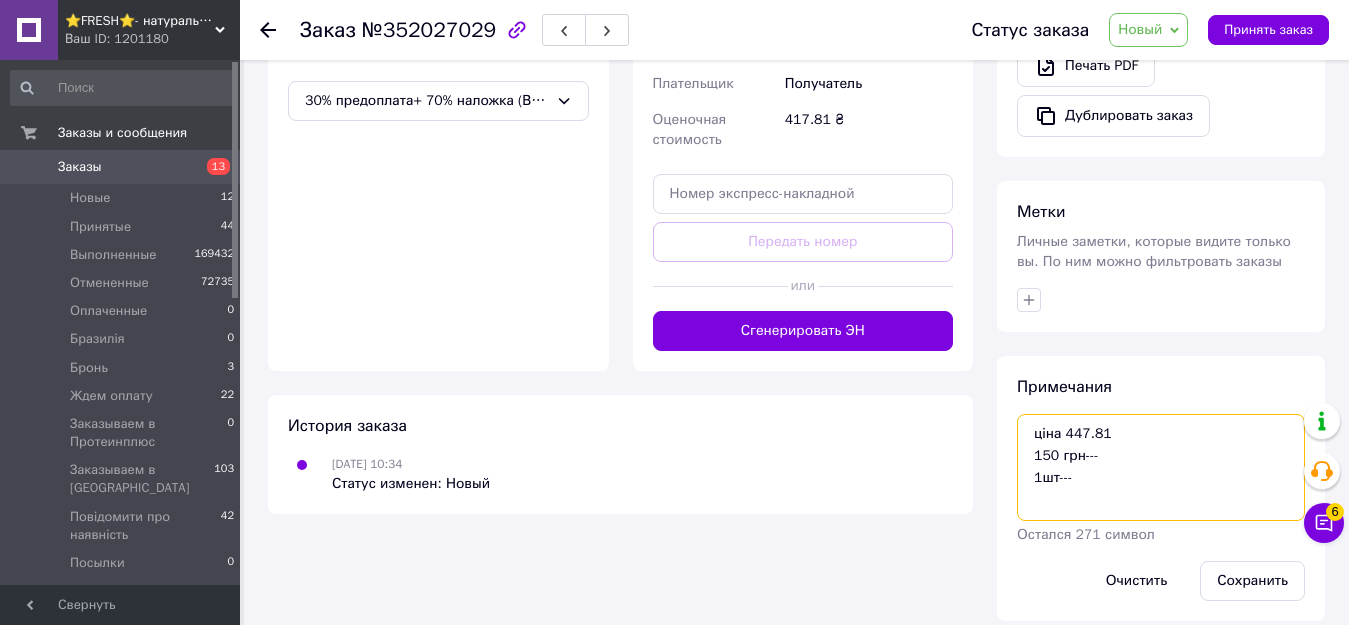 paste on "Advanced Clinicals, Vein Care, Varicose Vein Cream, 8 fl oz (237 ml)" 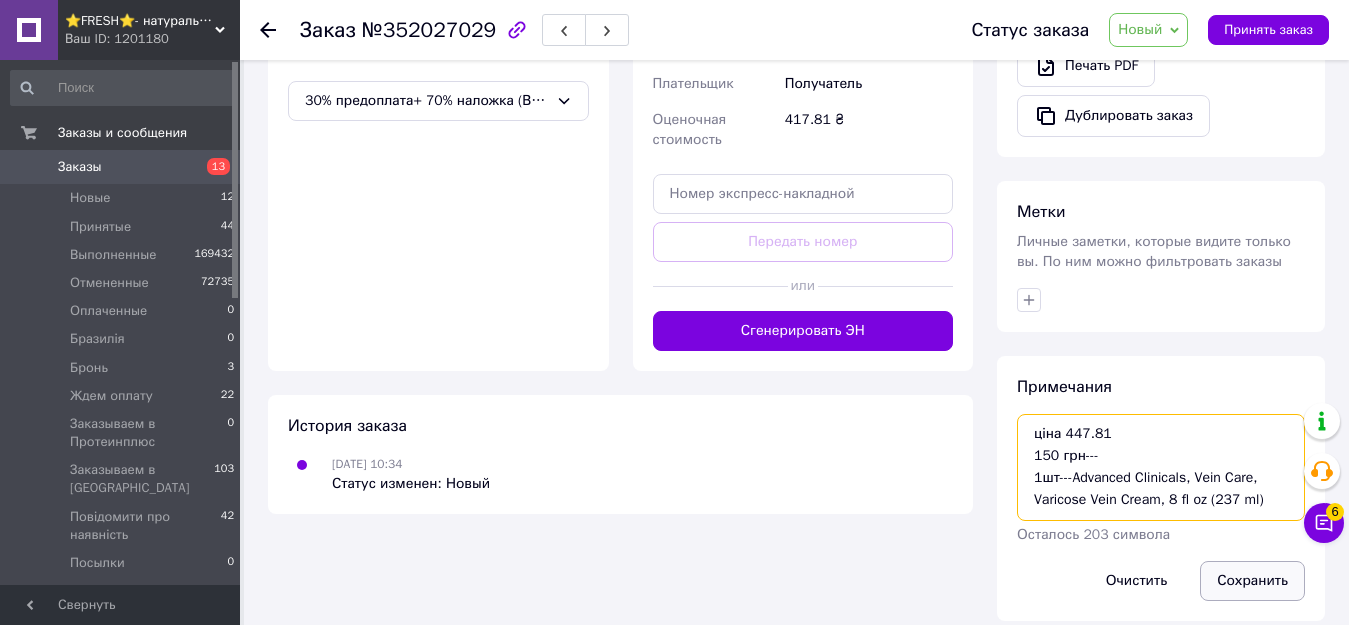 type on "ціна 447.81
150 грн---
1шт---Advanced Clinicals, Vein Care, Varicose Vein Cream, 8 fl oz (237 ml)" 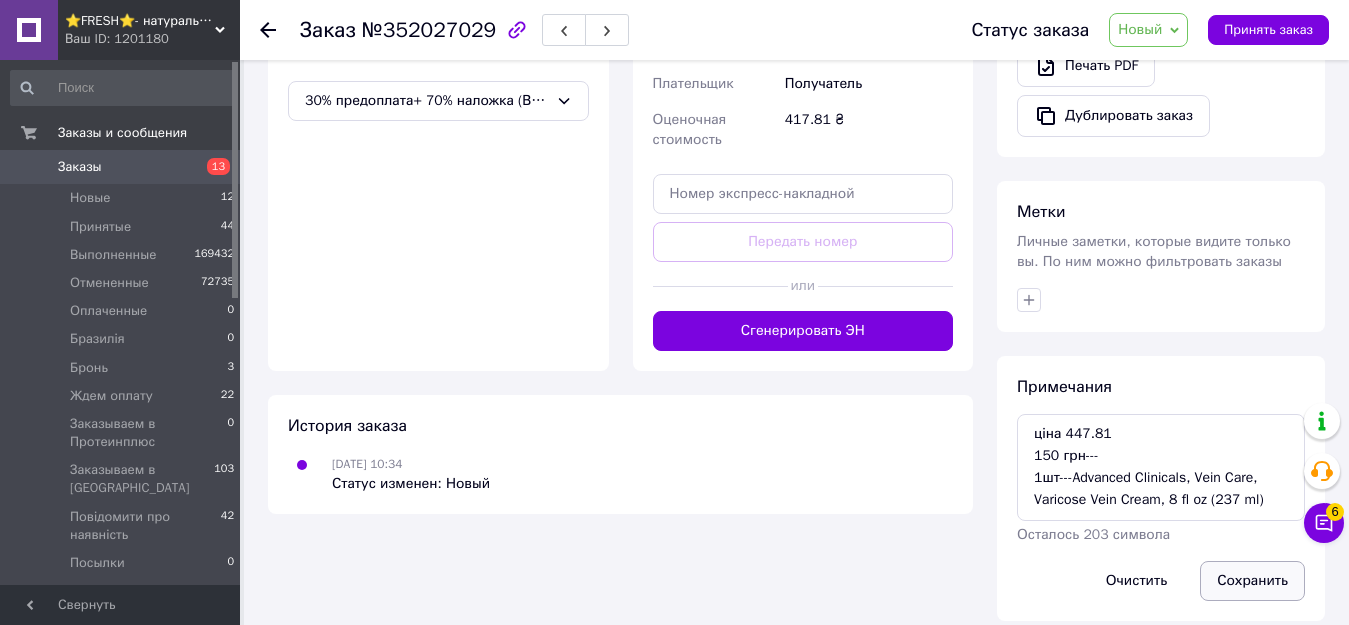click on "Сохранить" at bounding box center [1252, 581] 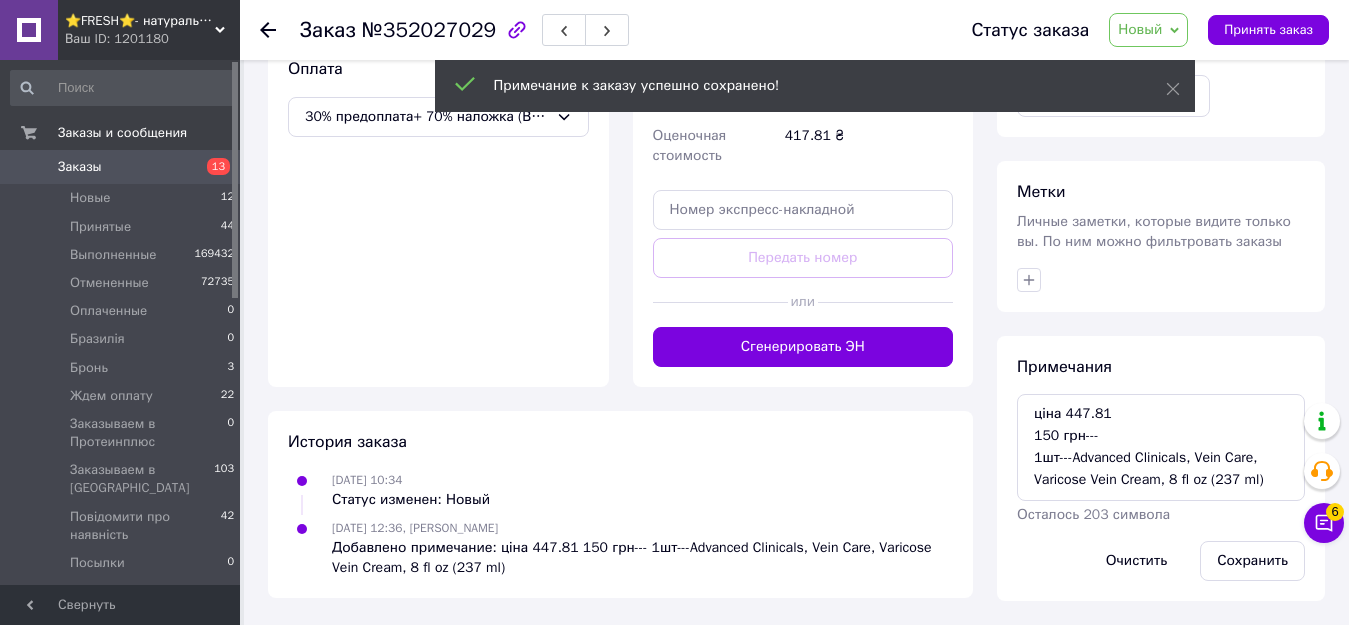 scroll, scrollTop: 712, scrollLeft: 0, axis: vertical 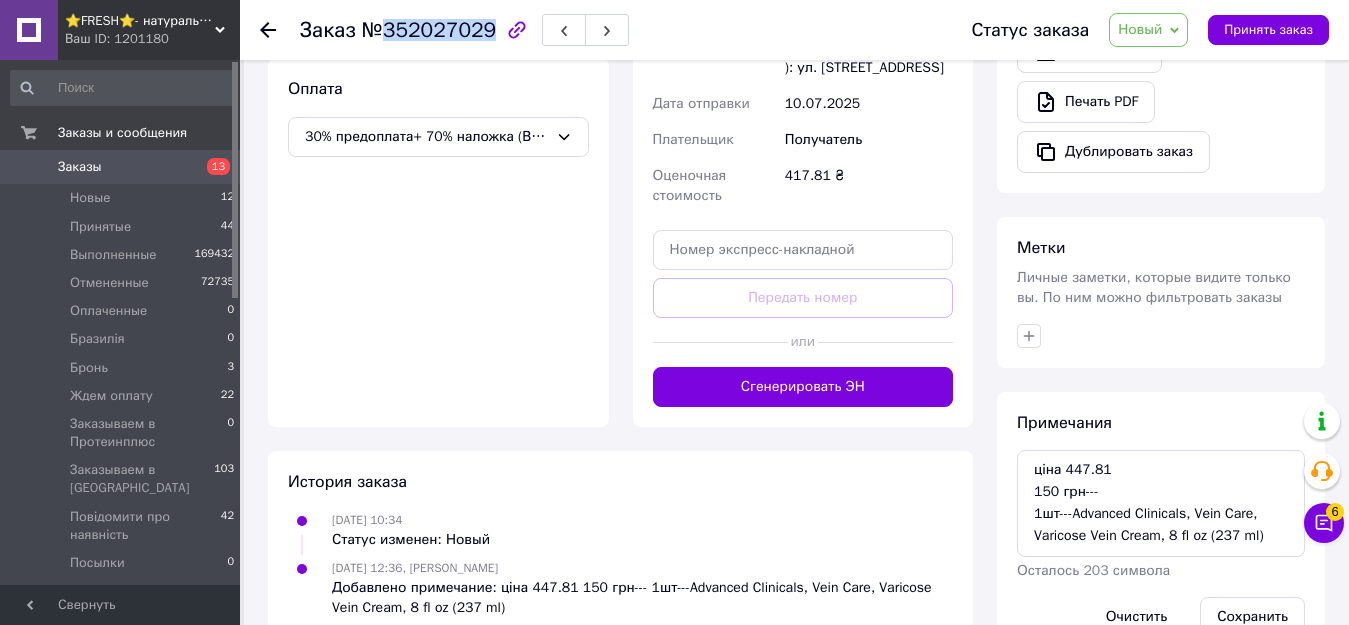 drag, startPoint x: 383, startPoint y: 27, endPoint x: 482, endPoint y: 36, distance: 99.40825 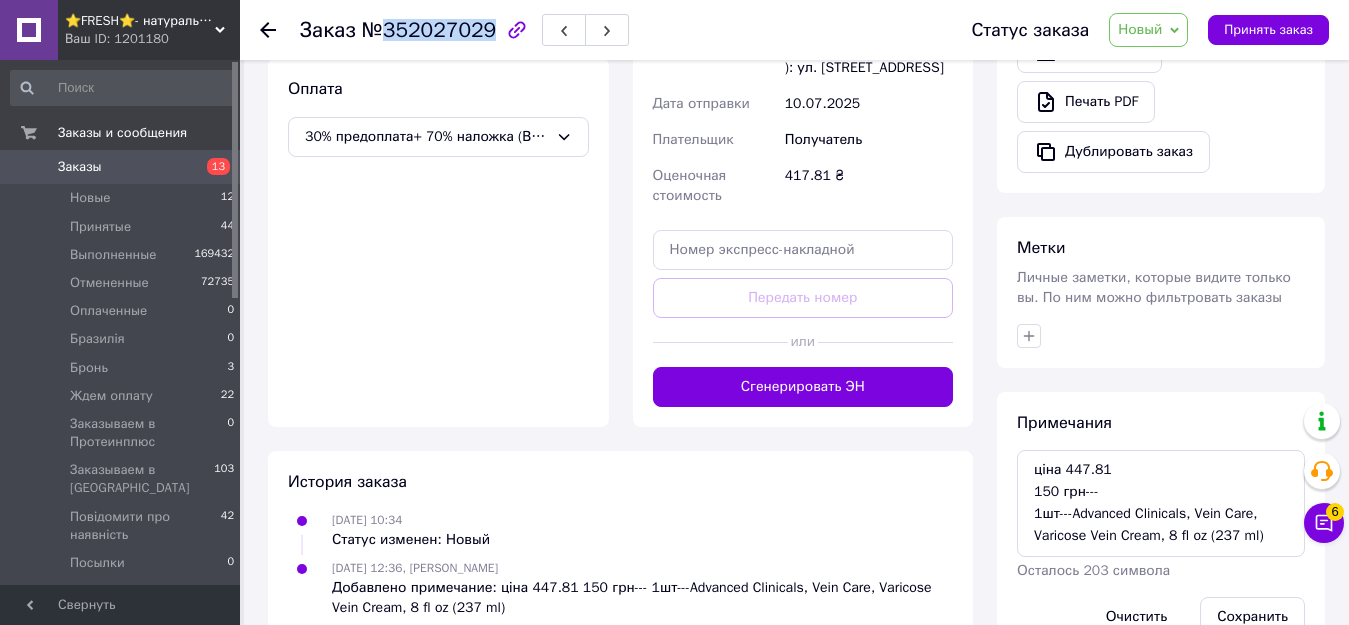 click on "№352027029" at bounding box center (429, 30) 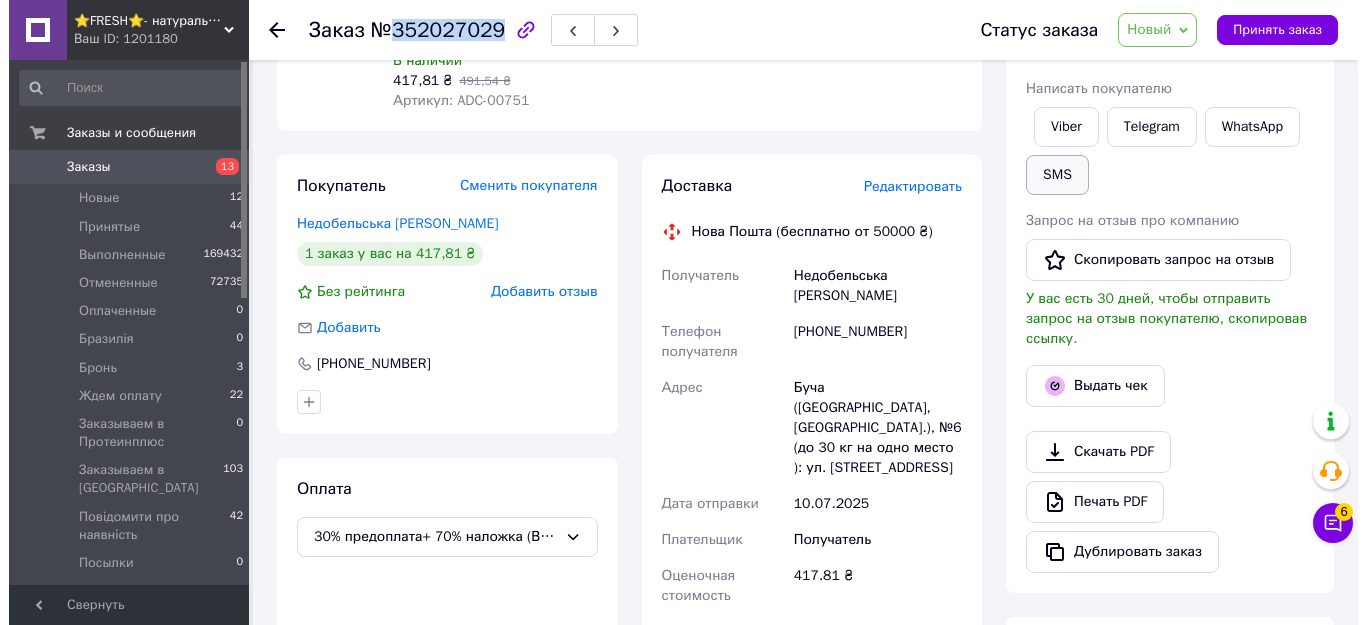 scroll, scrollTop: 112, scrollLeft: 0, axis: vertical 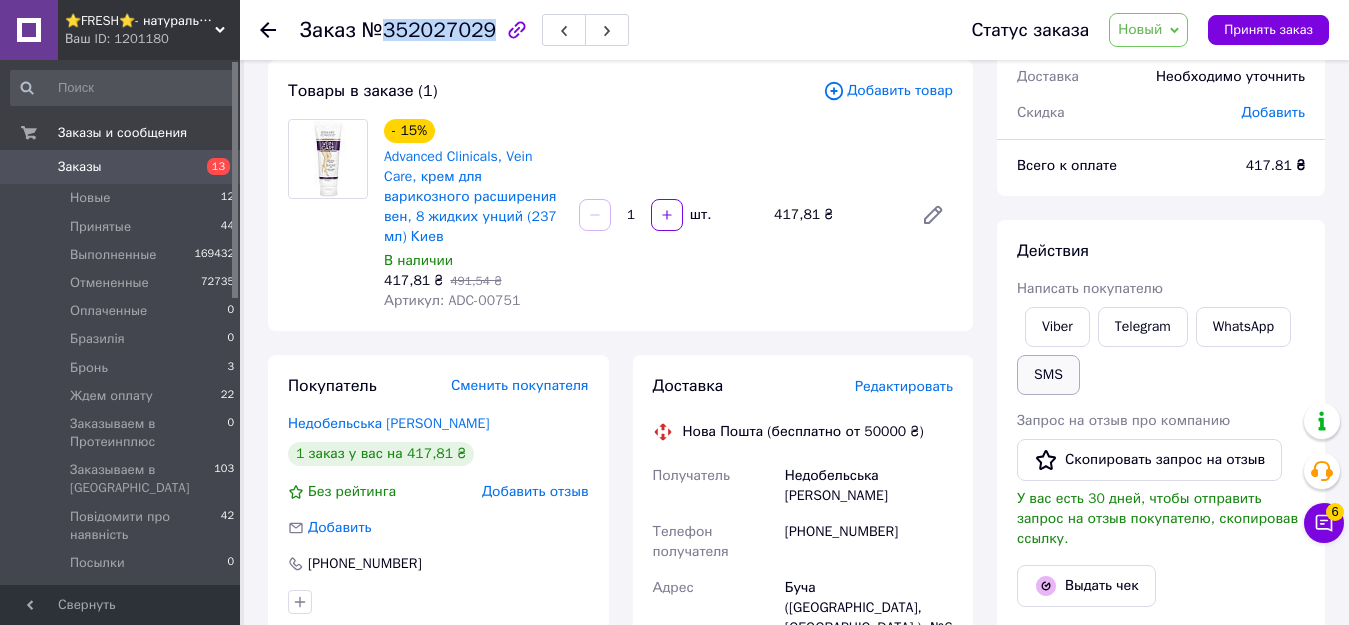 click on "SMS" at bounding box center (1048, 375) 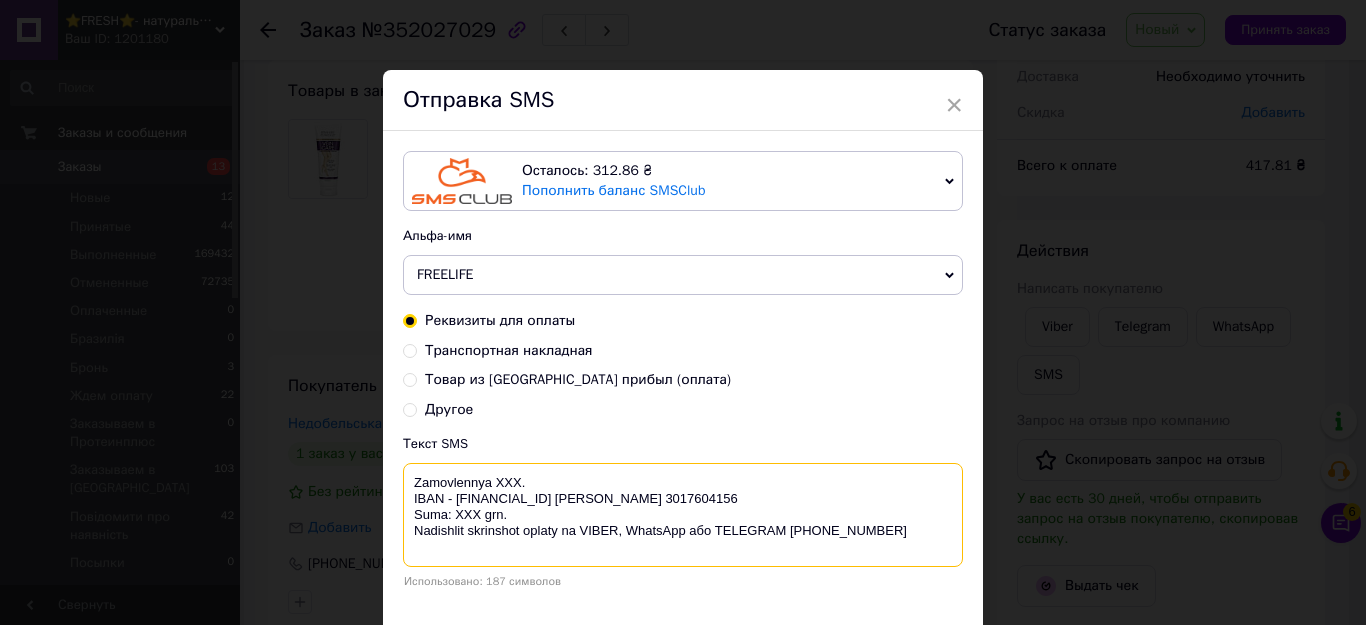 drag, startPoint x: 518, startPoint y: 484, endPoint x: 493, endPoint y: 478, distance: 25.70992 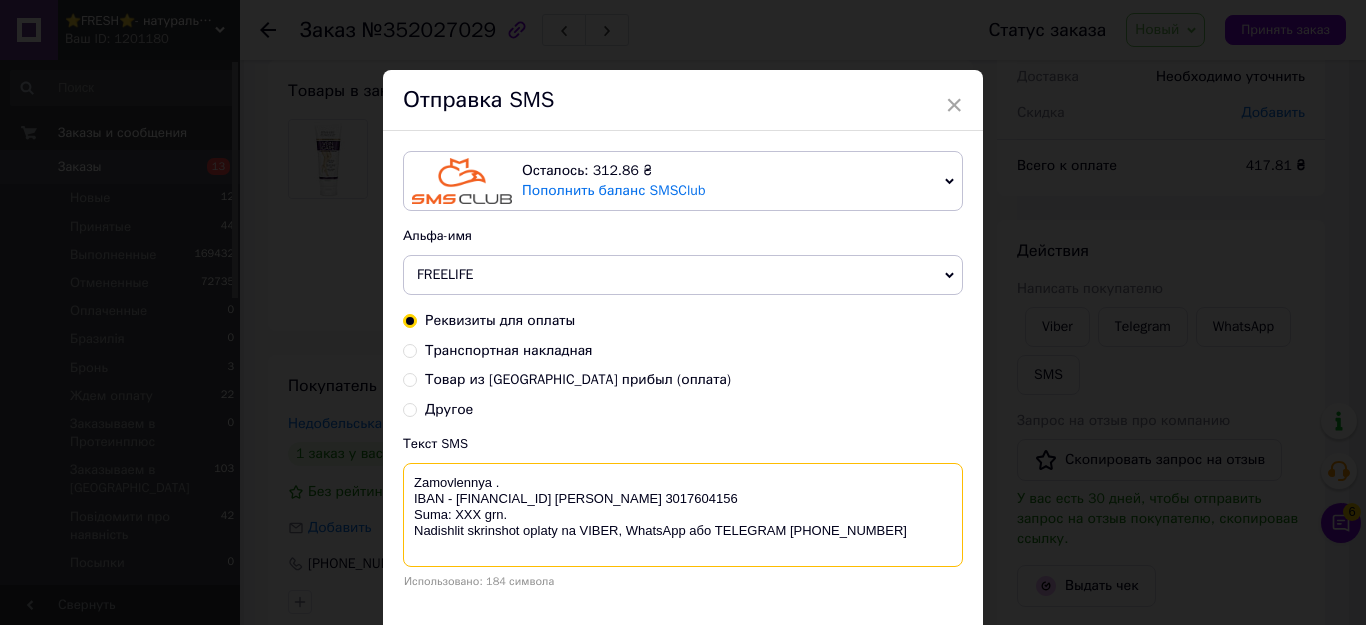 paste on "352027029" 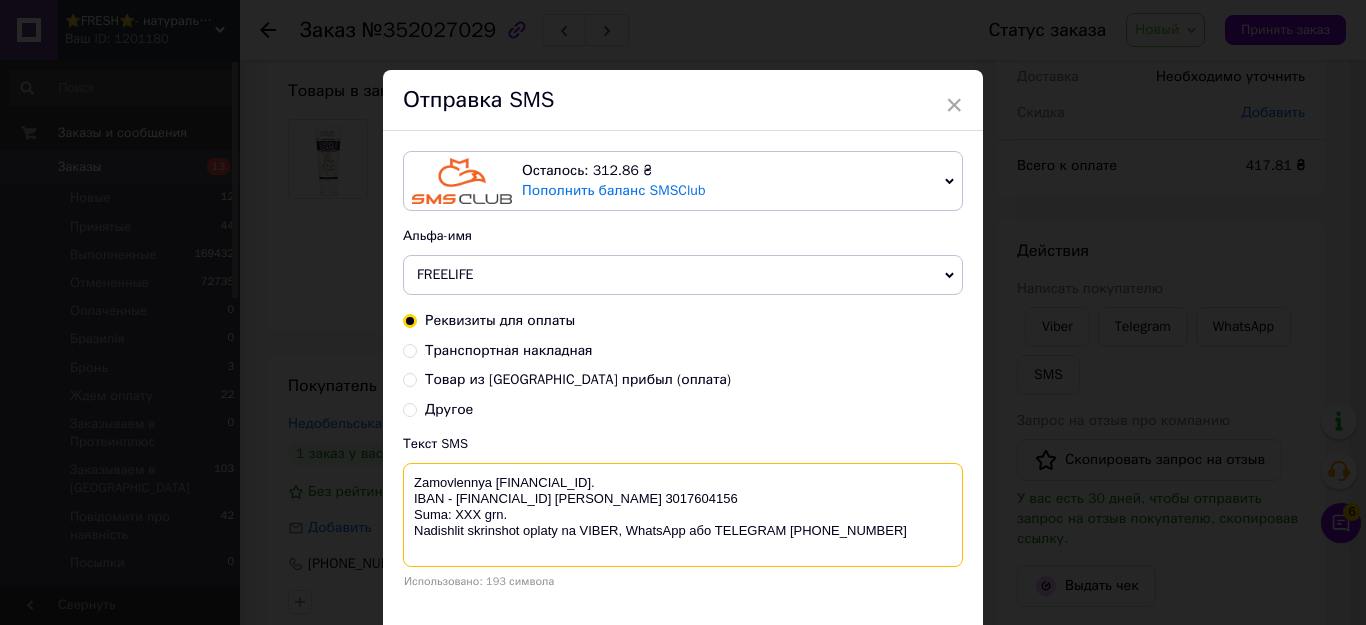 click on "Zamovlennya 352027029.
IBAN - UA093052990000026007016205594 Василенко Ігор Валерійович ЄДРПОУ 3017604156
Suma: ХХХ grn.
Nadishlit skrinshot oplaty na VIBER, WhatsApp або TELEGRAM +380956823454" at bounding box center (683, 515) 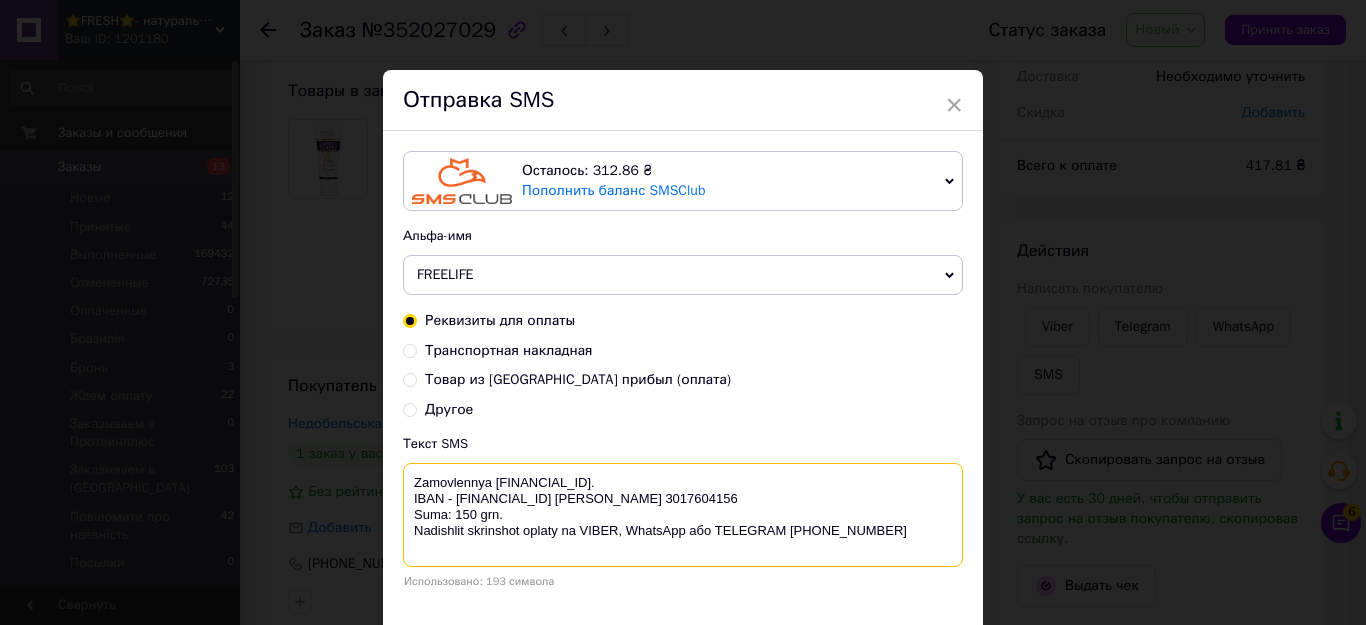 drag, startPoint x: 786, startPoint y: 544, endPoint x: 892, endPoint y: 549, distance: 106.11786 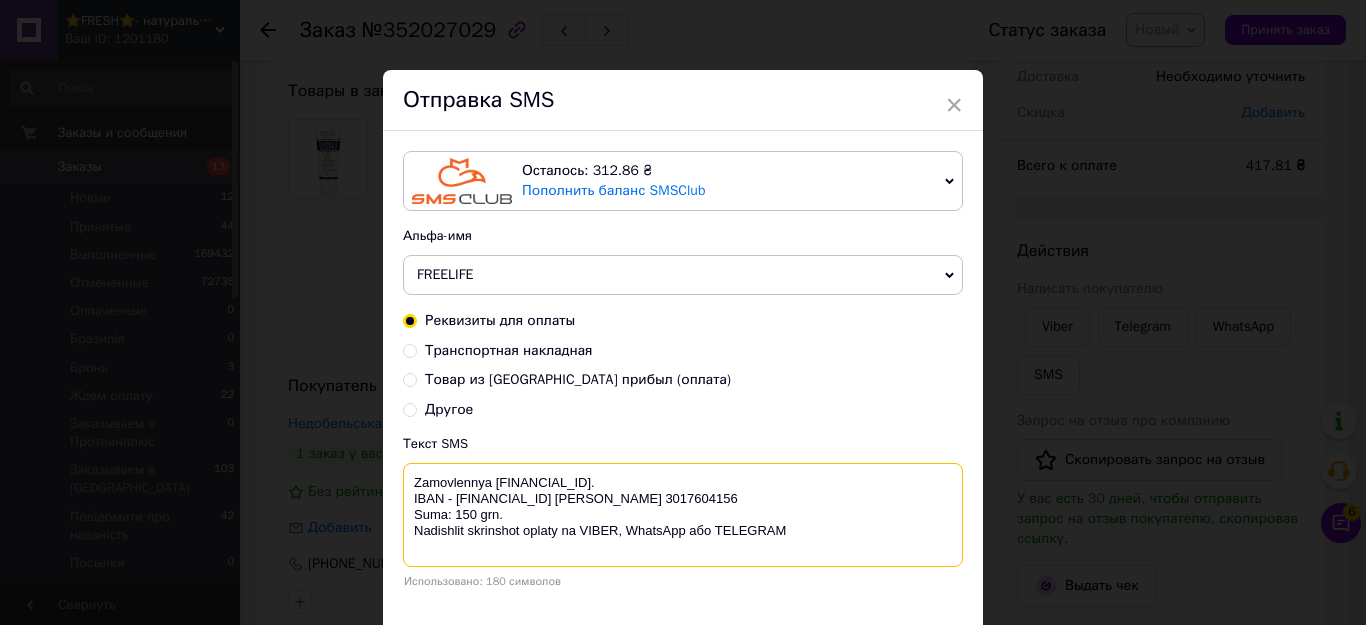 paste on "+380678072108" 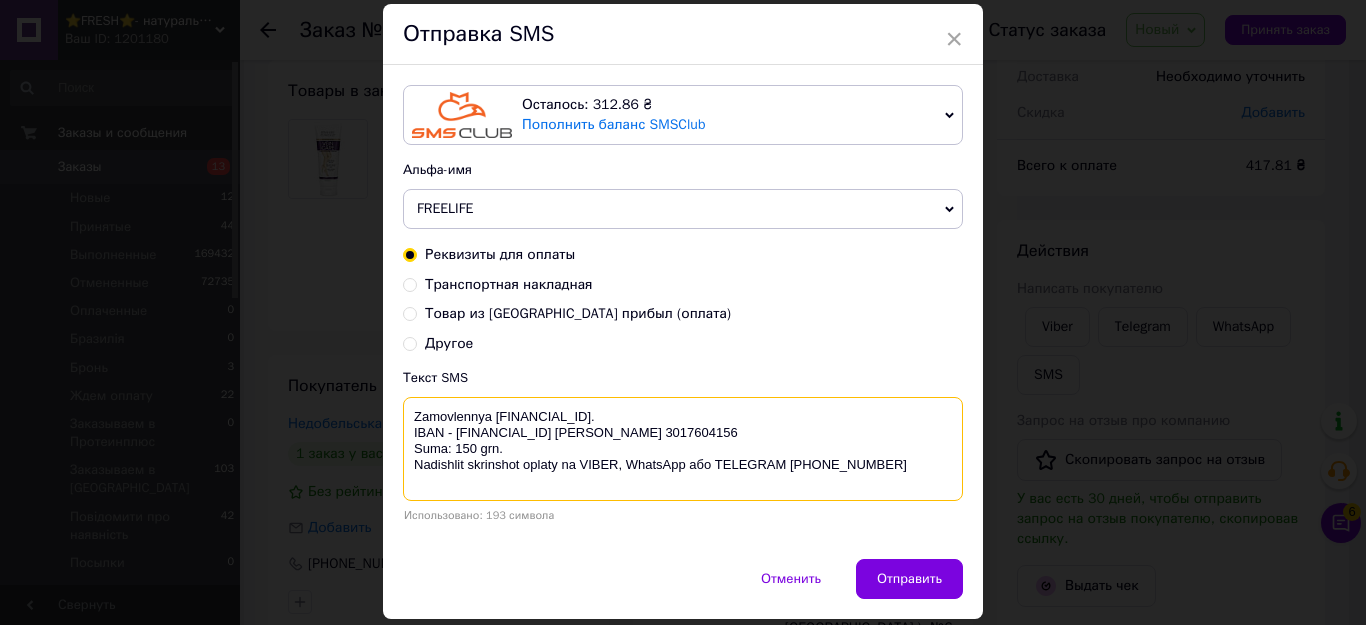 scroll, scrollTop: 100, scrollLeft: 0, axis: vertical 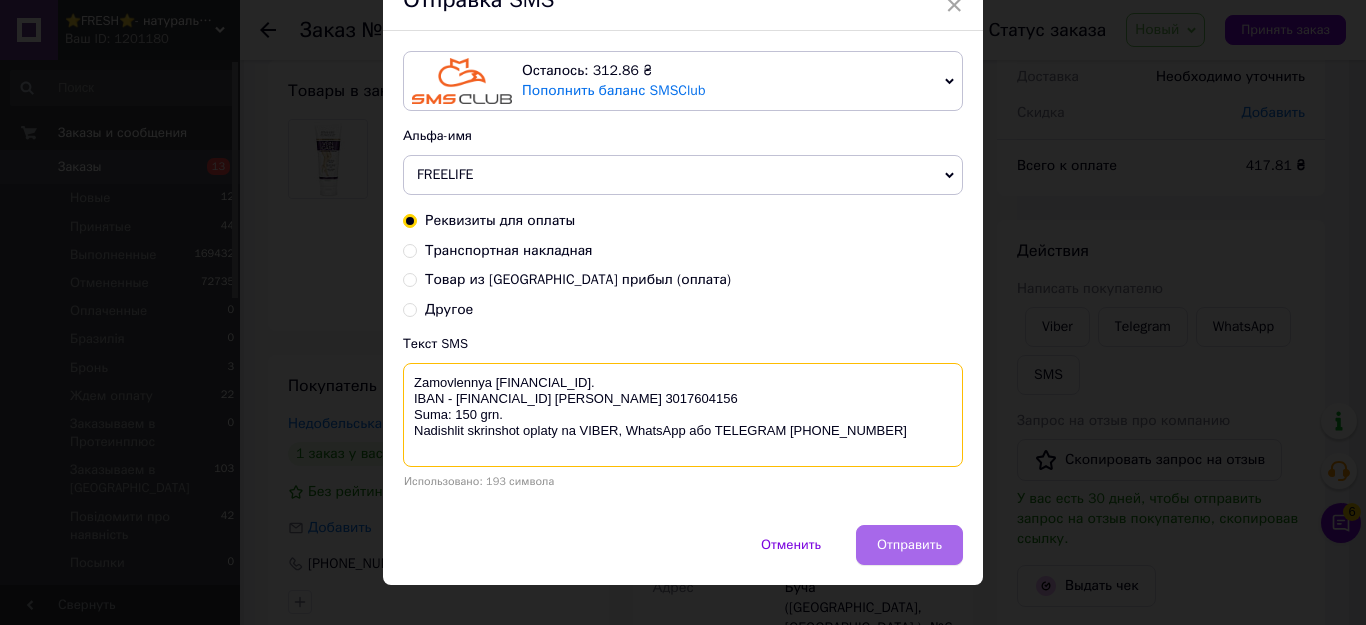 type on "Zamovlennya 352027029.
IBAN - UA093052990000026007016205594 Василенко Ігор Валерійович ЄДРПОУ 3017604156
Suma: 150 grn.
Nadishlit skrinshot oplaty na VIBER, WhatsApp або TELEGRAM +380678072108" 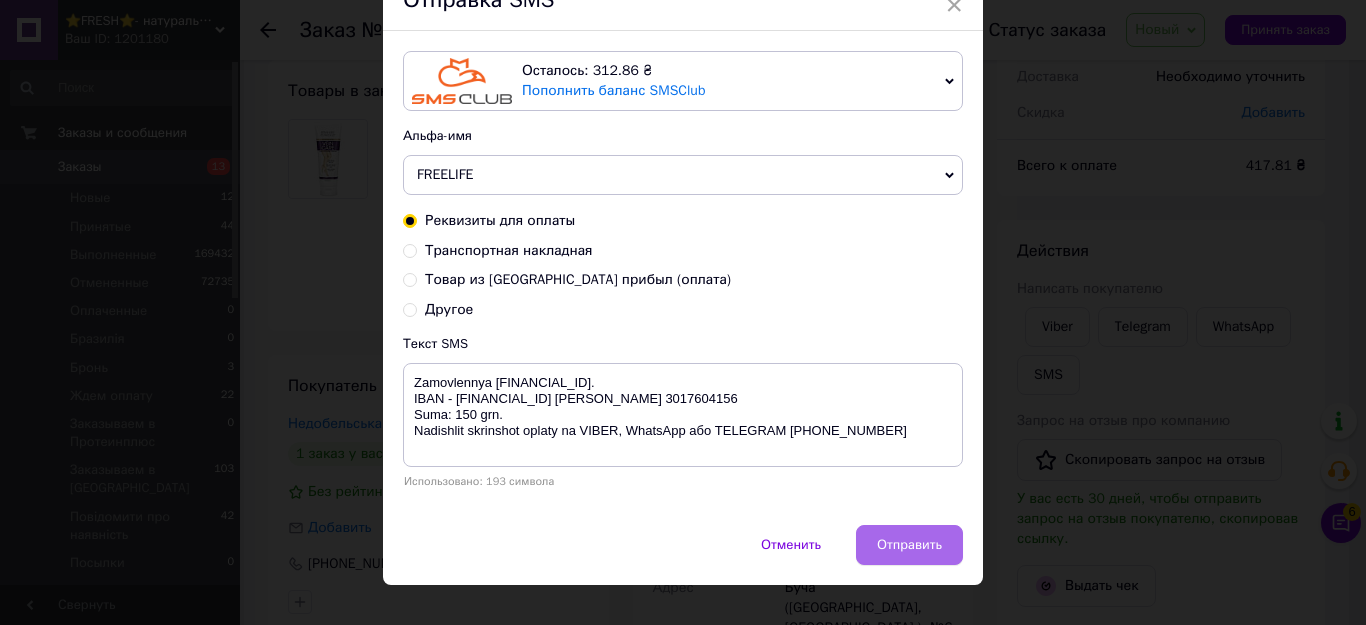 click on "Отправить" at bounding box center (909, 545) 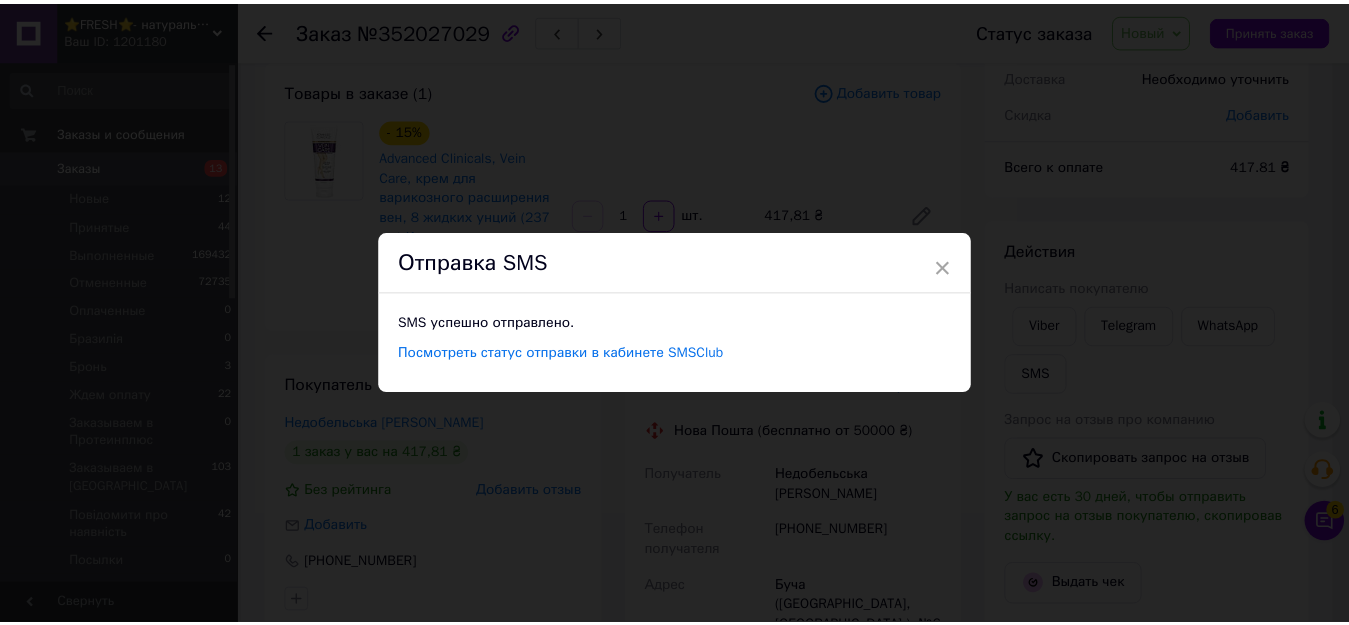 scroll, scrollTop: 0, scrollLeft: 0, axis: both 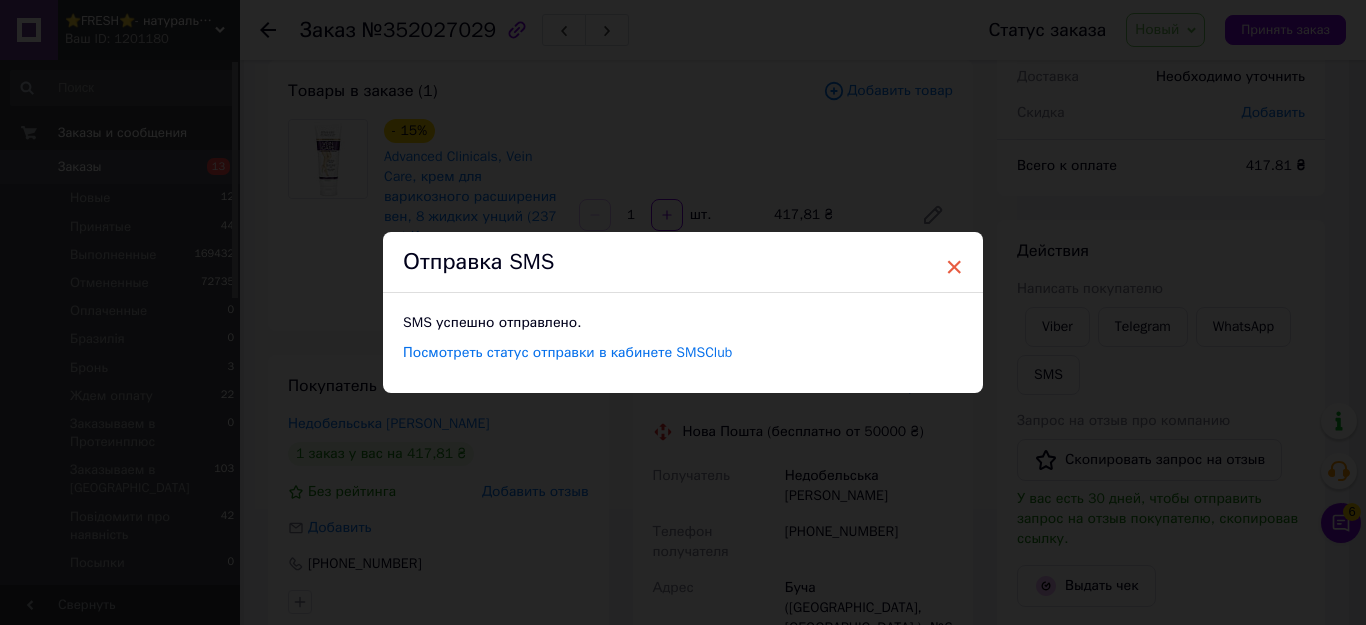 click on "×" at bounding box center [954, 267] 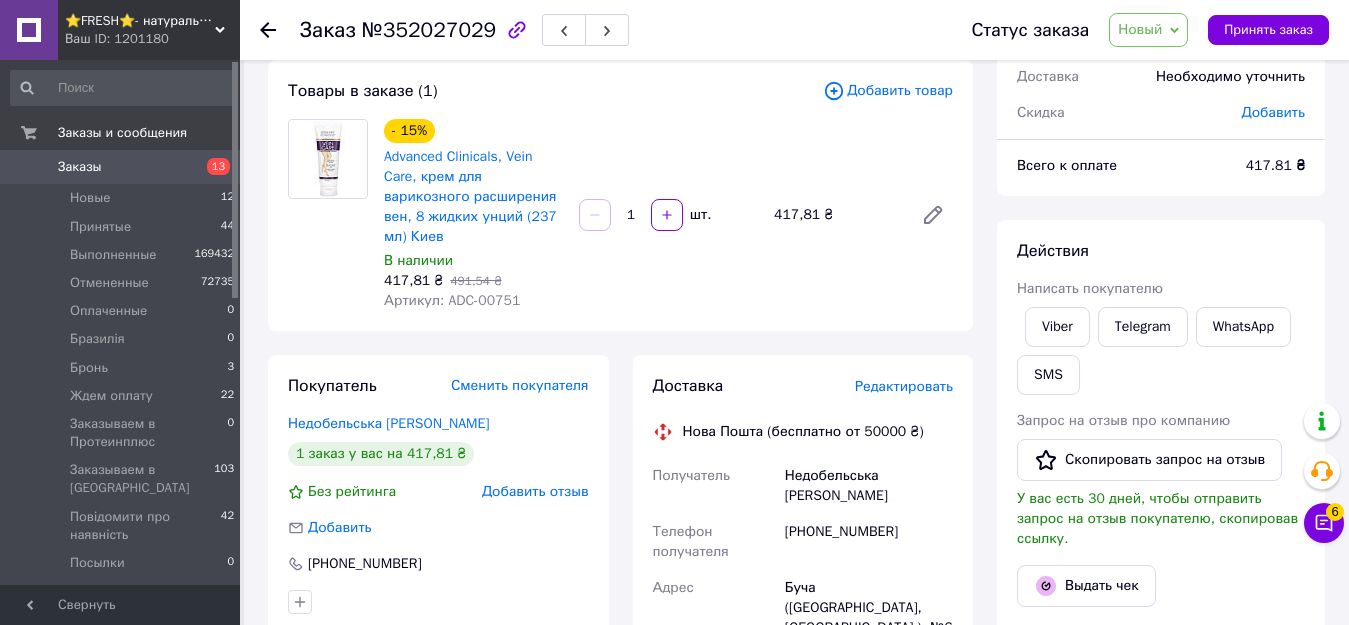 click on "Новый" at bounding box center (1140, 29) 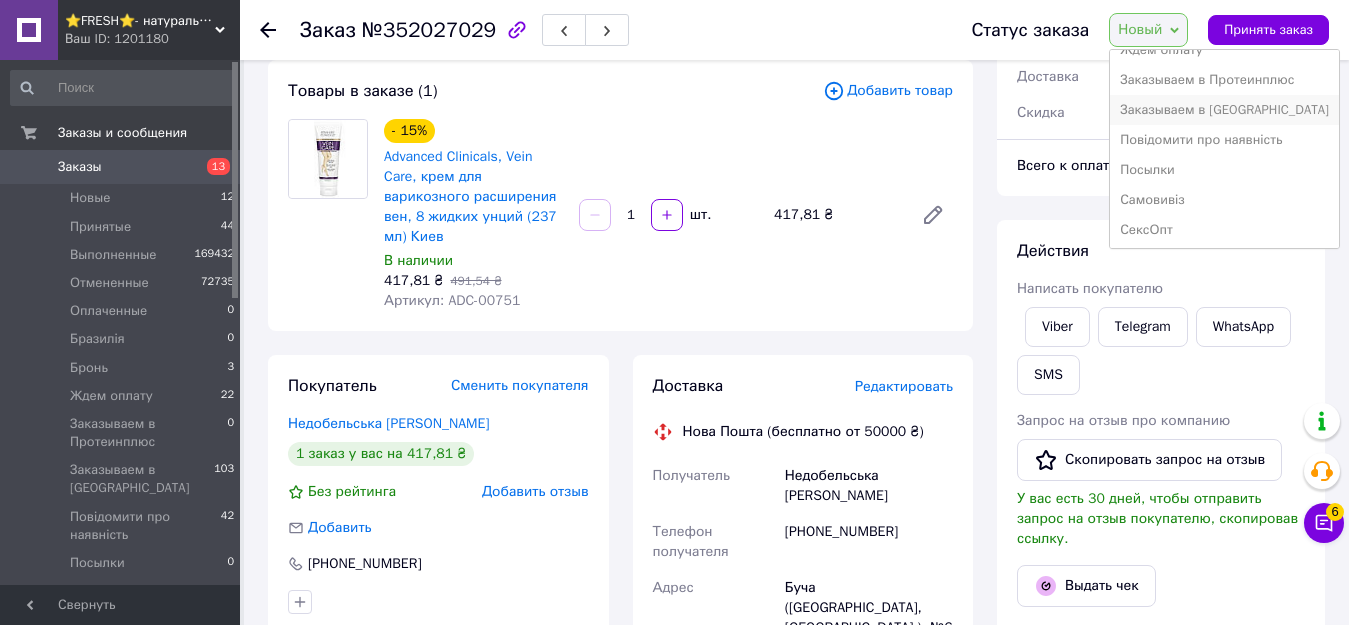 scroll, scrollTop: 100, scrollLeft: 0, axis: vertical 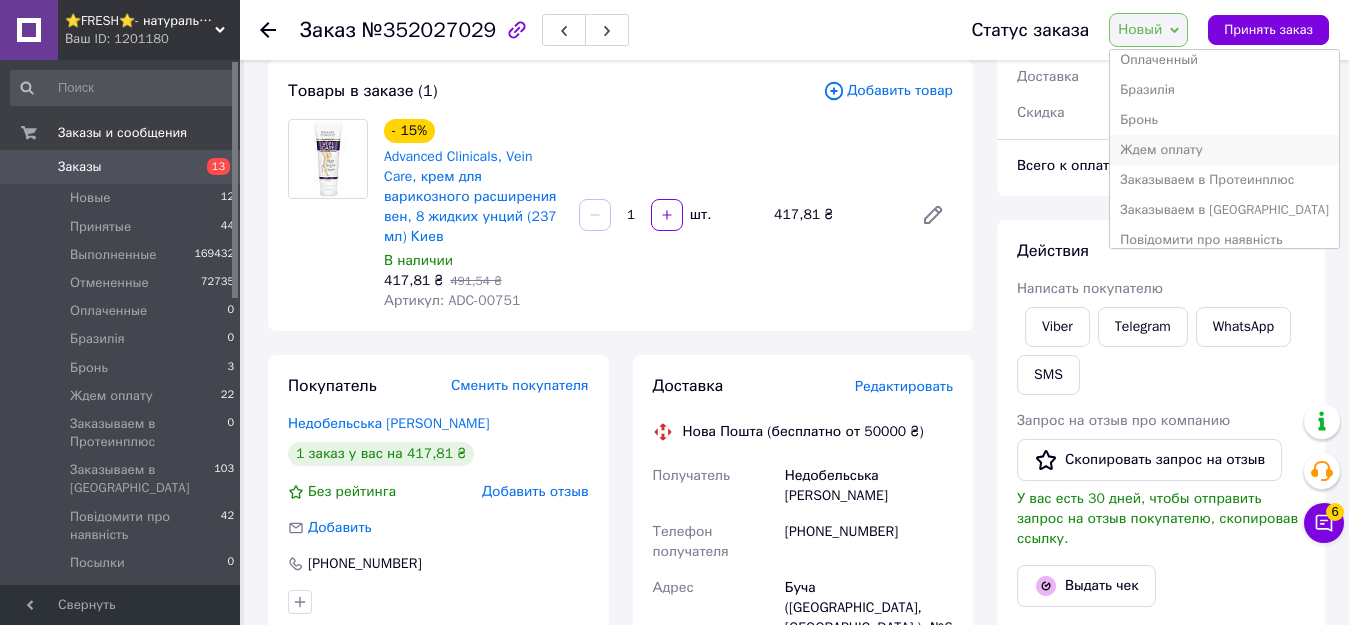 click on "Ждем оплату" at bounding box center [1224, 150] 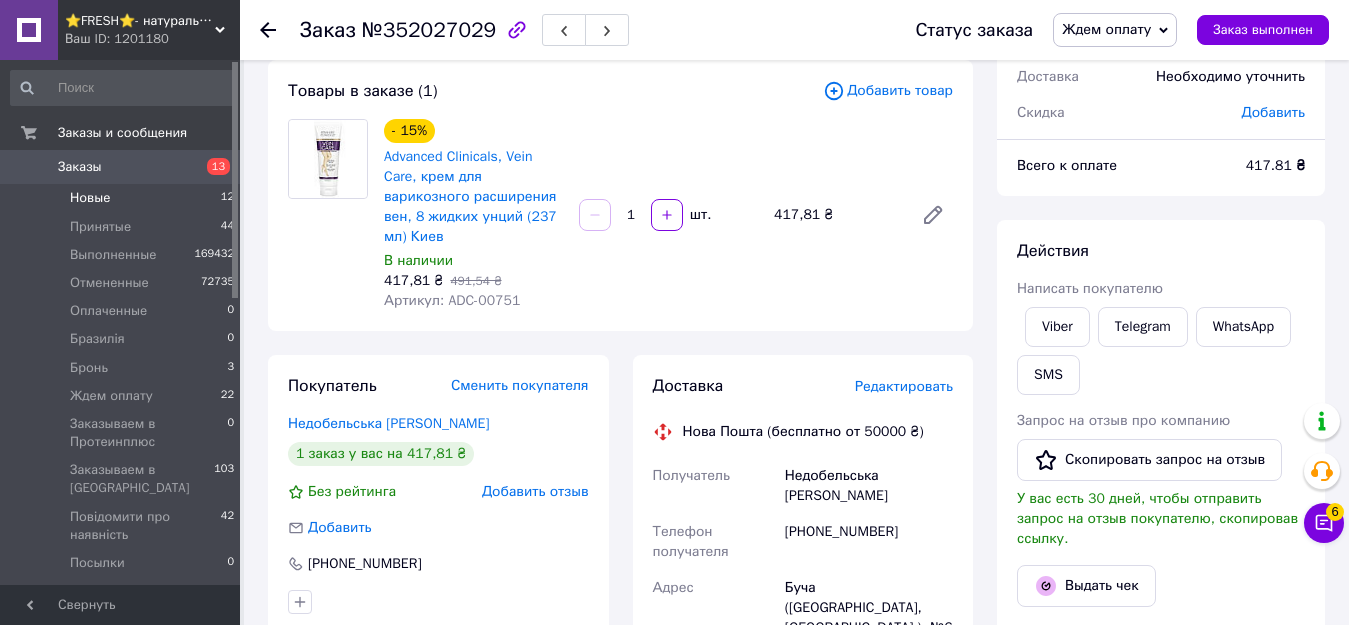 click on "Новые 12" at bounding box center [123, 198] 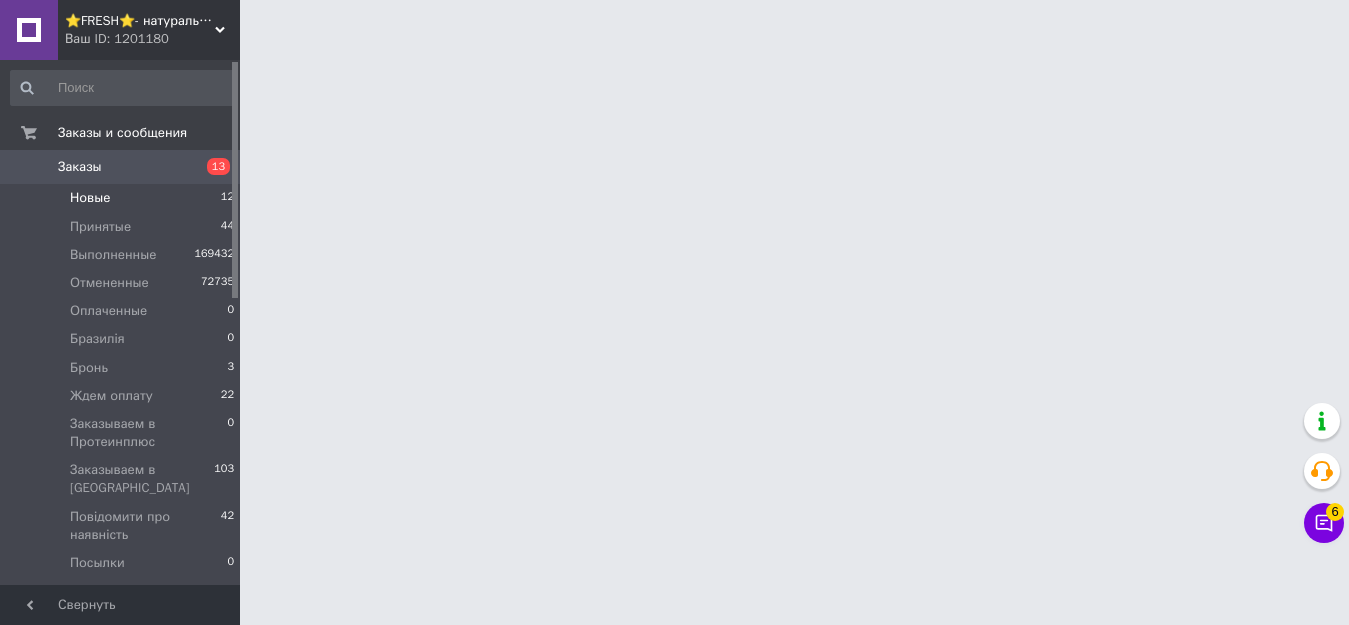 scroll, scrollTop: 0, scrollLeft: 0, axis: both 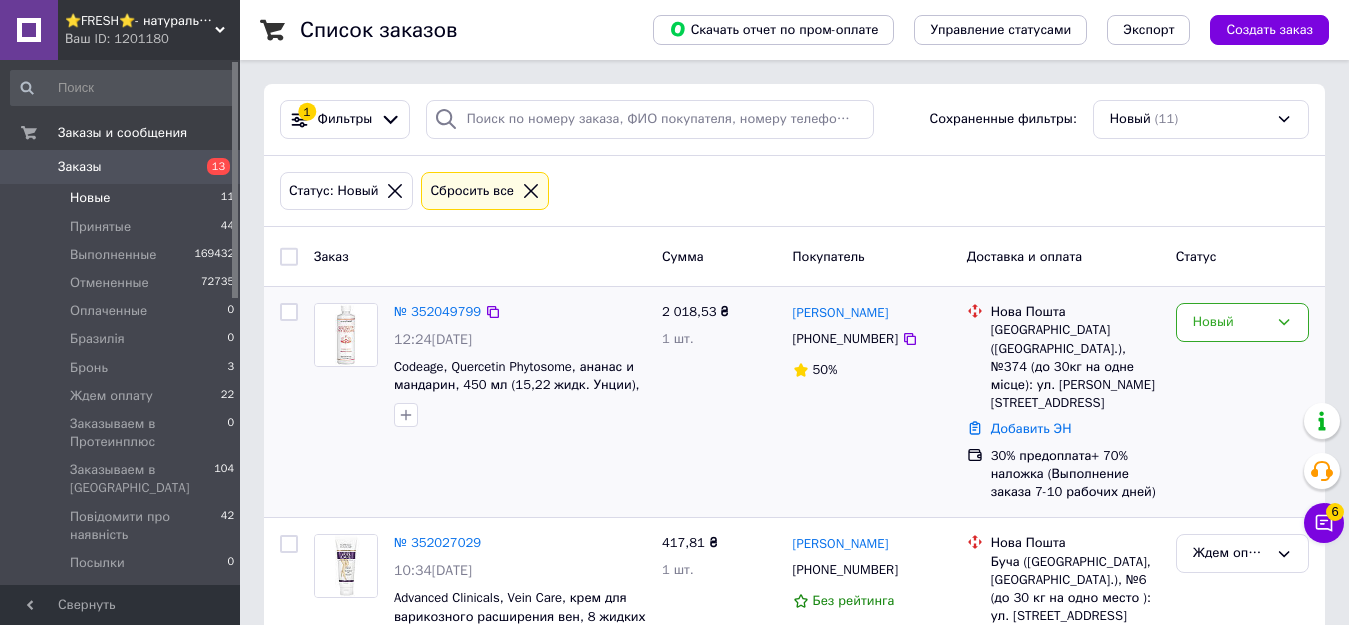 click on "№ 352049799" at bounding box center (437, 312) 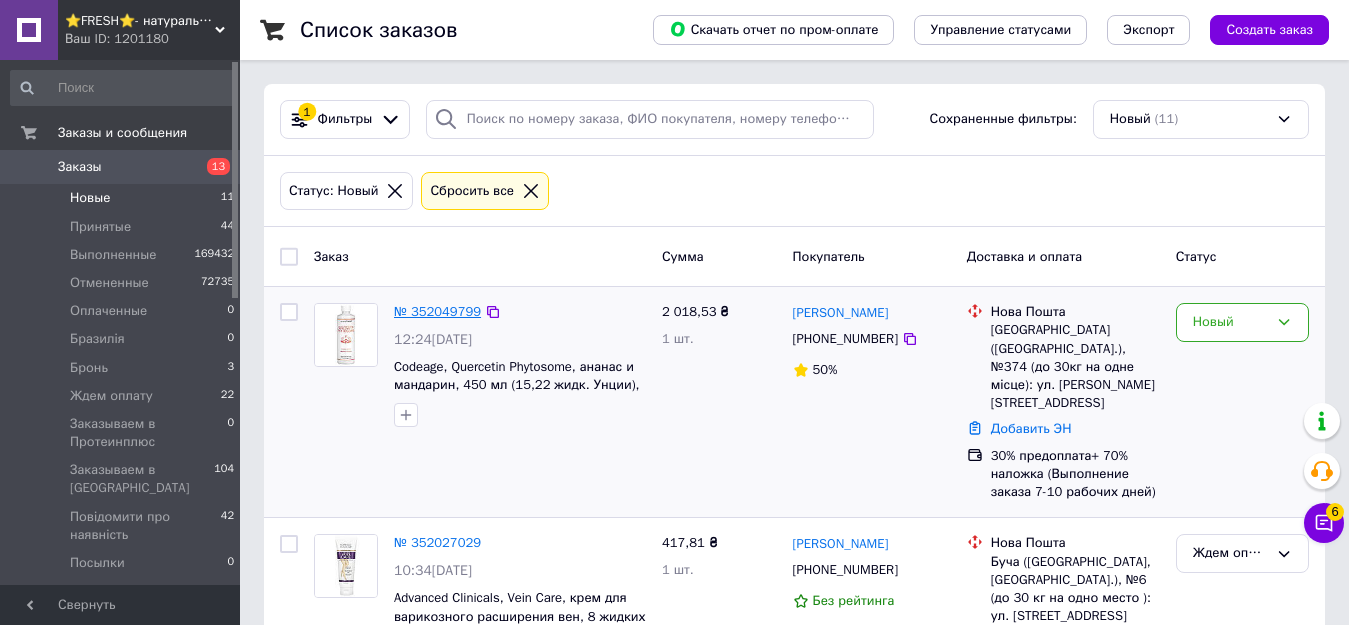 click on "№ 352049799" at bounding box center [437, 311] 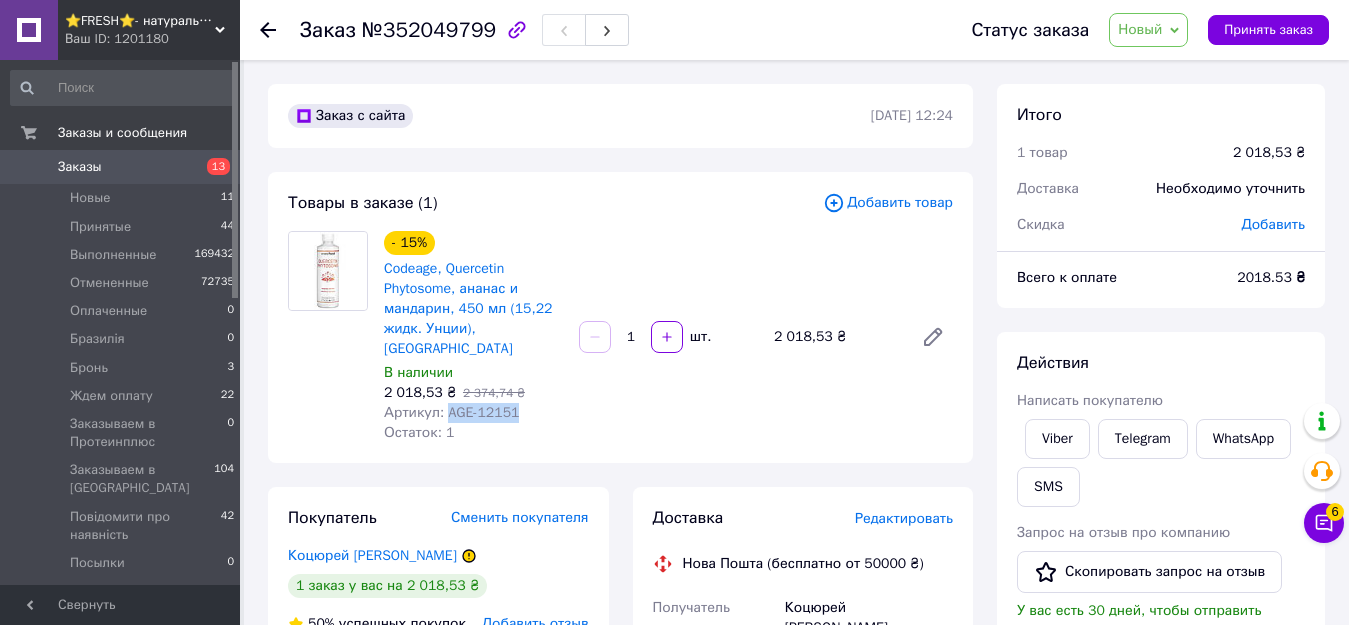 drag, startPoint x: 441, startPoint y: 388, endPoint x: 530, endPoint y: 393, distance: 89.140335 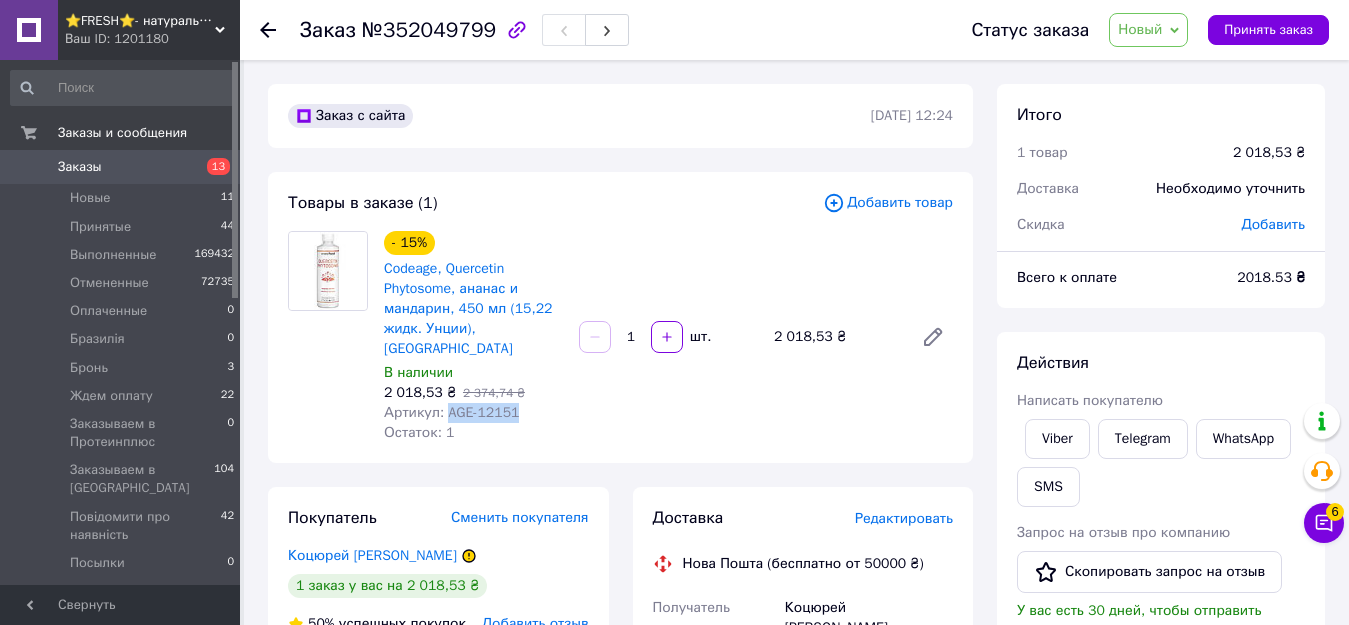 click on "Артикул: AGE-12151" at bounding box center (473, 413) 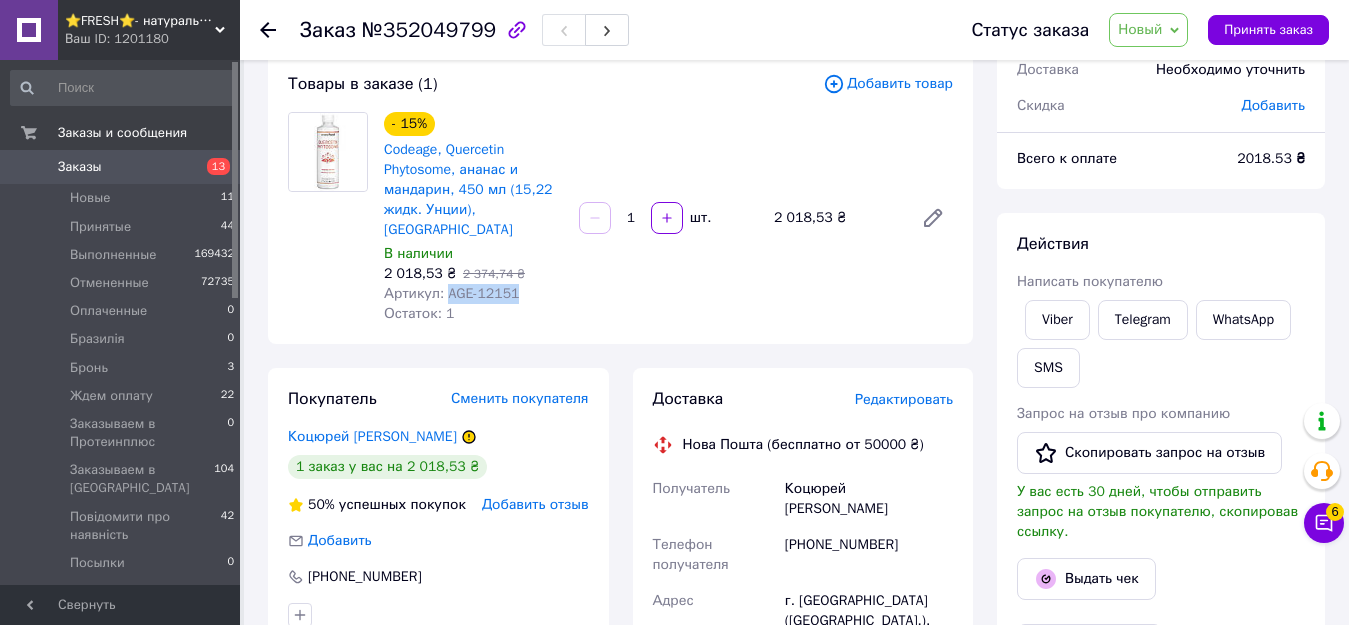 scroll, scrollTop: 300, scrollLeft: 0, axis: vertical 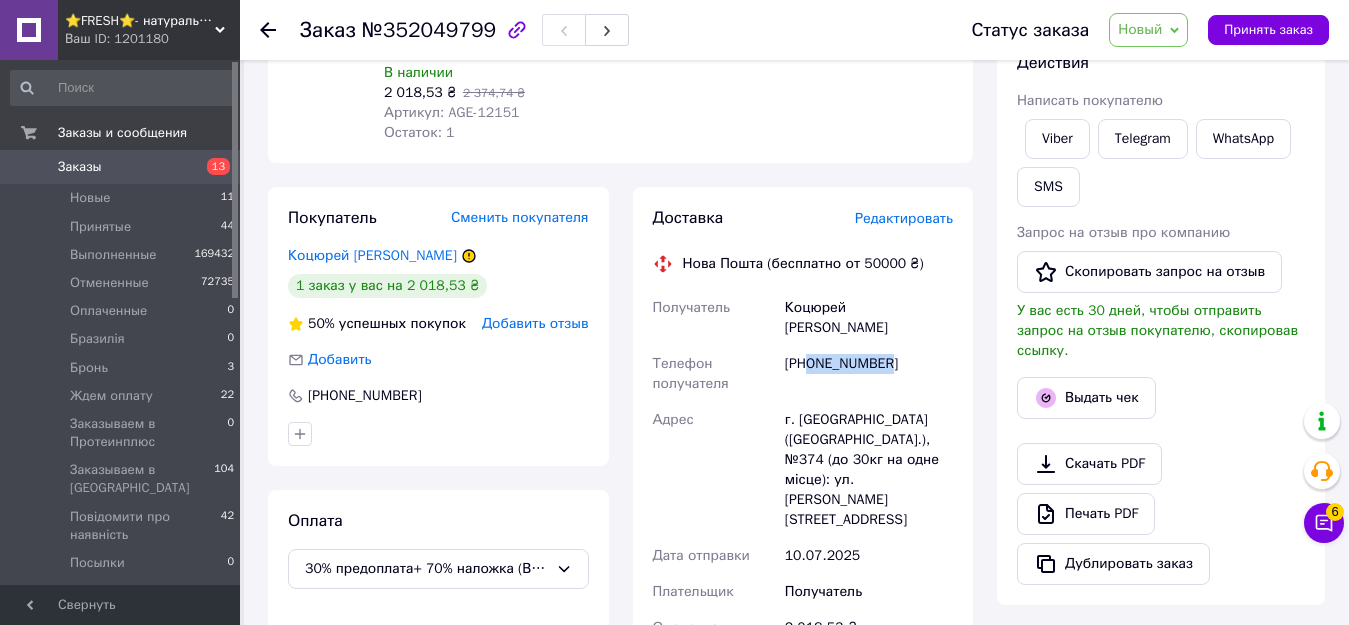 drag, startPoint x: 809, startPoint y: 319, endPoint x: 896, endPoint y: 327, distance: 87.36704 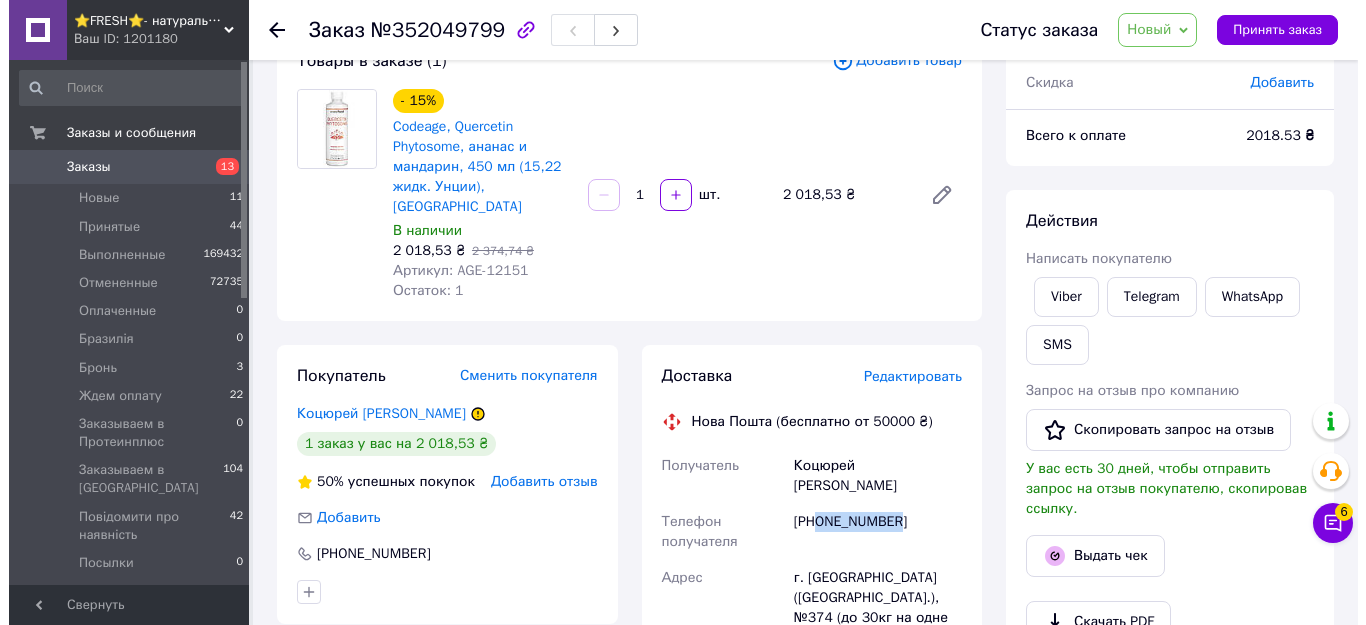 scroll, scrollTop: 0, scrollLeft: 0, axis: both 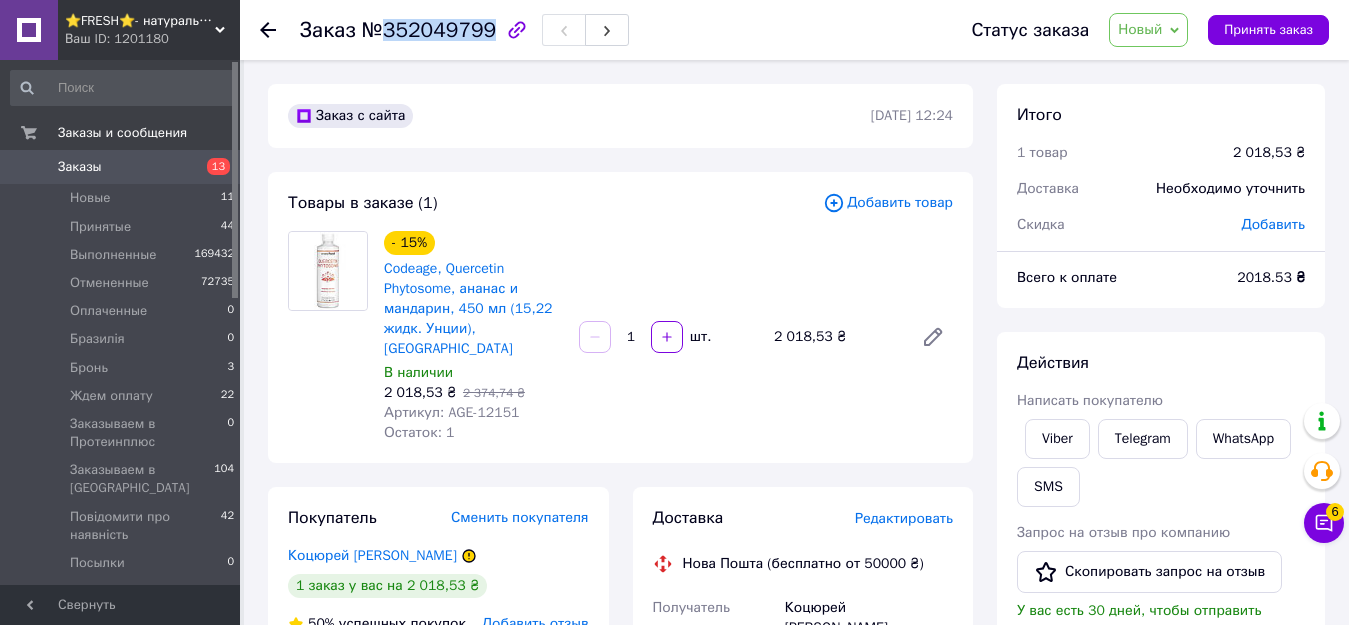 drag, startPoint x: 384, startPoint y: 30, endPoint x: 481, endPoint y: 33, distance: 97.04638 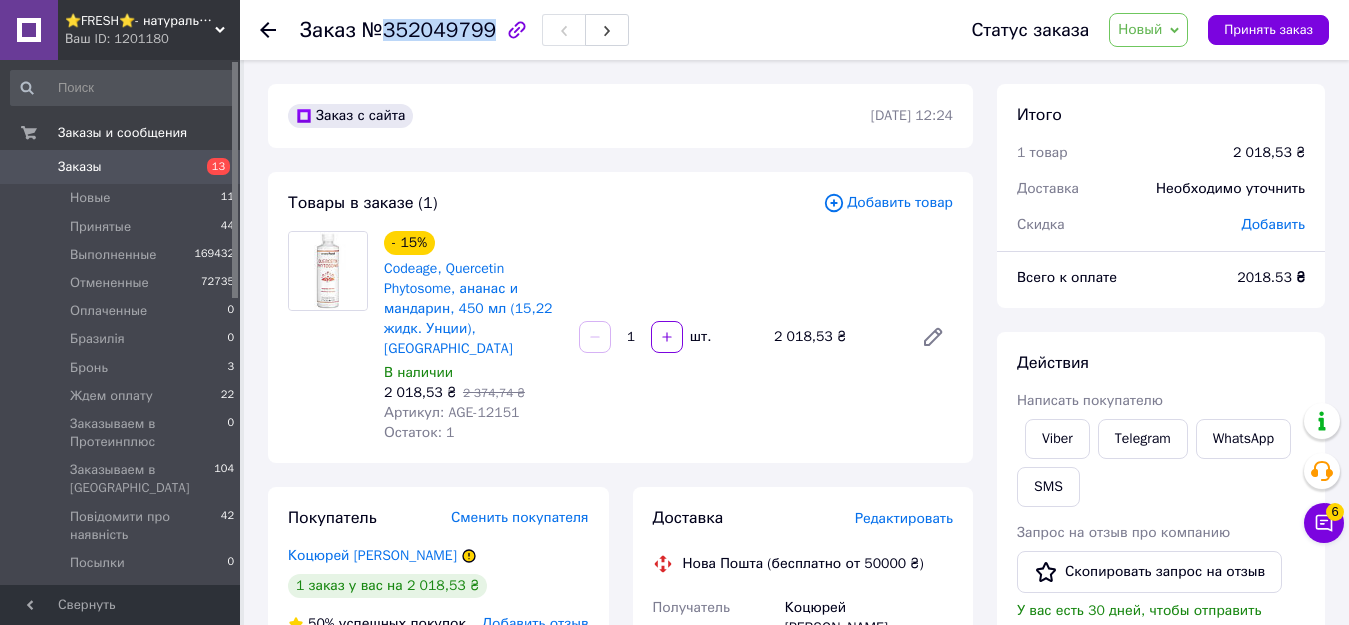 click on "№352049799" at bounding box center (429, 30) 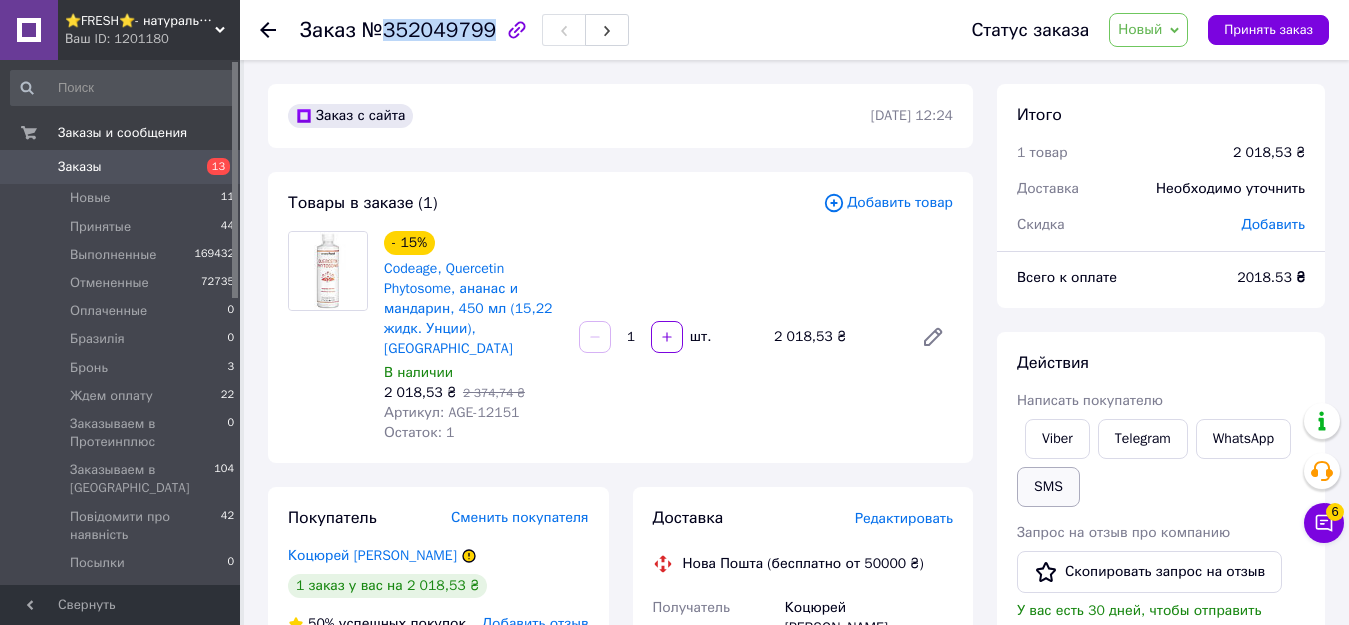 click on "SMS" at bounding box center [1048, 487] 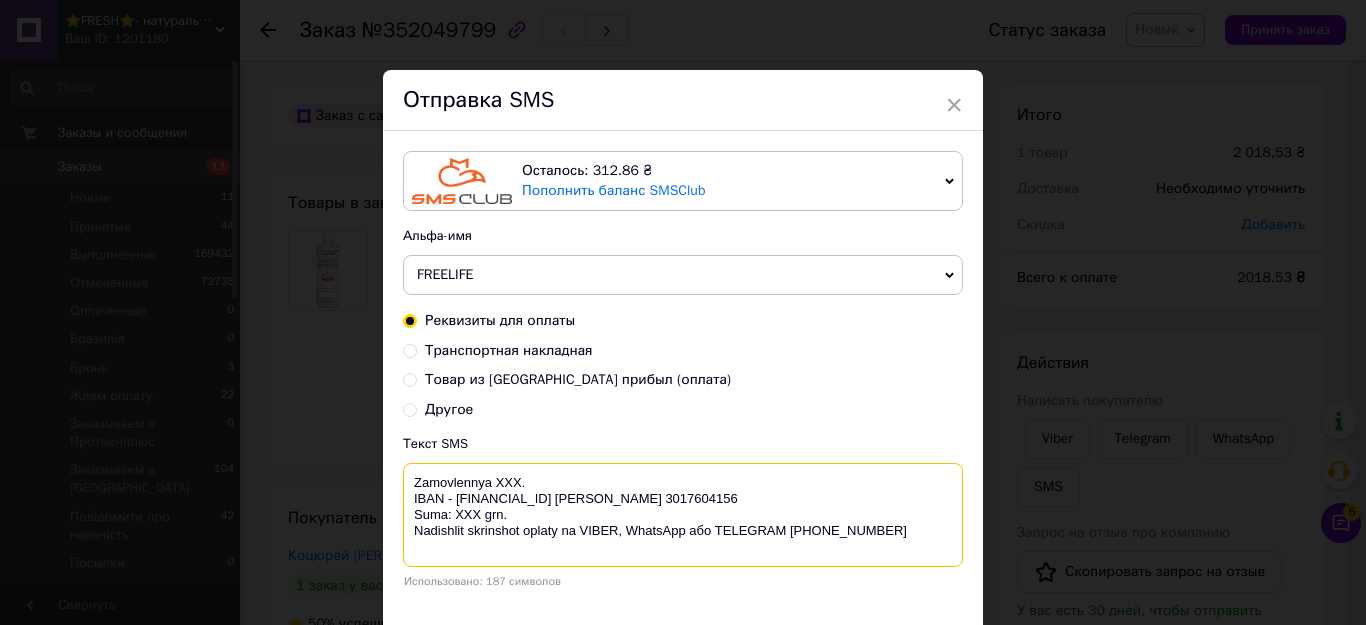 click on "Zamovlennya XXX.
IBAN - UA093052990000026007016205594 Василенко Ігор Валерійович ЄДРПОУ 3017604156
Suma: ХХХ grn.
Nadishlit skrinshot oplaty na VIBER, WhatsApp або TELEGRAM +380956823454" at bounding box center [683, 515] 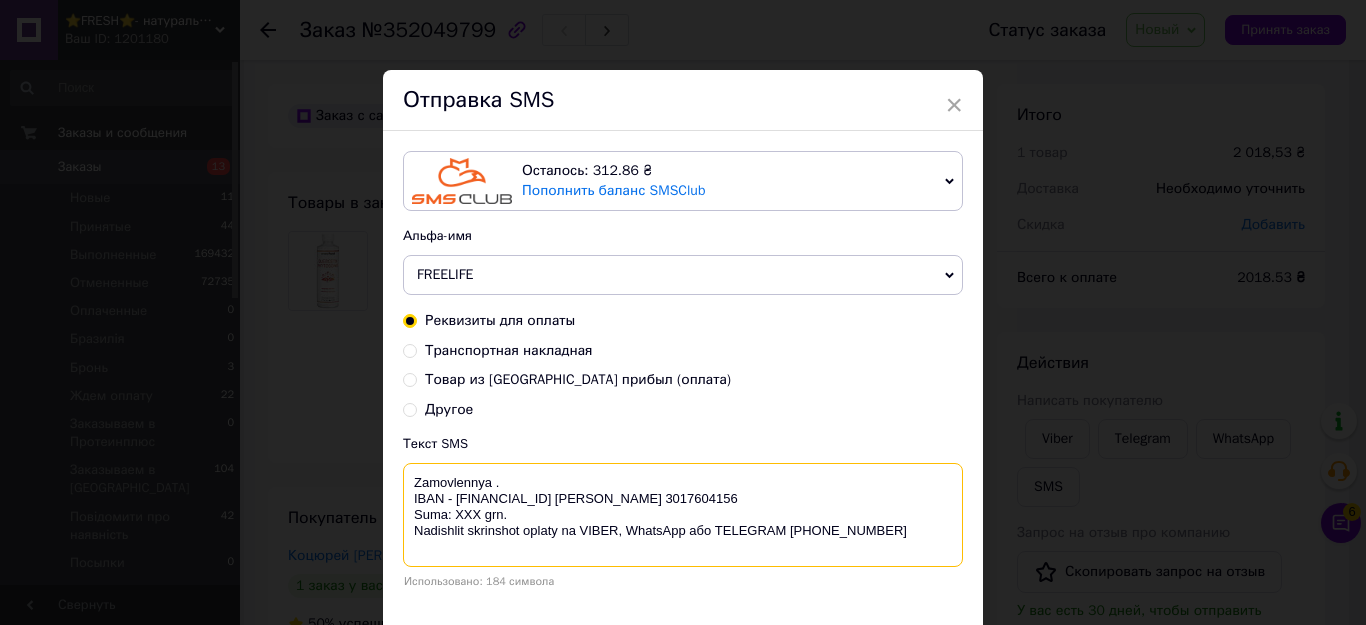 paste on "352049799" 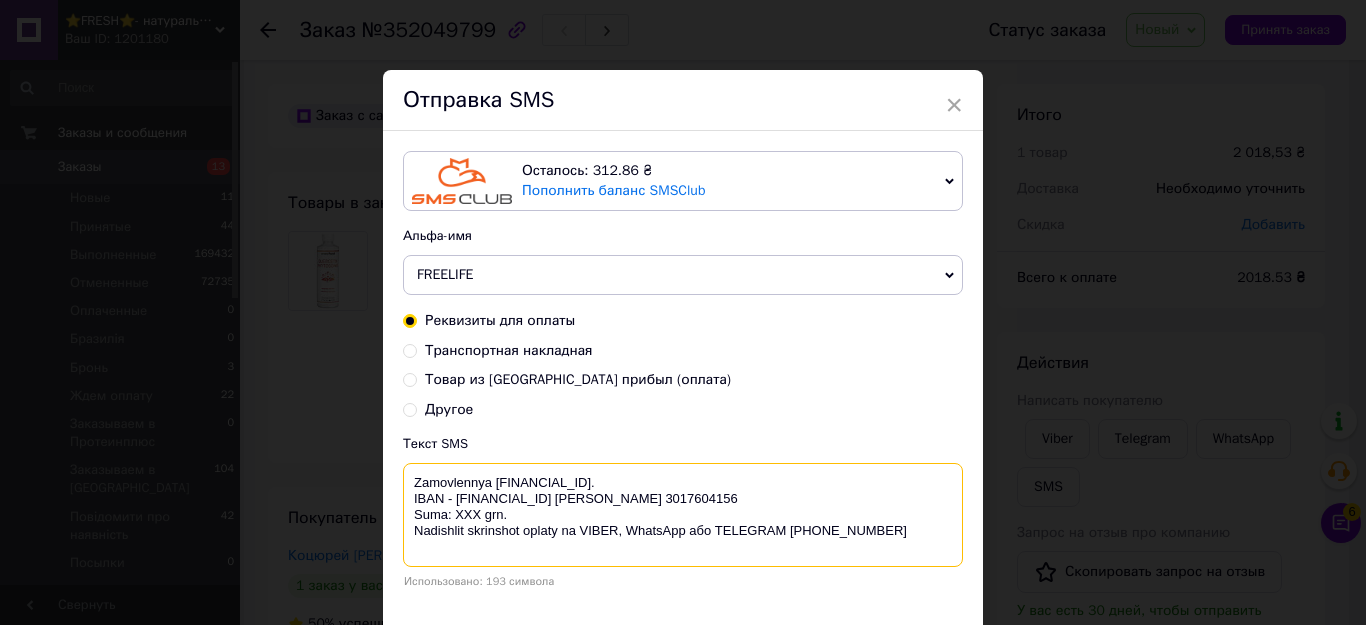 click on "Zamovlennya 352049799.
IBAN - UA093052990000026007016205594 Василенко Ігор Валерійович ЄДРПОУ 3017604156
Suma: ХХХ grn.
Nadishlit skrinshot oplaty na VIBER, WhatsApp або TELEGRAM +380956823454" at bounding box center (683, 515) 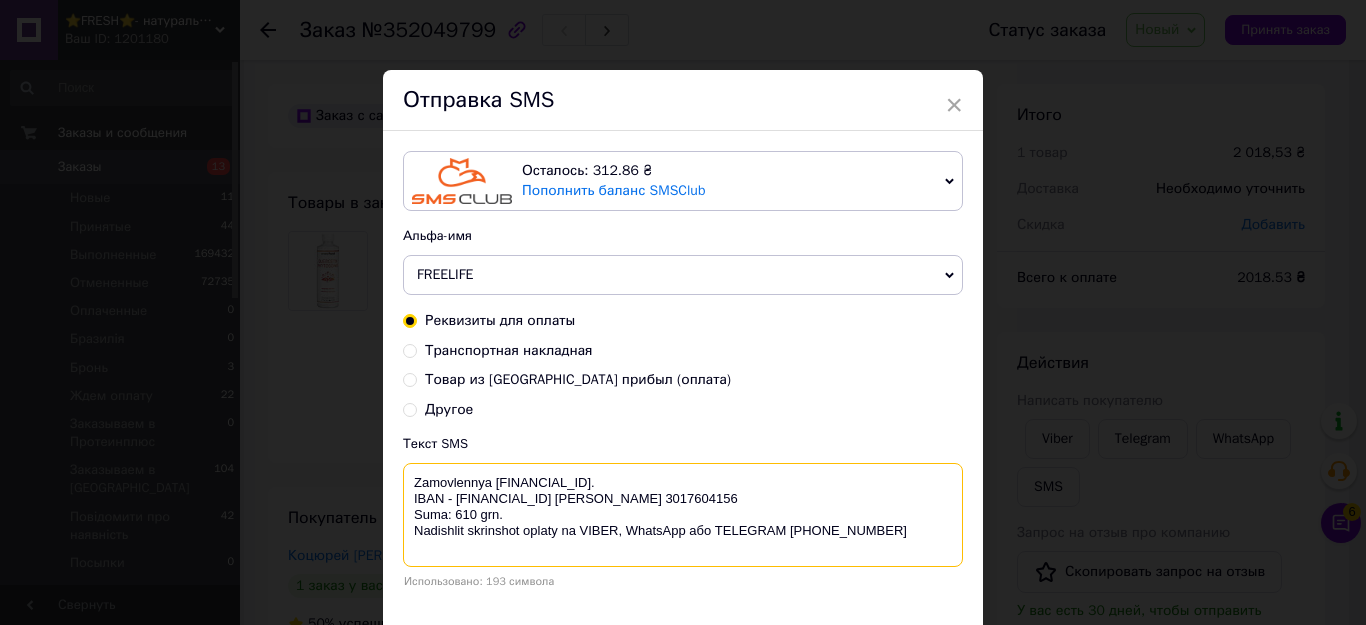 drag, startPoint x: 783, startPoint y: 549, endPoint x: 903, endPoint y: 543, distance: 120.14991 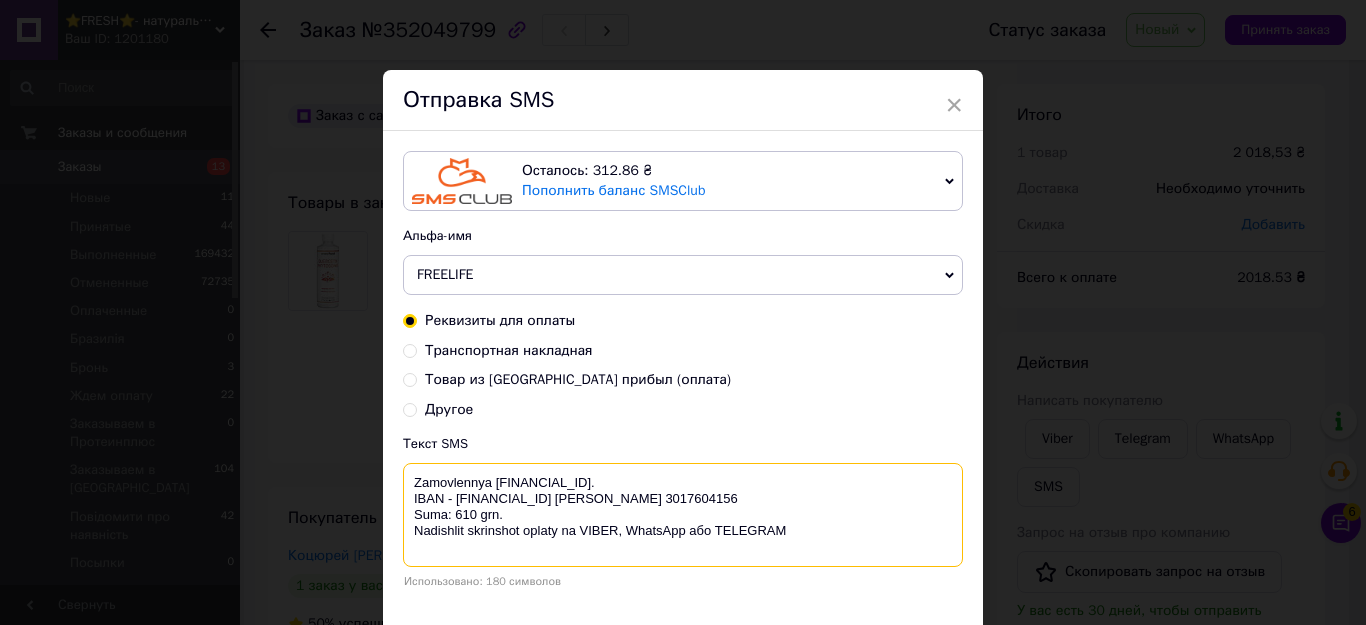 paste on "+380678072108" 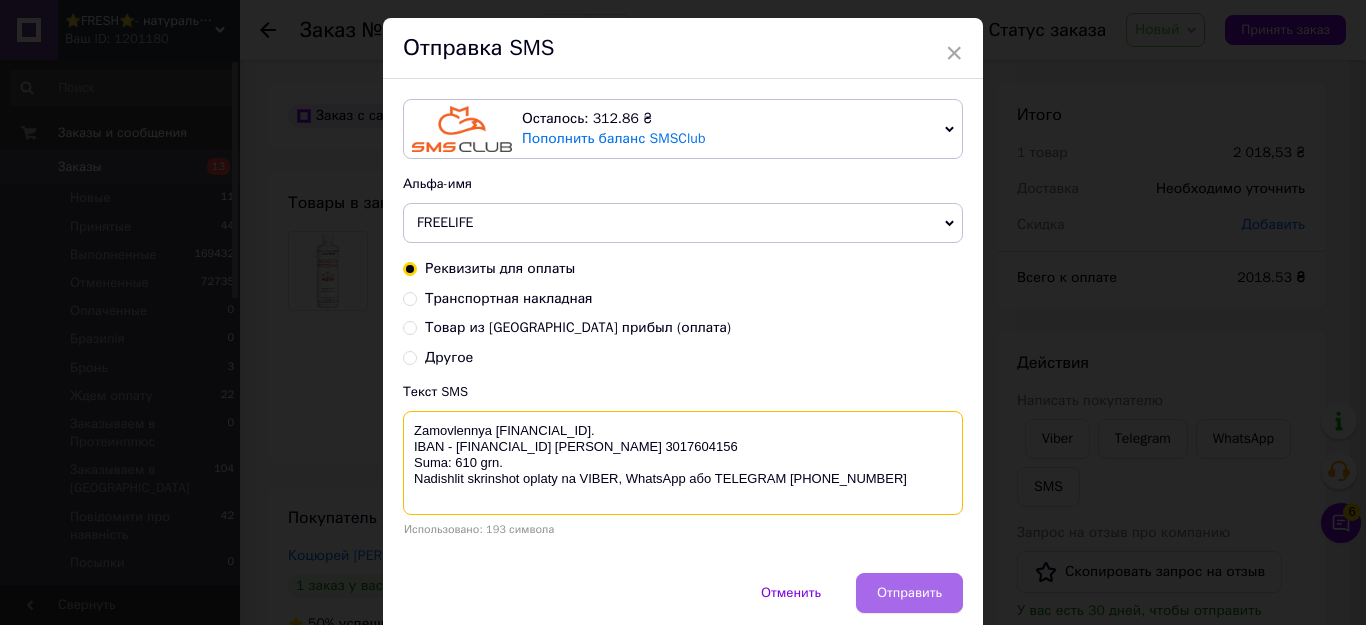 scroll, scrollTop: 100, scrollLeft: 0, axis: vertical 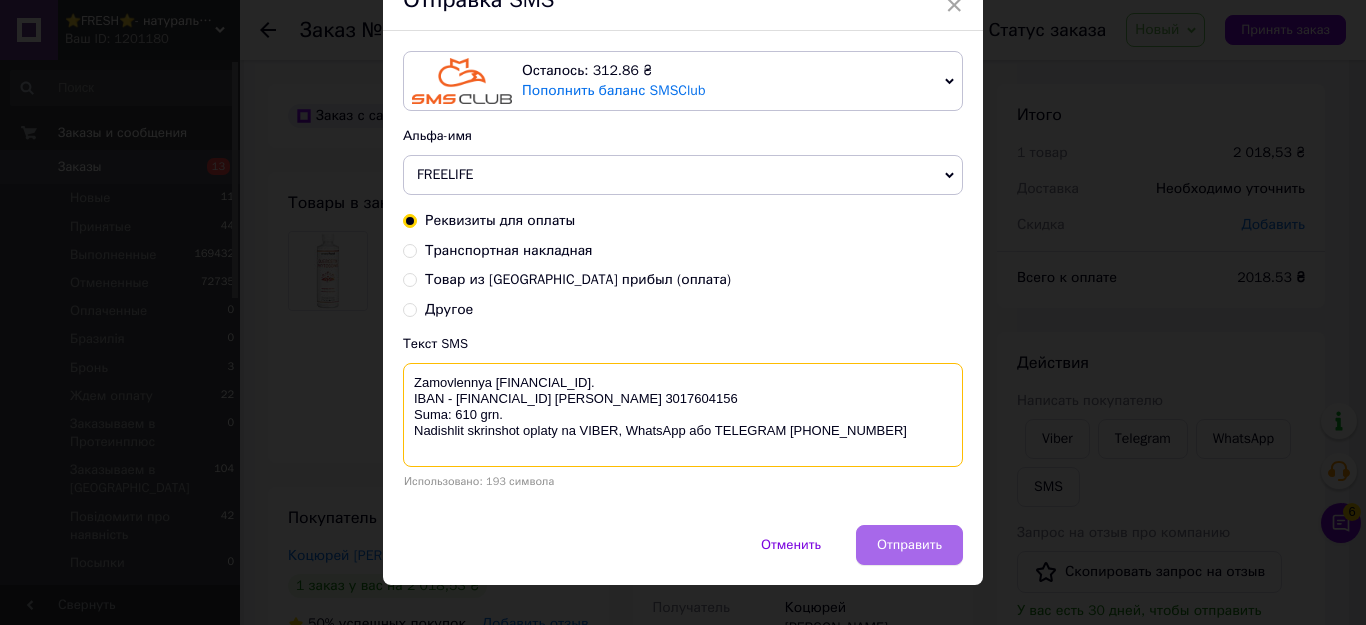 type on "Zamovlennya 352049799.
IBAN - UA093052990000026007016205594 Василенко Ігор Валерійович ЄДРПОУ 3017604156
Suma: 610 grn.
Nadishlit skrinshot oplaty na VIBER, WhatsApp або TELEGRAM +380678072108" 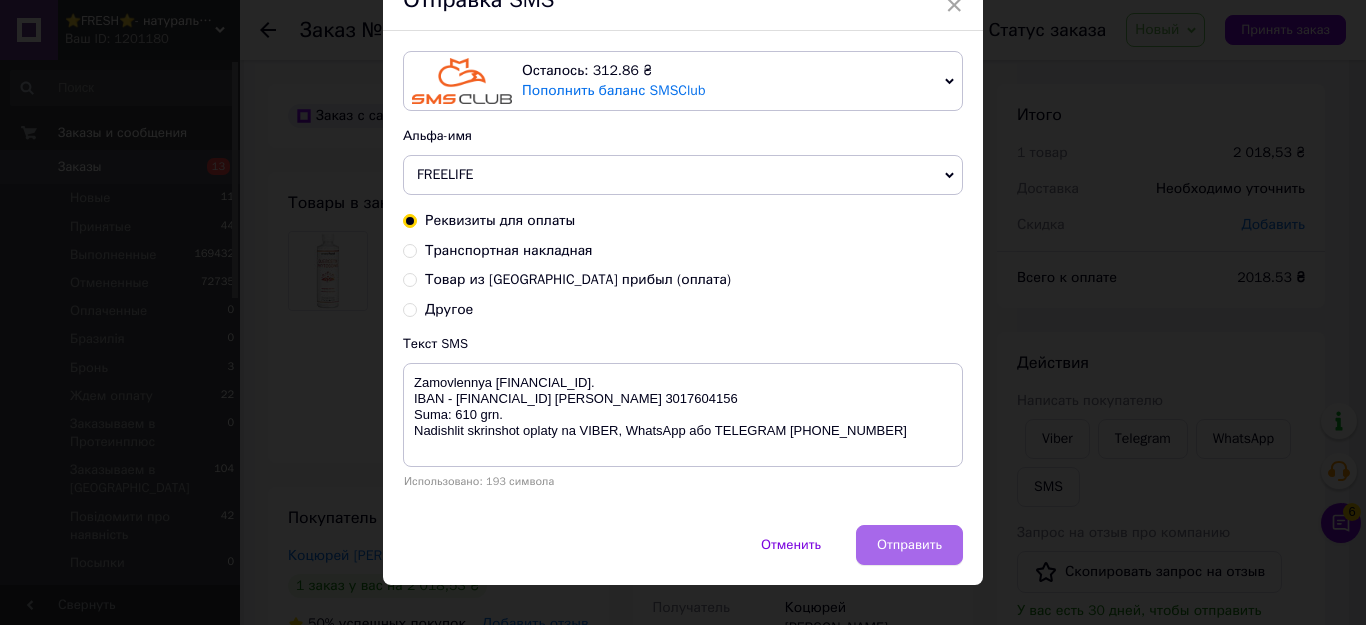 click on "Отправить" at bounding box center (909, 545) 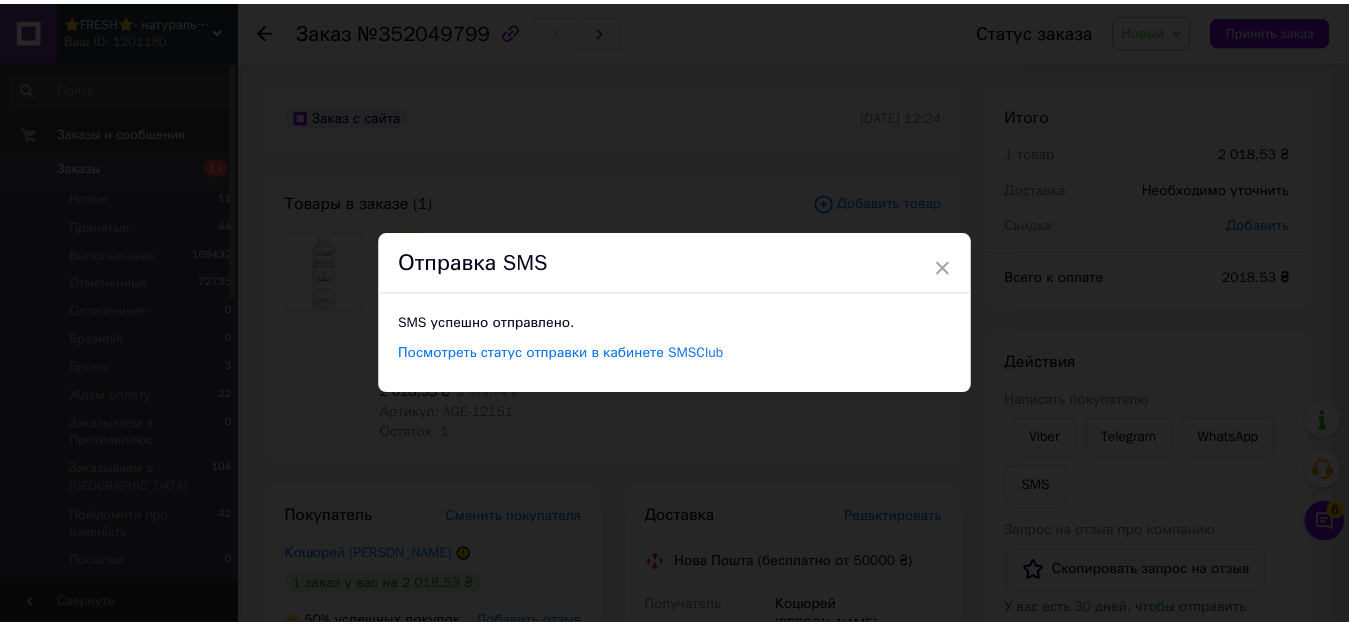 scroll, scrollTop: 0, scrollLeft: 0, axis: both 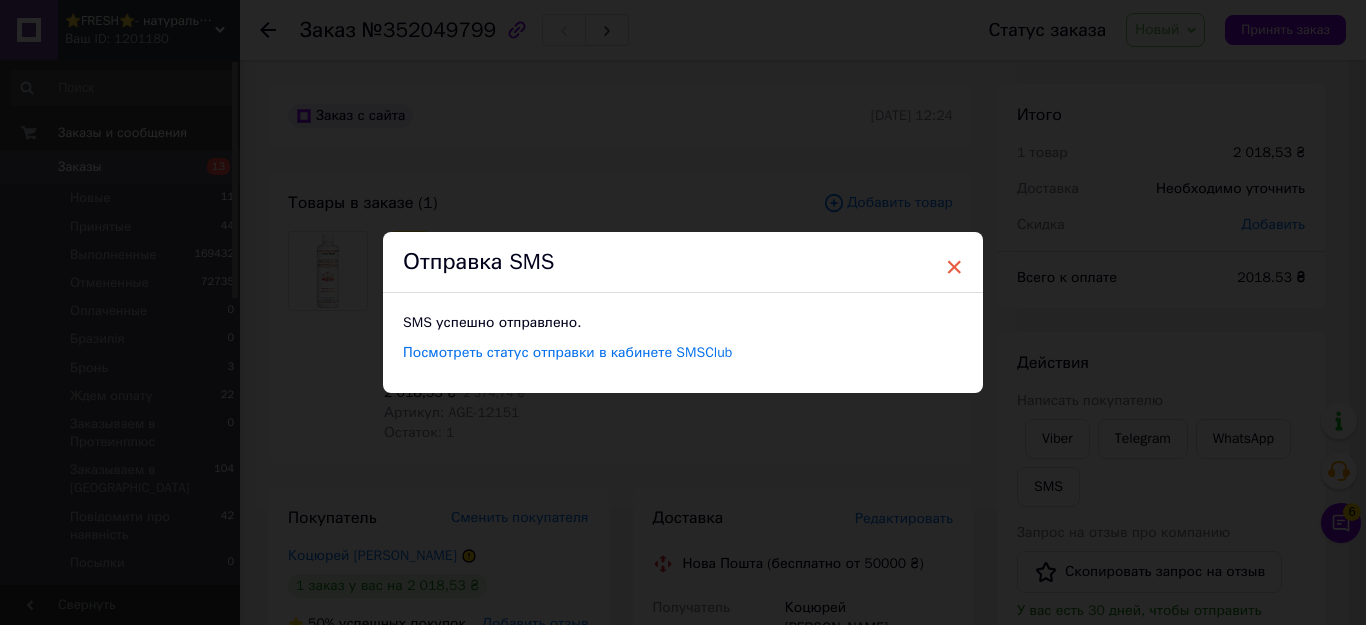 click on "×" at bounding box center (954, 267) 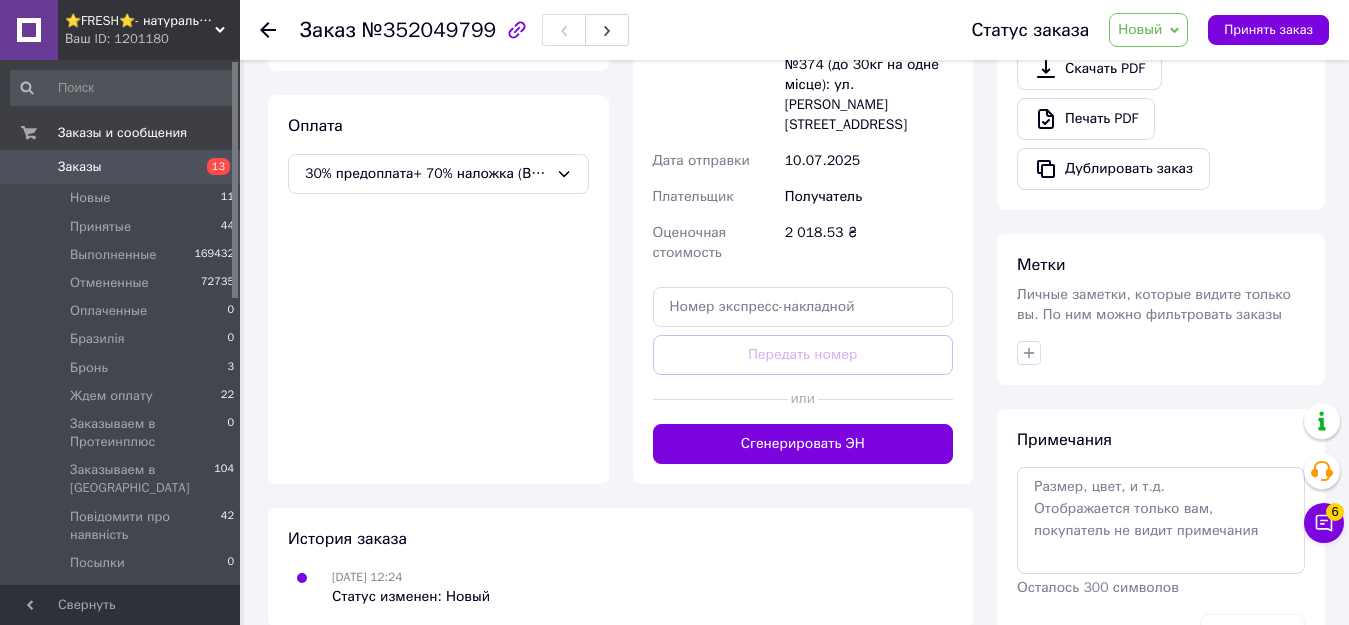 scroll, scrollTop: 748, scrollLeft: 0, axis: vertical 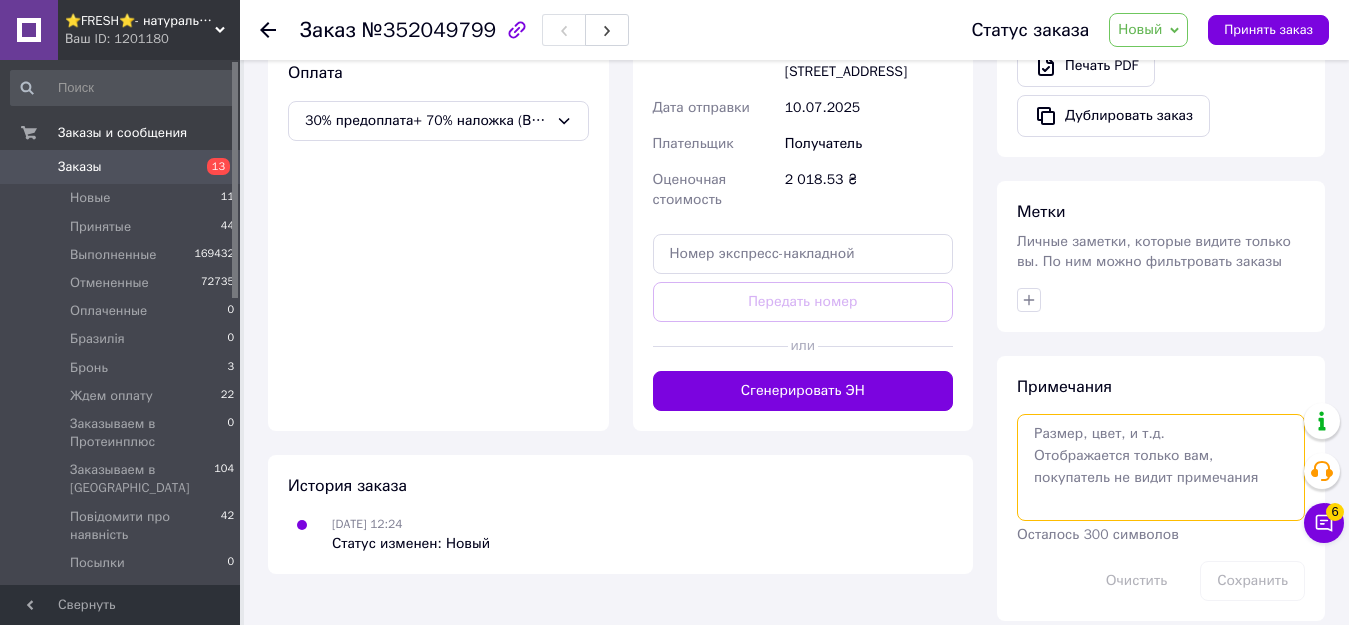click at bounding box center (1161, 467) 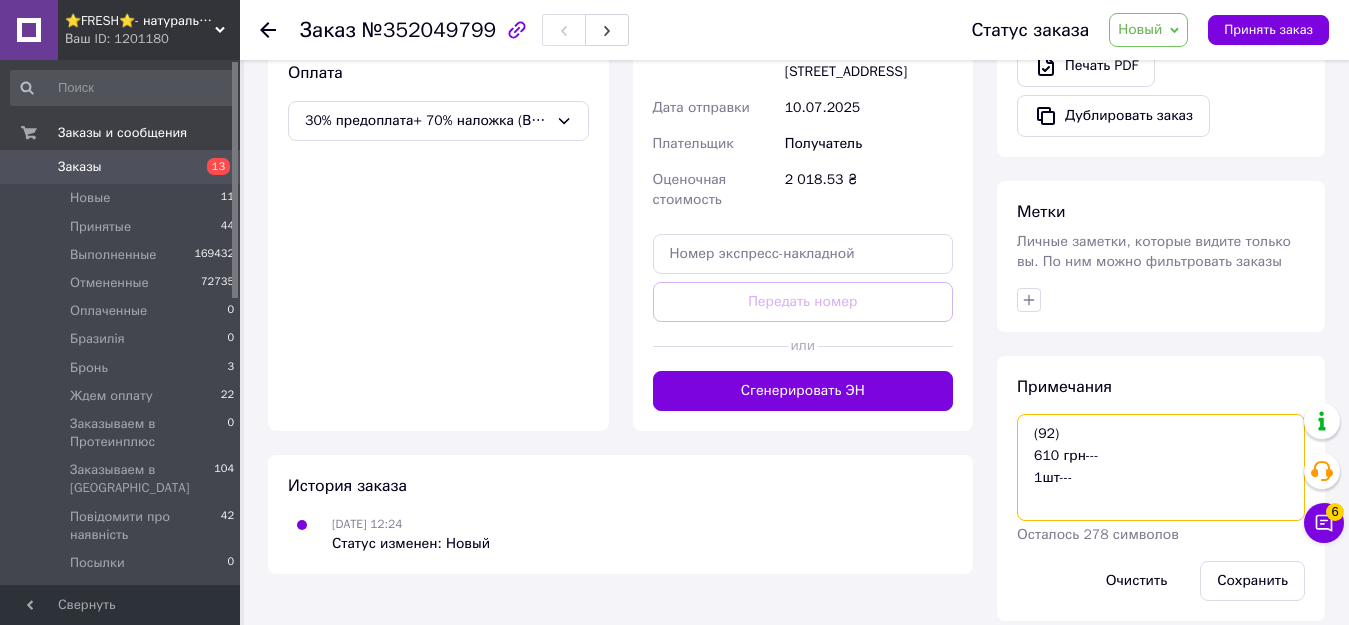 paste on "Codeage, Quercetin Phytosome, Pineapple Tangerine, 15.22 fl oz (450 ml)" 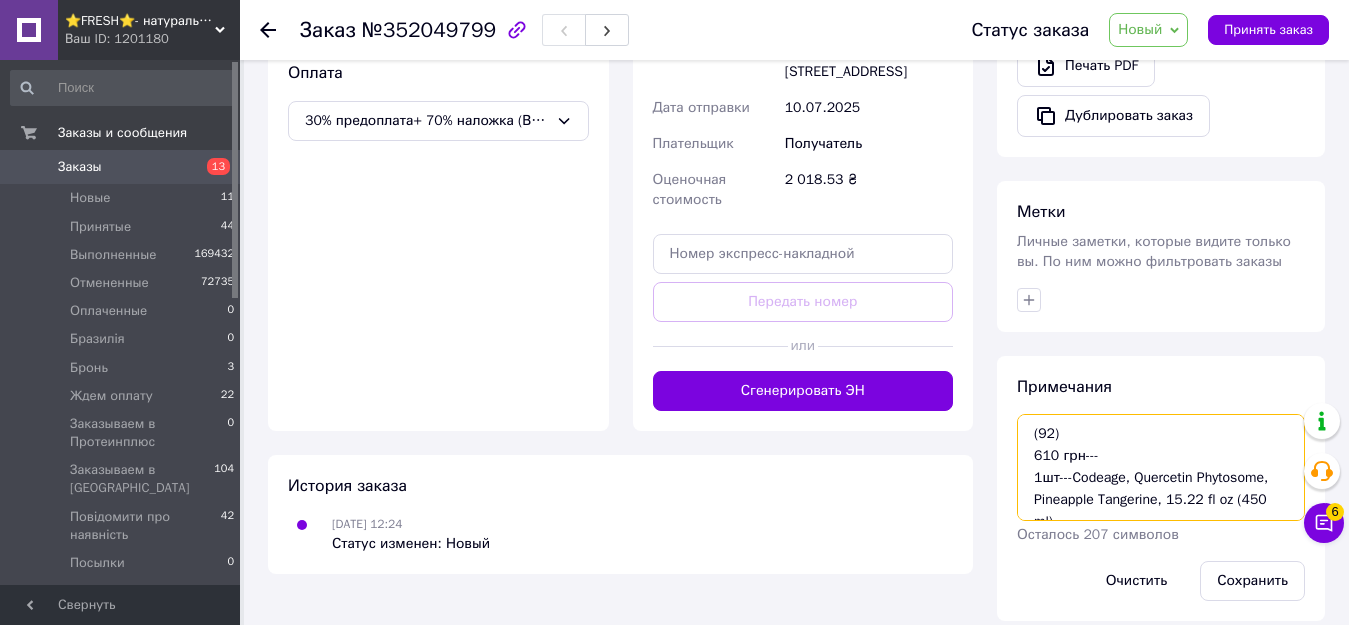 scroll, scrollTop: 12, scrollLeft: 0, axis: vertical 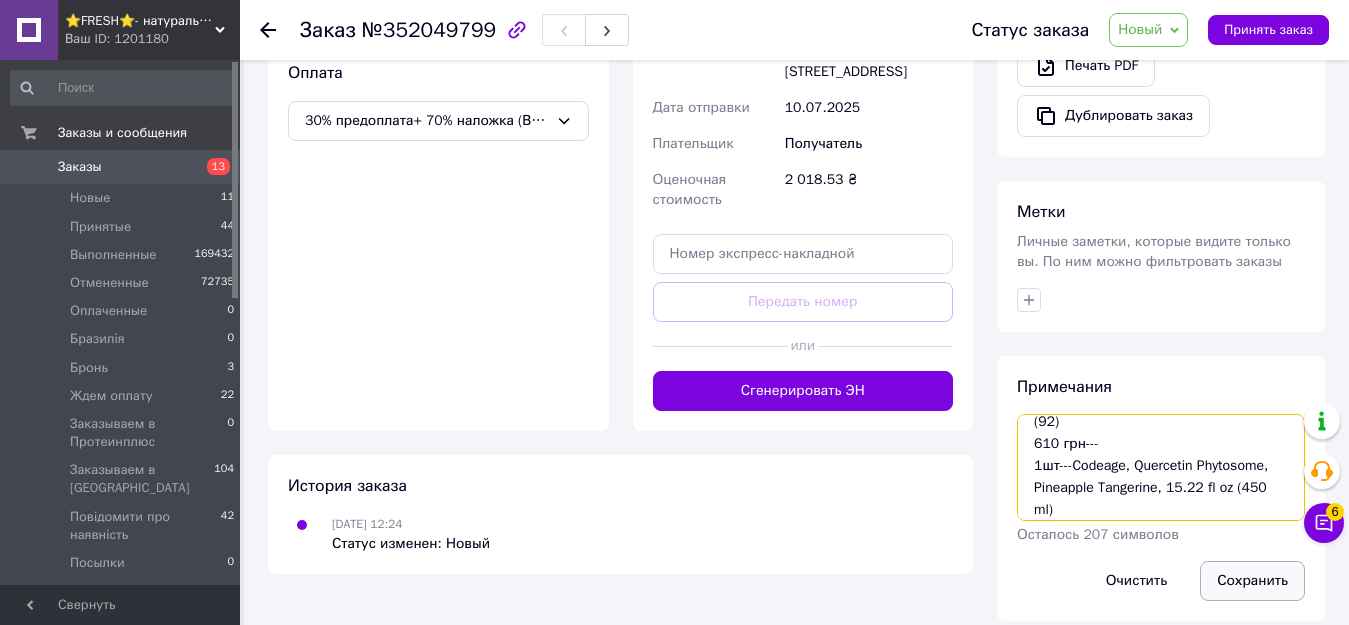 type on "(92)
610 грн---
1шт---Codeage, Quercetin Phytosome, Pineapple Tangerine, 15.22 fl oz (450 ml)" 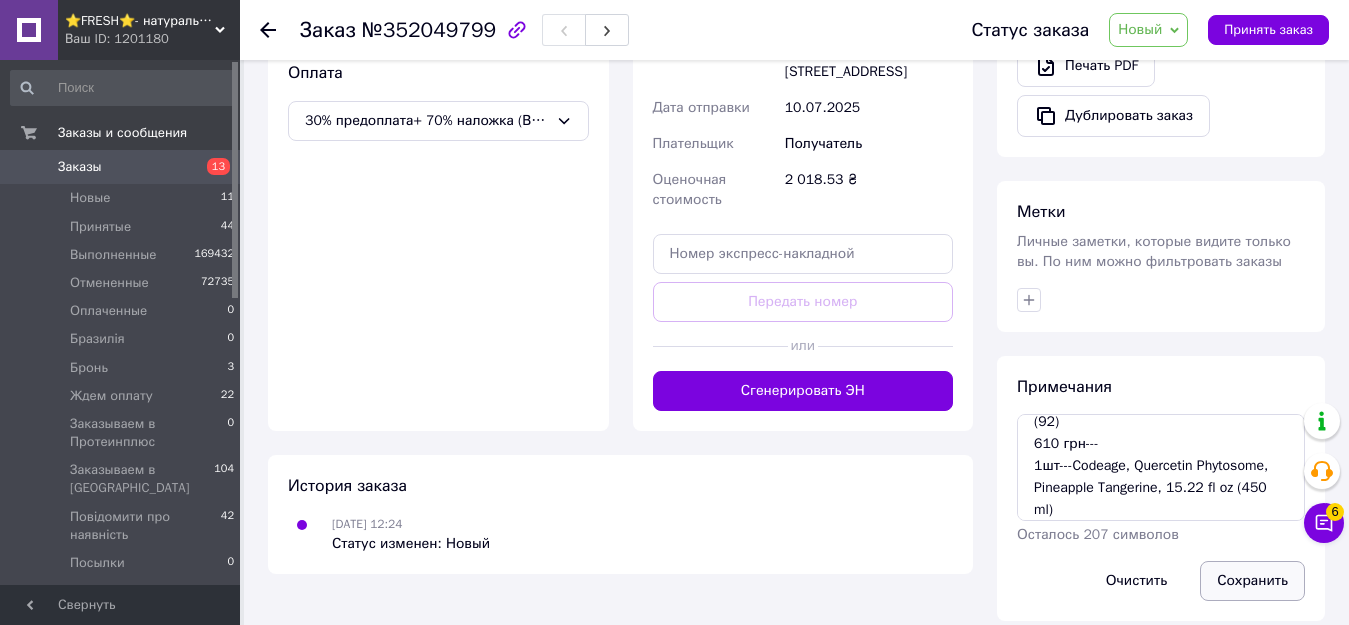 click on "Сохранить" at bounding box center [1252, 581] 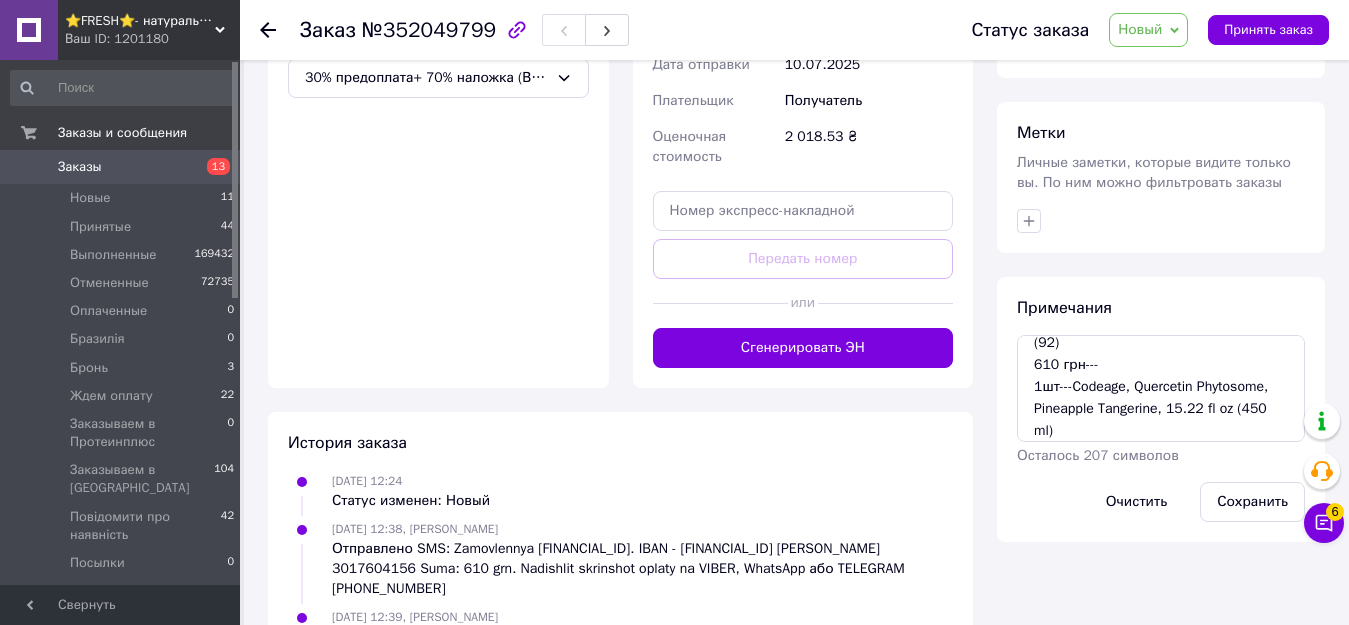 scroll, scrollTop: 797, scrollLeft: 0, axis: vertical 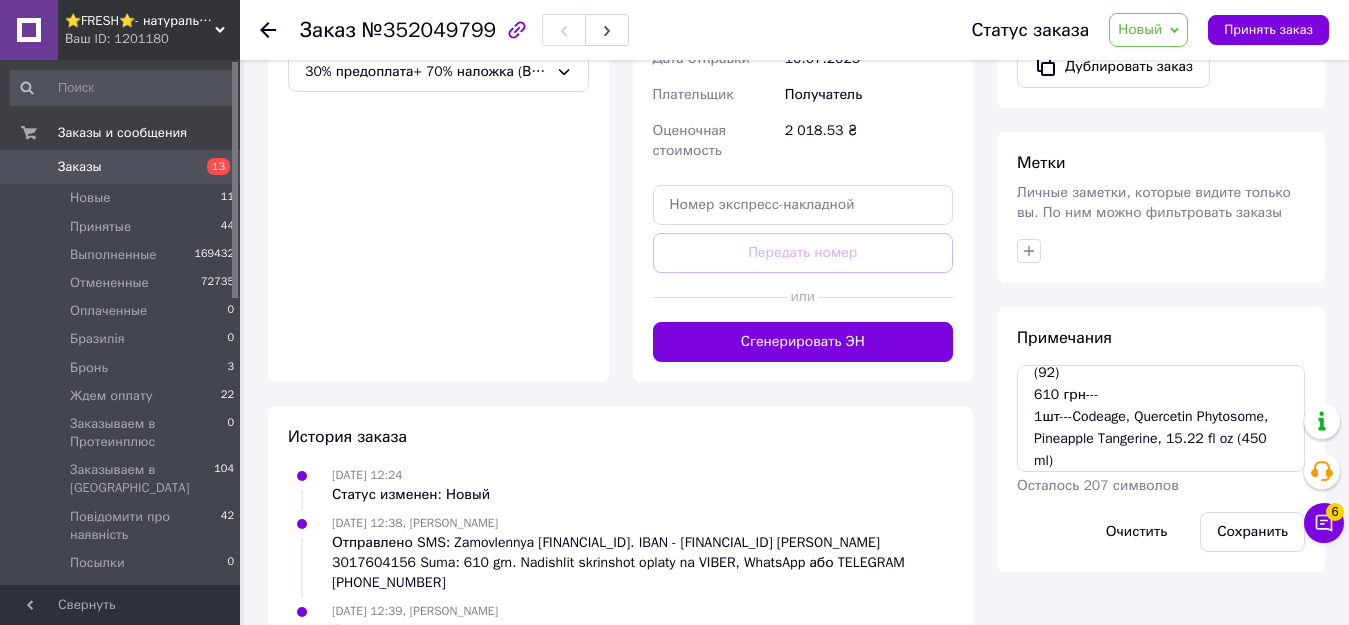 click on "Новый" at bounding box center [1140, 29] 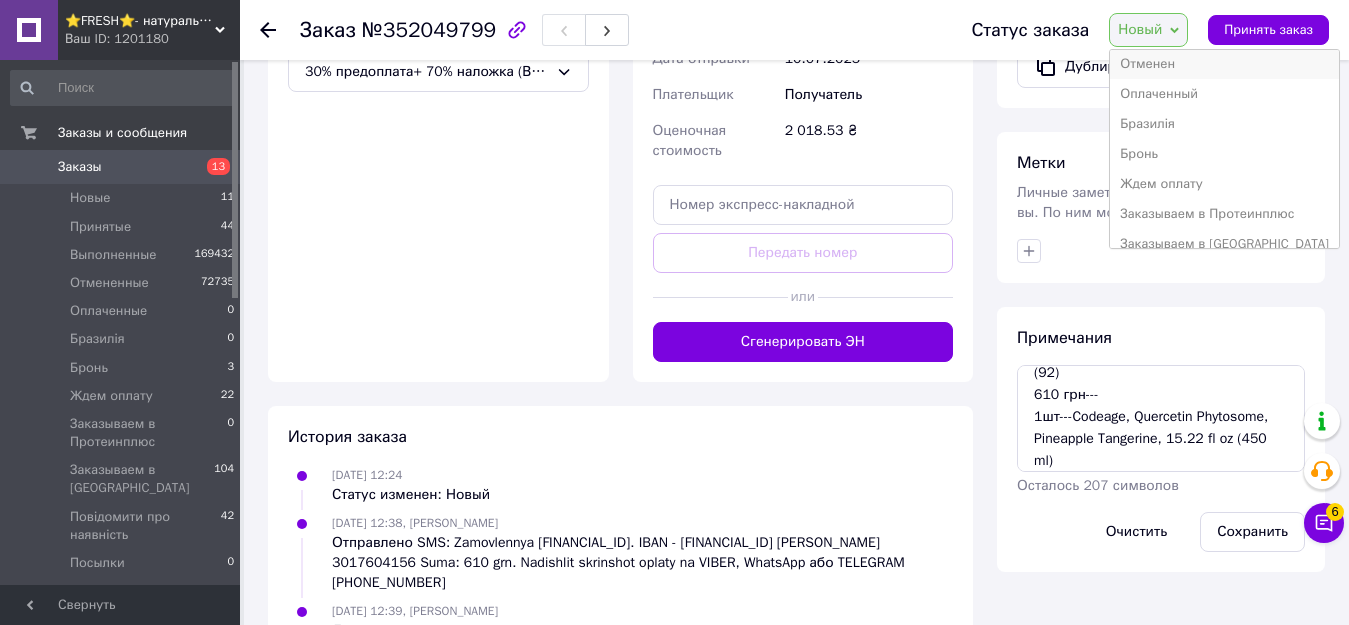scroll, scrollTop: 100, scrollLeft: 0, axis: vertical 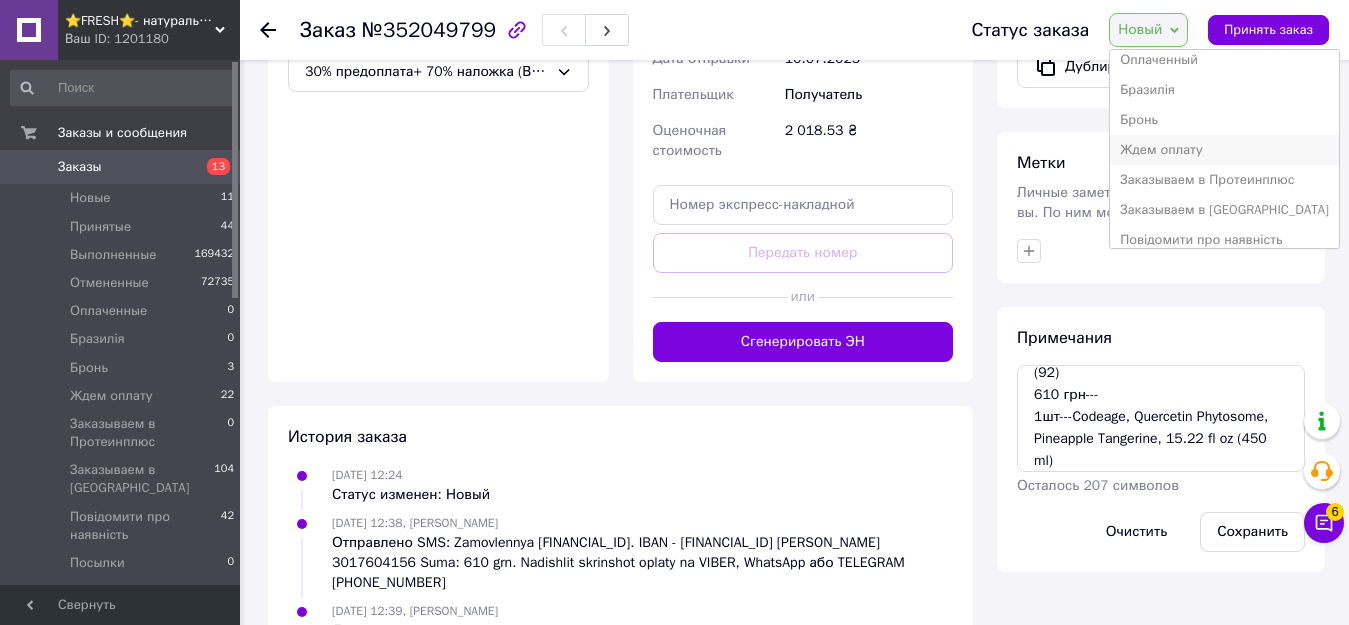 click on "Ждем оплату" at bounding box center [1224, 150] 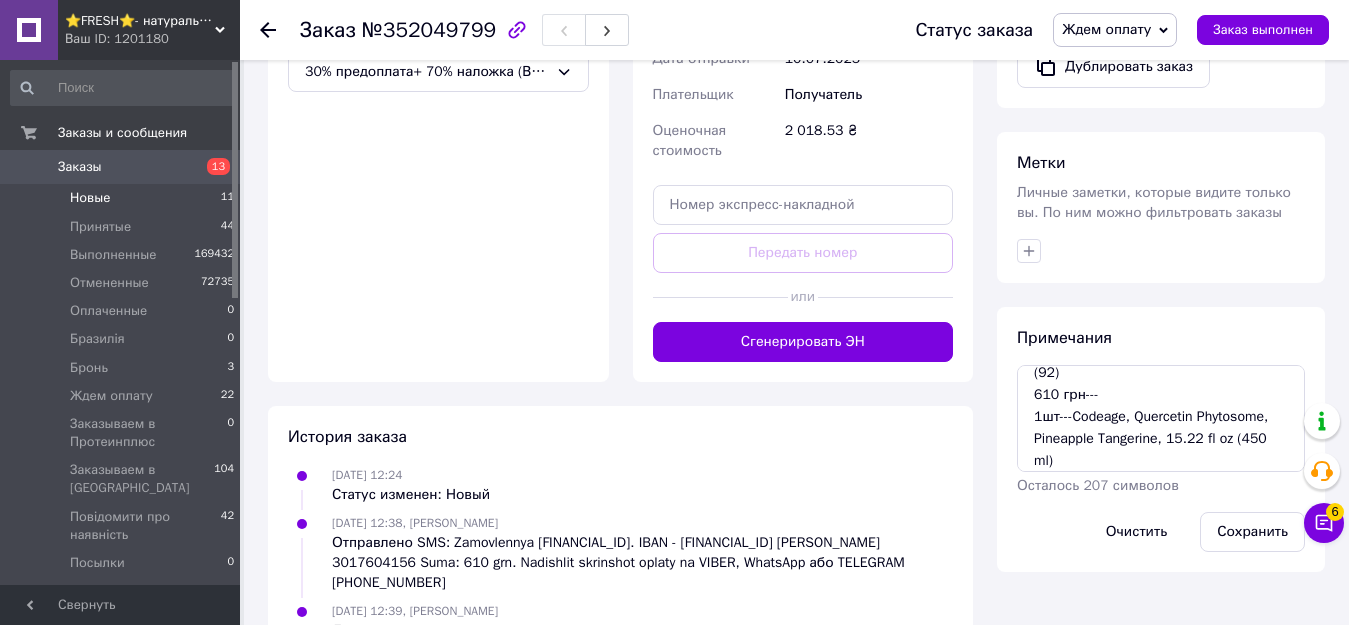 click on "Новые 11" at bounding box center (123, 198) 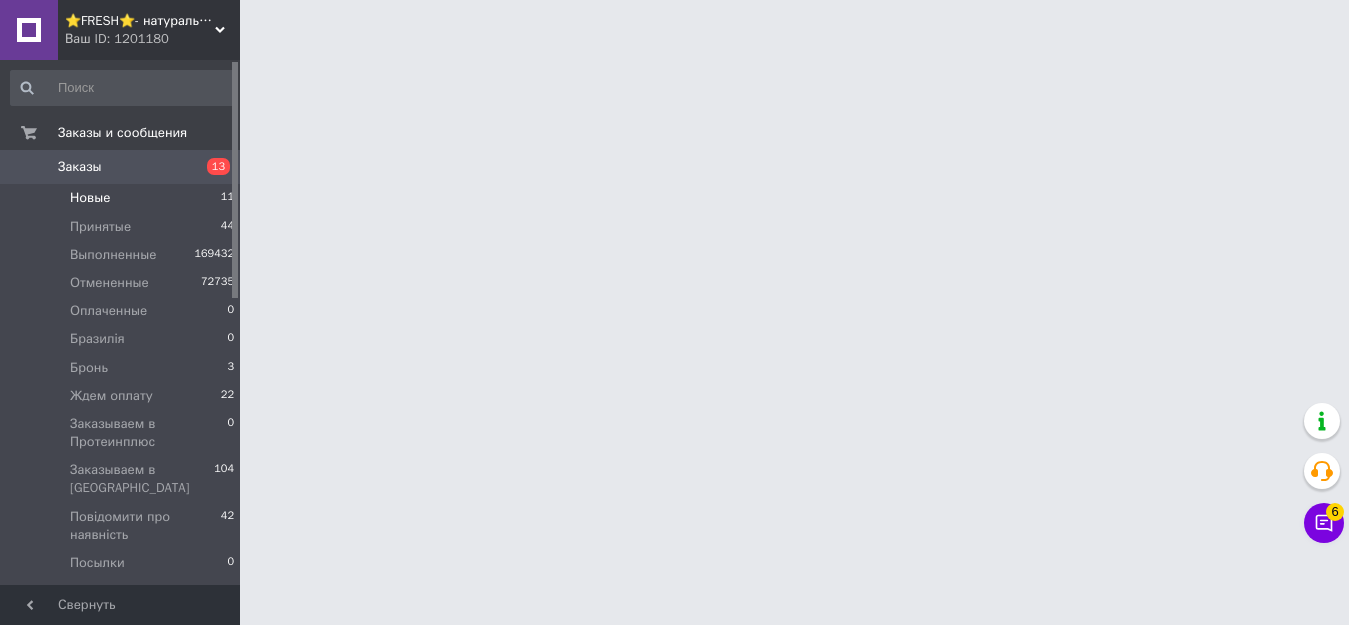 scroll, scrollTop: 0, scrollLeft: 0, axis: both 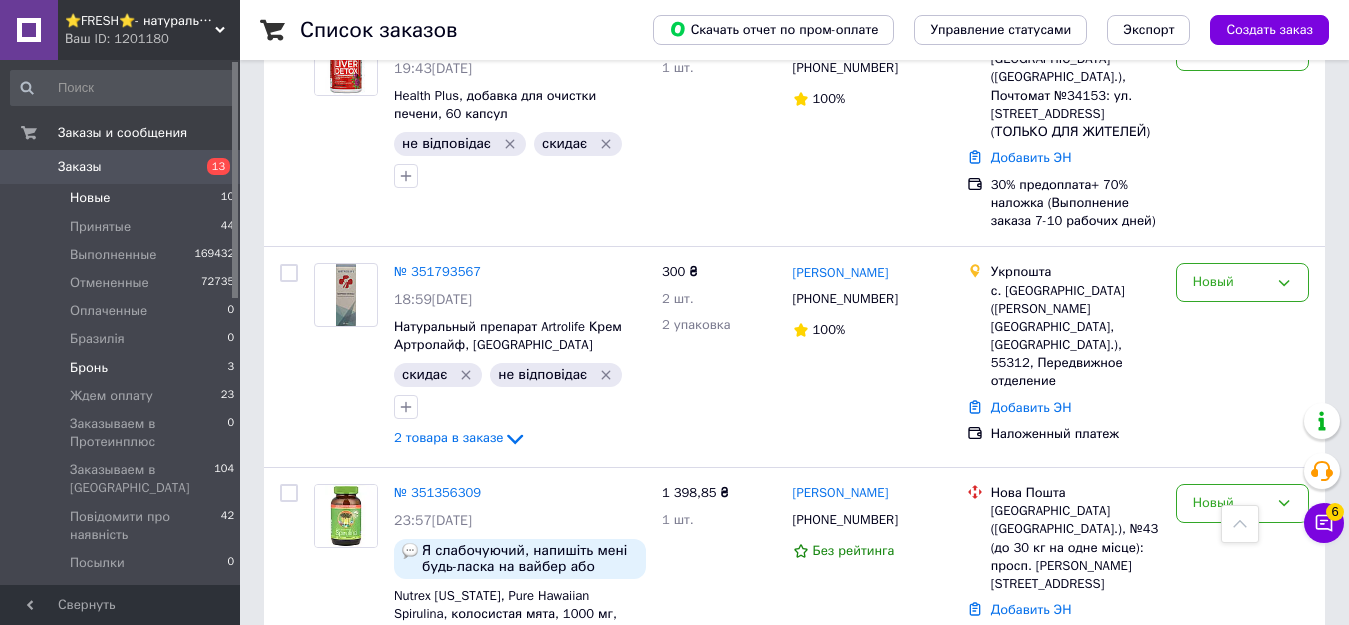 click on "Бронь" at bounding box center [89, 368] 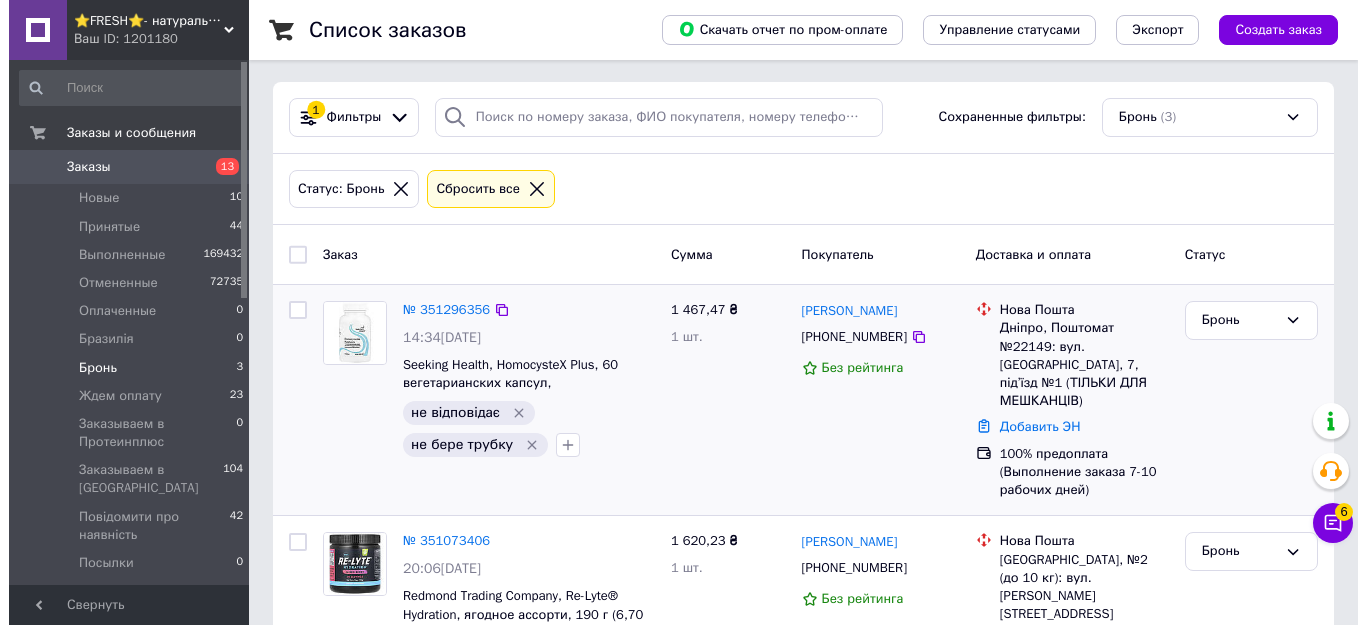 scroll, scrollTop: 0, scrollLeft: 0, axis: both 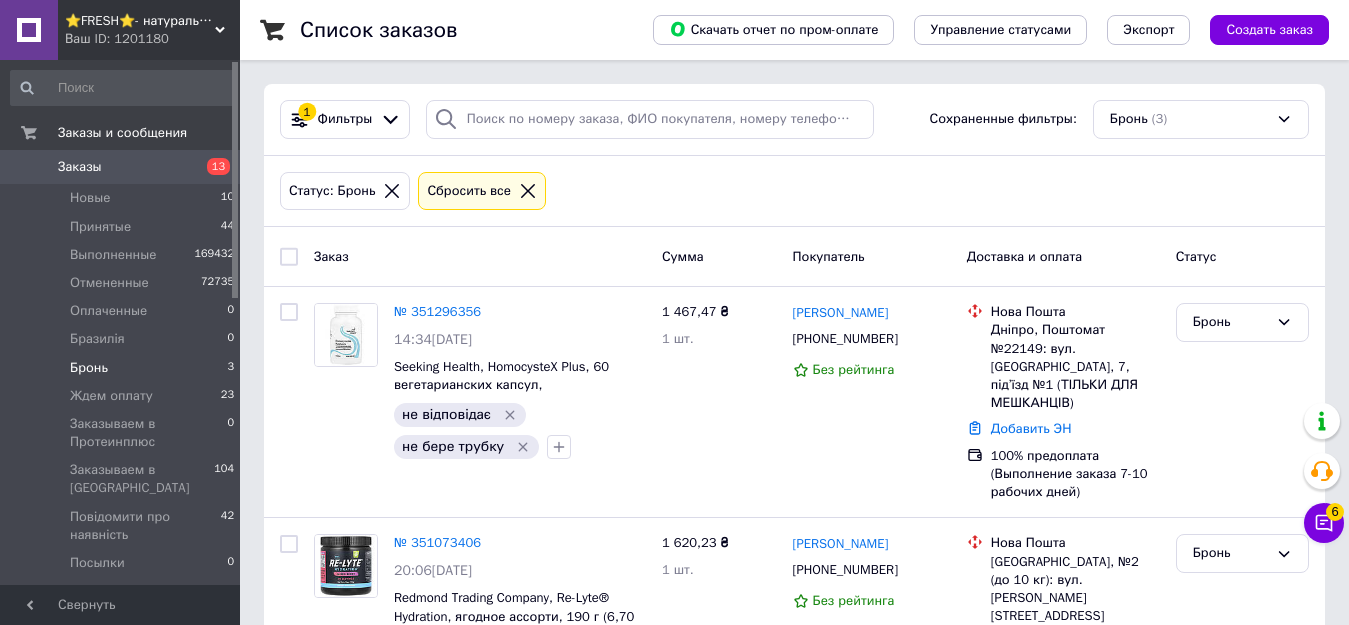 click on "Заказы" at bounding box center (80, 167) 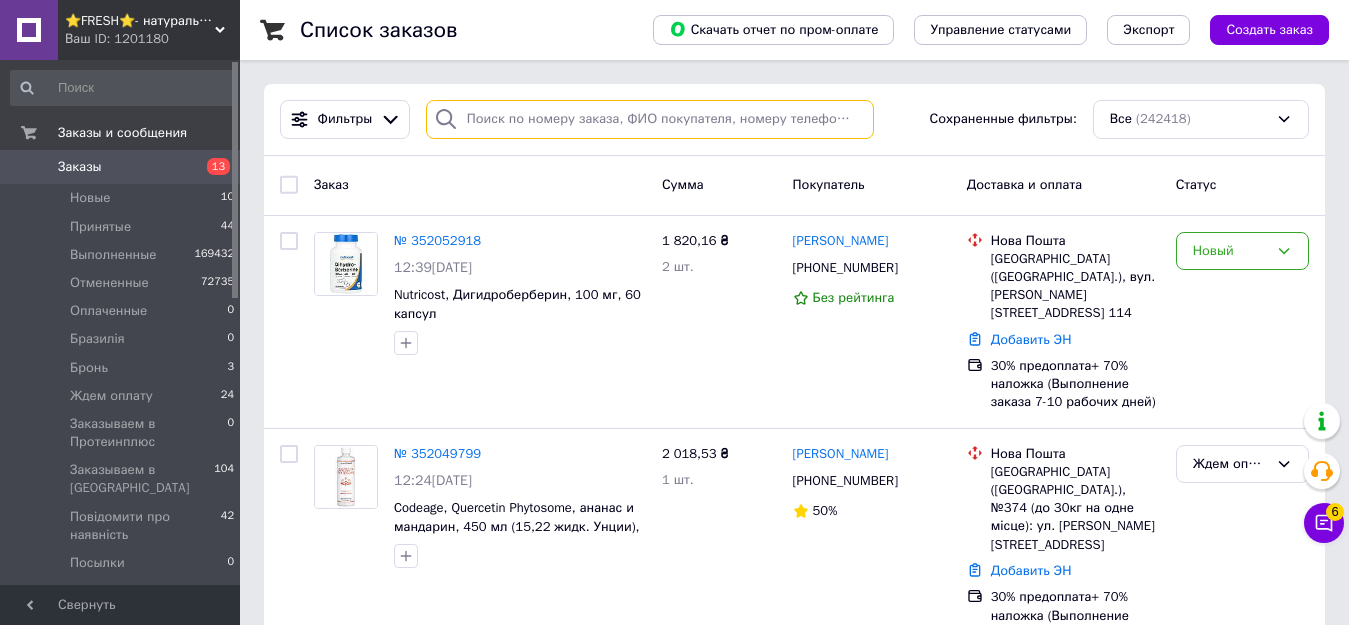 paste on "0675771850" 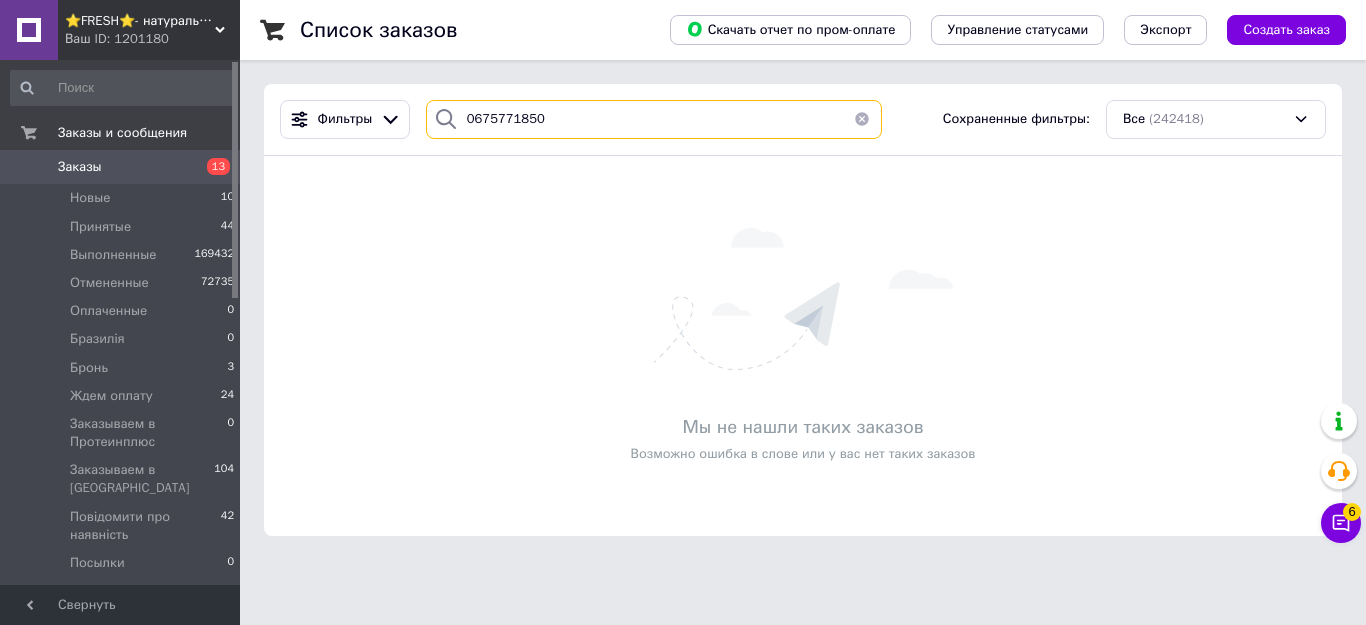 type on "0675771850" 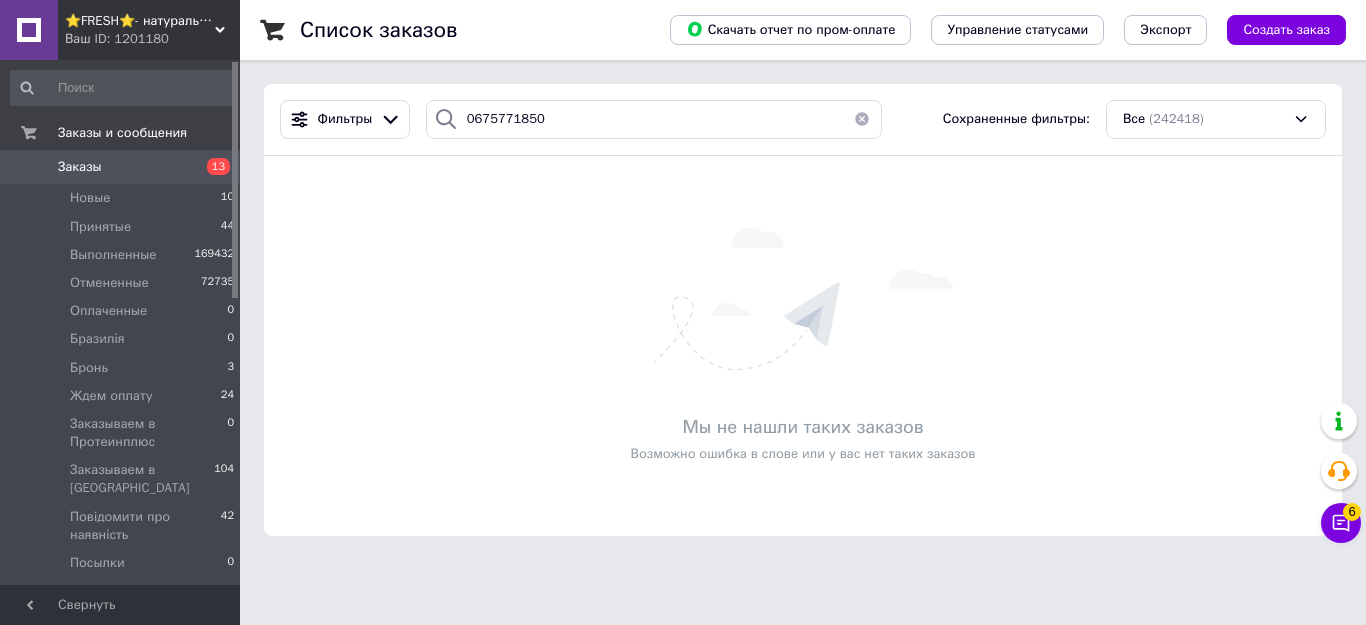 click on "Ваш ID: 1201180" at bounding box center (152, 39) 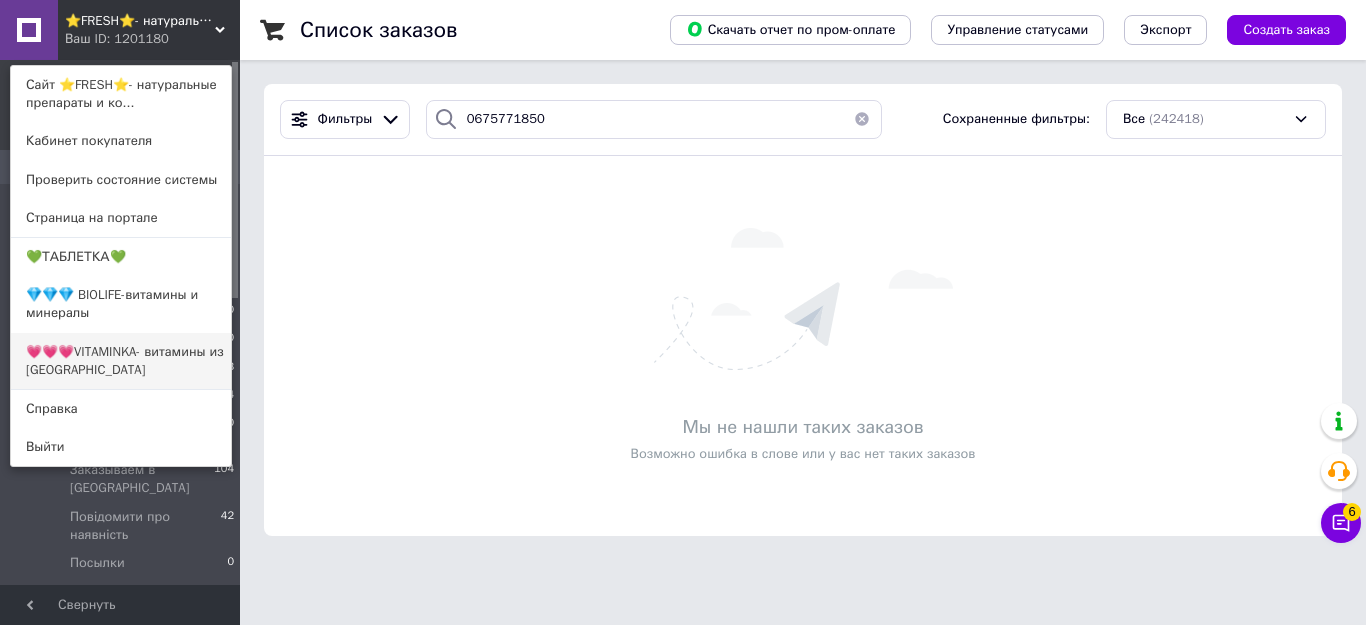 click on "💗💗💗VITAMINKA- витамины из [GEOGRAPHIC_DATA]" at bounding box center [121, 361] 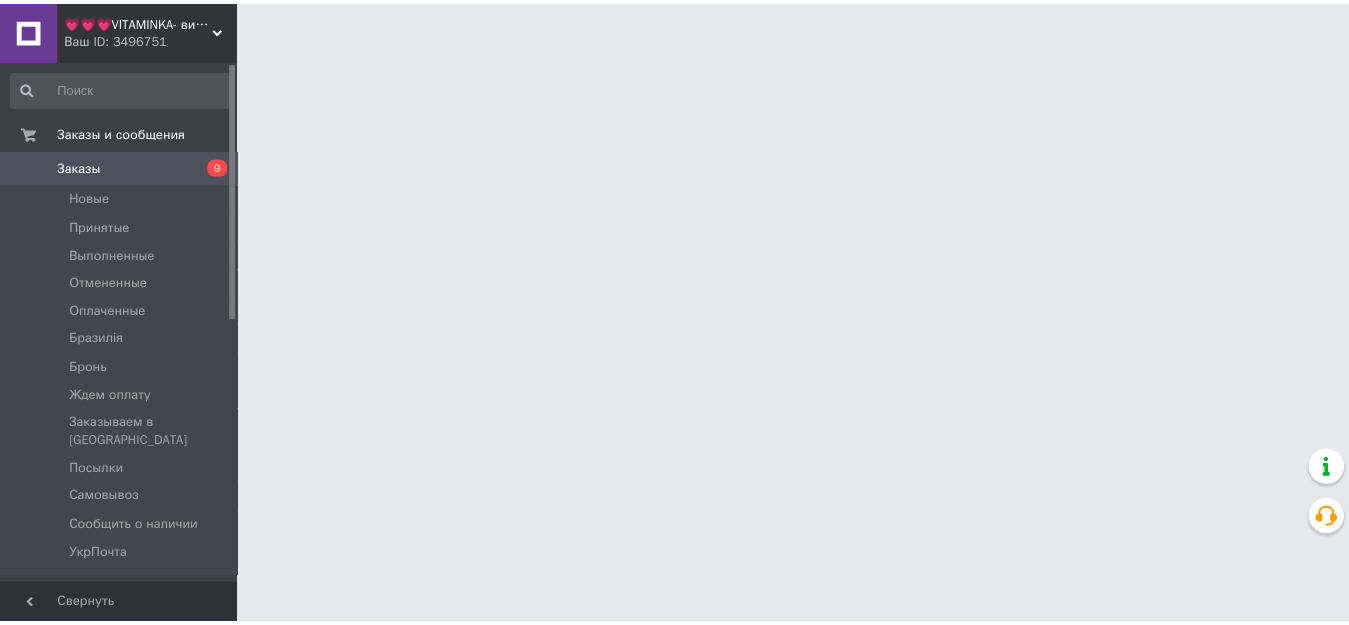 scroll, scrollTop: 0, scrollLeft: 0, axis: both 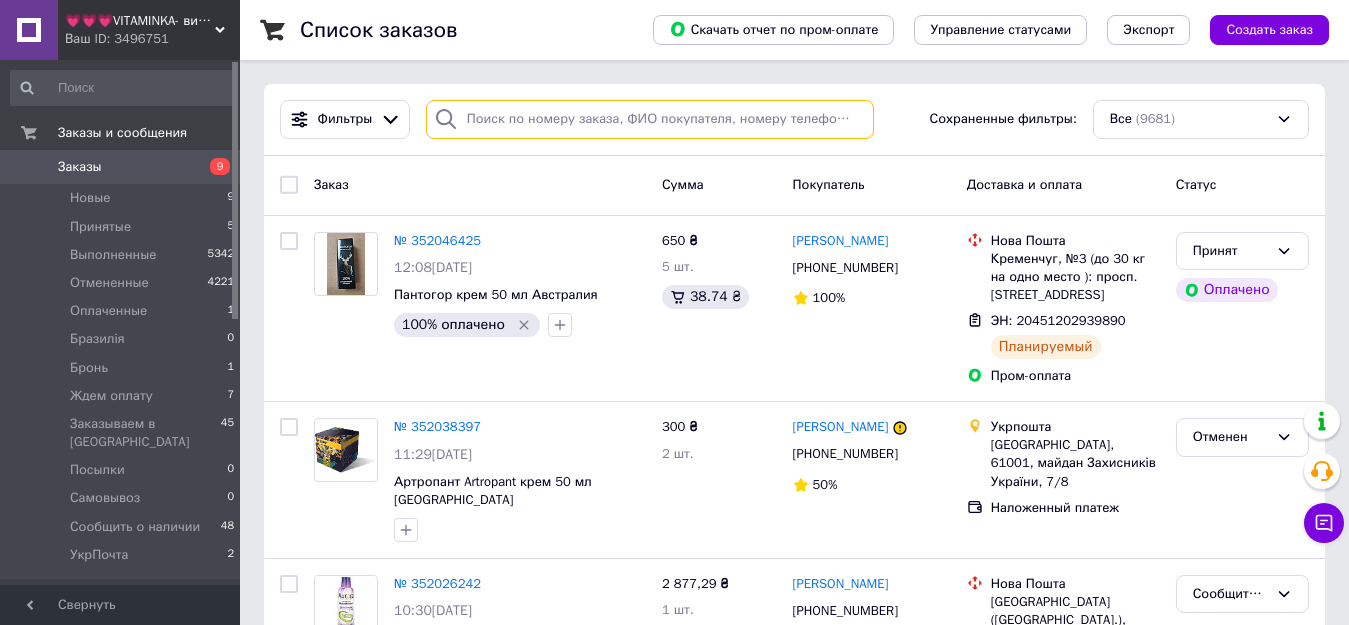 paste on "0675771850" 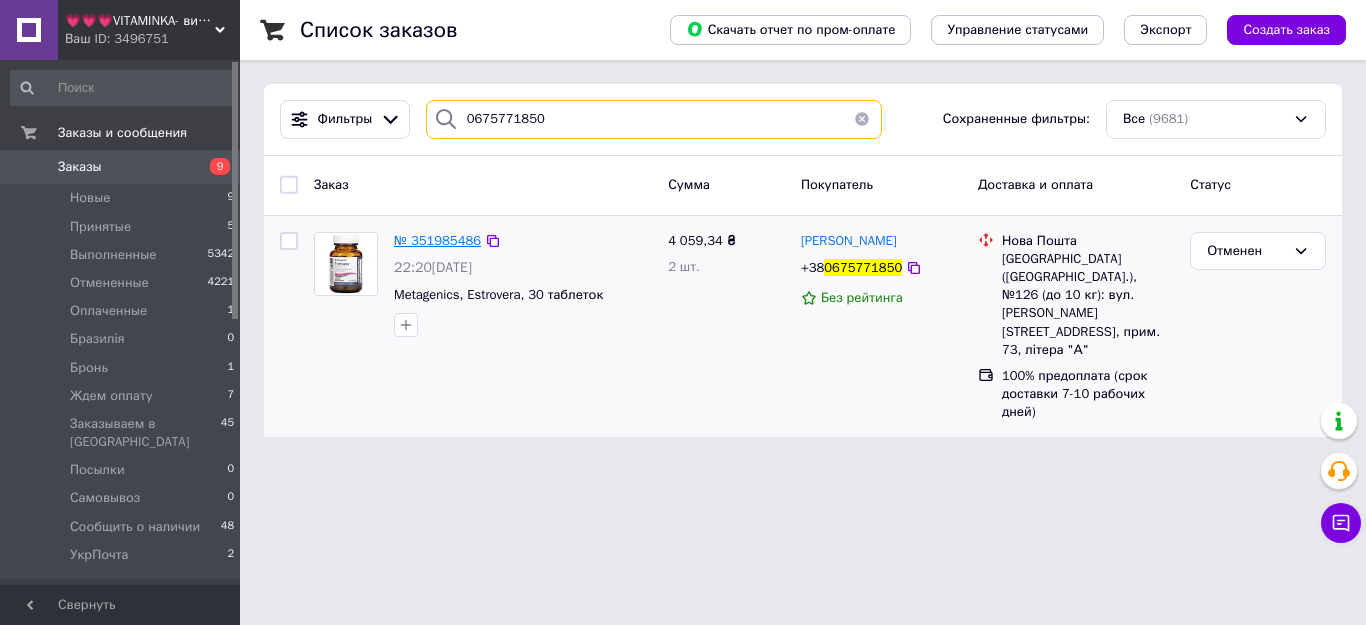 type on "0675771850" 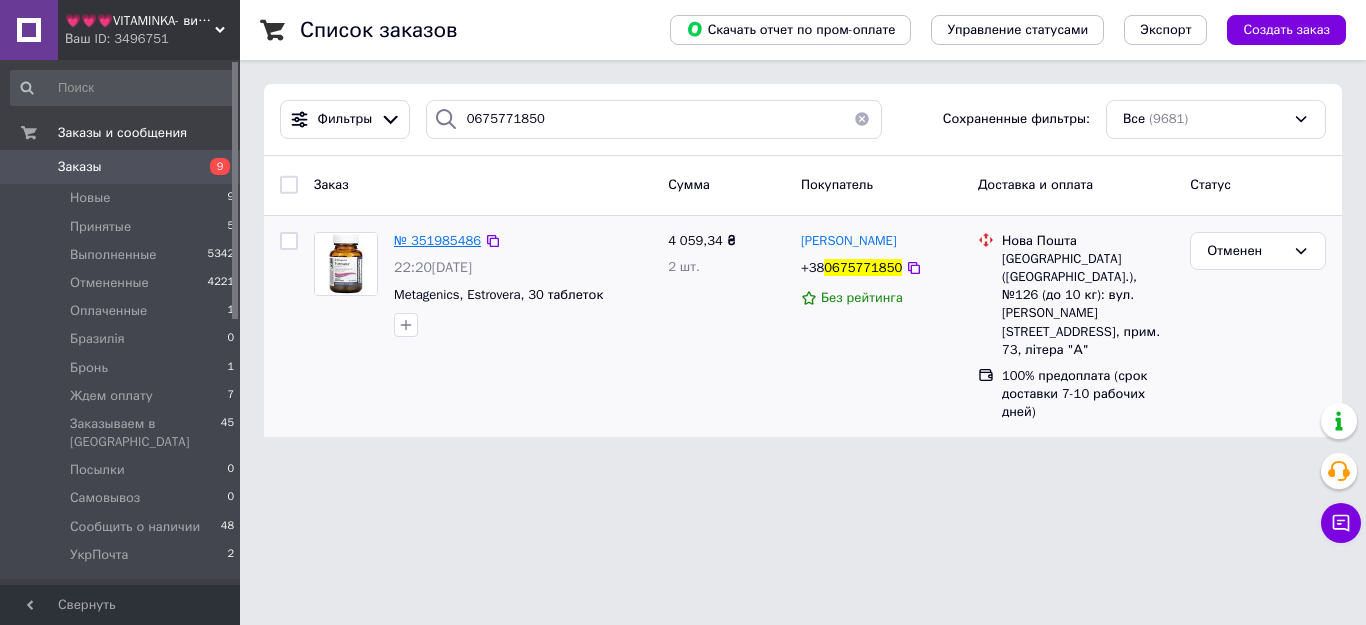 click on "№ 351985486" at bounding box center (437, 240) 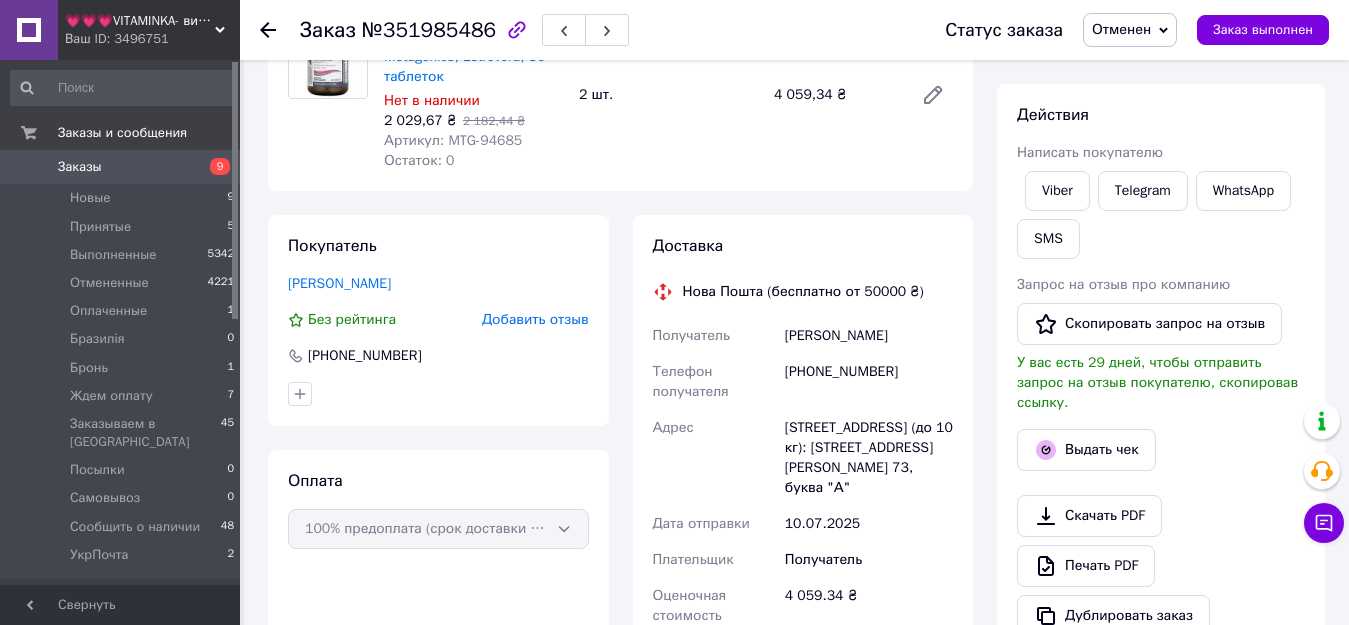 scroll, scrollTop: 0, scrollLeft: 0, axis: both 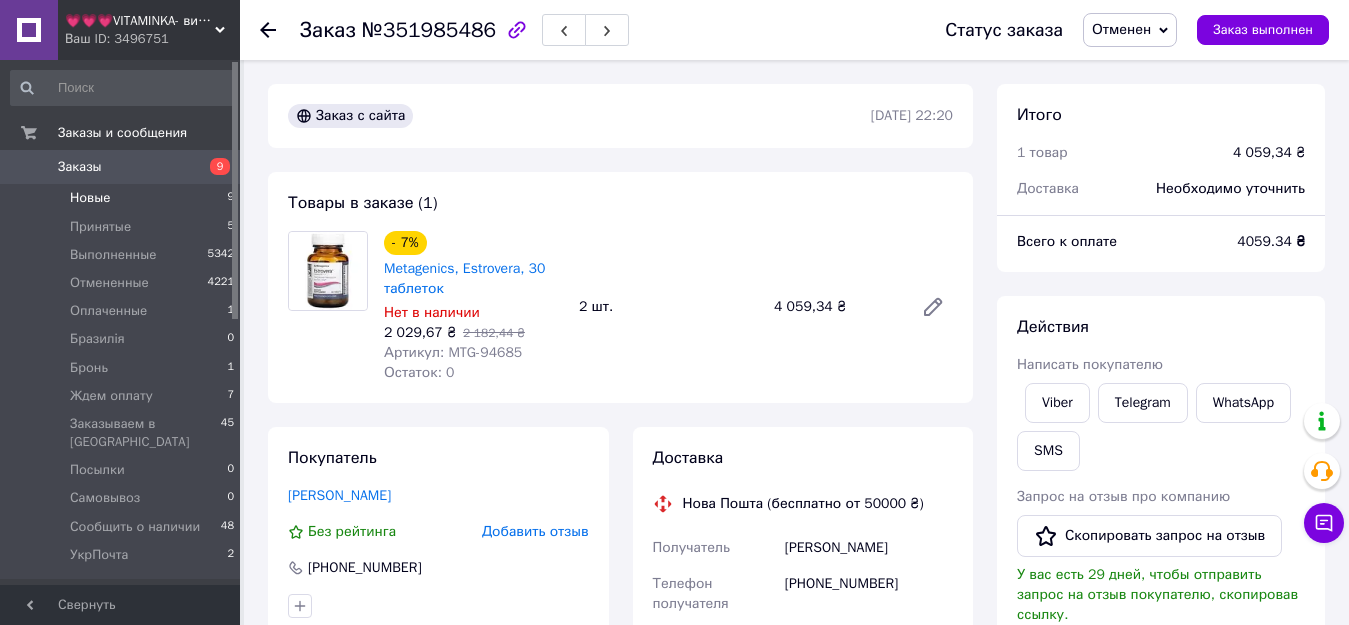 click on "Новые" at bounding box center [90, 198] 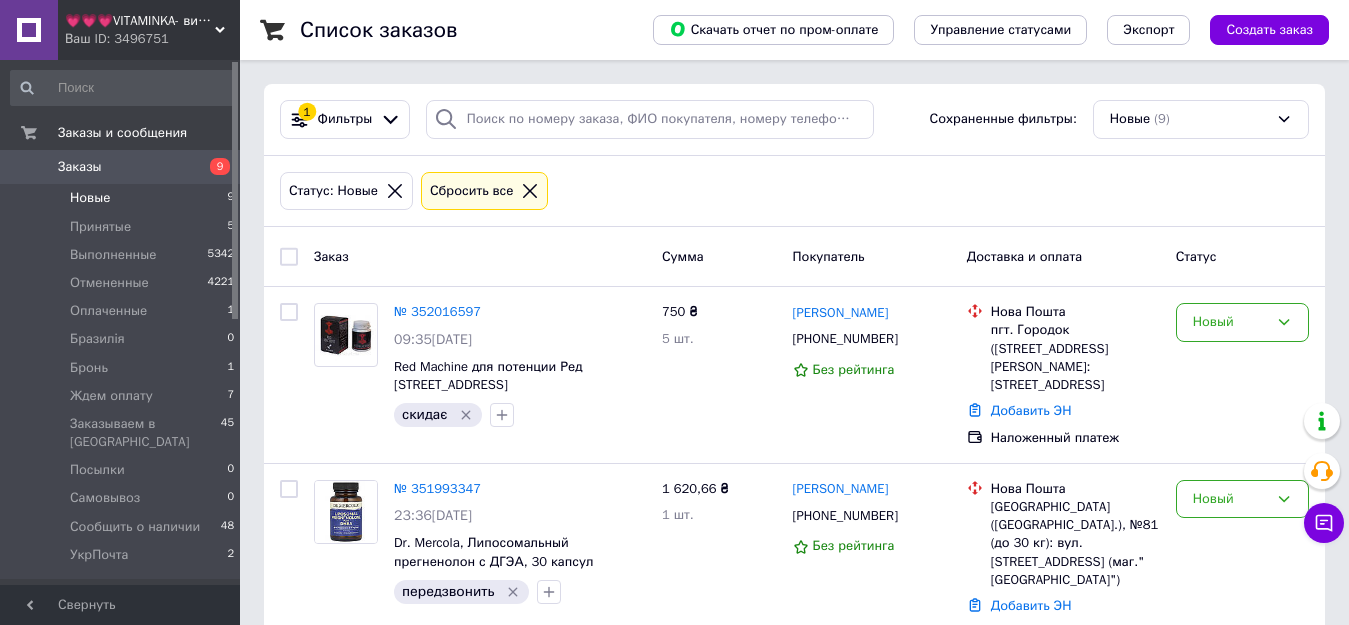 click on "Ваш ID: 3496751" at bounding box center (152, 39) 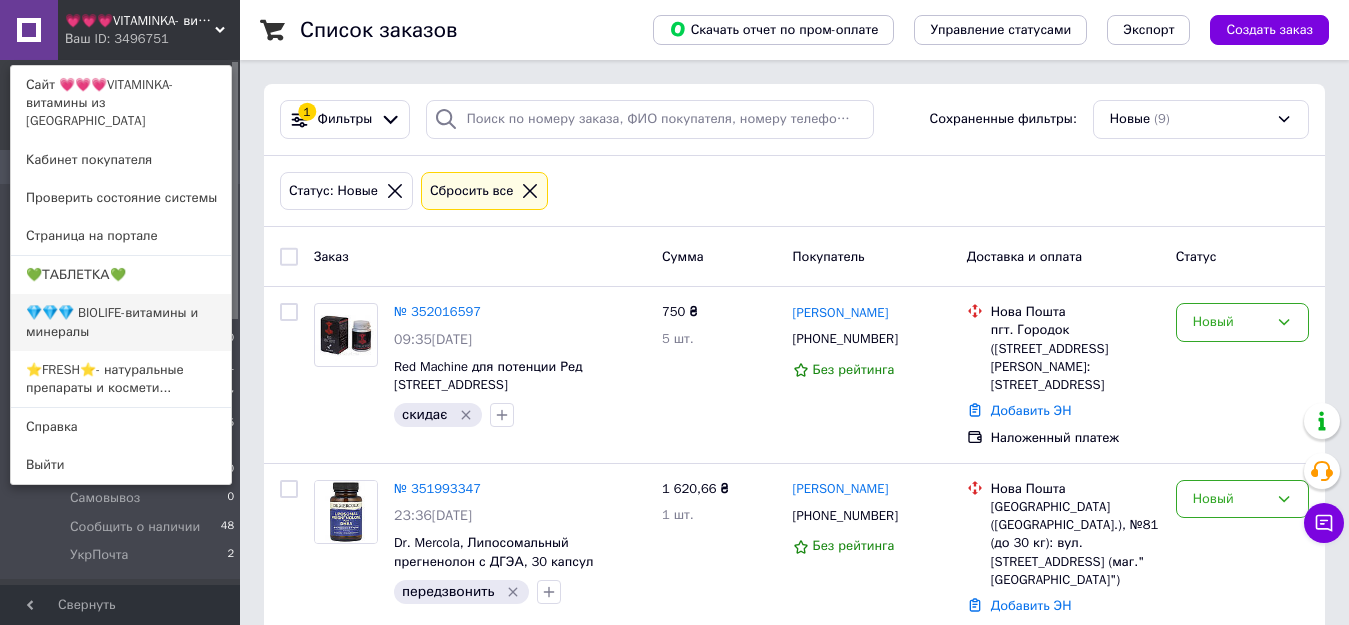 click on "💎💎💎 BIOLIFE-витамины и минералы" at bounding box center [121, 322] 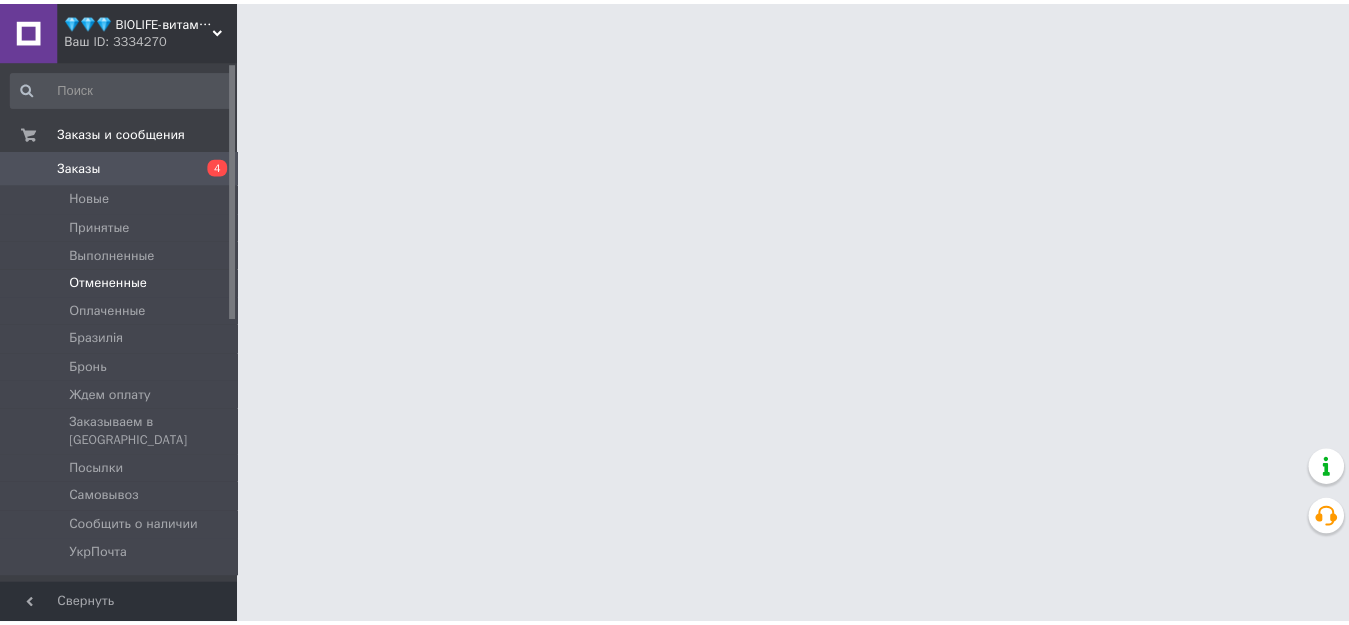 scroll, scrollTop: 0, scrollLeft: 0, axis: both 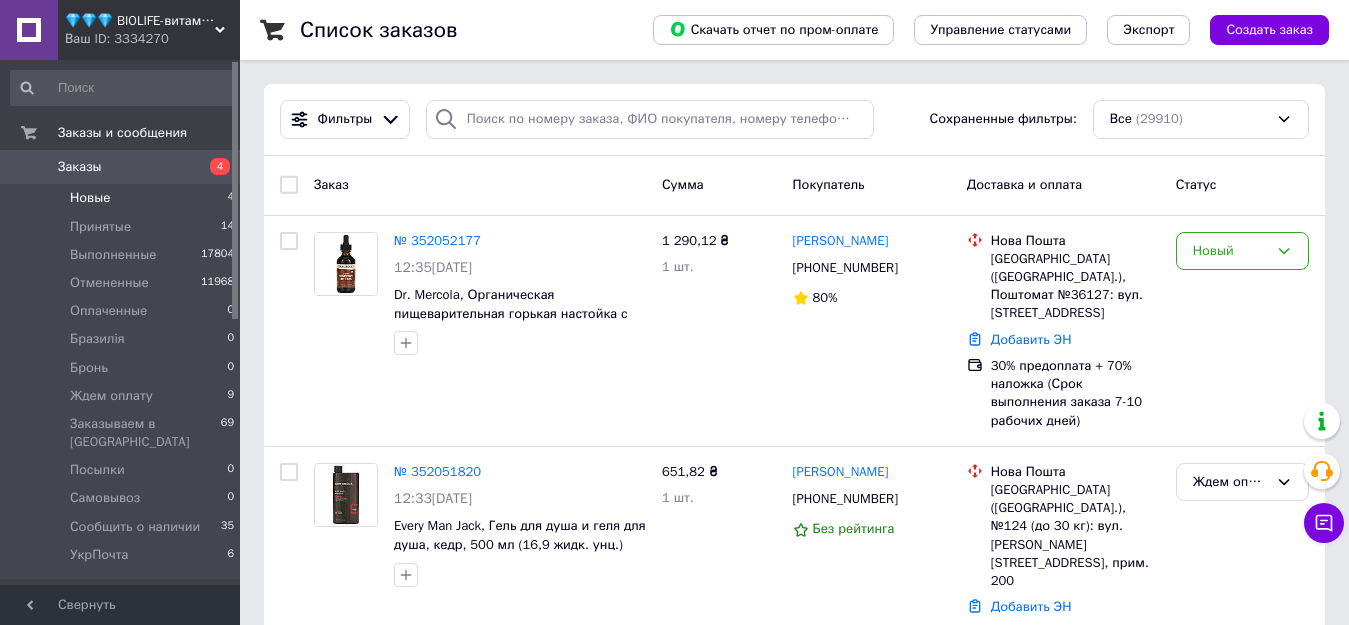 click on "Новые" at bounding box center [90, 198] 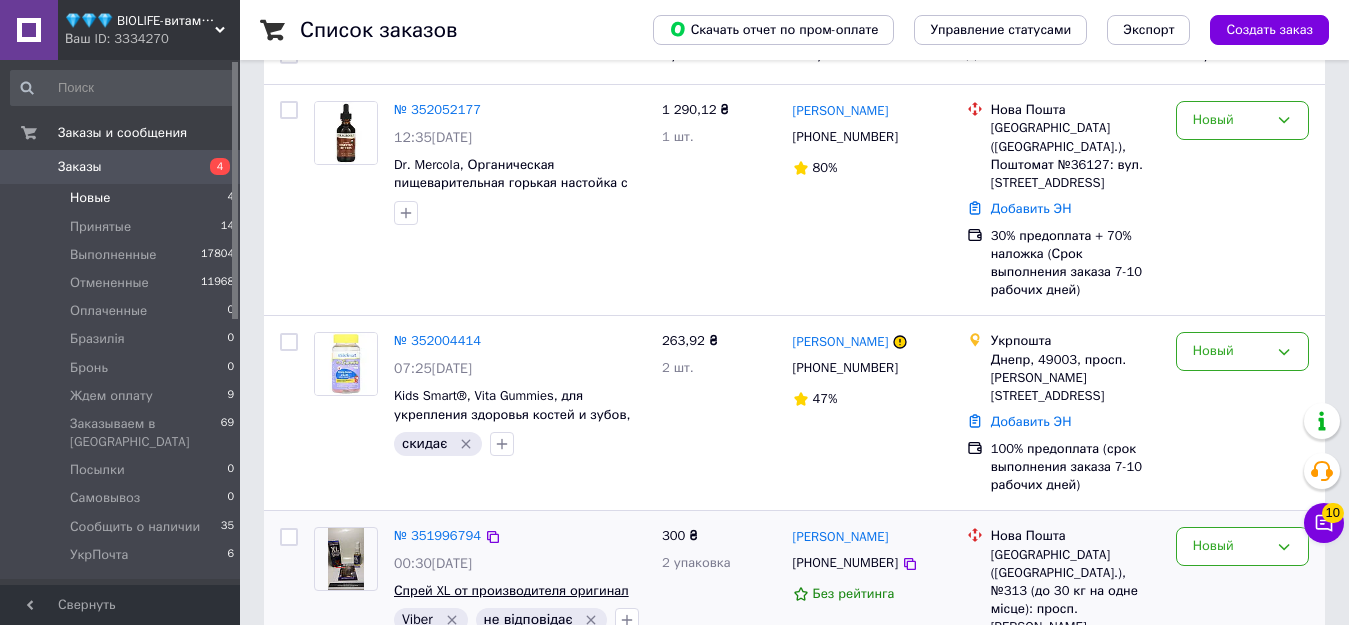 scroll, scrollTop: 10, scrollLeft: 0, axis: vertical 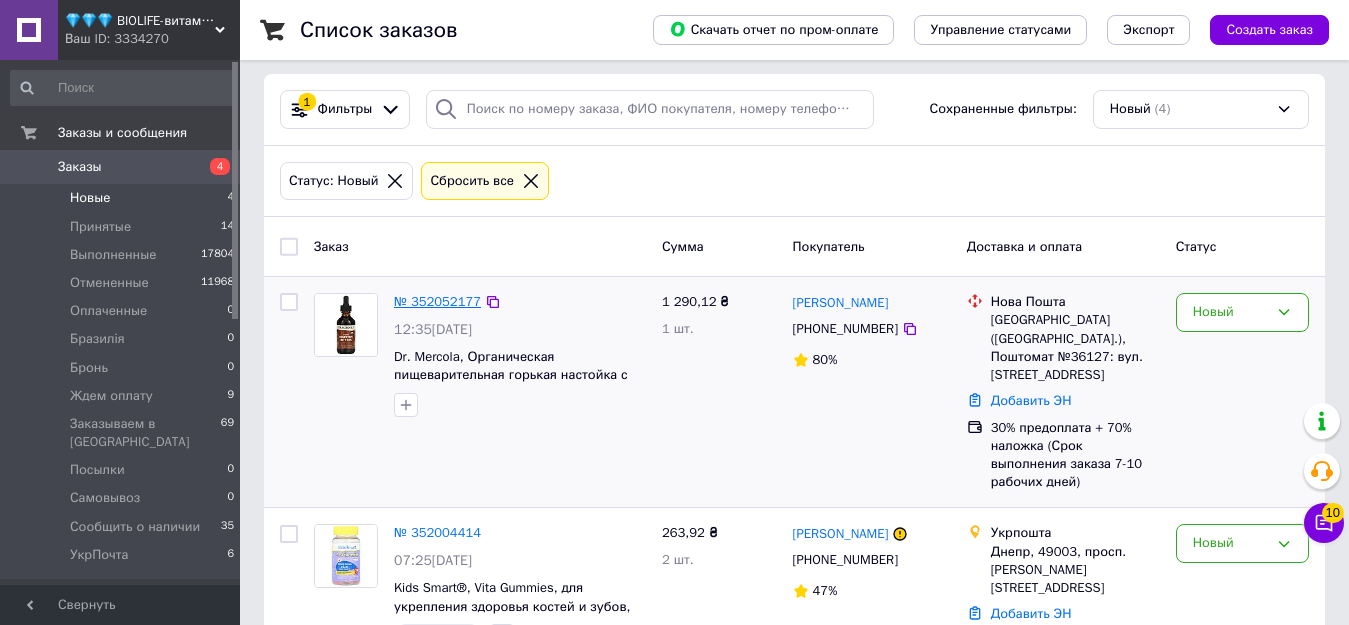 click on "№ 352052177" at bounding box center (437, 301) 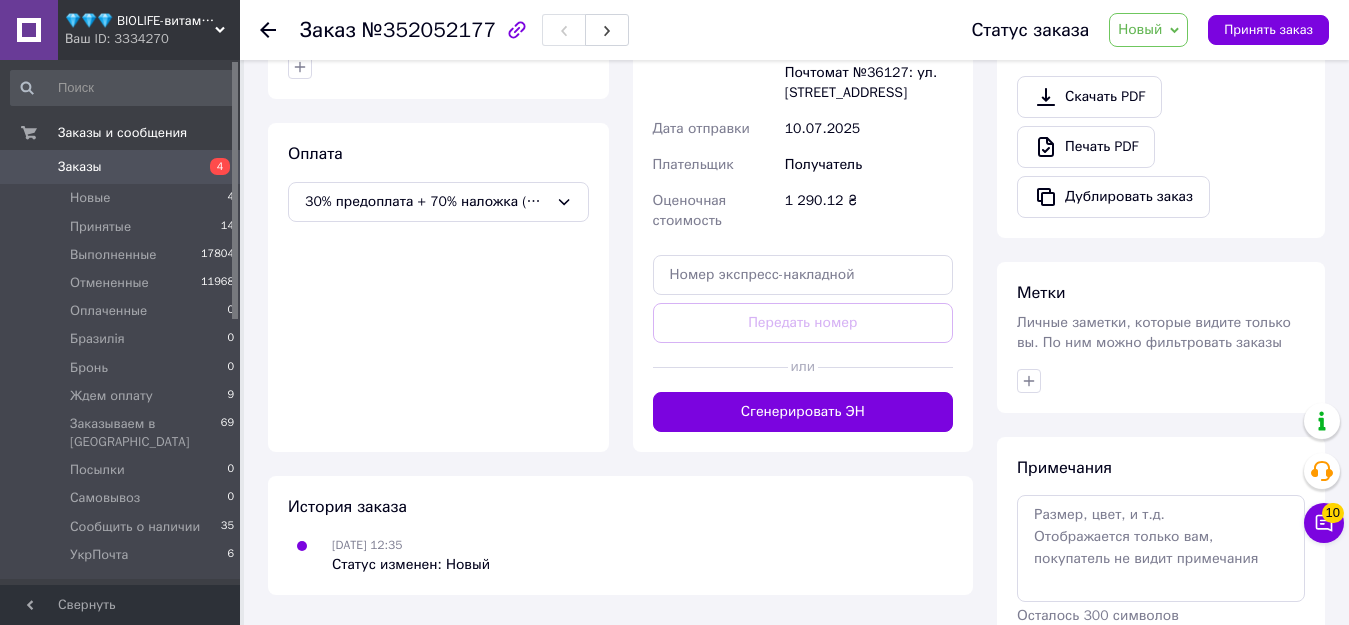 scroll, scrollTop: 748, scrollLeft: 0, axis: vertical 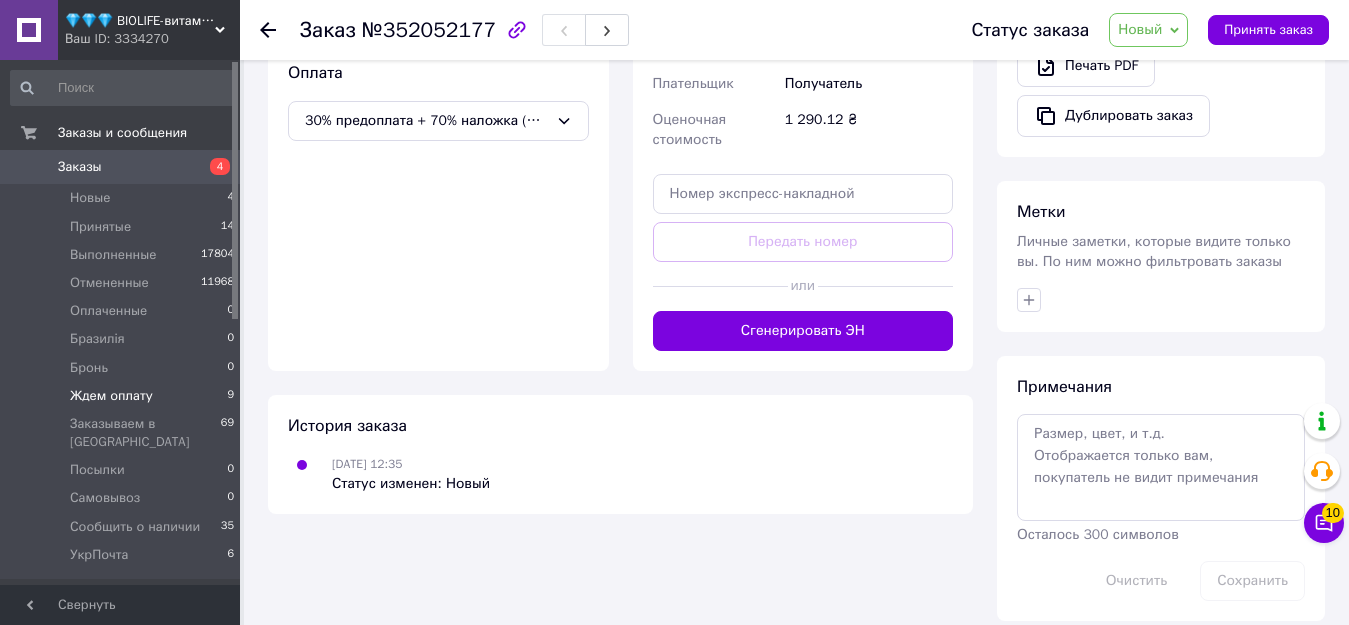click on "Ждем оплату" at bounding box center [111, 396] 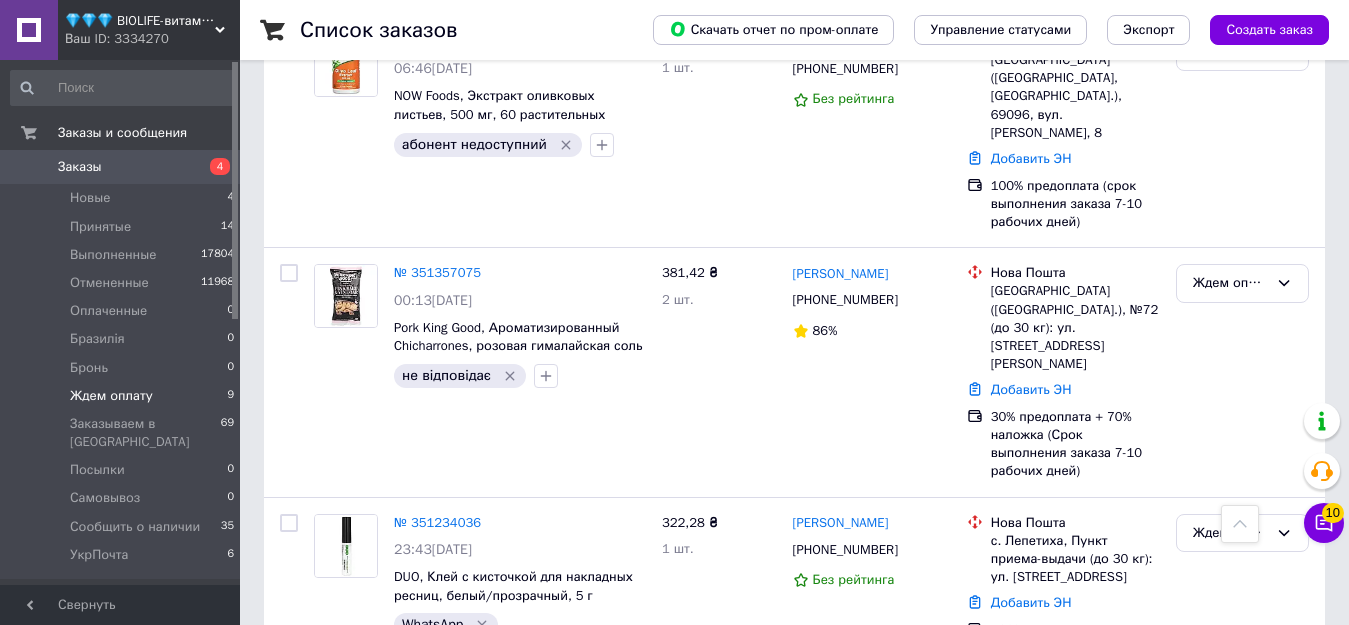 scroll, scrollTop: 1430, scrollLeft: 0, axis: vertical 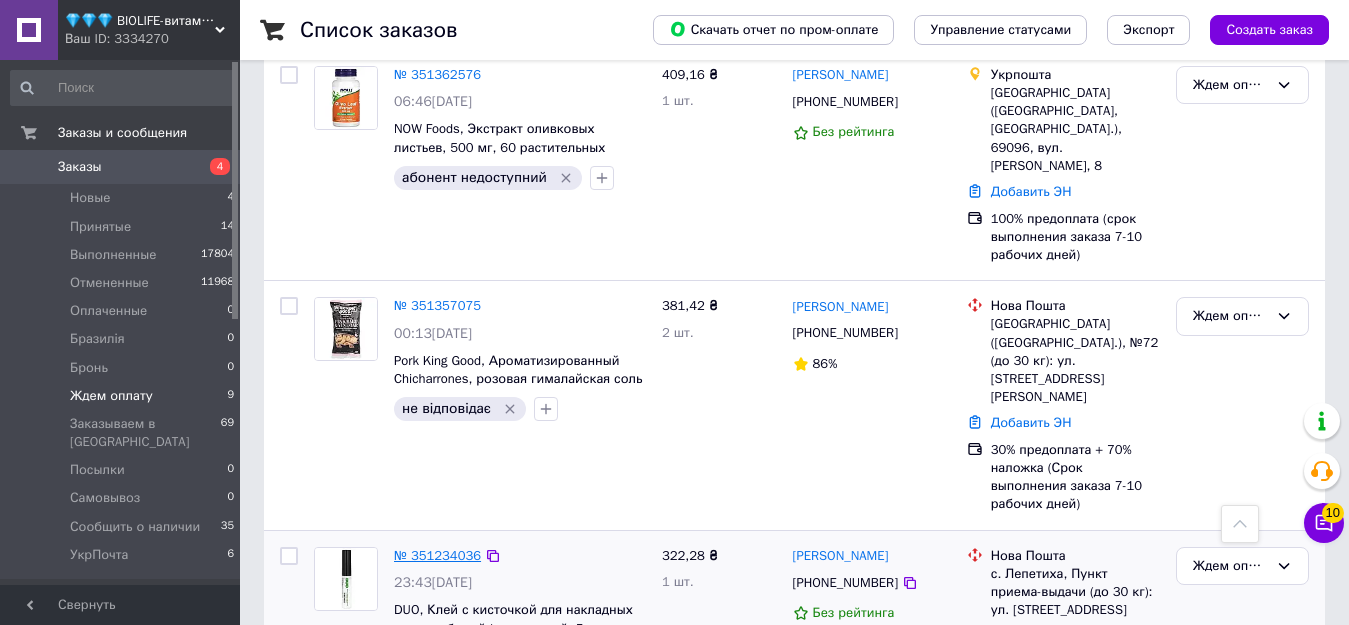 click on "№ 351234036" at bounding box center [437, 555] 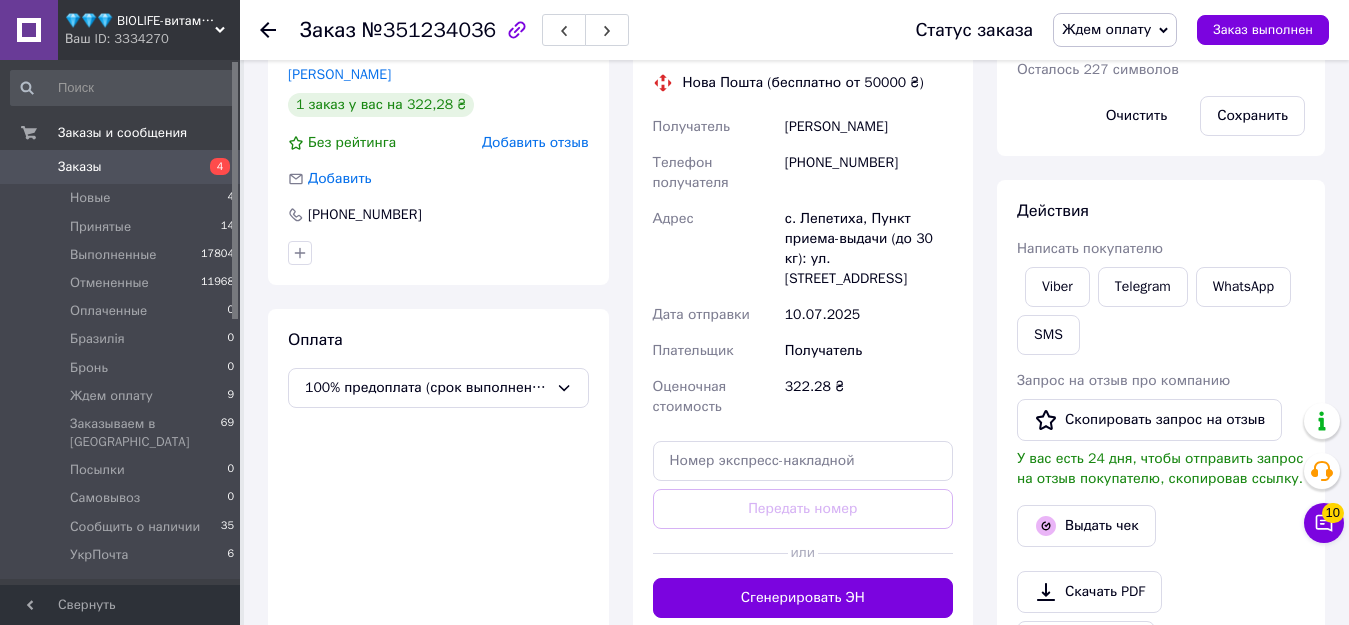 scroll, scrollTop: 333, scrollLeft: 0, axis: vertical 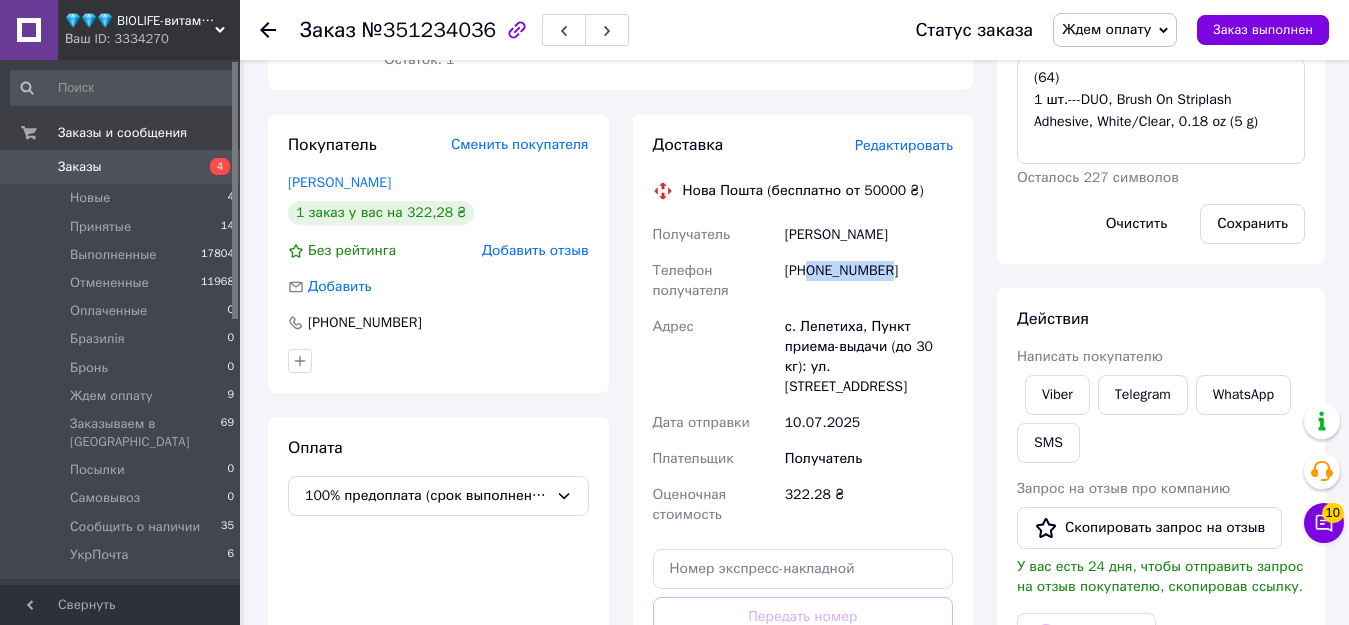 drag, startPoint x: 807, startPoint y: 274, endPoint x: 903, endPoint y: 272, distance: 96.02083 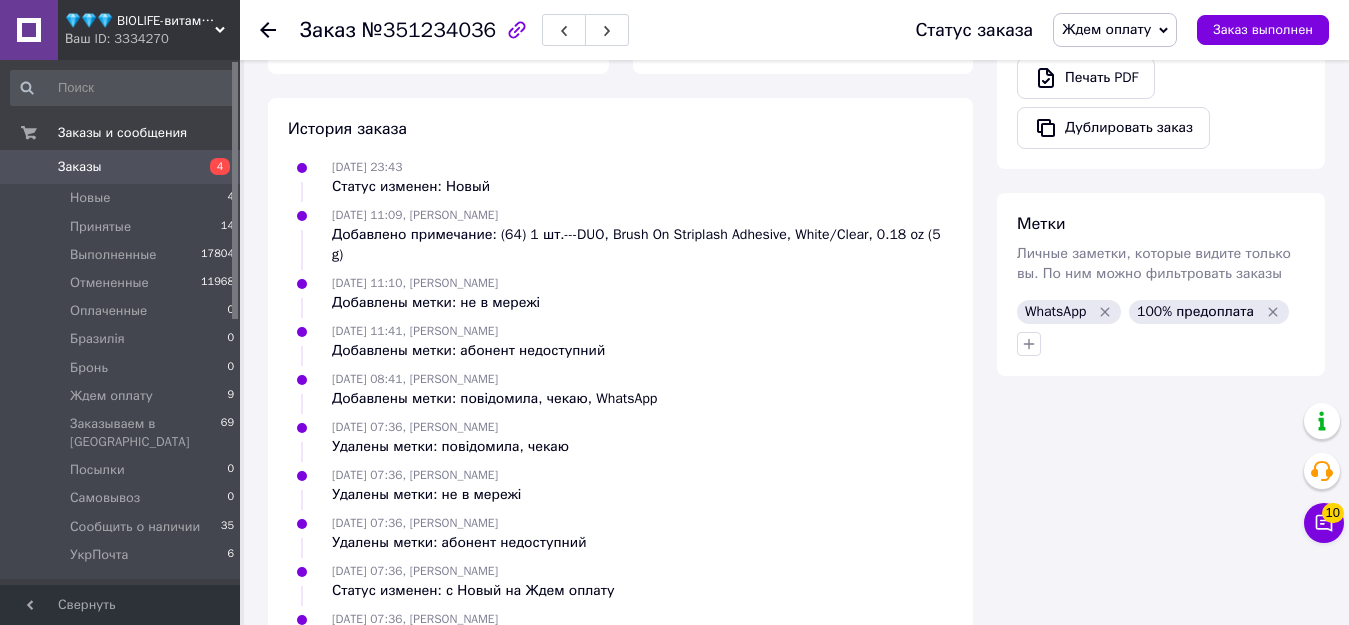 scroll, scrollTop: 1033, scrollLeft: 0, axis: vertical 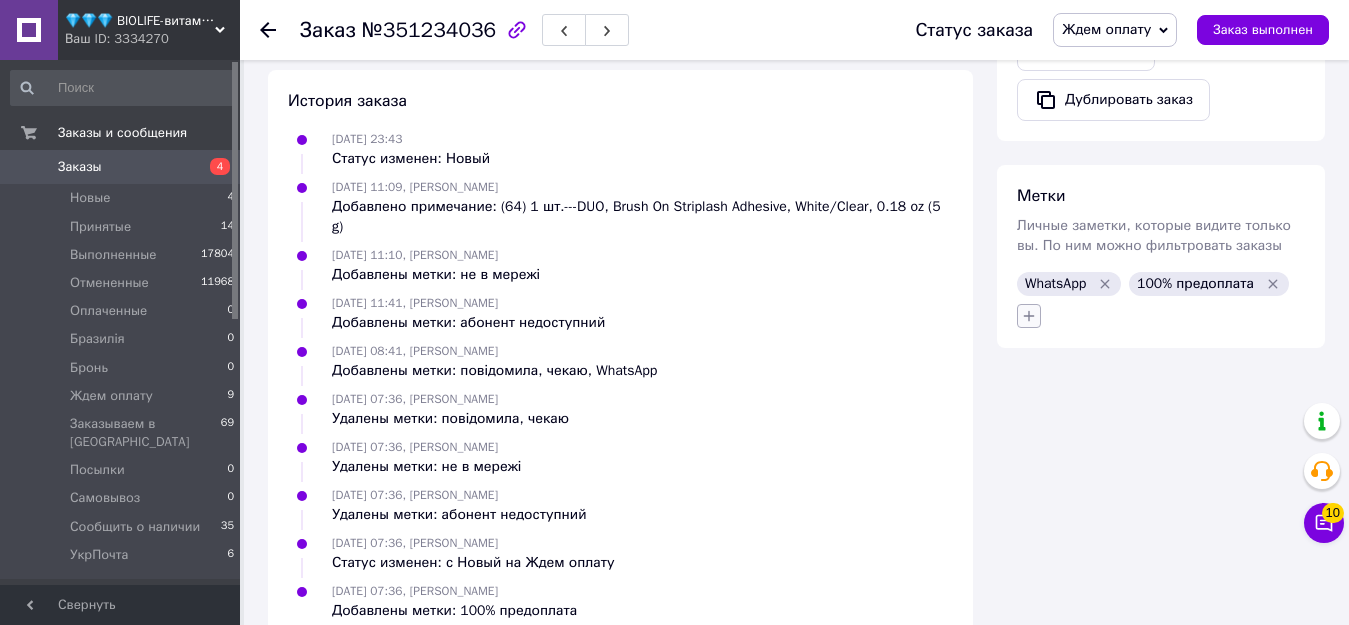 click 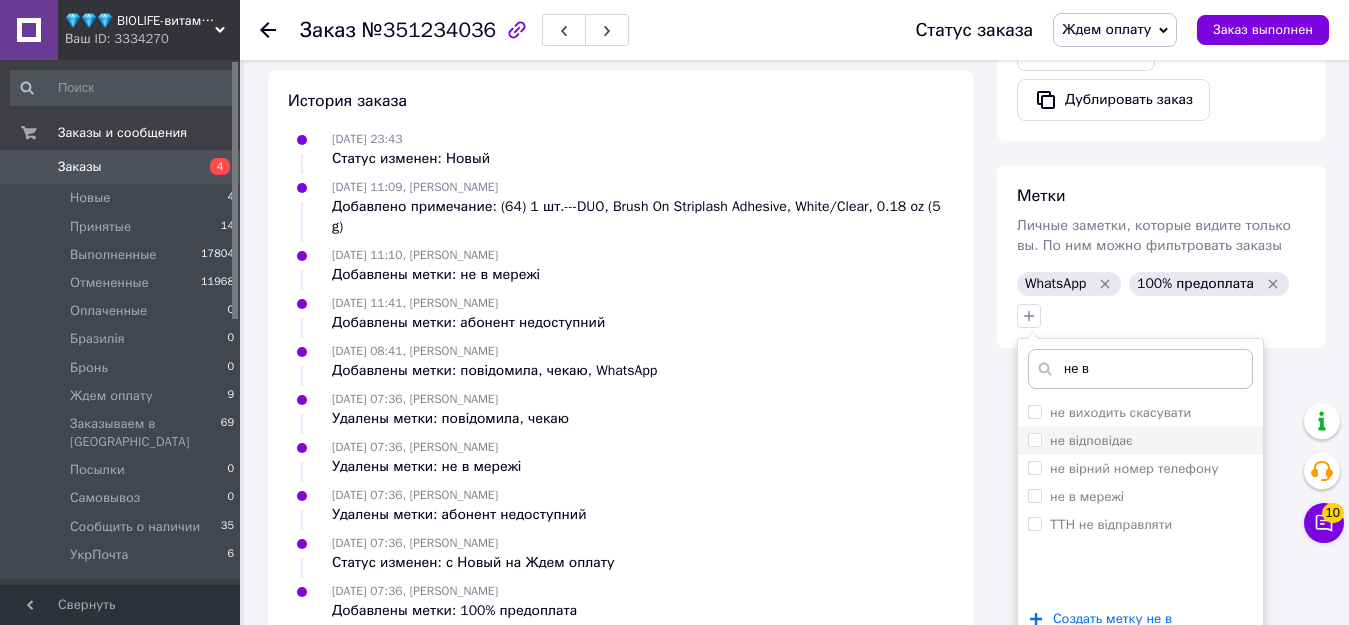 type on "не в" 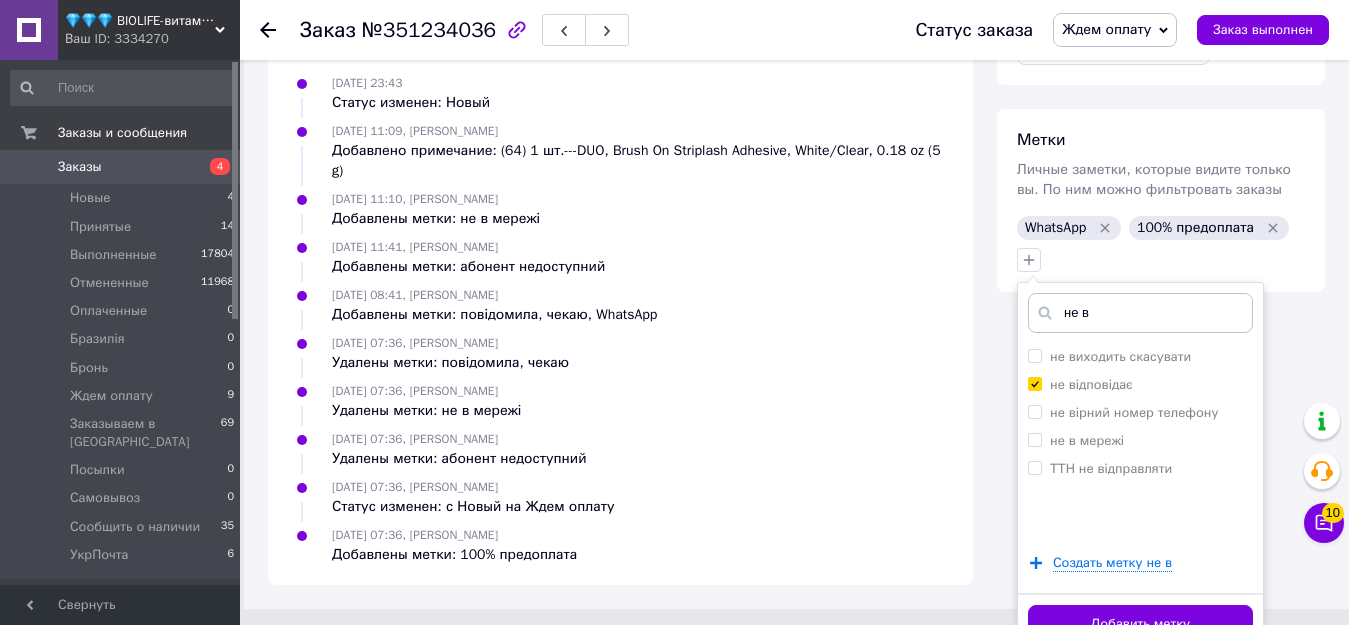 scroll, scrollTop: 1118, scrollLeft: 0, axis: vertical 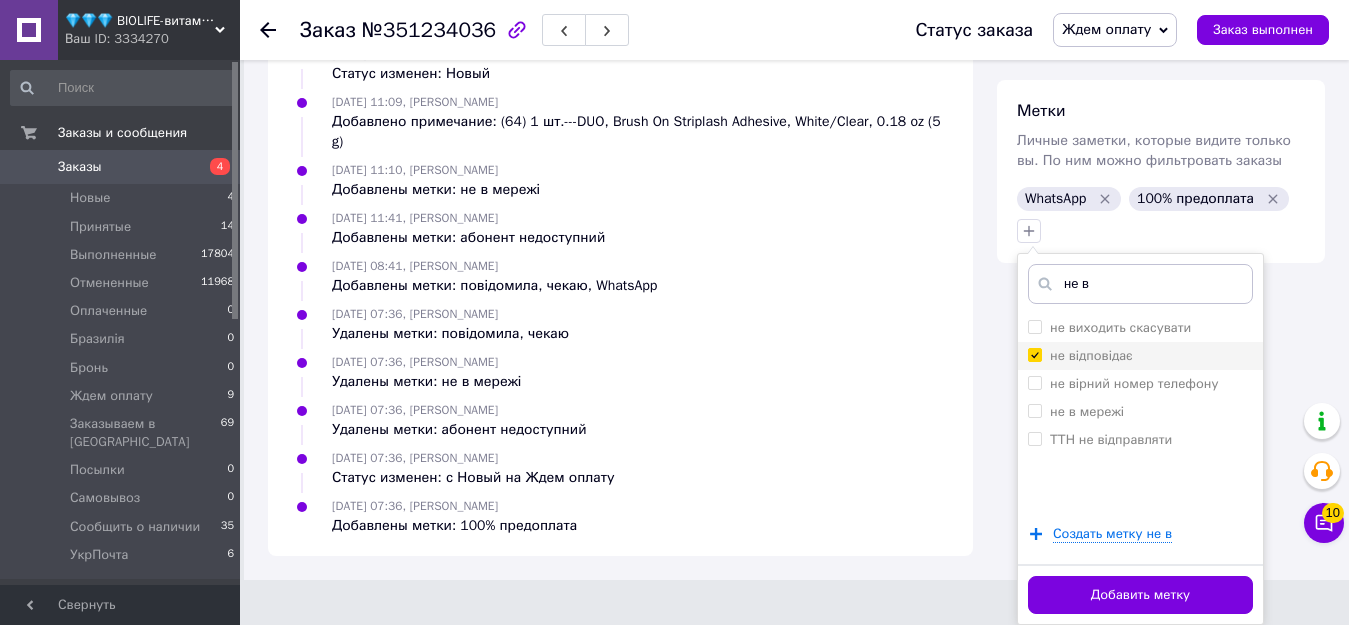 click on "не відповідає" at bounding box center [1140, 356] 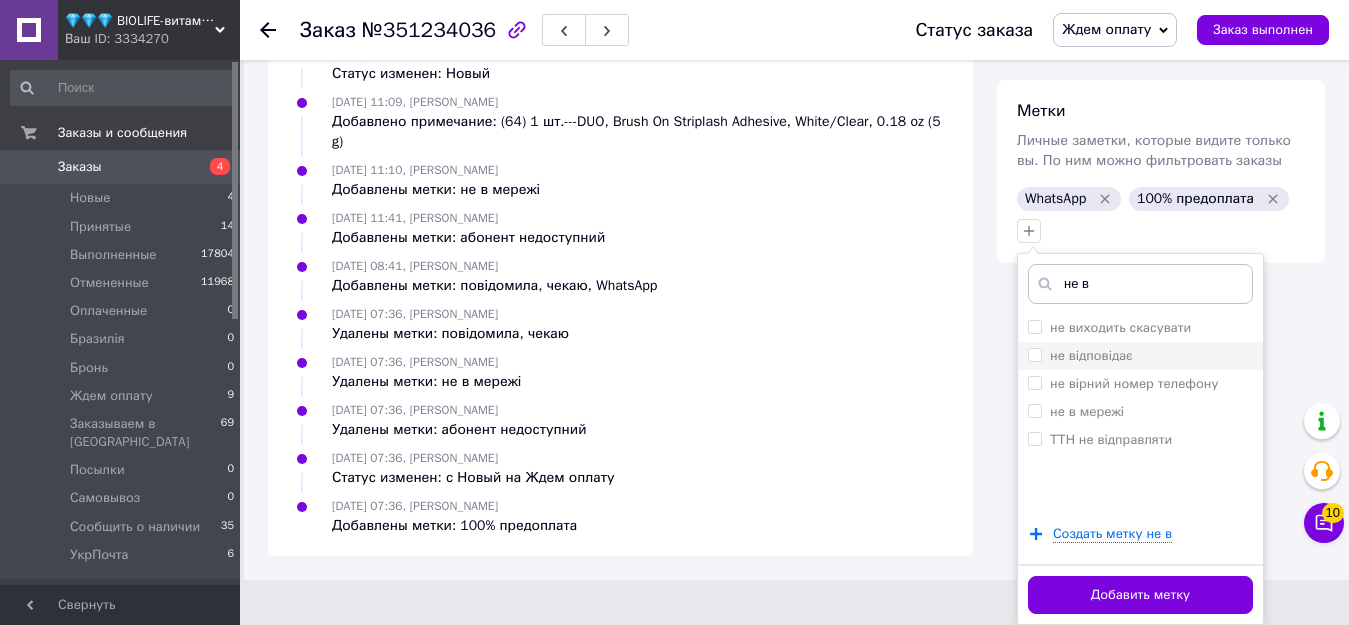 checkbox on "false" 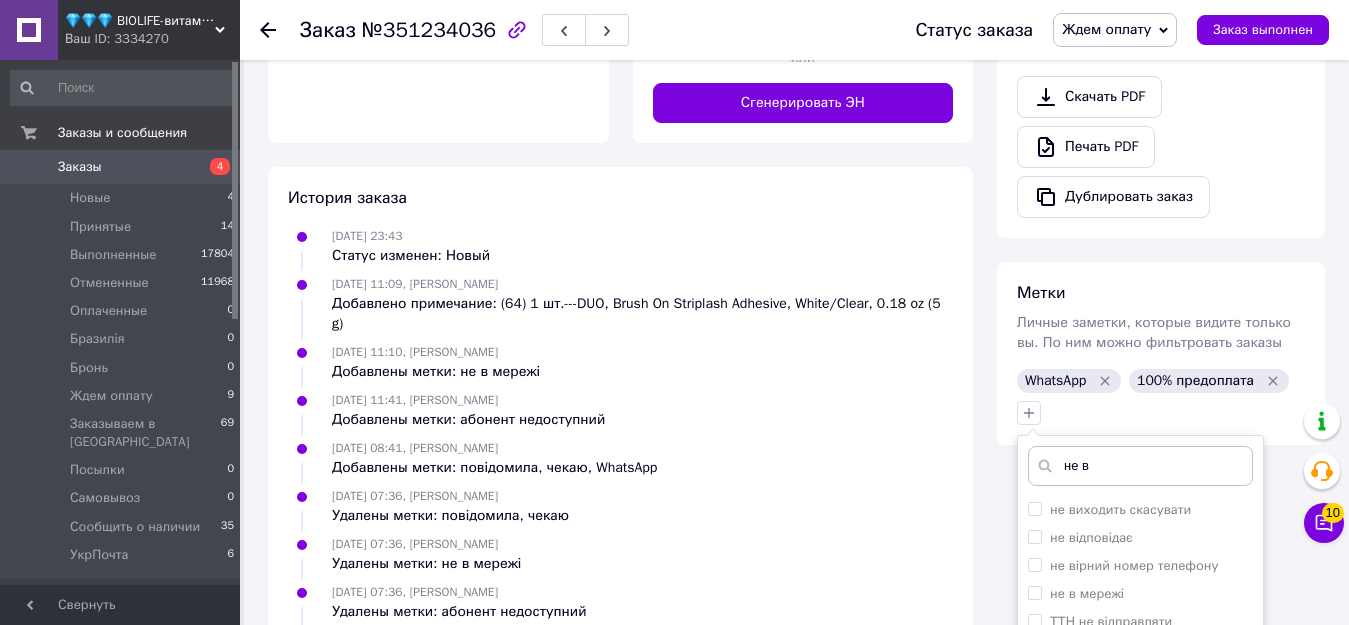 scroll, scrollTop: 618, scrollLeft: 0, axis: vertical 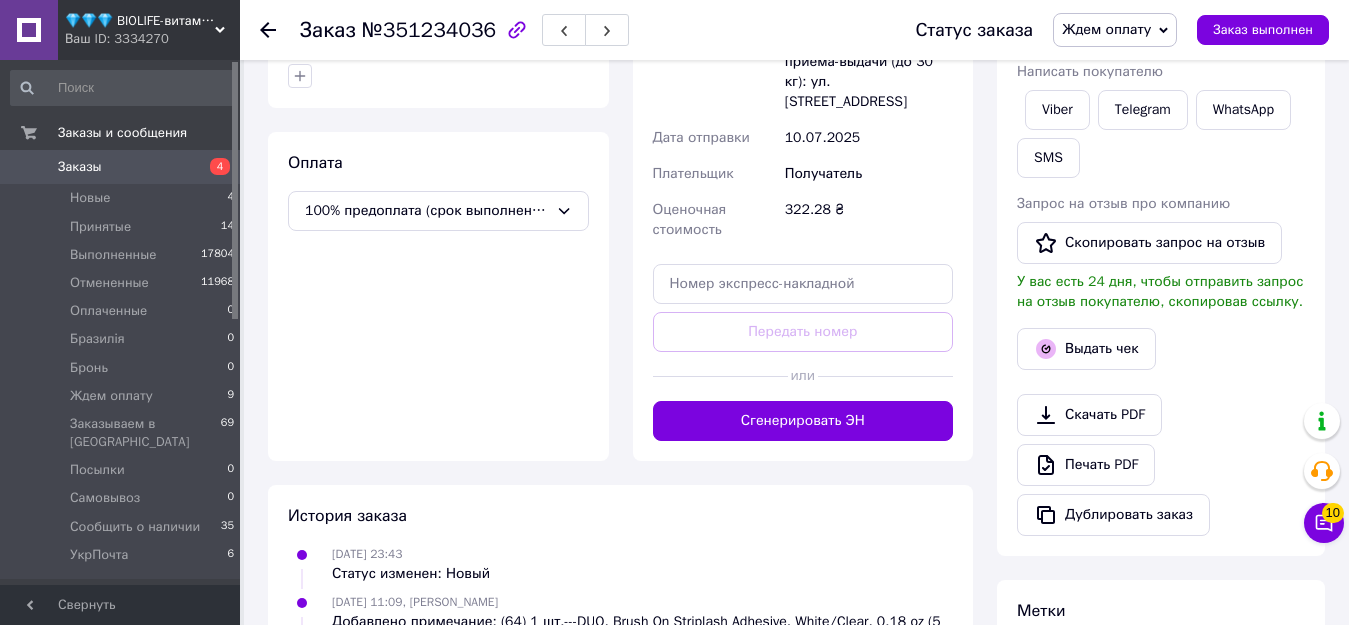 click on "Сгенерировать ЭН" at bounding box center [803, 421] 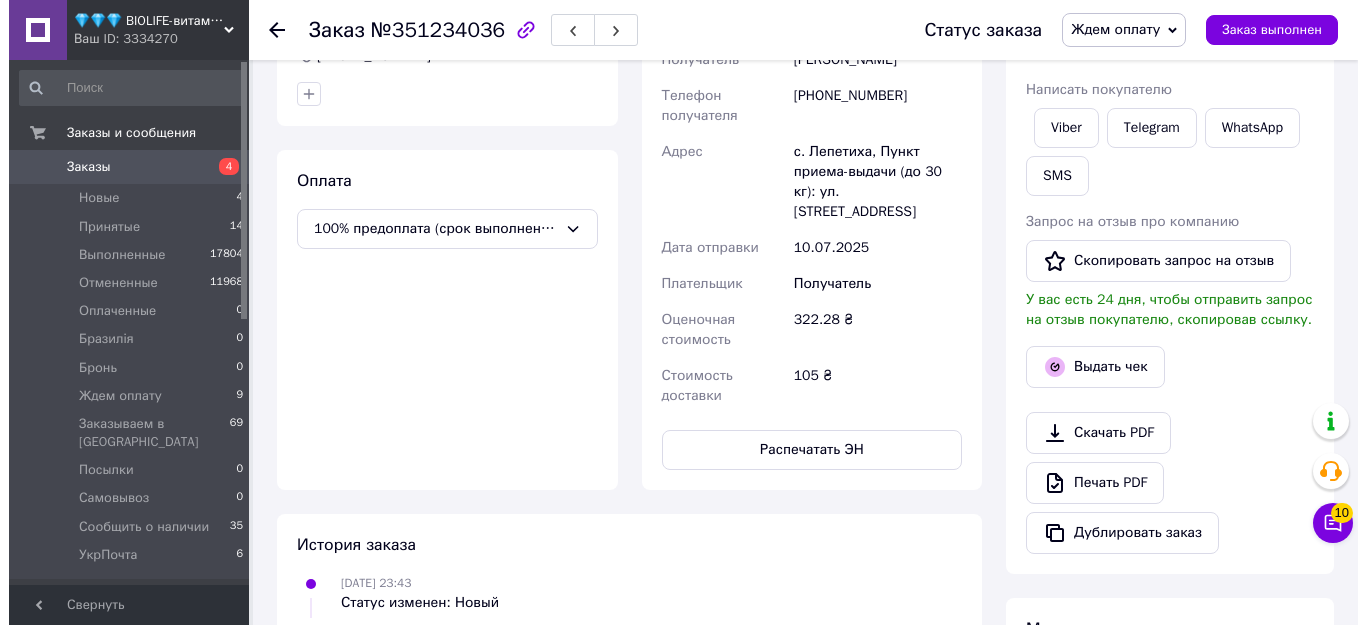 scroll, scrollTop: 200, scrollLeft: 0, axis: vertical 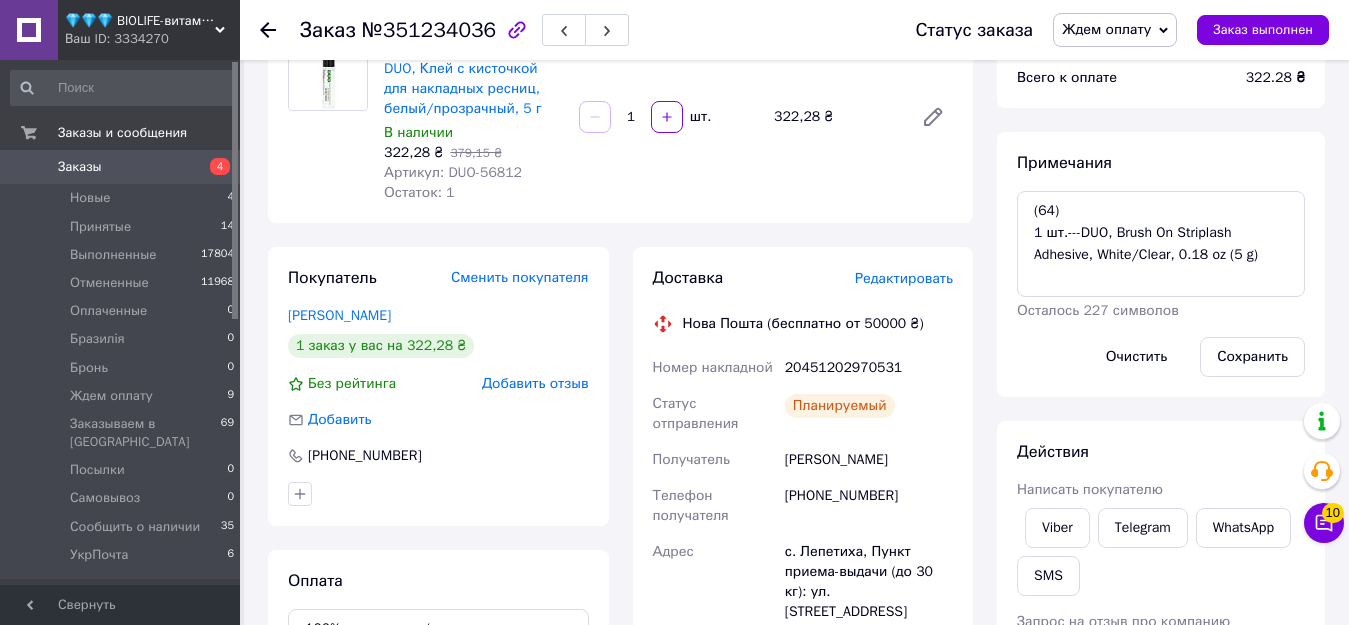 click on "Редактировать" at bounding box center [904, 278] 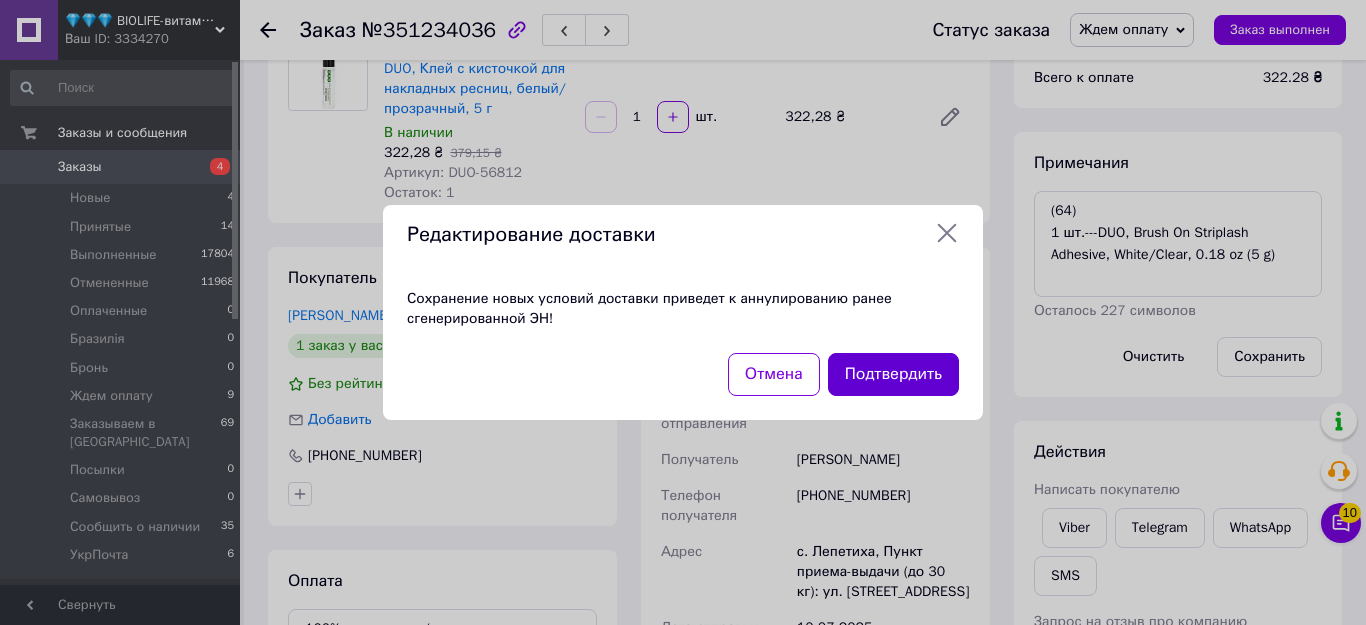 click on "Подтвердить" at bounding box center (893, 374) 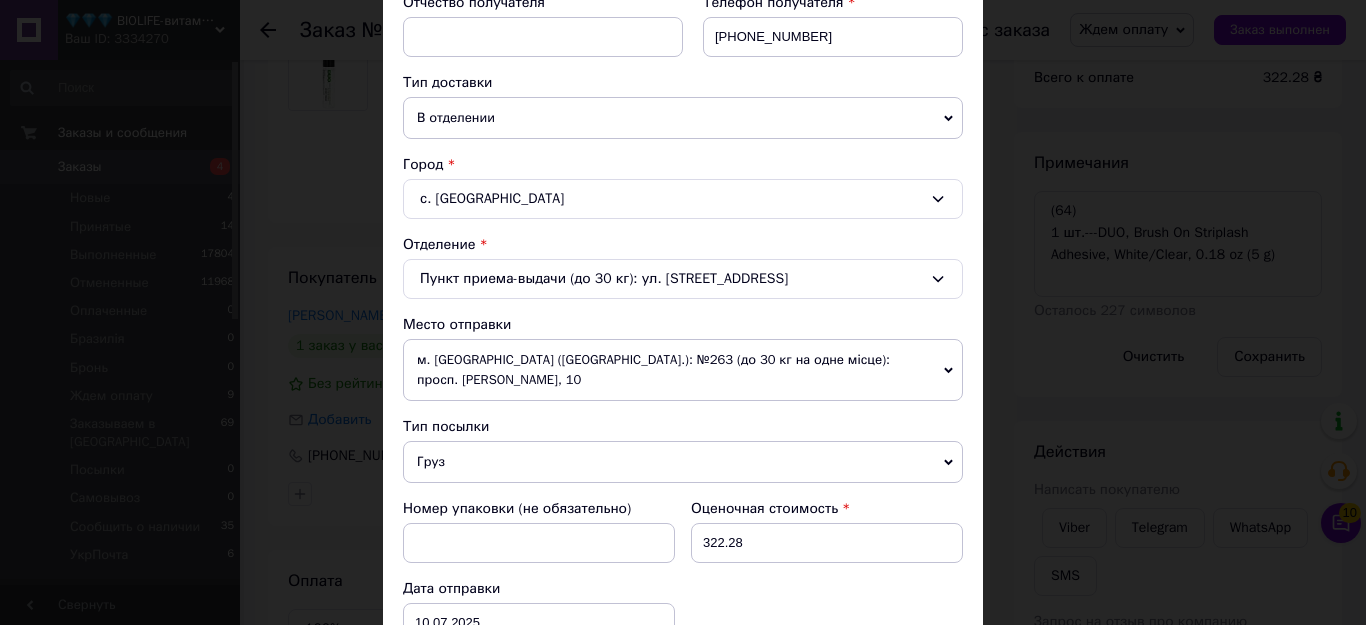 scroll, scrollTop: 600, scrollLeft: 0, axis: vertical 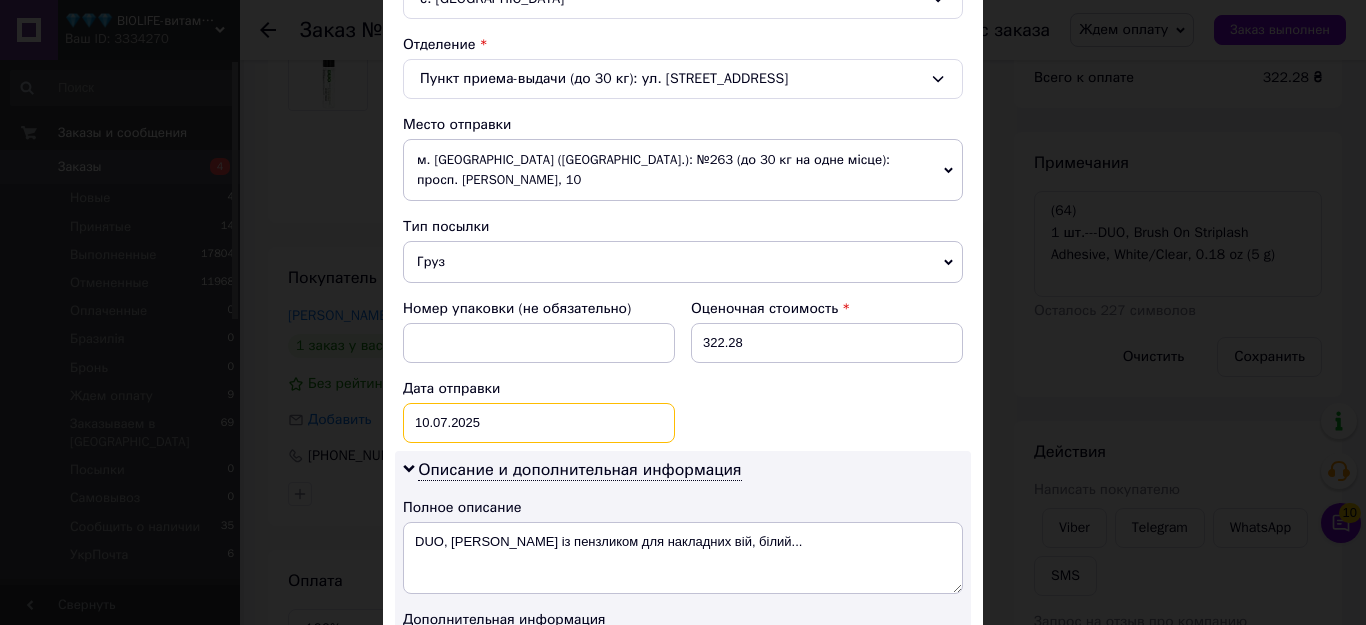 click on "10.07.2025 < 2025 > < Июль > Пн Вт Ср Чт Пт Сб Вс 30 1 2 3 4 5 6 7 8 9 10 11 12 13 14 15 16 17 18 19 20 21 22 23 24 25 26 27 28 29 30 31 1 2 3 4 5 6 7 8 9 10" at bounding box center (539, 423) 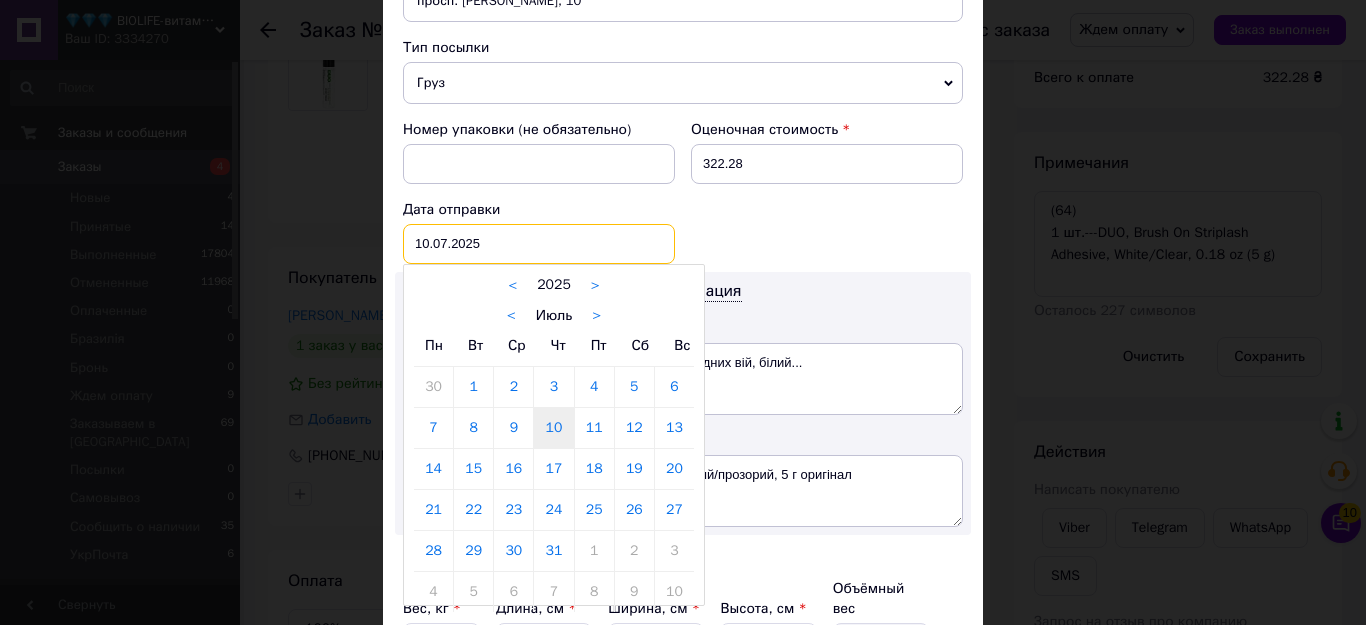 scroll, scrollTop: 800, scrollLeft: 0, axis: vertical 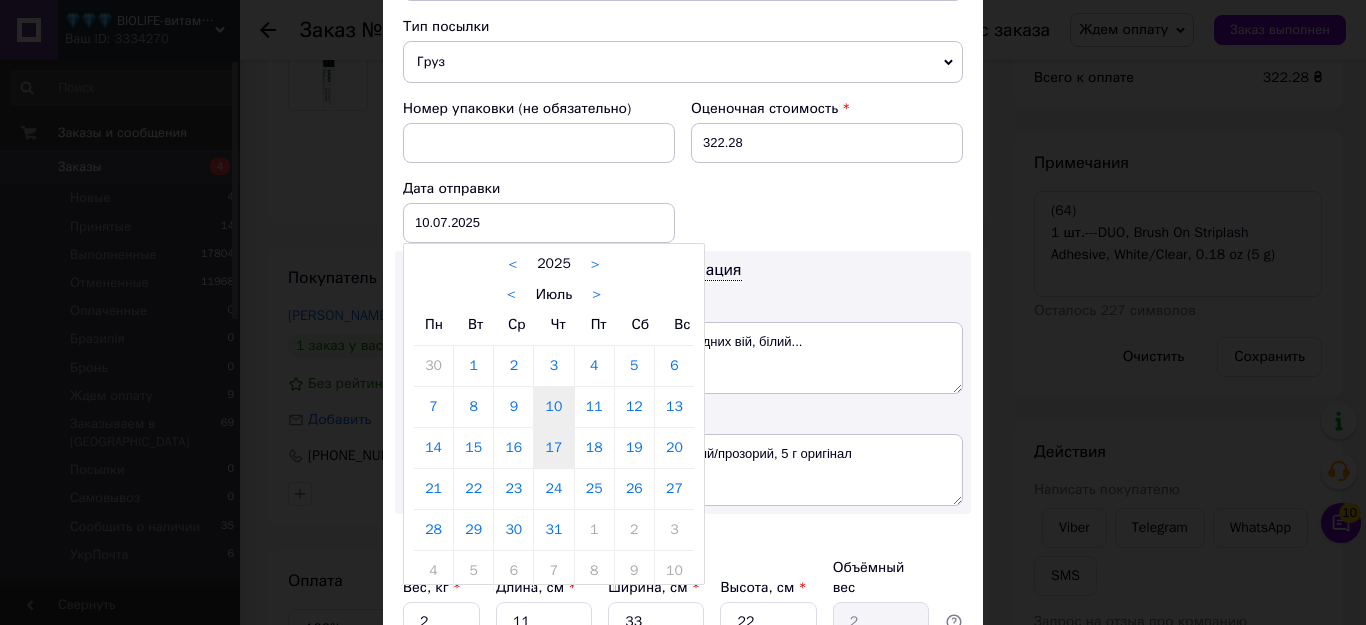 click on "17" at bounding box center (553, 448) 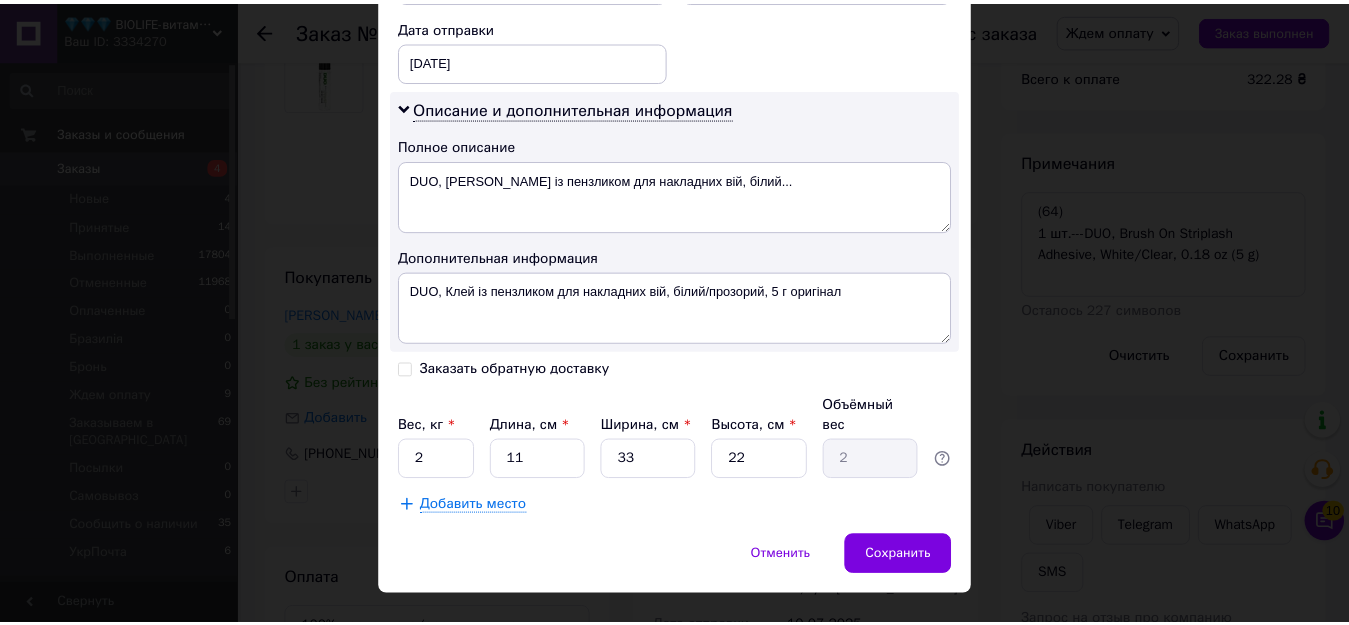 scroll, scrollTop: 963, scrollLeft: 0, axis: vertical 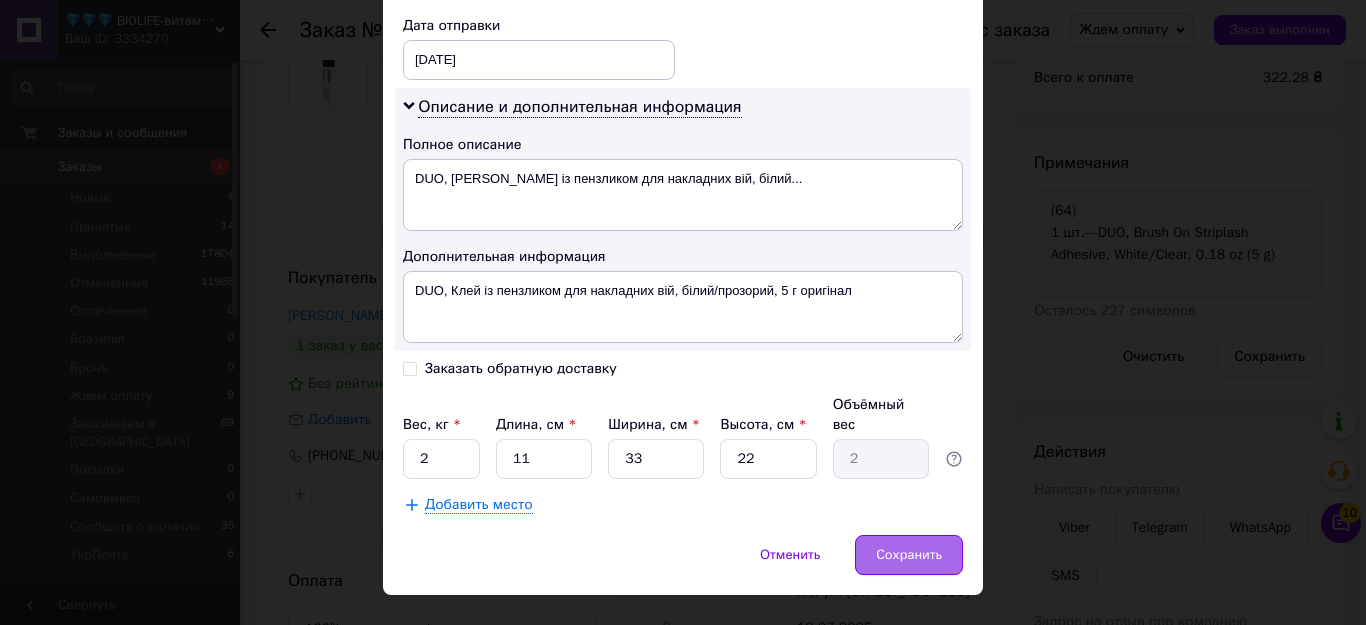 click on "Сохранить" at bounding box center [909, 555] 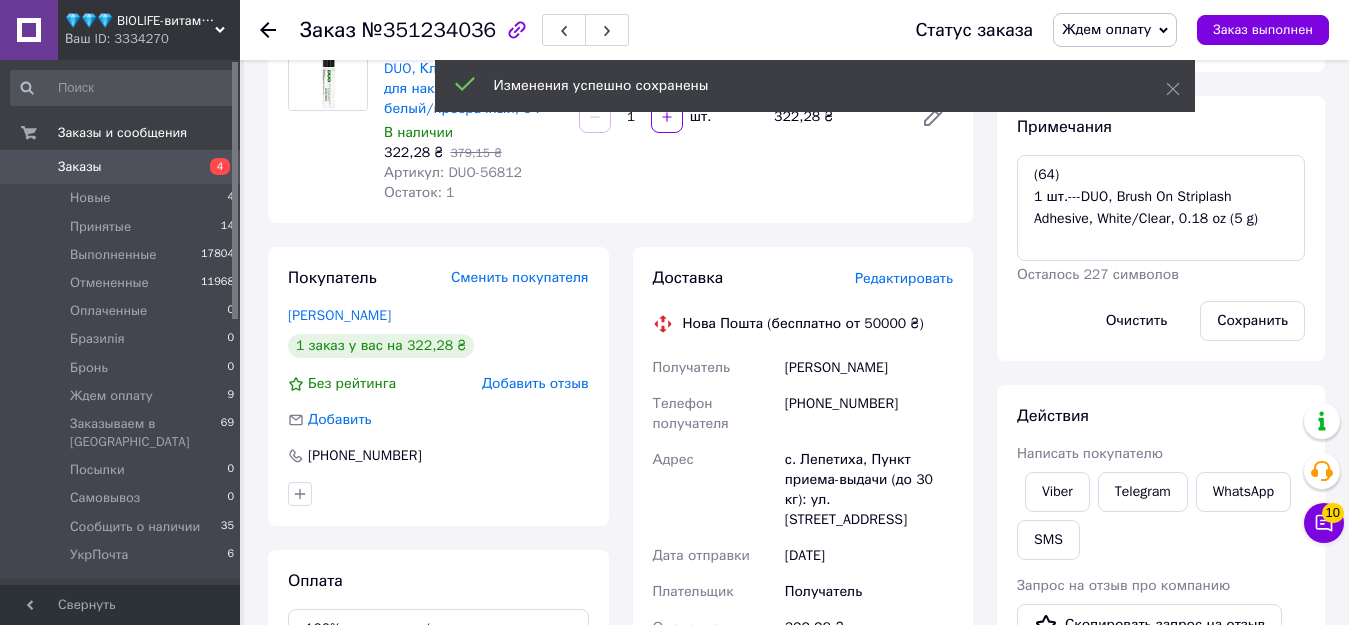 scroll, scrollTop: 16, scrollLeft: 0, axis: vertical 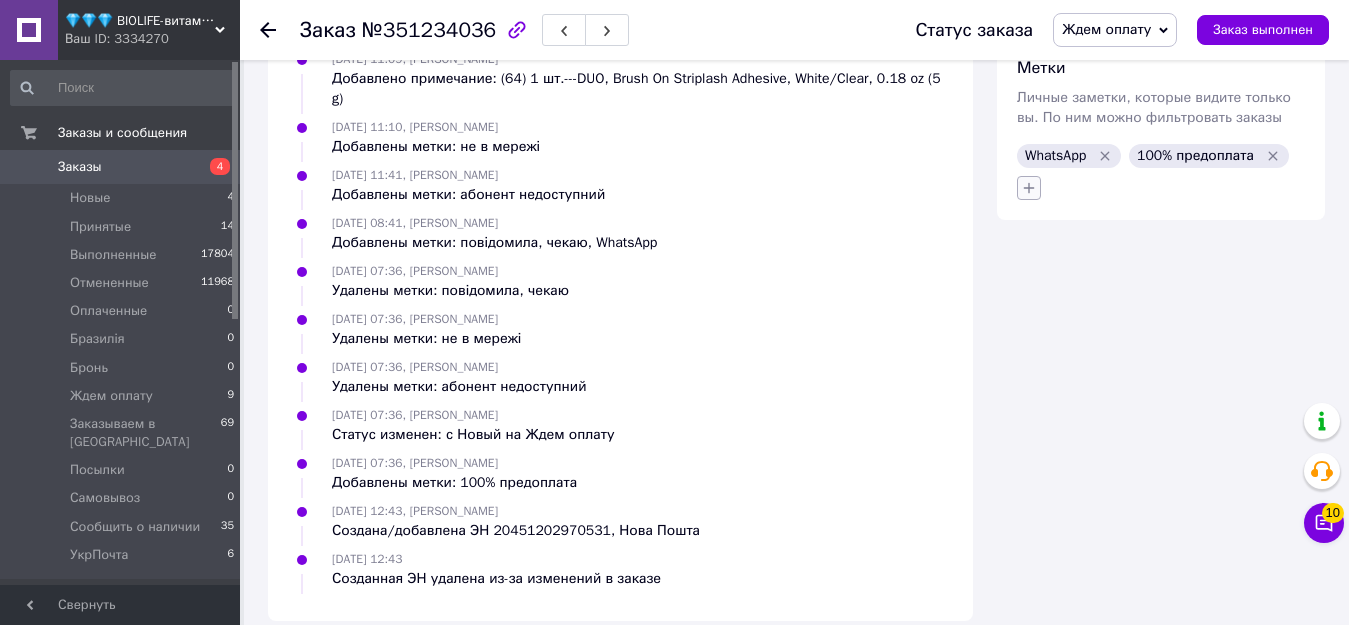 click 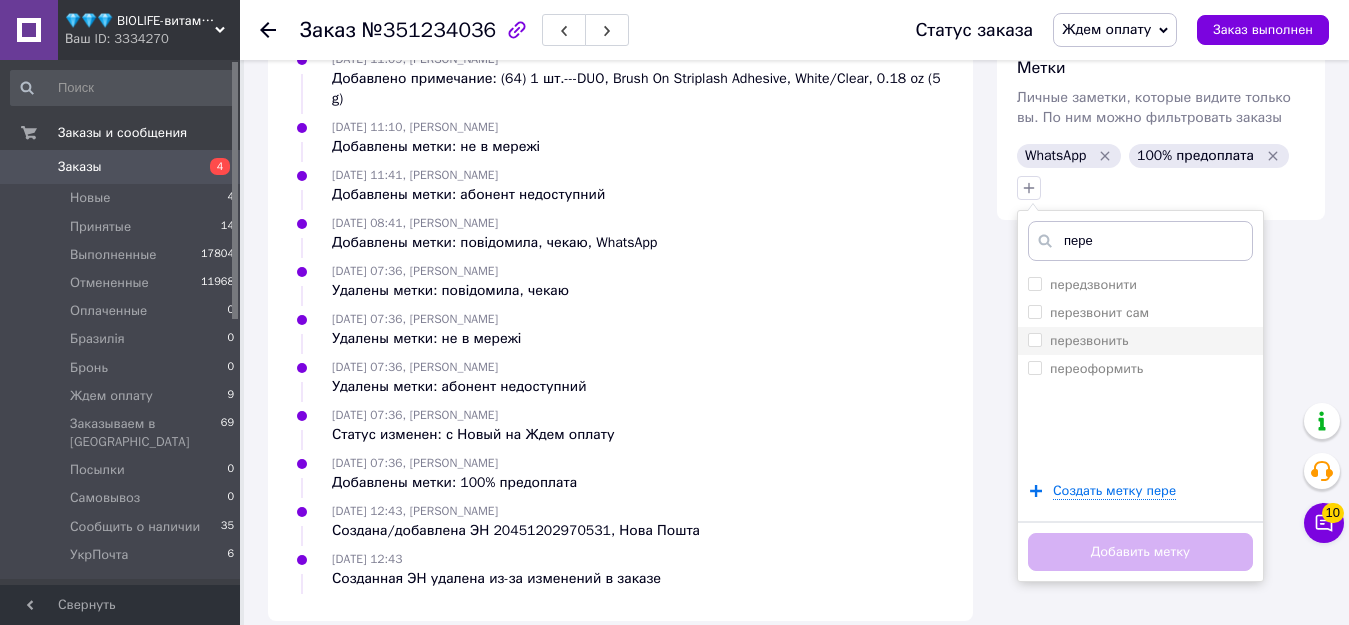 type on "пере" 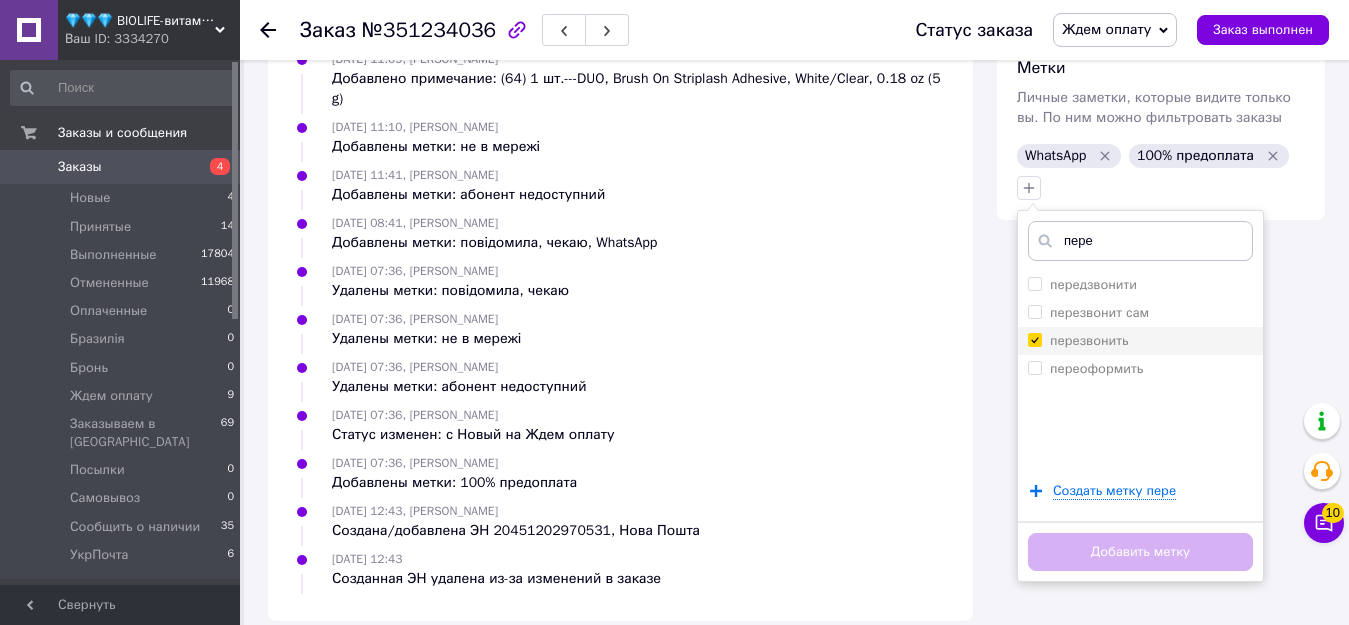 checkbox on "true" 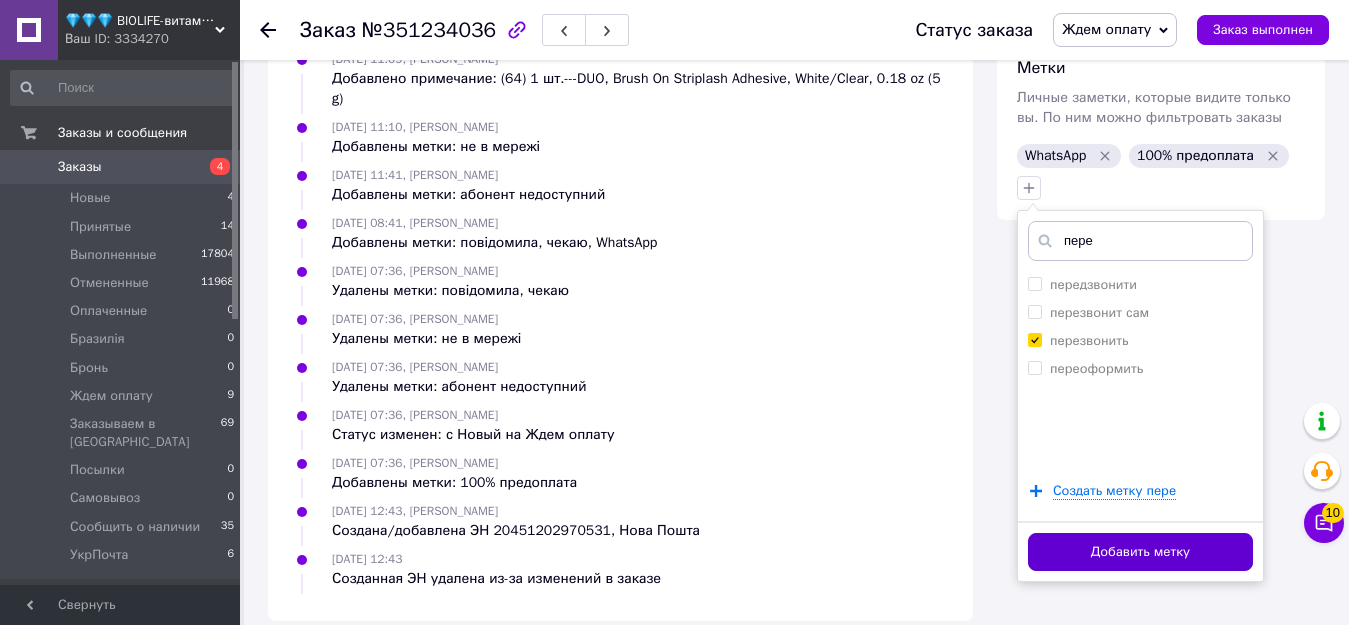 click on "Добавить метку" at bounding box center [1140, 552] 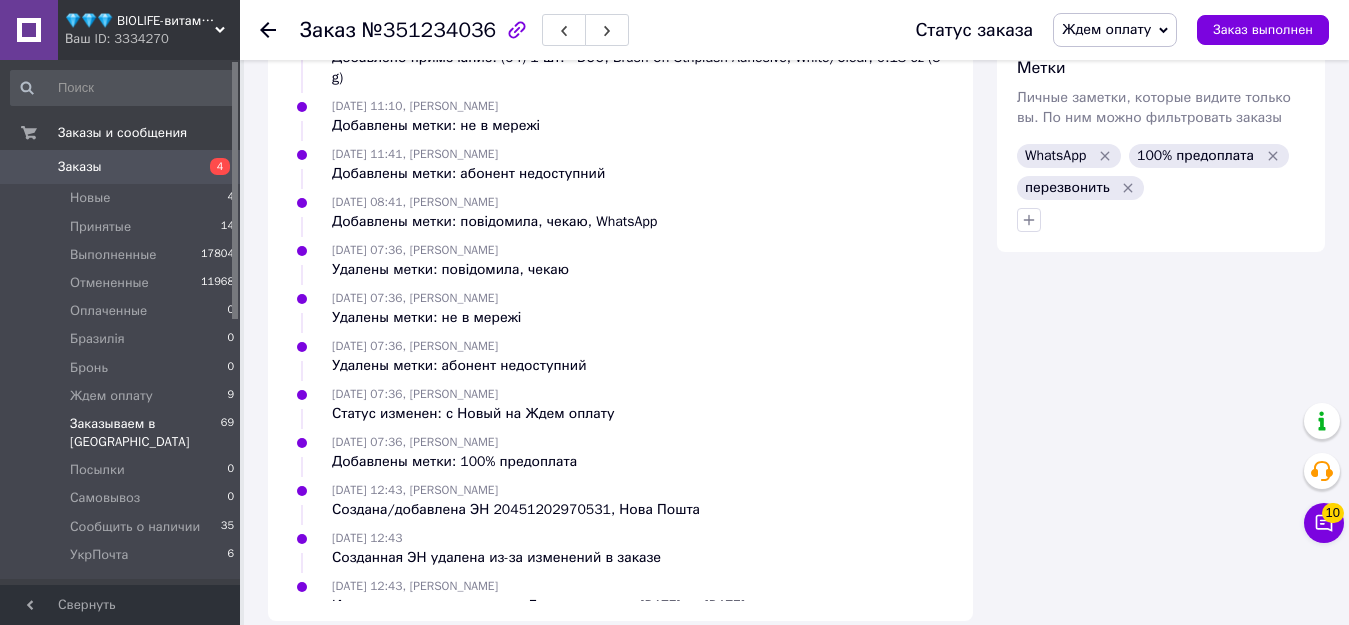 scroll, scrollTop: 0, scrollLeft: 0, axis: both 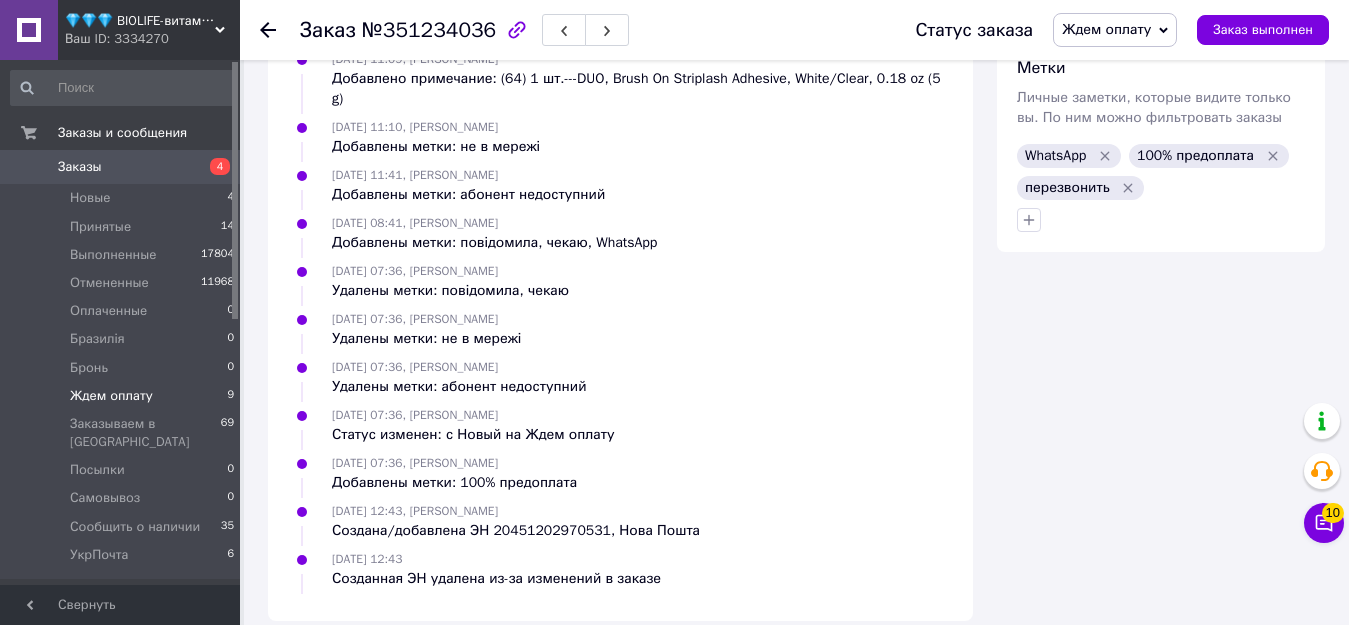 click on "Ждем оплату" at bounding box center [111, 396] 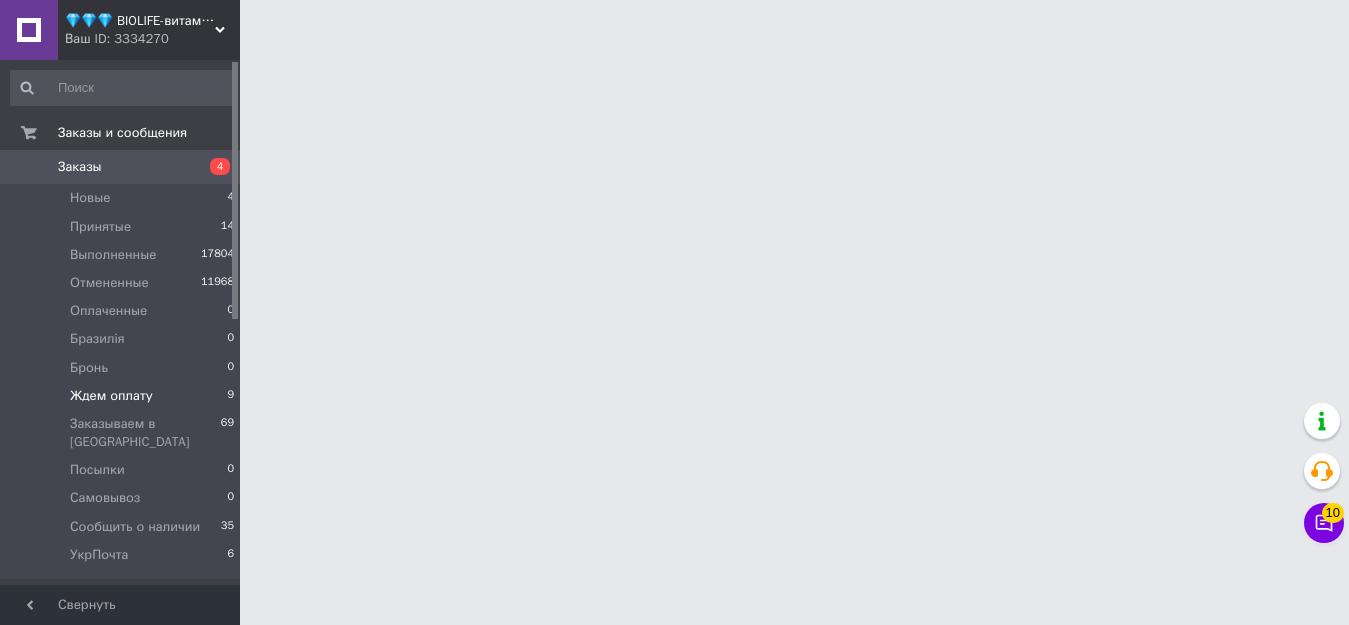 scroll, scrollTop: 0, scrollLeft: 0, axis: both 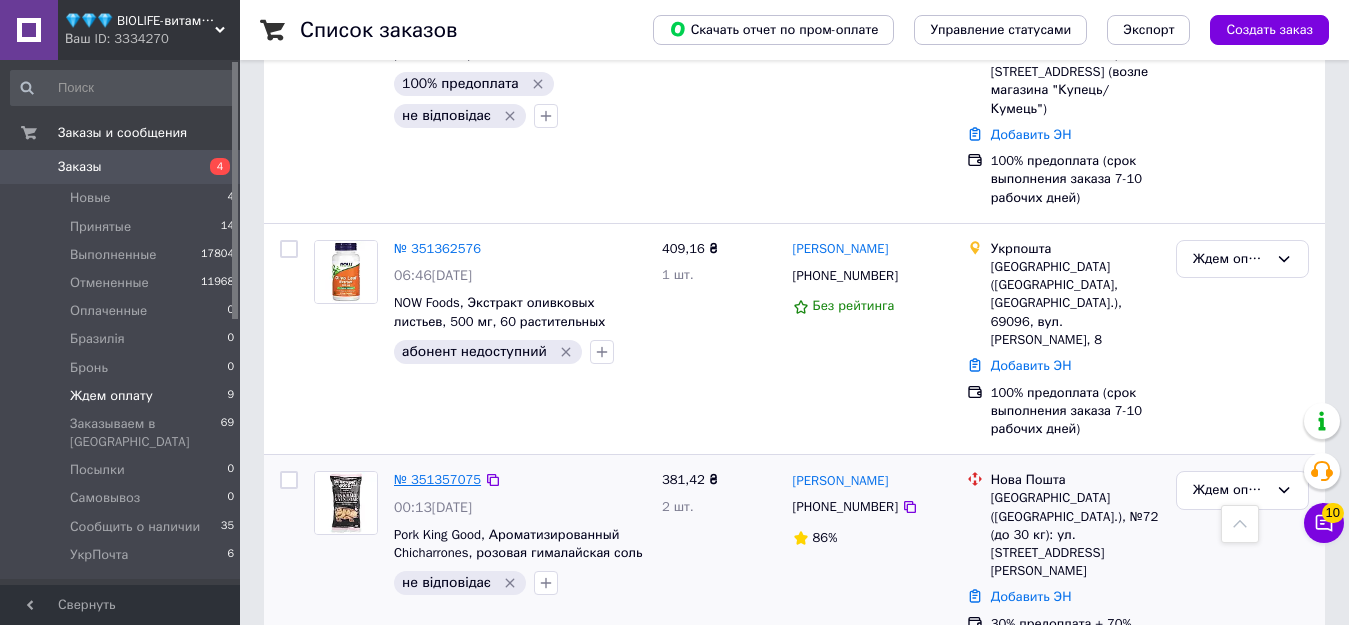 click on "№ 351357075" at bounding box center (437, 479) 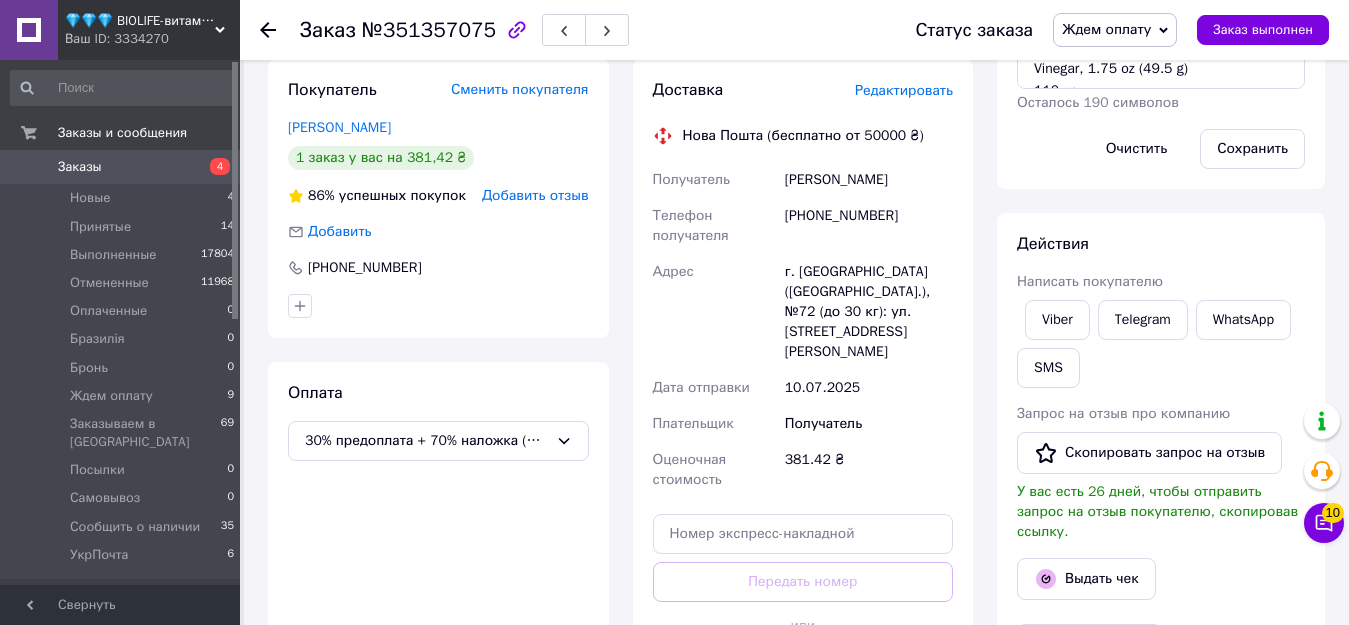 scroll, scrollTop: 373, scrollLeft: 0, axis: vertical 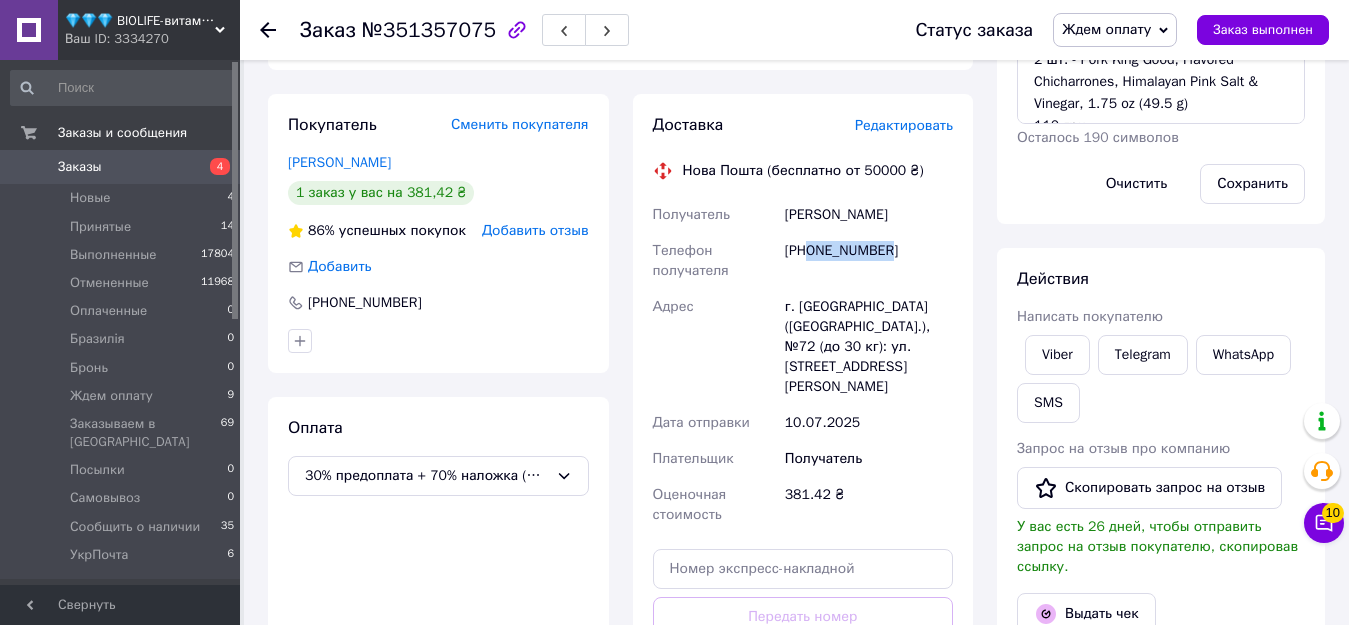 drag, startPoint x: 808, startPoint y: 253, endPoint x: 886, endPoint y: 256, distance: 78.05767 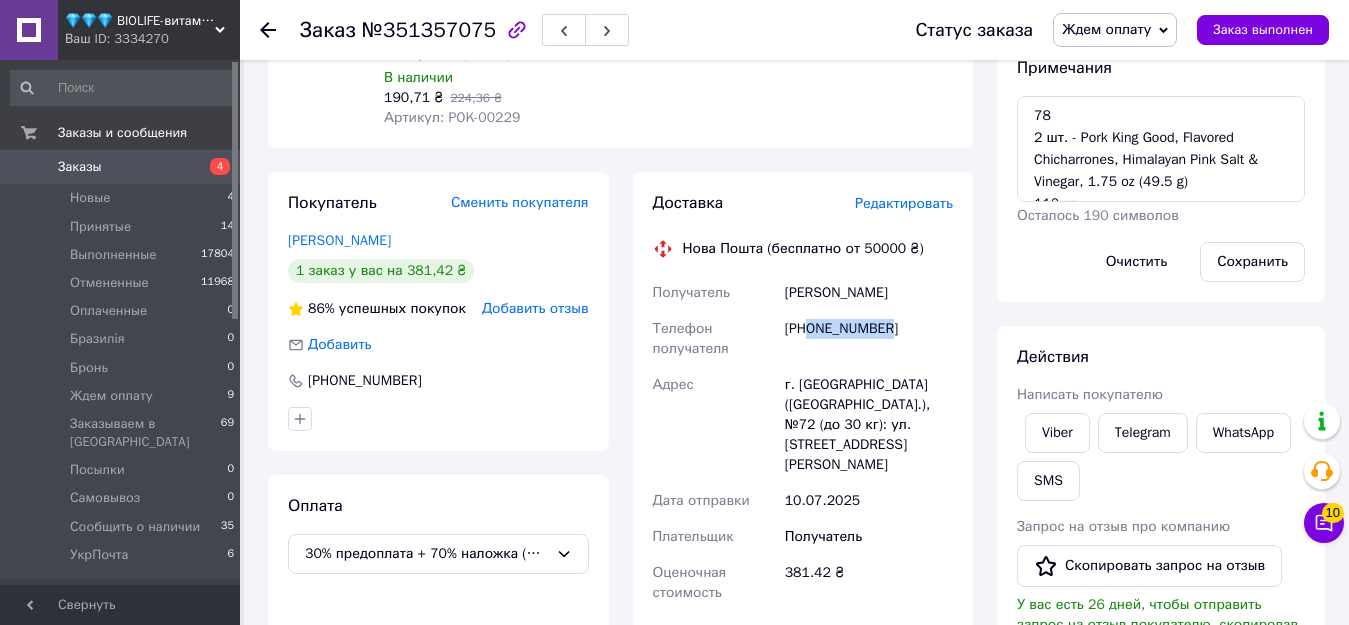 scroll, scrollTop: 300, scrollLeft: 0, axis: vertical 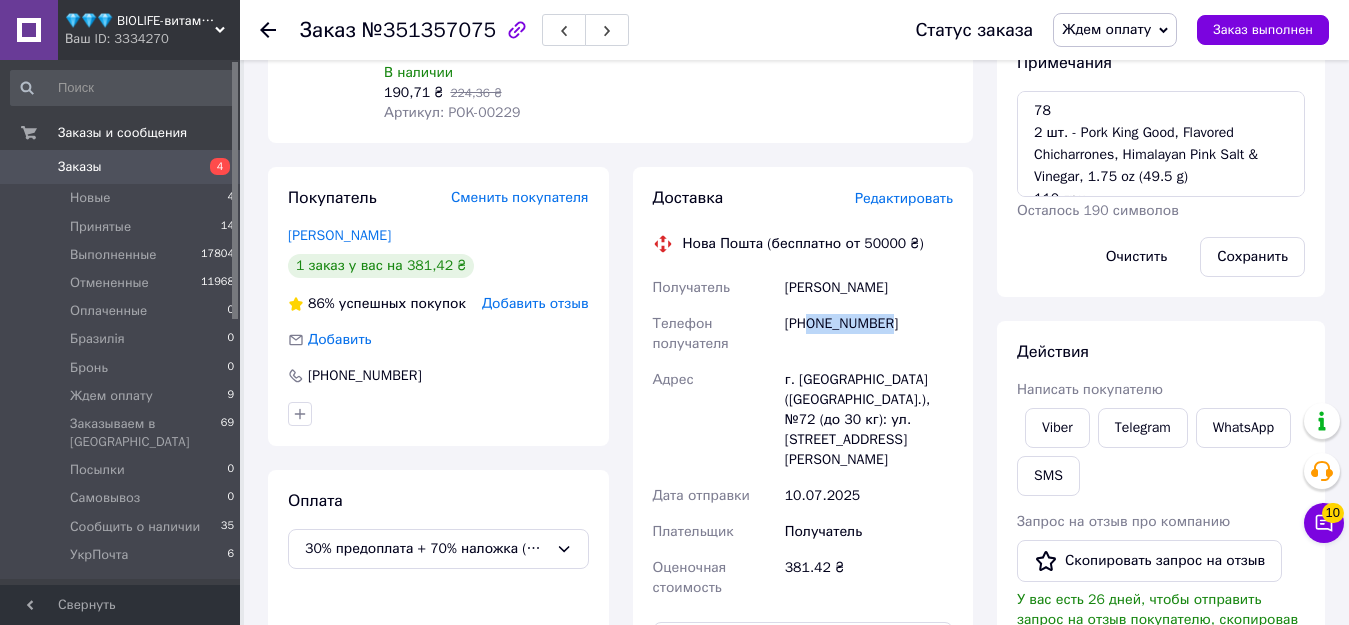 copy on "0675900400" 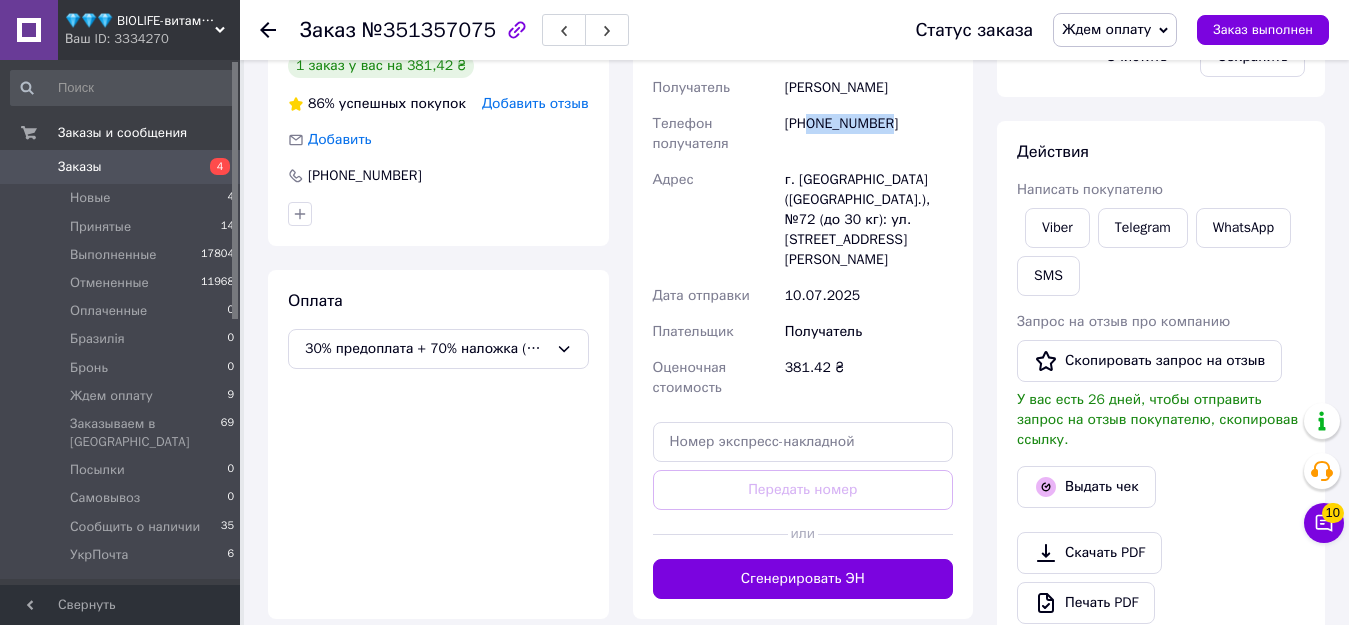 scroll, scrollTop: 873, scrollLeft: 0, axis: vertical 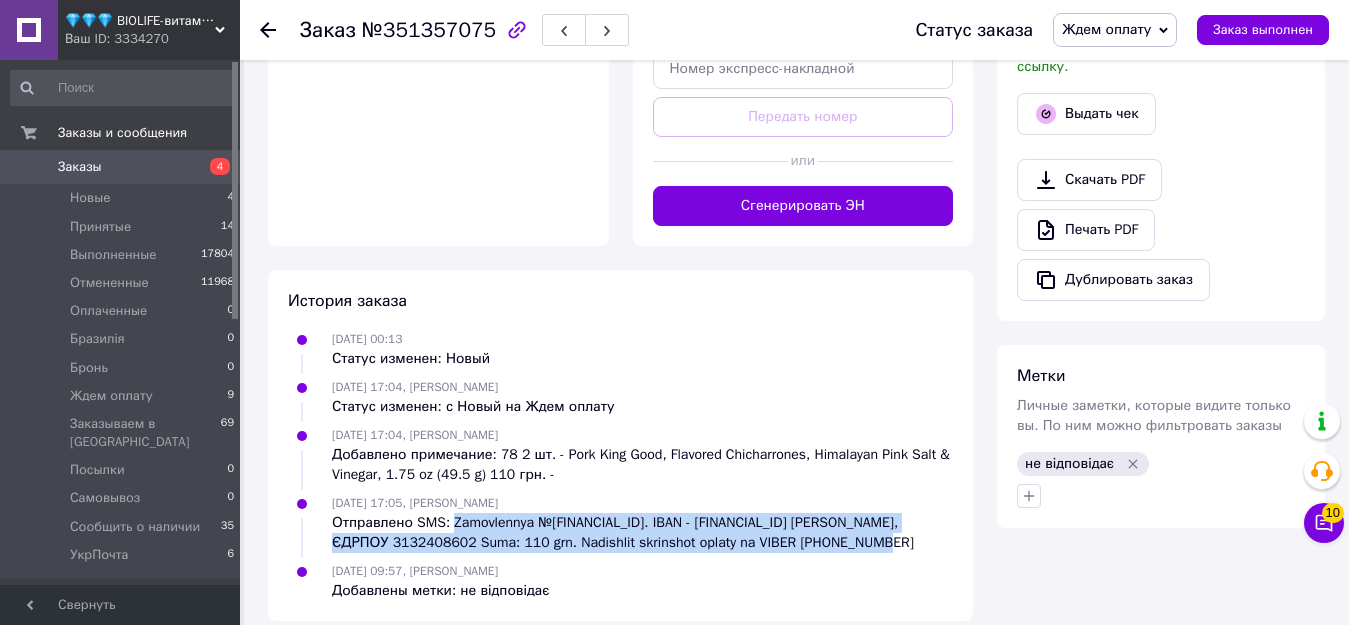 drag, startPoint x: 447, startPoint y: 479, endPoint x: 856, endPoint y: 499, distance: 409.4887 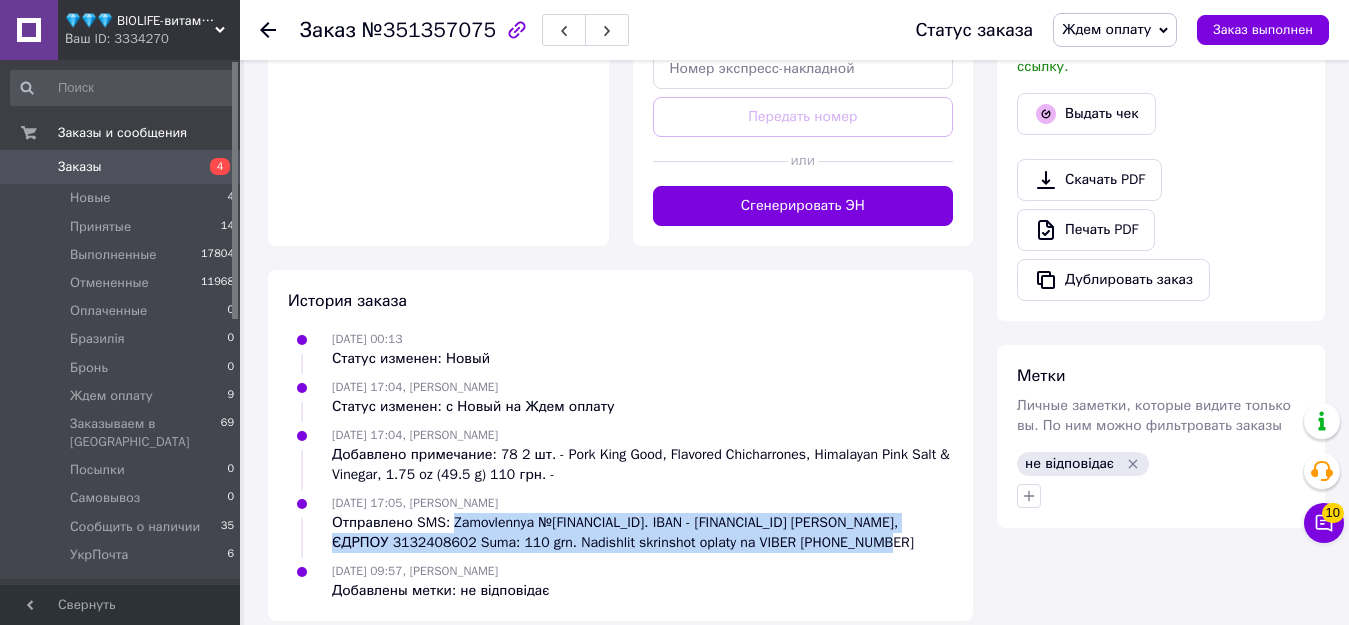 click on "Отправлено SMS: Zamovlennya №351357075. IBAN - UA913052990000026000046215380 Vasylenko Iryna, ЄДРПОУ 3132408602 Suma: 110 grn. Nadishlit skrinshot oplaty na VIBER +380632359321" at bounding box center (642, 533) 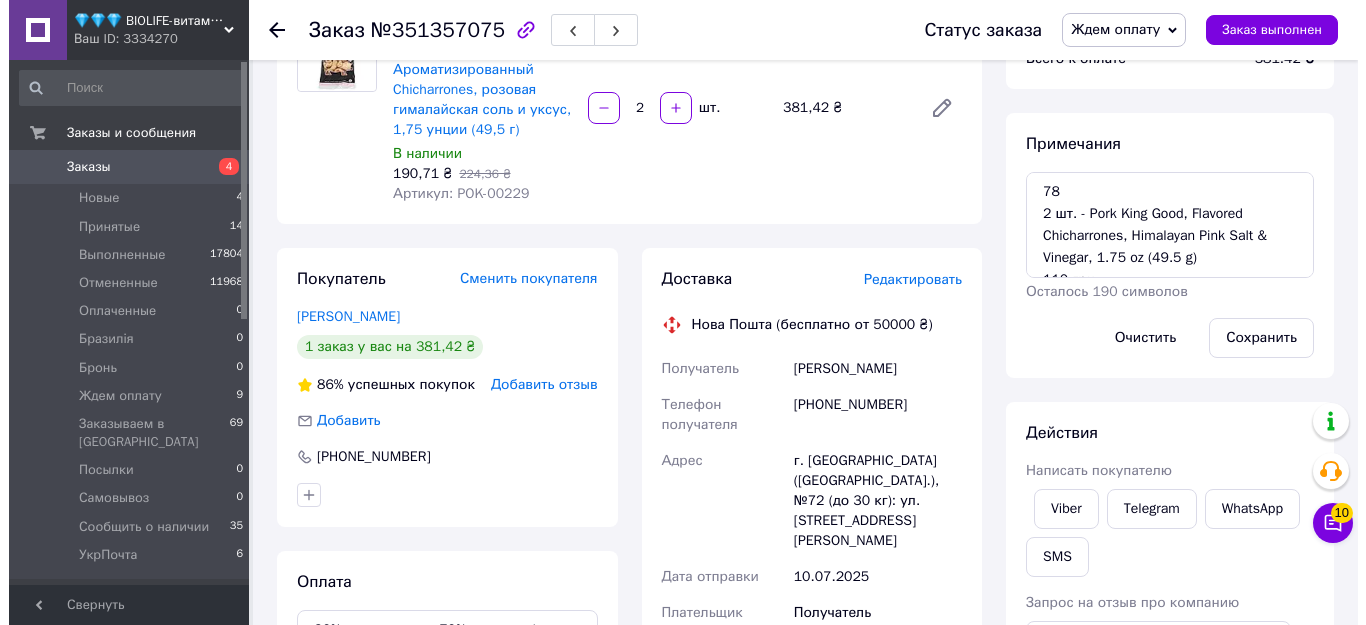 scroll, scrollTop: 373, scrollLeft: 0, axis: vertical 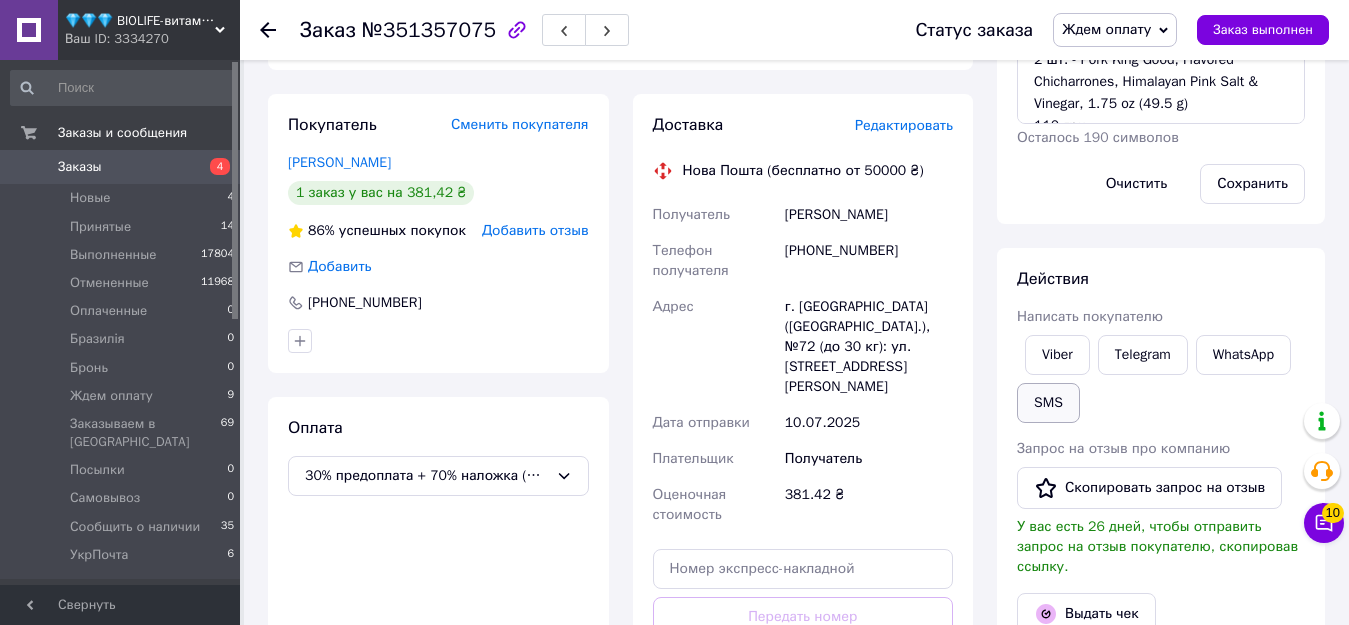 click on "SMS" at bounding box center [1048, 403] 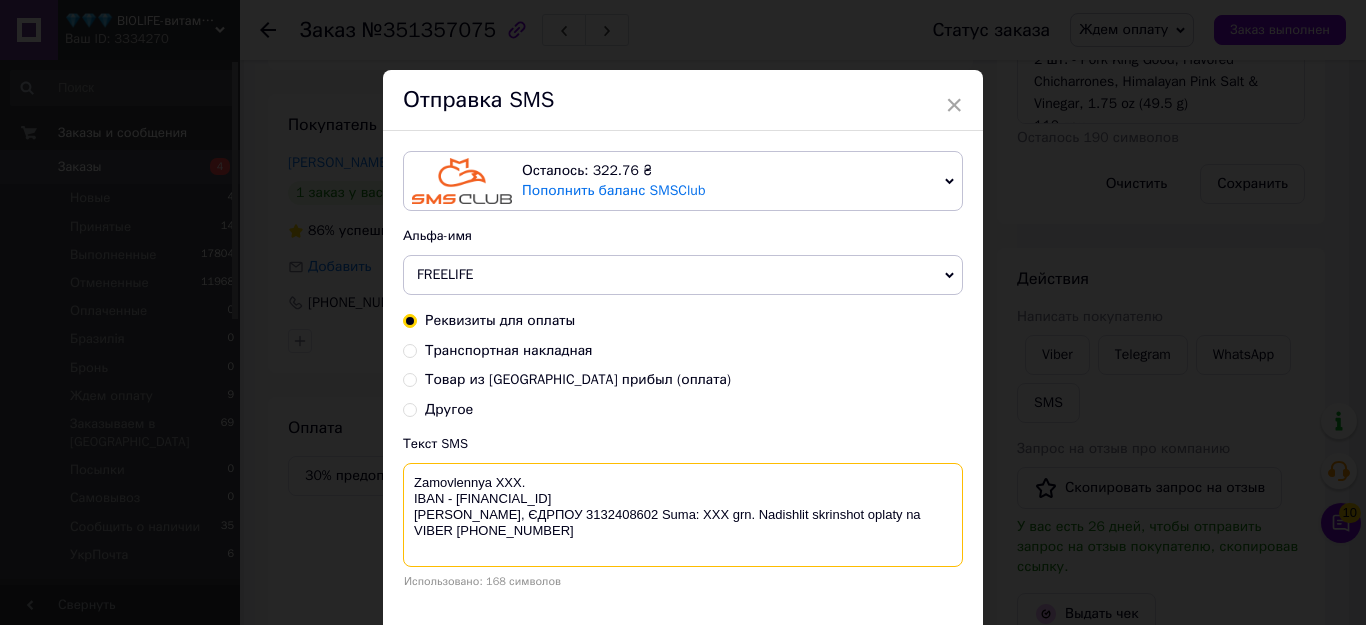 drag, startPoint x: 687, startPoint y: 534, endPoint x: 411, endPoint y: 474, distance: 282.44644 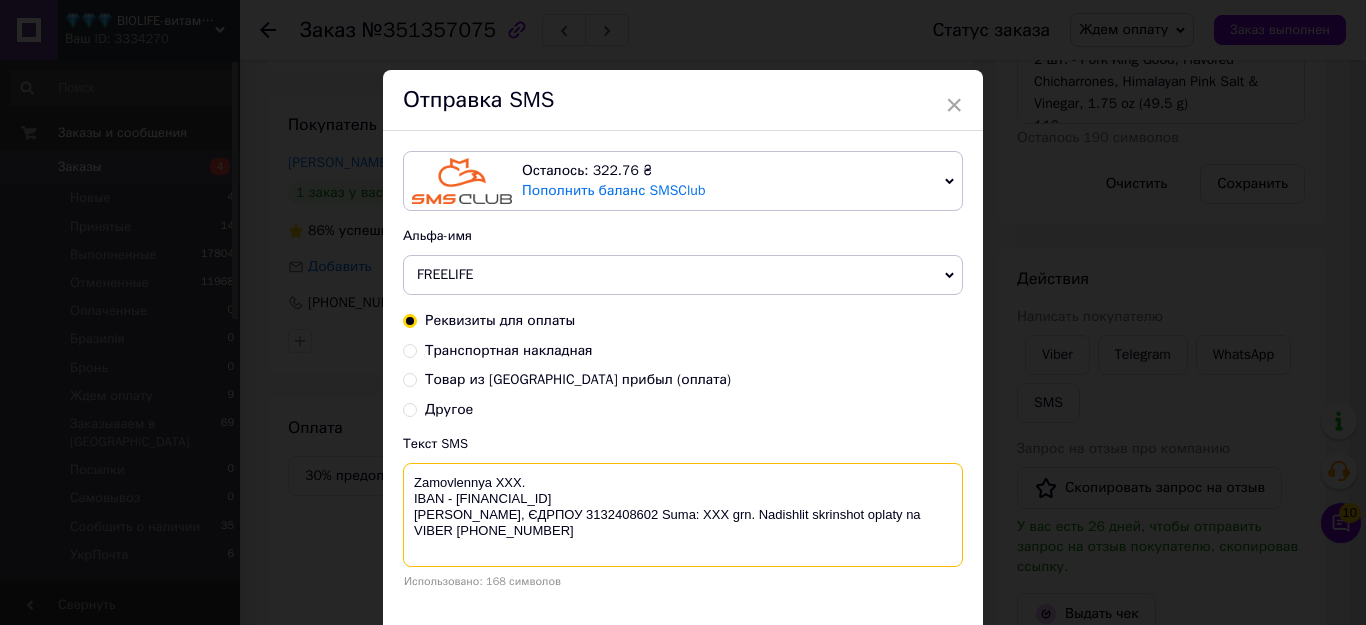 click on "Zamovlennya XXX.
IBAN - UA913052990000026000046215380
Василенко Ірина Володимирівна, ЄДРПОУ 3132408602 Suma: ХХХ grn. Nadishlit skrinshot oplaty na VIBER +380632359321" at bounding box center (683, 515) 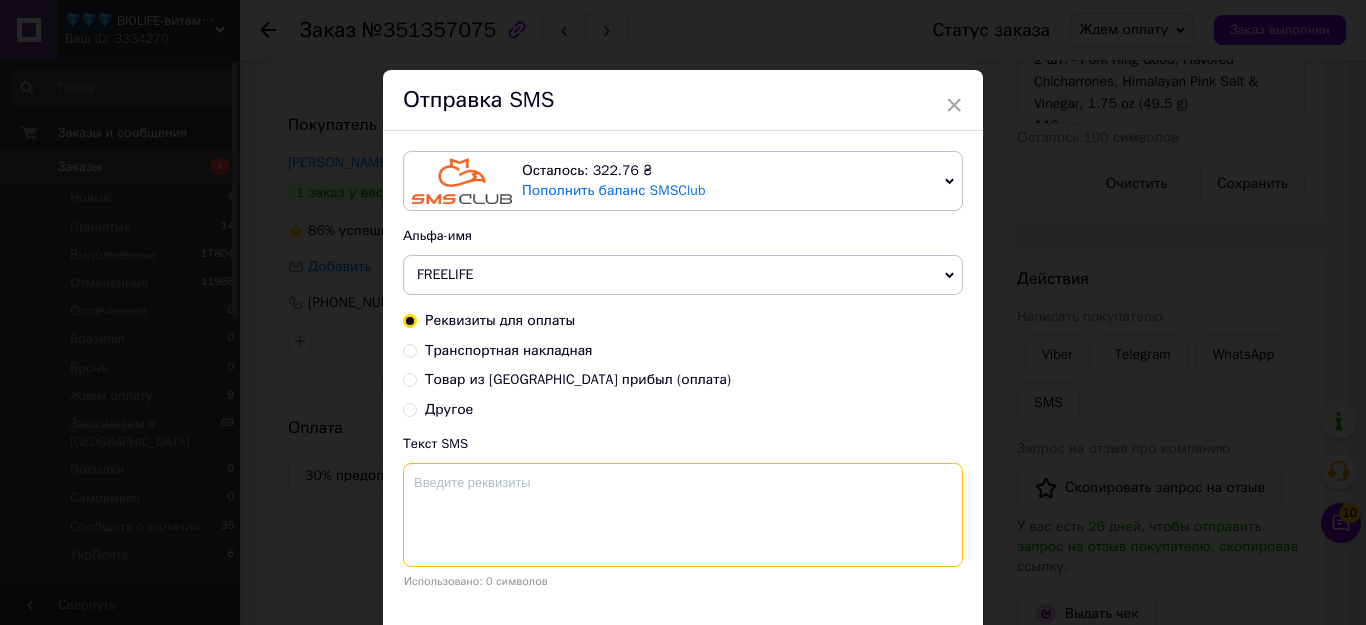 paste on "Zamovlennya №351357075. IBAN - UA913052990000026000046215380 Vasylenko Iryna, ЄДРПОУ 3132408602 Suma: 110 grn. Nadishlit skrinshot oplaty na VIBER" 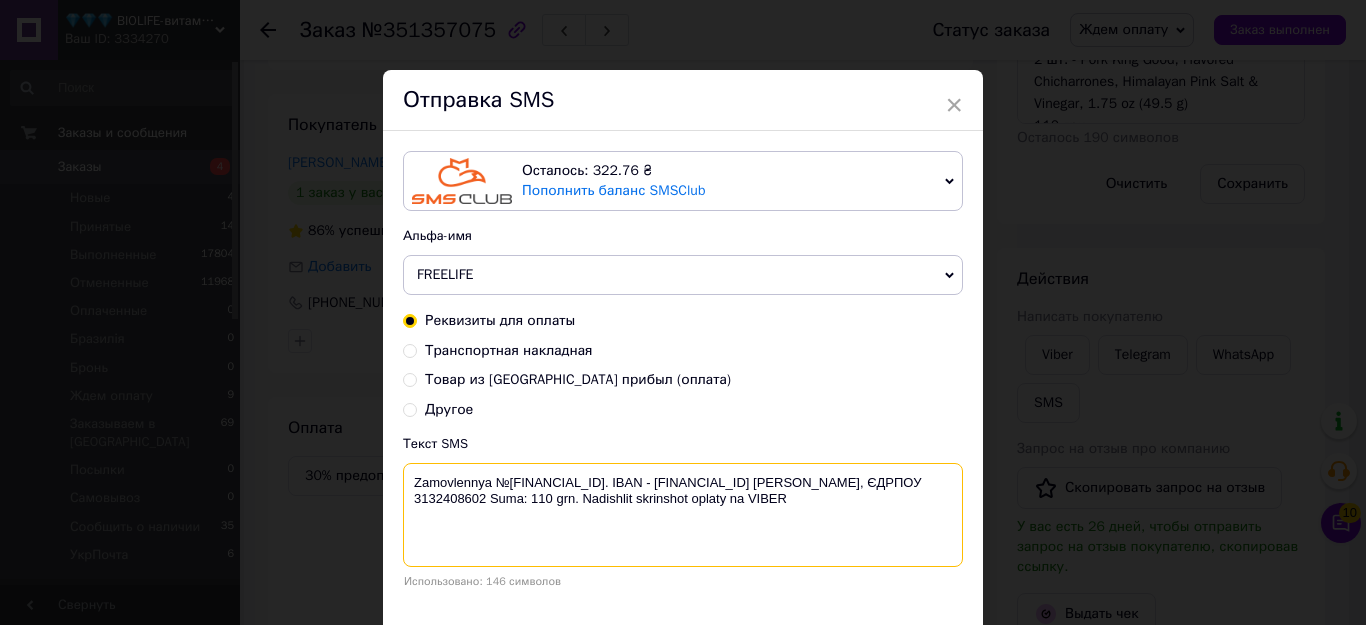 click on "Zamovlennya №351357075. IBAN - UA913052990000026000046215380 Vasylenko Iryna, ЄДРПОУ 3132408602 Suma: 110 grn. Nadishlit skrinshot oplaty na VIBER" at bounding box center (683, 515) 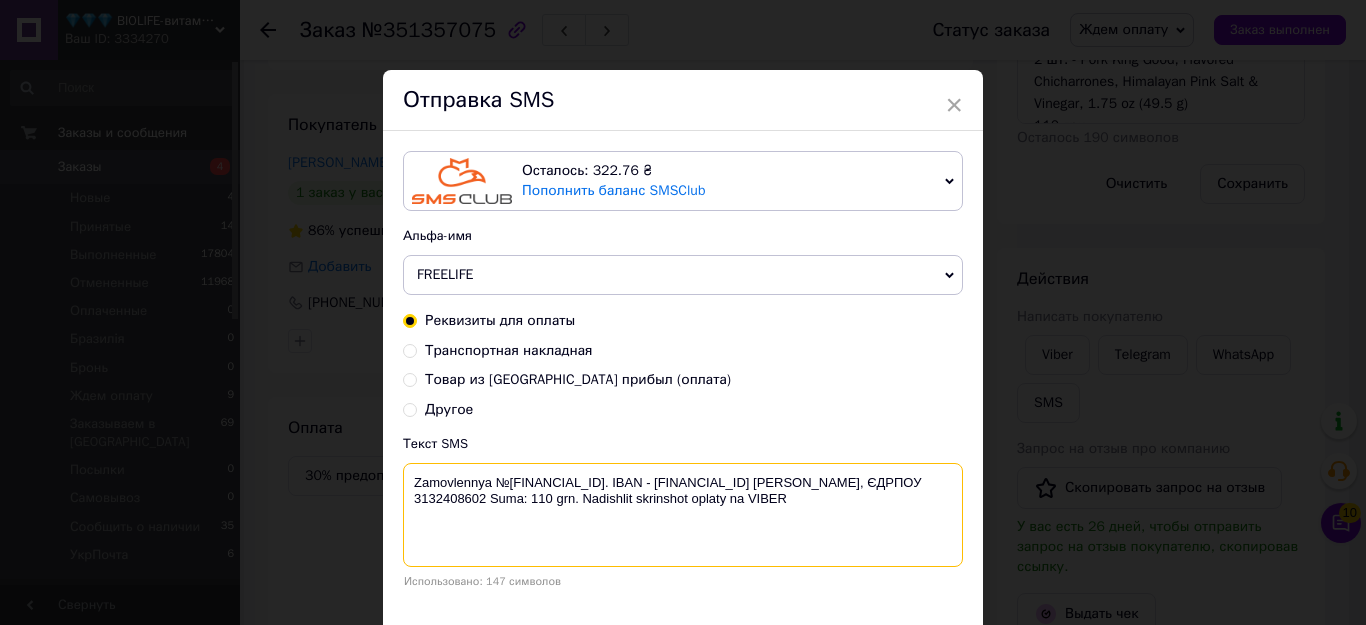 paste on "+380678072108" 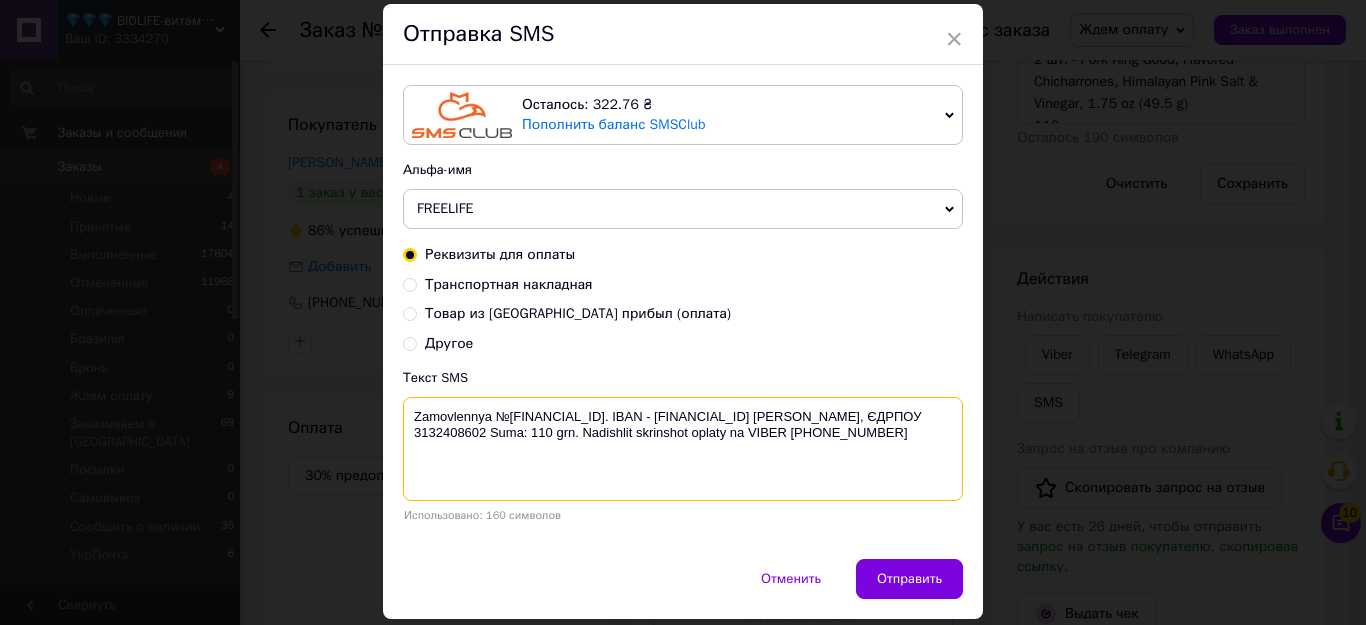 scroll, scrollTop: 100, scrollLeft: 0, axis: vertical 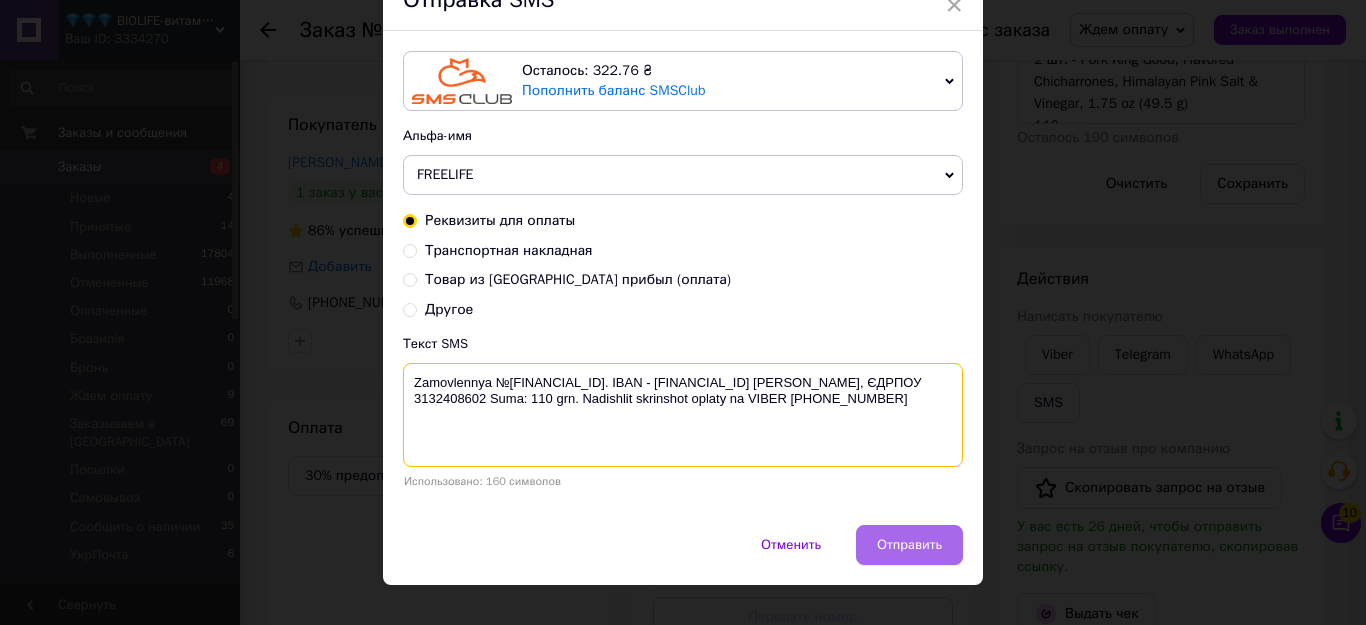type on "Zamovlennya №351357075. IBAN - UA913052990000026000046215380 Vasylenko Iryna, ЄДРПОУ 3132408602 Suma: 110 grn. Nadishlit skrinshot oplaty na VIBER +380678072108" 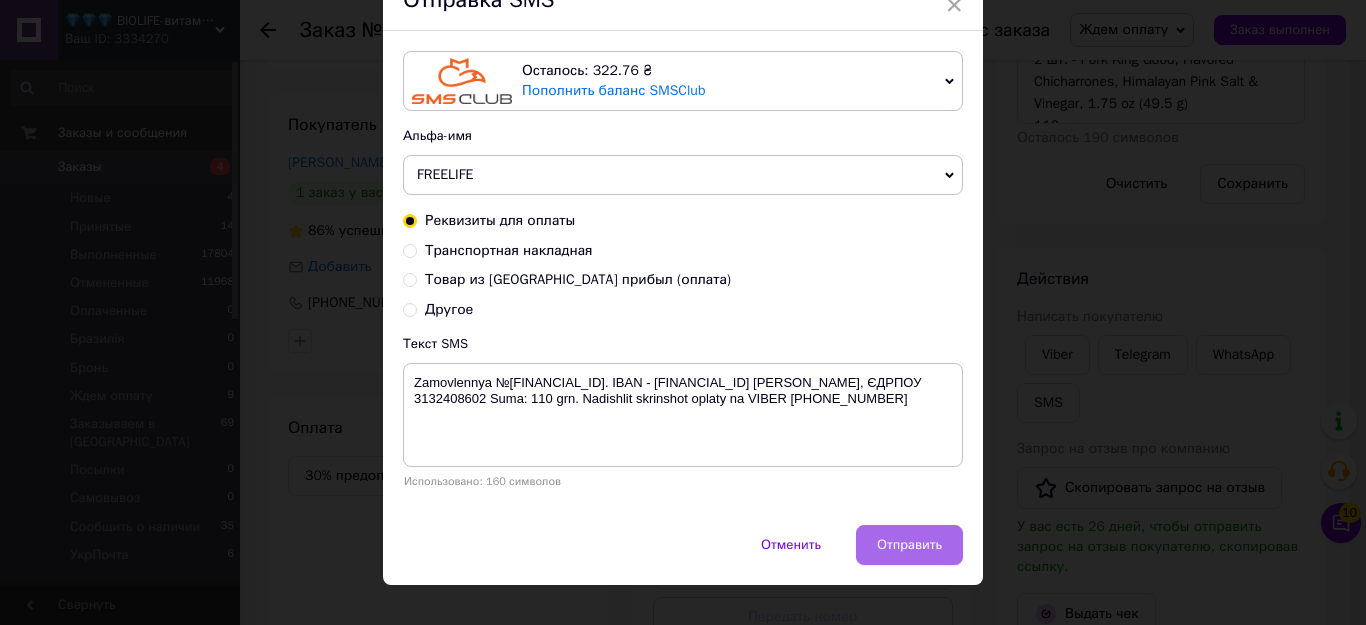click on "Отправить" at bounding box center (909, 545) 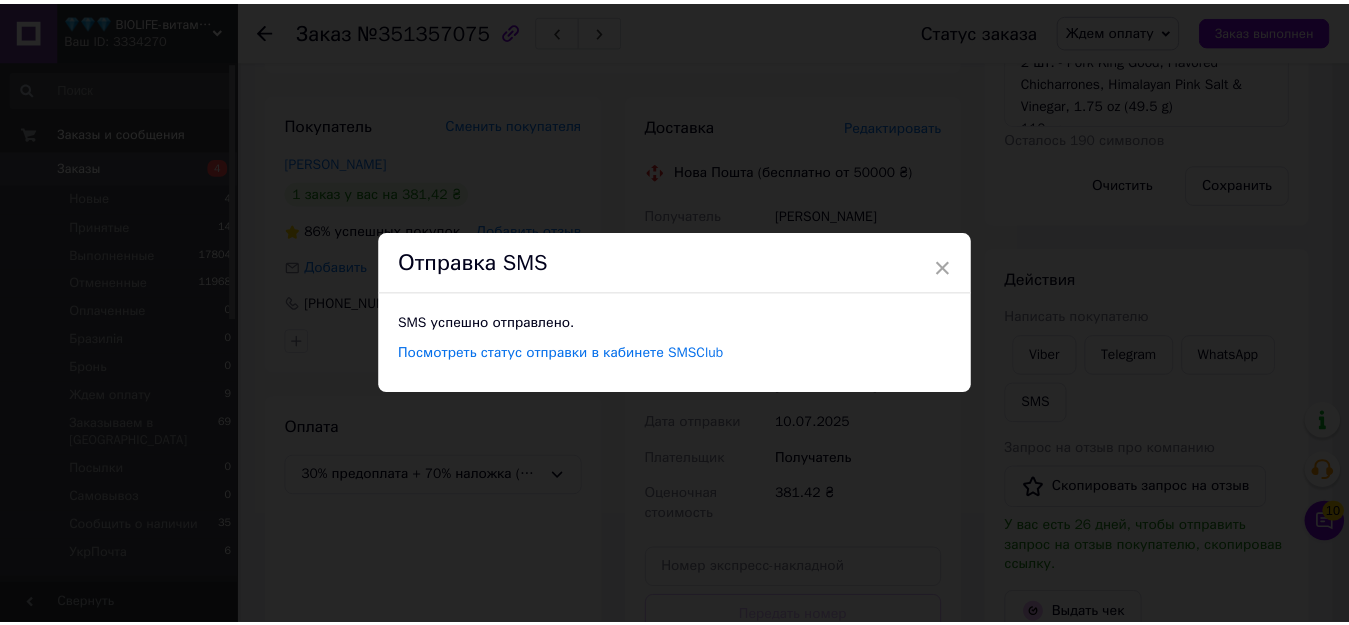 scroll, scrollTop: 0, scrollLeft: 0, axis: both 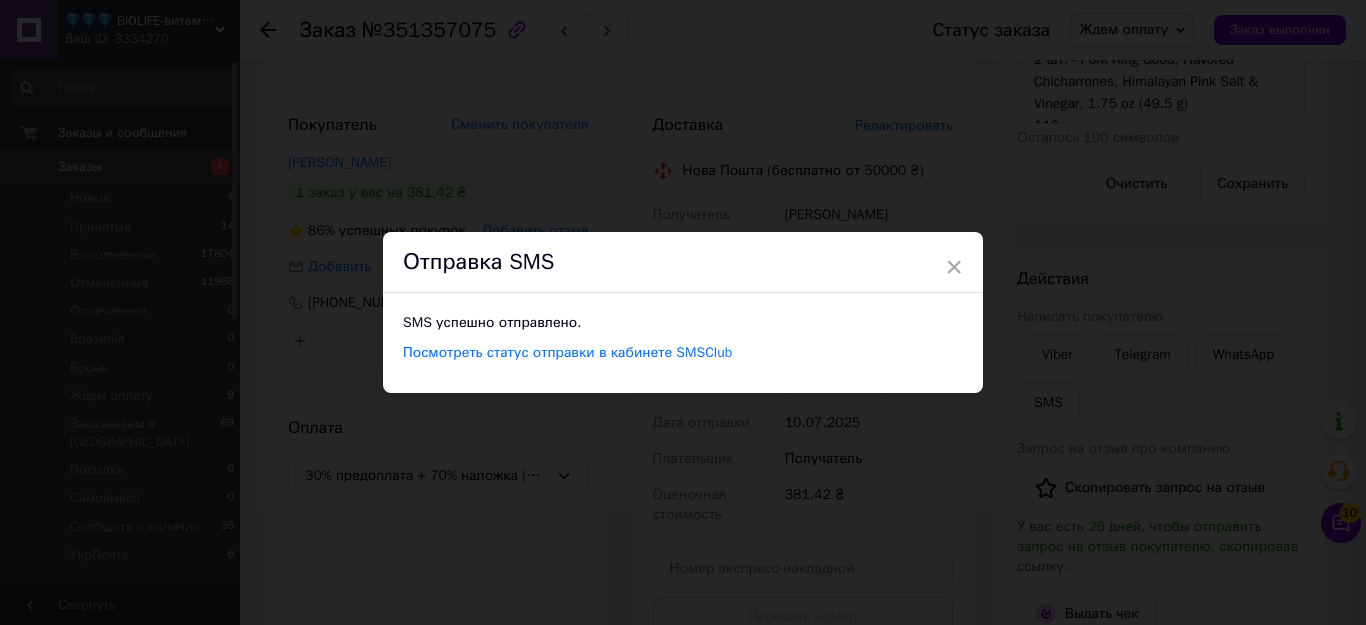 click on "×" at bounding box center [954, 267] 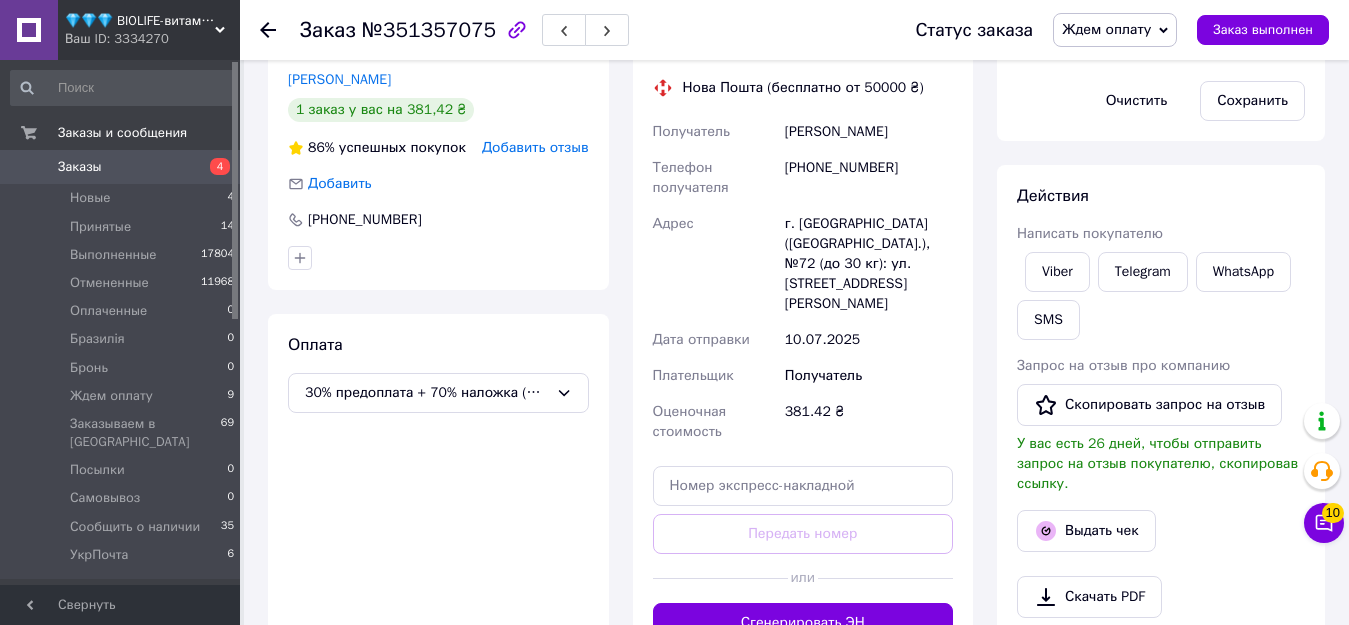 scroll, scrollTop: 873, scrollLeft: 0, axis: vertical 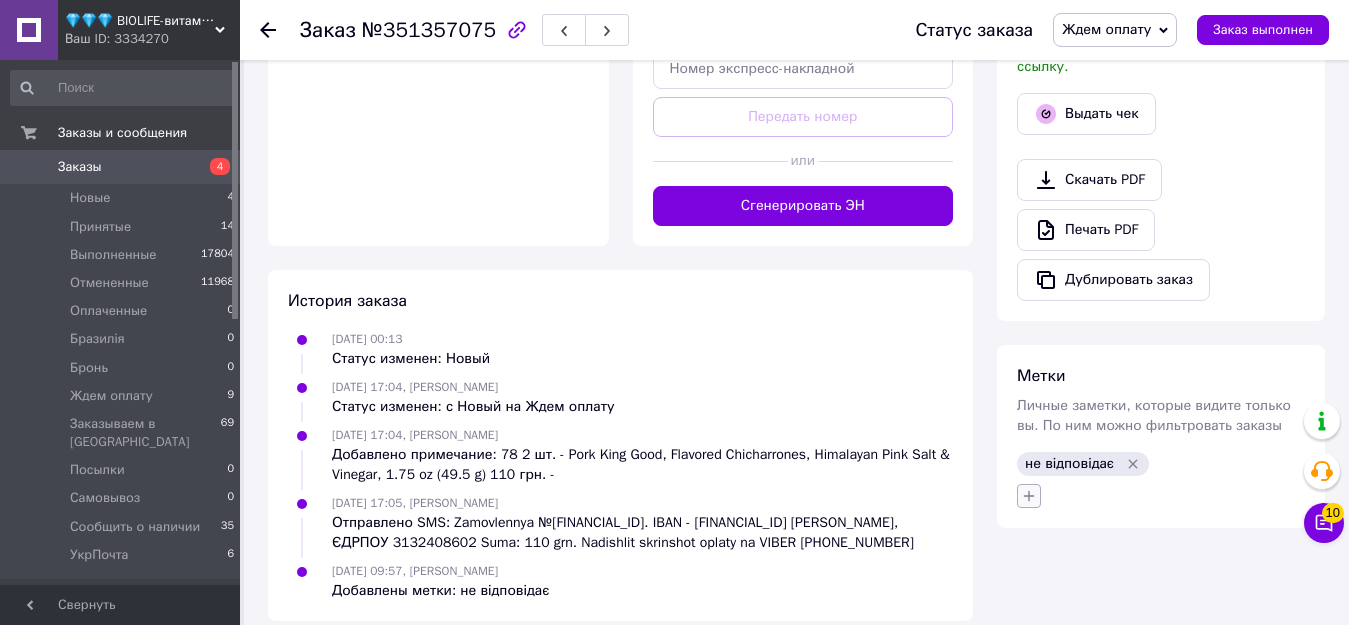 click 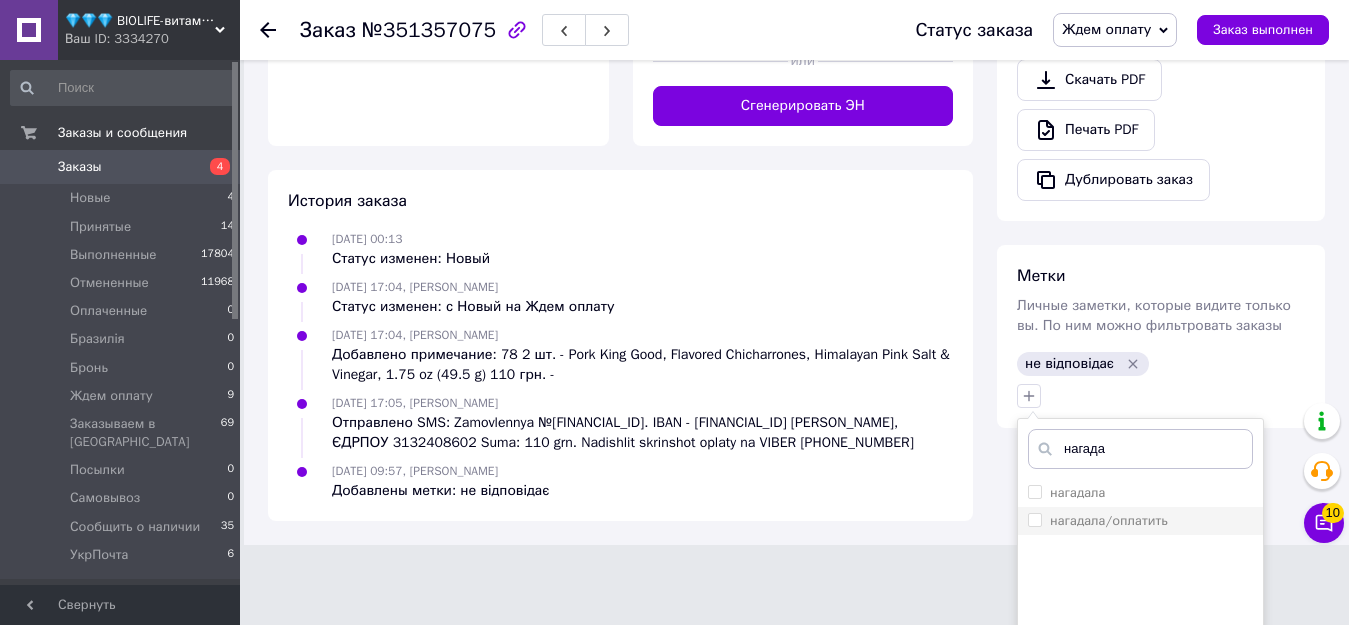 type on "нагада" 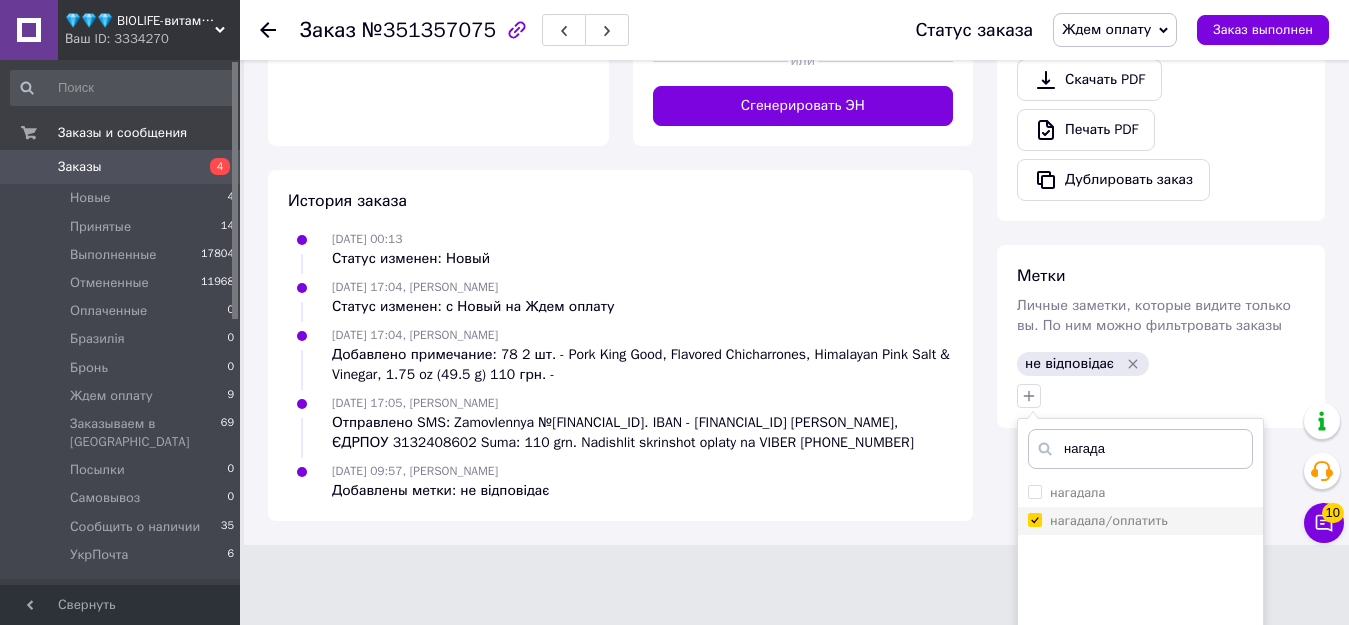 checkbox on "true" 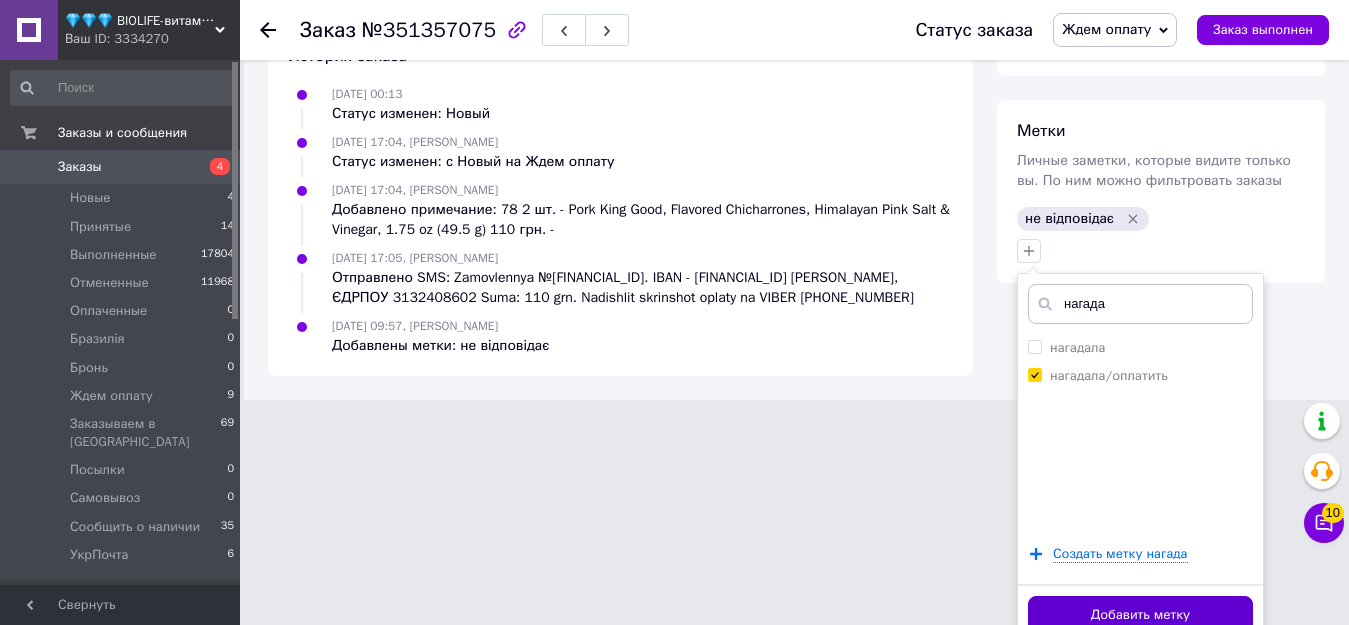 click on "Добавить метку" at bounding box center (1140, 615) 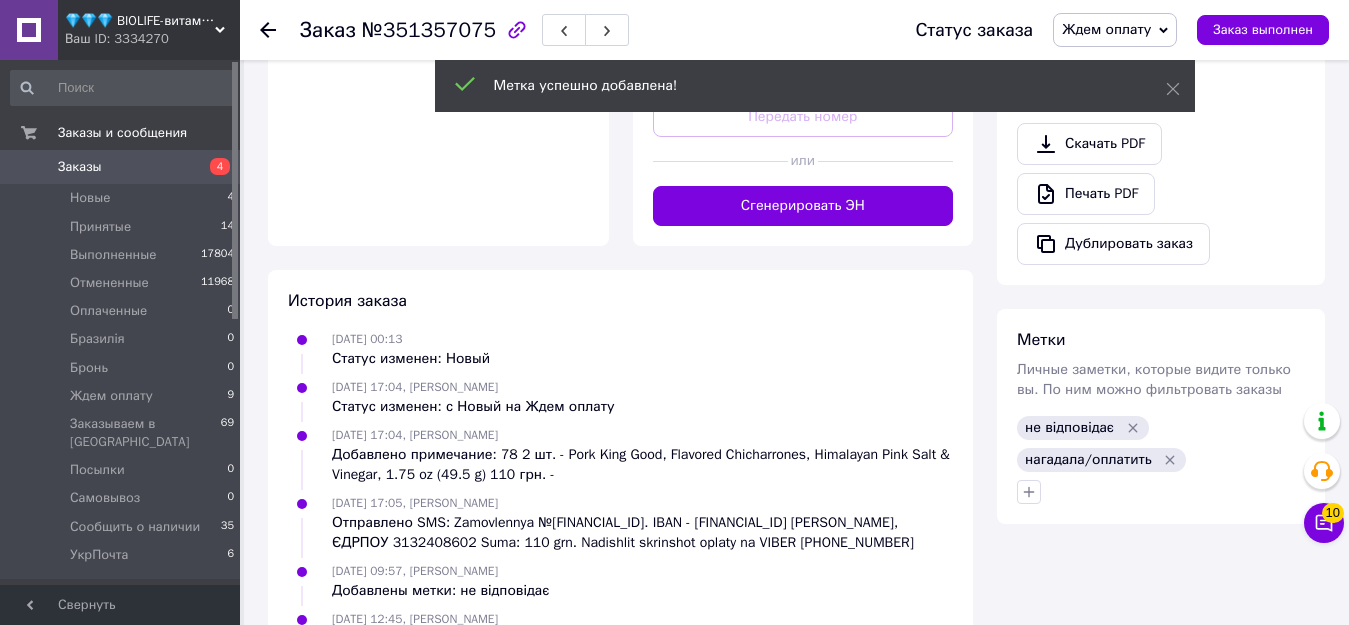 scroll, scrollTop: 1009, scrollLeft: 0, axis: vertical 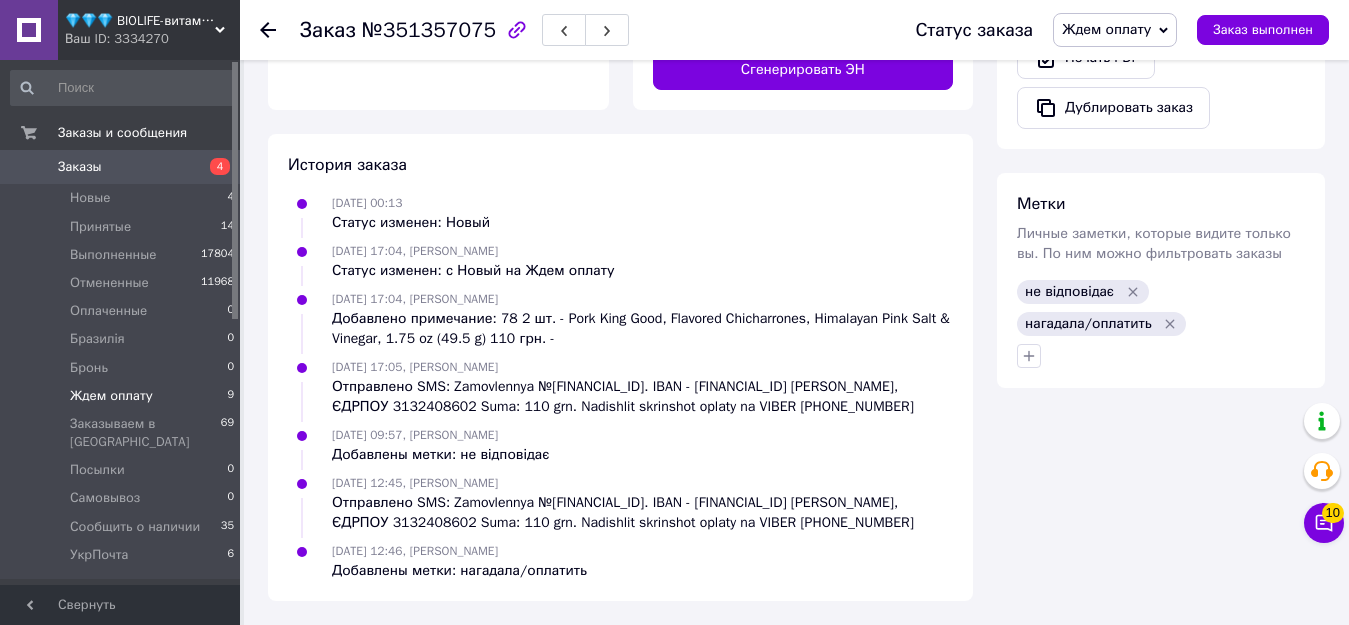 click on "Ждем оплату" at bounding box center (111, 396) 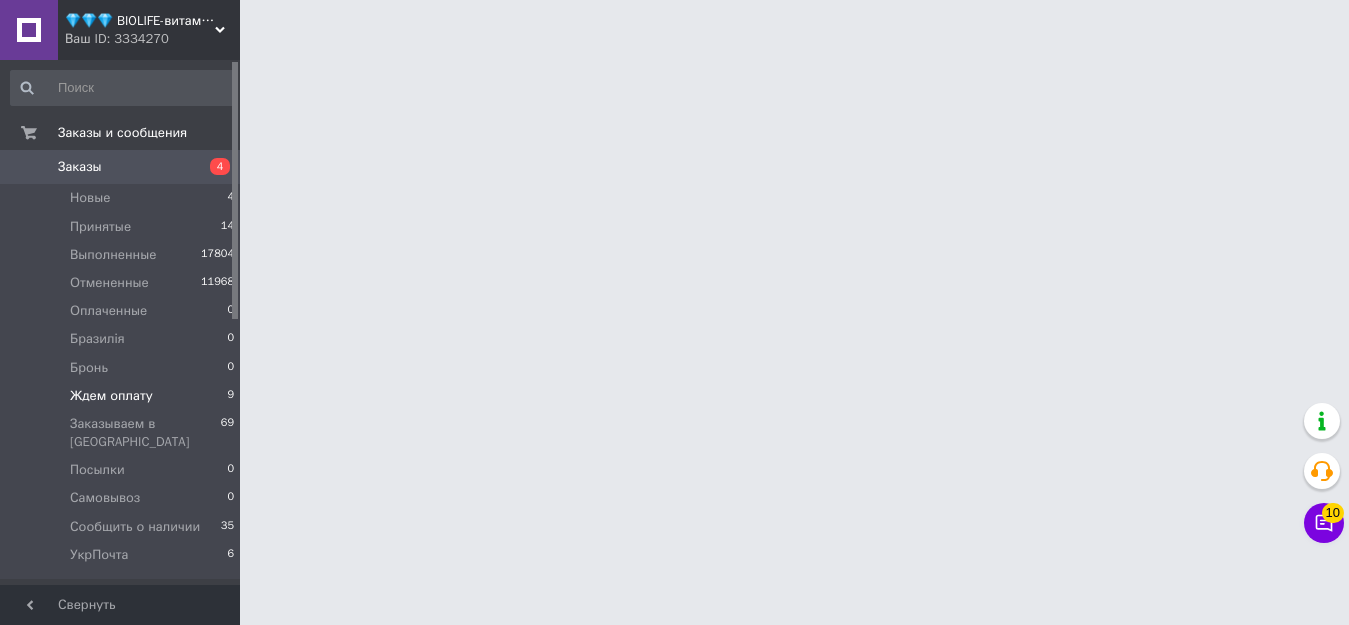 scroll, scrollTop: 0, scrollLeft: 0, axis: both 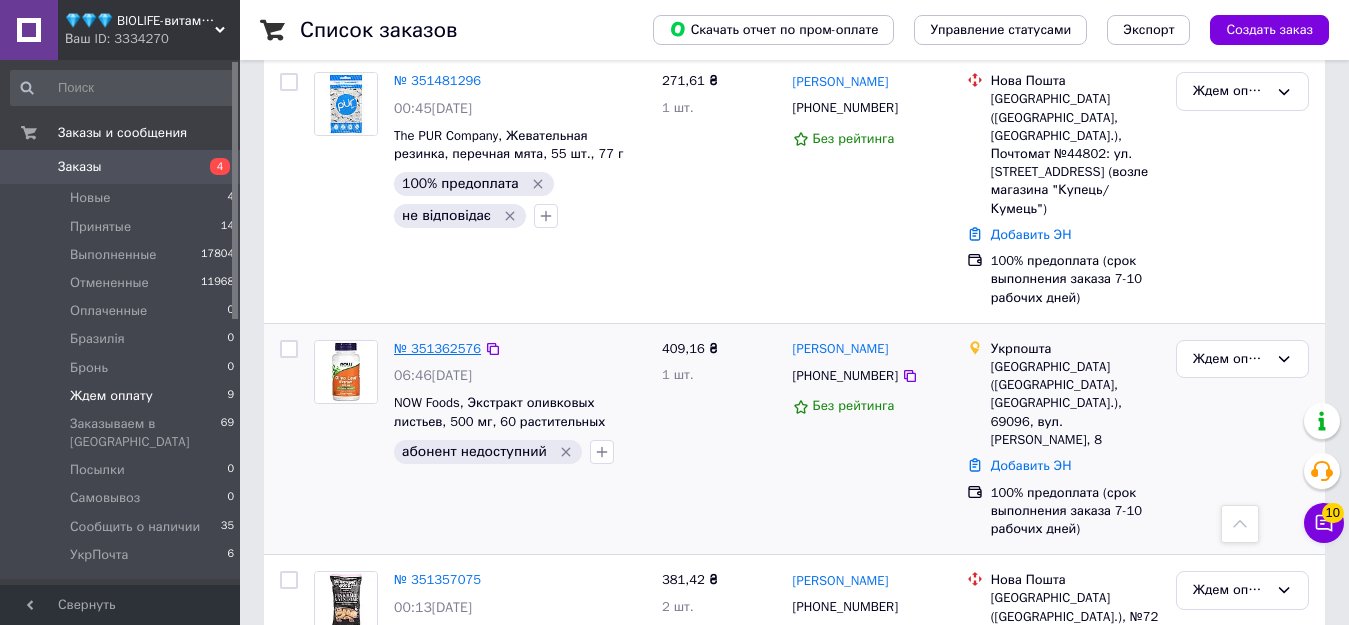 click on "№ 351362576" at bounding box center [437, 348] 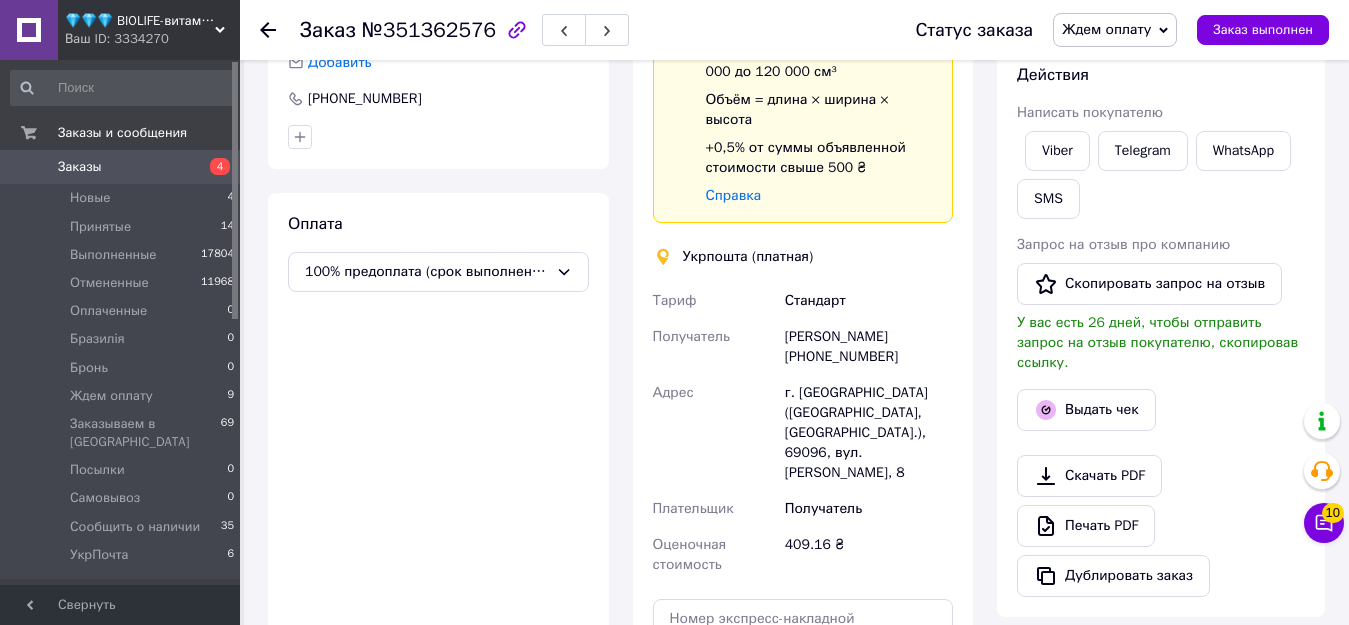 scroll, scrollTop: 575, scrollLeft: 0, axis: vertical 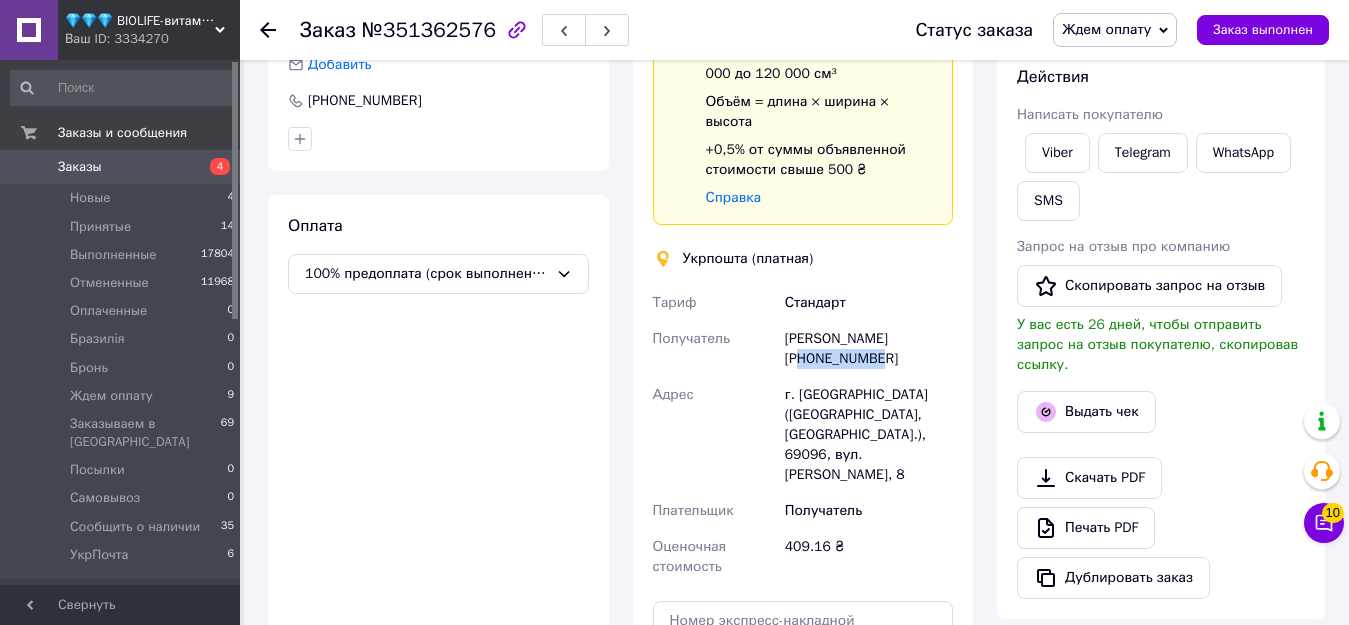 drag, startPoint x: 809, startPoint y: 317, endPoint x: 893, endPoint y: 317, distance: 84 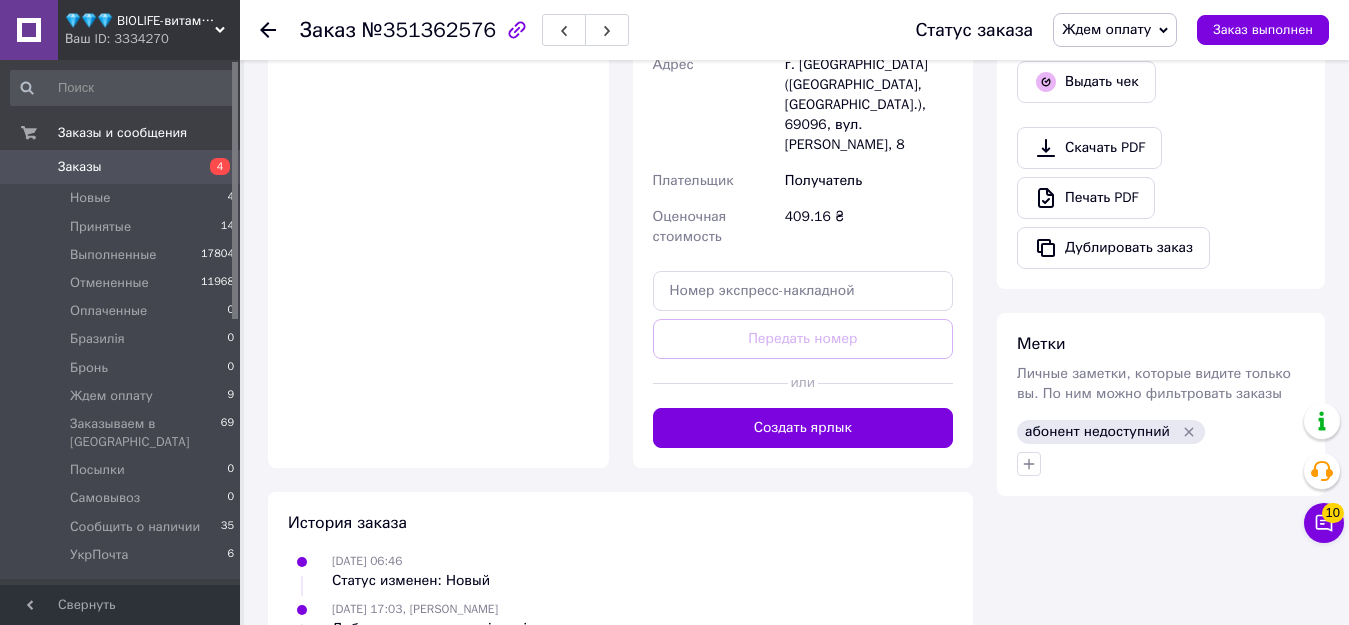 scroll, scrollTop: 1175, scrollLeft: 0, axis: vertical 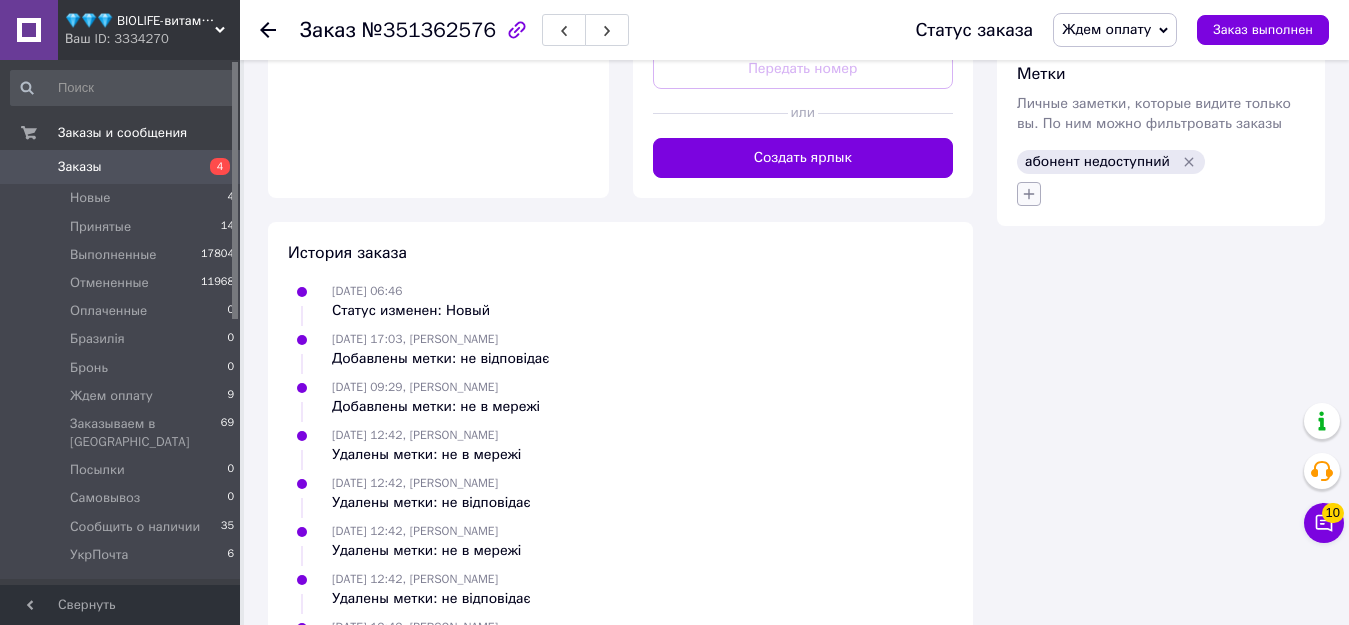 click at bounding box center (1029, 194) 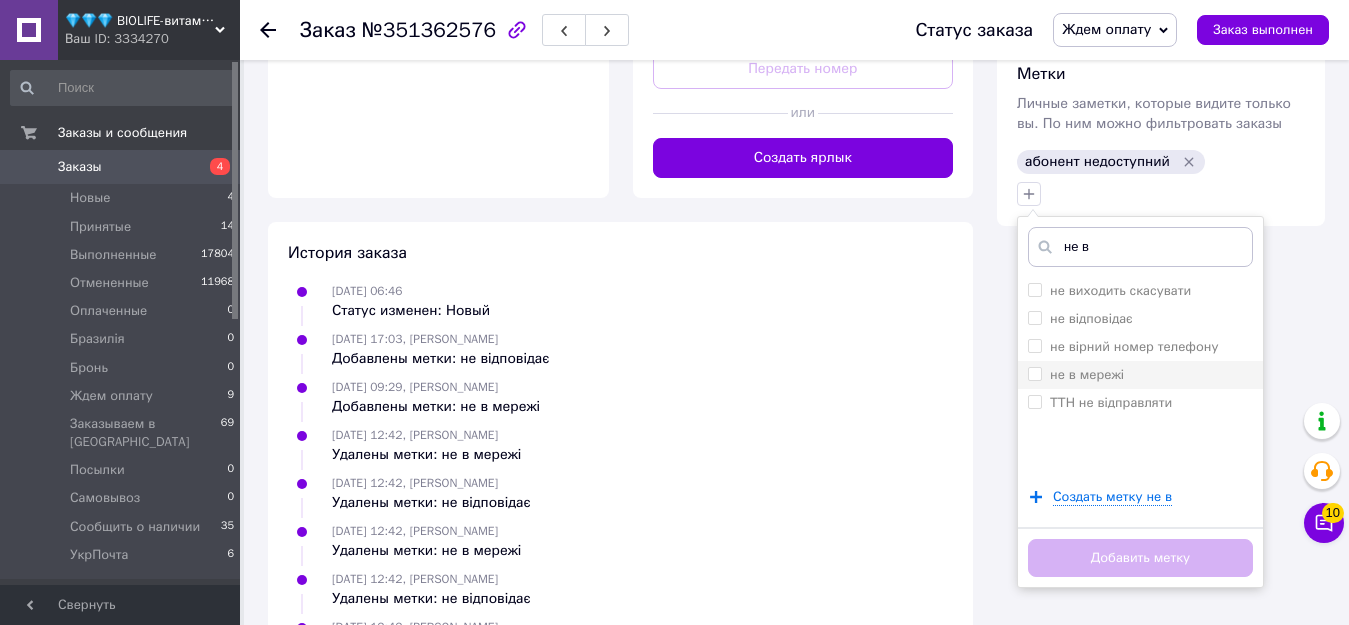type on "не в" 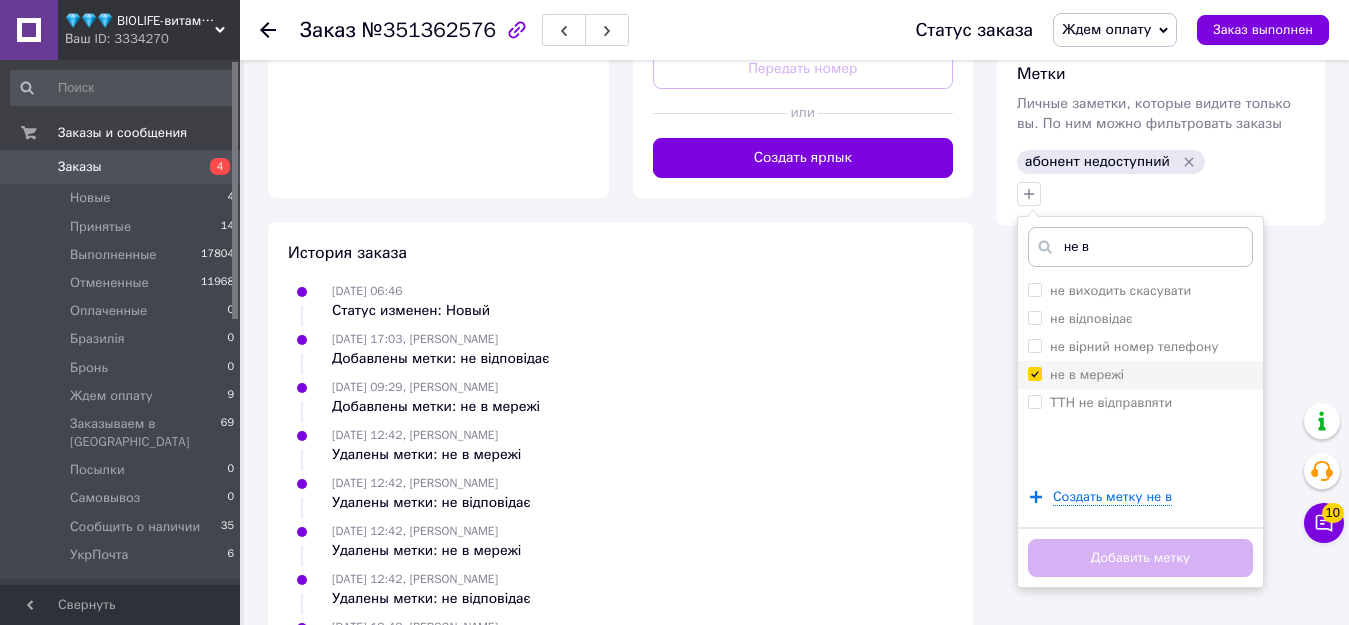 checkbox on "true" 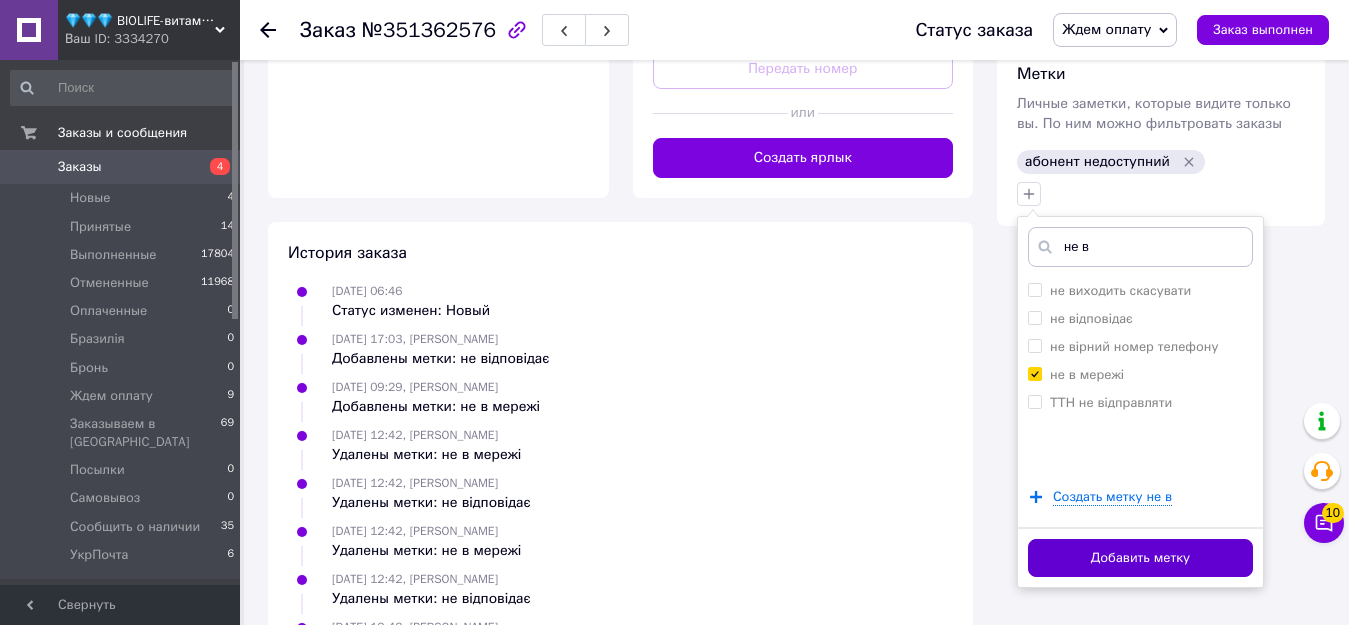 click on "Добавить метку" at bounding box center (1140, 558) 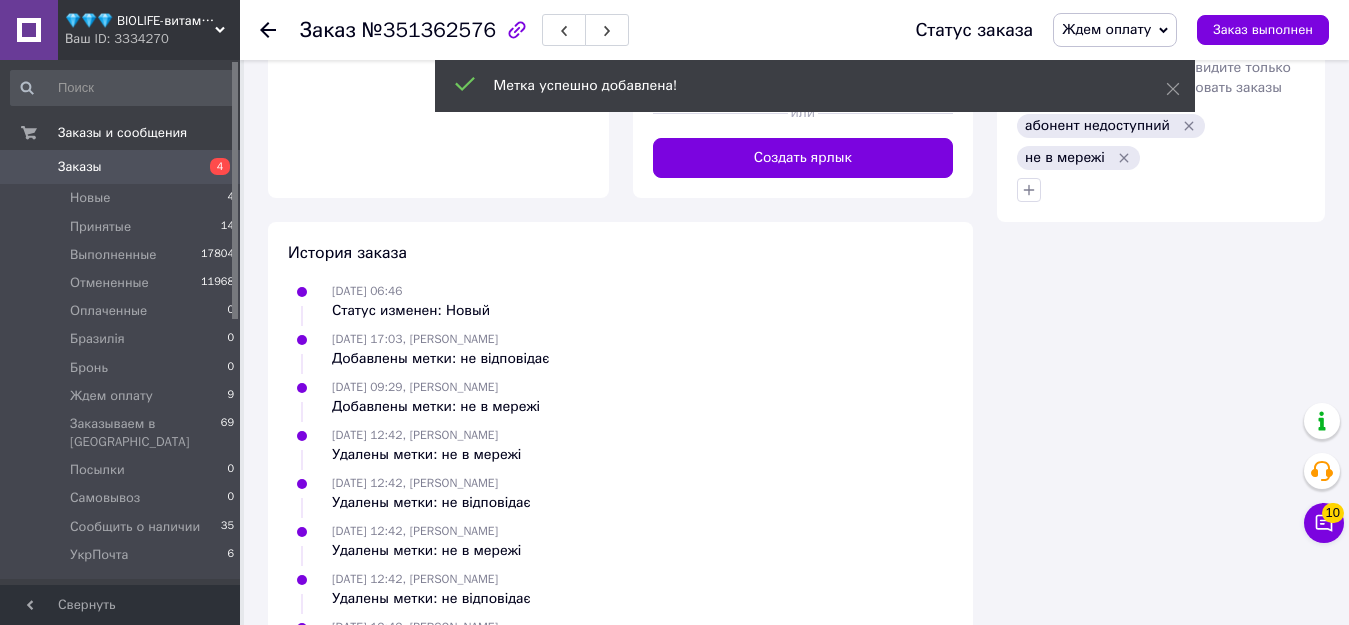 click on "💎💎💎 BIOLIFE-витамины и минералы" at bounding box center (140, 21) 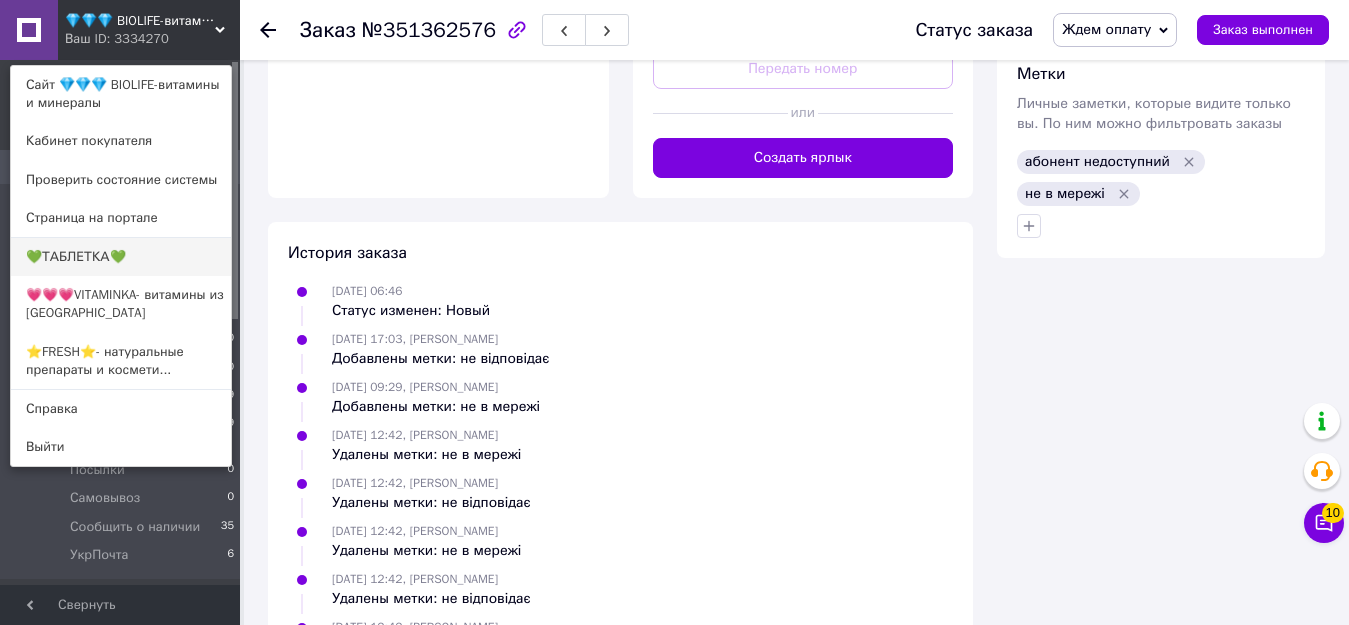 click on "💚ТАБЛЕТКА💚" at bounding box center [121, 257] 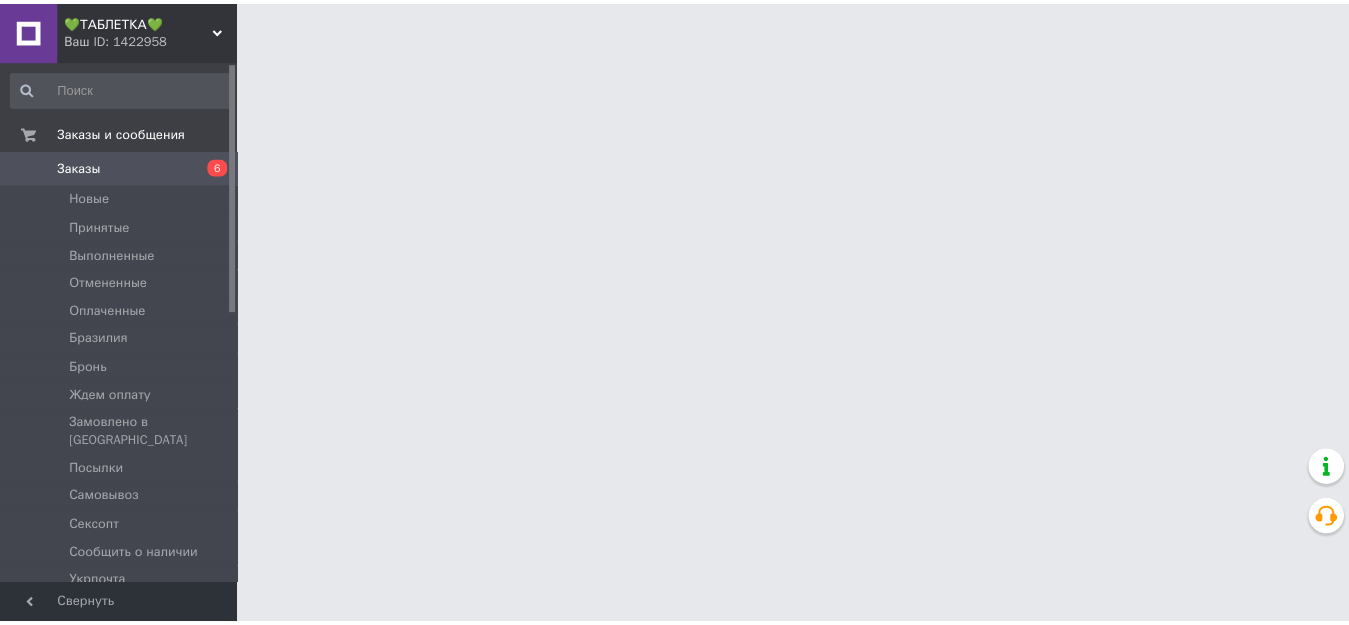 scroll, scrollTop: 0, scrollLeft: 0, axis: both 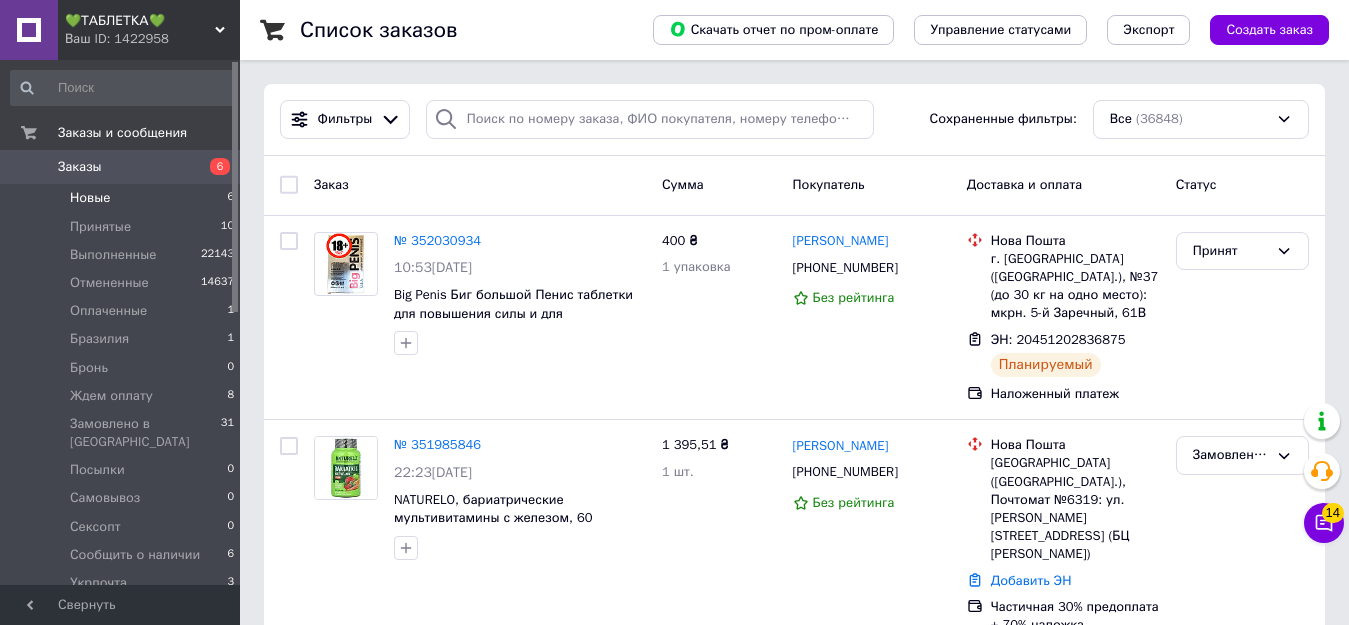click on "Новые" at bounding box center (90, 198) 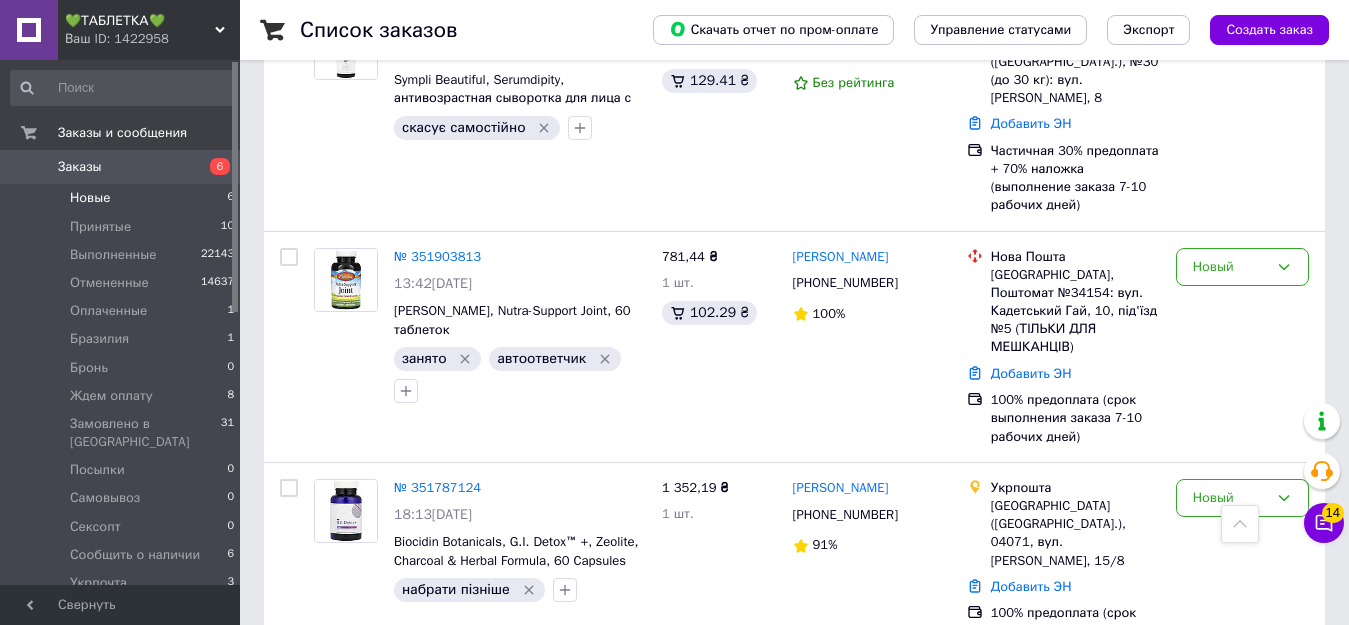scroll, scrollTop: 909, scrollLeft: 0, axis: vertical 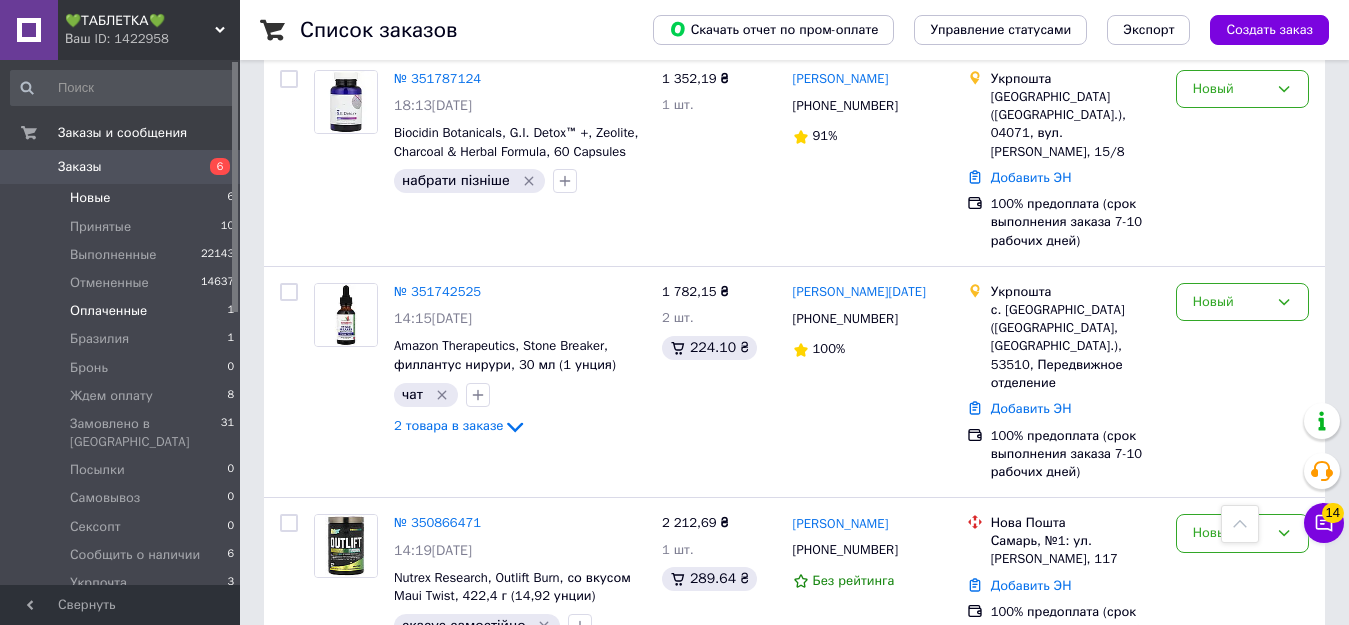 click on "Оплаченные" at bounding box center (108, 311) 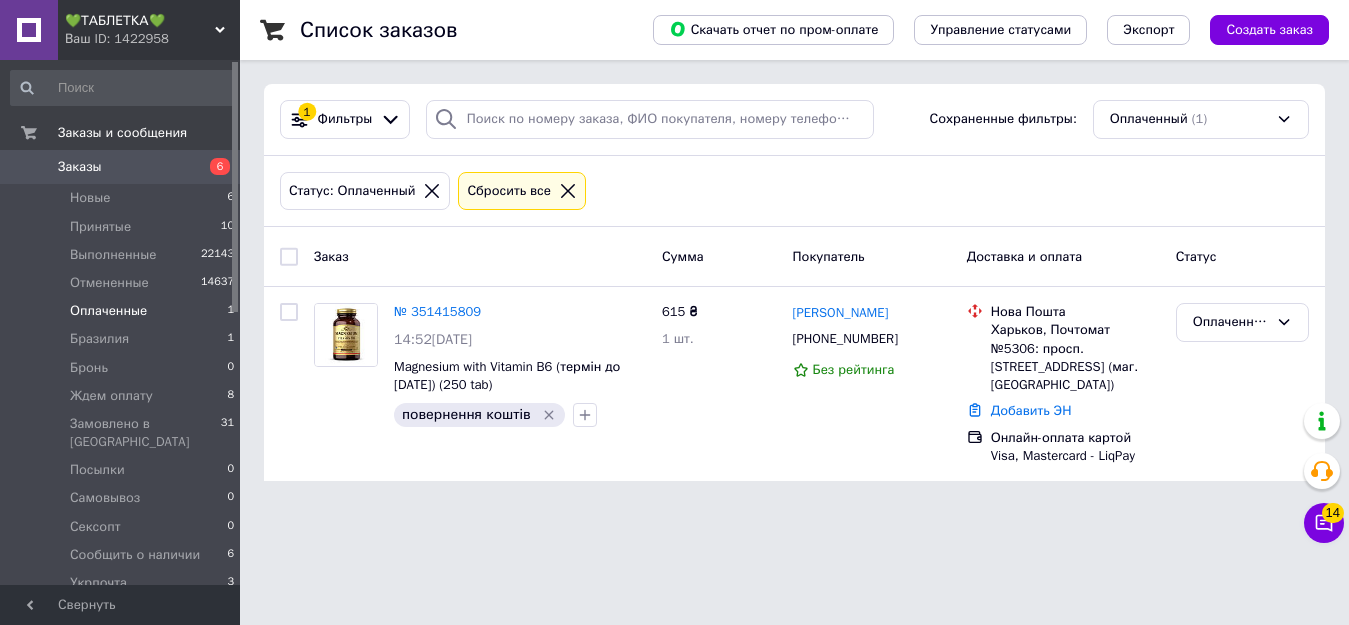 scroll, scrollTop: 0, scrollLeft: 0, axis: both 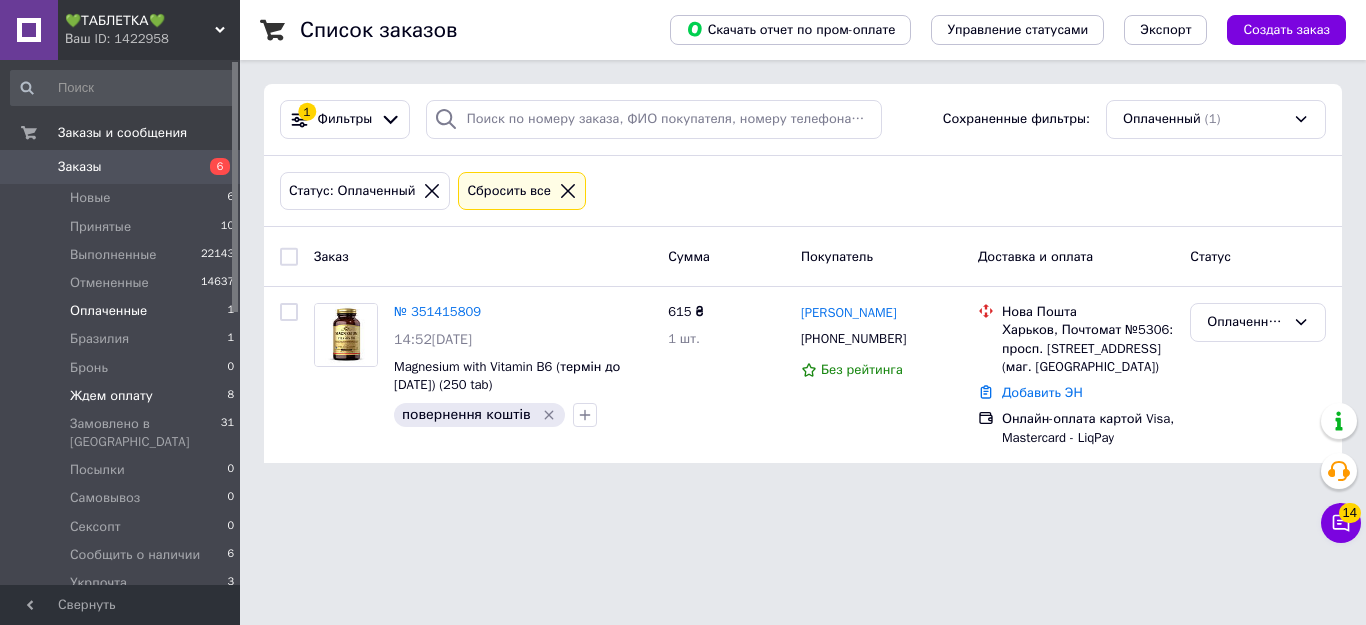 click on "Ждем оплату" at bounding box center [111, 396] 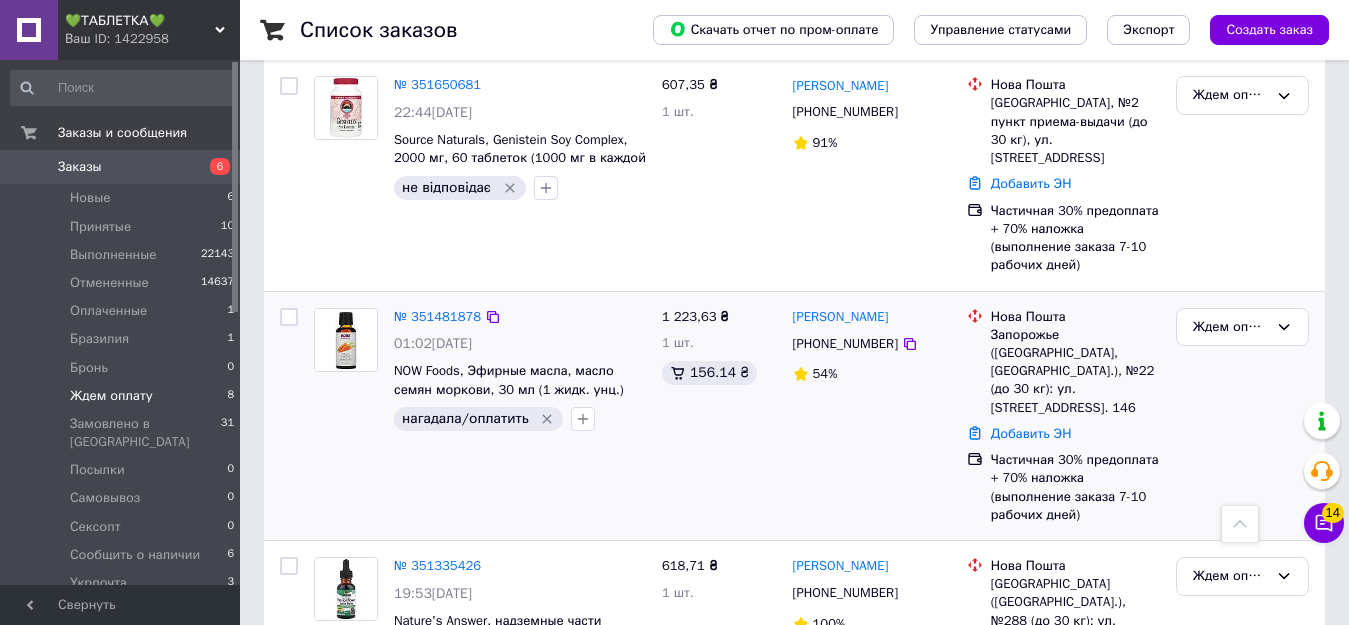 scroll, scrollTop: 1371, scrollLeft: 0, axis: vertical 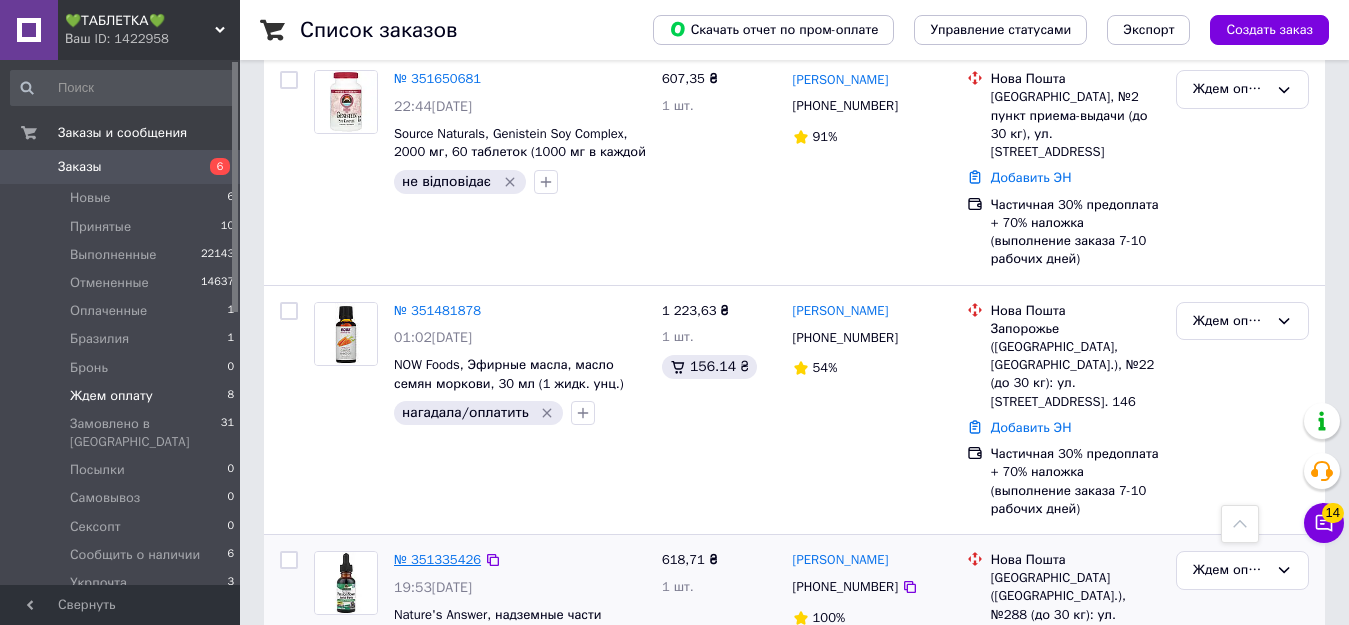 click on "№ 351335426" at bounding box center [437, 559] 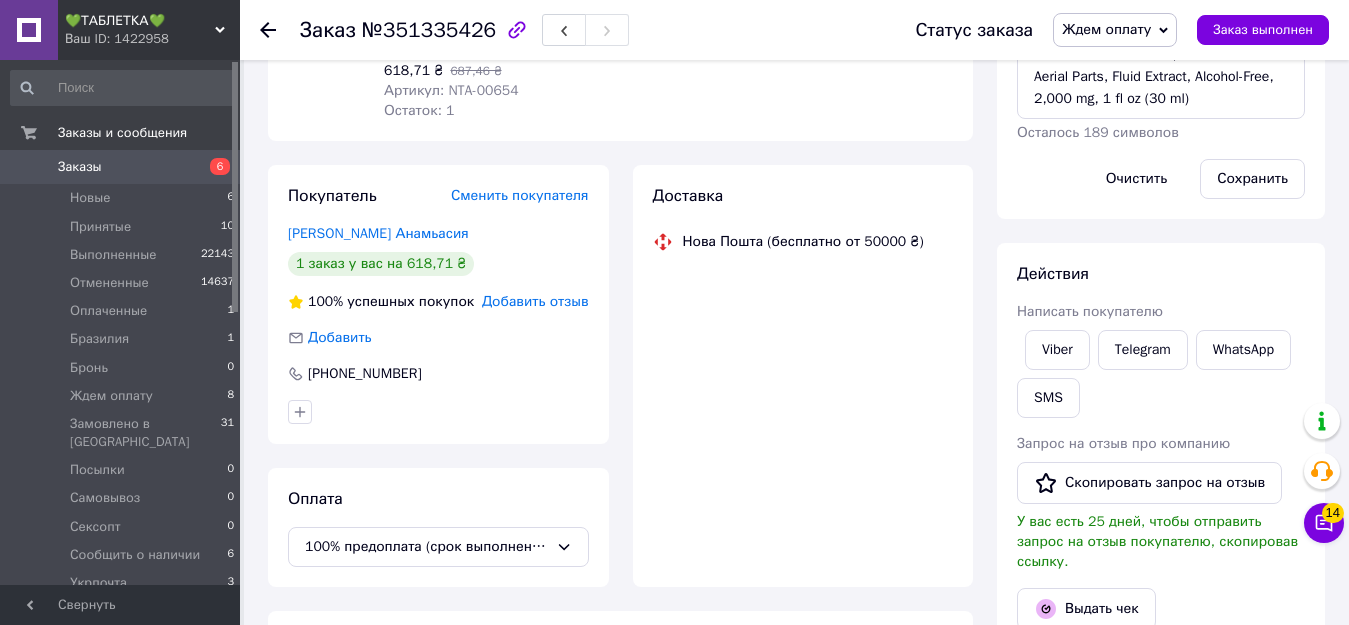 scroll, scrollTop: 750, scrollLeft: 0, axis: vertical 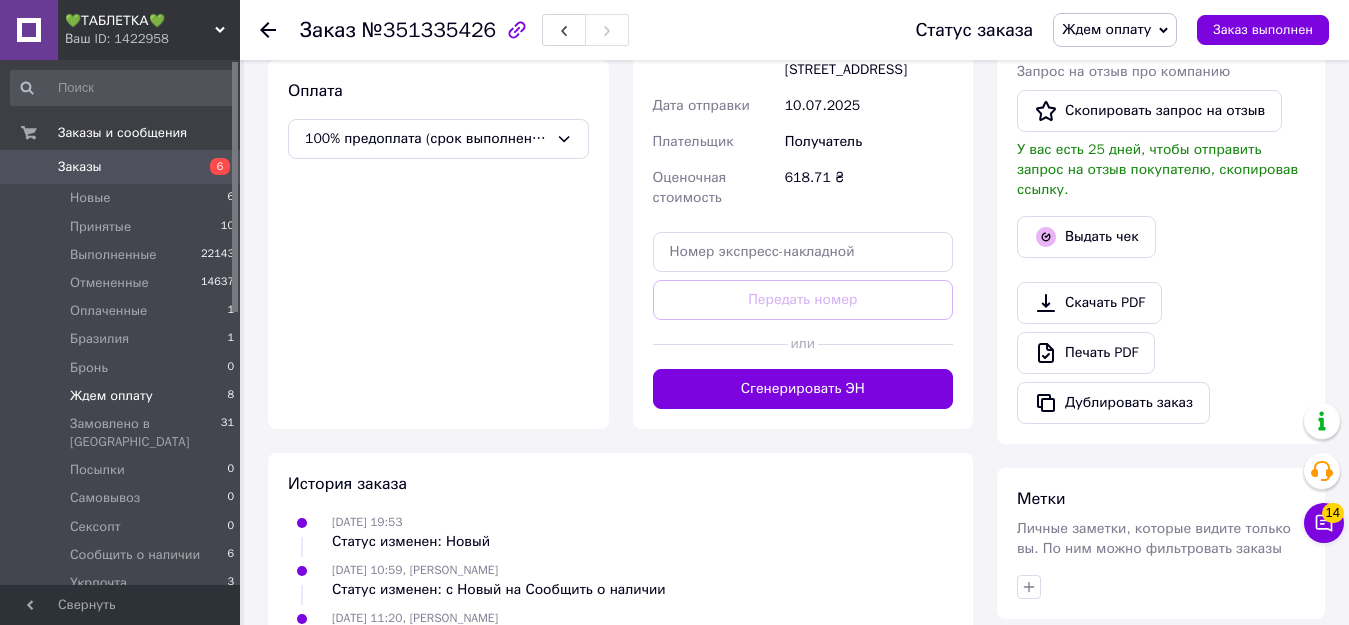 click on "Ждем оплату" at bounding box center (111, 396) 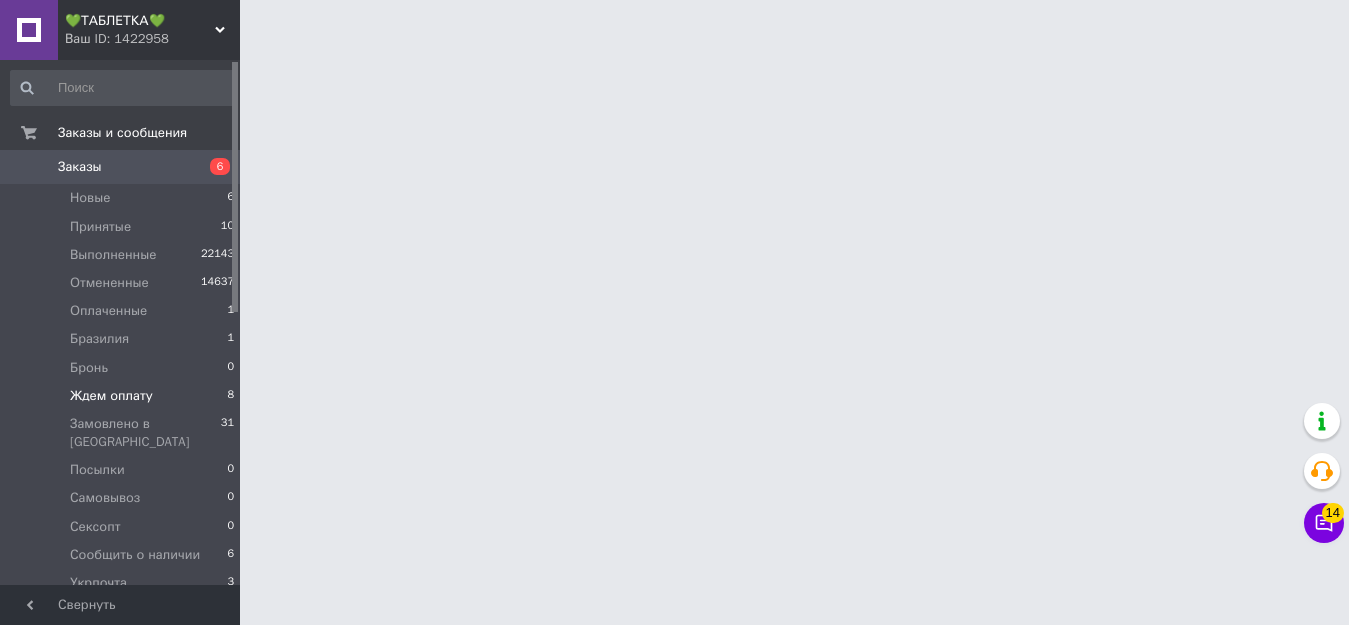 scroll, scrollTop: 0, scrollLeft: 0, axis: both 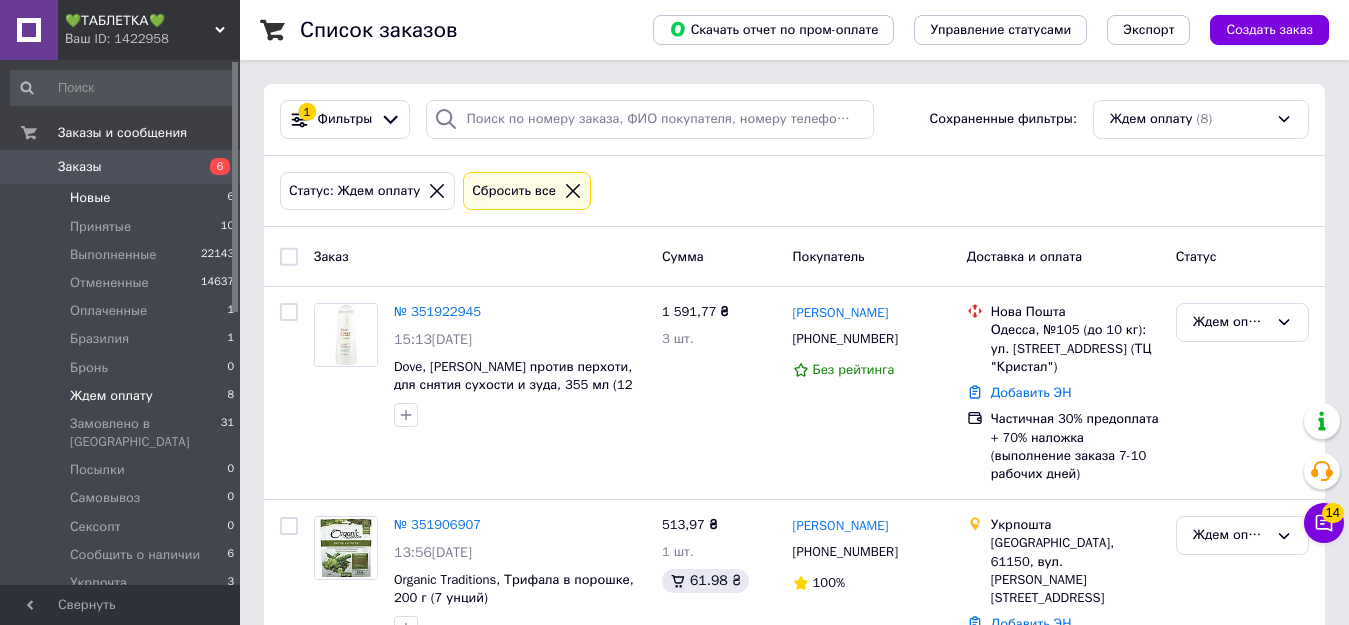 click on "Новые 6" at bounding box center [123, 198] 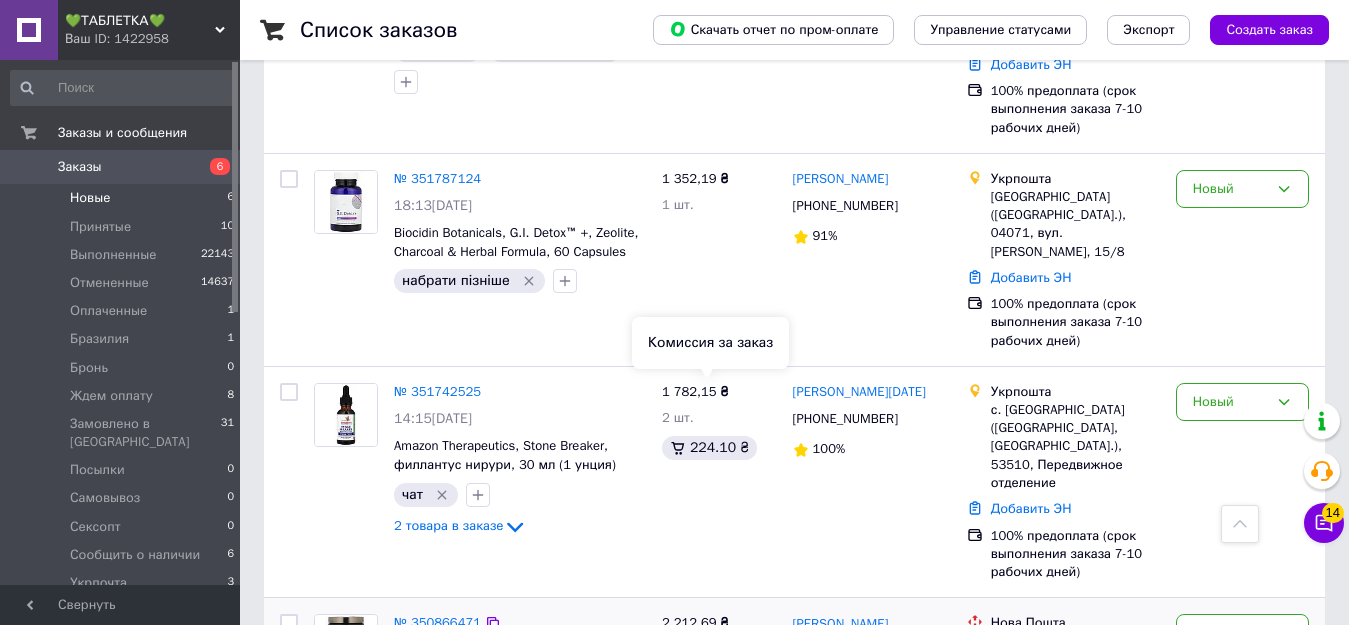 scroll, scrollTop: 909, scrollLeft: 0, axis: vertical 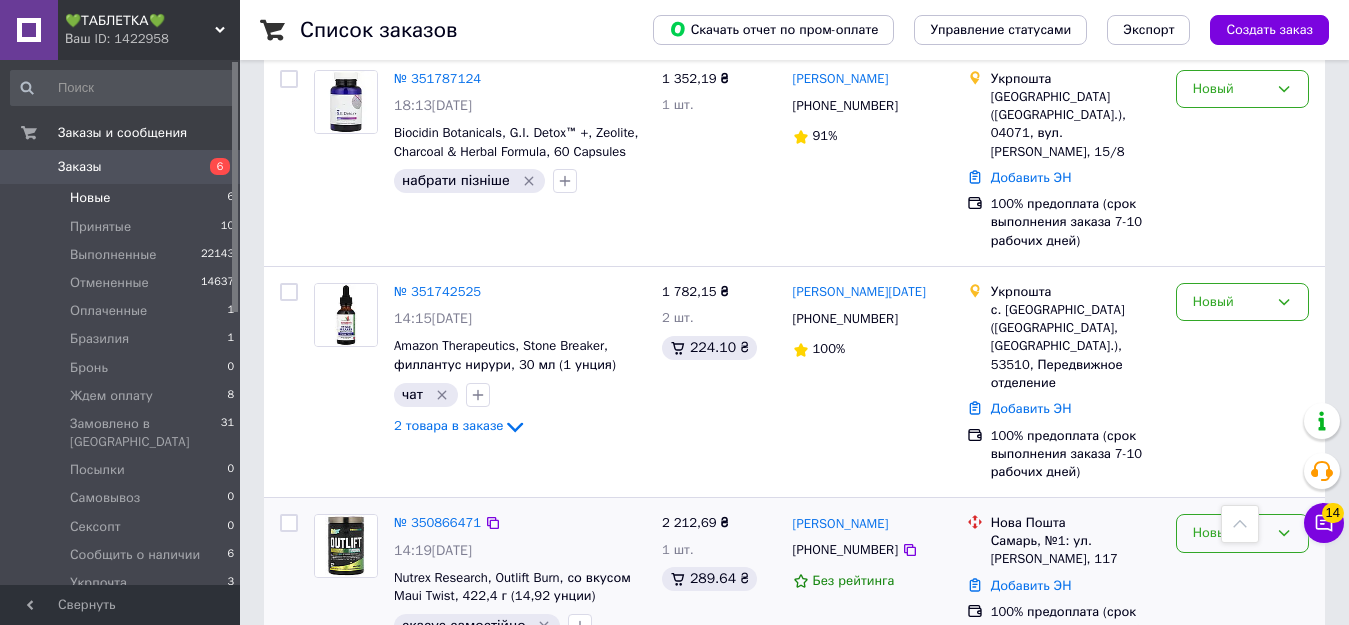 click on "Новый" at bounding box center (1242, 533) 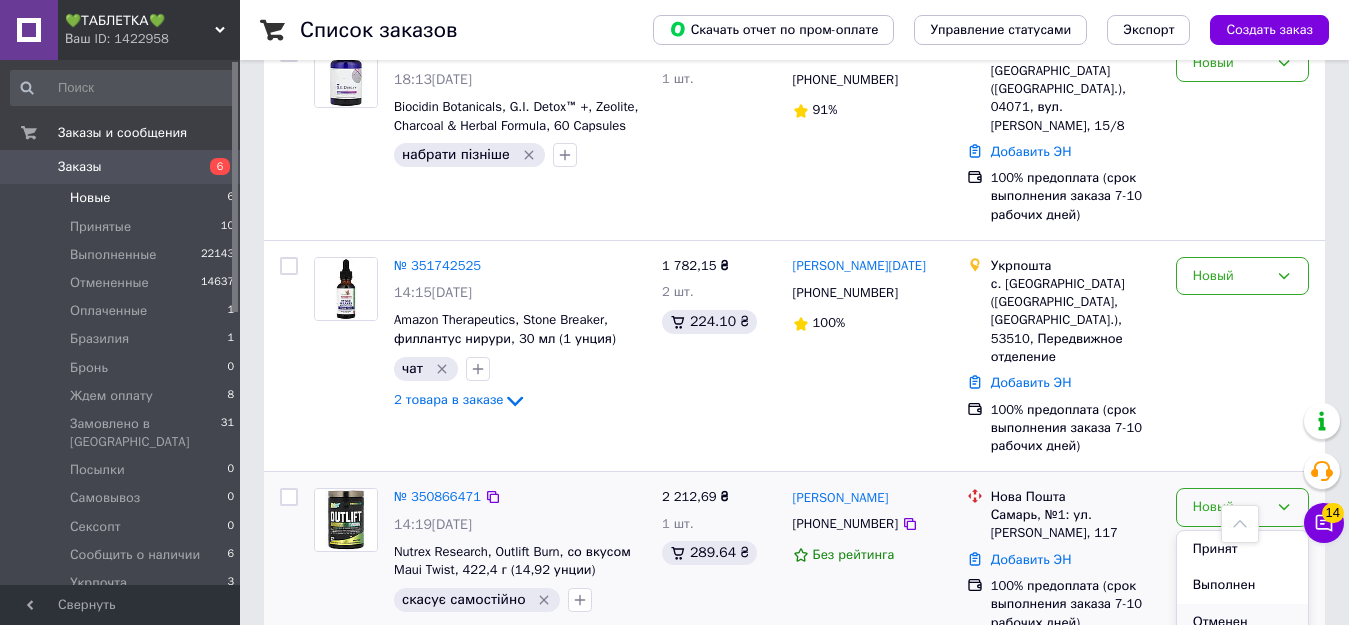 click on "Отменен" at bounding box center (1242, 622) 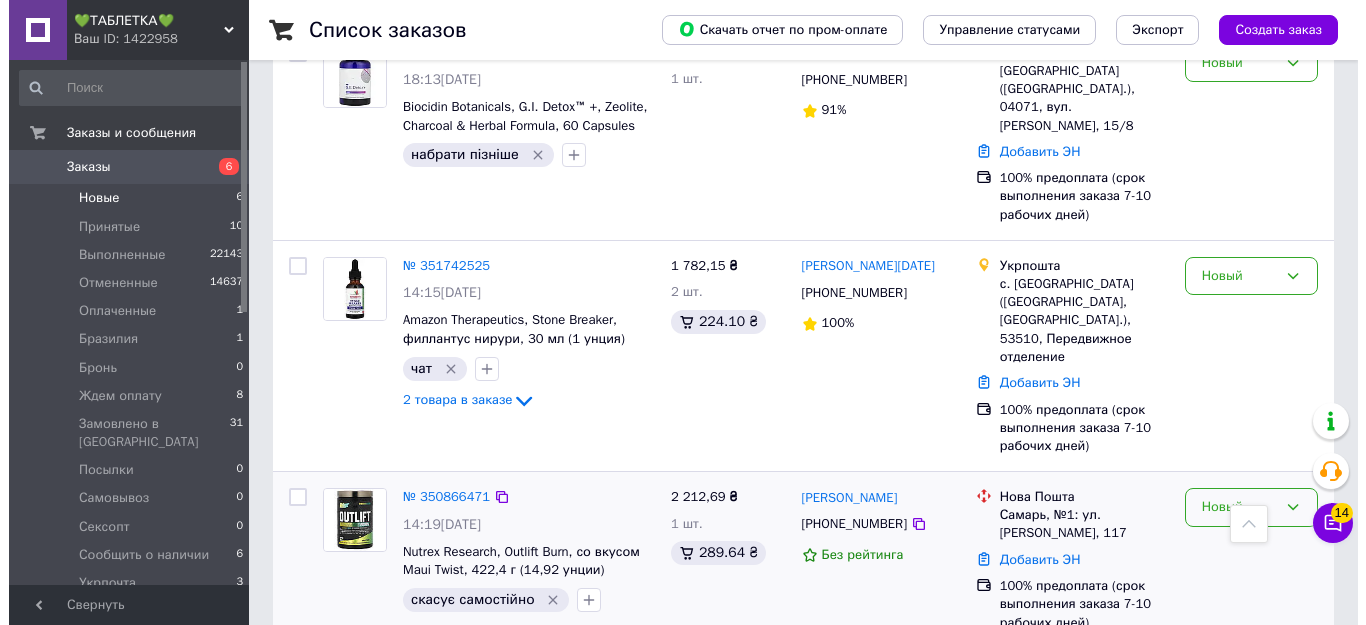 scroll, scrollTop: 909, scrollLeft: 0, axis: vertical 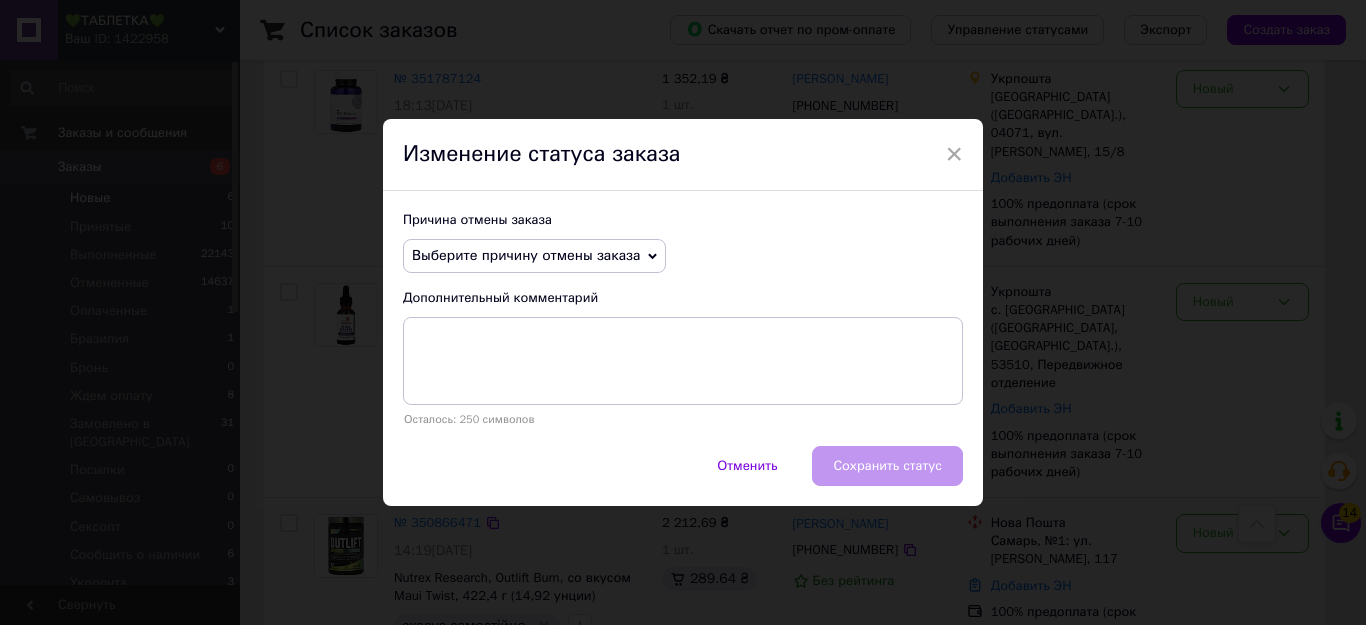click on "Выберите причину отмены заказа" at bounding box center (526, 255) 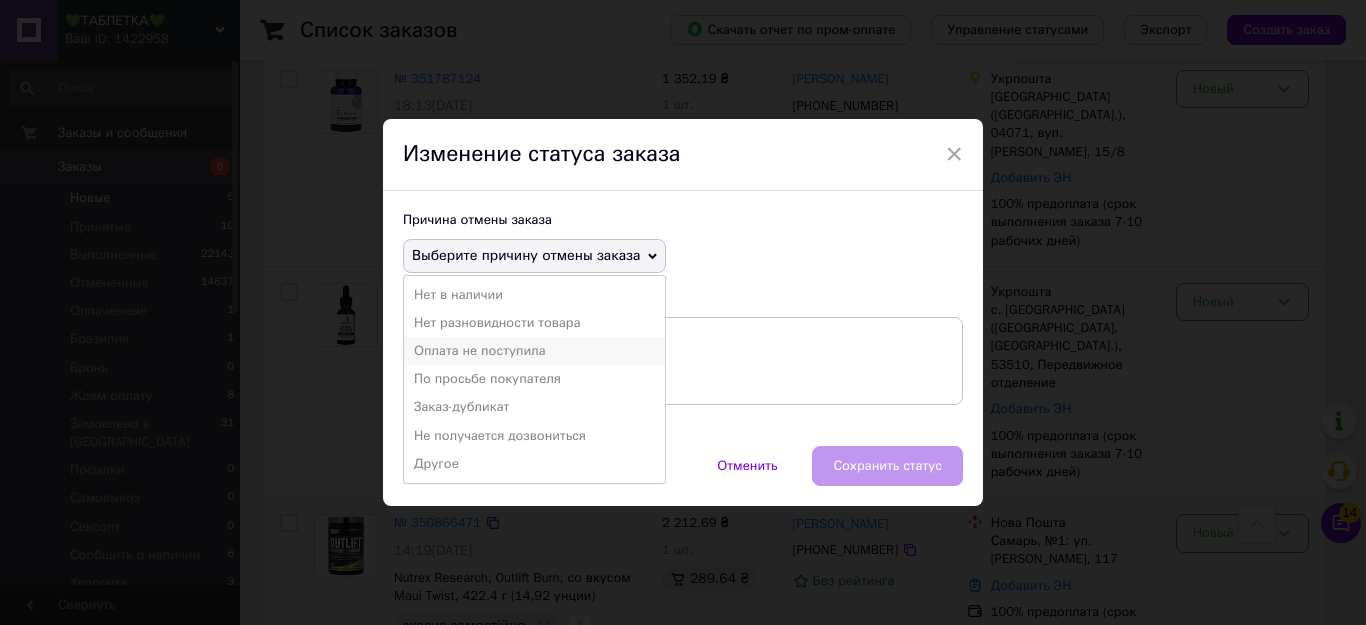 click on "Оплата не поступила" at bounding box center [534, 351] 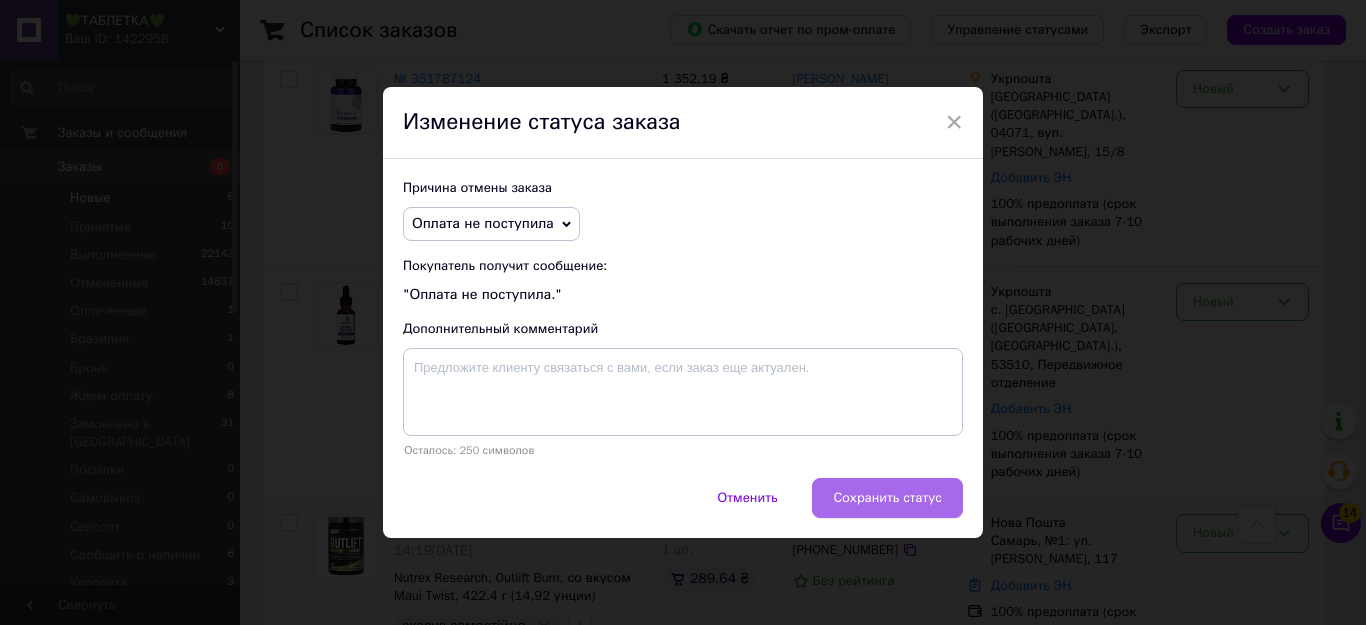 click on "Сохранить статус" at bounding box center [887, 498] 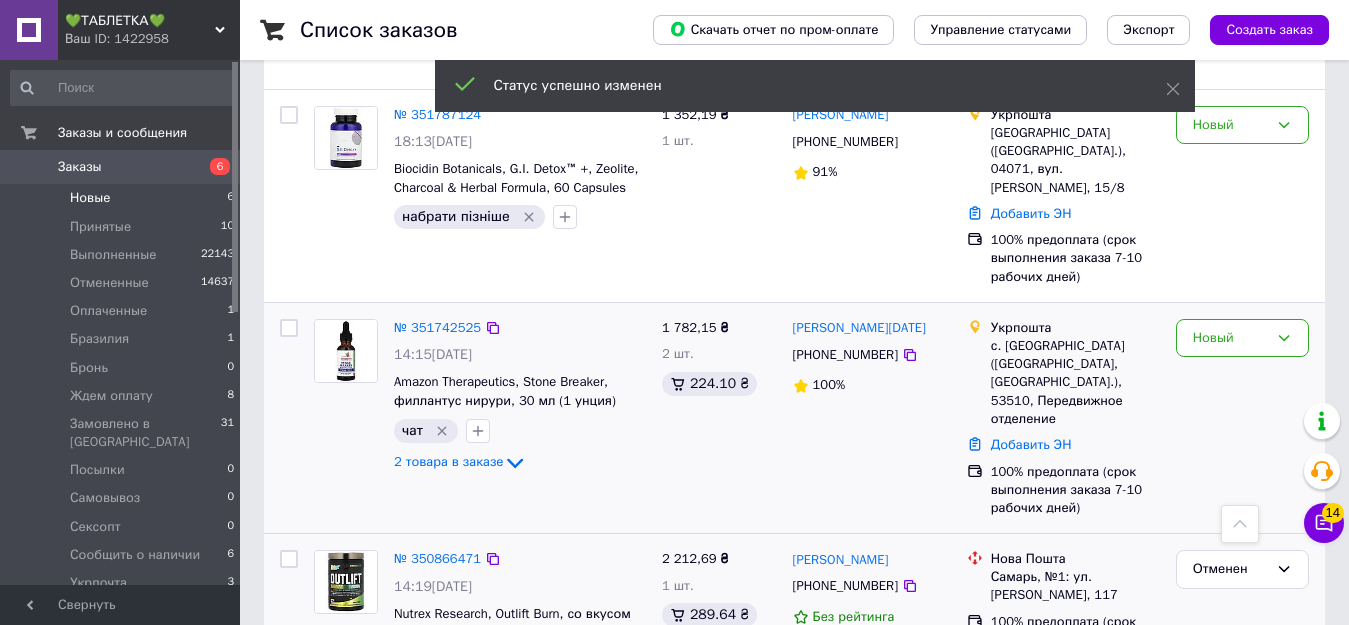 scroll, scrollTop: 889, scrollLeft: 0, axis: vertical 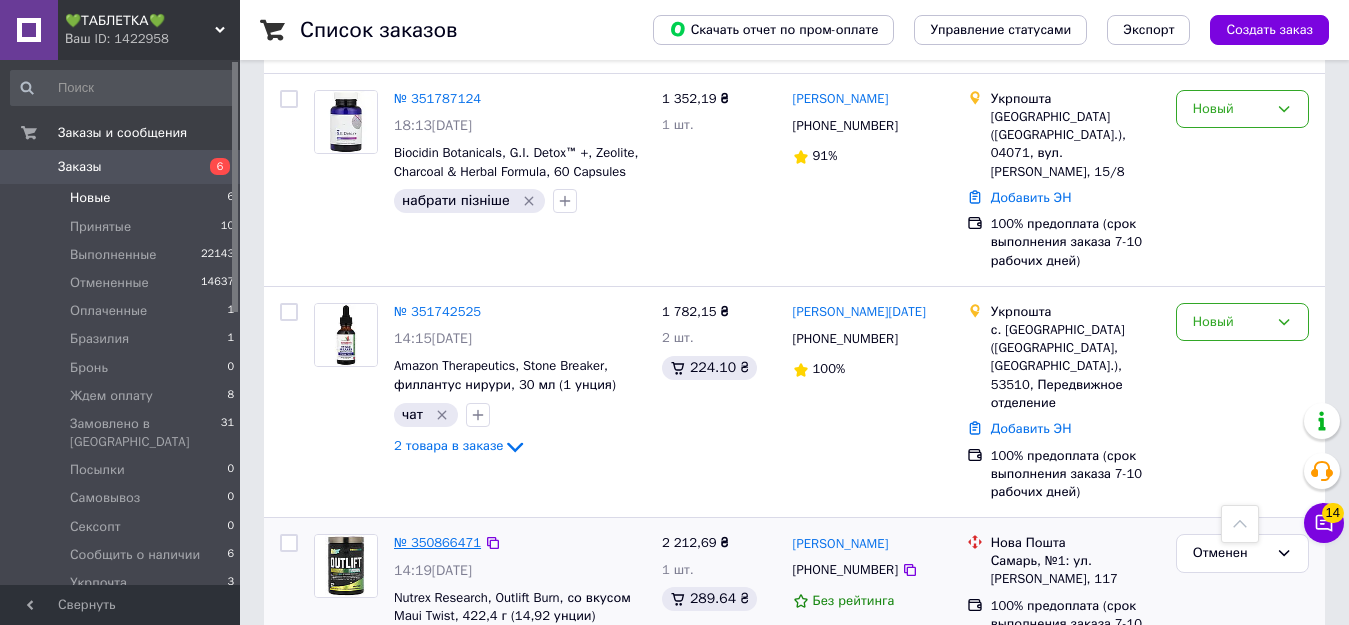 click on "№ 350866471" at bounding box center [437, 542] 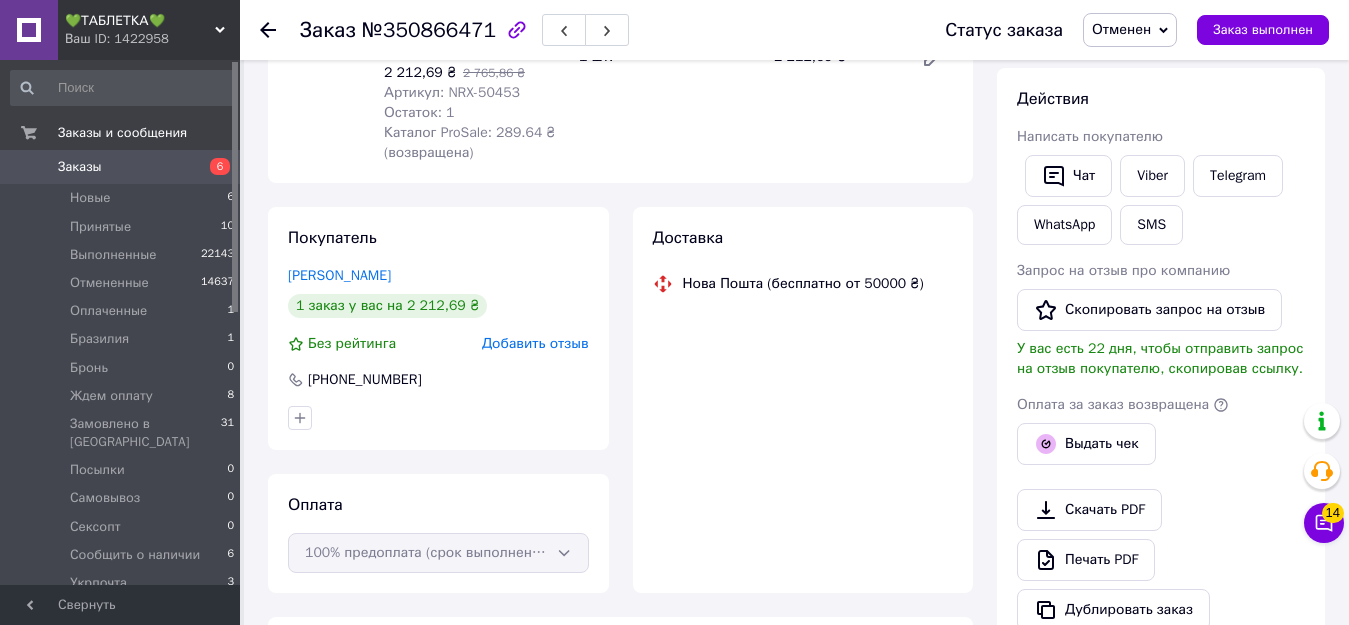 scroll, scrollTop: 843, scrollLeft: 0, axis: vertical 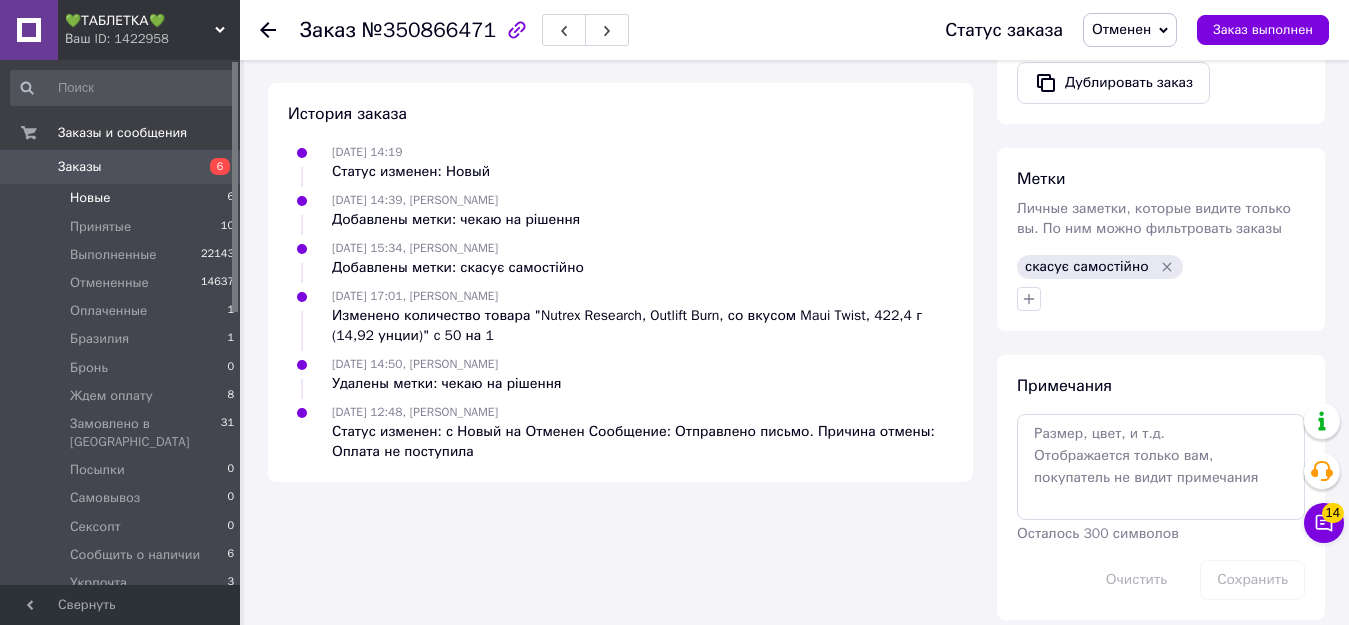 click on "Новые" at bounding box center [90, 198] 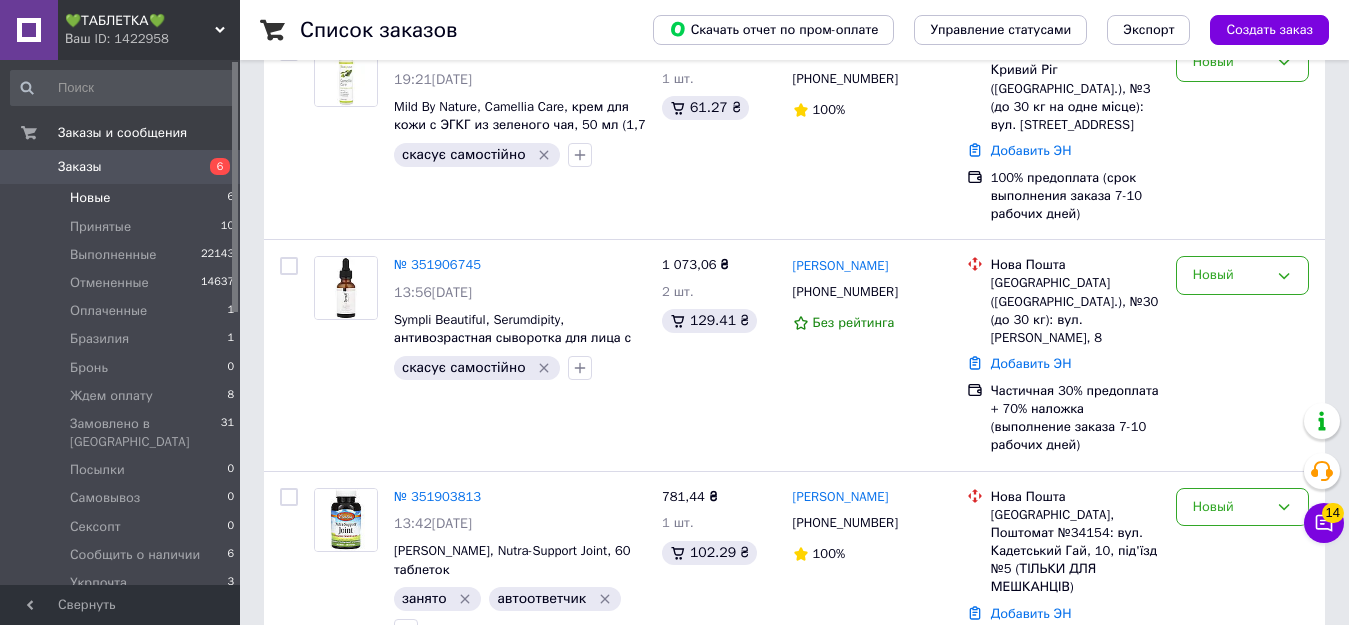 scroll, scrollTop: 289, scrollLeft: 0, axis: vertical 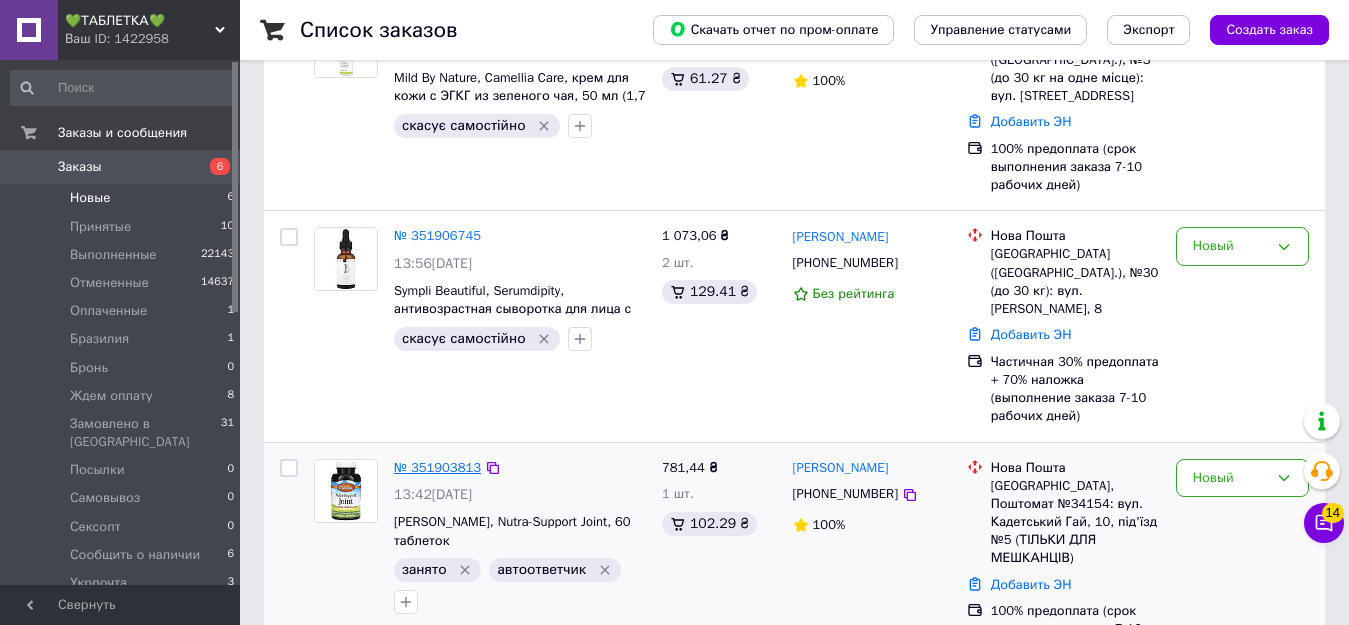 click on "№ 351903813" at bounding box center (437, 467) 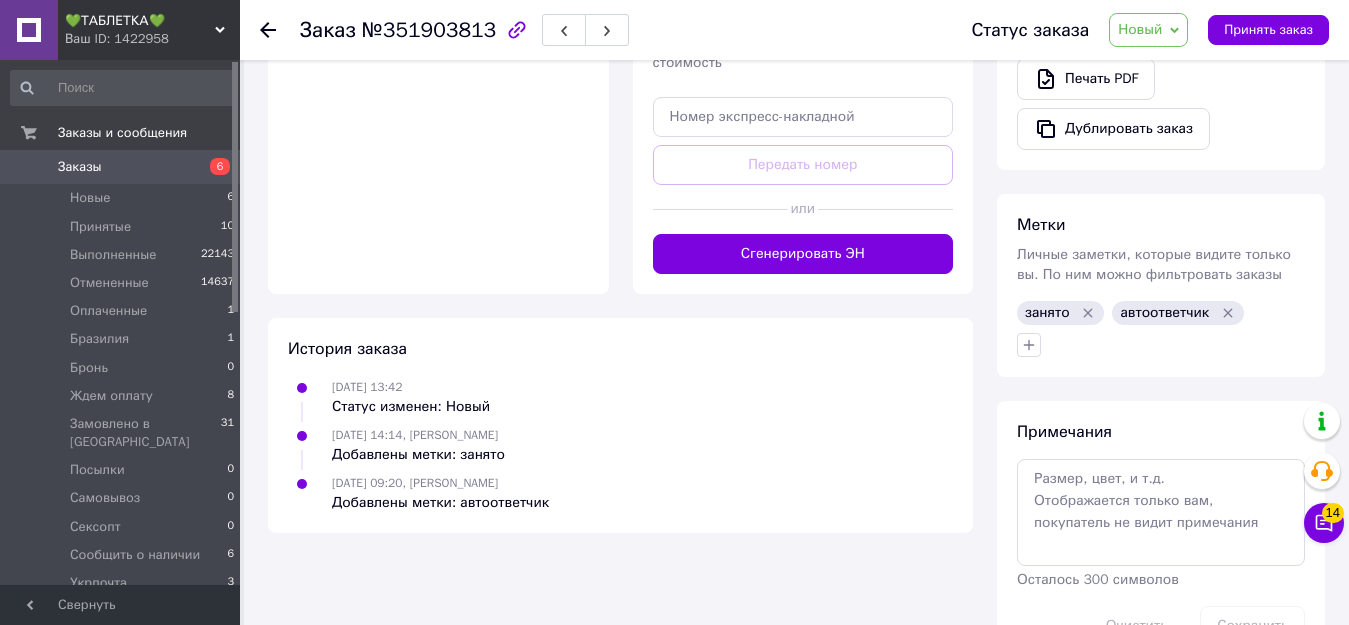 scroll, scrollTop: 850, scrollLeft: 0, axis: vertical 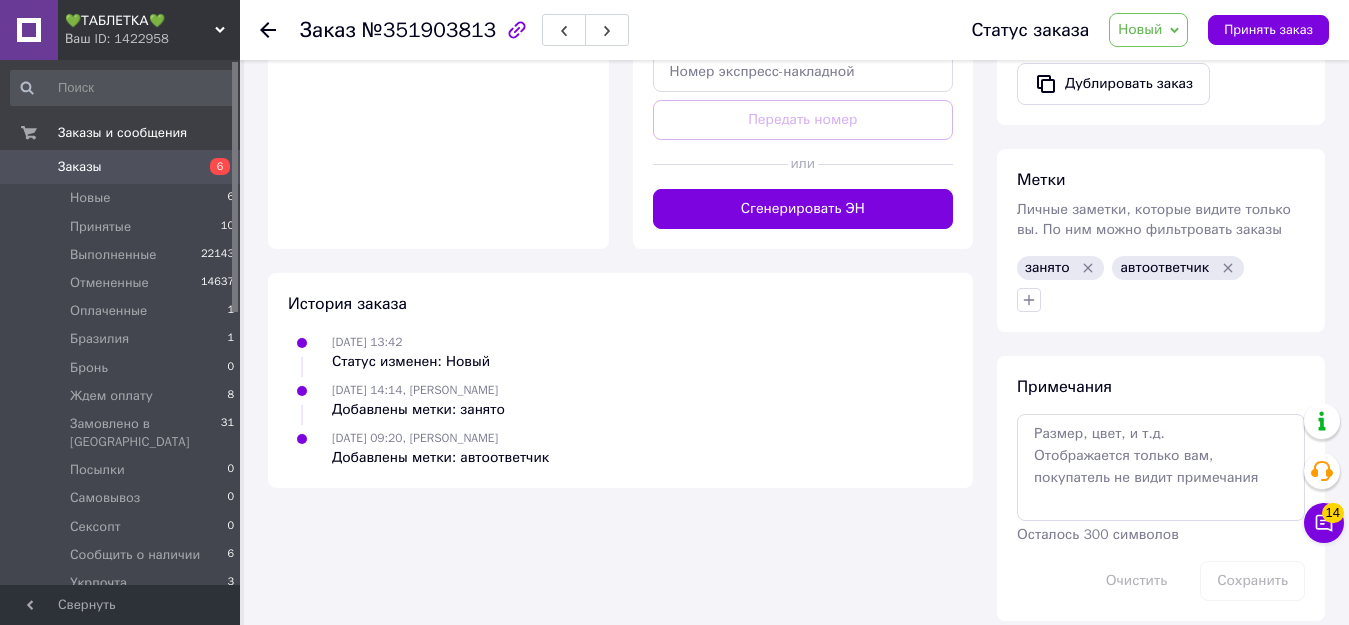 click on "Ваш ID: 1422958" at bounding box center [152, 39] 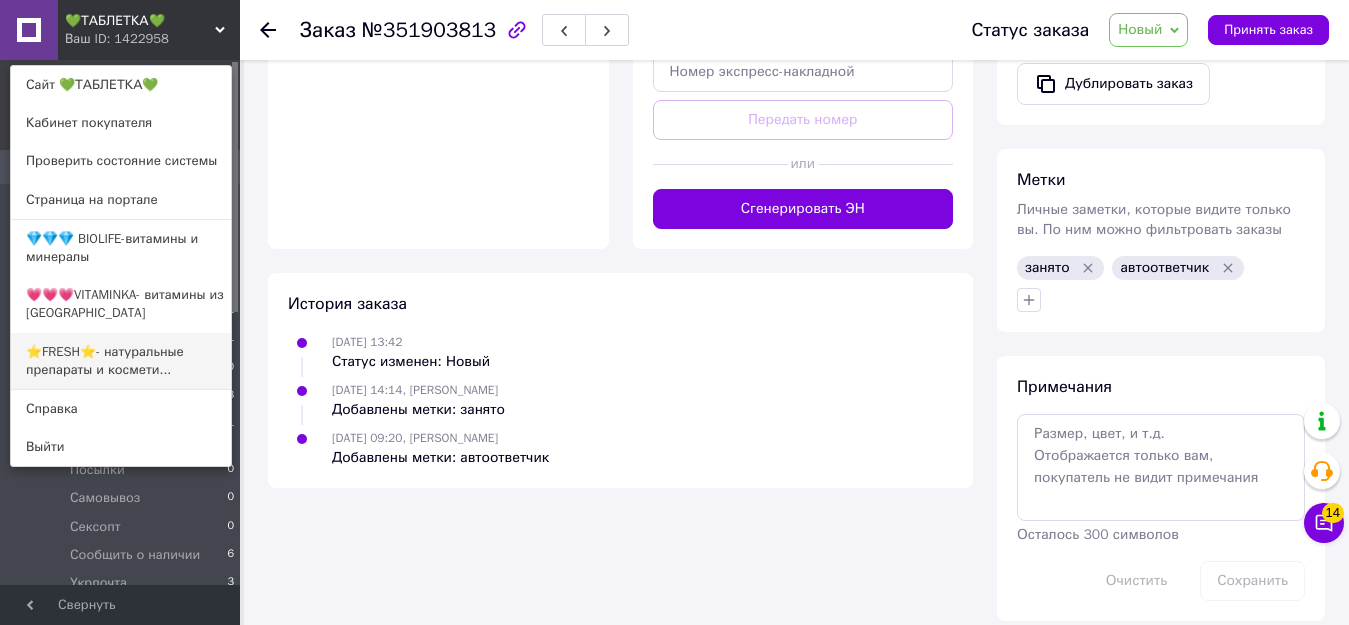 click on "⭐FRESH⭐- натуральные препараты и космети..." at bounding box center [121, 361] 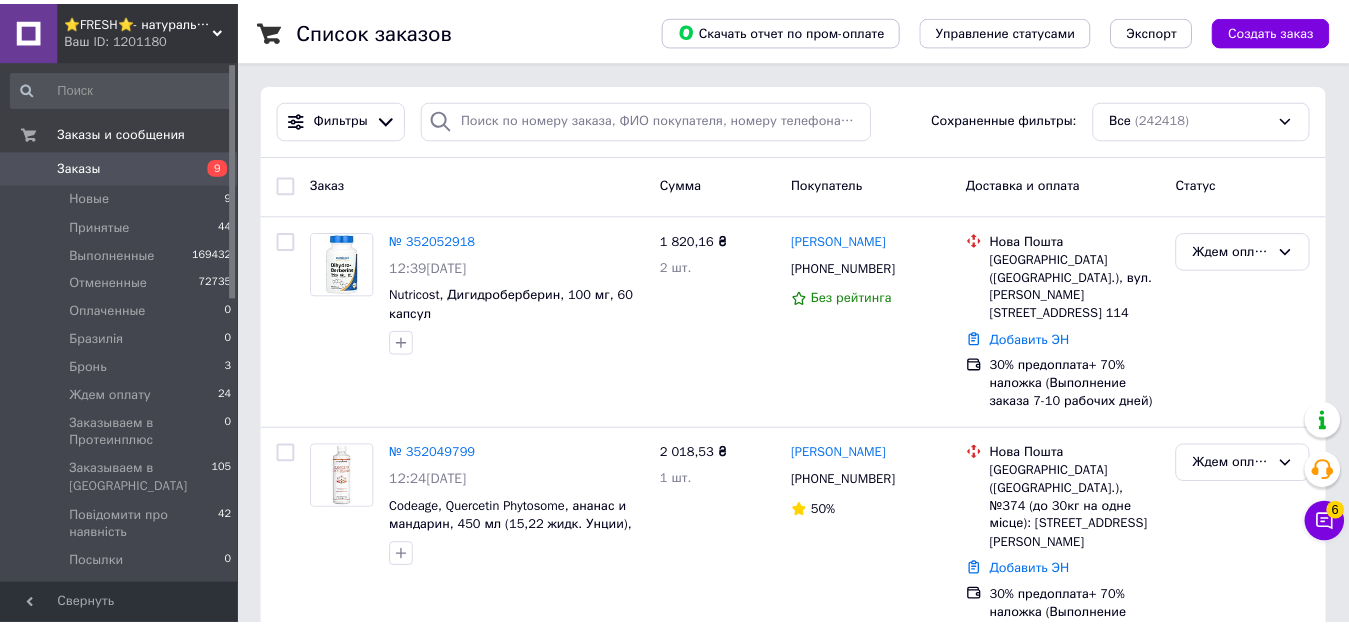 scroll, scrollTop: 0, scrollLeft: 0, axis: both 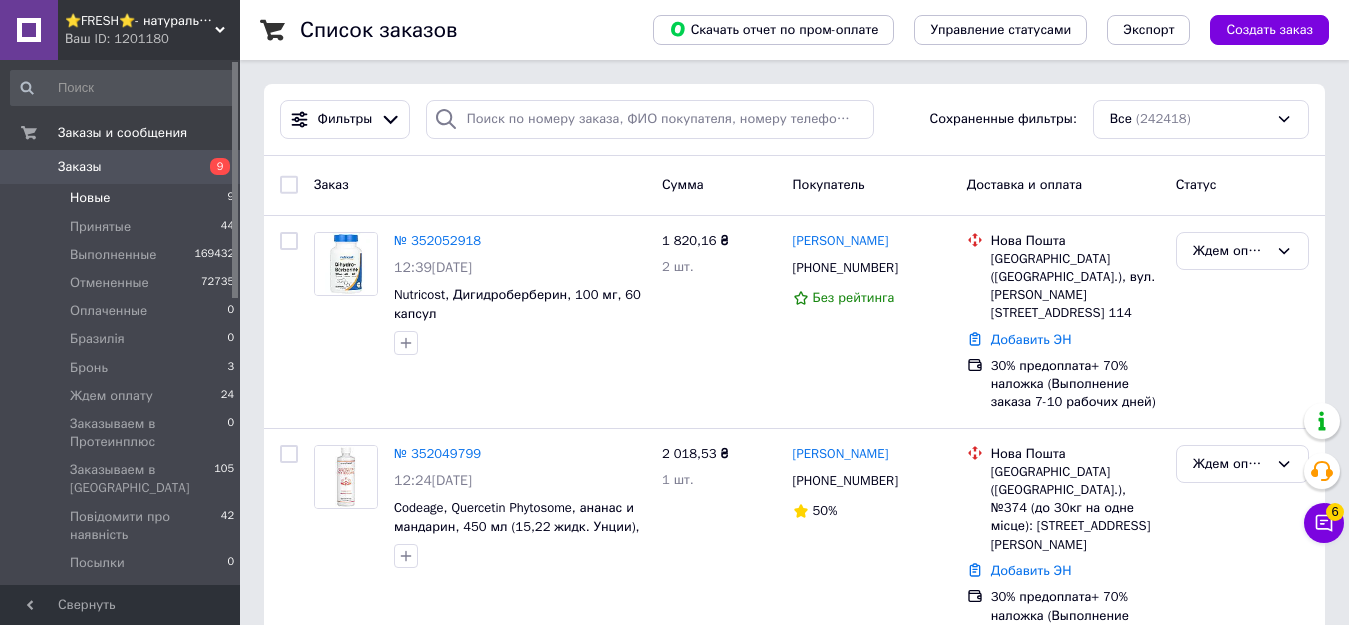click on "Новые" at bounding box center [90, 198] 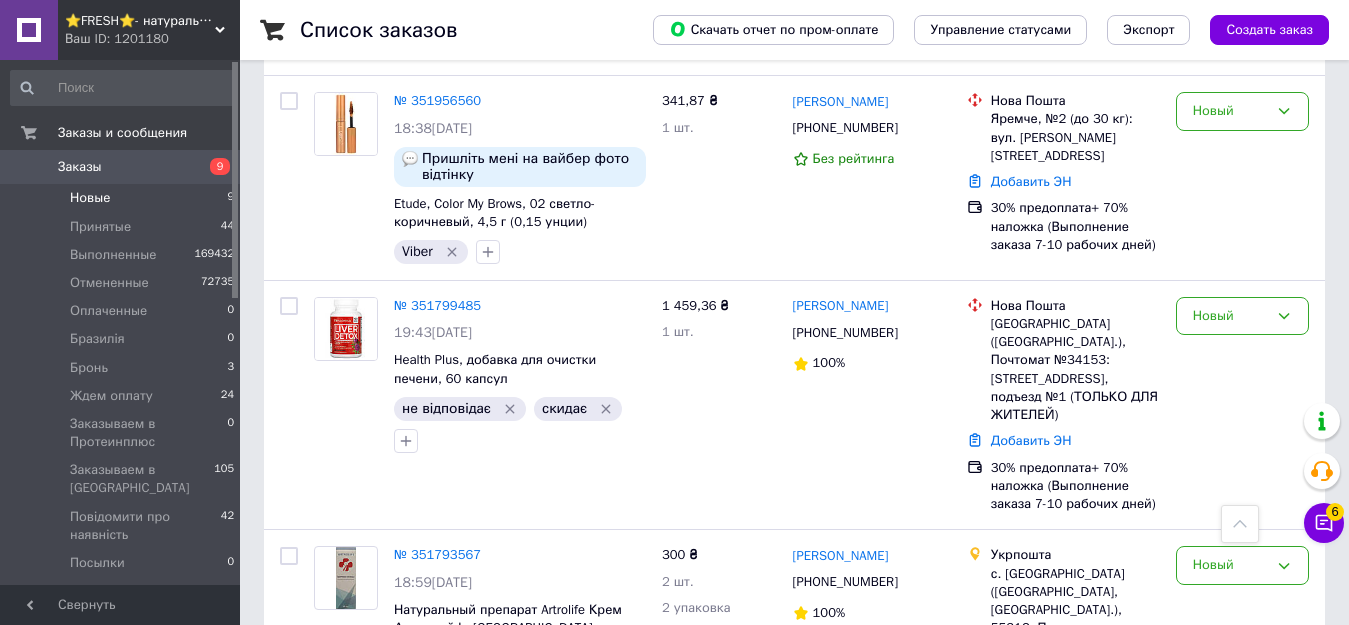 scroll, scrollTop: 1444, scrollLeft: 0, axis: vertical 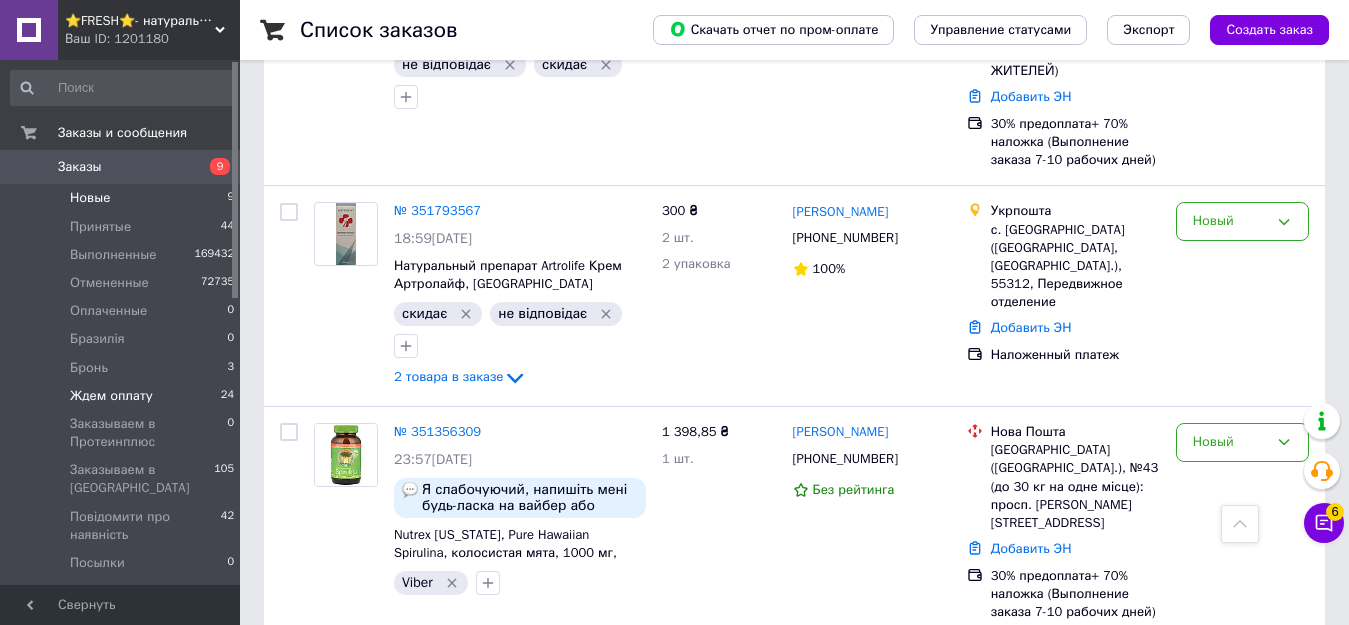 click on "Ждем оплату" at bounding box center [111, 396] 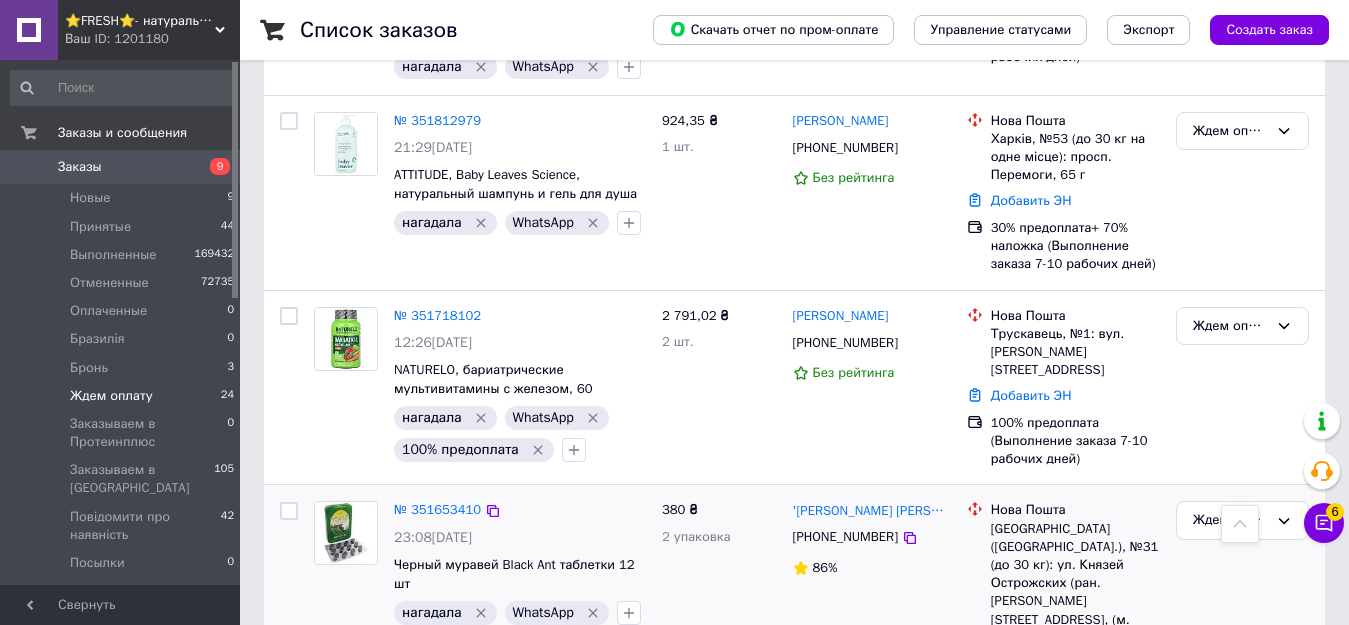 scroll, scrollTop: 3561, scrollLeft: 0, axis: vertical 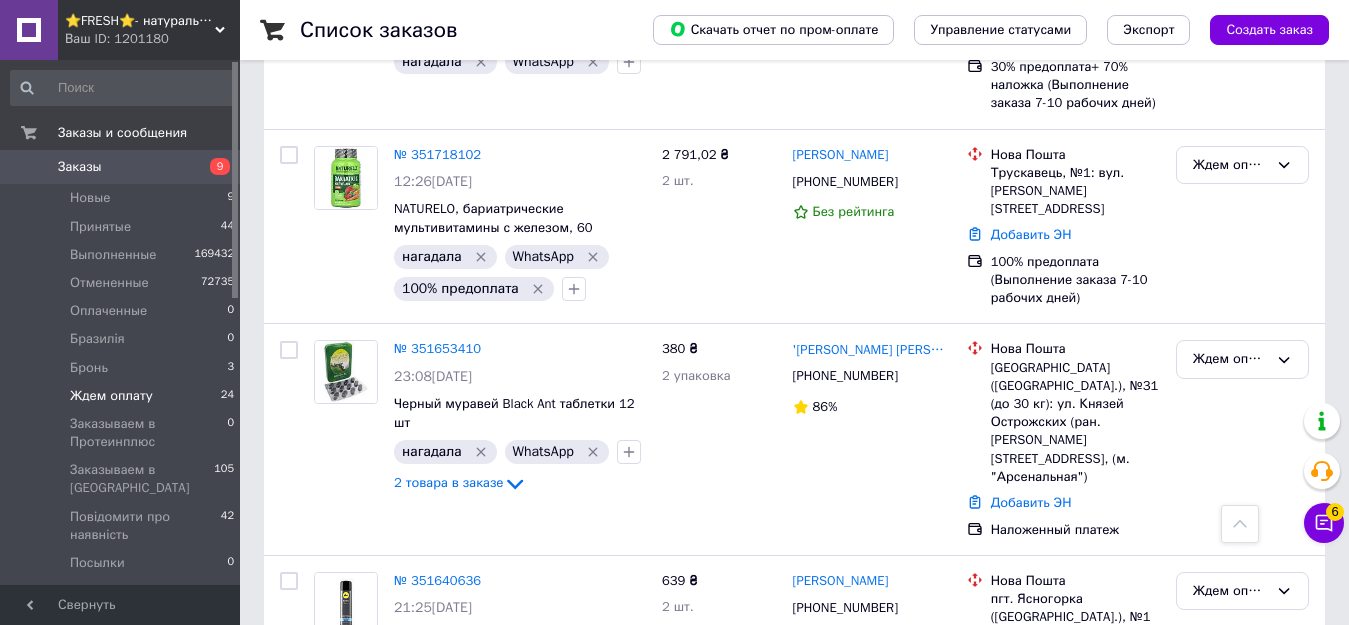 click on "2" at bounding box center (327, 820) 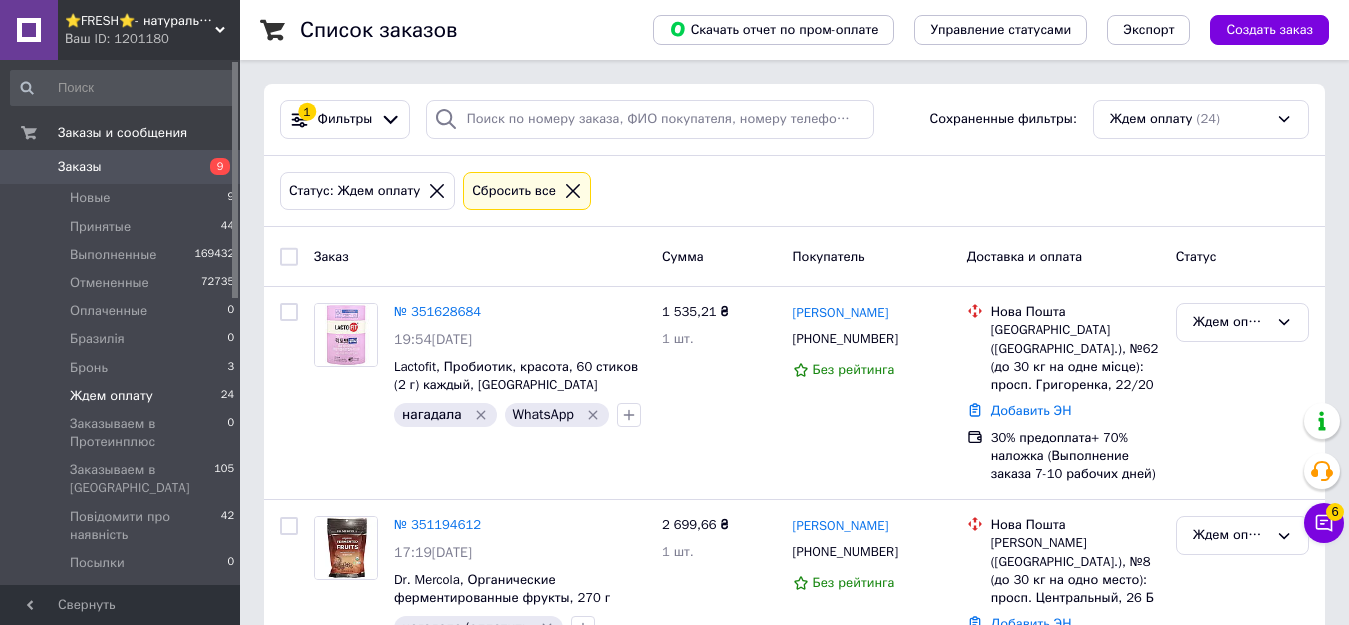 scroll, scrollTop: 539, scrollLeft: 0, axis: vertical 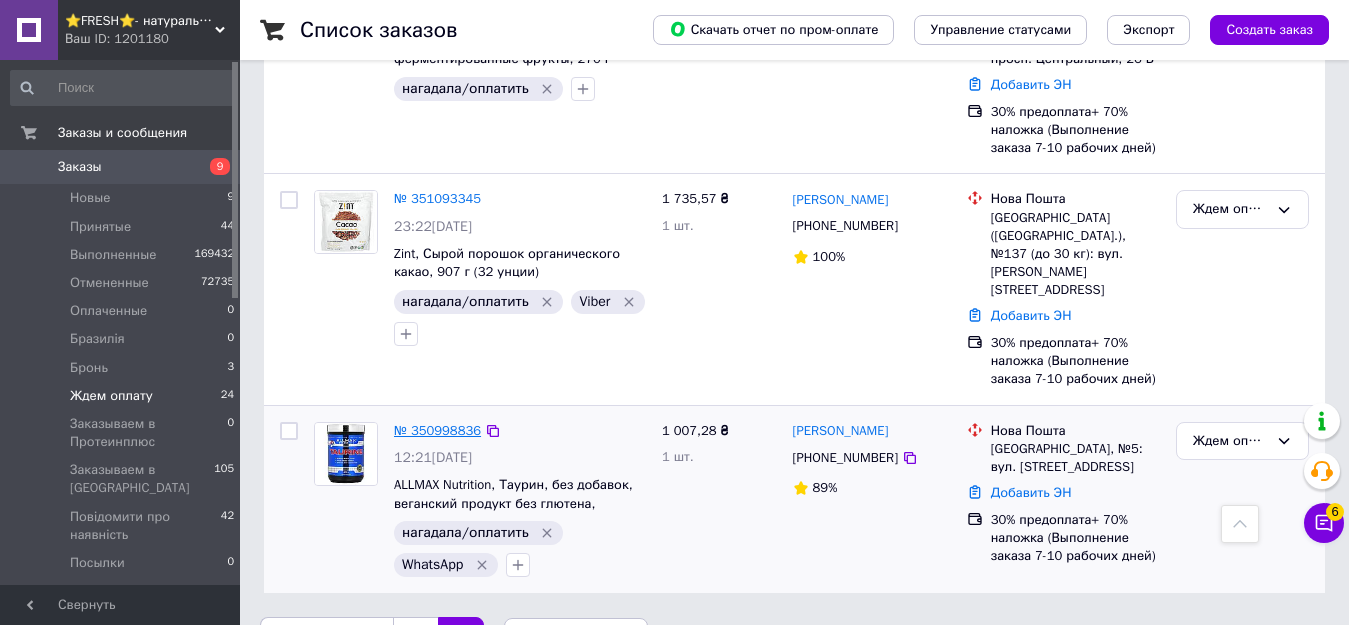click on "№ 350998836" at bounding box center [437, 430] 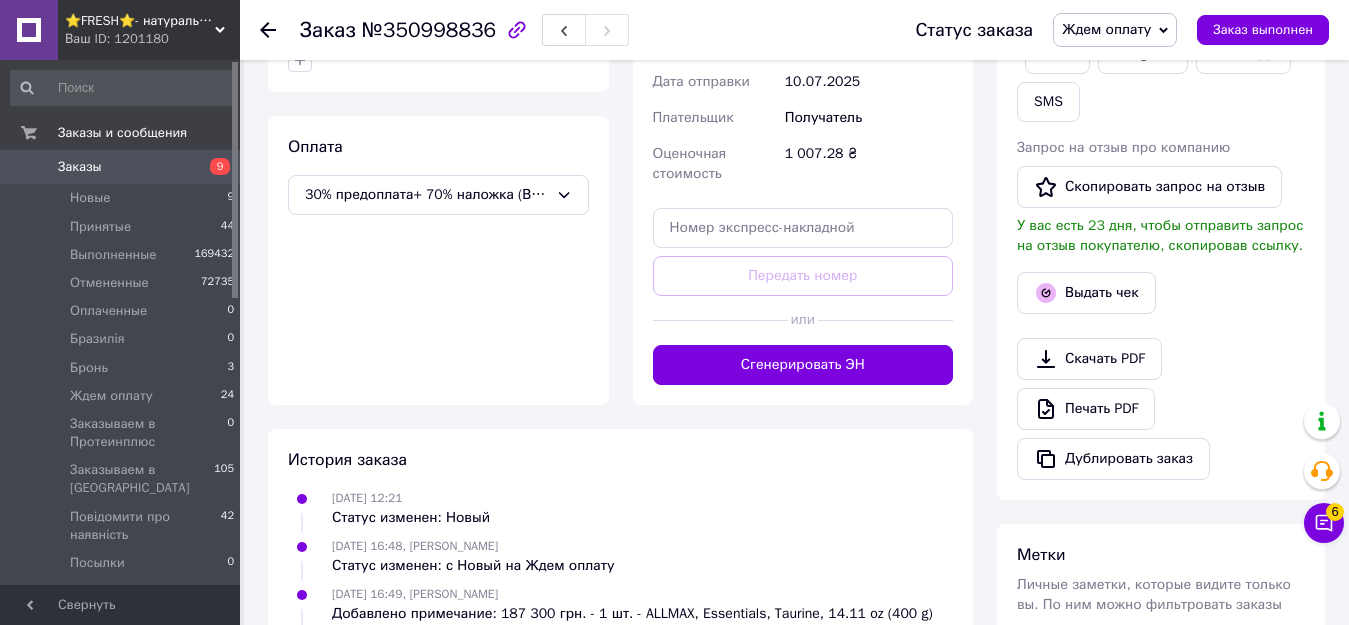 scroll, scrollTop: 841, scrollLeft: 0, axis: vertical 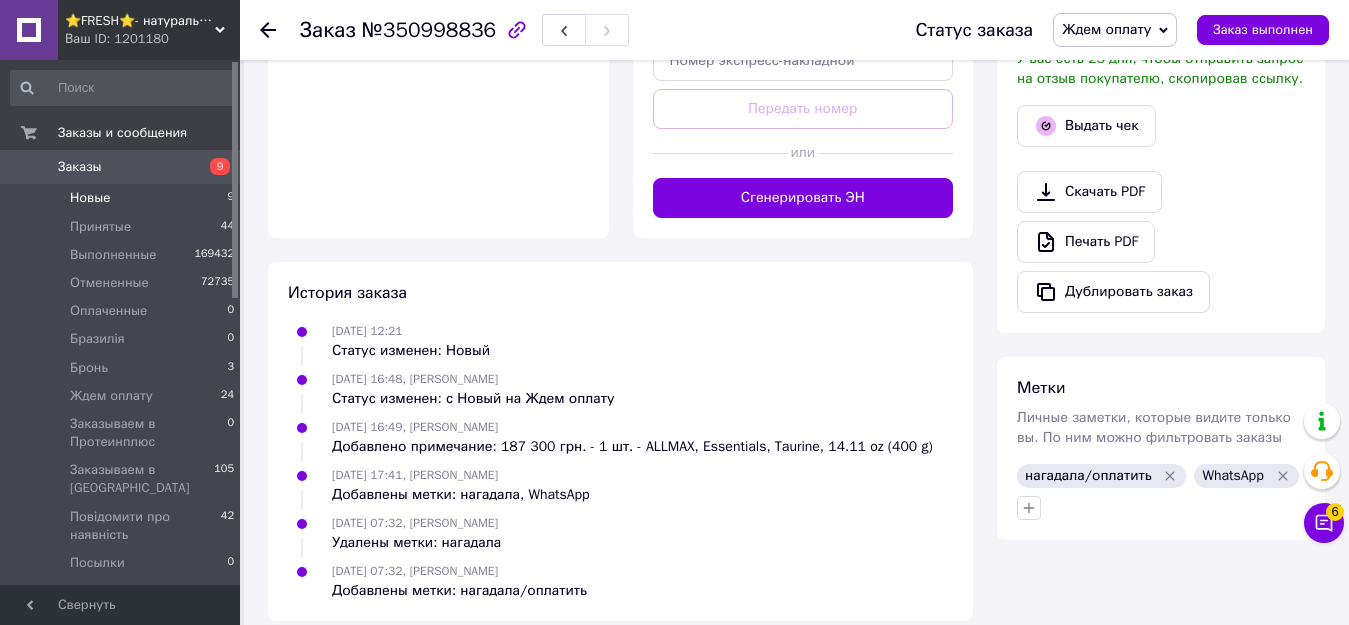 click on "Новые" at bounding box center (90, 198) 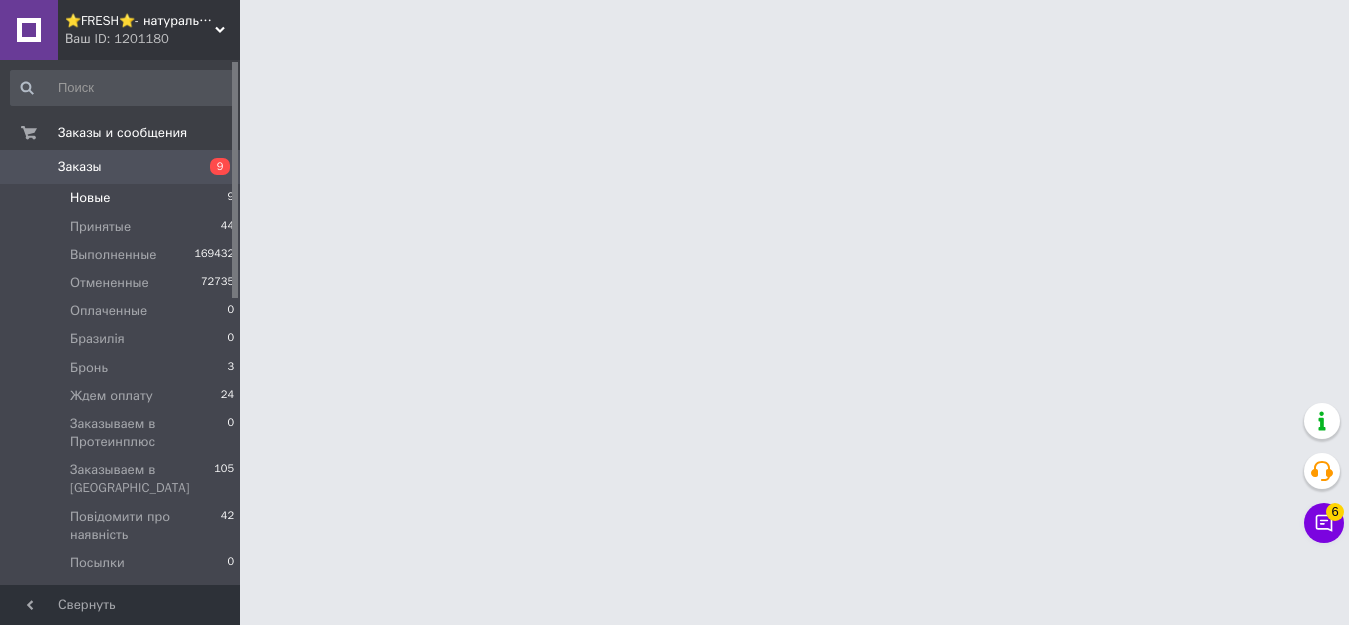 scroll, scrollTop: 0, scrollLeft: 0, axis: both 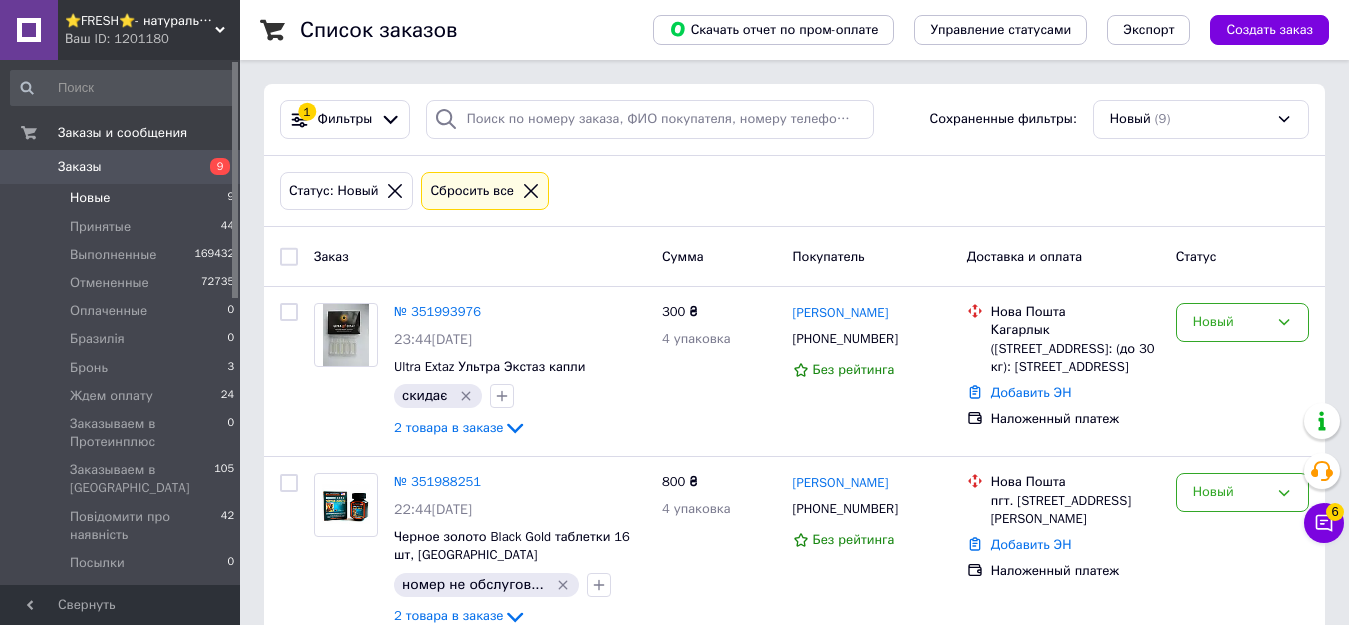 click on "Новые 9" at bounding box center [123, 198] 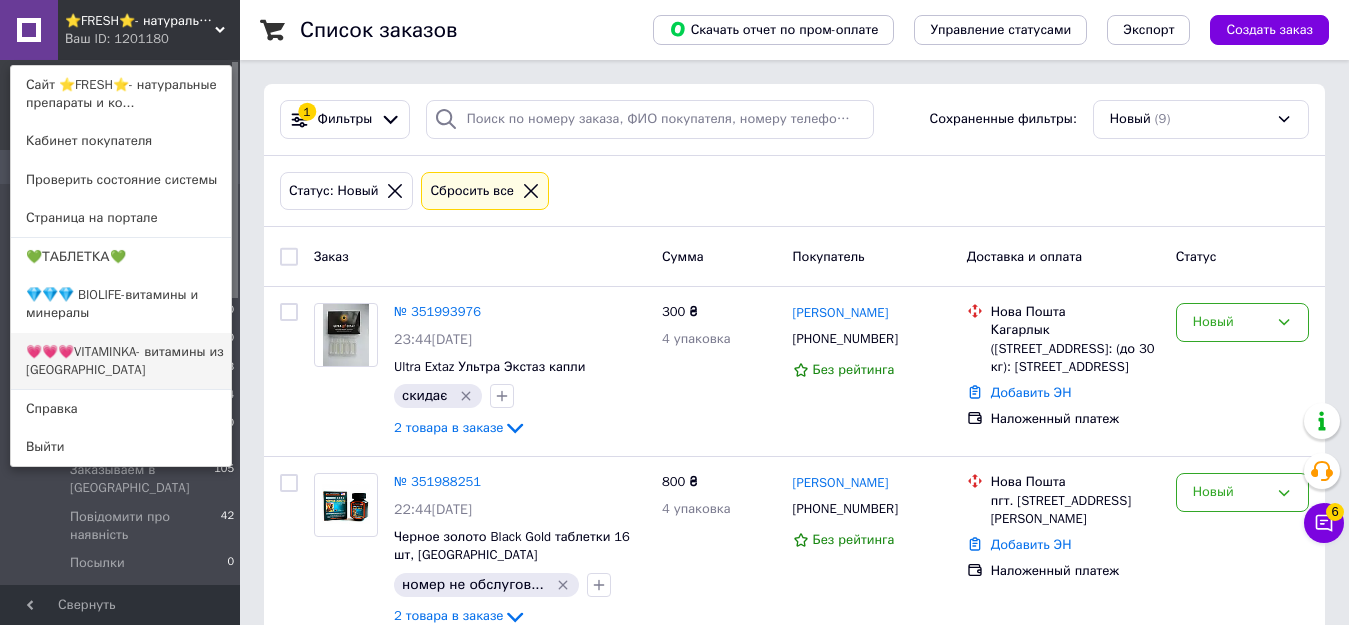 click on "💗💗💗VITAMINKA- витамины из [GEOGRAPHIC_DATA]" at bounding box center (121, 361) 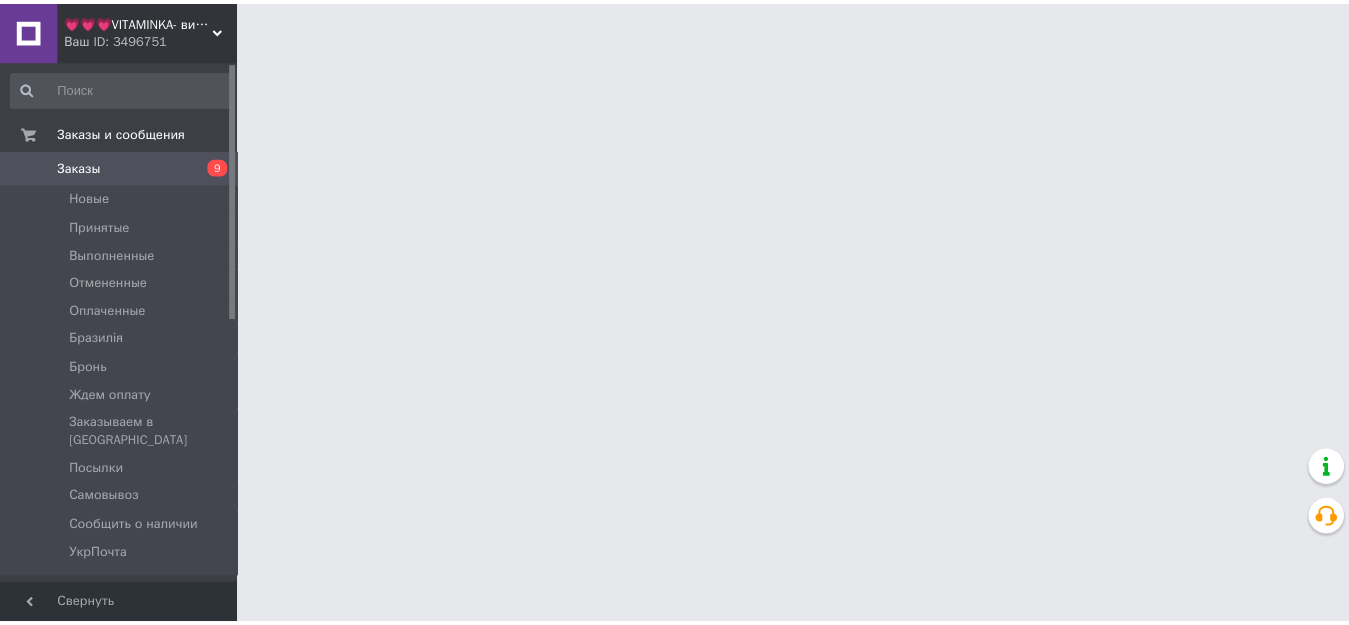 scroll, scrollTop: 0, scrollLeft: 0, axis: both 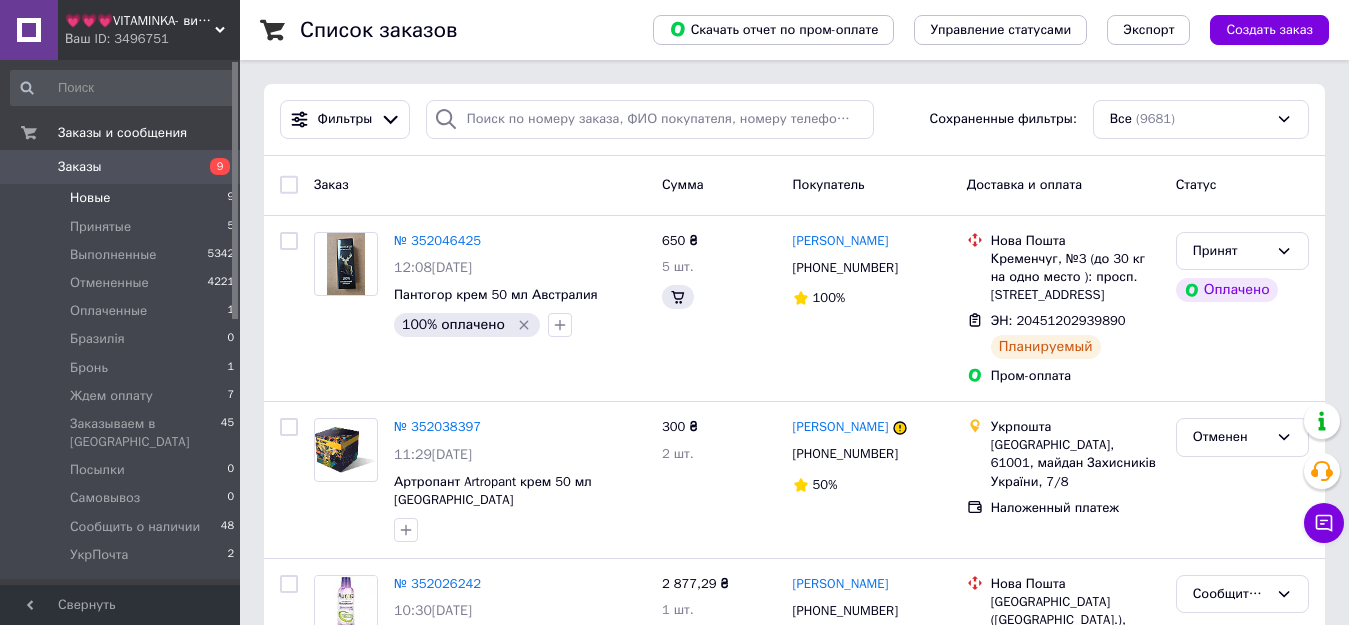 click on "Новые" at bounding box center (90, 198) 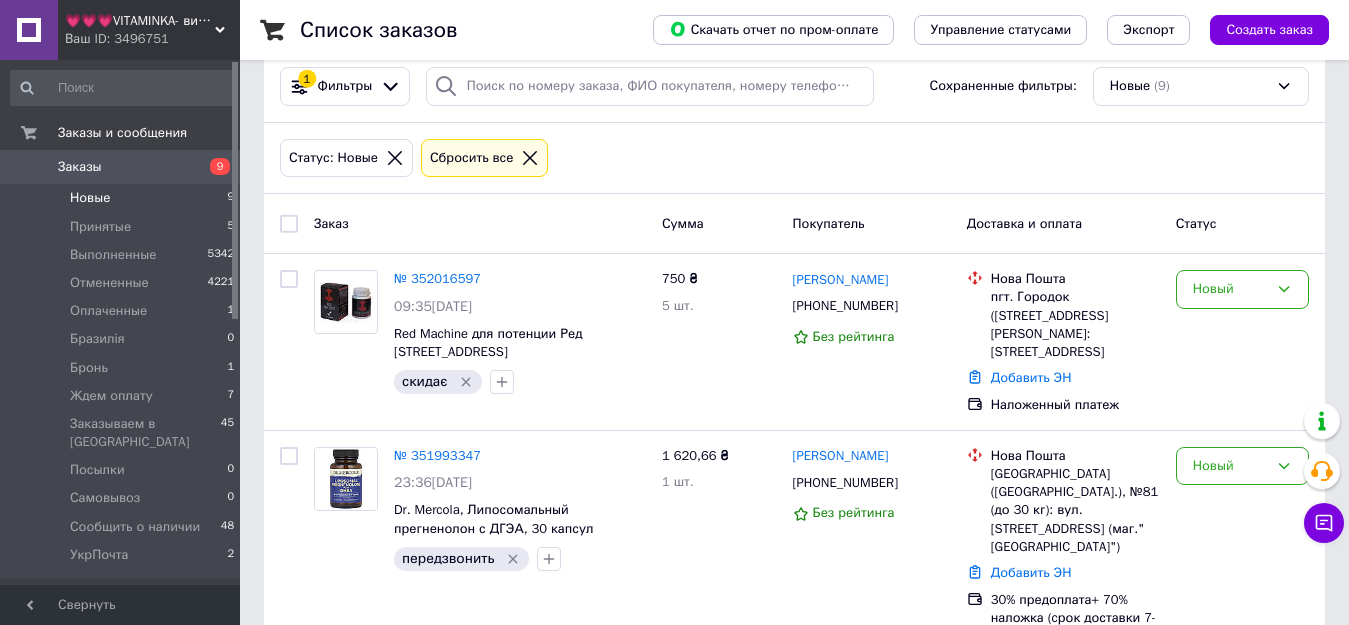 scroll, scrollTop: 0, scrollLeft: 0, axis: both 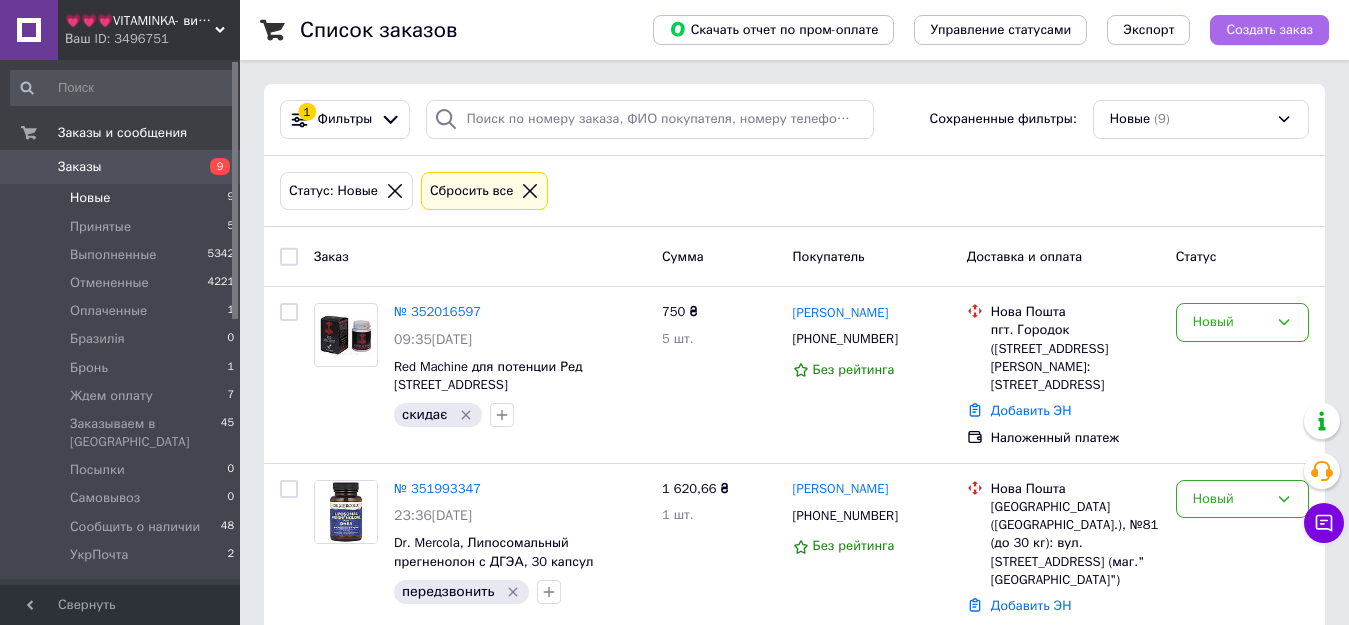 click on "Создать заказ" at bounding box center [1269, 30] 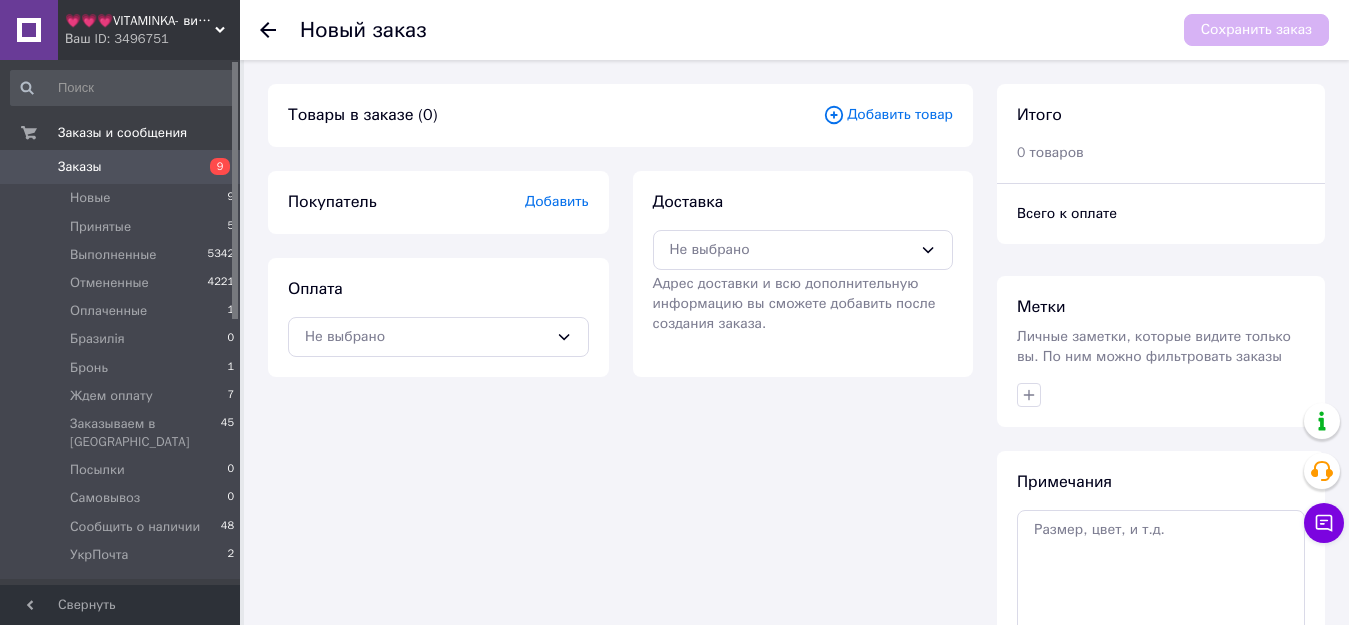 click on "Добавить товар" at bounding box center (888, 115) 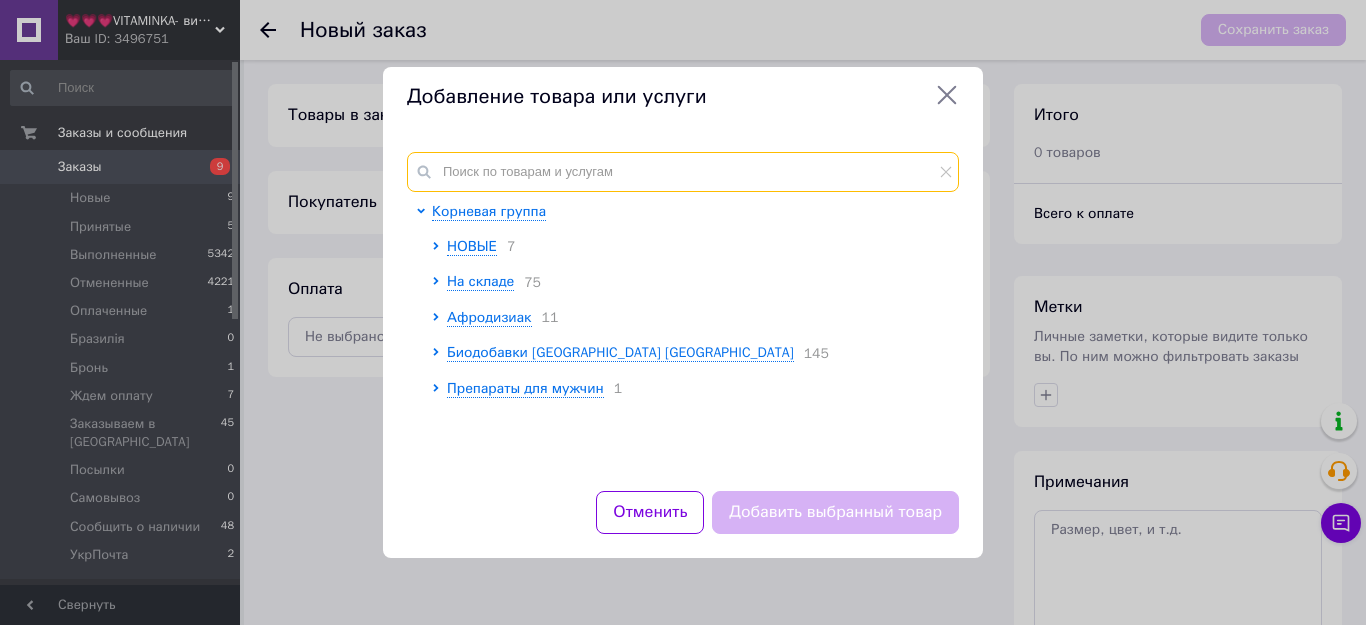 click at bounding box center [683, 172] 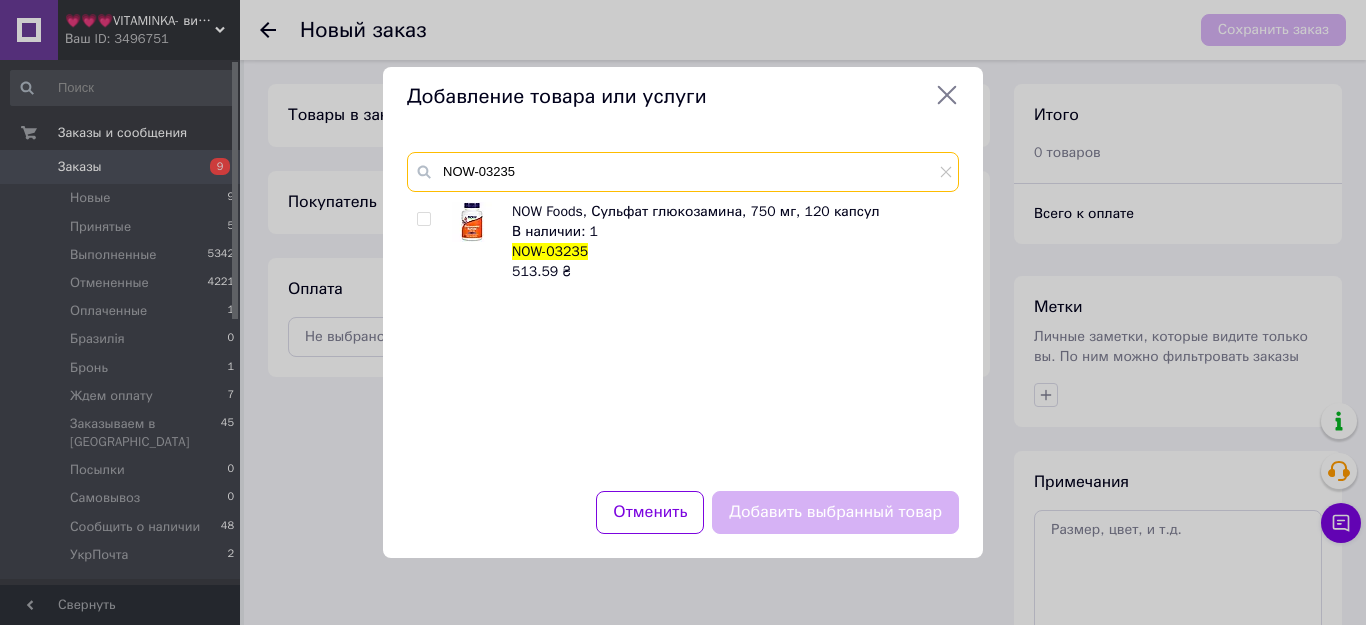 type on "NOW-03235" 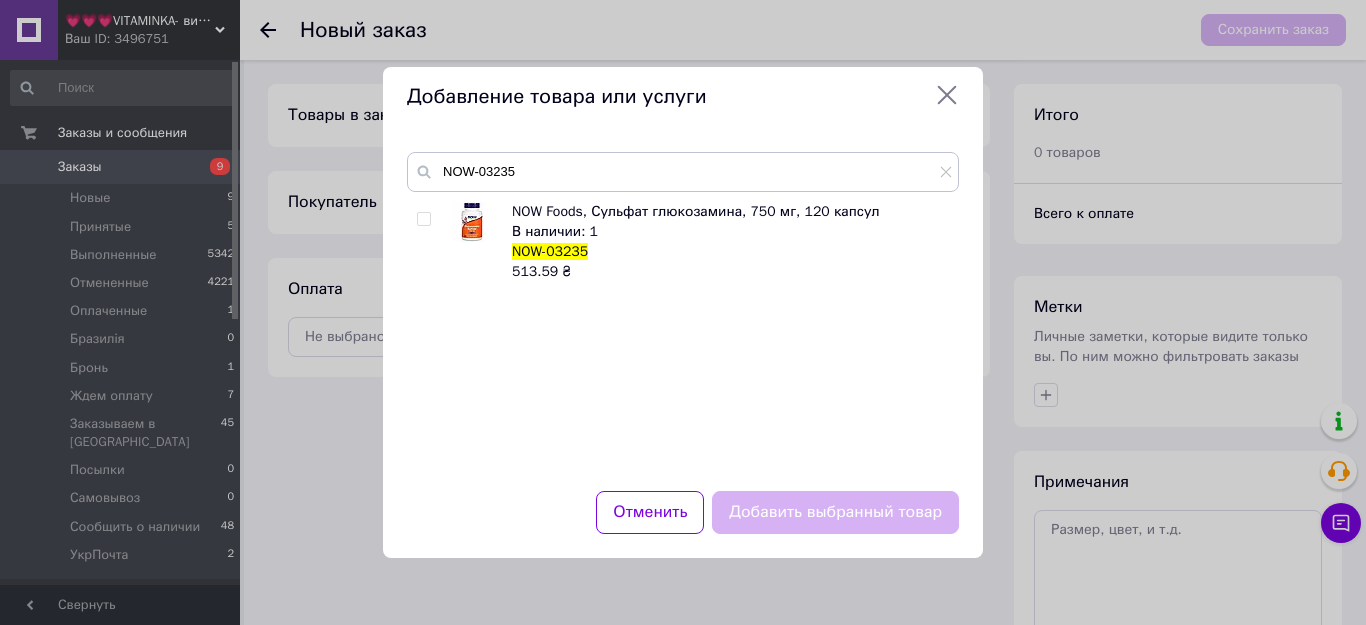 click at bounding box center [423, 219] 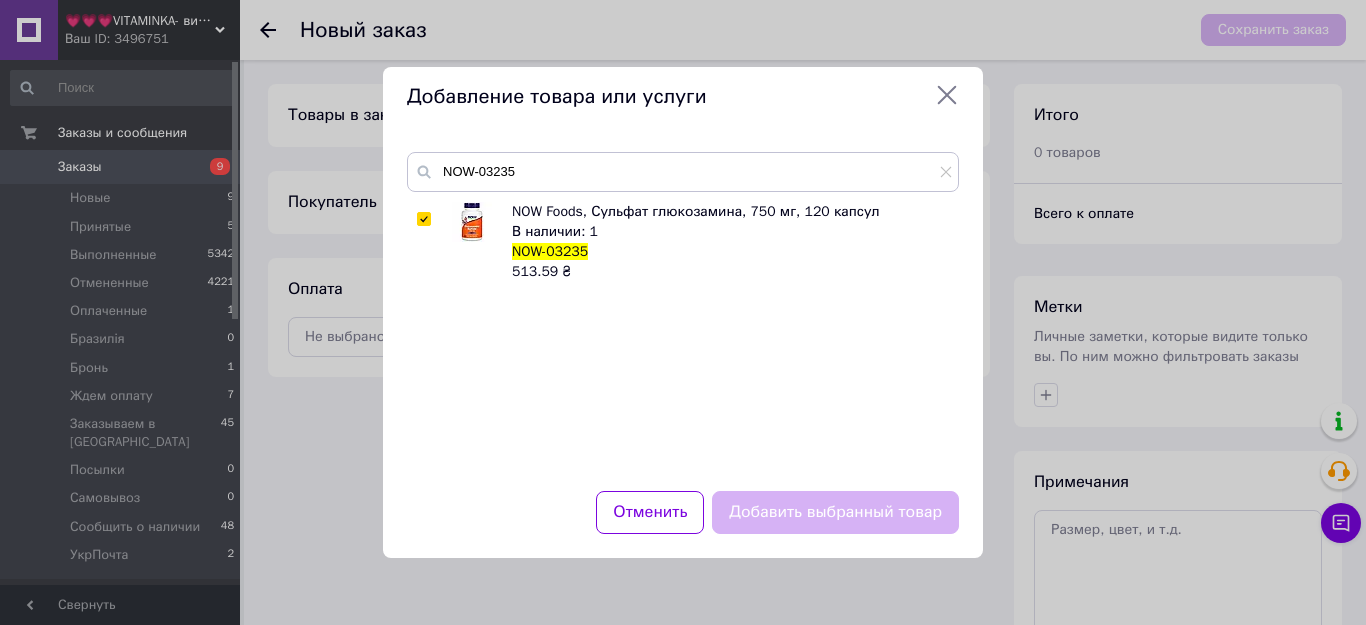 checkbox on "true" 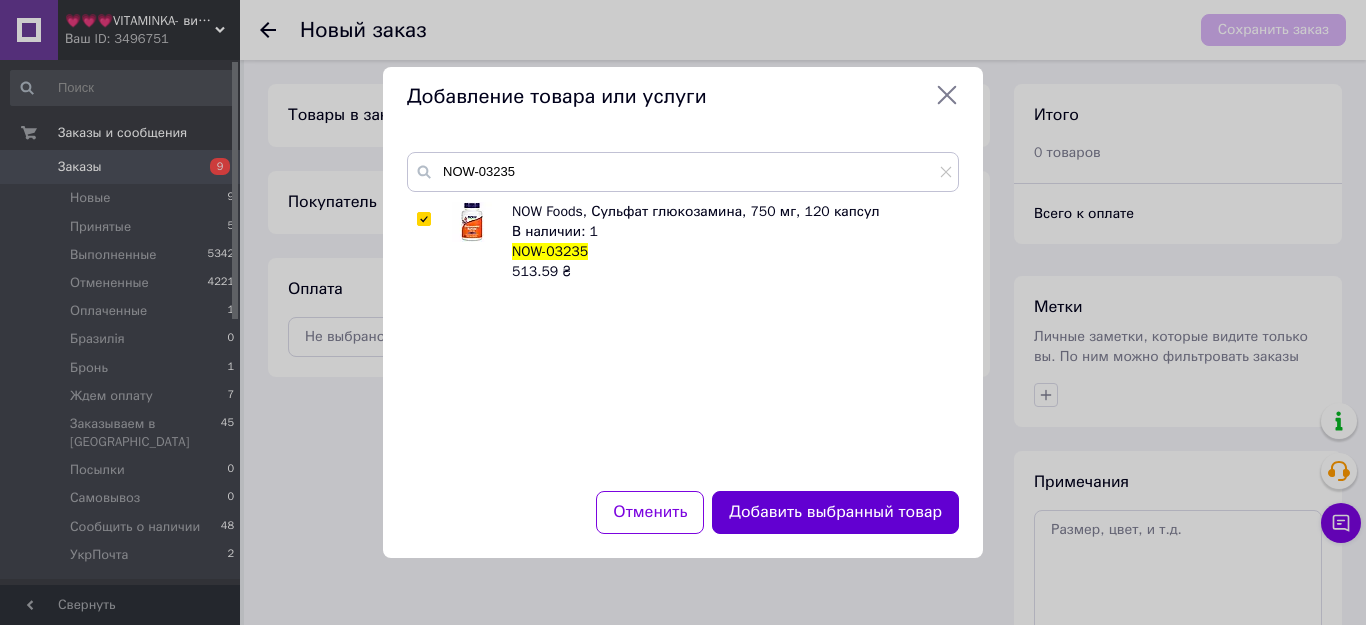 click on "Добавить выбранный товар" at bounding box center [835, 512] 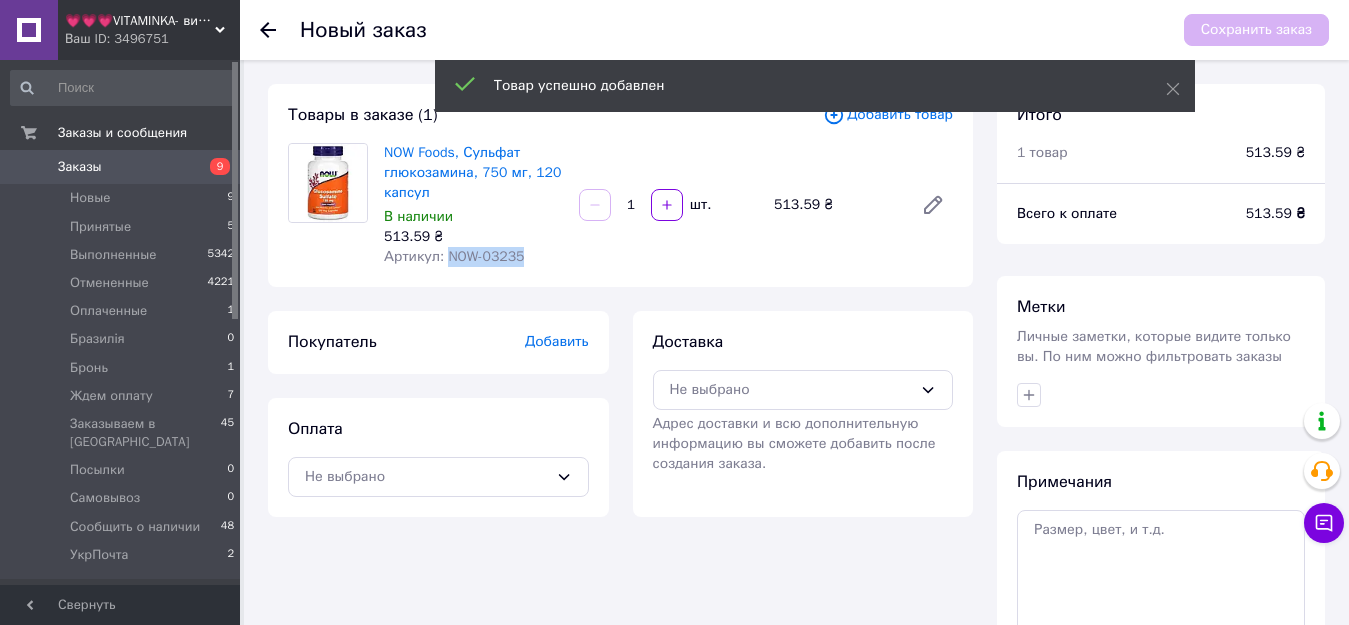 drag, startPoint x: 444, startPoint y: 255, endPoint x: 489, endPoint y: 261, distance: 45.39824 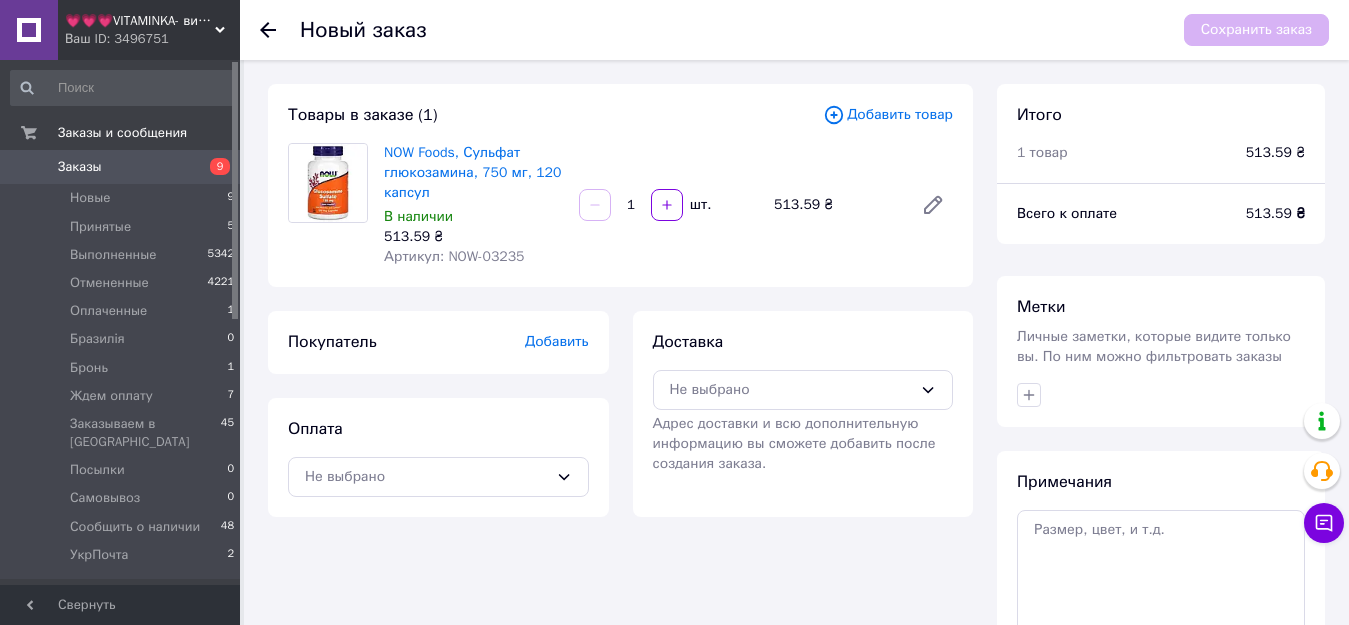 click on "Ваш ID: 3496751" at bounding box center (152, 39) 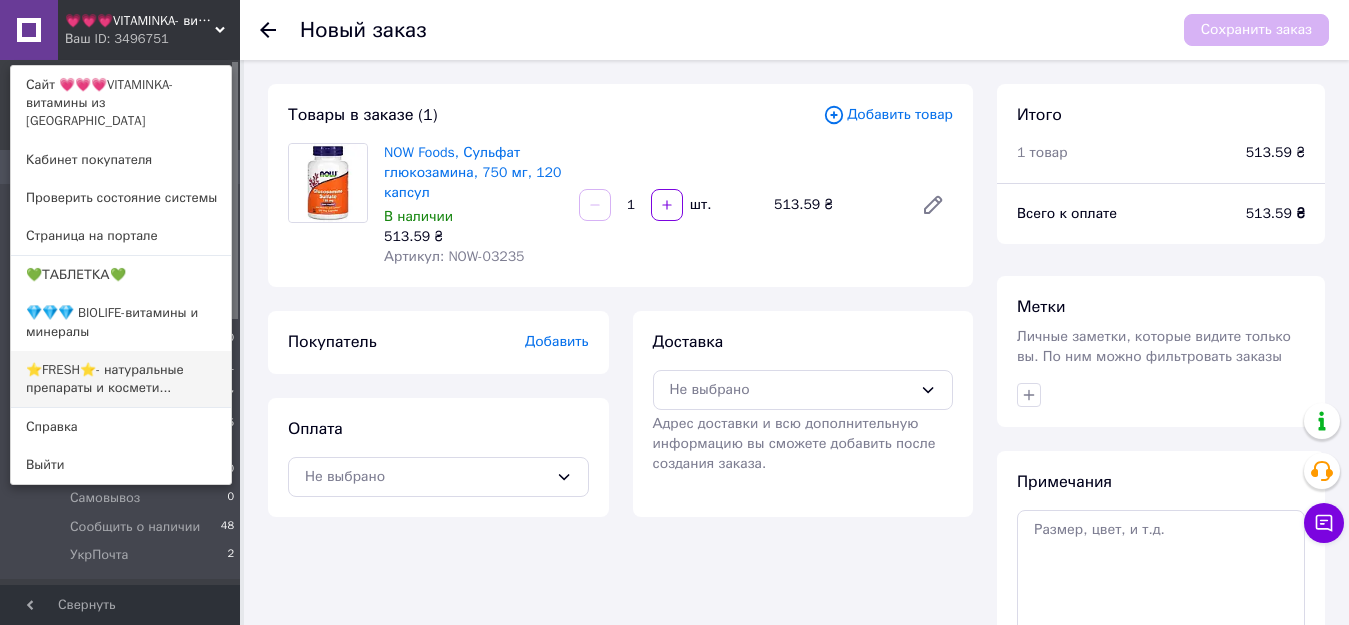 click on "⭐FRESH⭐- натуральные препараты и космети..." at bounding box center (121, 379) 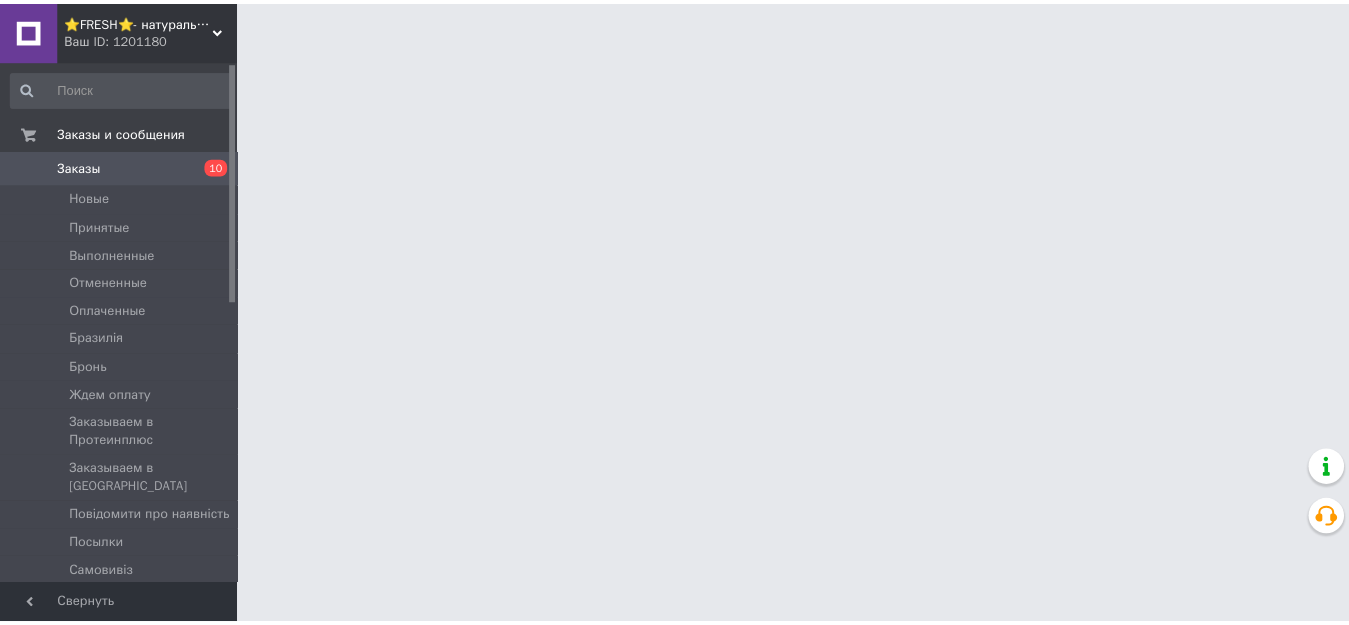 scroll, scrollTop: 0, scrollLeft: 0, axis: both 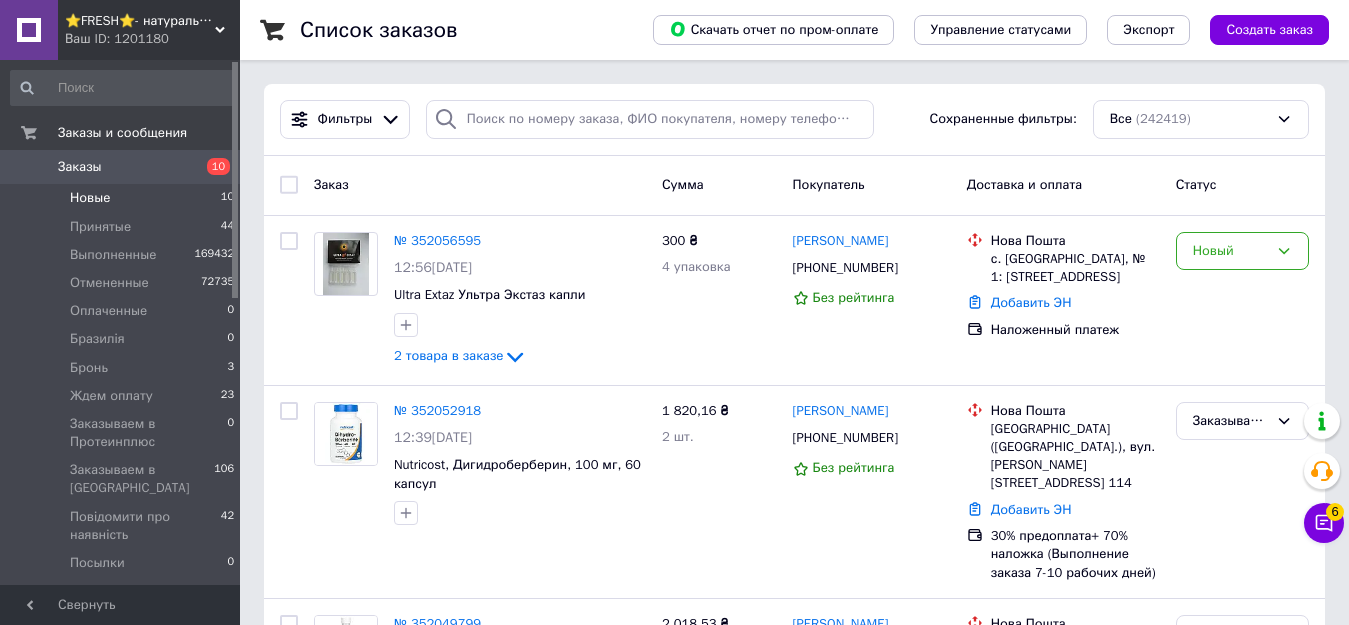 click on "Новые" at bounding box center [90, 198] 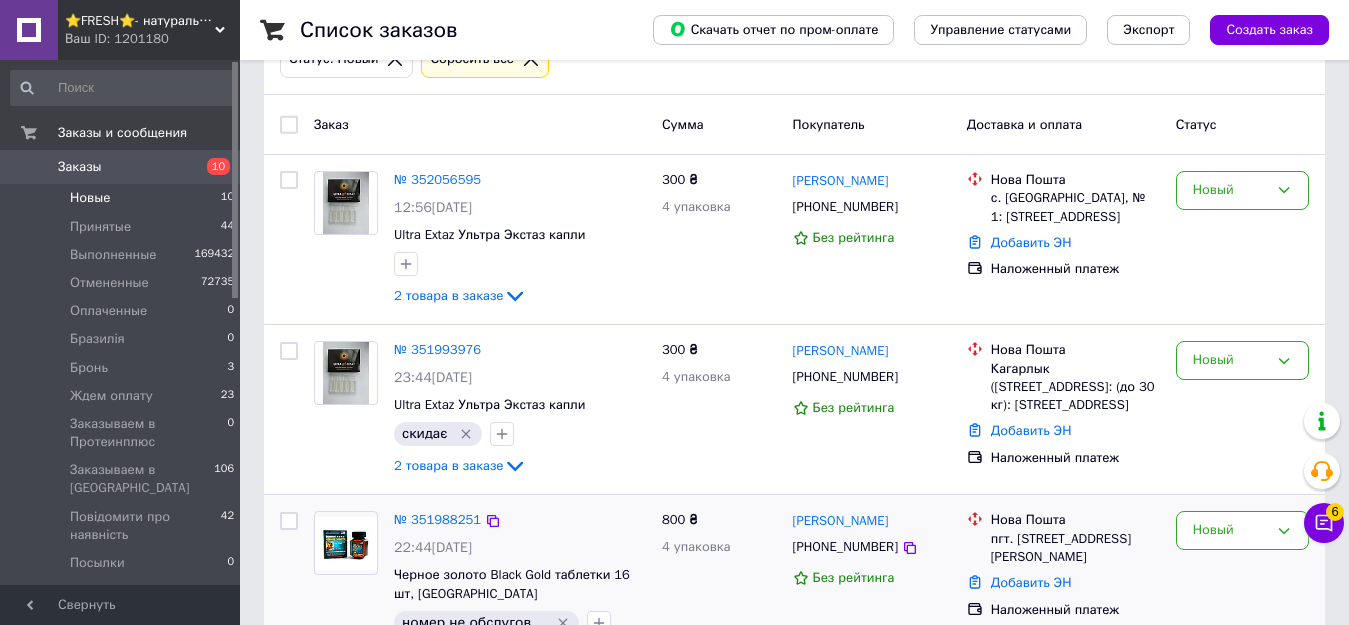 scroll, scrollTop: 0, scrollLeft: 0, axis: both 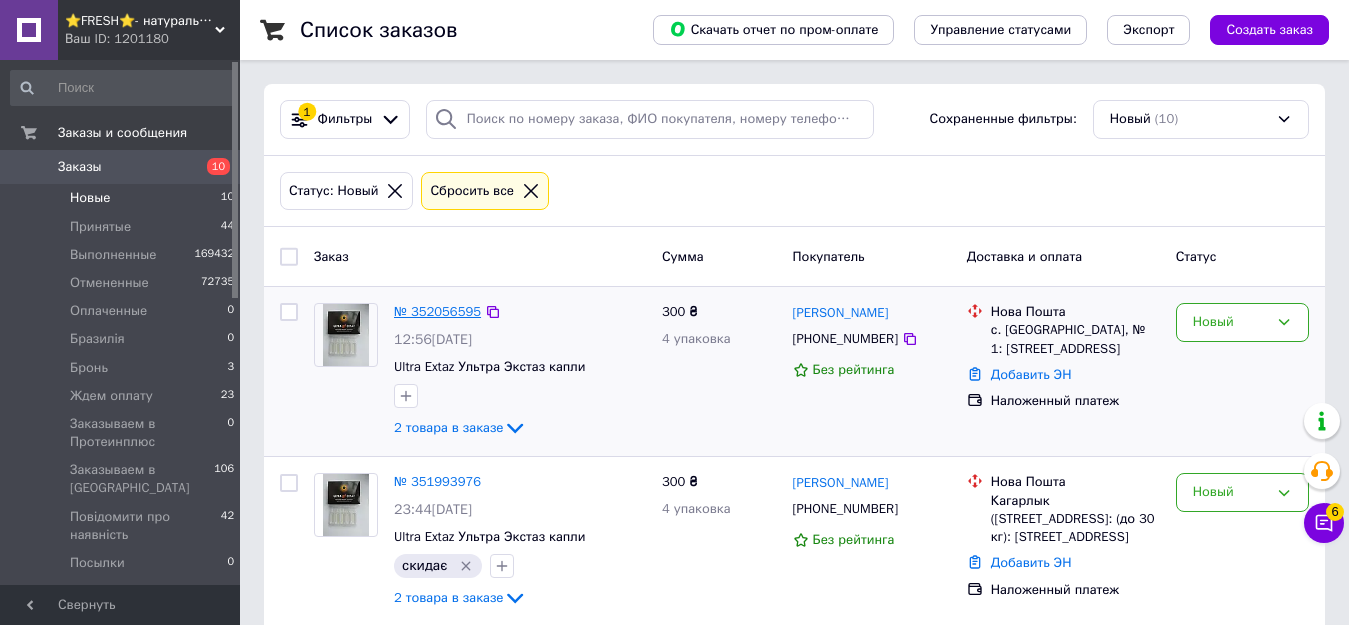 click on "№ 352056595" at bounding box center [437, 311] 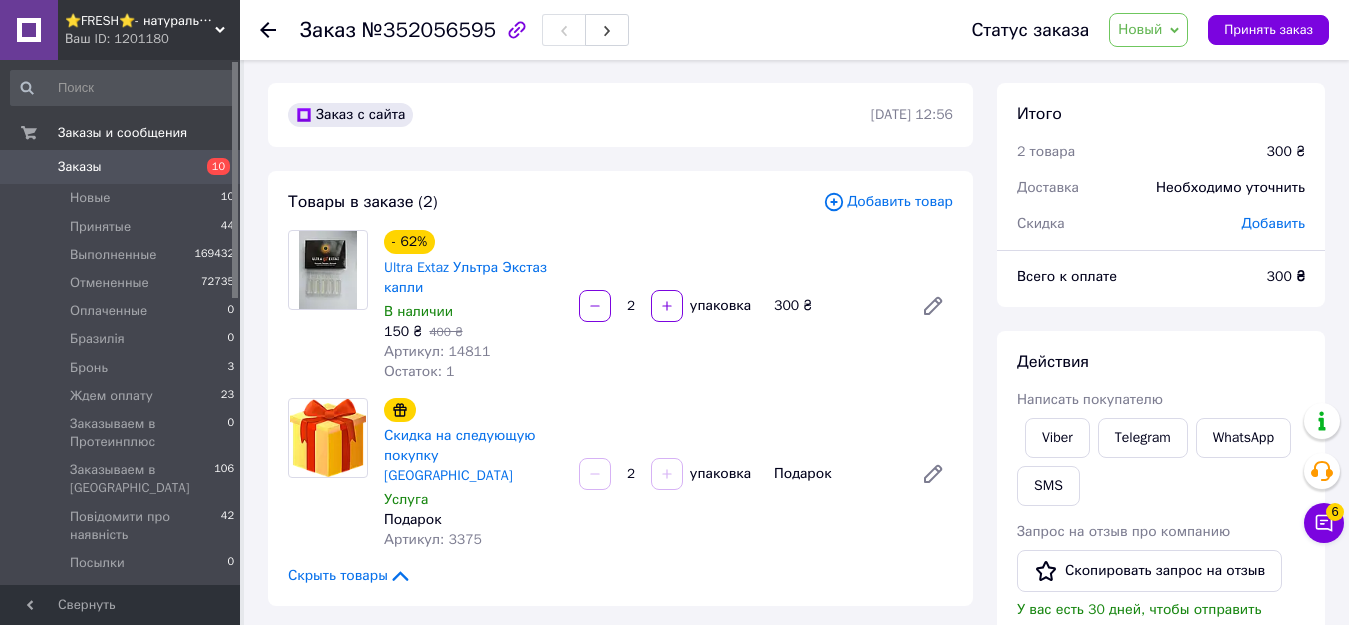 scroll, scrollTop: 400, scrollLeft: 0, axis: vertical 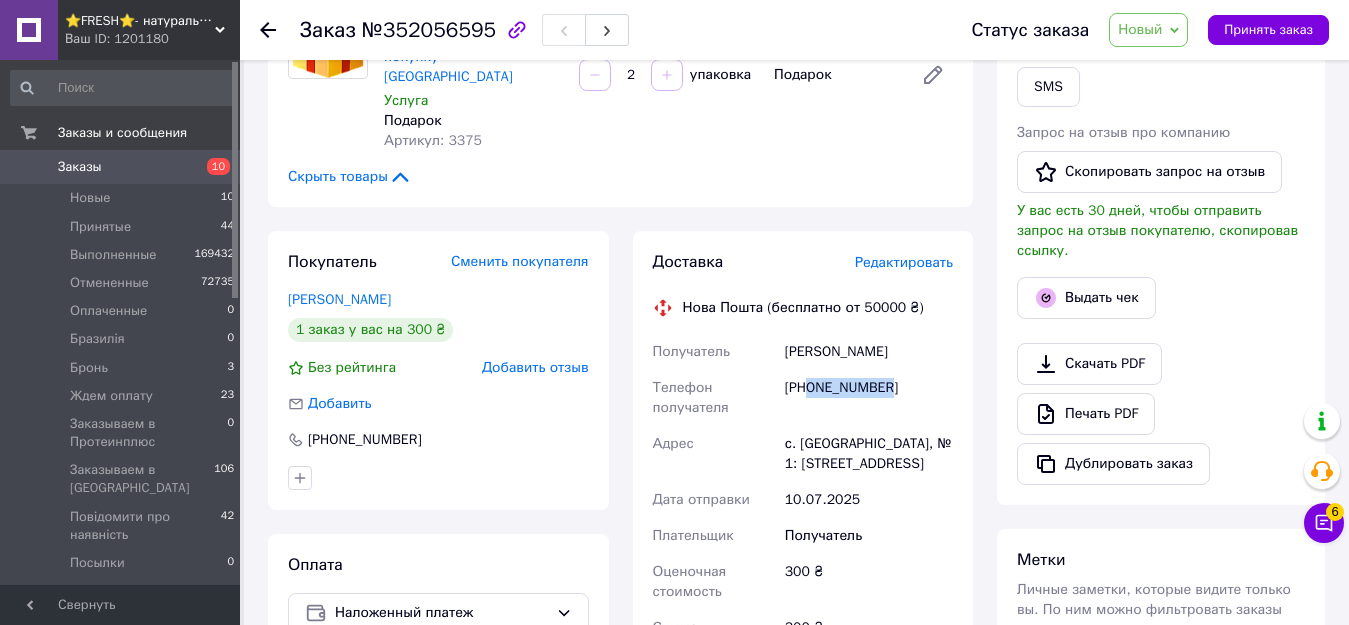 drag, startPoint x: 808, startPoint y: 368, endPoint x: 910, endPoint y: 367, distance: 102.0049 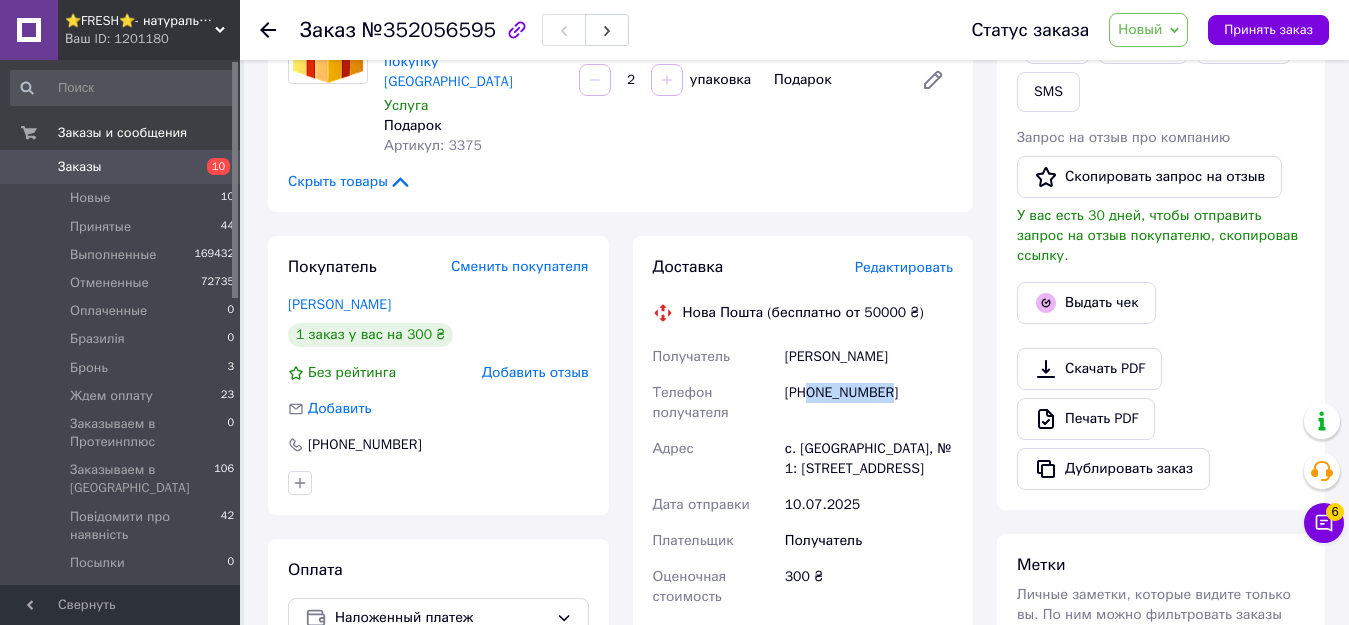 scroll, scrollTop: 100, scrollLeft: 0, axis: vertical 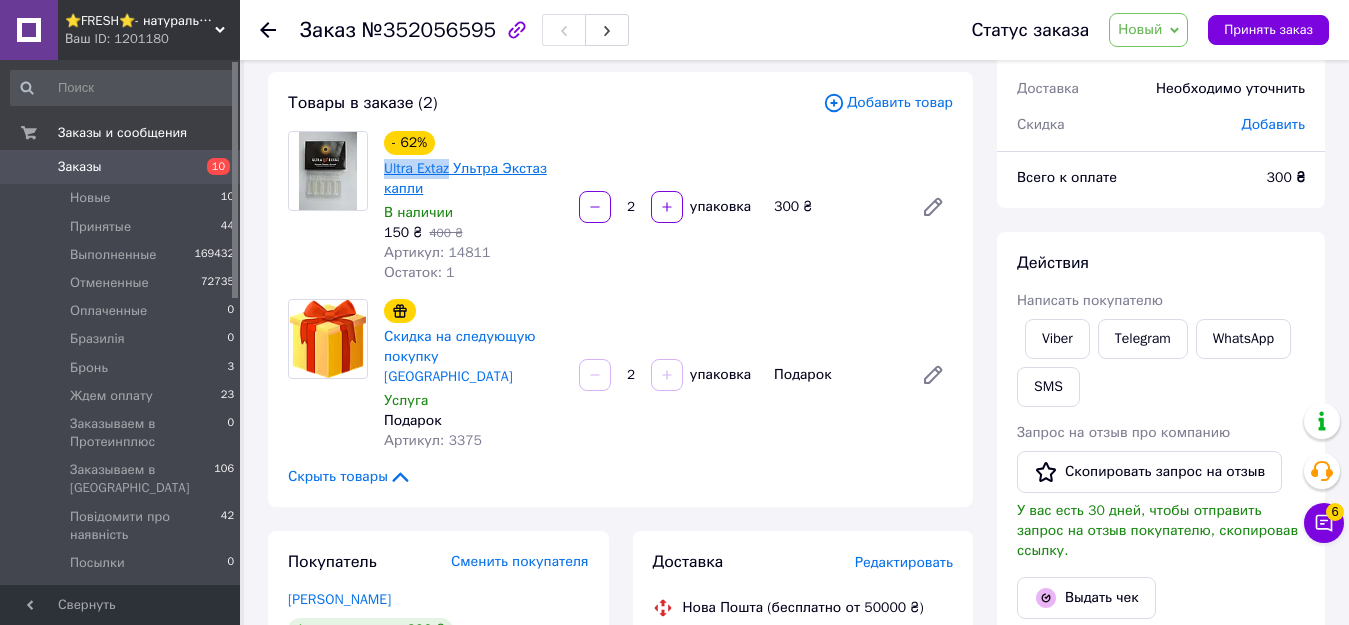 drag, startPoint x: 378, startPoint y: 173, endPoint x: 447, endPoint y: 171, distance: 69.02898 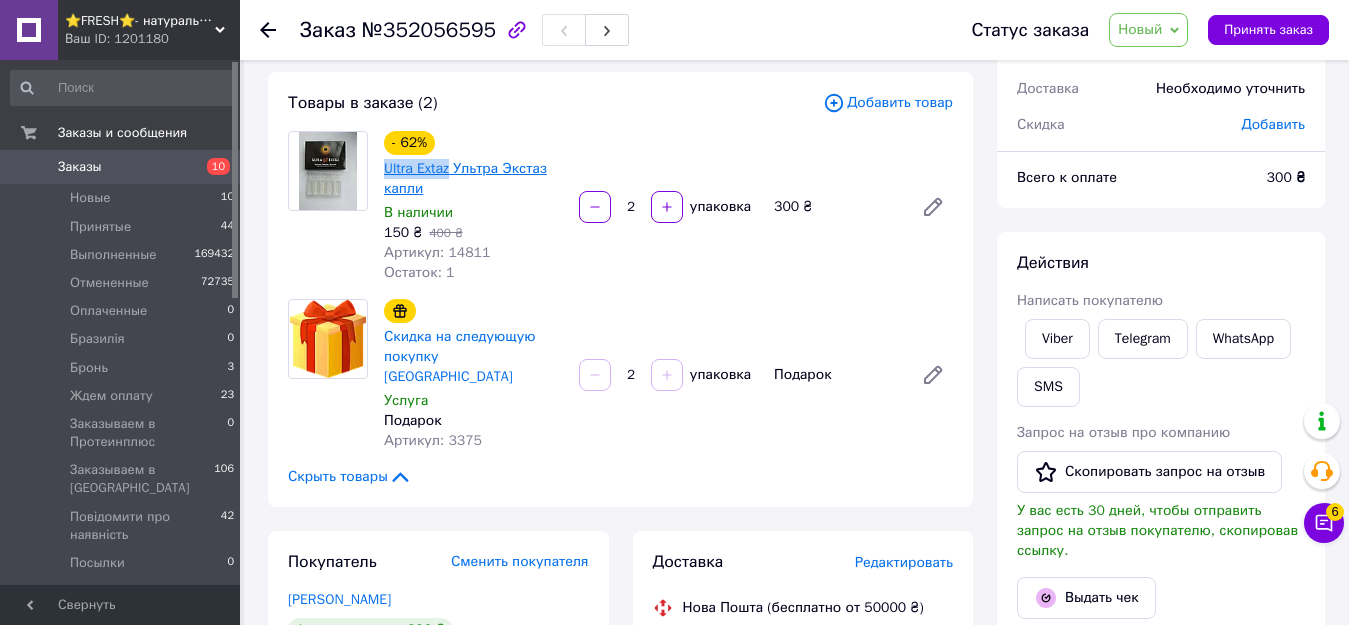 click on "- 62% Ultra Extaz  Ультра Экстаз капли В наличии 150 ₴   400 ₴ Артикул: 14811 Остаток: 1" at bounding box center (473, 207) 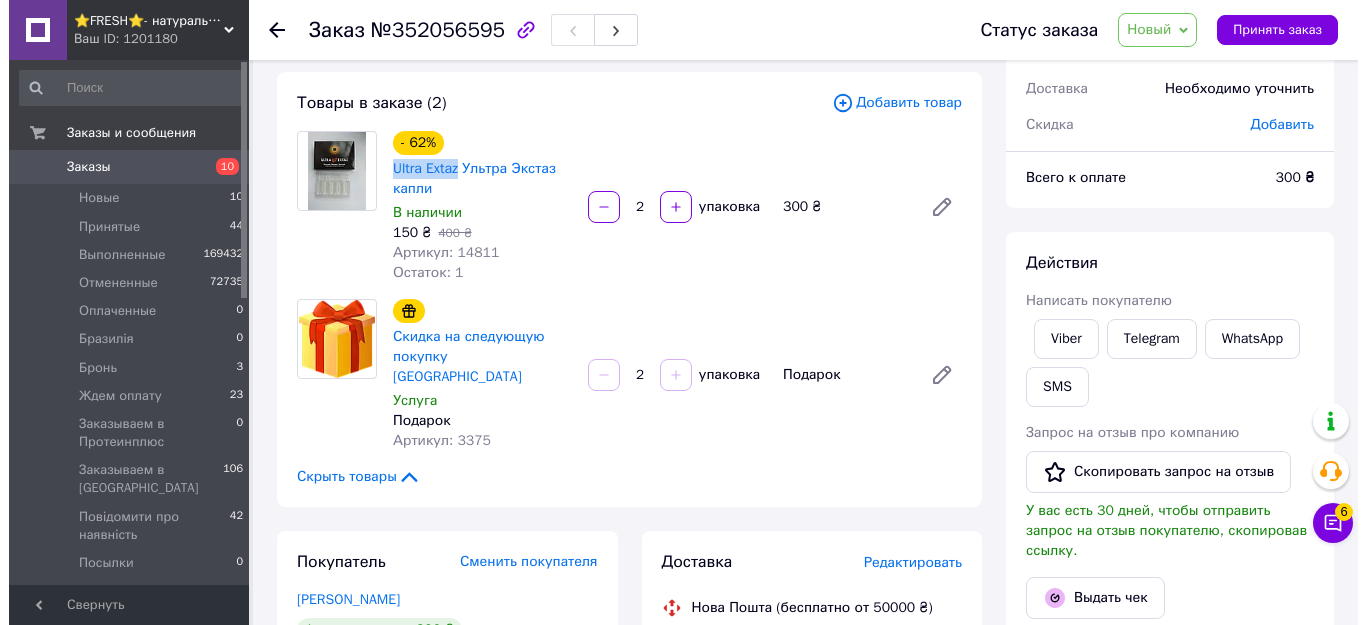 scroll, scrollTop: 400, scrollLeft: 0, axis: vertical 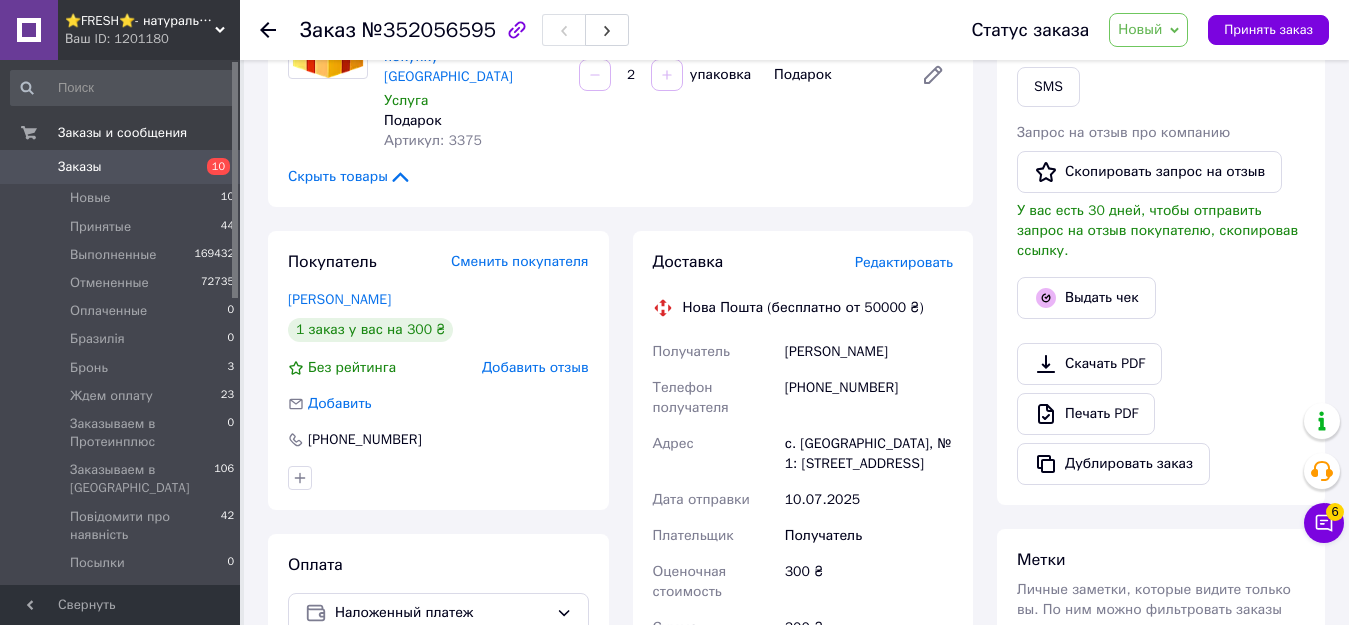 click on "Редактировать" at bounding box center [904, 262] 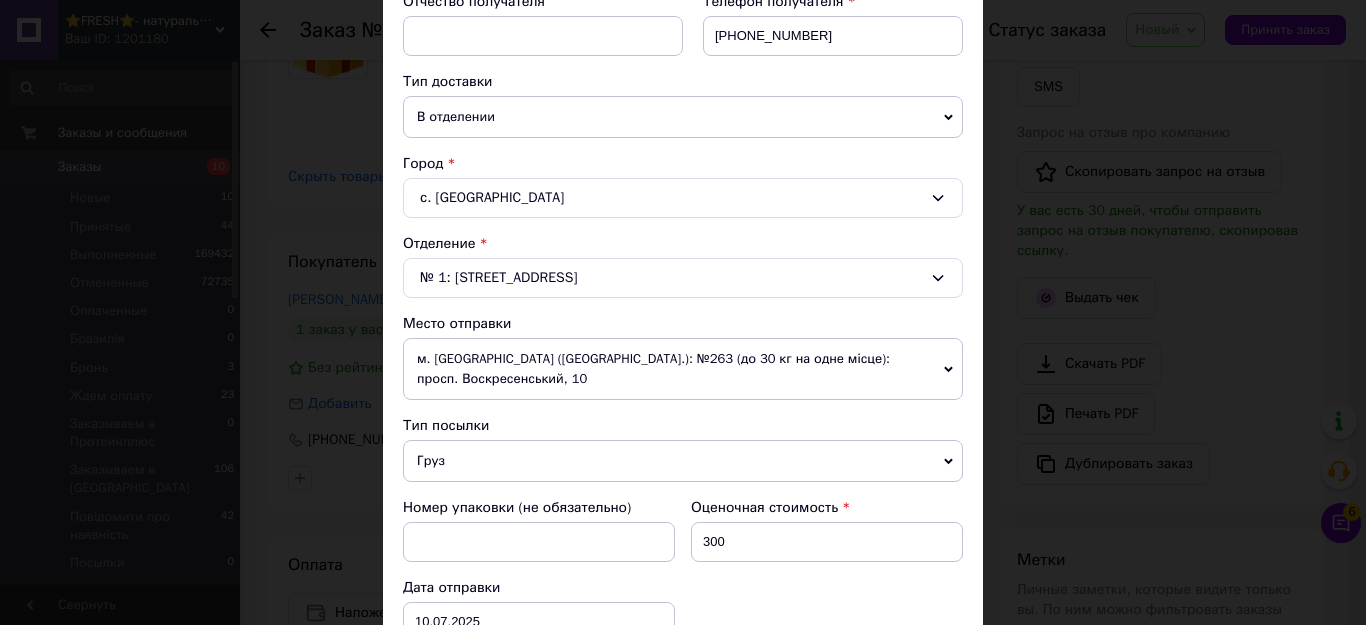 scroll, scrollTop: 700, scrollLeft: 0, axis: vertical 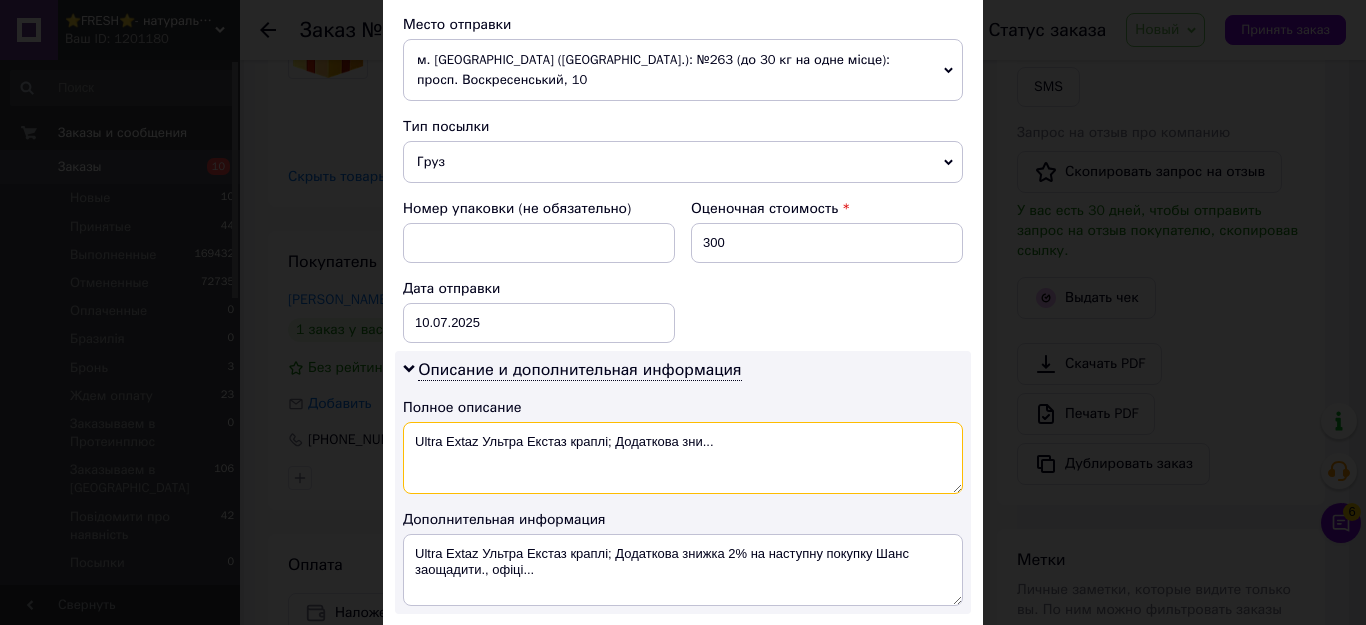 drag, startPoint x: 479, startPoint y: 425, endPoint x: 727, endPoint y: 427, distance: 248.00807 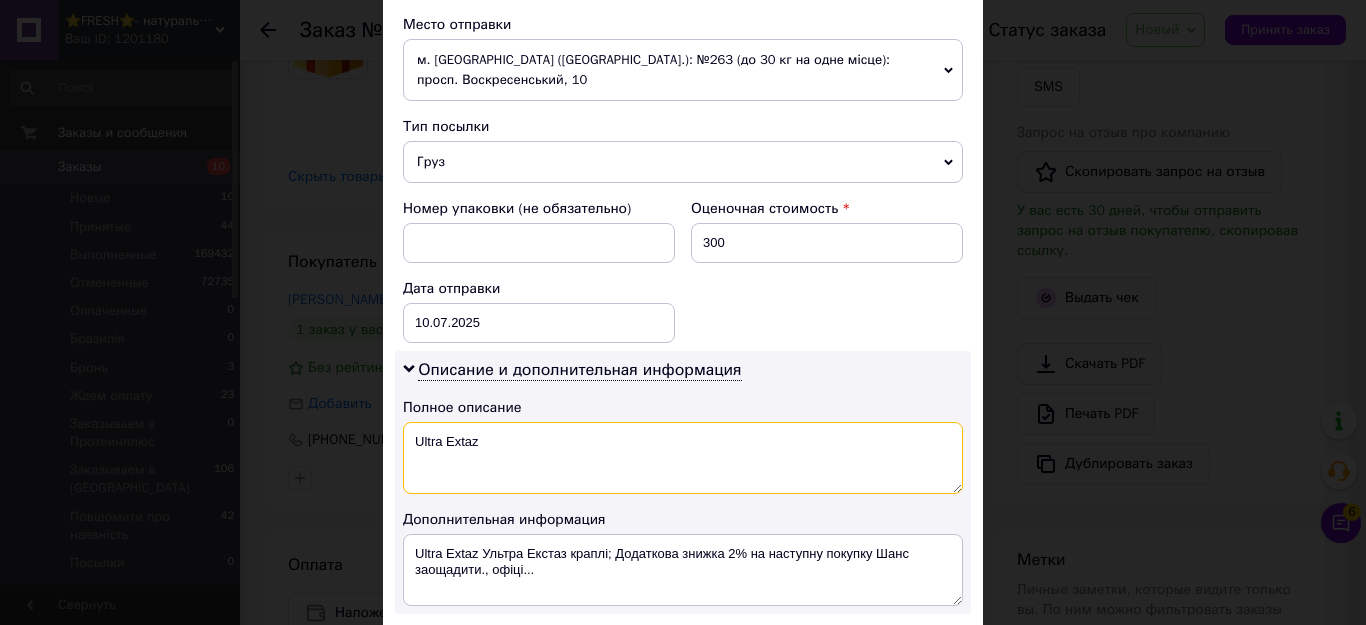 click on "Ultra Extaz" at bounding box center (683, 458) 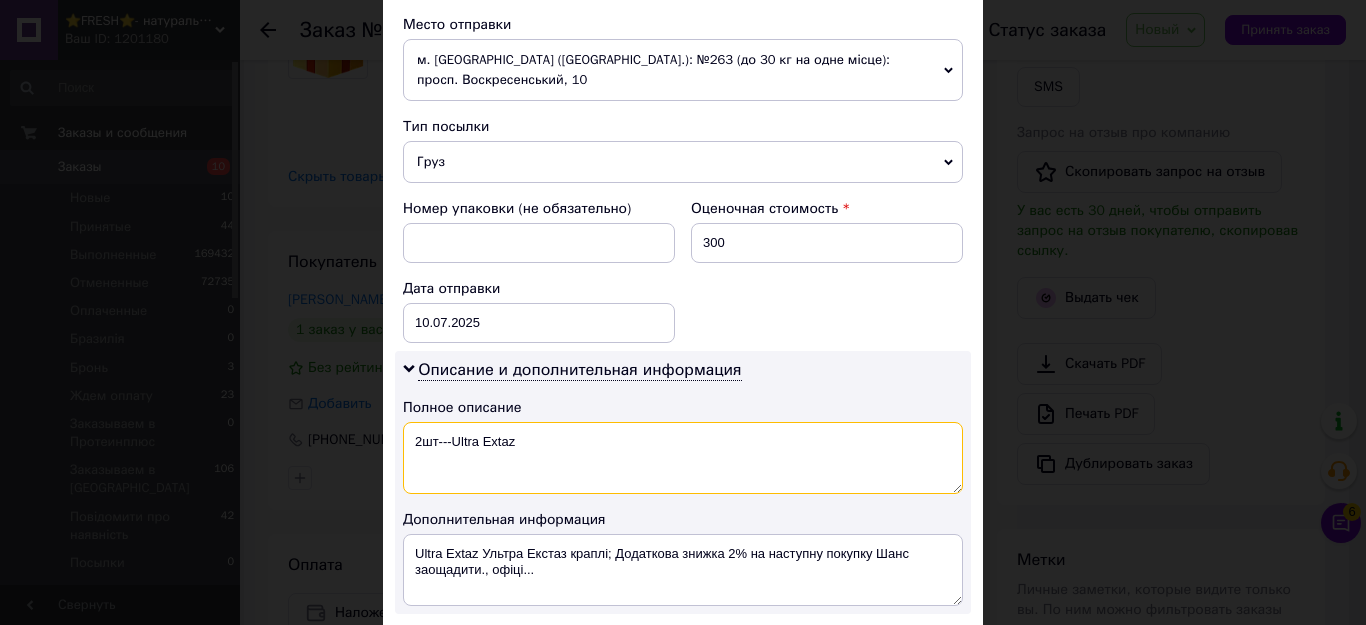 drag, startPoint x: 556, startPoint y: 430, endPoint x: 408, endPoint y: 418, distance: 148.48569 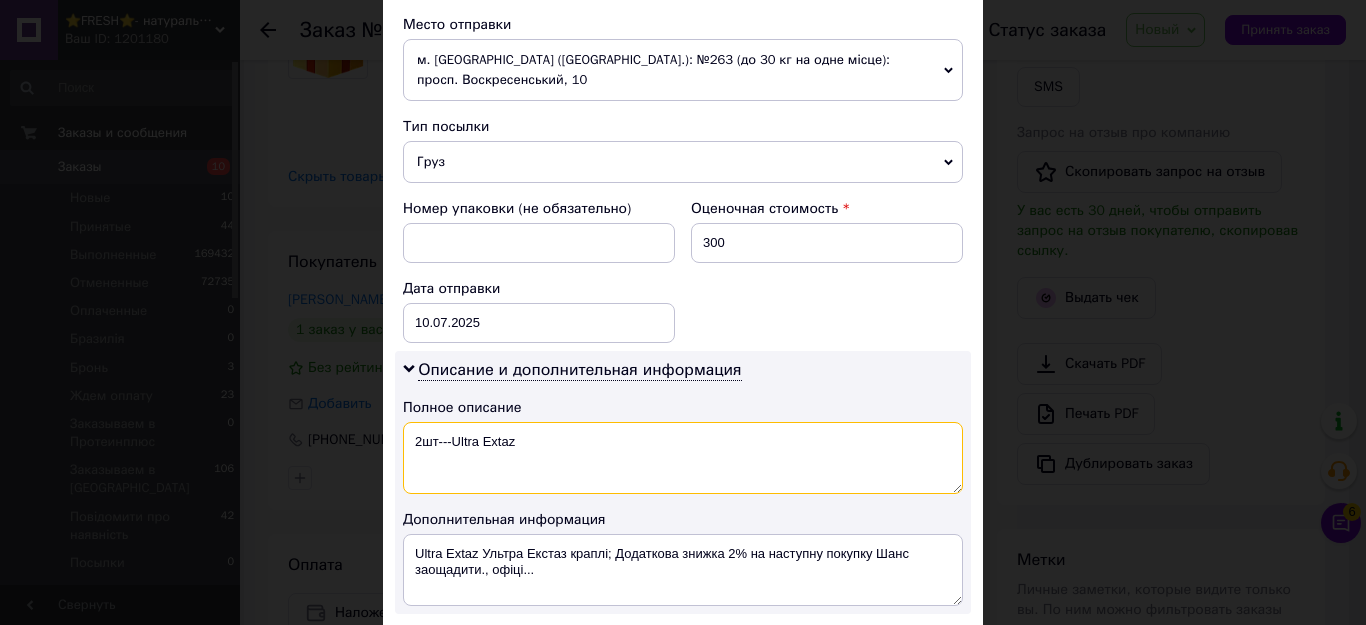 type on "2шт---Ultra Extaz" 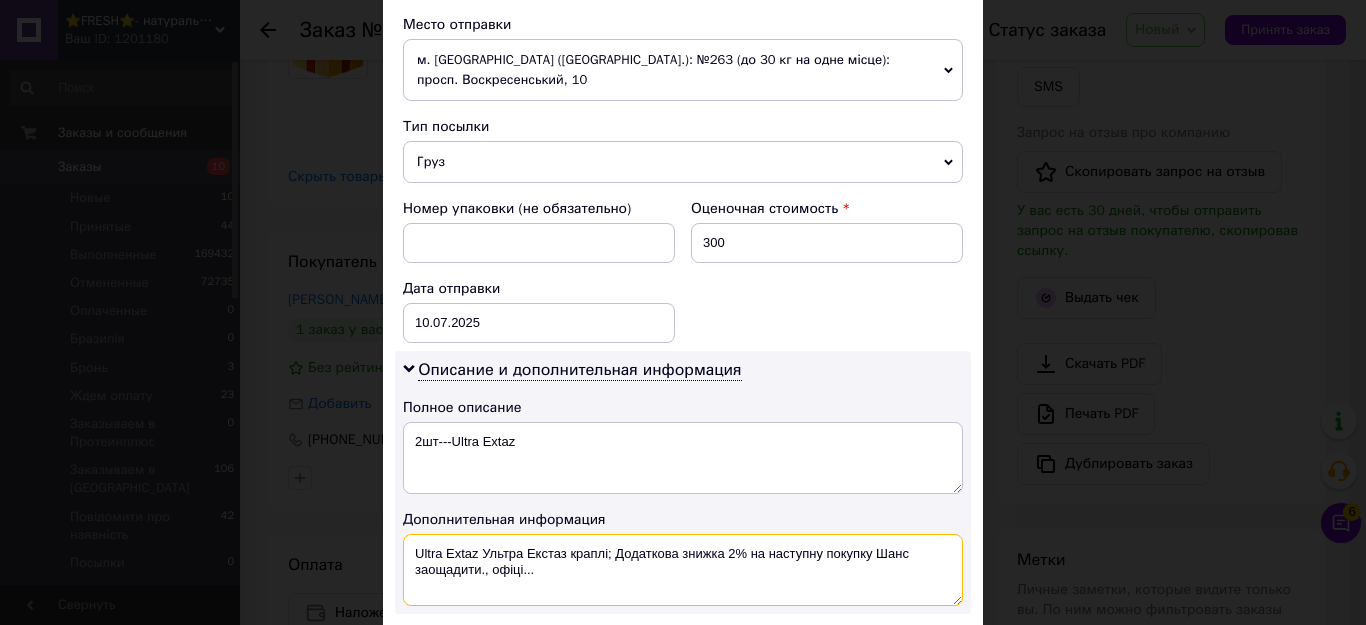 drag, startPoint x: 546, startPoint y: 558, endPoint x: 409, endPoint y: 530, distance: 139.83205 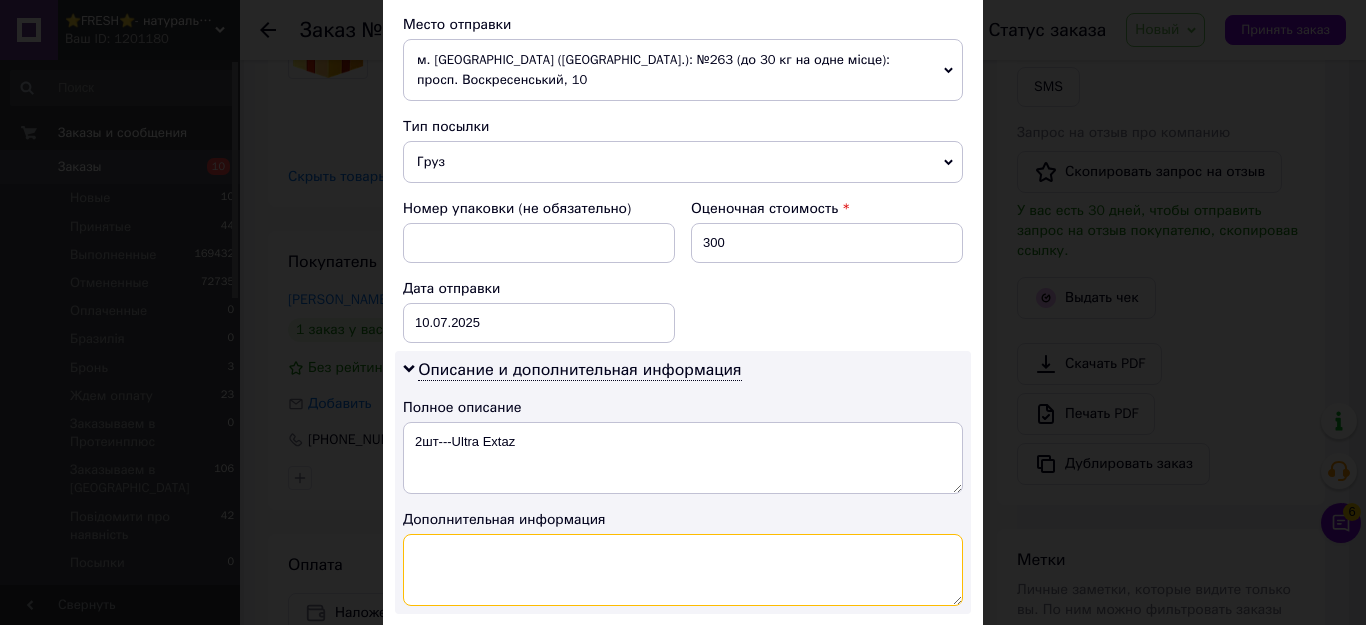 paste on "2шт---Ultra Extaz" 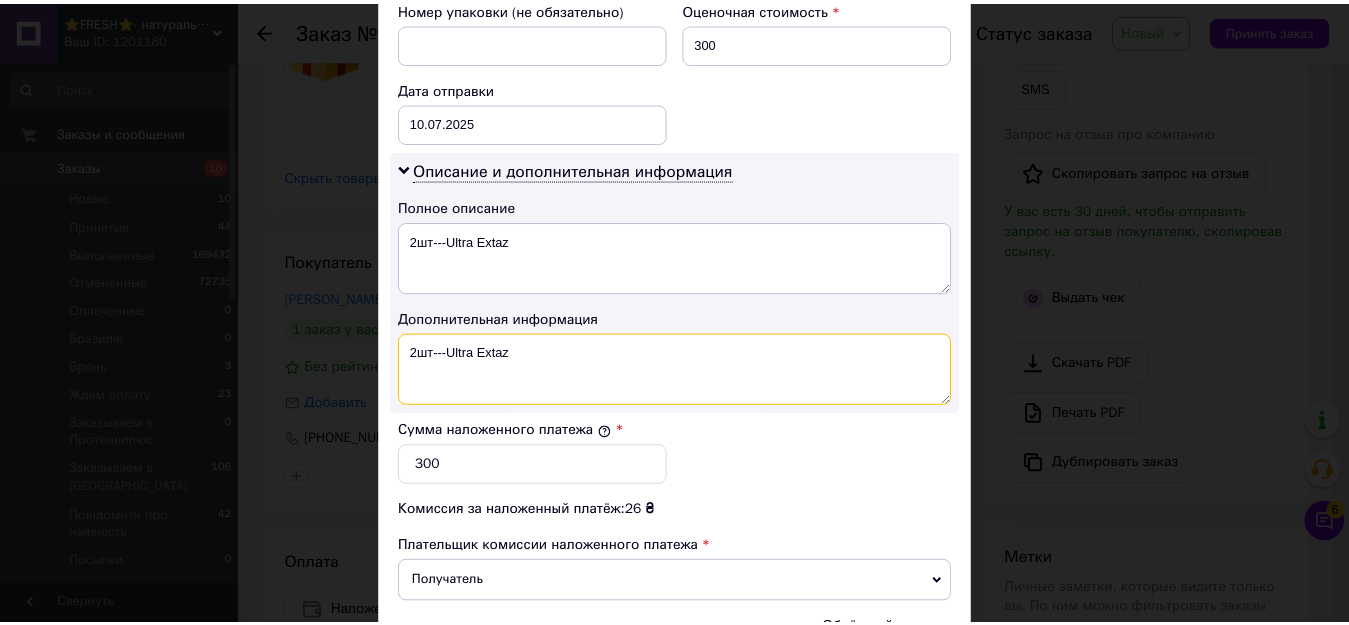 scroll, scrollTop: 1125, scrollLeft: 0, axis: vertical 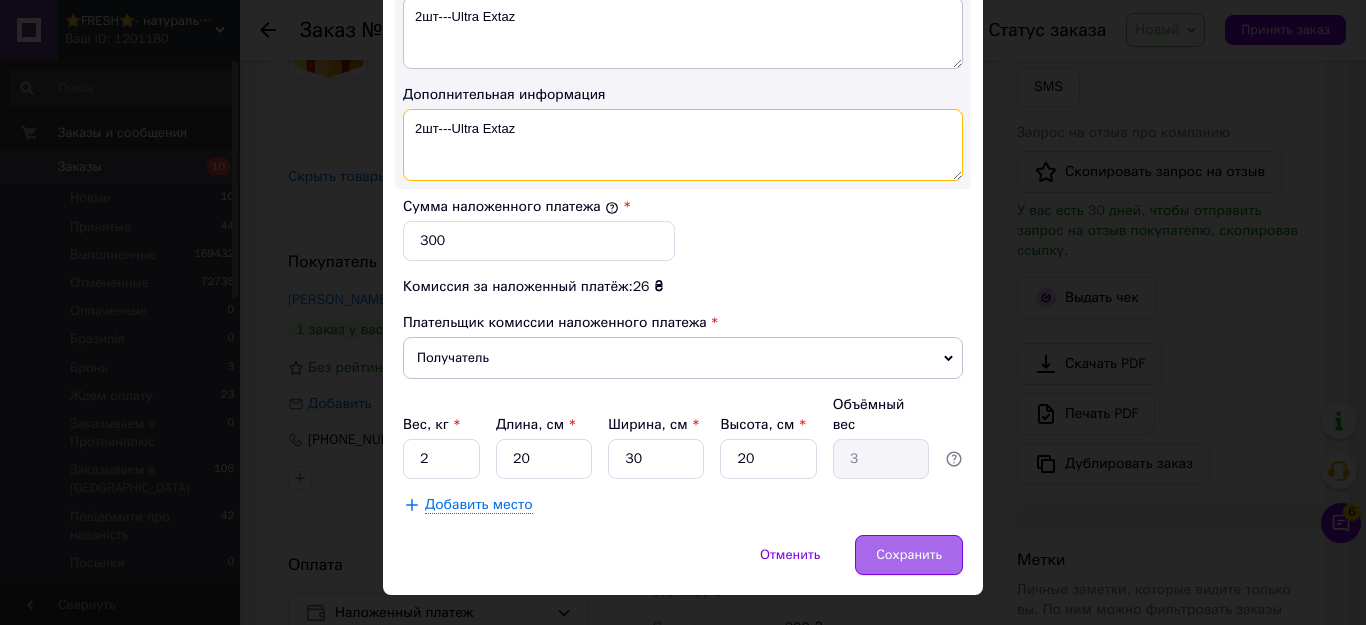 type on "2шт---Ultra Extaz" 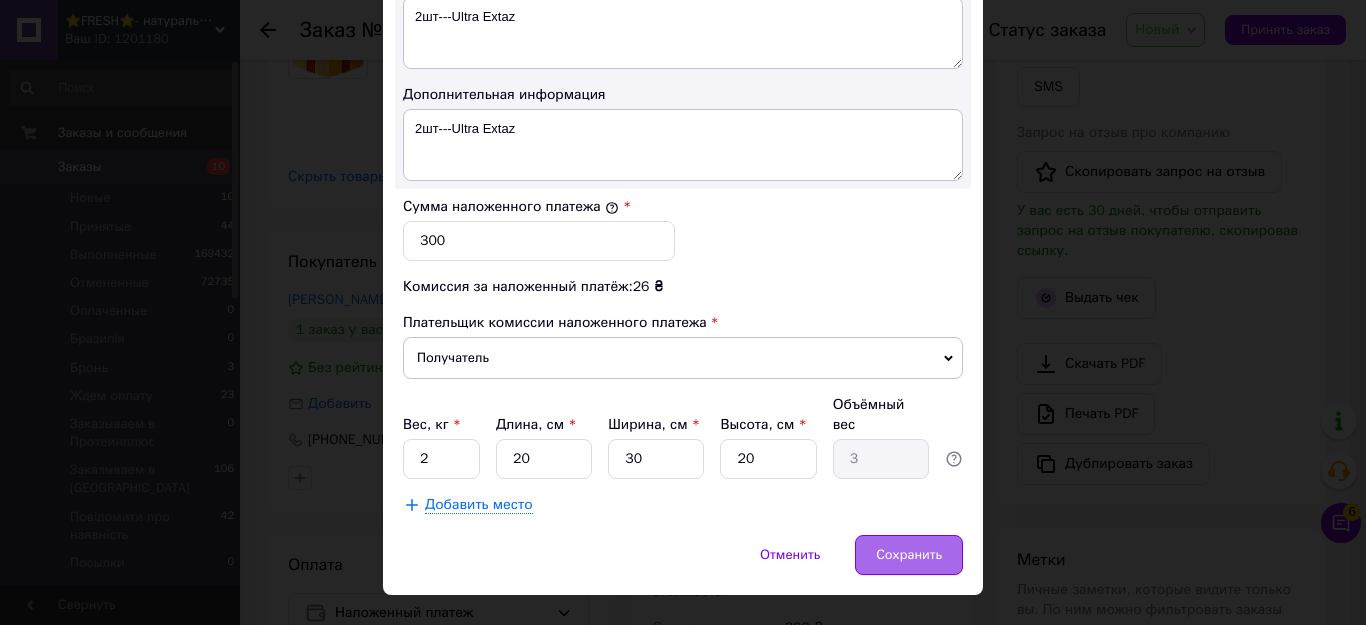 click on "Сохранить" at bounding box center [909, 555] 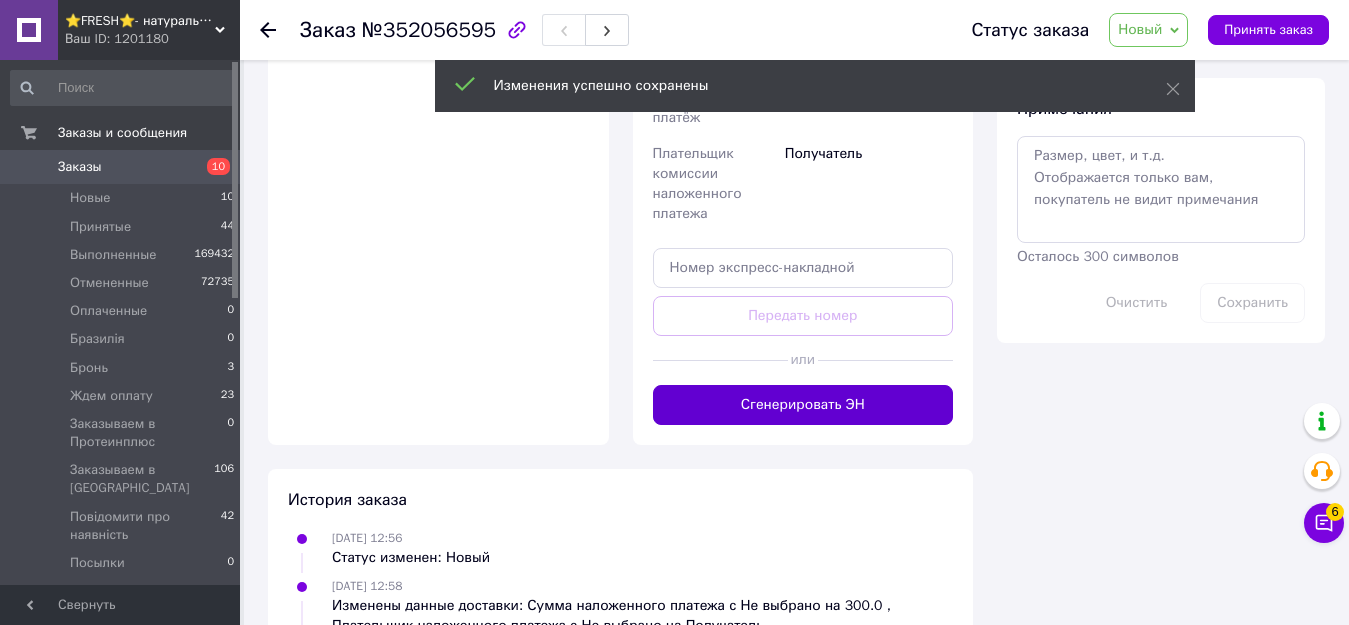 scroll, scrollTop: 1100, scrollLeft: 0, axis: vertical 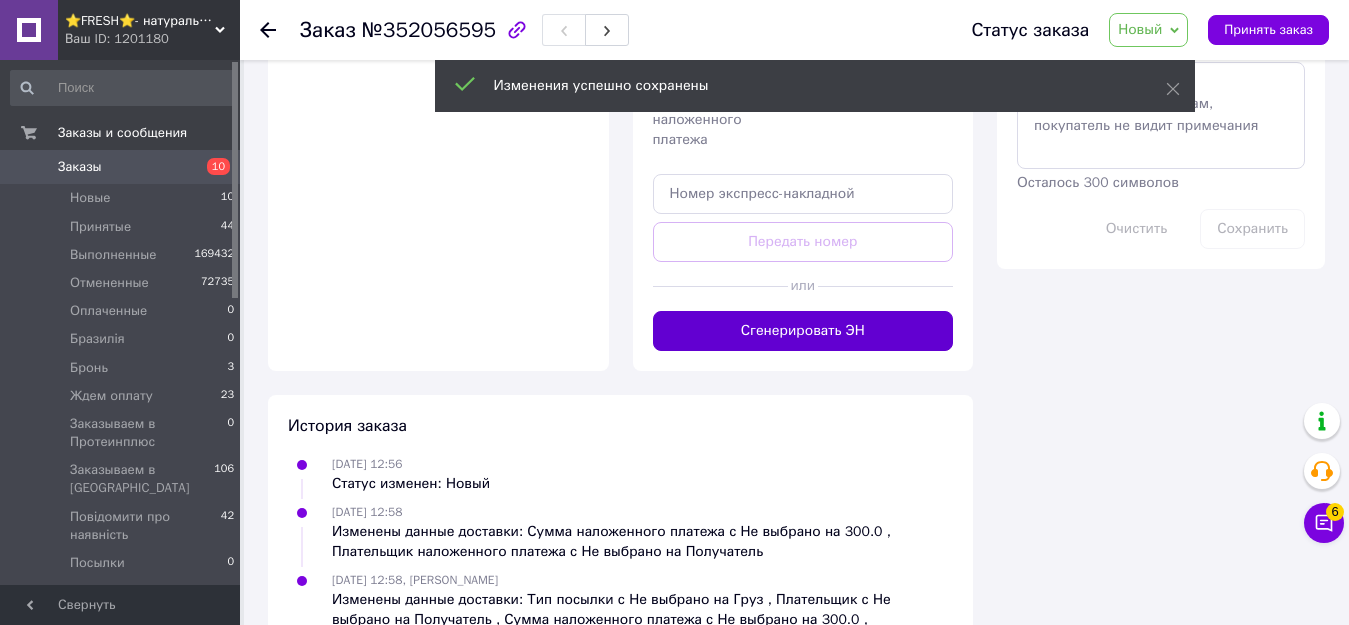 click on "Сгенерировать ЭН" at bounding box center (803, 331) 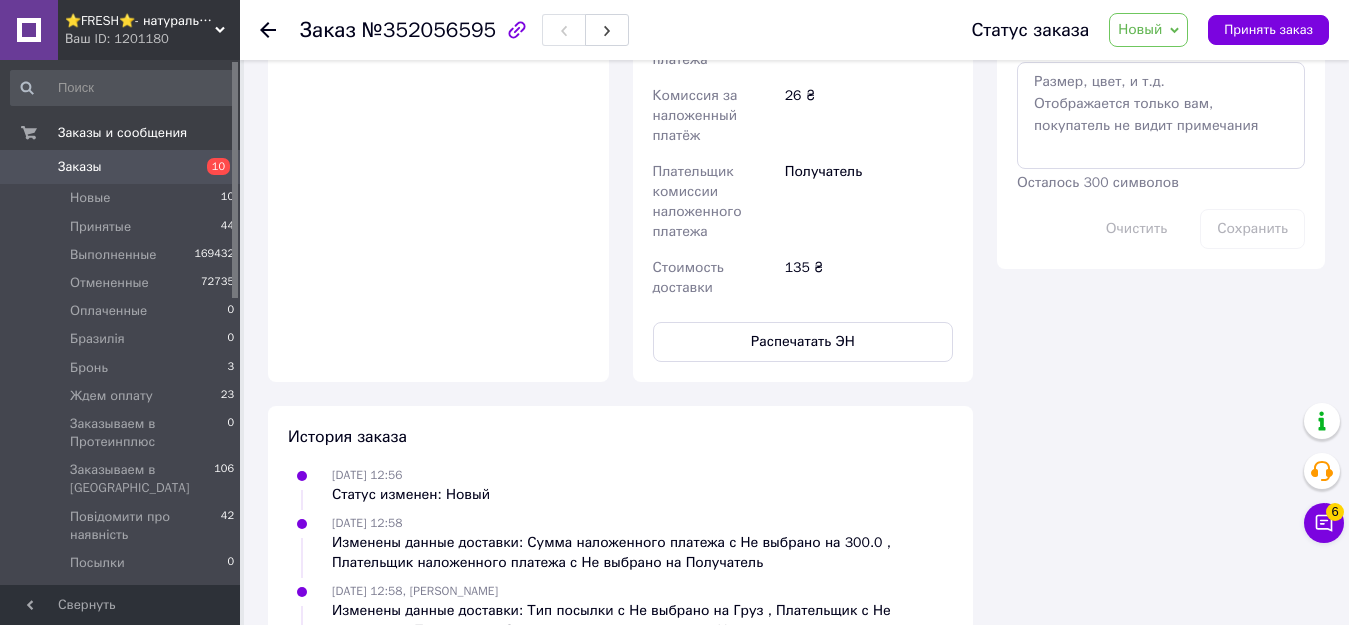 click on "Новый" at bounding box center [1140, 29] 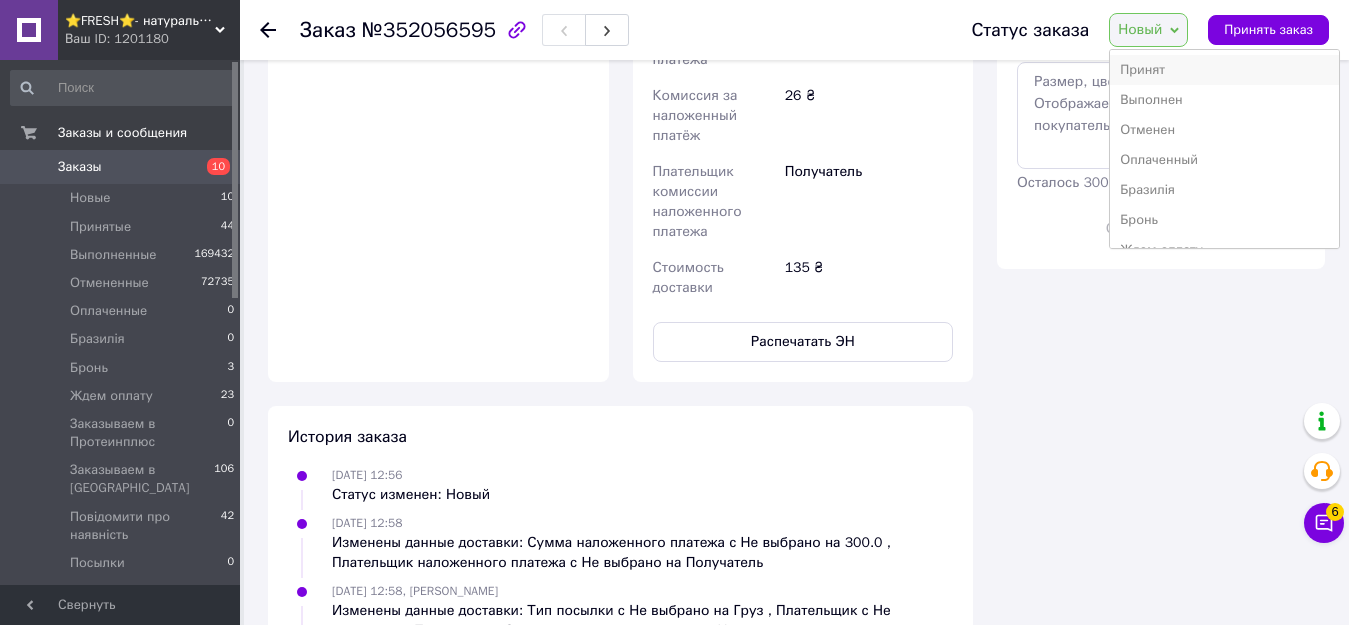click on "Принят" at bounding box center (1224, 70) 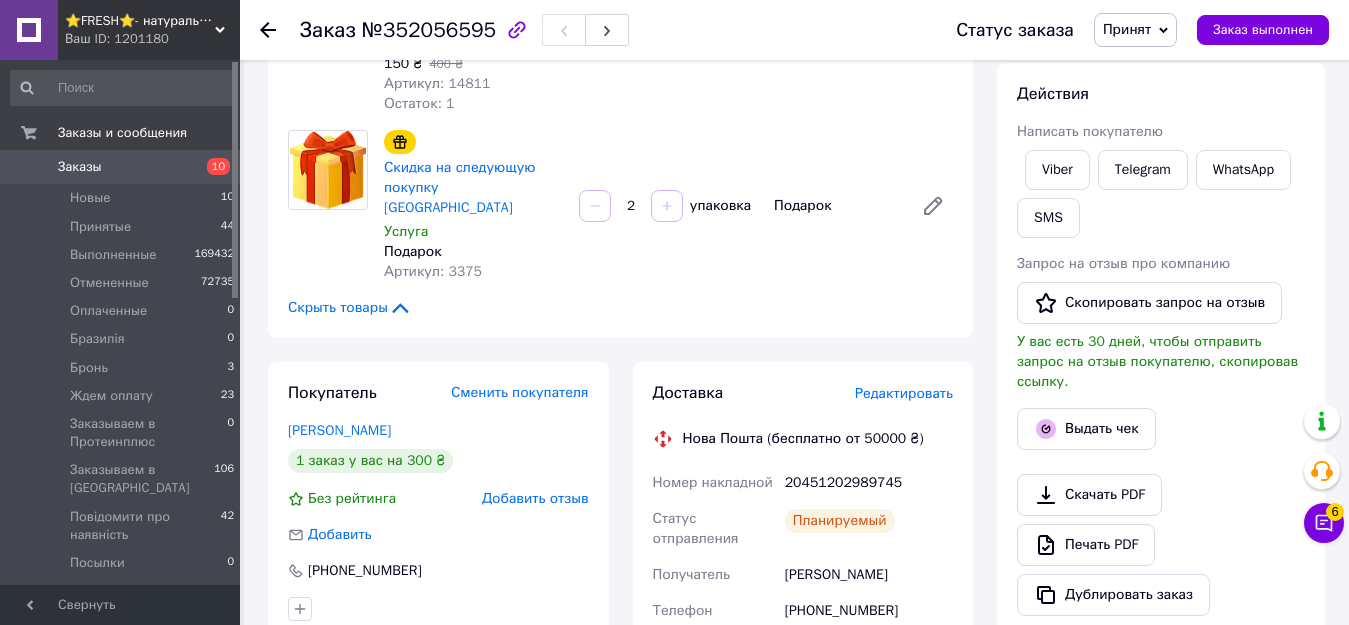 scroll, scrollTop: 0, scrollLeft: 0, axis: both 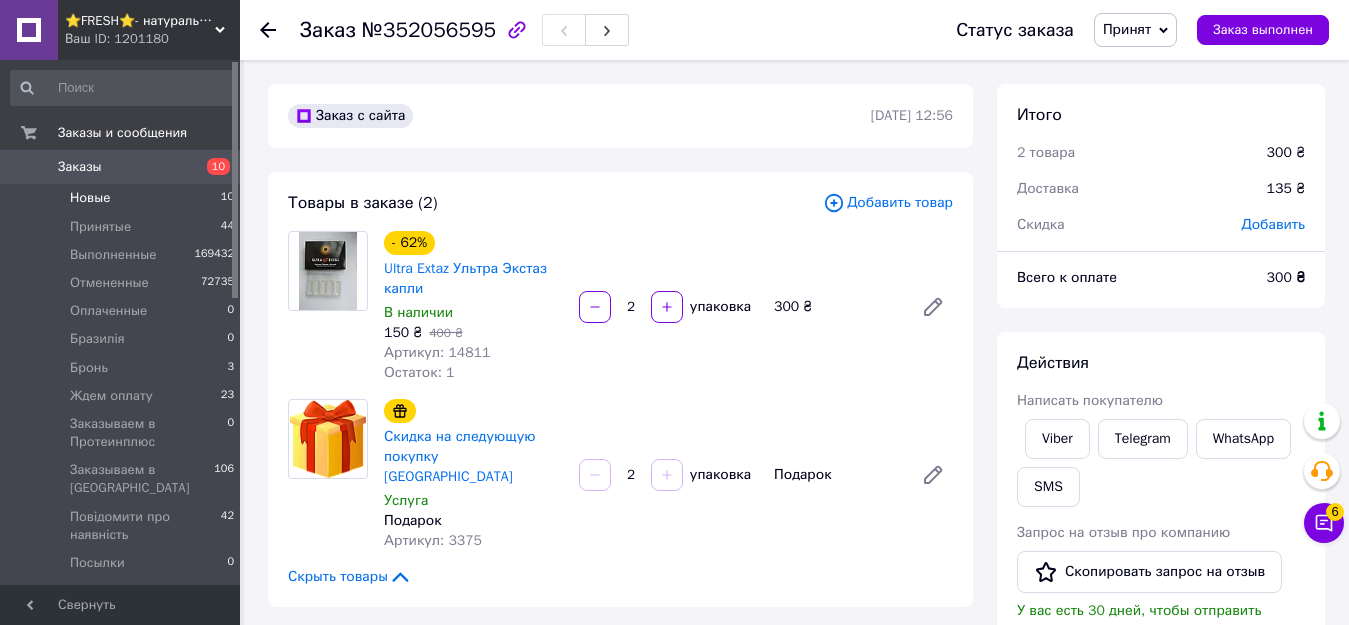 click on "Новые" at bounding box center [90, 198] 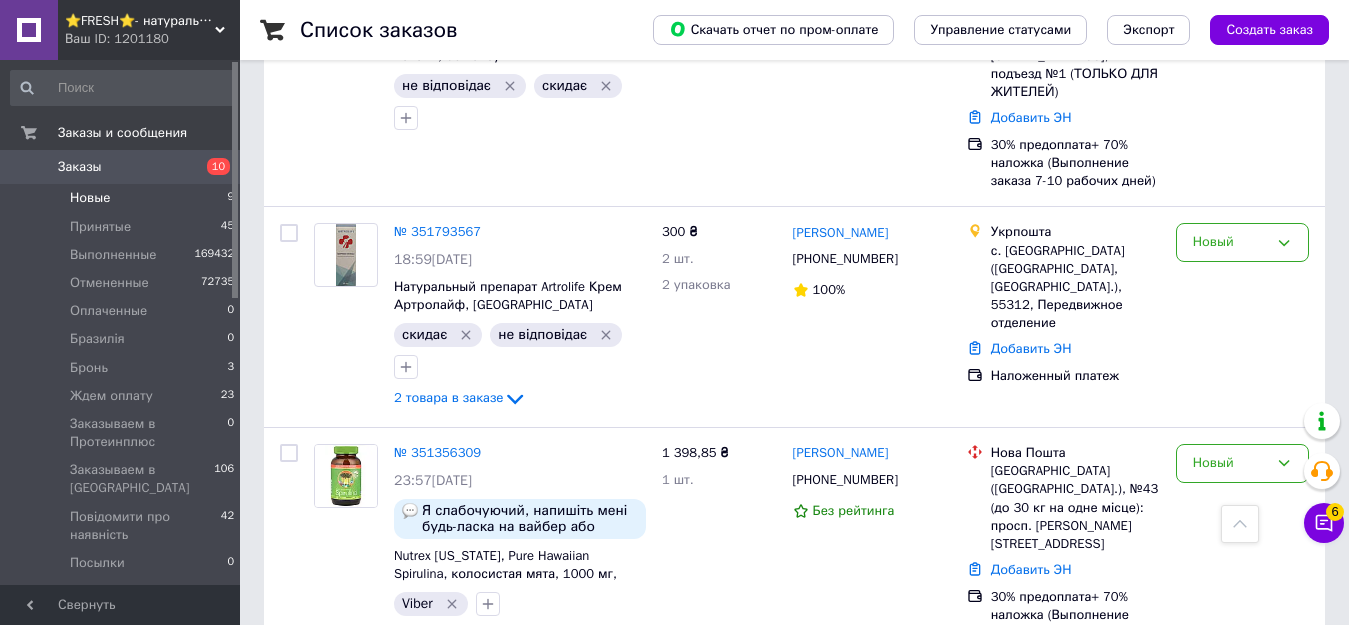 scroll, scrollTop: 1444, scrollLeft: 0, axis: vertical 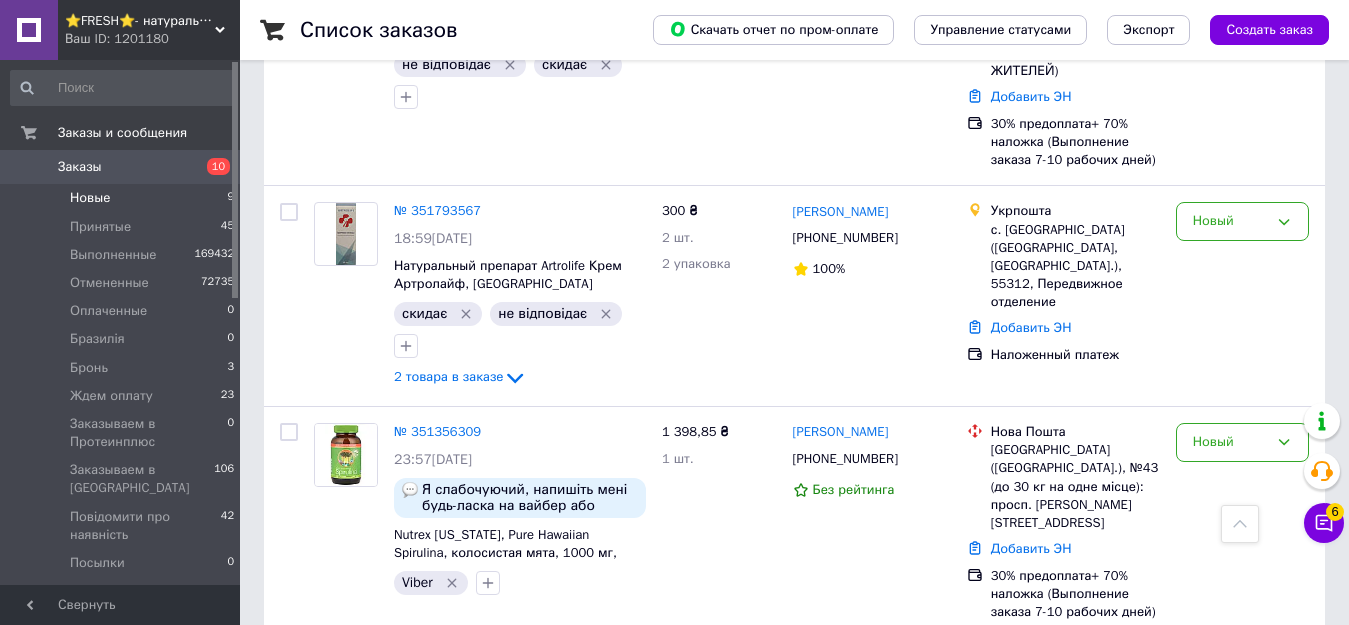 click on "Заказы" at bounding box center [80, 167] 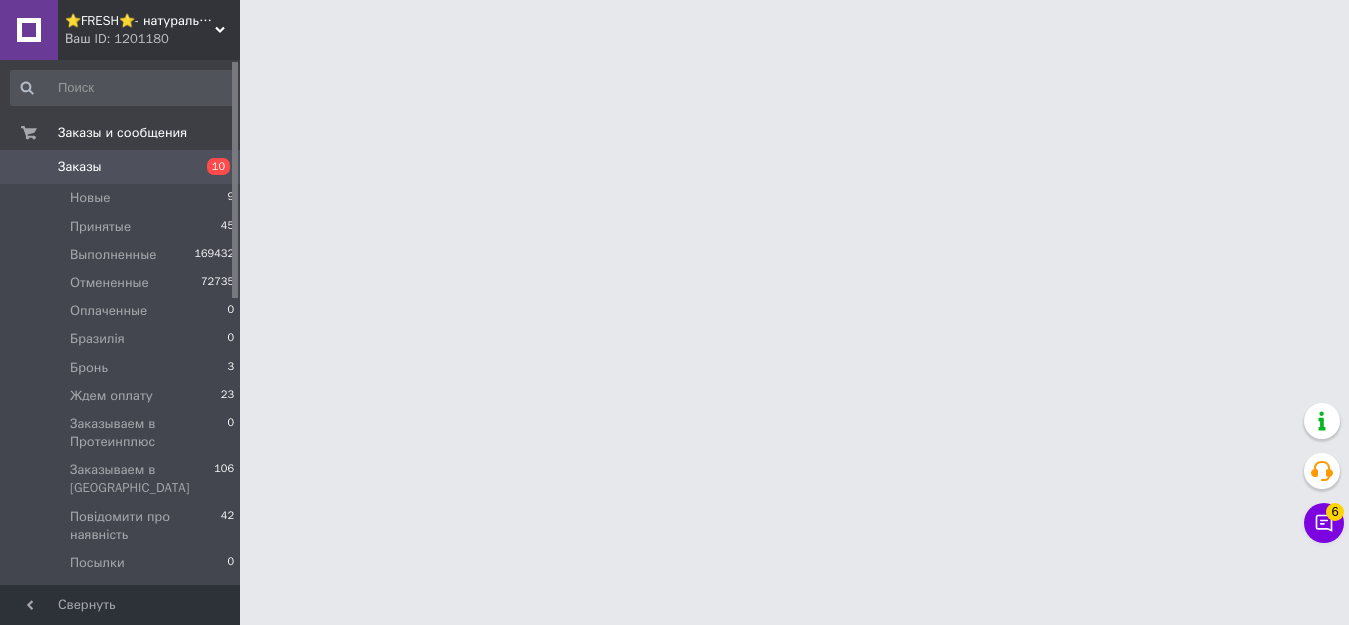 scroll, scrollTop: 0, scrollLeft: 0, axis: both 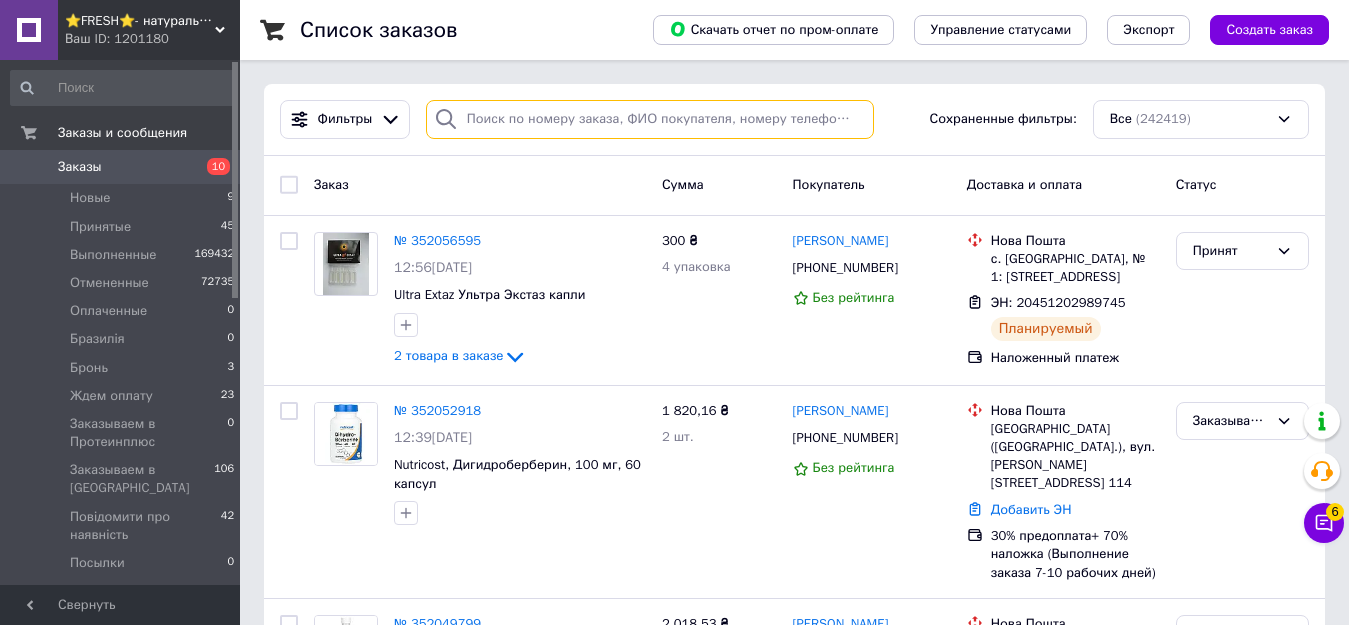 paste on "0930949630" 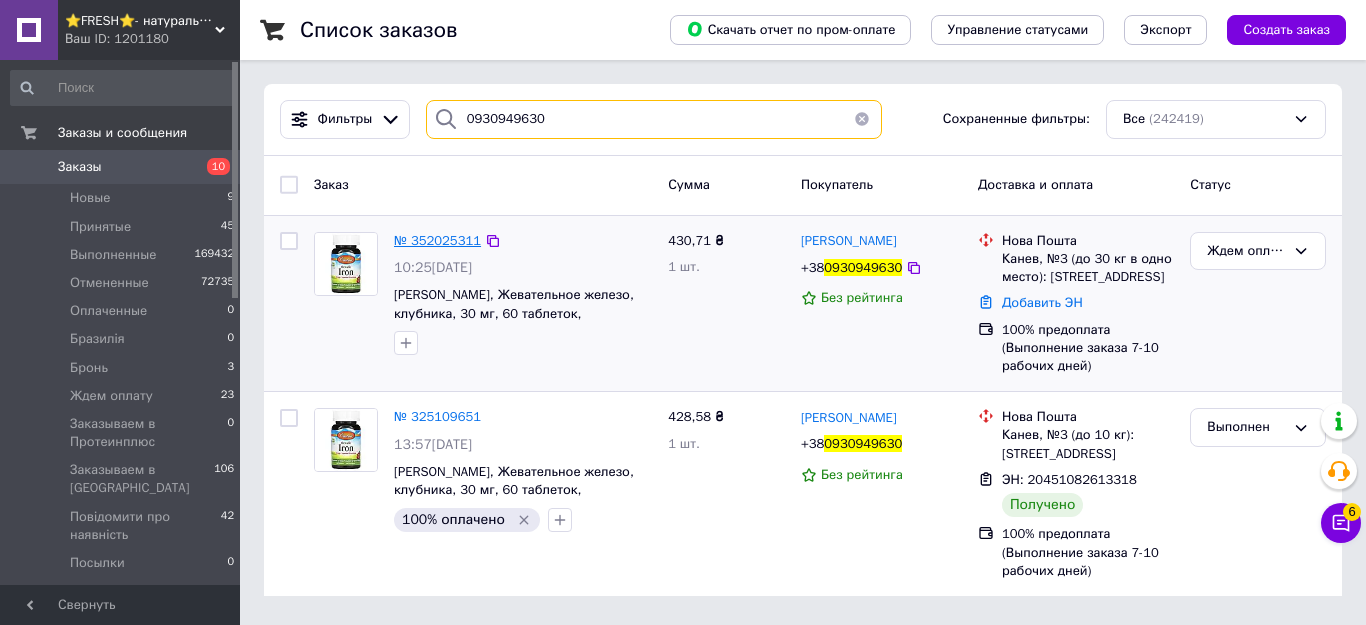 type on "0930949630" 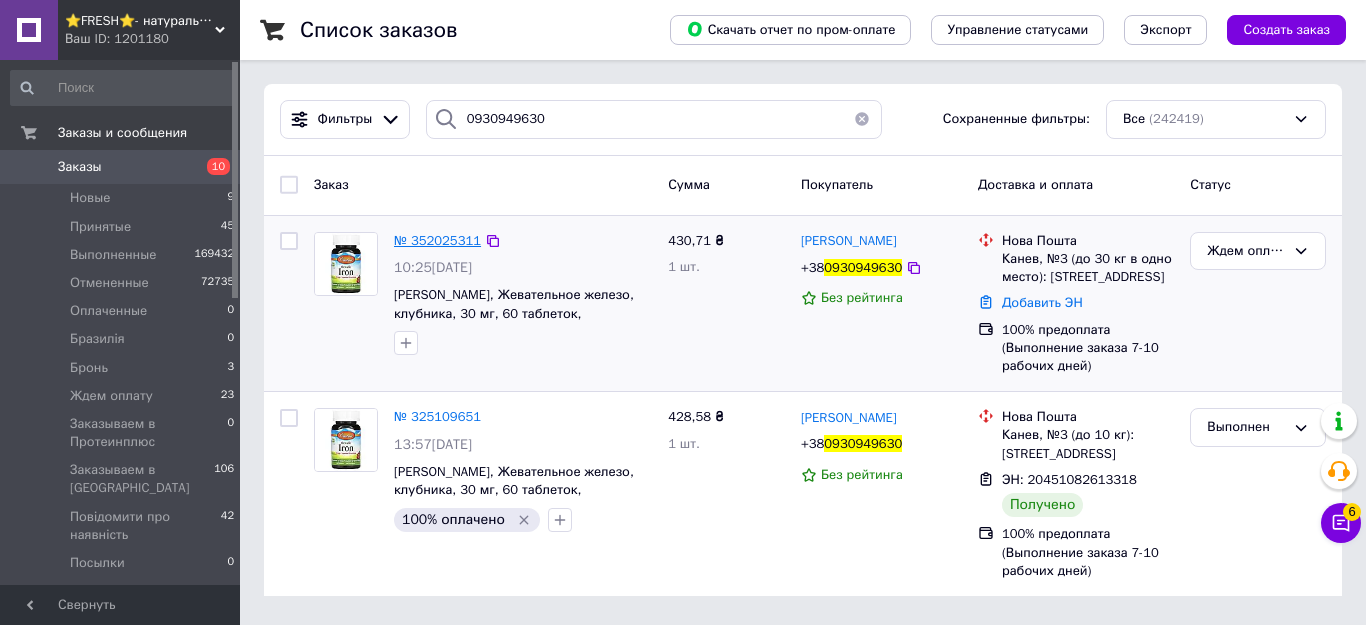 click on "№ 352025311" at bounding box center [437, 240] 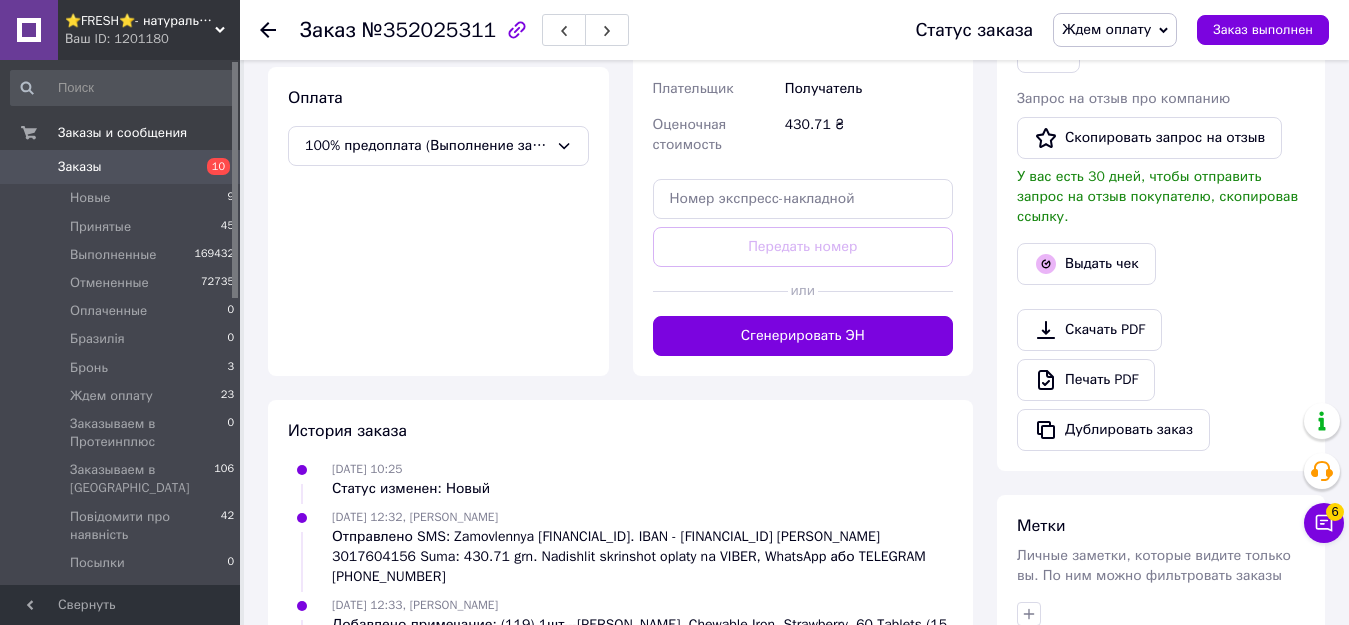 scroll, scrollTop: 785, scrollLeft: 0, axis: vertical 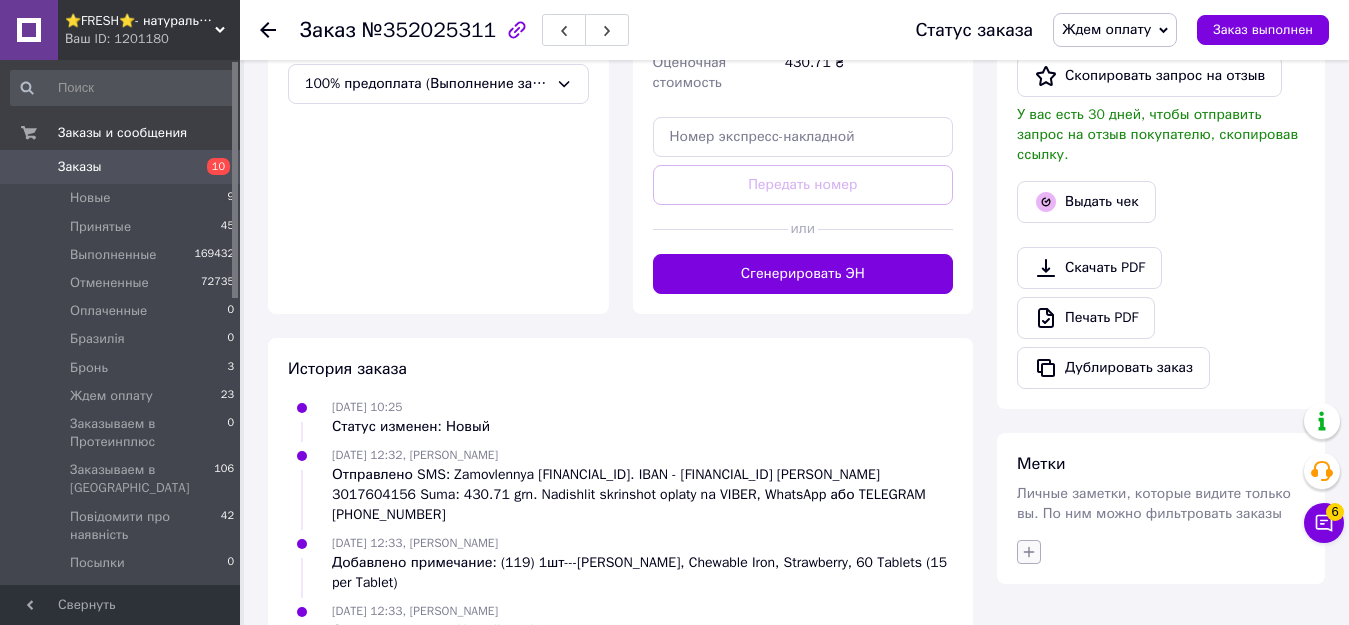 click 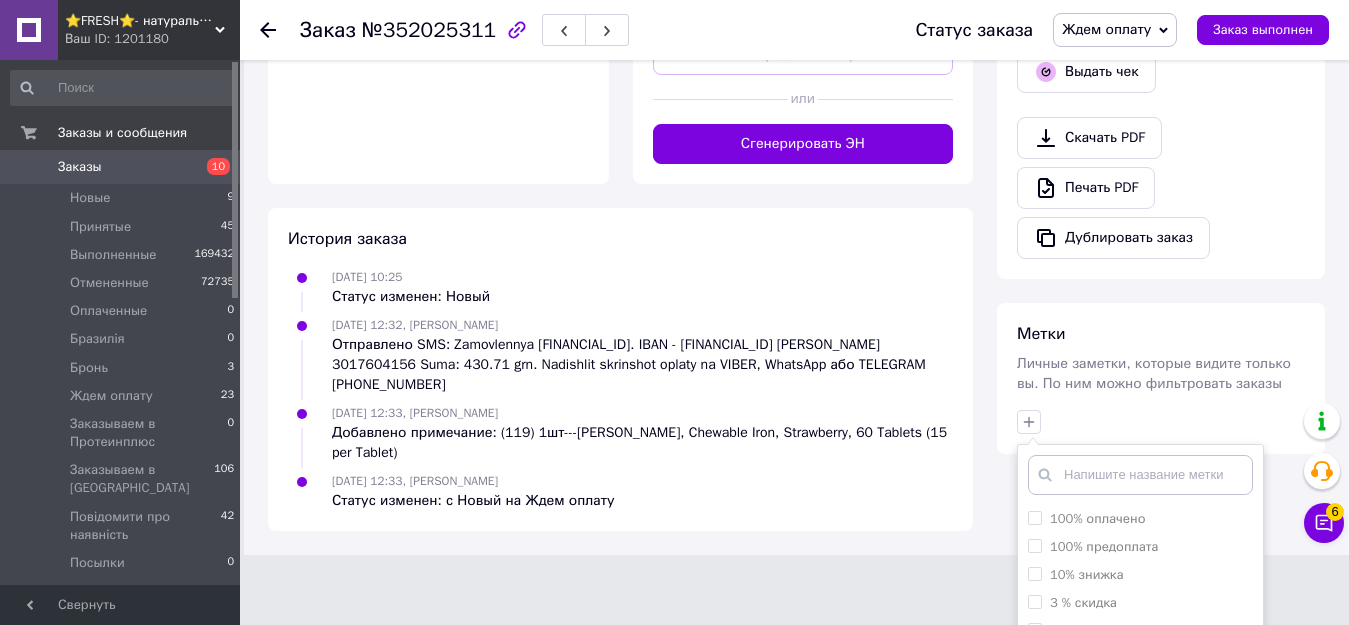 scroll, scrollTop: 1085, scrollLeft: 0, axis: vertical 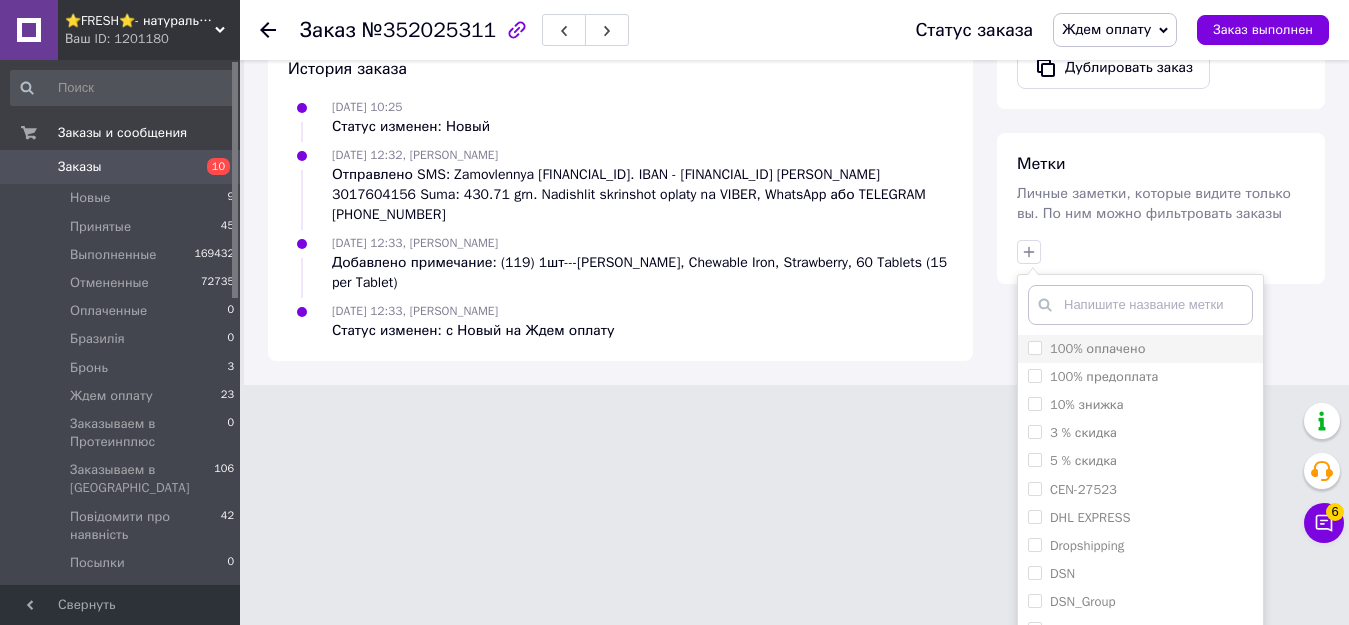 click on "100% оплачено" at bounding box center [1034, 347] 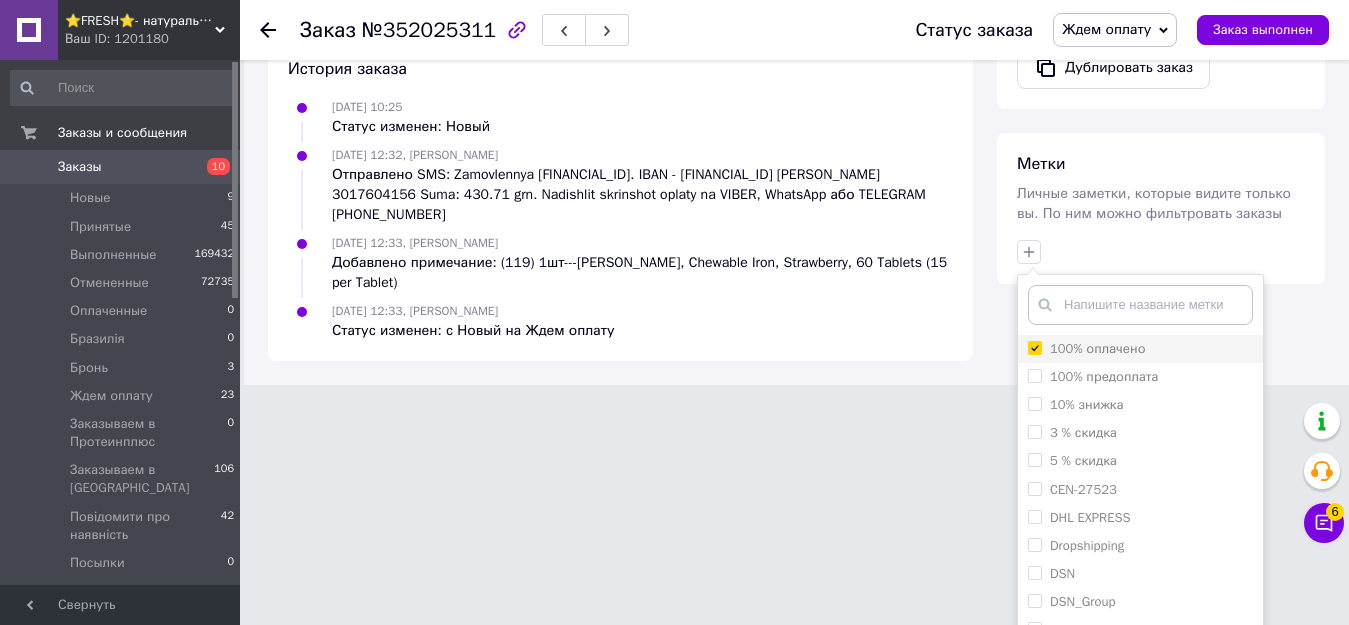 checkbox on "true" 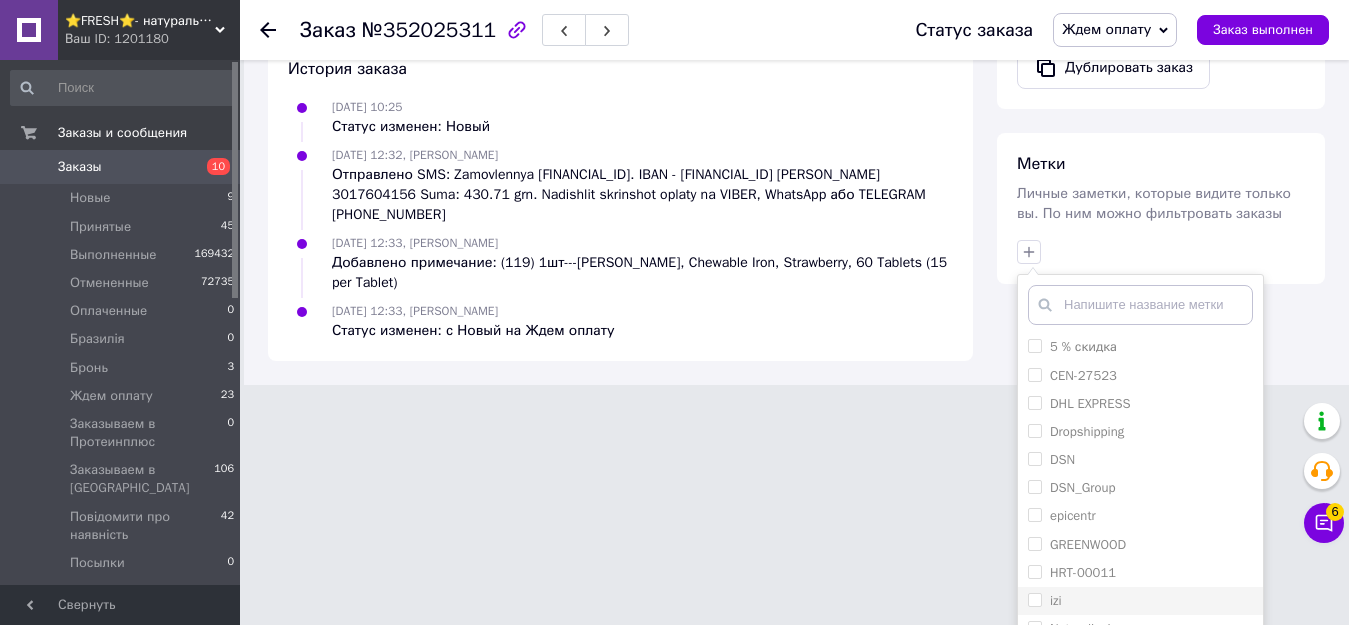 scroll, scrollTop: 200, scrollLeft: 0, axis: vertical 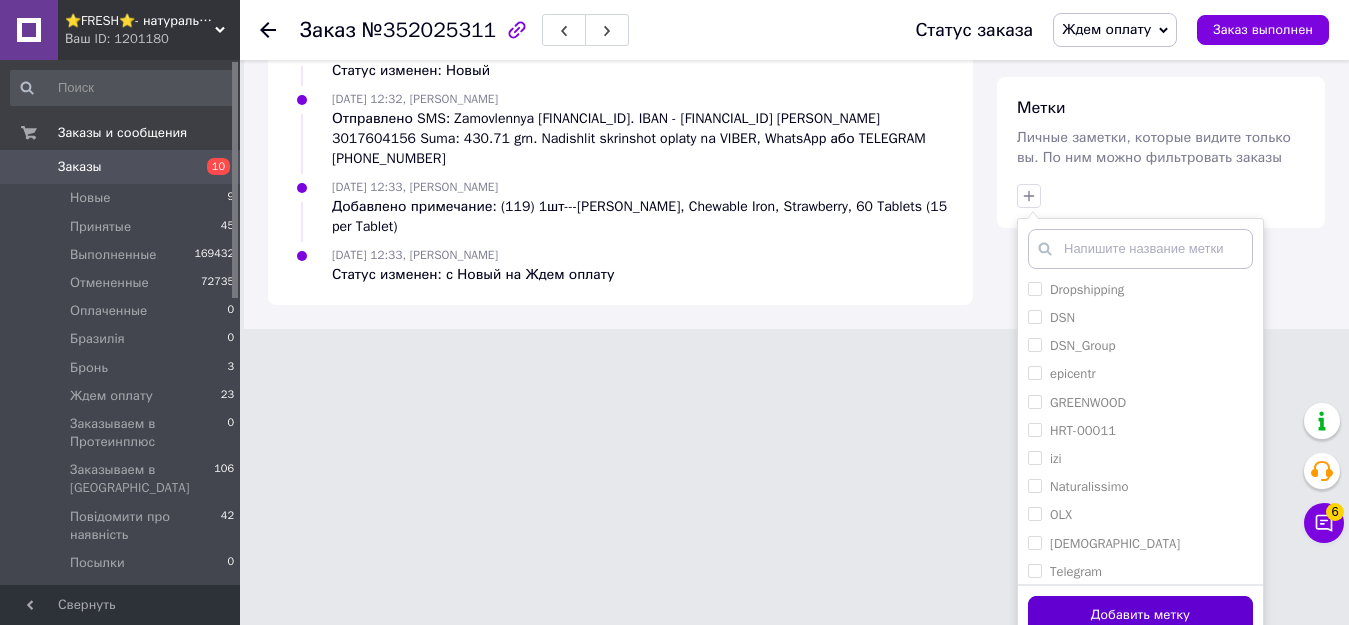 click on "Добавить метку" at bounding box center [1140, 615] 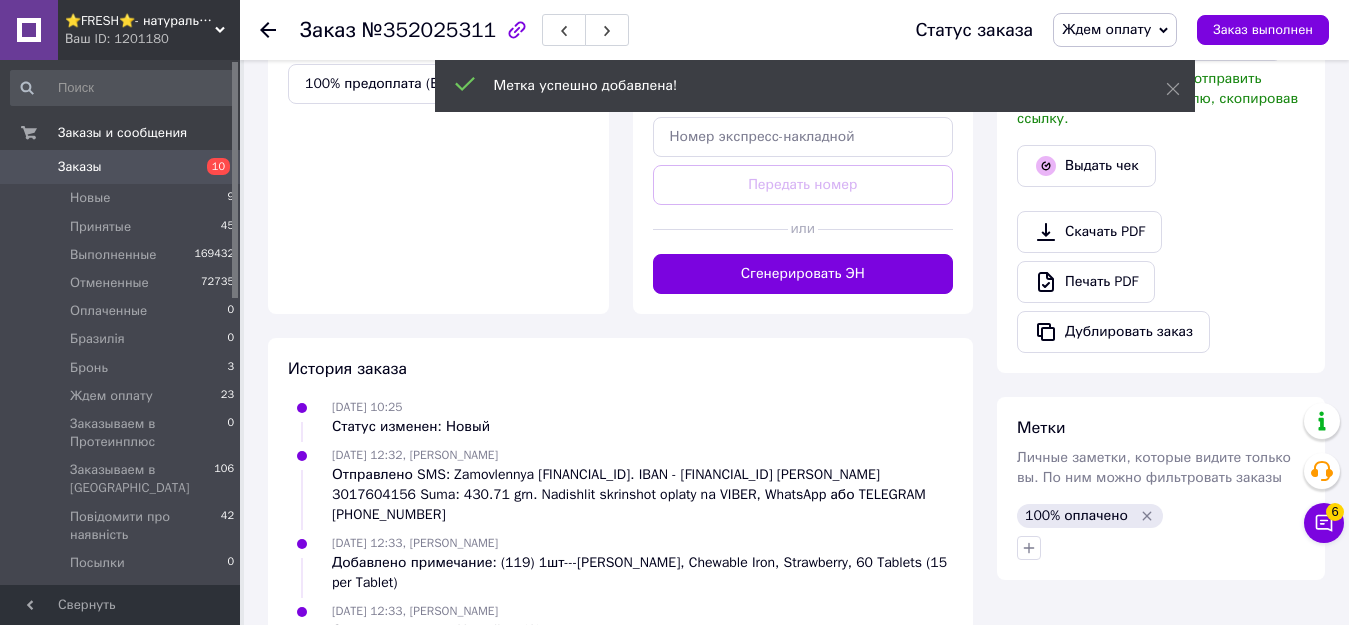 scroll, scrollTop: 833, scrollLeft: 0, axis: vertical 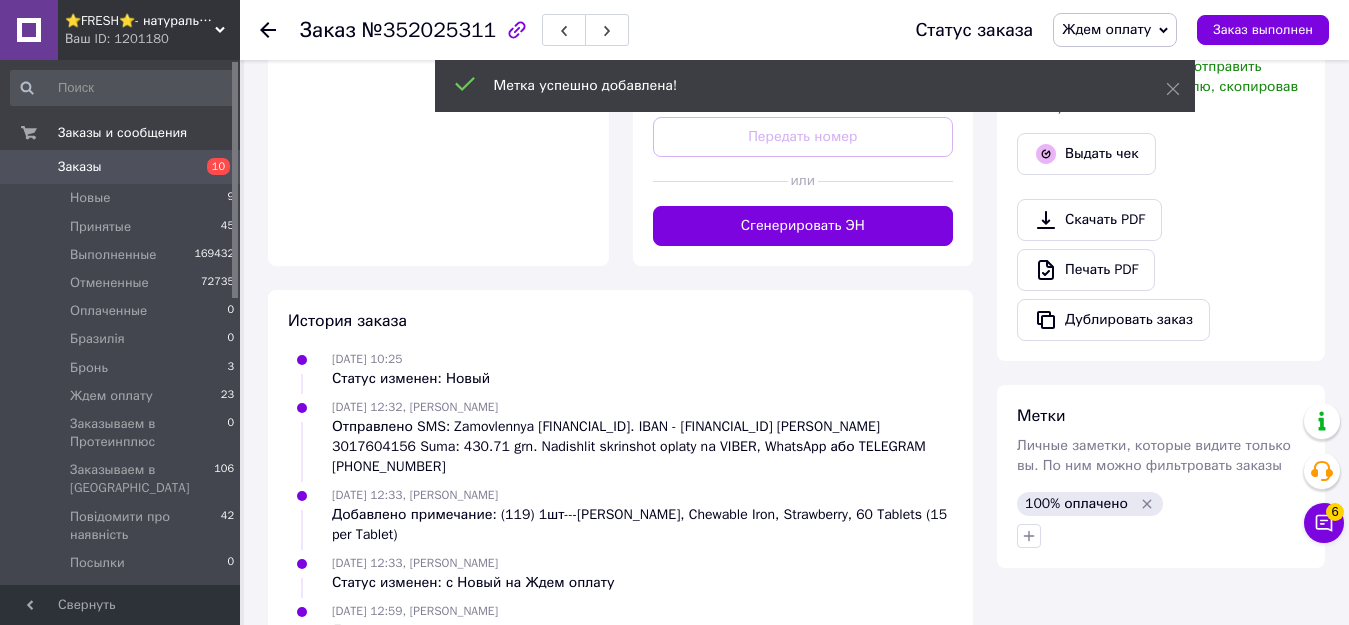 click on "Ждем оплату" at bounding box center [1106, 29] 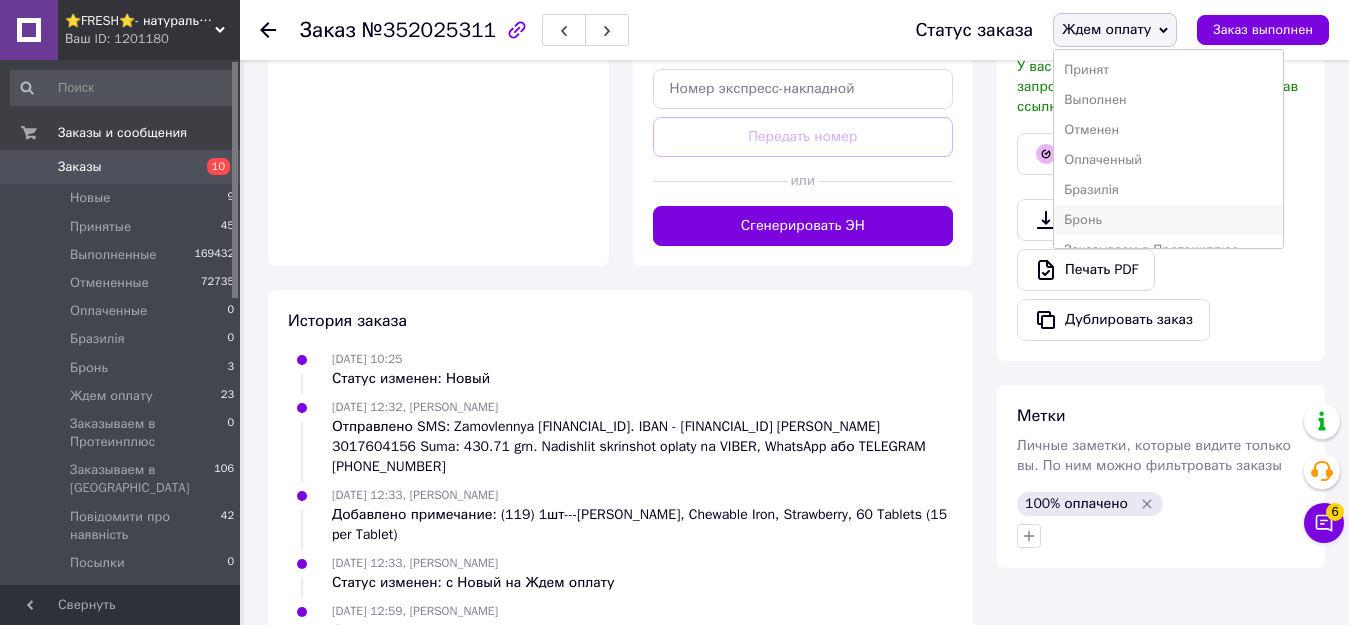 scroll, scrollTop: 100, scrollLeft: 0, axis: vertical 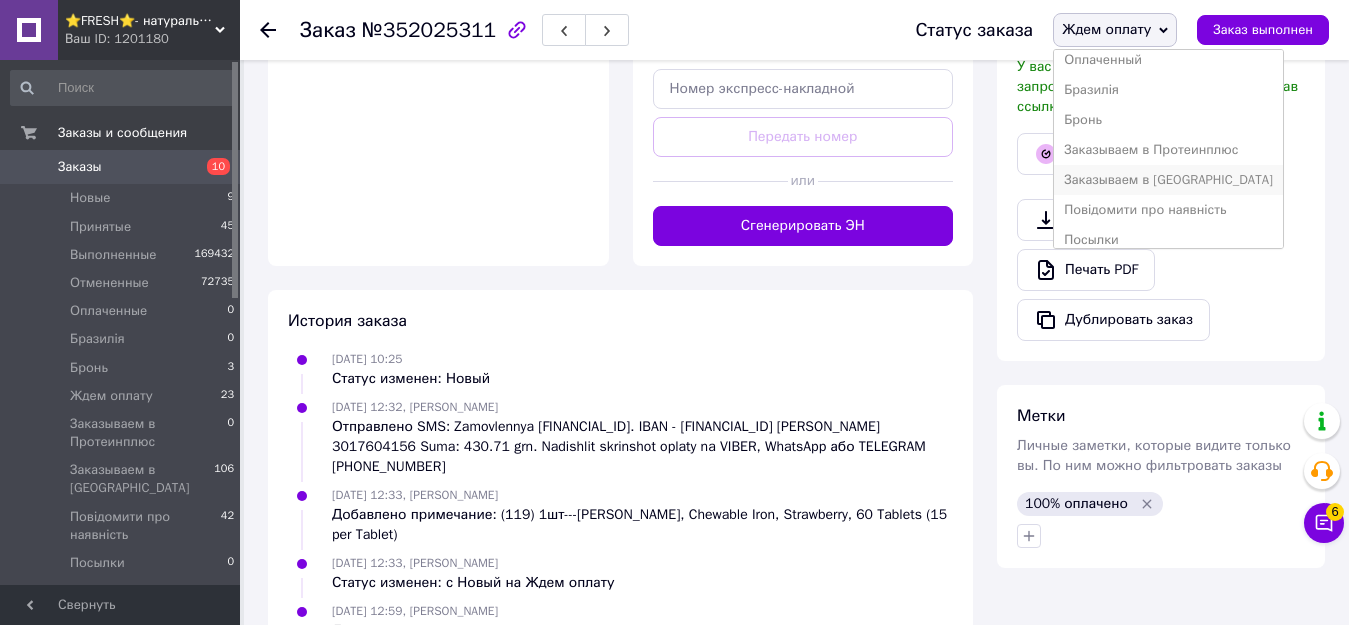 click on "Заказываем в [GEOGRAPHIC_DATA]" at bounding box center (1168, 180) 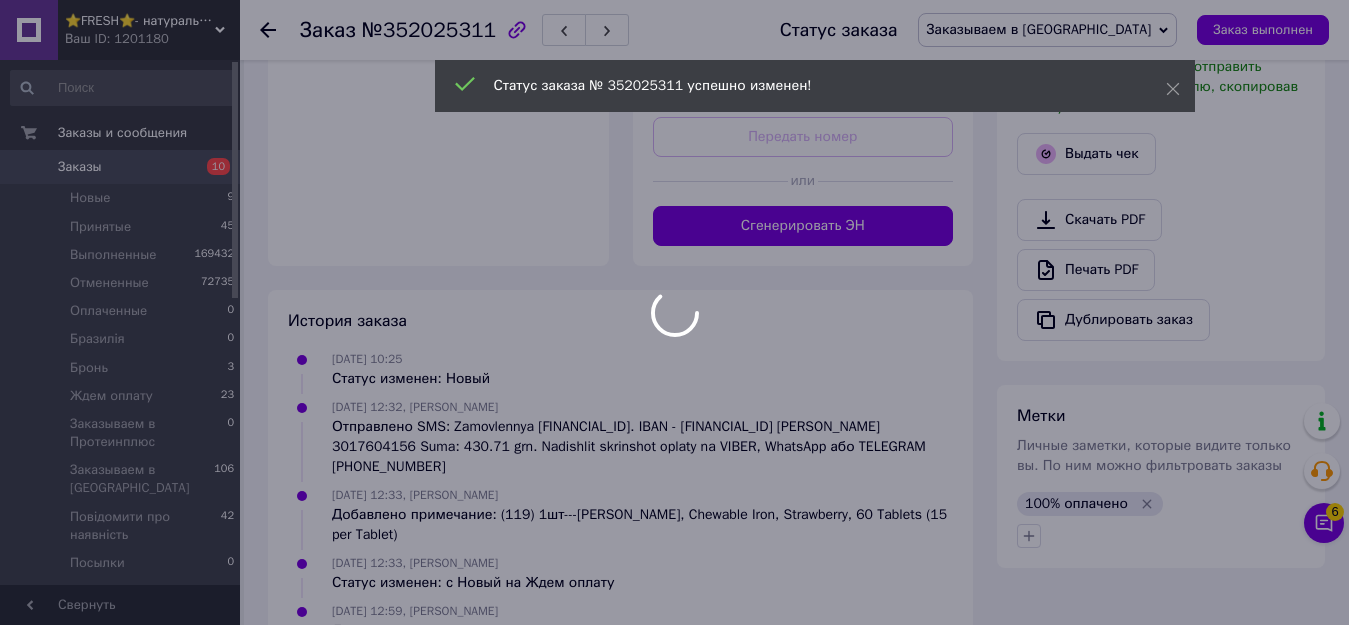 scroll, scrollTop: 33, scrollLeft: 0, axis: vertical 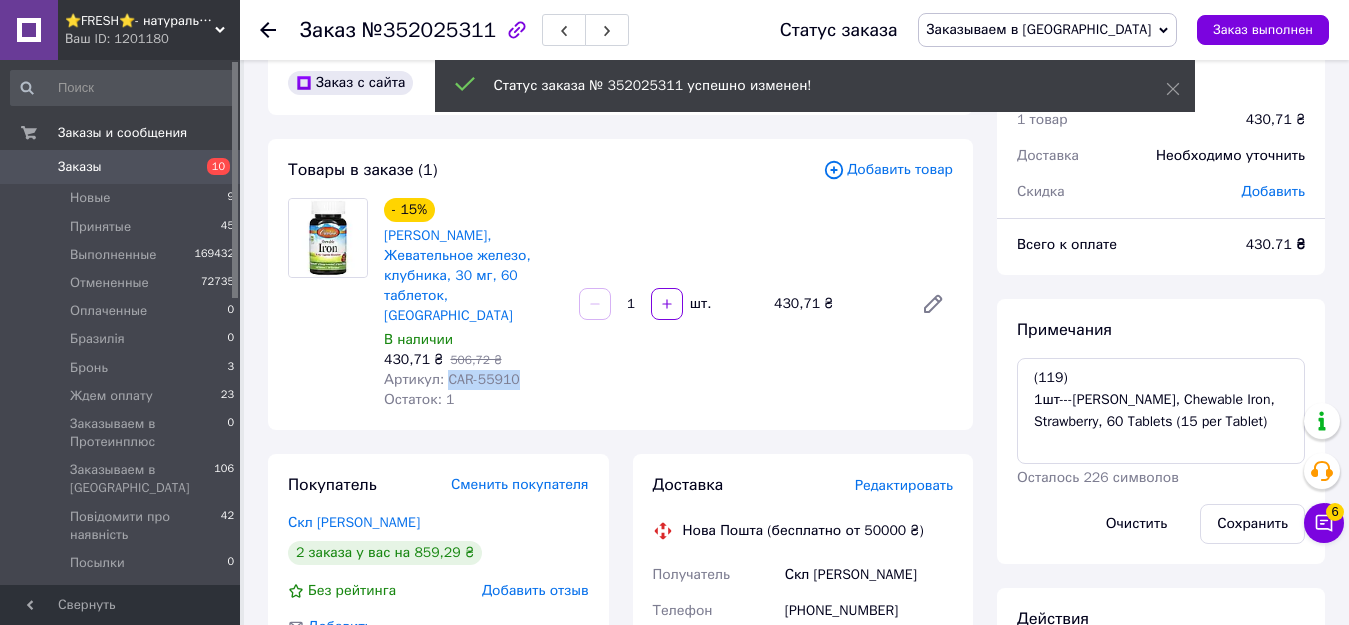 drag, startPoint x: 459, startPoint y: 341, endPoint x: 528, endPoint y: 346, distance: 69.18092 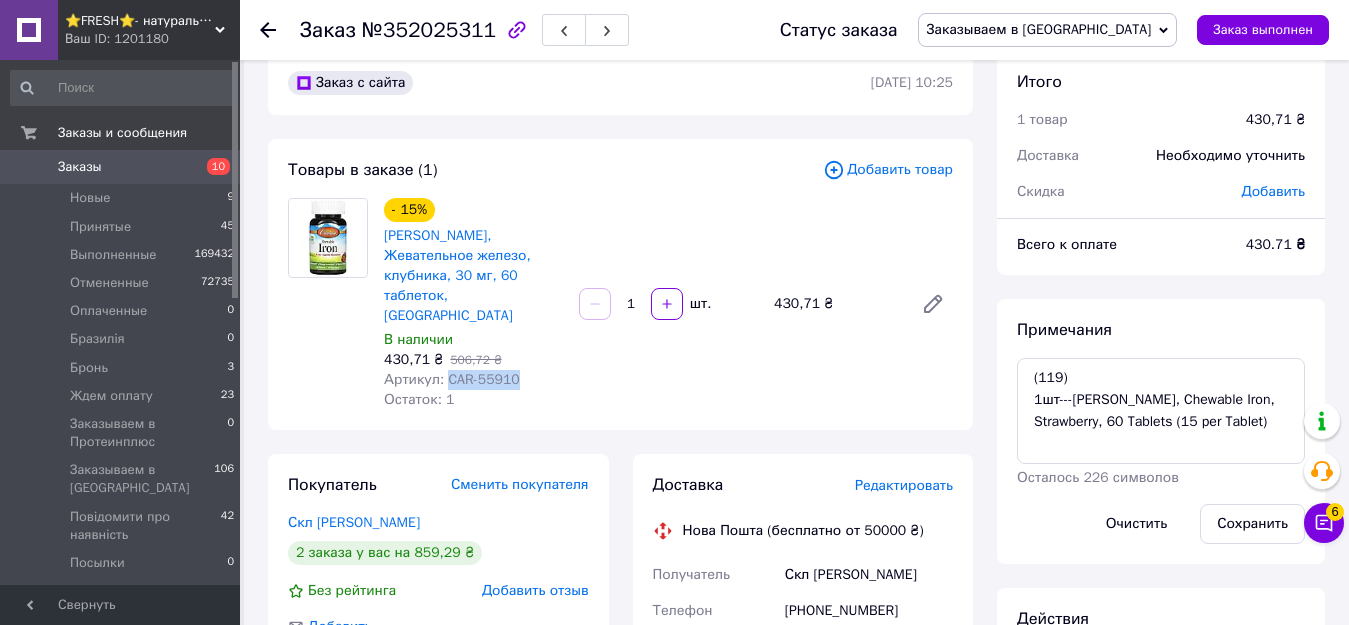 copy on "CAR-55910" 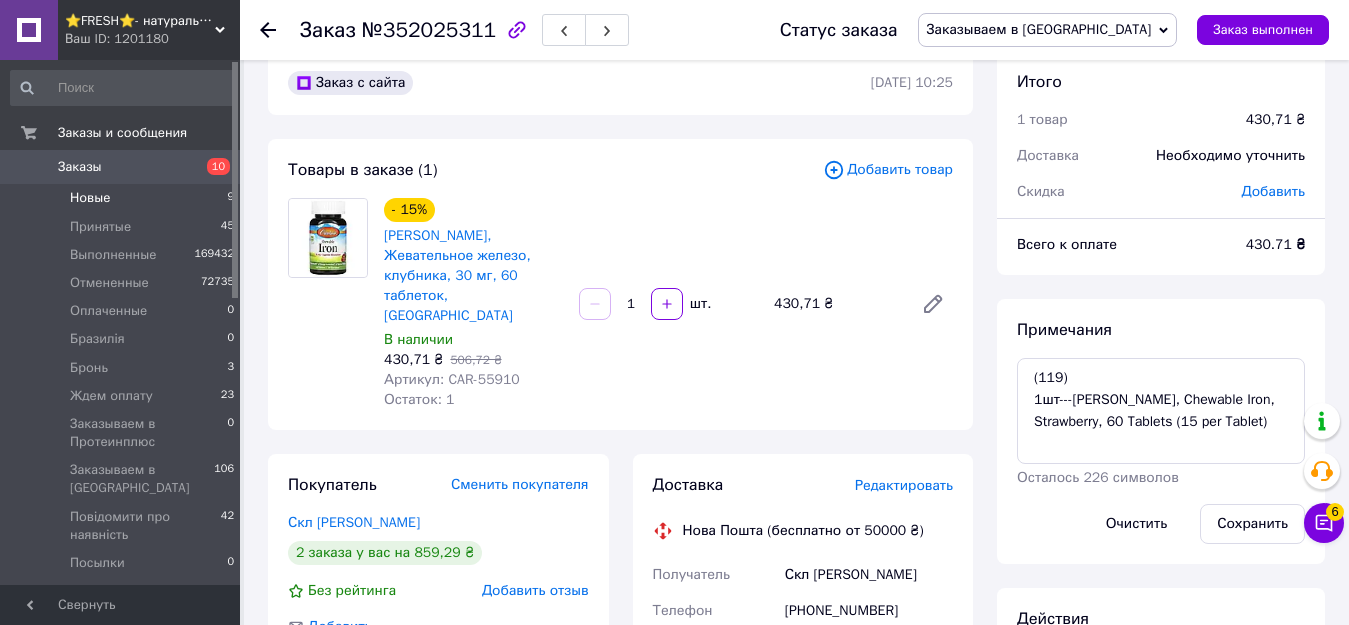 click on "Новые 9" at bounding box center (123, 198) 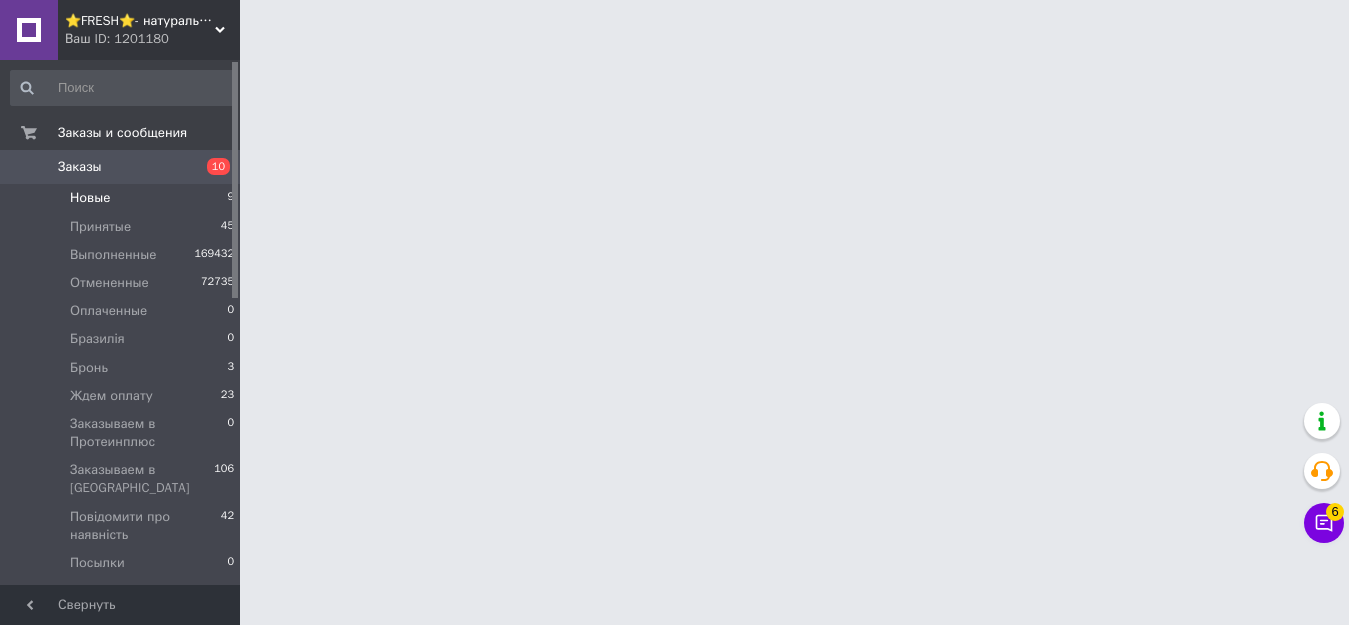scroll, scrollTop: 0, scrollLeft: 0, axis: both 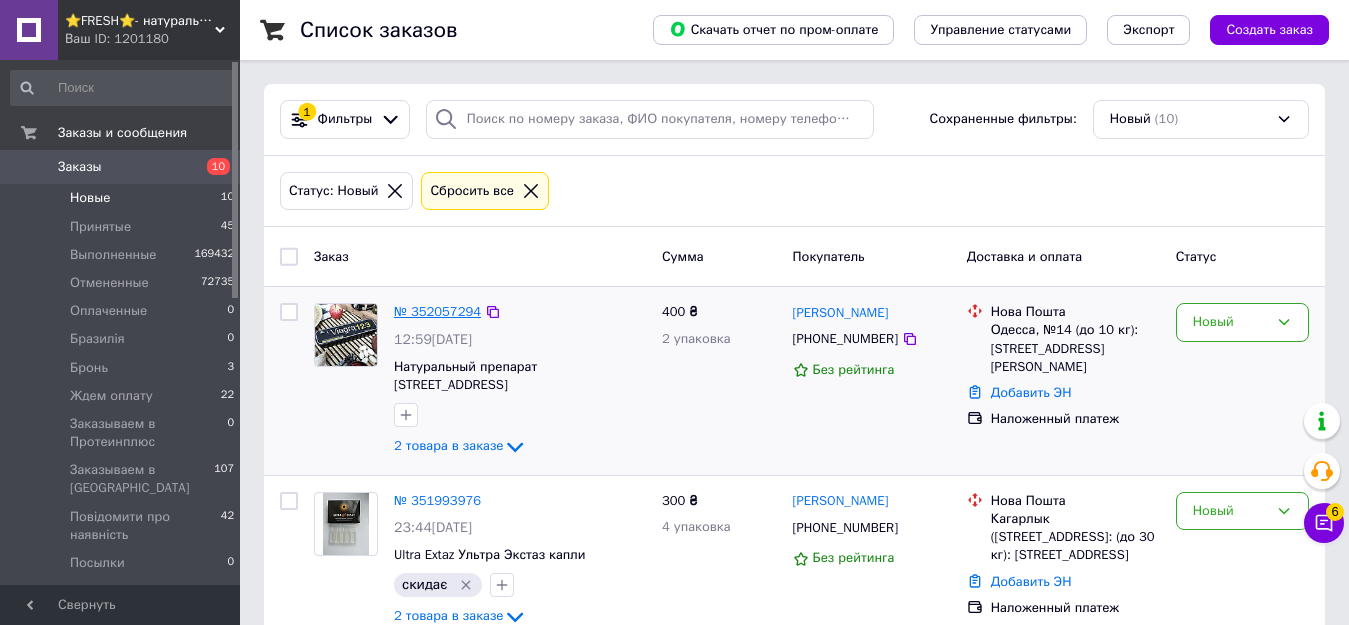 click on "№ 352057294" at bounding box center [437, 311] 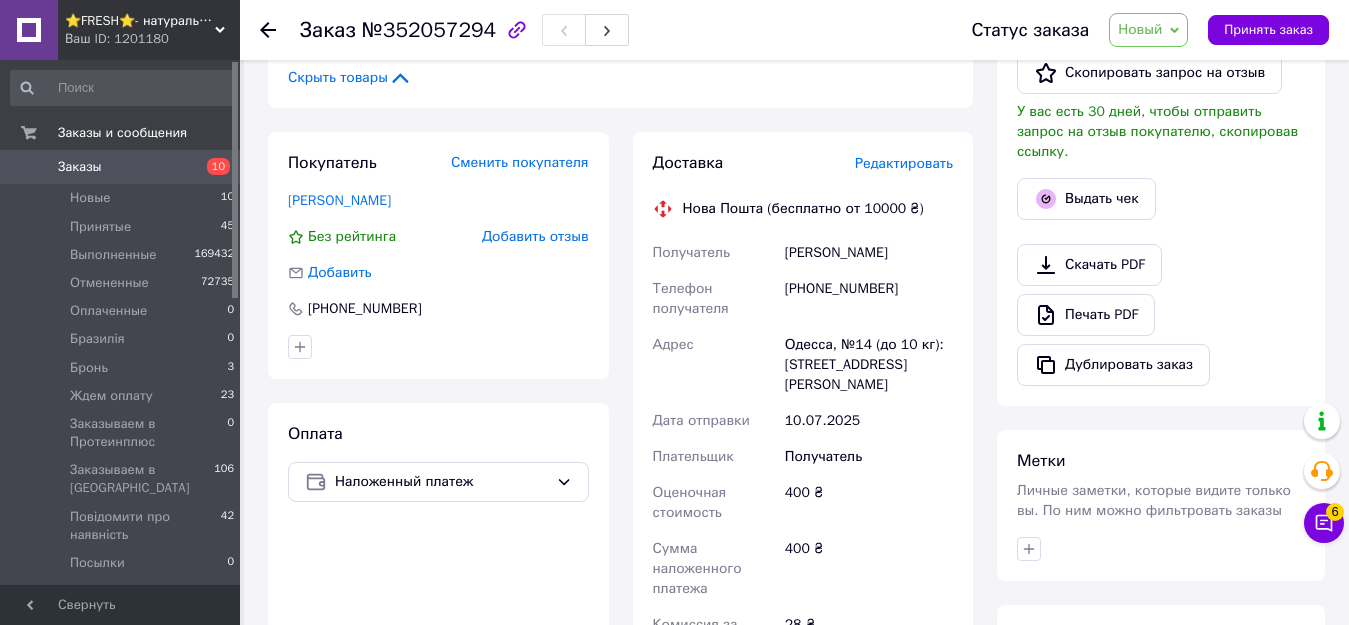 scroll, scrollTop: 500, scrollLeft: 0, axis: vertical 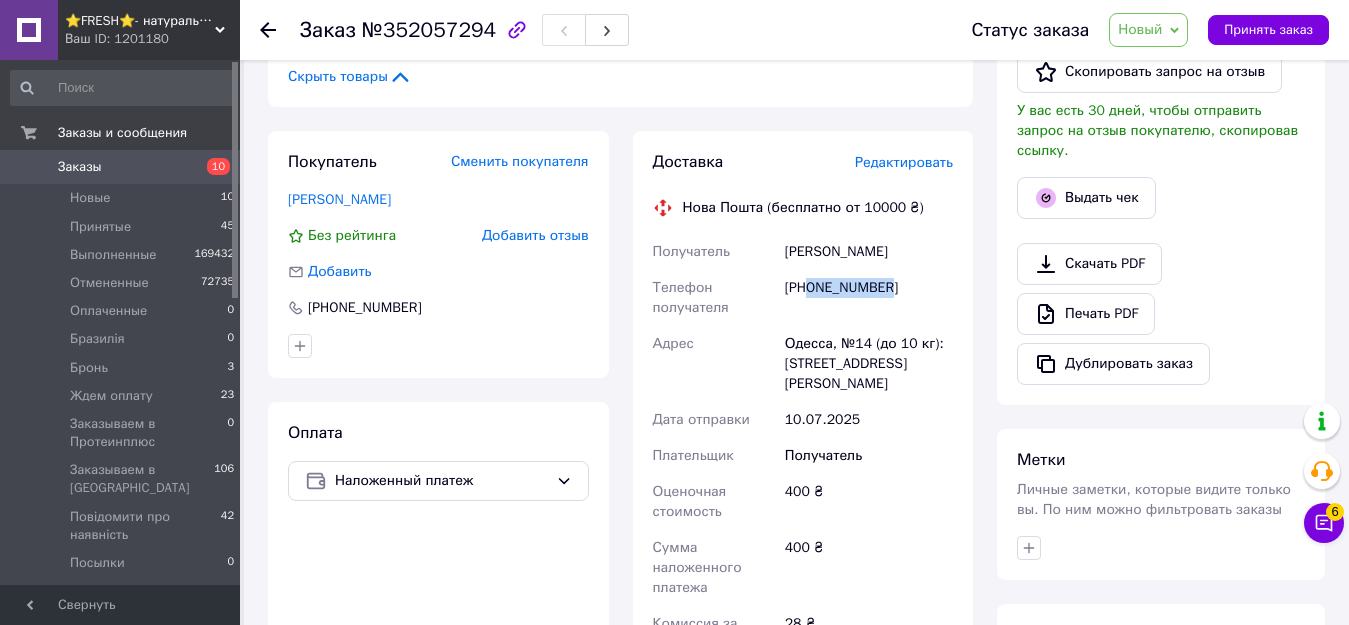 drag, startPoint x: 808, startPoint y: 270, endPoint x: 921, endPoint y: 274, distance: 113.07078 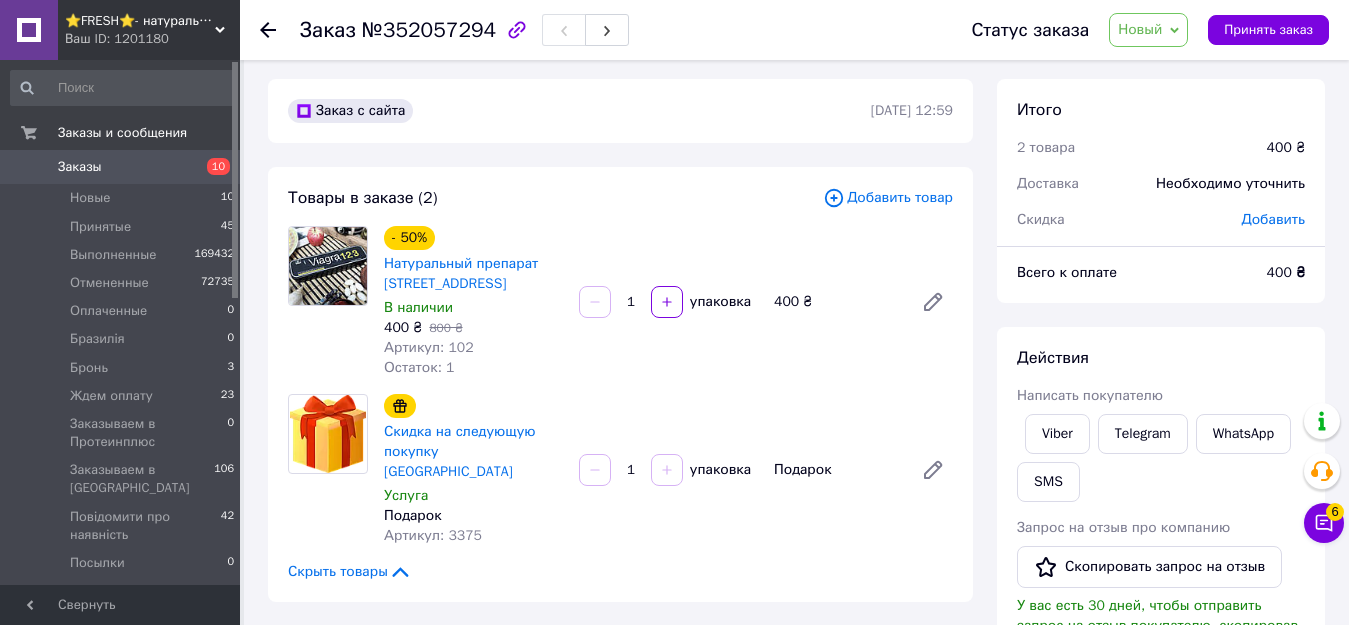 scroll, scrollTop: 0, scrollLeft: 0, axis: both 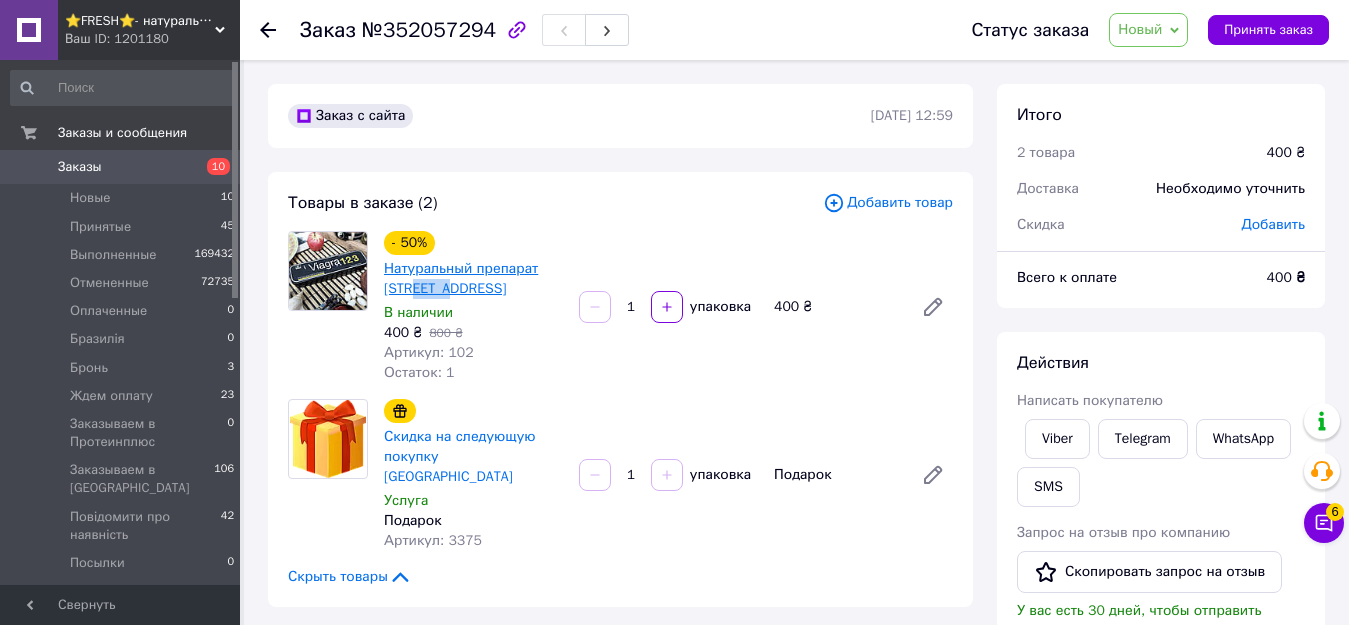 drag, startPoint x: 377, startPoint y: 287, endPoint x: 415, endPoint y: 290, distance: 38.118237 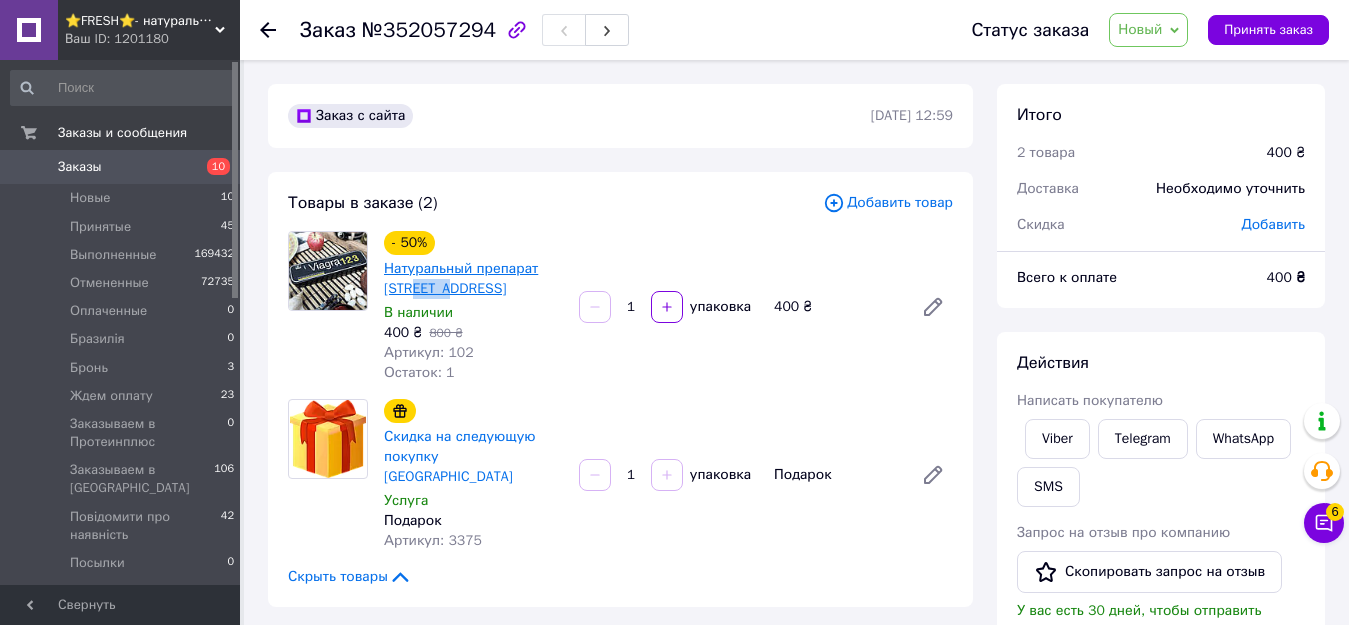 click on "- 50% Натуральный препарат Via gra 123 10 таблеток, Киев В наличии 400 ₴   800 ₴ Артикул: 102 Остаток: 1" at bounding box center (473, 307) 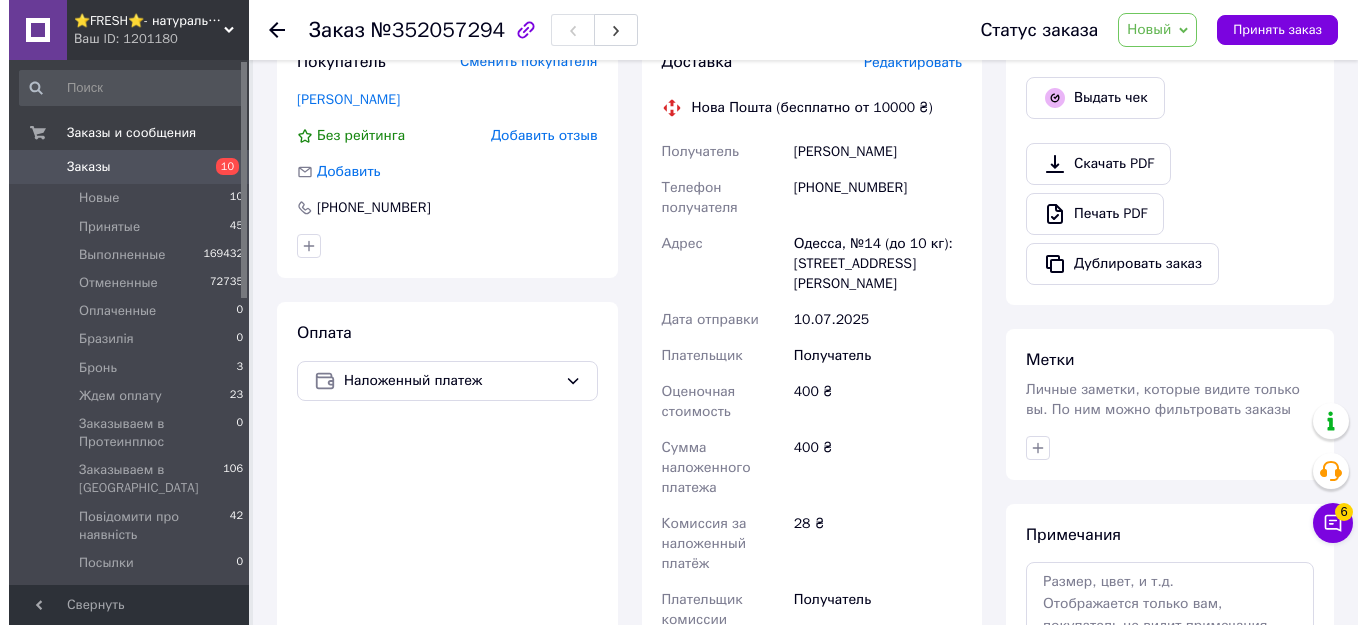 scroll, scrollTop: 400, scrollLeft: 0, axis: vertical 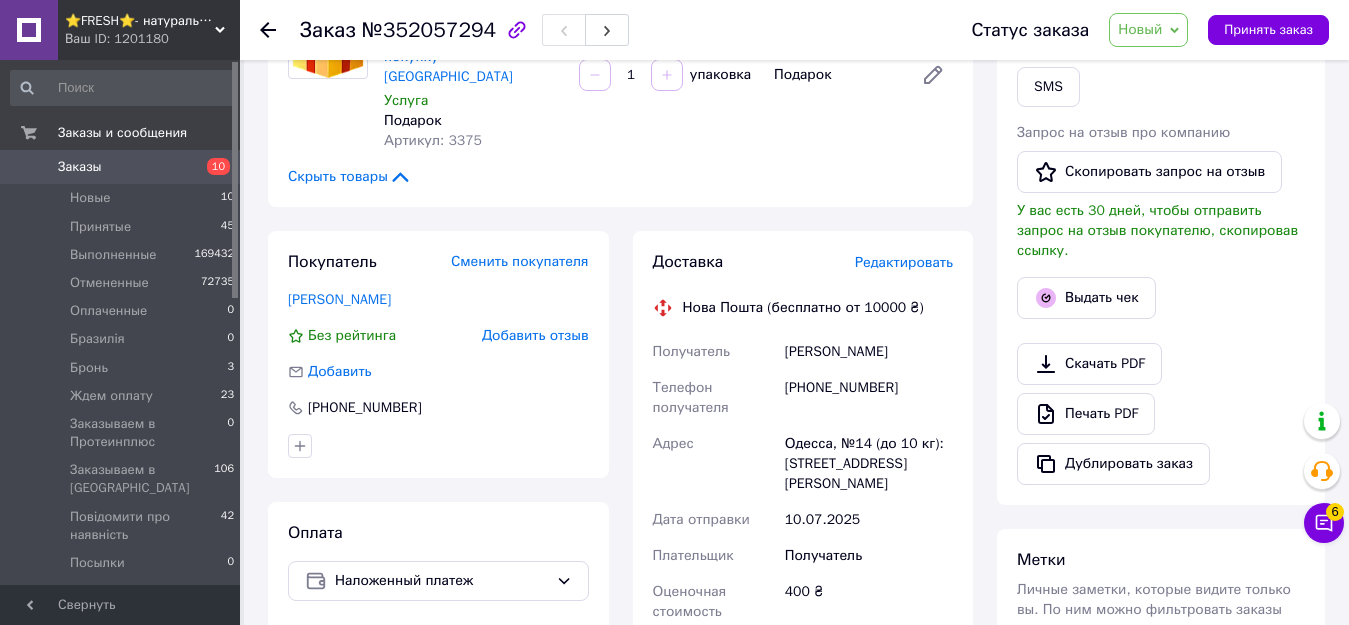 click on "Редактировать" at bounding box center [904, 262] 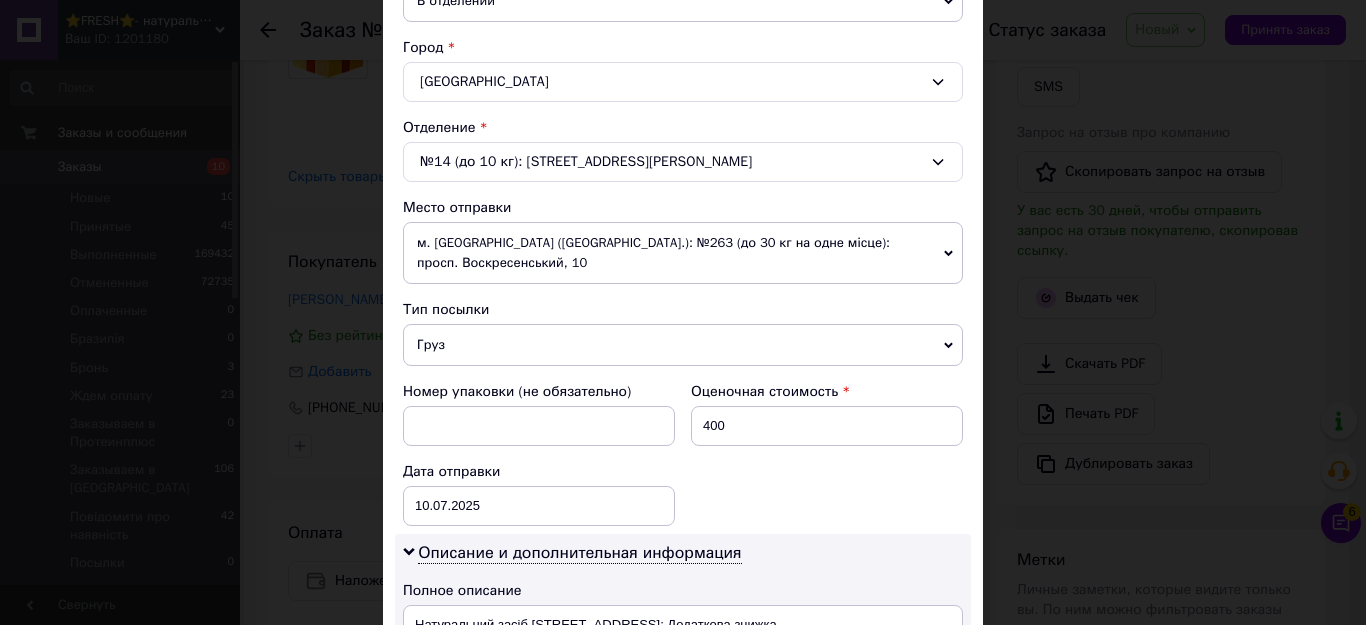 scroll, scrollTop: 600, scrollLeft: 0, axis: vertical 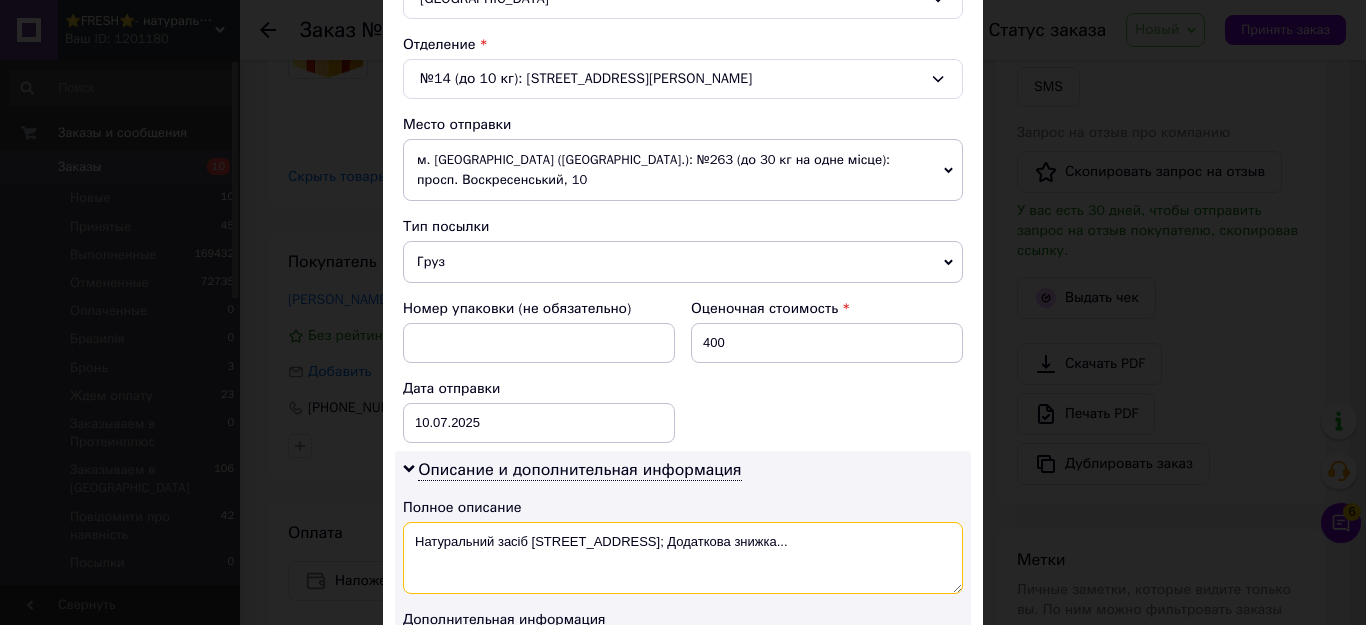 drag, startPoint x: 523, startPoint y: 518, endPoint x: 382, endPoint y: 510, distance: 141.22676 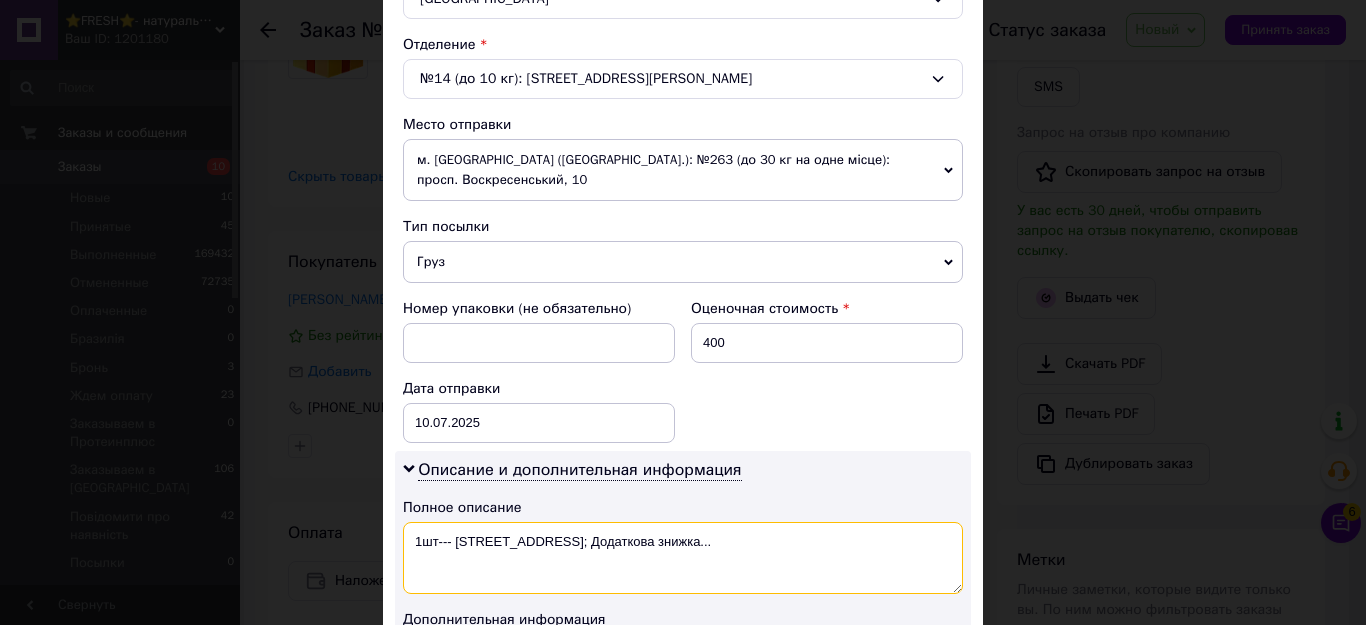 click on "1шт--- Via gra 123; Додаткова знижка..." at bounding box center (683, 558) 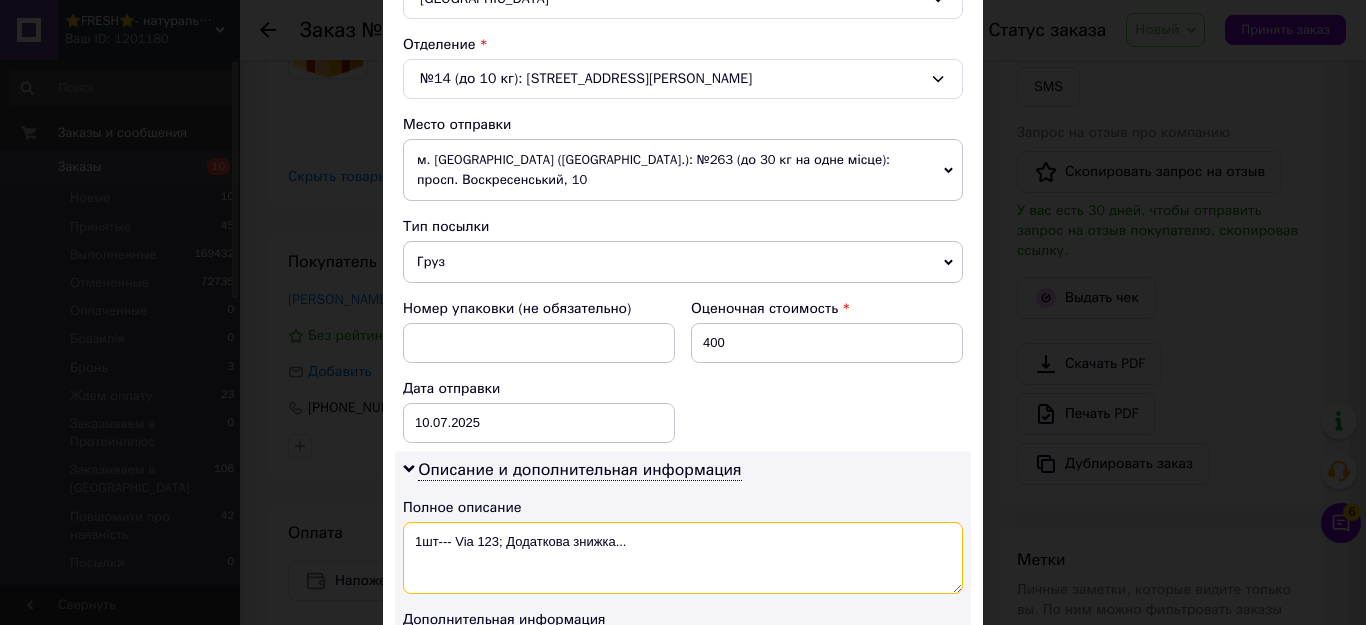 drag, startPoint x: 496, startPoint y: 518, endPoint x: 678, endPoint y: 530, distance: 182.39517 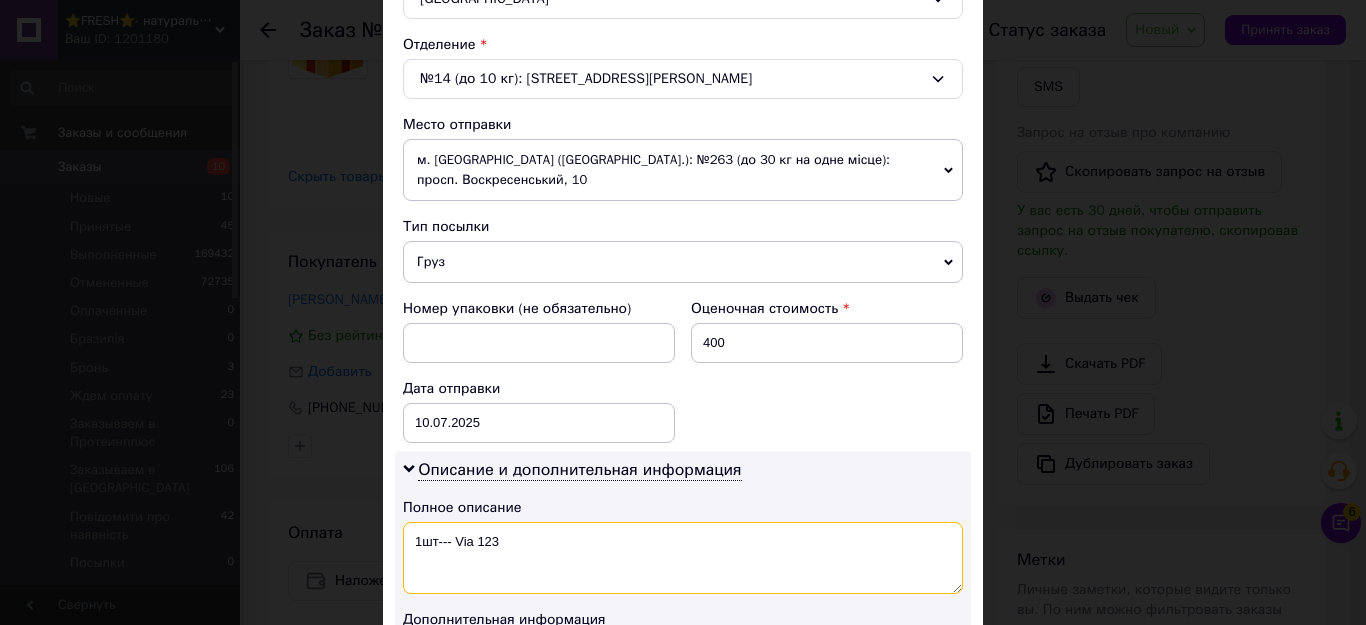 drag, startPoint x: 528, startPoint y: 546, endPoint x: 409, endPoint y: 531, distance: 119.94165 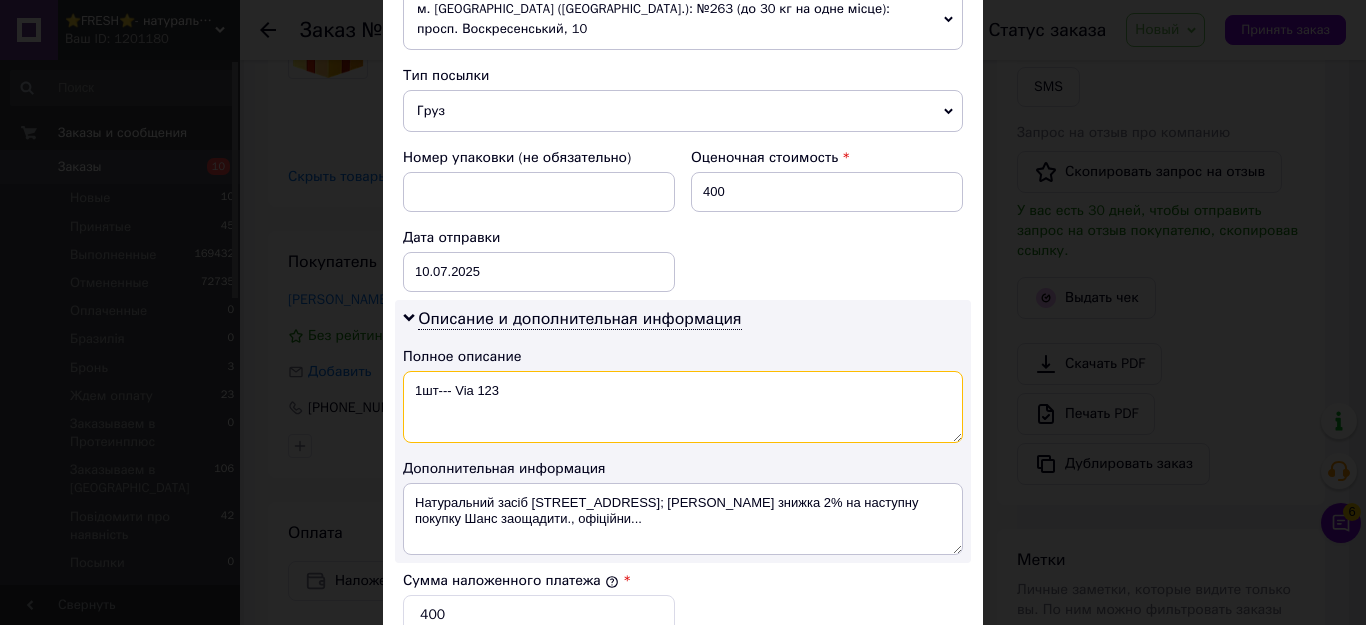 scroll, scrollTop: 900, scrollLeft: 0, axis: vertical 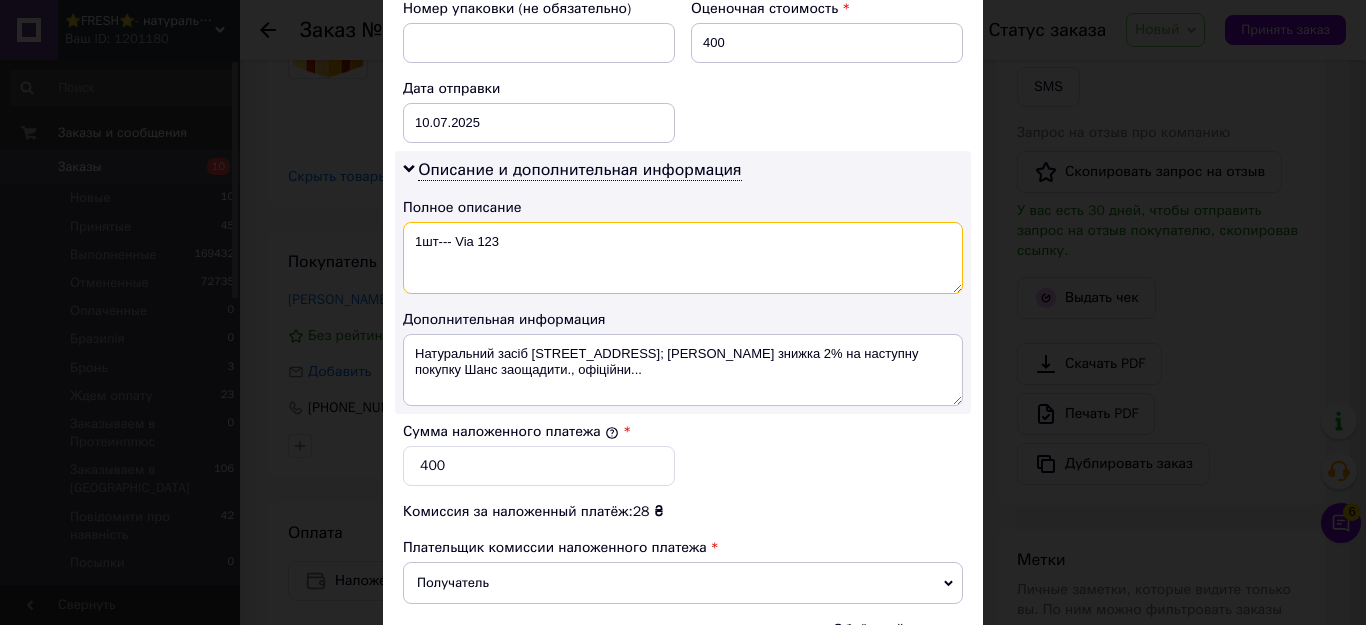 type on "1шт--- Via 123" 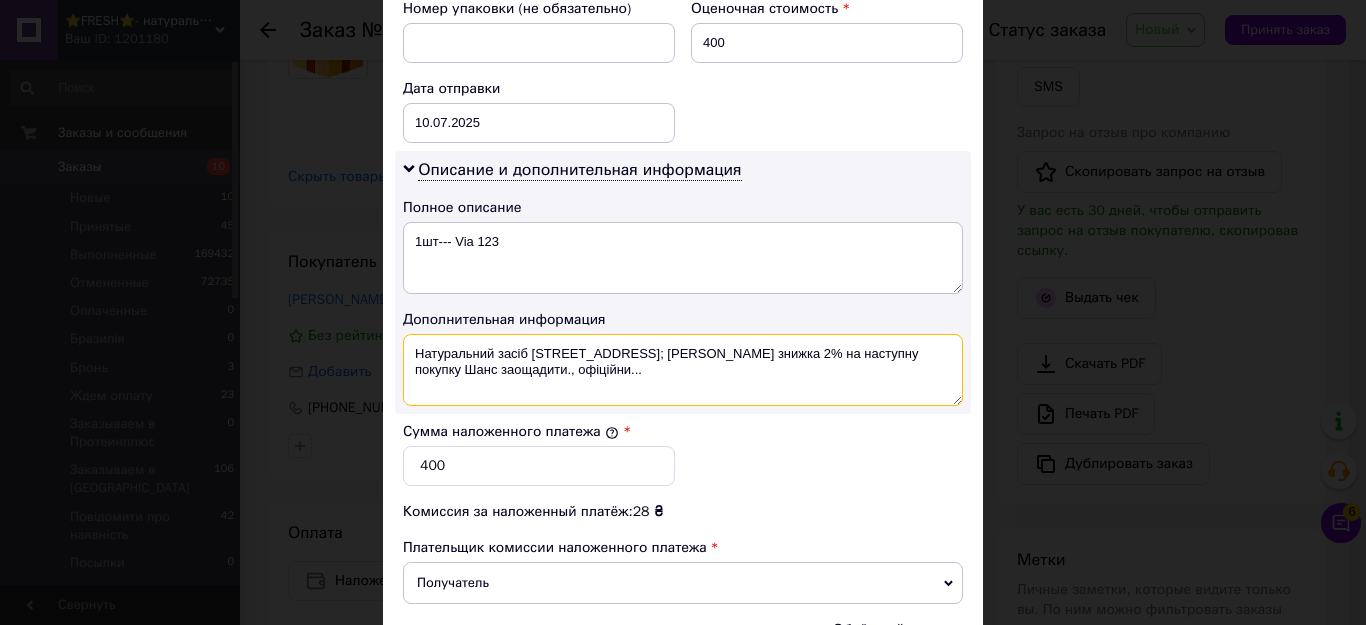 drag, startPoint x: 553, startPoint y: 355, endPoint x: 421, endPoint y: 325, distance: 135.36617 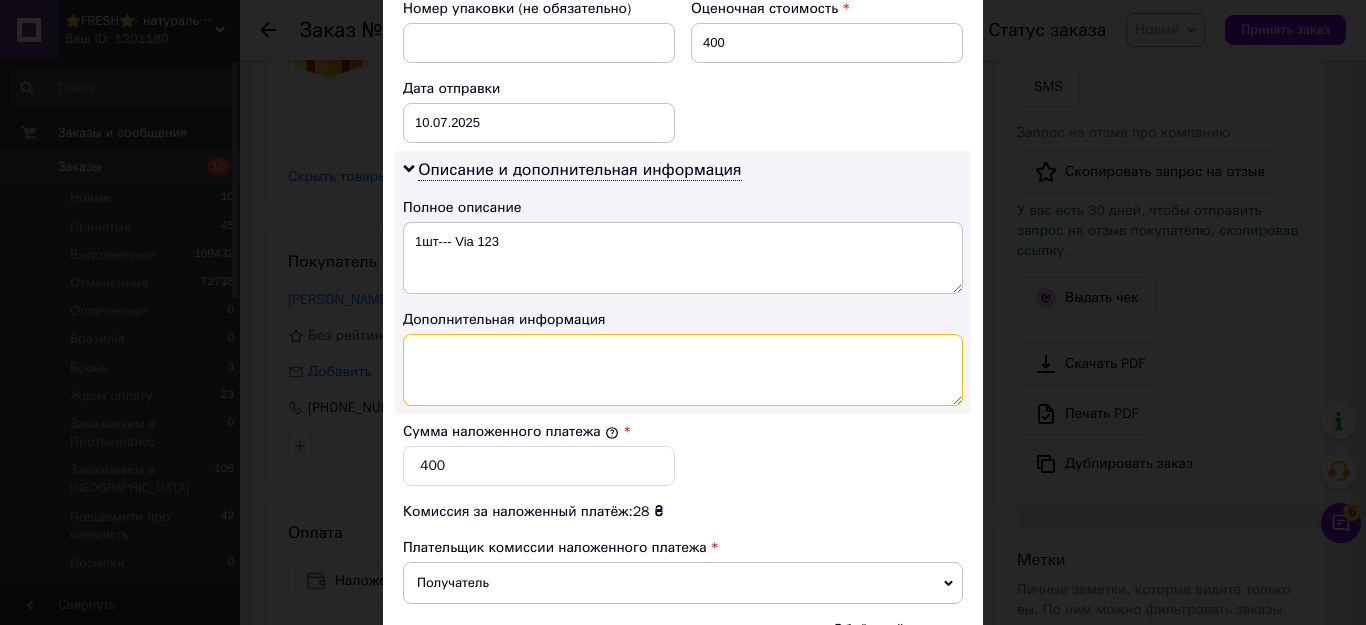 paste on "1шт--- Via 123" 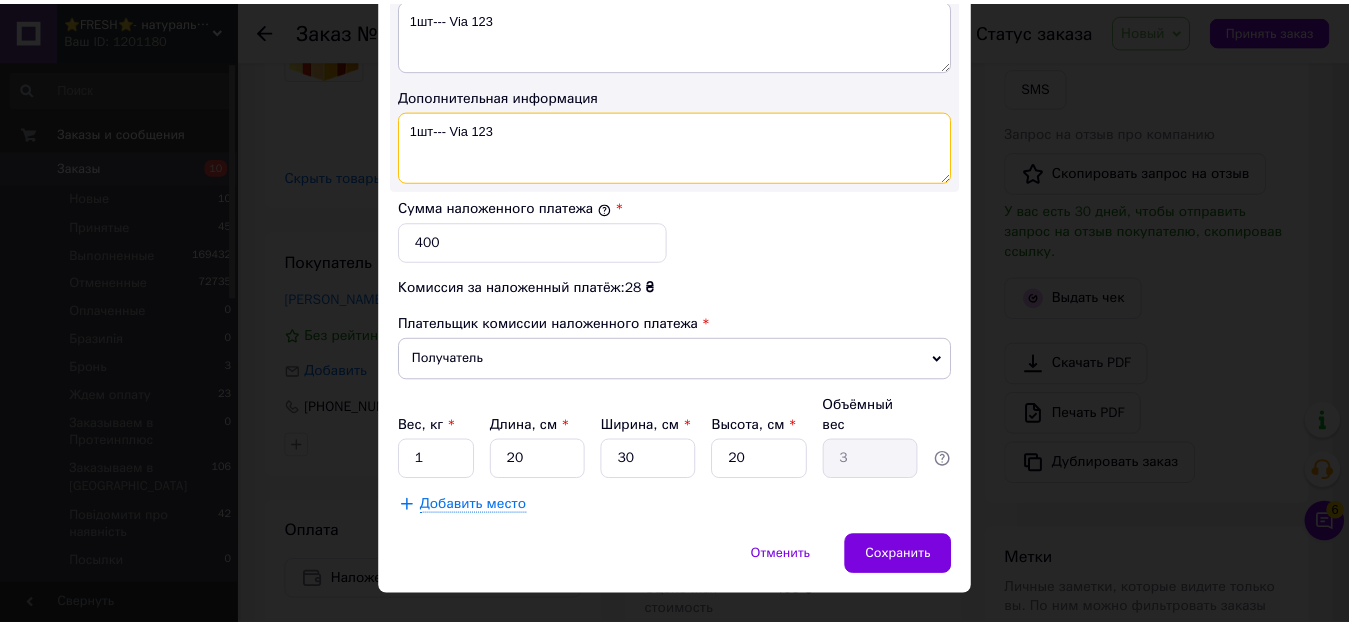 scroll, scrollTop: 1125, scrollLeft: 0, axis: vertical 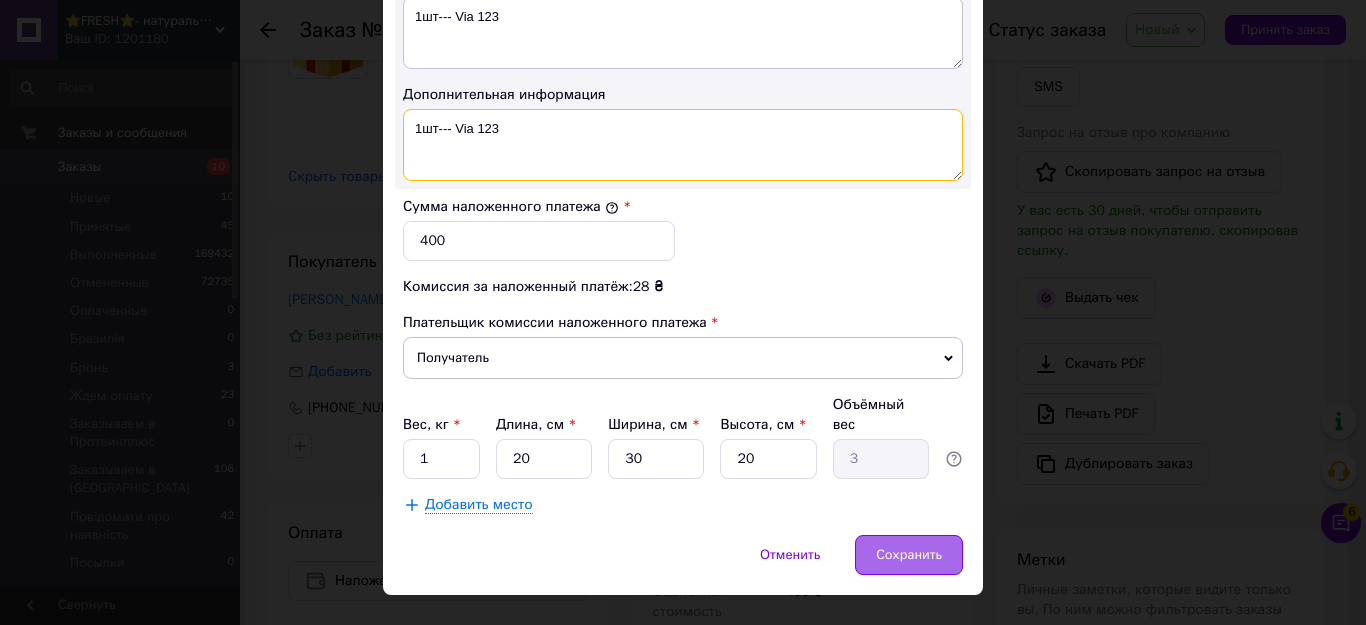 type on "1шт--- Via 123" 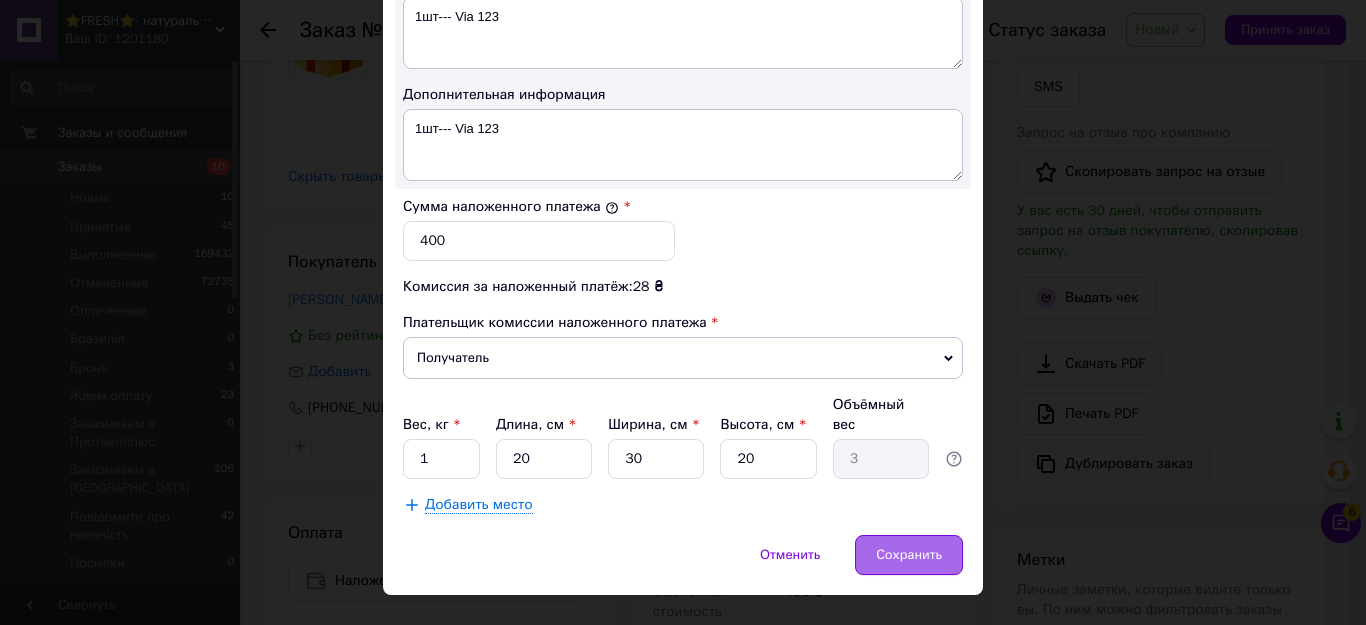 click on "Сохранить" at bounding box center [909, 555] 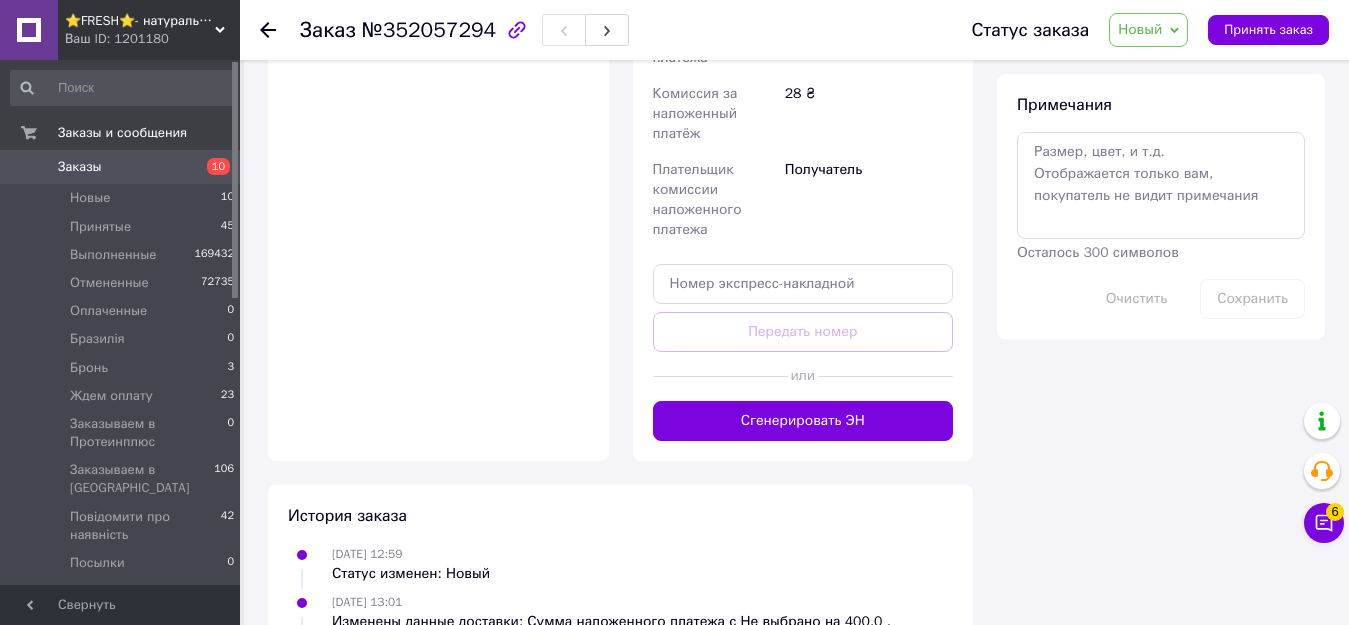 scroll, scrollTop: 849, scrollLeft: 0, axis: vertical 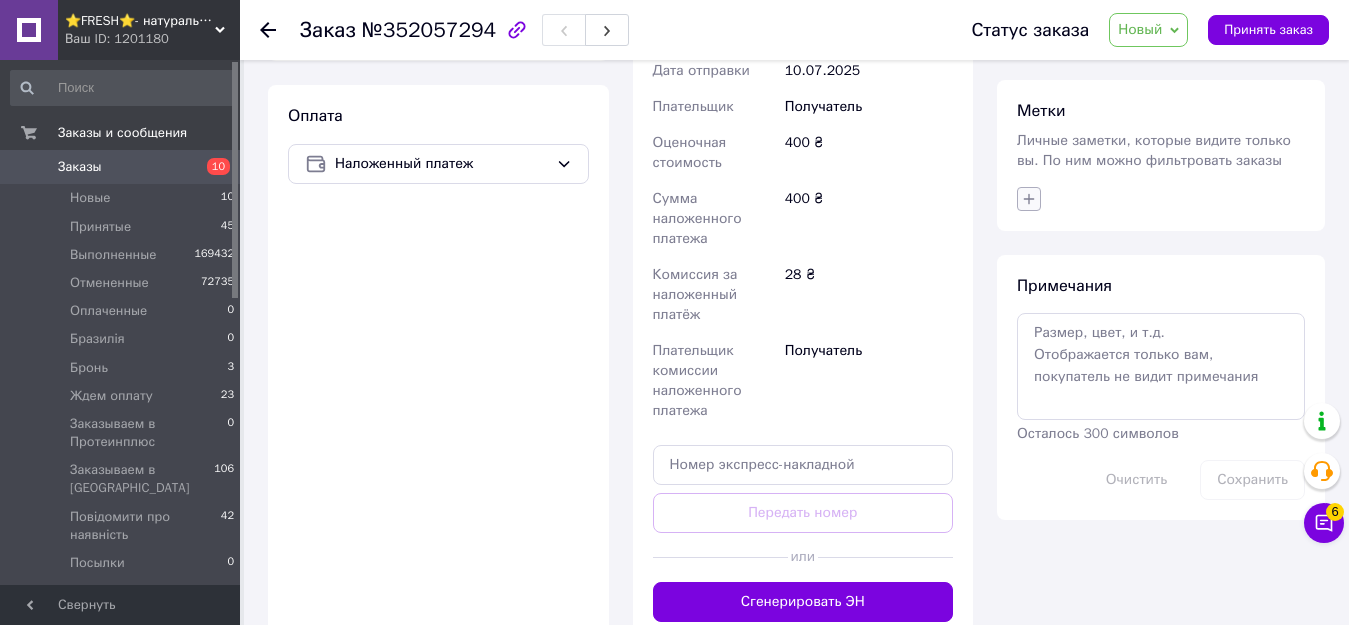click 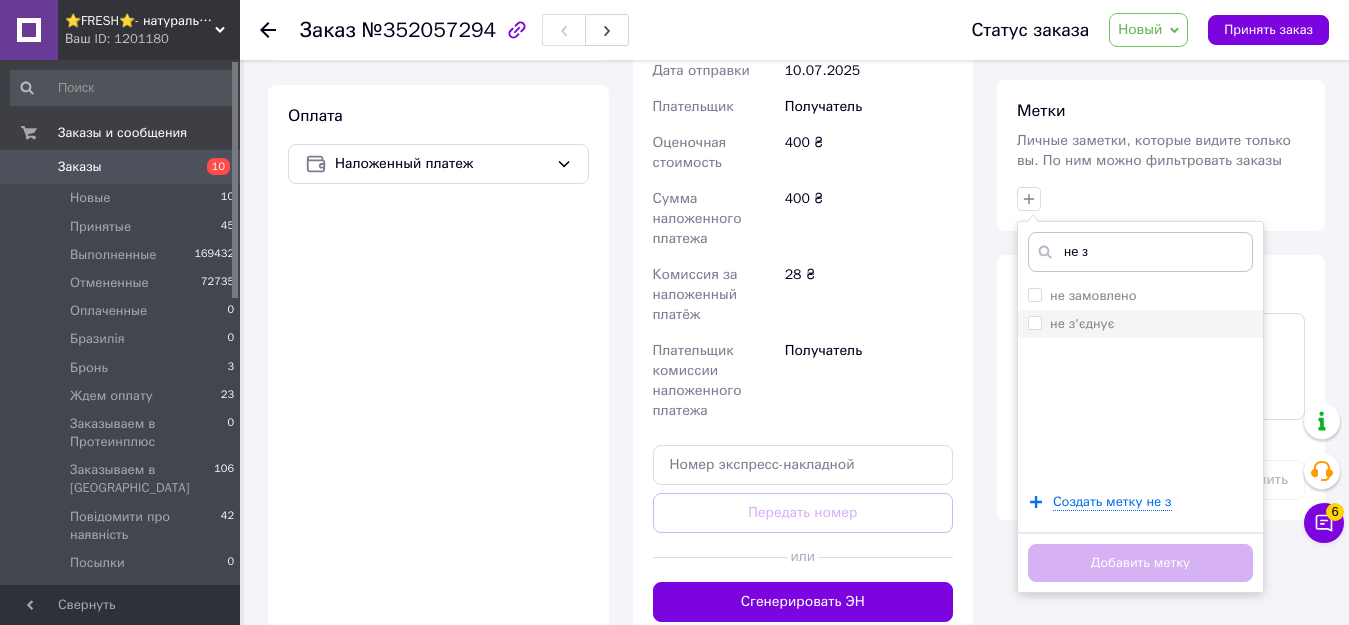 type on "не з" 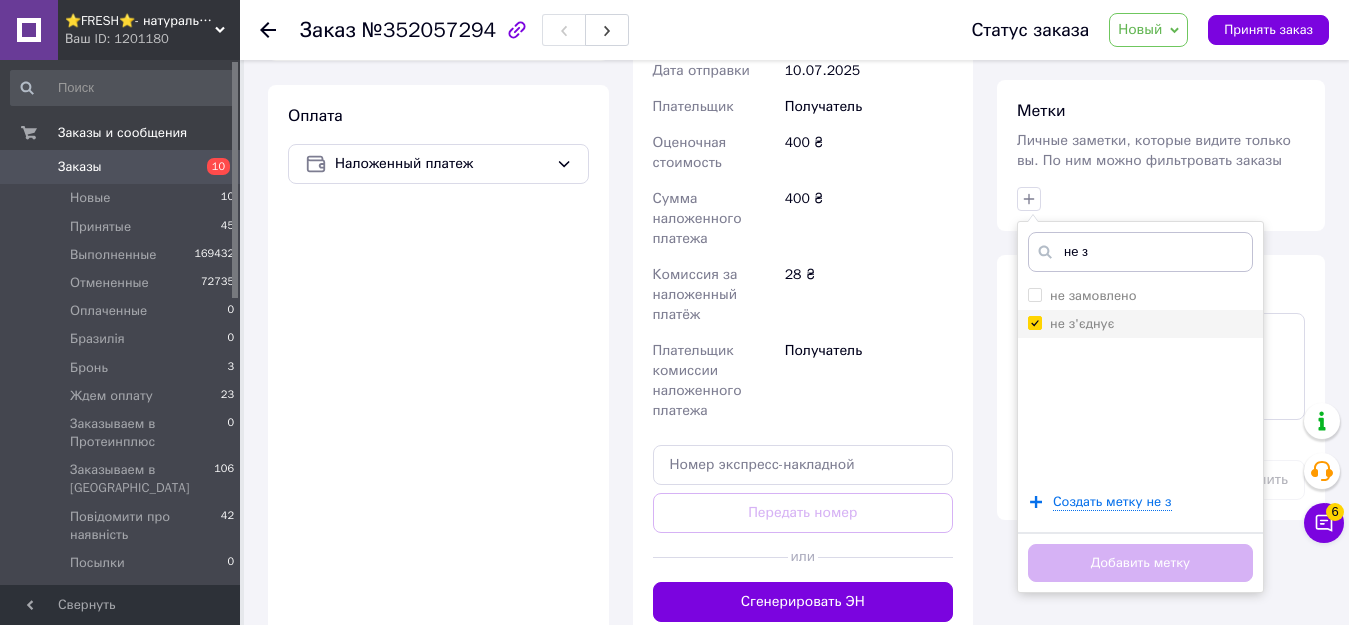 checkbox on "true" 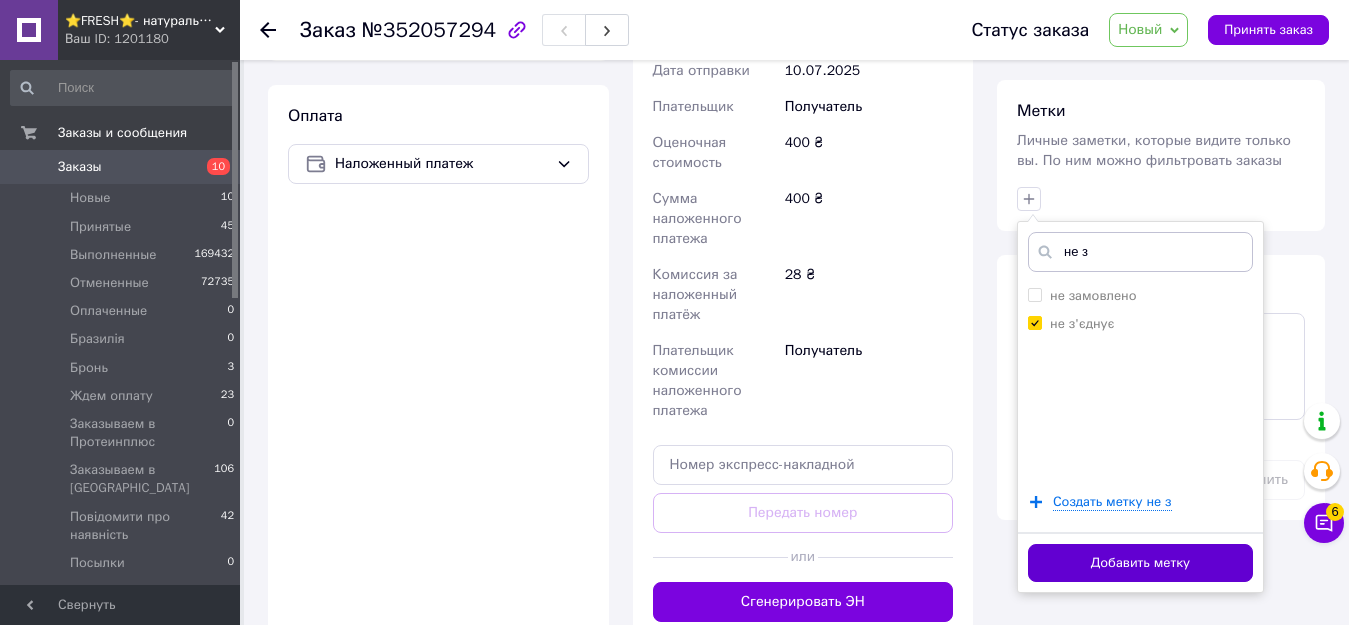 click on "Добавить метку" at bounding box center (1140, 563) 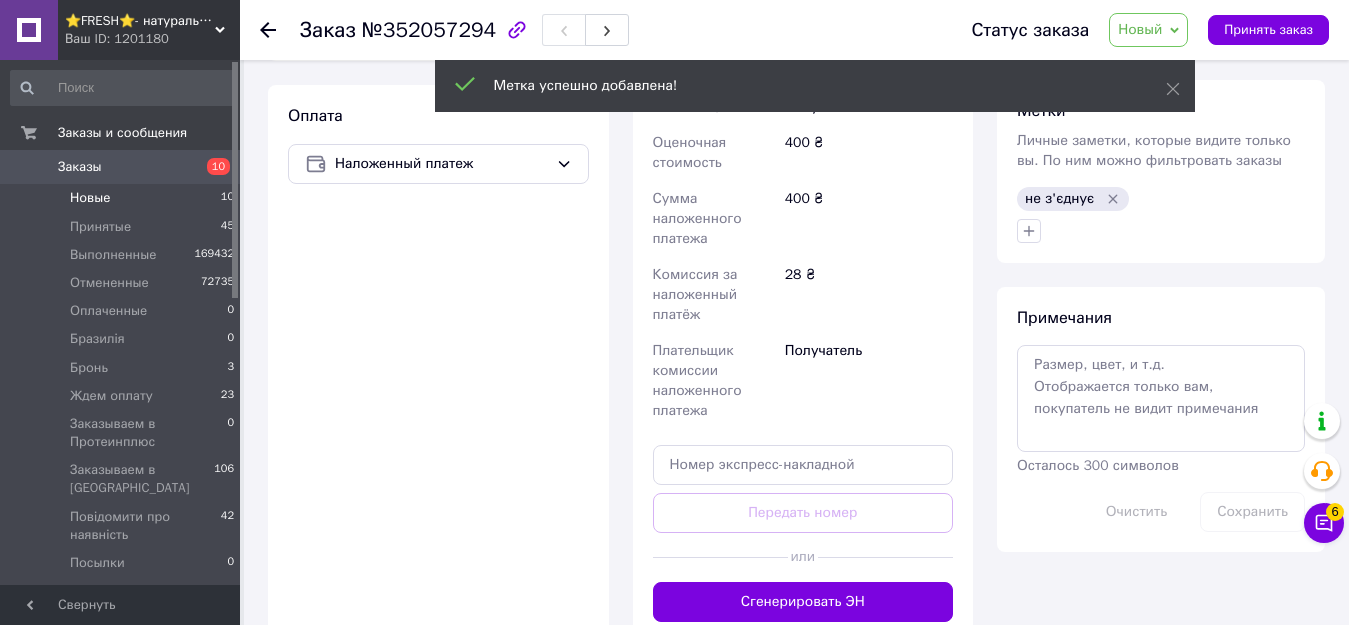 click on "Новые 10" at bounding box center (123, 198) 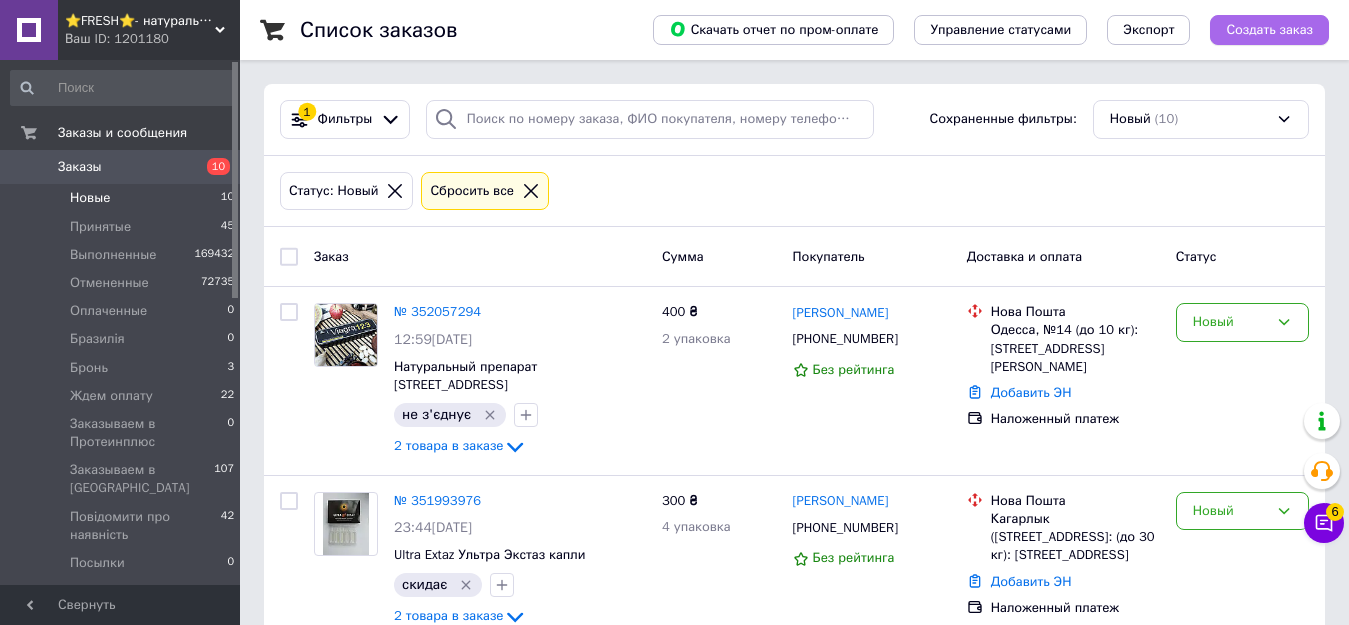 click on "Создать заказ" at bounding box center (1269, 30) 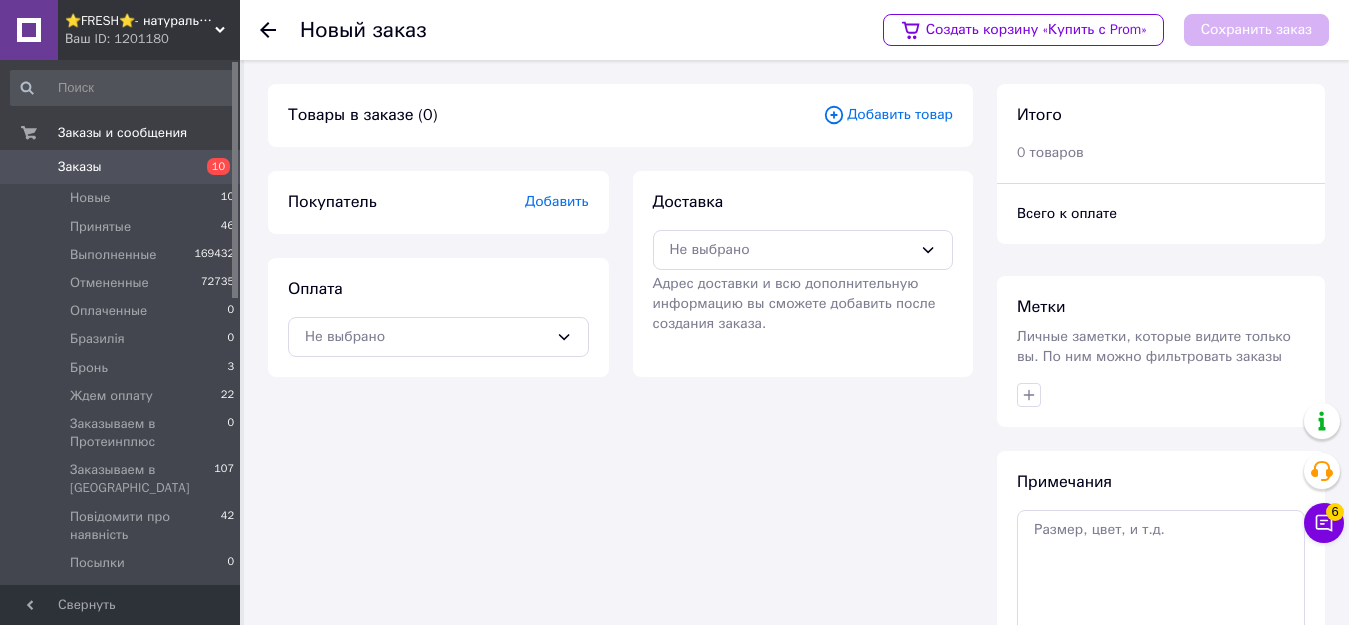 click on "Добавить товар" at bounding box center [888, 115] 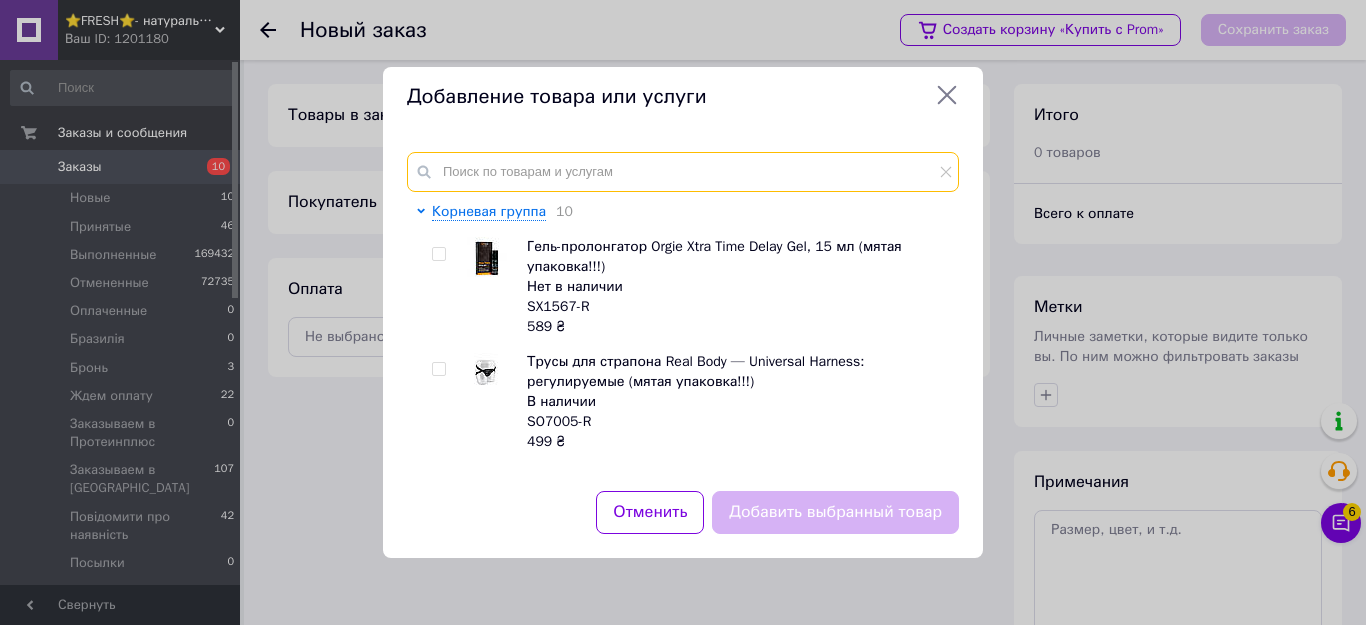 click at bounding box center [683, 172] 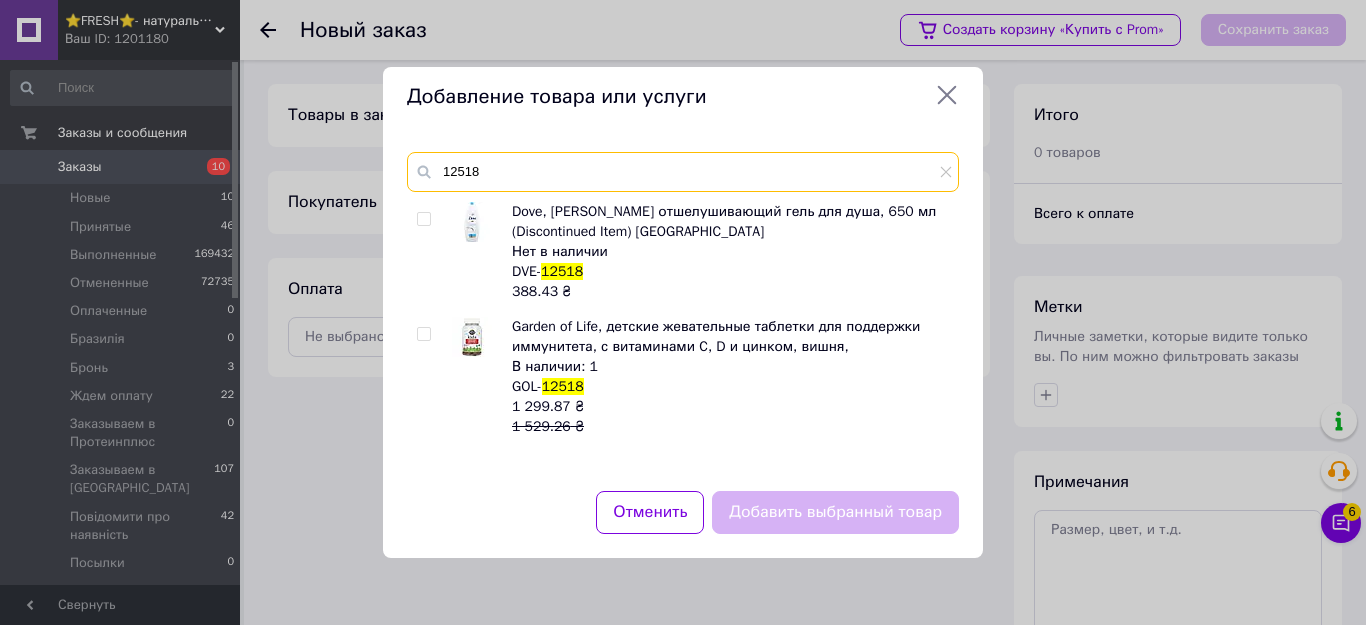 click on "12518" at bounding box center (683, 172) 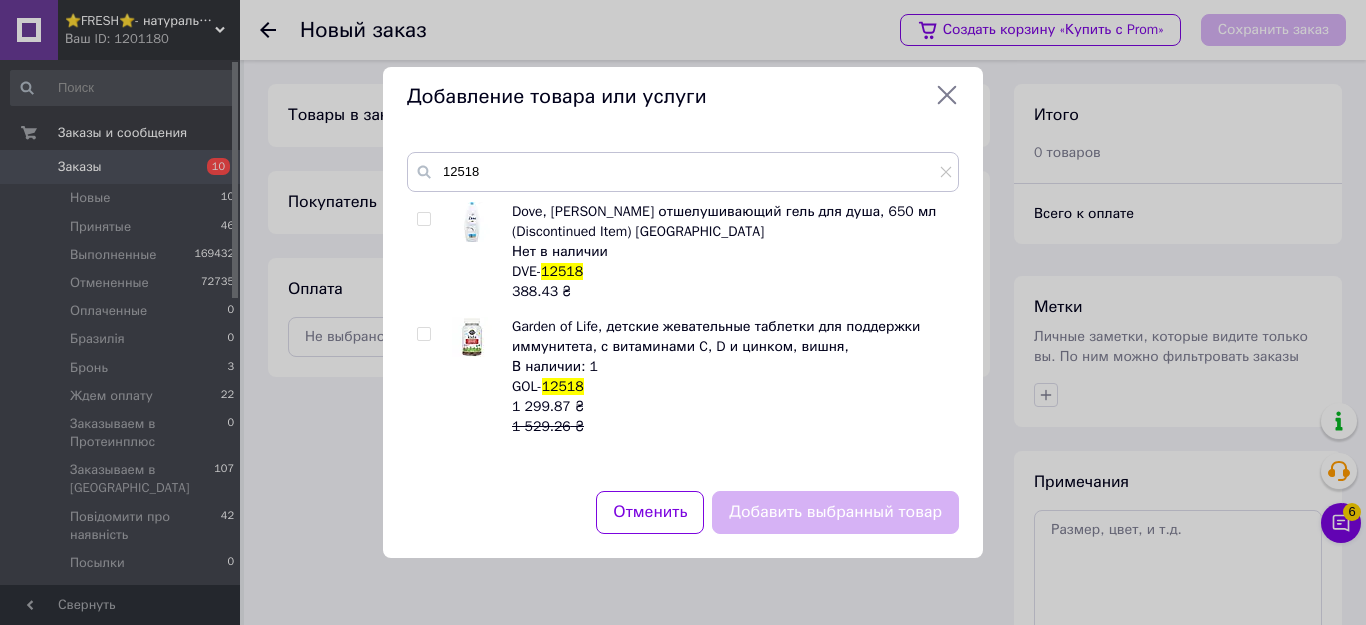 click 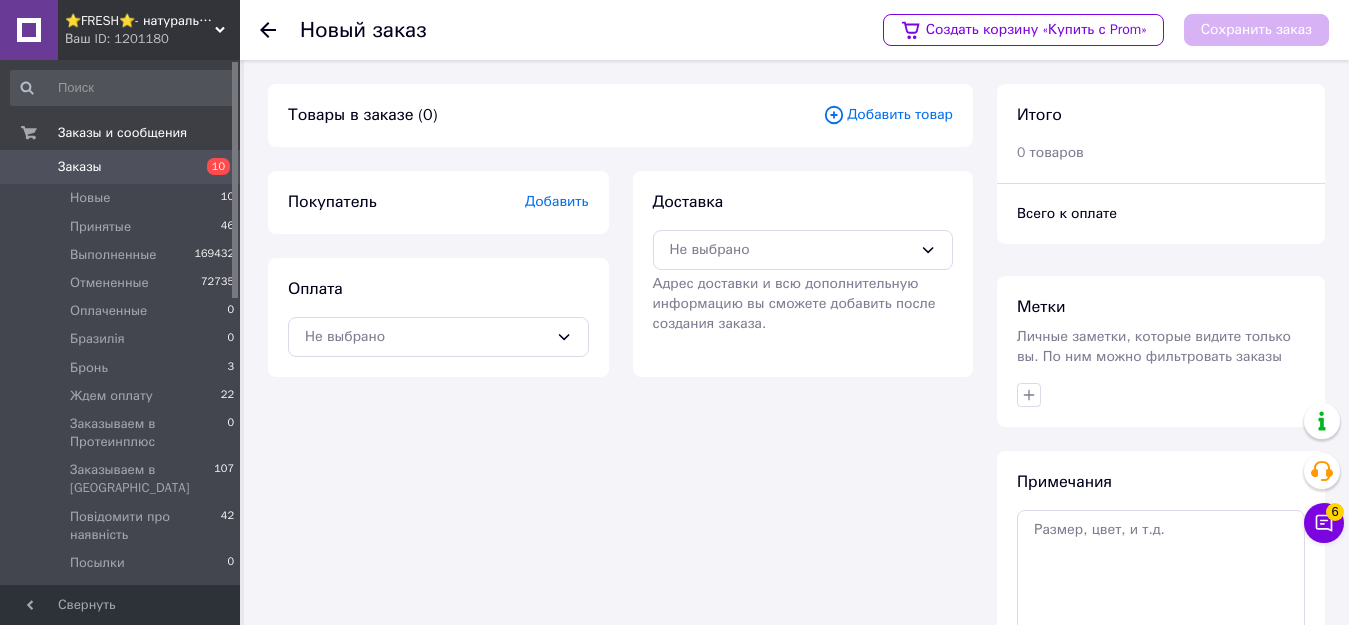 click on "Заказы" at bounding box center [121, 167] 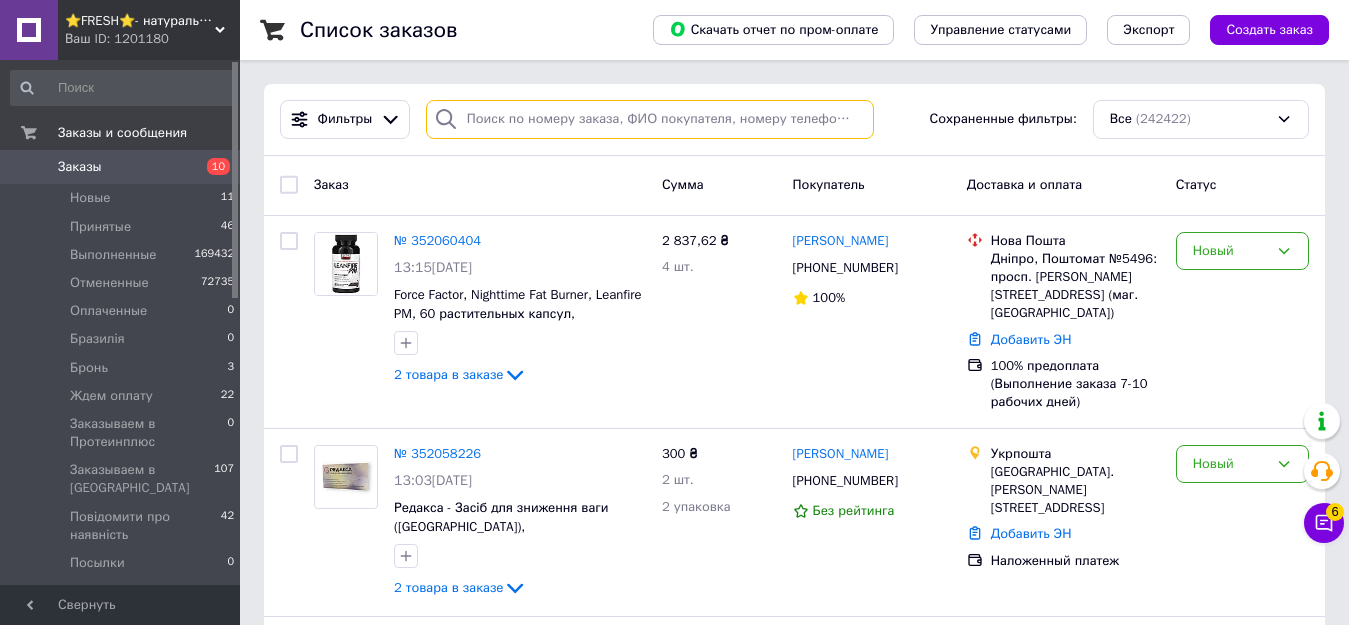 paste on "0974180531" 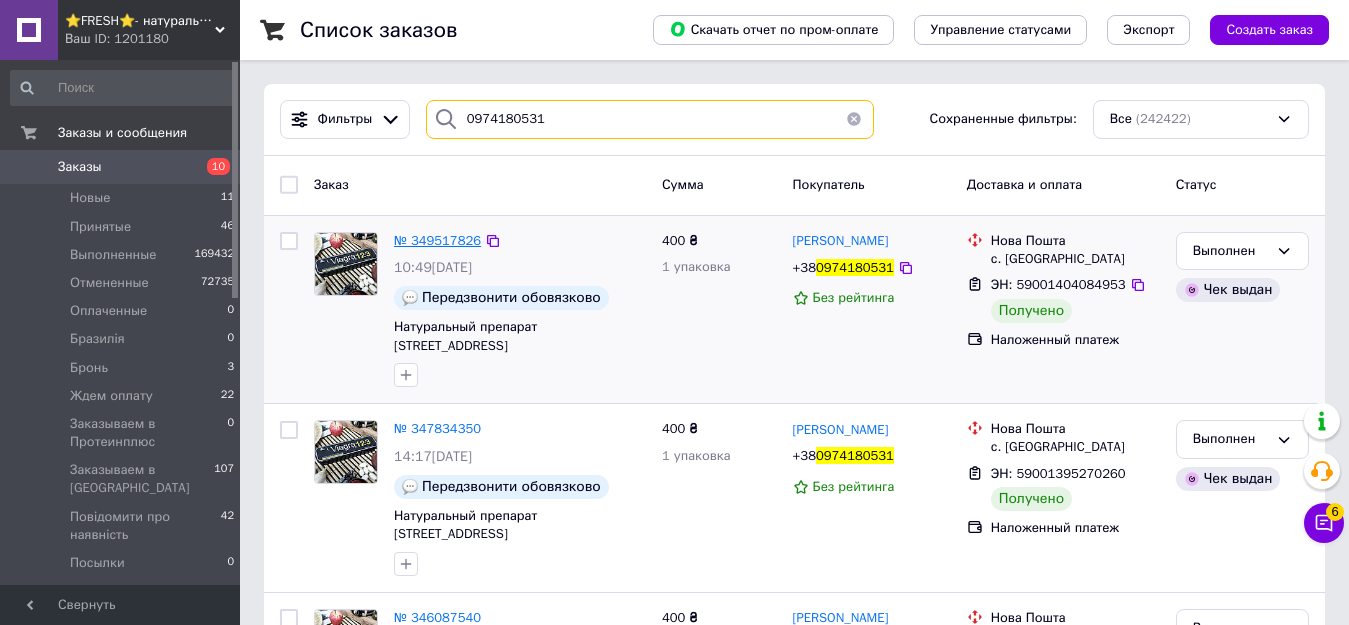 type on "0974180531" 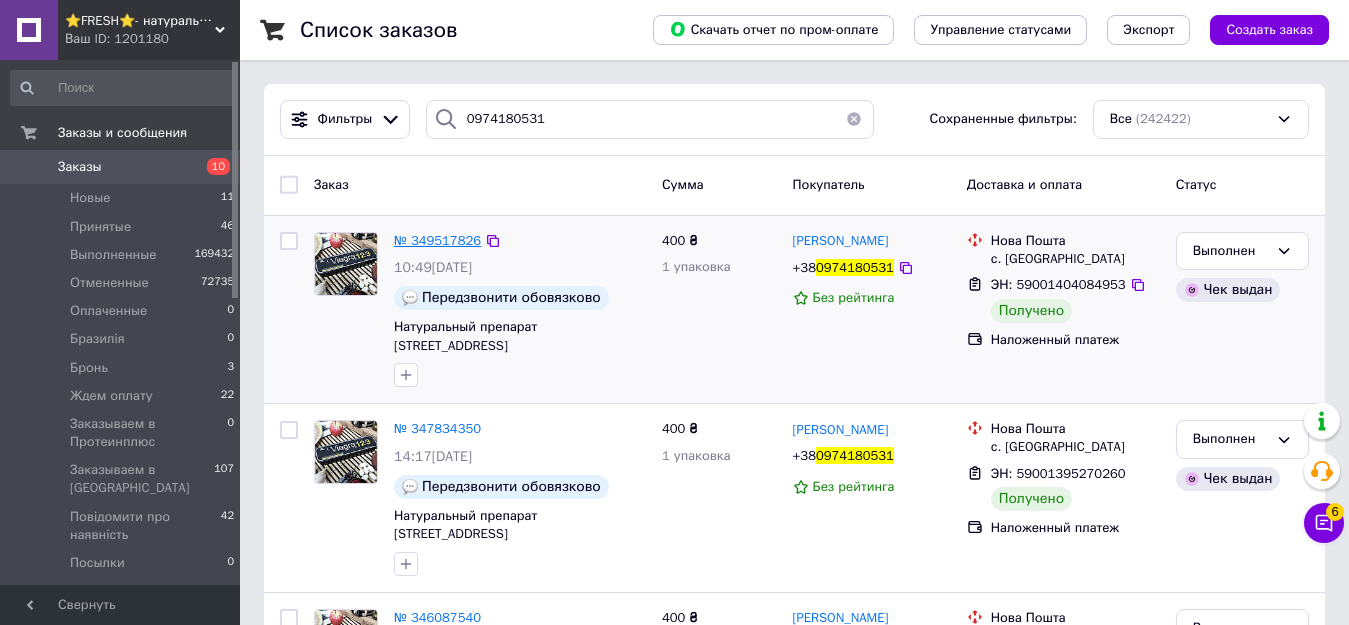 click on "№ 349517826" at bounding box center [437, 240] 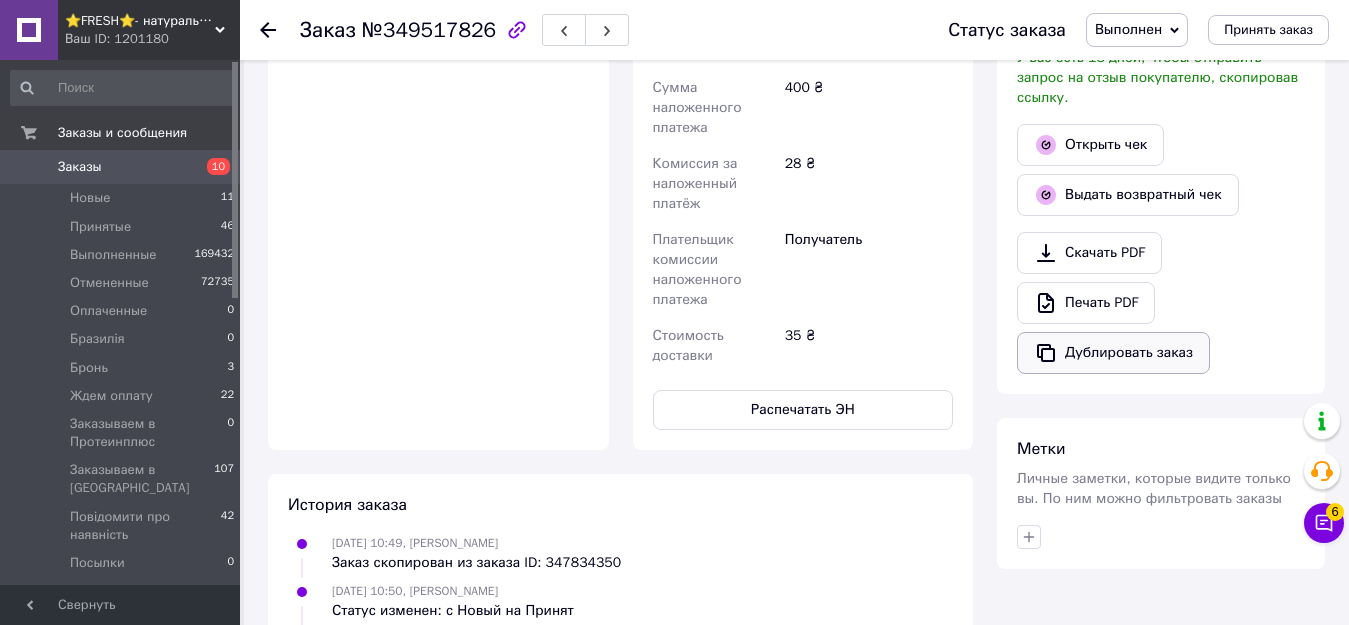 scroll, scrollTop: 800, scrollLeft: 0, axis: vertical 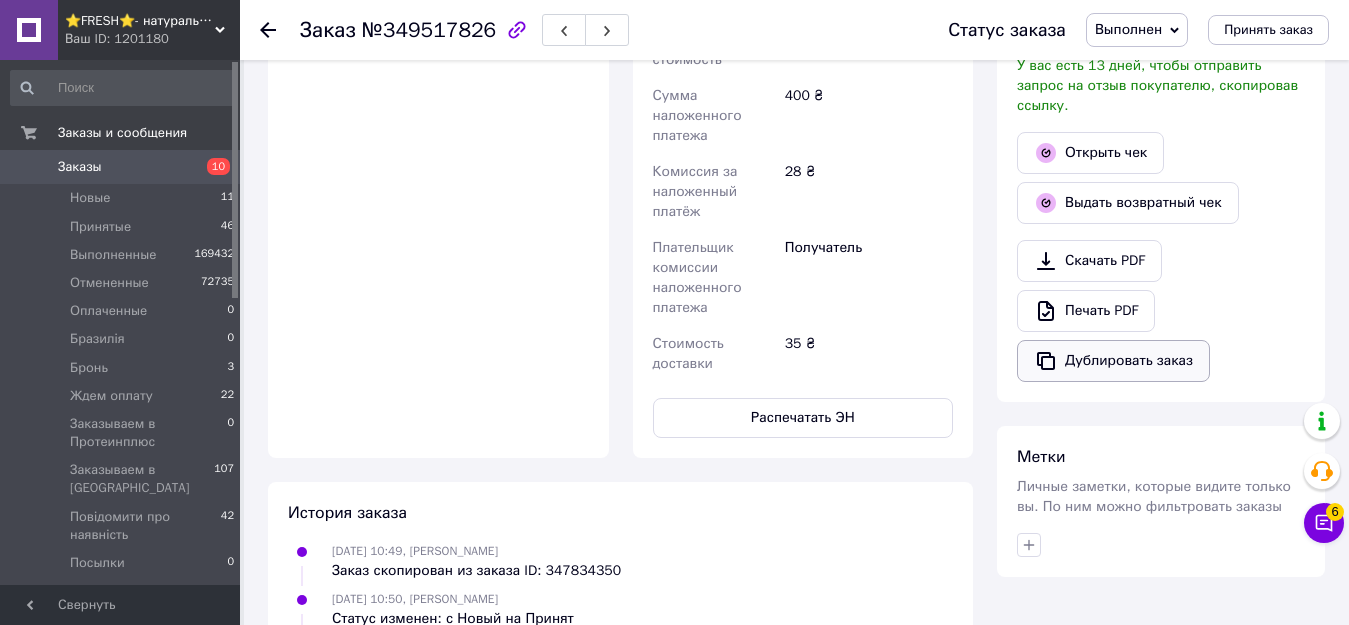 click on "Дублировать заказ" at bounding box center (1113, 361) 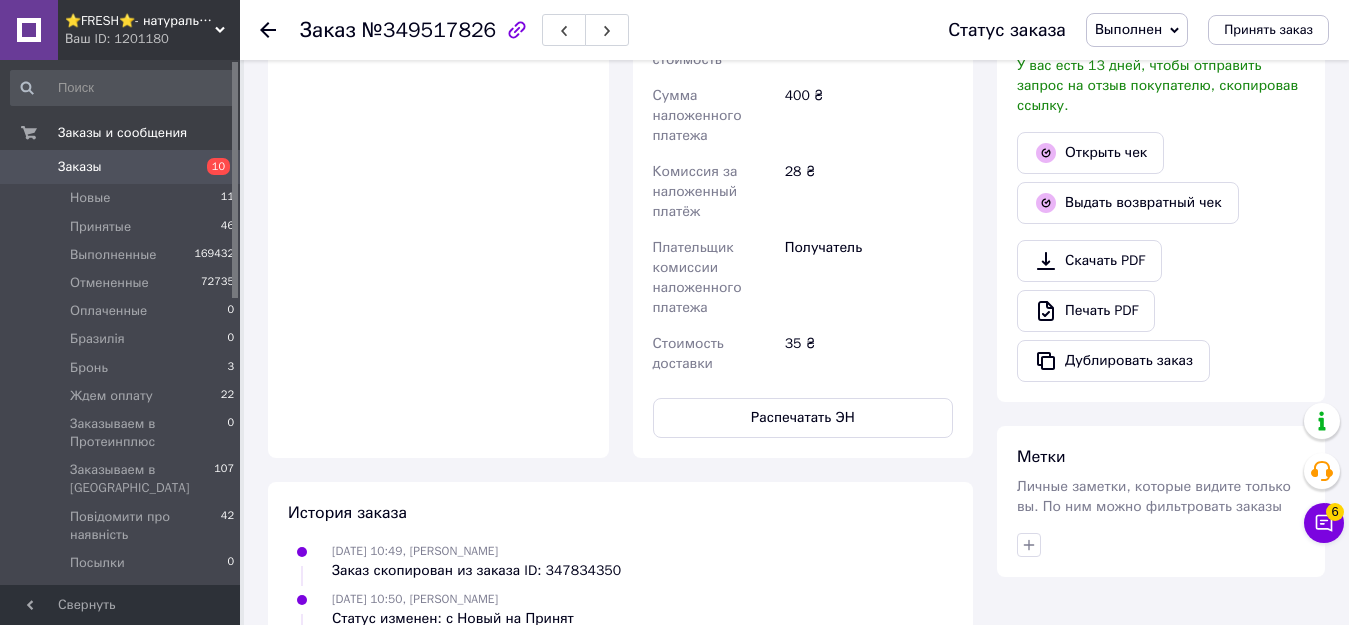 click on "Заказы" at bounding box center [80, 167] 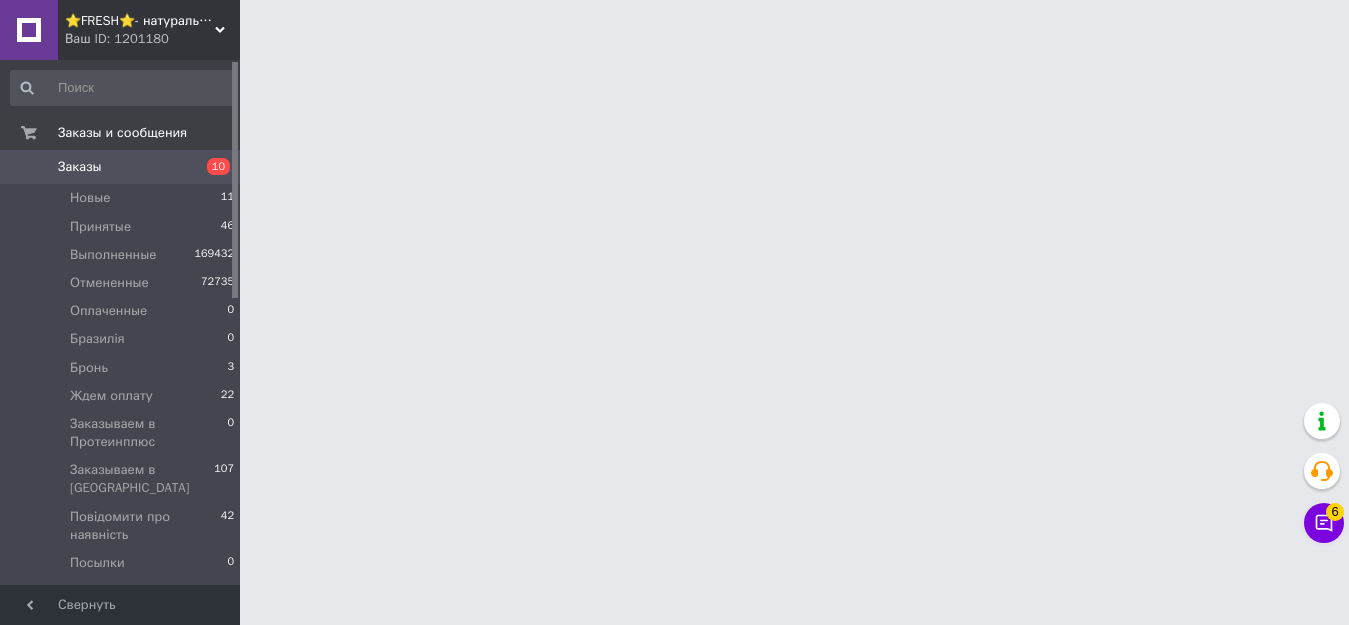 scroll, scrollTop: 0, scrollLeft: 0, axis: both 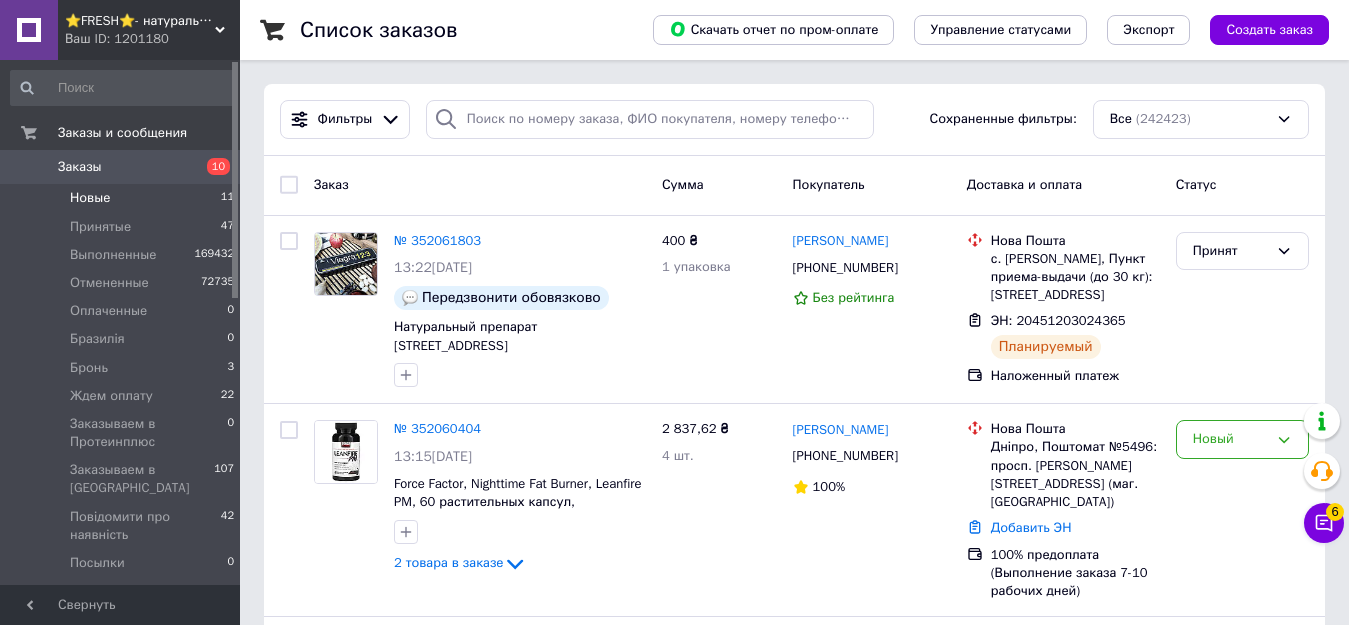 click on "Новые 11" at bounding box center [123, 198] 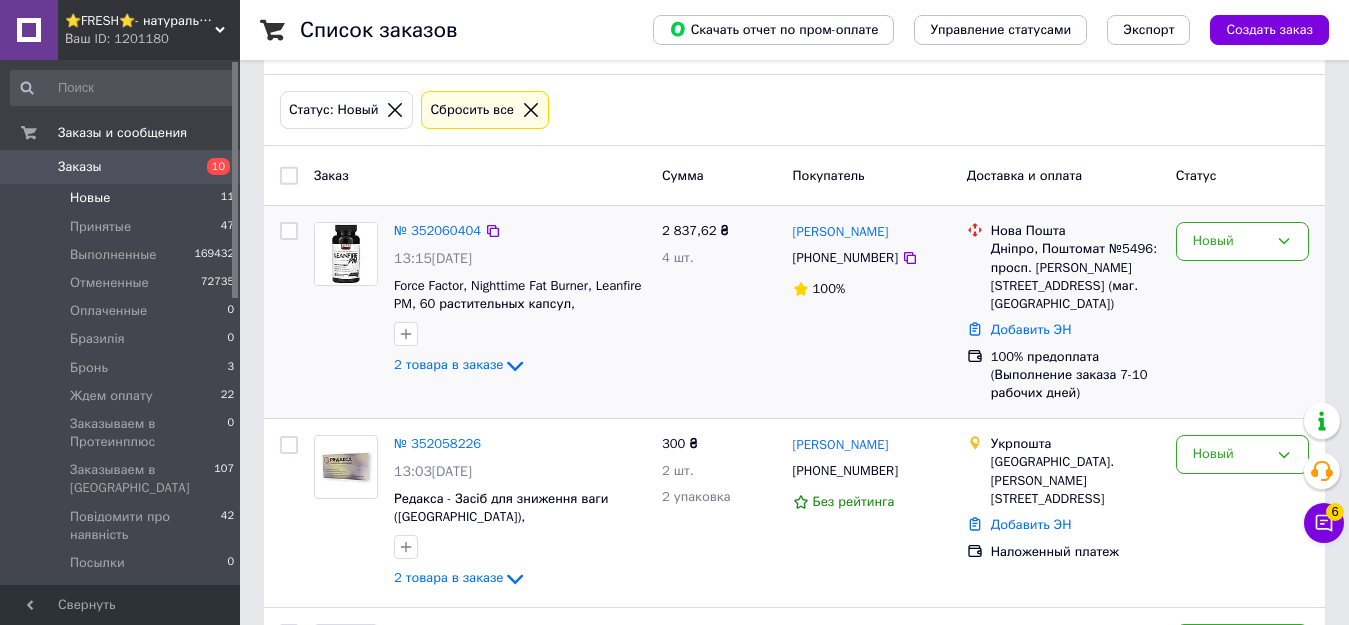 scroll, scrollTop: 300, scrollLeft: 0, axis: vertical 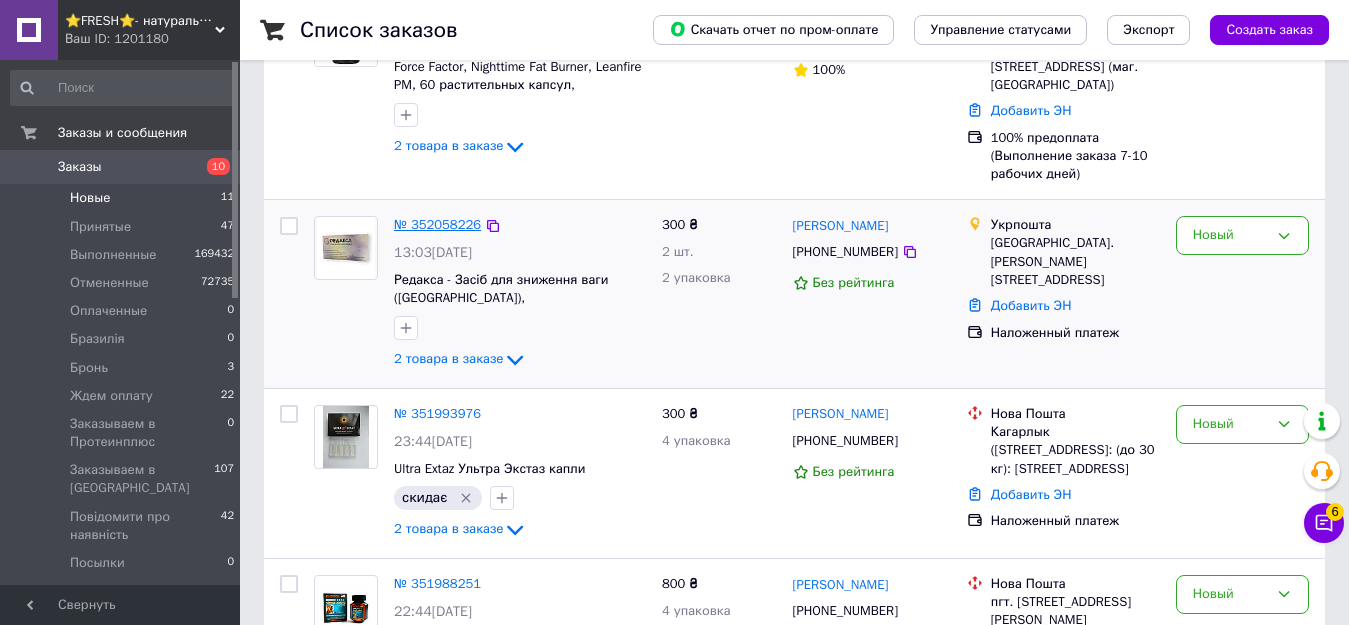 click on "№ 352058226" at bounding box center [437, 224] 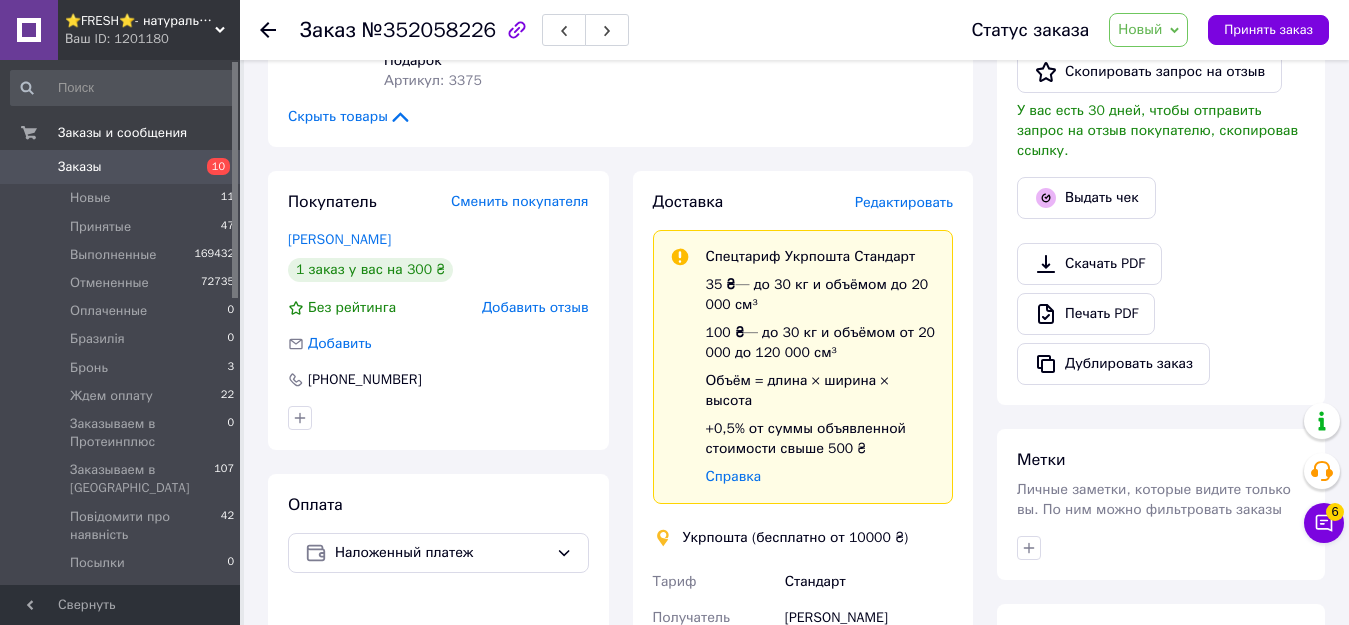 scroll, scrollTop: 600, scrollLeft: 0, axis: vertical 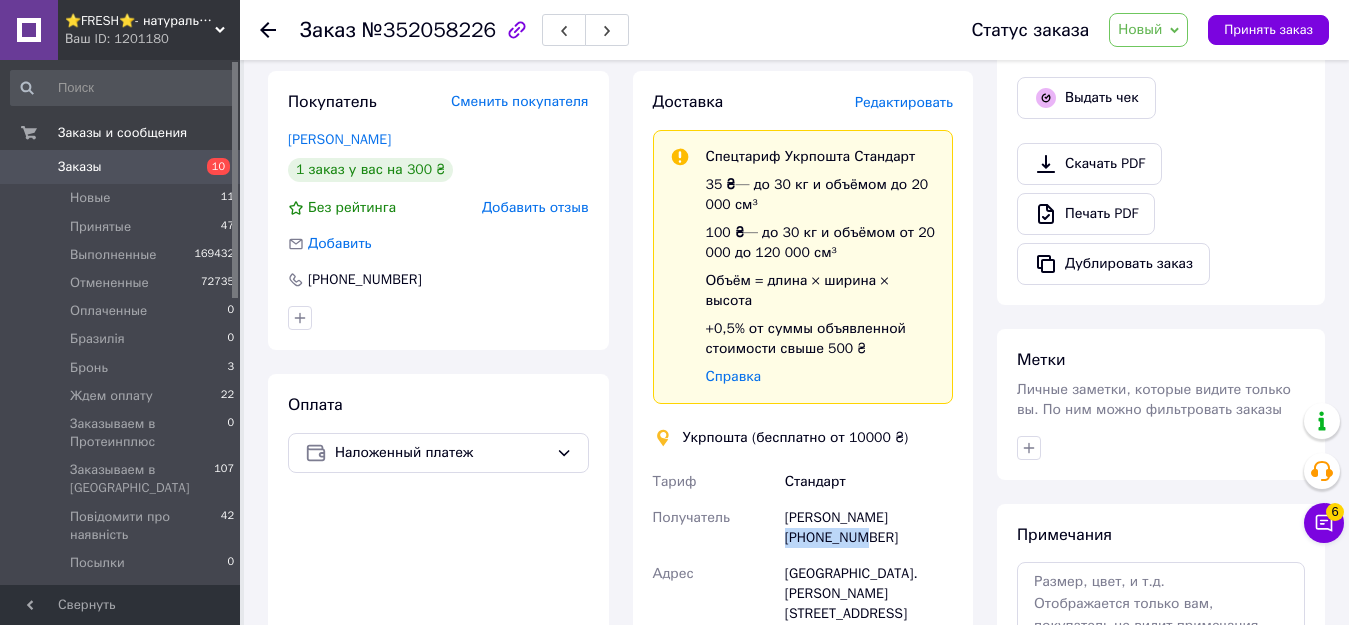 drag, startPoint x: 812, startPoint y: 481, endPoint x: 897, endPoint y: 483, distance: 85.02353 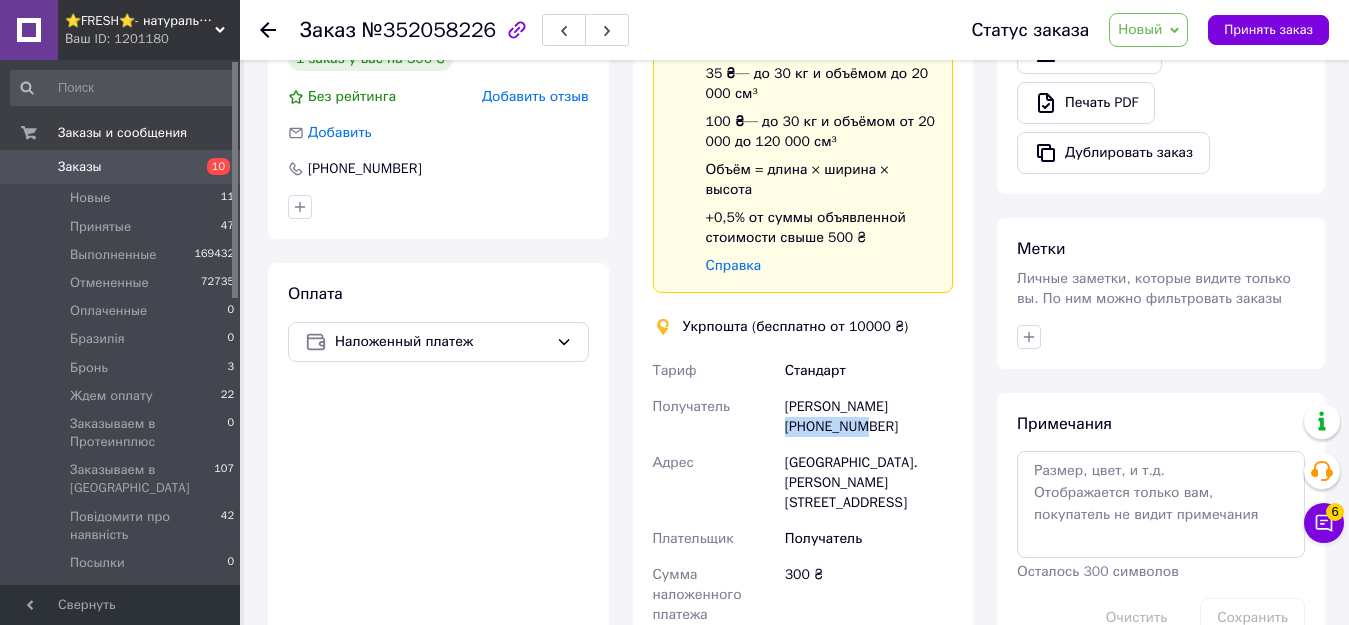 scroll, scrollTop: 900, scrollLeft: 0, axis: vertical 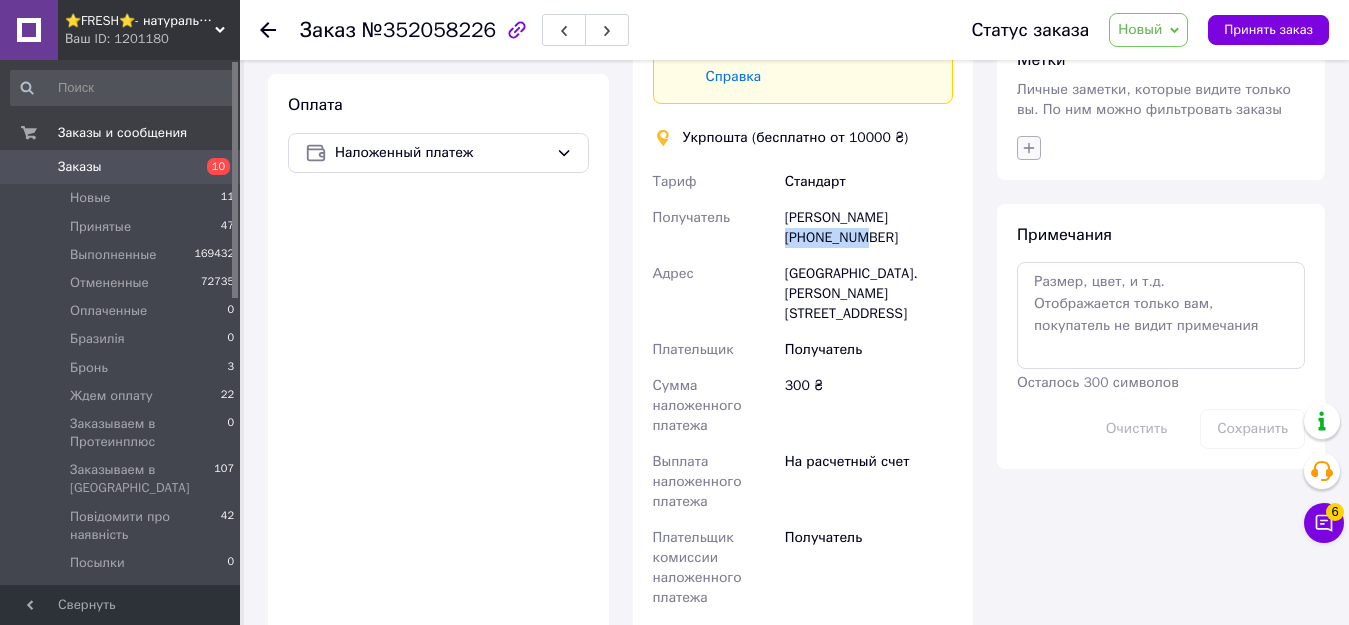 click 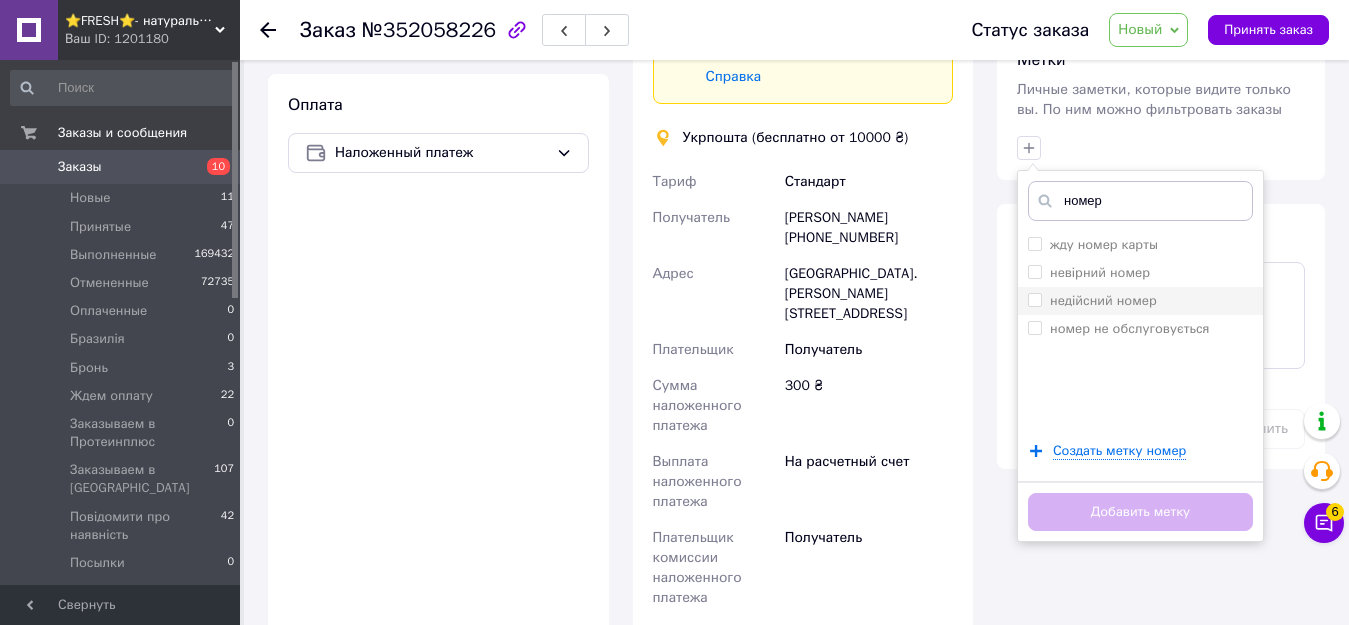 type on "номер" 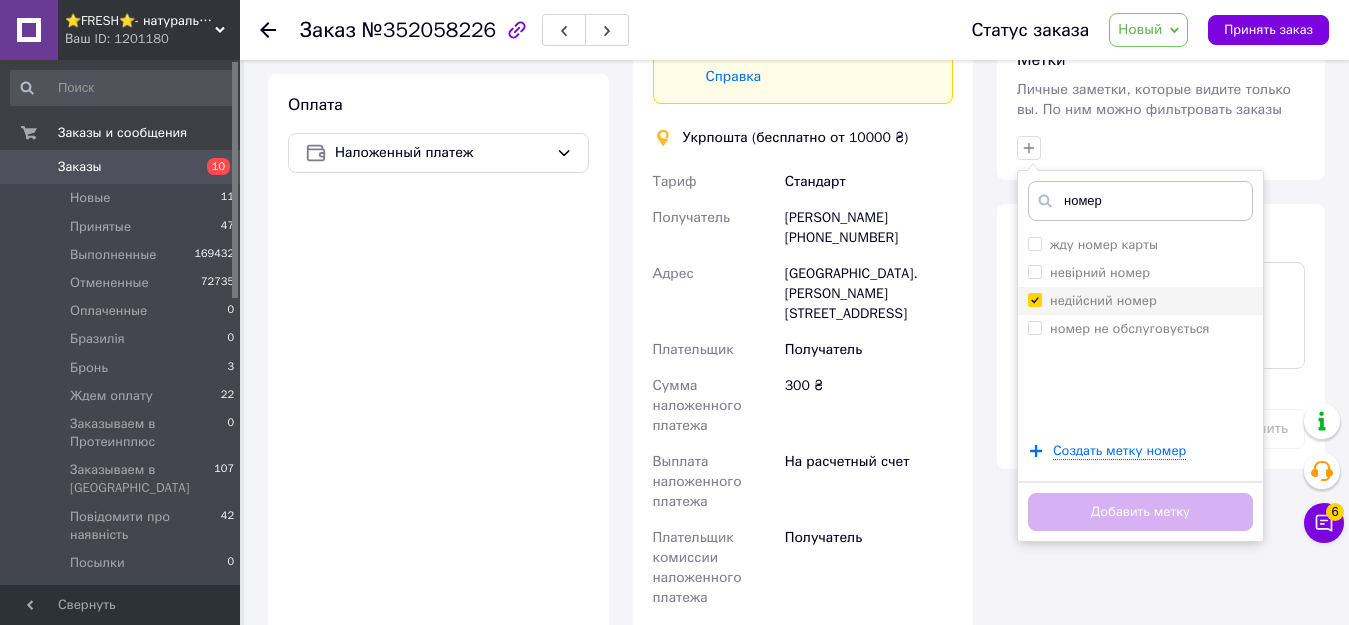 checkbox on "true" 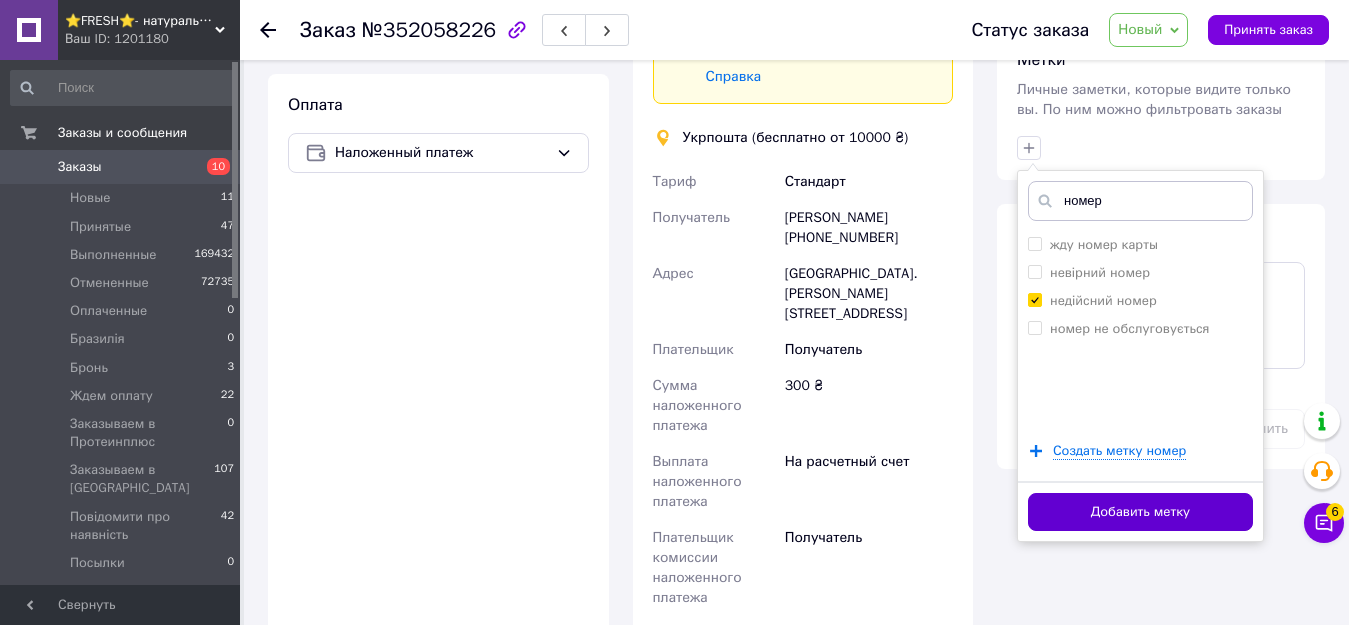 click on "Добавить метку" at bounding box center (1140, 512) 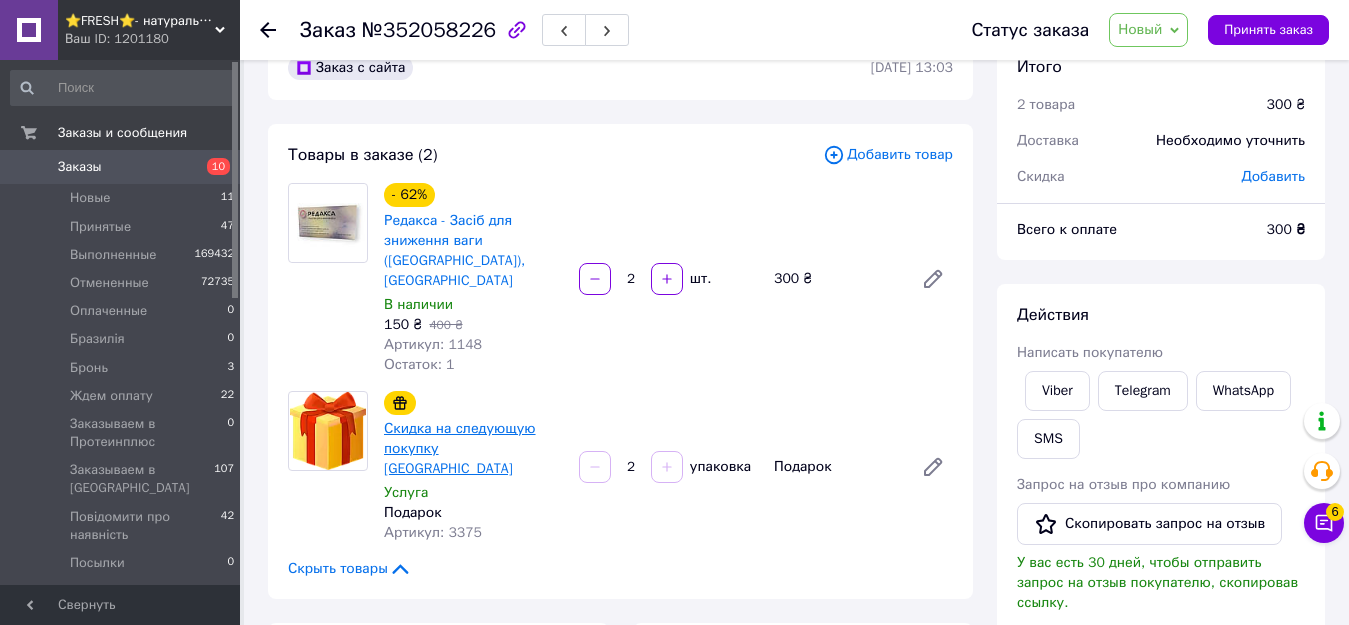 scroll, scrollTop: 0, scrollLeft: 0, axis: both 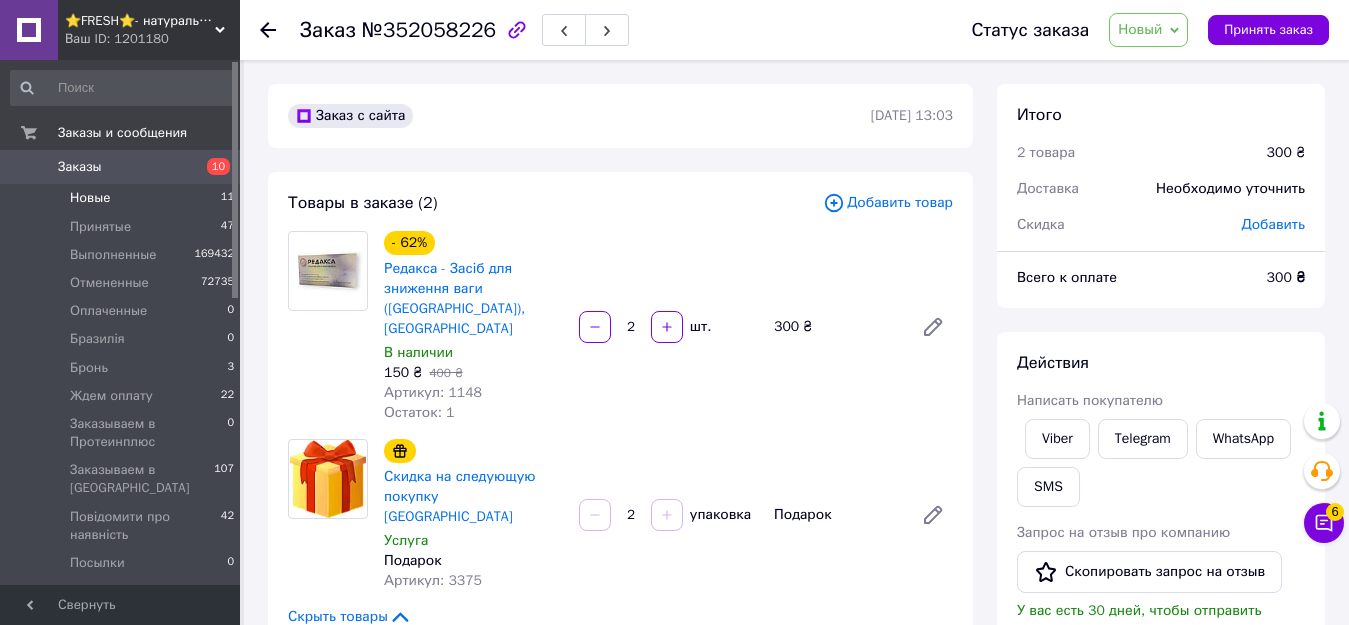 click on "Новые" at bounding box center (90, 198) 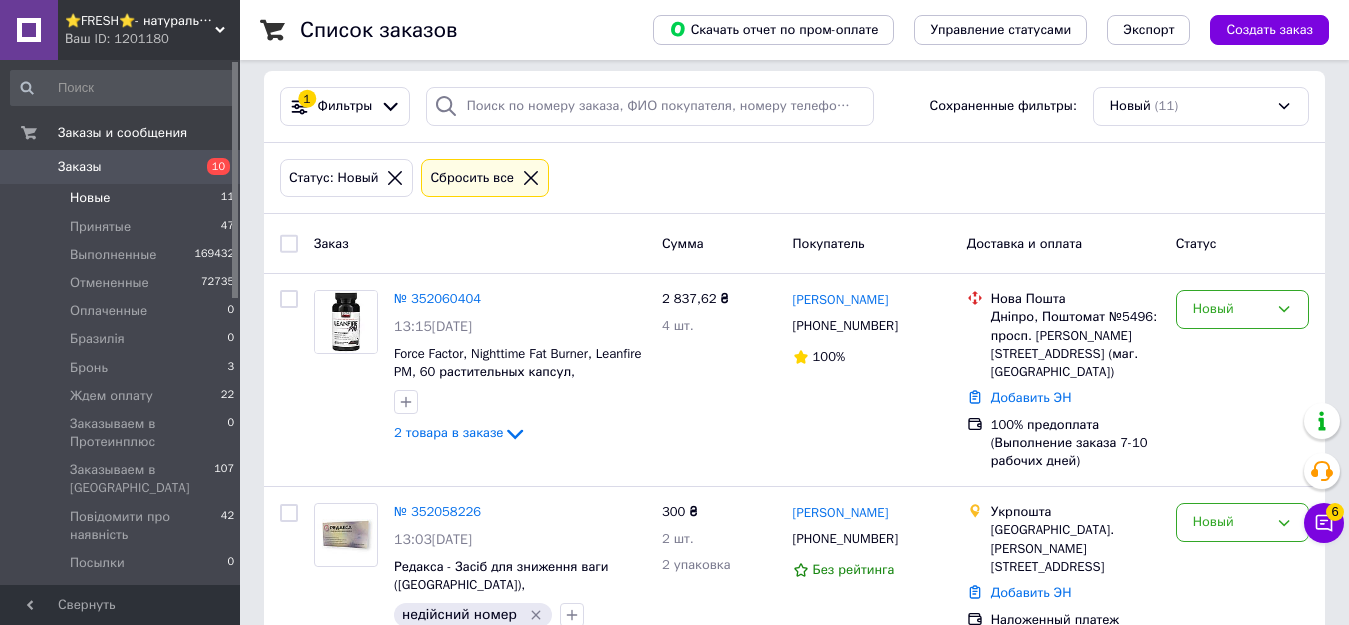 scroll, scrollTop: 0, scrollLeft: 0, axis: both 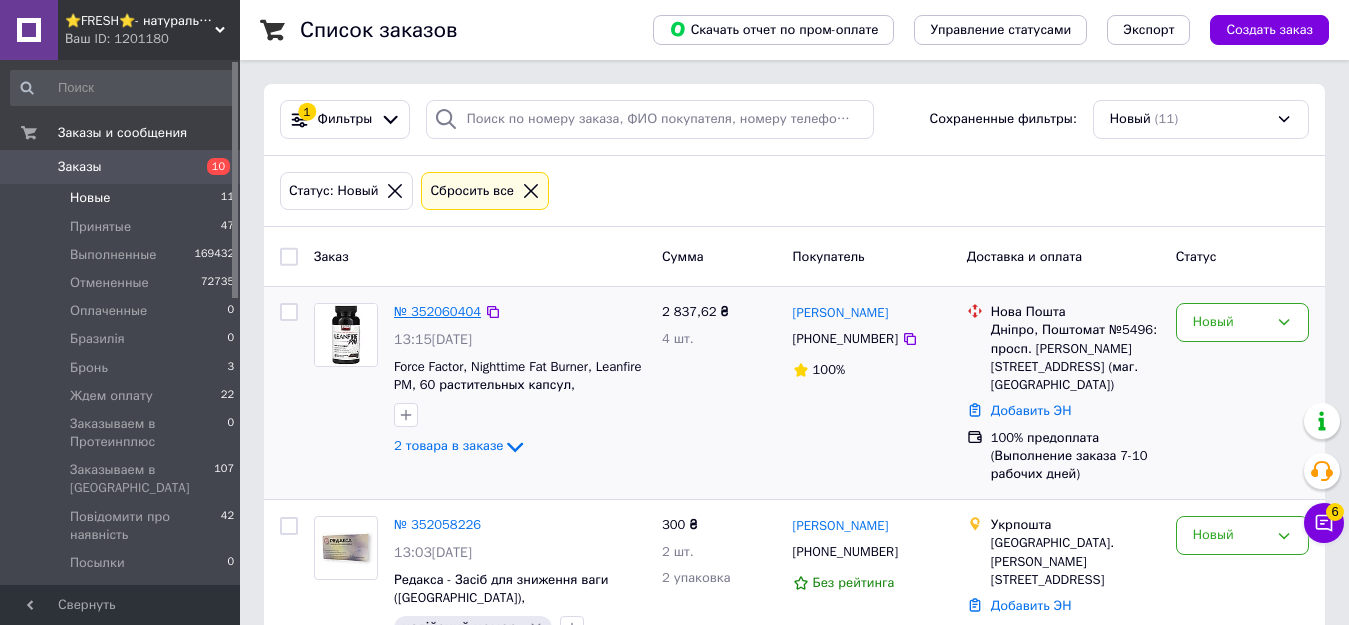 click on "№ 352060404" at bounding box center [437, 311] 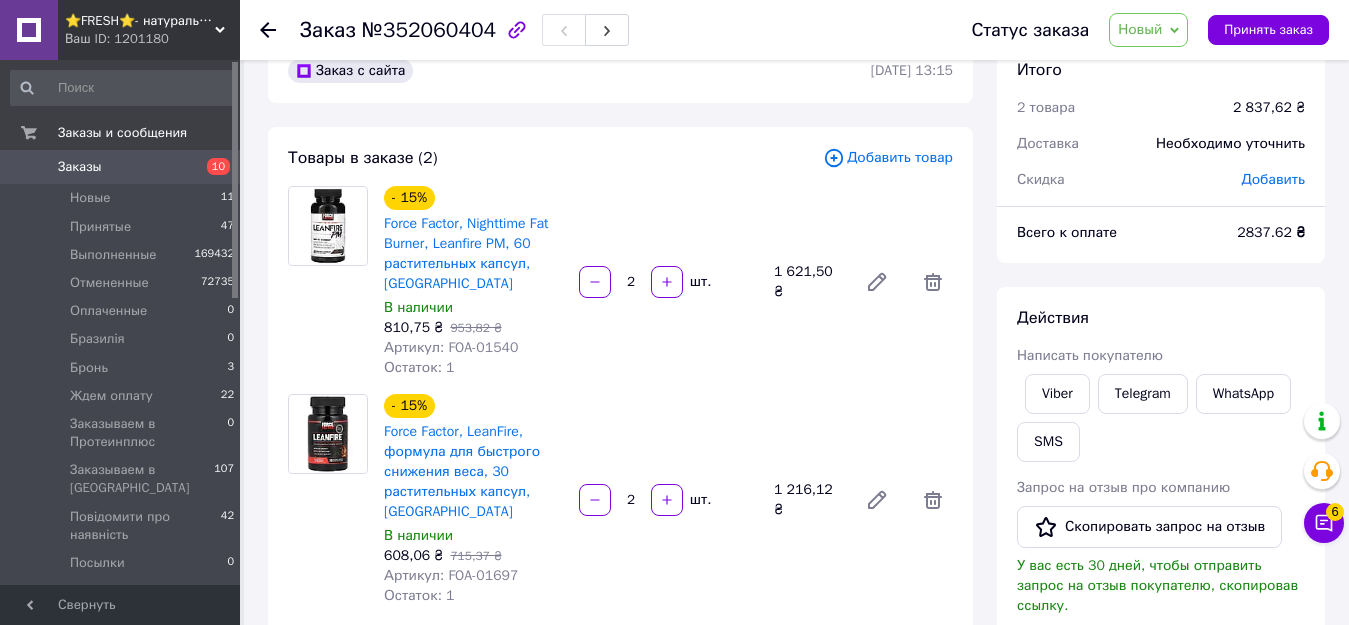 scroll, scrollTop: 0, scrollLeft: 0, axis: both 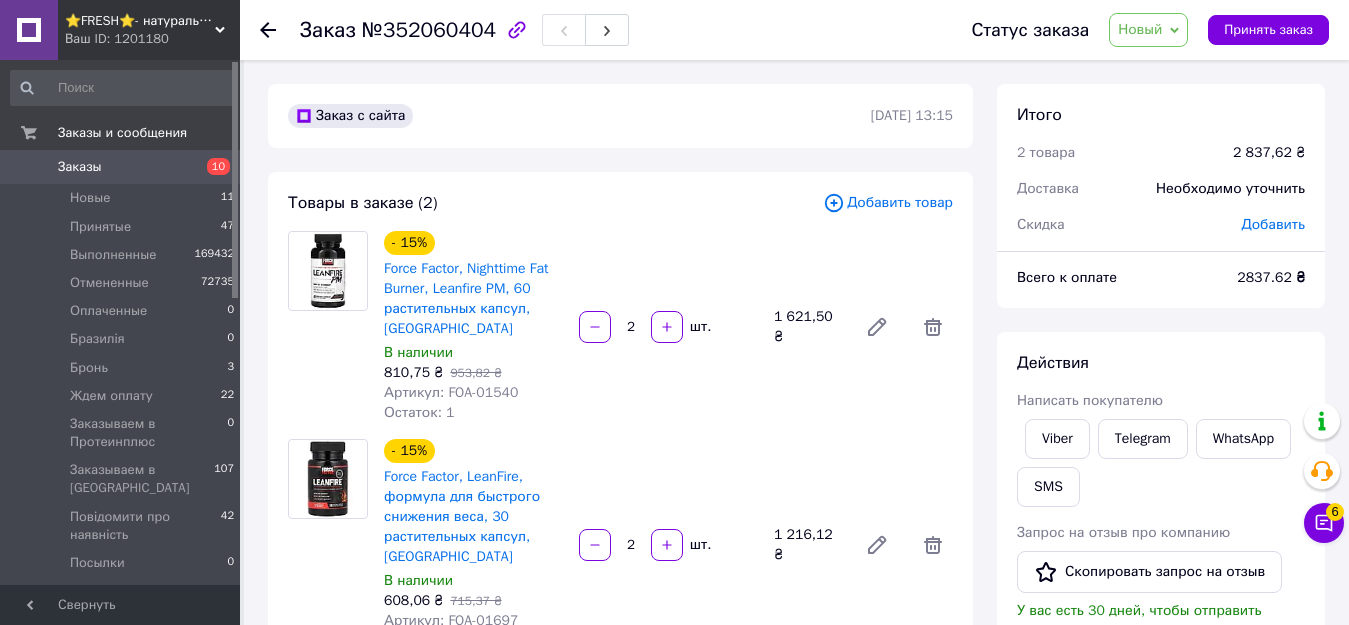 click on "⭐FRESH⭐- натуральные препараты и косметика" at bounding box center (140, 21) 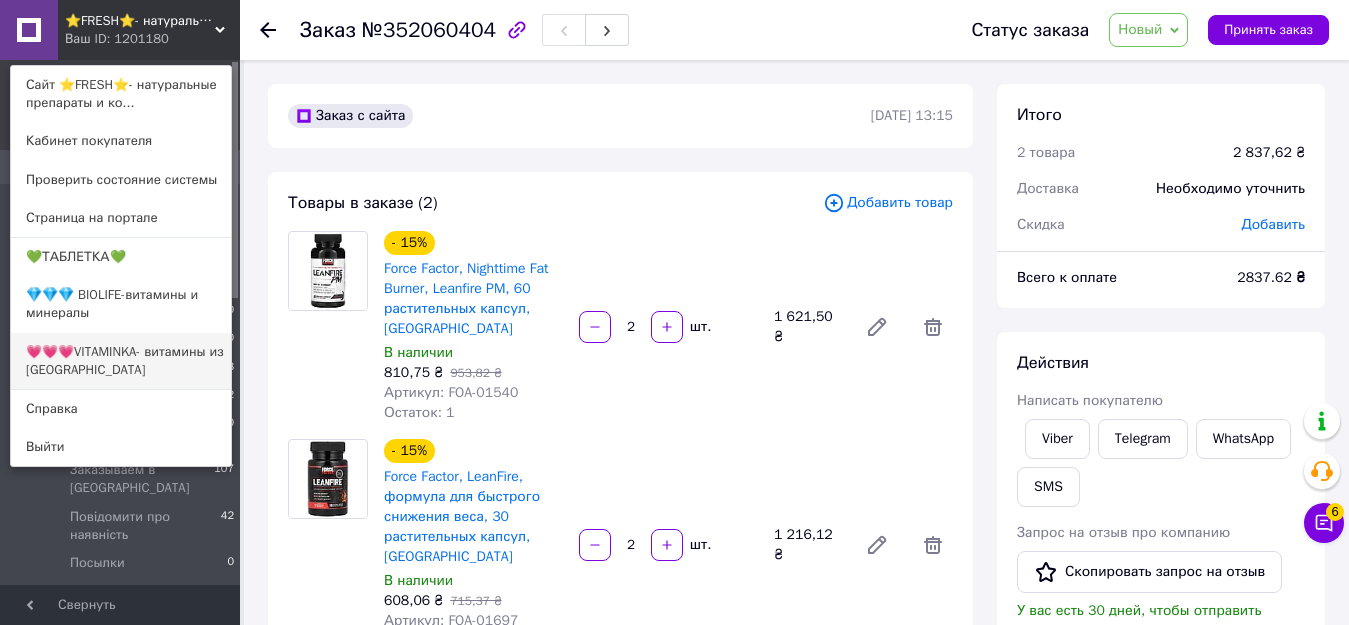 click on "💗💗💗VITAMINKA- витамины из [GEOGRAPHIC_DATA]" at bounding box center (121, 361) 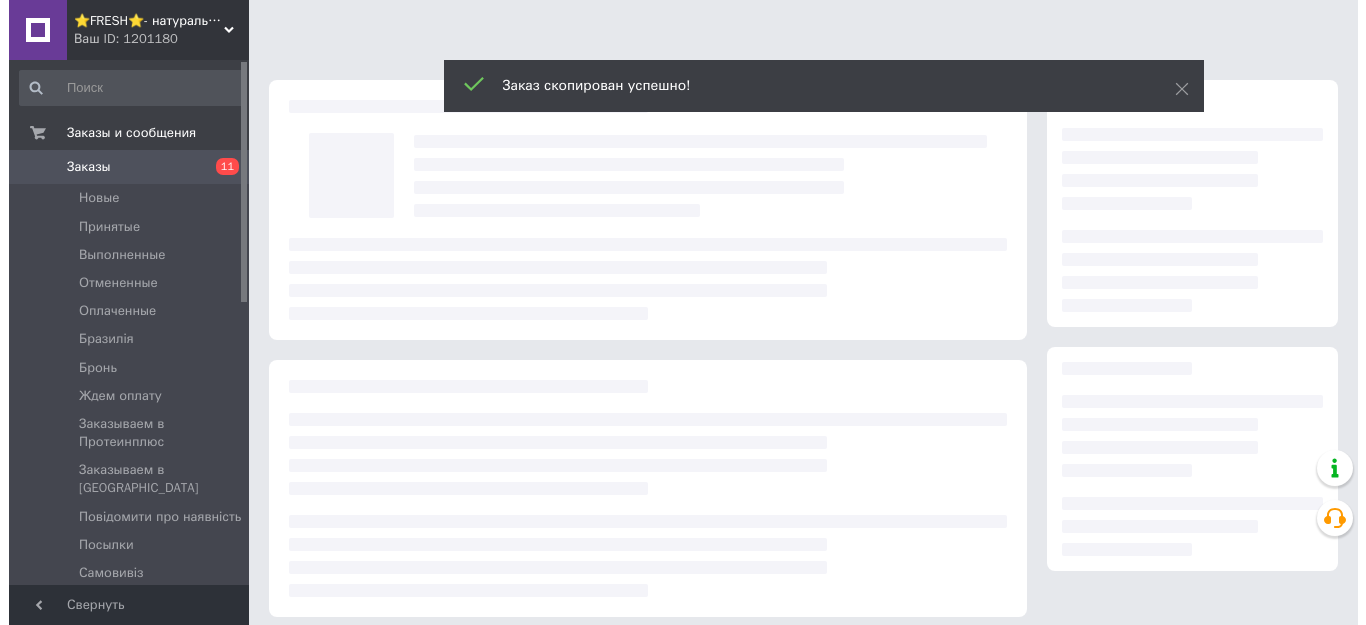 scroll, scrollTop: 0, scrollLeft: 0, axis: both 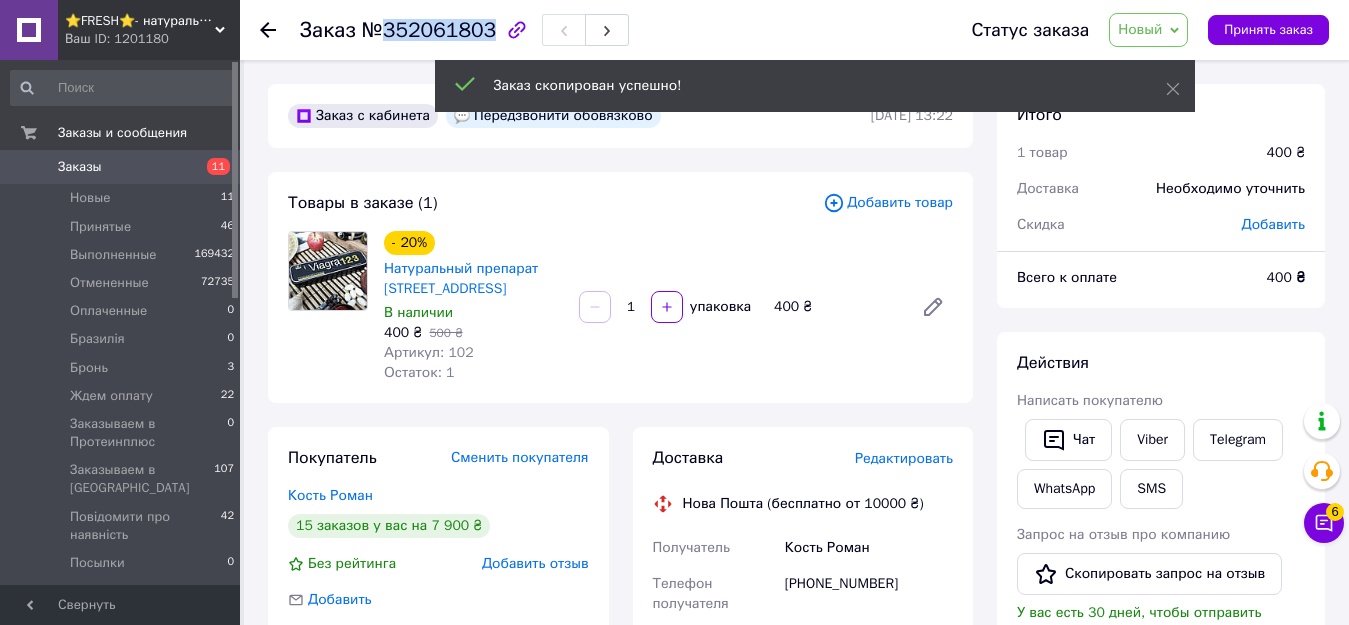 drag, startPoint x: 380, startPoint y: 31, endPoint x: 479, endPoint y: 29, distance: 99.0202 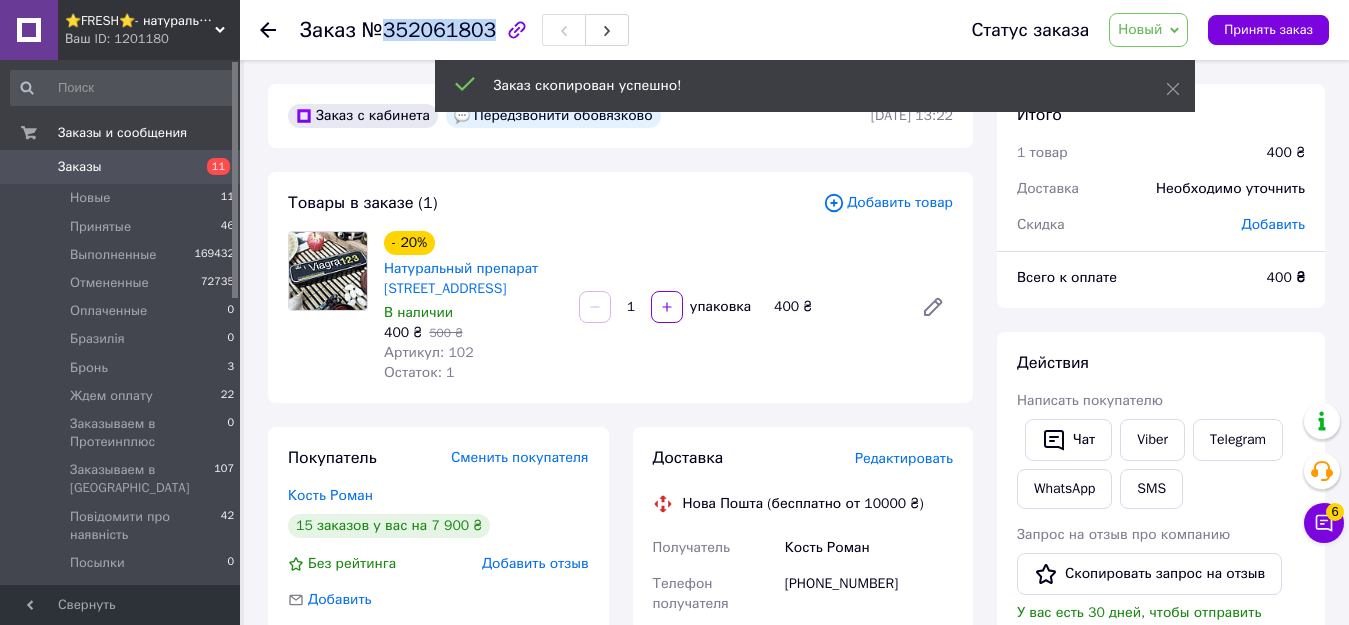 click on "№352061803" at bounding box center (429, 30) 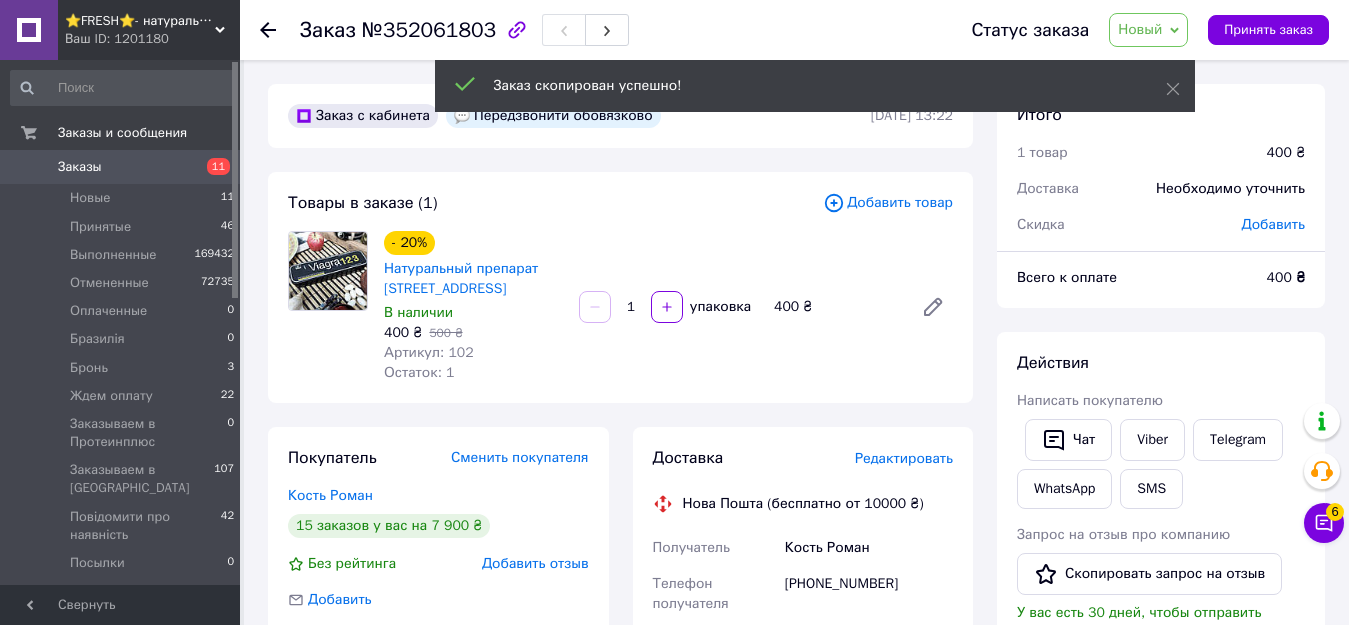 click on "Редактировать" at bounding box center (904, 458) 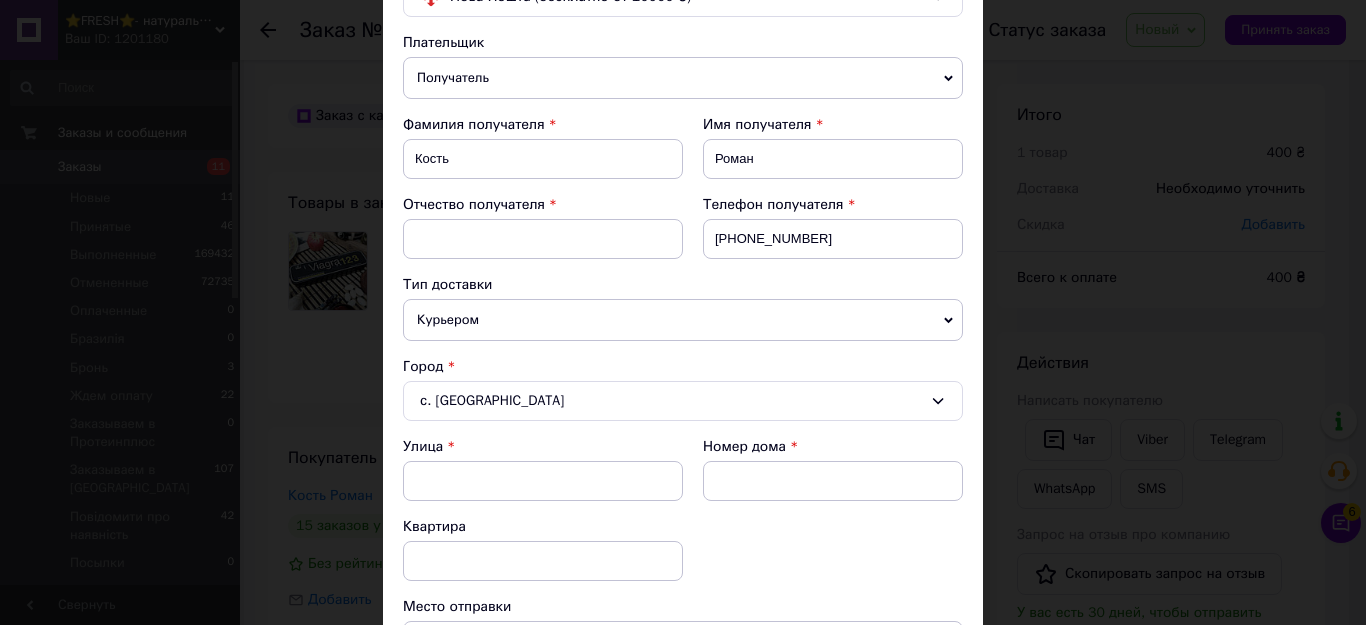 scroll, scrollTop: 200, scrollLeft: 0, axis: vertical 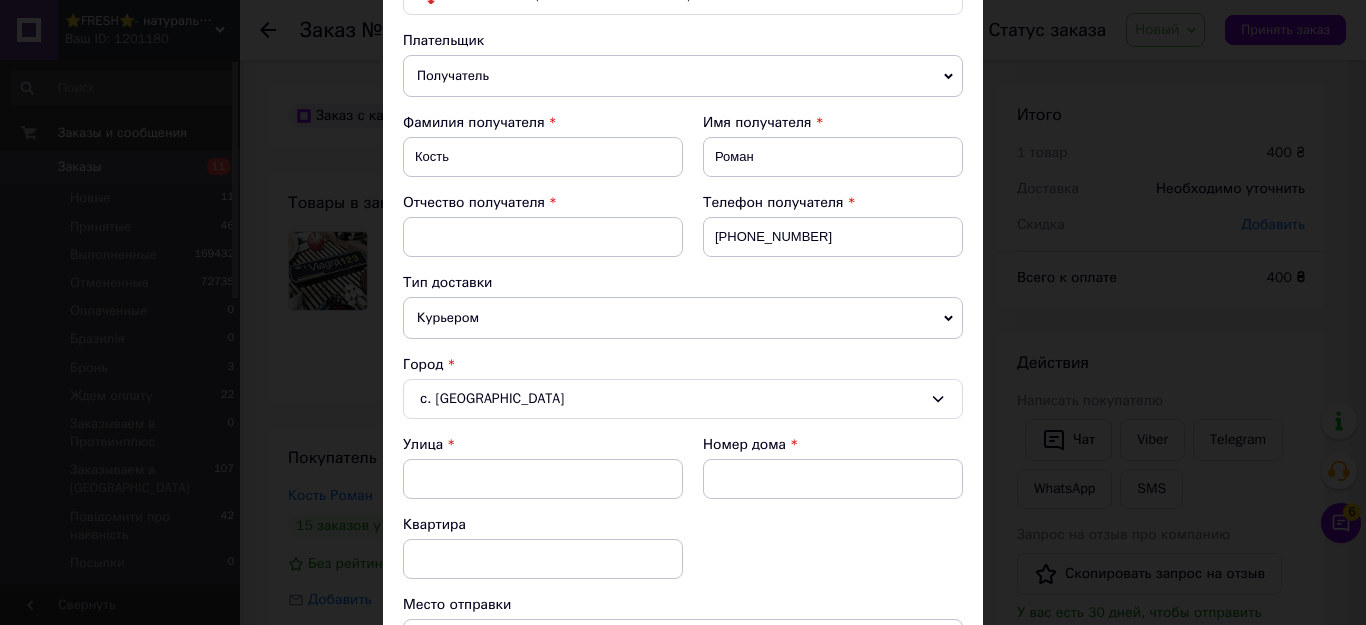 click on "Курьером" at bounding box center [683, 318] 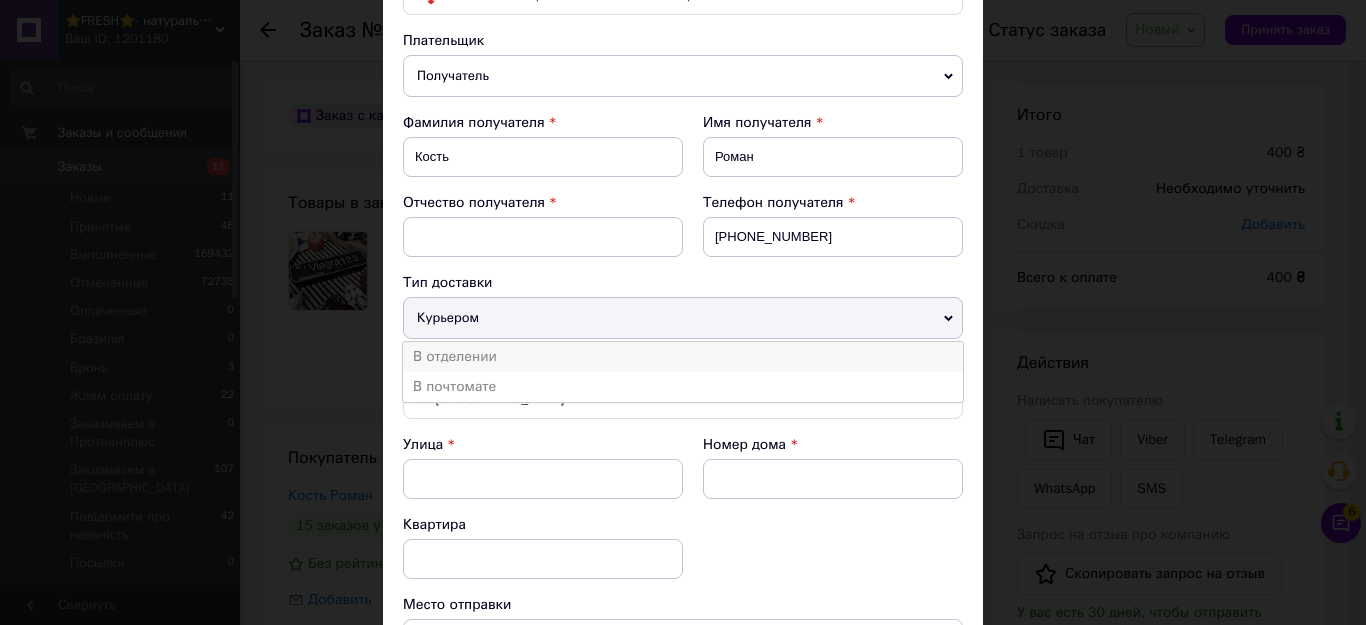 click on "В отделении" at bounding box center (683, 357) 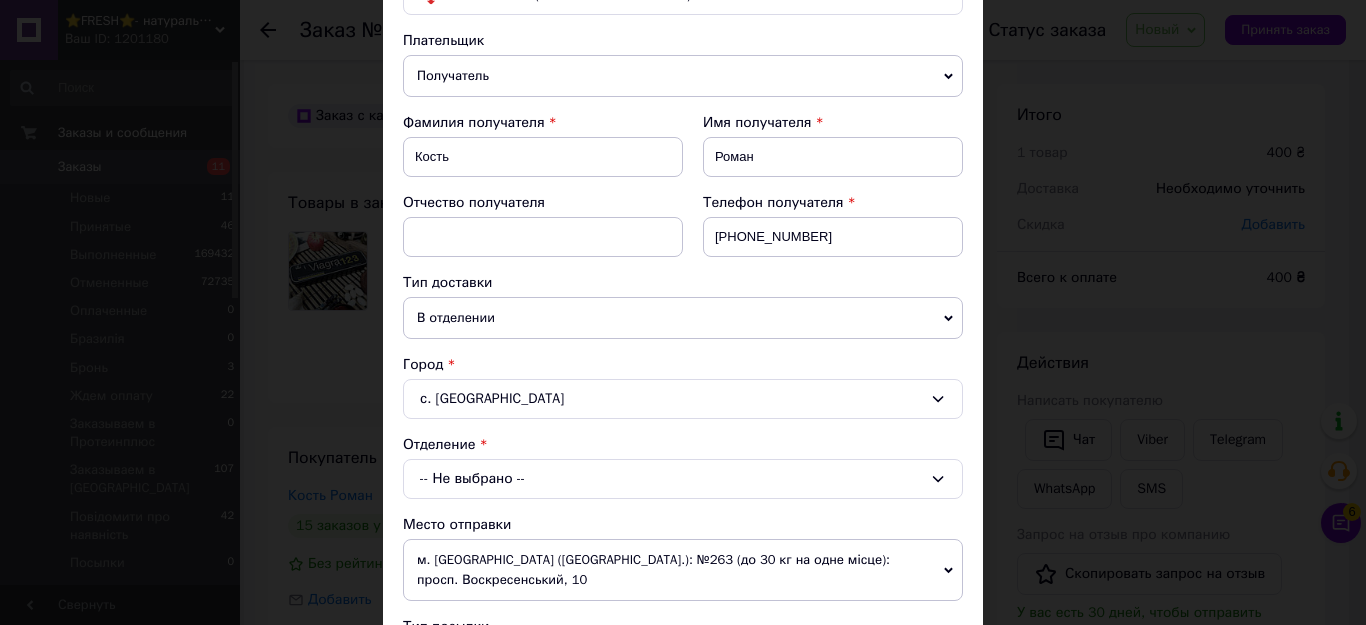 click on "с. [GEOGRAPHIC_DATA]" at bounding box center [683, 399] 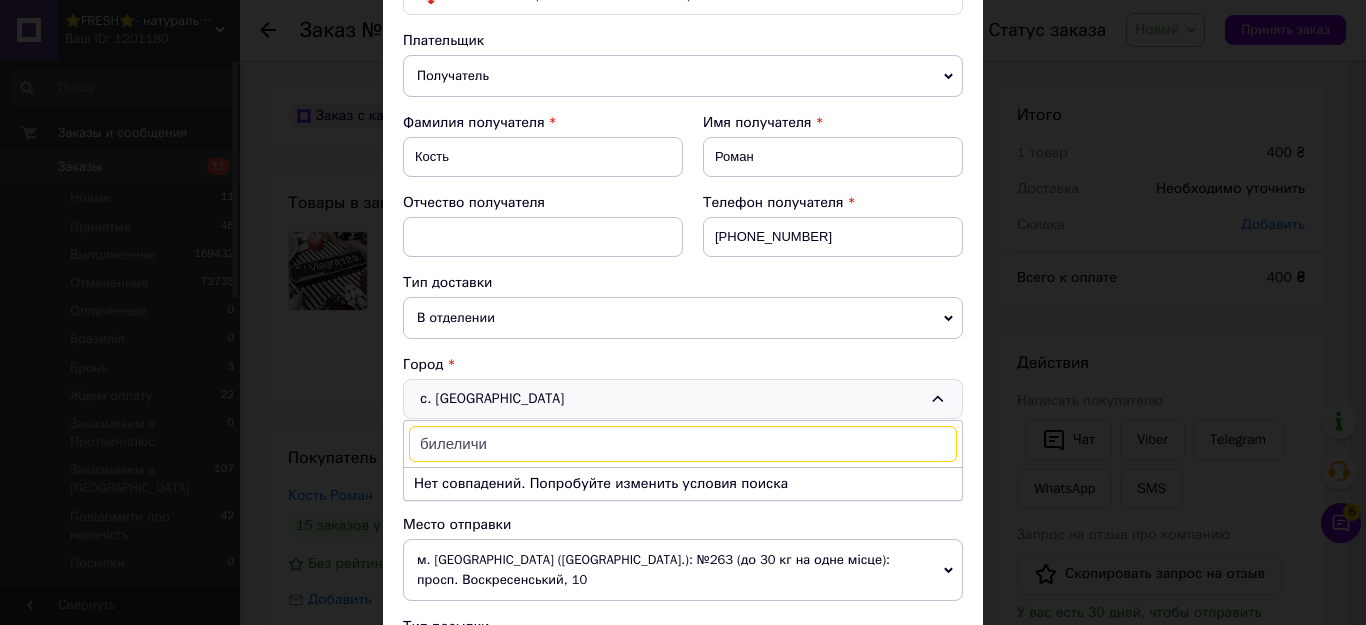click on "билеличи" at bounding box center [683, 444] 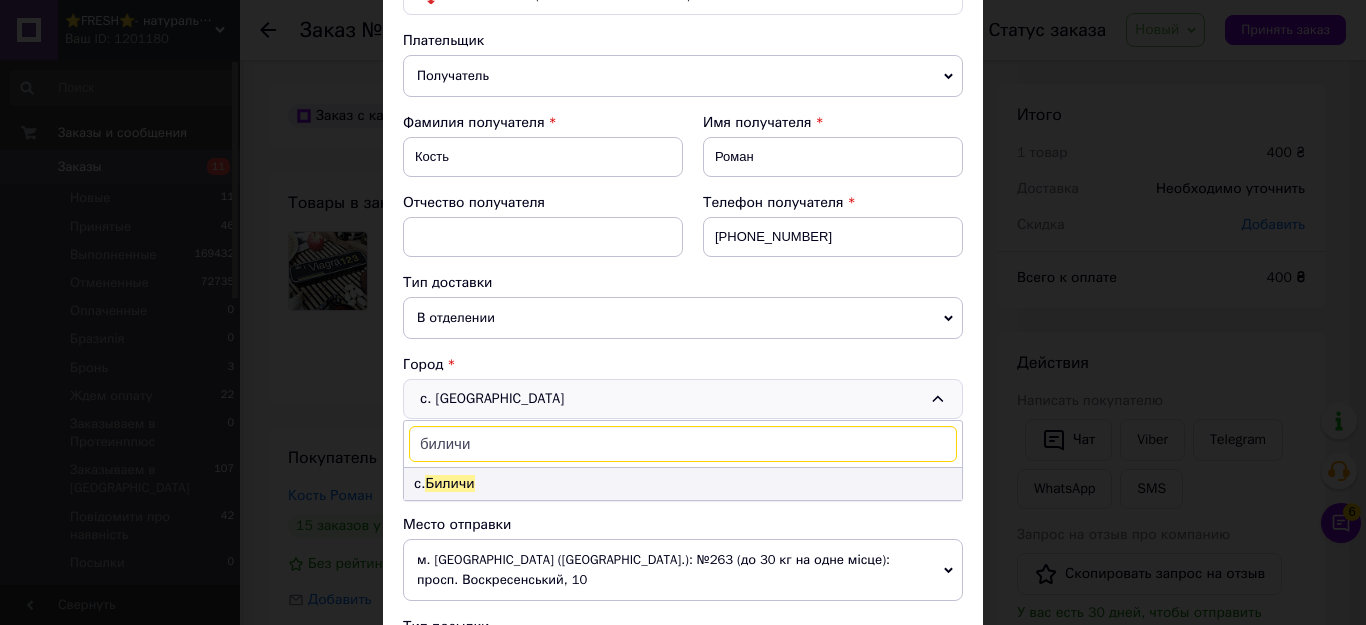 type on "биличи" 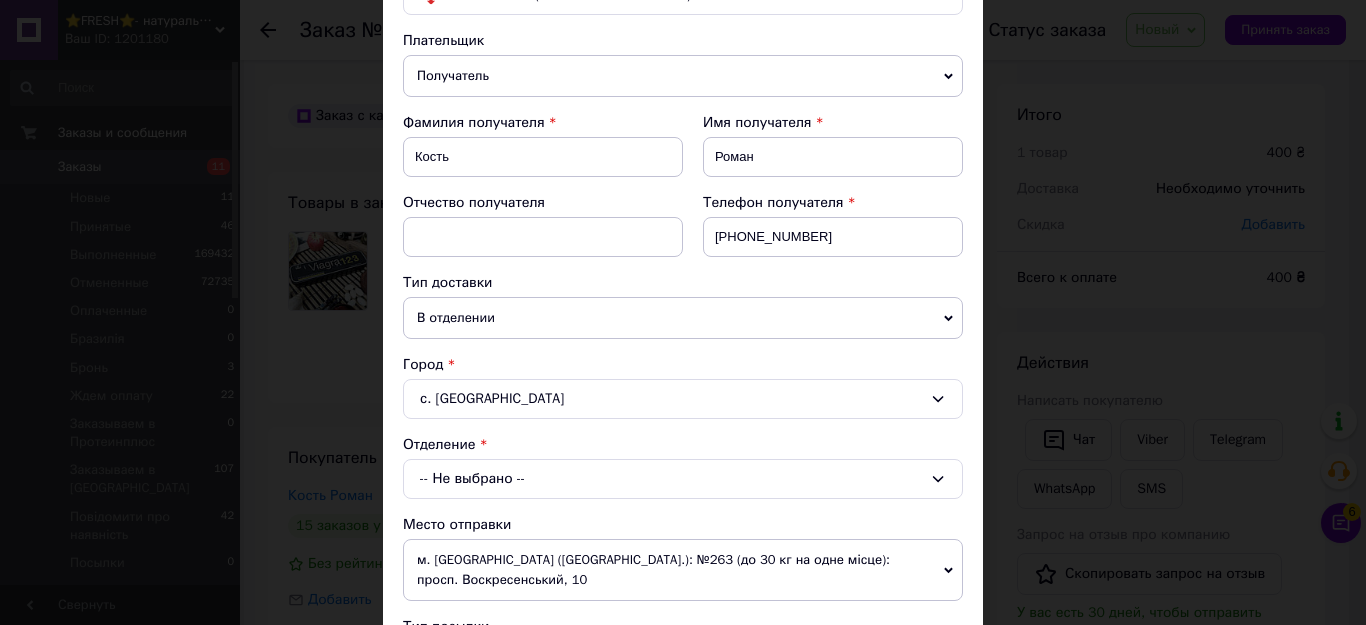 click on "-- Не выбрано --" at bounding box center (683, 479) 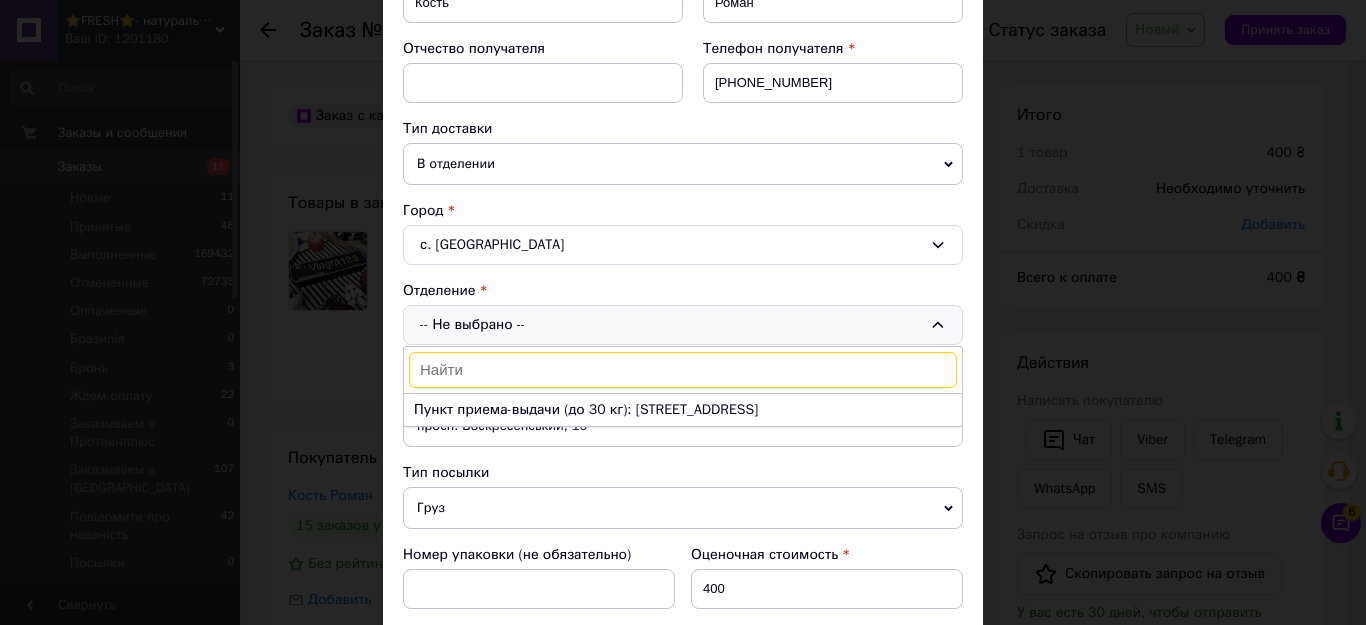 scroll, scrollTop: 400, scrollLeft: 0, axis: vertical 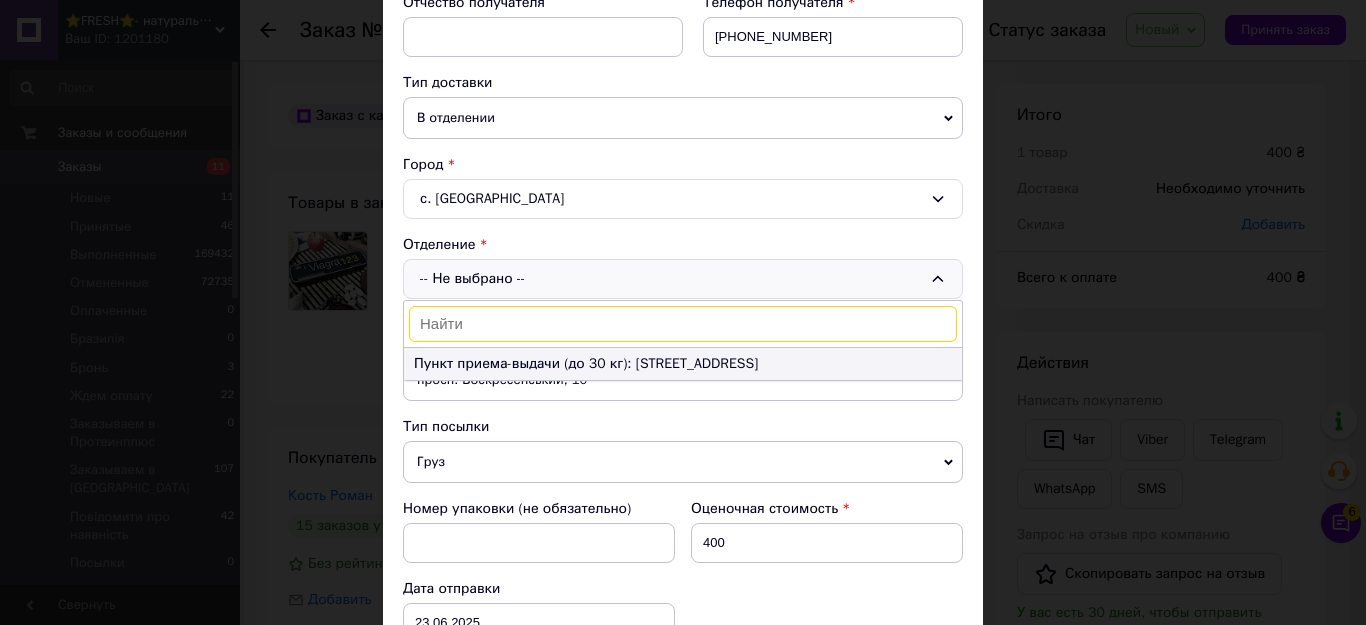 click on "Пункт приема-выдачи (до 30 кг): [STREET_ADDRESS]" at bounding box center [683, 364] 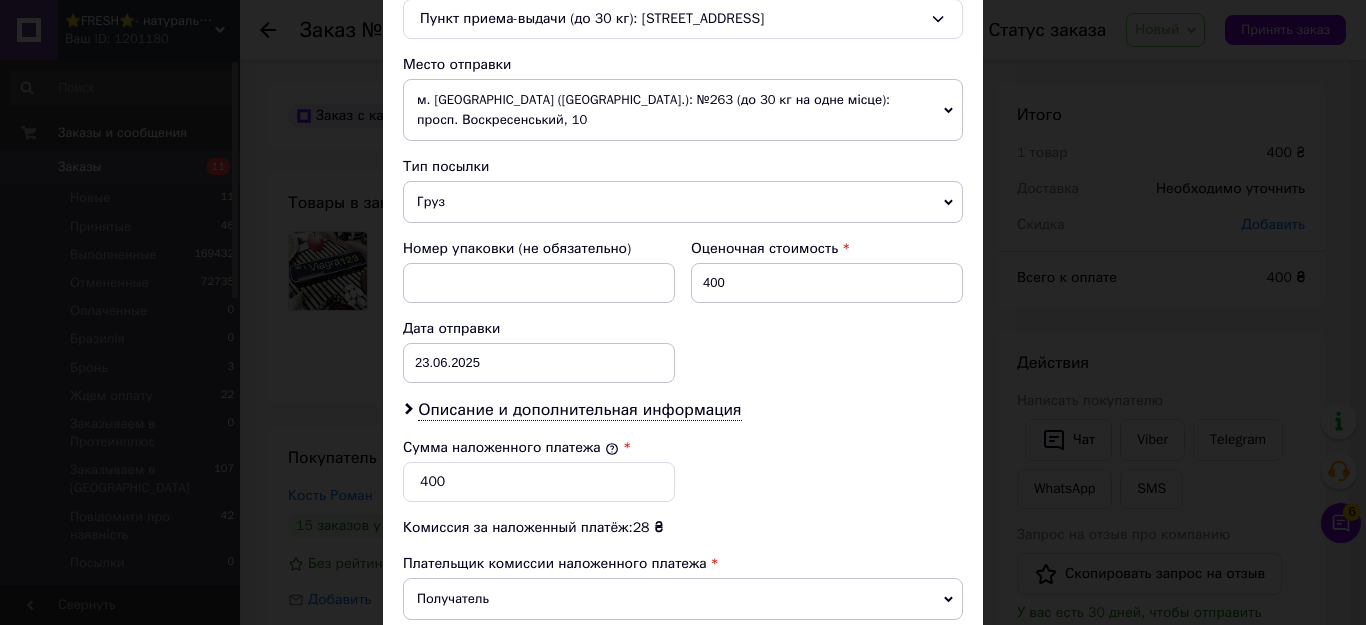 scroll, scrollTop: 700, scrollLeft: 0, axis: vertical 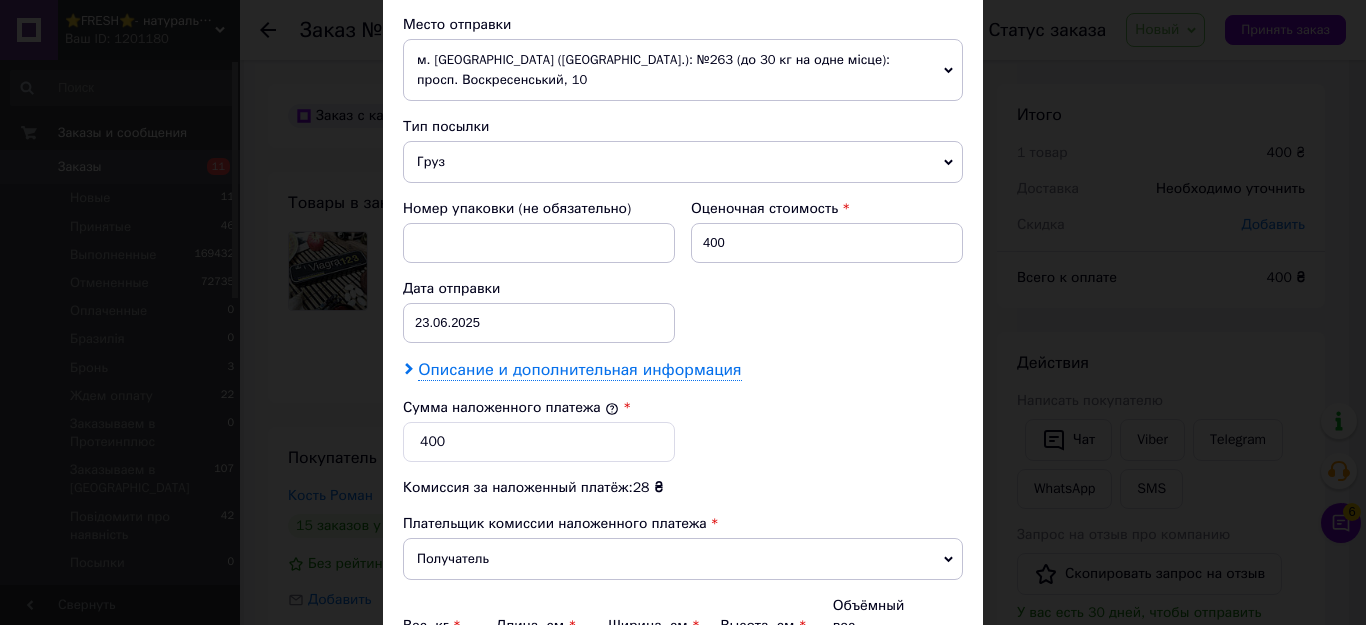click on "Описание и дополнительная информация" at bounding box center [579, 370] 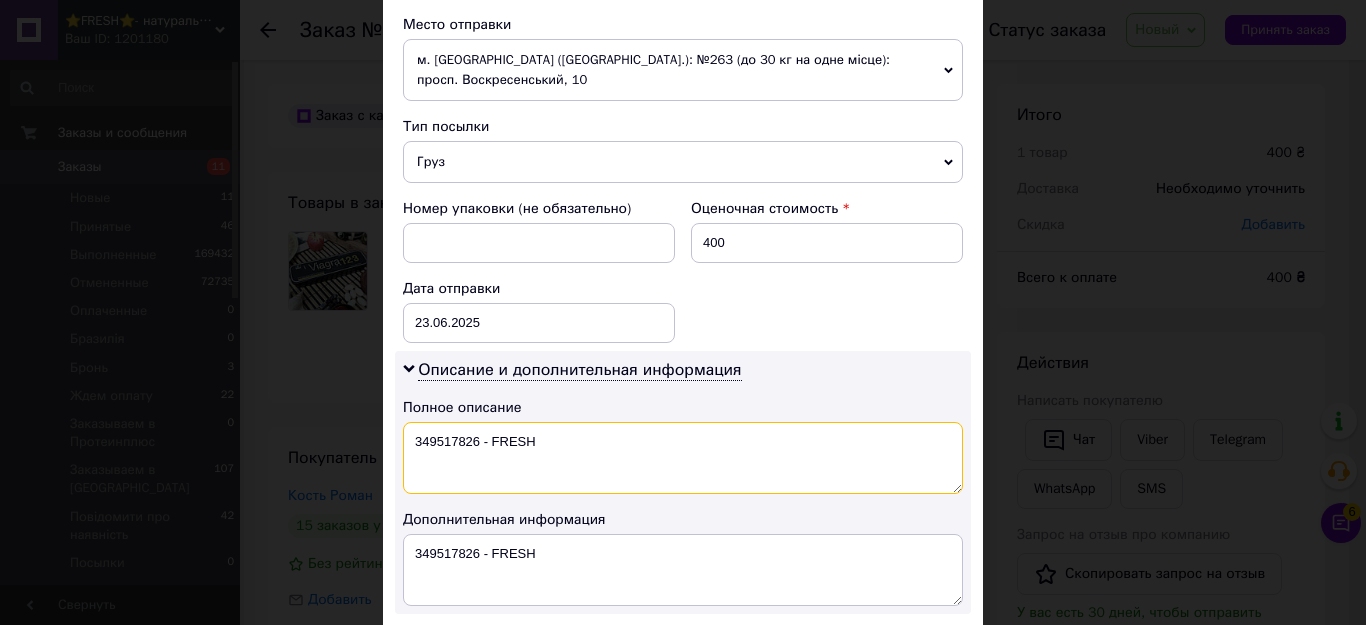 click on "349517826 - FRESH" at bounding box center (683, 458) 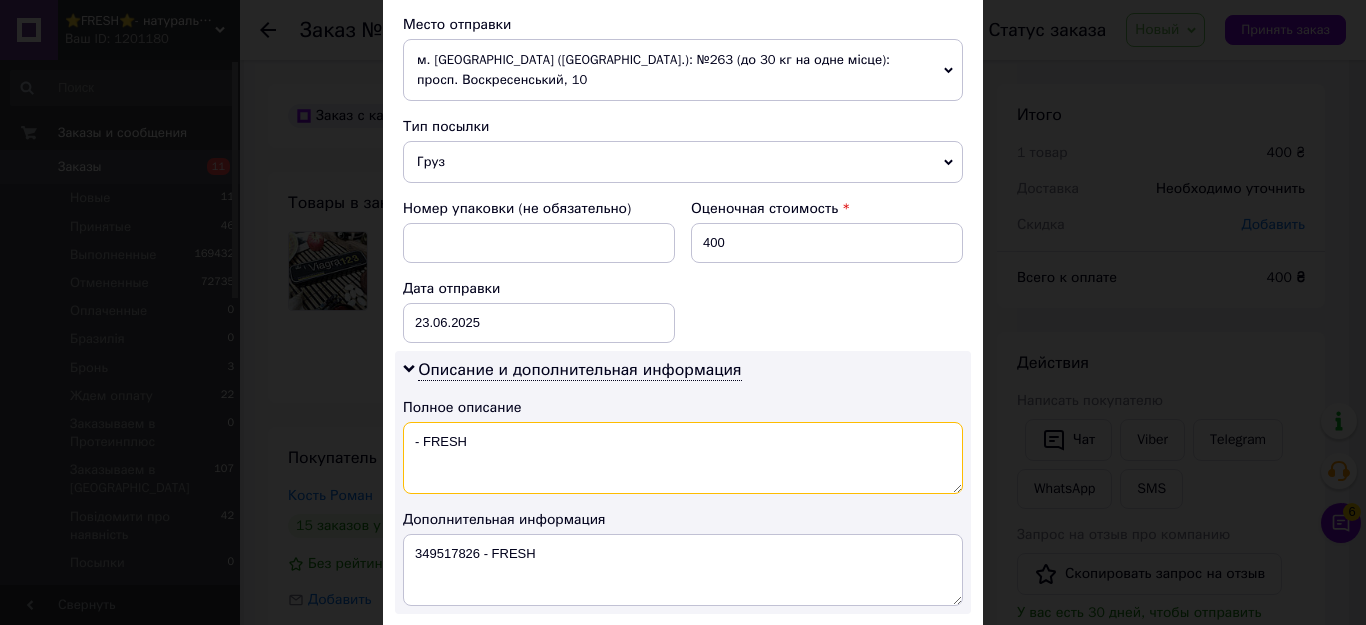 paste on "352061803" 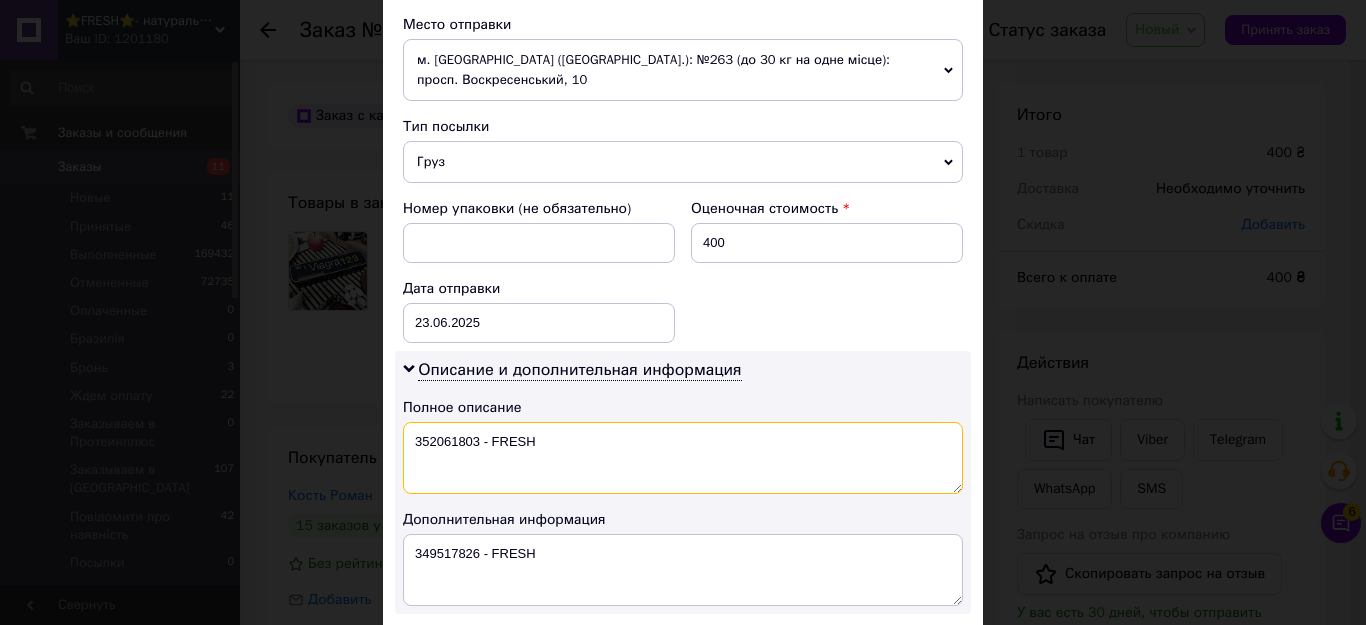 type on "352061803 - FRESH" 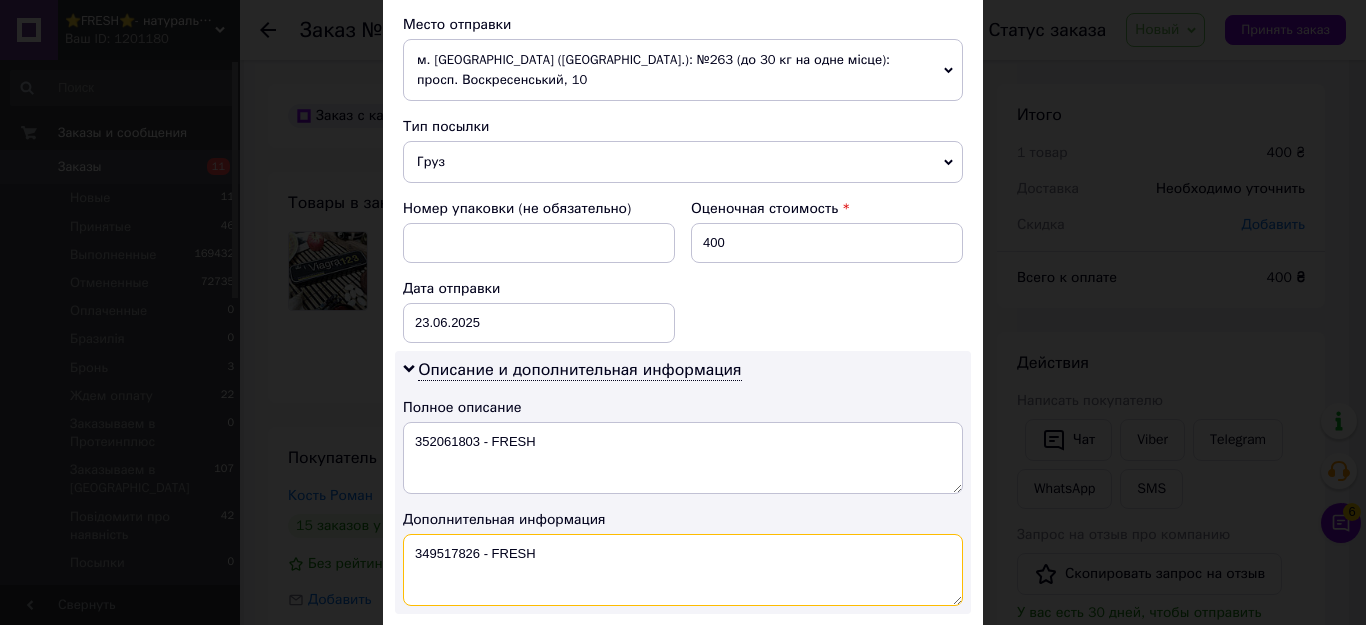 drag, startPoint x: 474, startPoint y: 537, endPoint x: 403, endPoint y: 541, distance: 71.11259 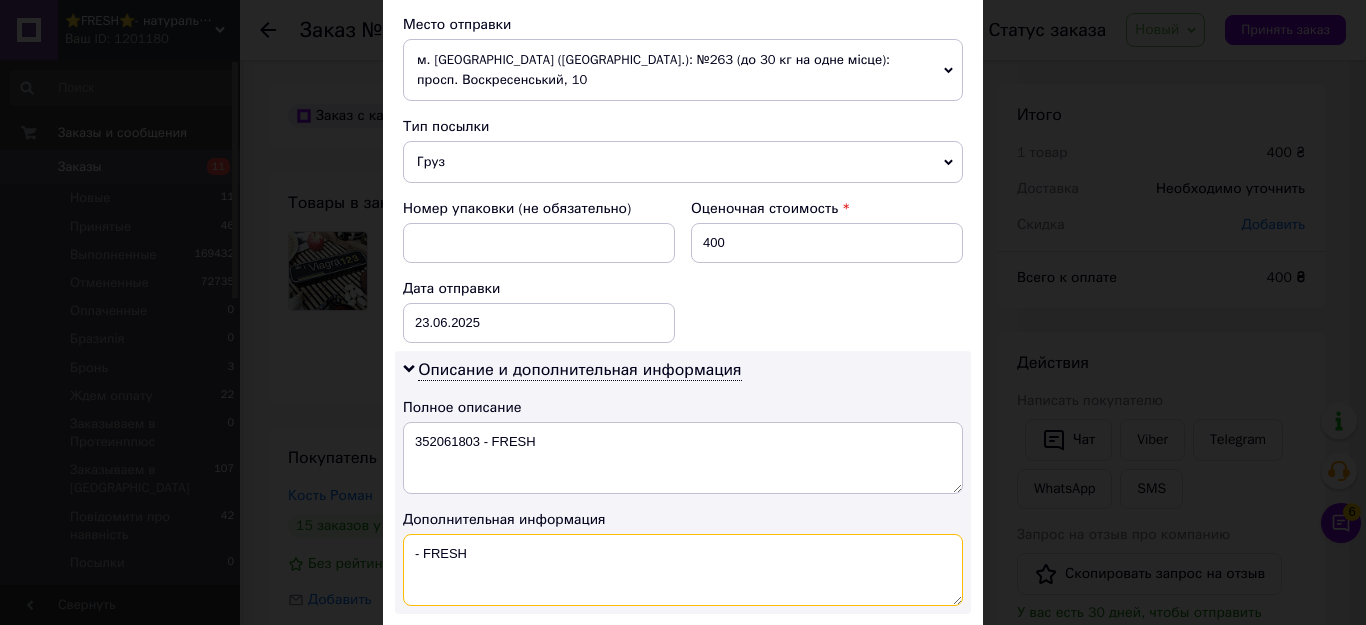 paste on "352061803" 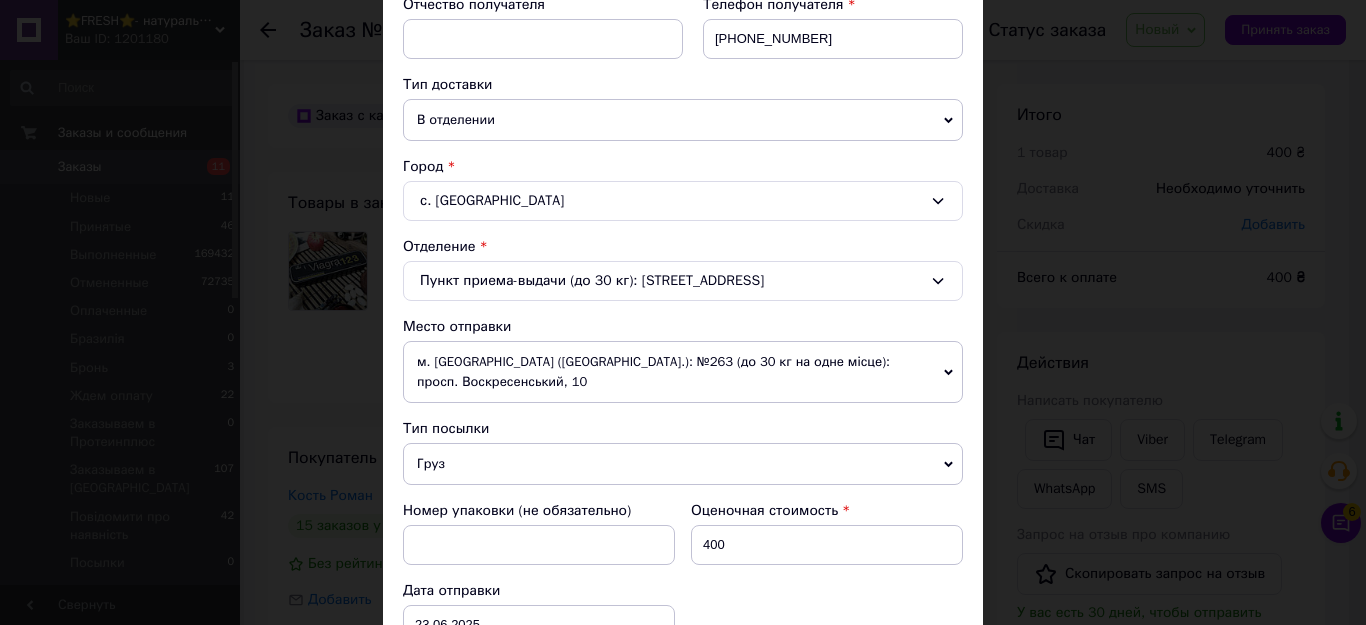 scroll, scrollTop: 400, scrollLeft: 0, axis: vertical 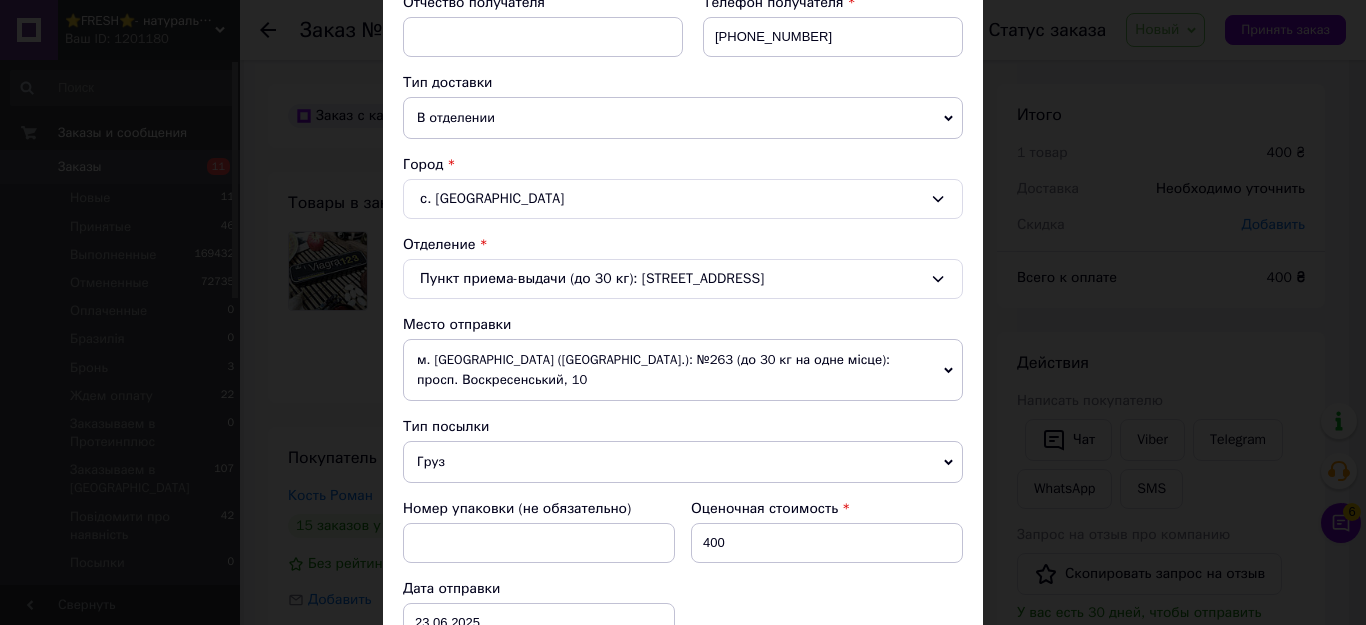type on "352061803 - FRESH" 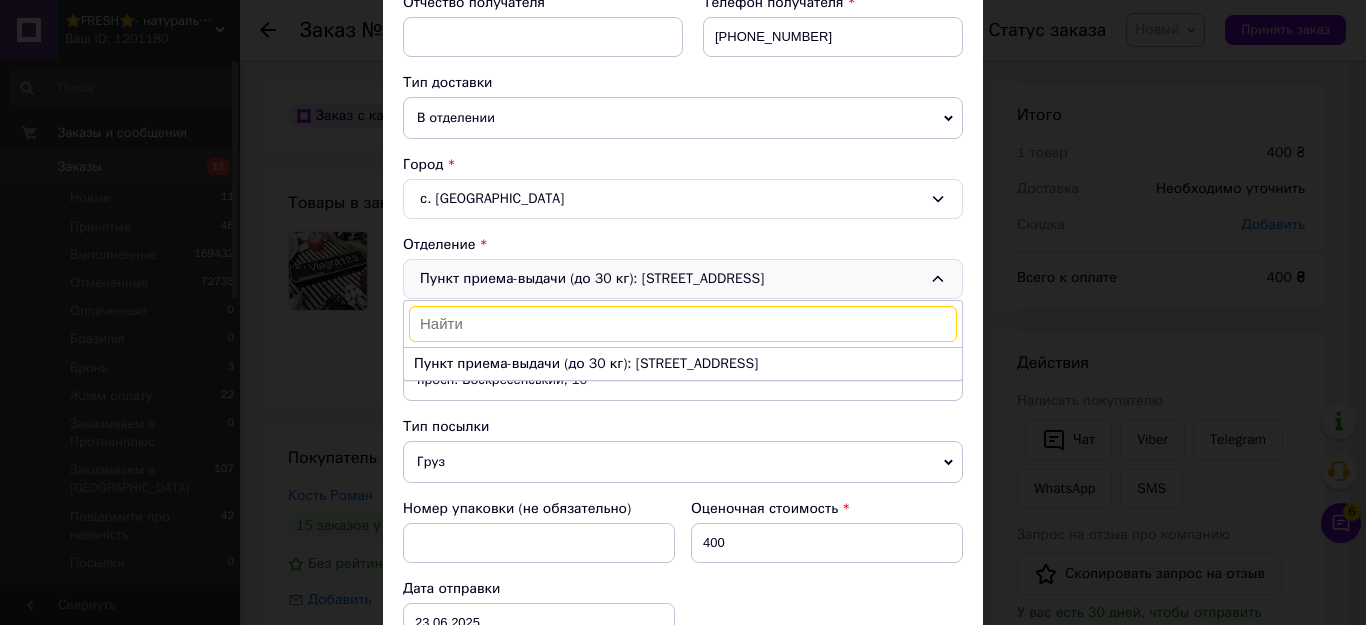 click on "с. [GEOGRAPHIC_DATA]" at bounding box center (683, 199) 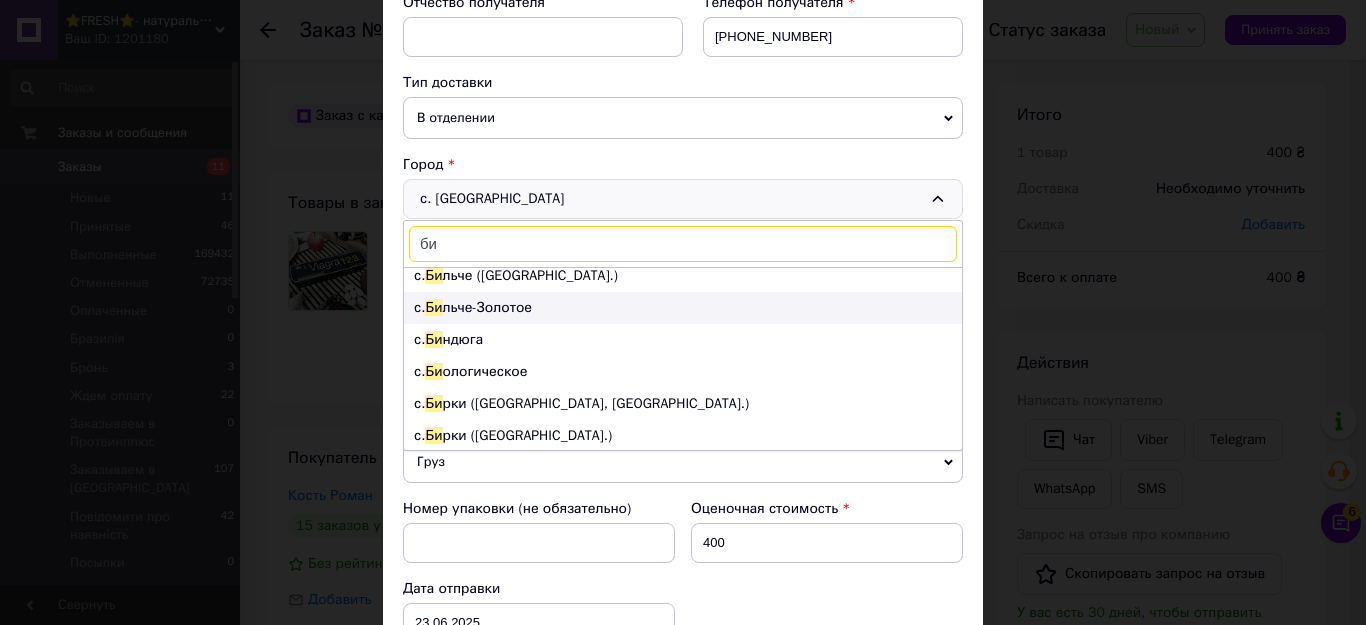 scroll, scrollTop: 0, scrollLeft: 0, axis: both 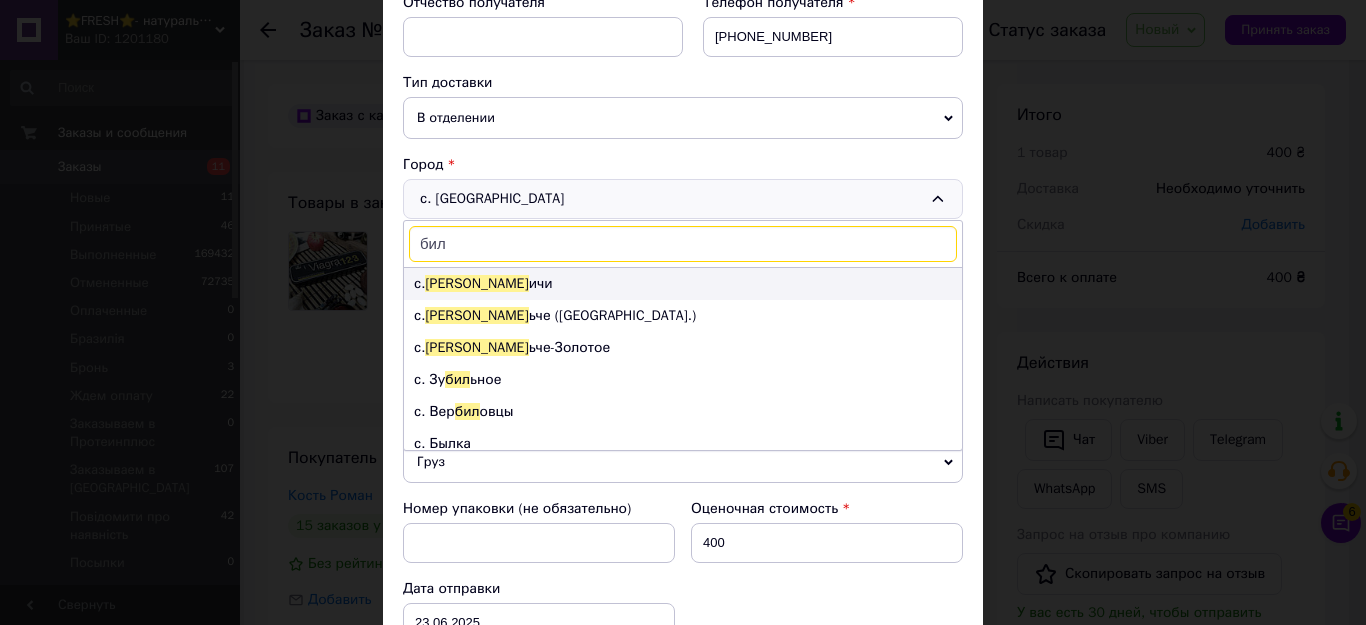 type on "бил" 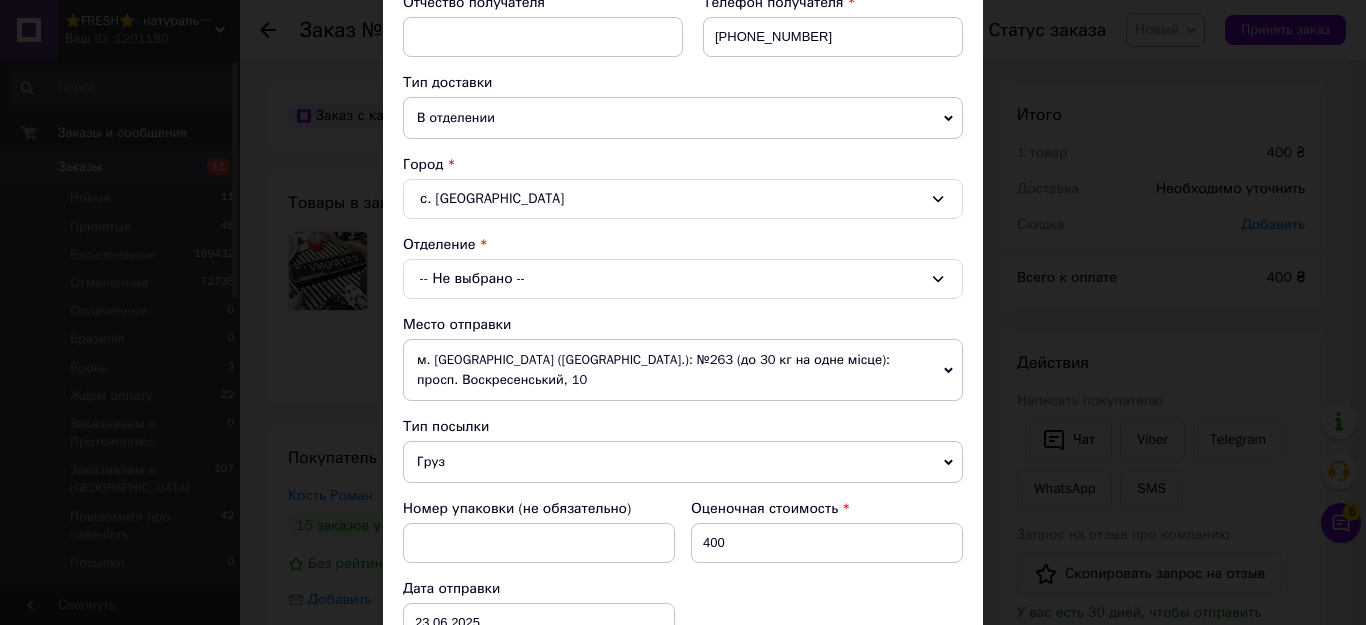click on "-- Не выбрано --" at bounding box center (683, 279) 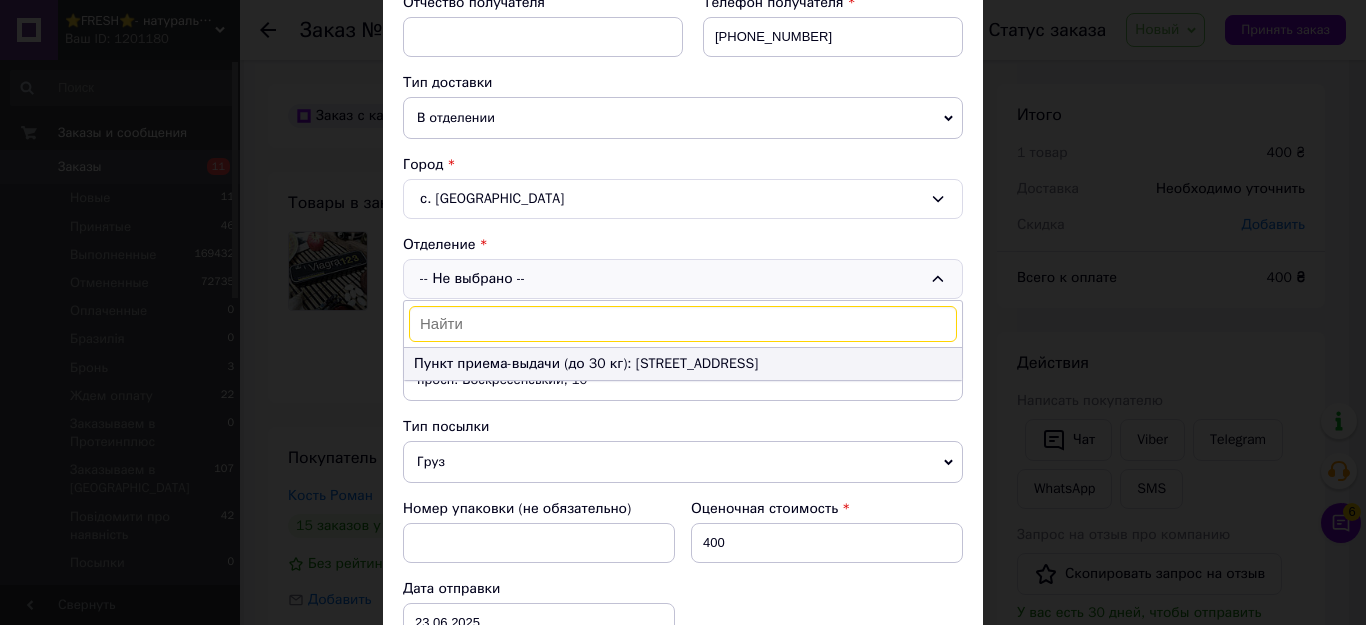 click on "Пункт приема-выдачи (до 30 кг): [STREET_ADDRESS]" at bounding box center [683, 364] 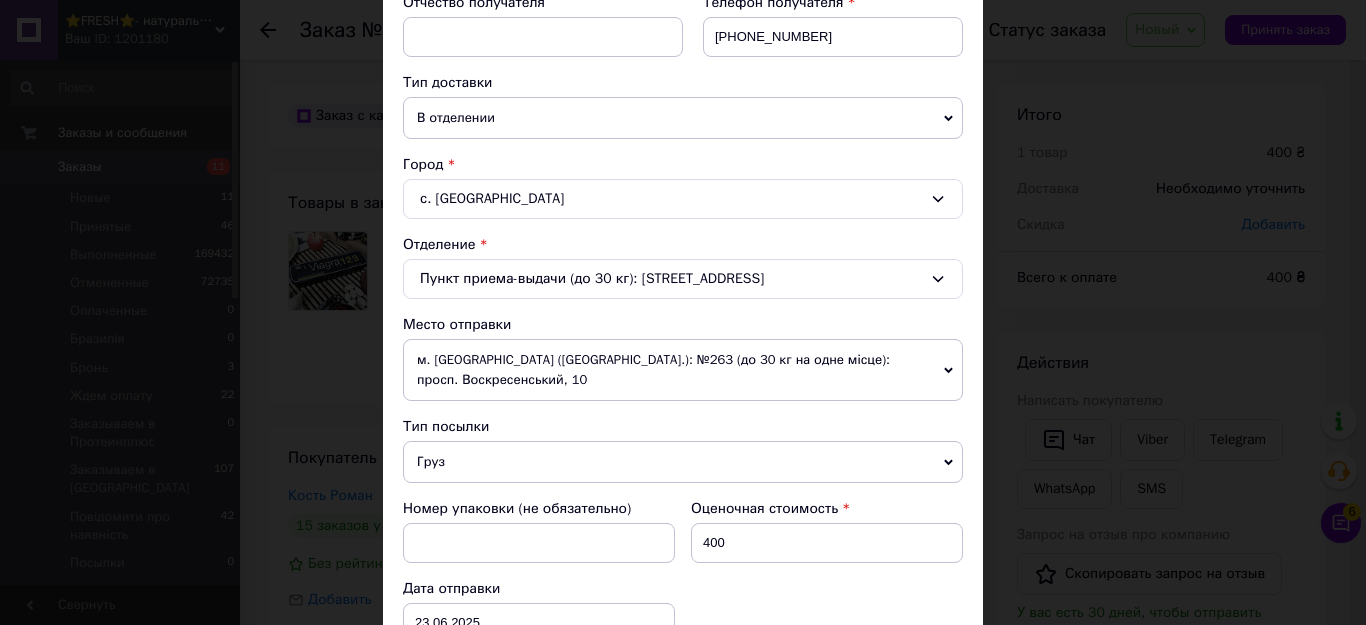 click on "с. [GEOGRAPHIC_DATA]" at bounding box center (683, 199) 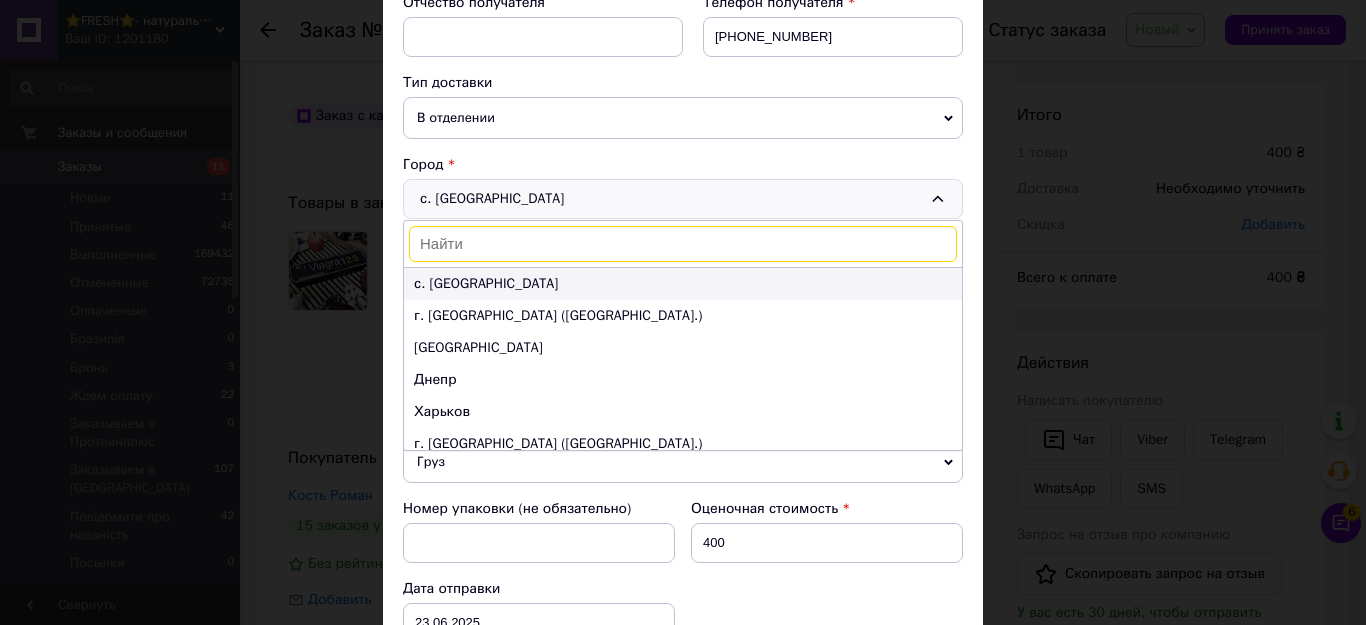 click on "с. [GEOGRAPHIC_DATA]" at bounding box center [486, 283] 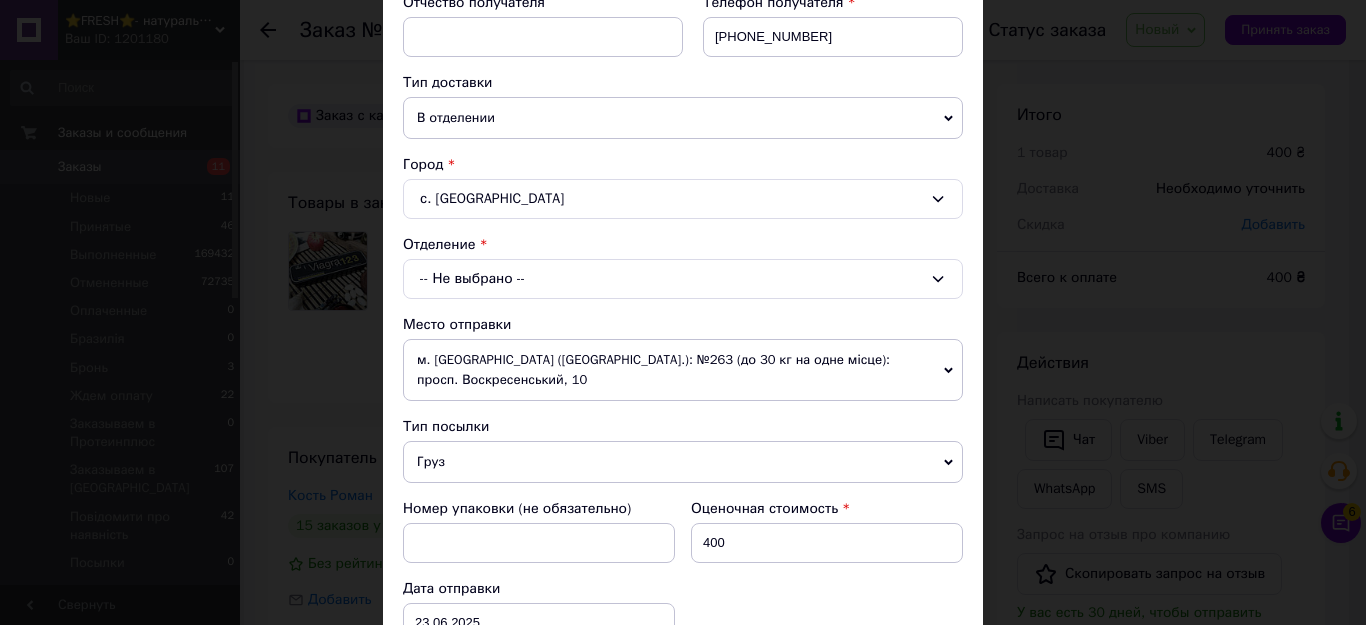 click on "-- Не выбрано --" at bounding box center (683, 279) 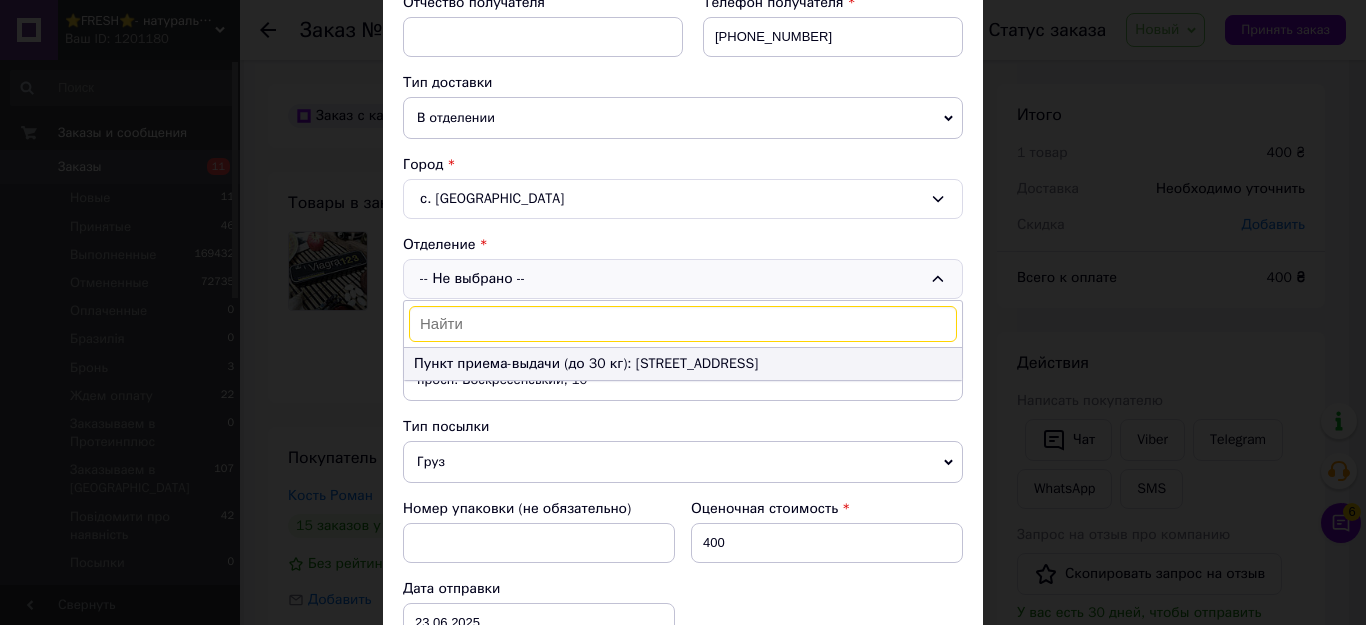 click on "Пункт приема-выдачи (до 30 кг): [STREET_ADDRESS]" at bounding box center [683, 364] 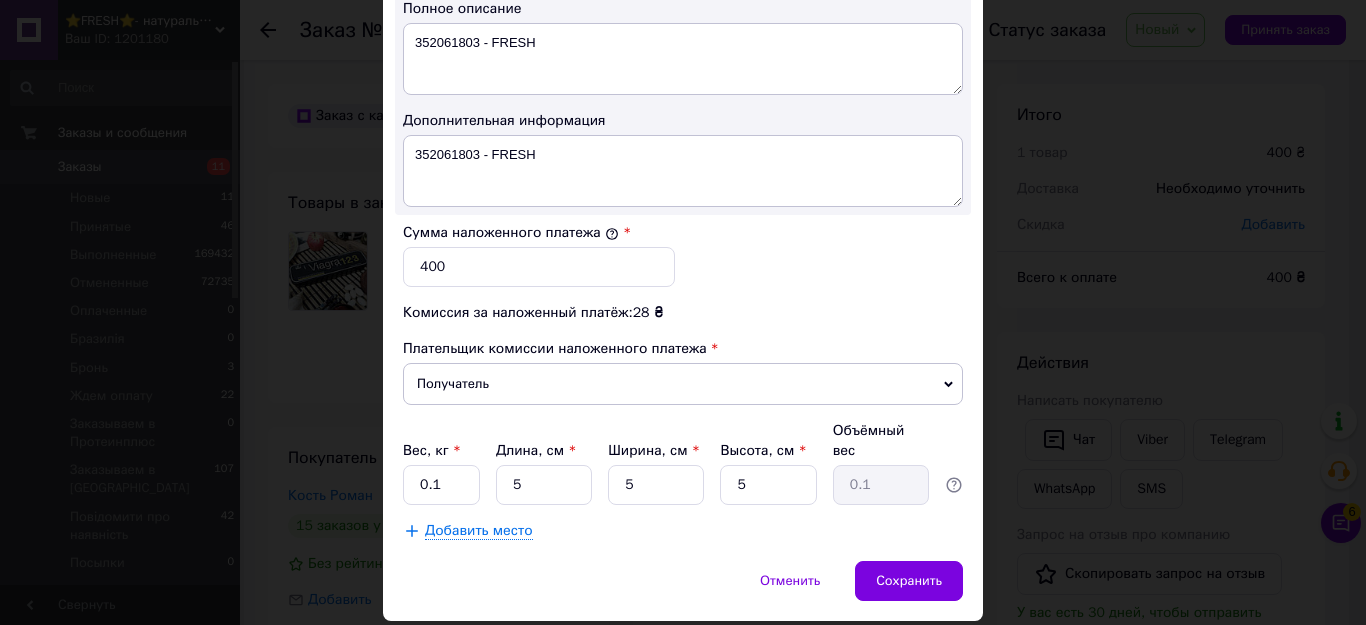 scroll, scrollTop: 1100, scrollLeft: 0, axis: vertical 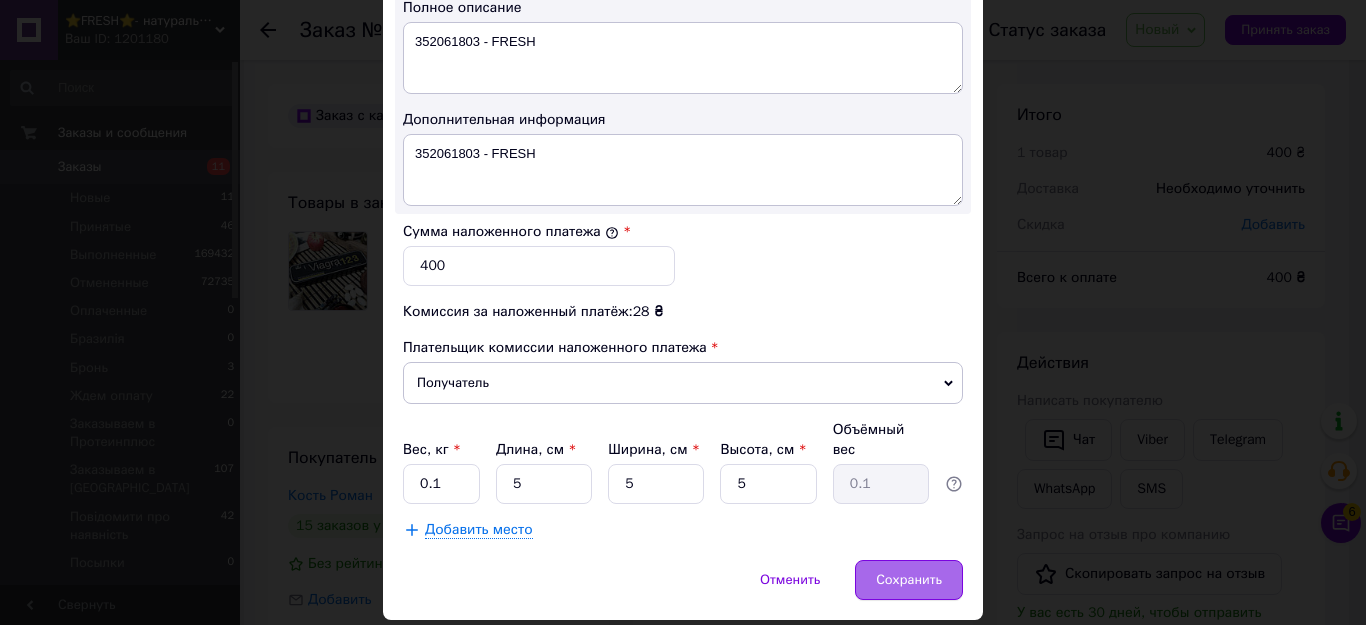 click on "Сохранить" at bounding box center [909, 580] 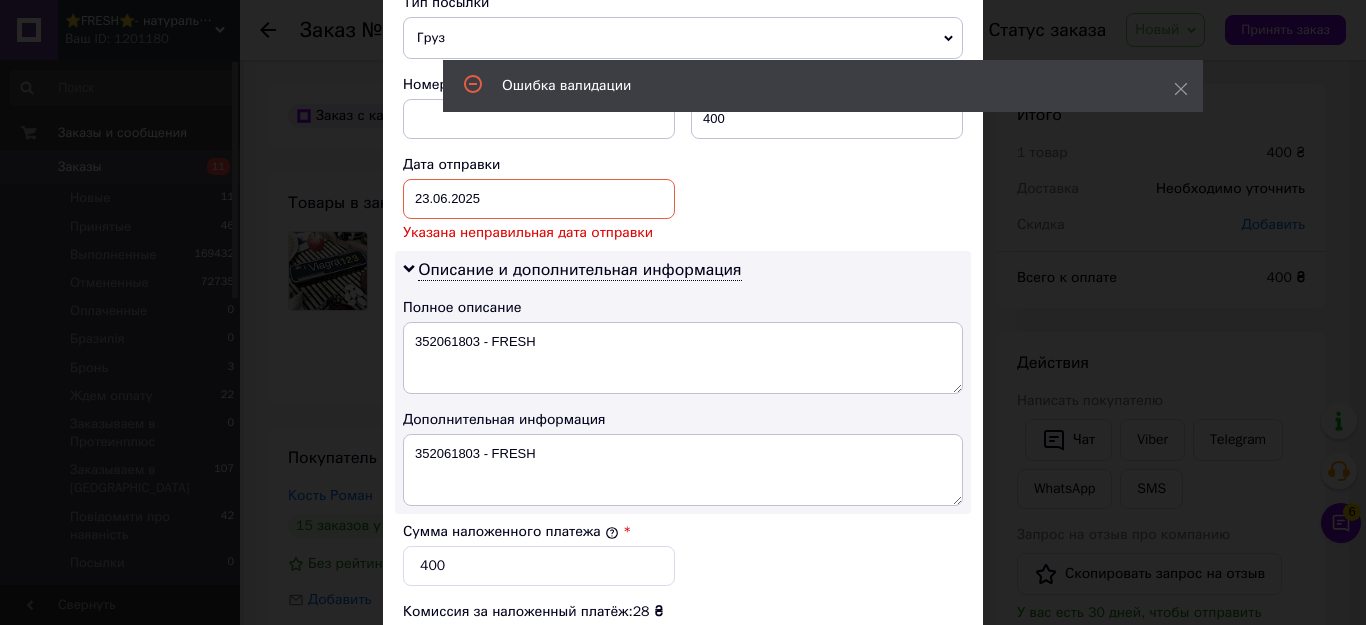 scroll, scrollTop: 624, scrollLeft: 0, axis: vertical 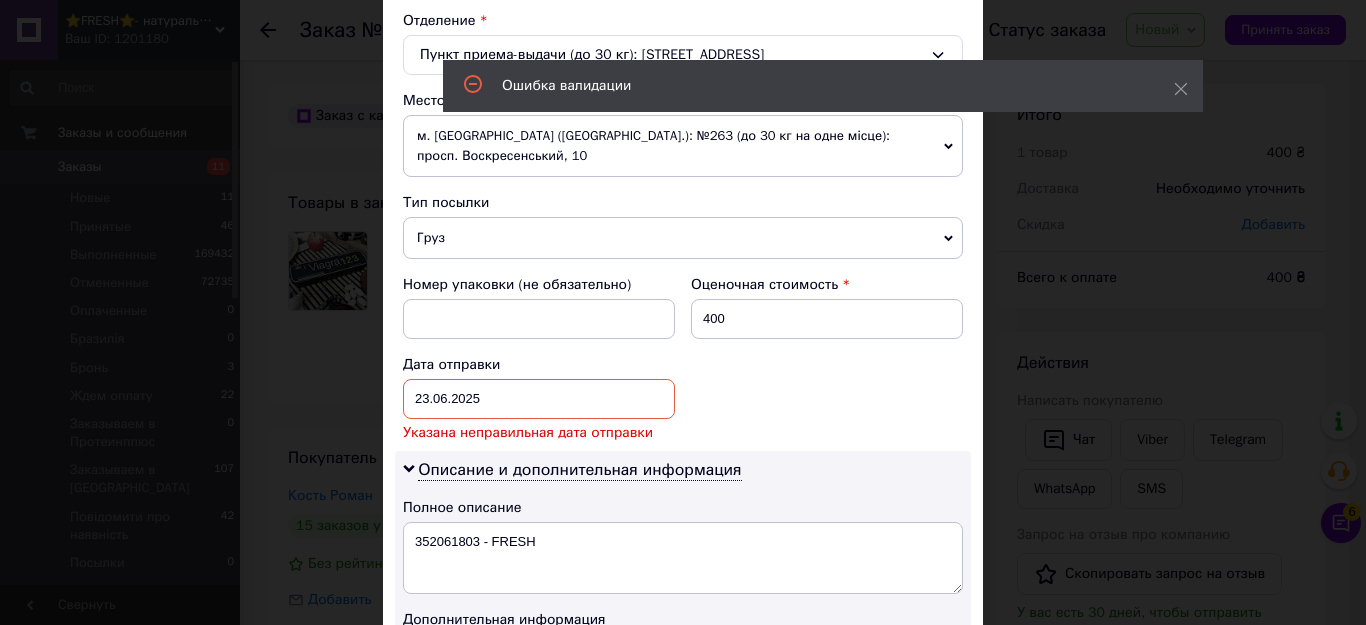 click on "[DATE] < 2025 > < Июнь > Пн Вт Ср Чт Пт Сб Вс 26 27 28 29 30 31 1 2 3 4 5 6 7 8 9 10 11 12 13 14 15 16 17 18 19 20 21 22 23 24 25 26 27 28 29 30 1 2 3 4 5 6" at bounding box center (539, 399) 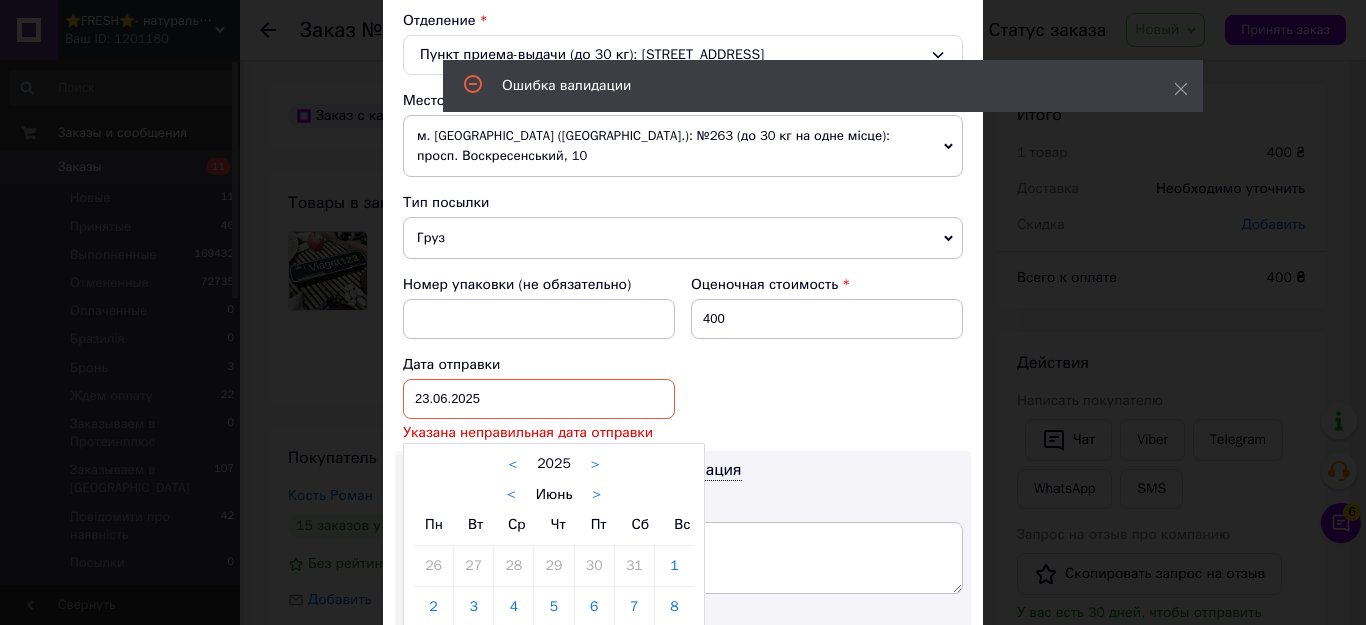 click on ">" at bounding box center (596, 495) 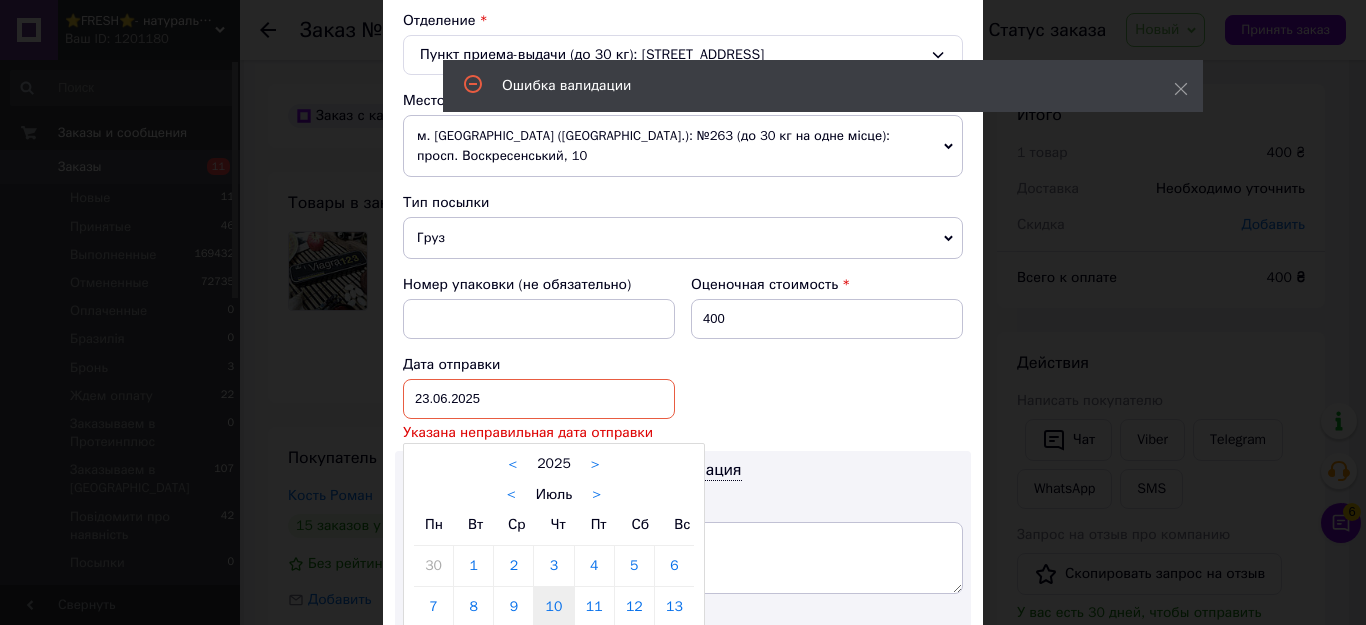 click on "10" at bounding box center (553, 607) 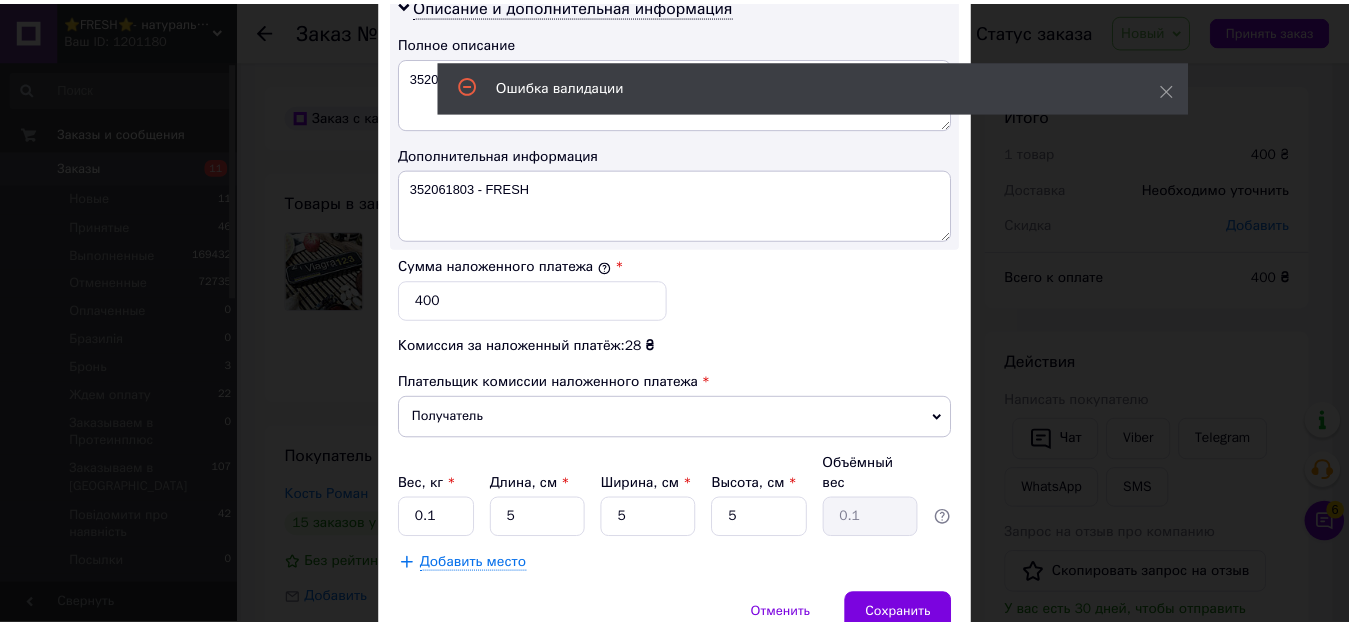 scroll, scrollTop: 1125, scrollLeft: 0, axis: vertical 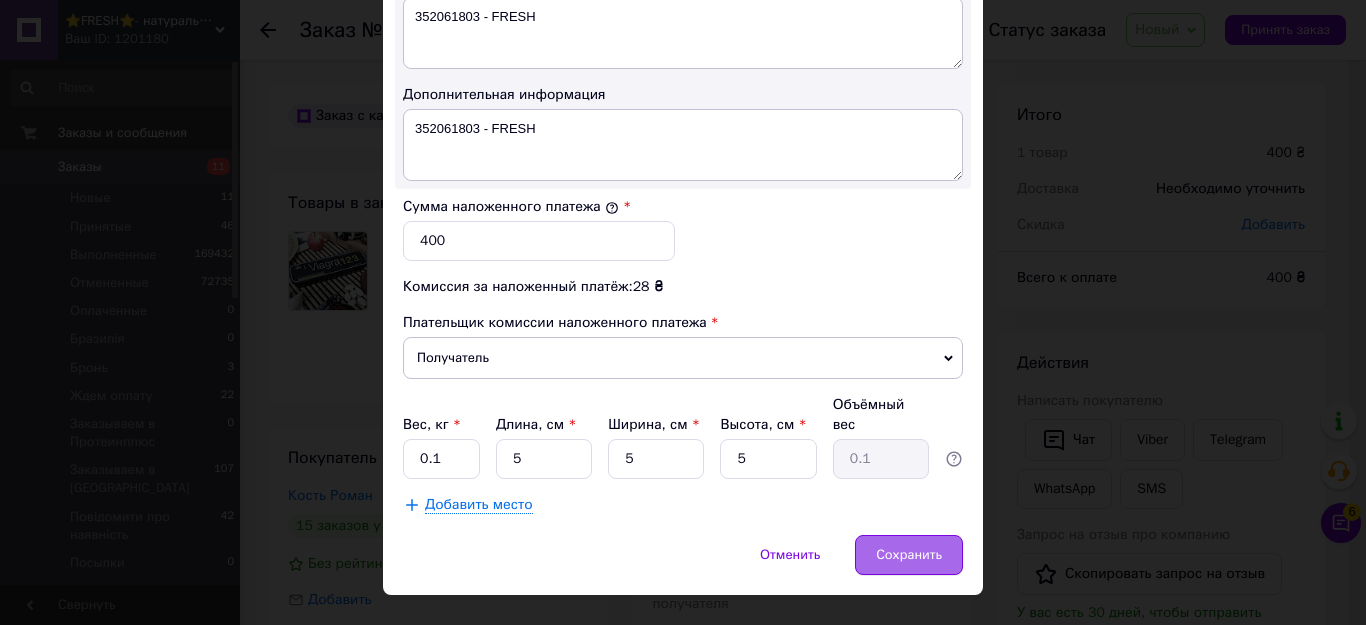 click on "Сохранить" at bounding box center (909, 555) 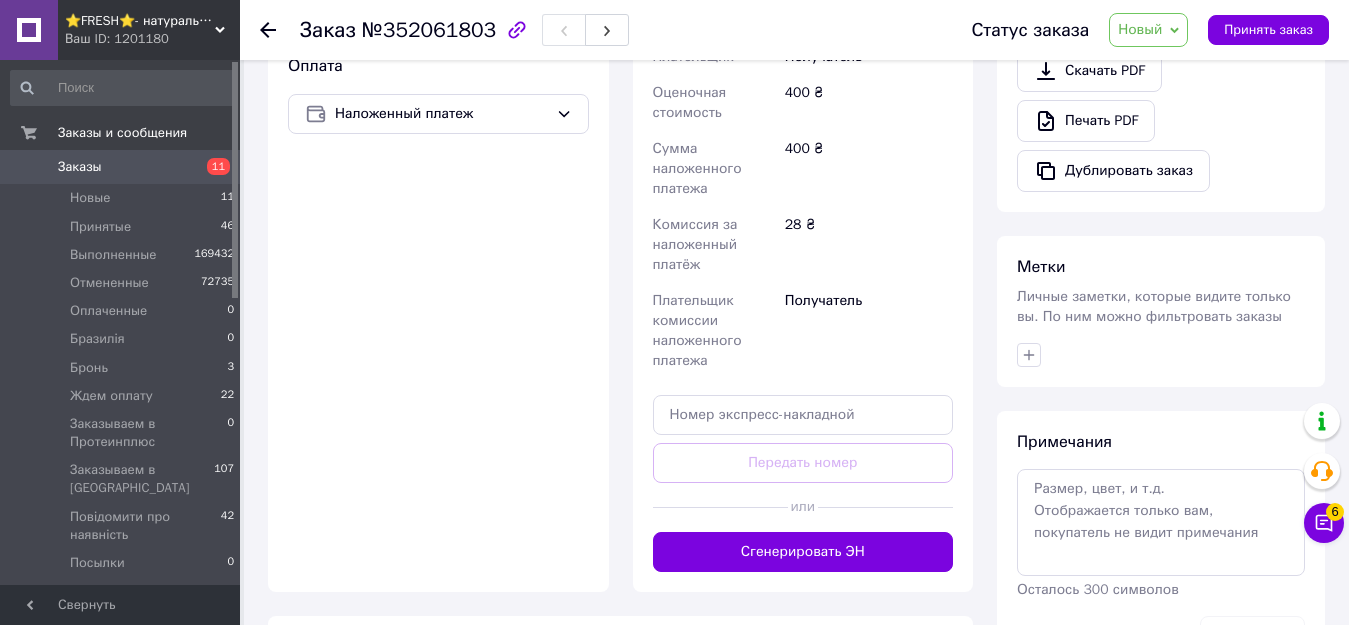 scroll, scrollTop: 700, scrollLeft: 0, axis: vertical 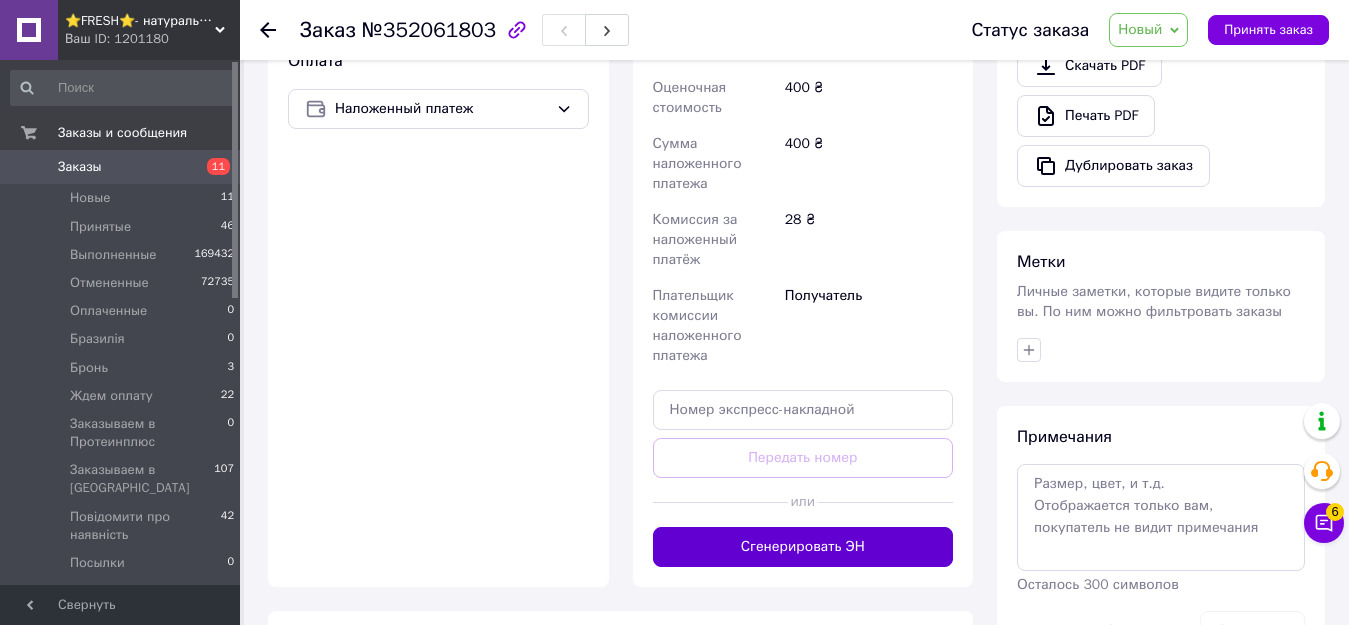 click on "Сгенерировать ЭН" at bounding box center (803, 547) 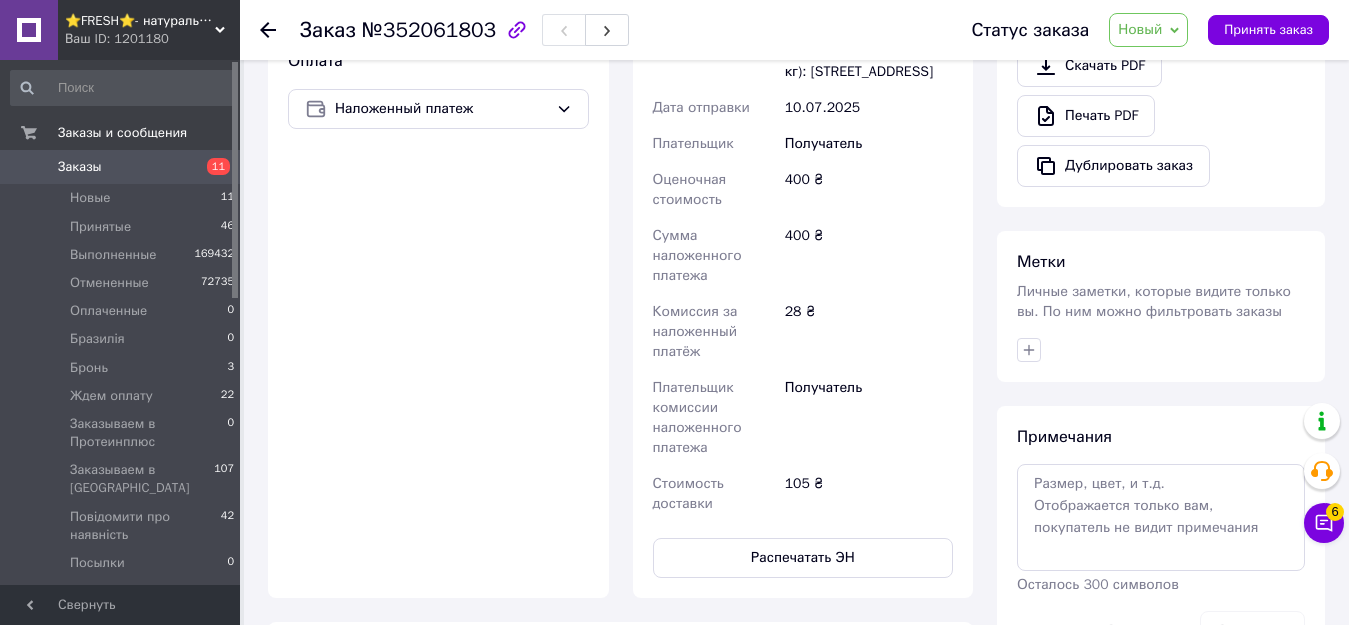 click on "Новый" at bounding box center [1140, 29] 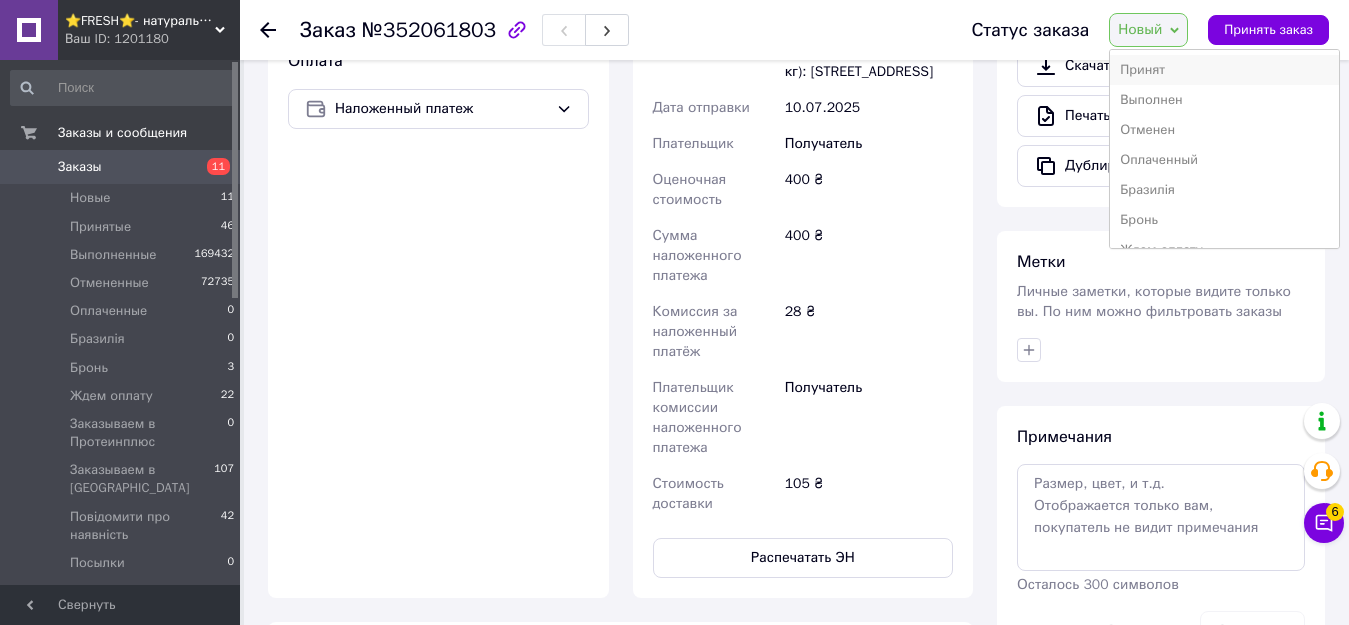 click on "Принят" at bounding box center (1224, 70) 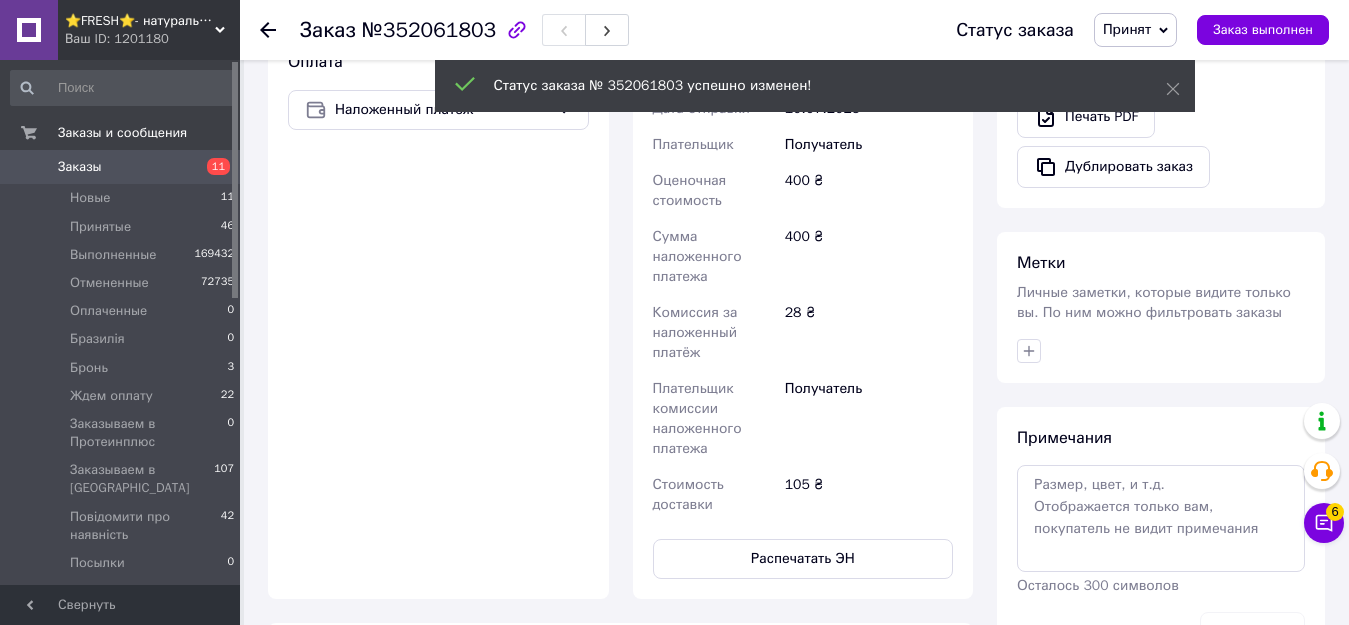 scroll, scrollTop: 500, scrollLeft: 0, axis: vertical 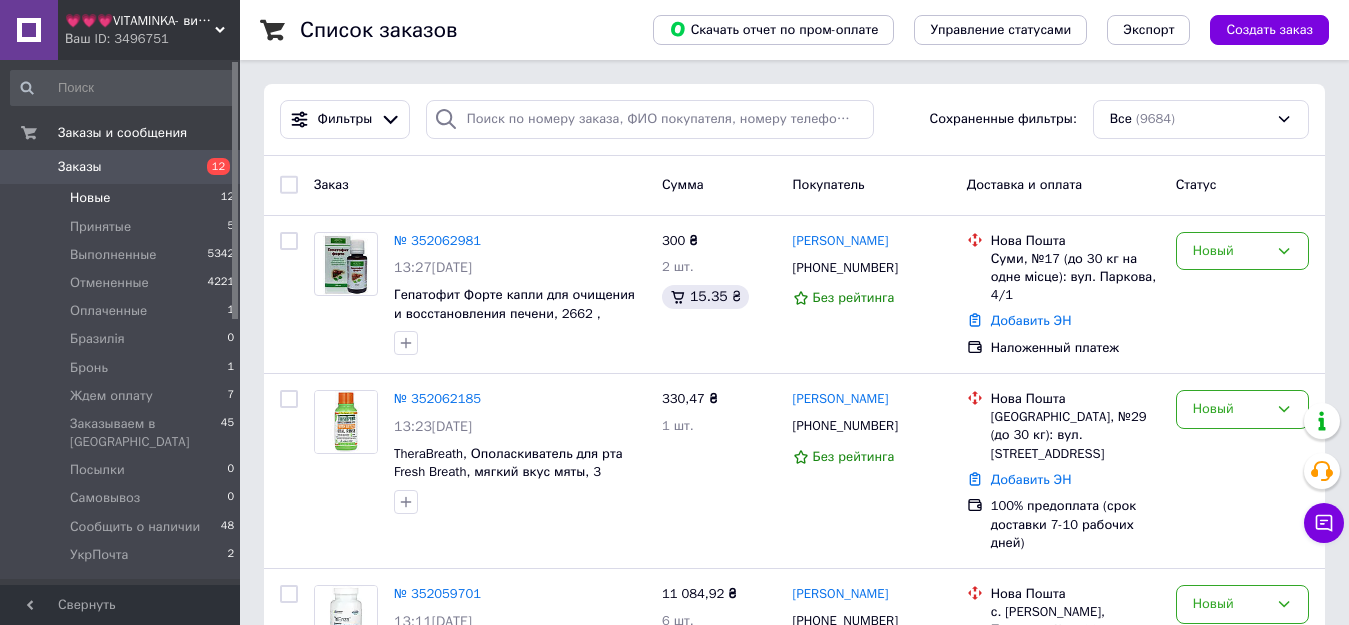 click on "Новые" at bounding box center [90, 198] 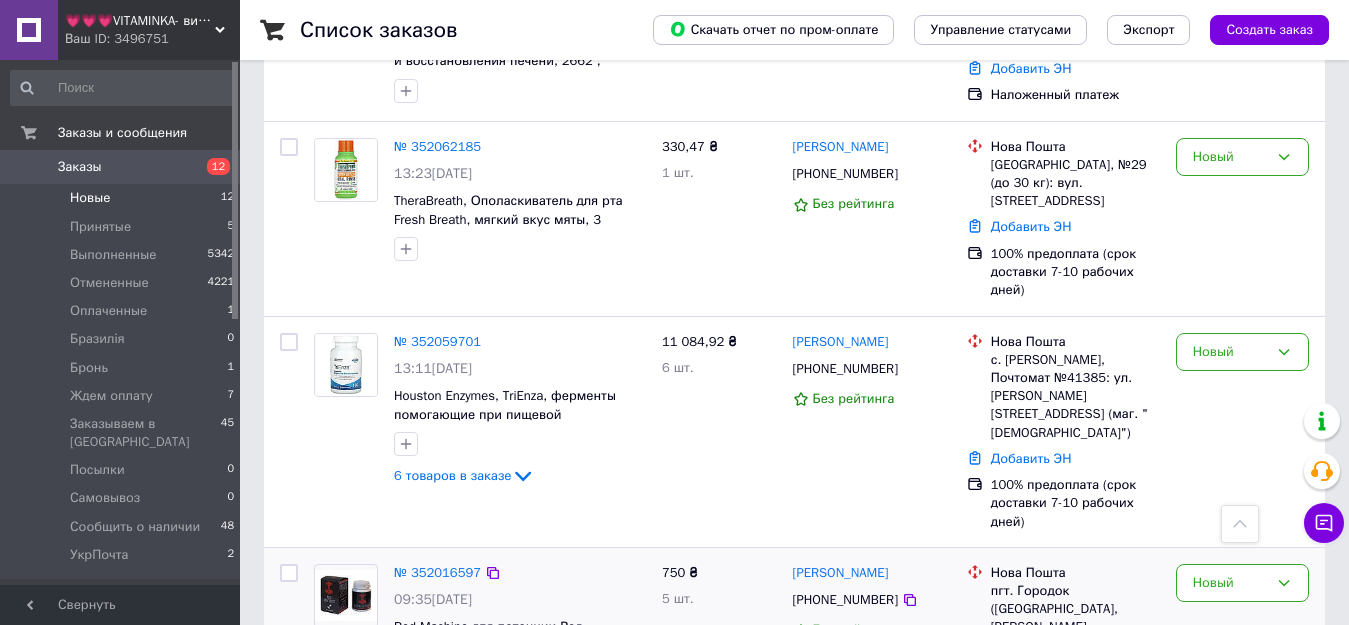 scroll, scrollTop: 500, scrollLeft: 0, axis: vertical 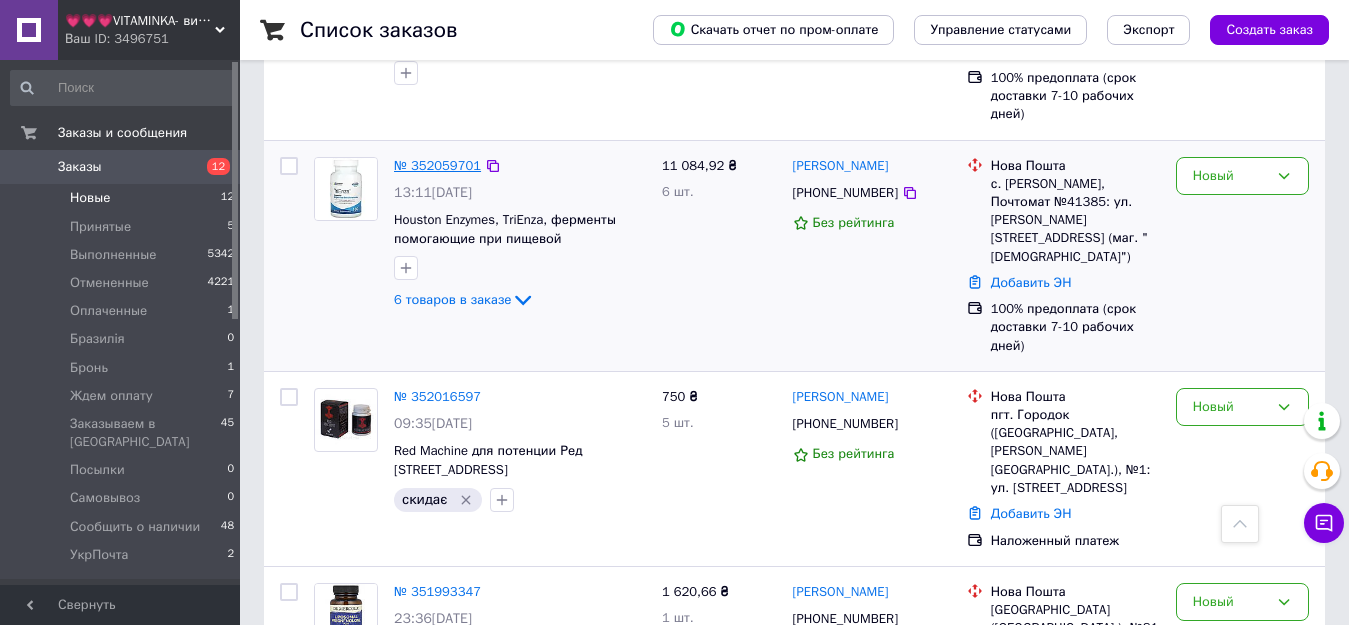 click on "№ 352059701" at bounding box center (437, 165) 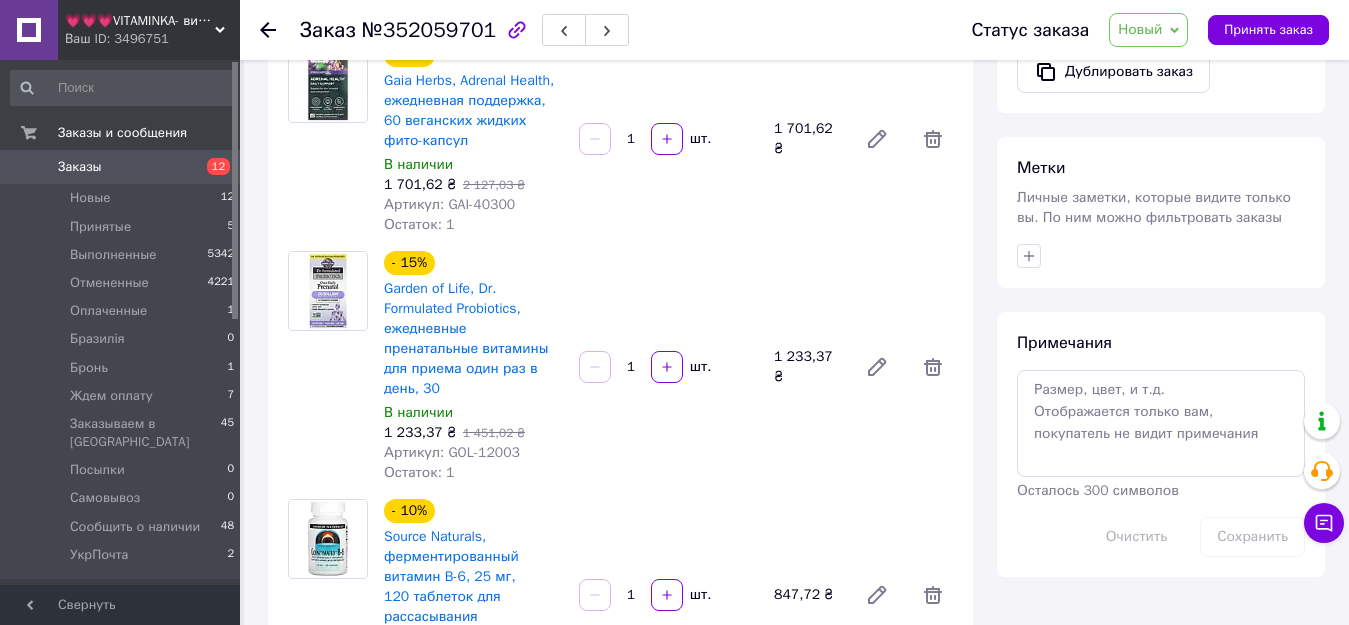 scroll, scrollTop: 1000, scrollLeft: 0, axis: vertical 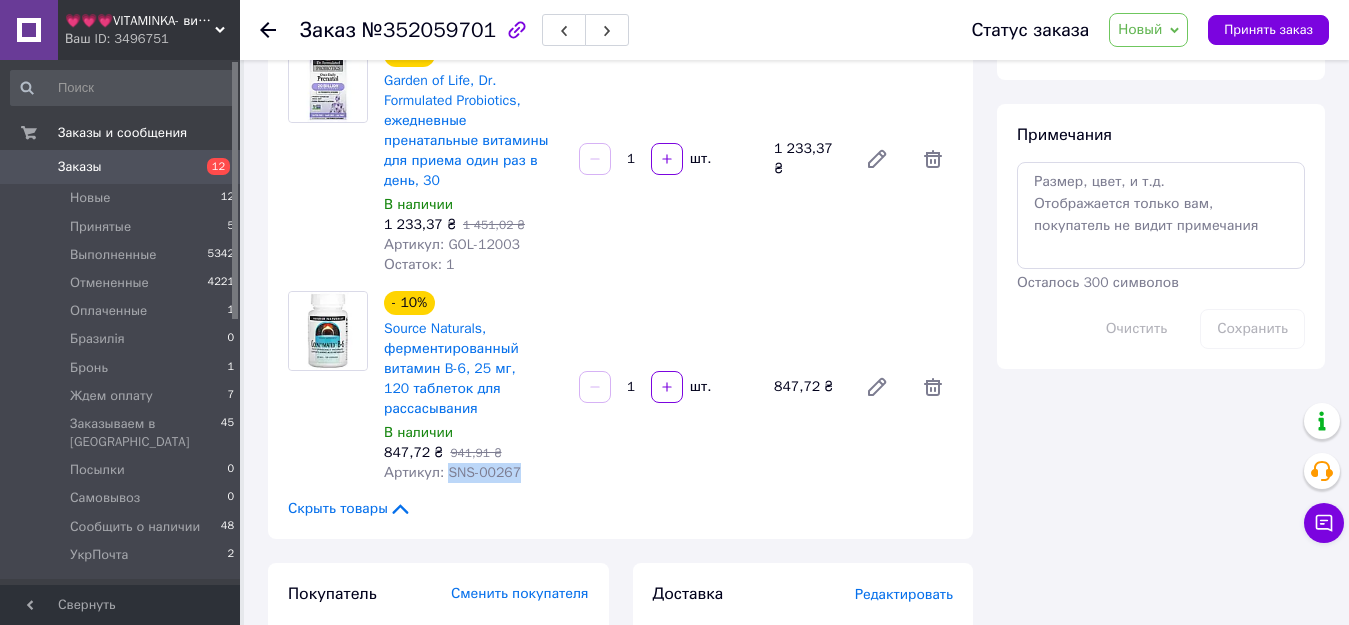drag, startPoint x: 443, startPoint y: 456, endPoint x: 558, endPoint y: 457, distance: 115.00435 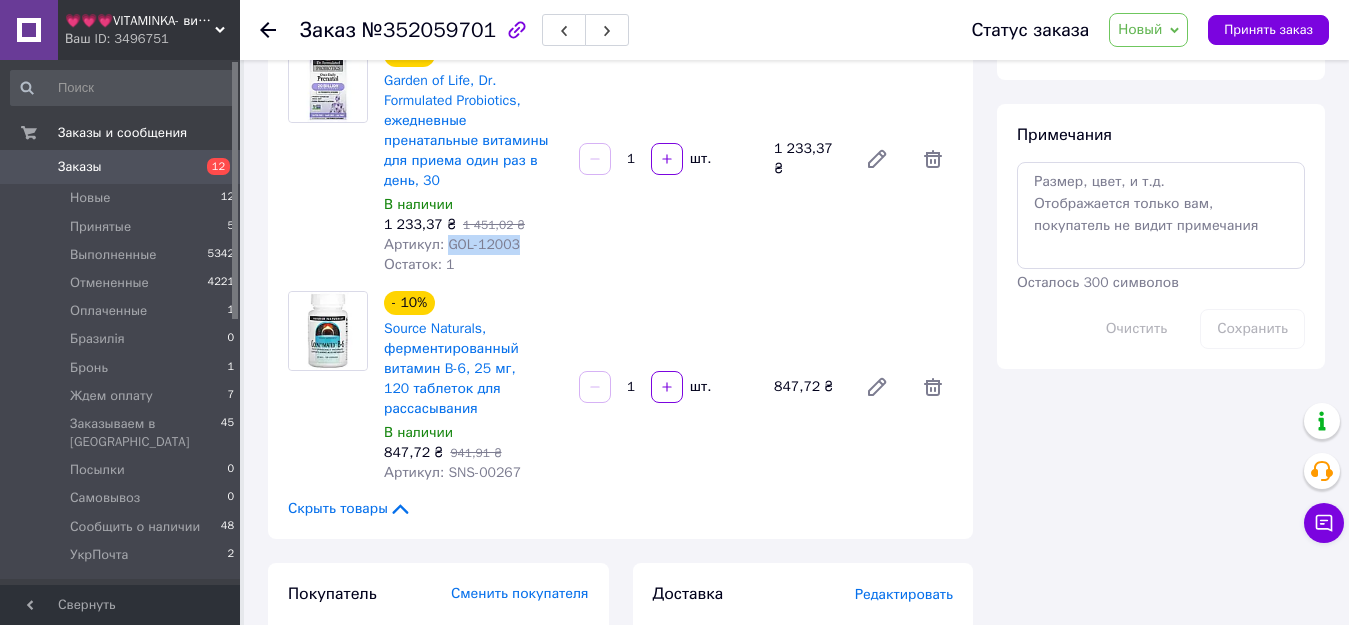 drag, startPoint x: 446, startPoint y: 229, endPoint x: 526, endPoint y: 229, distance: 80 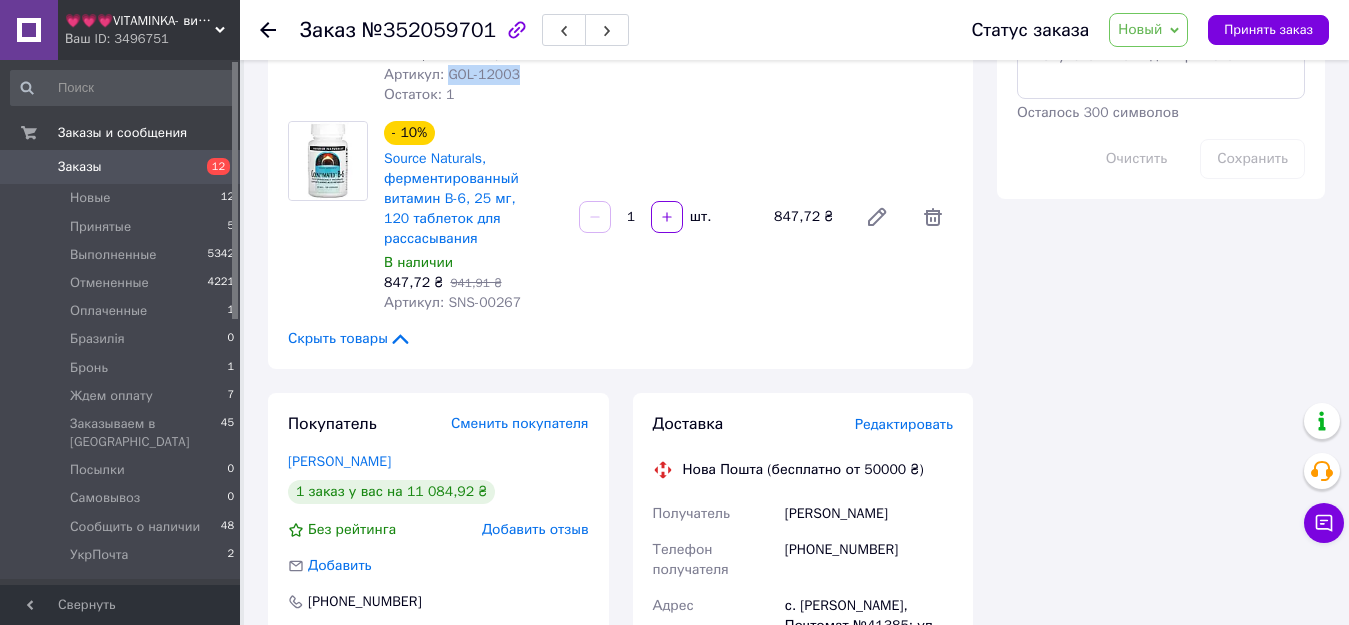 scroll, scrollTop: 1300, scrollLeft: 0, axis: vertical 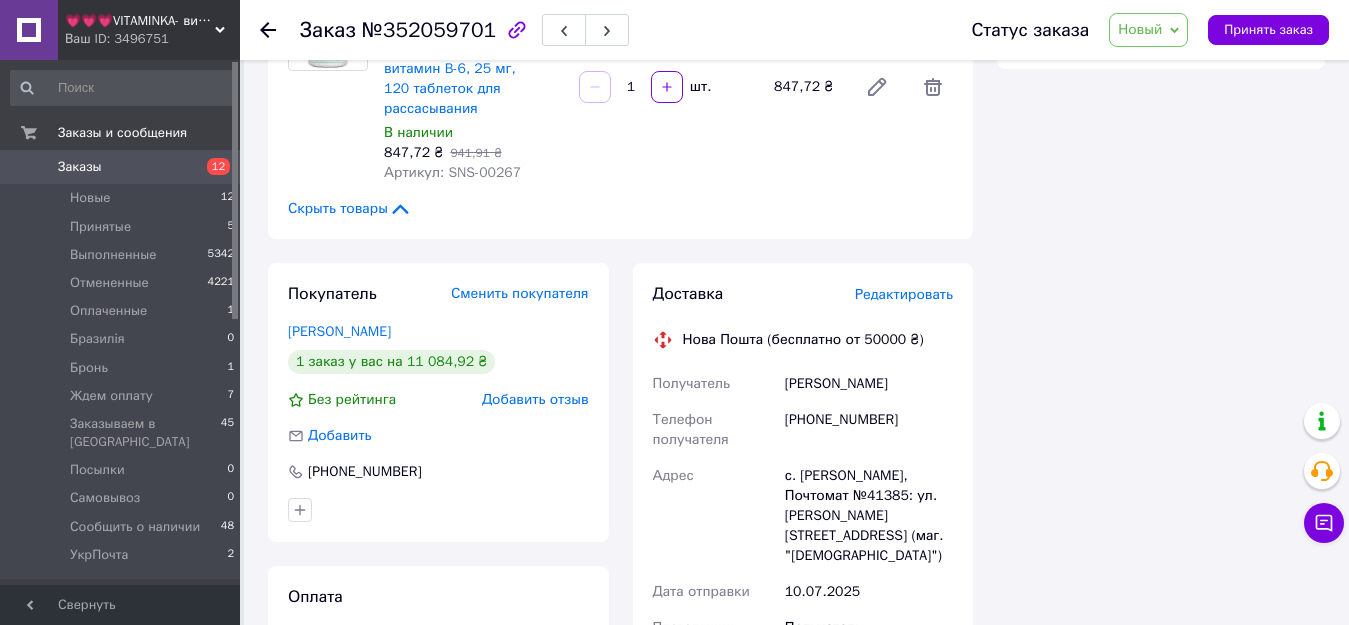click on "[PHONE_NUMBER]" at bounding box center (869, 430) 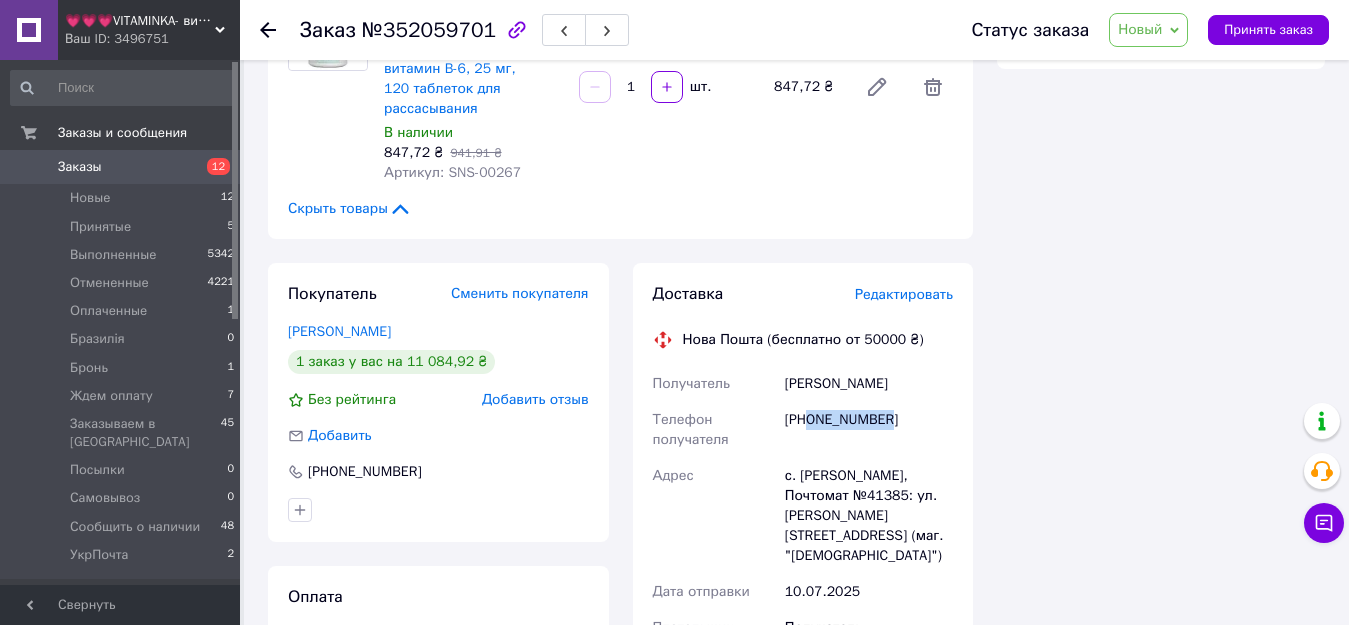 drag, startPoint x: 807, startPoint y: 400, endPoint x: 928, endPoint y: 408, distance: 121.264175 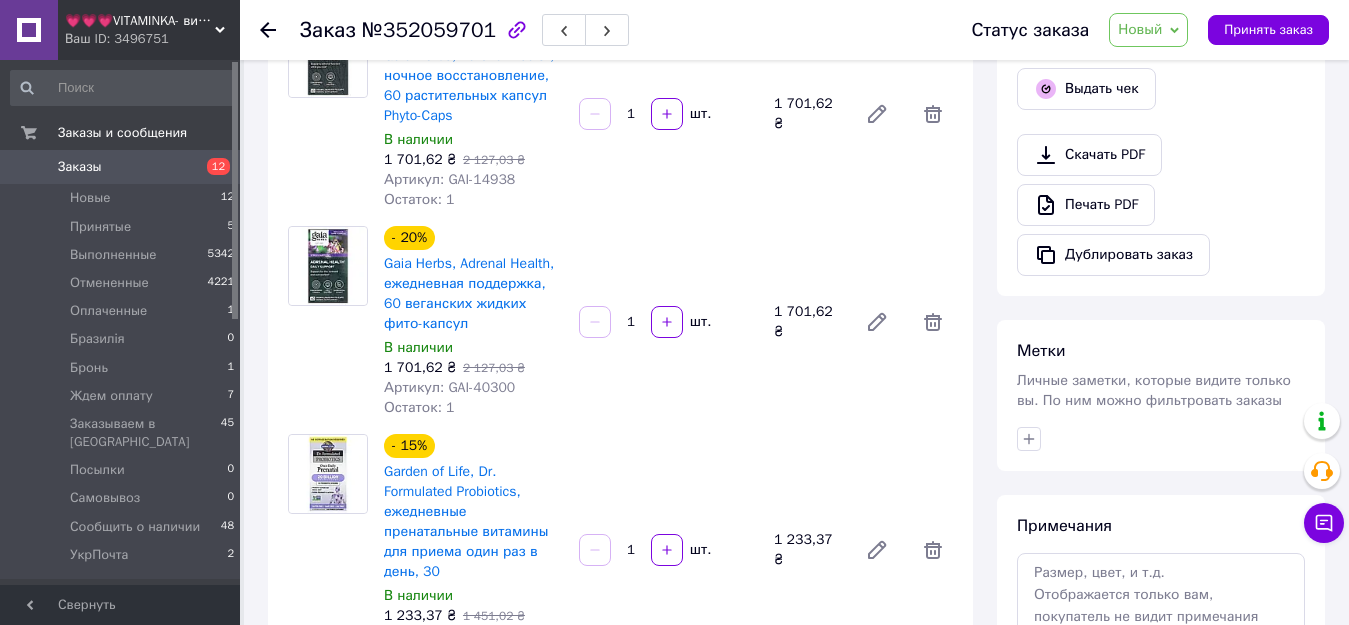 scroll, scrollTop: 600, scrollLeft: 0, axis: vertical 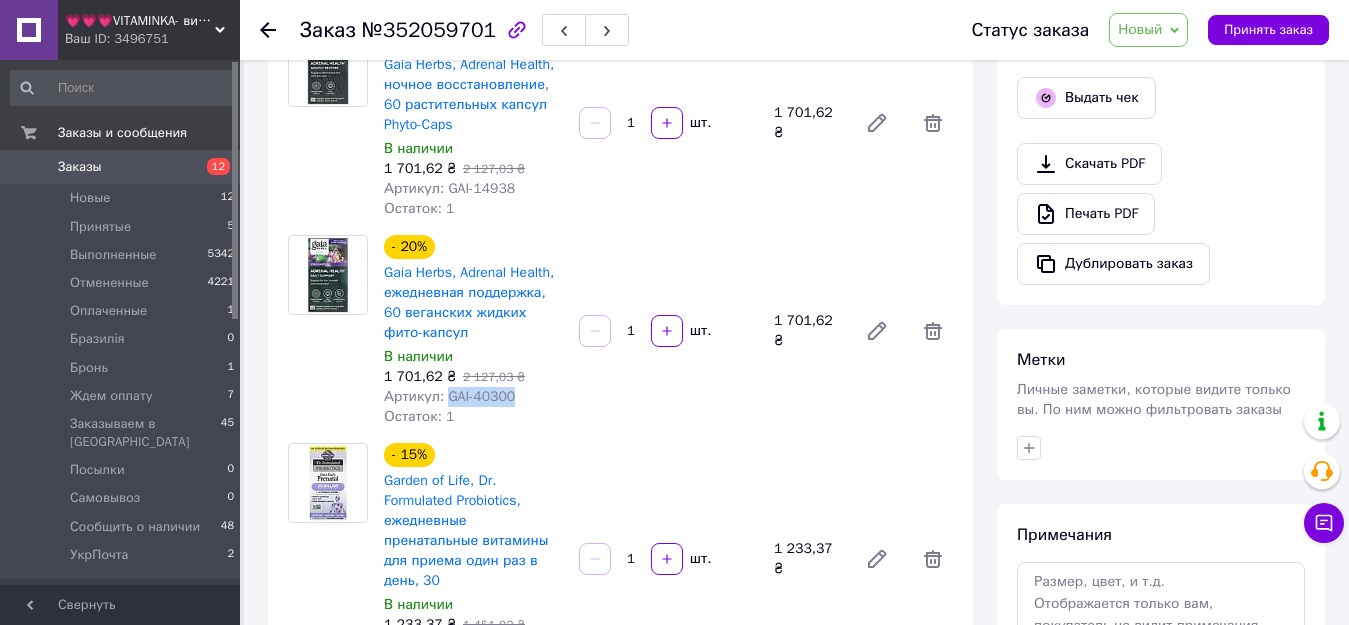 drag, startPoint x: 441, startPoint y: 392, endPoint x: 536, endPoint y: 396, distance: 95.084175 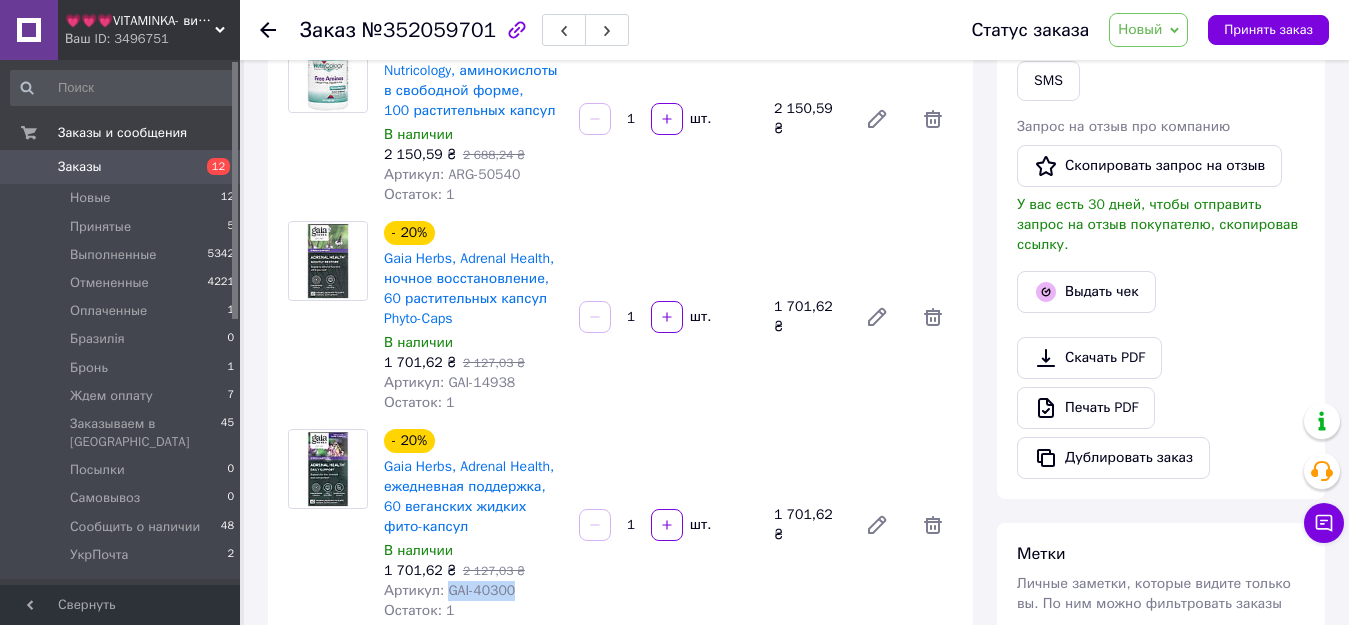 scroll, scrollTop: 400, scrollLeft: 0, axis: vertical 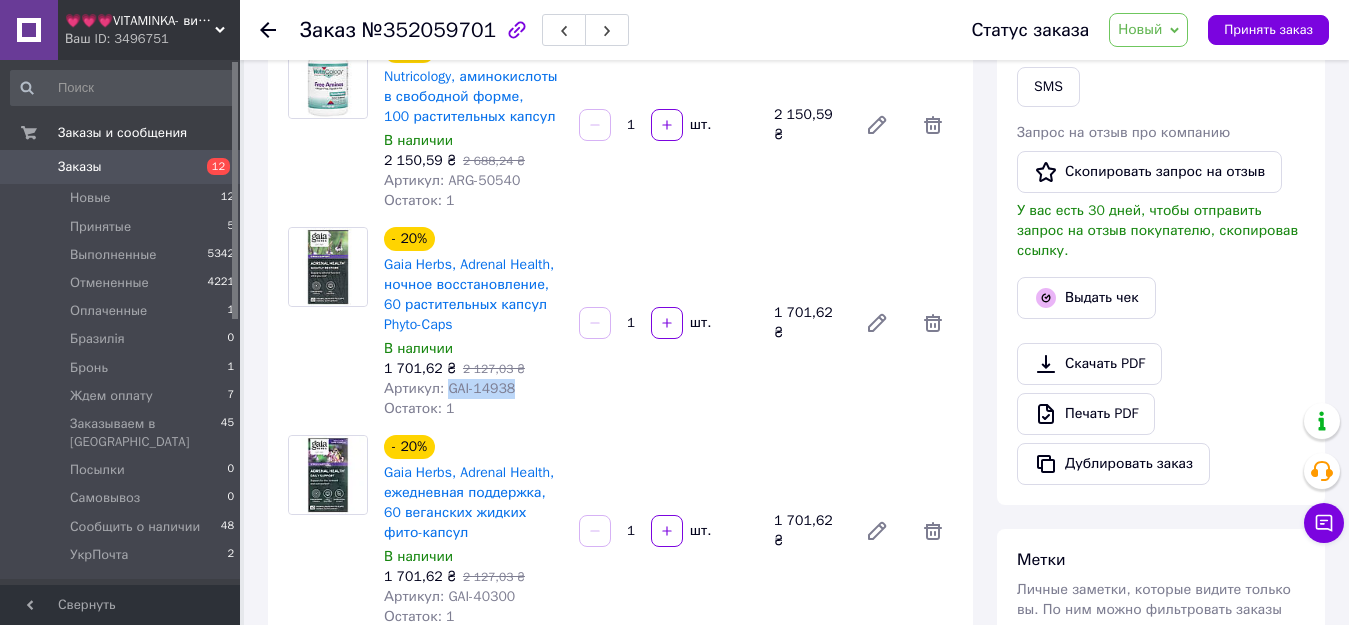 drag, startPoint x: 443, startPoint y: 391, endPoint x: 515, endPoint y: 391, distance: 72 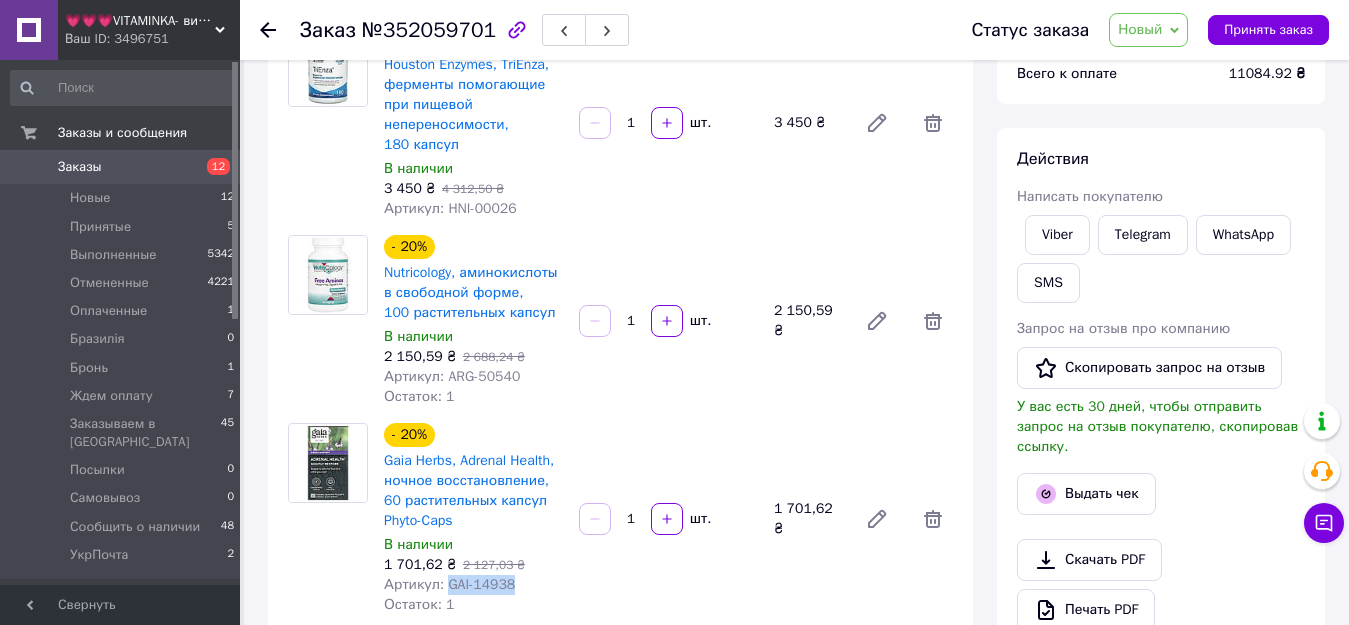 scroll, scrollTop: 200, scrollLeft: 0, axis: vertical 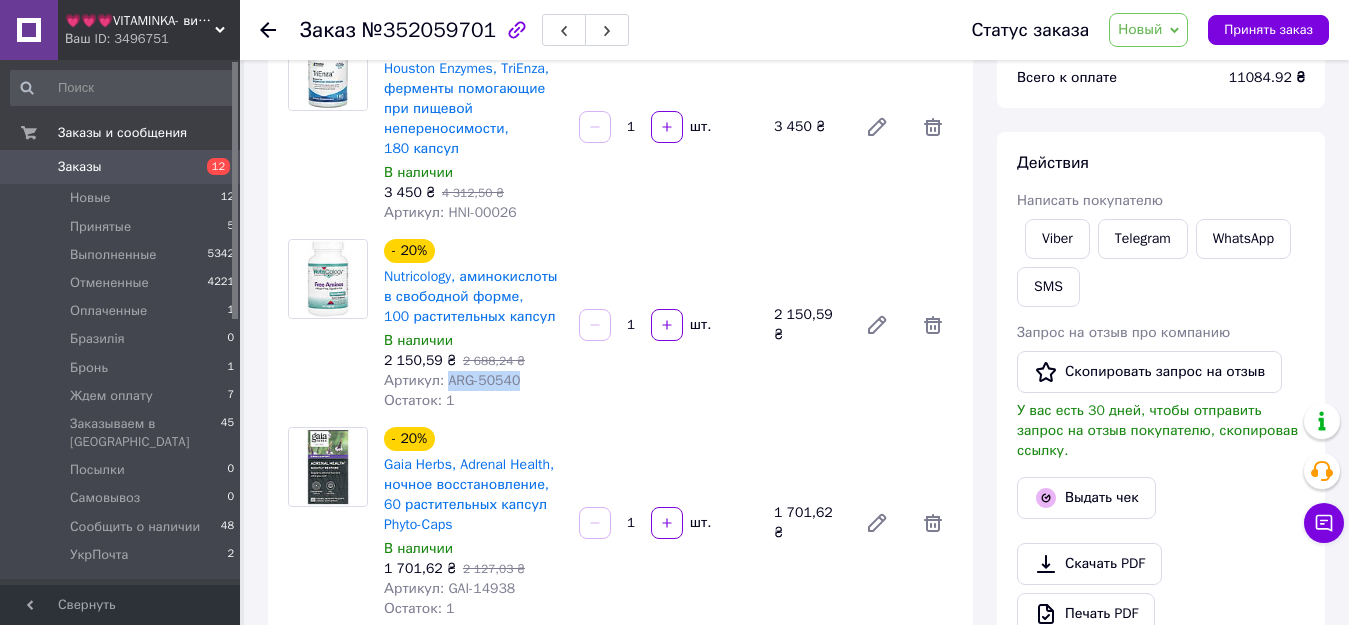 drag, startPoint x: 443, startPoint y: 380, endPoint x: 524, endPoint y: 381, distance: 81.00617 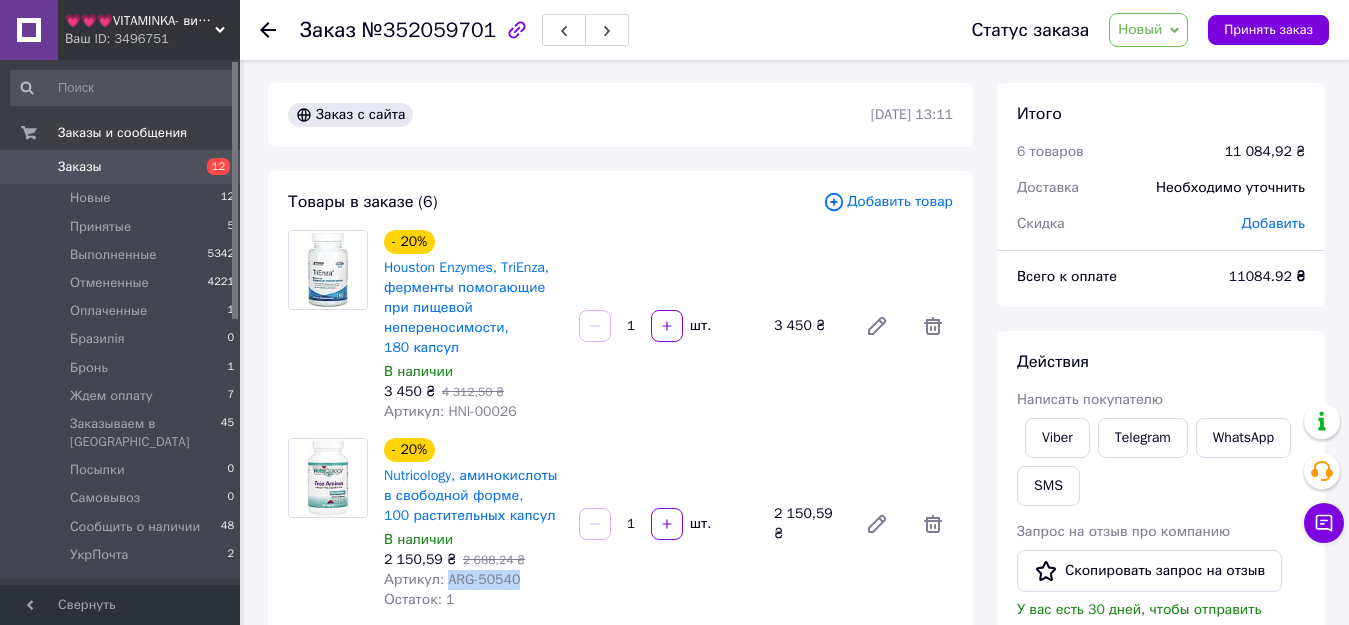 scroll, scrollTop: 0, scrollLeft: 0, axis: both 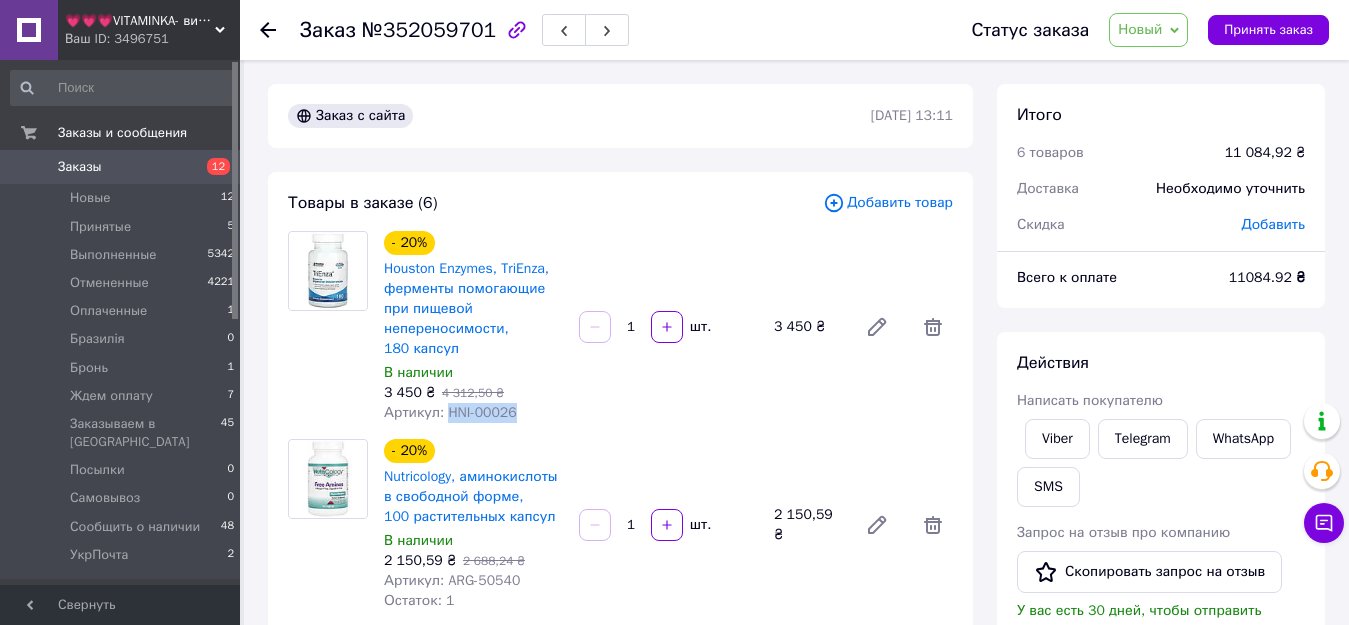 drag, startPoint x: 443, startPoint y: 411, endPoint x: 504, endPoint y: 408, distance: 61.073727 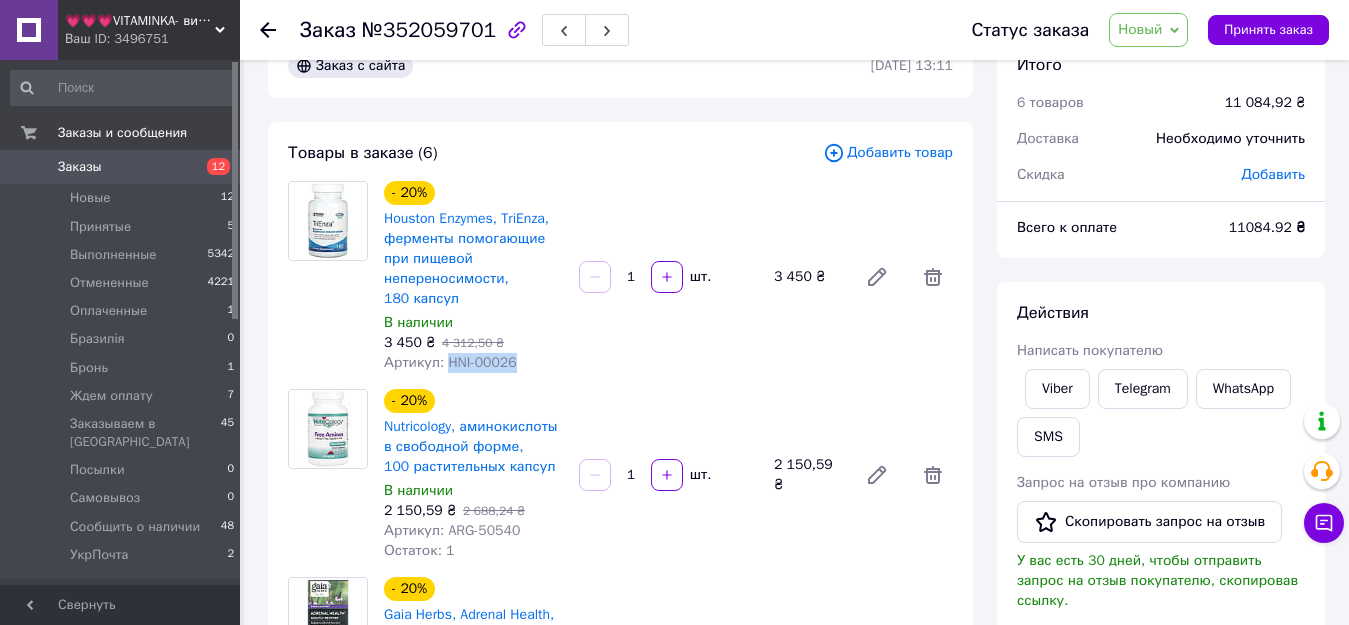 scroll, scrollTop: 0, scrollLeft: 0, axis: both 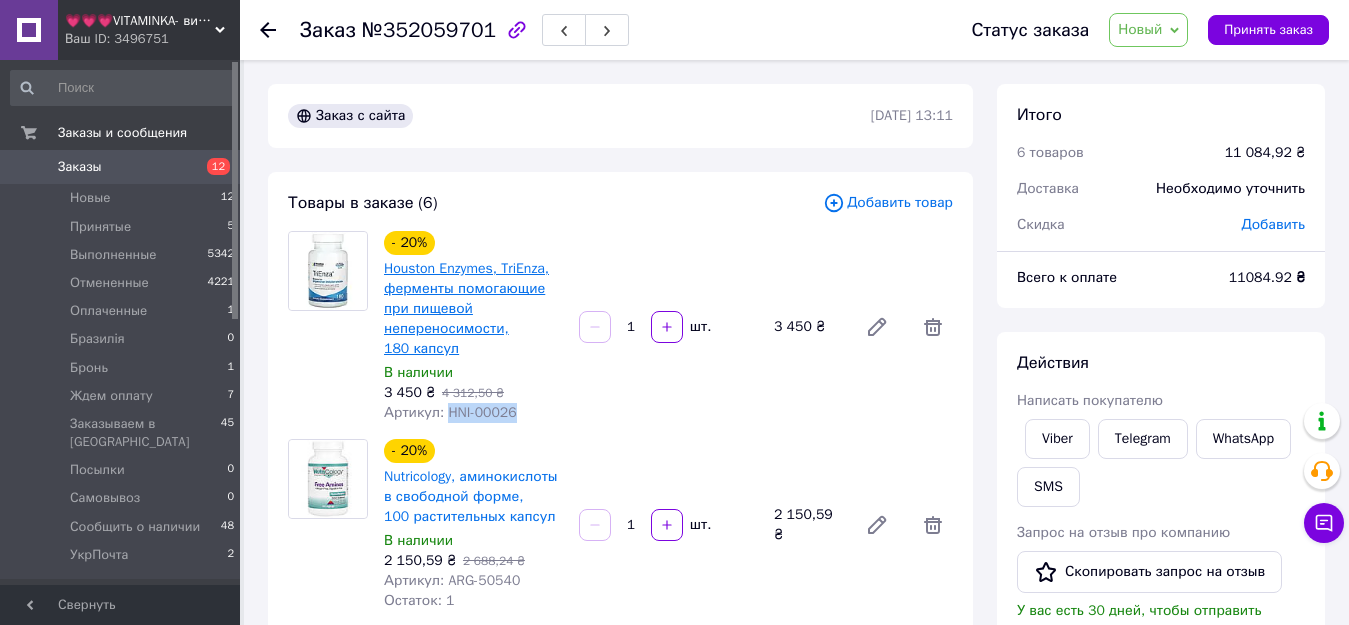 click on "Houston Enzymes, TriEnza, ферменты помогающие при пищевой непереносимости, 180 капсул" at bounding box center (466, 308) 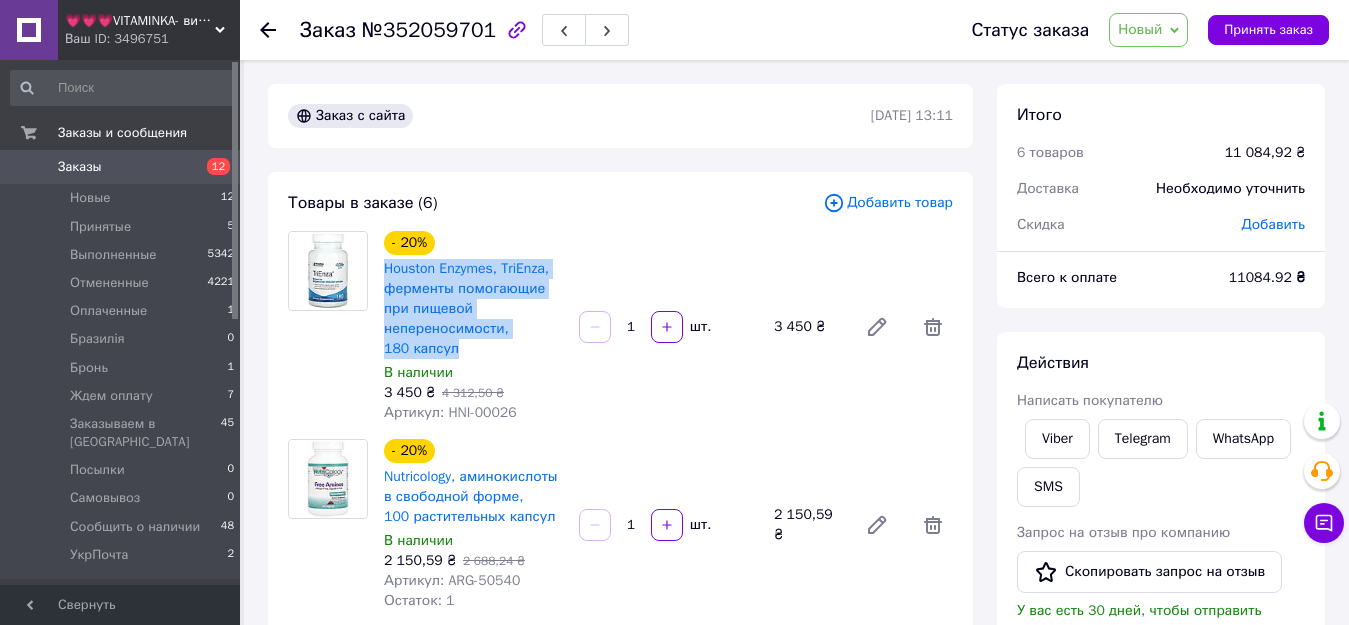 drag, startPoint x: 379, startPoint y: 269, endPoint x: 454, endPoint y: 353, distance: 112.60995 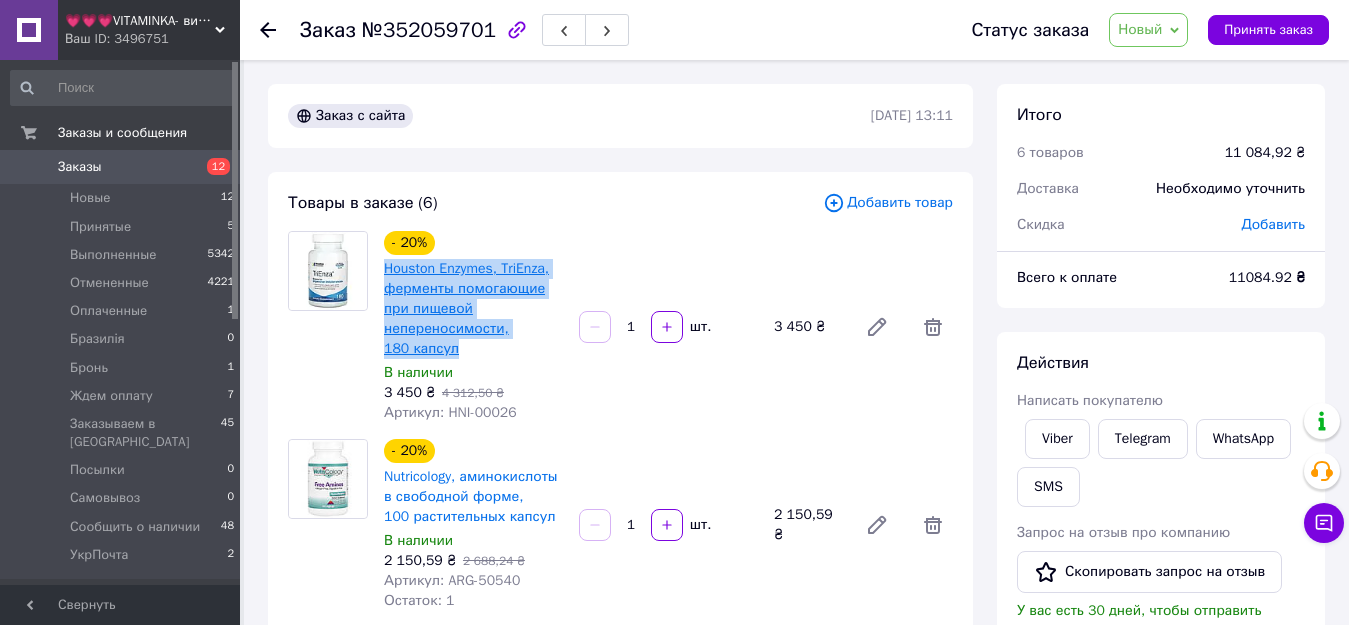 copy on "Houston Enzymes, TriEnza, ферменты помогающие при пищевой непереносимости, 180 капсул" 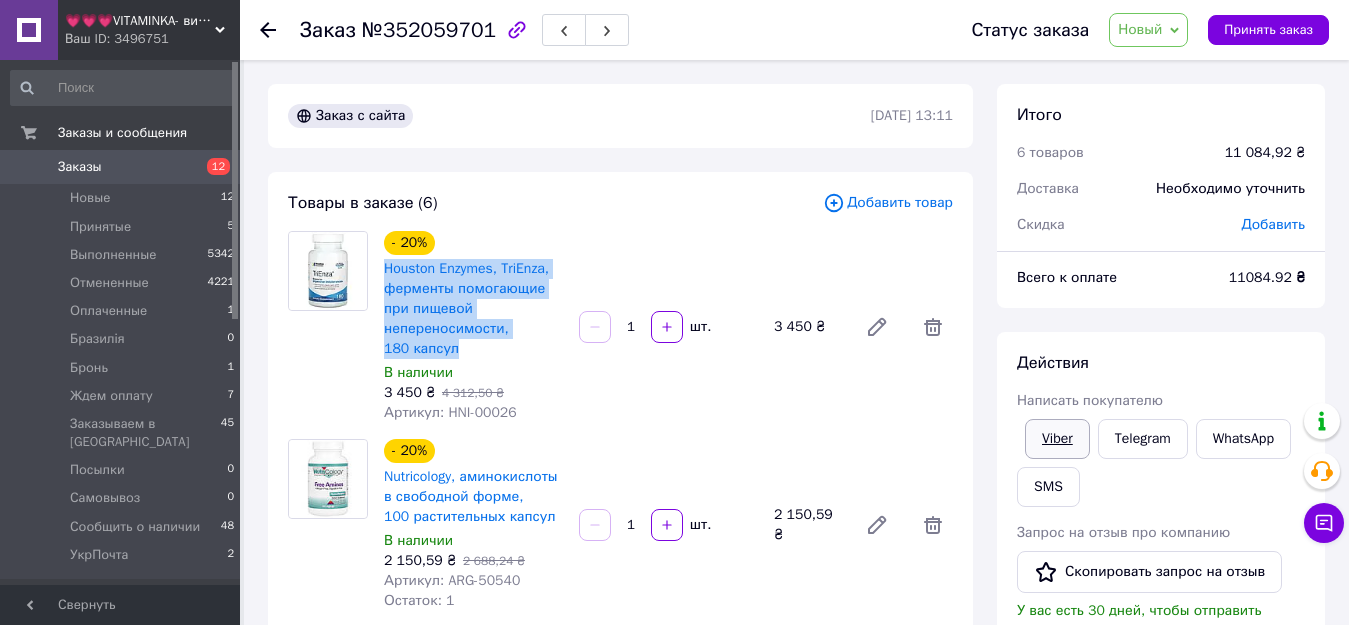 click on "Viber" at bounding box center (1057, 439) 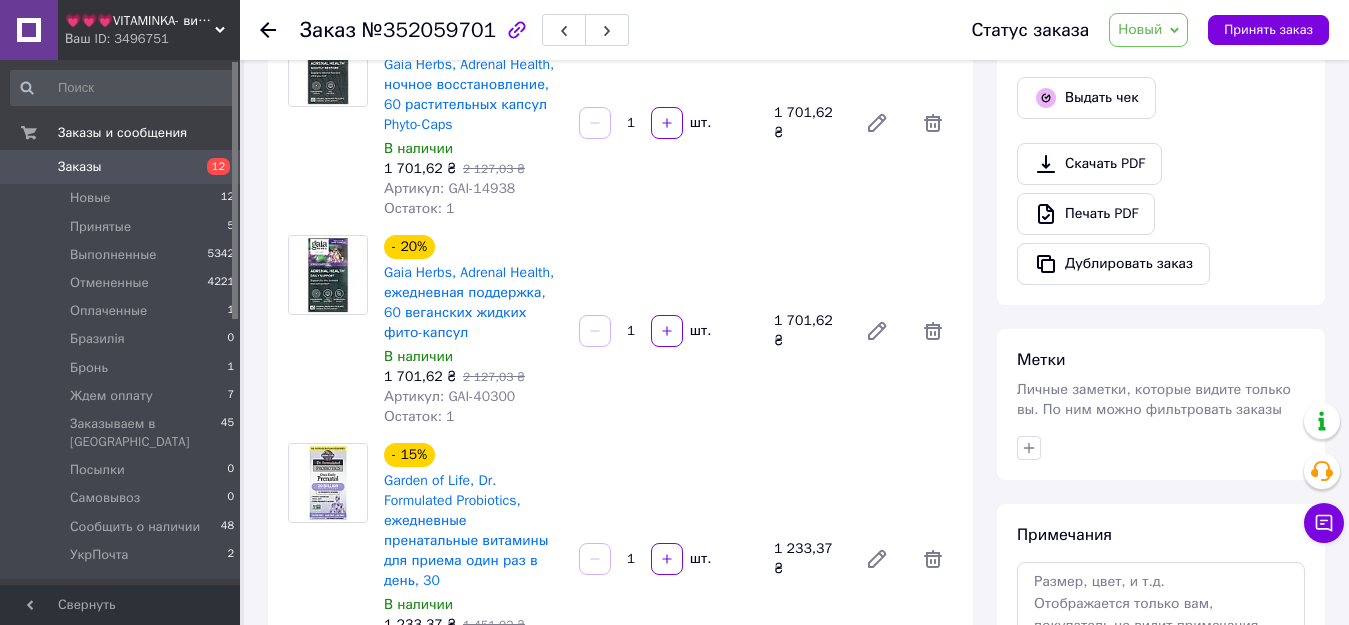 scroll, scrollTop: 900, scrollLeft: 0, axis: vertical 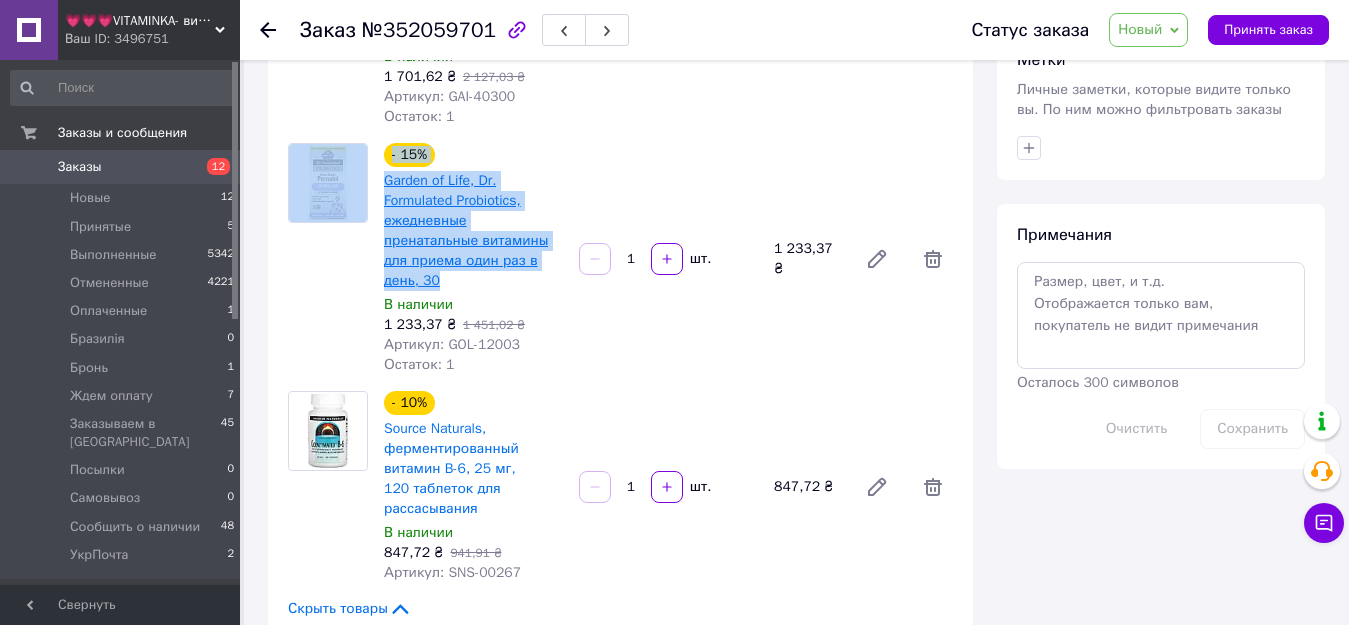 drag, startPoint x: 375, startPoint y: 177, endPoint x: 471, endPoint y: 255, distance: 123.69317 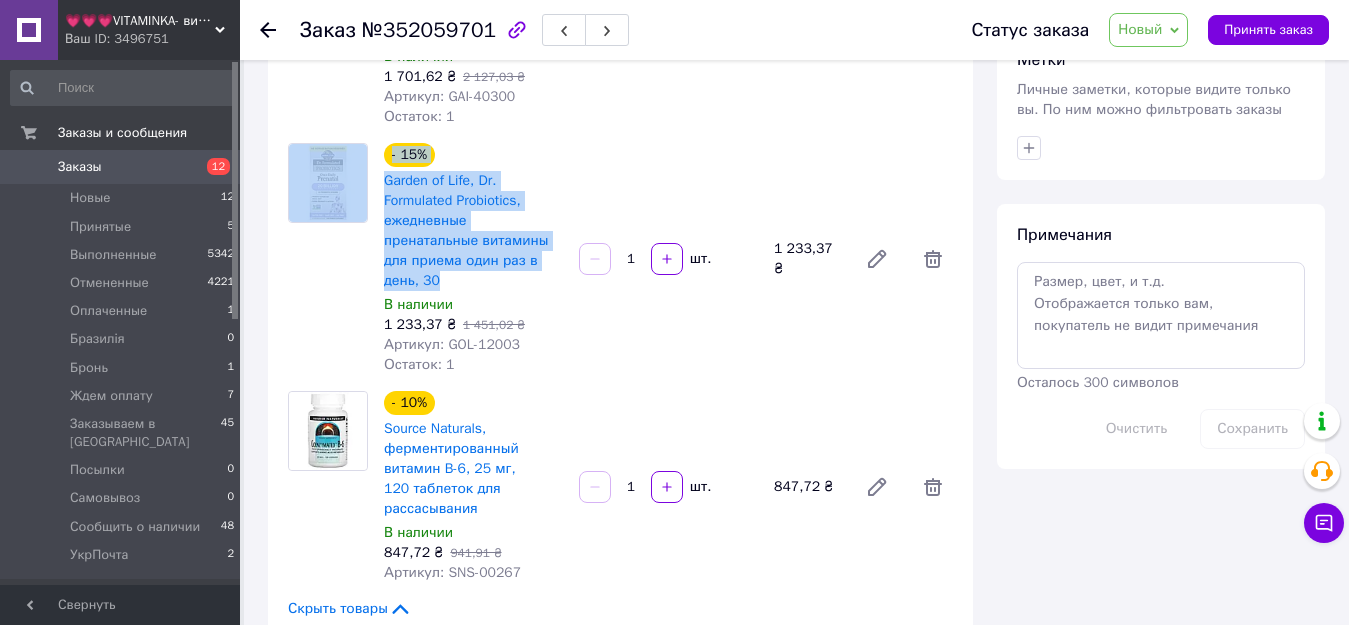 click on "Garden of Life, Dr. Formulated Probiotics, ежедневные пренатальные витамины для приема один раз в день, 30" at bounding box center [473, 231] 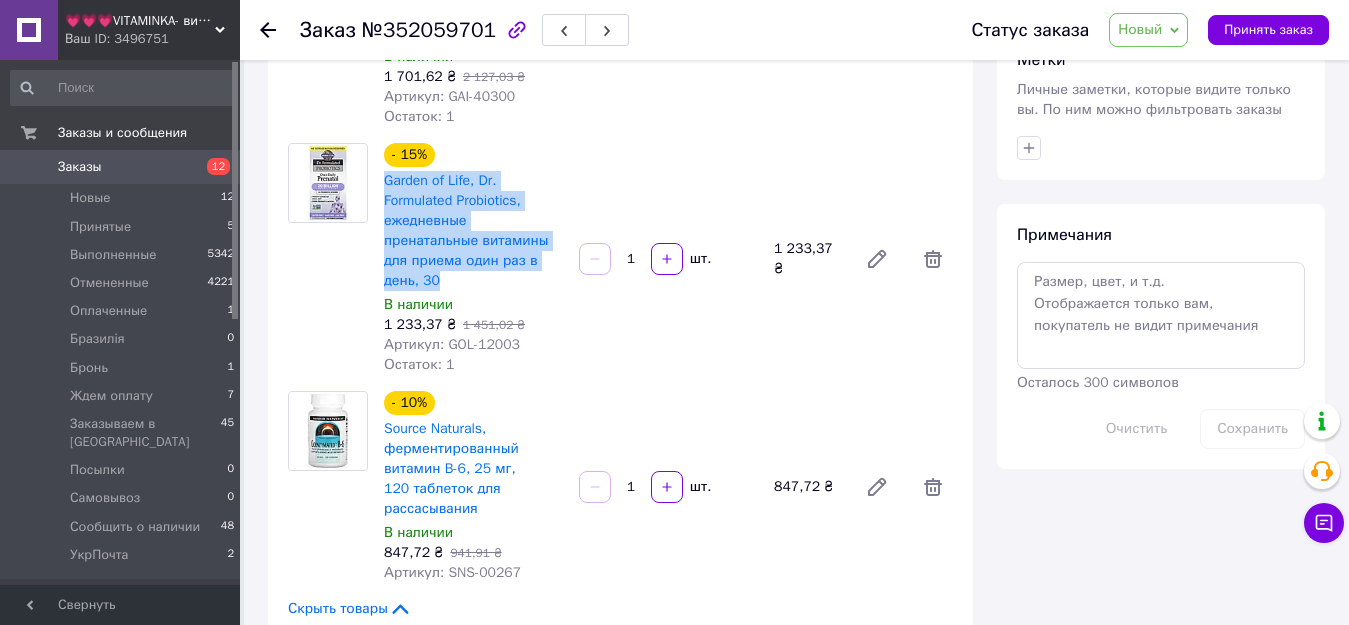 drag, startPoint x: 378, startPoint y: 180, endPoint x: 480, endPoint y: 252, distance: 124.85191 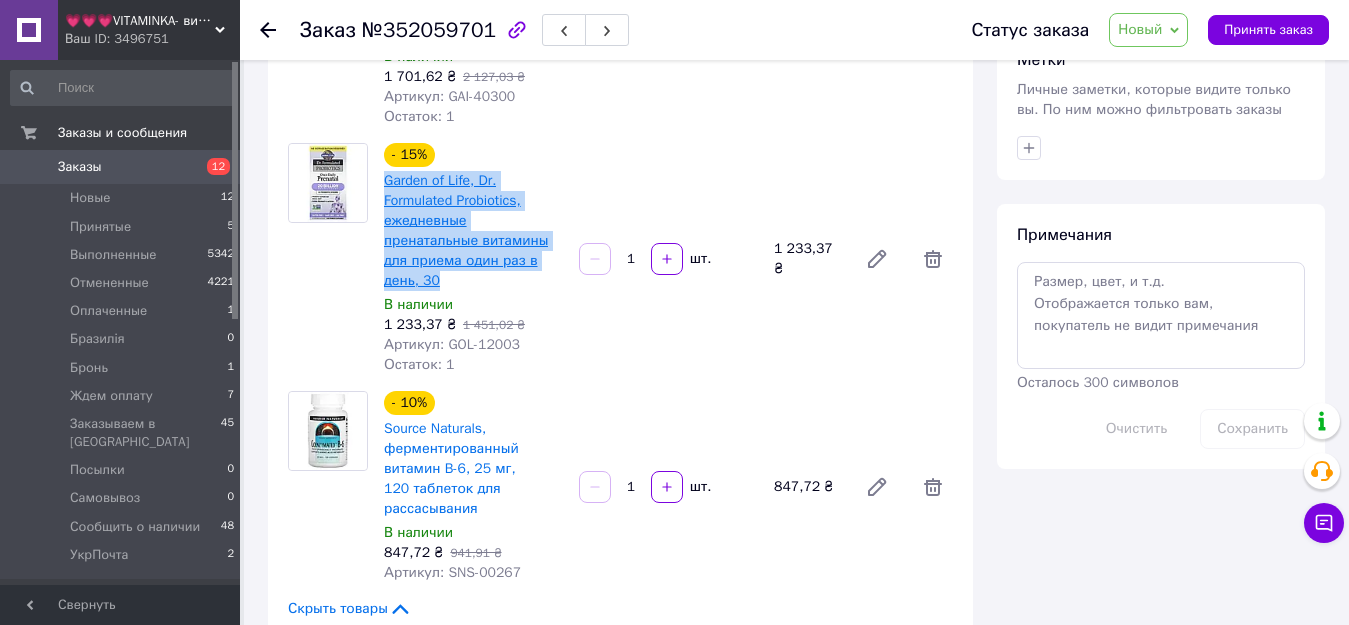 copy on "Garden of Life, Dr. Formulated Probiotics, ежедневные пренатальные витамины для приема один раз в день, 30" 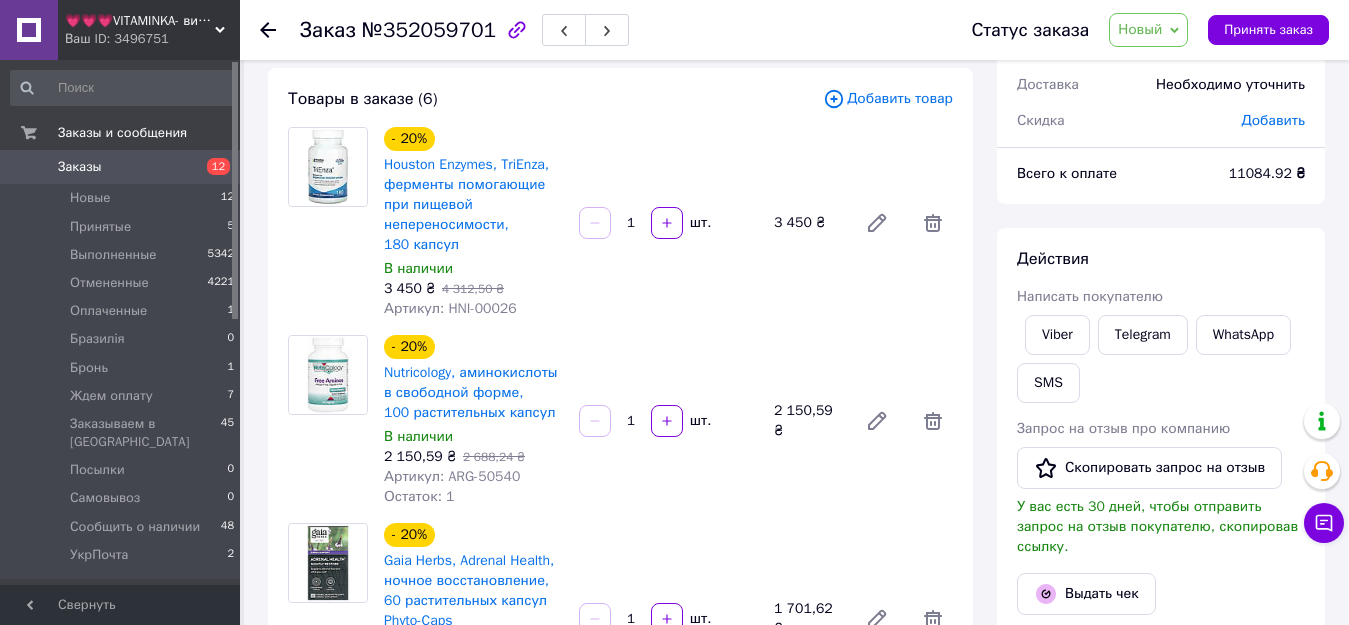 scroll, scrollTop: 0, scrollLeft: 0, axis: both 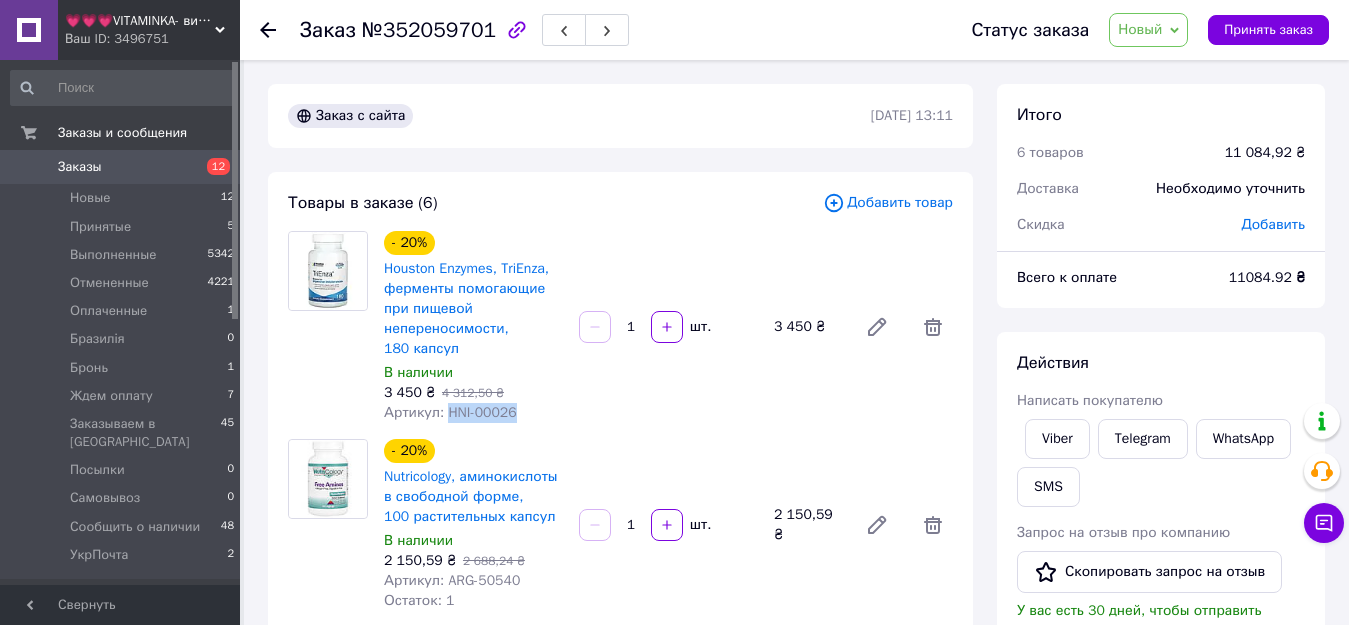 drag, startPoint x: 442, startPoint y: 410, endPoint x: 524, endPoint y: 416, distance: 82.219215 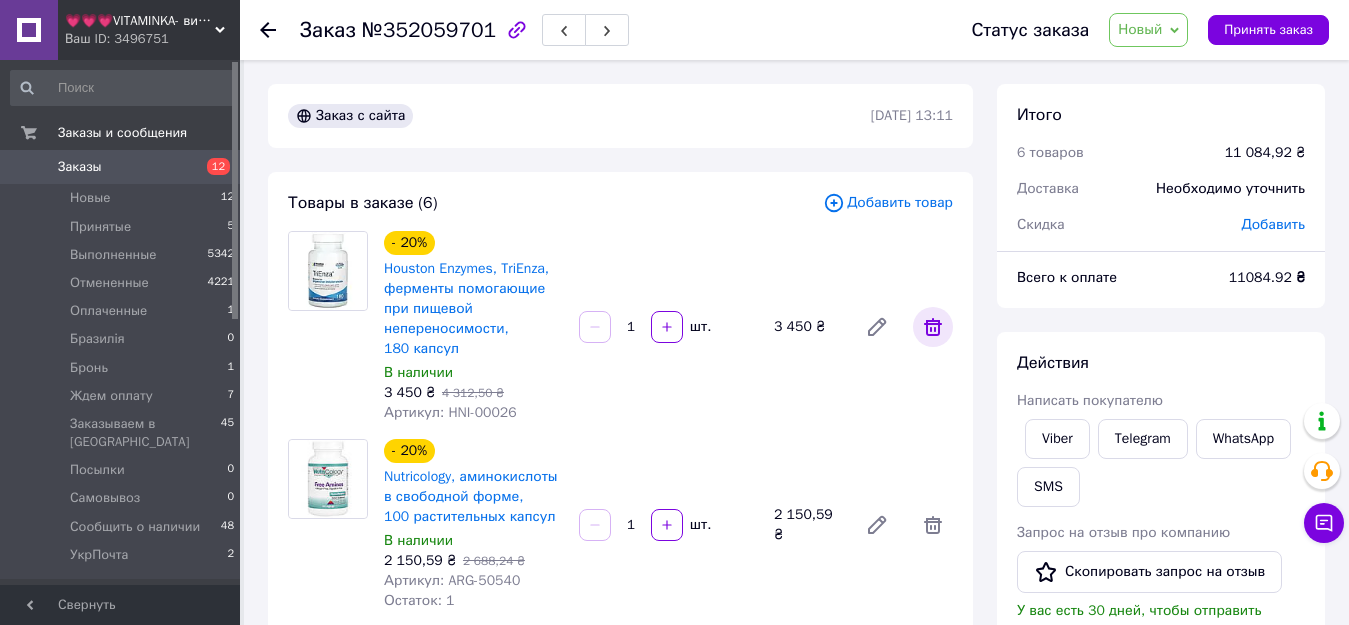 click 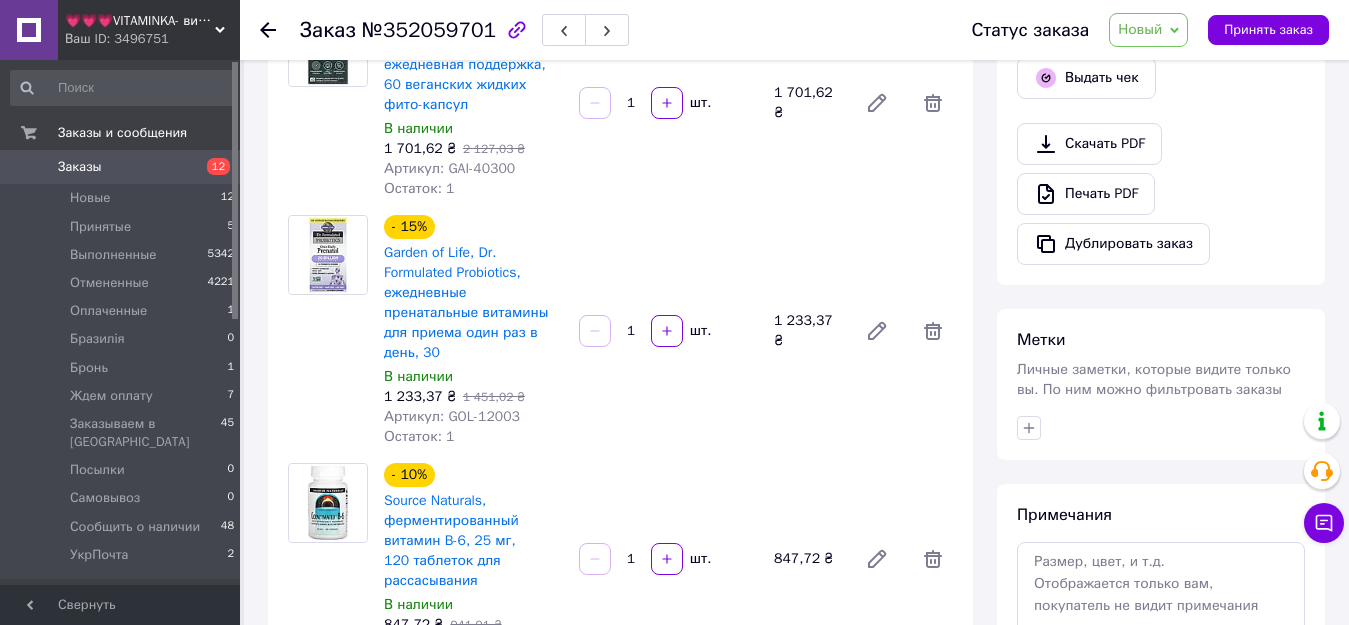 scroll, scrollTop: 700, scrollLeft: 0, axis: vertical 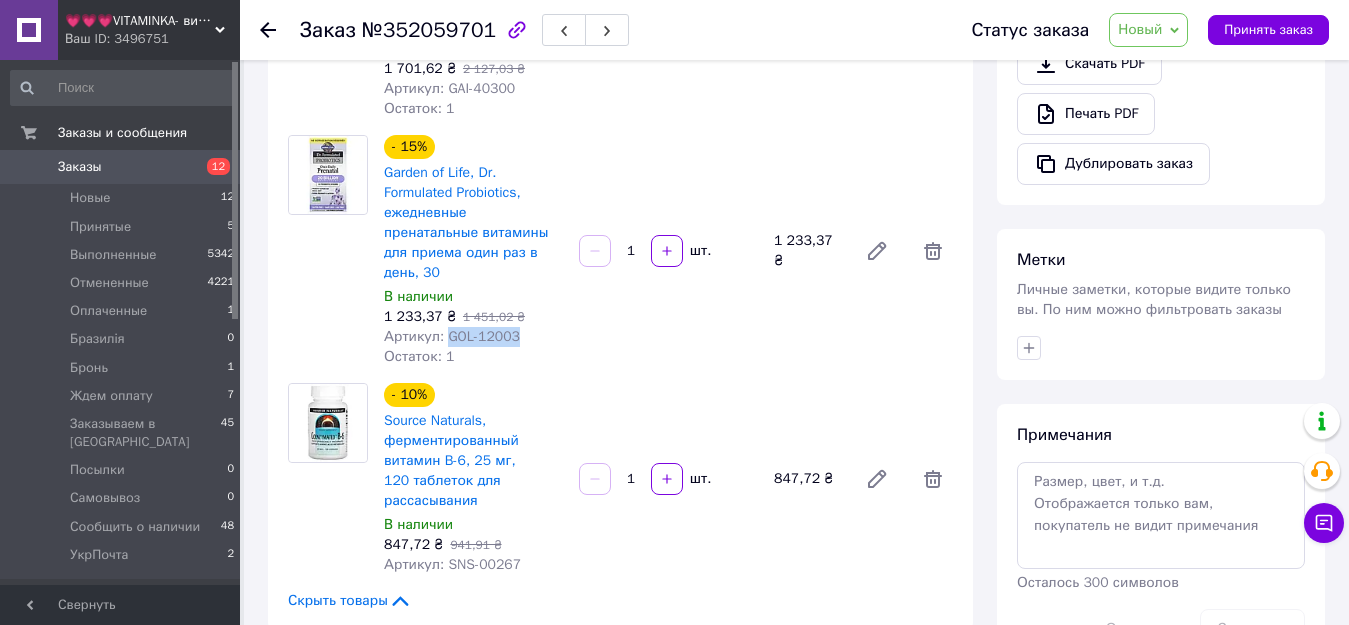 drag, startPoint x: 443, startPoint y: 318, endPoint x: 524, endPoint y: 321, distance: 81.055534 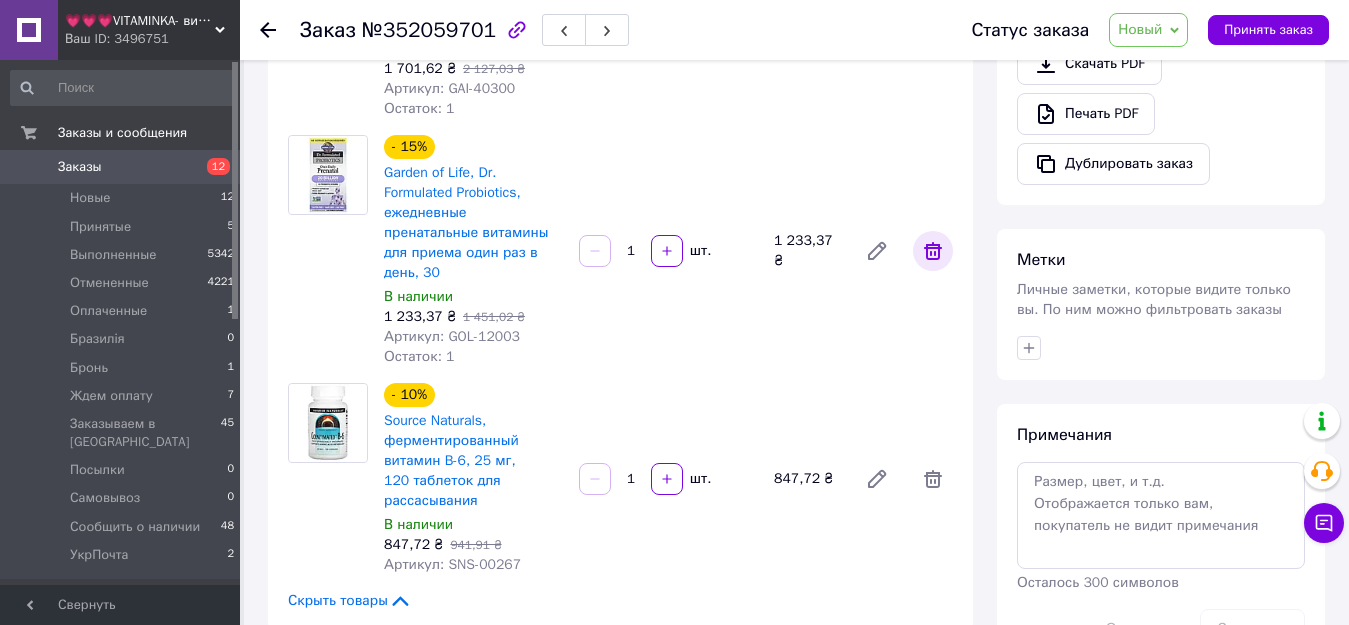 click 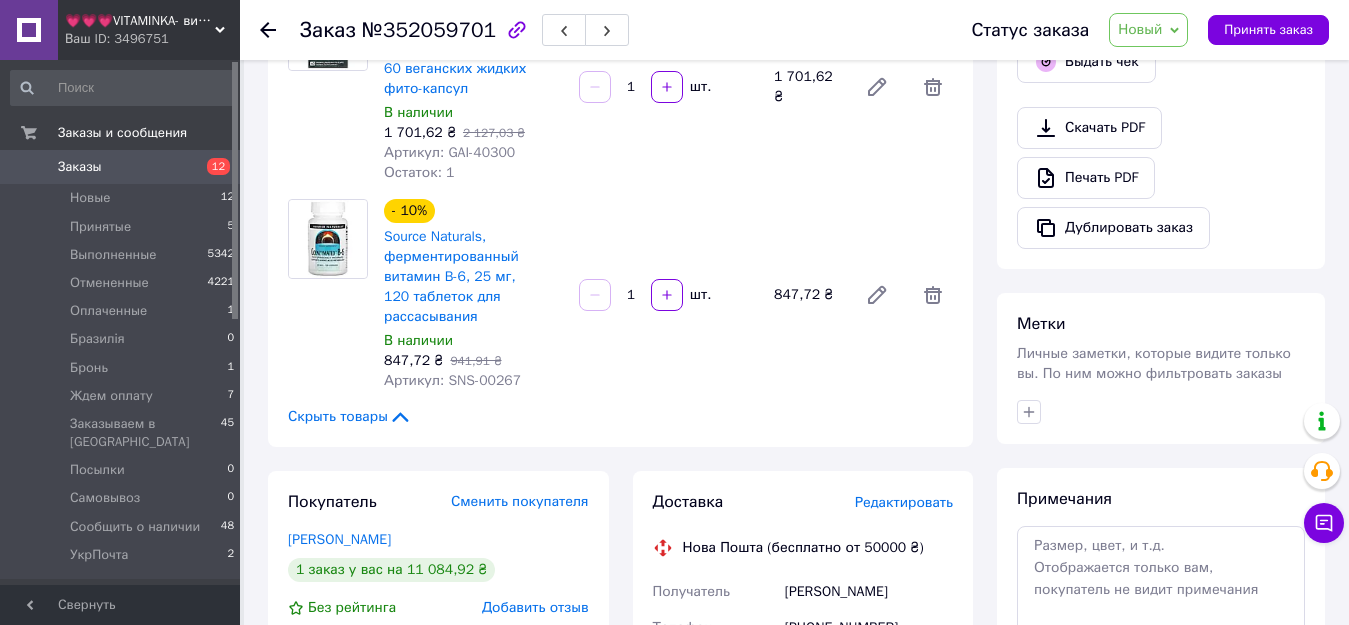 scroll, scrollTop: 500, scrollLeft: 0, axis: vertical 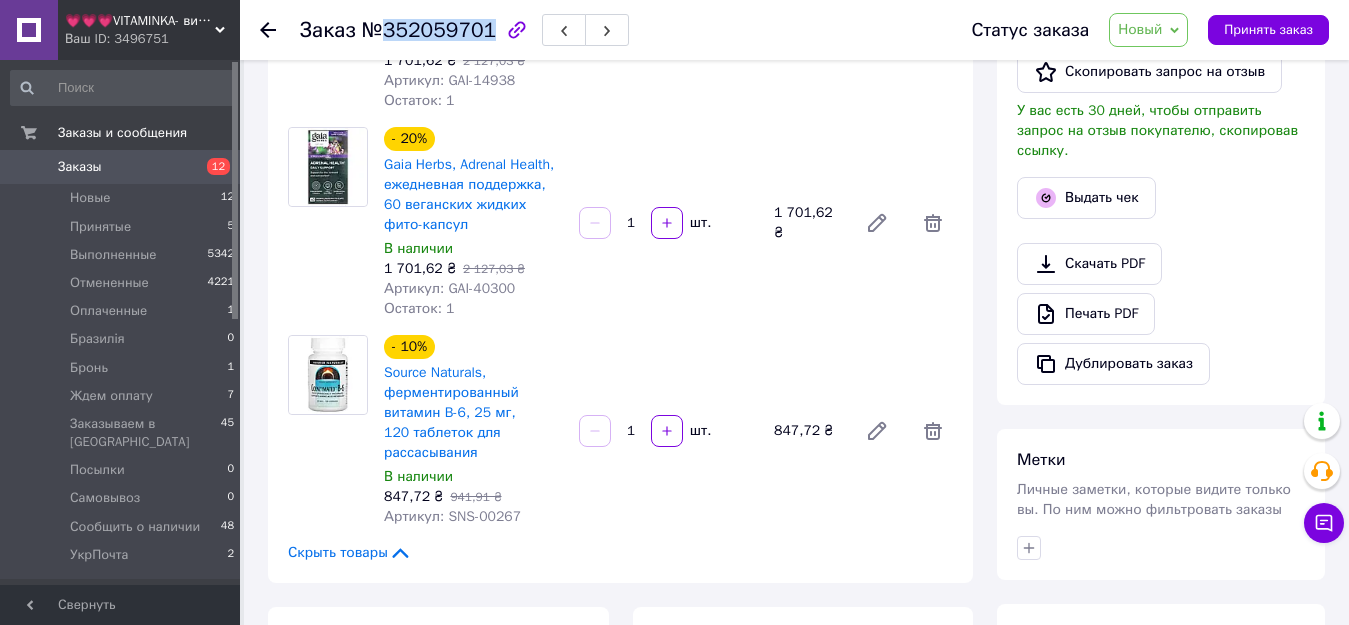 drag, startPoint x: 381, startPoint y: 29, endPoint x: 480, endPoint y: 32, distance: 99.04544 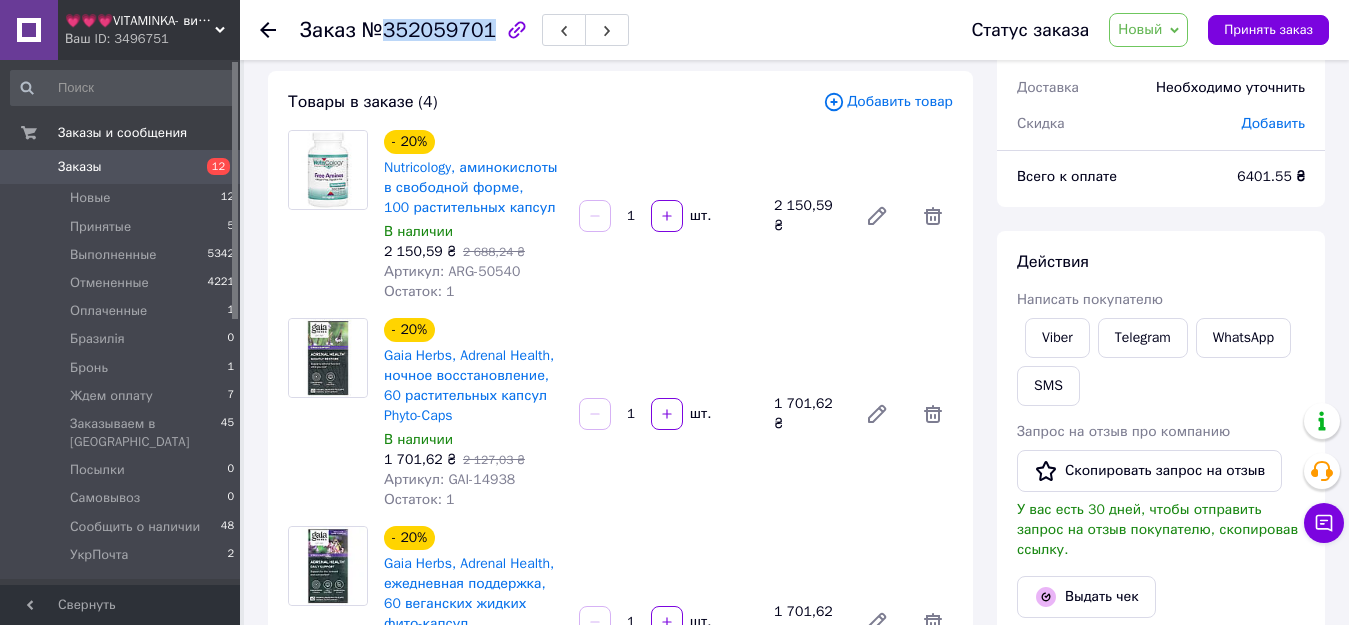 scroll, scrollTop: 100, scrollLeft: 0, axis: vertical 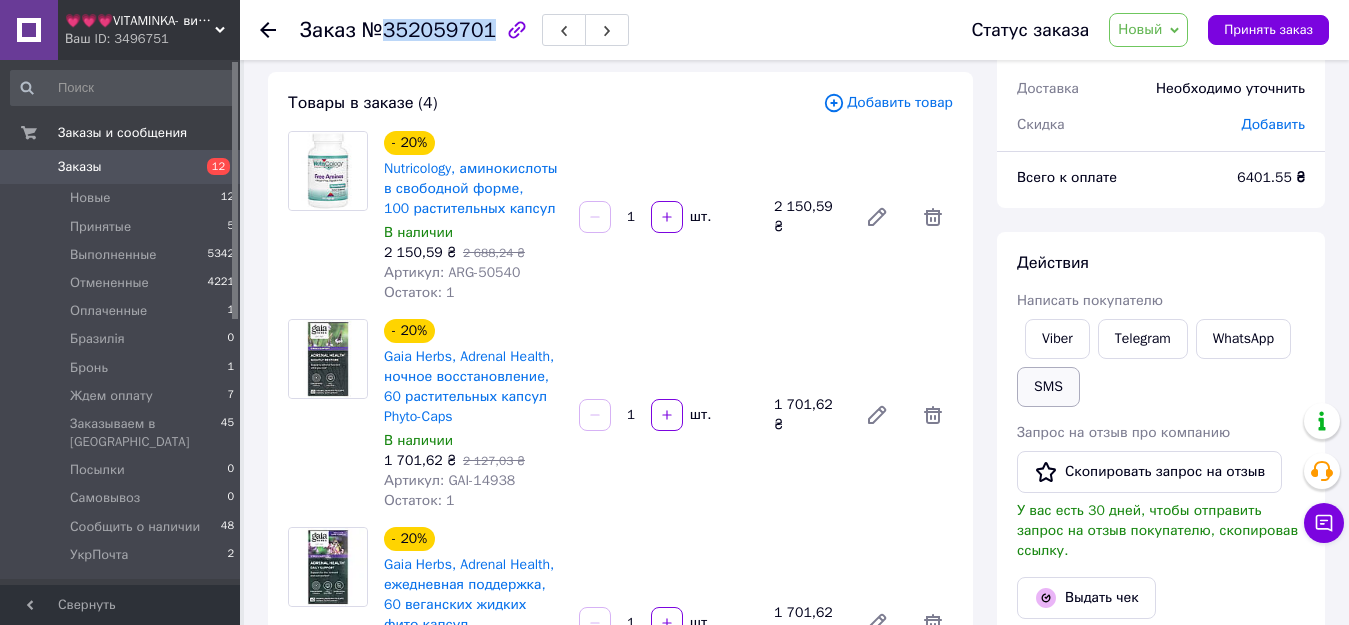 click on "SMS" at bounding box center (1048, 387) 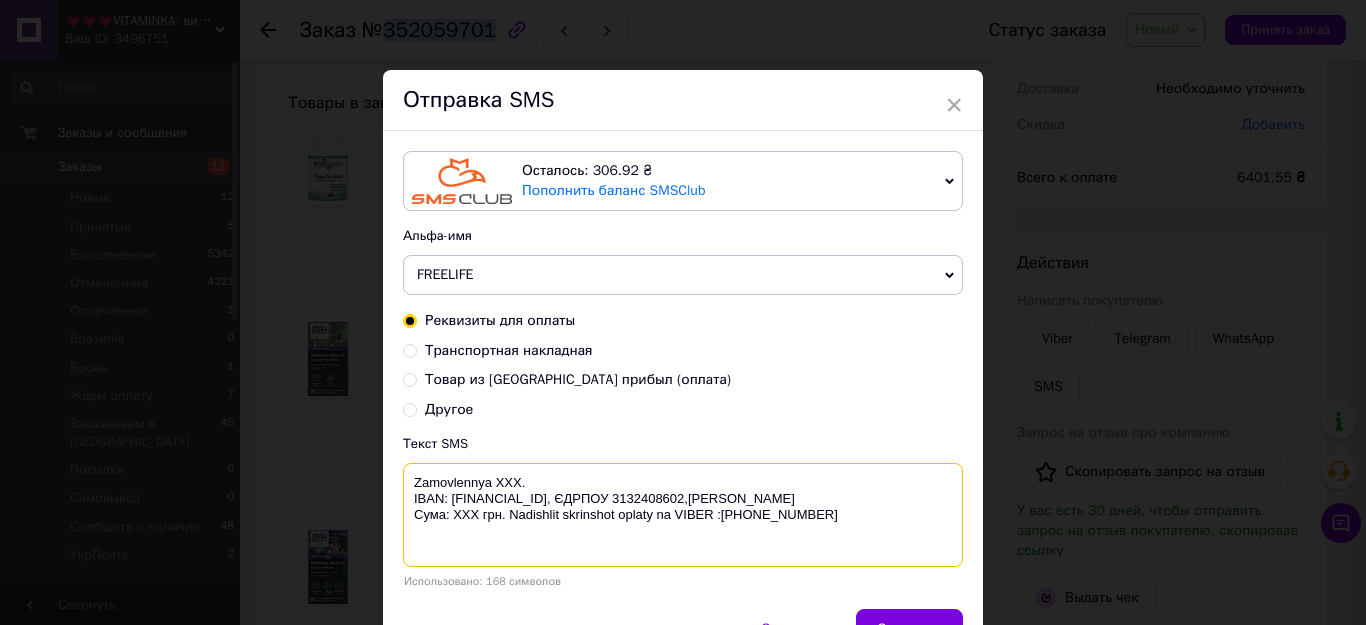 click on "Zamovlennya XXX.
IBAN: [FINANCIAL_ID], ЄДРПОУ 3132408602,[PERSON_NAME]
Сума: ХХХ грн. Nadishlit skrinshot oplaty na VIBER :[PHONE_NUMBER]" at bounding box center [683, 515] 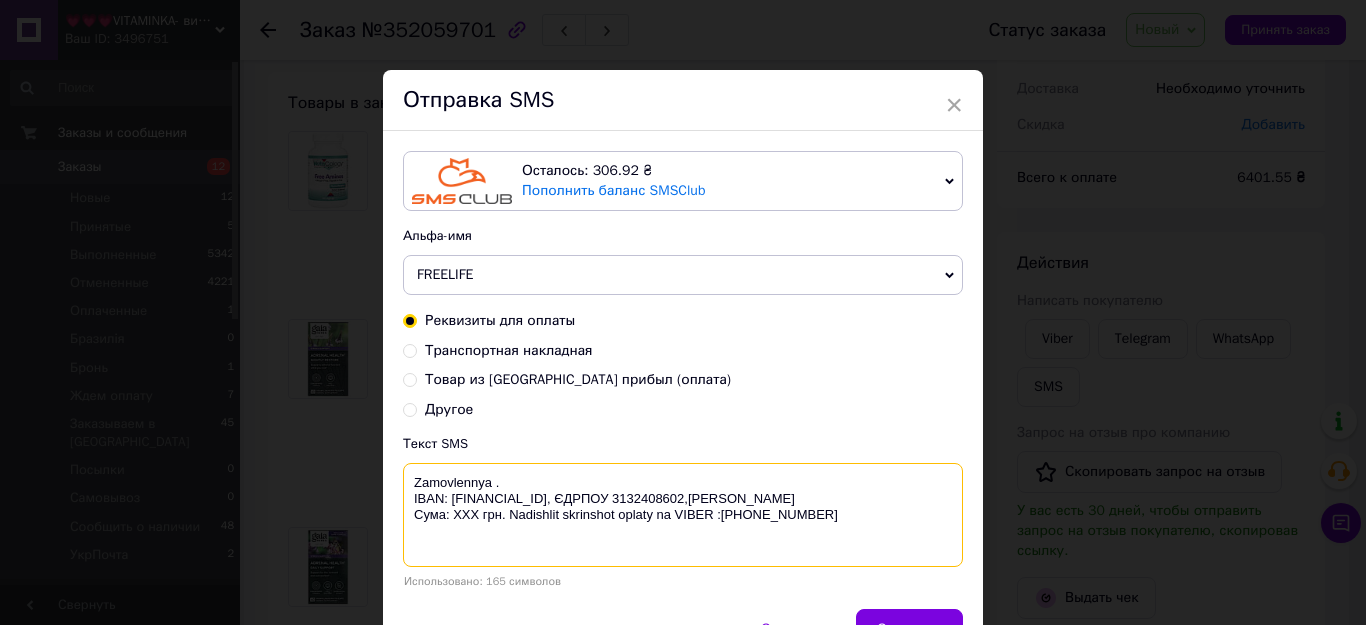 paste on "352059701" 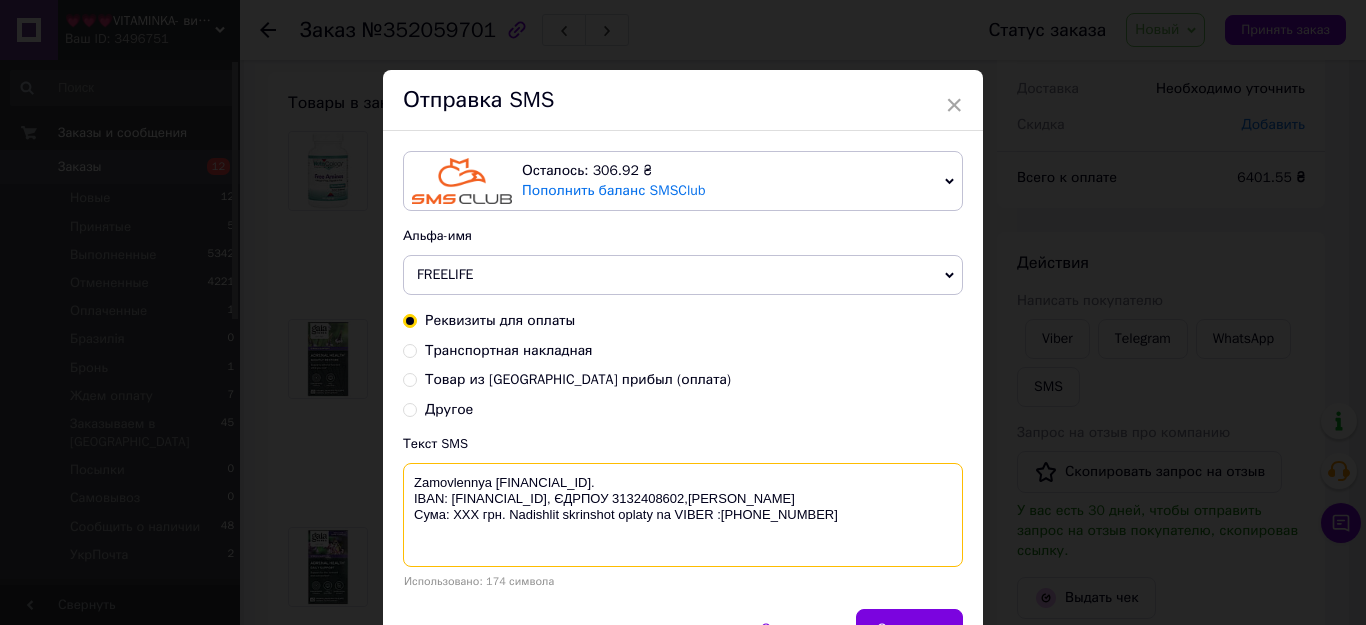 click on "Zamovlennya [FINANCIAL_ID].
IBAN: [FINANCIAL_ID], ЄДРПОУ 3132408602,[PERSON_NAME]
Сума: ХХХ грн. Nadishlit skrinshot oplaty na VIBER :[PHONE_NUMBER]" at bounding box center (683, 515) 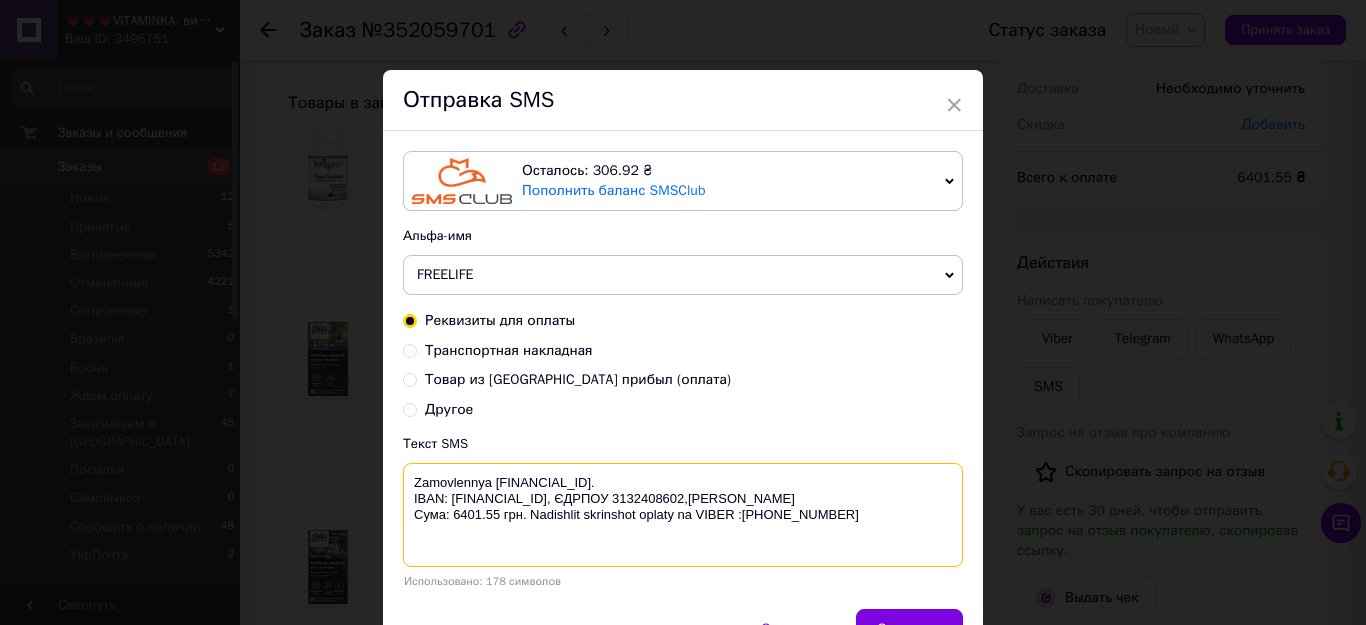 drag, startPoint x: 526, startPoint y: 534, endPoint x: 408, endPoint y: 481, distance: 129.3561 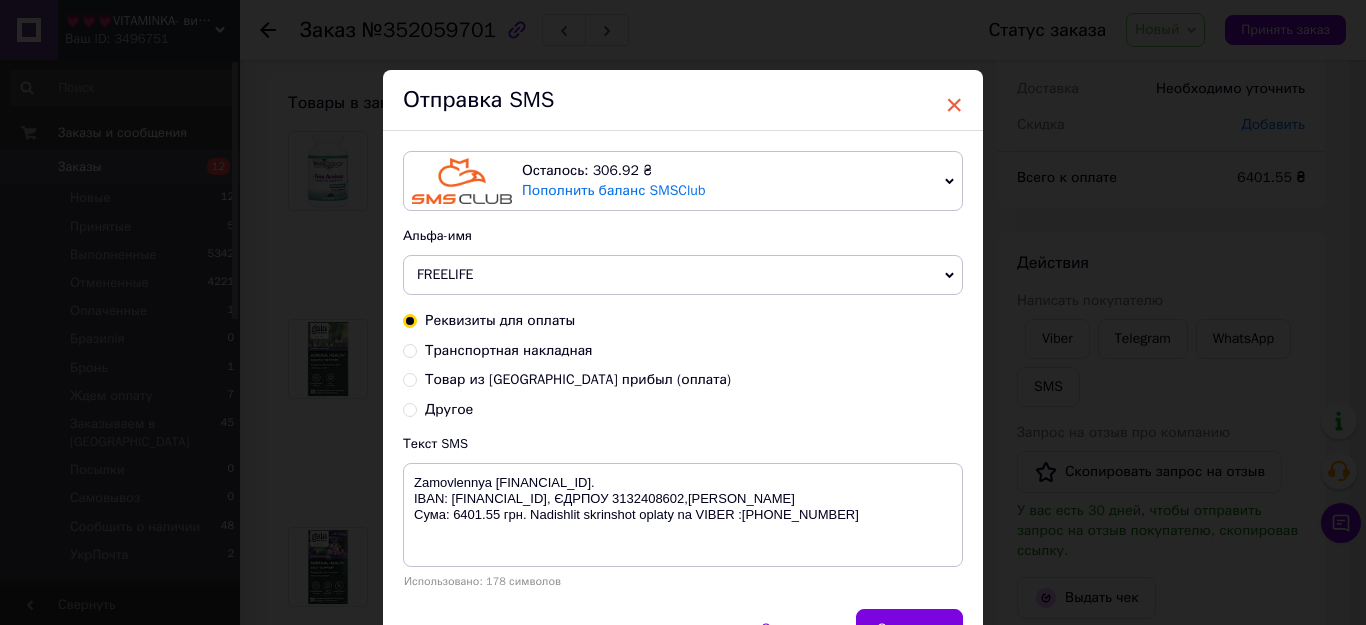 click on "×" at bounding box center (954, 105) 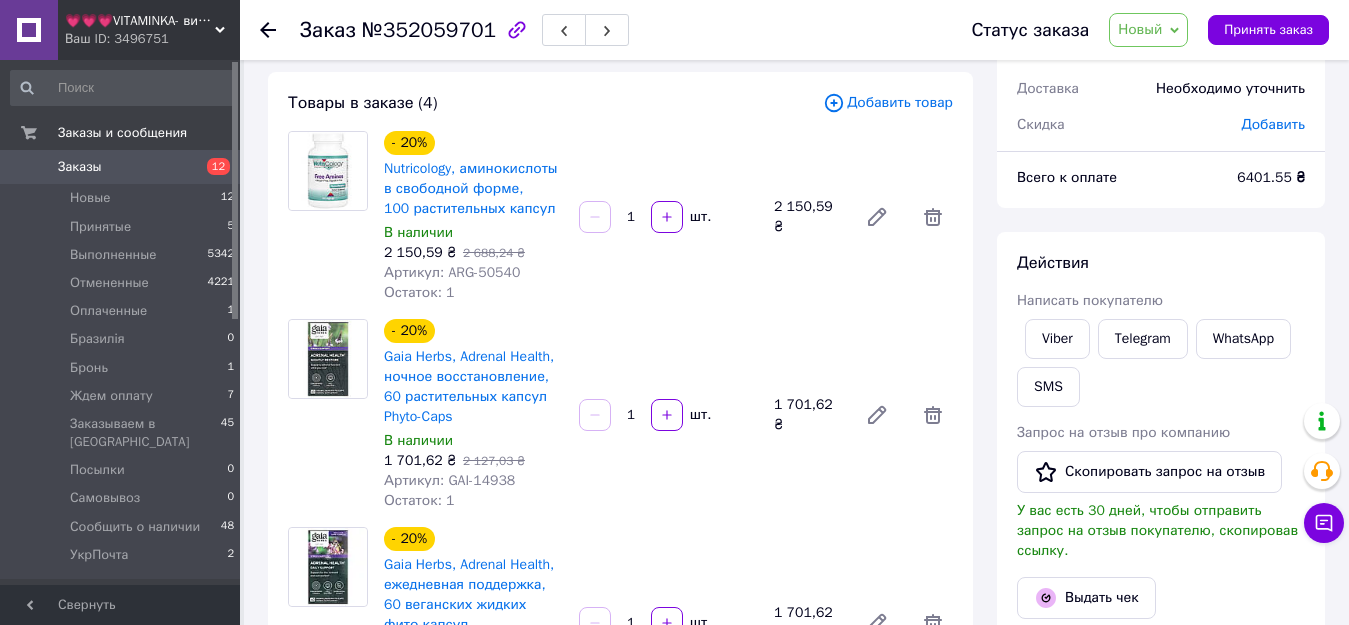 click on "Новый" at bounding box center (1140, 29) 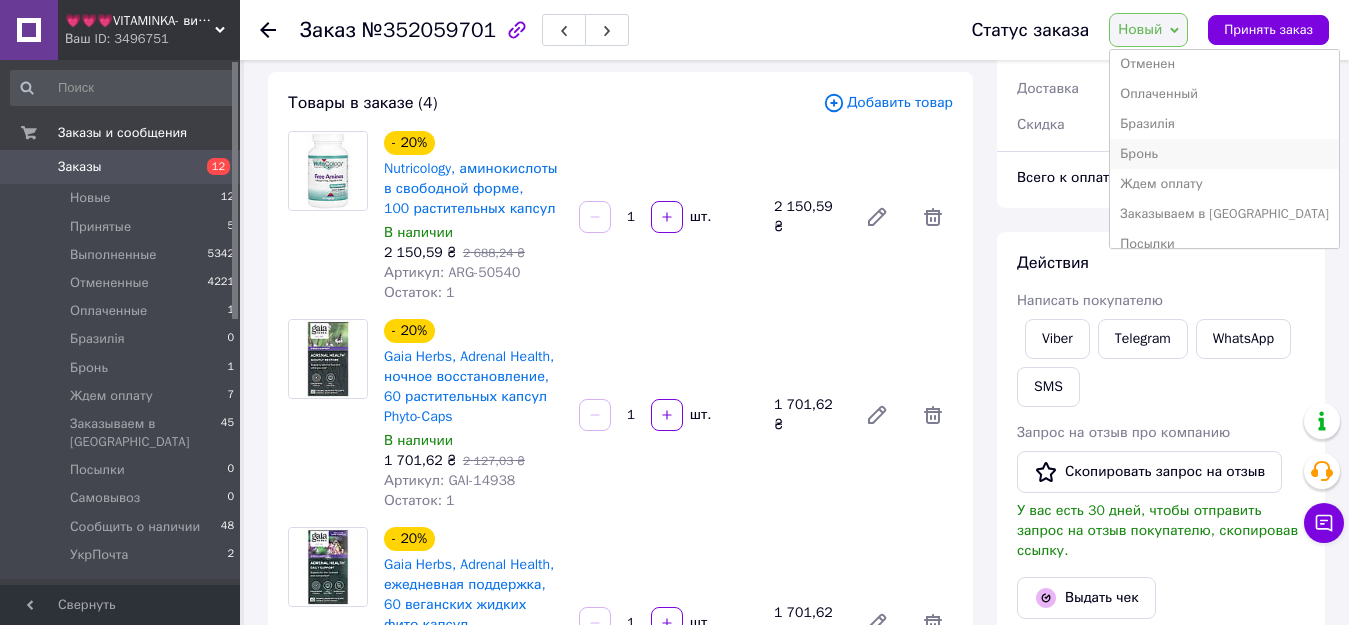 scroll, scrollTop: 100, scrollLeft: 0, axis: vertical 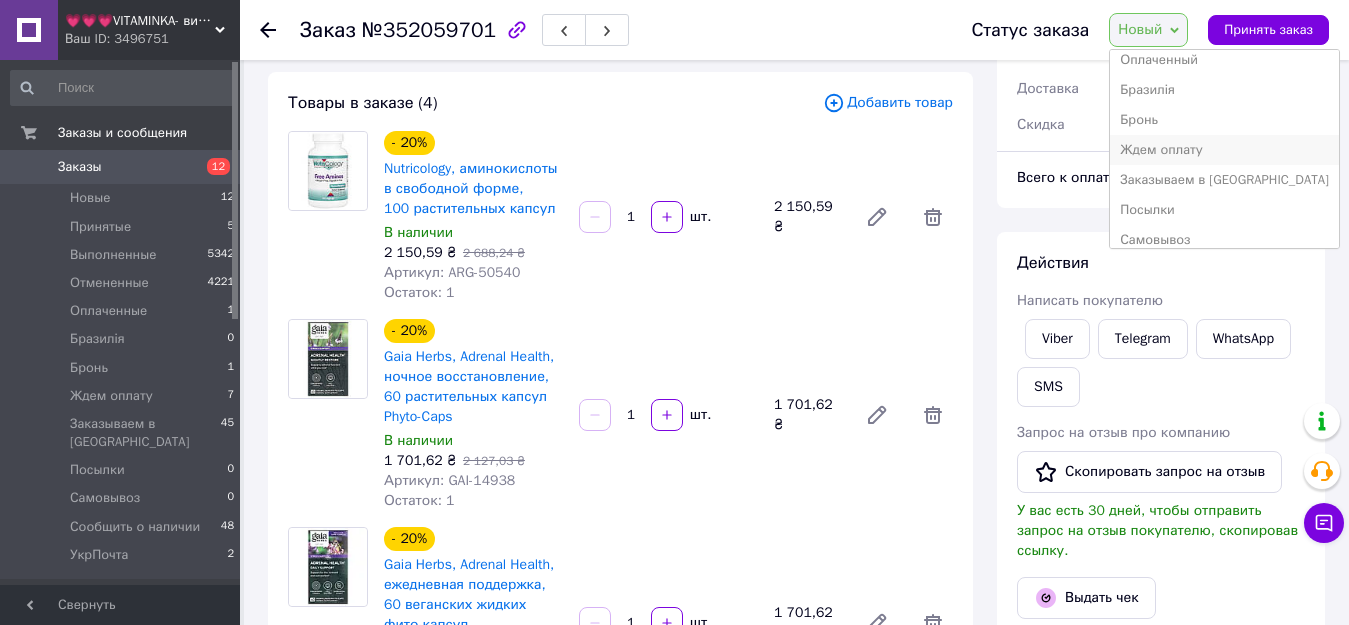 click on "Ждем оплату" at bounding box center (1224, 150) 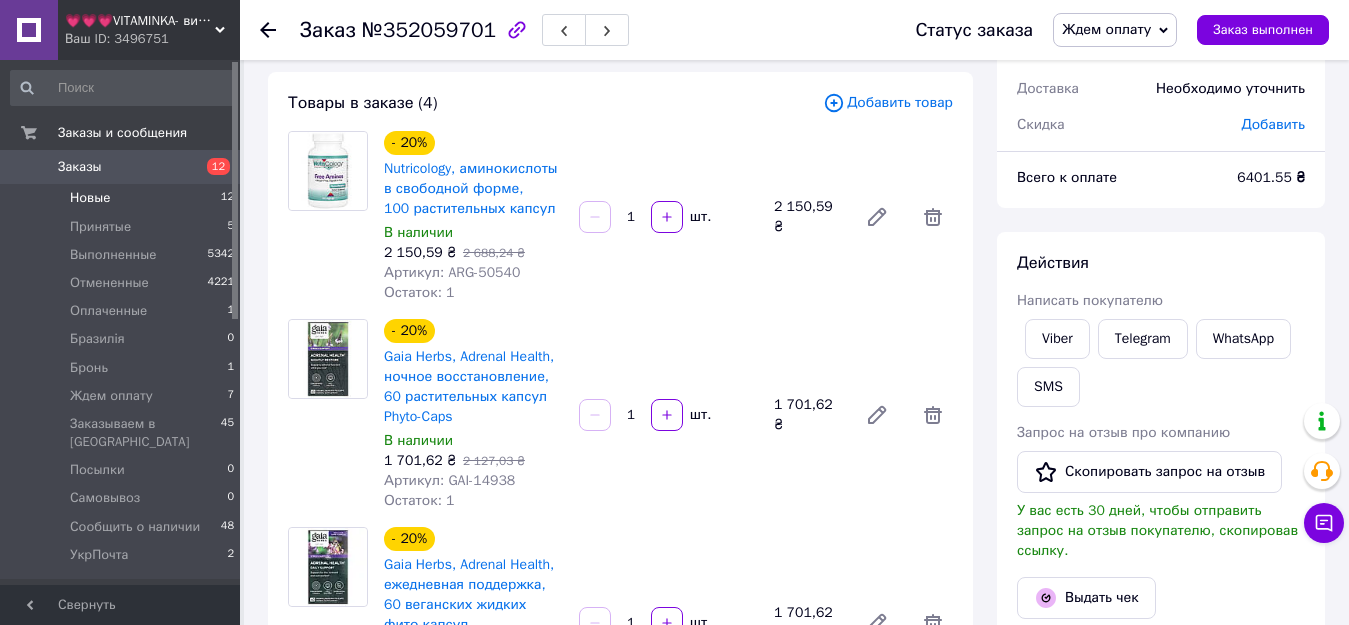 click on "Новые 12" at bounding box center [123, 198] 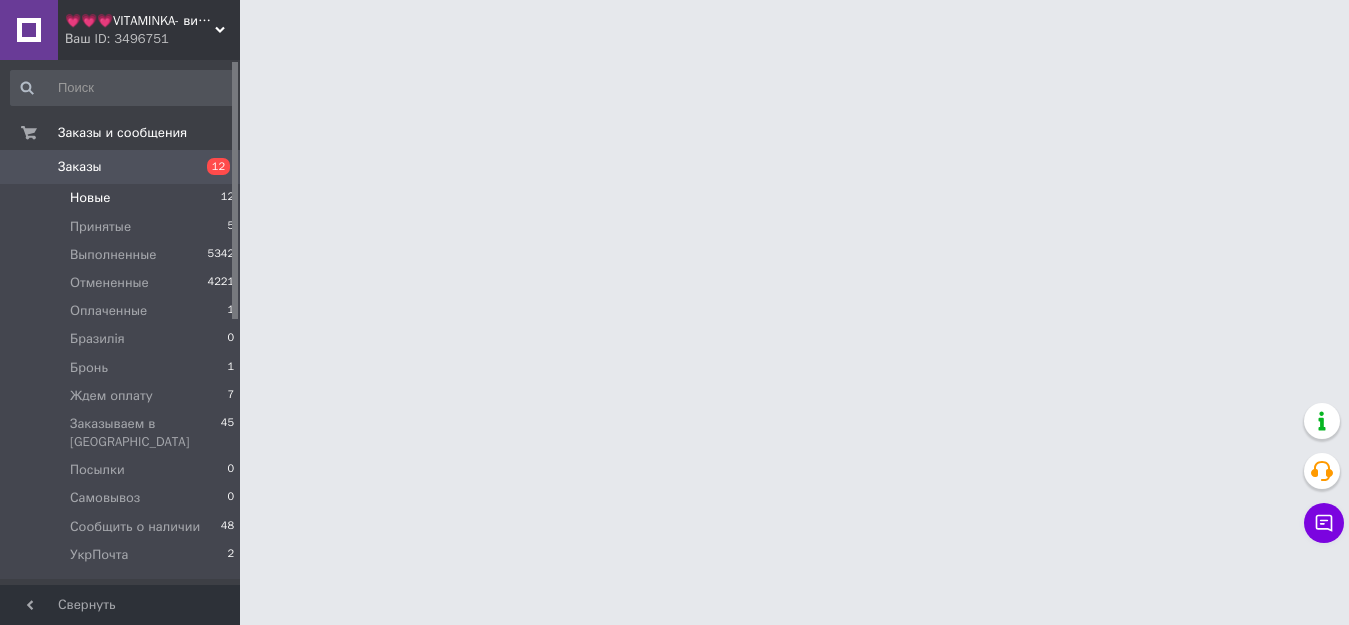 scroll, scrollTop: 0, scrollLeft: 0, axis: both 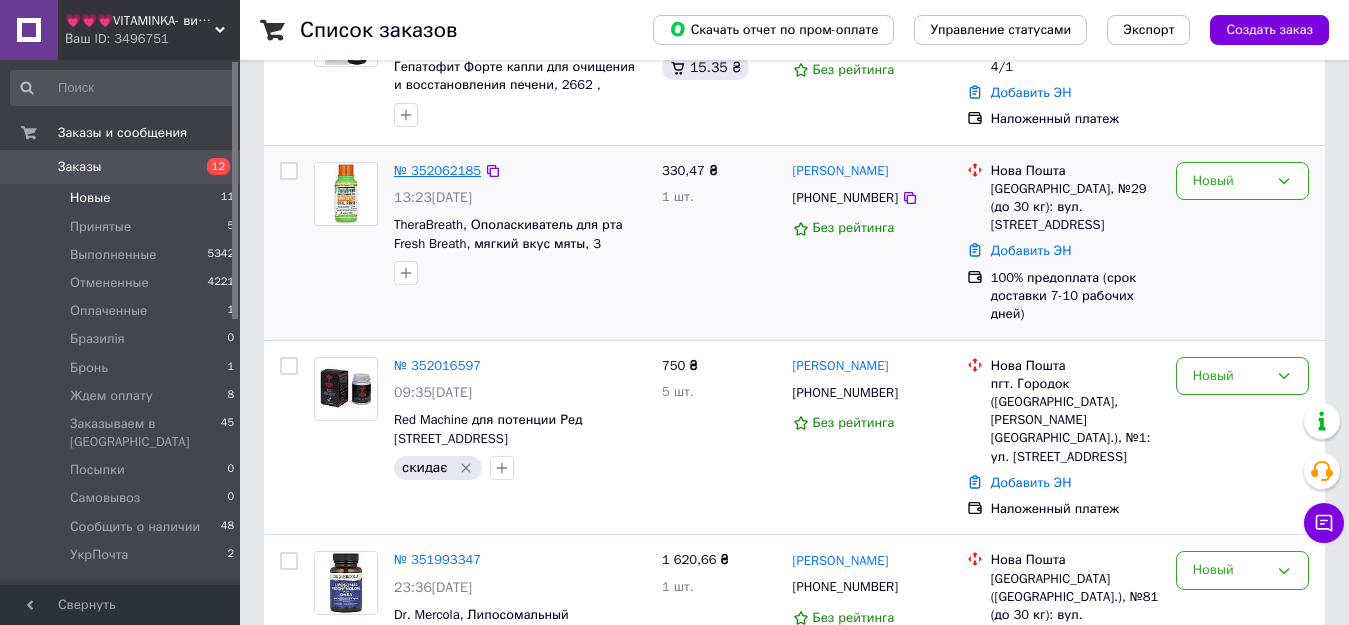 click on "№ 352062185" at bounding box center [437, 170] 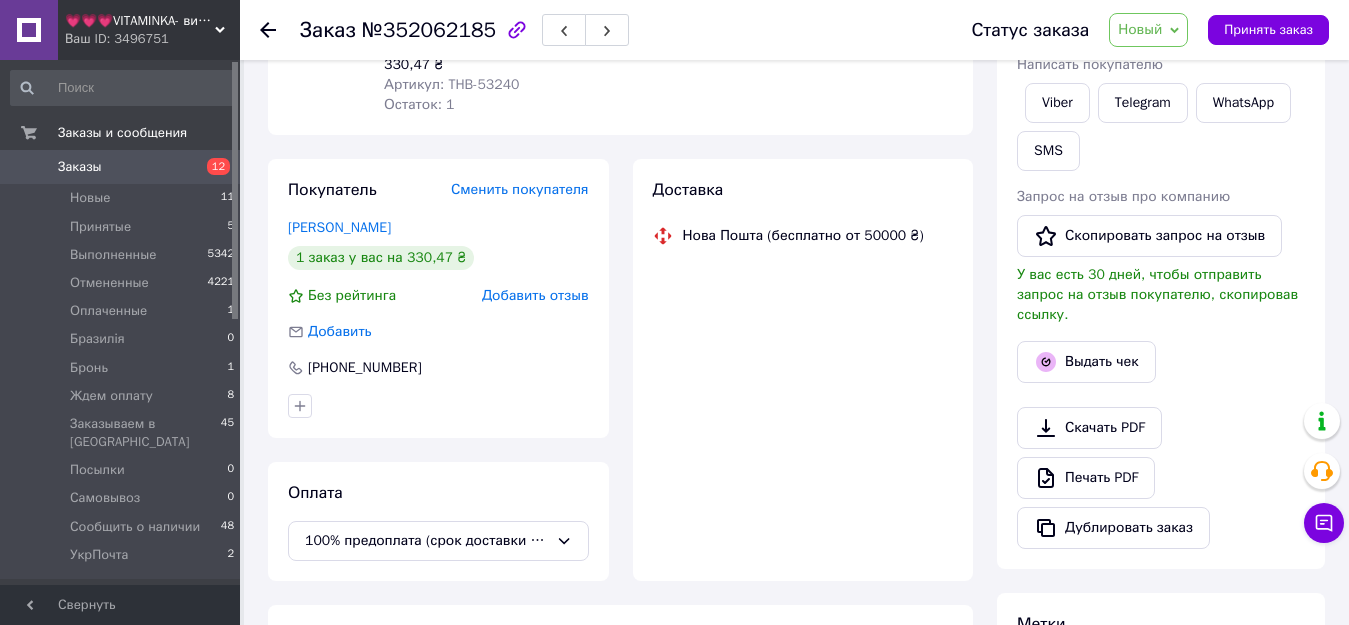 scroll, scrollTop: 0, scrollLeft: 0, axis: both 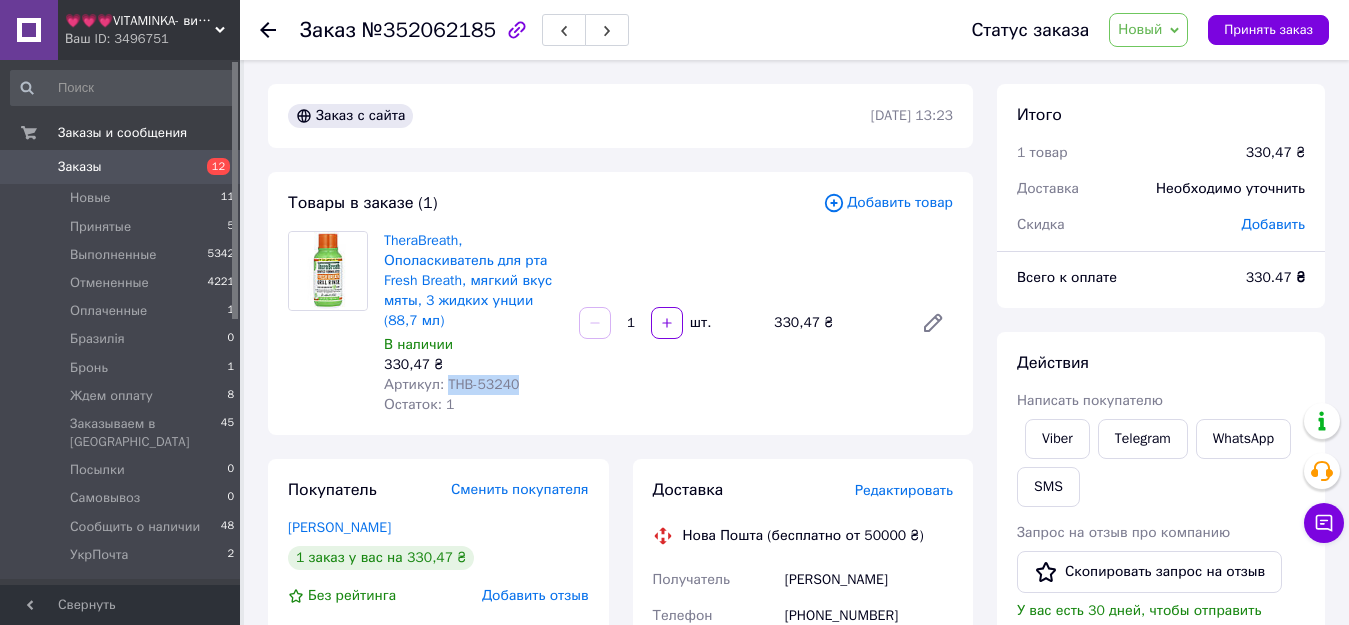 drag, startPoint x: 441, startPoint y: 384, endPoint x: 535, endPoint y: 393, distance: 94.42987 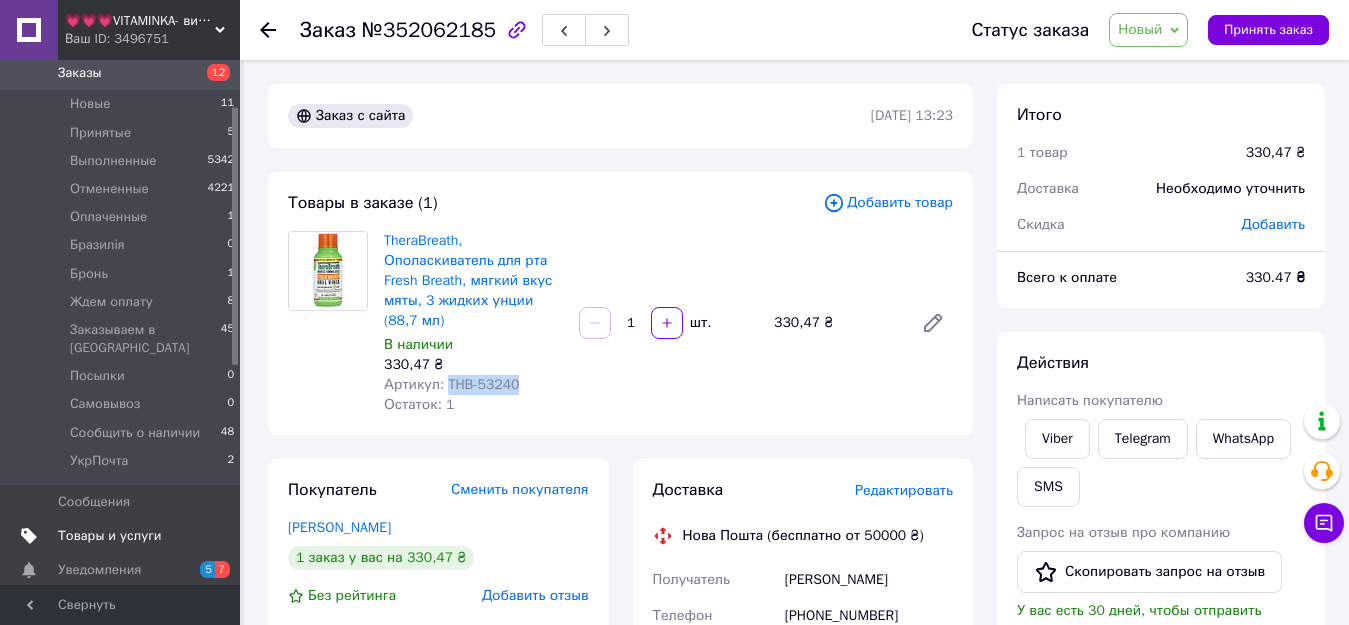 scroll, scrollTop: 200, scrollLeft: 0, axis: vertical 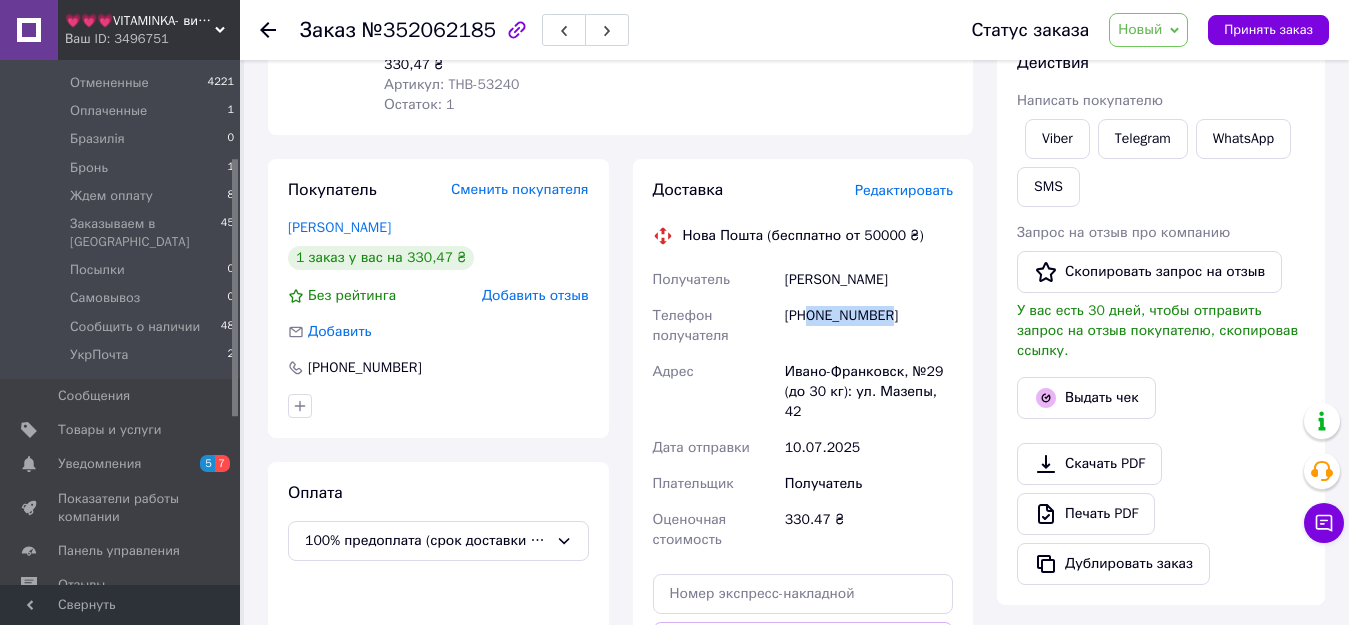 drag, startPoint x: 809, startPoint y: 314, endPoint x: 888, endPoint y: 318, distance: 79.101204 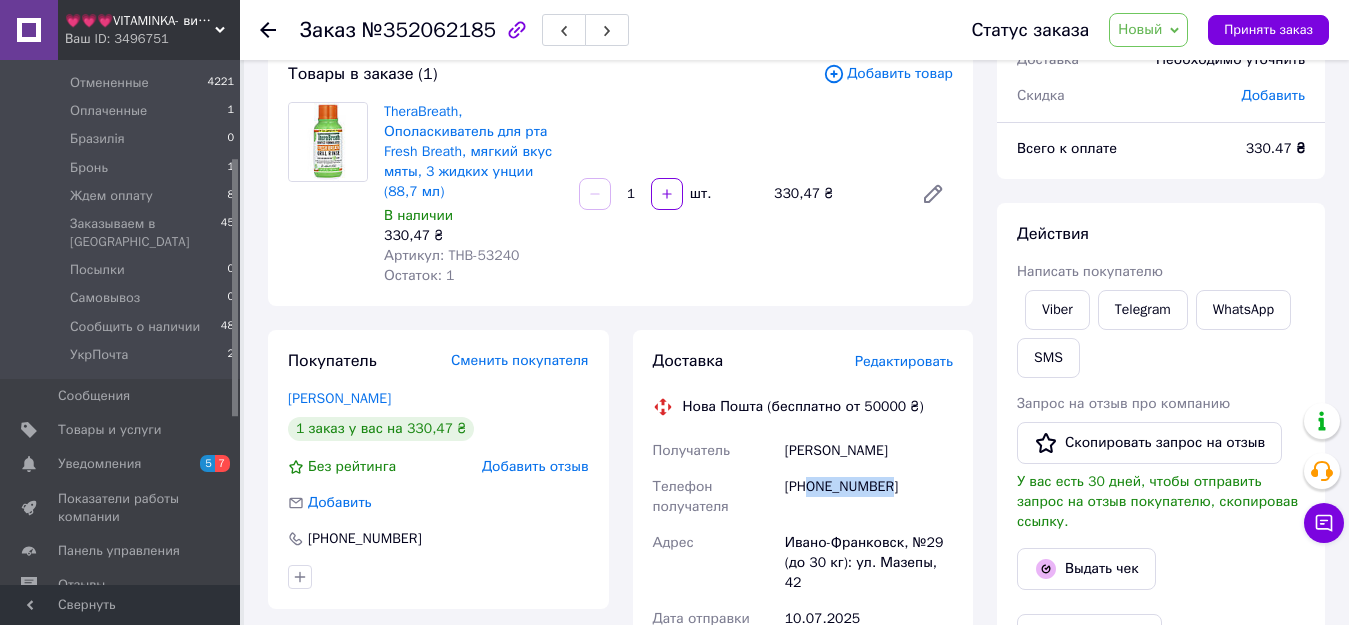 scroll, scrollTop: 0, scrollLeft: 0, axis: both 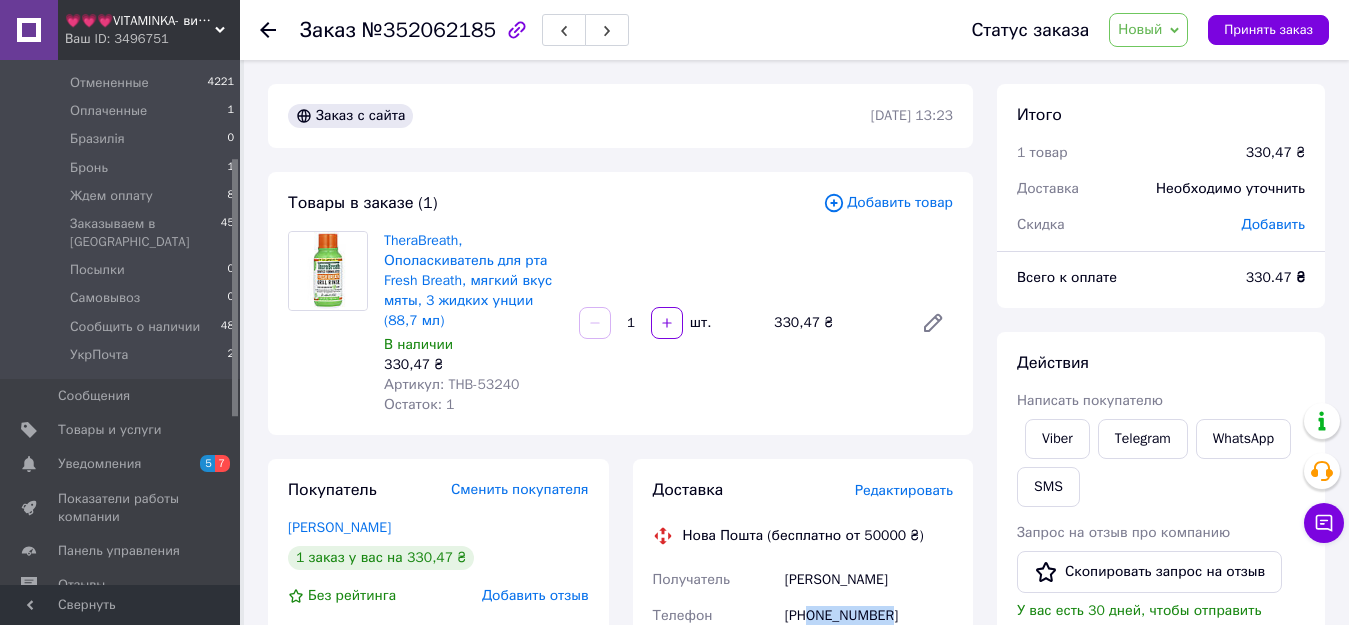 click on "Новый" at bounding box center (1140, 29) 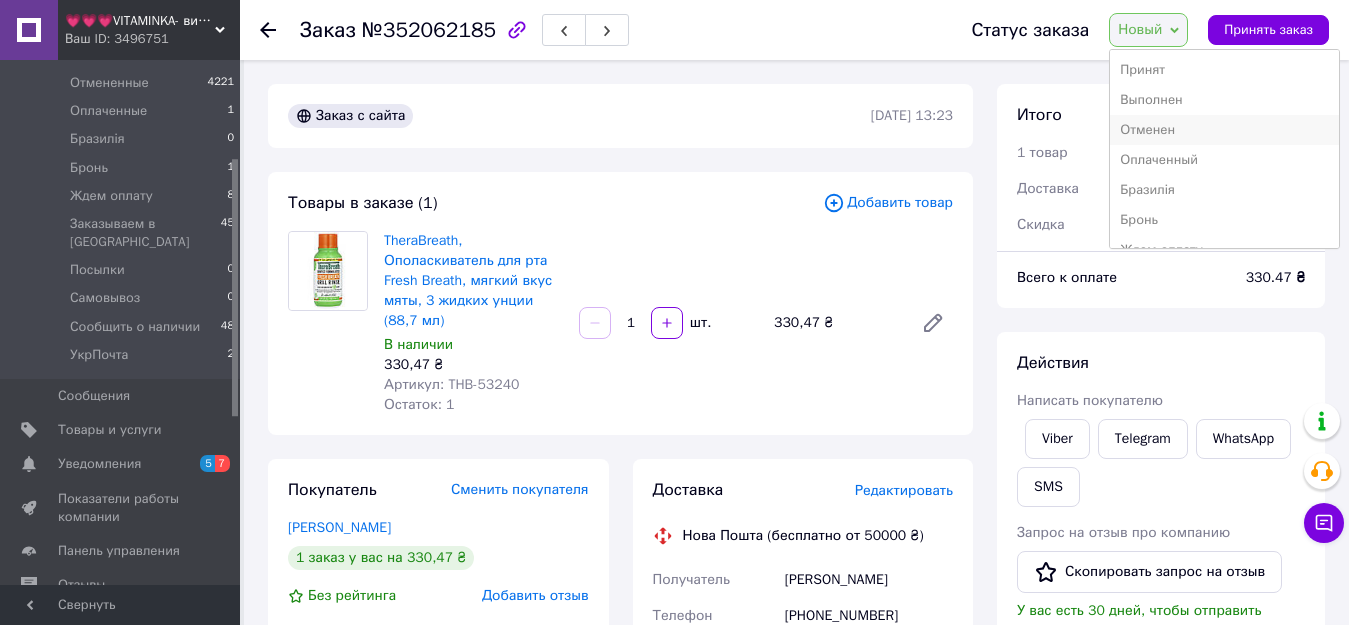 click on "Отменен" at bounding box center (1224, 130) 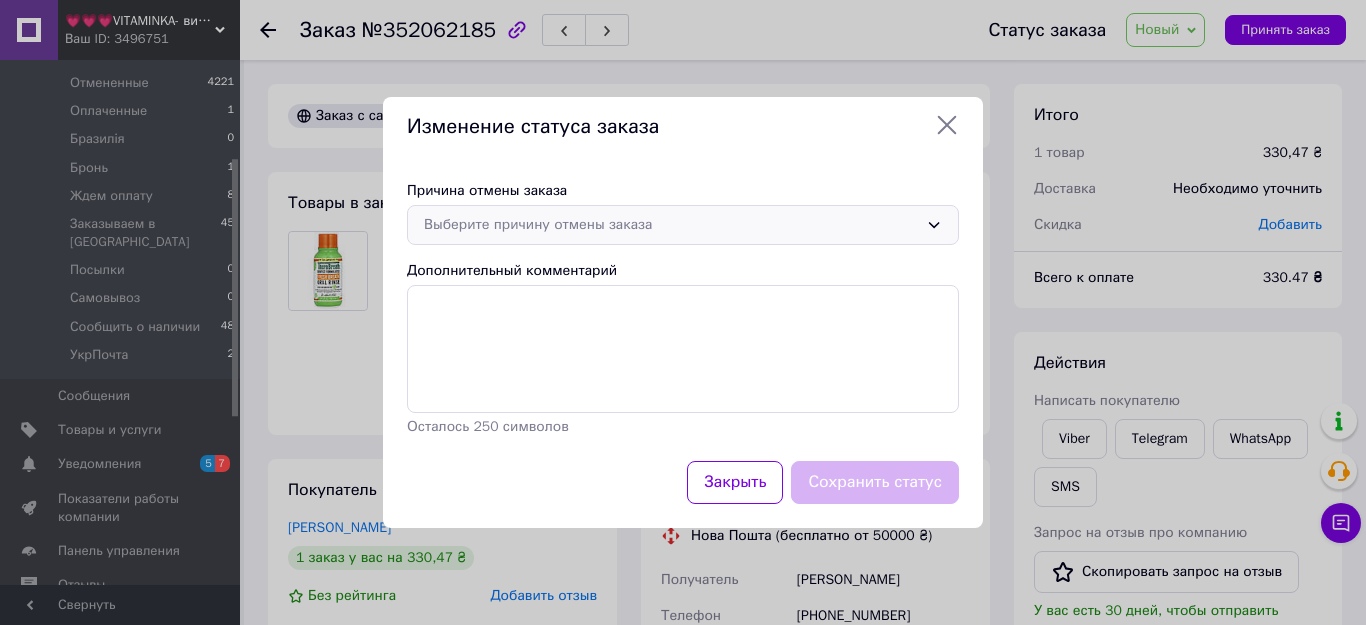 click on "Выберите причину отмены заказа" at bounding box center (671, 225) 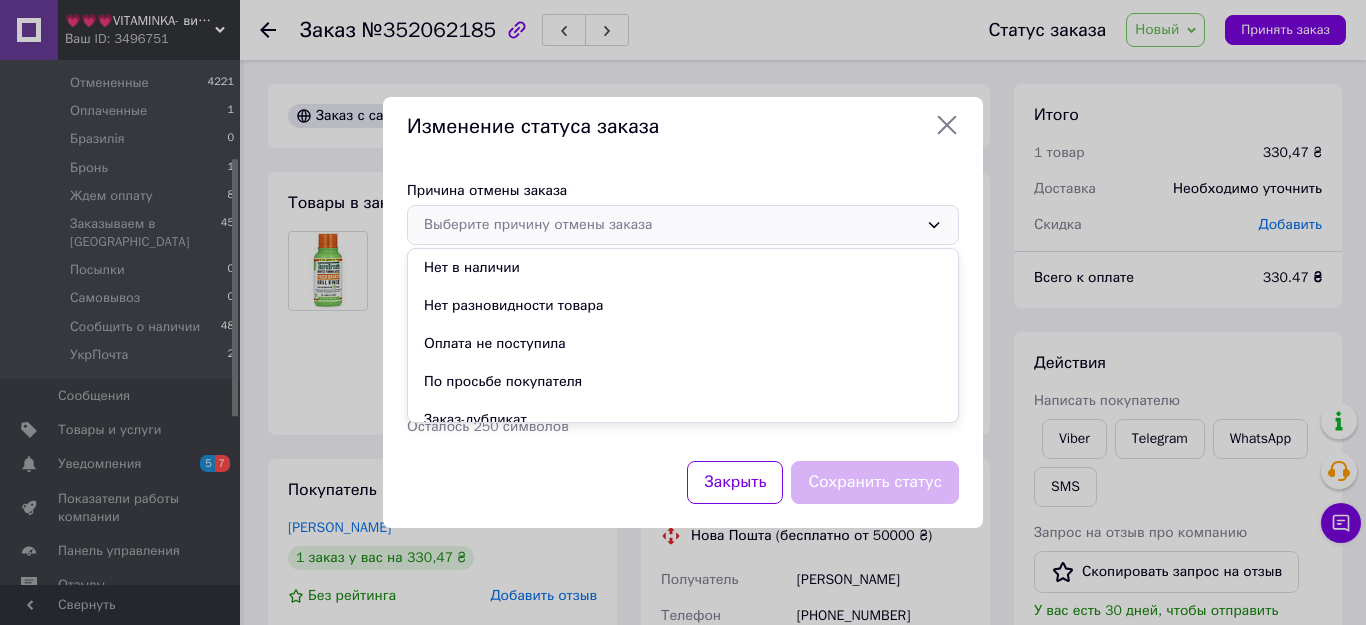 click on "Нет в наличии" at bounding box center [683, 268] 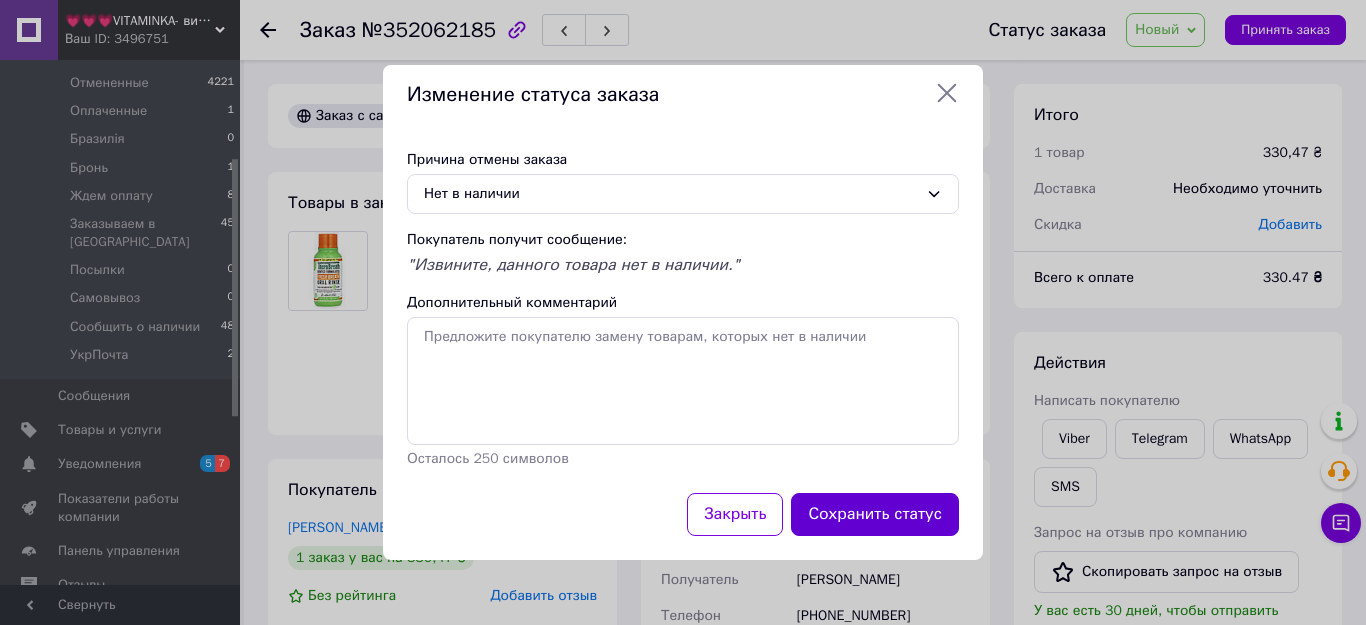 click on "Сохранить статус" at bounding box center [875, 514] 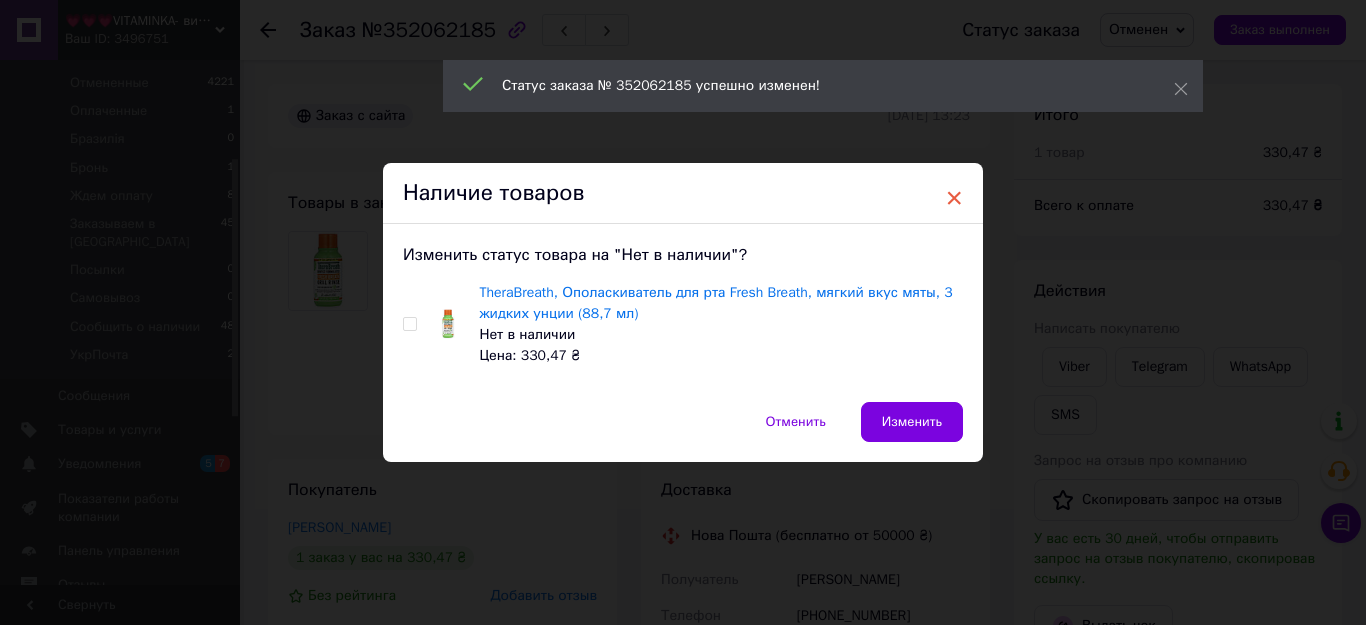 click on "×" at bounding box center [954, 198] 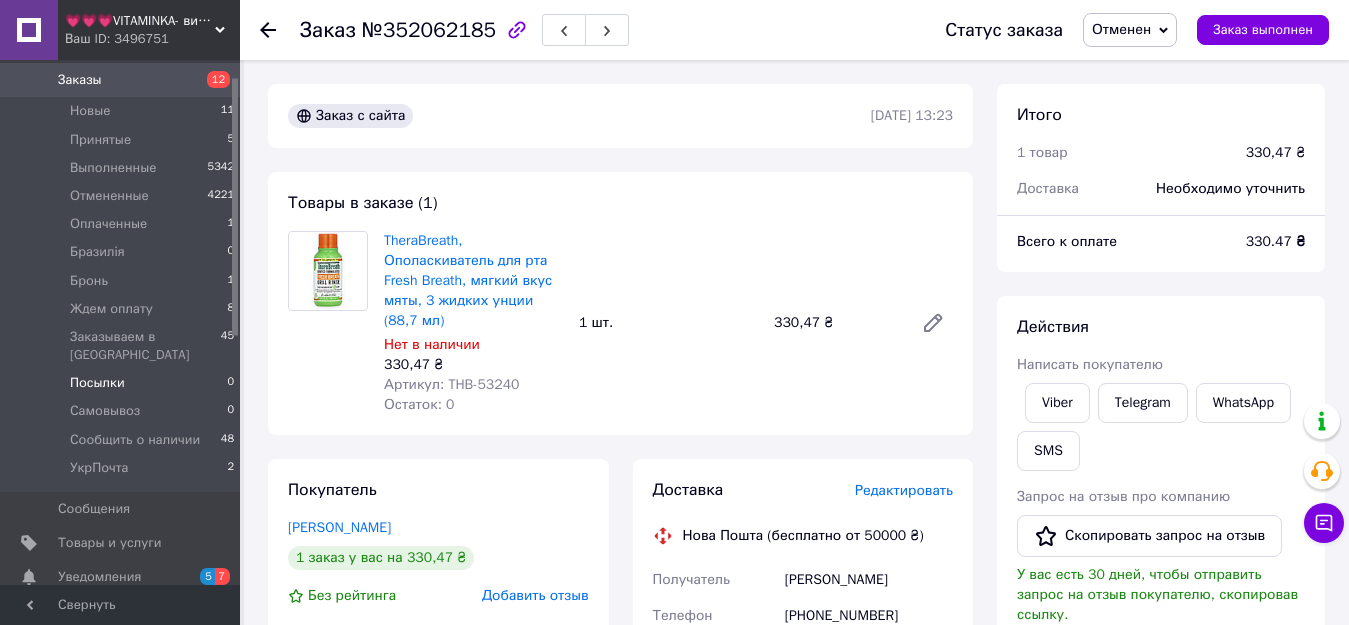 scroll, scrollTop: 0, scrollLeft: 0, axis: both 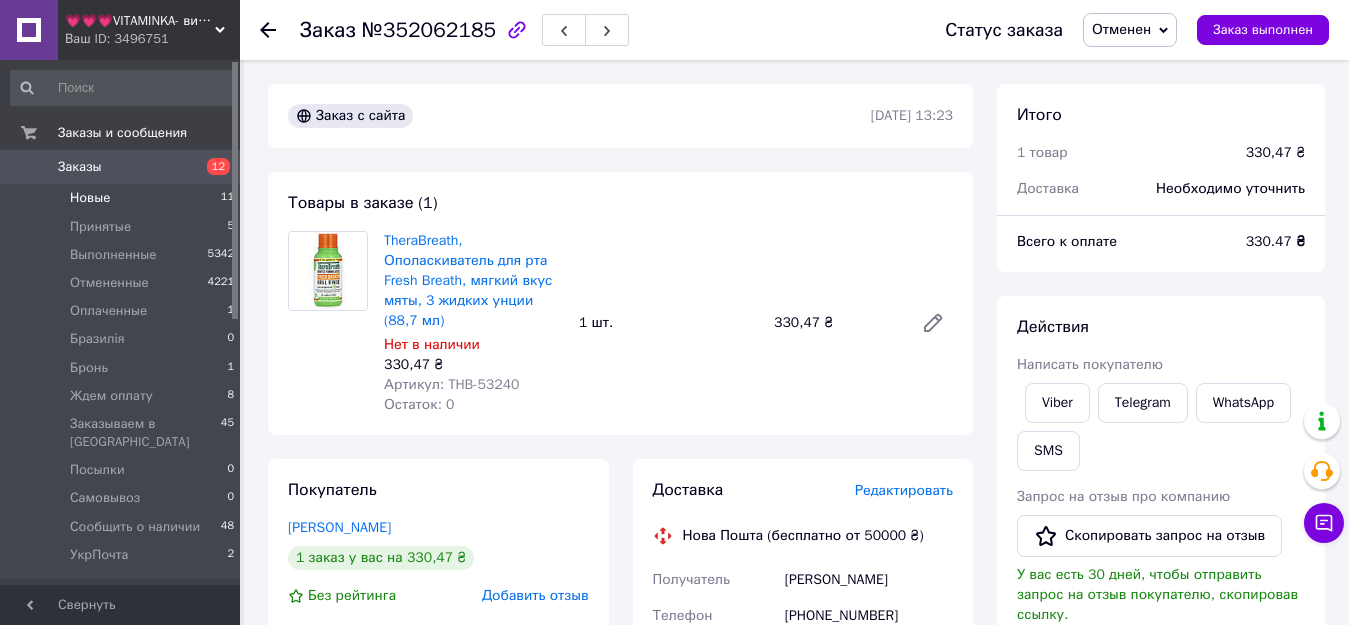 click on "Новые" at bounding box center (90, 198) 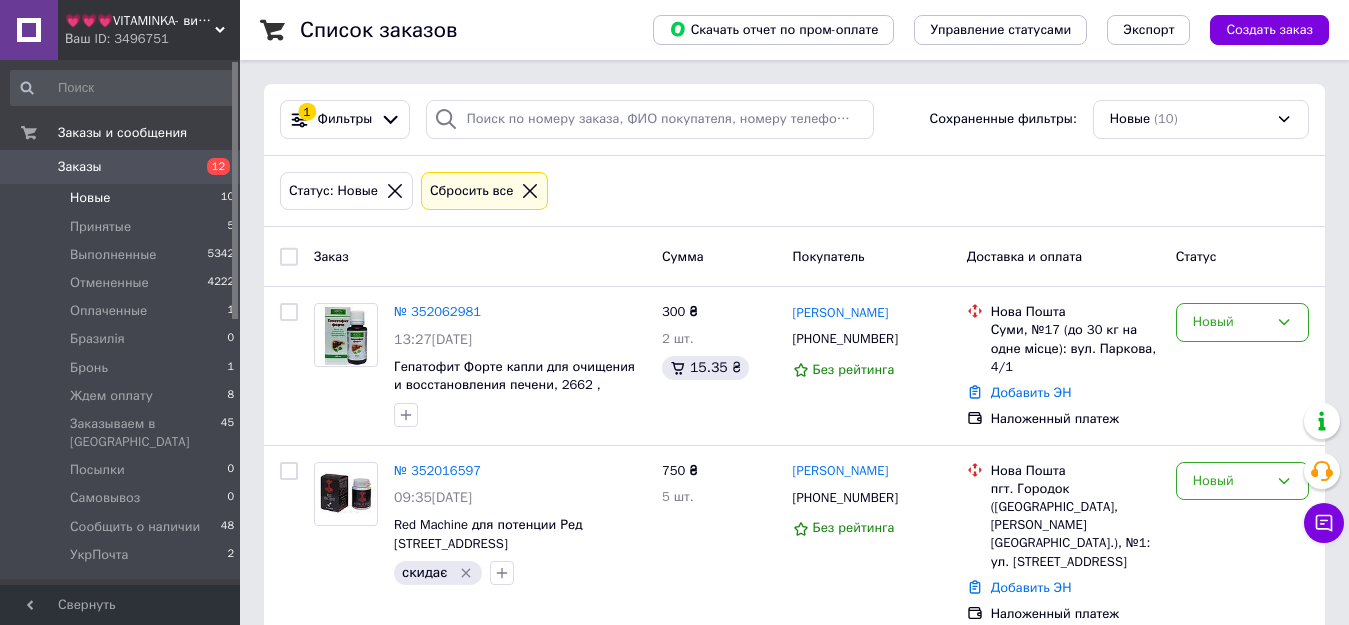 click on "Заказы" at bounding box center [80, 167] 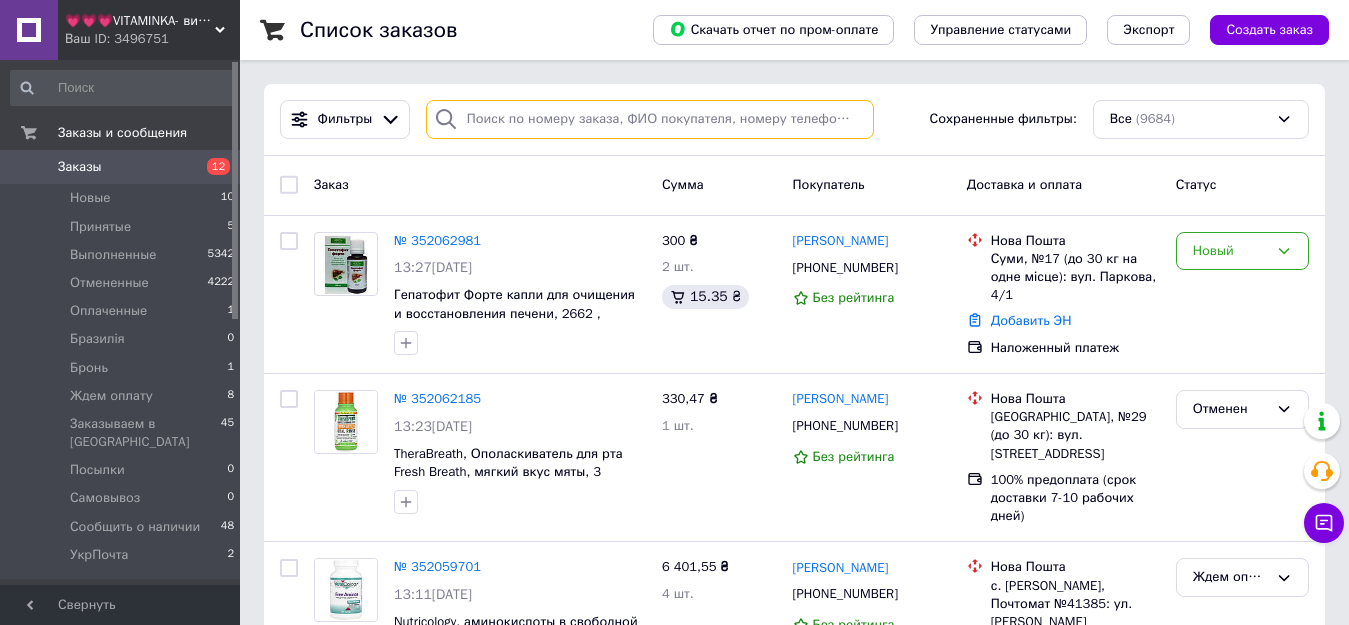 paste on "352059701" 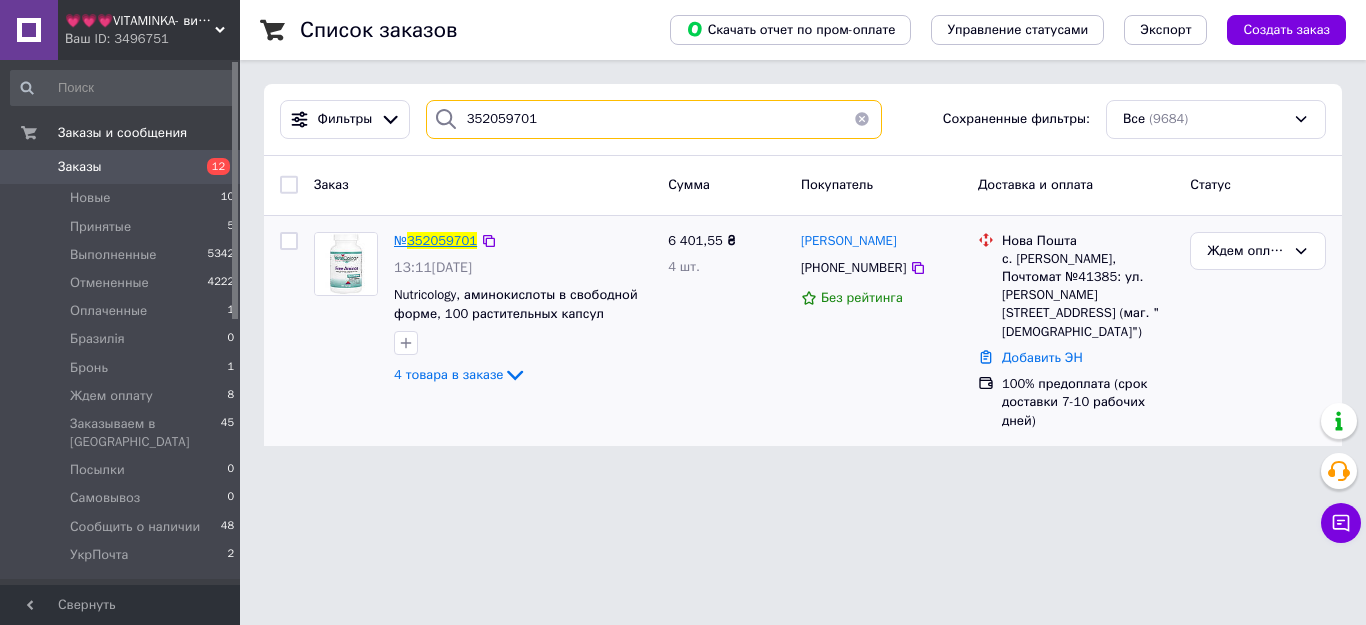 type on "352059701" 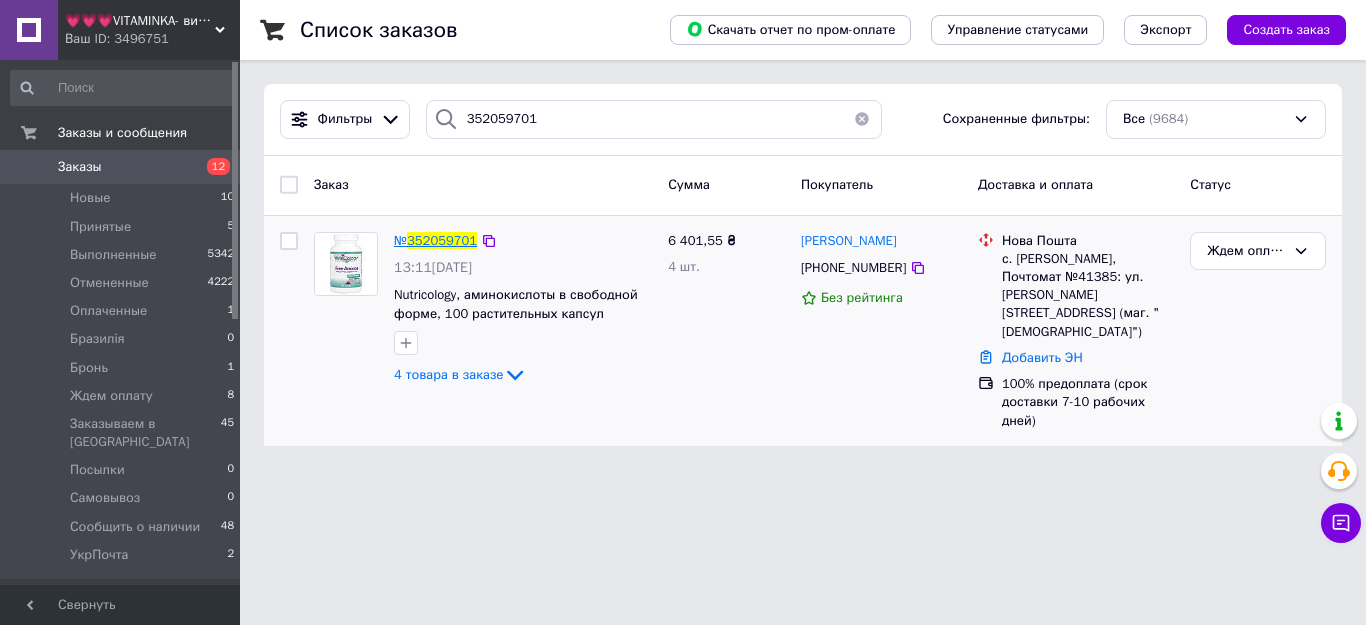 click on "352059701" at bounding box center (442, 240) 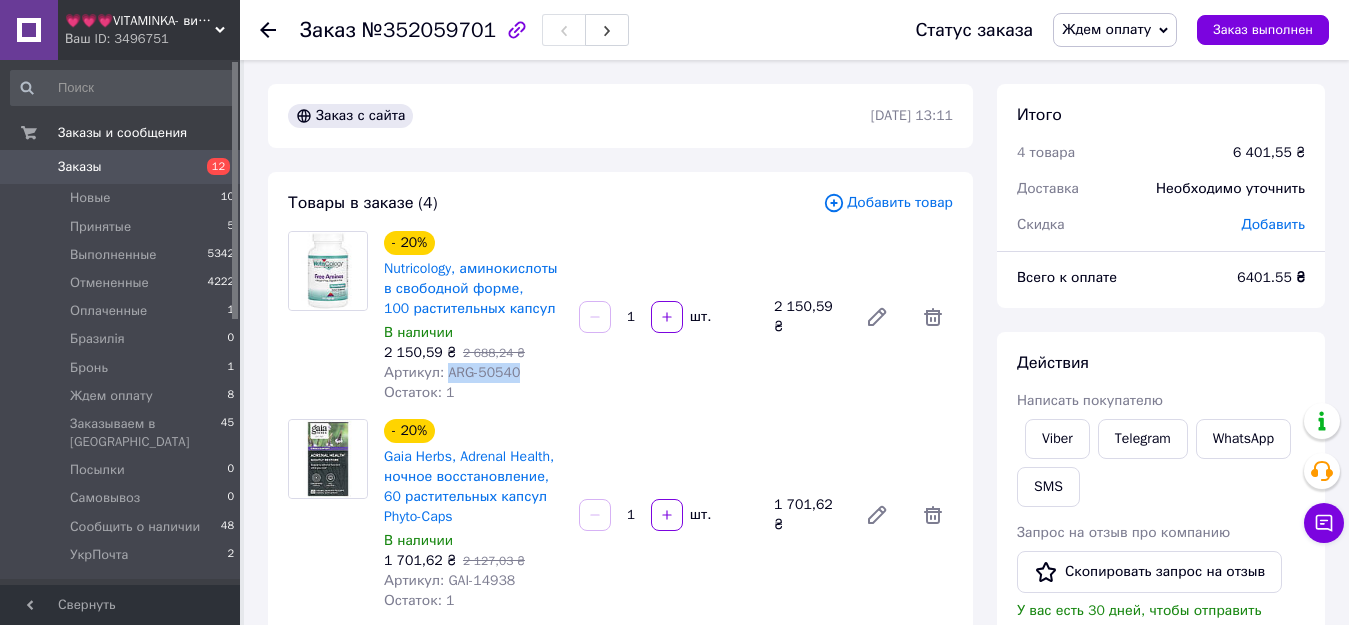 drag, startPoint x: 443, startPoint y: 372, endPoint x: 527, endPoint y: 373, distance: 84.00595 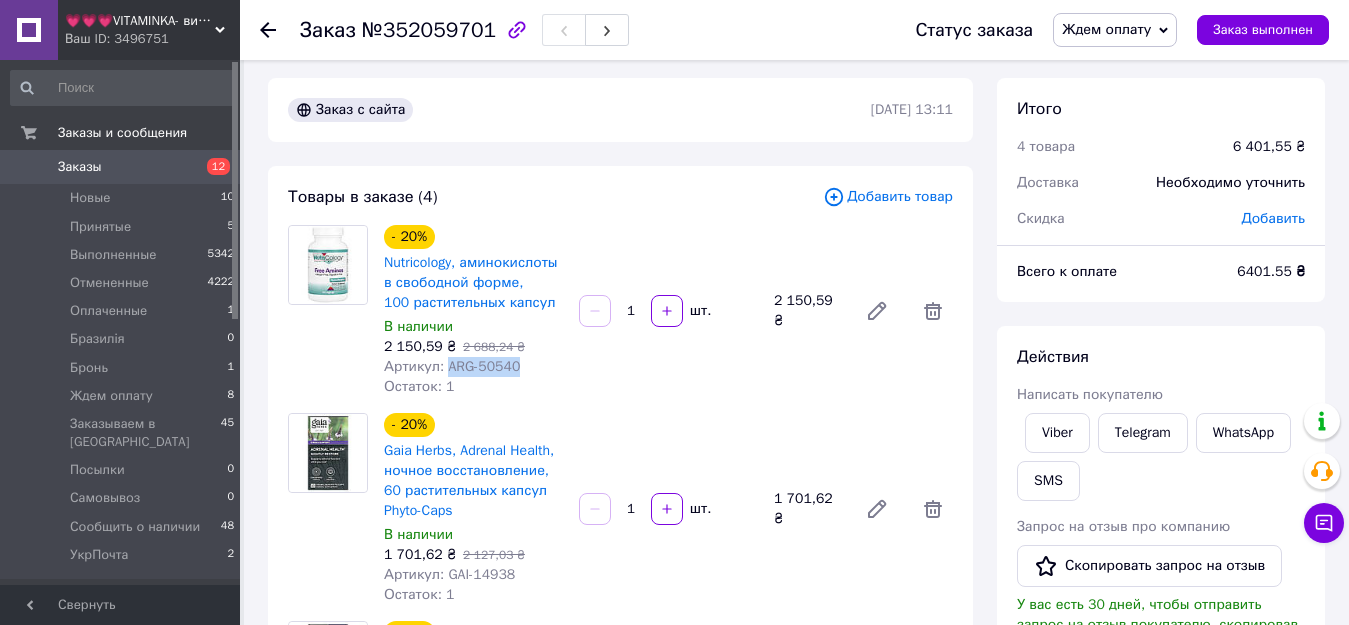 scroll, scrollTop: 200, scrollLeft: 0, axis: vertical 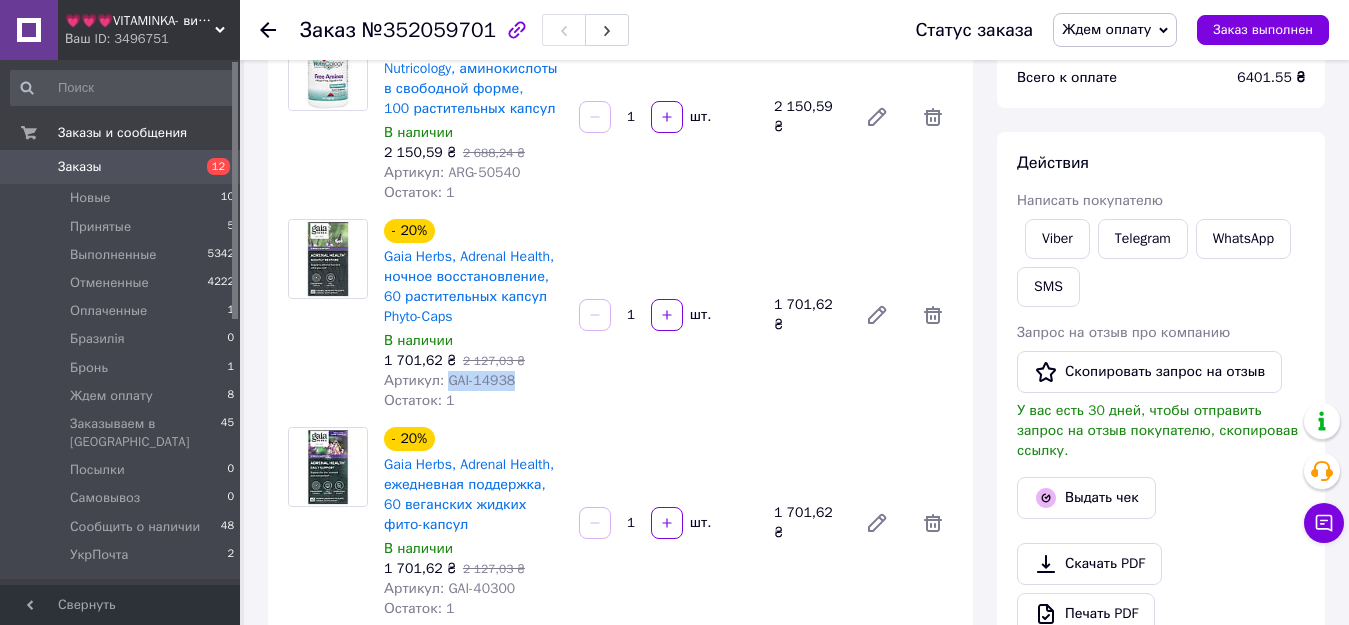 drag, startPoint x: 443, startPoint y: 385, endPoint x: 519, endPoint y: 385, distance: 76 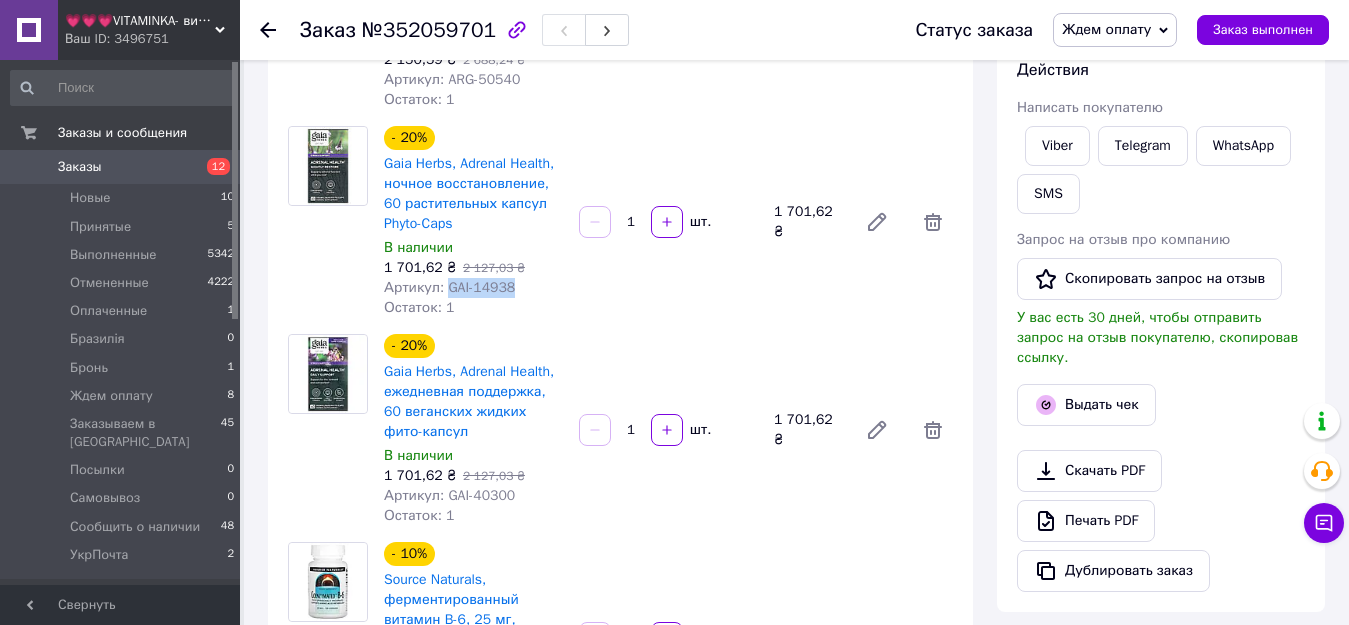 scroll, scrollTop: 400, scrollLeft: 0, axis: vertical 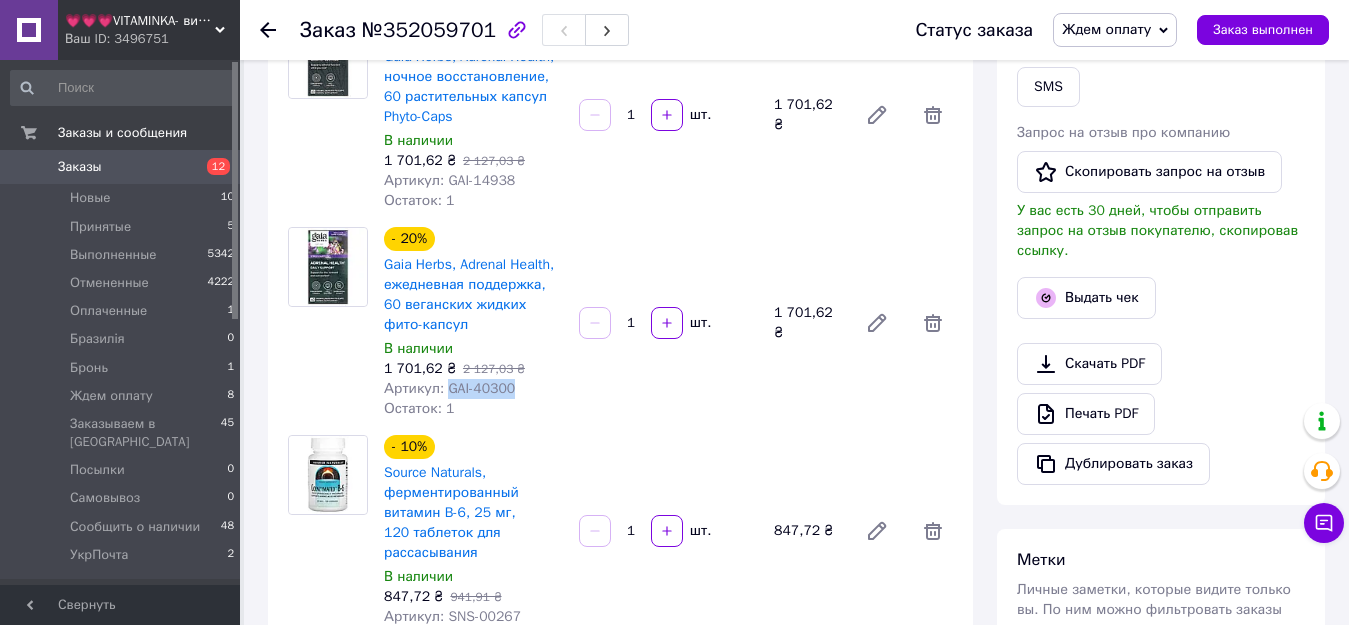drag, startPoint x: 442, startPoint y: 381, endPoint x: 512, endPoint y: 386, distance: 70.178345 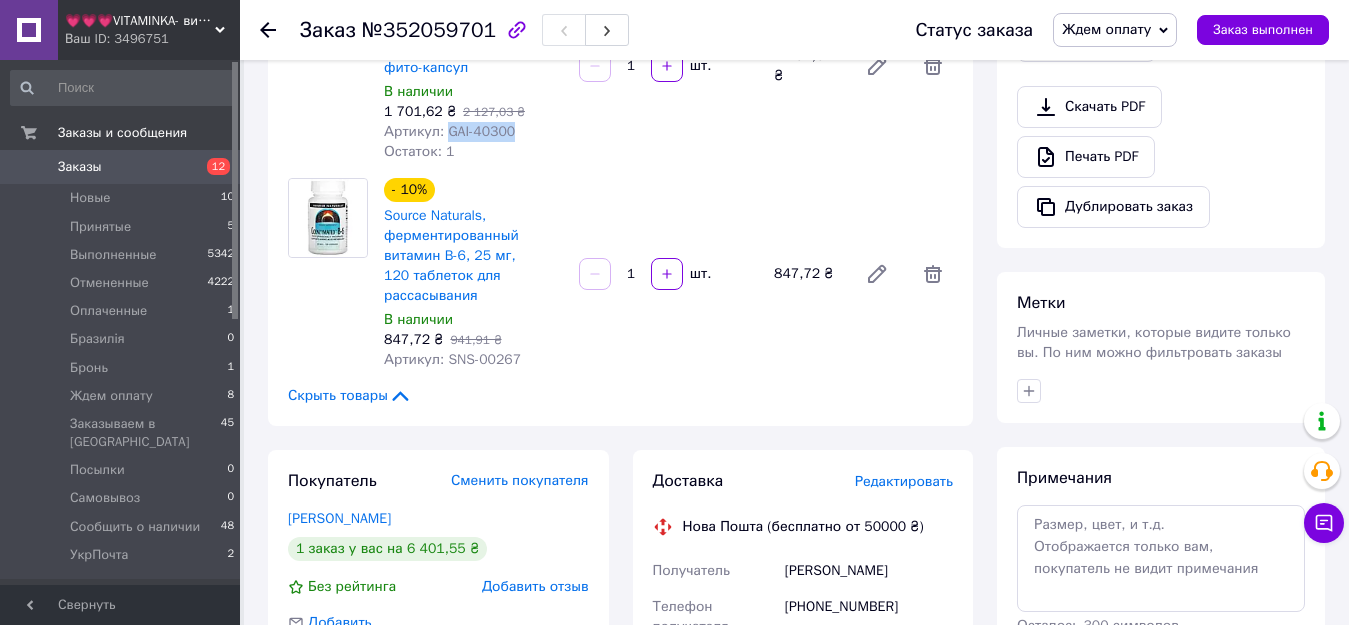 scroll, scrollTop: 700, scrollLeft: 0, axis: vertical 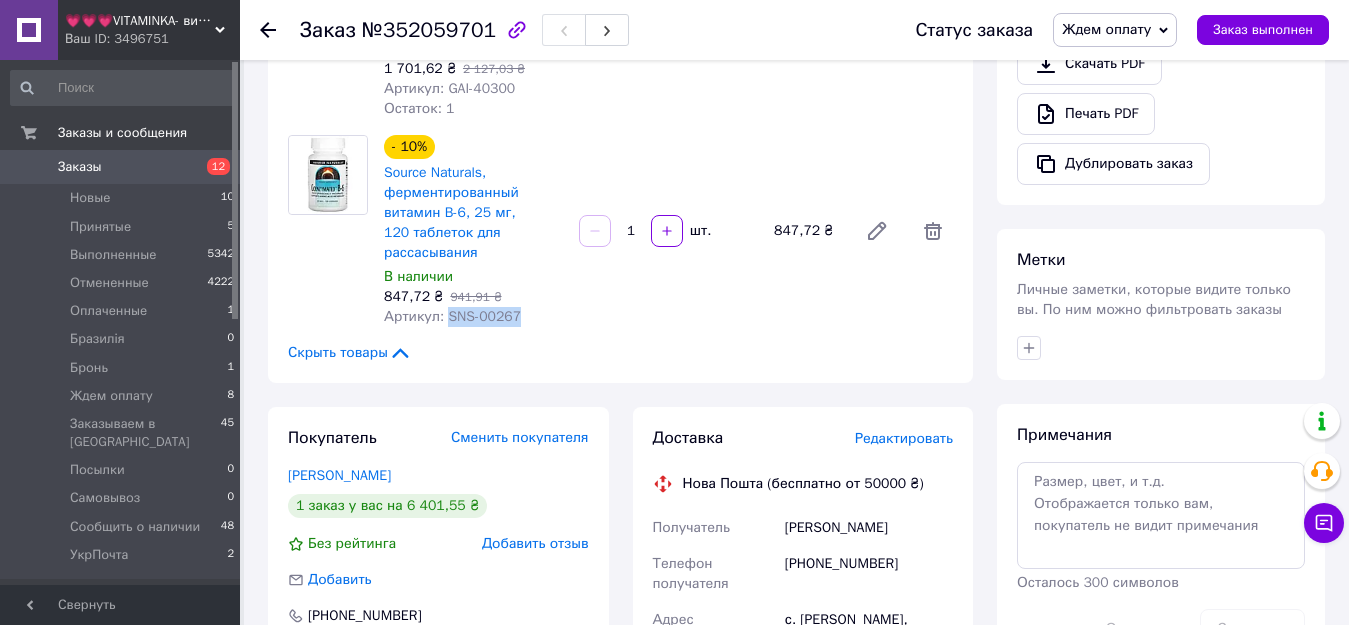 drag, startPoint x: 443, startPoint y: 316, endPoint x: 521, endPoint y: 309, distance: 78.31347 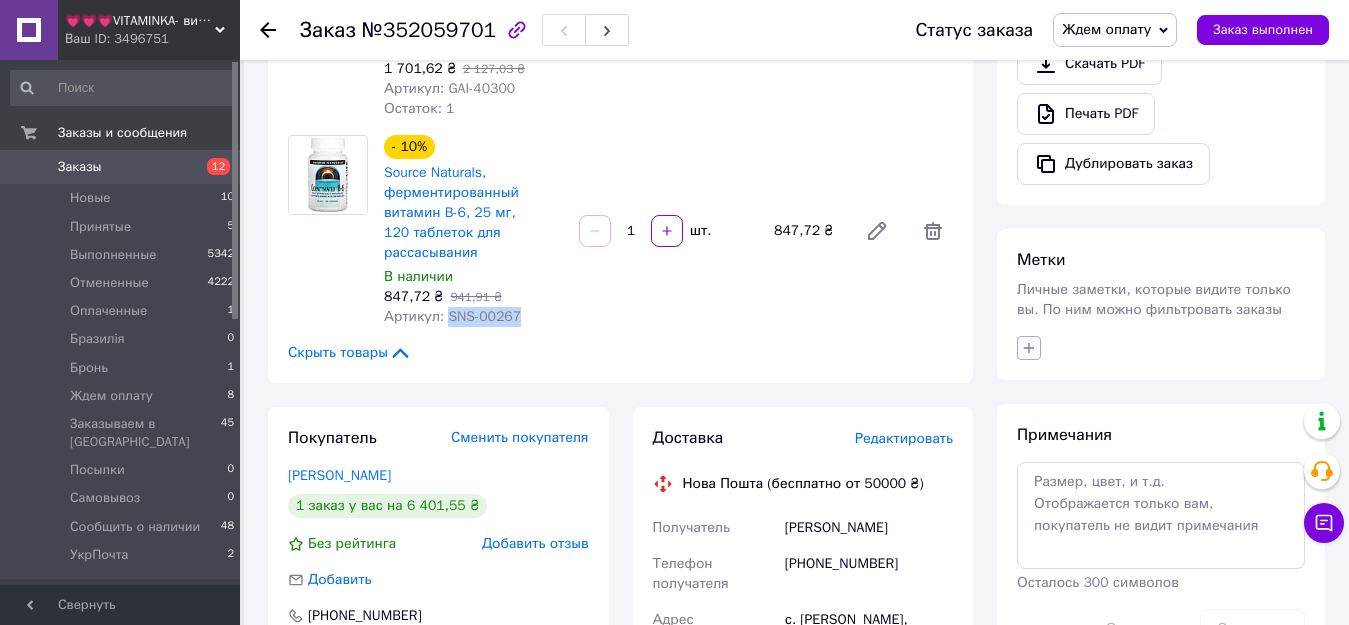click 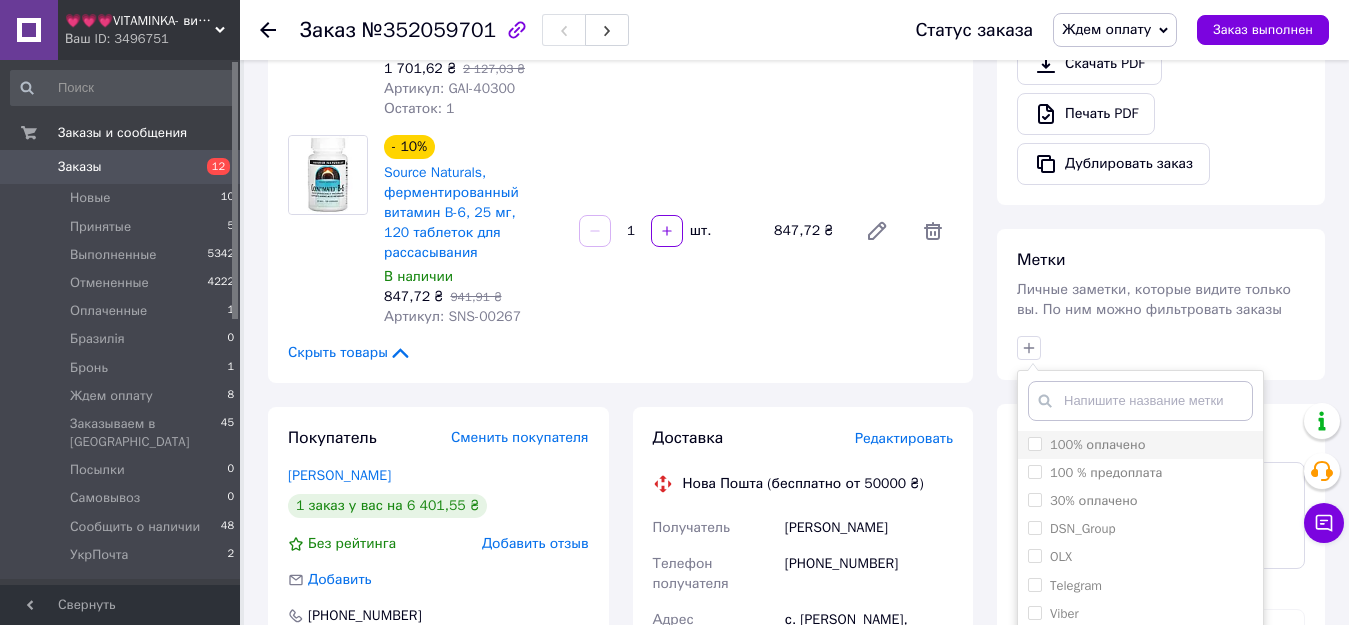 click on "100% оплачено" at bounding box center [1034, 443] 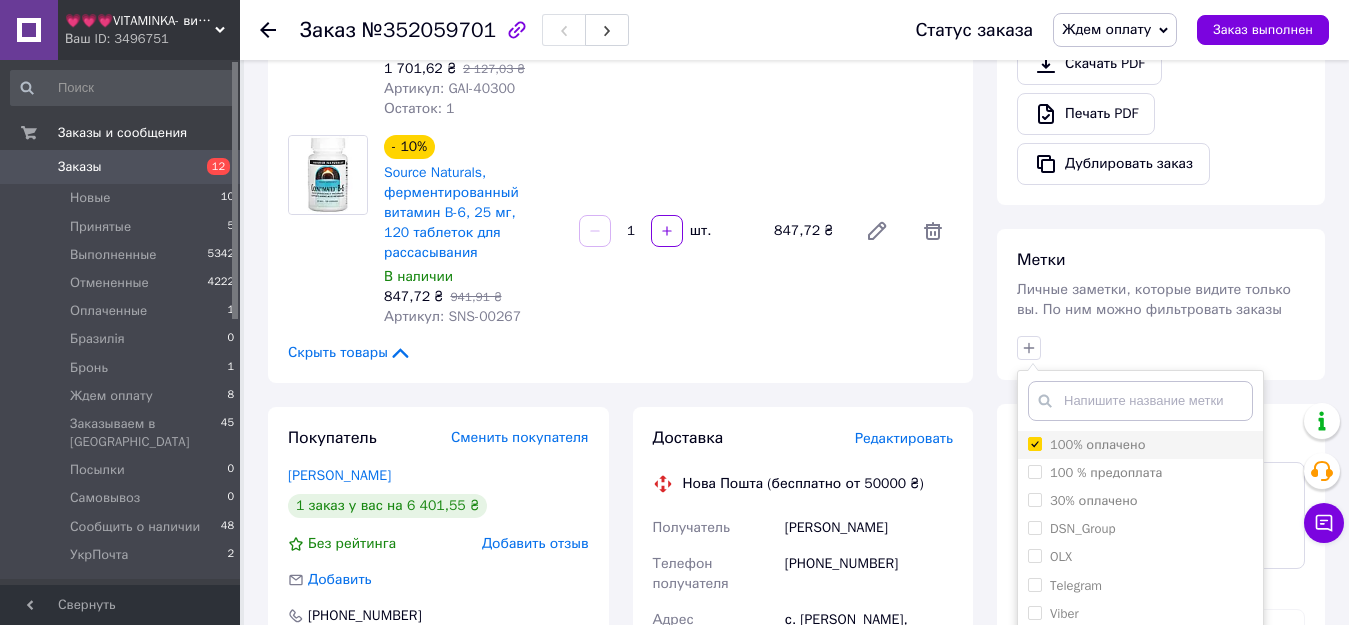 checkbox on "true" 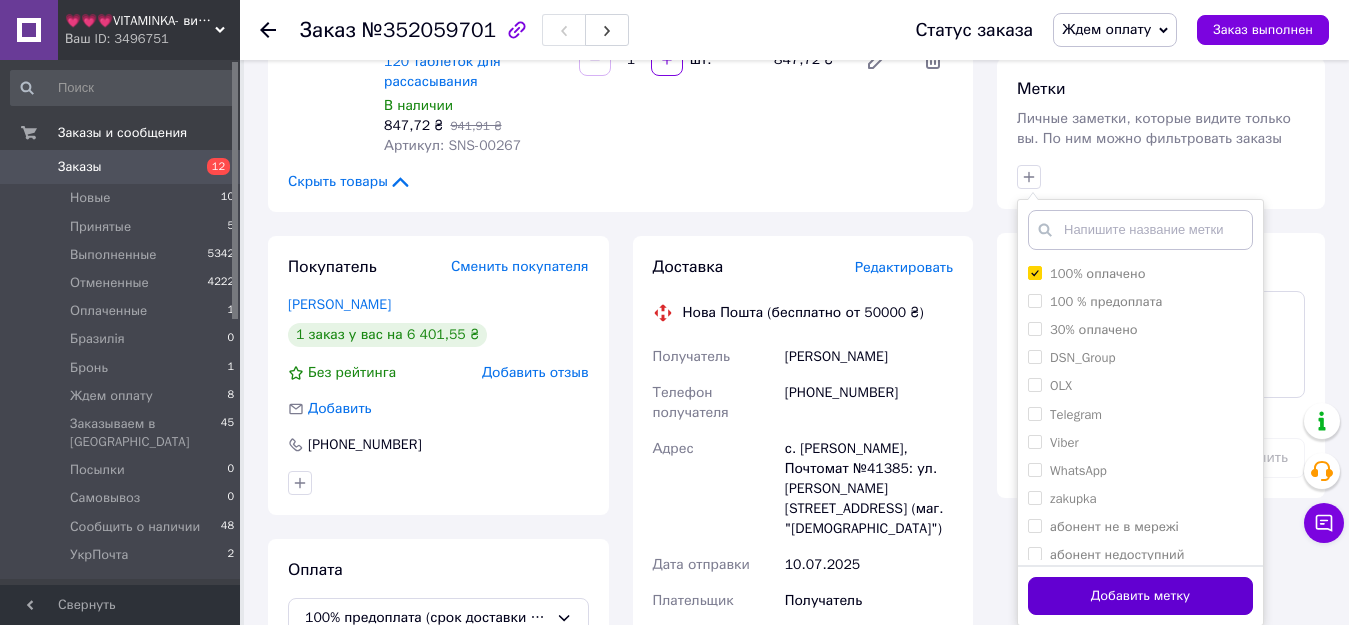 scroll, scrollTop: 900, scrollLeft: 0, axis: vertical 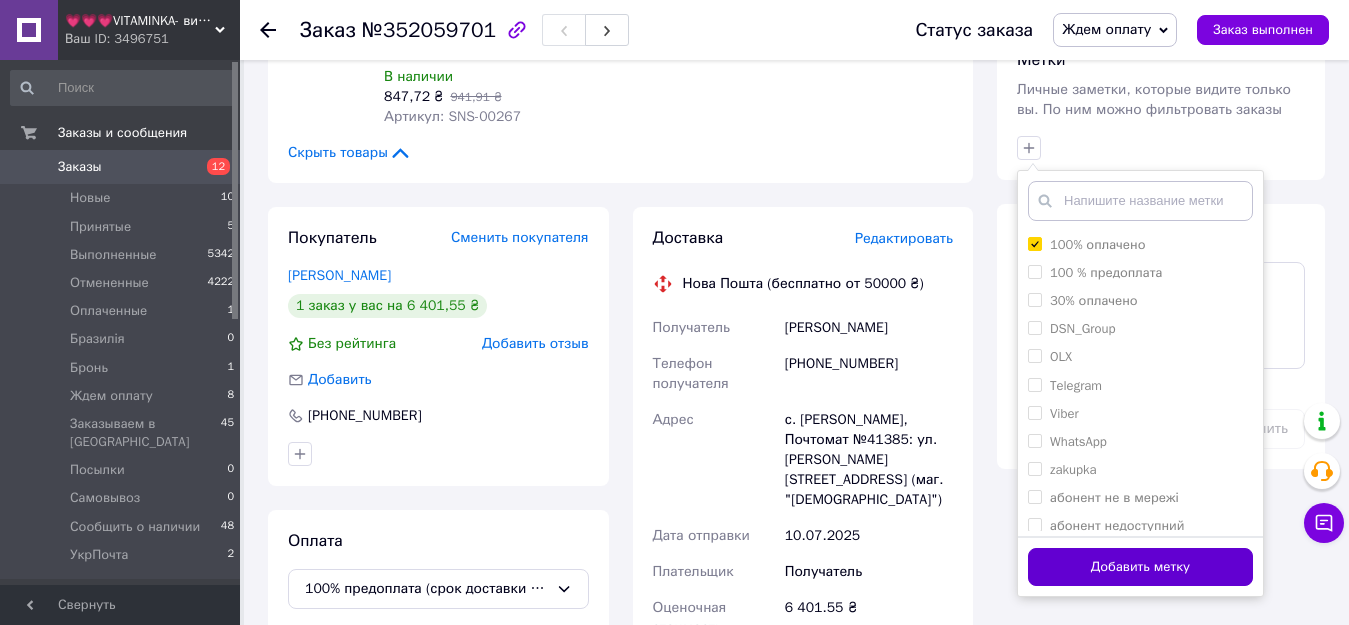 click on "Добавить метку" at bounding box center (1140, 567) 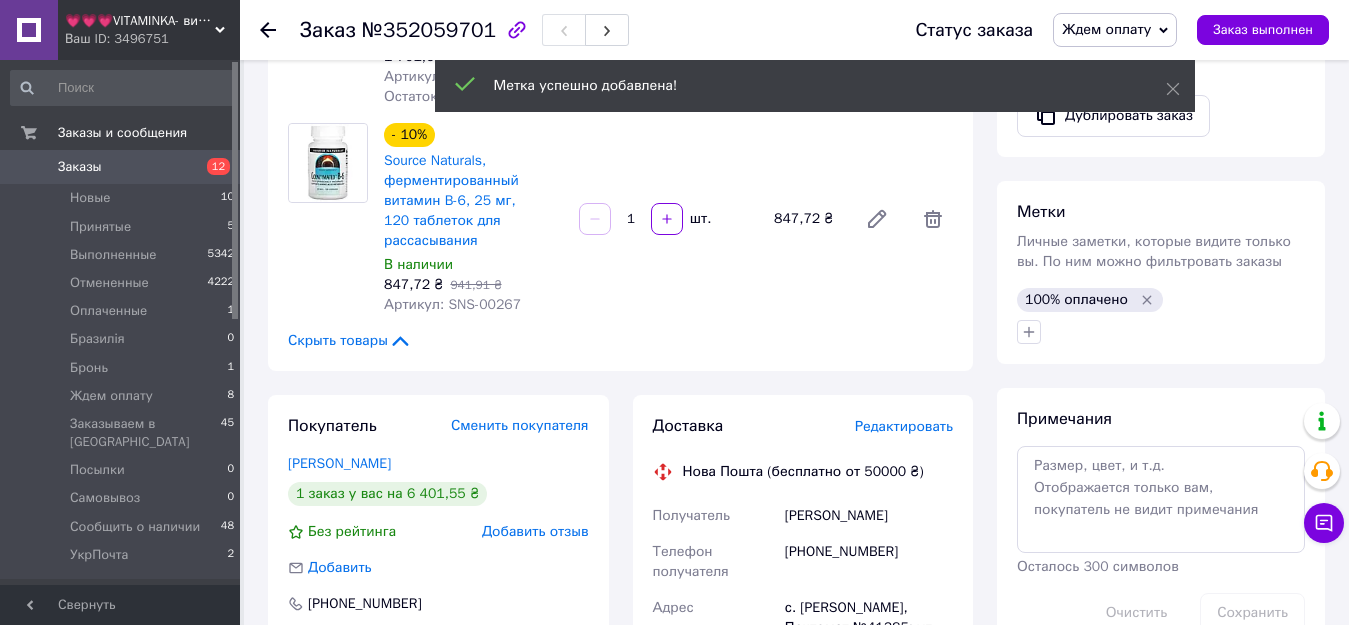 scroll, scrollTop: 700, scrollLeft: 0, axis: vertical 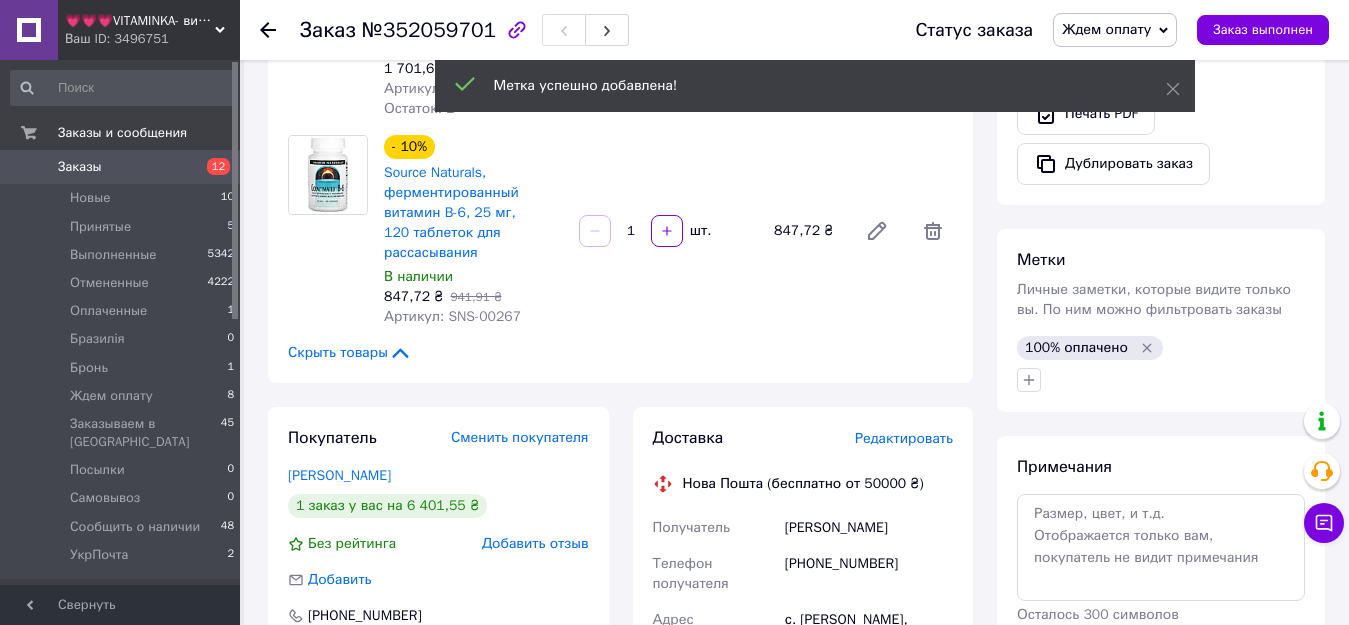 click on "Ждем оплату" at bounding box center [1106, 29] 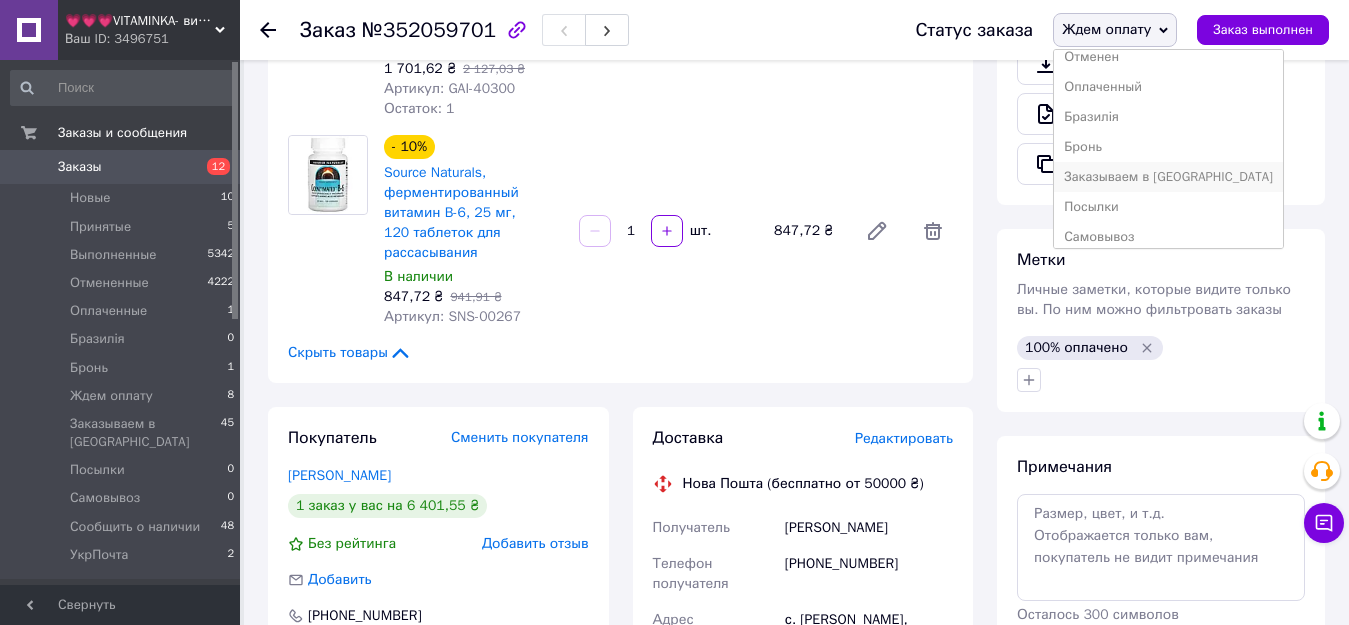 scroll, scrollTop: 42, scrollLeft: 0, axis: vertical 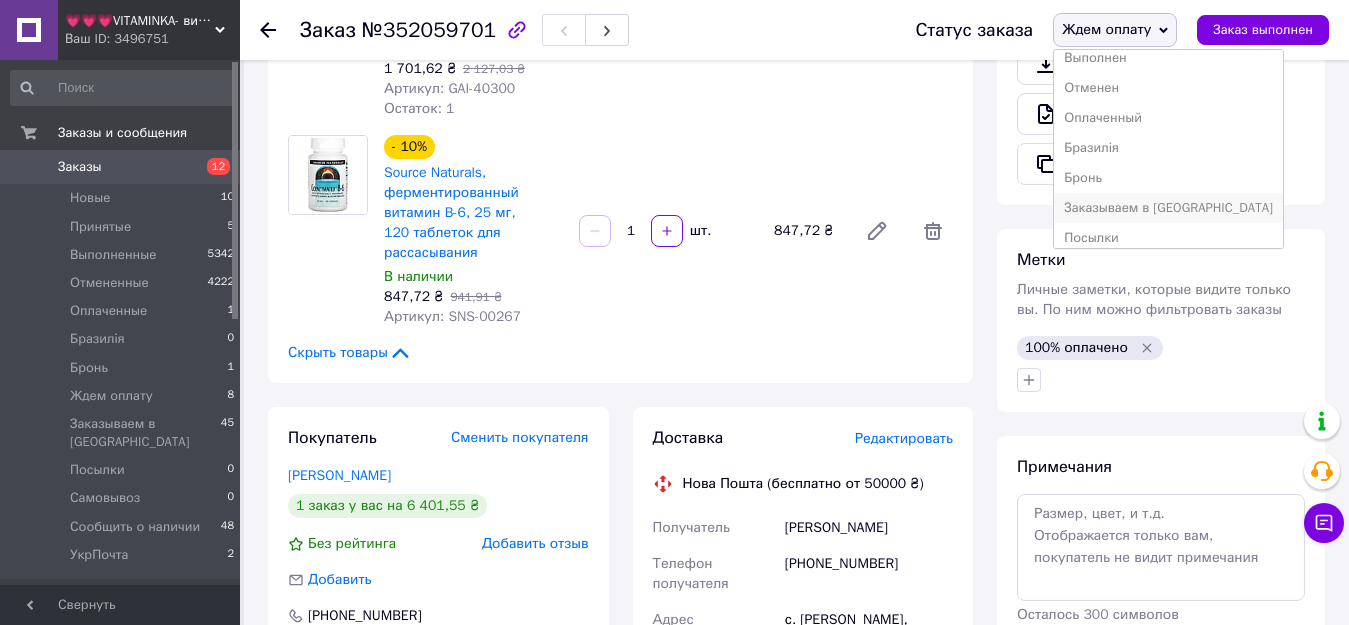 click on "Заказываем в [GEOGRAPHIC_DATA]" at bounding box center (1168, 208) 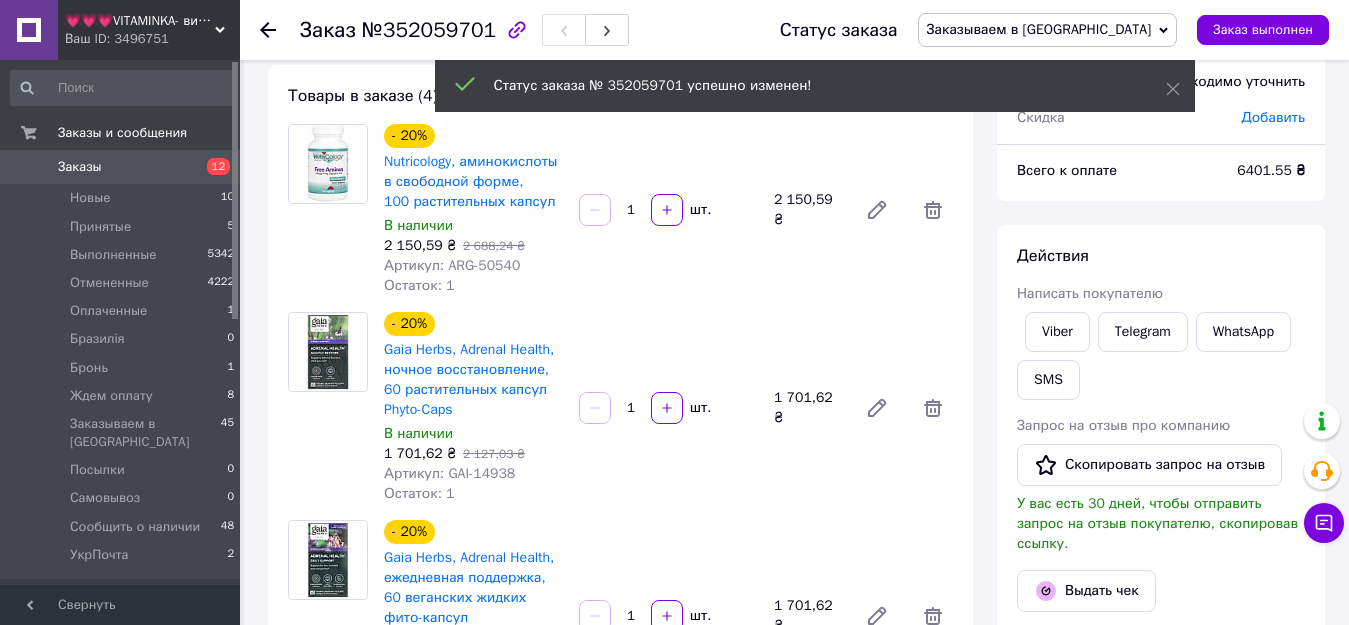 scroll, scrollTop: 0, scrollLeft: 0, axis: both 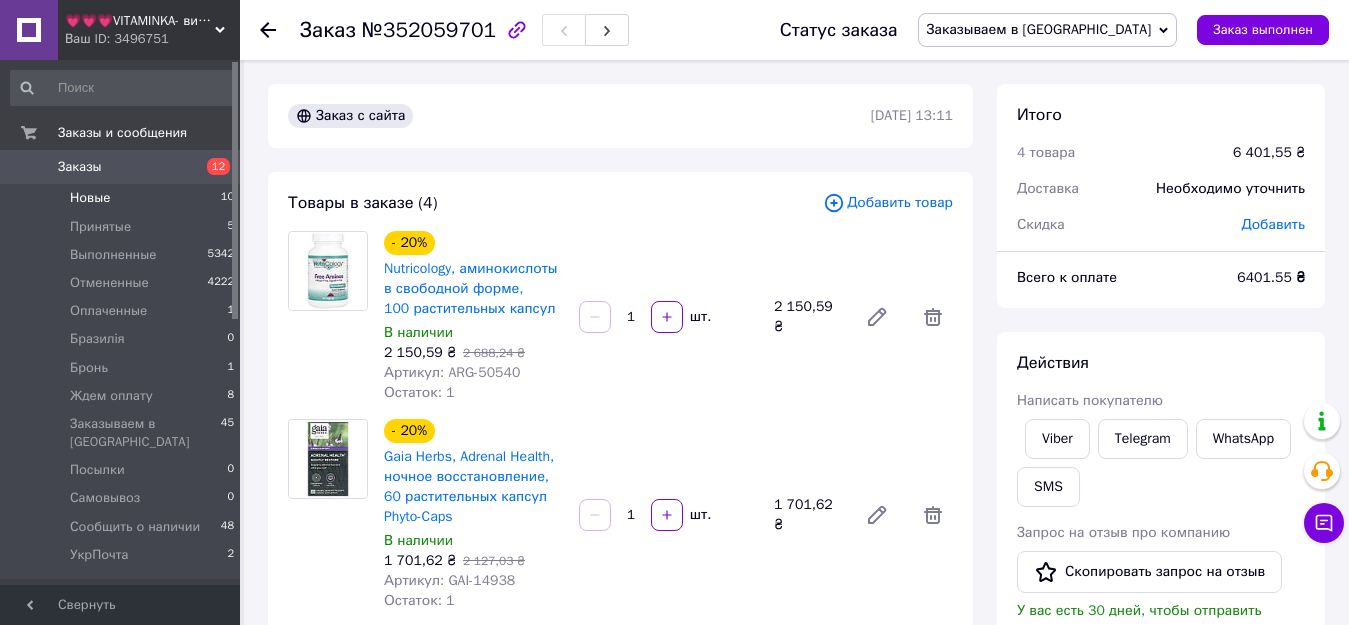 click on "Новые" at bounding box center [90, 198] 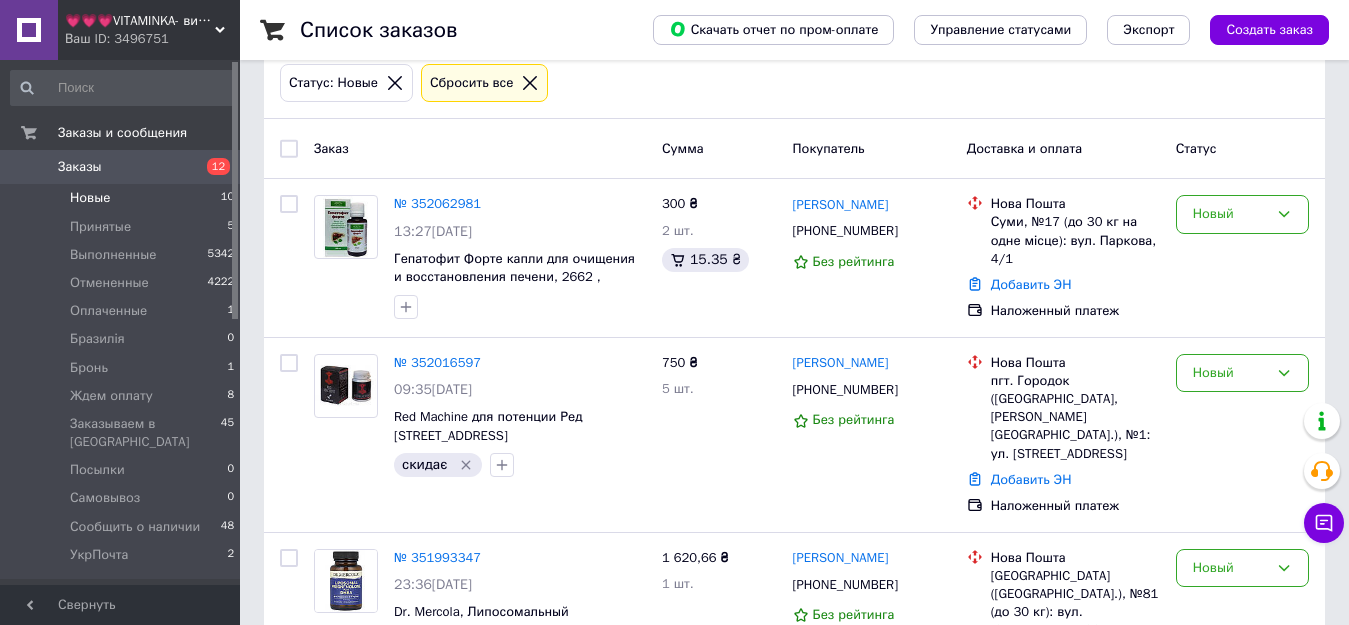 scroll, scrollTop: 200, scrollLeft: 0, axis: vertical 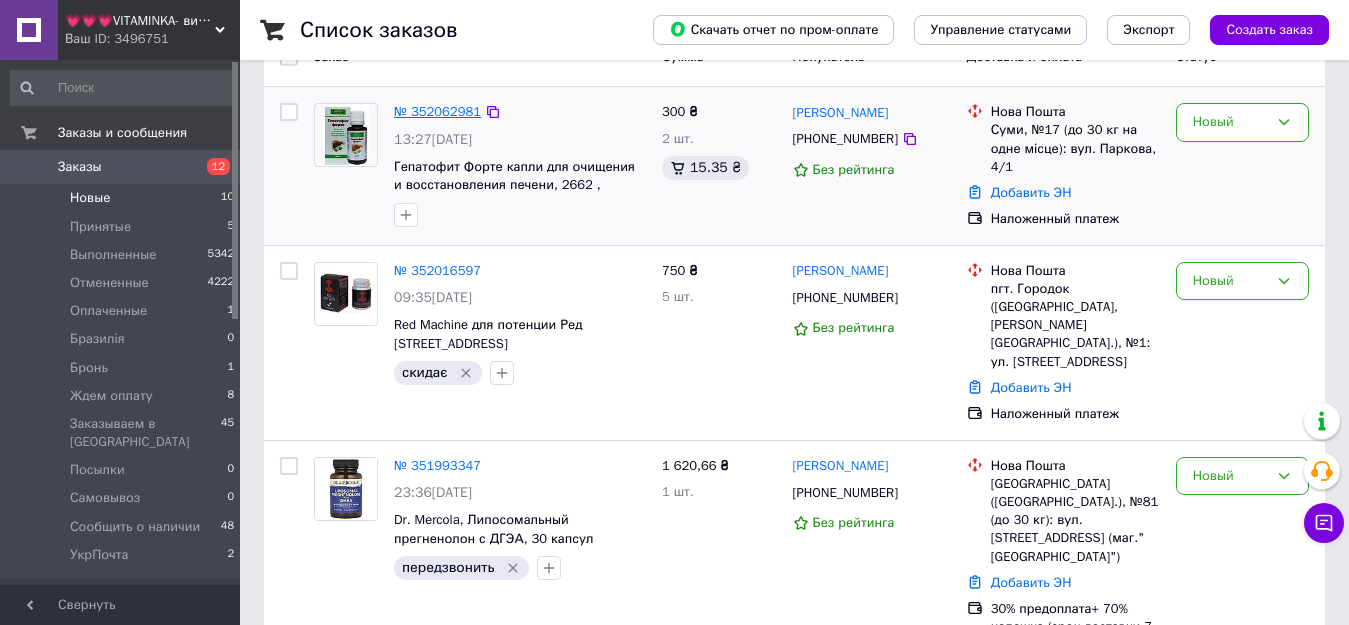 click on "№ 352062981" at bounding box center [437, 111] 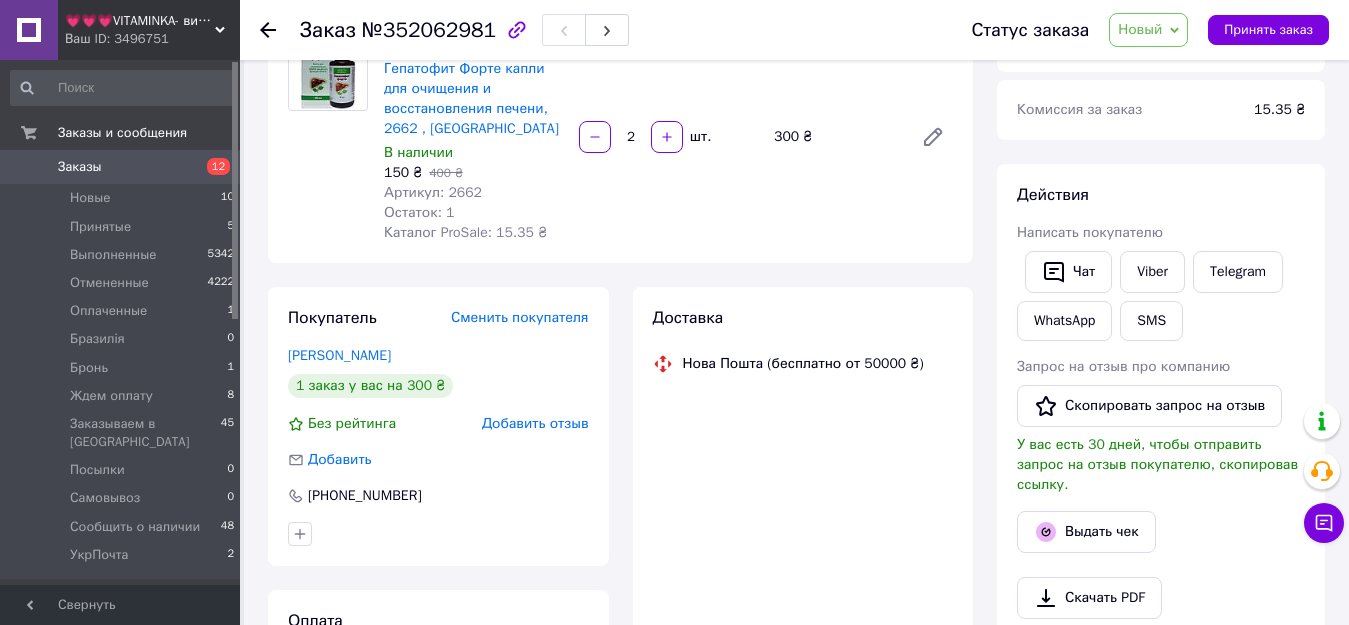 scroll, scrollTop: 0, scrollLeft: 0, axis: both 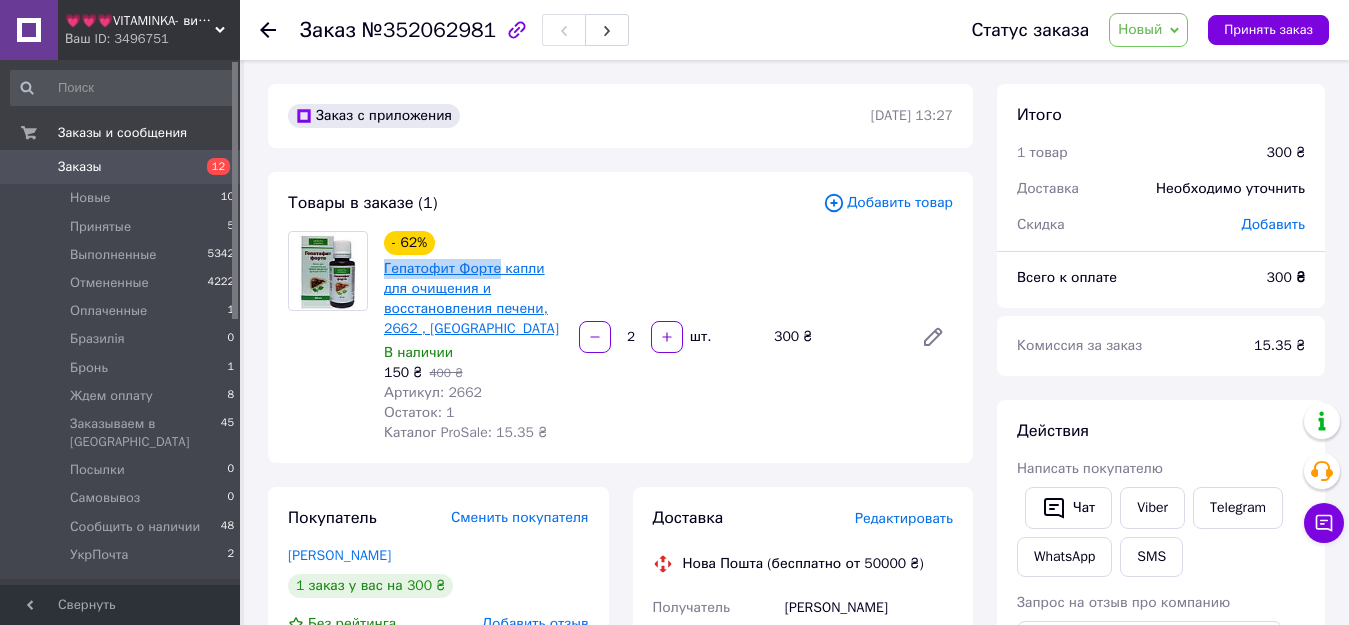 drag, startPoint x: 379, startPoint y: 269, endPoint x: 491, endPoint y: 275, distance: 112.1606 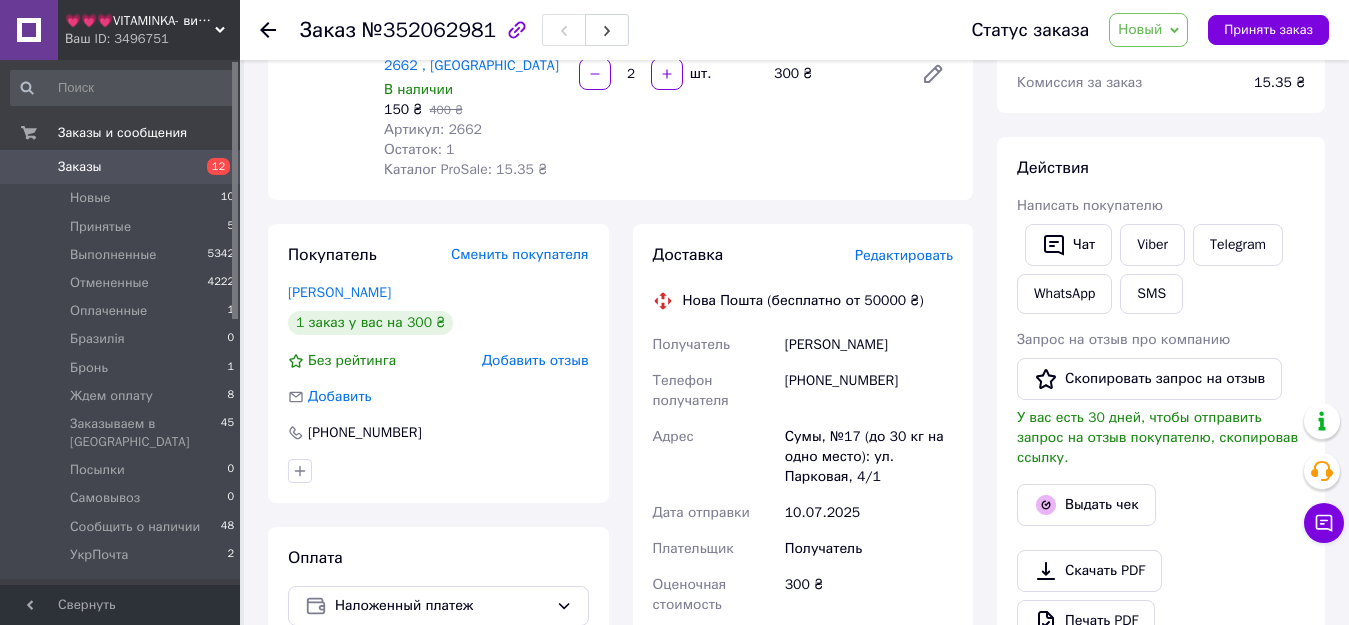 scroll, scrollTop: 300, scrollLeft: 0, axis: vertical 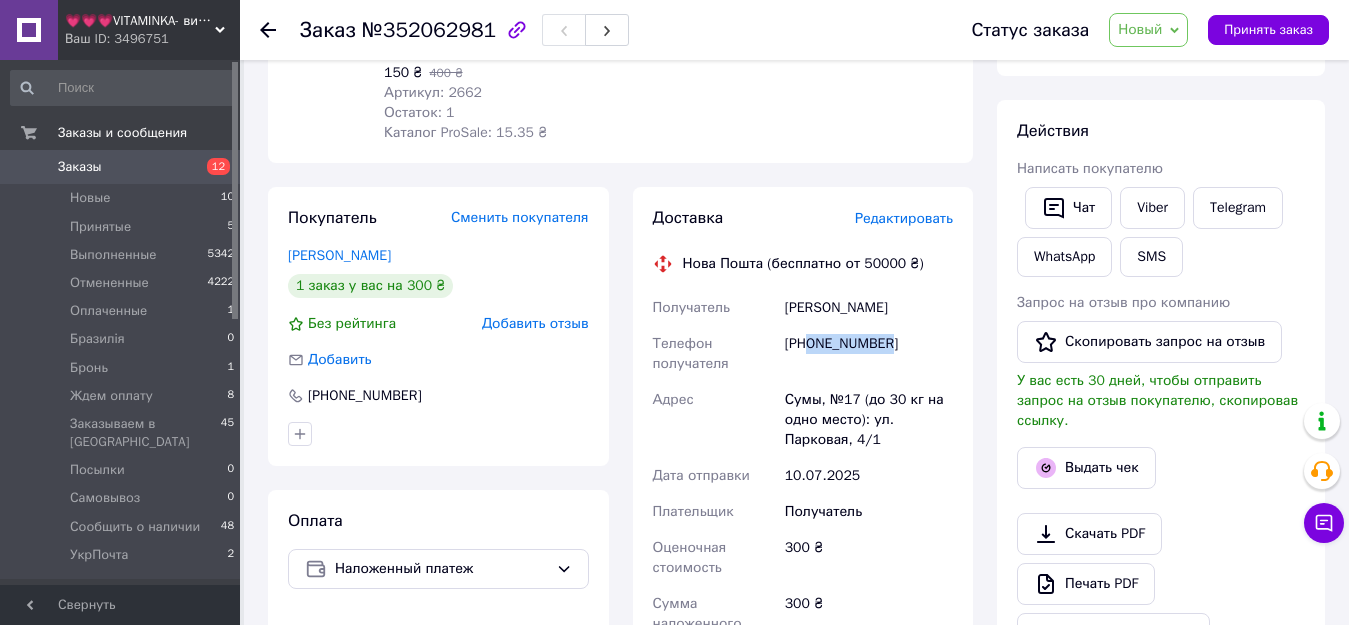 drag, startPoint x: 811, startPoint y: 344, endPoint x: 910, endPoint y: 344, distance: 99 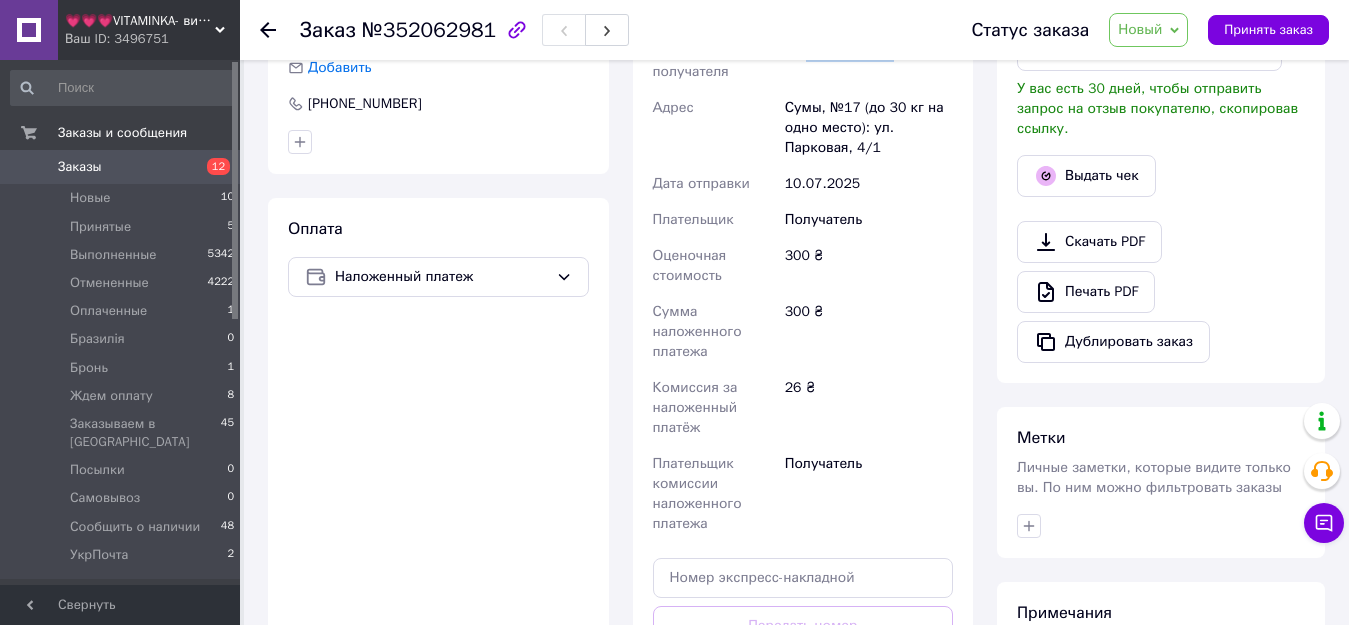 scroll, scrollTop: 700, scrollLeft: 0, axis: vertical 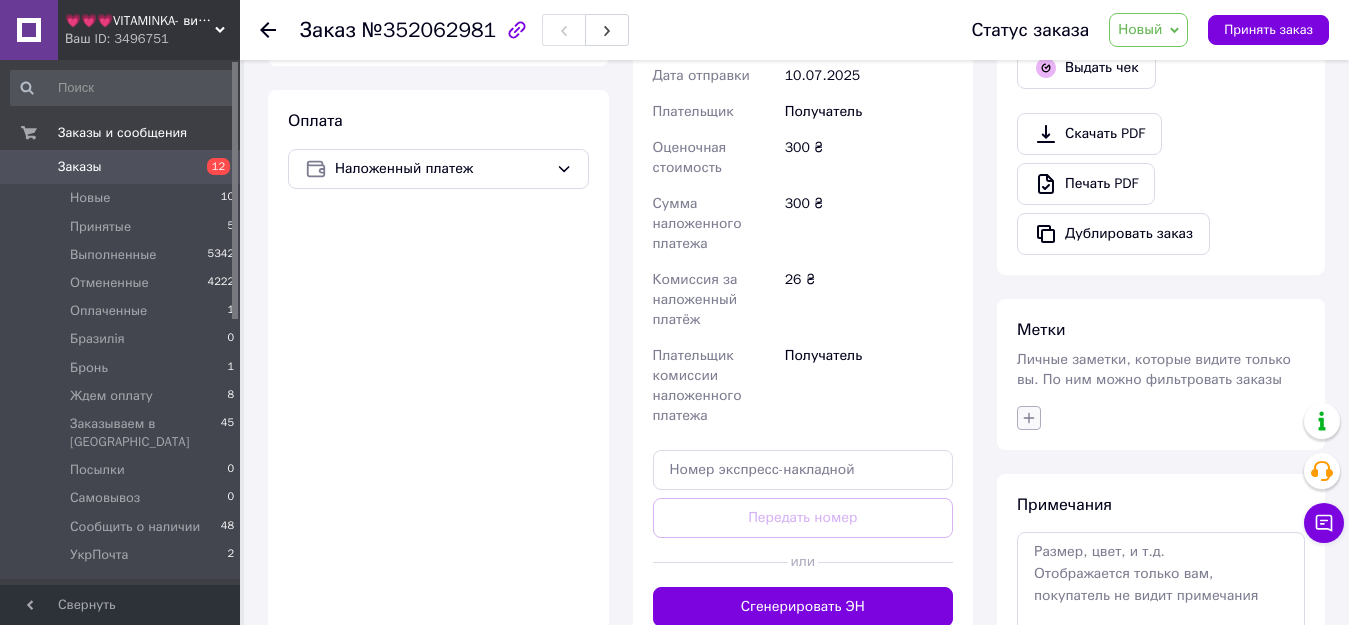 click 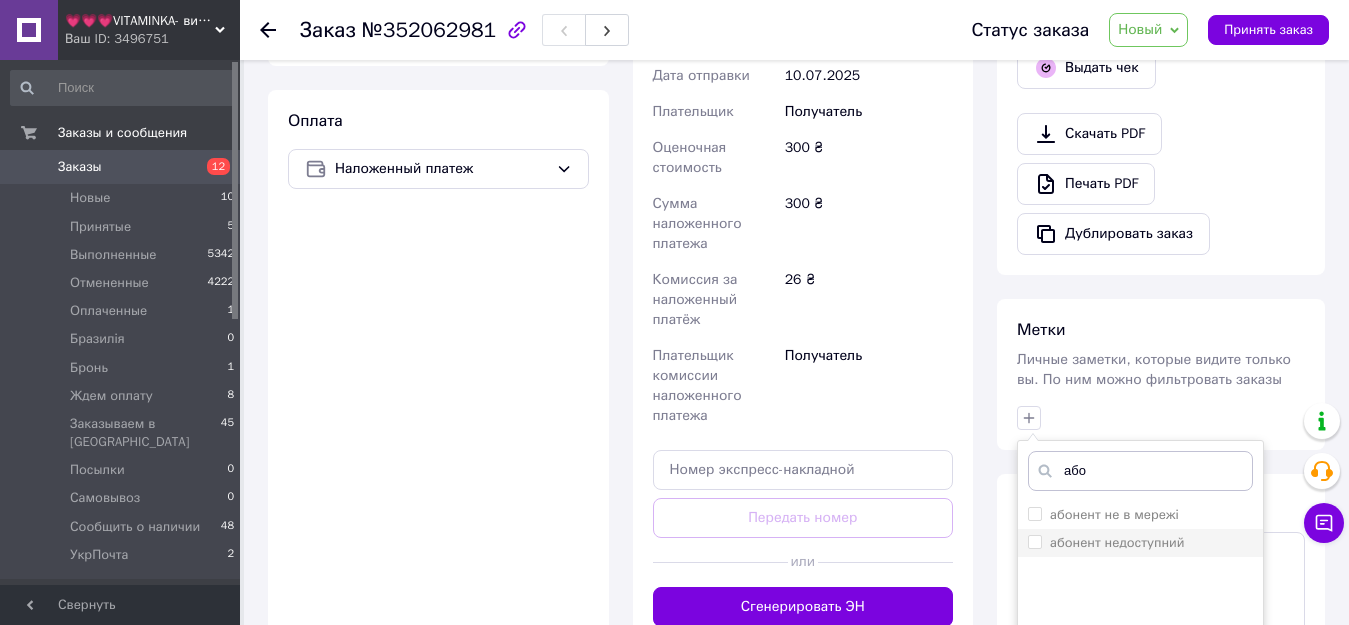 type on "або" 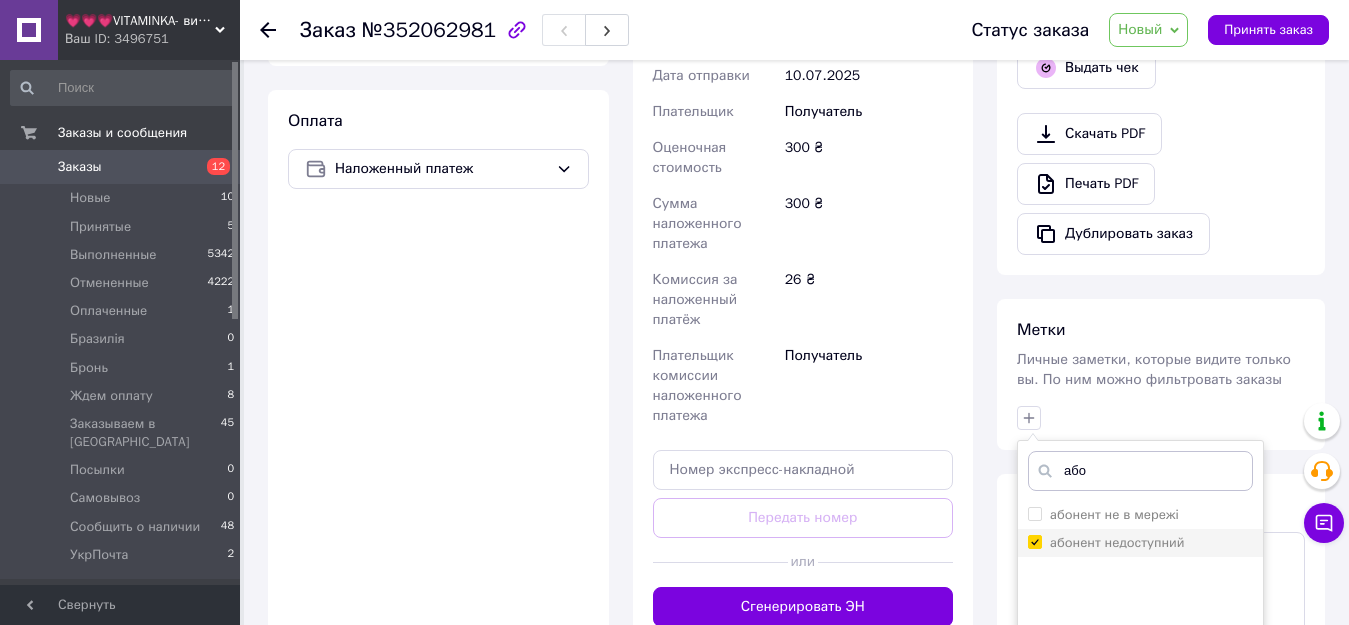 checkbox on "true" 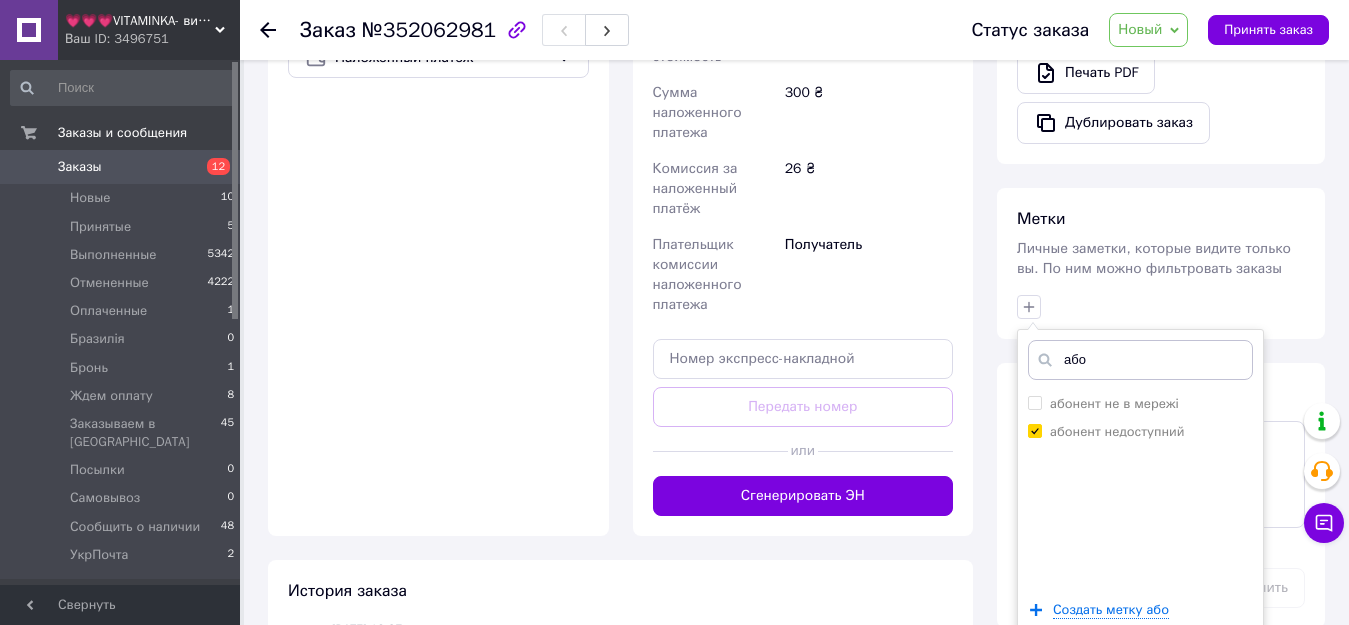 scroll, scrollTop: 889, scrollLeft: 0, axis: vertical 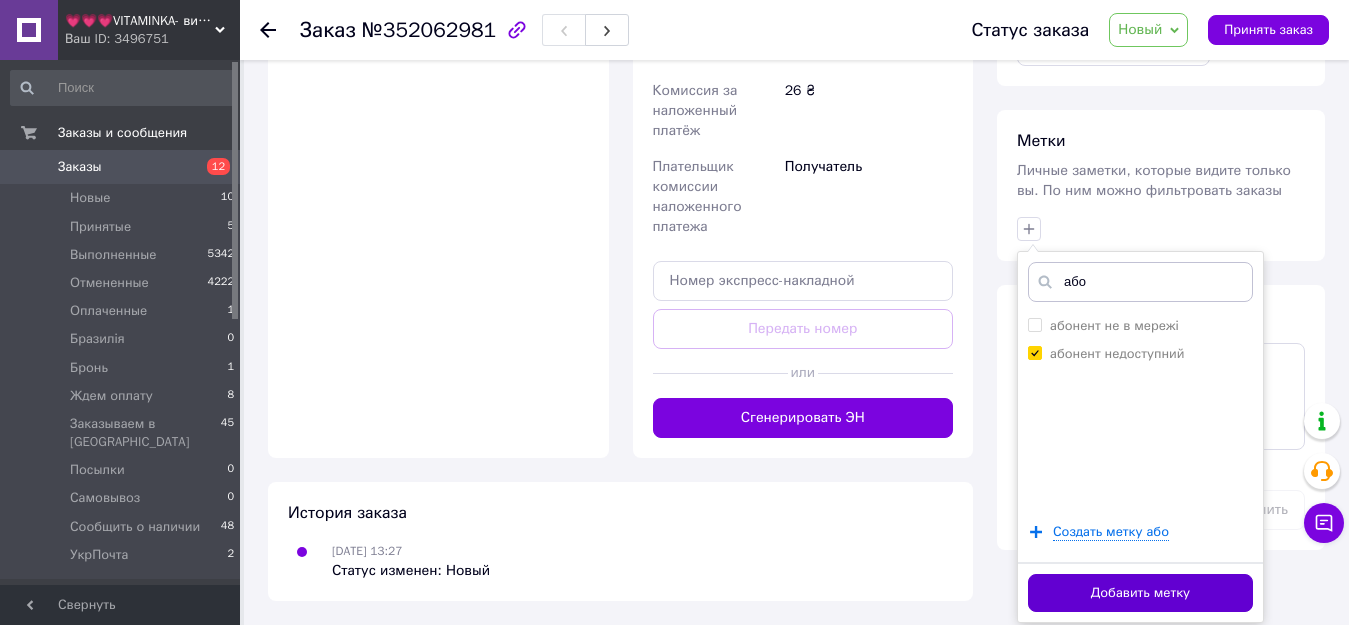 click on "Добавить метку" at bounding box center [1140, 593] 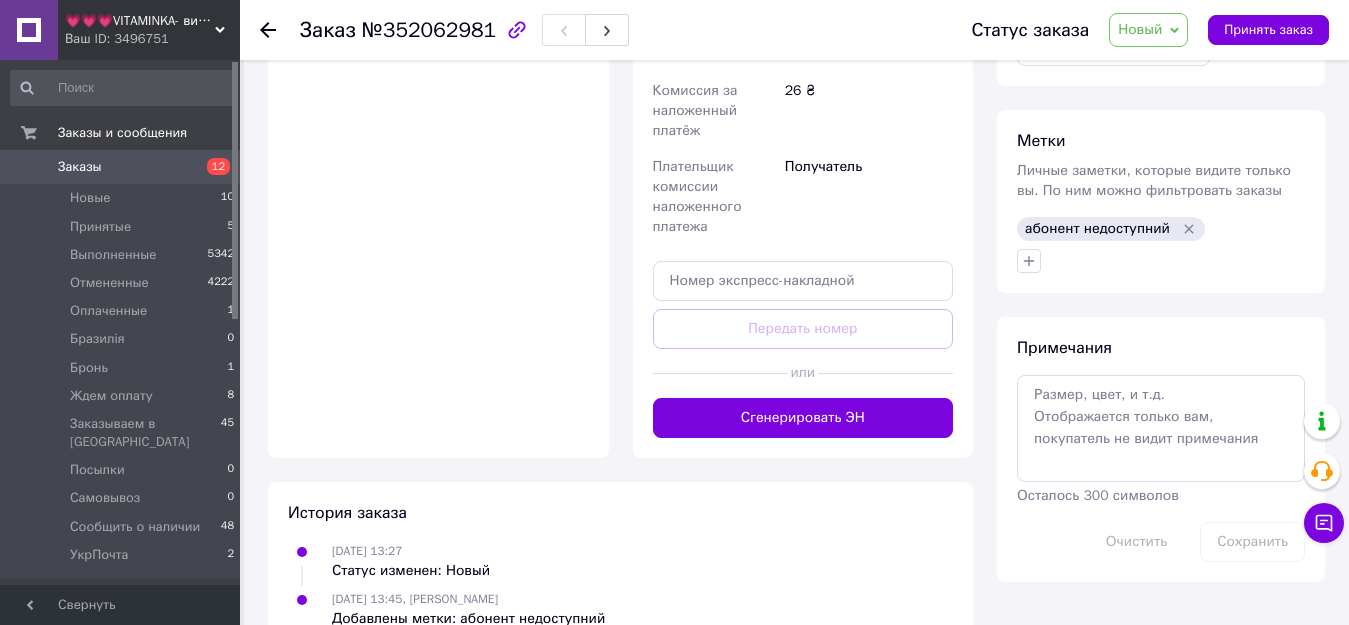 click on "Заказы" at bounding box center (80, 167) 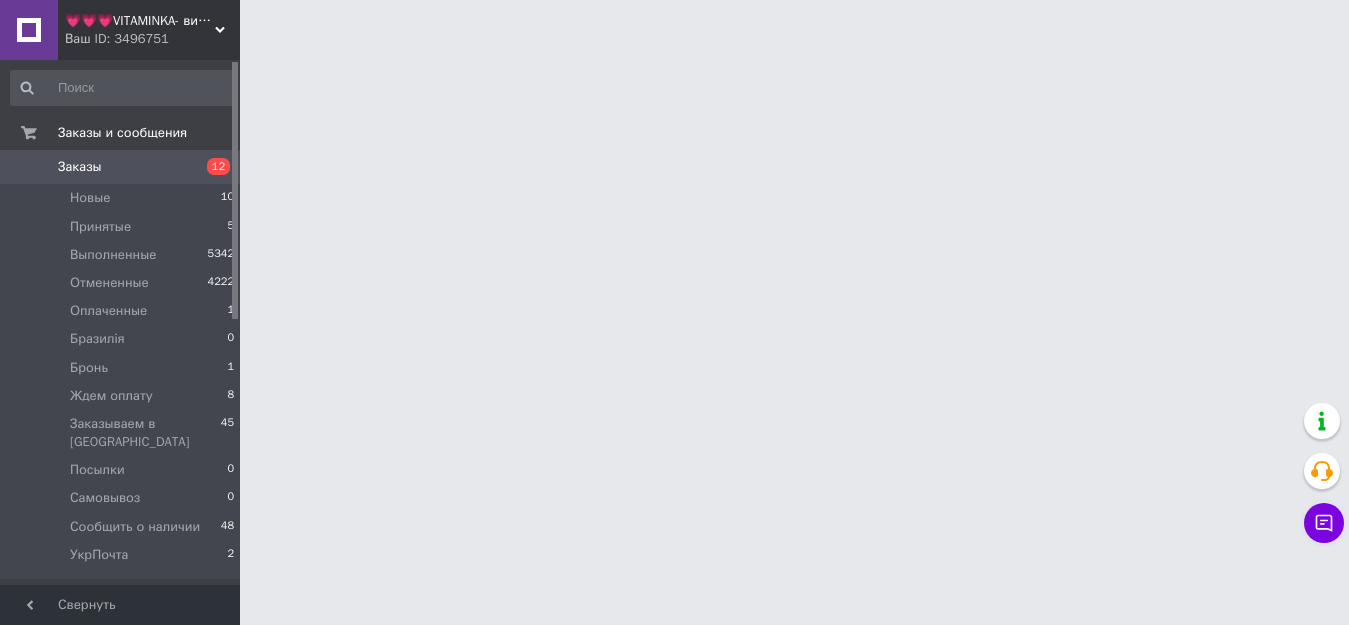 scroll, scrollTop: 0, scrollLeft: 0, axis: both 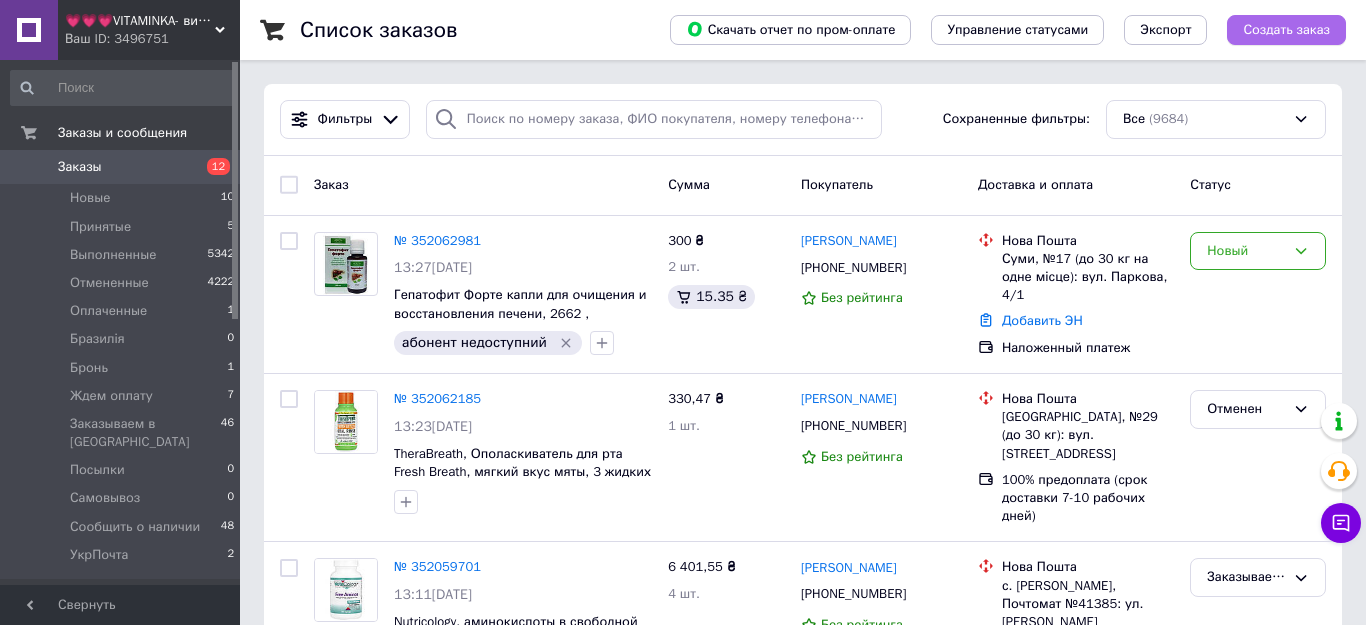 click on "Создать заказ" at bounding box center [1286, 30] 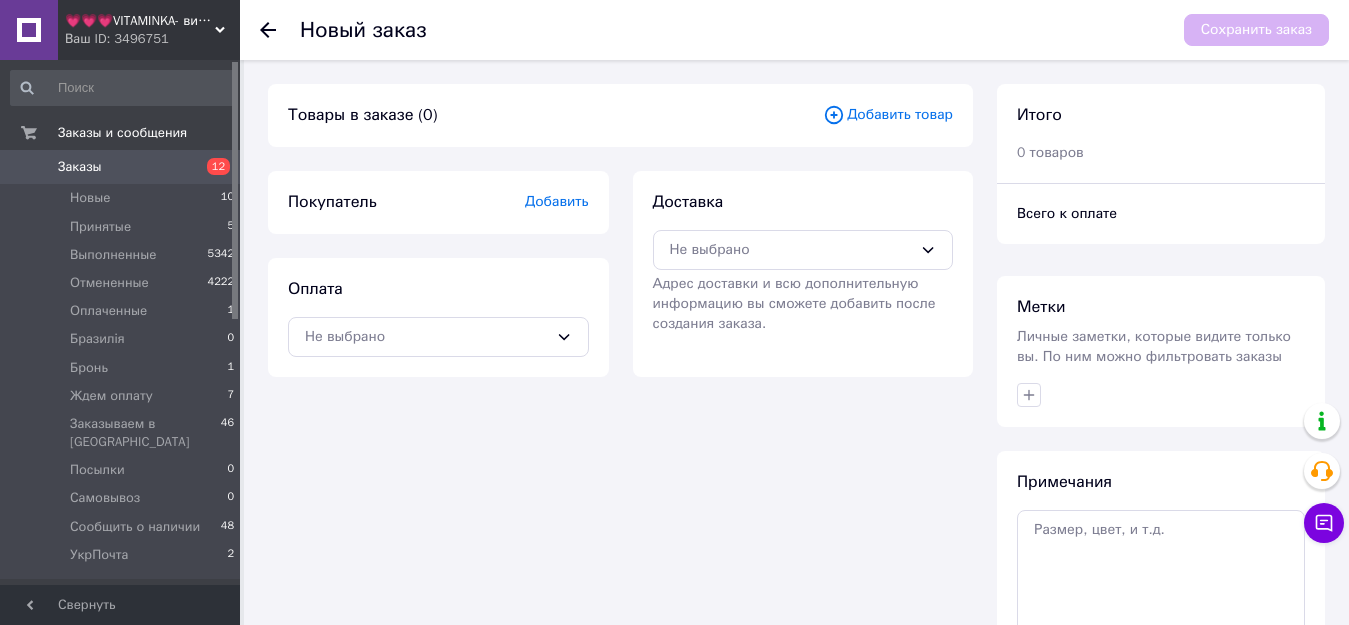 click on "Добавить товар" at bounding box center (888, 115) 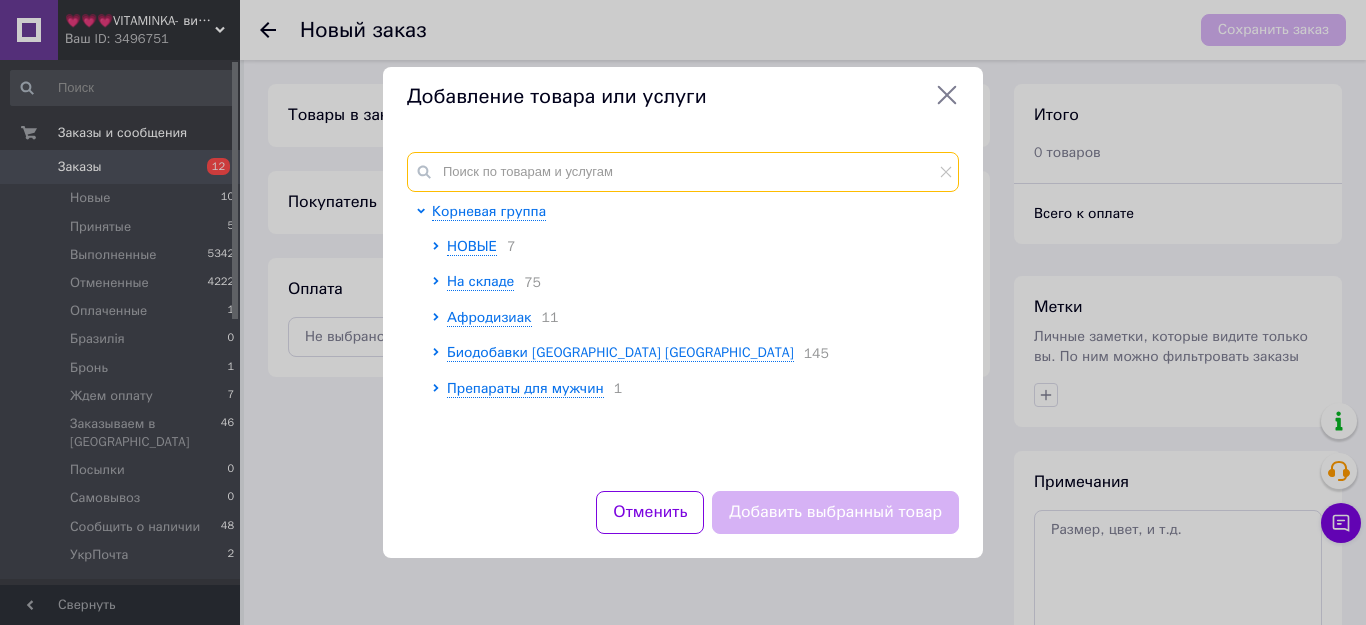 click at bounding box center (683, 172) 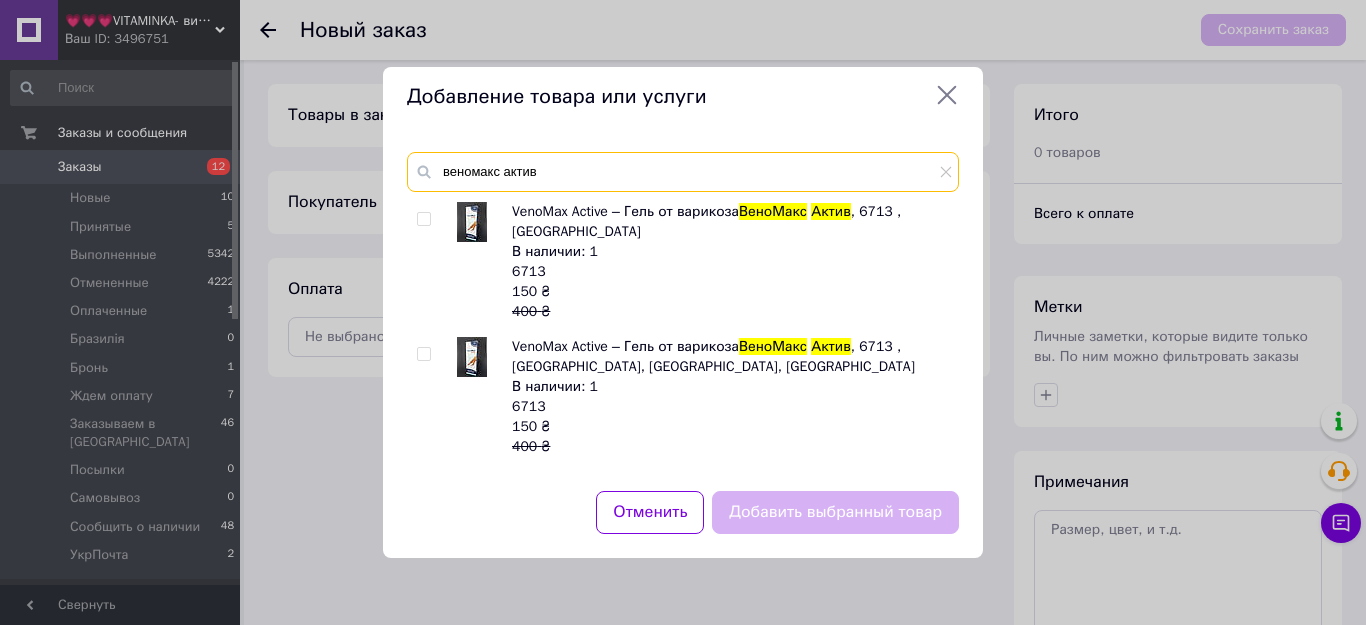 type on "веномакс актив" 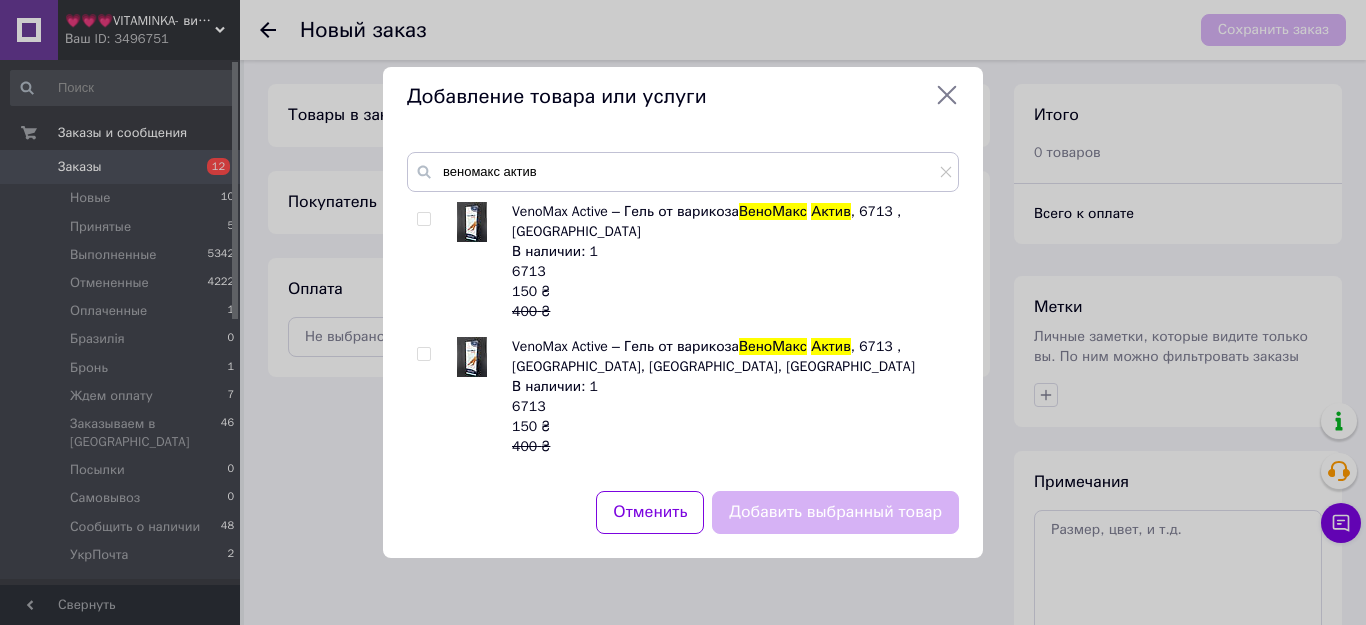 click at bounding box center (423, 219) 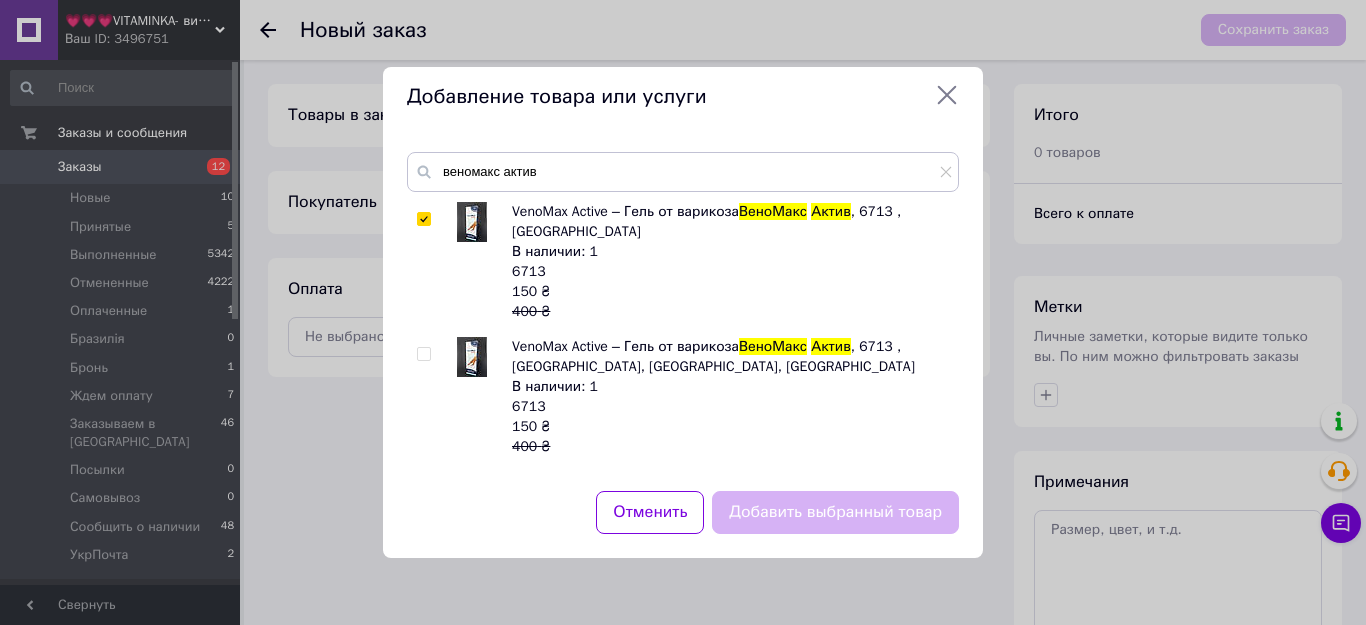 checkbox on "true" 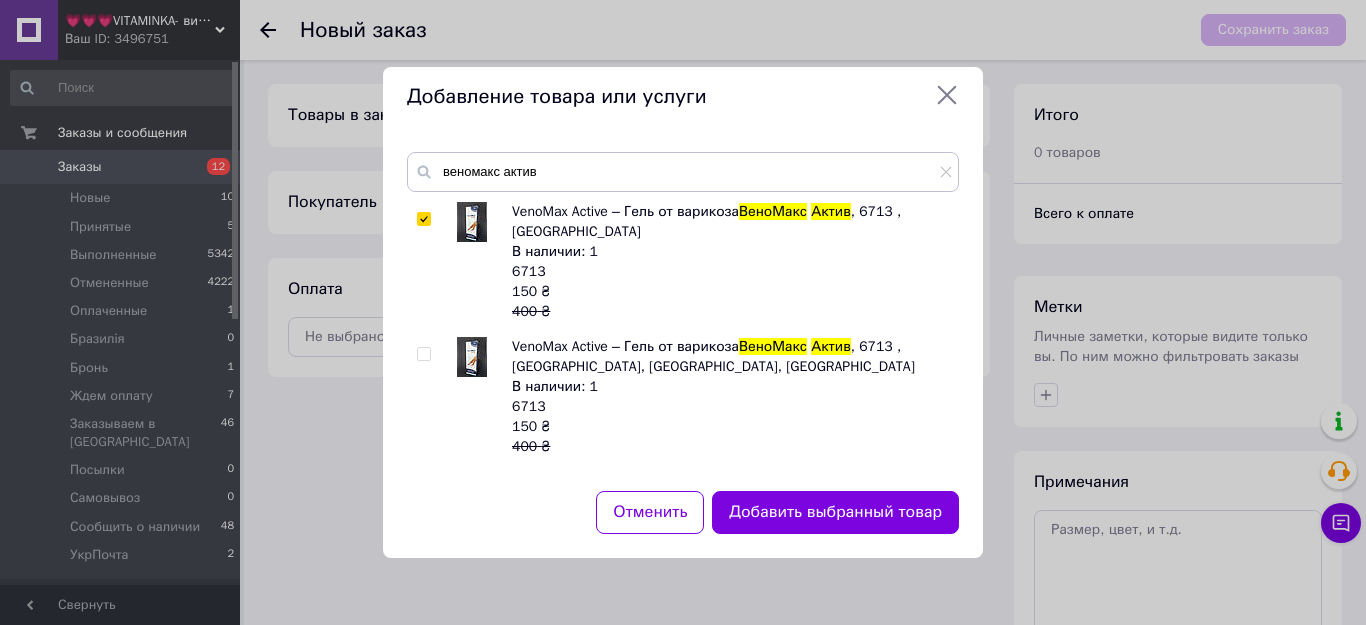 click 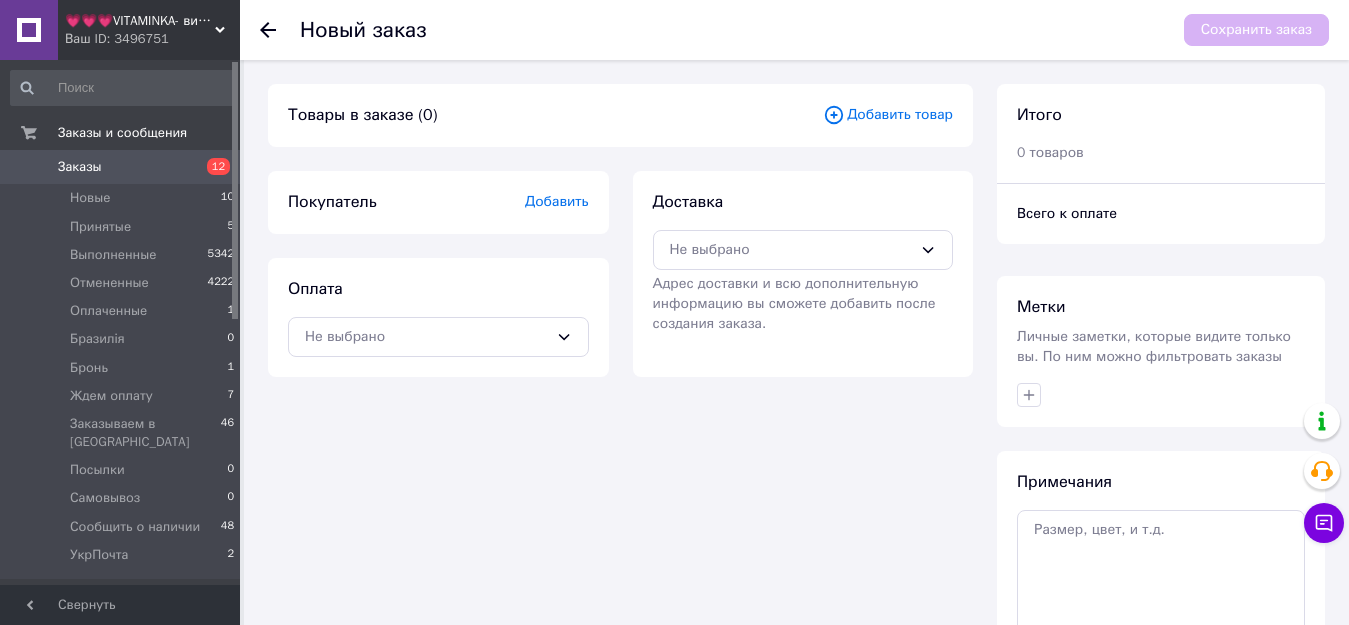 click on "Заказы" at bounding box center (80, 167) 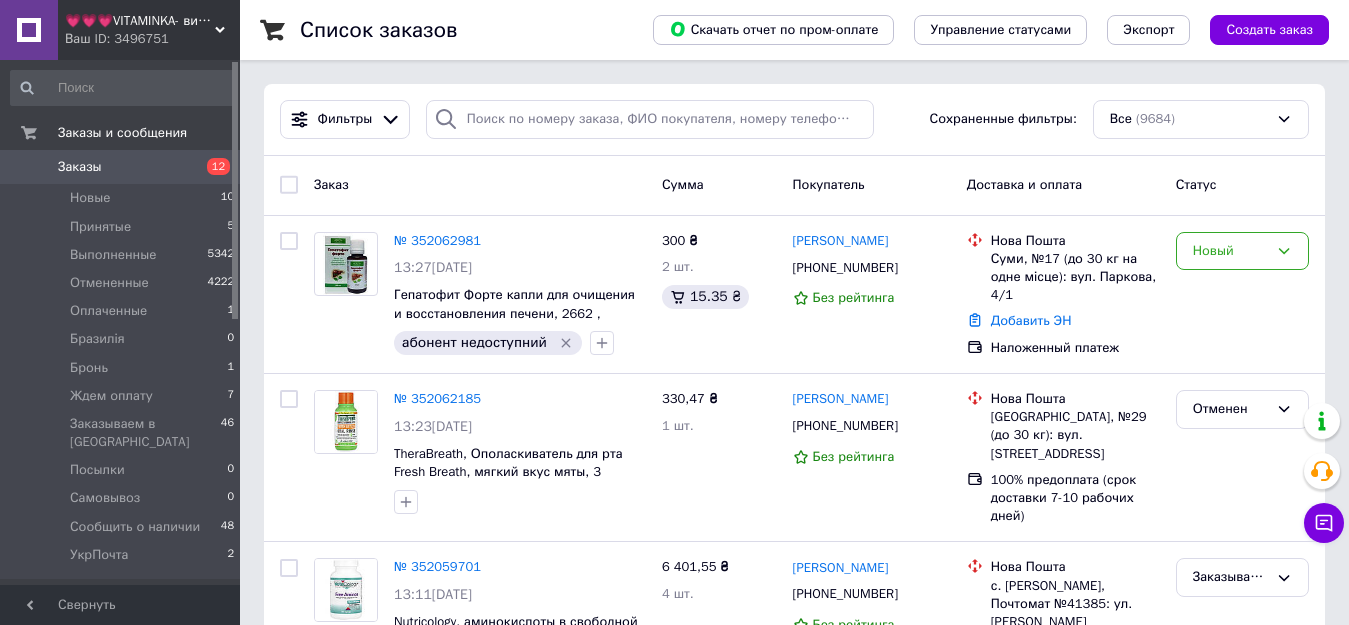 click on "Ваш ID: 3496751" at bounding box center [152, 39] 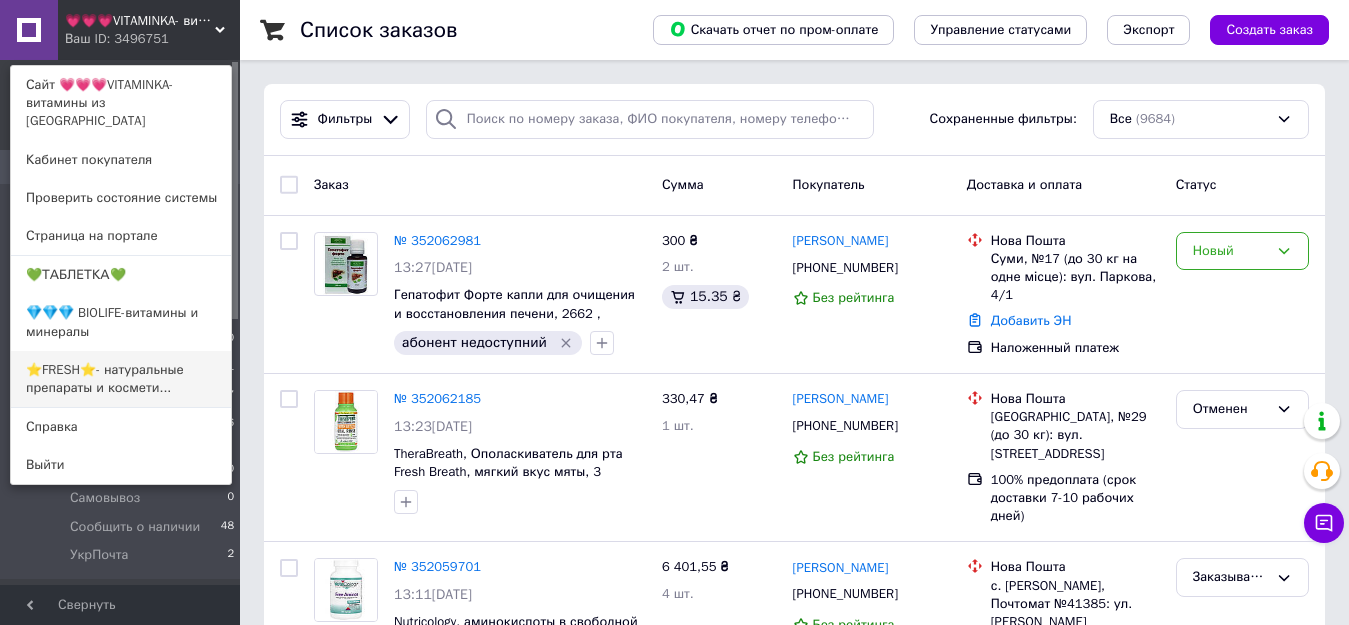 click on "⭐FRESH⭐- натуральные препараты и космети..." at bounding box center (121, 379) 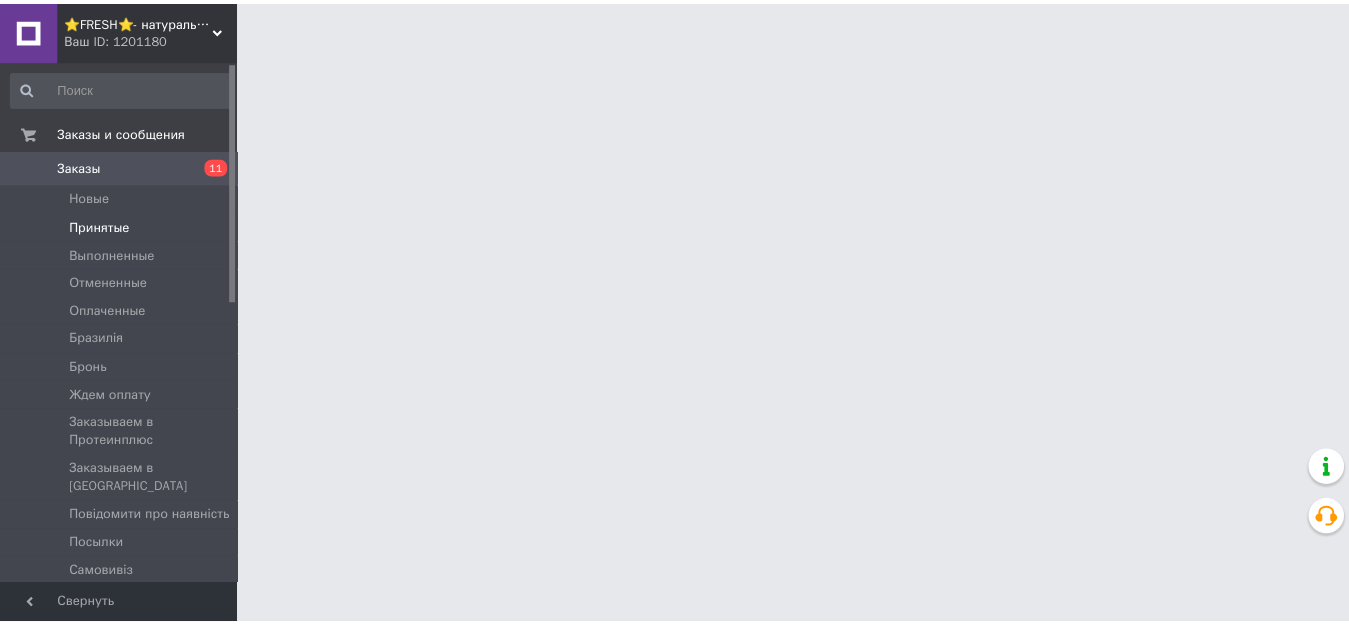 scroll, scrollTop: 0, scrollLeft: 0, axis: both 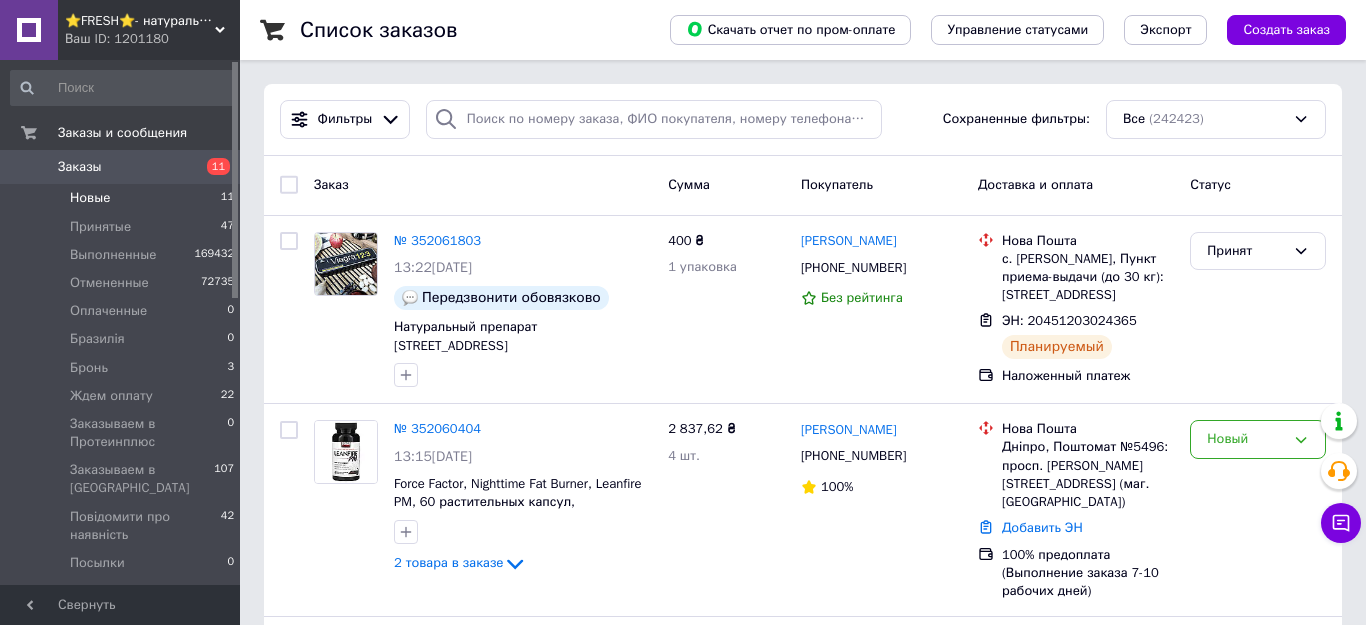 click on "Новые 11" at bounding box center [123, 198] 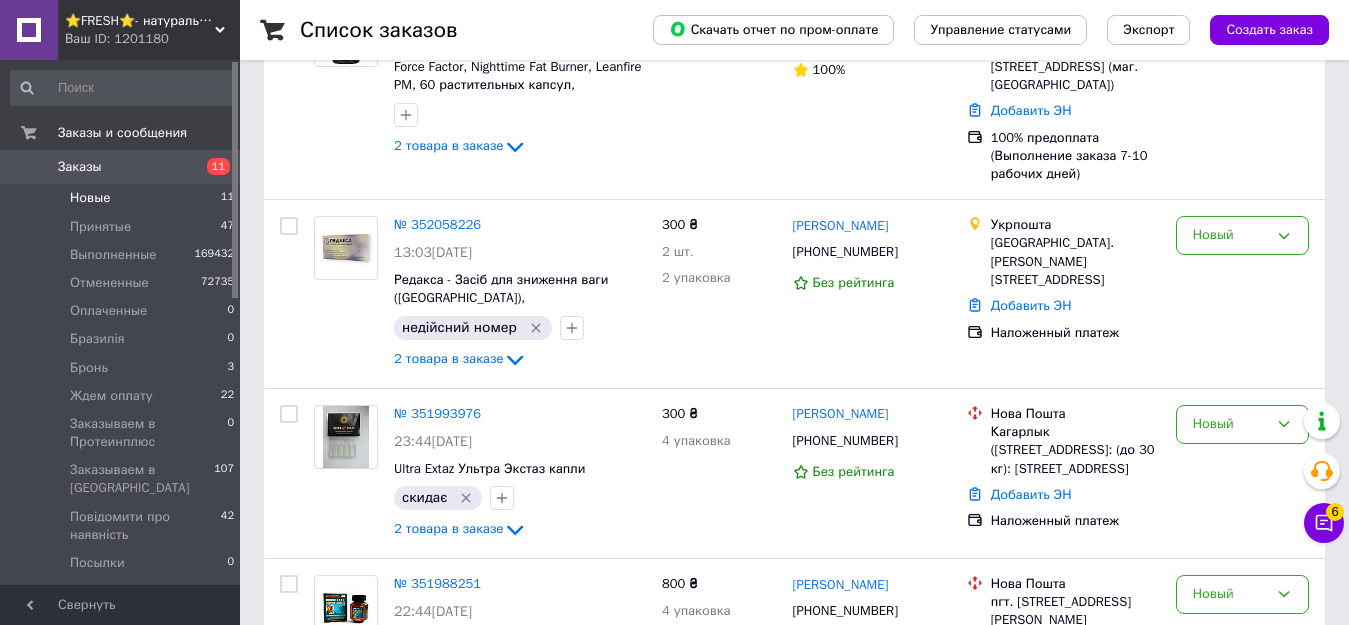 scroll, scrollTop: 0, scrollLeft: 0, axis: both 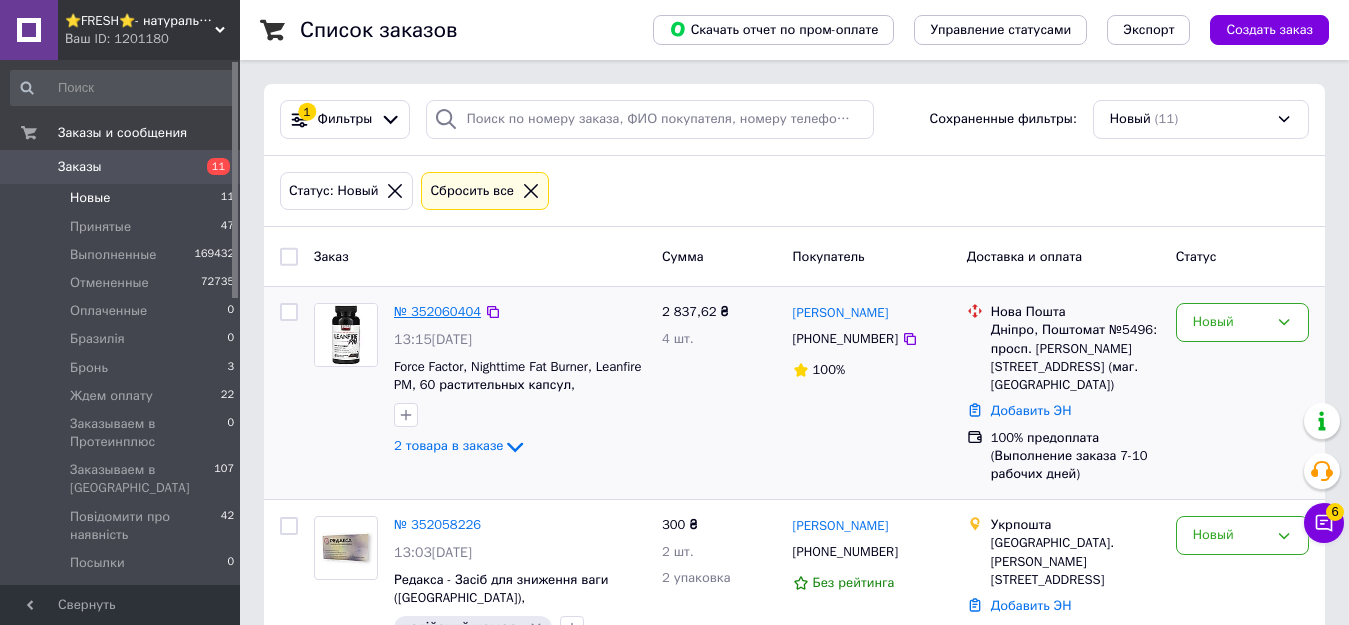 click on "№ 352060404" at bounding box center (437, 311) 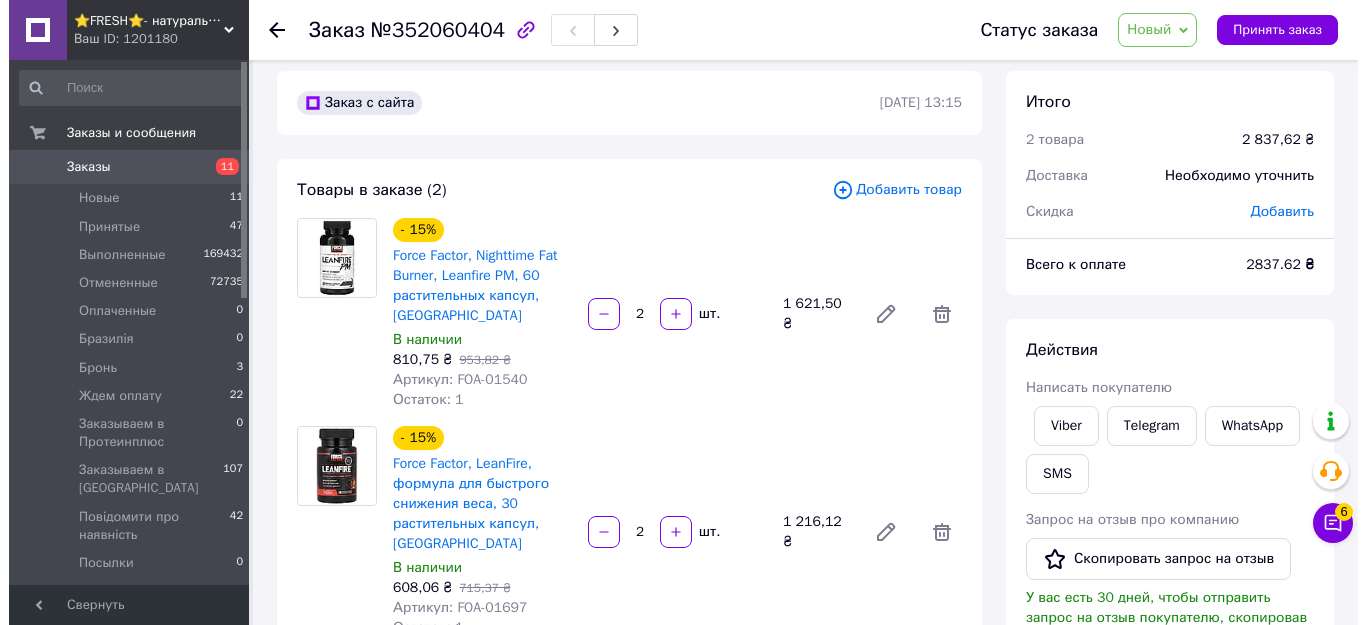 scroll, scrollTop: 0, scrollLeft: 0, axis: both 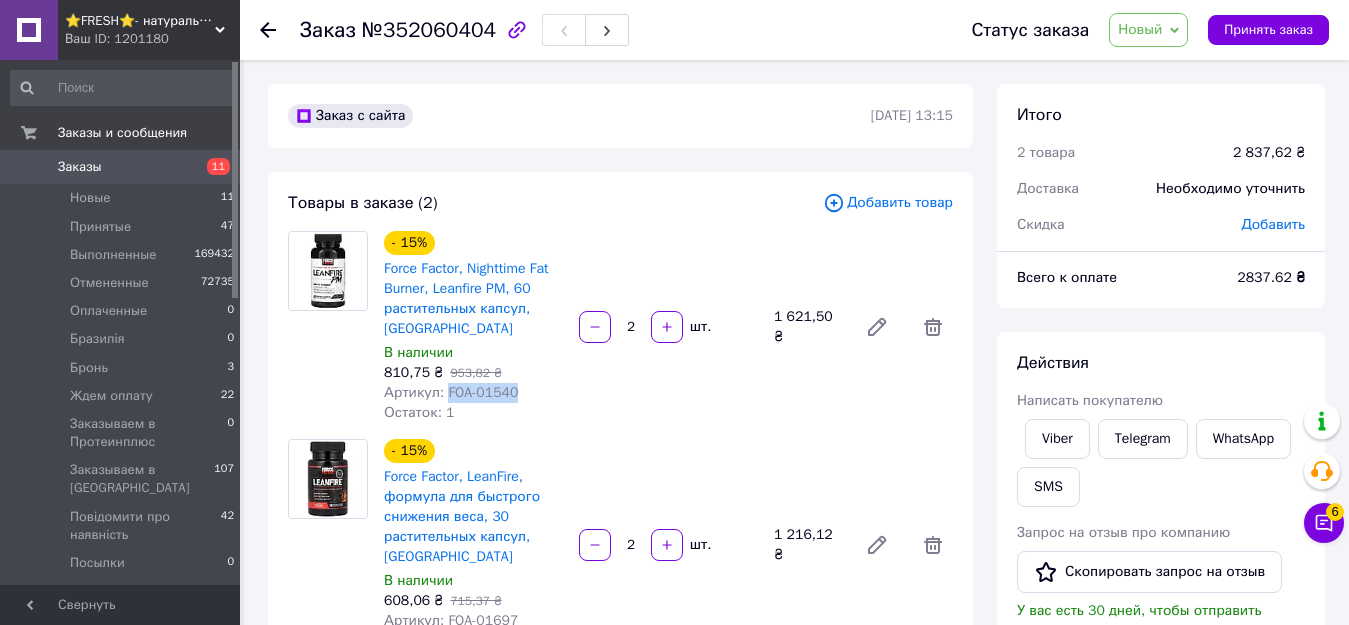 drag, startPoint x: 443, startPoint y: 377, endPoint x: 534, endPoint y: 378, distance: 91.00549 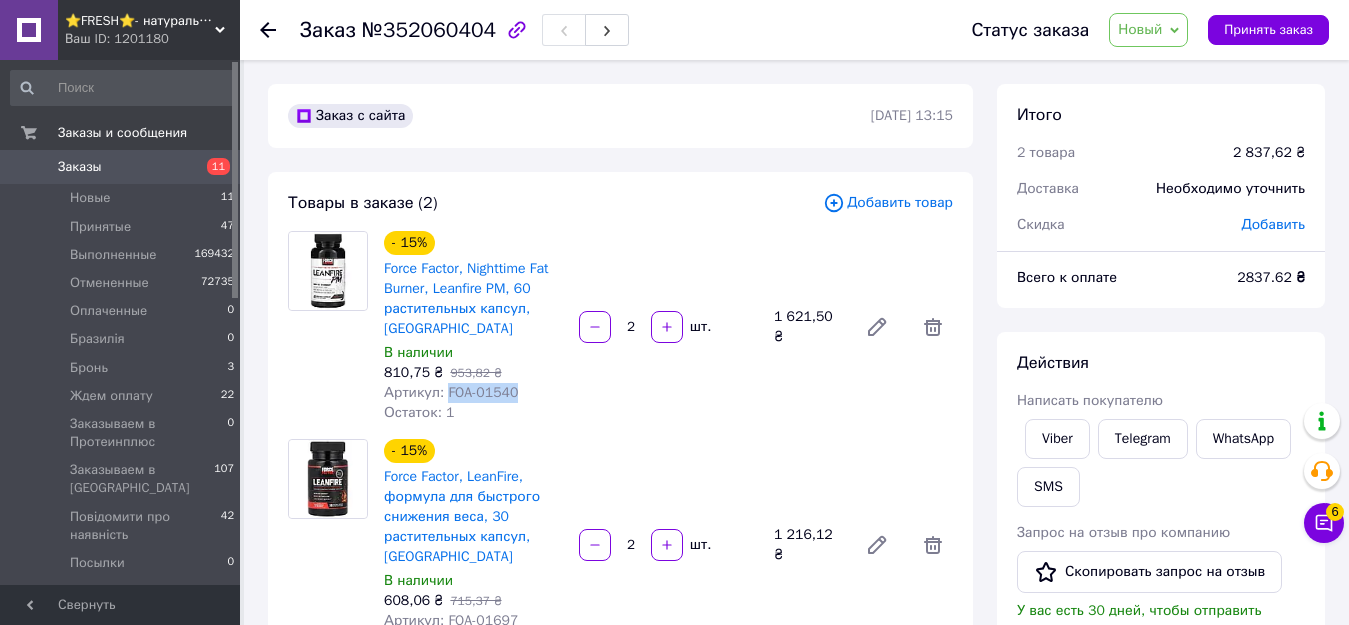 click on "Заказы" at bounding box center [121, 167] 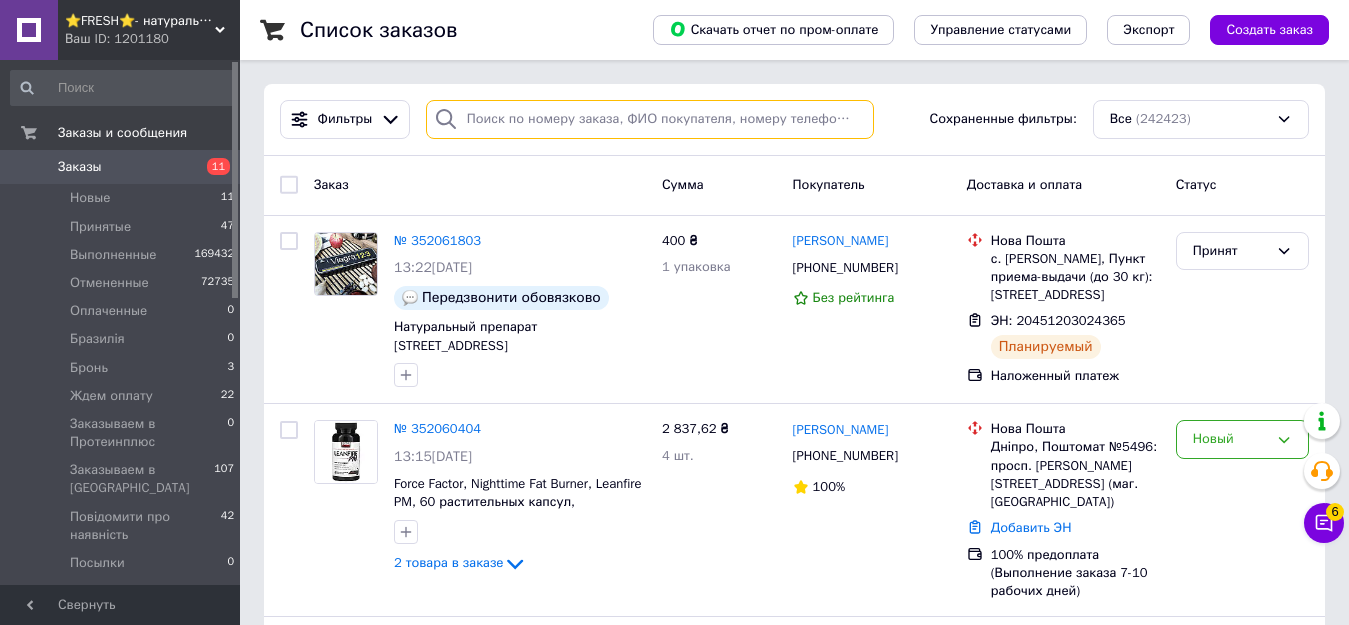 paste on "0969381682" 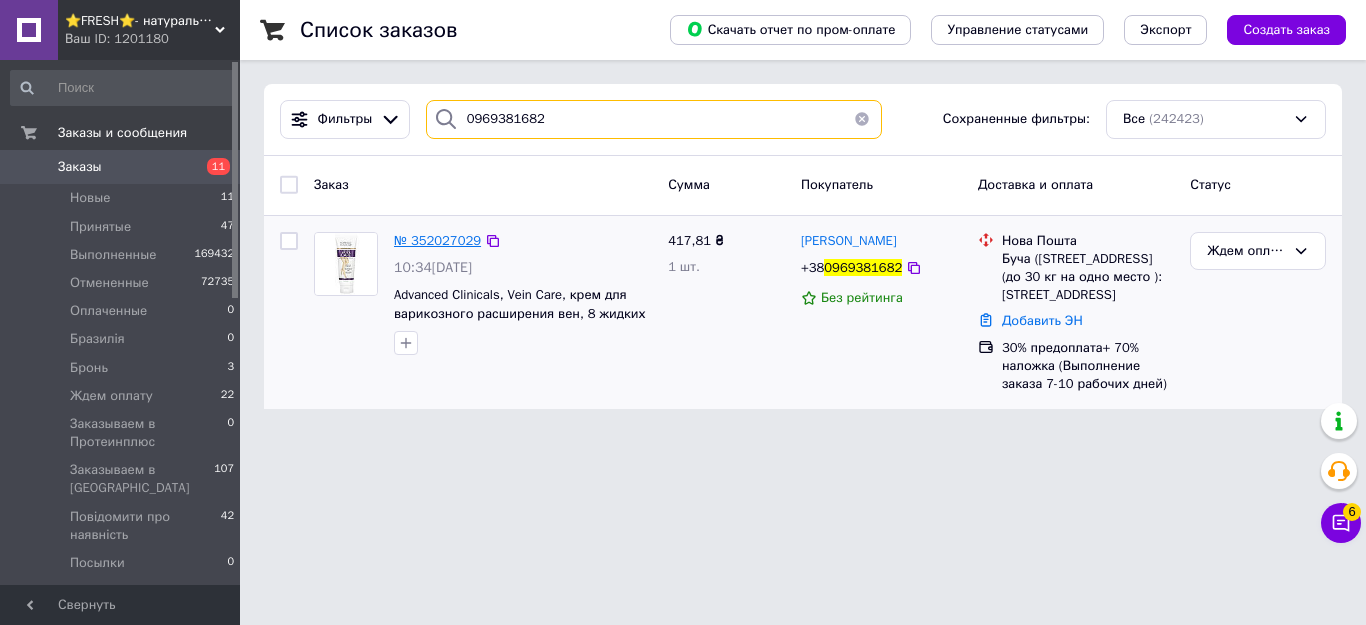 type on "0969381682" 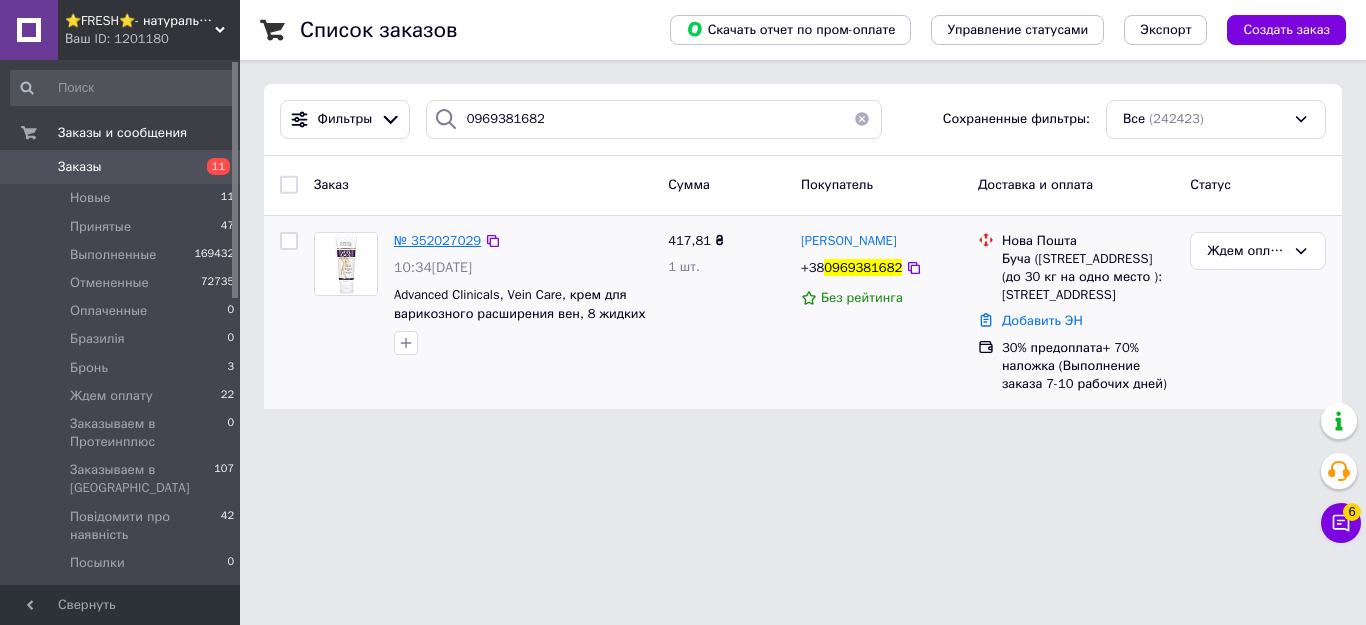 click on "№ 352027029" at bounding box center (437, 240) 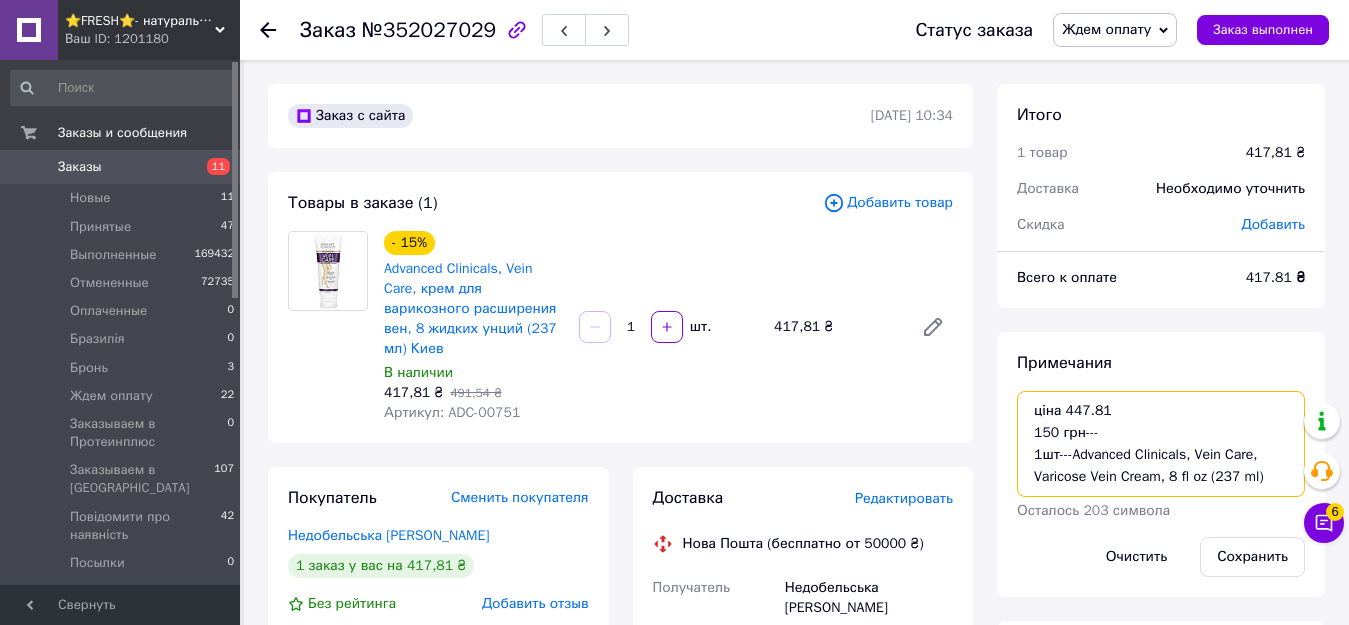 click on "ціна 447.81
150 грн---
1шт---Advanced Clinicals, Vein Care, Varicose Vein Cream, 8 fl oz (237 ml)" at bounding box center (1161, 444) 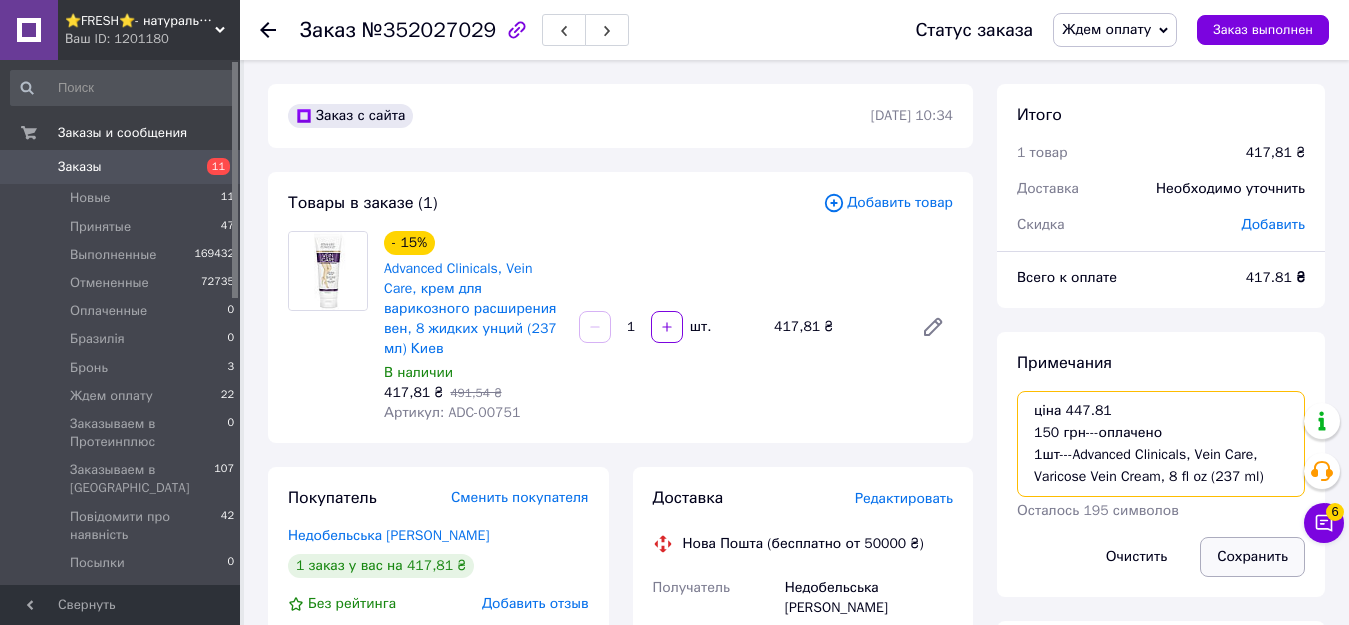 type on "ціна 447.81
150 грн---оплачено
1шт---Advanced Clinicals, Vein Care, Varicose Vein Cream, 8 fl oz (237 ml)" 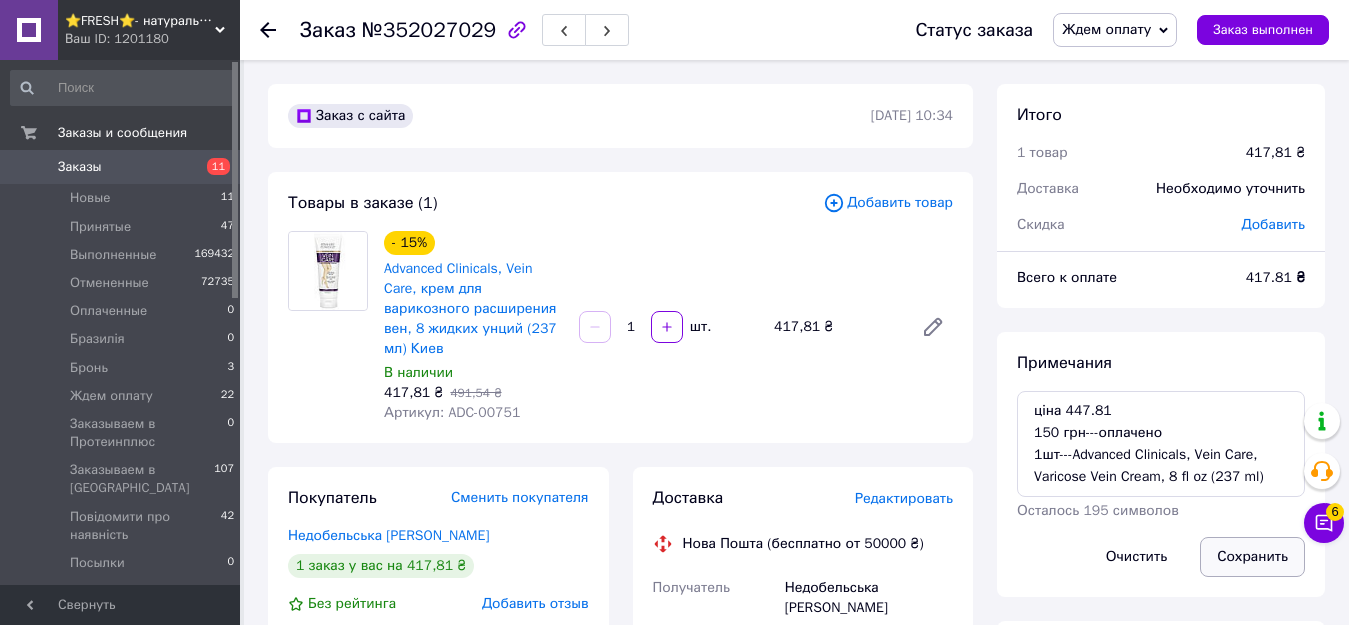 click on "Сохранить" at bounding box center (1252, 557) 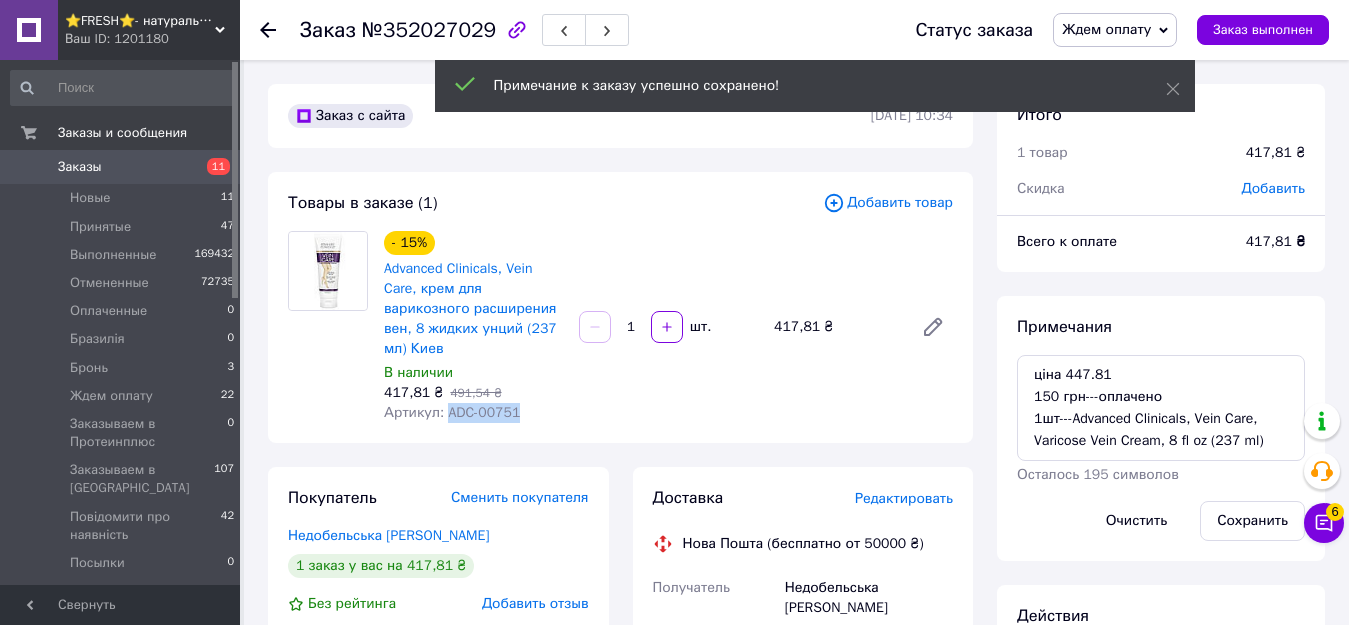 drag, startPoint x: 442, startPoint y: 391, endPoint x: 513, endPoint y: 394, distance: 71.063354 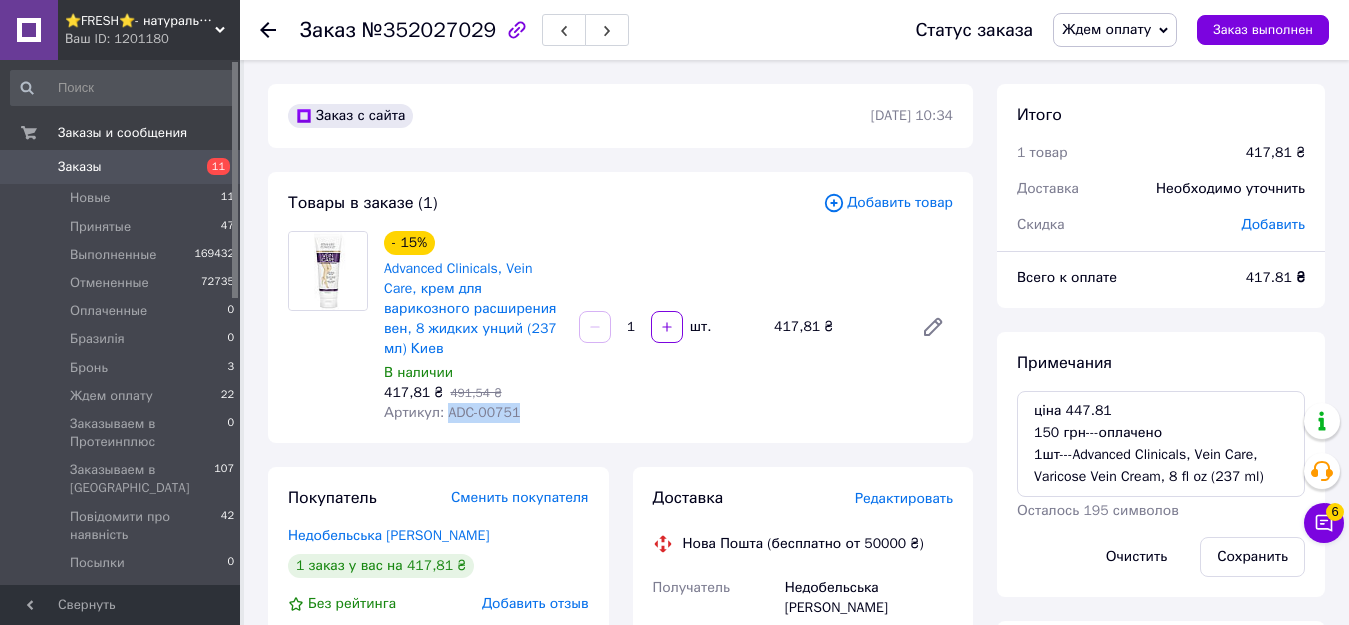 copy on "ADC-00751" 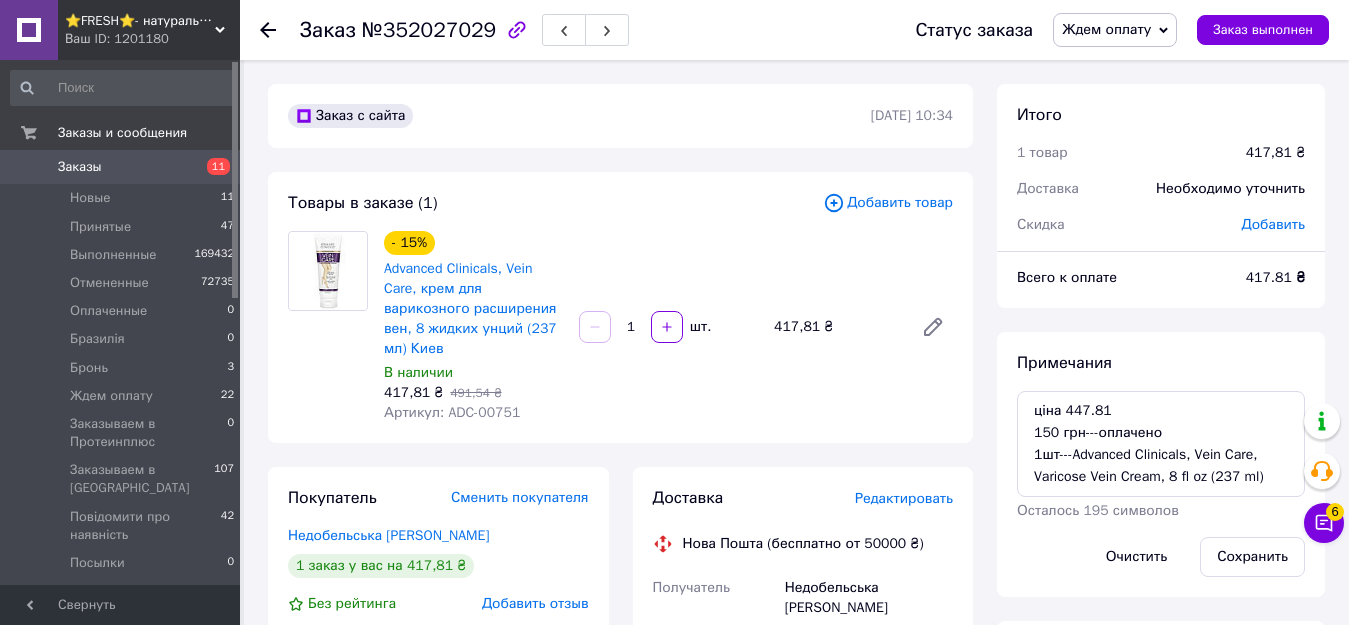 click on "Редактировать" at bounding box center [904, 498] 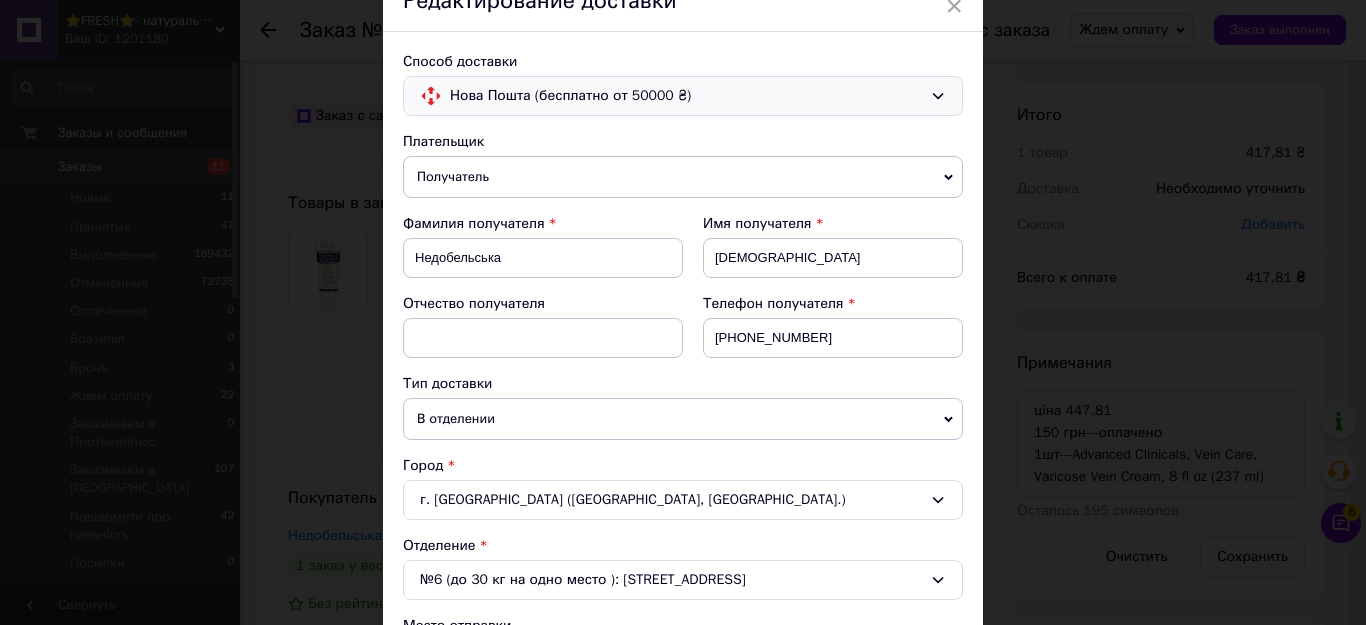 scroll, scrollTop: 0, scrollLeft: 0, axis: both 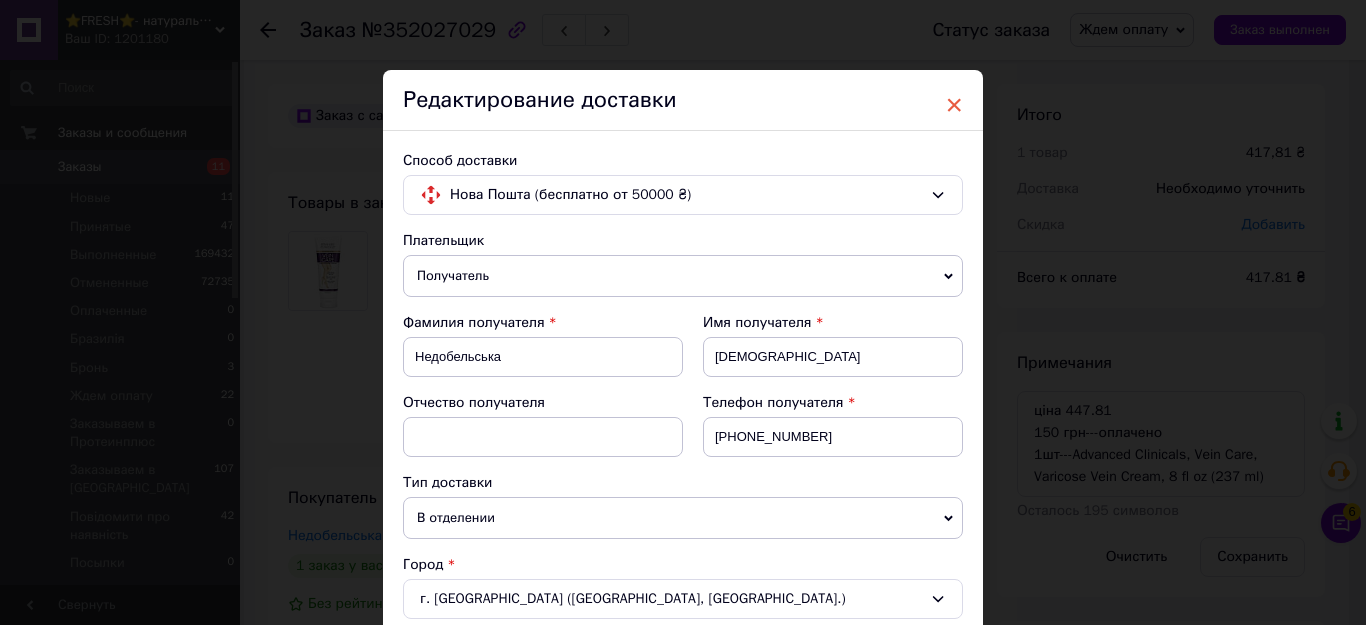 click on "×" at bounding box center (954, 105) 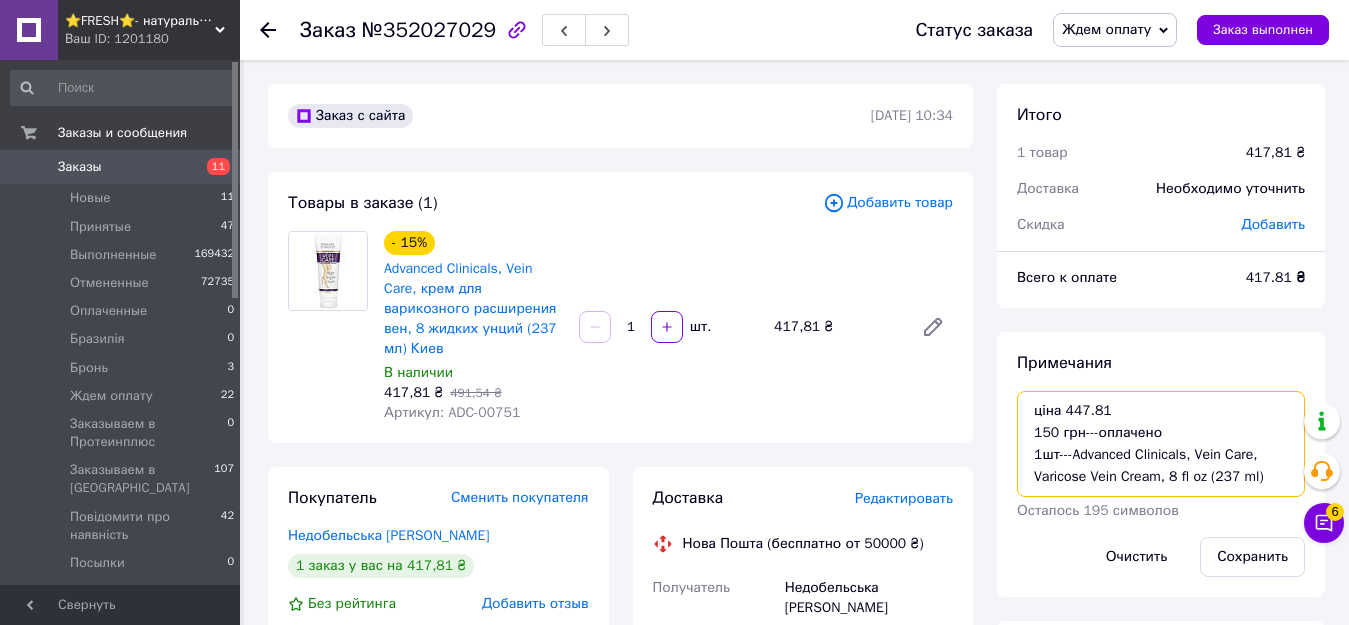 drag, startPoint x: 1033, startPoint y: 453, endPoint x: 1287, endPoint y: 477, distance: 255.13133 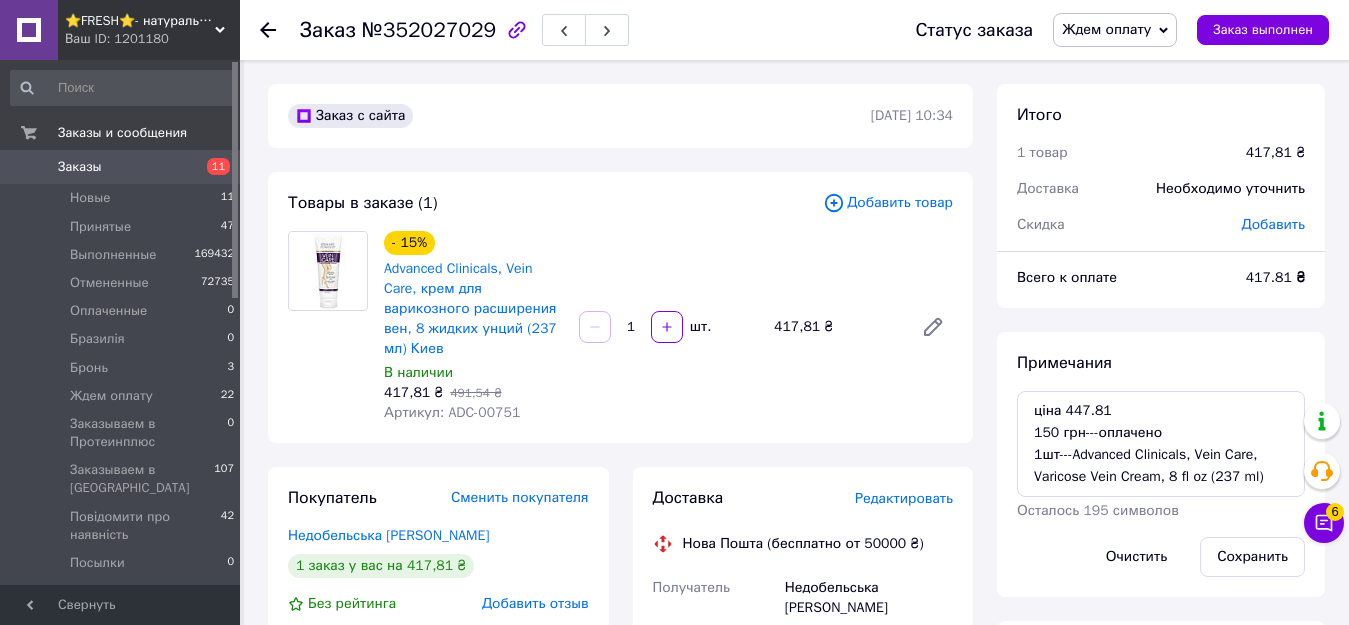 click on "Редактировать" at bounding box center (904, 498) 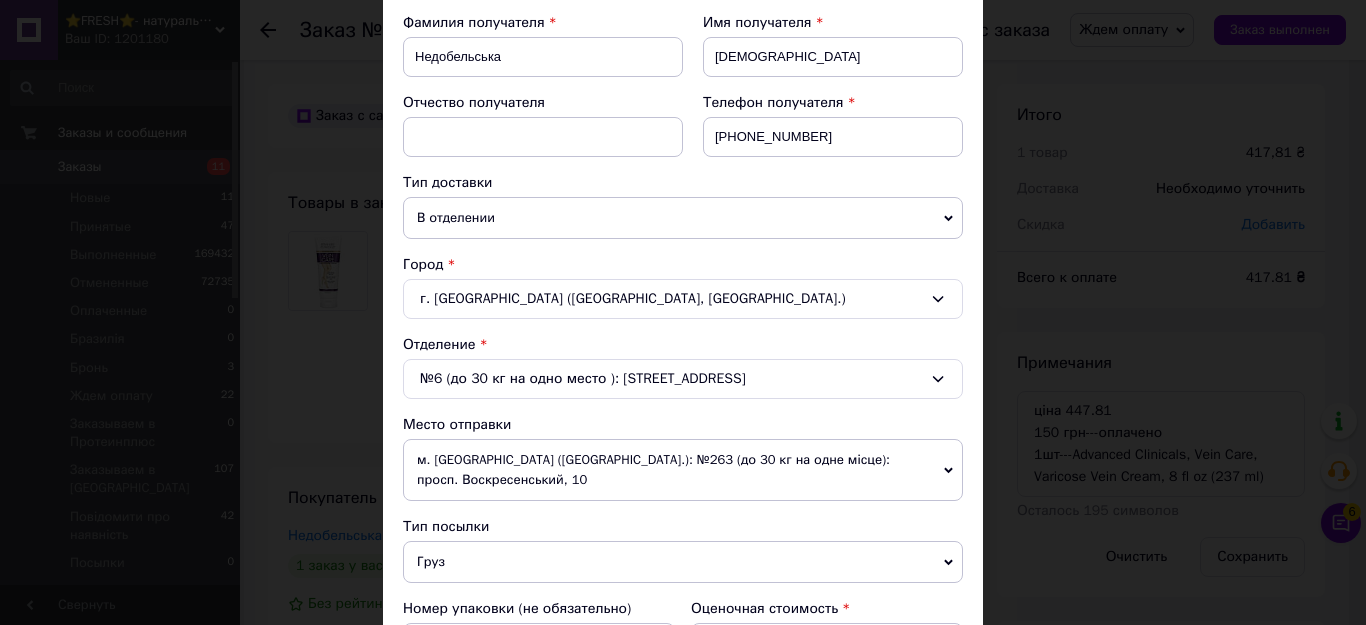 scroll, scrollTop: 500, scrollLeft: 0, axis: vertical 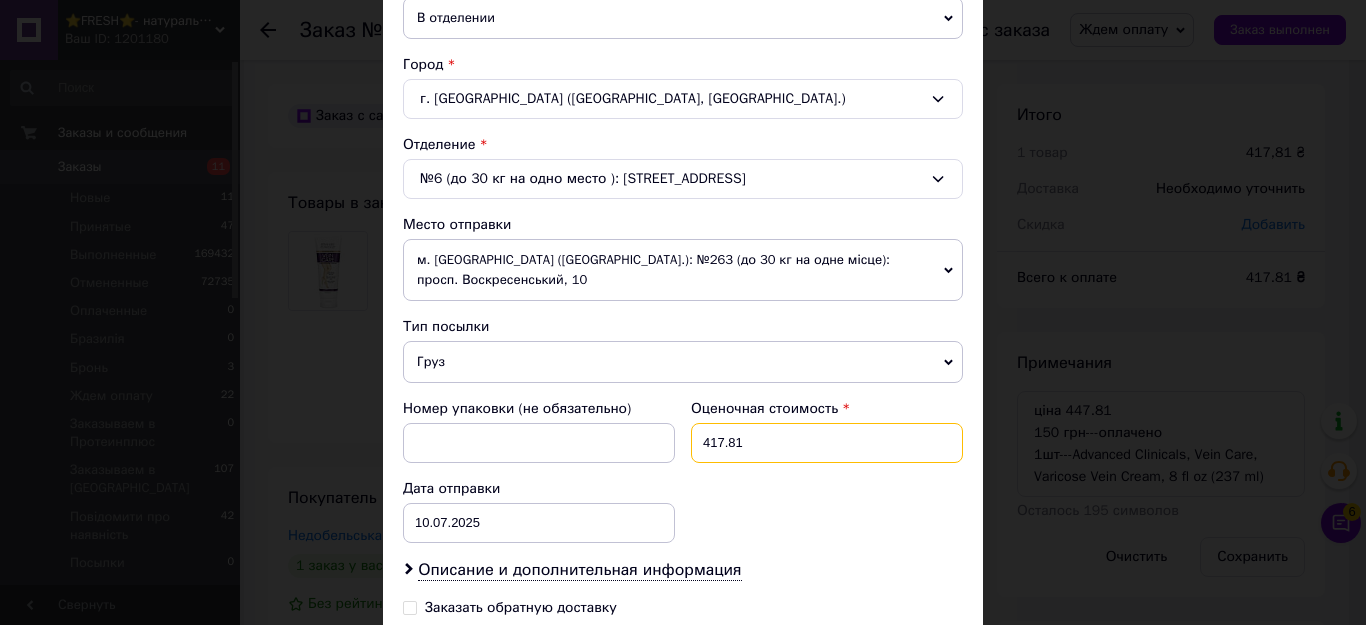 click on "417.81" at bounding box center [827, 443] 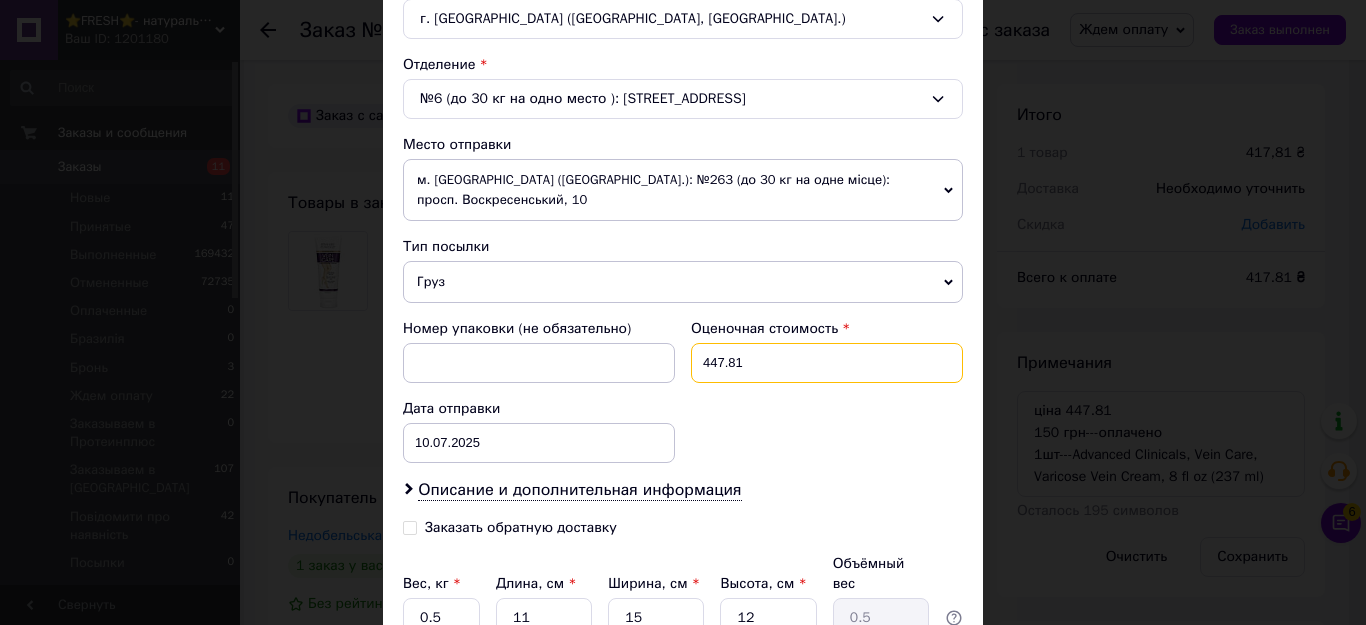 scroll, scrollTop: 700, scrollLeft: 0, axis: vertical 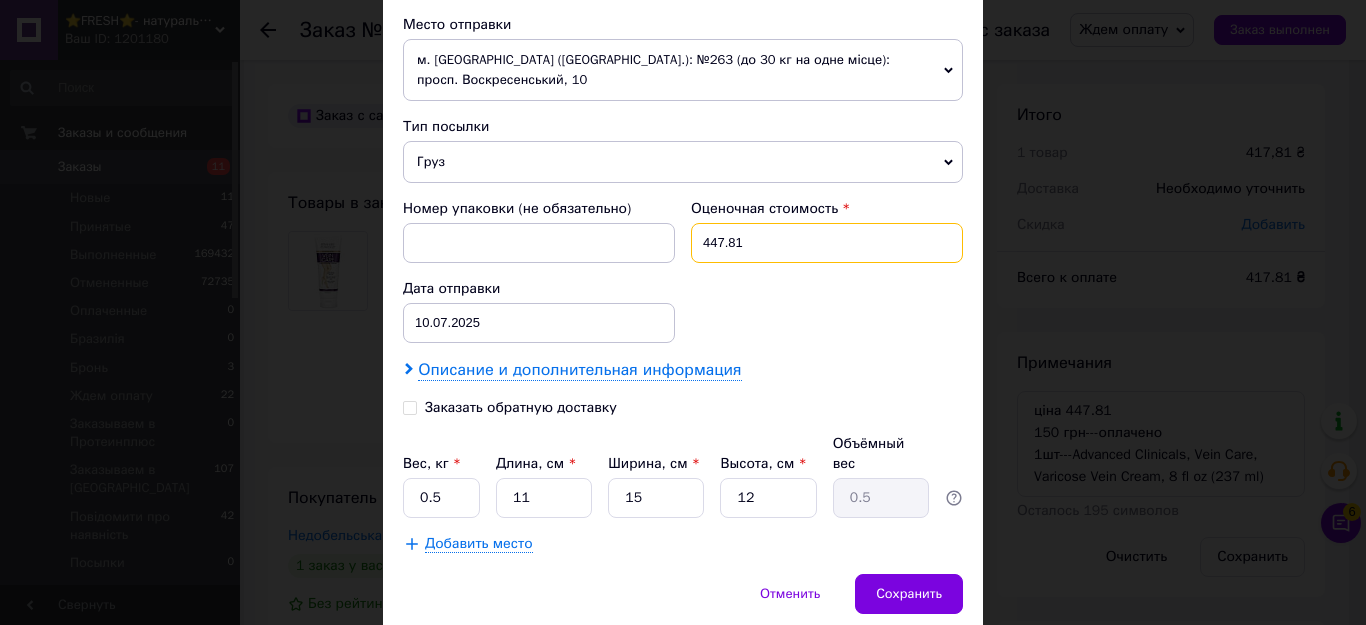 type on "447.81" 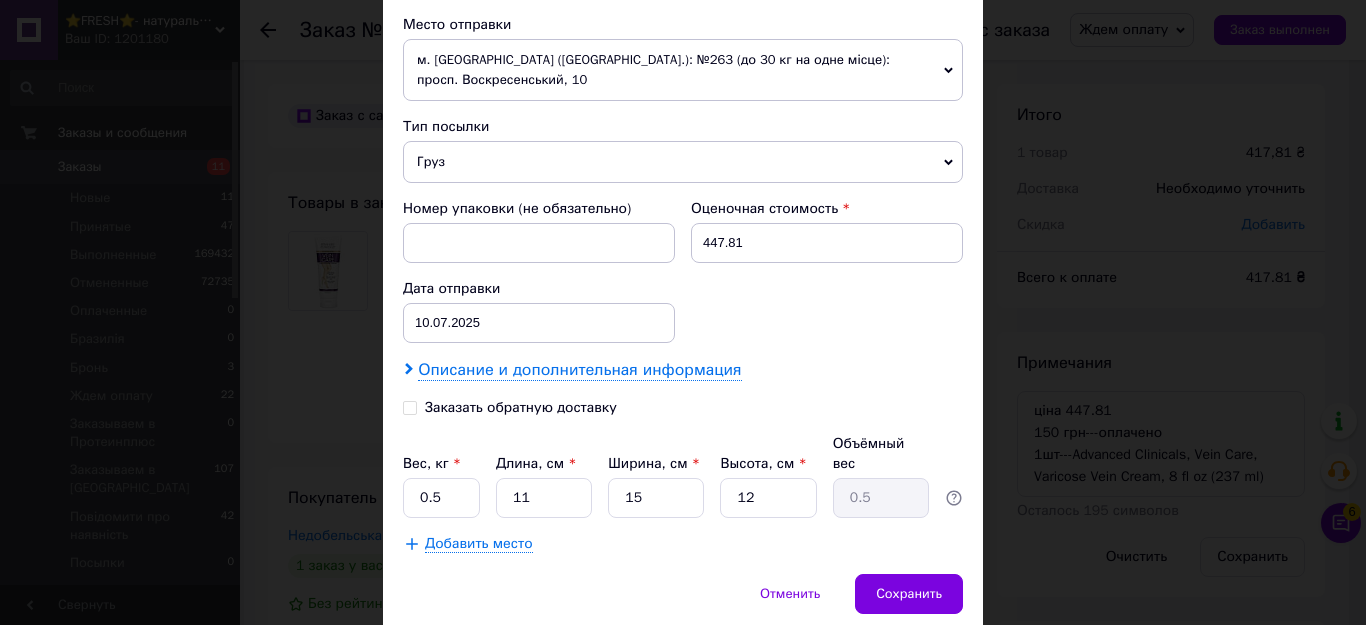 click on "Описание и дополнительная информация" at bounding box center [579, 370] 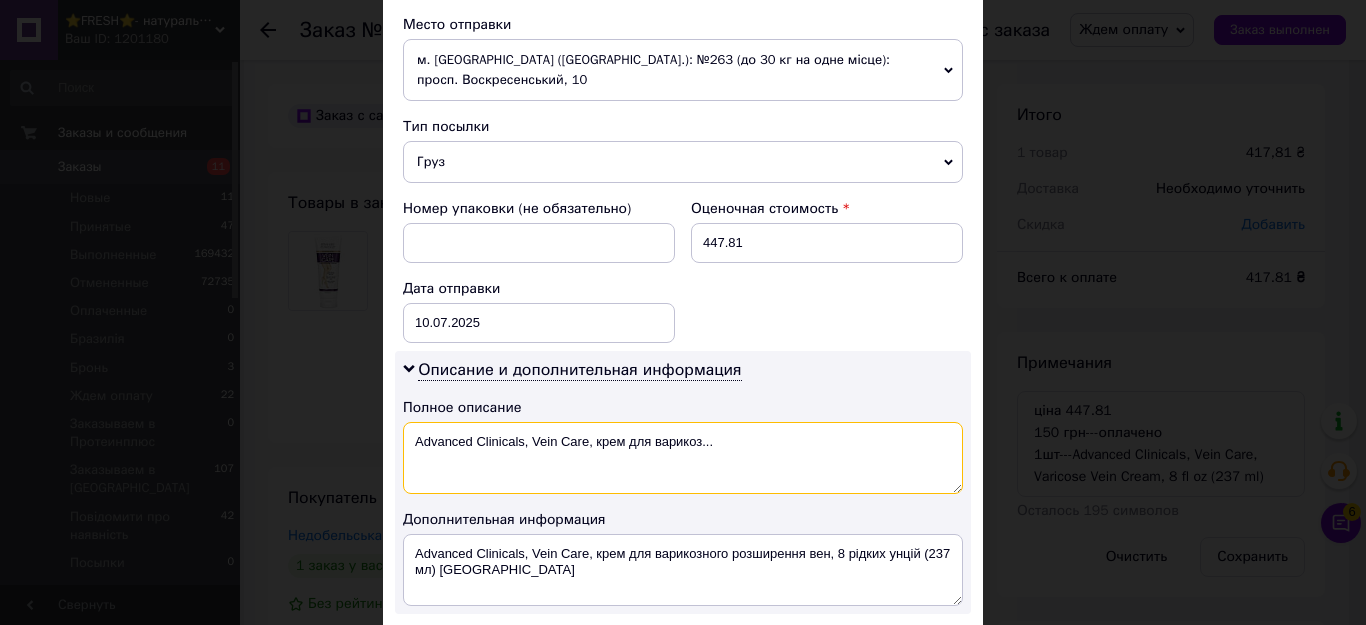 drag, startPoint x: 729, startPoint y: 418, endPoint x: 408, endPoint y: 419, distance: 321.00156 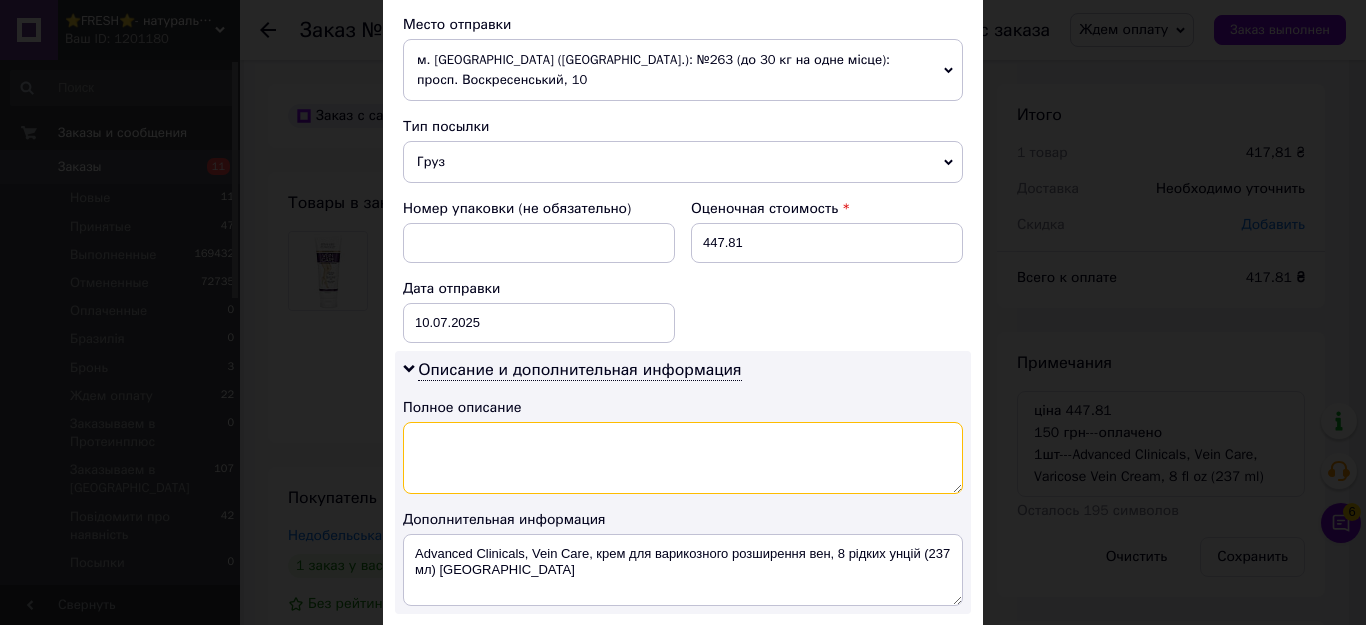 paste on "1шт---Advanced Clinicals, Vein Care, Varicose Vein" 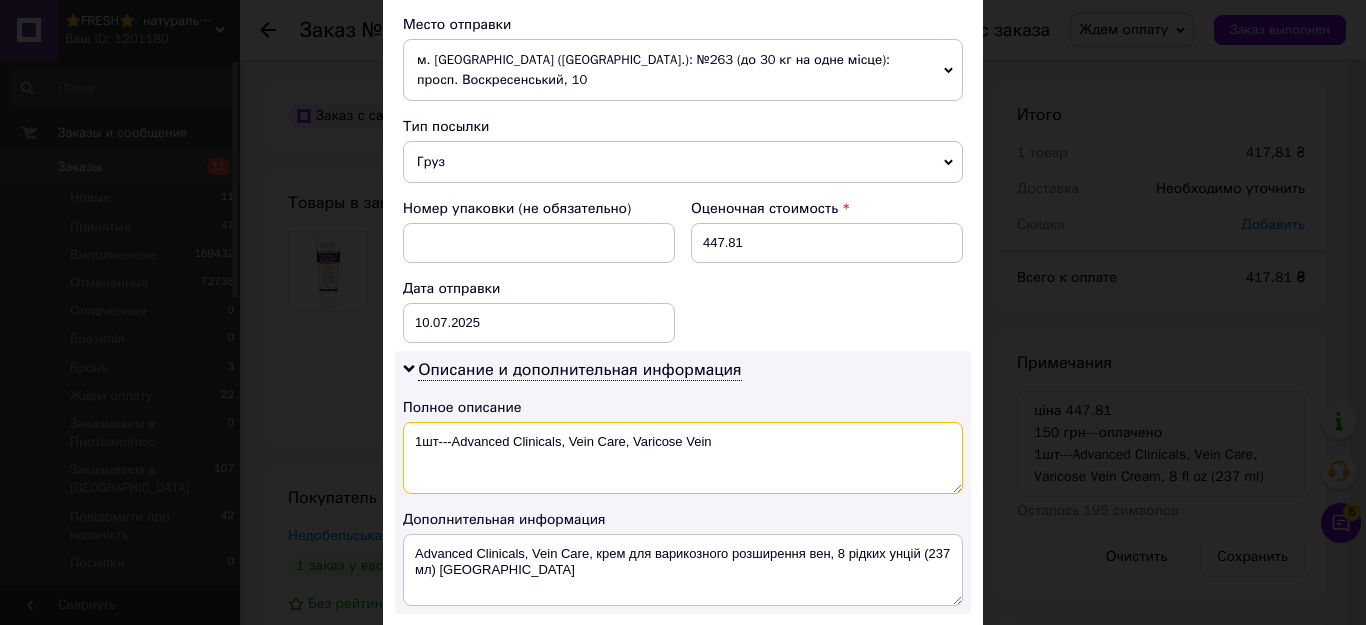 type on "1шт---Advanced Clinicals, Vein Care, Varicose Vein" 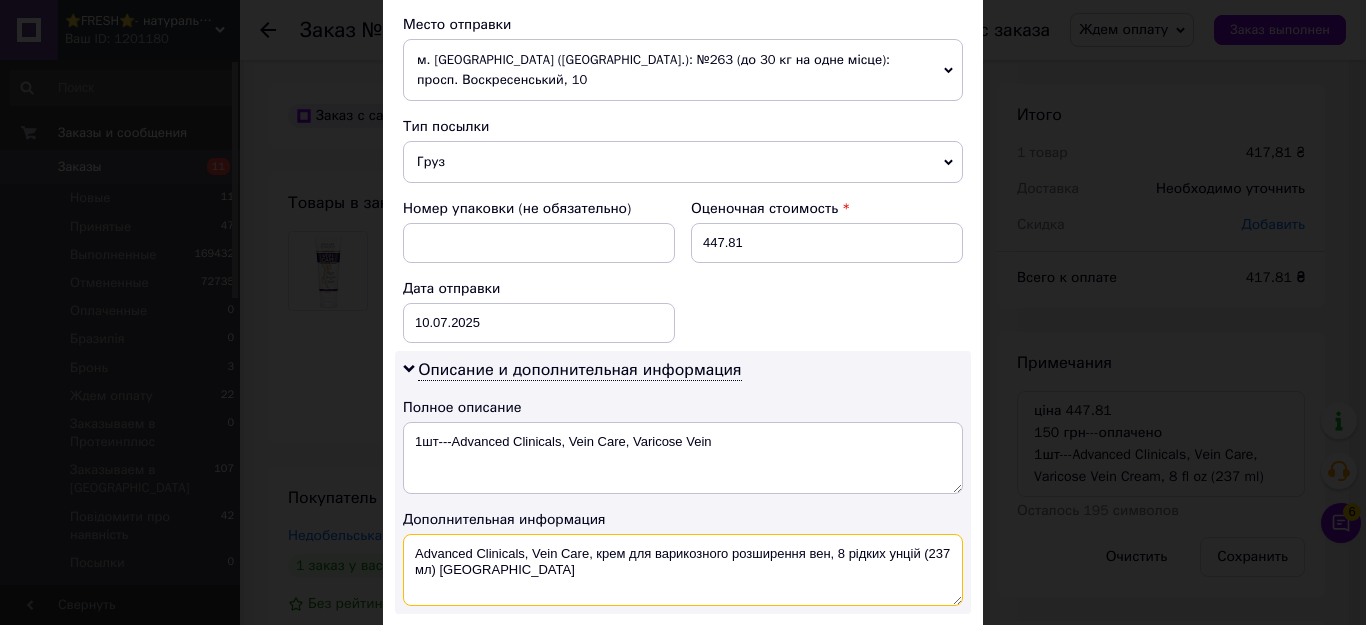 drag, startPoint x: 486, startPoint y: 553, endPoint x: 410, endPoint y: 530, distance: 79.40403 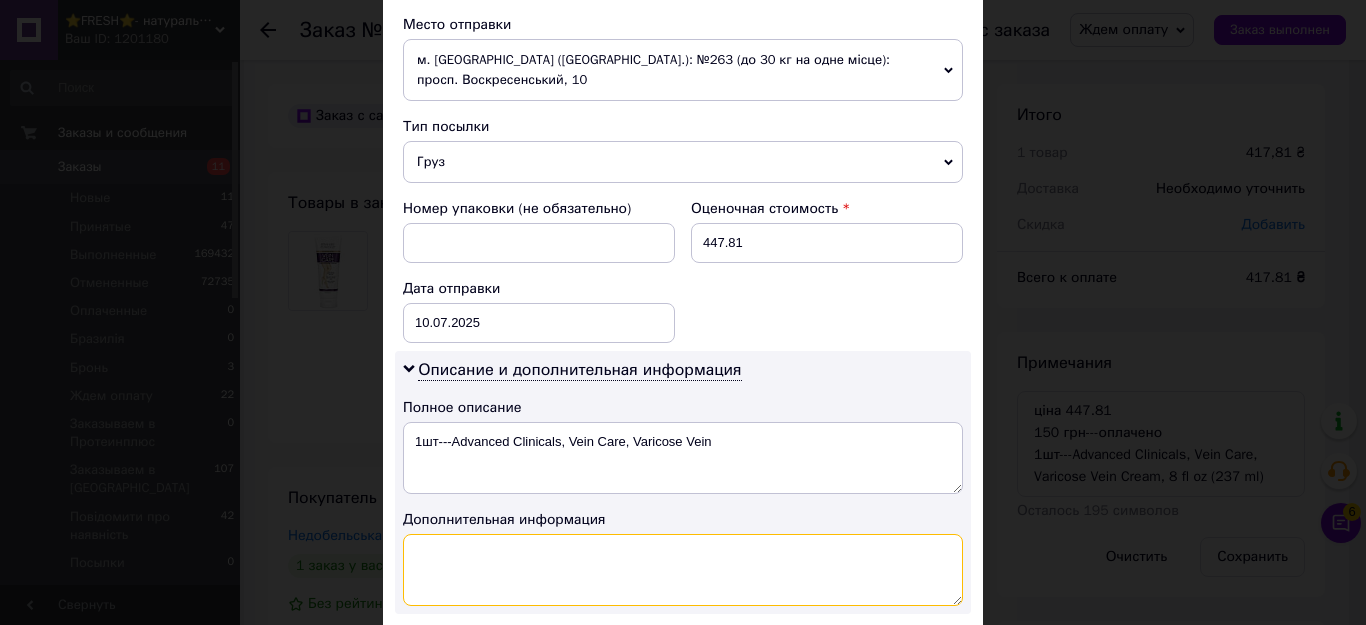paste on "1шт---Advanced Clinicals, Vein Care, Varicose Vein Cream, 8 fl oz (237 ml)" 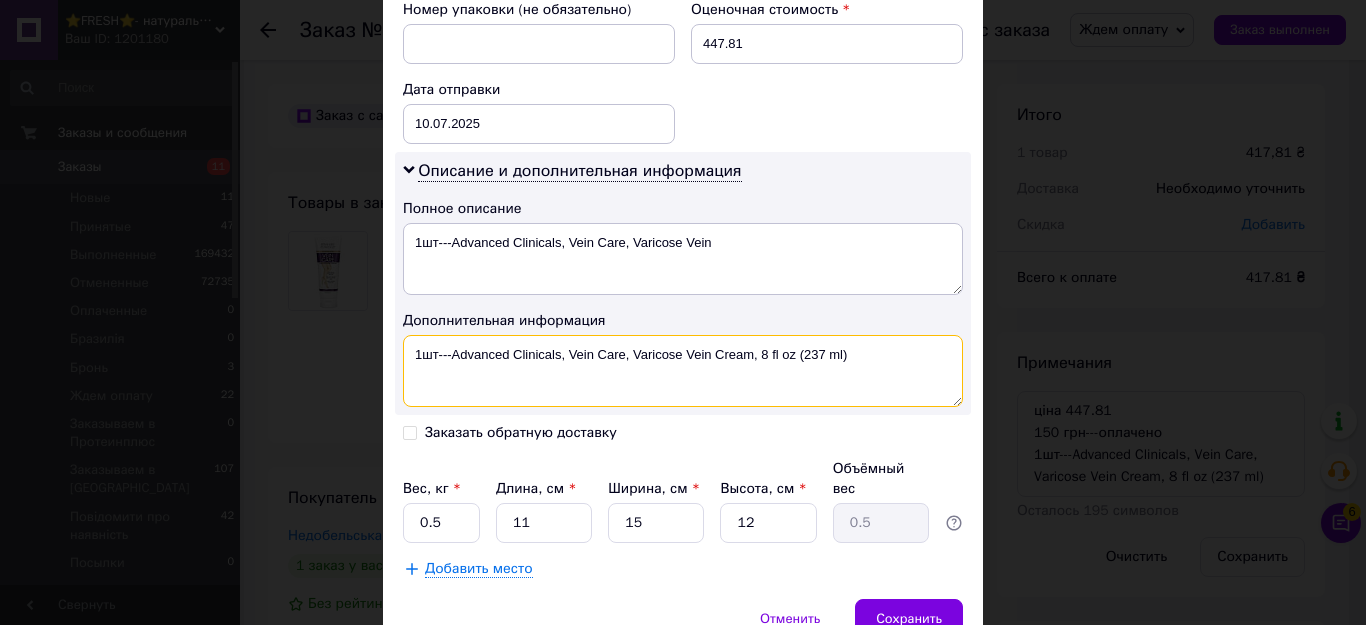 scroll, scrollTop: 900, scrollLeft: 0, axis: vertical 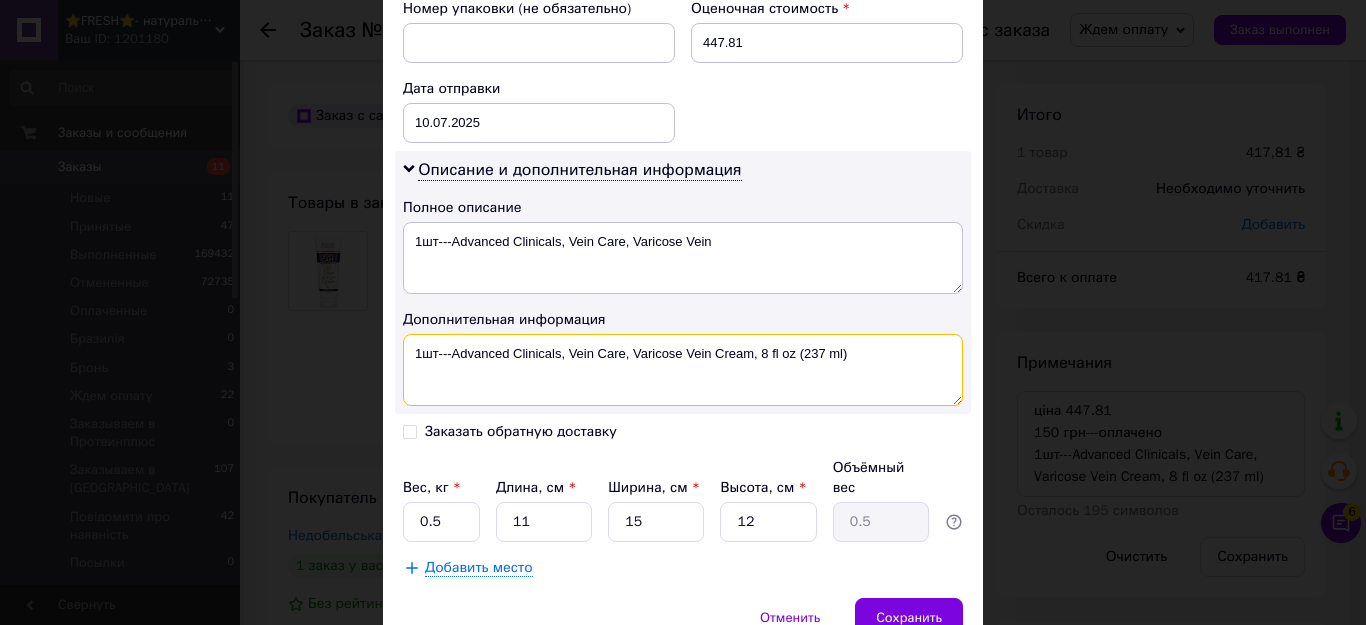type on "1шт---Advanced Clinicals, Vein Care, Varicose Vein Cream, 8 fl oz (237 ml)" 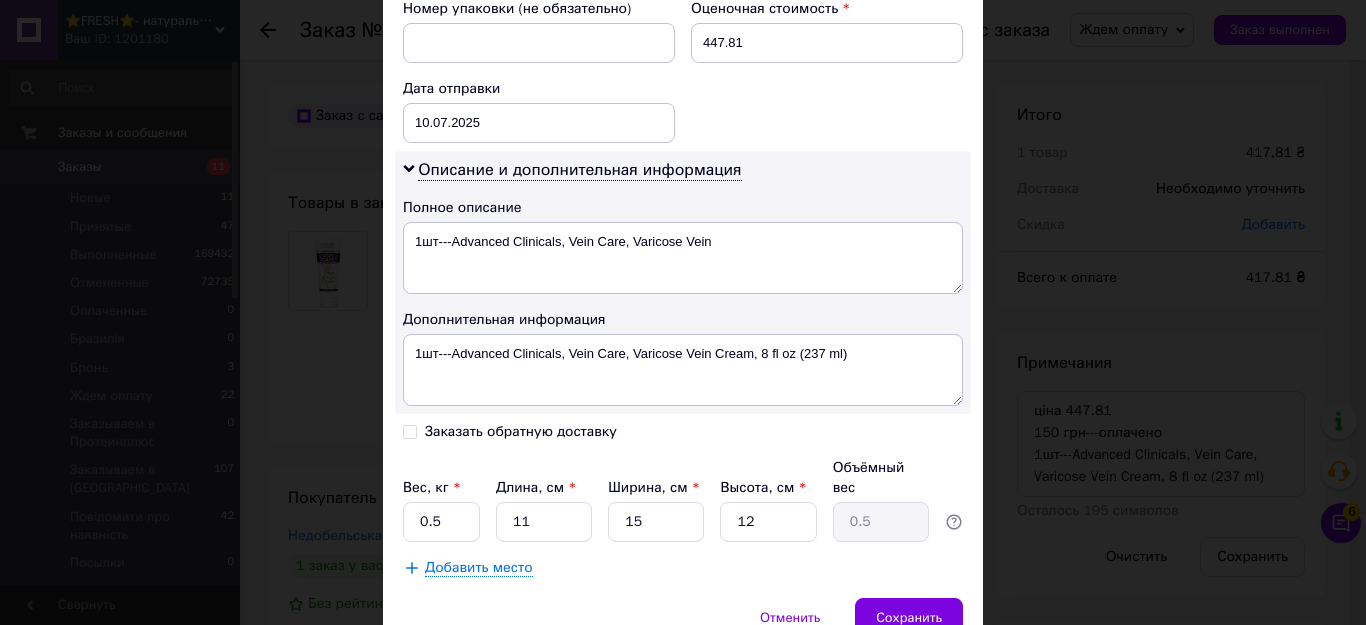 click on "Заказать обратную доставку" at bounding box center [410, 430] 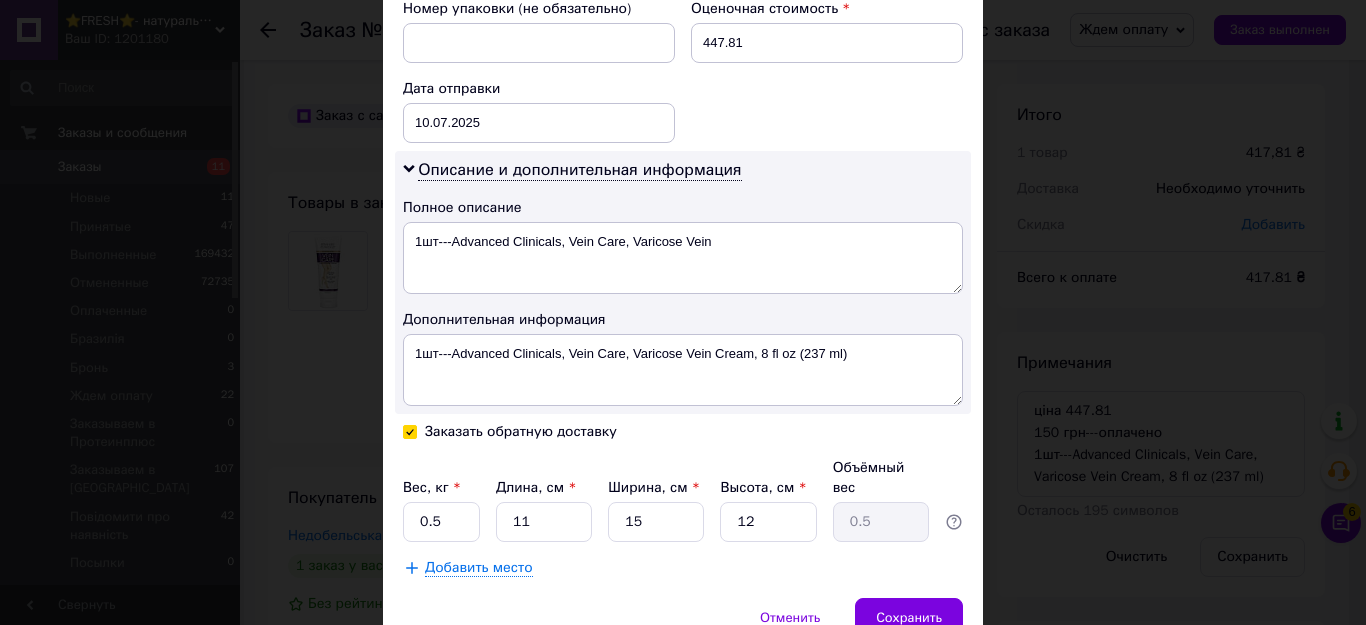 checkbox on "true" 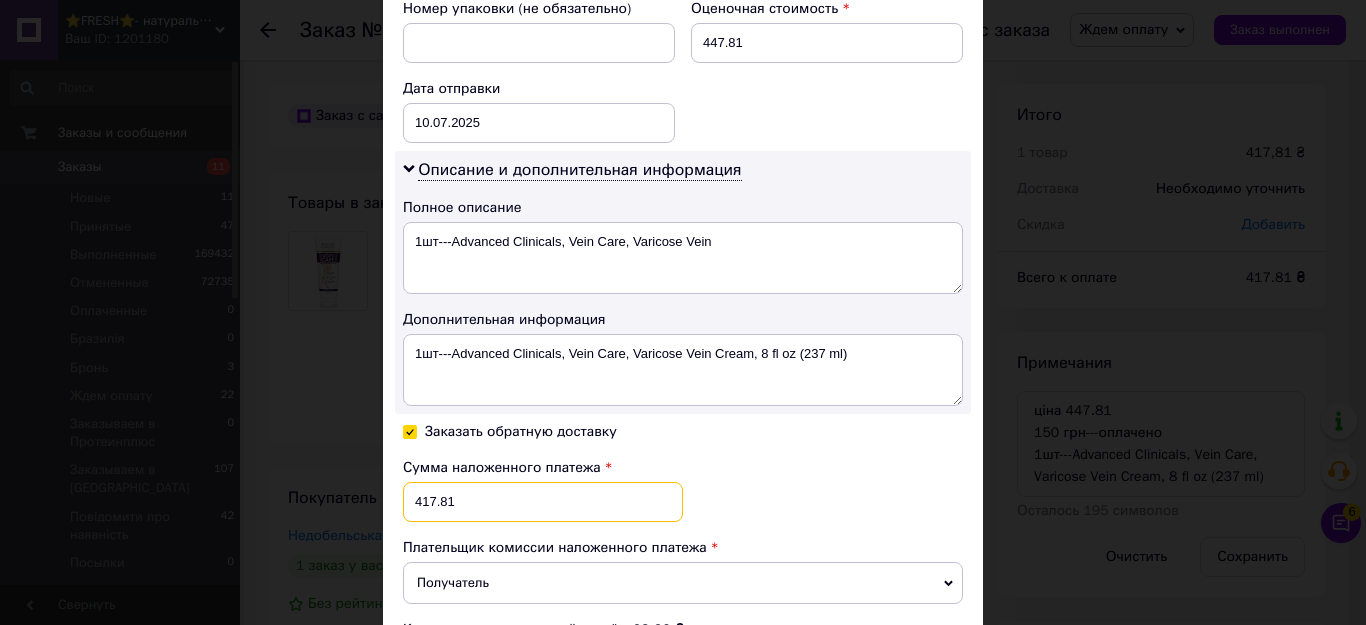 click on "417.81" at bounding box center [543, 502] 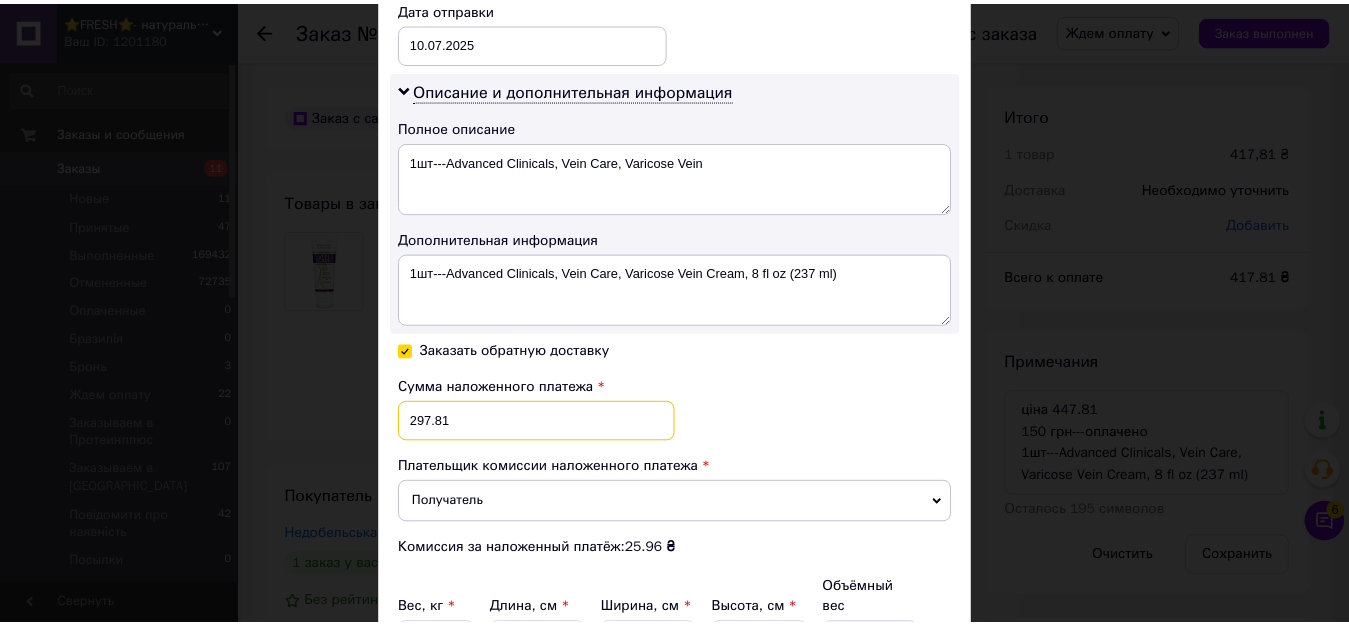 scroll, scrollTop: 1100, scrollLeft: 0, axis: vertical 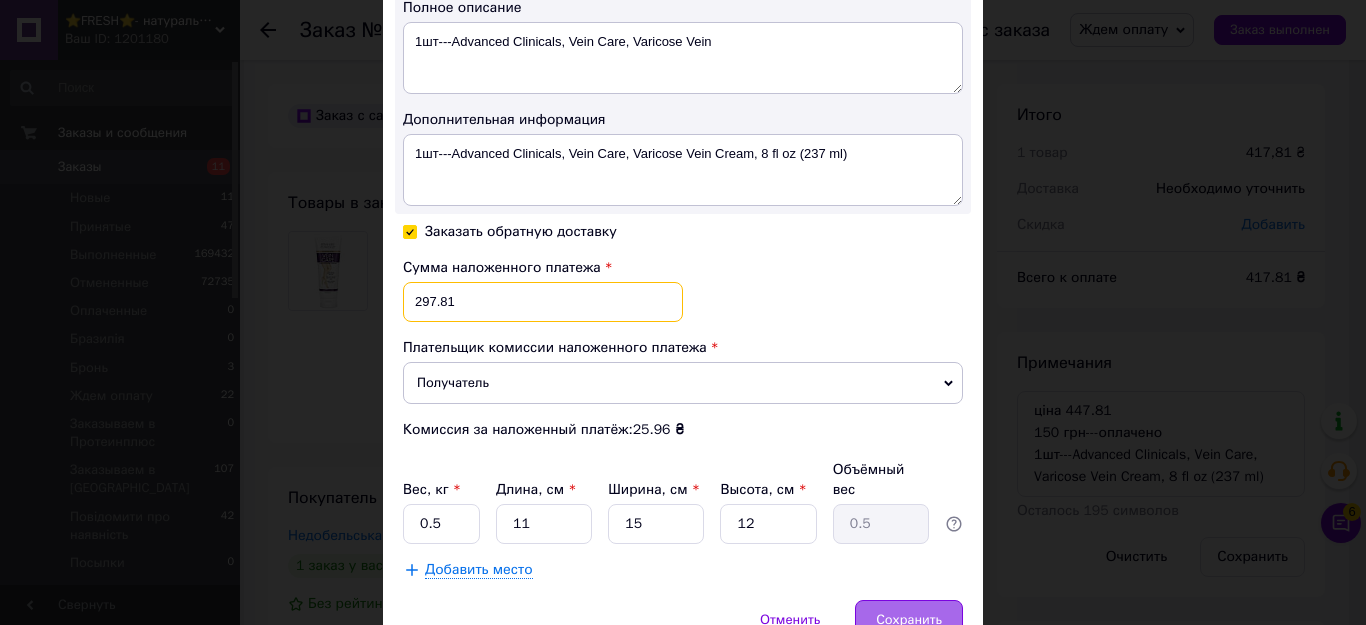 type on "297.81" 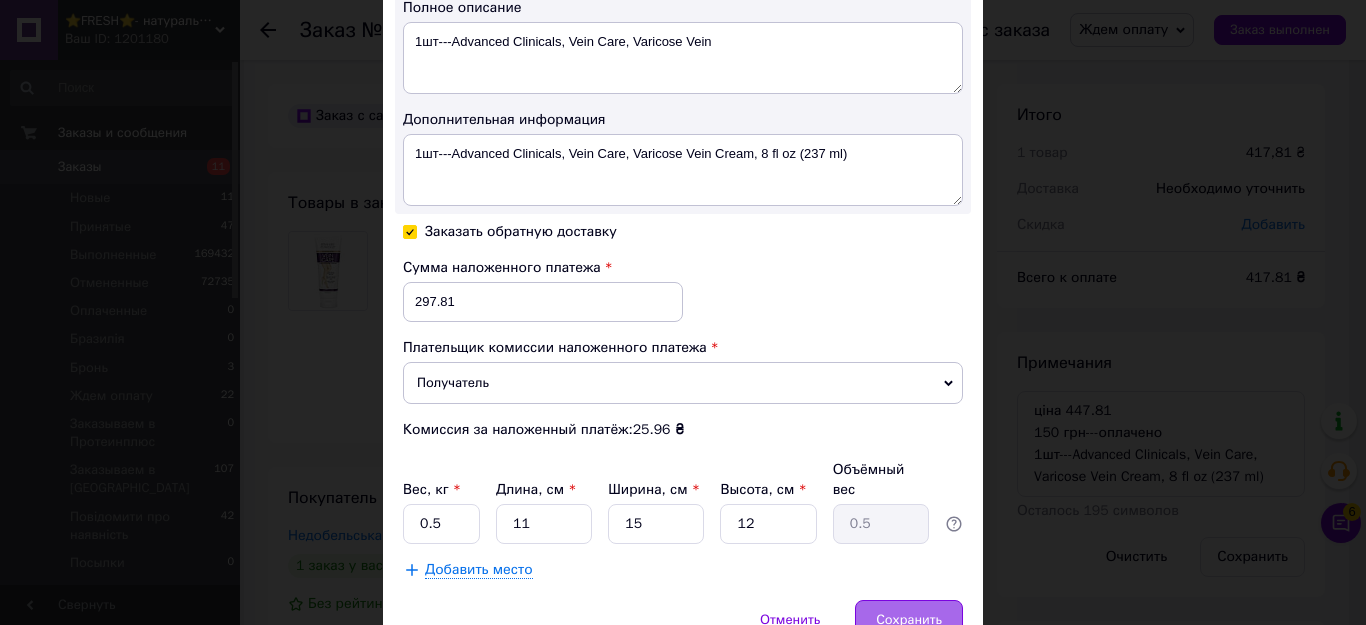 click on "Сохранить" at bounding box center (909, 620) 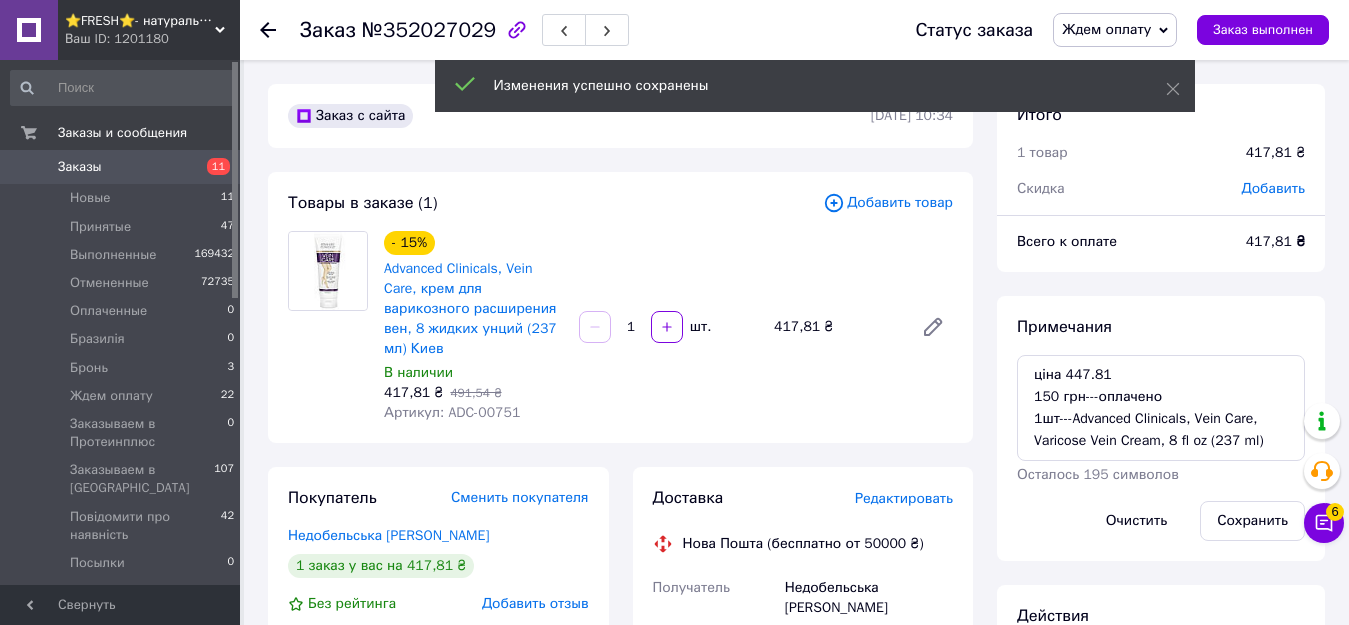 click on "Ждем оплату" at bounding box center [1106, 29] 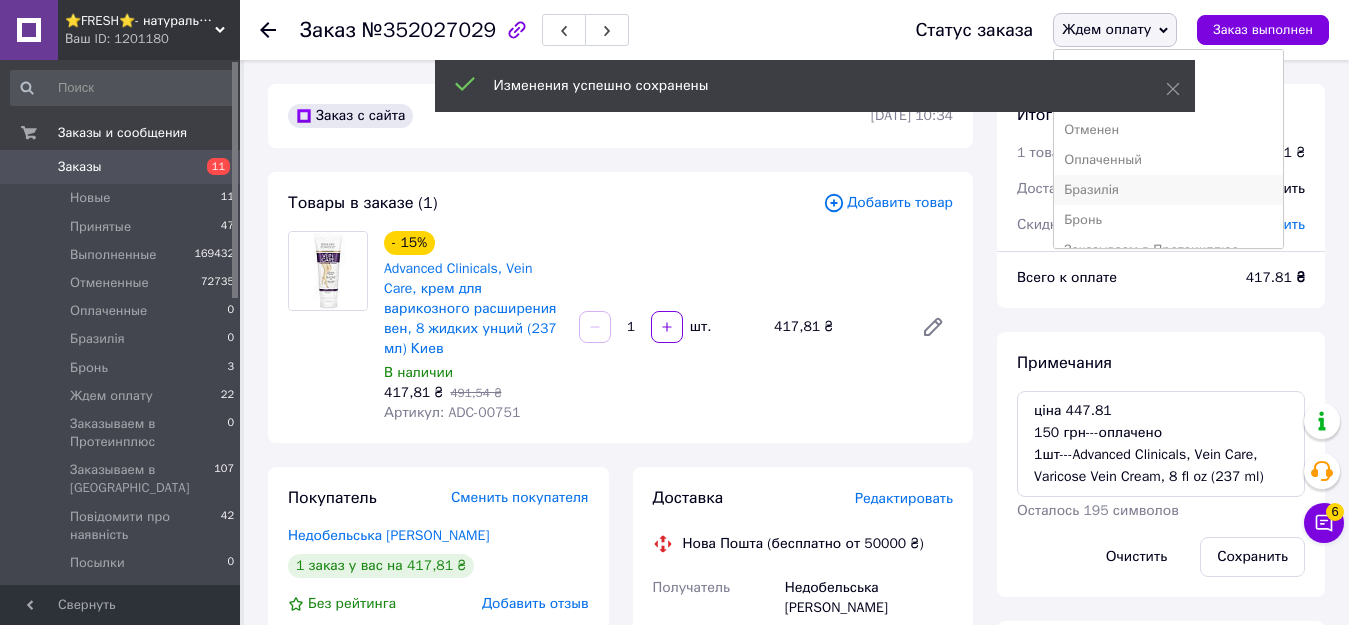 scroll, scrollTop: 100, scrollLeft: 0, axis: vertical 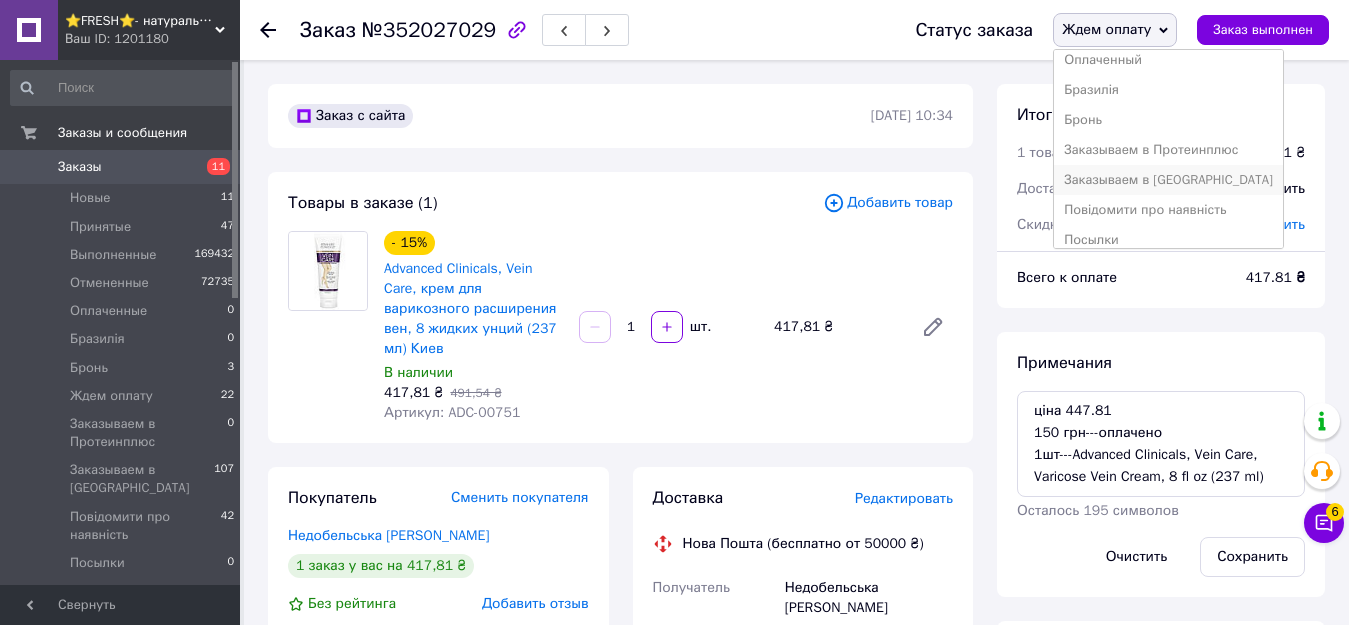click on "Заказываем в [GEOGRAPHIC_DATA]" at bounding box center (1168, 180) 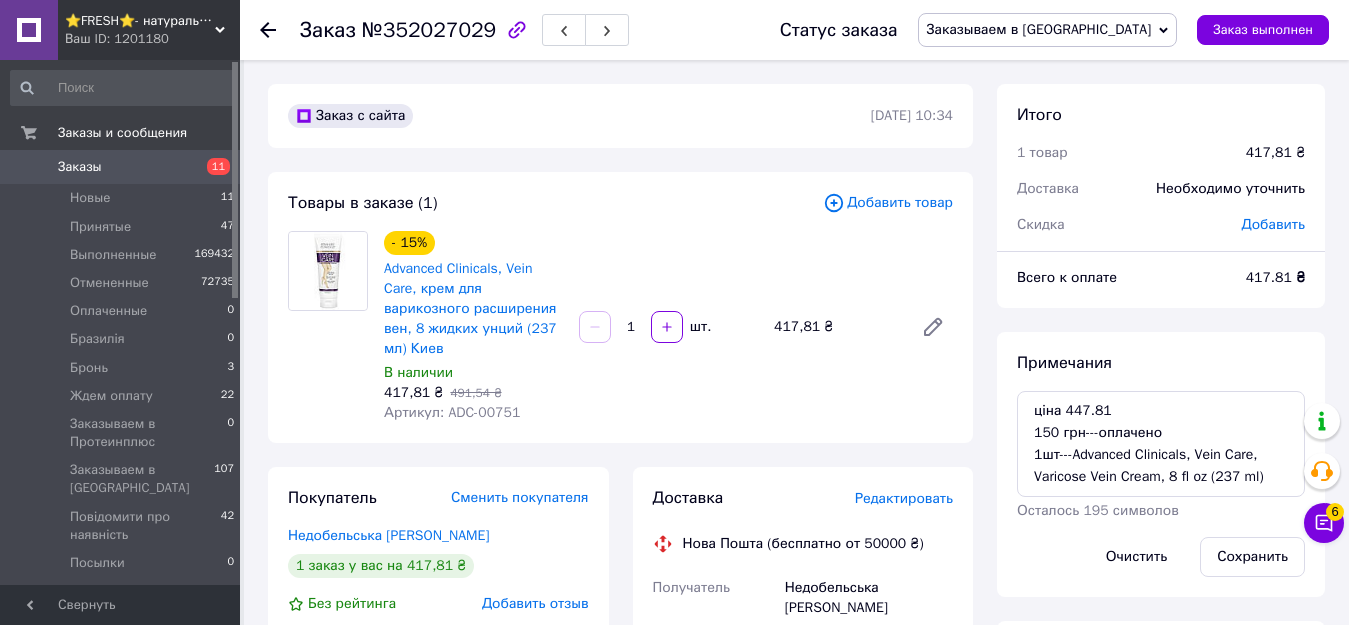 click on "Заказы" at bounding box center (80, 167) 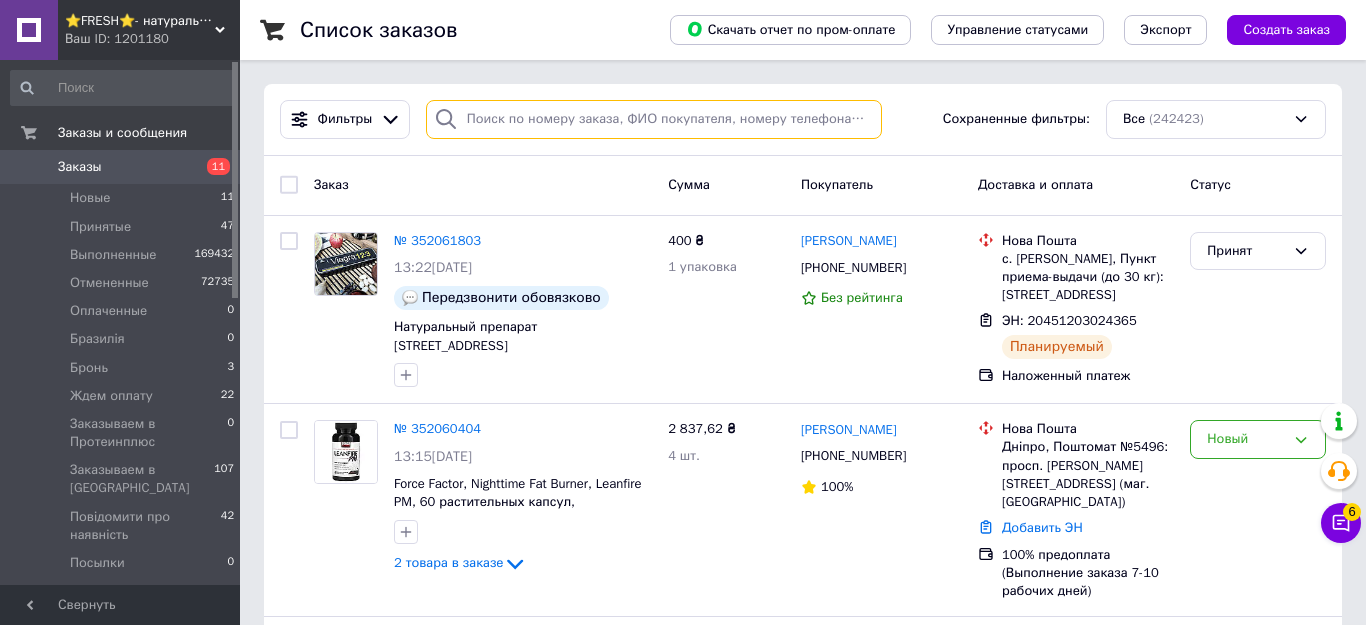 click at bounding box center [654, 119] 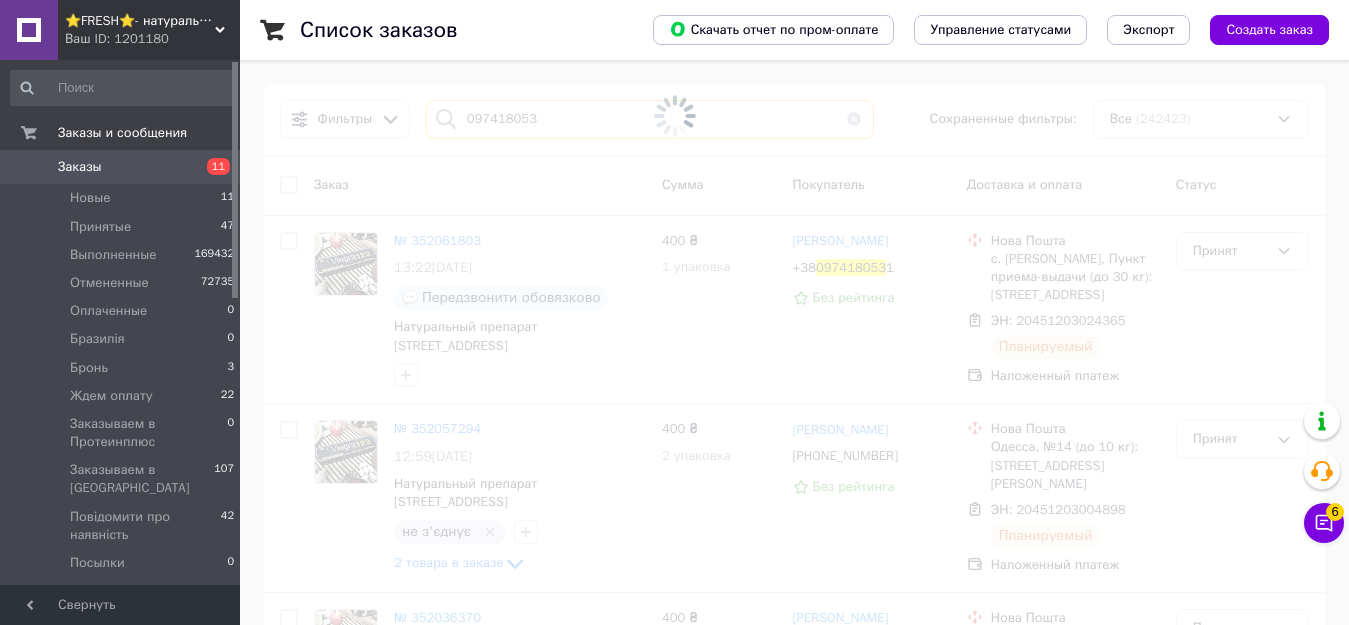 type on "0974180531" 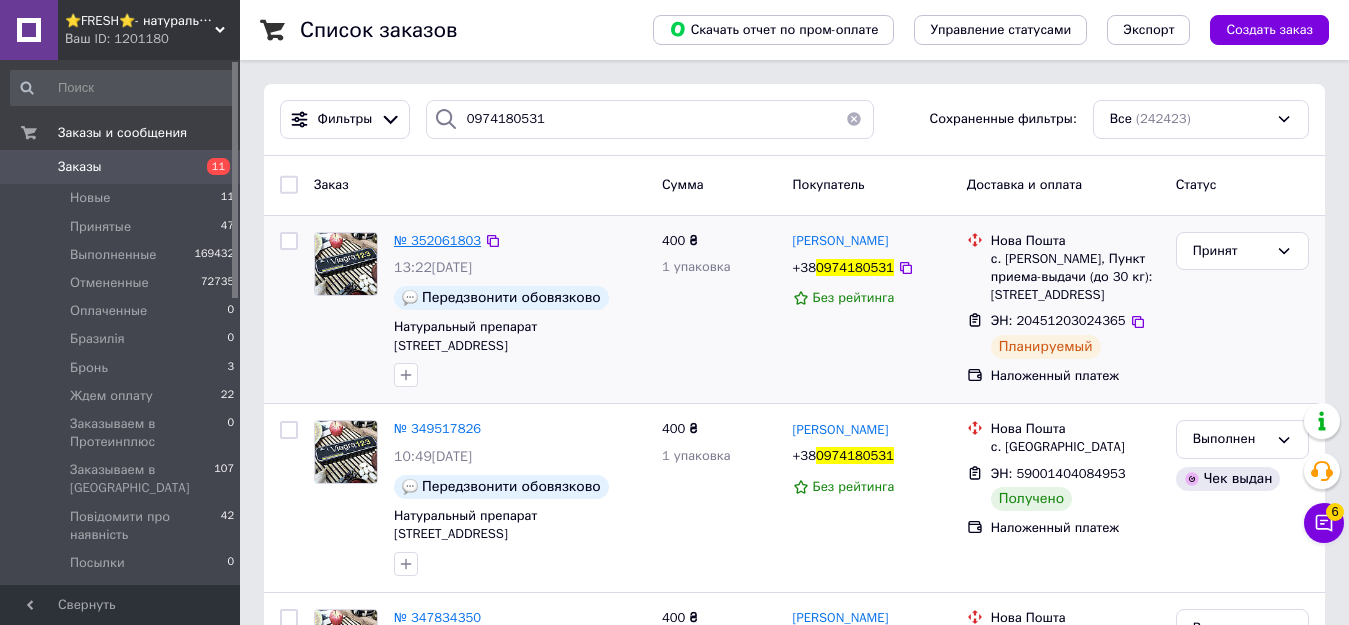 click on "№ 352061803" at bounding box center (437, 240) 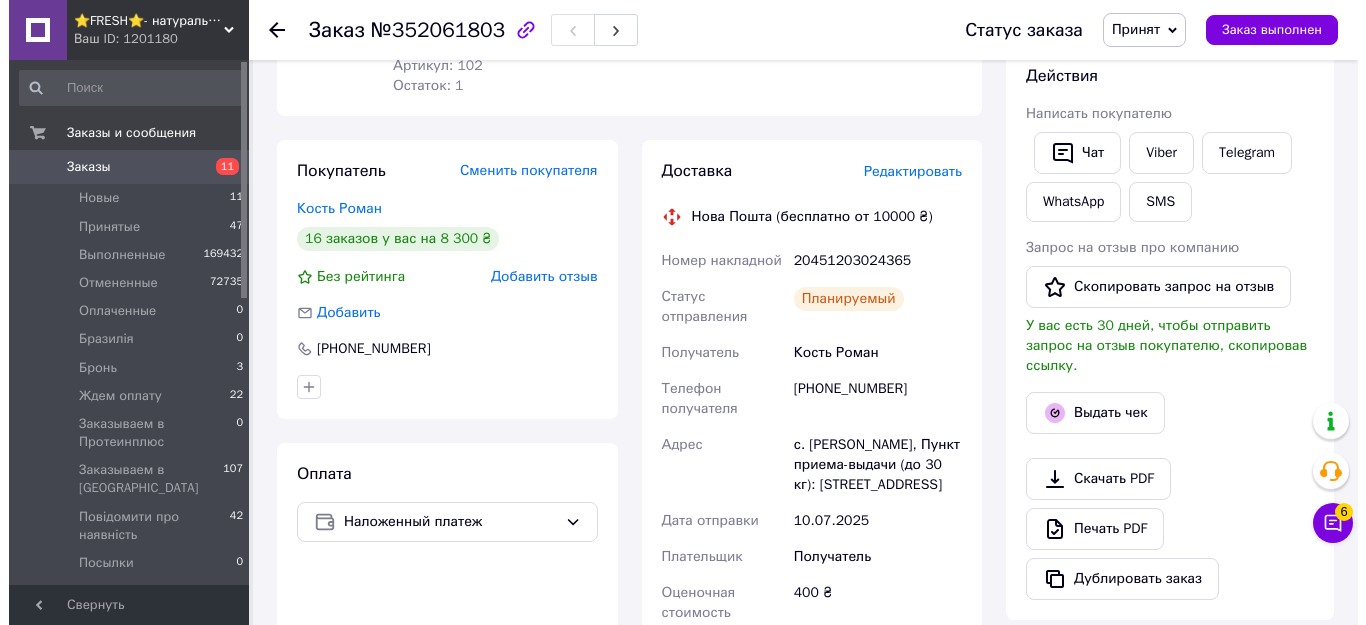 scroll, scrollTop: 200, scrollLeft: 0, axis: vertical 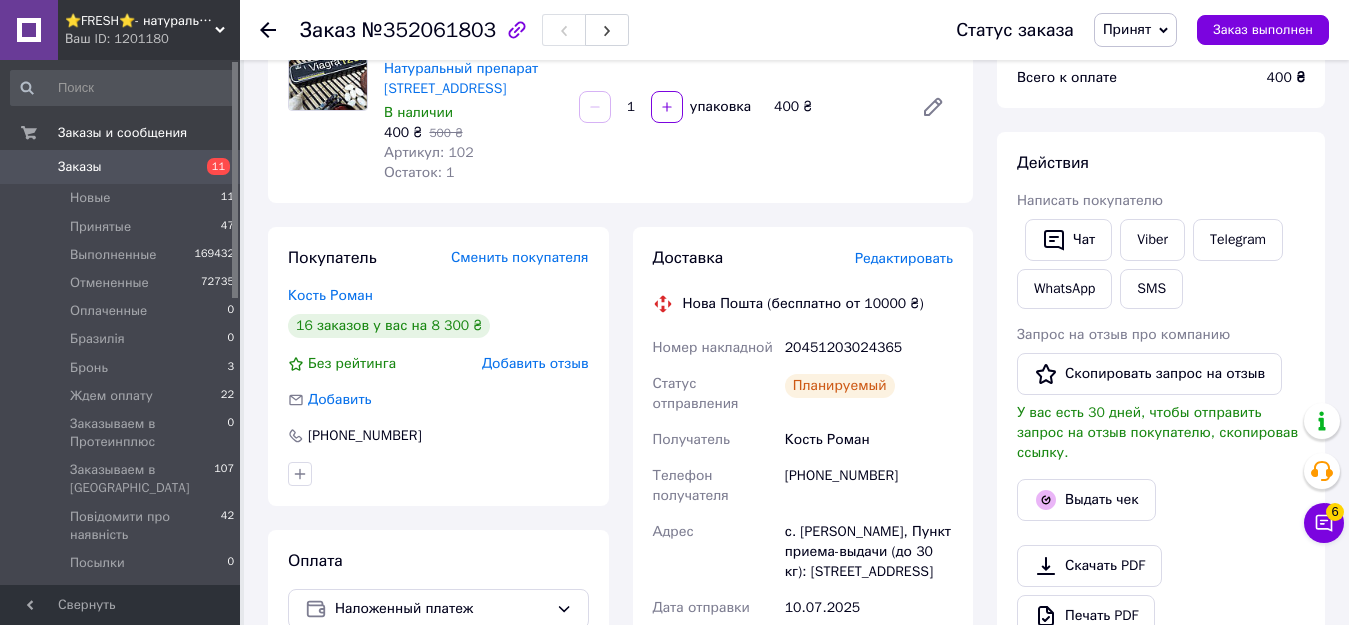 click on "Редактировать" at bounding box center (904, 258) 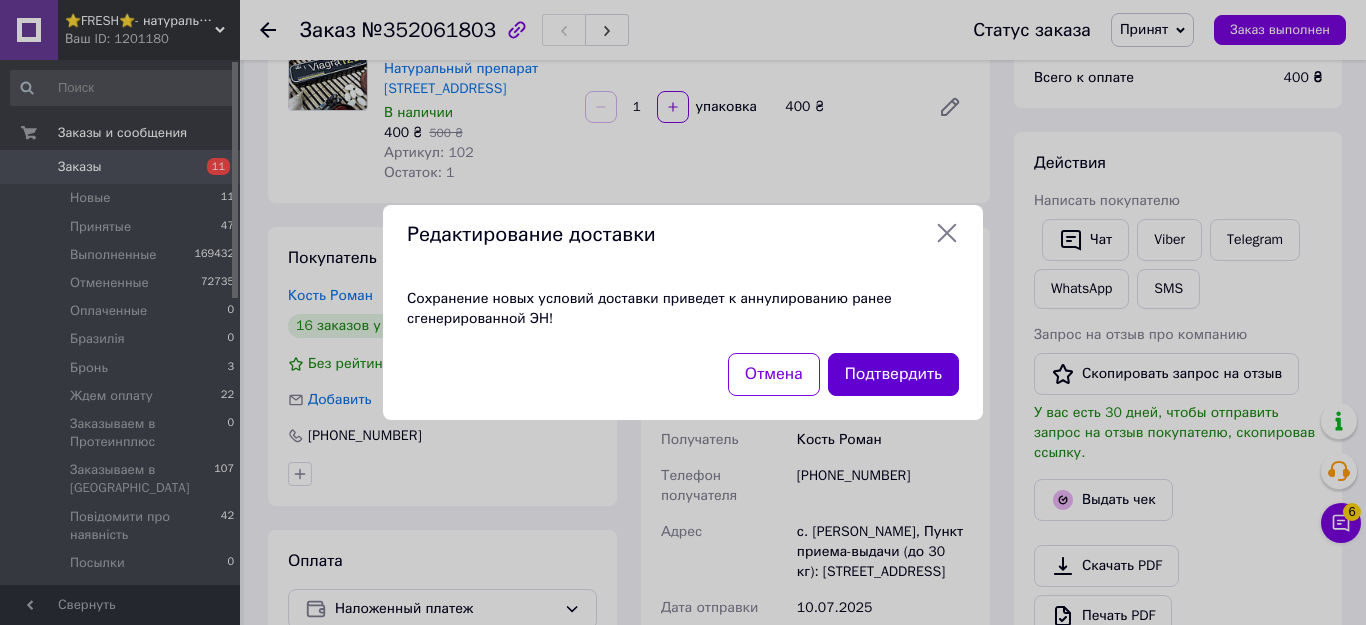 click on "Подтвердить" at bounding box center (893, 374) 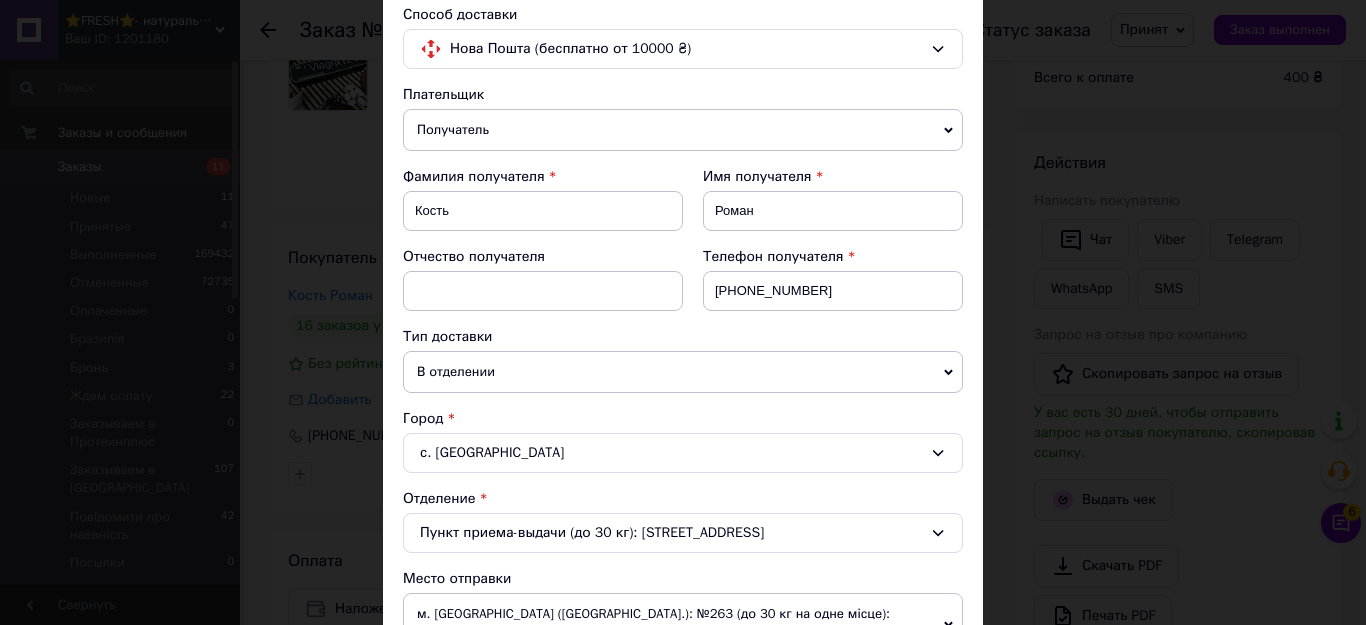 scroll, scrollTop: 300, scrollLeft: 0, axis: vertical 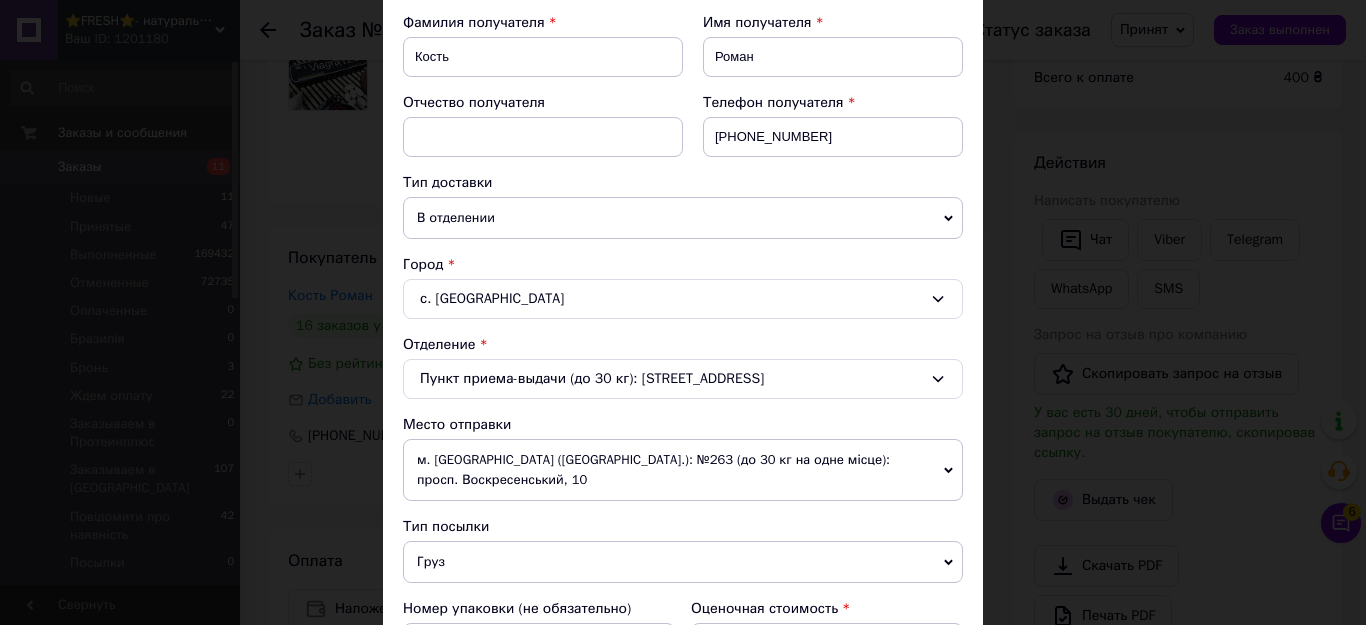 click on "с. [GEOGRAPHIC_DATA]" at bounding box center (683, 299) 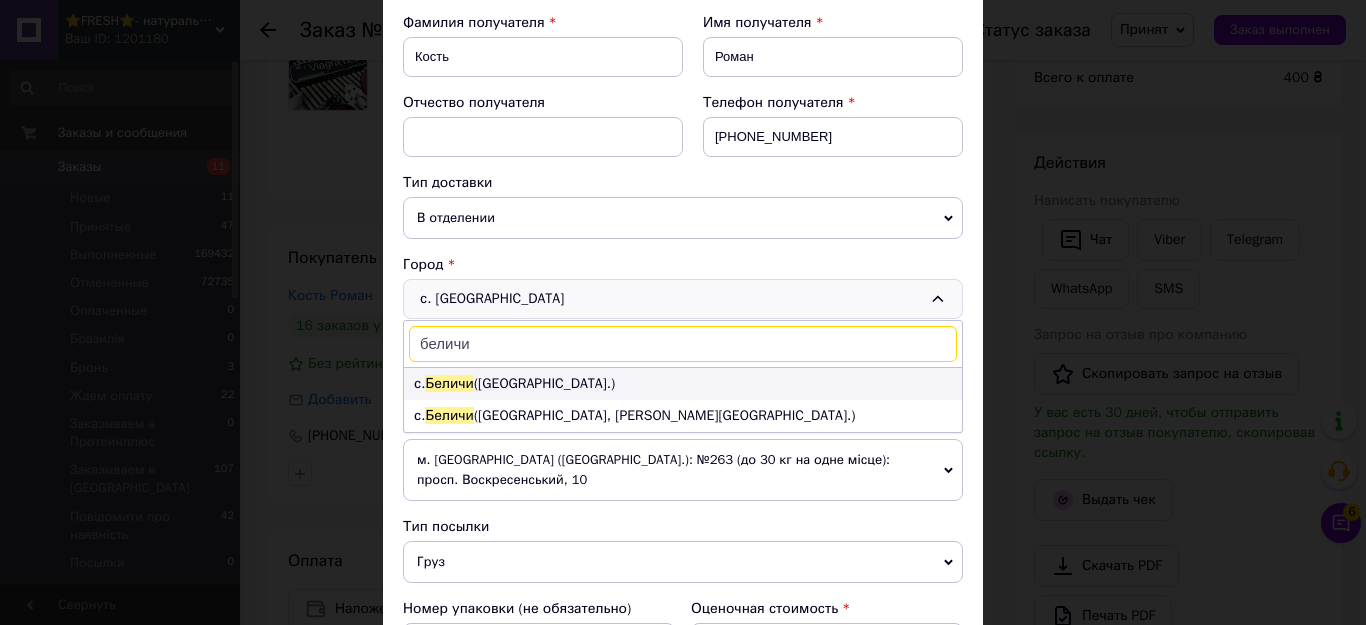 type on "беличи" 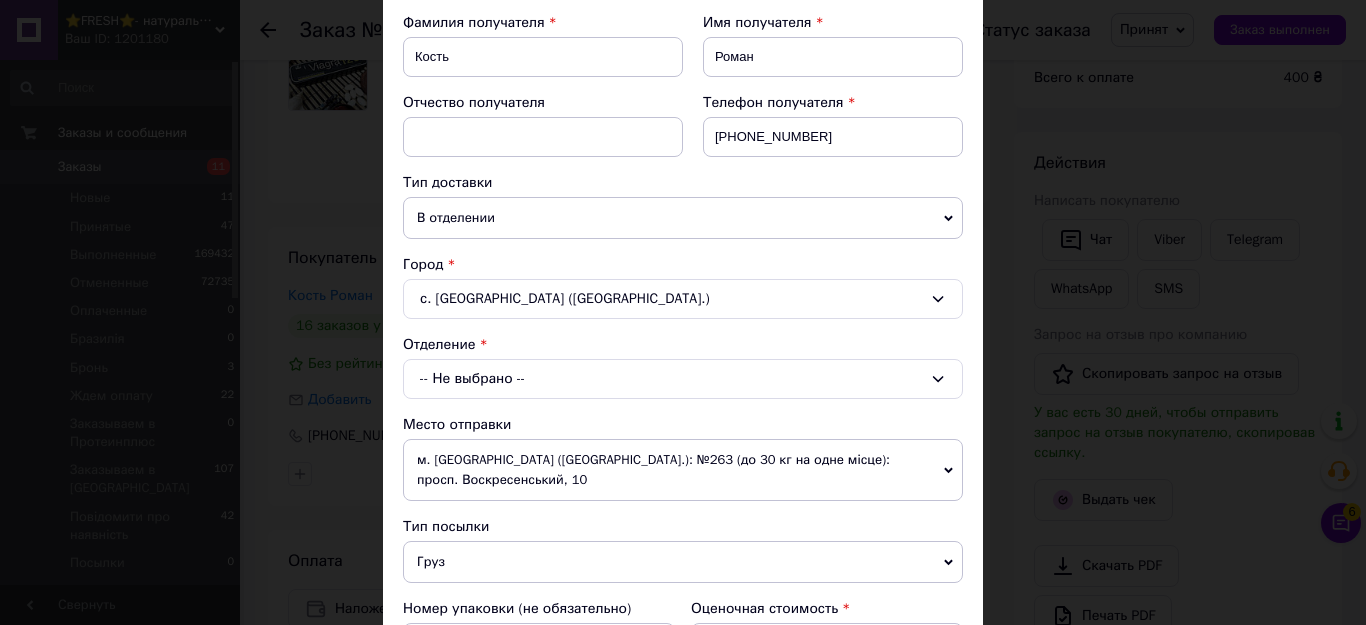 click on "-- Не выбрано --" at bounding box center (683, 379) 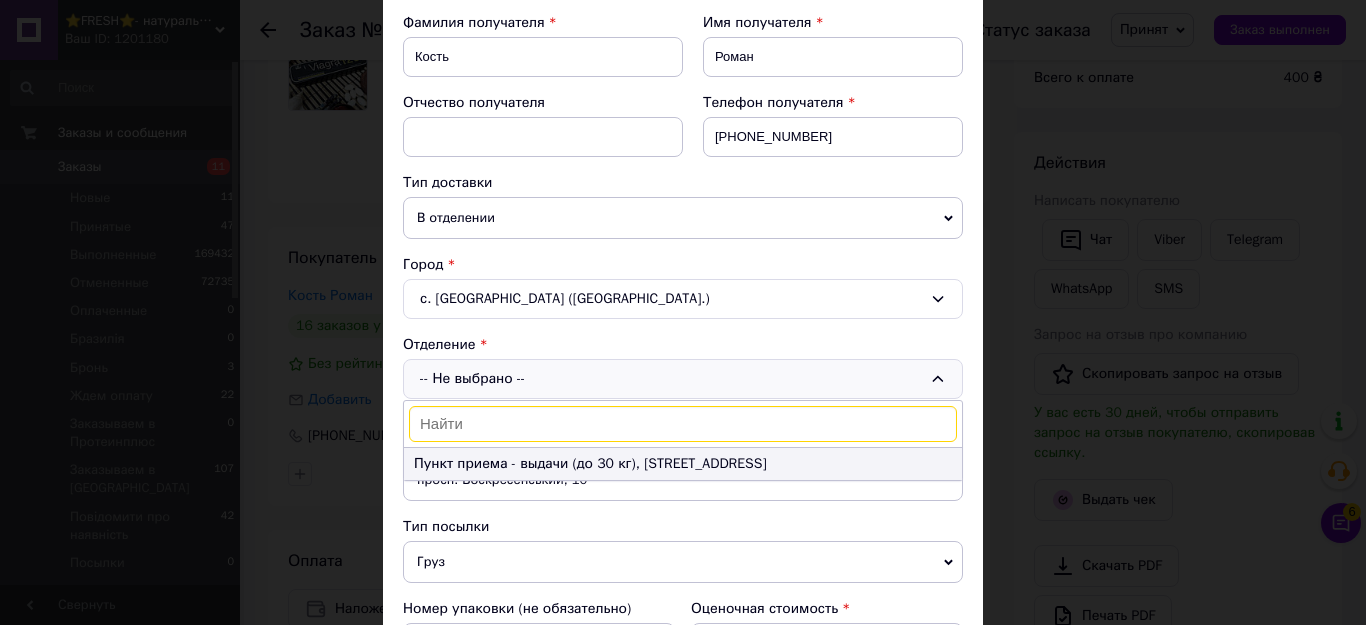 click on "Пункт приема - выдачи (до 30 кг), [STREET_ADDRESS]" at bounding box center [683, 464] 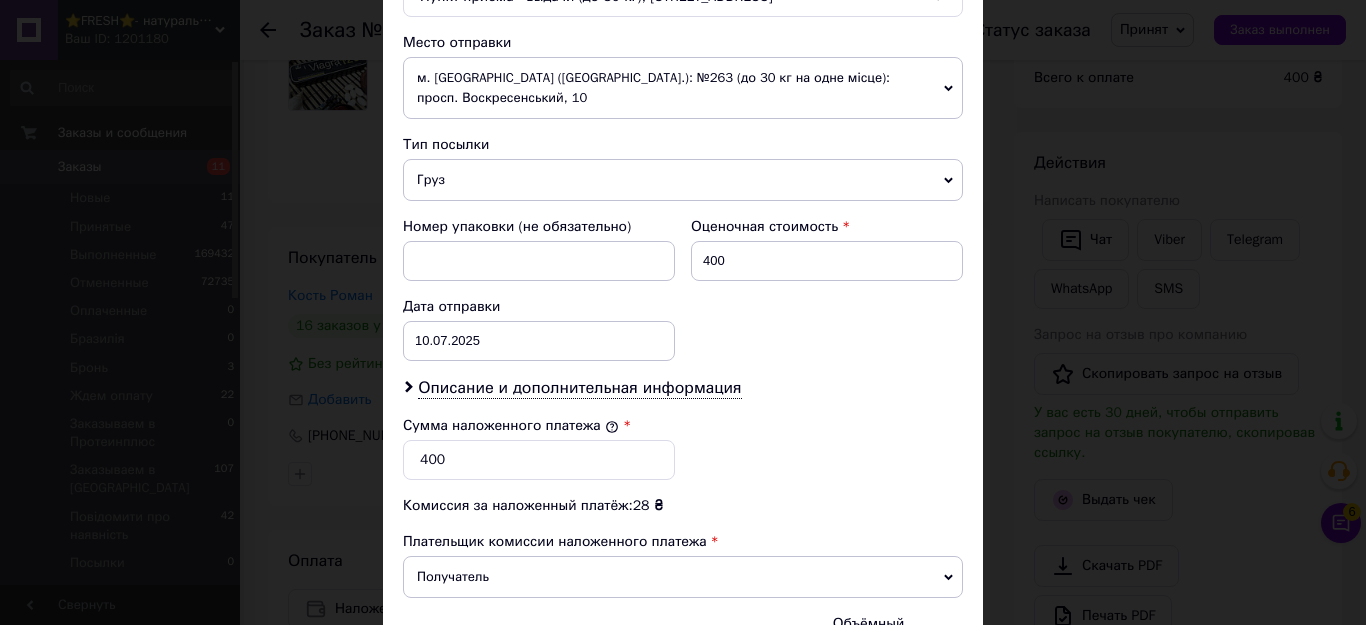 scroll, scrollTop: 800, scrollLeft: 0, axis: vertical 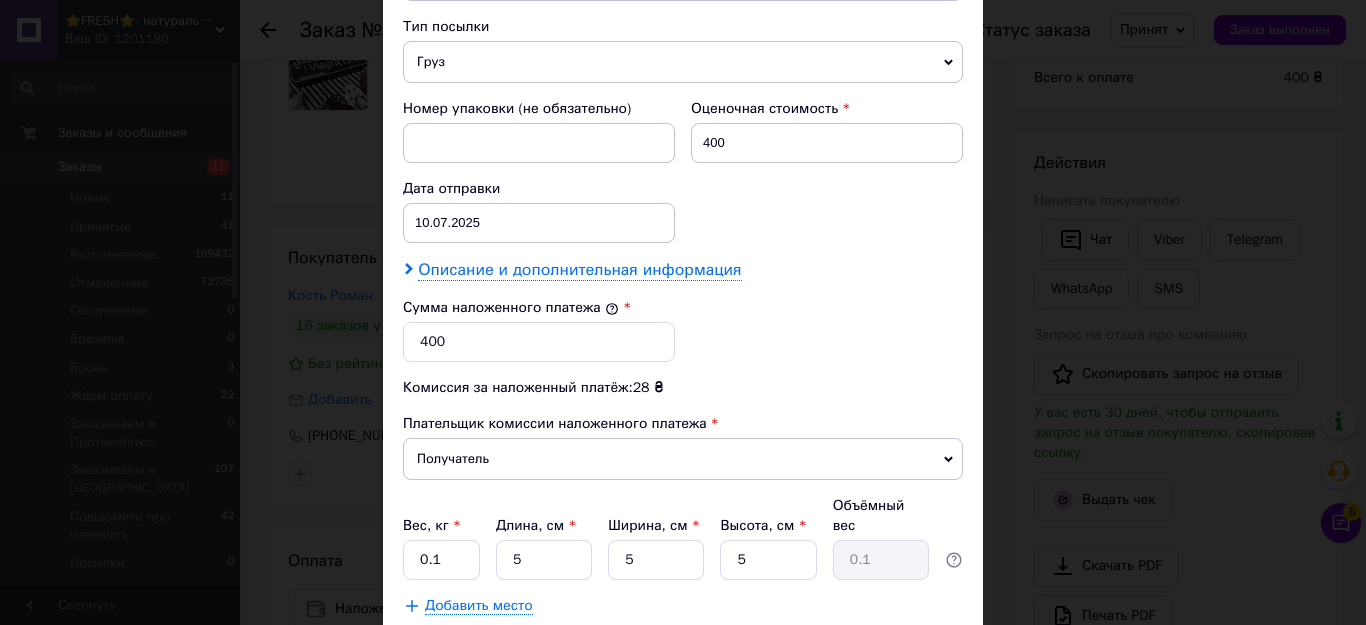 click on "Описание и дополнительная информация" at bounding box center (579, 270) 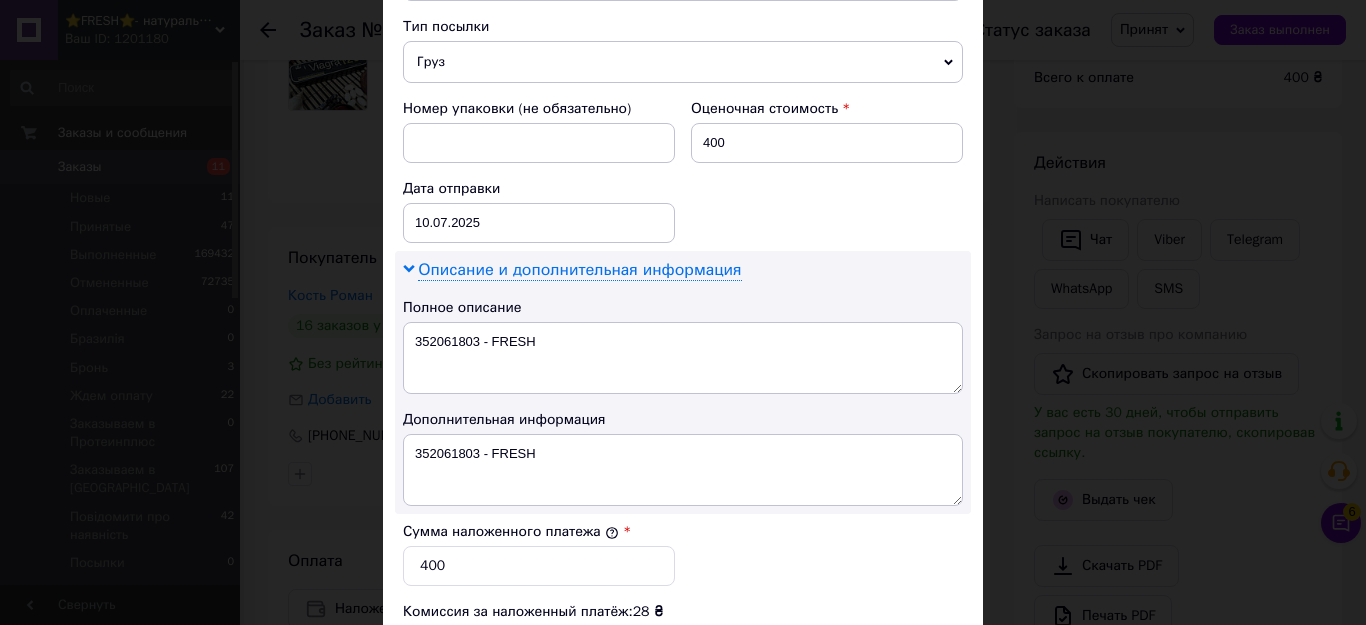 click on "Описание и дополнительная информация" at bounding box center [579, 270] 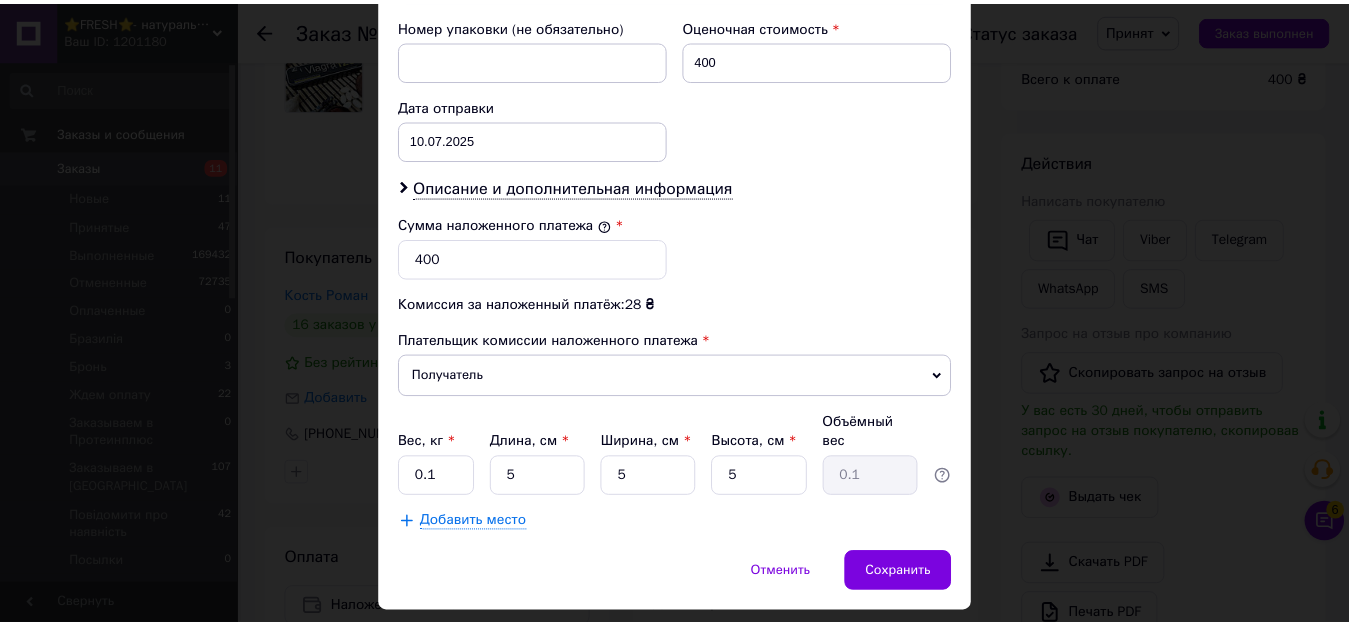 scroll, scrollTop: 901, scrollLeft: 0, axis: vertical 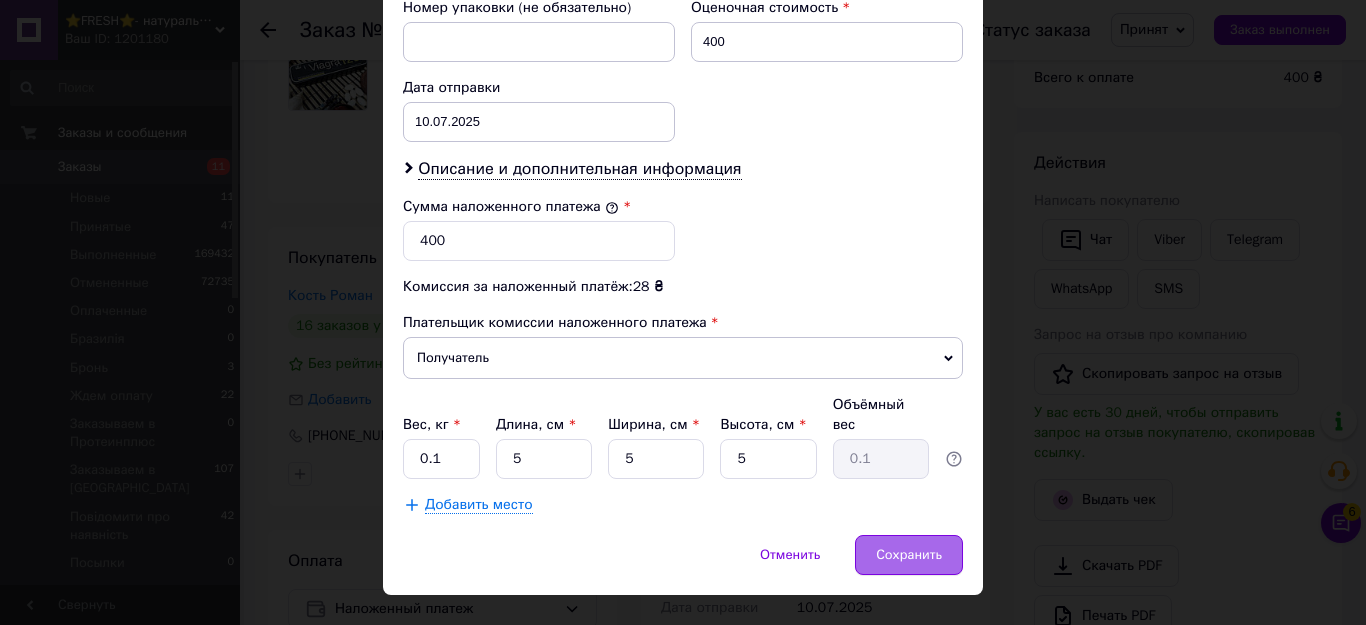 click on "Сохранить" at bounding box center [909, 555] 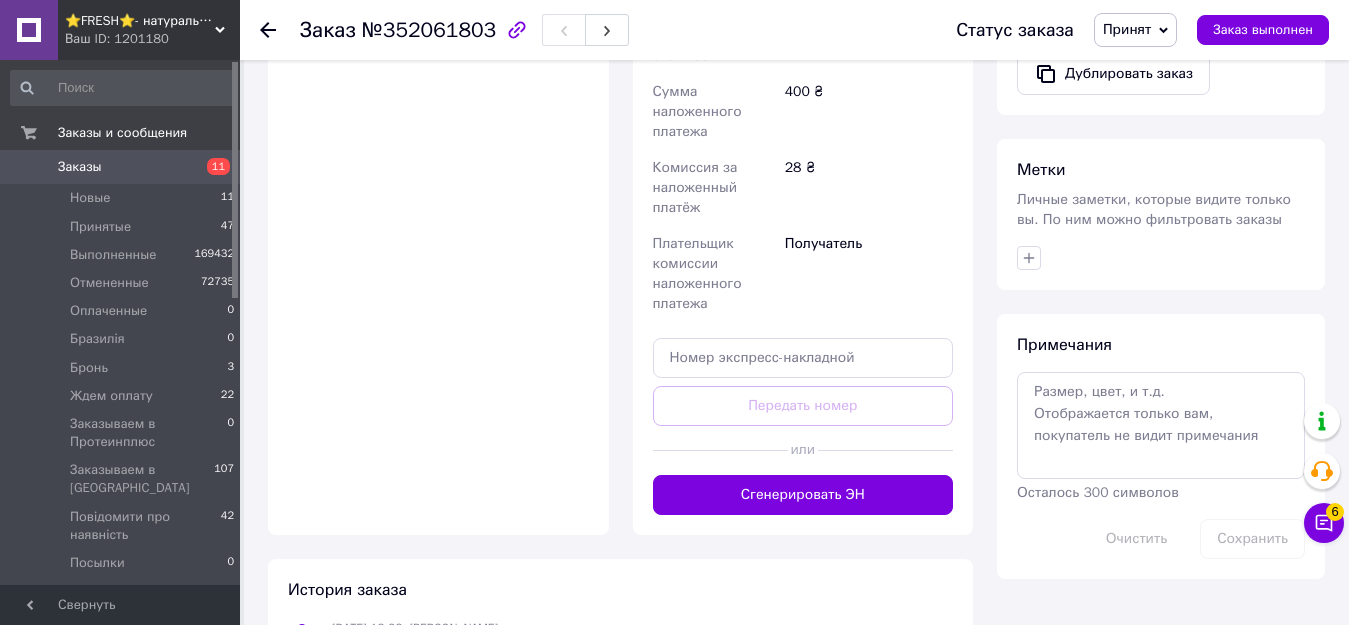 scroll, scrollTop: 800, scrollLeft: 0, axis: vertical 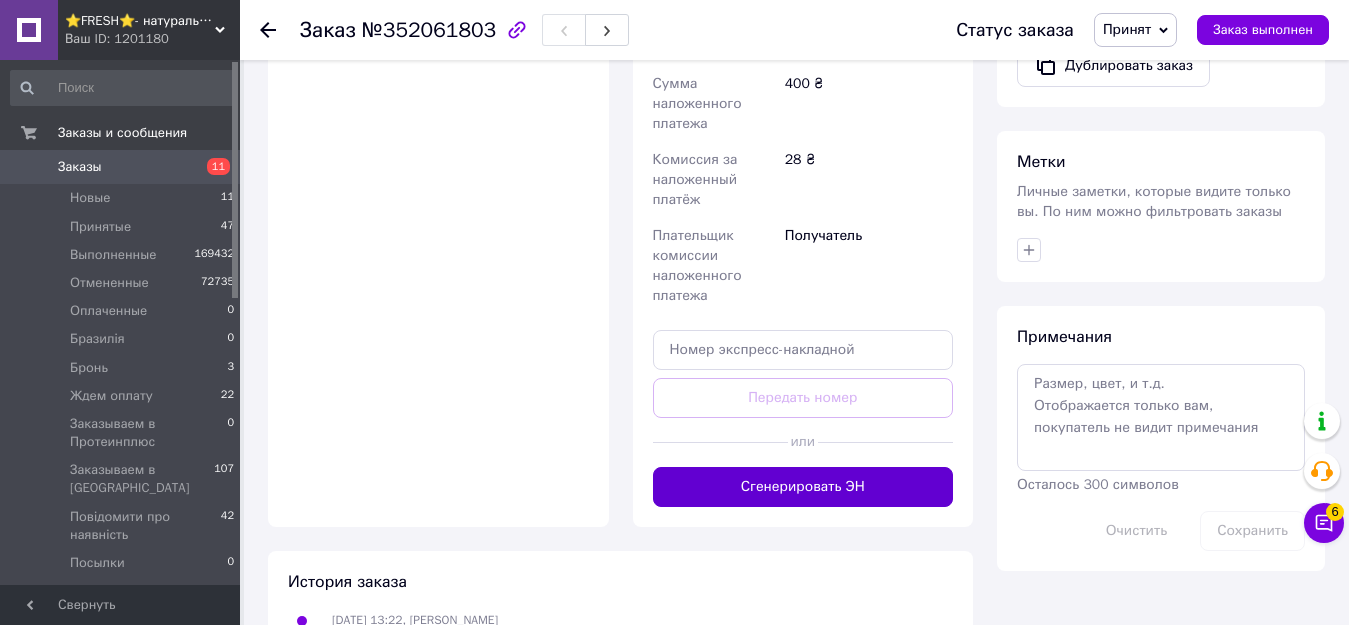 click on "Сгенерировать ЭН" at bounding box center (803, 487) 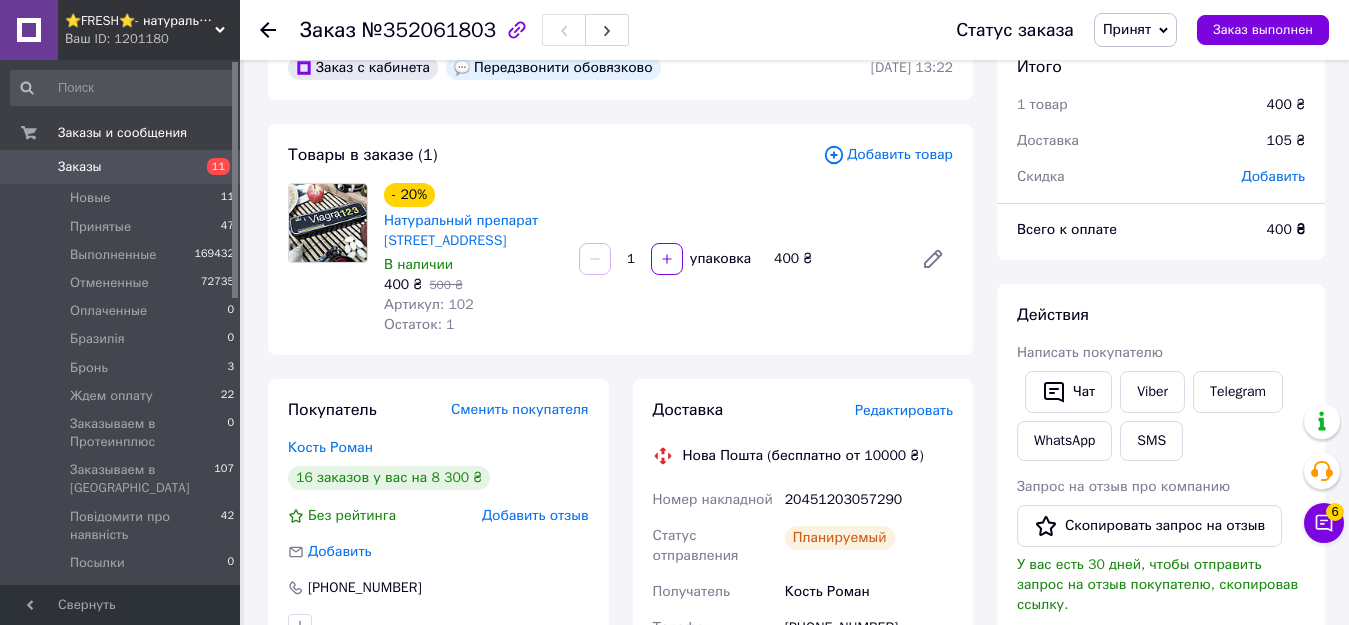 scroll, scrollTop: 0, scrollLeft: 0, axis: both 